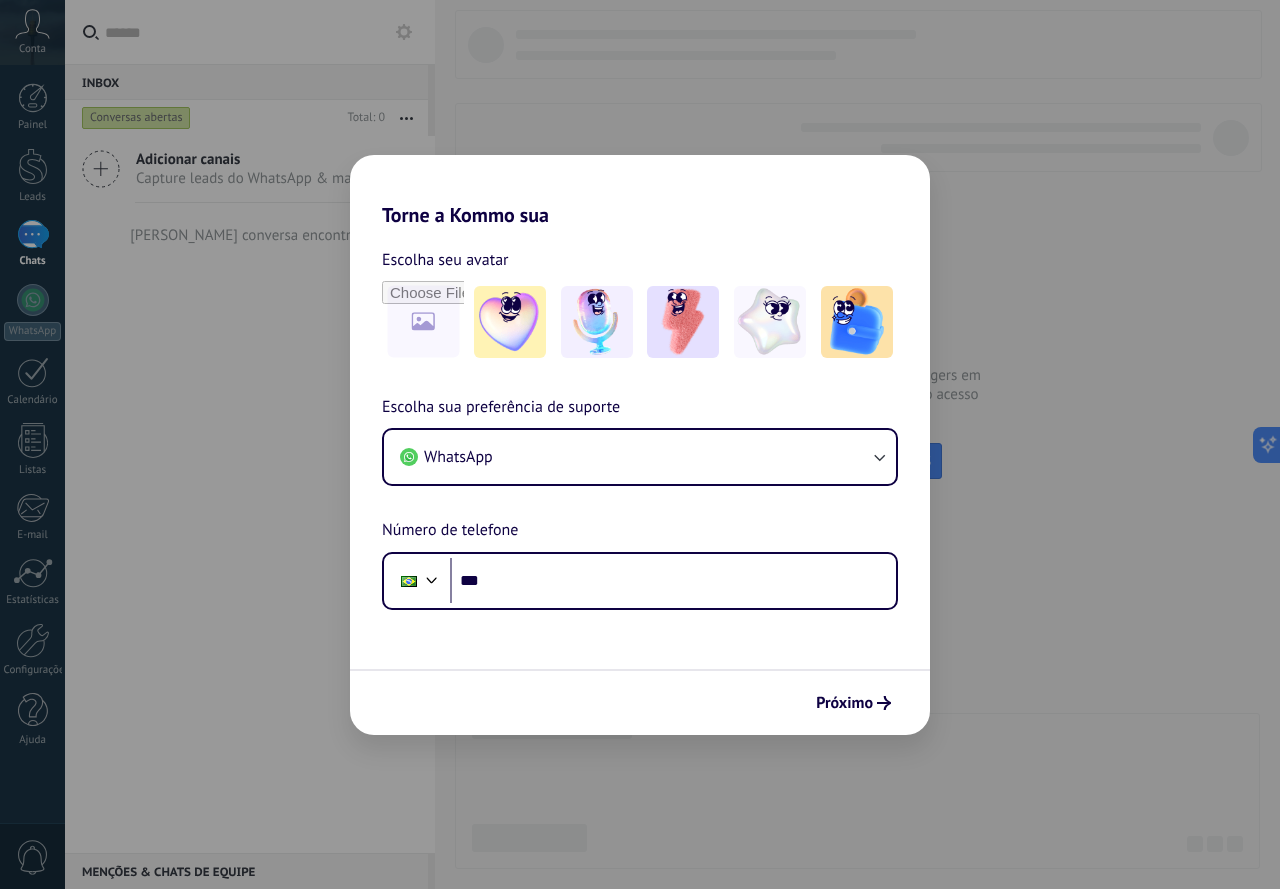 scroll, scrollTop: 0, scrollLeft: 0, axis: both 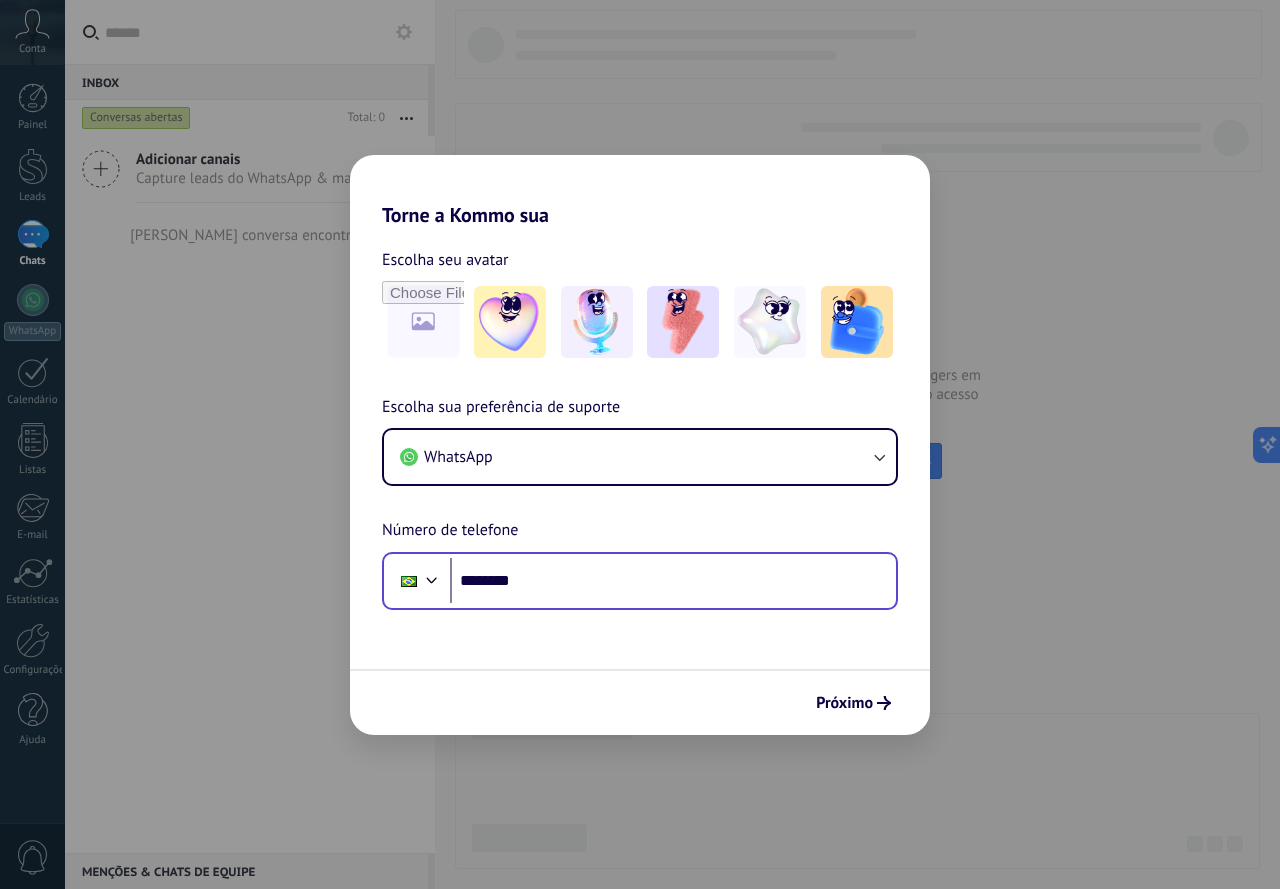 click on "********" at bounding box center (673, 581) 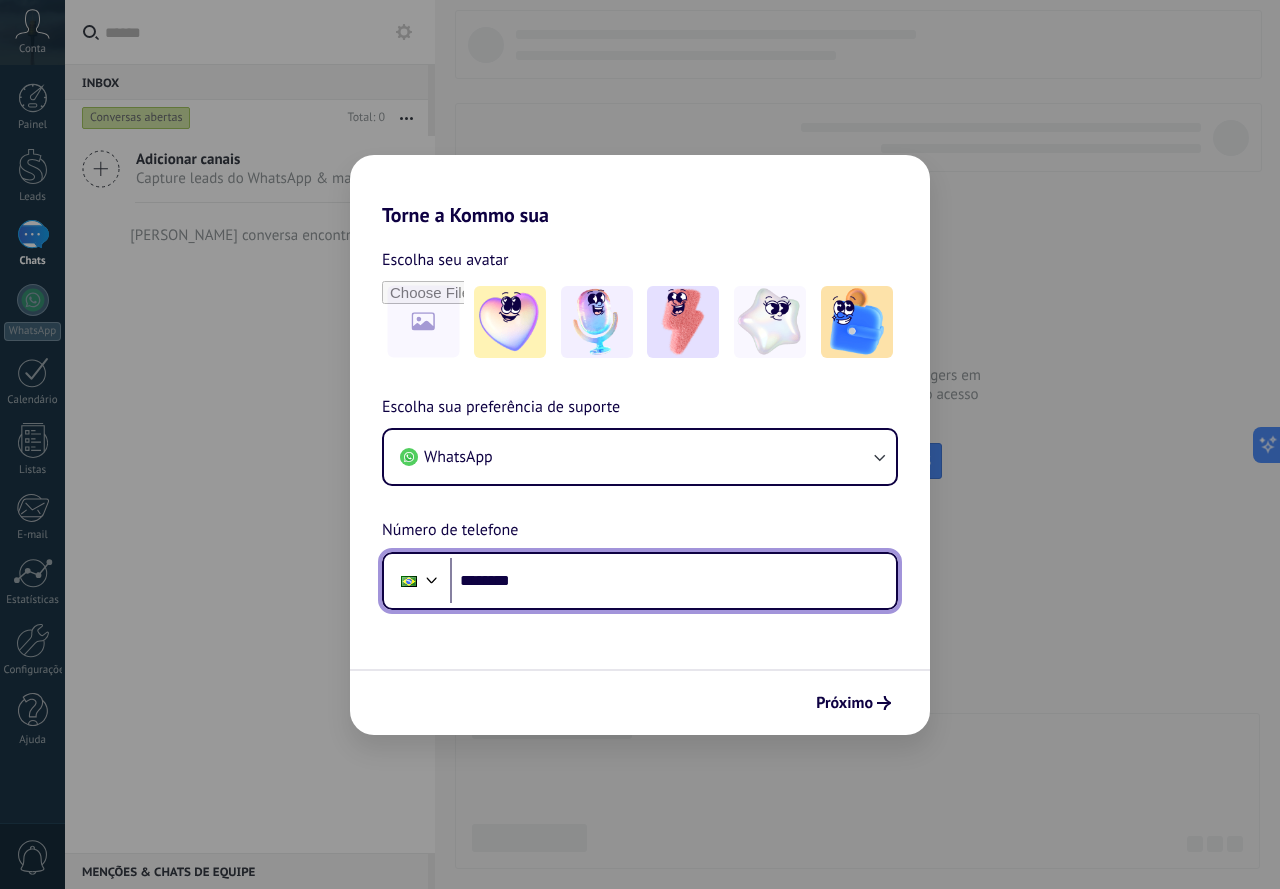 click on "********" at bounding box center [673, 581] 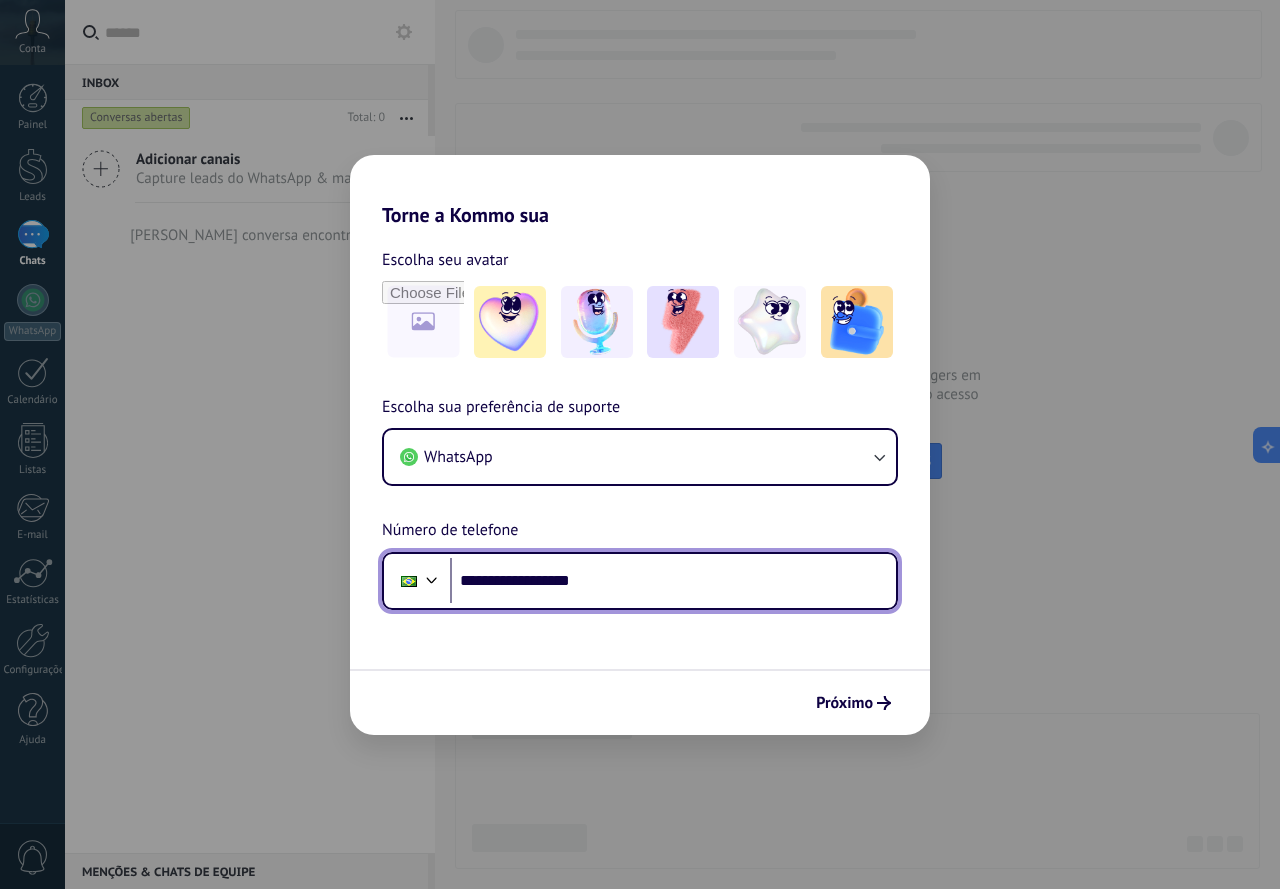 type on "**********" 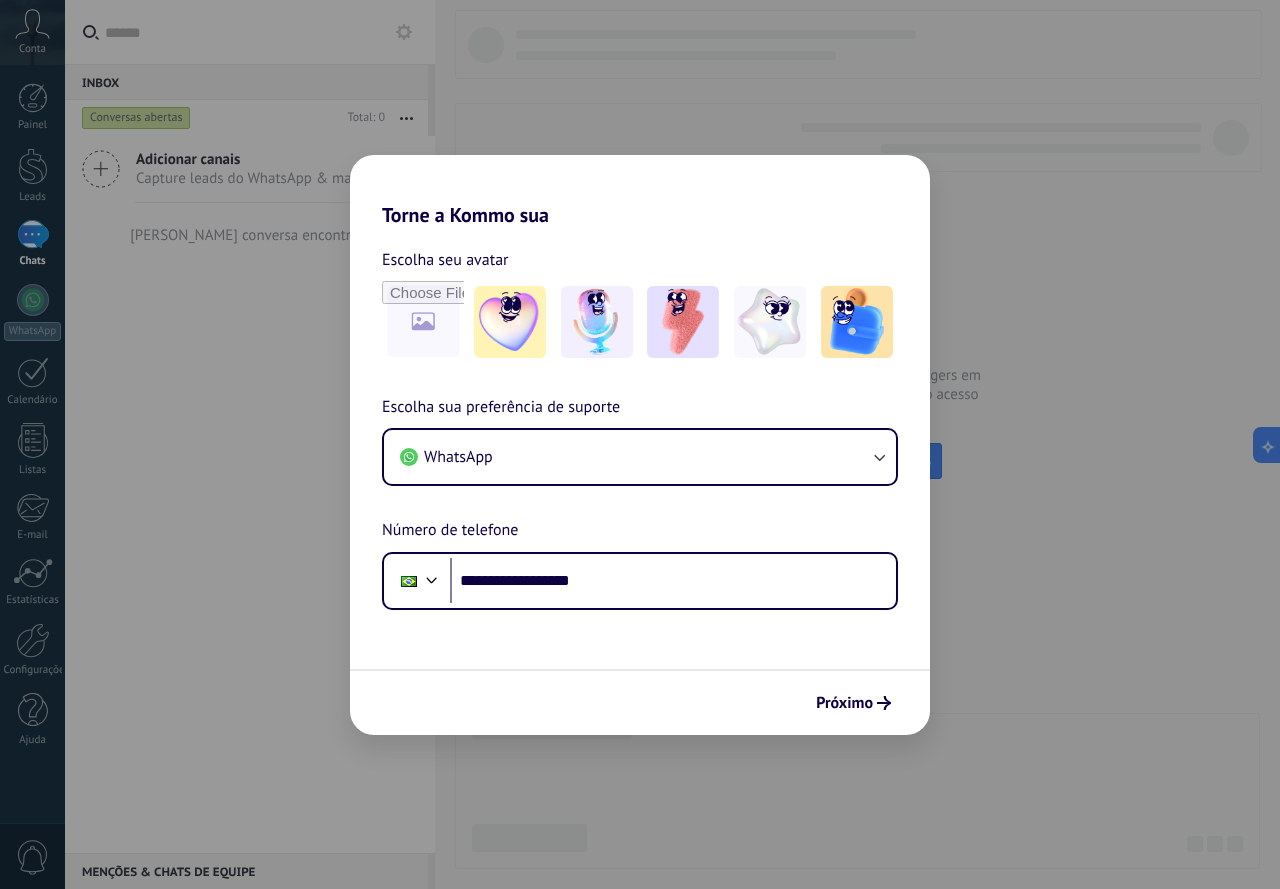 click on "Próximo" at bounding box center (640, 702) 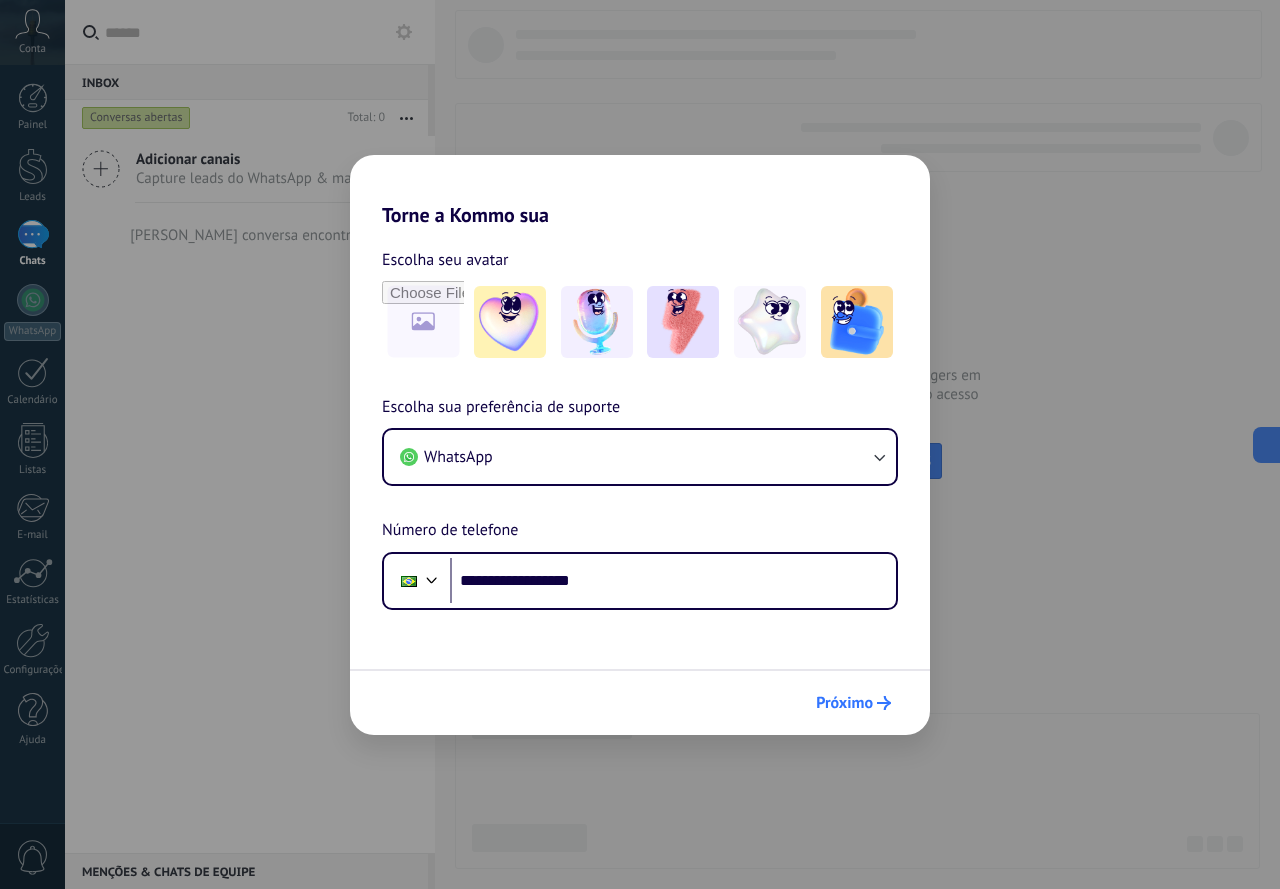click on "Próximo" at bounding box center (853, 703) 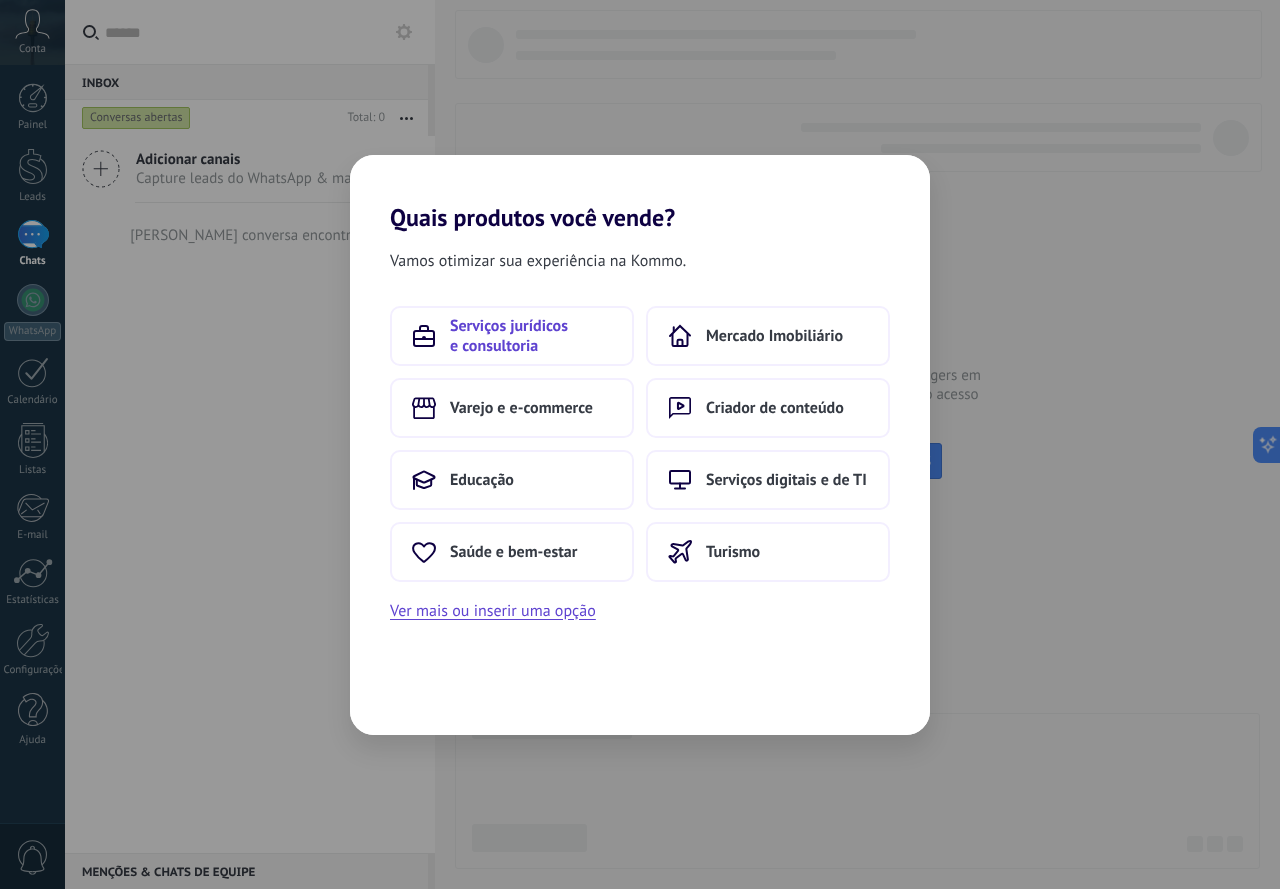 click on "Serviços jurídicos e consultoria" at bounding box center [531, 336] 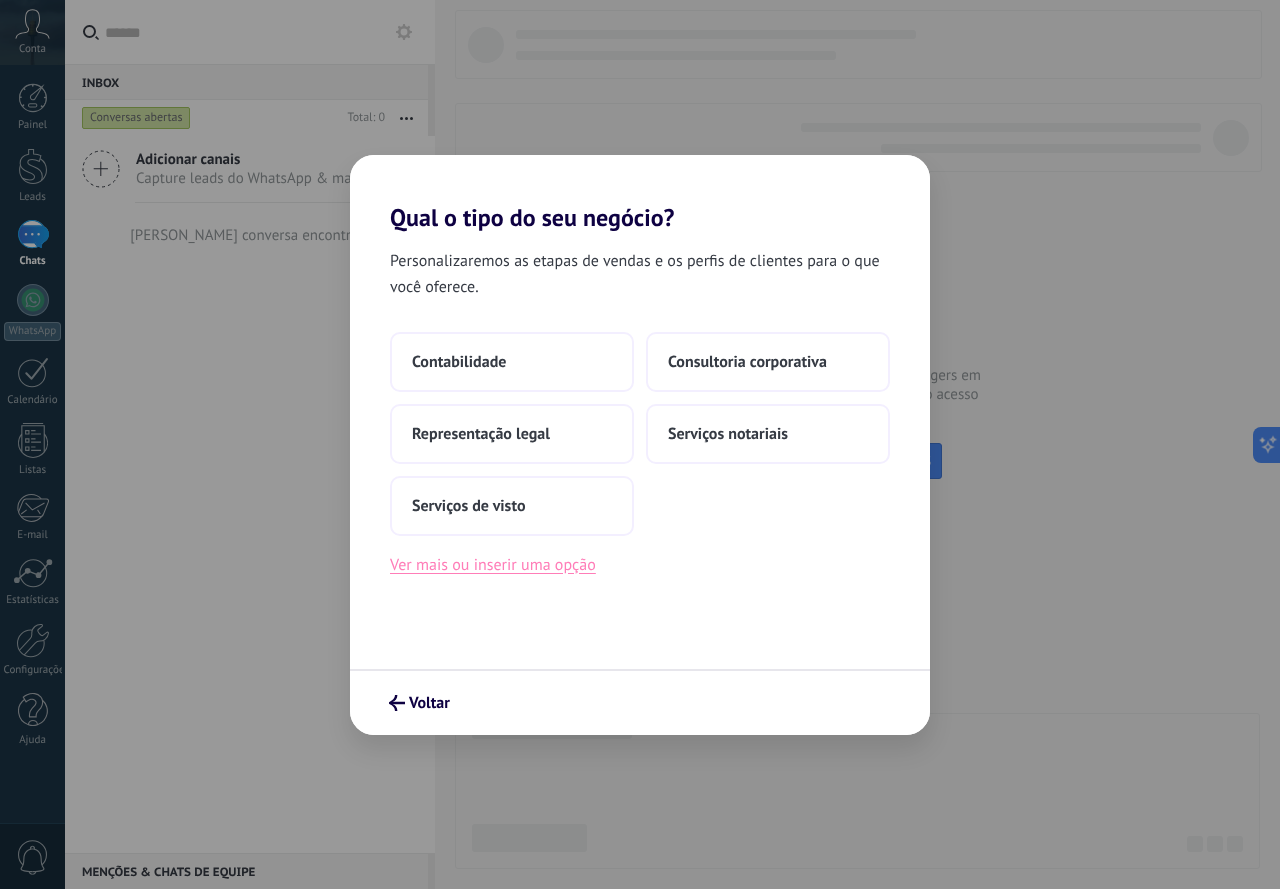 click on "Ver mais ou inserir uma opção" at bounding box center [493, 565] 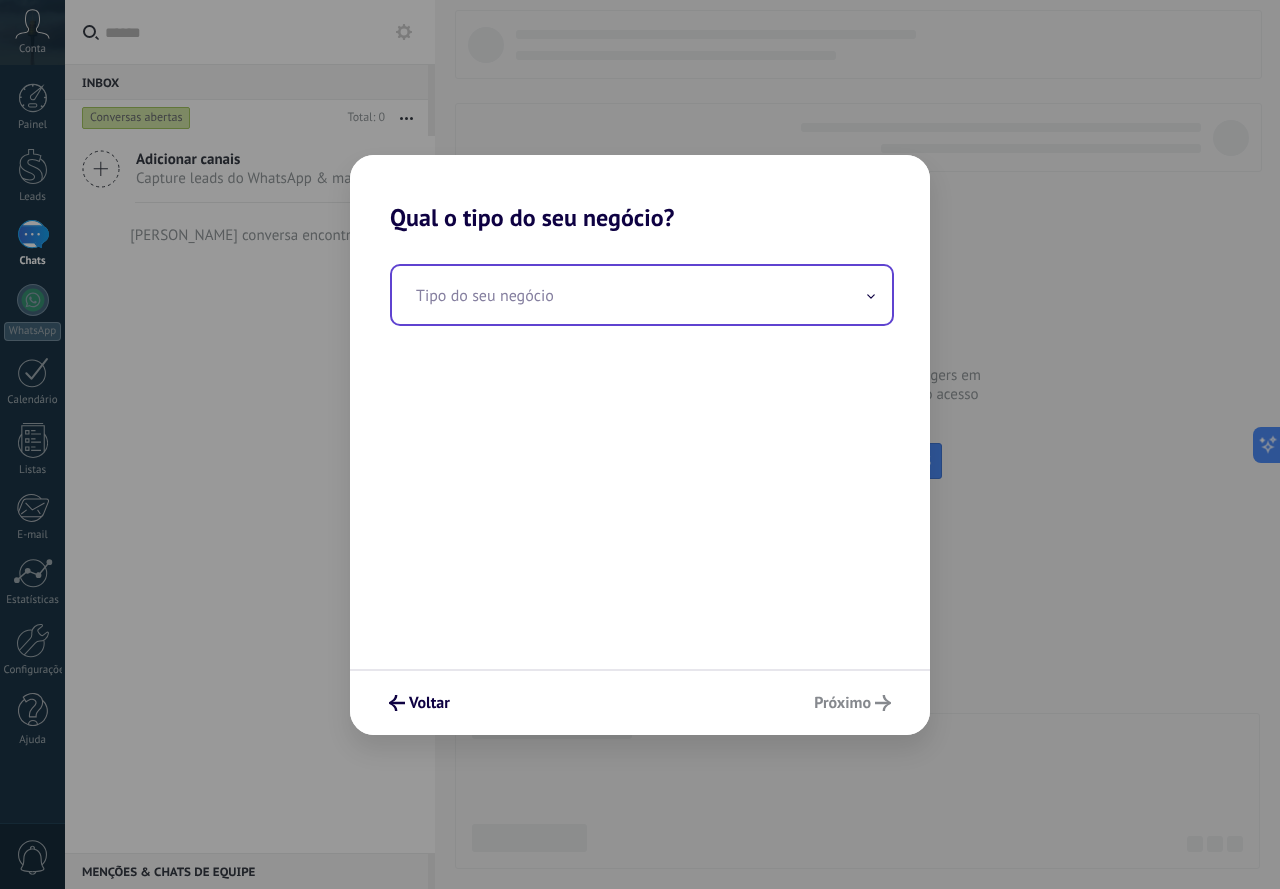 click at bounding box center [642, 295] 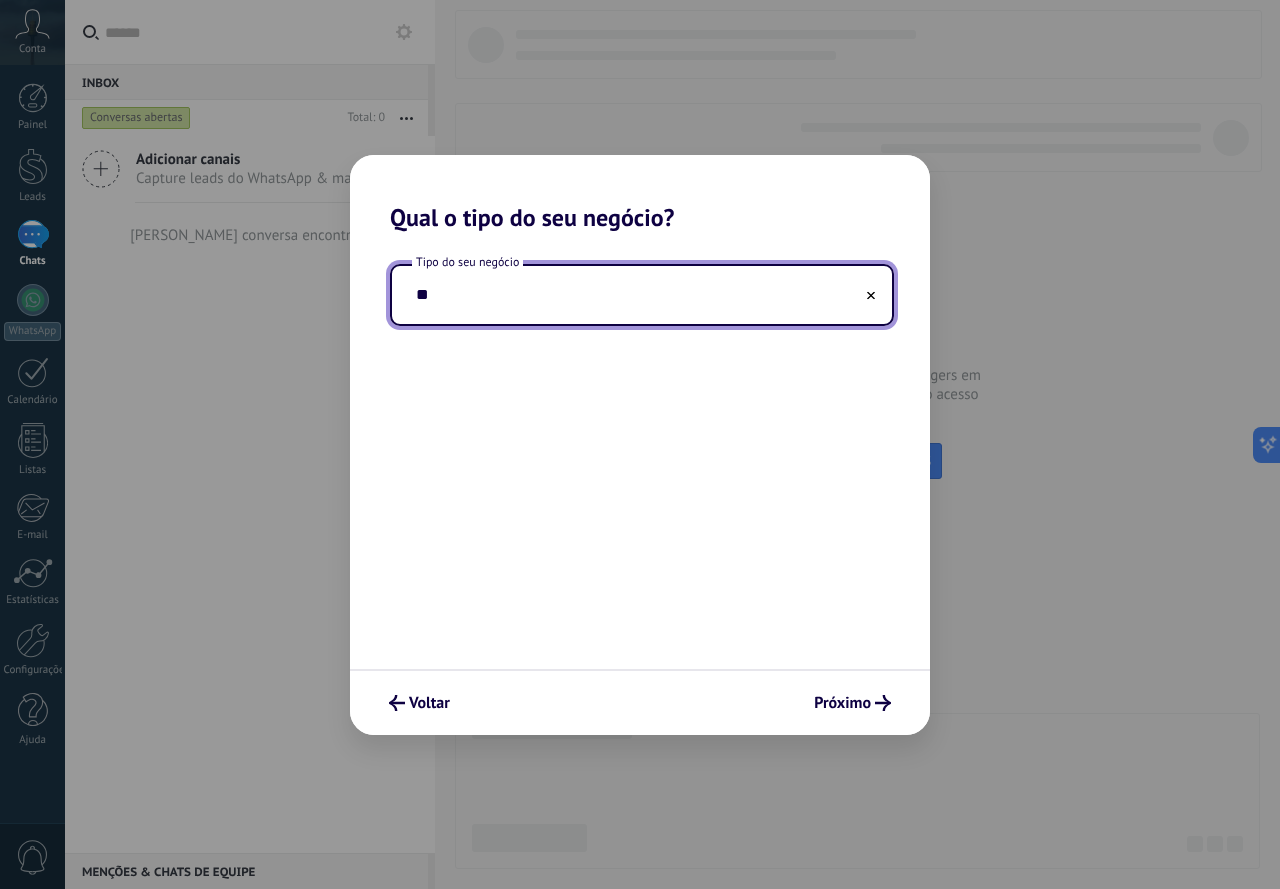 type on "*" 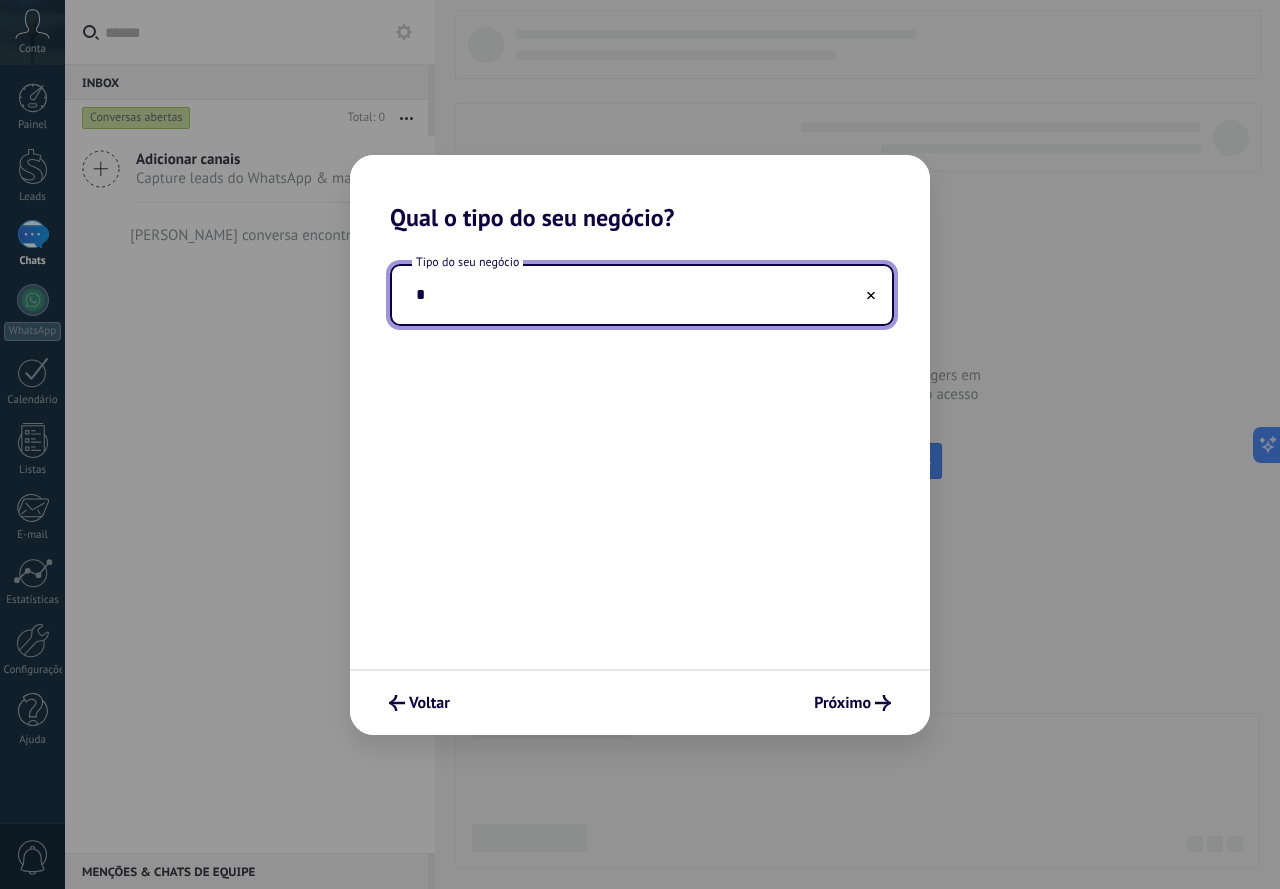 type 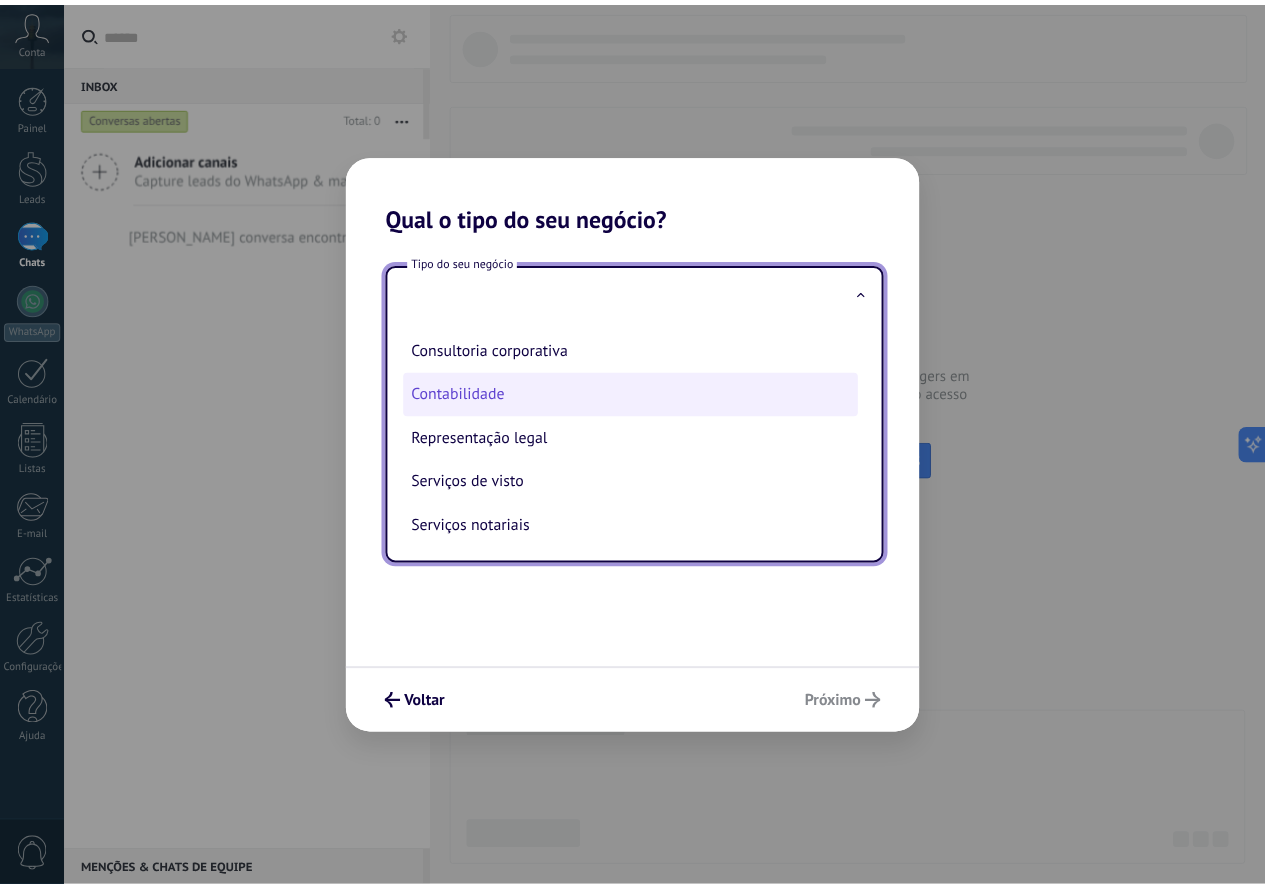 scroll, scrollTop: 2, scrollLeft: 0, axis: vertical 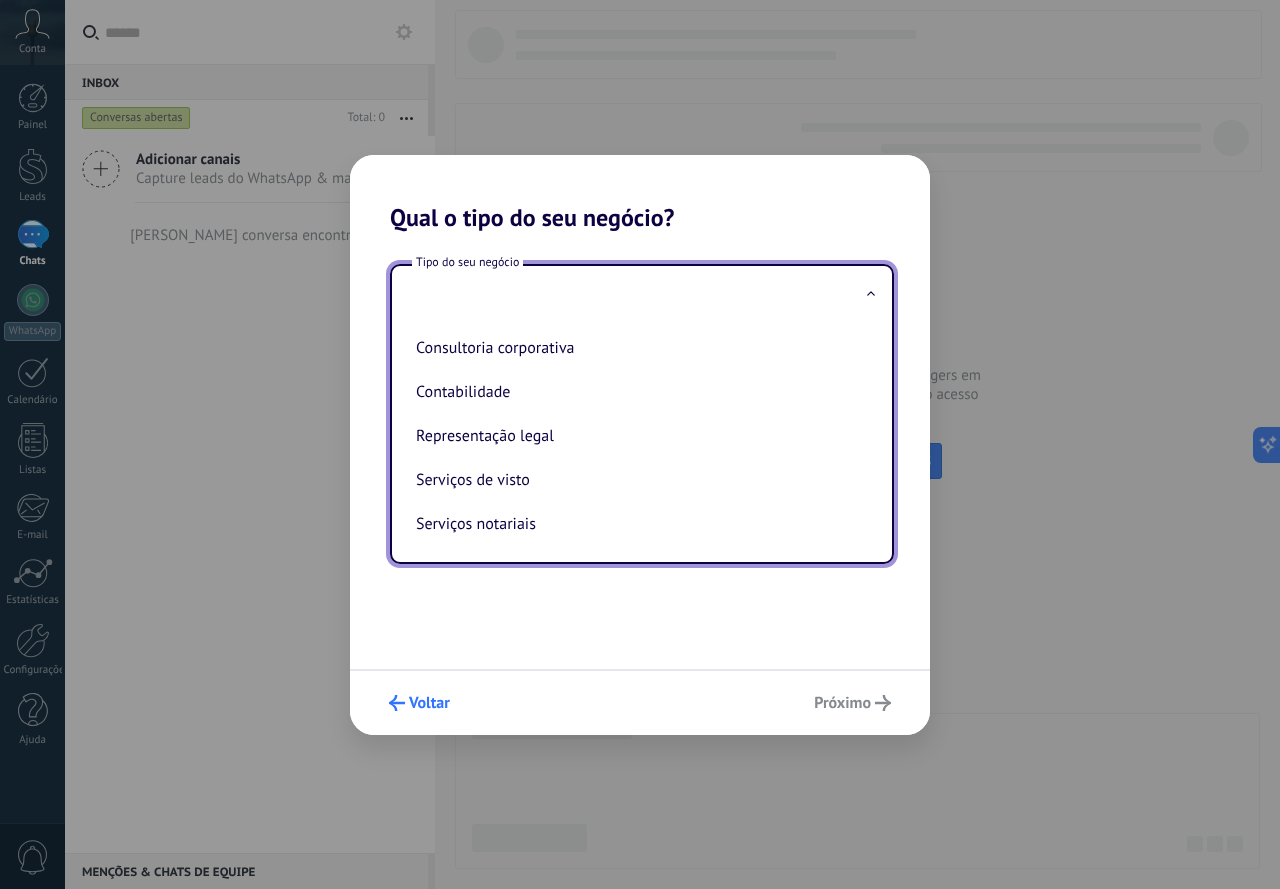 click on "Voltar" at bounding box center (419, 703) 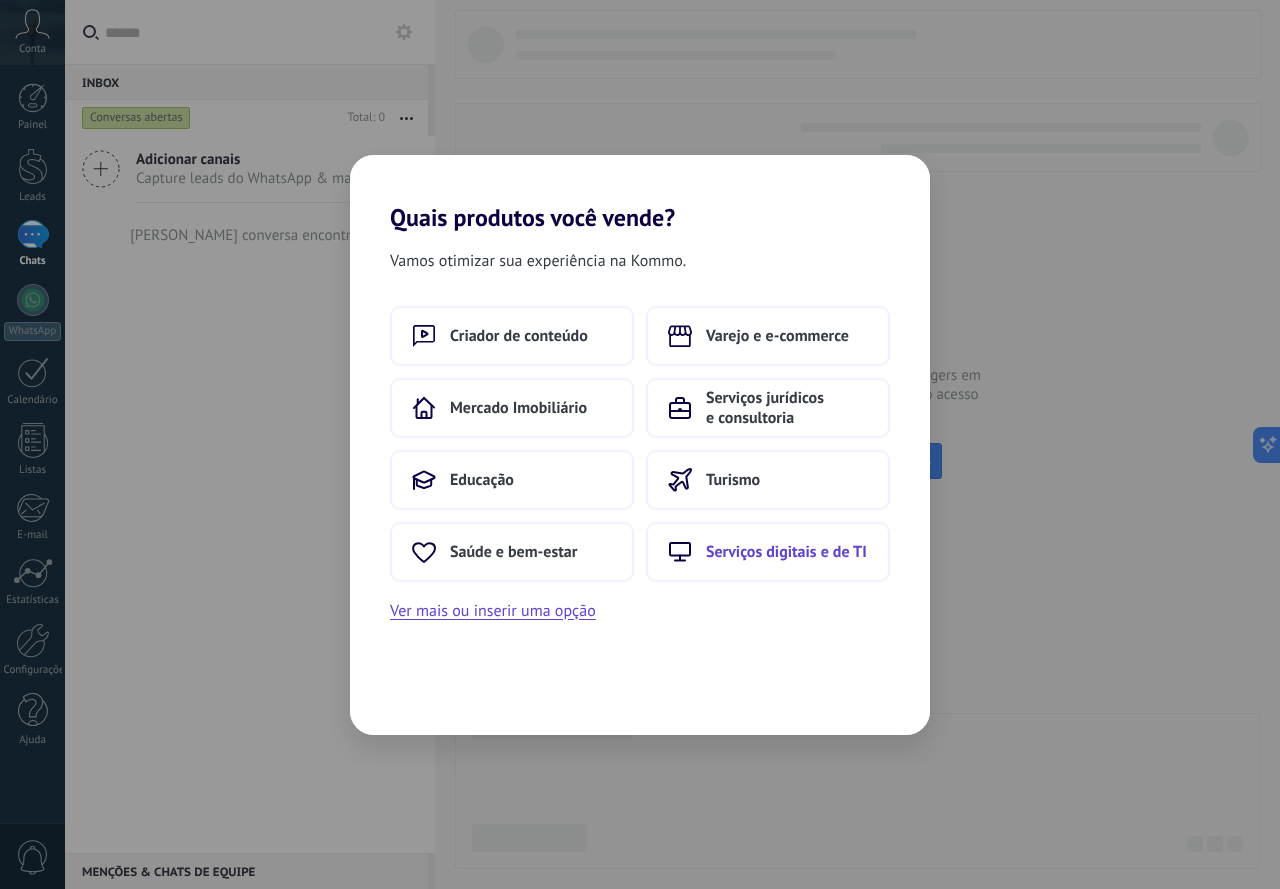 click on "Serviços digitais e de TI" at bounding box center (786, 552) 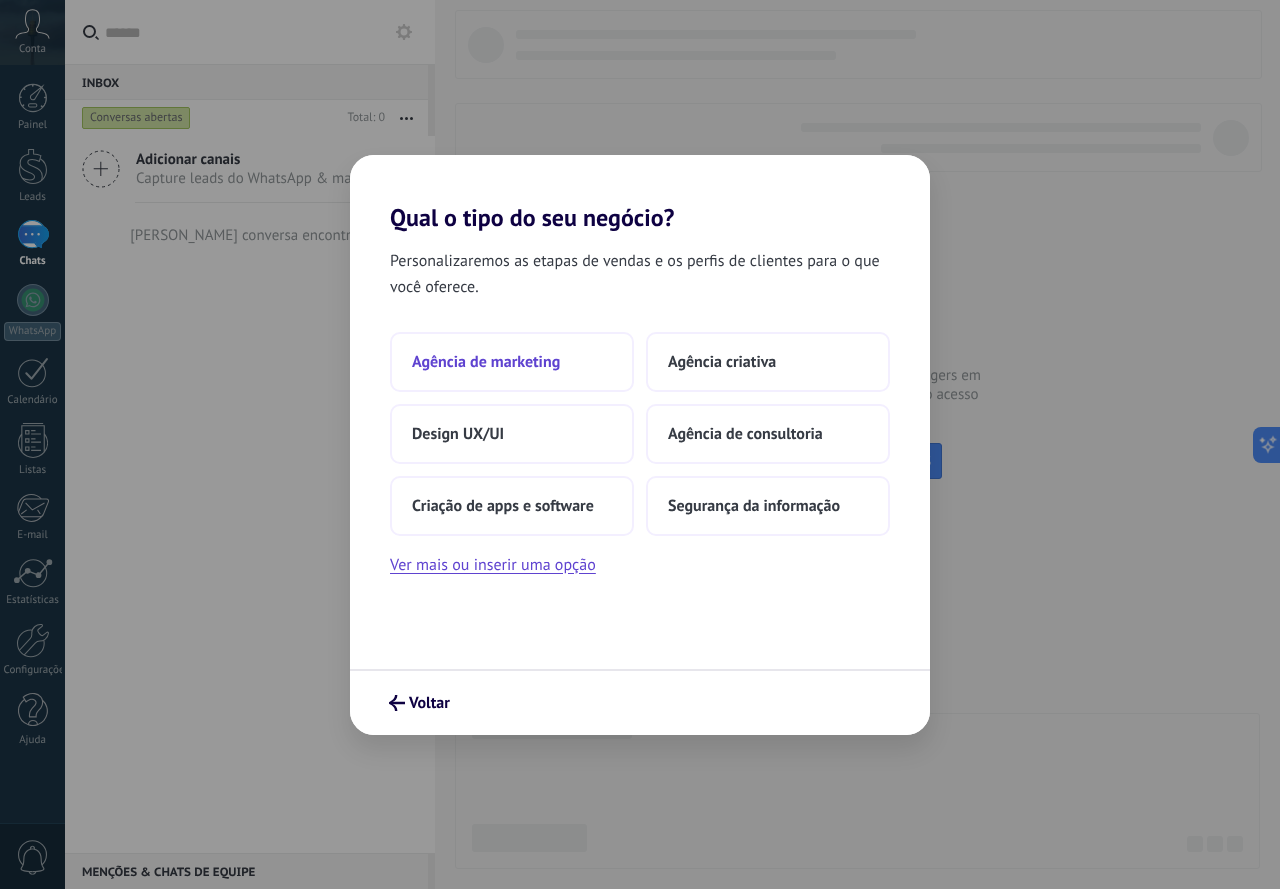 click on "Agência de marketing" at bounding box center [512, 362] 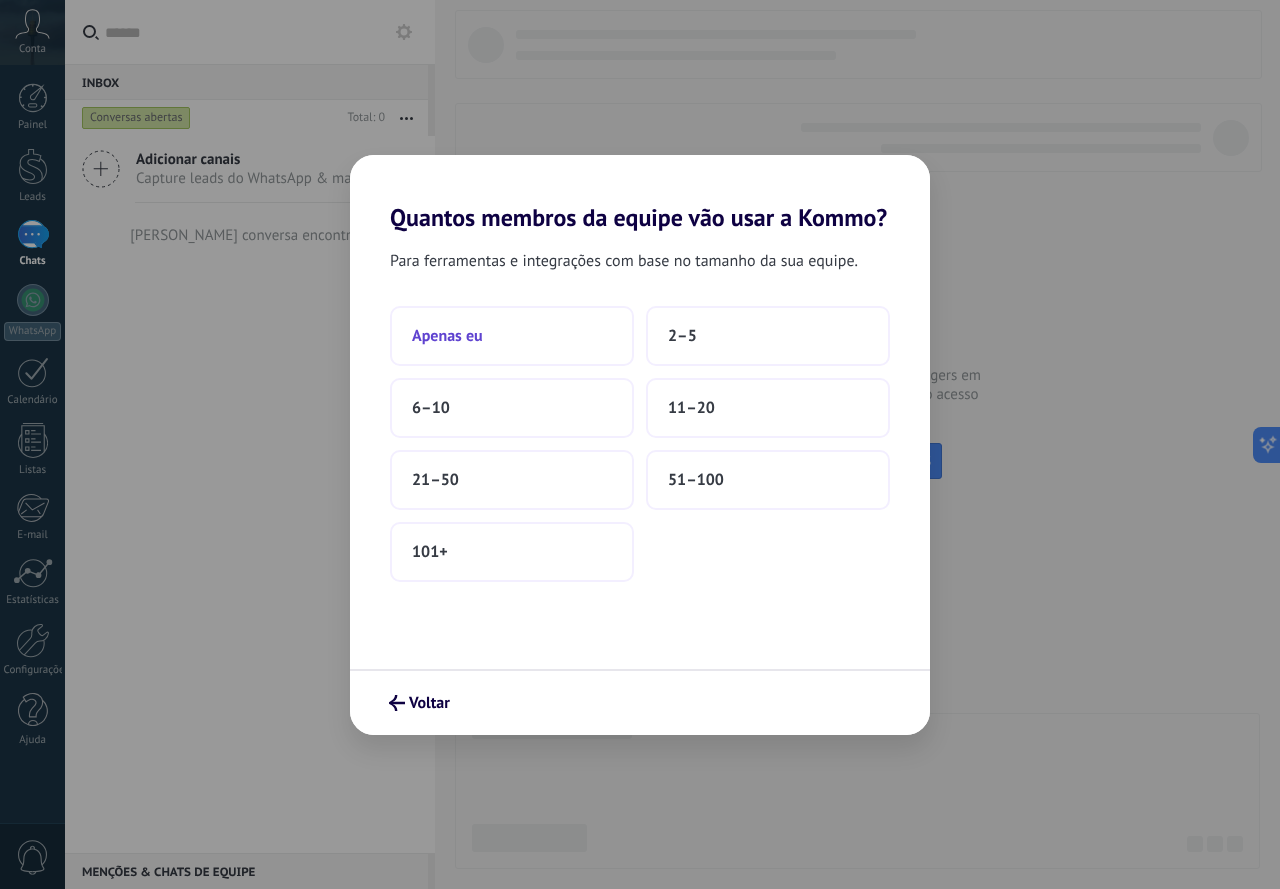 click on "Apenas eu" at bounding box center [512, 336] 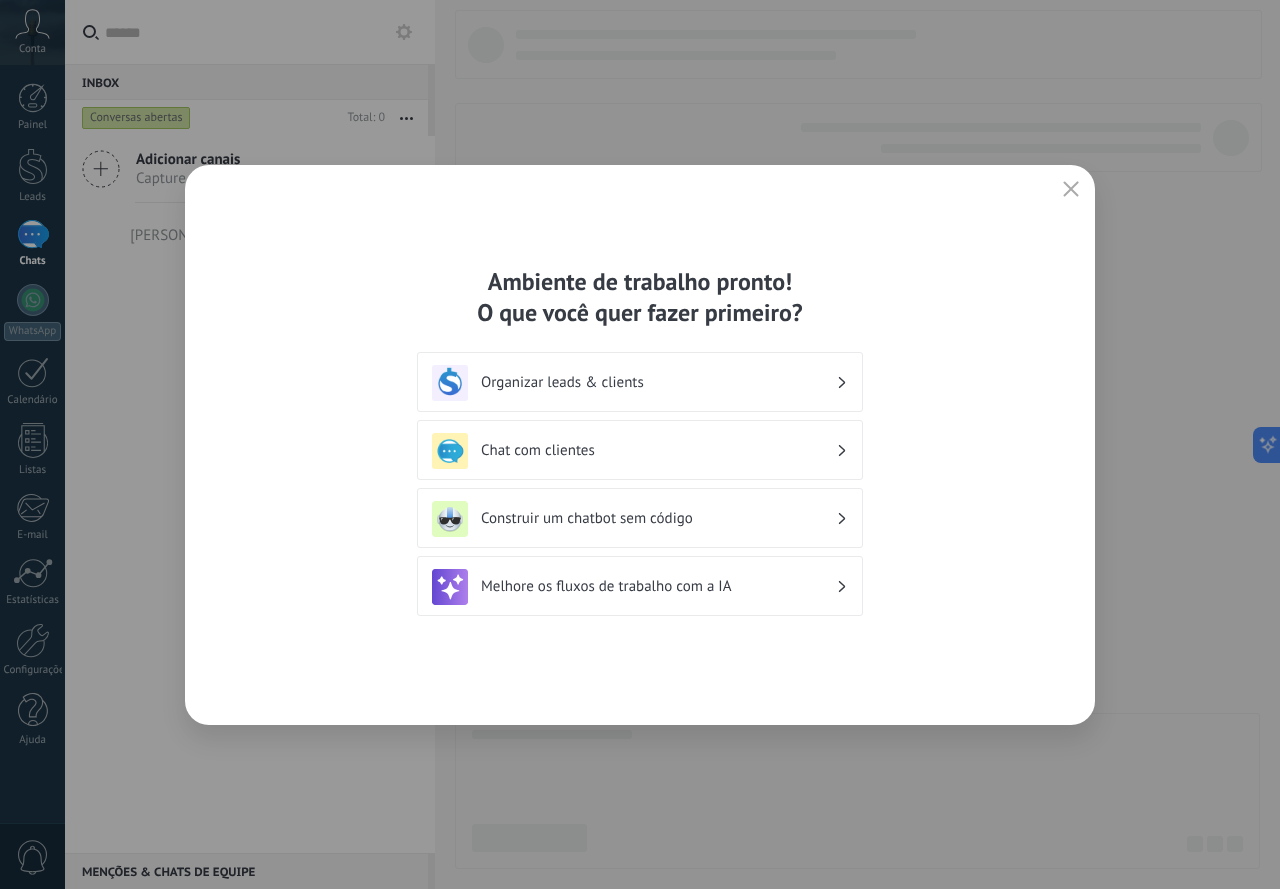 click on "Organizar leads & clients" at bounding box center [640, 383] 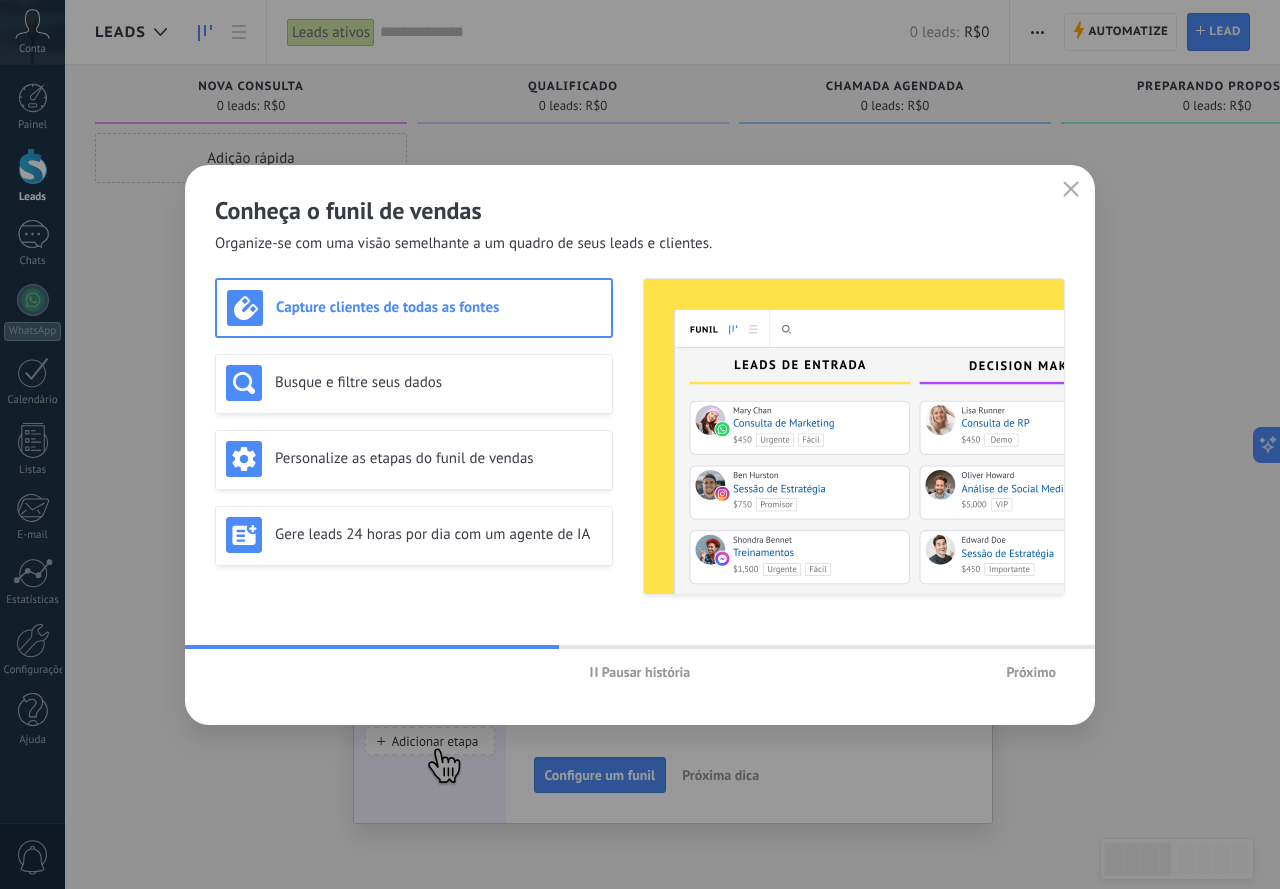 click on "Próximo" at bounding box center (1031, 672) 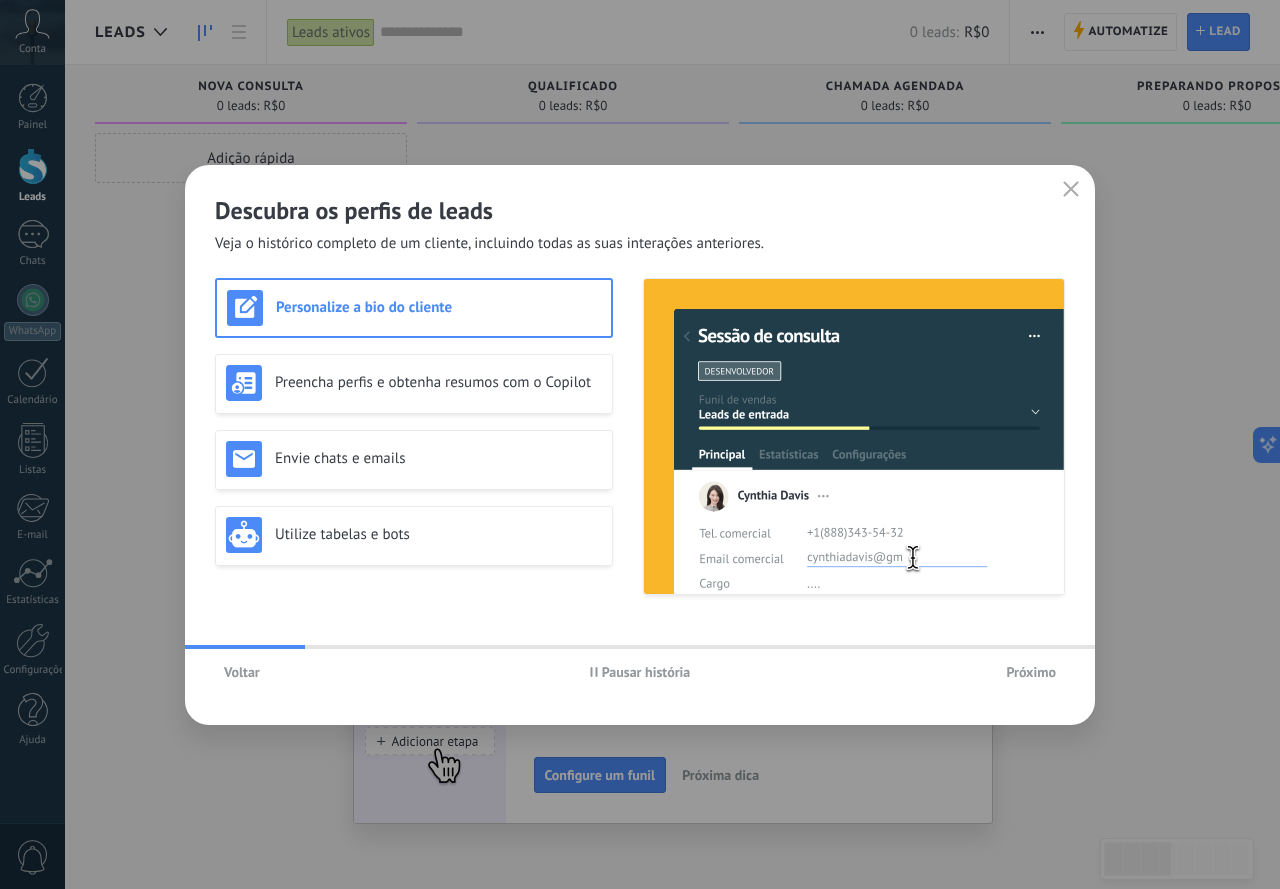 click on "Próximo" at bounding box center [1031, 672] 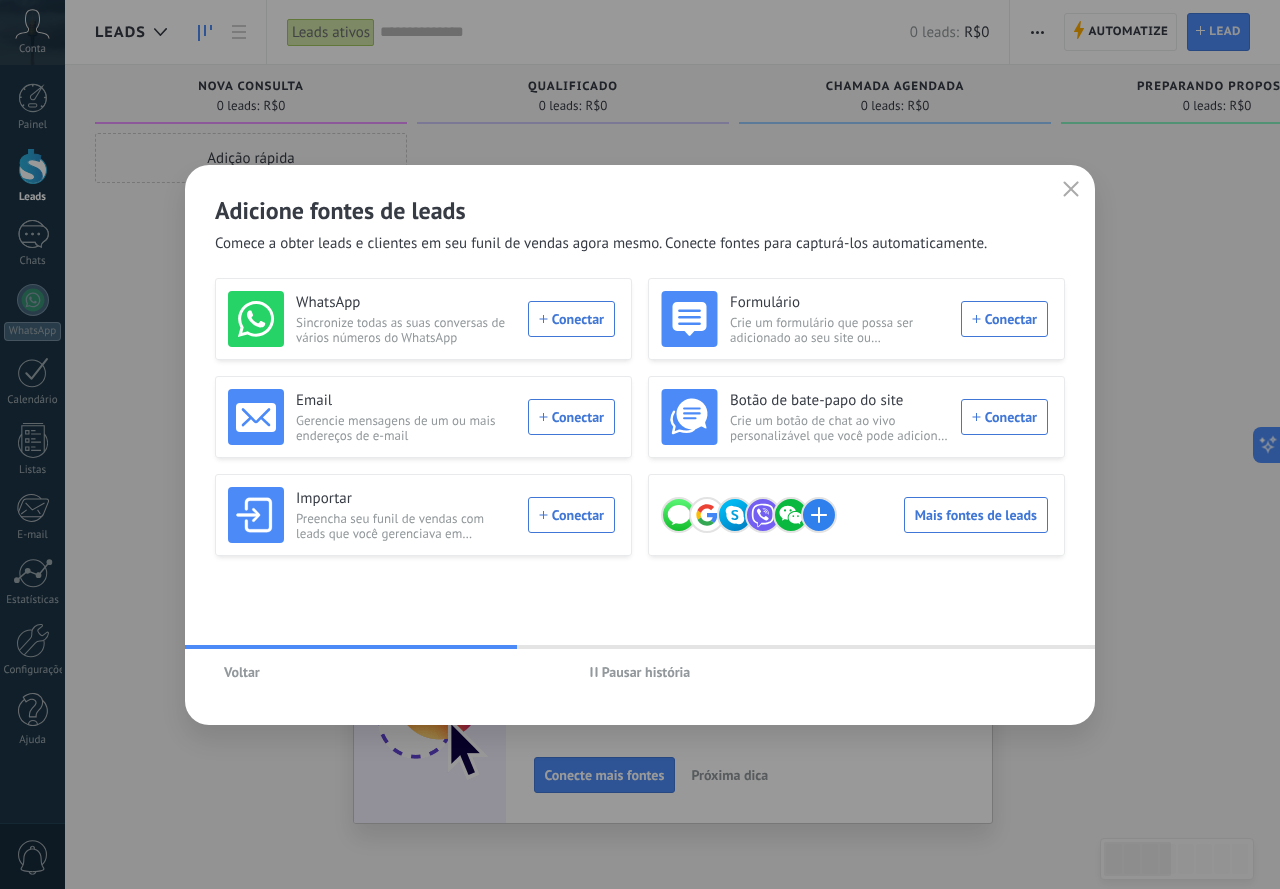 click 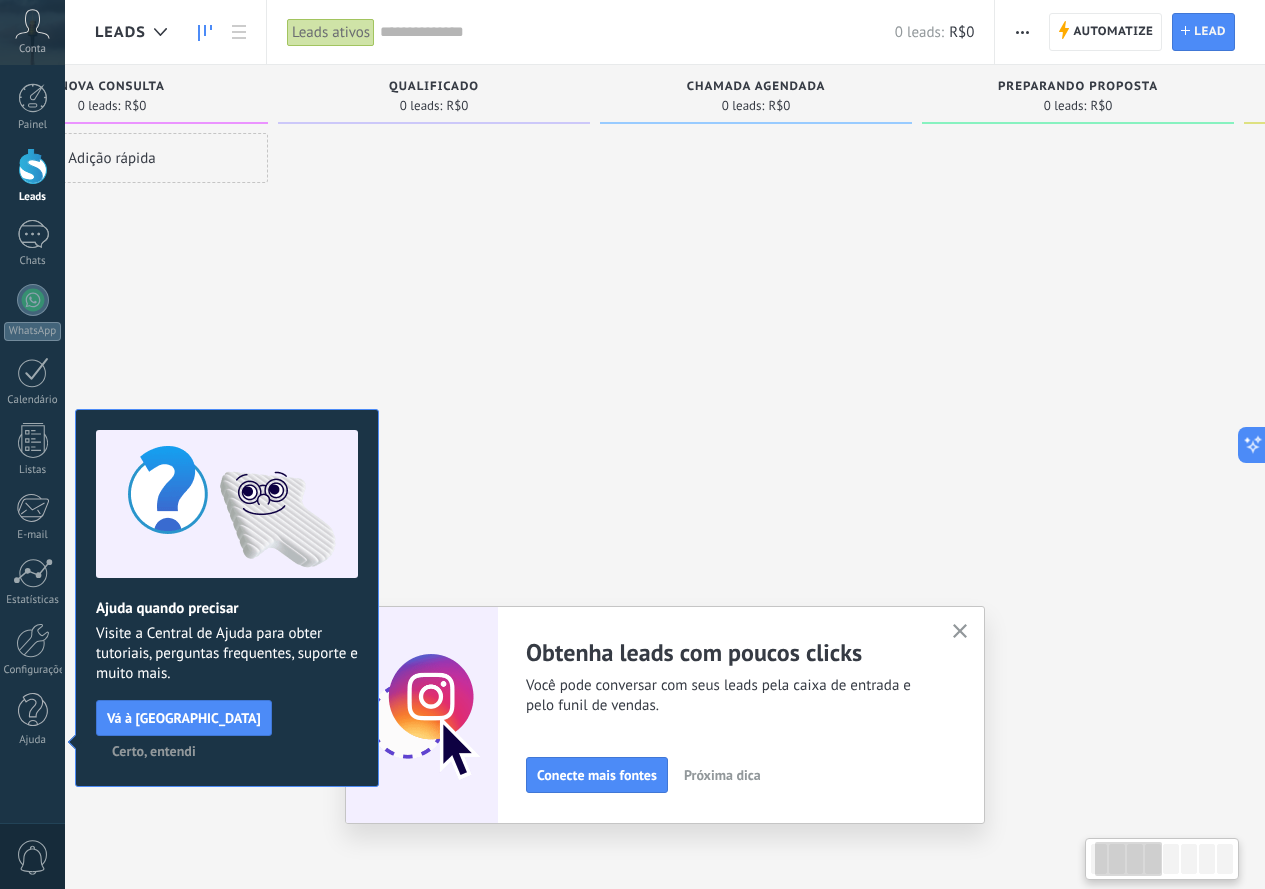 drag, startPoint x: 575, startPoint y: 234, endPoint x: 434, endPoint y: 242, distance: 141.22676 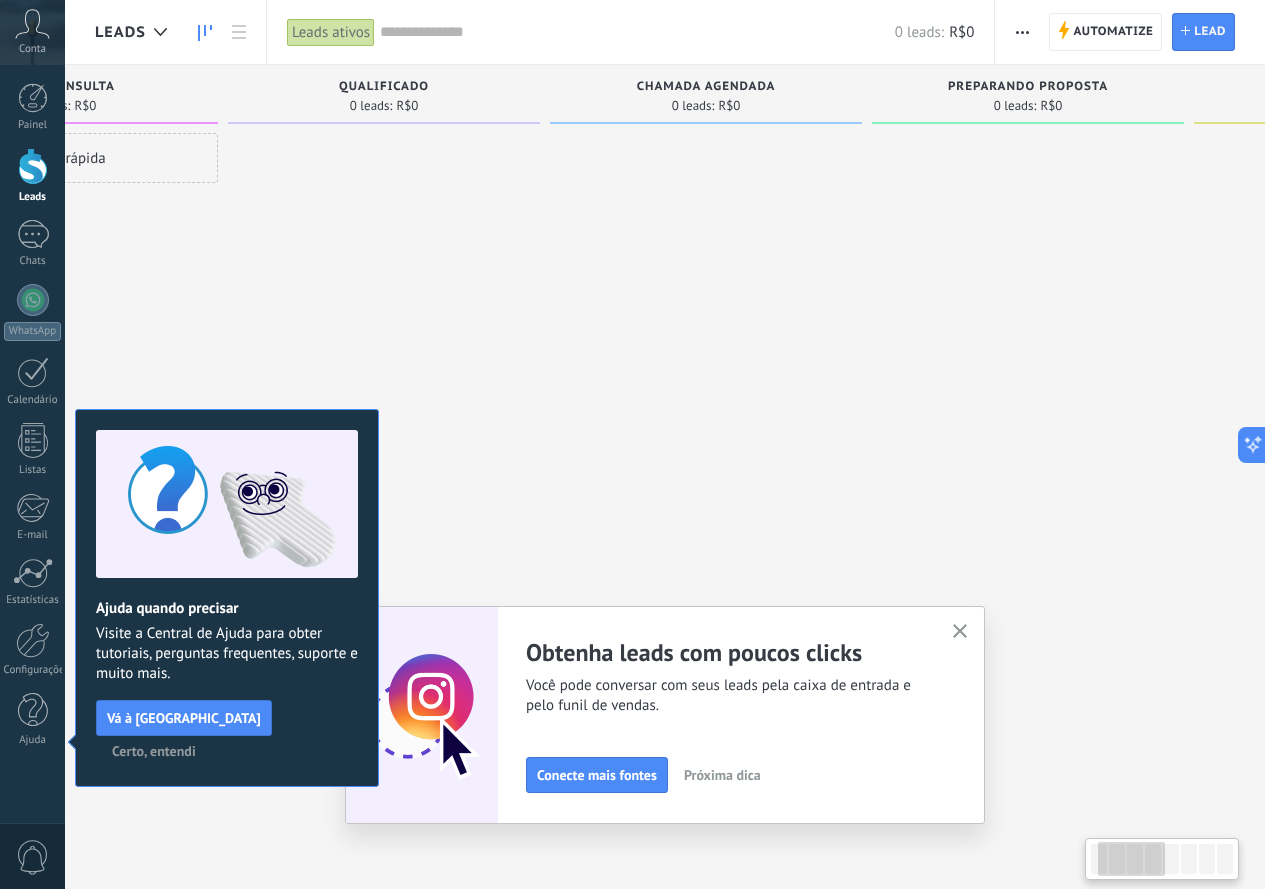 drag, startPoint x: 660, startPoint y: 238, endPoint x: 524, endPoint y: 231, distance: 136.18002 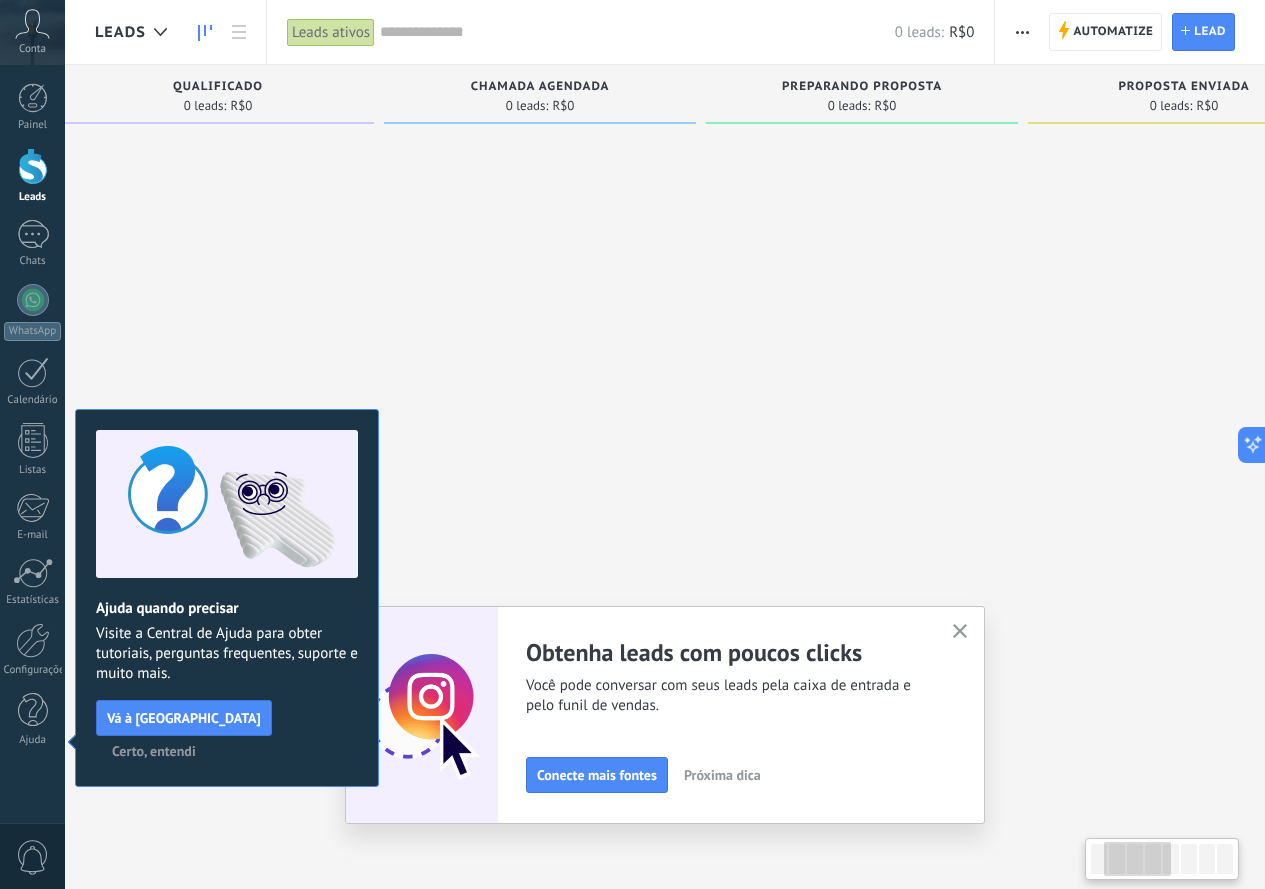 drag, startPoint x: 785, startPoint y: 260, endPoint x: 656, endPoint y: 266, distance: 129.13947 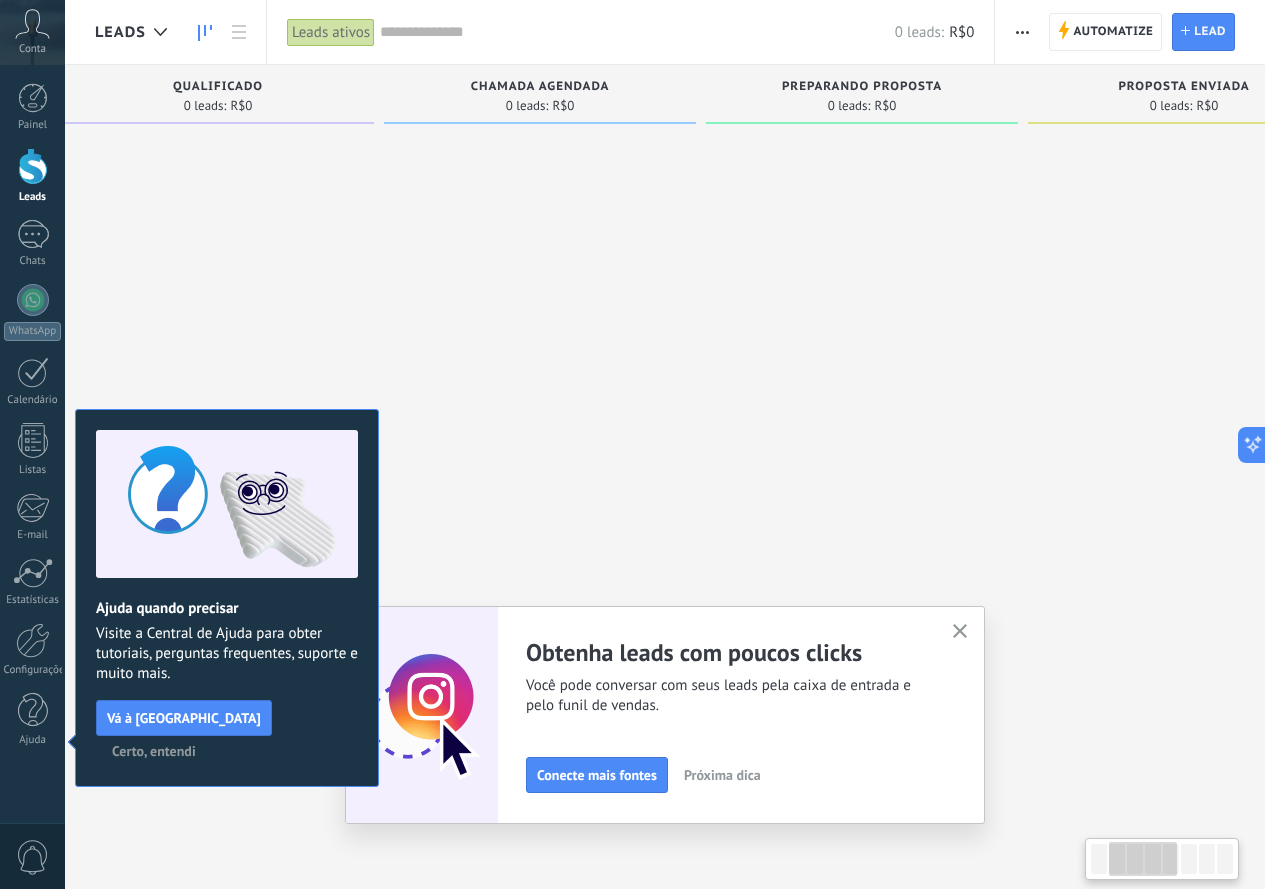 drag, startPoint x: 726, startPoint y: 276, endPoint x: 656, endPoint y: 271, distance: 70.178345 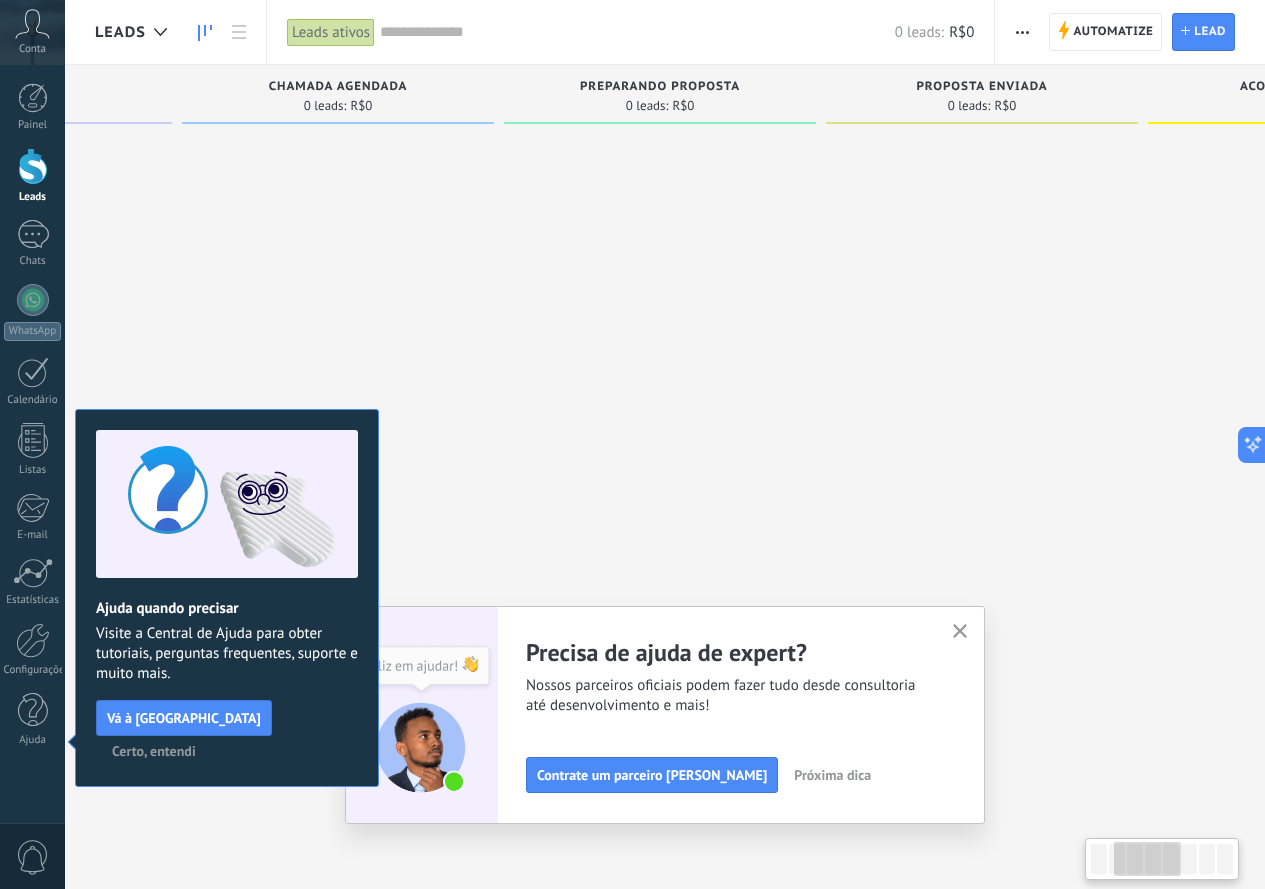 click at bounding box center [982, 447] 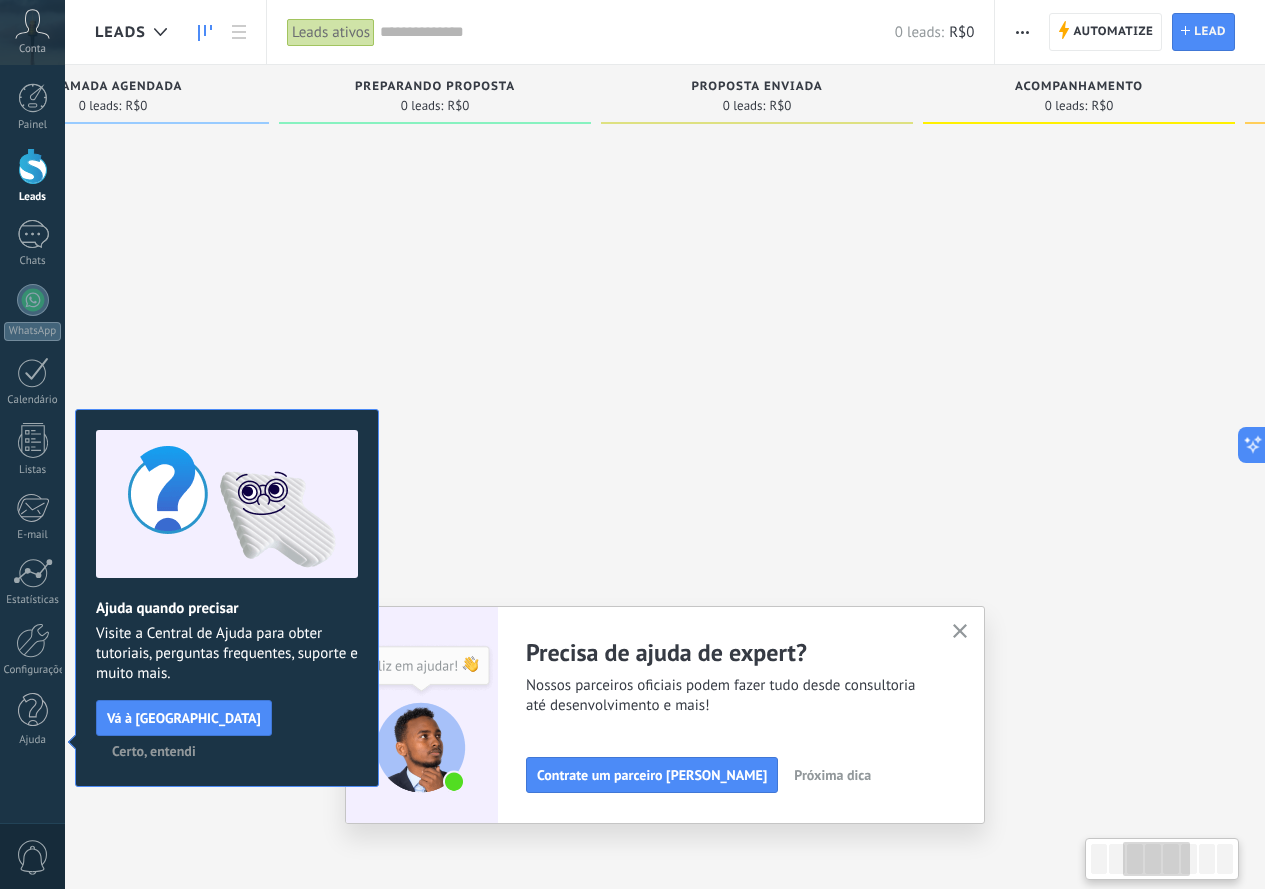 drag, startPoint x: 940, startPoint y: 343, endPoint x: 696, endPoint y: 371, distance: 245.6013 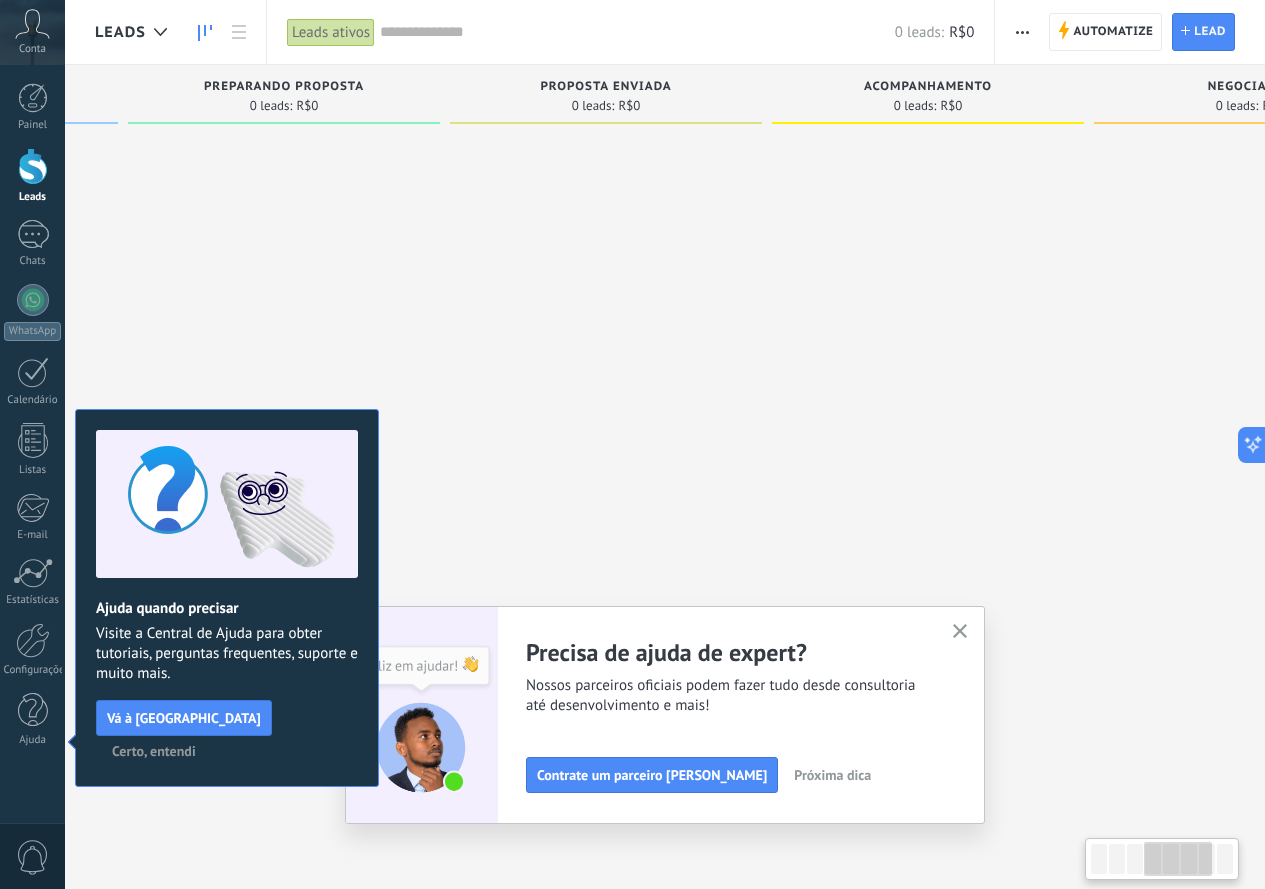 drag, startPoint x: 800, startPoint y: 337, endPoint x: 665, endPoint y: 340, distance: 135.03333 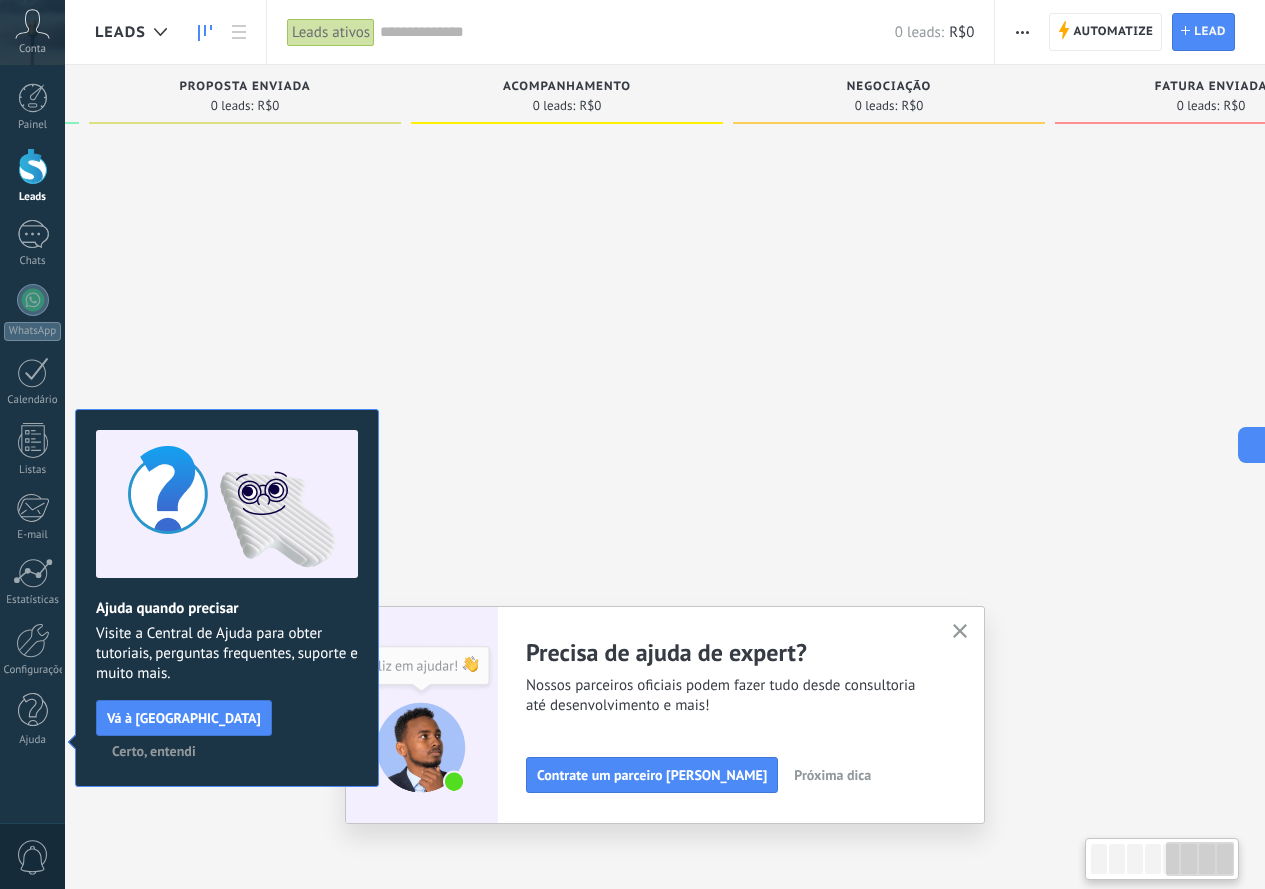 drag, startPoint x: 705, startPoint y: 336, endPoint x: 815, endPoint y: 326, distance: 110.45361 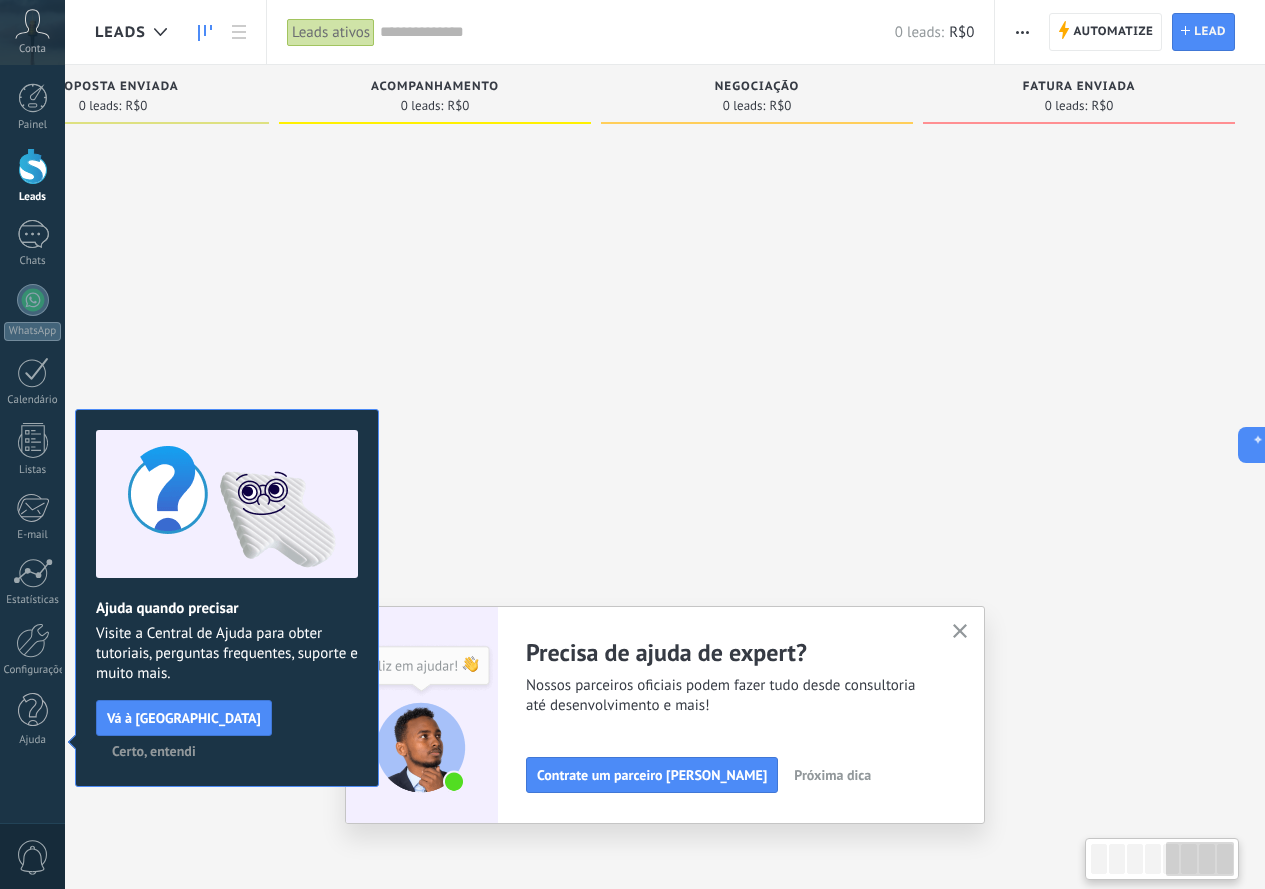 drag, startPoint x: 1007, startPoint y: 332, endPoint x: 736, endPoint y: 332, distance: 271 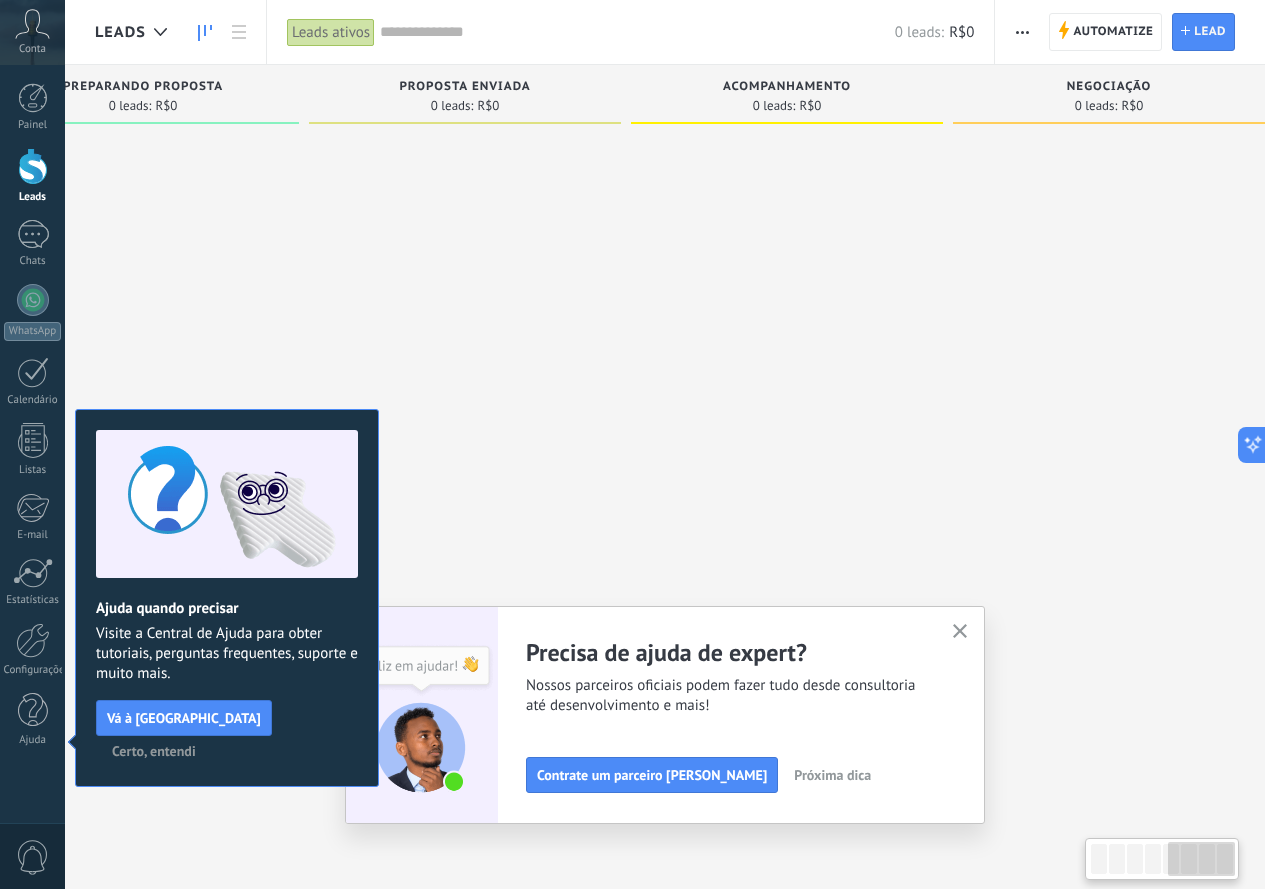 drag, startPoint x: 771, startPoint y: 299, endPoint x: 1191, endPoint y: 318, distance: 420.42953 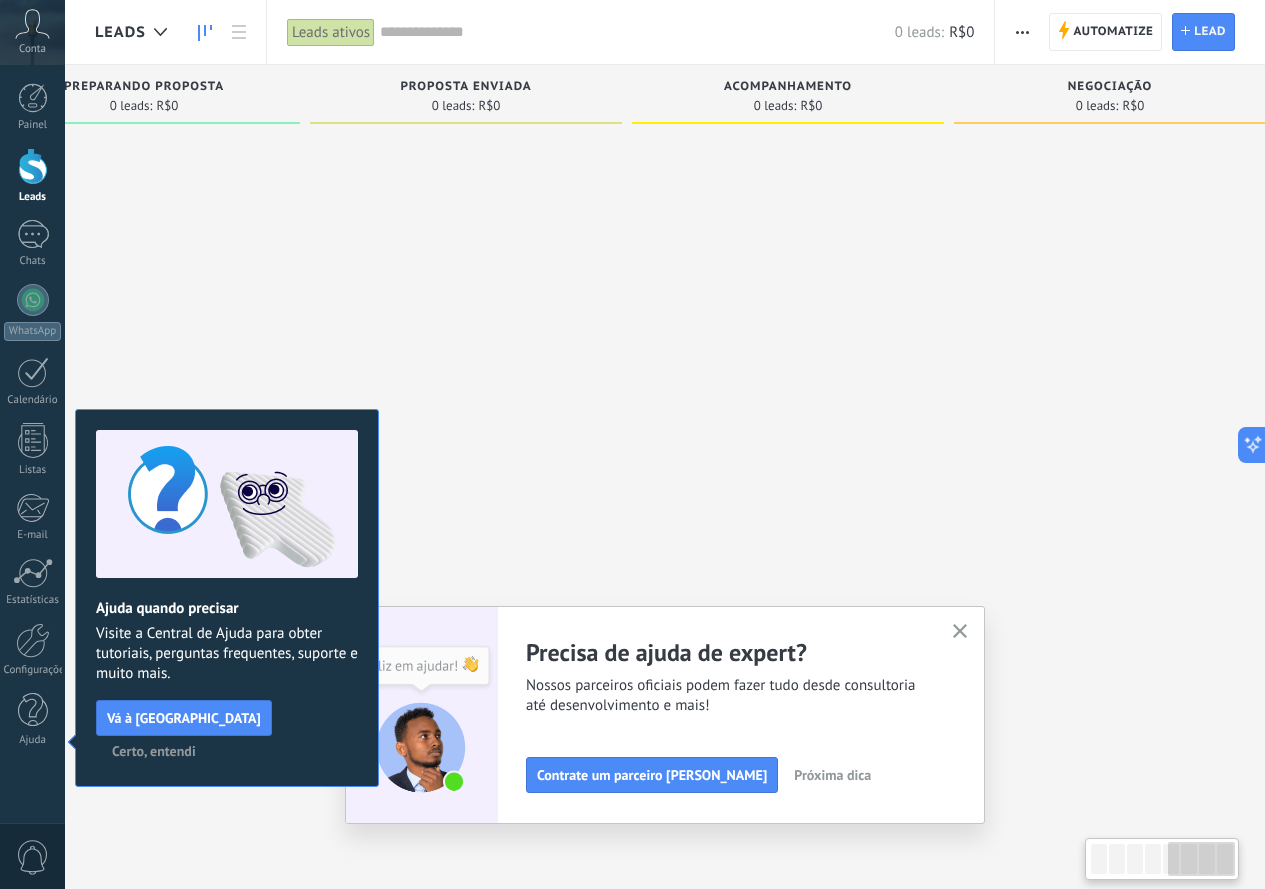 click at bounding box center [1110, 447] 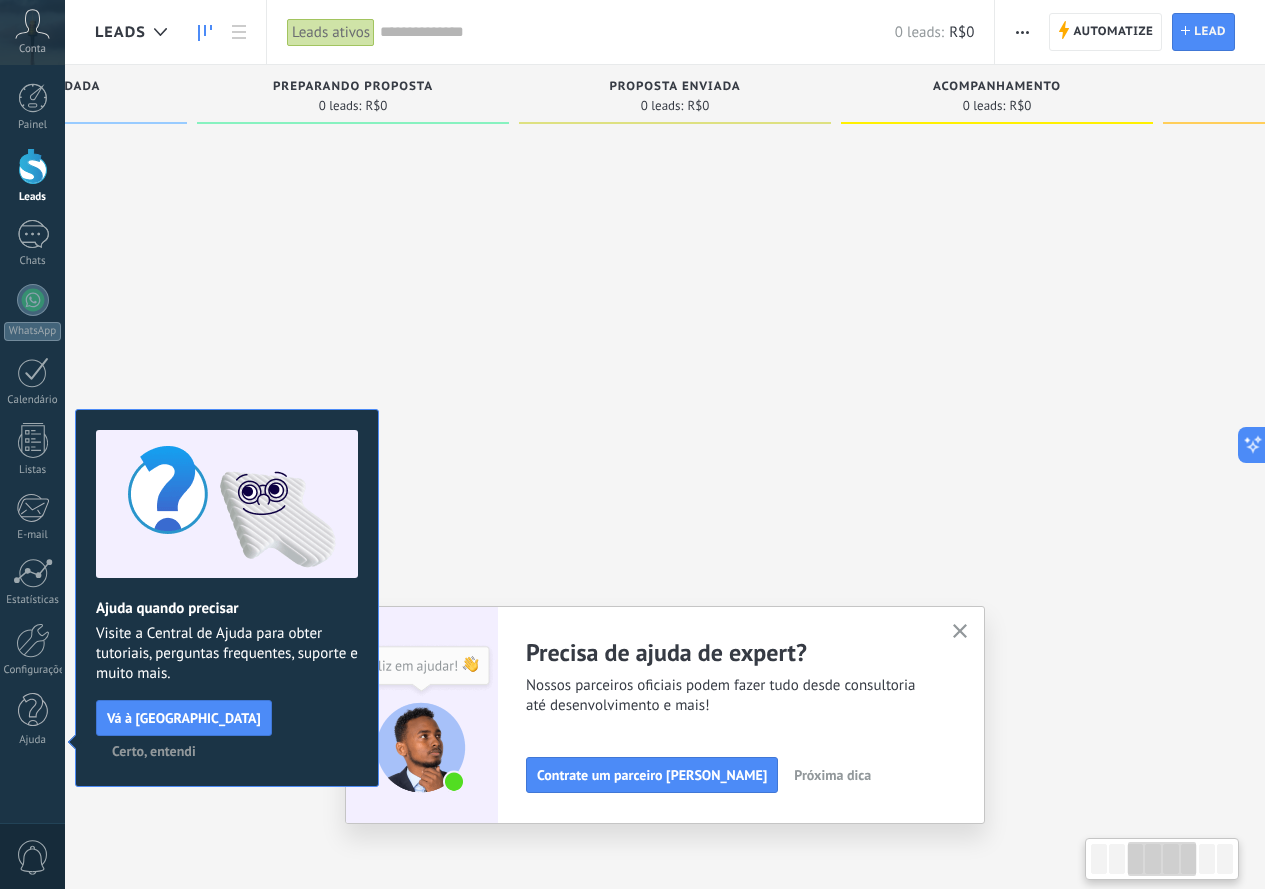 drag, startPoint x: 632, startPoint y: 351, endPoint x: 1046, endPoint y: 333, distance: 414.3911 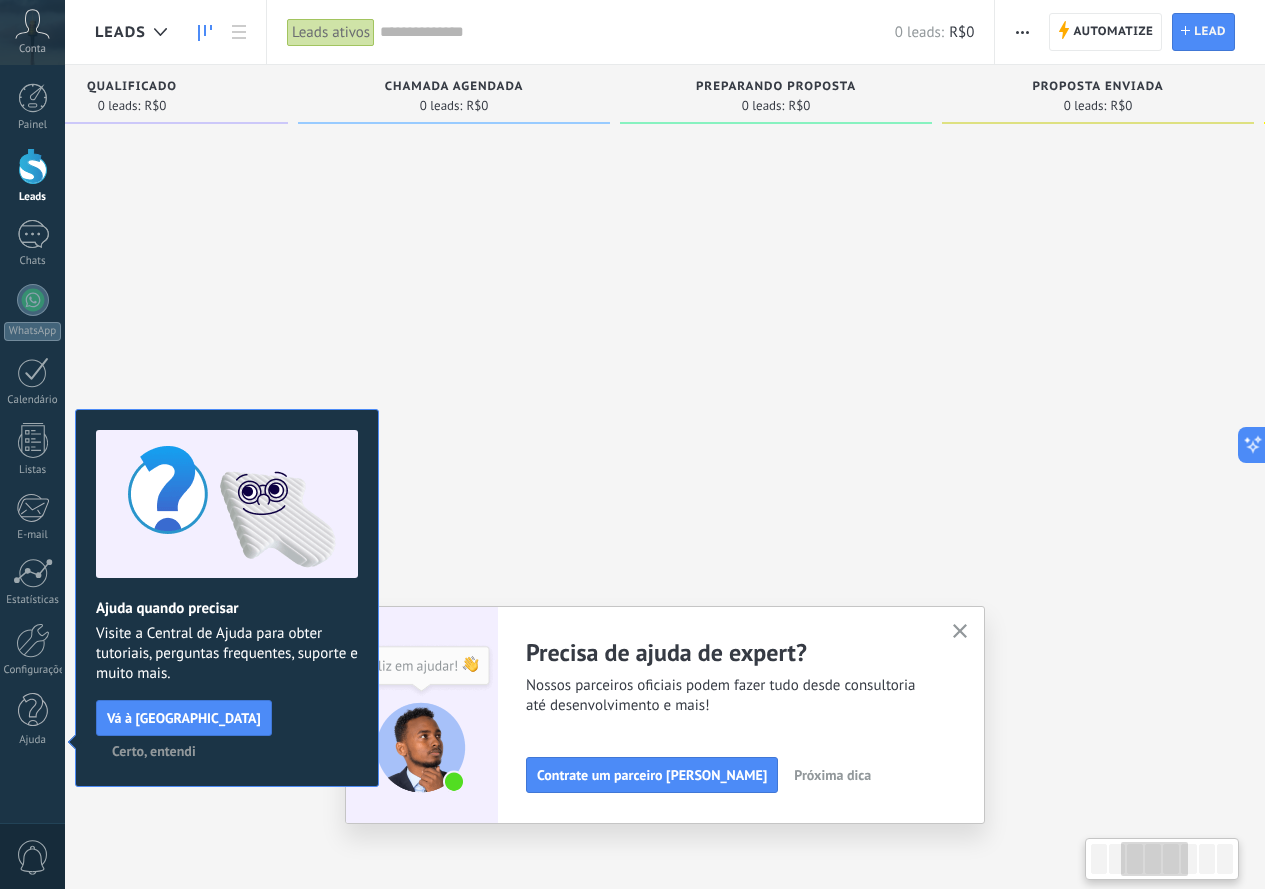 drag, startPoint x: 617, startPoint y: 336, endPoint x: 1115, endPoint y: 328, distance: 498.06424 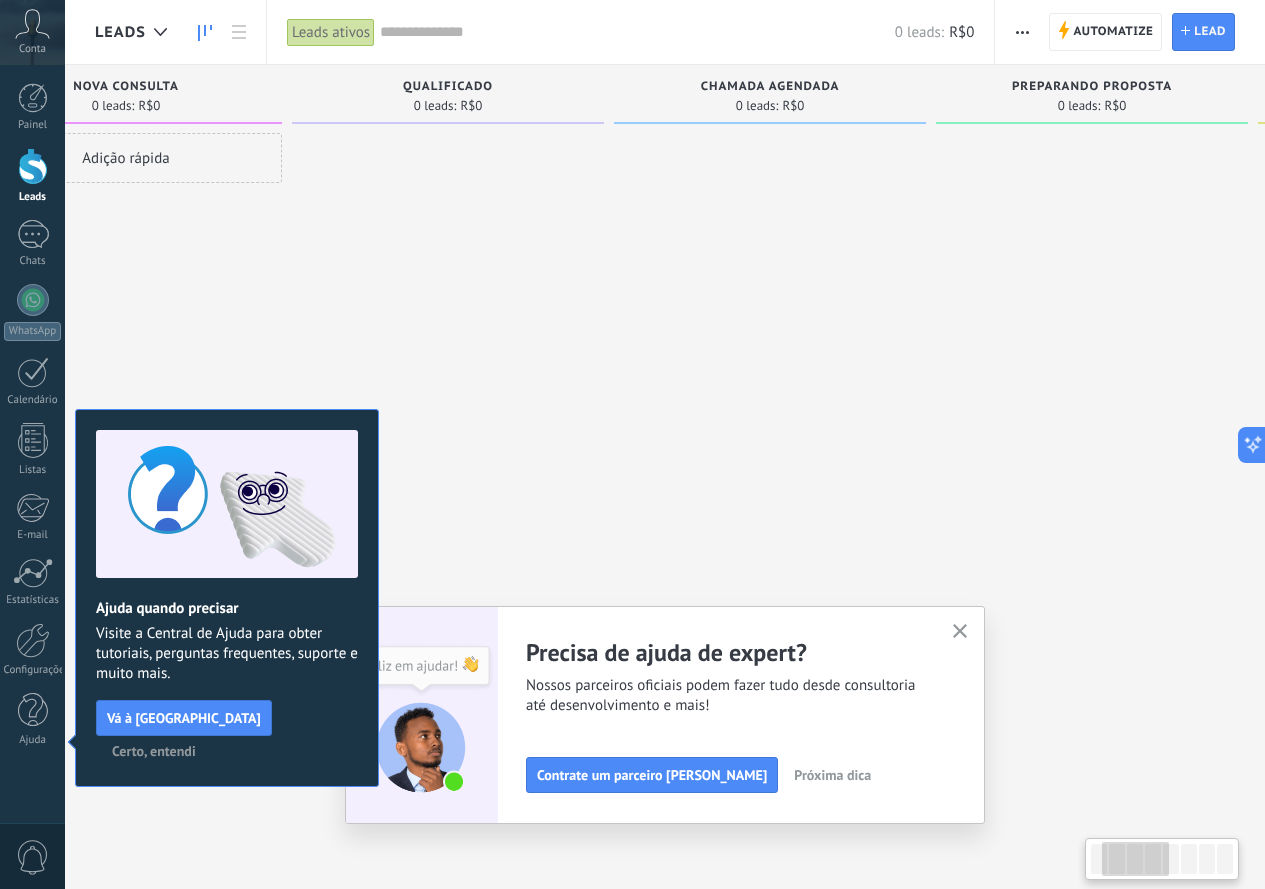 drag, startPoint x: 919, startPoint y: 288, endPoint x: 1122, endPoint y: 234, distance: 210.05951 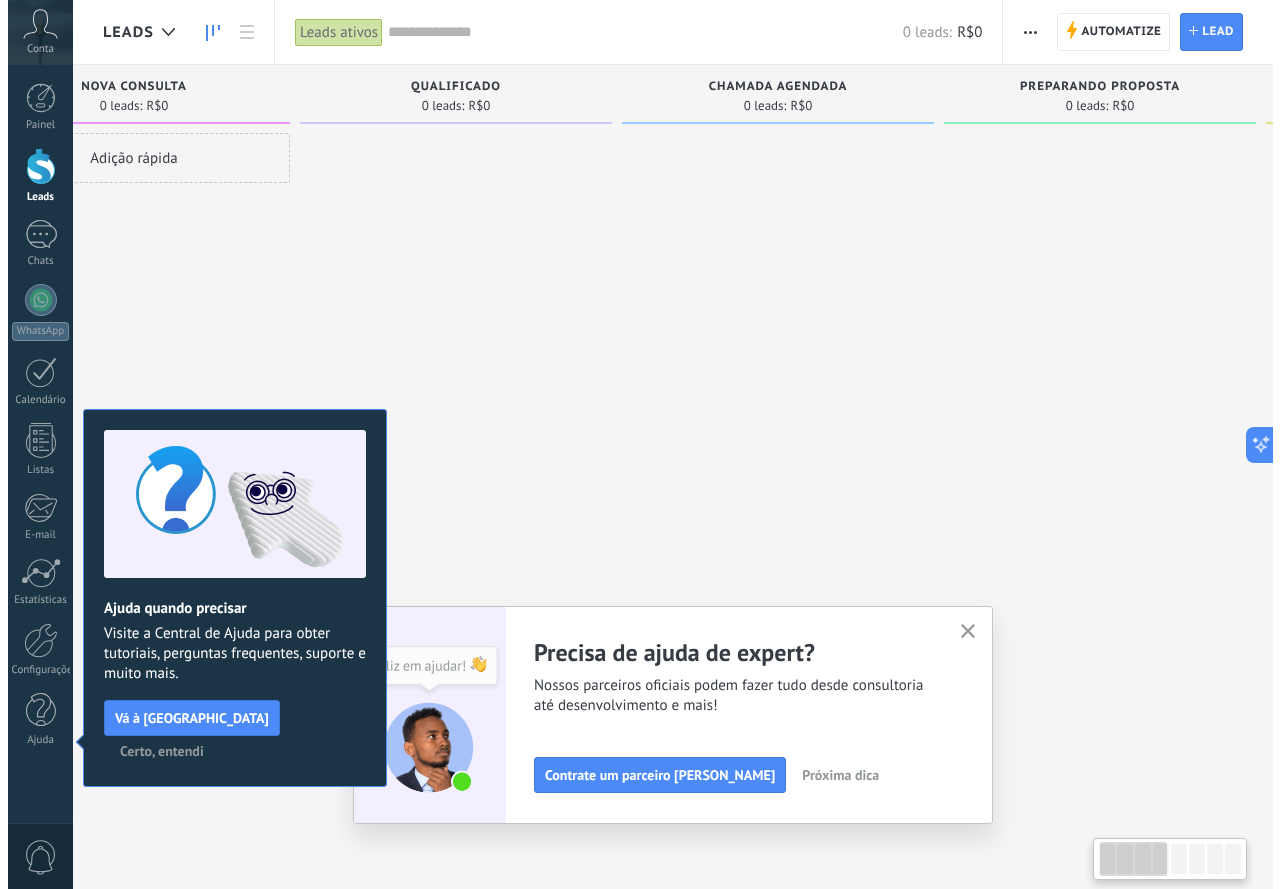scroll, scrollTop: 0, scrollLeft: 63, axis: horizontal 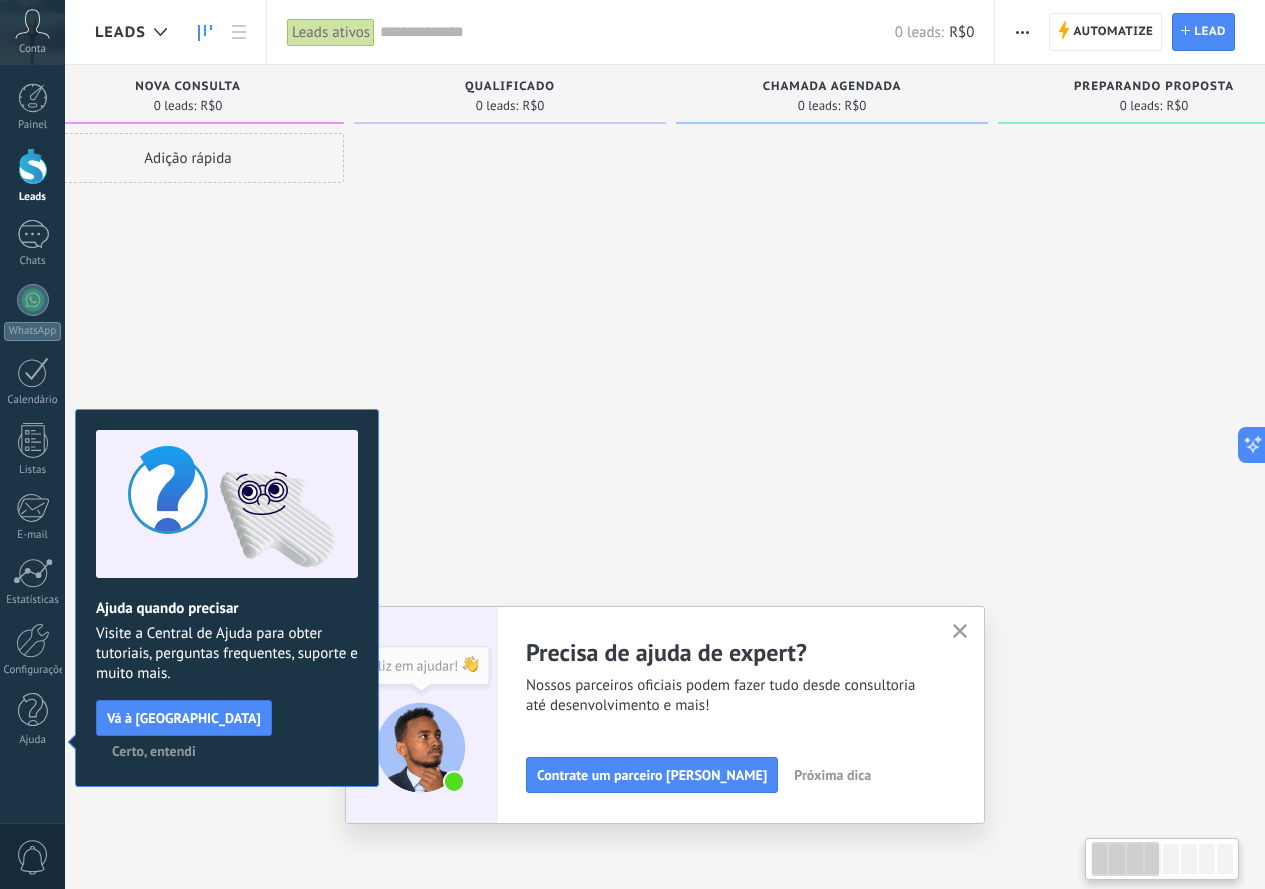 click 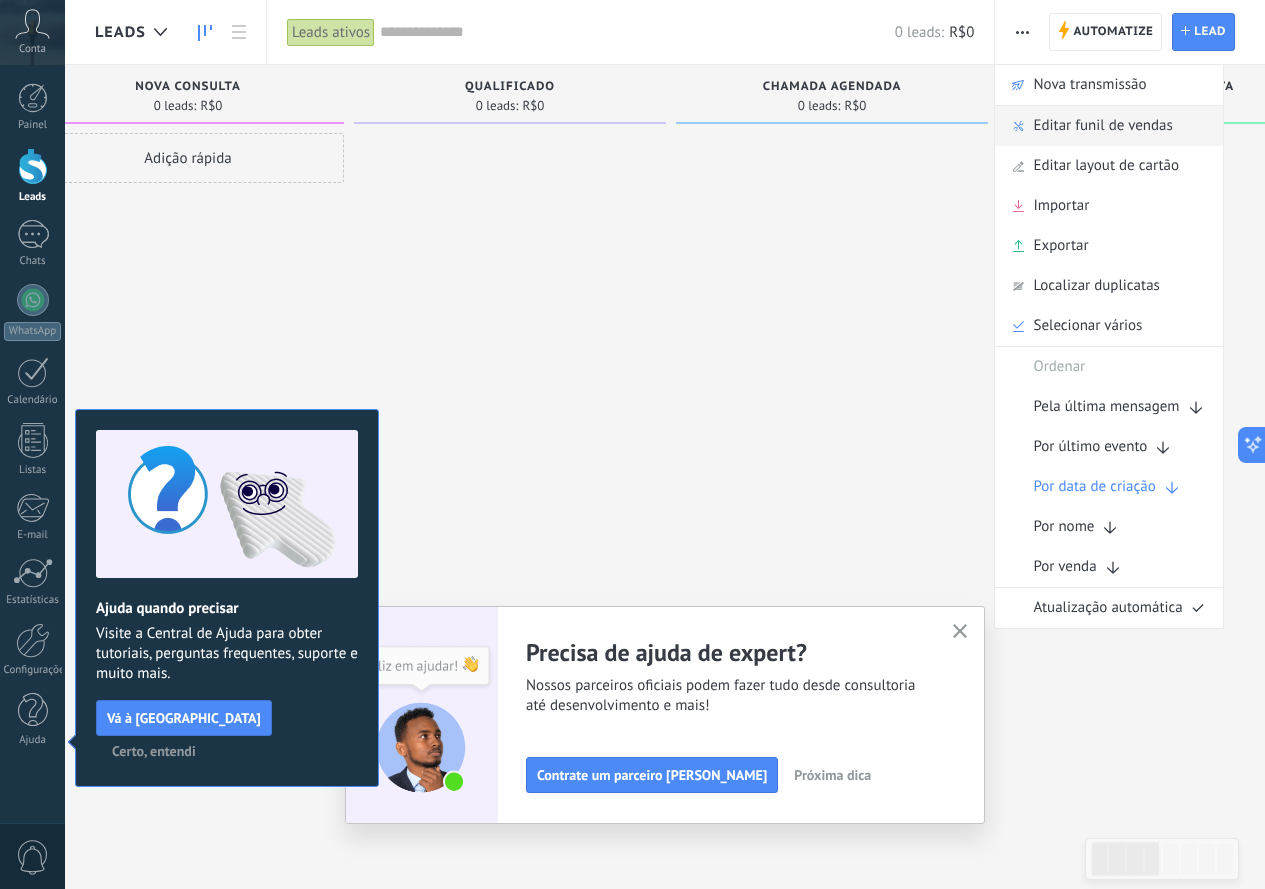 click on "Editar funil de vendas" at bounding box center (1102, 126) 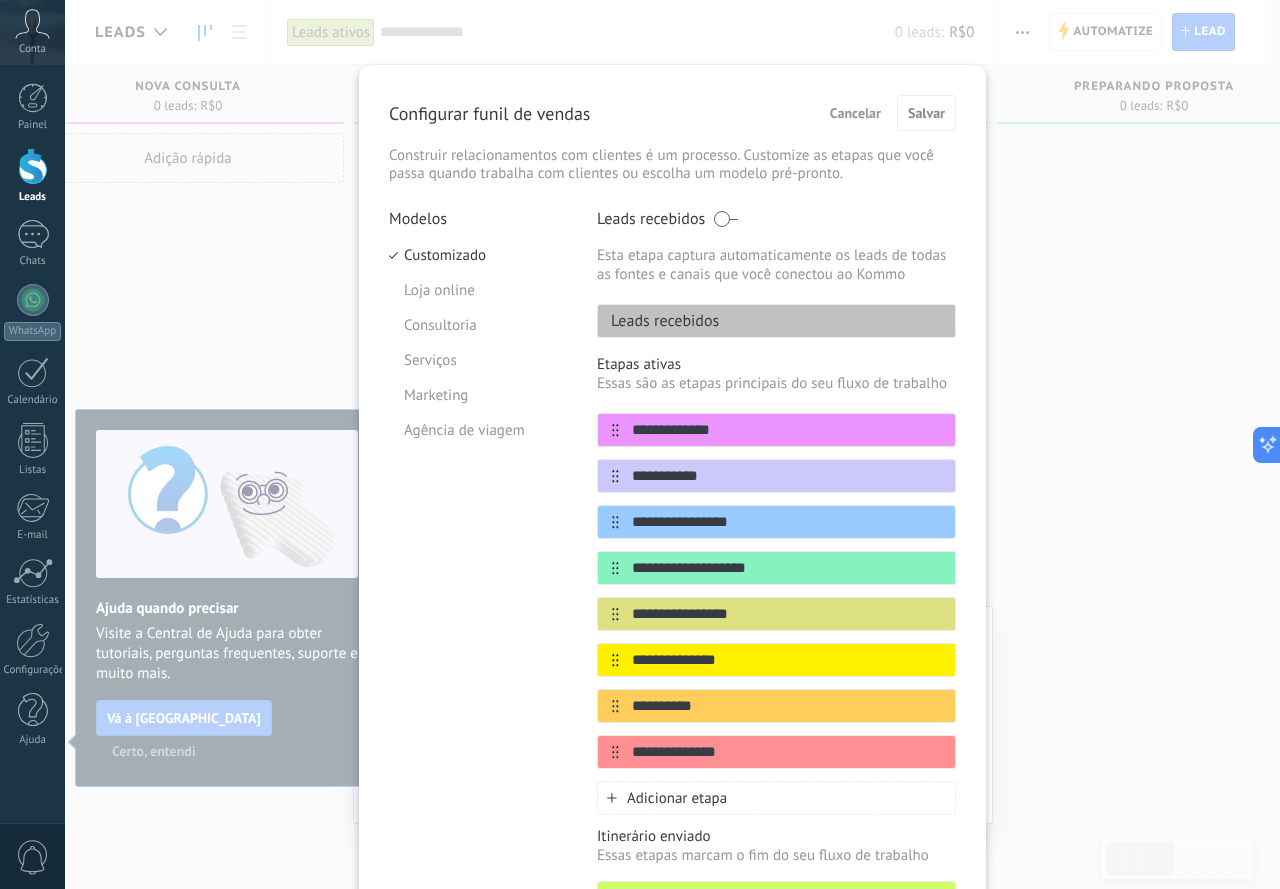 click on "Leads recebidos" at bounding box center [658, 321] 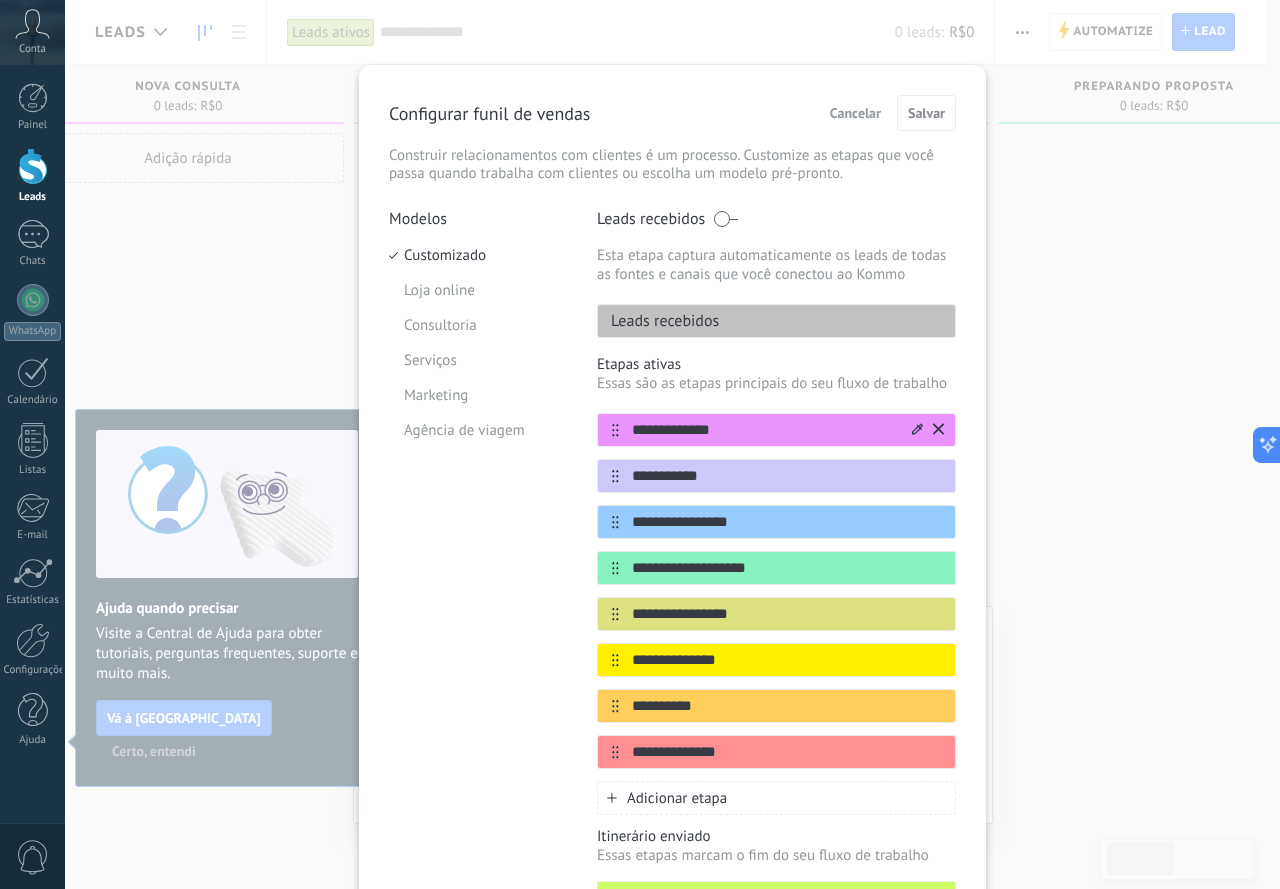 click on "**********" at bounding box center (764, 430) 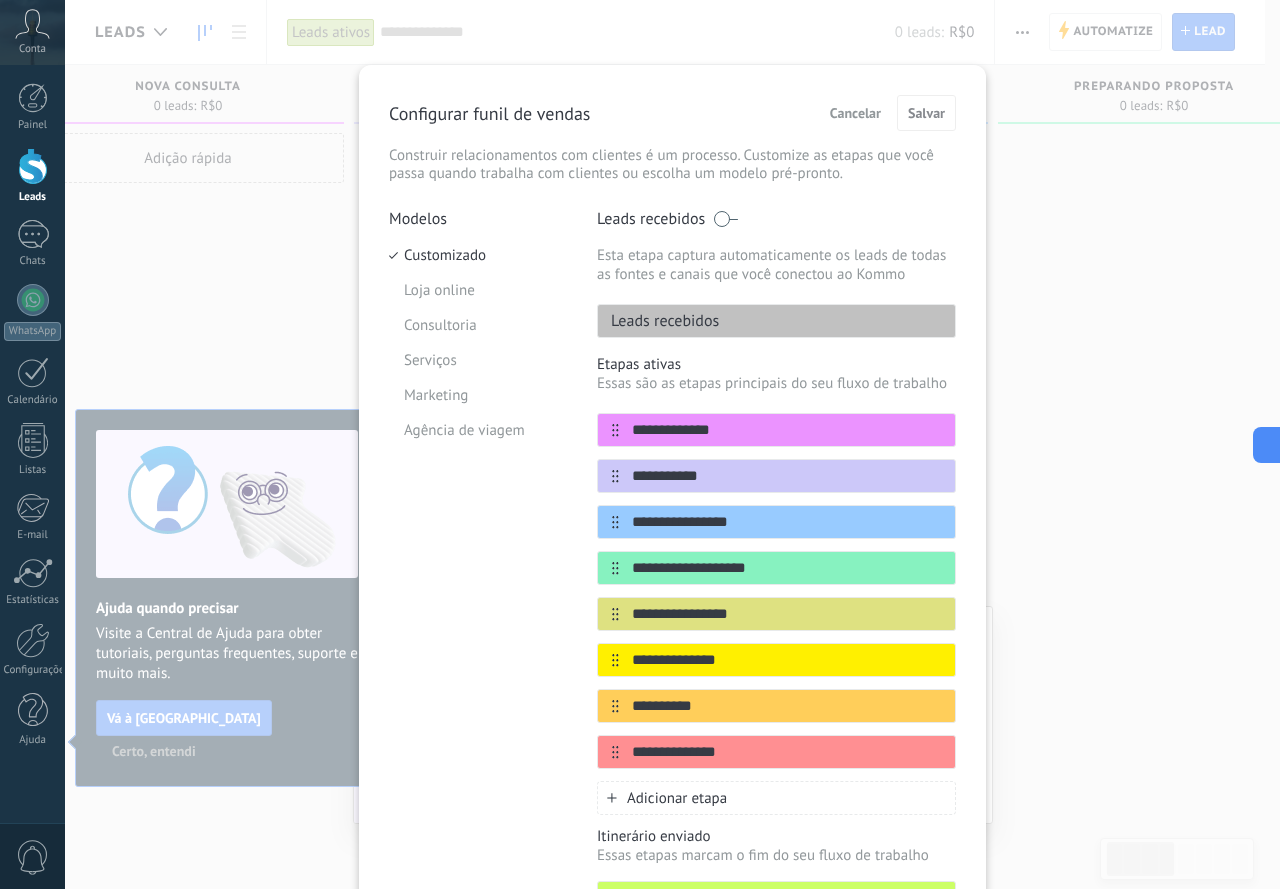 click on "Leads recebidos" at bounding box center (658, 321) 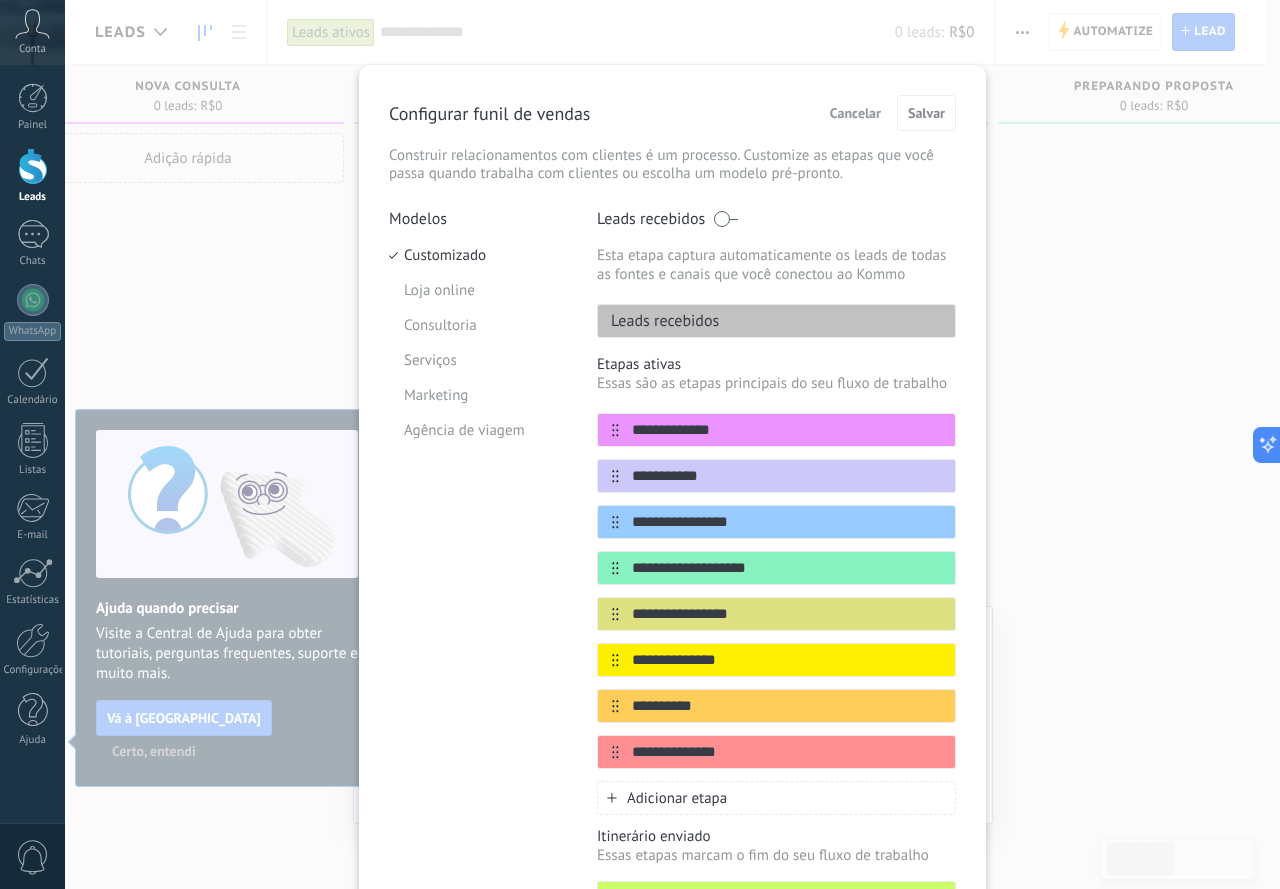 click on "Leads recebidos" at bounding box center (658, 321) 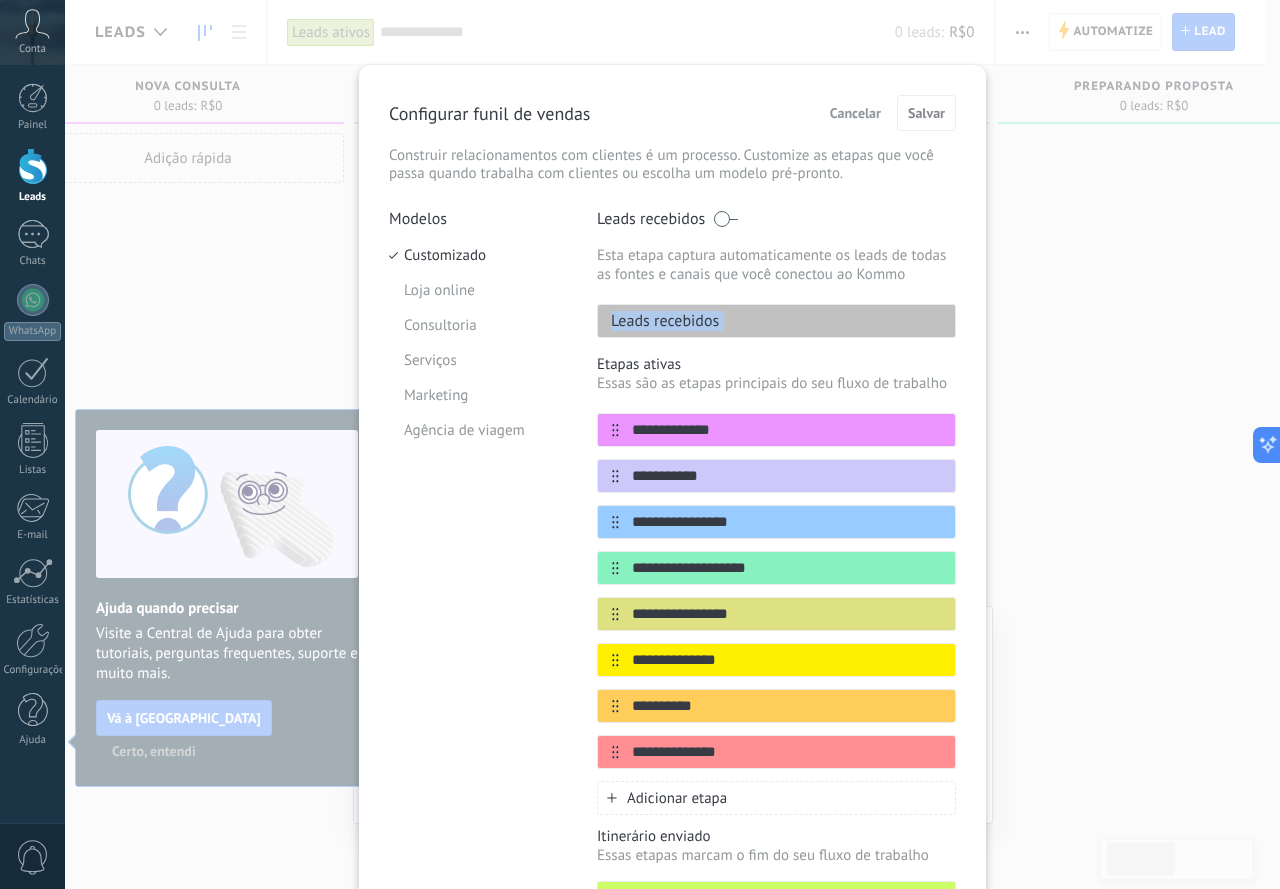 click on "Leads recebidos" at bounding box center [658, 321] 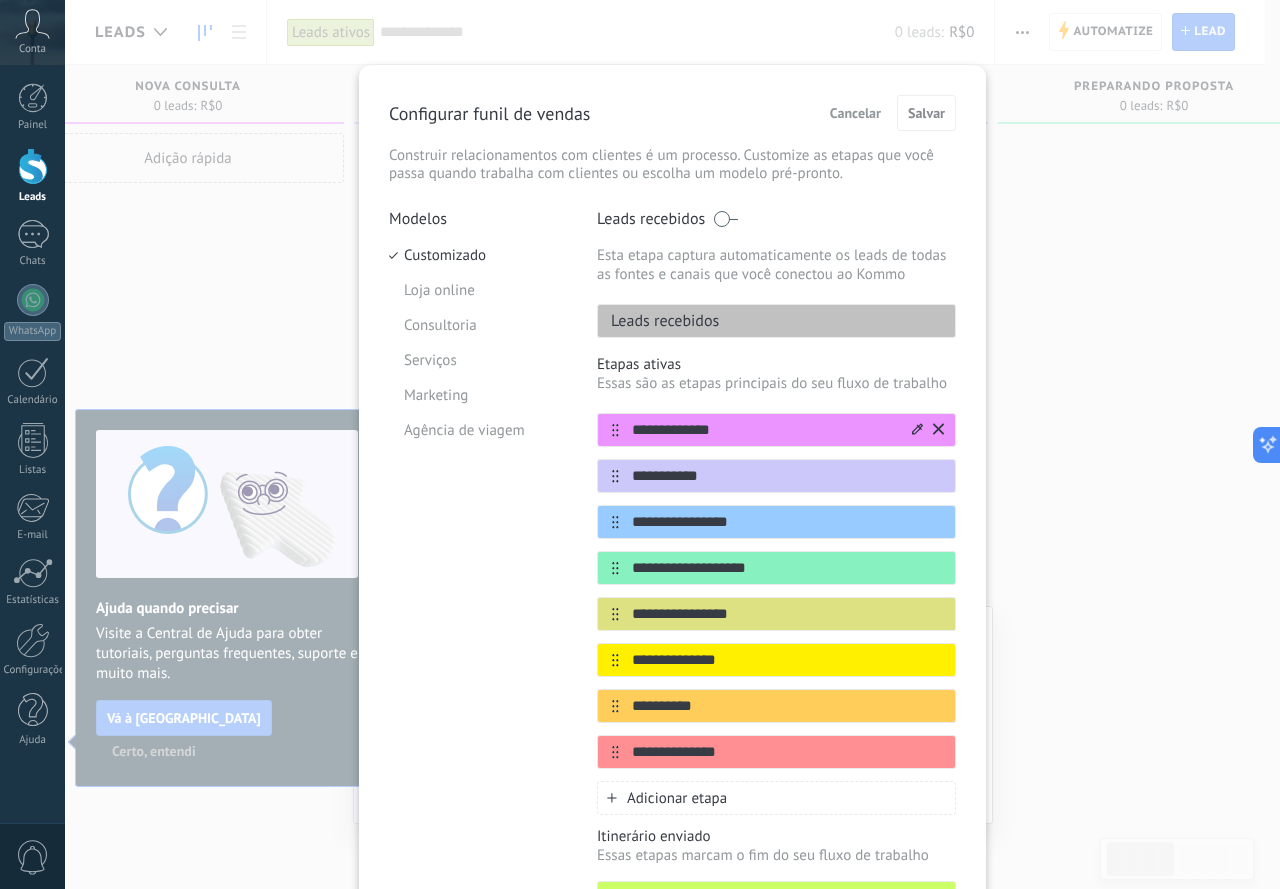click on "**********" at bounding box center [764, 430] 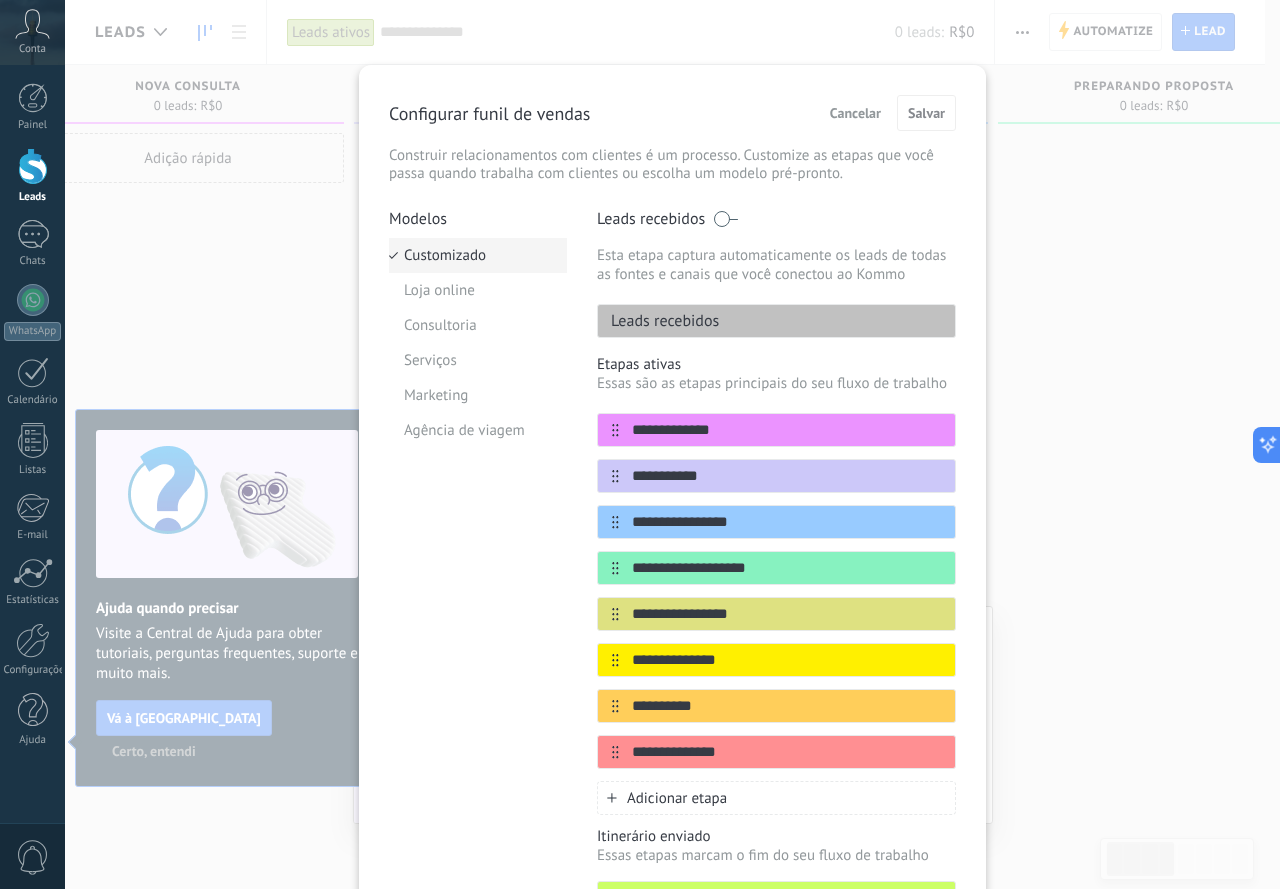 click on "Customizado" at bounding box center [478, 255] 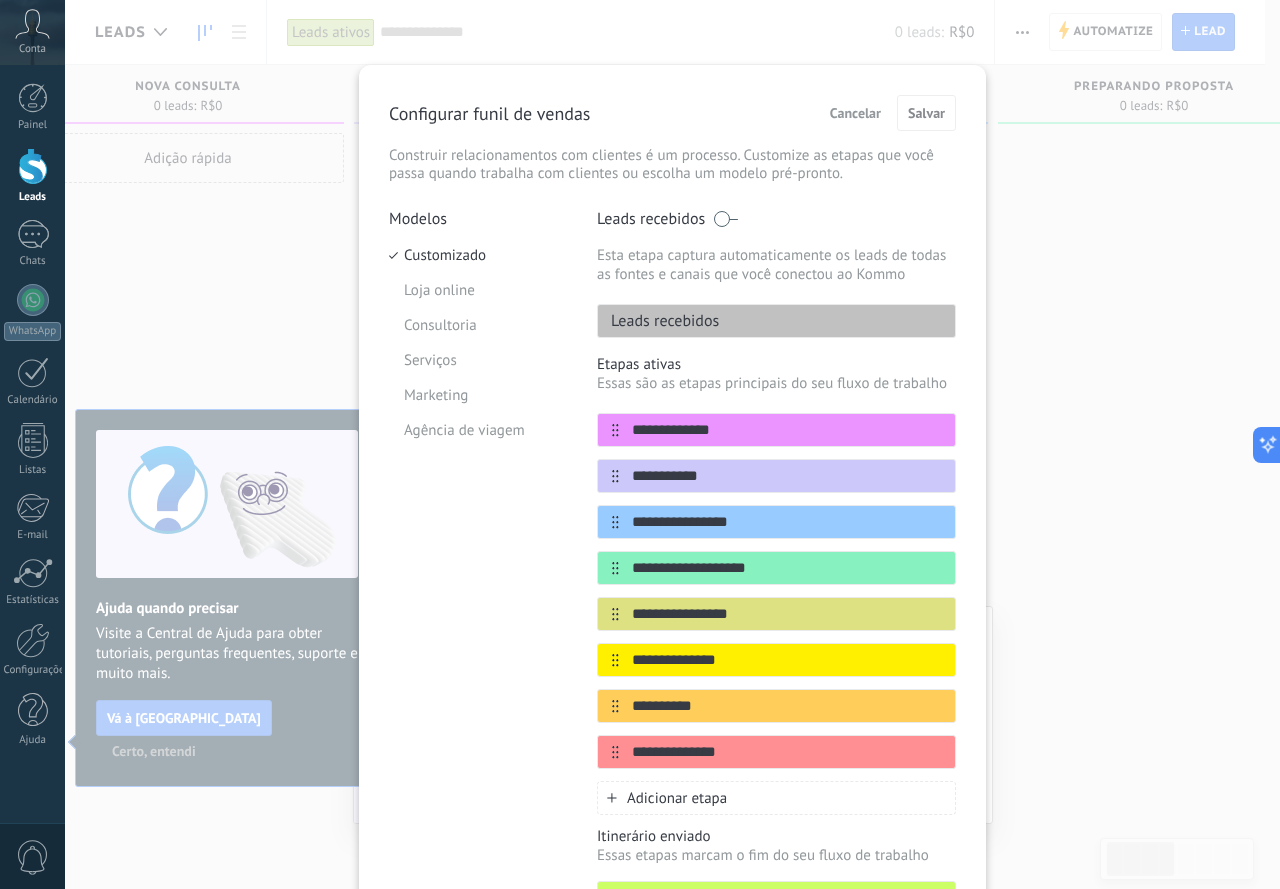 click on "Leads recebidos" at bounding box center (776, 321) 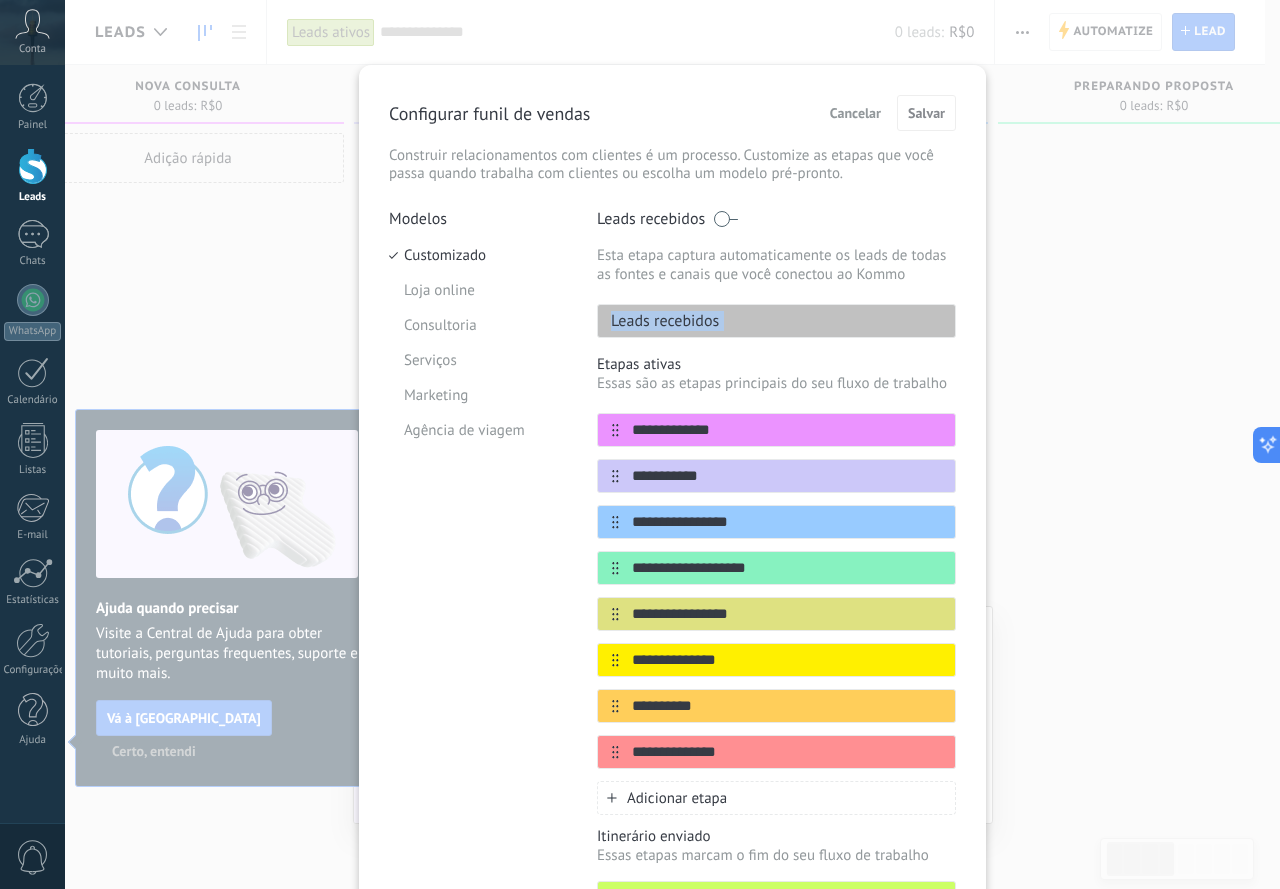drag, startPoint x: 637, startPoint y: 325, endPoint x: 736, endPoint y: 323, distance: 99.0202 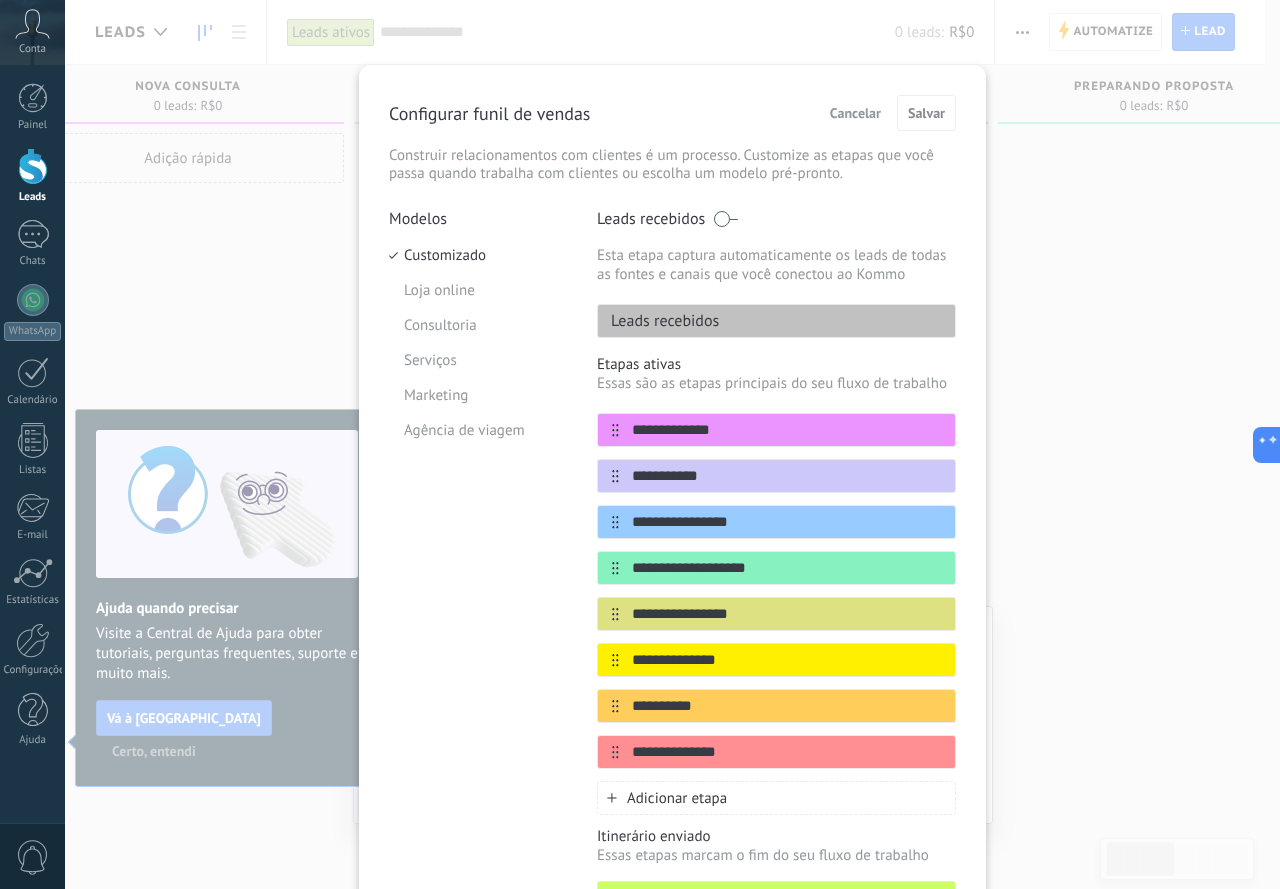 click on "**********" at bounding box center (672, 534) 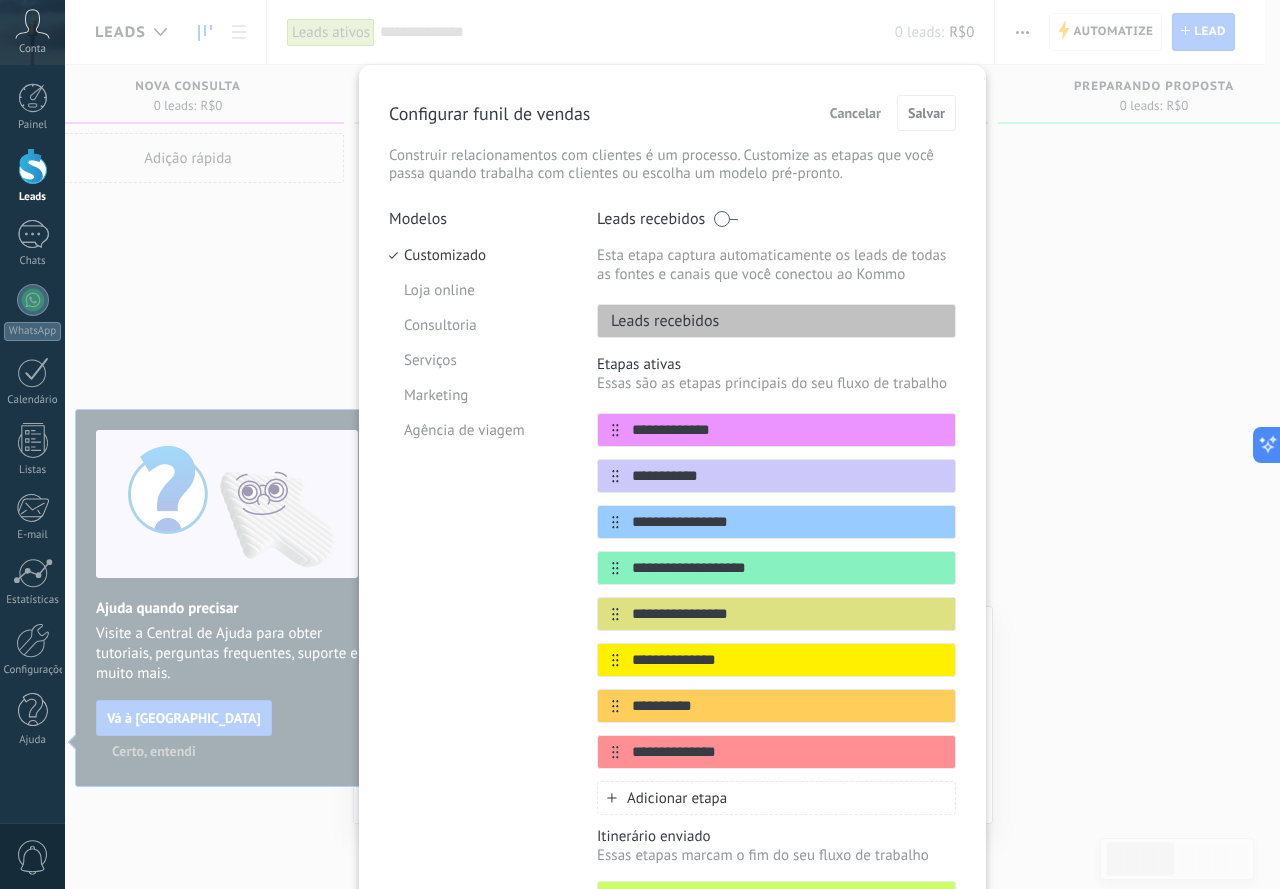 click at bounding box center (725, 219) 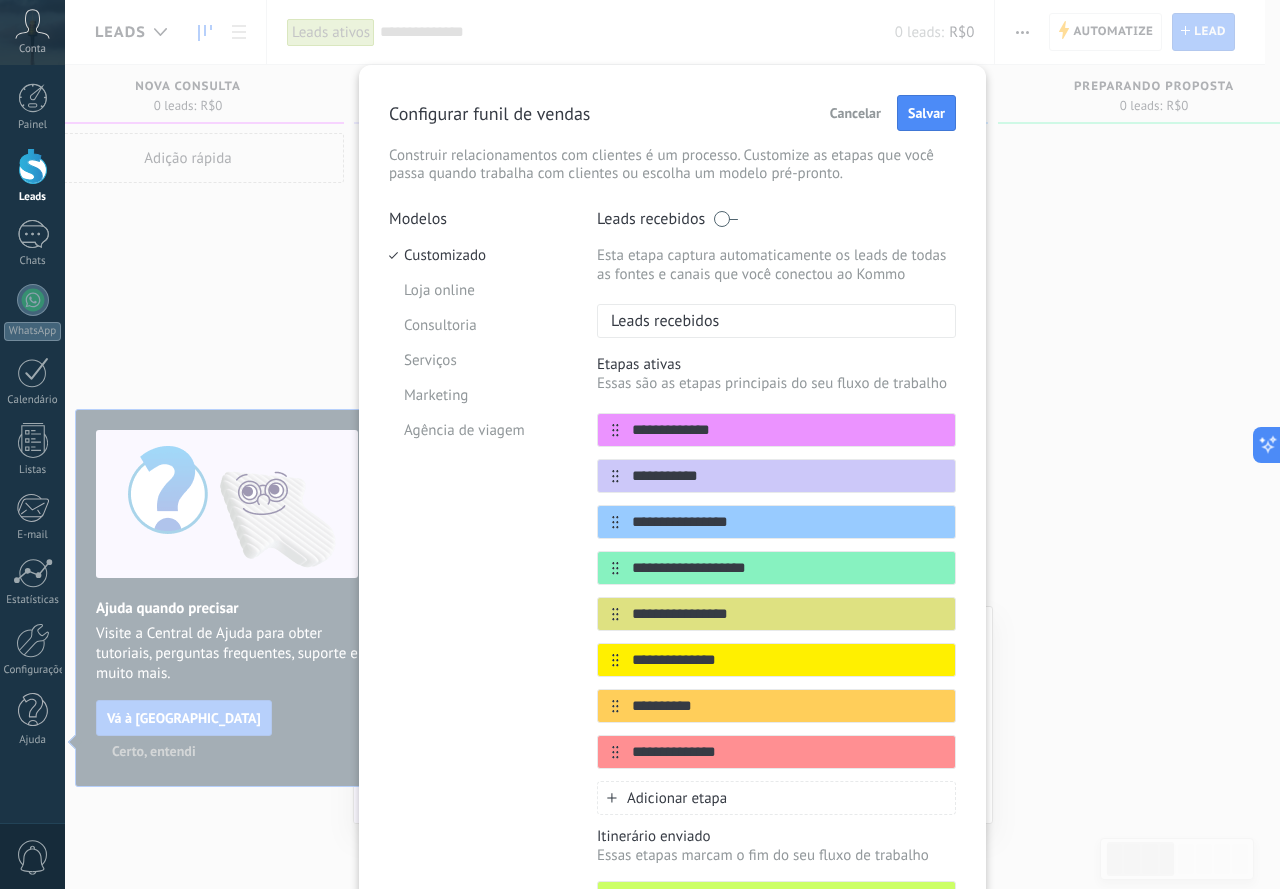 click on "Leads recebidos" at bounding box center [658, 321] 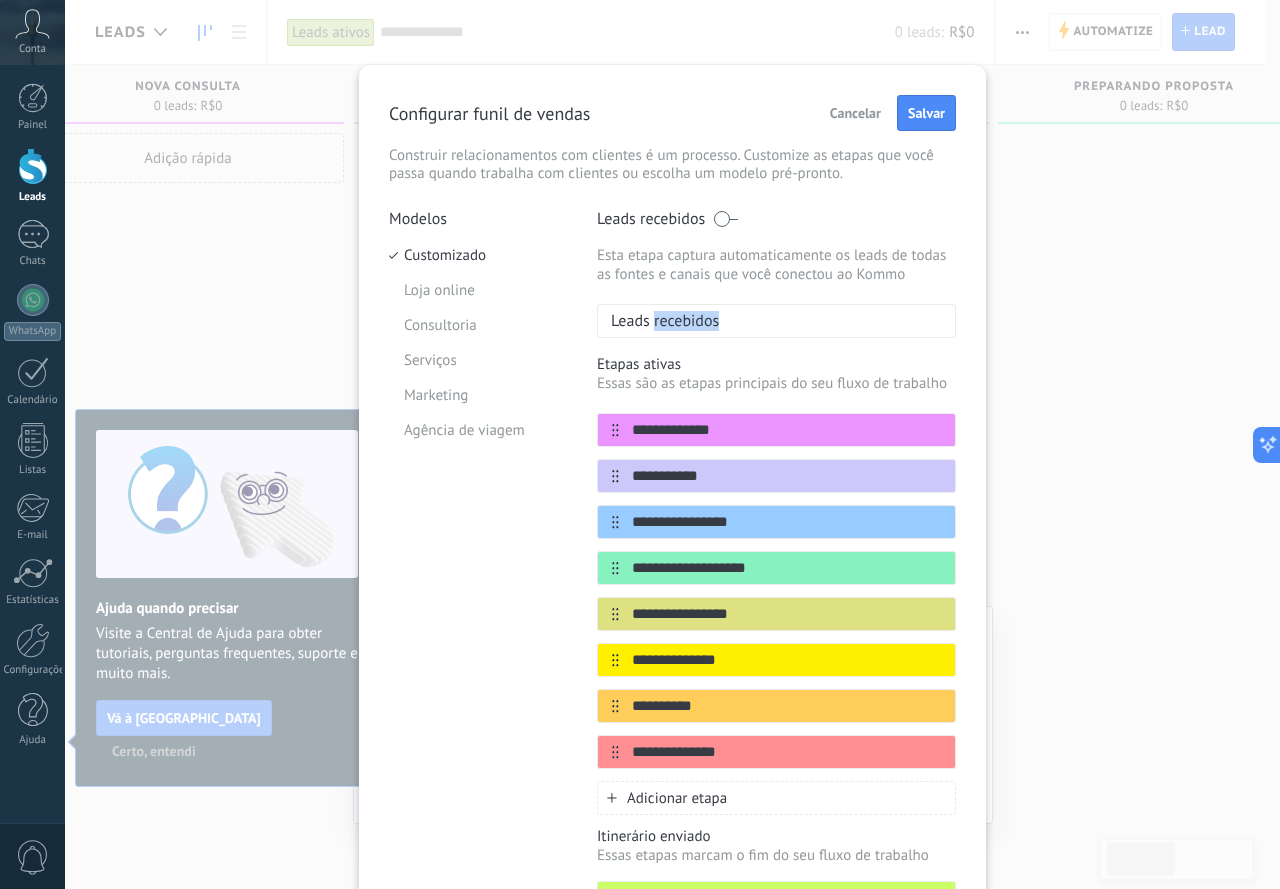 click on "Leads recebidos" at bounding box center [658, 321] 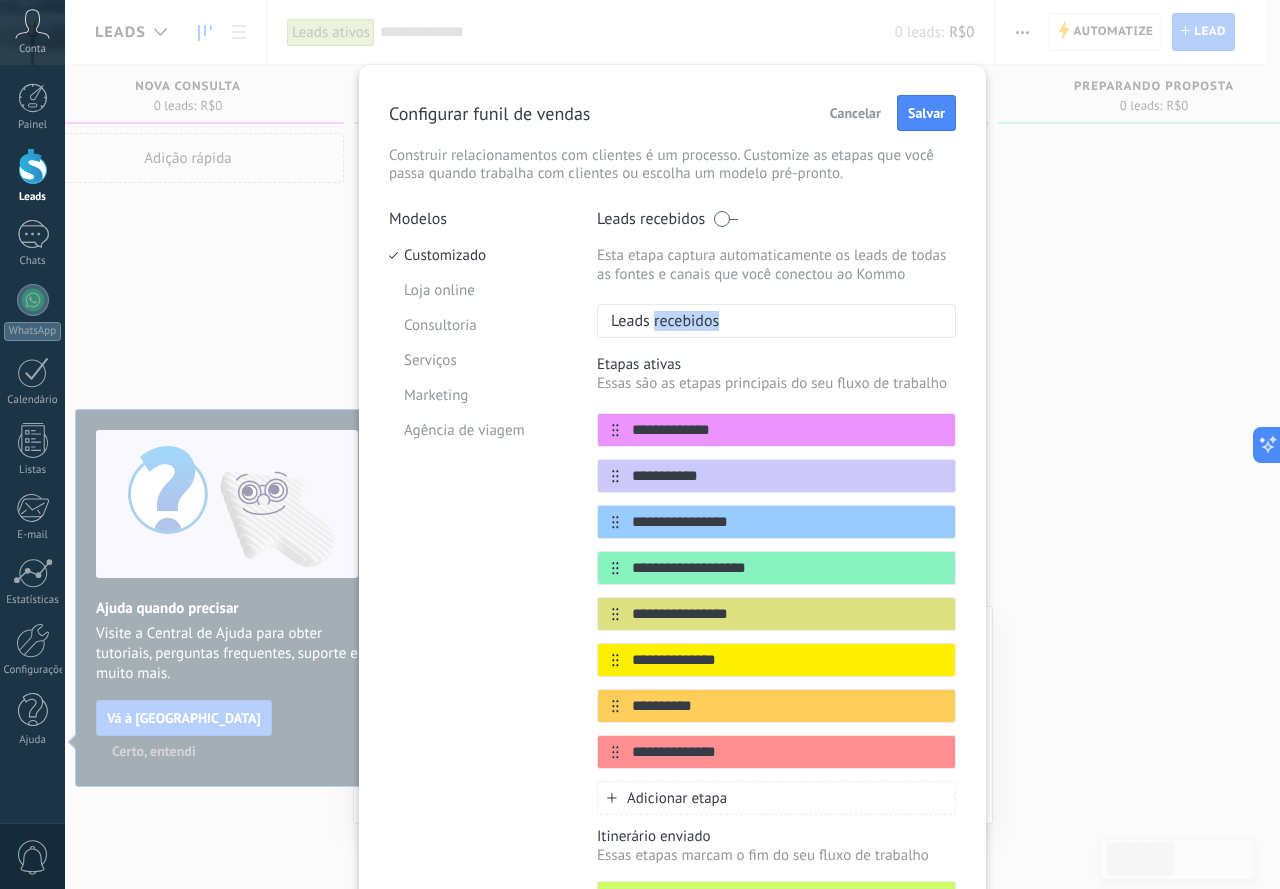 click on "Leads recebidos" at bounding box center (776, 321) 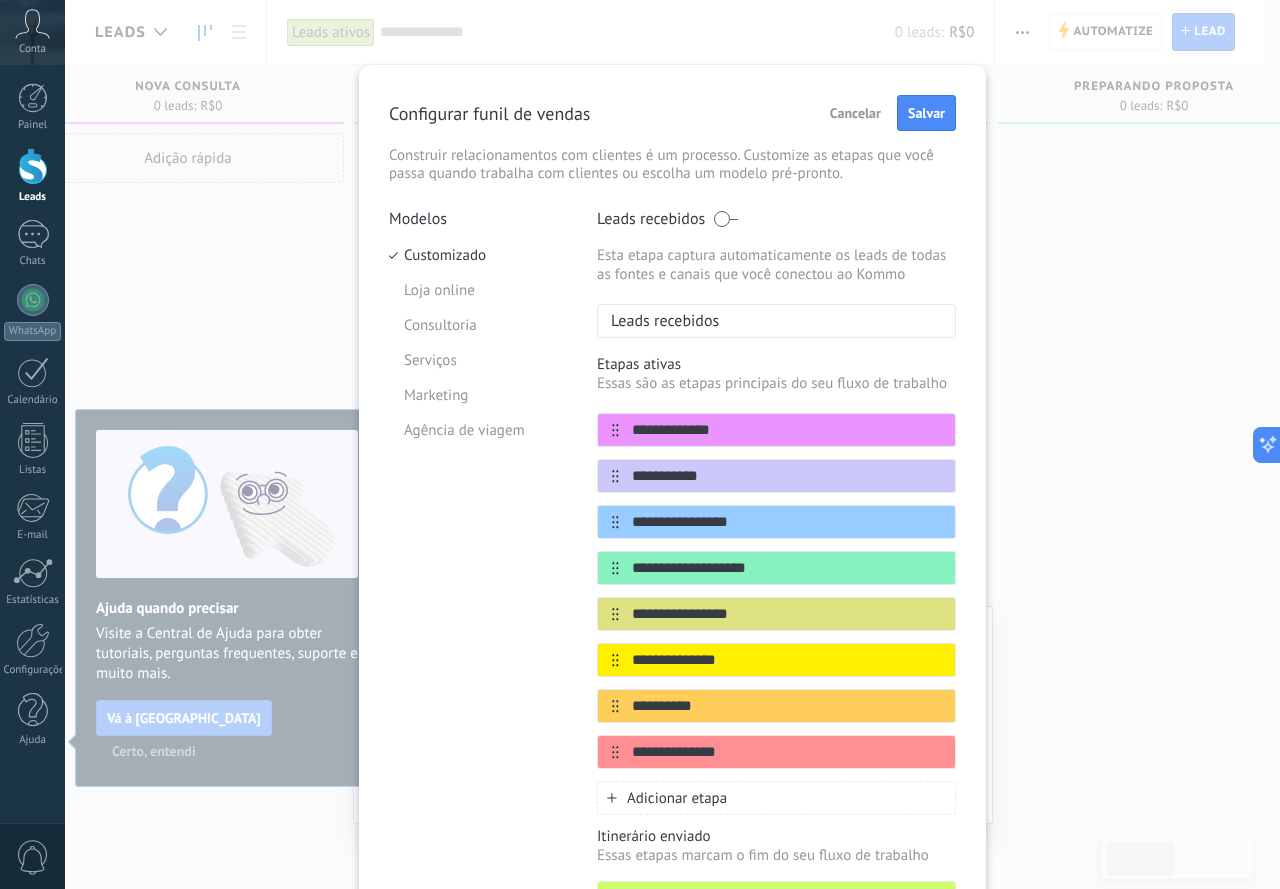 click on "Leads recebidos" at bounding box center [658, 321] 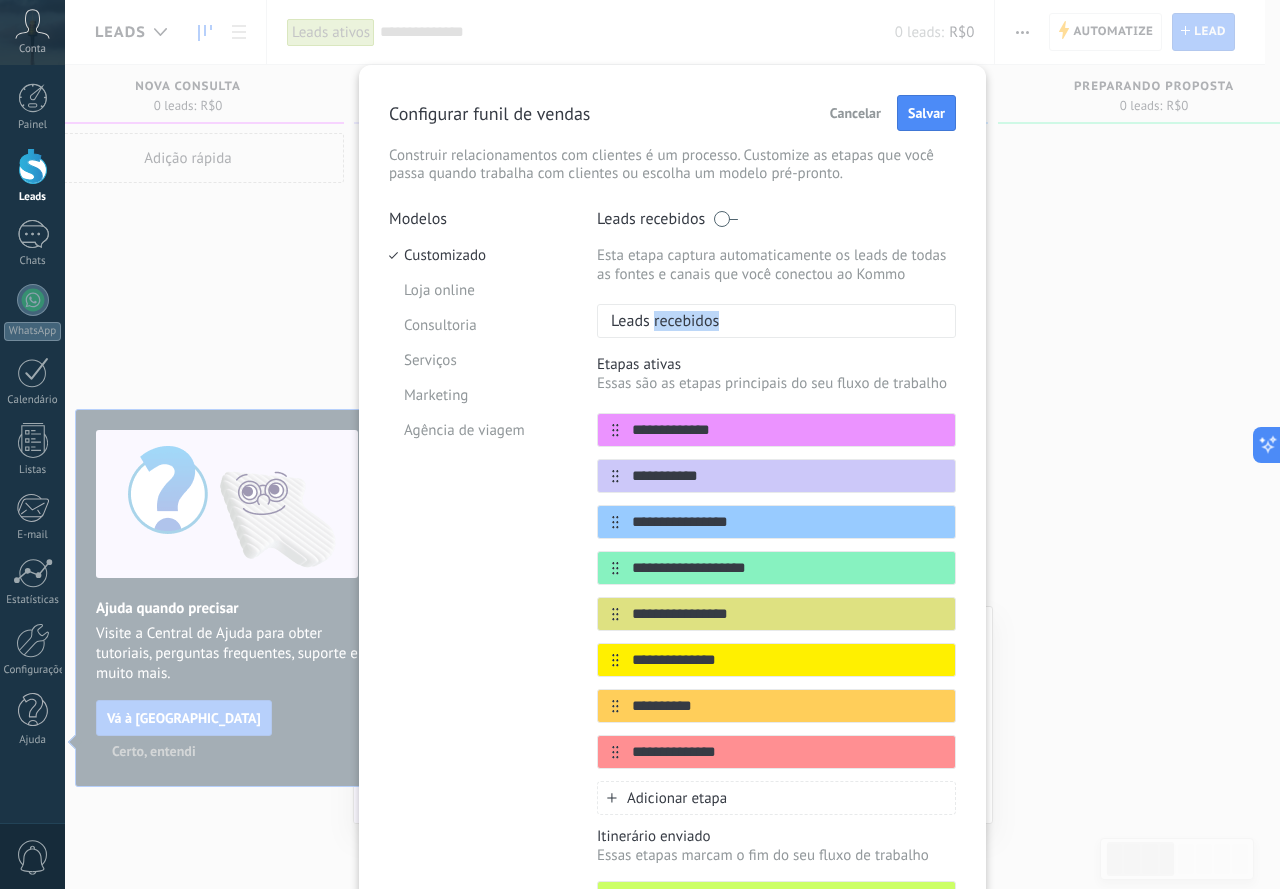 click on "Leads recebidos" at bounding box center [658, 321] 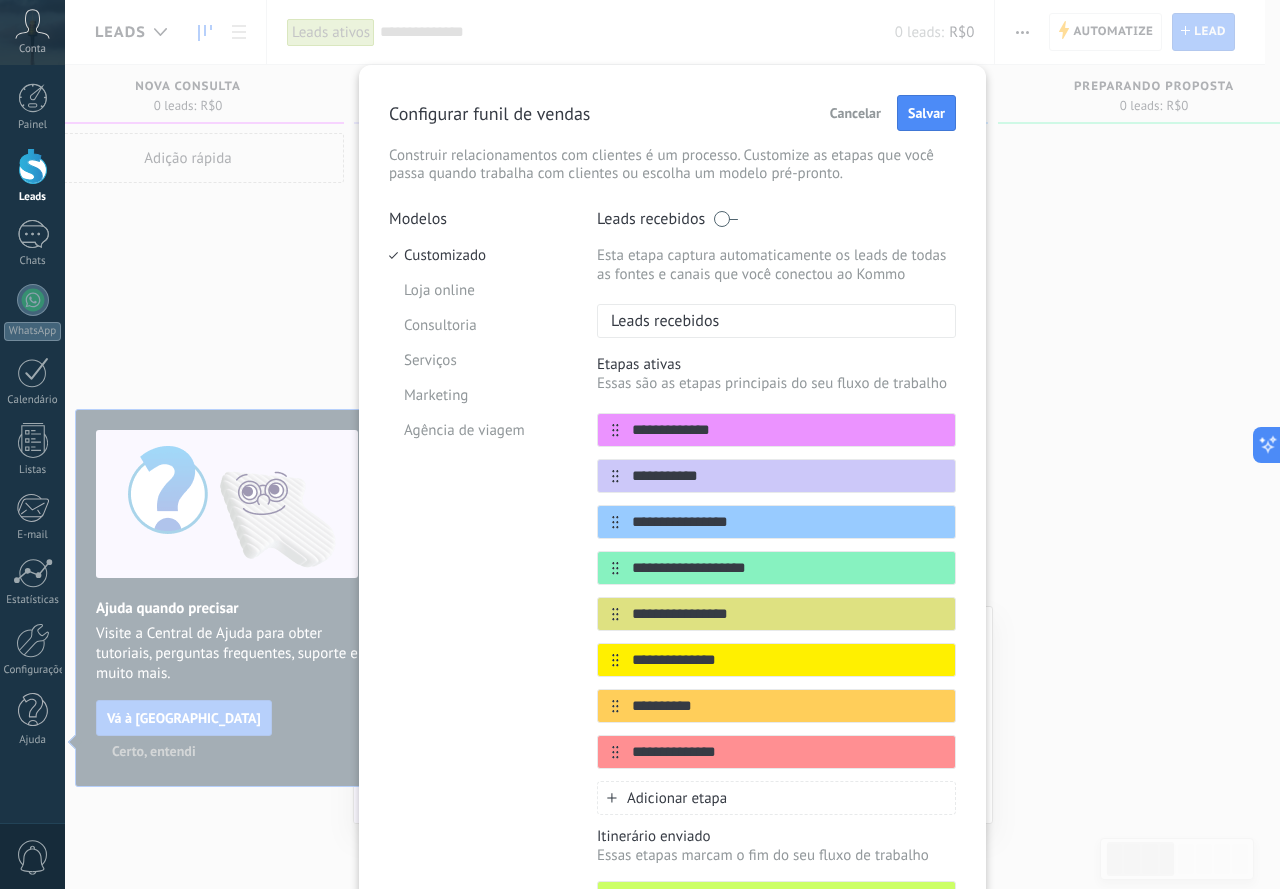 click on "Leads recebidos" at bounding box center (776, 219) 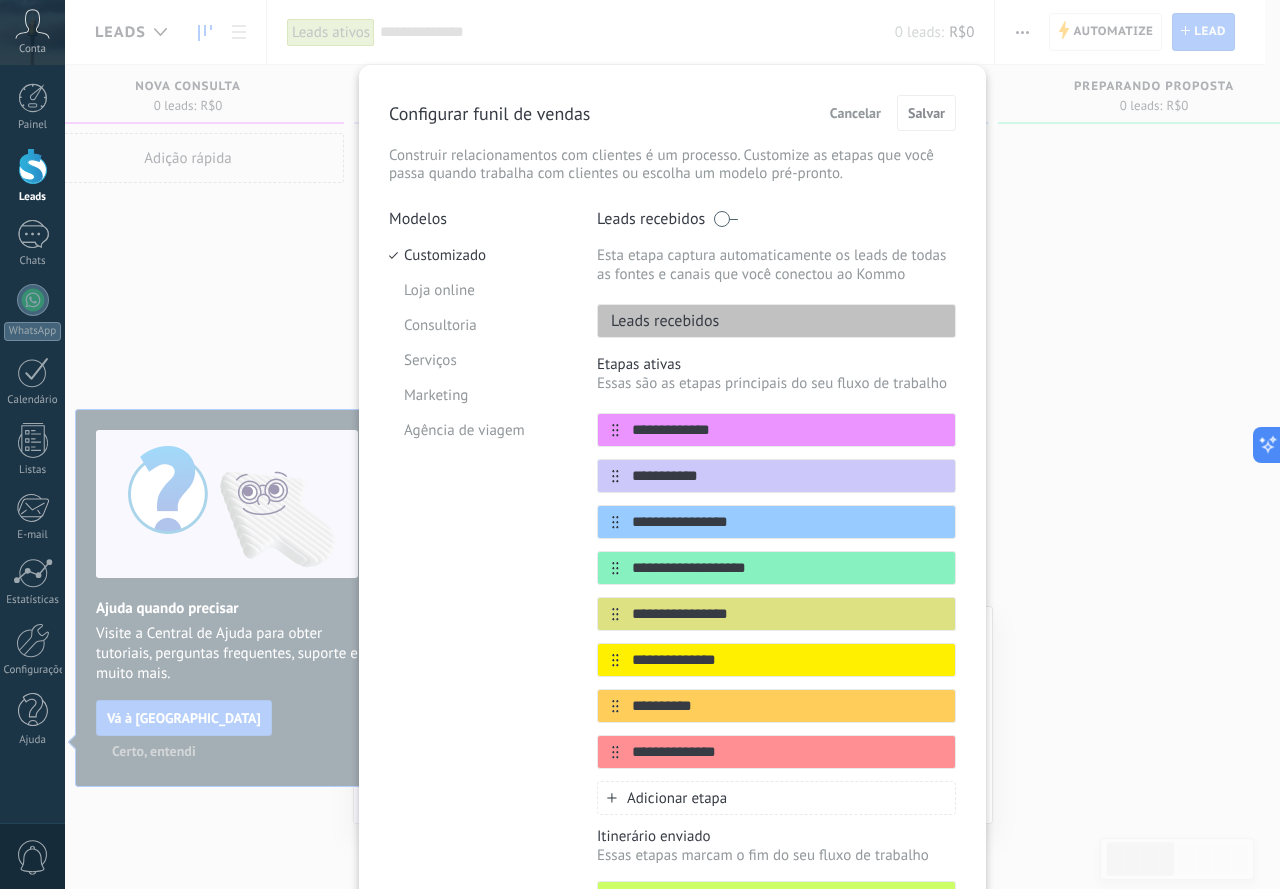 click at bounding box center (725, 219) 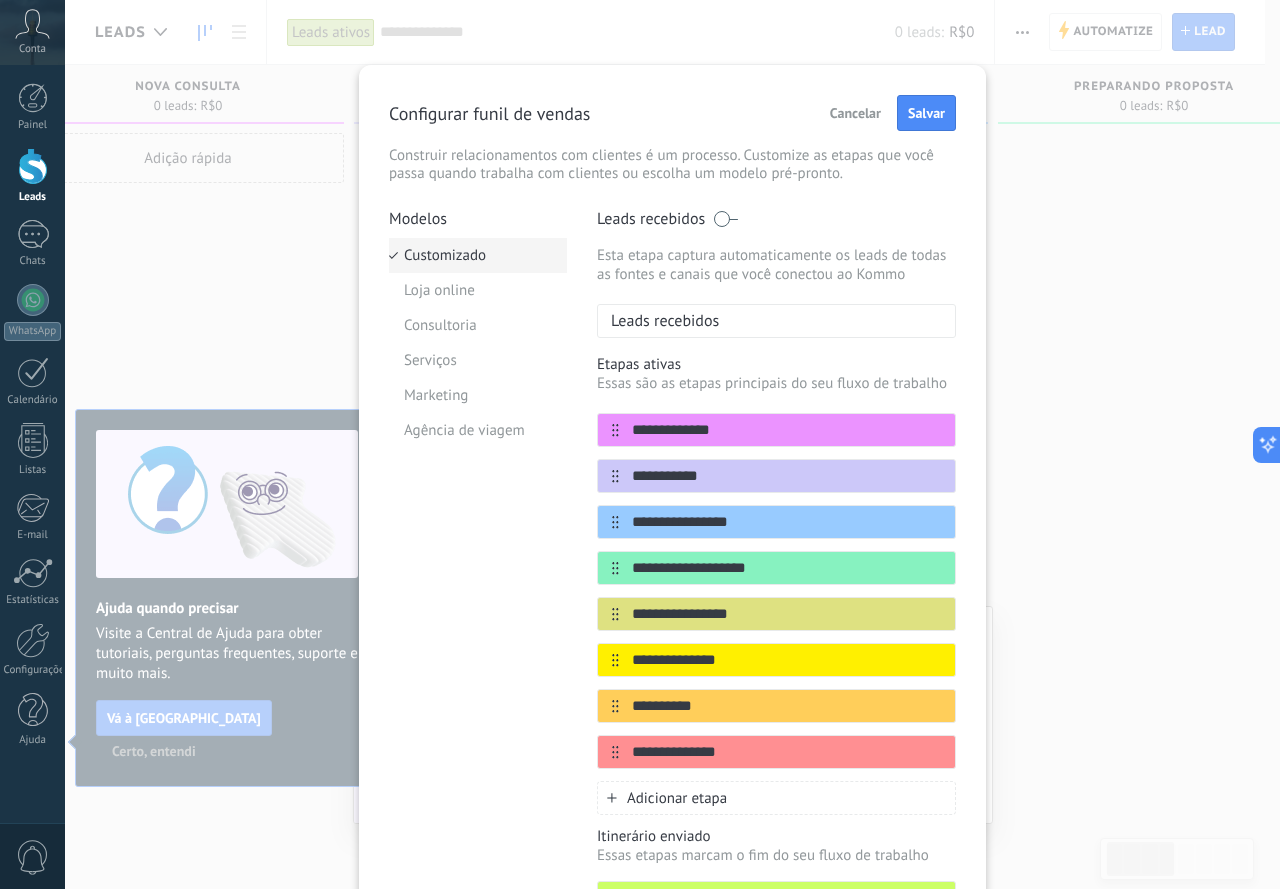 click on "Customizado" at bounding box center [478, 255] 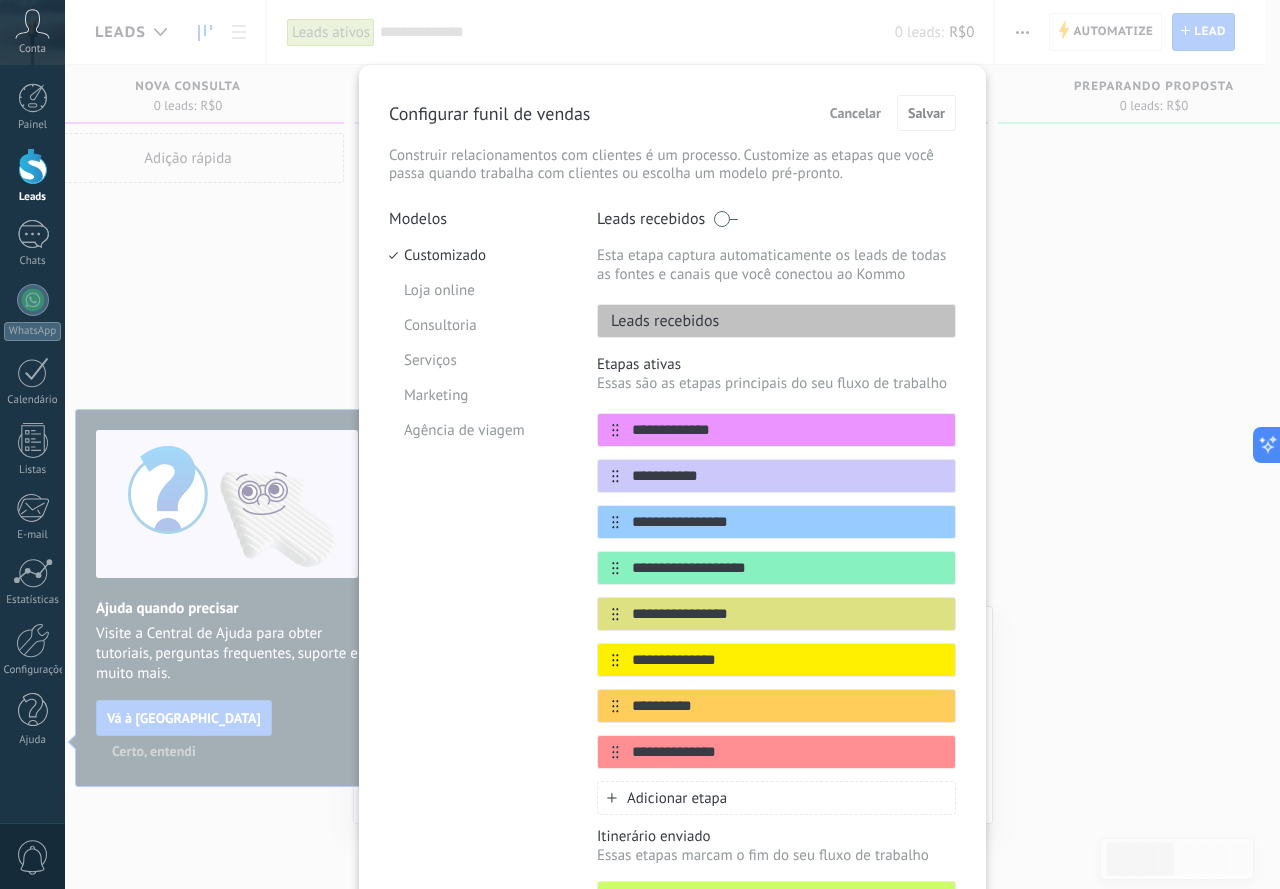 click on "Leads recebidos" at bounding box center (776, 219) 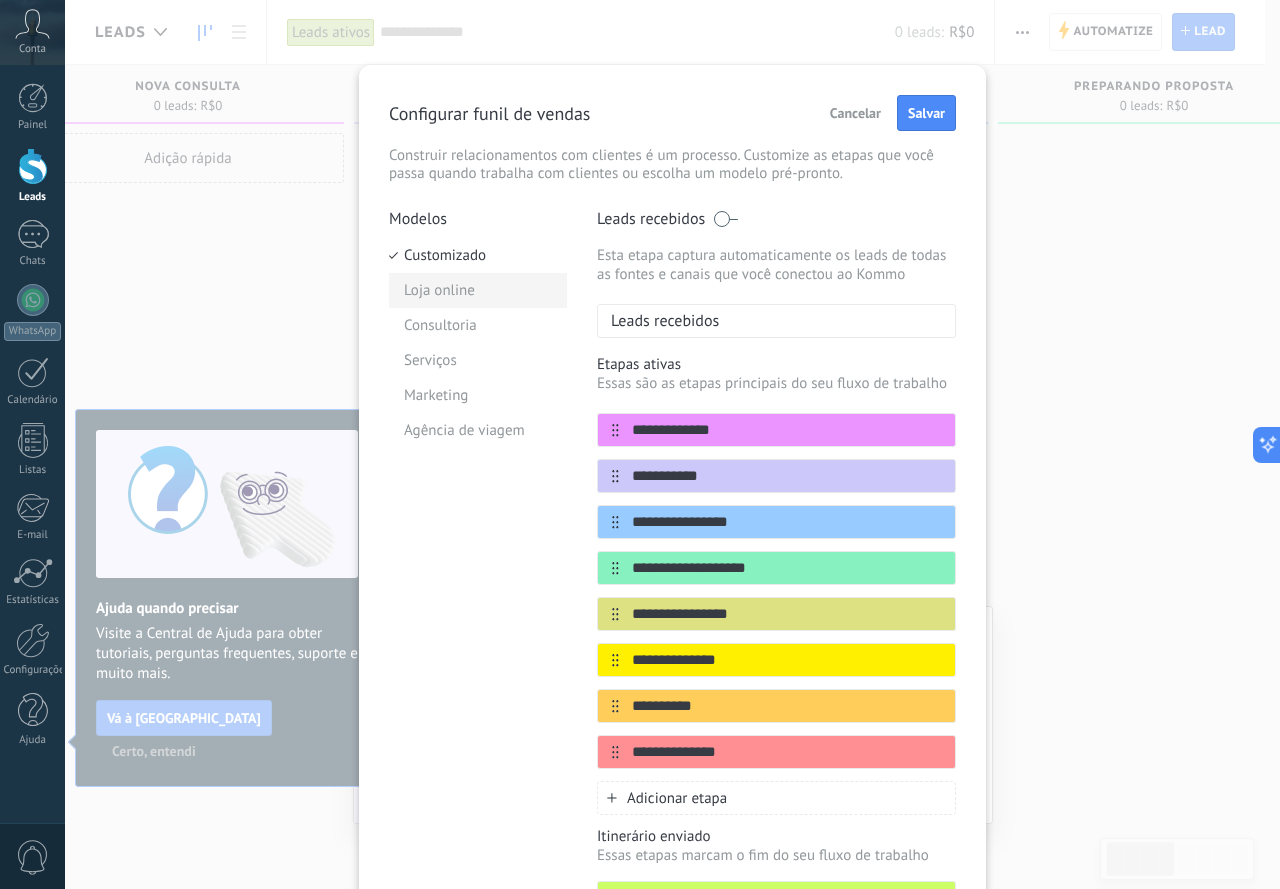click on "Loja online" at bounding box center (478, 290) 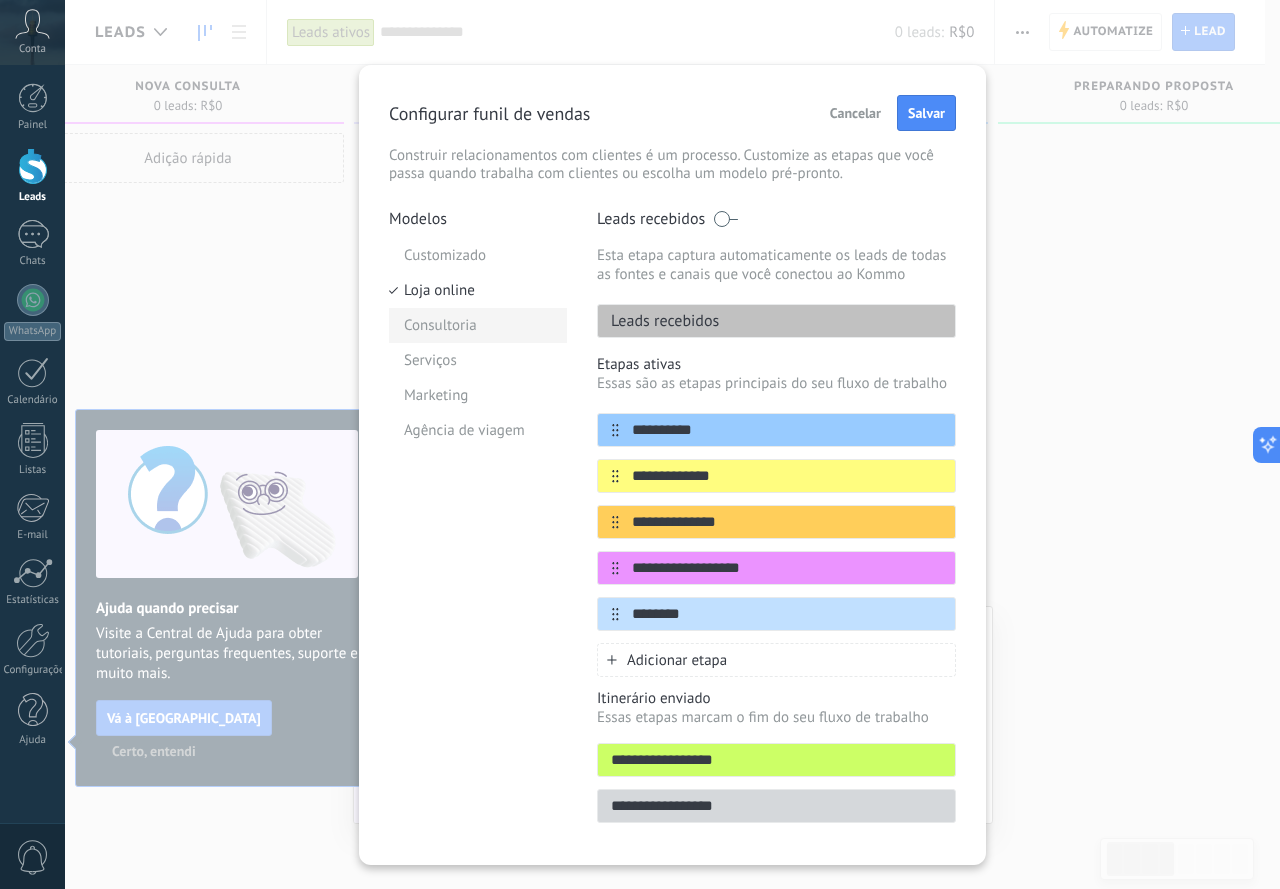 click on "Consultoria" at bounding box center (478, 325) 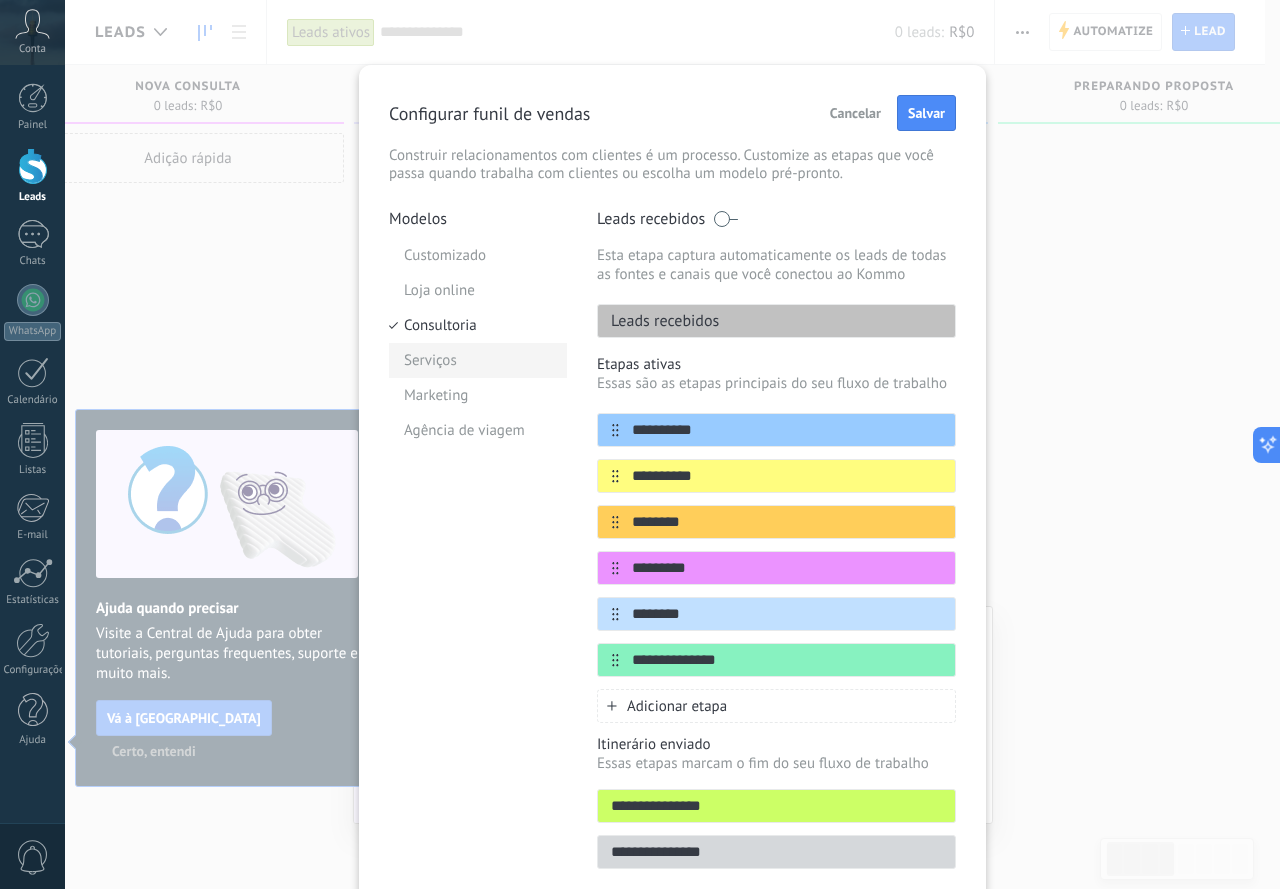 click on "Serviços" at bounding box center (478, 360) 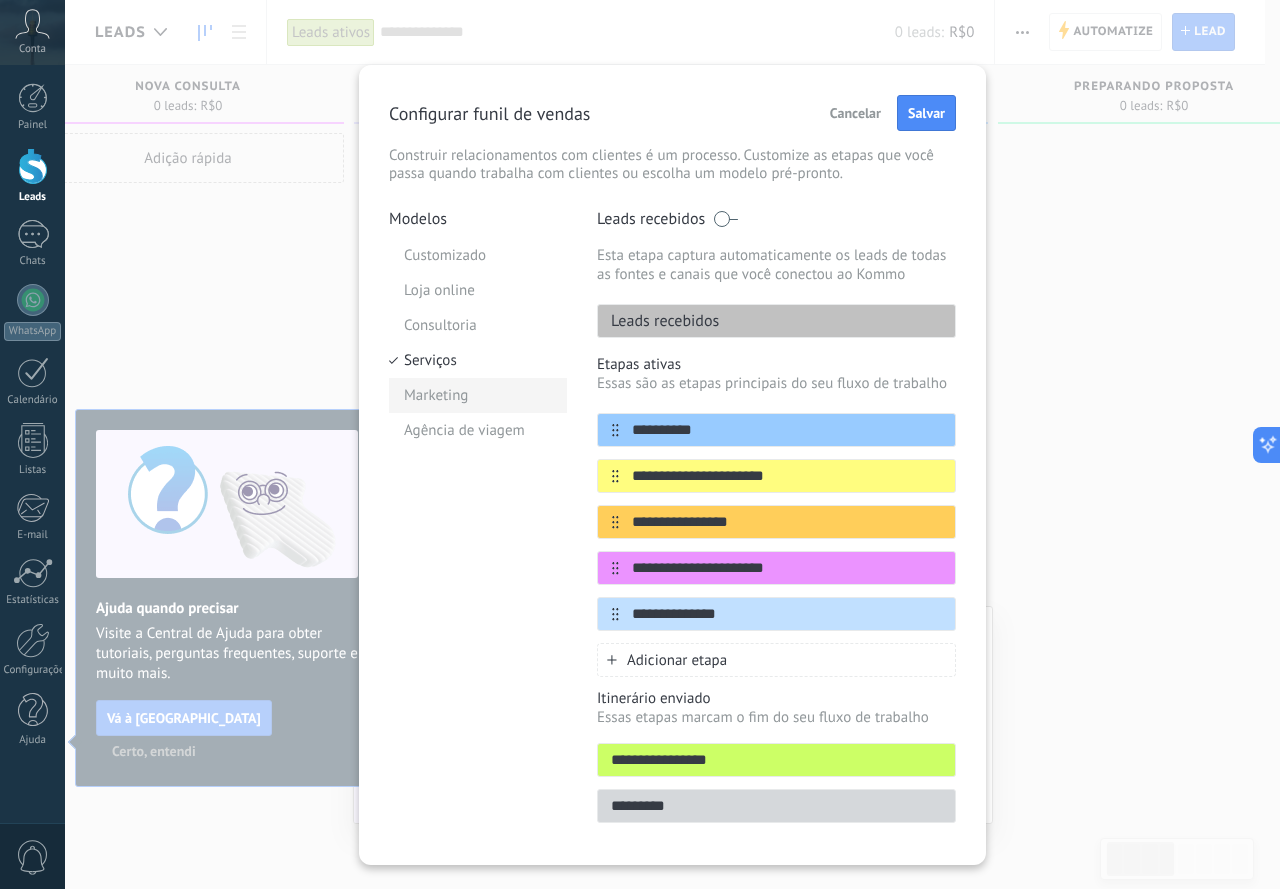 click on "Marketing" at bounding box center [478, 395] 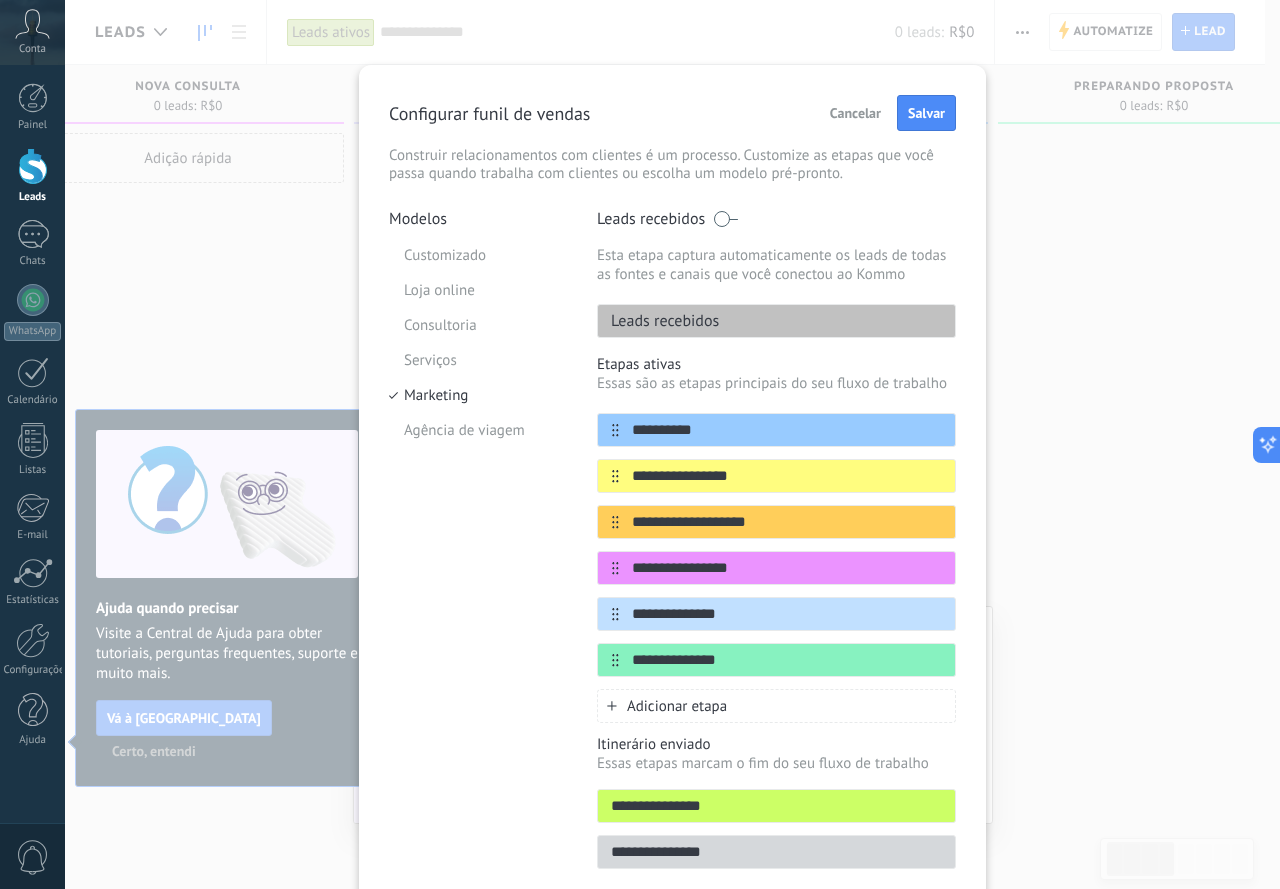 scroll, scrollTop: 87, scrollLeft: 0, axis: vertical 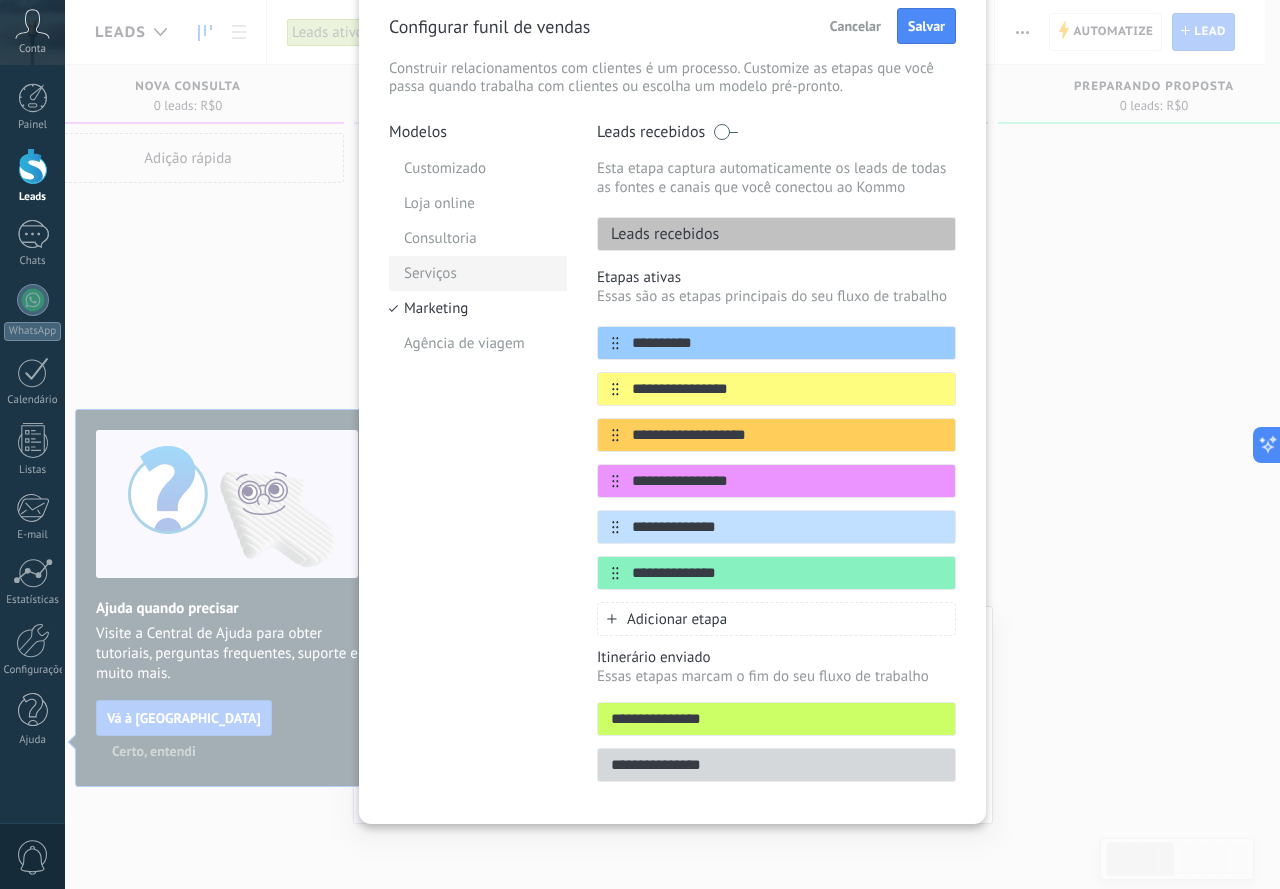 click on "Serviços" at bounding box center [478, 273] 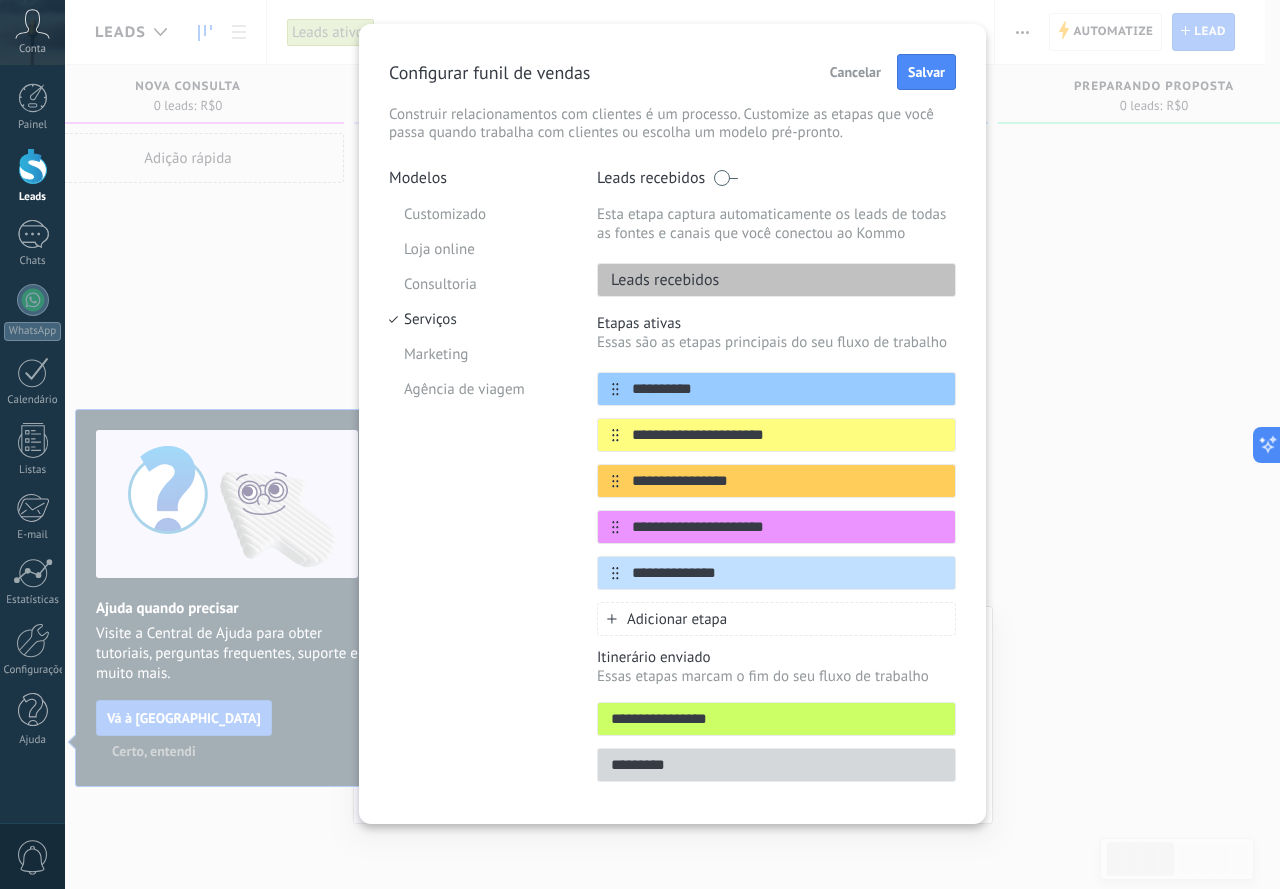 scroll, scrollTop: 41, scrollLeft: 0, axis: vertical 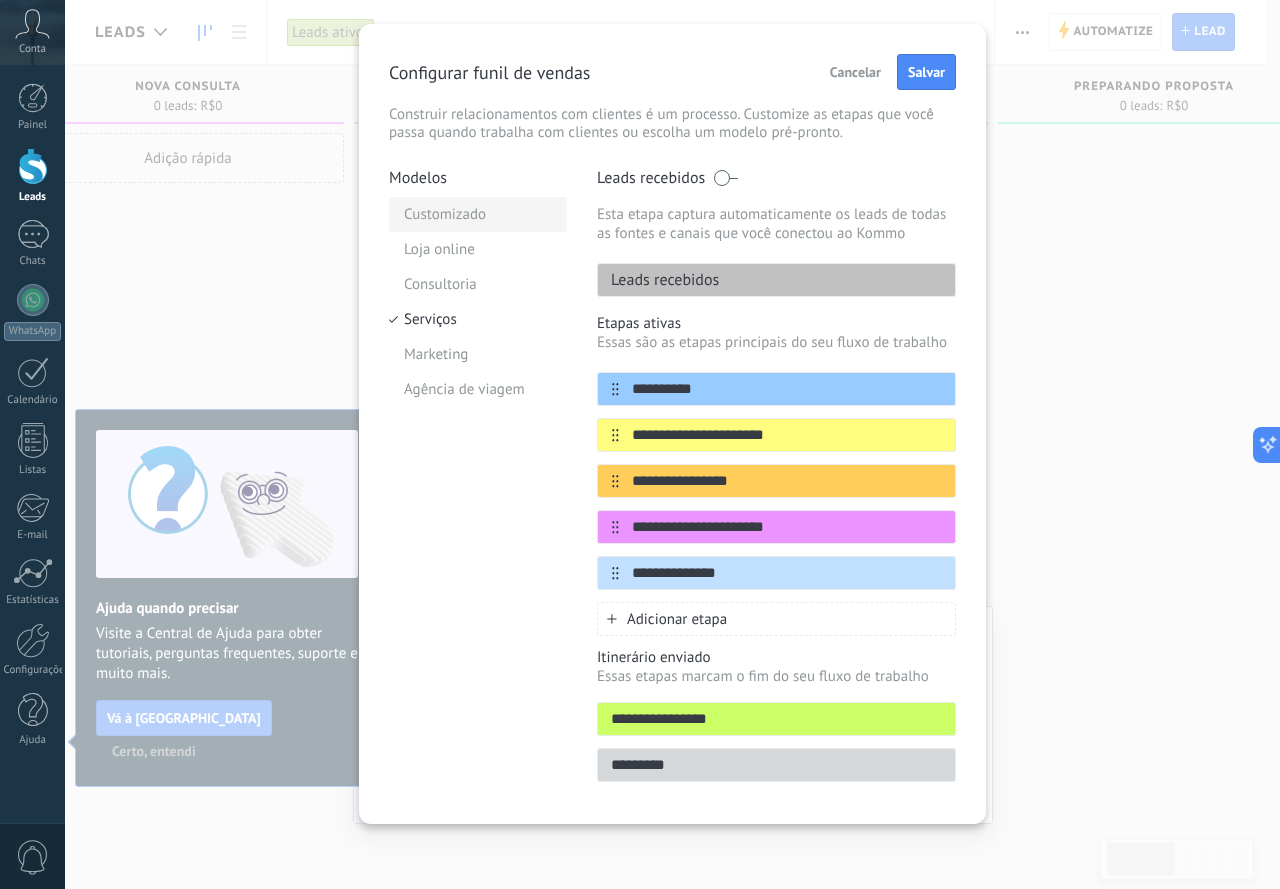 click on "Customizado" at bounding box center [478, 214] 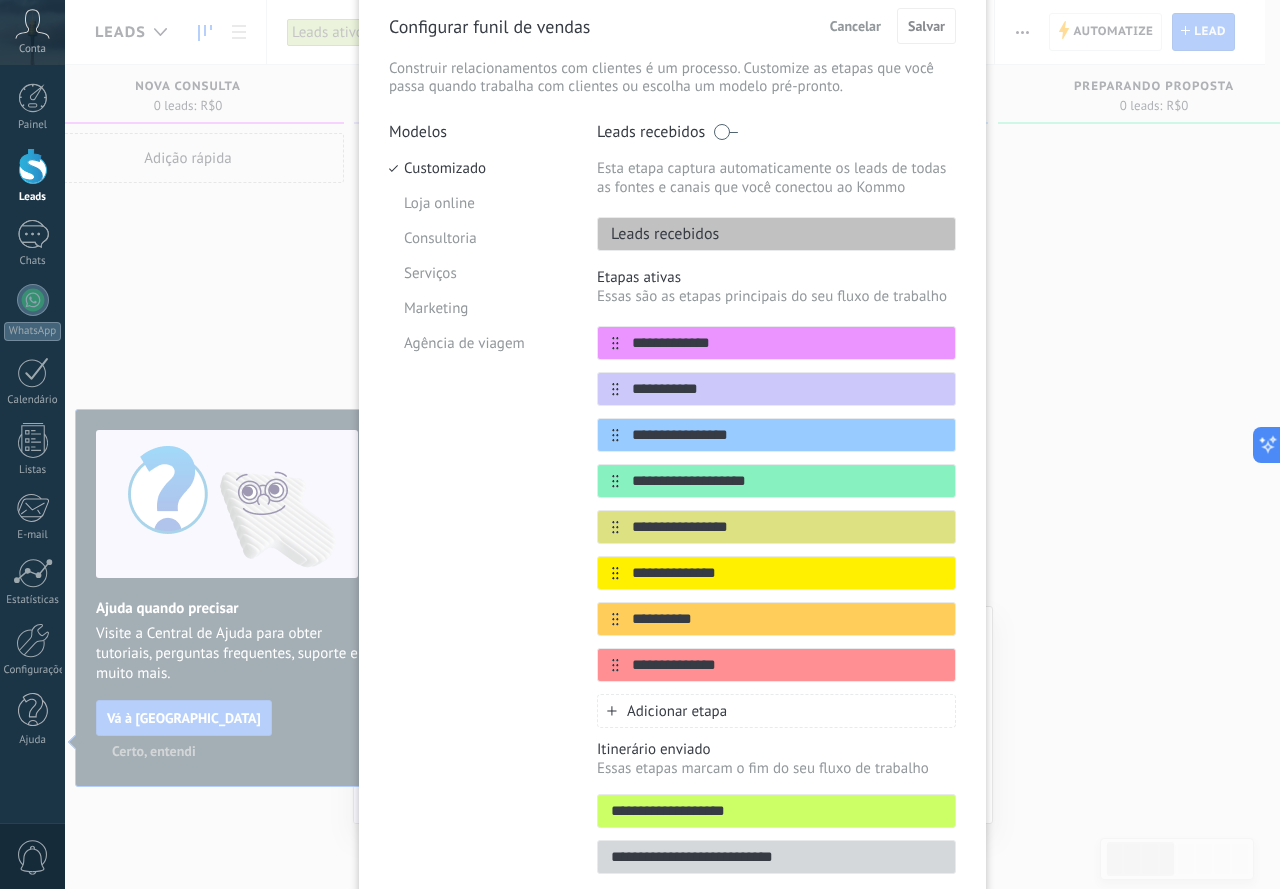 scroll, scrollTop: 179, scrollLeft: 0, axis: vertical 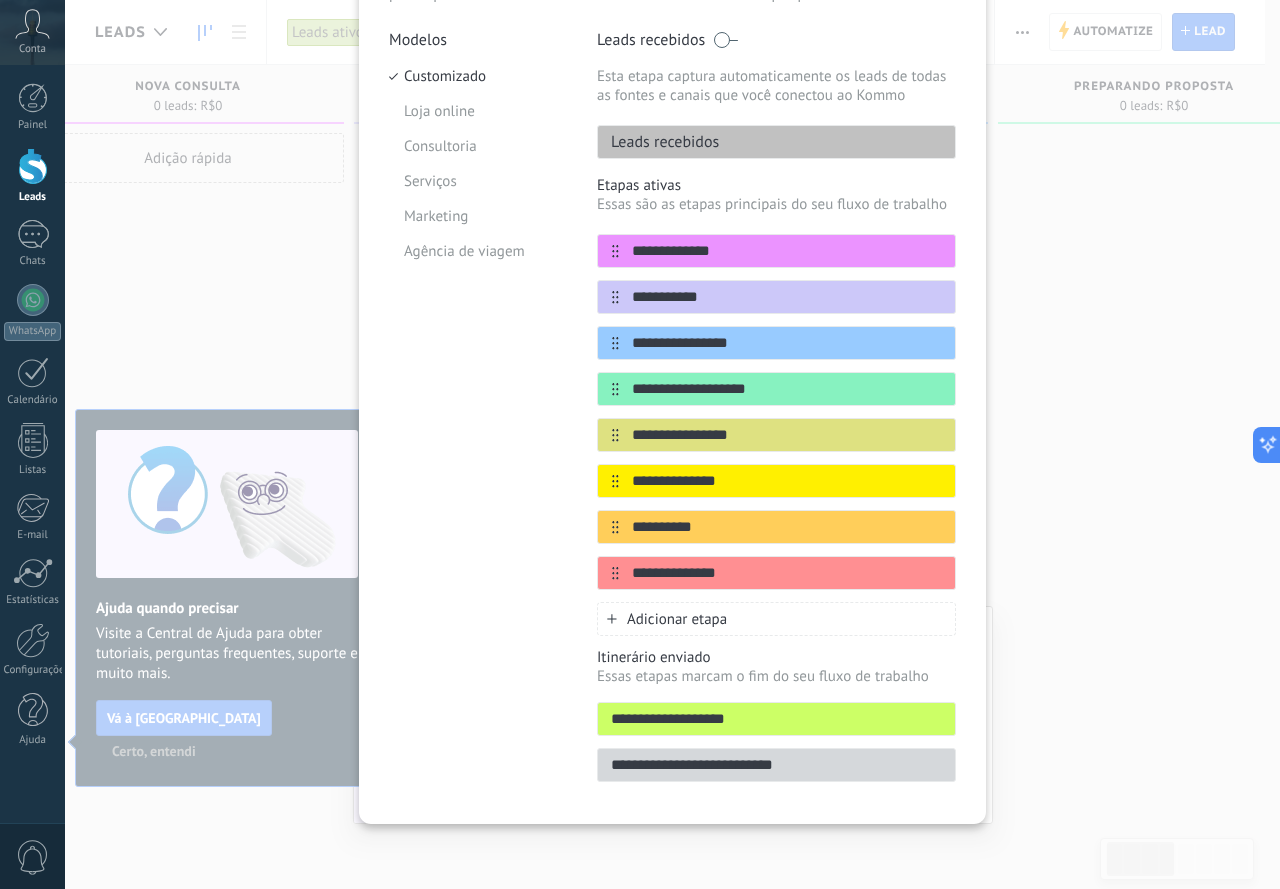 click on "**********" at bounding box center (776, 765) 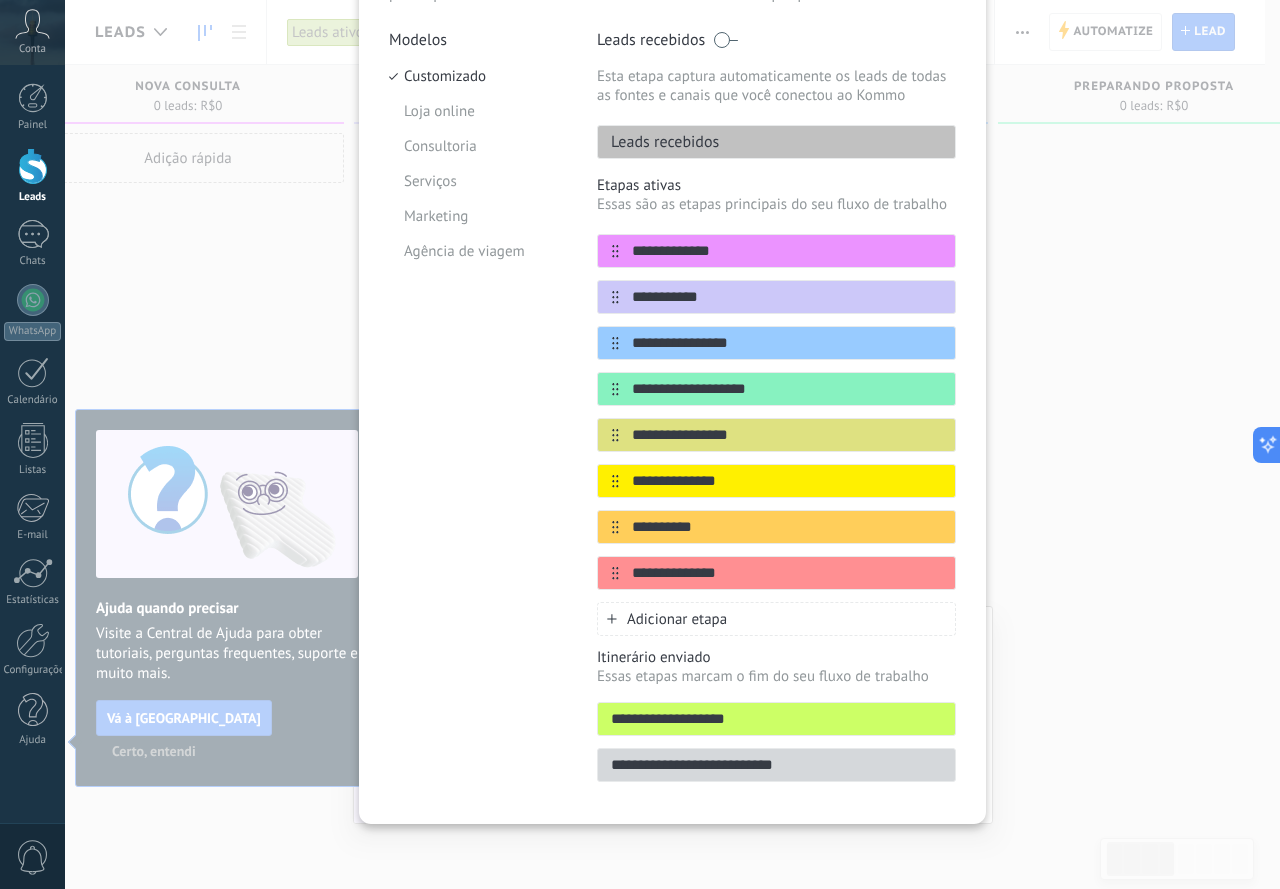 click on "**********" at bounding box center [776, 765] 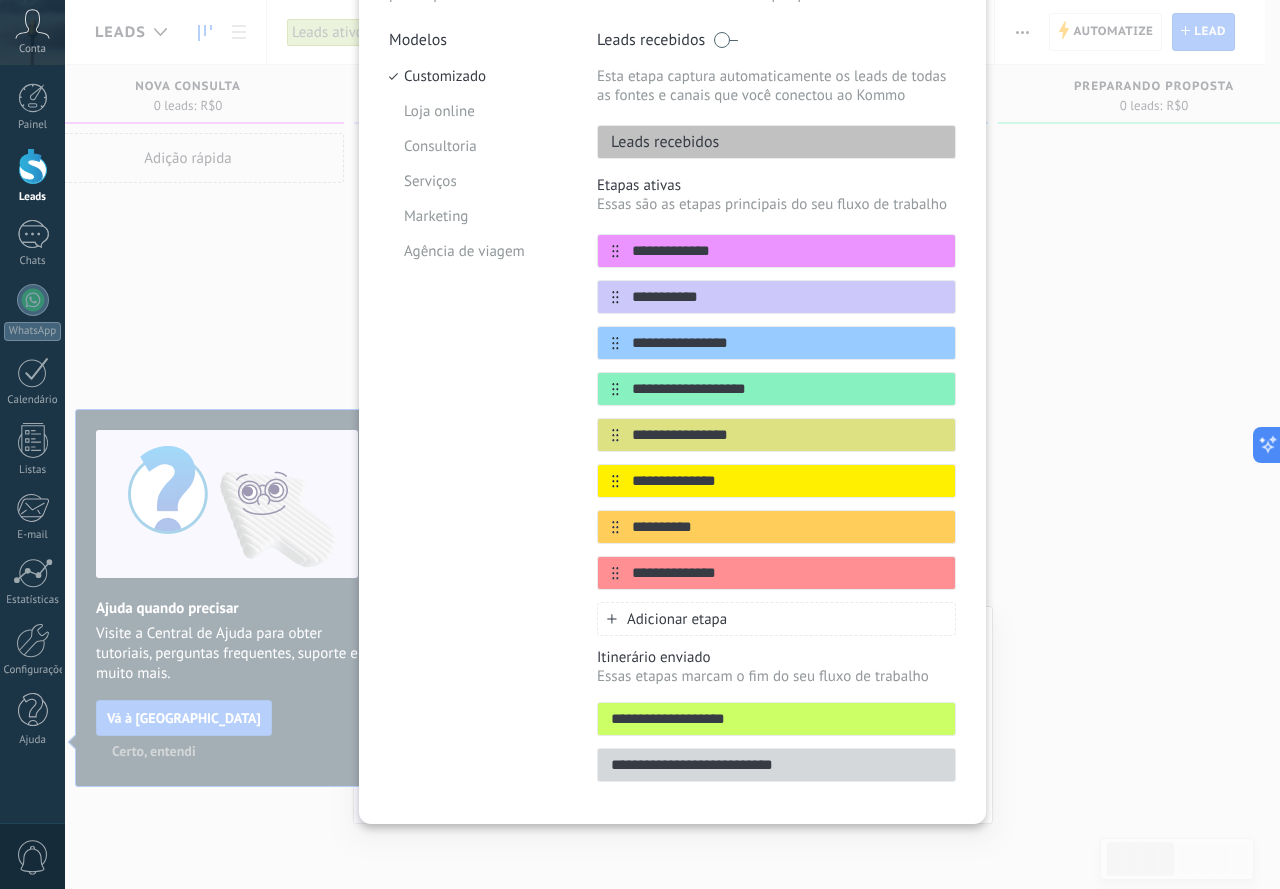 click on "**********" at bounding box center (776, 765) 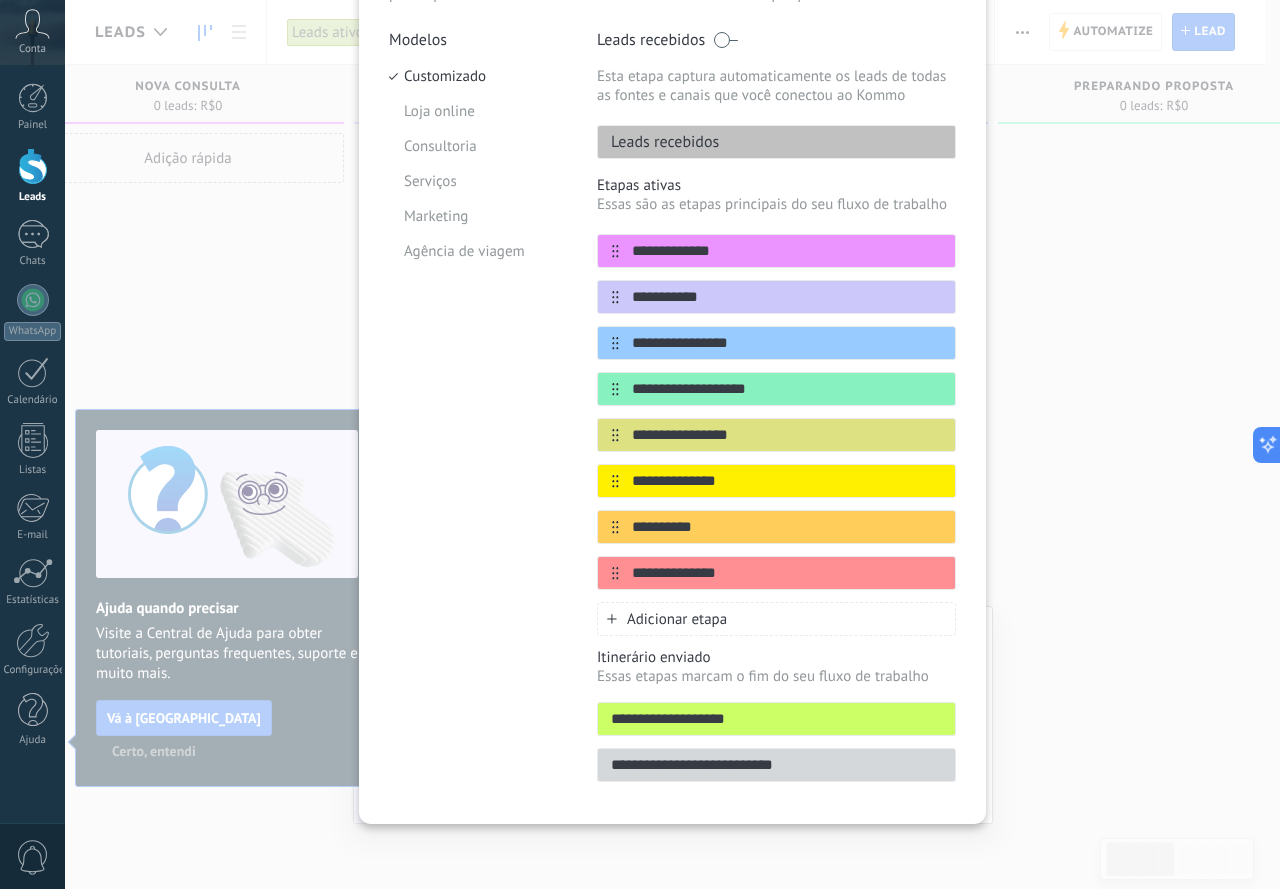 scroll, scrollTop: 0, scrollLeft: 0, axis: both 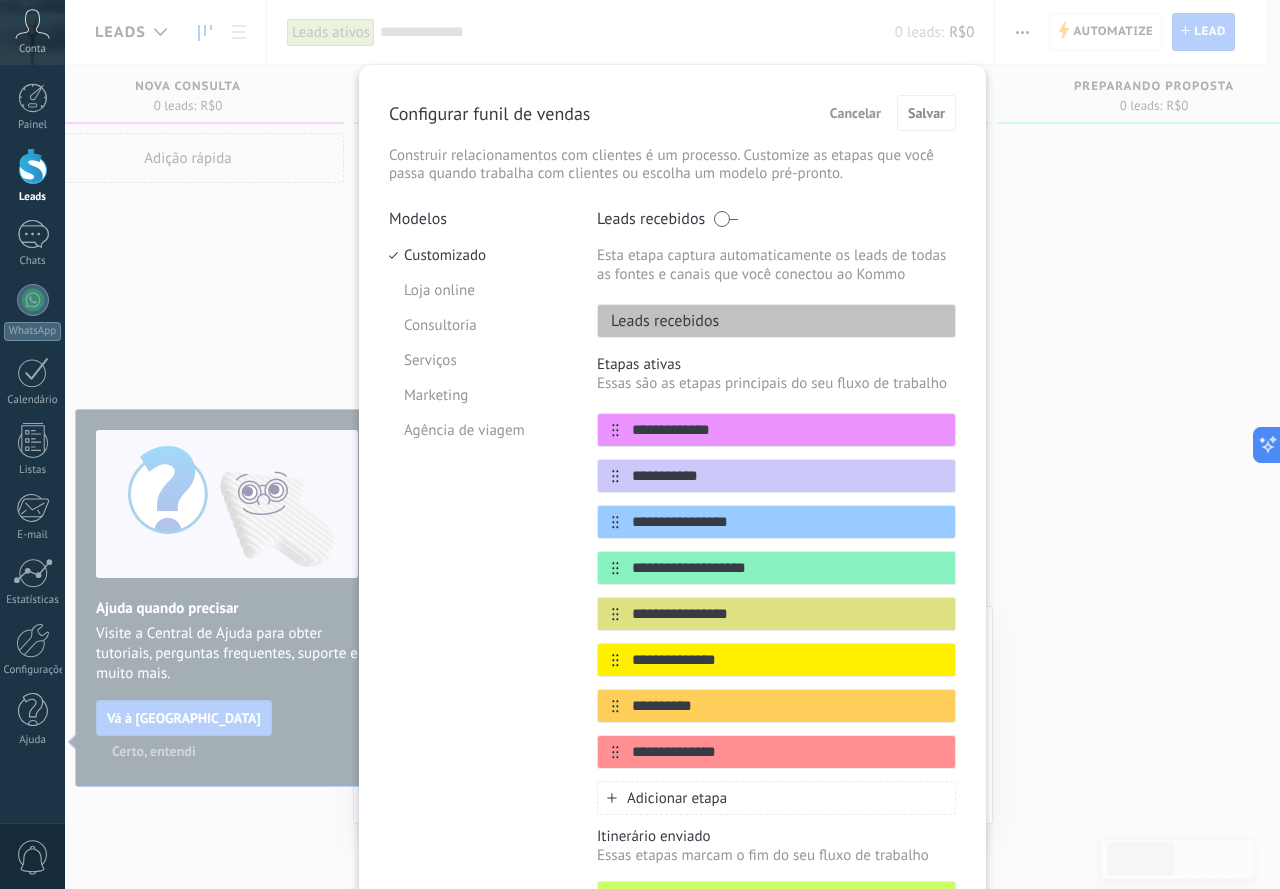 click on "Leads recebidos" at bounding box center [776, 321] 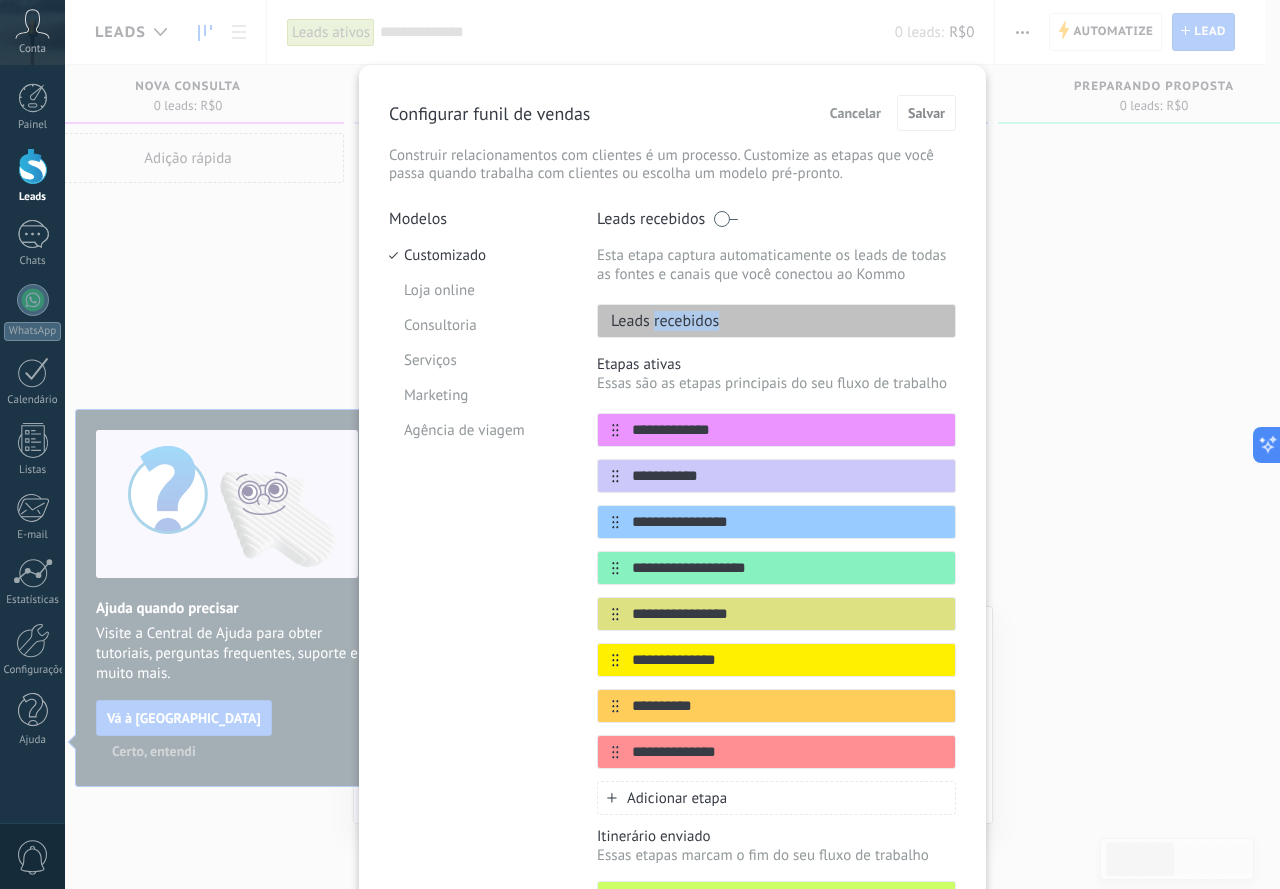 click on "Leads recebidos" at bounding box center [658, 321] 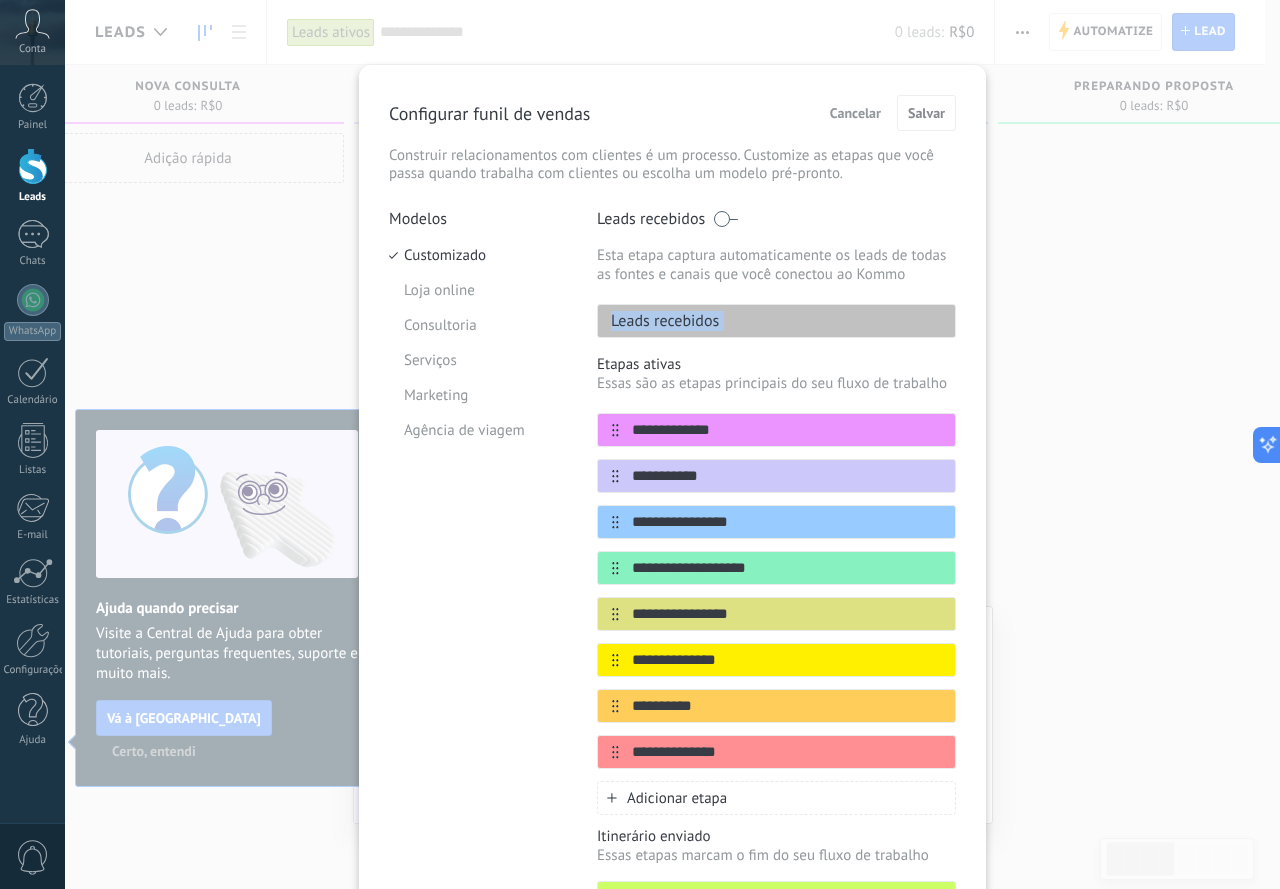 click on "Leads recebidos" at bounding box center (658, 321) 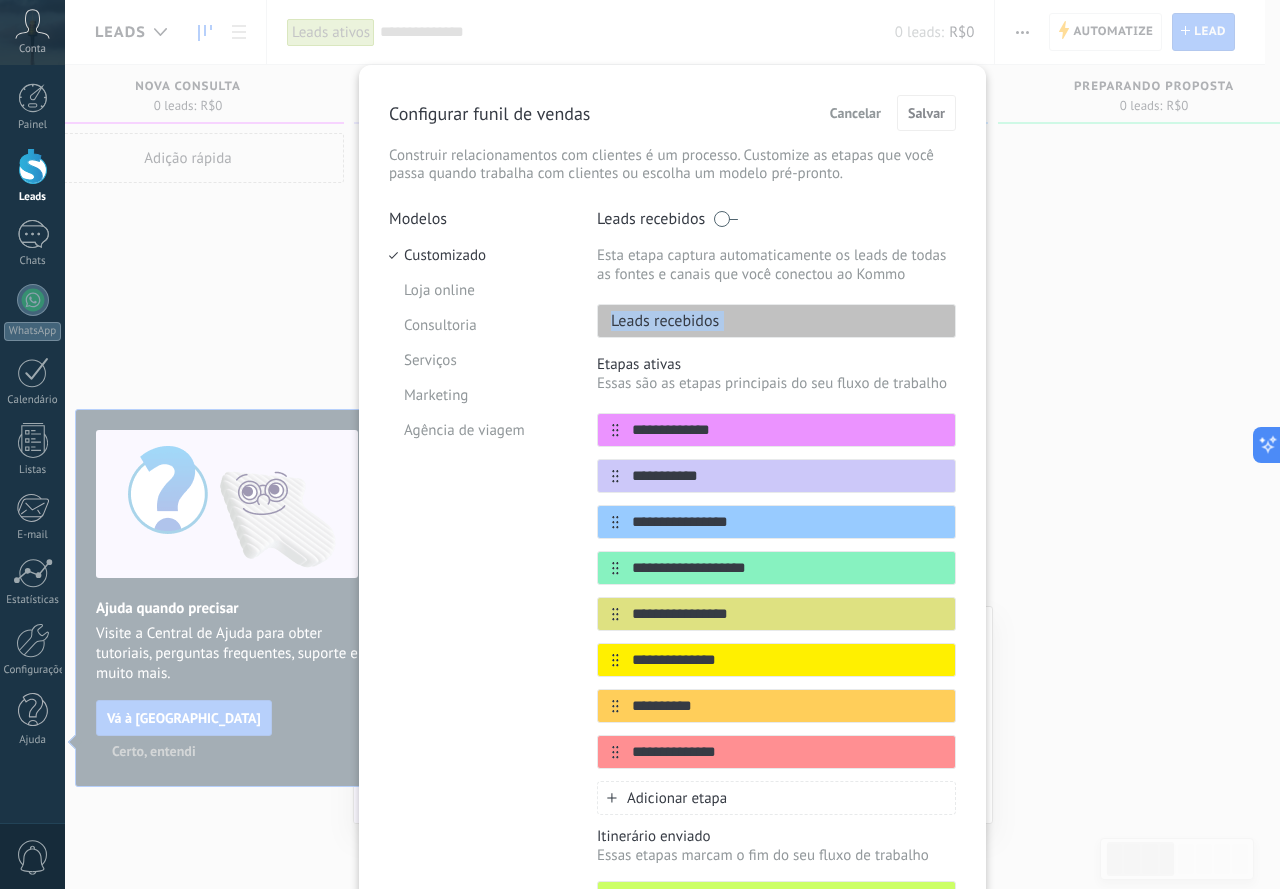 click on "Leads recebidos" at bounding box center (776, 321) 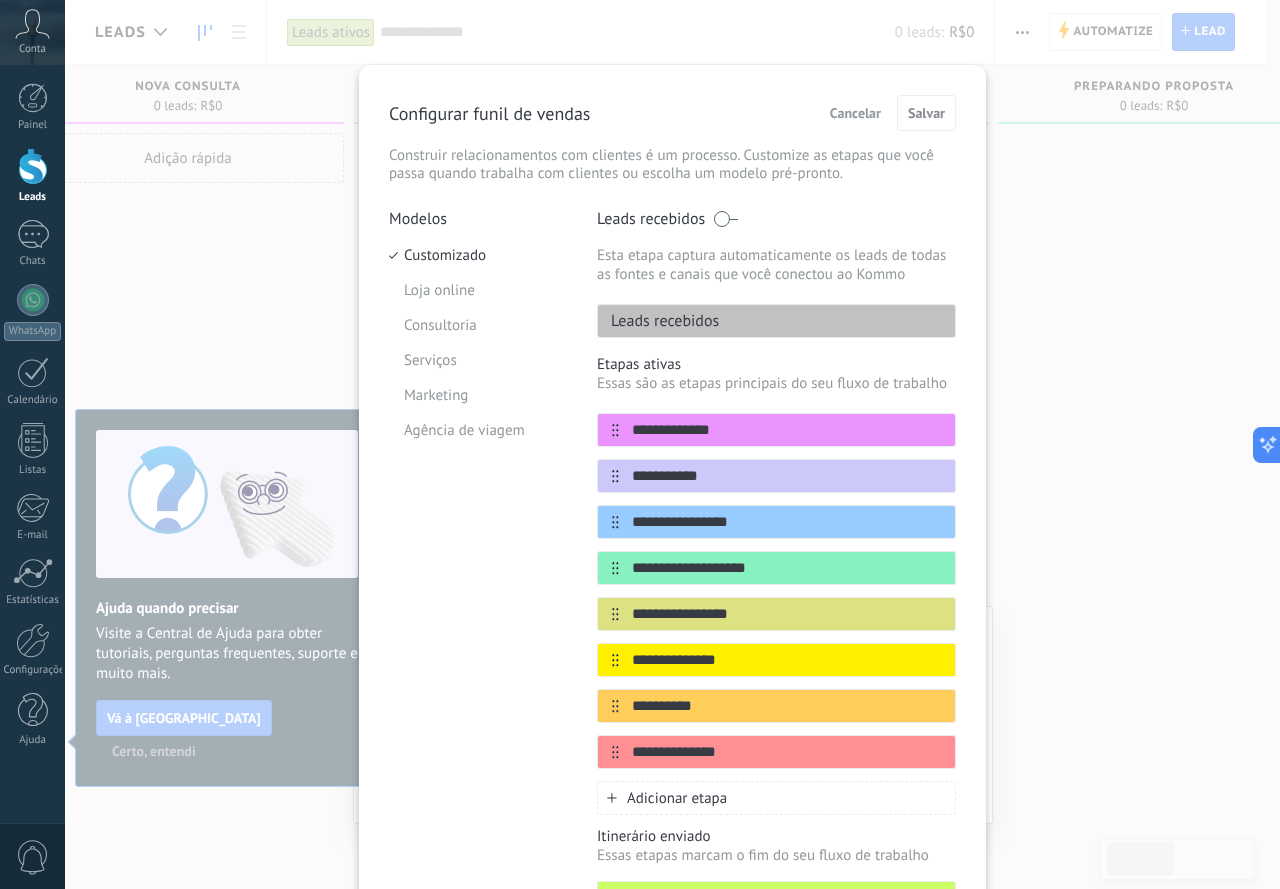click on "Leads recebidos Esta etapa captura automaticamente os leads de todas as fontes e canais que você conectou ao Kommo Leads recebidos" at bounding box center (776, 273) 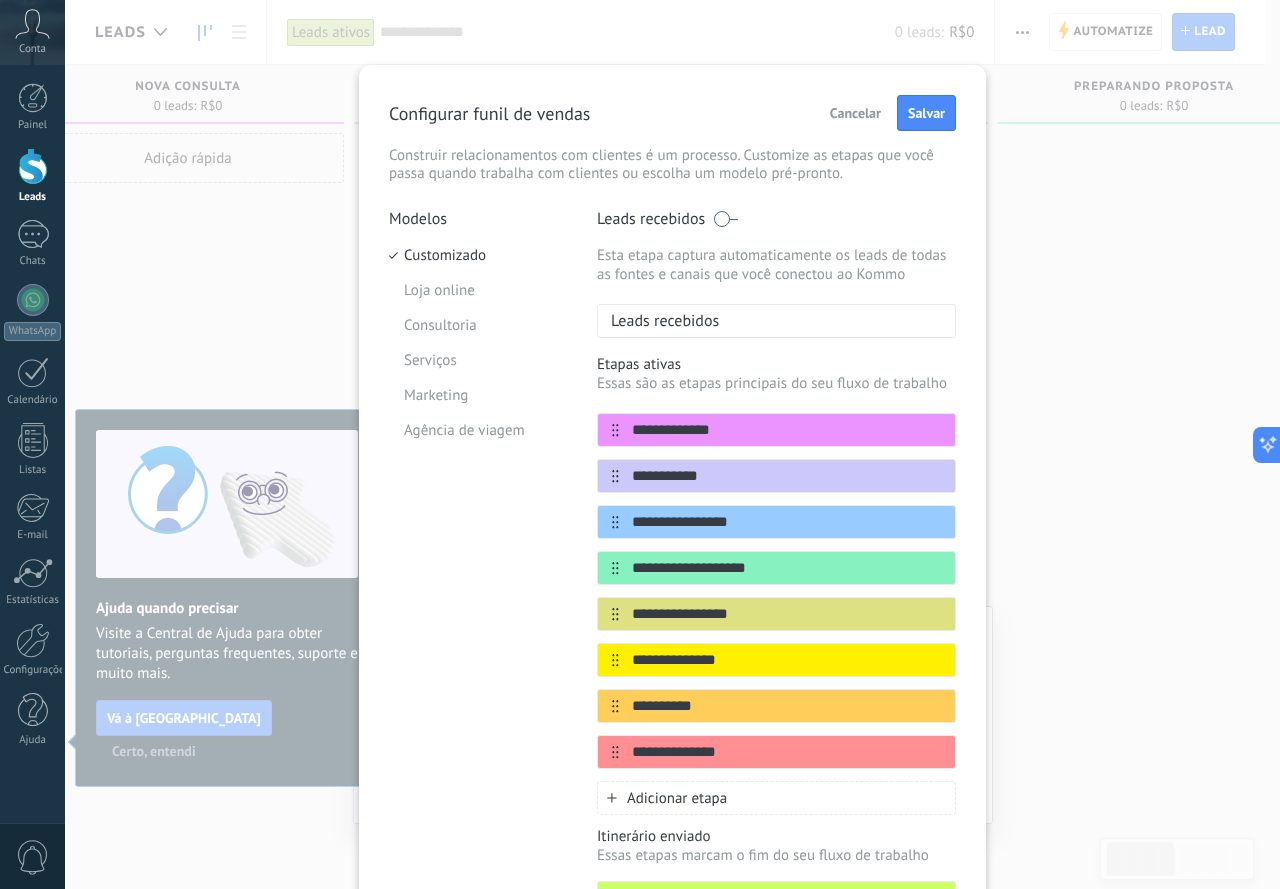 click on "Leads recebidos" at bounding box center (658, 321) 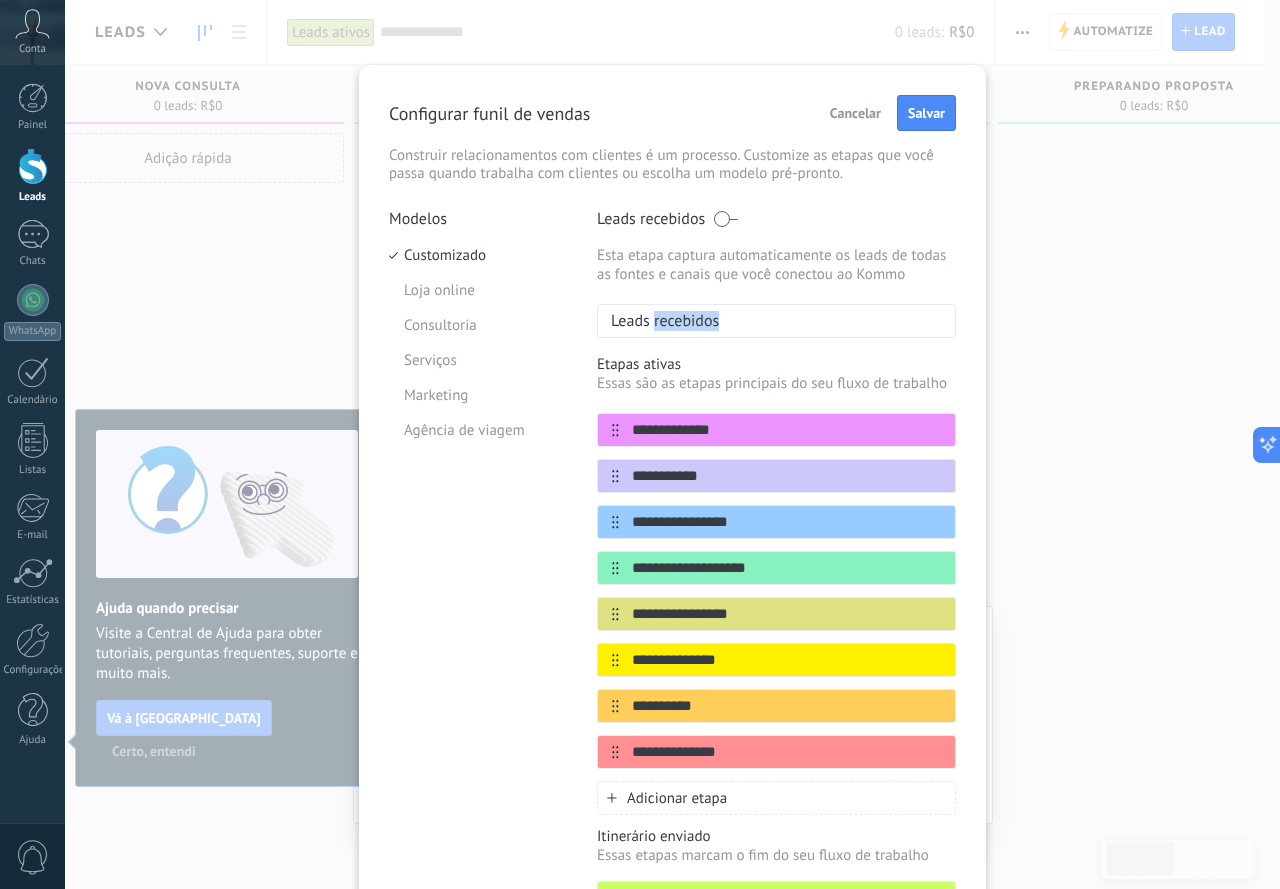 click on "Leads recebidos" at bounding box center [658, 321] 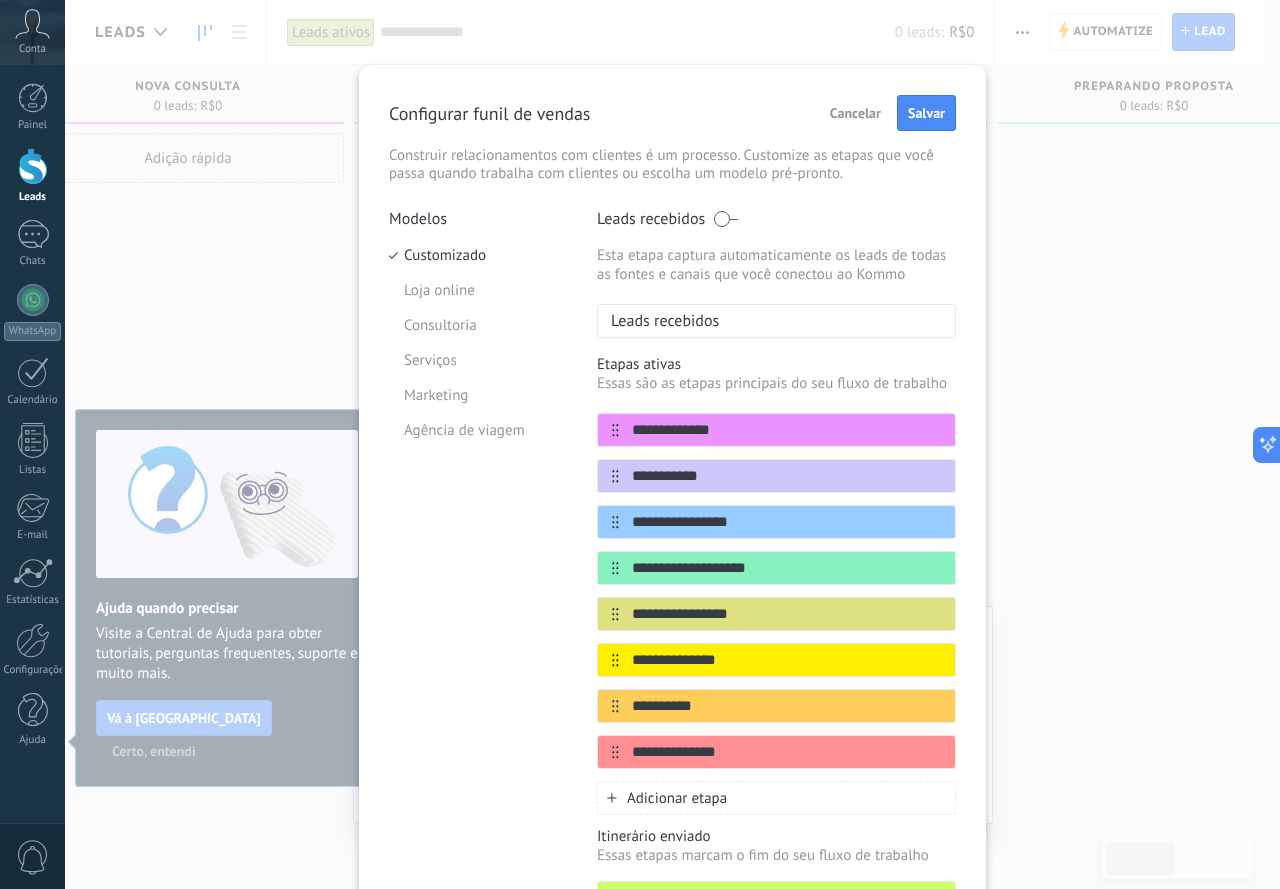 click on "Etapas ativas" at bounding box center (776, 364) 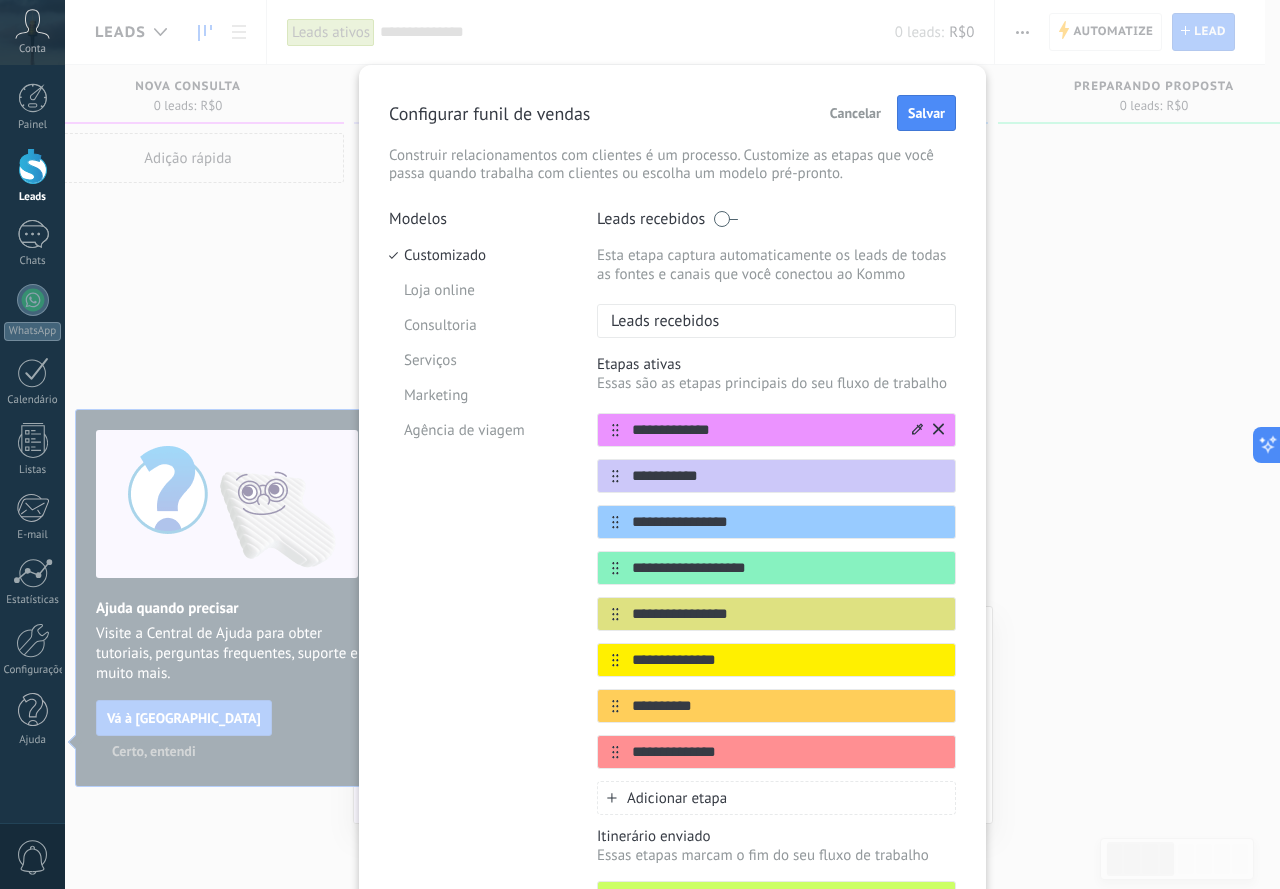 click on "**********" at bounding box center [764, 430] 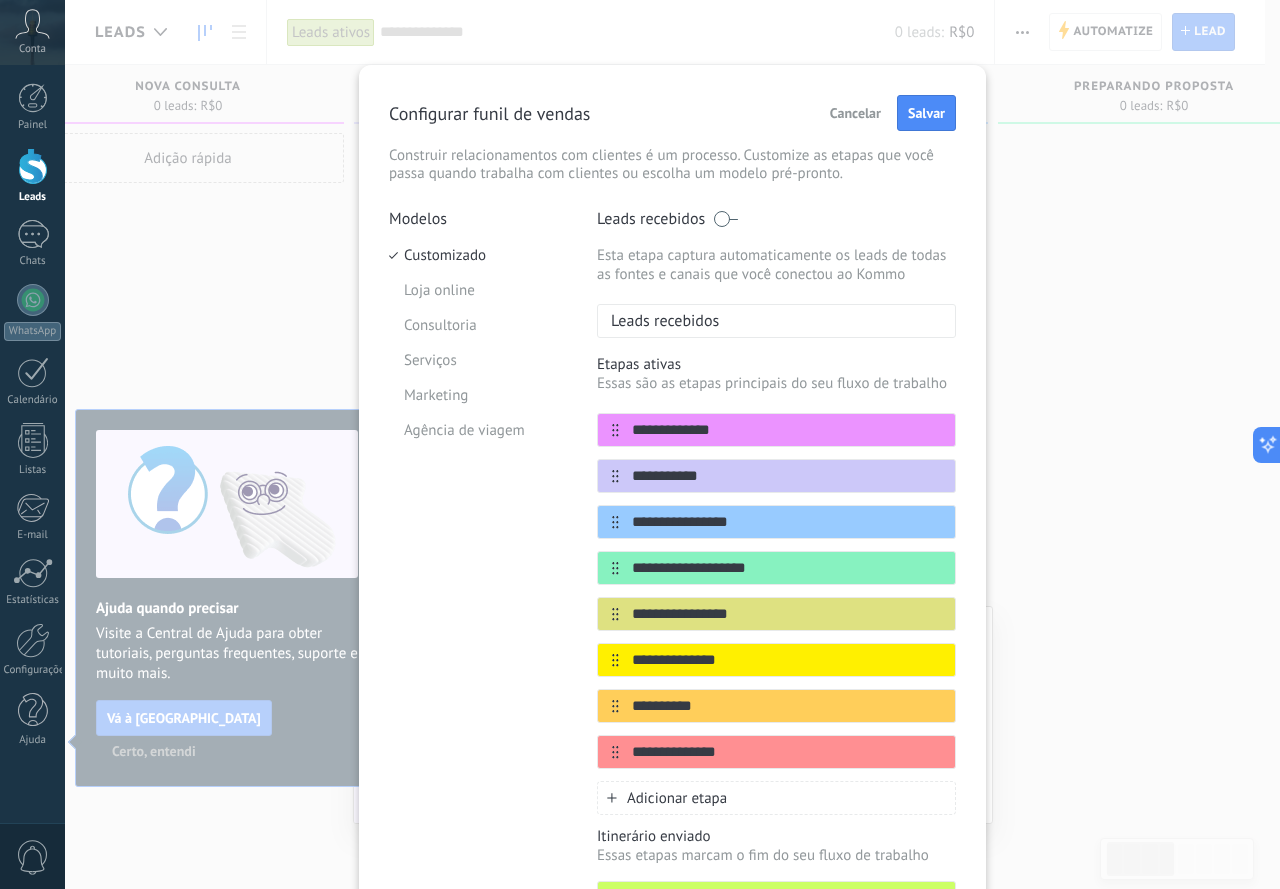 click on "Etapas ativas" at bounding box center [776, 364] 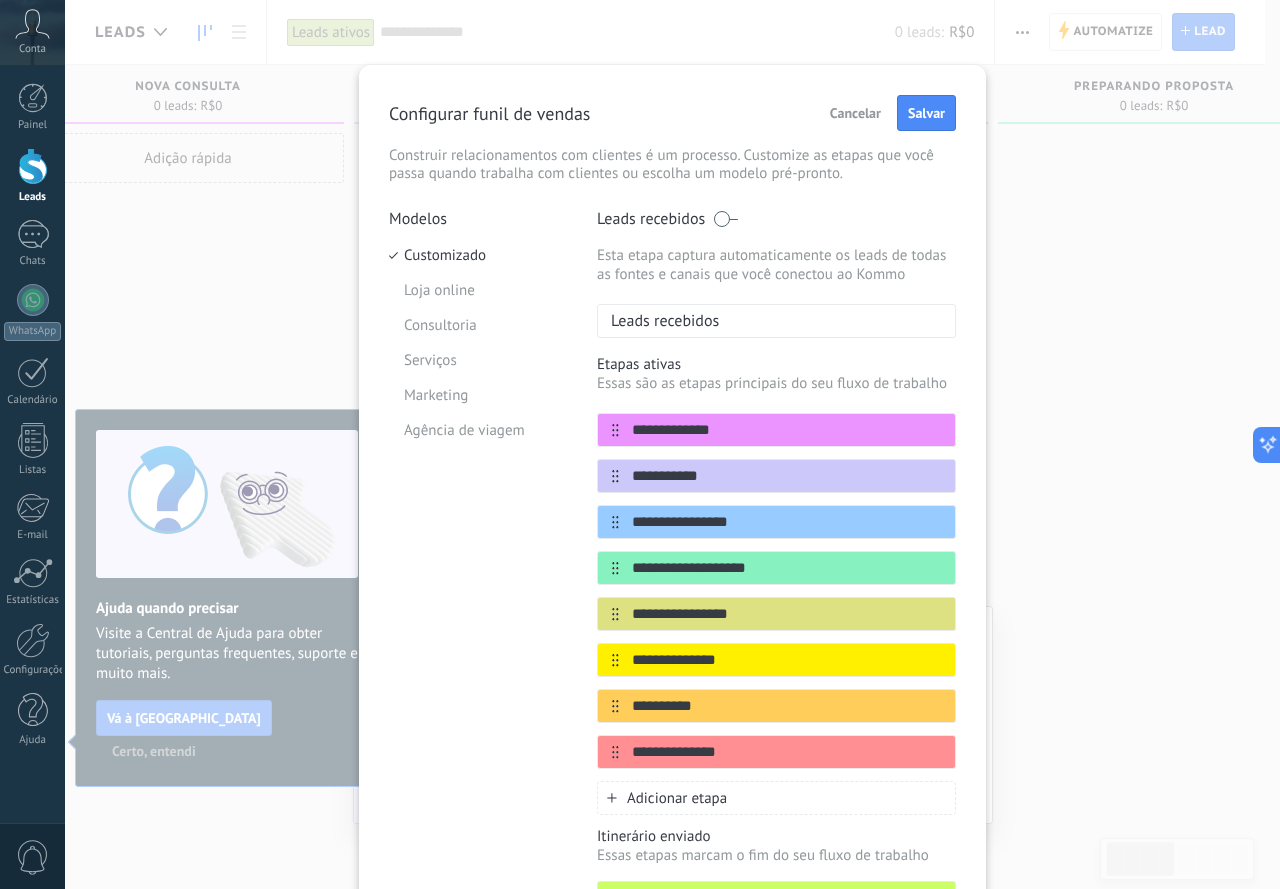 click on "Leads recebidos" at bounding box center (658, 321) 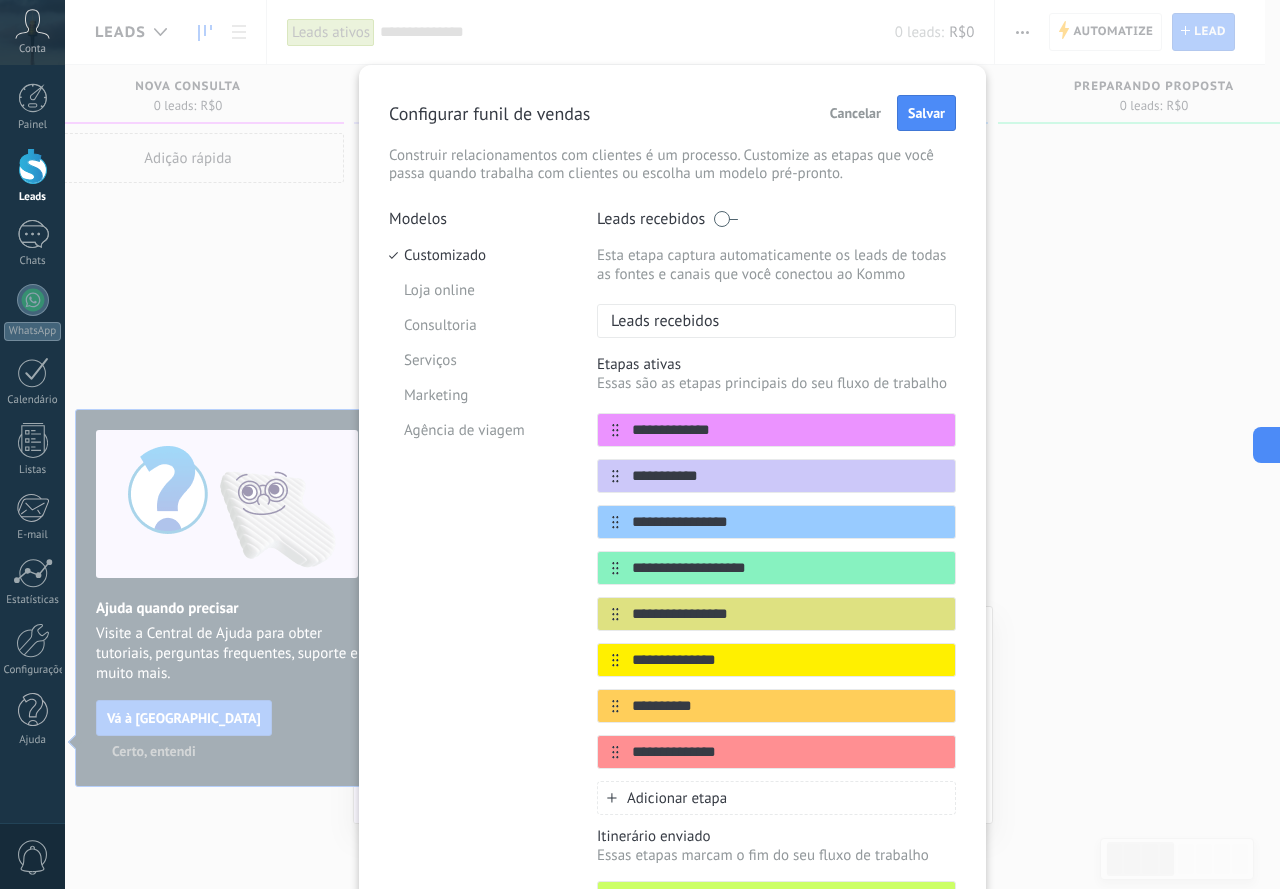 click at bounding box center (725, 219) 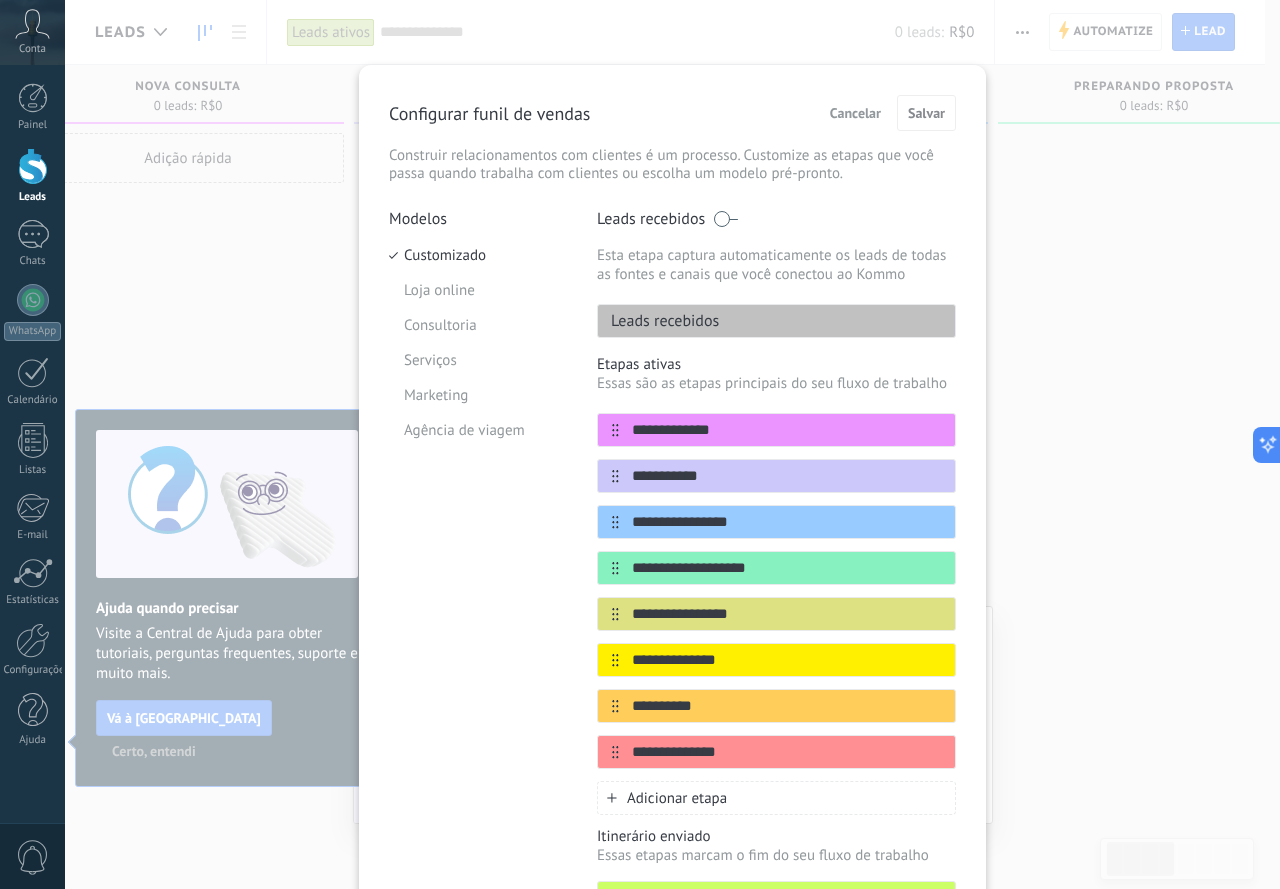click at bounding box center [725, 219] 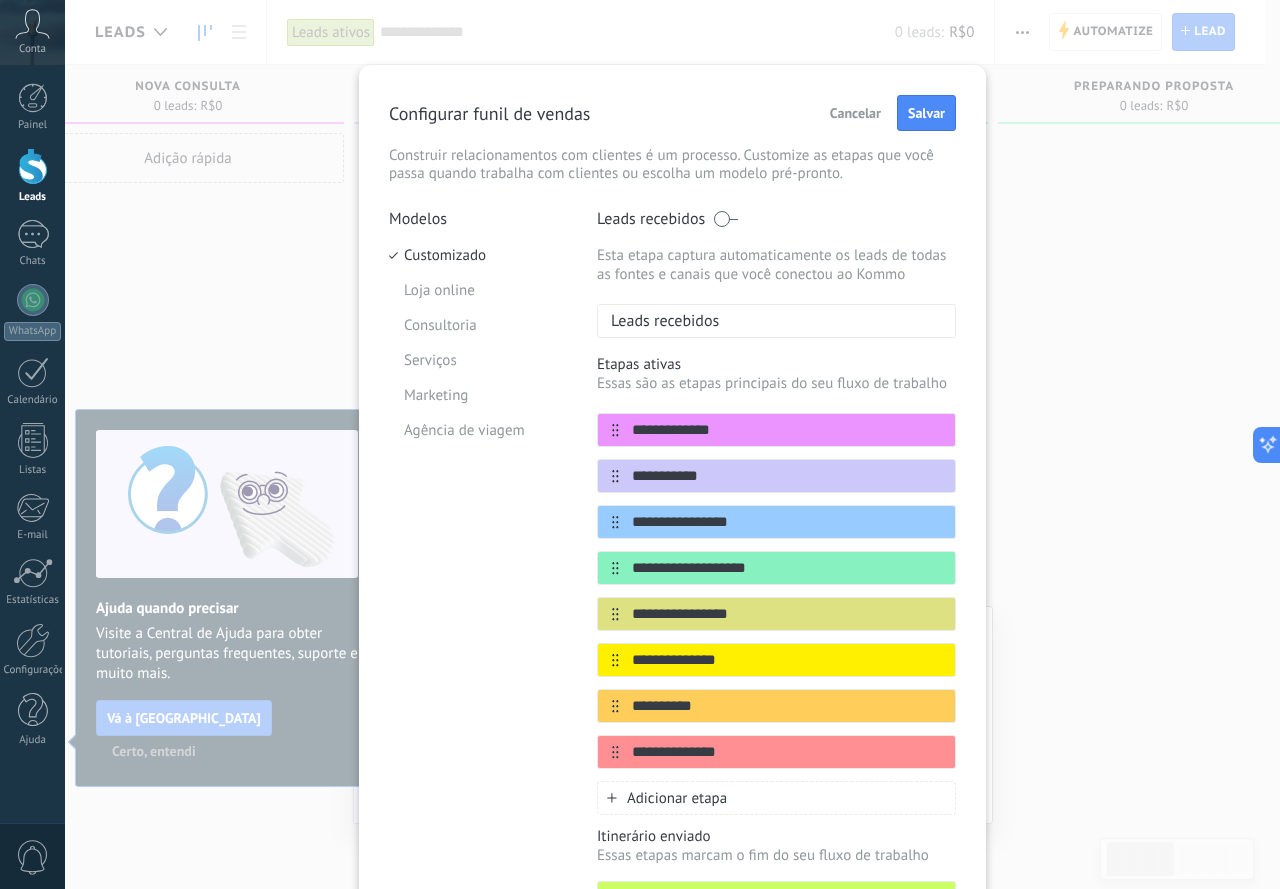 drag, startPoint x: 746, startPoint y: 449, endPoint x: 734, endPoint y: 427, distance: 25.059929 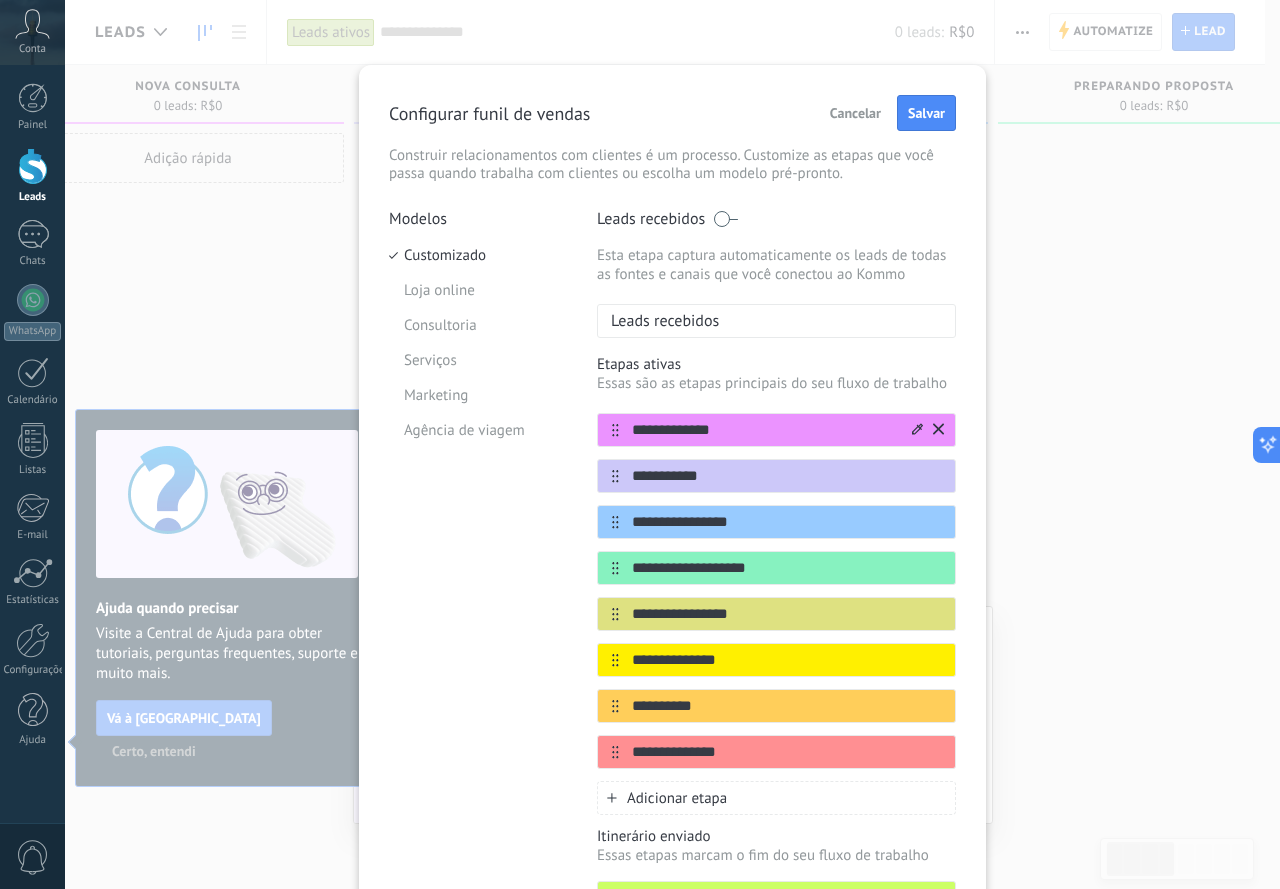 click on "**********" at bounding box center (776, 591) 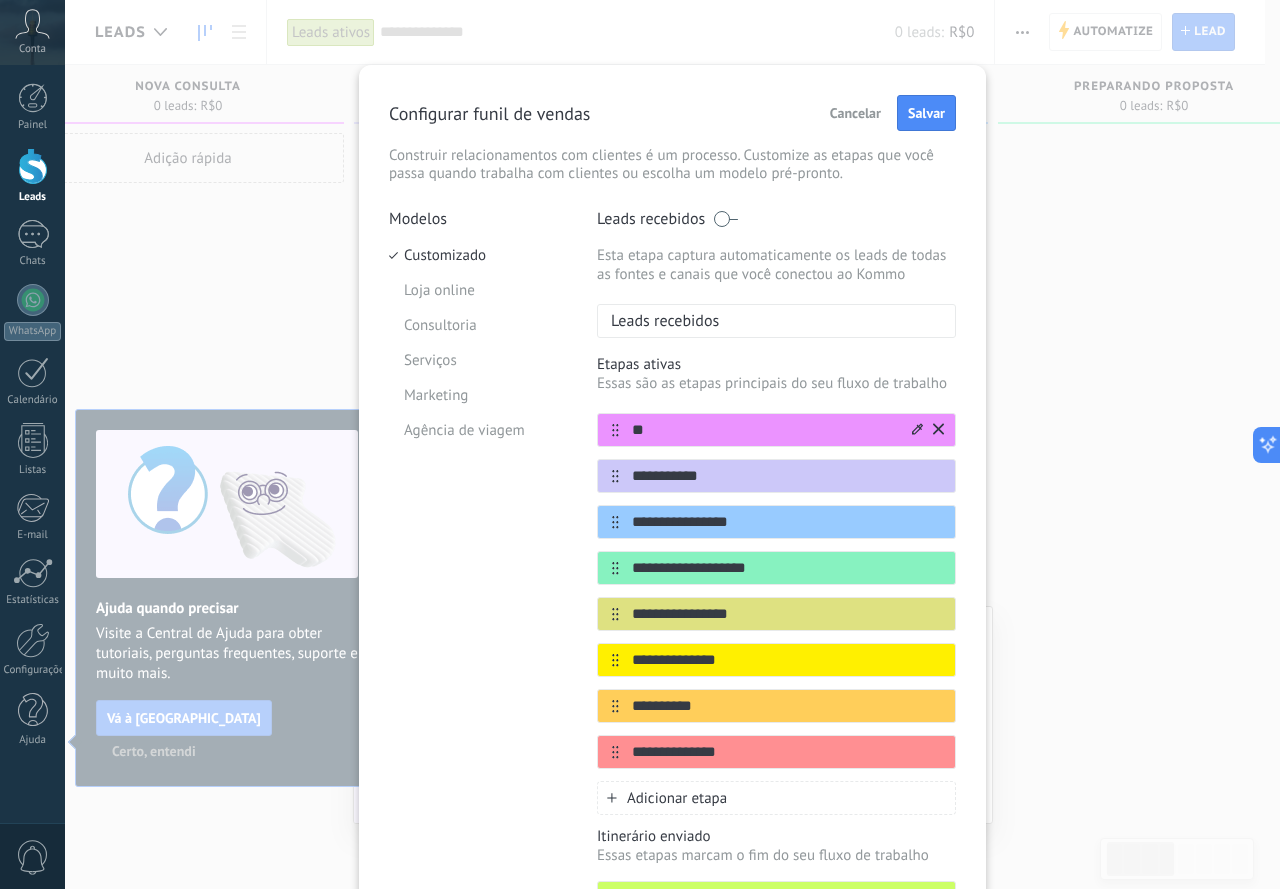 type on "*" 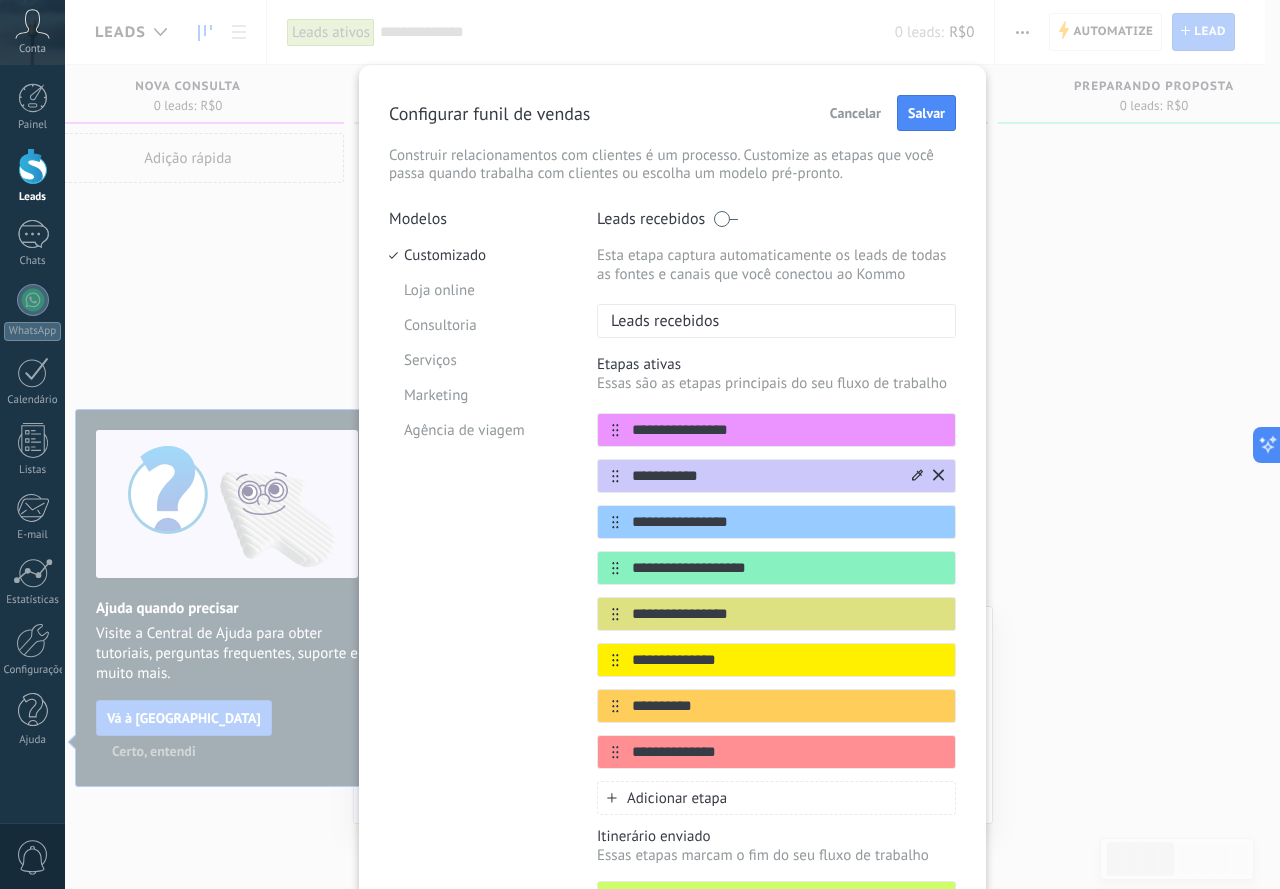 type on "**********" 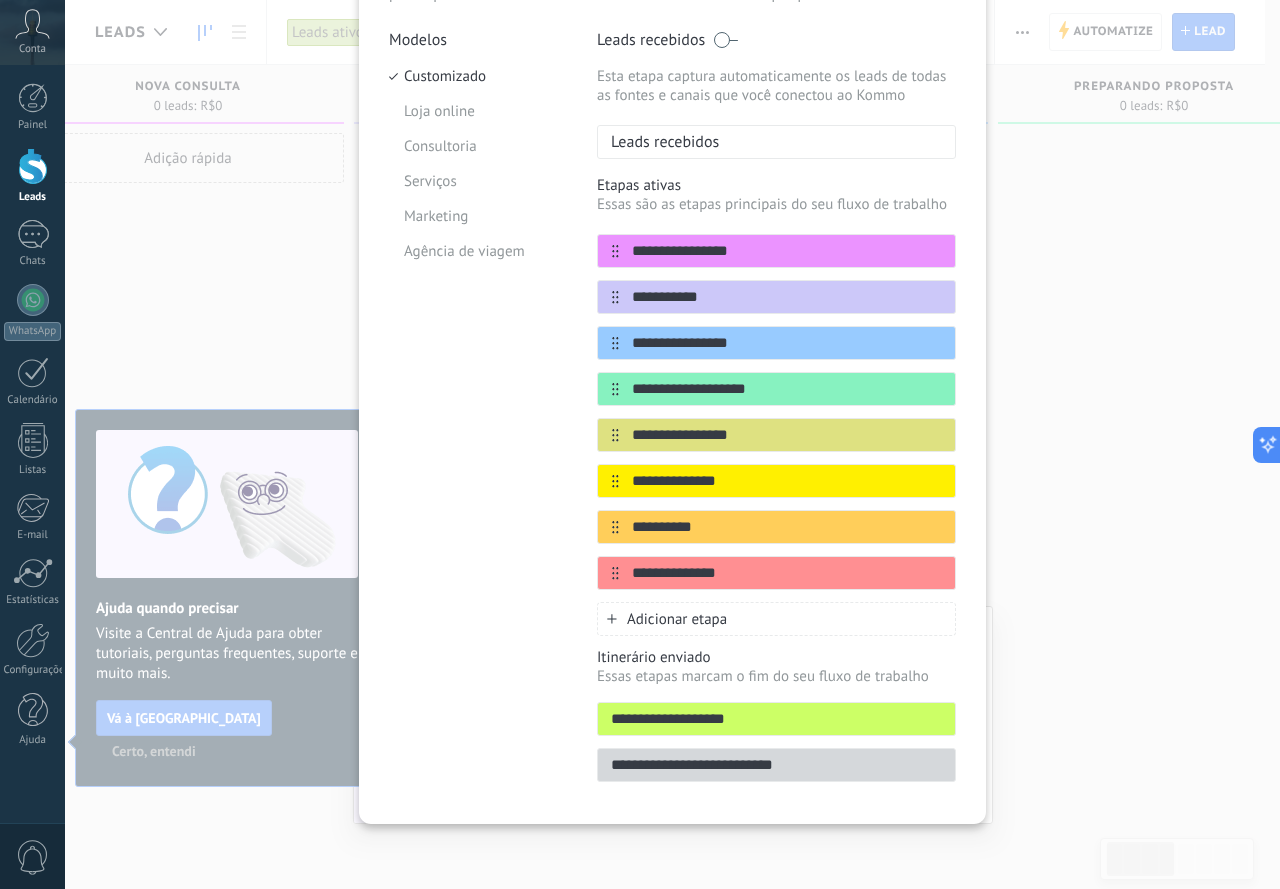 scroll, scrollTop: 0, scrollLeft: 0, axis: both 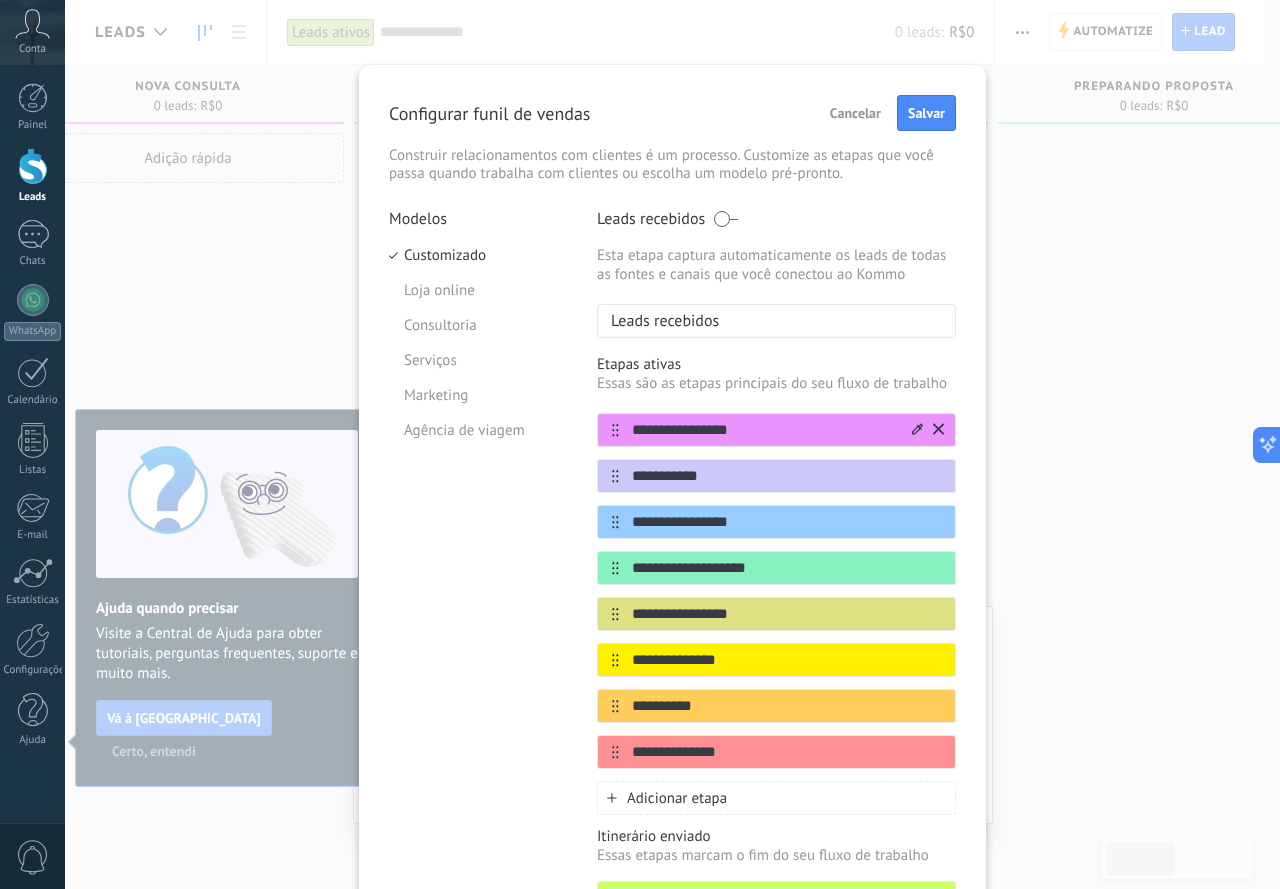 click on "**********" at bounding box center [764, 430] 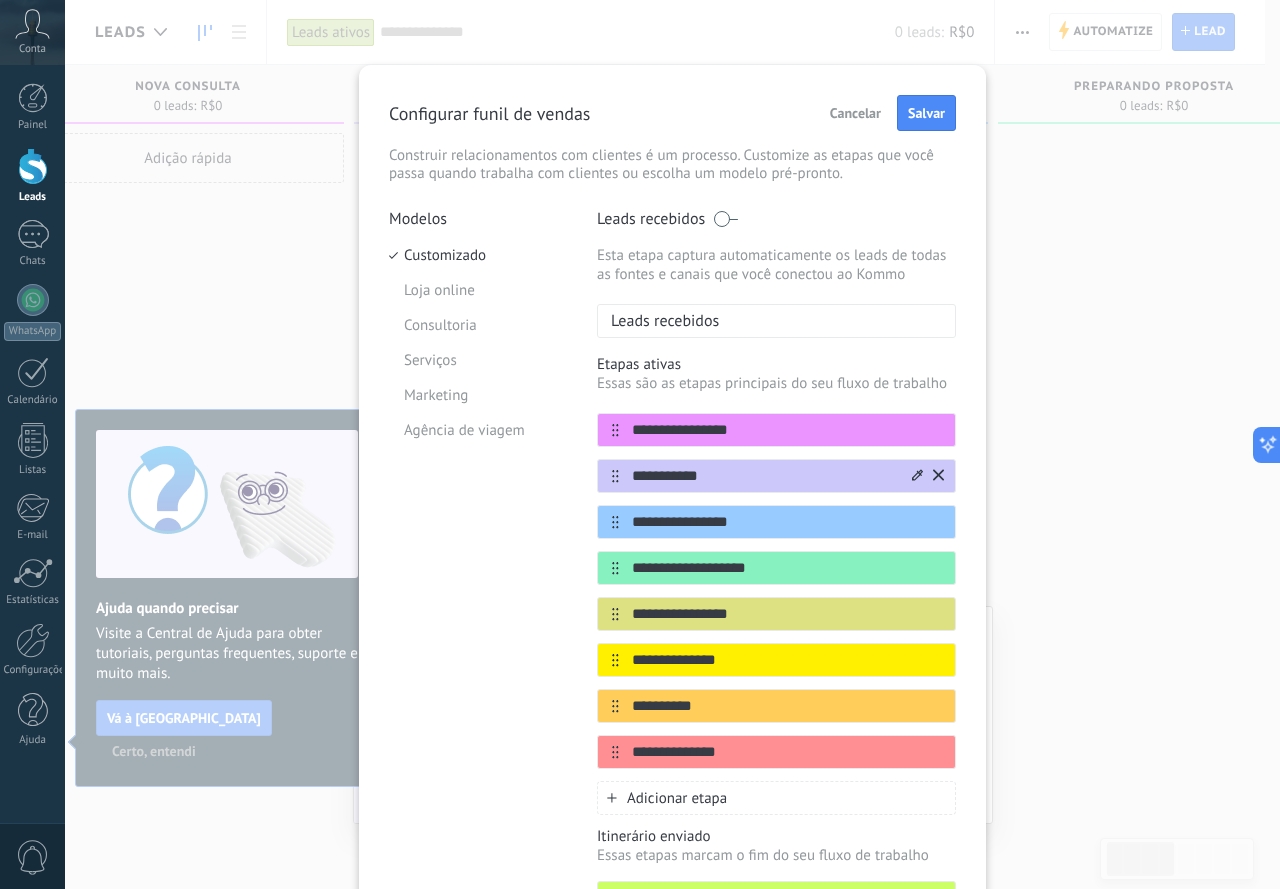 click on "**********" at bounding box center (776, 476) 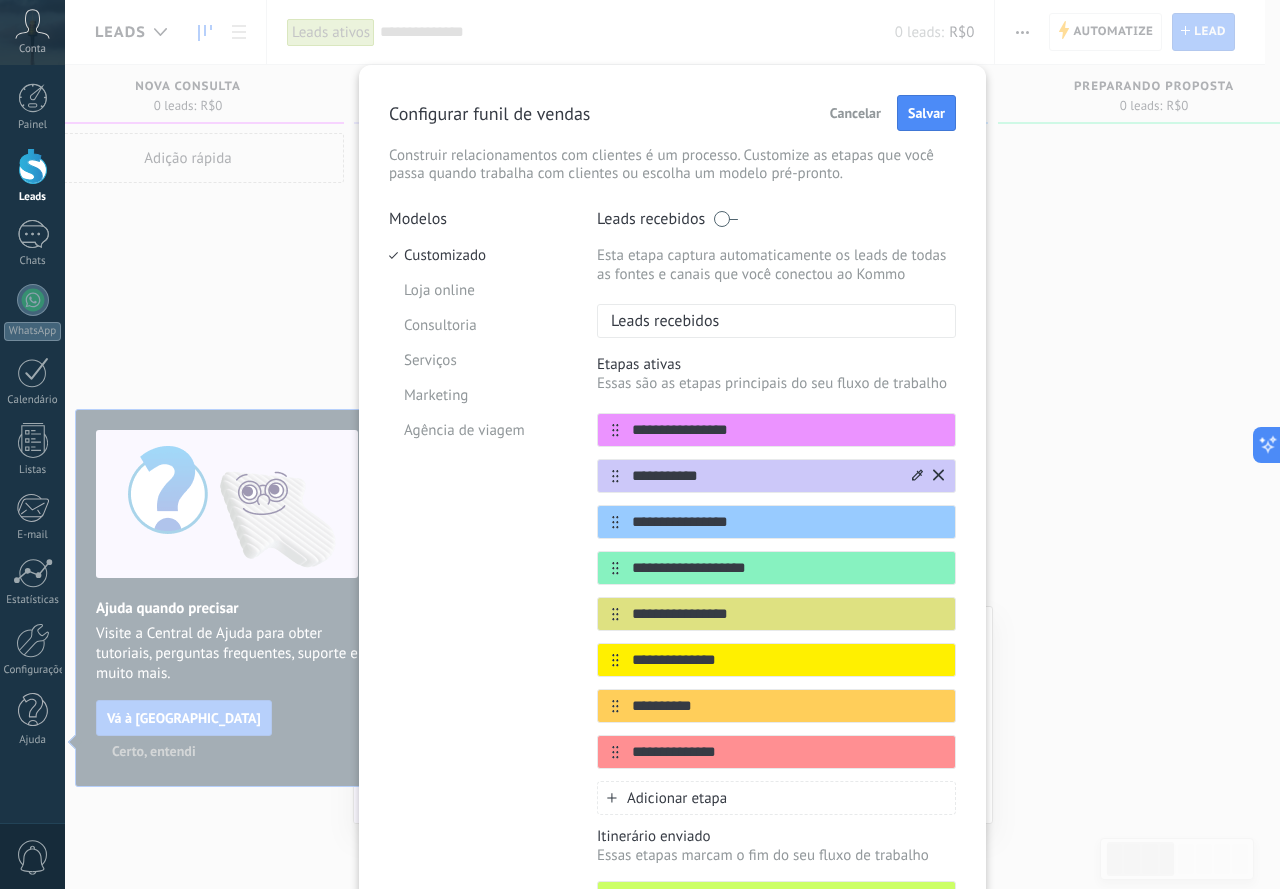 click on "**********" at bounding box center [764, 476] 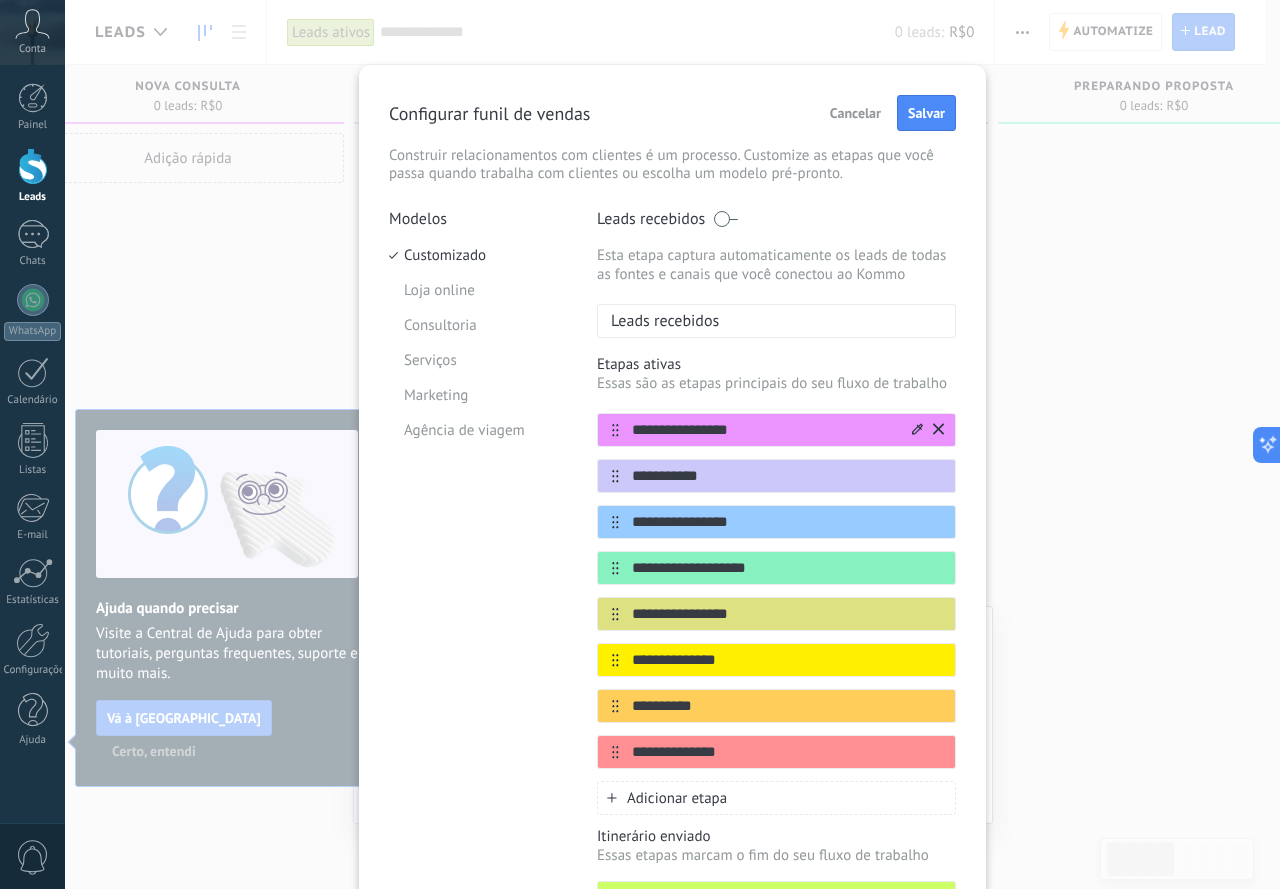 click on "**********" at bounding box center (764, 430) 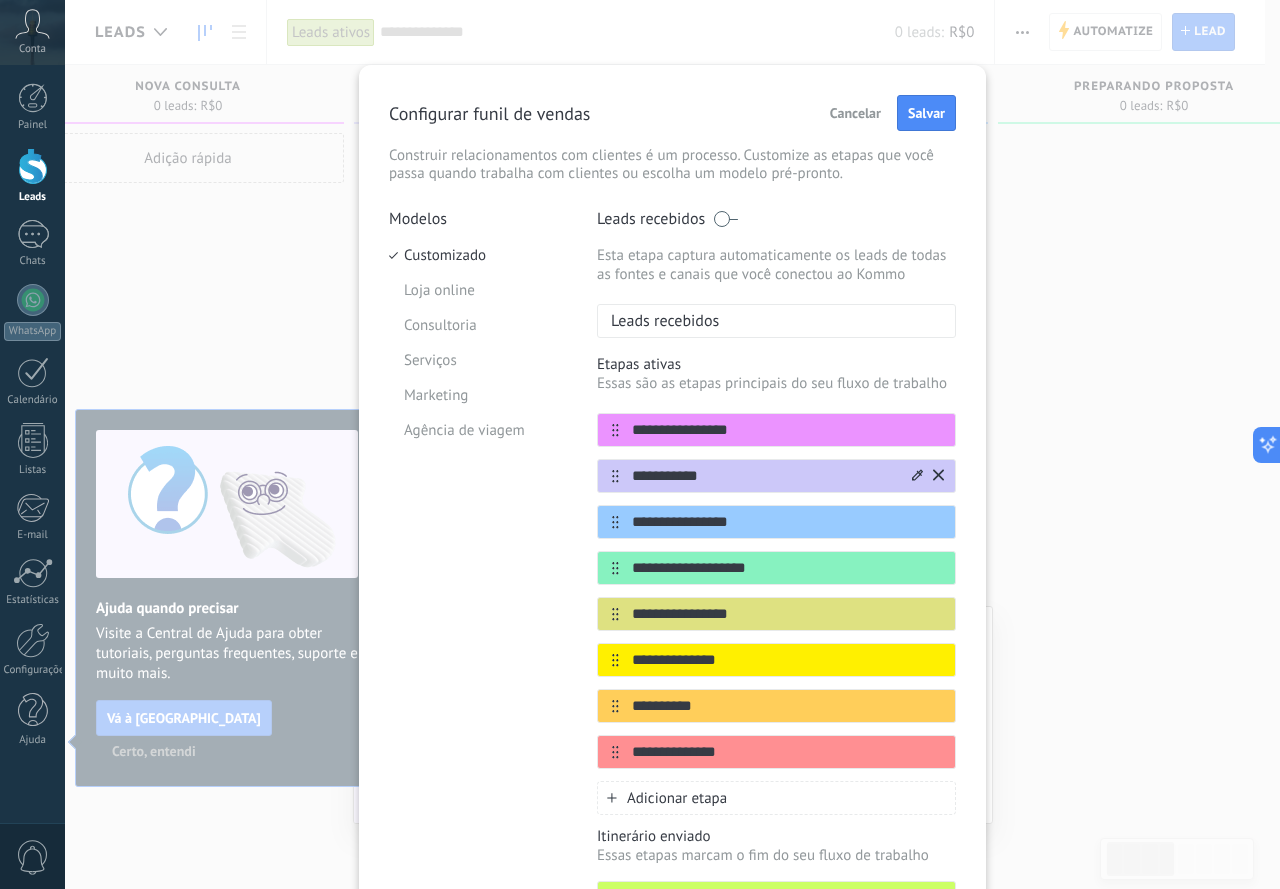 click on "**********" at bounding box center (764, 476) 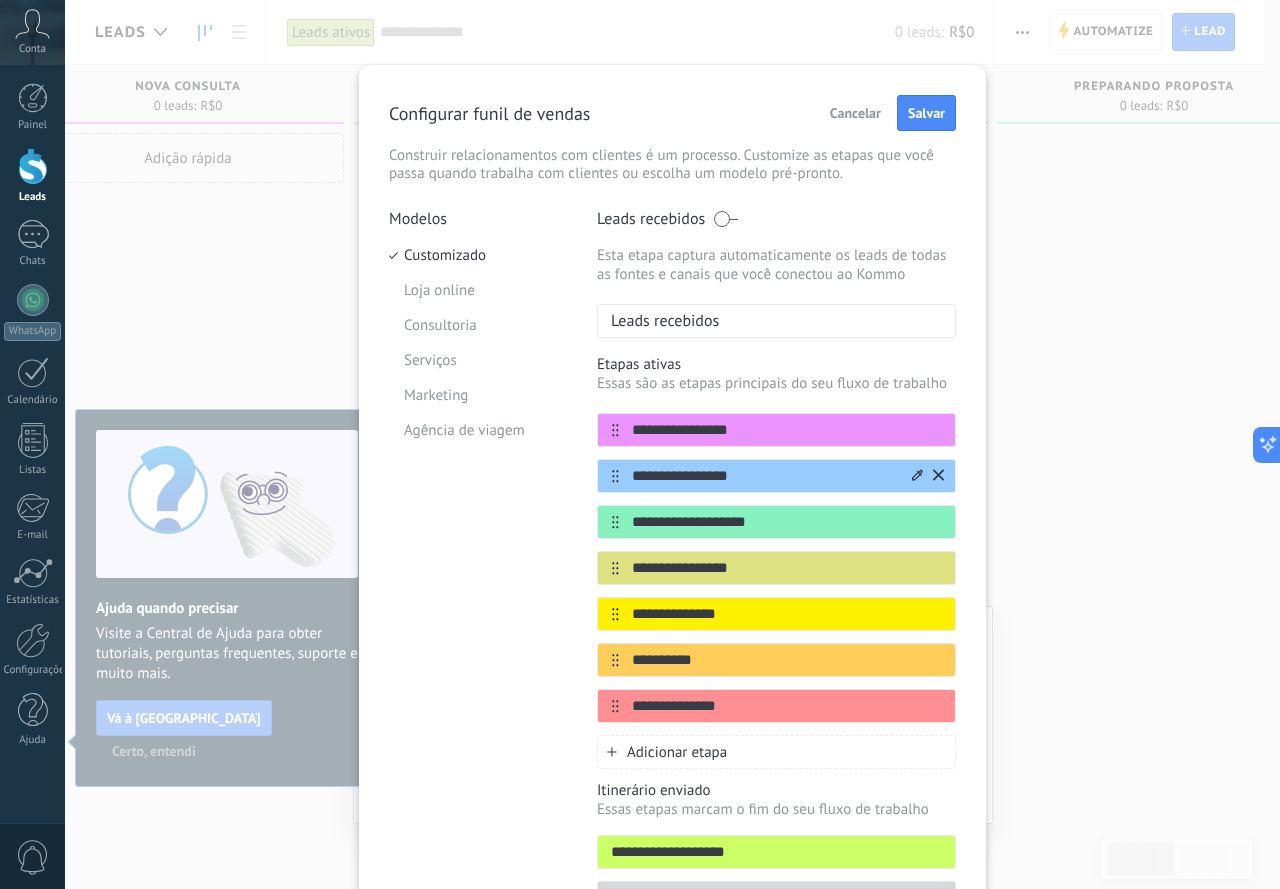 click 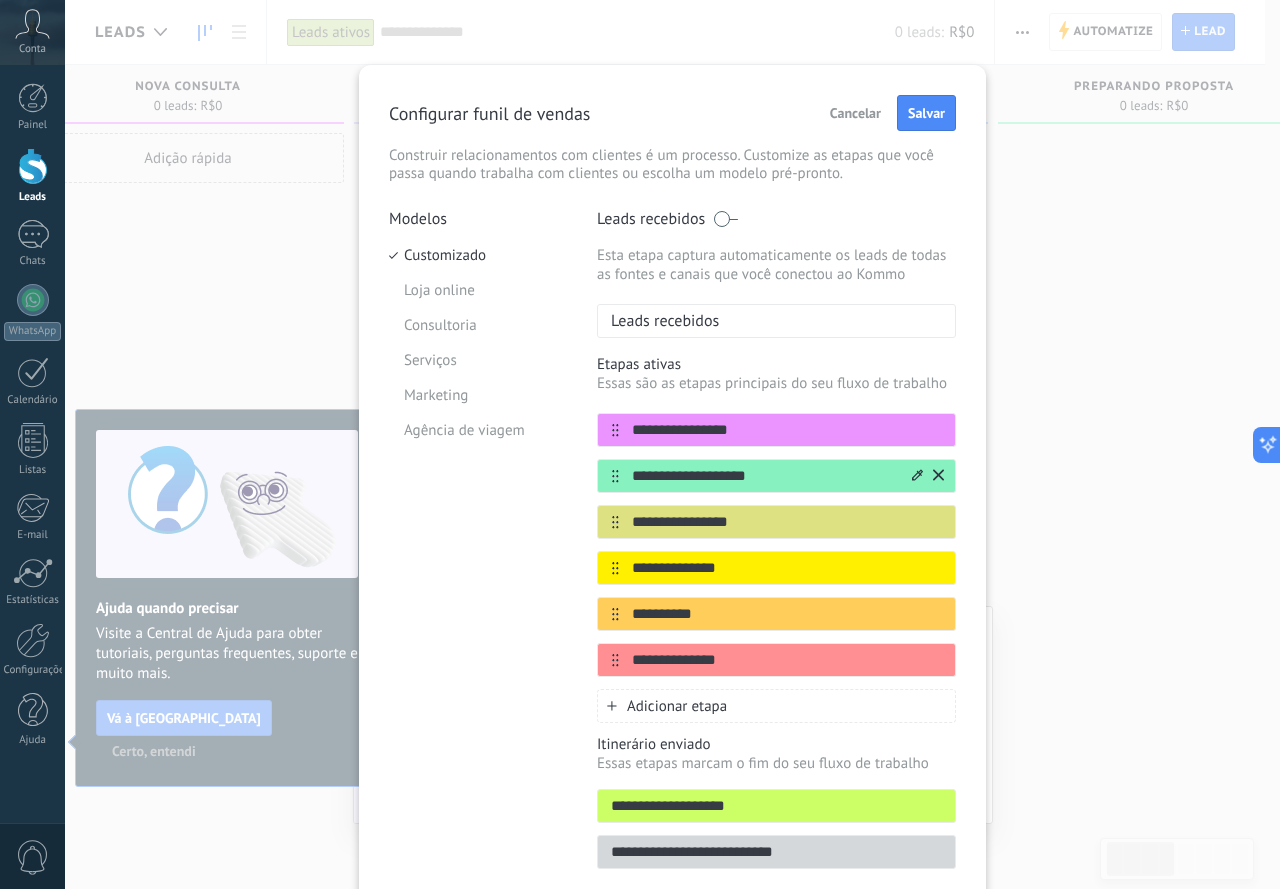 click on "**********" at bounding box center [764, 476] 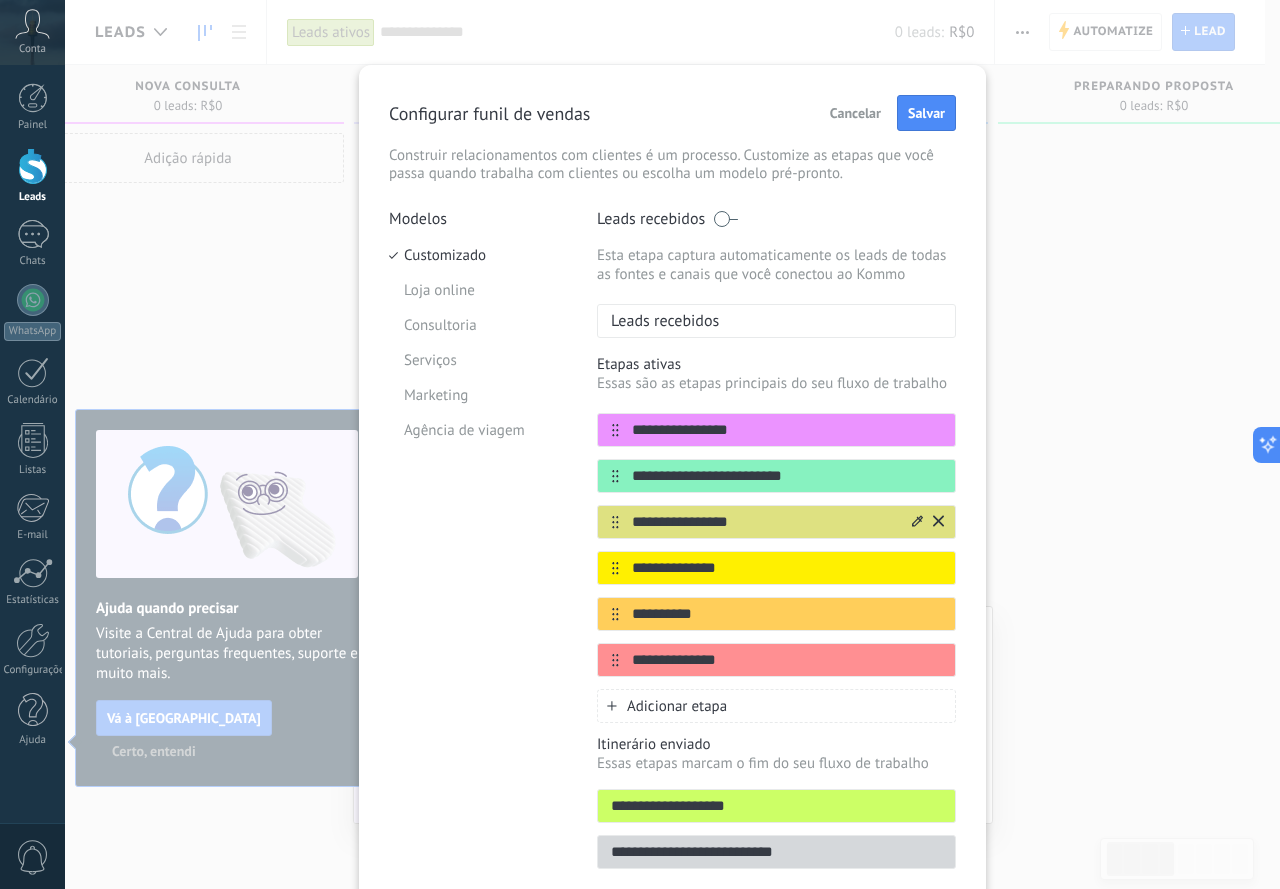 type on "**********" 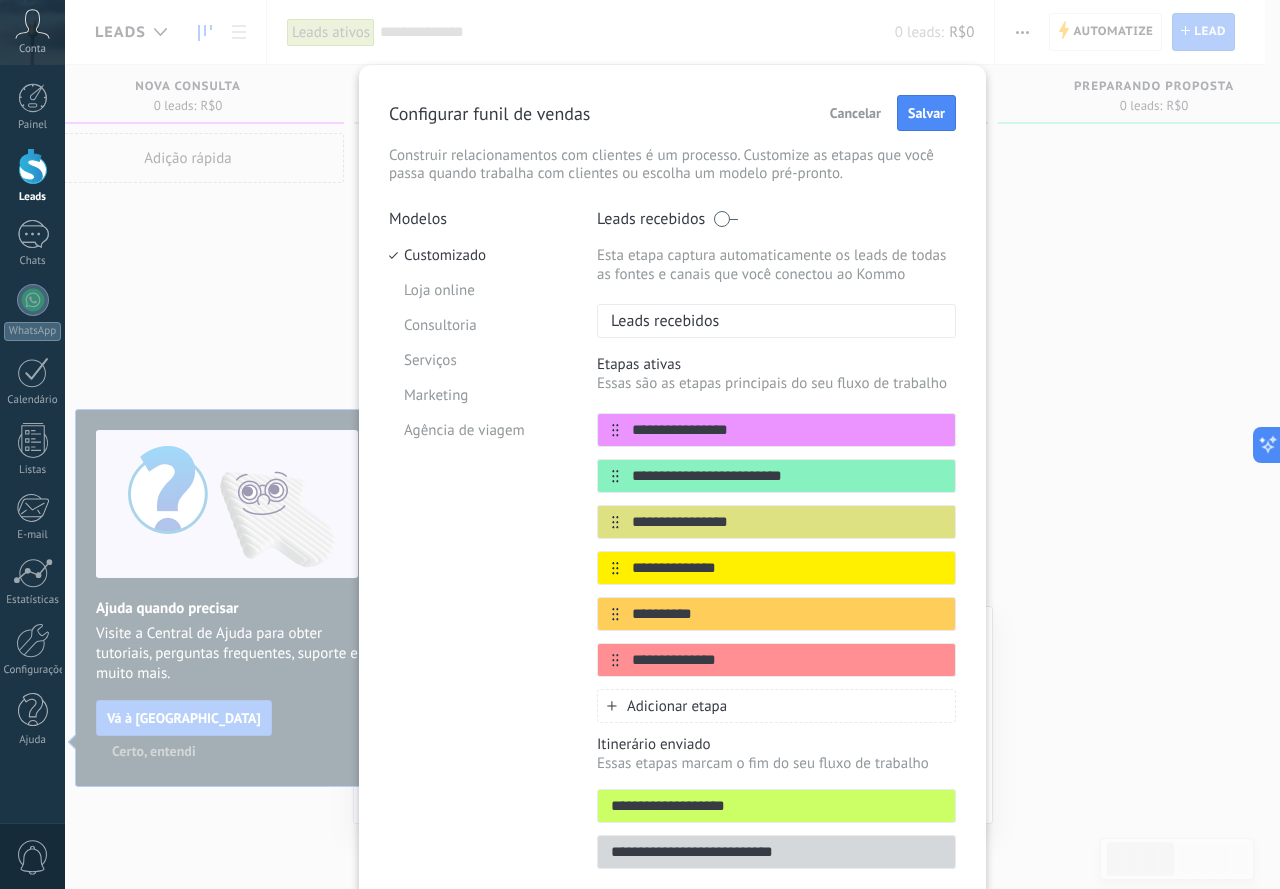 click on "**********" at bounding box center [776, 545] 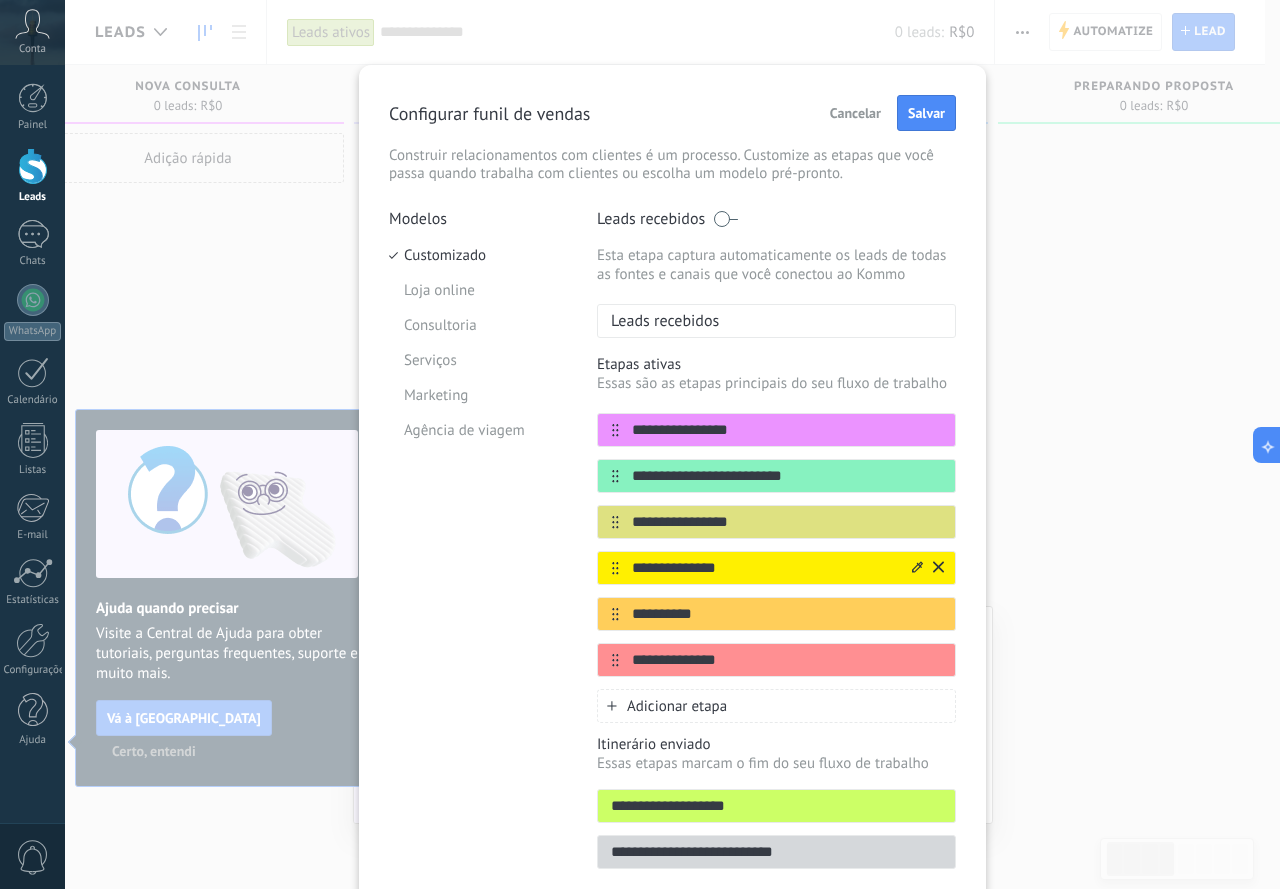 click on "**********" at bounding box center (776, 568) 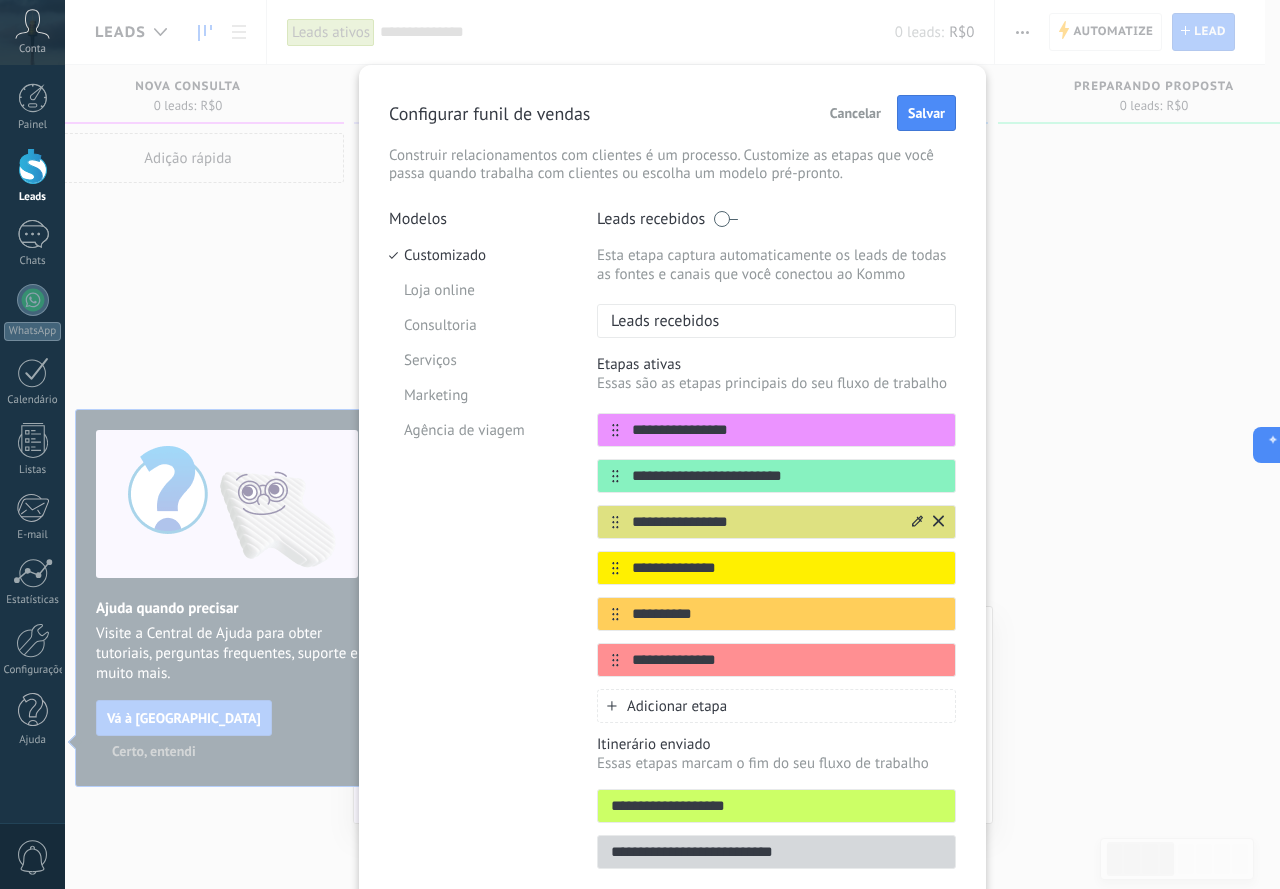 click on "**********" at bounding box center (764, 522) 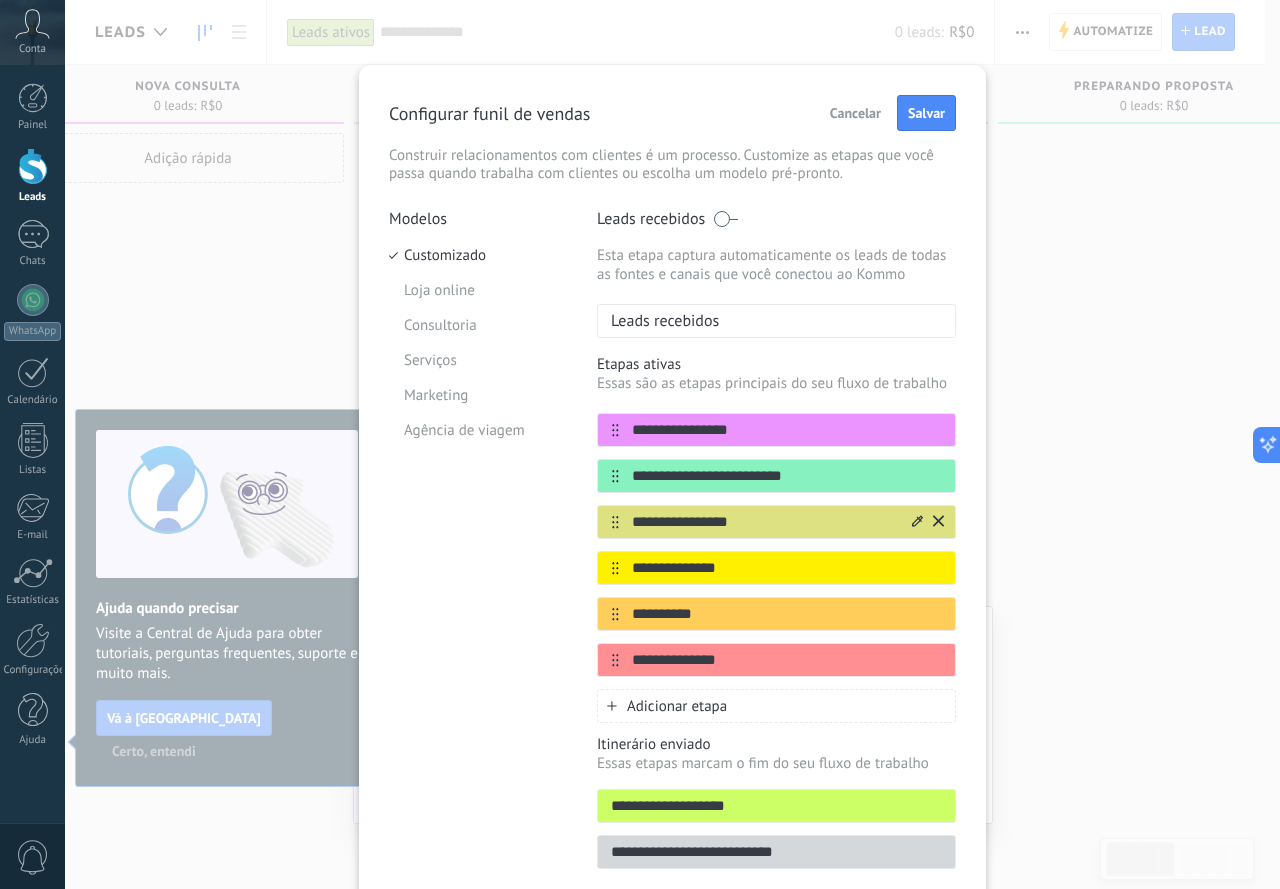 click on "**********" at bounding box center [764, 522] 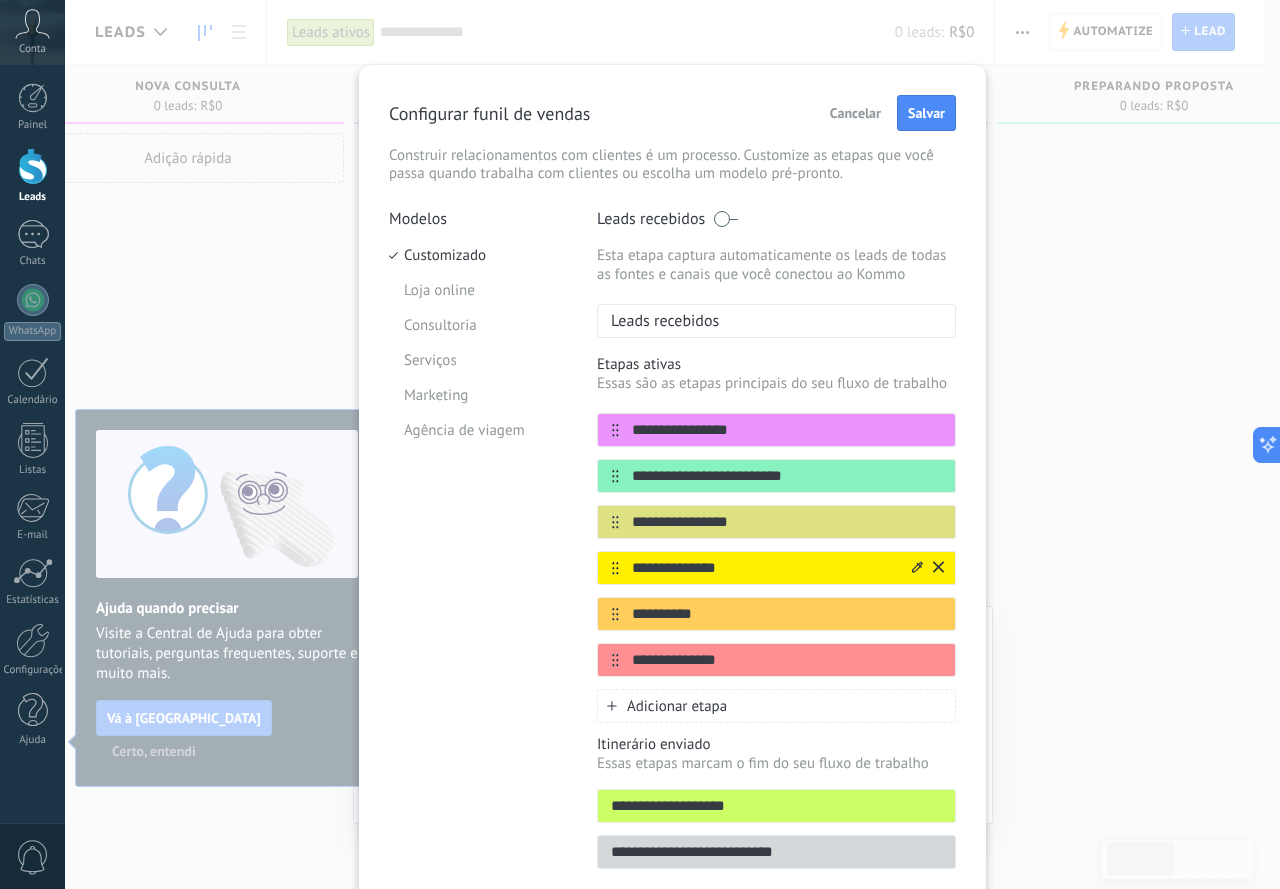 click on "**********" at bounding box center (764, 568) 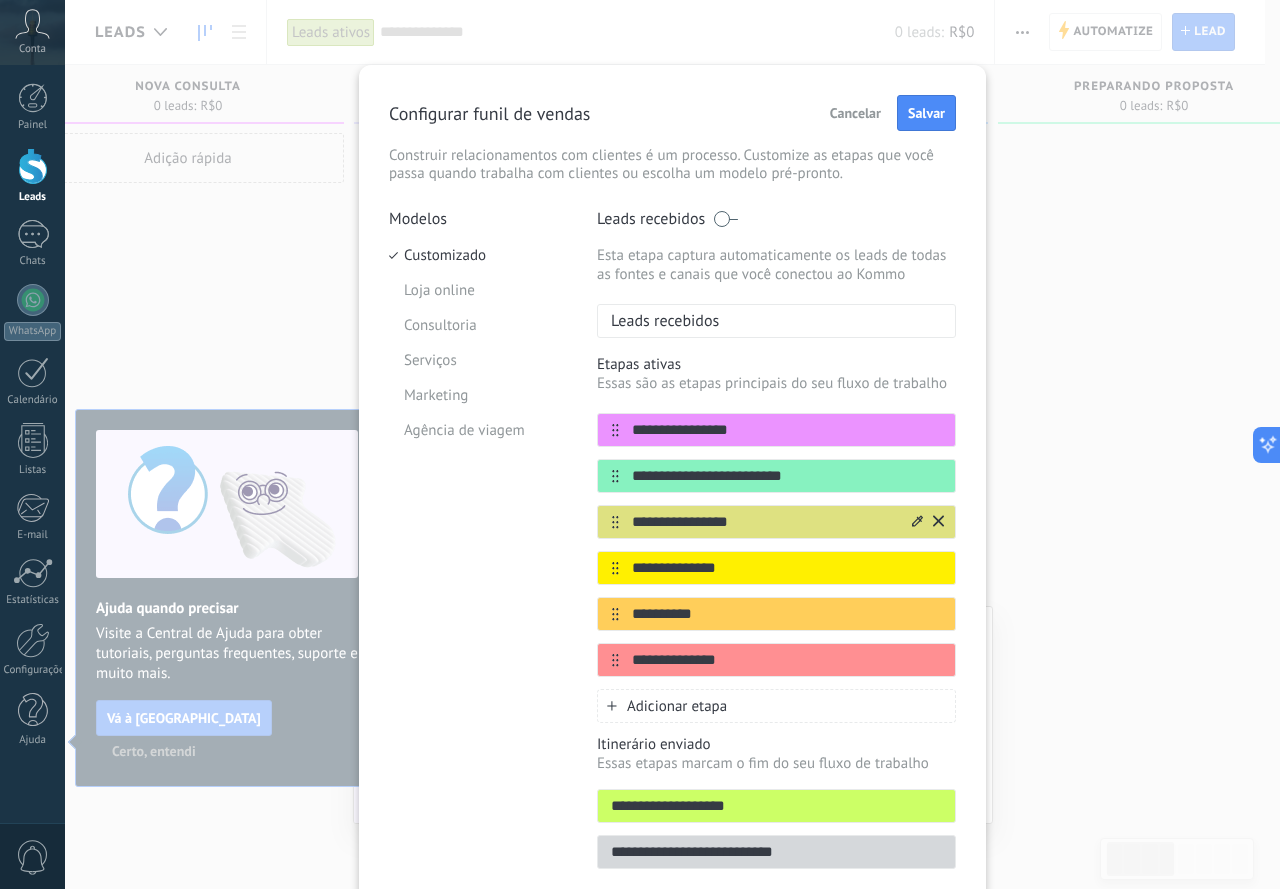 click on "**********" at bounding box center [764, 522] 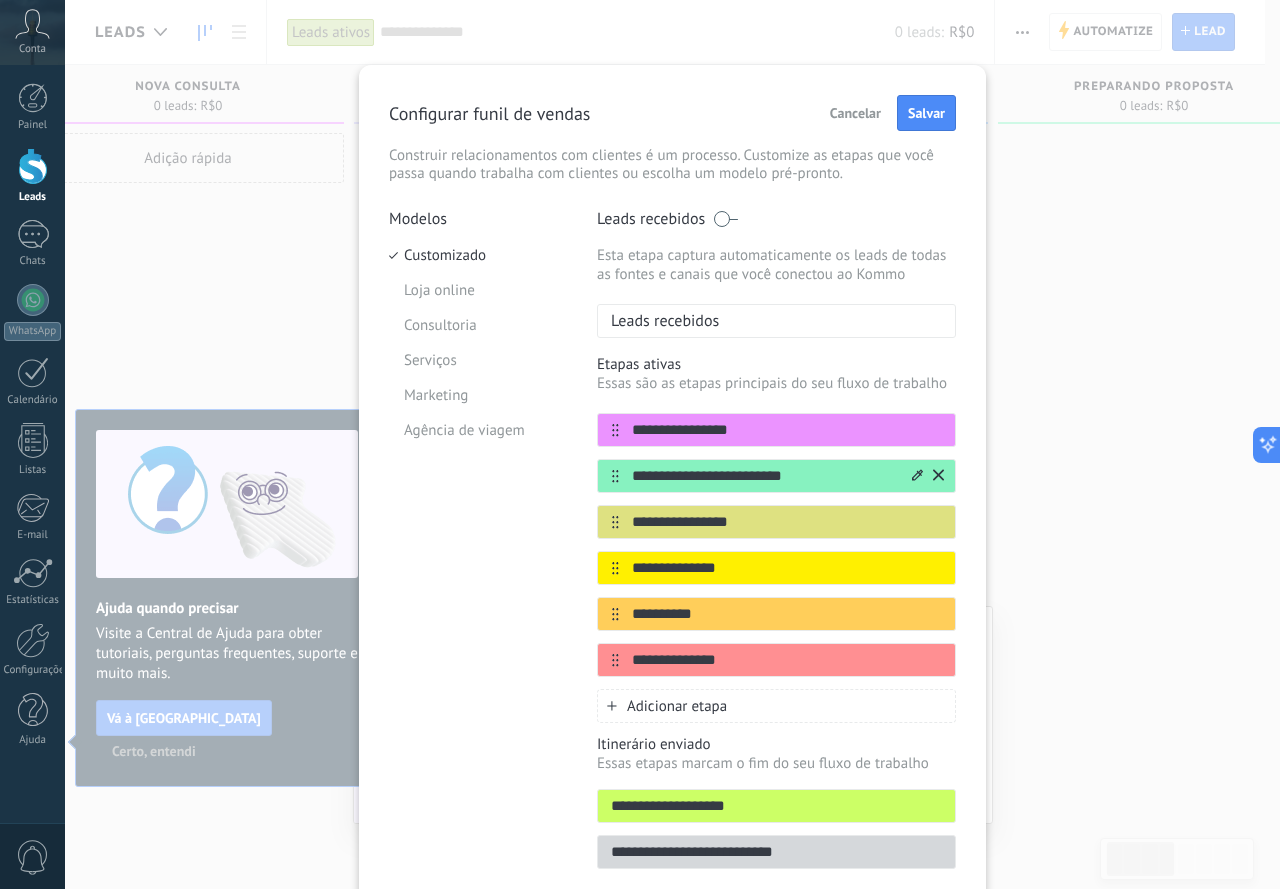 click on "**********" at bounding box center [764, 476] 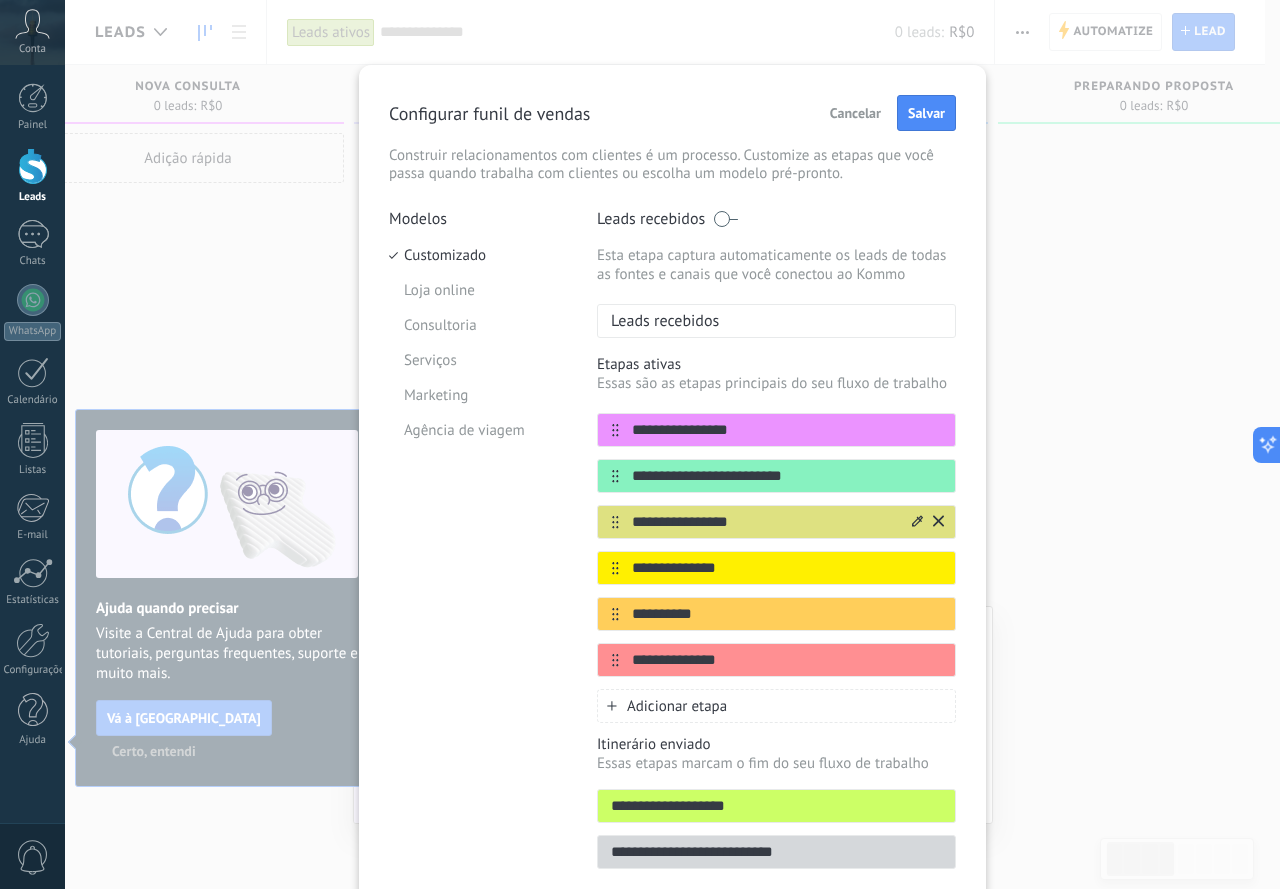 click on "**********" at bounding box center [764, 522] 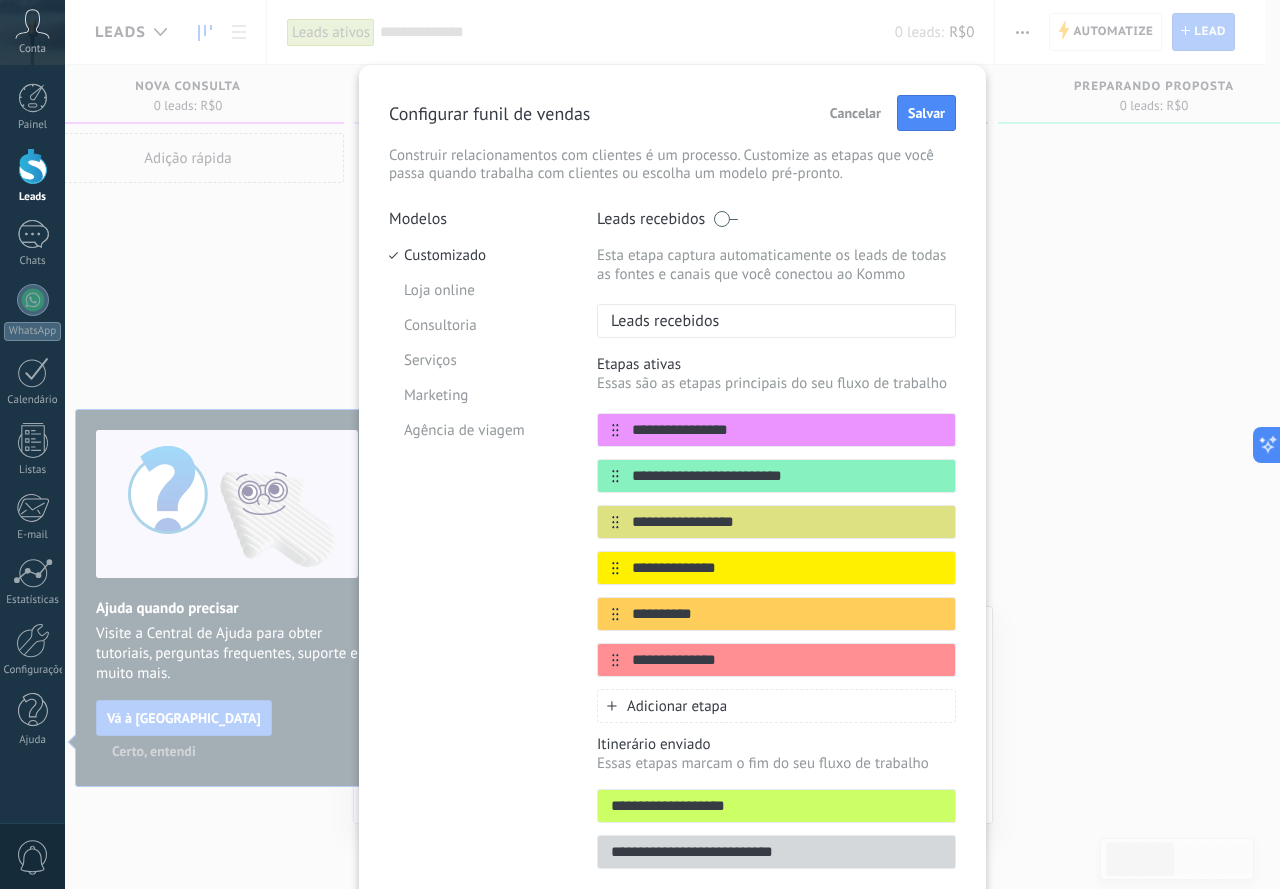 type on "**********" 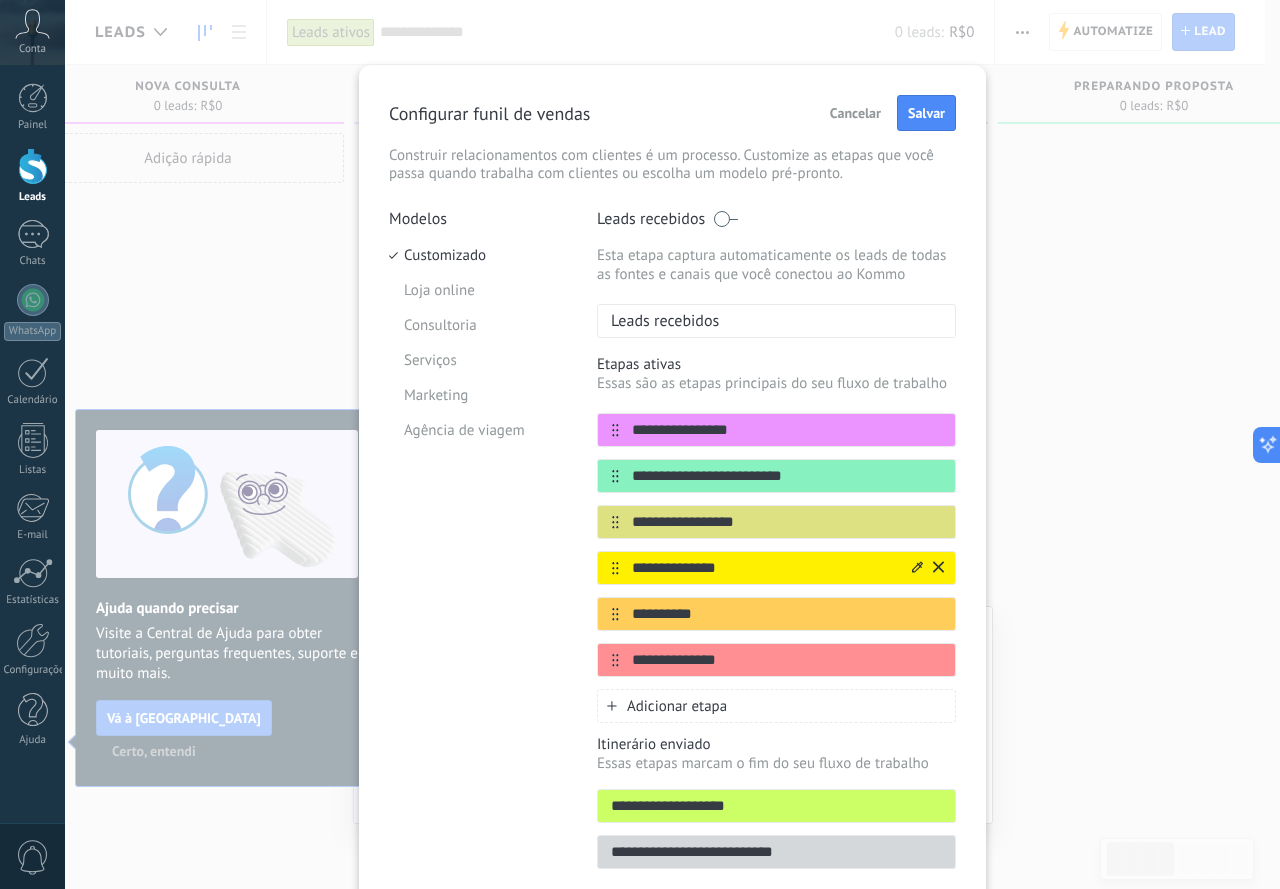 click on "**********" at bounding box center (764, 568) 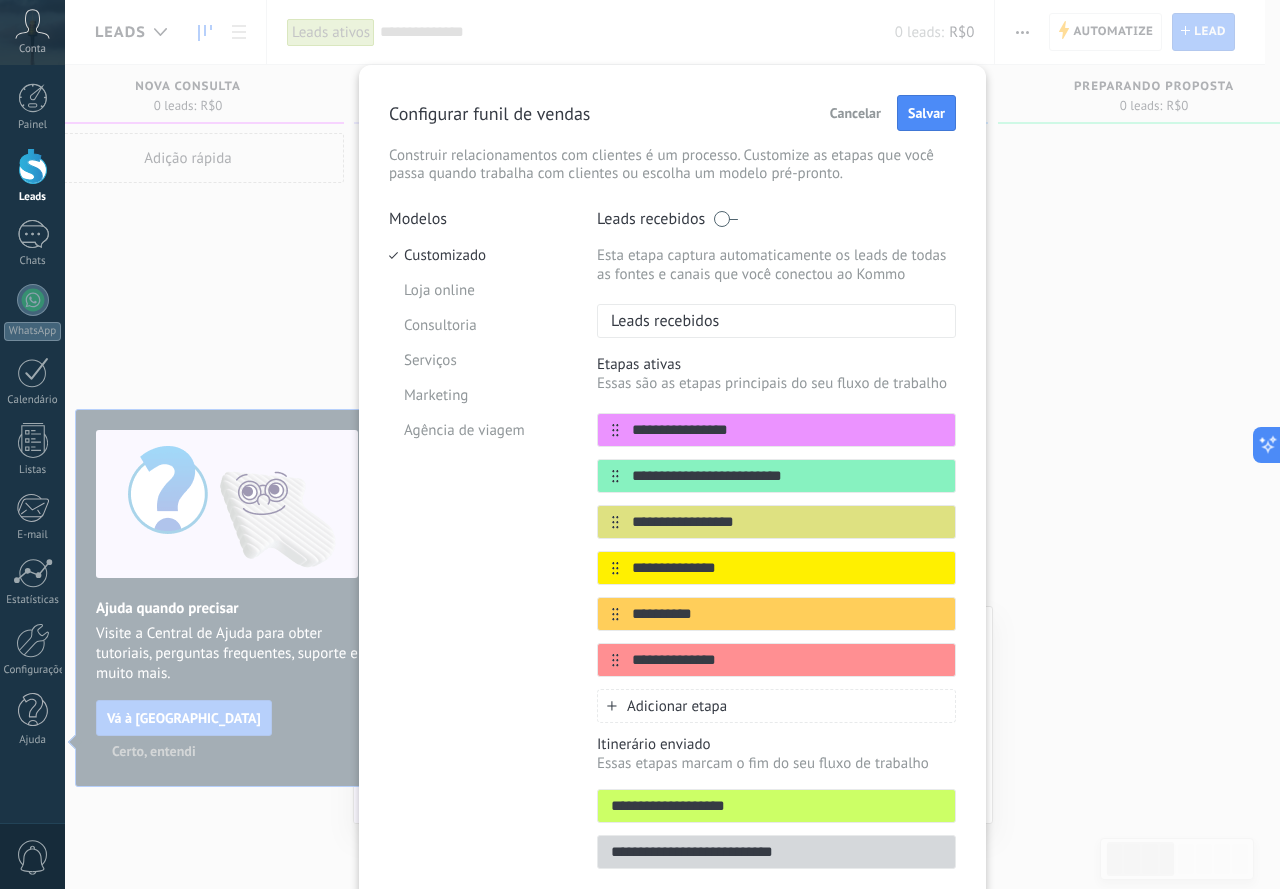 click on "**********" at bounding box center [776, 545] 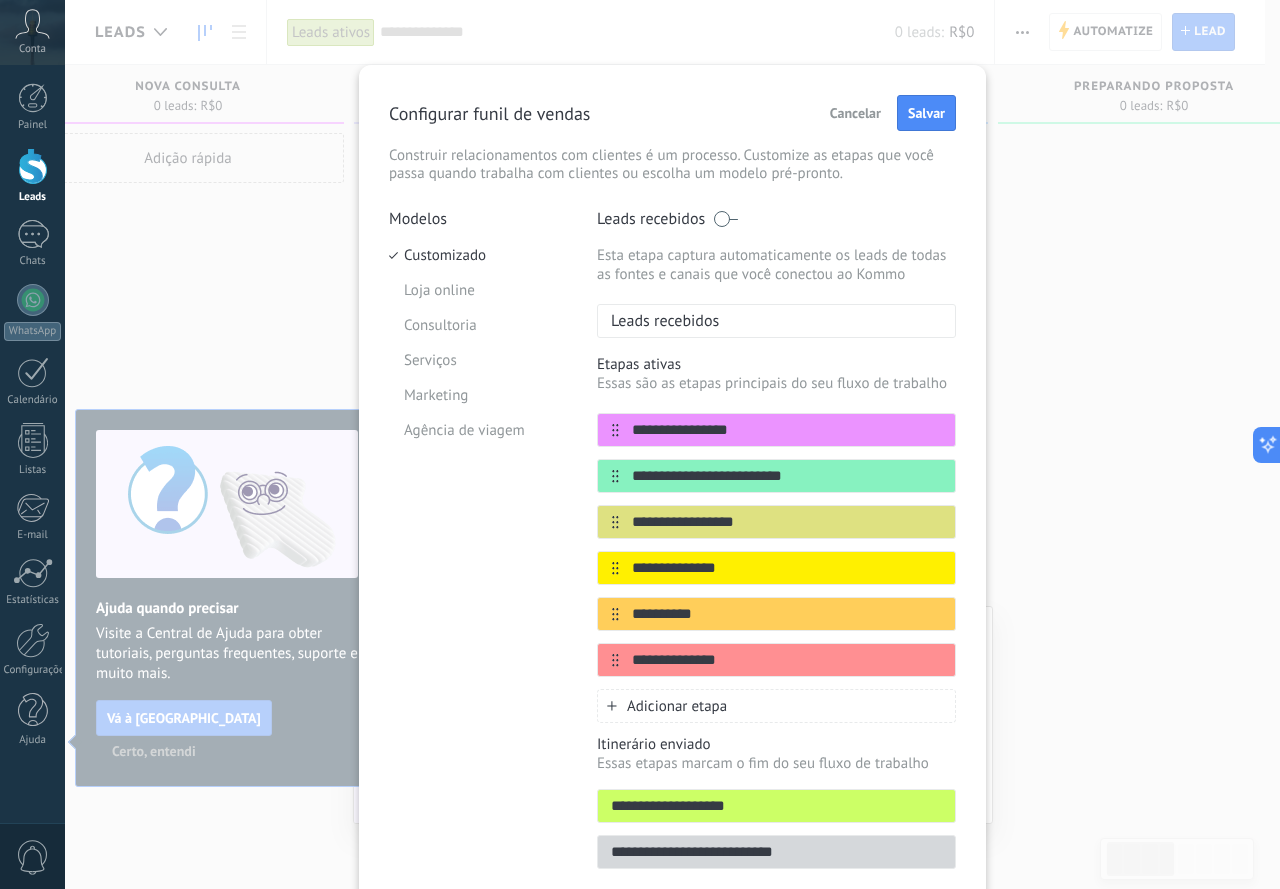 click on "Adicionar etapa" at bounding box center (677, 706) 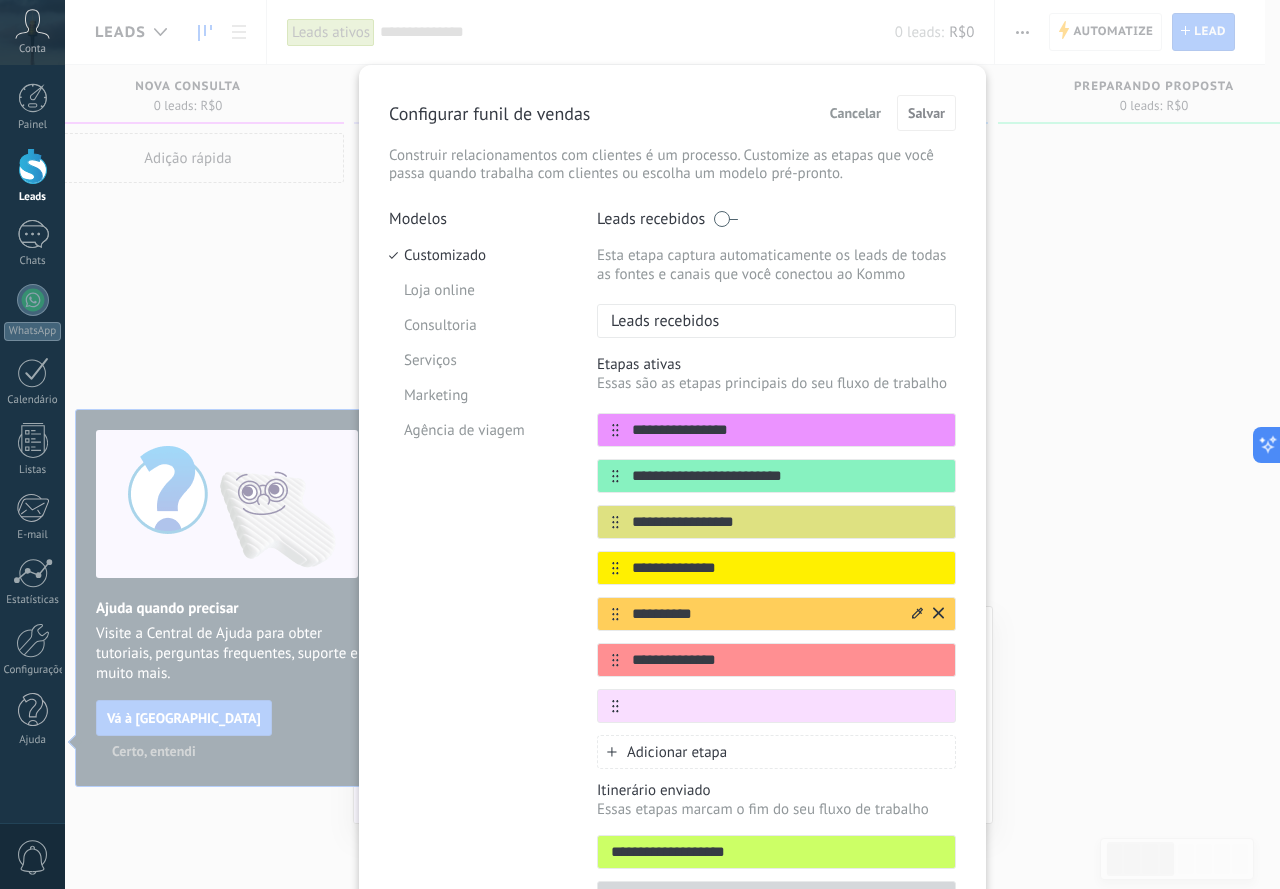 drag, startPoint x: 617, startPoint y: 704, endPoint x: 618, endPoint y: 615, distance: 89.005615 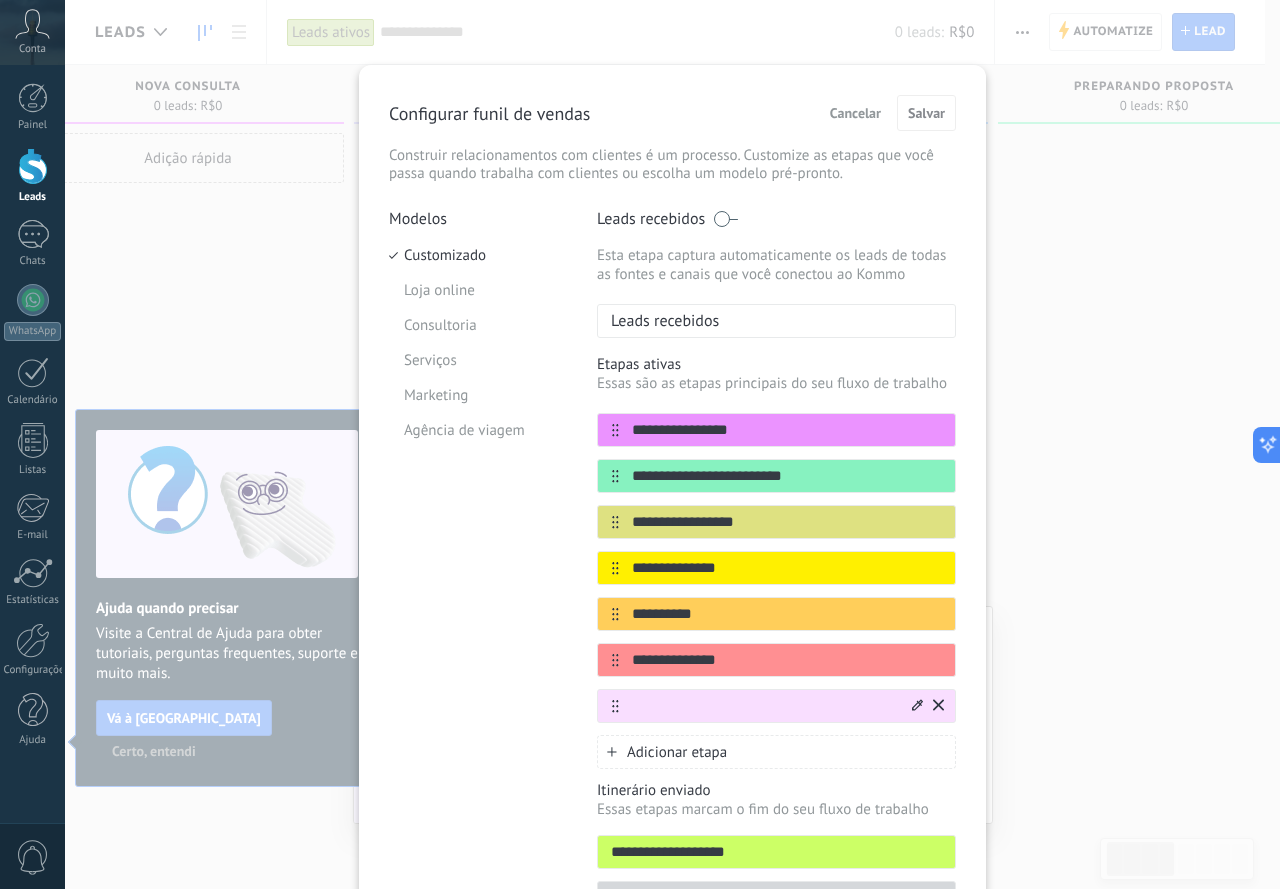 click at bounding box center [764, 706] 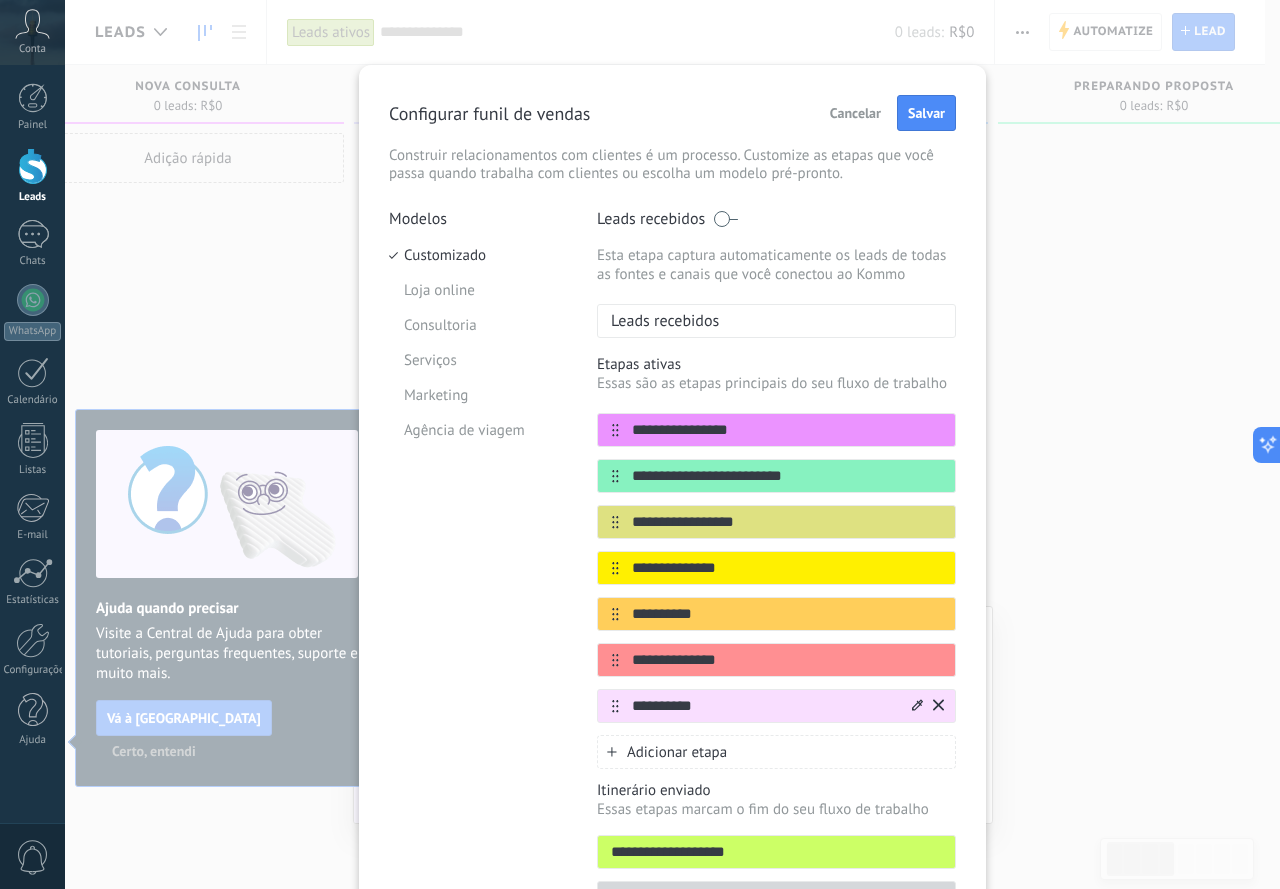 type on "**********" 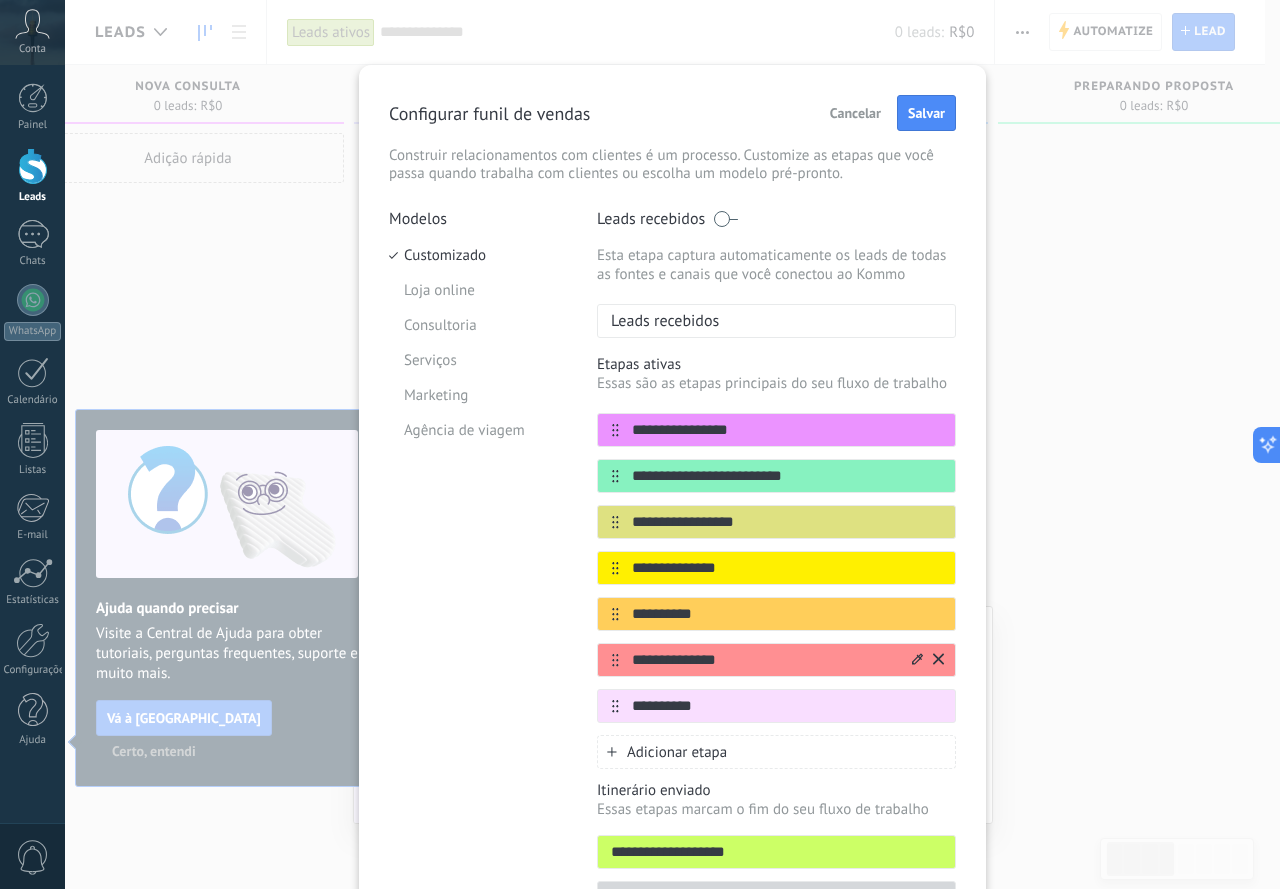 scroll, scrollTop: 7, scrollLeft: 0, axis: vertical 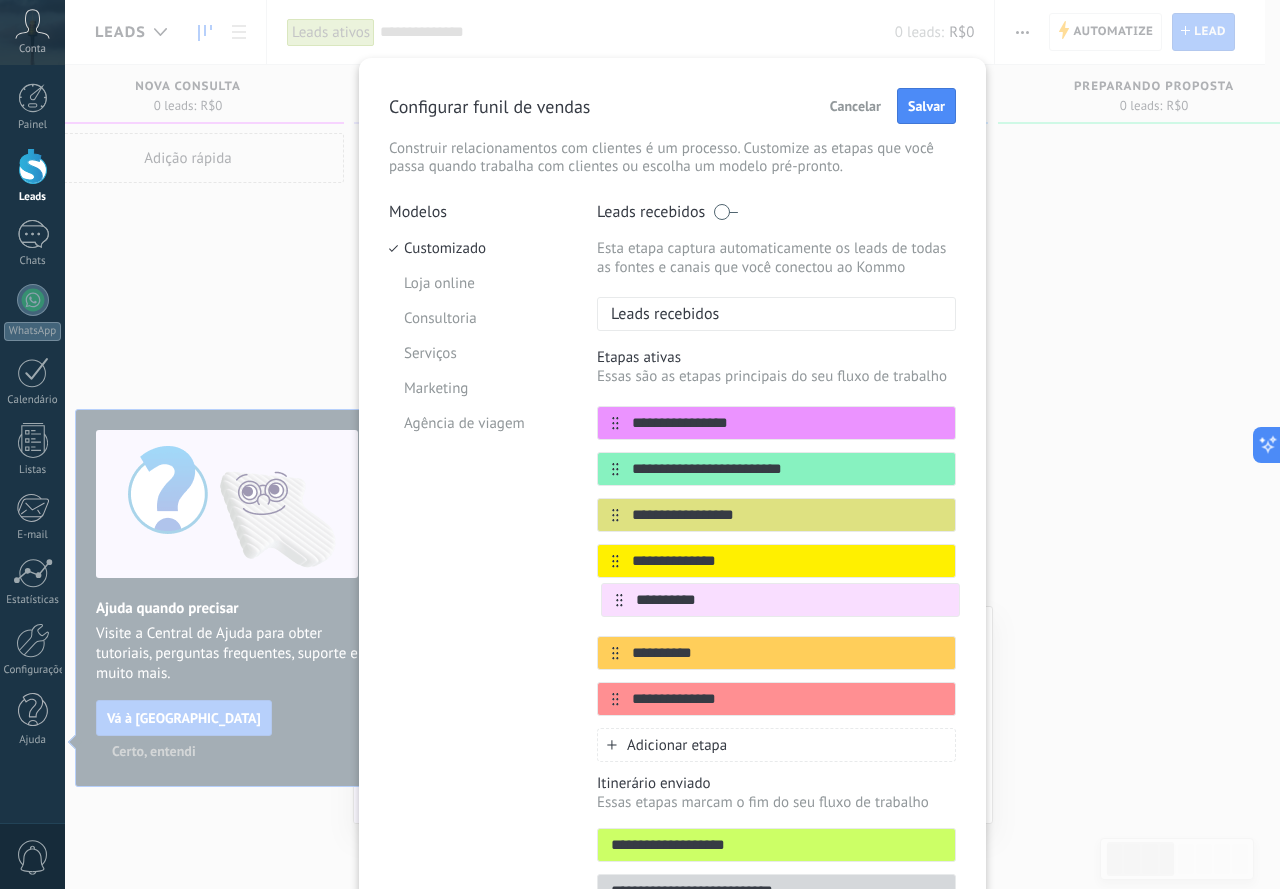drag, startPoint x: 613, startPoint y: 712, endPoint x: 616, endPoint y: 601, distance: 111.040535 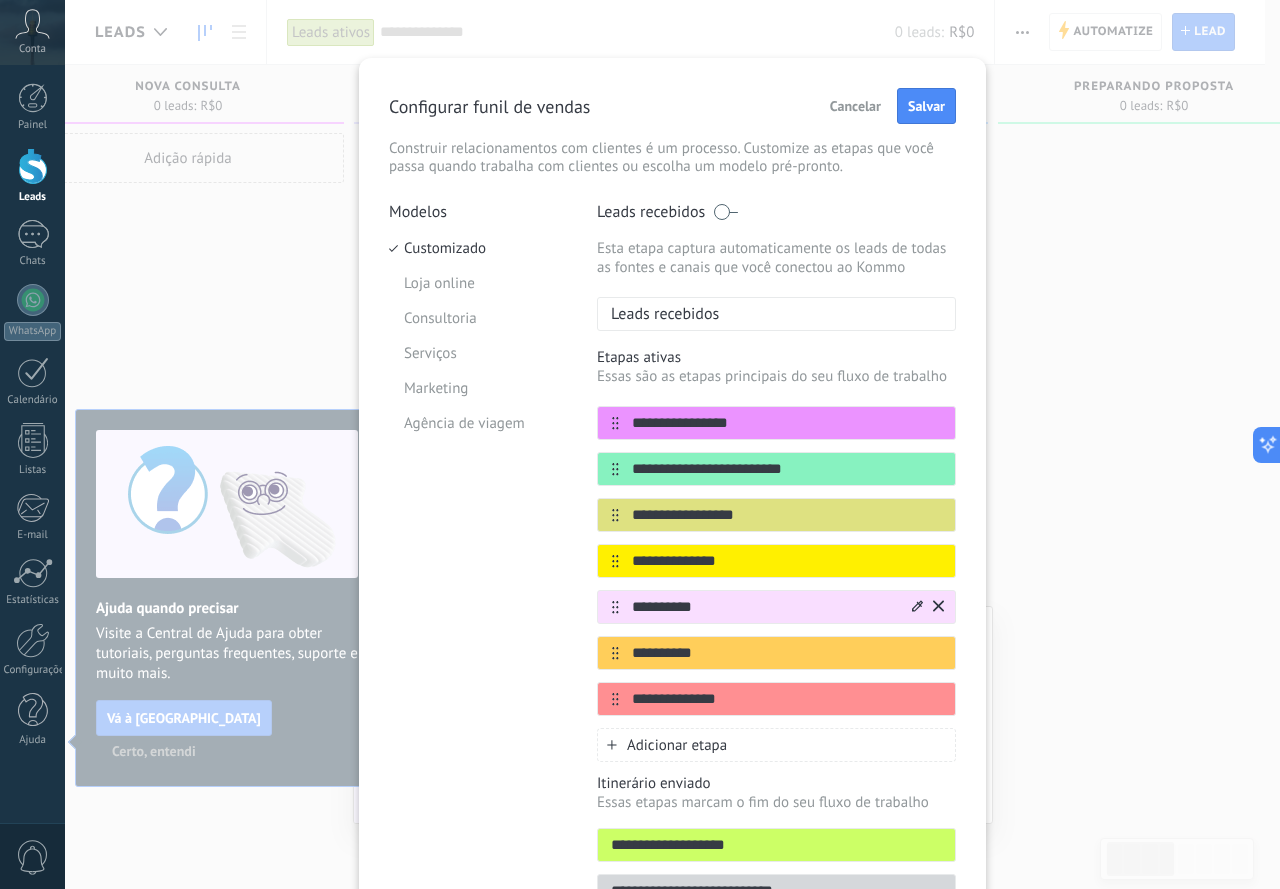click on "**********" at bounding box center (776, 607) 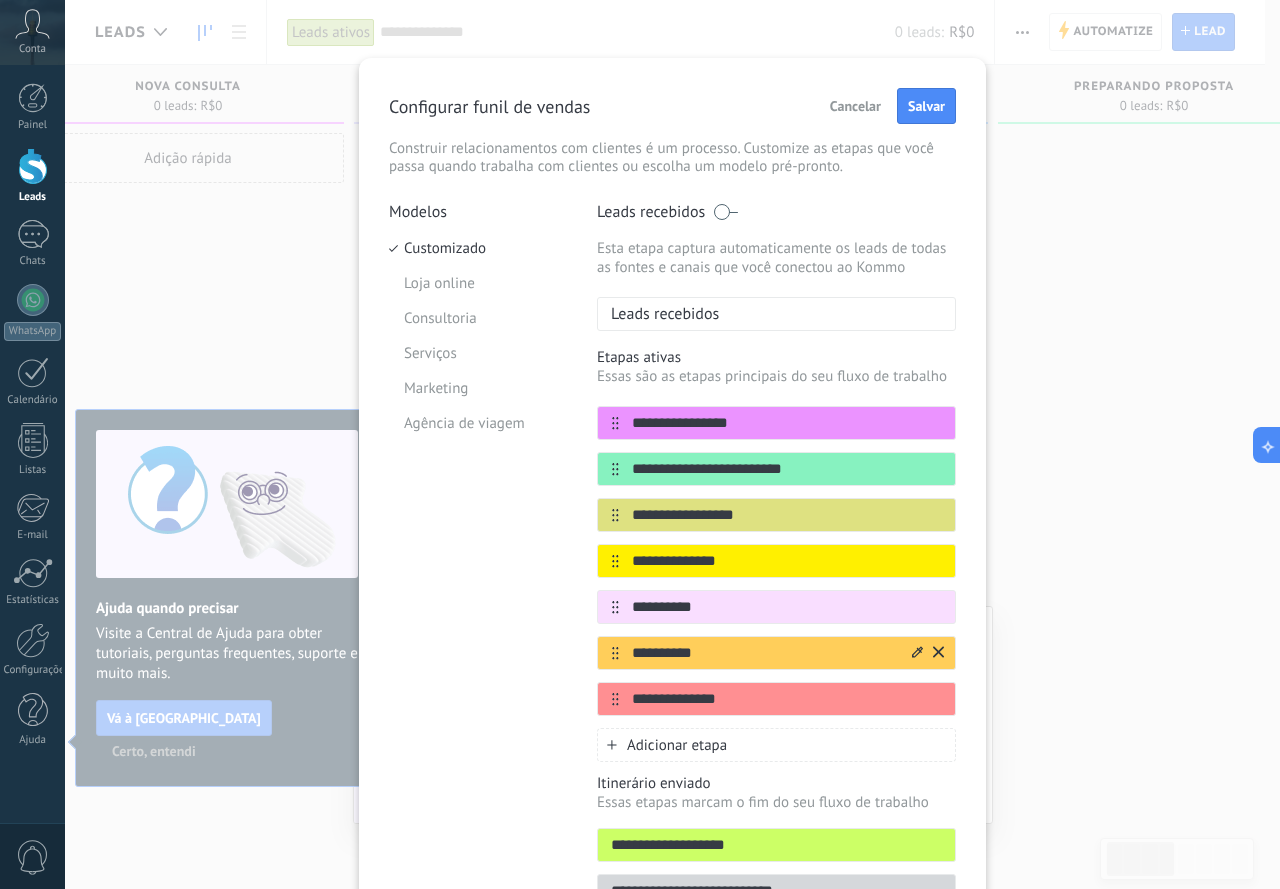 click on "**********" at bounding box center (764, 653) 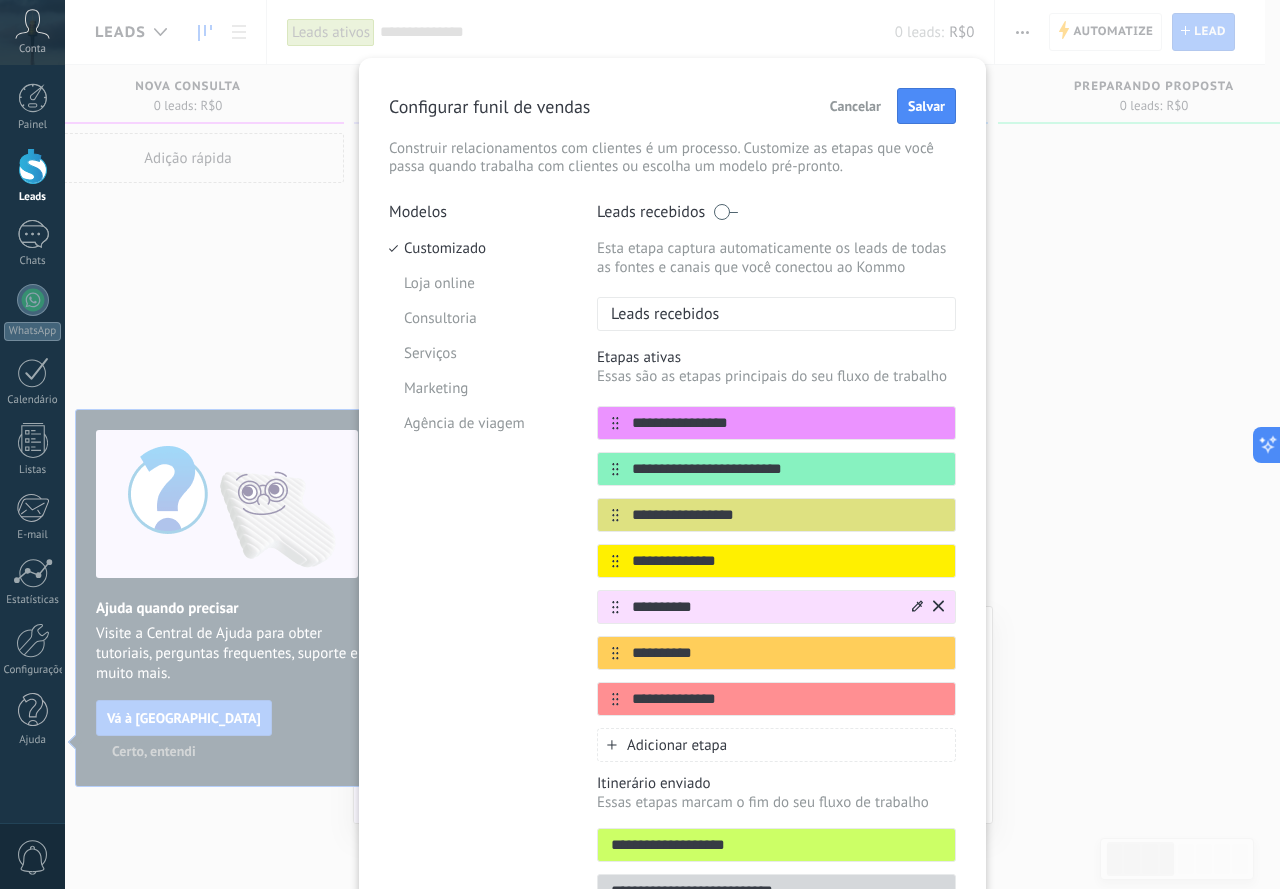 click on "**********" at bounding box center [764, 607] 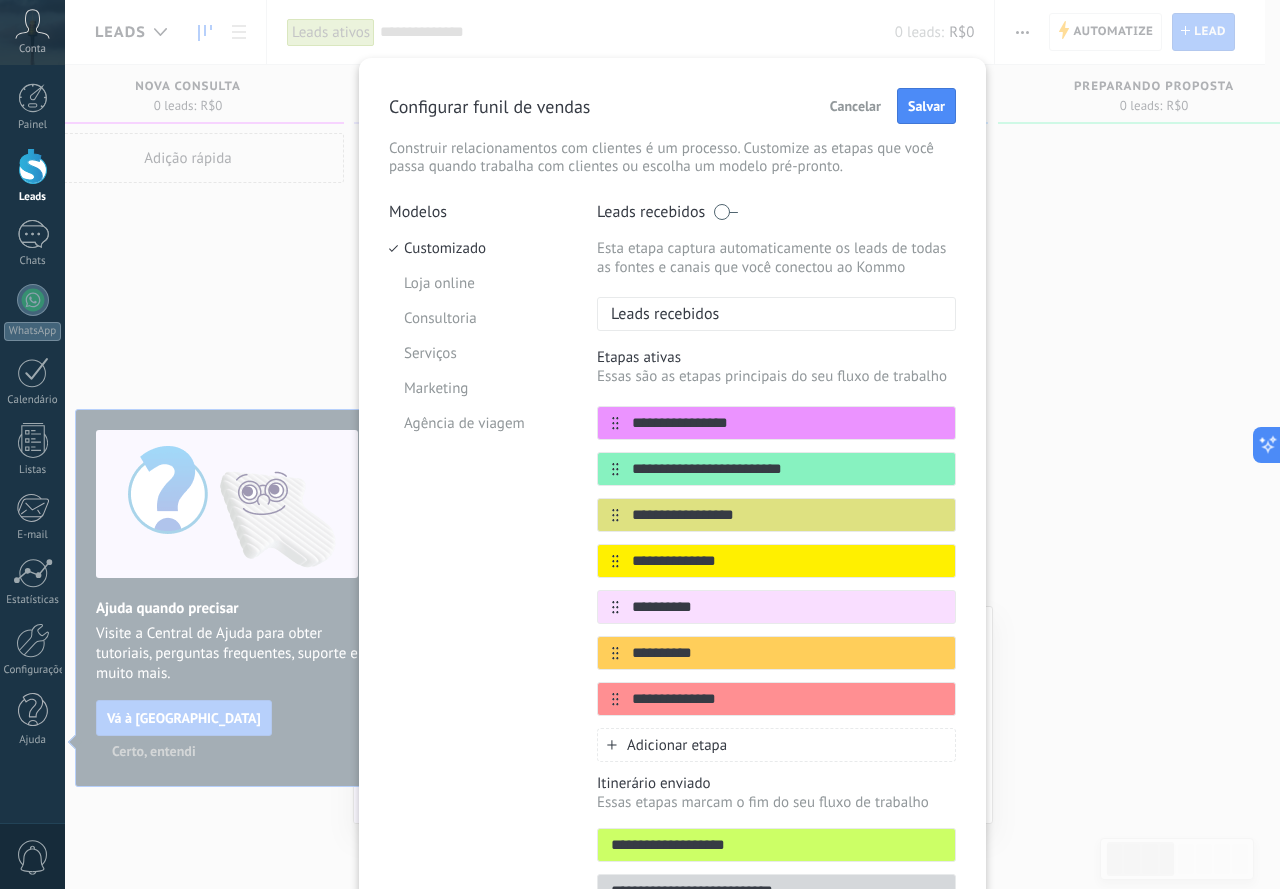 click on "Adicionar etapa" at bounding box center [677, 745] 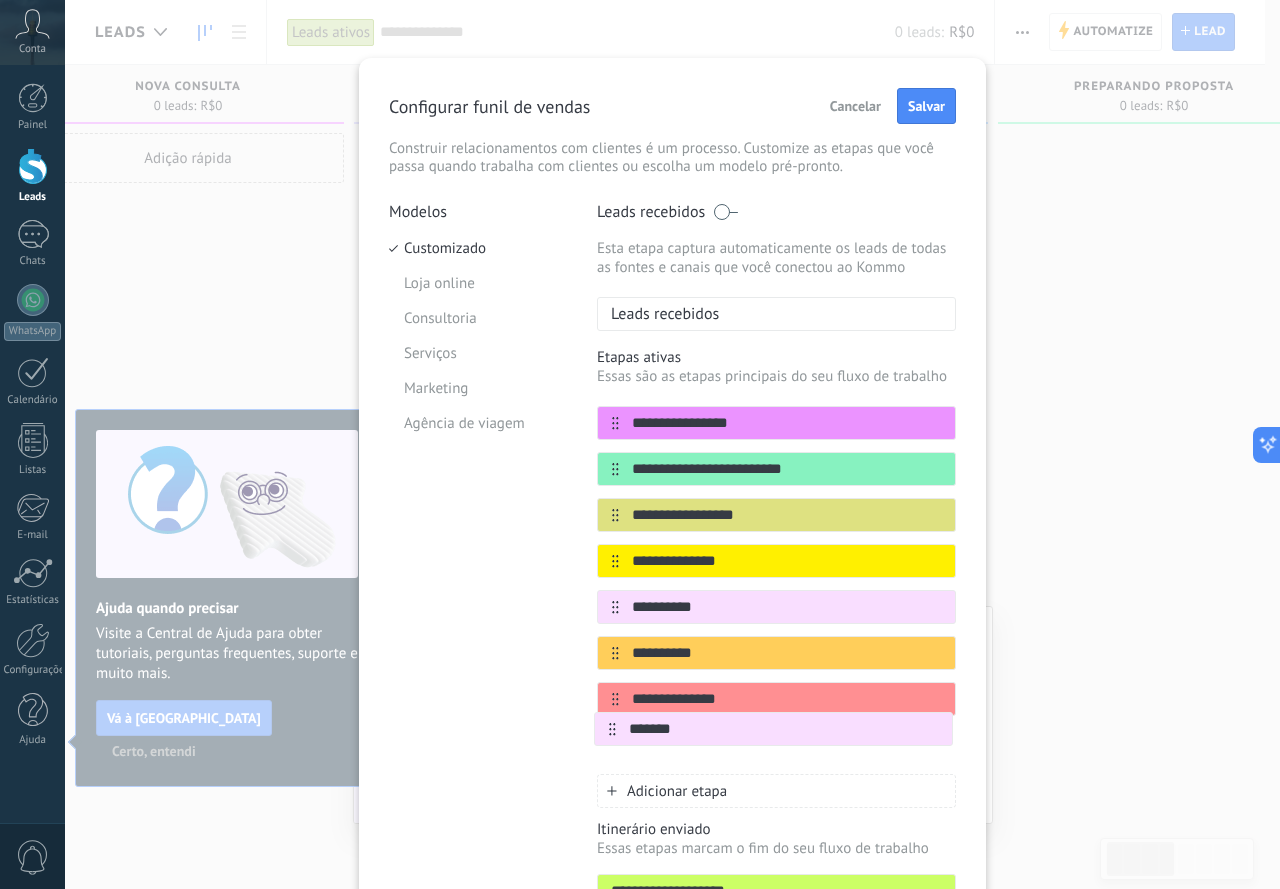 scroll, scrollTop: 16, scrollLeft: 0, axis: vertical 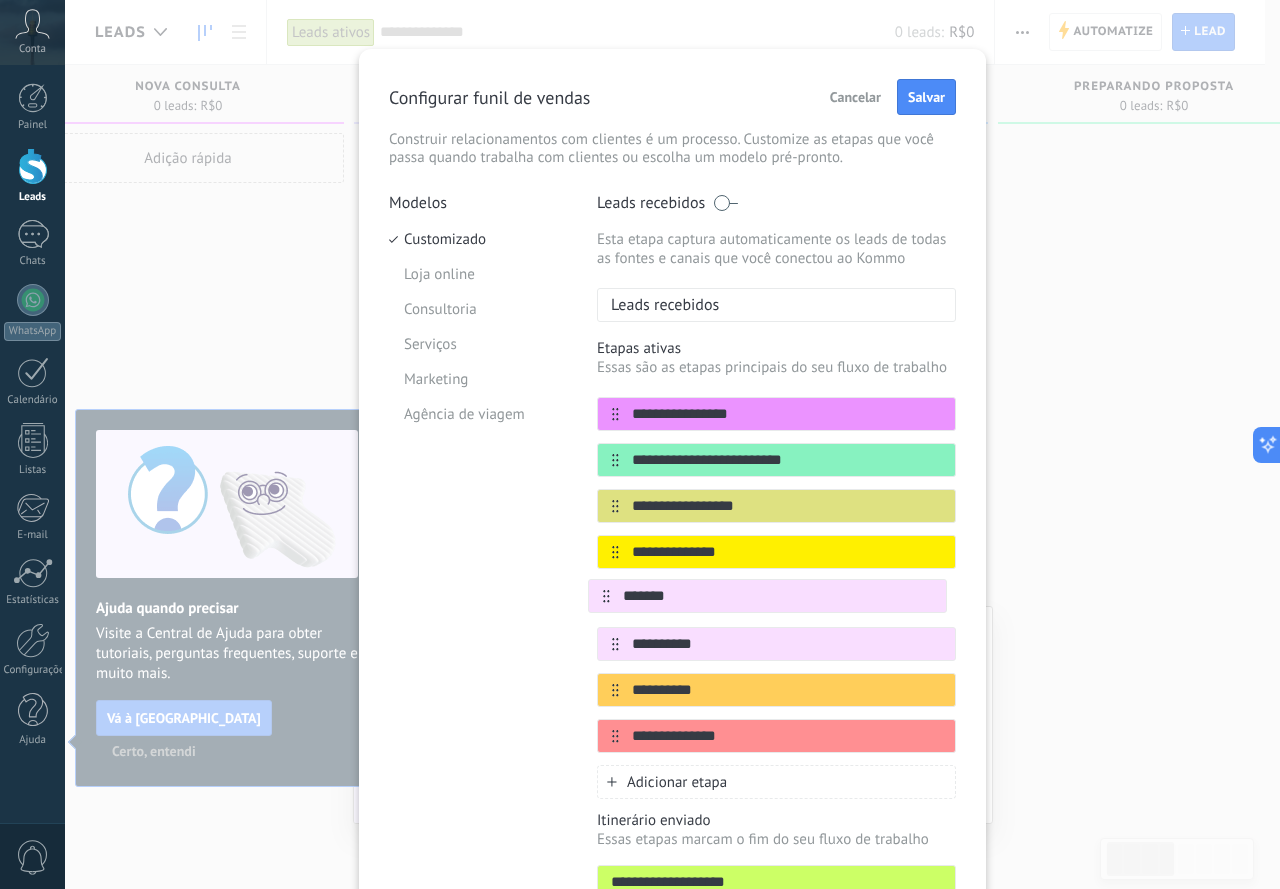 drag, startPoint x: 607, startPoint y: 745, endPoint x: 602, endPoint y: 587, distance: 158.0791 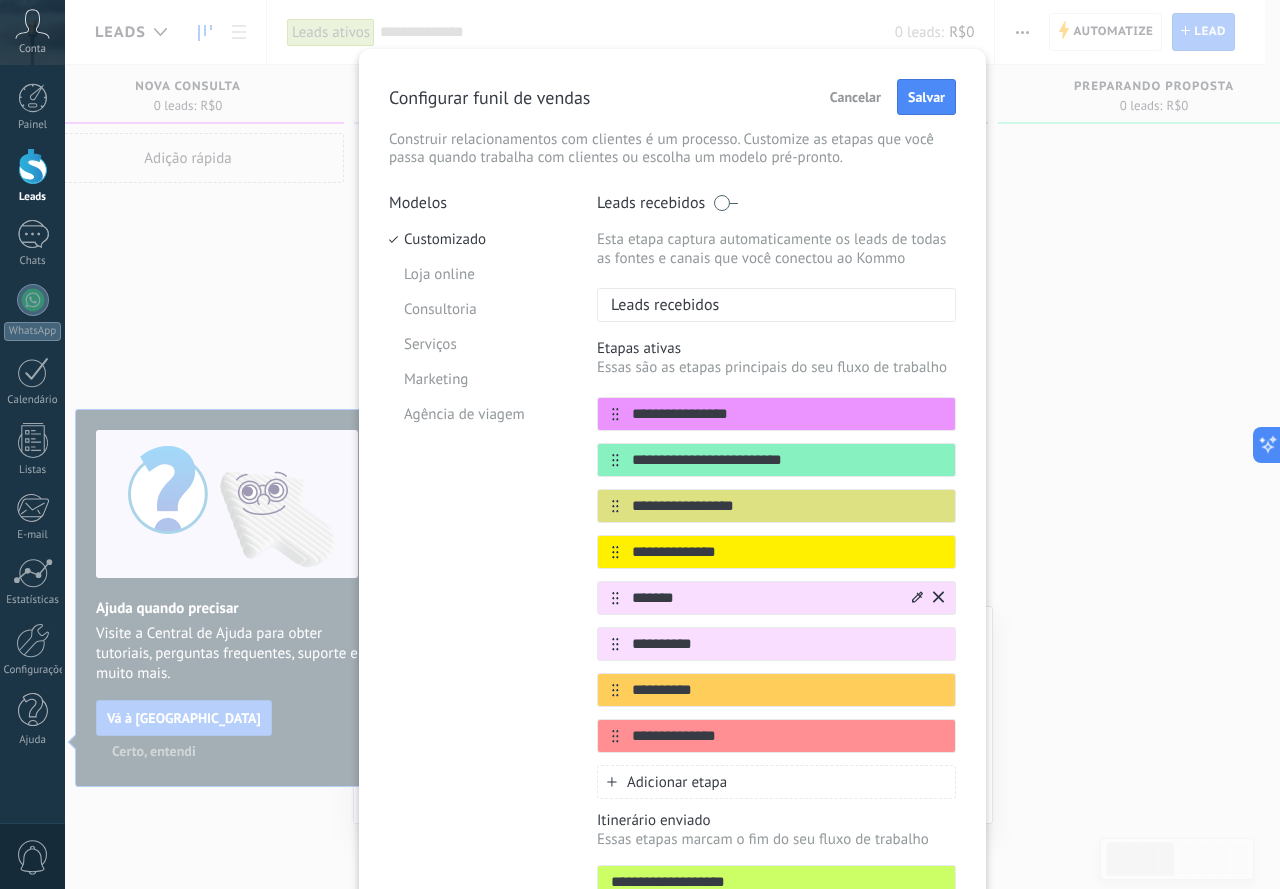 click on "*******" at bounding box center (764, 598) 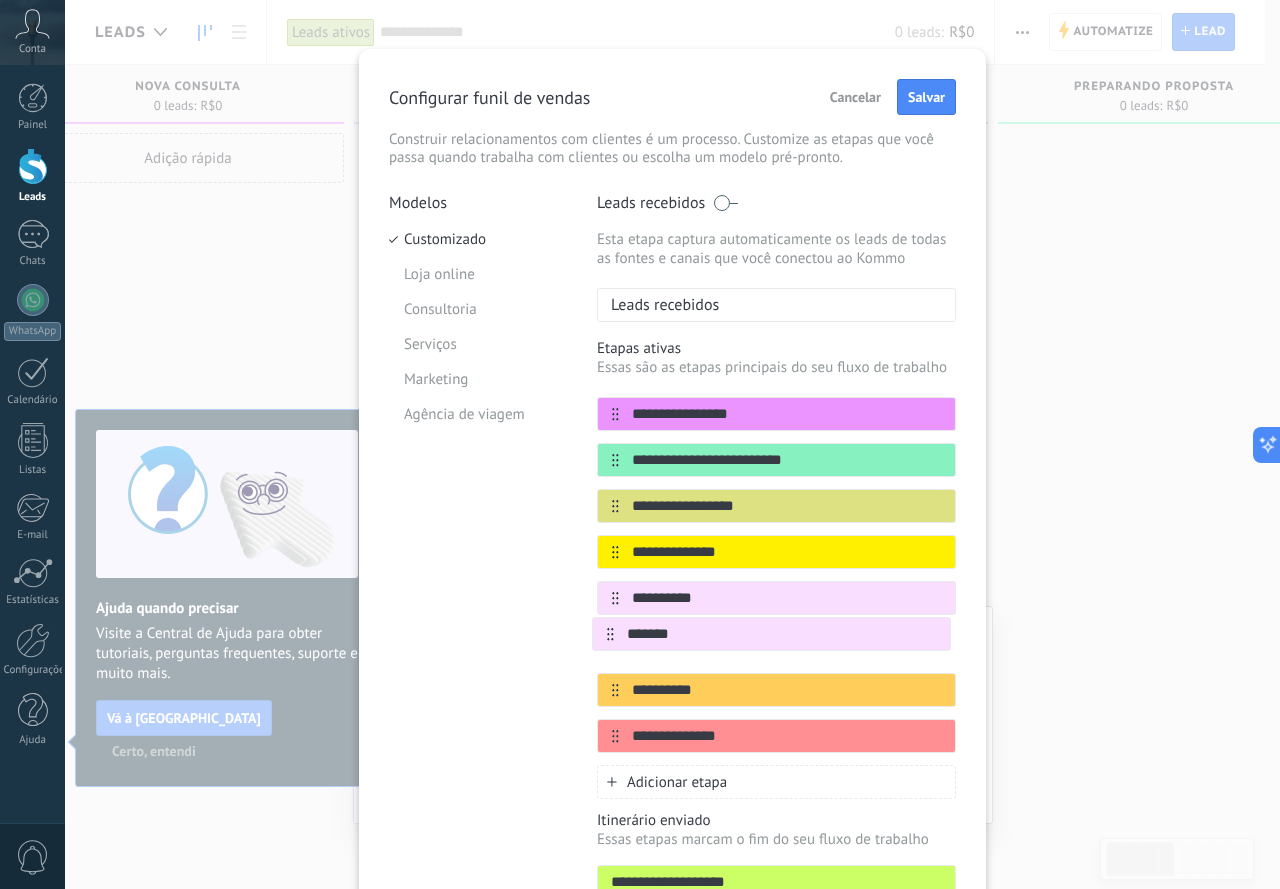 drag, startPoint x: 613, startPoint y: 603, endPoint x: 612, endPoint y: 652, distance: 49.010204 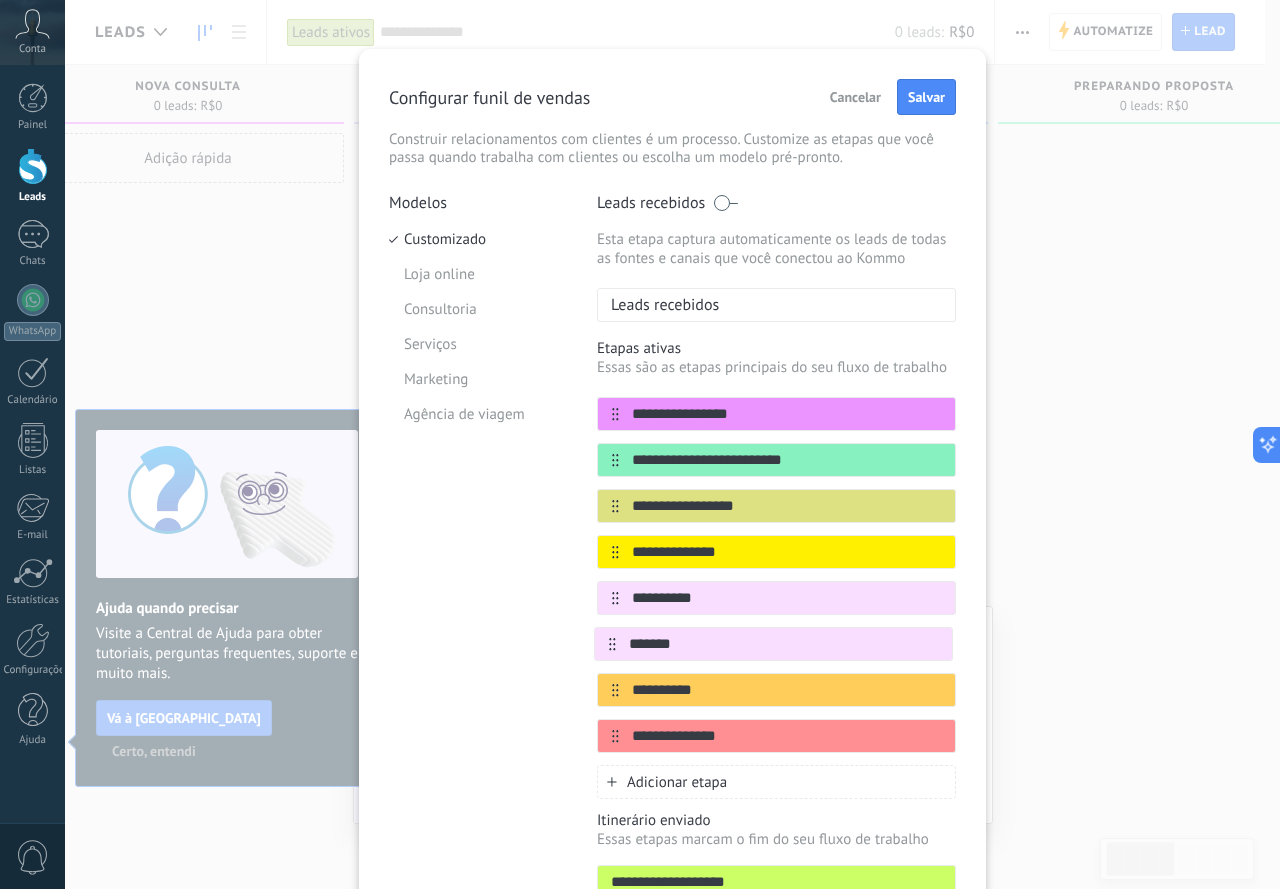 type on "*******" 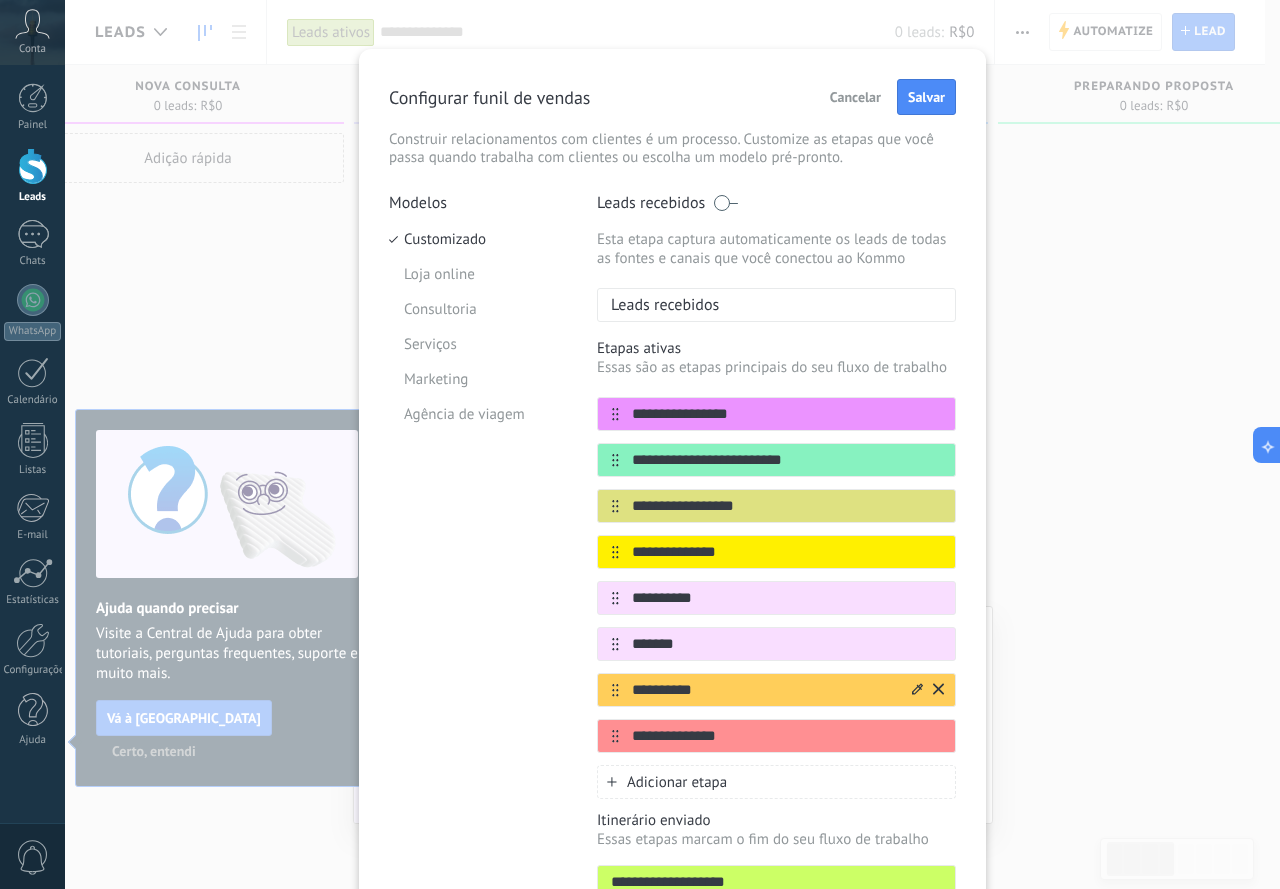 click on "**********" at bounding box center (764, 690) 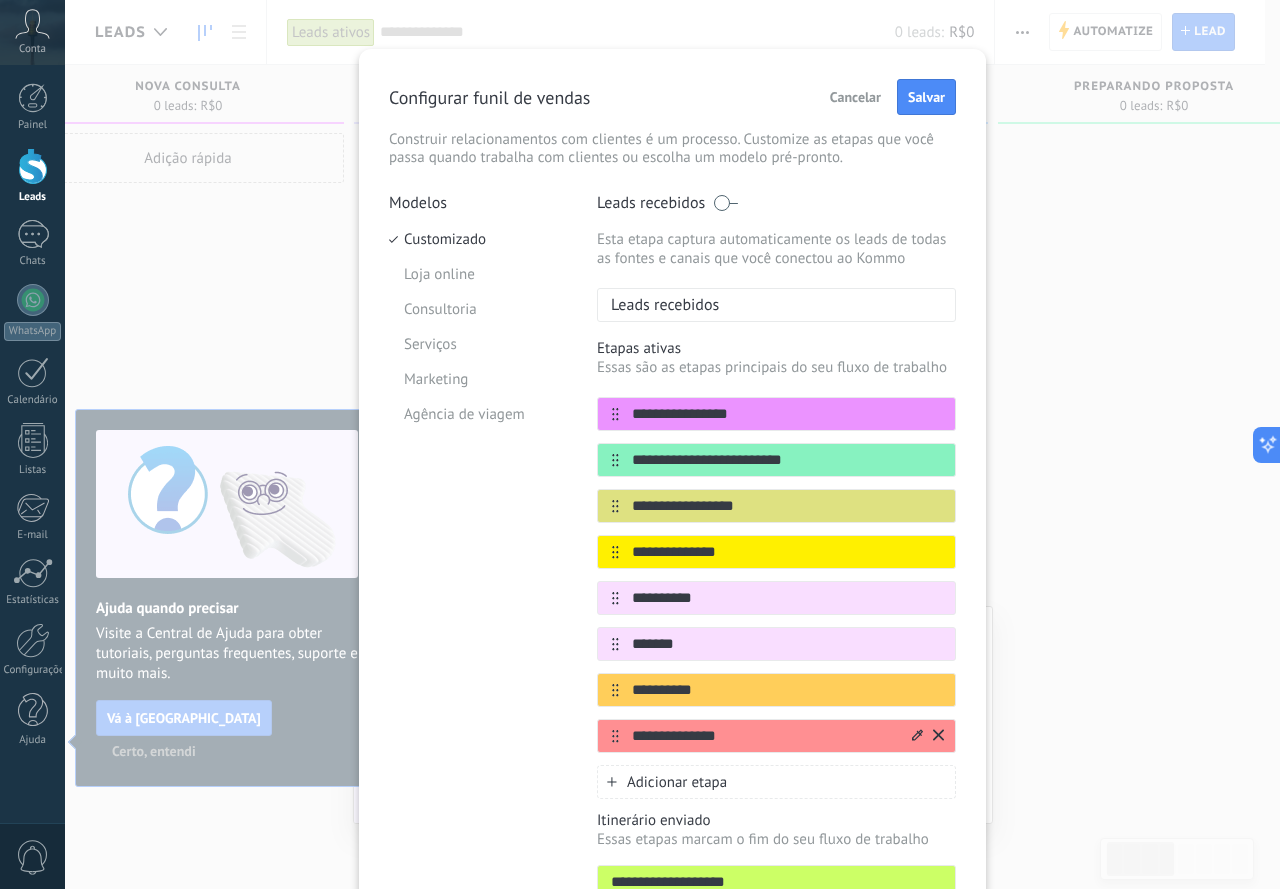 click on "**********" at bounding box center [764, 736] 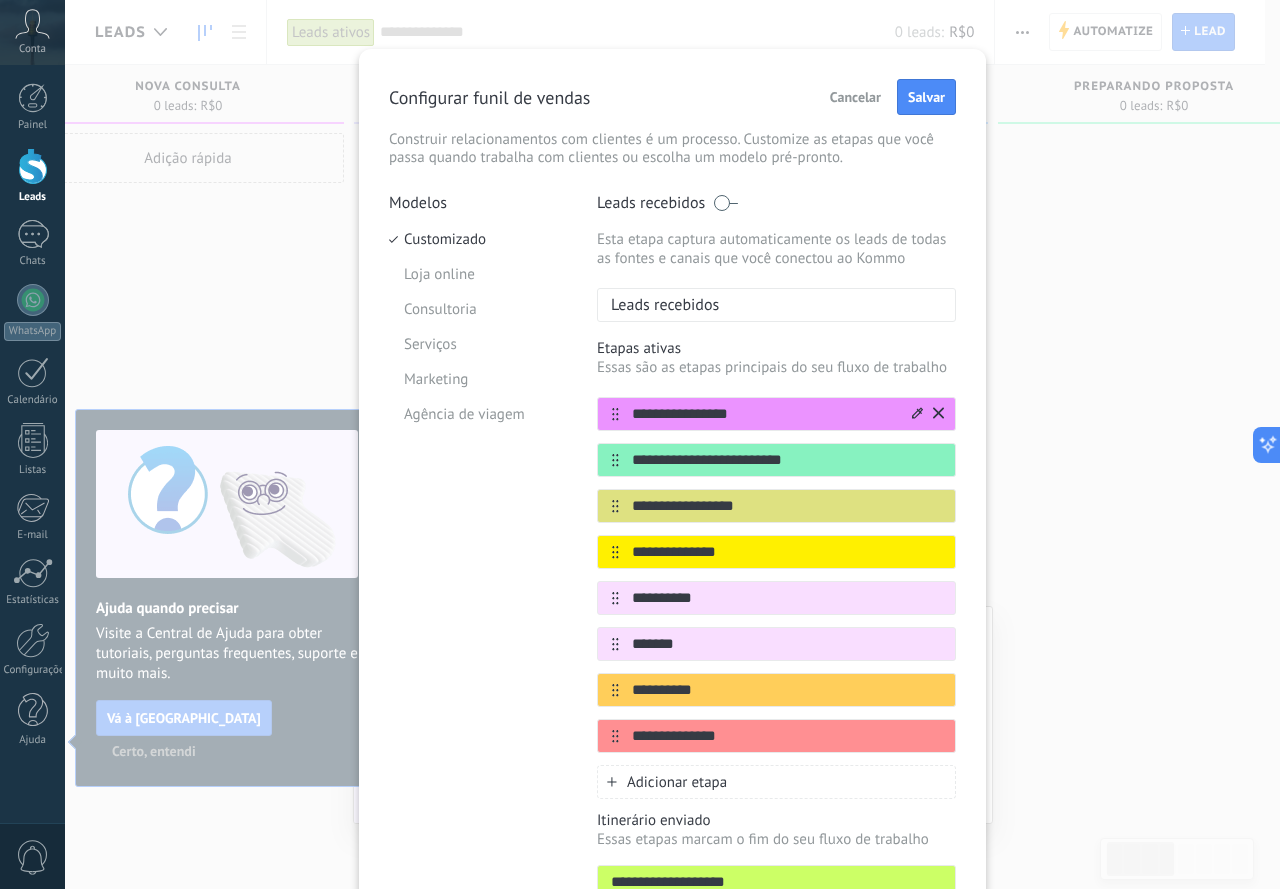 drag, startPoint x: 642, startPoint y: 407, endPoint x: 664, endPoint y: 411, distance: 22.36068 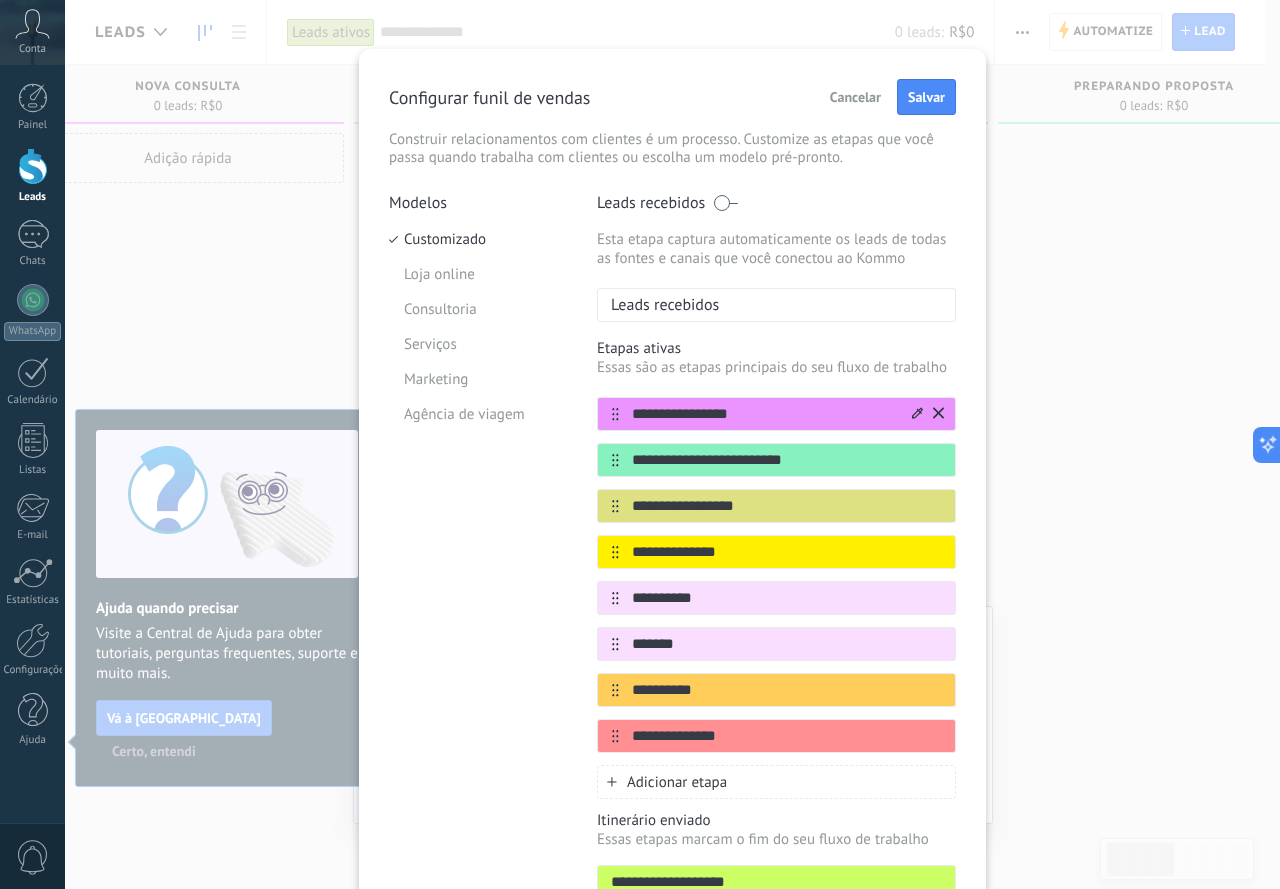 click on "**********" at bounding box center (776, 414) 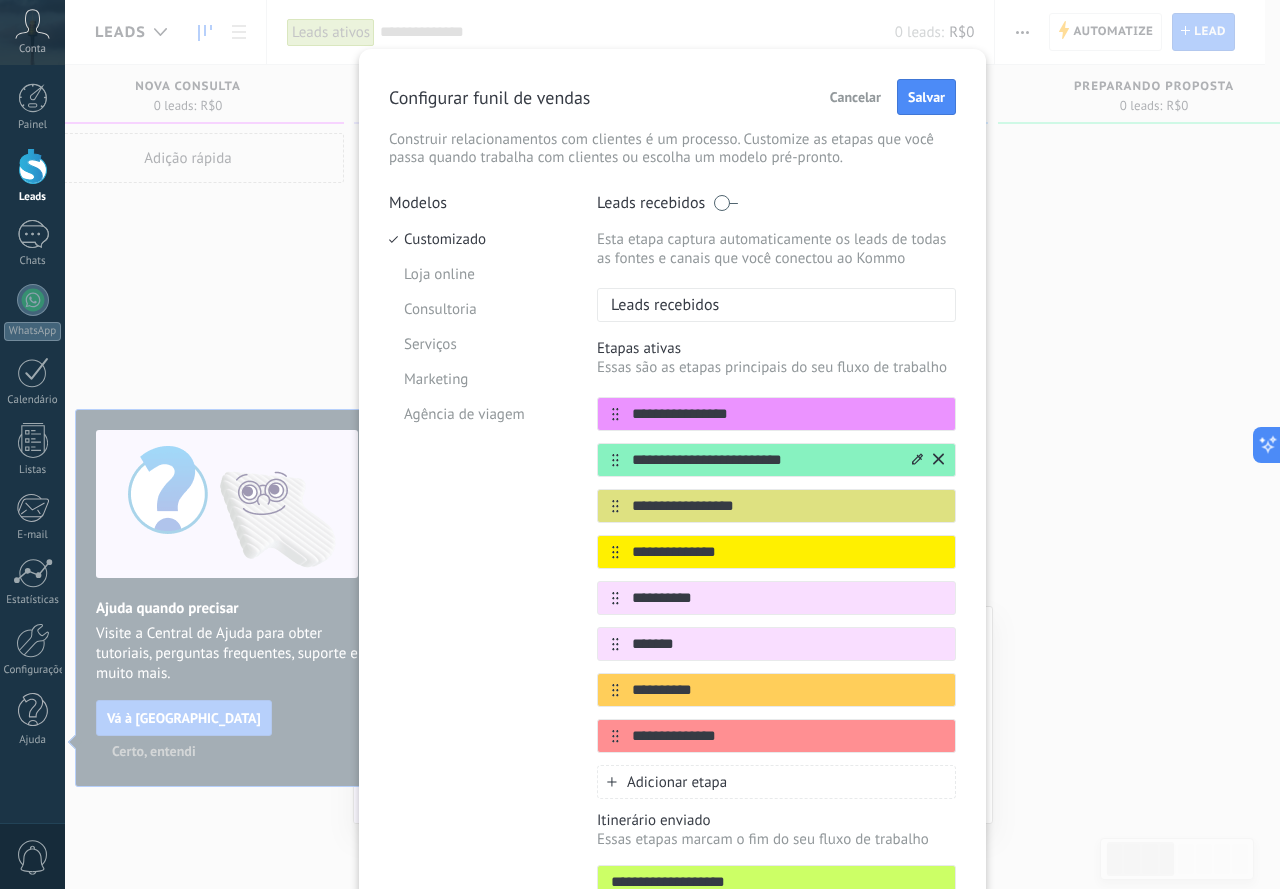 click on "**********" at bounding box center [764, 460] 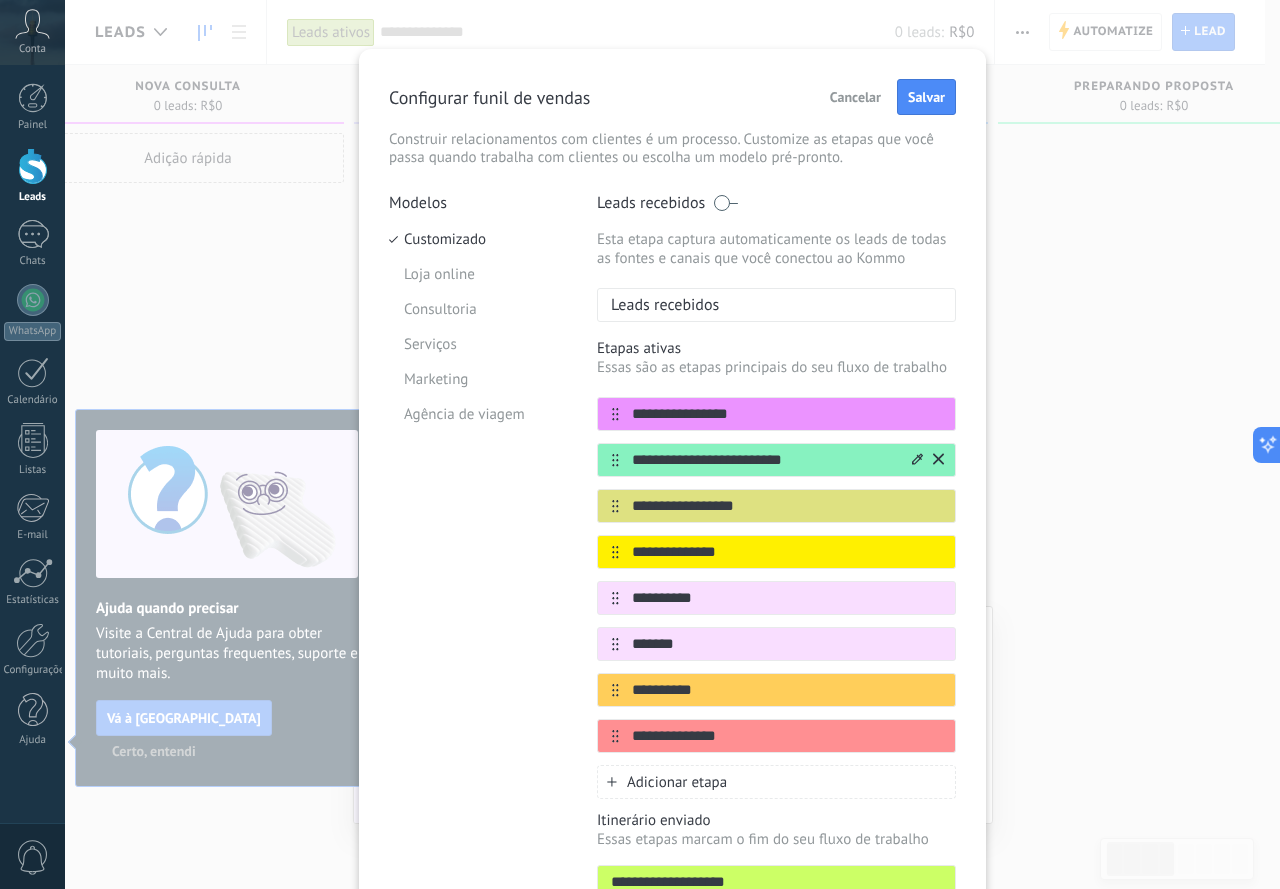 click on "**********" at bounding box center (764, 460) 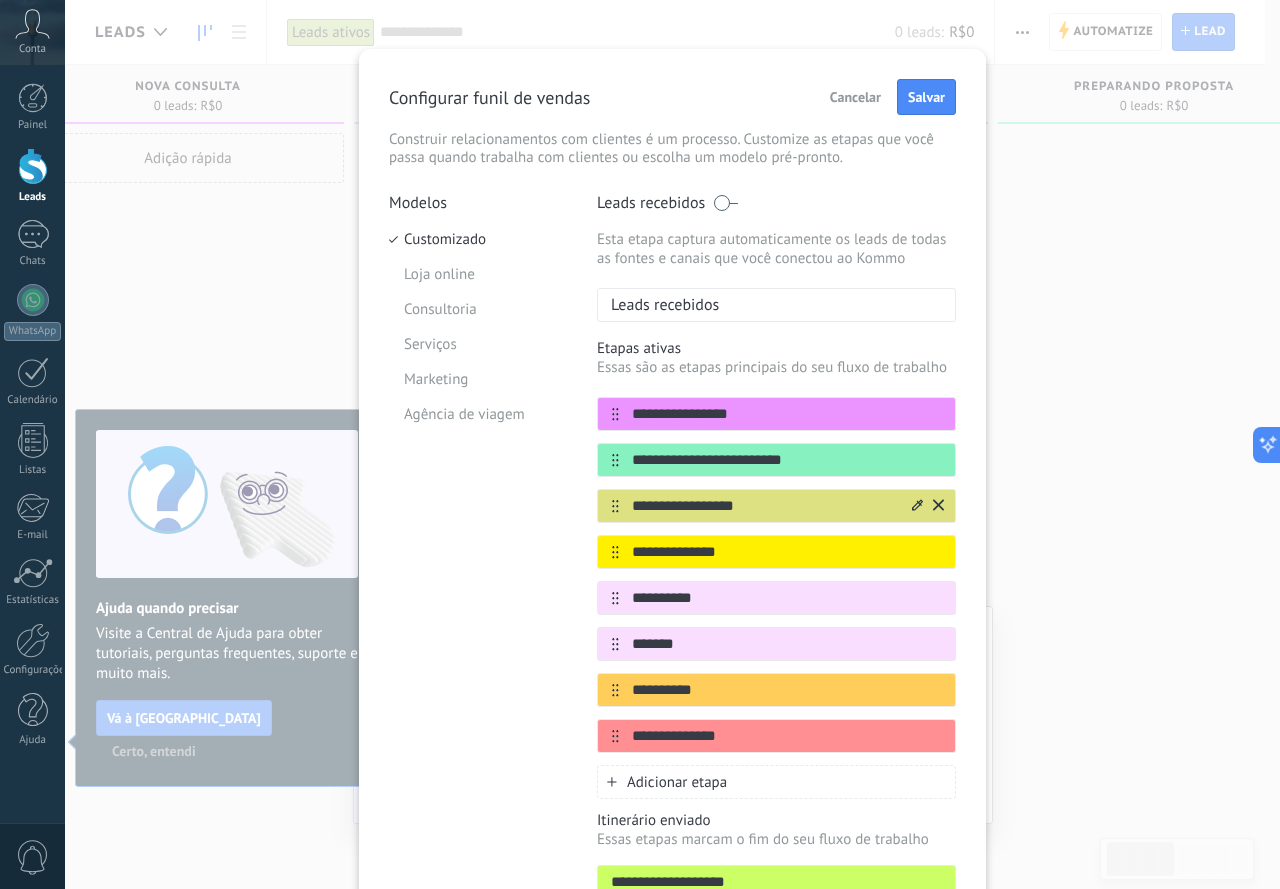 click on "**********" at bounding box center (764, 506) 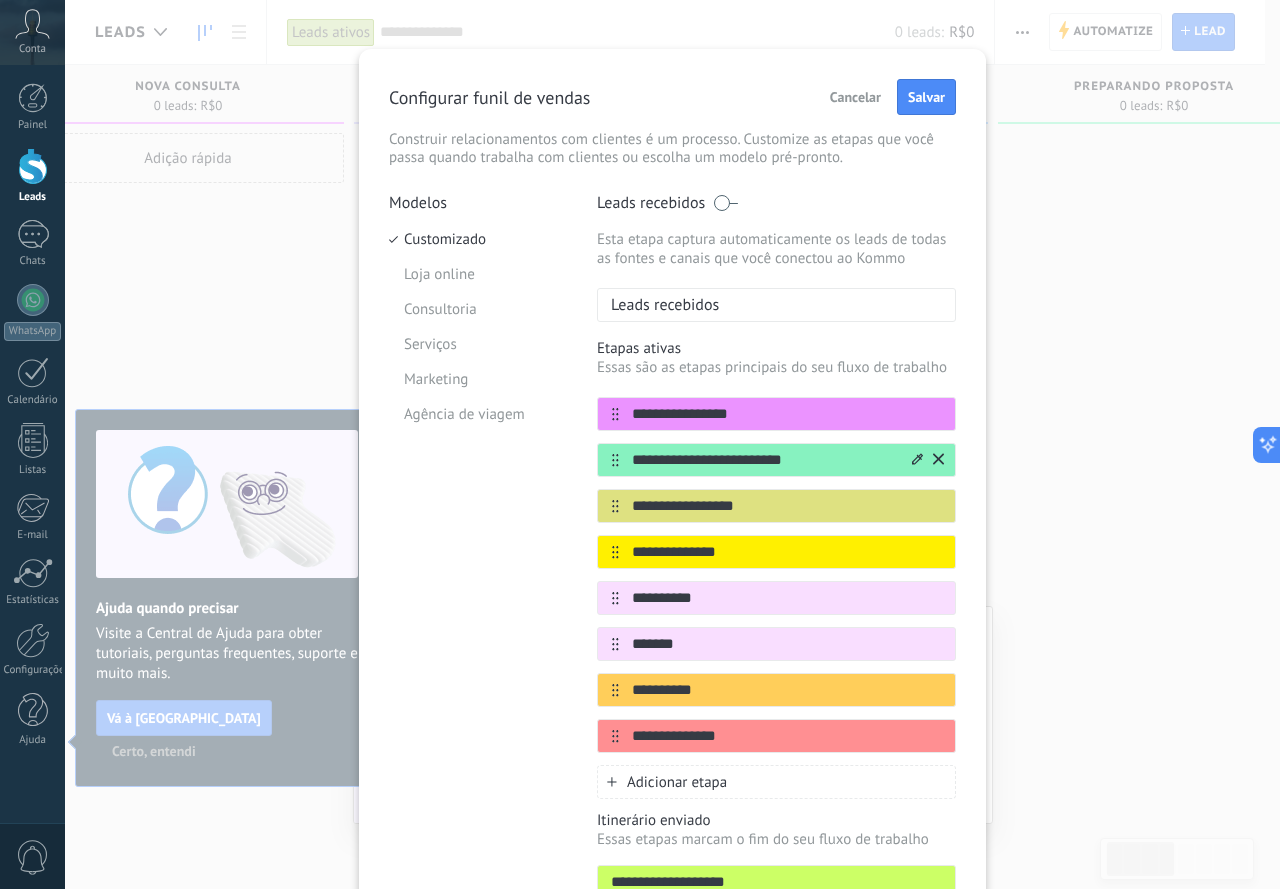 click on "**********" at bounding box center [764, 460] 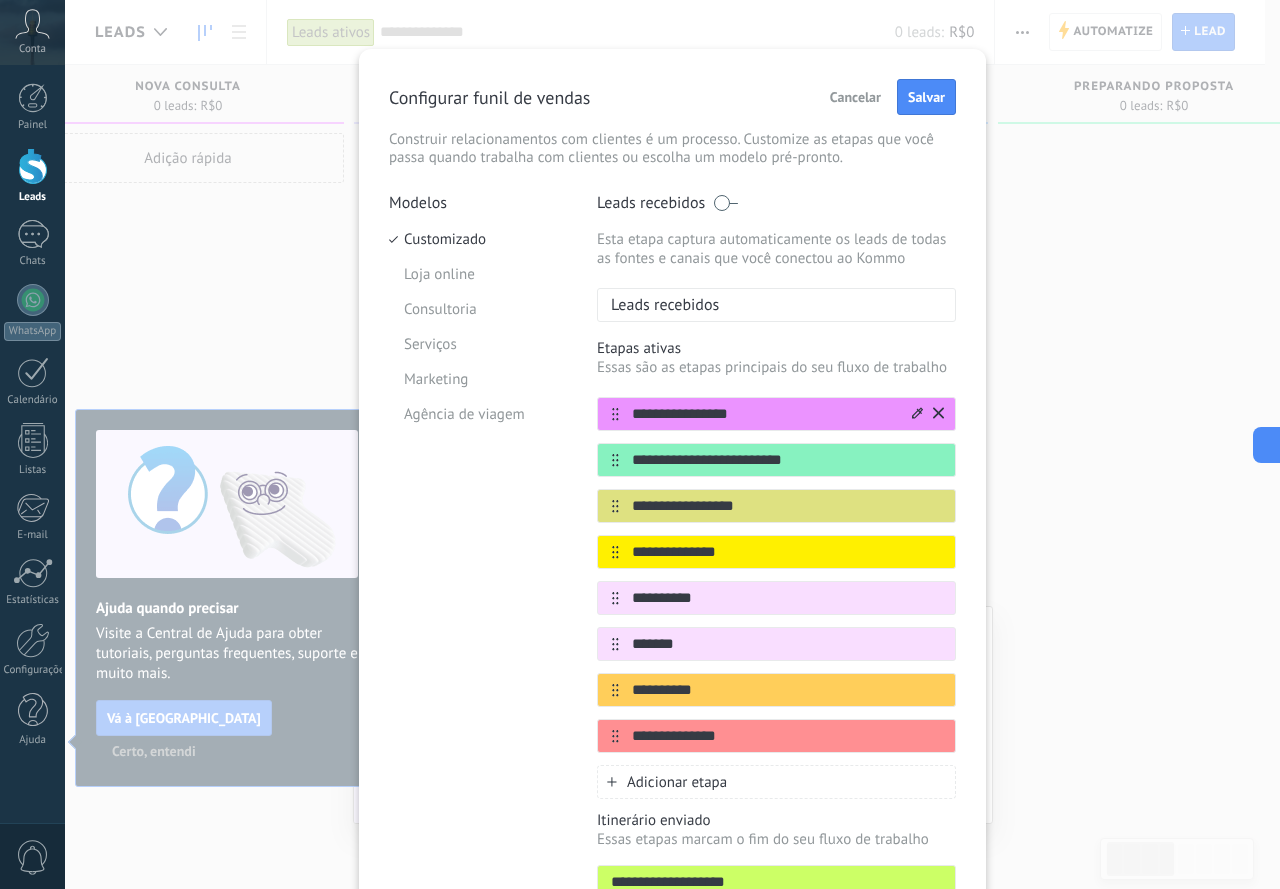 click on "**********" at bounding box center [764, 414] 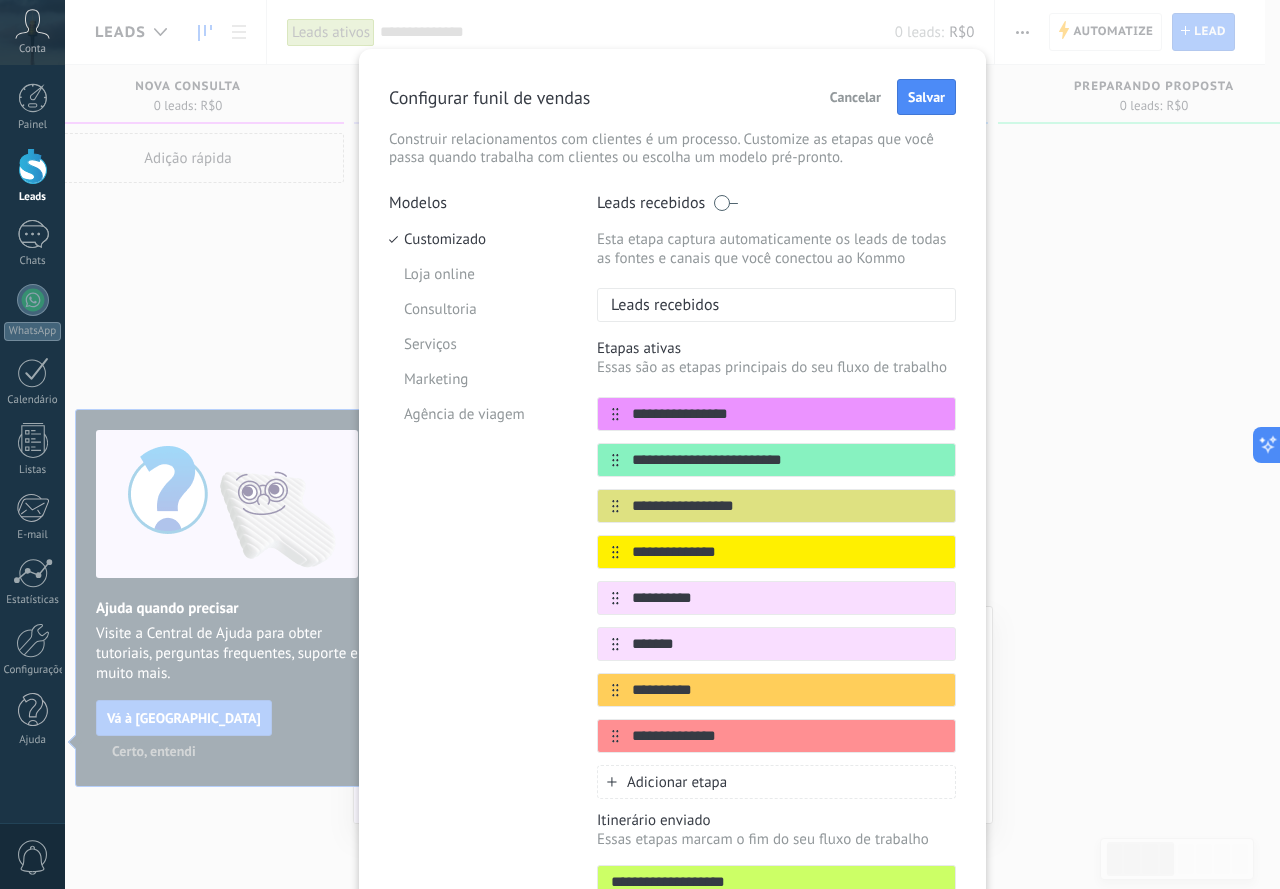 click on "Adicionar etapa" at bounding box center [677, 782] 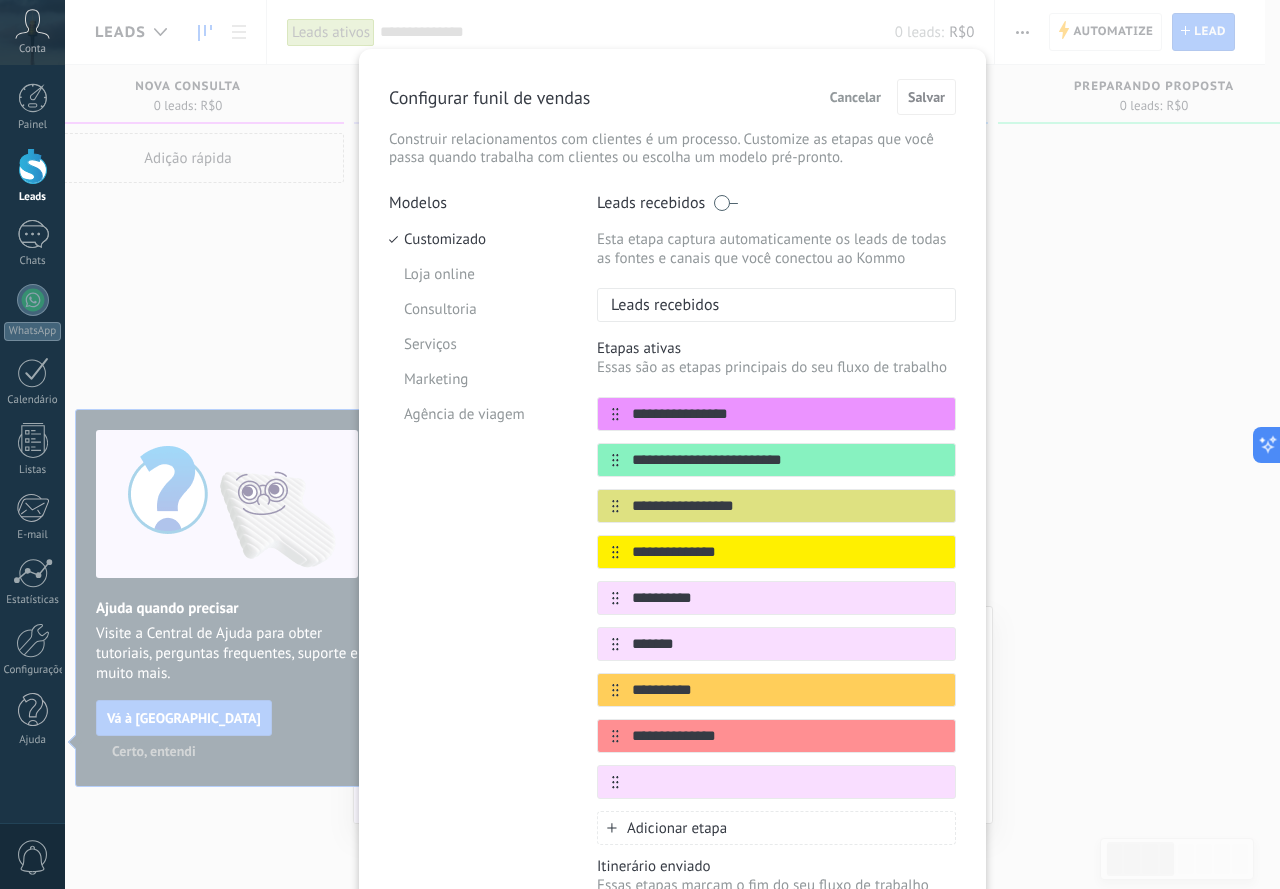 scroll, scrollTop: 19, scrollLeft: 0, axis: vertical 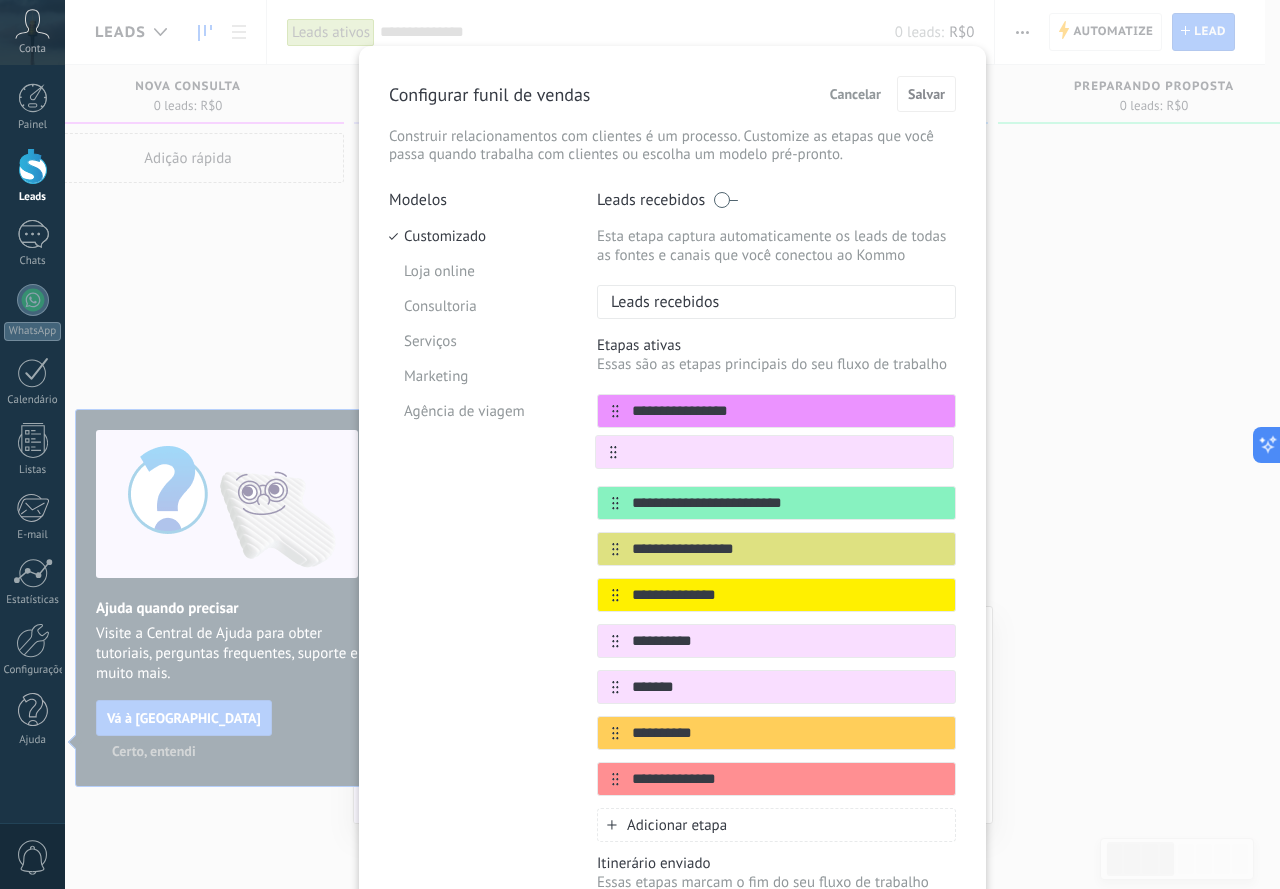 drag, startPoint x: 613, startPoint y: 782, endPoint x: 620, endPoint y: 439, distance: 343.0714 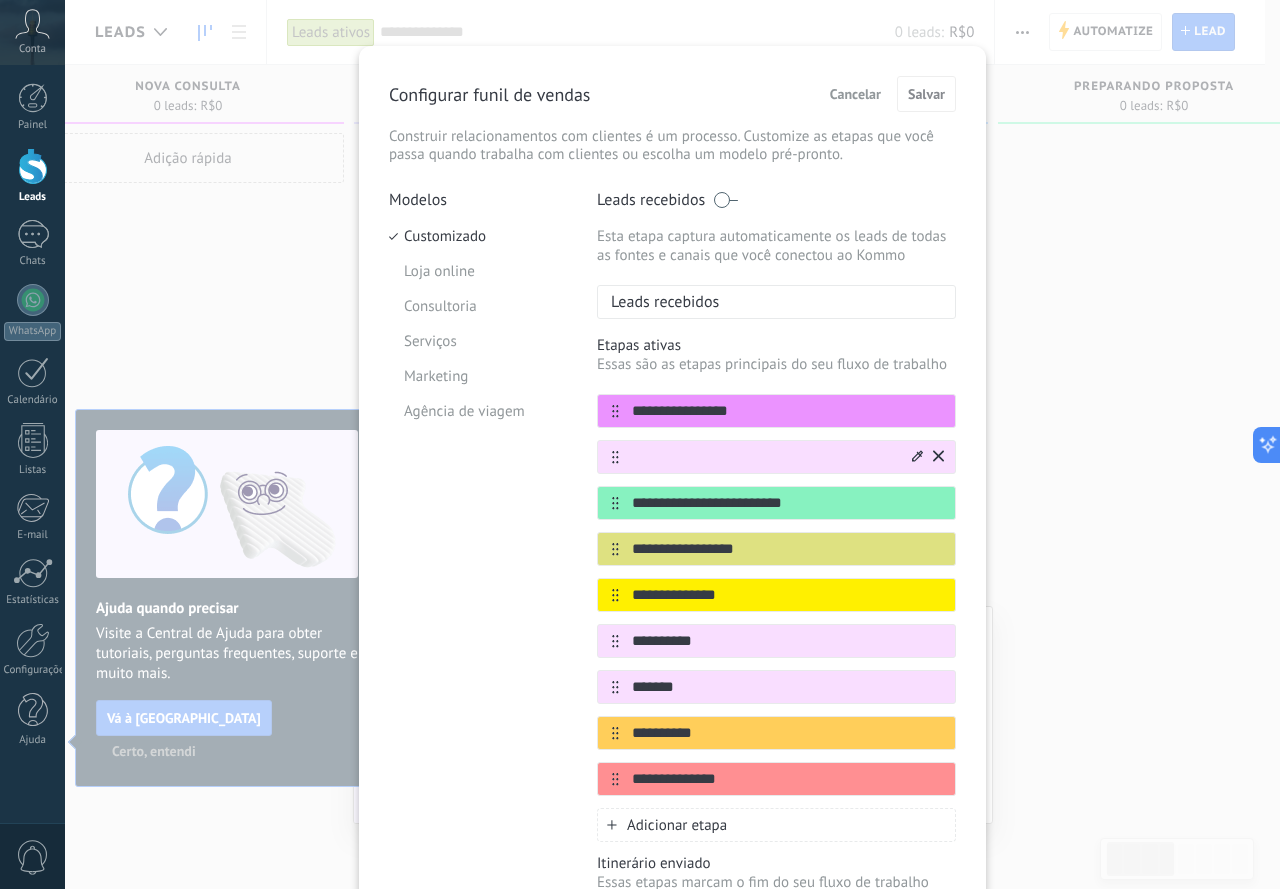 click at bounding box center [764, 457] 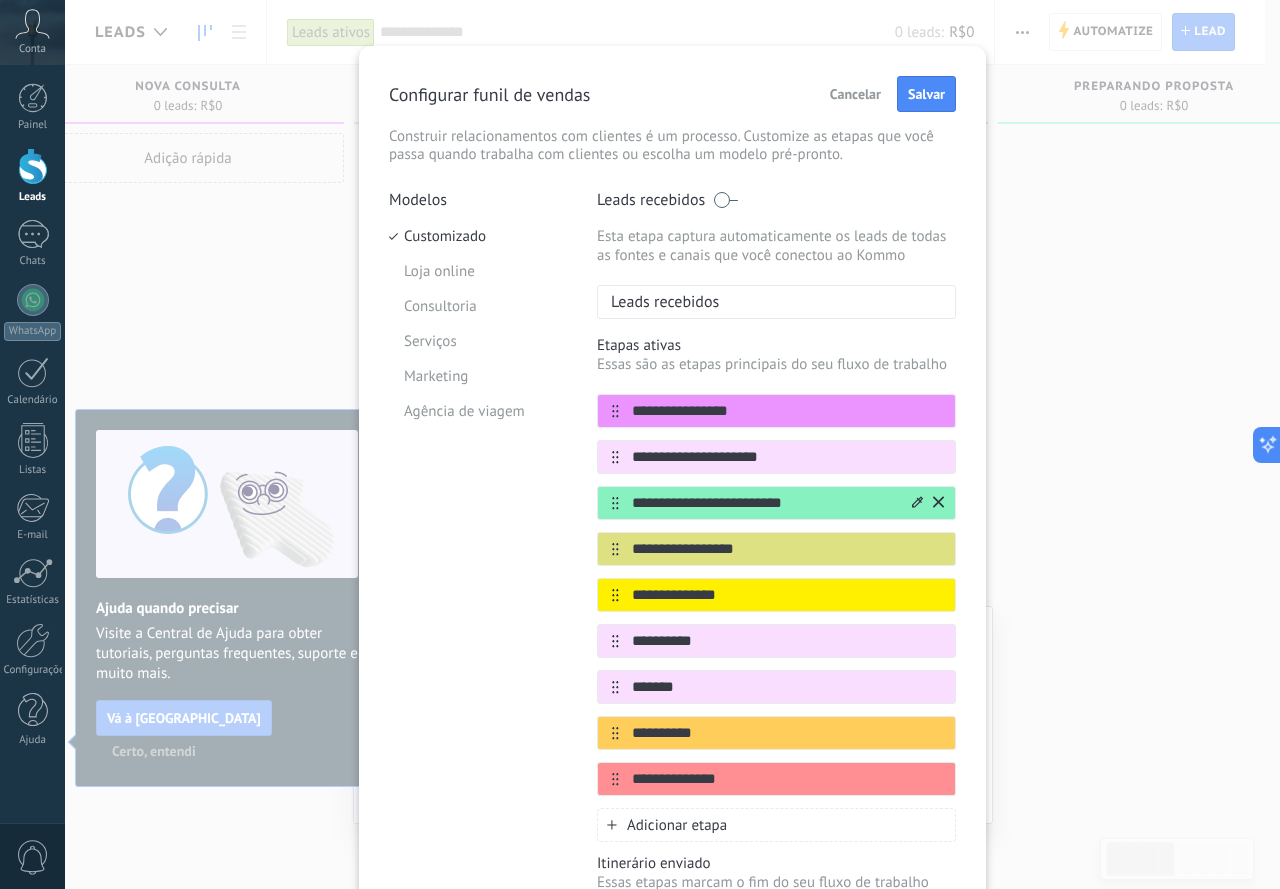click on "**********" at bounding box center (764, 503) 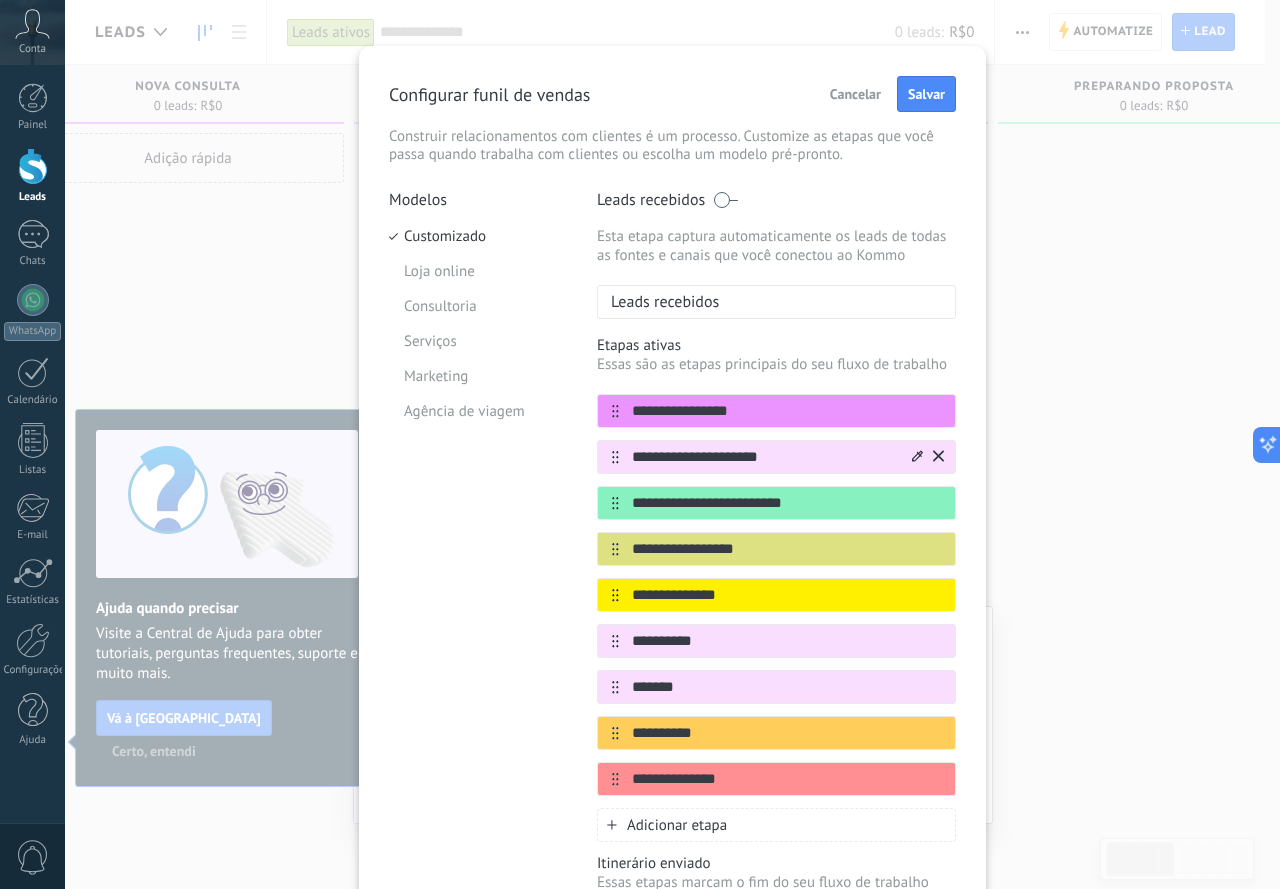 click on "**********" at bounding box center (764, 457) 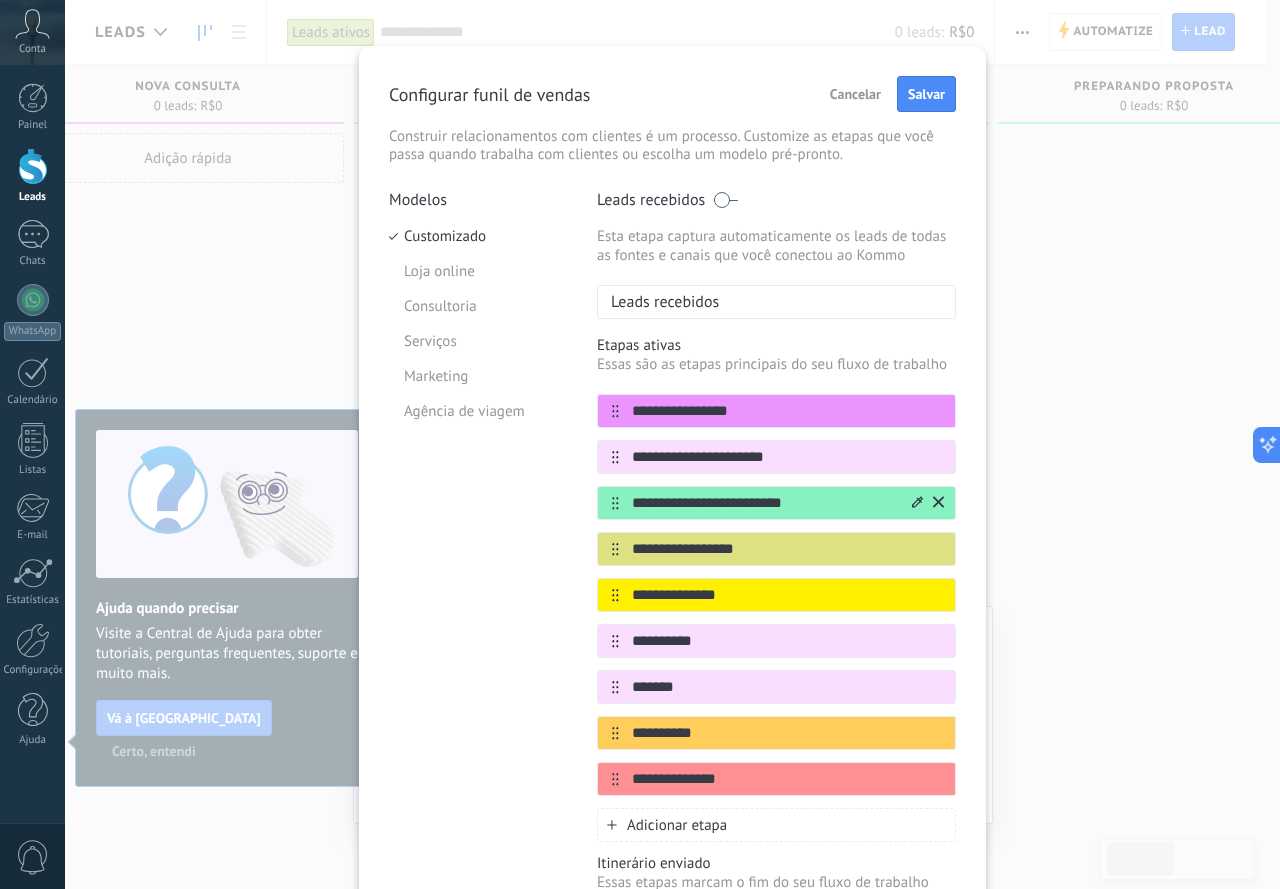 click on "**********" at bounding box center (776, 503) 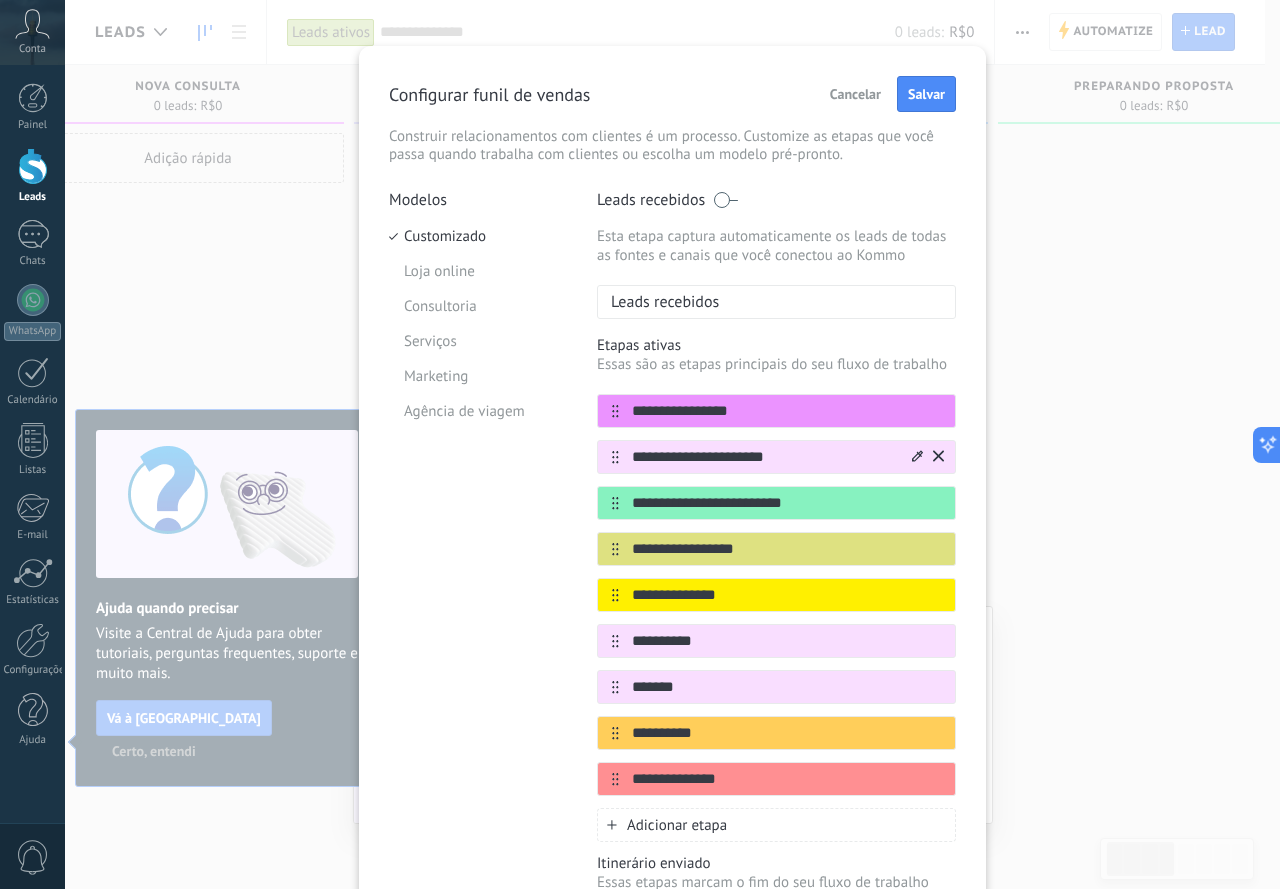 click on "**********" at bounding box center (764, 457) 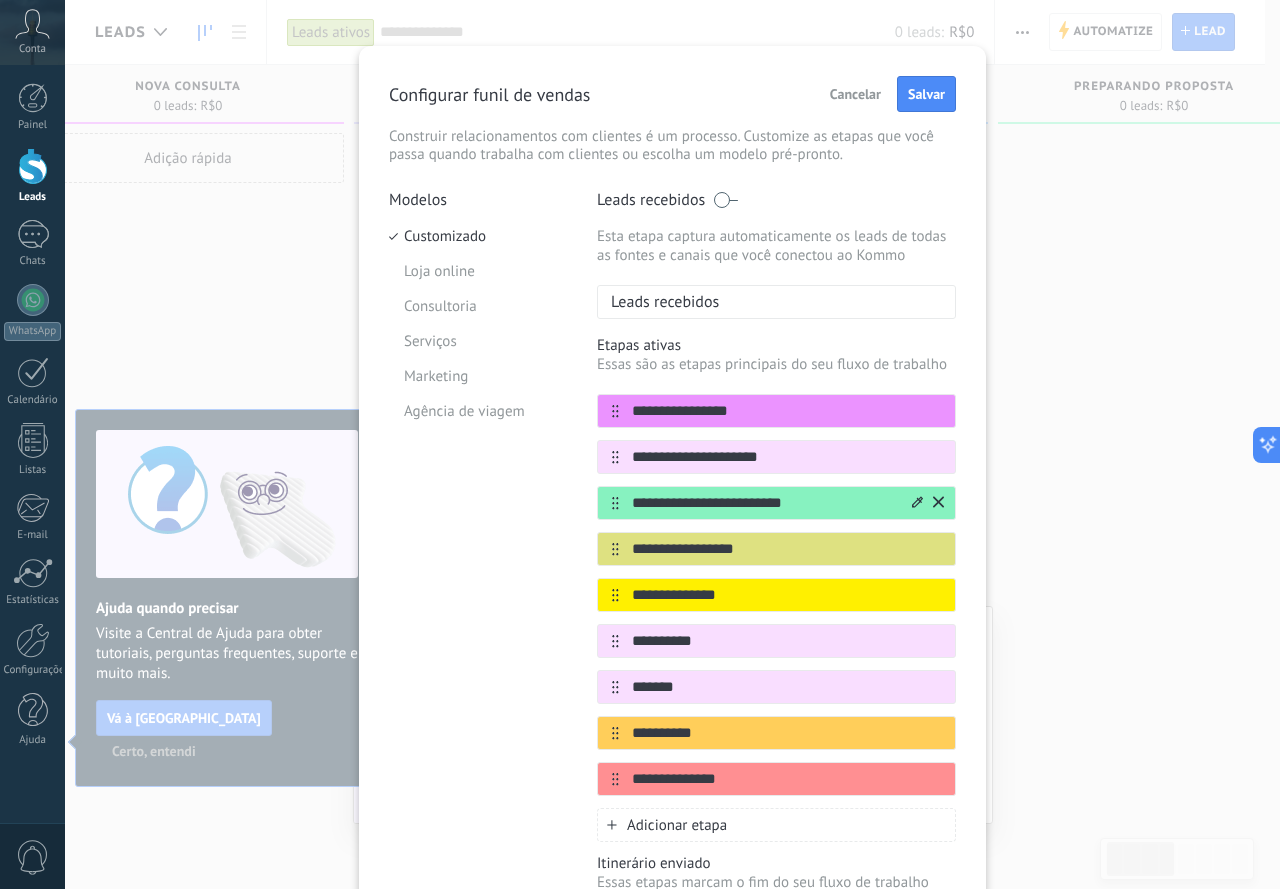 type on "**********" 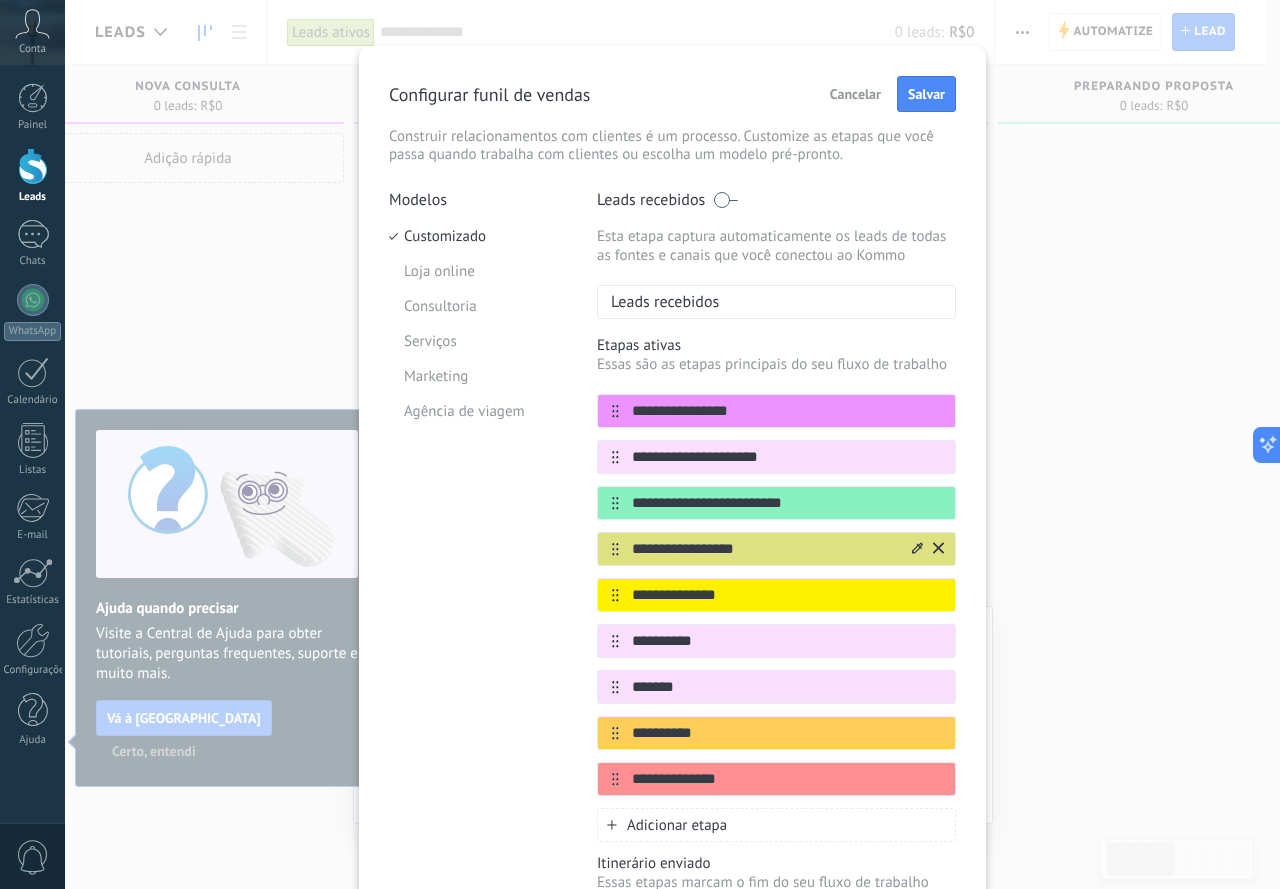 click on "**********" at bounding box center [764, 549] 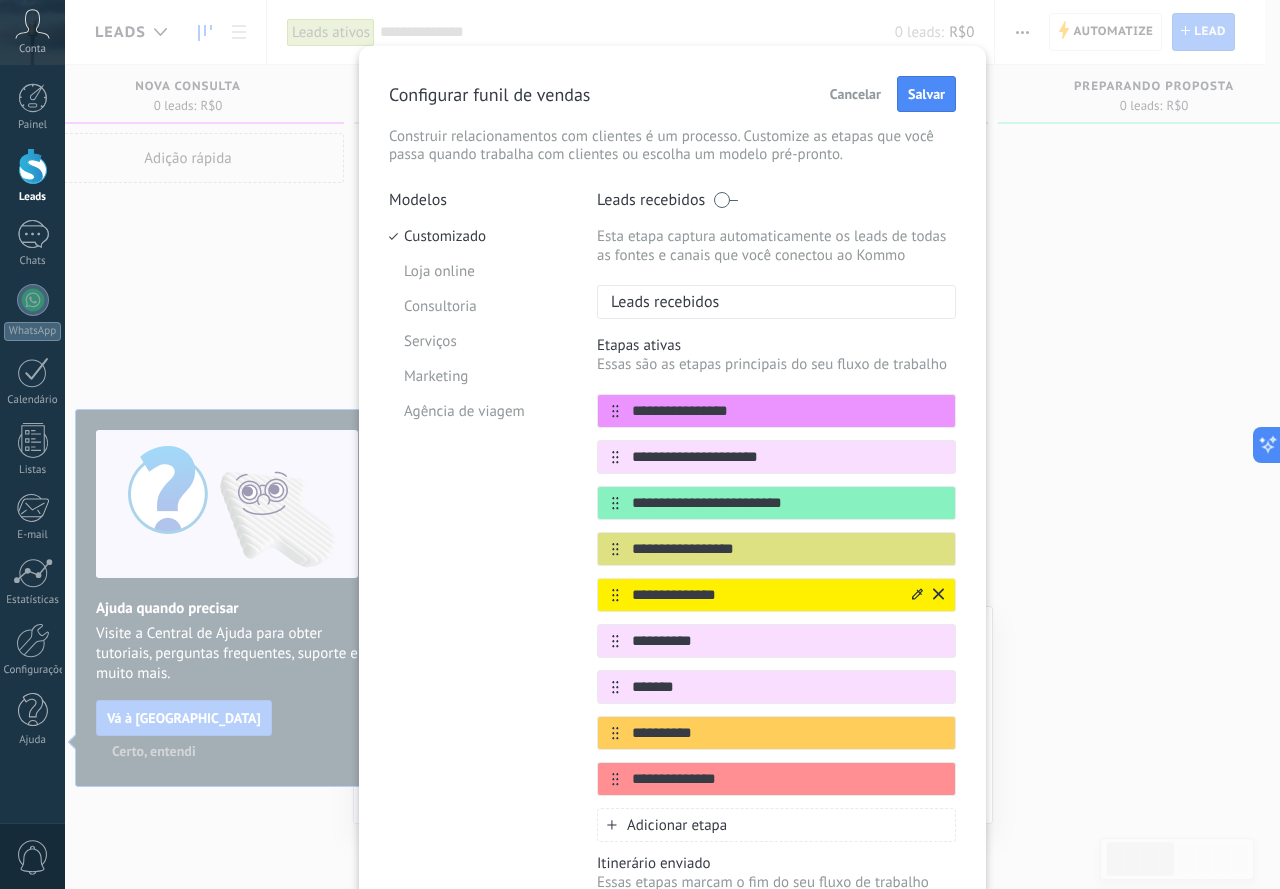 click on "**********" at bounding box center (764, 595) 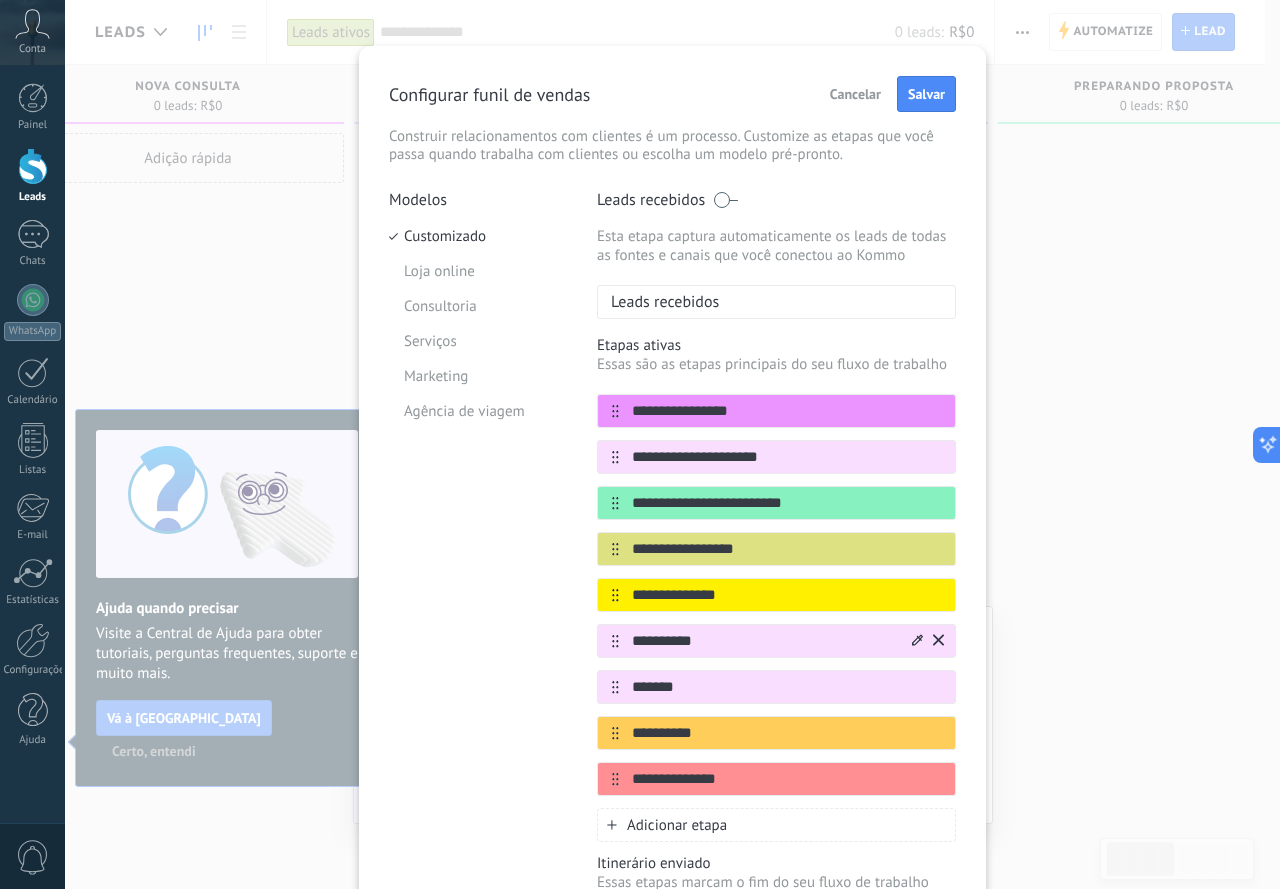 click on "**********" at bounding box center (764, 641) 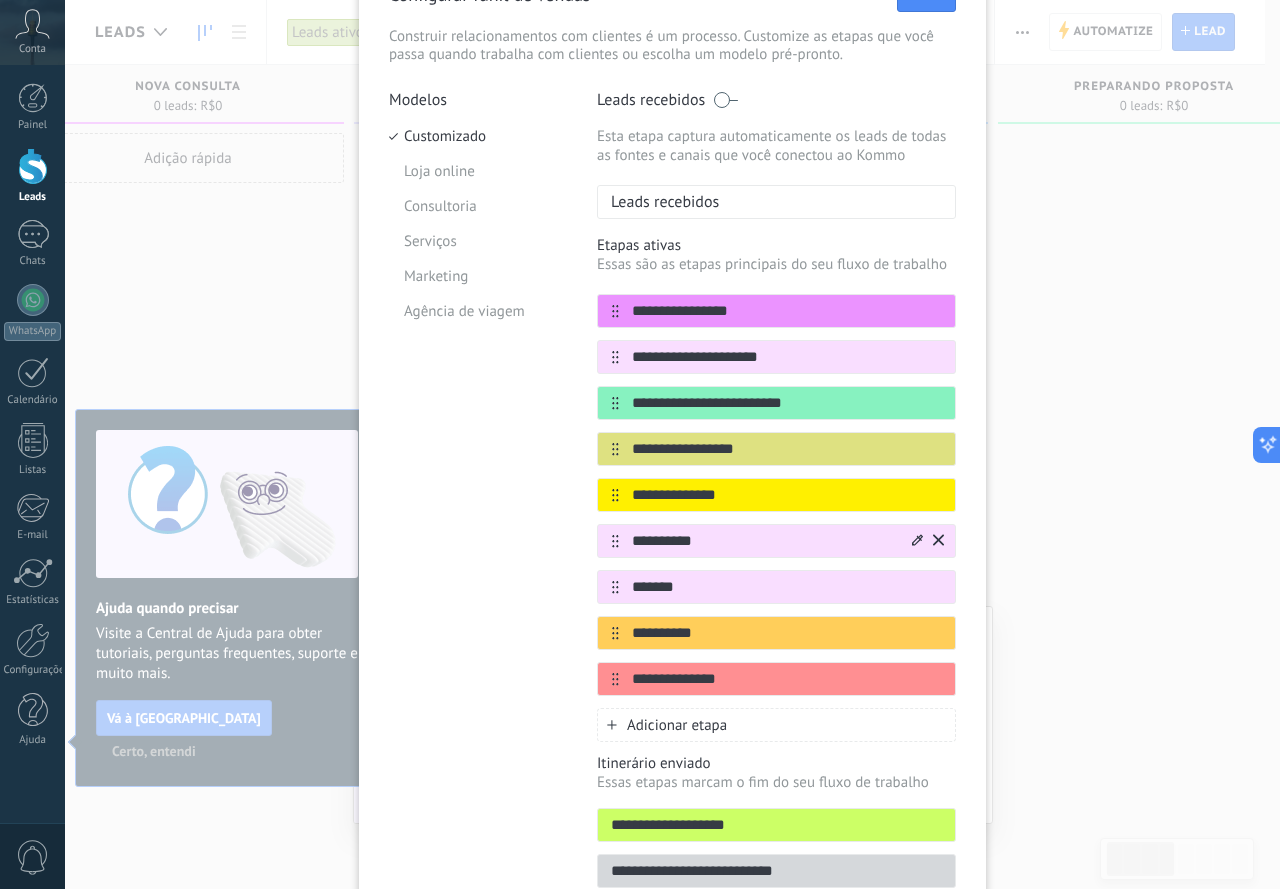 click on "**********" at bounding box center [776, 541] 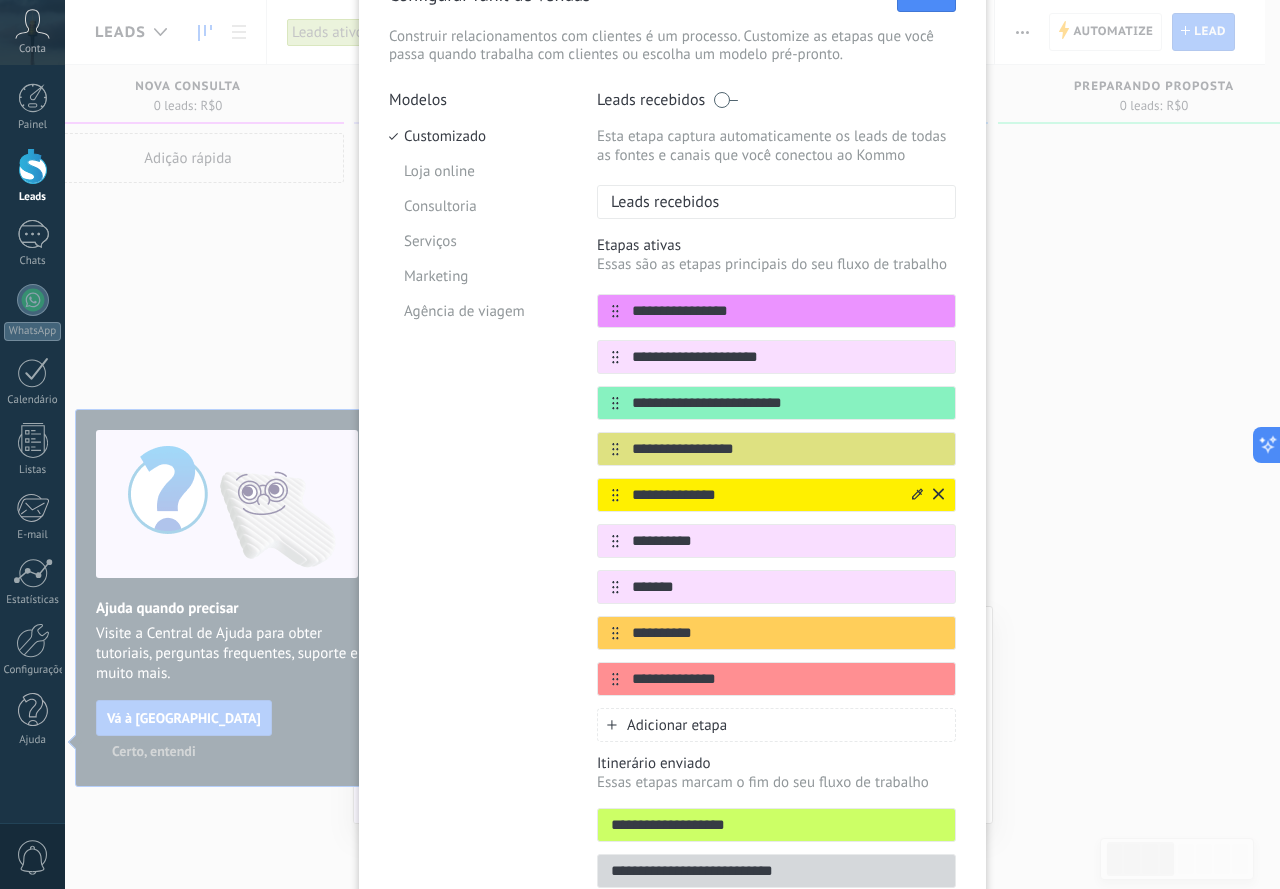 click on "**********" at bounding box center [764, 495] 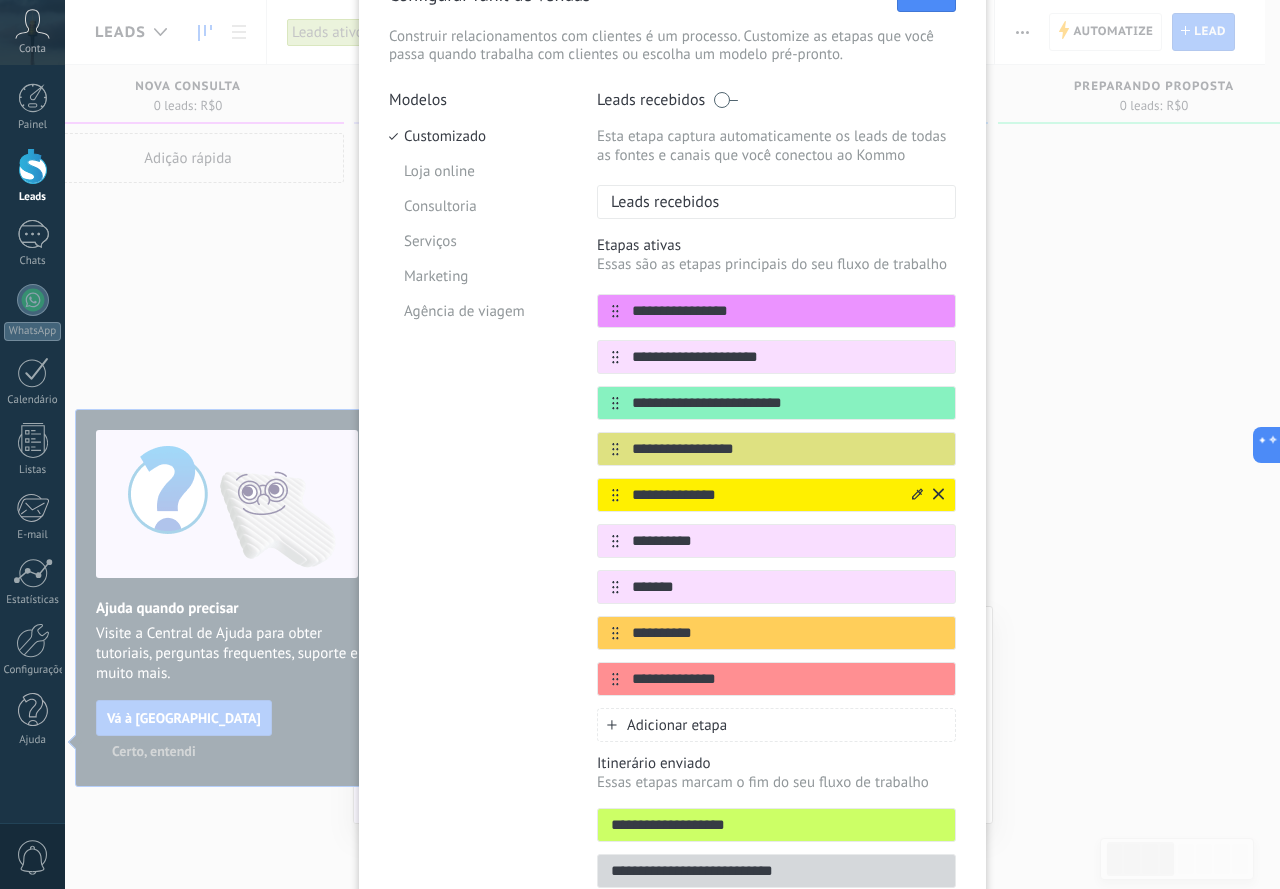 click on "**********" at bounding box center (764, 495) 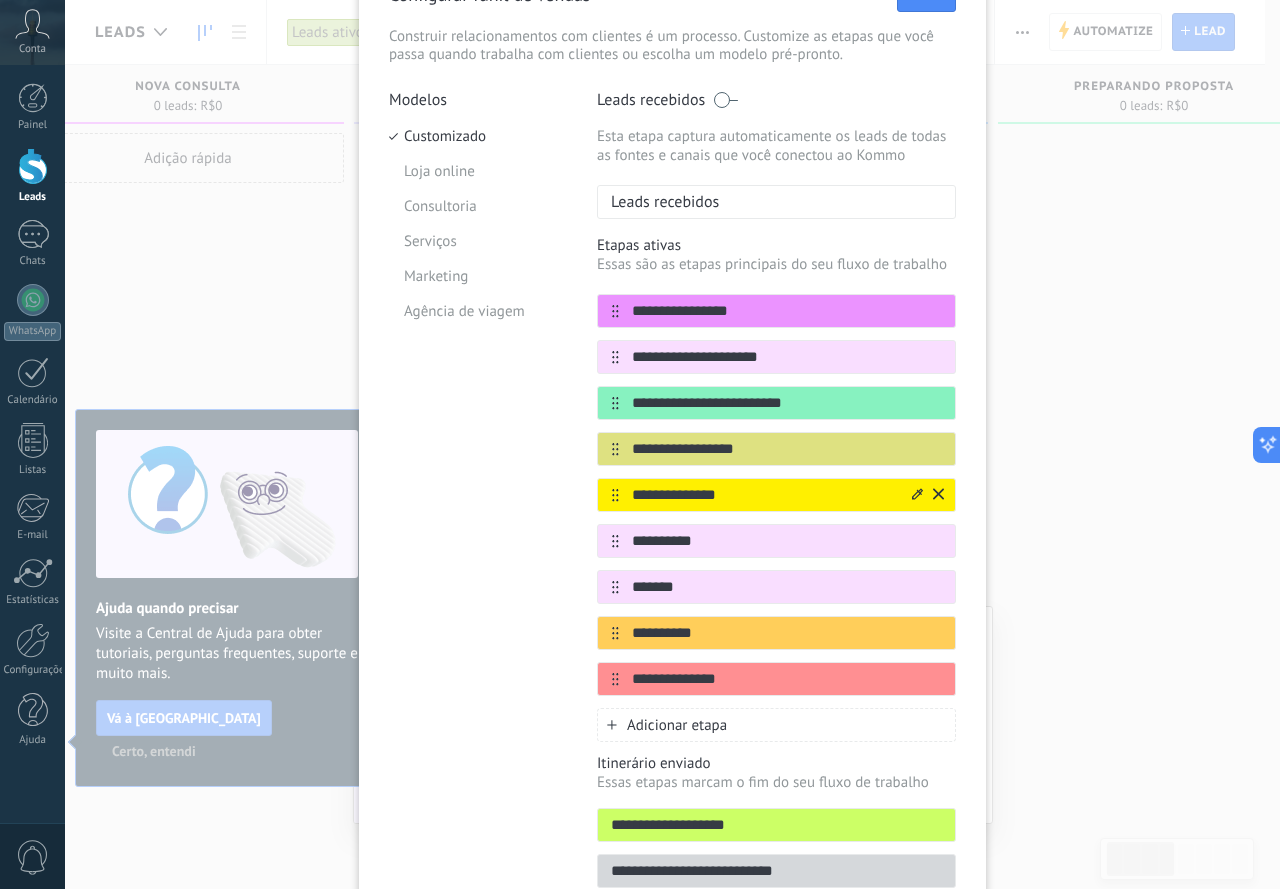 drag, startPoint x: 652, startPoint y: 499, endPoint x: 751, endPoint y: 500, distance: 99.00505 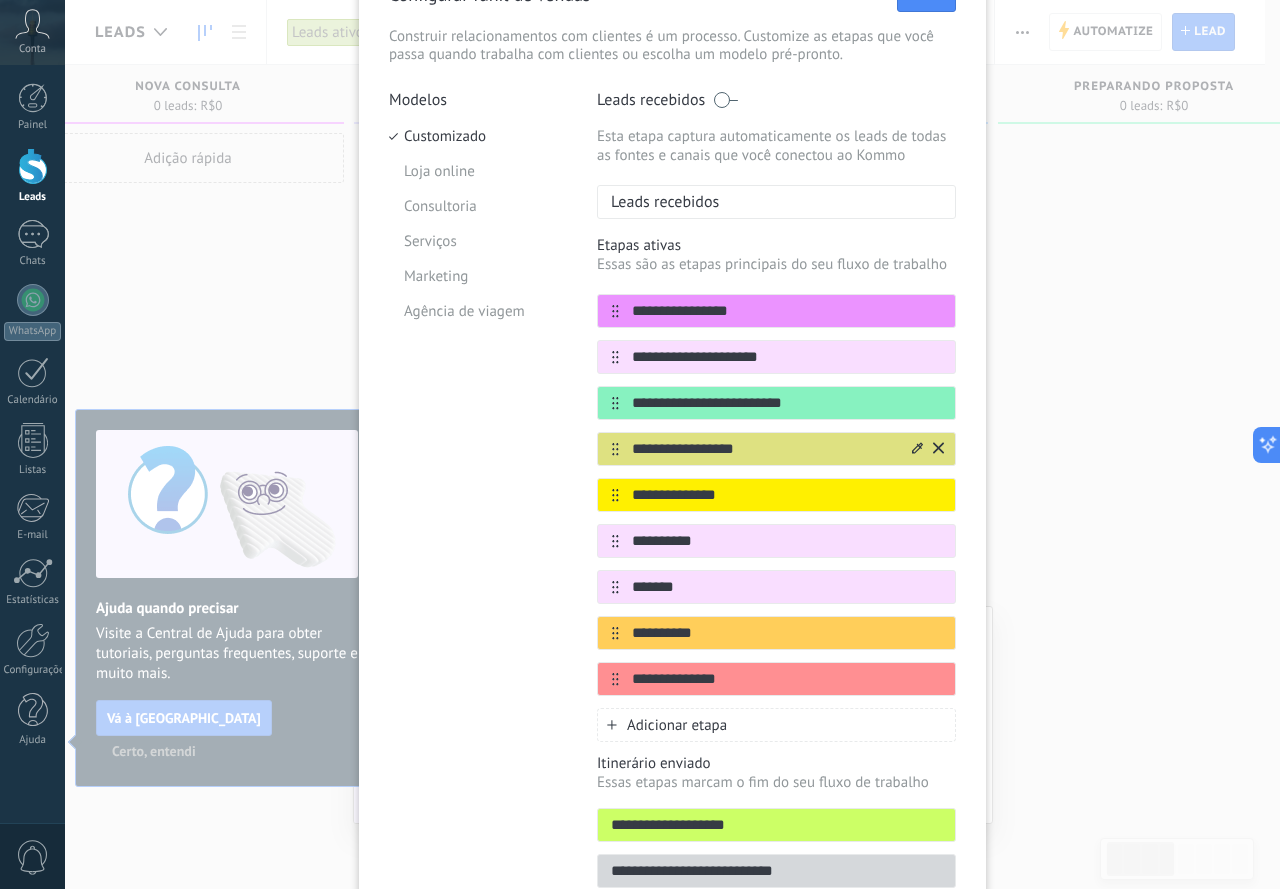 click on "**********" at bounding box center [764, 449] 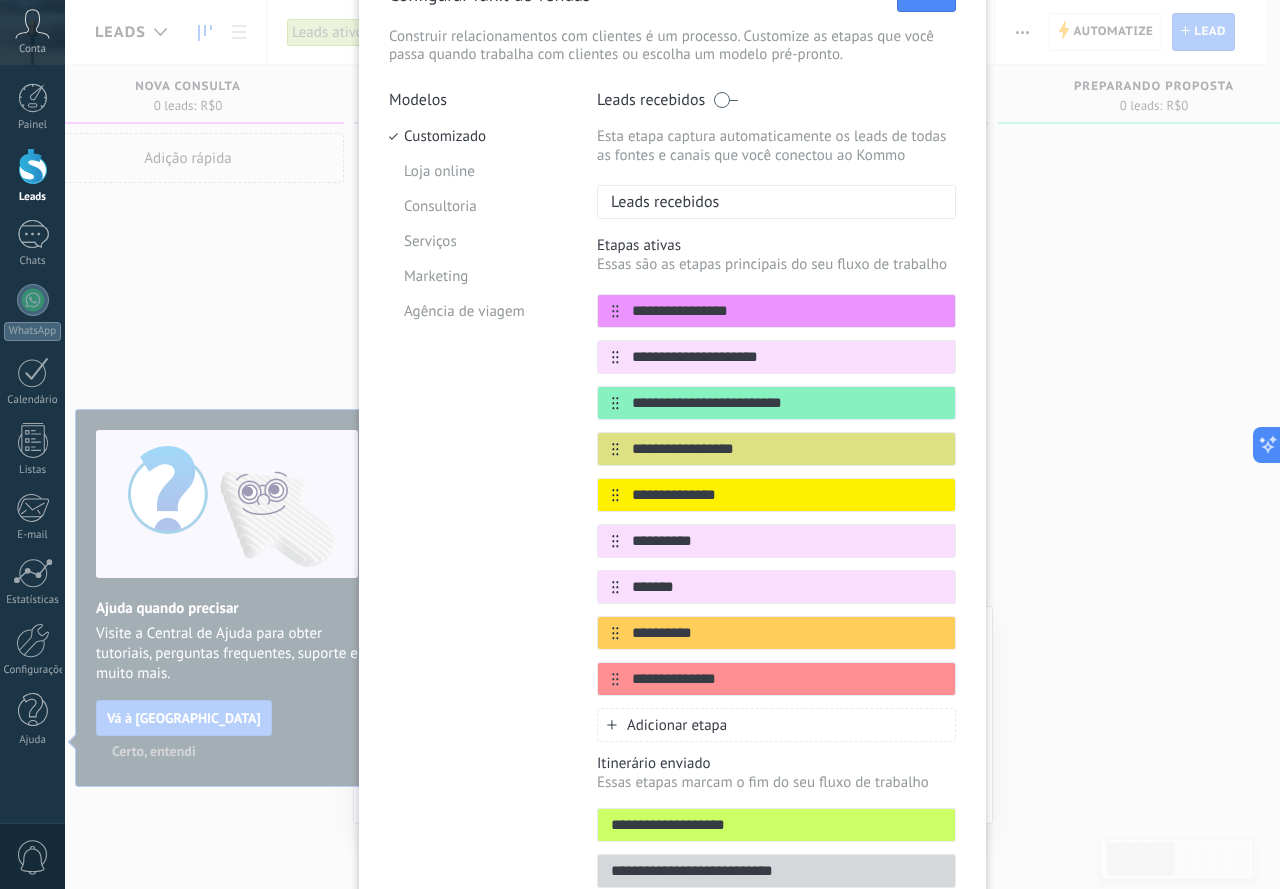 click on "**********" at bounding box center (776, 495) 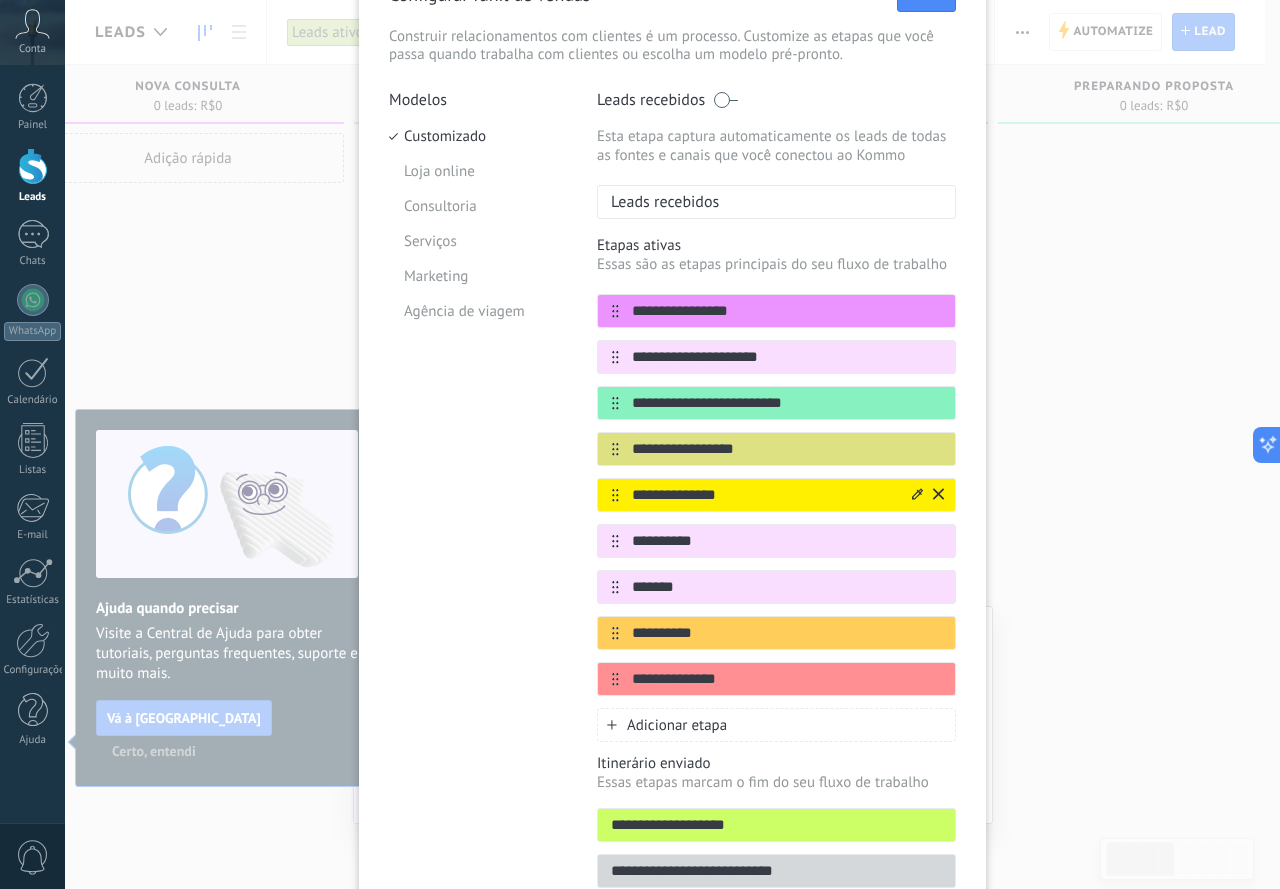 click on "**********" at bounding box center [764, 495] 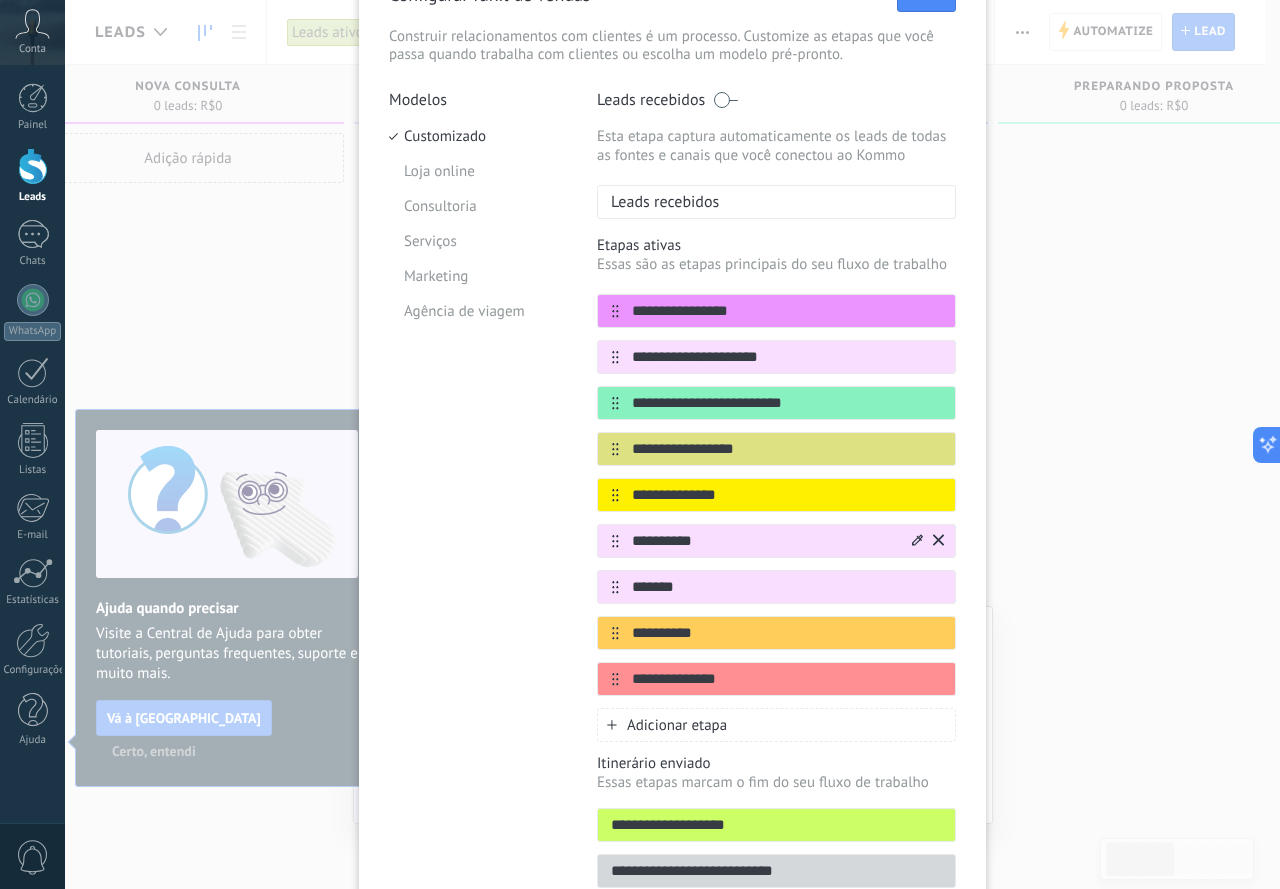 click on "**********" at bounding box center [776, 541] 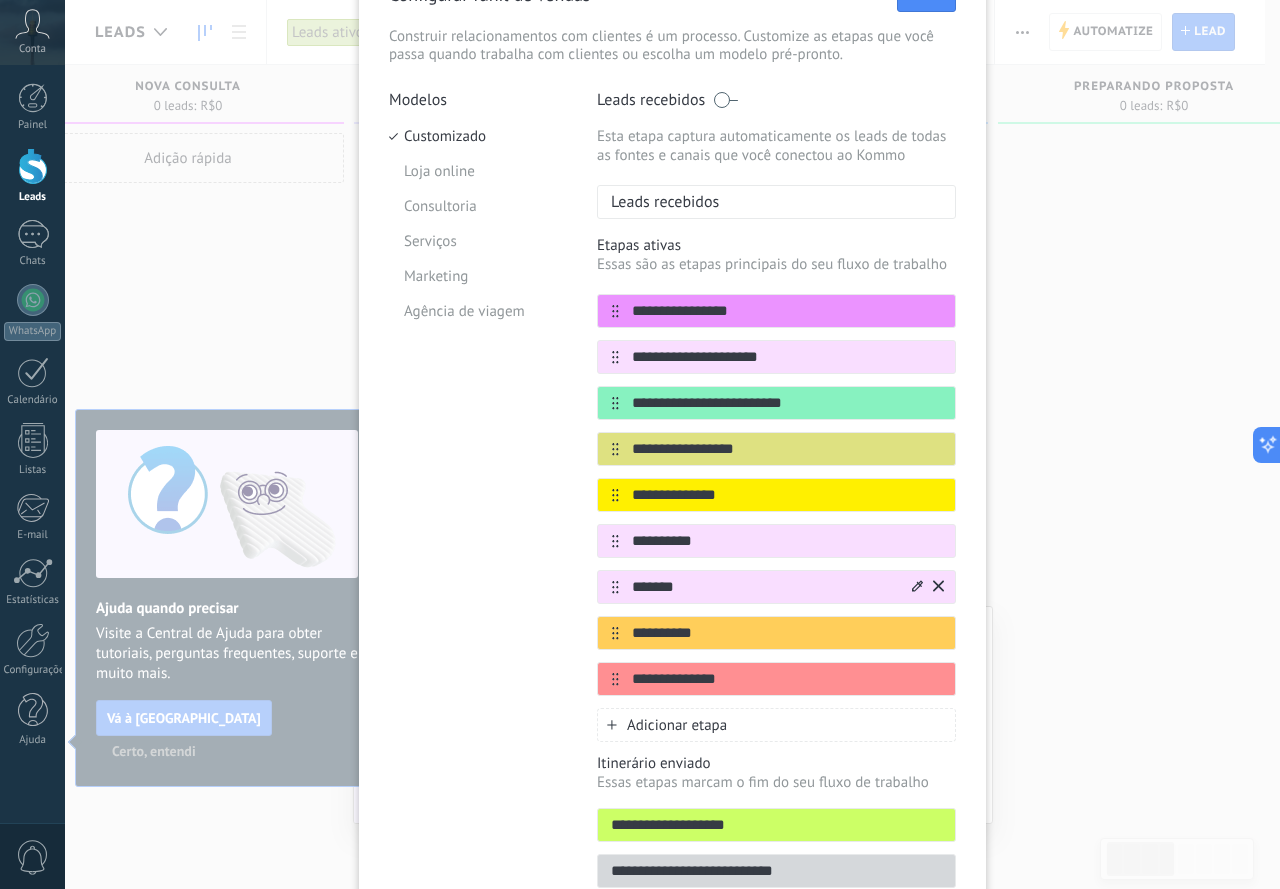 click on "*******" at bounding box center [764, 587] 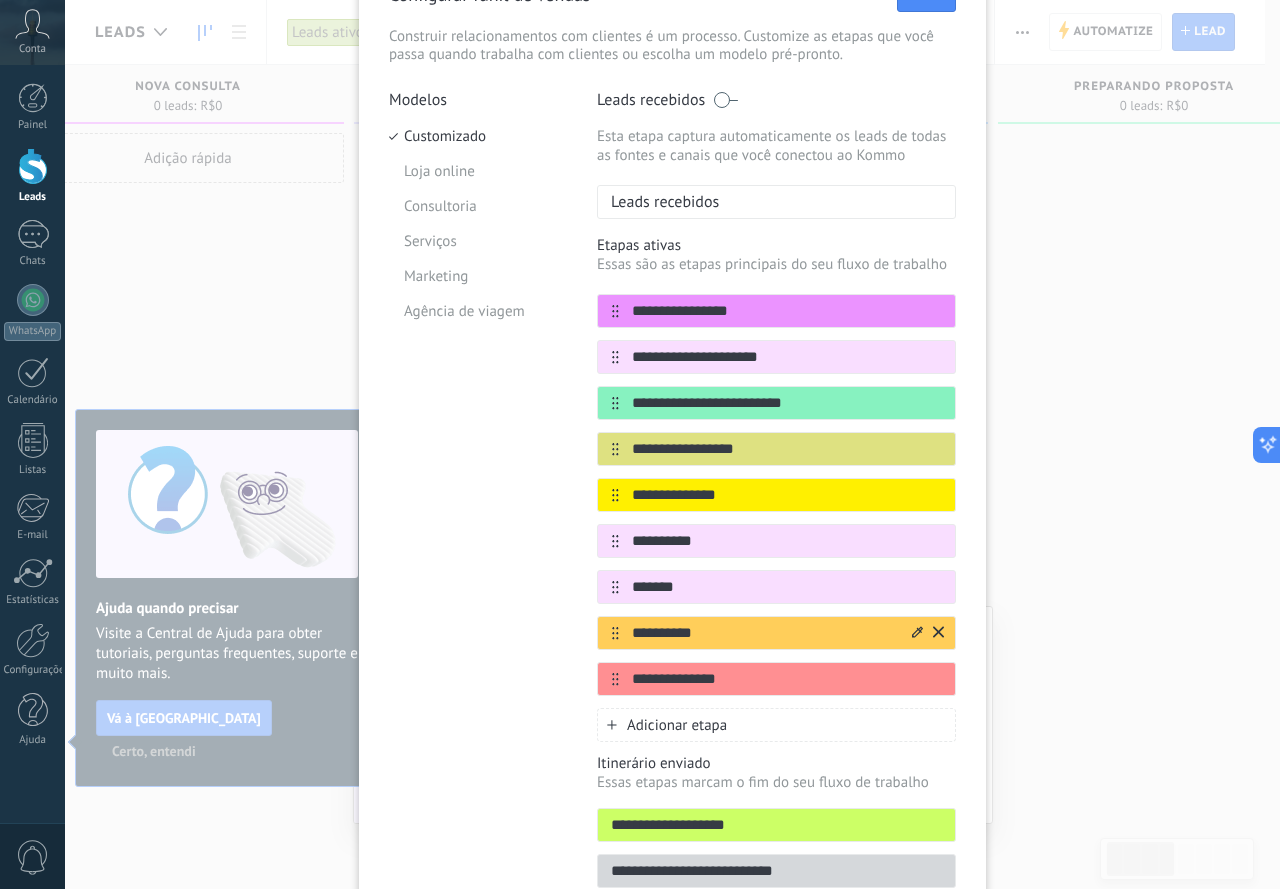 click on "**********" at bounding box center [764, 633] 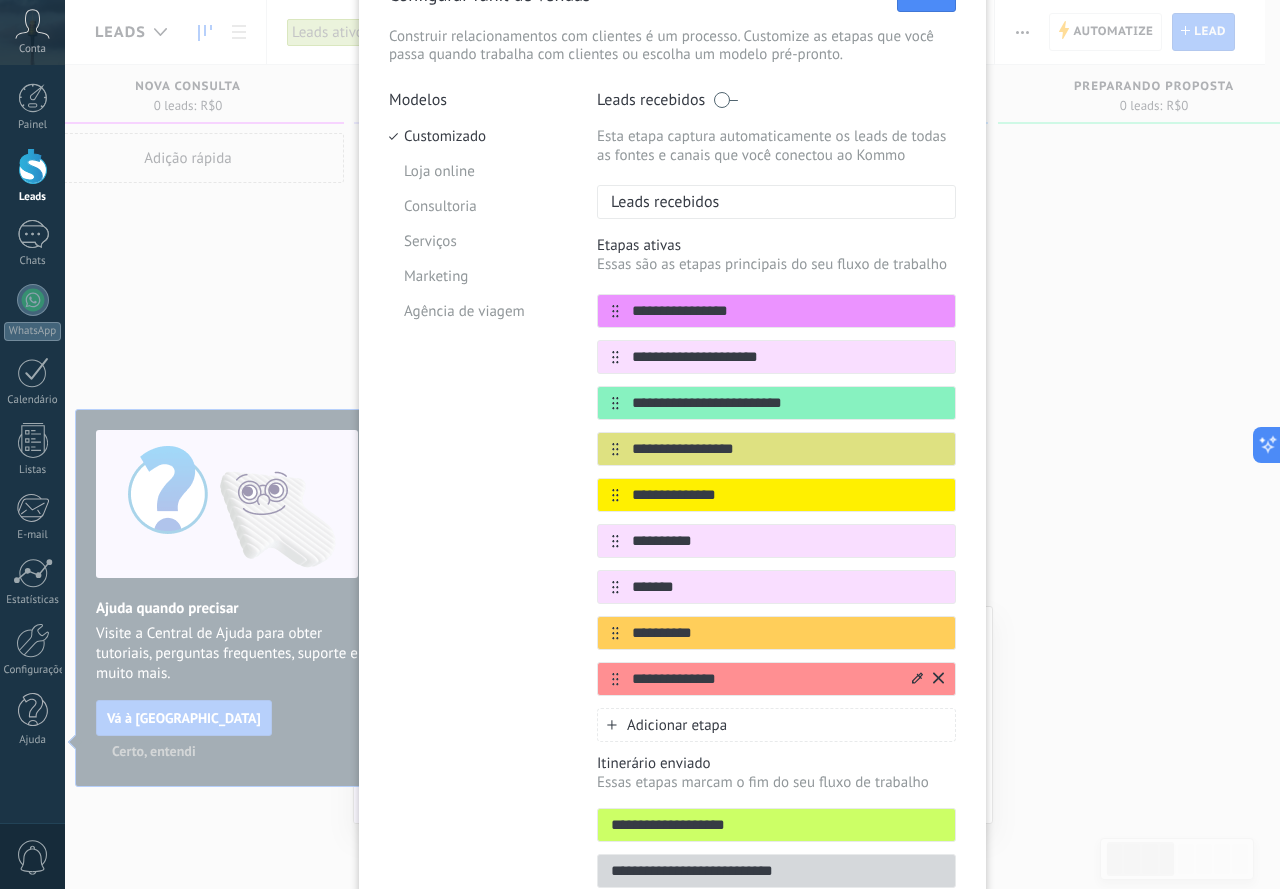 click on "**********" at bounding box center [764, 679] 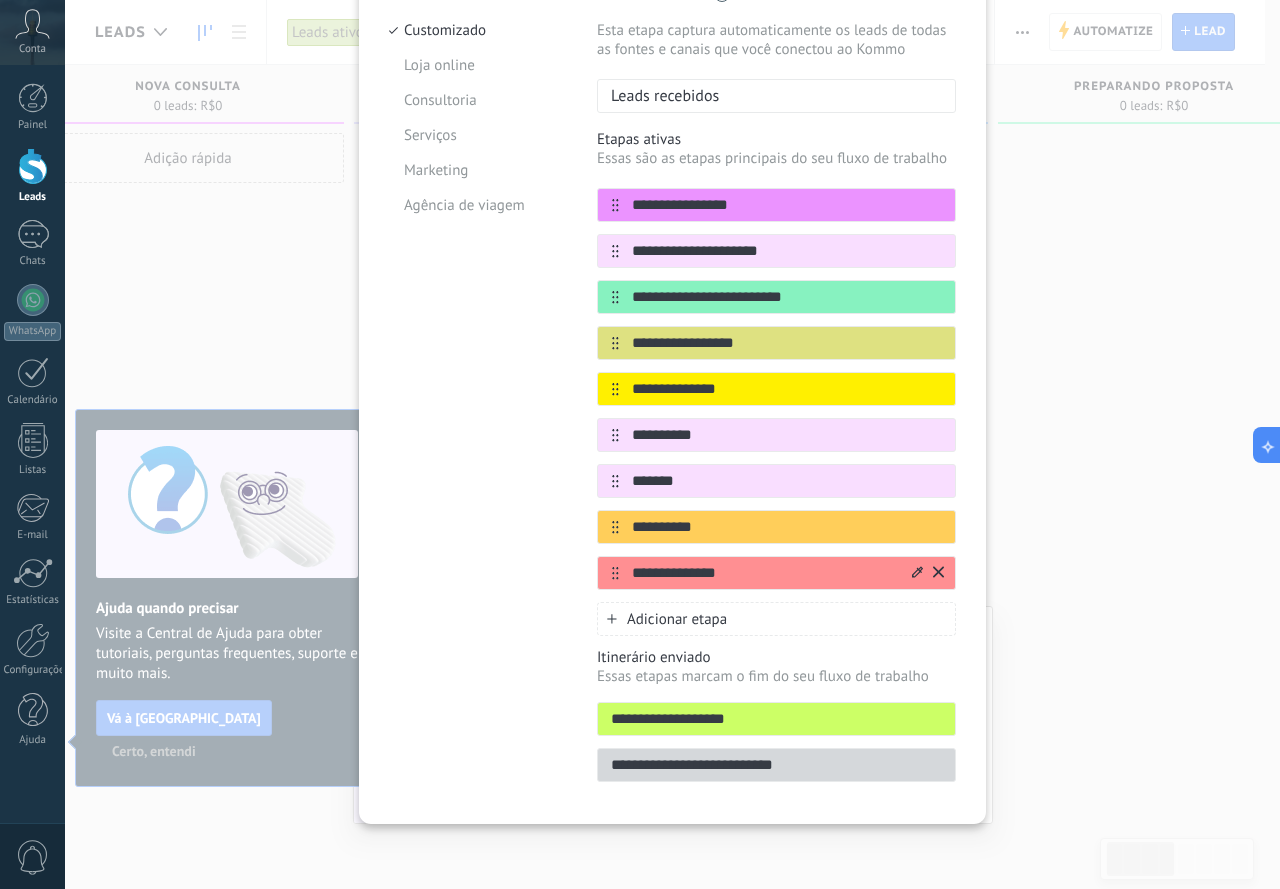 click on "**********" at bounding box center (764, 573) 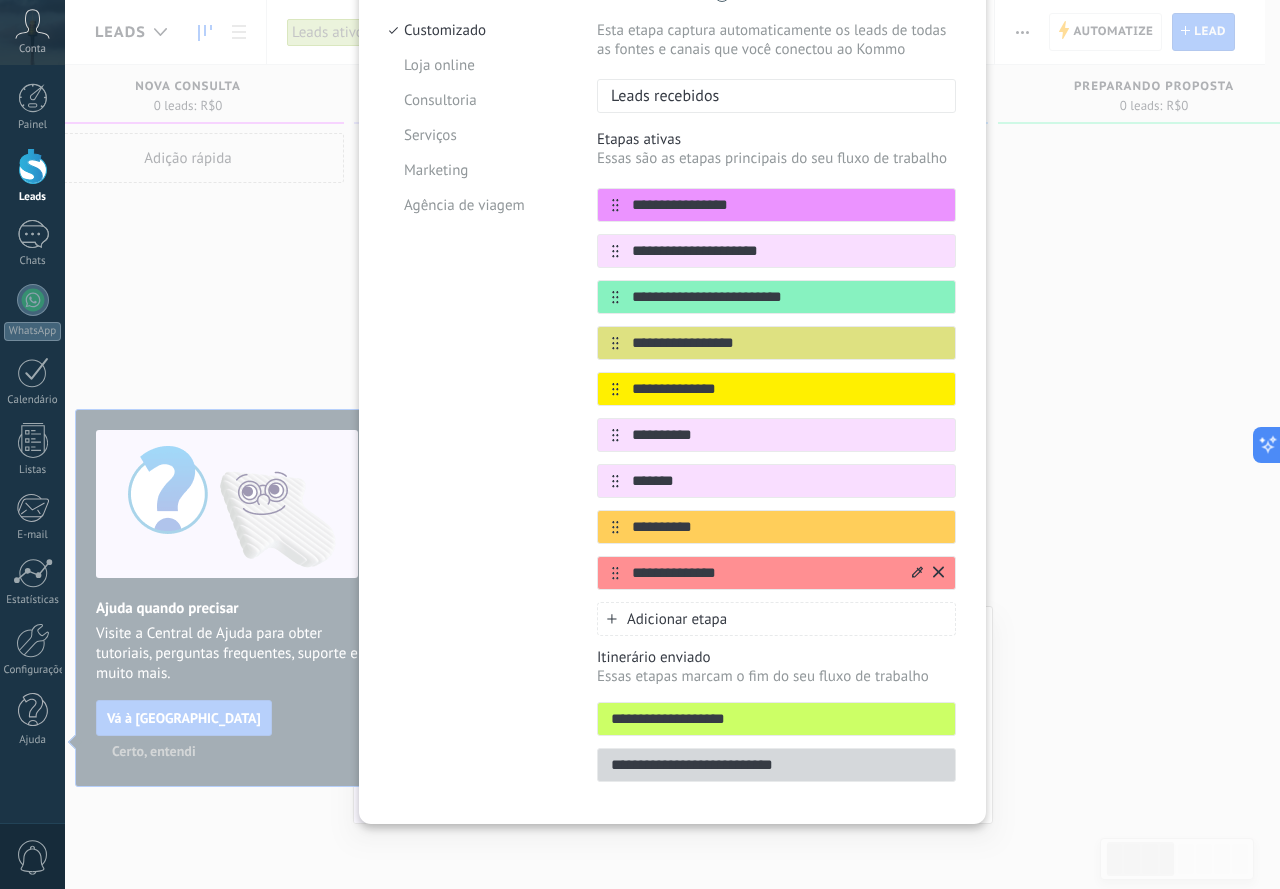 click 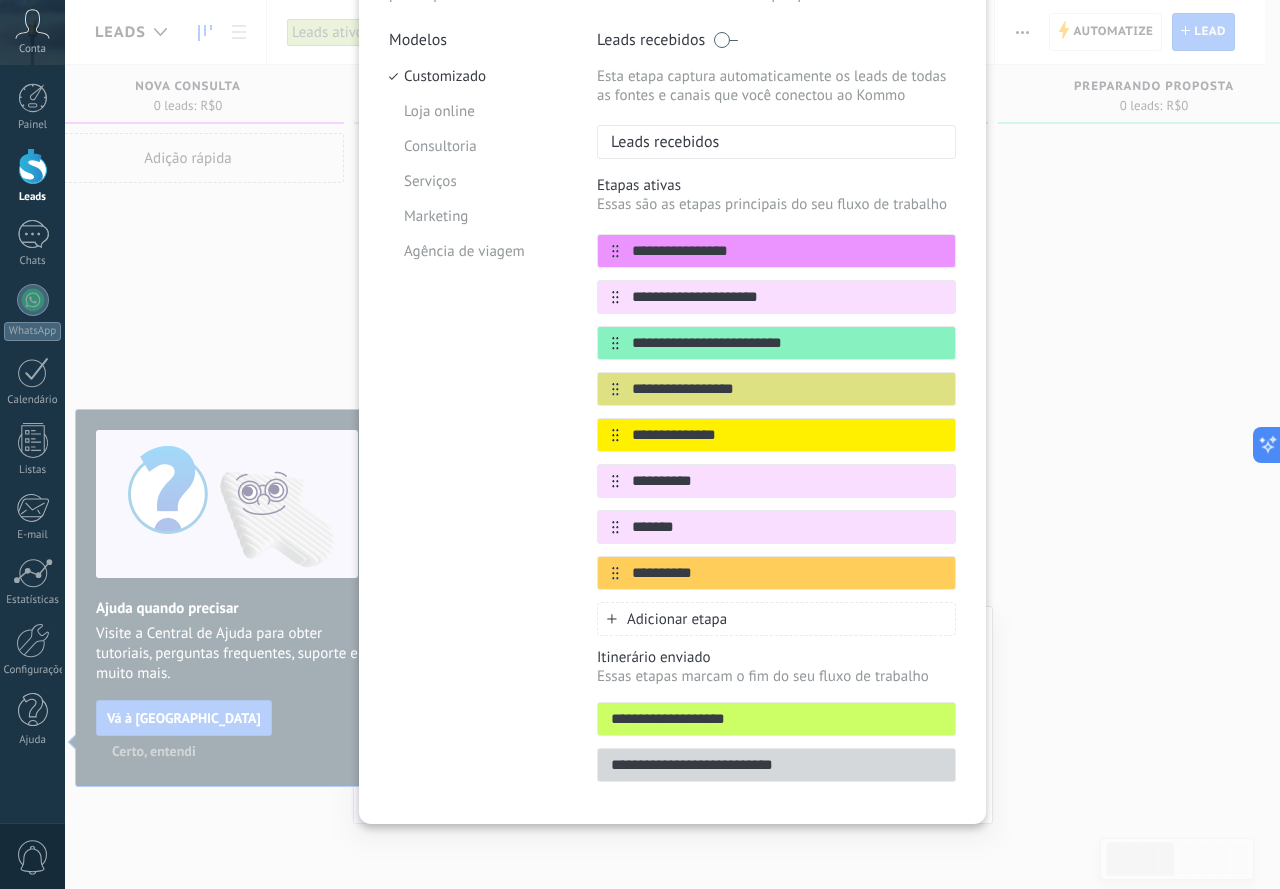 click on "**********" at bounding box center (776, 719) 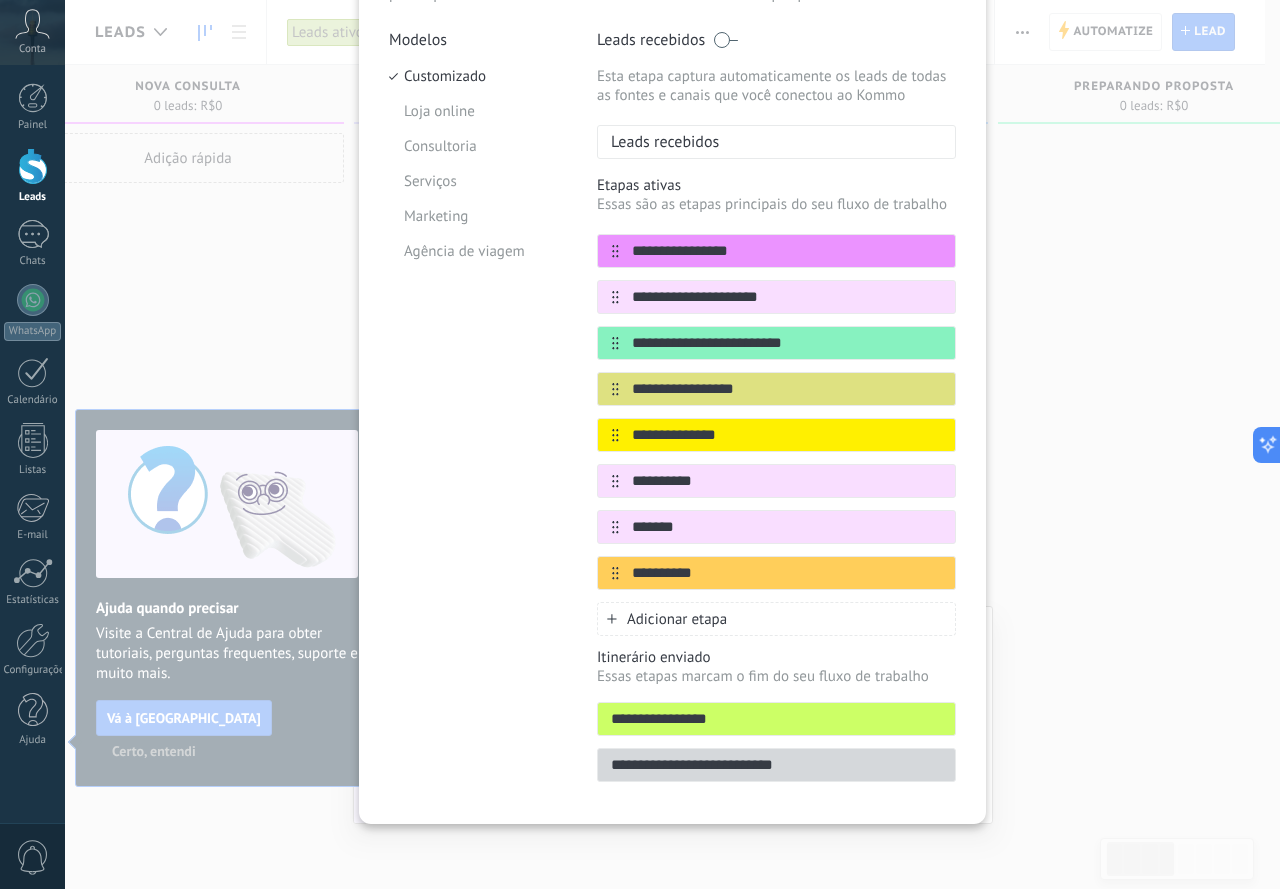 click on "**********" at bounding box center (776, 719) 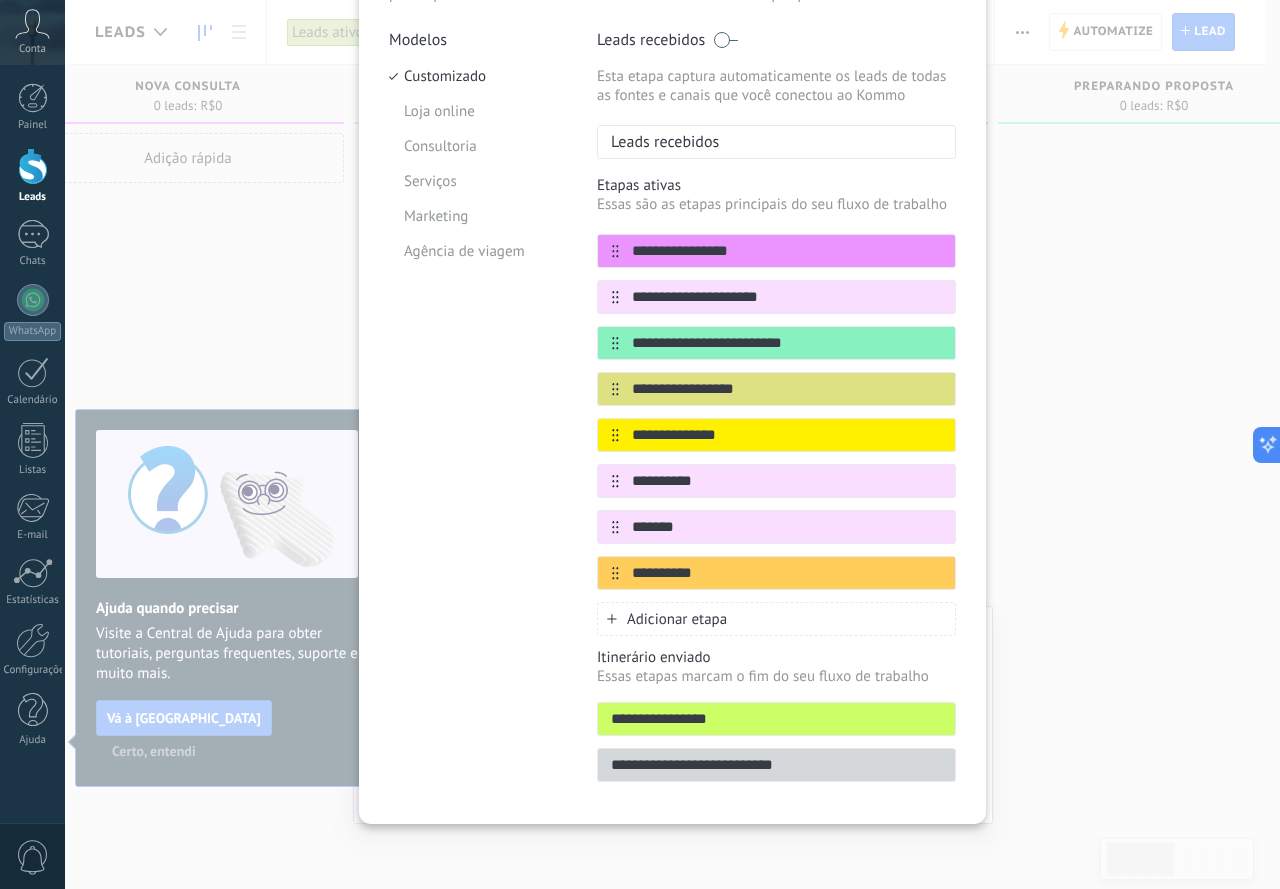 drag, startPoint x: 627, startPoint y: 716, endPoint x: 729, endPoint y: 717, distance: 102.0049 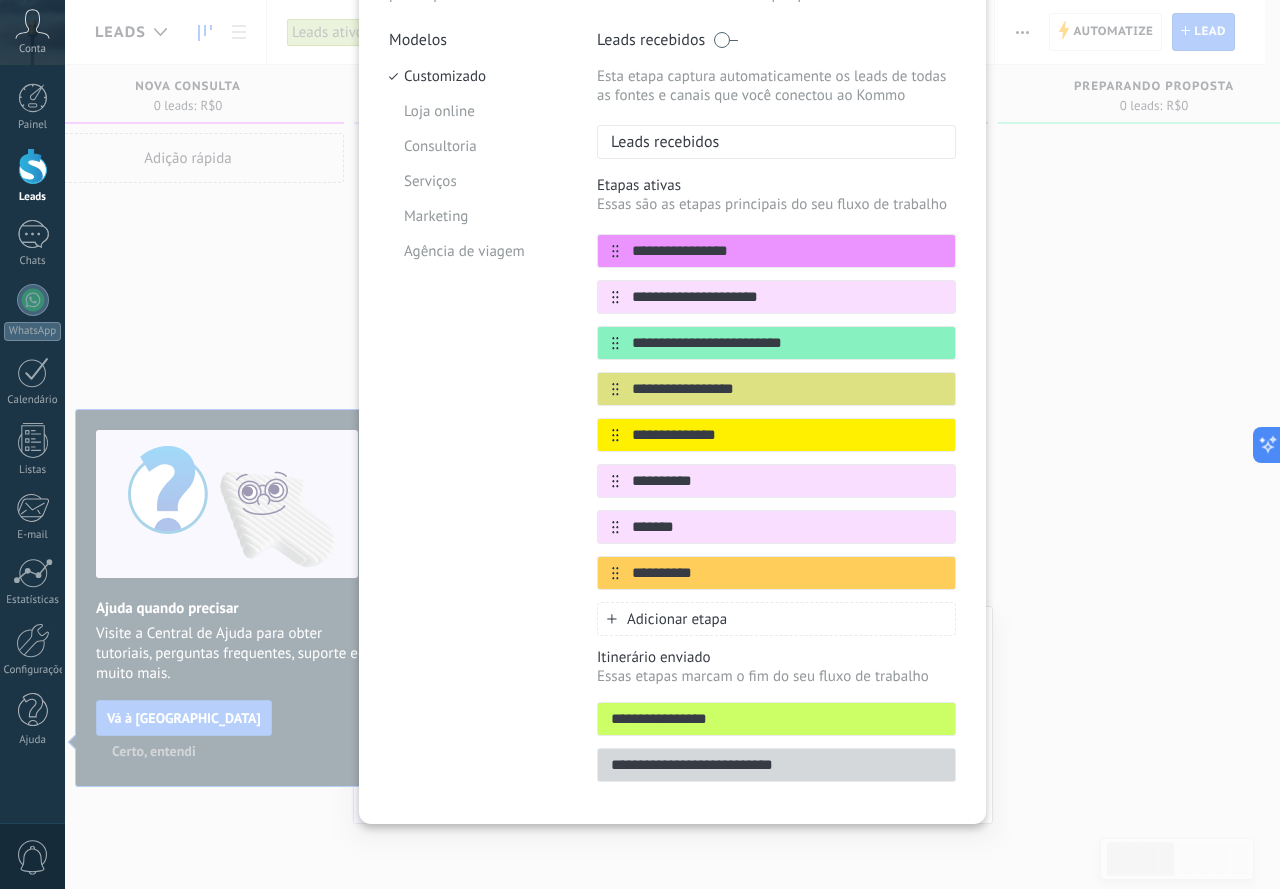 click on "**********" at bounding box center [776, 719] 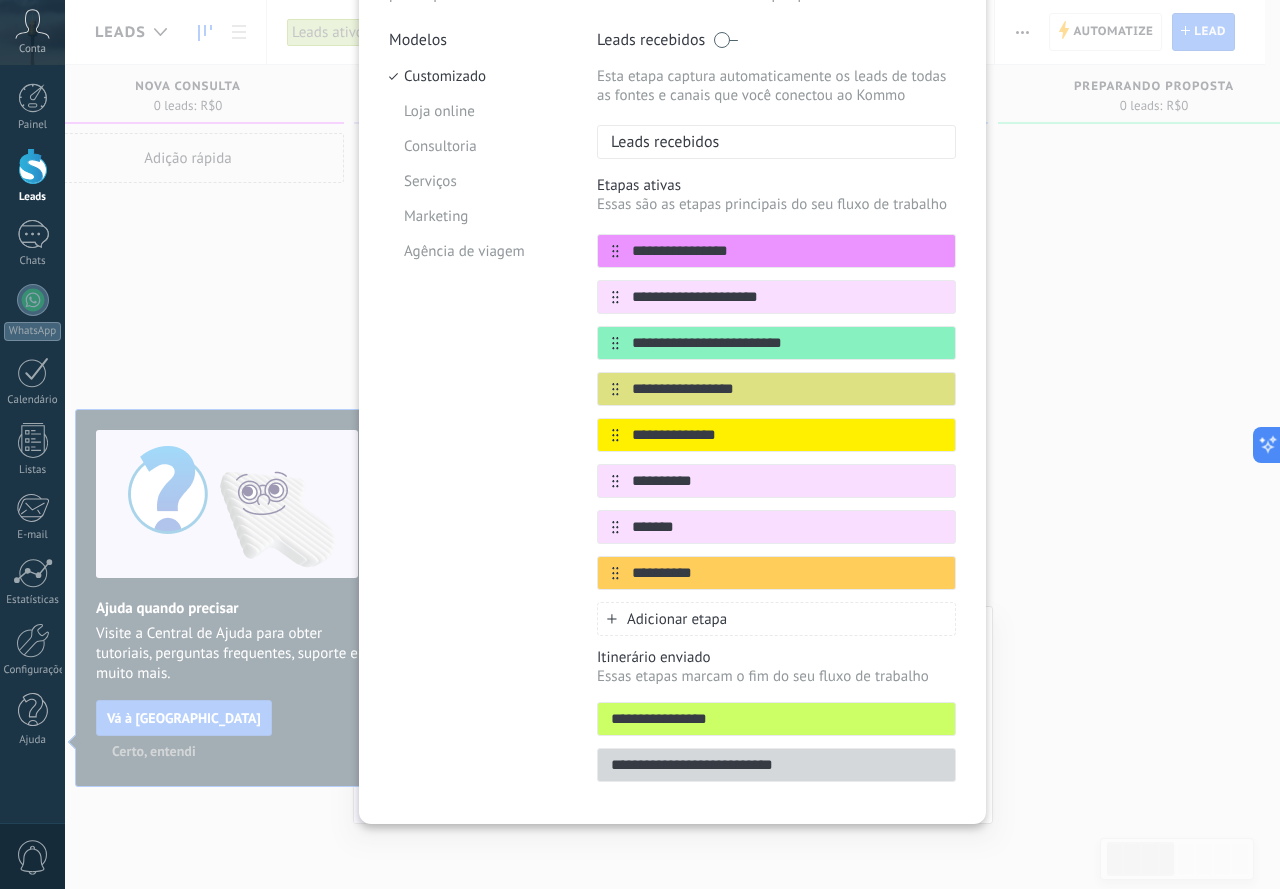 click on "**********" at bounding box center (776, 719) 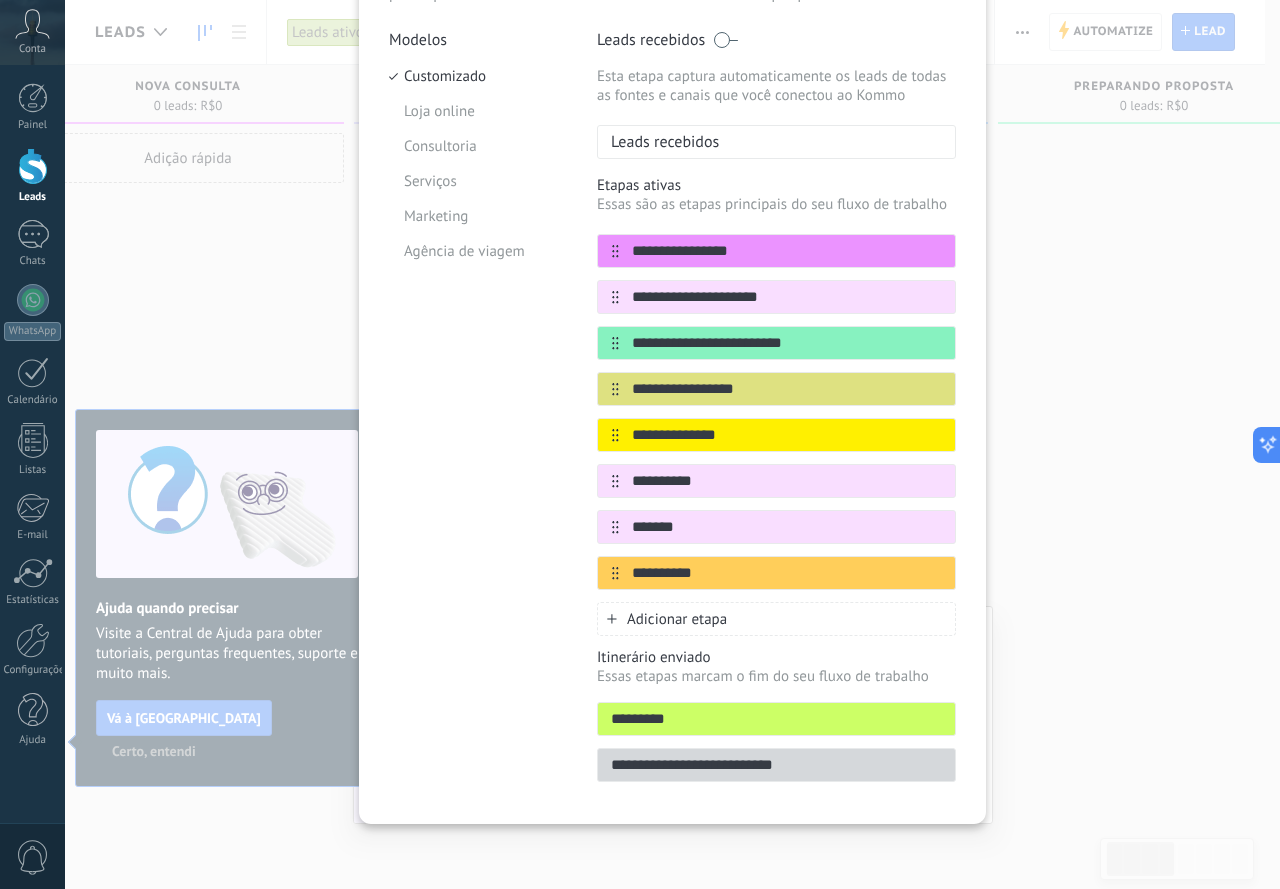type on "**********" 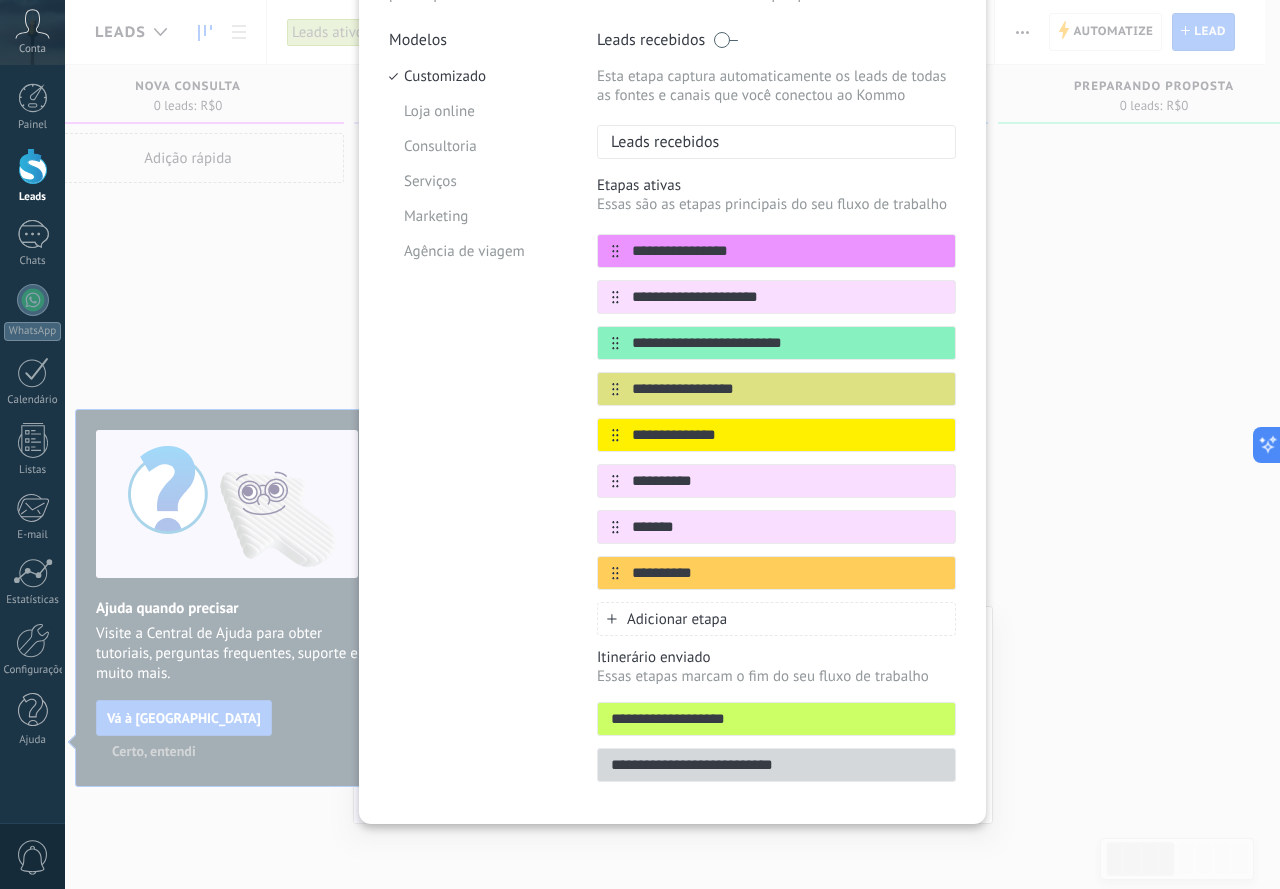 click on "**********" at bounding box center [776, 719] 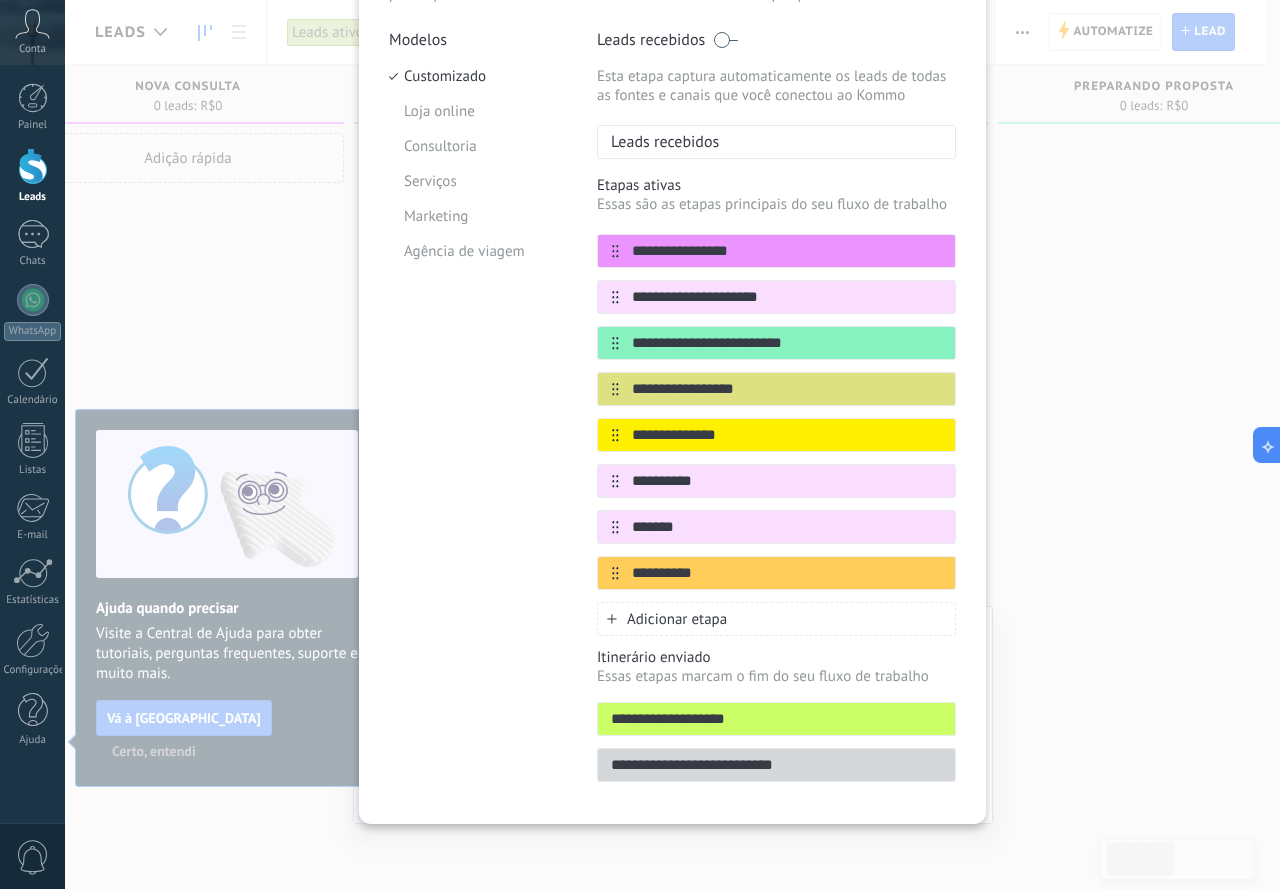click on "Adicionar etapa" at bounding box center [677, 619] 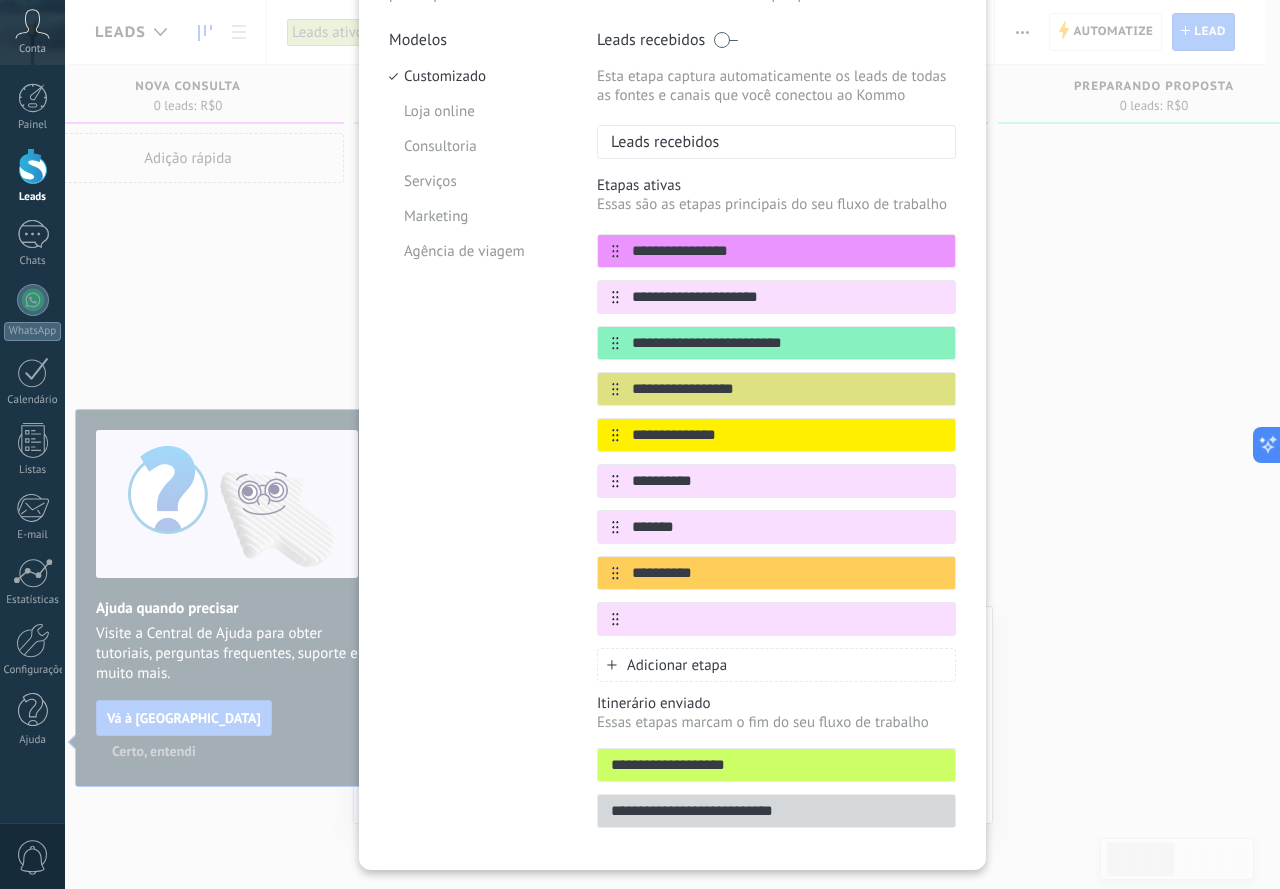 click on "**********" at bounding box center [776, 811] 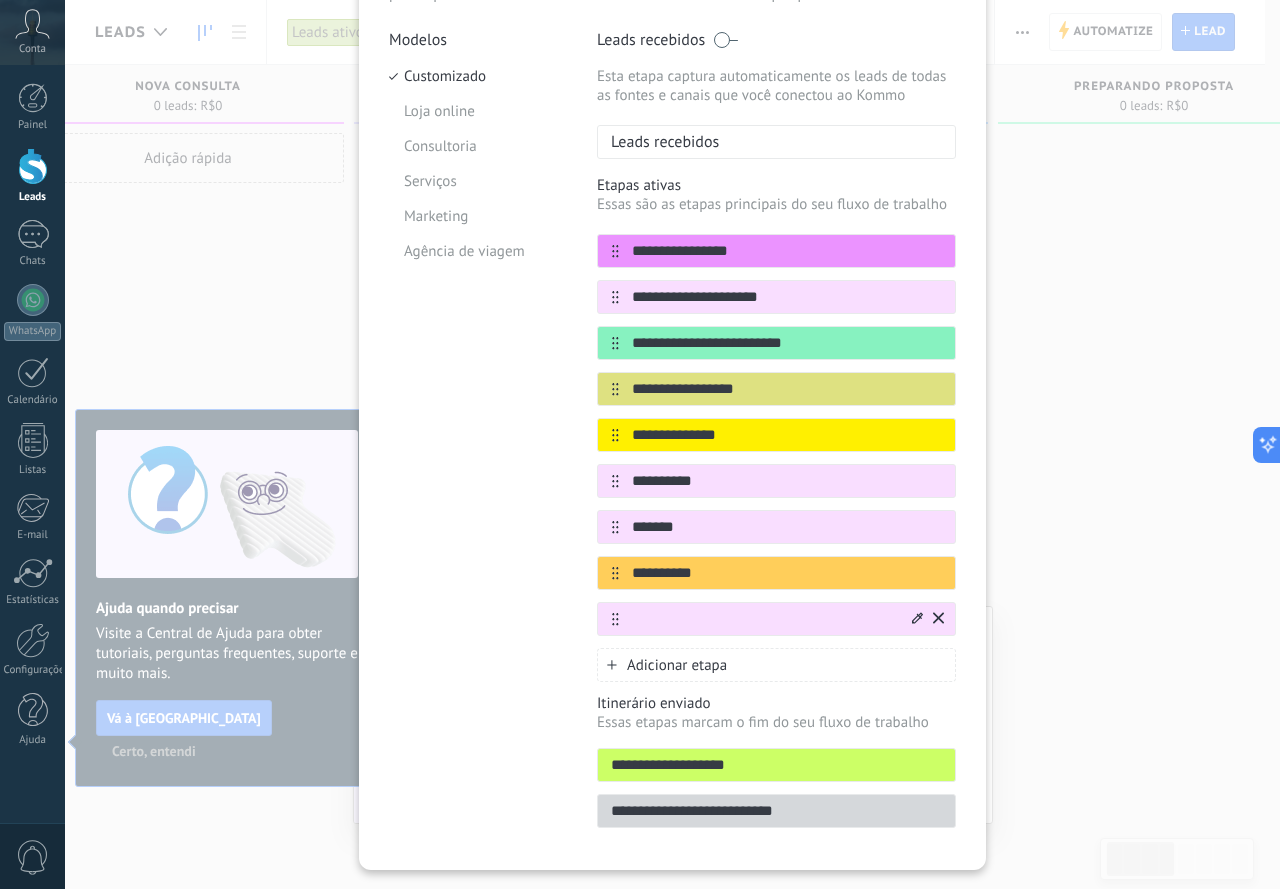 click at bounding box center [764, 619] 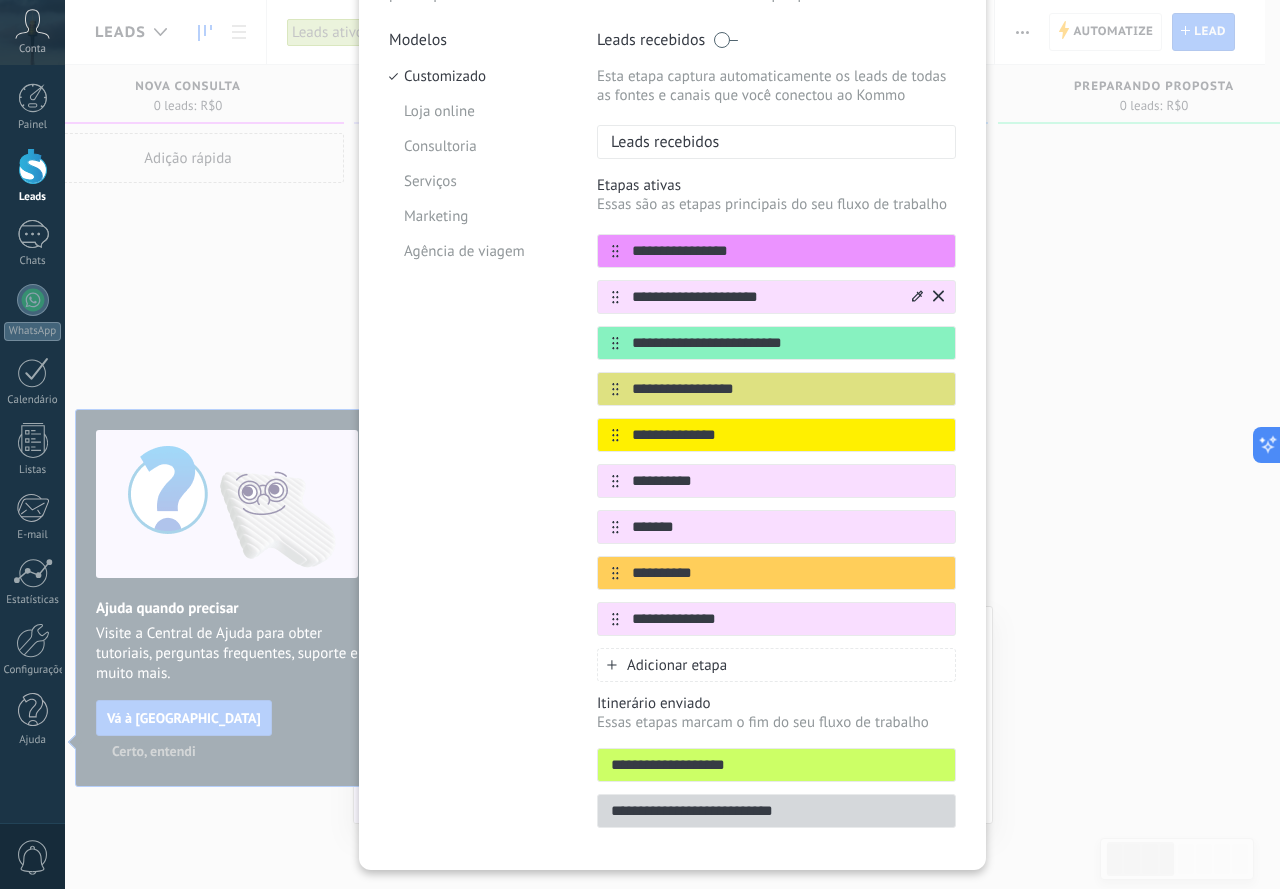 type on "**********" 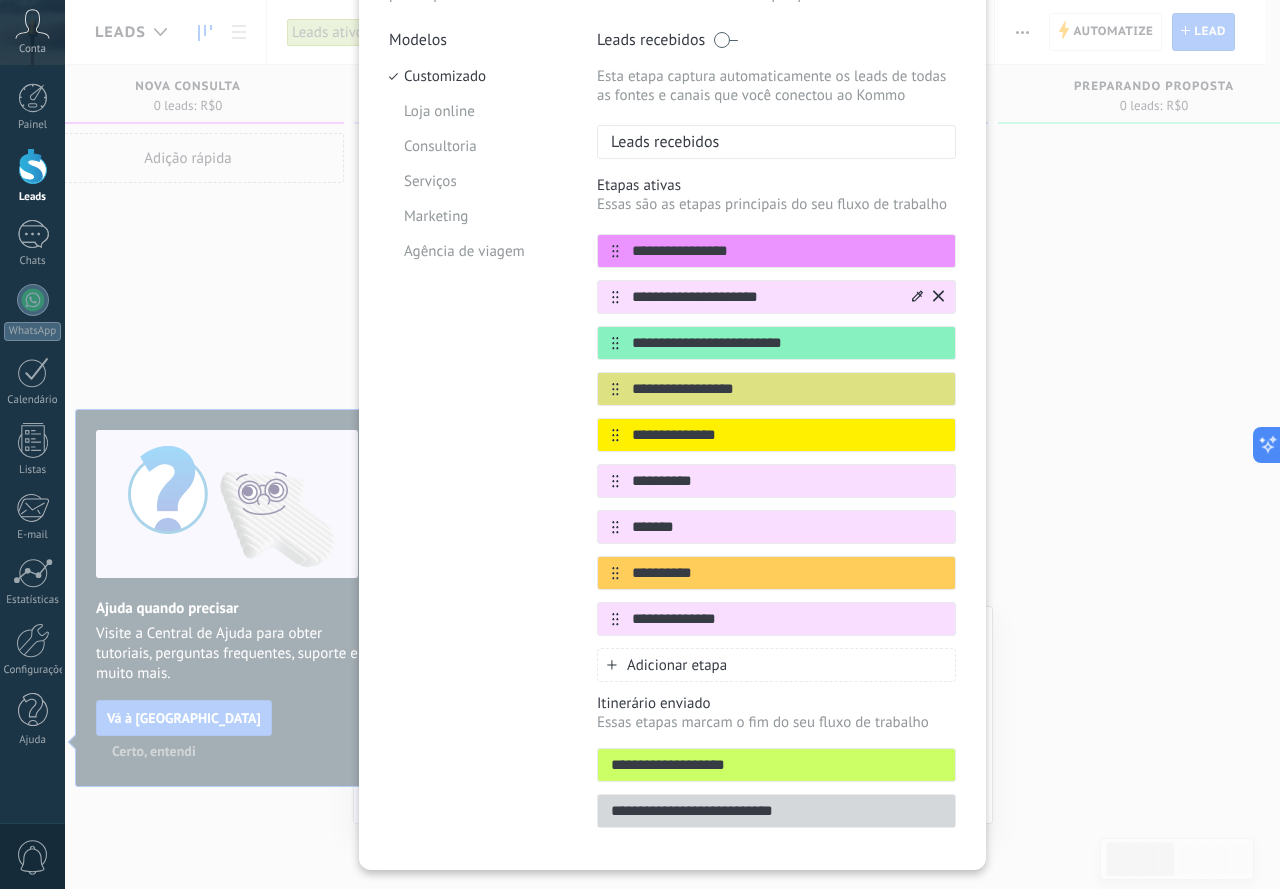 click at bounding box center [926, 297] 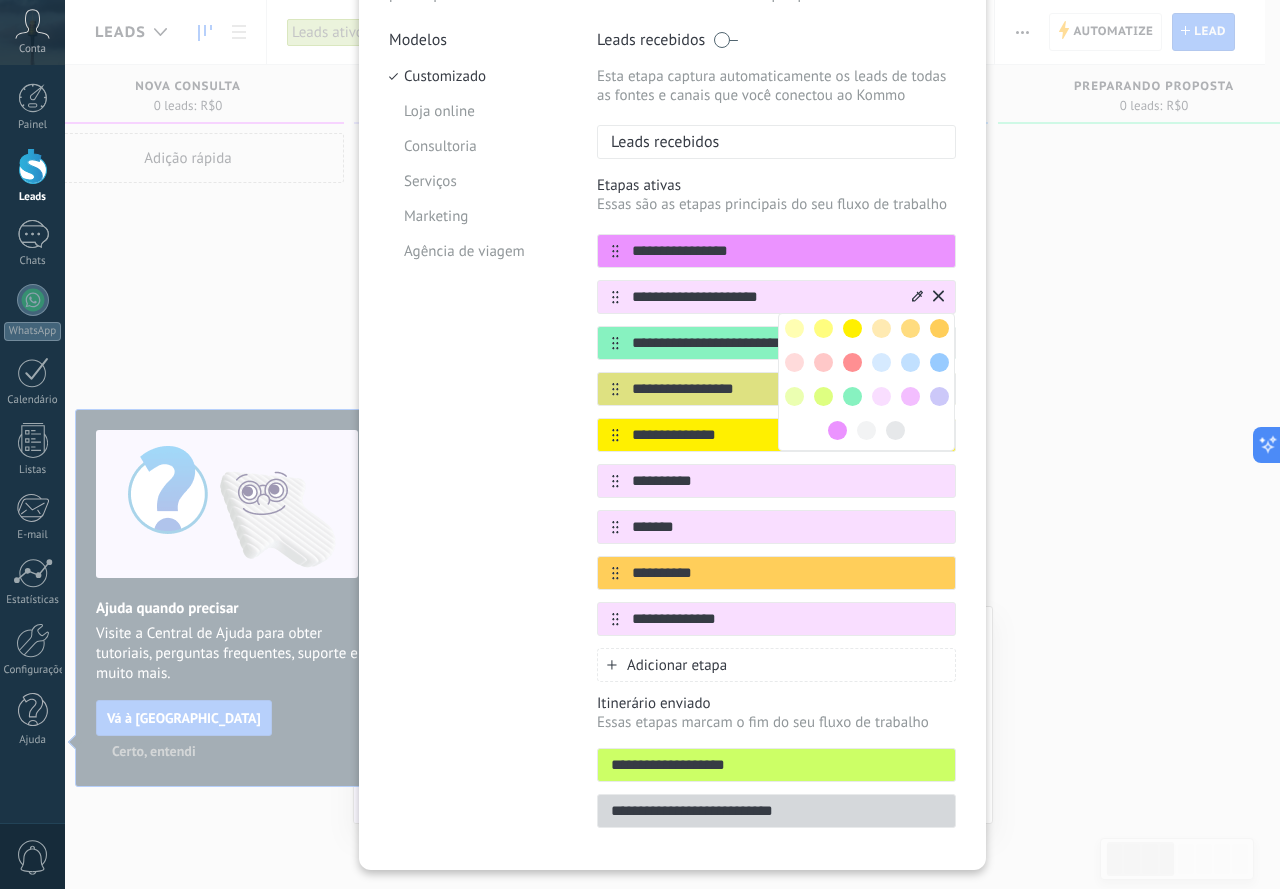 click at bounding box center (939, 362) 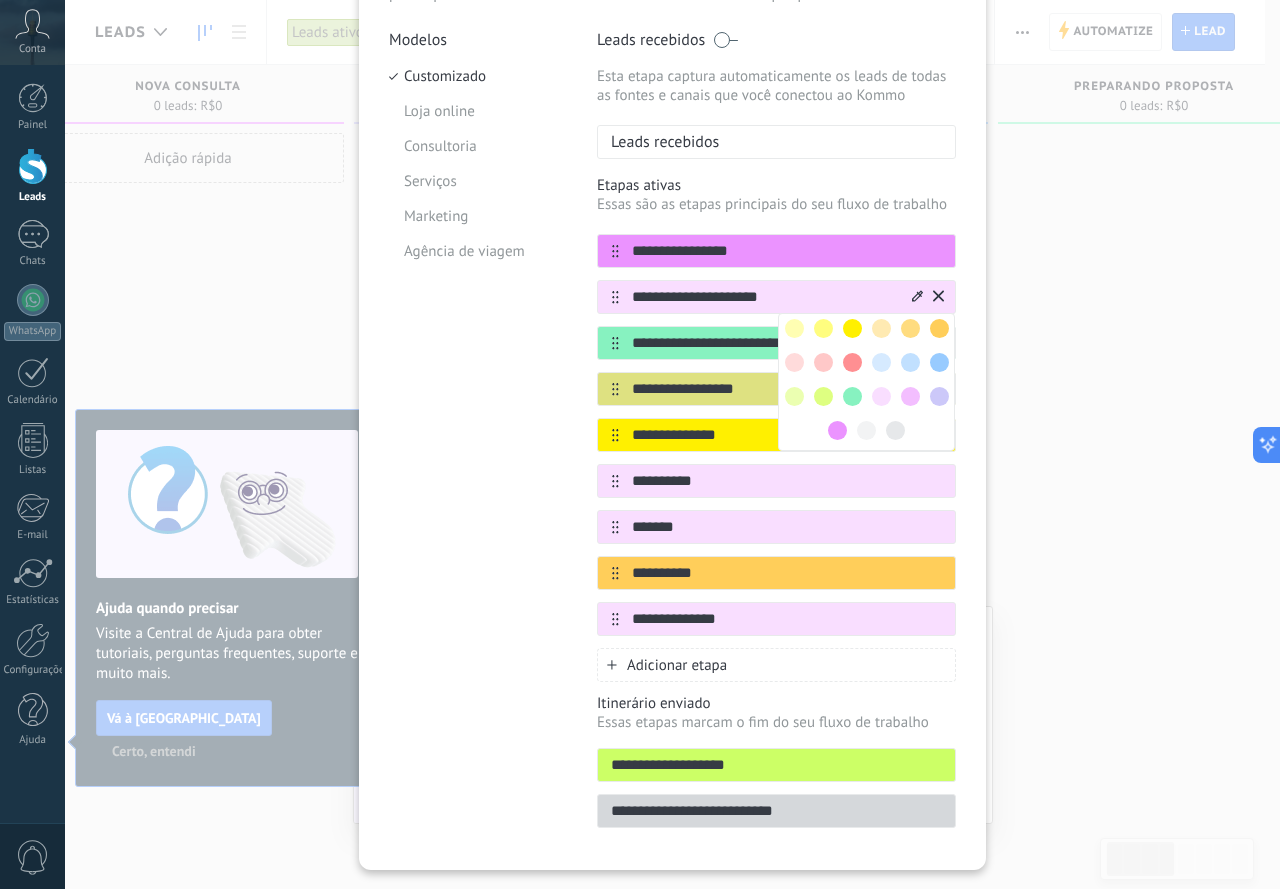 click at bounding box center [939, 362] 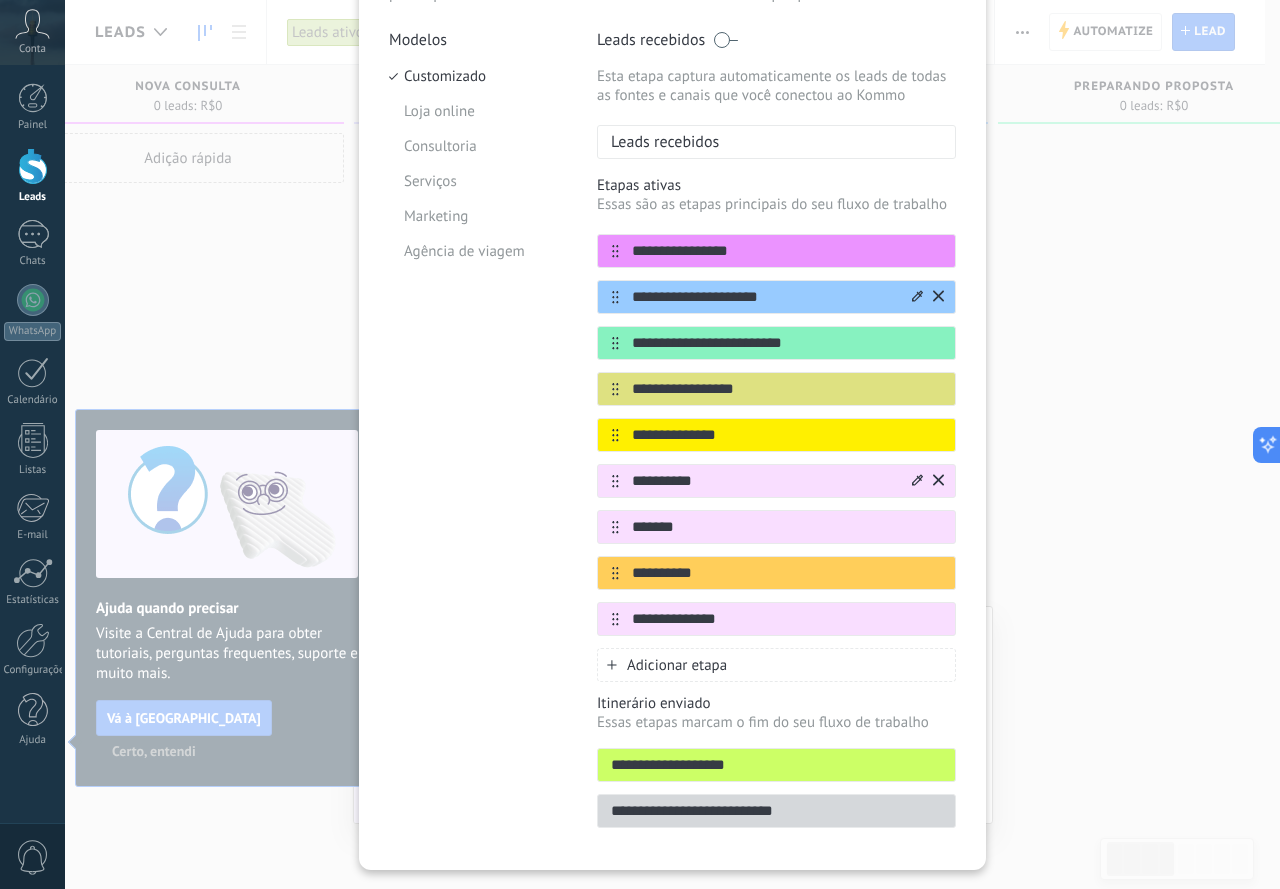 click 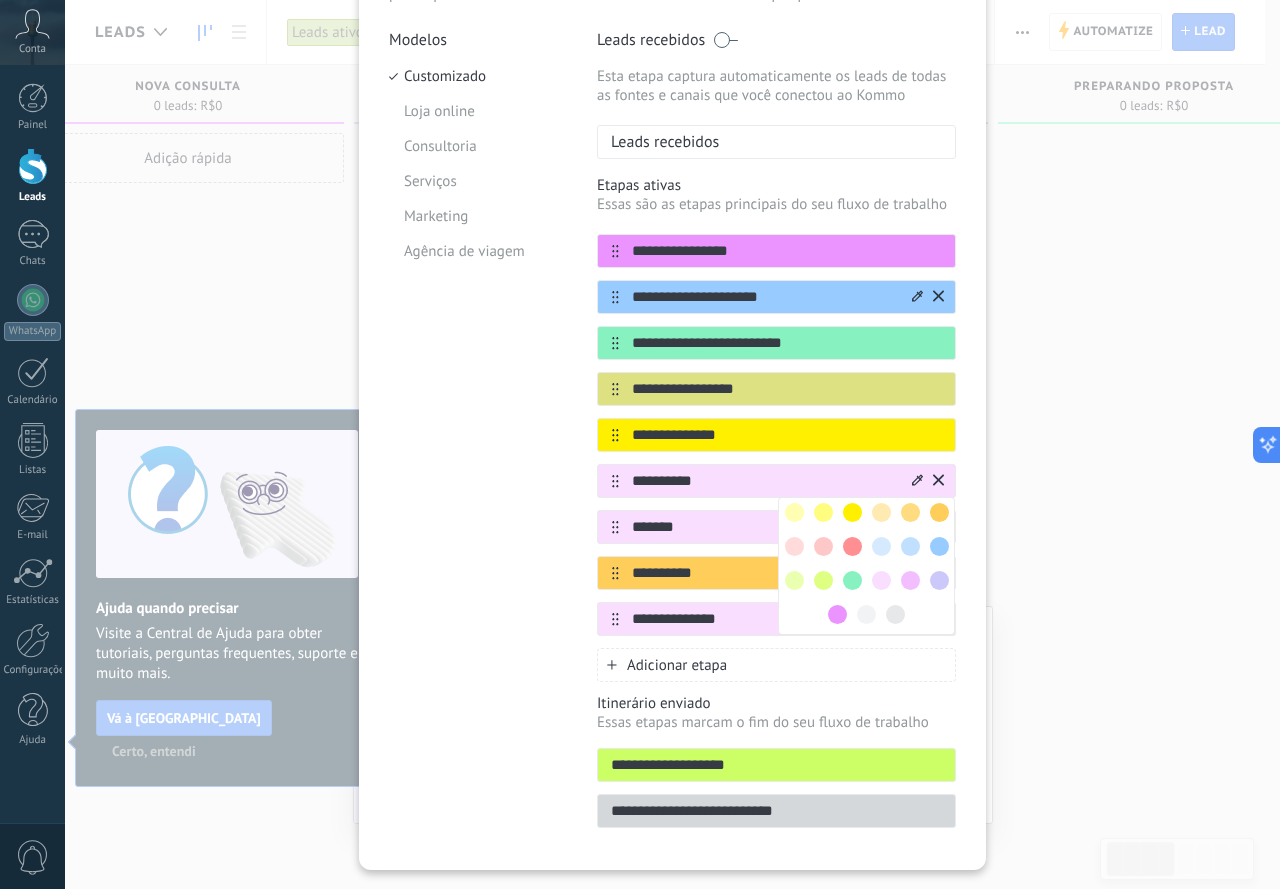 click at bounding box center [852, 512] 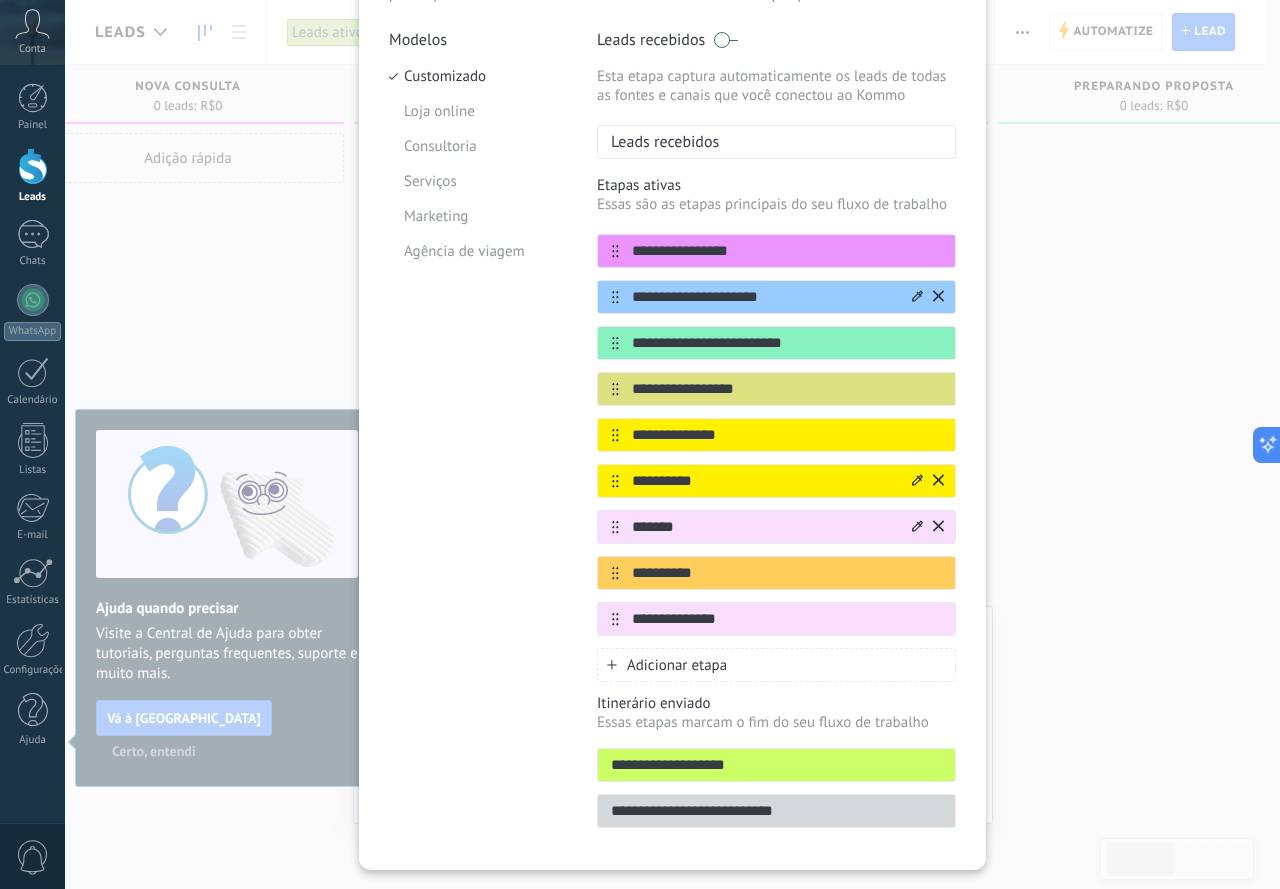 click at bounding box center (917, 527) 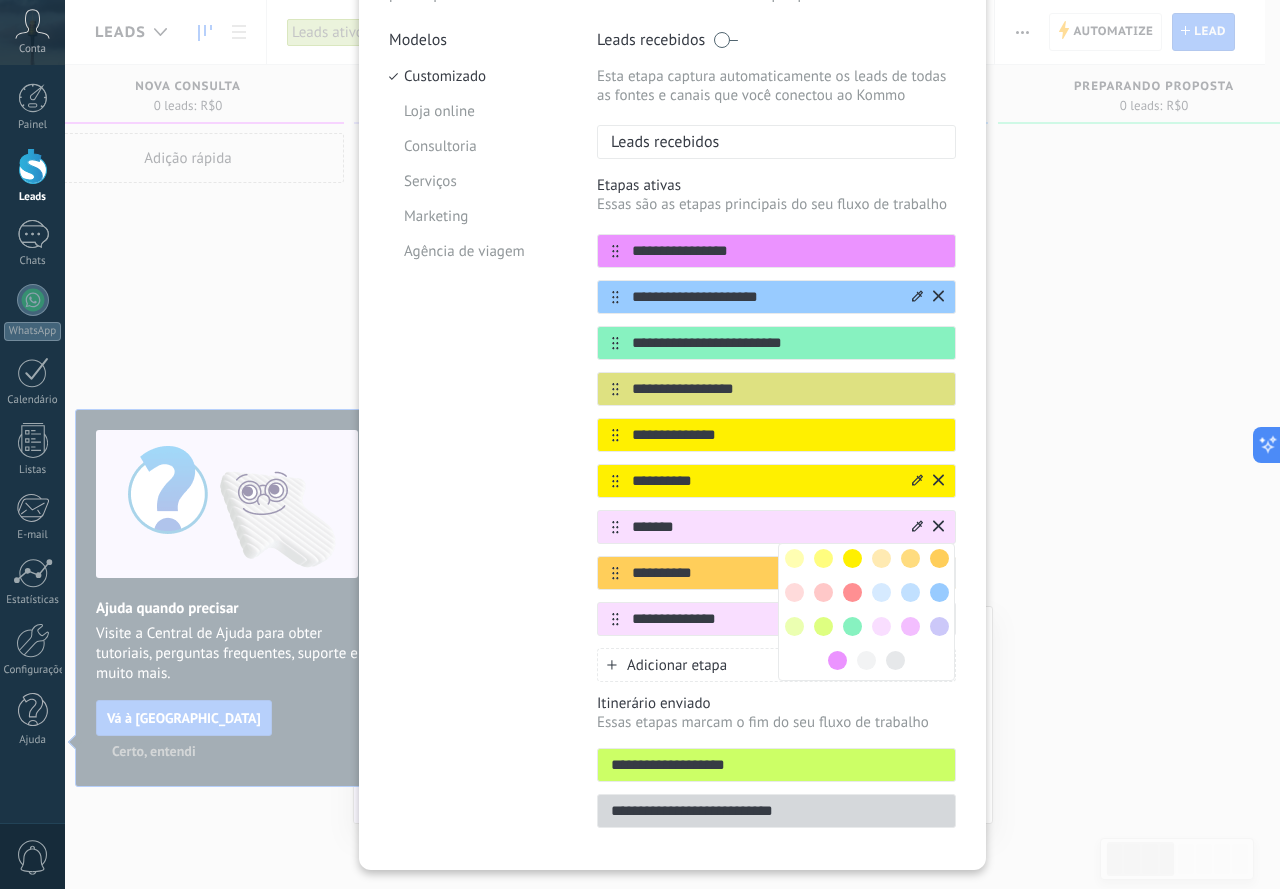 click at bounding box center (852, 592) 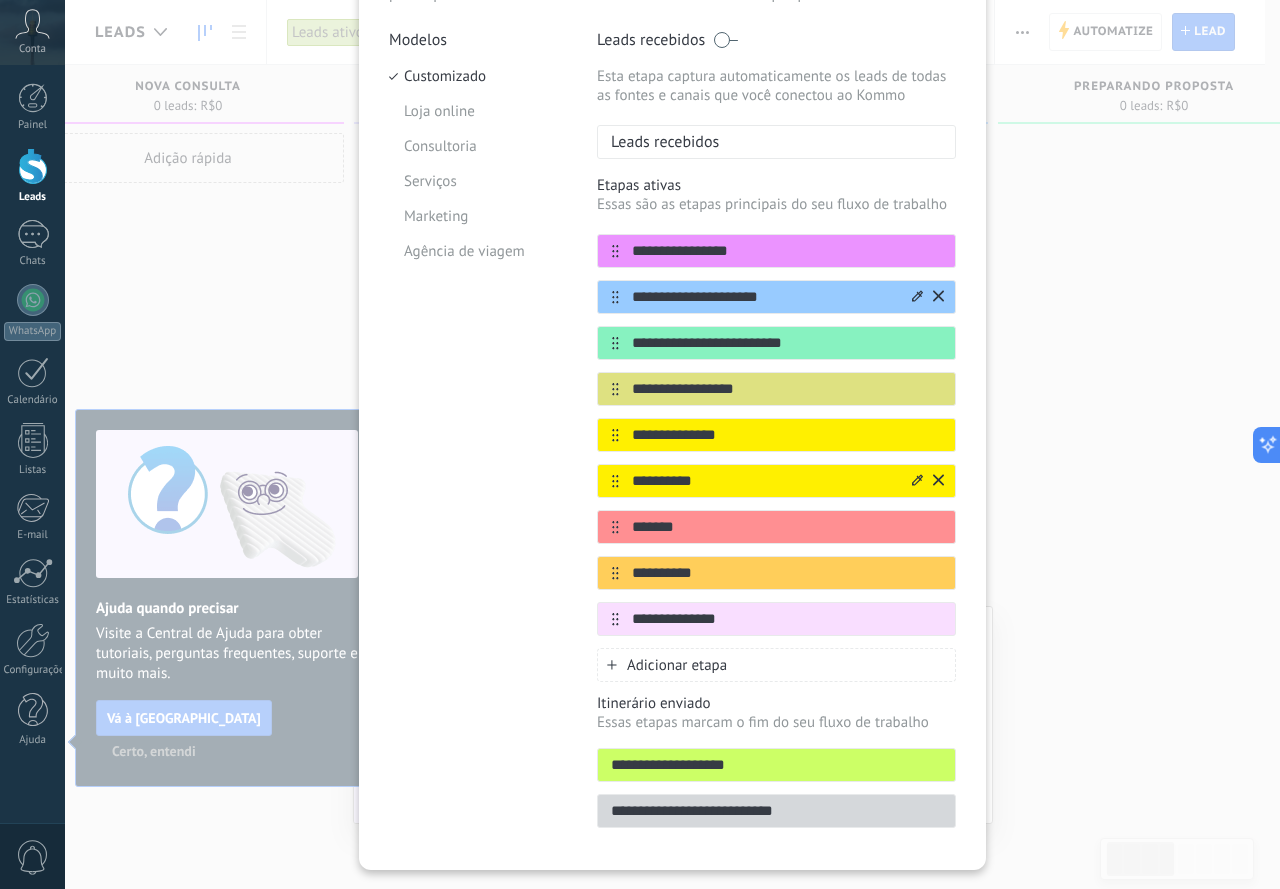 drag, startPoint x: 615, startPoint y: 529, endPoint x: 618, endPoint y: 480, distance: 49.09175 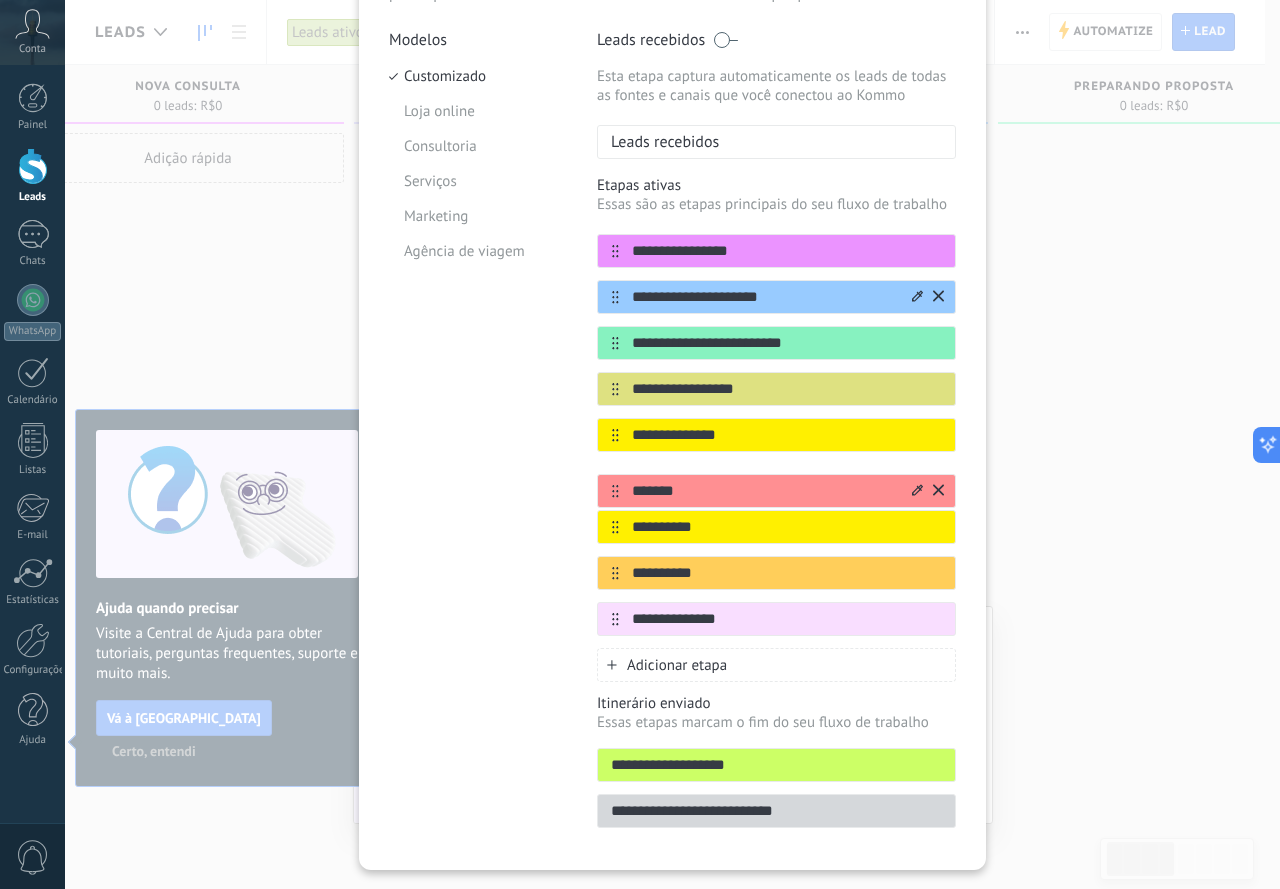 drag, startPoint x: 604, startPoint y: 526, endPoint x: 606, endPoint y: 471, distance: 55.03635 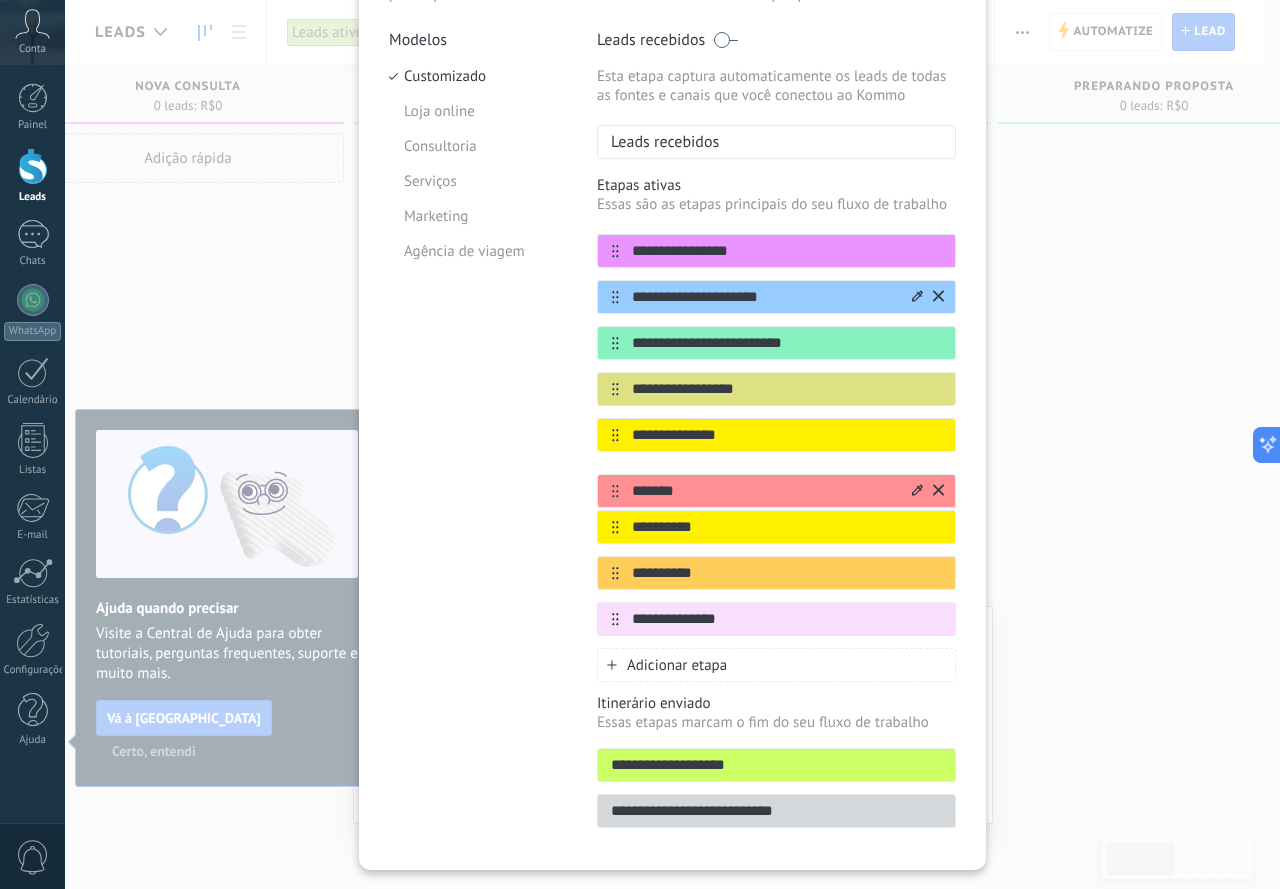 click on "**********" at bounding box center [776, 435] 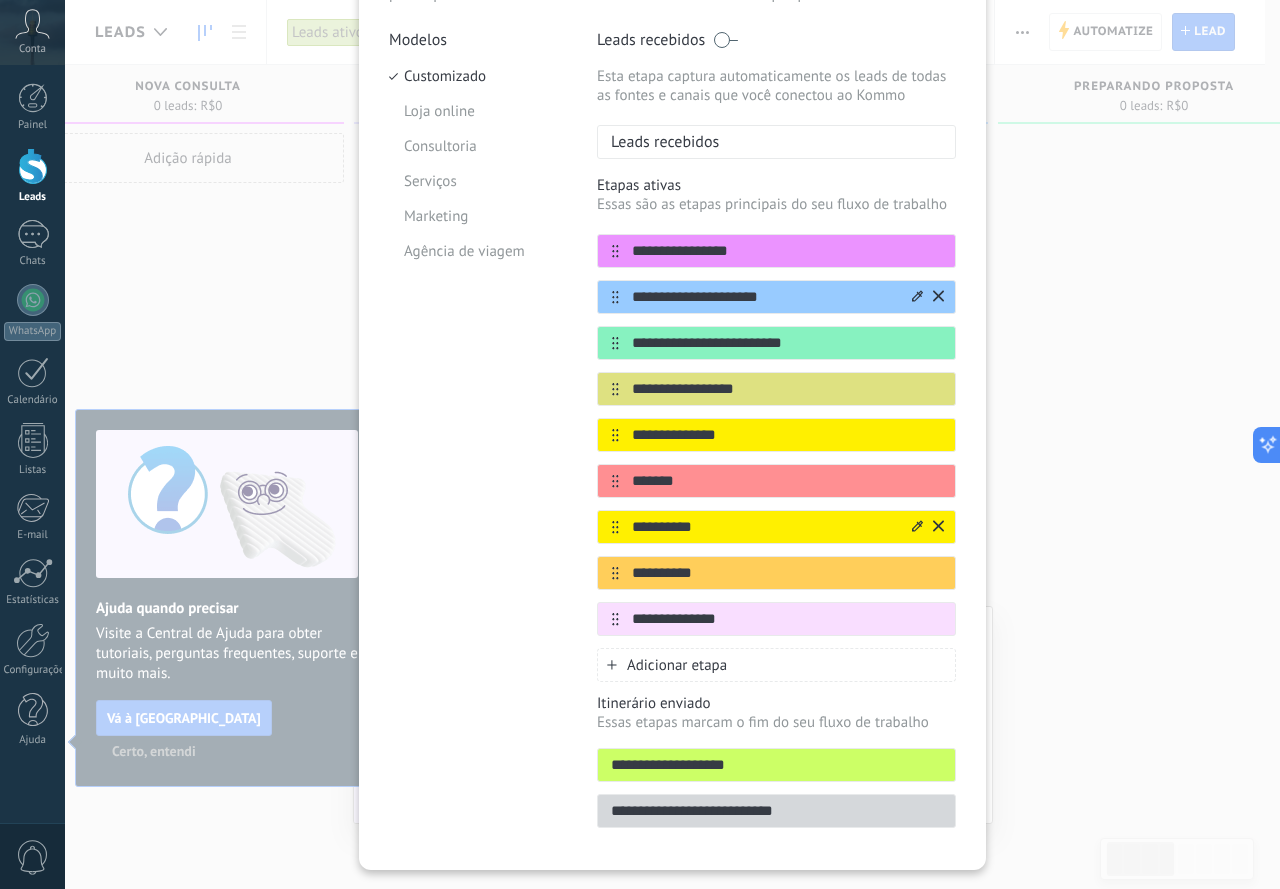 click on "**********" at bounding box center (764, 527) 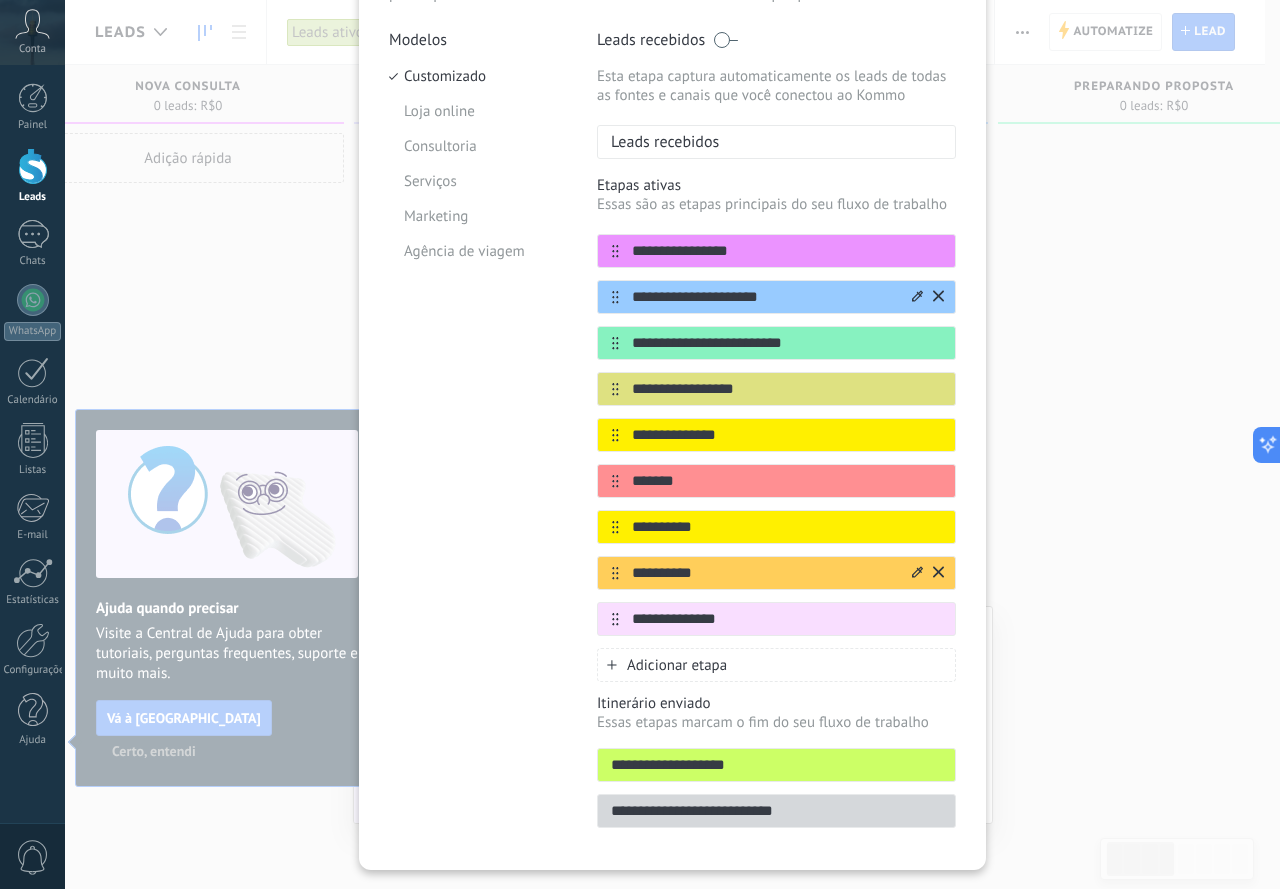 click on "**********" at bounding box center [764, 573] 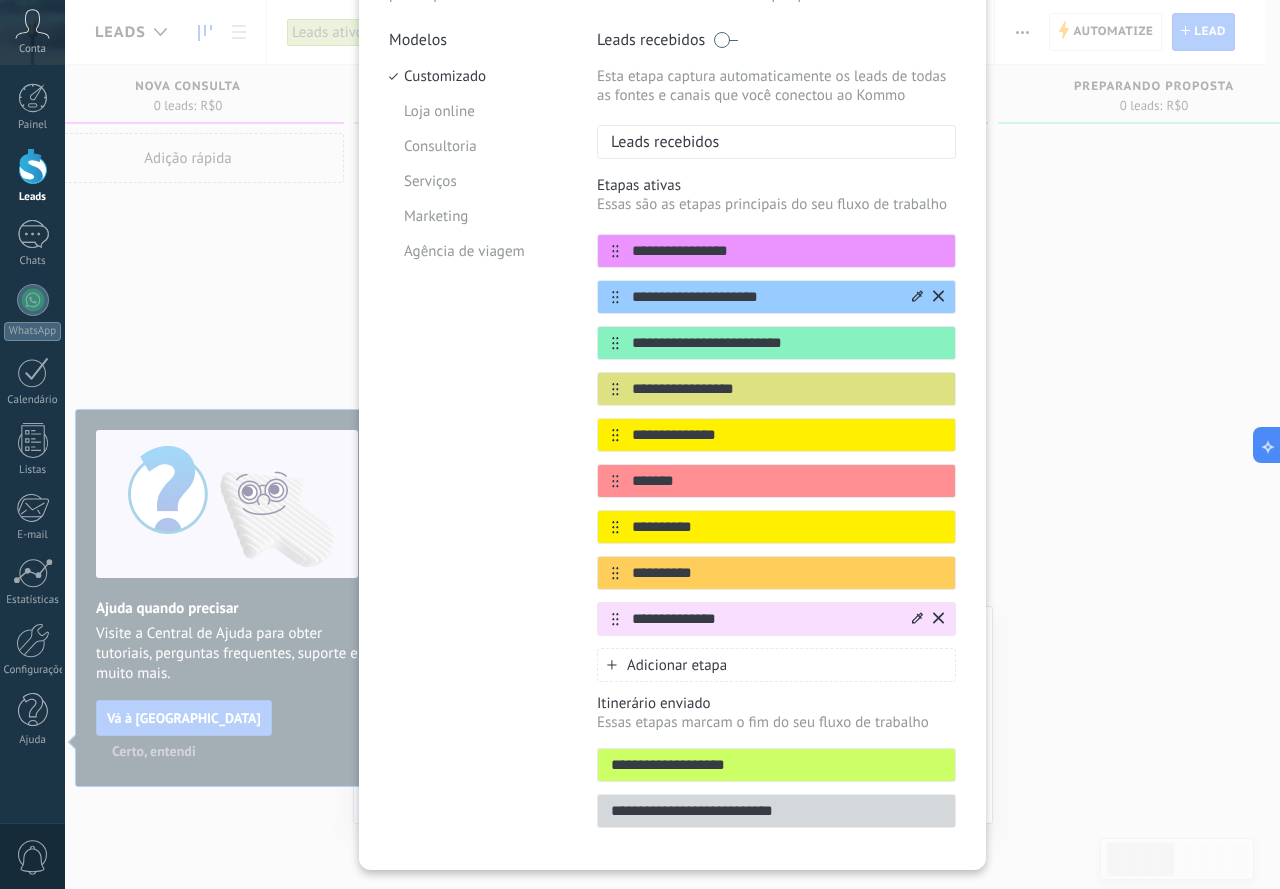 click on "**********" at bounding box center [764, 619] 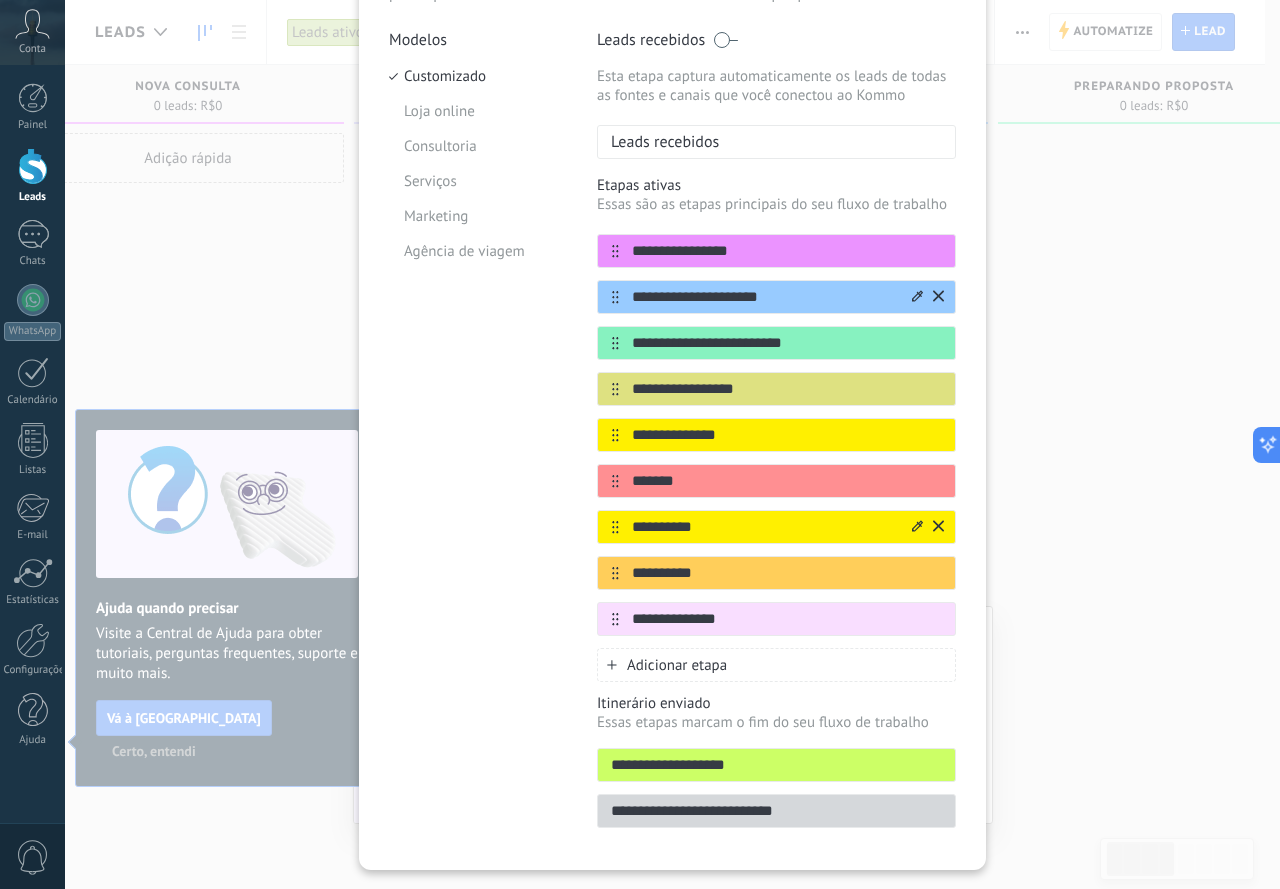 click on "**********" at bounding box center [764, 527] 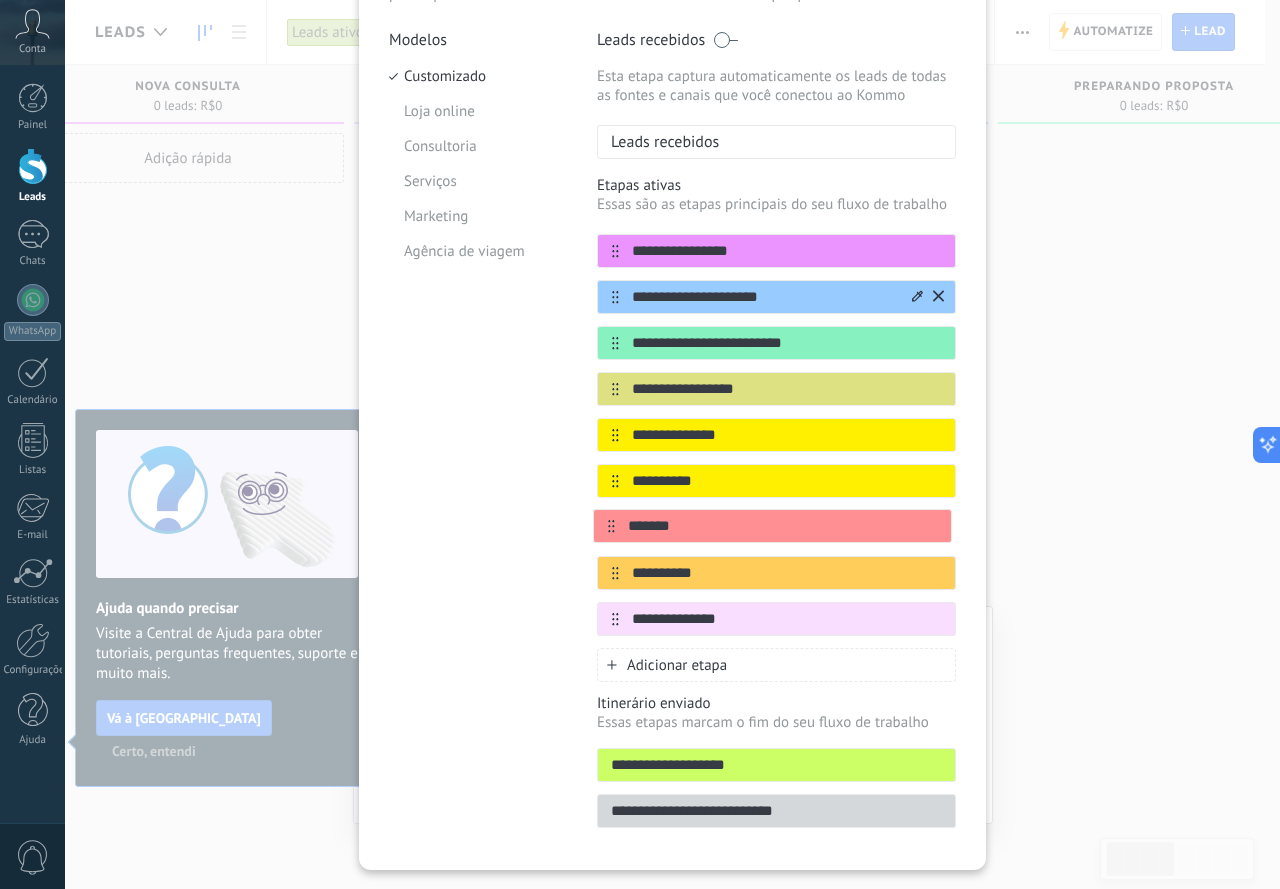 drag, startPoint x: 612, startPoint y: 482, endPoint x: 611, endPoint y: 535, distance: 53.009434 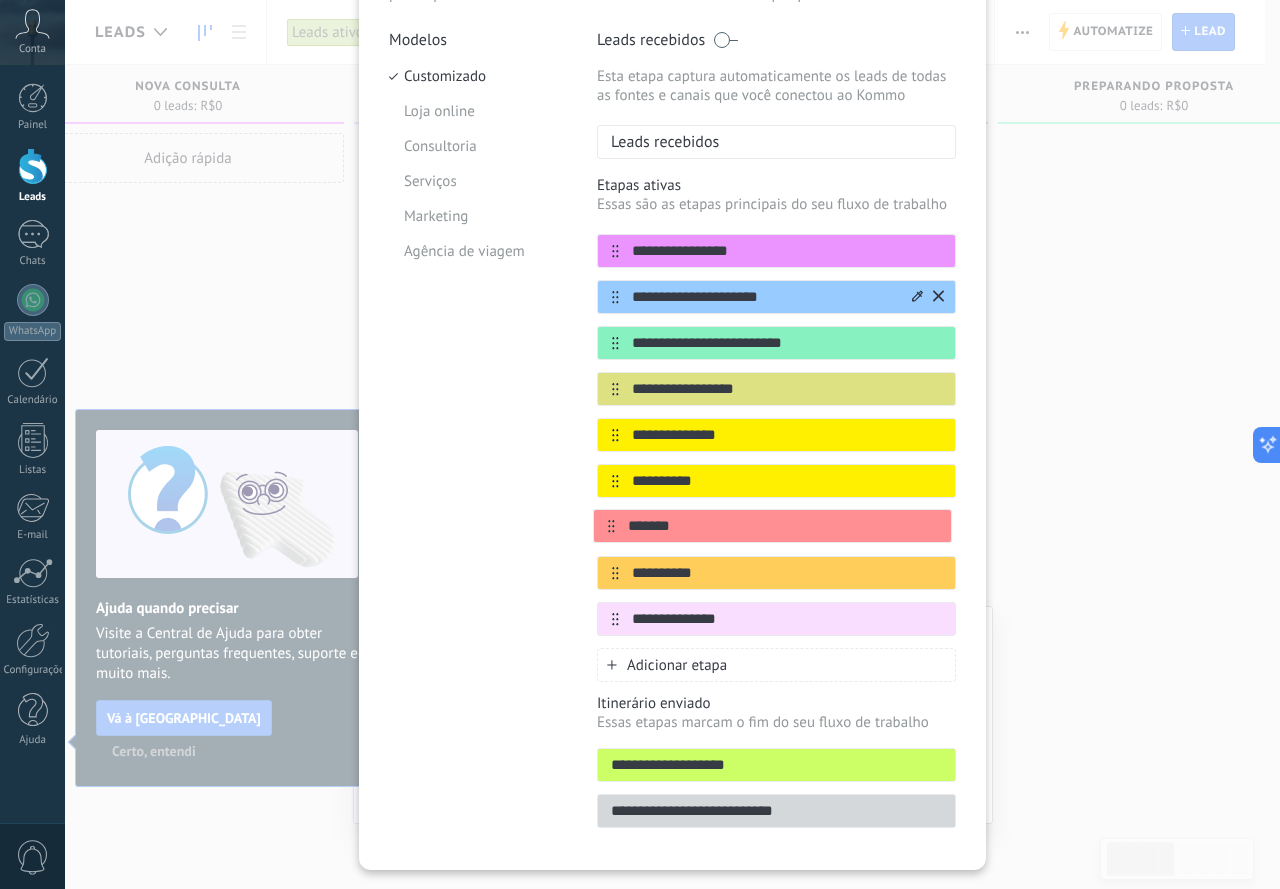 click on "**********" at bounding box center [776, 435] 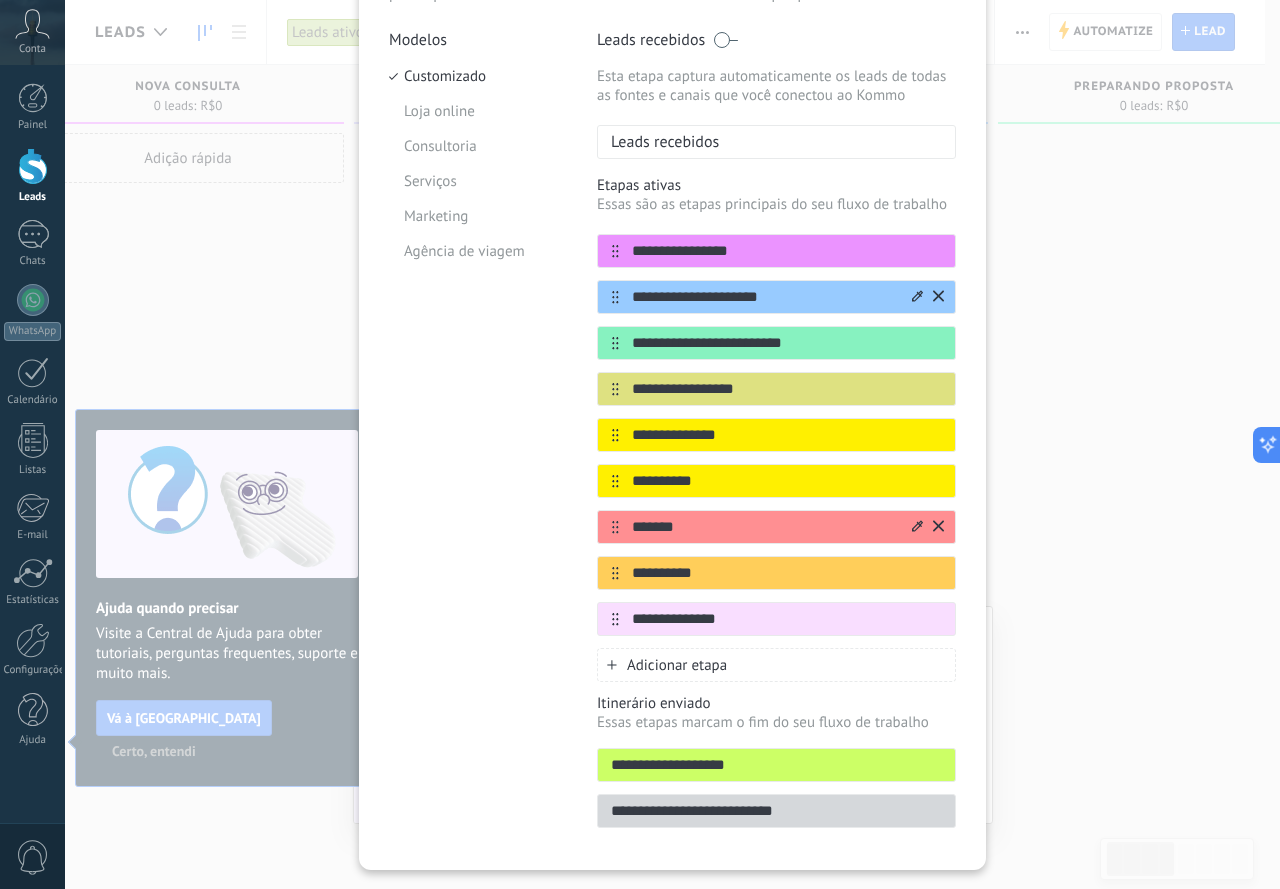 click on "*******" at bounding box center [764, 527] 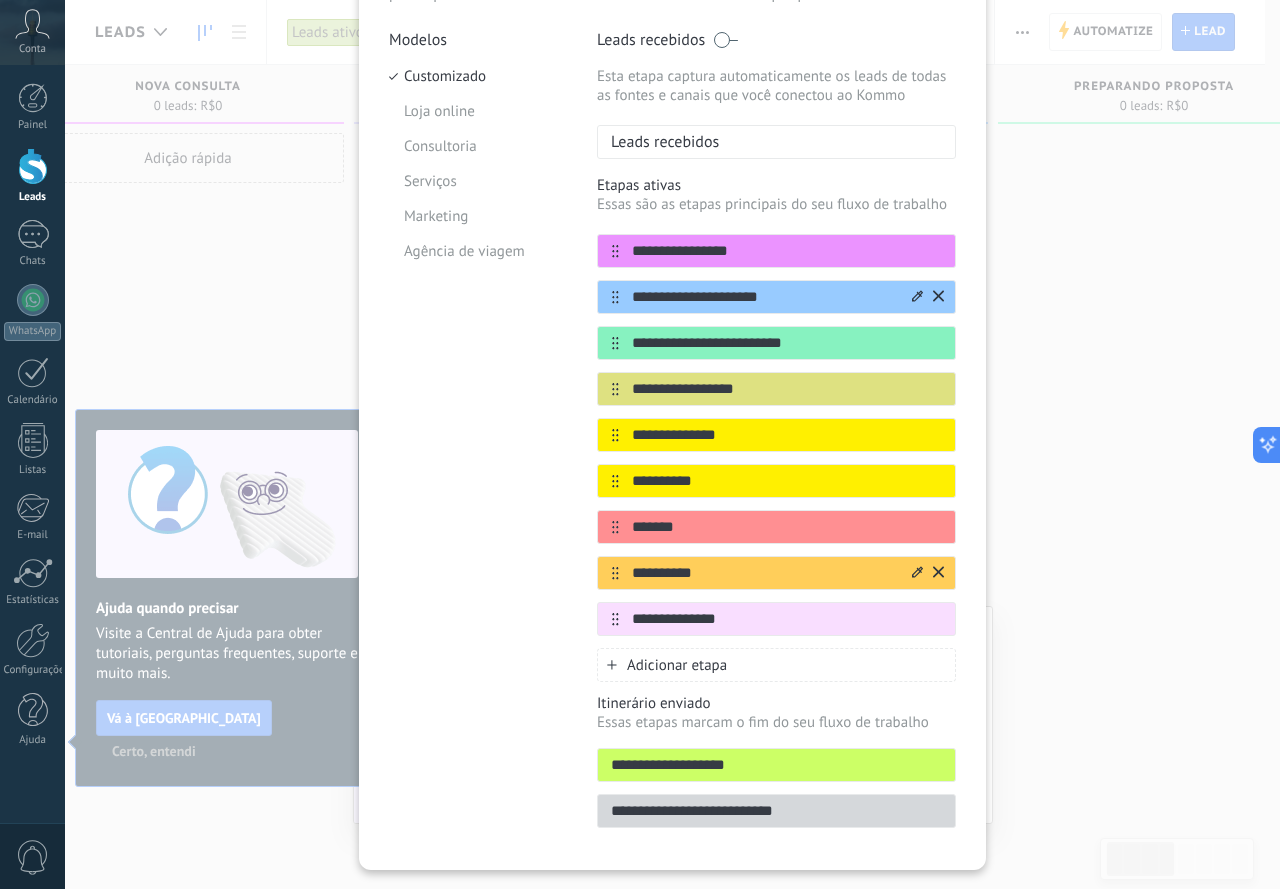 click on "**********" at bounding box center [776, 573] 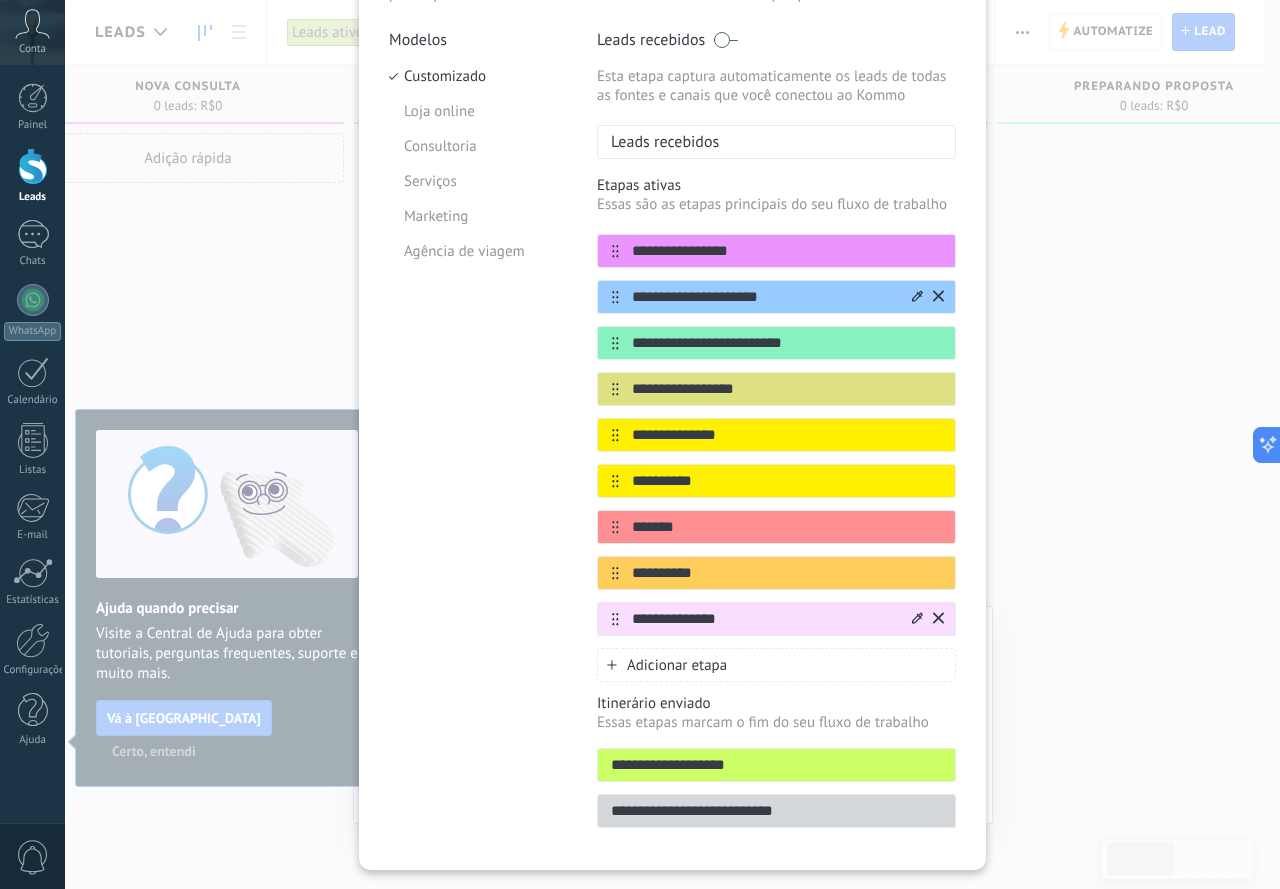 click on "**********" at bounding box center (776, 619) 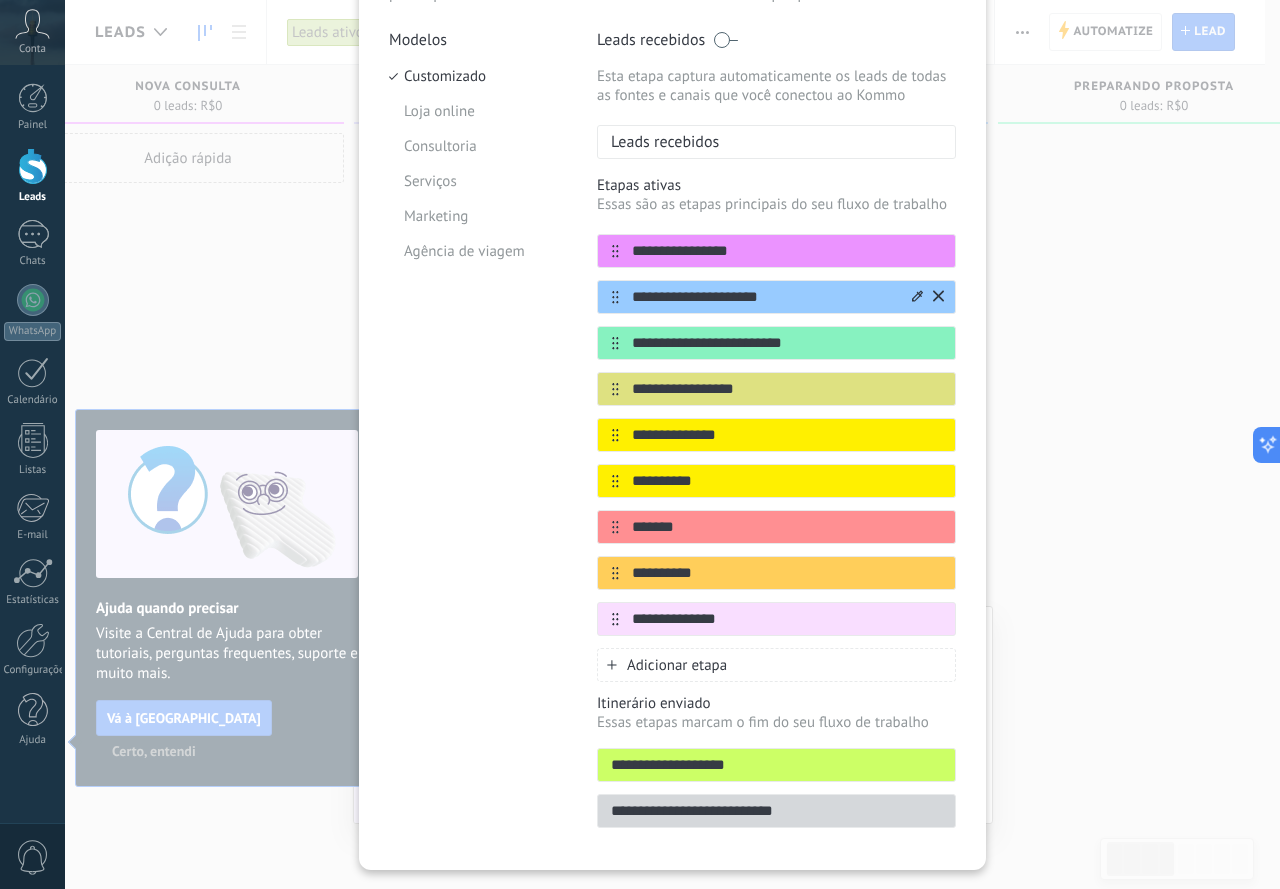 click on "**********" at bounding box center (776, 765) 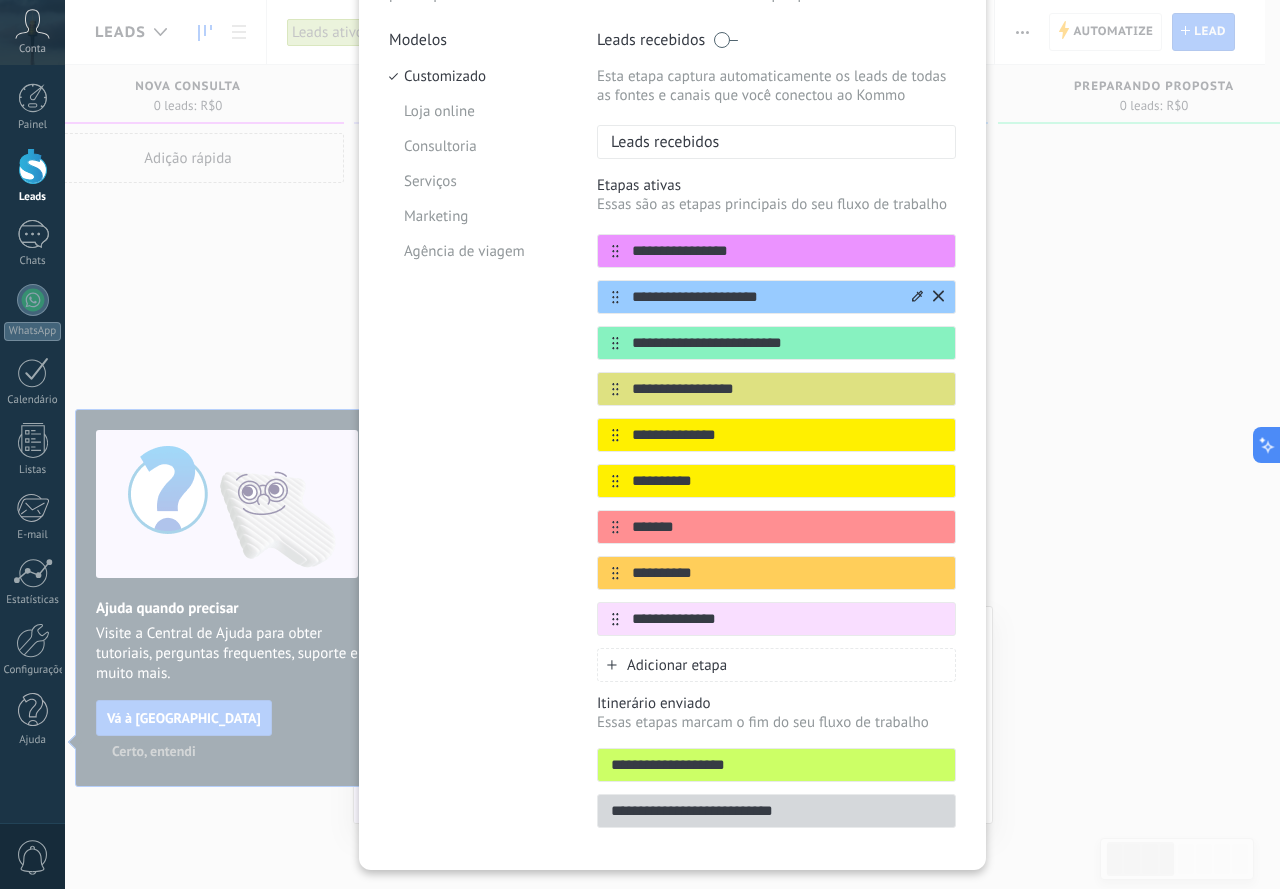 click on "**********" at bounding box center [776, 765] 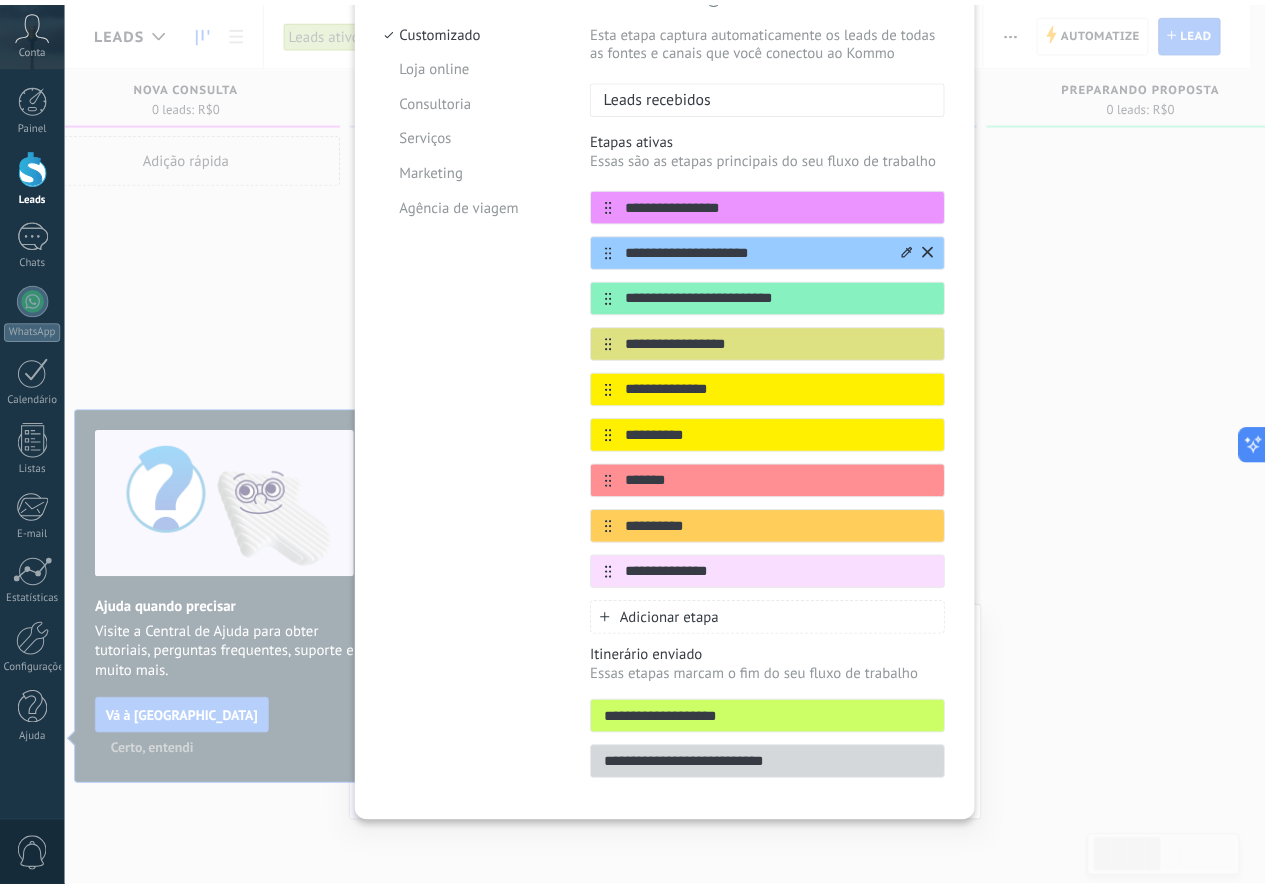 scroll, scrollTop: 0, scrollLeft: 0, axis: both 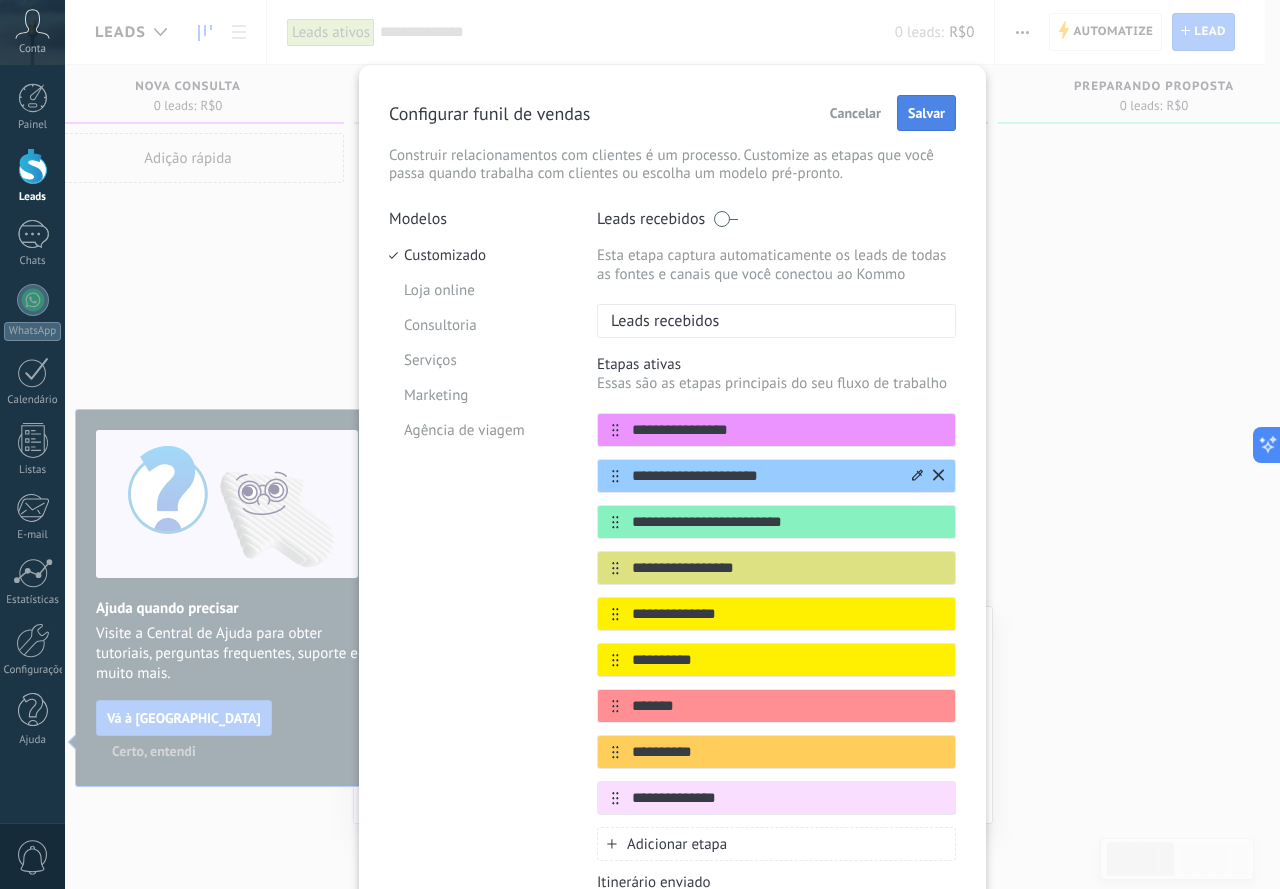 click on "Salvar" at bounding box center [926, 113] 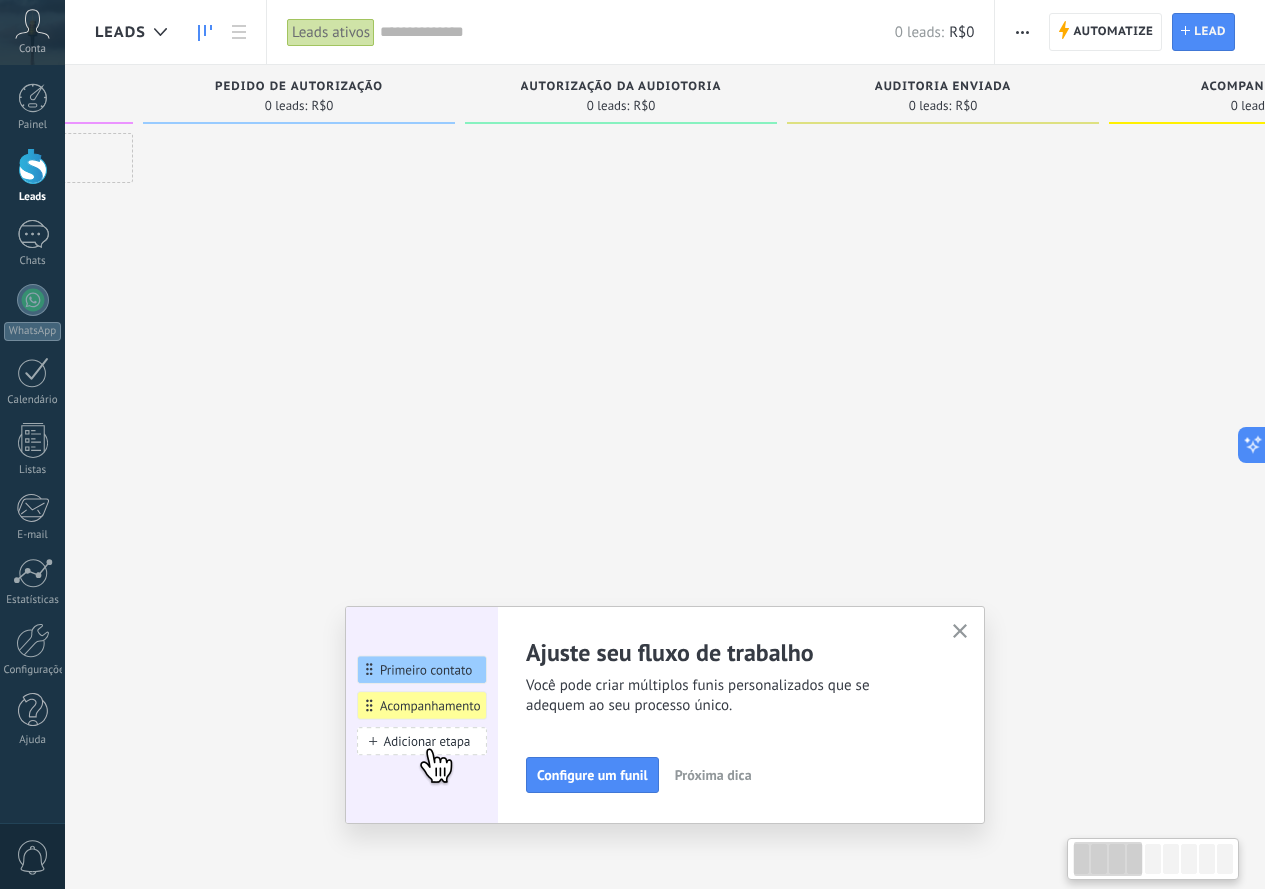 drag, startPoint x: 808, startPoint y: 325, endPoint x: 618, endPoint y: 322, distance: 190.02368 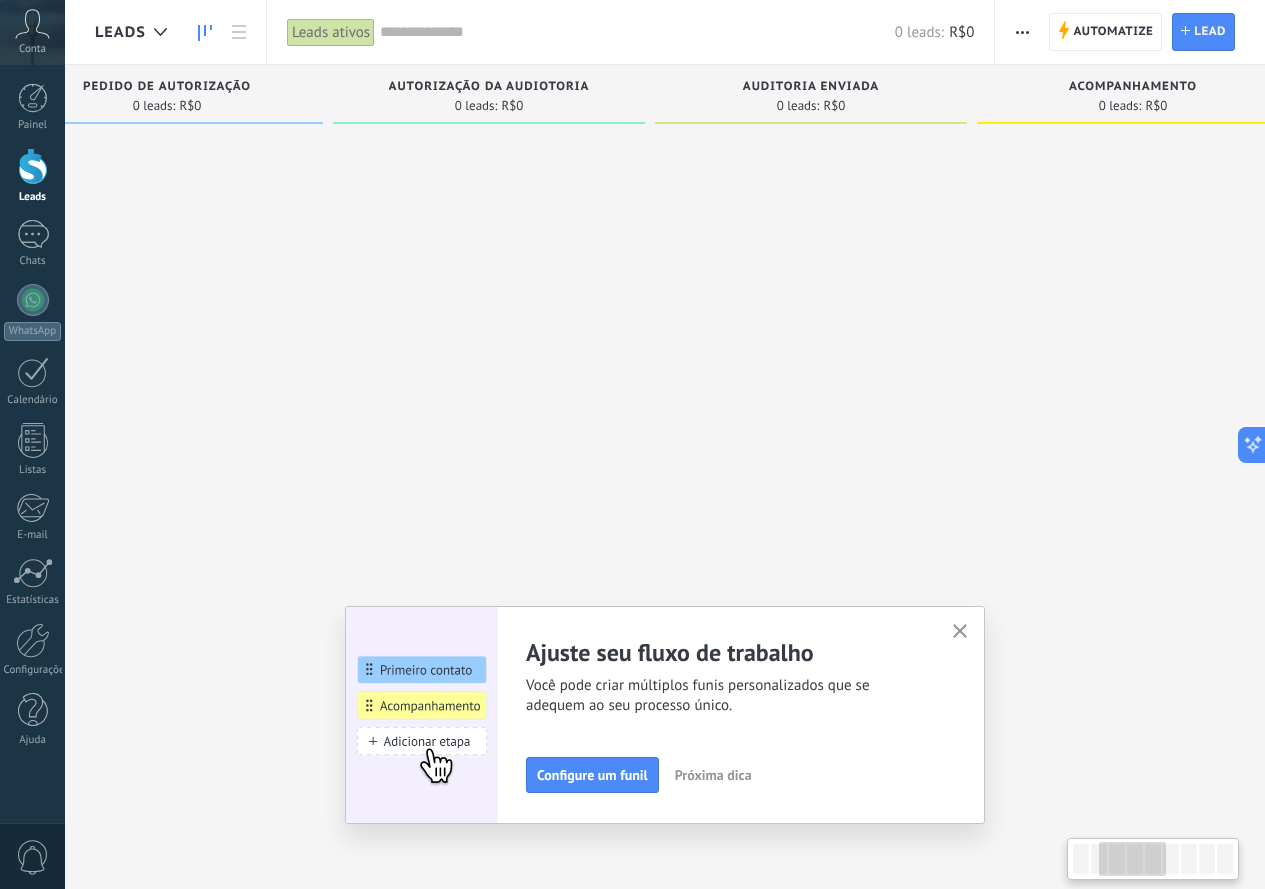 drag, startPoint x: 888, startPoint y: 322, endPoint x: 538, endPoint y: 332, distance: 350.14282 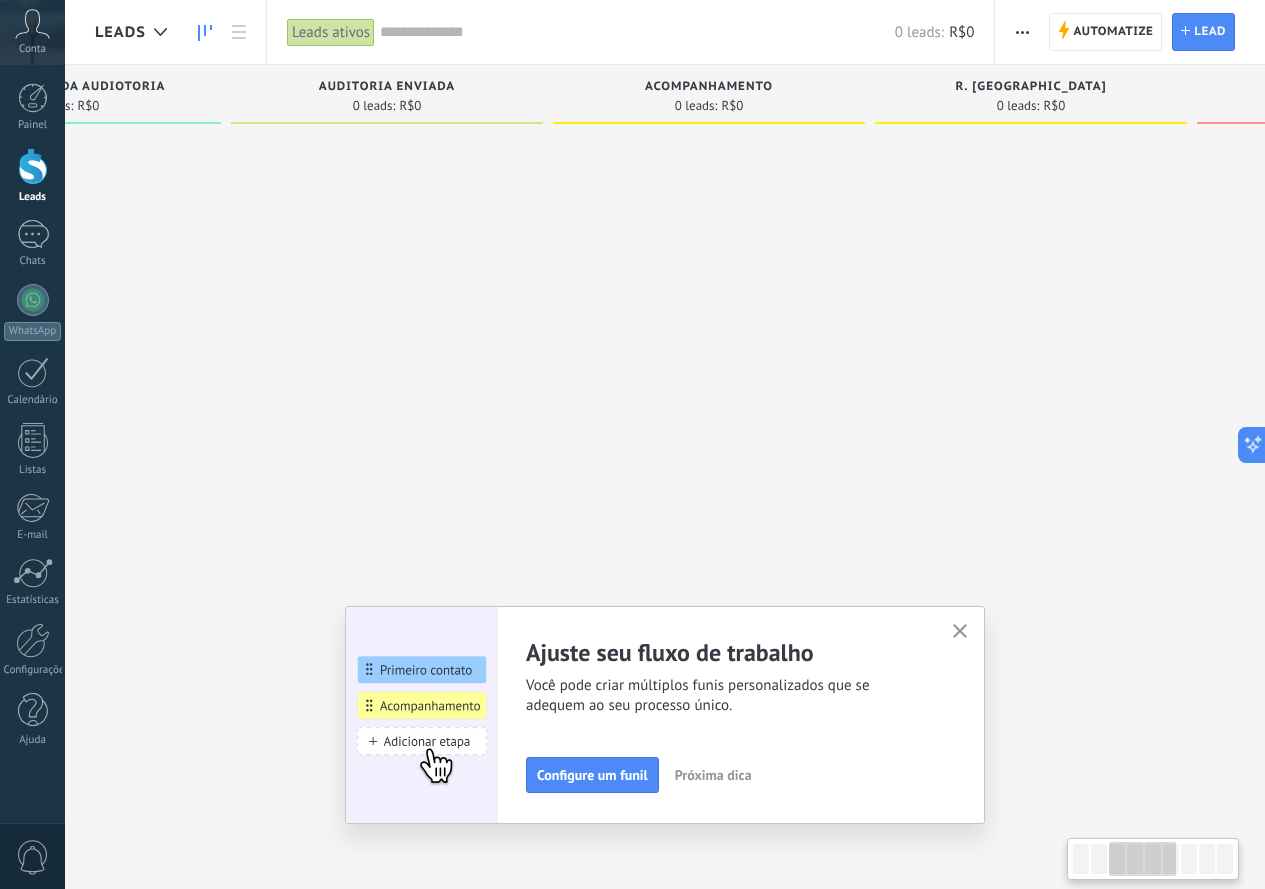 drag, startPoint x: 1035, startPoint y: 323, endPoint x: 386, endPoint y: 321, distance: 649.00305 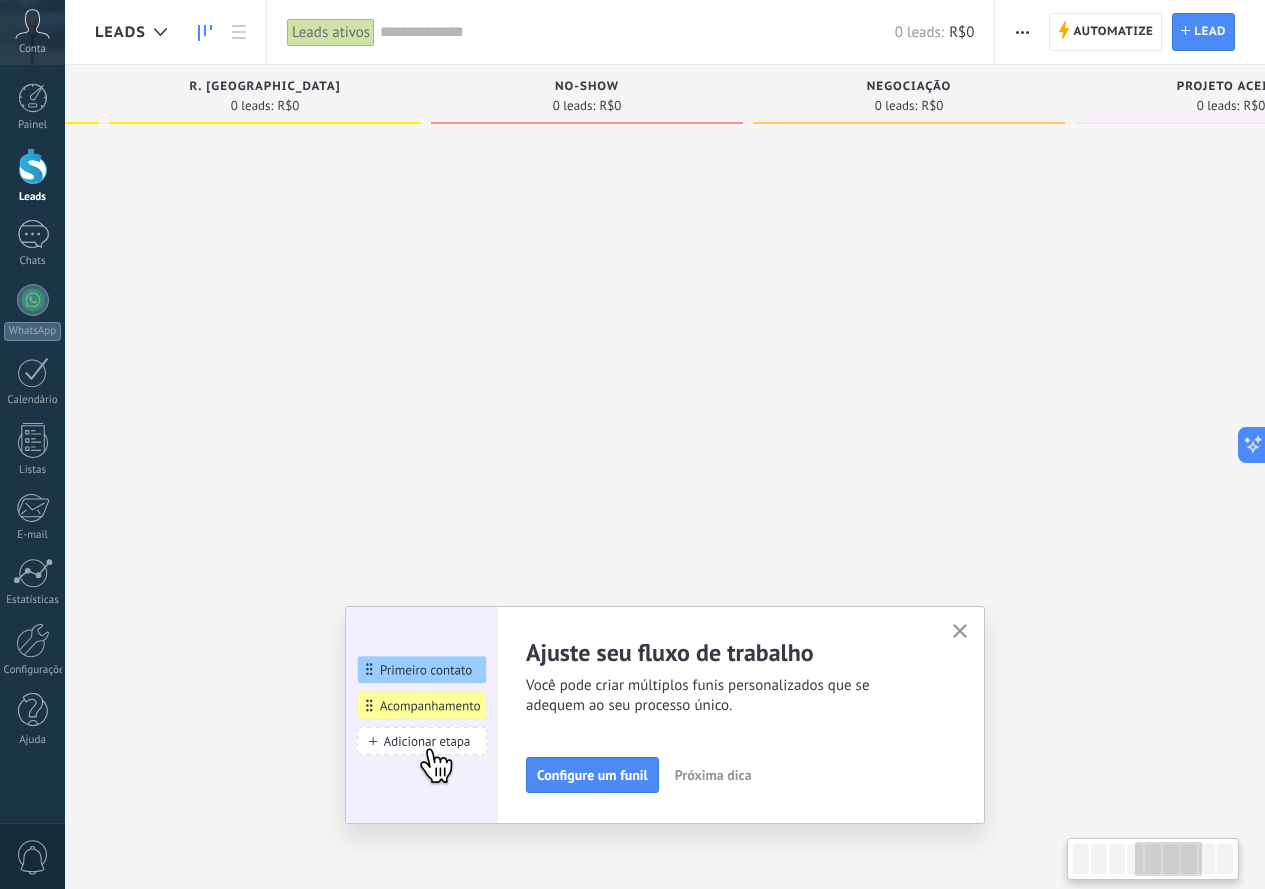 drag, startPoint x: 845, startPoint y: 328, endPoint x: 383, endPoint y: 343, distance: 462.24344 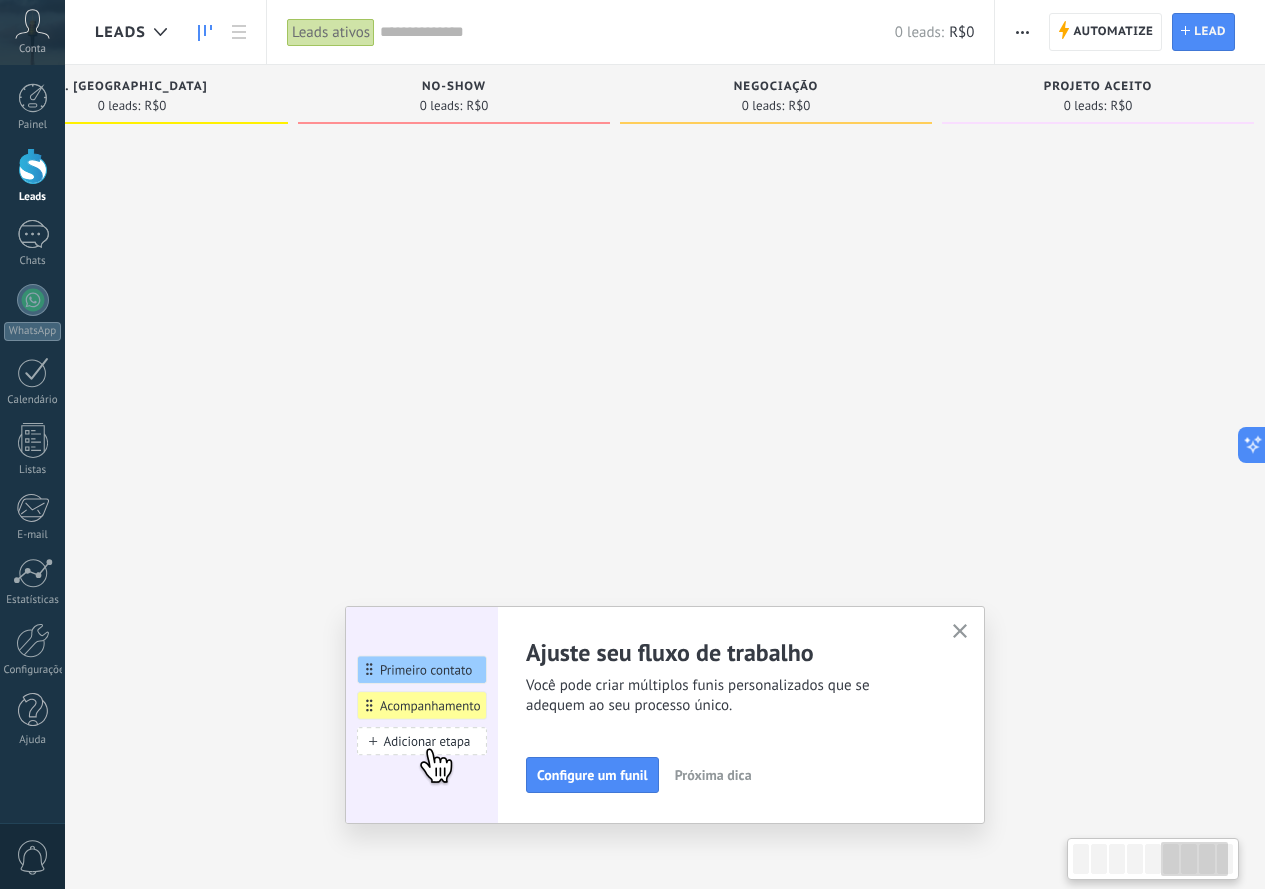 drag, startPoint x: 813, startPoint y: 342, endPoint x: 436, endPoint y: 396, distance: 380.84775 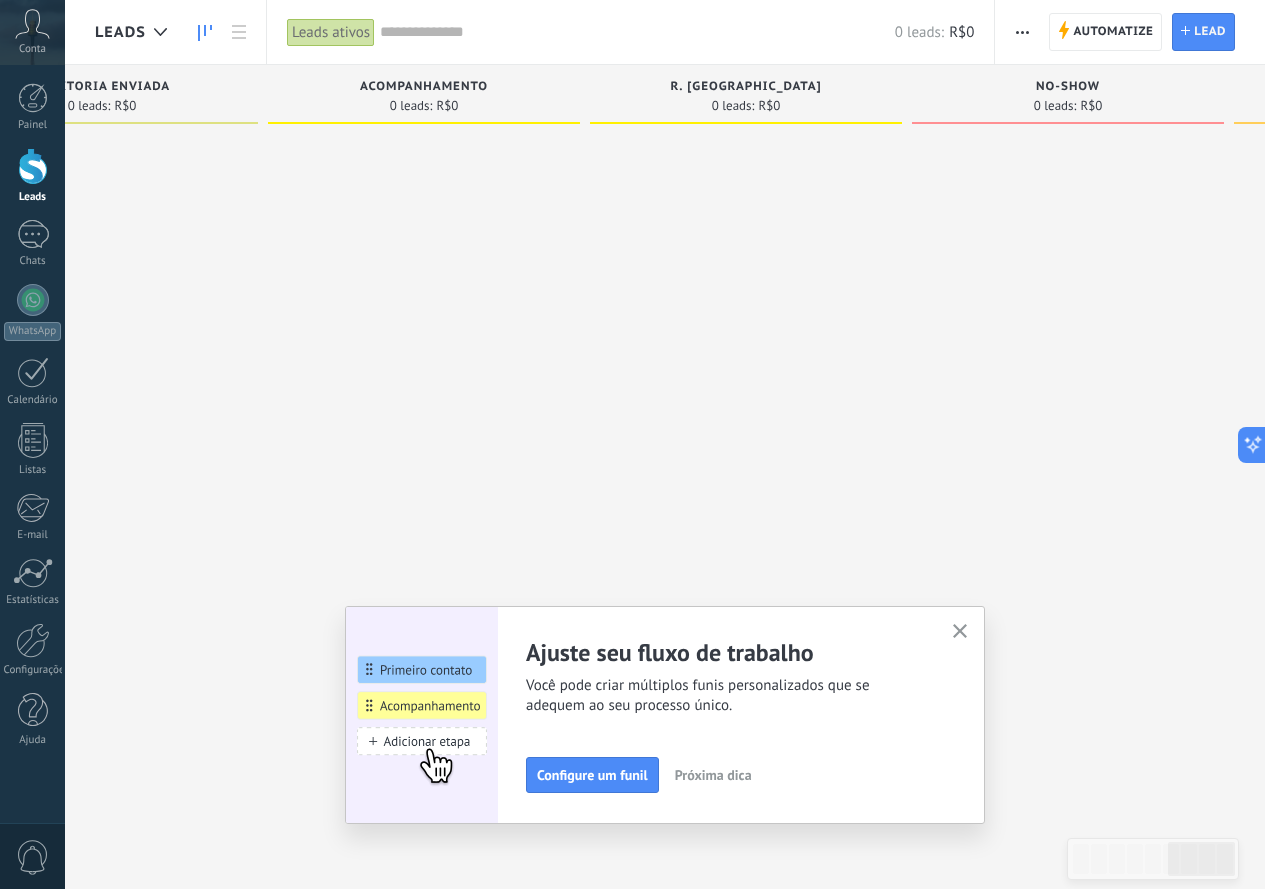 drag, startPoint x: 506, startPoint y: 472, endPoint x: 1164, endPoint y: 481, distance: 658.0615 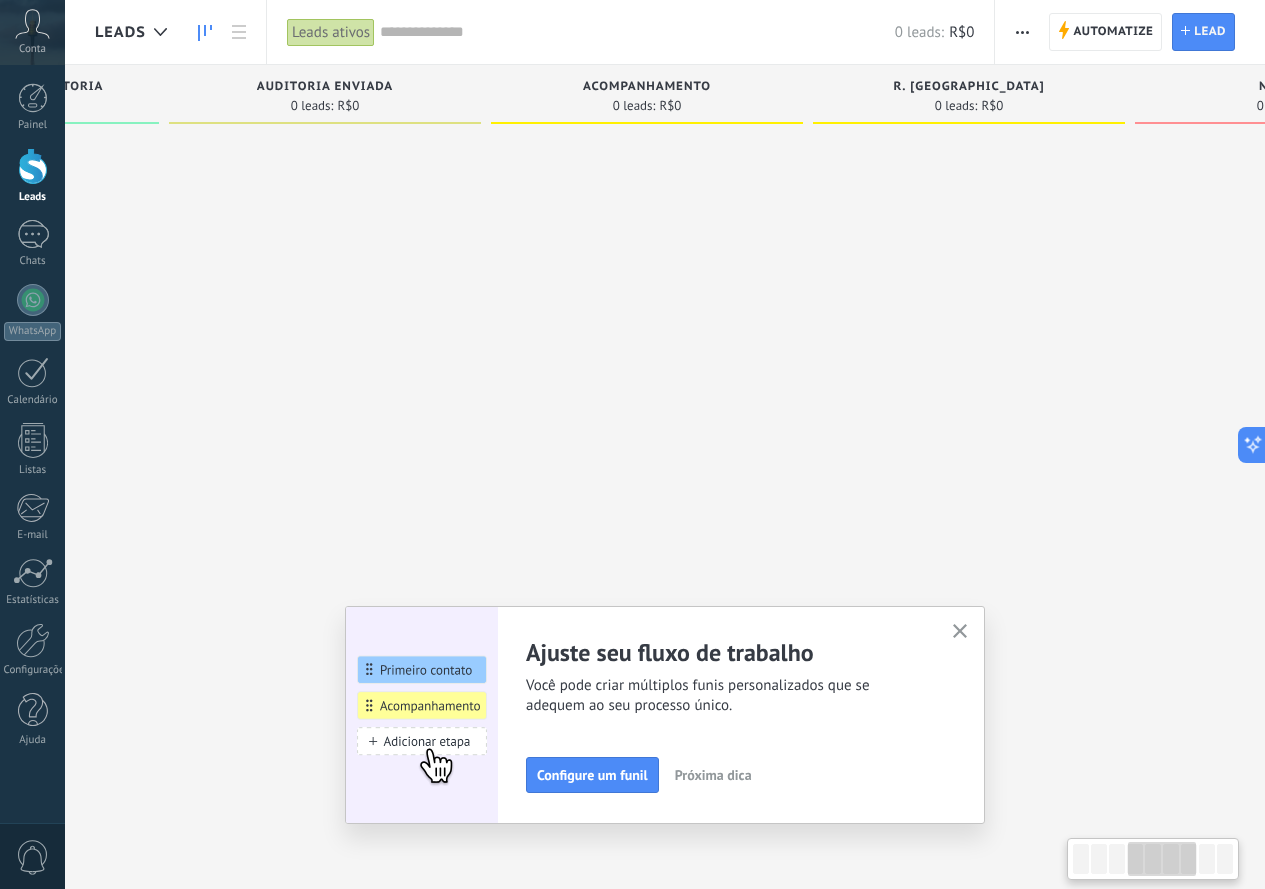 drag, startPoint x: 738, startPoint y: 483, endPoint x: 1063, endPoint y: 494, distance: 325.1861 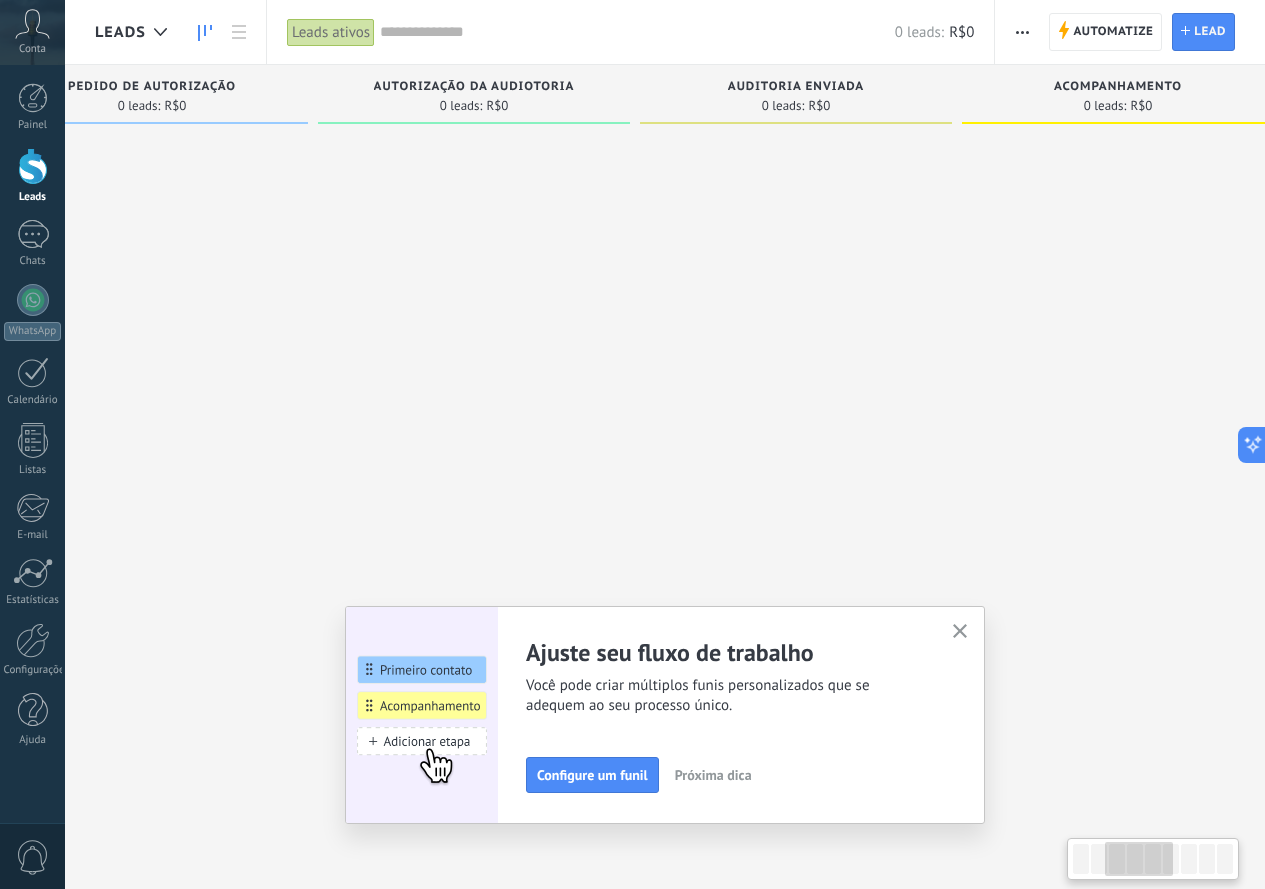 drag, startPoint x: 704, startPoint y: 484, endPoint x: 1074, endPoint y: 509, distance: 370.84363 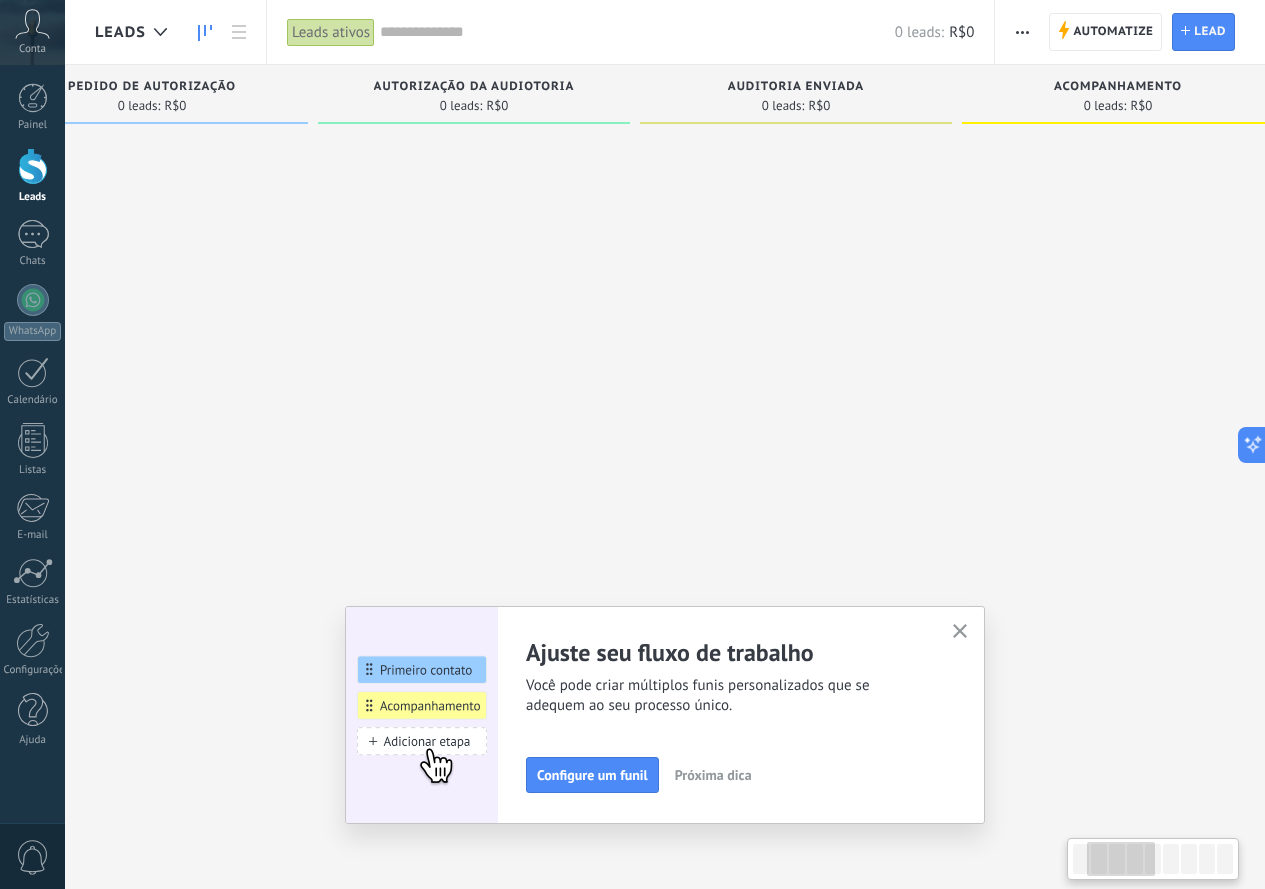 scroll, scrollTop: 0, scrollLeft: 293, axis: horizontal 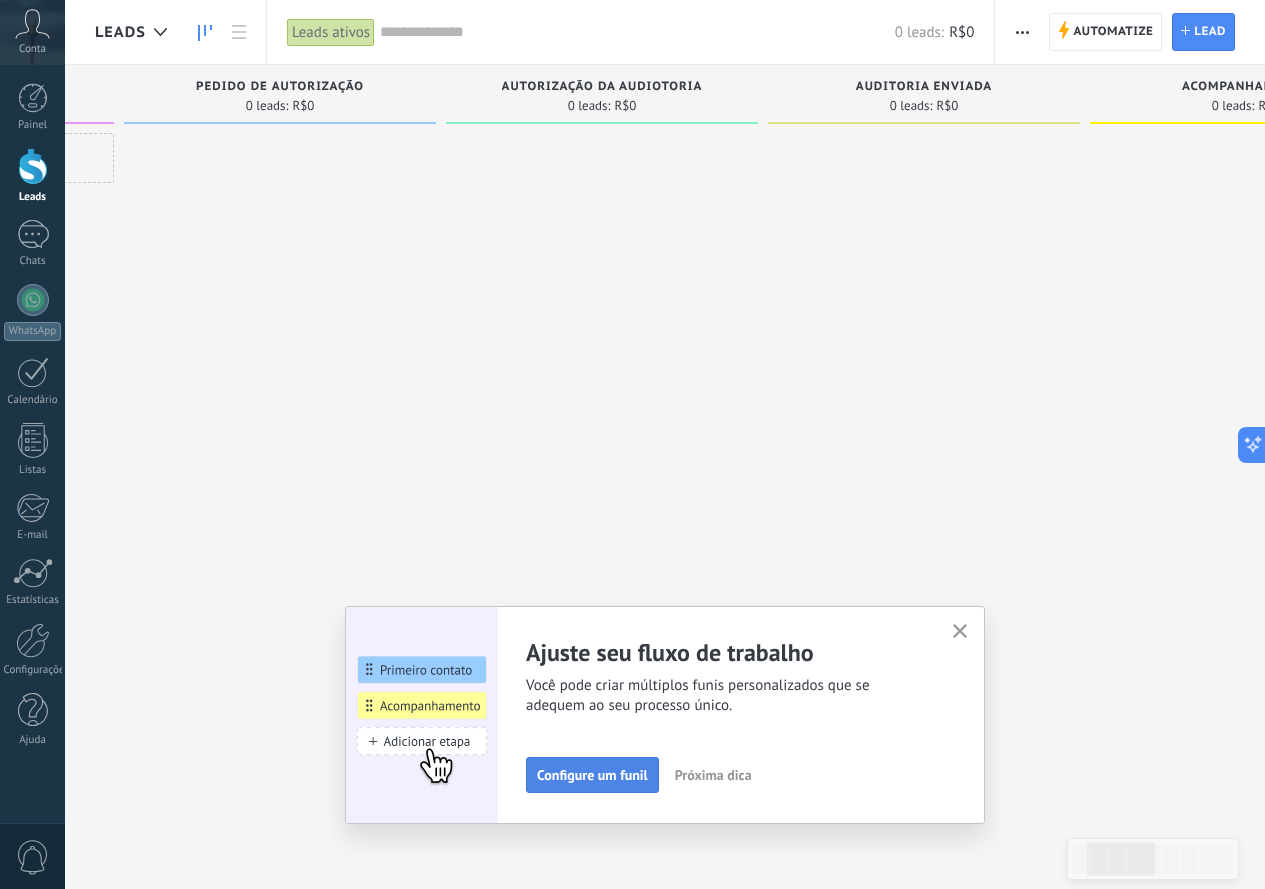 click on "Configure um funil" at bounding box center [592, 775] 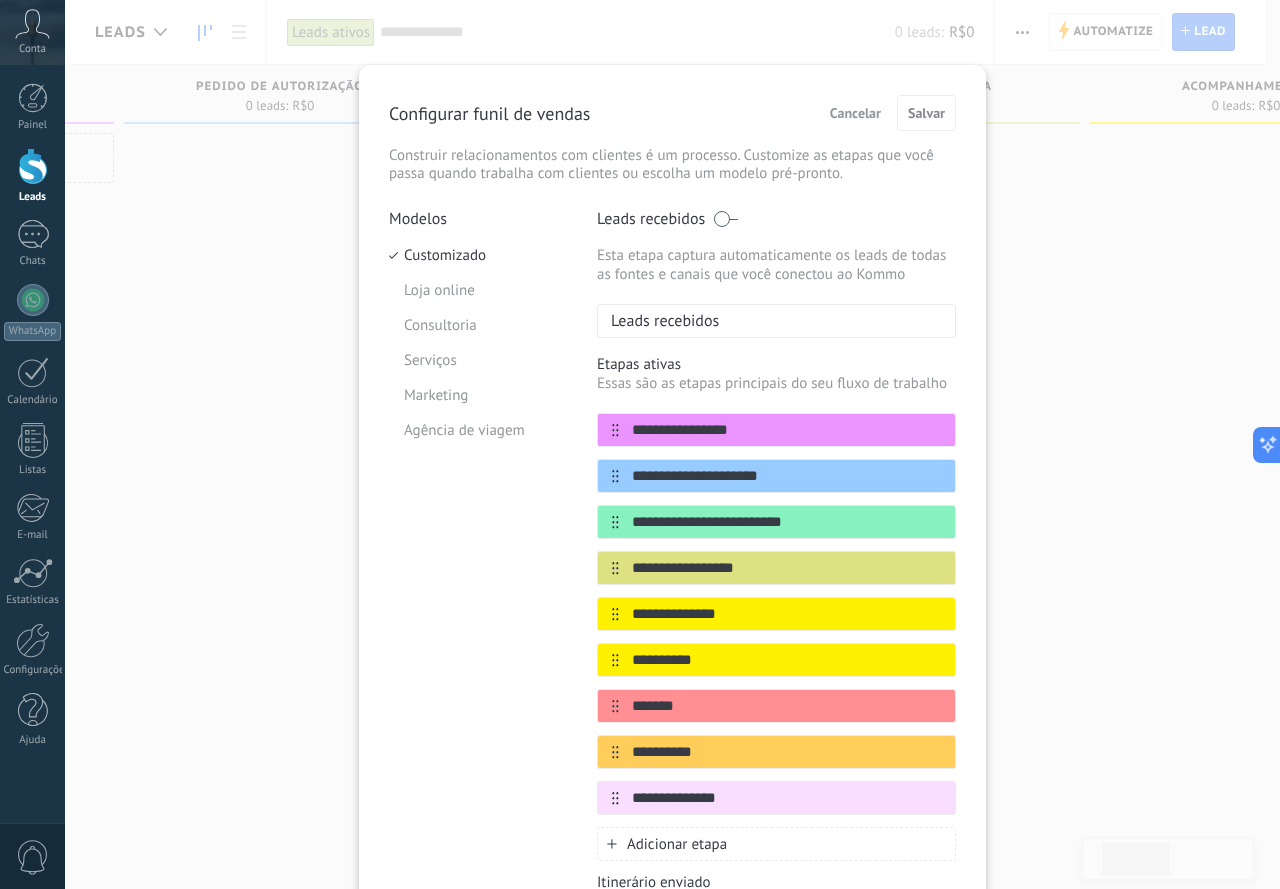 click on "Cancelar" at bounding box center [855, 113] 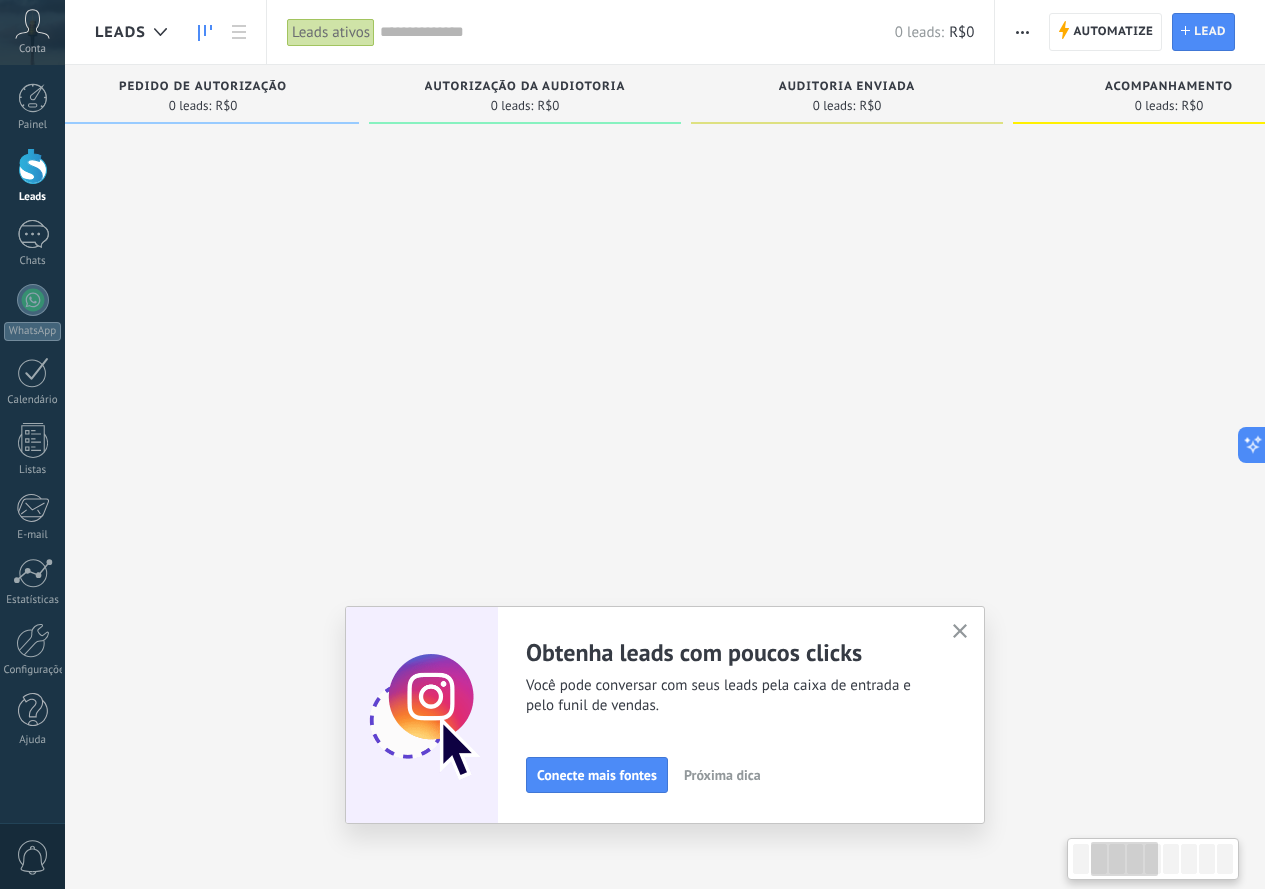 drag, startPoint x: 753, startPoint y: 468, endPoint x: 704, endPoint y: 542, distance: 88.752464 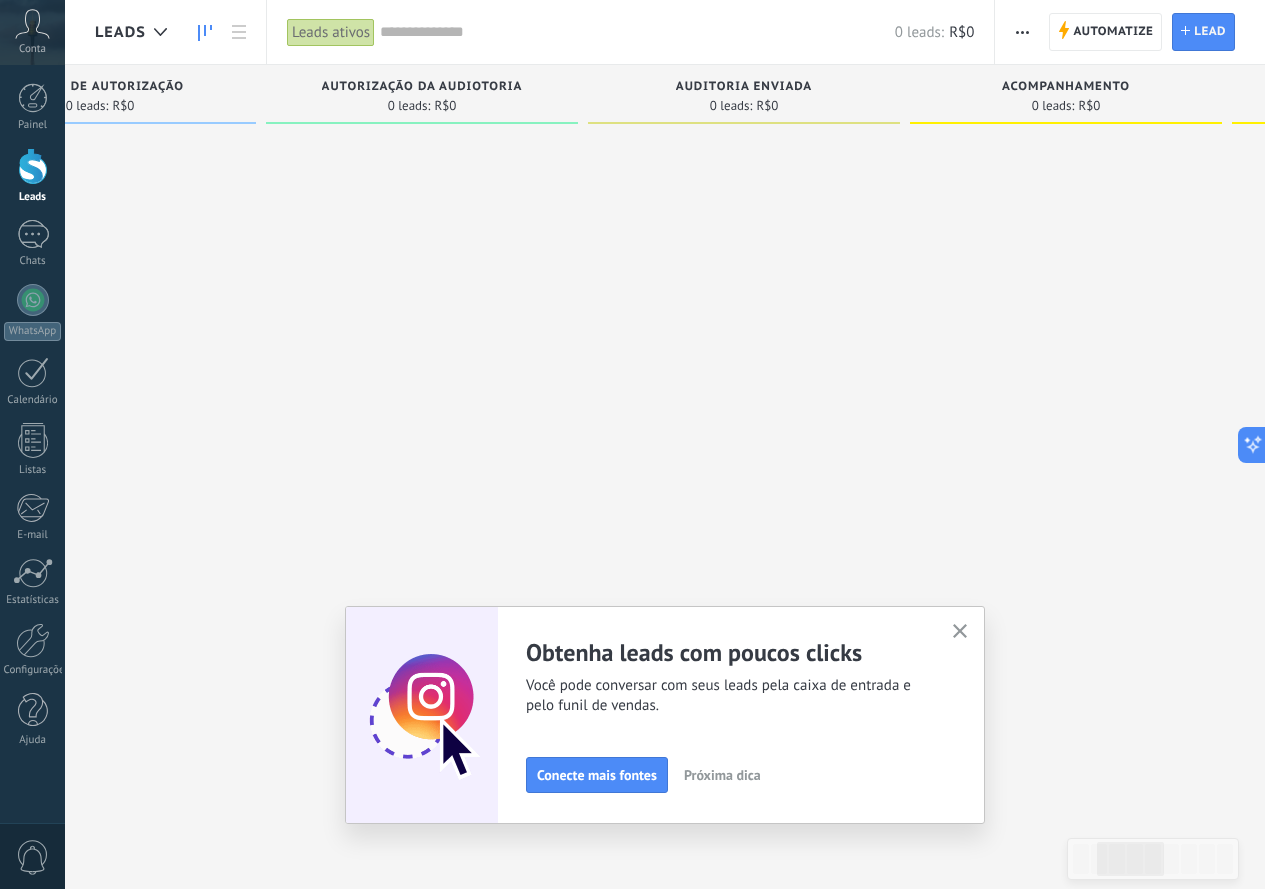 click on "Próxima dica" at bounding box center (722, 775) 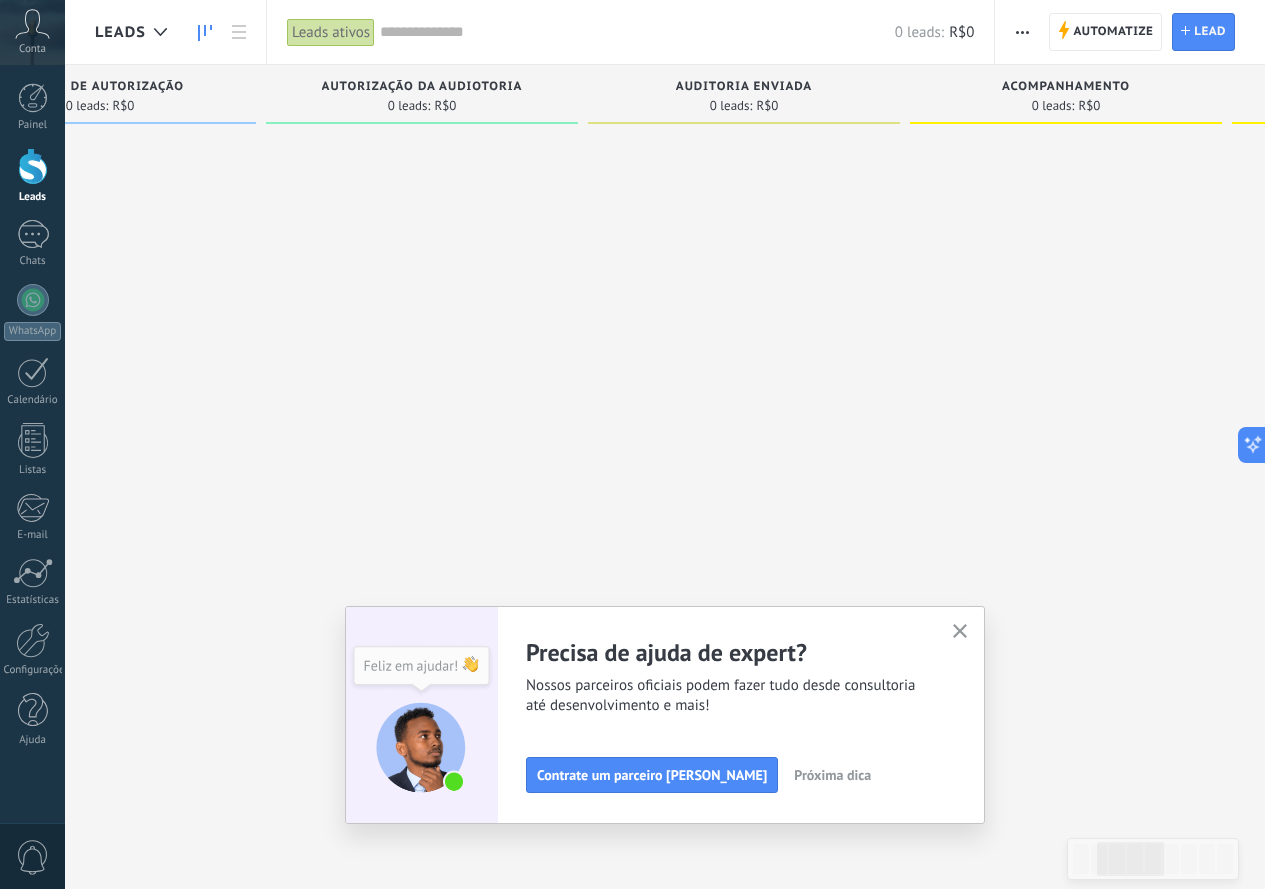 click on "Próxima dica" at bounding box center [832, 775] 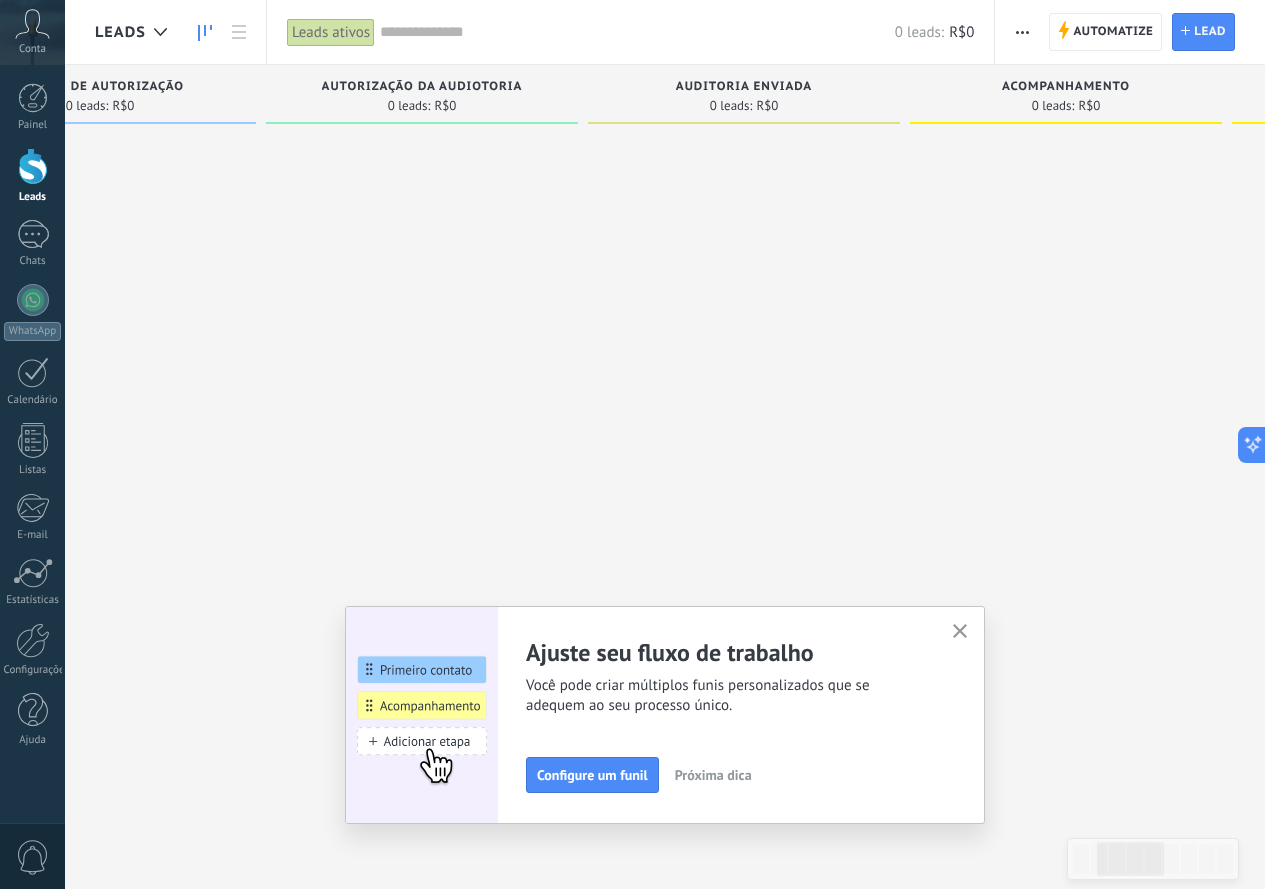 click on "Próxima dica" at bounding box center (713, 775) 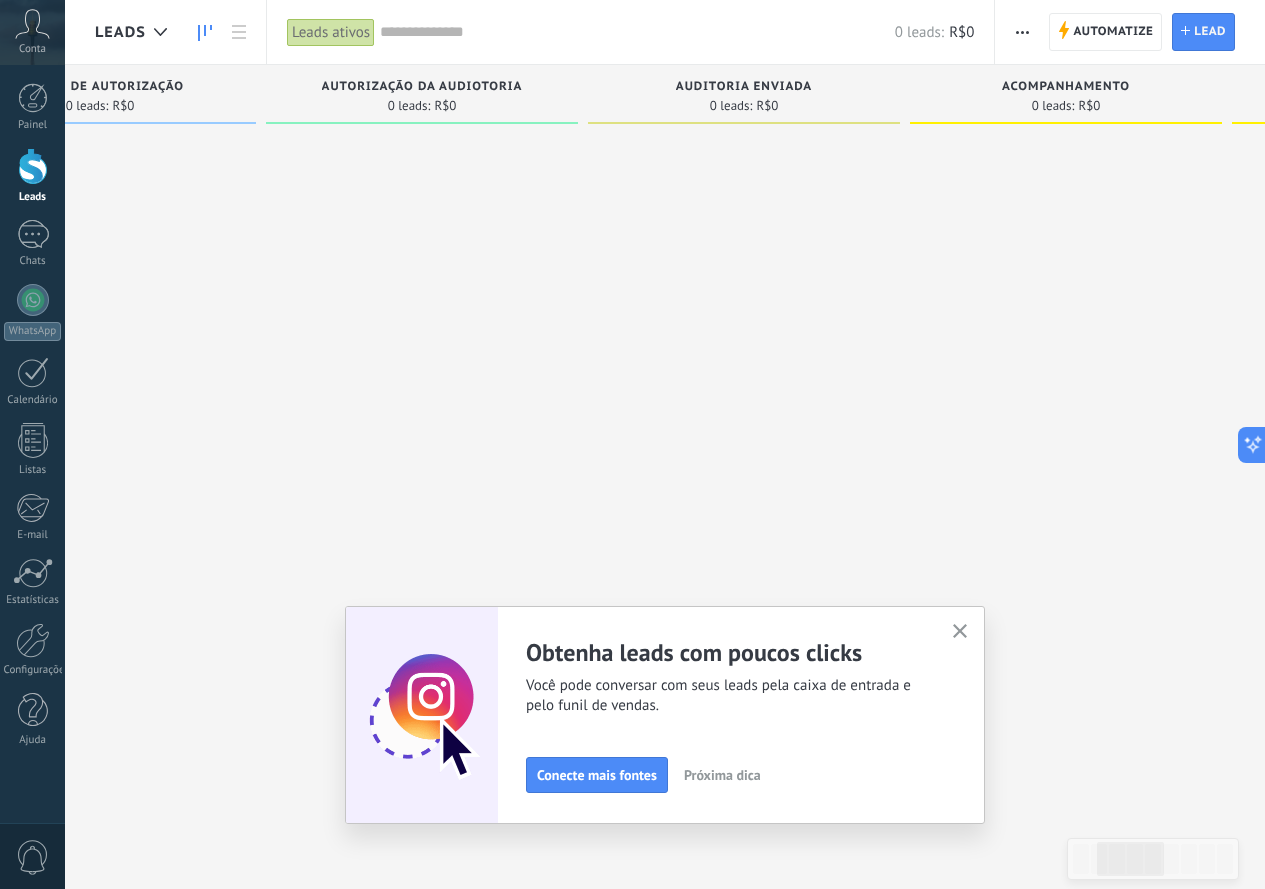 click on "Próxima dica" at bounding box center [722, 775] 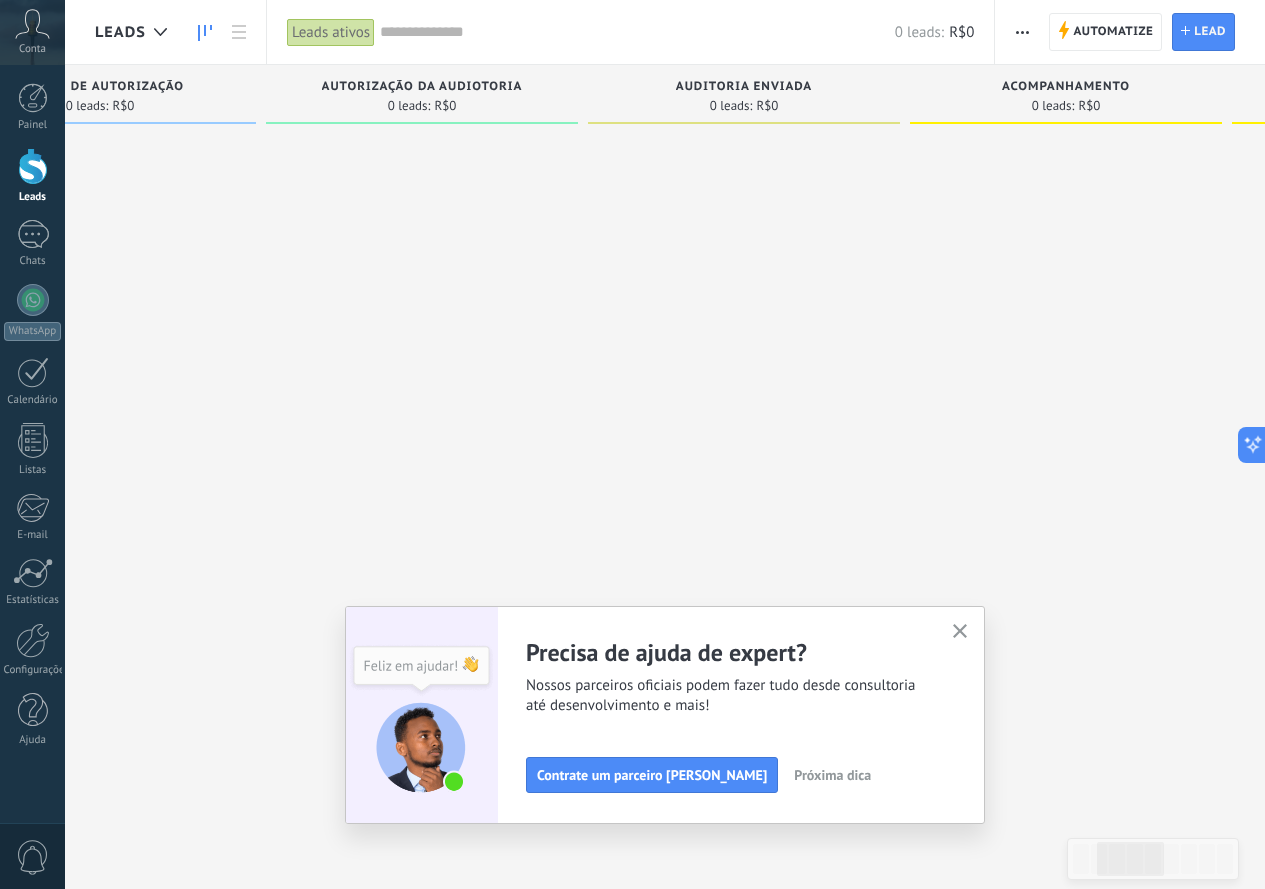 click on "Próxima dica" at bounding box center [832, 775] 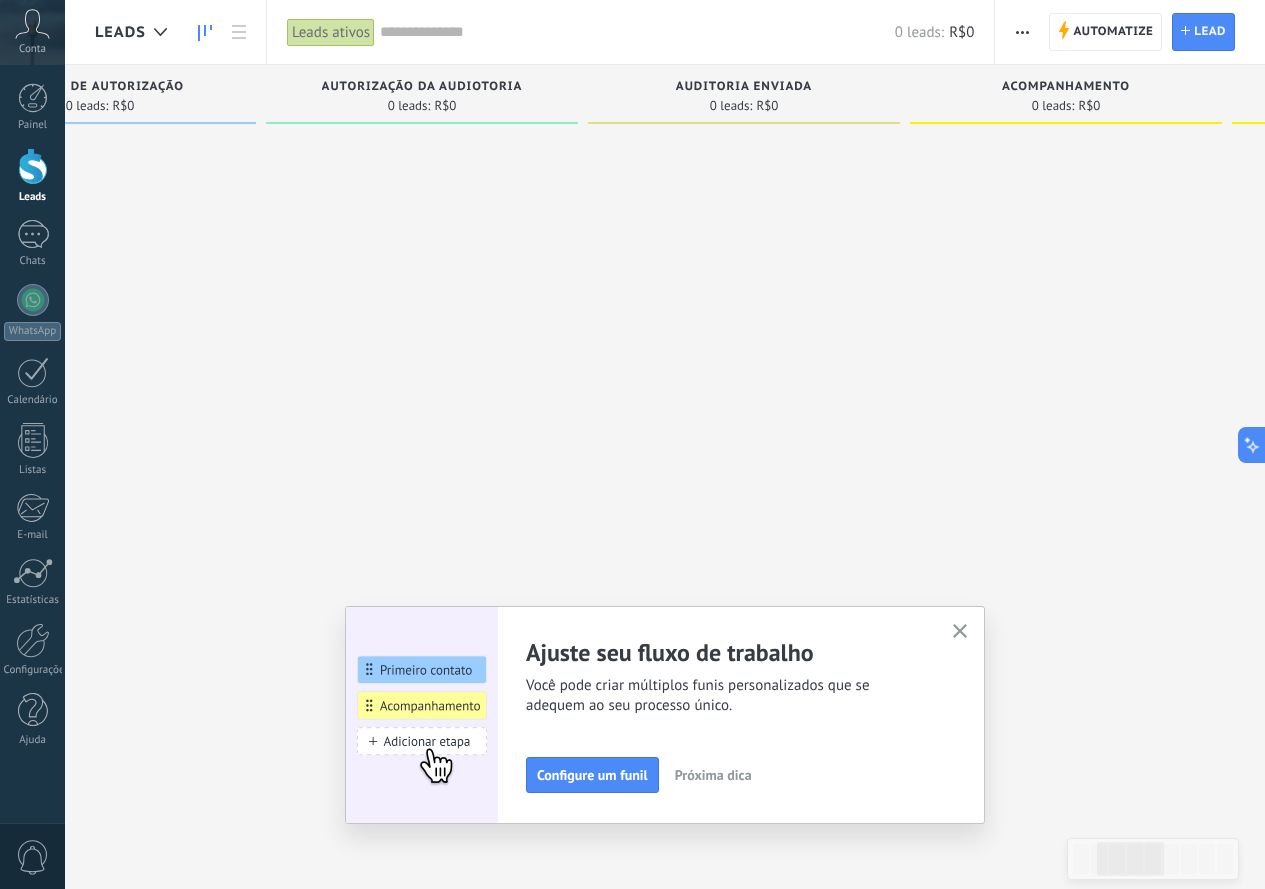 click on "Configure um funil Próxima dica" at bounding box center (727, 775) 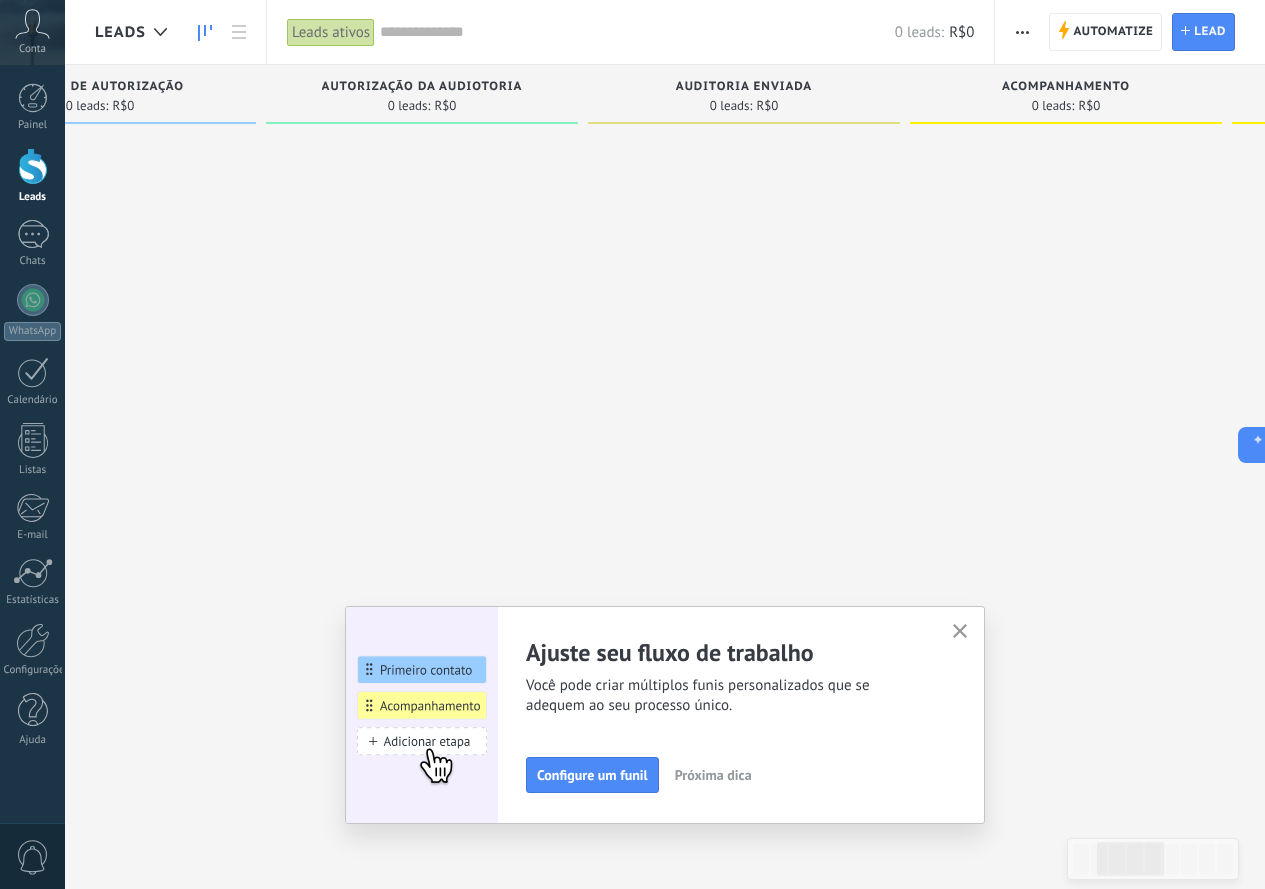 drag, startPoint x: 733, startPoint y: 784, endPoint x: 759, endPoint y: 786, distance: 26.076809 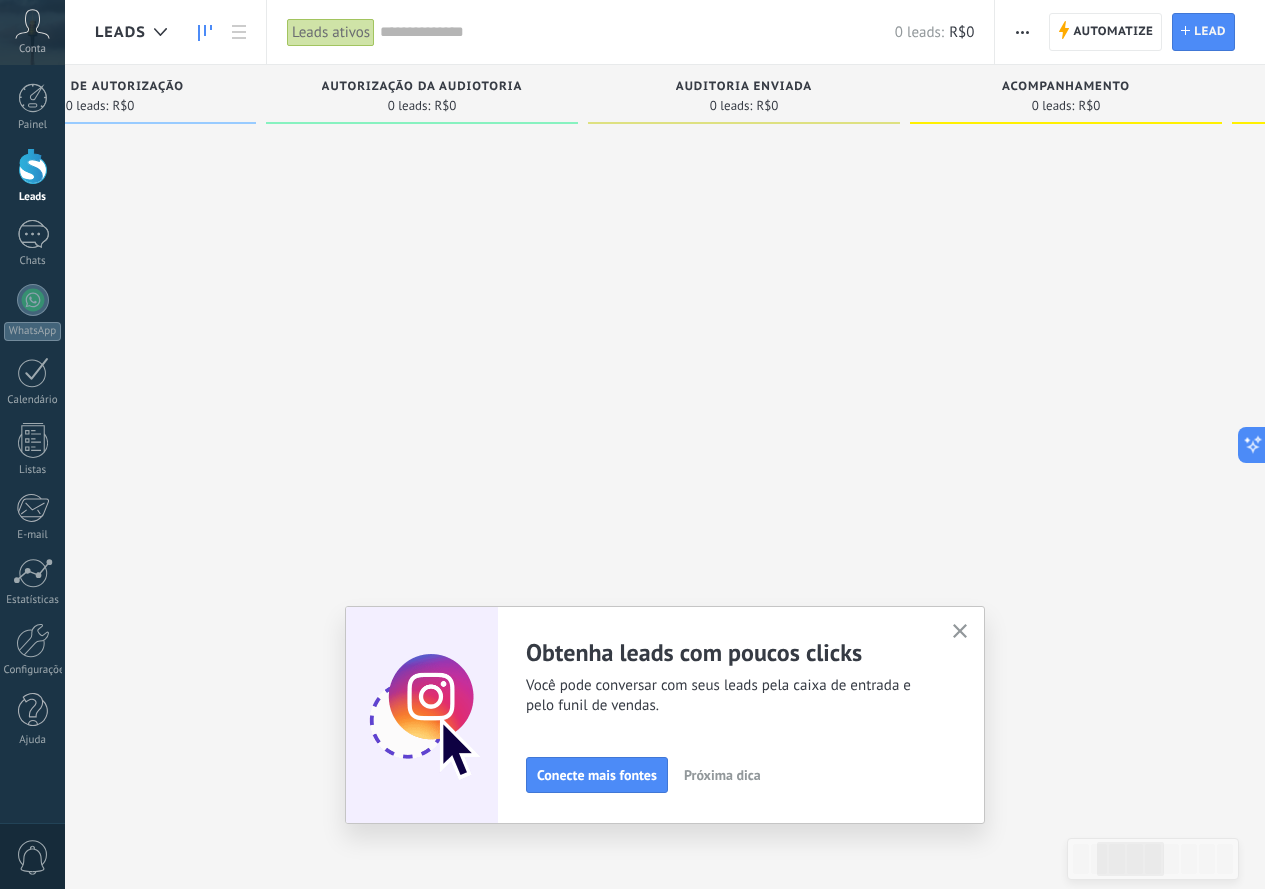 click 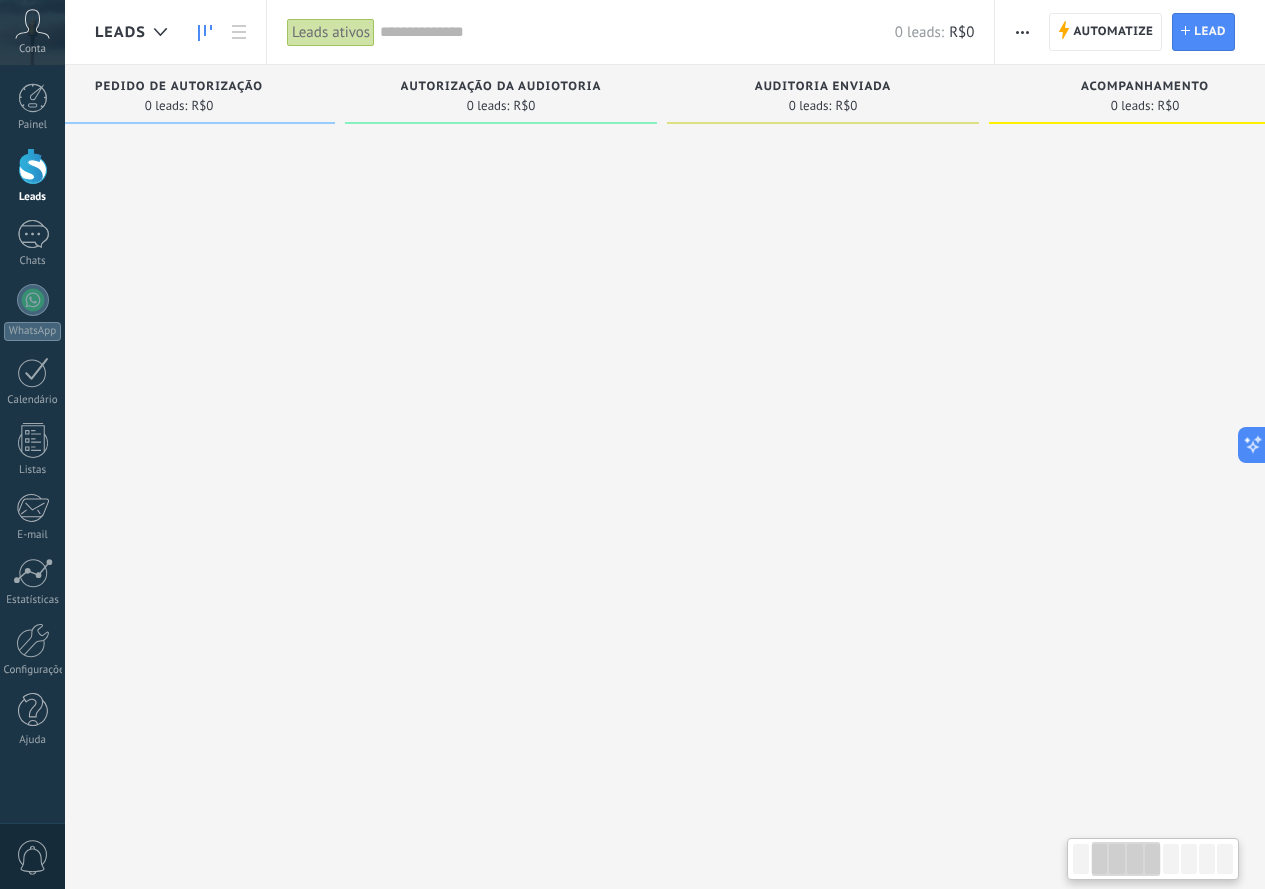 scroll, scrollTop: 0, scrollLeft: 94, axis: horizontal 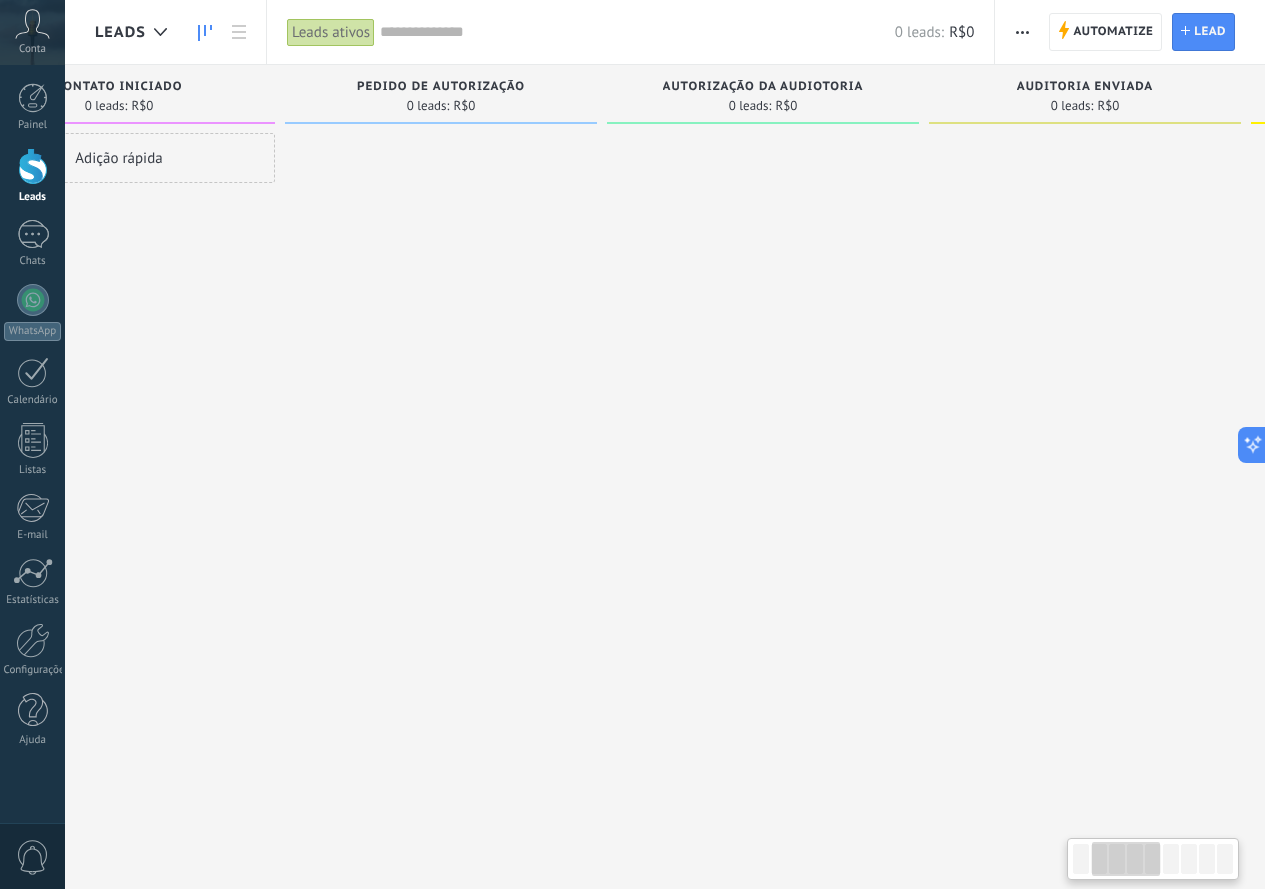 drag, startPoint x: 483, startPoint y: 488, endPoint x: 848, endPoint y: 468, distance: 365.54755 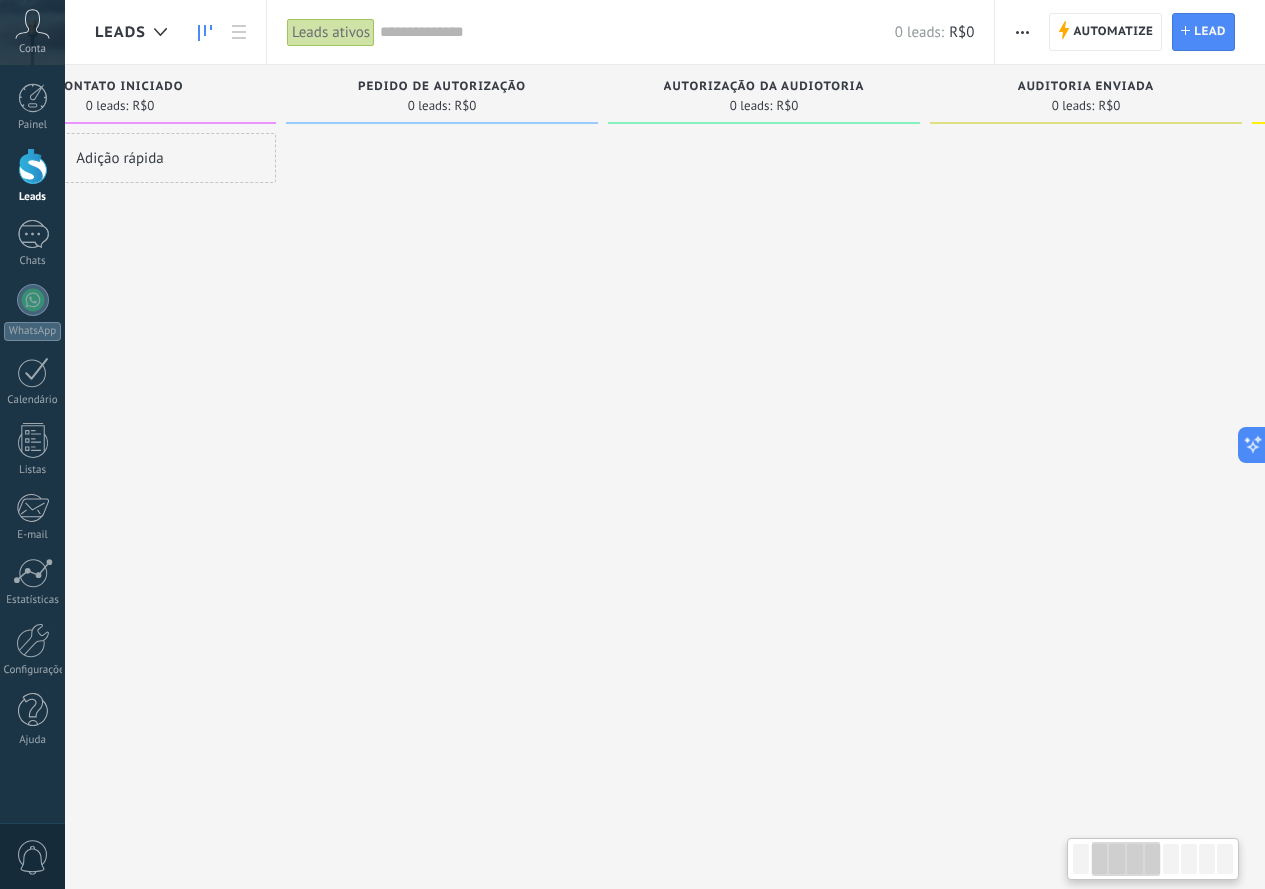 click at bounding box center [764, 447] 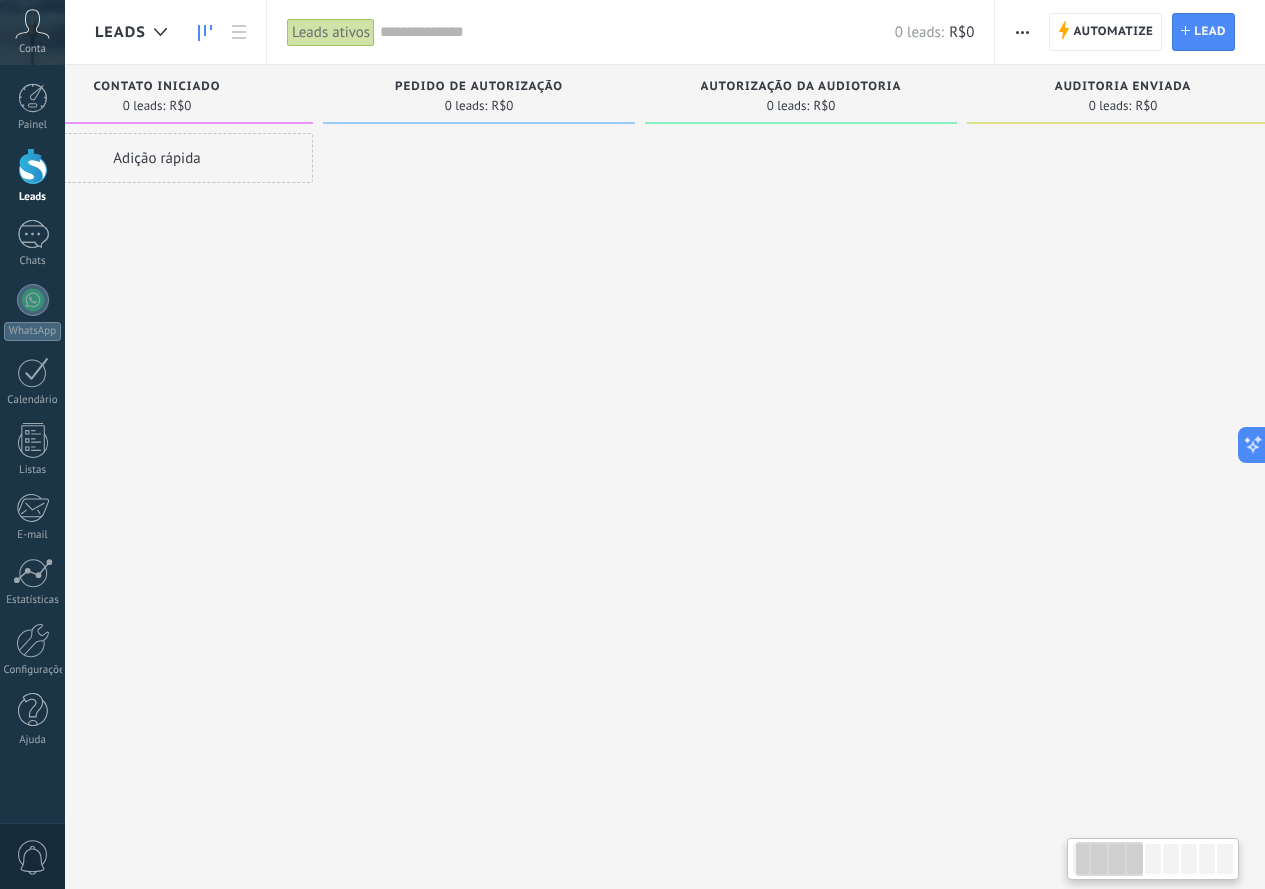 scroll, scrollTop: 0, scrollLeft: 0, axis: both 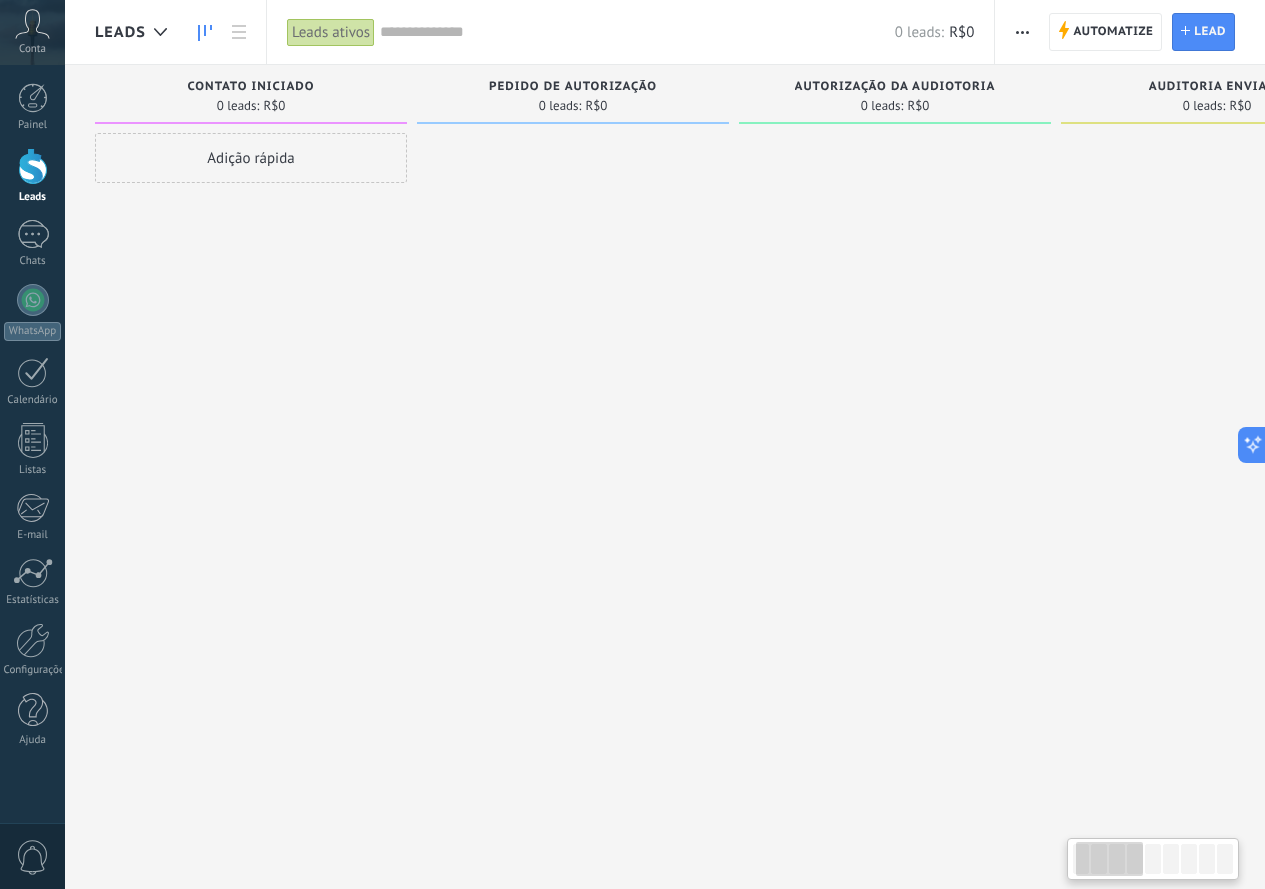 drag, startPoint x: 687, startPoint y: 419, endPoint x: 1071, endPoint y: 442, distance: 384.68817 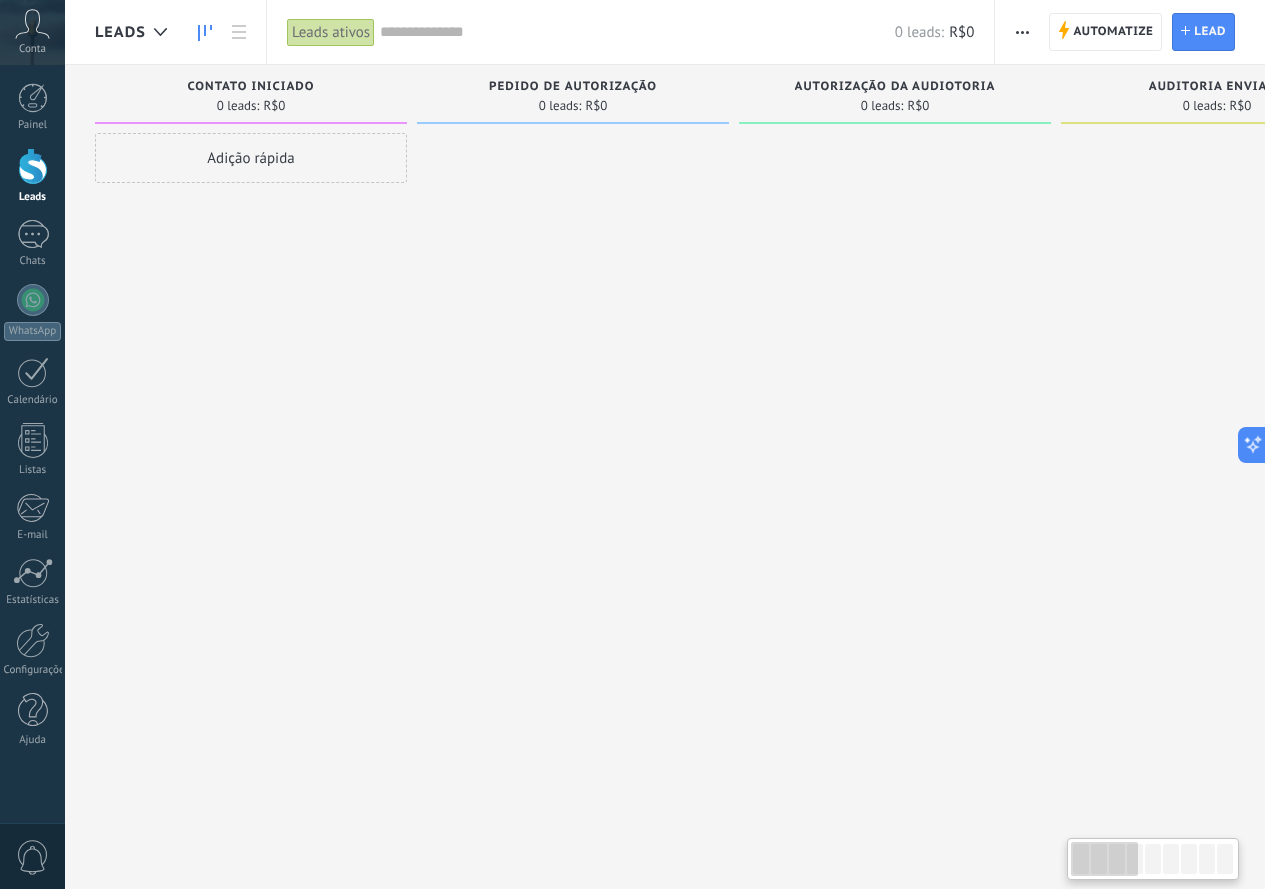 drag, startPoint x: 800, startPoint y: 392, endPoint x: 869, endPoint y: 406, distance: 70.40597 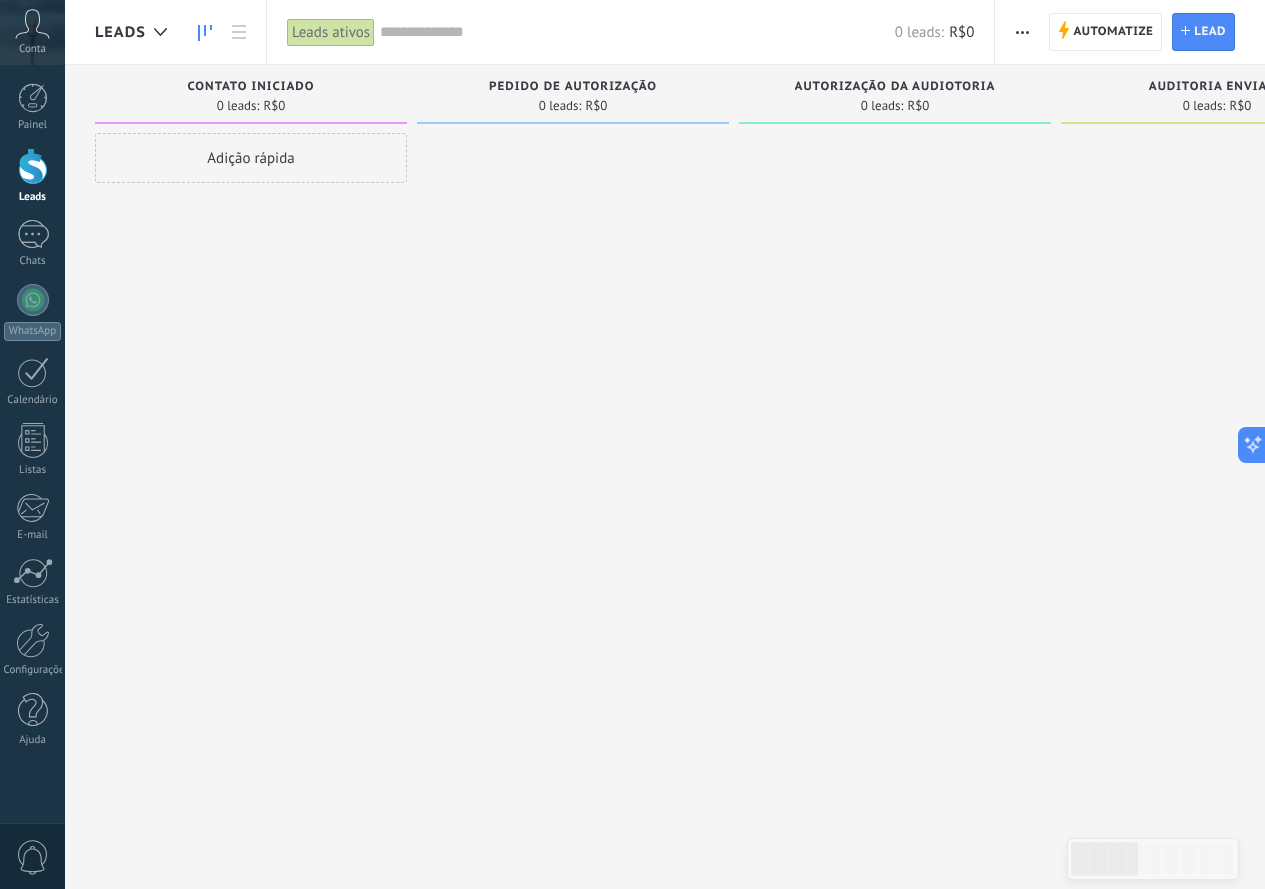 click on "Leads ativos" at bounding box center [331, 32] 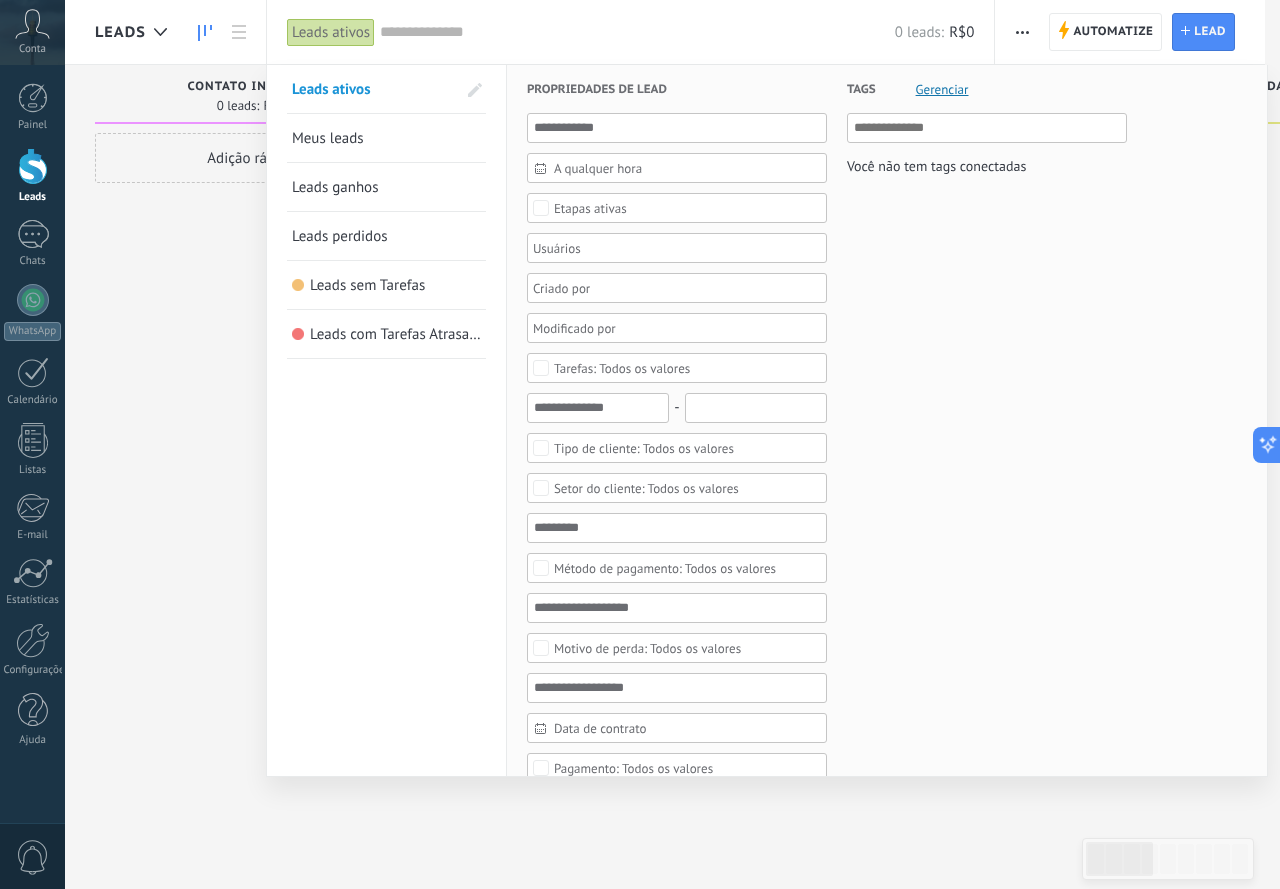 click on "Meus leads" at bounding box center [328, 138] 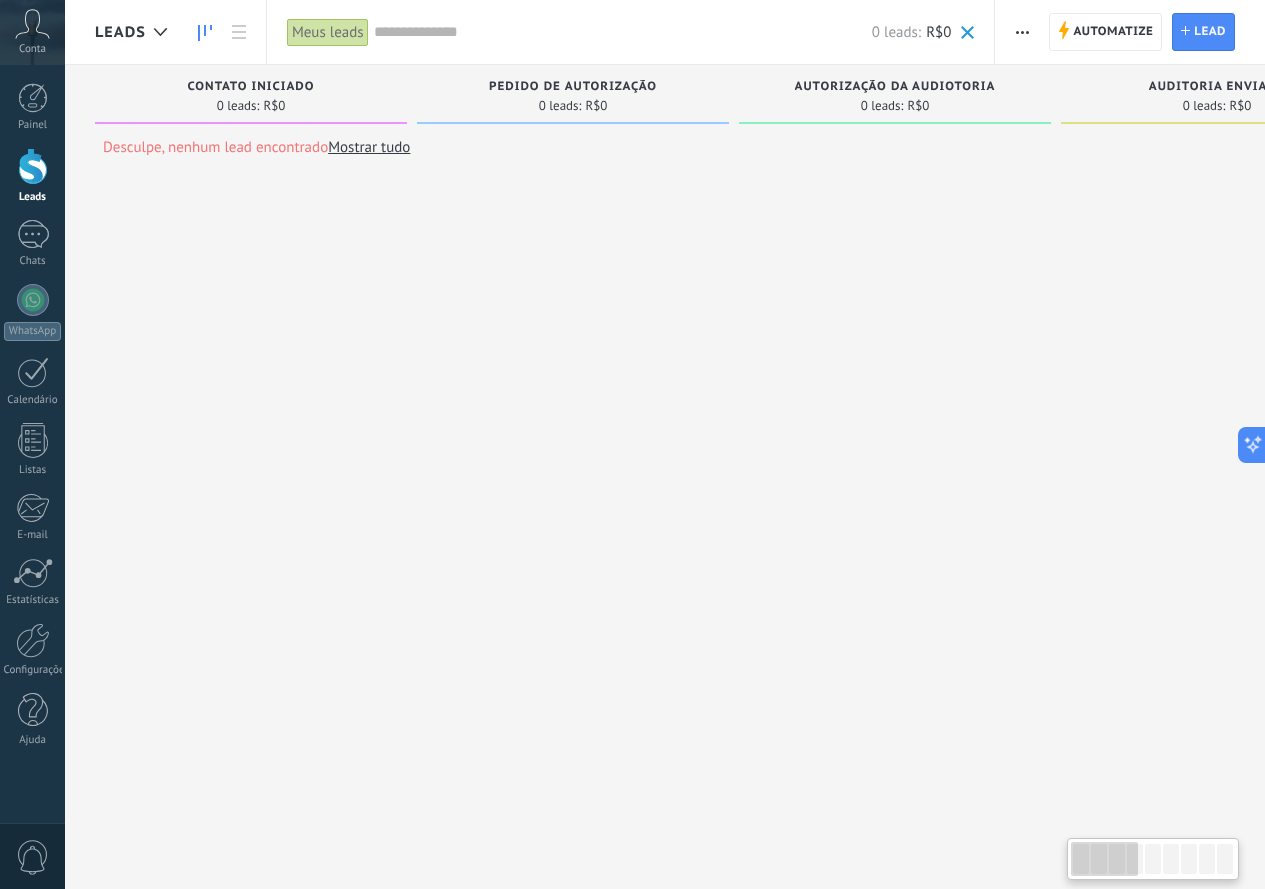 click on "Meus leads" at bounding box center (328, 32) 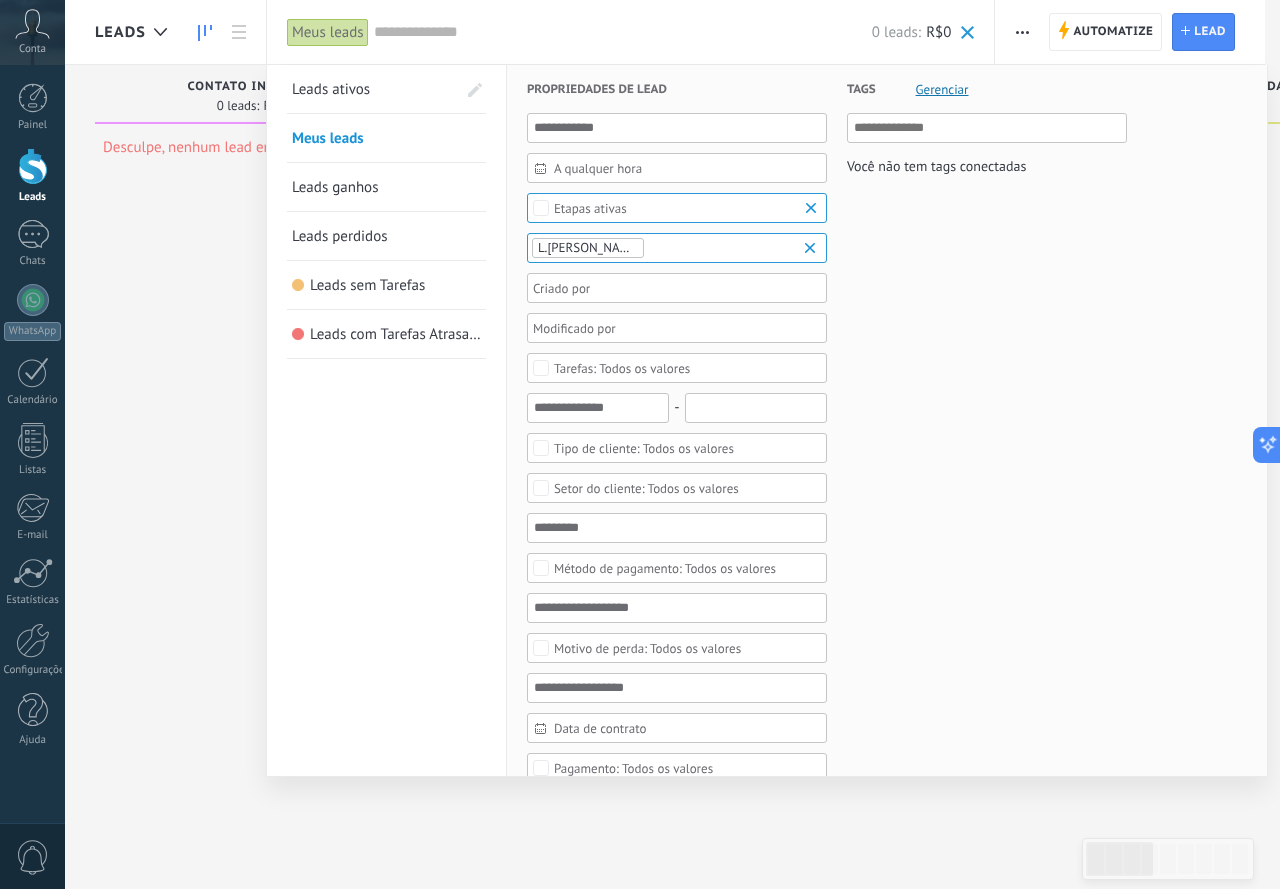 click on "Leads ativos" at bounding box center [374, 89] 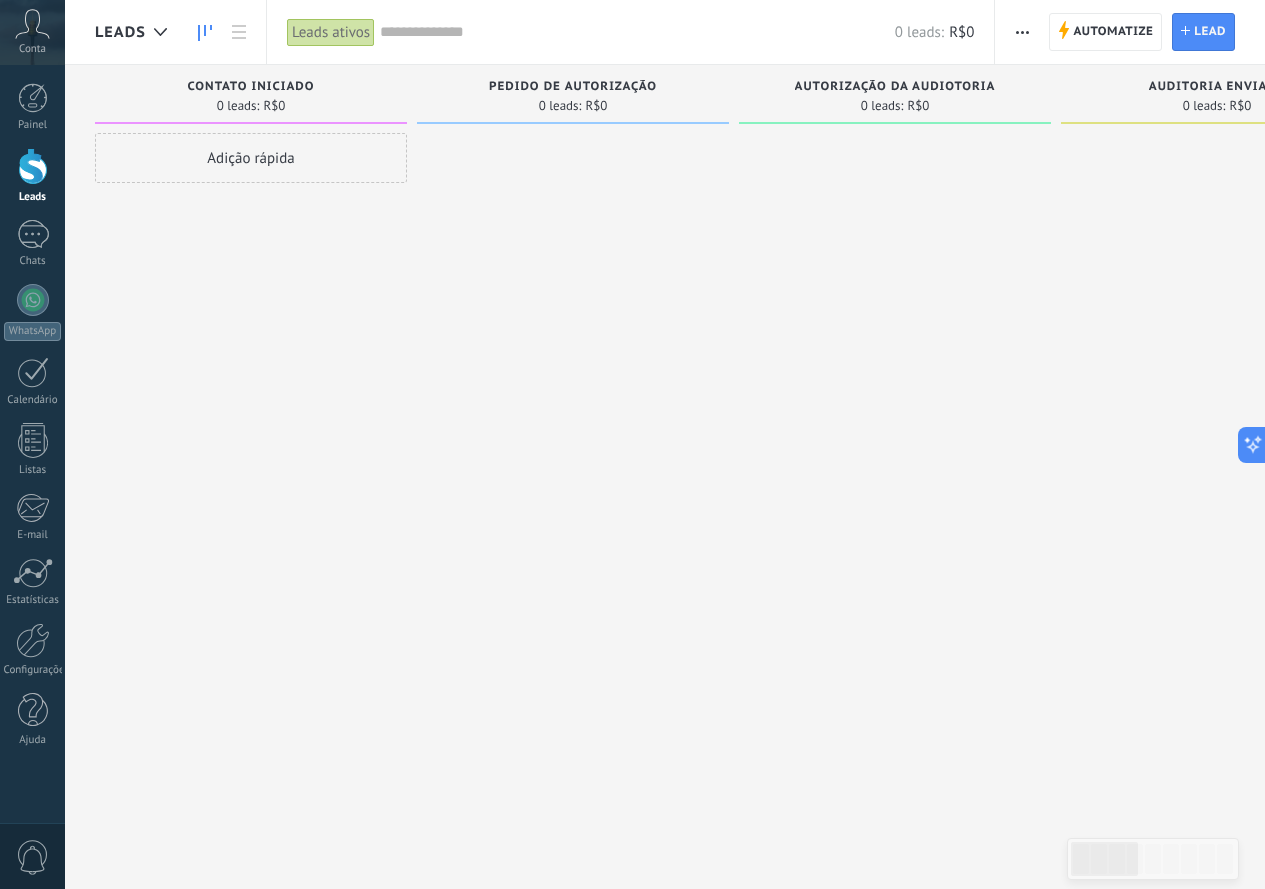 drag, startPoint x: 416, startPoint y: 285, endPoint x: 531, endPoint y: 288, distance: 115.03912 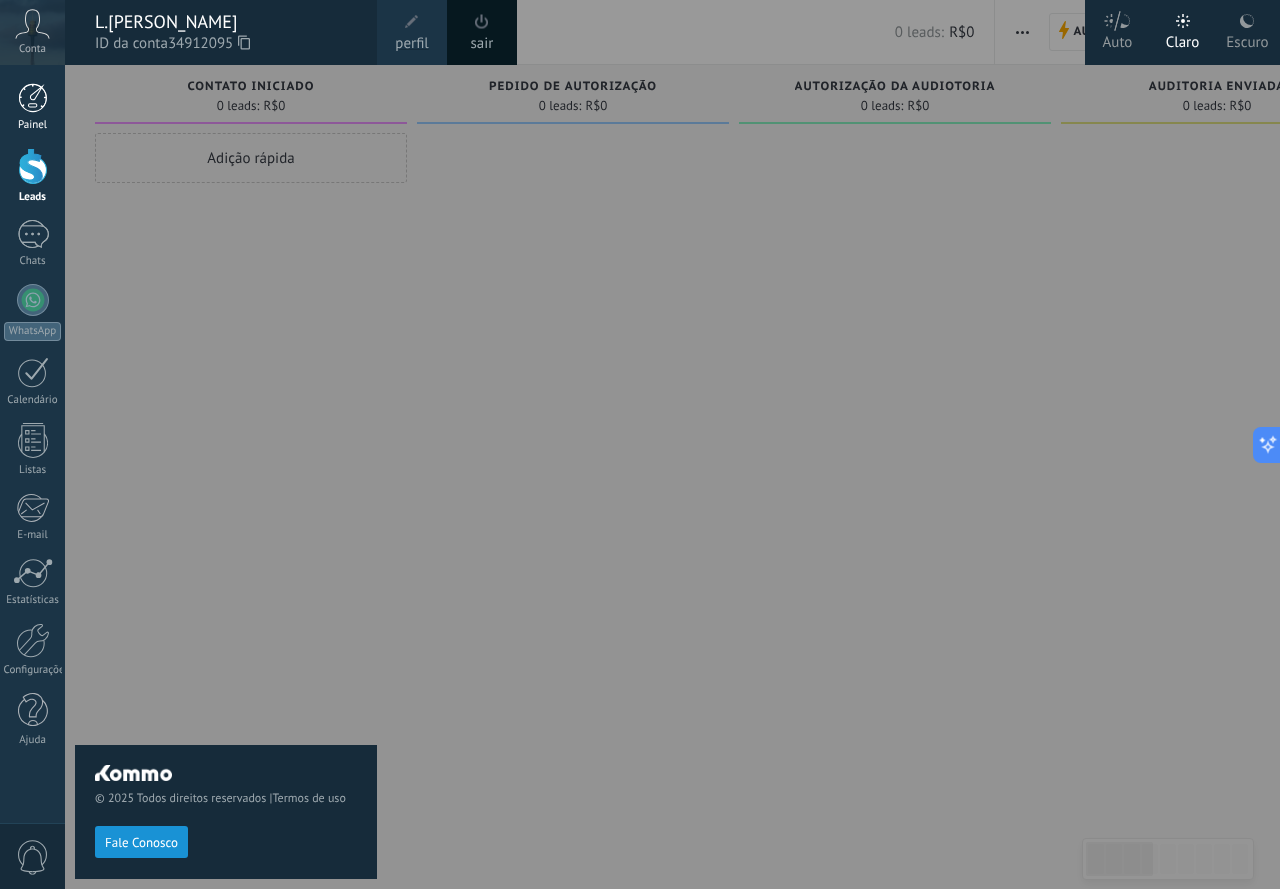 click at bounding box center [33, 98] 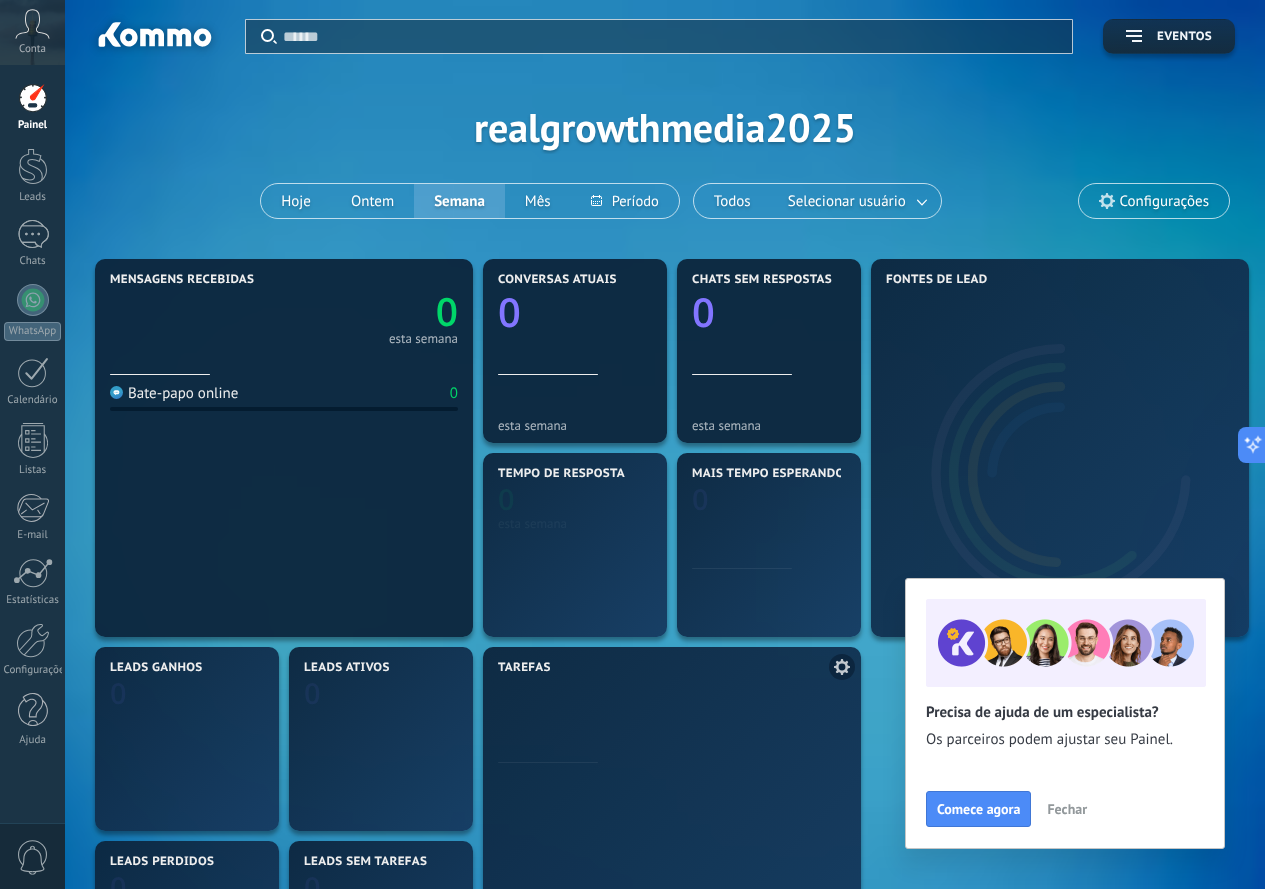 scroll, scrollTop: 396, scrollLeft: 0, axis: vertical 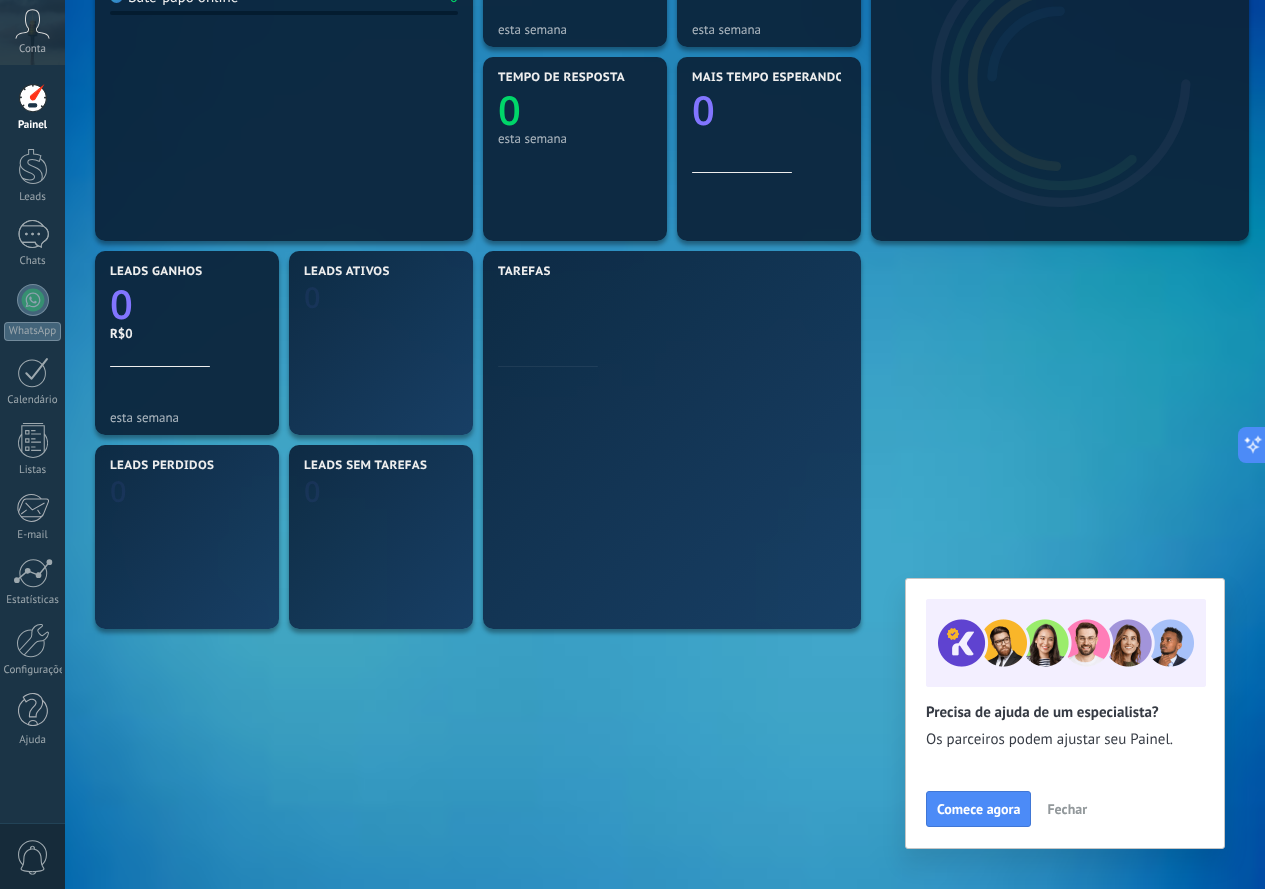 click on "Painel
Leads
Chats
WhatsApp
Clientes" at bounding box center [32, 425] 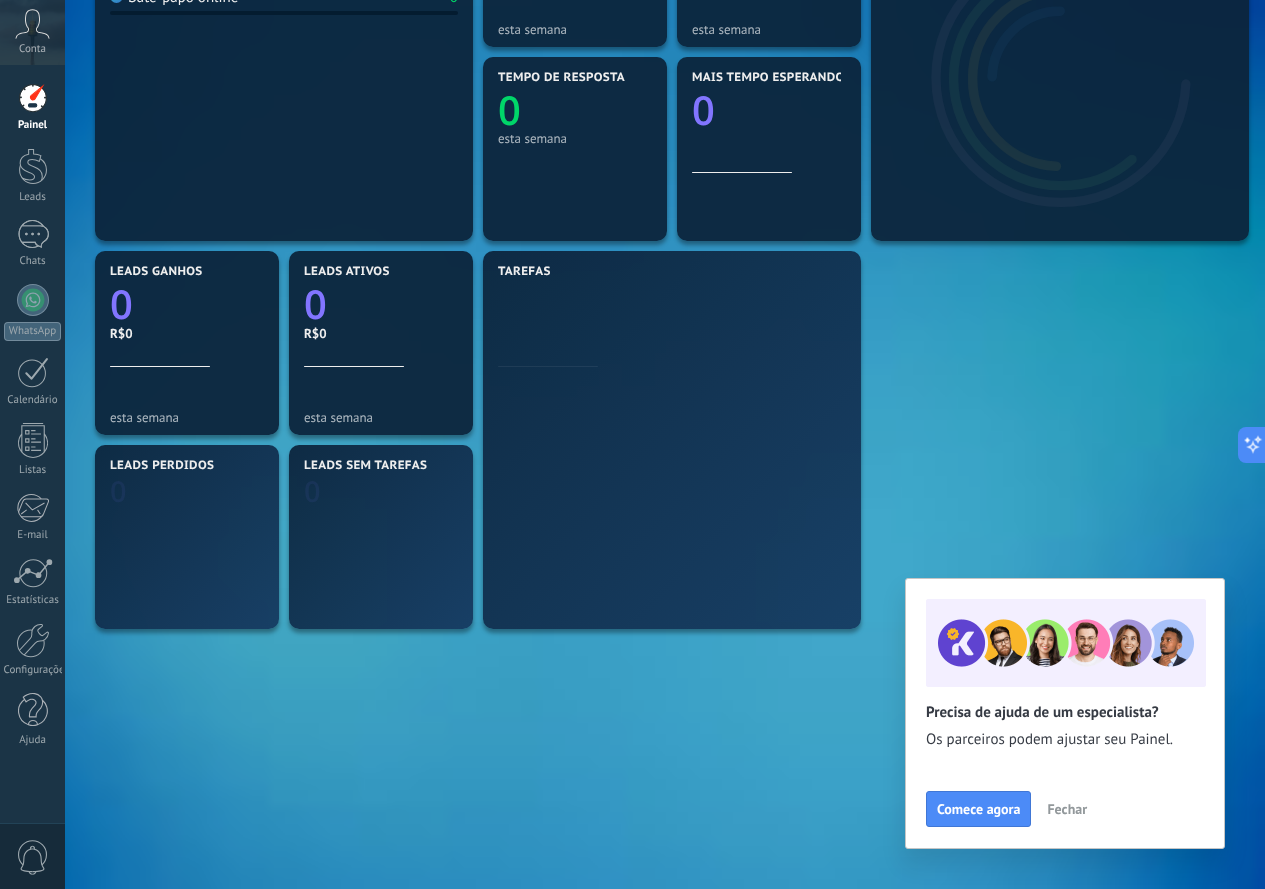click on "Painel
Leads
Chats
WhatsApp
Clientes" at bounding box center (32, 425) 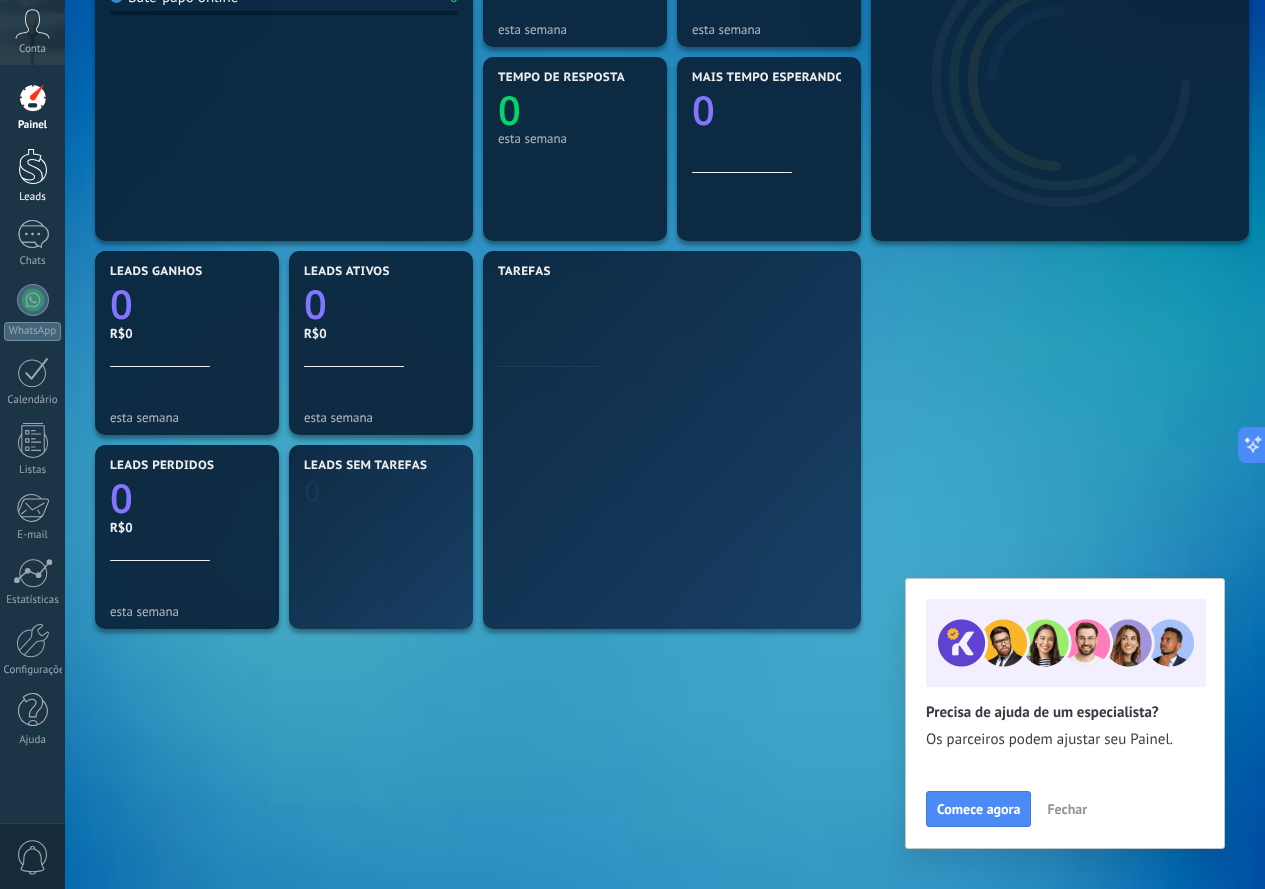 click at bounding box center (33, 166) 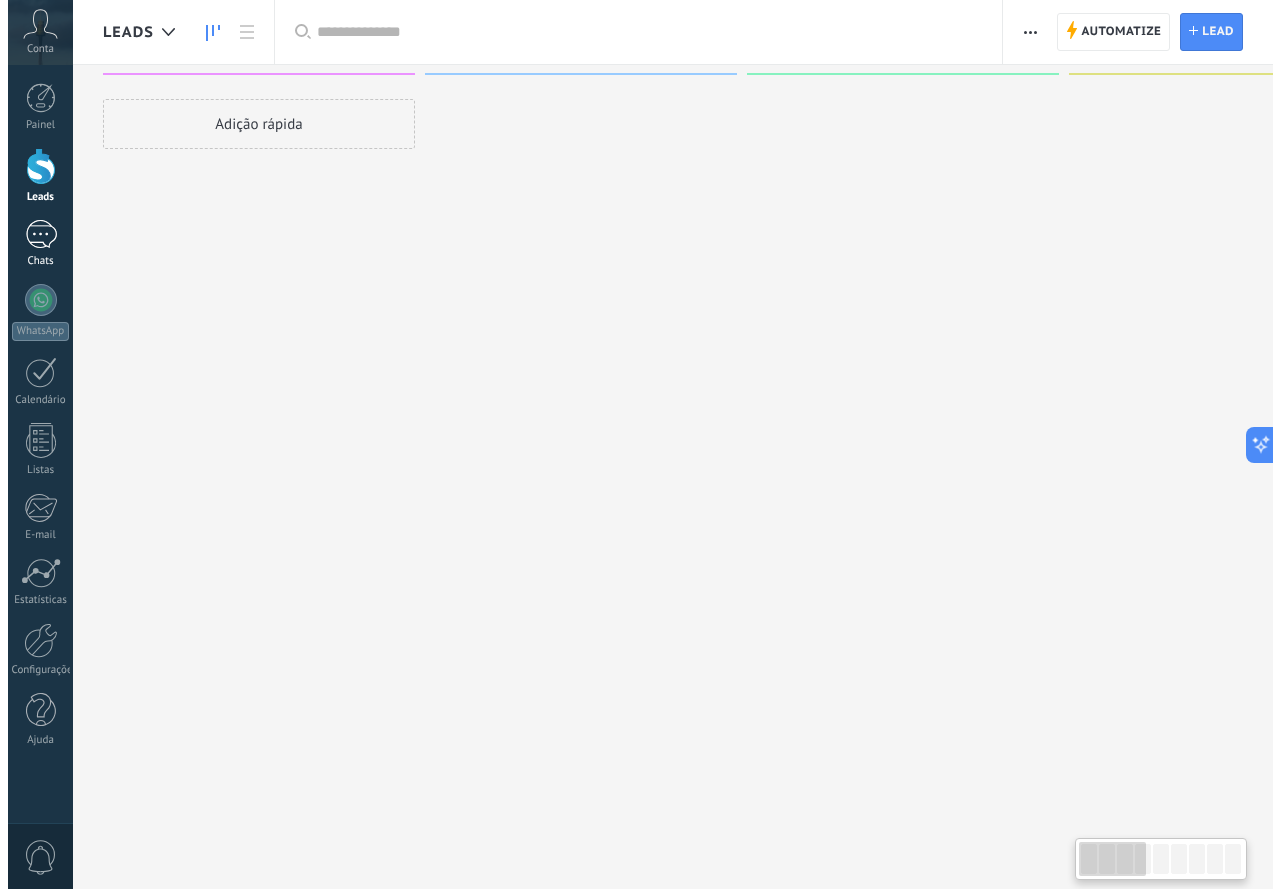 scroll, scrollTop: 0, scrollLeft: 0, axis: both 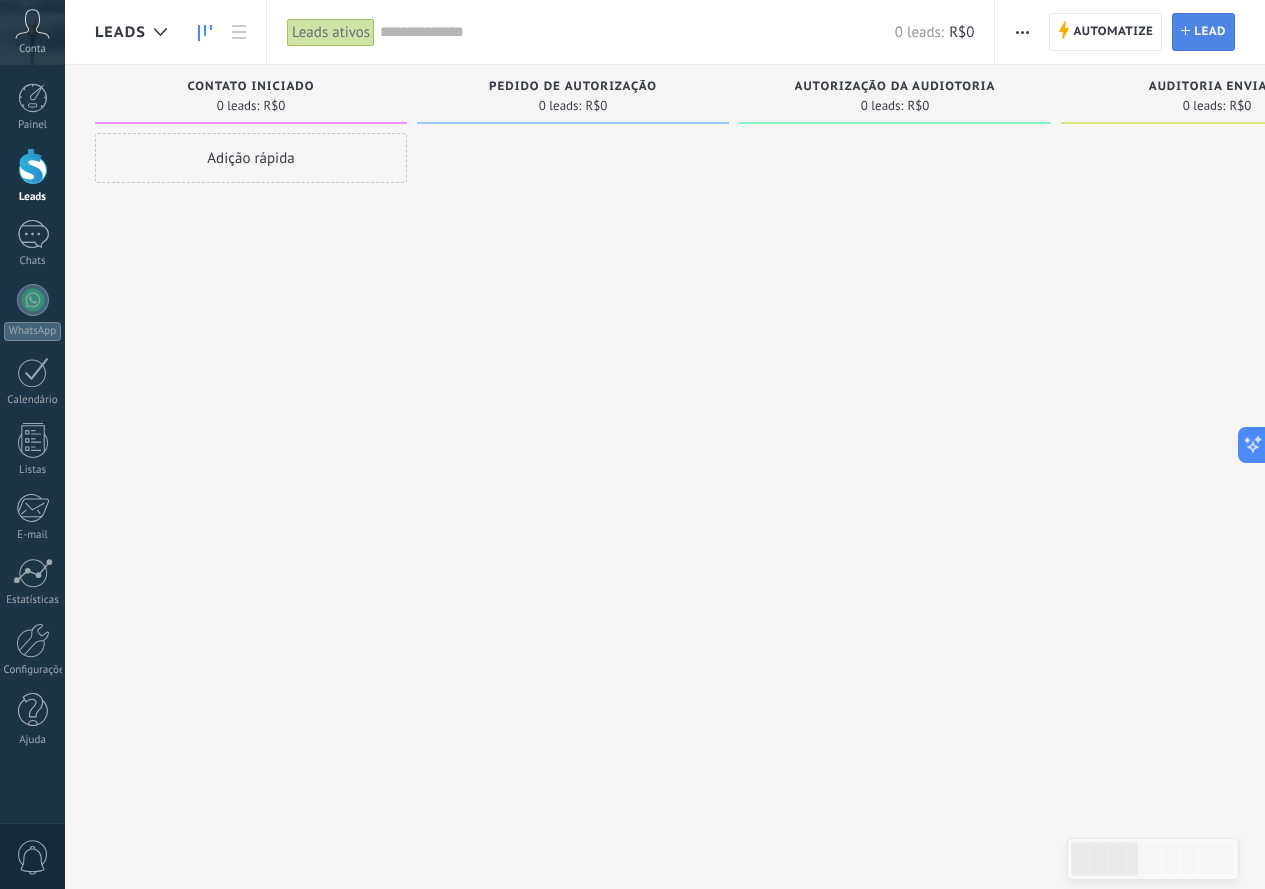 click on "Lead Novo lead" at bounding box center (1203, 32) 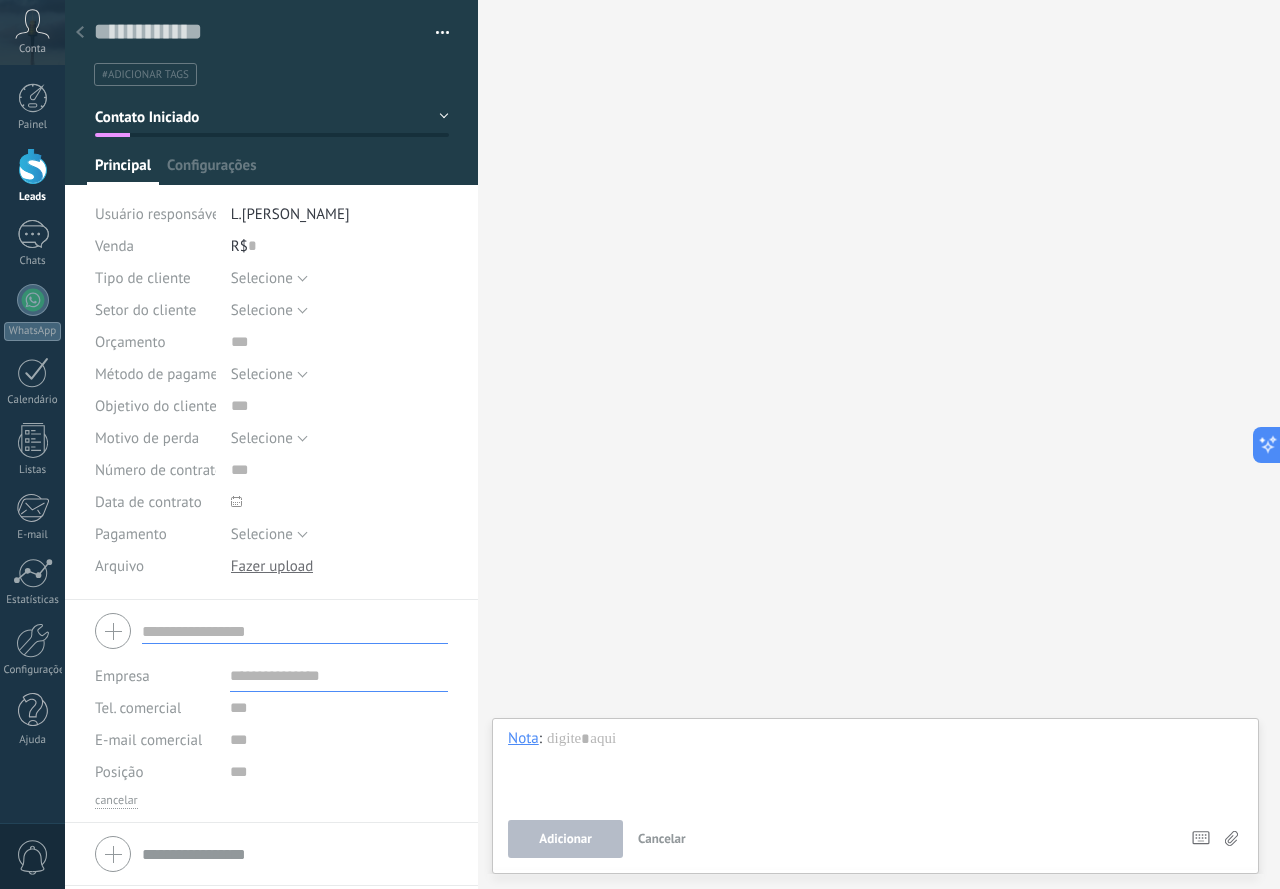 click 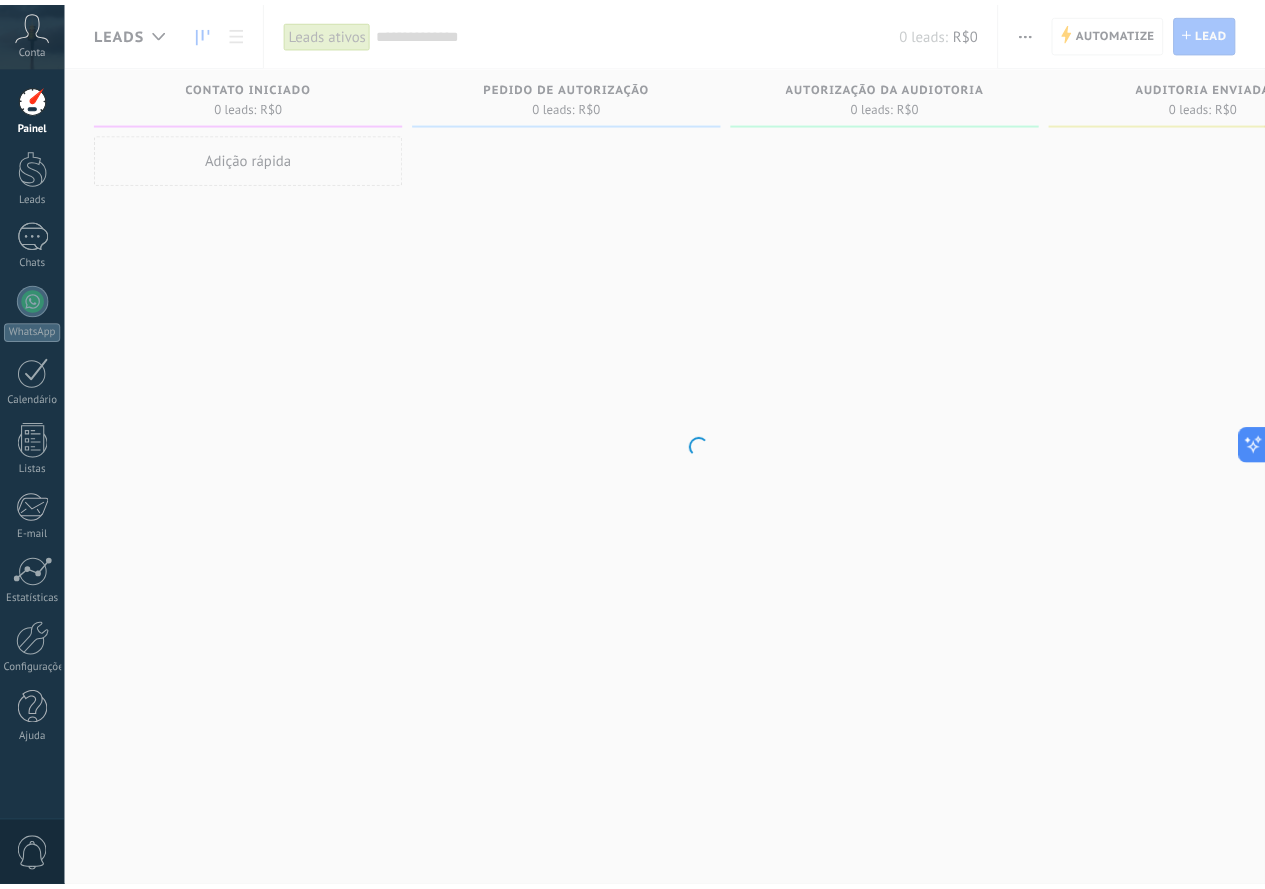 scroll, scrollTop: 34, scrollLeft: 0, axis: vertical 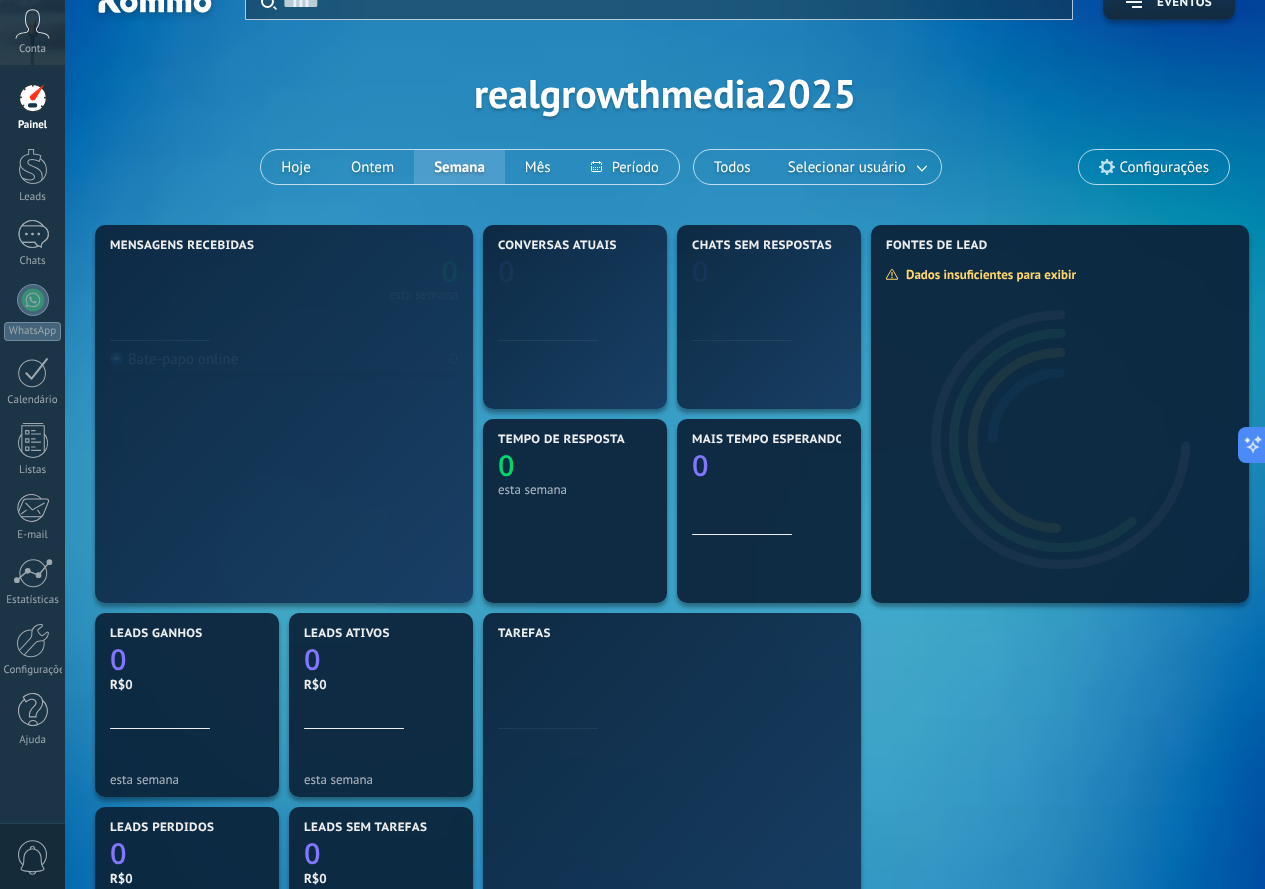 click at bounding box center [671, 2] 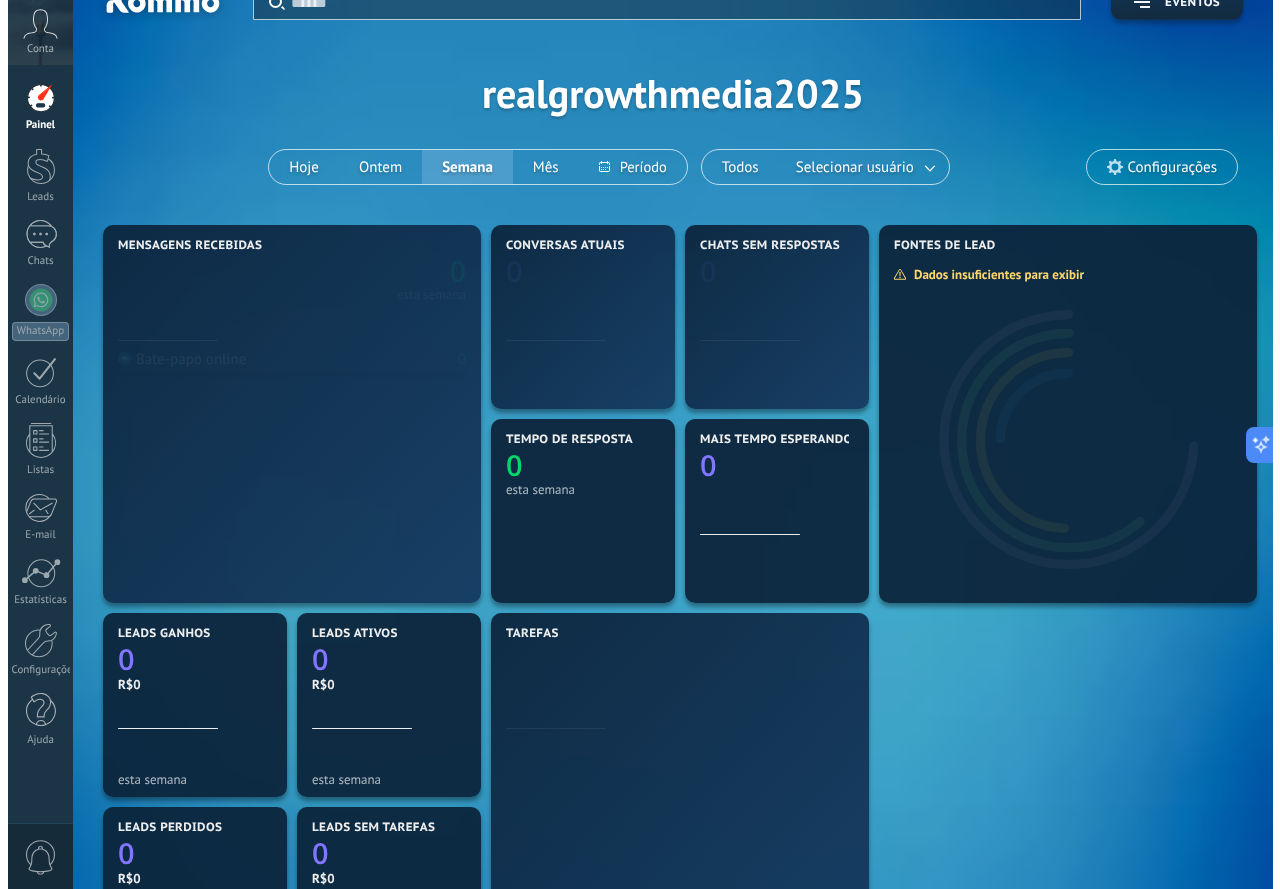 scroll, scrollTop: 0, scrollLeft: 0, axis: both 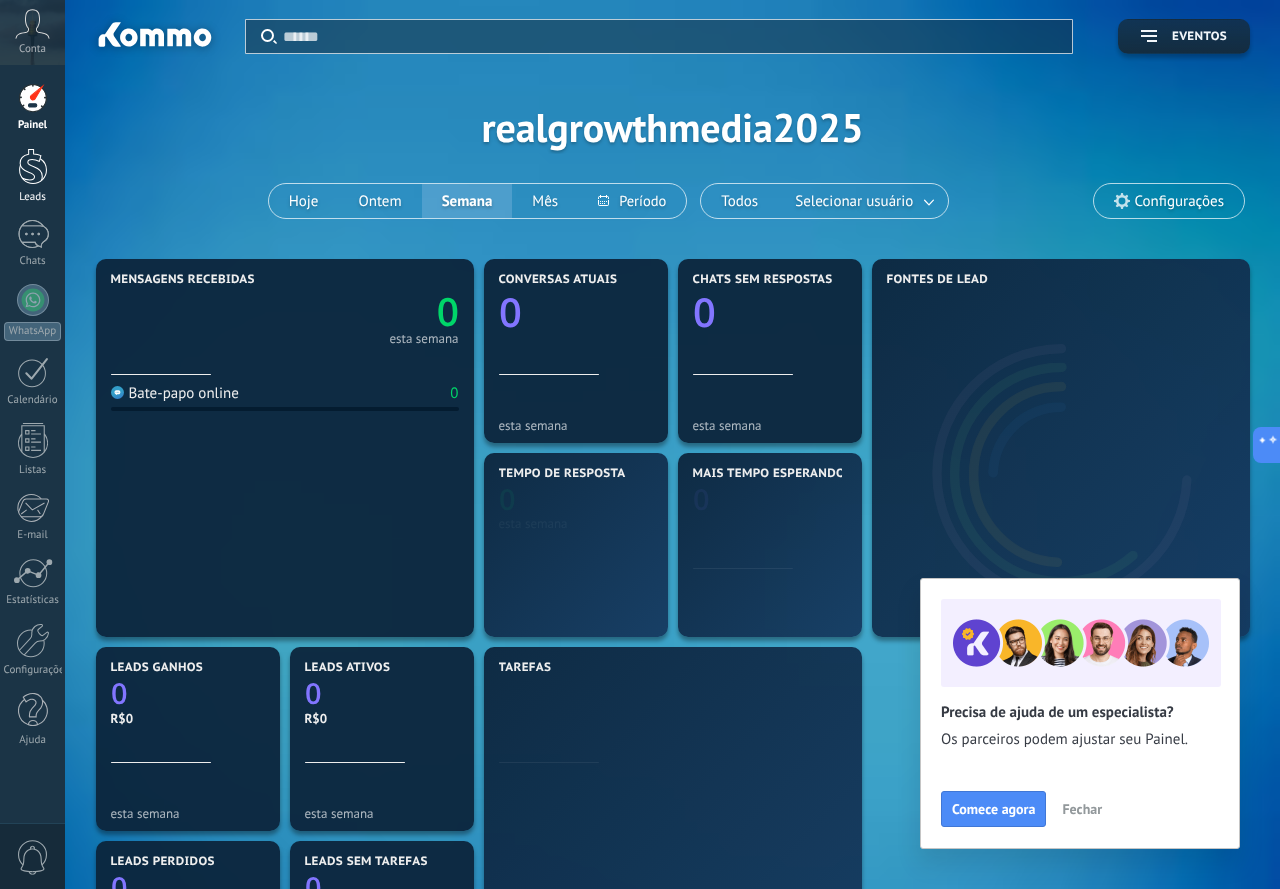 click at bounding box center (33, 166) 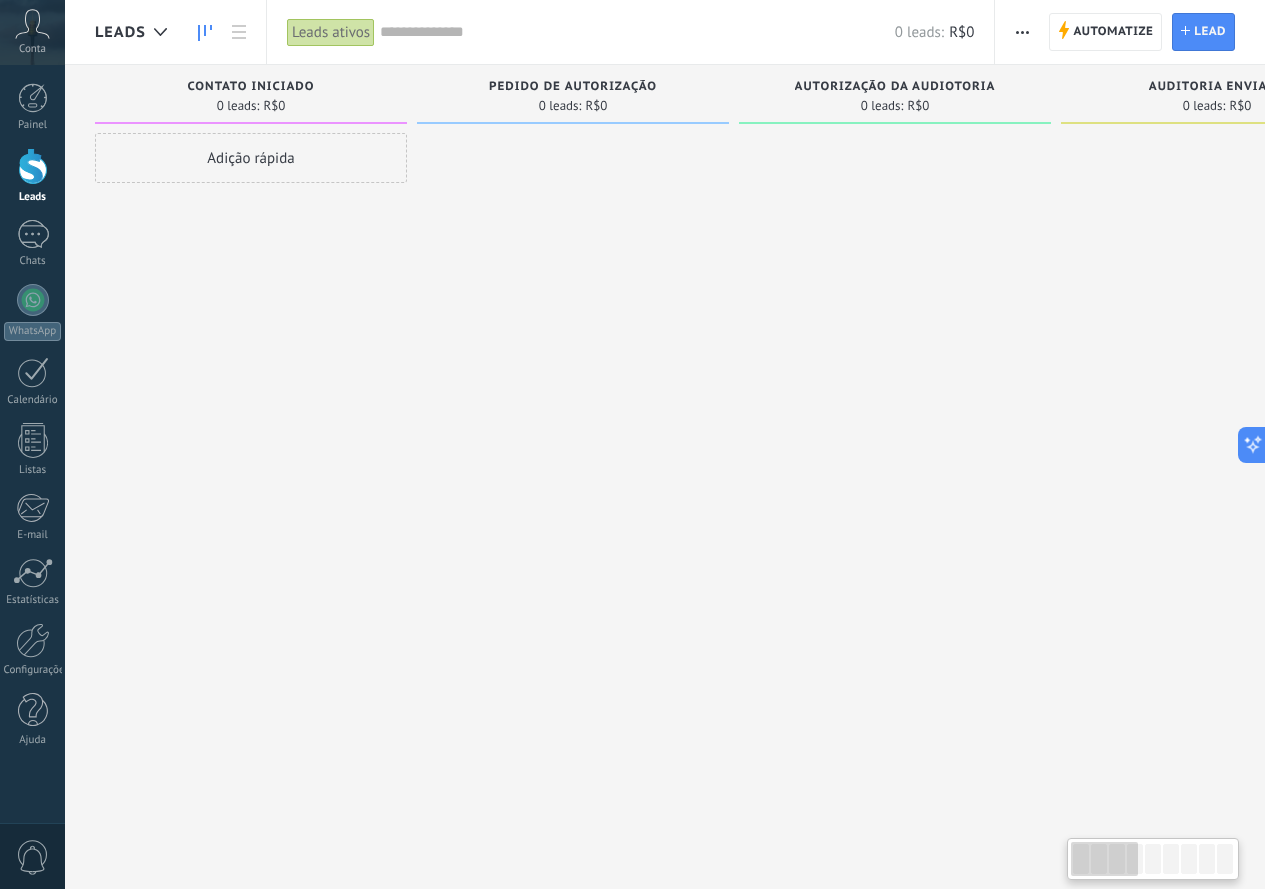 click 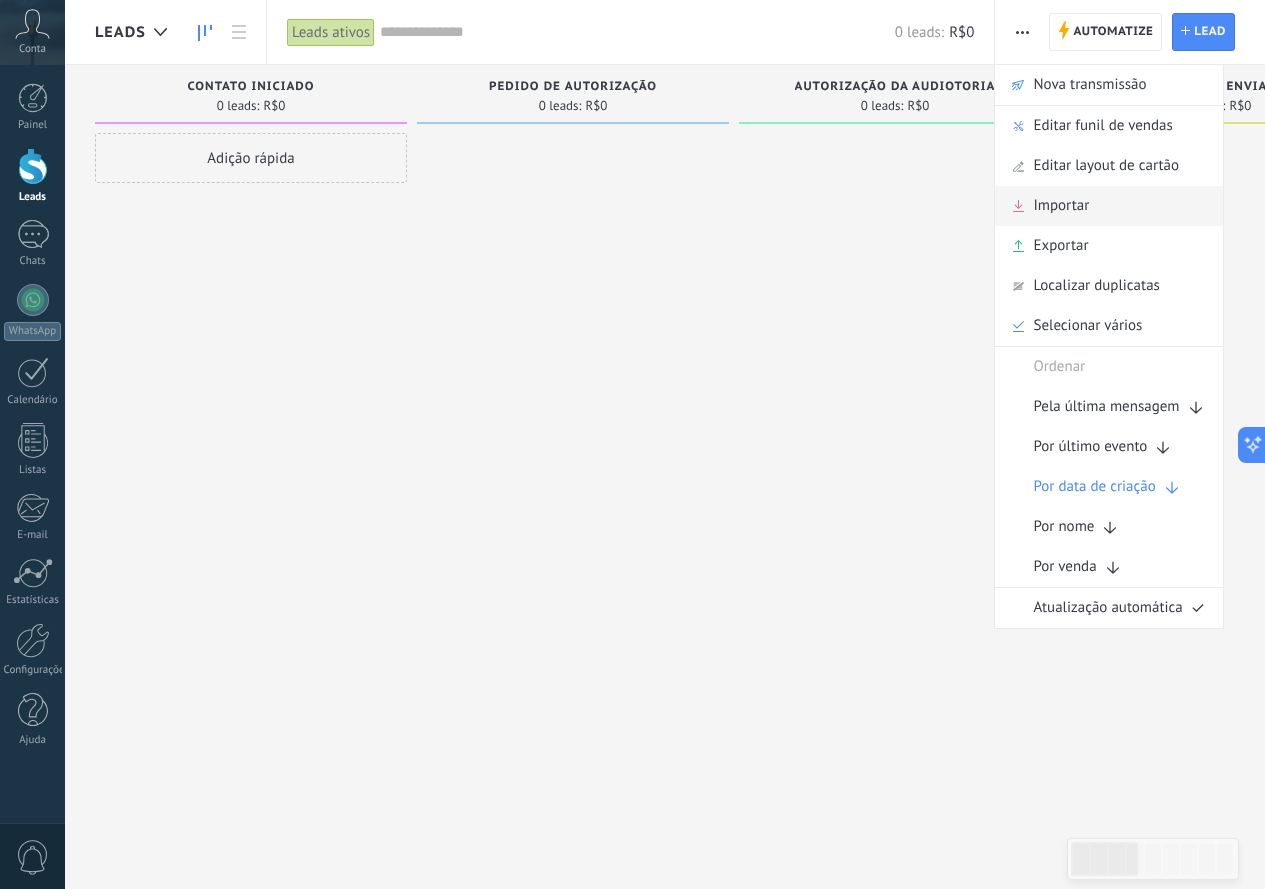 click on "Importar" at bounding box center (1061, 206) 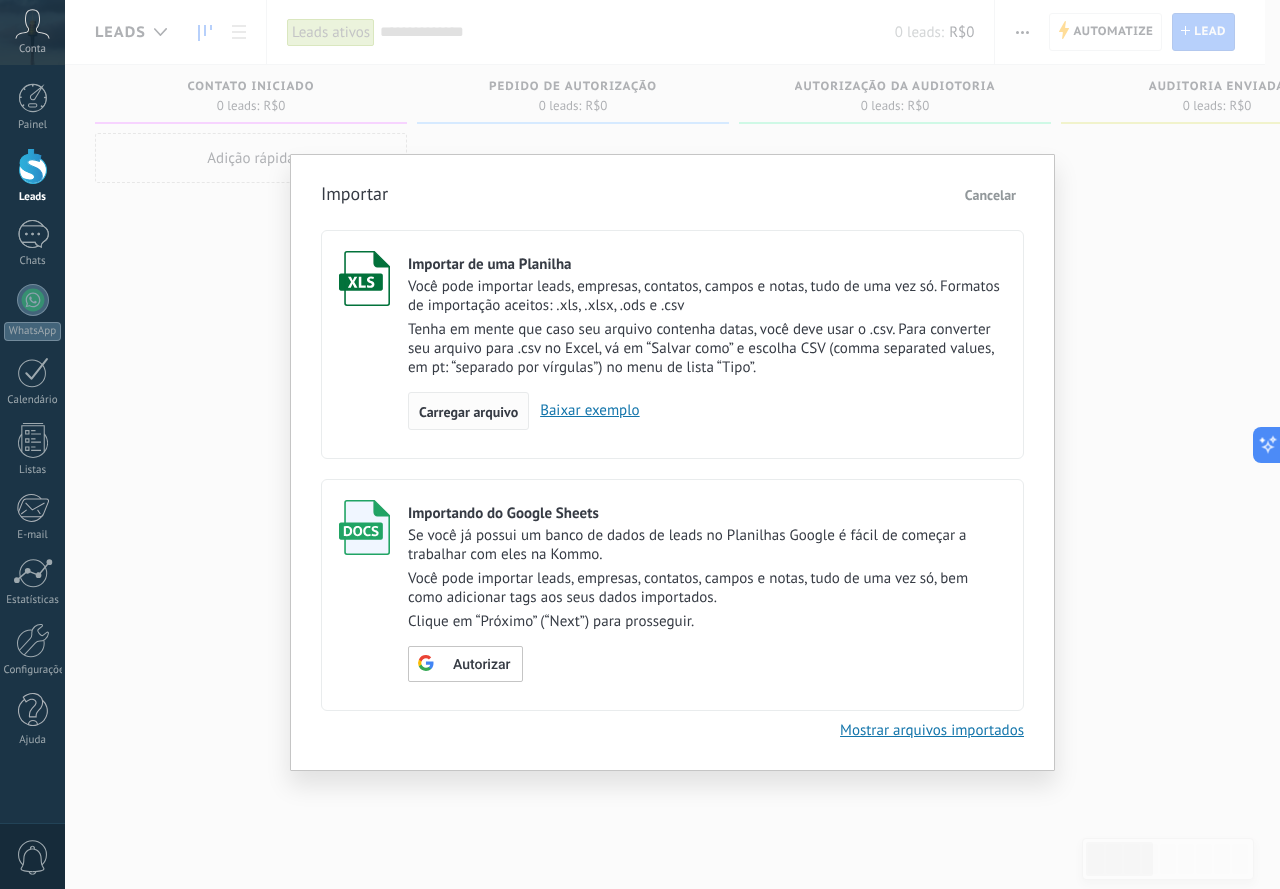 click on "Carregar arquivo" at bounding box center (468, 412) 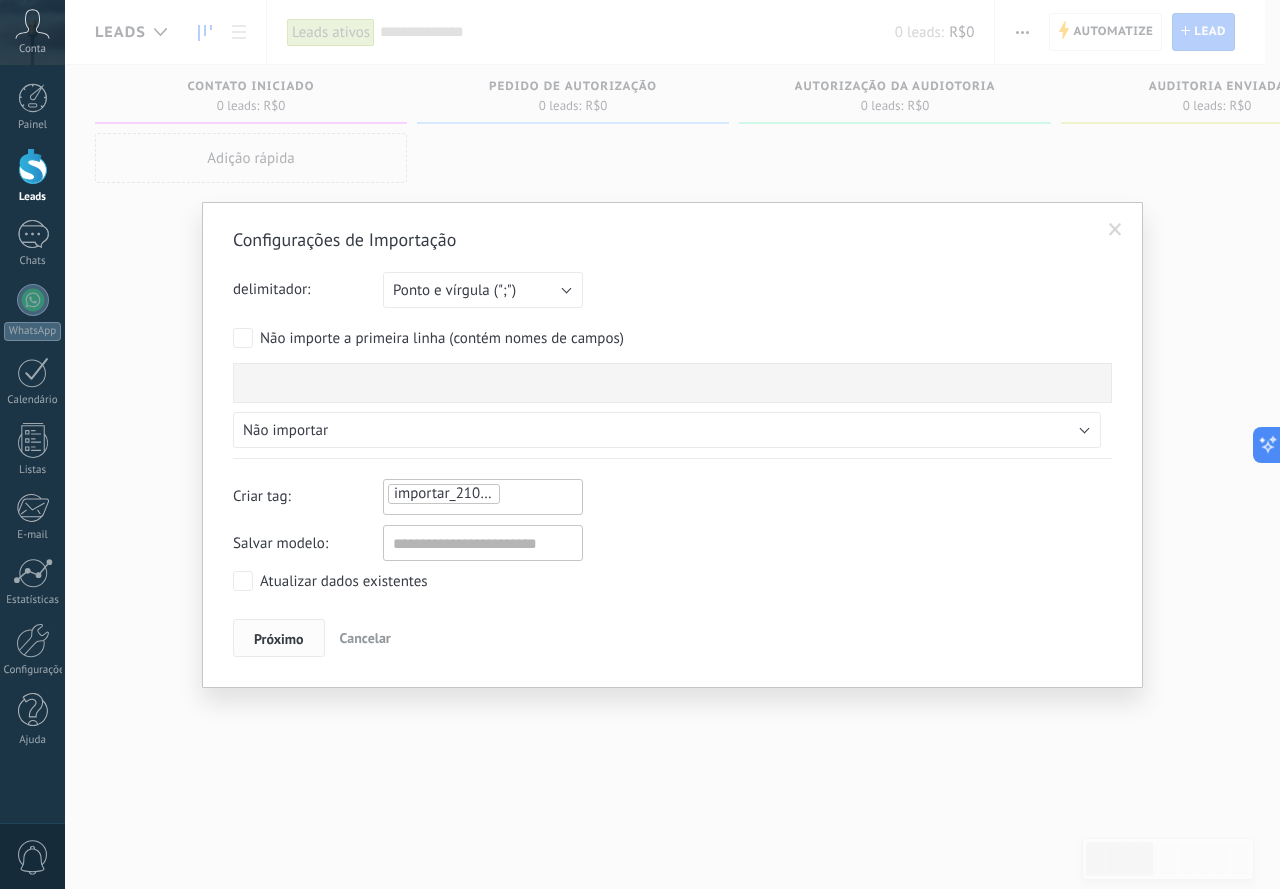 click on "Próximo" at bounding box center [279, 638] 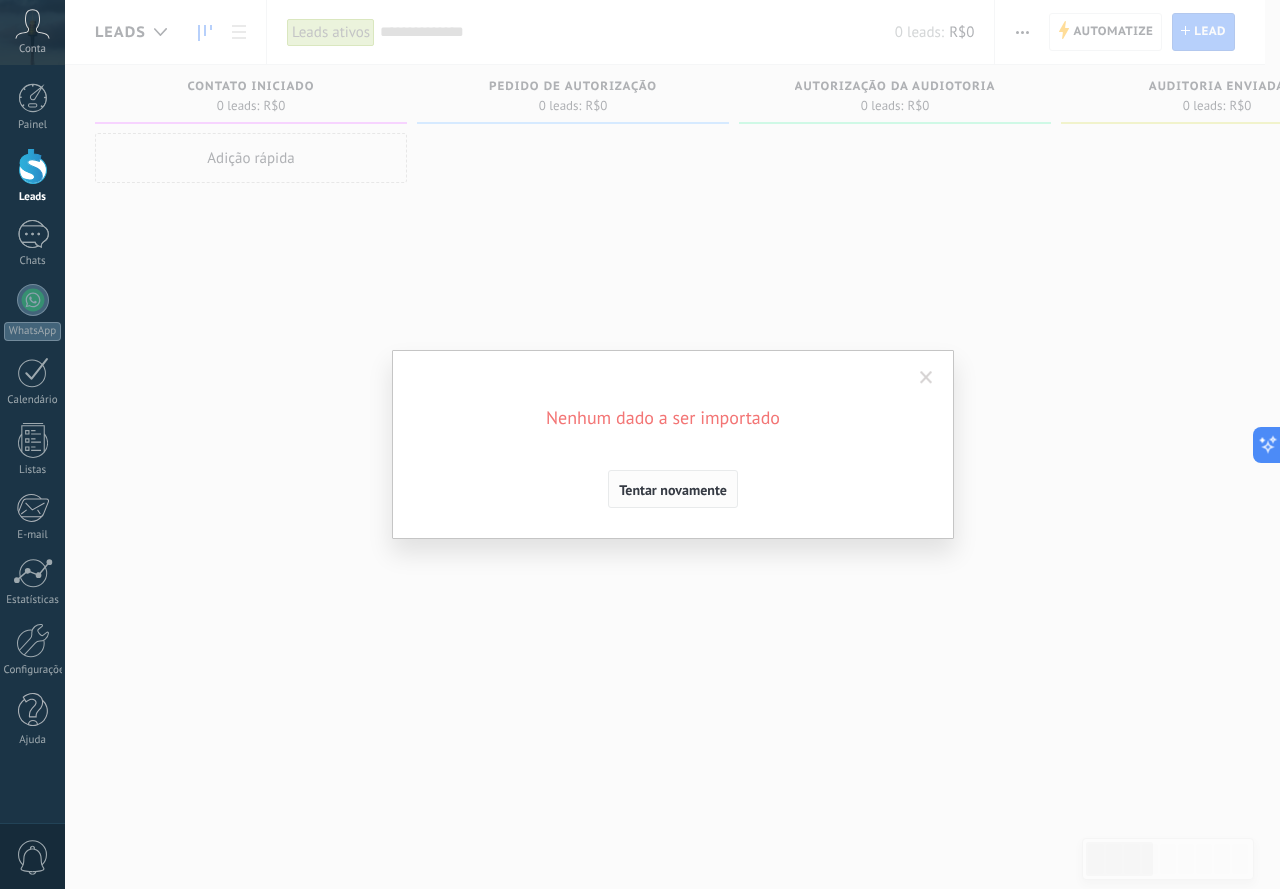 click on "Tentar novamente" at bounding box center [673, 489] 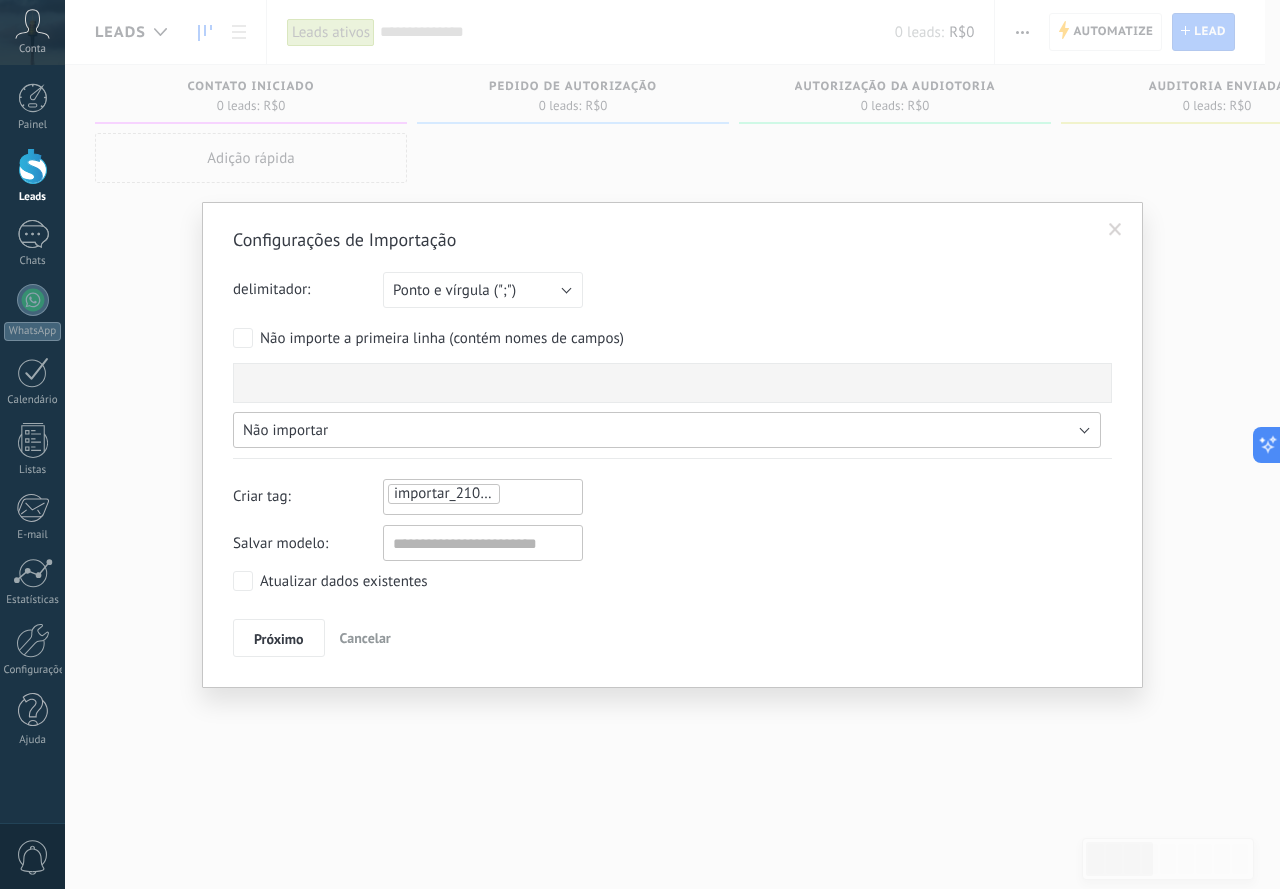 click on "Não importar" at bounding box center [285, 430] 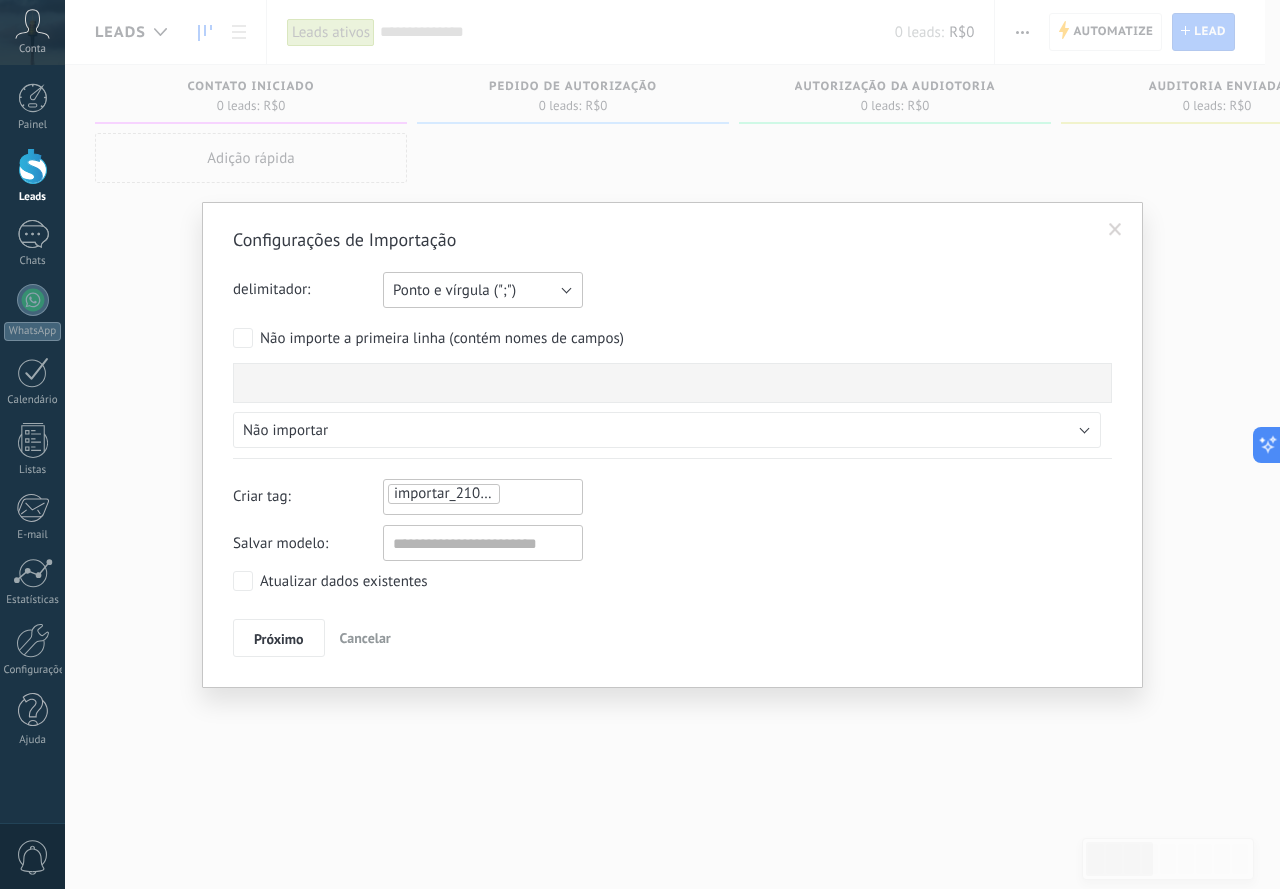 click on "Ponto e vírgula (";")" at bounding box center [483, 290] 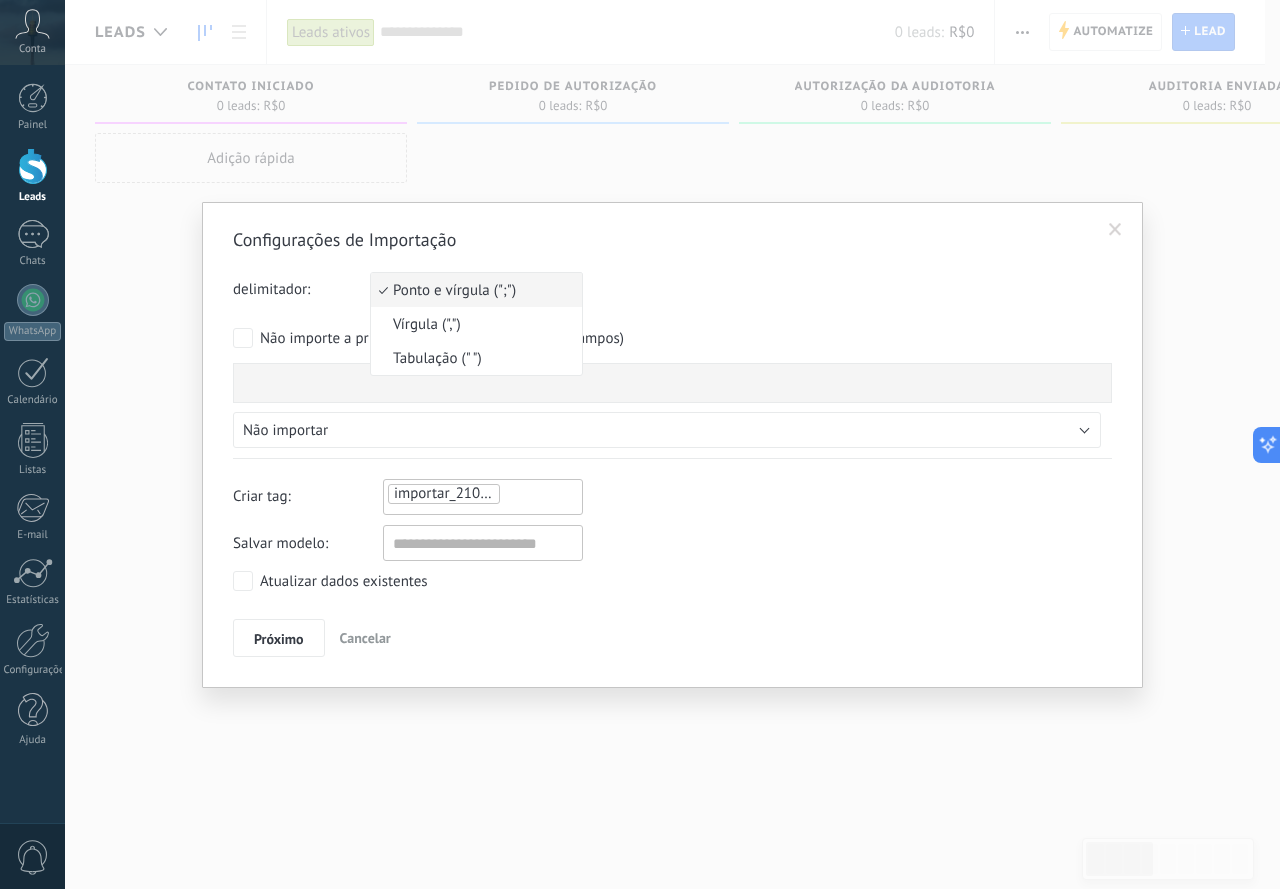 click on "Ponto e vírgula (";")" at bounding box center (476, 290) 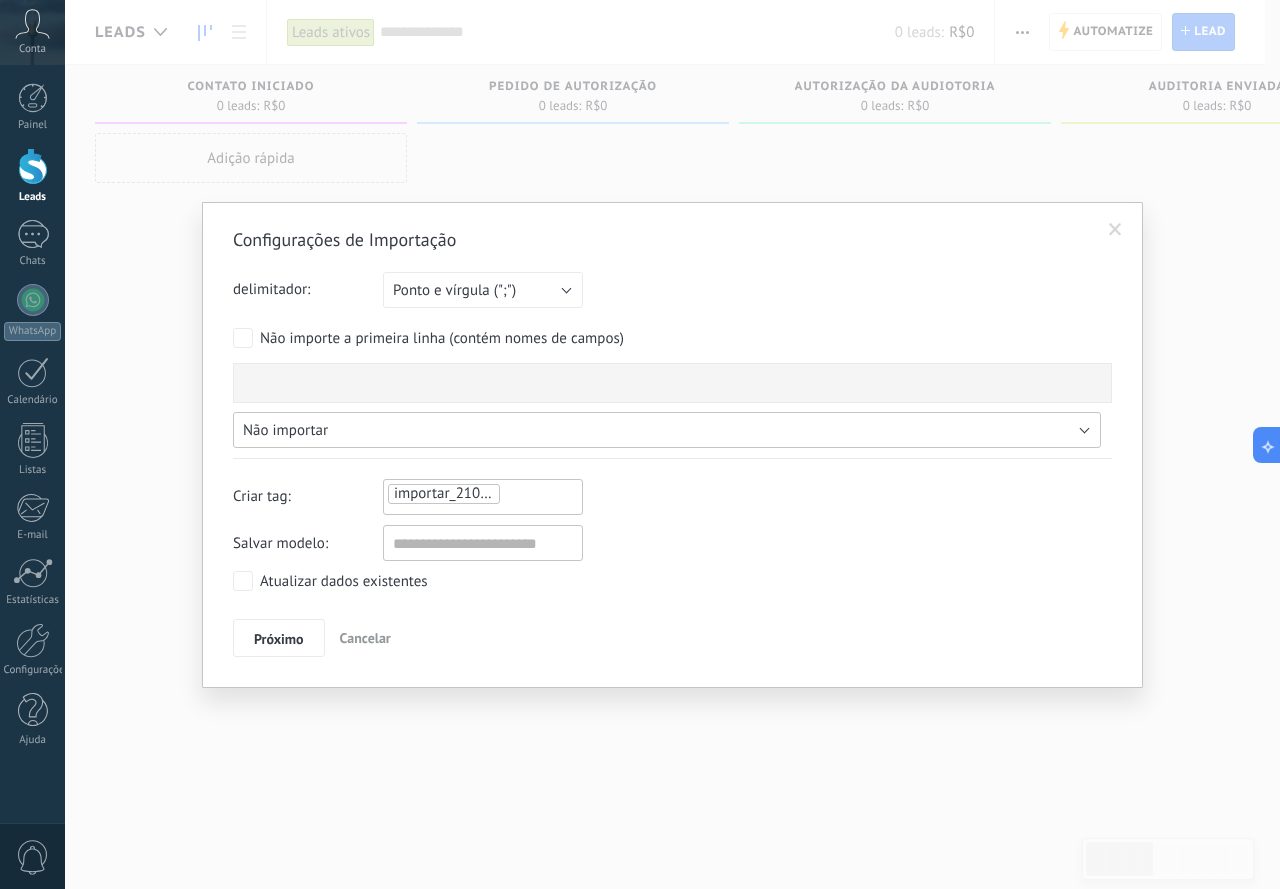 click on "Não importar" at bounding box center [285, 430] 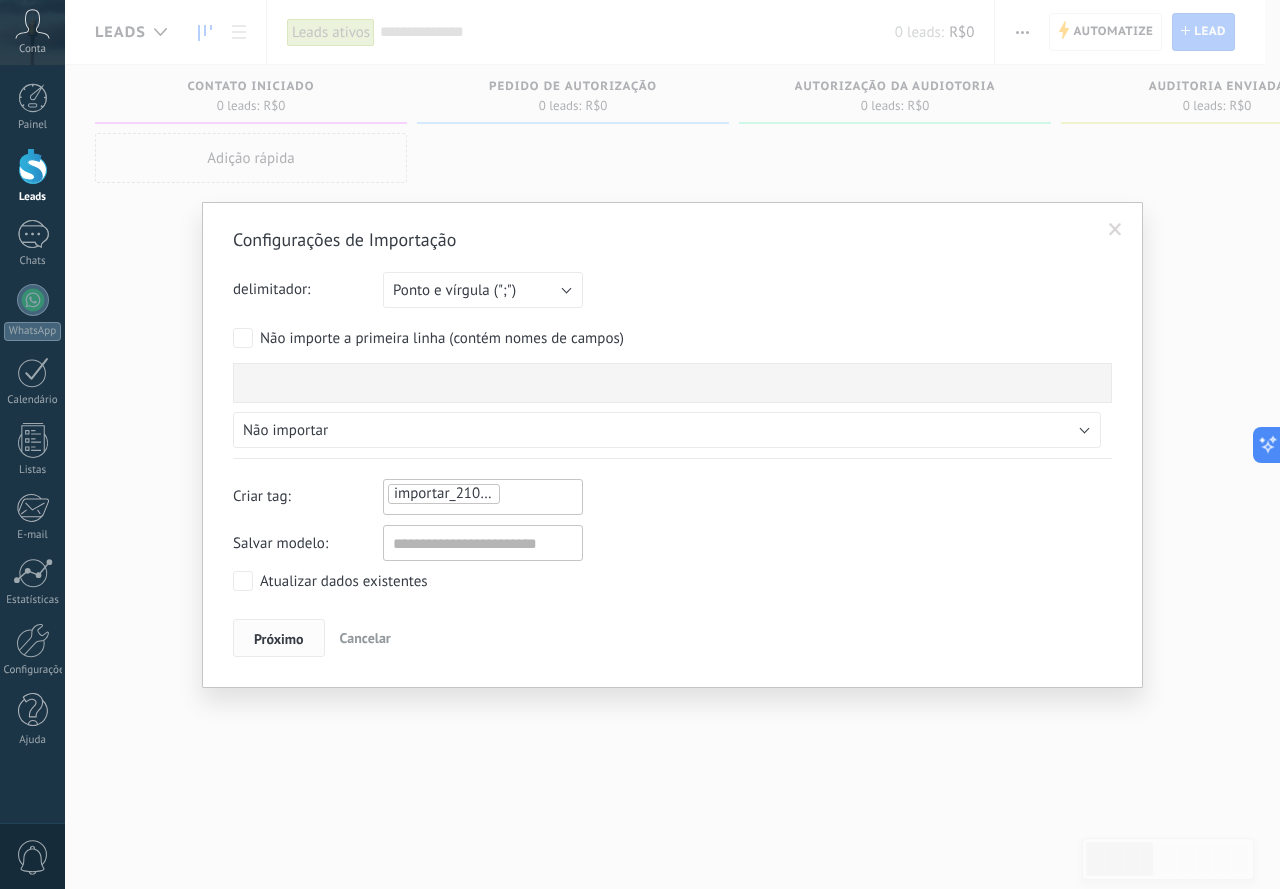 click on "Próximo" at bounding box center [279, 639] 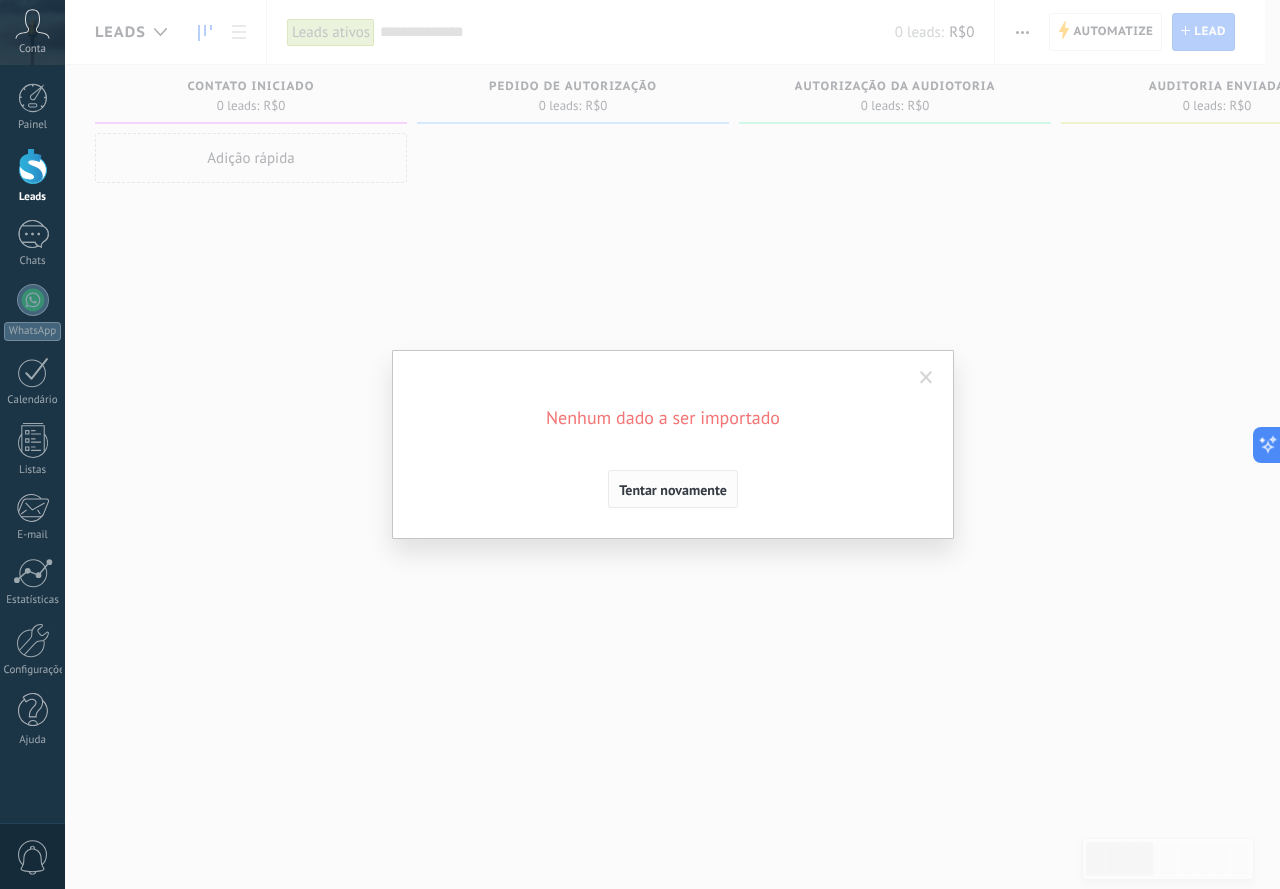 click on "Tentar novamente" at bounding box center (673, 489) 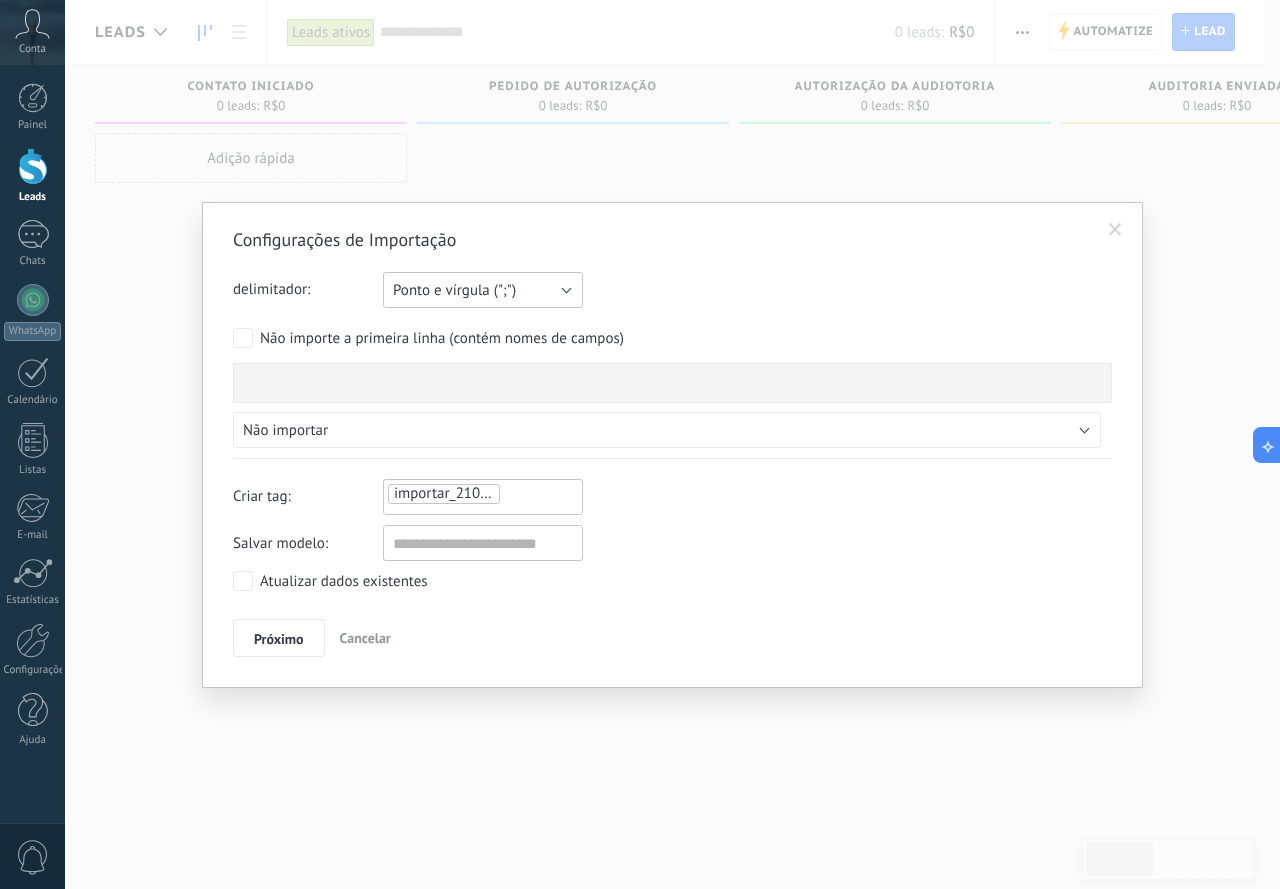 click on "Ponto e vírgula (";")" at bounding box center (483, 290) 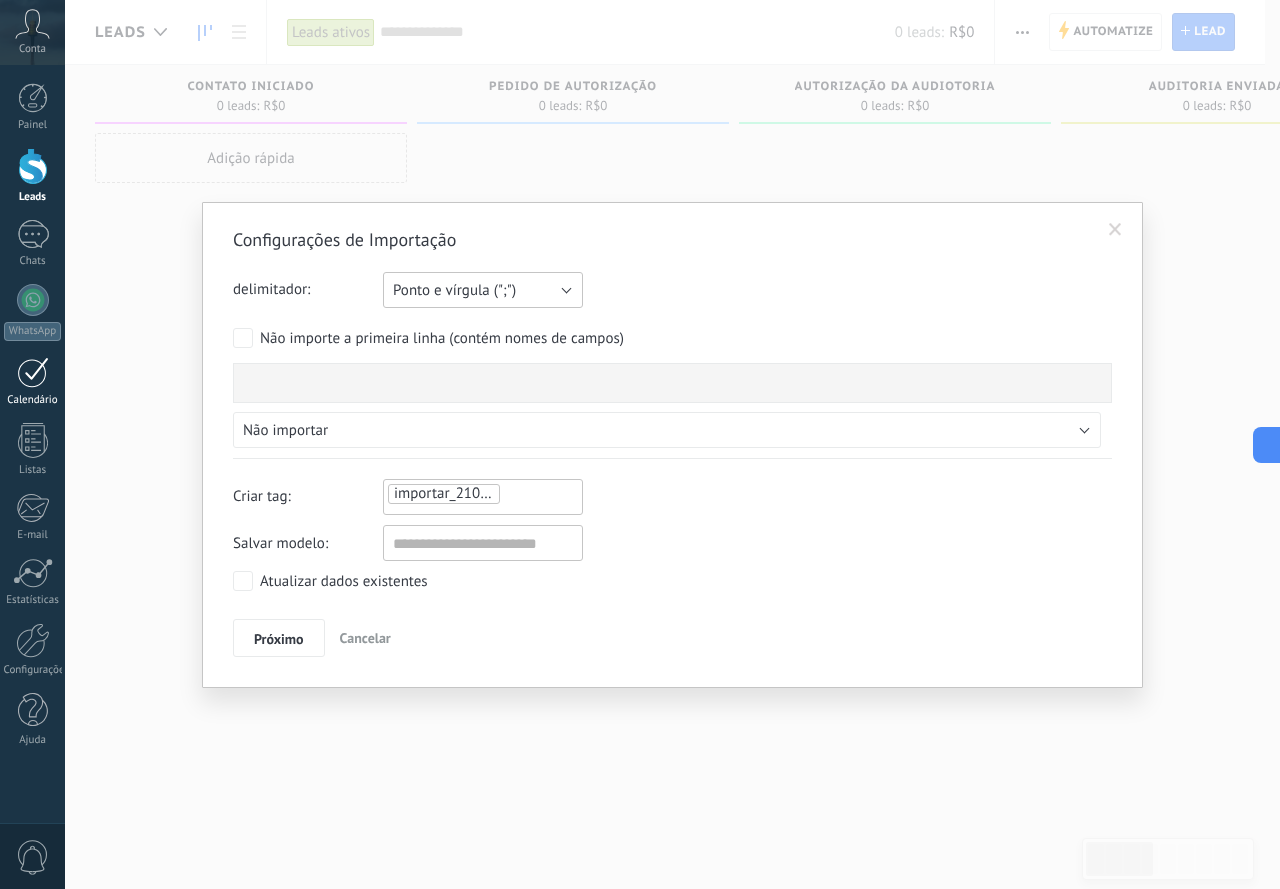 type 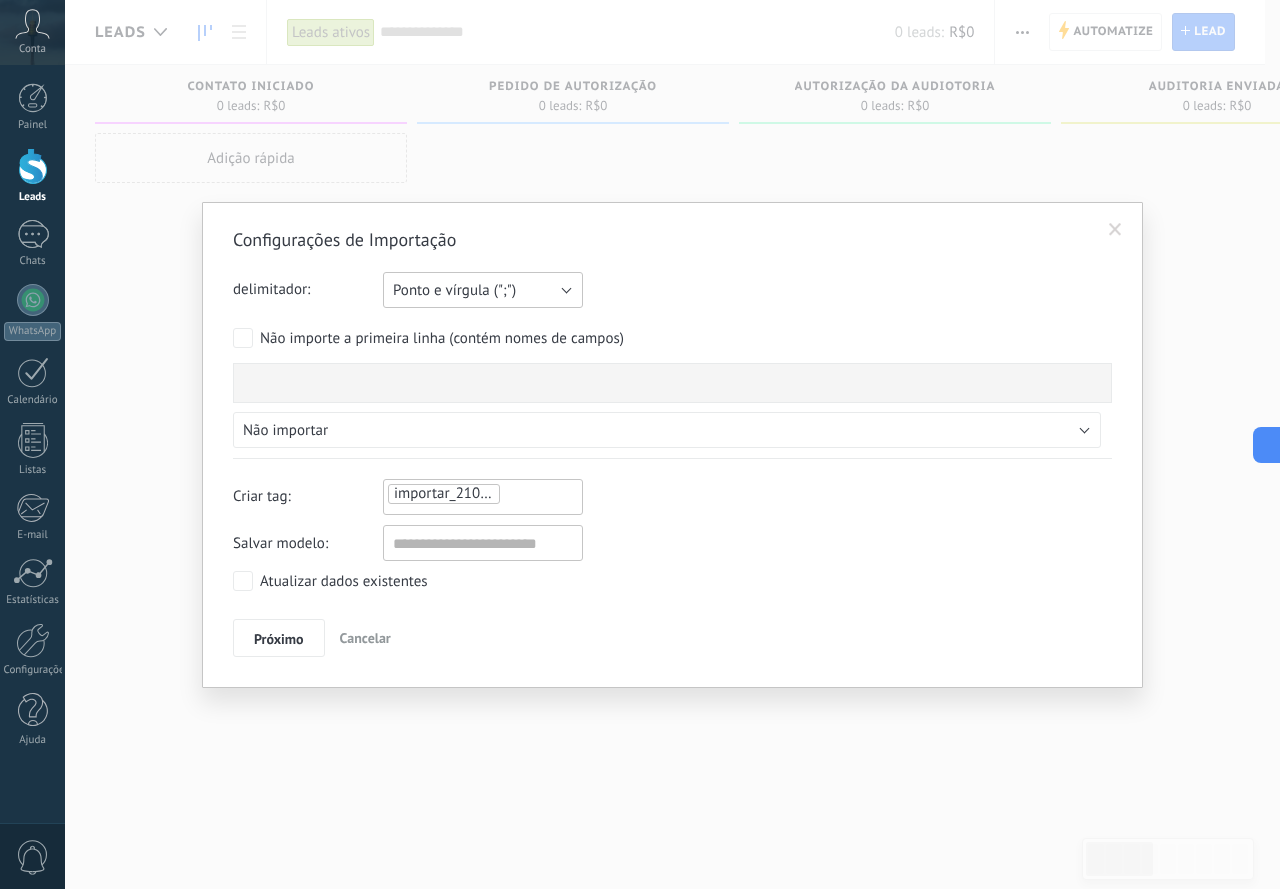 click on "Ponto e vírgula (";")" at bounding box center (454, 290) 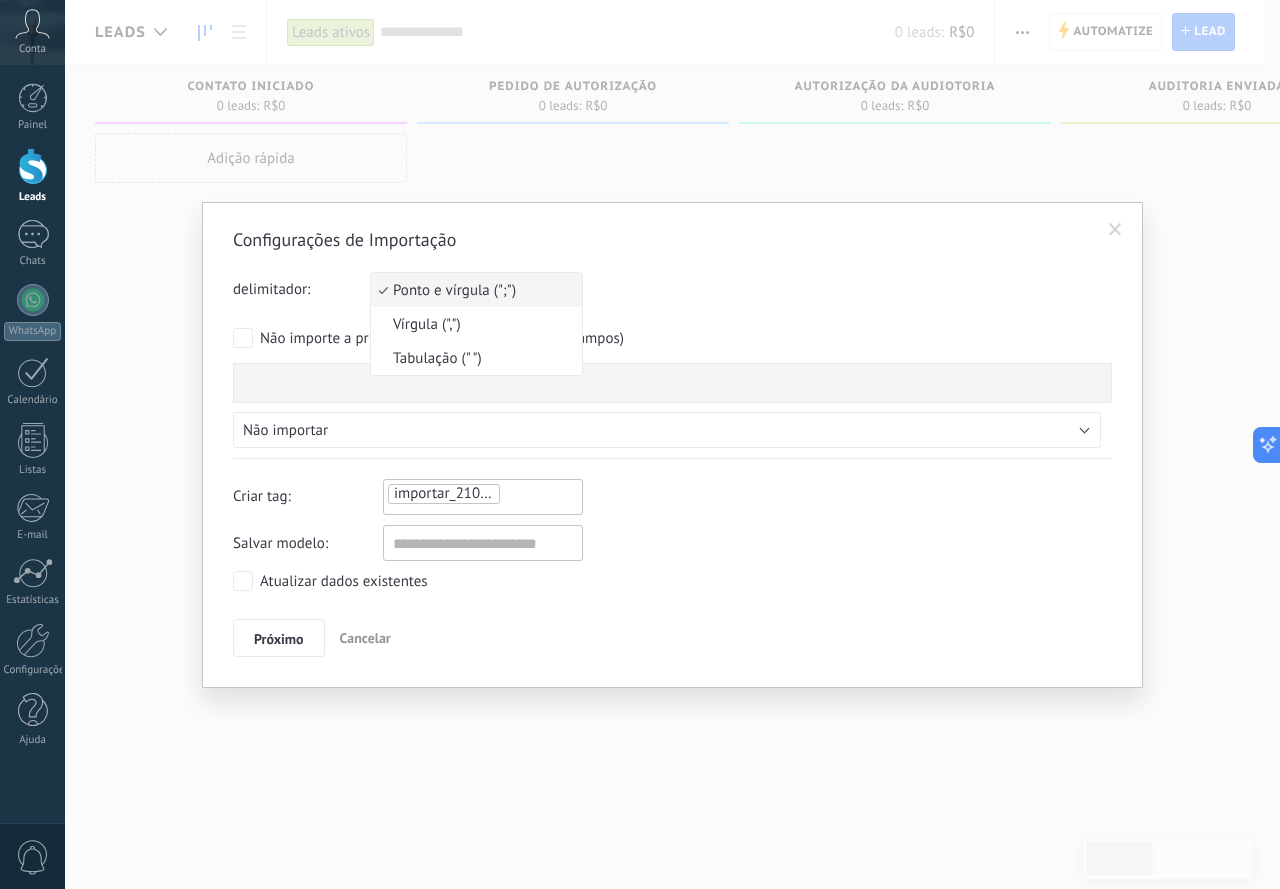 click on "Configurações de Importação" at bounding box center (662, 240) 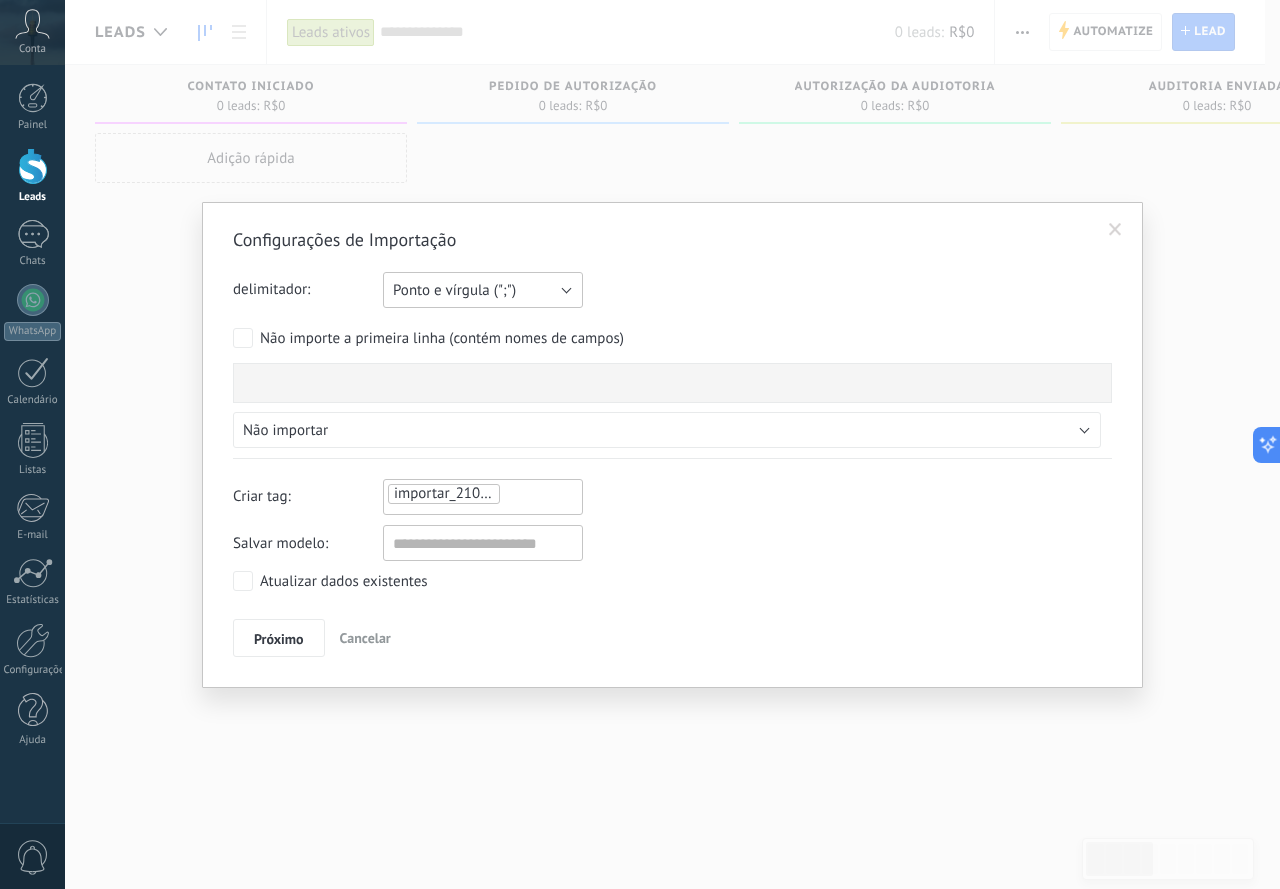 click on "Ponto e vírgula (";")" at bounding box center [454, 290] 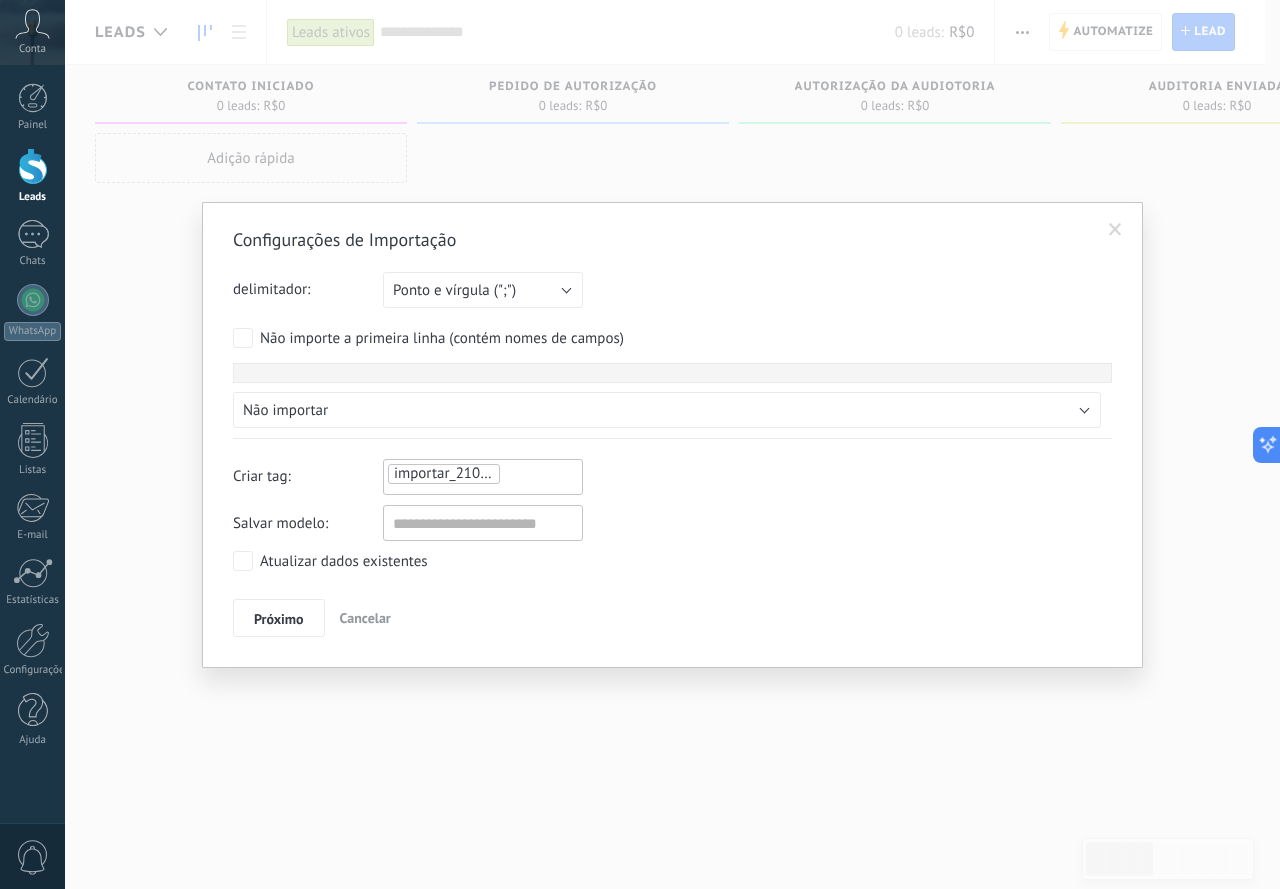 click at bounding box center (672, 373) 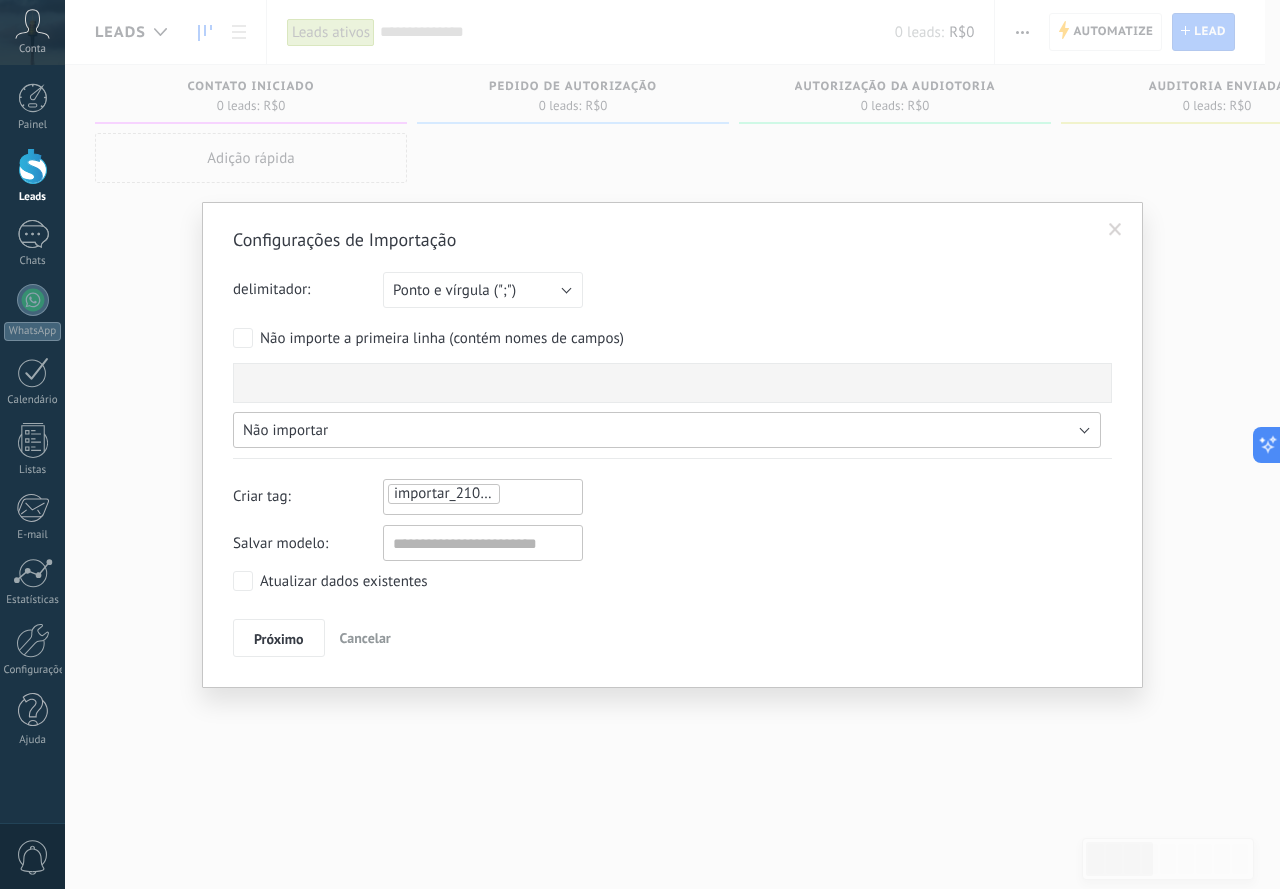 click on "Configurações de Importação delimitador: Ponto e vírgula (";") Vírgula (",") Tabulação ("	") Ponto e vírgula (";") Sua conta excedeu o limite de campos personalizados Não importe a primeira linha (contém nomes de campos) Não importar Não importar Novo campo personalizado Contato Nome completo Nome Sobrenome ID do contato Sobrenome Nota de contato Criado por Criado em Usuário responsável Tags de contato Telefone comercial Tel. direto com. Celular Faz Telefone residencial Outro telefone Email comercial Email pessoal Outro email Posição Lead Lead titulo Lead venda ID do lead Usuário responsável Criado em Criado por Lead tag Lead nota Lead status Funil de vendas Fechado às utm_content utm_medium utm_campaign utm_source utm_term utm_referrer referrer gclientid gclid fbclid Tipo de cliente Setor do cliente Orçamento Método de pagamento Objetivo do cliente Motivo de perda Número de contrato Data de contrato Pagamento Arquivo Empresa Nome da empresa ID da empresa Usuário responsável Criado em" at bounding box center (672, 442) 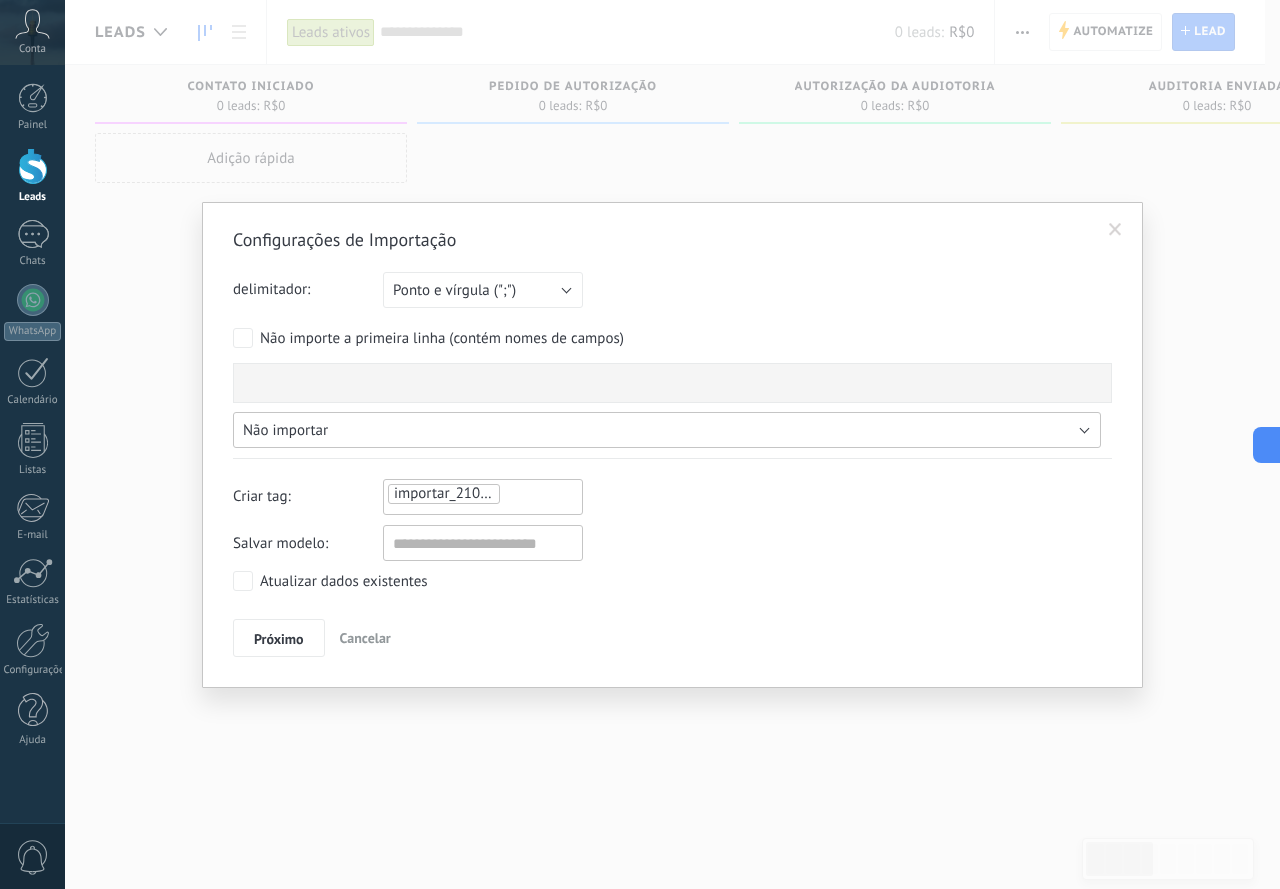 click on "Não importar Não importar Novo campo personalizado Contato Nome completo Nome Sobrenome ID do contato Sobrenome Nota de contato Criado por Criado em Usuário responsável Tags de contato Telefone comercial Tel. direto com. Celular Faz Telefone residencial Outro telefone Email comercial Email pessoal Outro email Posição Lead Lead titulo Lead venda ID do lead Usuário responsável Criado em Criado por Lead tag Lead nota Lead status Funil de vendas Fechado às utm_content utm_medium utm_campaign utm_source utm_term utm_referrer referrer gclientid gclid fbclid Tipo de cliente Setor do cliente Orçamento Método de pagamento Objetivo do cliente Motivo de perda Número de contrato Data de contrato Pagamento Arquivo Empresa Nome da empresa ID da empresa Usuário responsável Criado em Criado por Nota da empresa Tag da empresa Telefone comercial Tel. direto com. Celular Faz Telefone residencial Outro telefone Email comercial Email pessoal Outro email Site Endereço Adicionar itens automaticamente à lista" at bounding box center [672, 410] 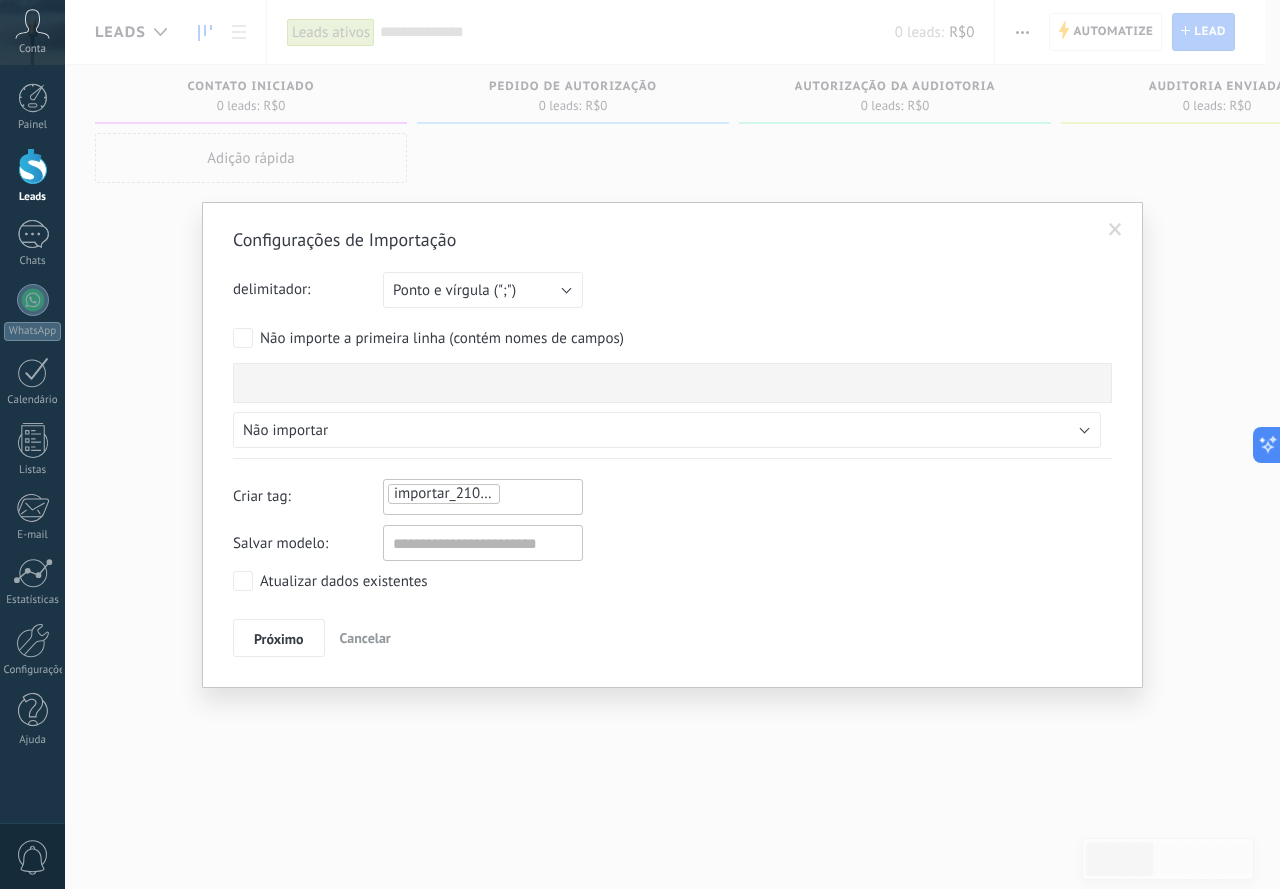 click on "delimitador: Ponto e vírgula (";") Vírgula (",") Tabulação ("	") Ponto e vírgula (";") Sua conta excedeu o limite de campos personalizados Não importe a primeira linha (contém nomes de campos) Não importar Não importar Novo campo personalizado Contato Nome completo Nome Sobrenome ID do contato Sobrenome Nota de contato Criado por Criado em Usuário responsável Tags de contato Telefone comercial Tel. direto com. Celular Faz Telefone residencial Outro telefone Email comercial Email pessoal Outro email Posição Lead Lead titulo Lead venda ID do lead Usuário responsável Criado em Criado por Lead tag Lead nota Lead status Funil de vendas Fechado às utm_content utm_medium utm_campaign utm_source utm_term utm_referrer referrer gclientid gclid fbclid Tipo de cliente Setor do cliente Orçamento Método de pagamento Objetivo do cliente Motivo de perda Número de contrato Data de contrato Pagamento Arquivo Empresa Nome da empresa ID da empresa Usuário responsável Criado em Criado por Nota da empresa Faz" at bounding box center [672, 365] 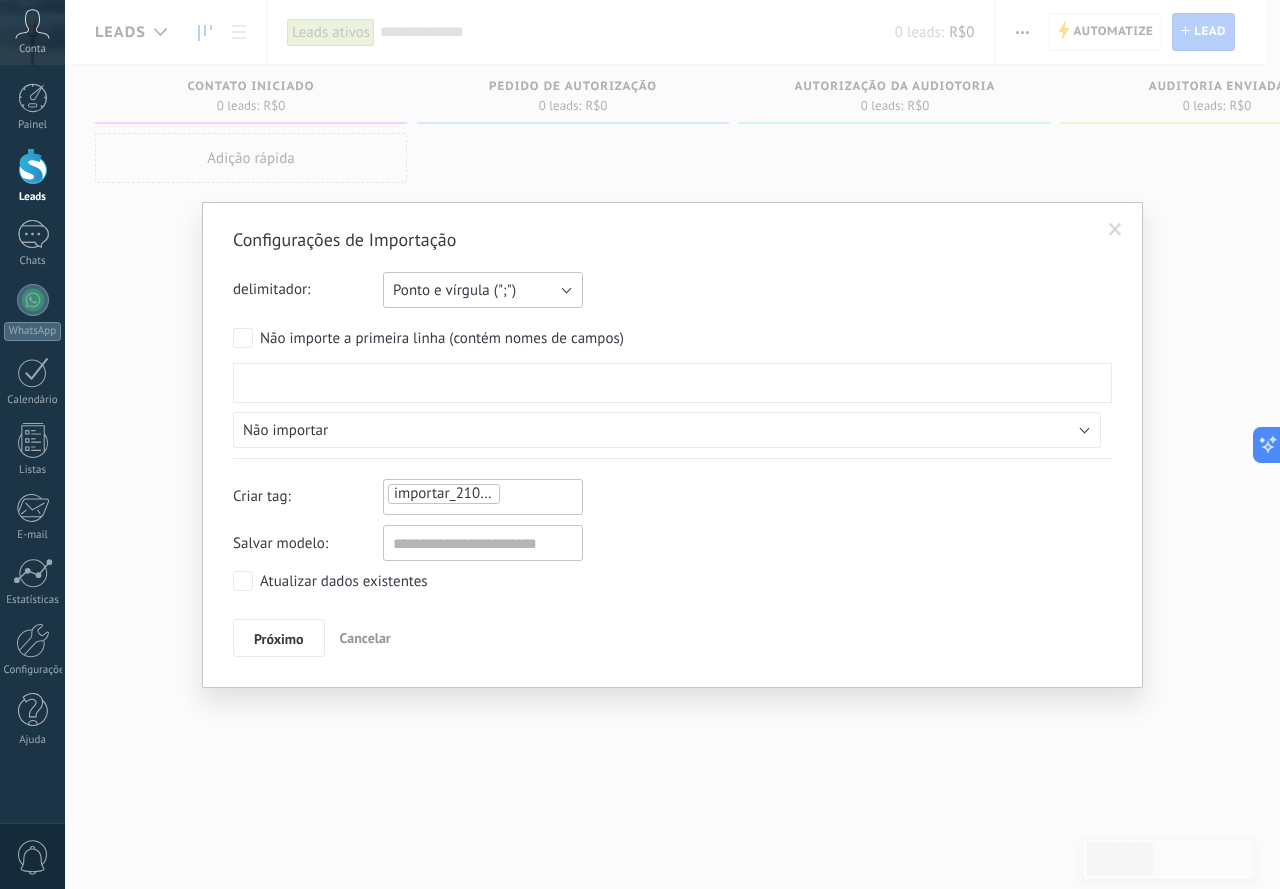 click on "Ponto e vírgula (";")" at bounding box center (454, 290) 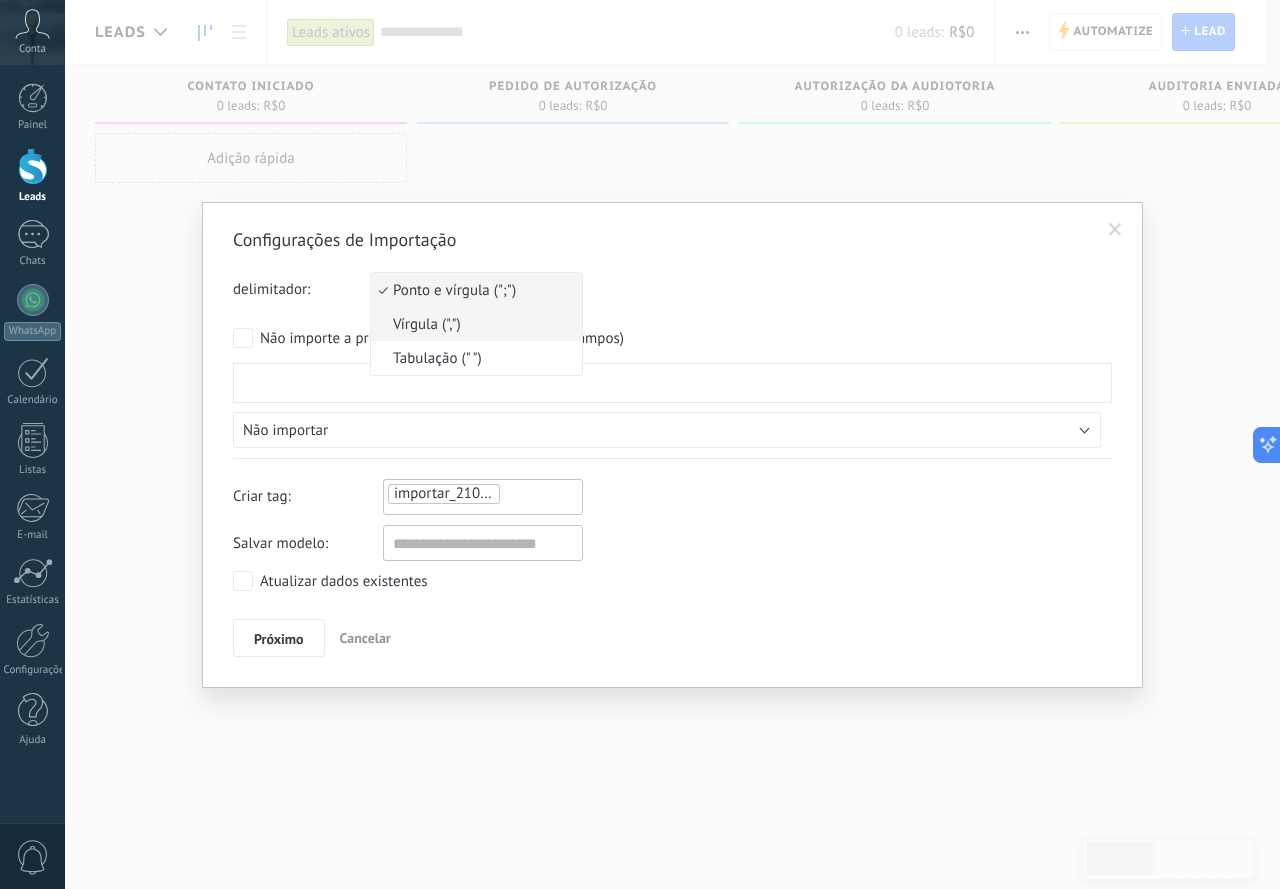 click on "Vírgula (",")" at bounding box center [473, 324] 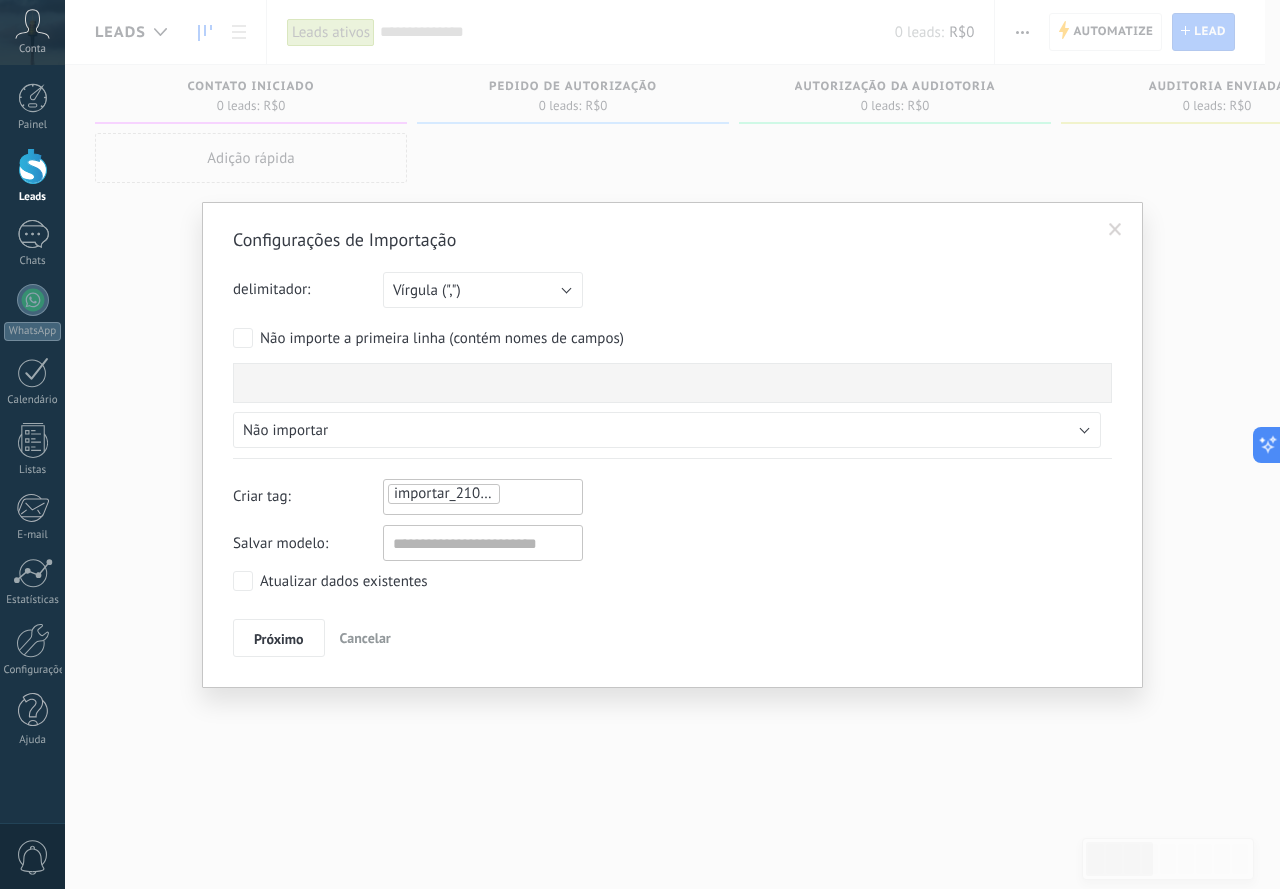 click on "Atualizar dados existentes" at bounding box center [344, 582] 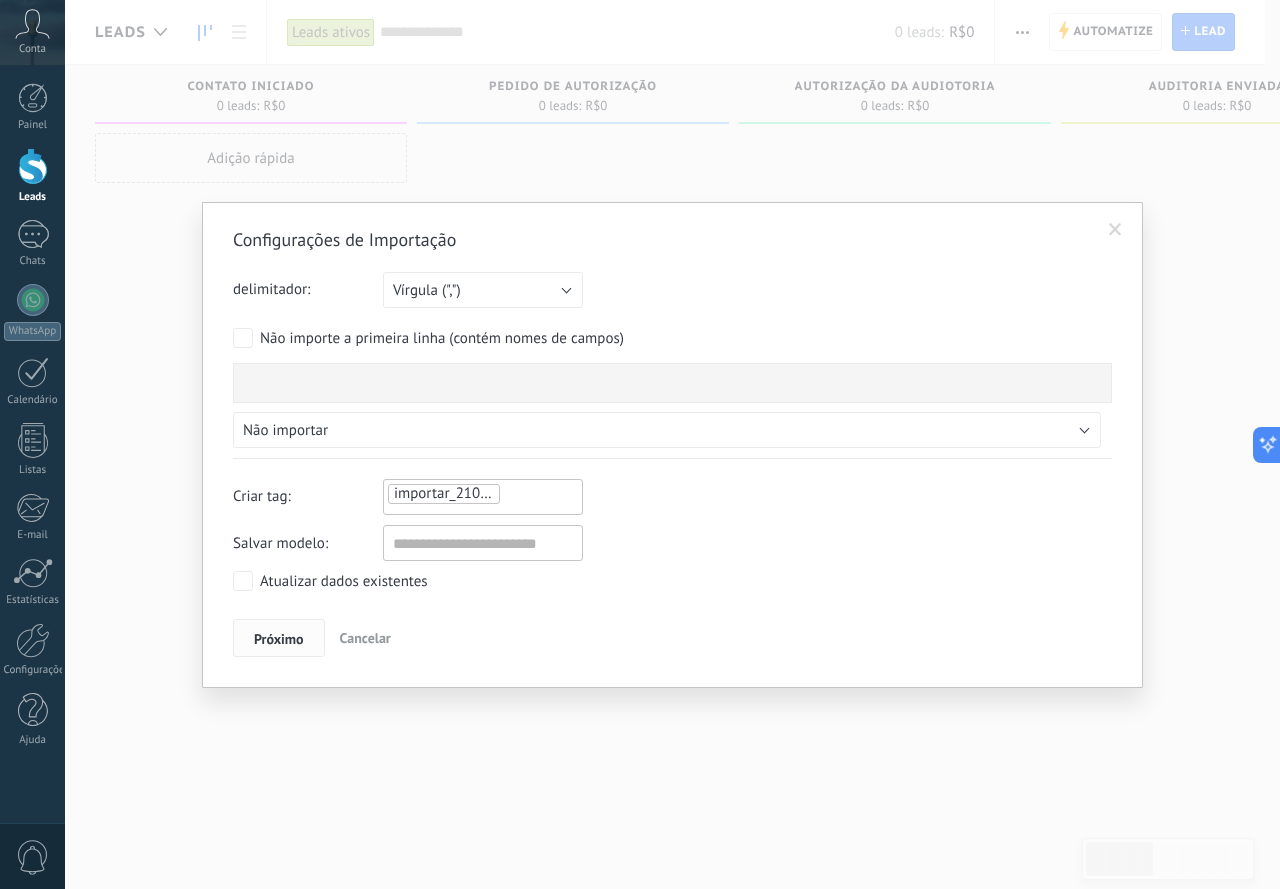 click on "Próximo" at bounding box center (279, 639) 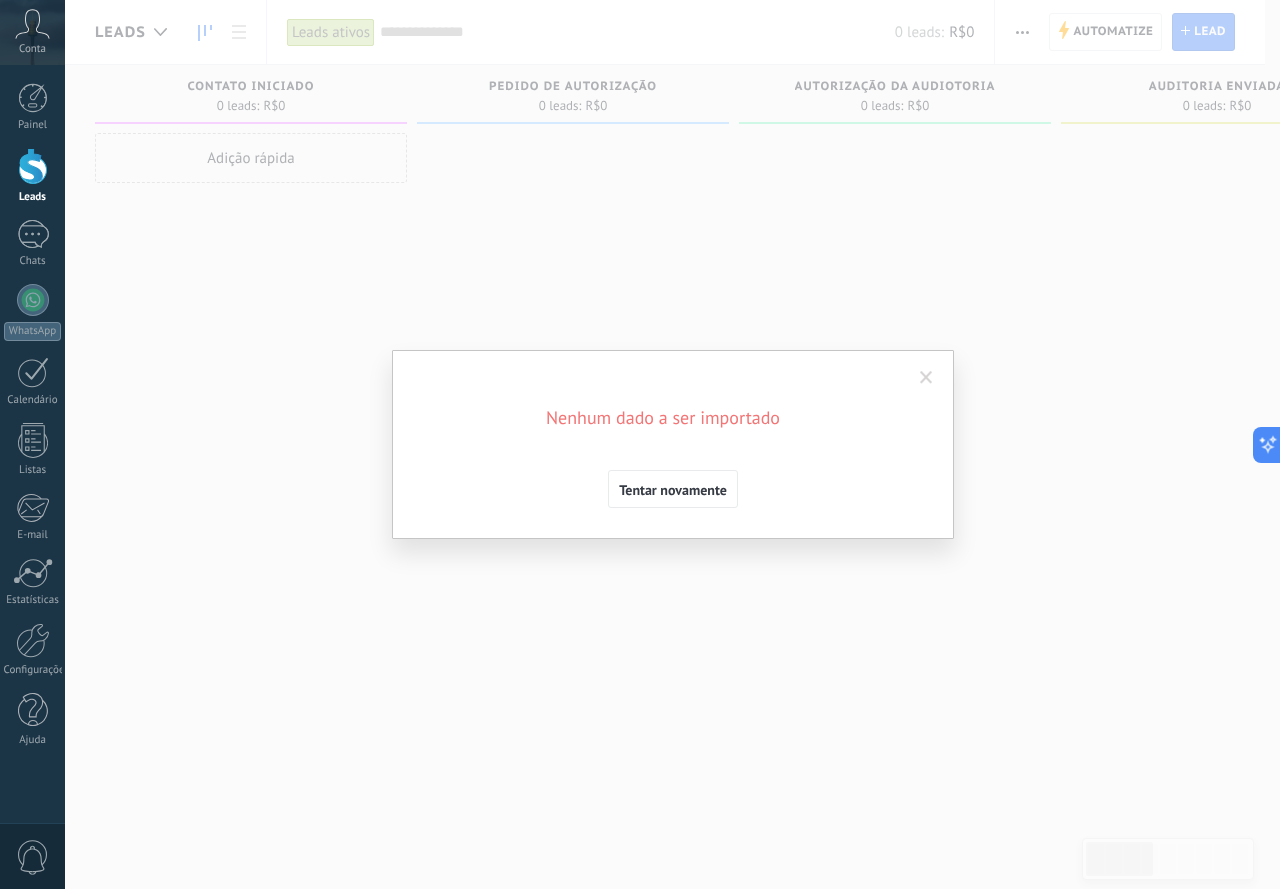 click on "Configurações de Importação delimitador: Ponto e vírgula (";") Vírgula (",") Tabulação ("	") Vírgula (",") Sua conta excedeu o limite de campos personalizados Não importe a primeira linha (contém nomes de campos) Não importar Novo campo personalizado Contato Nome completo Nome Sobrenome ID do contato Sobrenome Nota de contato Criado por Criado em Usuário responsável Tags de contato Telefone comercial Tel. direto com. Celular Faz Telefone residencial Outro telefone Email comercial Email pessoal Outro email Posição Lead Lead titulo Lead venda ID do lead Usuário responsável Criado em Criado por Lead tag Lead nota Lead status Funil de vendas Fechado às utm_content utm_medium utm_campaign utm_source utm_term utm_referrer referrer gclientid gclid fbclid Tipo de cliente Setor do cliente Orçamento Método de pagamento Objetivo do cliente Motivo de perda Número de contrato Data de contrato Pagamento Arquivo Empresa Nome da empresa ID da empresa Usuário responsável Criado em Criado por Celular" at bounding box center [673, 444] 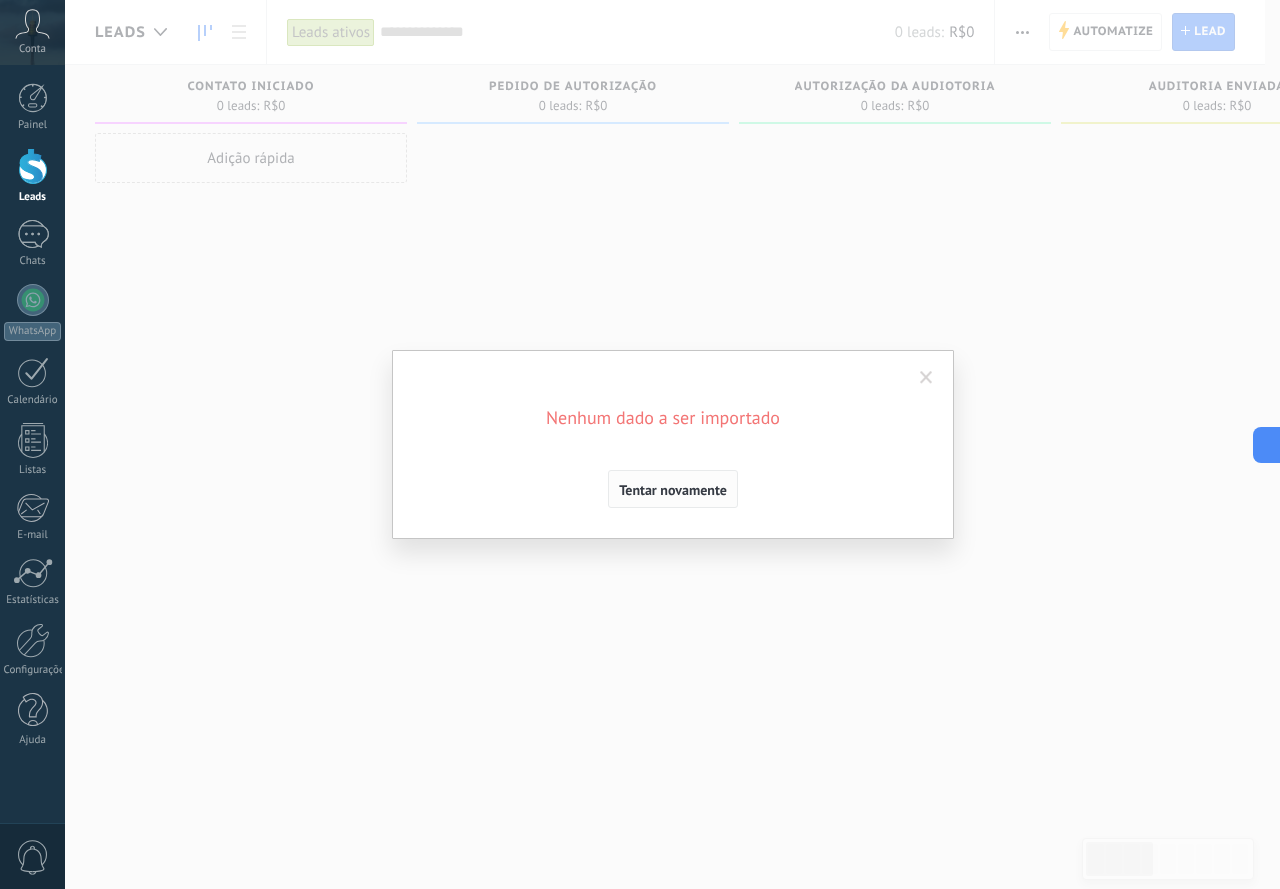 click on "Tentar novamente" at bounding box center (673, 489) 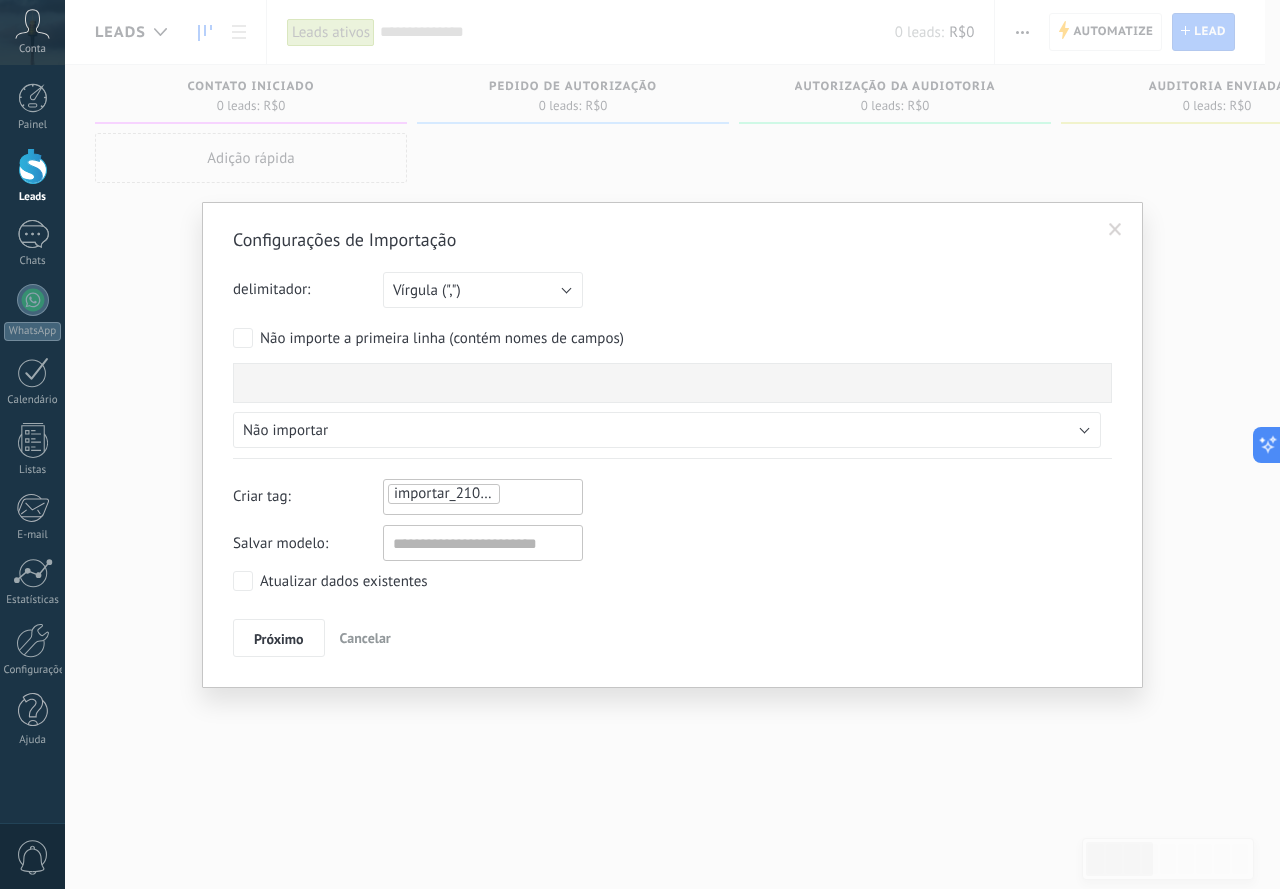 click on "Não importar Novo campo personalizado Contato Nome completo Nome Sobrenome ID do contato Sobrenome Nota de contato Criado por Criado em Usuário responsável Tags de contato Telefone comercial Tel. direto com. Celular Faz Telefone residencial Outro telefone Email comercial Email pessoal Outro email Posição Lead Lead titulo Lead venda ID do lead Usuário responsável Criado em Criado por Lead tag Lead nota Lead status Funil de vendas Fechado às utm_content utm_medium utm_campaign utm_source utm_term utm_referrer referrer gclientid gclid fbclid Tipo de cliente Setor do cliente Orçamento Método de pagamento Objetivo do cliente Motivo de perda Número de contrato Data de contrato Pagamento Arquivo Empresa Nome da empresa ID da empresa Usuário responsável Criado em Criado por Nota da empresa Tag da empresa Telefone comercial Tel. direto com. Celular Faz Telefone residencial Outro telefone Email comercial Email pessoal Outro email Site Endereço Não importar Adicionar itens automaticamente à lista" at bounding box center (672, 405) 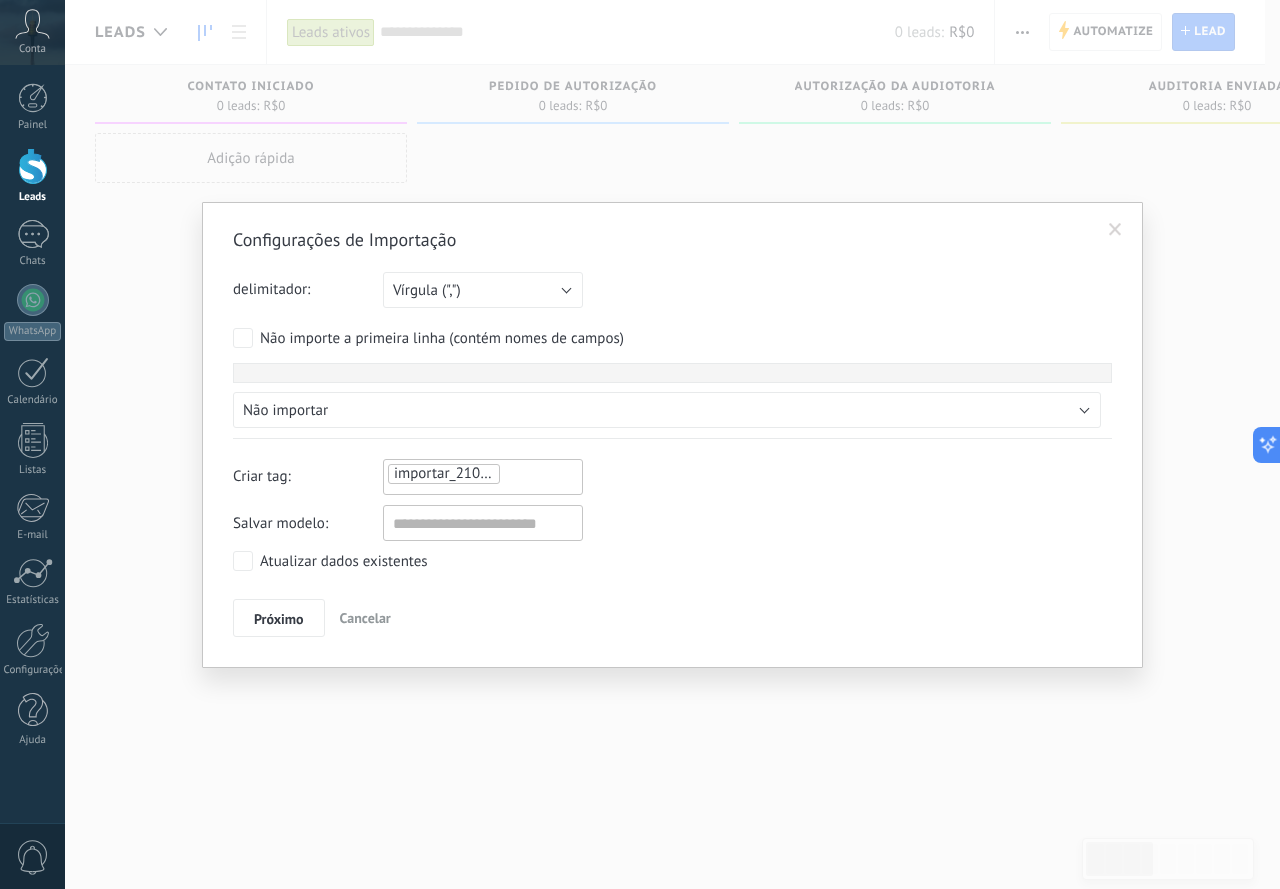 click on "Não importar Novo campo personalizado Contato Nome completo Nome Sobrenome ID do contato Sobrenome Nota de contato Criado por Criado em Usuário responsável Tags de contato Telefone comercial Tel. direto com. Celular Faz Telefone residencial Outro telefone Email comercial Email pessoal Outro email Posição Lead Lead titulo Lead venda ID do lead Usuário responsável Criado em Criado por Lead tag Lead nota Lead status Funil de vendas Fechado às utm_content utm_medium utm_campaign utm_source utm_term utm_referrer referrer gclientid gclid fbclid Tipo de cliente Setor do cliente Orçamento Método de pagamento Objetivo do cliente Motivo de perda Número de contrato Data de contrato Pagamento Arquivo Empresa Nome da empresa ID da empresa Usuário responsável Criado em Criado por Nota da empresa Tag da empresa Telefone comercial Tel. direto com. Celular Faz Telefone residencial Outro telefone Email comercial Email pessoal Outro email Site Endereço Não importar Adicionar itens automaticamente à lista" at bounding box center [672, 405] 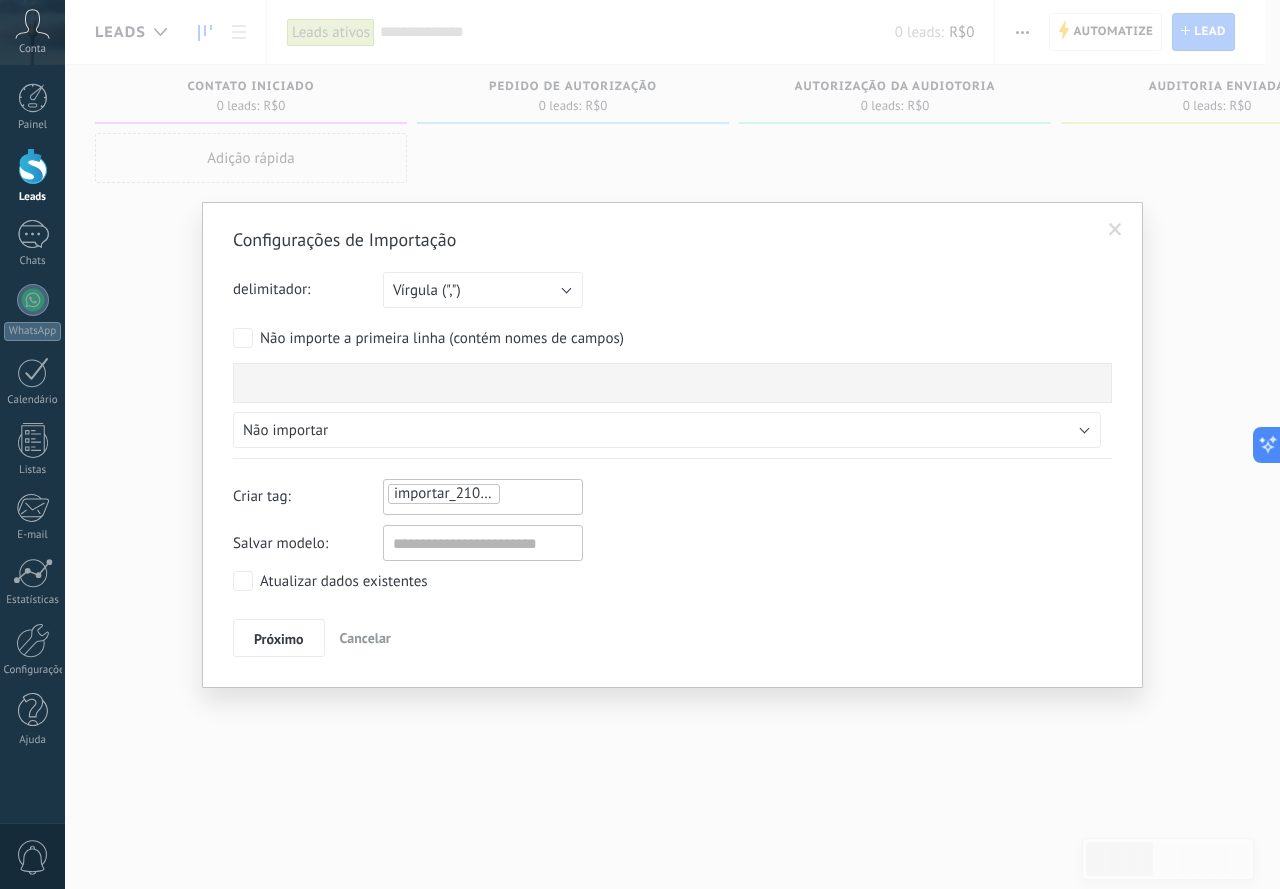 click on "Não importar Novo campo personalizado Contato Nome completo Nome Sobrenome ID do contato Sobrenome Nota de contato Criado por Criado em Usuário responsável Tags de contato Telefone comercial Tel. direto com. Celular Faz Telefone residencial Outro telefone Email comercial Email pessoal Outro email Posição Lead Lead titulo Lead venda ID do lead Usuário responsável Criado em Criado por Lead tag Lead nota Lead status Funil de vendas Fechado às utm_content utm_medium utm_campaign utm_source utm_term utm_referrer referrer gclientid gclid fbclid Tipo de cliente Setor do cliente Orçamento Método de pagamento Objetivo do cliente Motivo de perda Número de contrato Data de contrato Pagamento Arquivo Empresa Nome da empresa ID da empresa Usuário responsável Criado em Criado por Nota da empresa Tag da empresa Telefone comercial Tel. direto com. Celular Faz Telefone residencial Outro telefone Email comercial Email pessoal Outro email Site Endereço Não importar Adicionar itens automaticamente à lista" at bounding box center (672, 405) 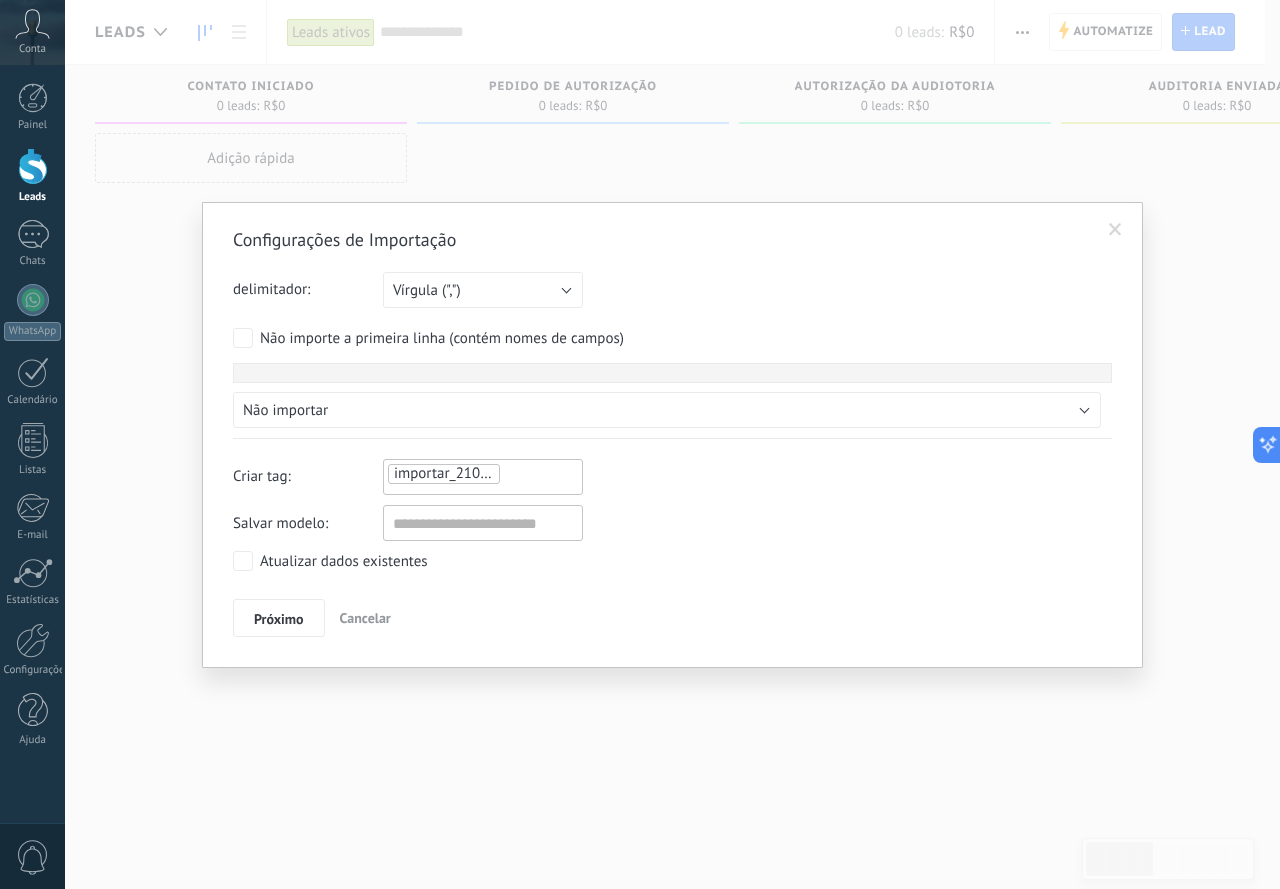 click on "Não importar Novo campo personalizado Contato Nome completo Nome Sobrenome ID do contato Sobrenome Nota de contato Criado por Criado em Usuário responsável Tags de contato Telefone comercial Tel. direto com. Celular Faz Telefone residencial Outro telefone Email comercial Email pessoal Outro email Posição Lead Lead titulo Lead venda ID do lead Usuário responsável Criado em Criado por Lead tag Lead nota Lead status Funil de vendas Fechado às utm_content utm_medium utm_campaign utm_source utm_term utm_referrer referrer gclientid gclid fbclid Tipo de cliente Setor do cliente Orçamento Método de pagamento Objetivo do cliente Motivo de perda Número de contrato Data de contrato Pagamento Arquivo Empresa Nome da empresa ID da empresa Usuário responsável Criado em Criado por Nota da empresa Tag da empresa Telefone comercial Tel. direto com. Celular Faz Telefone residencial Outro telefone Email comercial Email pessoal Outro email Site Endereço Não importar Adicionar itens automaticamente à lista" at bounding box center (672, 395) 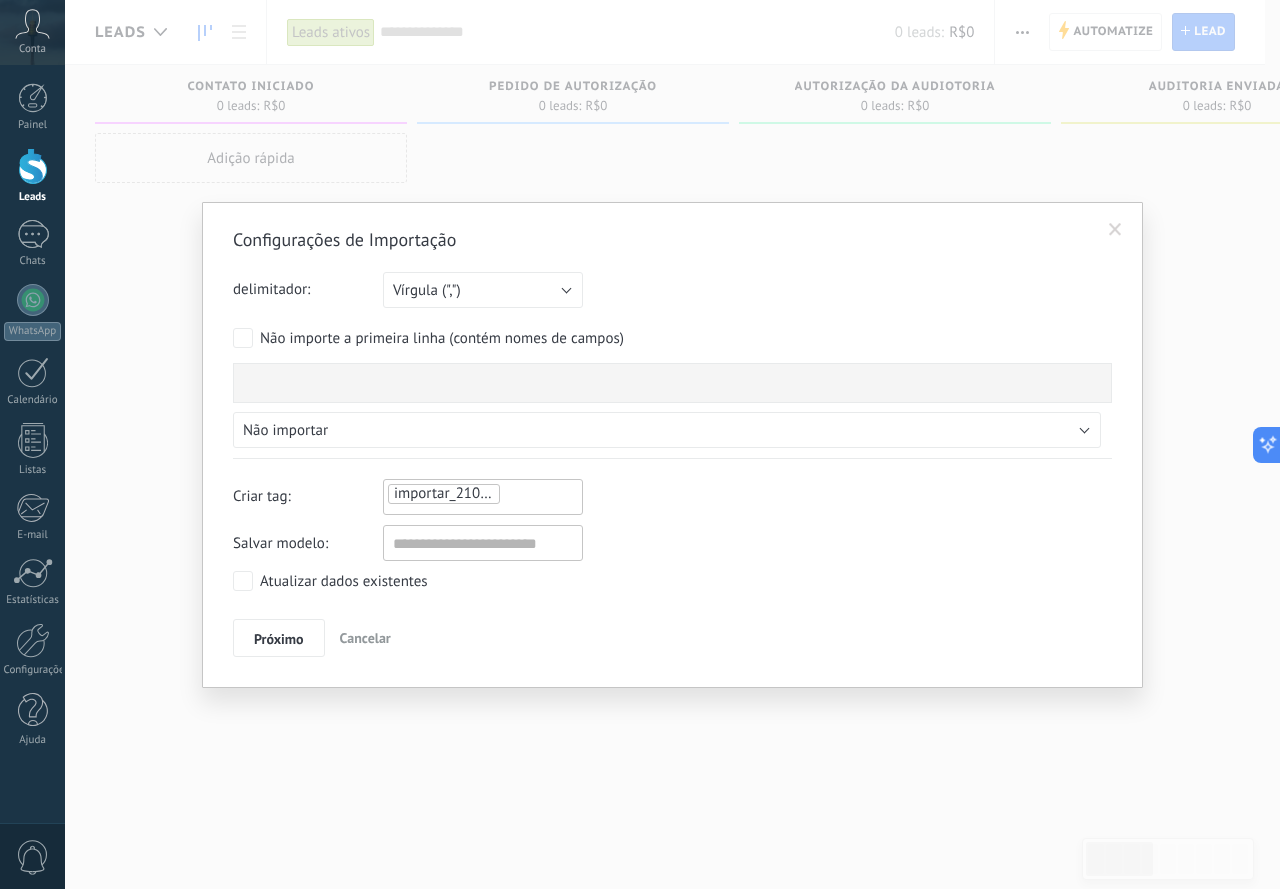 drag, startPoint x: 669, startPoint y: 336, endPoint x: 603, endPoint y: 338, distance: 66.0303 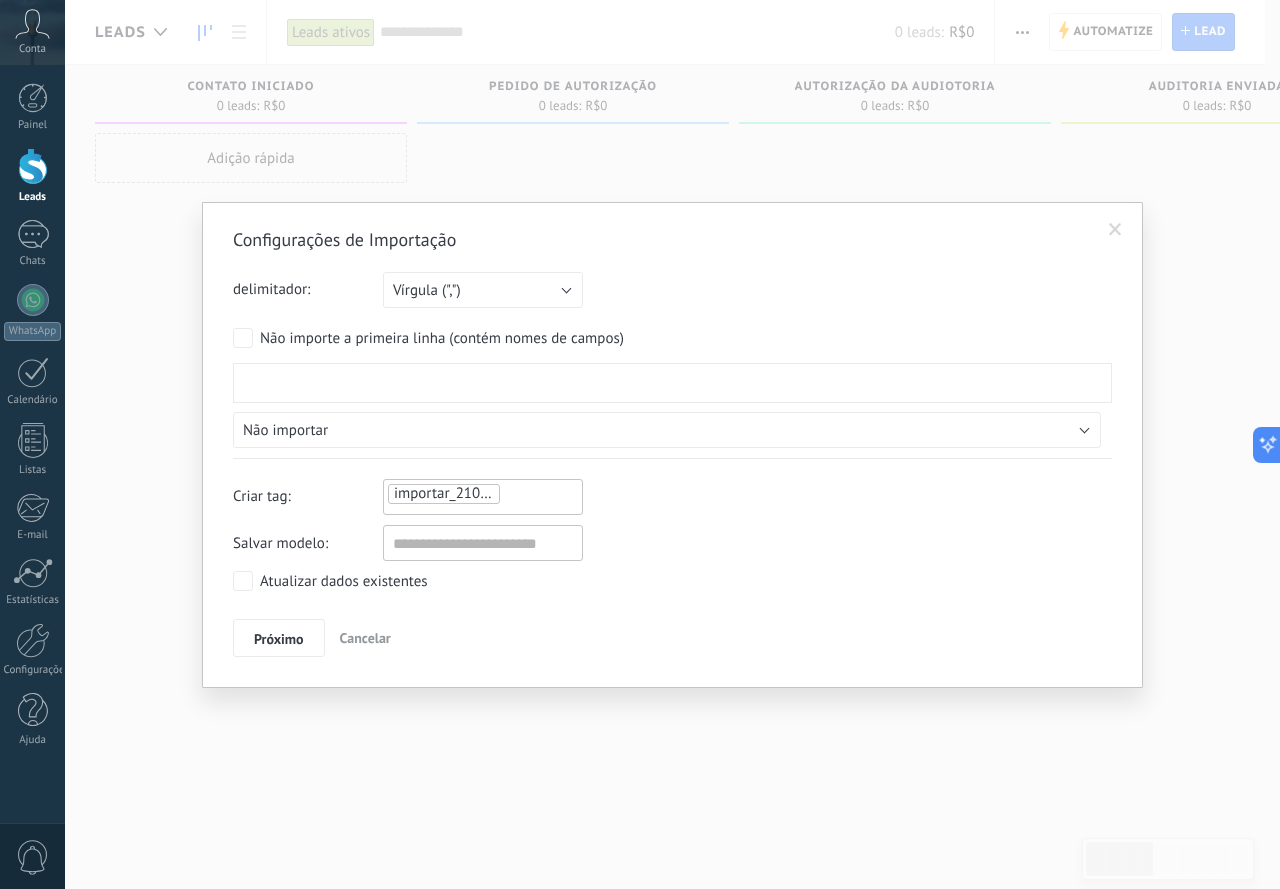 click at bounding box center [672, 383] 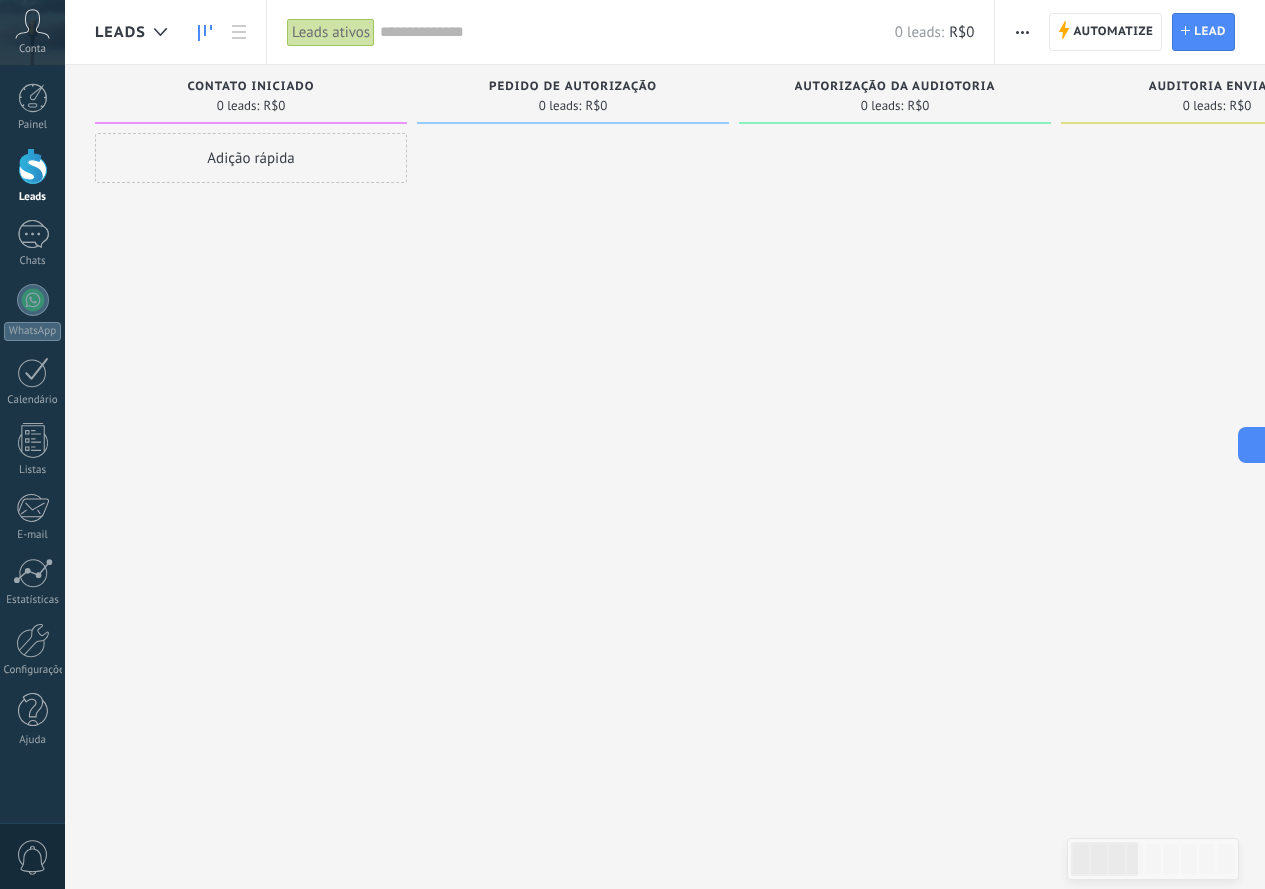 click at bounding box center [1022, 32] 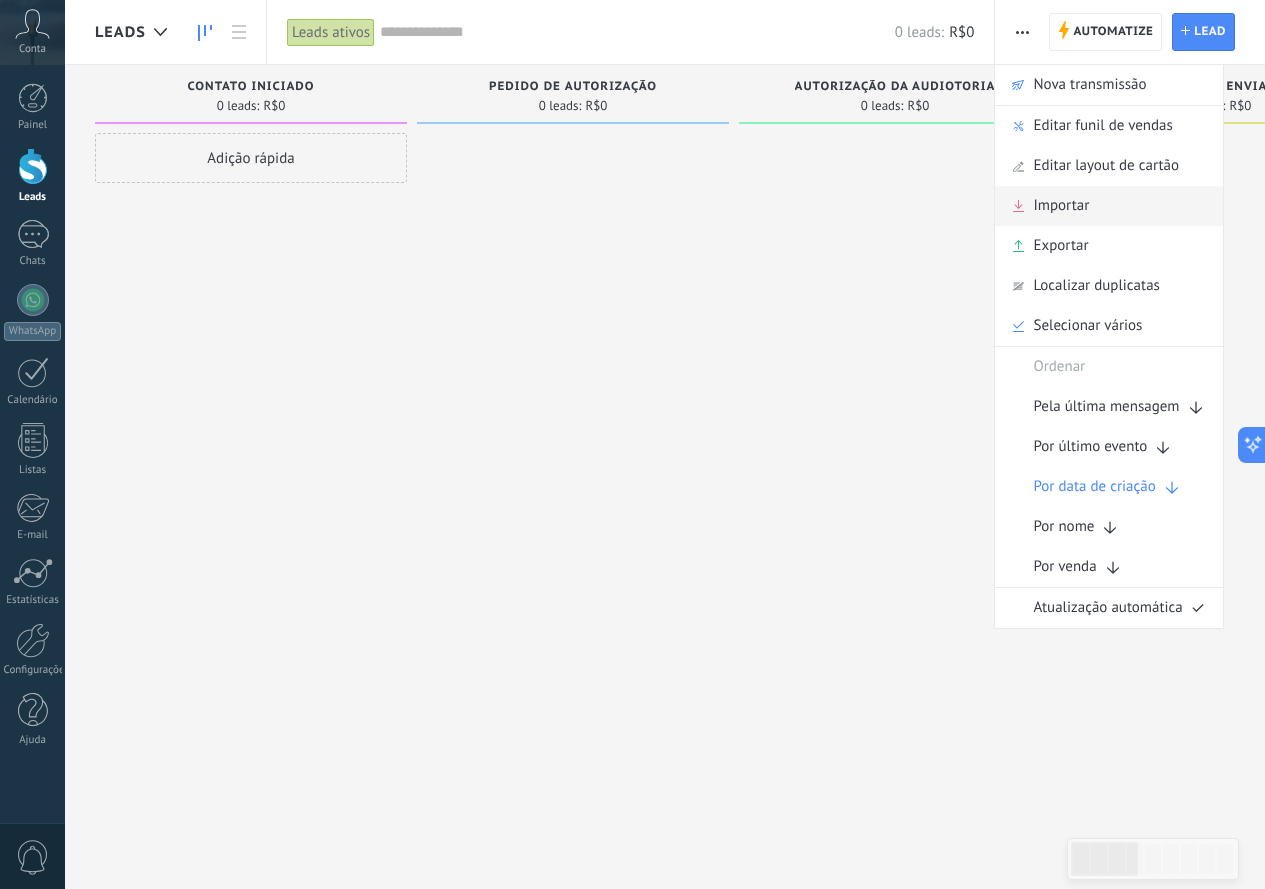 click on "Importar" at bounding box center [1061, 206] 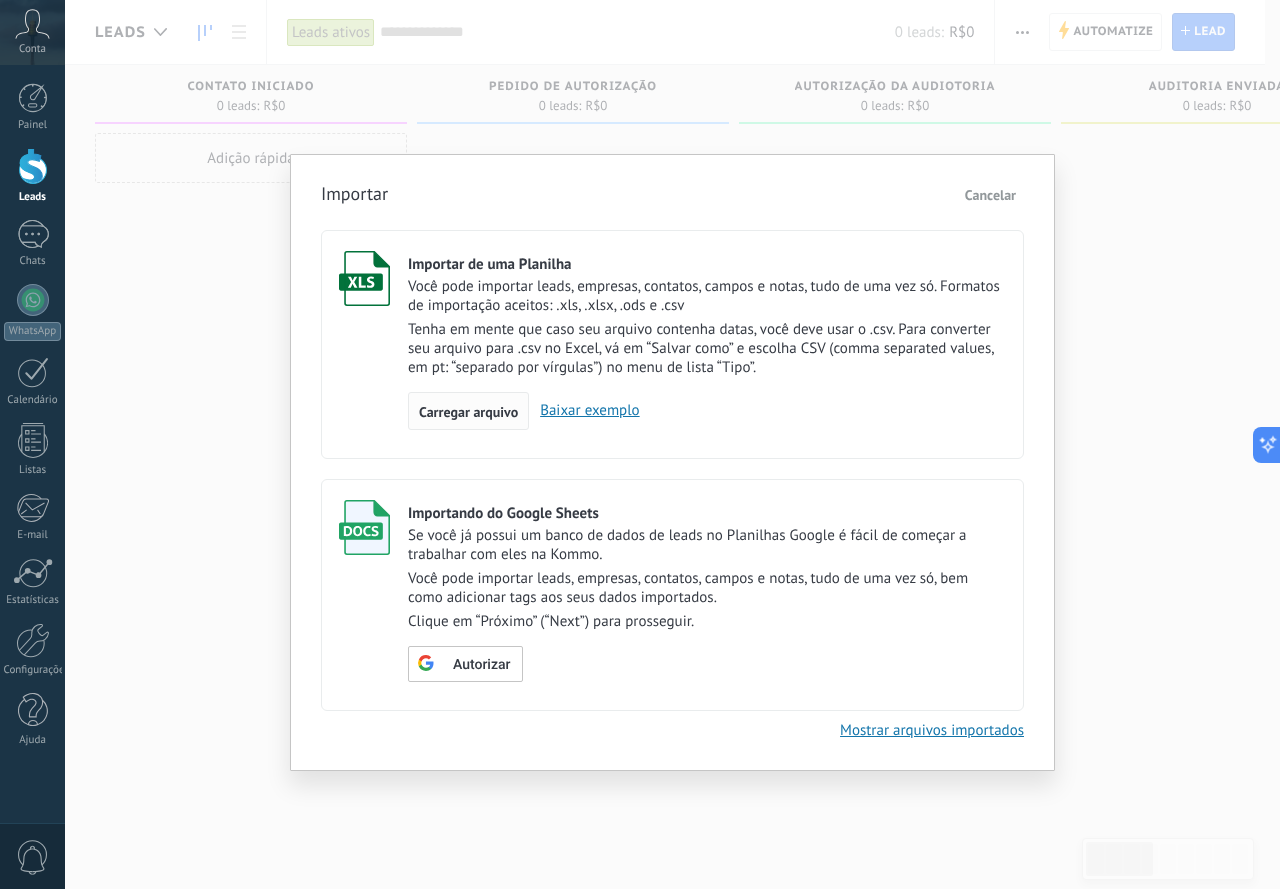 click on "Carregar arquivo" at bounding box center [468, 411] 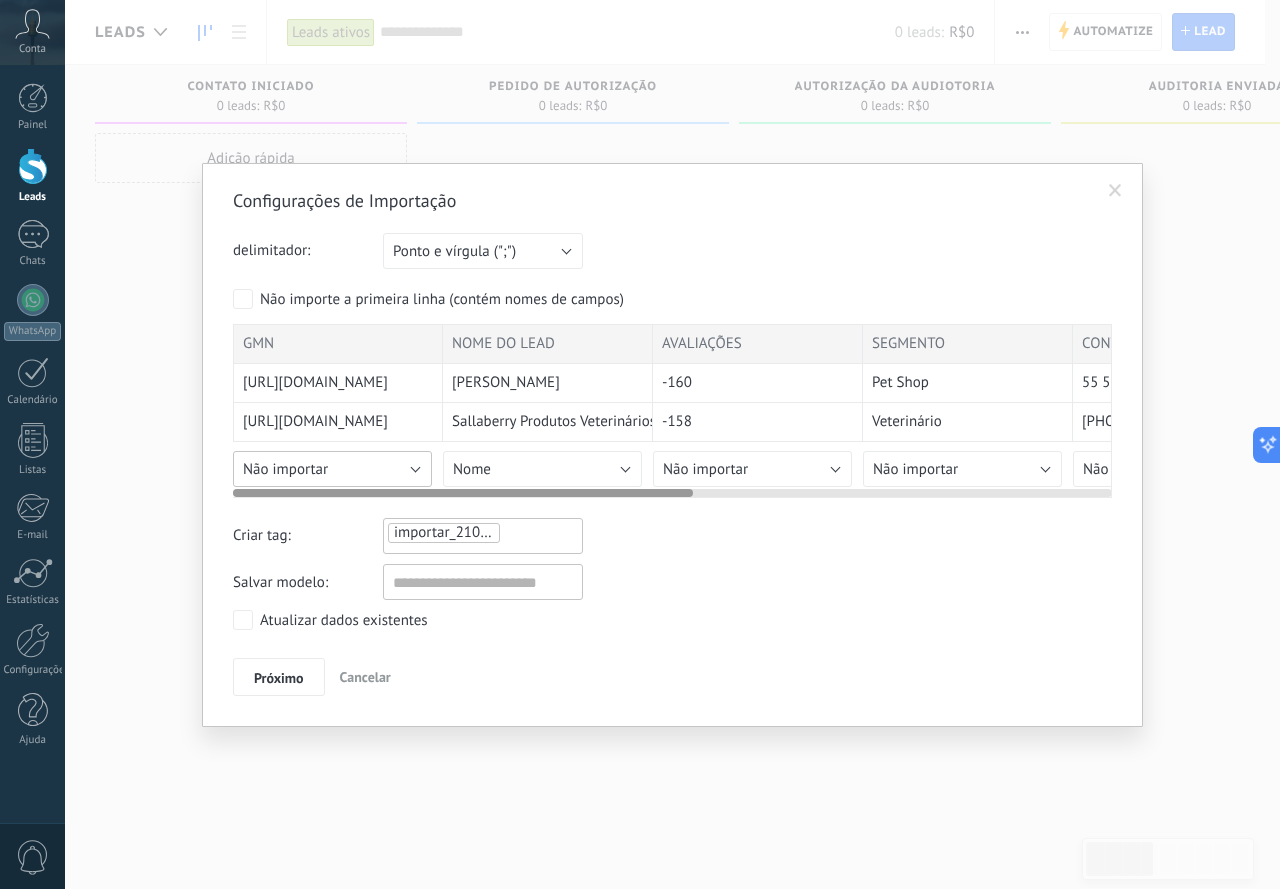click on "Não importar" at bounding box center (332, 469) 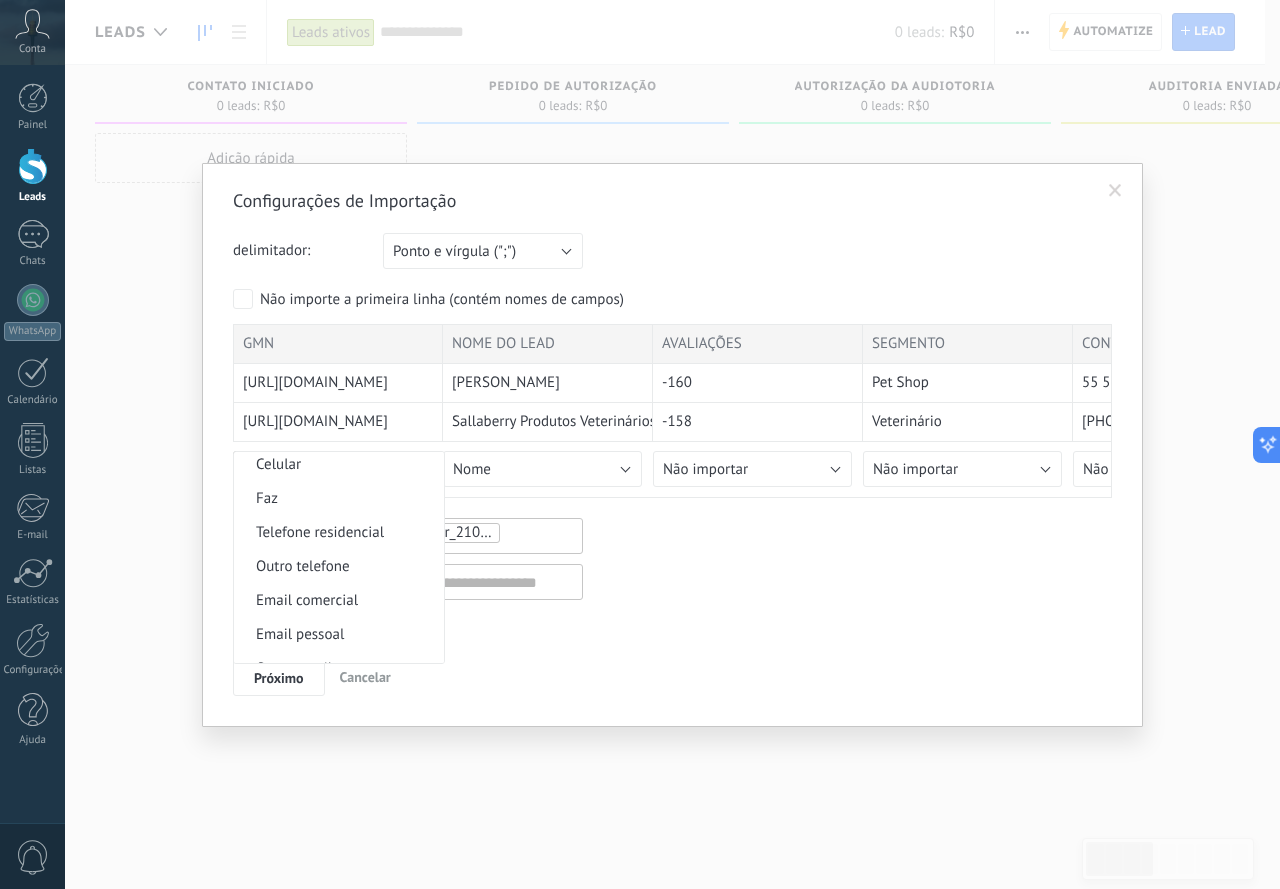 scroll, scrollTop: 2290, scrollLeft: 0, axis: vertical 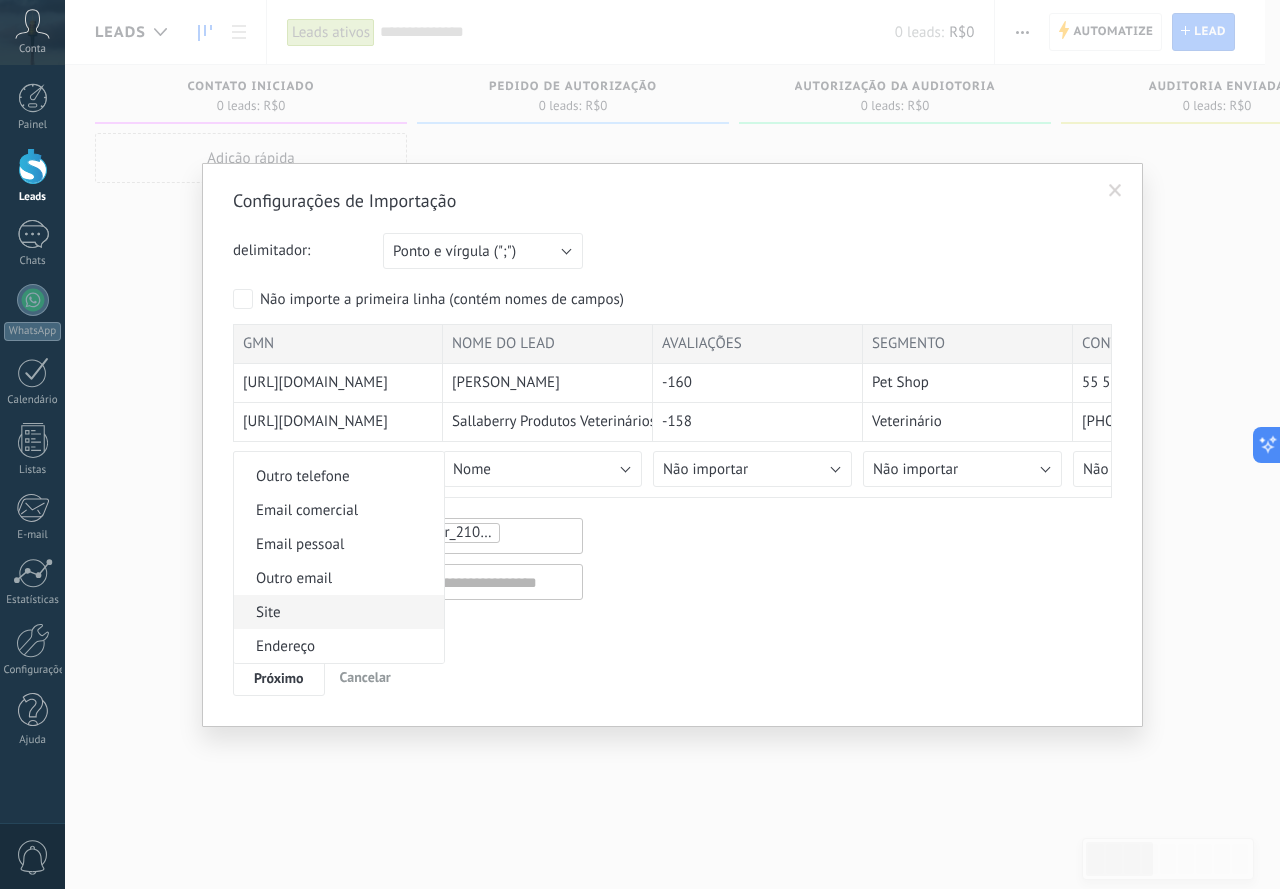 click on "Site" at bounding box center [336, 612] 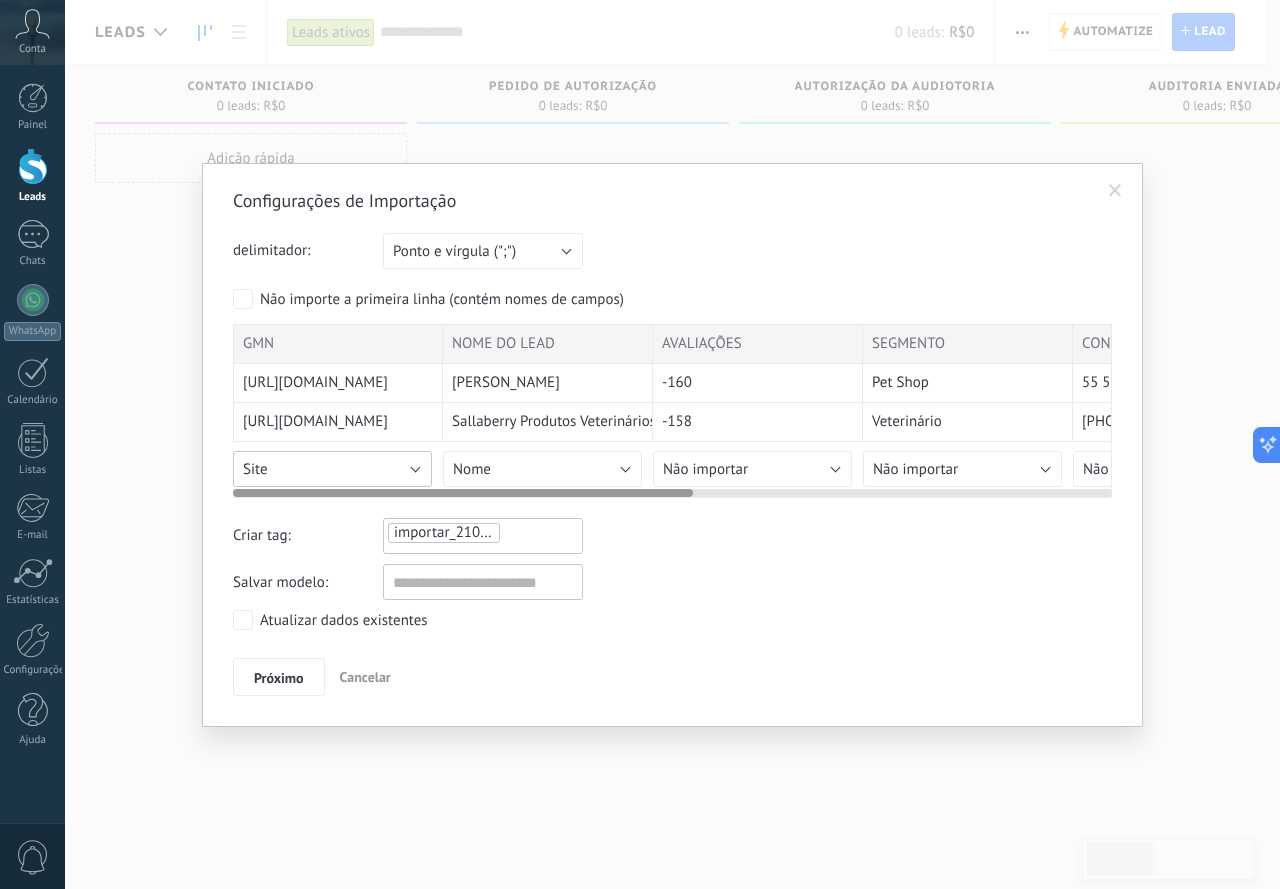 click on "Site" at bounding box center [332, 469] 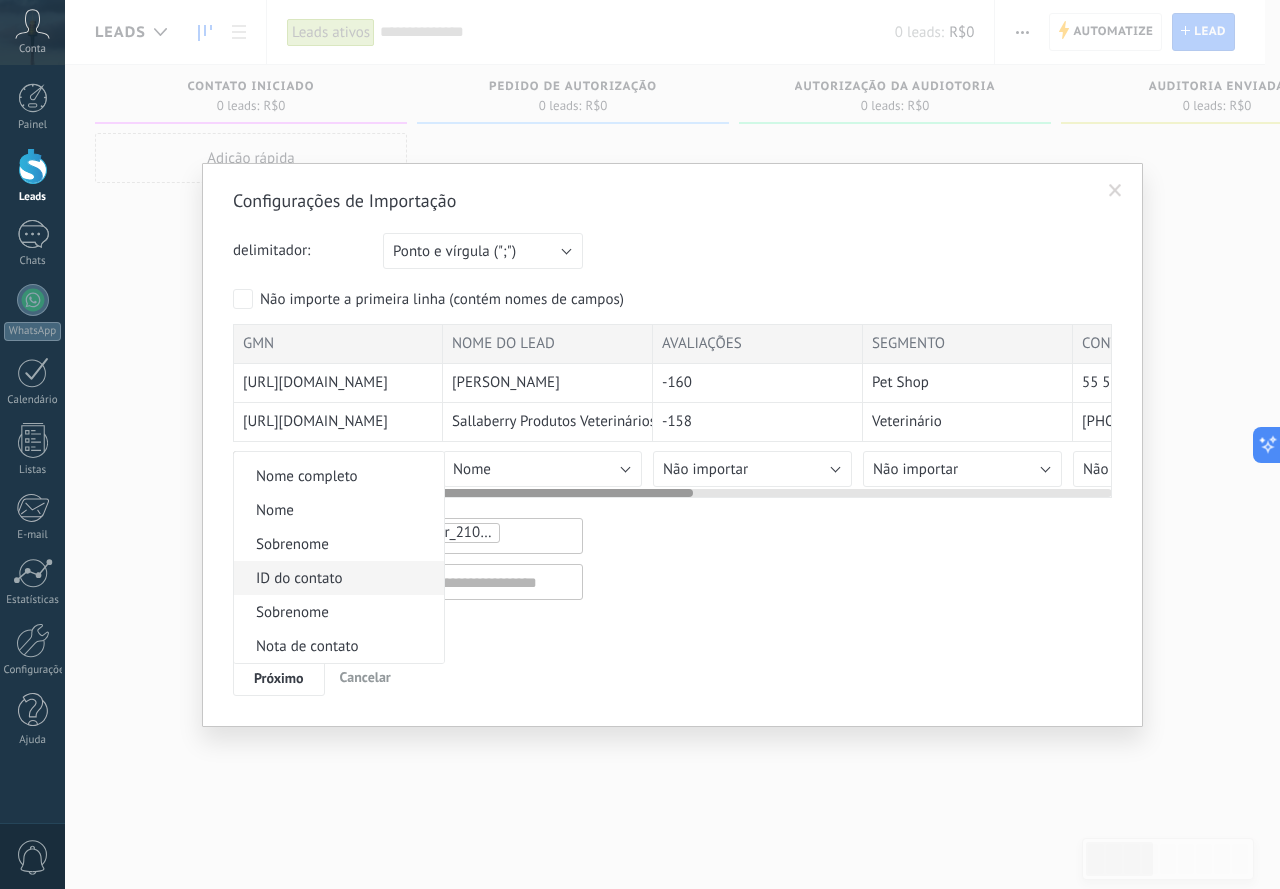 scroll, scrollTop: 0, scrollLeft: 0, axis: both 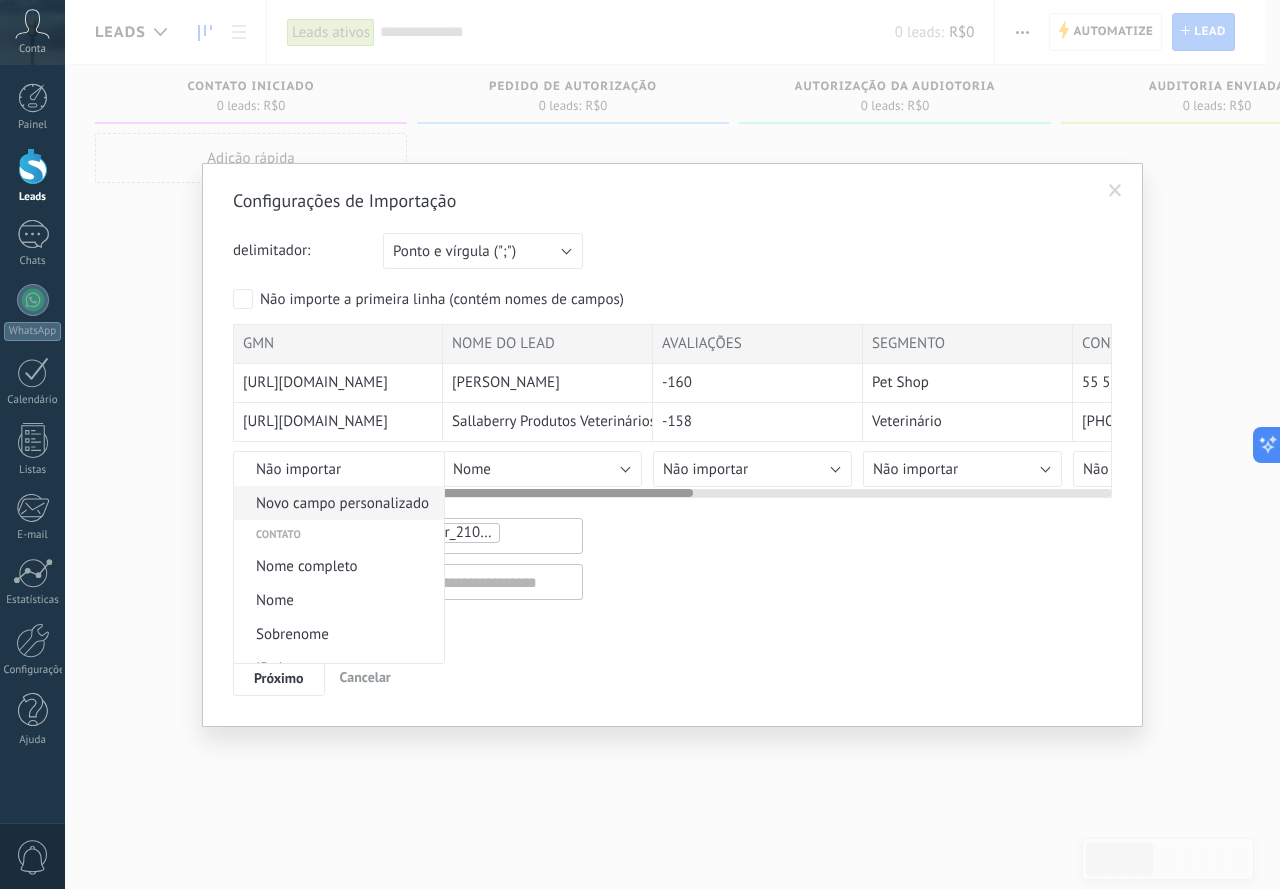click on "Novo campo personalizado" at bounding box center (336, 503) 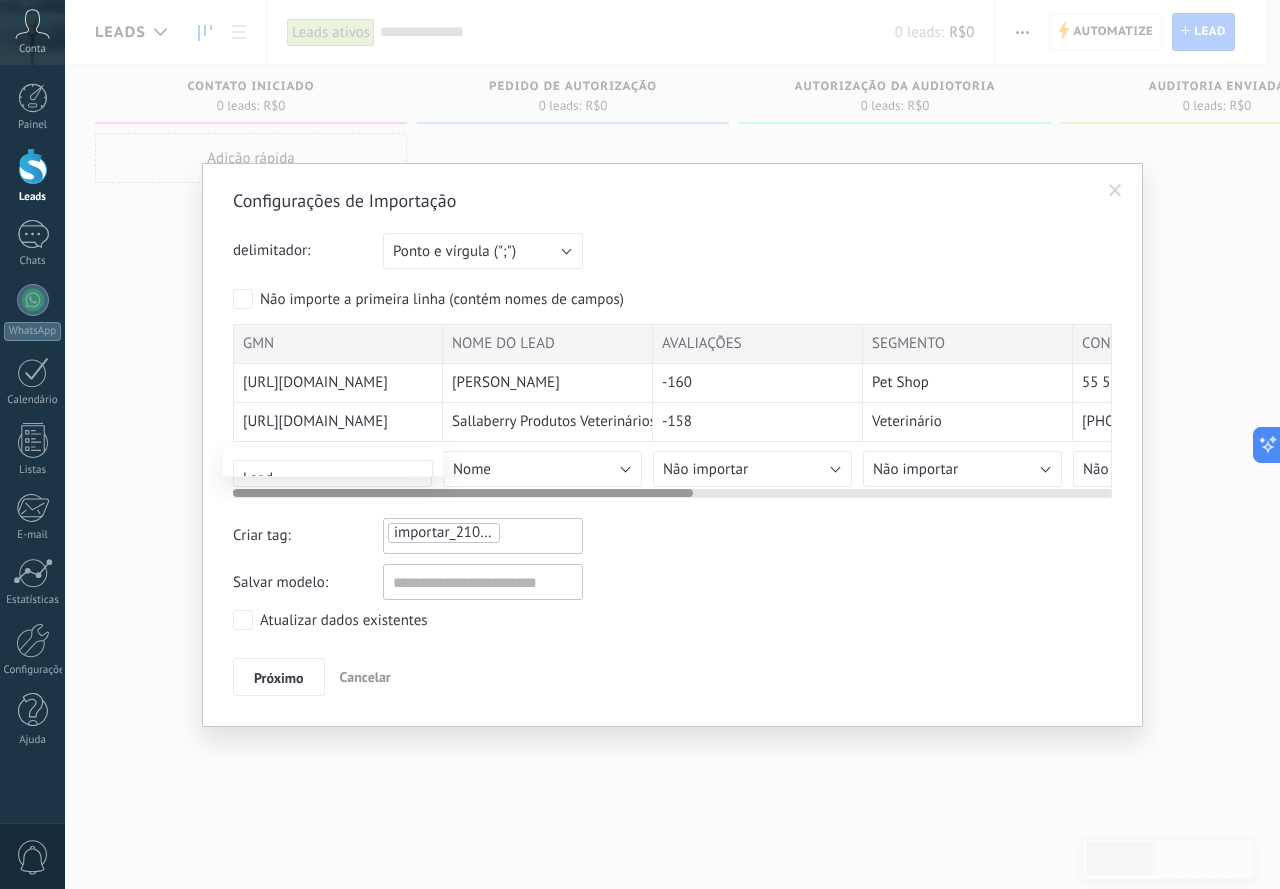 type on "***" 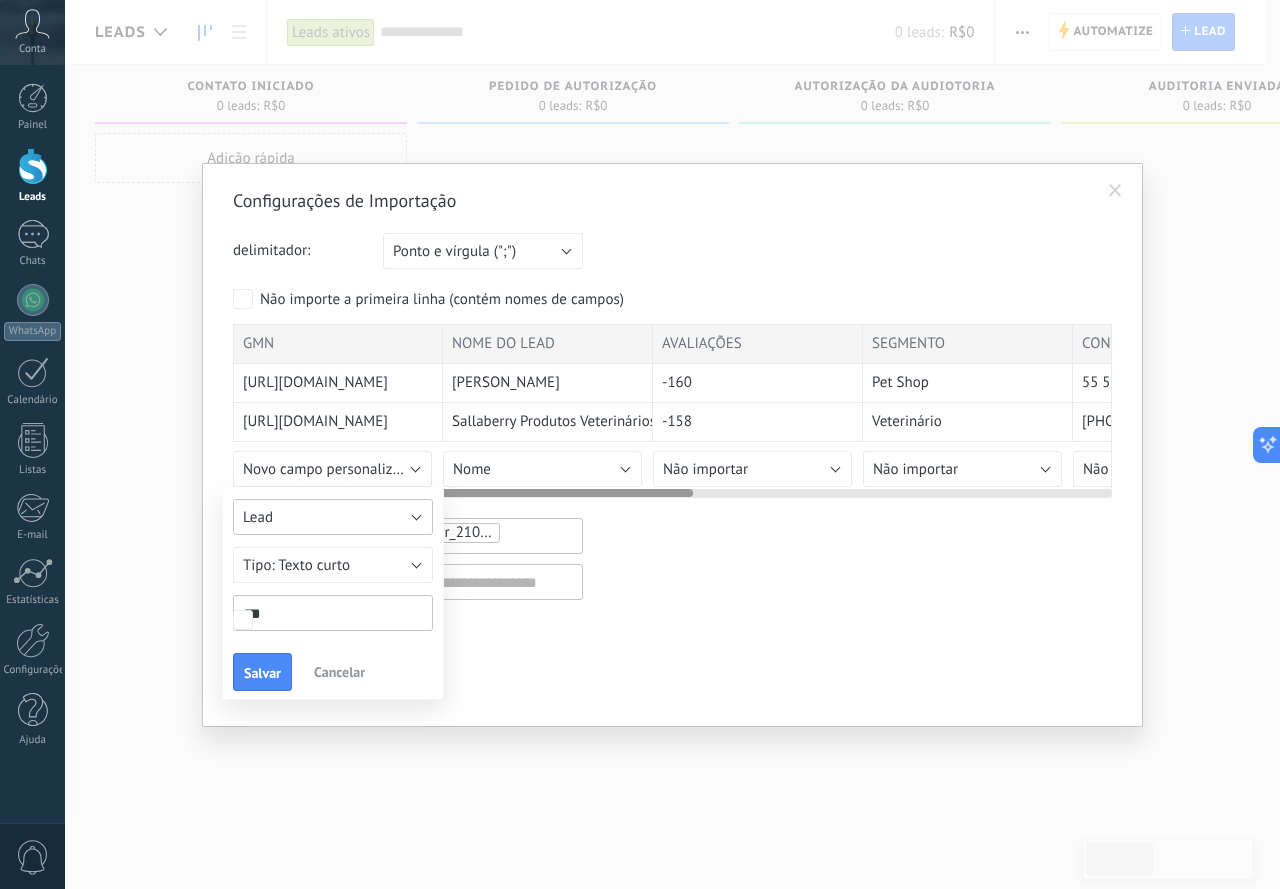 click on "Lead" at bounding box center [333, 517] 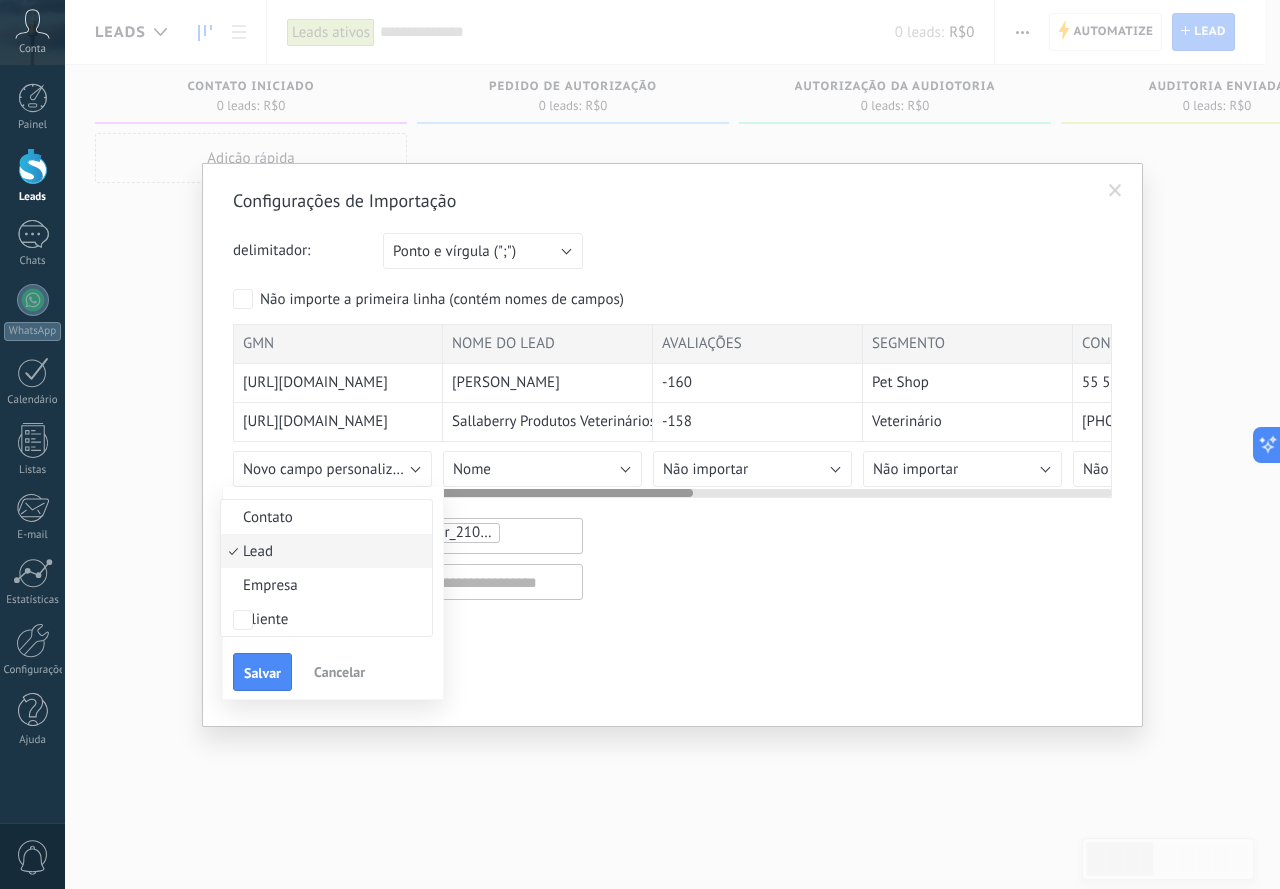 click on "Empresa" at bounding box center [323, 585] 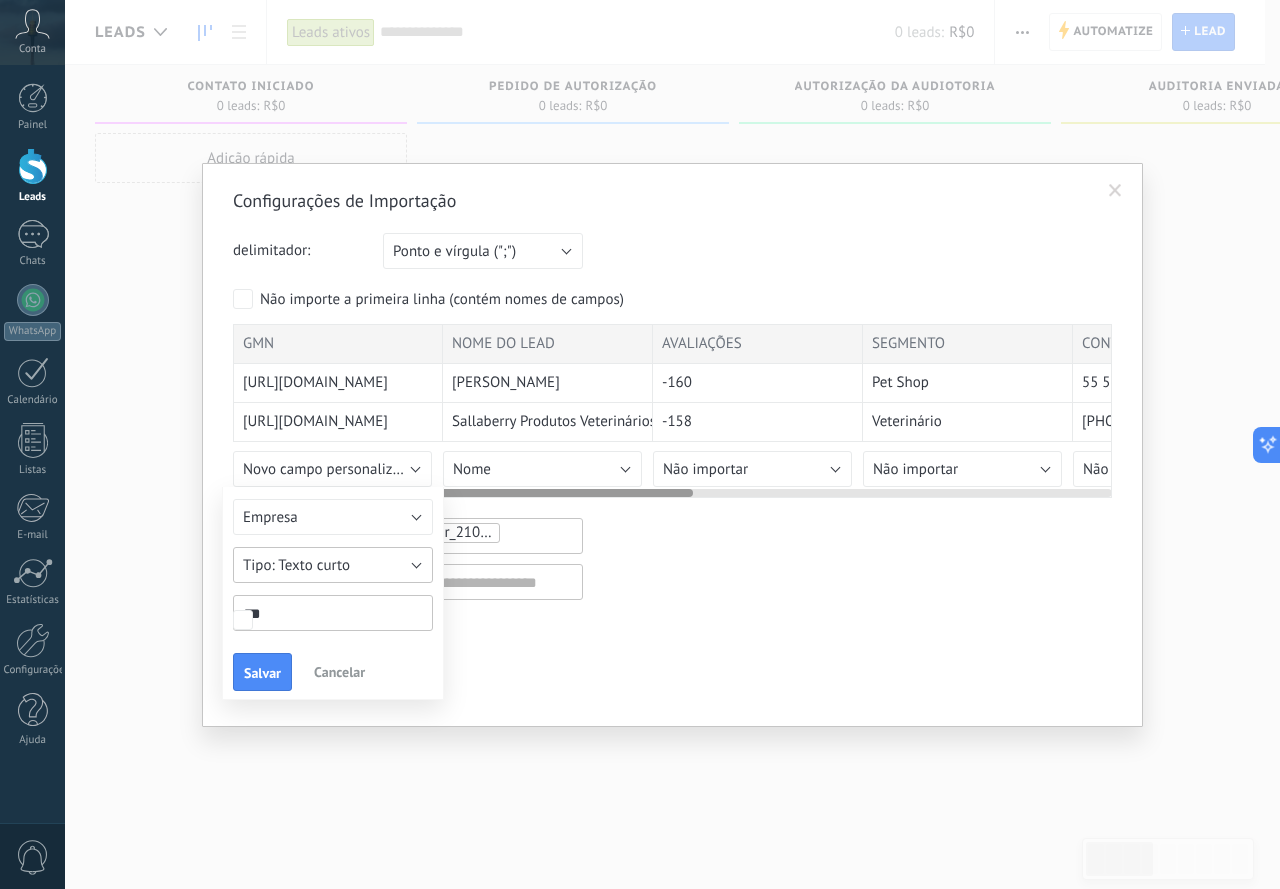 click on "Texto curto" at bounding box center (314, 565) 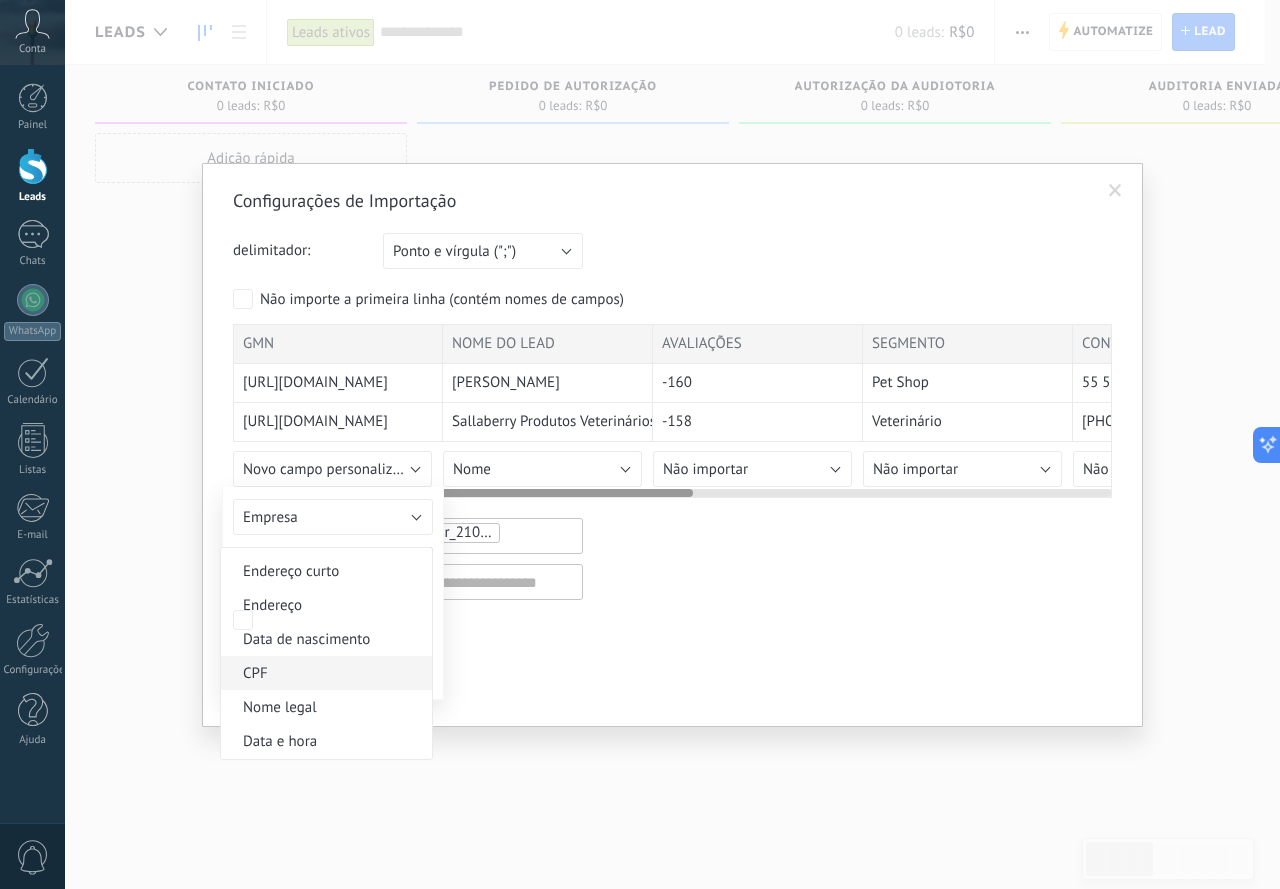 scroll, scrollTop: 469, scrollLeft: 0, axis: vertical 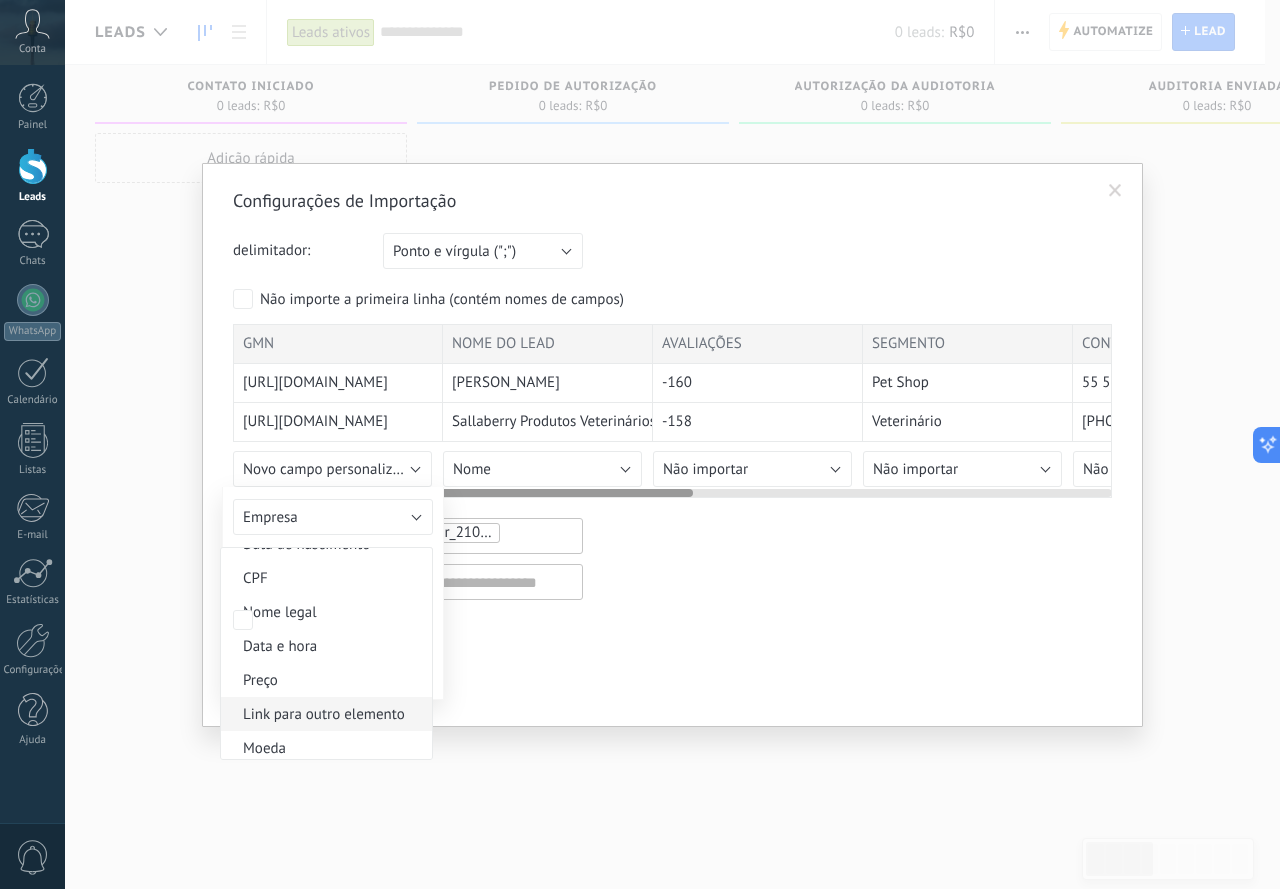 click on "Link para outro elemento" at bounding box center (323, 714) 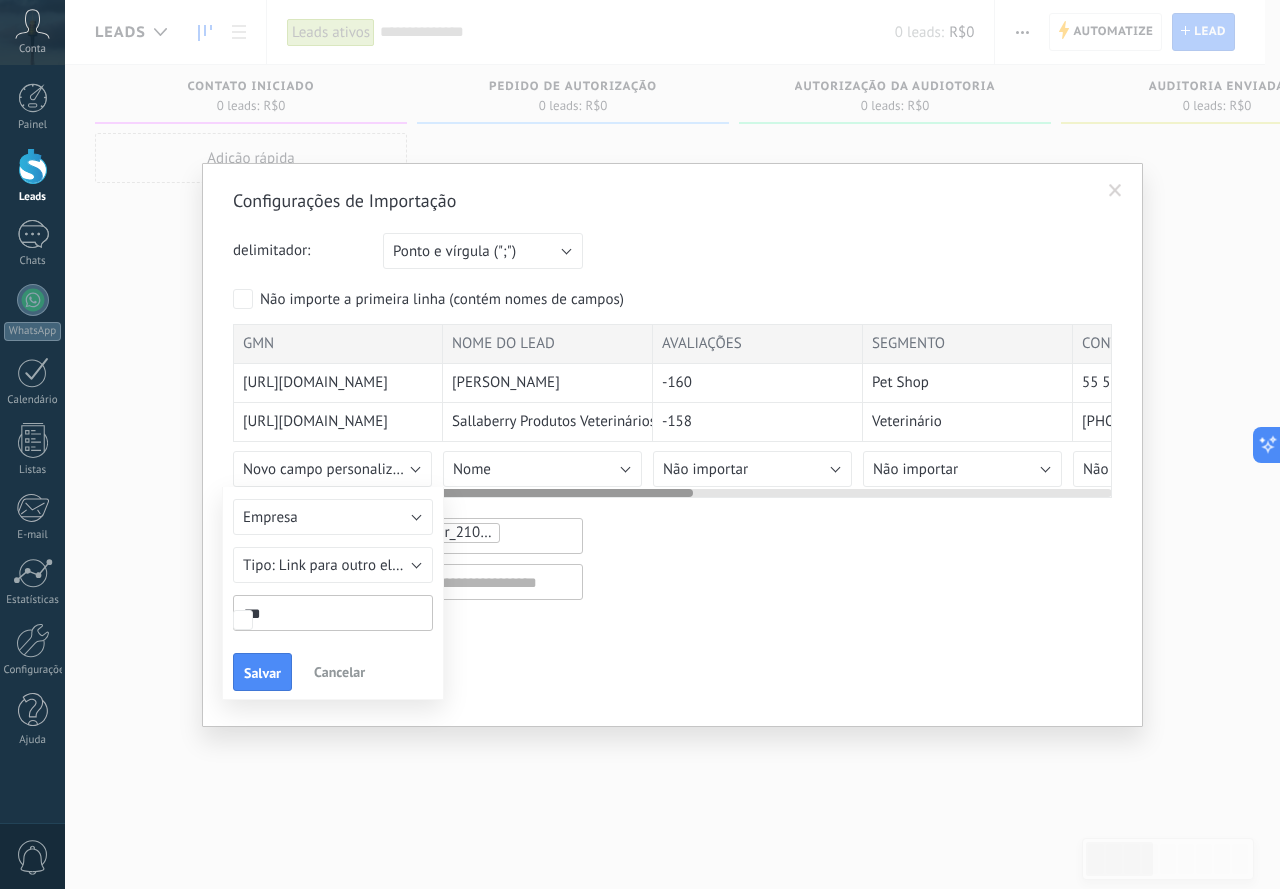 click on "***" at bounding box center (333, 613) 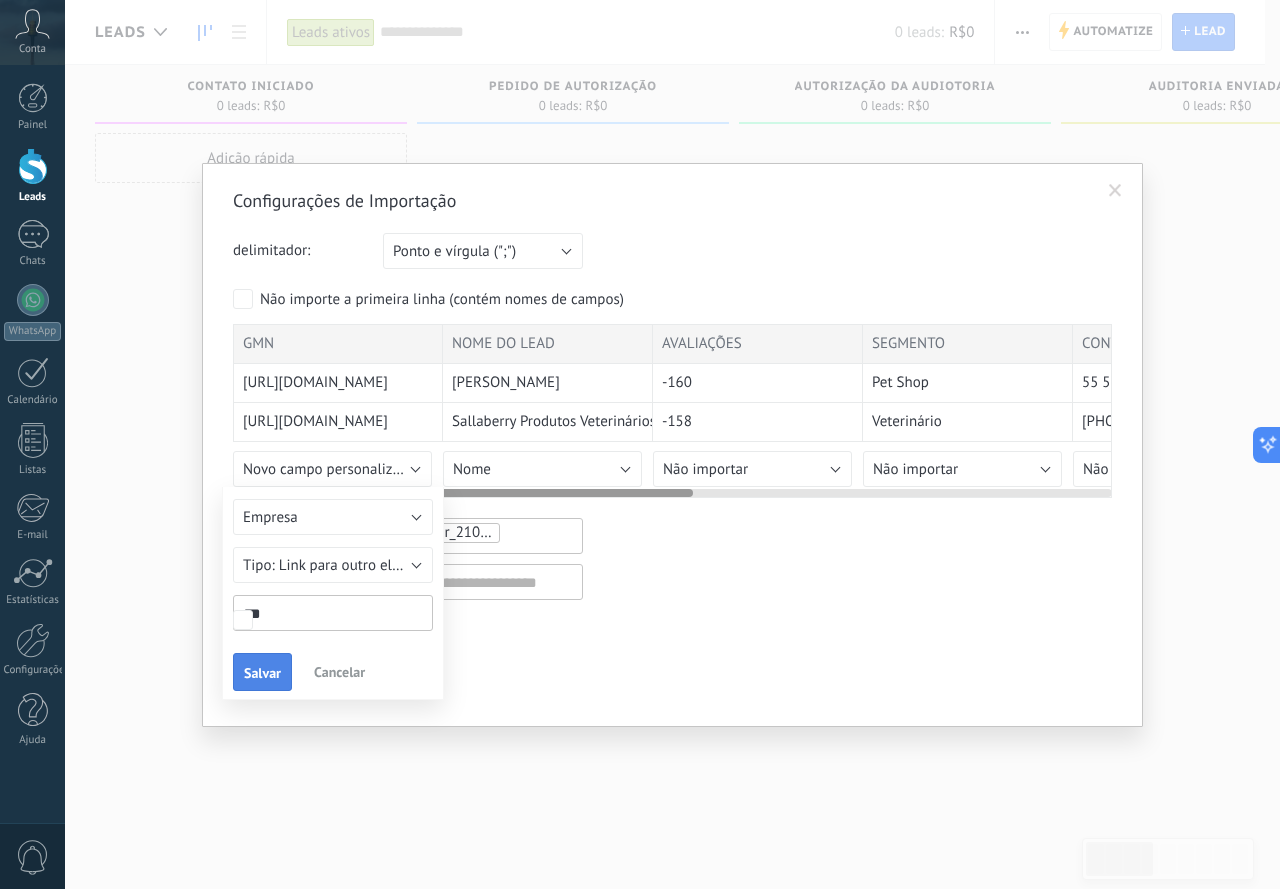click on "Salvar" at bounding box center [262, 673] 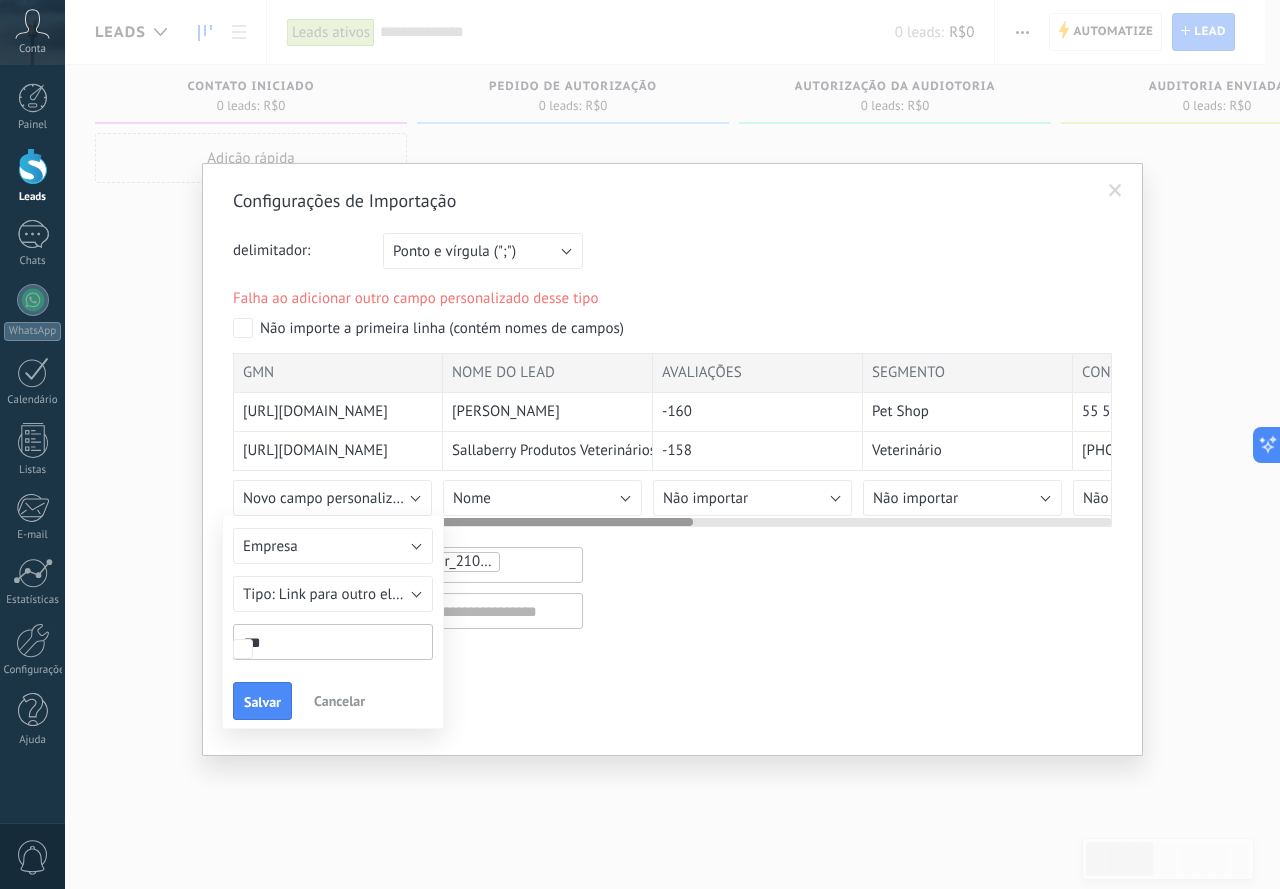 click at bounding box center (672, 440) 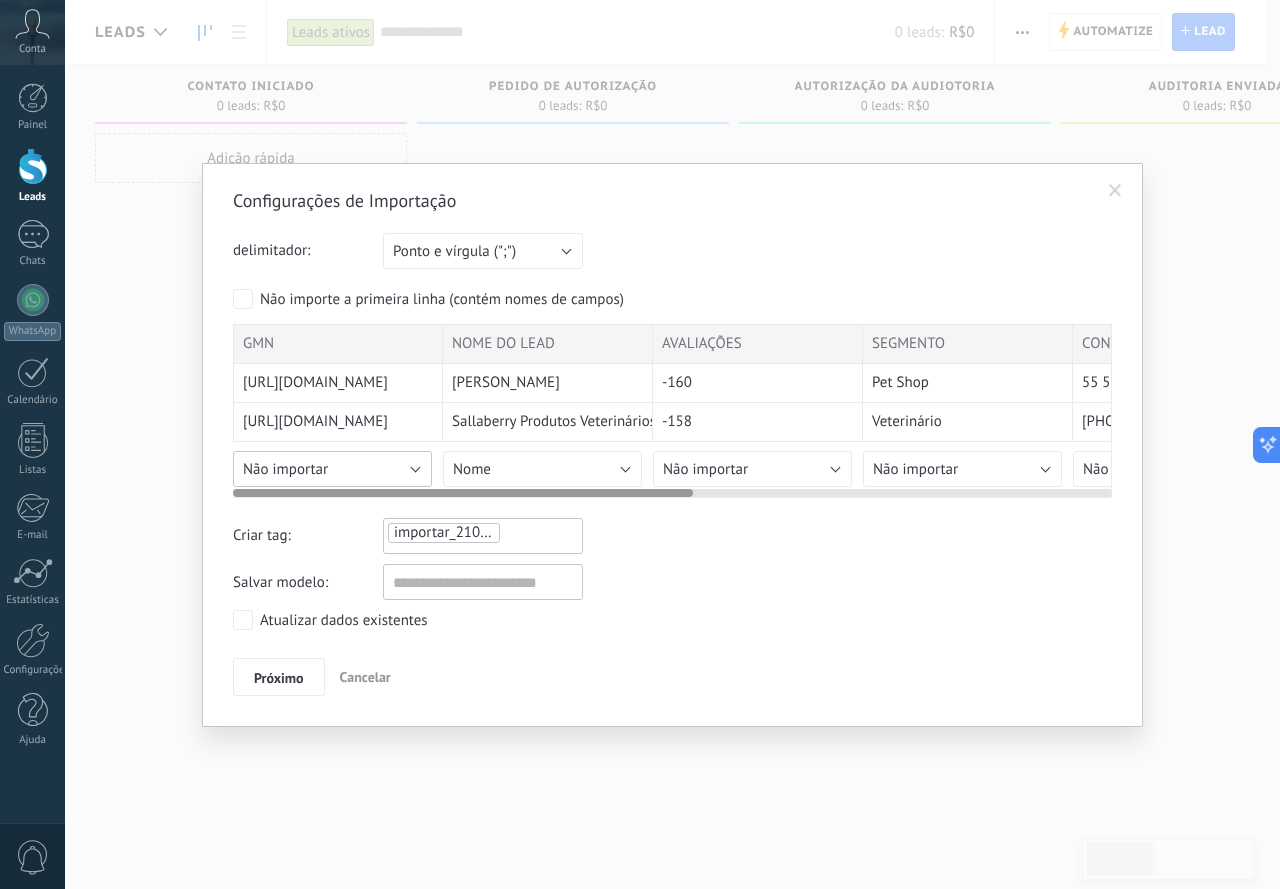 click on "Não importar" at bounding box center (332, 469) 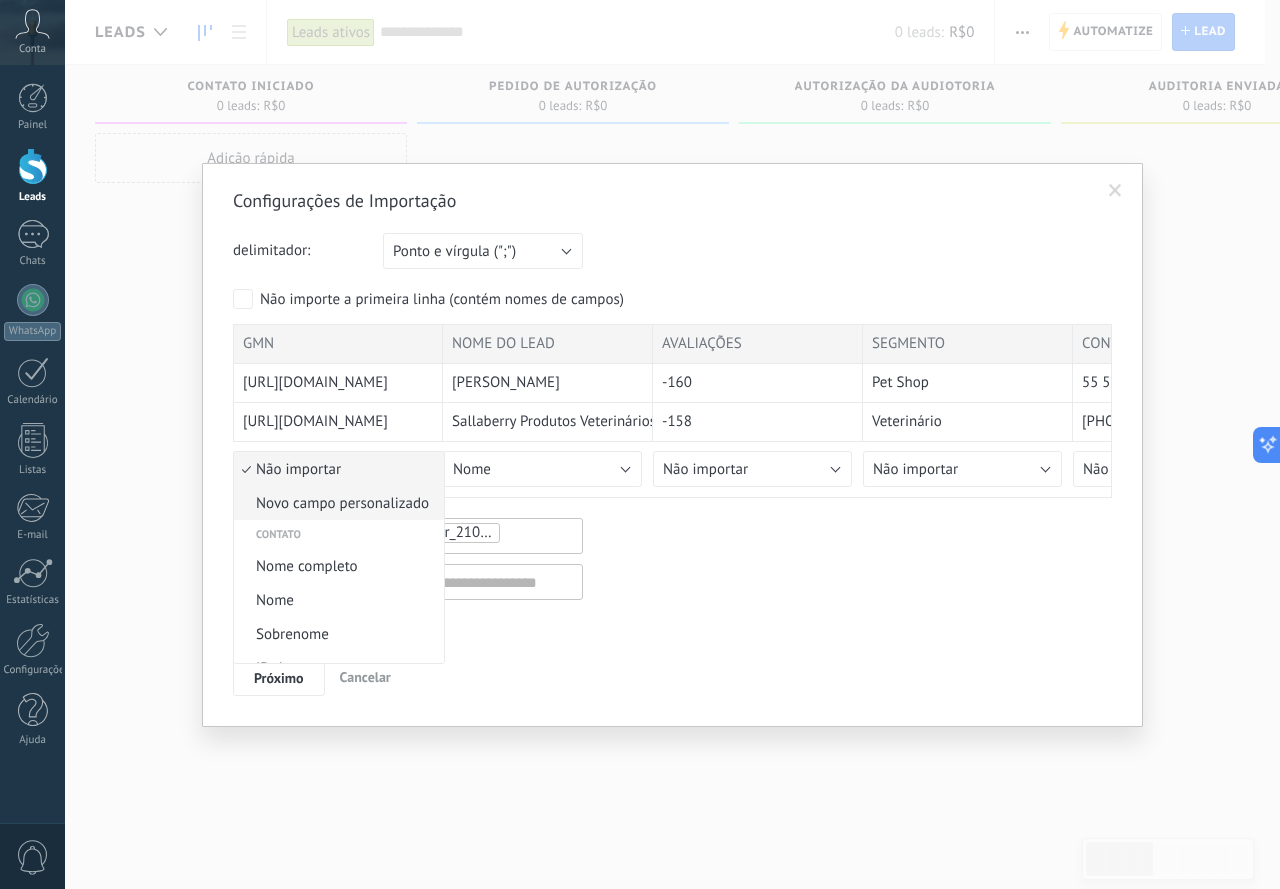 click on "Novo campo personalizado" at bounding box center [339, 503] 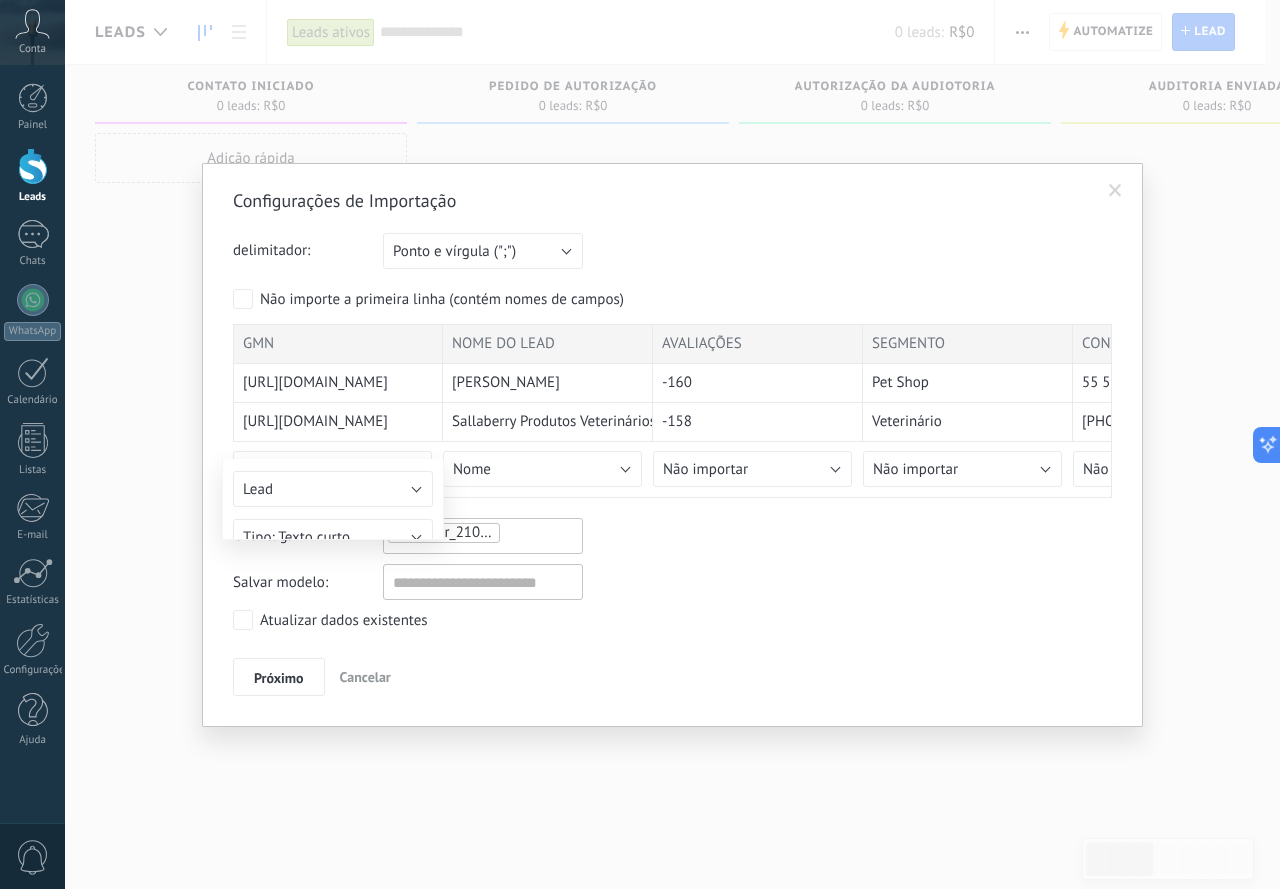 type on "***" 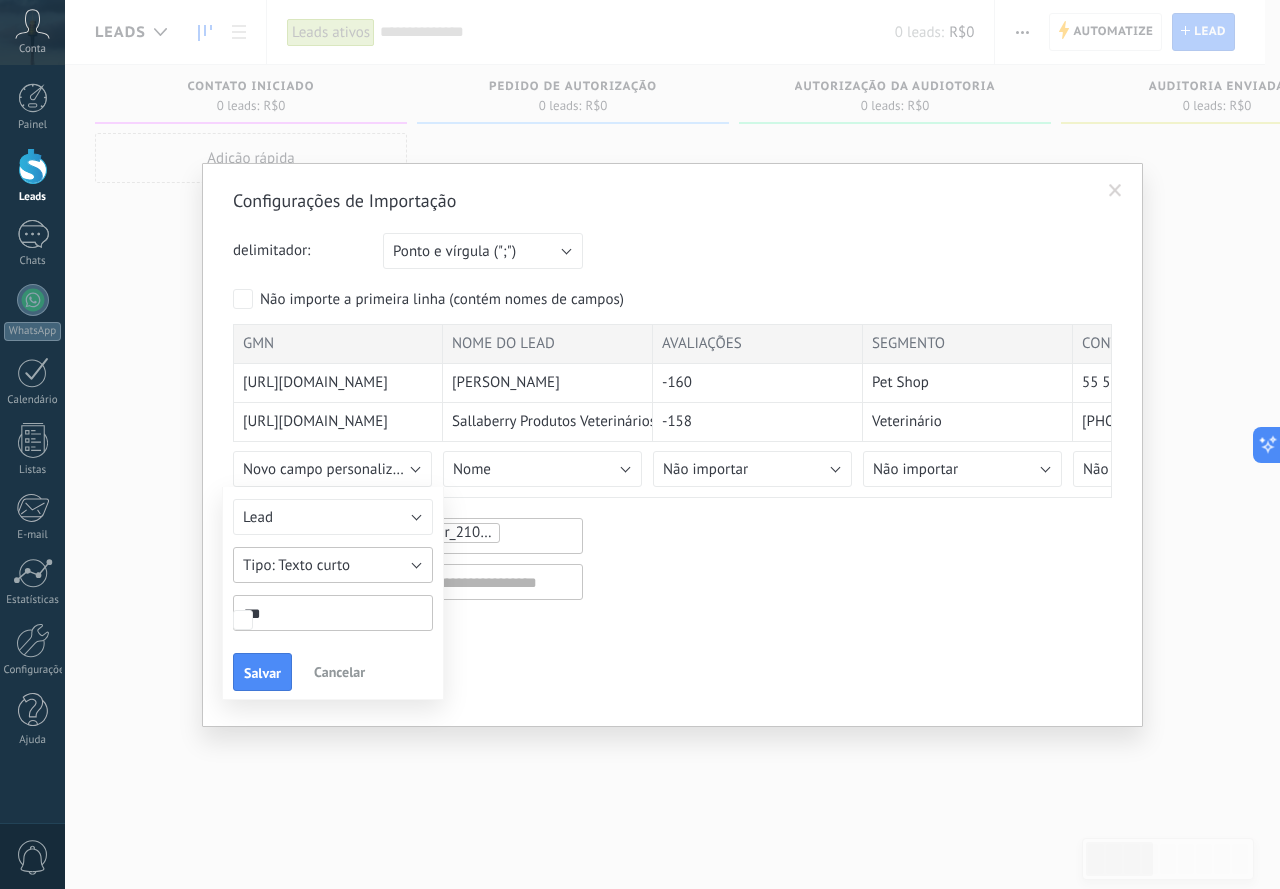 click on "Texto curto" at bounding box center (333, 565) 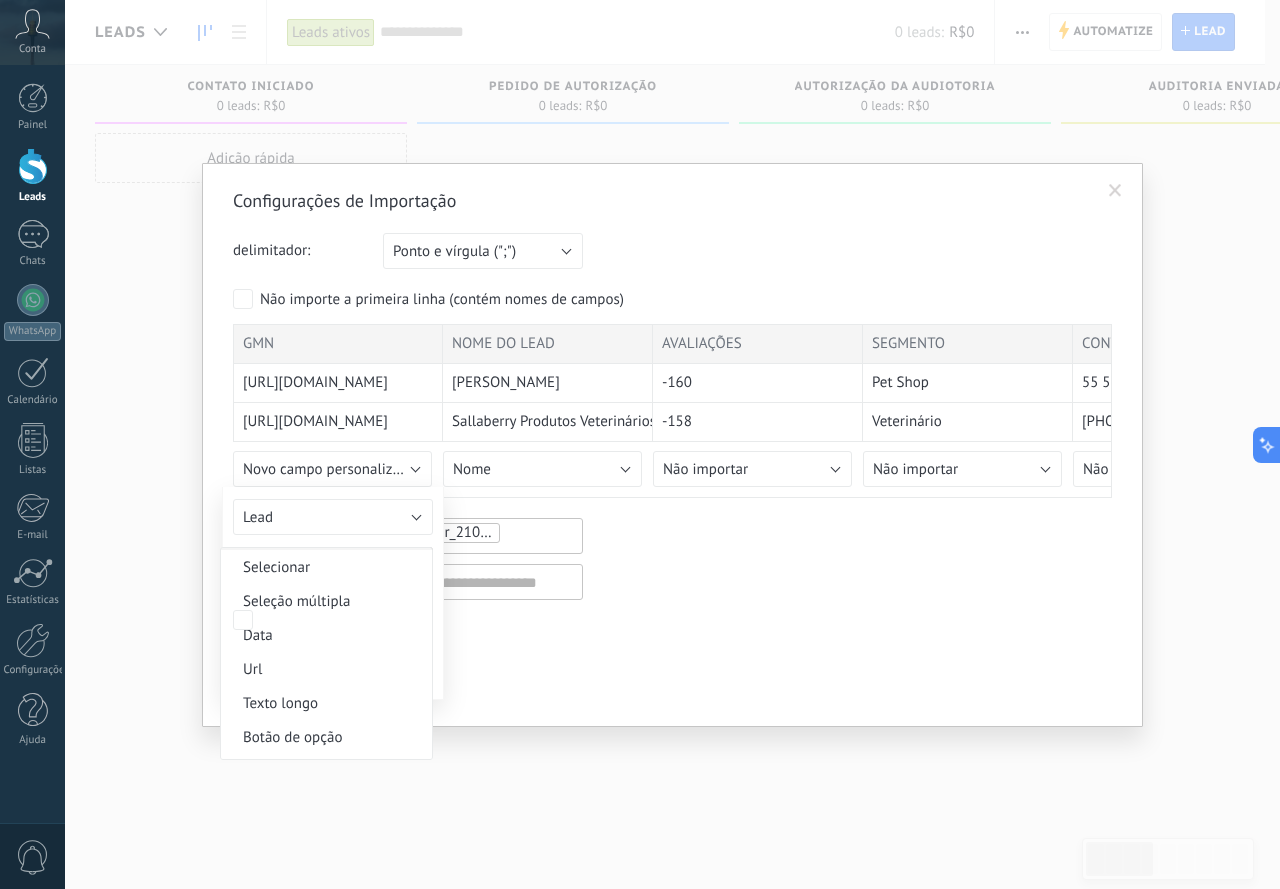 scroll, scrollTop: 200, scrollLeft: 0, axis: vertical 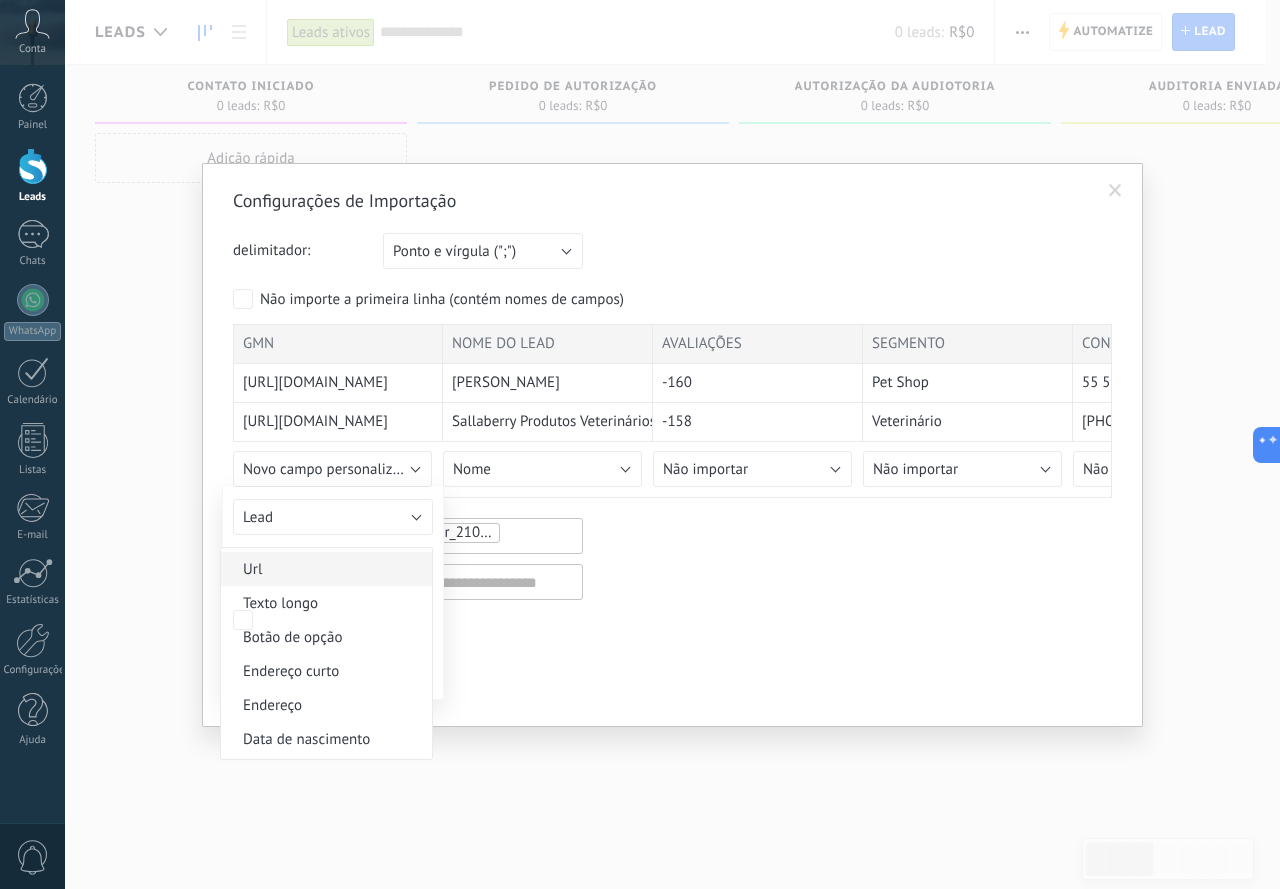 click on "Url" at bounding box center [323, 569] 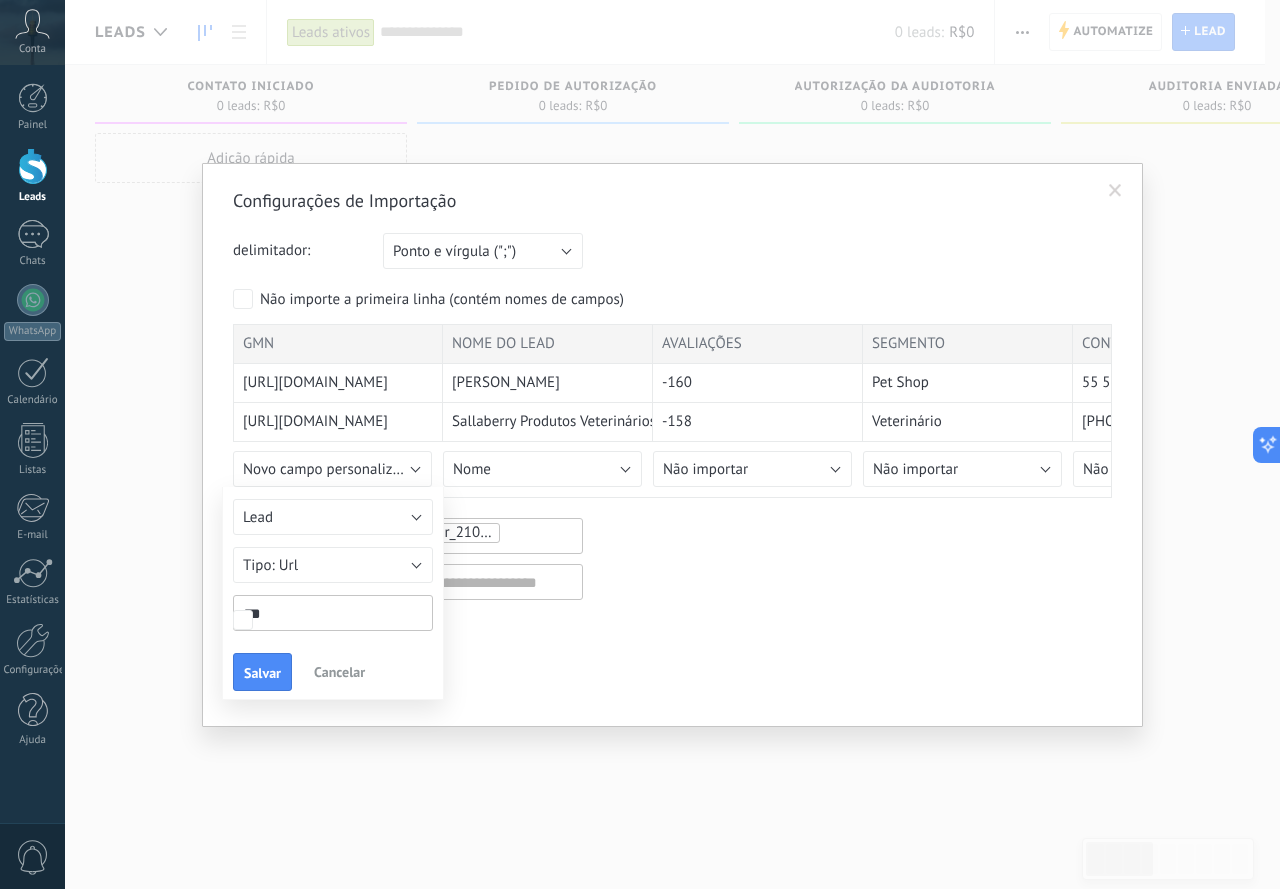 click on "***" at bounding box center (333, 613) 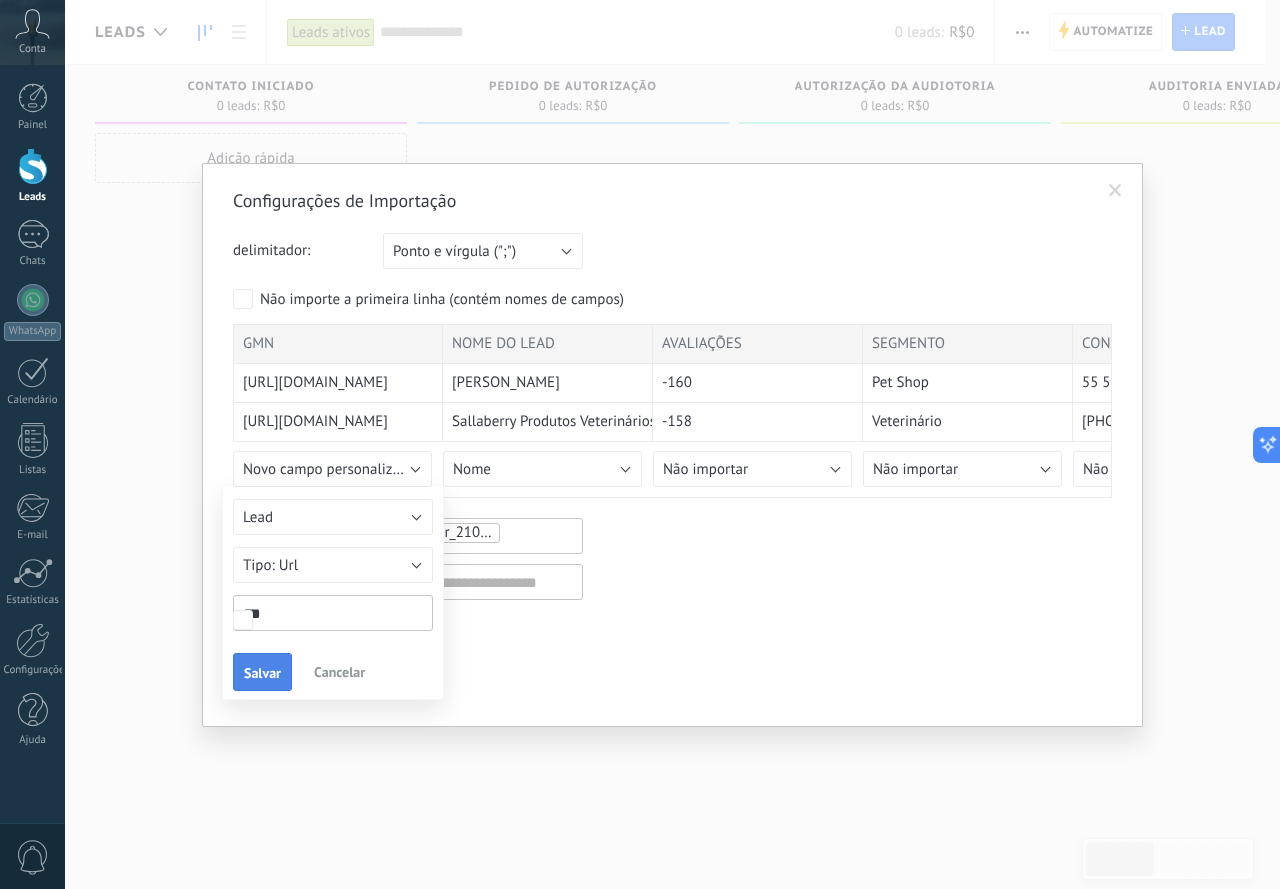 click on "Salvar" at bounding box center (262, 672) 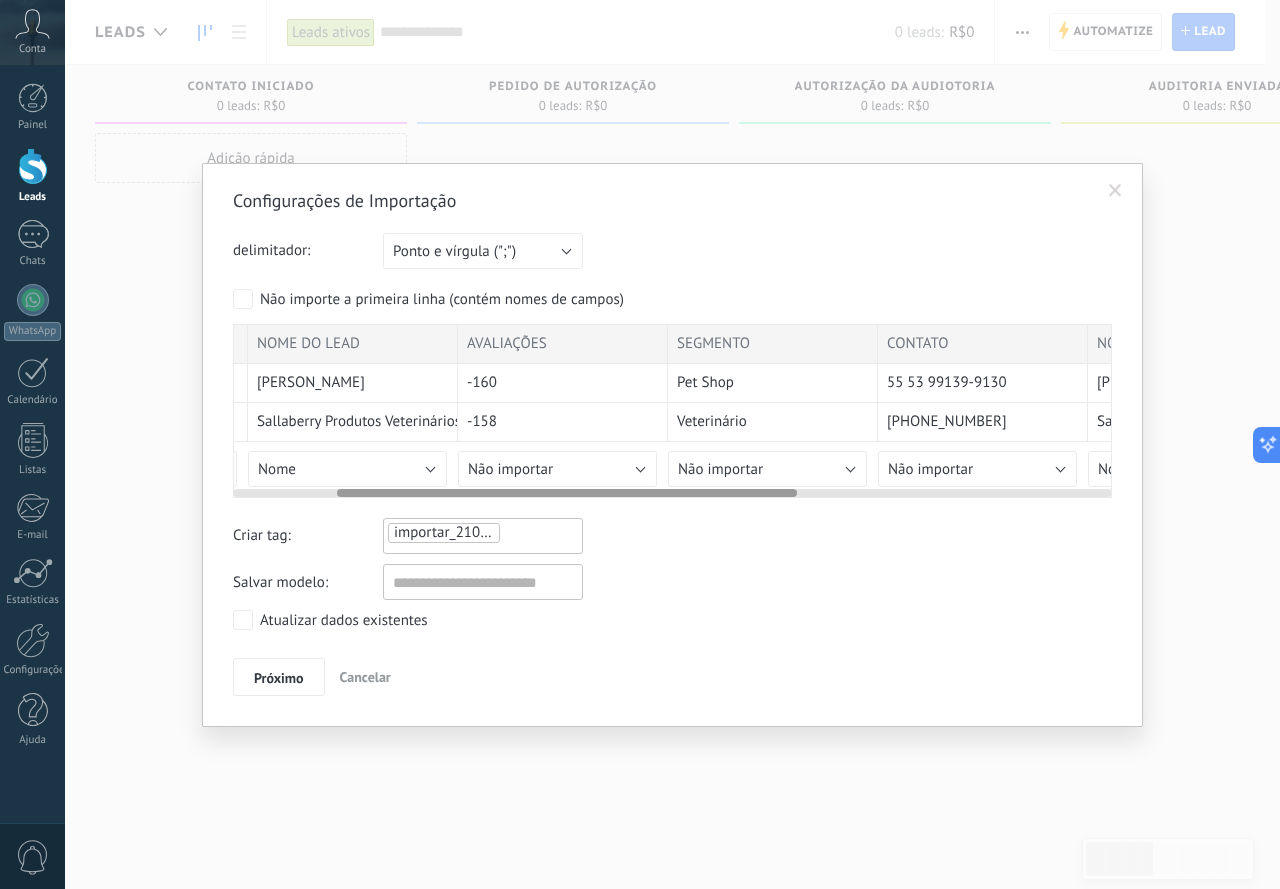 scroll, scrollTop: 0, scrollLeft: 201, axis: horizontal 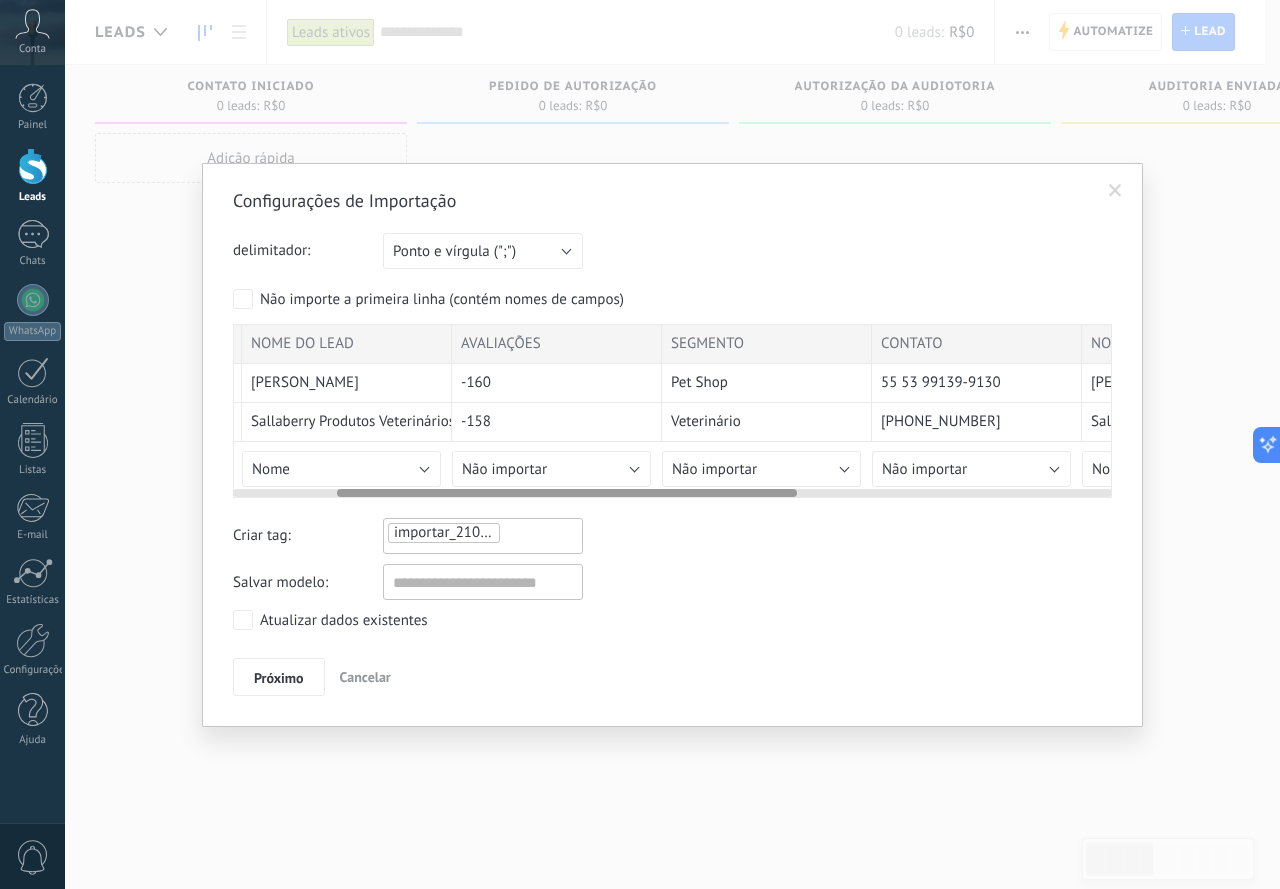 drag, startPoint x: 519, startPoint y: 493, endPoint x: 622, endPoint y: 490, distance: 103.04368 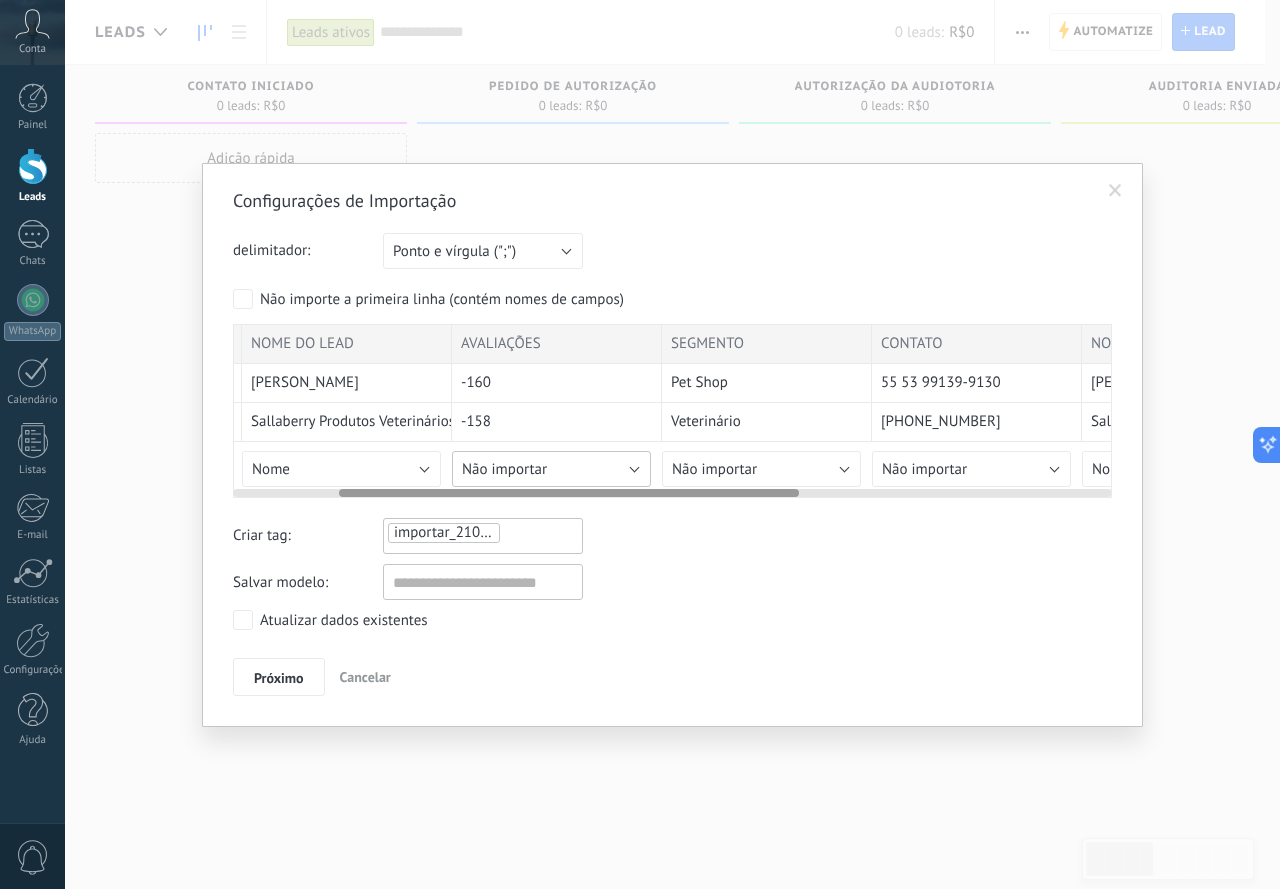 click on "Não importar" at bounding box center [551, 469] 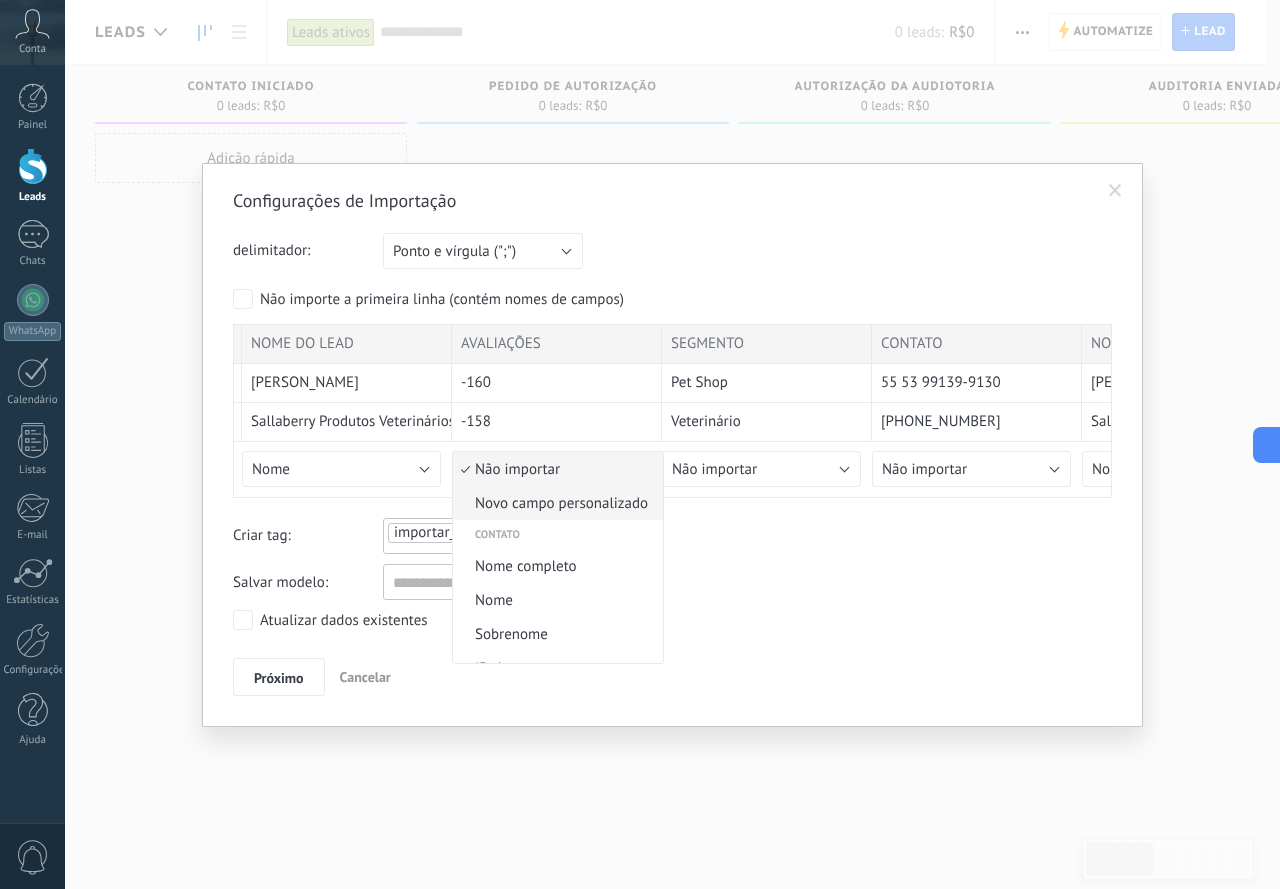 click on "Novo campo personalizado" at bounding box center [555, 503] 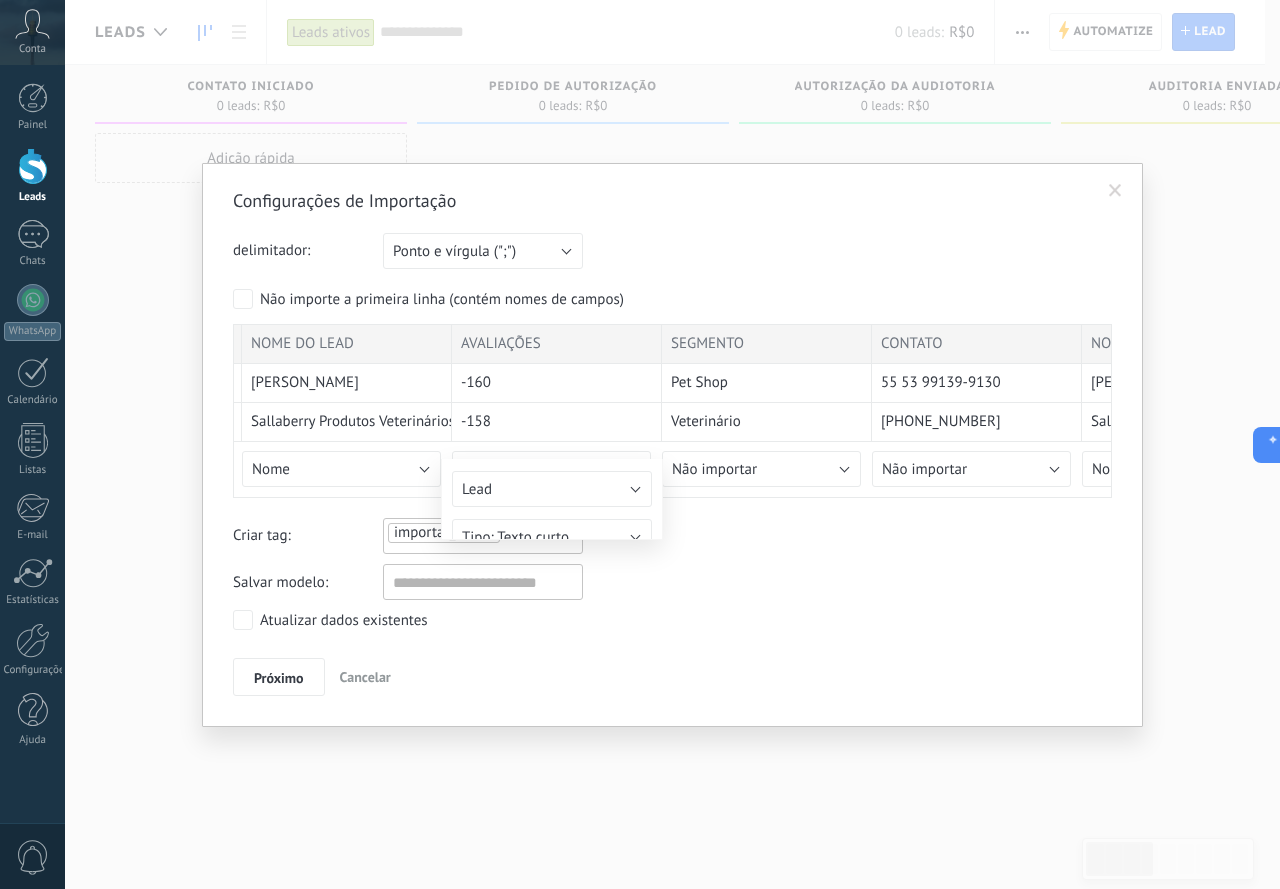 type on "**********" 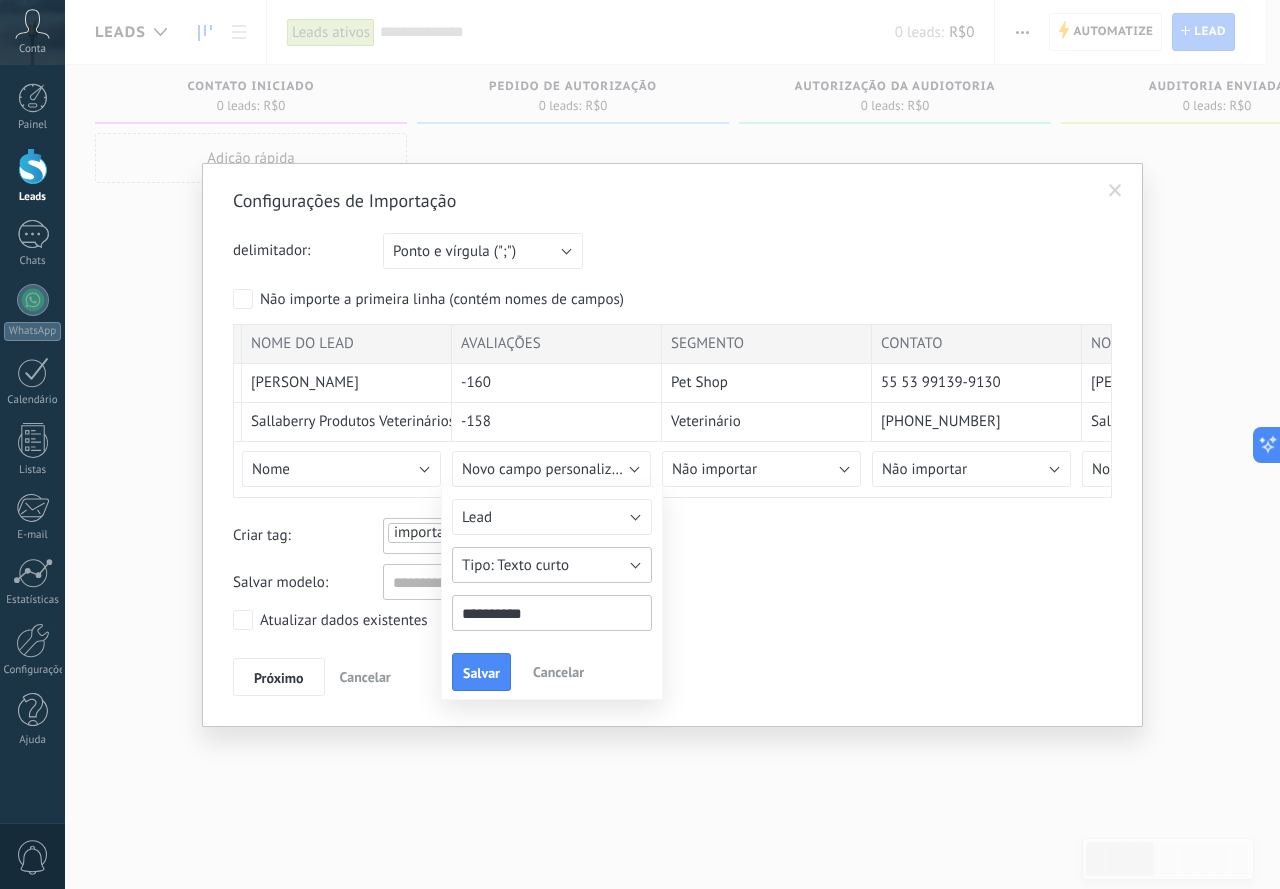 click on "Texto curto" at bounding box center (552, 565) 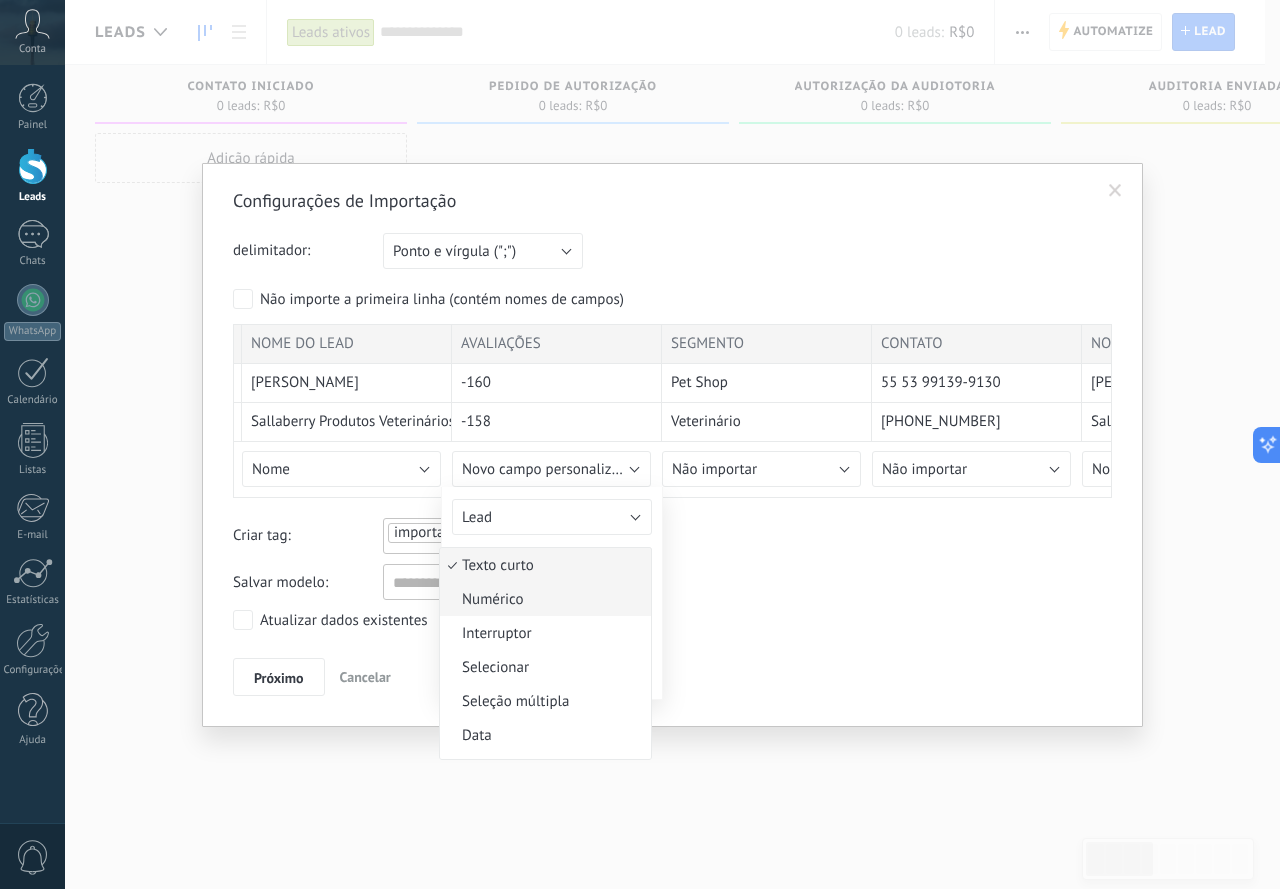 click on "Numérico" at bounding box center [542, 599] 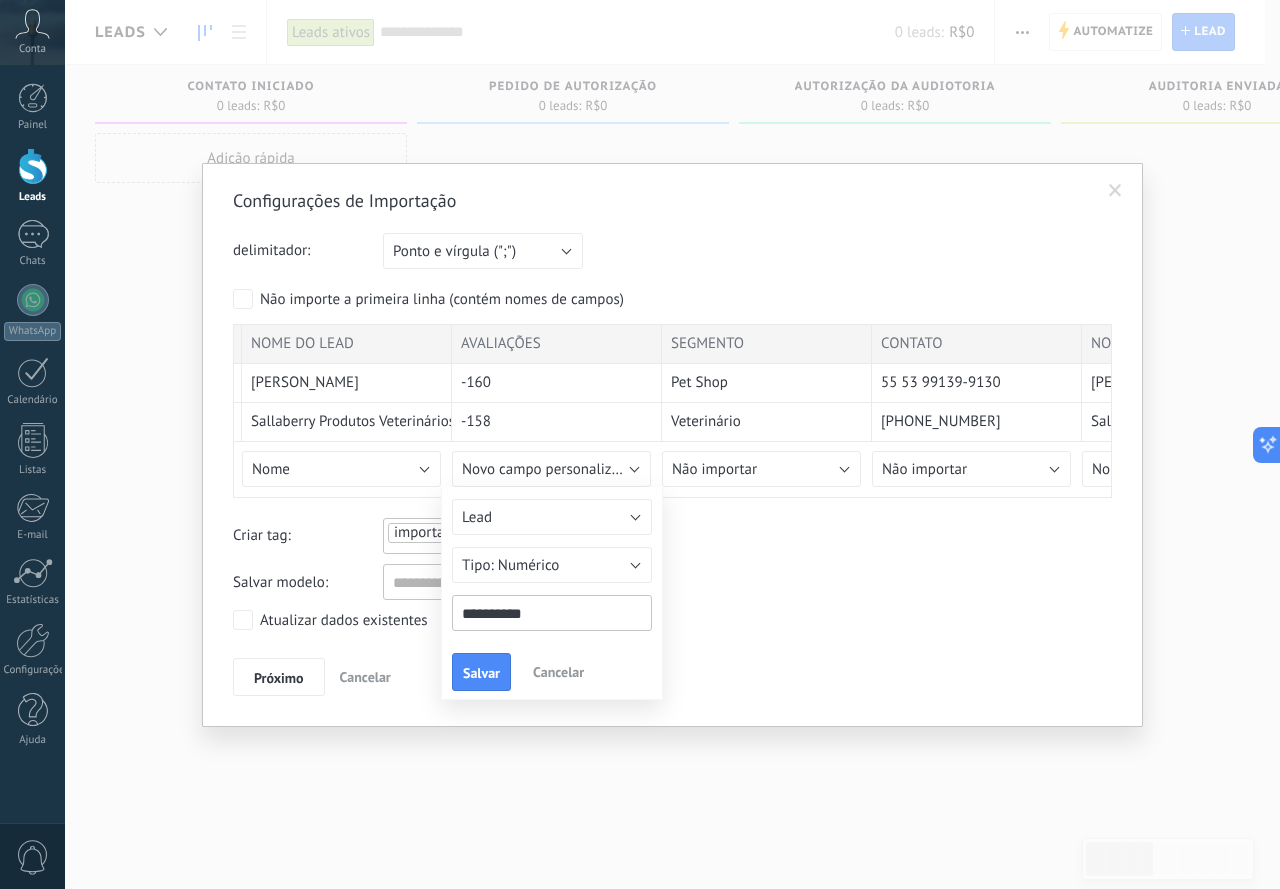 click on "**********" at bounding box center [552, 613] 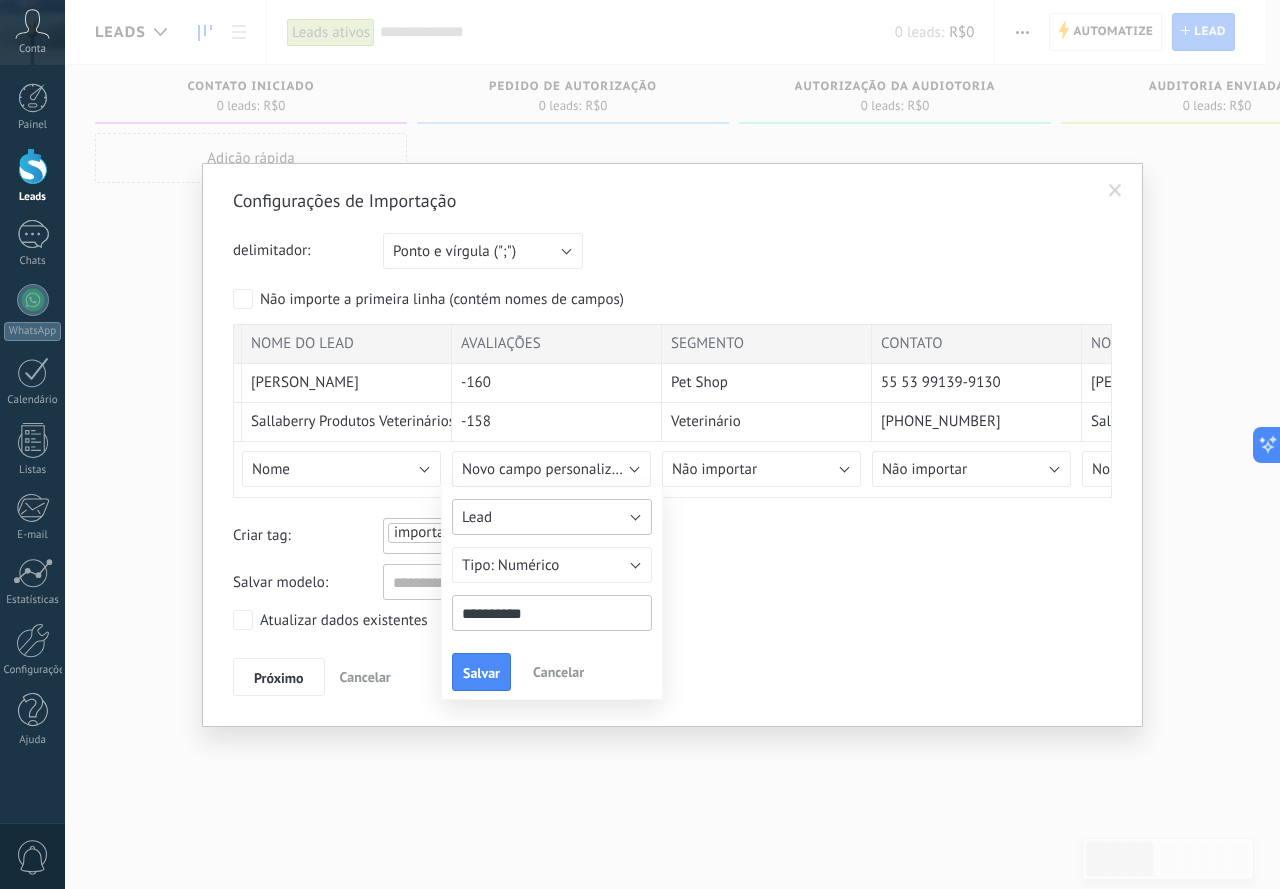click on "Lead" at bounding box center (552, 517) 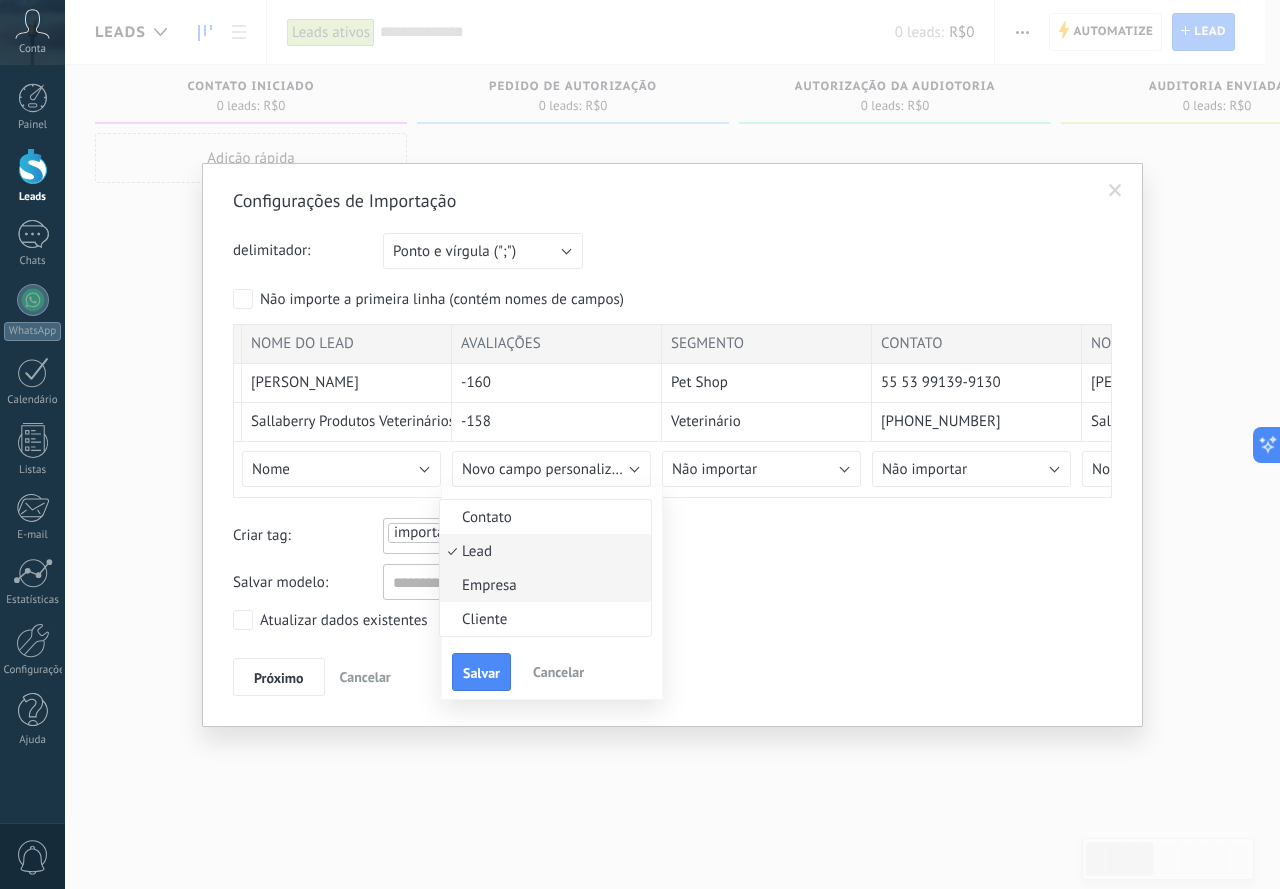 click on "Empresa" at bounding box center (542, 585) 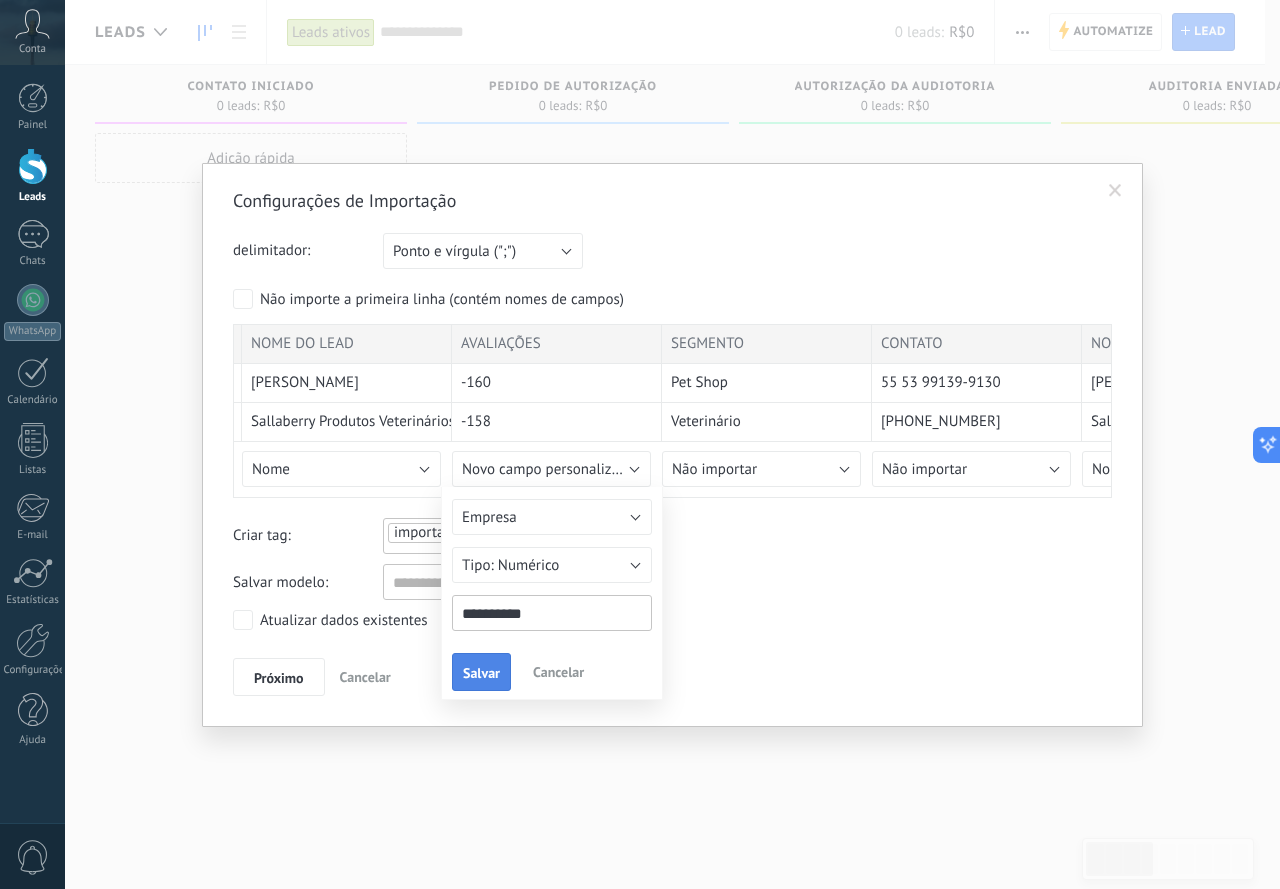 click on "Salvar" at bounding box center [481, 672] 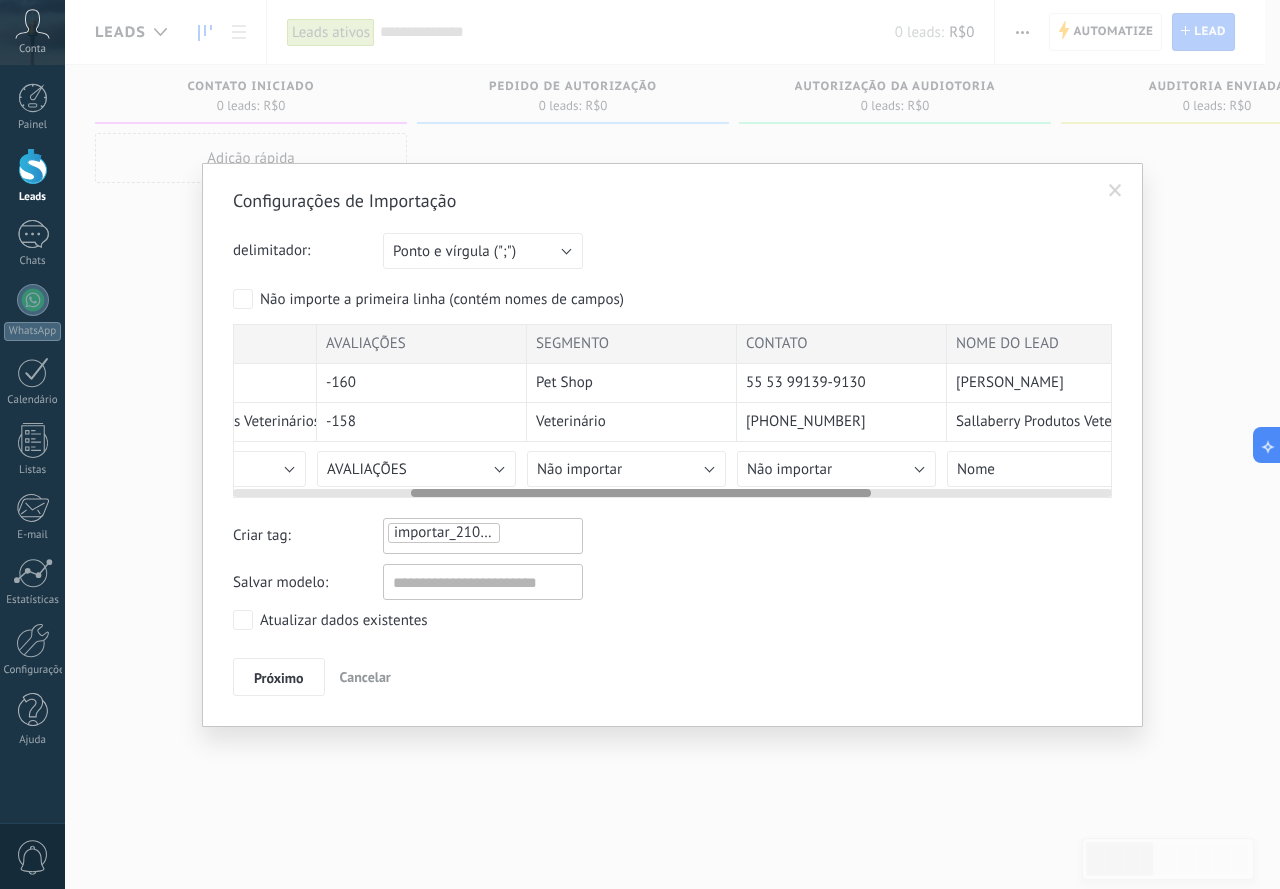scroll, scrollTop: 0, scrollLeft: 363, axis: horizontal 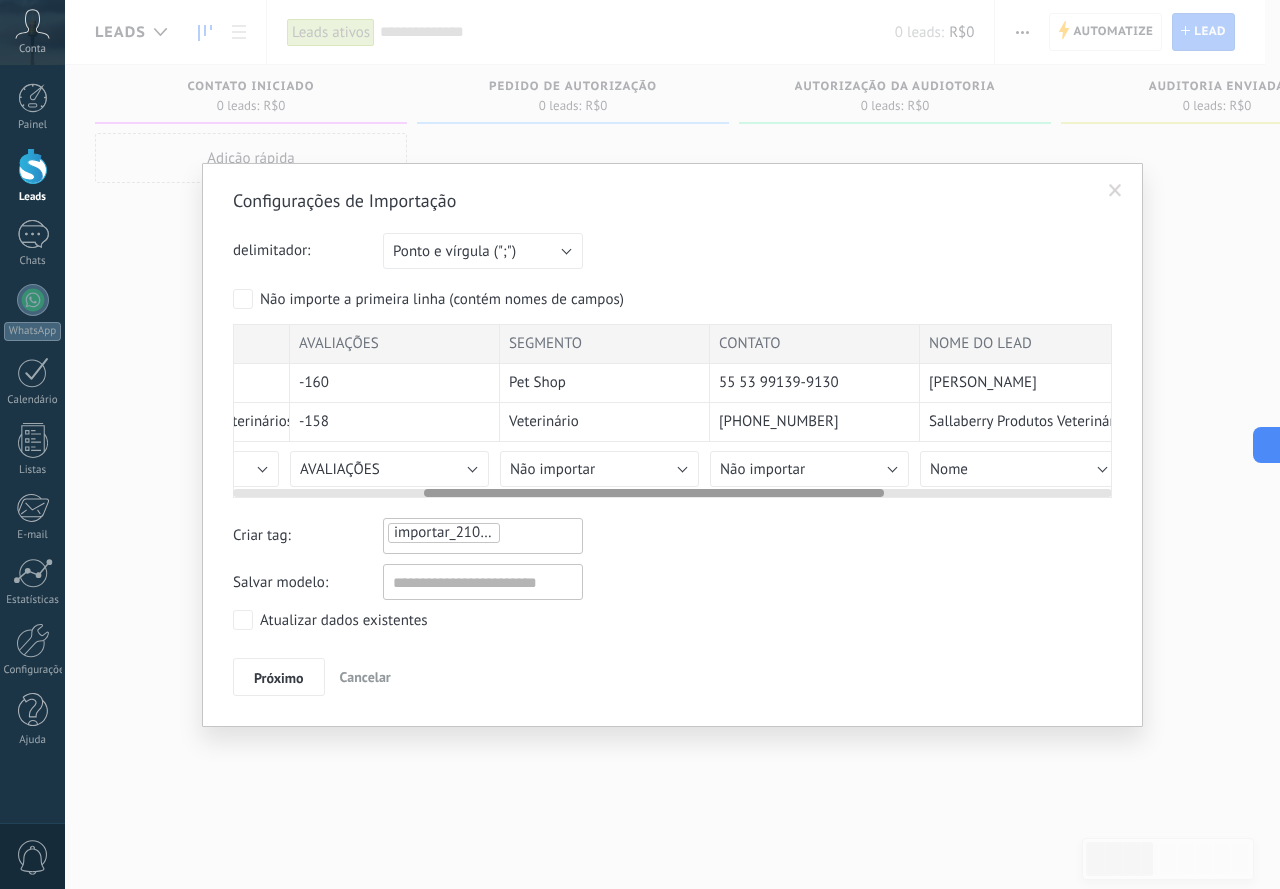 drag, startPoint x: 663, startPoint y: 491, endPoint x: 733, endPoint y: 488, distance: 70.064255 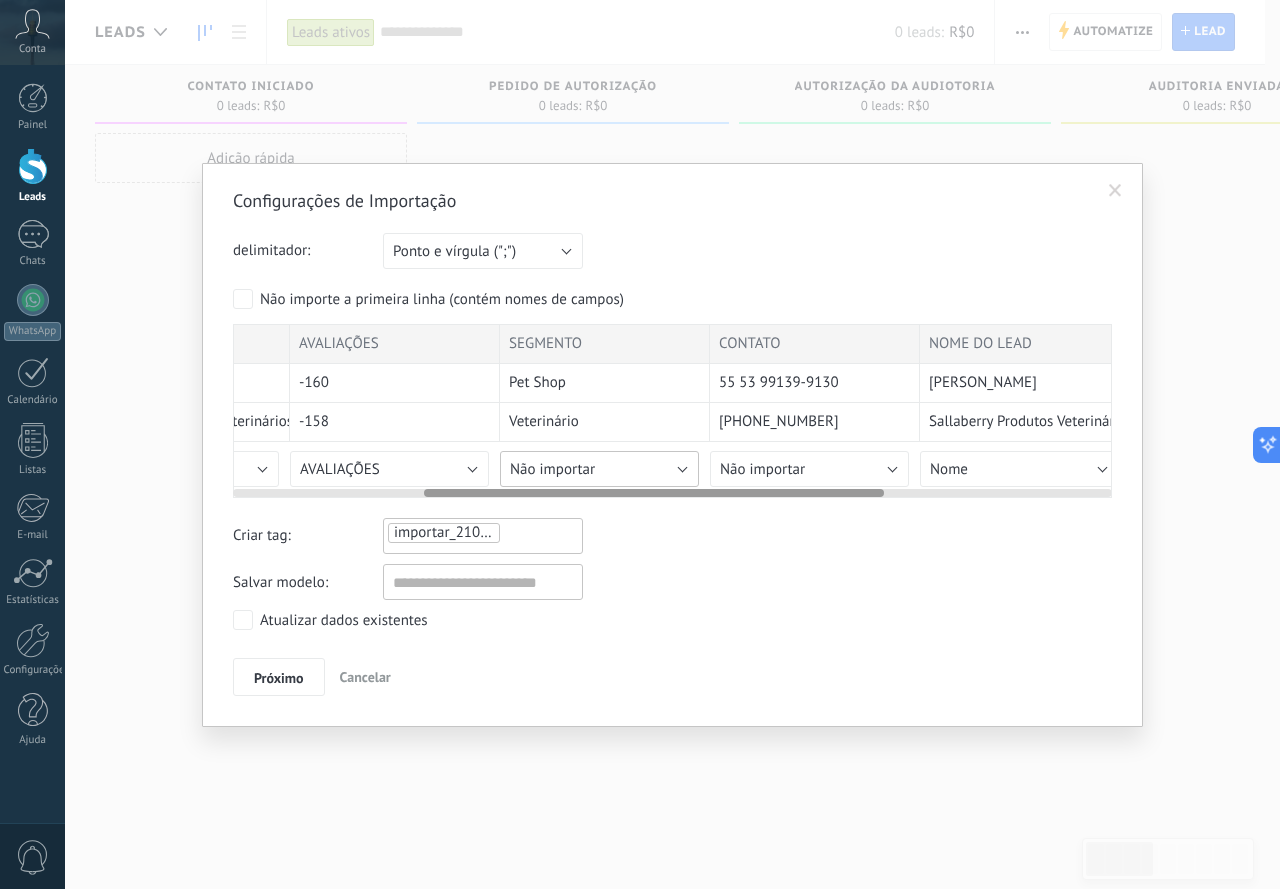 click on "Não importar" at bounding box center (599, 469) 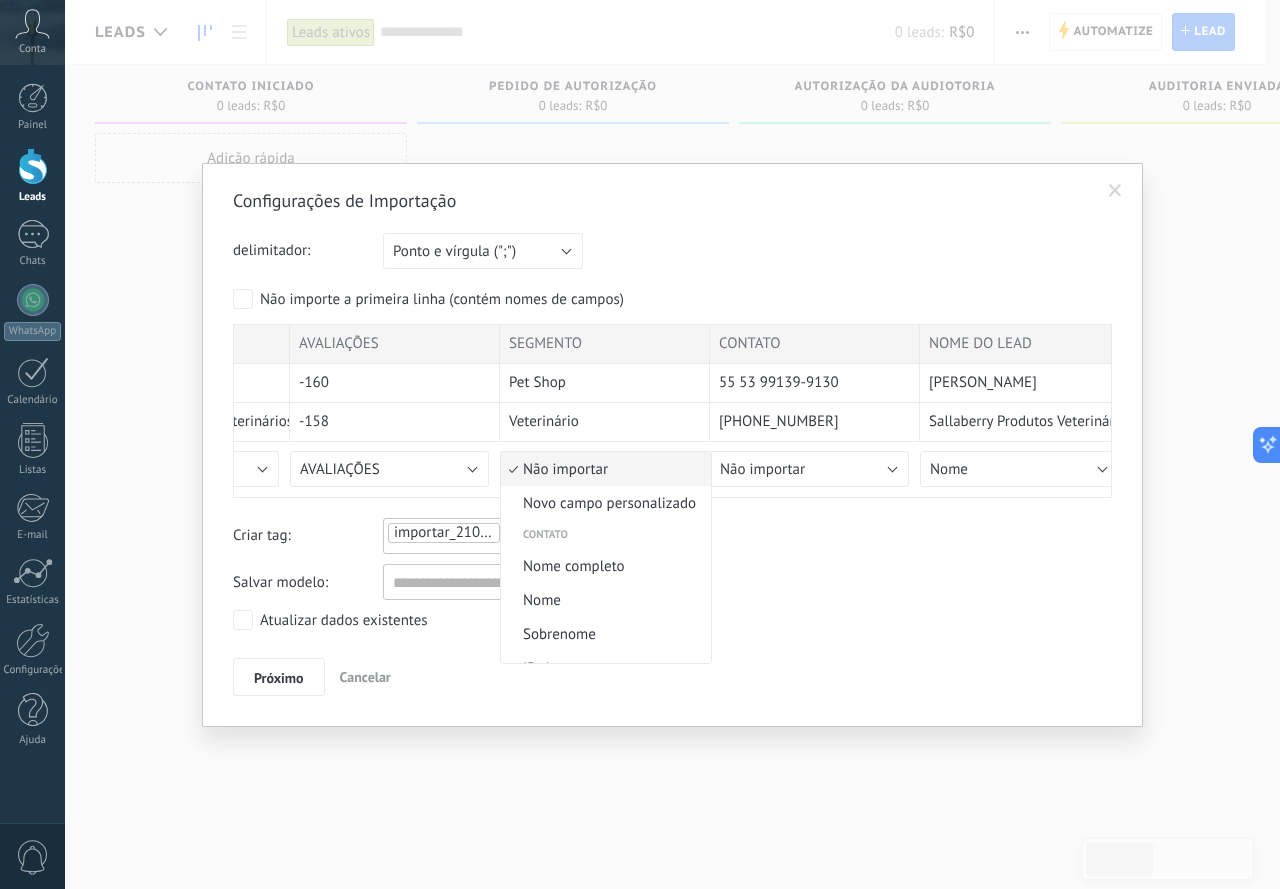 click on "Não importar" at bounding box center [603, 469] 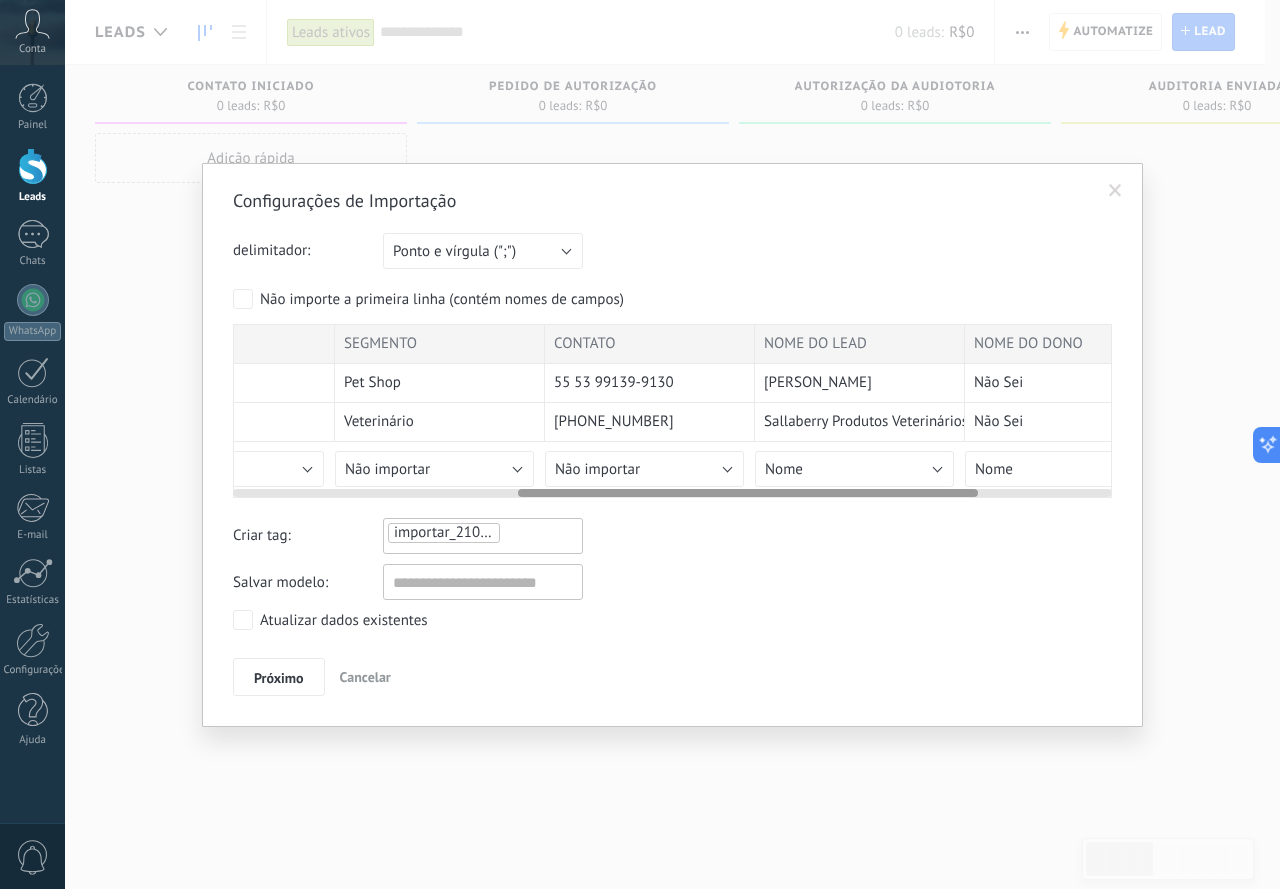 scroll, scrollTop: 0, scrollLeft: 545, axis: horizontal 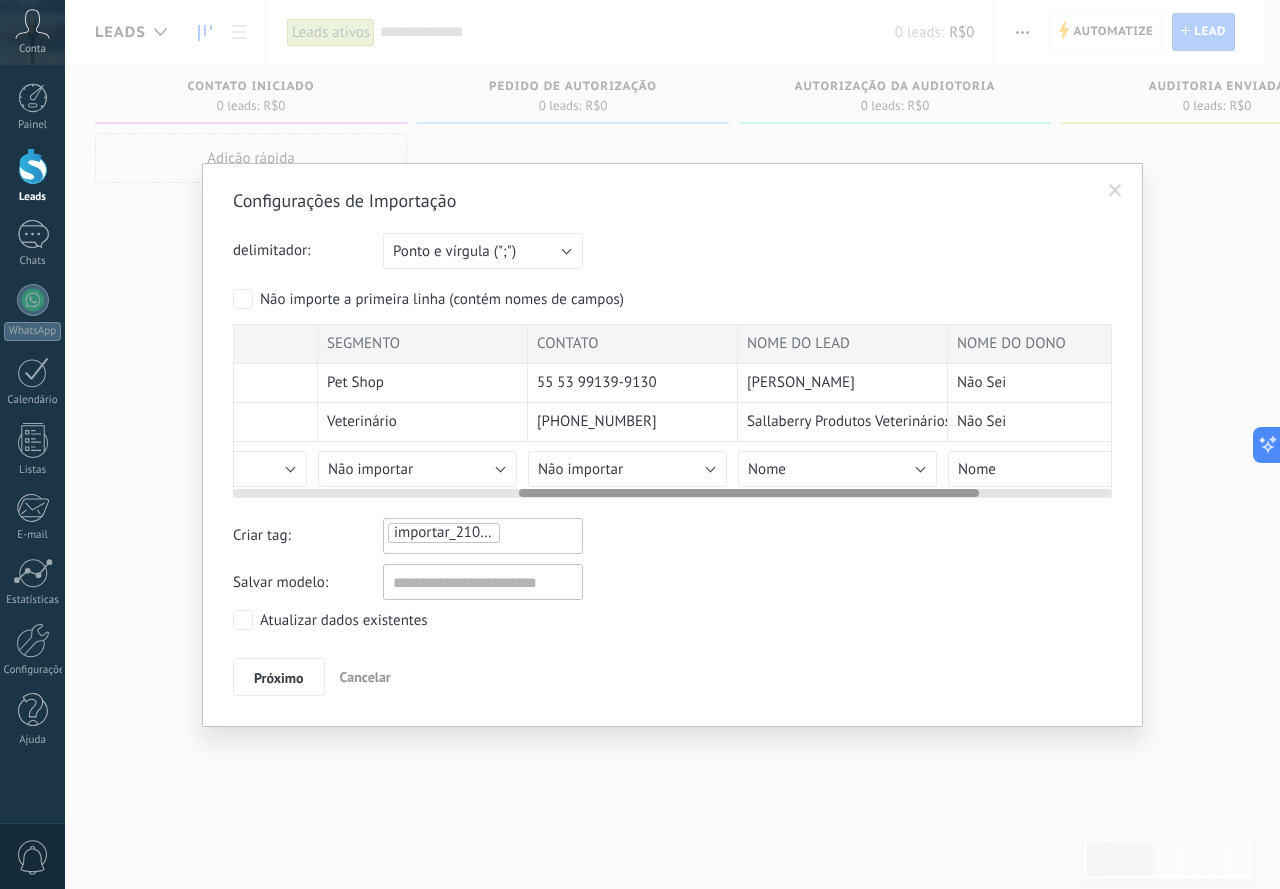 drag, startPoint x: 669, startPoint y: 491, endPoint x: 764, endPoint y: 494, distance: 95.047356 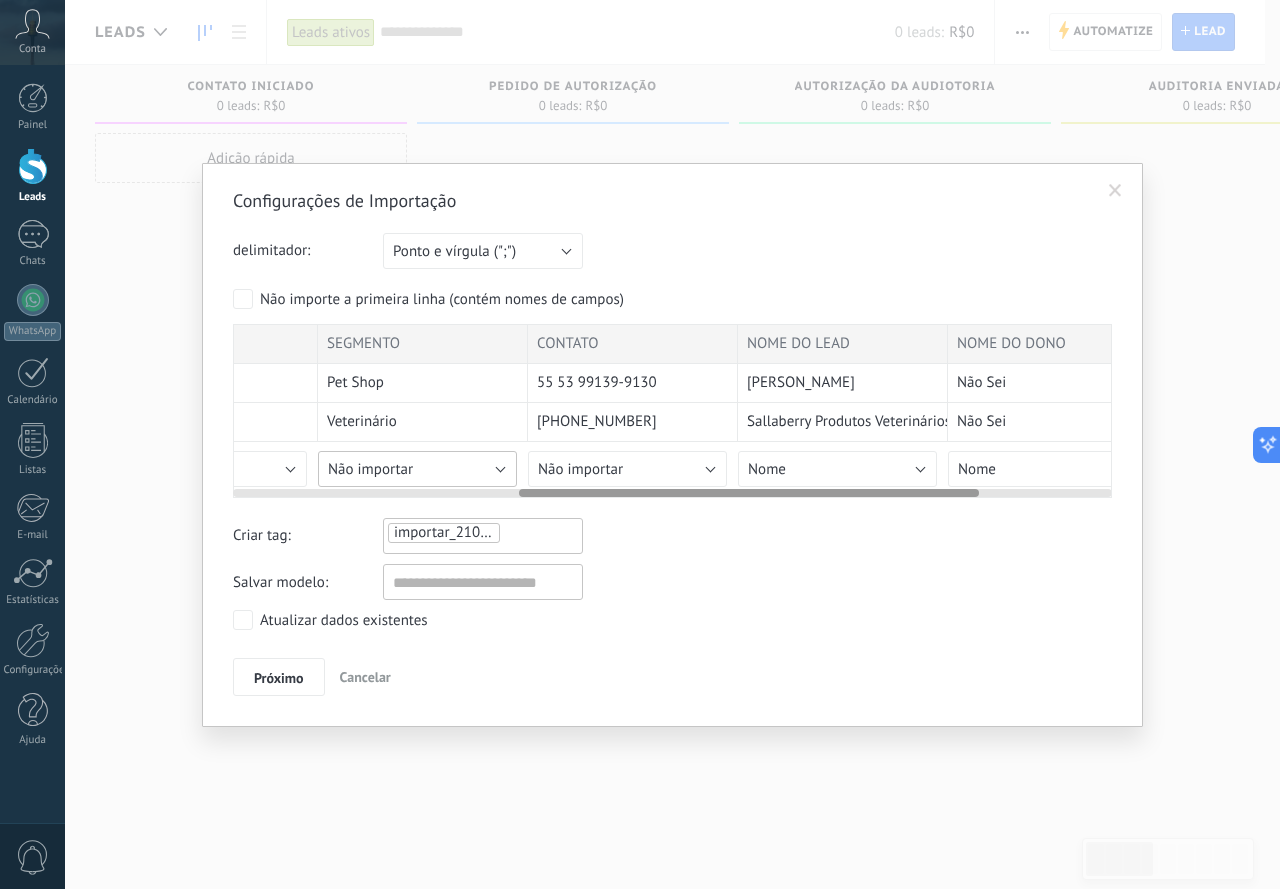 click on "Não importar" at bounding box center [417, 469] 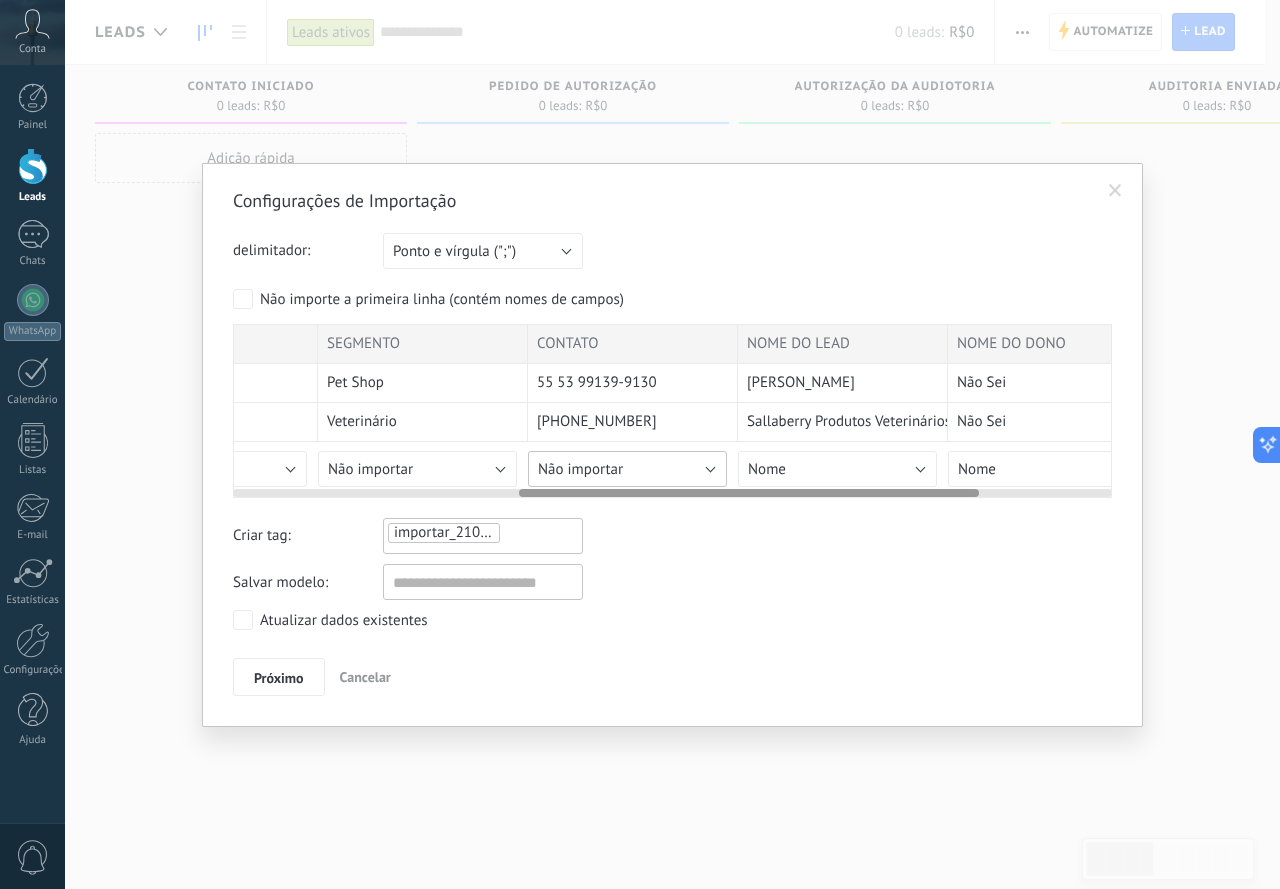 click on "Não importar" at bounding box center (580, 469) 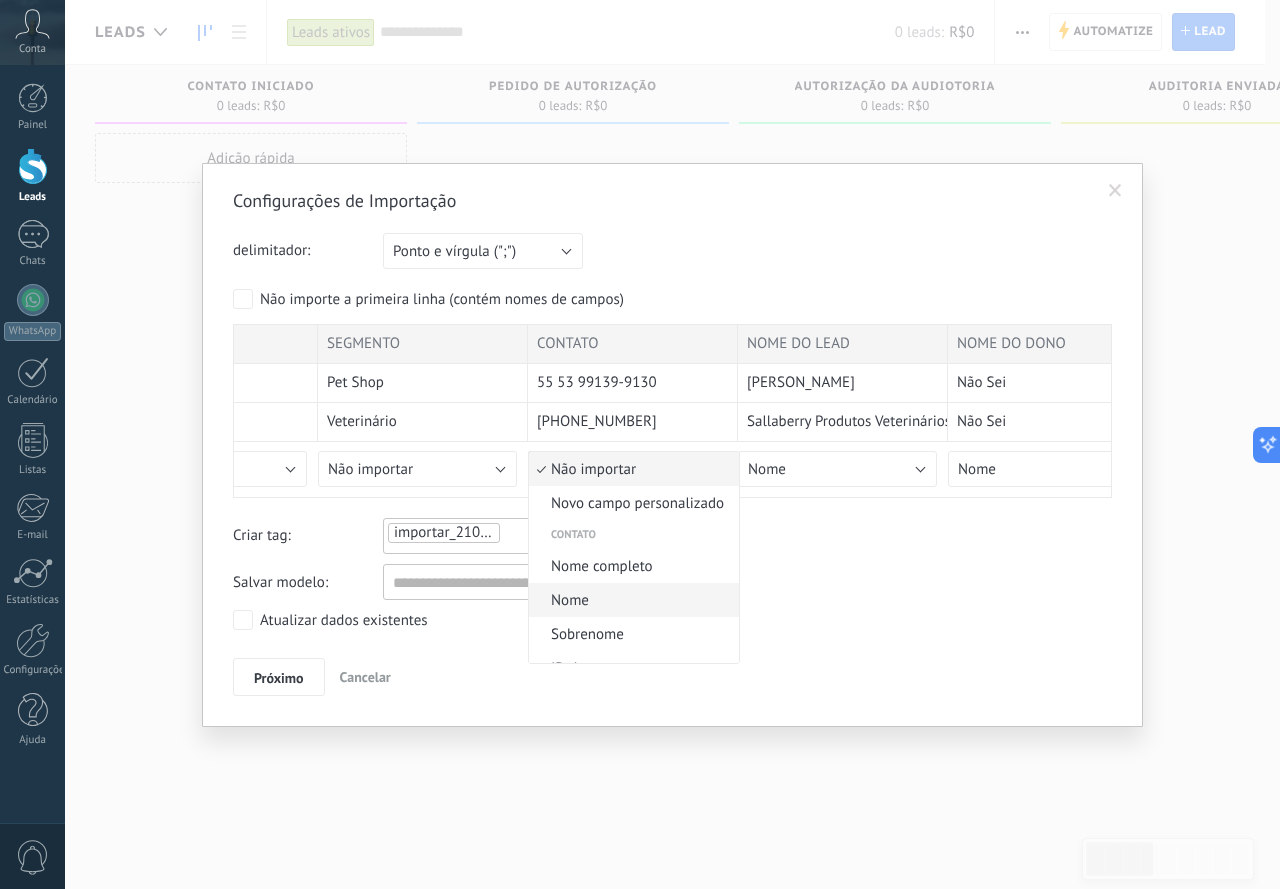 scroll, scrollTop: 100, scrollLeft: 0, axis: vertical 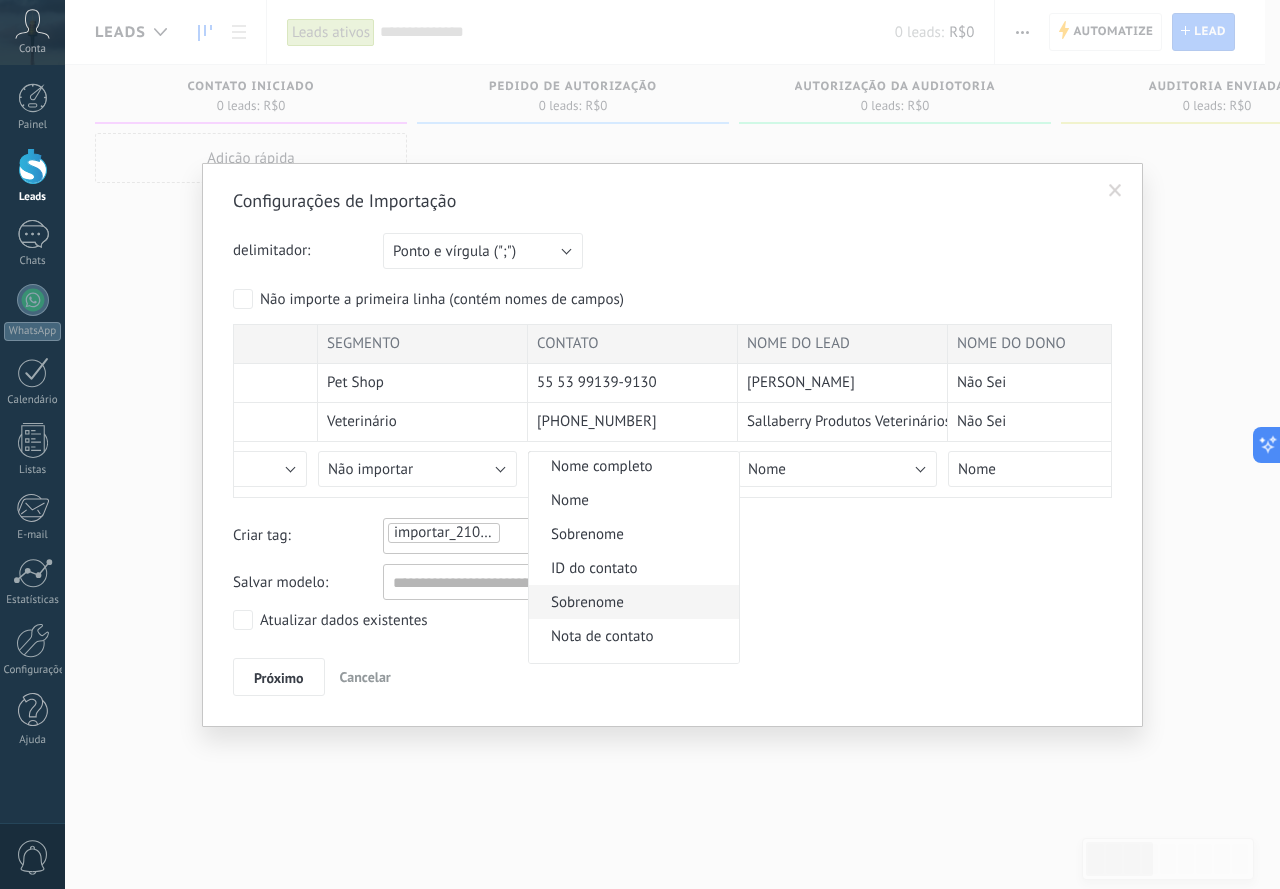 type 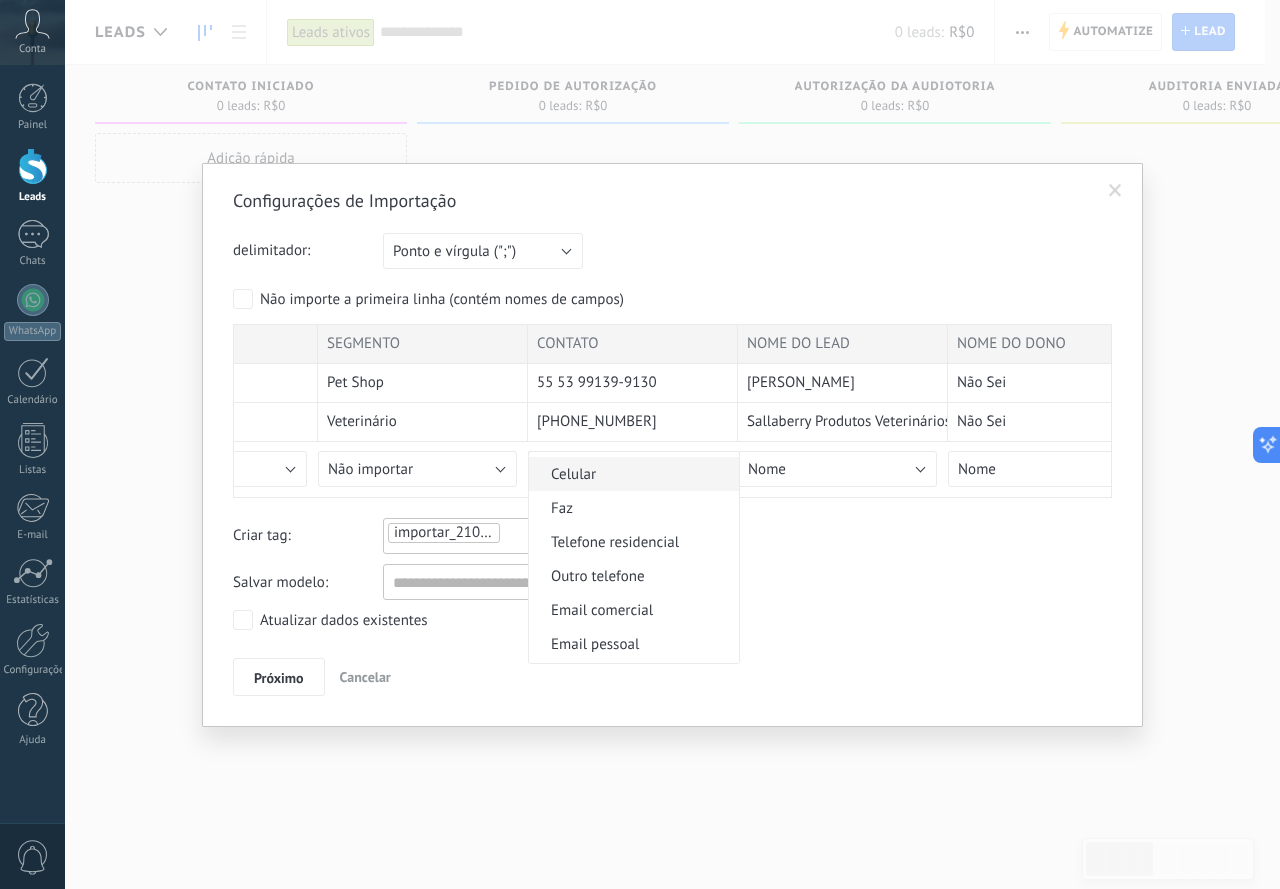 scroll, scrollTop: 400, scrollLeft: 0, axis: vertical 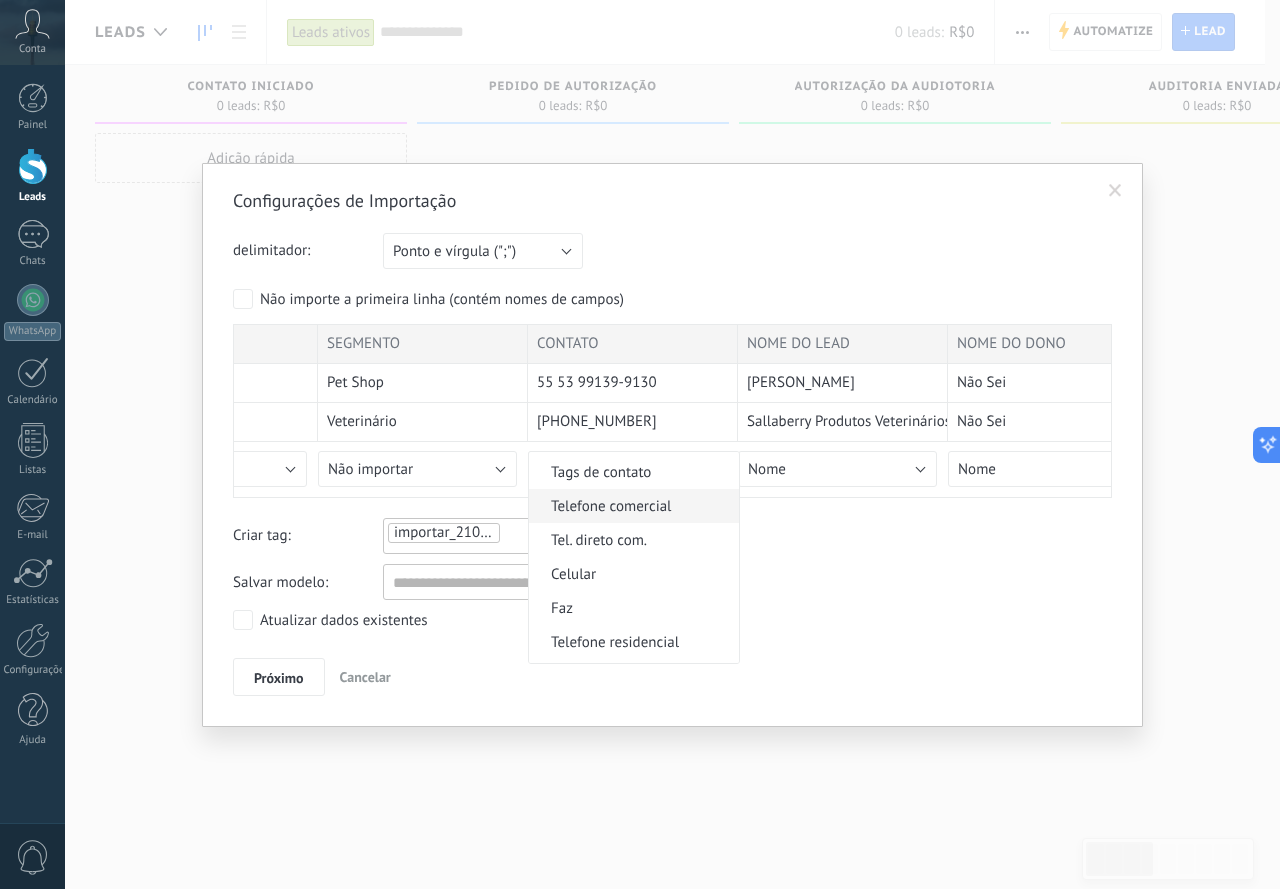 click on "Telefone comercial" at bounding box center [631, 506] 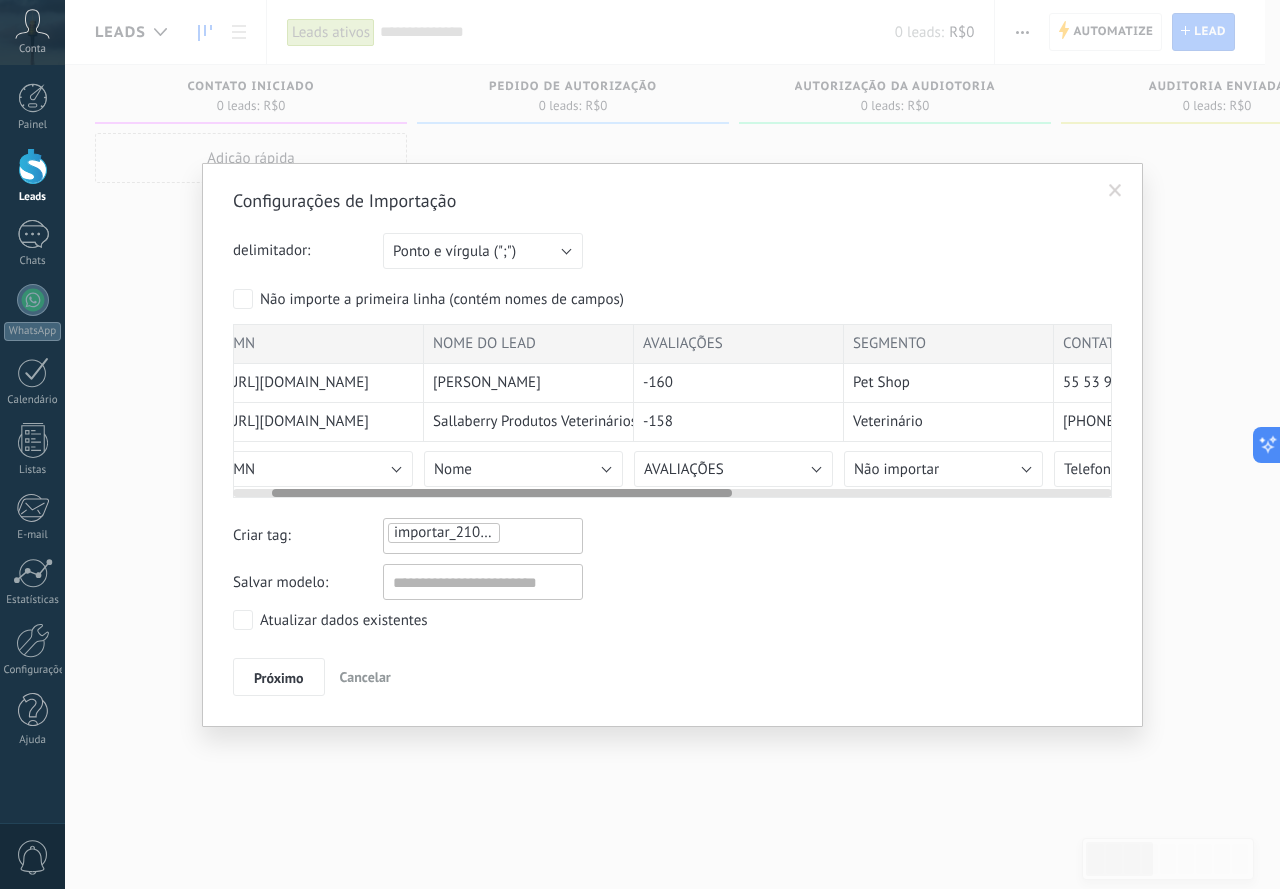 scroll, scrollTop: 0, scrollLeft: 0, axis: both 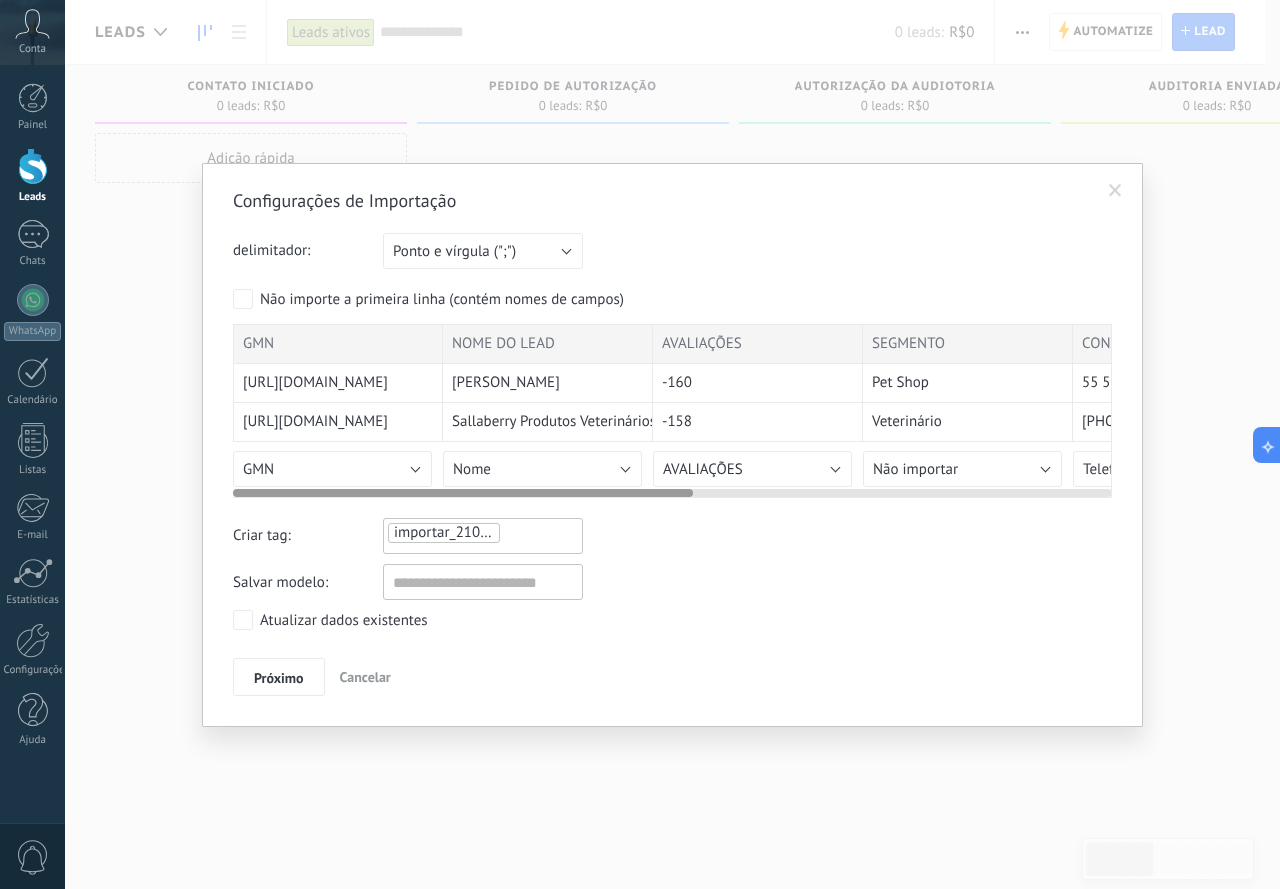 drag, startPoint x: 799, startPoint y: 492, endPoint x: 486, endPoint y: 491, distance: 313.0016 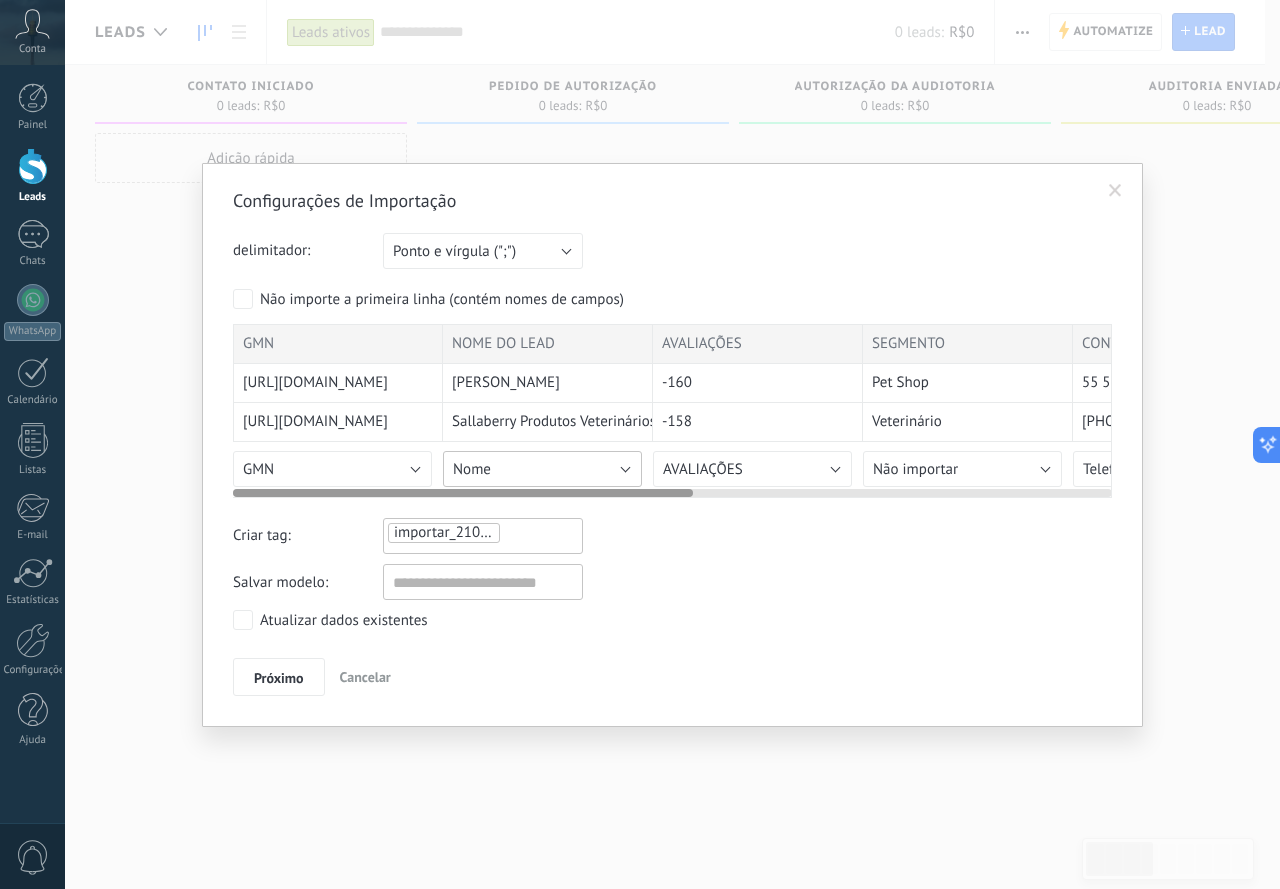 click on "Nome" at bounding box center (542, 469) 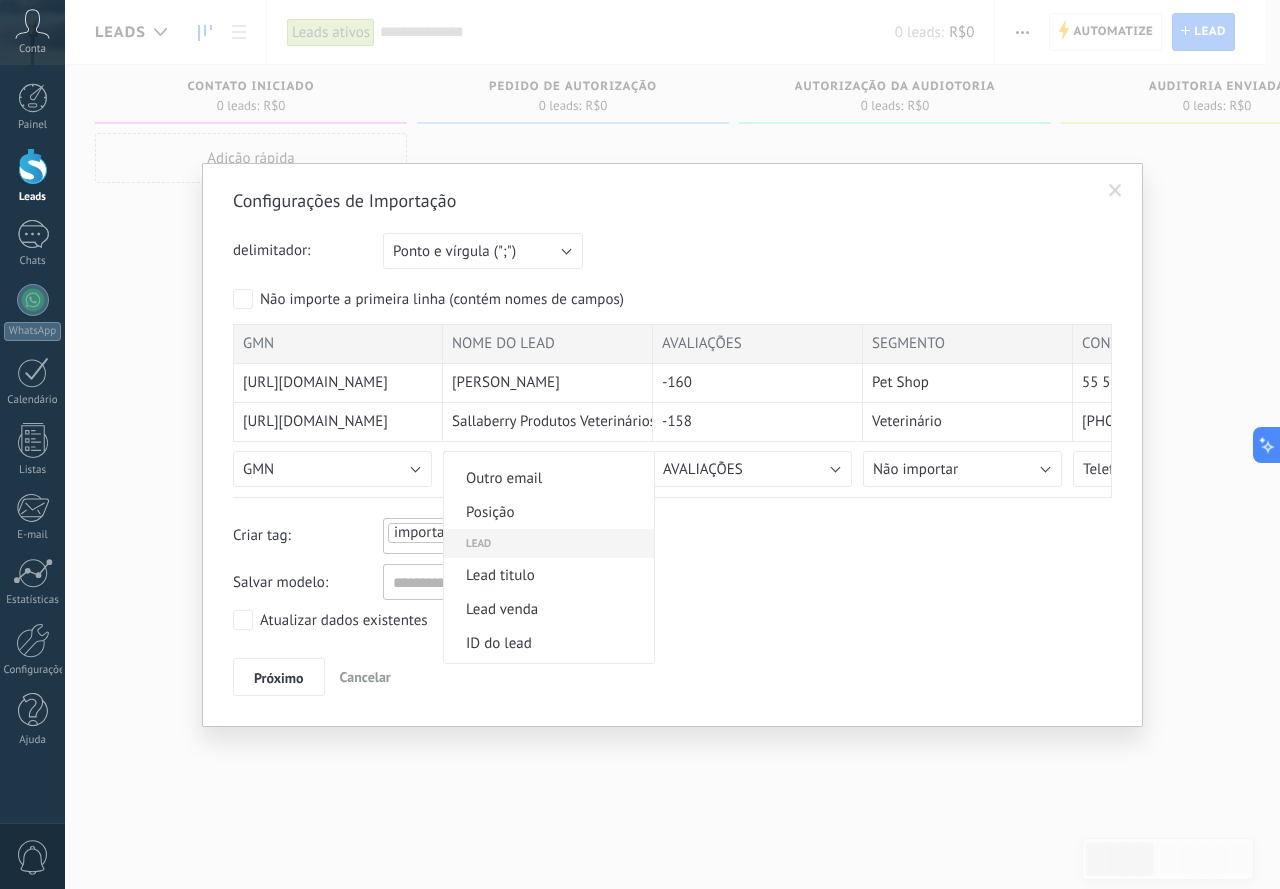 scroll, scrollTop: 800, scrollLeft: 0, axis: vertical 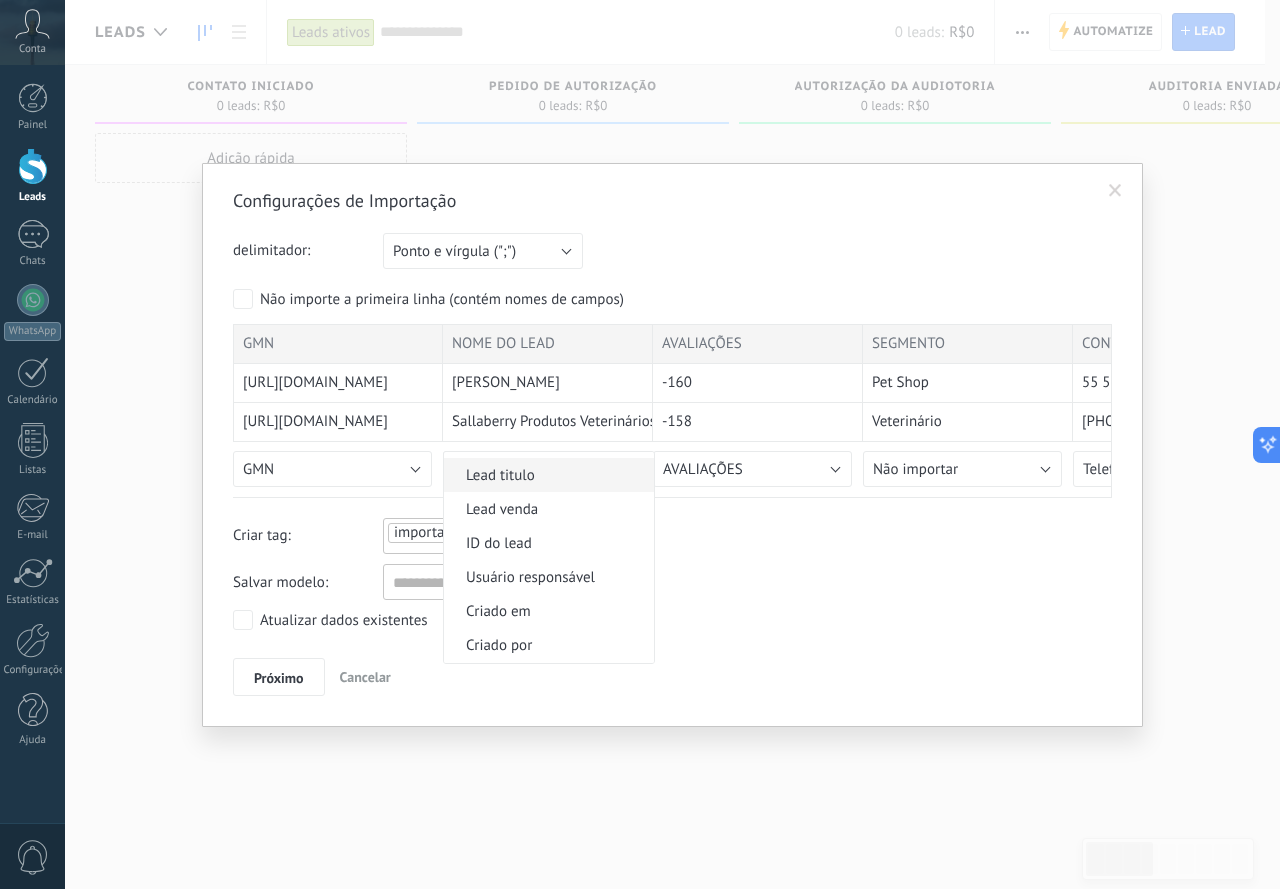 click on "Lead titulo" at bounding box center (546, 475) 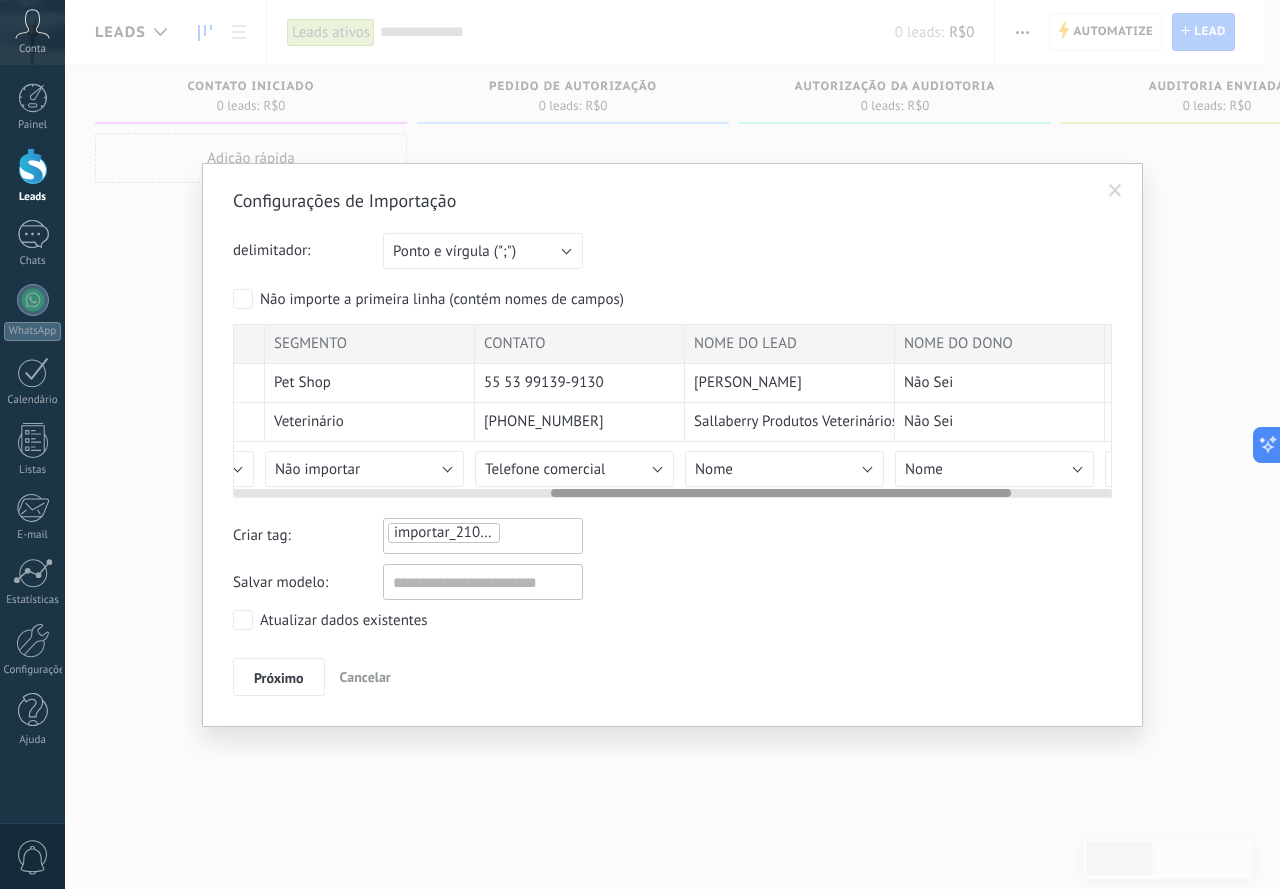 scroll, scrollTop: 0, scrollLeft: 604, axis: horizontal 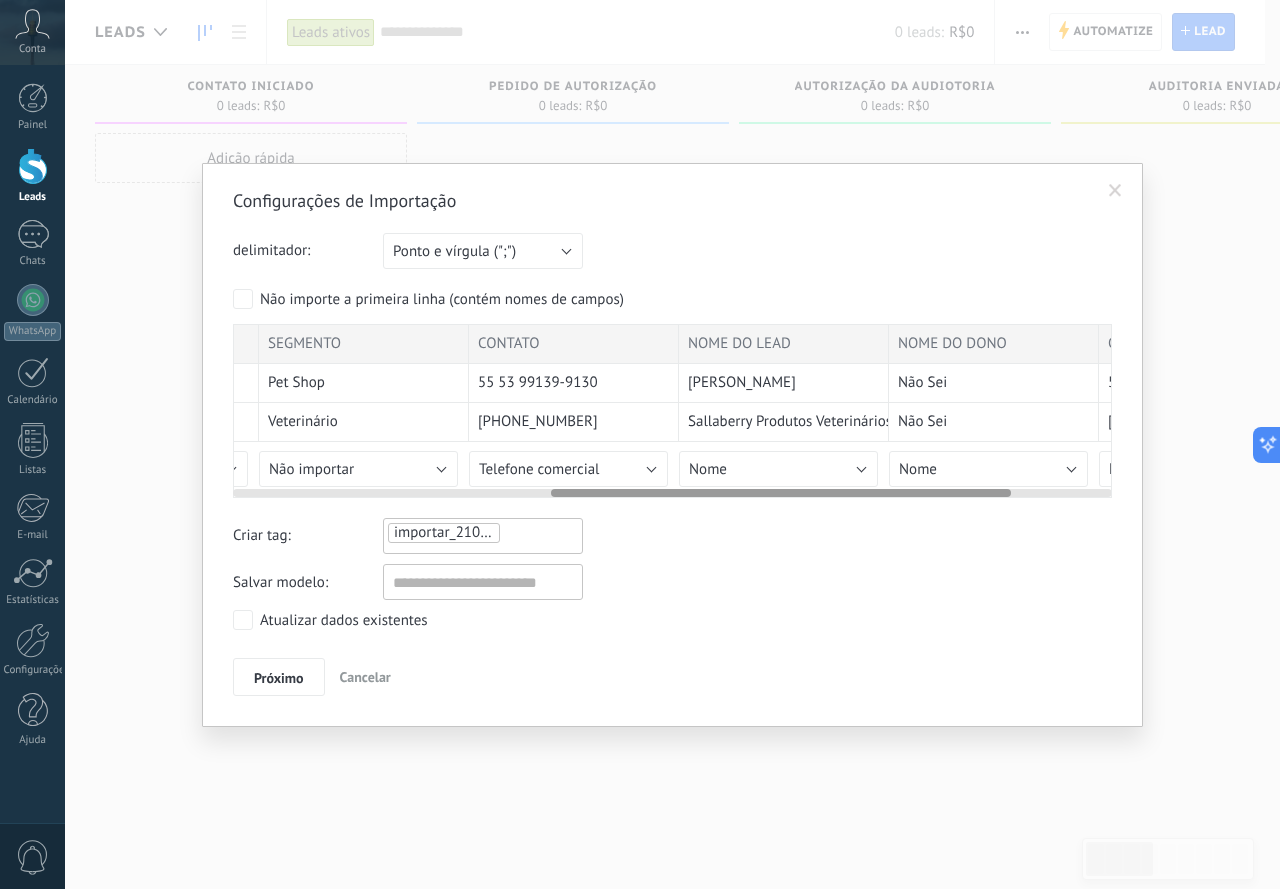 drag, startPoint x: 559, startPoint y: 490, endPoint x: 877, endPoint y: 503, distance: 318.26562 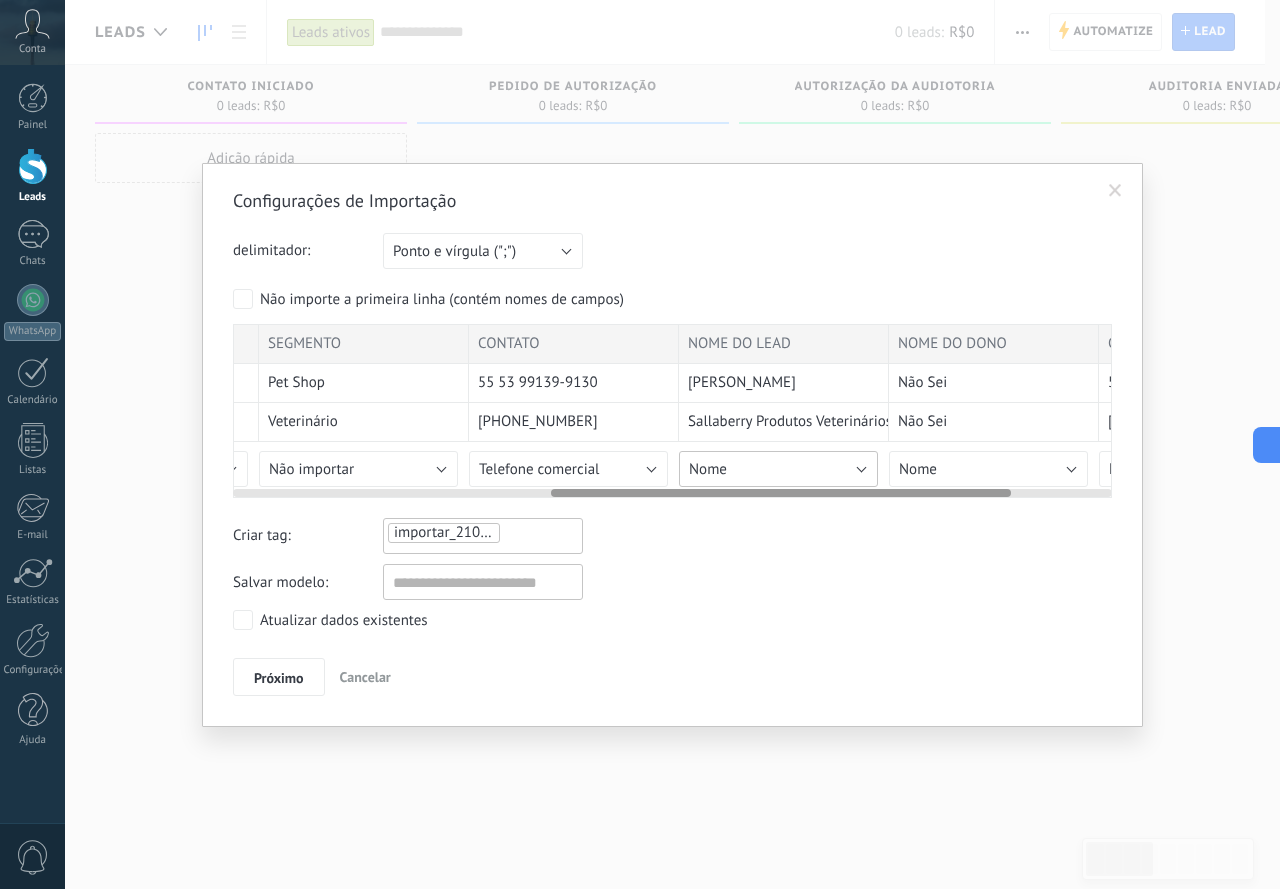click on "Nome" at bounding box center [778, 469] 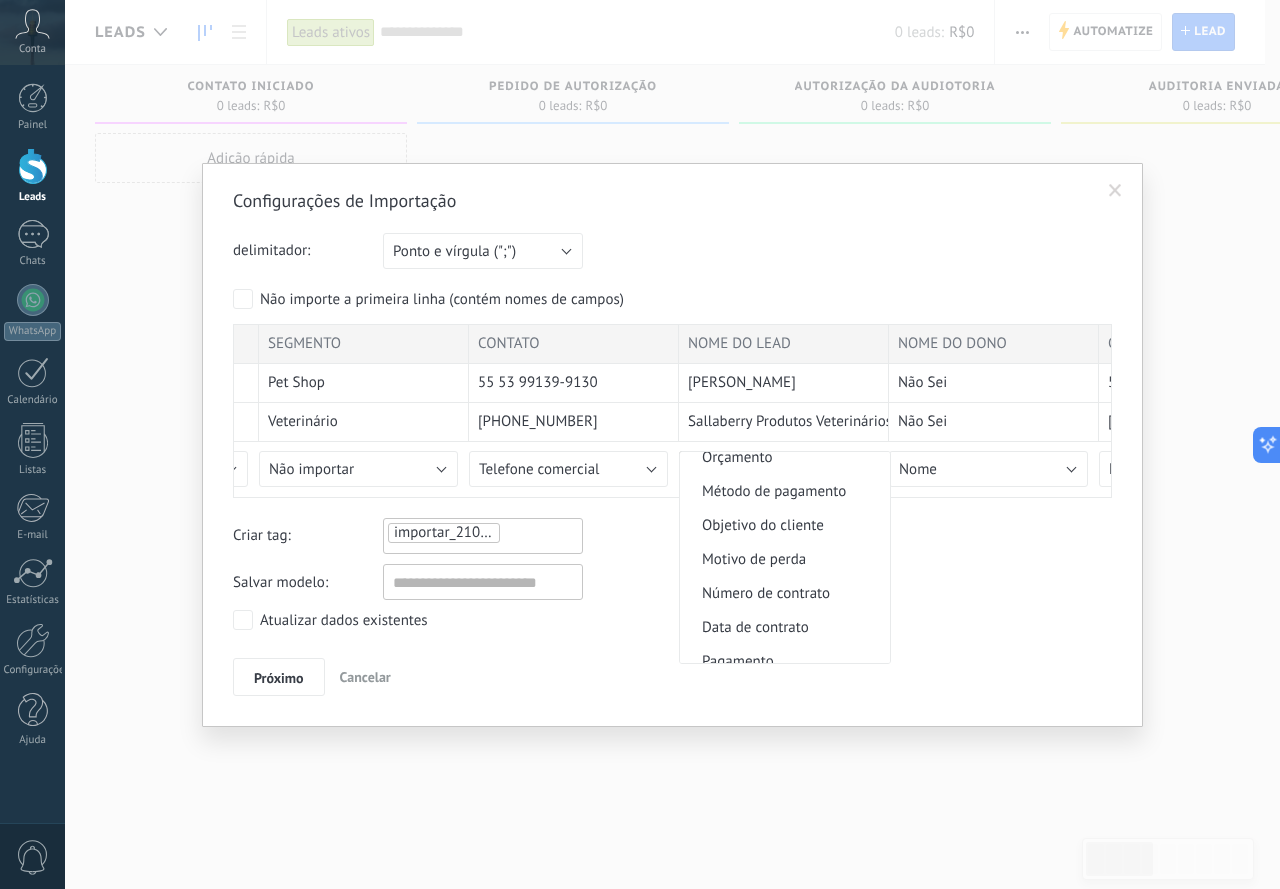 scroll, scrollTop: 1800, scrollLeft: 0, axis: vertical 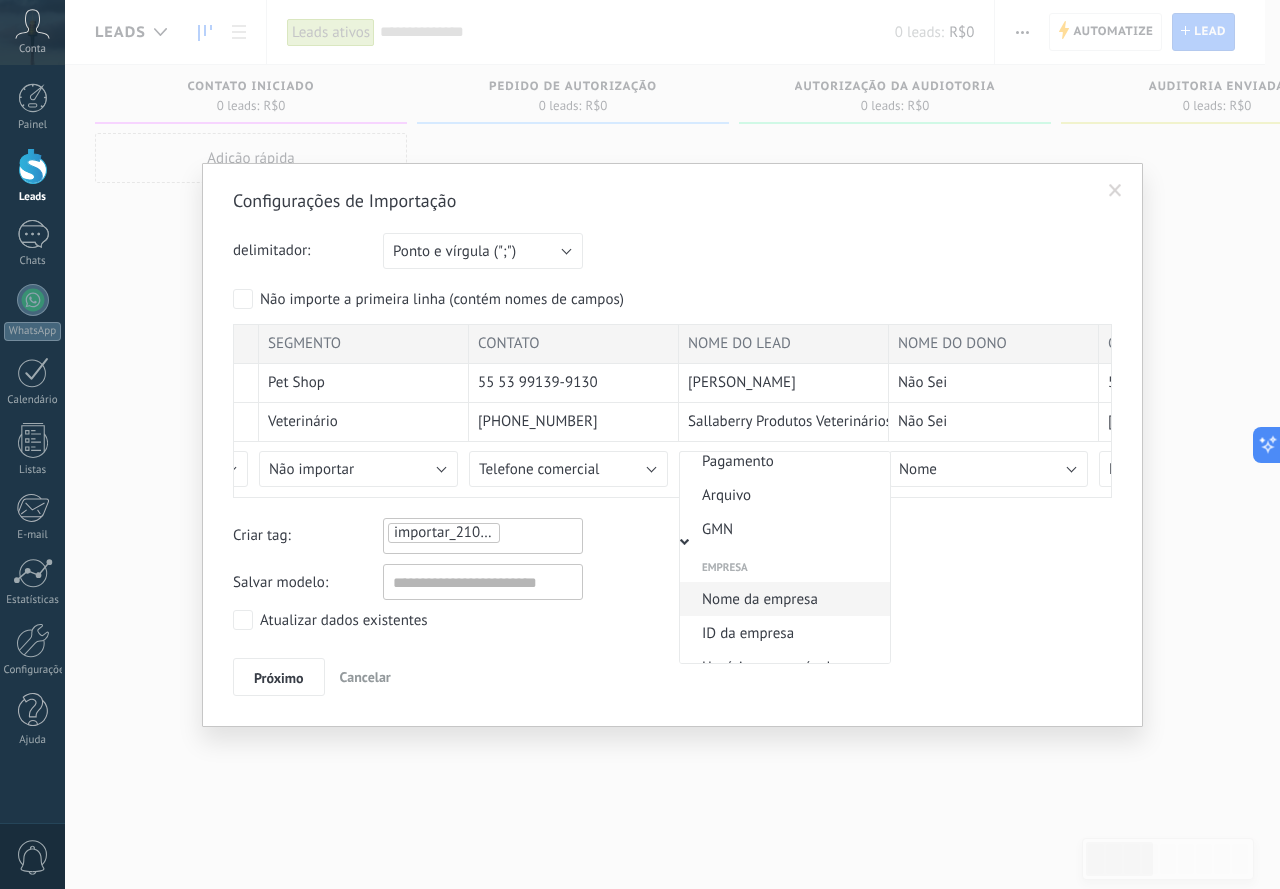 click on "Nome da empresa" at bounding box center [782, 599] 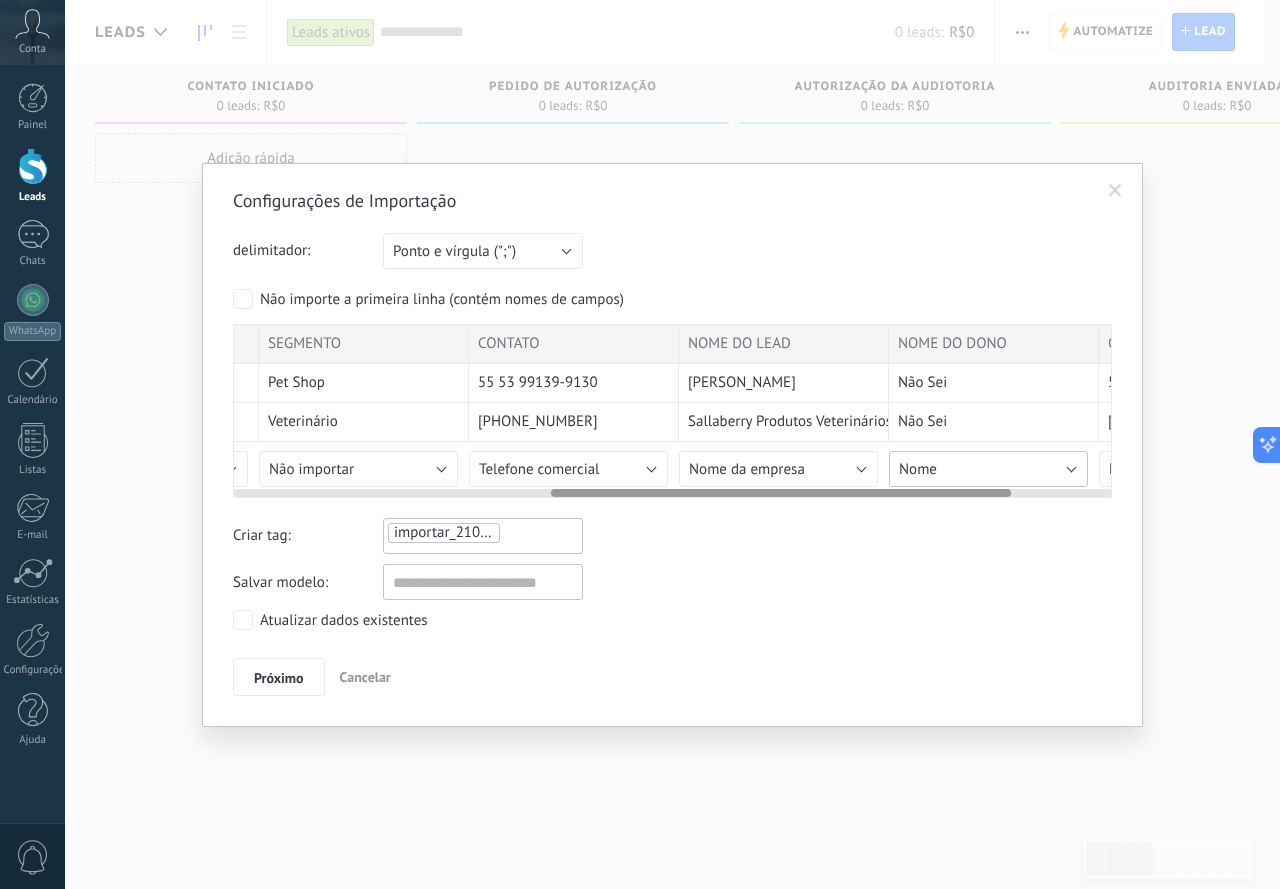 click on "Nome" at bounding box center (988, 469) 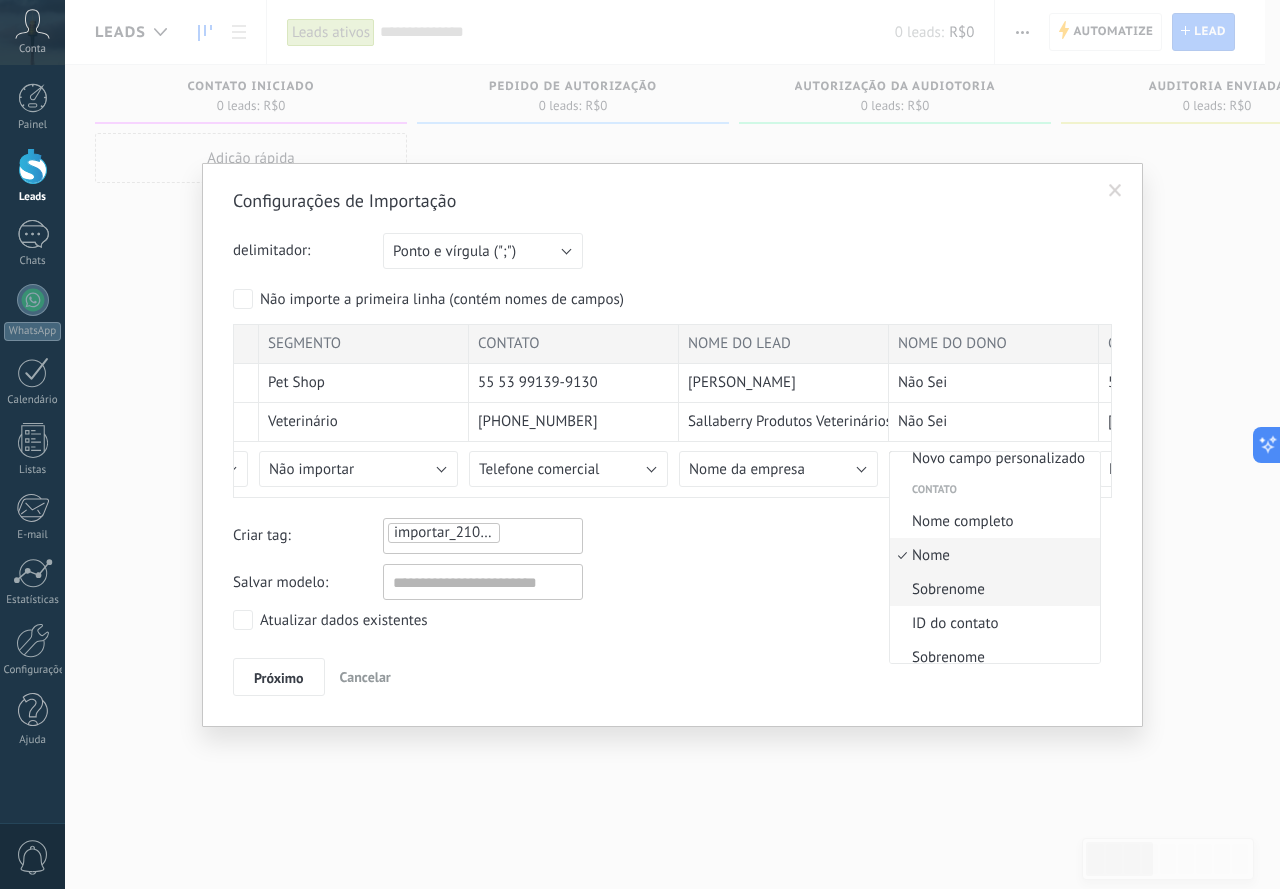 scroll, scrollTop: 0, scrollLeft: 0, axis: both 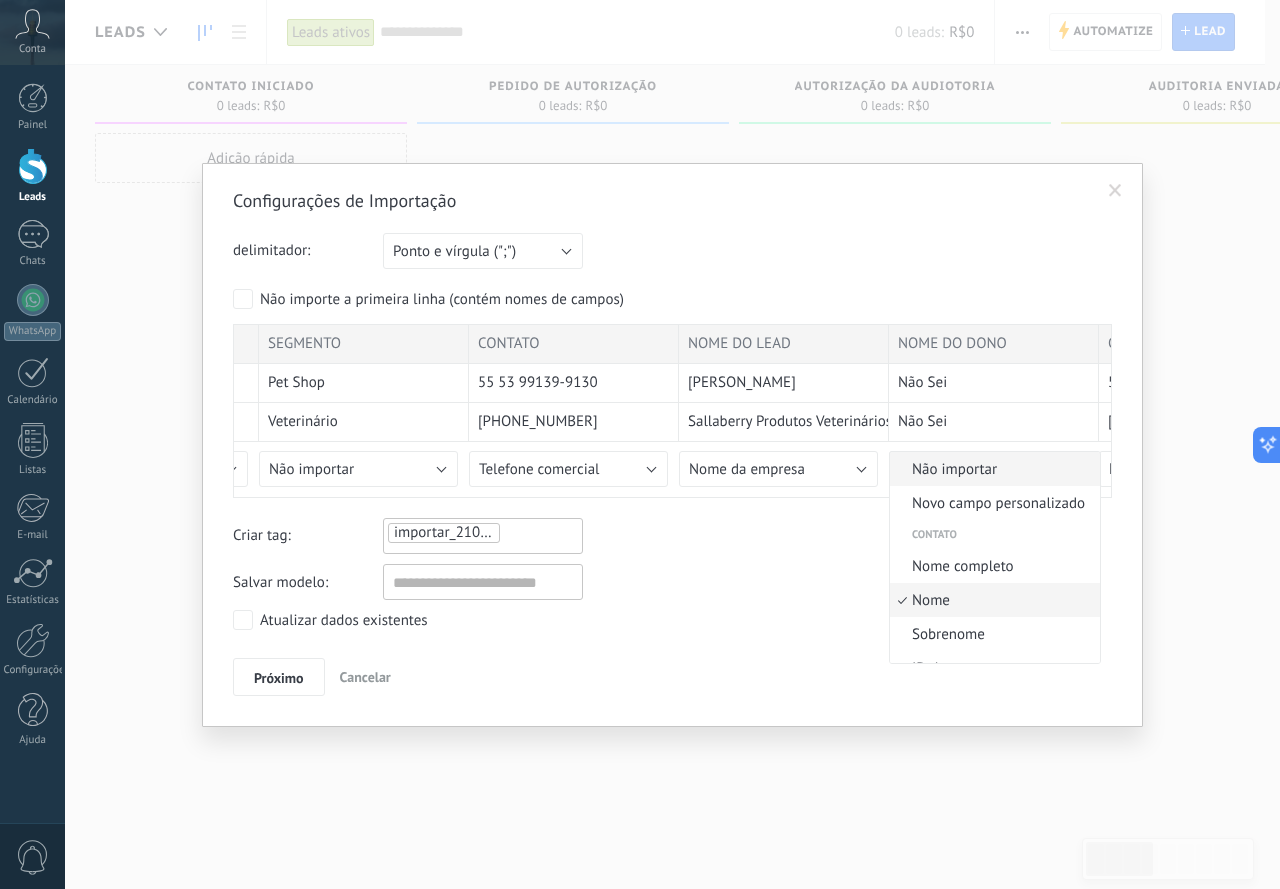 click on "Não importar" at bounding box center [992, 469] 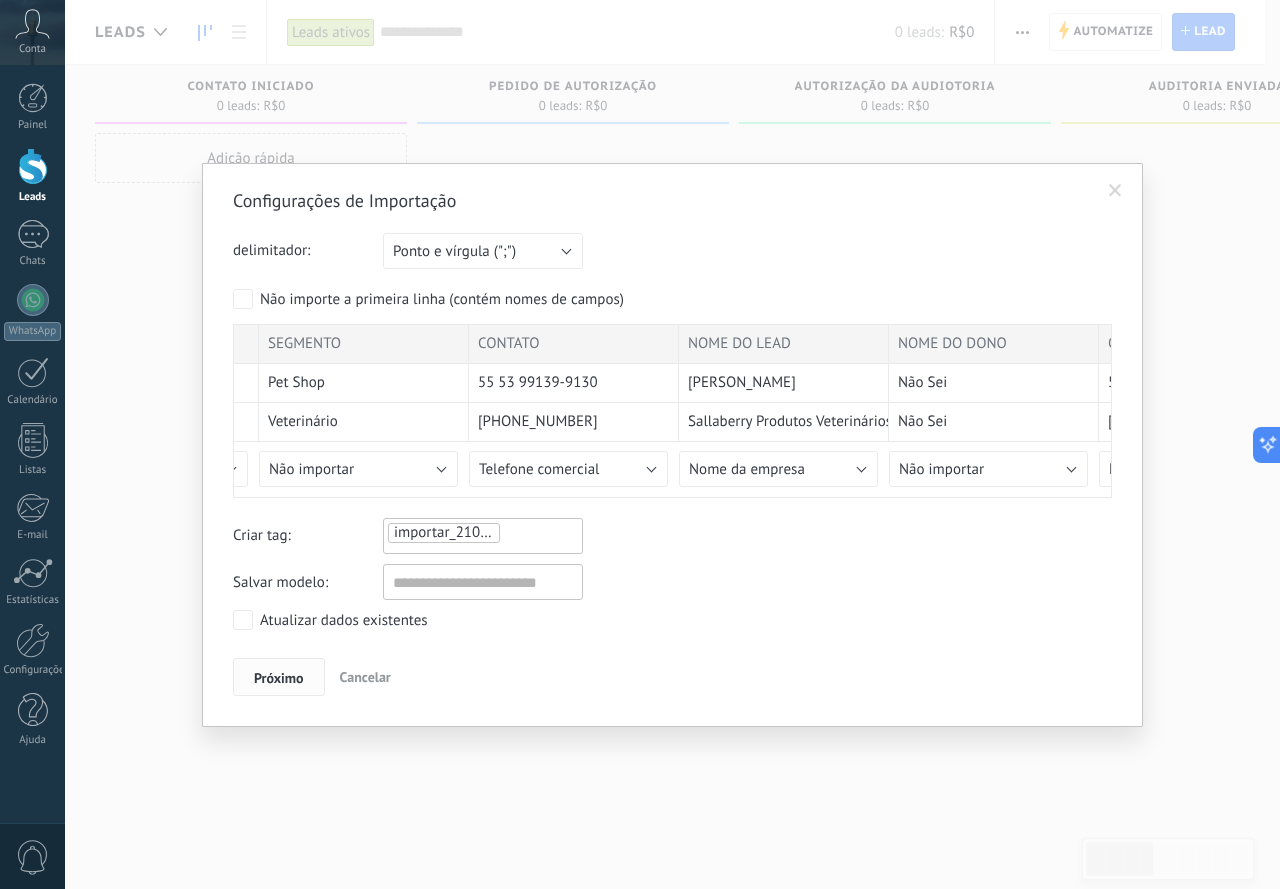 click on "Próximo" at bounding box center [279, 677] 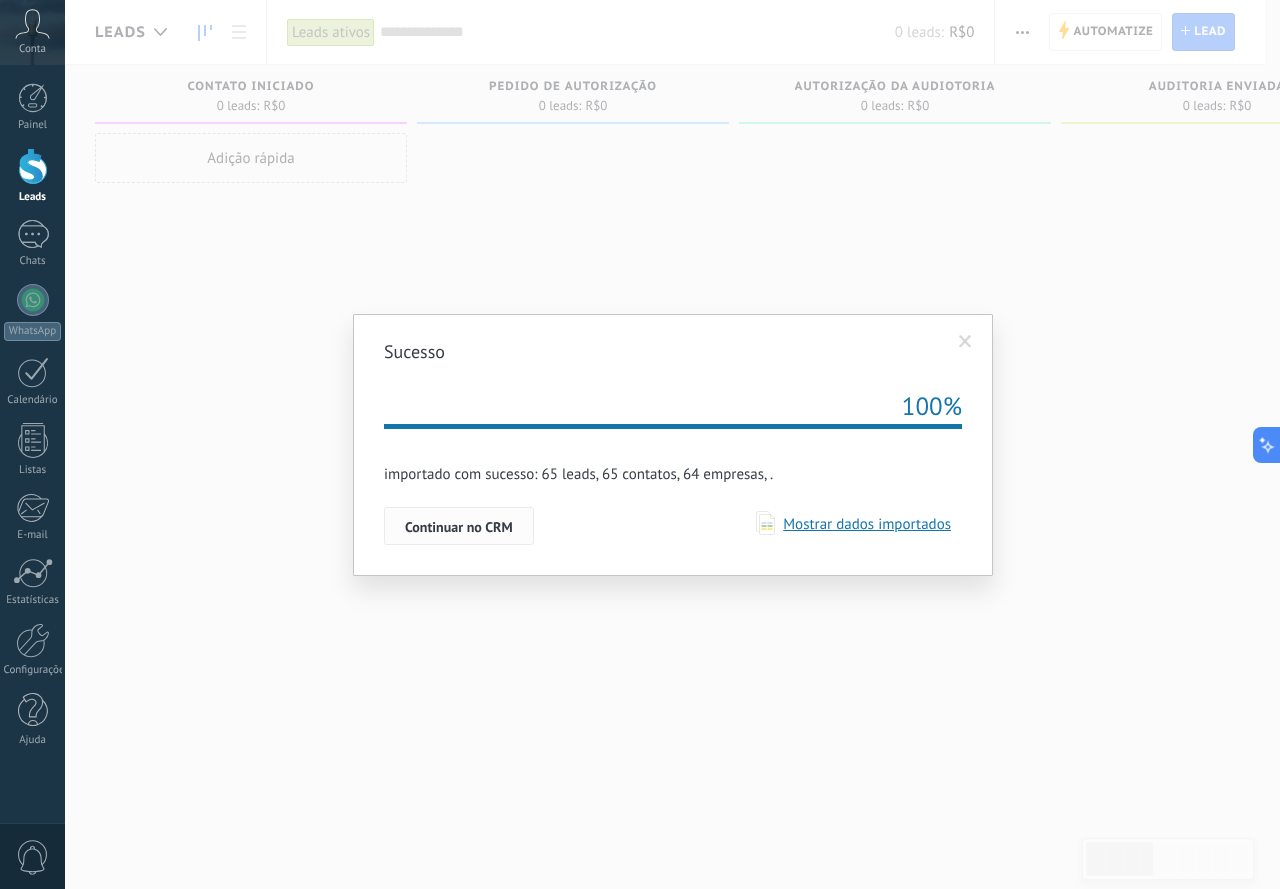 click on "Continuar no CRM" at bounding box center (459, 527) 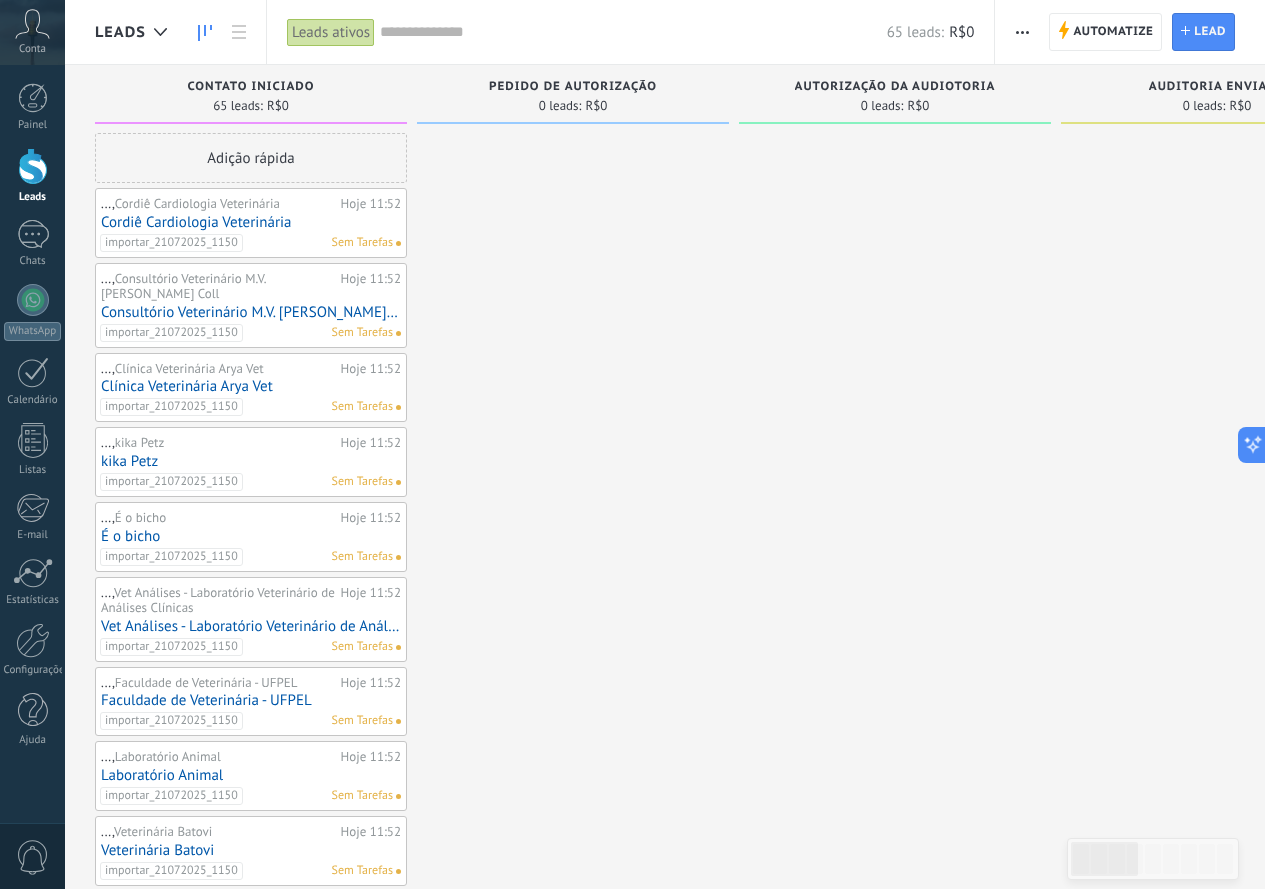 click on "...,  Consultório Veterinário M.V. Lorena V.N. Coll" at bounding box center (218, 286) 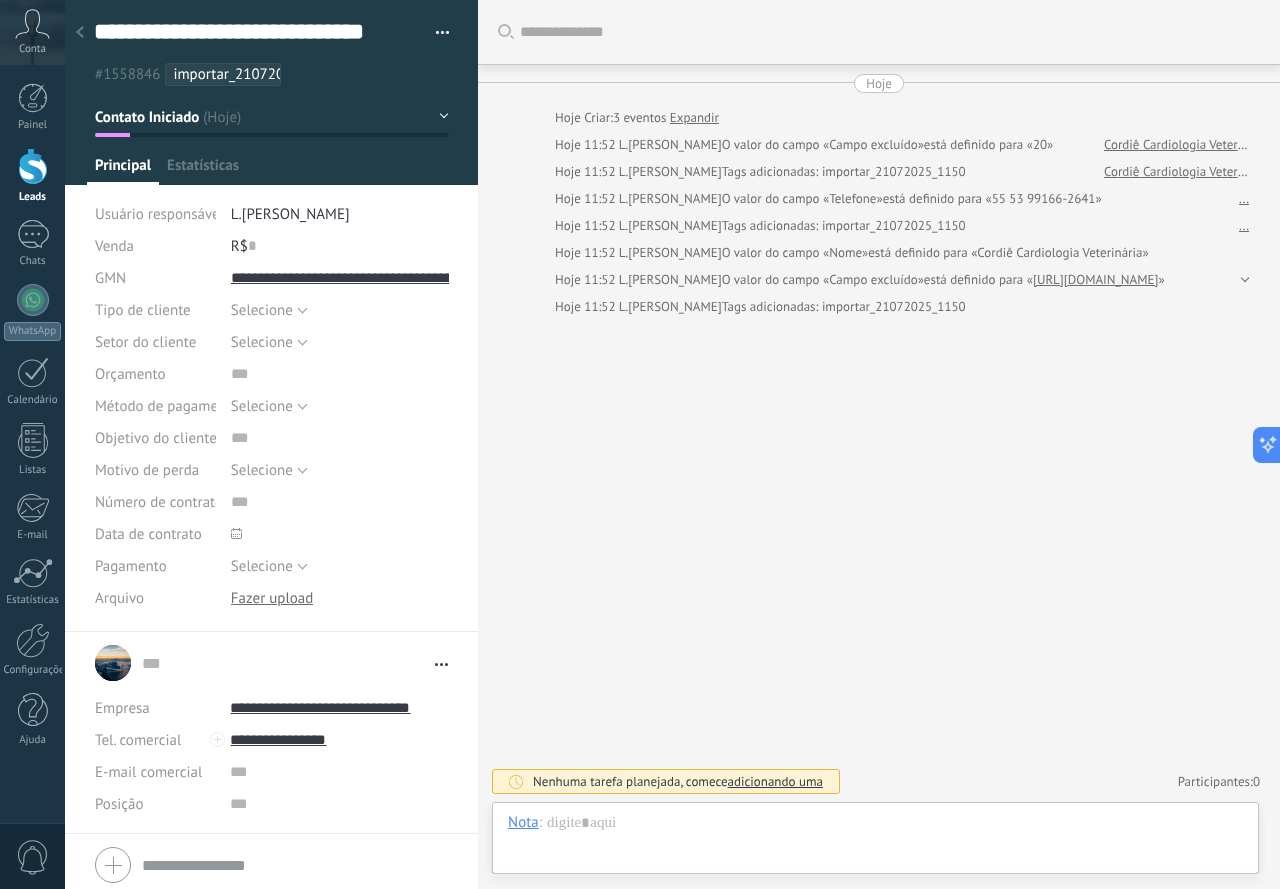 scroll, scrollTop: 30, scrollLeft: 0, axis: vertical 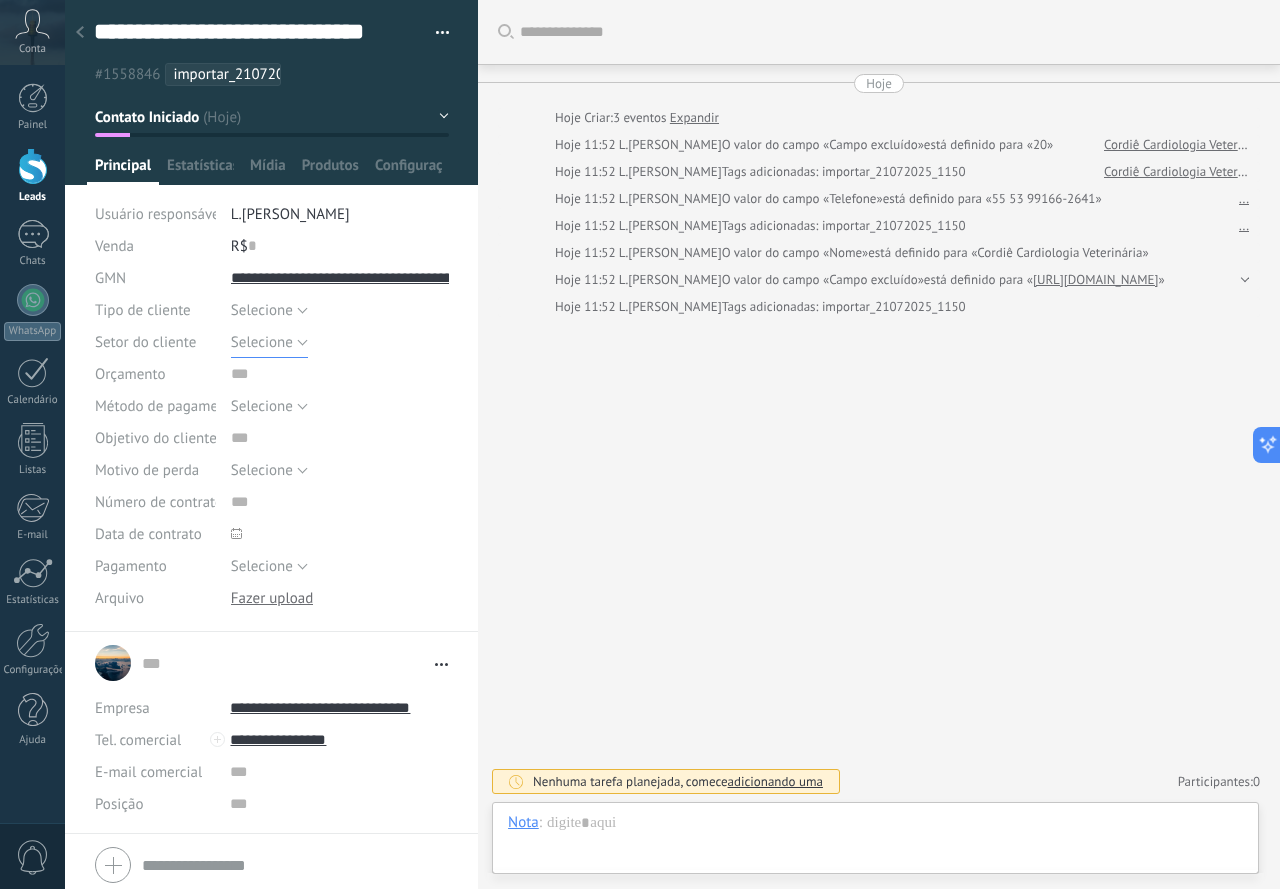 click on "Selecione" at bounding box center [262, 342] 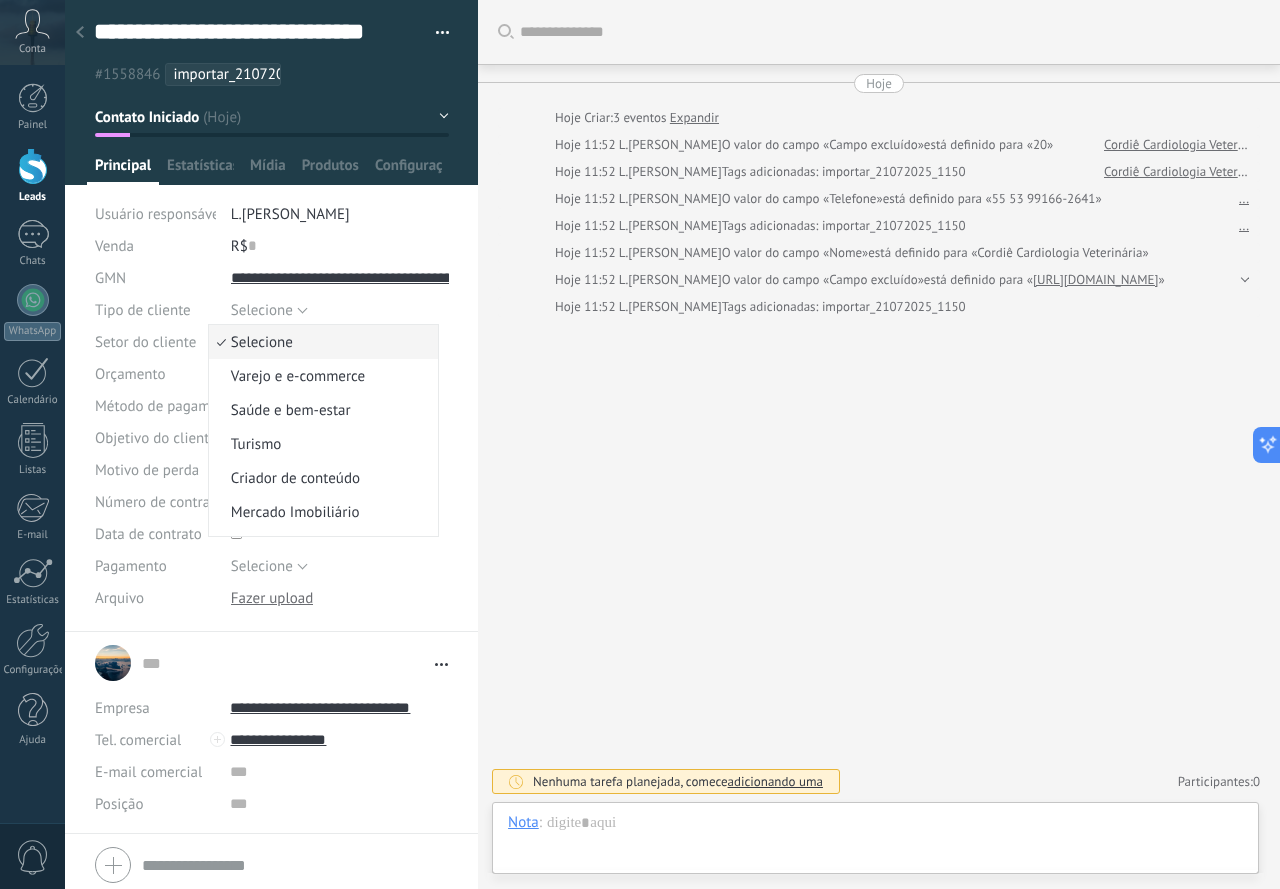click on "Selecione" at bounding box center (320, 342) 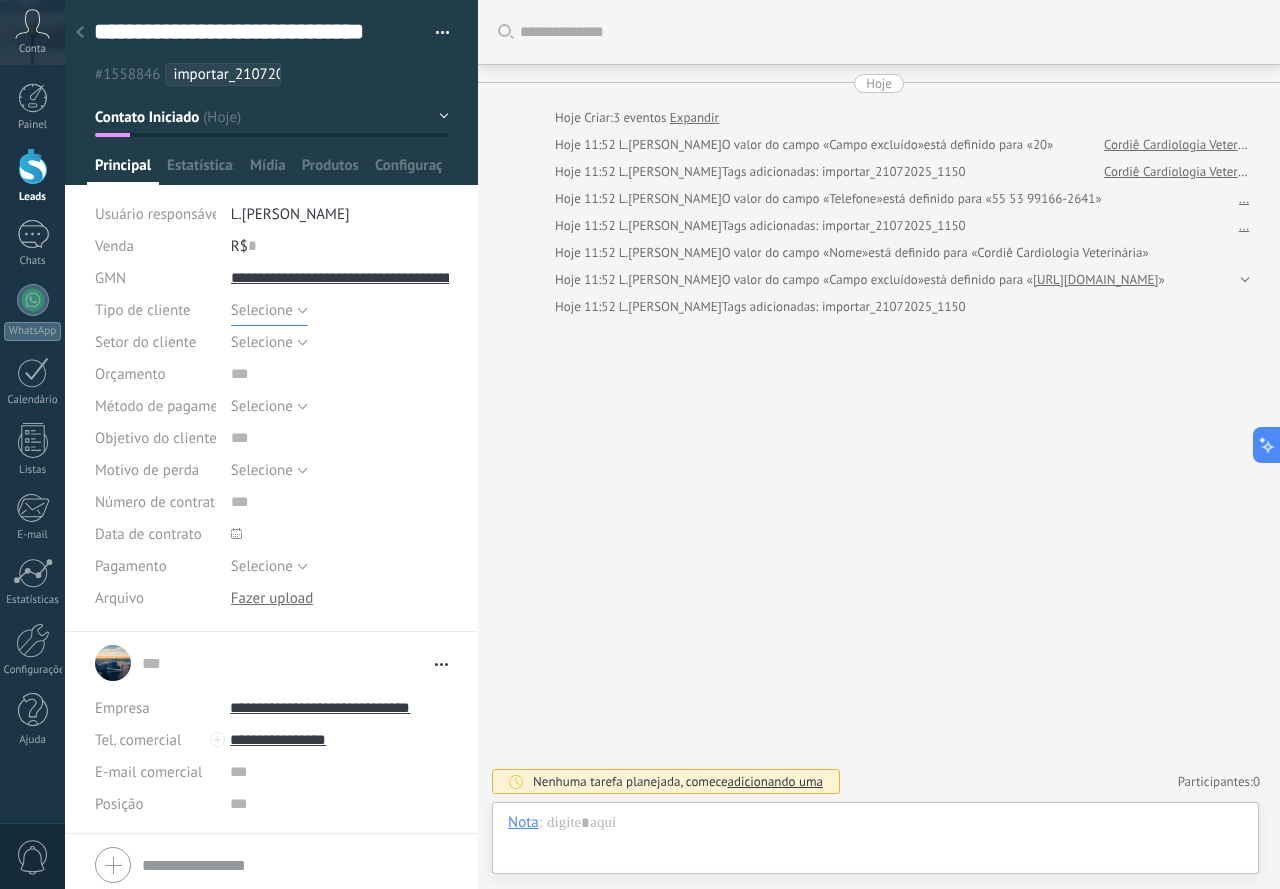 click on "Selecione" at bounding box center [262, 310] 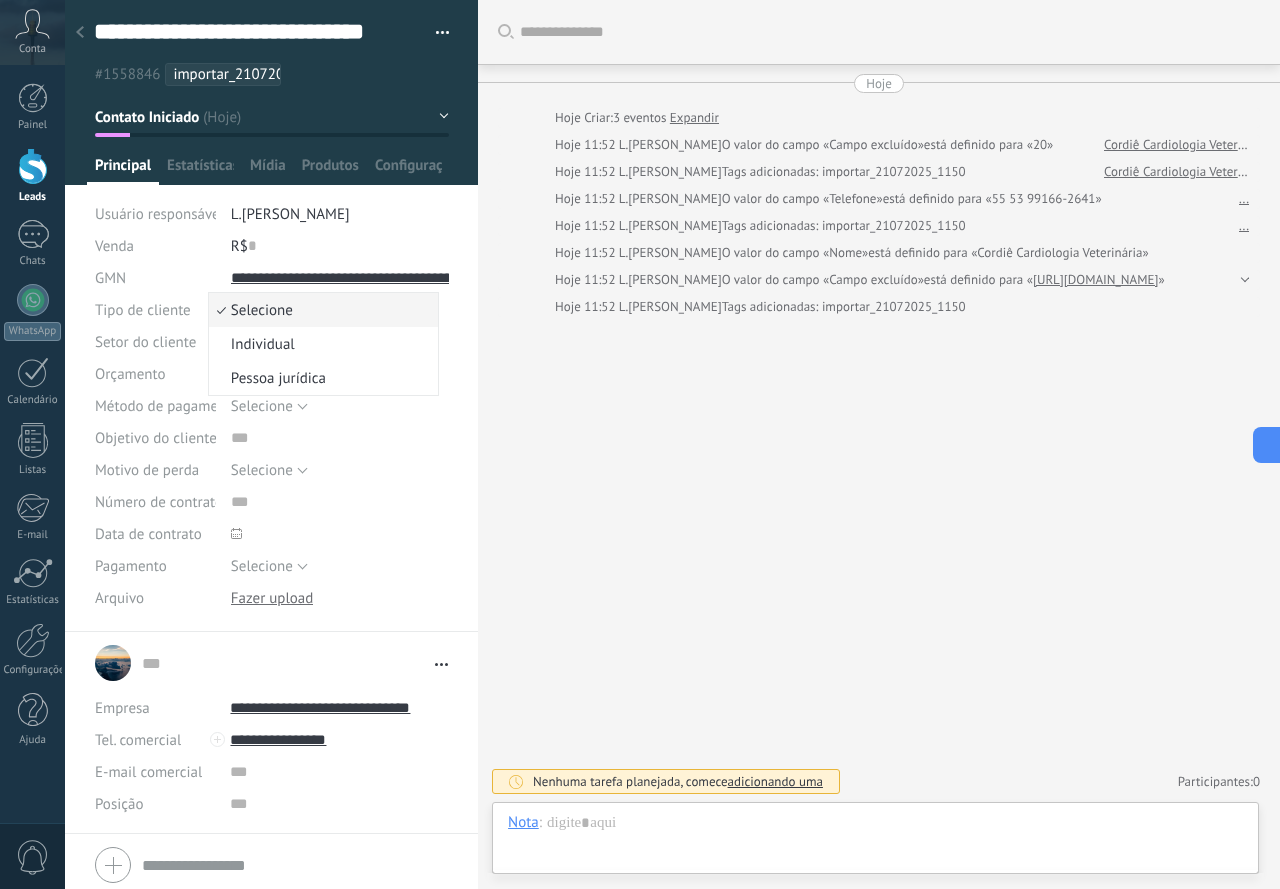 click on "Selecione" at bounding box center (320, 310) 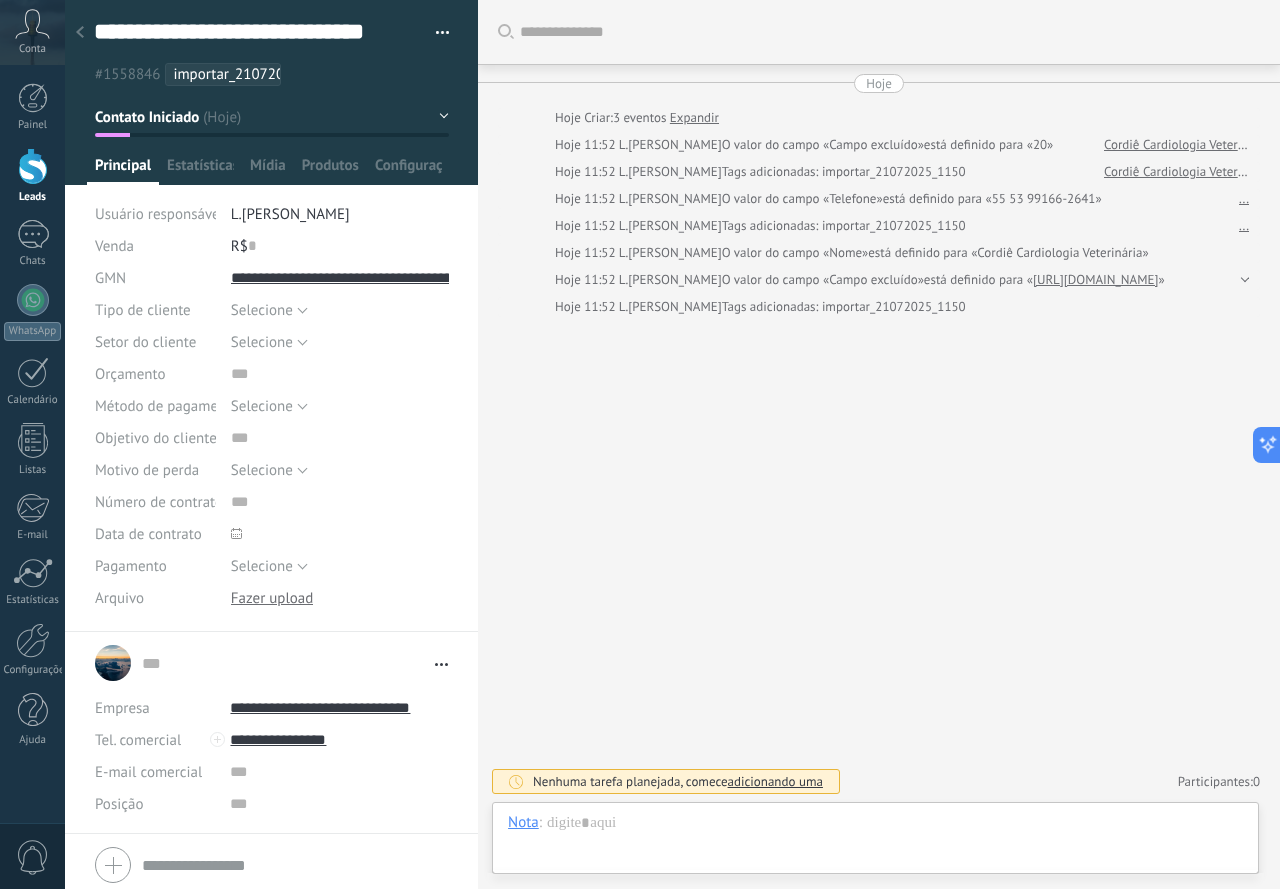 click on "L.[PERSON_NAME]" at bounding box center [340, 214] 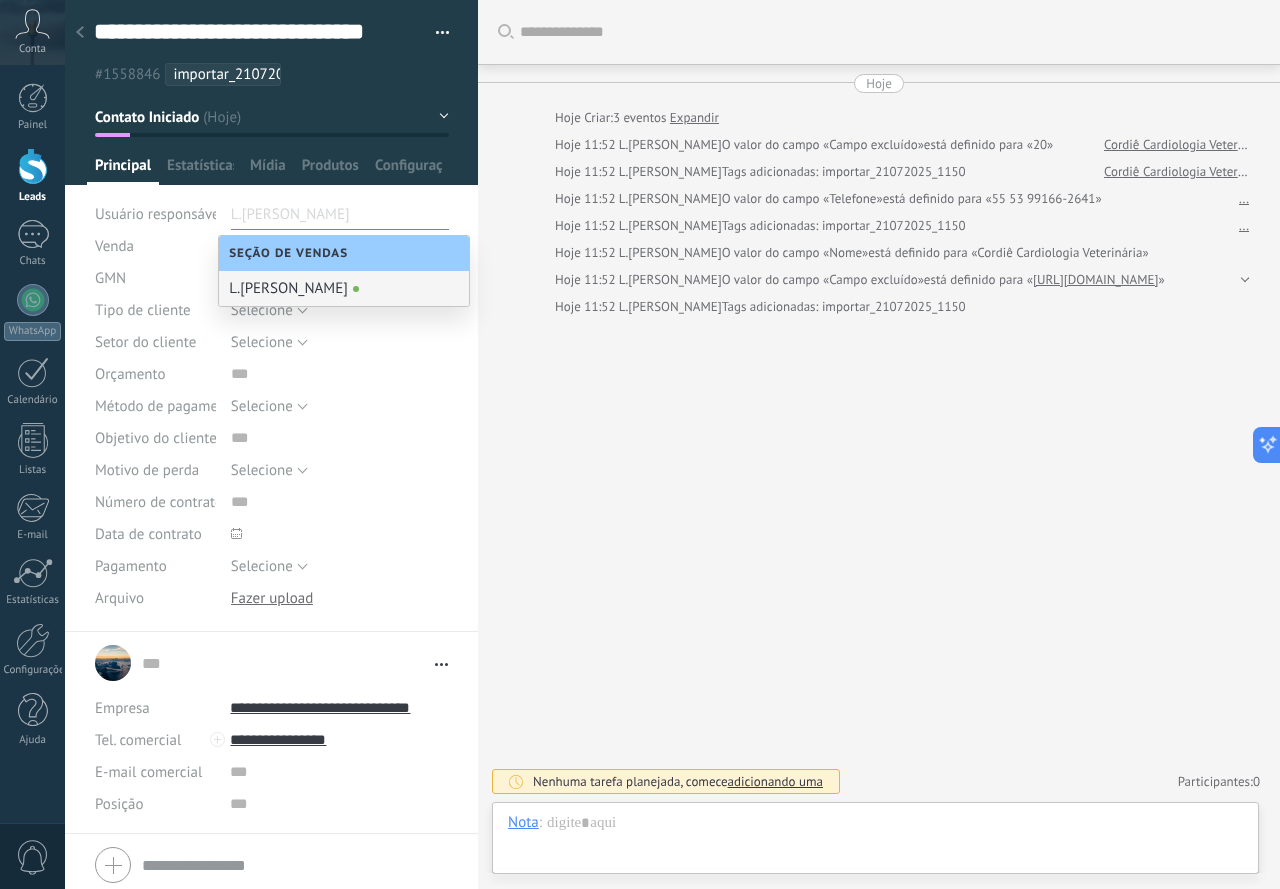 click on "Seção de vendas" at bounding box center (293, 253) 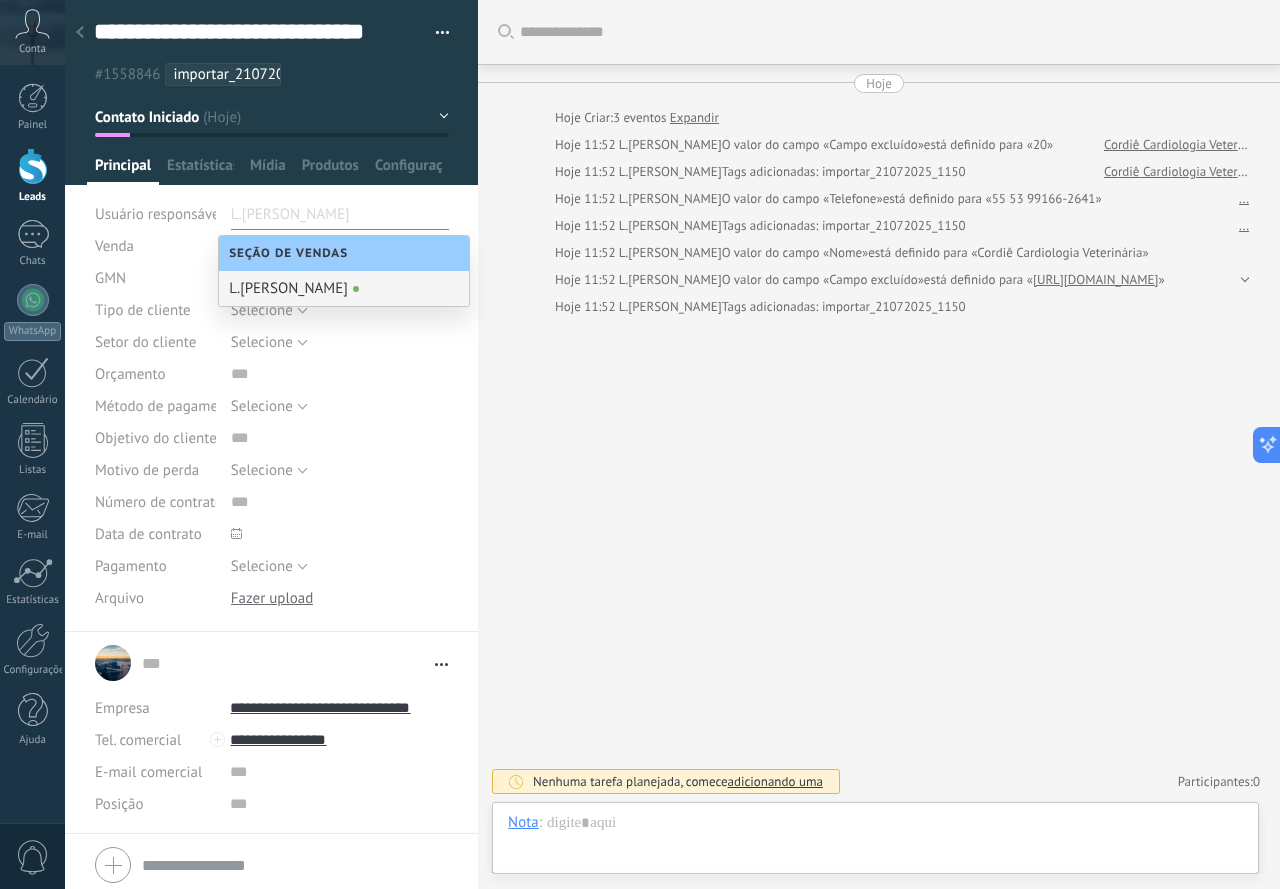 click at bounding box center [281, 214] 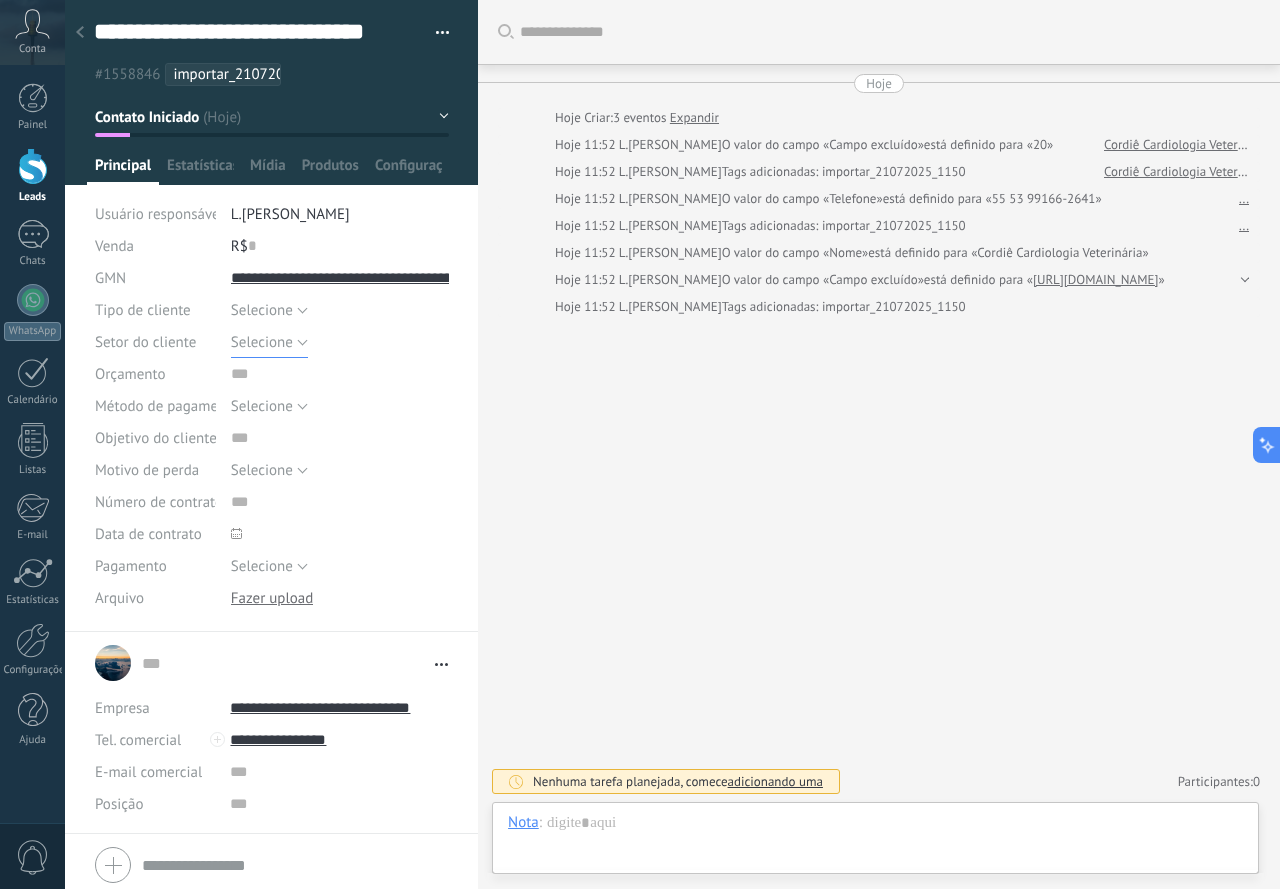 click on "Selecione" at bounding box center (262, 342) 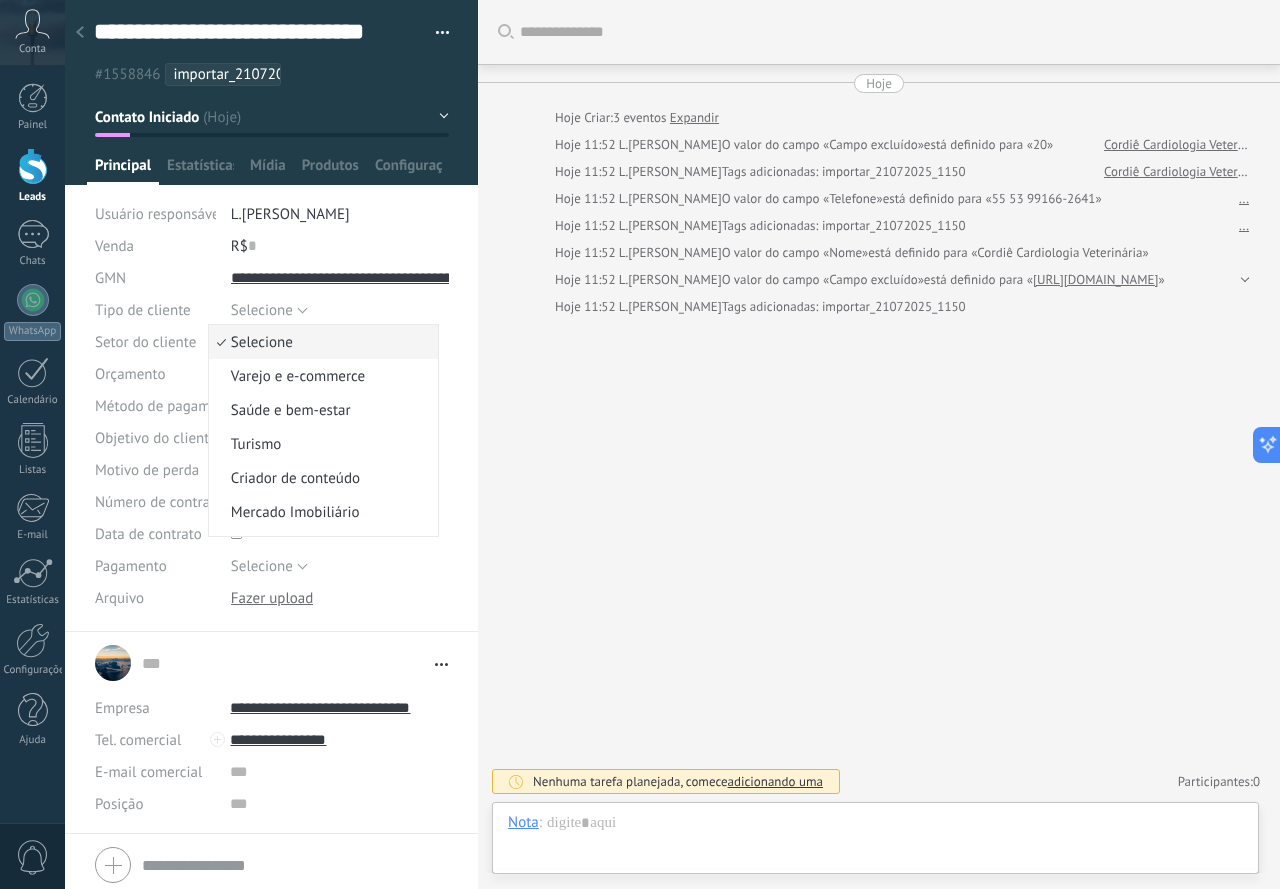 click on "Selecione
Individual
Pessoa jurídica
Selecione" at bounding box center [340, 310] 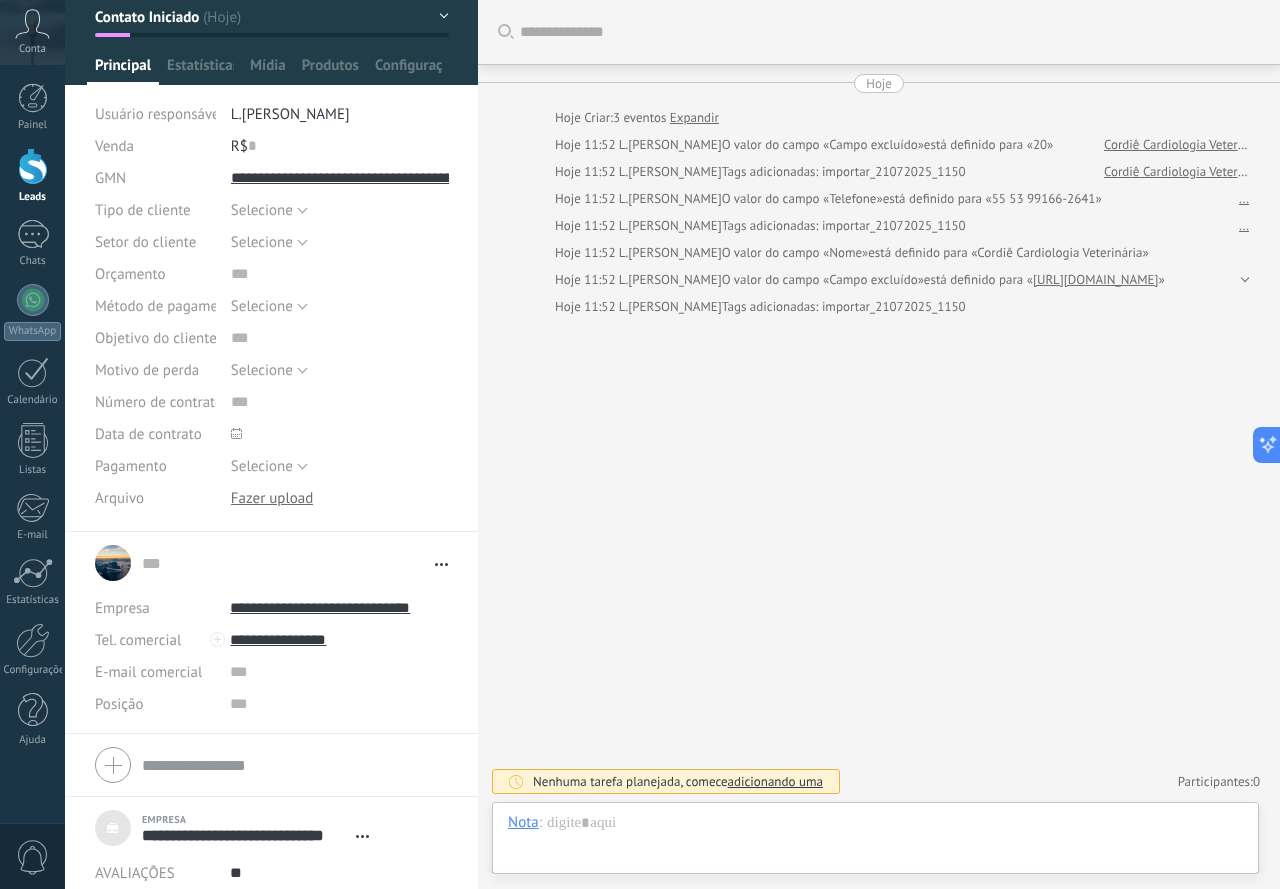 scroll, scrollTop: 0, scrollLeft: 0, axis: both 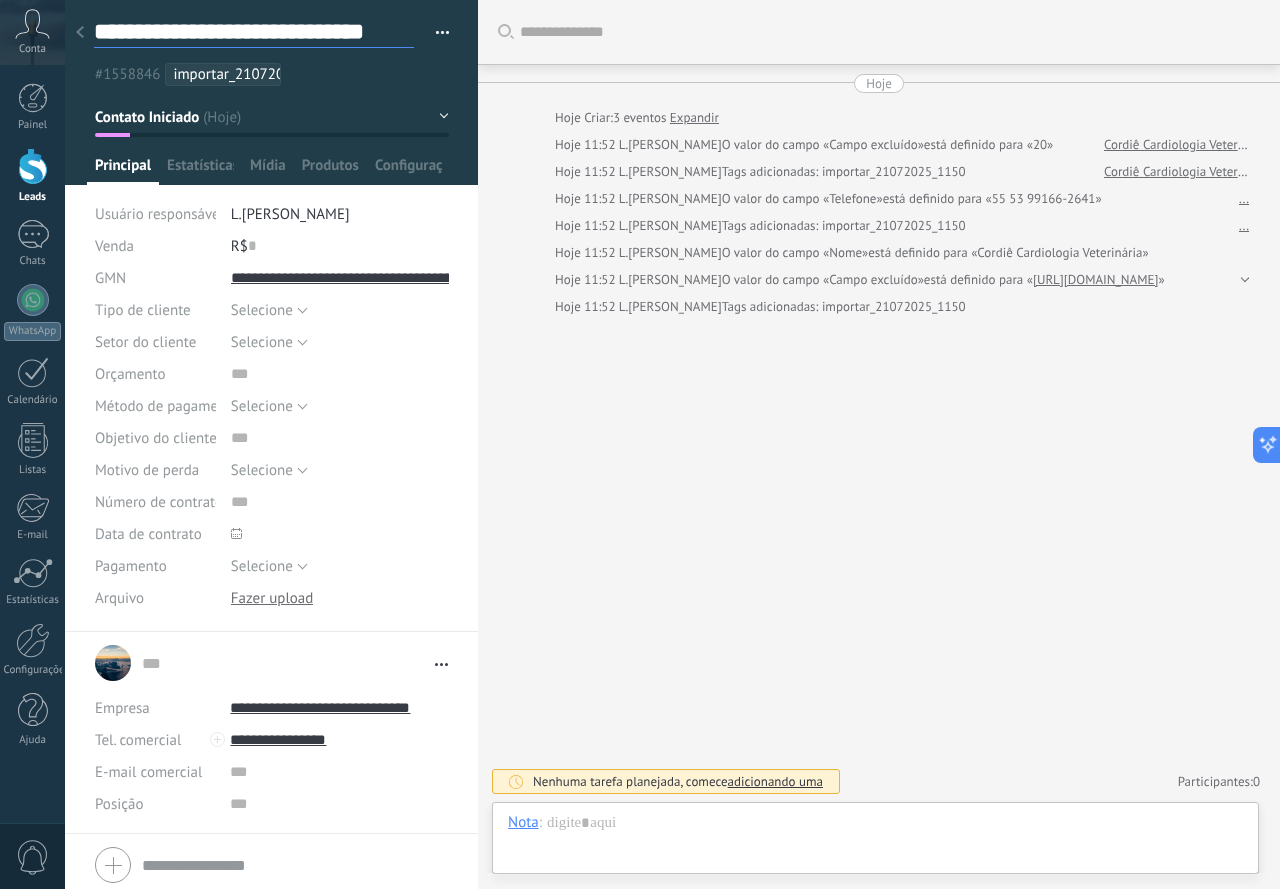 click on "**********" at bounding box center [254, 32] 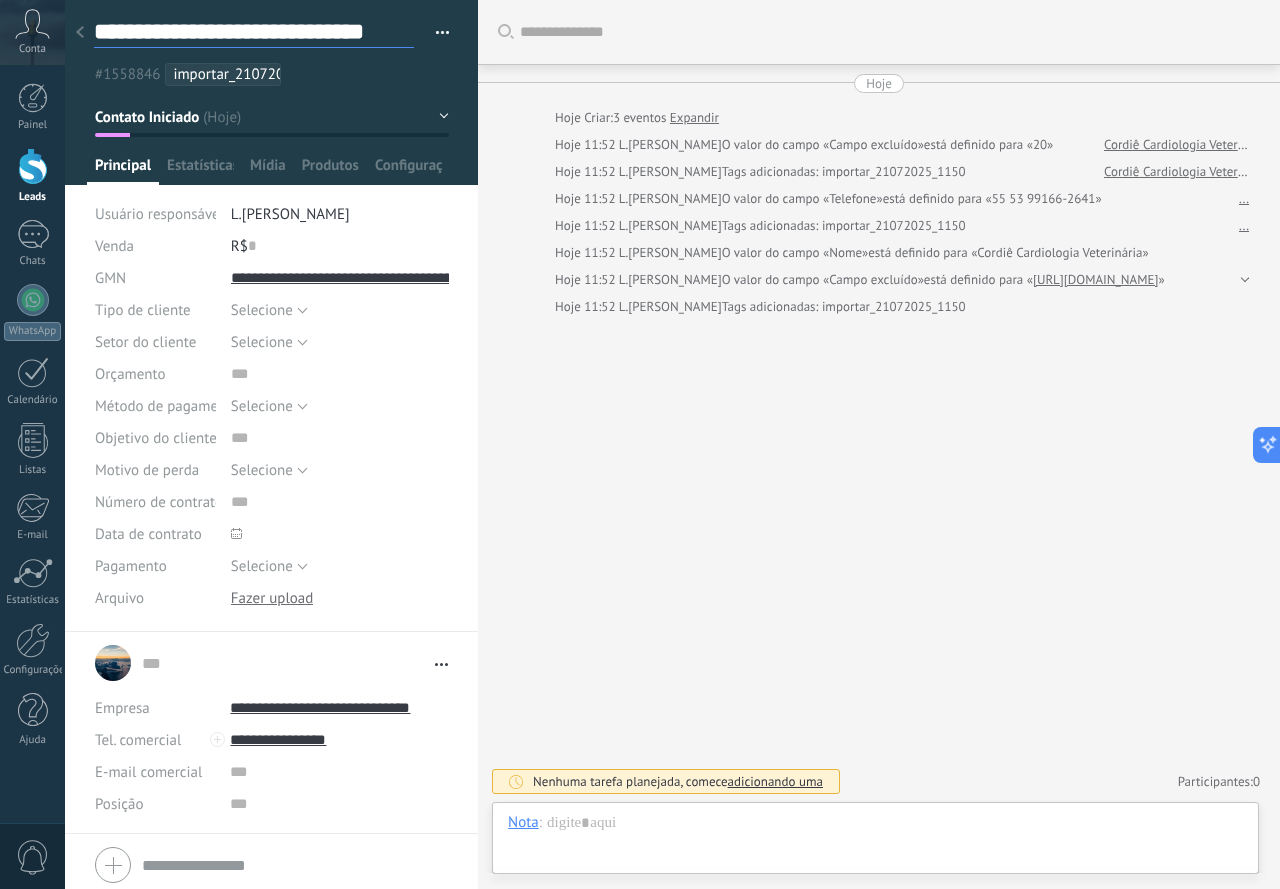 scroll, scrollTop: 134, scrollLeft: 0, axis: vertical 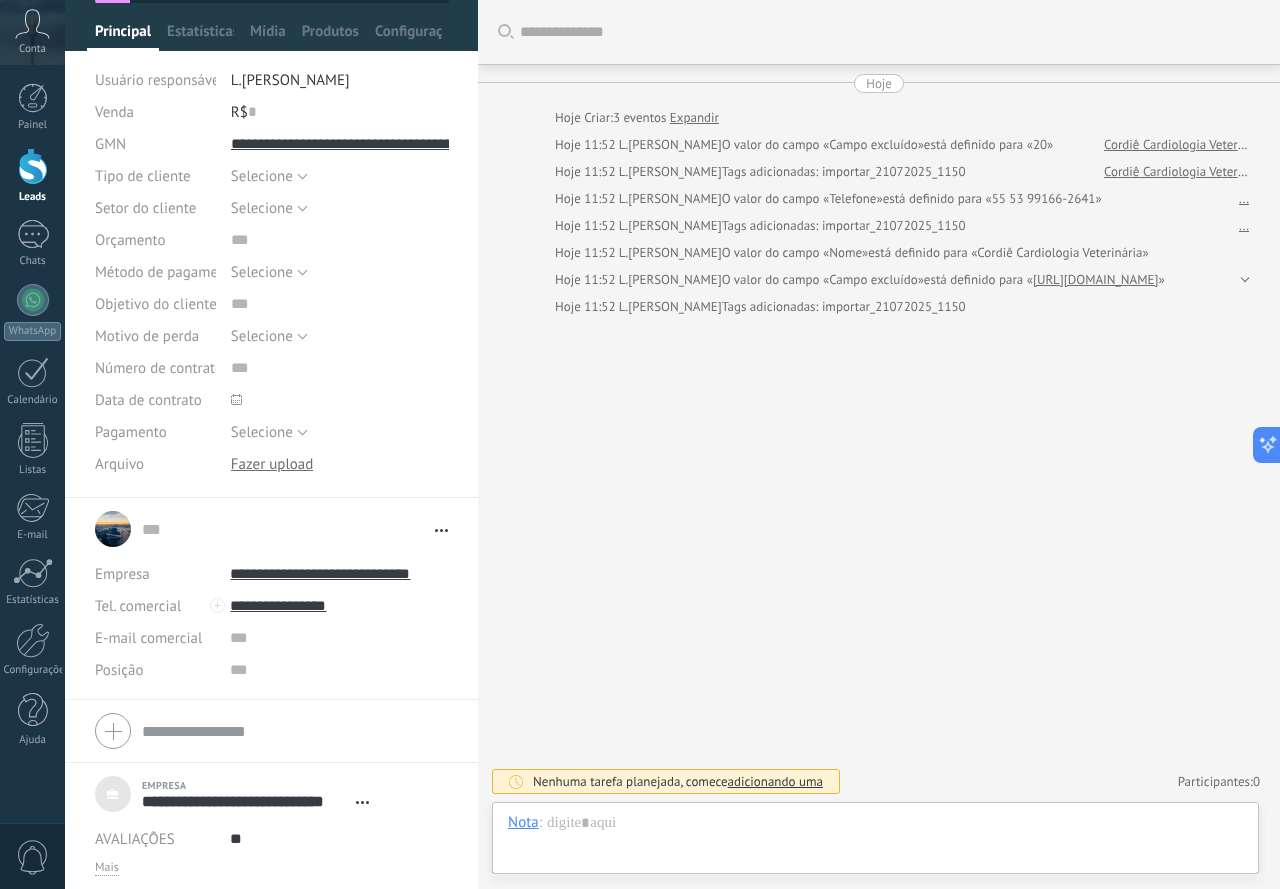 click on "...
...
Abrir detalhes
Copiar nome
Desvincular
Contato principal" at bounding box center [271, 529] 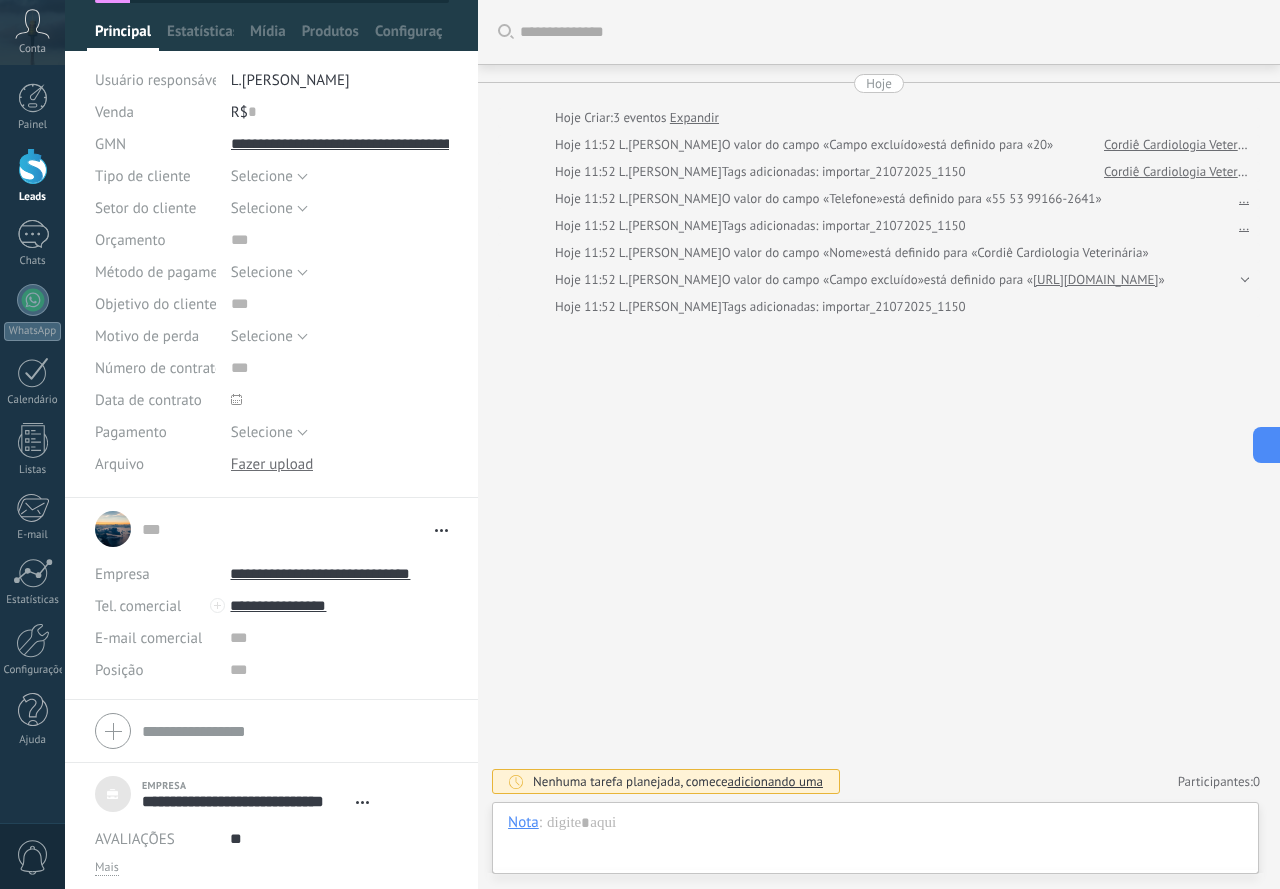 click on "Abrir detalhes
Copiar nome
Desvincular
Contato principal" at bounding box center [436, 530] 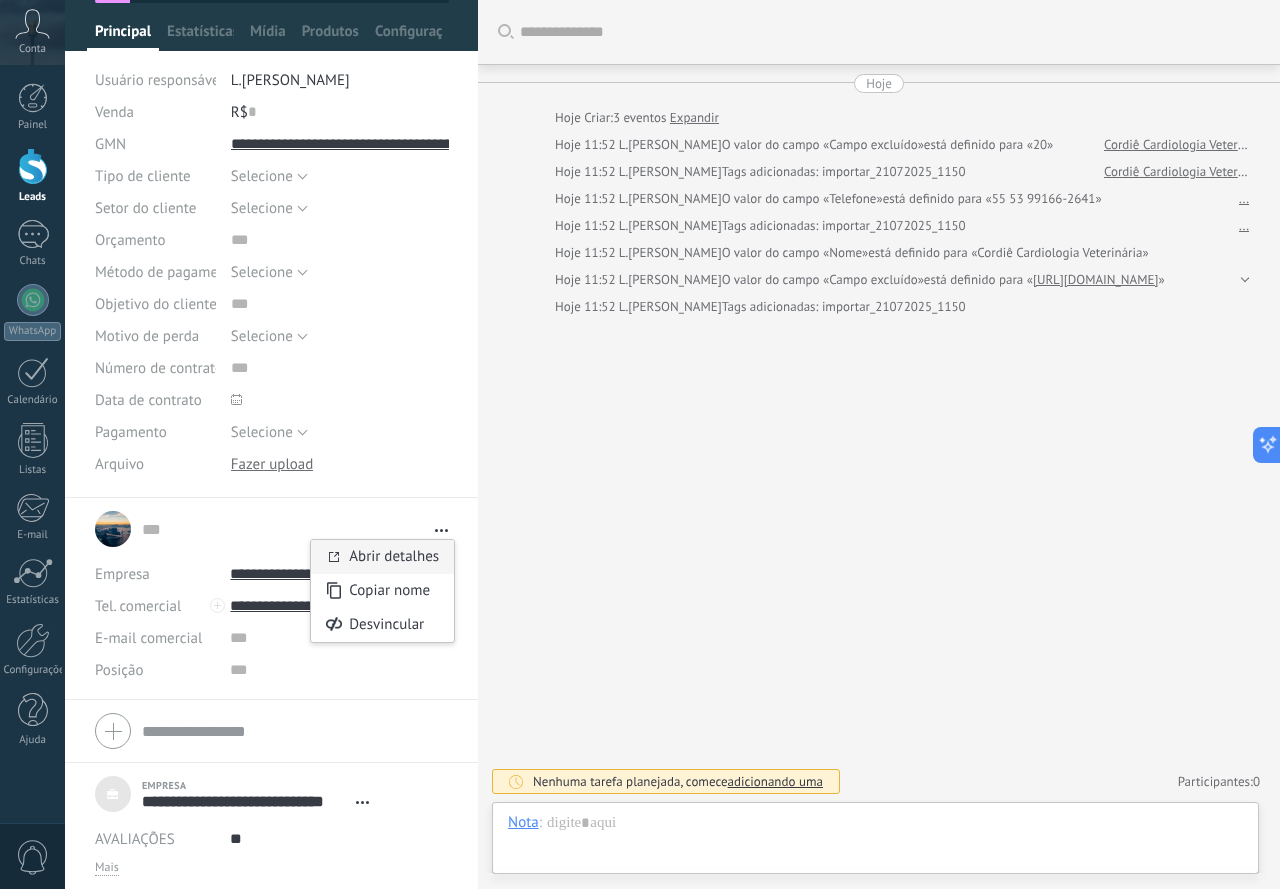 click on "Abrir detalhes" at bounding box center (394, 556) 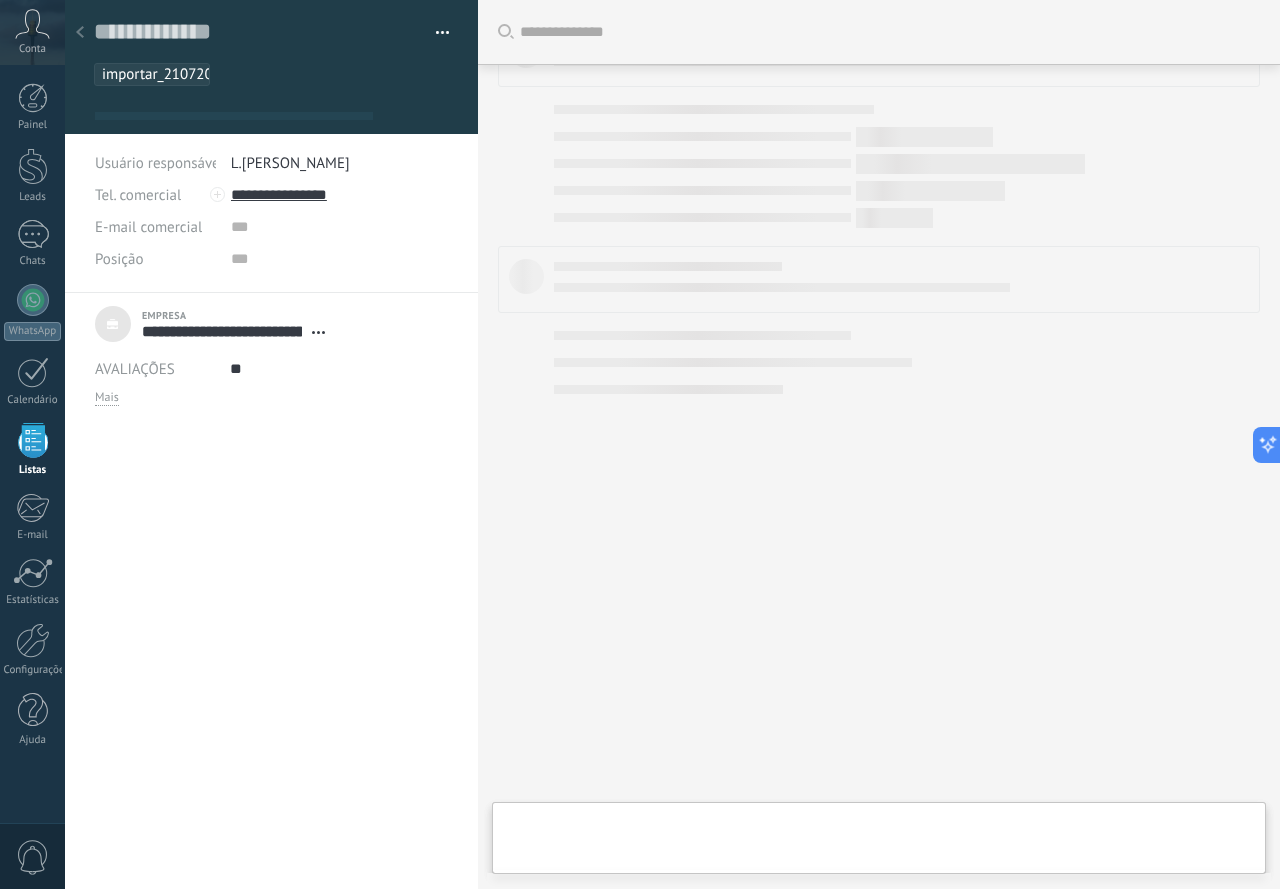 scroll, scrollTop: 30, scrollLeft: 0, axis: vertical 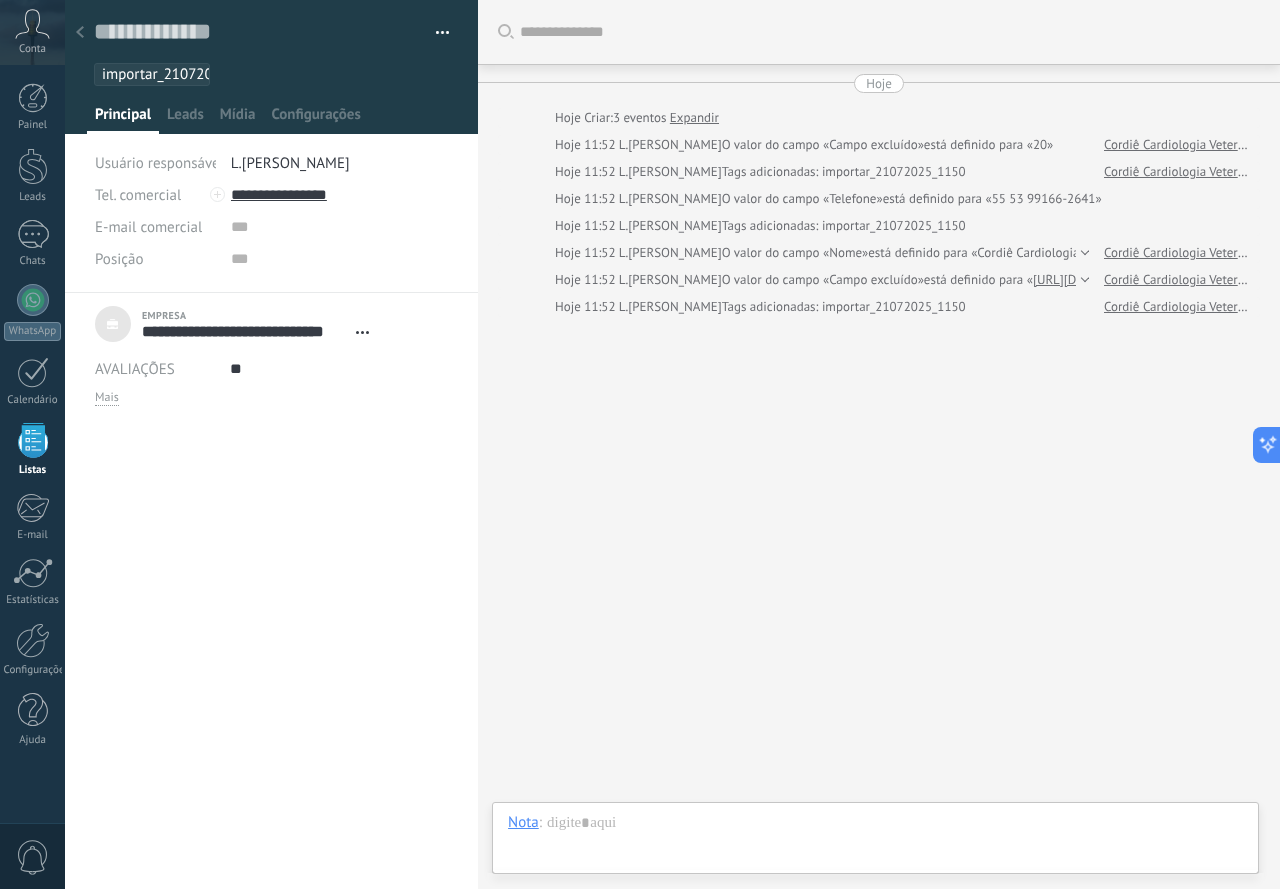 click at bounding box center (80, 33) 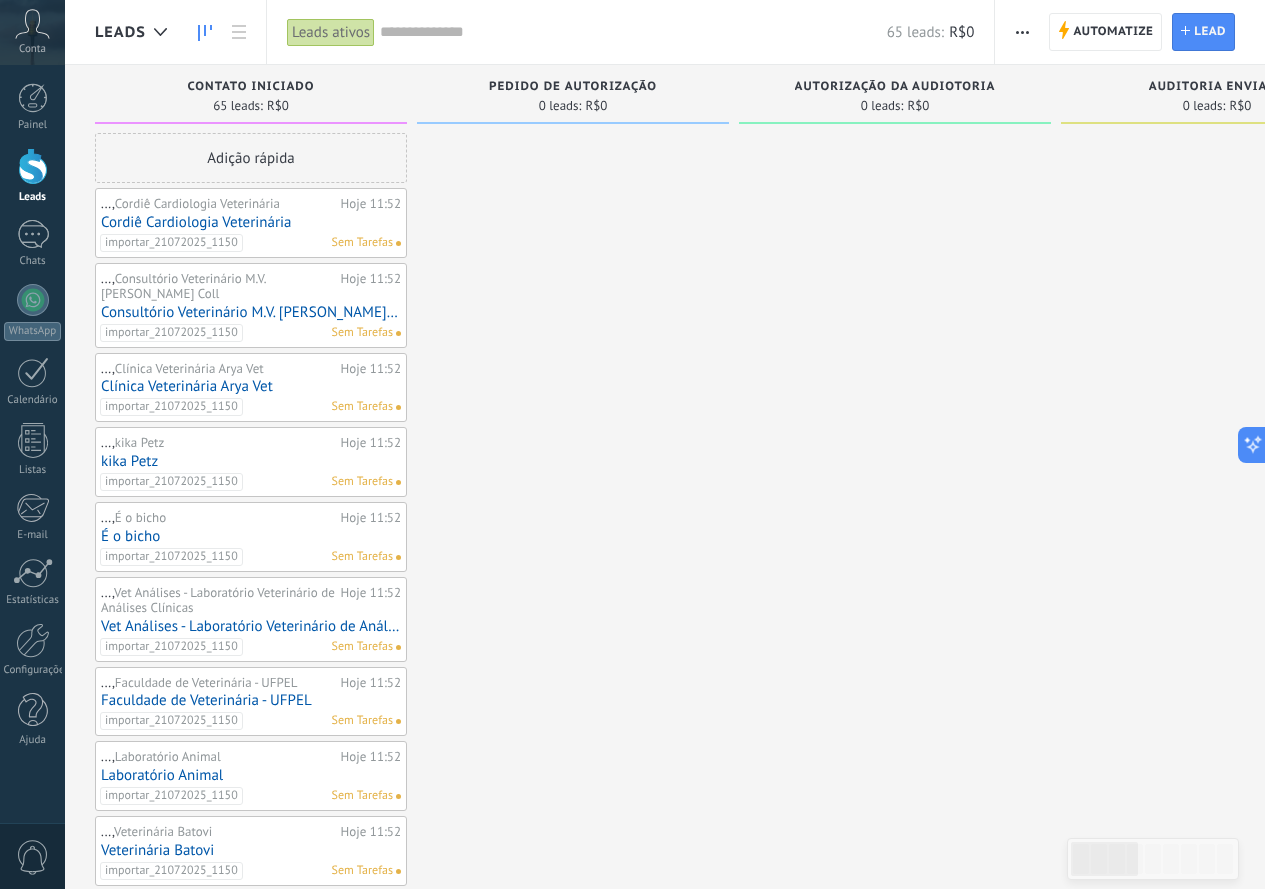 click on "Leads Leads ativos Aplicar 65  leads:  R$0 Leads ativos Meus leads Leads ganhos Leads perdidos Leads sem Tarefas Leads com Tarefas Atrasadas Salvar Propriedades de lead A qualquer hora A qualquer hora Hoje Ontem Últimos  ** 30  dias Esta semana Última semana Este mês Último mês Este trimestre Este ano   Selecionar tudo Contato Iniciado Pedido de autorização Autorização da Audiotoria Auditoria Enviada Acompanhamento R. Marcada No-Show Negociação Projeto aceito Fatura paga – ganho Projeto cancelado – perdido Etapas ativas Selecionar tudo Orçamento insuficiente O produto não se encaixa à necessidade Não satisfeito com as condições Comprado do concorrente Motivo indefinido Motivo dos leads de venda perdida Selecionar tudo Telefone E-mail Formulário Bate-papo Todos valores Selecionar tudo Importar Todos valores Selecionar tudo Com vencimento hoje Com vencimento amanhã Com vencimento nesta semana Com vencimento neste mês Com vencimento neste trimestre Sem Tarefas Atrasado - **" at bounding box center [632, 444] 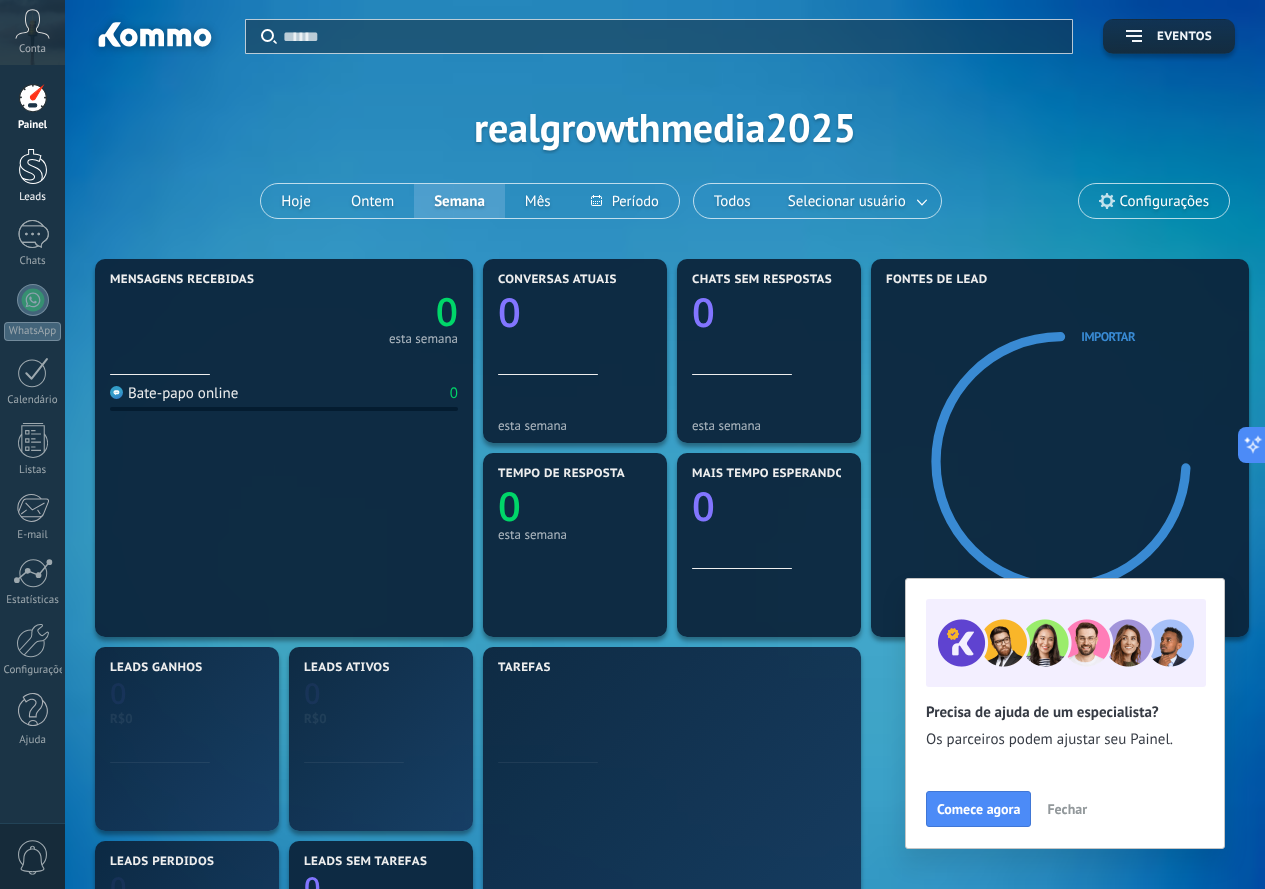 click at bounding box center (33, 166) 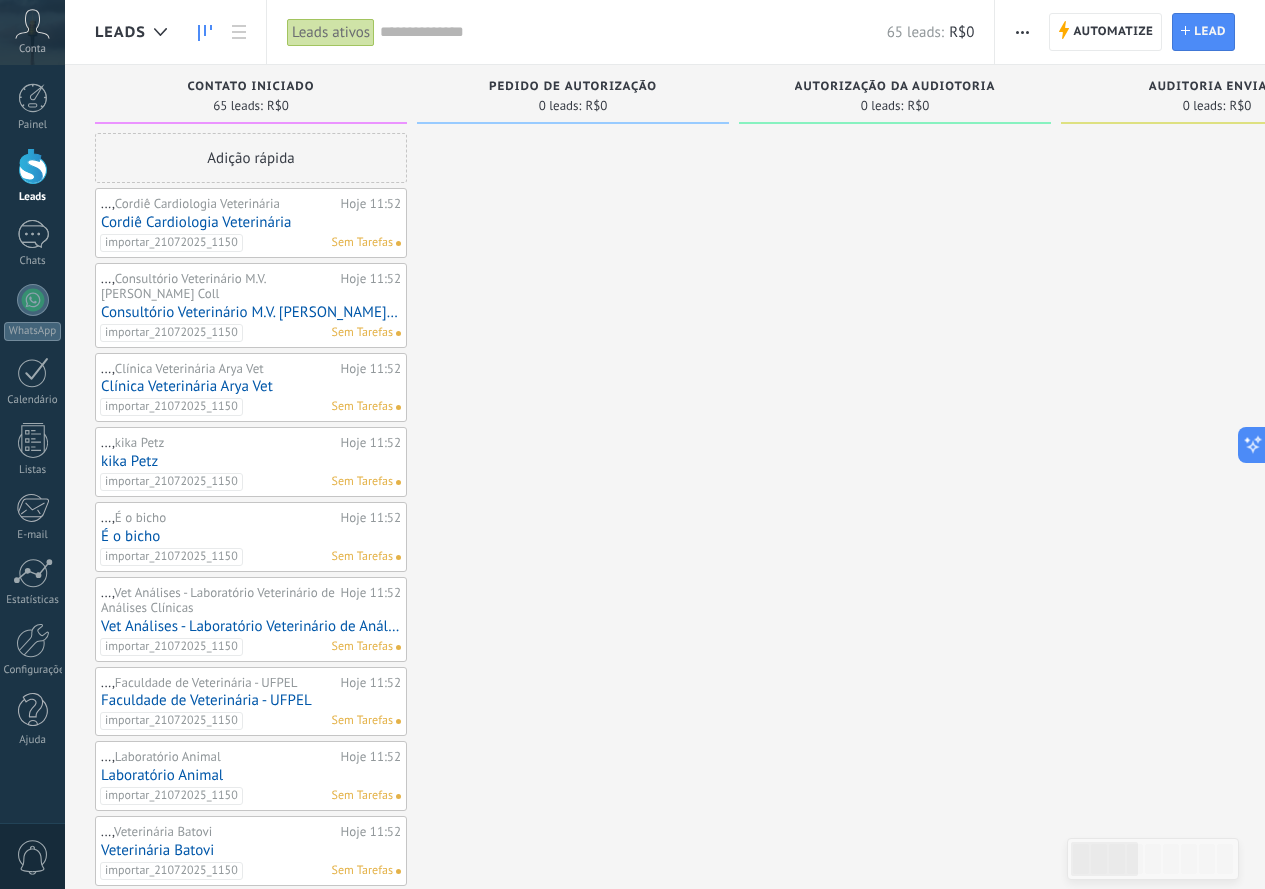 click on "Cordiê Cardiologia Veterinária" at bounding box center [251, 222] 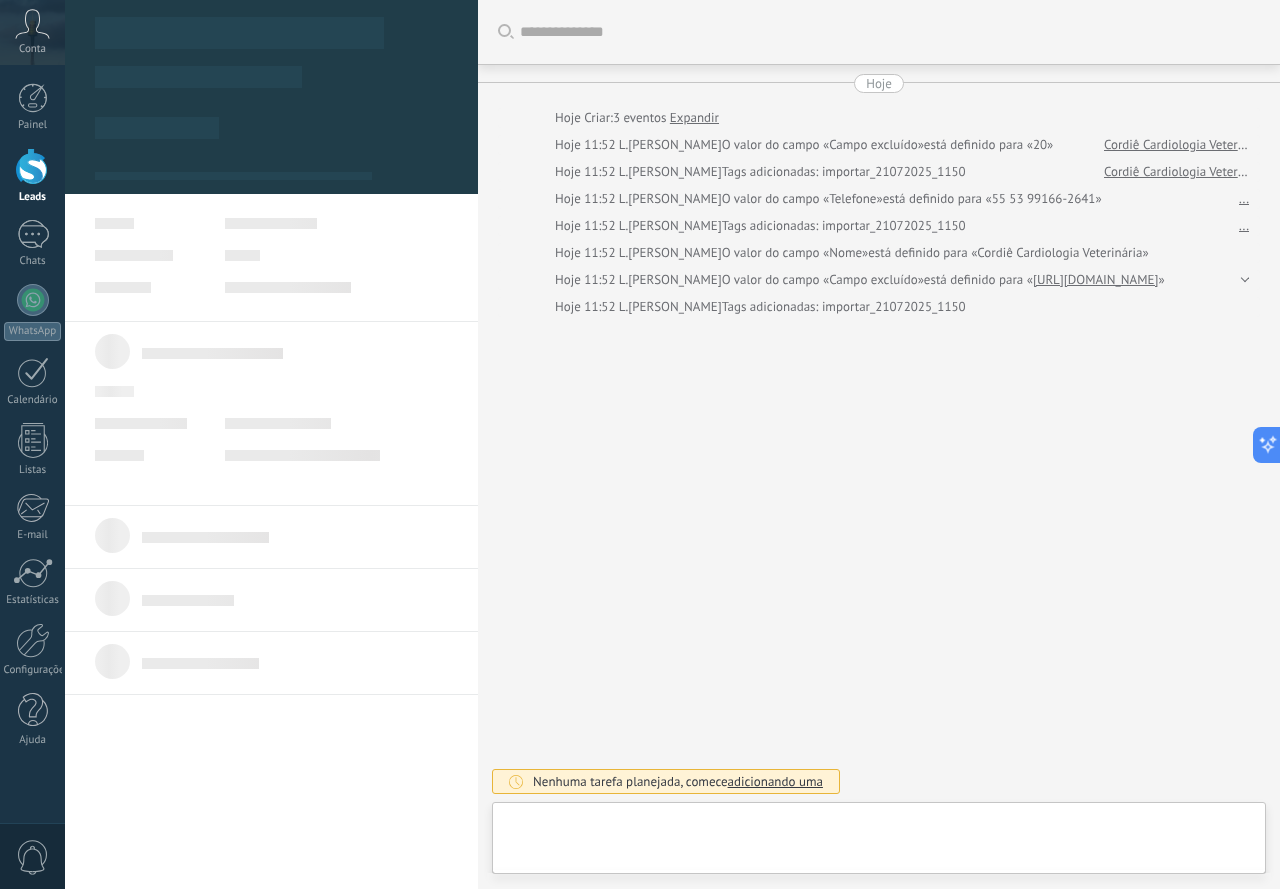 scroll, scrollTop: 30, scrollLeft: 0, axis: vertical 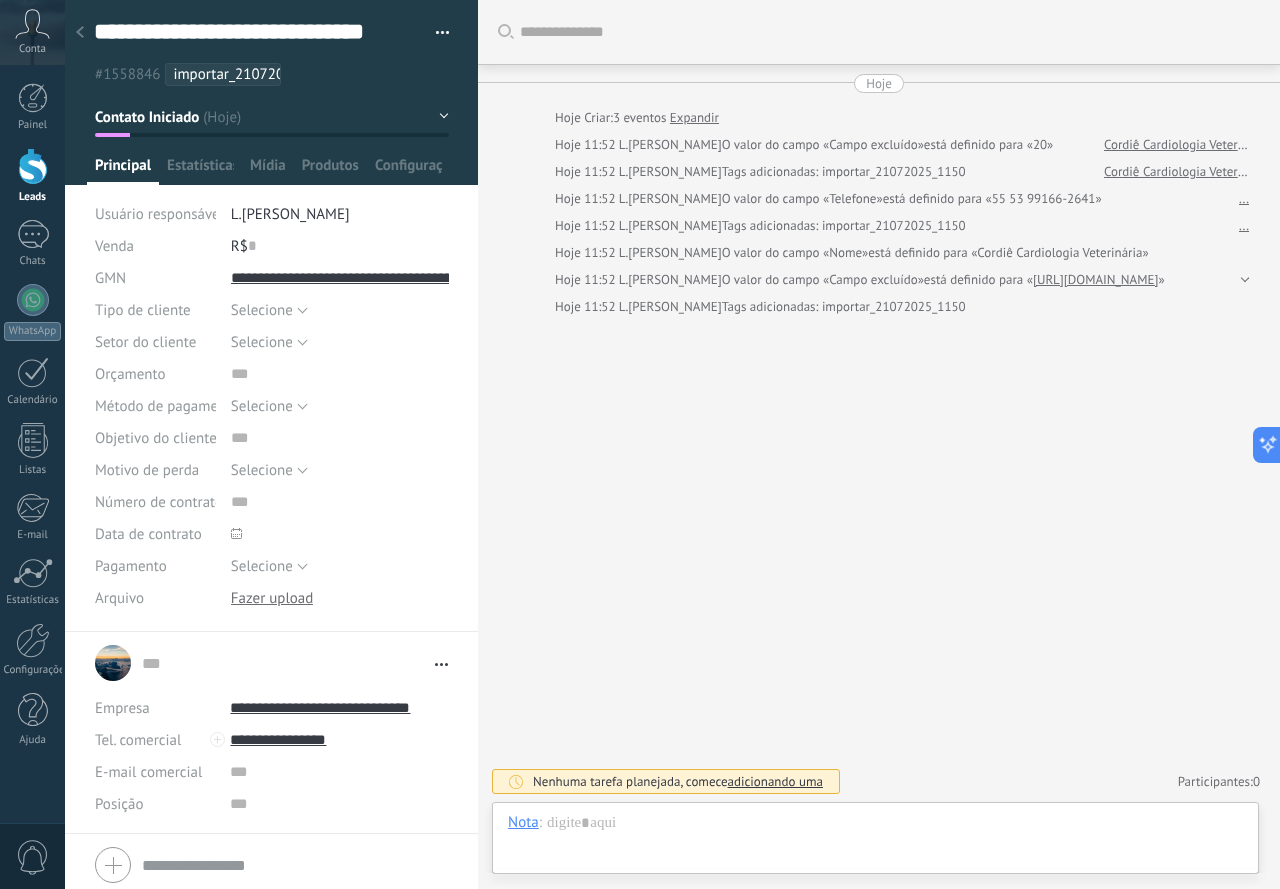 click on "Buscar Carregar mais Hoje Hoje Criar:  3  eventos   Expandir Hoje 11:52 L.Henrique  O valor do campo «Campo excluído»  está definido para «20» Cordiê Cardiologia Veterinária Hoje 11:52 L.Henrique  Tags adicionadas: importar_21072025_1150 Cordiê Cardiologia Veterinária Hoje 11:52 L.Henrique  O valor do campo «Telefone»  está definido para «55 53 99166-2641» ... Hoje 11:52 L.Henrique  Tags adicionadas: importar_21072025_1150 ... Hoje 11:52 L.Henrique  O valor do campo «Nome»  está definido para «Cordiê Cardiologia Veterinária» Hoje 11:52 L.Henrique  O valor do campo «Campo excluído»  está definido para « https://www.google.com/maps/place/Cordi%C3%AA+Cardiologia+Veterin%C3%A1ria/data=!4m7!3m6!1s0x9511b5e81126ce7d:0x987a43d24358df79!8m2!3d-31.7703109!4d-52.3447975!16s%2Fg%2F11fwtvgdkd!19sChIJfc4mEei1EZURed9YQ9JDepg?authuser=0&hl=pt-BR&rclk=1 » Hoje 11:52 L.Henrique  Tags adicionadas: importar_21072025_1150 Nenhuma tarefa planejada, comece   adicionando uma  0 Bots:  0" at bounding box center (879, 444) 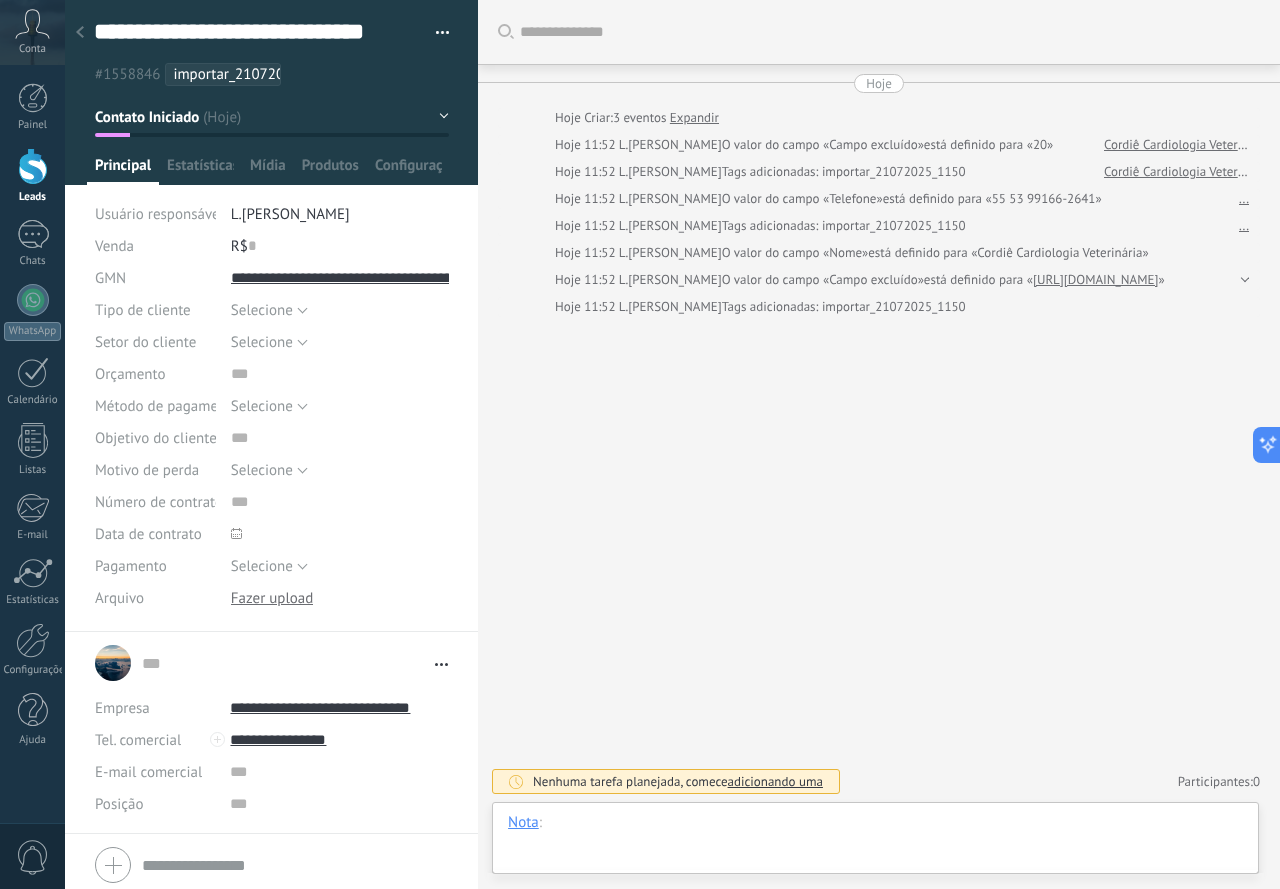 click at bounding box center (875, 843) 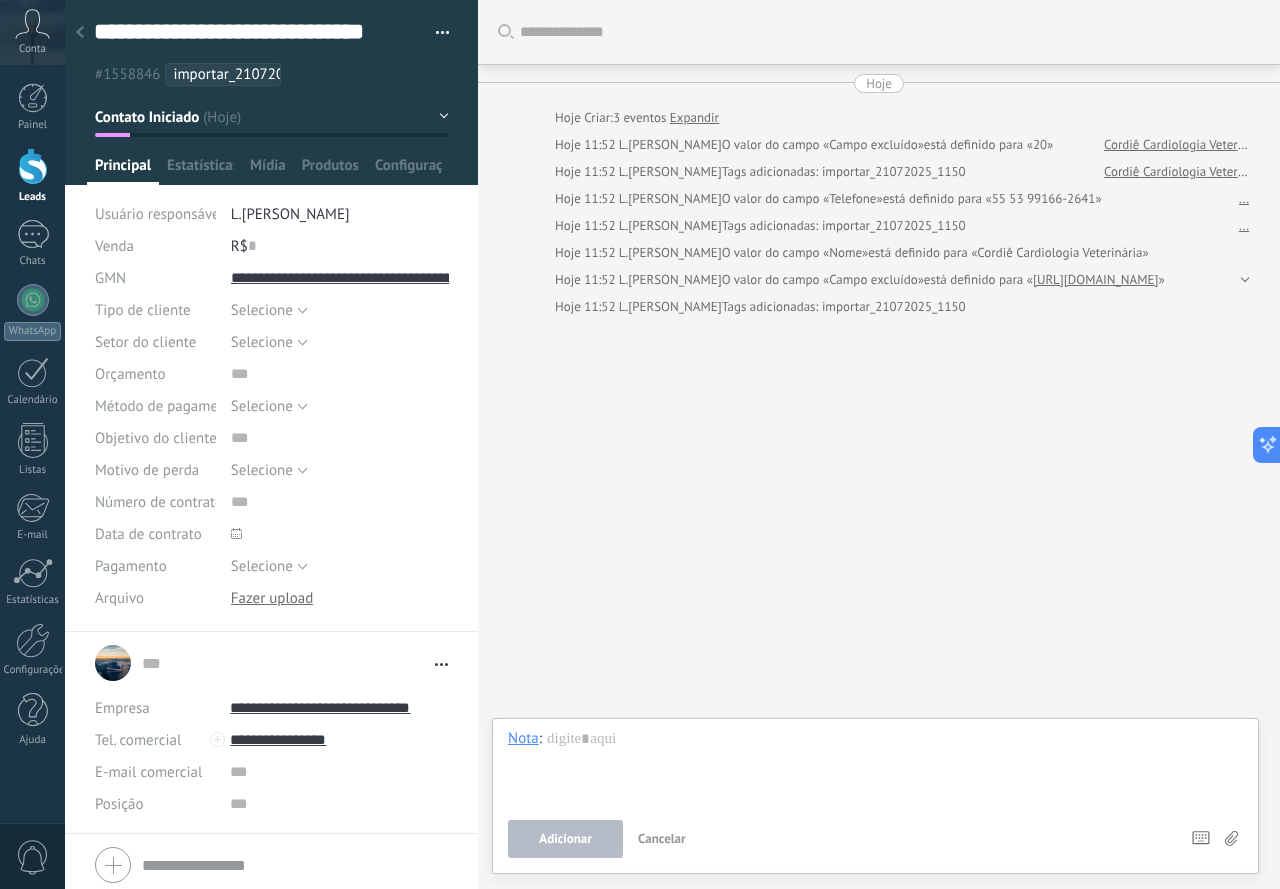 click on "Buscar Carregar mais Hoje Hoje Criar:  3  eventos   Expandir Hoje 11:52 L.Henrique  O valor do campo «Campo excluído»  está definido para «20» Cordiê Cardiologia Veterinária Hoje 11:52 L.Henrique  Tags adicionadas: importar_21072025_1150 Cordiê Cardiologia Veterinária Hoje 11:52 L.Henrique  O valor do campo «Telefone»  está definido para «55 53 99166-2641» ... Hoje 11:52 L.Henrique  Tags adicionadas: importar_21072025_1150 ... Hoje 11:52 L.Henrique  O valor do campo «Nome»  está definido para «Cordiê Cardiologia Veterinária» Hoje 11:52 L.Henrique  O valor do campo «Campo excluído»  está definido para « https://www.google.com/maps/place/Cordi%C3%AA+Cardiologia+Veterin%C3%A1ria/data=!4m7!3m6!1s0x9511b5e81126ce7d:0x987a43d24358df79!8m2!3d-31.7703109!4d-52.3447975!16s%2Fg%2F11fwtvgdkd!19sChIJfc4mEei1EZURed9YQ9JDepg?authuser=0&hl=pt-BR&rclk=1 » Hoje 11:52 L.Henrique  Tags adicionadas: importar_21072025_1150 Nenhuma tarefa planejada, comece   adicionando uma  0 Bots:  0" at bounding box center (879, 444) 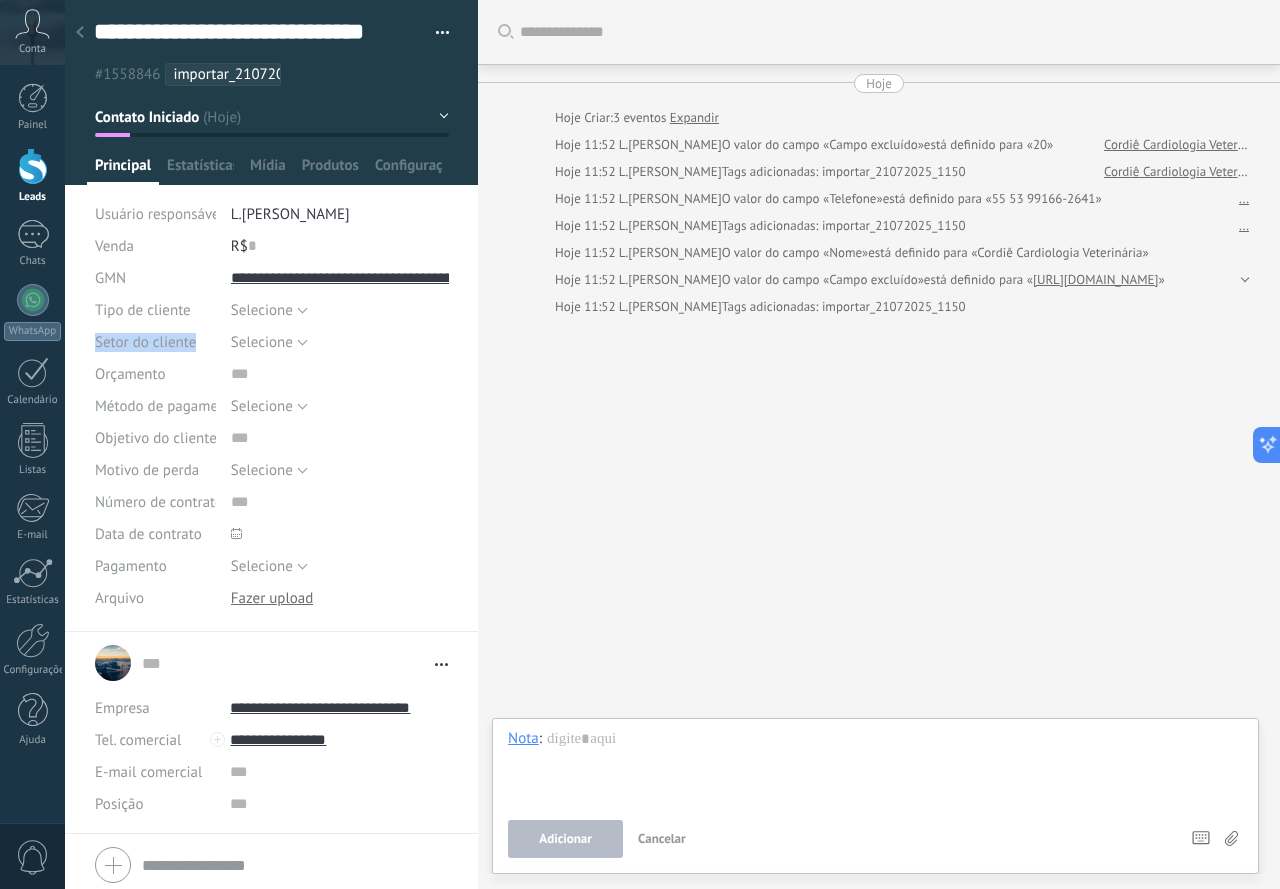 drag, startPoint x: 119, startPoint y: 338, endPoint x: 168, endPoint y: 342, distance: 49.162994 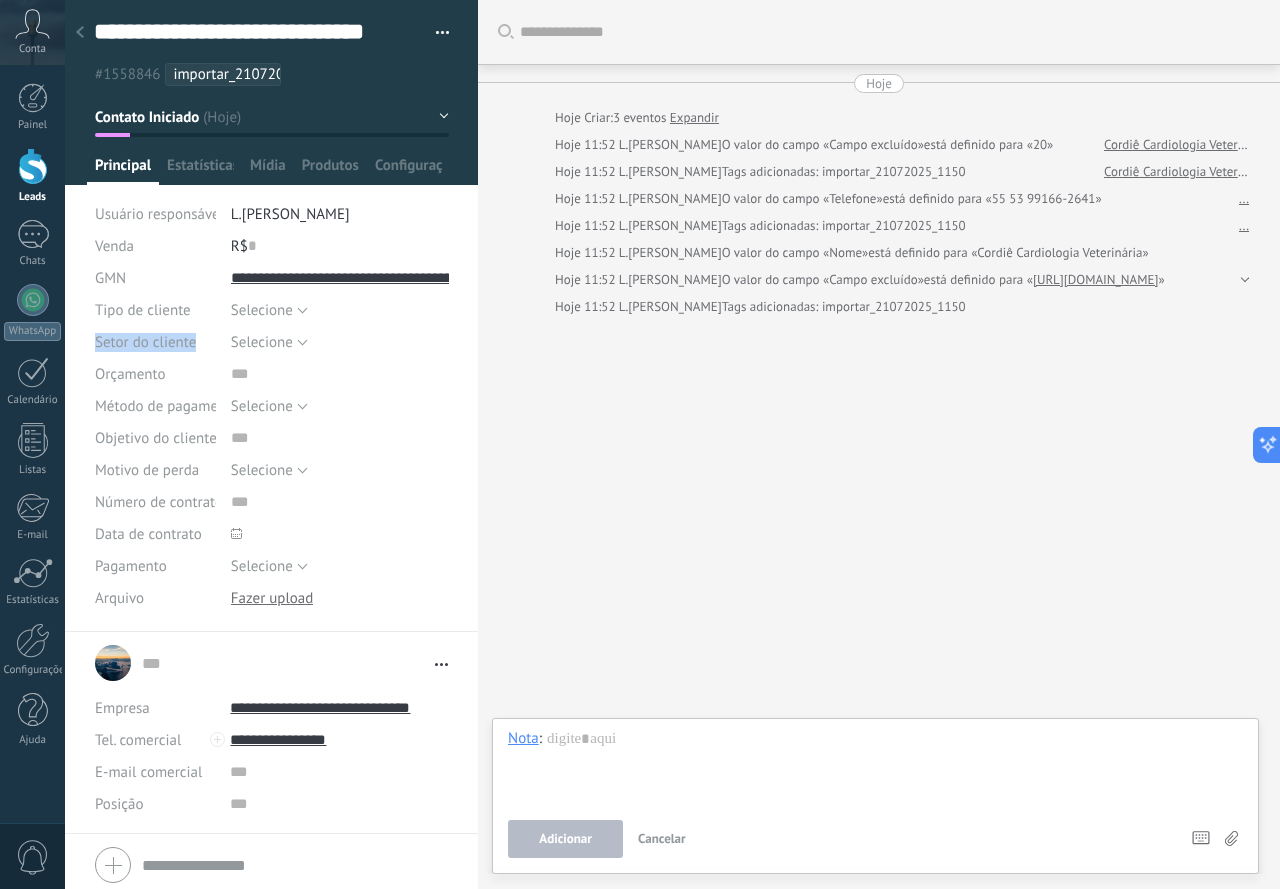 click on "Setor do cliente" at bounding box center [145, 342] 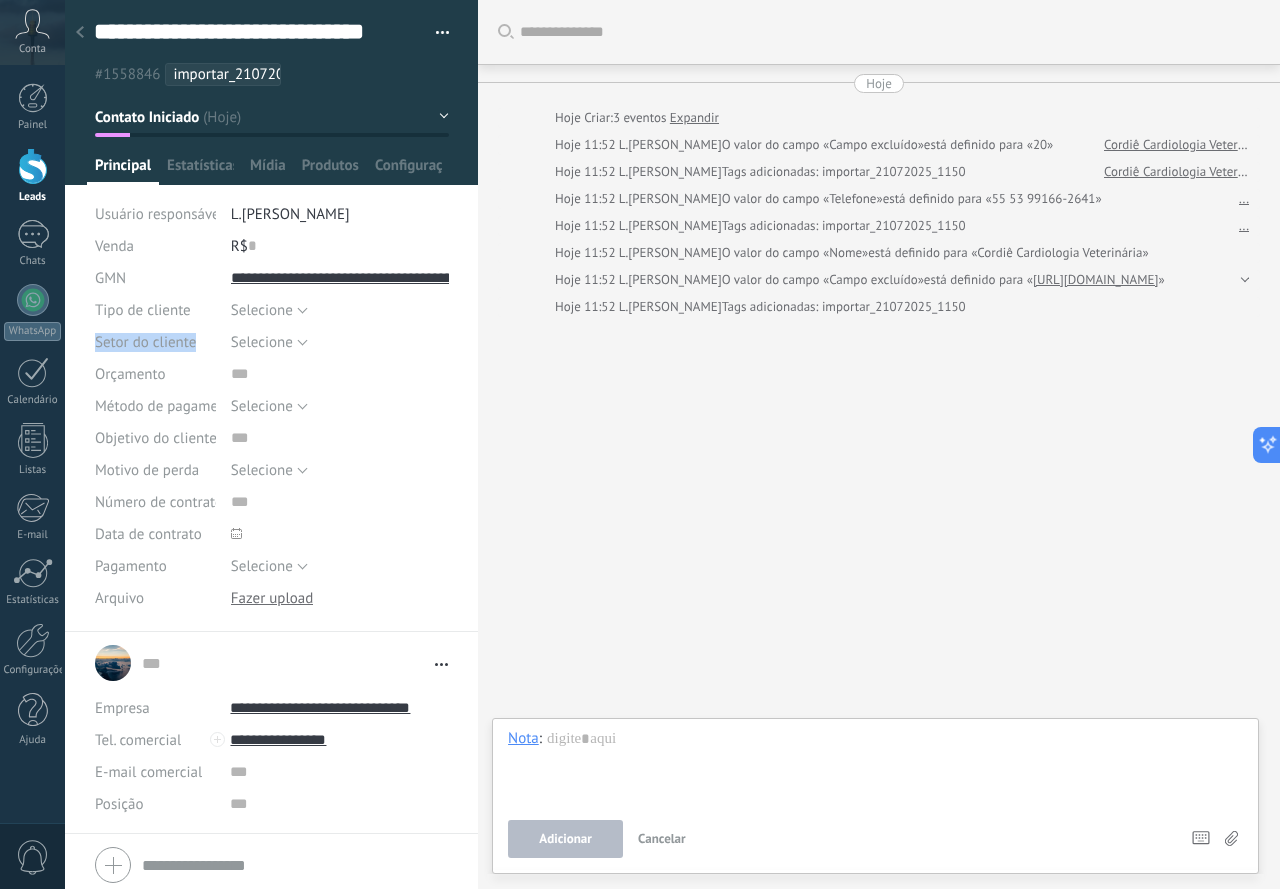 click on "Setor do cliente" at bounding box center (145, 342) 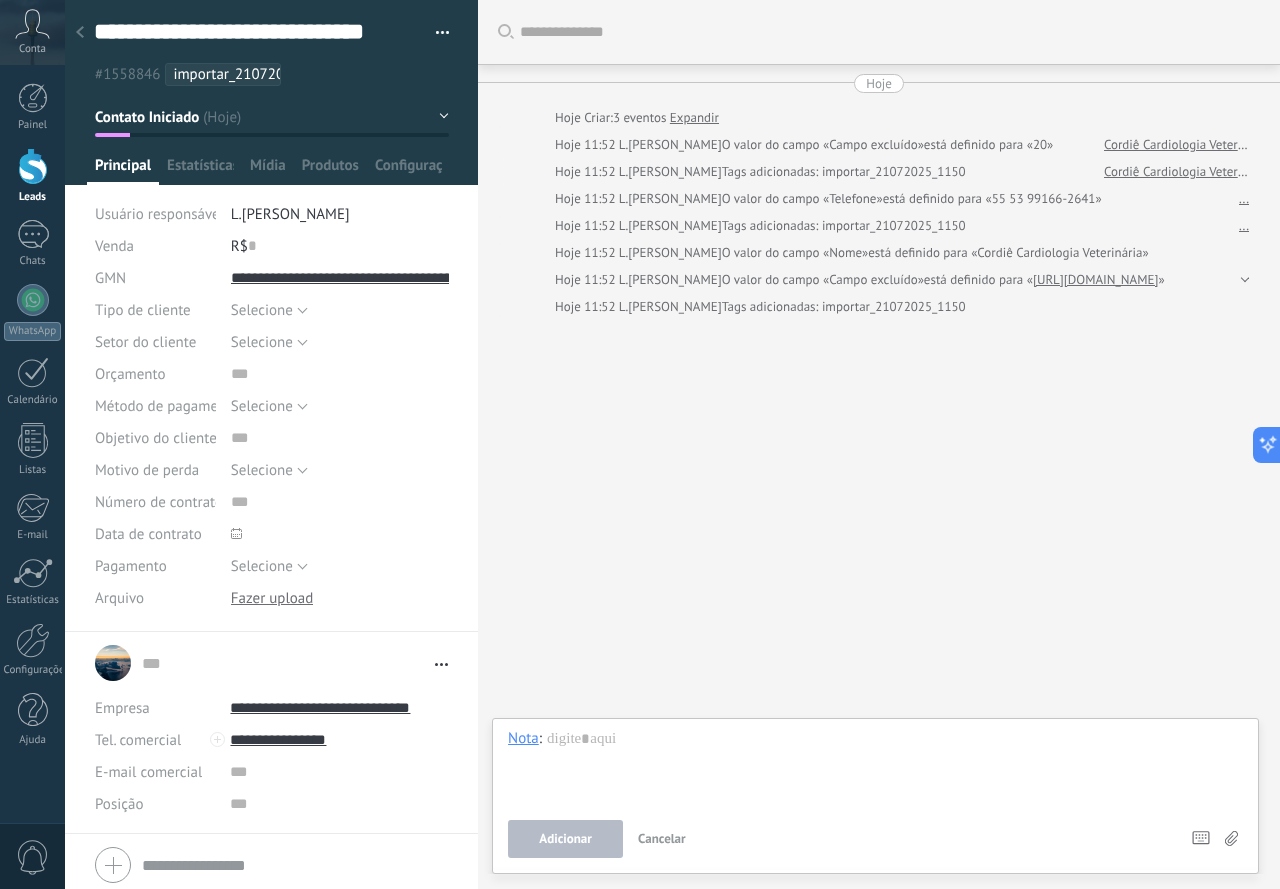 click on "Orçamento" at bounding box center [130, 374] 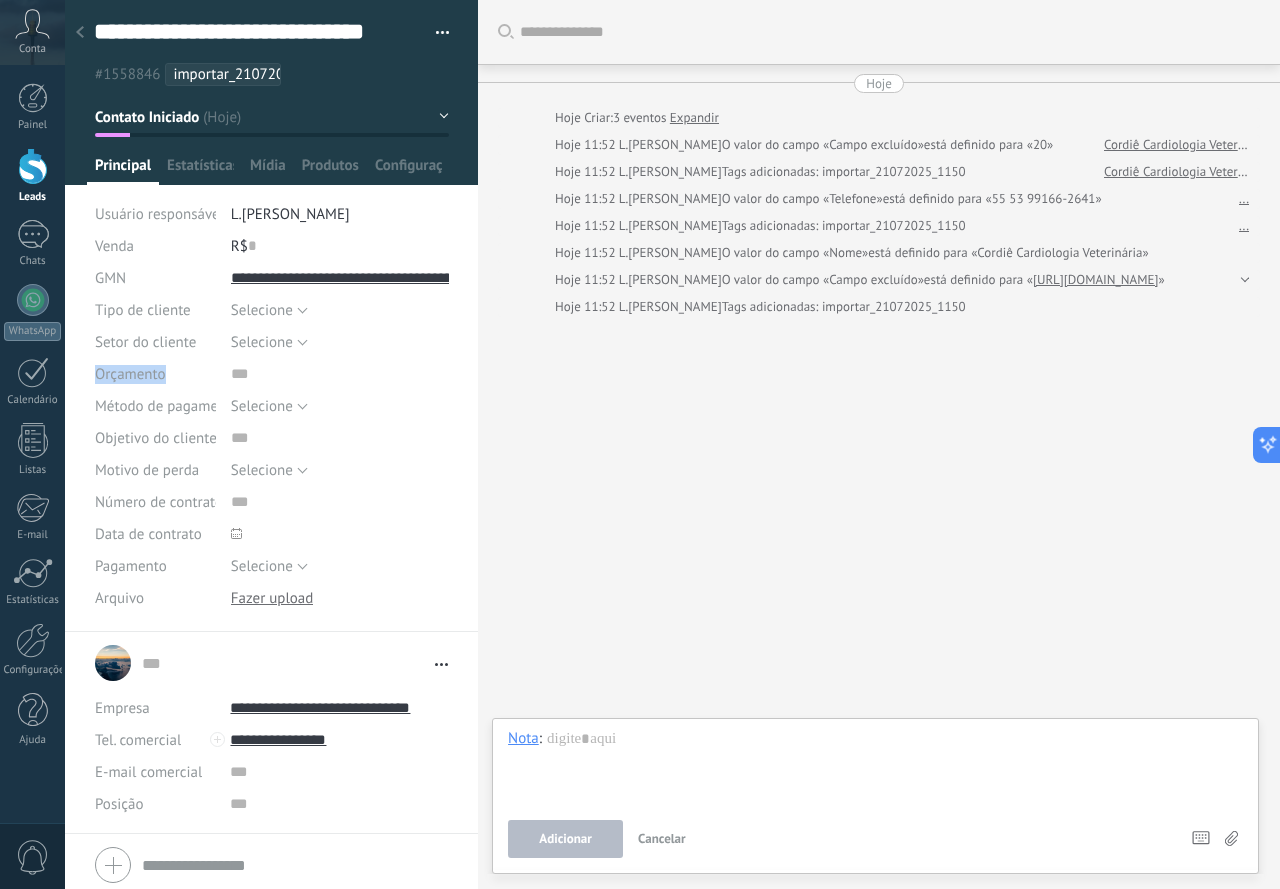 click on "Orçamento" at bounding box center [130, 374] 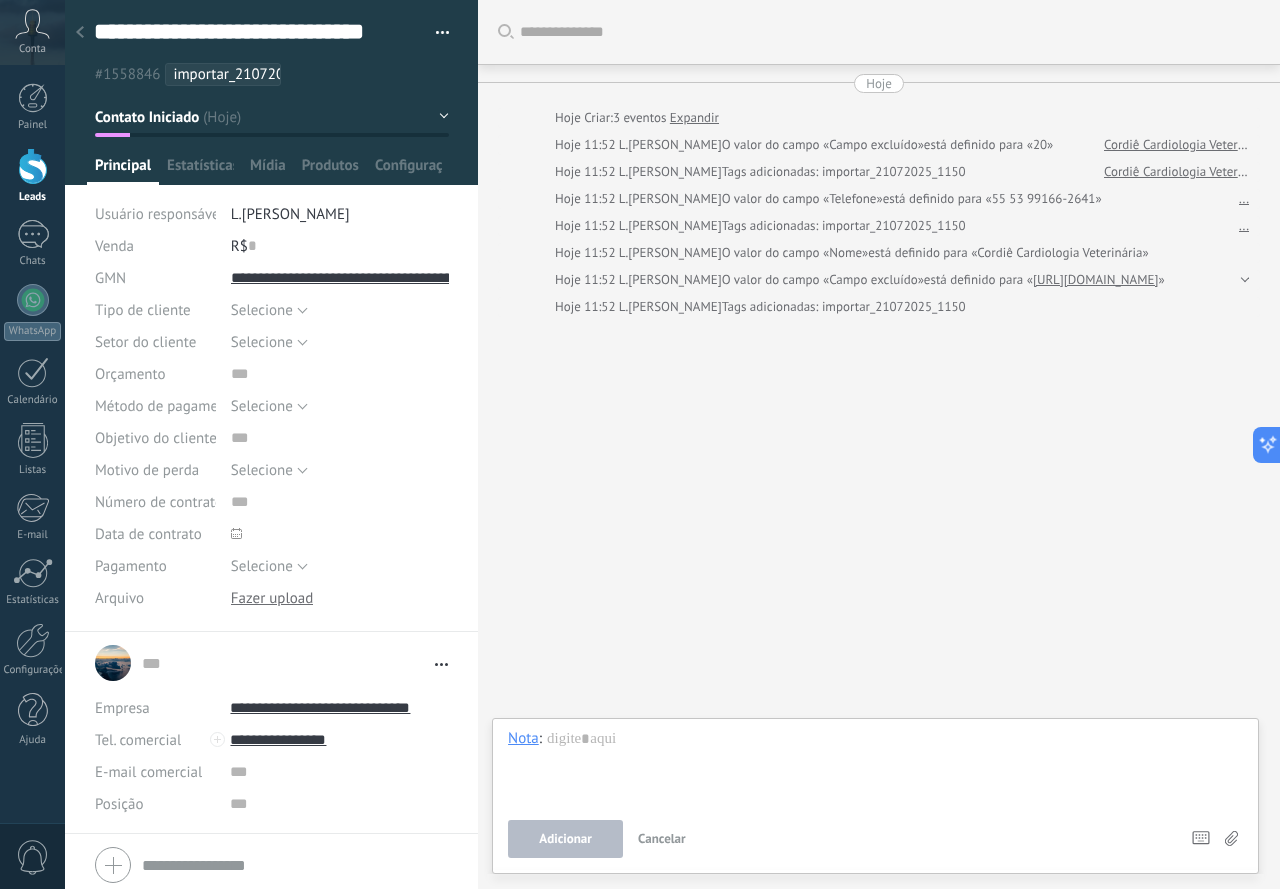 click on "Método de pagamento" at bounding box center (167, 406) 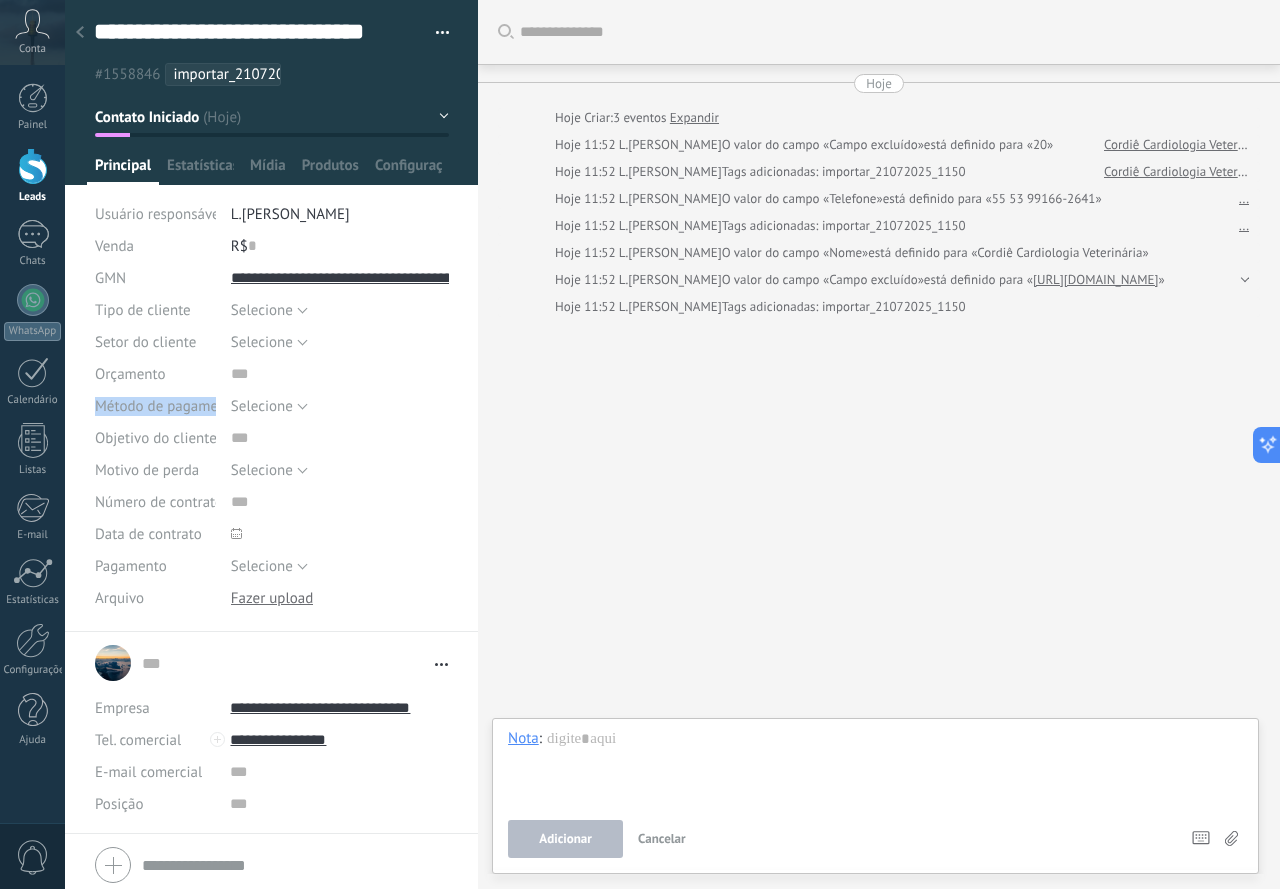 drag, startPoint x: 124, startPoint y: 398, endPoint x: 194, endPoint y: 399, distance: 70.00714 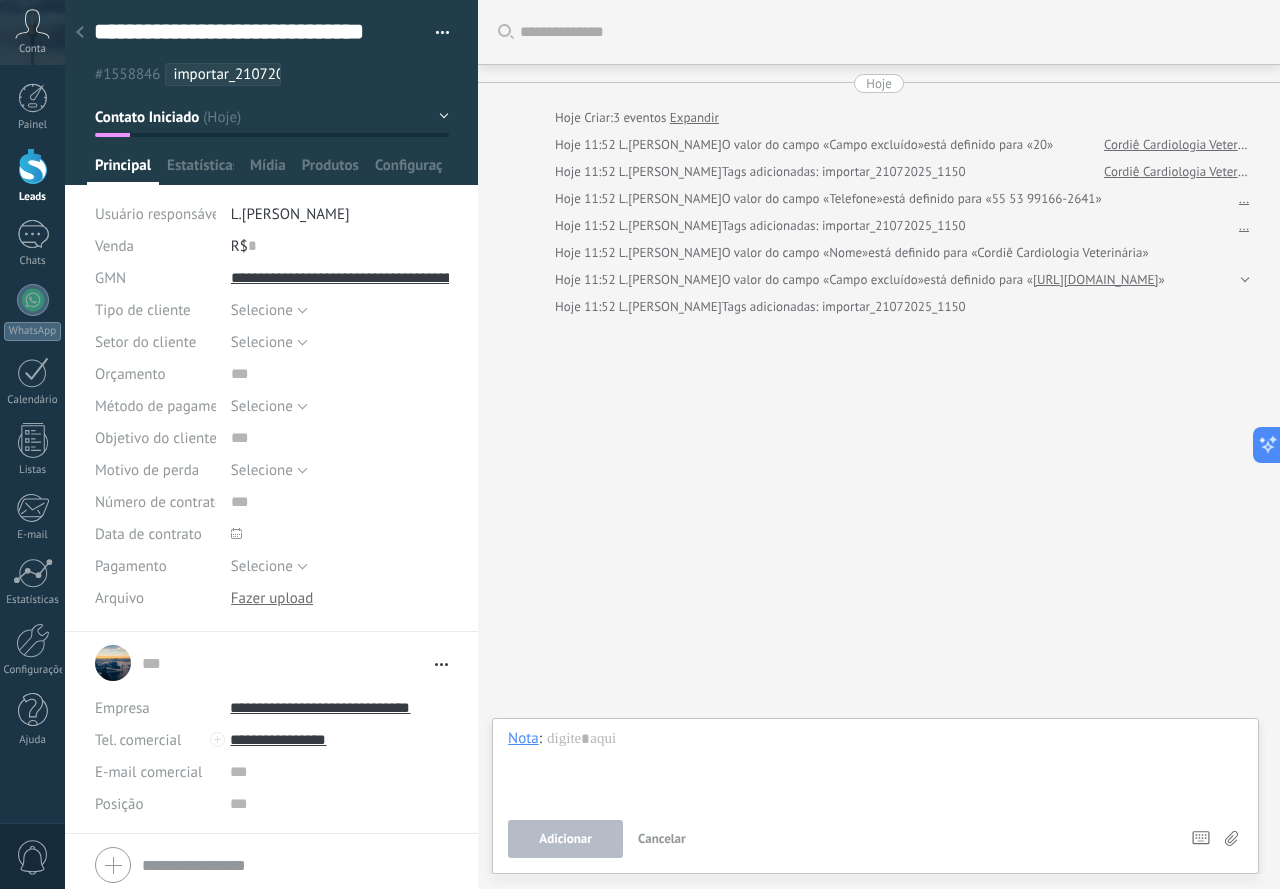 click at bounding box center (80, 33) 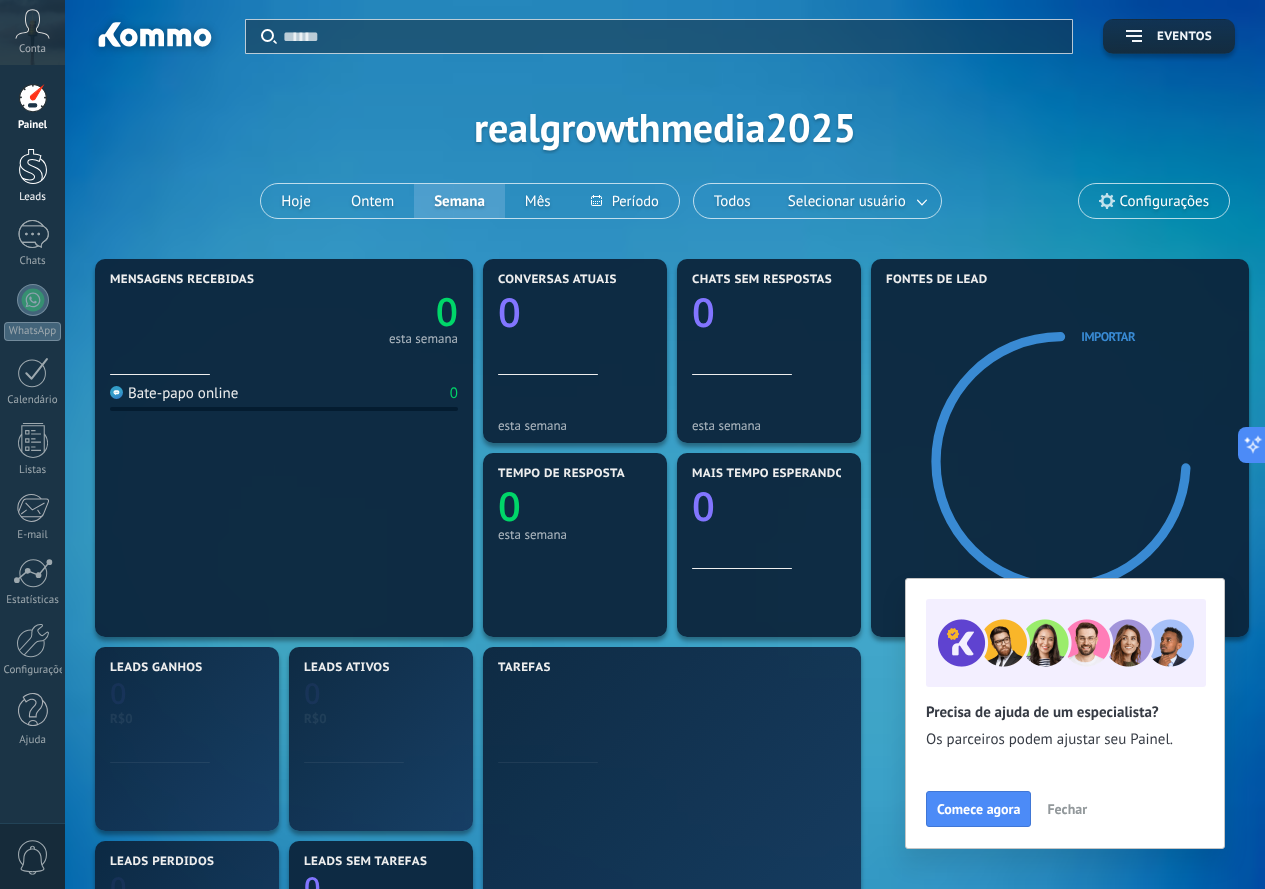click at bounding box center [33, 166] 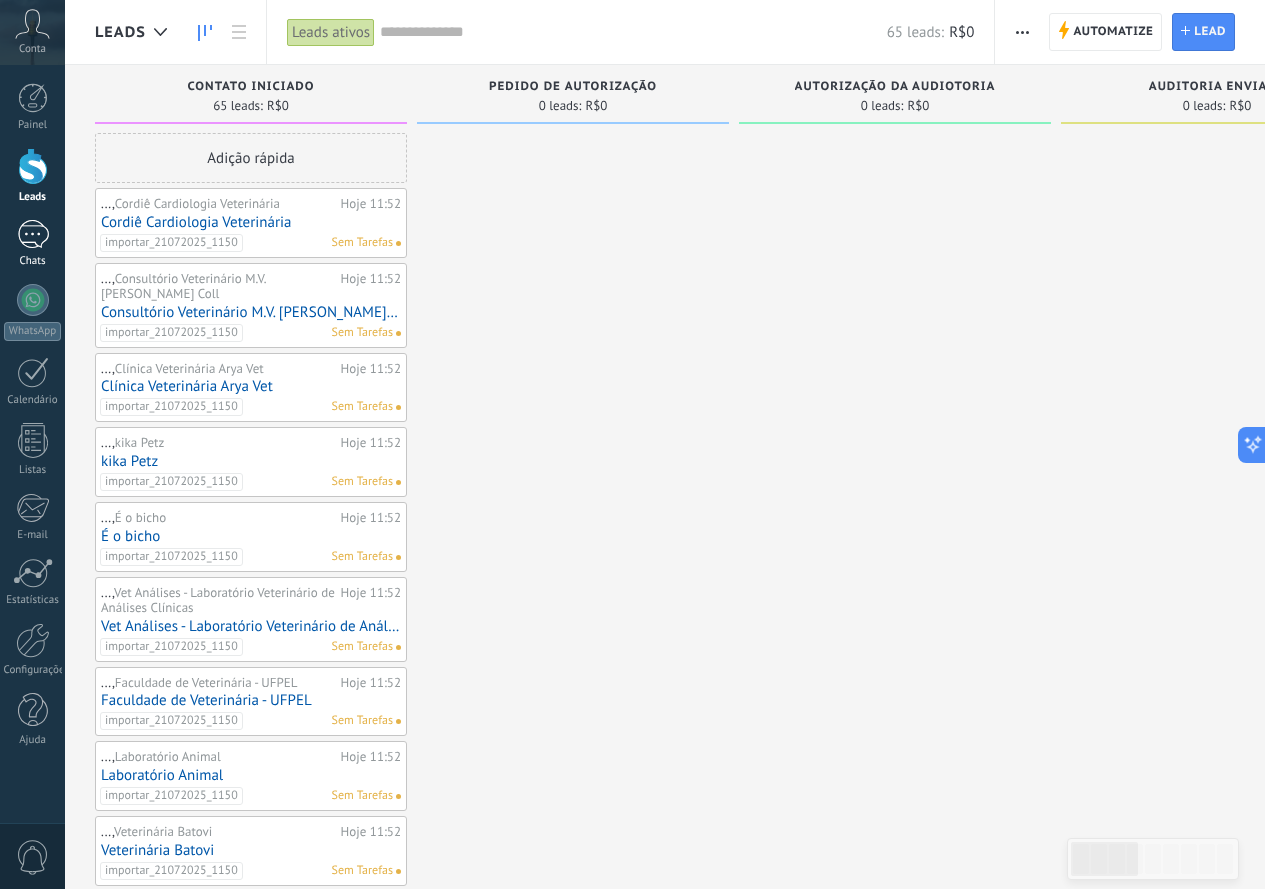 click at bounding box center [33, 234] 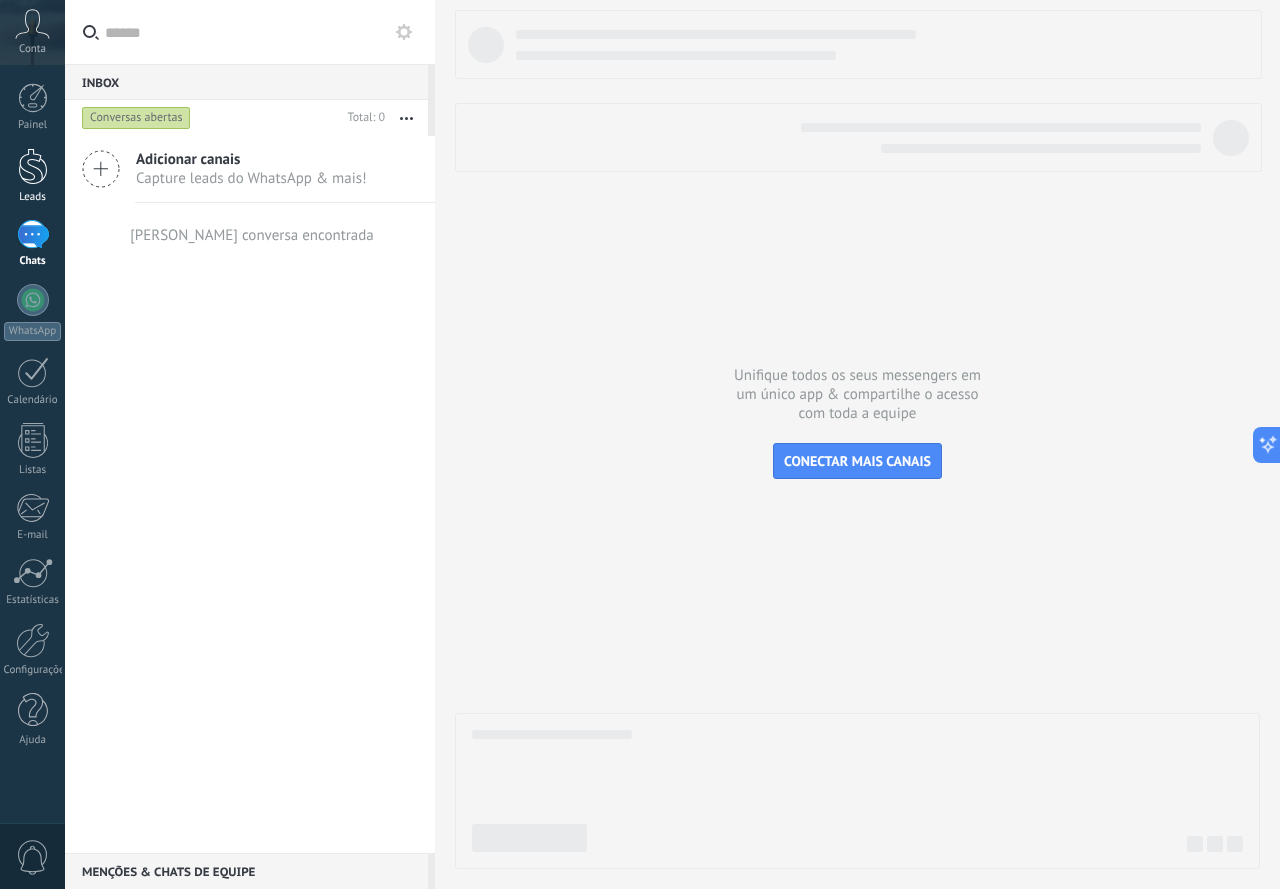 click at bounding box center (33, 166) 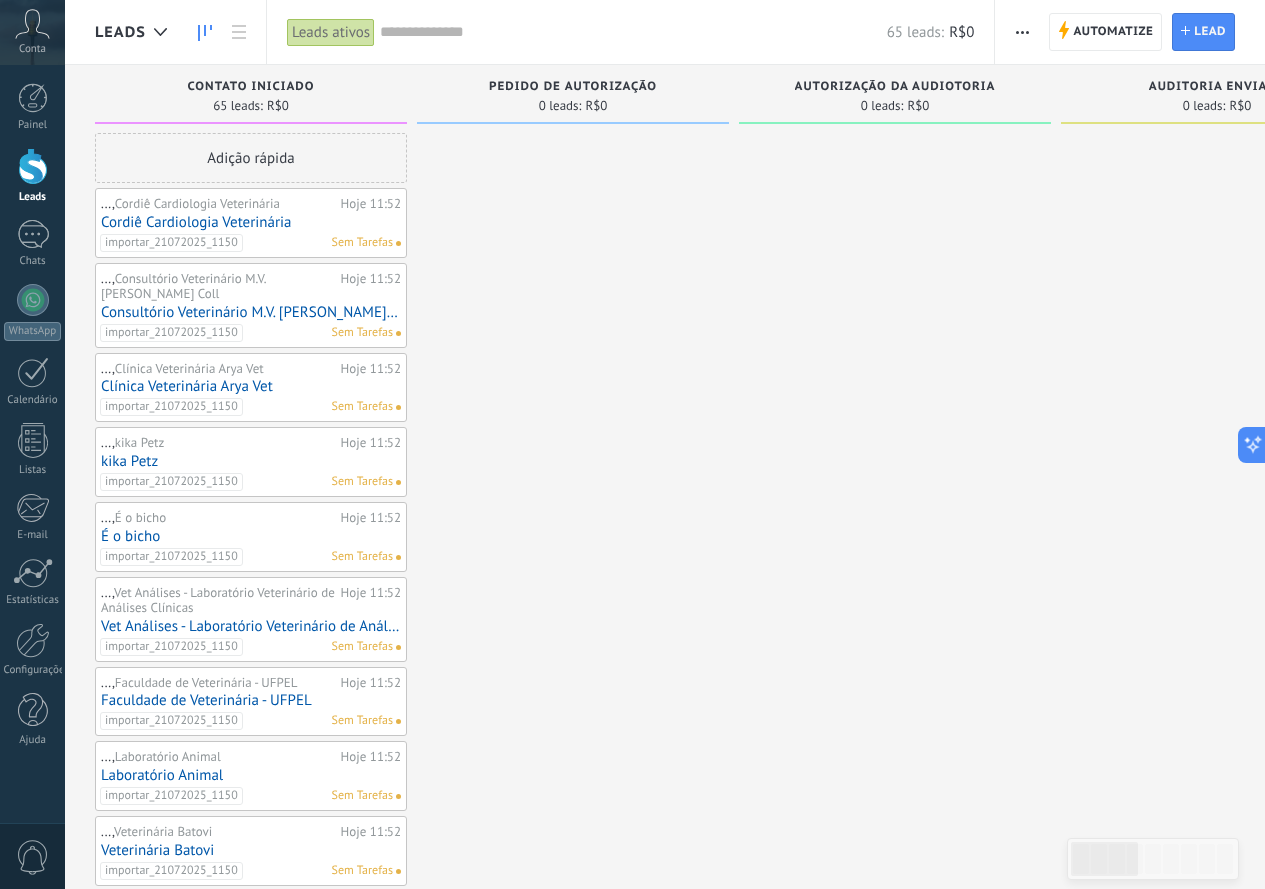 click on "Cordiê Cardiologia Veterinária" at bounding box center (251, 222) 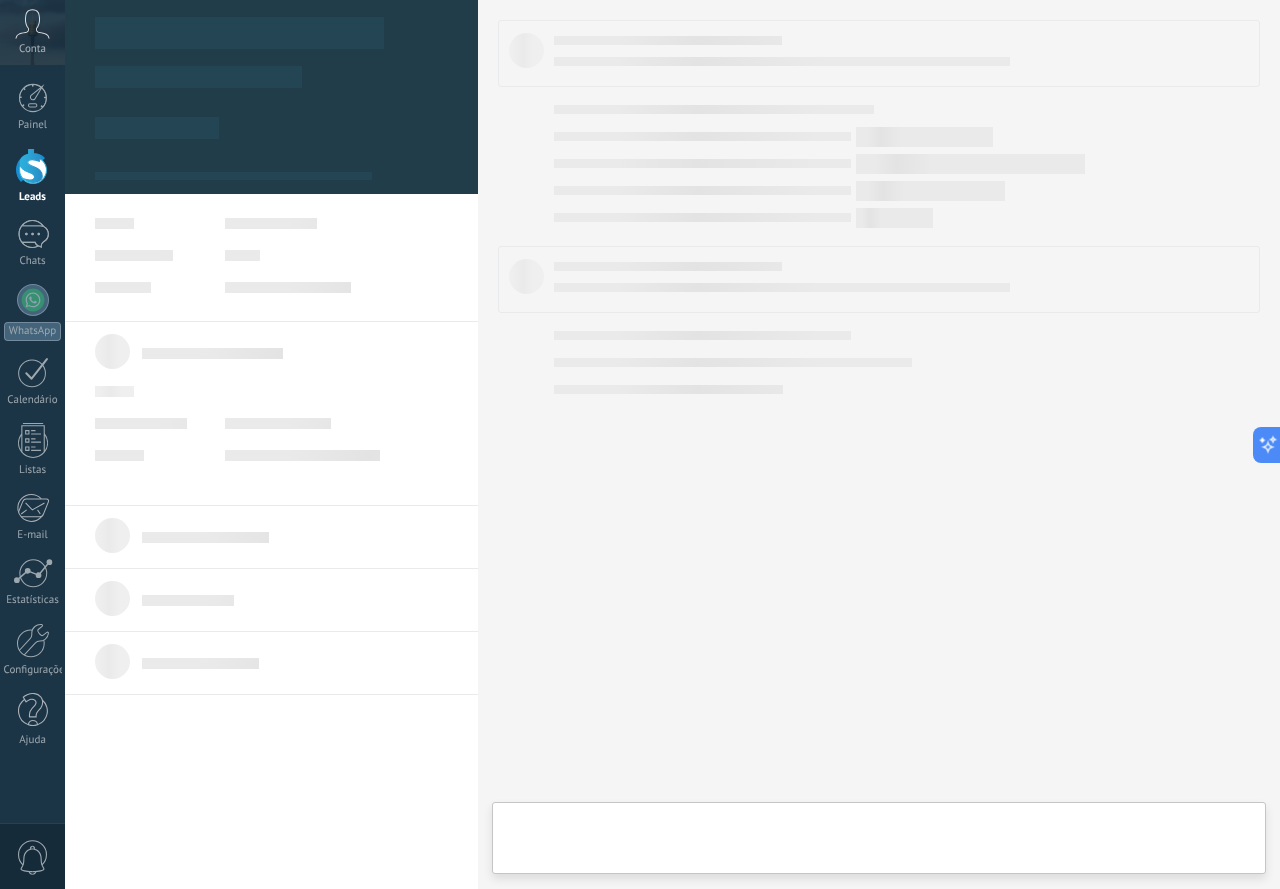 type on "**********" 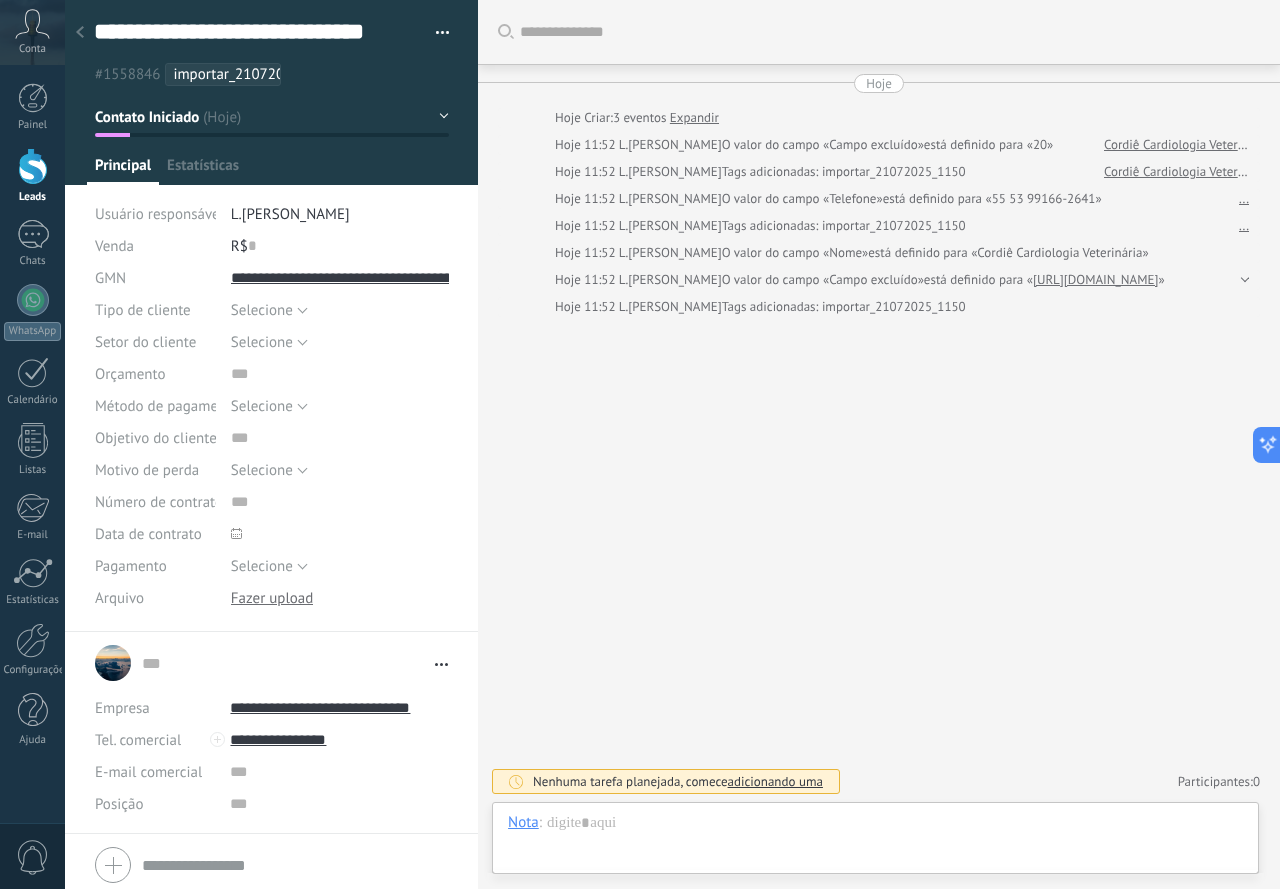 scroll, scrollTop: 30, scrollLeft: 0, axis: vertical 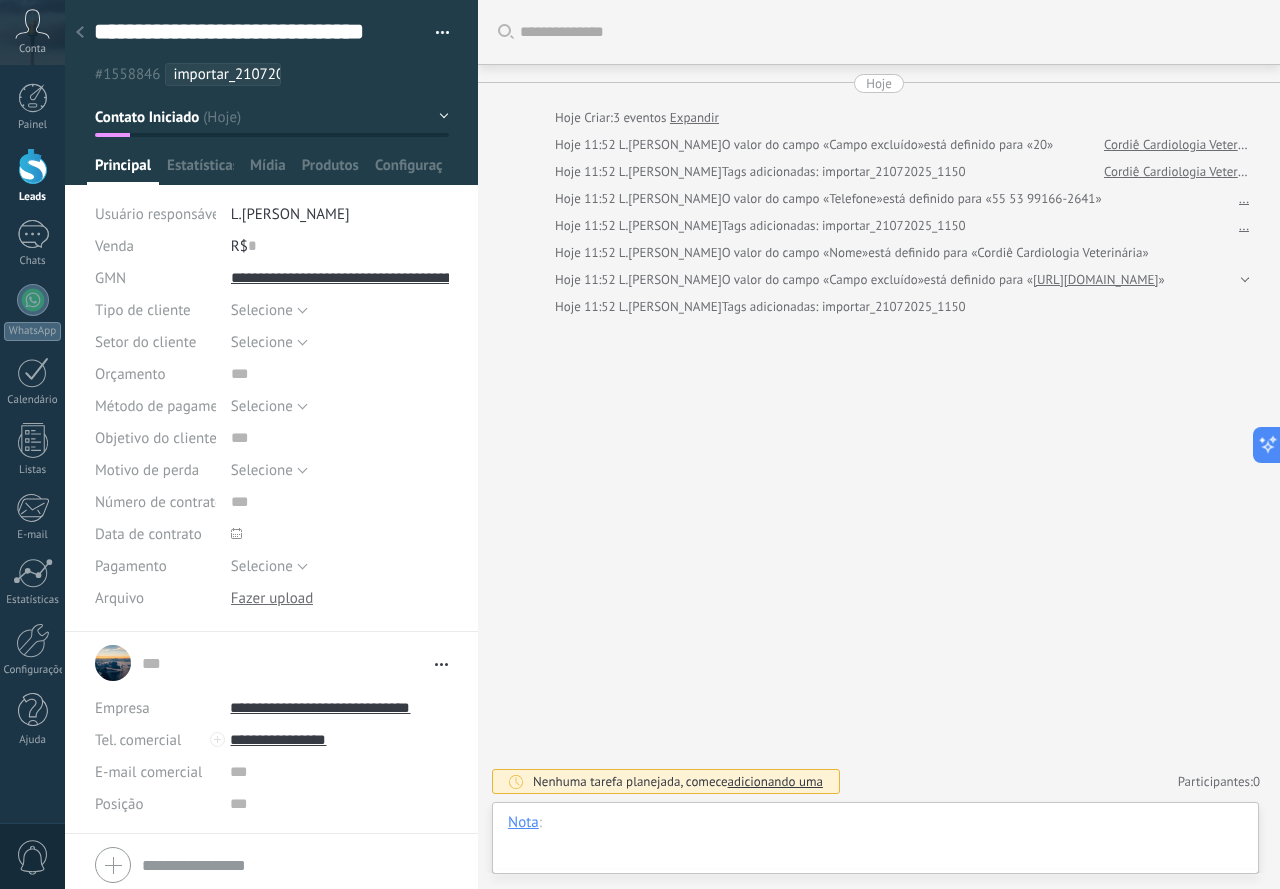 click at bounding box center (875, 843) 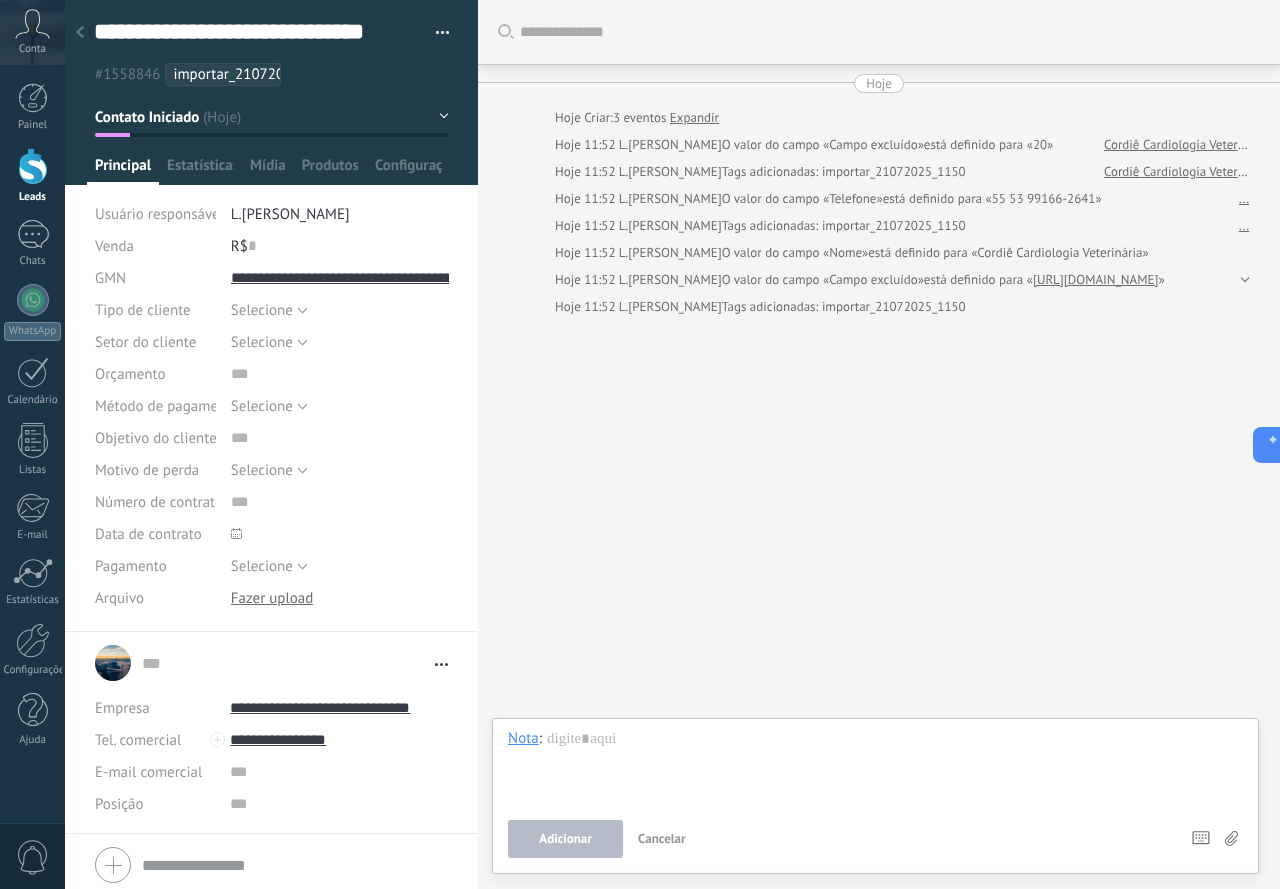 type on "**********" 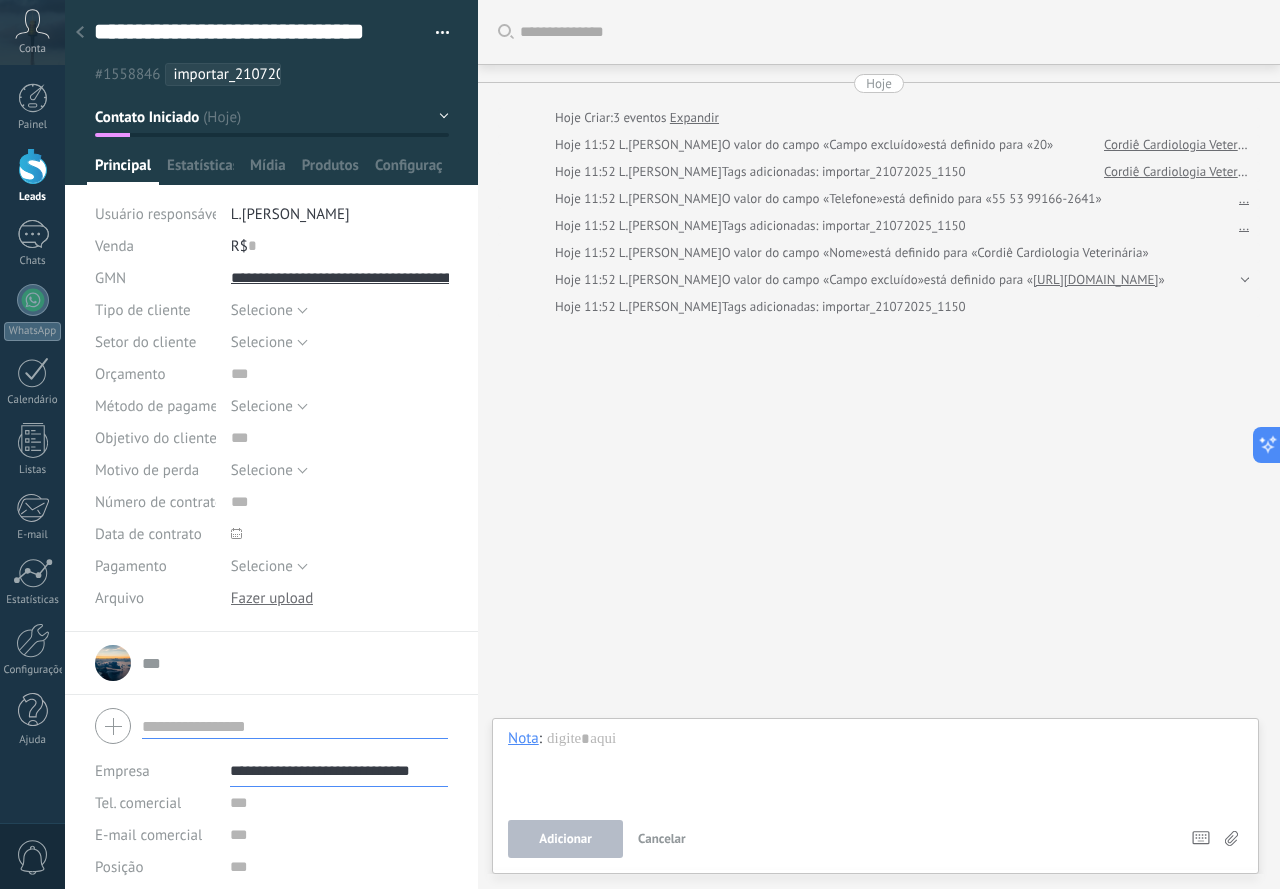 click on "**********" at bounding box center (339, 771) 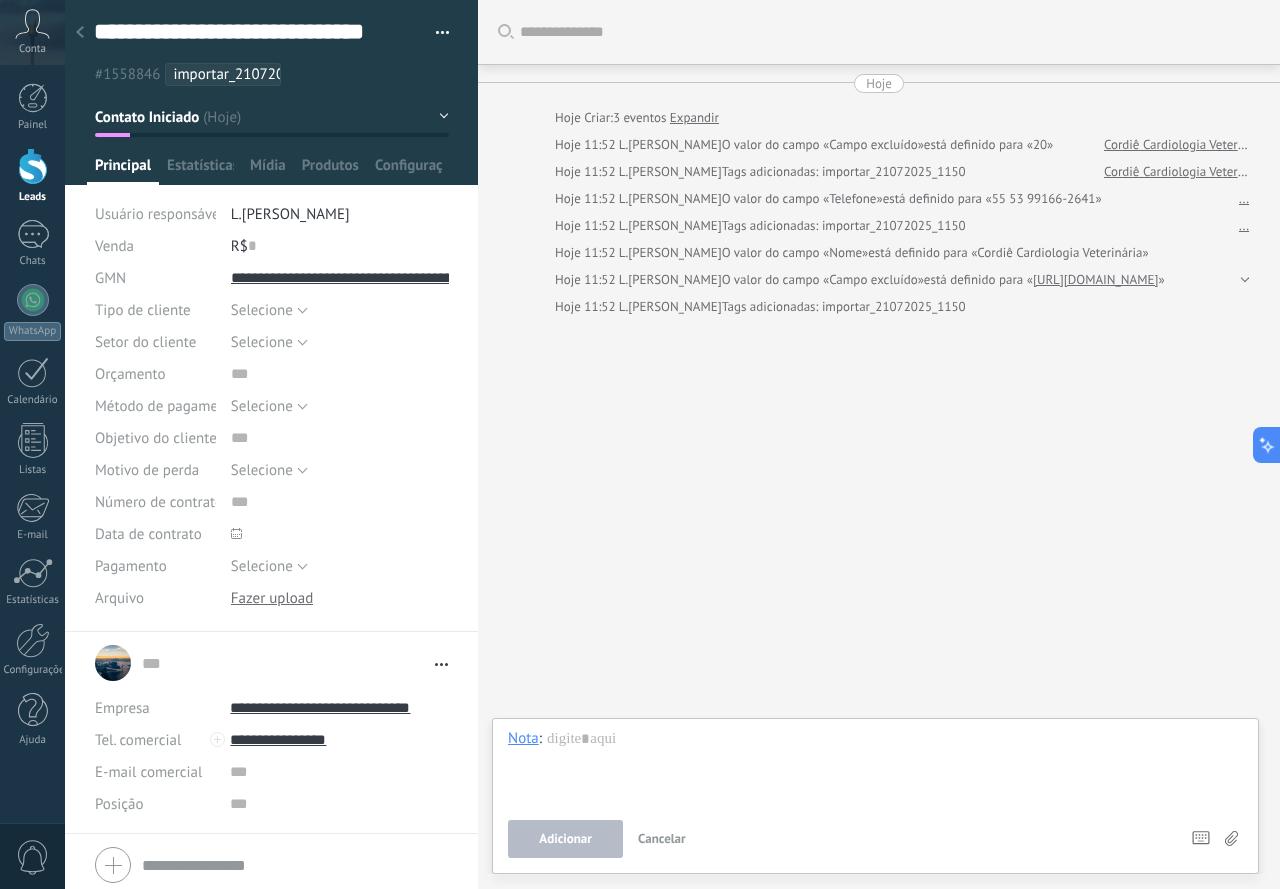 click at bounding box center [80, 33] 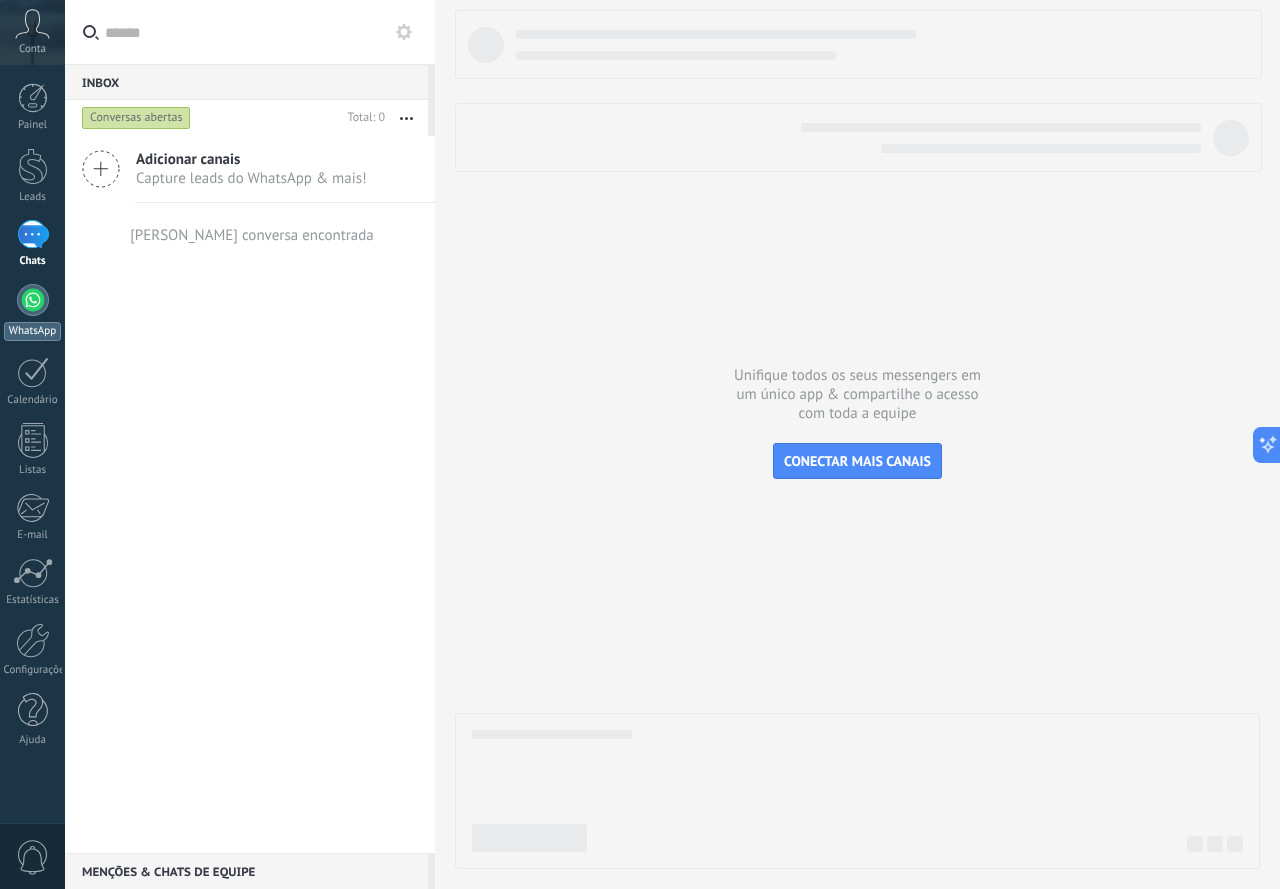 click at bounding box center [33, 300] 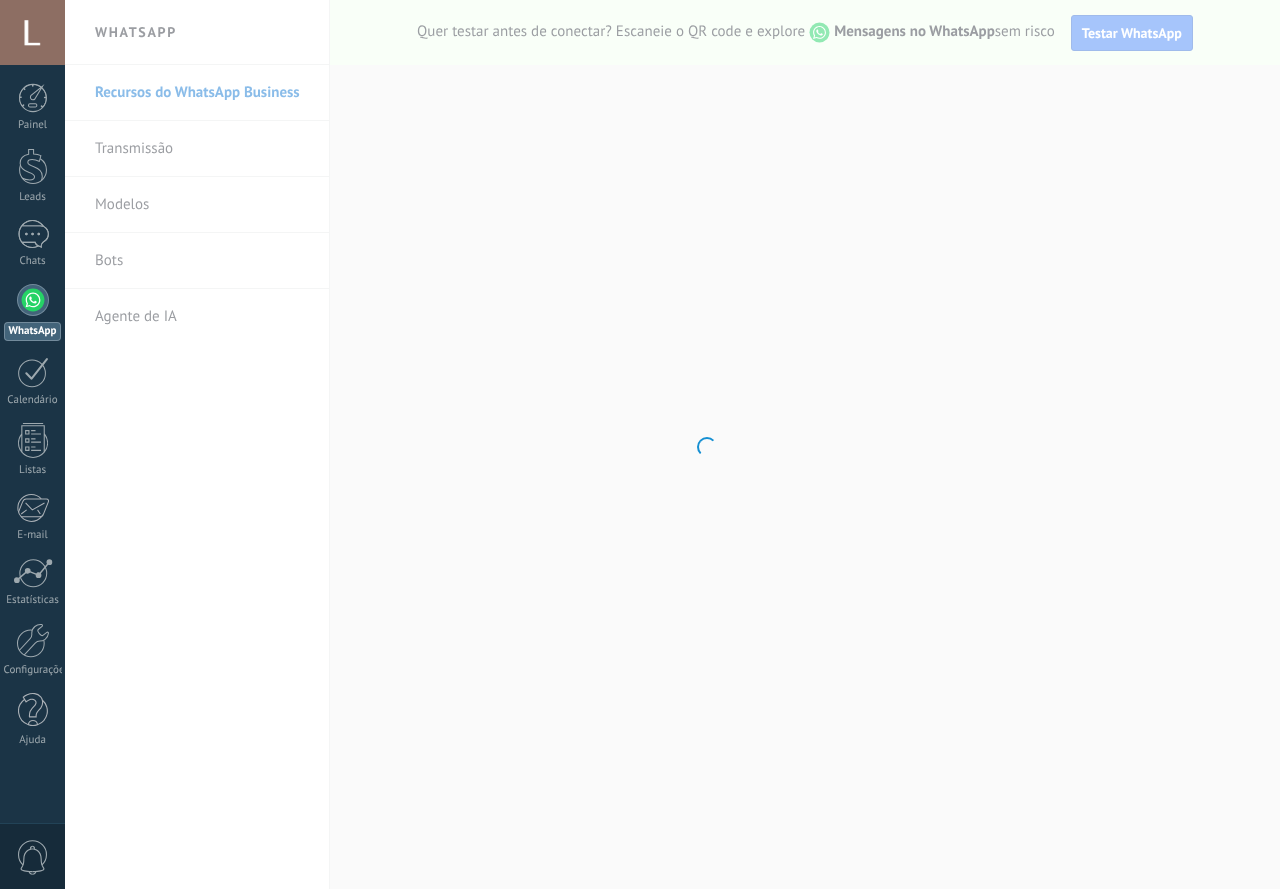 scroll, scrollTop: 0, scrollLeft: 0, axis: both 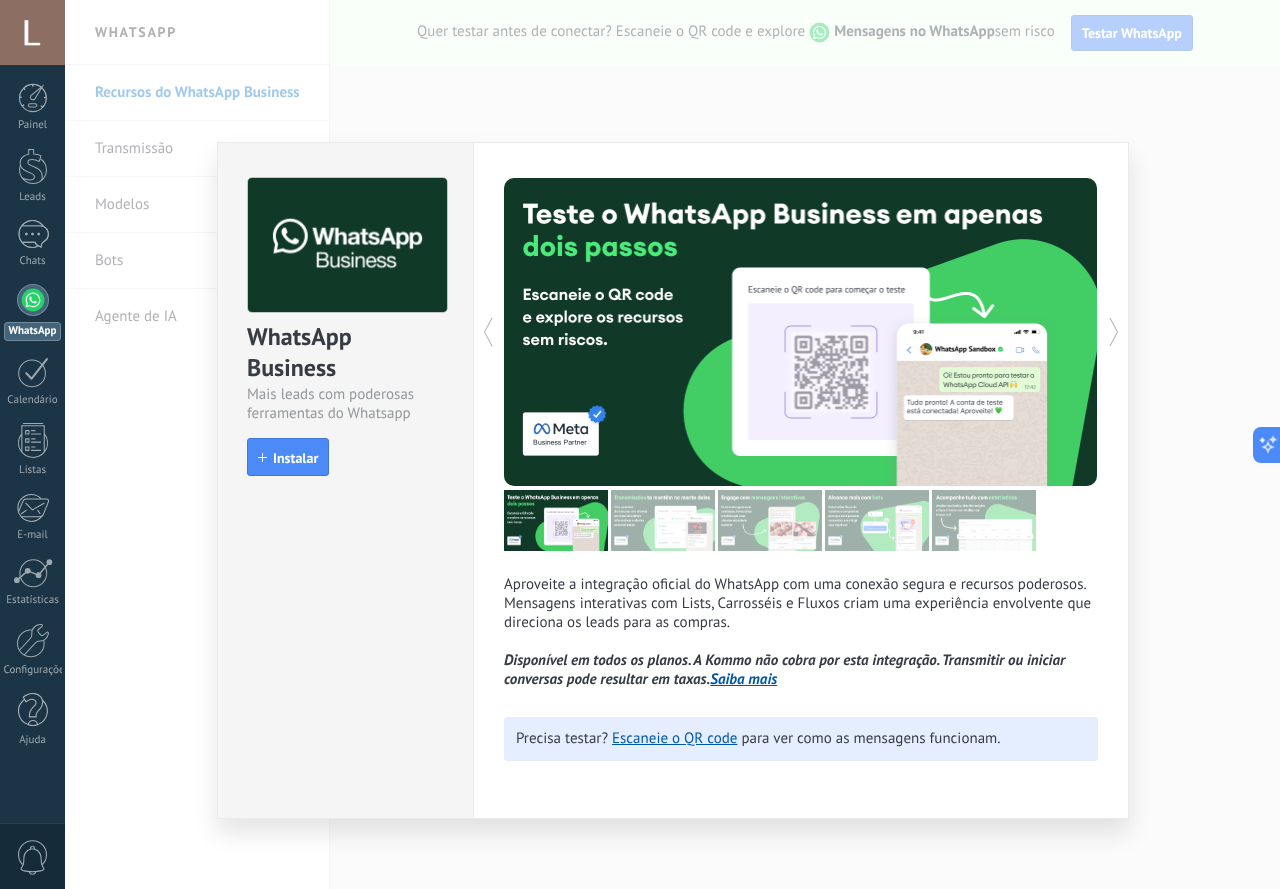 click on "WhatsApp Business Mais leads com poderosas ferramentas do Whatsapp install Instalar Aproveite a integração oficial do WhatsApp com uma conexão segura e recursos poderosos. Mensagens interativas com Lists, Carrosséis e Fluxos criam uma experiência envolvente que direciona os leads para as compras.    Disponível em todos os planos. A Kommo não cobra por esta integração. Transmitir ou iniciar conversas pode resultar em taxas.  Saiba mais Mais Precisa testar?   Escaneie o QR code   para ver como as mensagens funcionam." at bounding box center [672, 444] 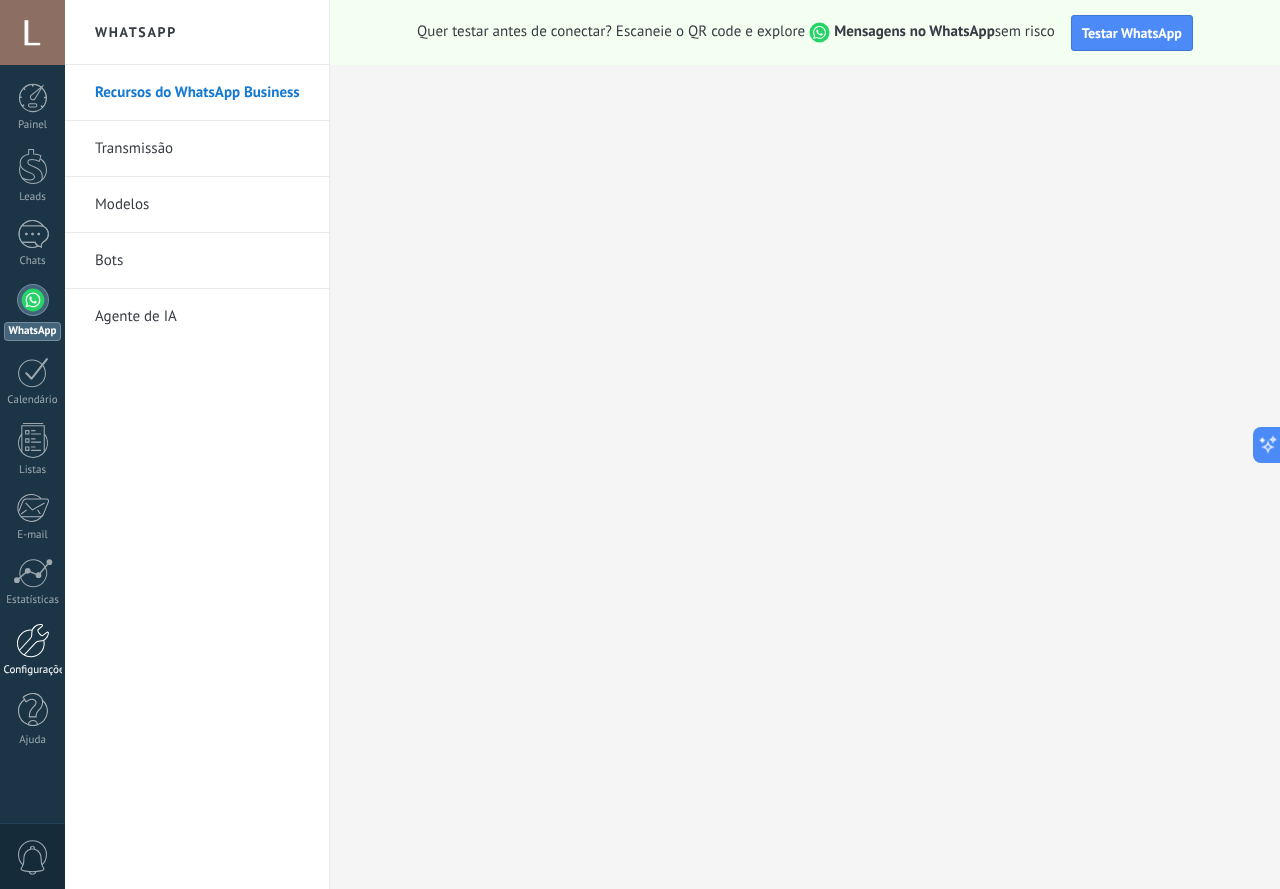click at bounding box center [33, 640] 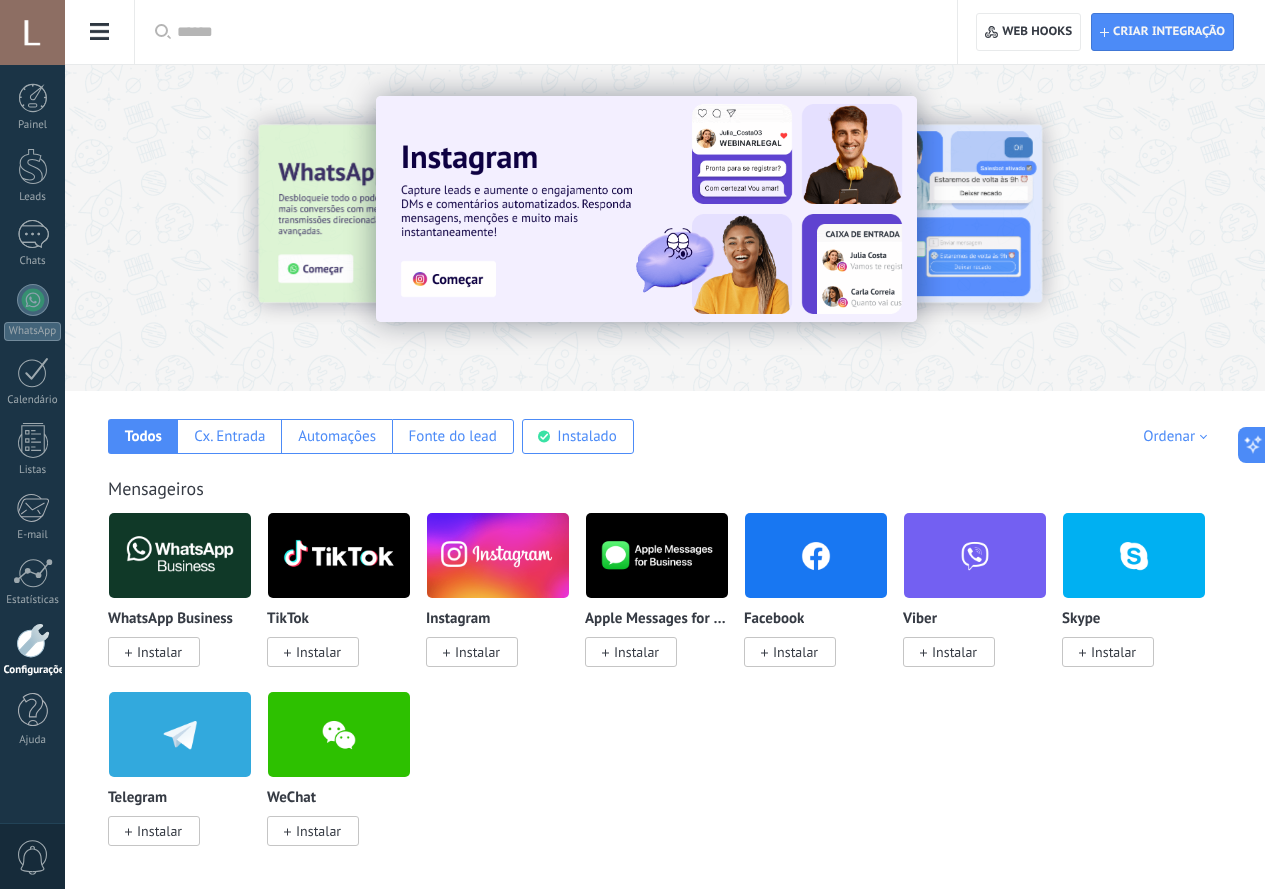 click on "Instalar" at bounding box center [159, 652] 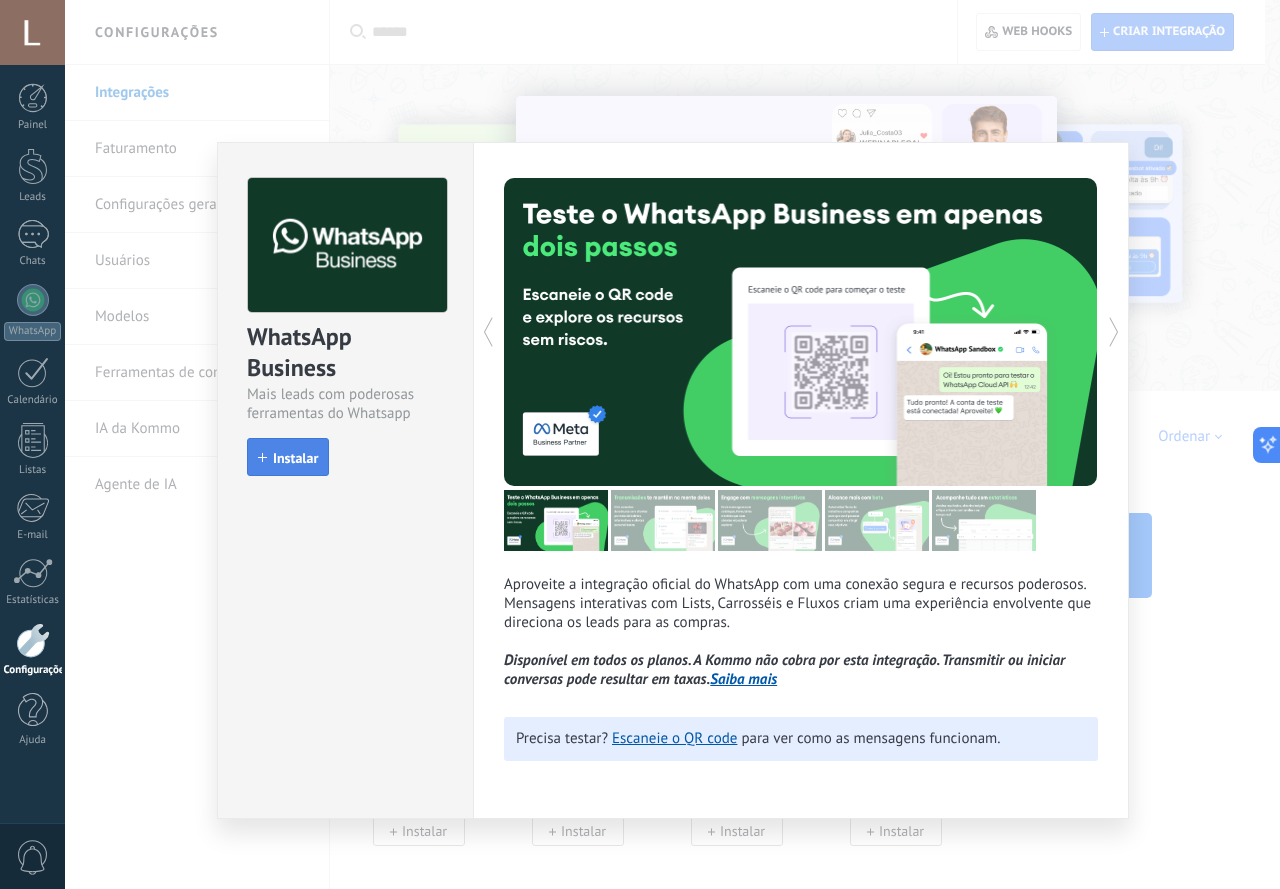 click on "Instalar" at bounding box center (295, 458) 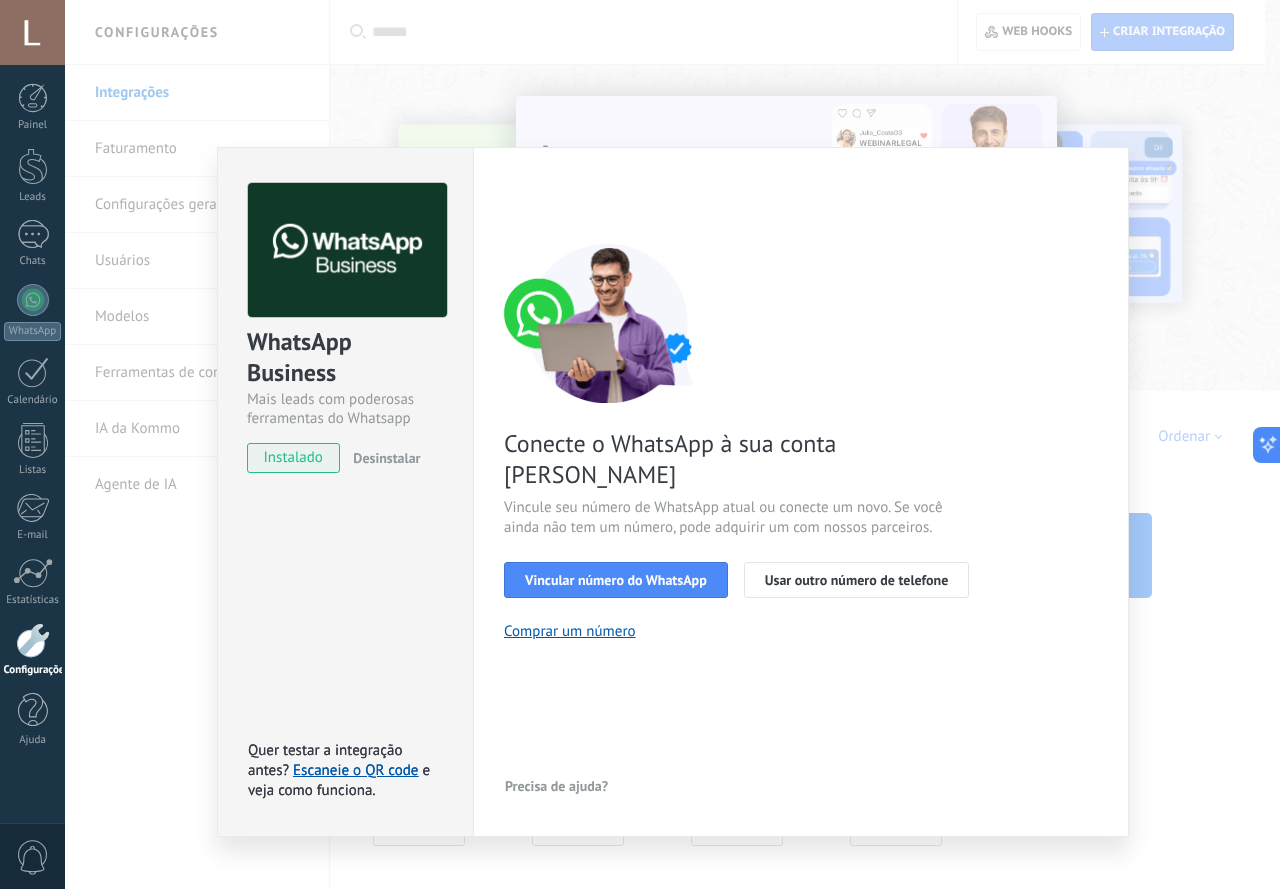 click on "WhatsApp Business Mais leads com poderosas ferramentas do Whatsapp instalado Desinstalar Quer testar a integração antes?   Escaneie o QR code   e veja como funciona. Quer testar a integração antes?   Escaneie o QR code   e veja como funciona. Configurações Autorização Esta aba registra os usuários que permitiram acesso à esta conta. Se você quiser remover a possibilidade de um usuário de enviar solicitações para a conta em relação a esta integração, você pode revogar o acesso. Se o acesso de todos os usuários for revogado, a integração parará de funcionar. Este app está instalado, mas ninguém concedeu acesso ainda. WhatsApp Cloud API Mais _:  Salvar < Voltar 1 Selecionar aplicativo 2 Conectar Facebook 3 Finalizar configuração Conecte o WhatsApp à sua conta Kommo Vincule seu número de WhatsApp atual ou conecte um novo. Se você ainda não tem um número, pode adquirir um com nossos parceiros. Vincular número do WhatsApp Usar outro número de telefone Comprar um número" at bounding box center (672, 444) 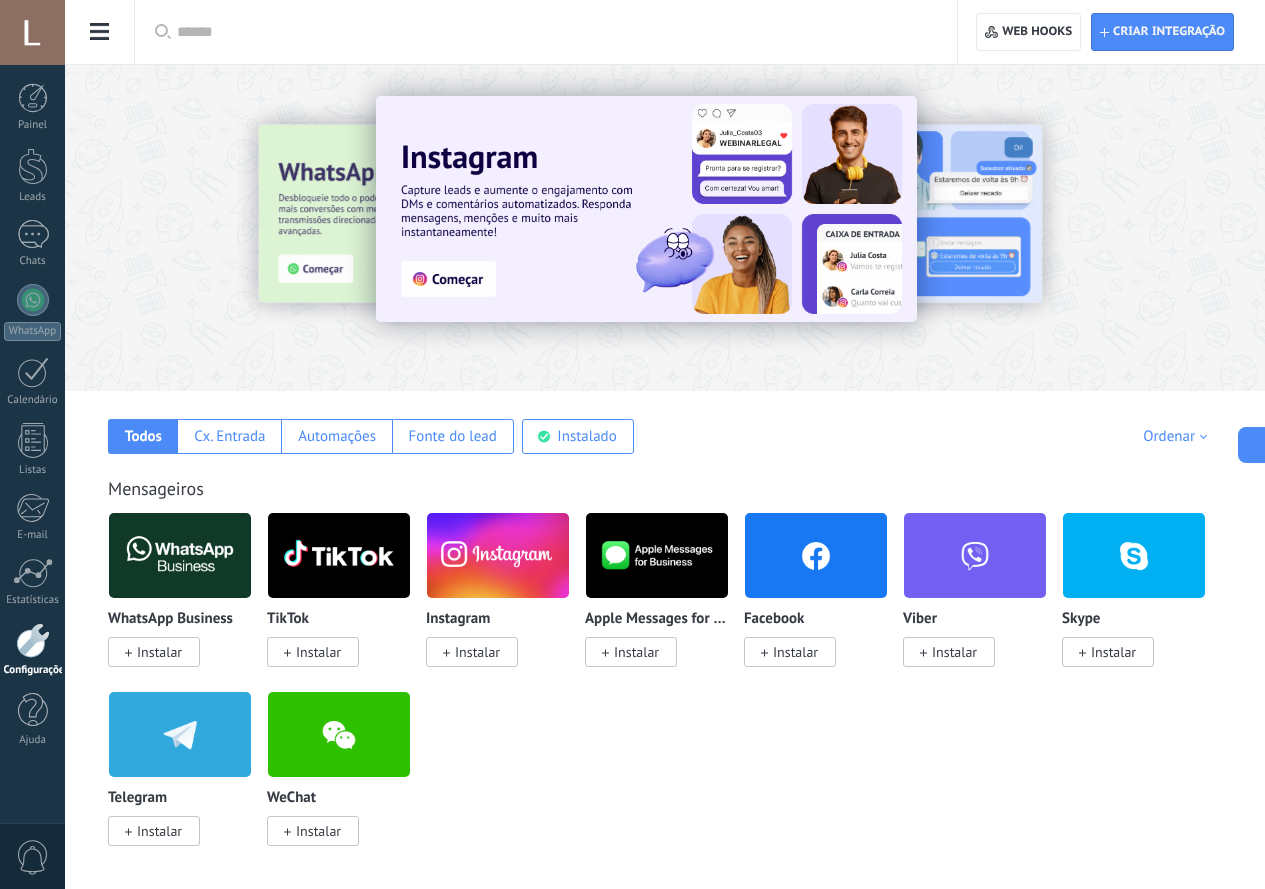 click on "Instalar" at bounding box center [159, 652] 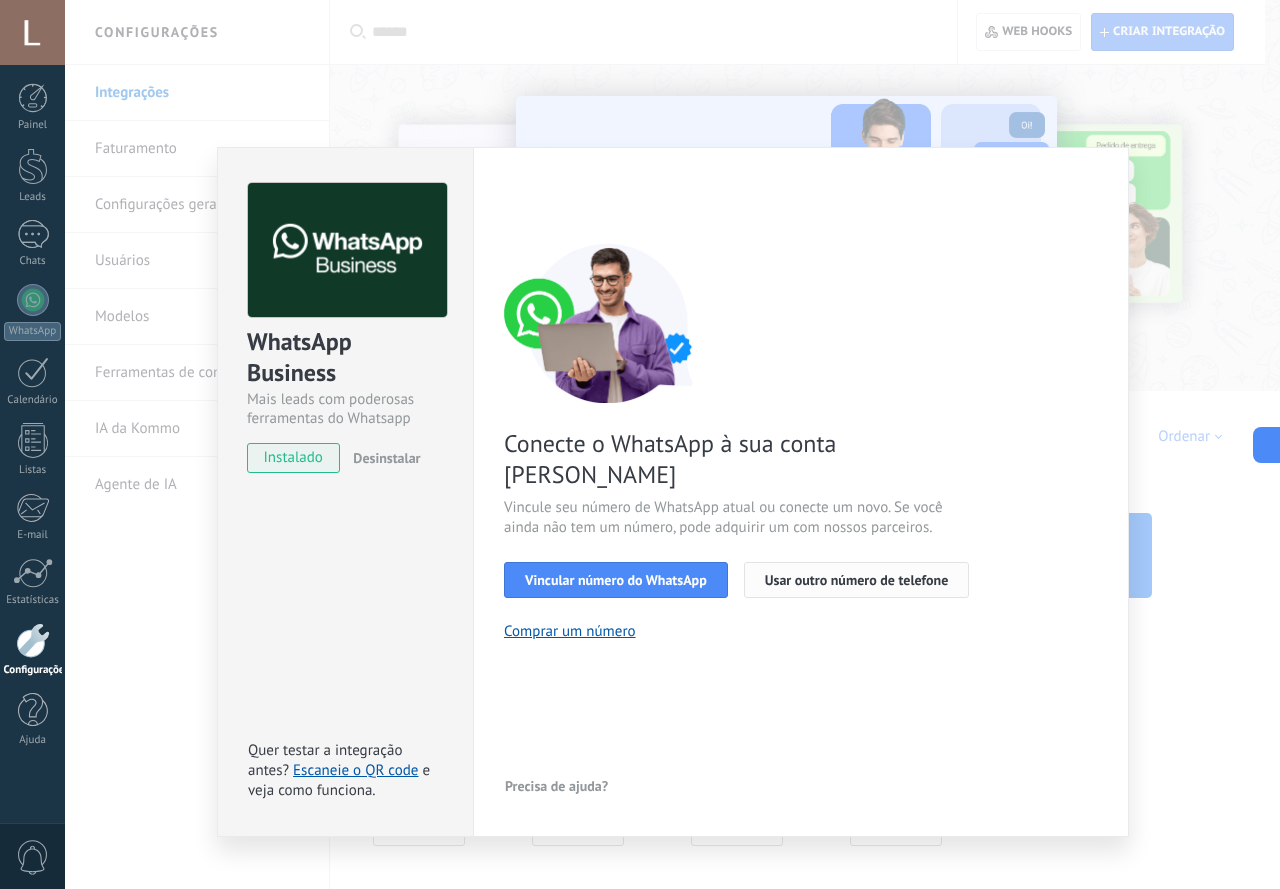 click on "Usar outro número de telefone" at bounding box center (857, 580) 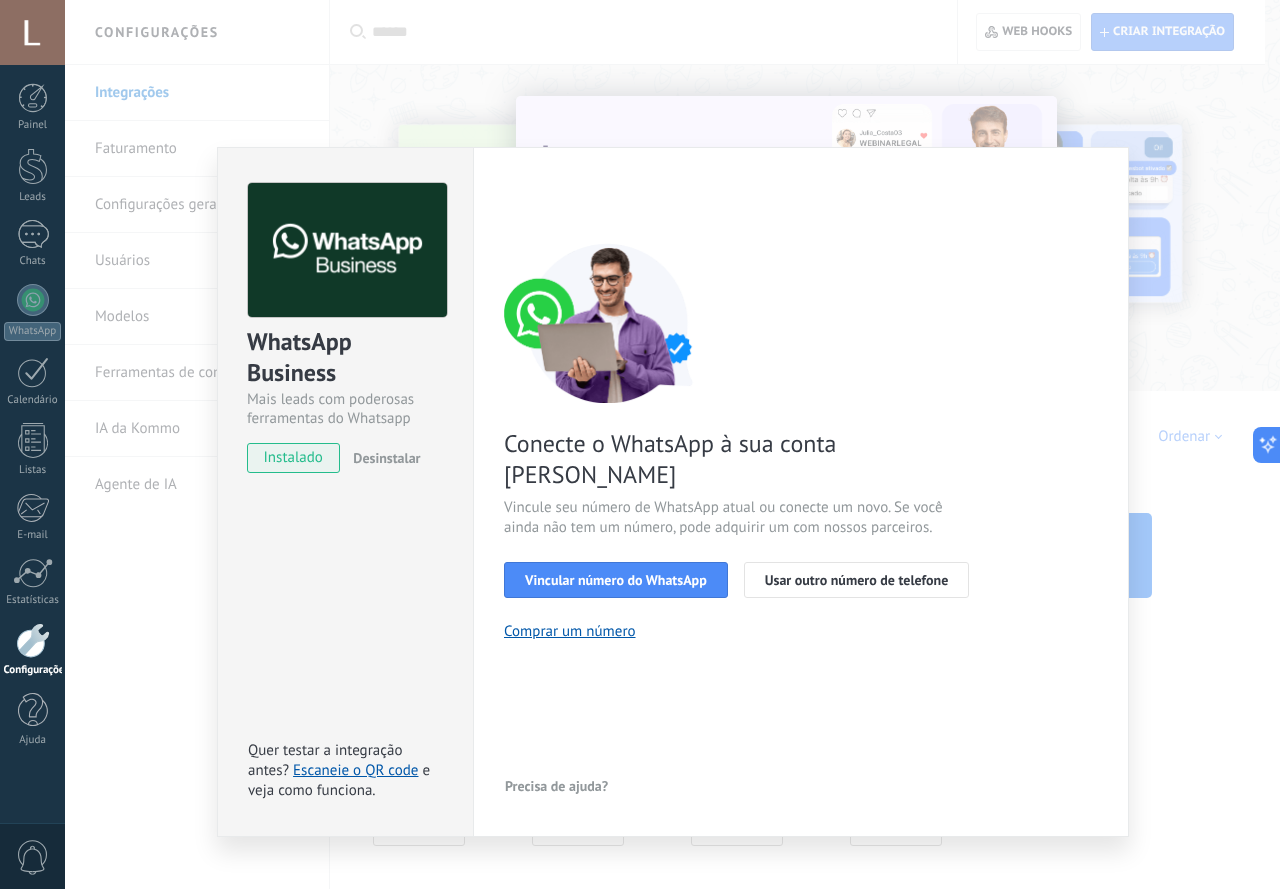 click on "Vincular número do WhatsApp Usar outro número de telefone" at bounding box center (801, 580) 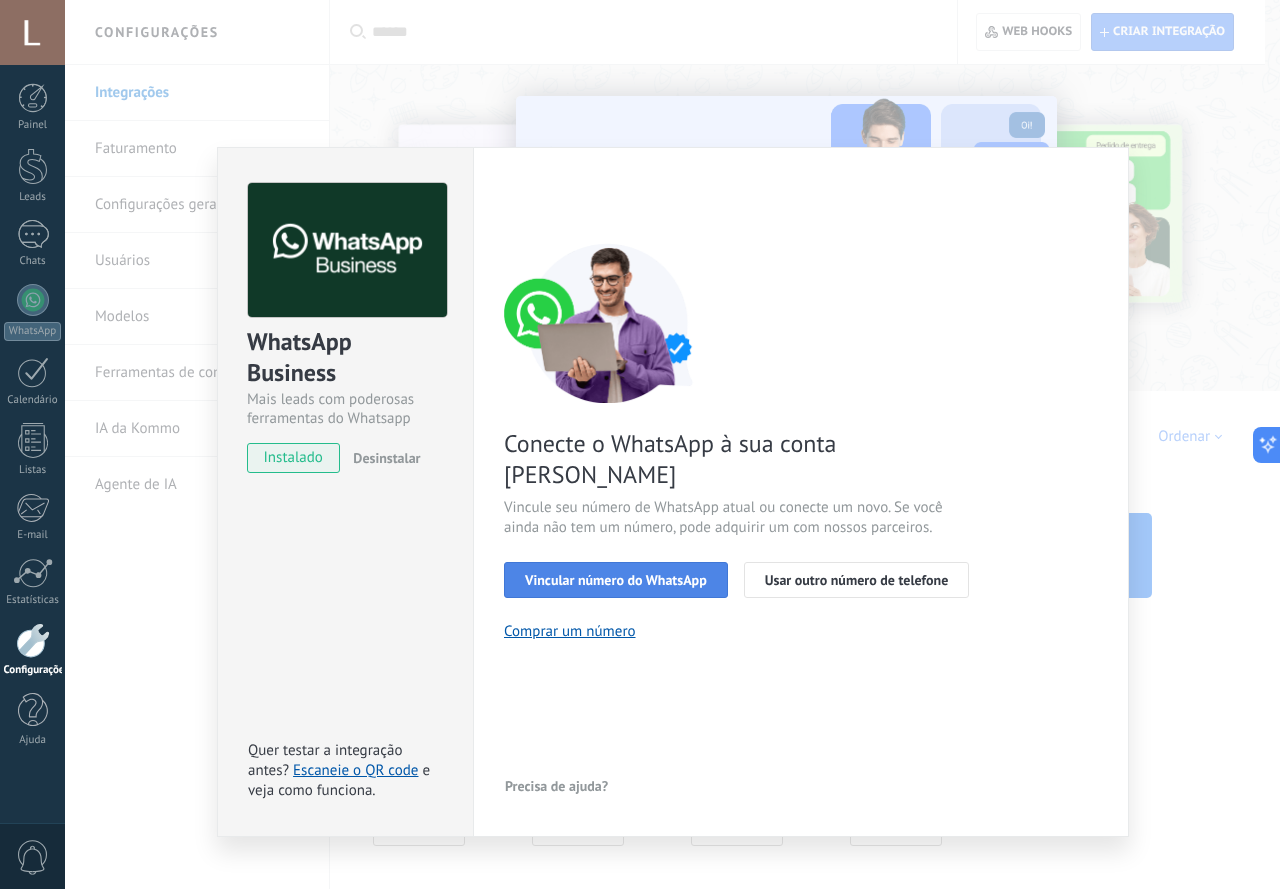 click on "Vincular número do WhatsApp" at bounding box center [616, 580] 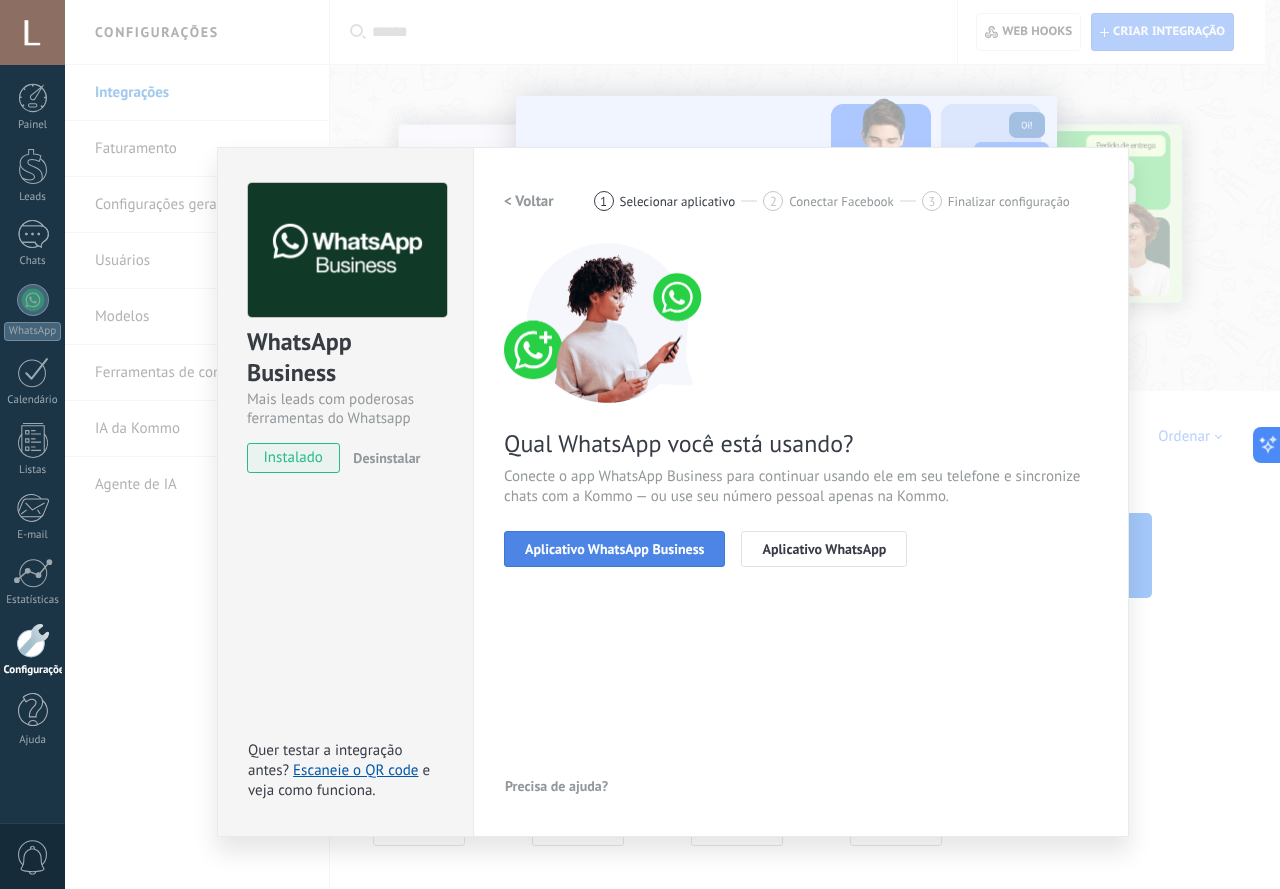 click on "Aplicativo WhatsApp Business" at bounding box center (614, 549) 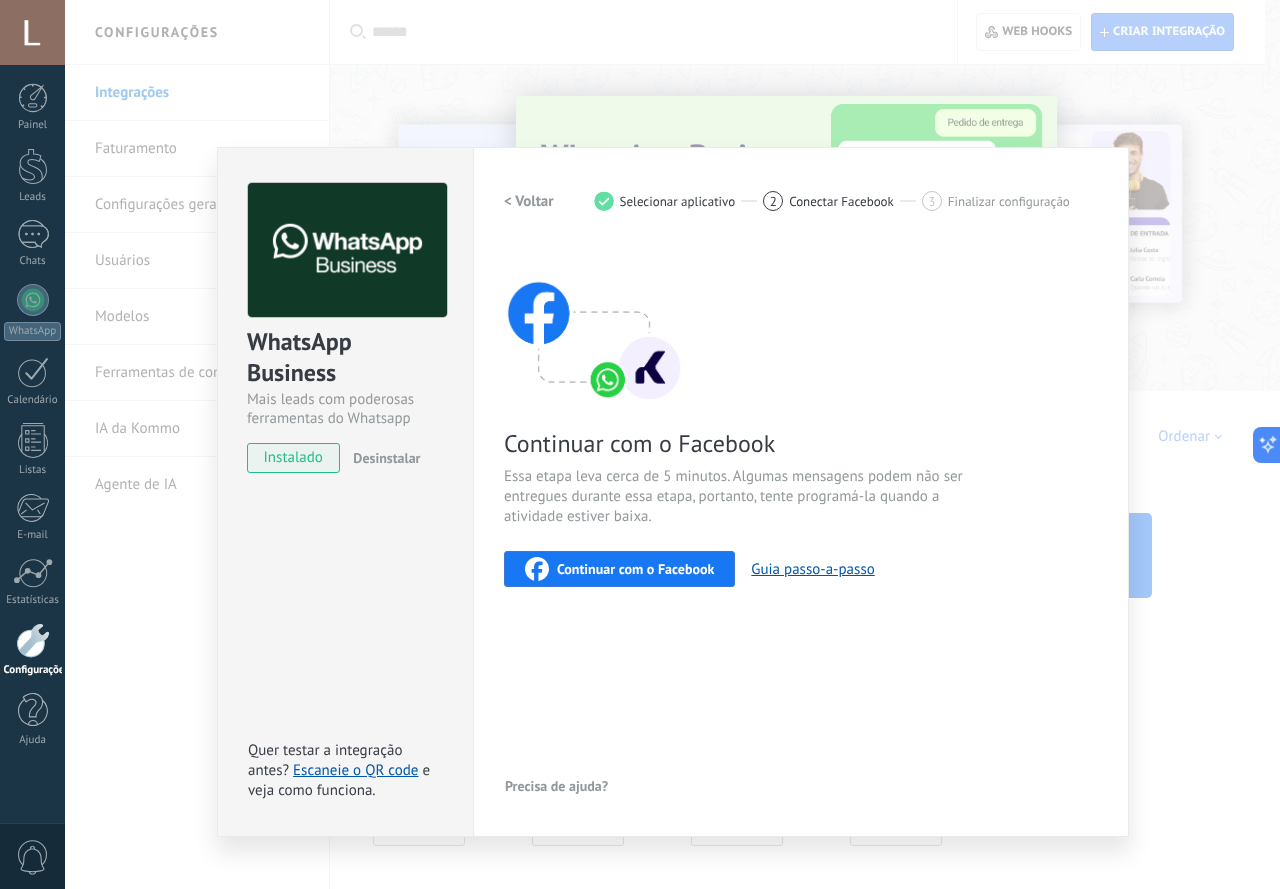 click on "Continuar com o Facebook" at bounding box center (619, 569) 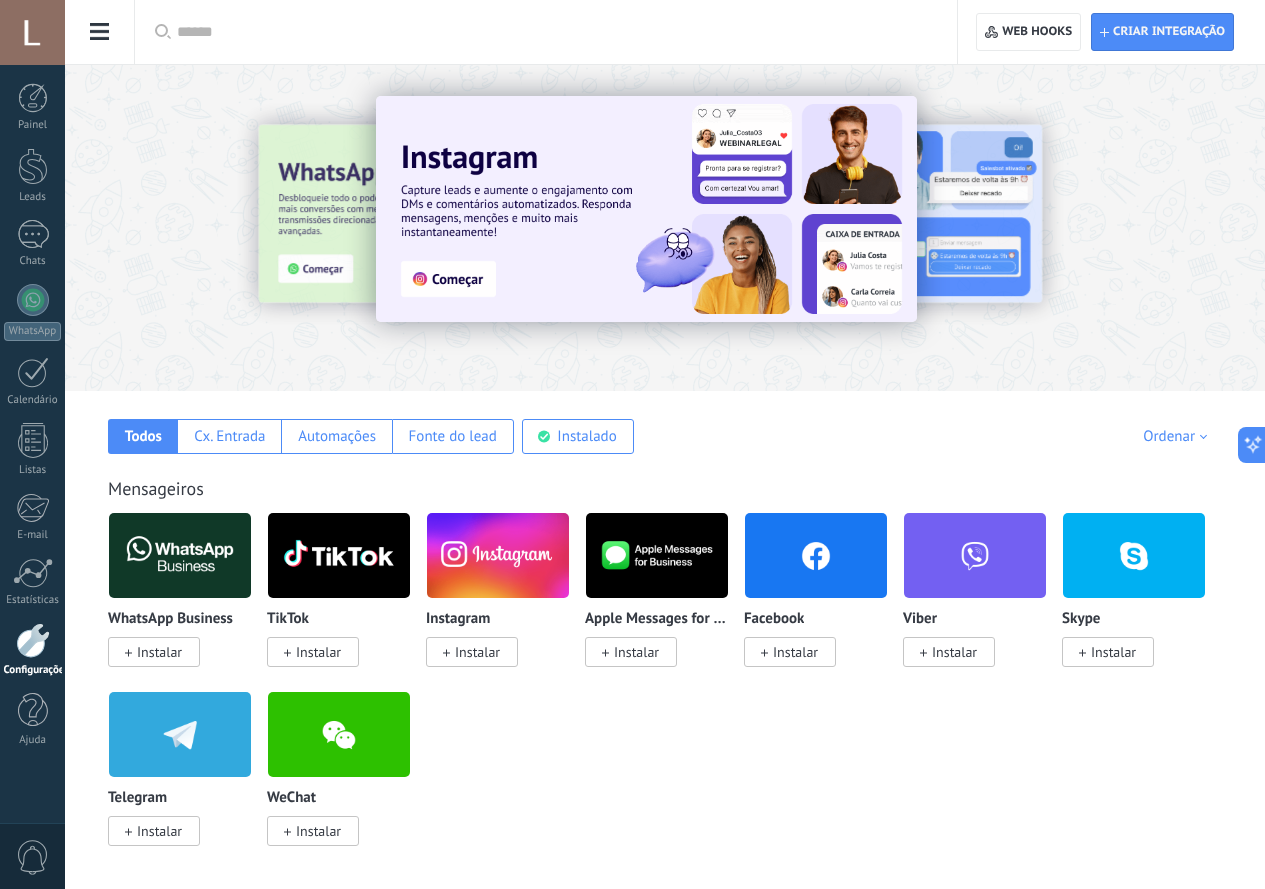scroll, scrollTop: 300, scrollLeft: 0, axis: vertical 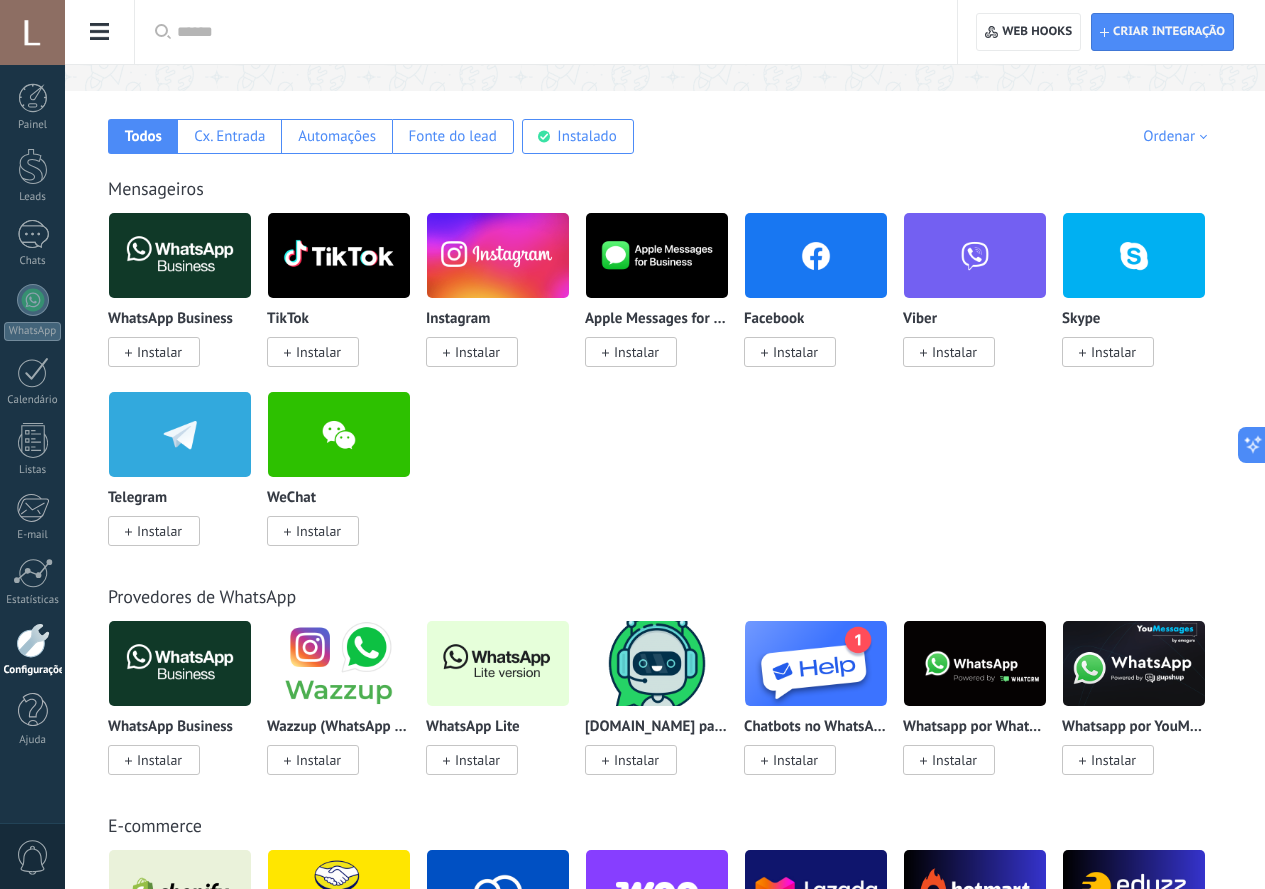 click on "Instalar" at bounding box center (477, 760) 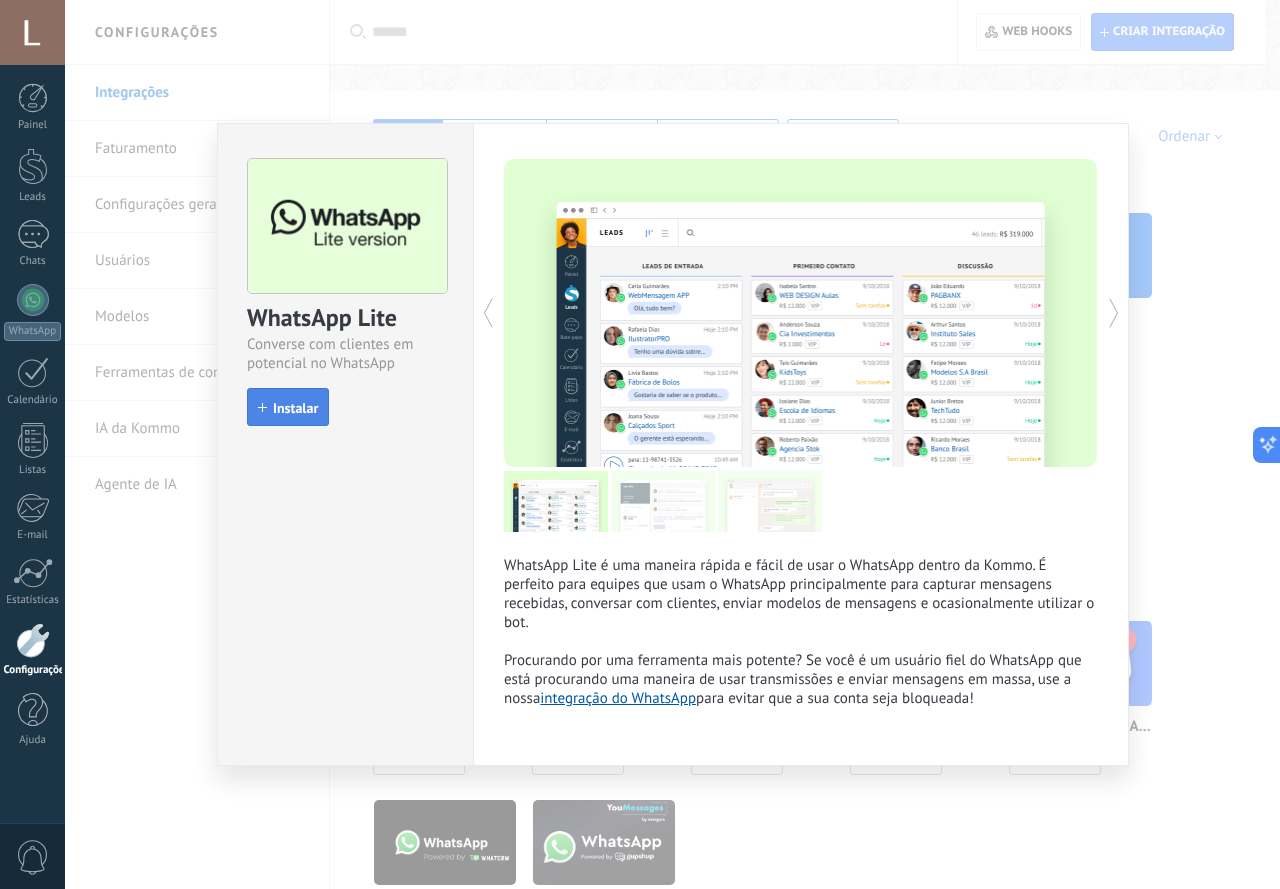 click on "Instalar" at bounding box center [295, 408] 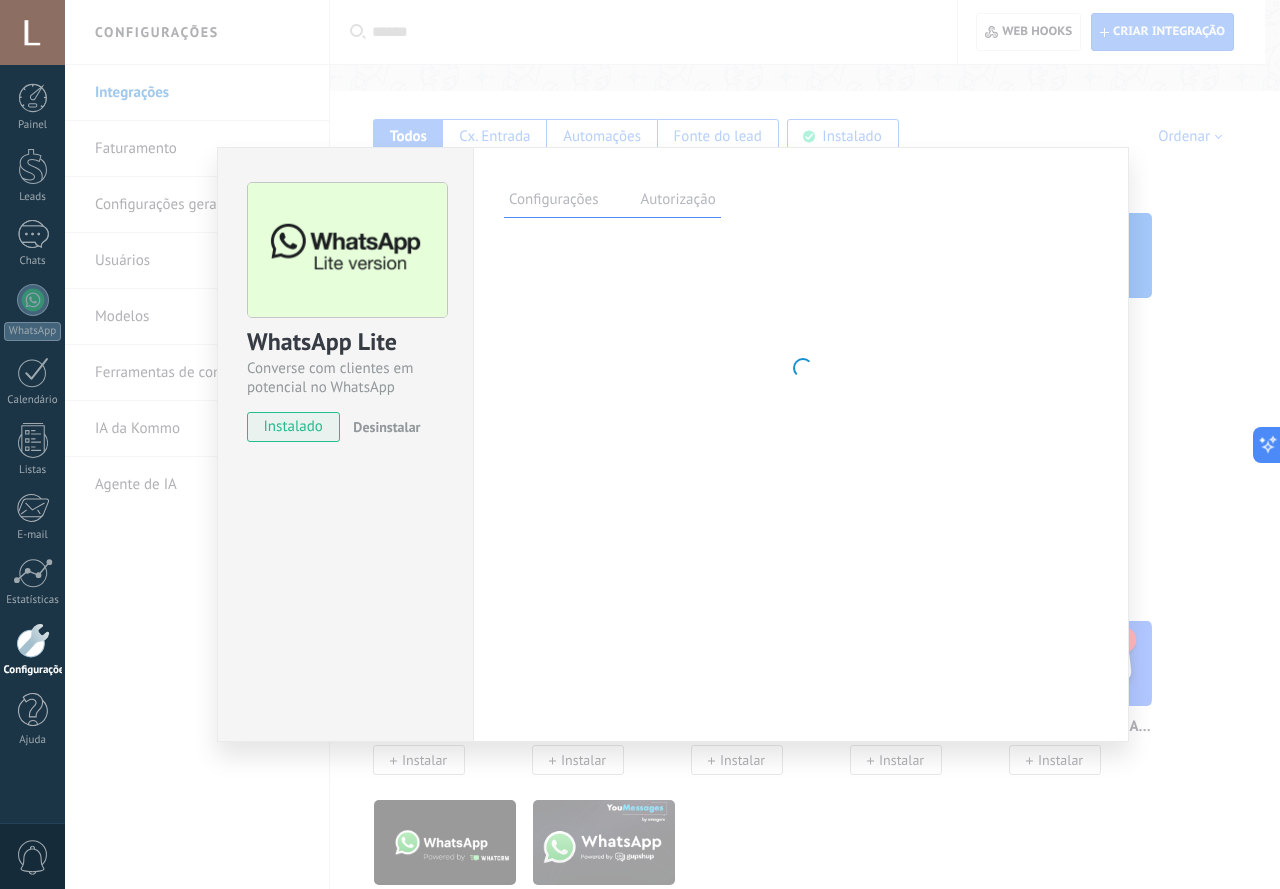 click on "WhatsApp Lite Converse com clientes em potencial no WhatsApp instalado Desinstalar Configurações Autorização Esta aba registra os usuários que permitiram acesso à esta conta. Se você quiser remover a possibilidade de um usuário de enviar solicitações para a conta em relação a esta integração, você pode revogar o acesso. Se o acesso de todos os usuários for revogado, a integração parará de funcionar. Este app está instalado, mas ninguém concedeu acesso ainda. Mais de 2 bilhões de pessoas usam ativamente o WhatsApp para se conectar com amigos, familiares e empresas. Essa integração adiciona o app de mensagem mais popular ao seu arsenal de comunicação: capture automaticamente leads em mensagens recebidas, compartilhe o acesso de bate-papo com toda a equipe e aprimore tudo isso com as ferramentas integradas da Kommo, como o botão de engajamento e o Robô de vendas. Mais _:  Salvar
Lembre-se de usar o celular uma" at bounding box center [672, 444] 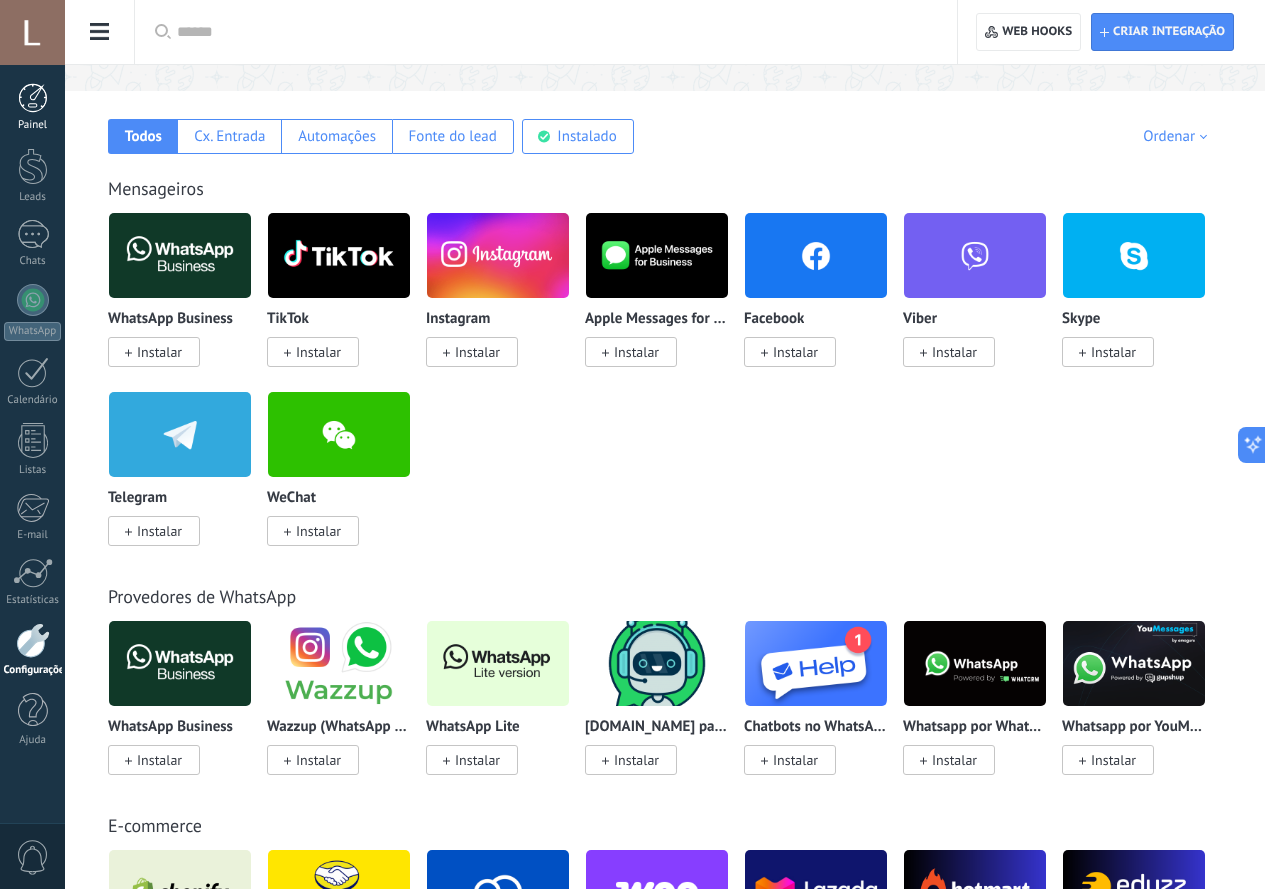 click at bounding box center (33, 98) 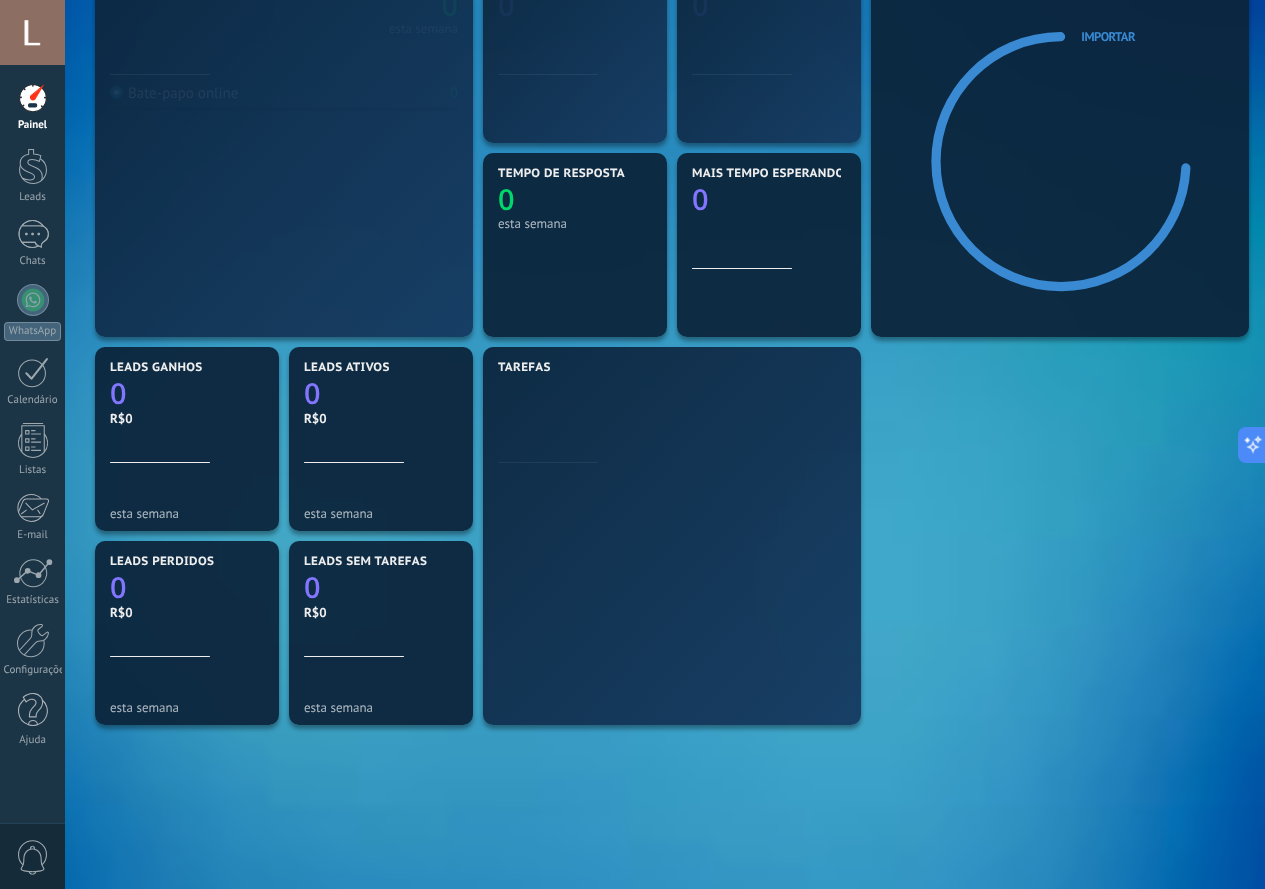 scroll, scrollTop: 0, scrollLeft: 0, axis: both 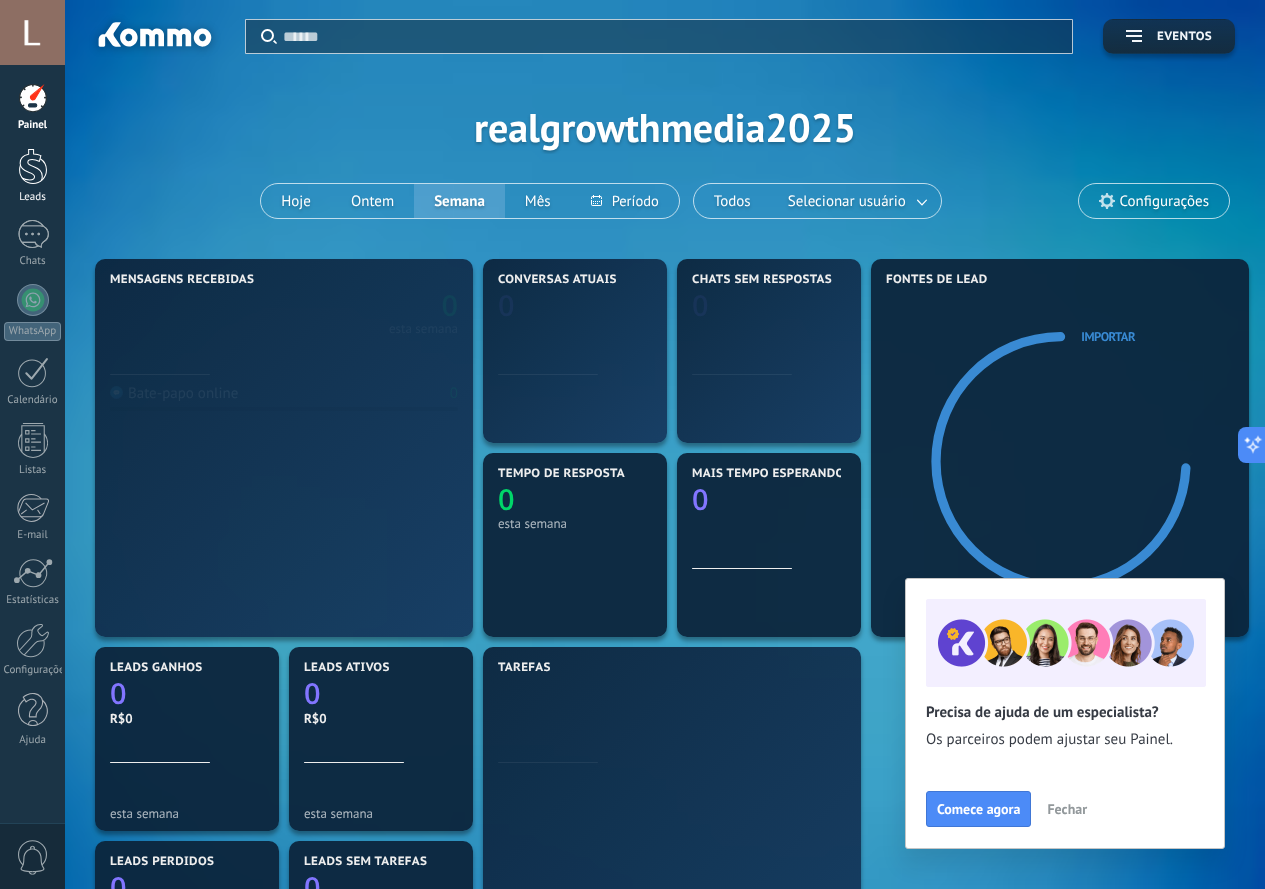 click on "Leads" at bounding box center [33, 197] 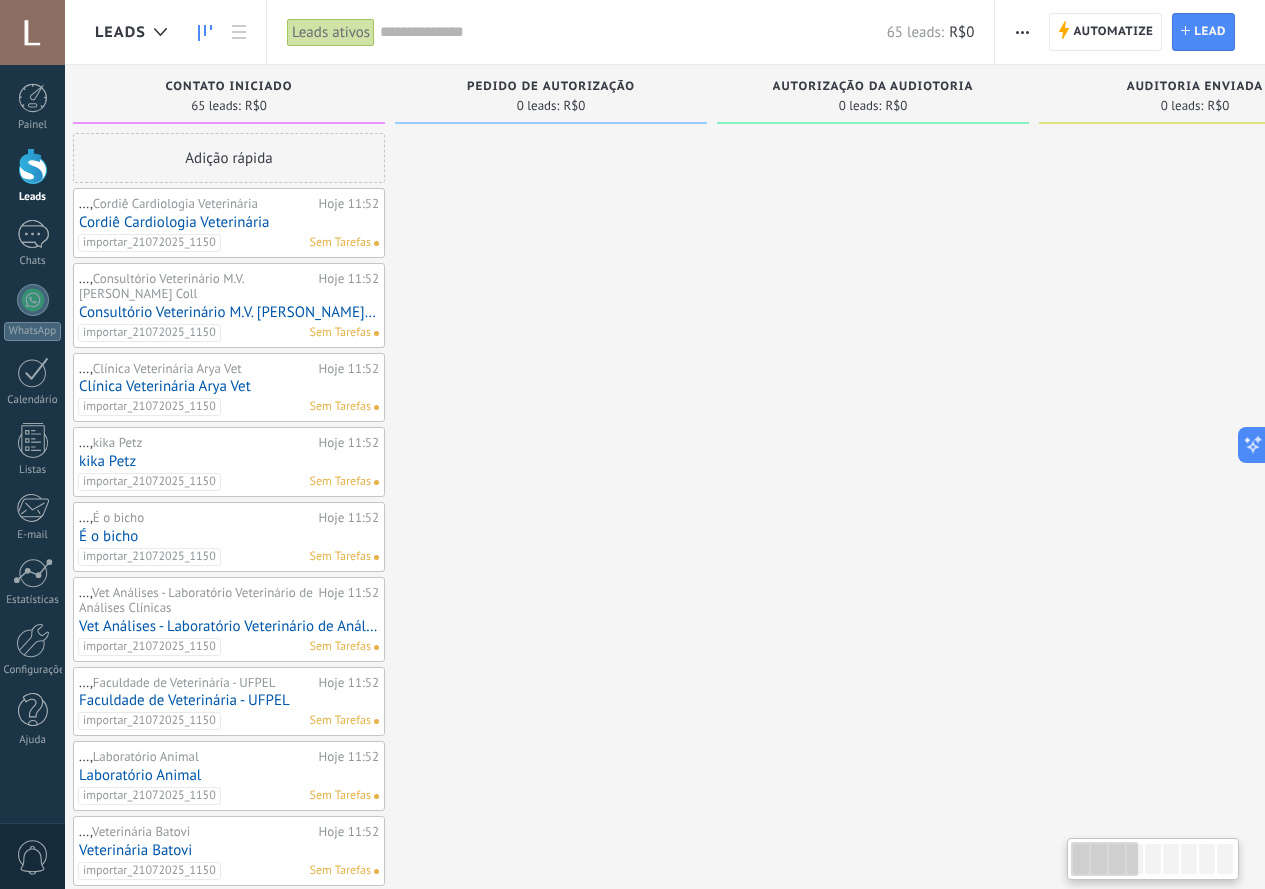 drag, startPoint x: 613, startPoint y: 306, endPoint x: 570, endPoint y: 306, distance: 43 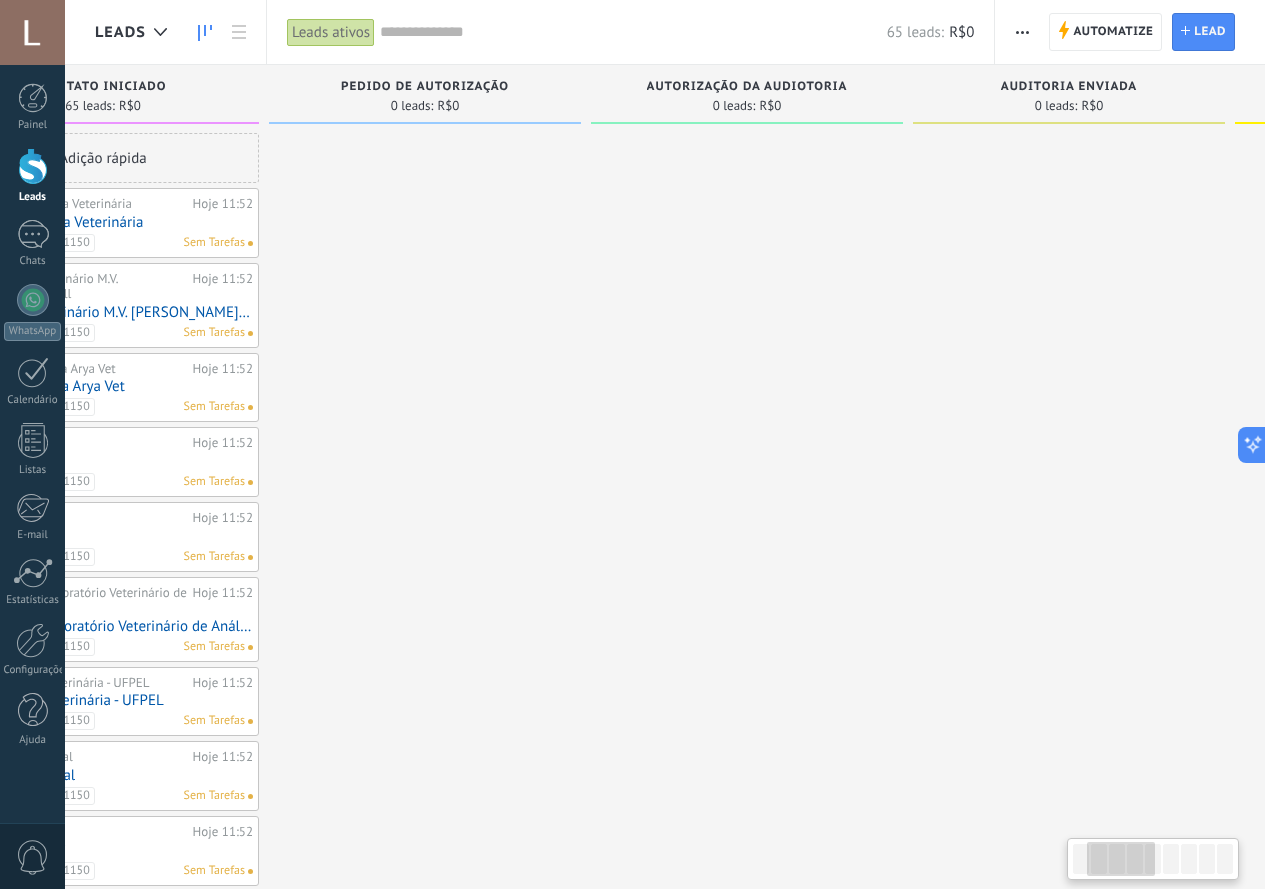 drag, startPoint x: 783, startPoint y: 299, endPoint x: 698, endPoint y: 297, distance: 85.02353 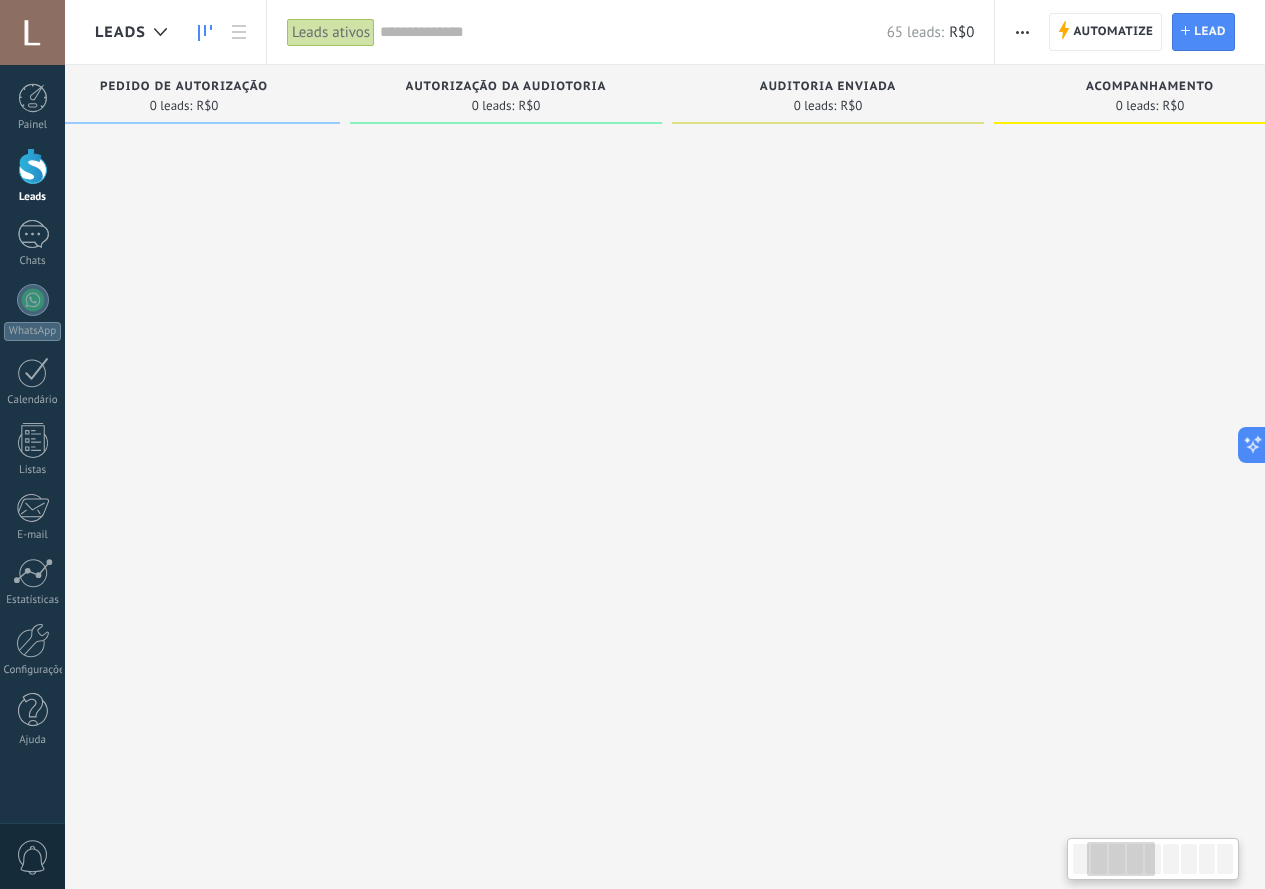 drag, startPoint x: 744, startPoint y: 300, endPoint x: 639, endPoint y: 295, distance: 105.11898 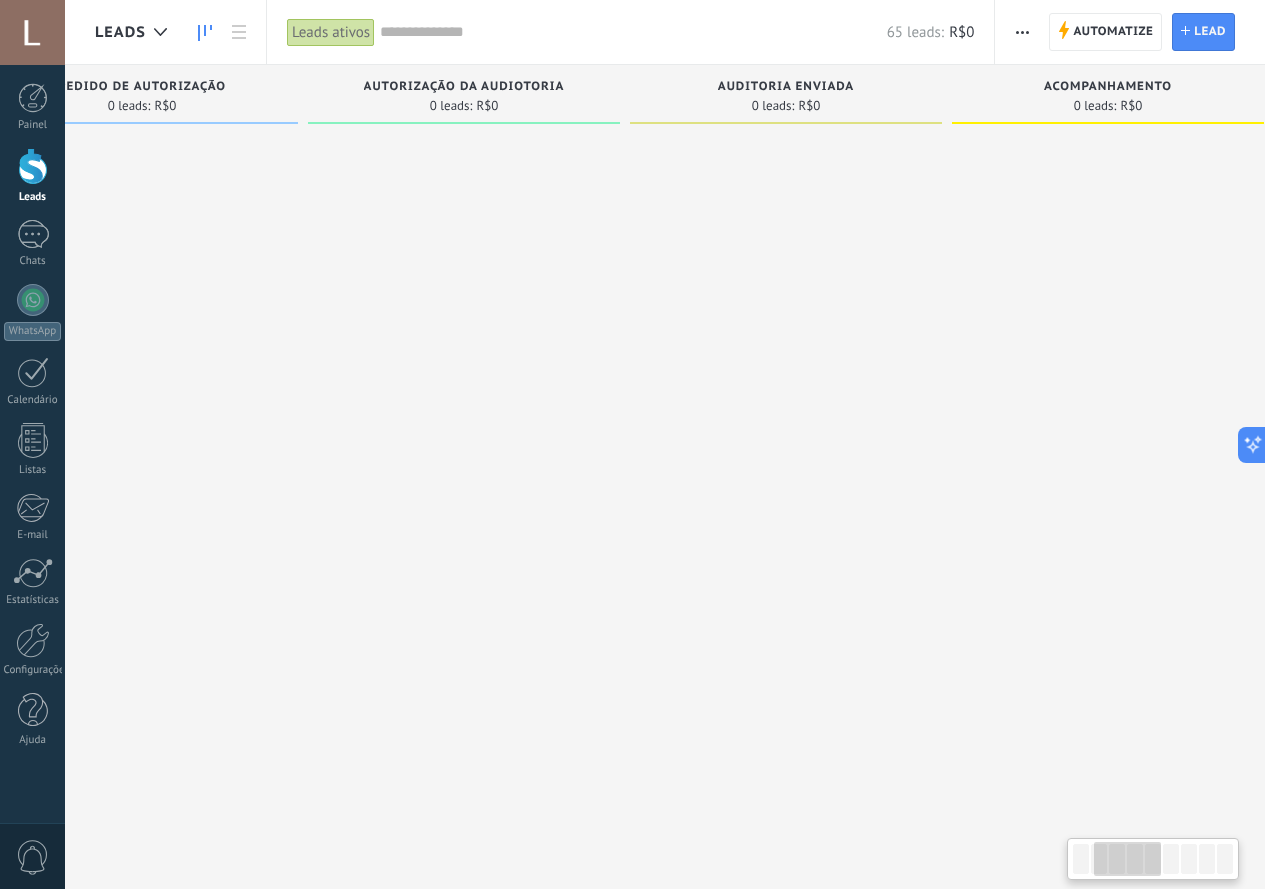 drag, startPoint x: 717, startPoint y: 297, endPoint x: 604, endPoint y: 298, distance: 113.004425 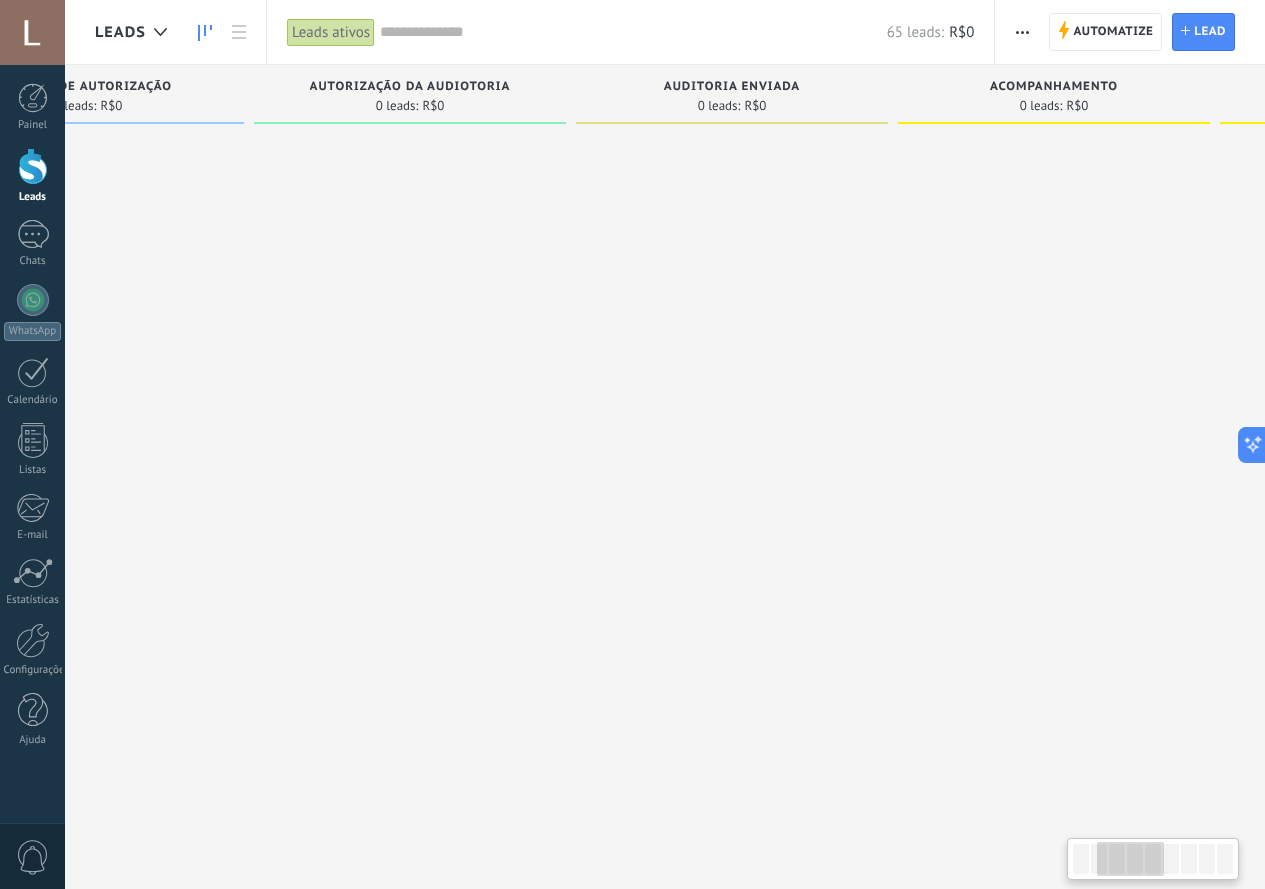click at bounding box center [732, 927] 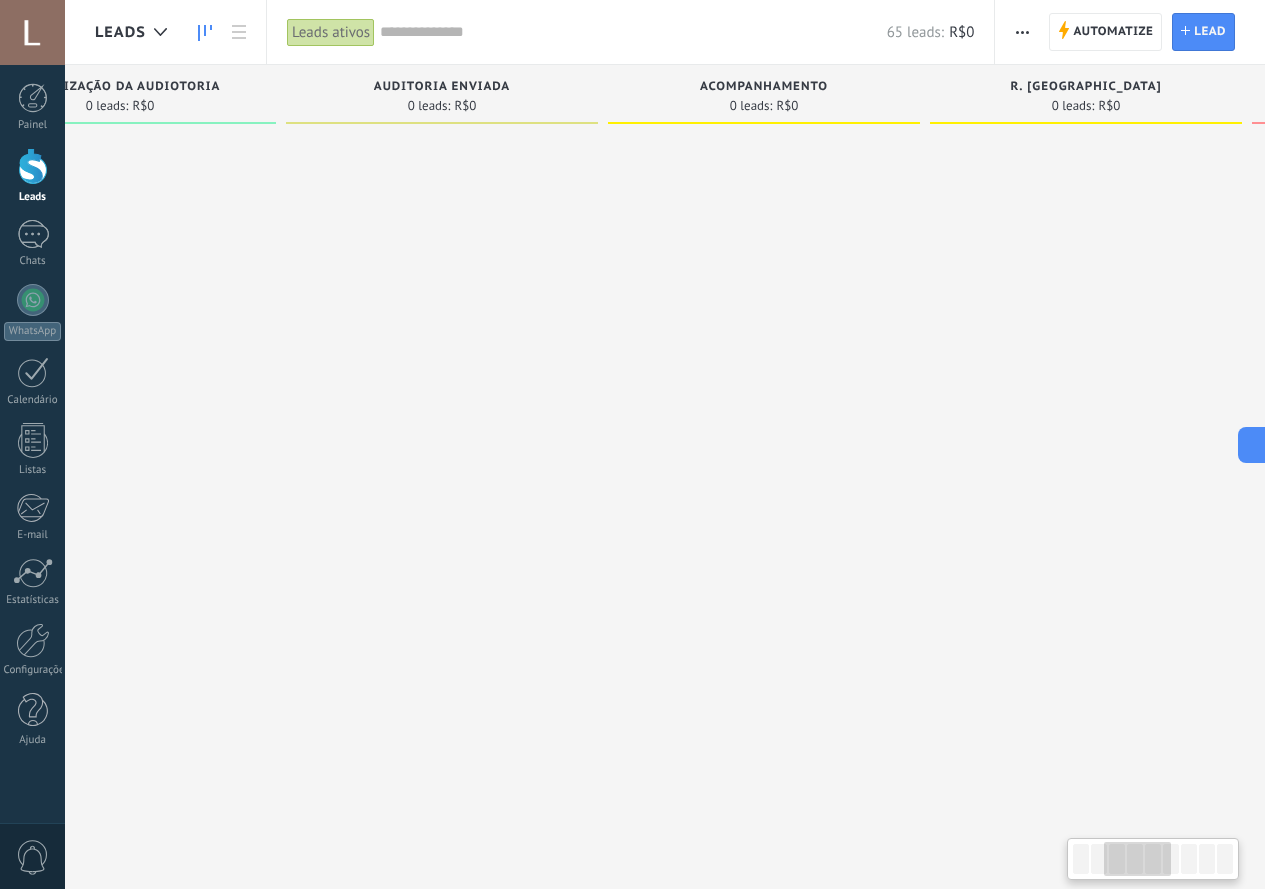 click at bounding box center [764, 927] 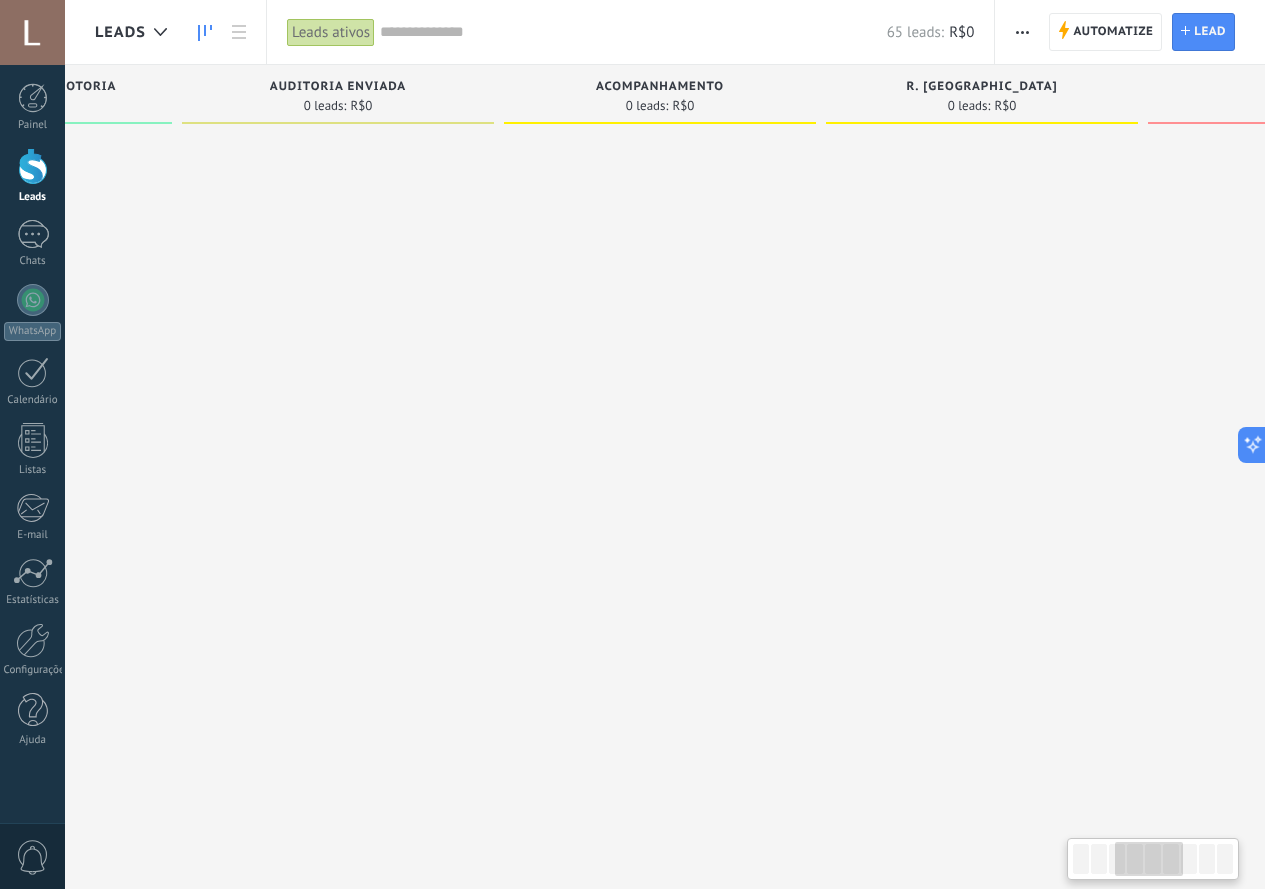 drag, startPoint x: 917, startPoint y: 241, endPoint x: 809, endPoint y: 232, distance: 108.37435 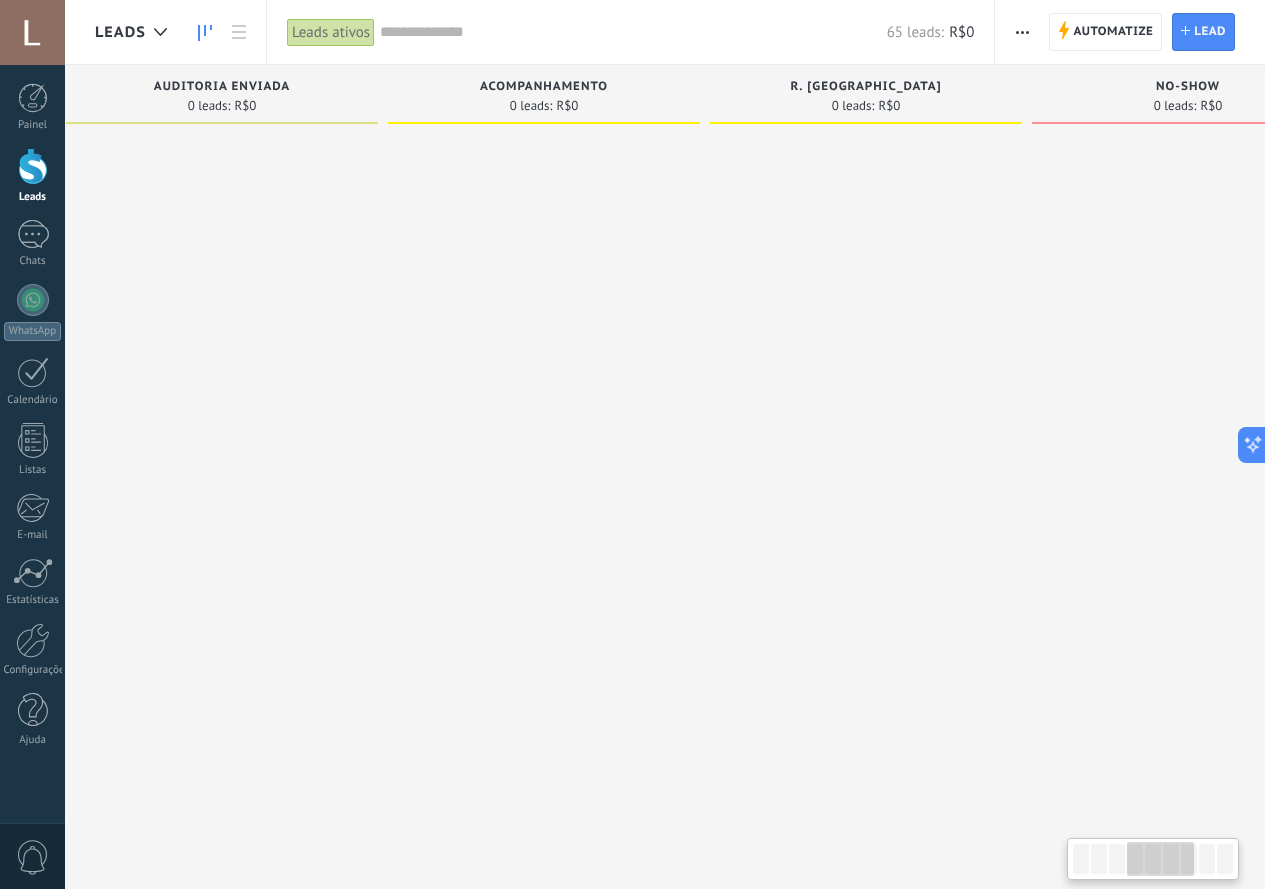 drag, startPoint x: 797, startPoint y: 232, endPoint x: 708, endPoint y: 182, distance: 102.0833 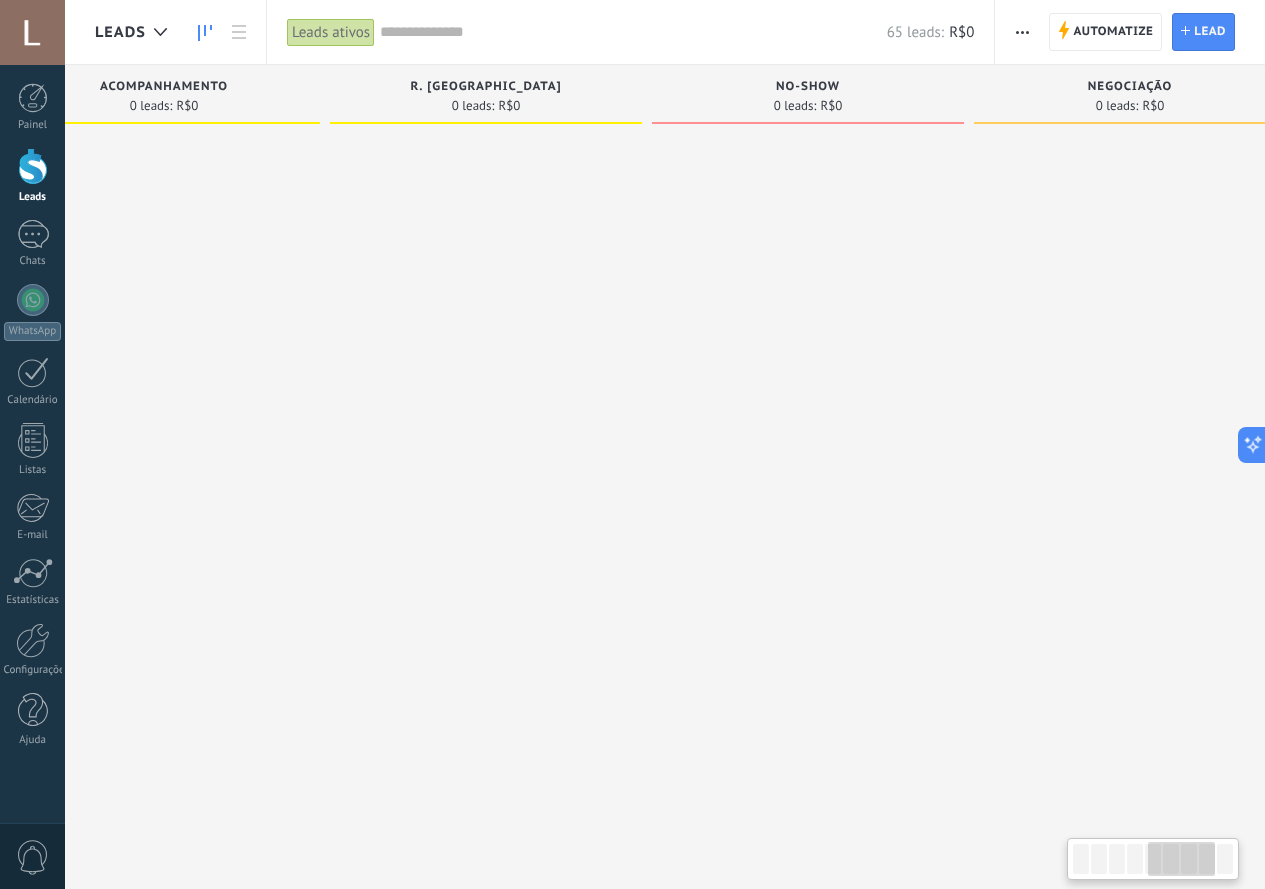 drag, startPoint x: 707, startPoint y: 275, endPoint x: 380, endPoint y: 358, distance: 337.36923 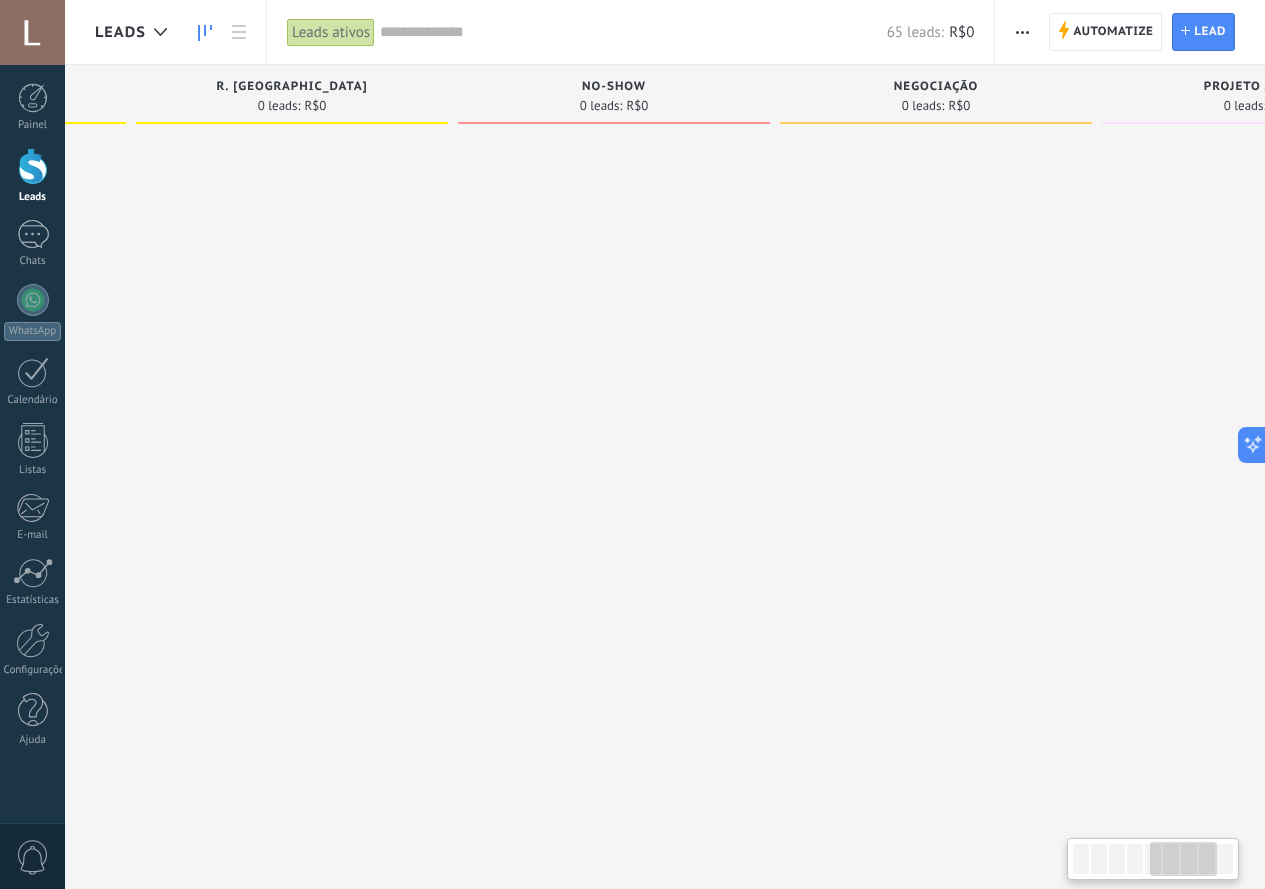 drag, startPoint x: 774, startPoint y: 328, endPoint x: 464, endPoint y: 373, distance: 313.2491 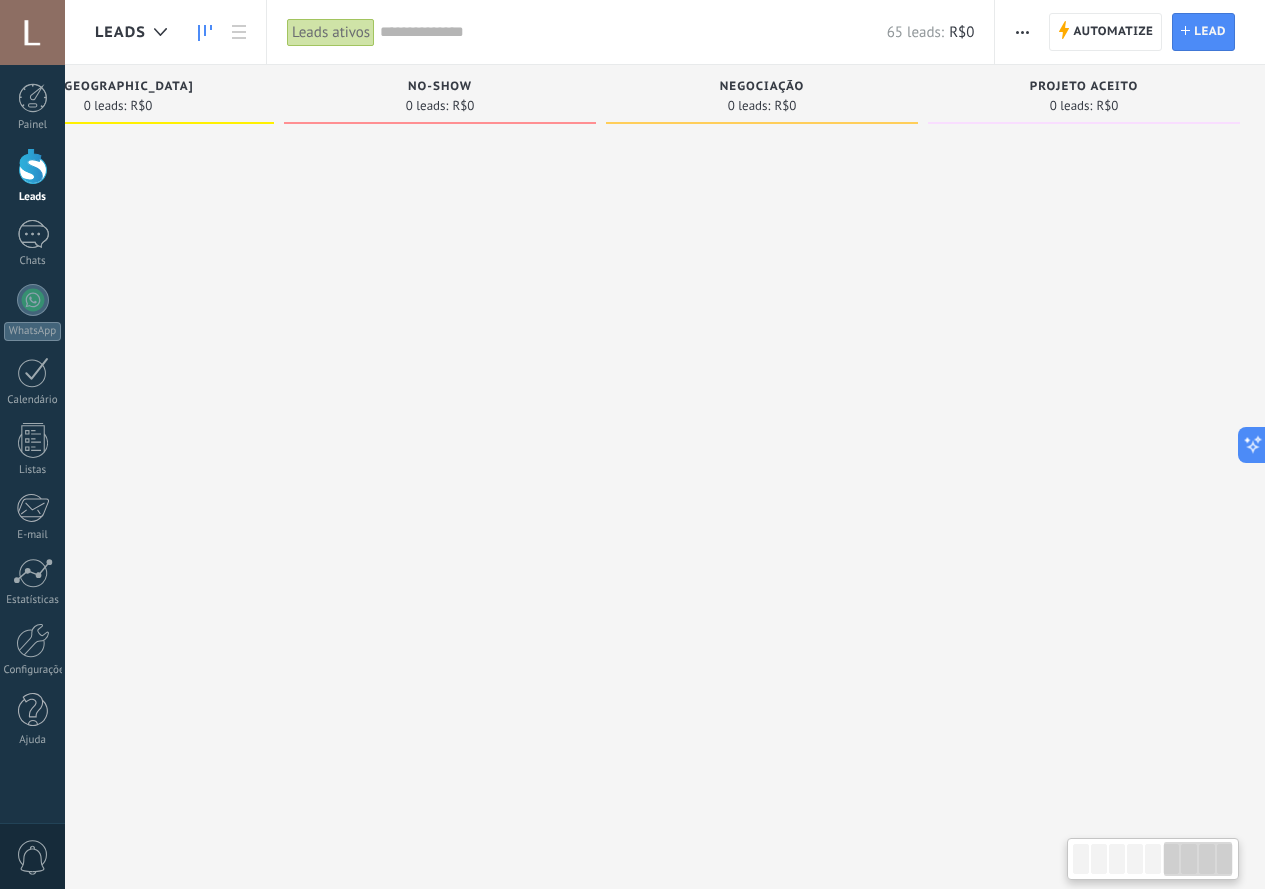 drag, startPoint x: 715, startPoint y: 382, endPoint x: 383, endPoint y: 421, distance: 334.2828 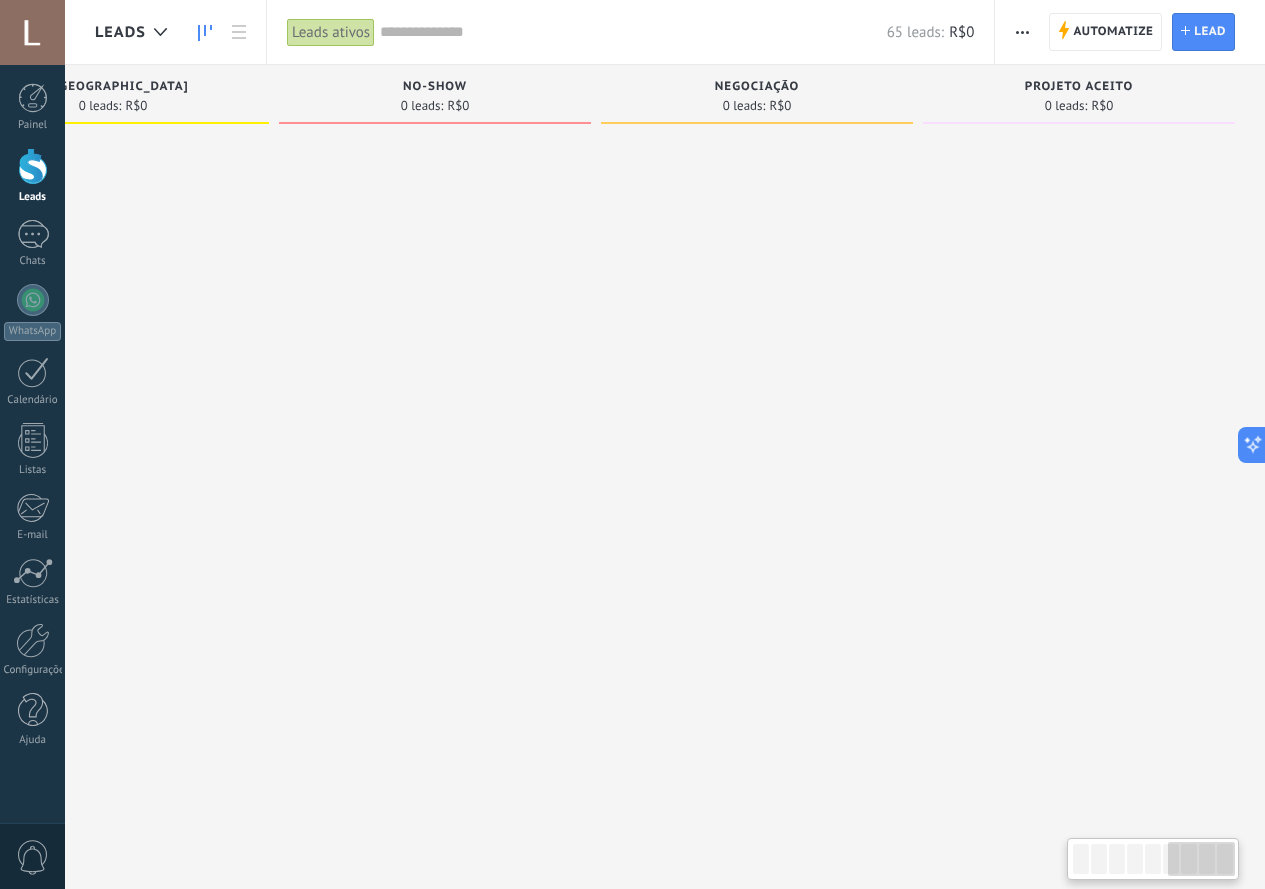 drag, startPoint x: 578, startPoint y: 403, endPoint x: 382, endPoint y: 405, distance: 196.01021 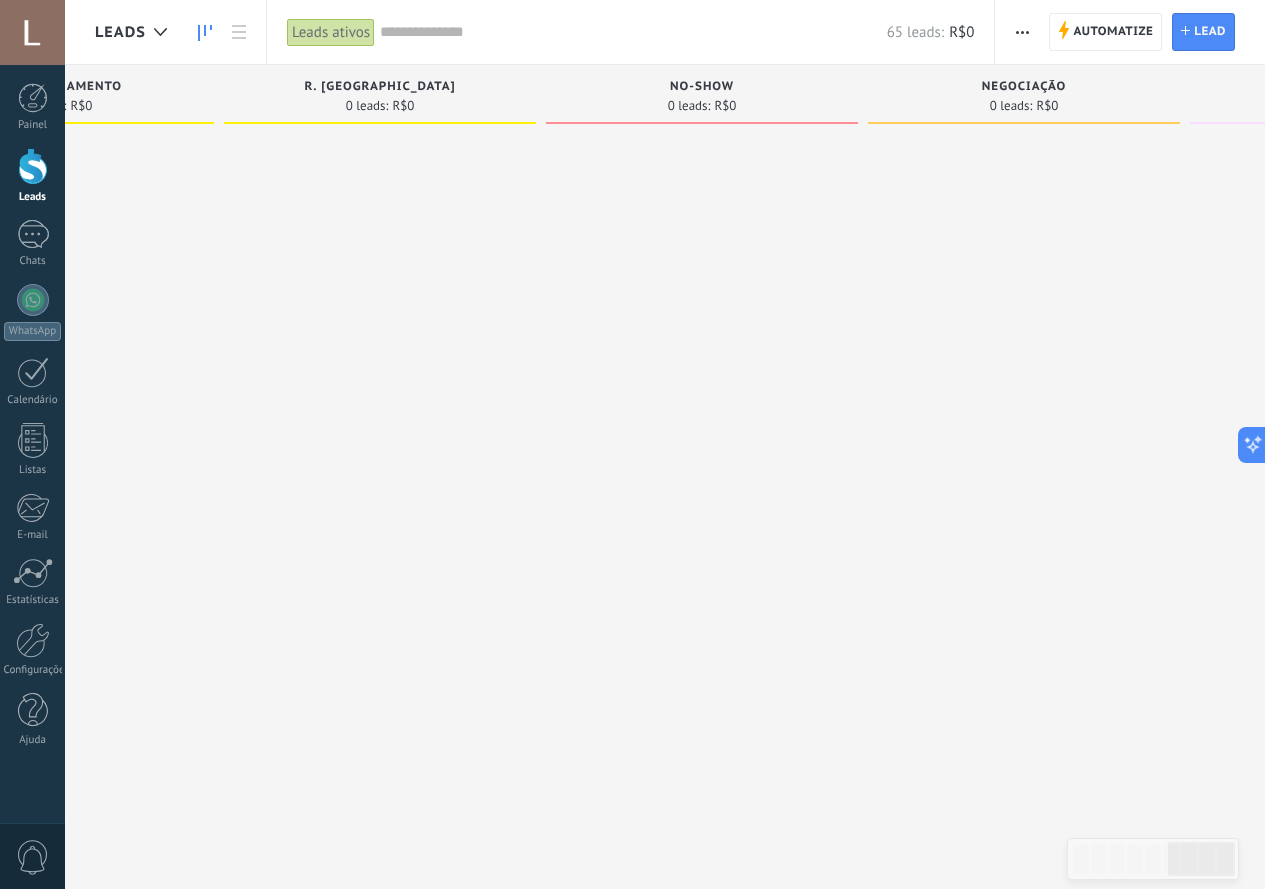 drag, startPoint x: 469, startPoint y: 378, endPoint x: 937, endPoint y: 351, distance: 468.7782 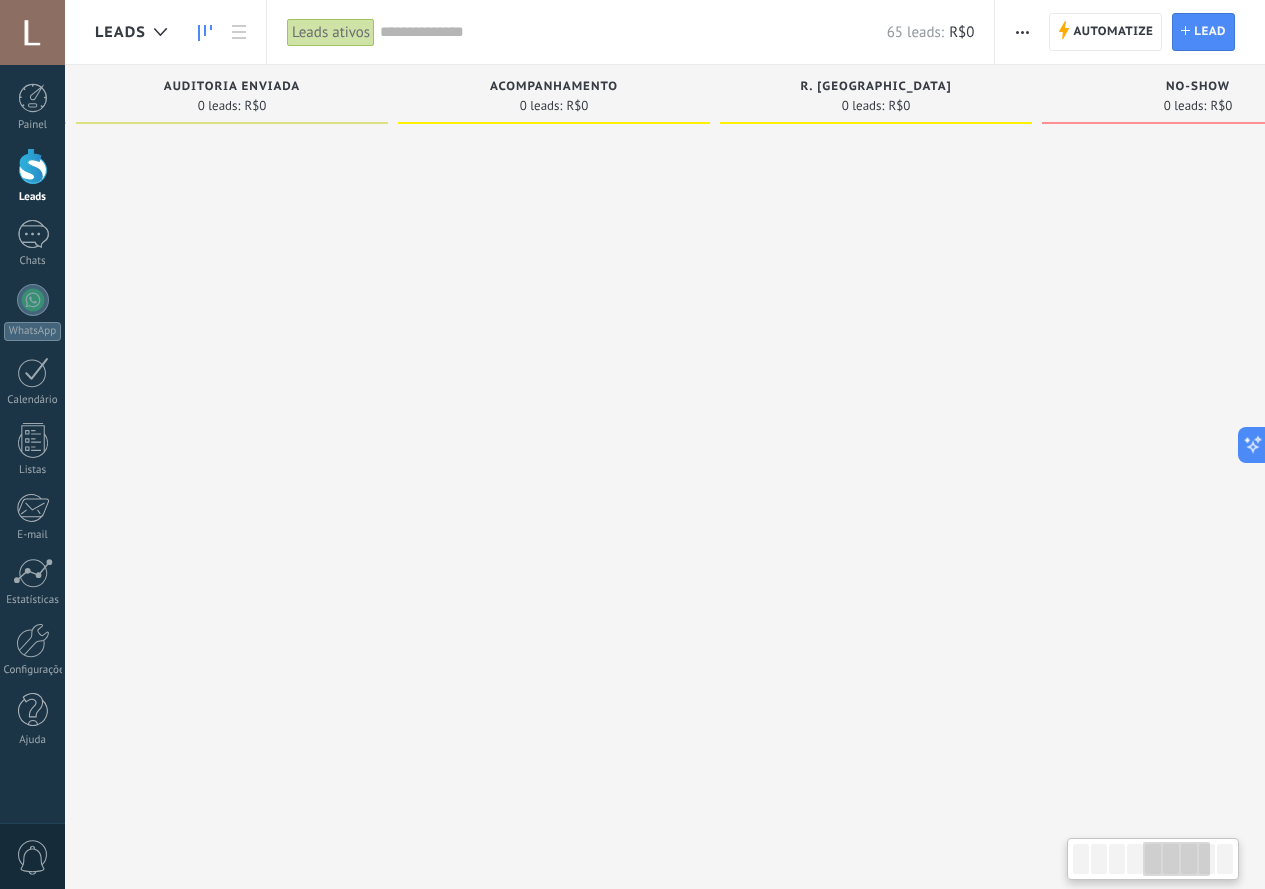 drag, startPoint x: 393, startPoint y: 371, endPoint x: 887, endPoint y: 352, distance: 494.36523 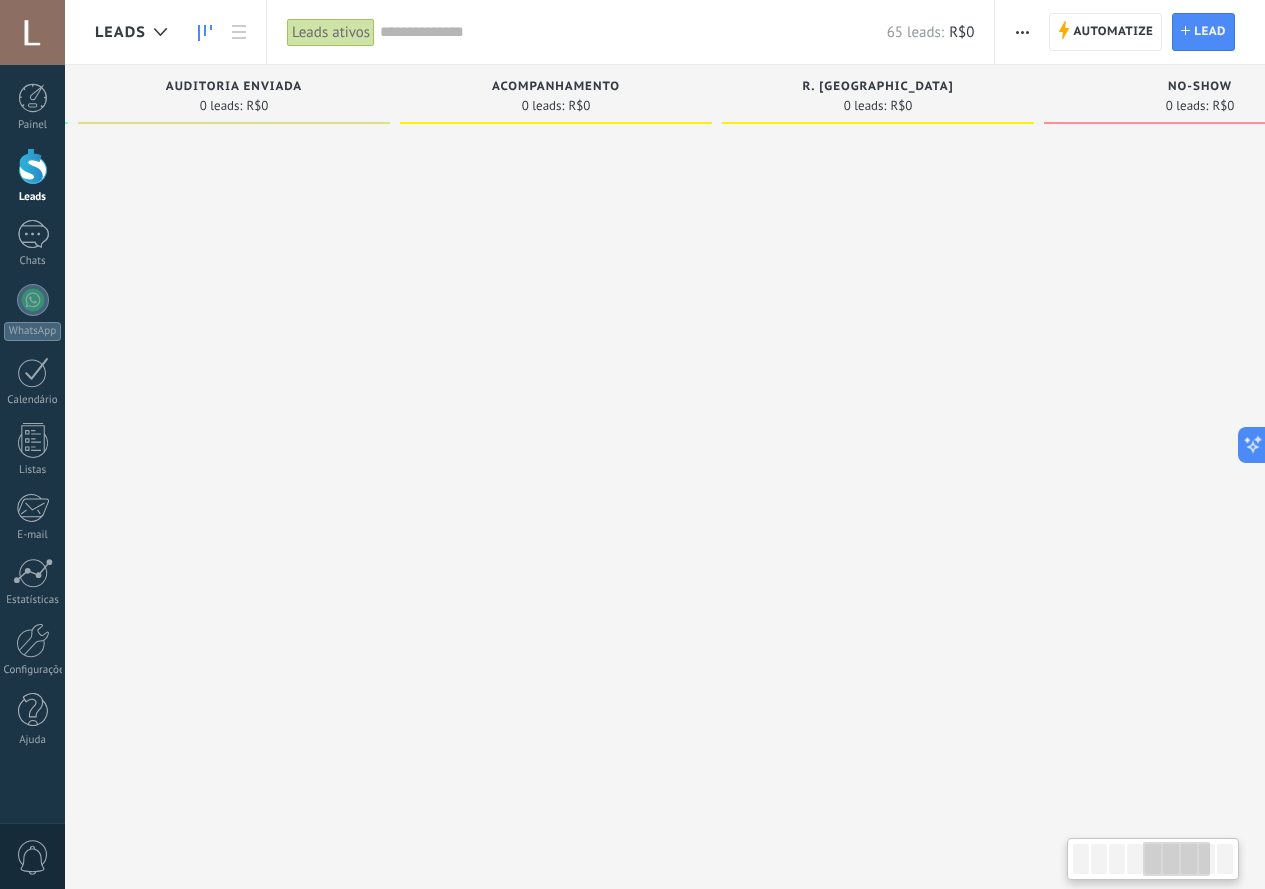 click on "Contato Iniciado 65 leads:  R$0 Adição rápida ...,  Cordiê Cardiologia Veterinária Hoje 11:52 Cordiê Cardiologia Veterinária importar_21072025_1150 Sem Tarefas ...,  Consultório Veterinário M.V. Lorena V.N. Coll Hoje 11:52 Consultório Veterinário M.V. Lorena V.N. Coll importar_21072025_1150 Sem Tarefas ...,  Clínica Veterinária Arya Vet Hoje 11:52 Clínica Veterinária Arya Vet importar_21072025_1150 Sem Tarefas ...,  kika Petz Hoje 11:52 kika Petz importar_21072025_1150 Sem Tarefas ...,  É o bicho Hoje 11:52 É o bicho importar_21072025_1150 Sem Tarefas ...,  Vet Análises - Laboratório Veterinário de Análises Clínicas Hoje 11:52 Vet Análises - Laboratório Veterinário de Análises Clínicas importar_21072025_1150 Sem Tarefas ...,  Faculdade de Veterinária - UFPEL Hoje 11:52 Faculdade de Veterinária - UFPEL importar_21072025_1150 Sem Tarefas ...,  Laboratório Animal Hoje 11:52 Laboratório Animal importar_21072025_1150 Sem Tarefas ...,  Veterinária Batovi Hoje 11:52 Sem Tarefas ...," at bounding box center [571, 893] 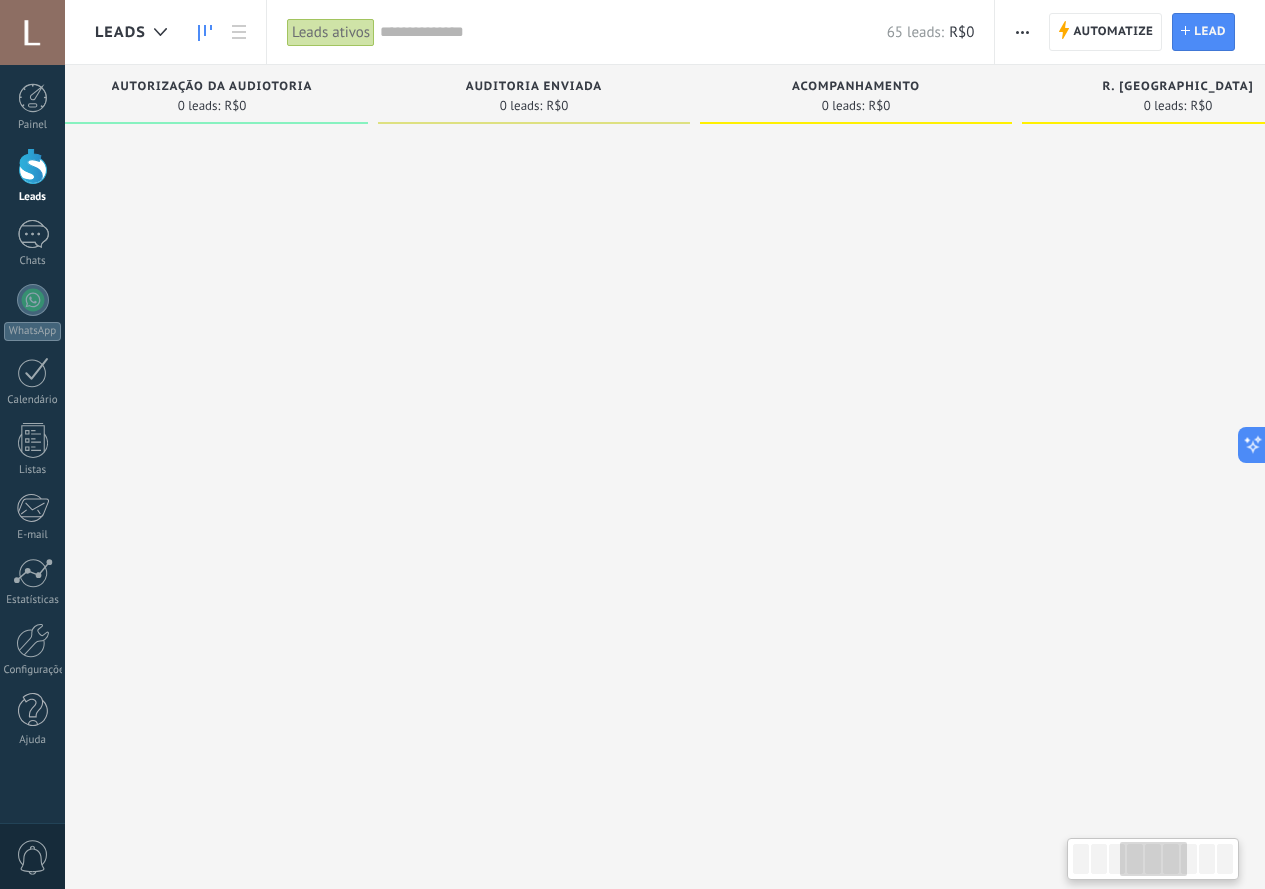 drag, startPoint x: 350, startPoint y: 319, endPoint x: 763, endPoint y: 298, distance: 413.53354 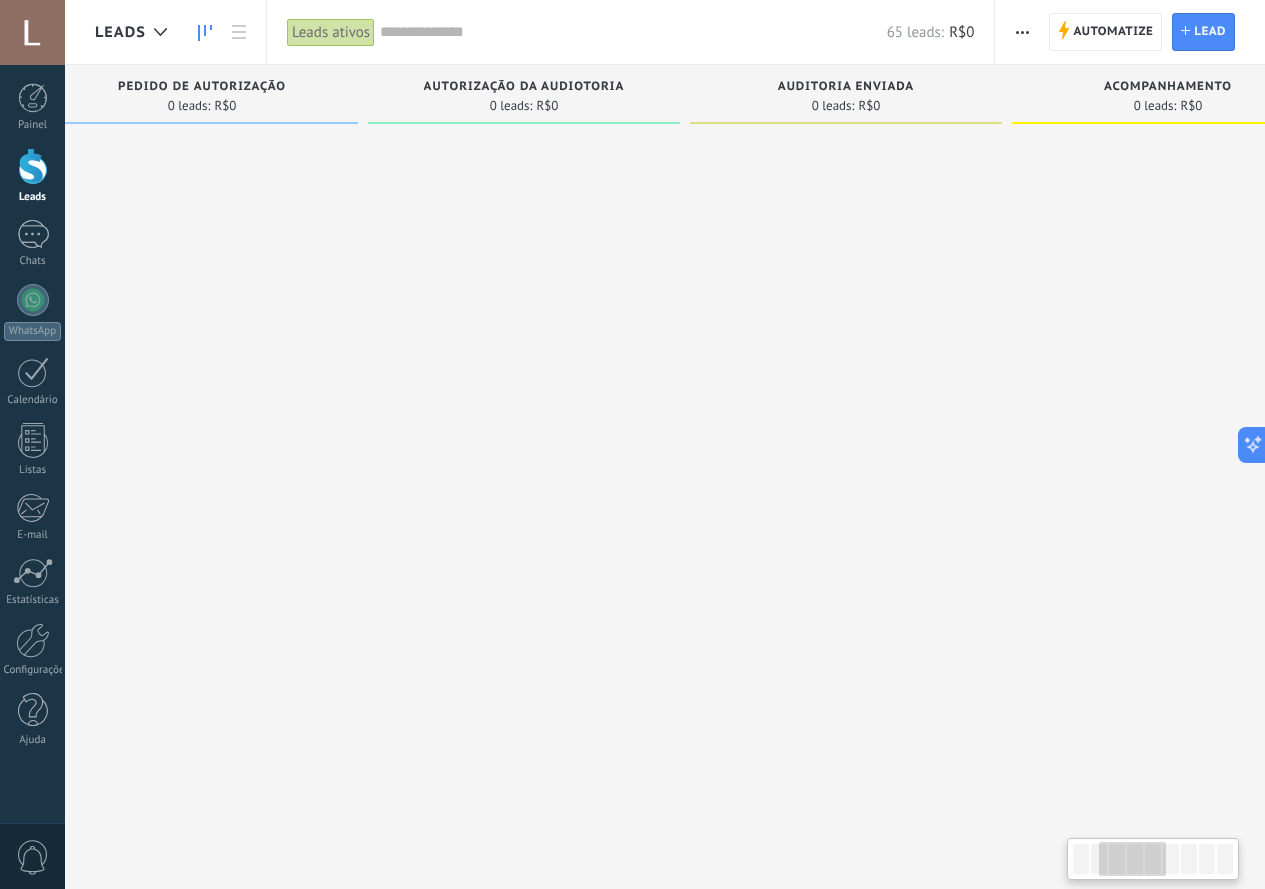 drag, startPoint x: 436, startPoint y: 264, endPoint x: 899, endPoint y: 282, distance: 463.34976 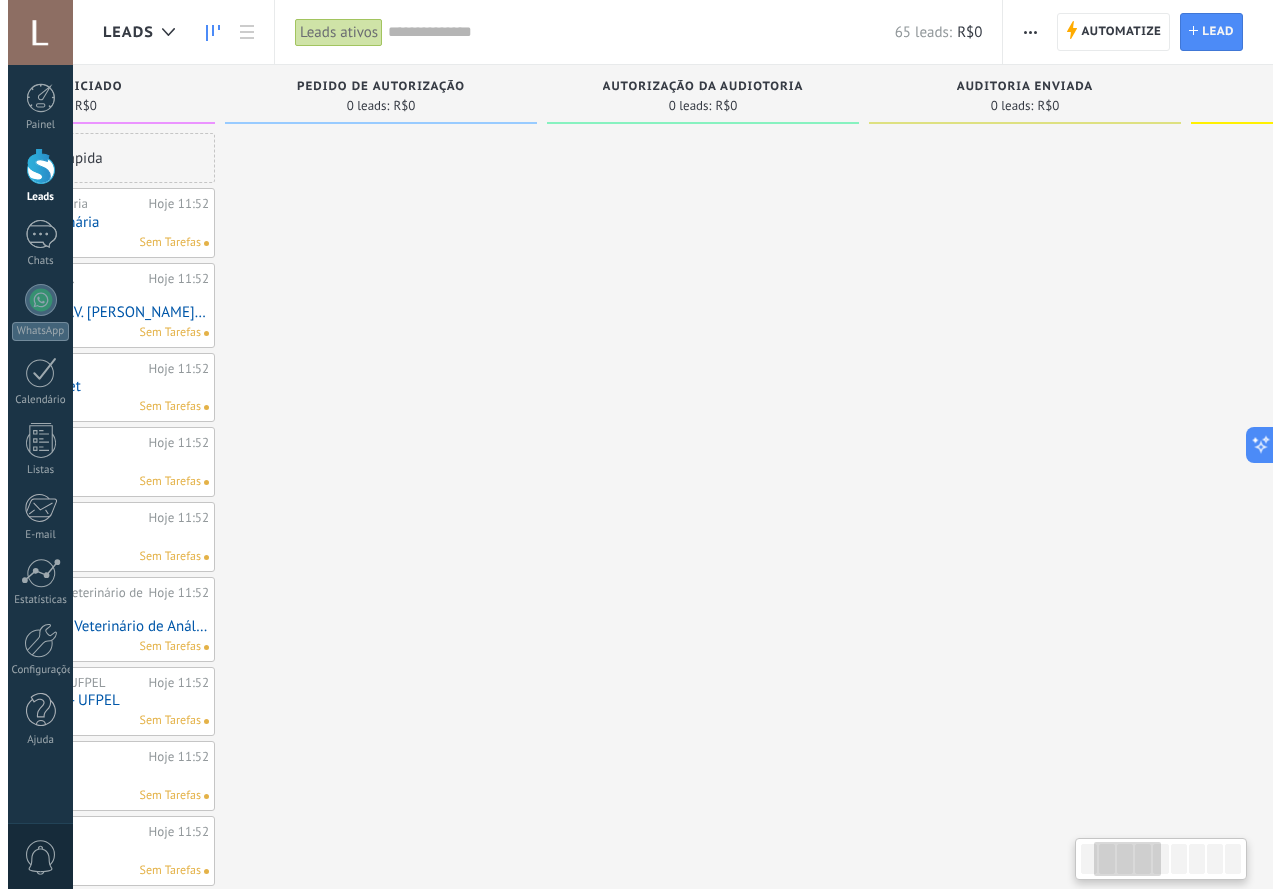 scroll, scrollTop: 0, scrollLeft: 0, axis: both 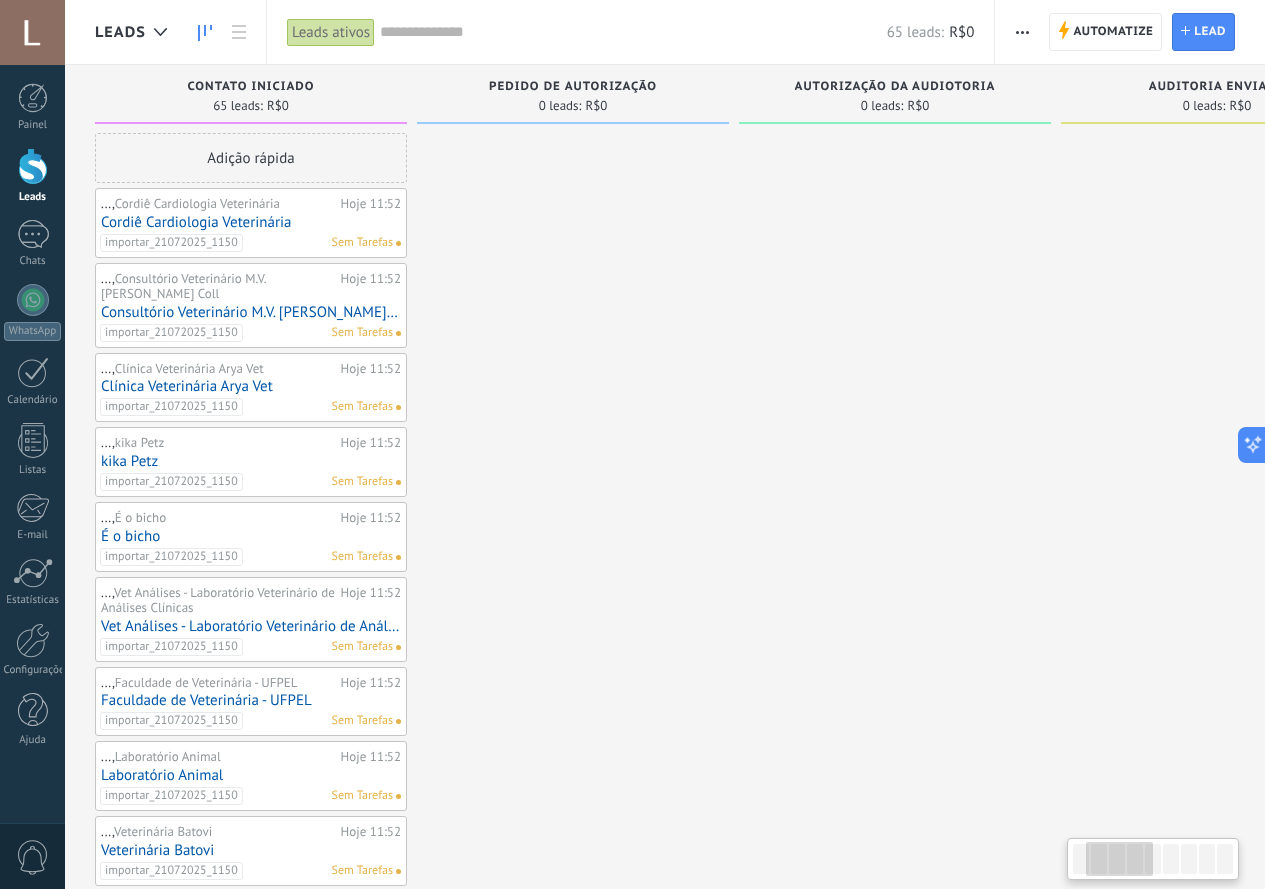 drag, startPoint x: 911, startPoint y: 267, endPoint x: 1255, endPoint y: 257, distance: 344.14532 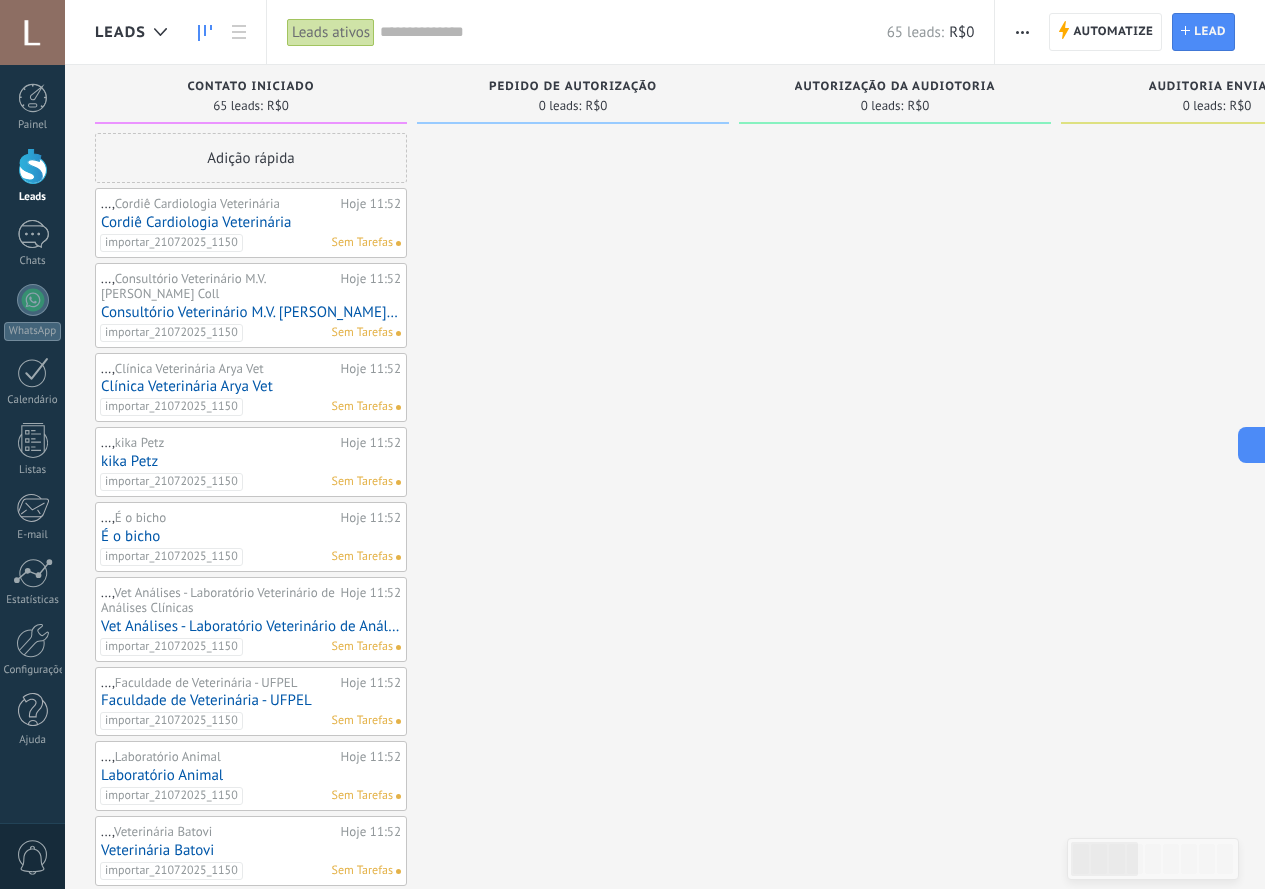 click on "Leads ativos" at bounding box center [331, 32] 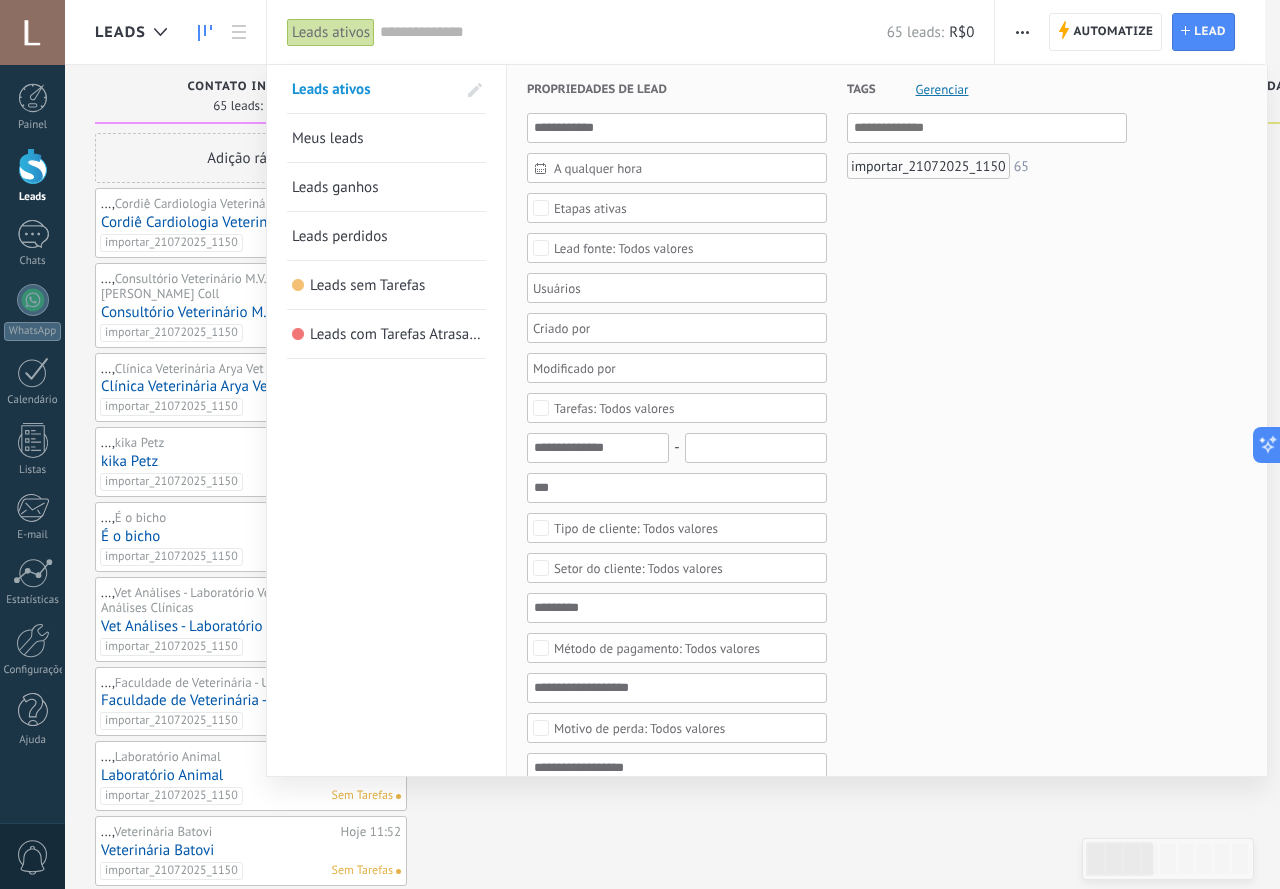 click at bounding box center (475, 90) 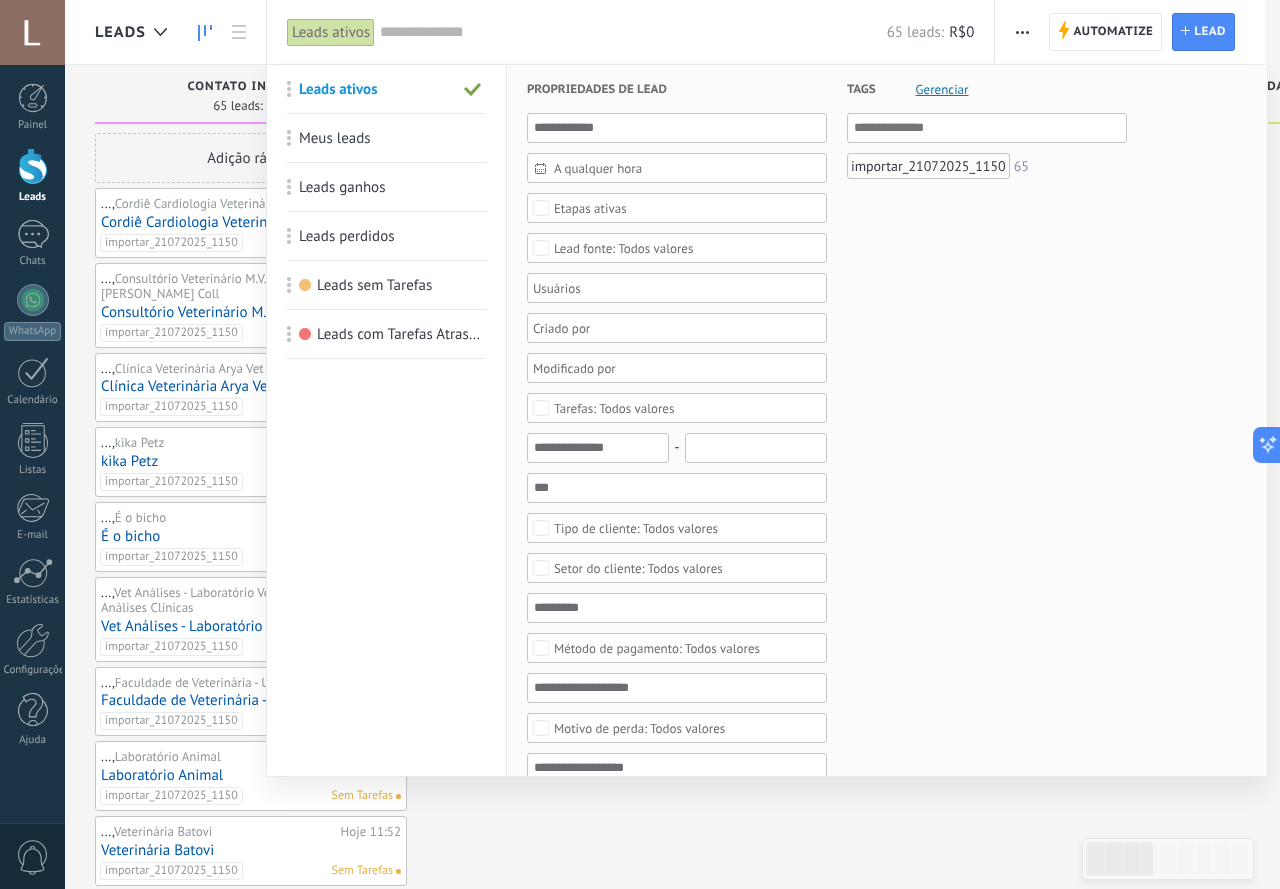 click on "Leads ativos" at bounding box center (374, 89) 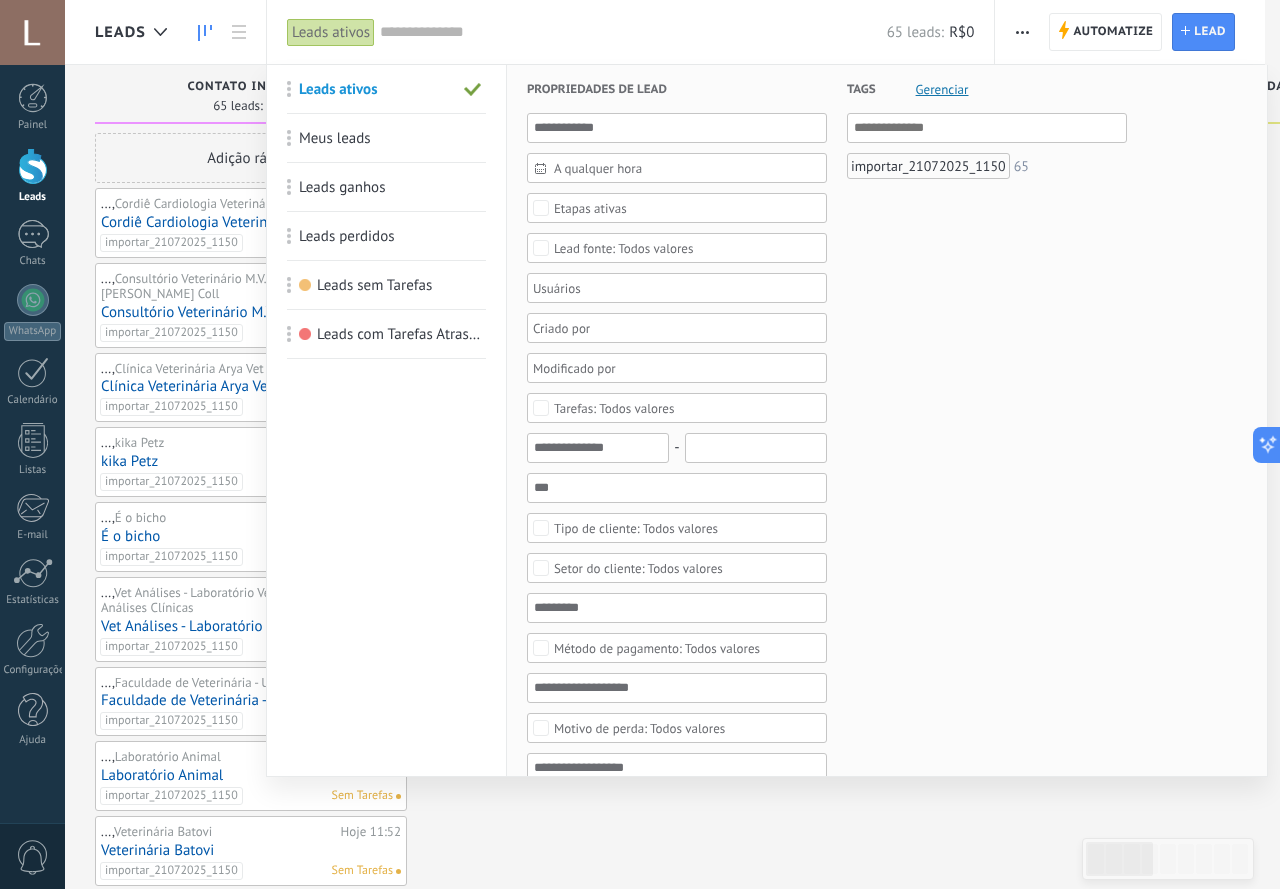 click at bounding box center (462, 89) 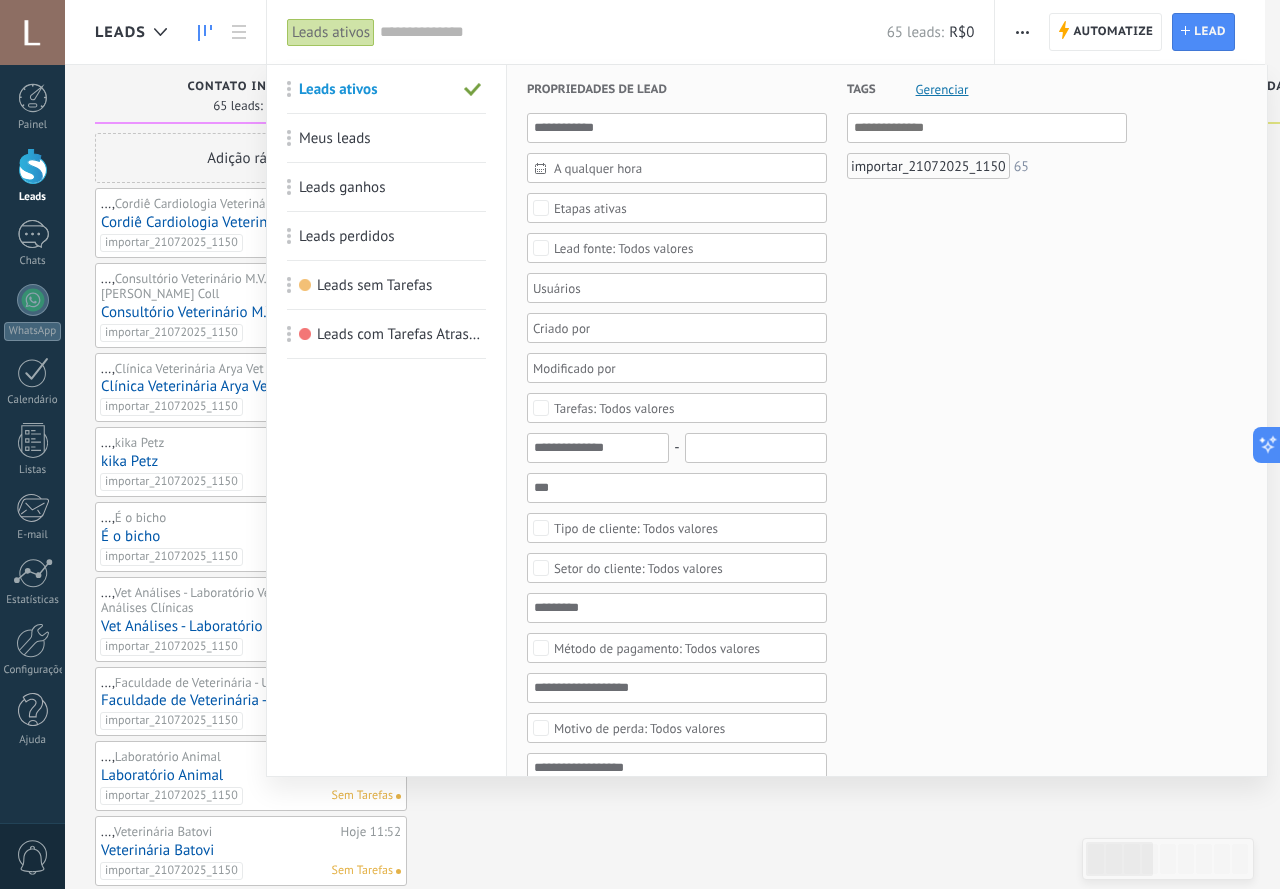 click at bounding box center [473, 90] 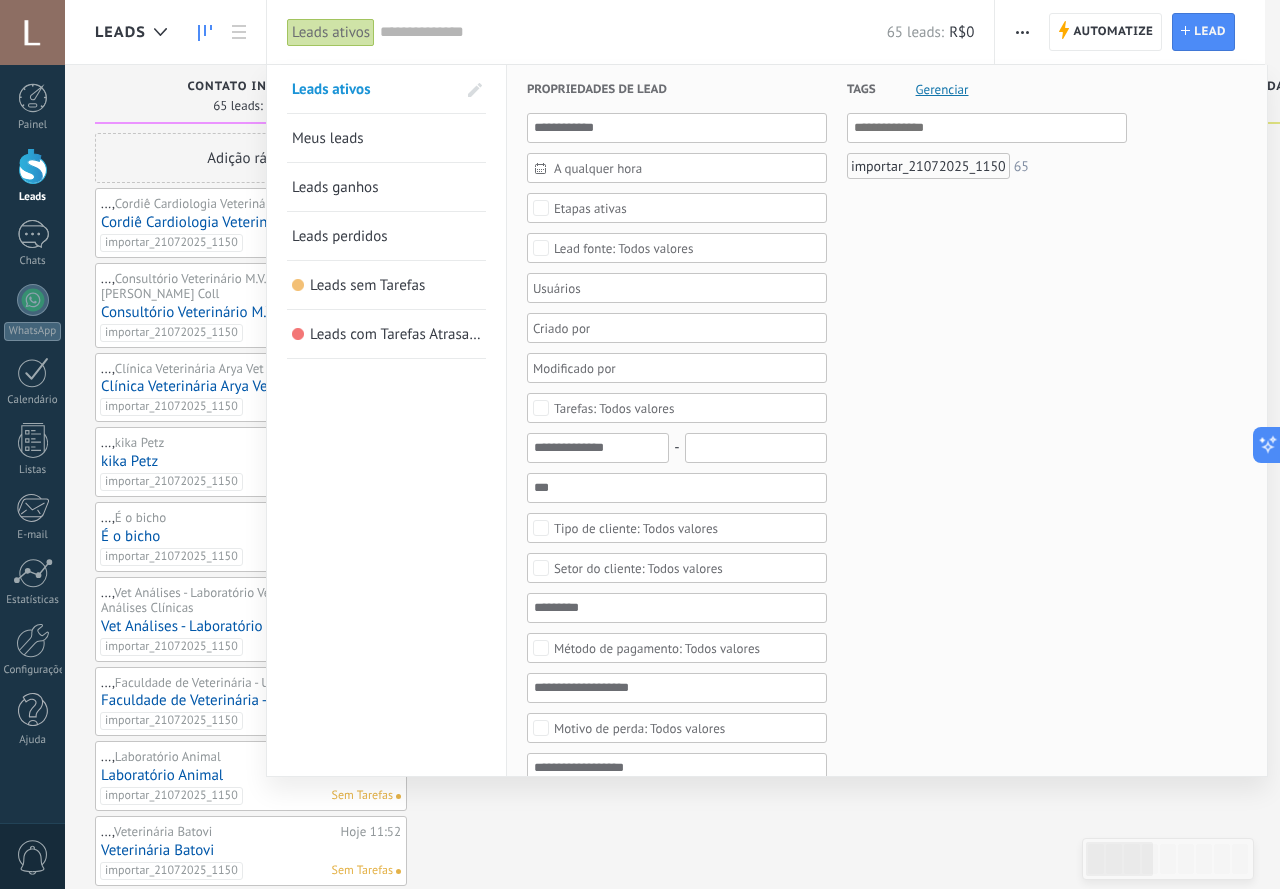 click at bounding box center [475, 90] 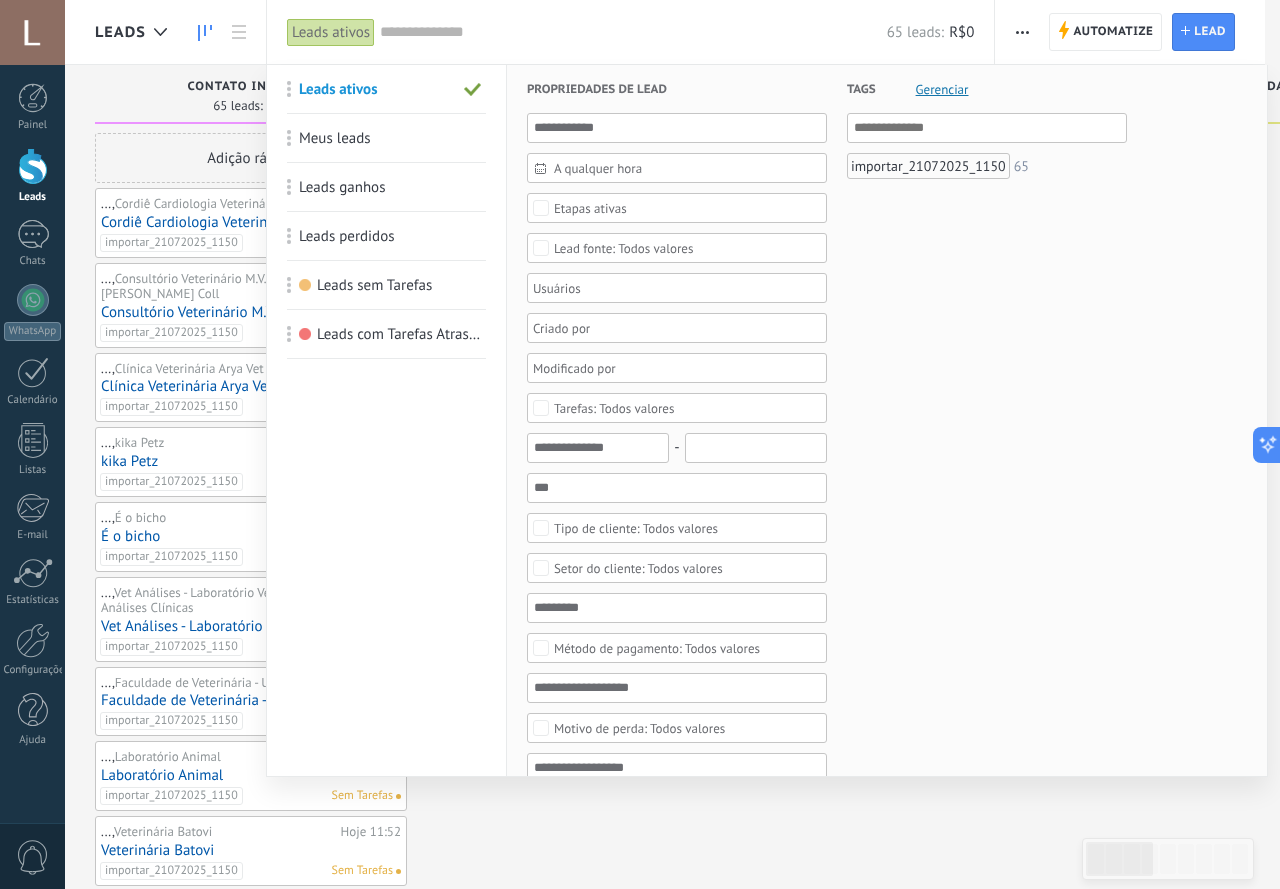 click on "Leads ativos" at bounding box center (374, 89) 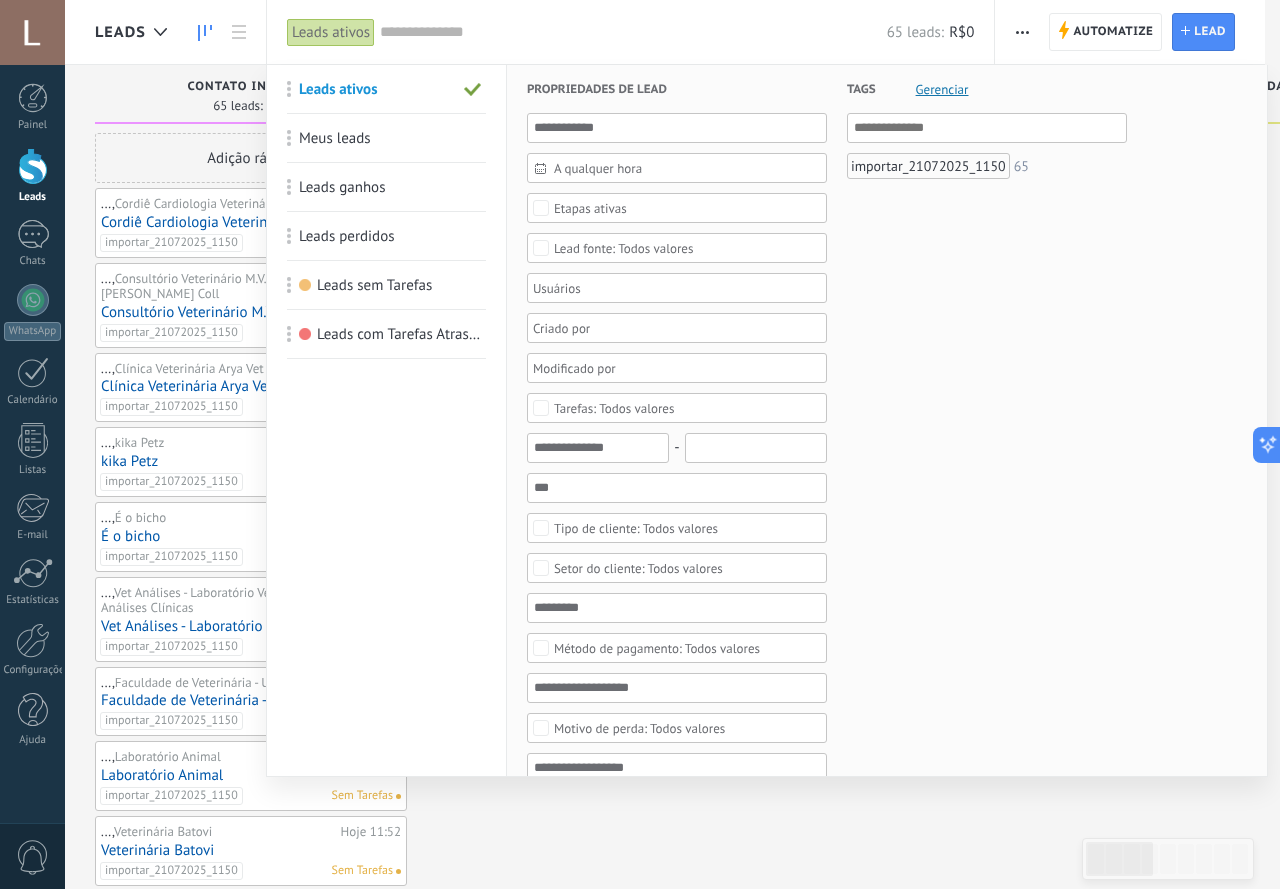 click at bounding box center (289, 89) 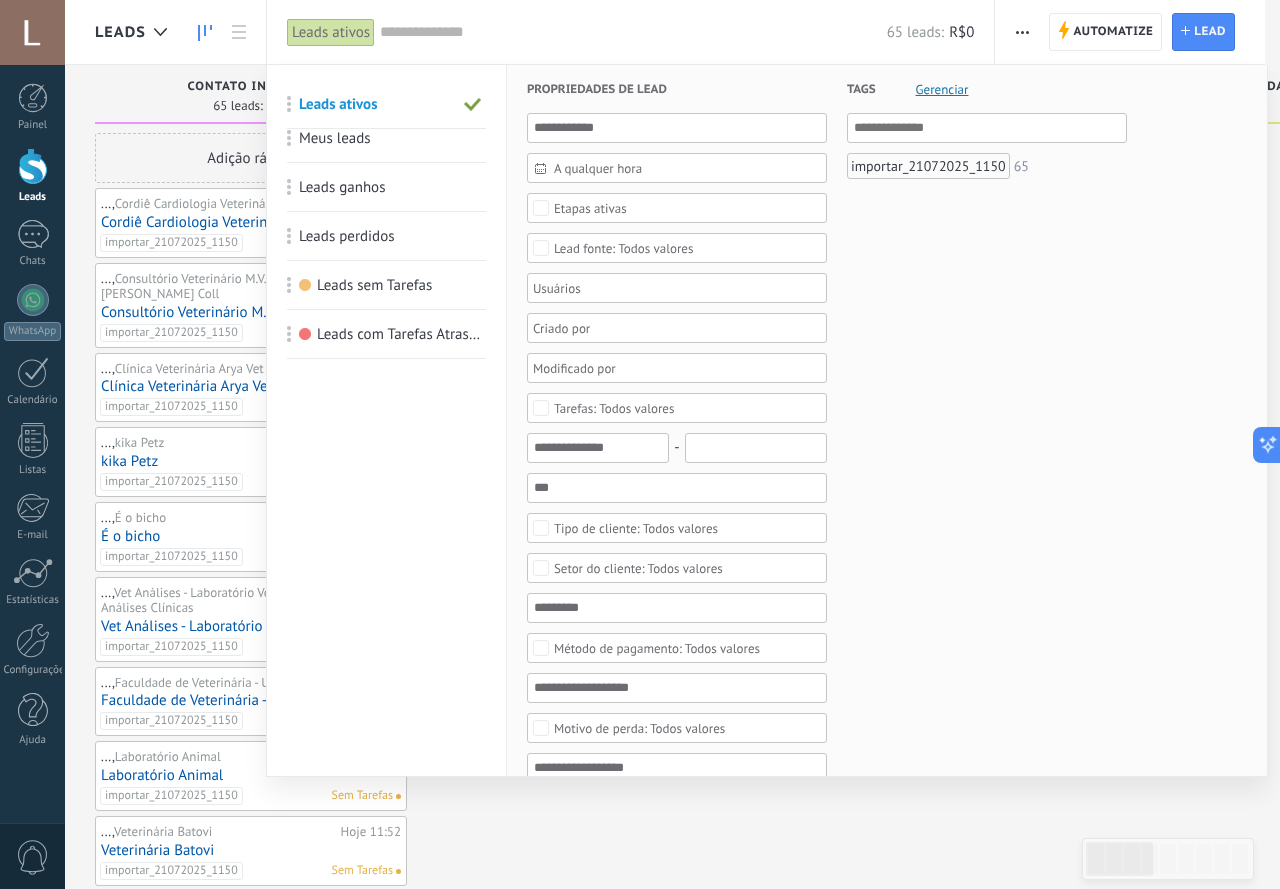 drag, startPoint x: 291, startPoint y: 83, endPoint x: 311, endPoint y: 97, distance: 24.41311 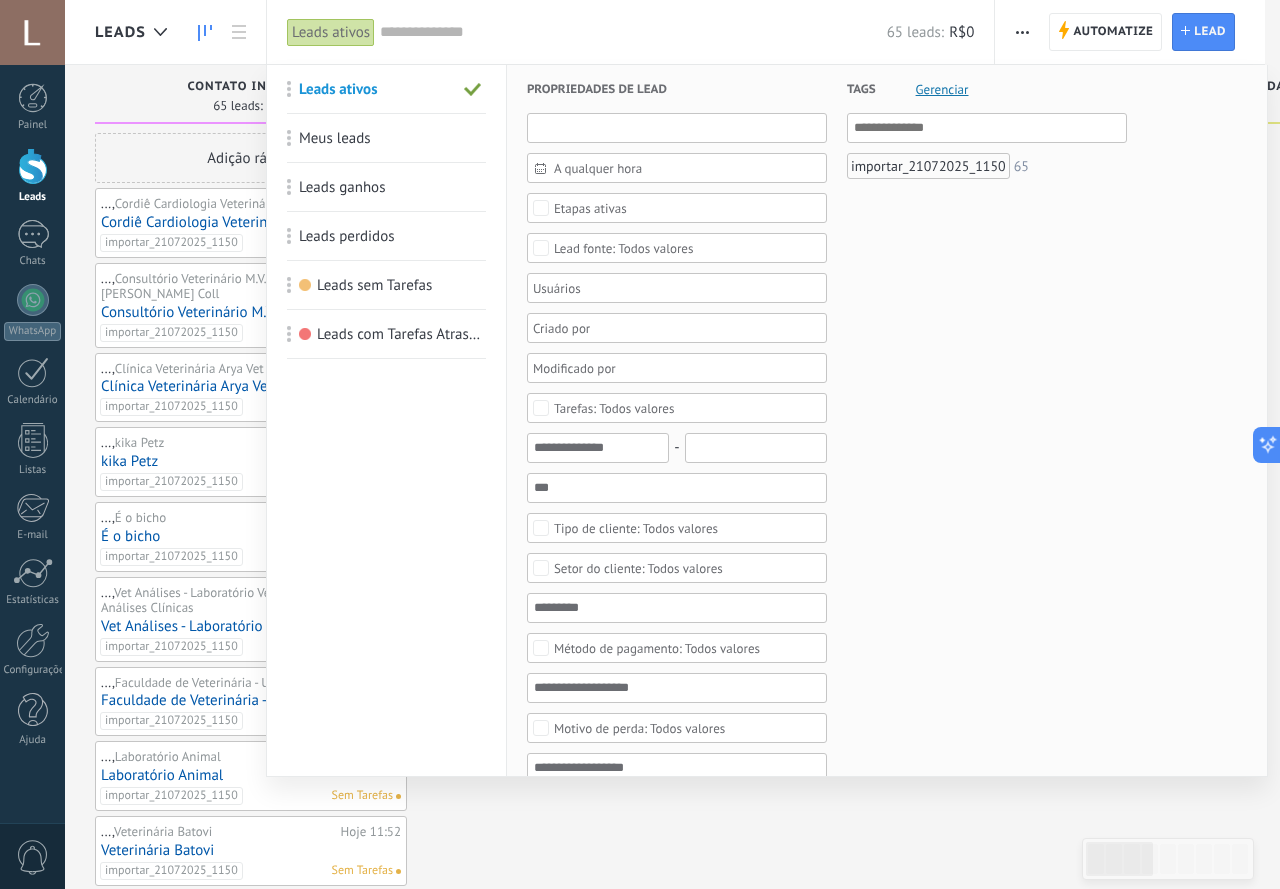 click at bounding box center (677, 128) 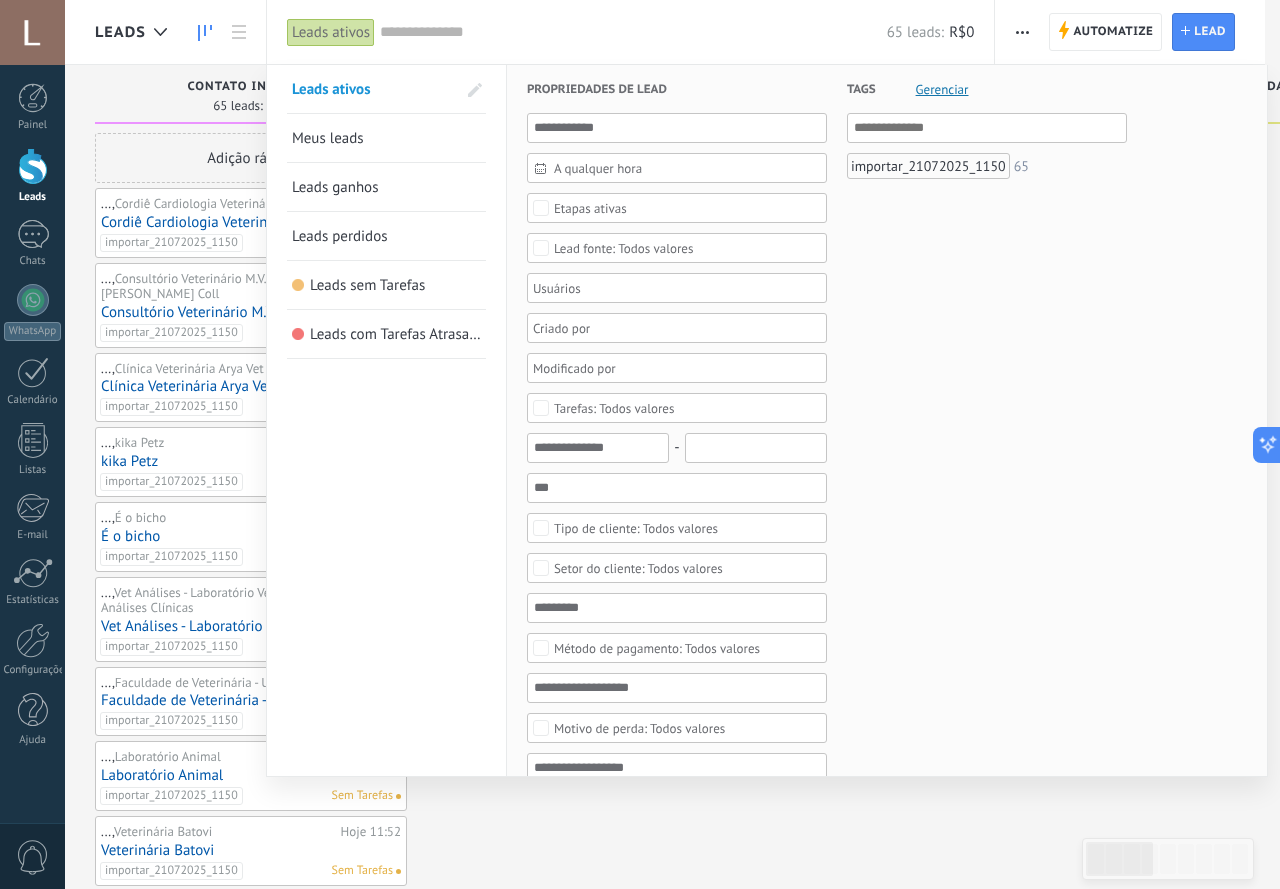 click on "Propriedades de lead" at bounding box center (677, 89) 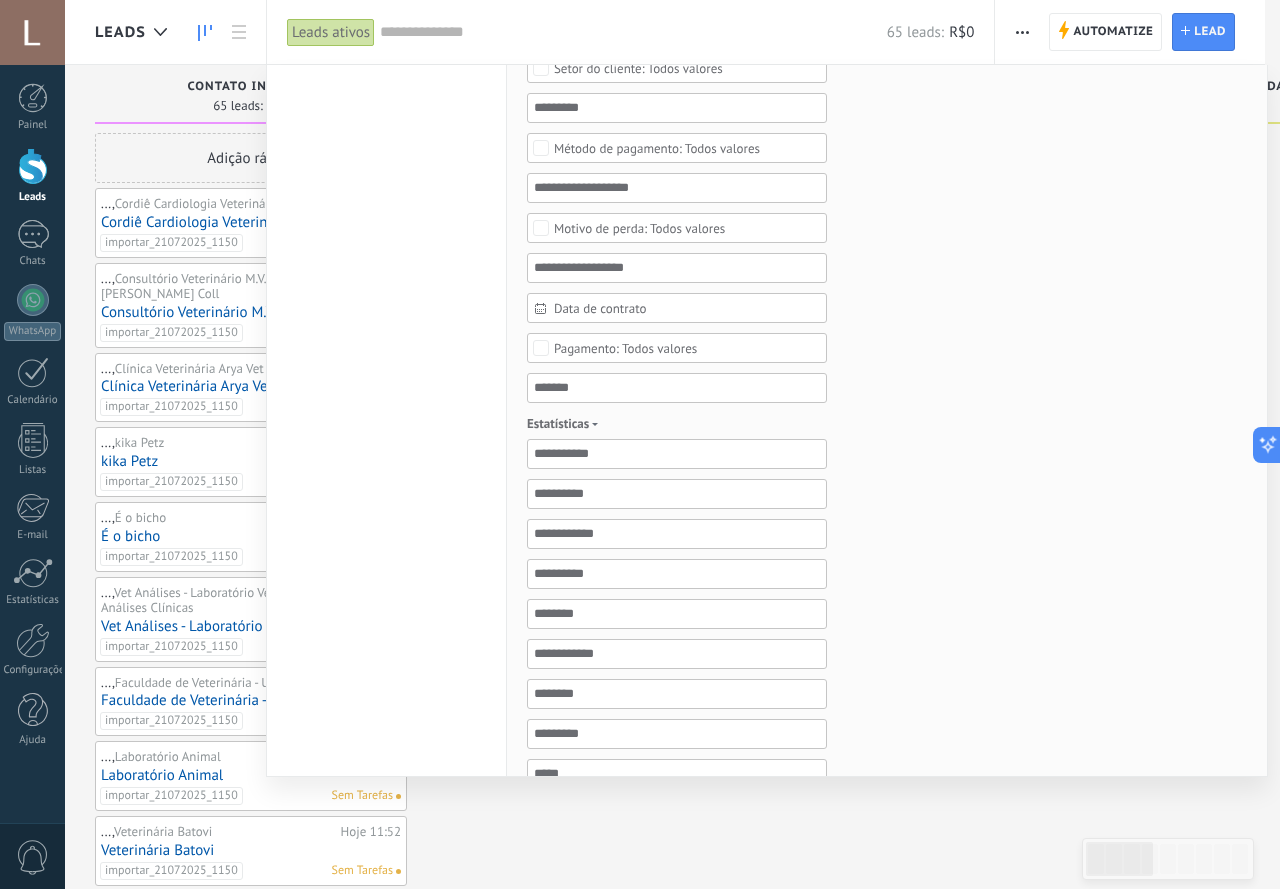 scroll, scrollTop: 819, scrollLeft: 0, axis: vertical 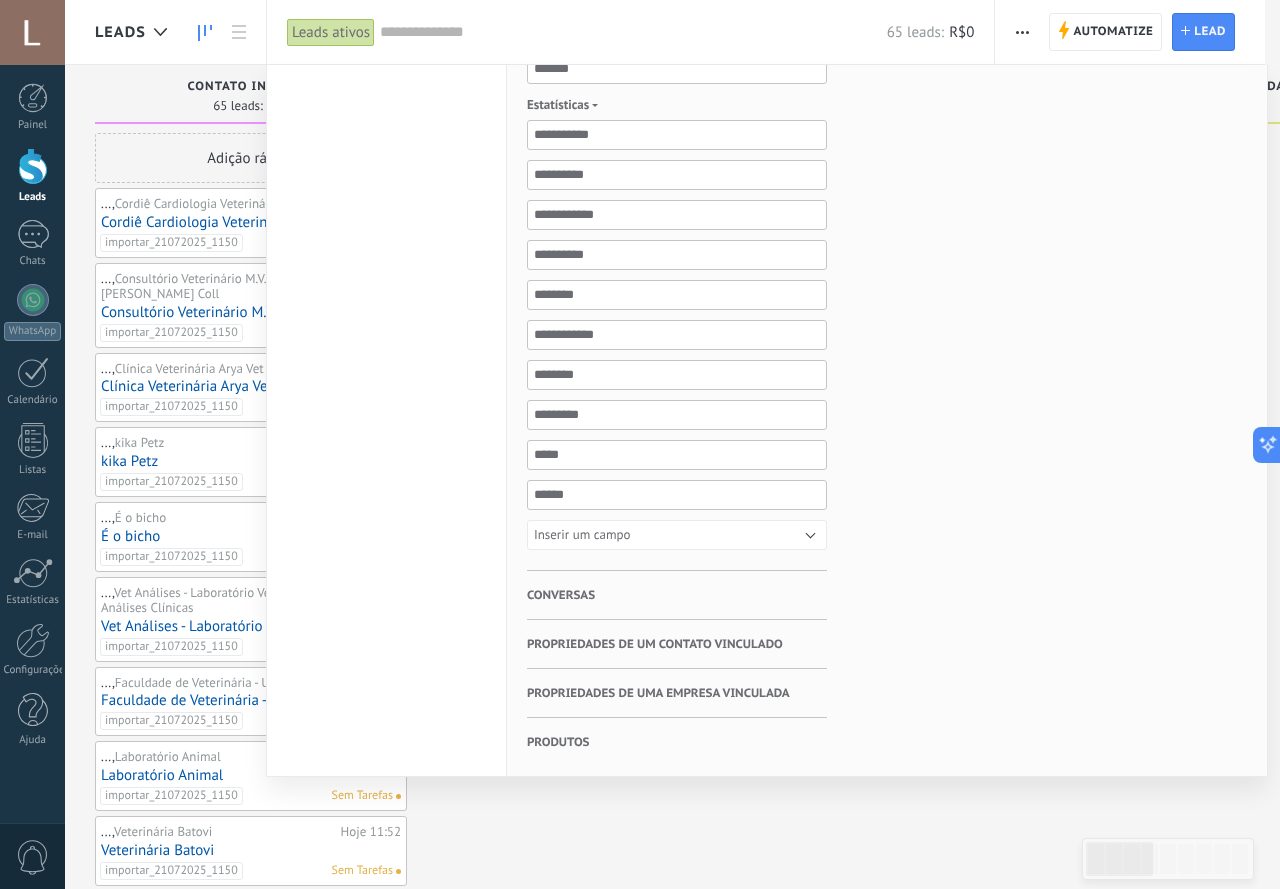 click on "Conversas" at bounding box center (561, 595) 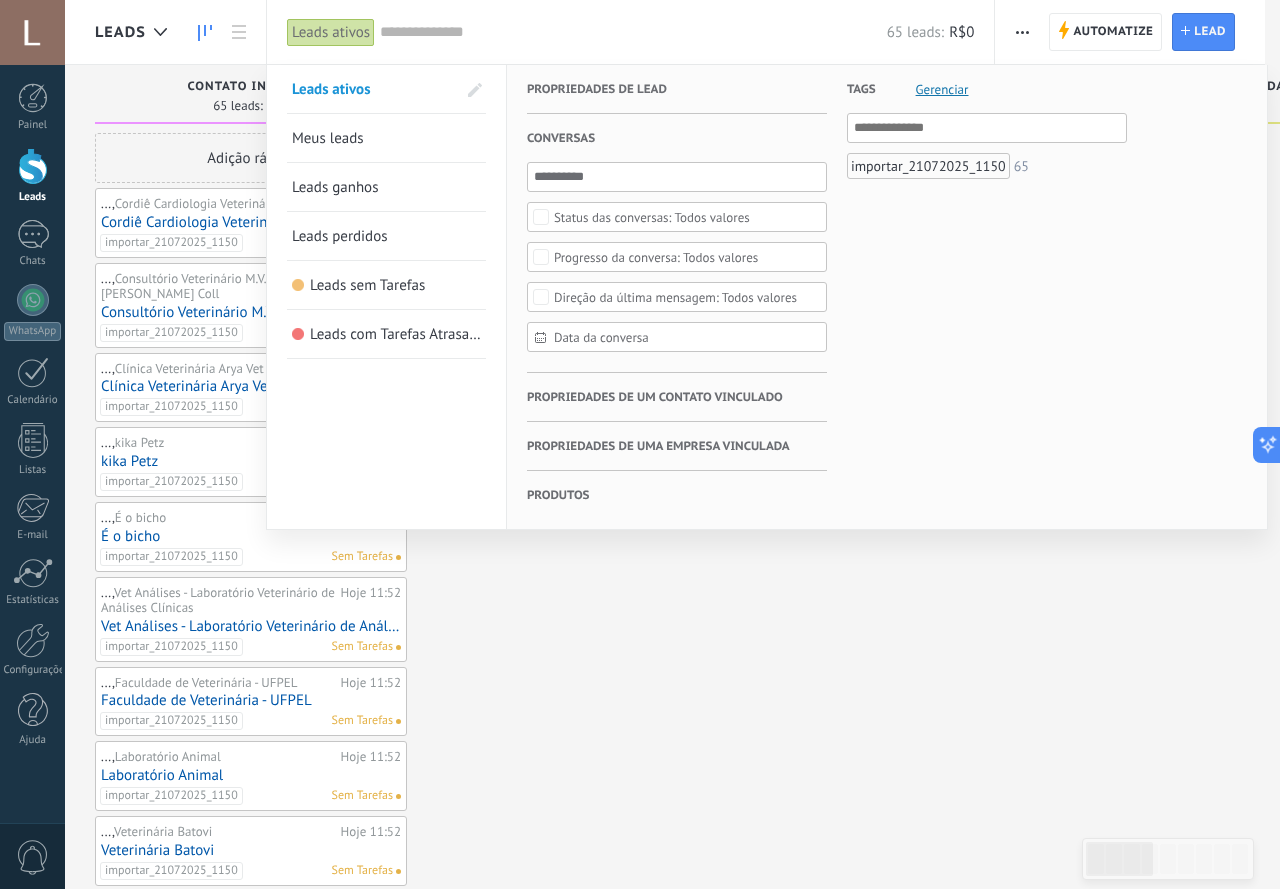 scroll, scrollTop: 0, scrollLeft: 0, axis: both 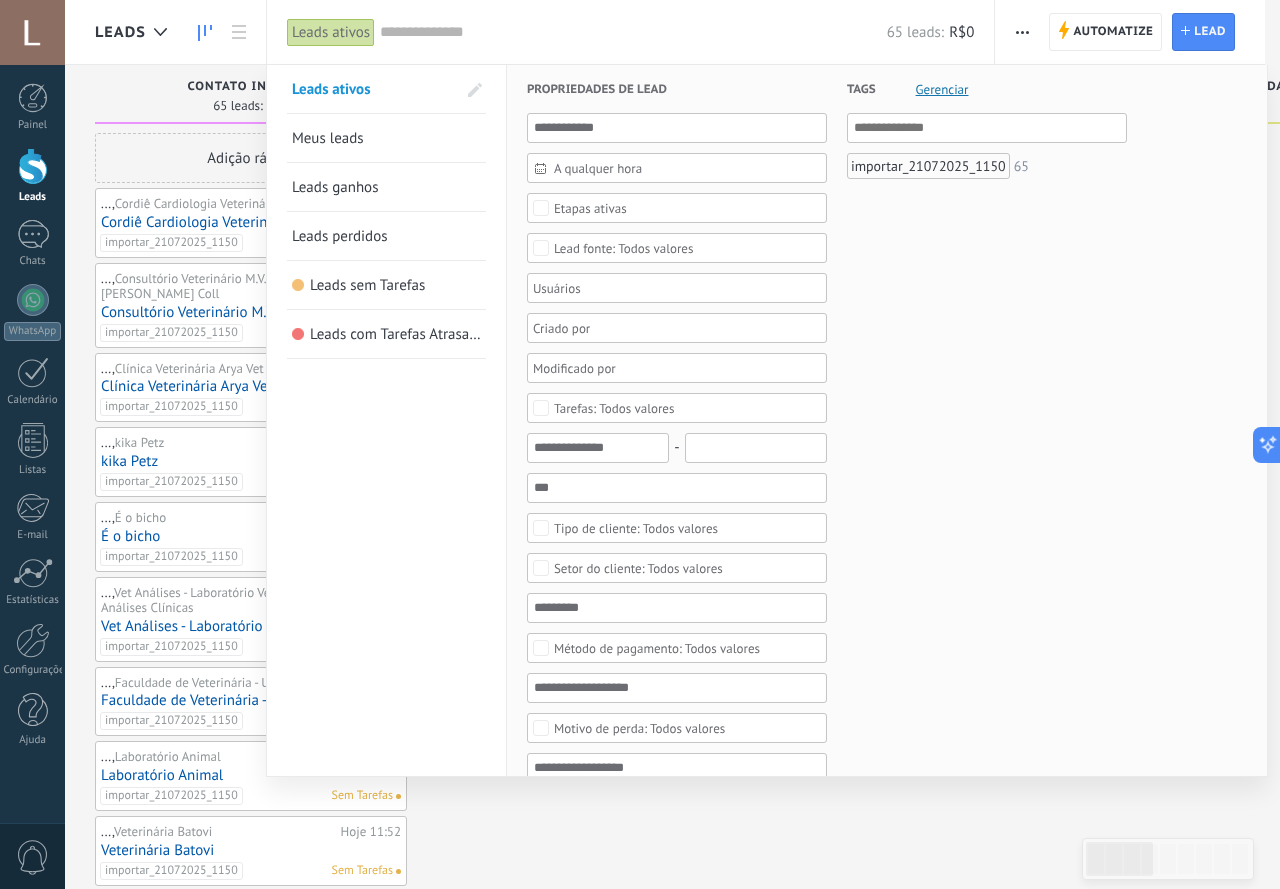 click on "Tags Gerenciar E Ou importar_21072025_1150 65" at bounding box center (977, 830) 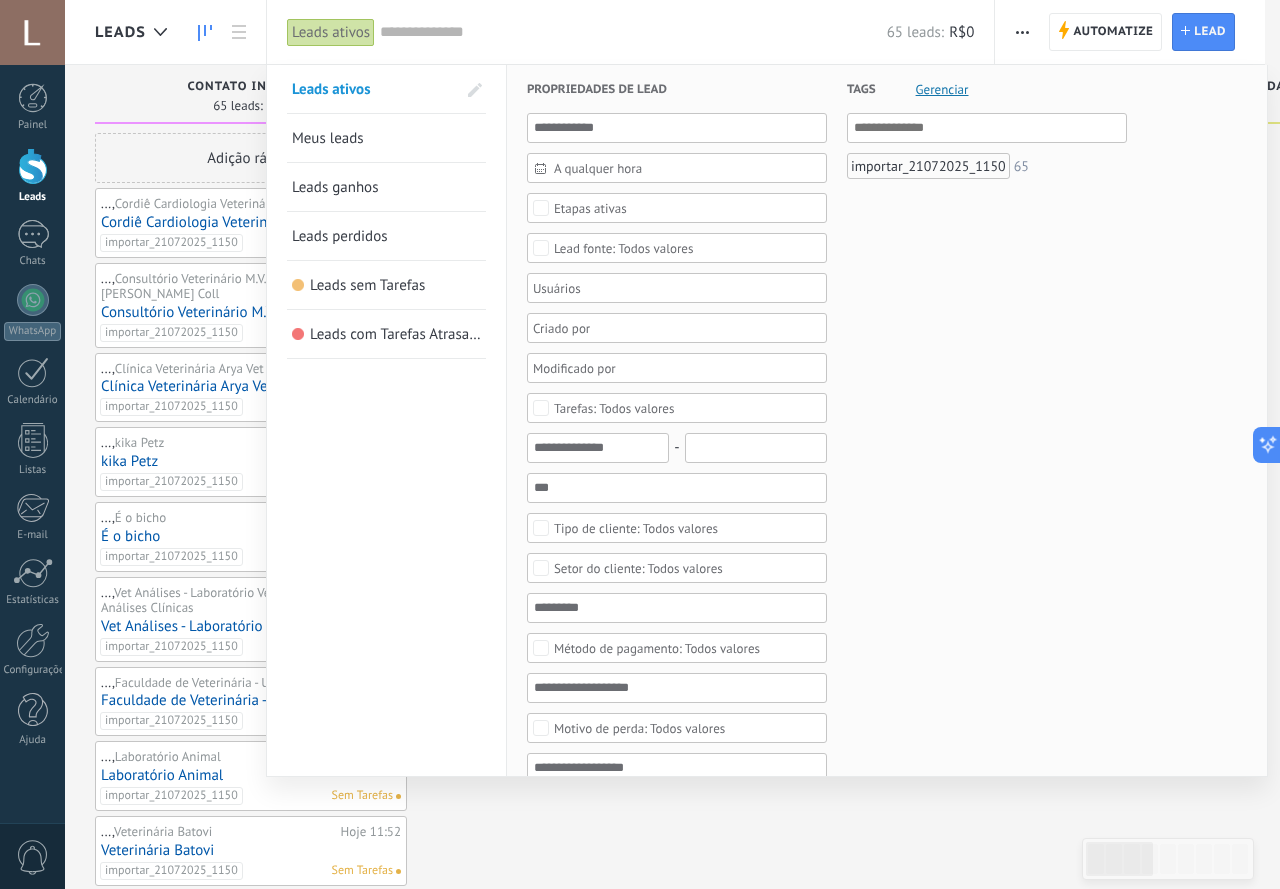 click at bounding box center [640, 444] 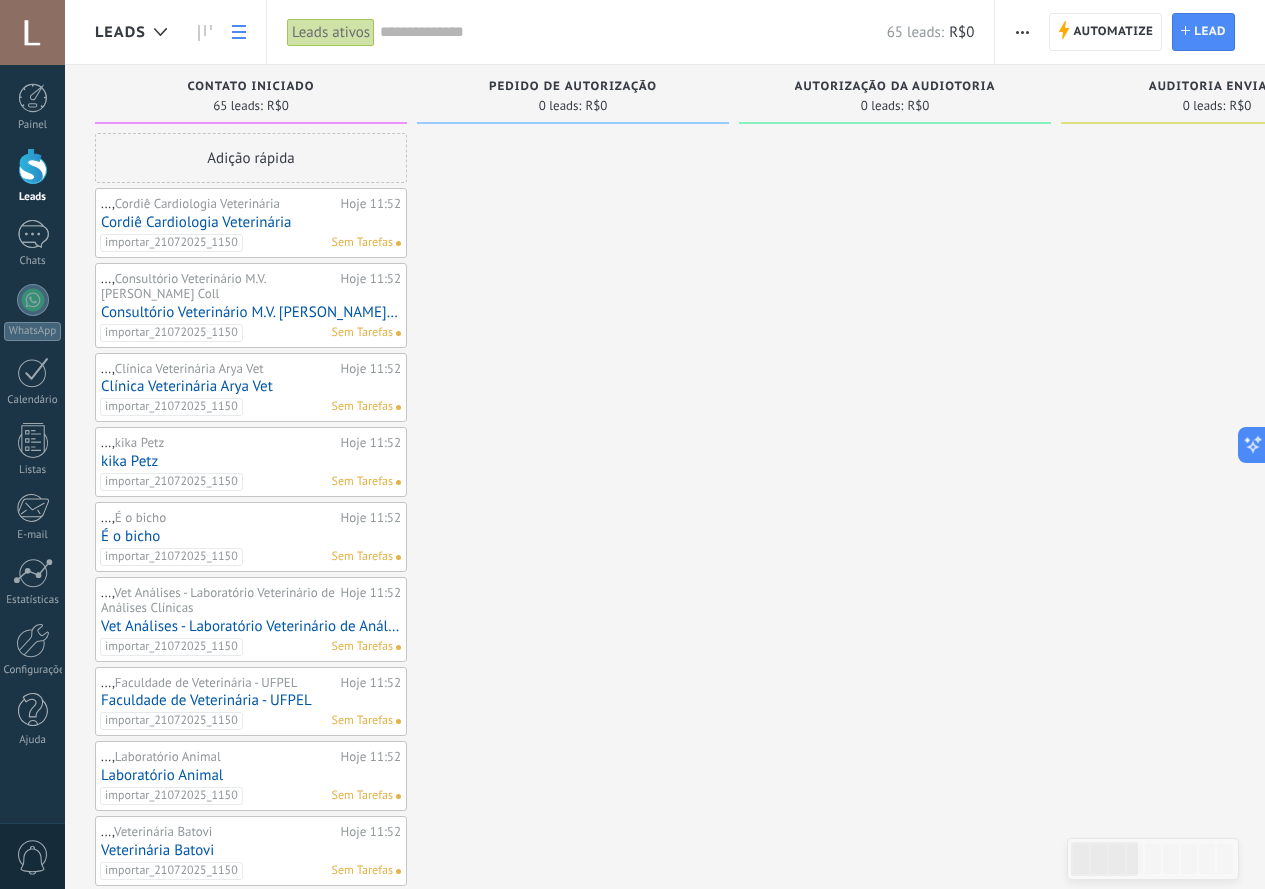 click 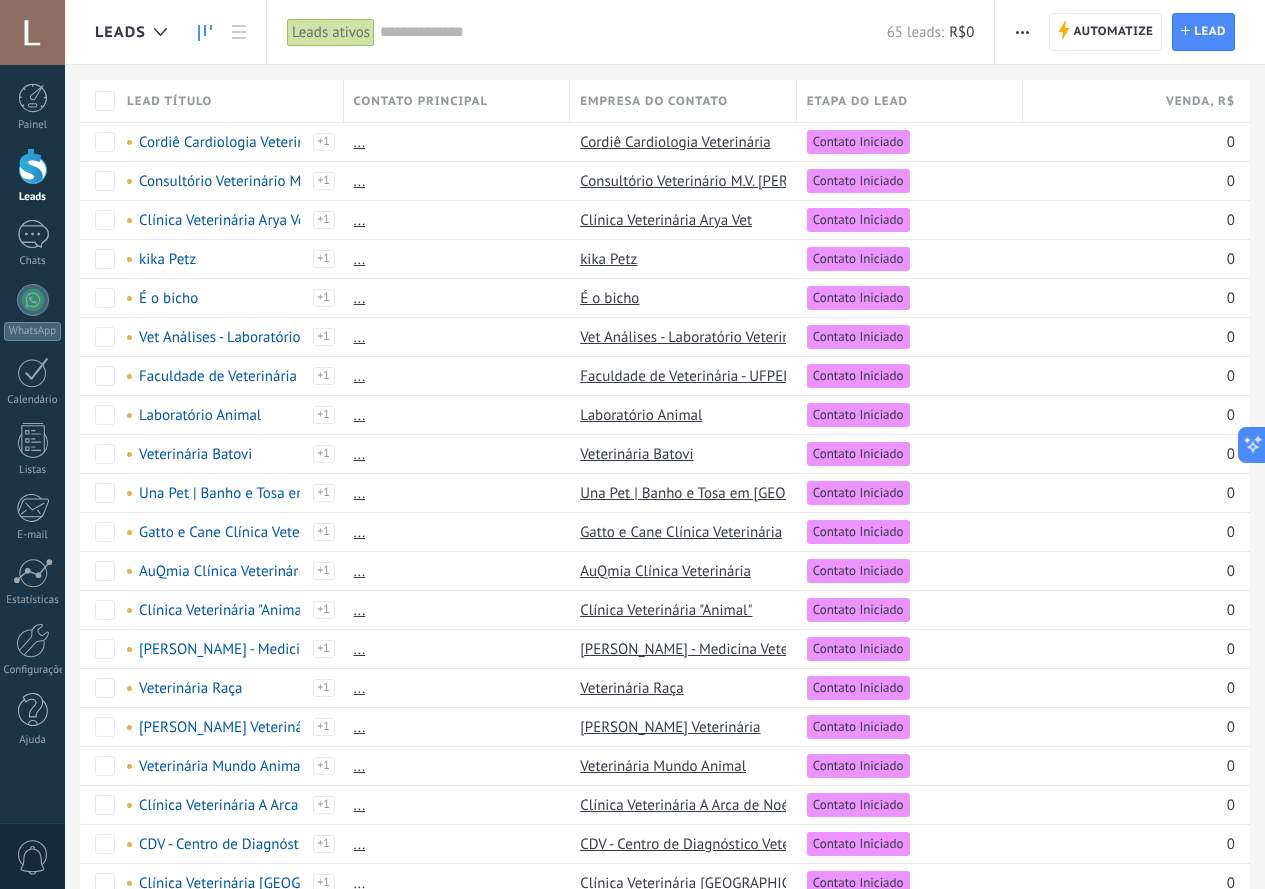click 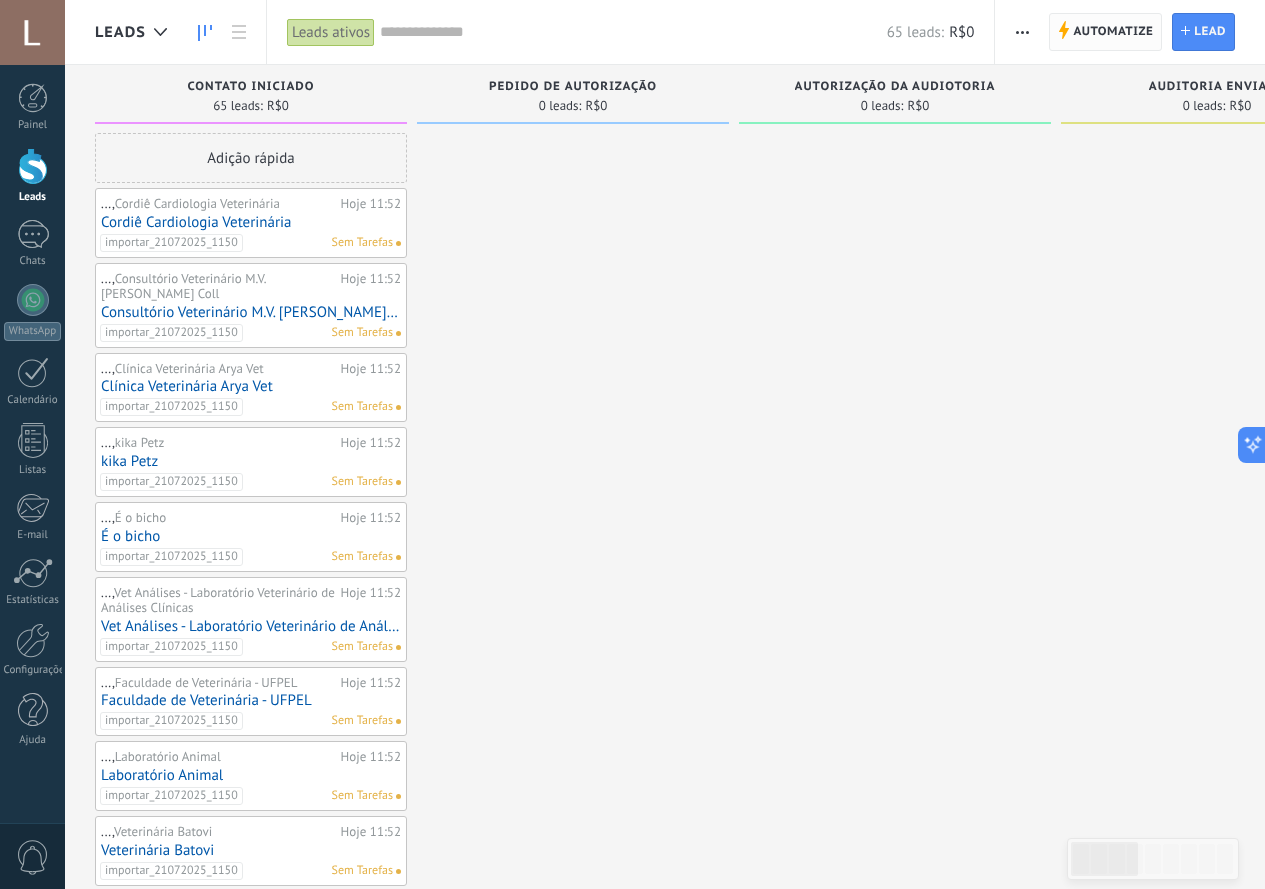 click on "Automatize Automatize" at bounding box center (1105, 32) 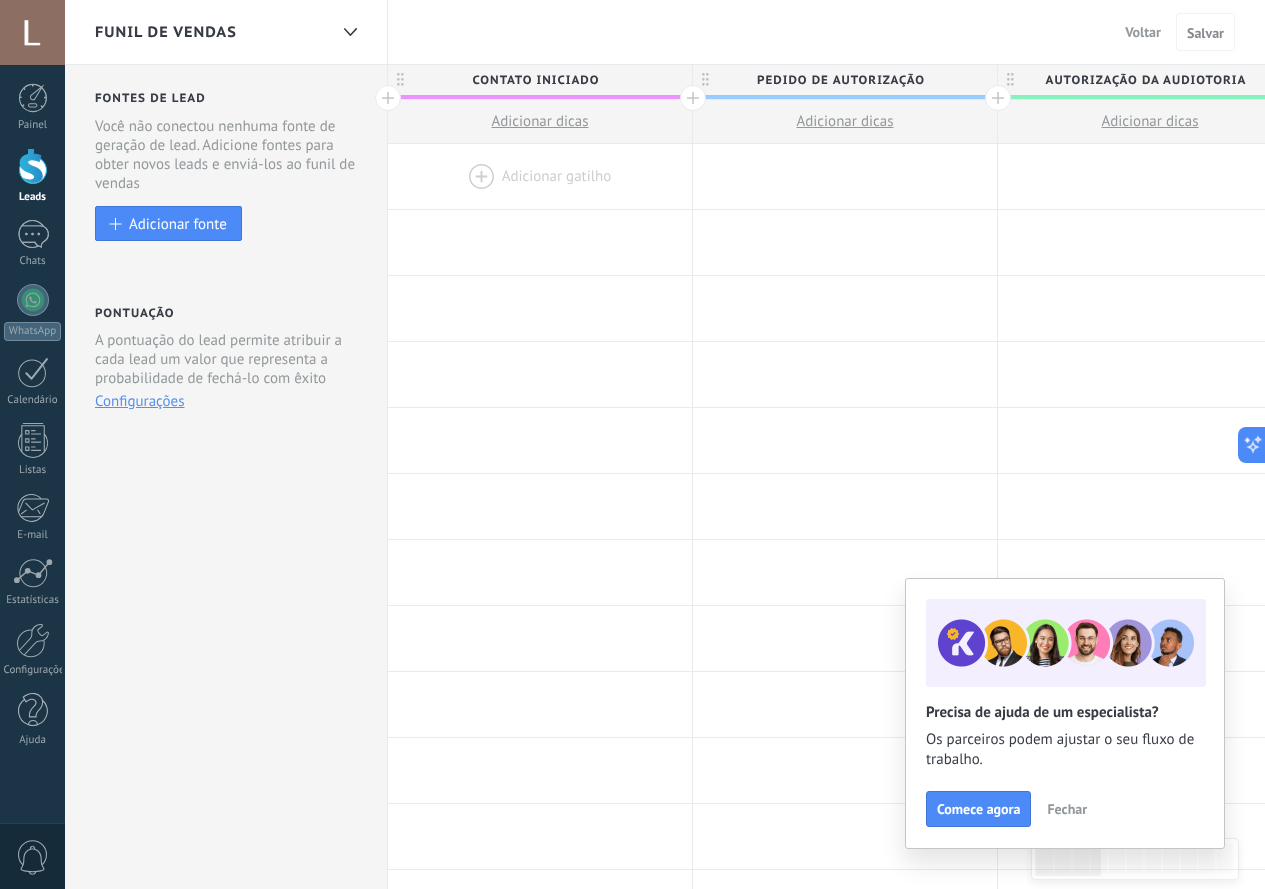 click at bounding box center [540, 176] 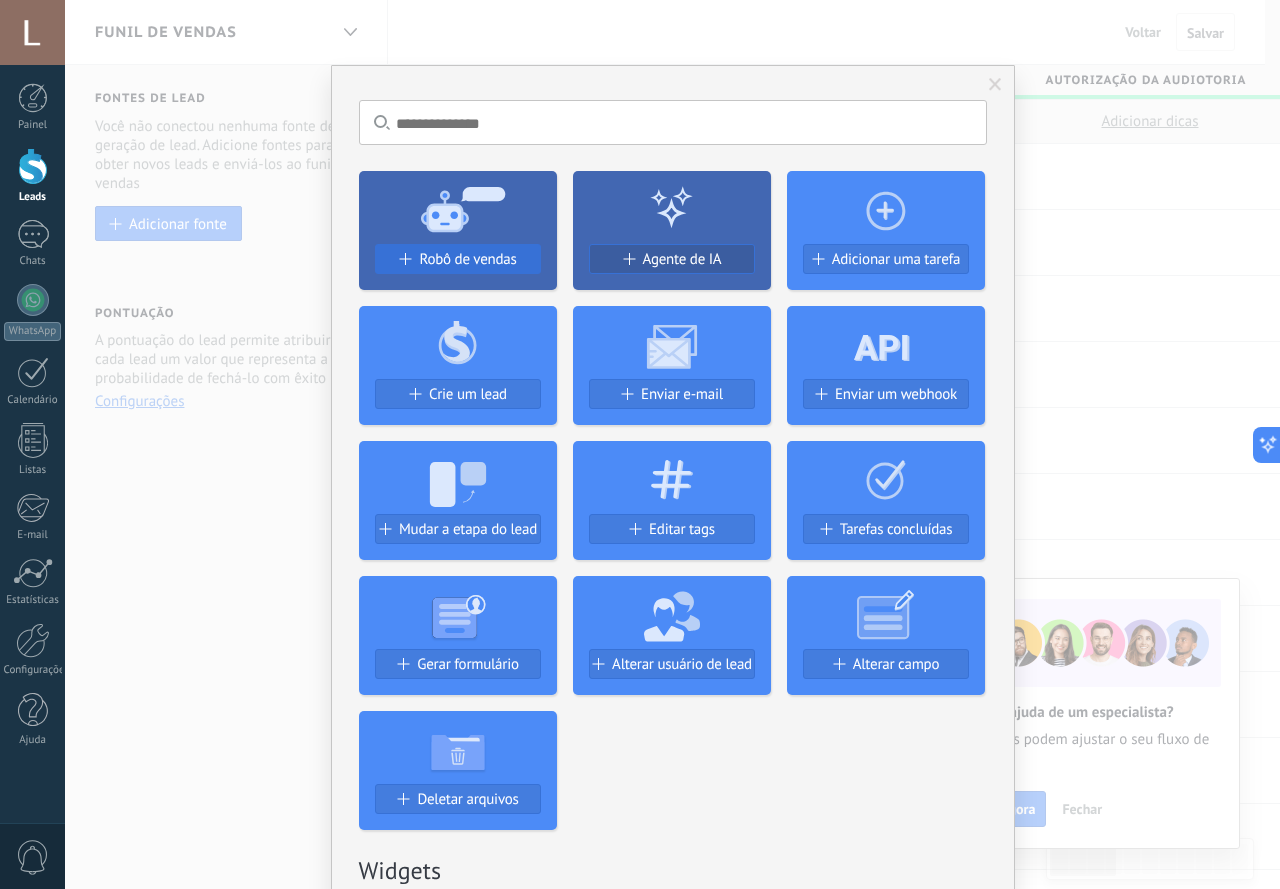 click on "Robô de vendas" at bounding box center [458, 259] 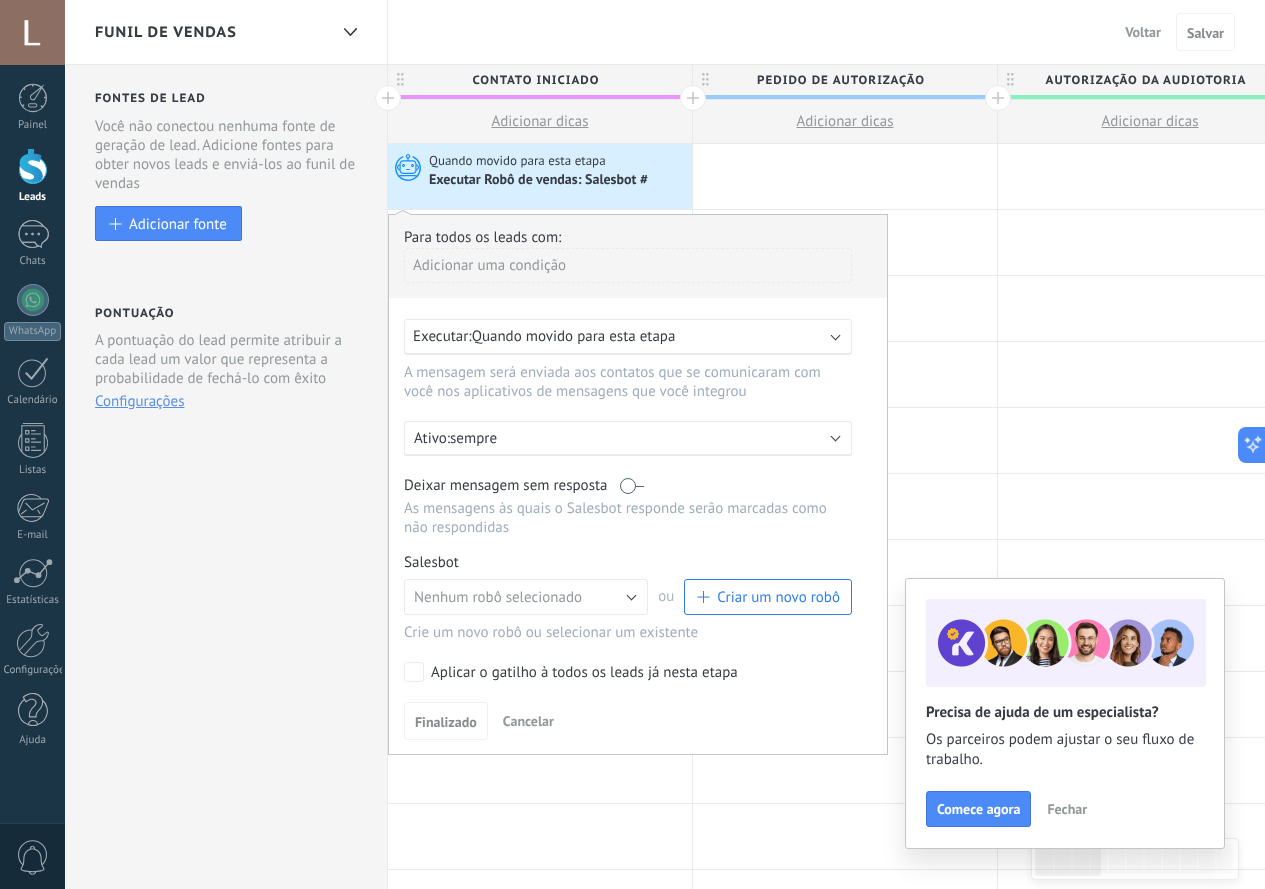 click on "Cancelar" at bounding box center (528, 721) 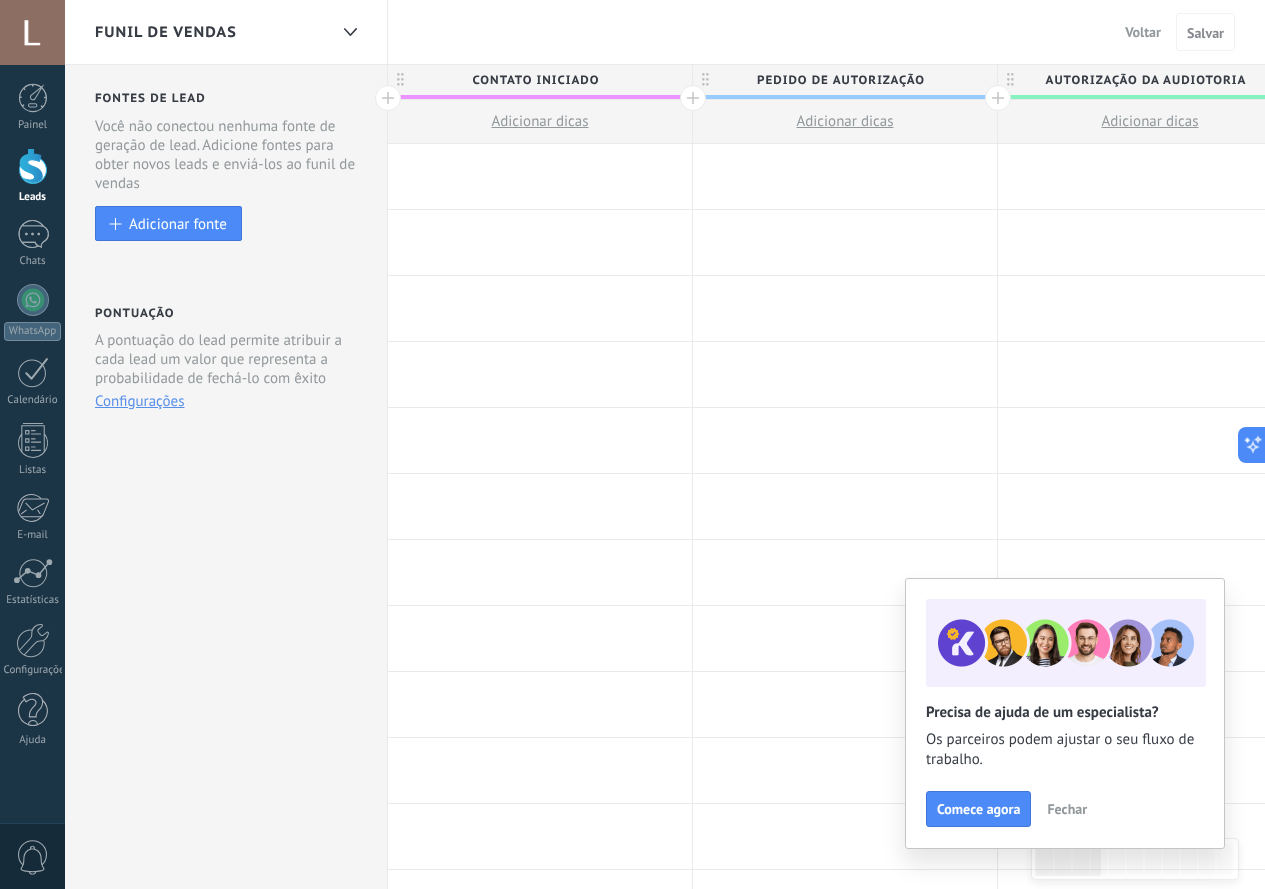 click on "Adicionar dicas" at bounding box center (539, 121) 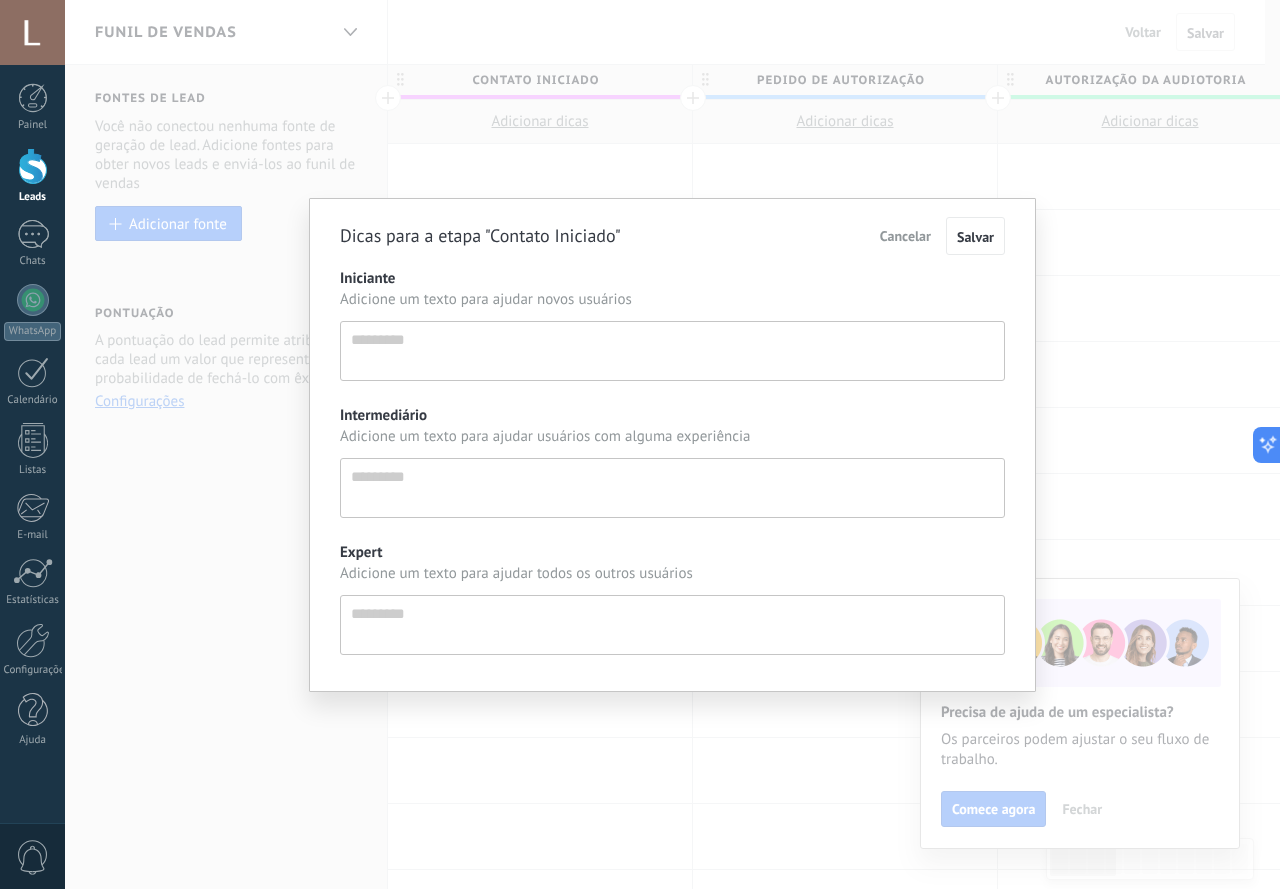 scroll, scrollTop: 19, scrollLeft: 0, axis: vertical 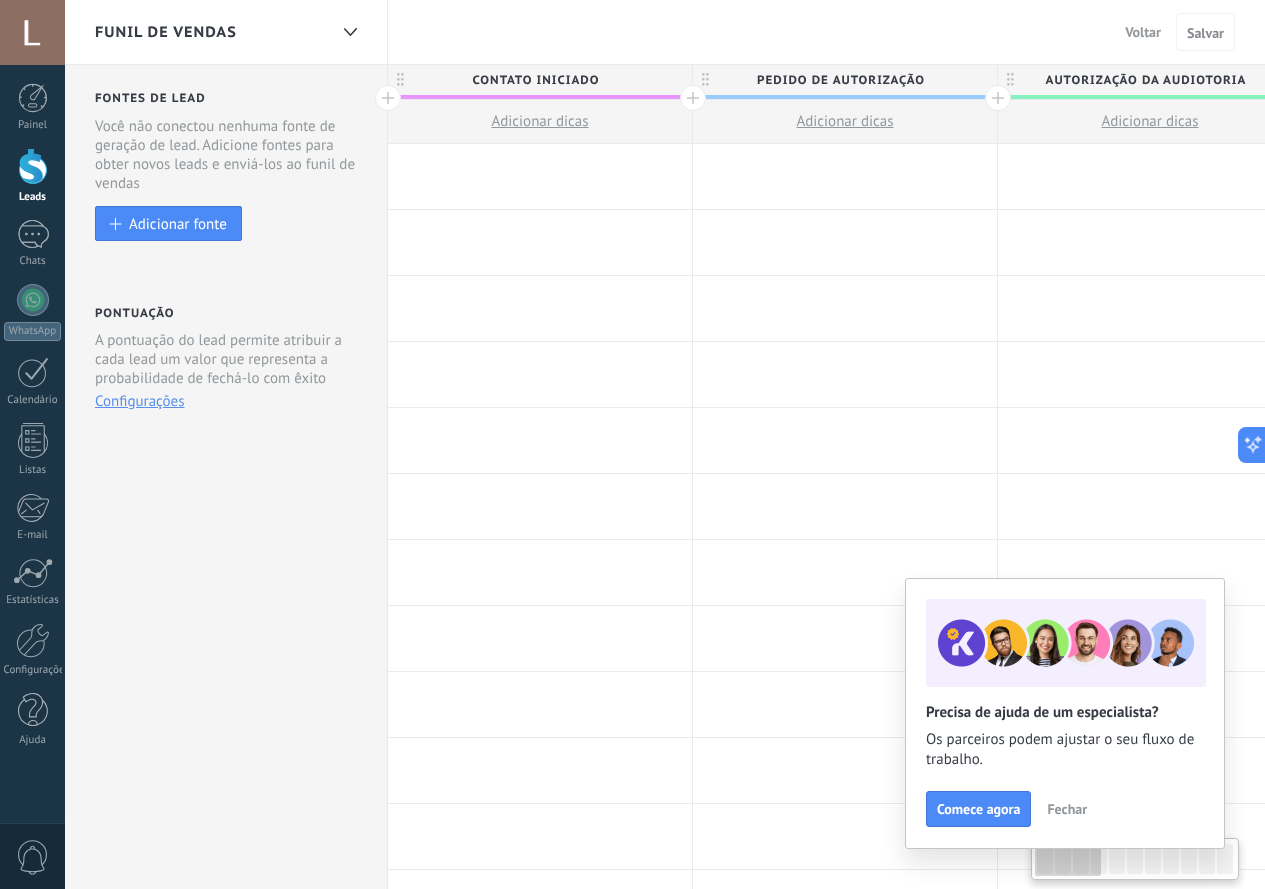 click on "Adicionar dicas" at bounding box center (539, 121) 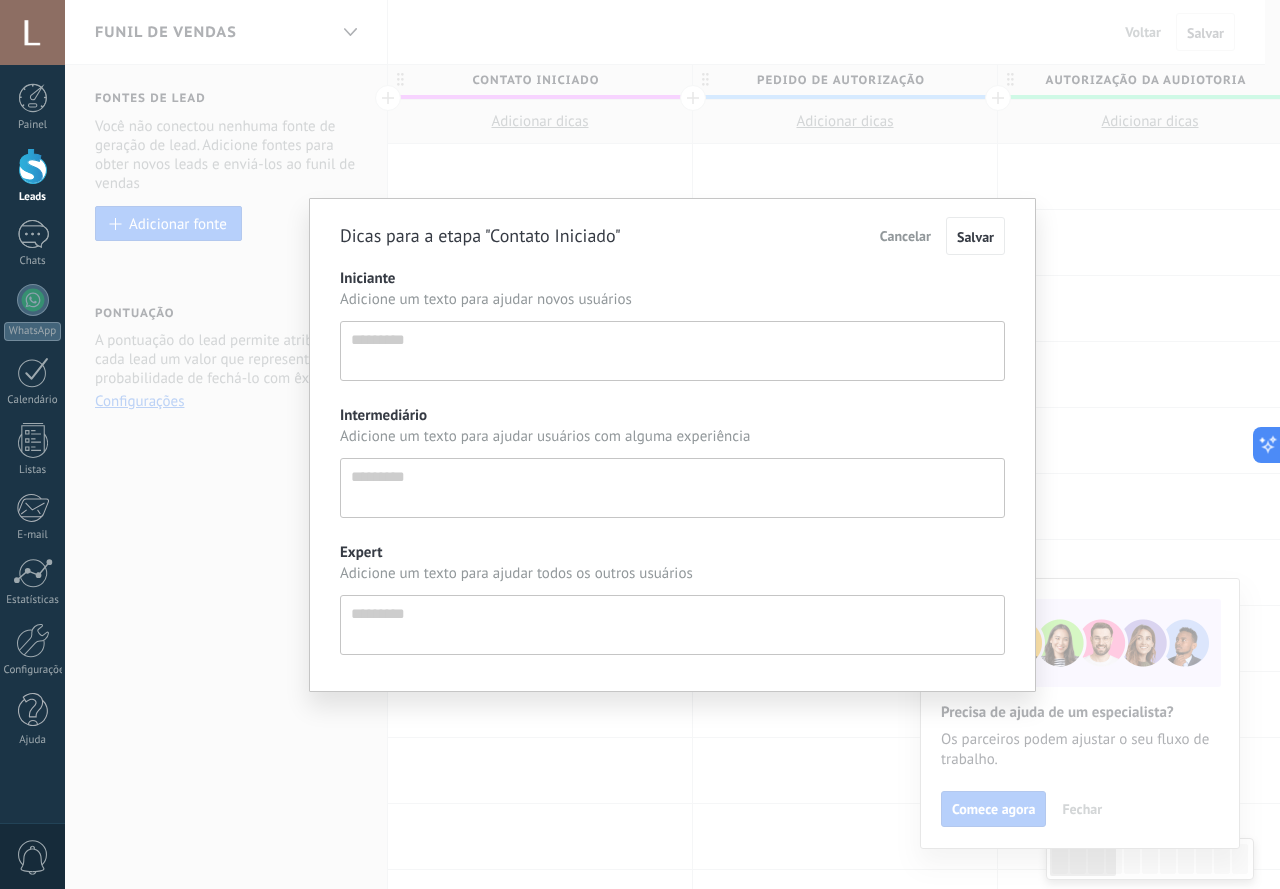 scroll, scrollTop: 19, scrollLeft: 0, axis: vertical 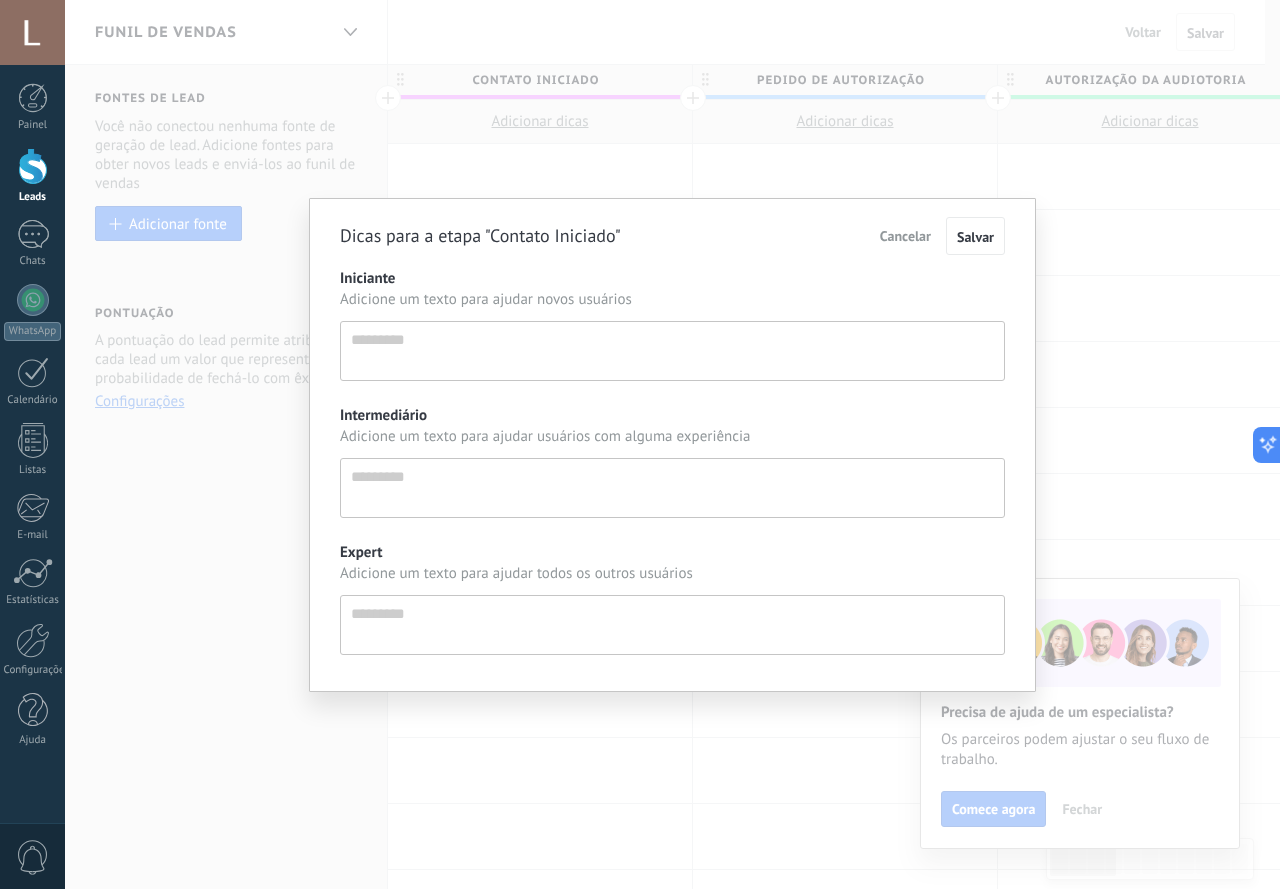 click on "Cancelar" at bounding box center (905, 236) 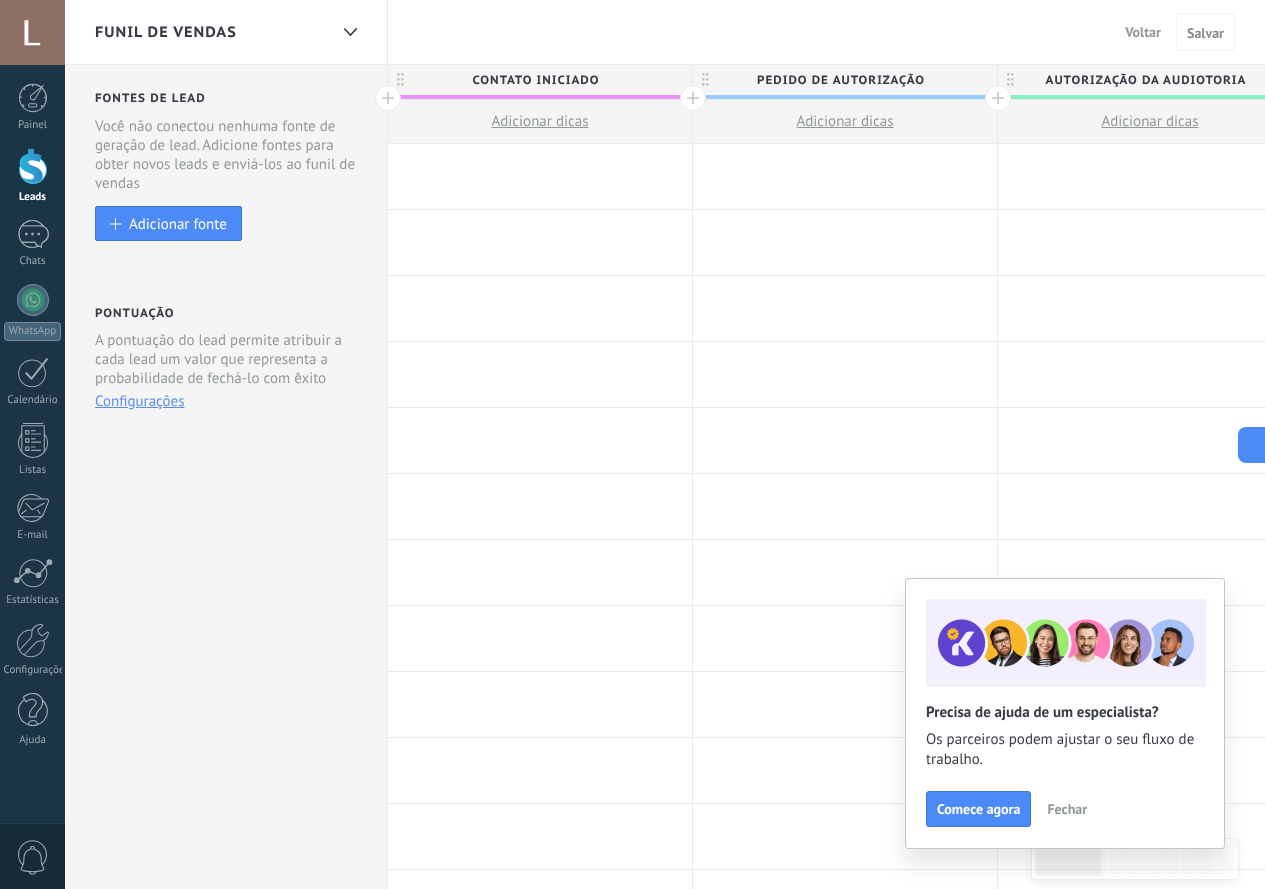 click on "Adicionar dicas" at bounding box center [539, 121] 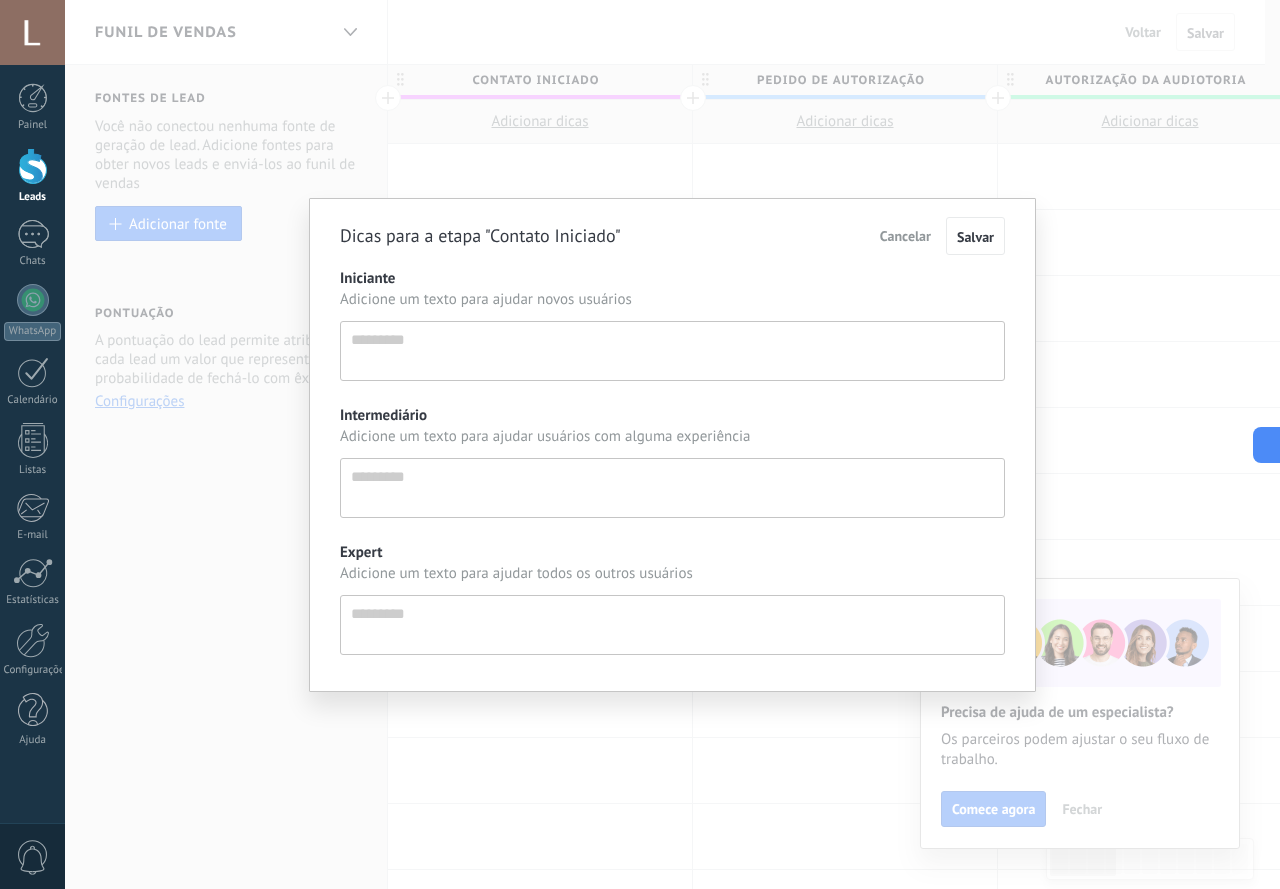 scroll, scrollTop: 19, scrollLeft: 0, axis: vertical 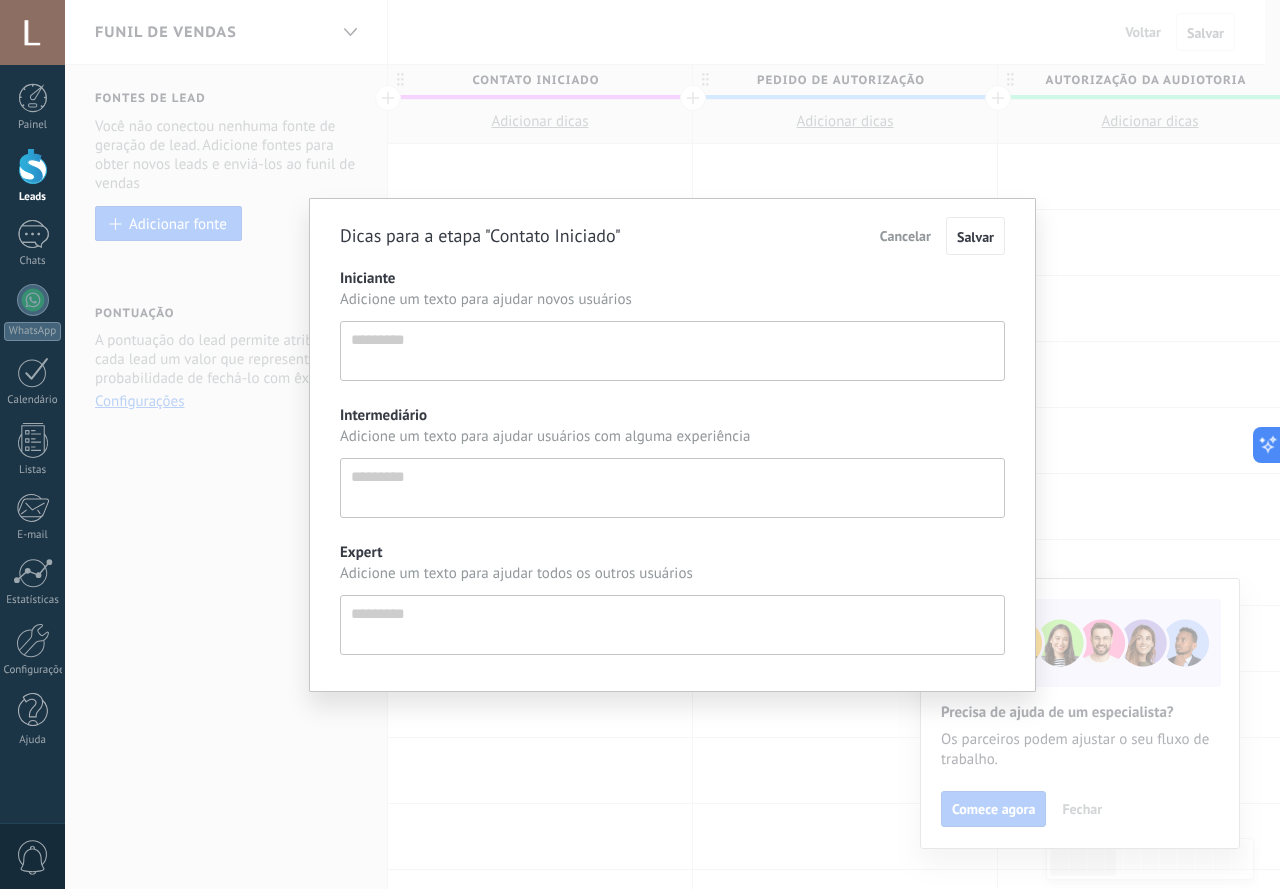 click on "Iniciante" at bounding box center [672, 351] 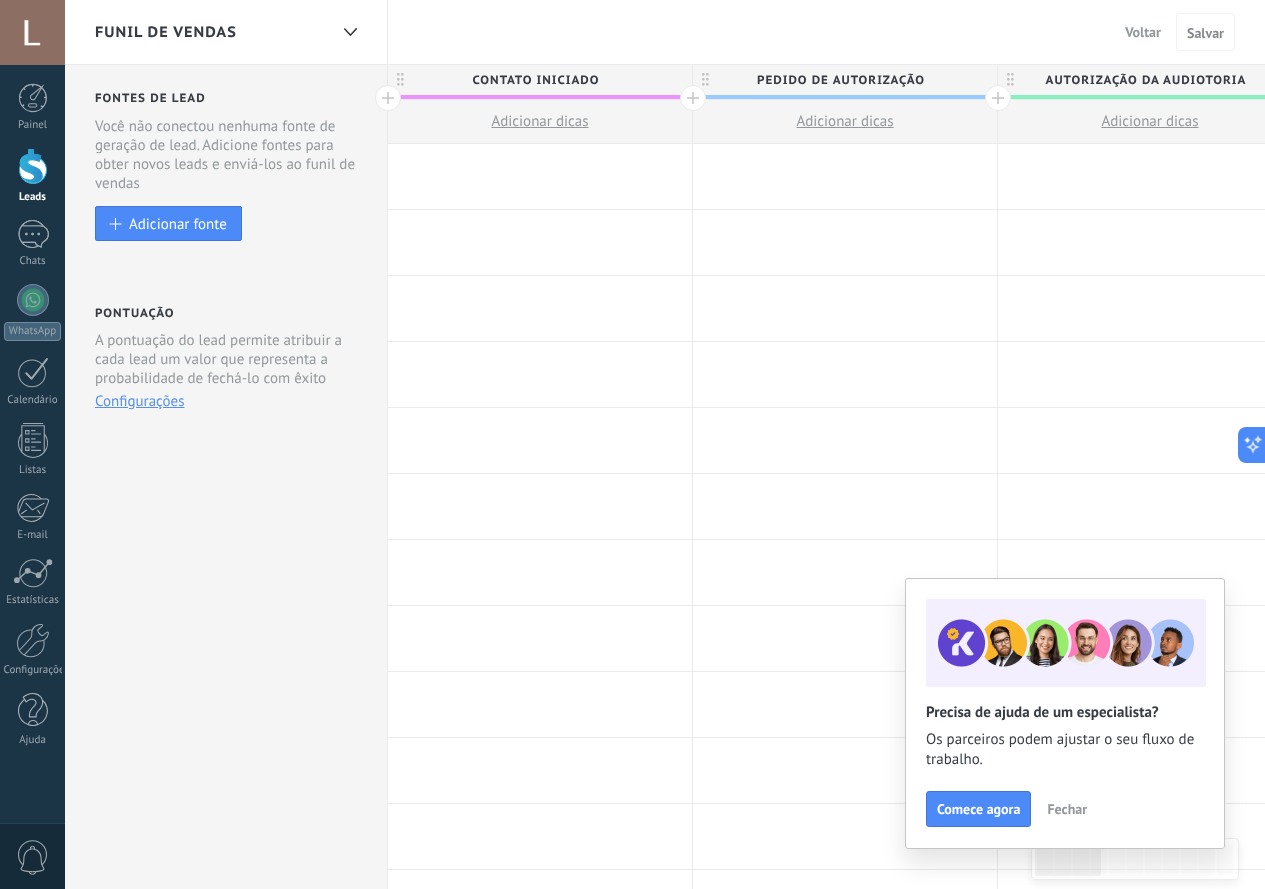 click on "Voltar" at bounding box center (1143, 32) 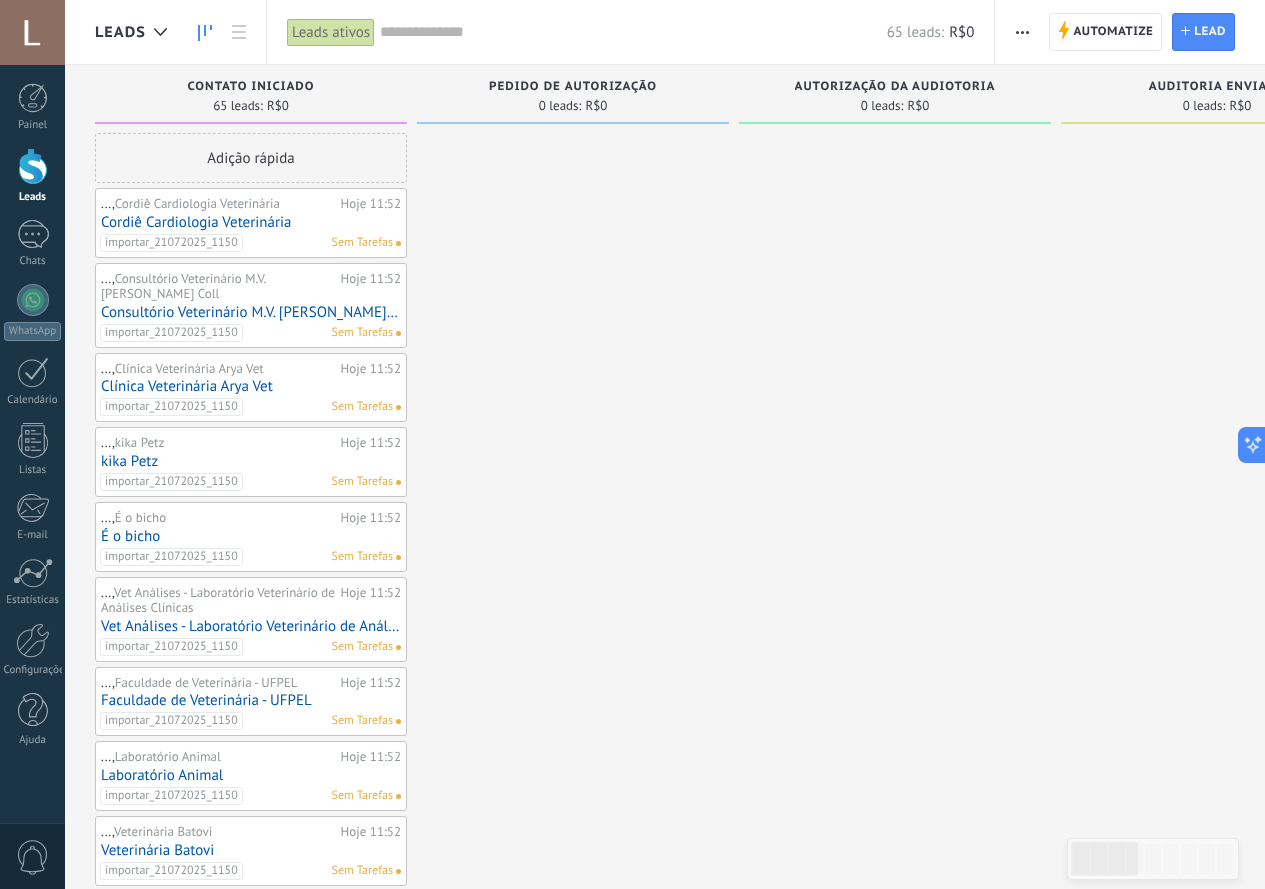click at bounding box center [1022, 32] 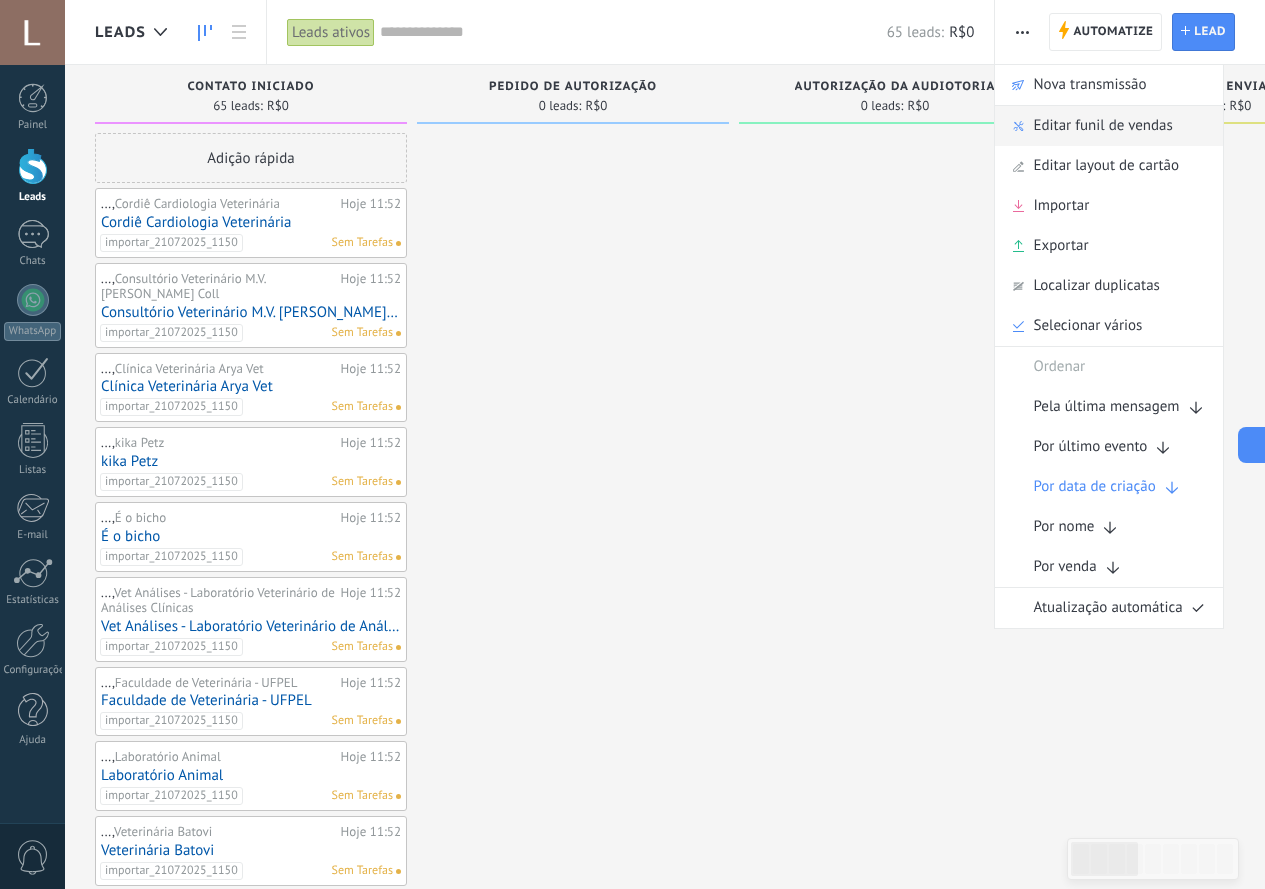 click on "Editar funil de vendas" at bounding box center (1102, 126) 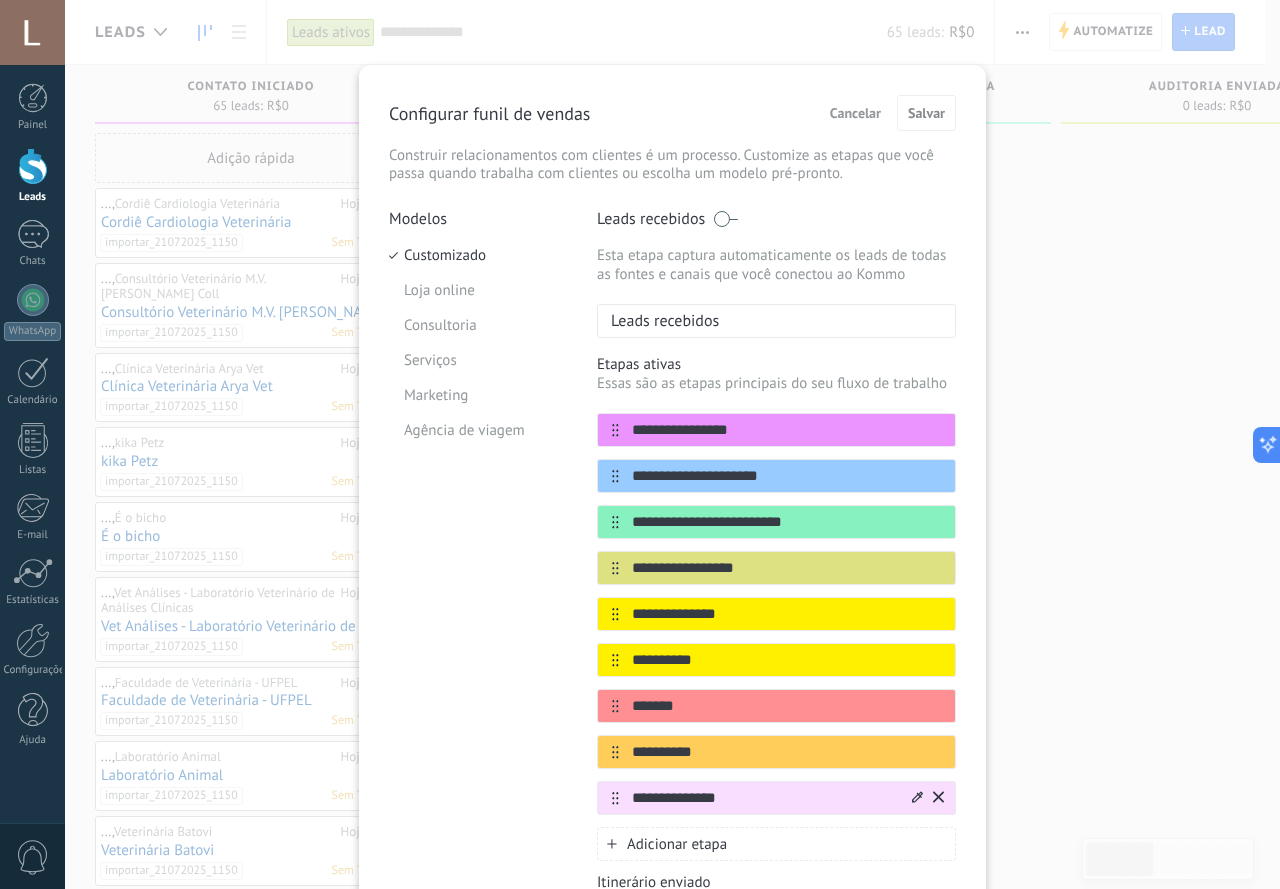 scroll, scrollTop: 200, scrollLeft: 0, axis: vertical 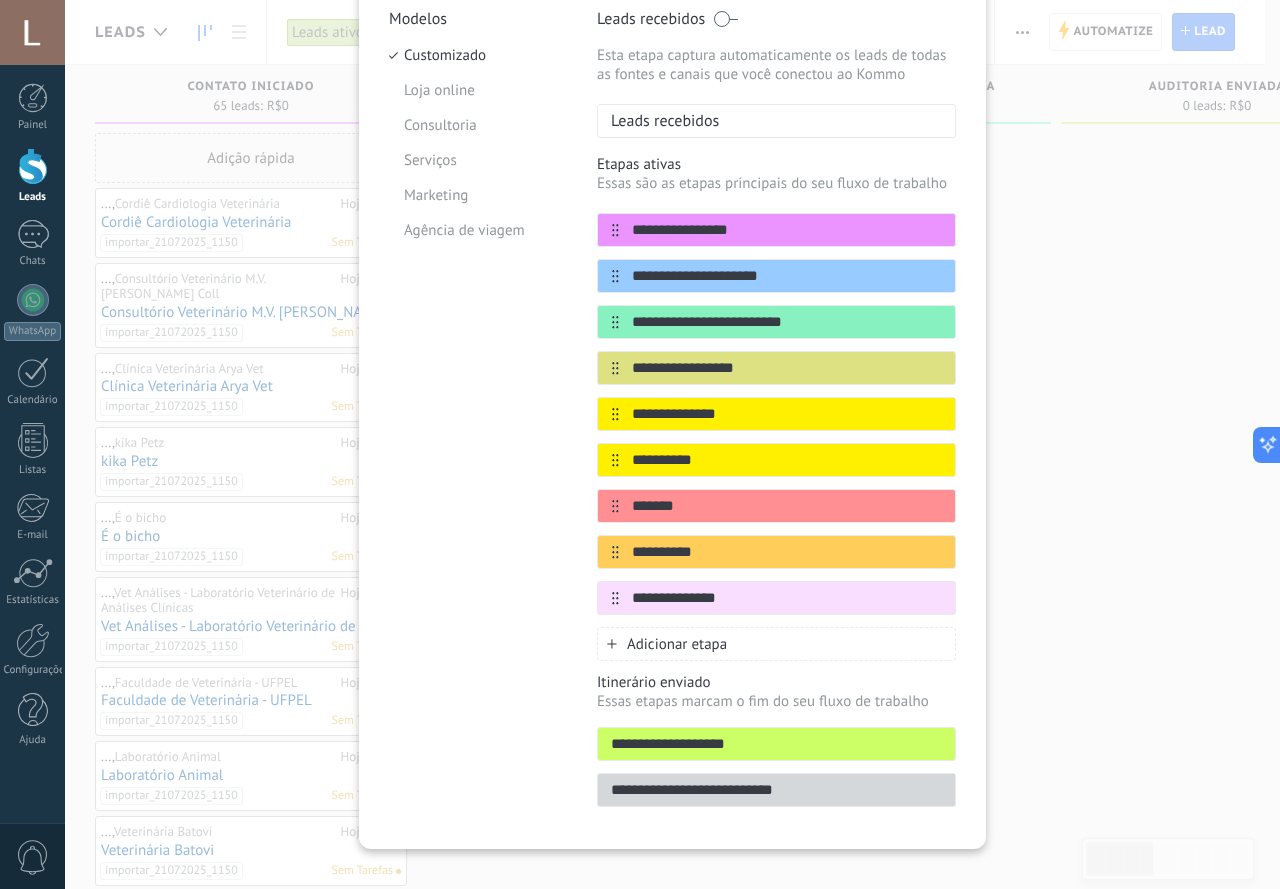click on "Adicionar etapa" at bounding box center (677, 644) 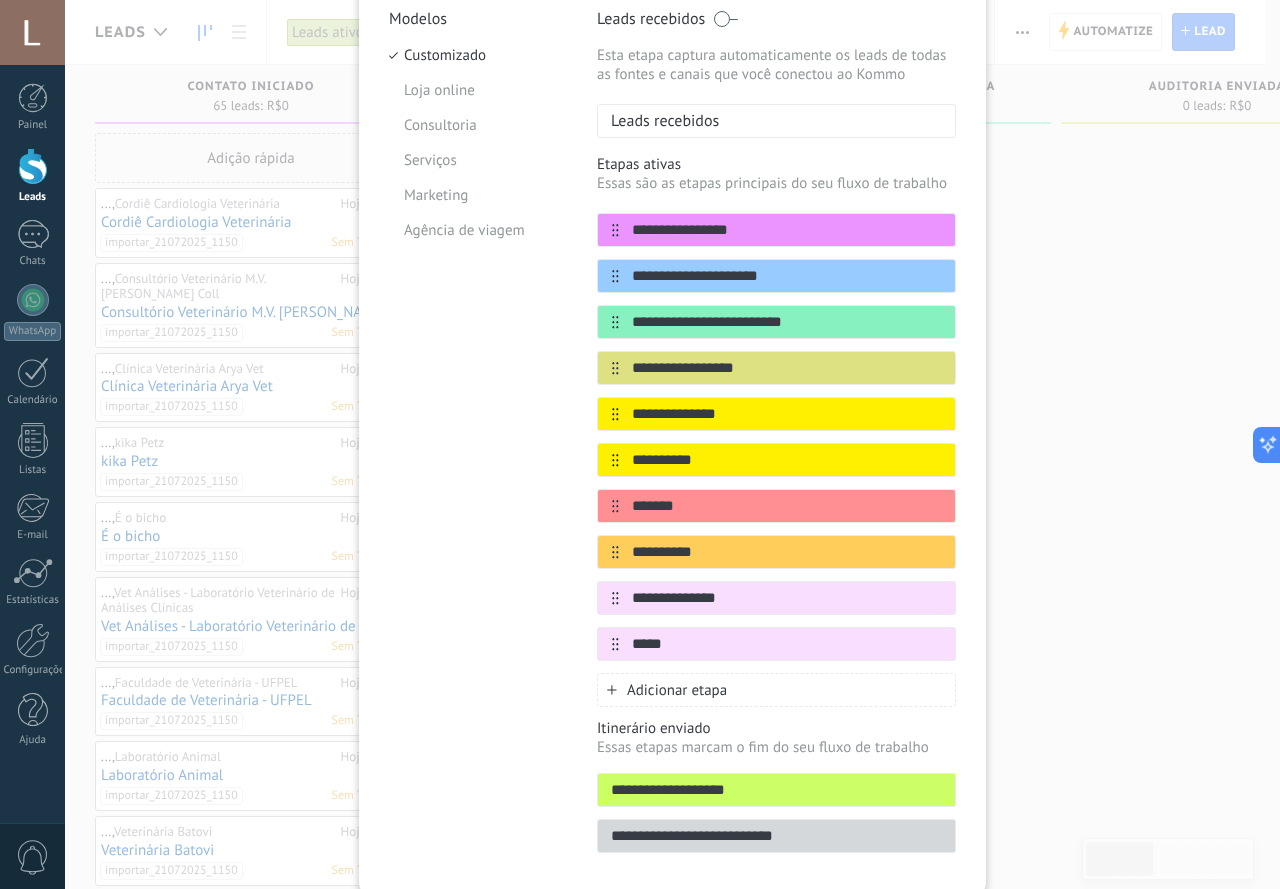 type on "*****" 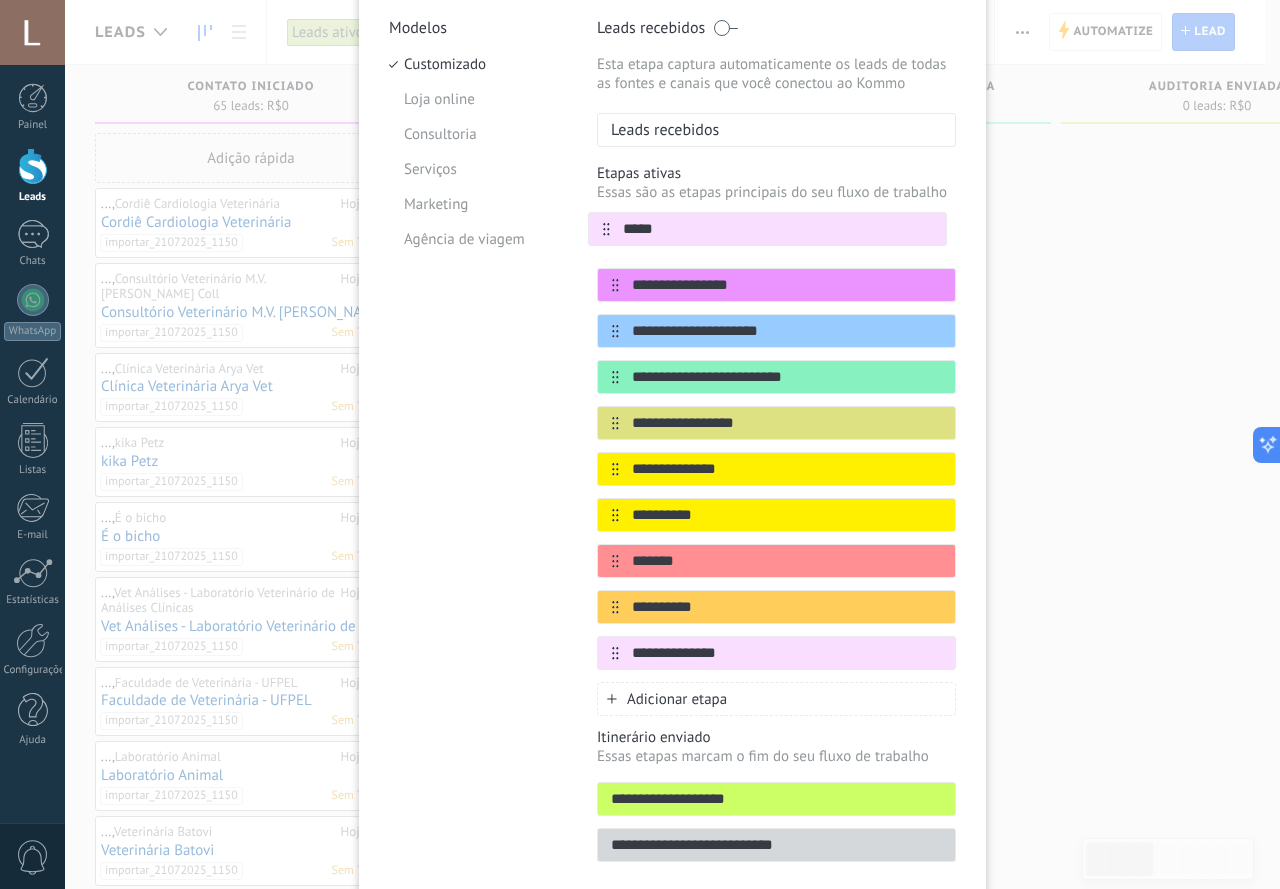 drag, startPoint x: 613, startPoint y: 645, endPoint x: 613, endPoint y: 199, distance: 446 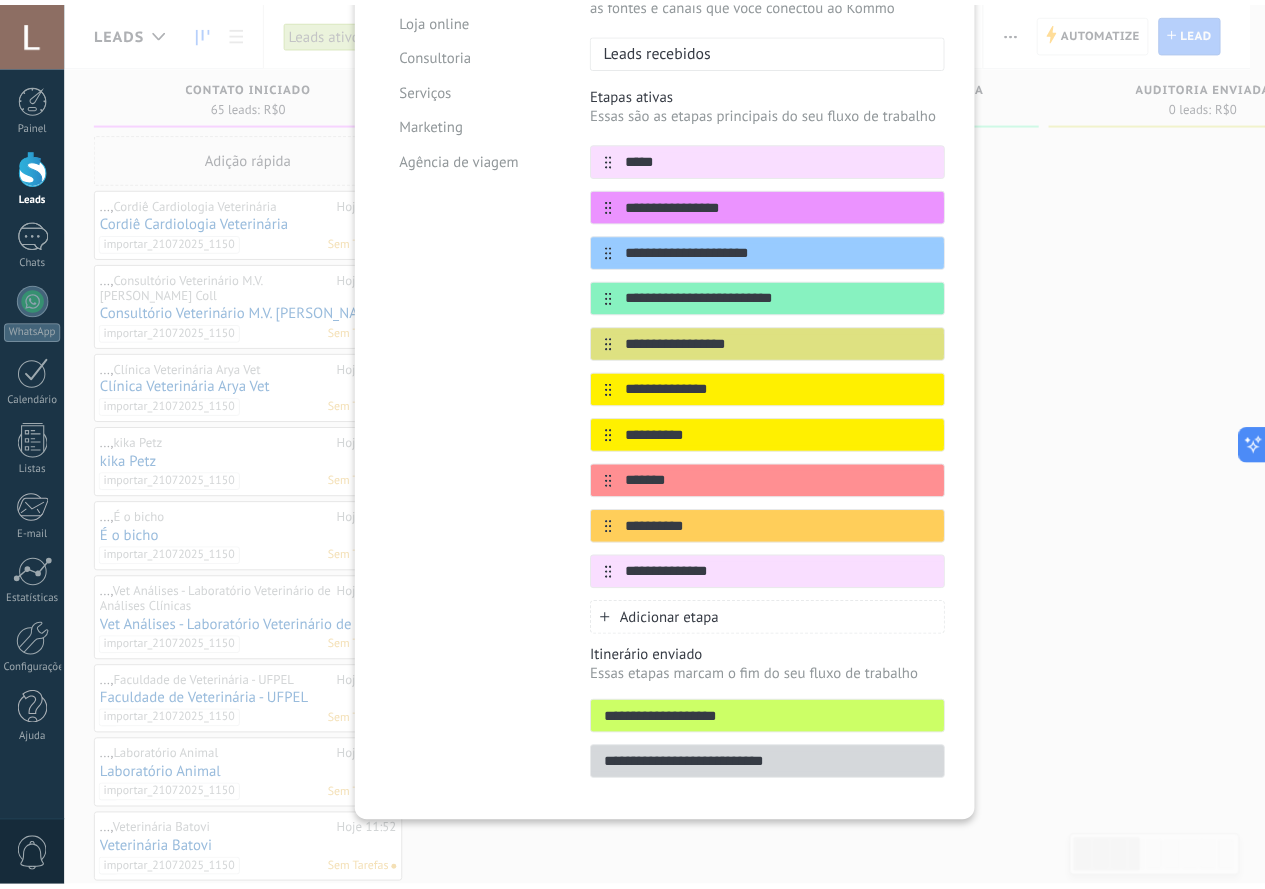 scroll, scrollTop: 0, scrollLeft: 0, axis: both 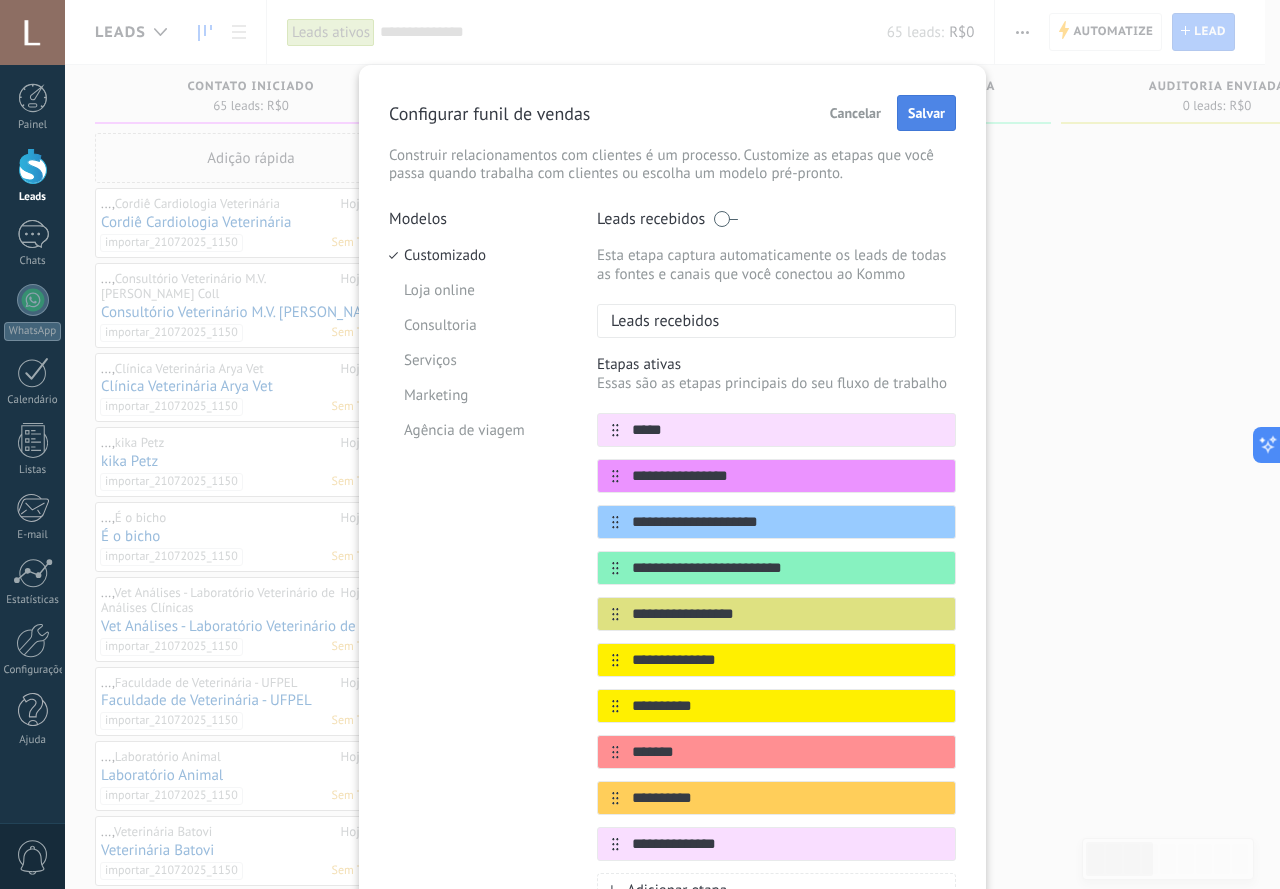 click on "Salvar" at bounding box center (926, 113) 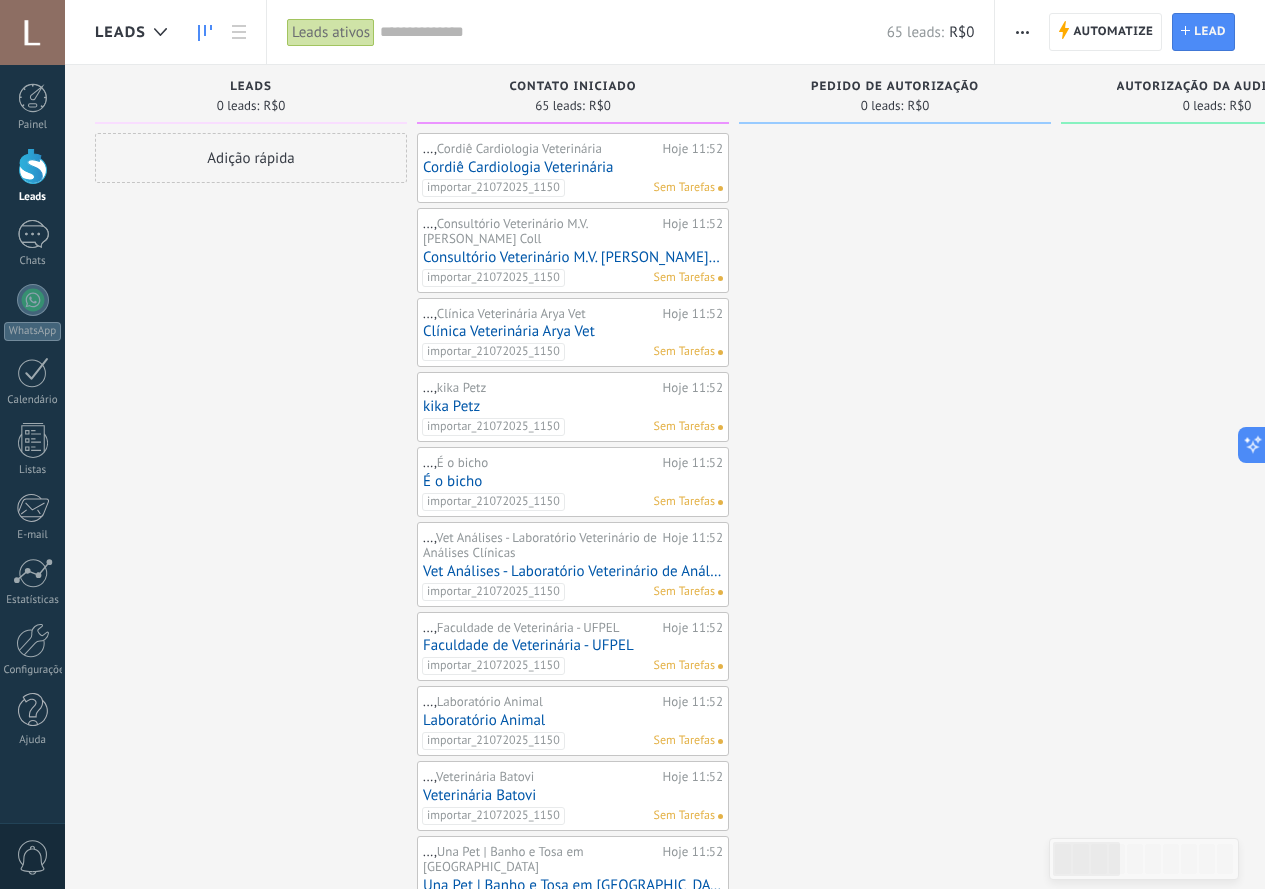 click on "Contato Iniciado" at bounding box center (573, 87) 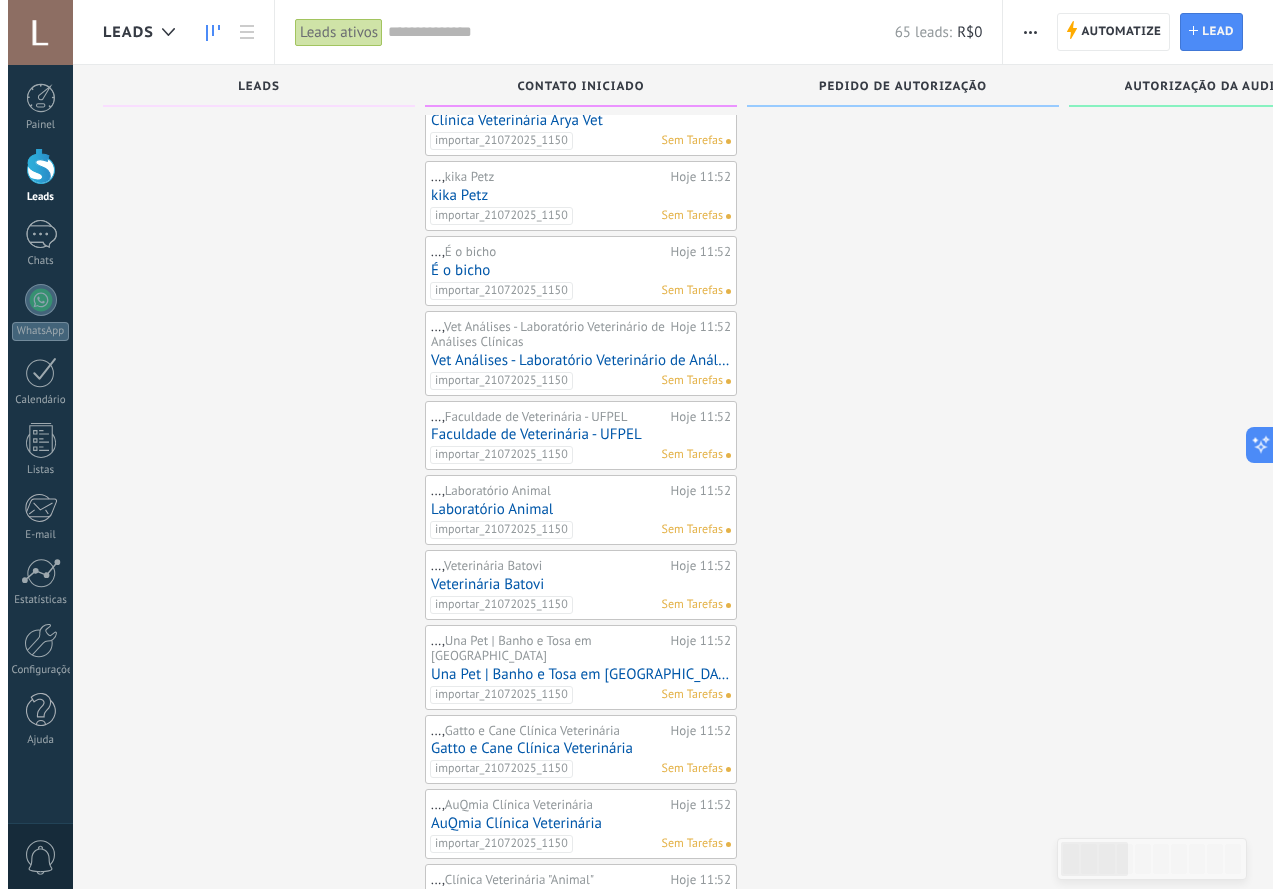 scroll, scrollTop: 0, scrollLeft: 0, axis: both 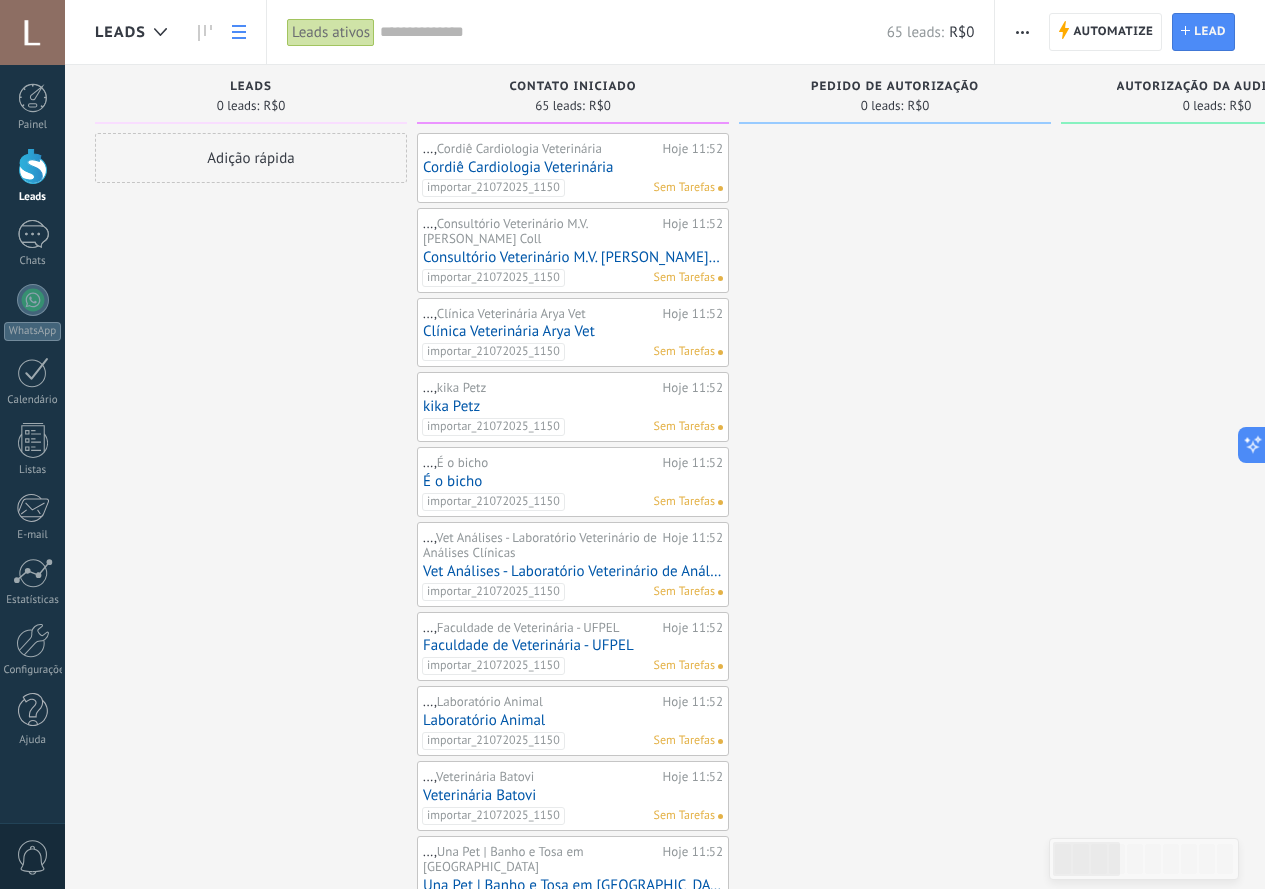 click at bounding box center (239, 32) 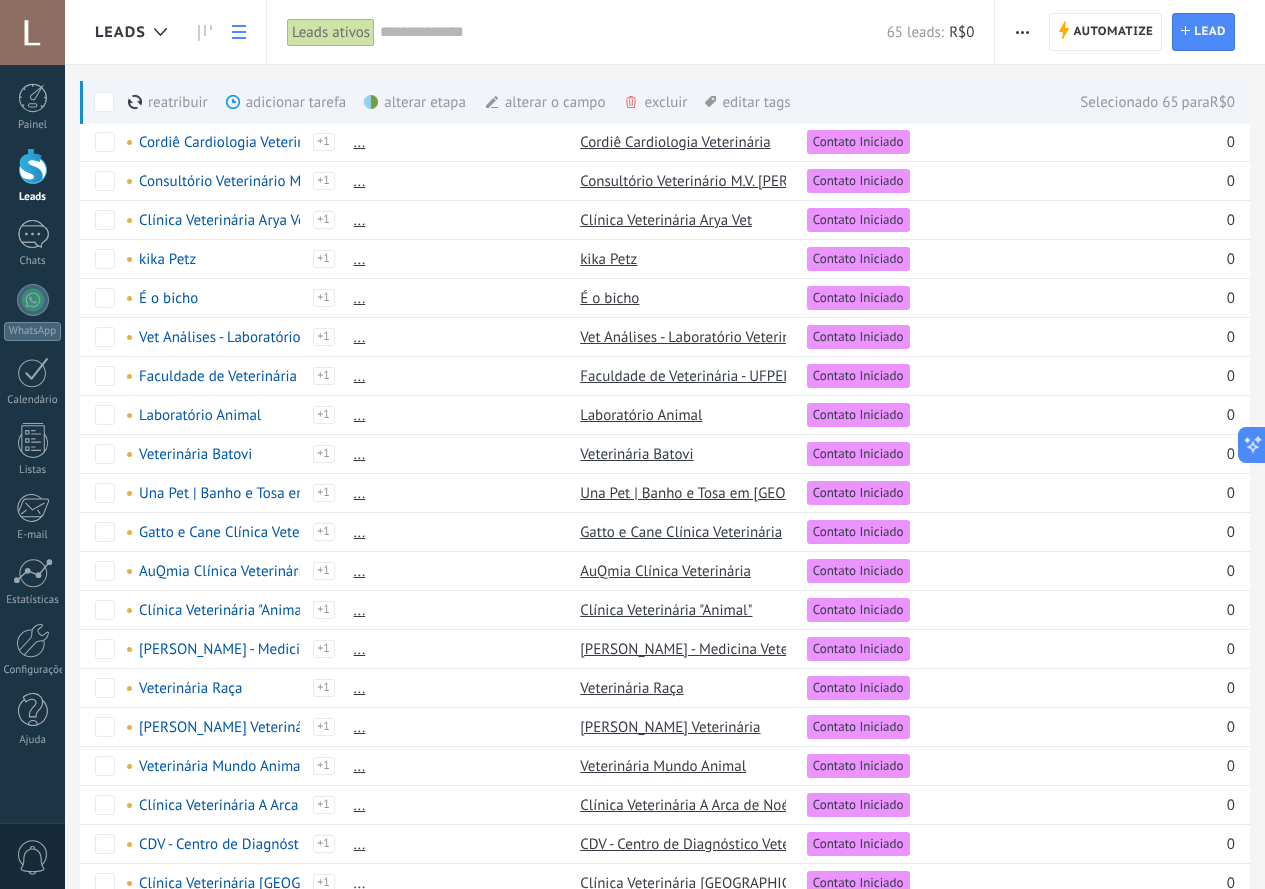 click on "alterar etapa mais" at bounding box center (451, 102) 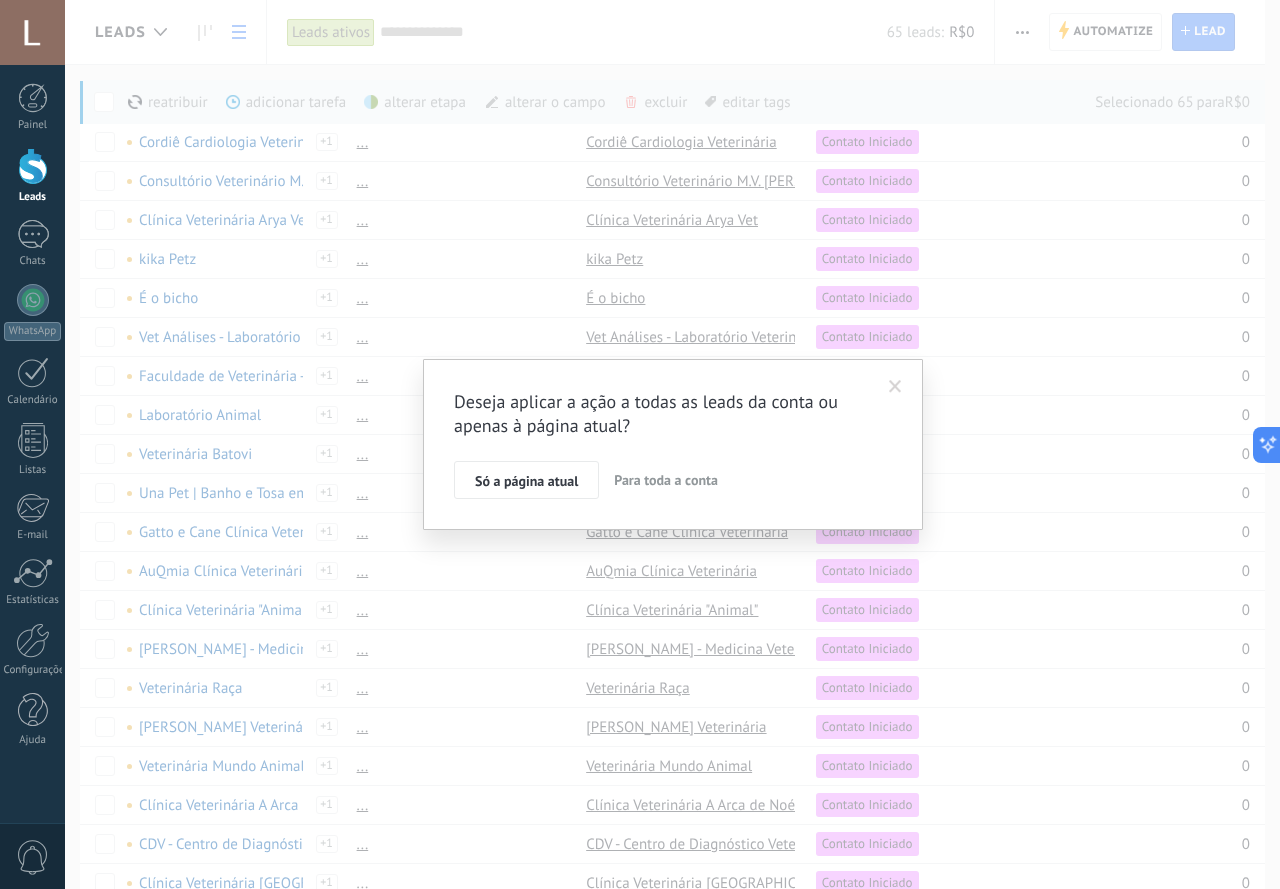 click on "Para toda a conta" at bounding box center [666, 480] 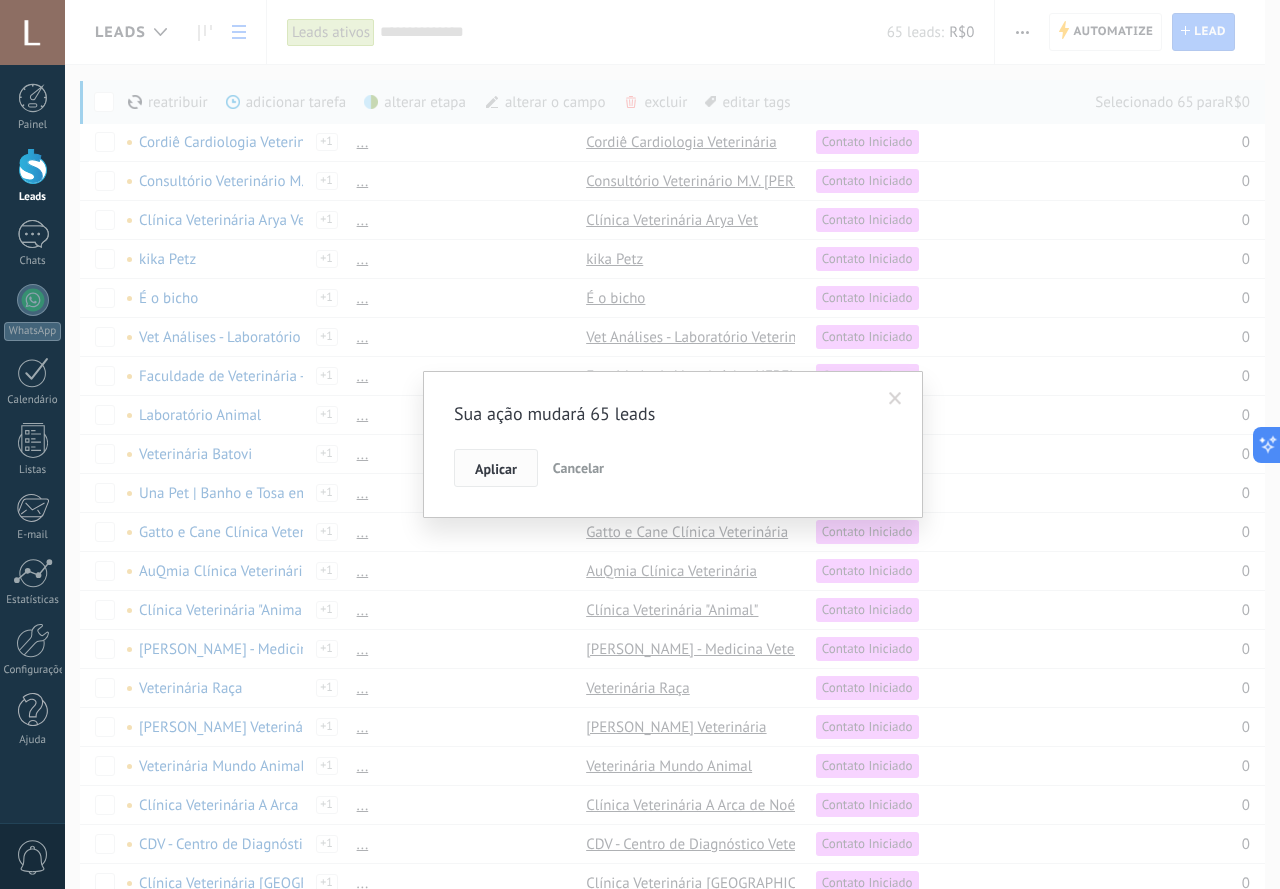 click on "Aplicar" at bounding box center (496, 469) 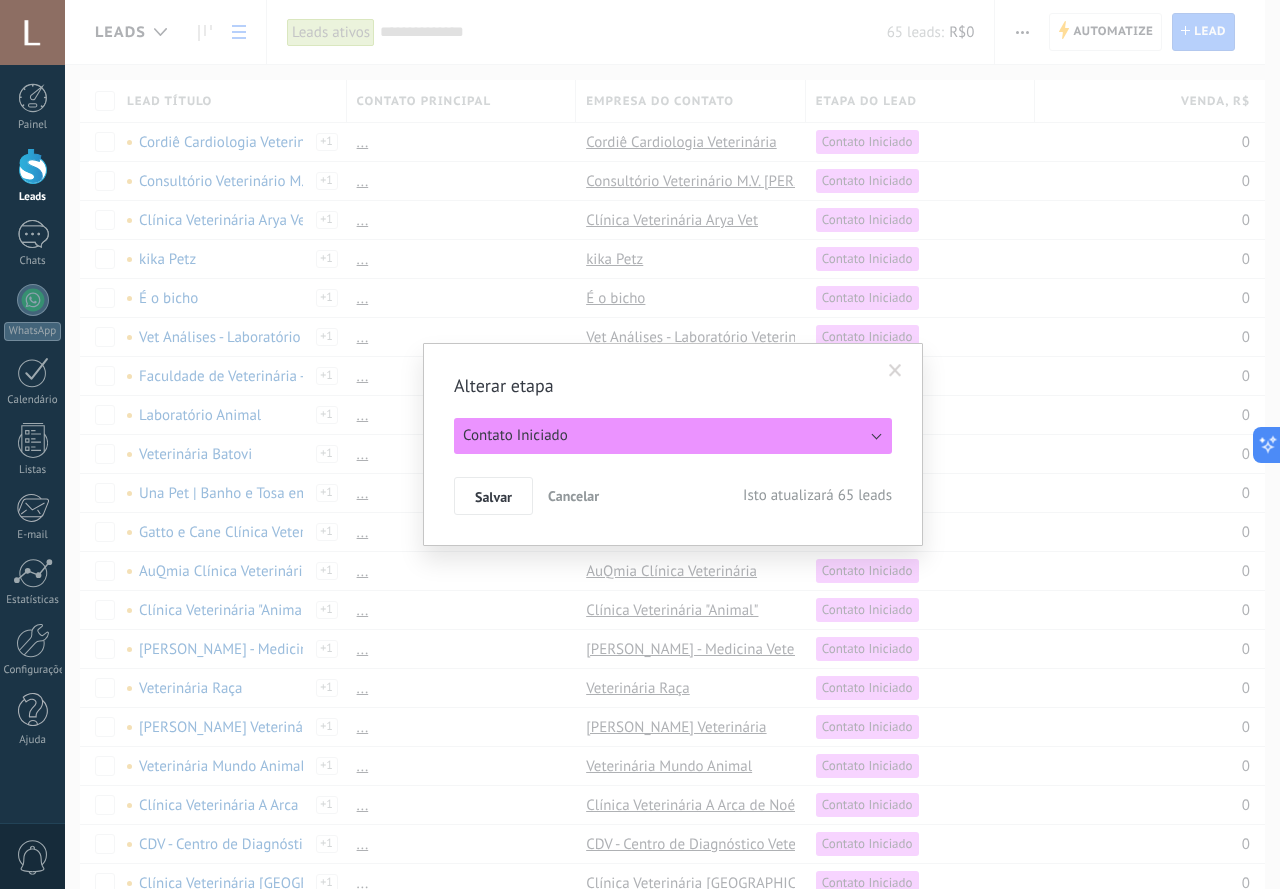 click on "Contato Iniciado" at bounding box center (515, 435) 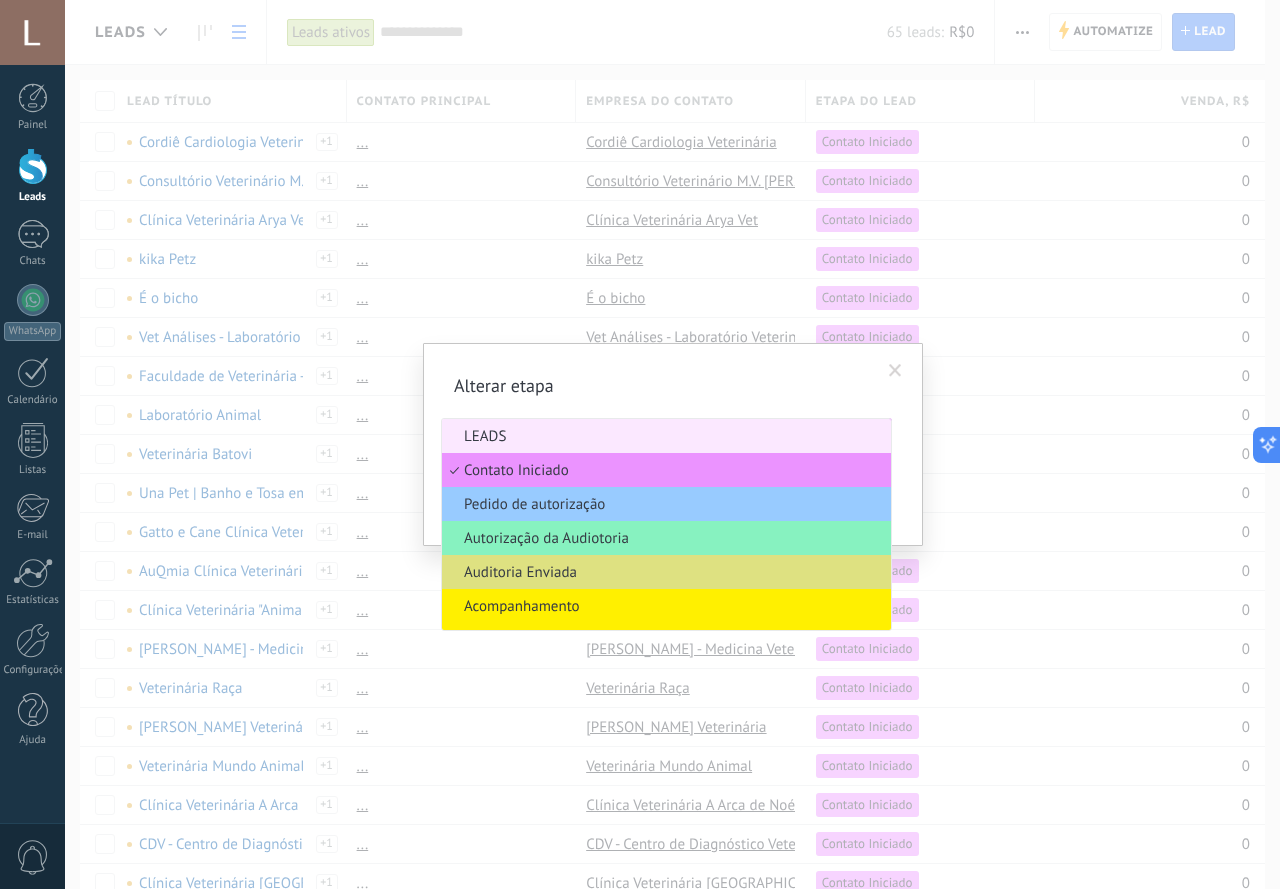 click on "LEADS" at bounding box center [663, 436] 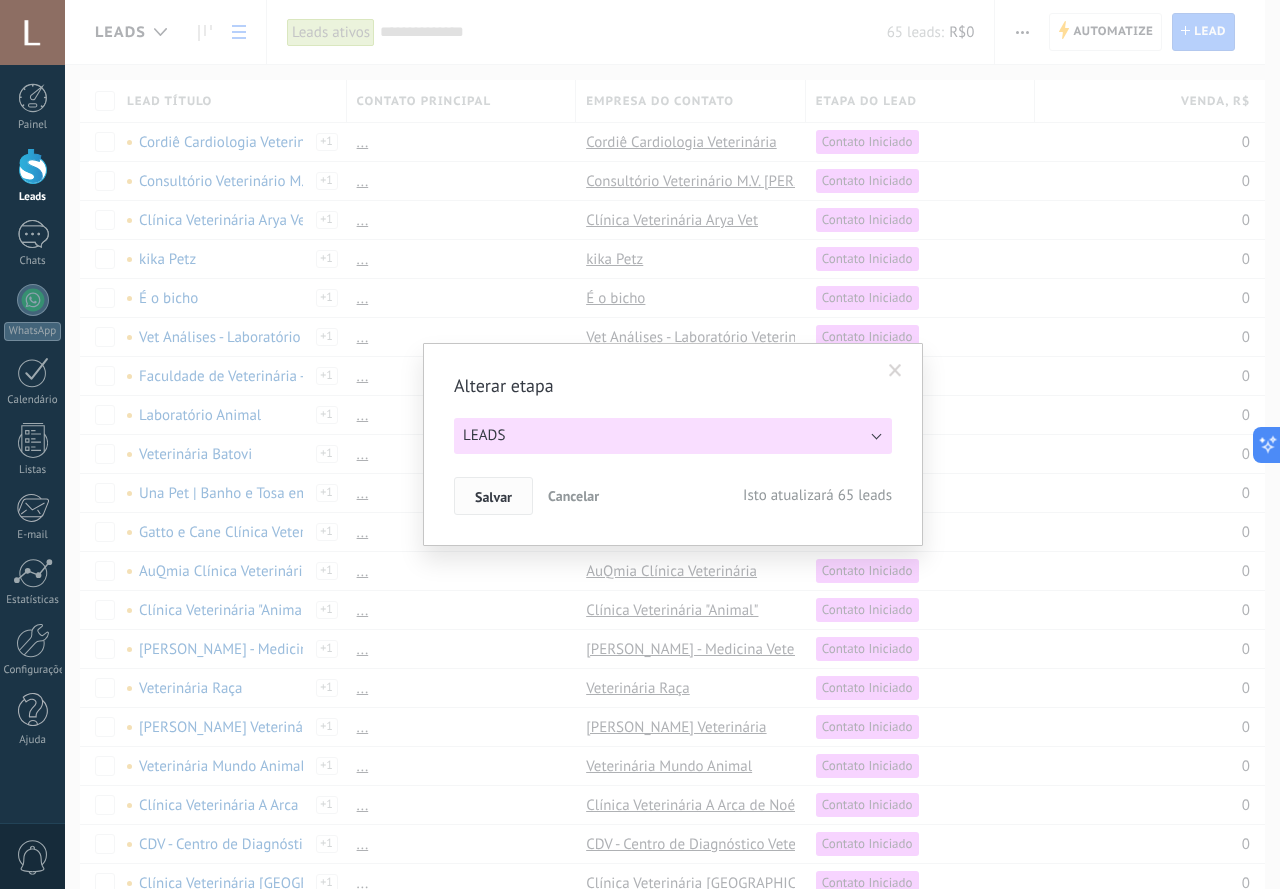 click on "Salvar" at bounding box center [493, 497] 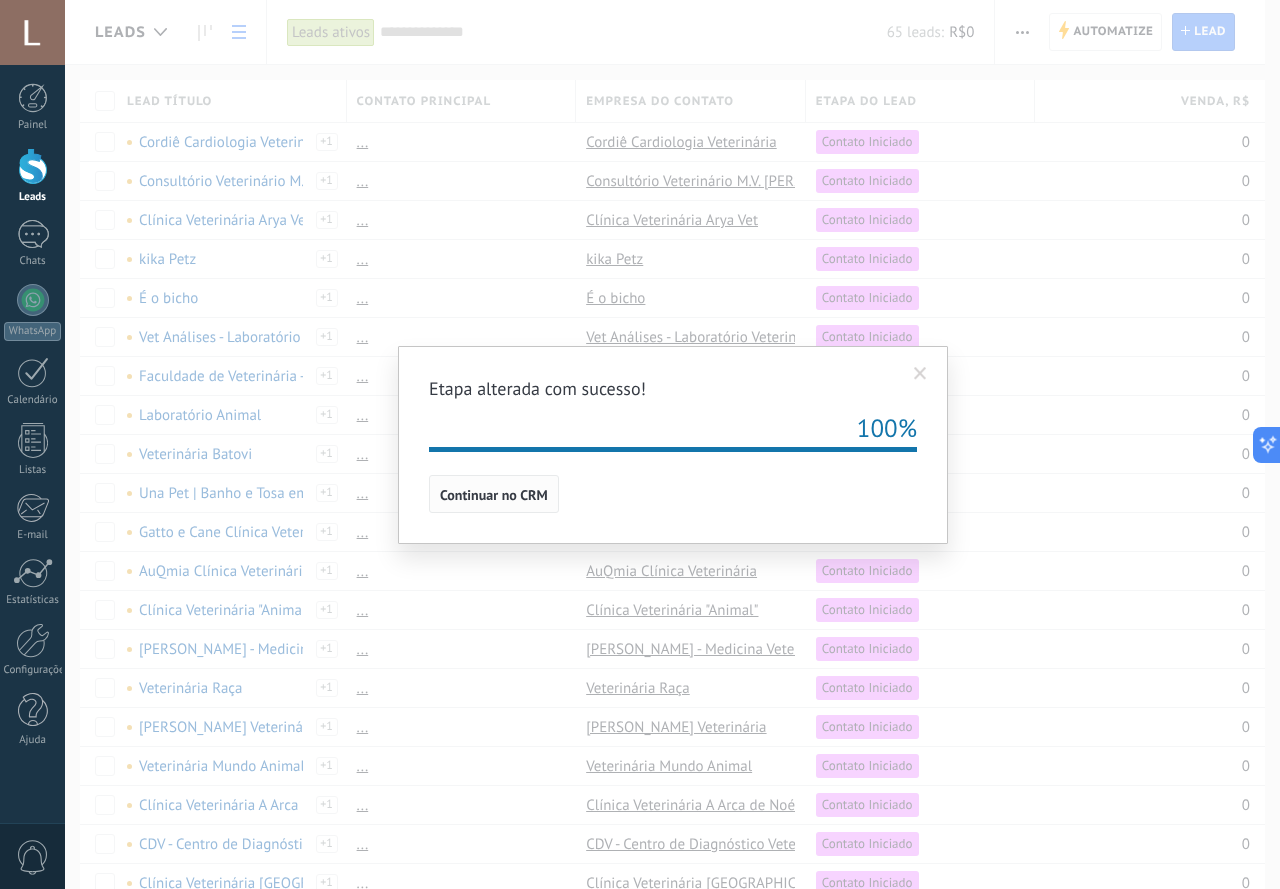 click on "Continuar no CRM" at bounding box center (494, 495) 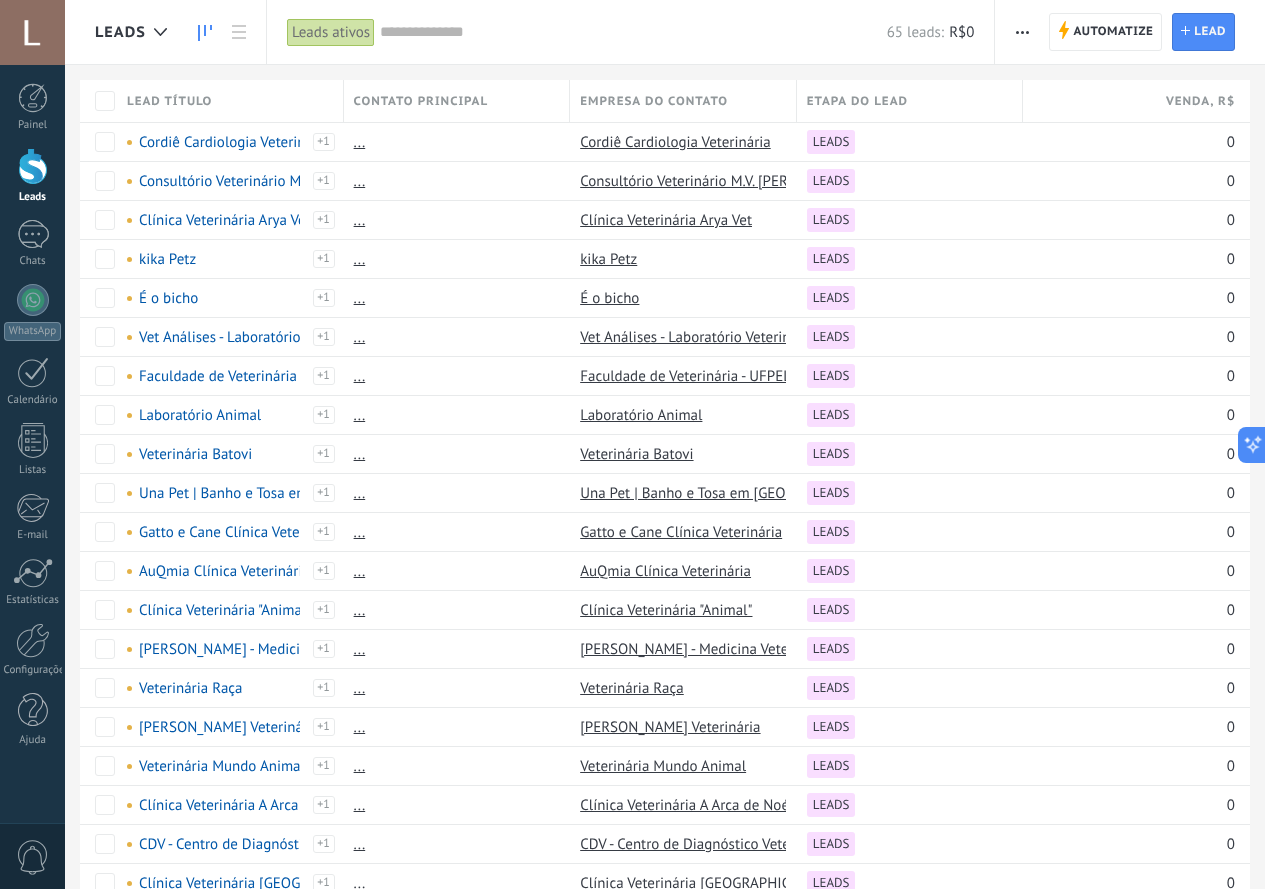 click 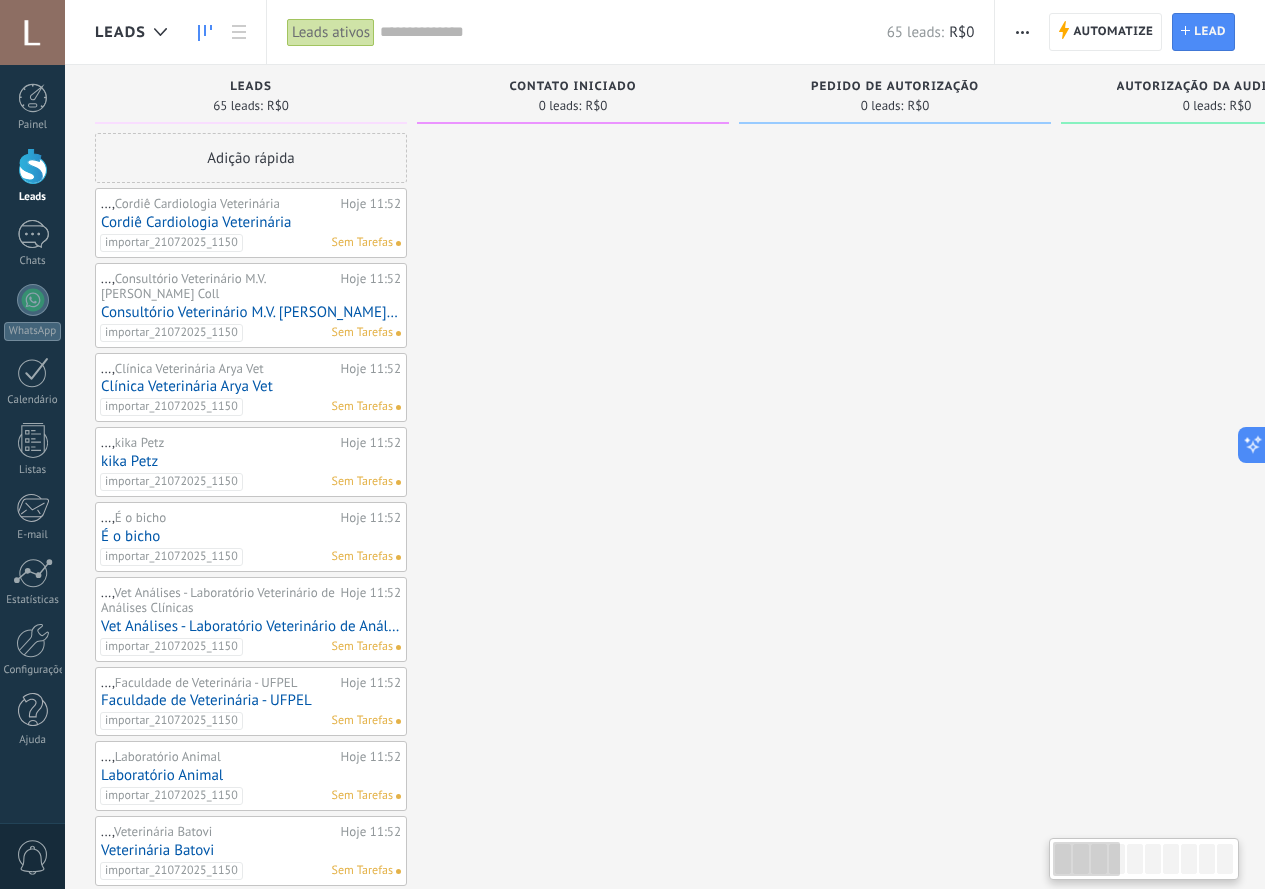 click at bounding box center [573, 927] 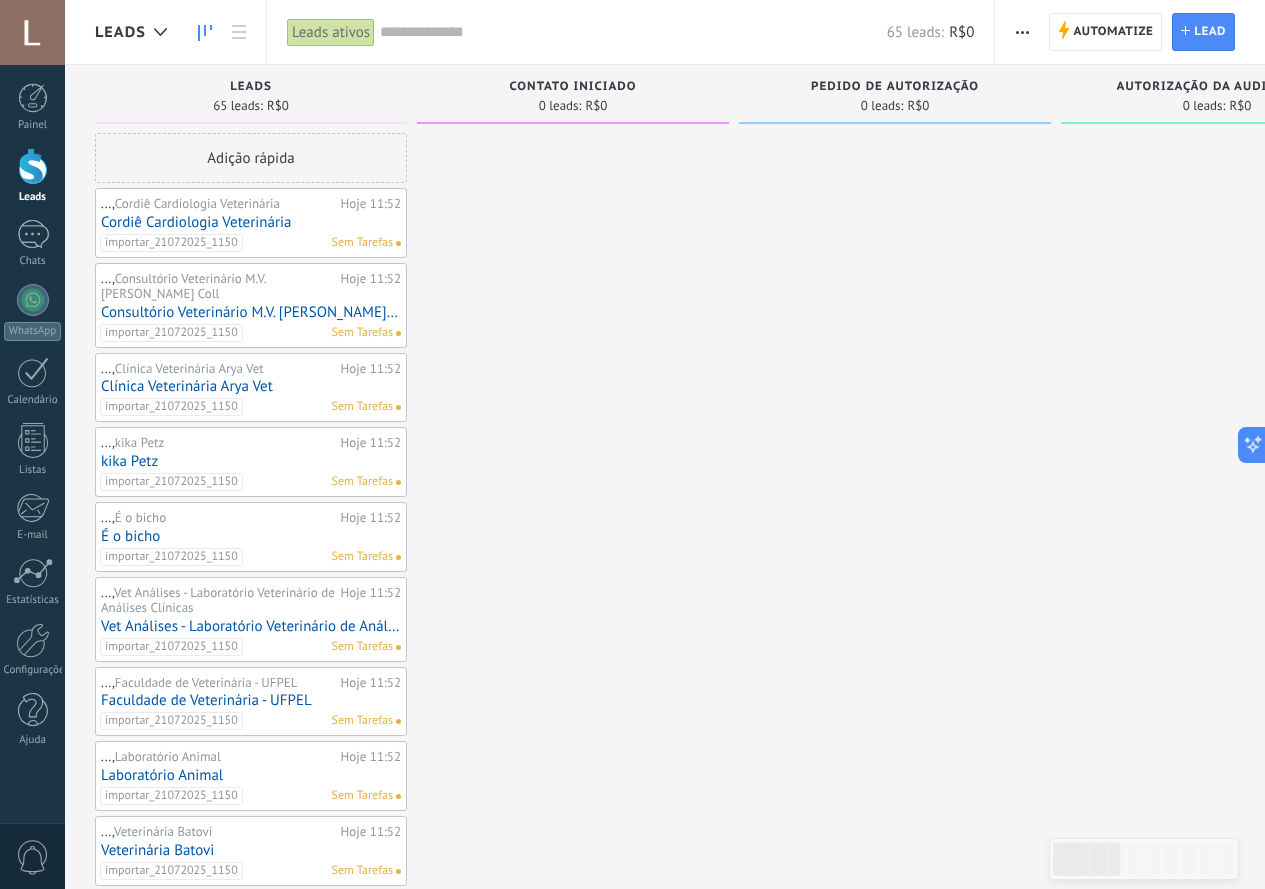 click at bounding box center (1022, 32) 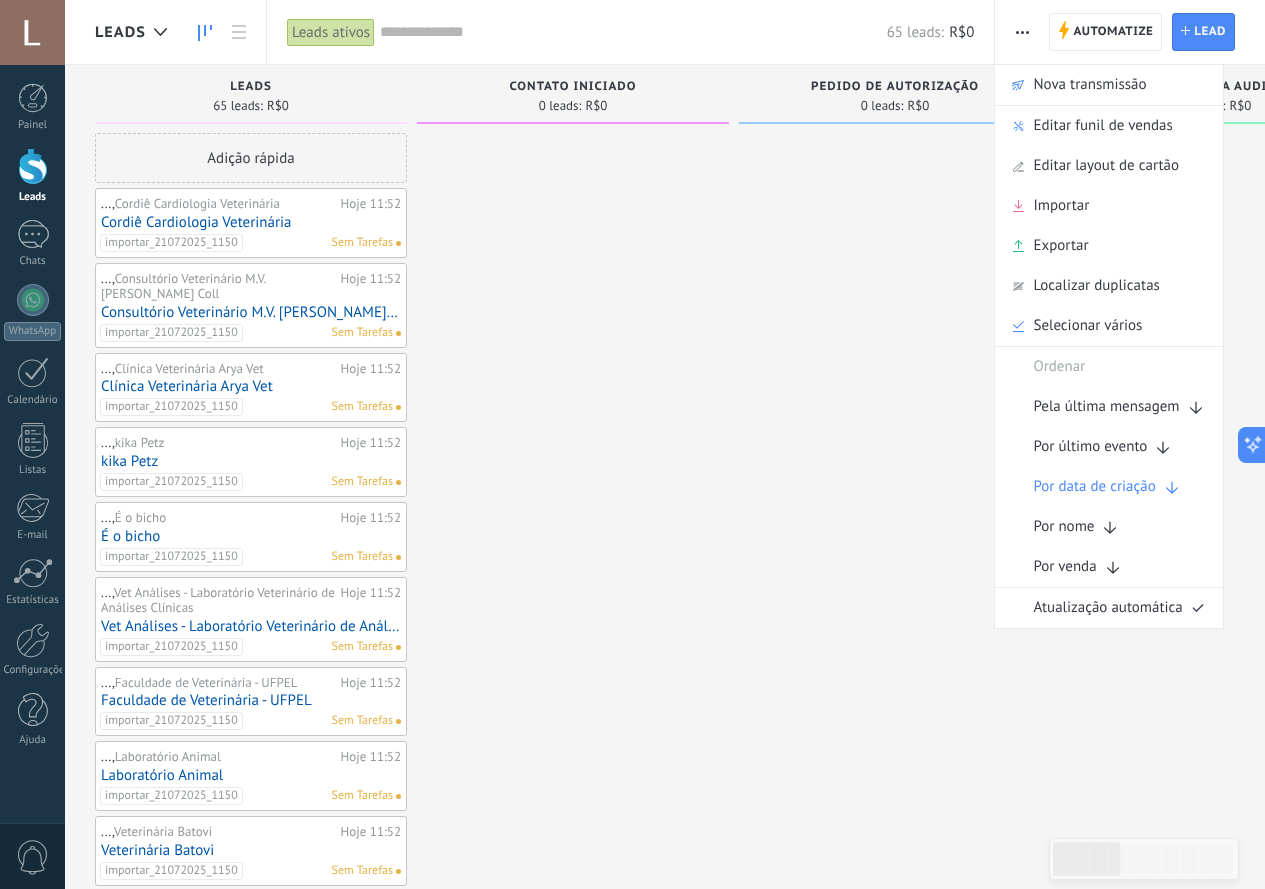 click at bounding box center [895, 927] 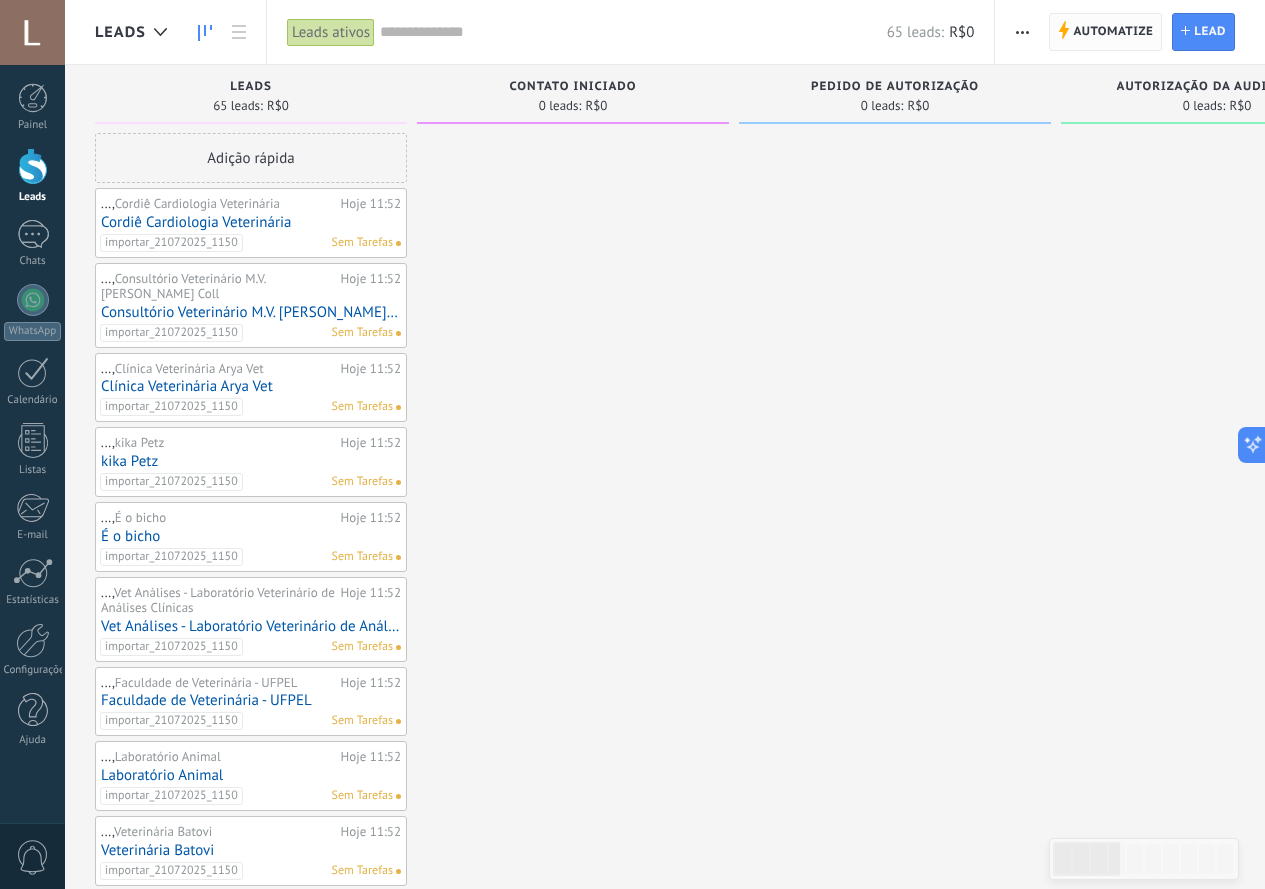 click on "Automatize" at bounding box center (1113, 32) 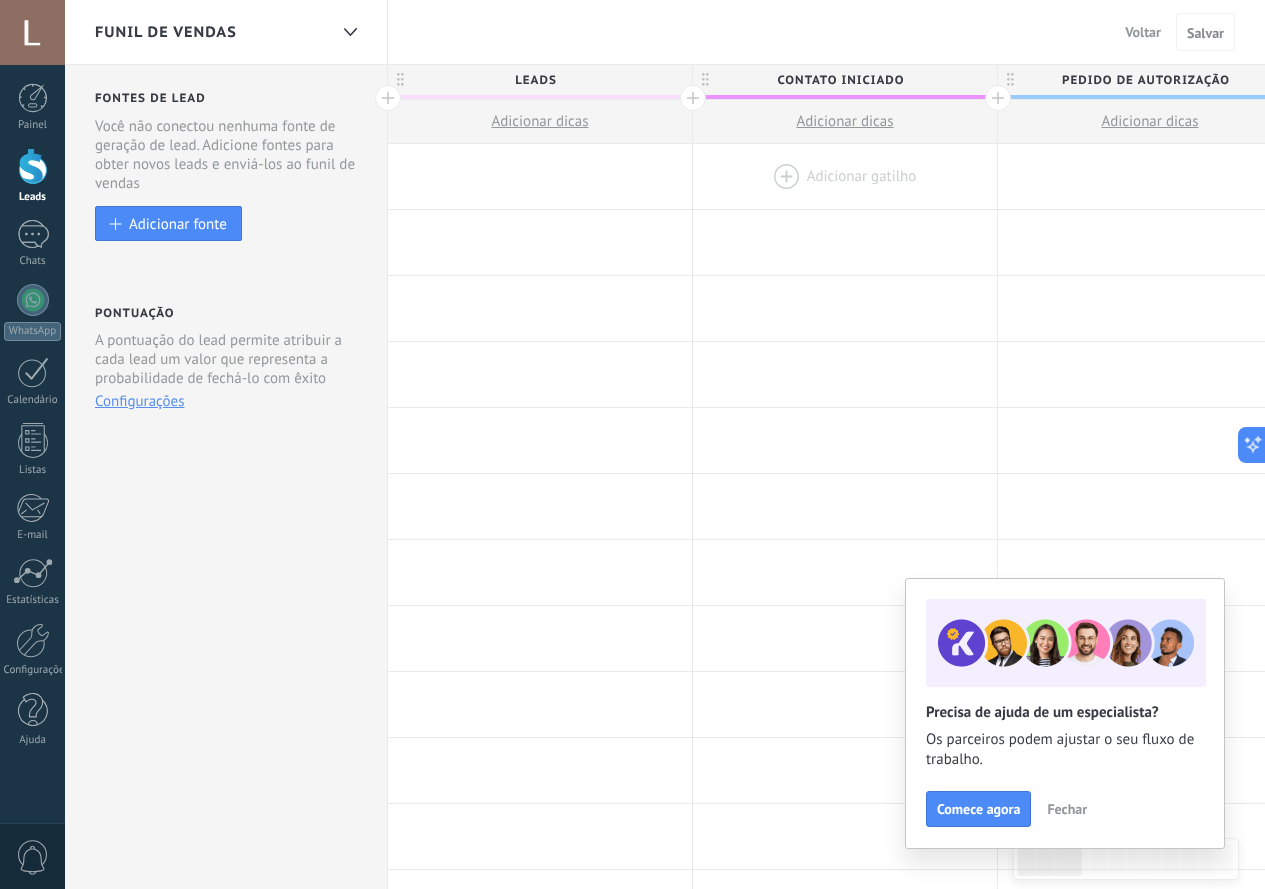 click at bounding box center (845, 176) 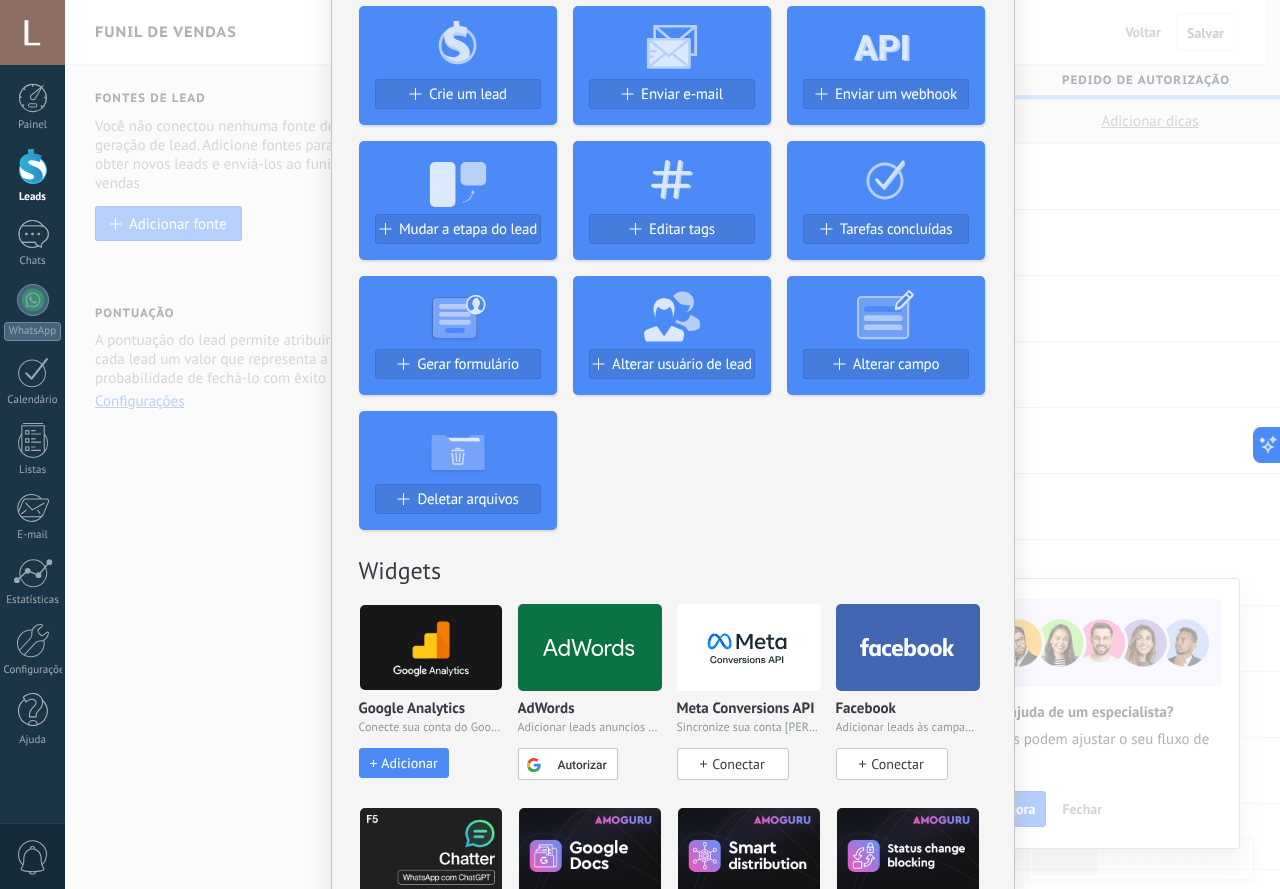 scroll, scrollTop: 100, scrollLeft: 0, axis: vertical 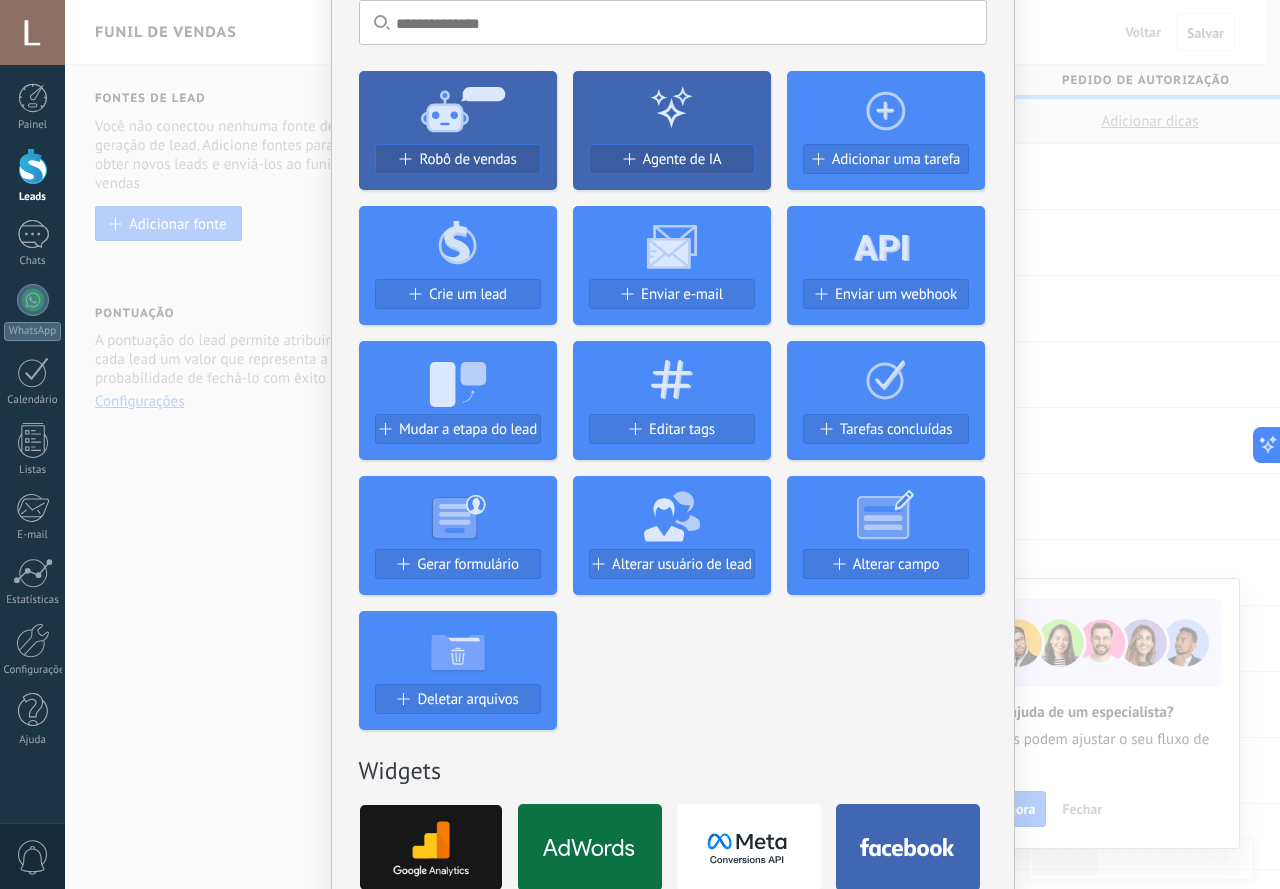 click on "Agente de IA" at bounding box center (672, 167) 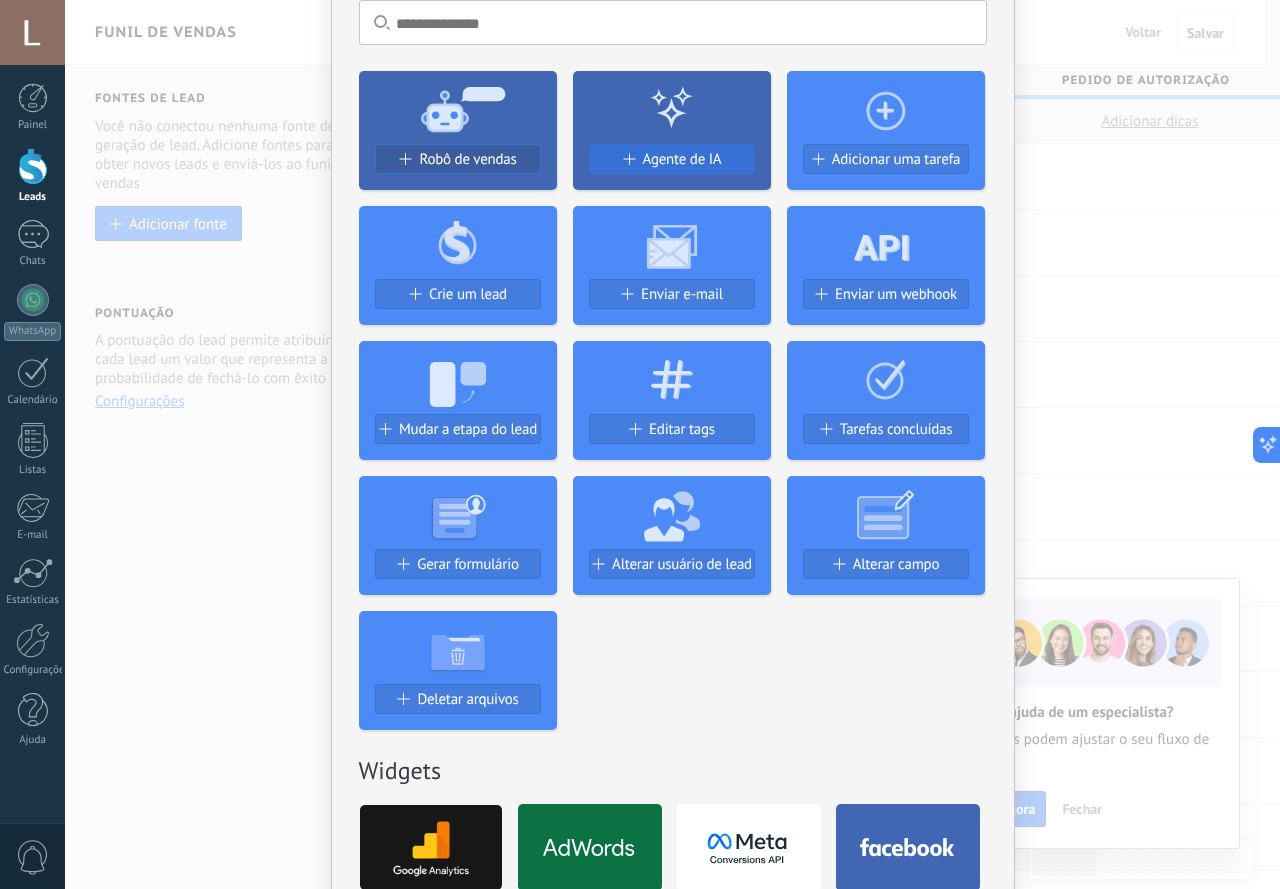 click on "Agente de IA" at bounding box center [682, 159] 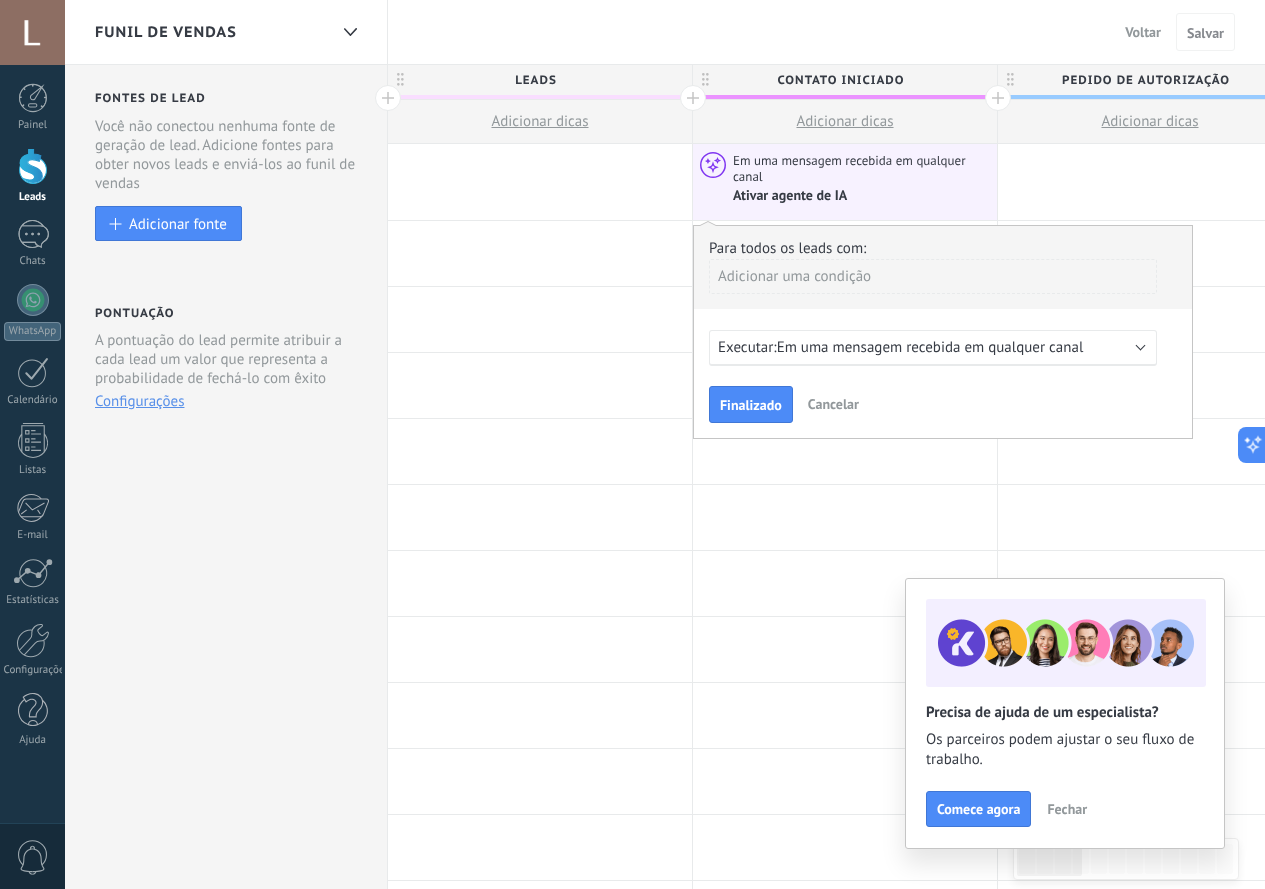 click on "Em uma mensagem recebida em qualquer canal" at bounding box center (930, 347) 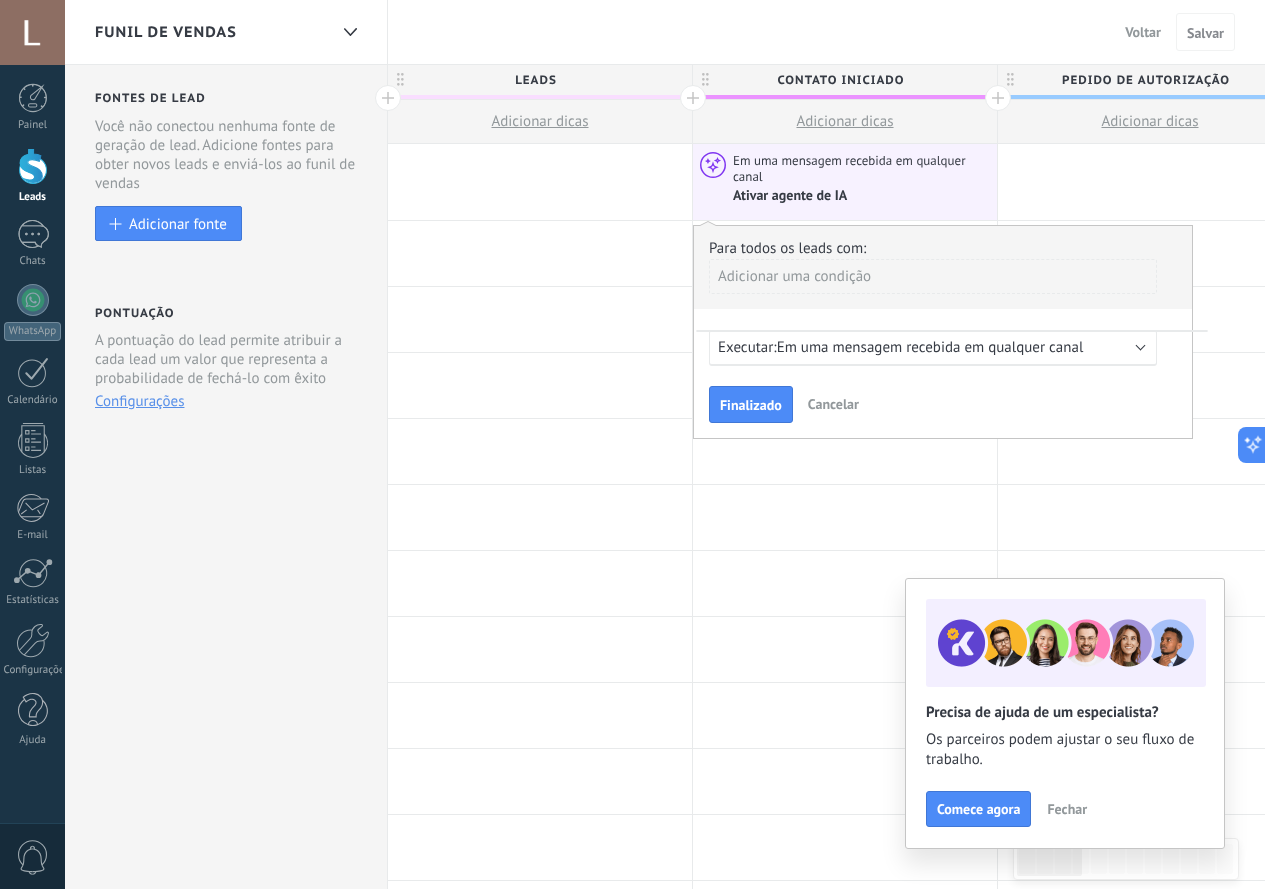 click on "Executar:   Em uma mensagem recebida em qualquer canal" at bounding box center (933, 348) 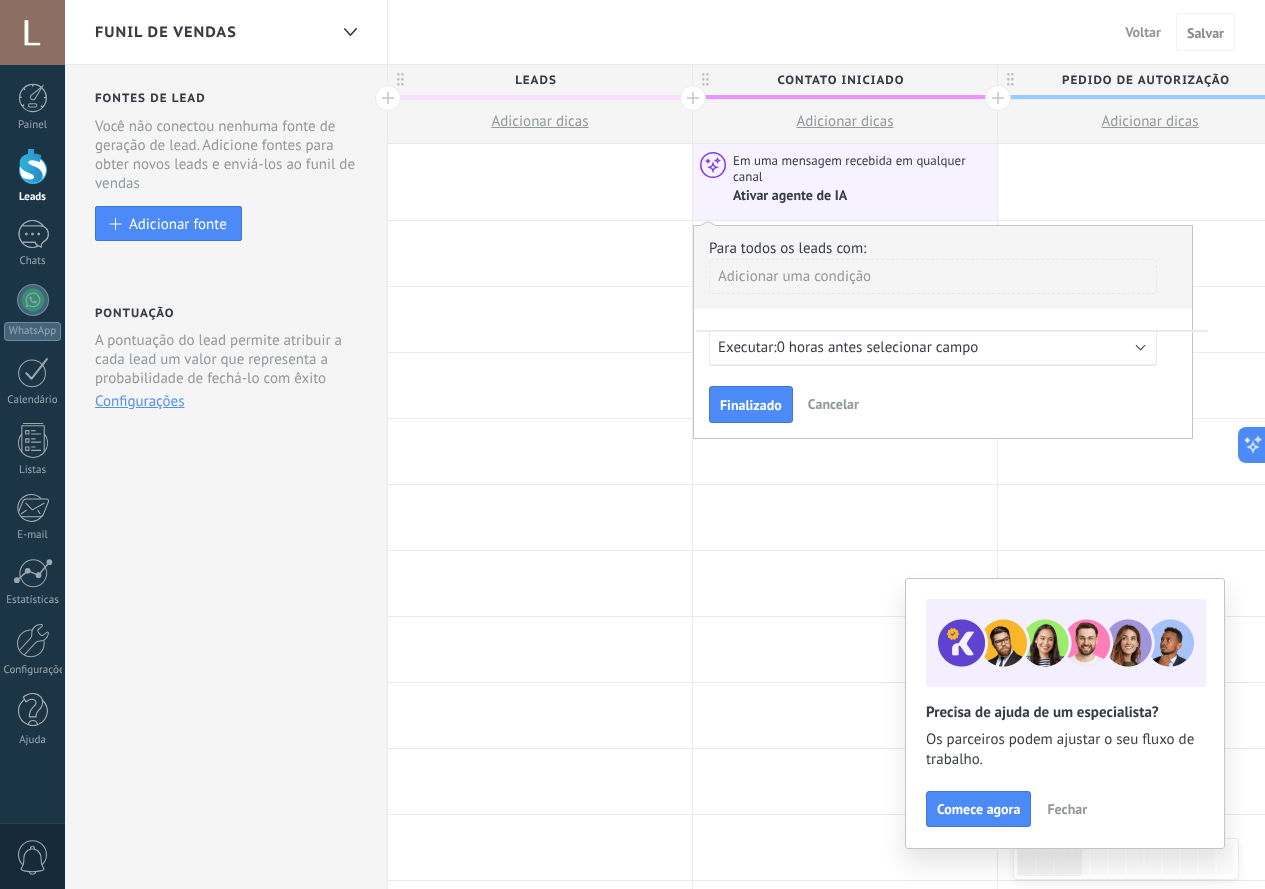click on "Executar:   0 horas antes selecionar campo" at bounding box center [925, 347] 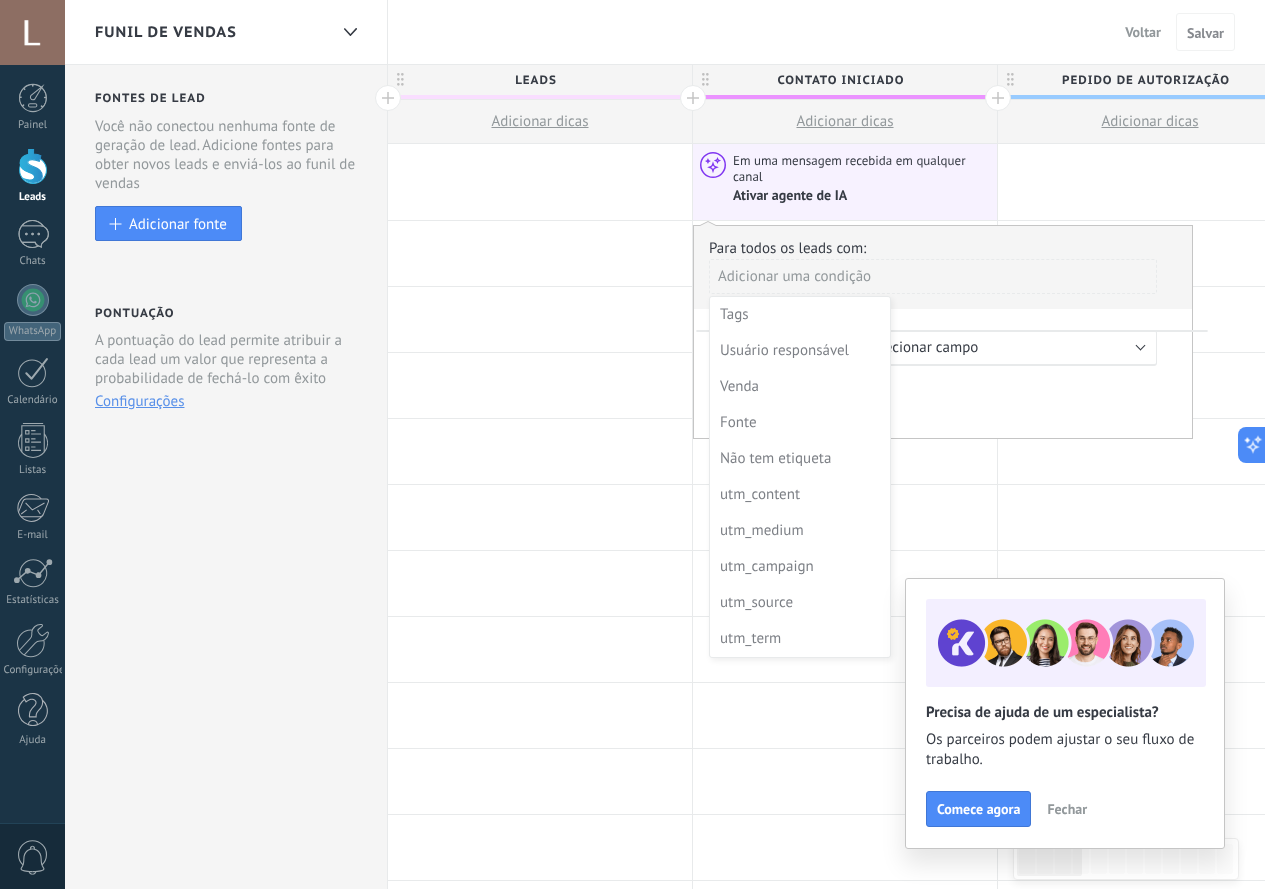 click at bounding box center (943, 332) 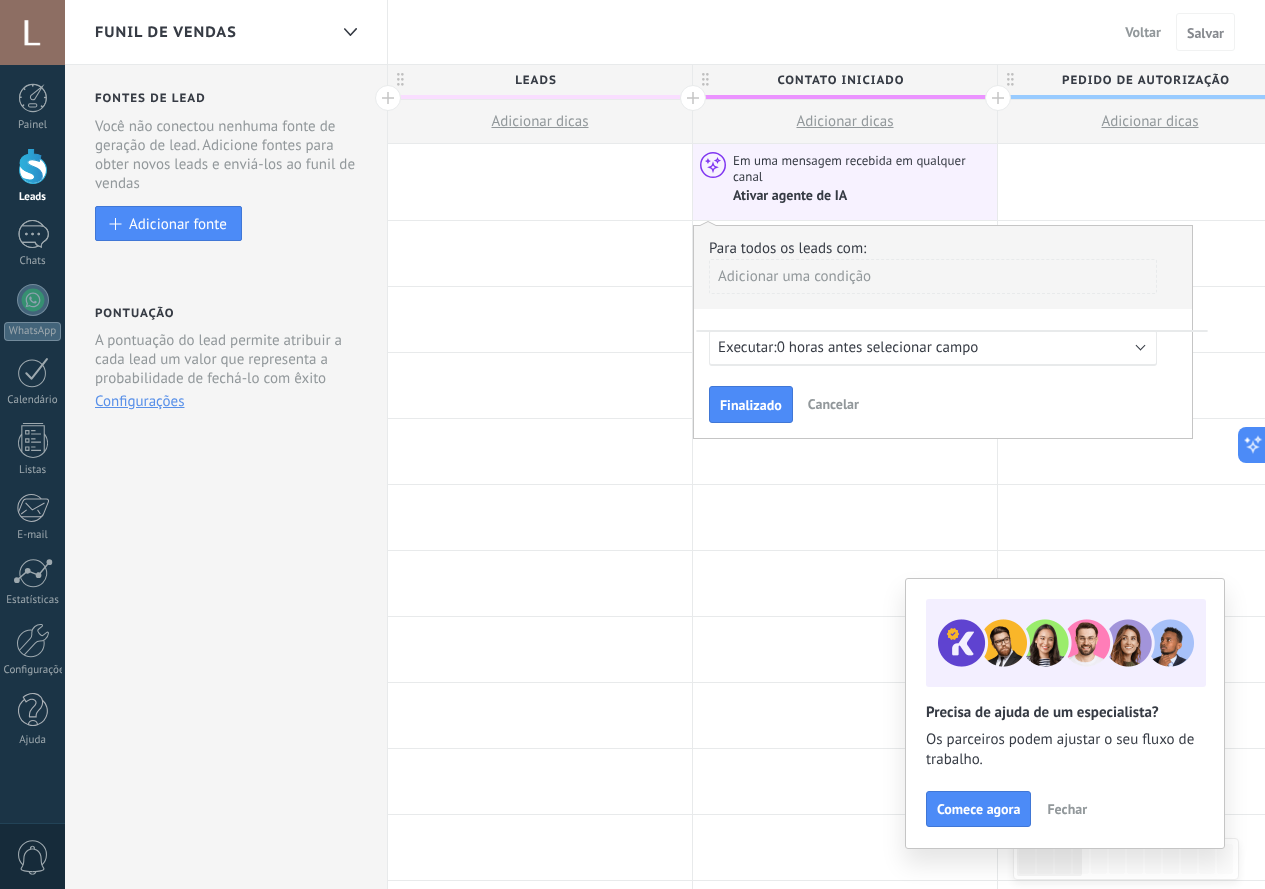 click on "0 horas antes selecionar campo" at bounding box center [878, 347] 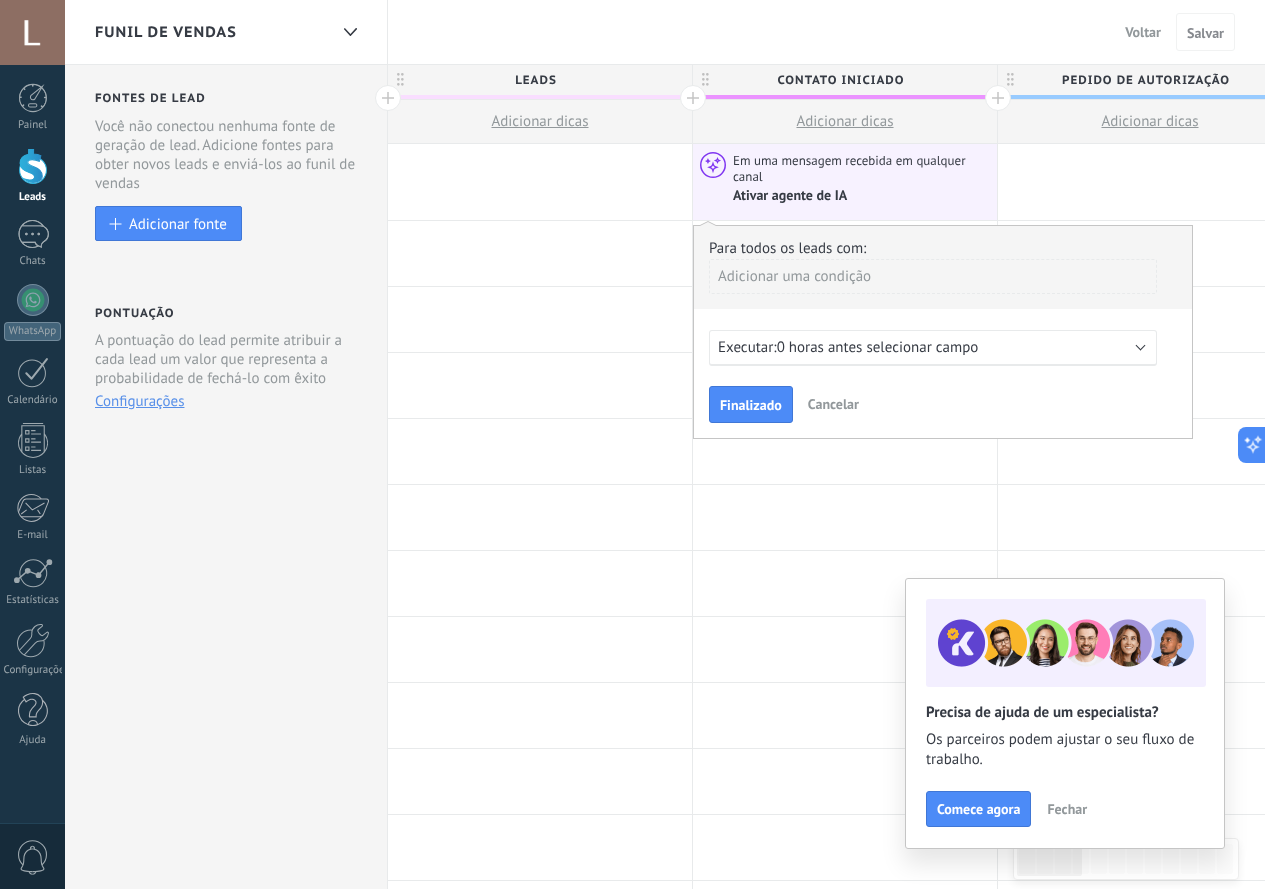 click on "Cancelar" at bounding box center (833, 404) 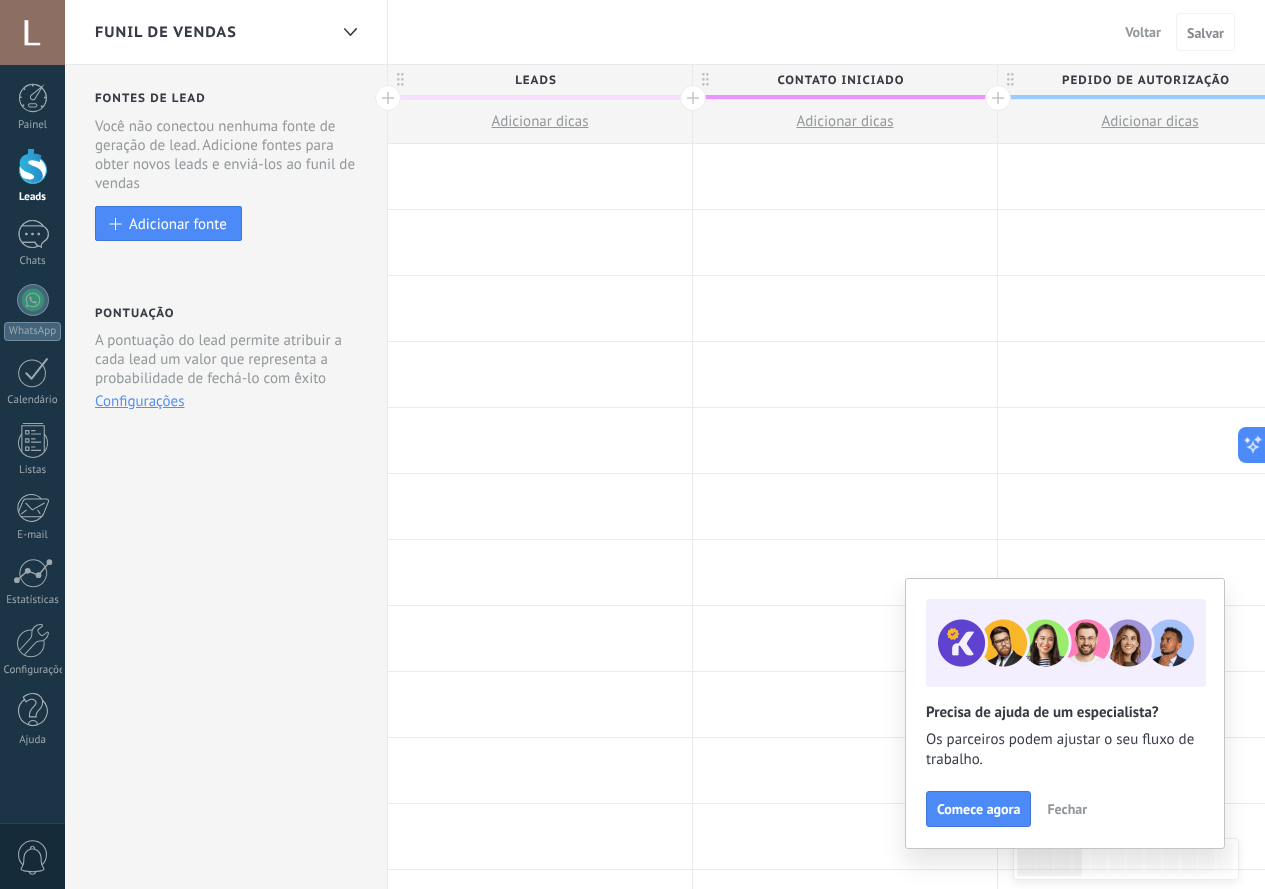 click on "Adicionar dicas" at bounding box center (845, 121) 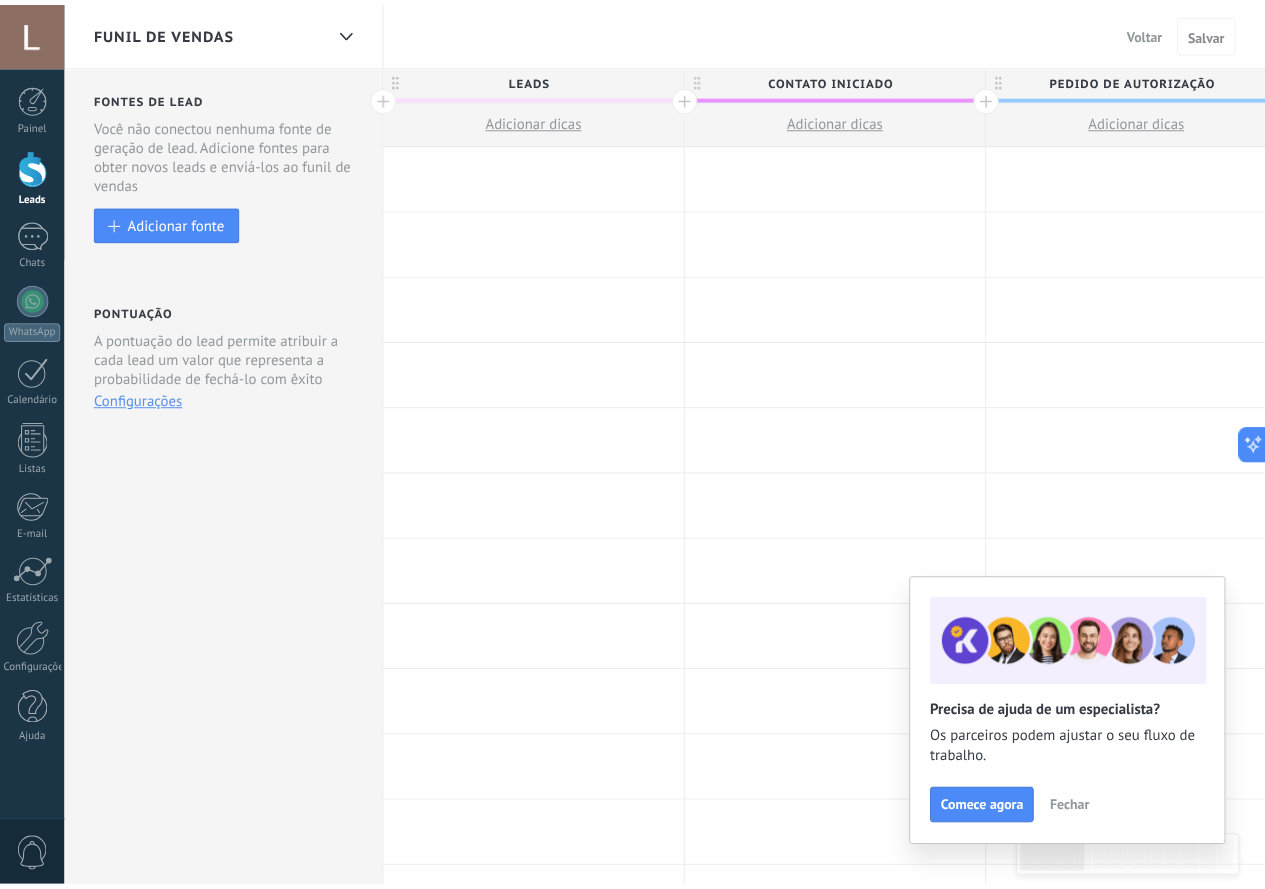 scroll, scrollTop: 19, scrollLeft: 0, axis: vertical 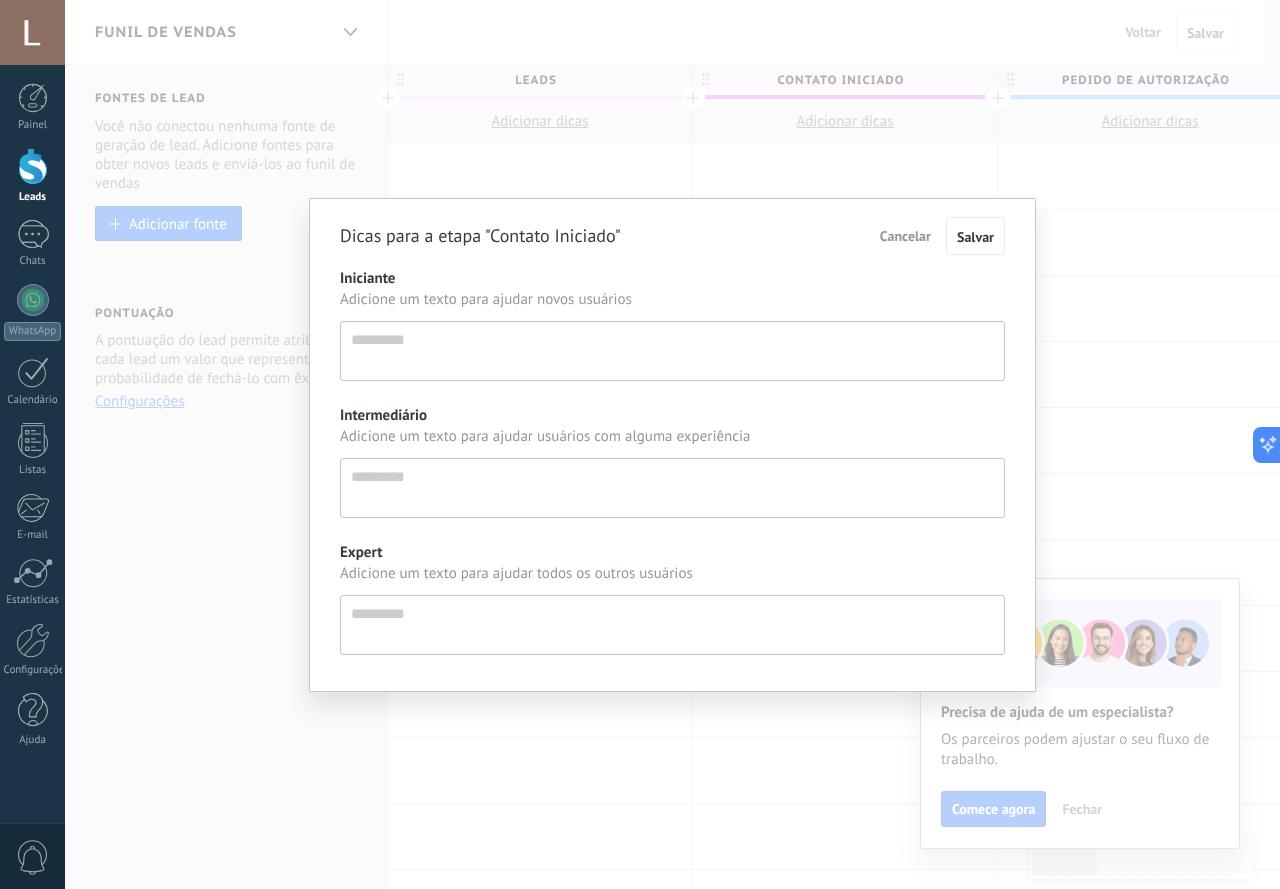 click on "Cancelar" at bounding box center [905, 236] 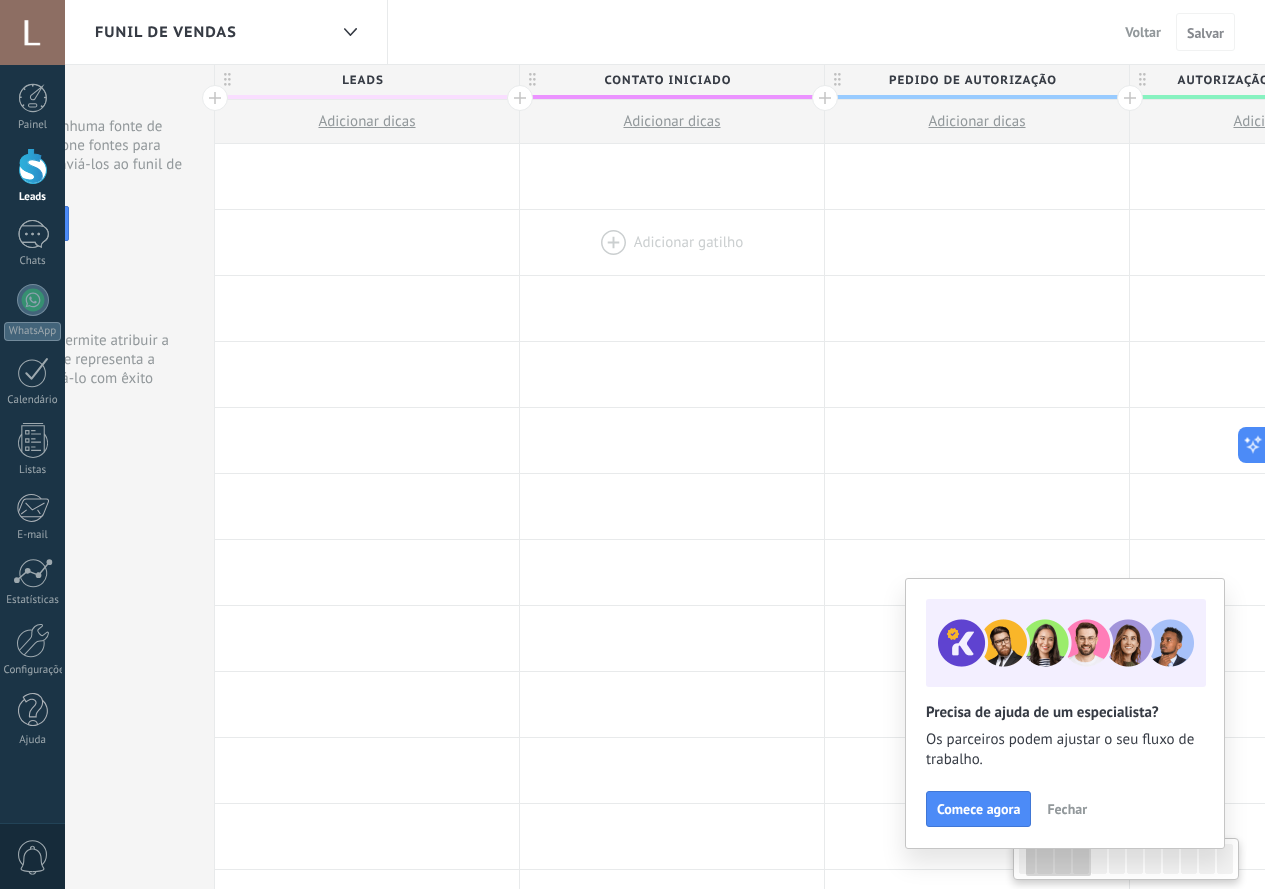 drag, startPoint x: 885, startPoint y: 198, endPoint x: 728, endPoint y: 211, distance: 157.5373 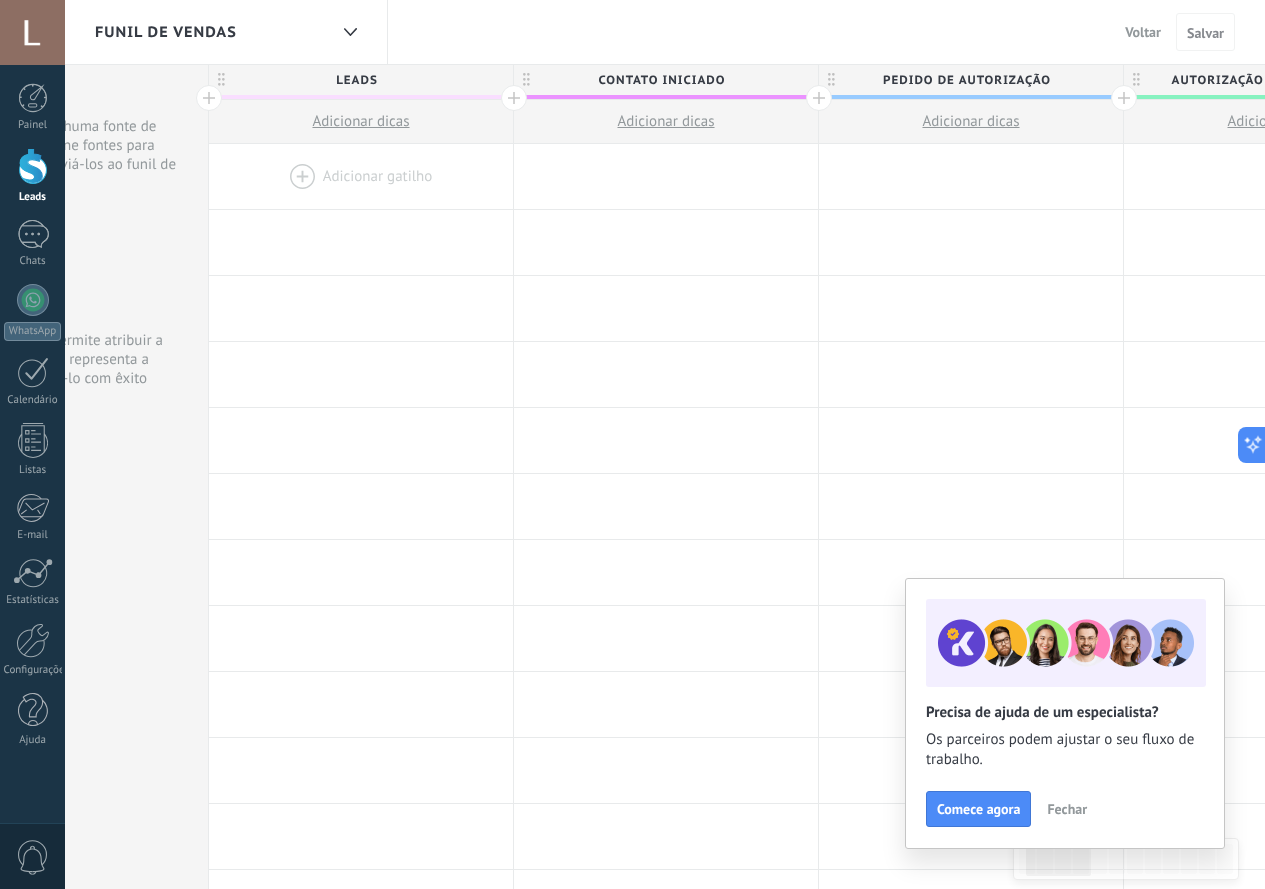 click at bounding box center [666, 176] 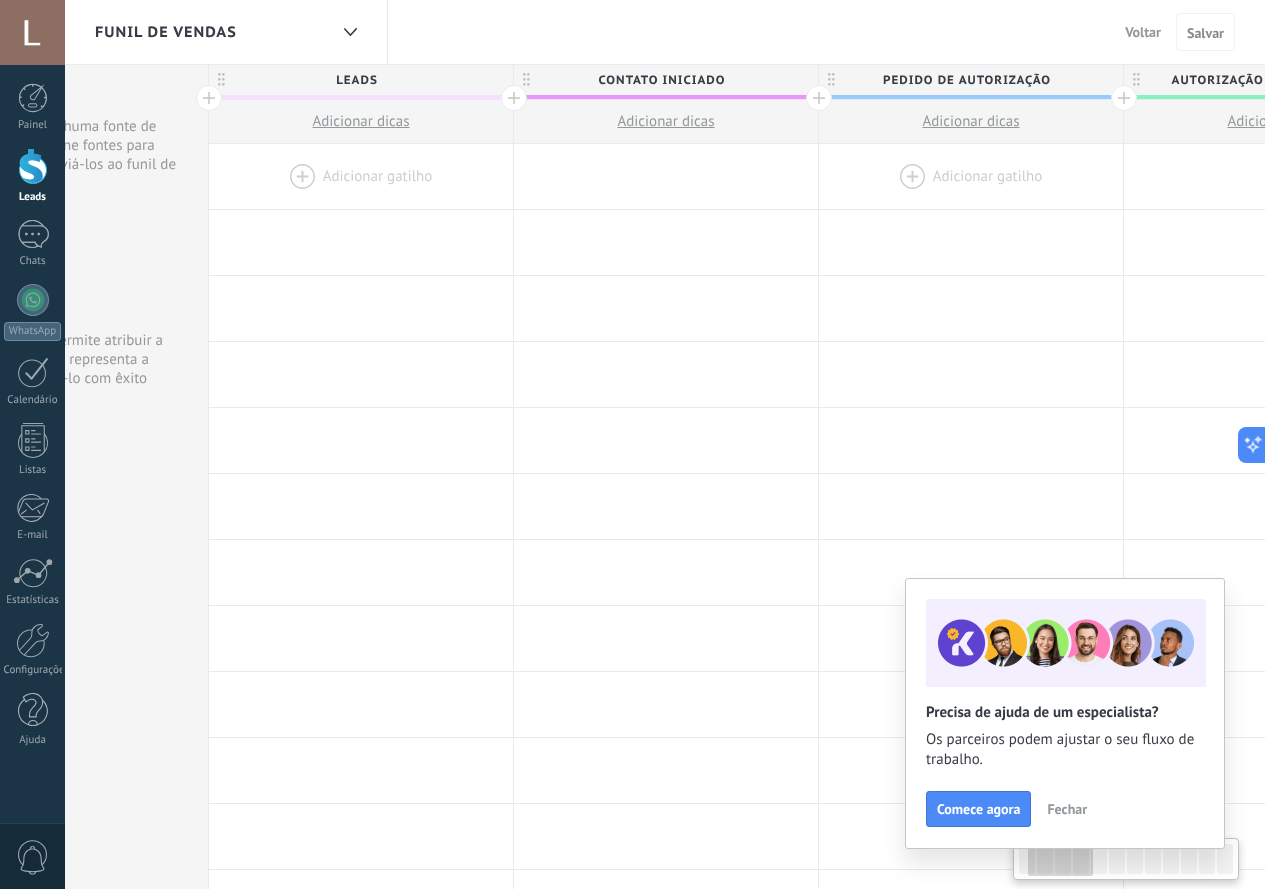 drag, startPoint x: 843, startPoint y: 191, endPoint x: 787, endPoint y: 199, distance: 56.568542 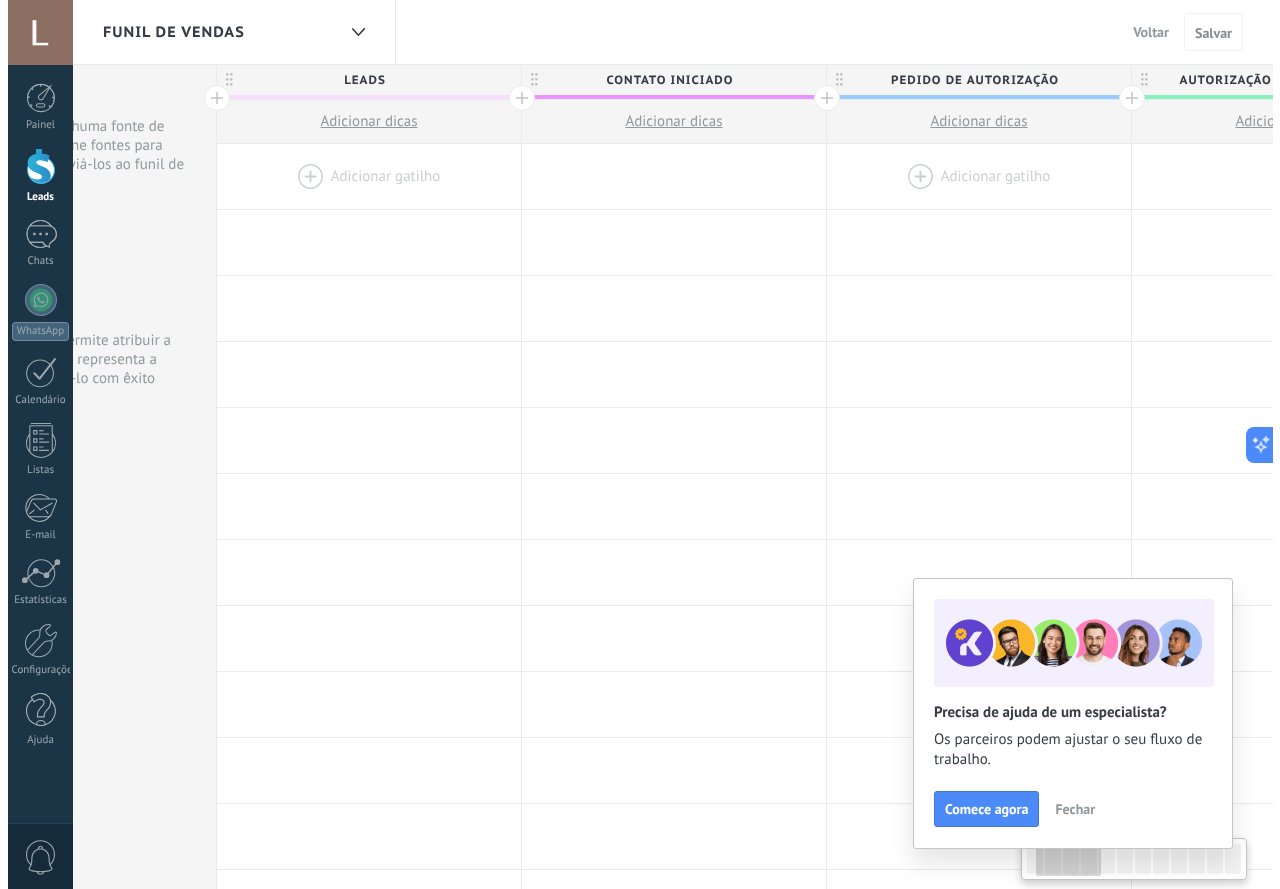 scroll, scrollTop: 0, scrollLeft: 261, axis: horizontal 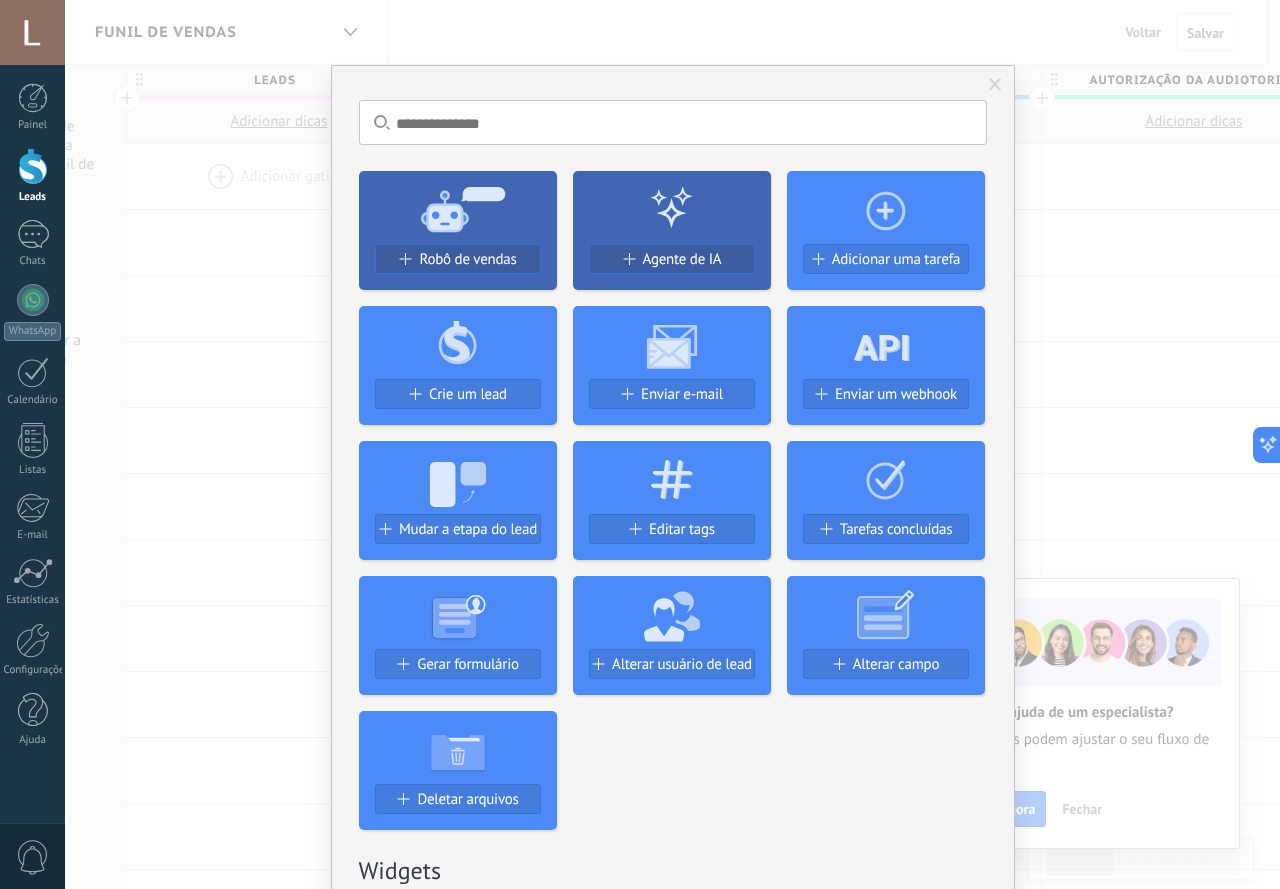 click at bounding box center (995, 85) 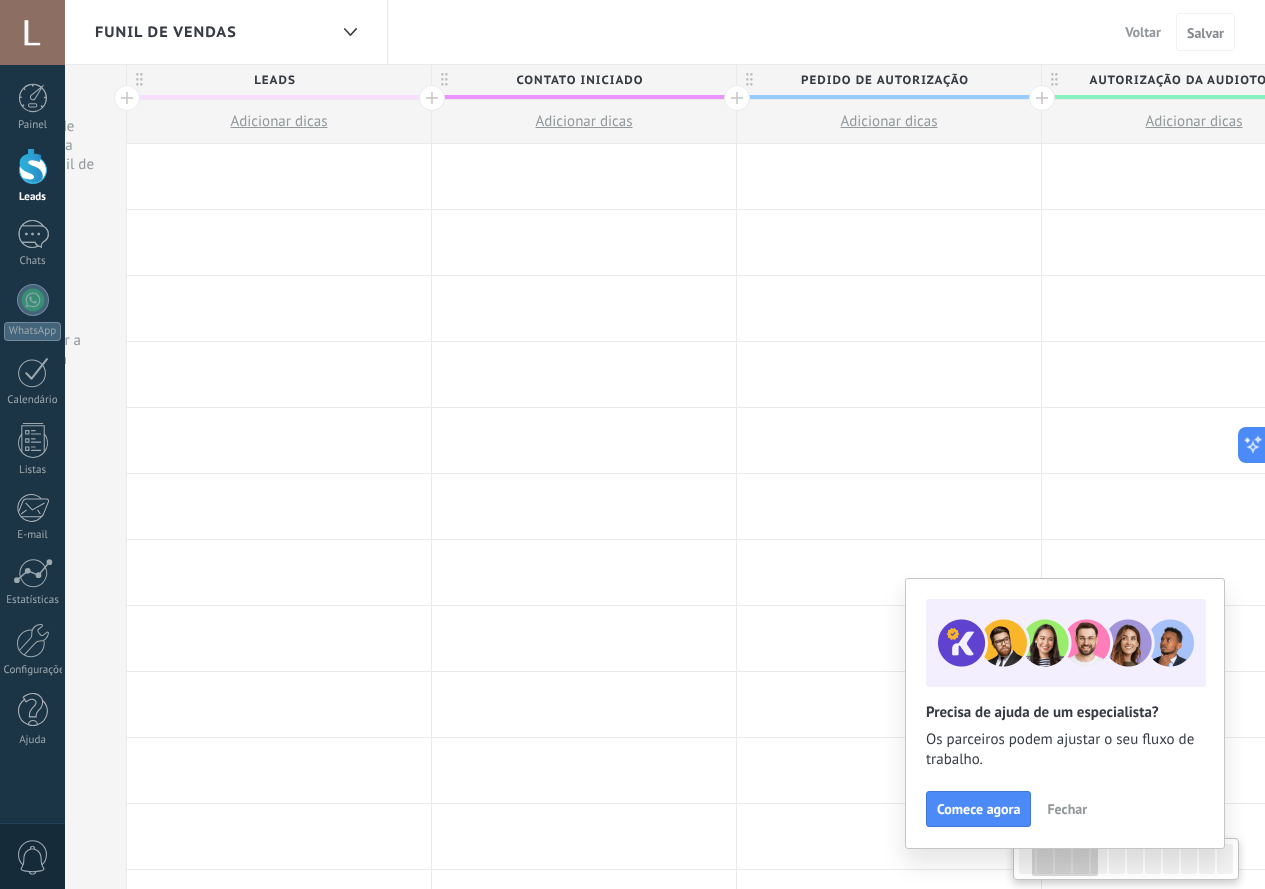 click at bounding box center (584, 176) 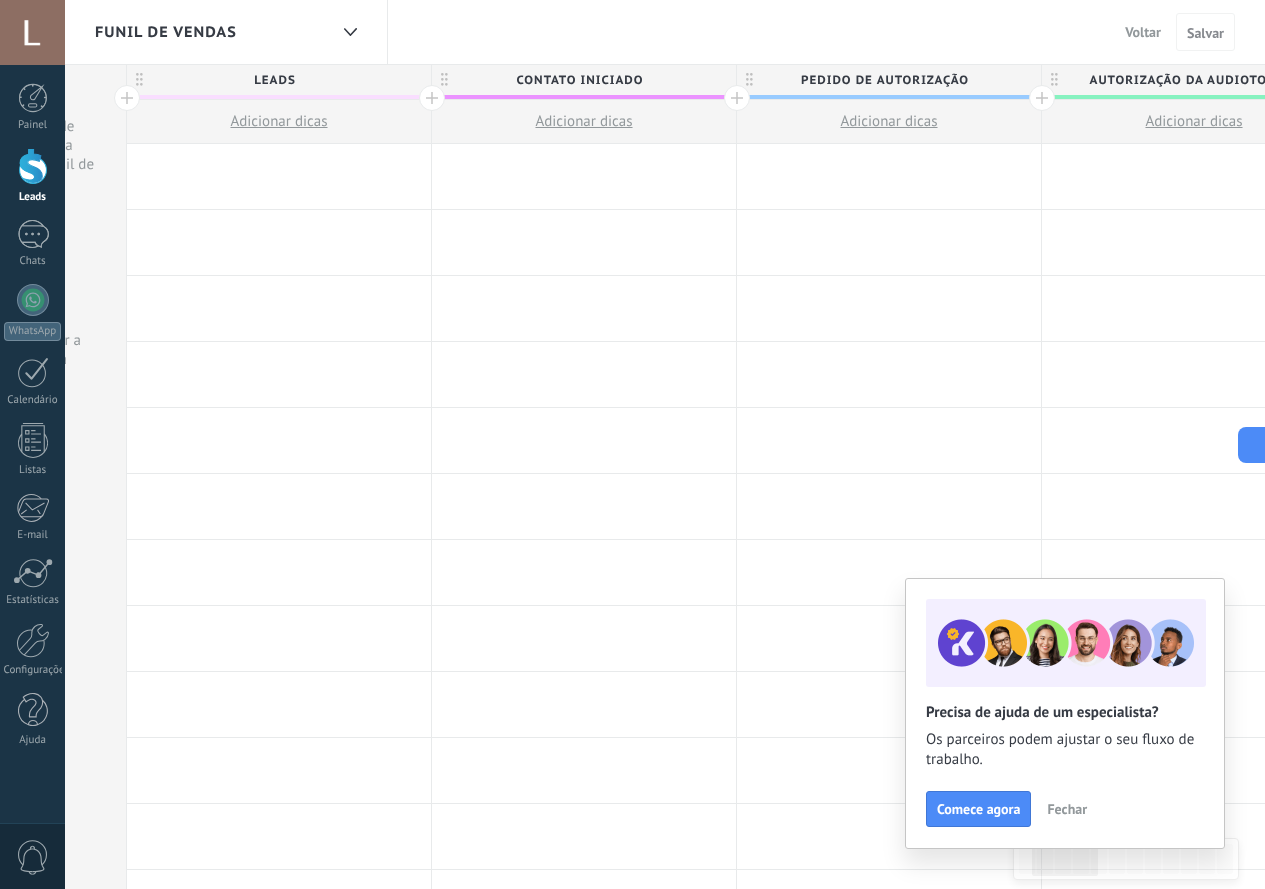 click at bounding box center (584, 176) 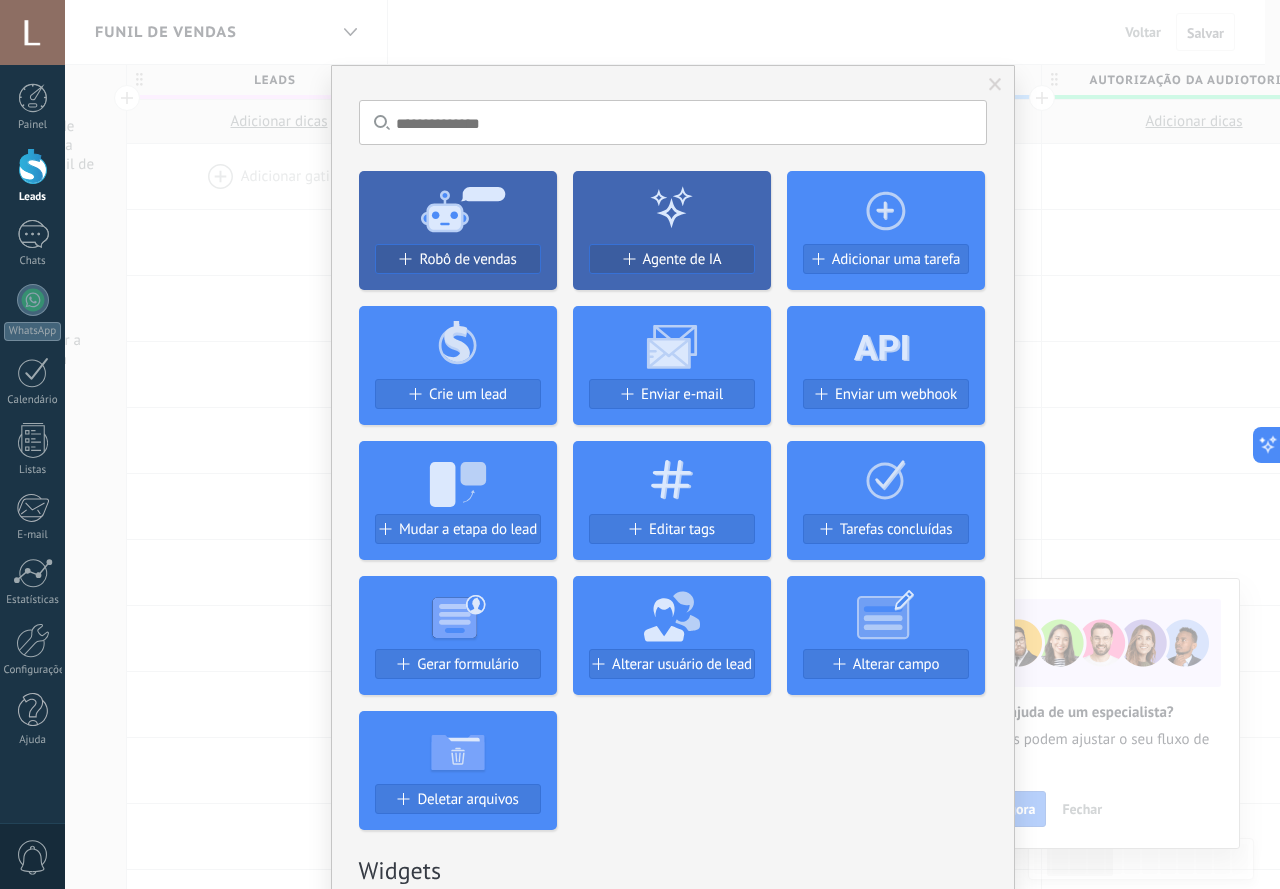 click at bounding box center (995, 85) 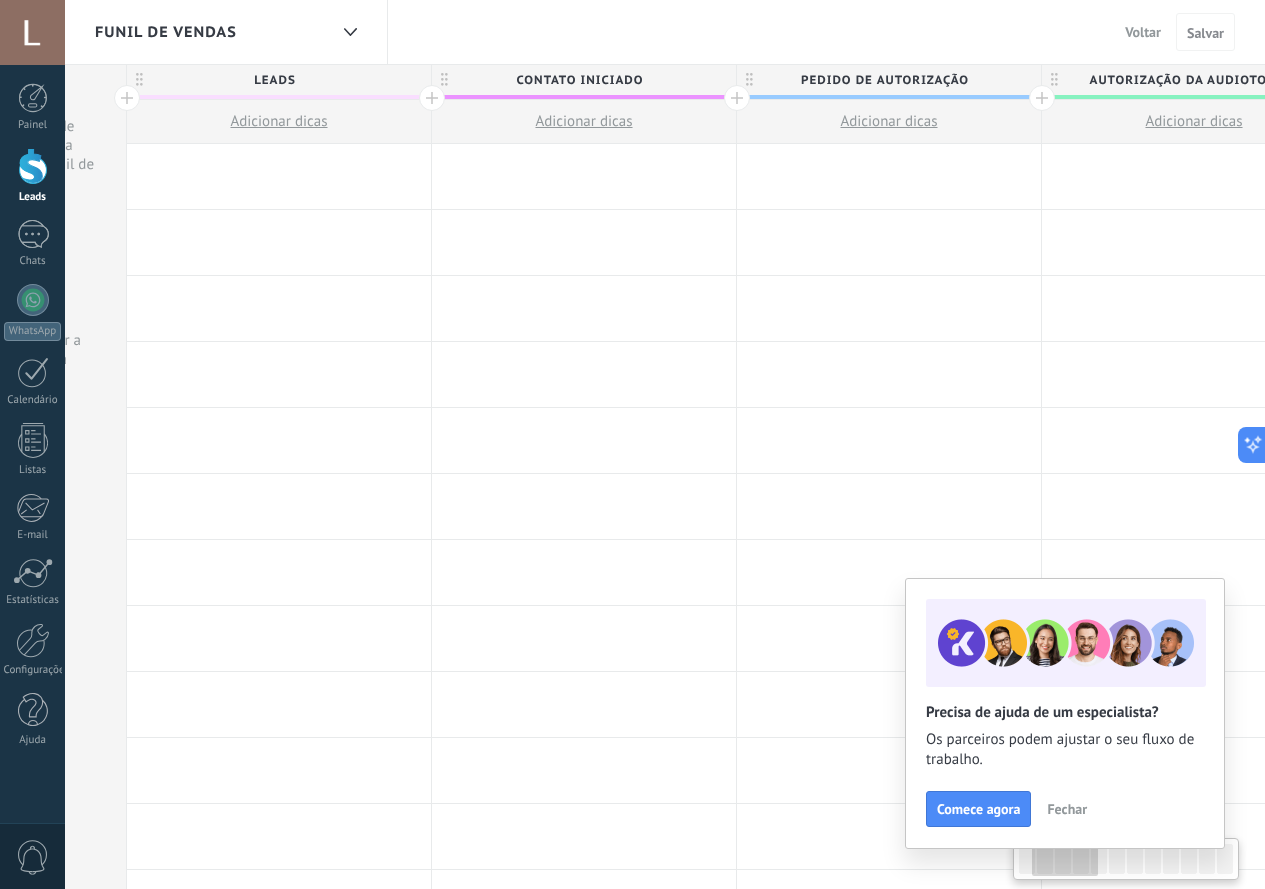 click at bounding box center (584, 176) 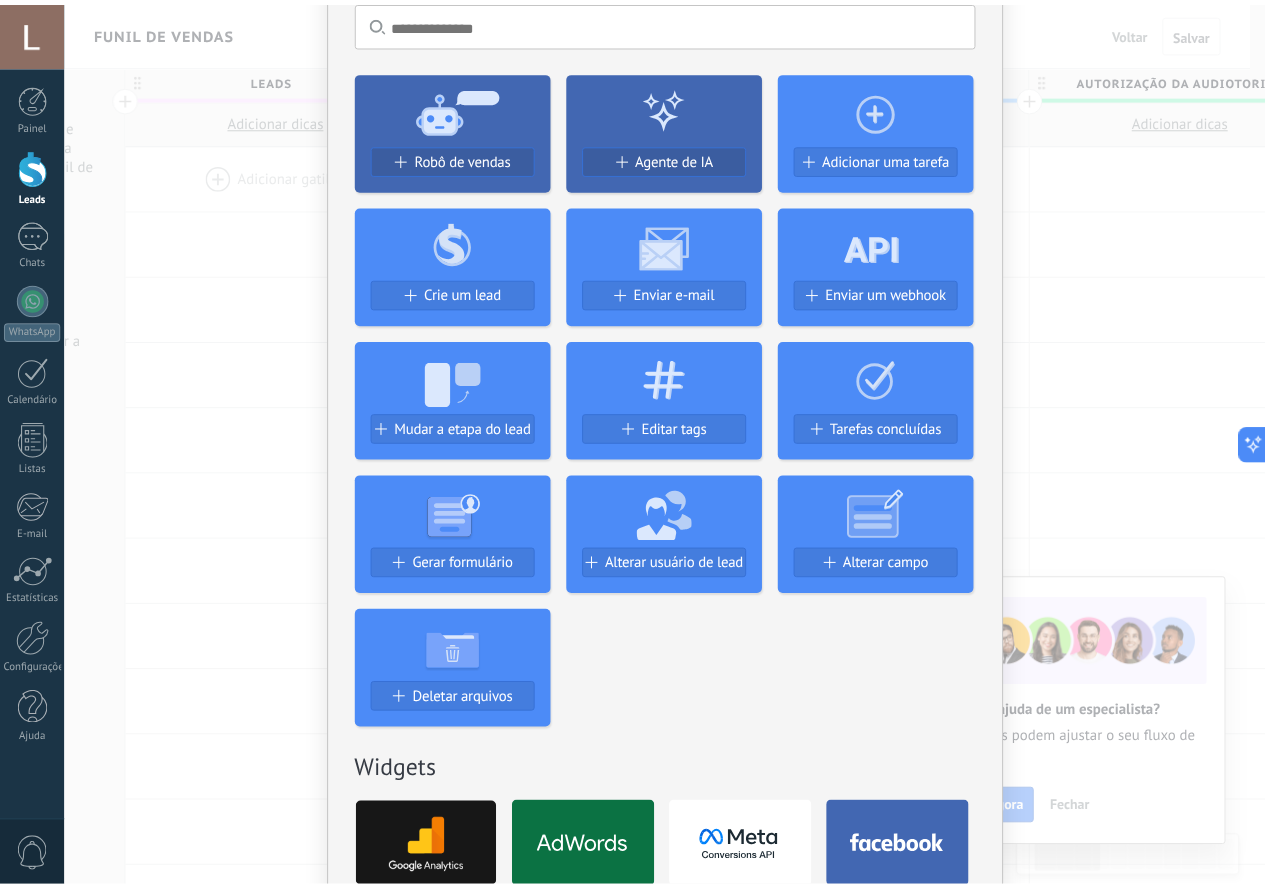 scroll, scrollTop: 0, scrollLeft: 0, axis: both 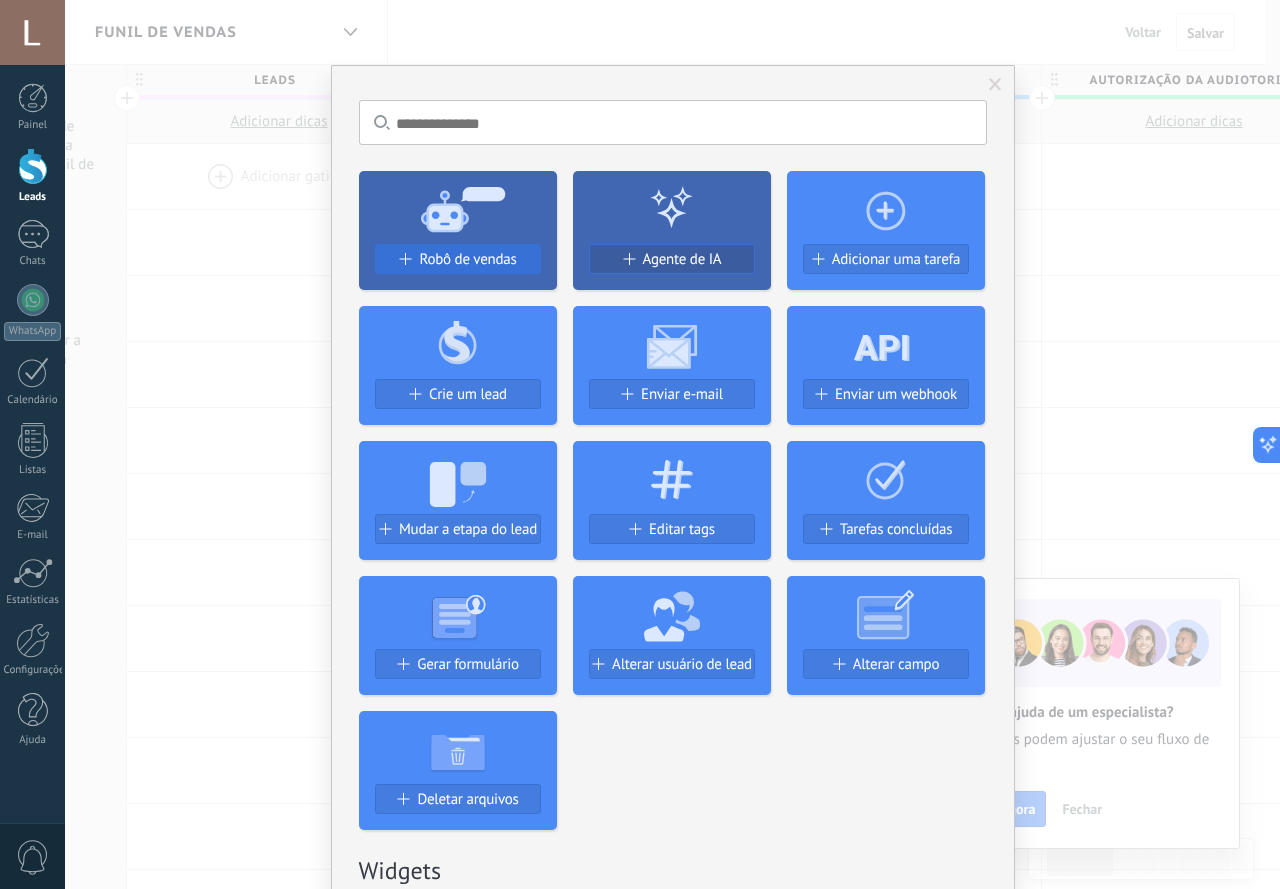 click on "Robô de vendas" at bounding box center [467, 259] 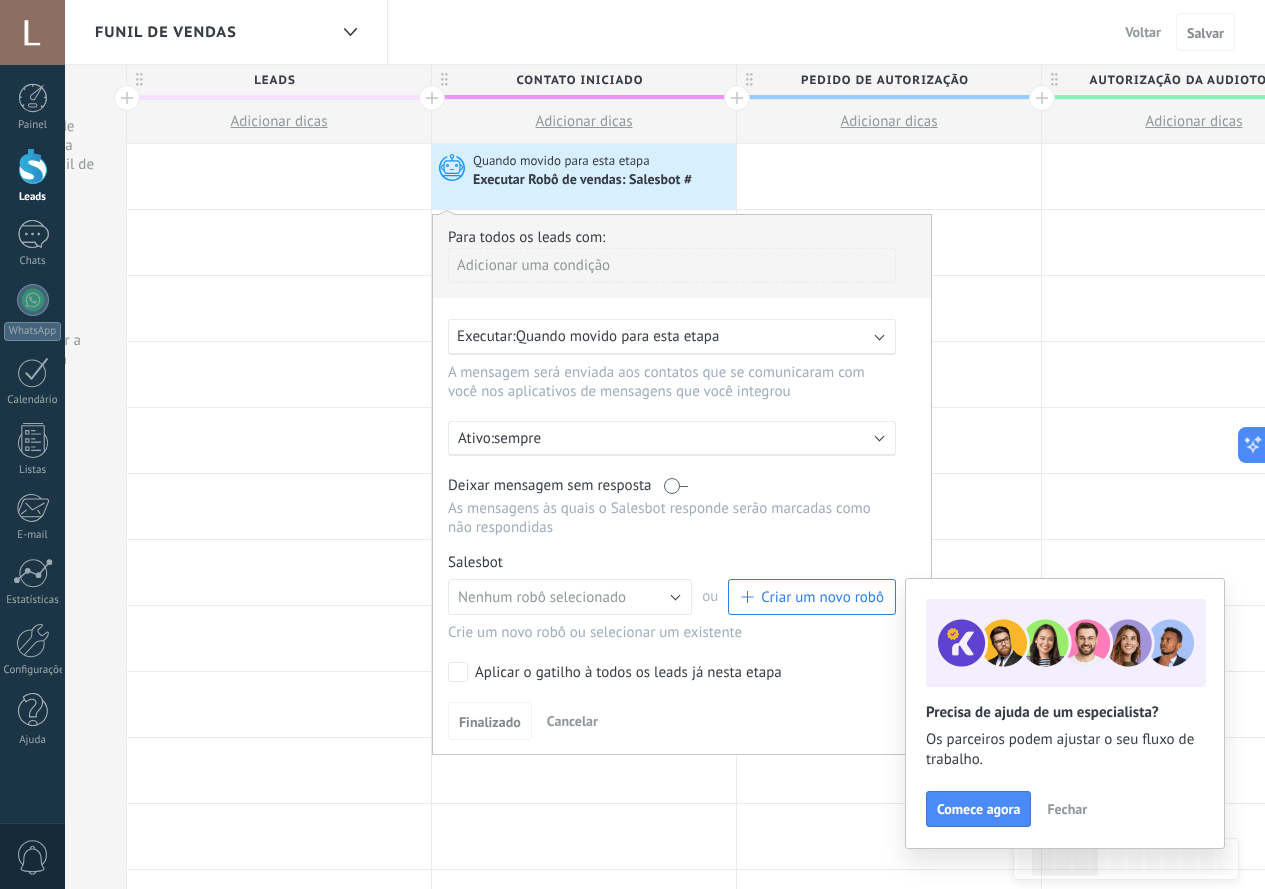 click on "Quando movido para esta etapa" at bounding box center (618, 336) 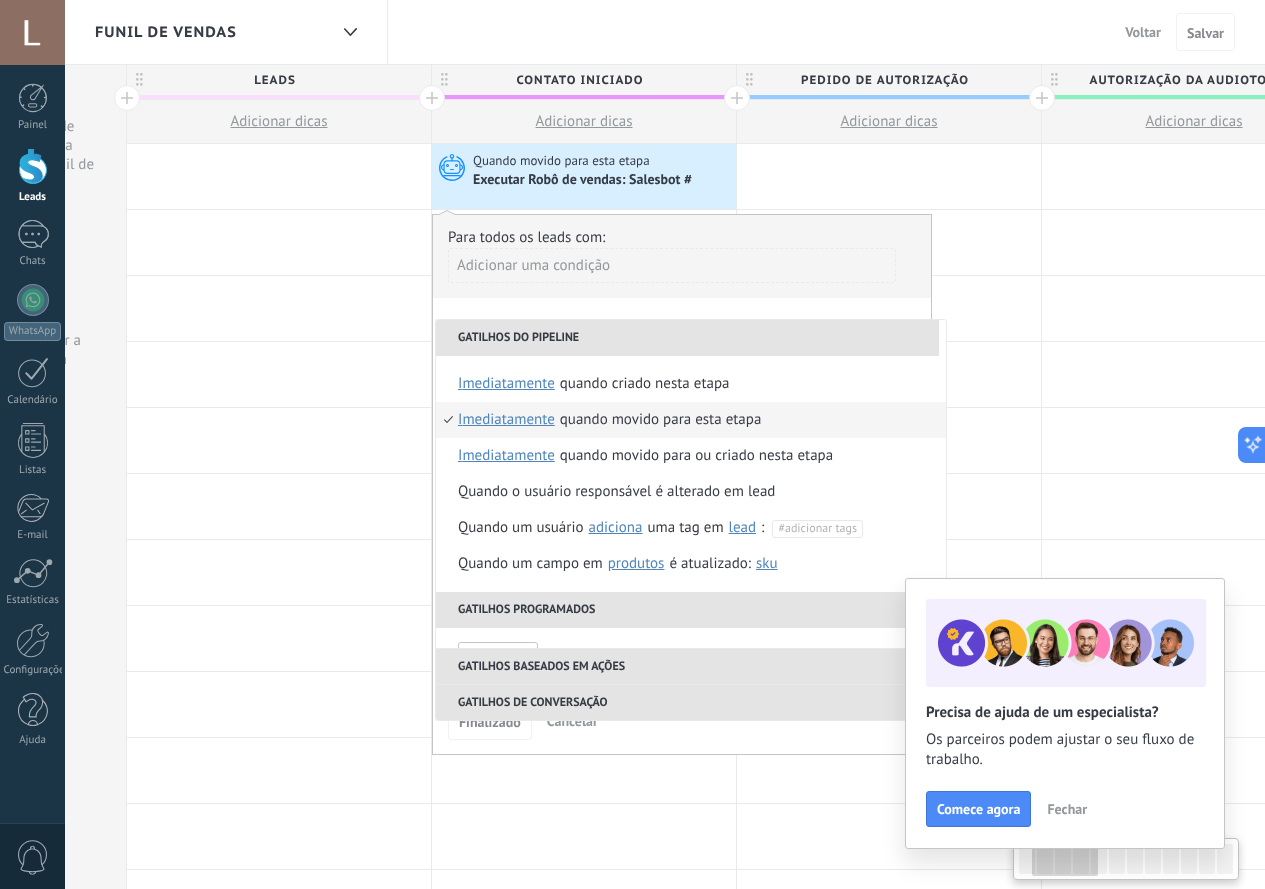 click on "Gatilhos do pipeline" at bounding box center (687, 338) 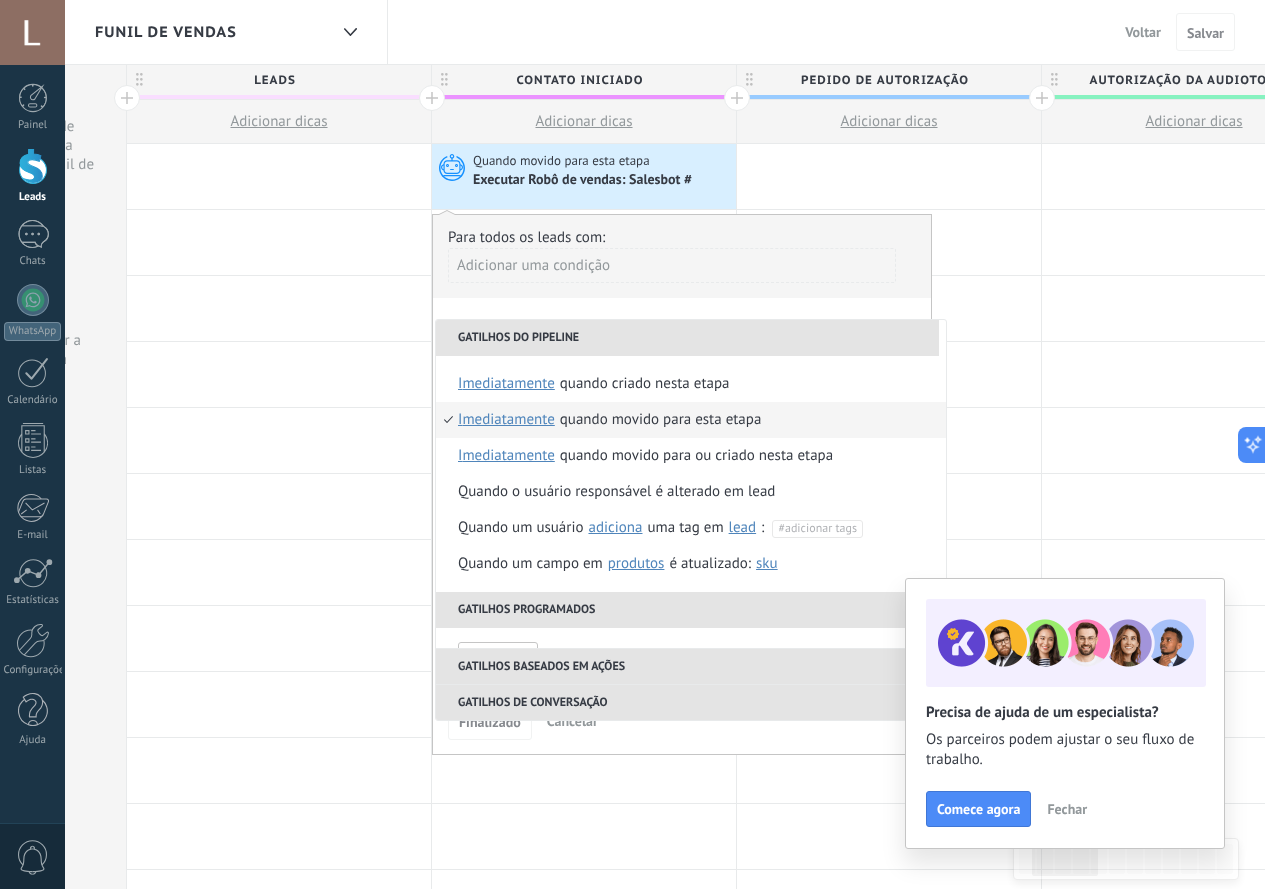 click on "Adicionar uma condição" at bounding box center (672, 273) 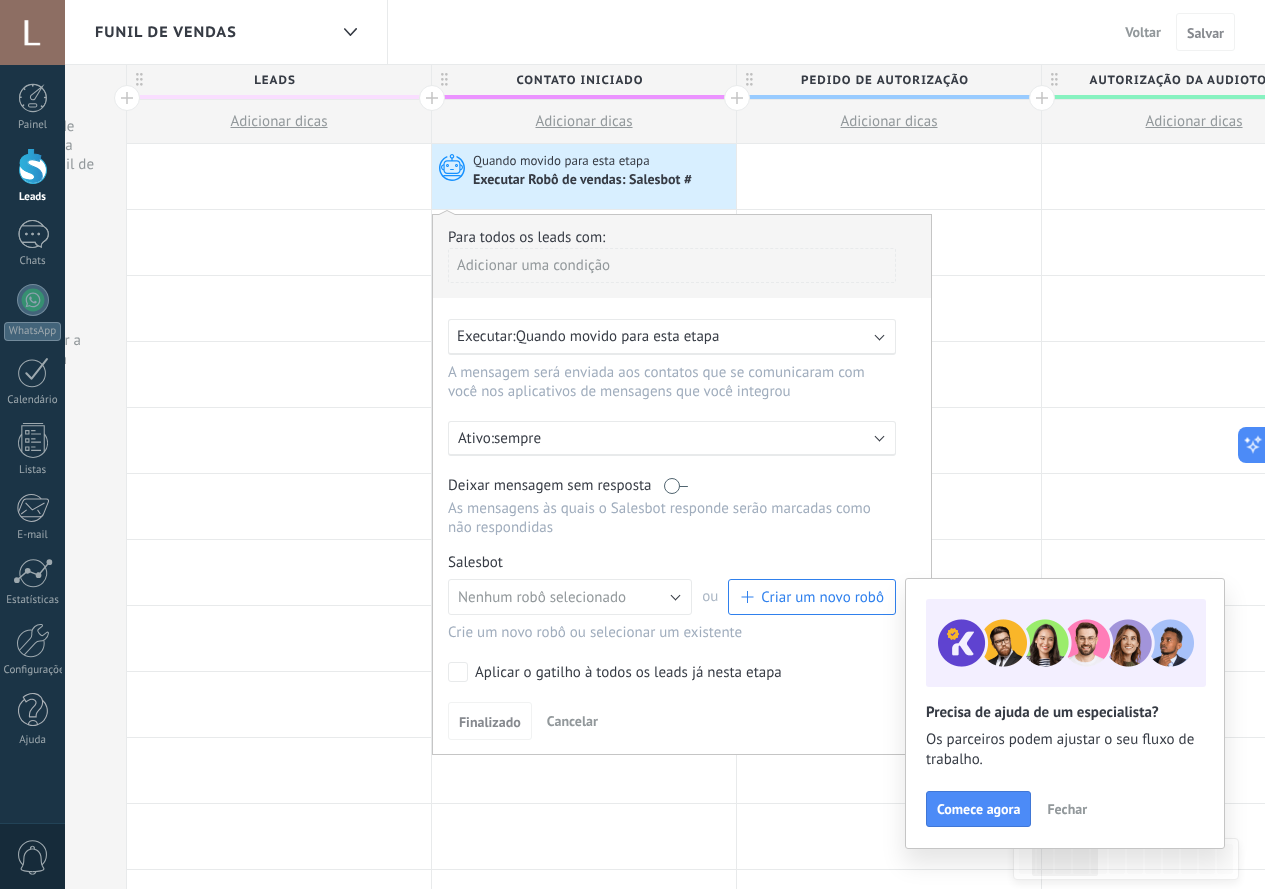 scroll, scrollTop: 100, scrollLeft: 0, axis: vertical 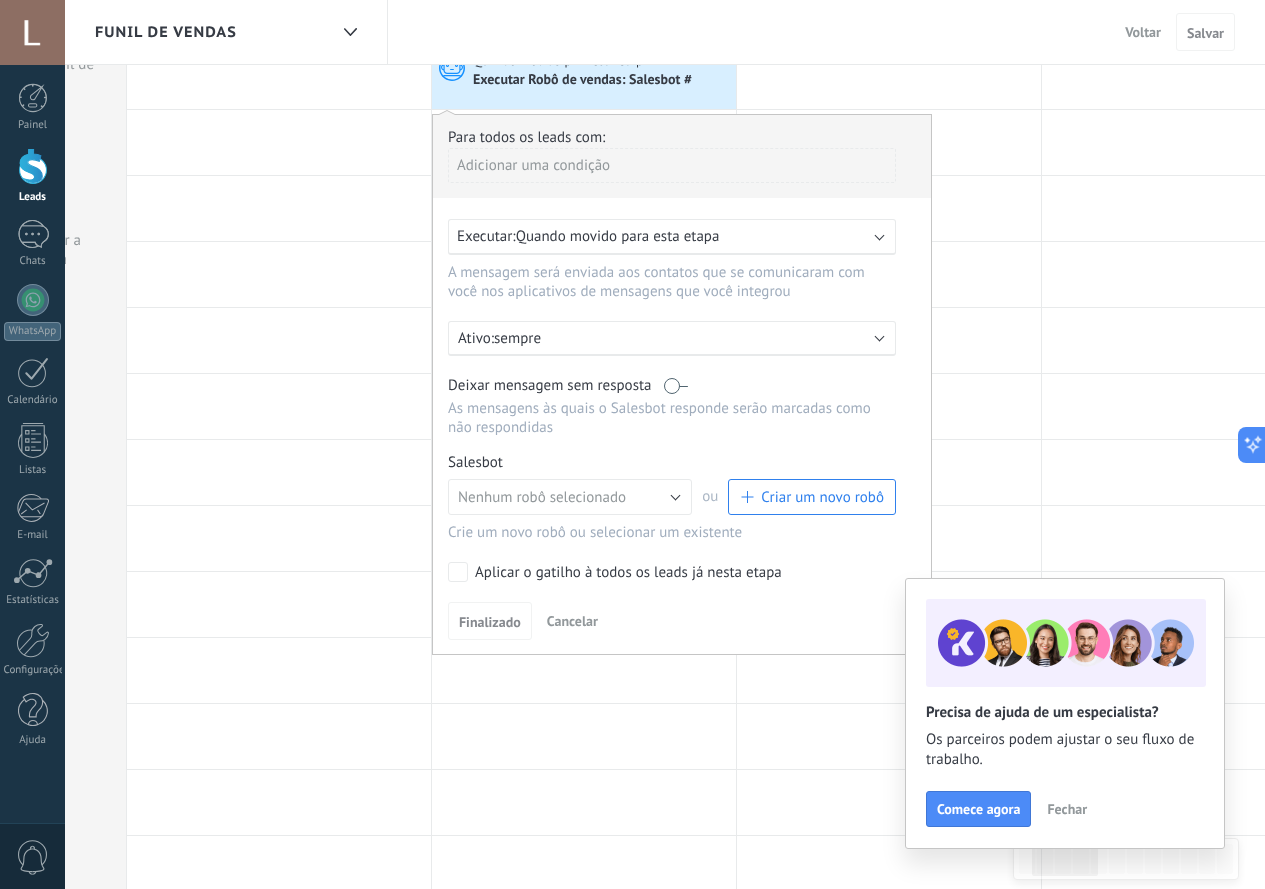 click on "sempre" at bounding box center [669, 338] 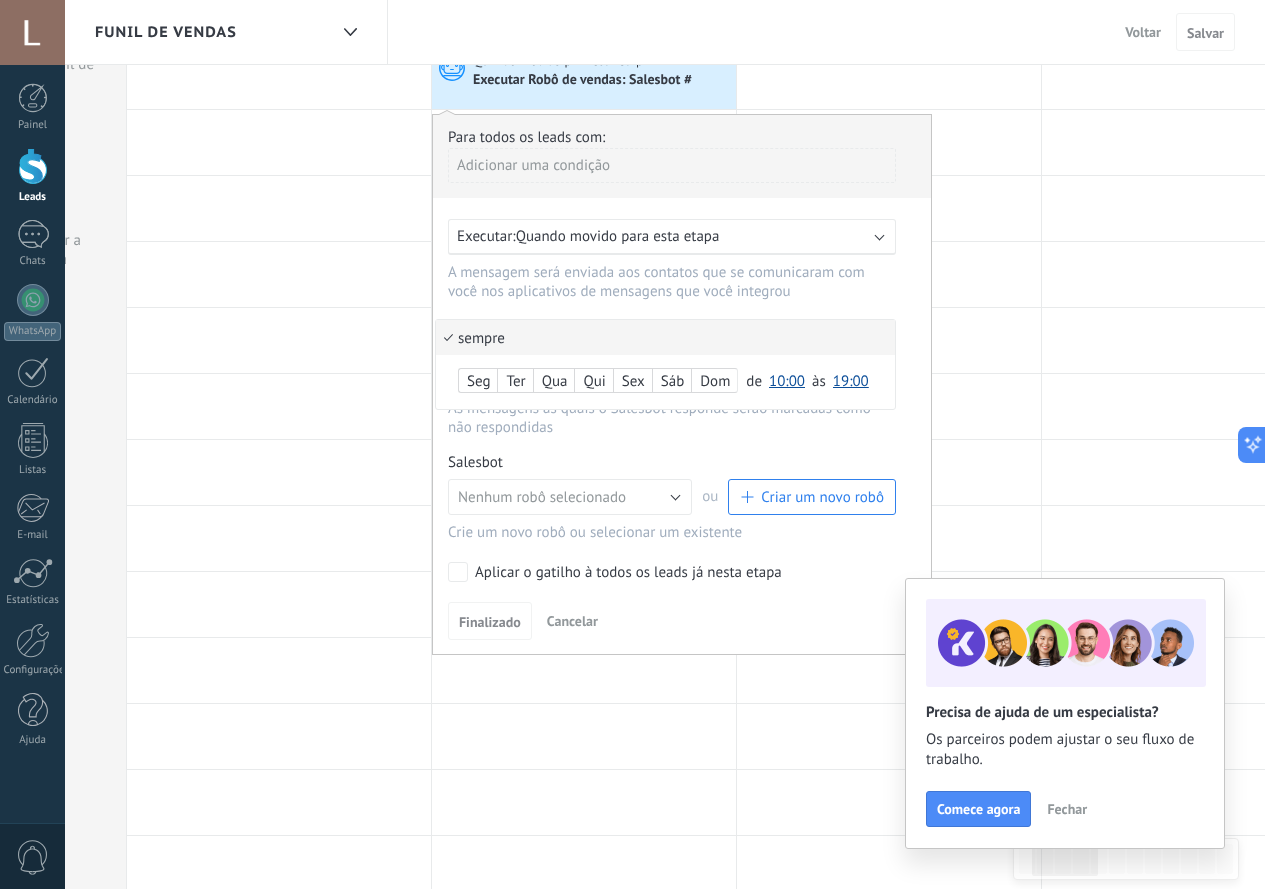 click at bounding box center [682, 384] 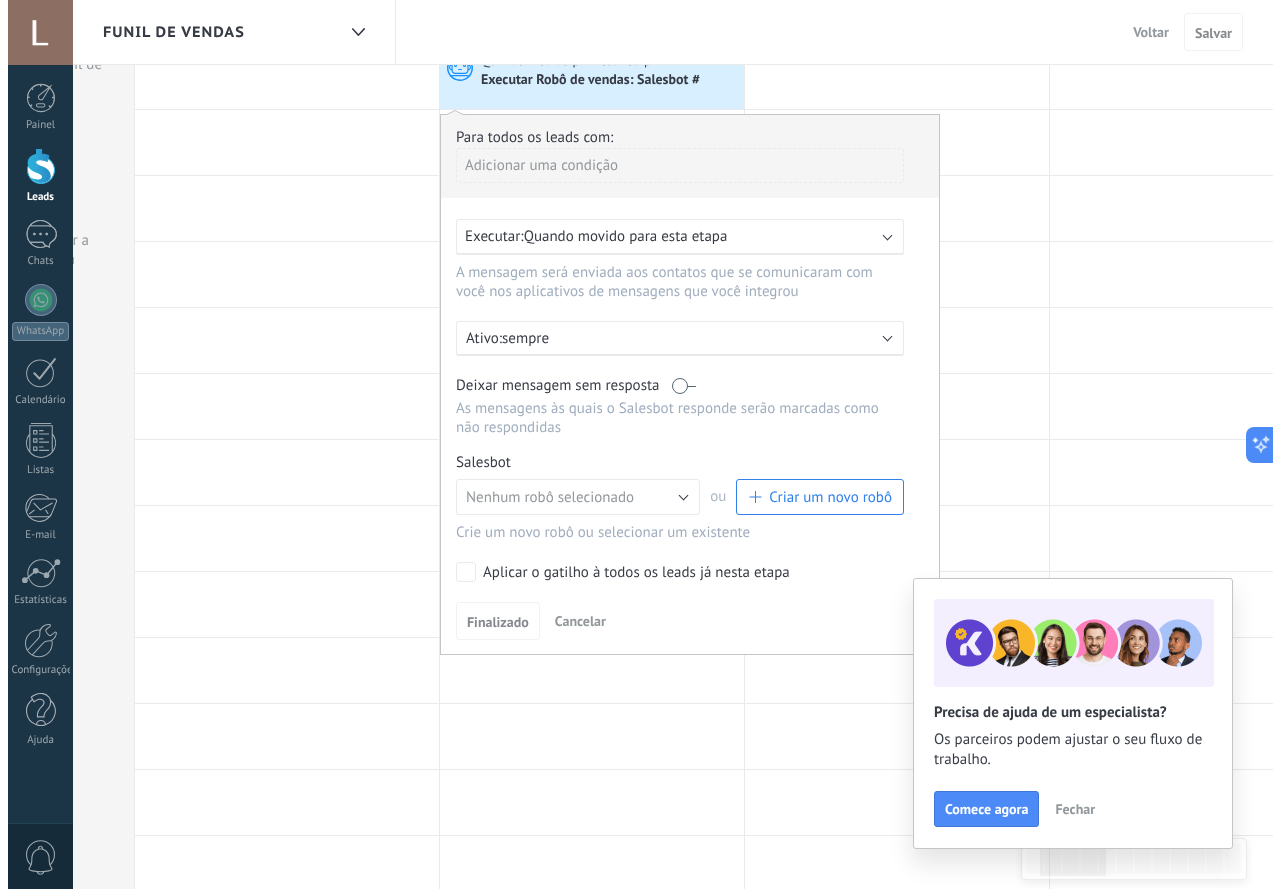 scroll, scrollTop: 200, scrollLeft: 0, axis: vertical 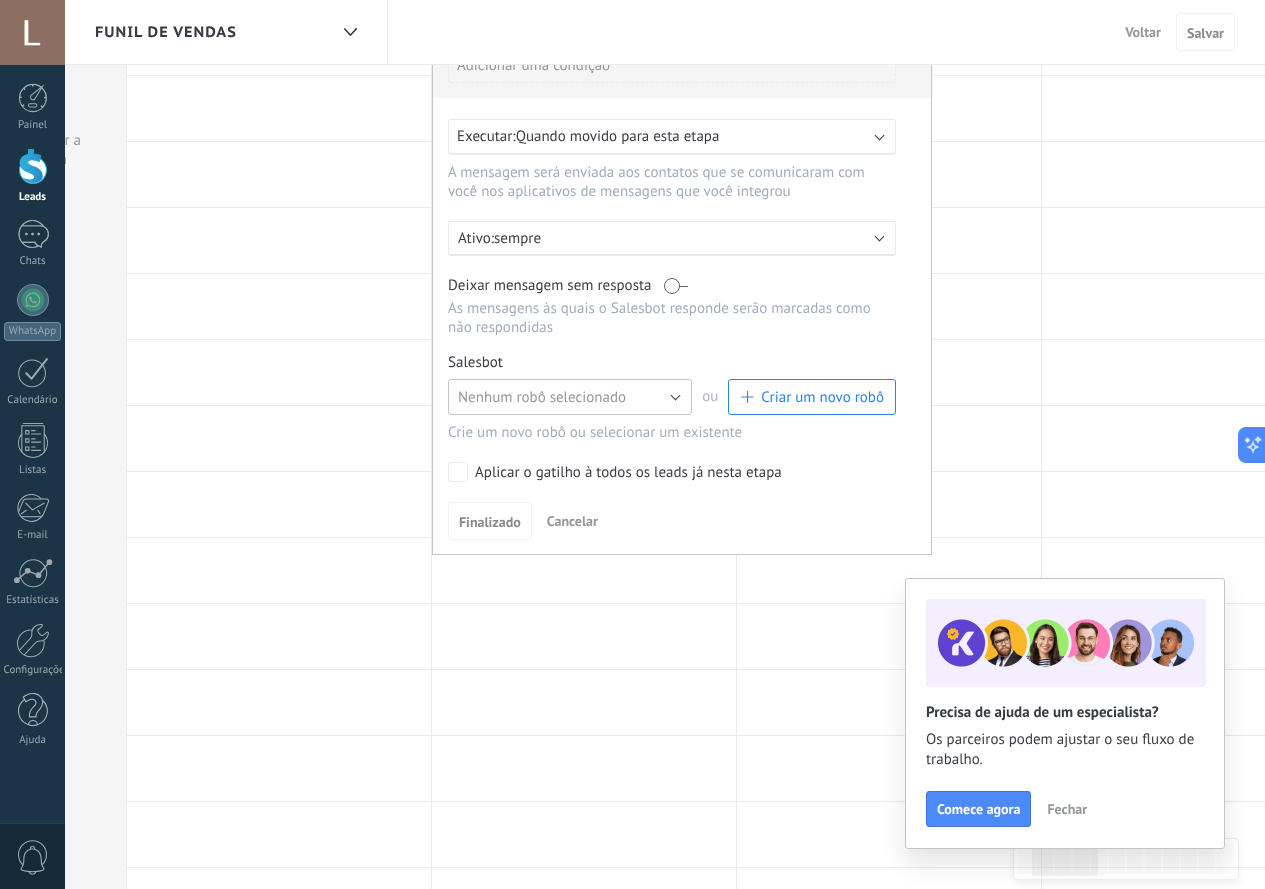 click on "Nenhum robô selecionado" at bounding box center [570, 397] 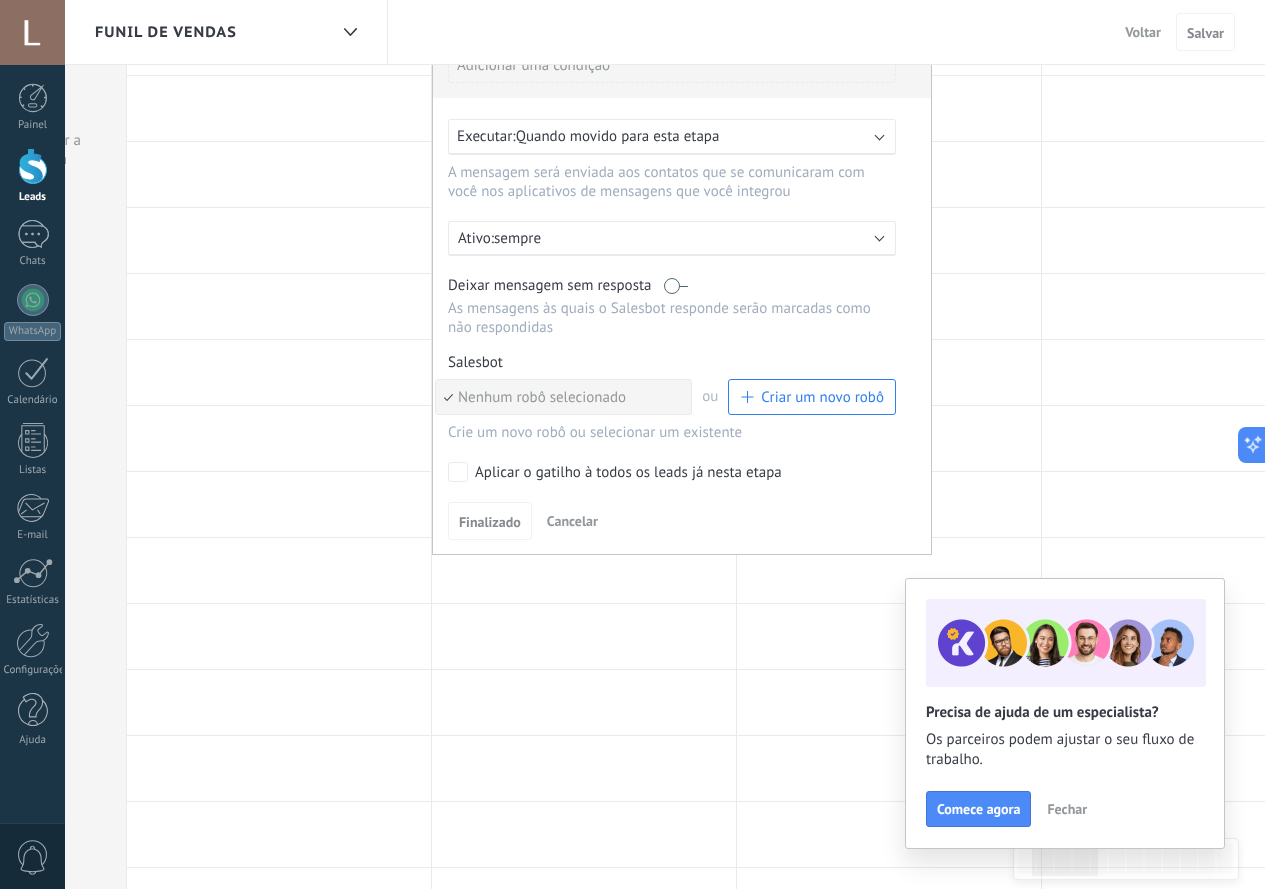 click on "Nenhum robô selecionado" at bounding box center (560, 397) 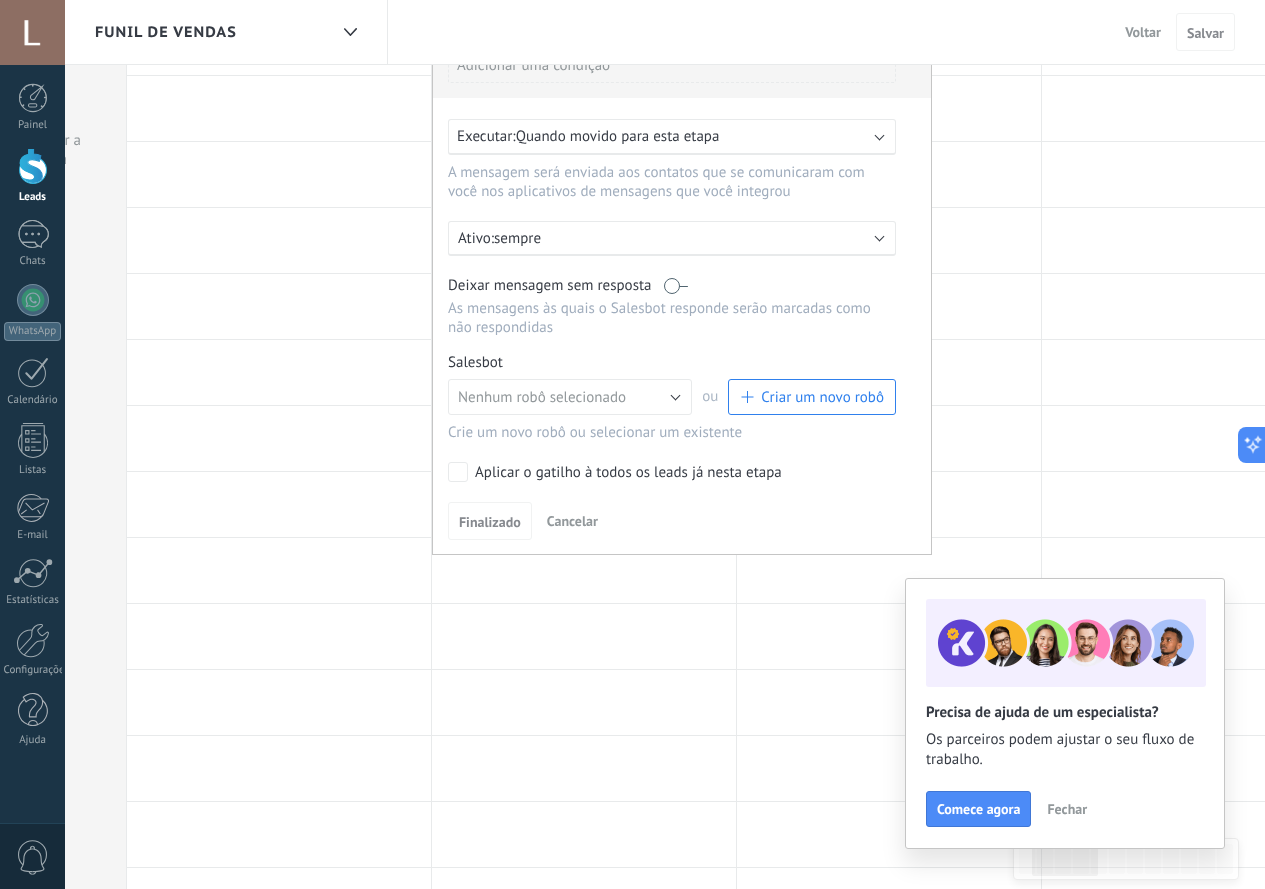 click on "Criar um novo robô" at bounding box center [822, 397] 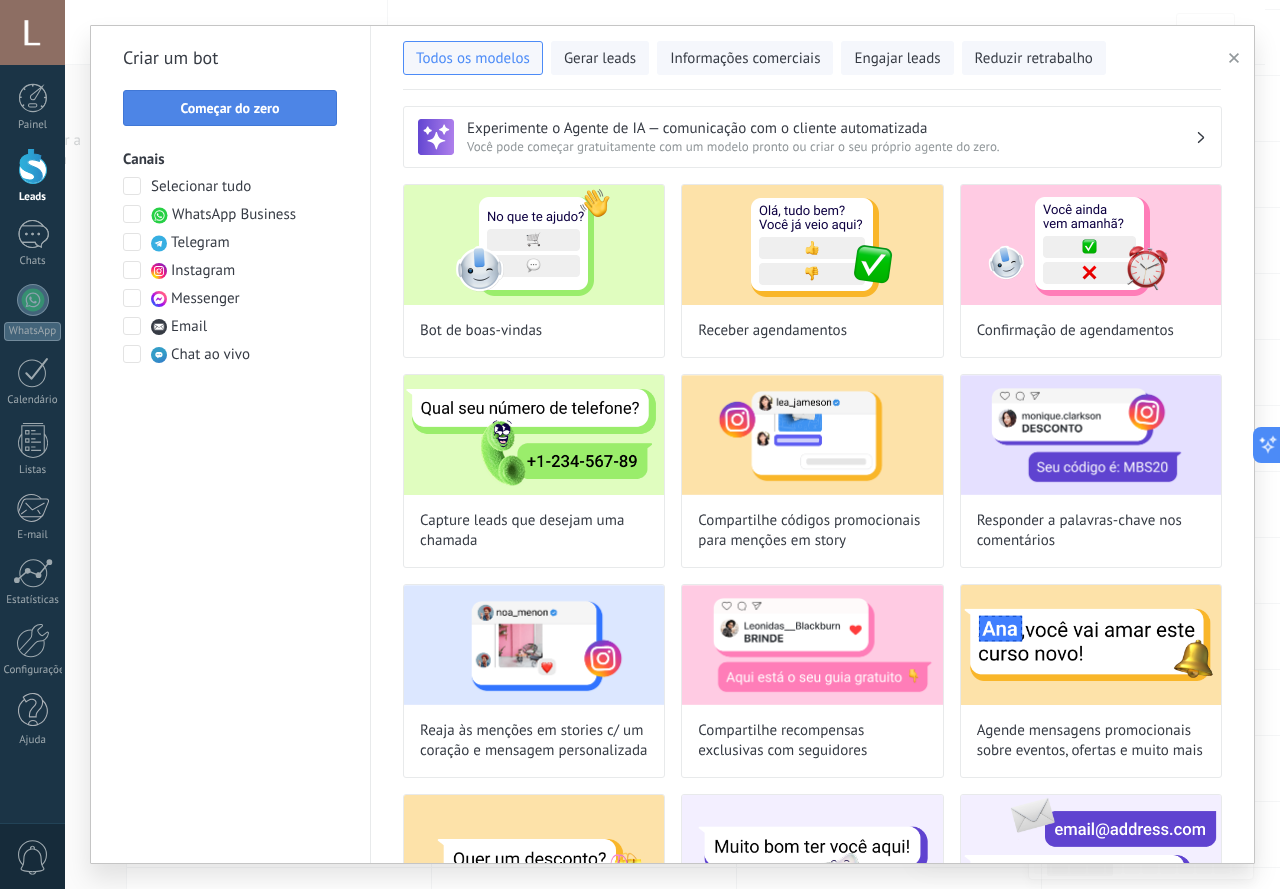 click on "Começar do zero" at bounding box center (230, 108) 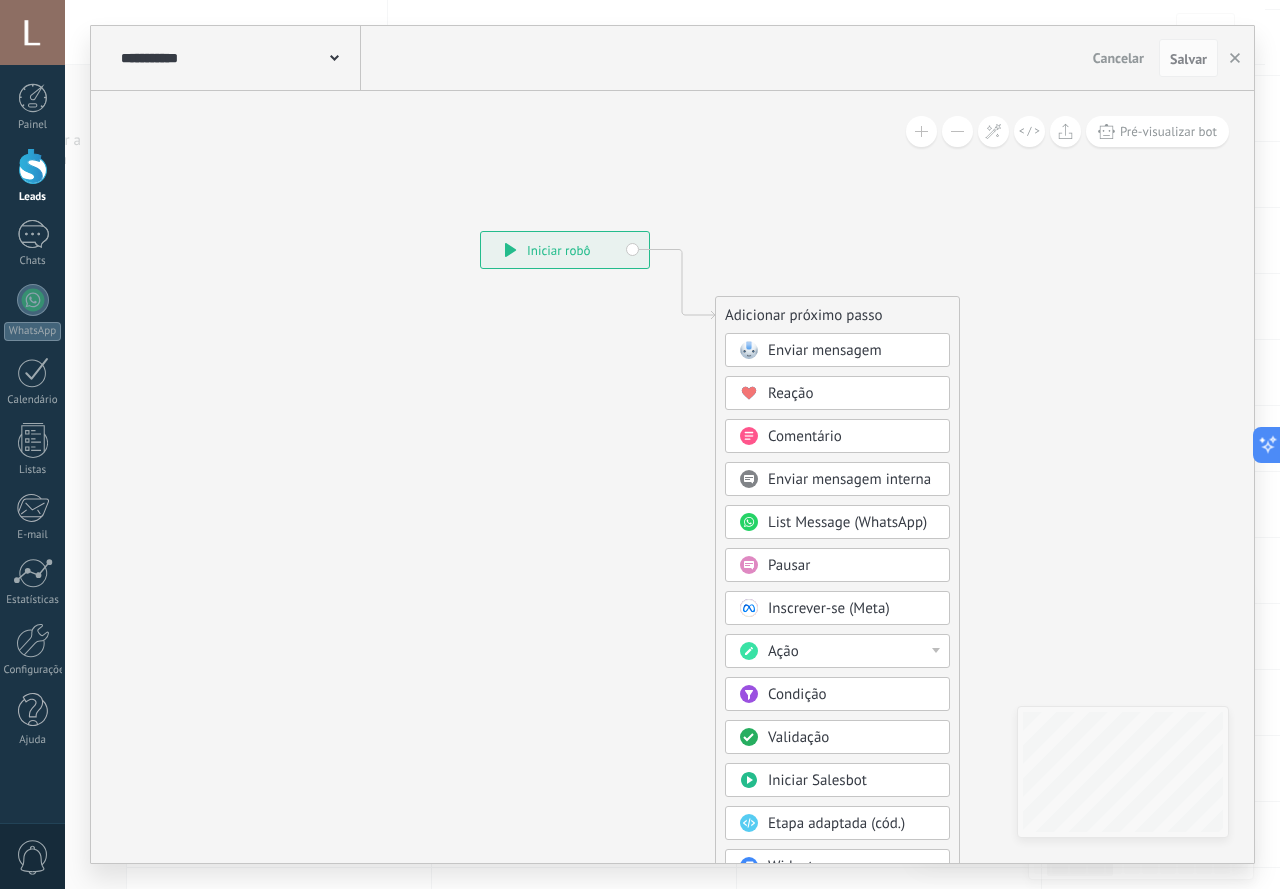 drag, startPoint x: 646, startPoint y: 385, endPoint x: 584, endPoint y: 363, distance: 65.78754 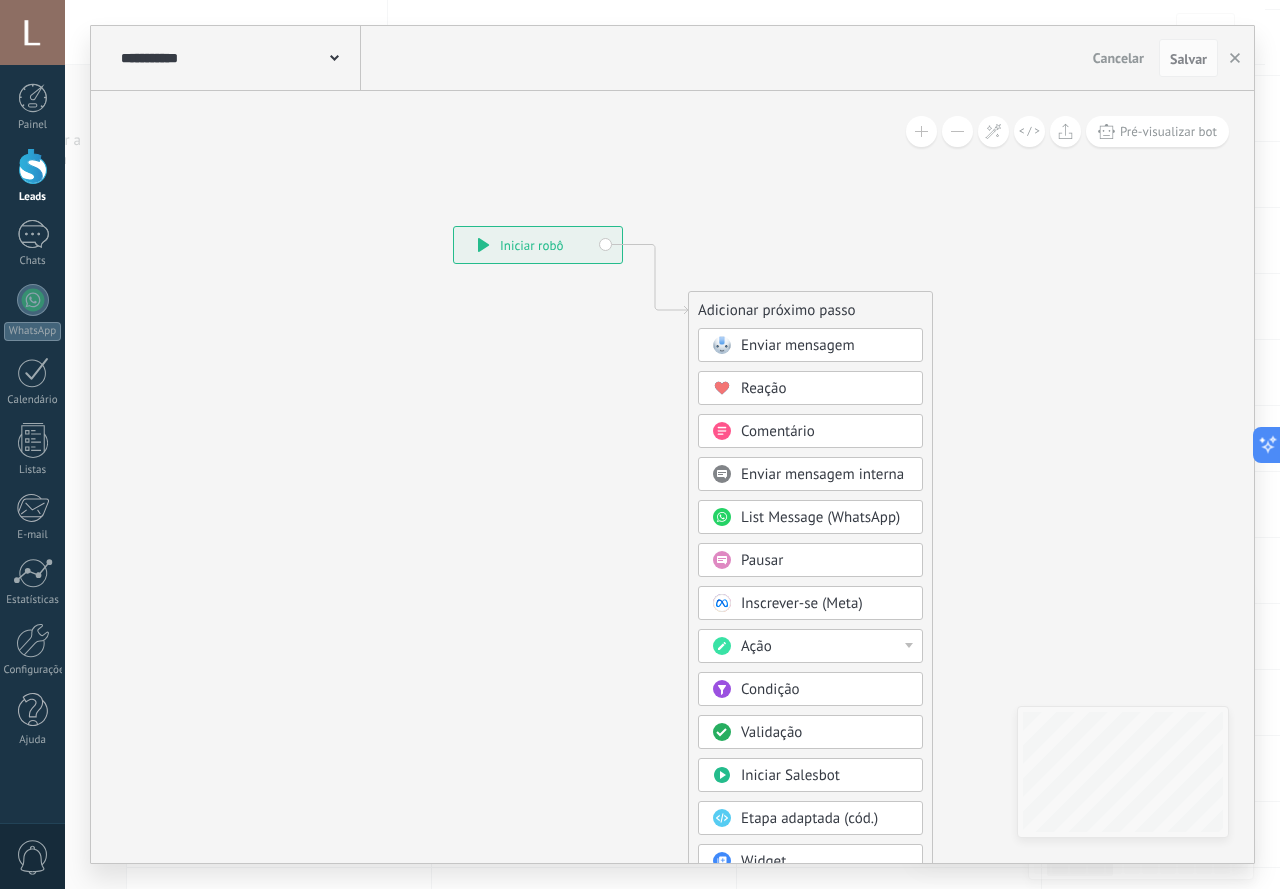 click on "Enviar mensagem" at bounding box center (798, 345) 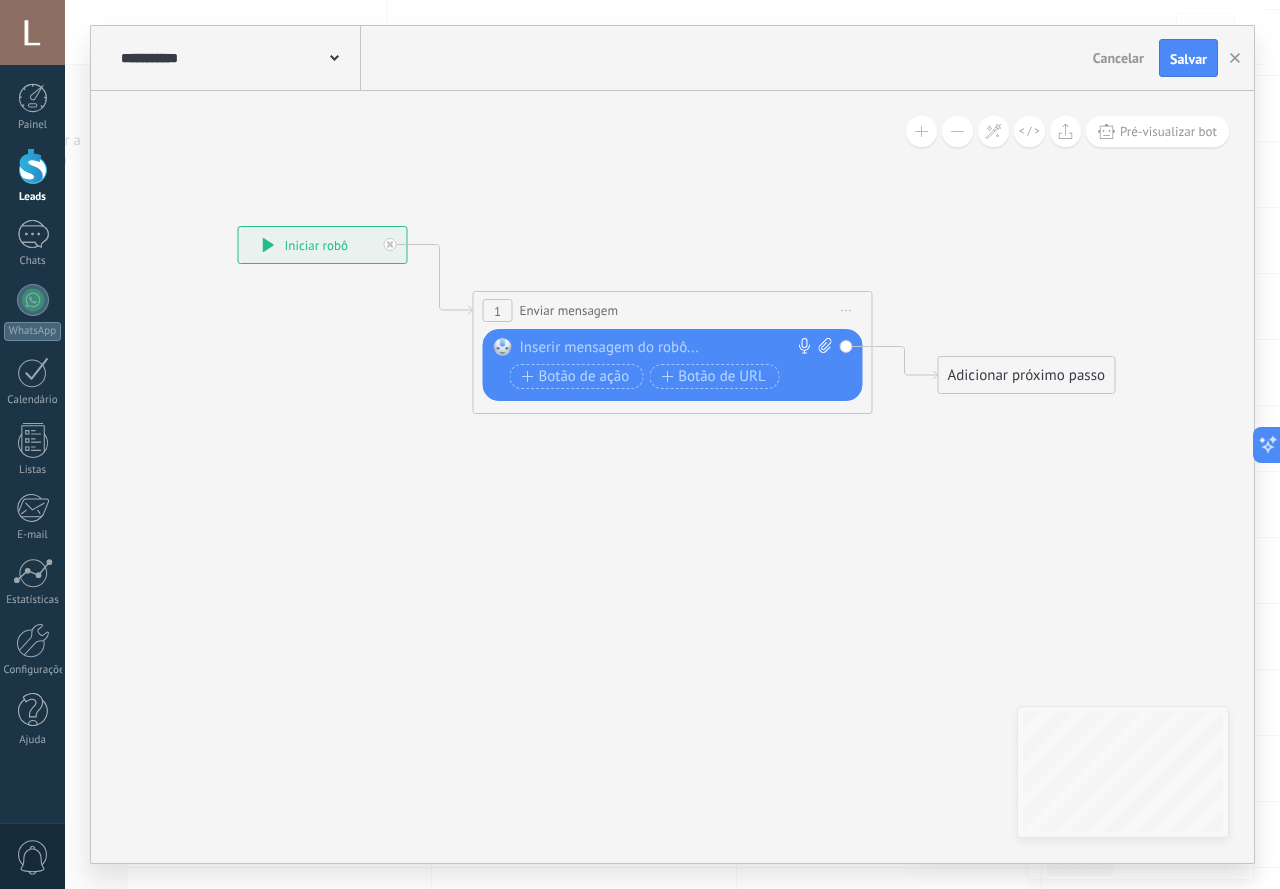 click at bounding box center [668, 348] 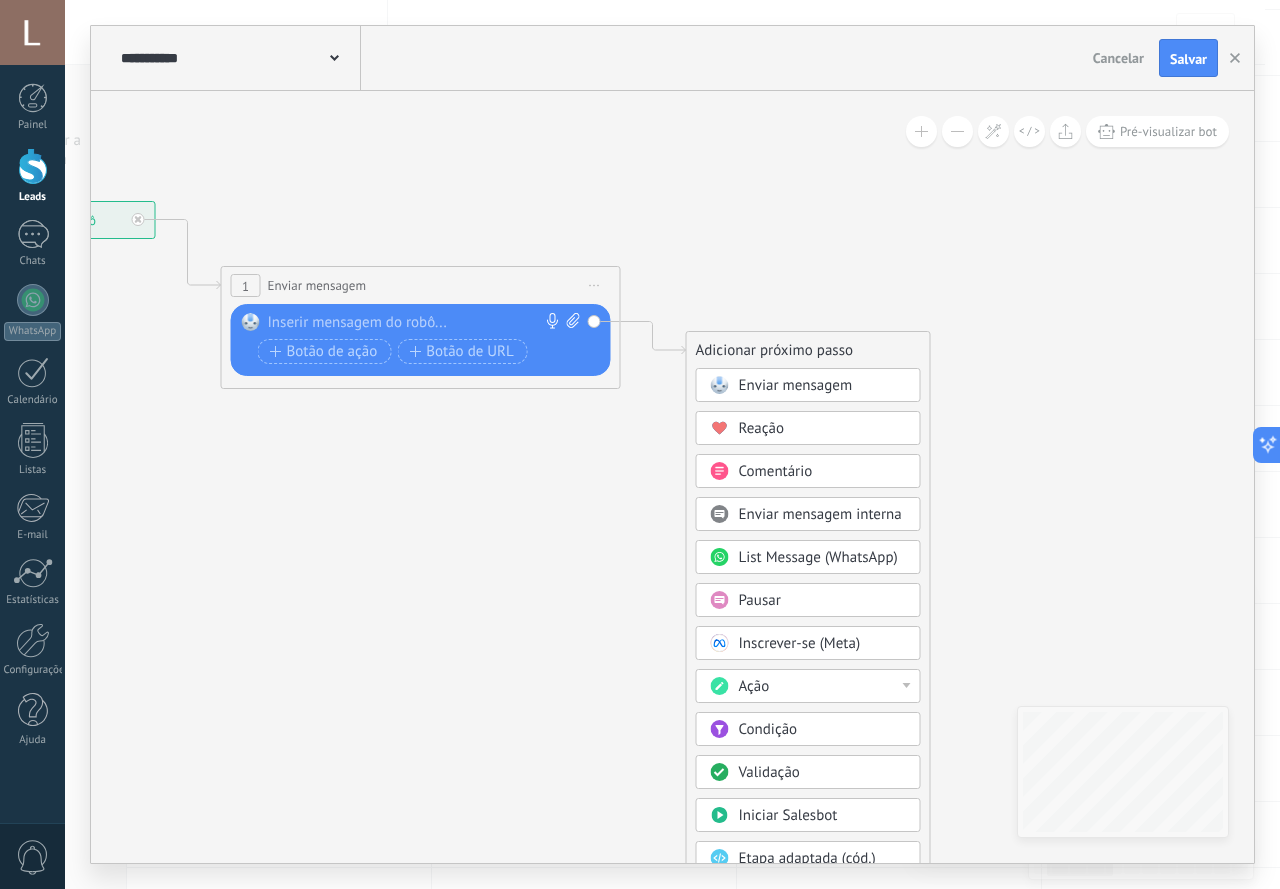 drag, startPoint x: 807, startPoint y: 517, endPoint x: 567, endPoint y: 470, distance: 244.55879 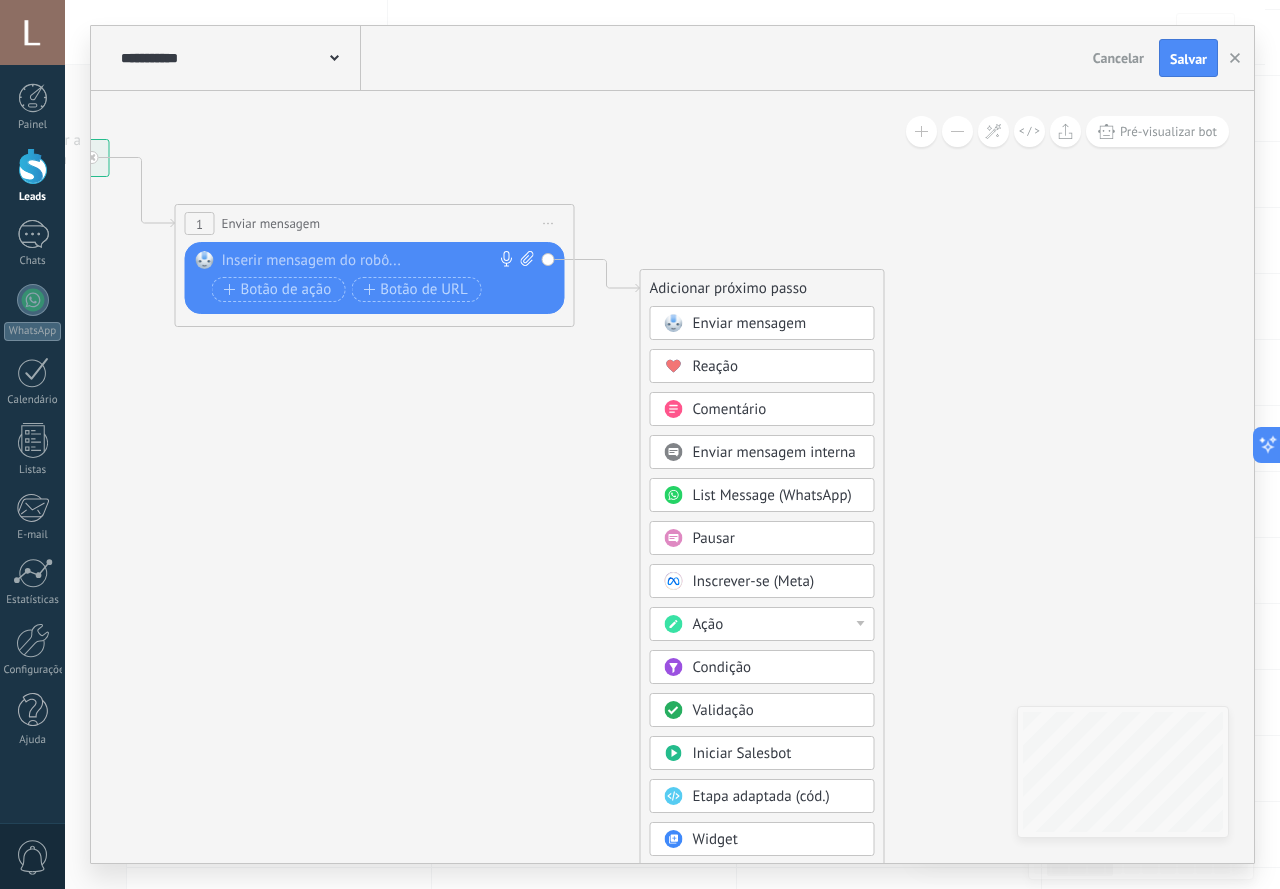 drag, startPoint x: 577, startPoint y: 537, endPoint x: 495, endPoint y: 403, distance: 157.0987 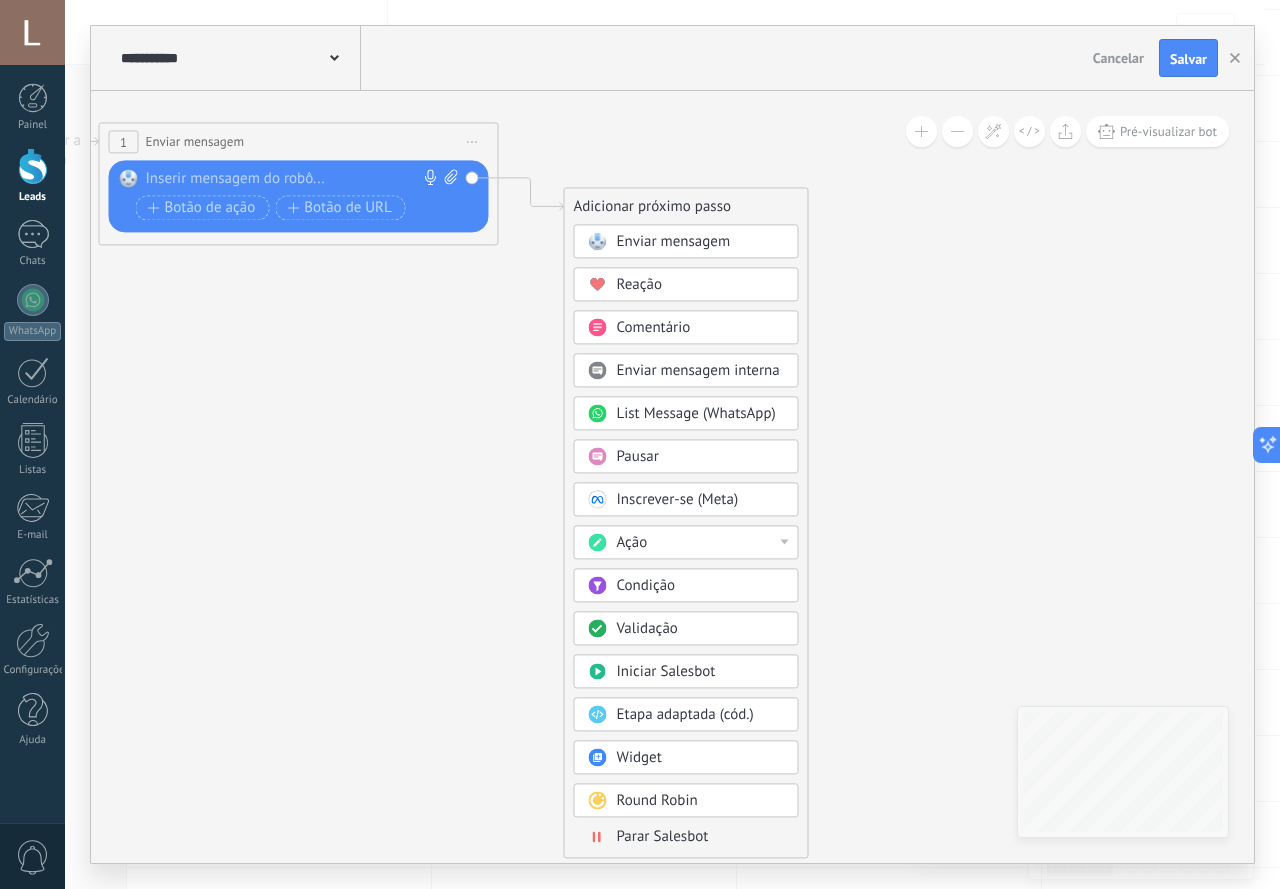 drag, startPoint x: 502, startPoint y: 383, endPoint x: 487, endPoint y: 351, distance: 35.341194 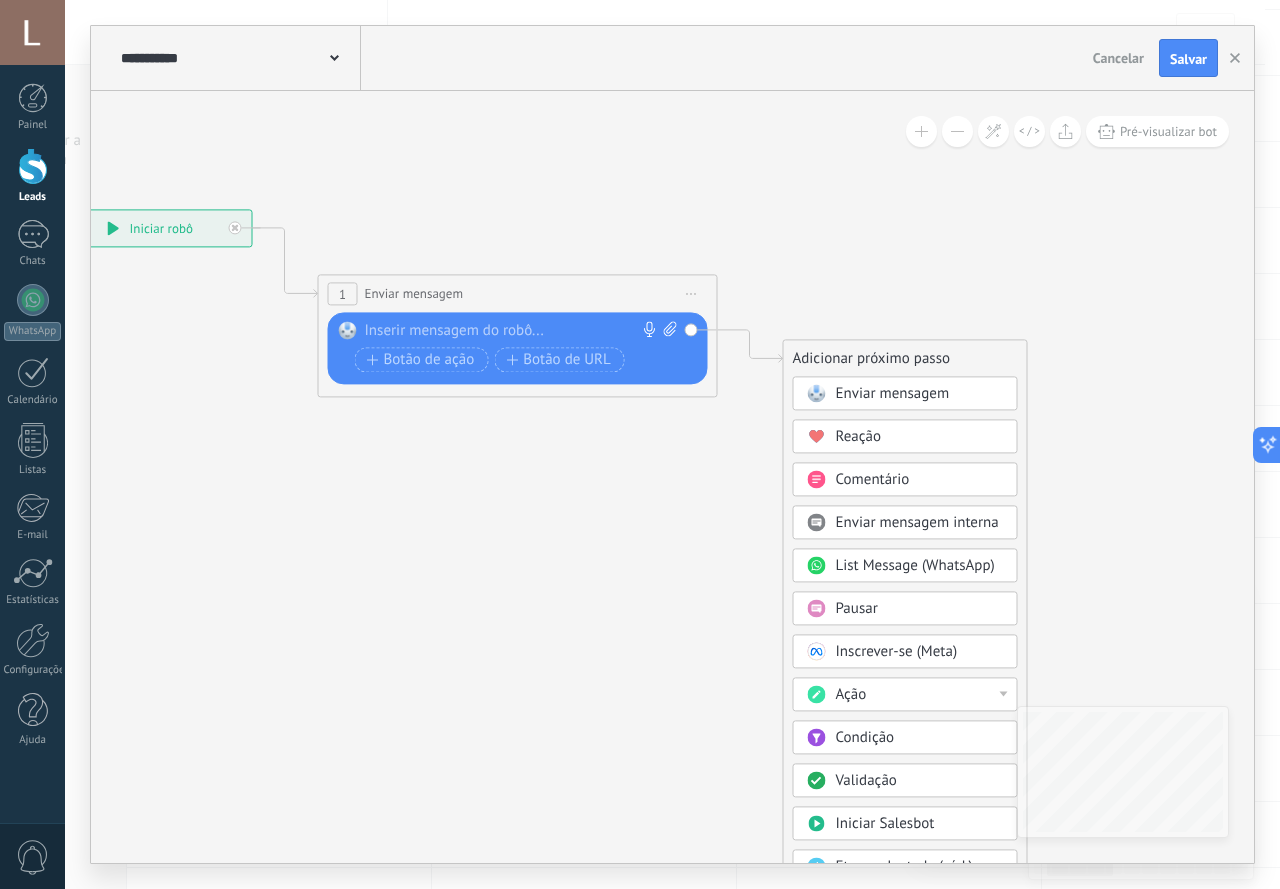drag, startPoint x: 478, startPoint y: 391, endPoint x: 710, endPoint y: 544, distance: 277.90826 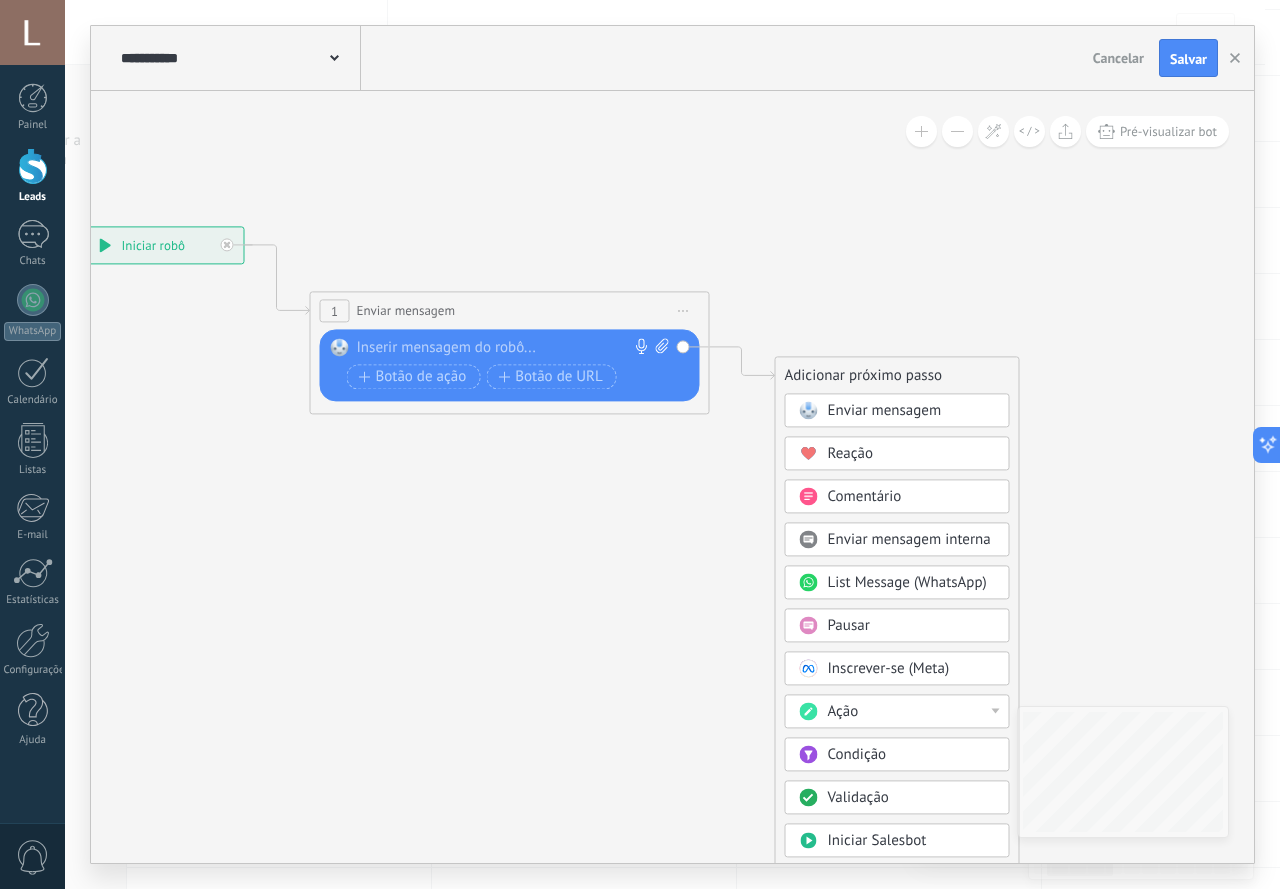 drag, startPoint x: 718, startPoint y: 551, endPoint x: 667, endPoint y: 612, distance: 79.51101 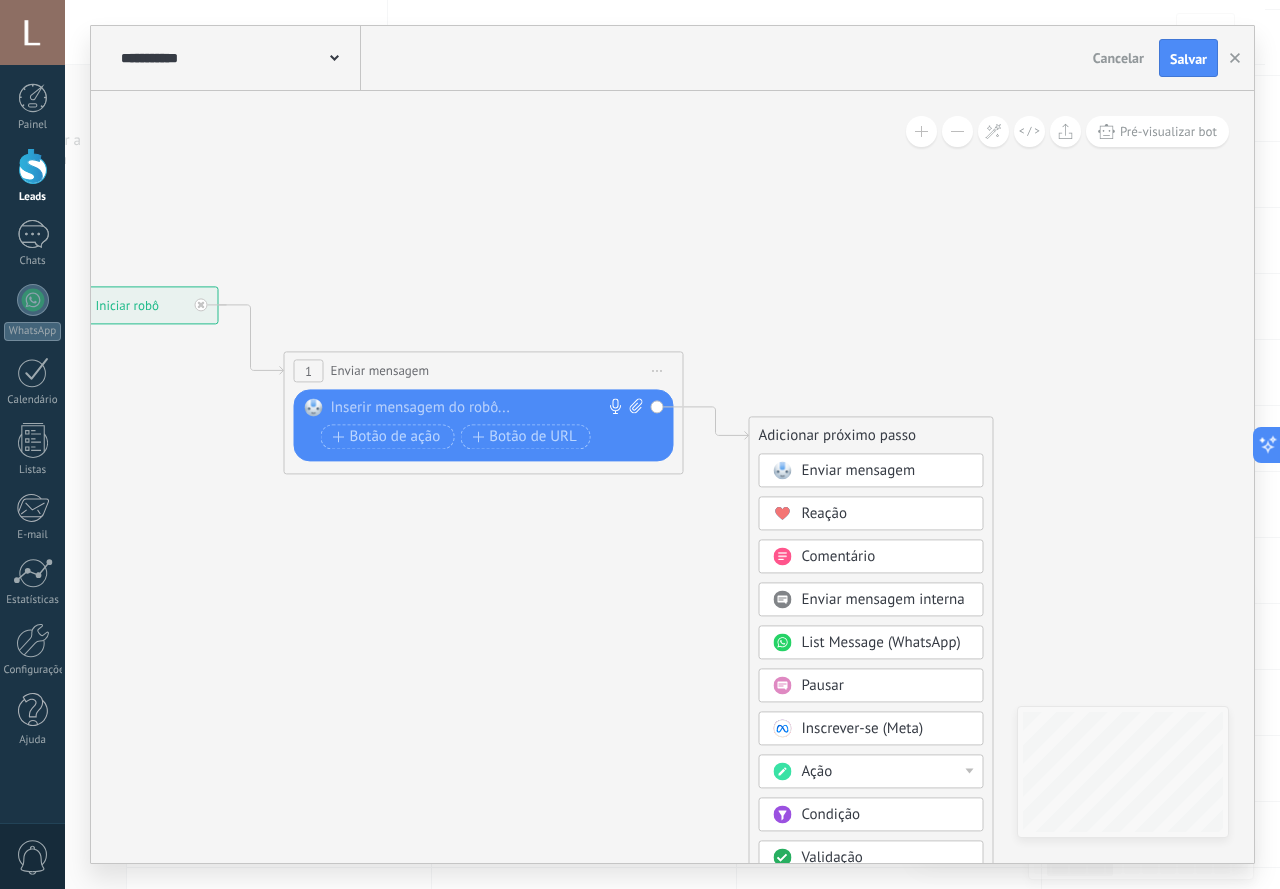 drag, startPoint x: 684, startPoint y: 621, endPoint x: 790, endPoint y: 639, distance: 107.51744 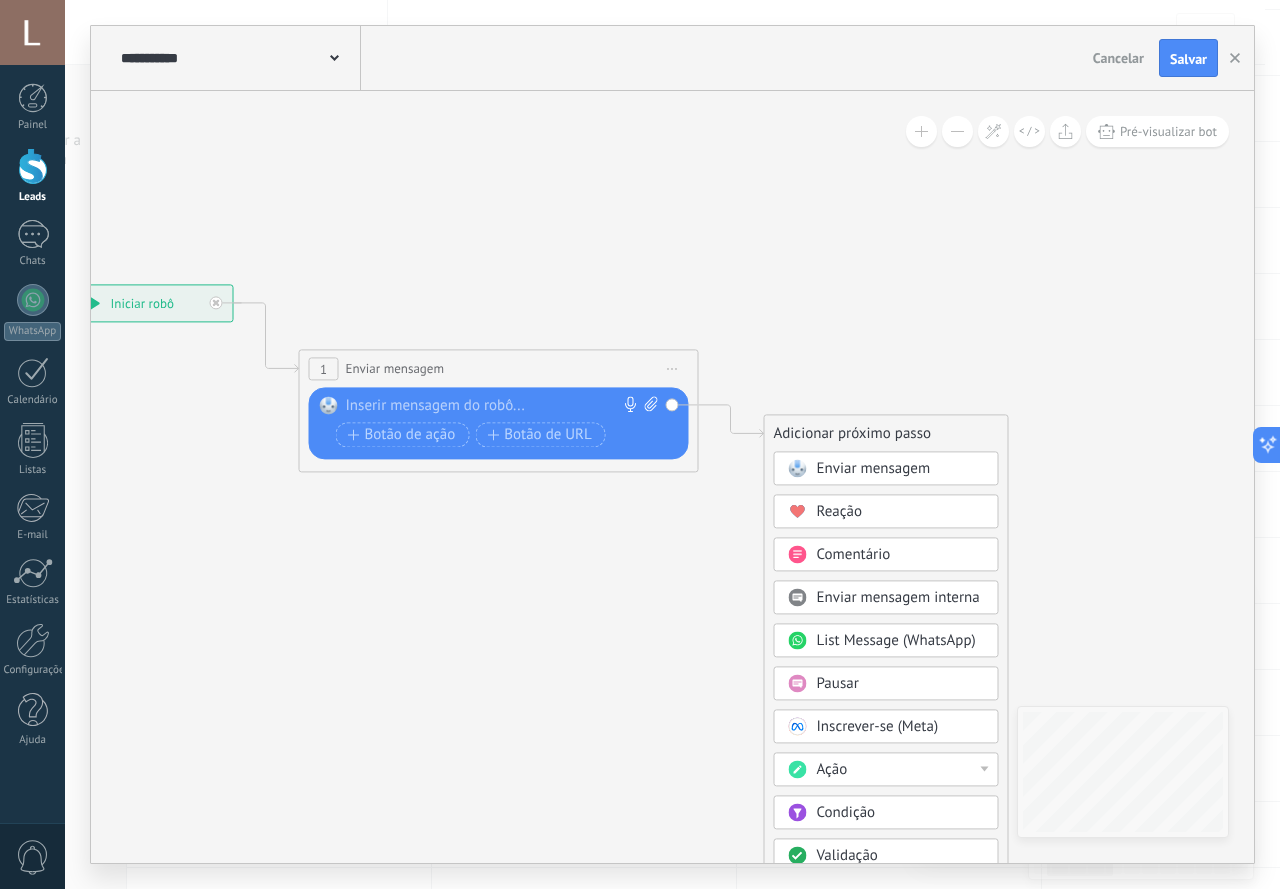drag, startPoint x: 683, startPoint y: 646, endPoint x: 604, endPoint y: 627, distance: 81.25269 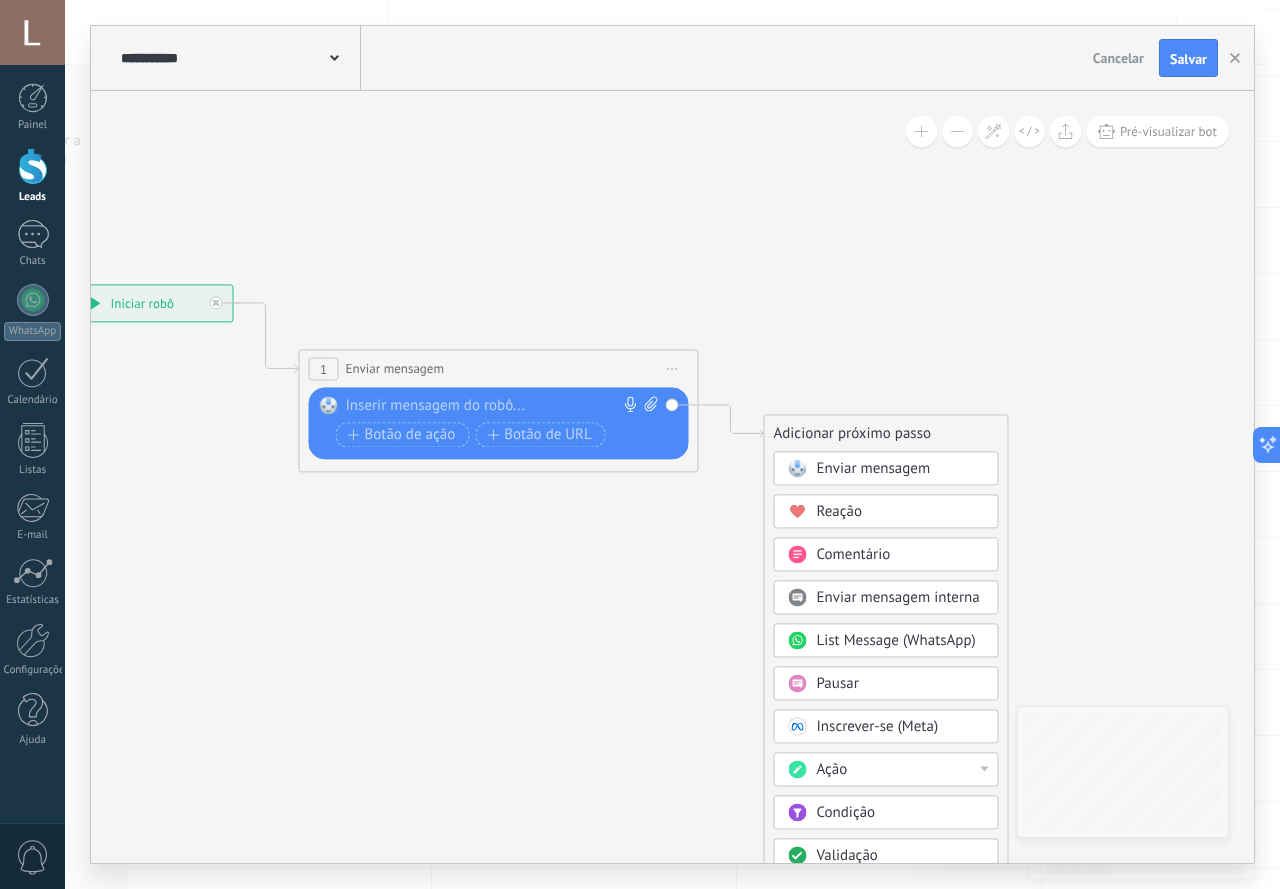 drag, startPoint x: 604, startPoint y: 627, endPoint x: 803, endPoint y: 638, distance: 199.30379 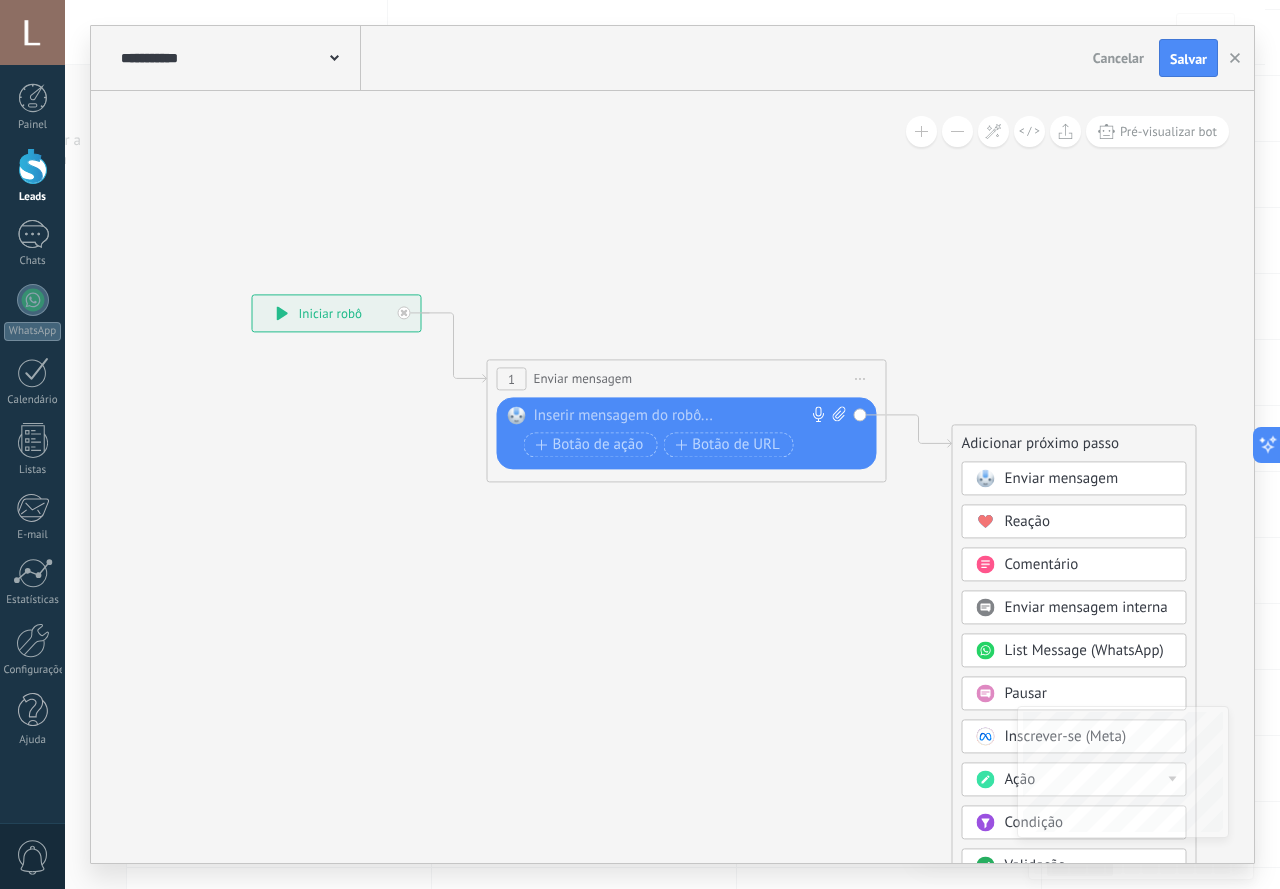 click at bounding box center (682, 416) 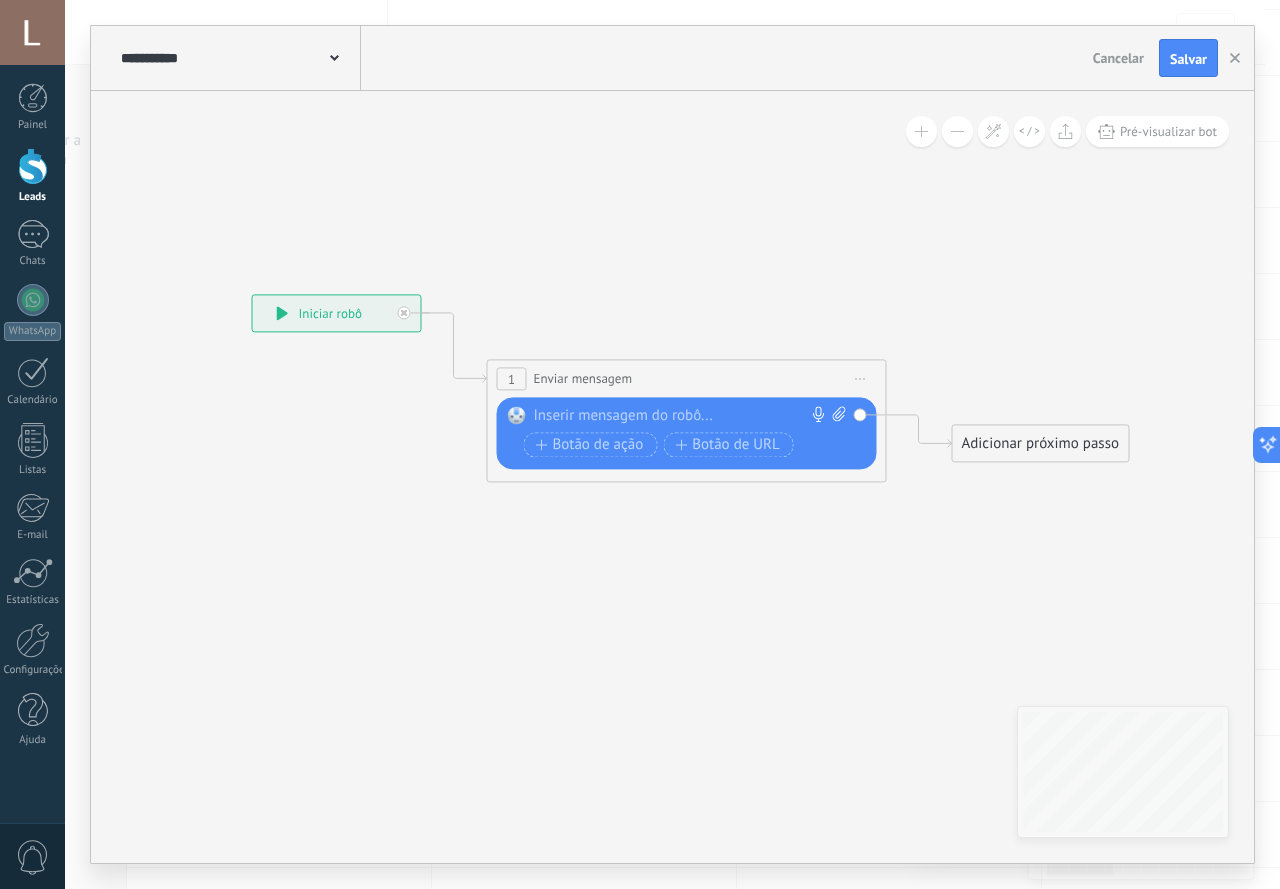 type 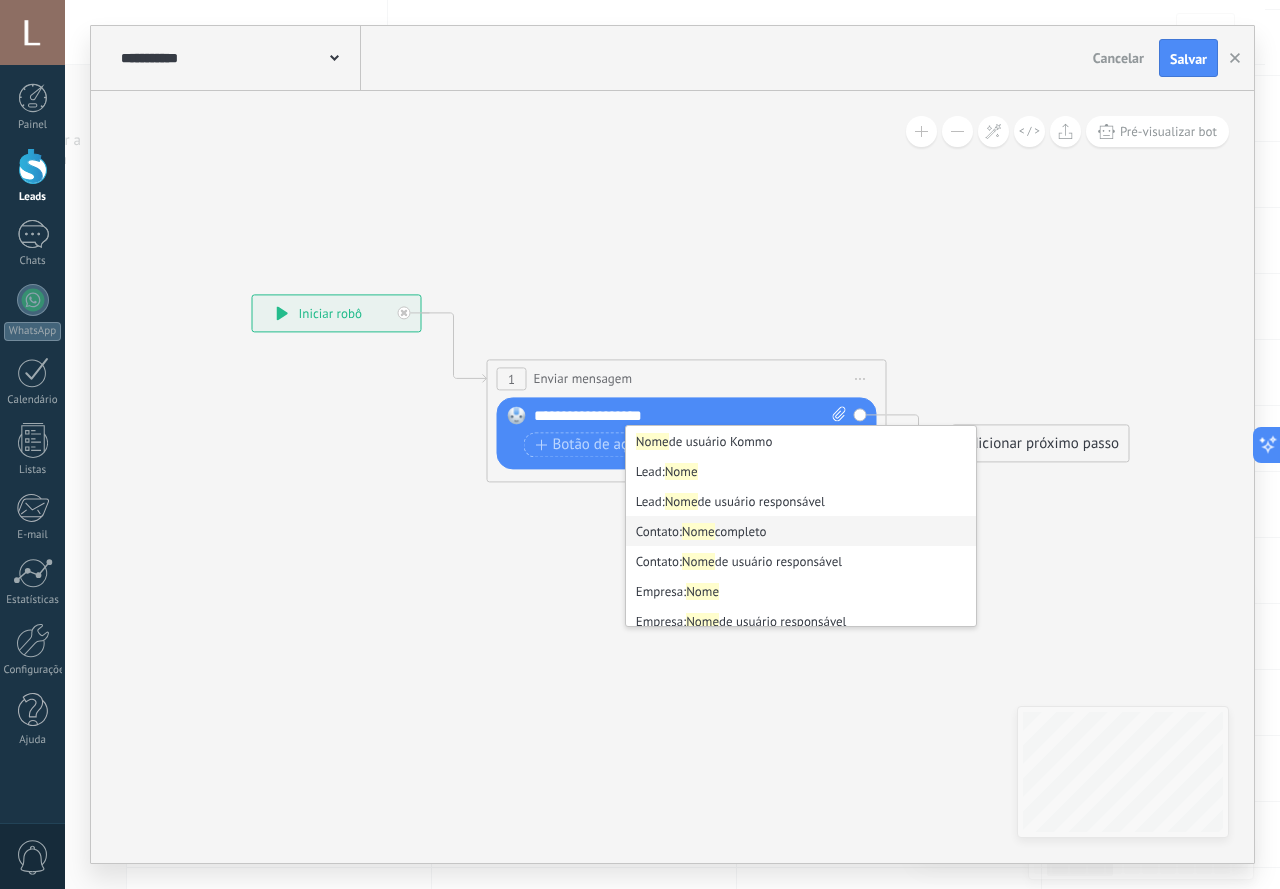 scroll, scrollTop: 70, scrollLeft: 0, axis: vertical 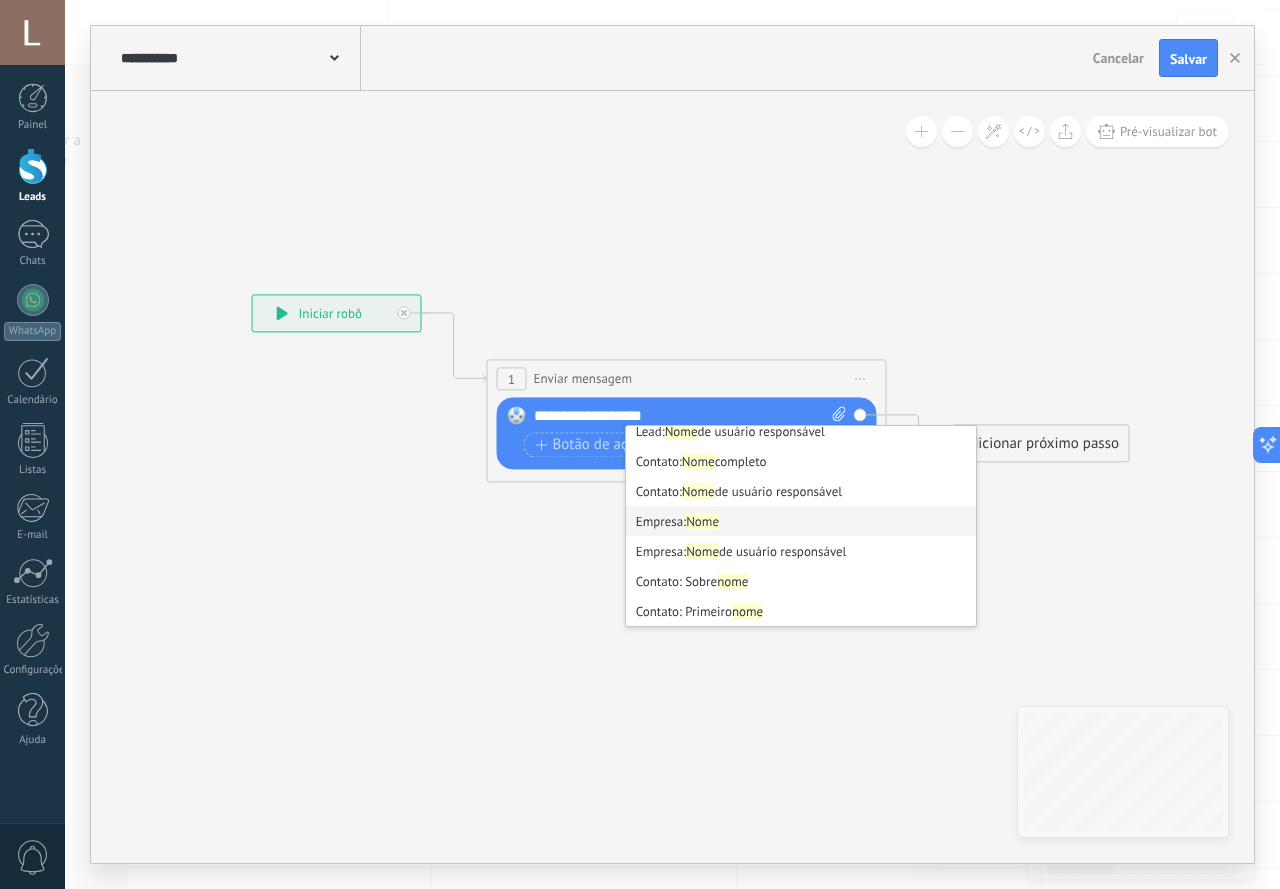 click on "Empresa:  Nome" at bounding box center (801, 521) 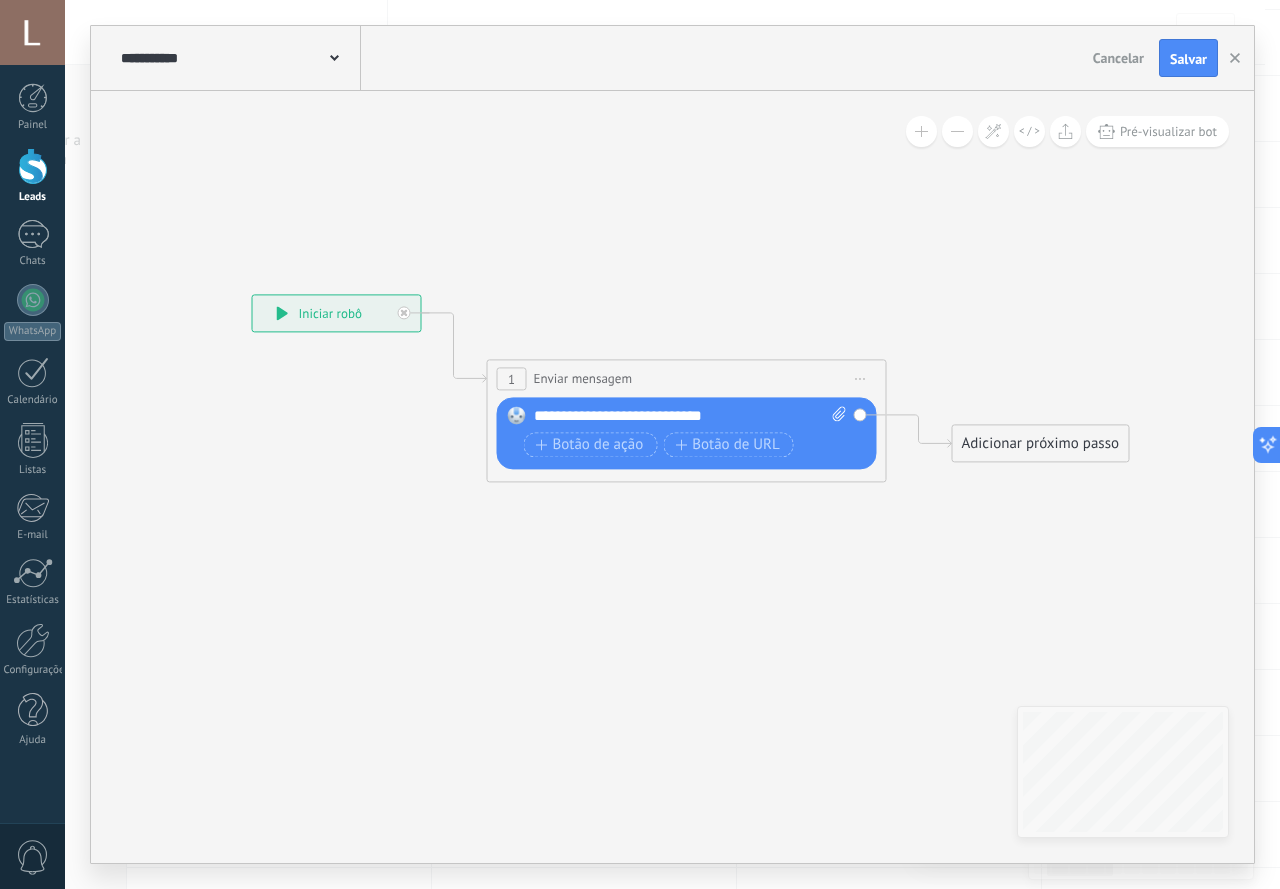 click on "**********" at bounding box center [657, 415] 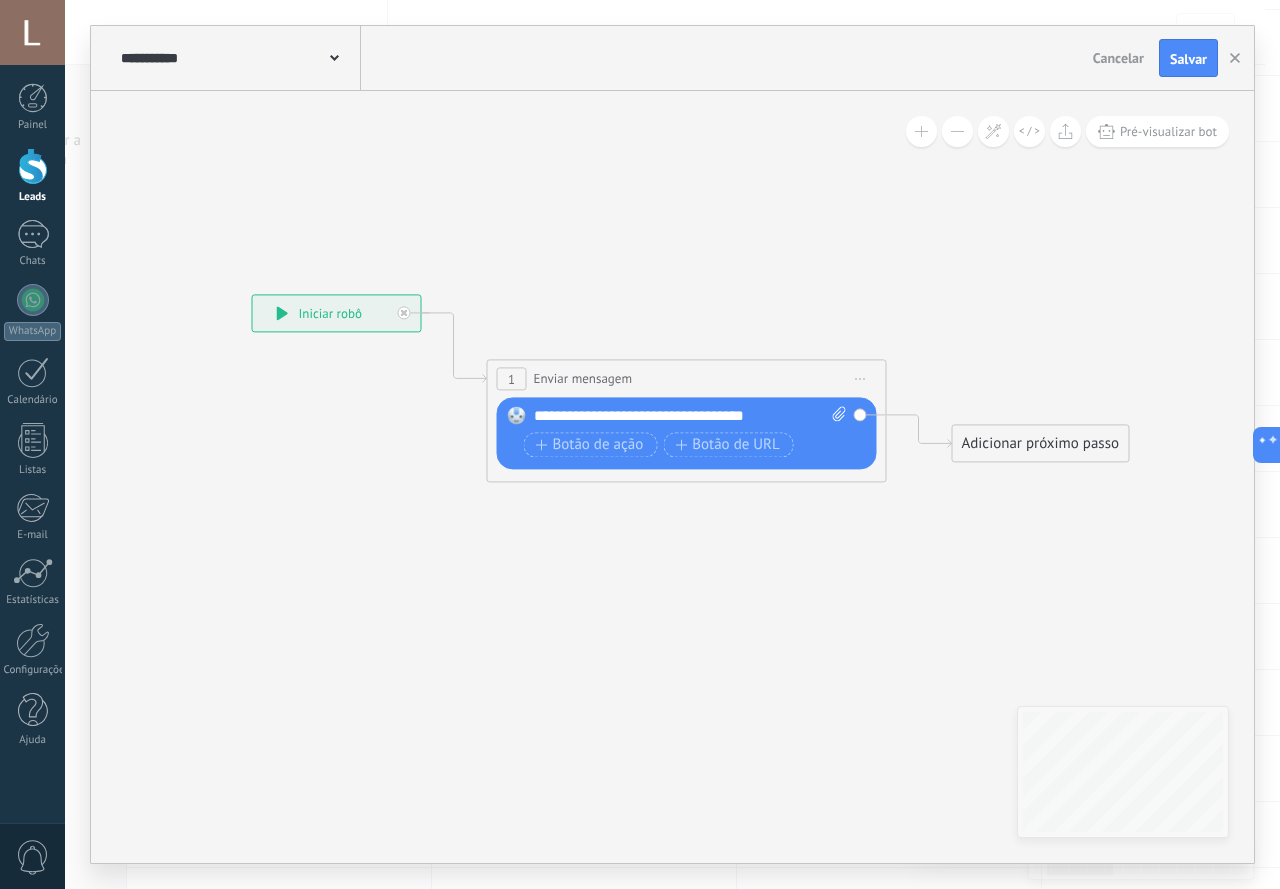 click 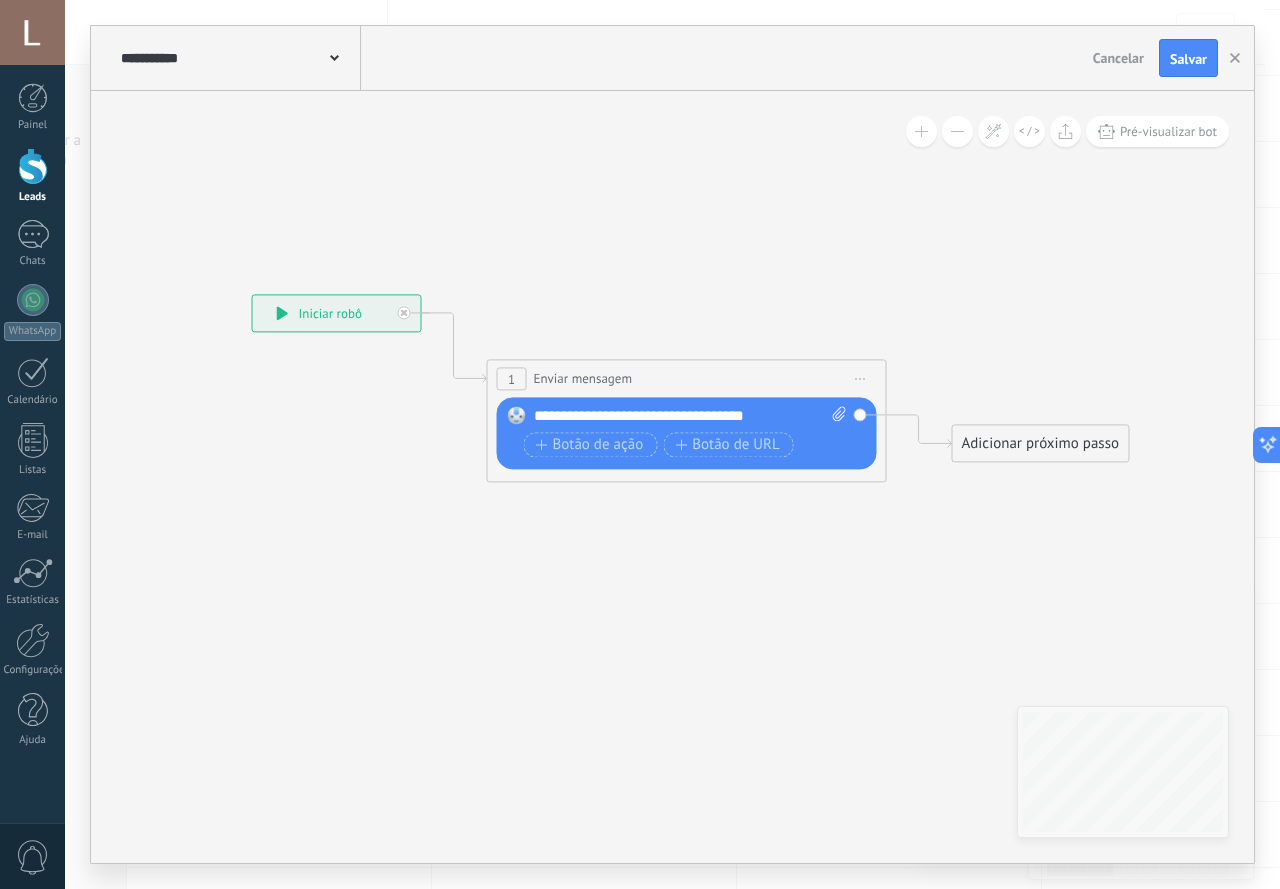 click on "Adicionar próximo passo" at bounding box center [1041, 443] 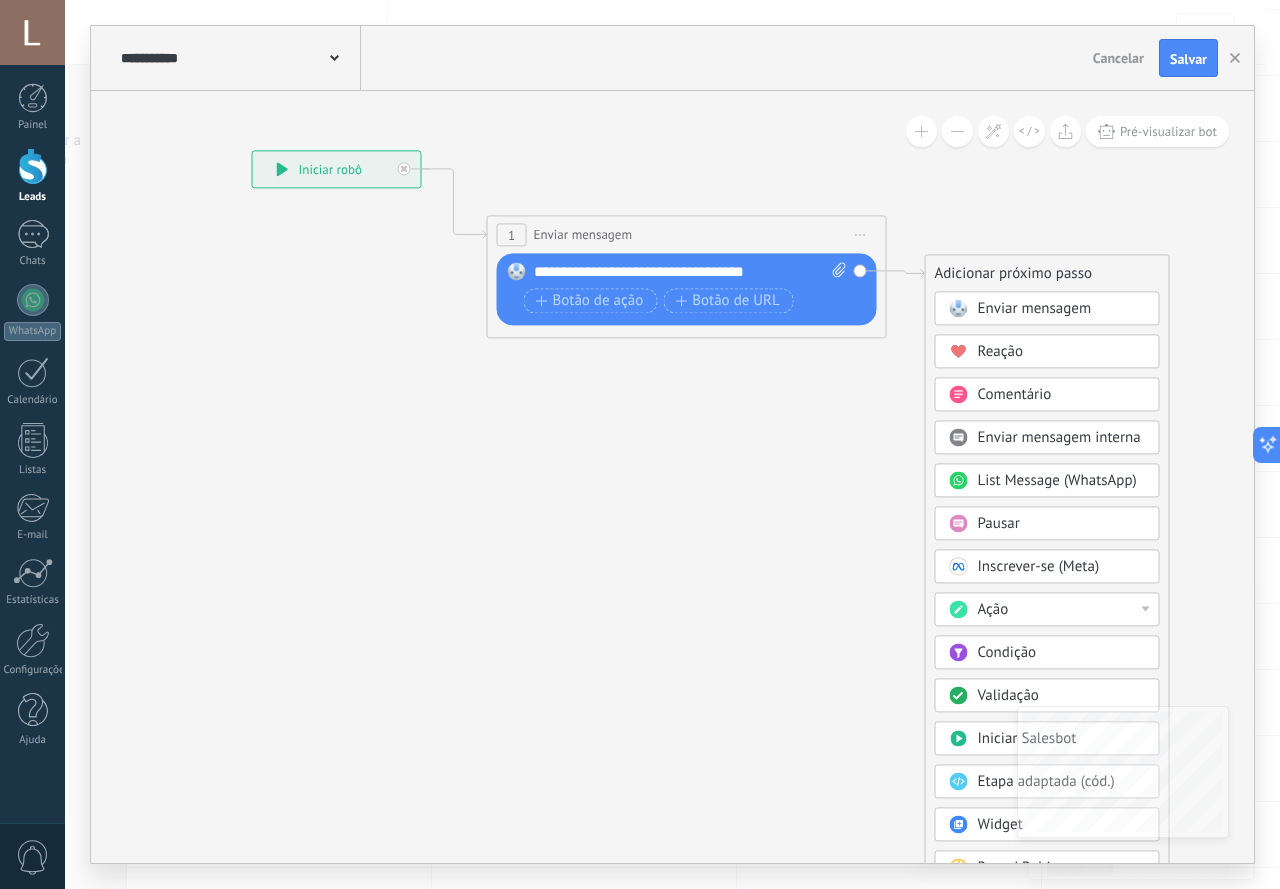 drag, startPoint x: 1056, startPoint y: 295, endPoint x: 1029, endPoint y: 269, distance: 37.48333 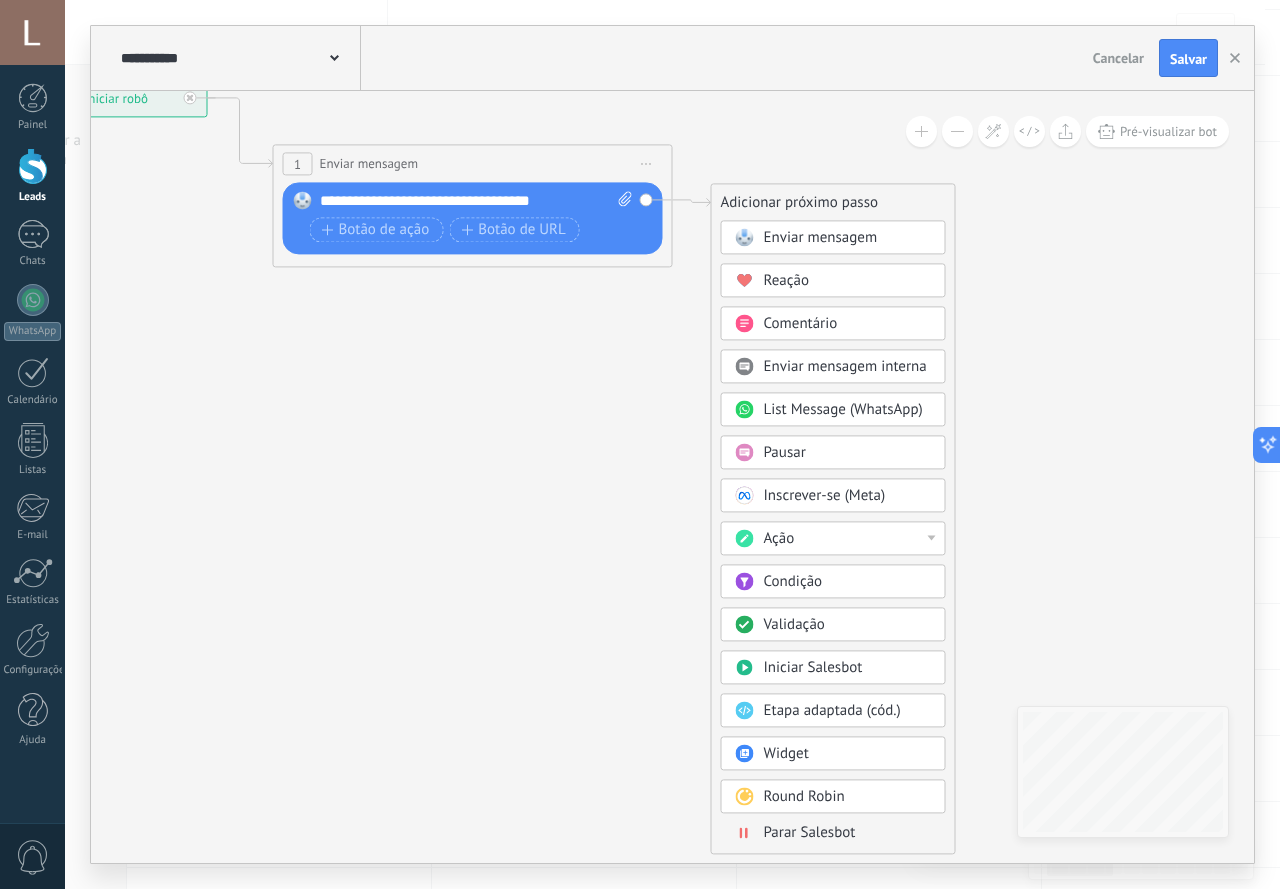 drag, startPoint x: 798, startPoint y: 518, endPoint x: 558, endPoint y: 427, distance: 256.67294 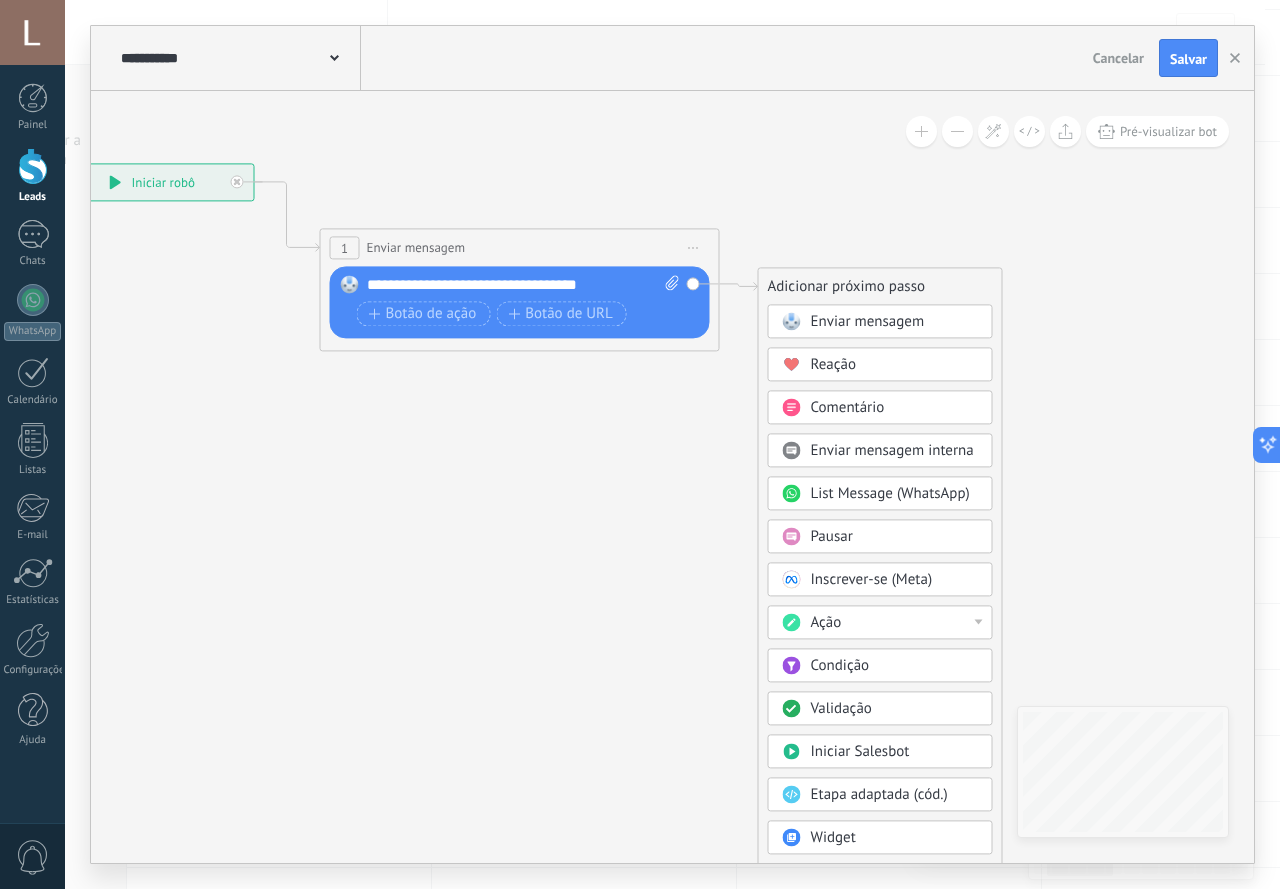drag, startPoint x: 658, startPoint y: 349, endPoint x: 714, endPoint y: 432, distance: 100.12492 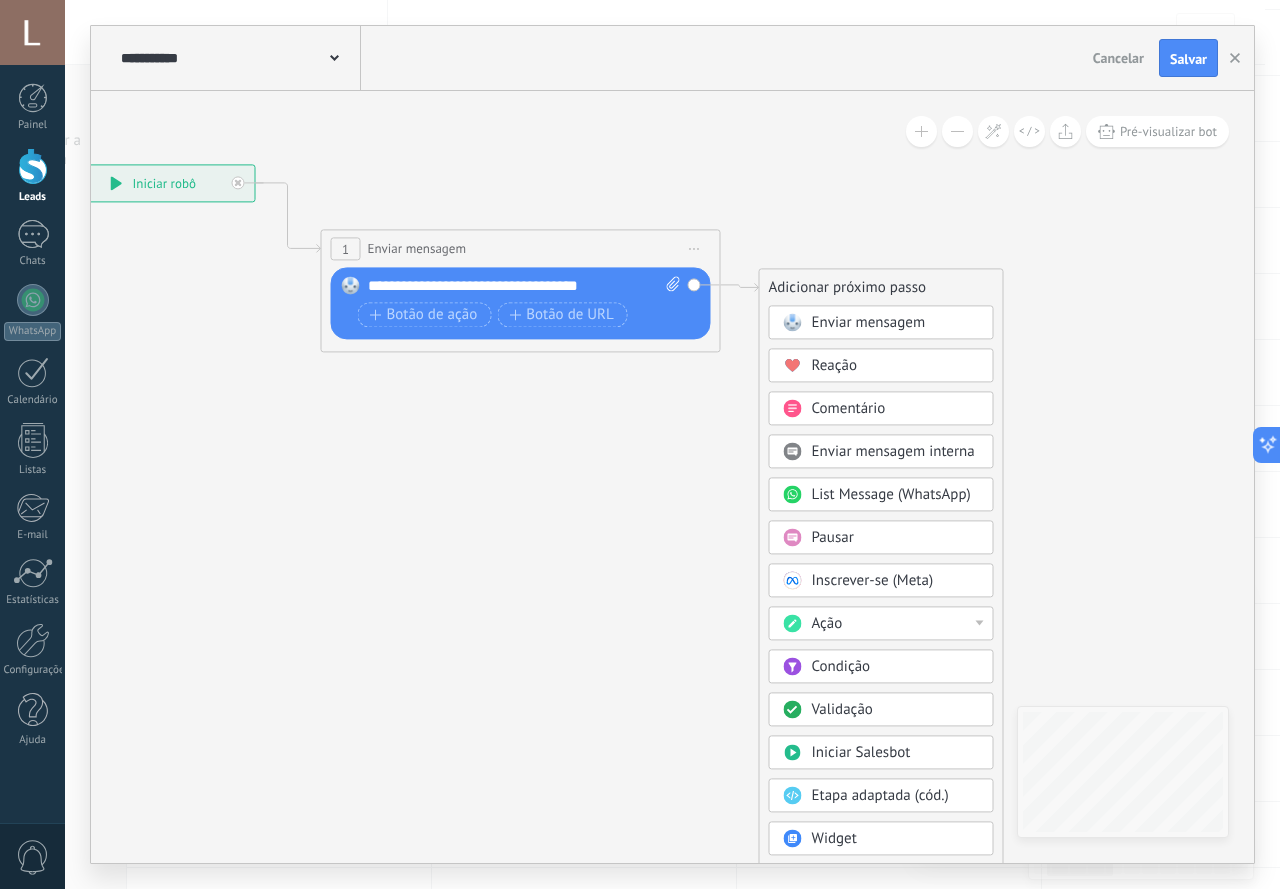 click on "**********" at bounding box center (521, 290) 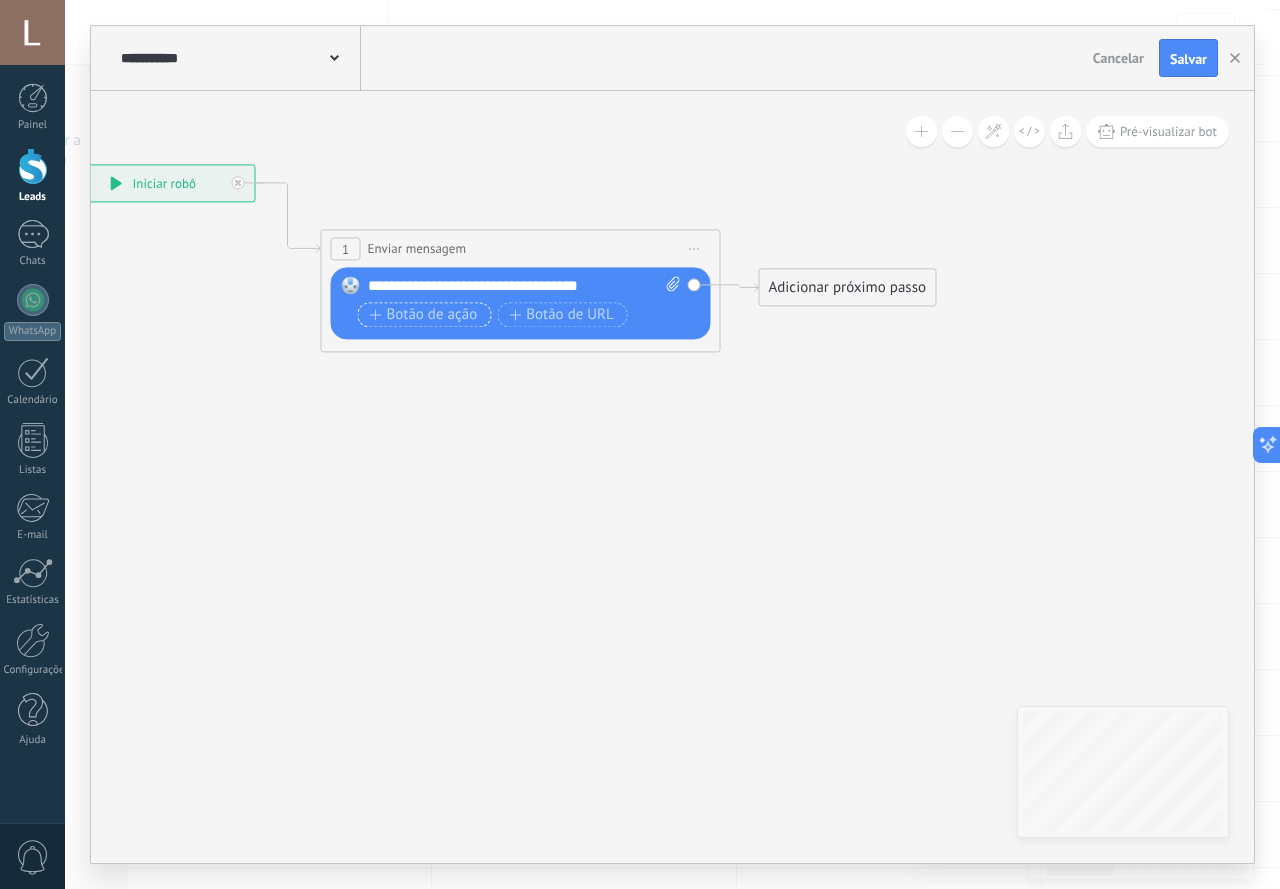 click on "Botão de ação" at bounding box center (424, 315) 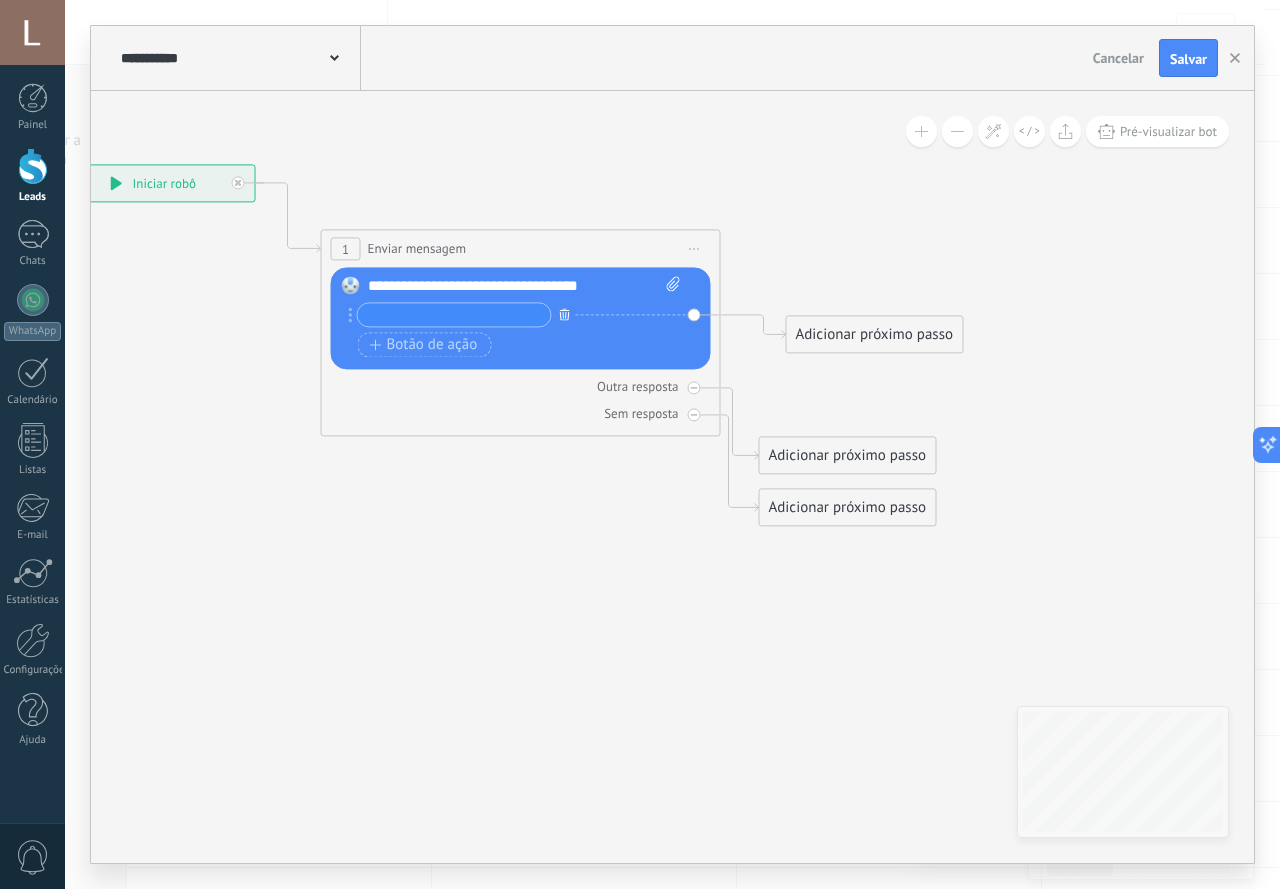 click at bounding box center [565, 313] 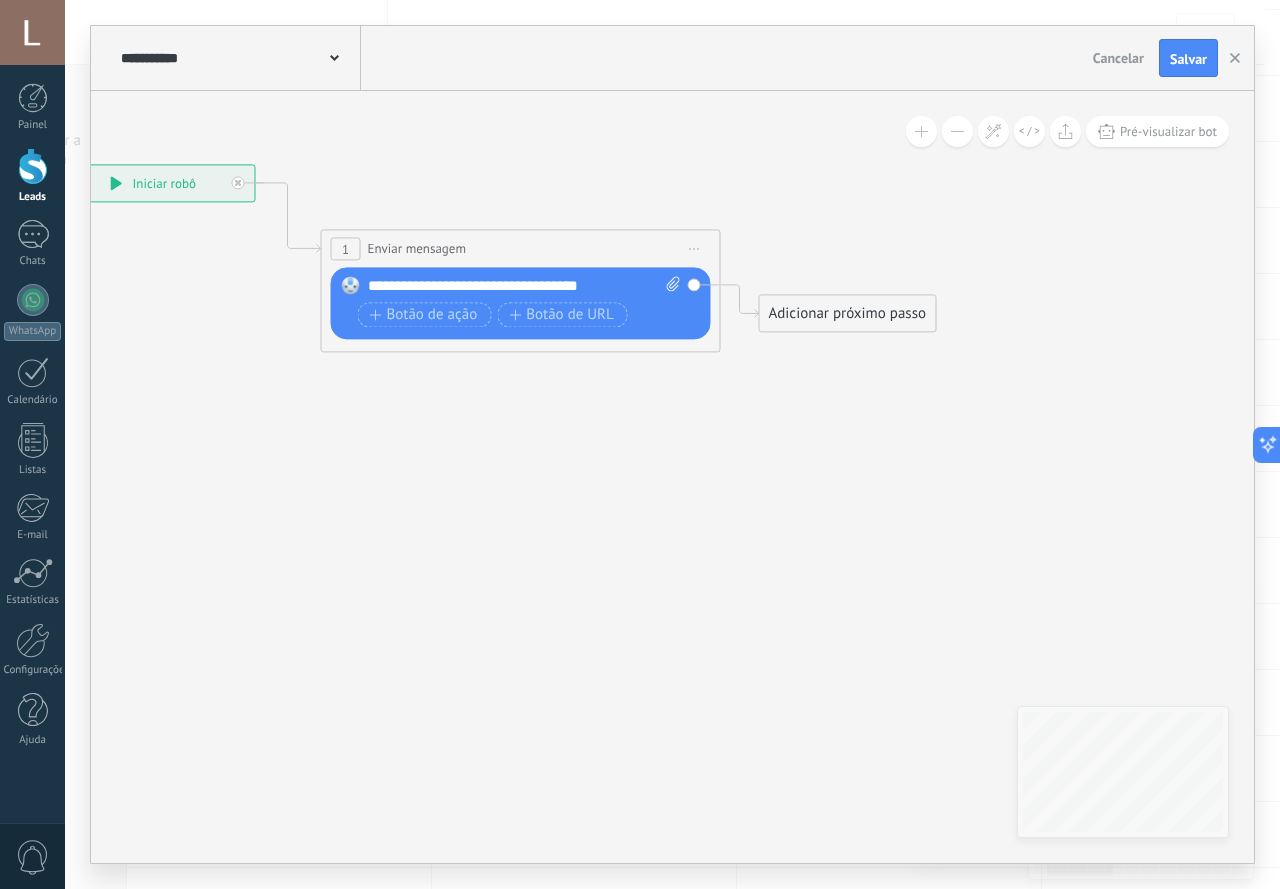 click 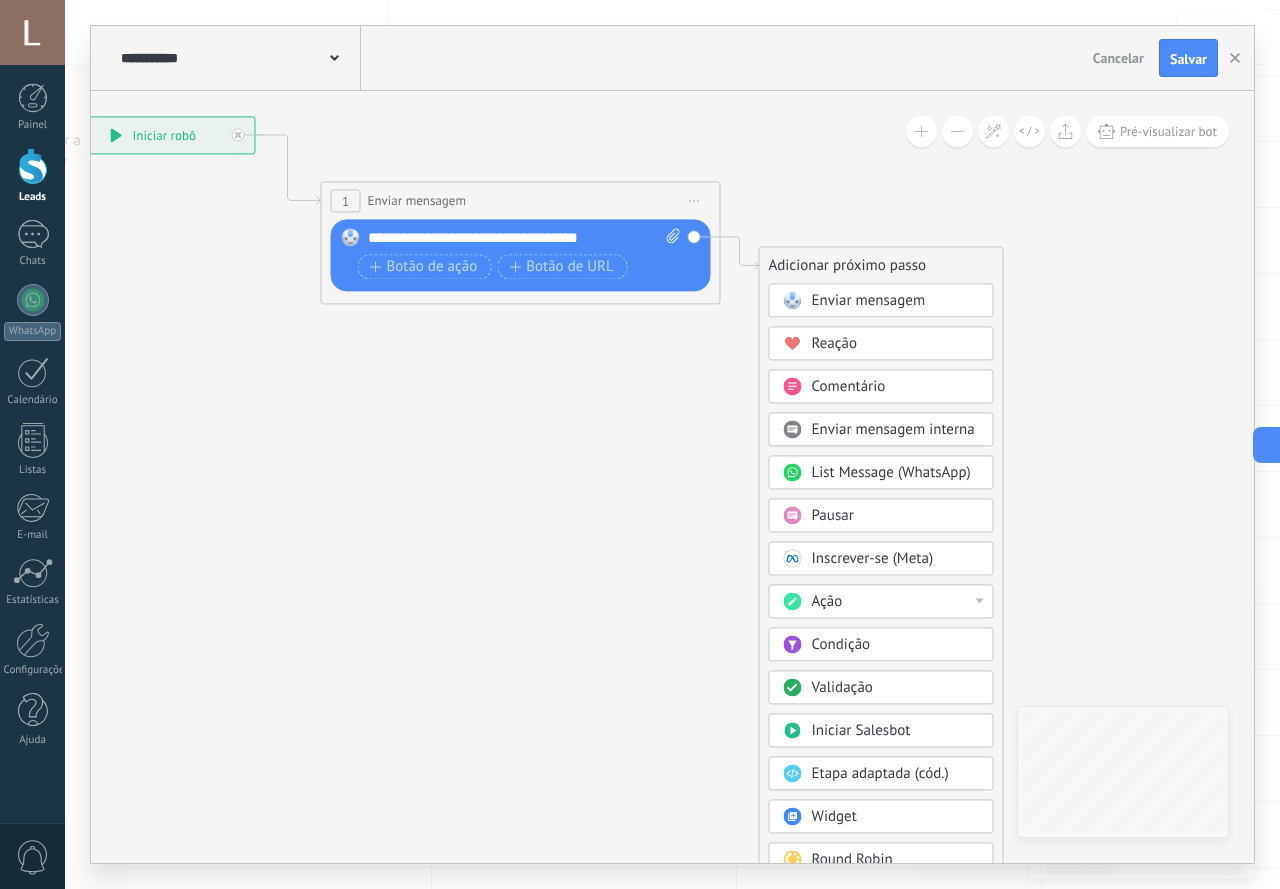 click on "Validação" at bounding box center (896, 688) 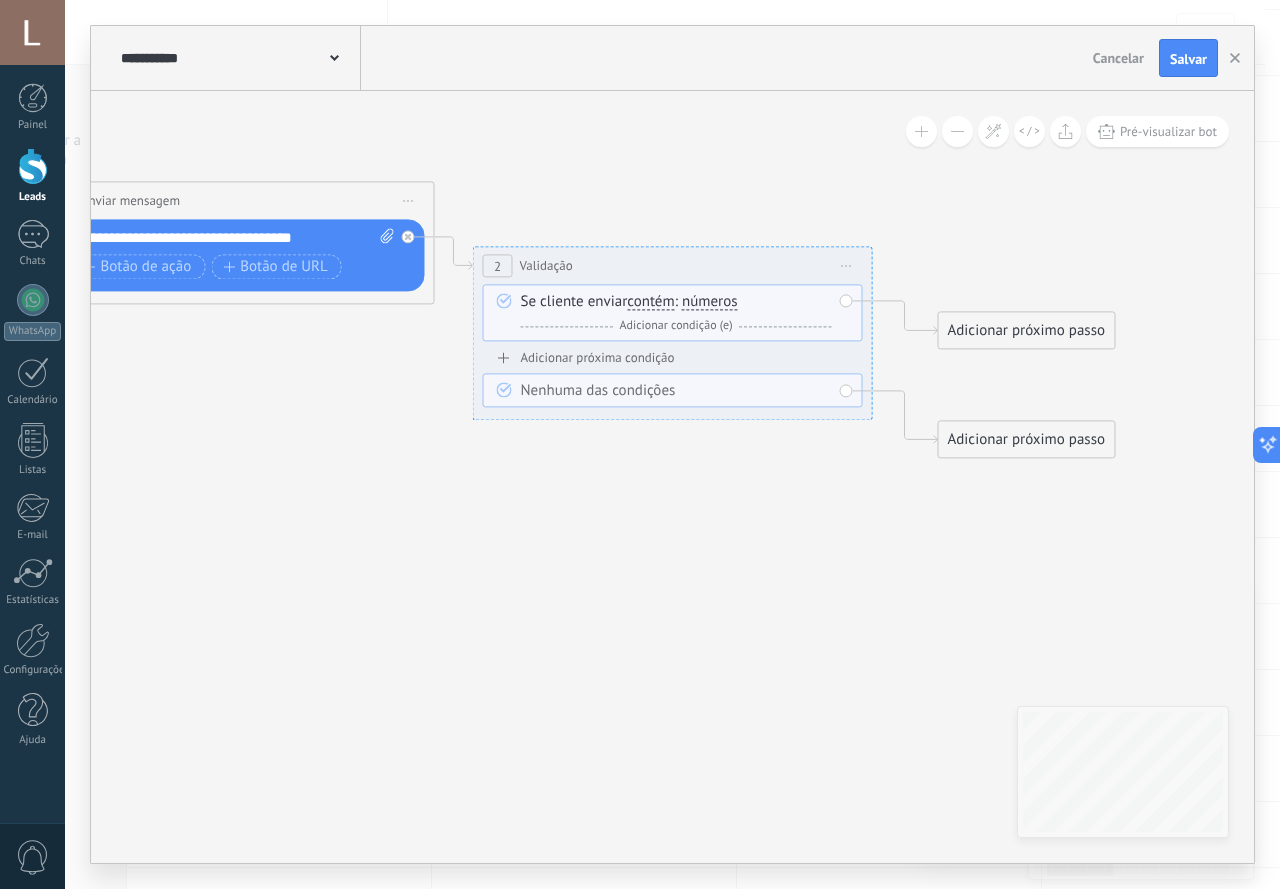 drag, startPoint x: 733, startPoint y: 534, endPoint x: 715, endPoint y: 544, distance: 20.59126 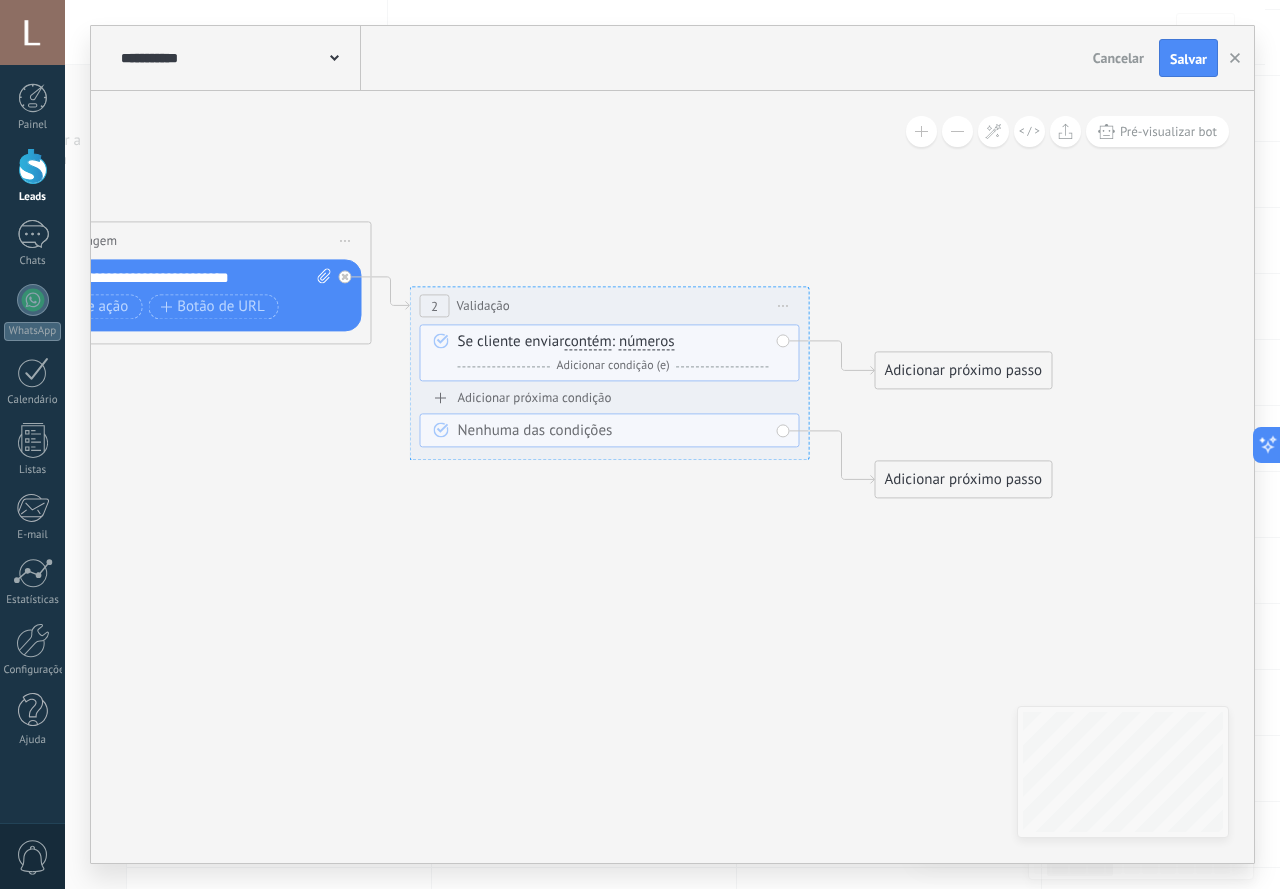 click on "Adicionar condição (e)" at bounding box center (612, 365) 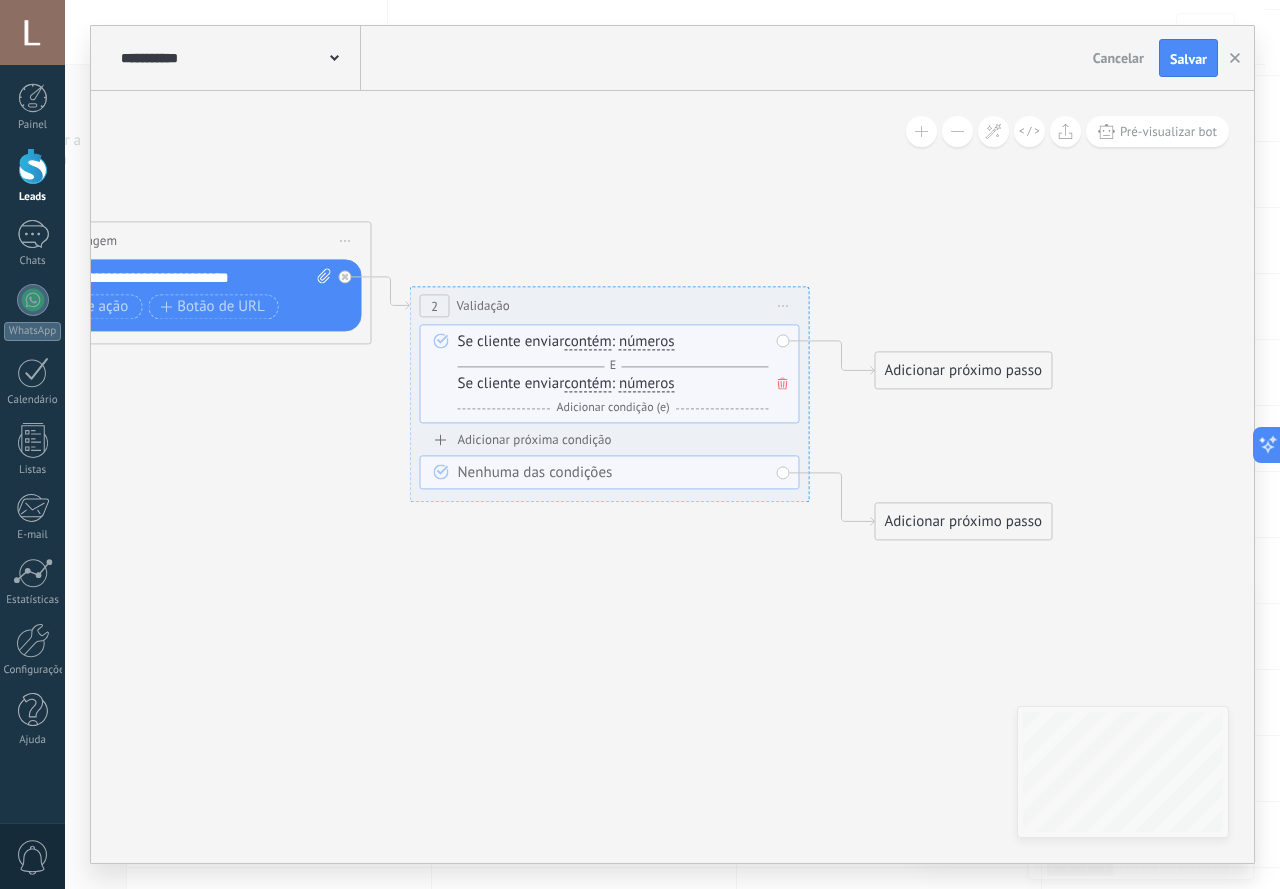 click 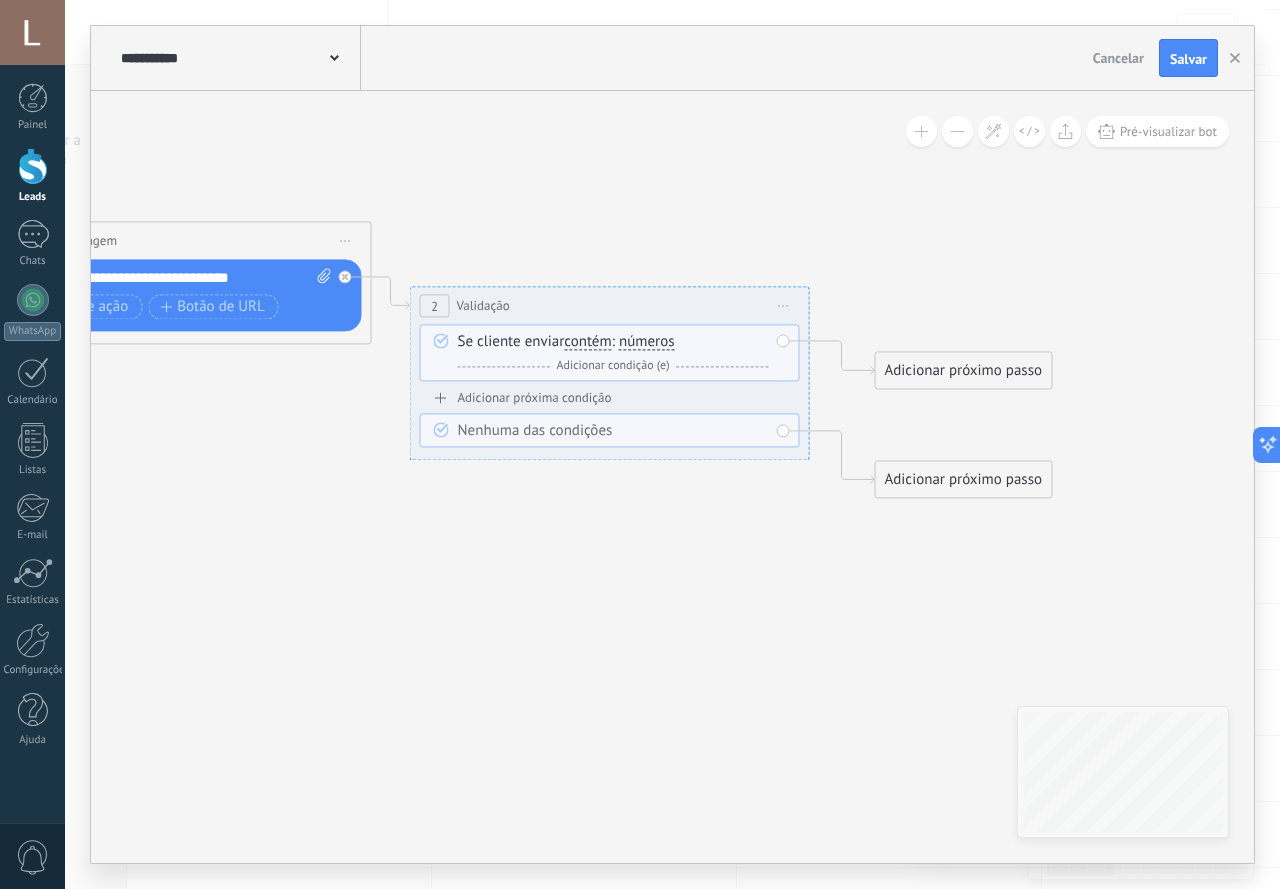 click on "números" at bounding box center [647, 342] 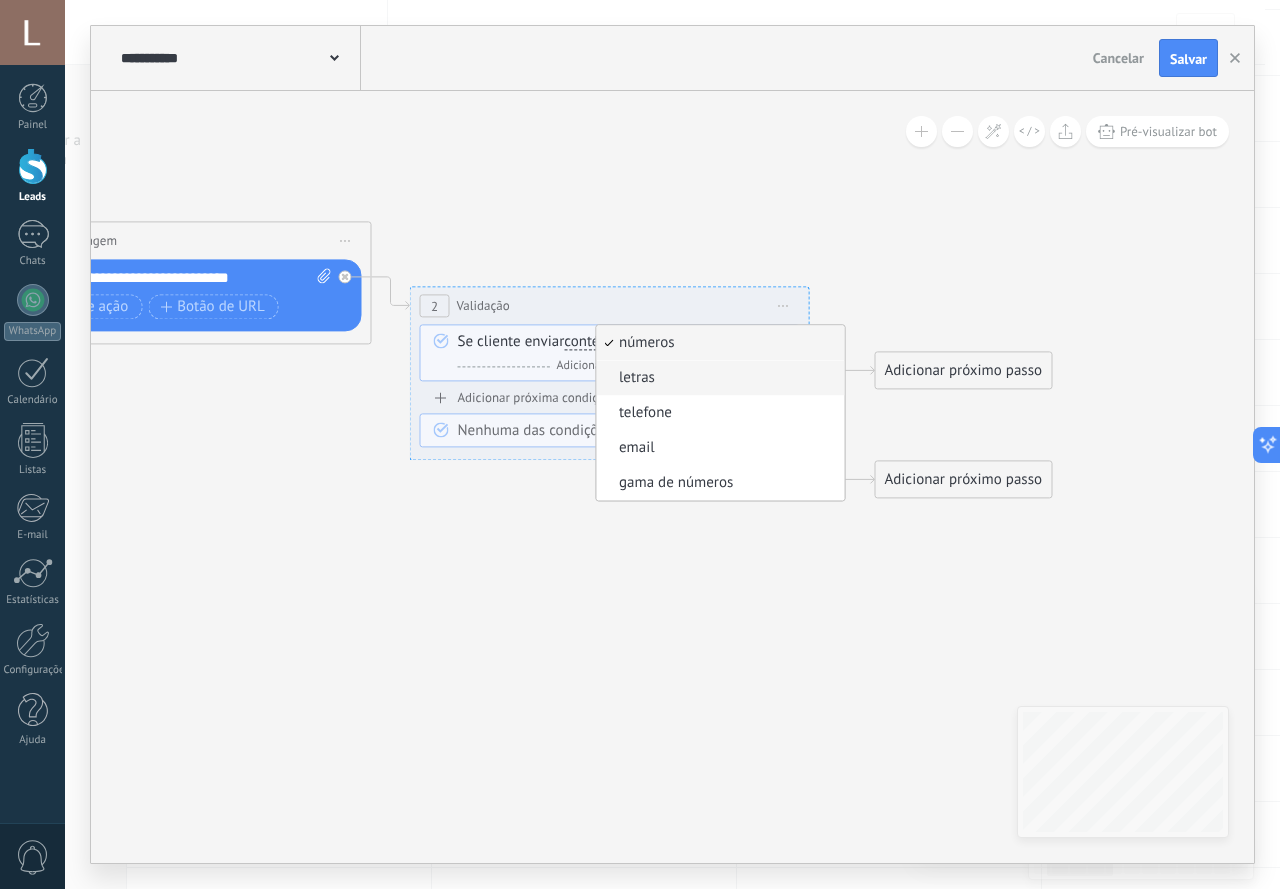 click on "letras" at bounding box center [718, 378] 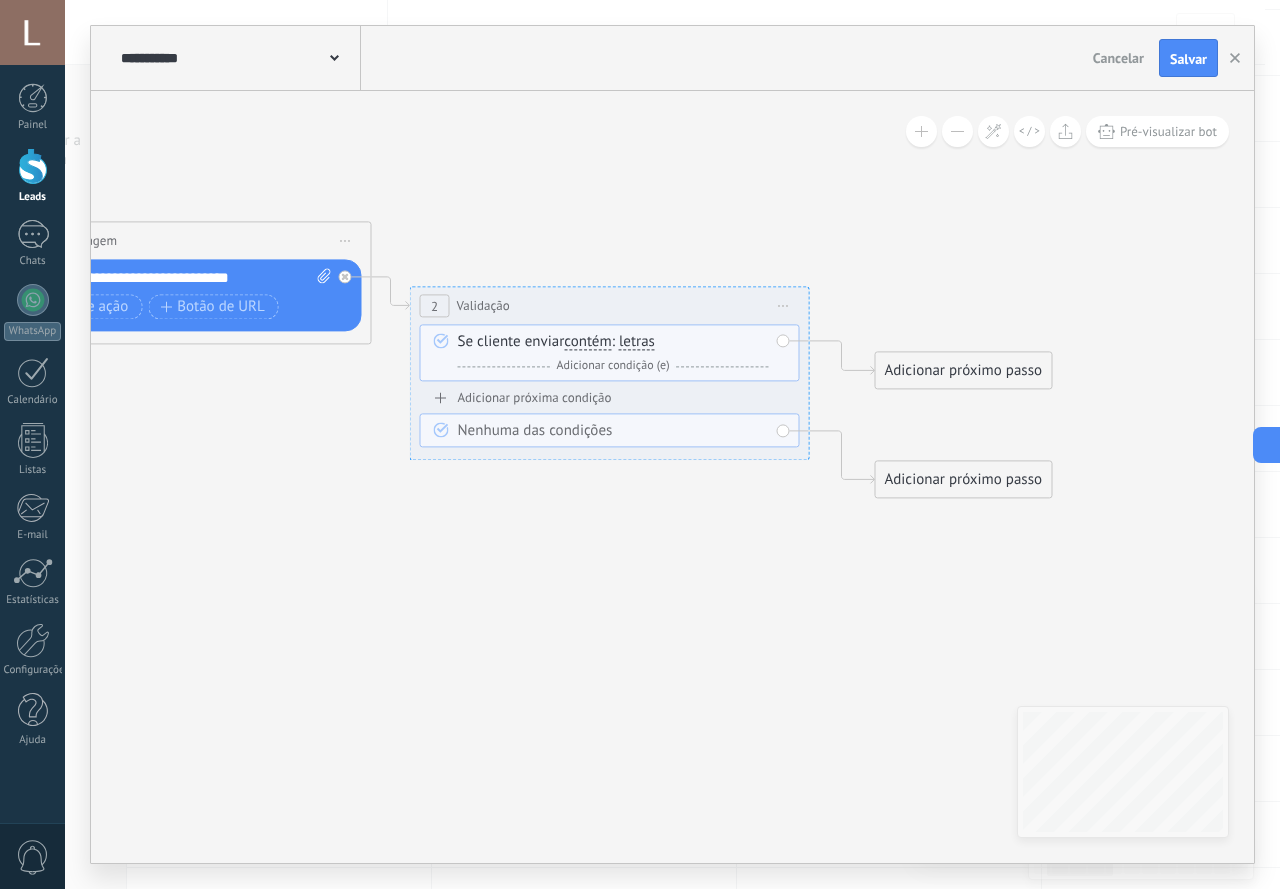 click on "Nenhuma das condições" at bounding box center [613, 431] 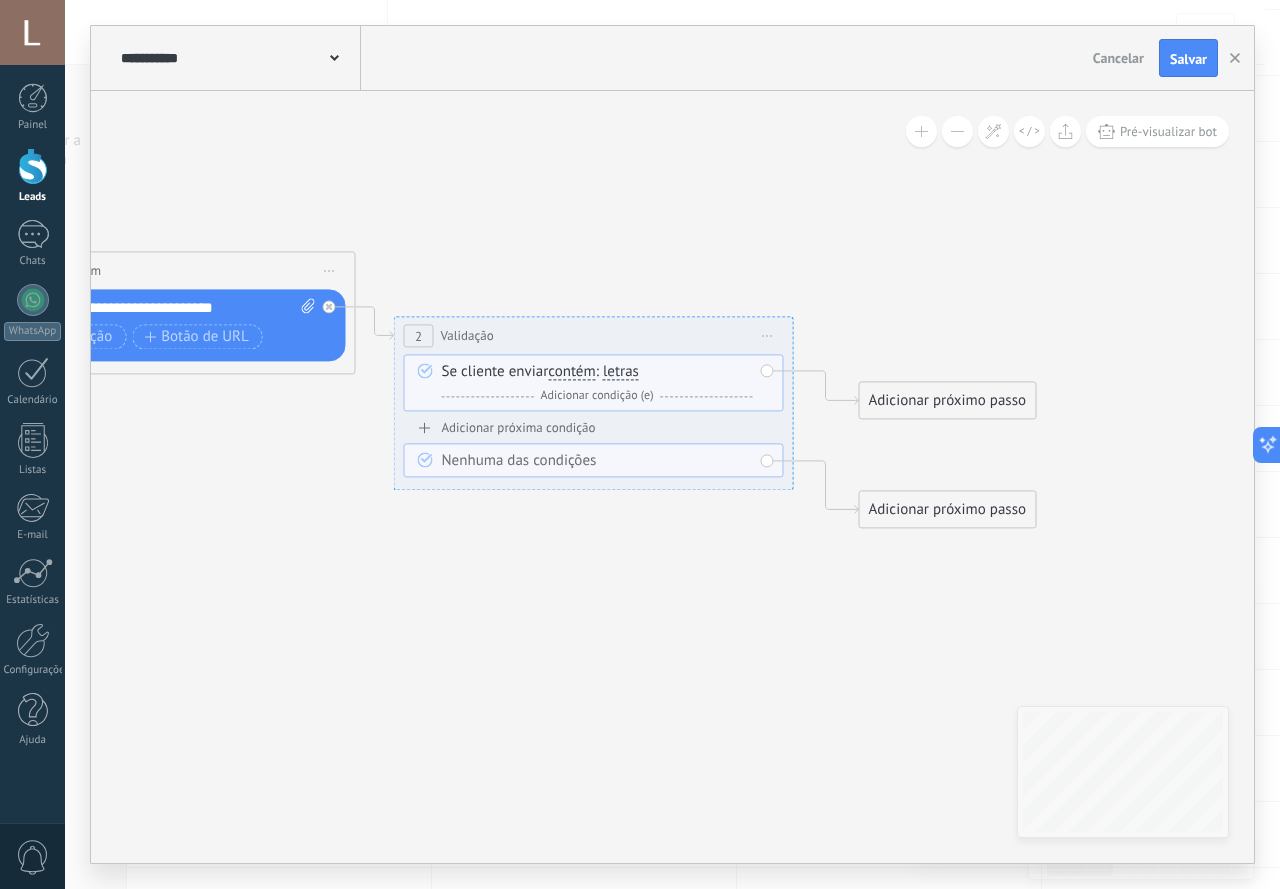drag, startPoint x: 710, startPoint y: 548, endPoint x: 695, endPoint y: 581, distance: 36.249138 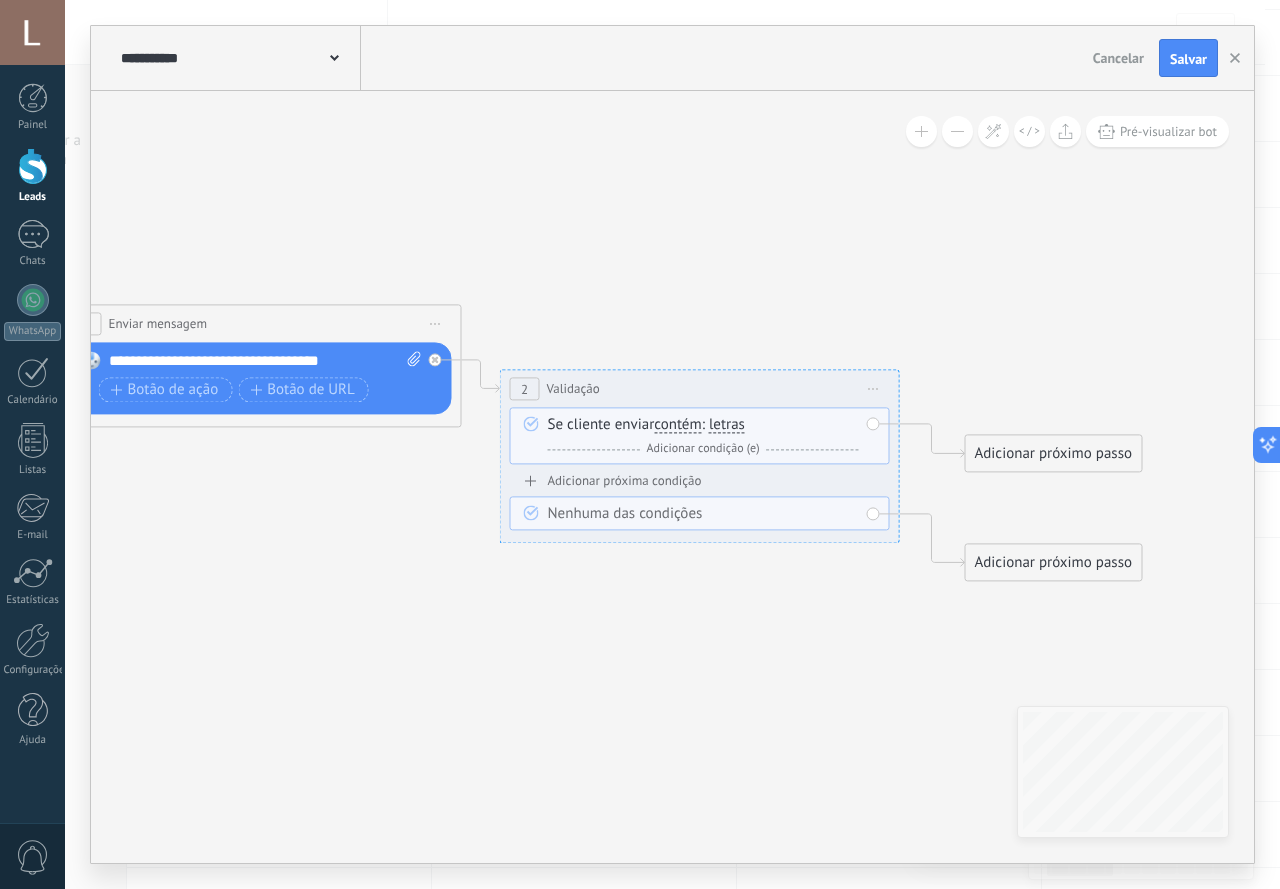 drag, startPoint x: 676, startPoint y: 589, endPoint x: 753, endPoint y: 629, distance: 86.76981 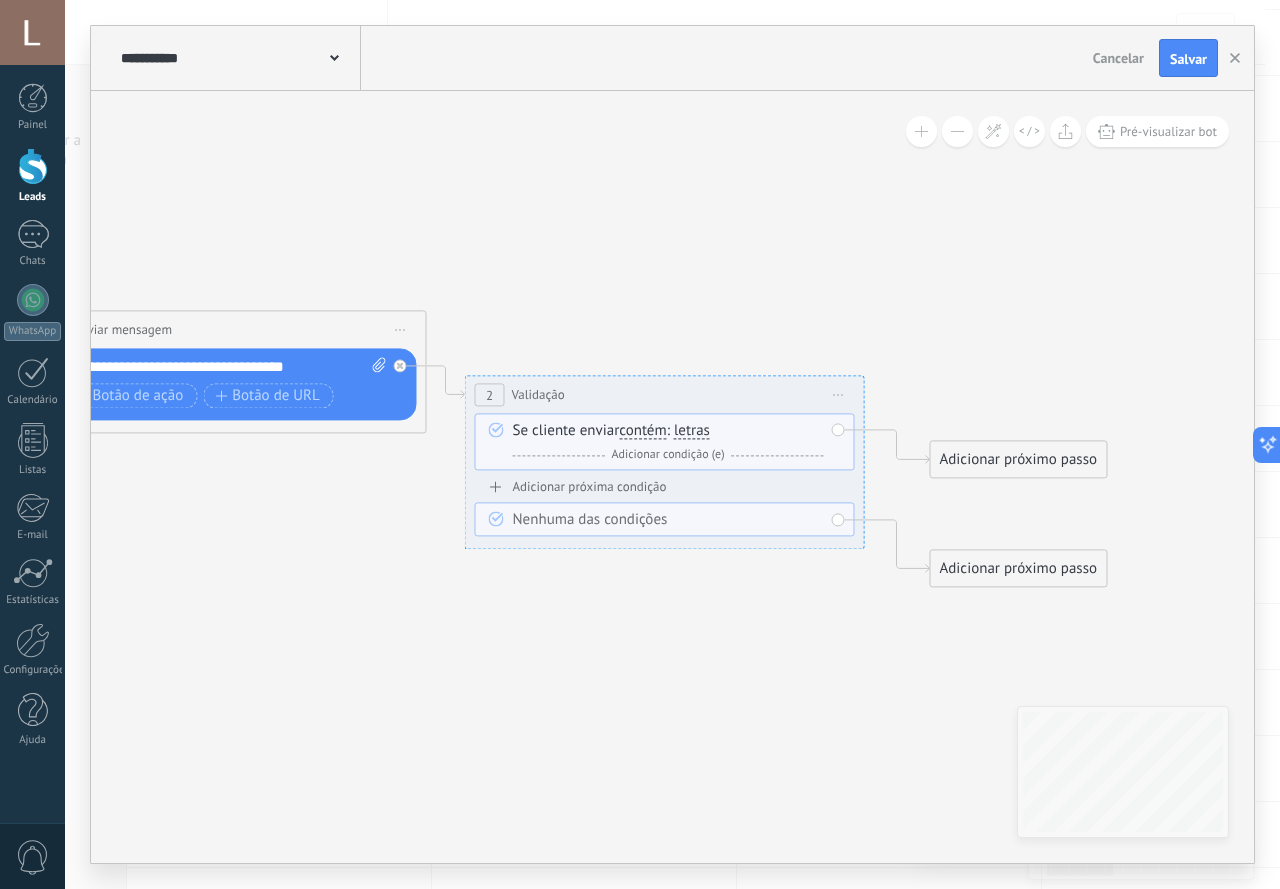 click on "Adicionar próximo passo" at bounding box center [1019, 459] 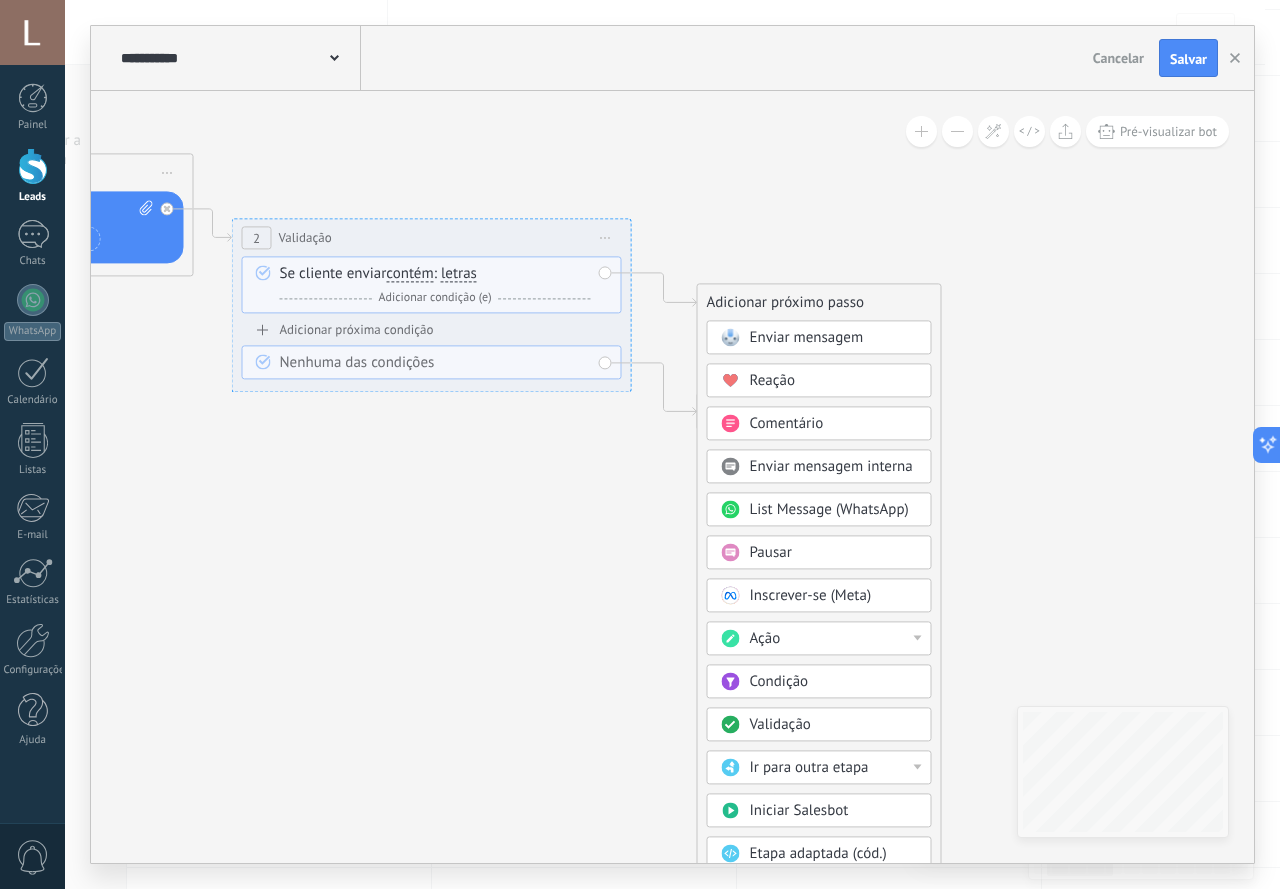 drag, startPoint x: 1225, startPoint y: 535, endPoint x: 990, endPoint y: 374, distance: 284.86136 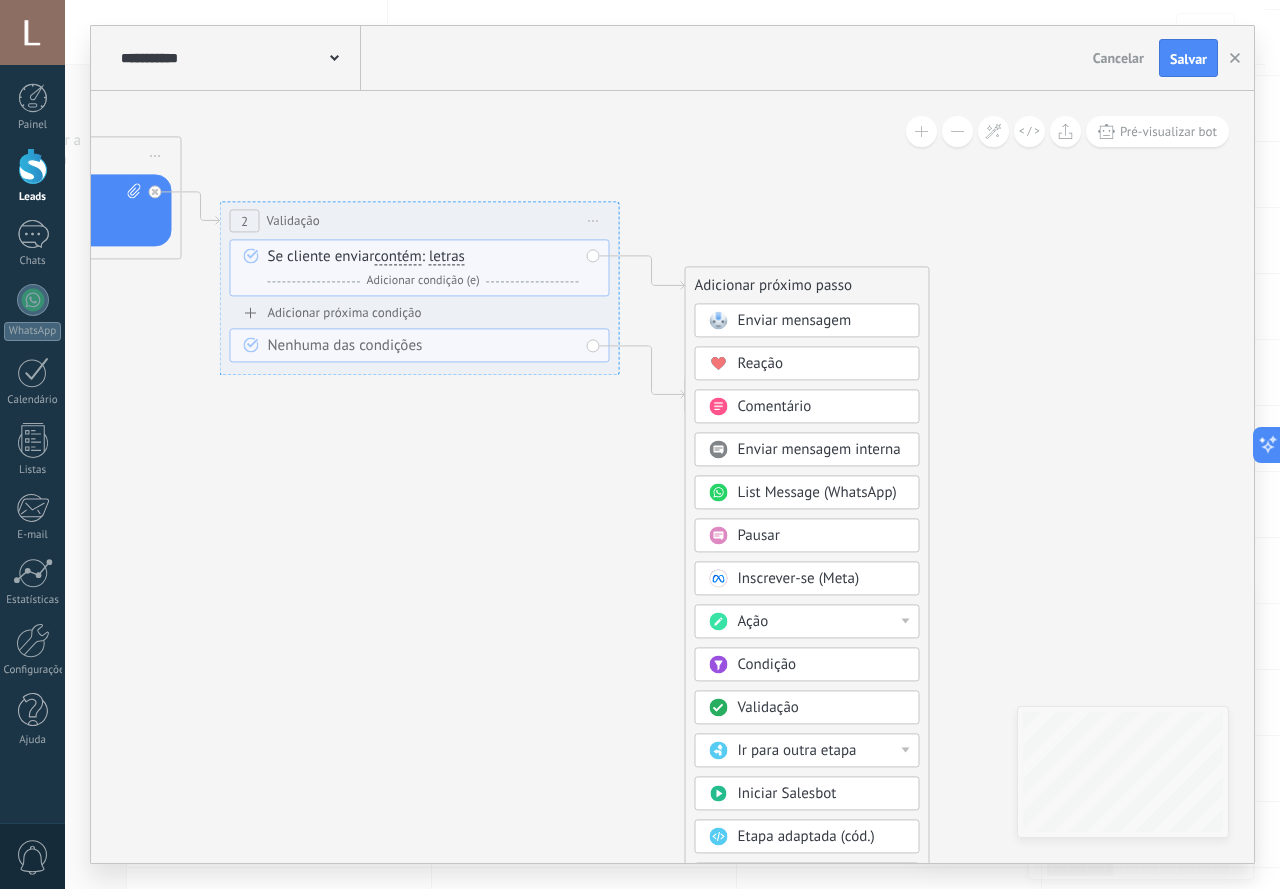 drag, startPoint x: 1019, startPoint y: 427, endPoint x: 914, endPoint y: 367, distance: 120.93387 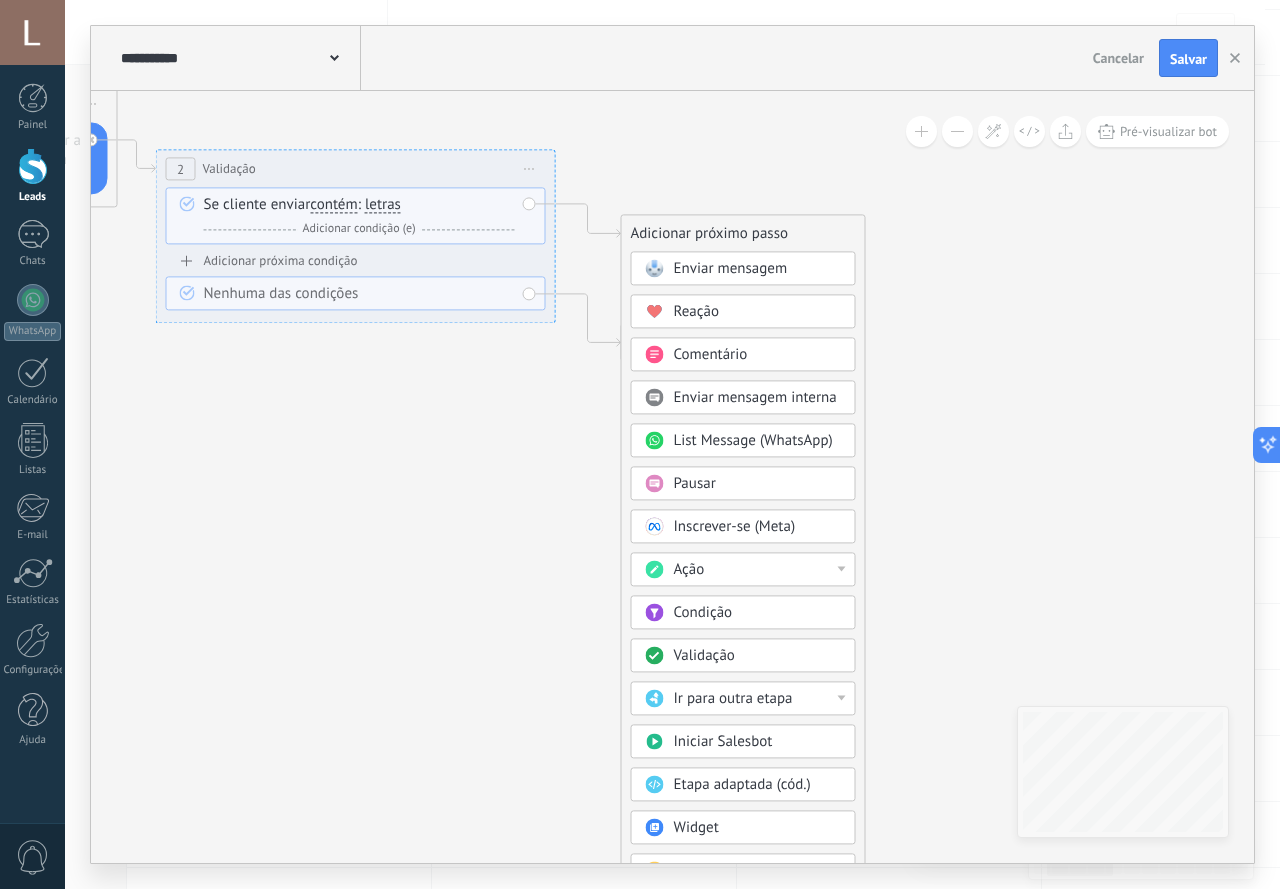 click on "Reação" at bounding box center [697, 311] 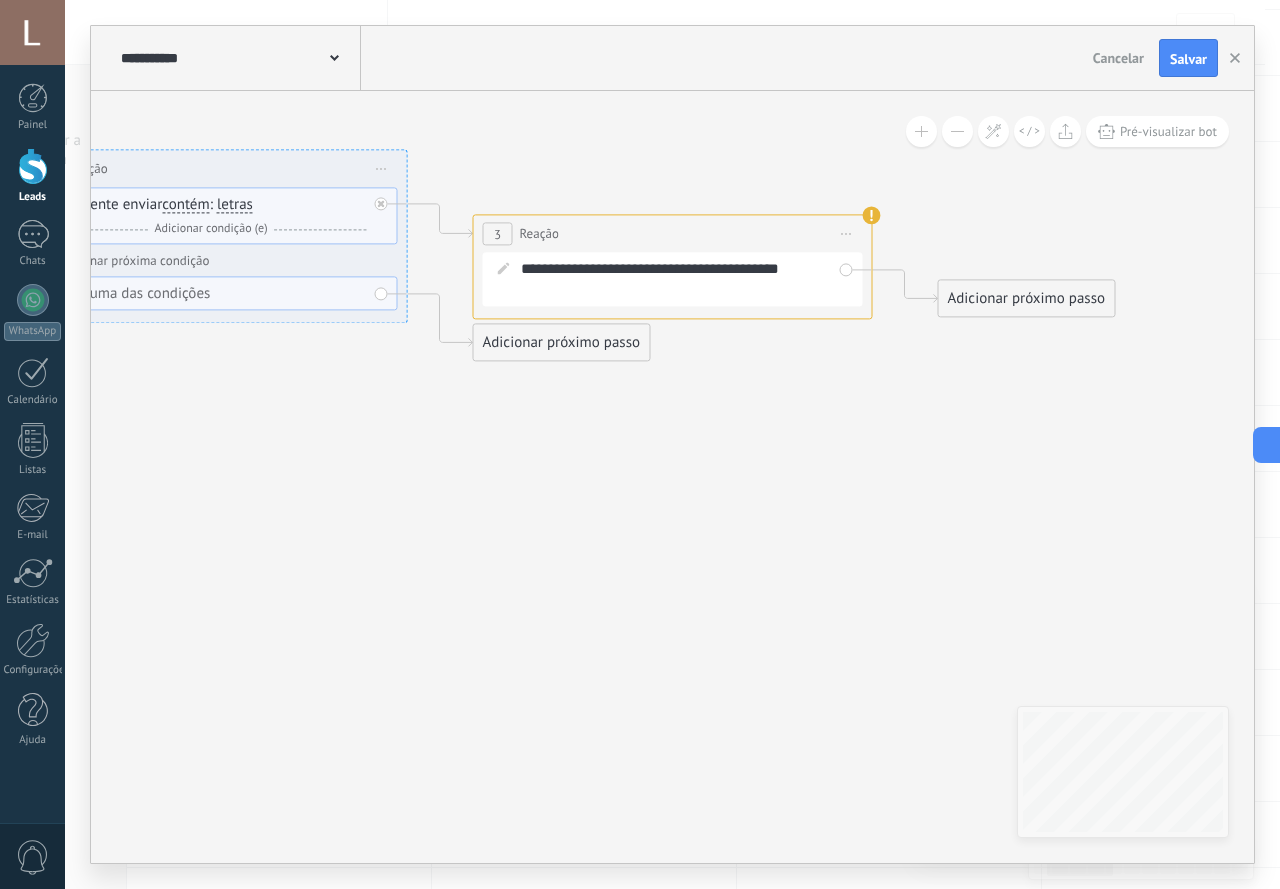 click on "Adicionar próximo passo" at bounding box center [1027, 298] 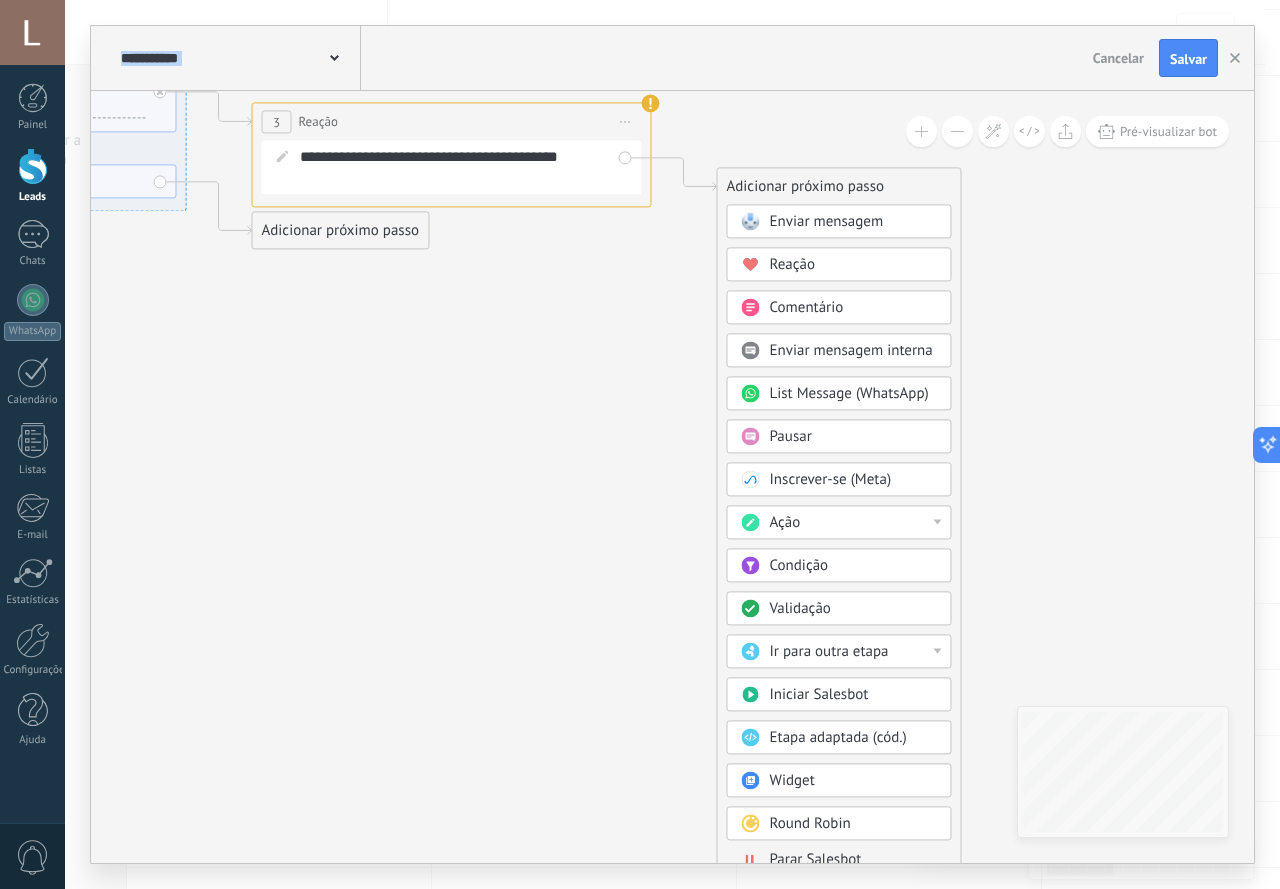 drag, startPoint x: 869, startPoint y: 502, endPoint x: 630, endPoint y: 381, distance: 267.8843 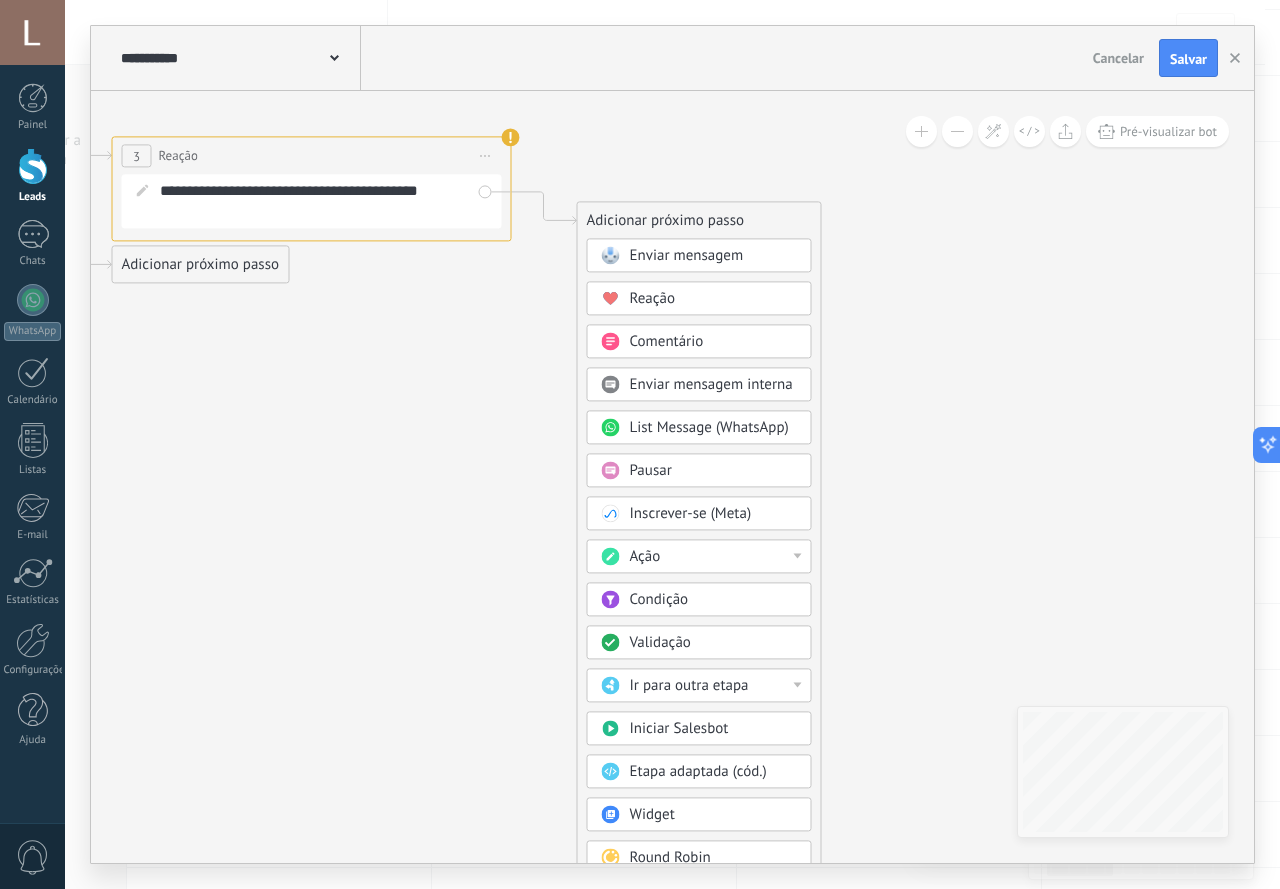 drag, startPoint x: 534, startPoint y: 622, endPoint x: 504, endPoint y: 631, distance: 31.320919 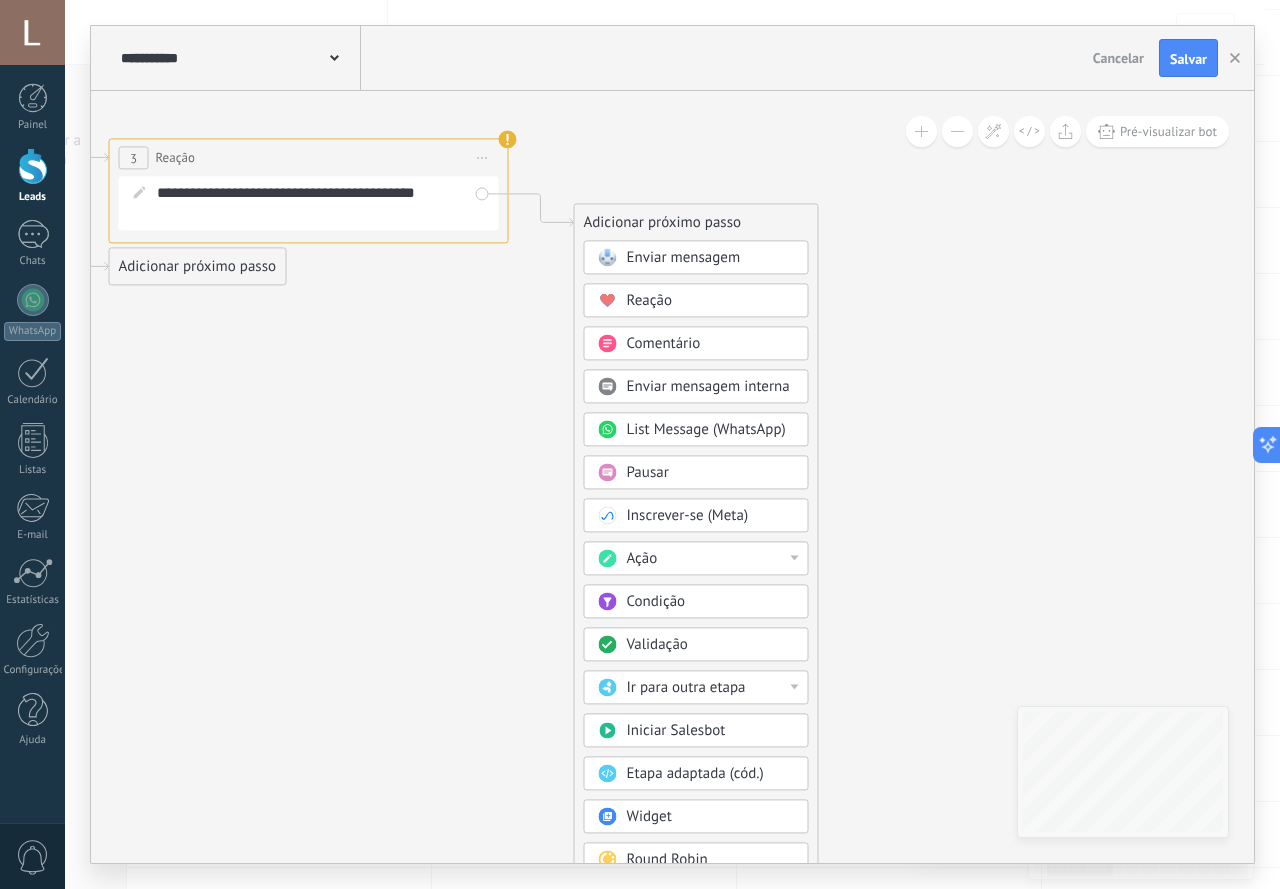 drag, startPoint x: 497, startPoint y: 596, endPoint x: 477, endPoint y: 630, distance: 39.446167 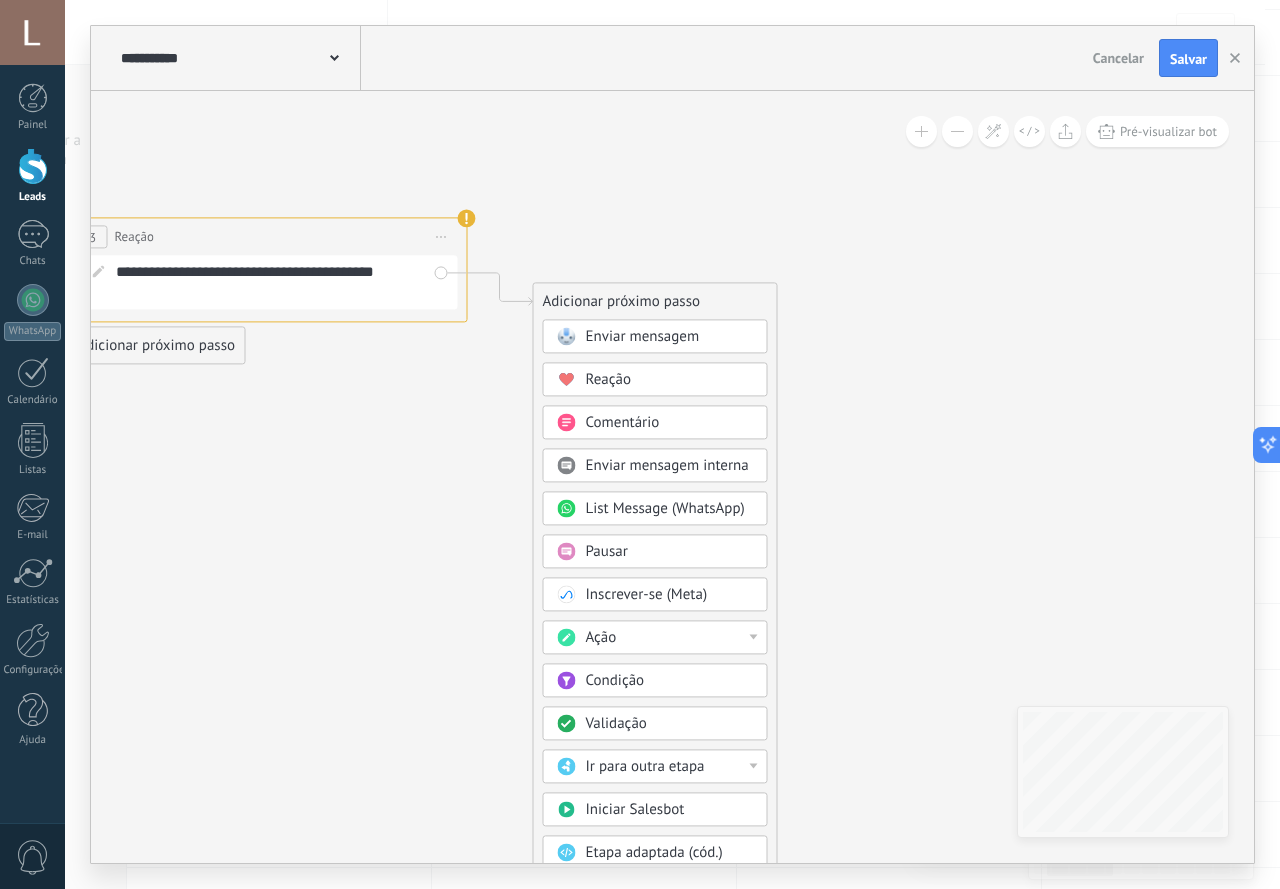 click on "Enviar mensagem" at bounding box center (643, 336) 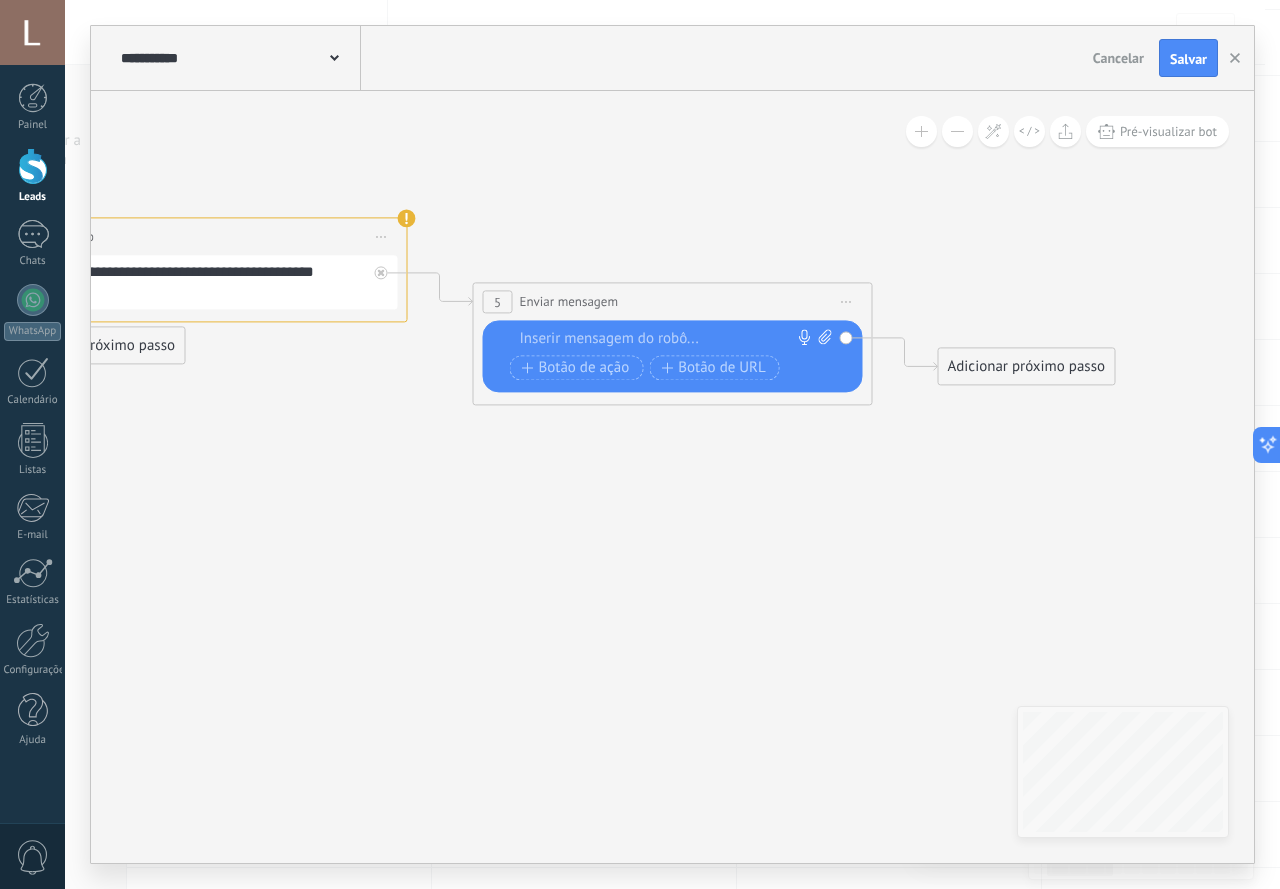 click at bounding box center [668, 339] 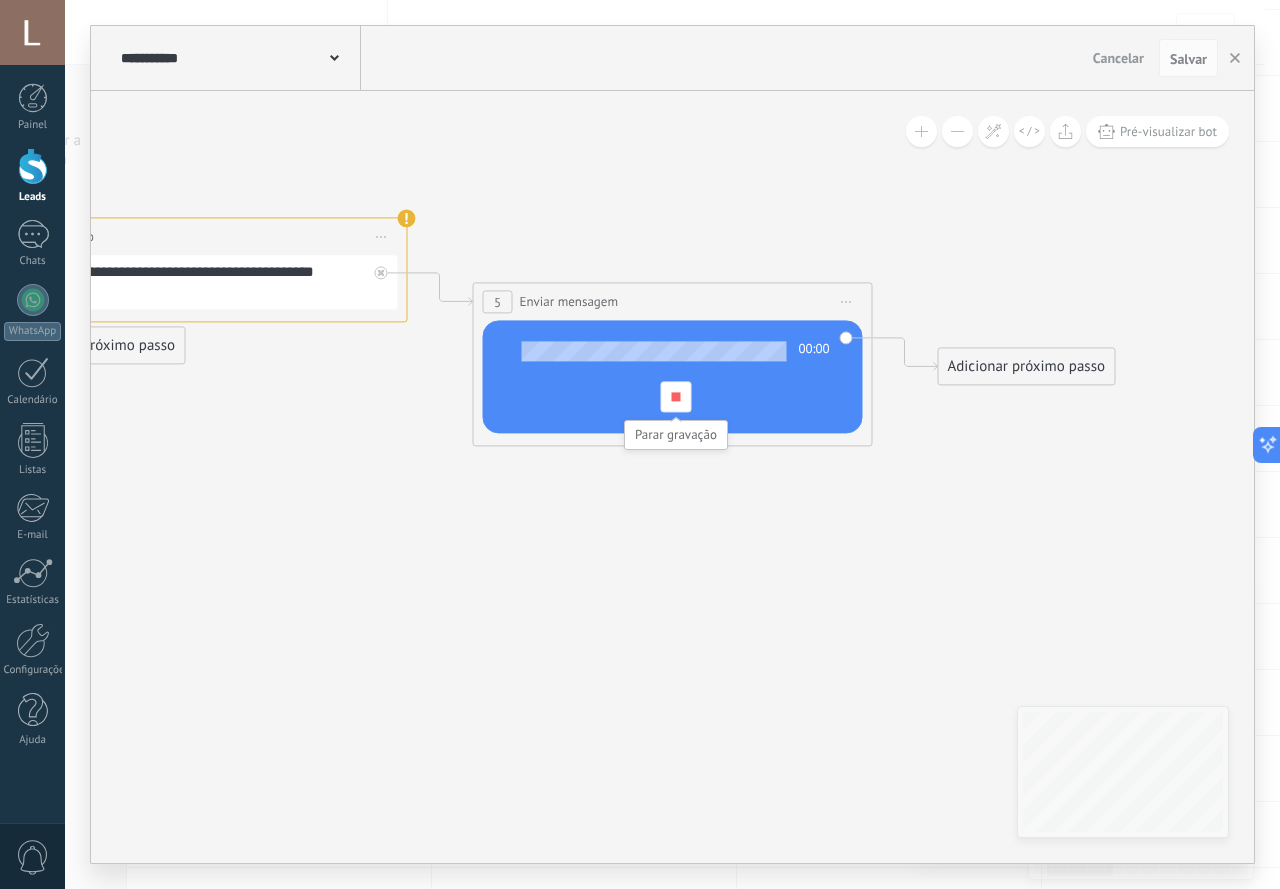 drag, startPoint x: 668, startPoint y: 403, endPoint x: 727, endPoint y: 404, distance: 59.008472 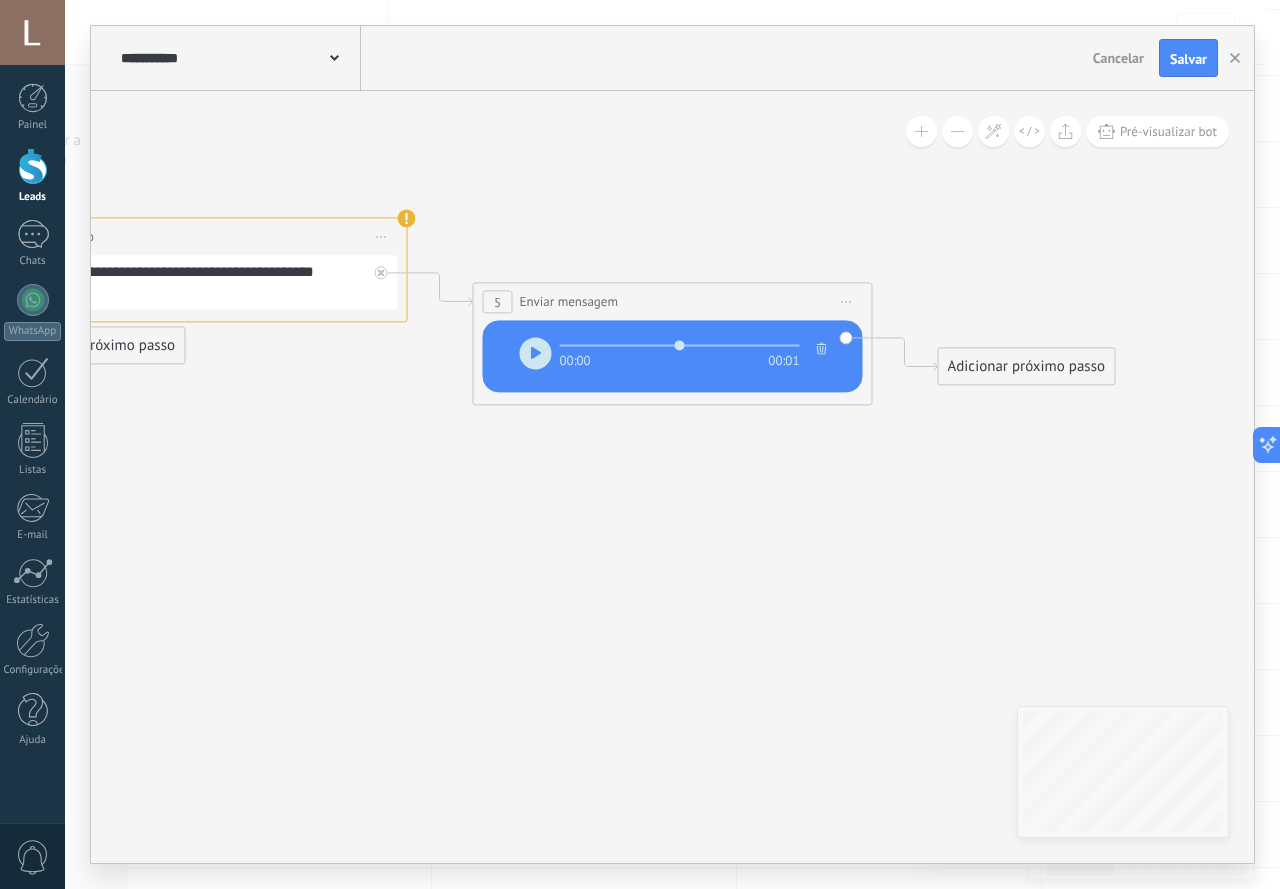 click at bounding box center [822, 349] 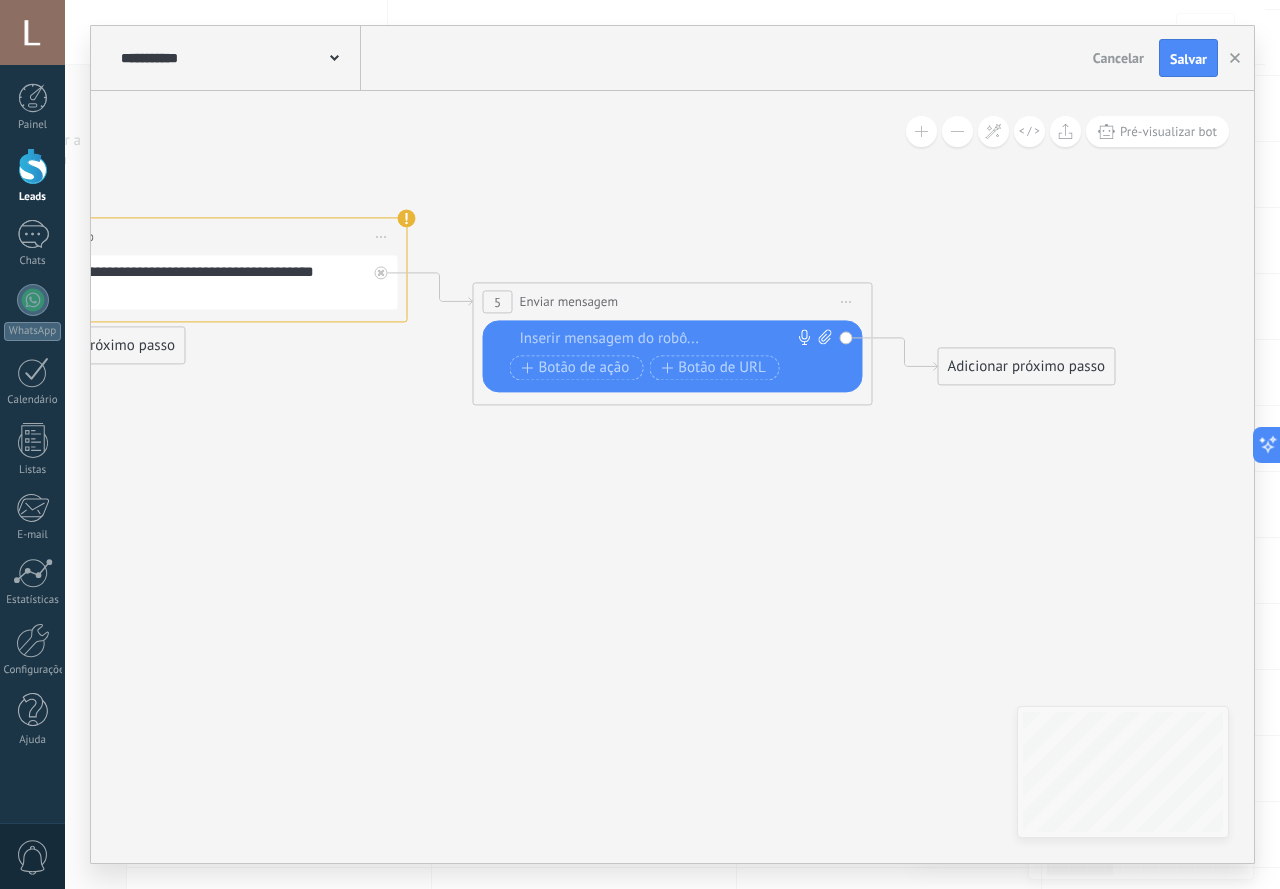 click on "2025-07-21T15:05:53.874Z.ogg
Substituir
Remover
Converter para mensagem de voz
Arraste a imagem aqui para anexá-la.
Adicionar imagem
Upload
Arraste e solte
Arquivo não encontrado" at bounding box center [673, 356] 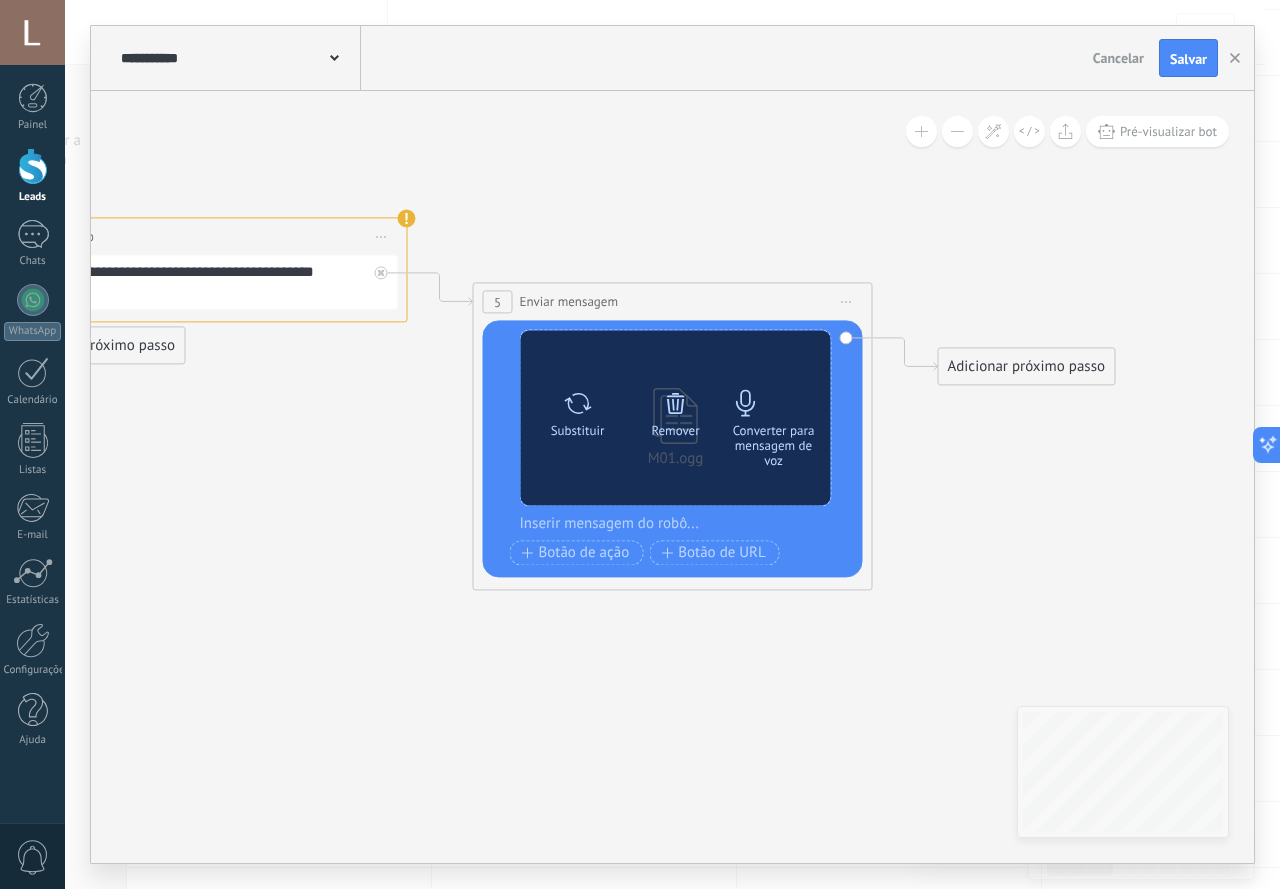 click at bounding box center [774, 403] 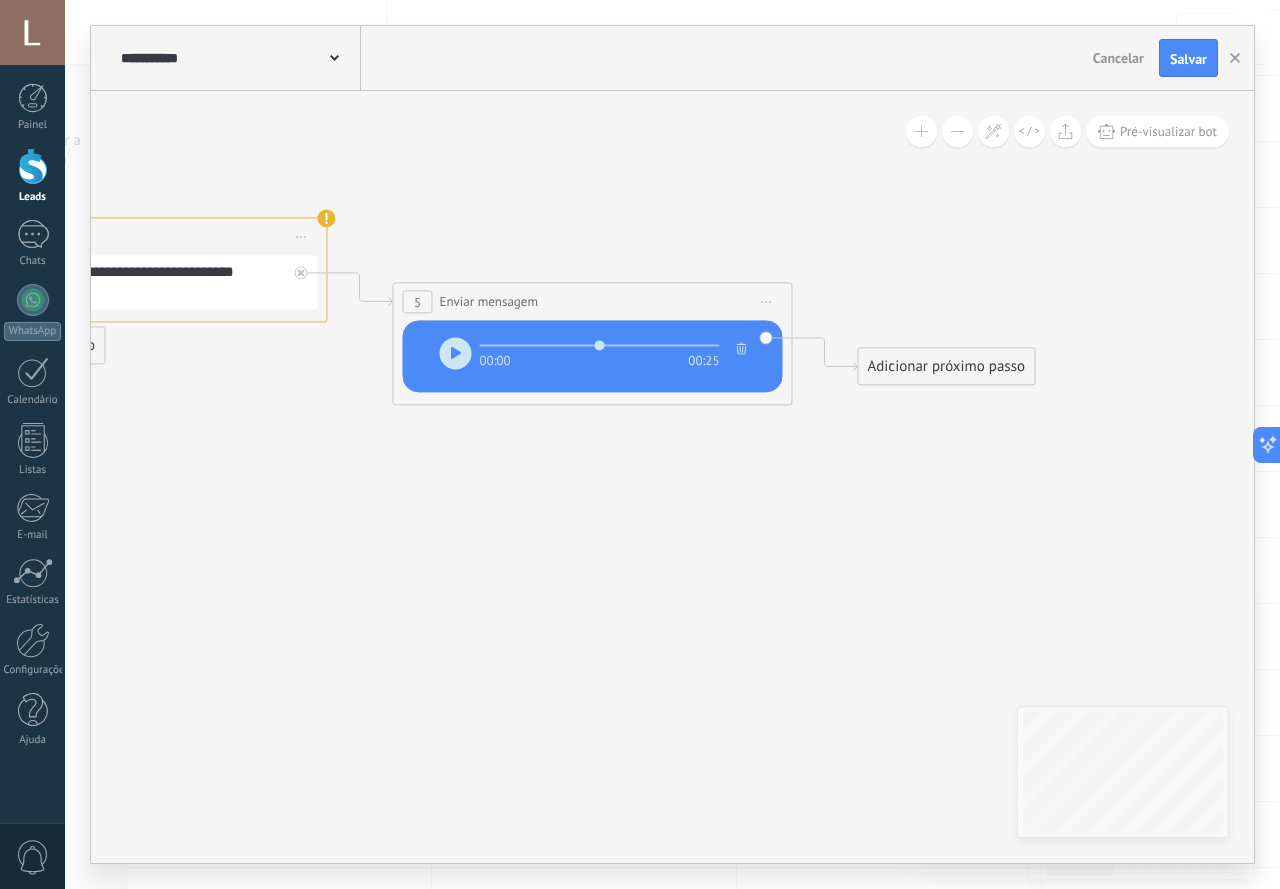 drag, startPoint x: 729, startPoint y: 496, endPoint x: 663, endPoint y: 440, distance: 86.55634 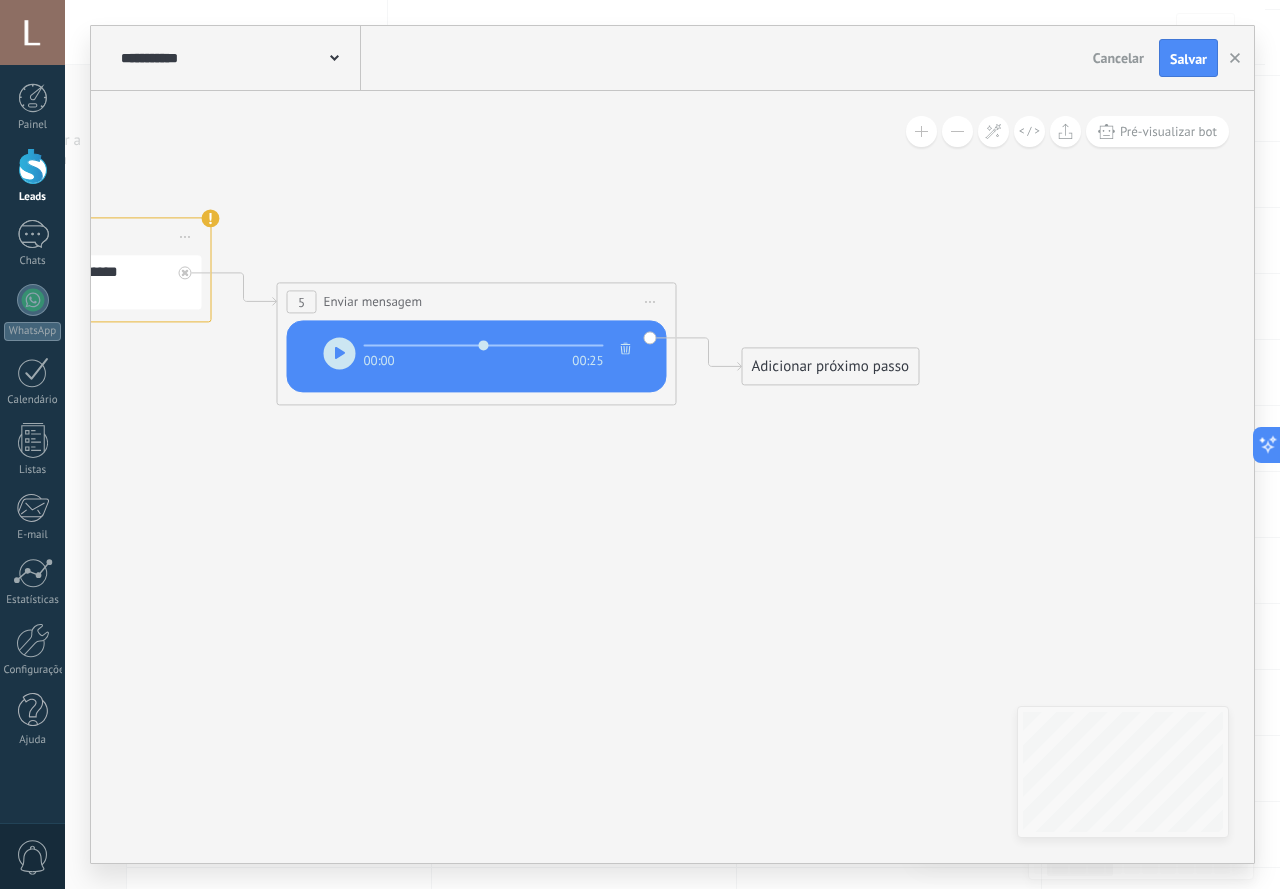 click on "Adicionar próximo passo" at bounding box center [831, 366] 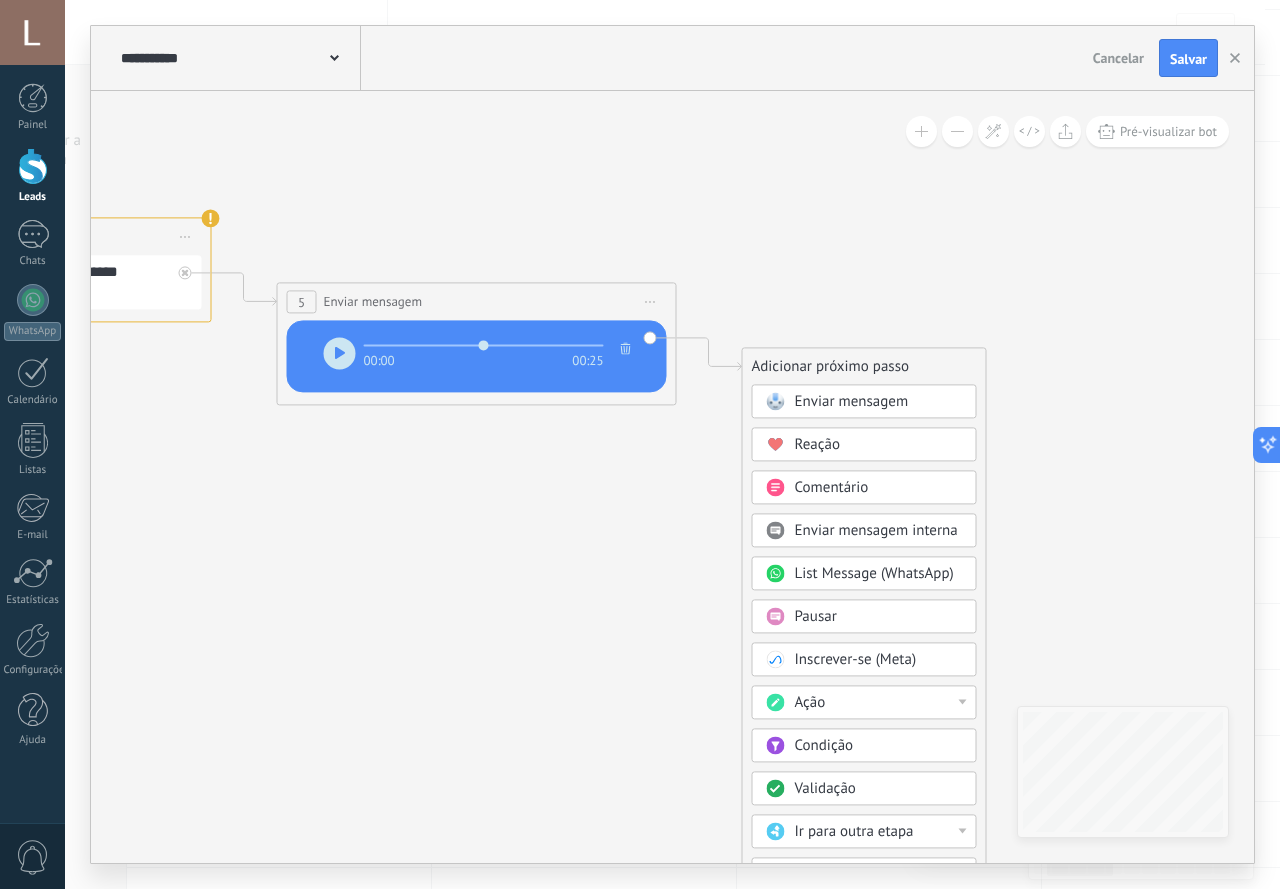 click on "Pausar" at bounding box center (816, 616) 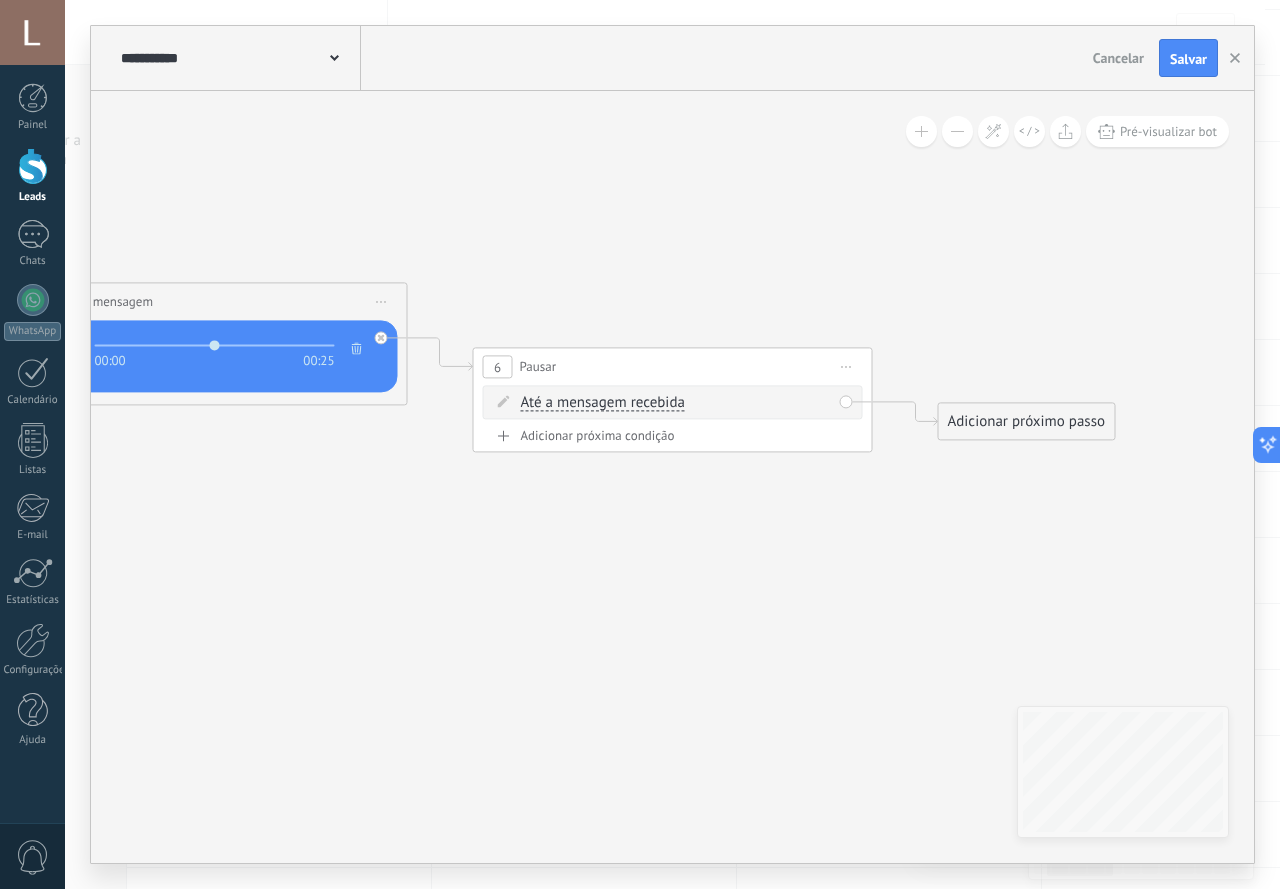 drag, startPoint x: 529, startPoint y: 522, endPoint x: 819, endPoint y: 522, distance: 290 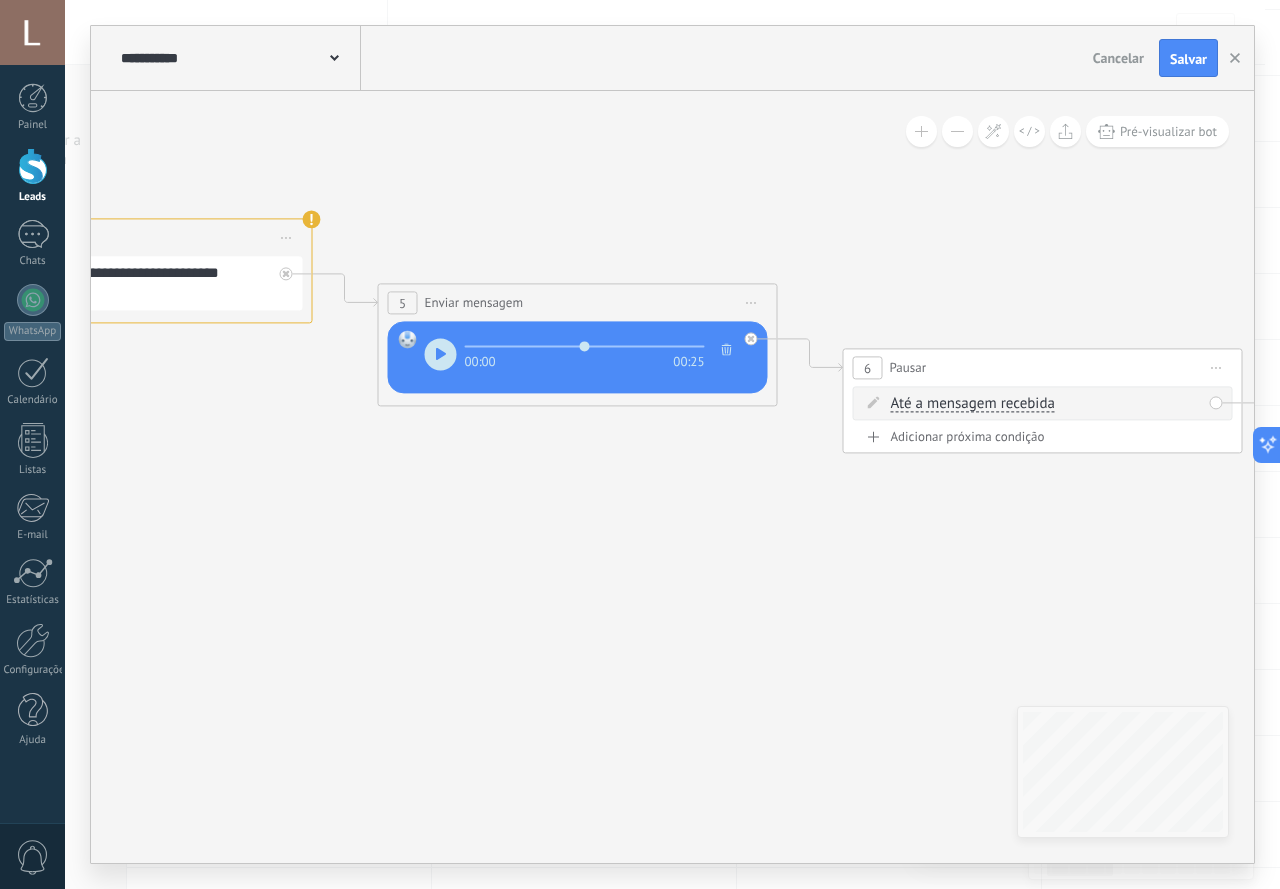 drag, startPoint x: 461, startPoint y: 499, endPoint x: 544, endPoint y: 498, distance: 83.00603 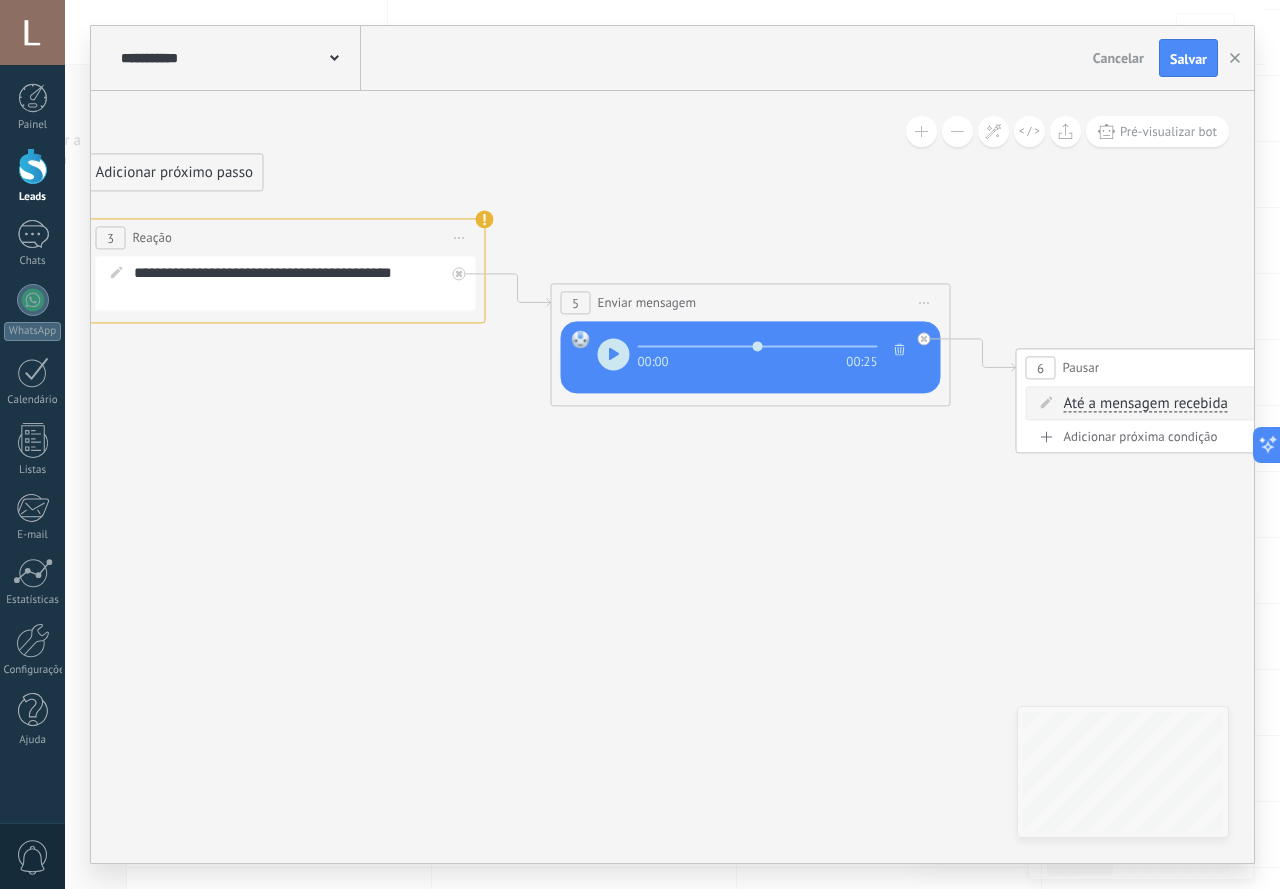 drag, startPoint x: 405, startPoint y: 499, endPoint x: 599, endPoint y: 511, distance: 194.37077 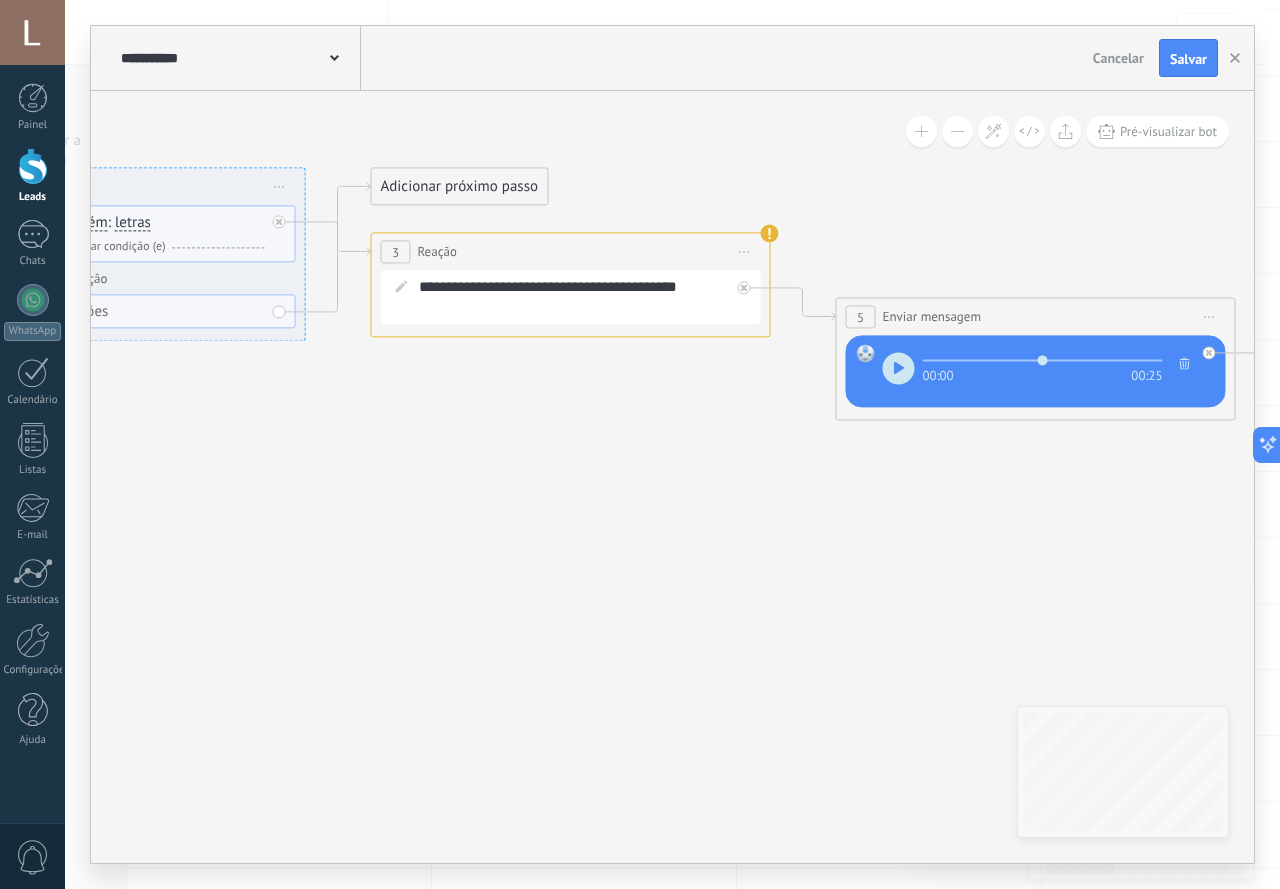 drag, startPoint x: 693, startPoint y: 416, endPoint x: 729, endPoint y: 410, distance: 36.496574 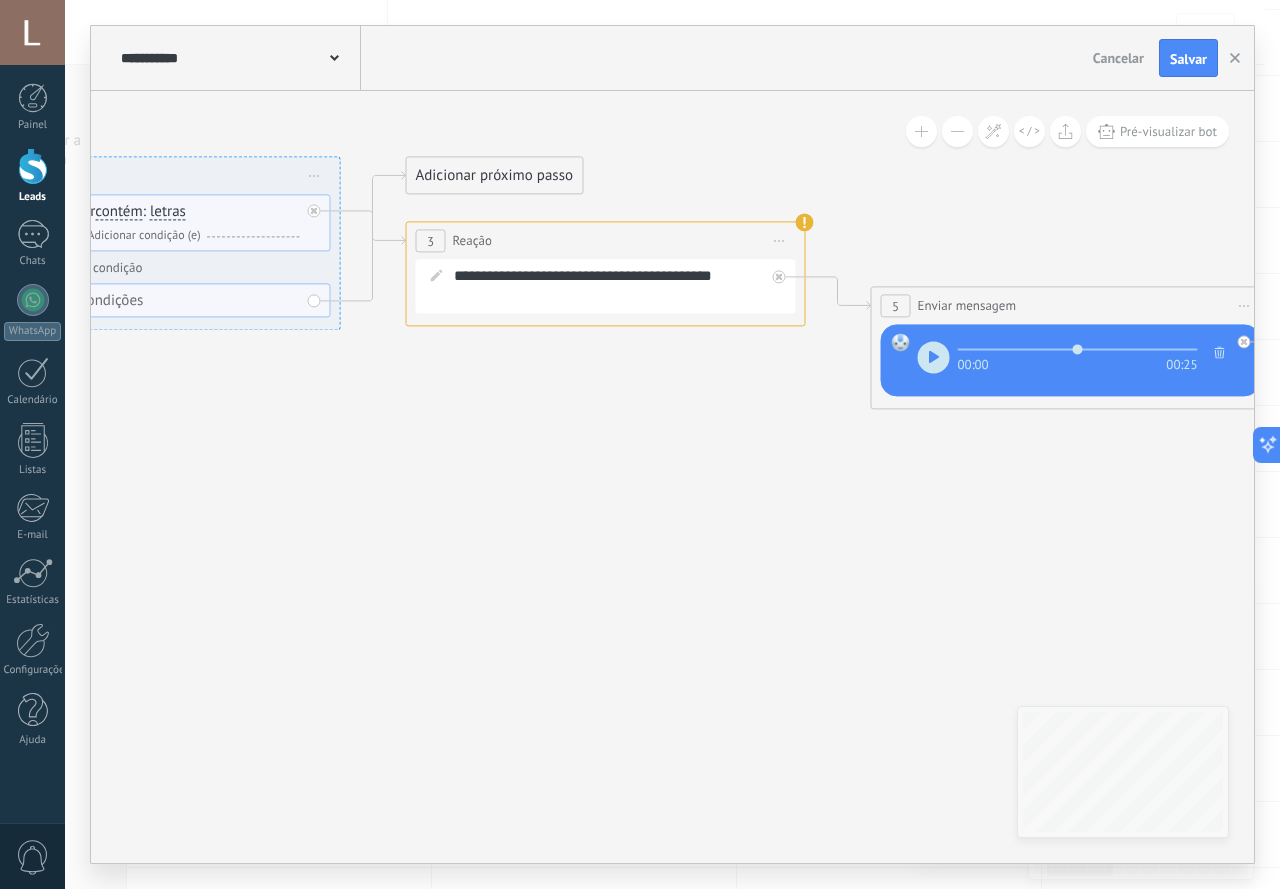 drag, startPoint x: 751, startPoint y: 468, endPoint x: 485, endPoint y: 412, distance: 271.83084 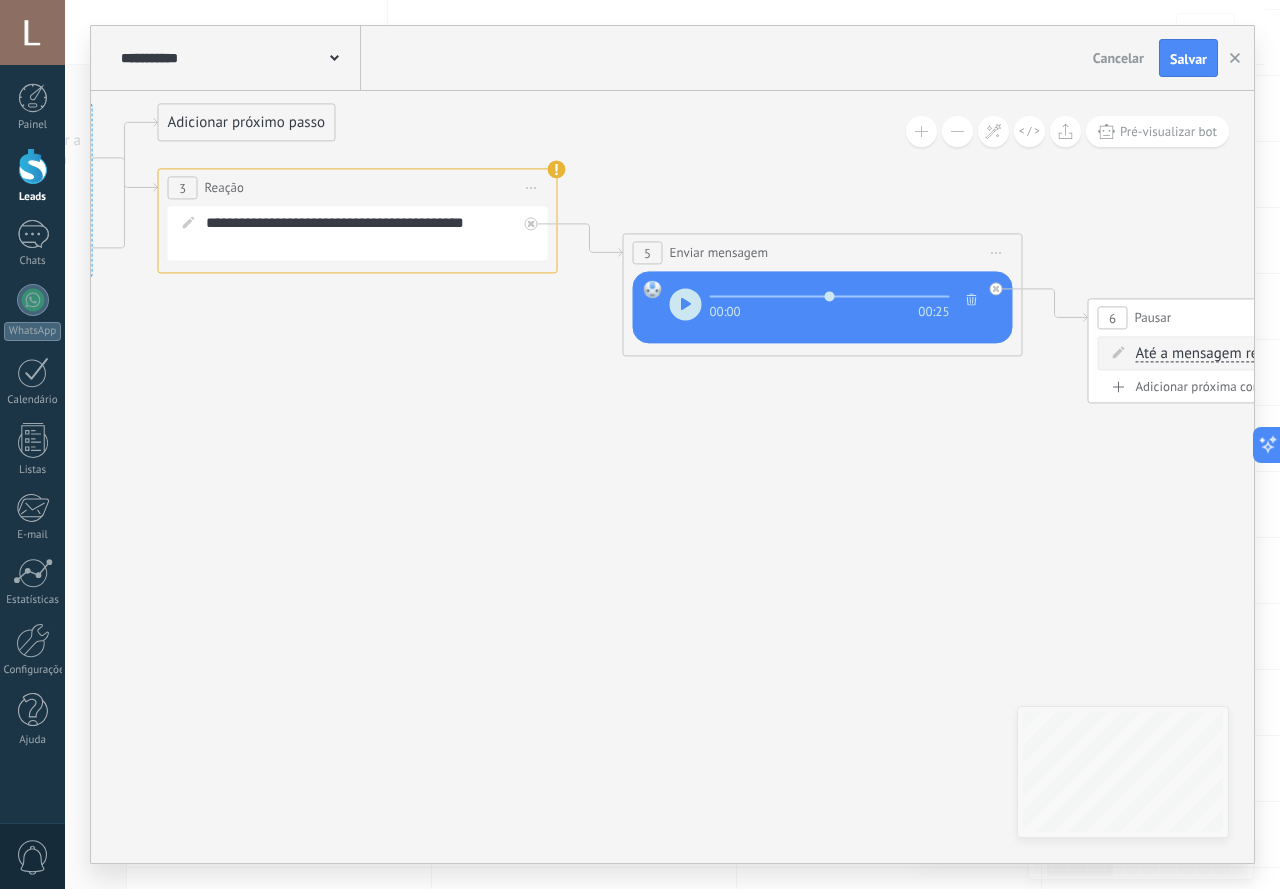 drag, startPoint x: 765, startPoint y: 471, endPoint x: 335, endPoint y: 448, distance: 430.6147 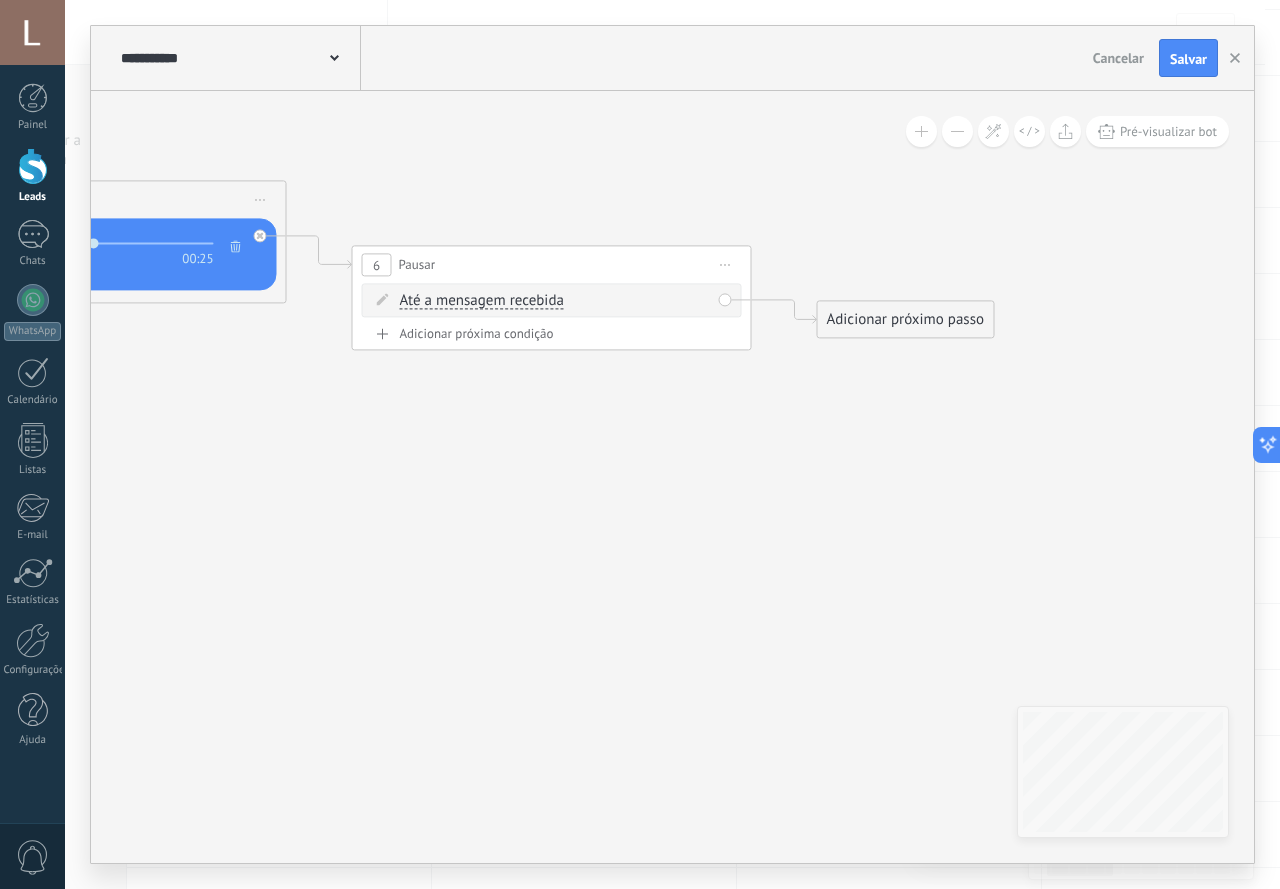 drag, startPoint x: 708, startPoint y: 456, endPoint x: 432, endPoint y: 415, distance: 279.0287 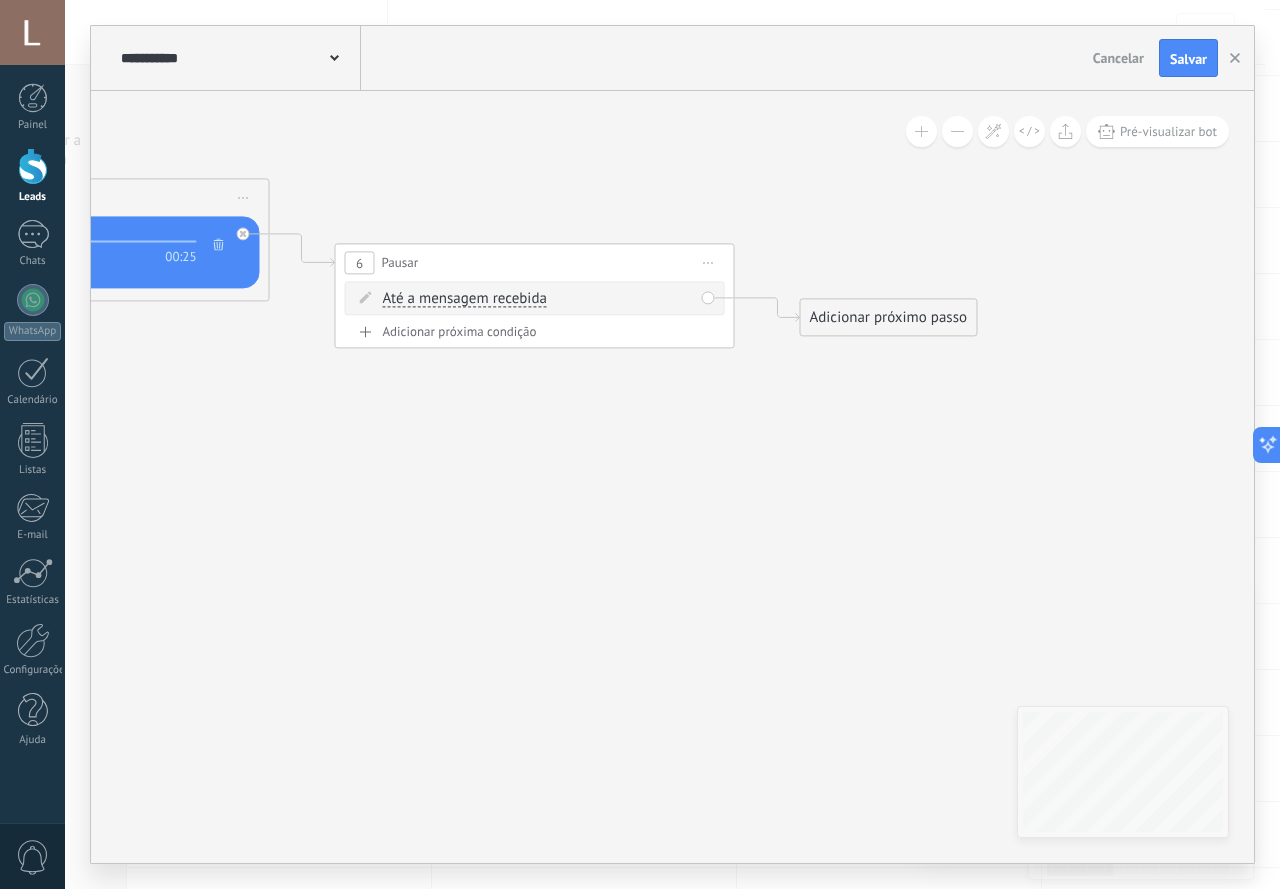 click on "Até a mensagem recebida" at bounding box center (465, 299) 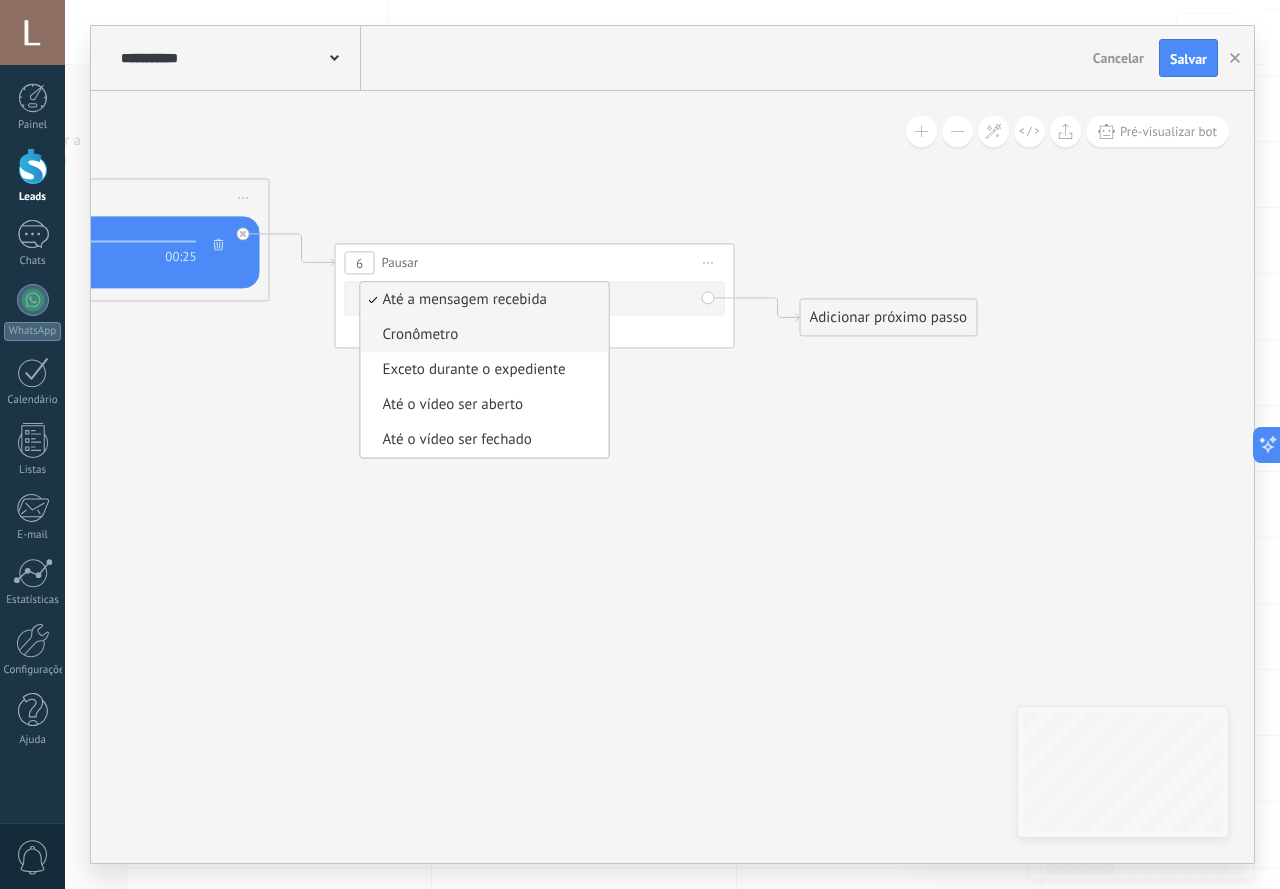 click on "Cronômetro" at bounding box center [482, 335] 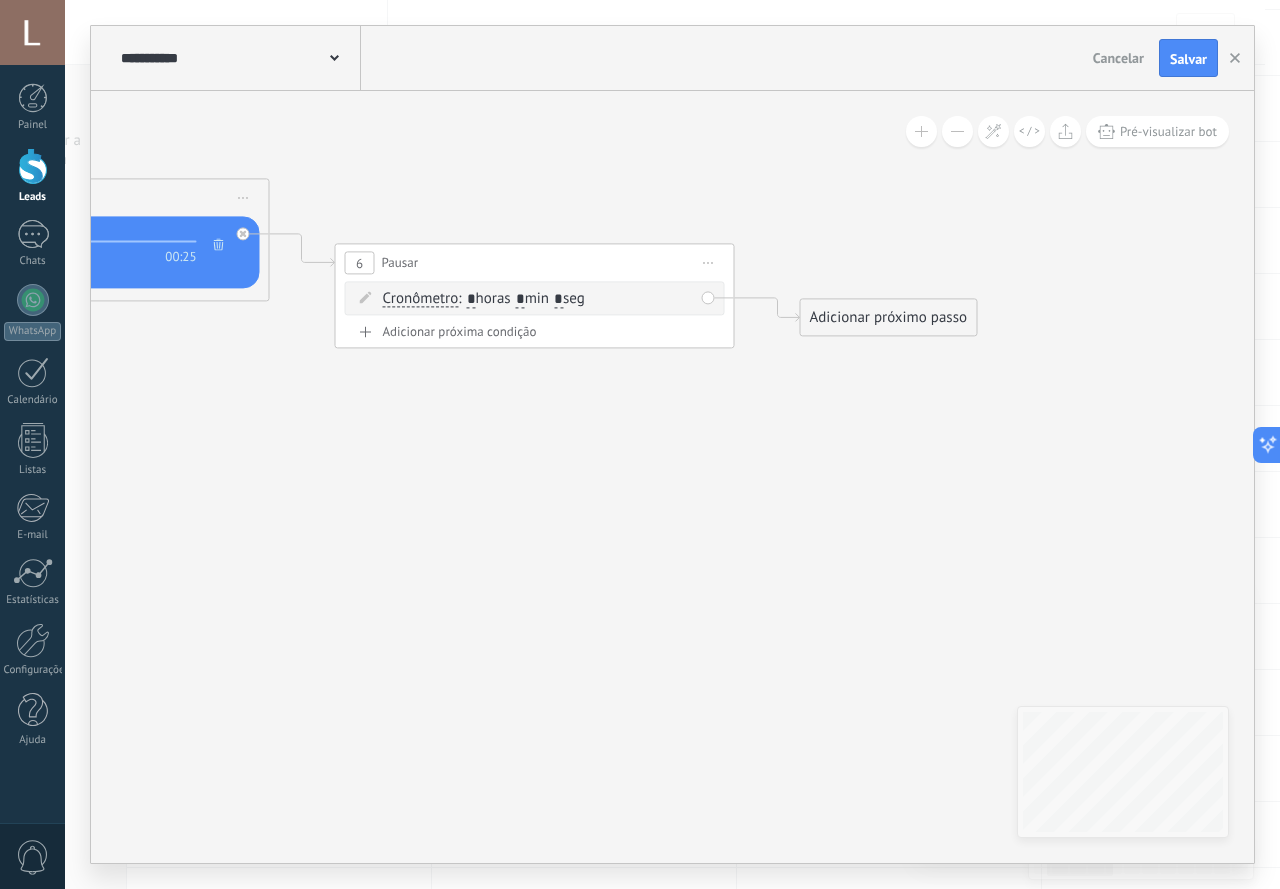 click on "Cronômetro" at bounding box center (421, 299) 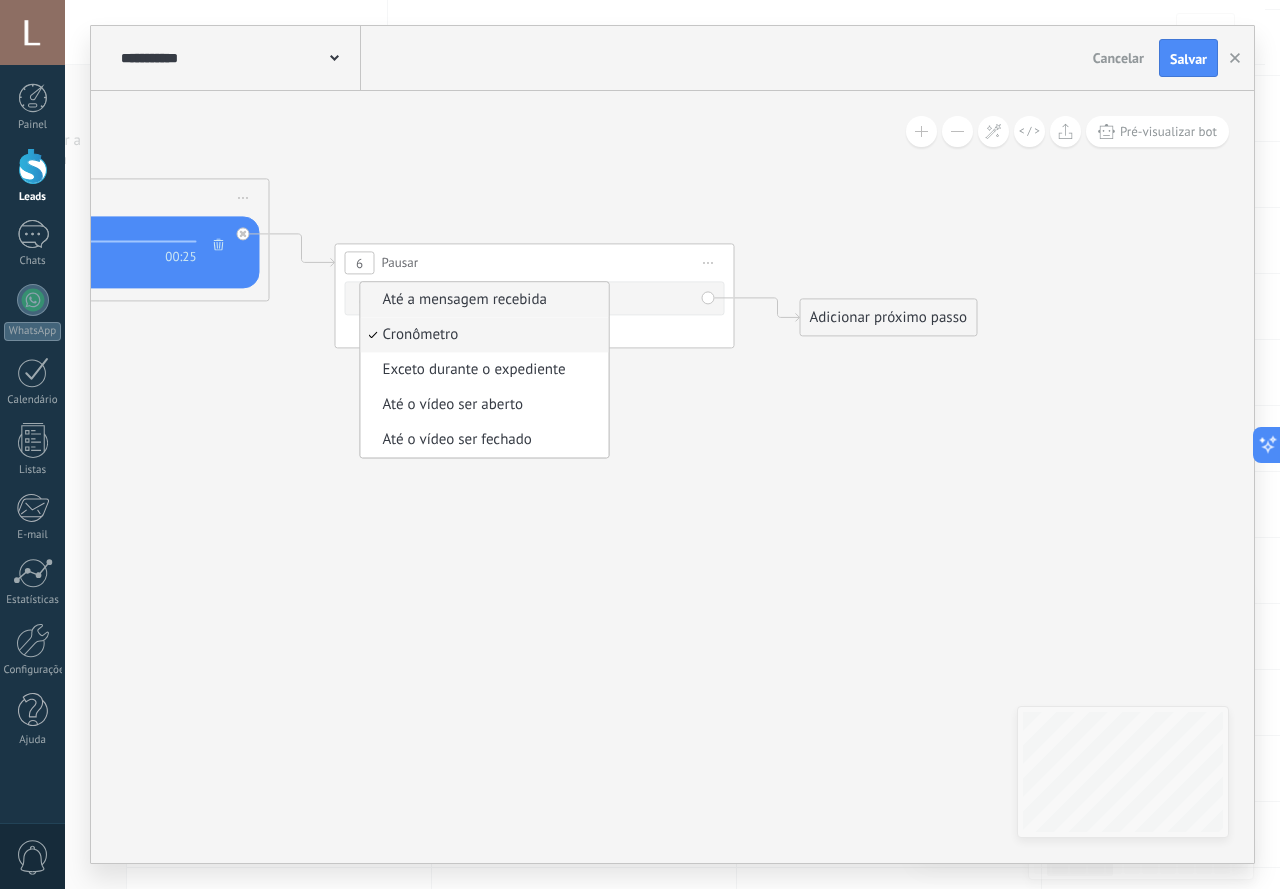 click on "Até a mensagem recebida" at bounding box center (482, 300) 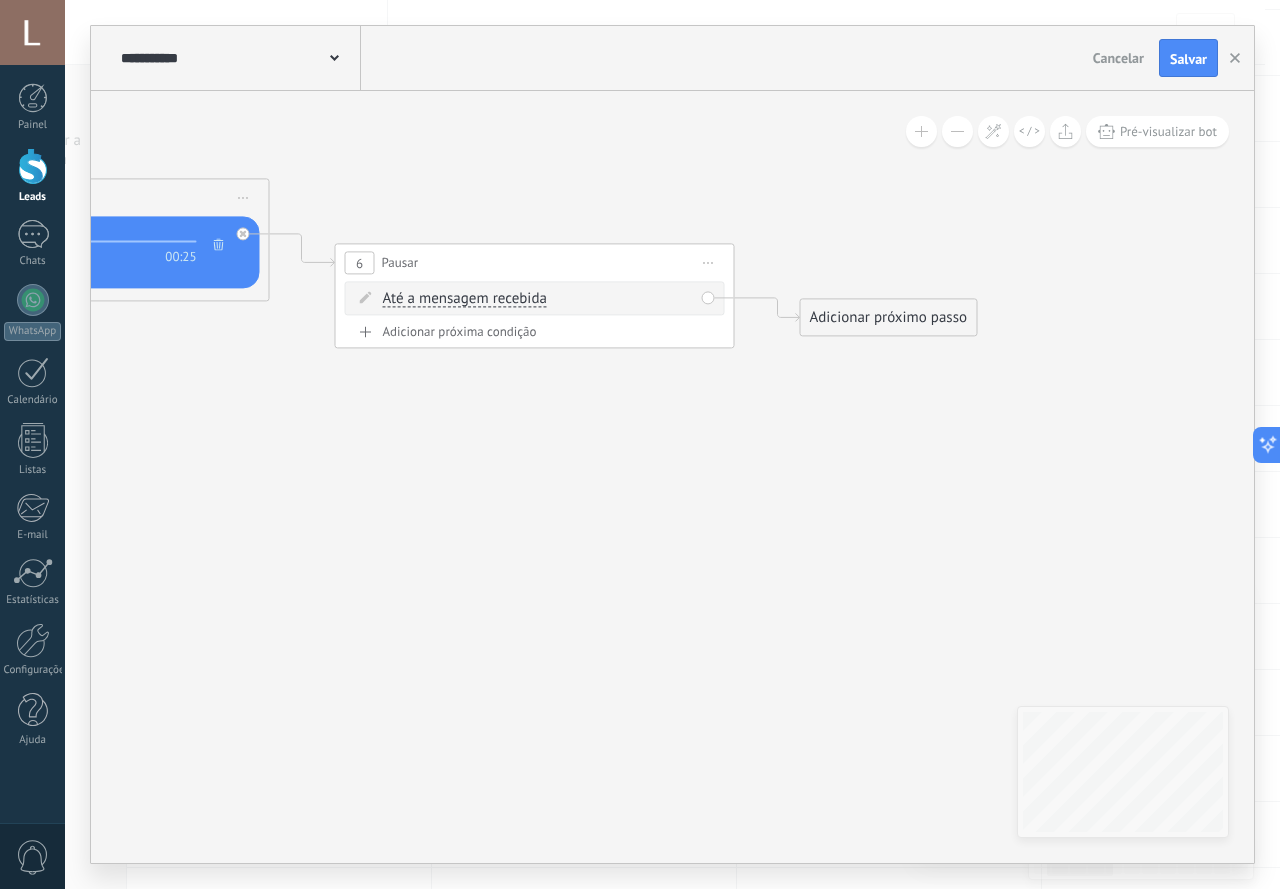 click on "Até a mensagem recebida" at bounding box center (465, 299) 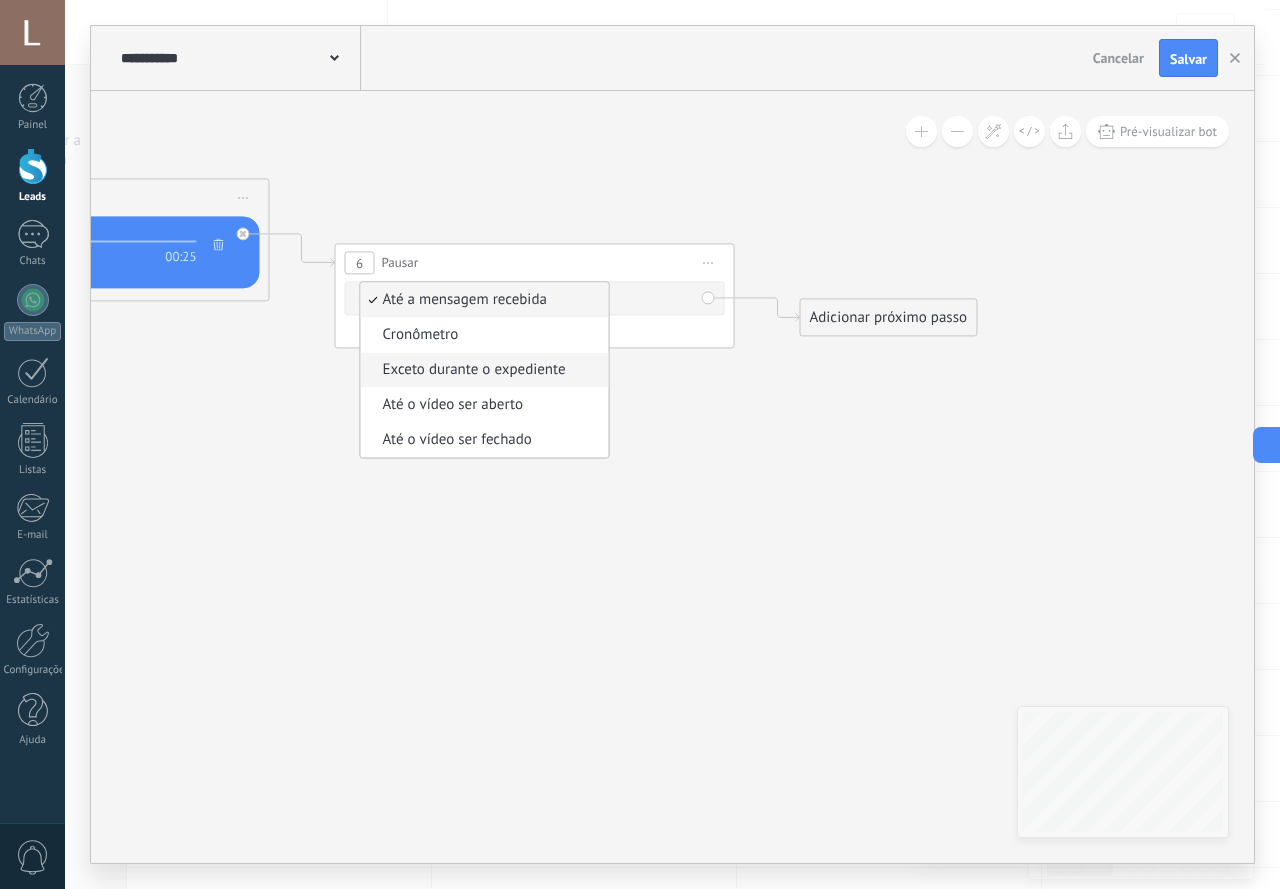 click on "Exceto durante o expediente" at bounding box center [482, 370] 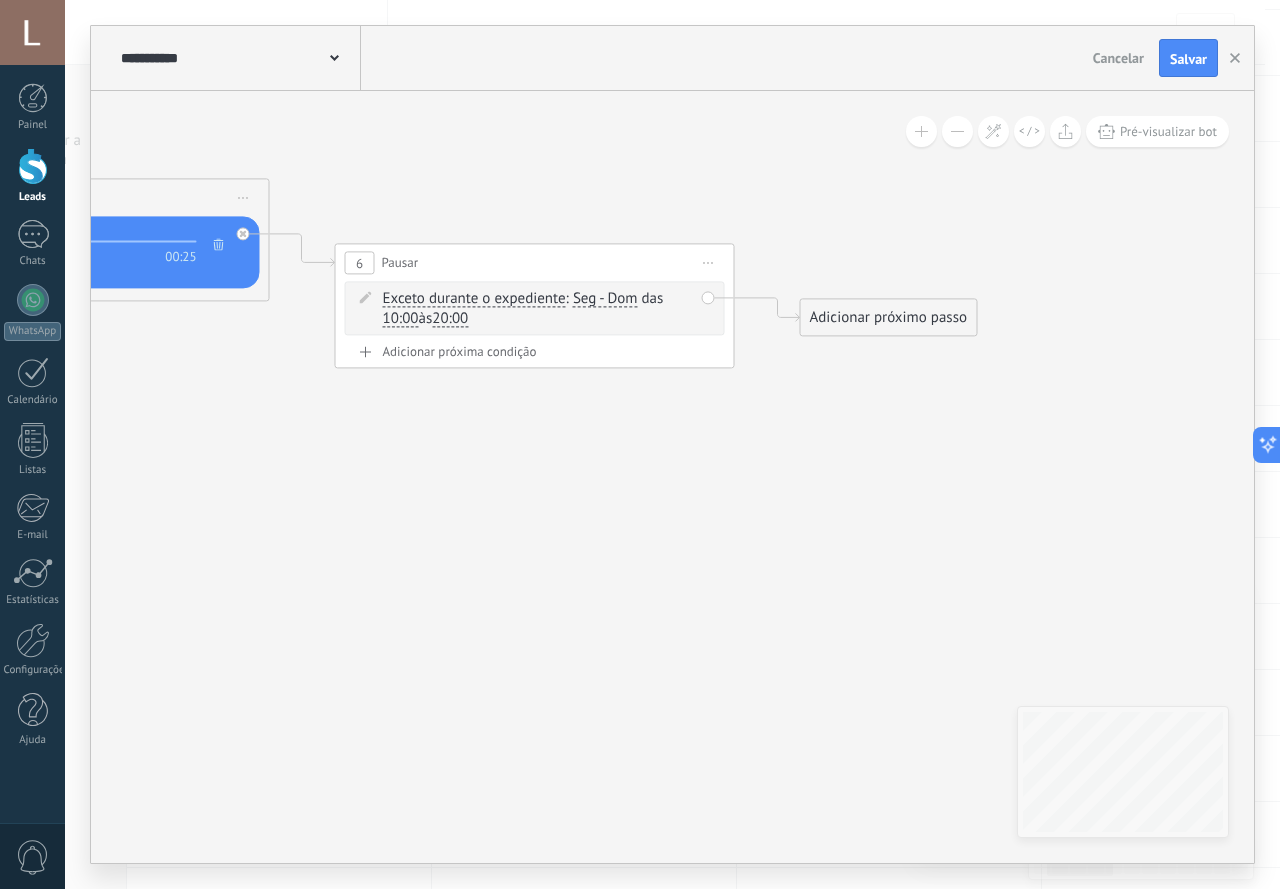 click on "Exceto durante o expediente" at bounding box center (474, 299) 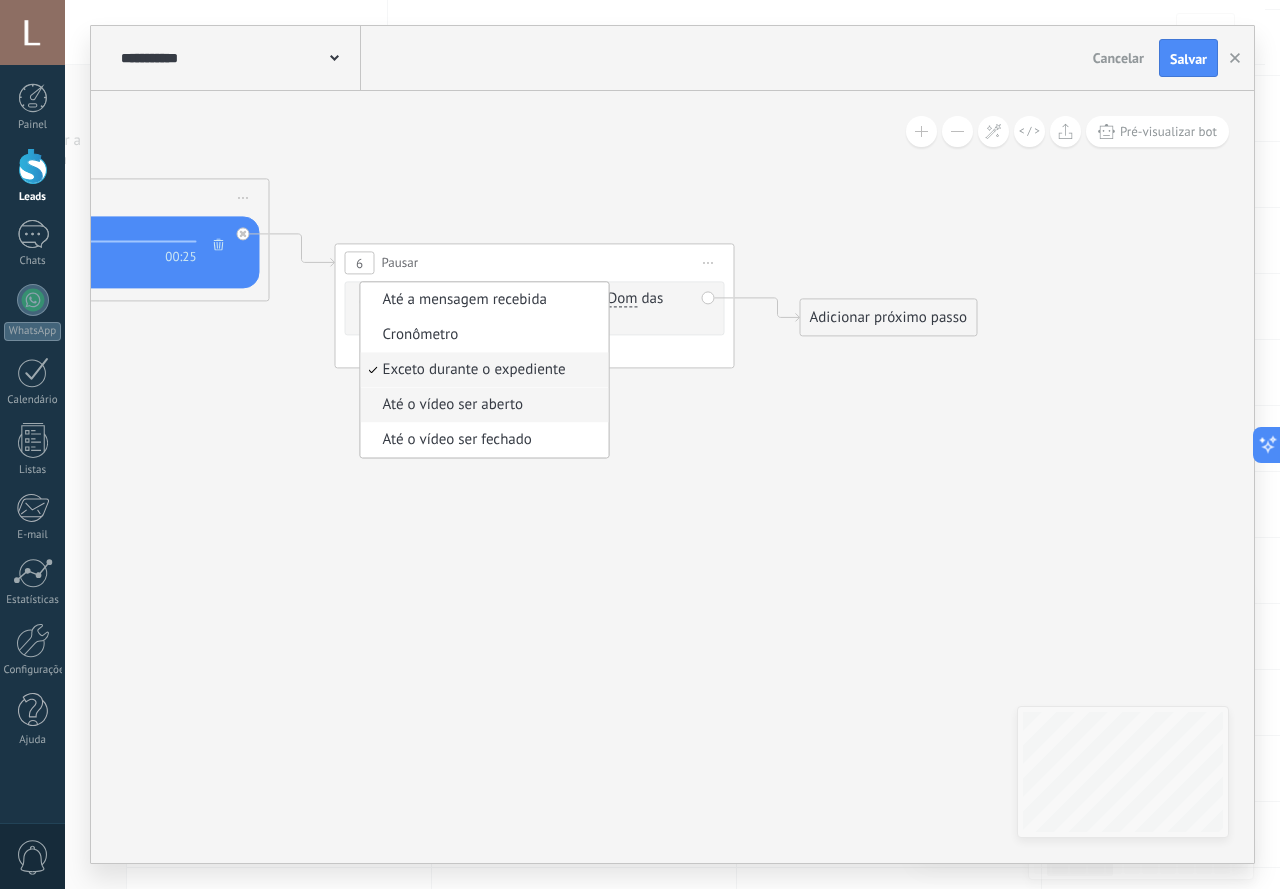 click on "Até o vídeo ser aberto" at bounding box center [482, 405] 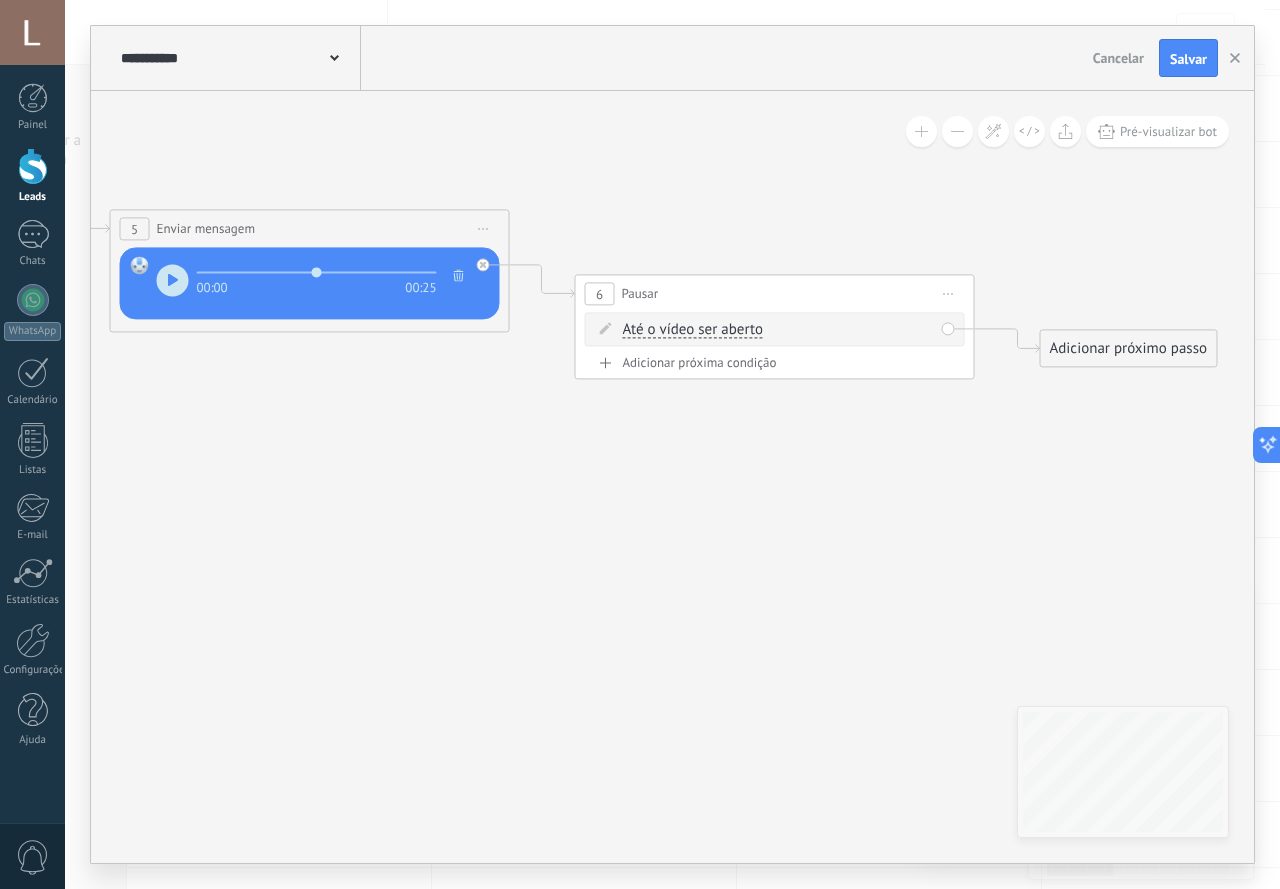 drag, startPoint x: 371, startPoint y: 367, endPoint x: 611, endPoint y: 398, distance: 241.9938 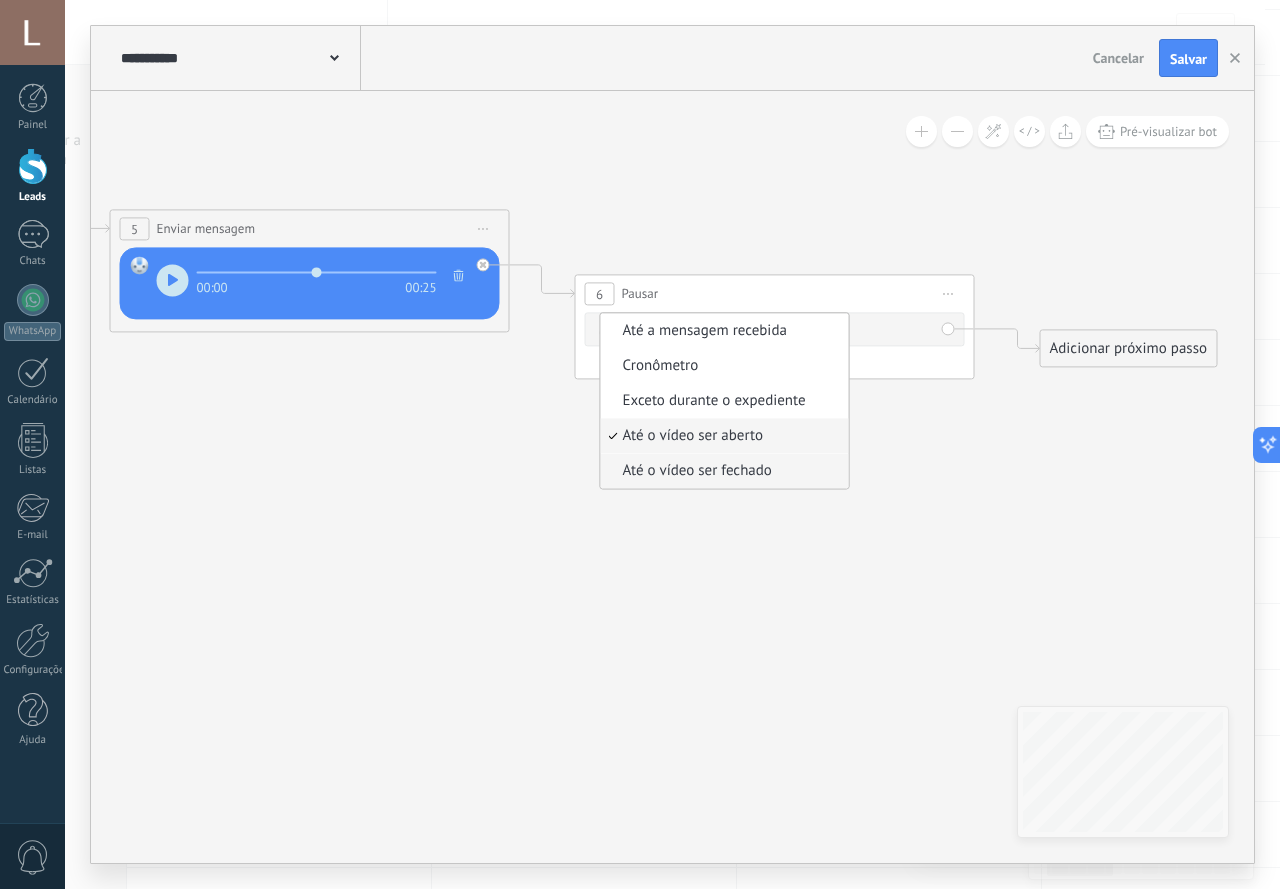 click on "Até o vídeo ser fechado" at bounding box center [722, 471] 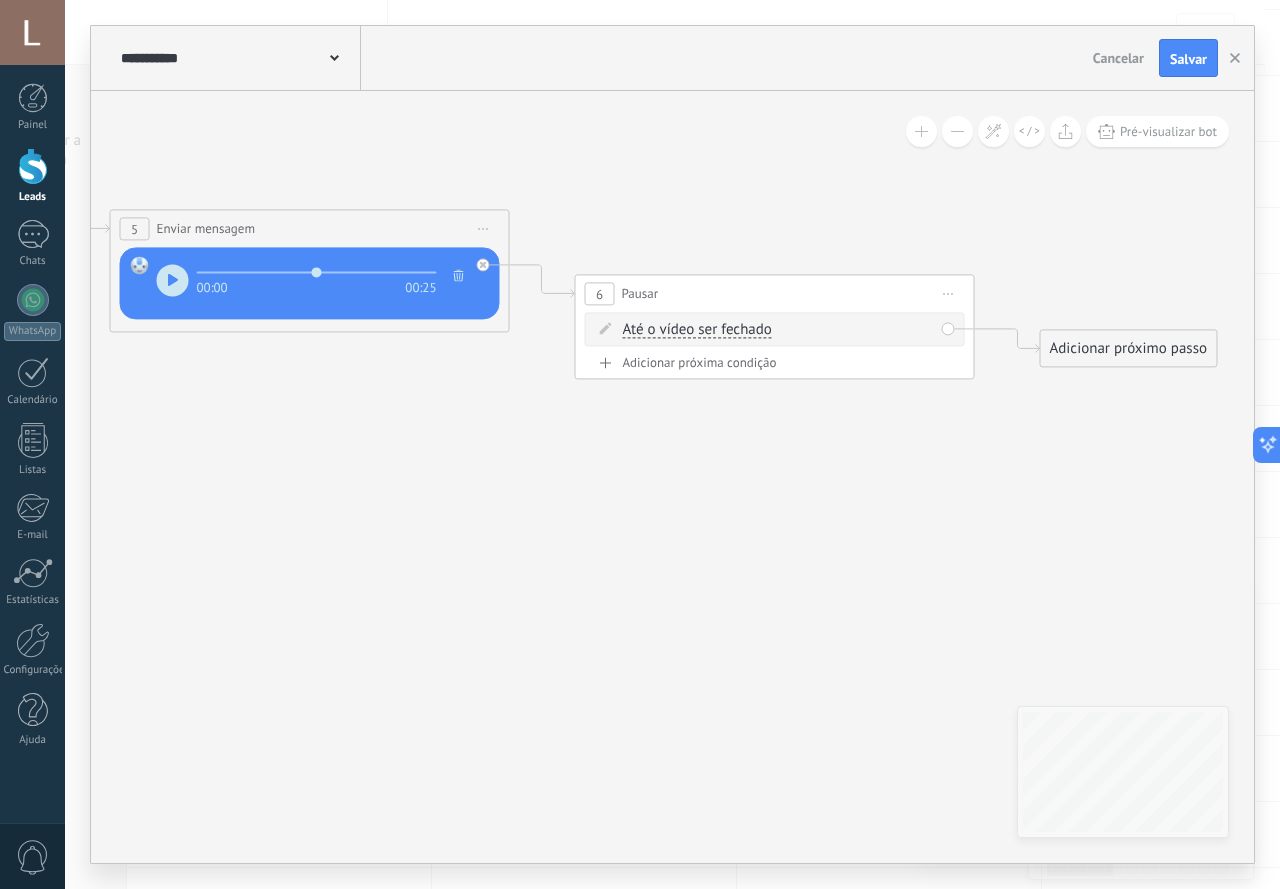 drag, startPoint x: 717, startPoint y: 464, endPoint x: 633, endPoint y: 480, distance: 85.51023 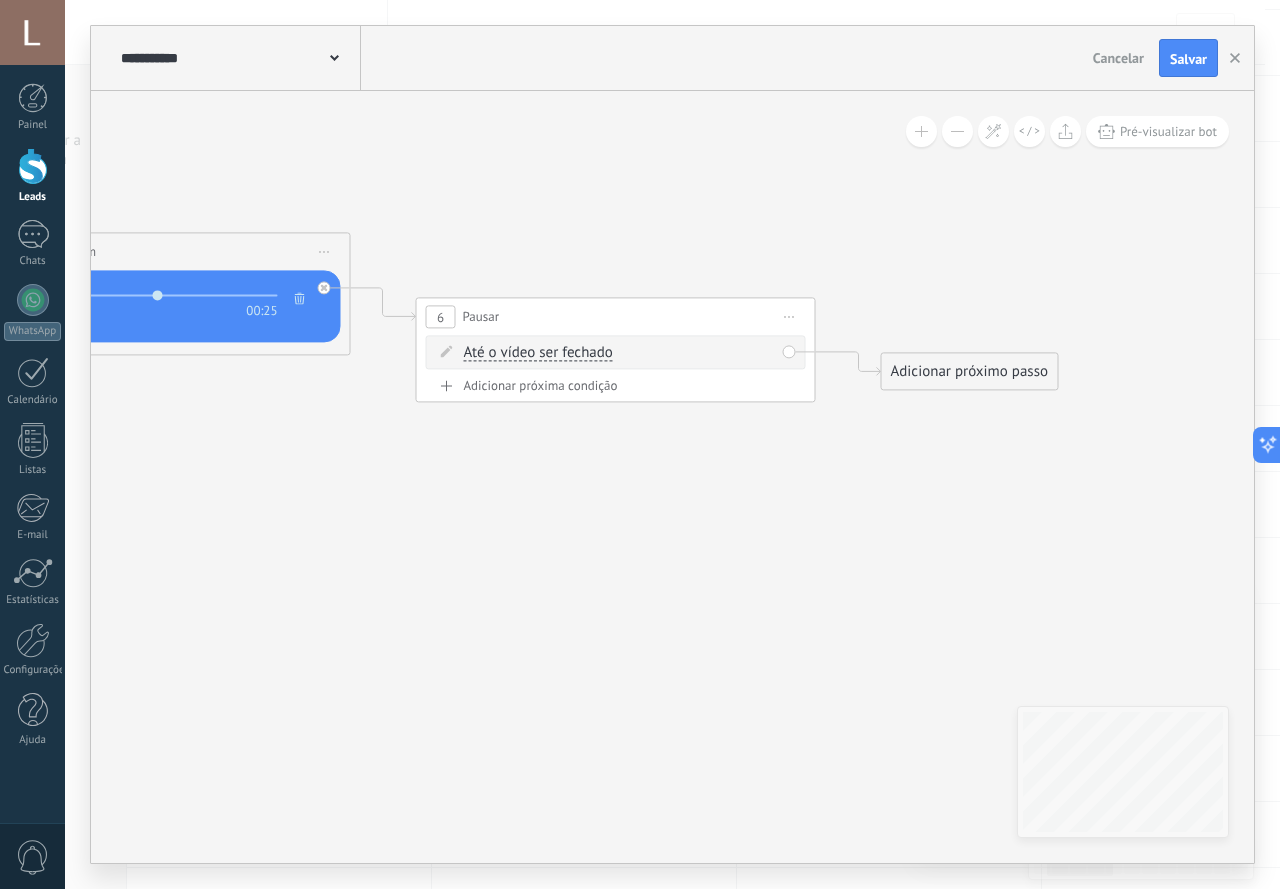 click on "Até o vídeo ser fechado
Até a mensagem recebida
Cronômetro
Exceto durante o expediente
Até o vídeo ser aberto
Até o vídeo ser fechado
Até o vídeo ser fechado
Até a mensagem recebida
* *" at bounding box center (616, 352) 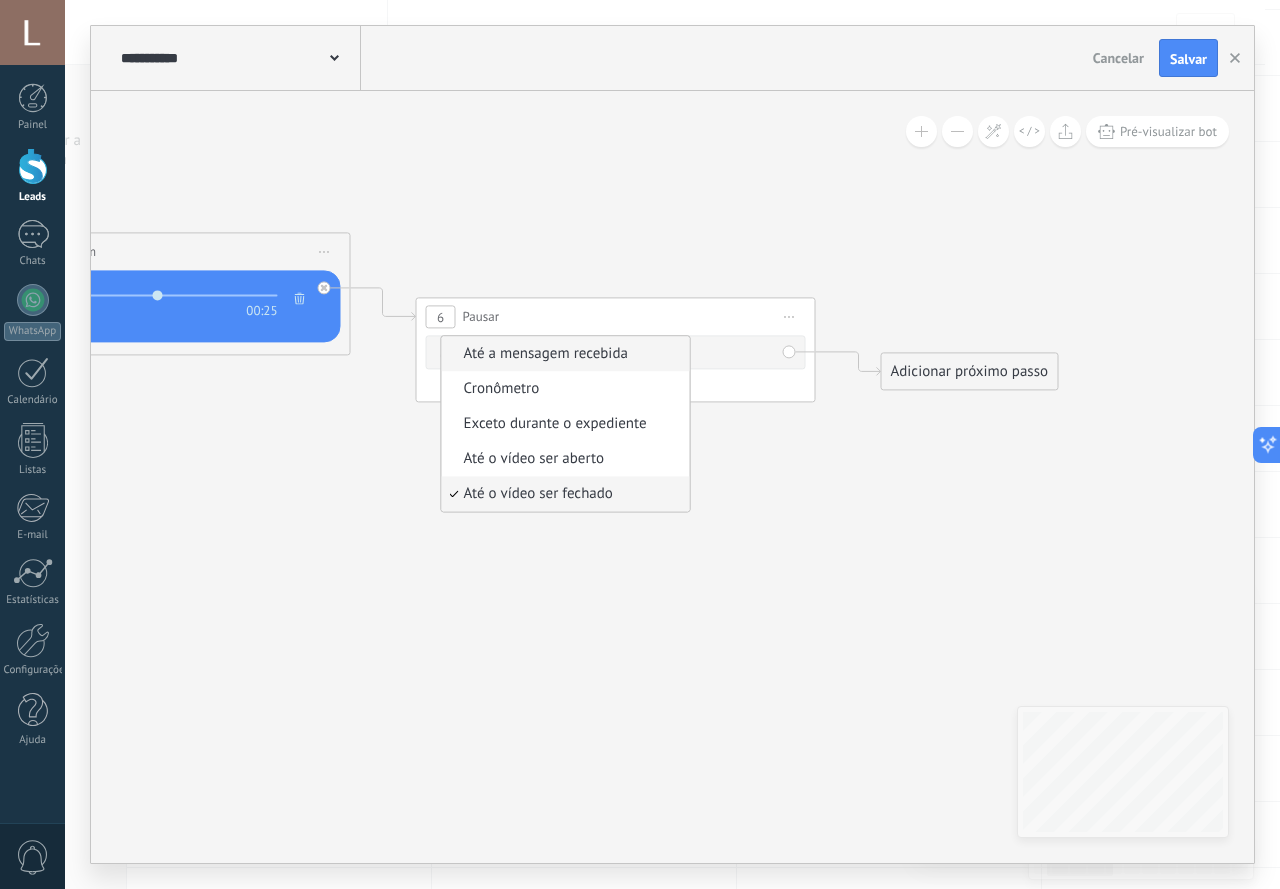 click on "Até a mensagem recebida" at bounding box center (563, 354) 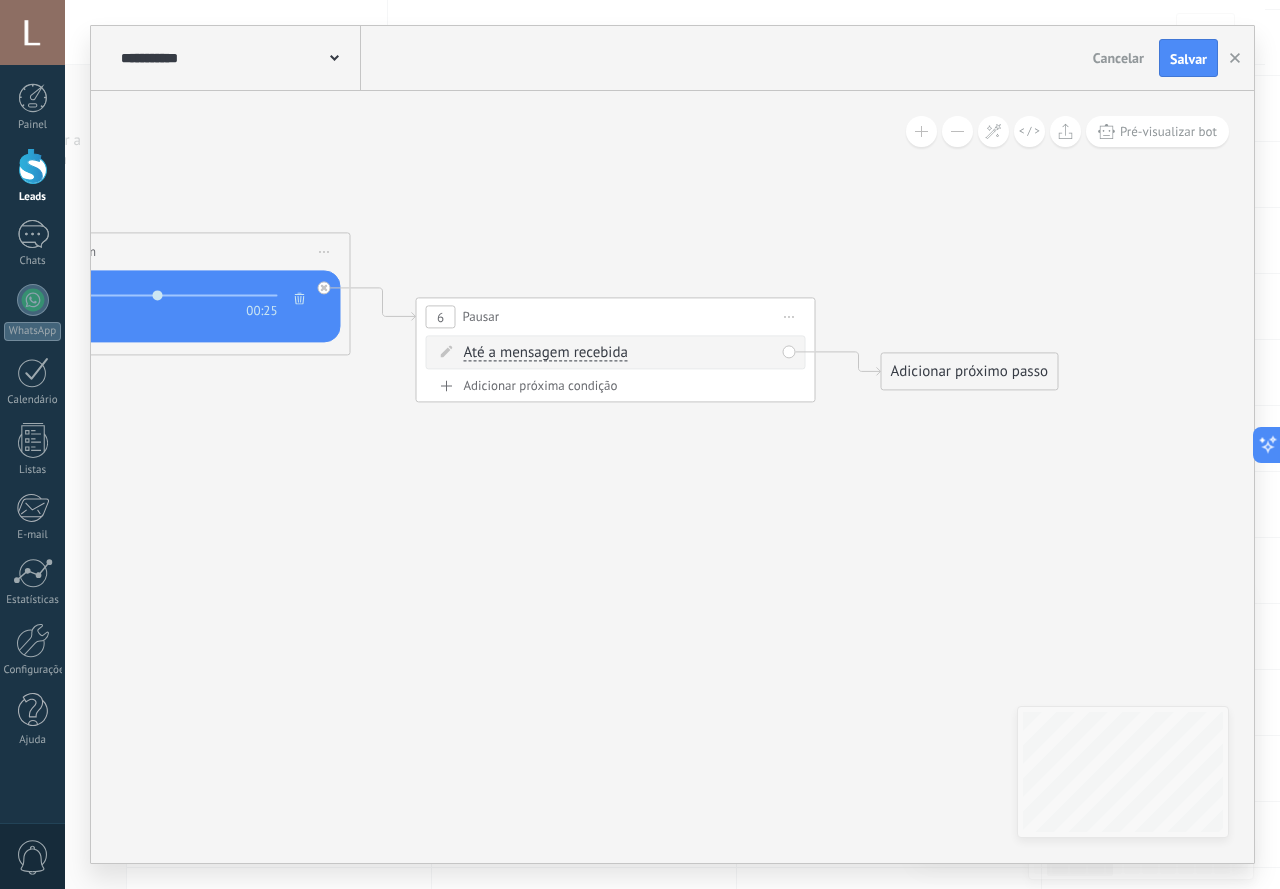 click on "Até a mensagem recebida
Até a mensagem recebida
Cronômetro
Exceto durante o expediente
Até o vídeo ser aberto
Até o vídeo ser fechado
Até a mensagem recebida
Até a mensagem recebida
Cronômetro
Exceto durante o expediente
*" at bounding box center [619, 353] 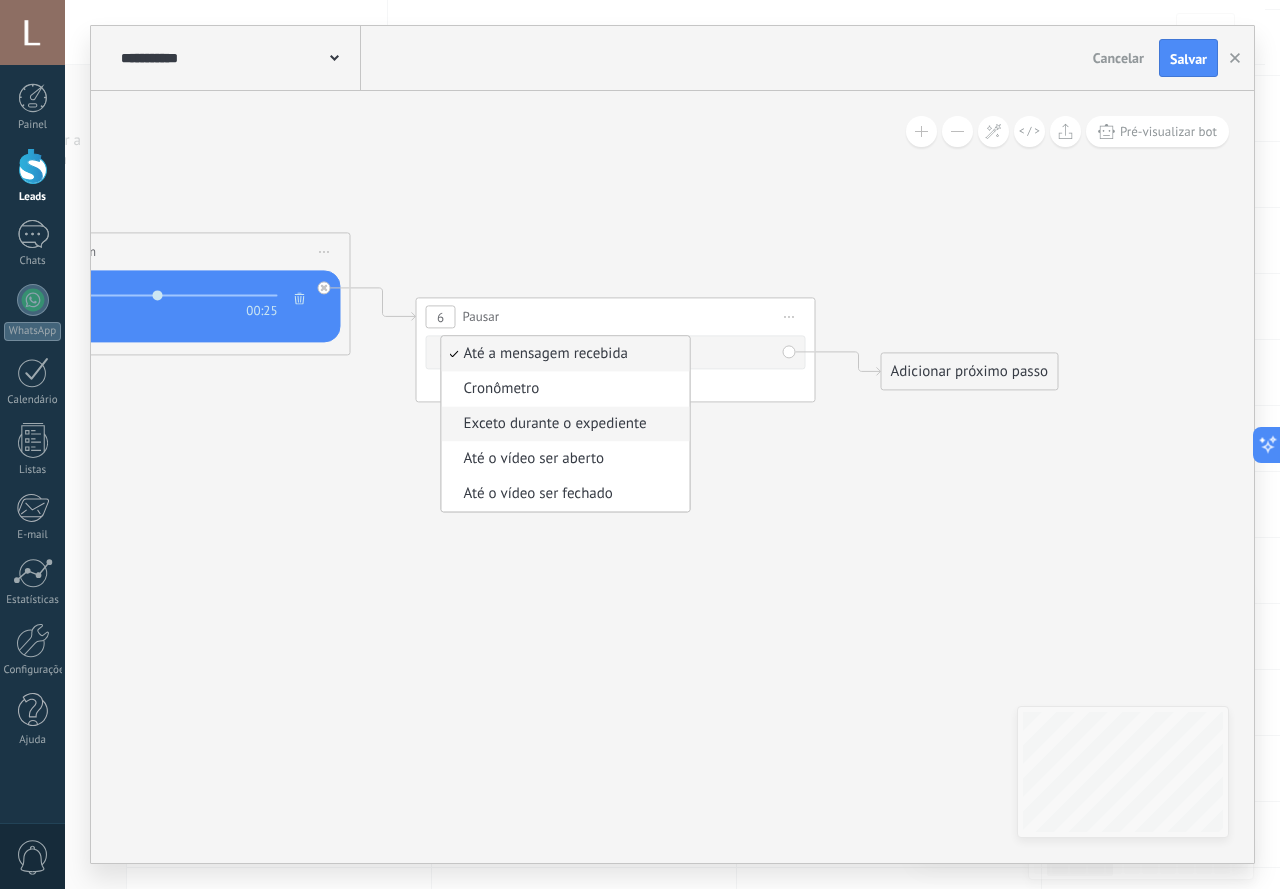 click on "Exceto durante o expediente" at bounding box center [563, 424] 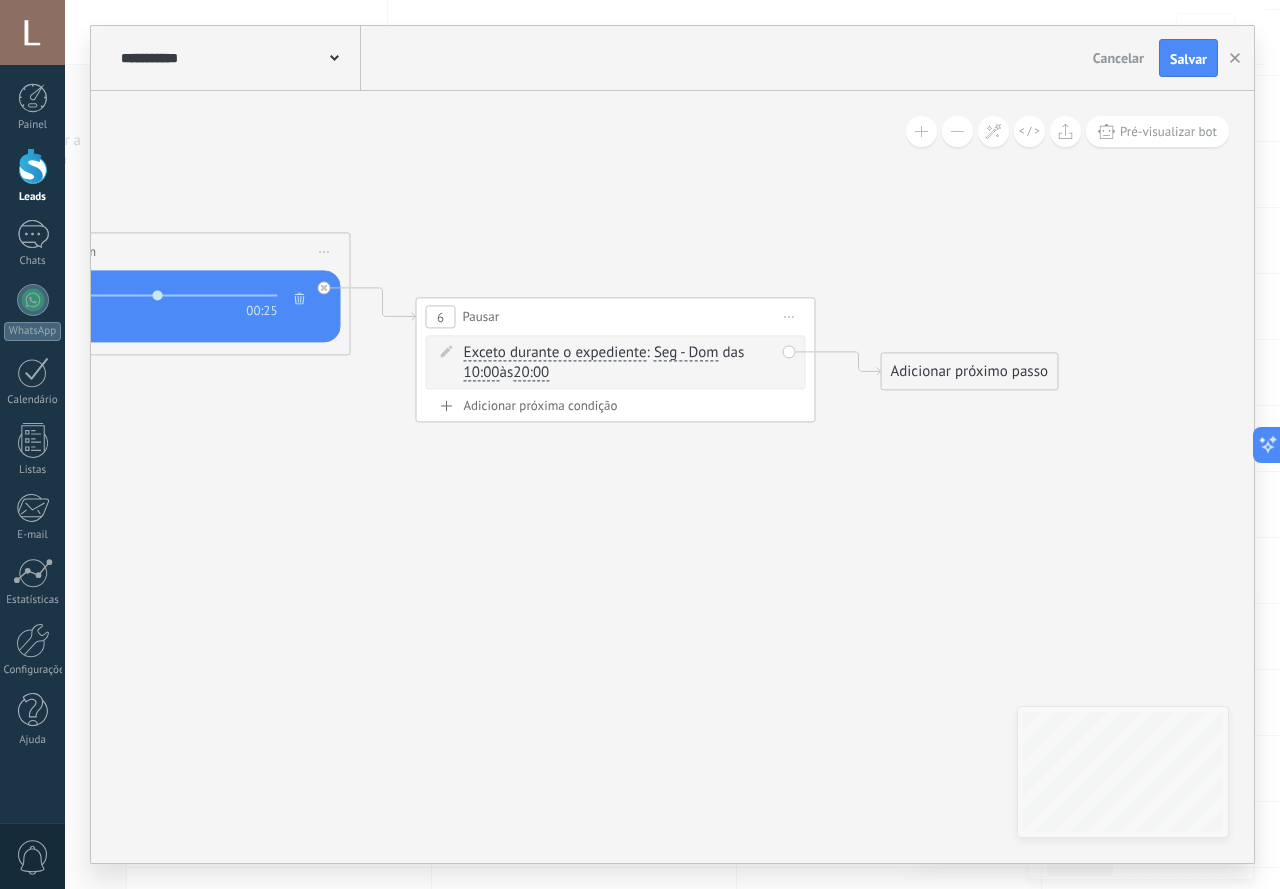 click on "Exceto durante o expediente" at bounding box center [555, 353] 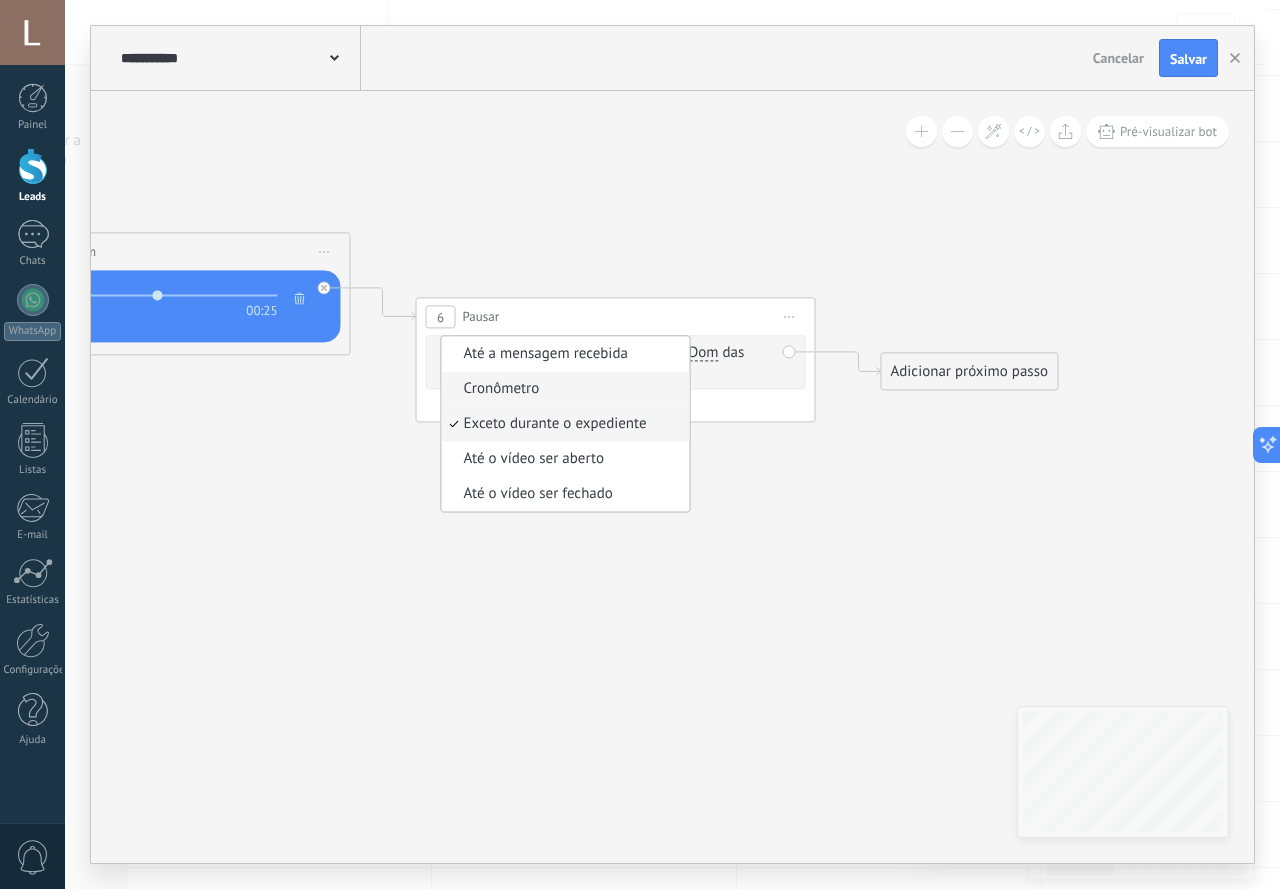 click on "Cronômetro" at bounding box center [563, 389] 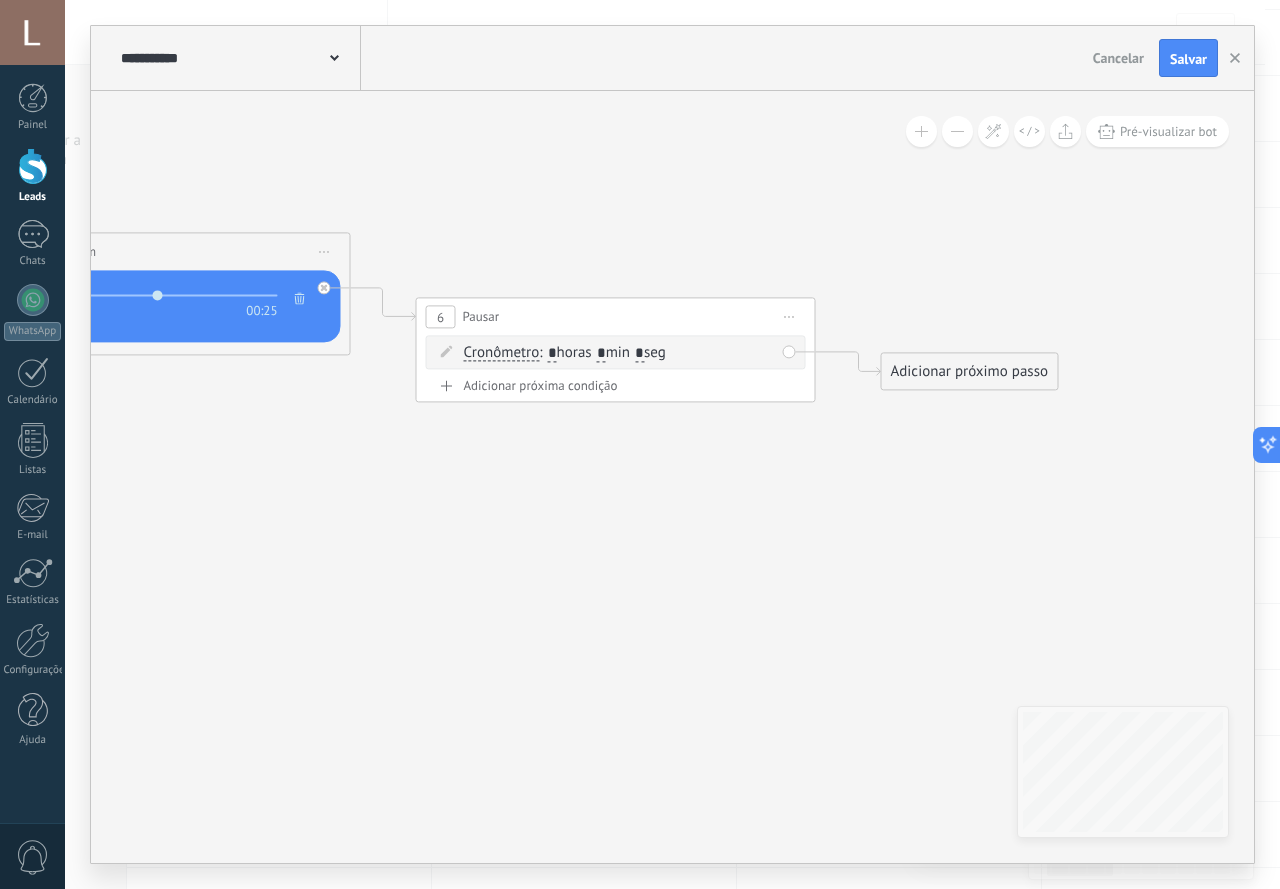 click on "*" at bounding box center (601, 354) 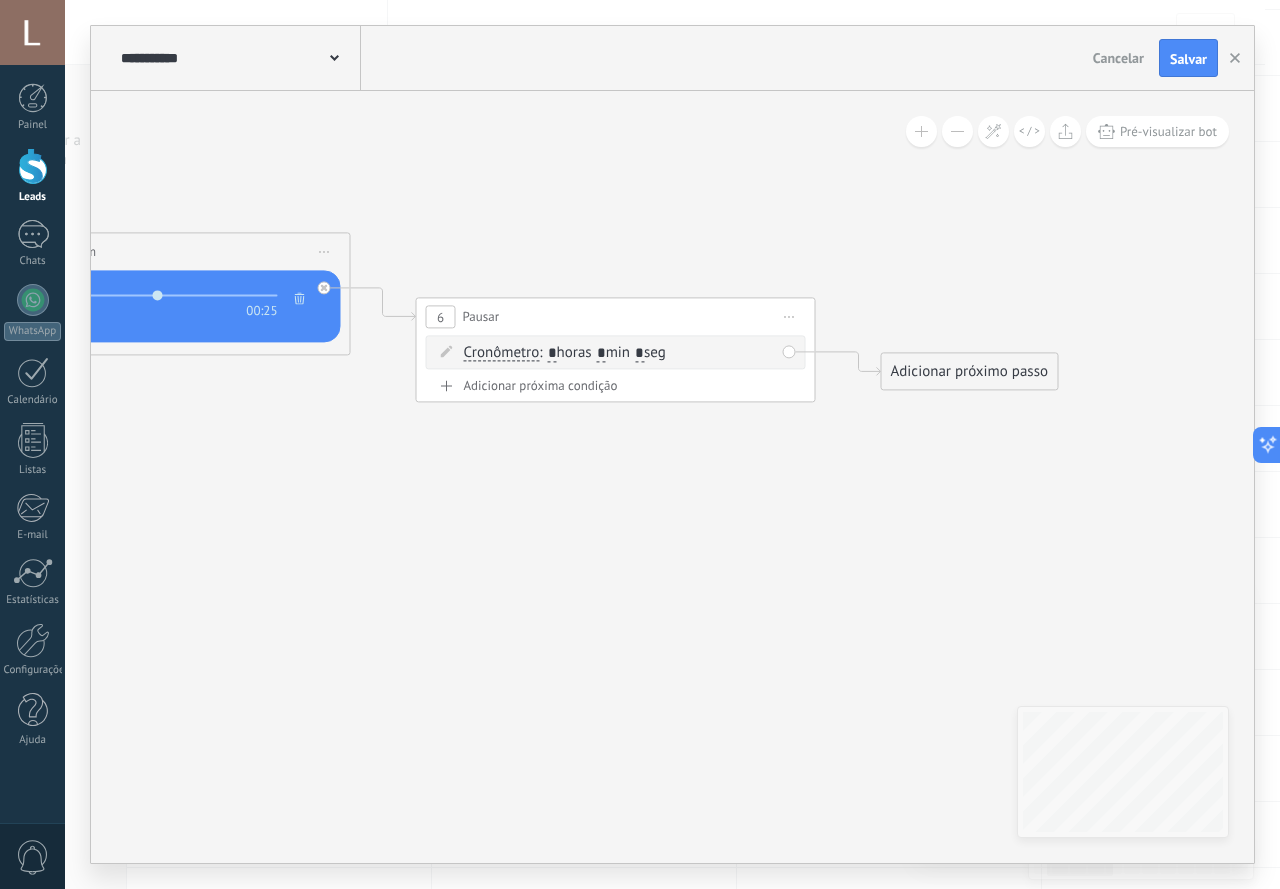 type on "*" 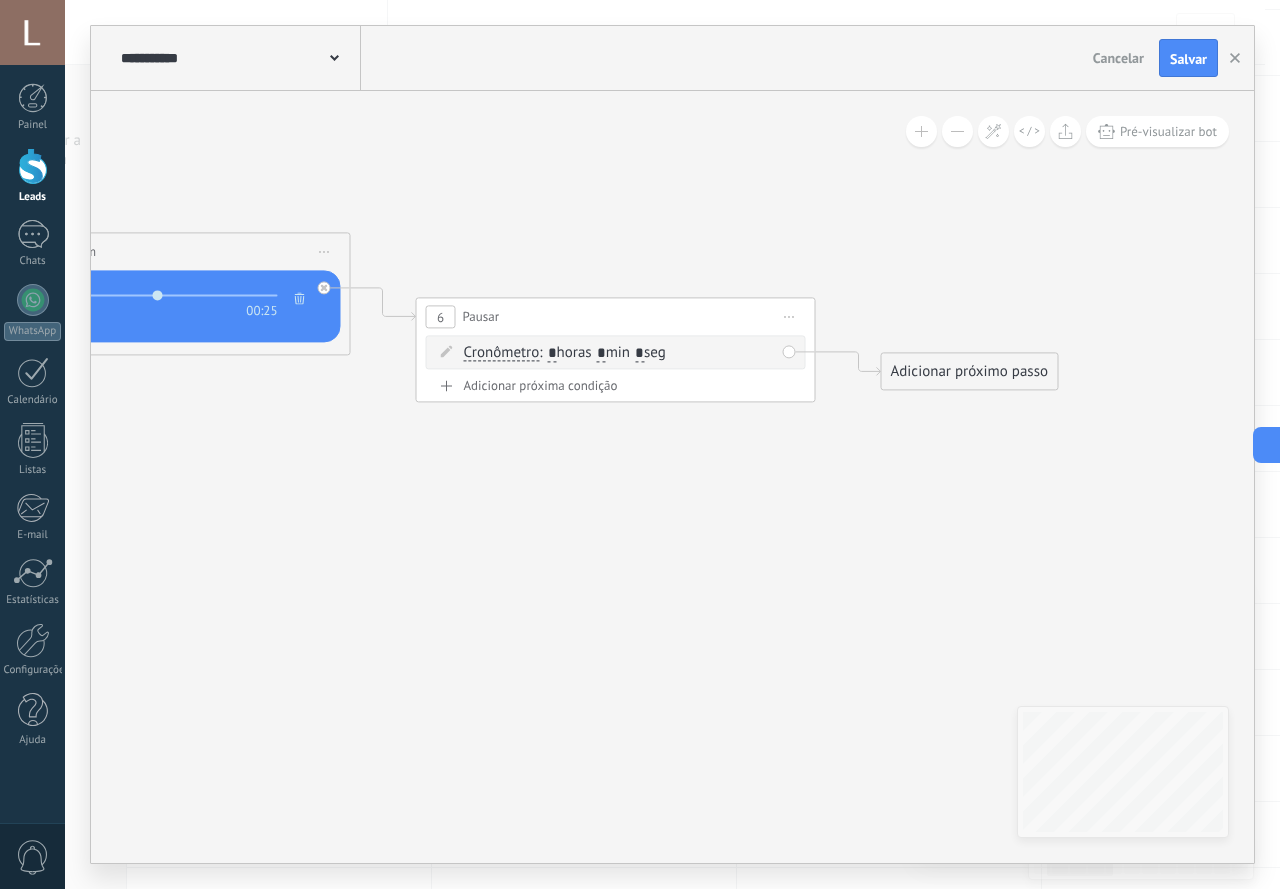 click on ":
*  horas
*  min  *  seg" at bounding box center (602, 352) 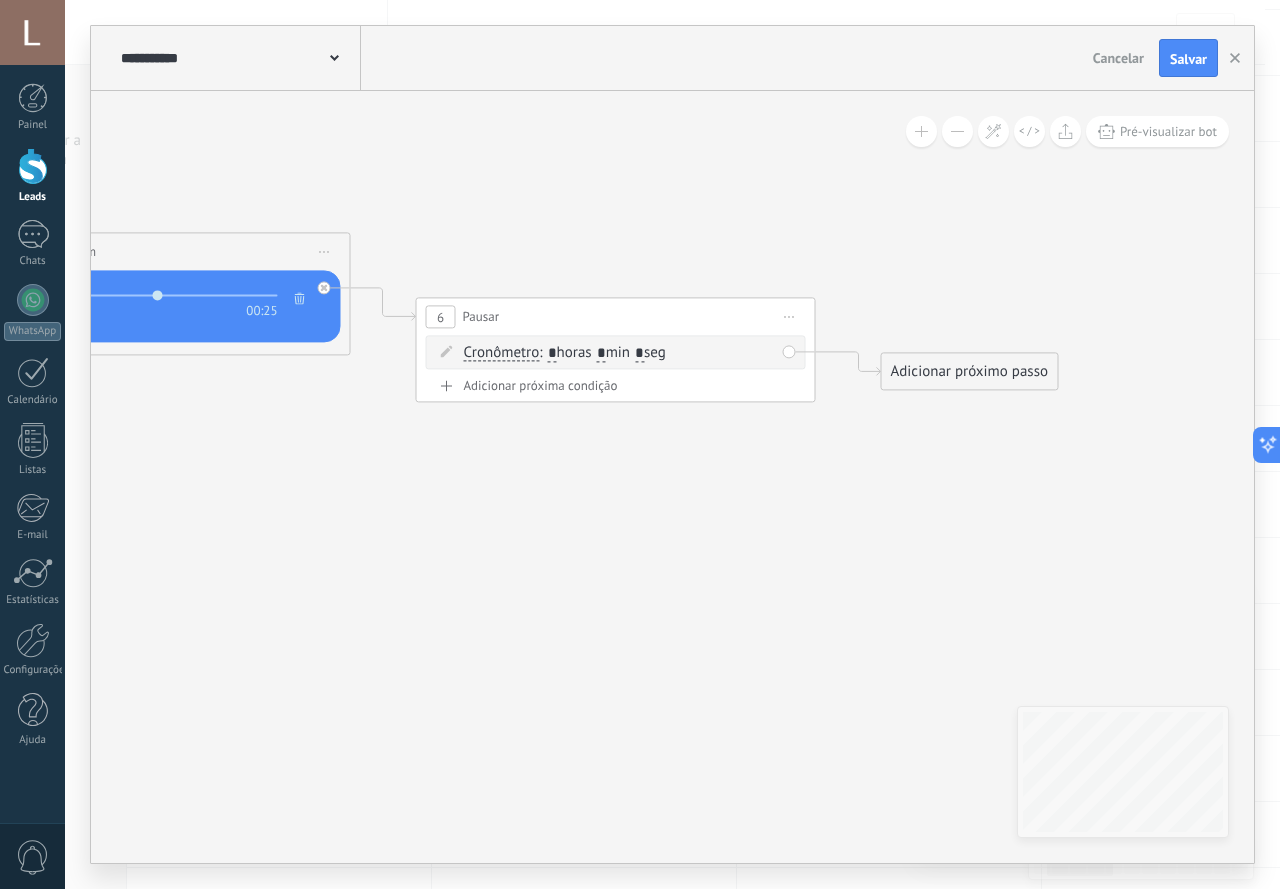 click on ":
*  horas
*  min  *  seg" at bounding box center [602, 352] 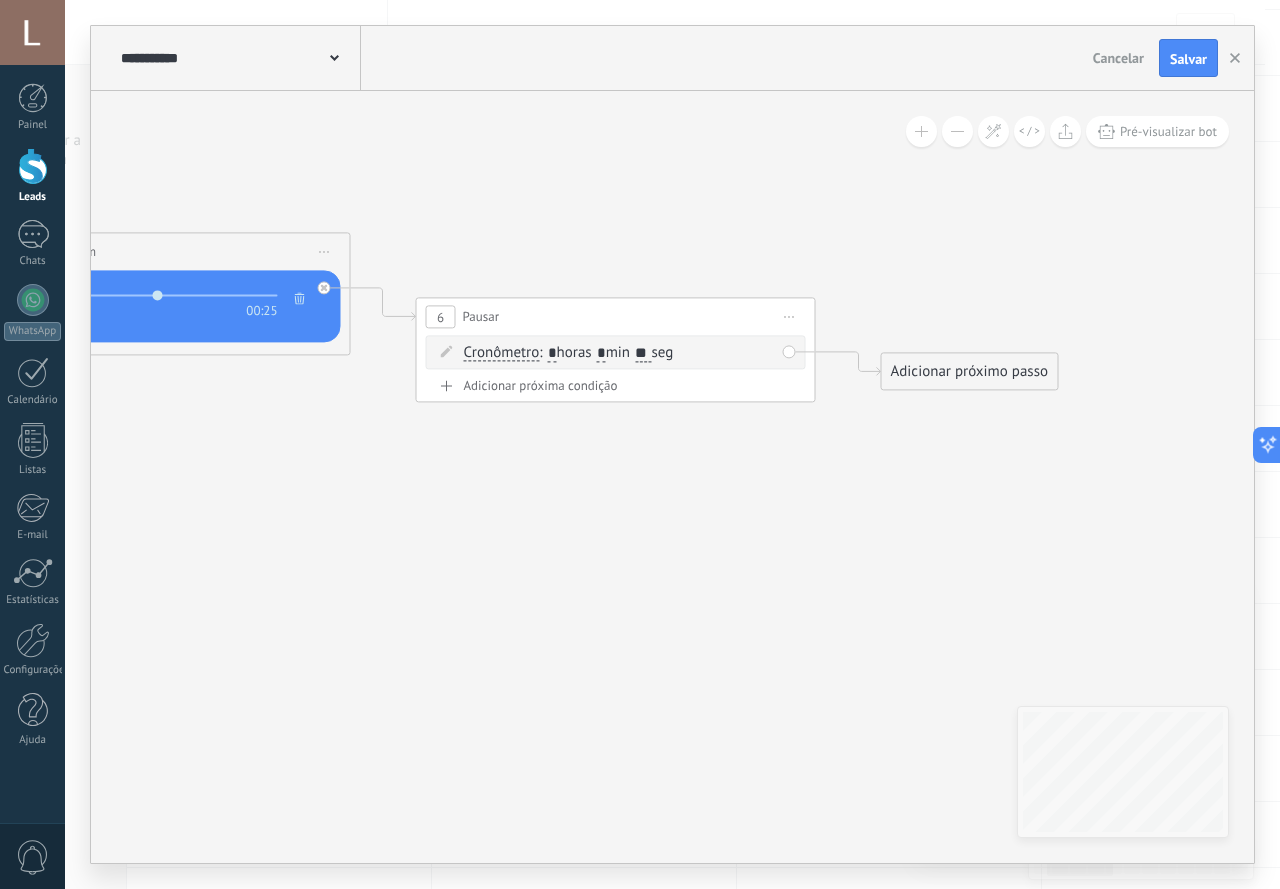 type on "**" 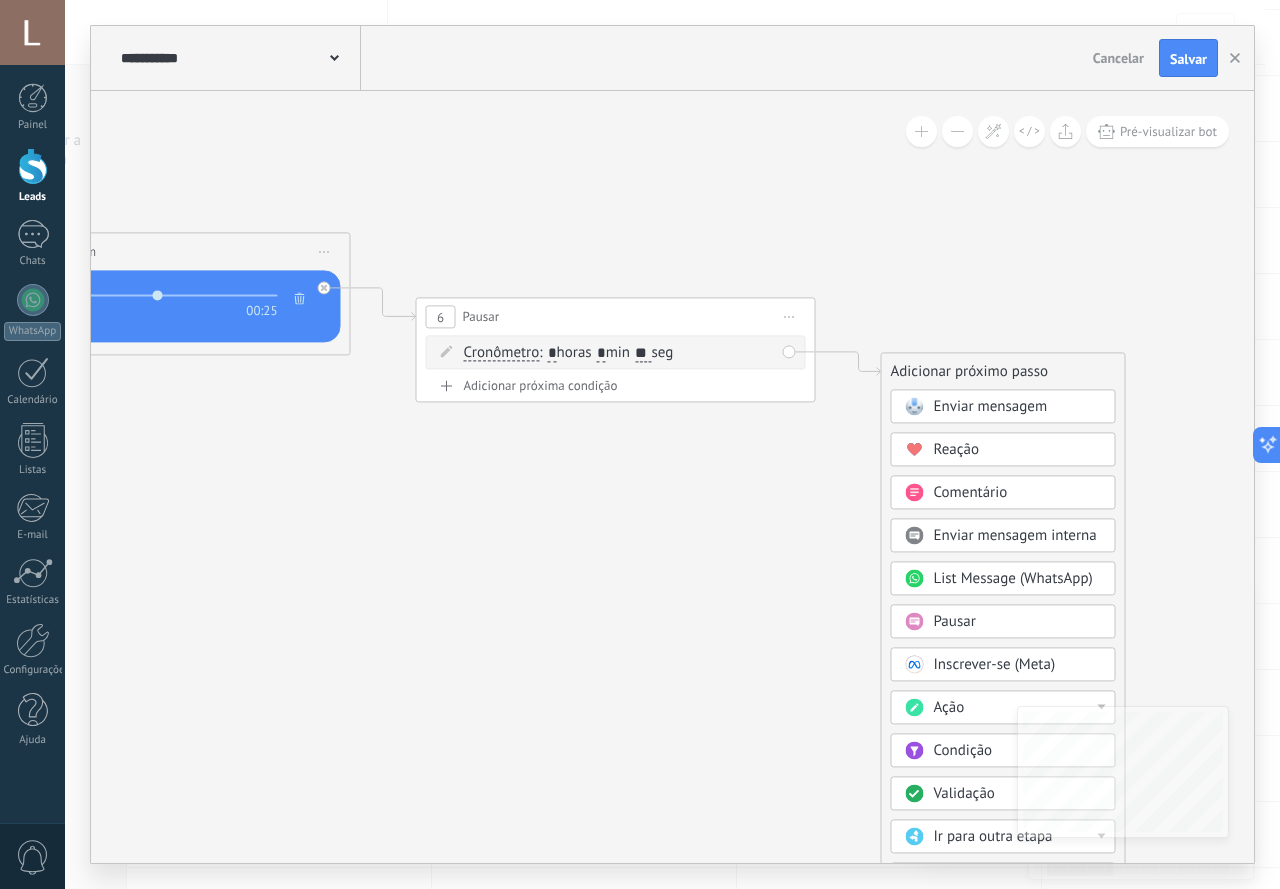 click on "Enviar mensagem" at bounding box center [1003, 406] 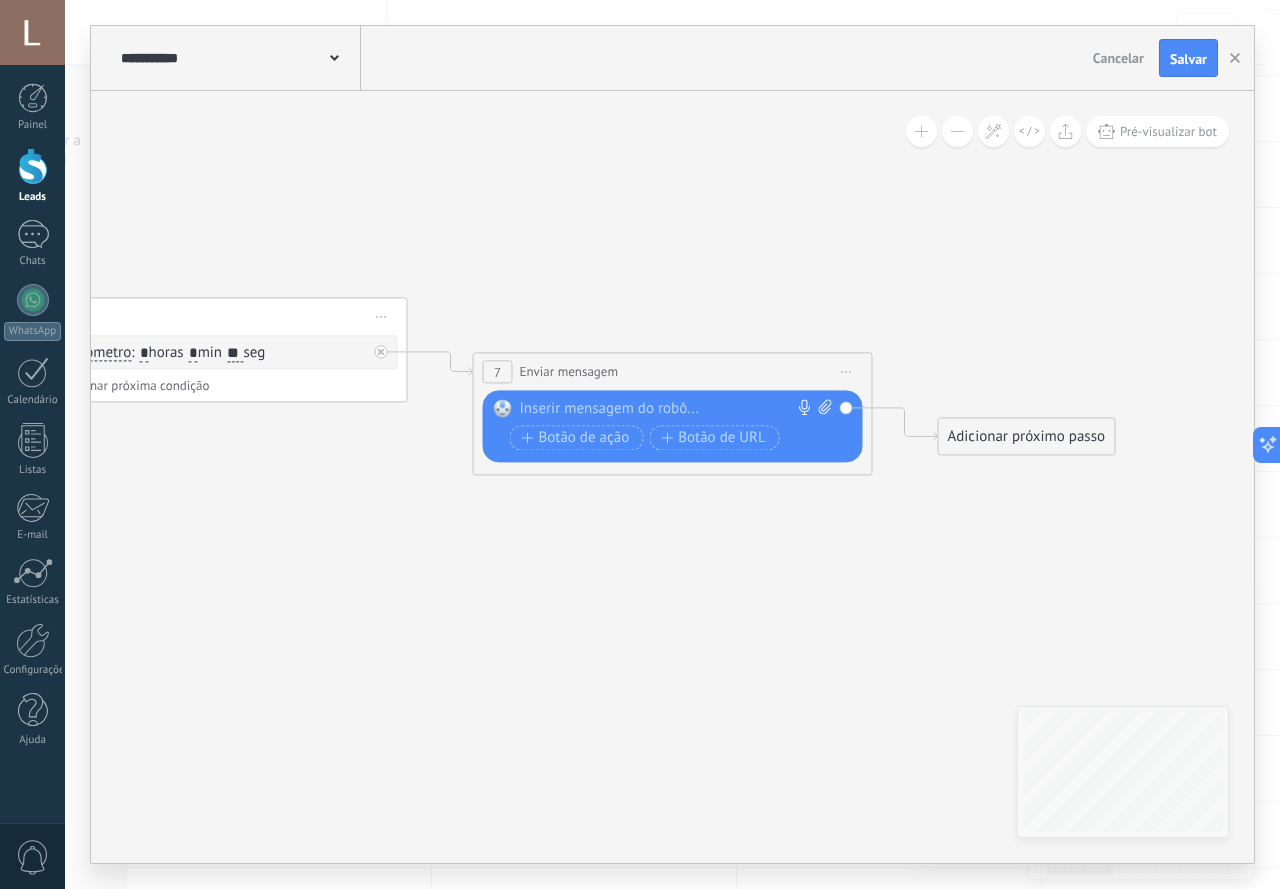 click 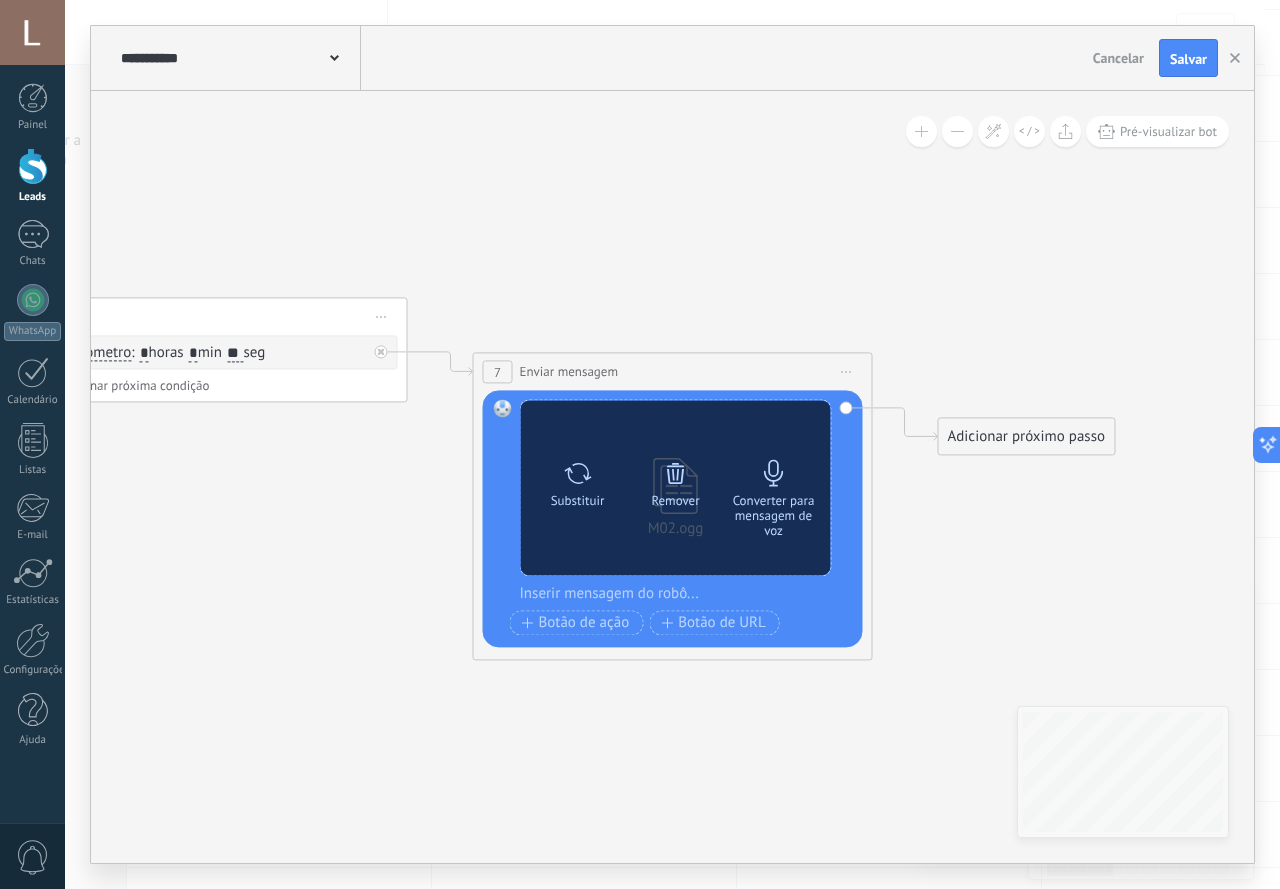 click at bounding box center [774, 473] 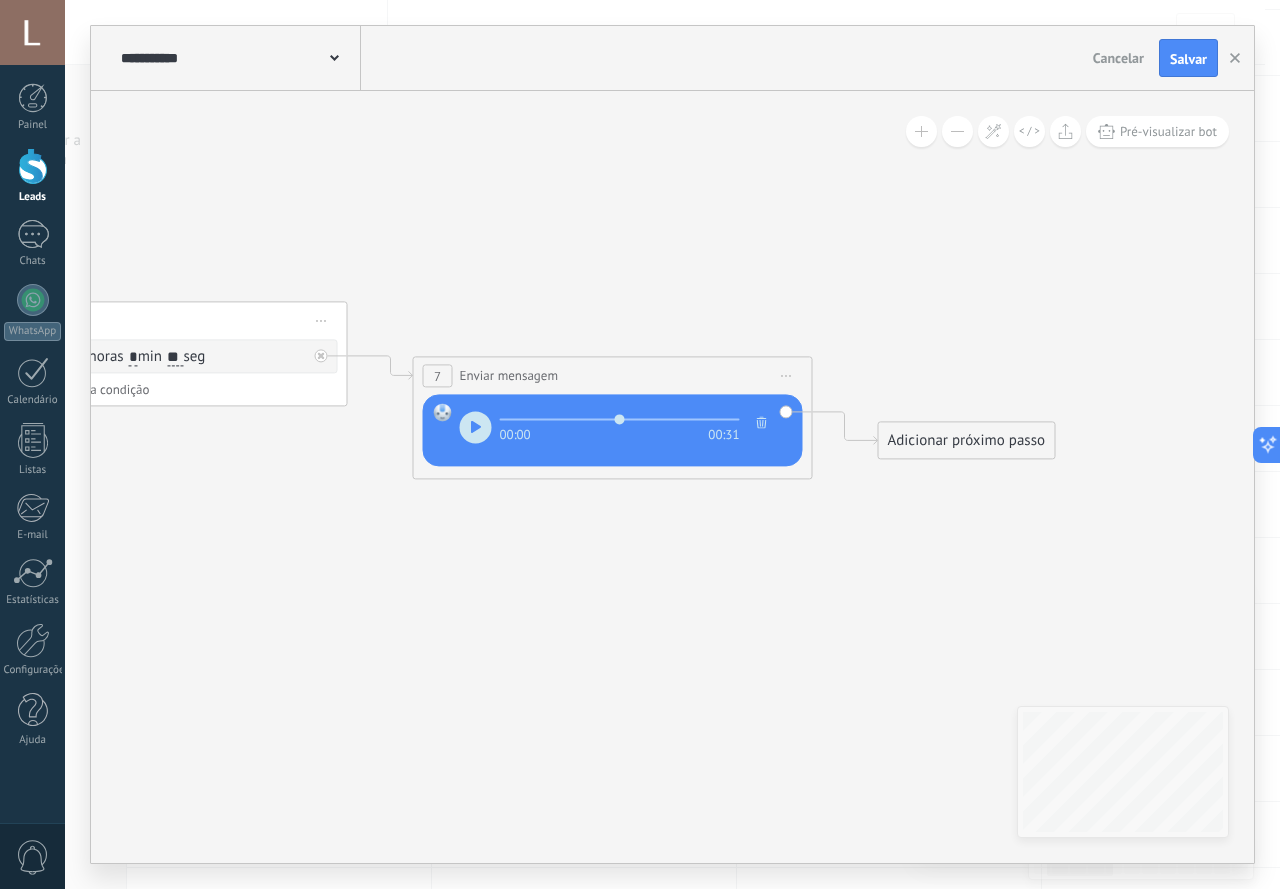 drag, startPoint x: 804, startPoint y: 545, endPoint x: 688, endPoint y: 542, distance: 116.03879 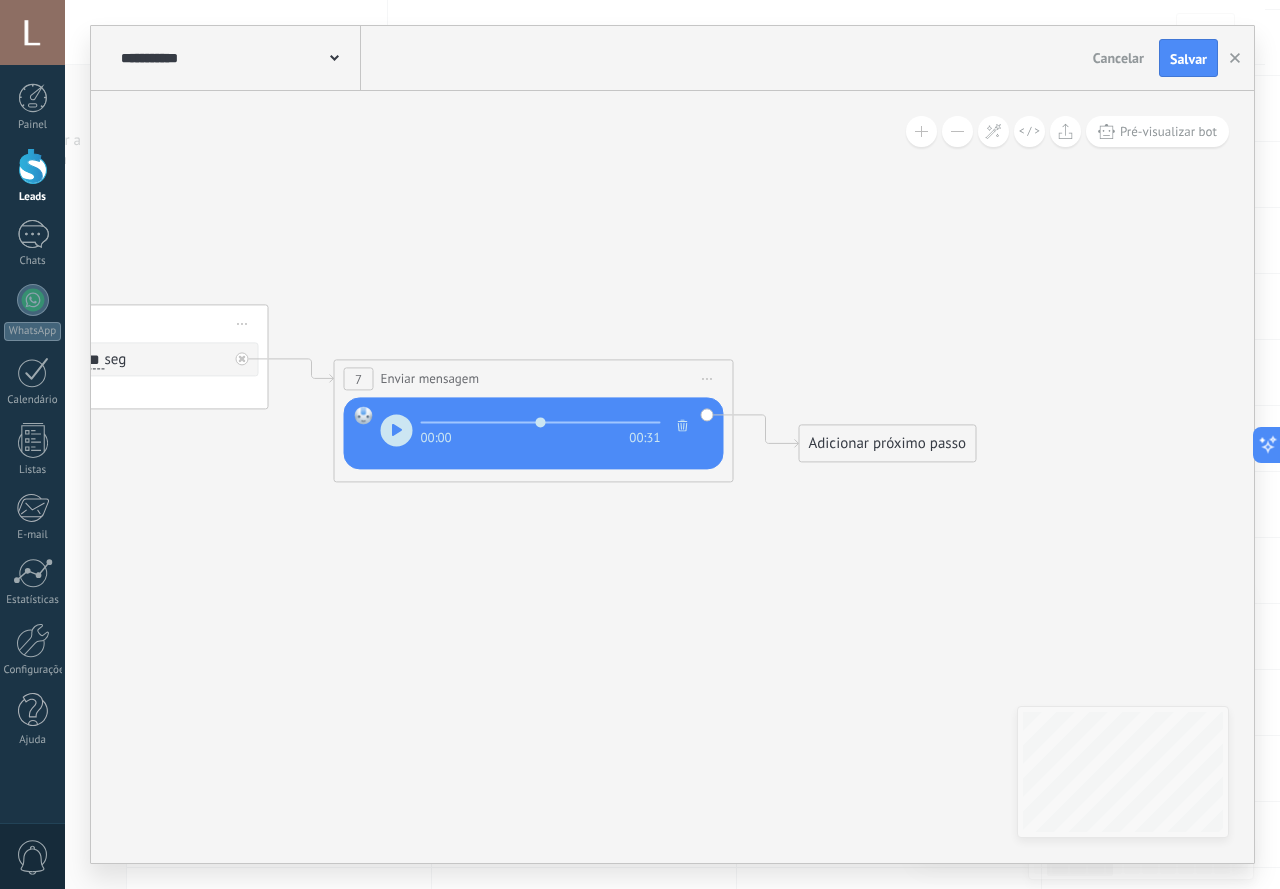 click on "Adicionar próximo passo" at bounding box center [888, 443] 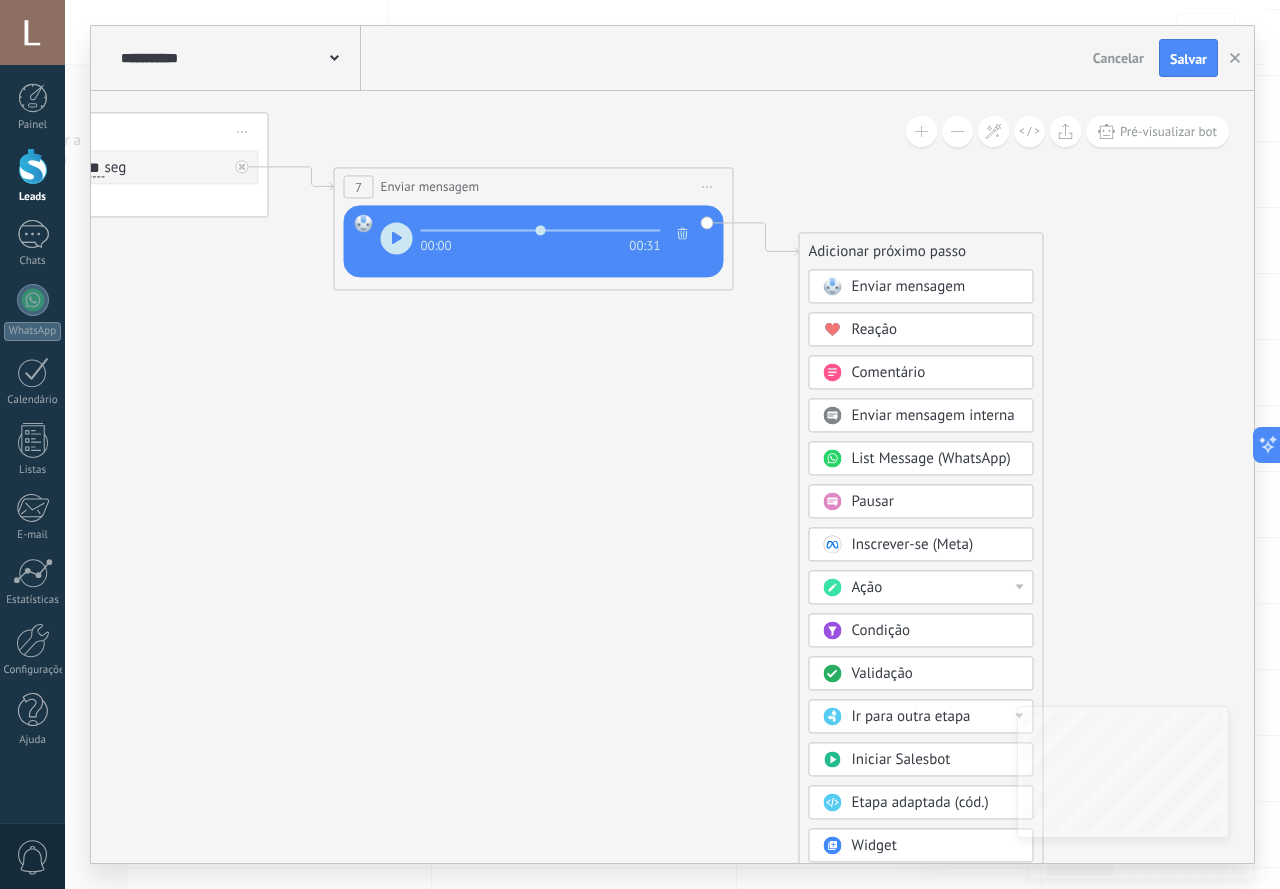 click on "Ir para outra etapa" at bounding box center (911, 716) 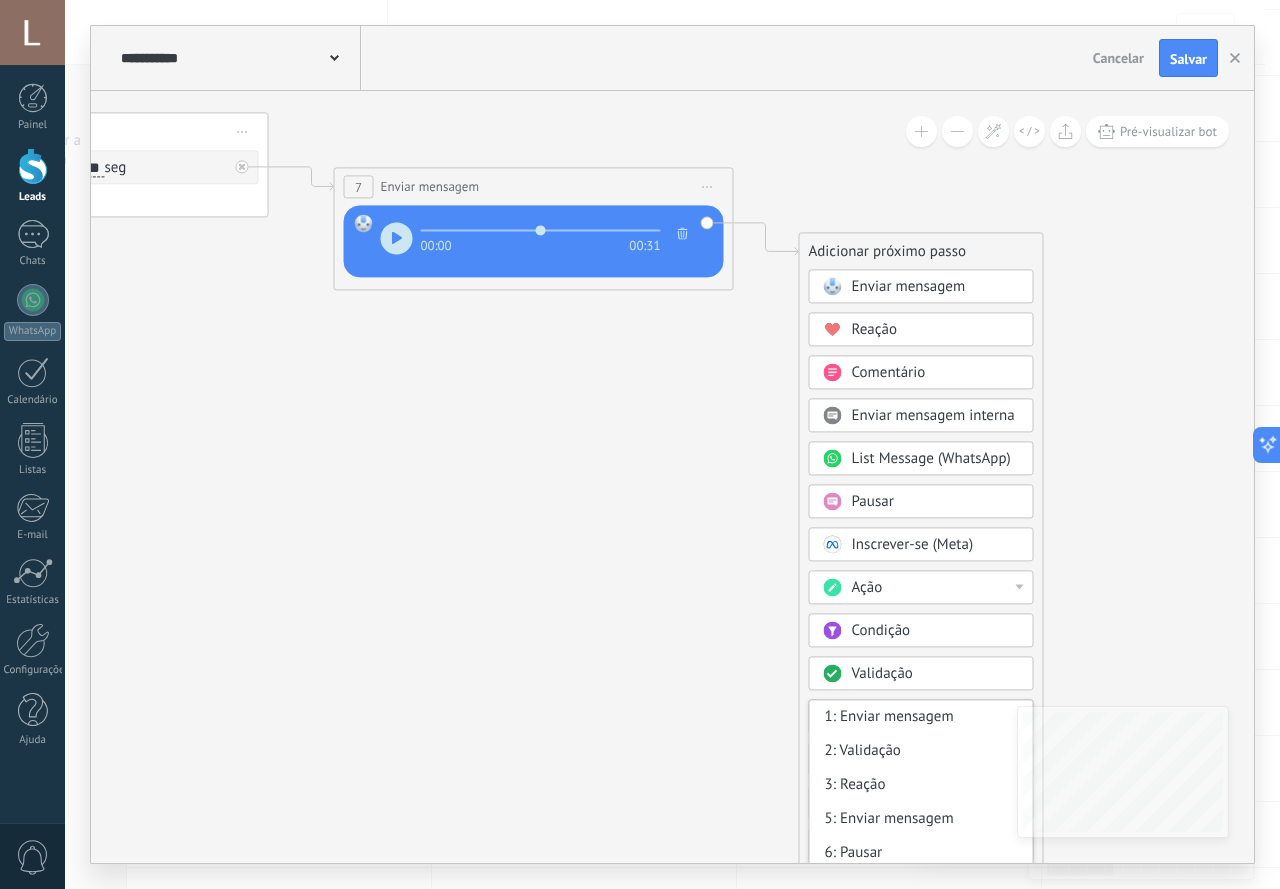 click on "Validação" at bounding box center [882, 673] 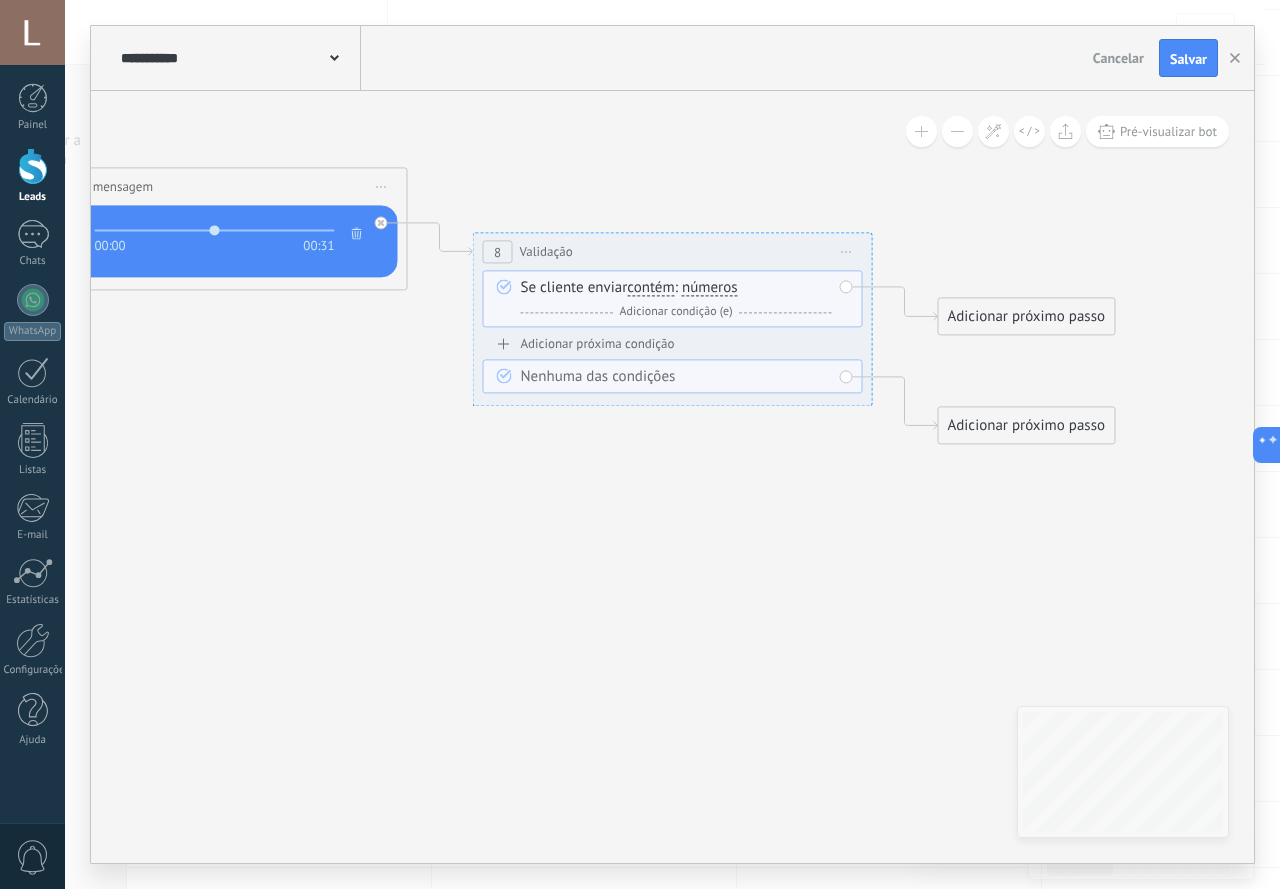 click 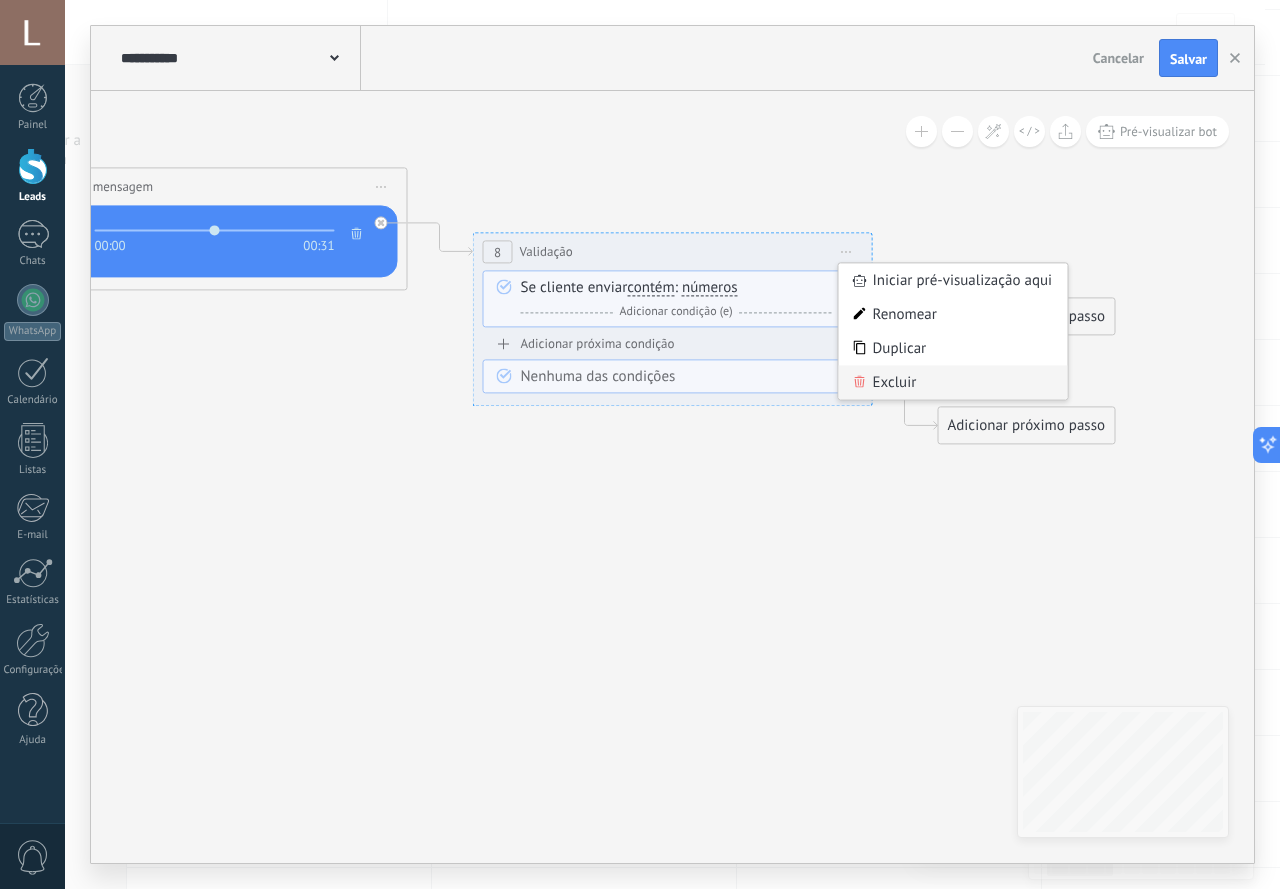 click on "Excluir" at bounding box center (953, 382) 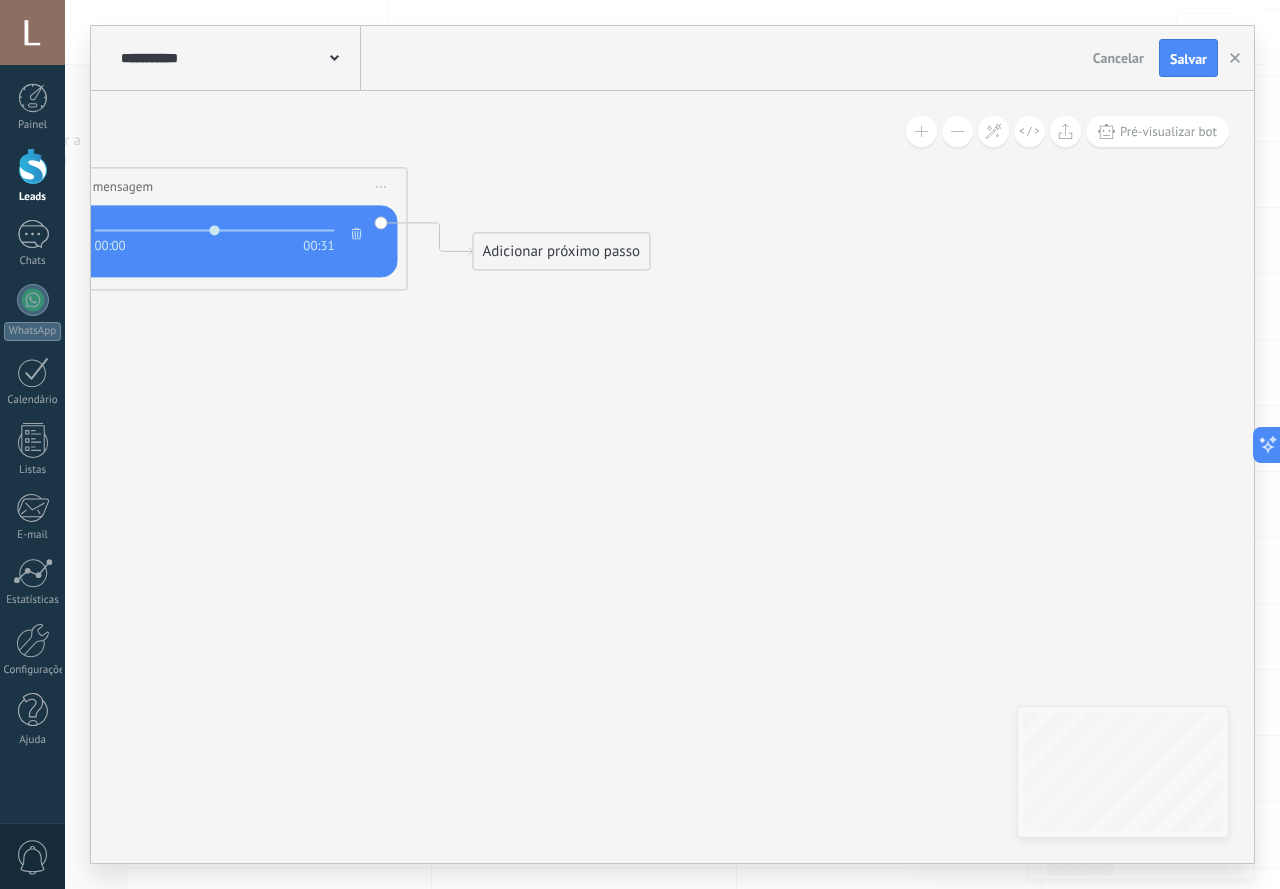 click 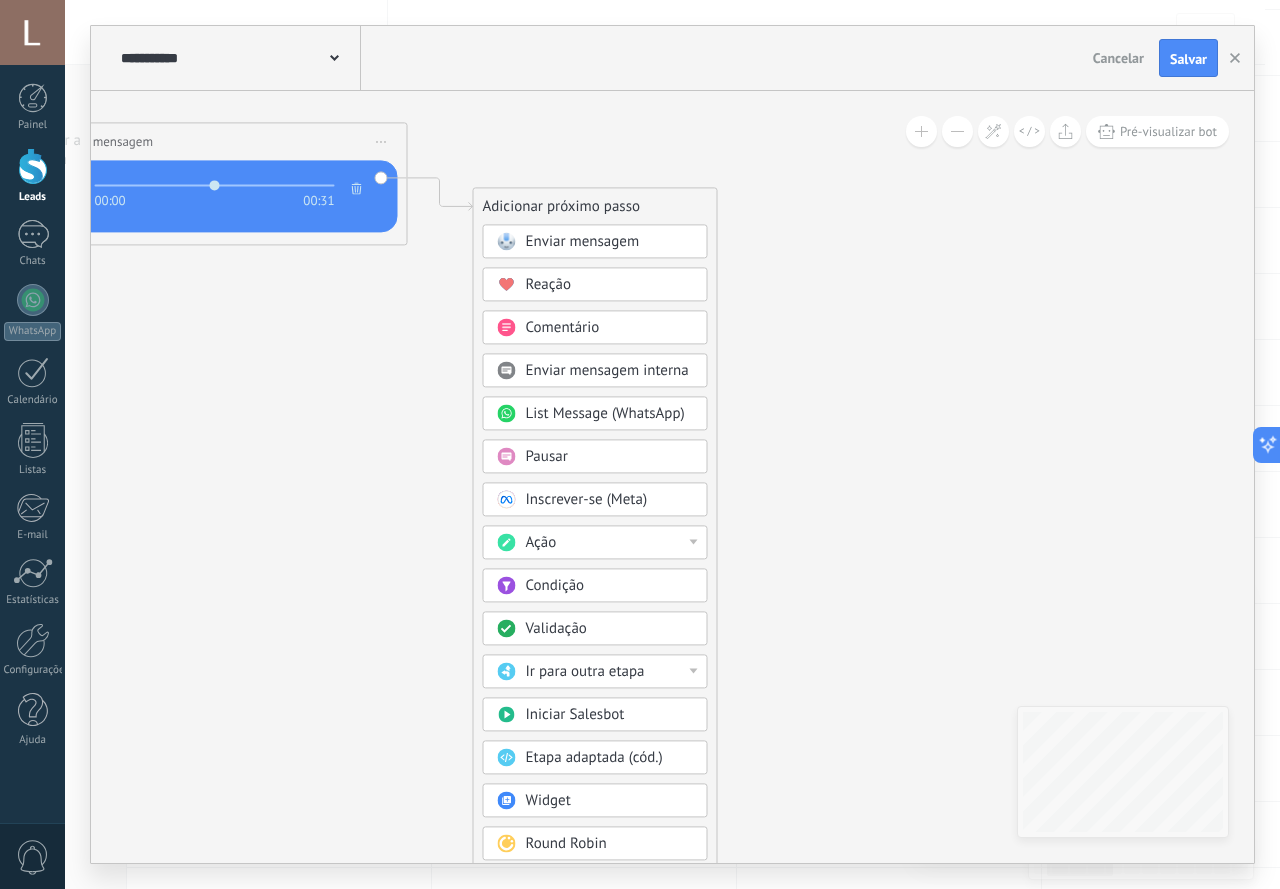 click at bounding box center (694, 670) 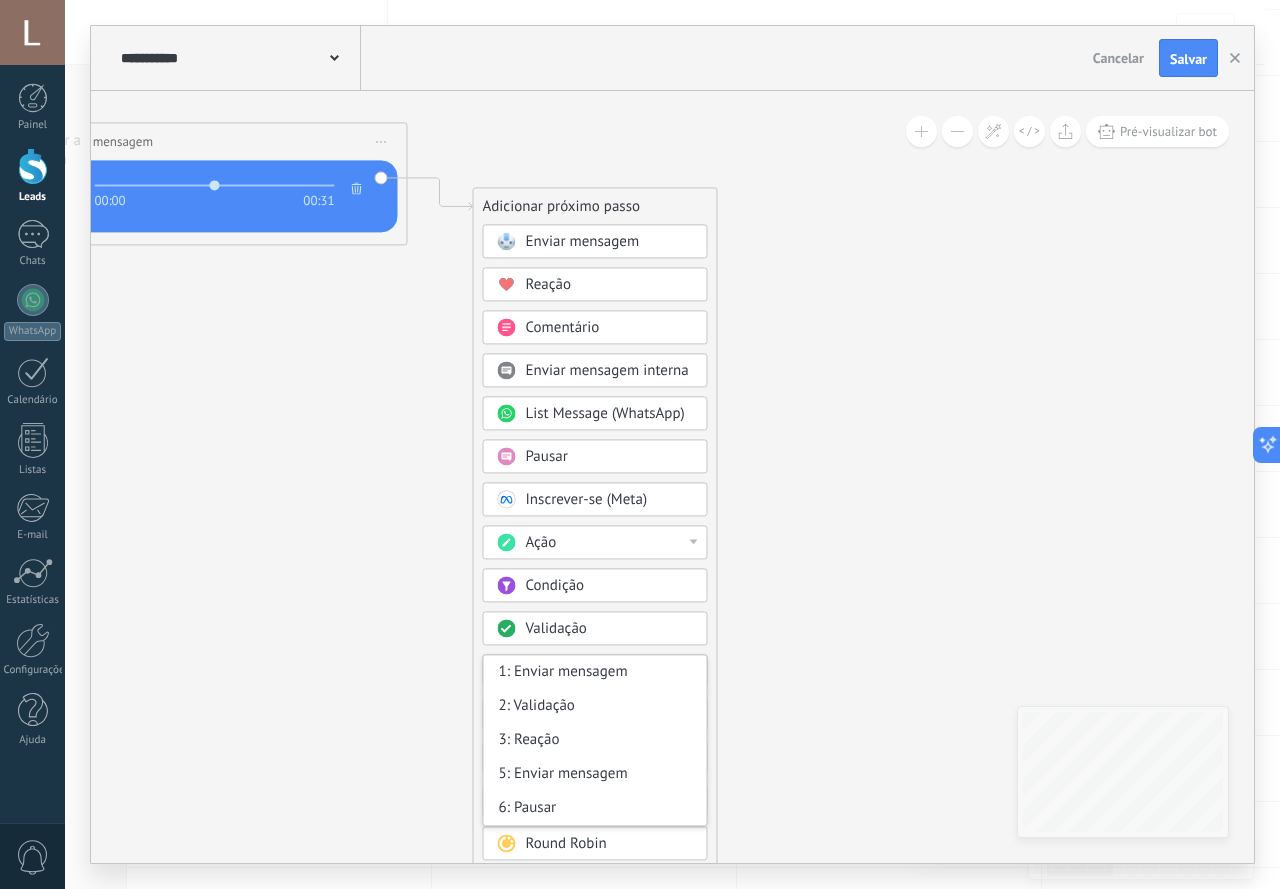 click at bounding box center [694, 541] 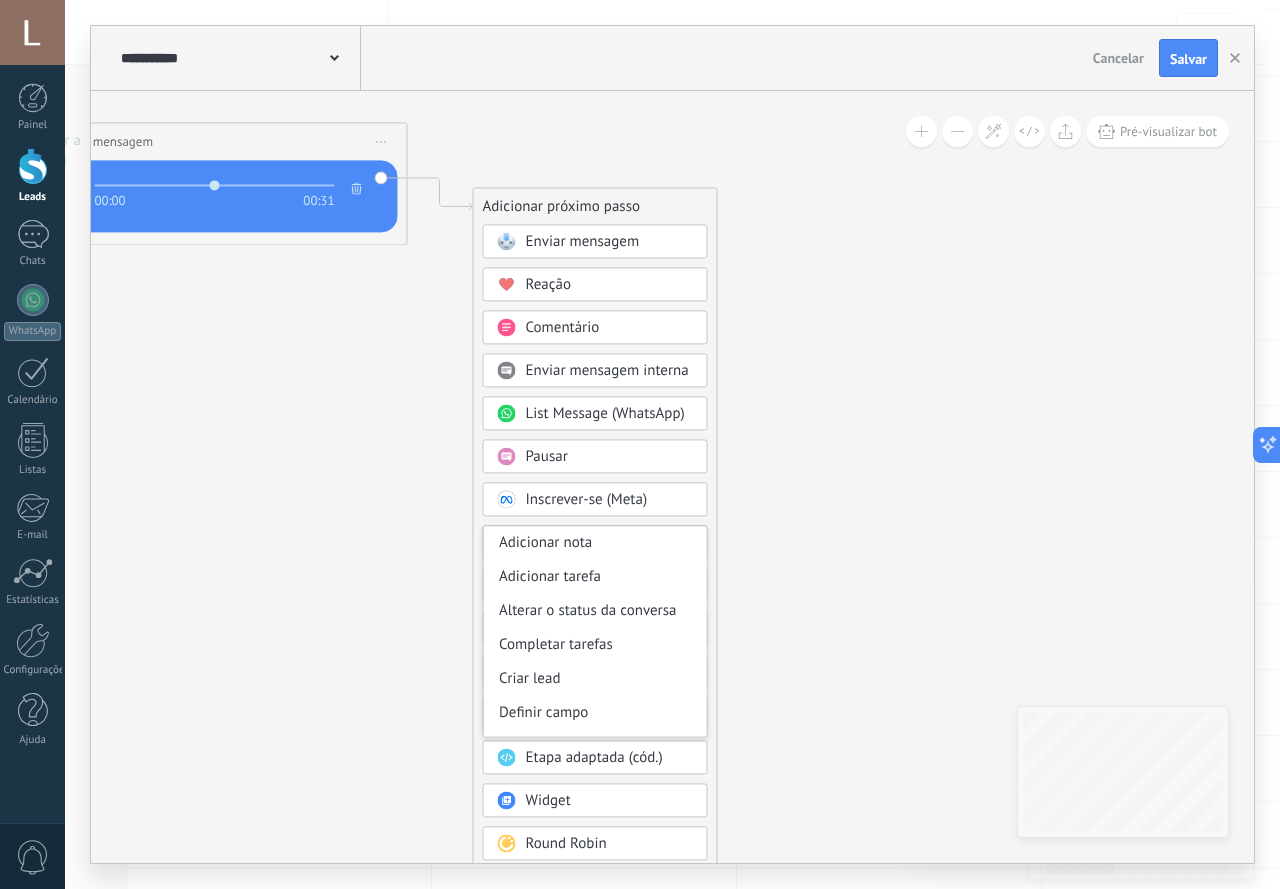 click on "Adicionar nota
Adicionar tarefa
Alterar o status da conversa
Completar tarefas
Criar lead
Definir campo
Enviar email
Enviar um webhook
Gerar formulário
Gerenciar assinantes
Gerenciar tags
Meta Conversions API
Mudar o status do lead
Mudar usuário resp." at bounding box center (595, 631) 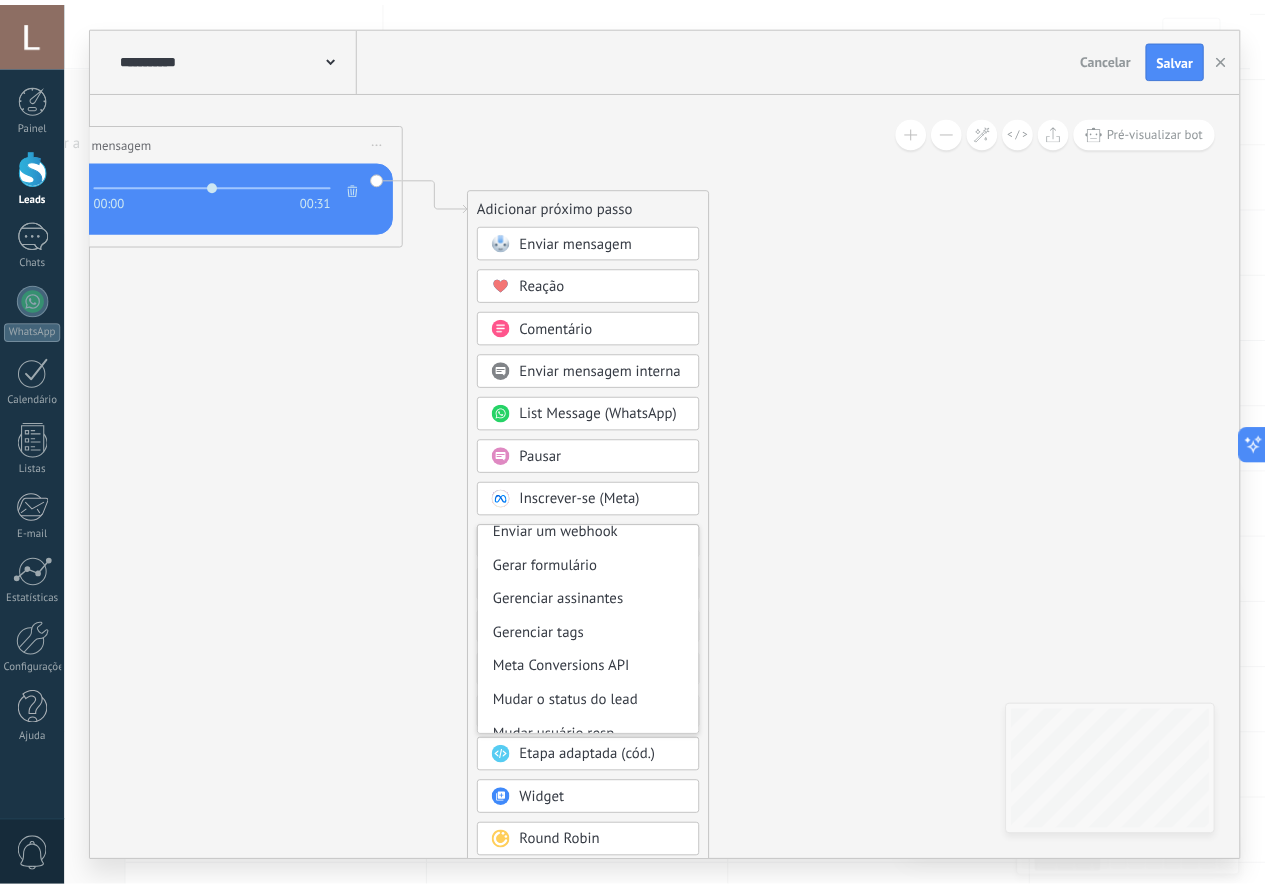 scroll, scrollTop: 266, scrollLeft: 0, axis: vertical 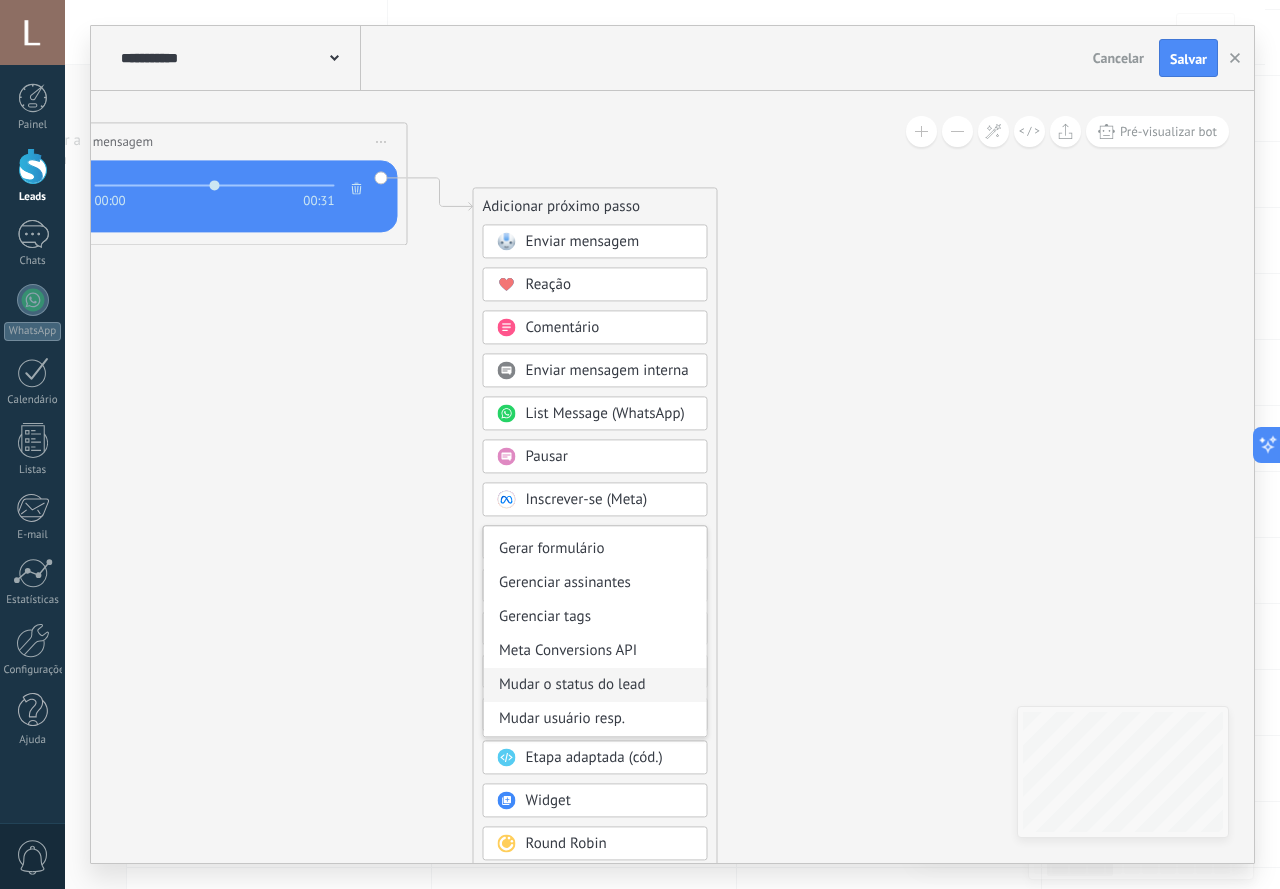 click on "Mudar o status do lead" at bounding box center (595, 685) 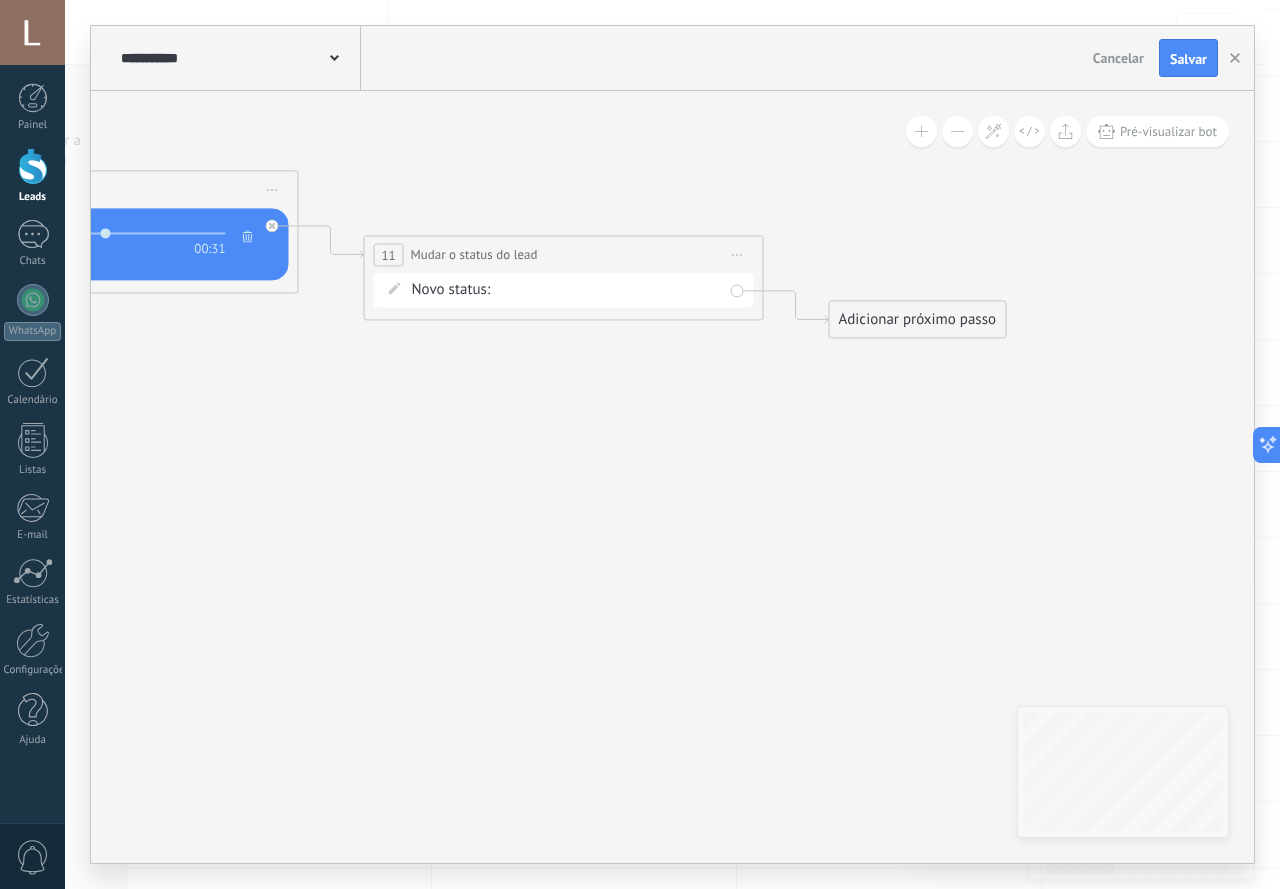 drag, startPoint x: 848, startPoint y: 360, endPoint x: 763, endPoint y: 404, distance: 95.71311 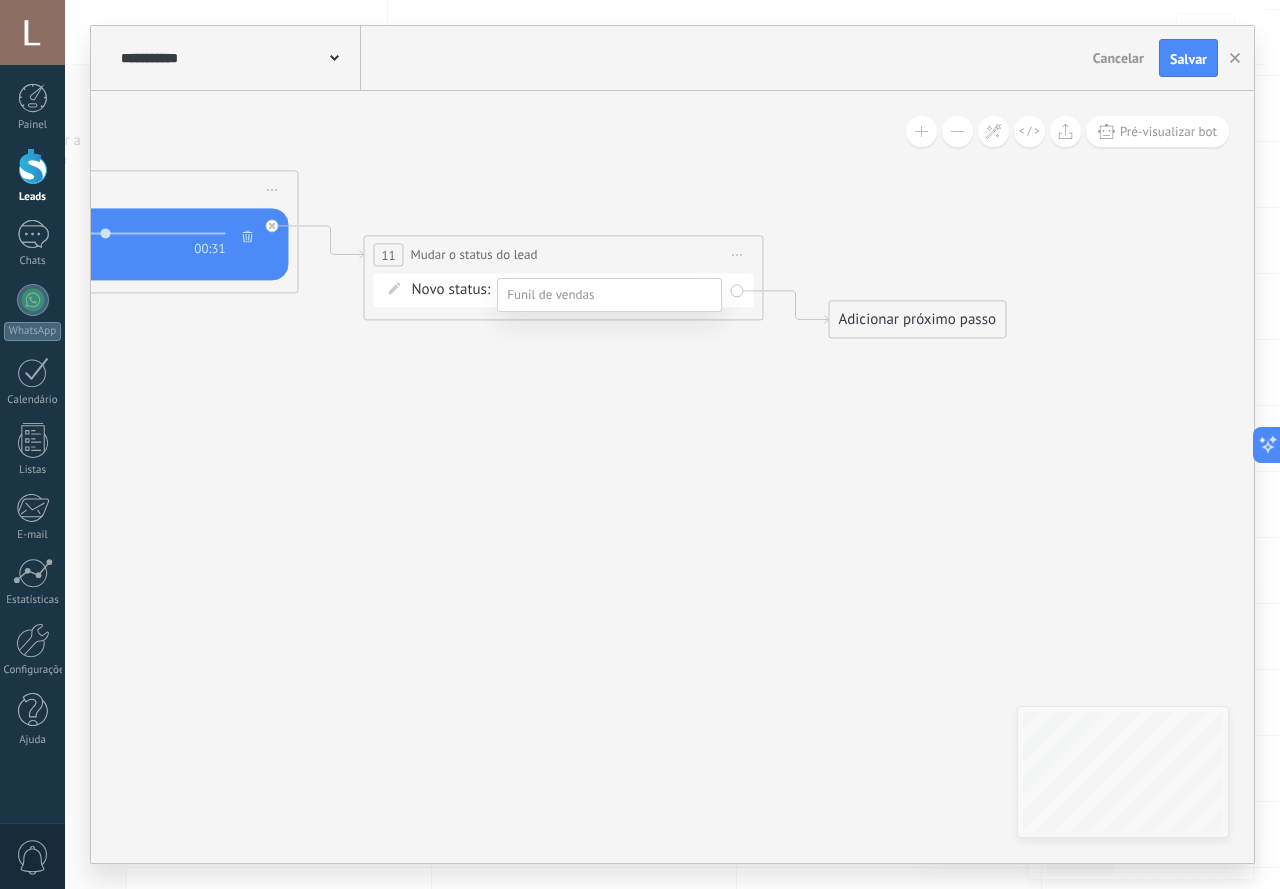 click at bounding box center [672, 444] 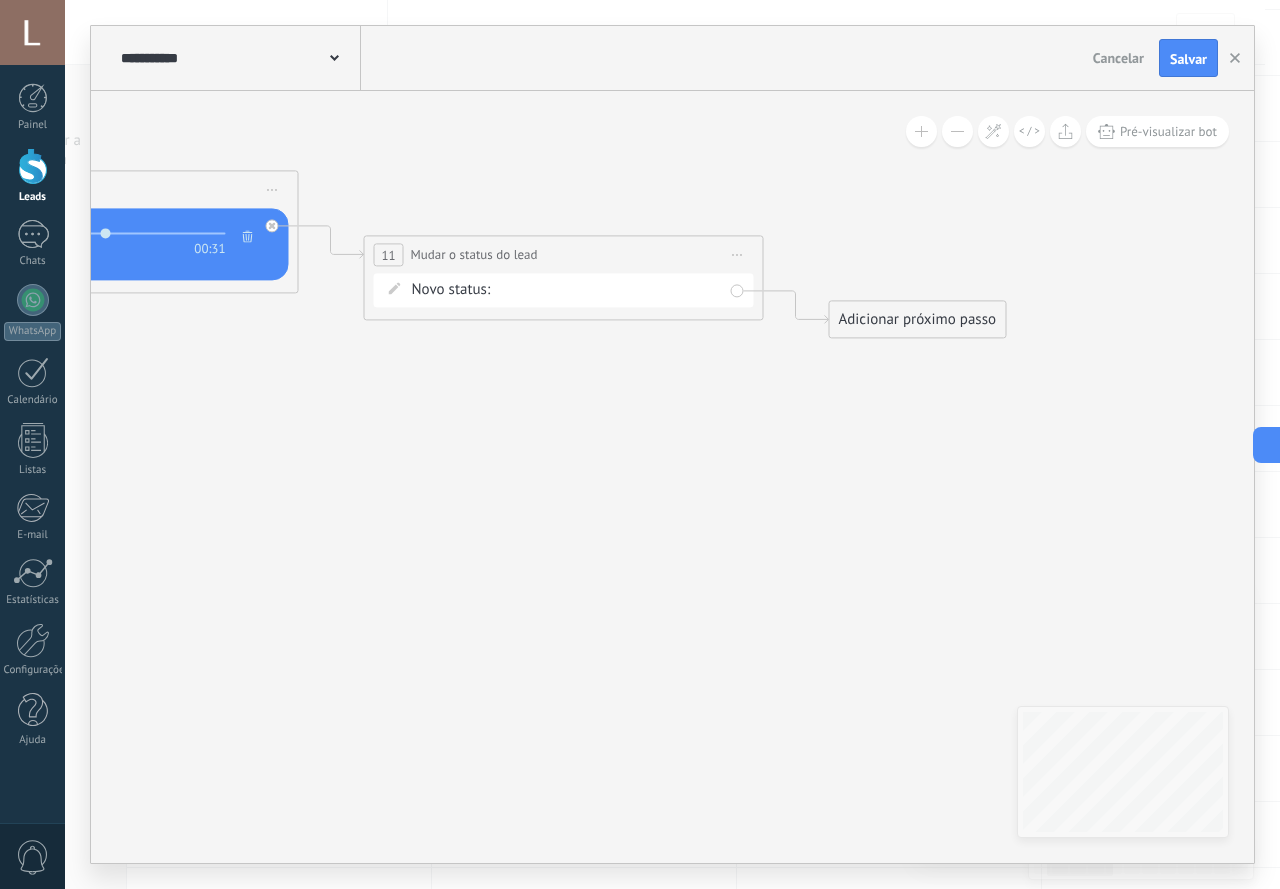 click on "LEADS Contato Iniciado Pedido de autorização Autorização da Audiotoria Auditoria Enviada Acompanhamento R. Marcada No-Show Negociação Projeto aceito Fatura paga – ganho Projeto cancelado – perdido" at bounding box center (0, 0) 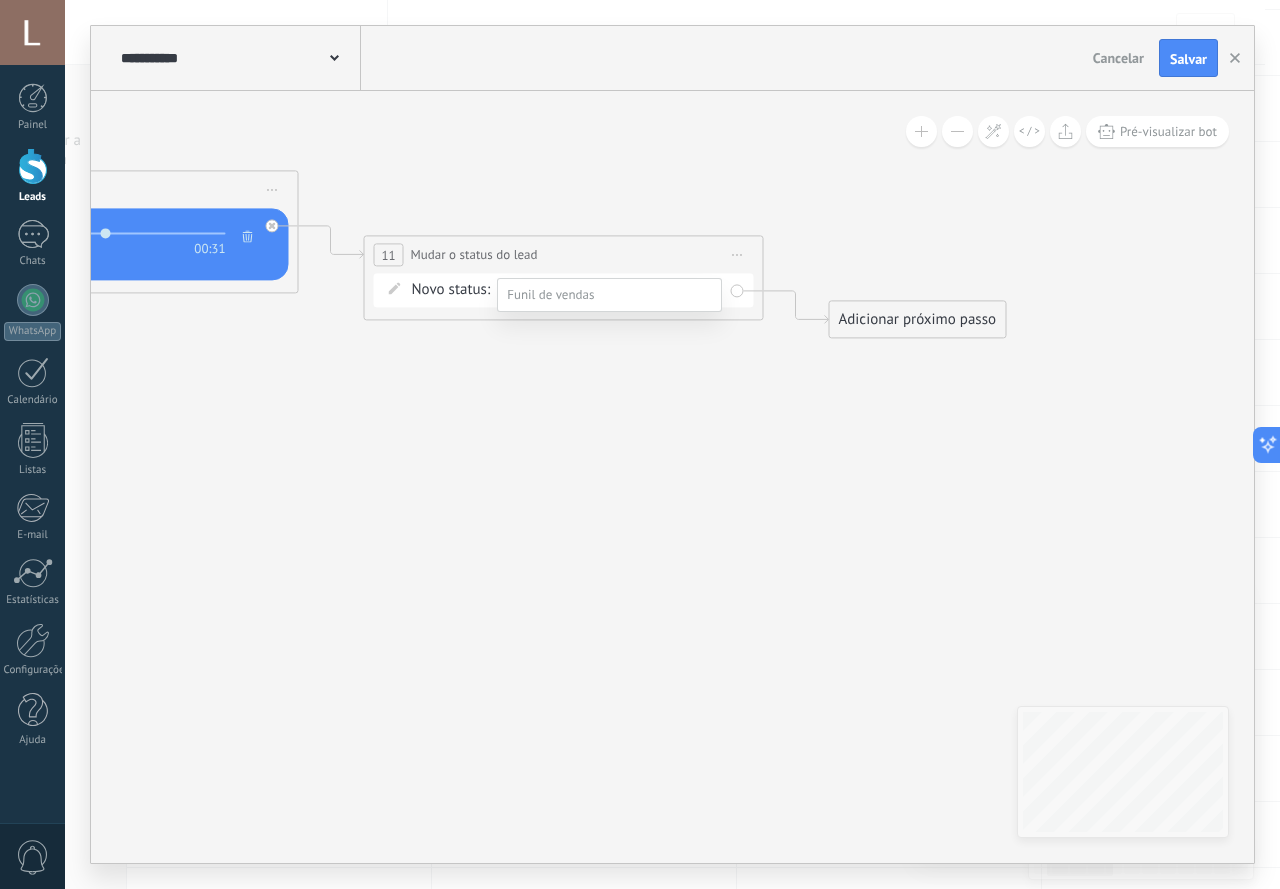 click on "Pedido de autorização" at bounding box center (0, 0) 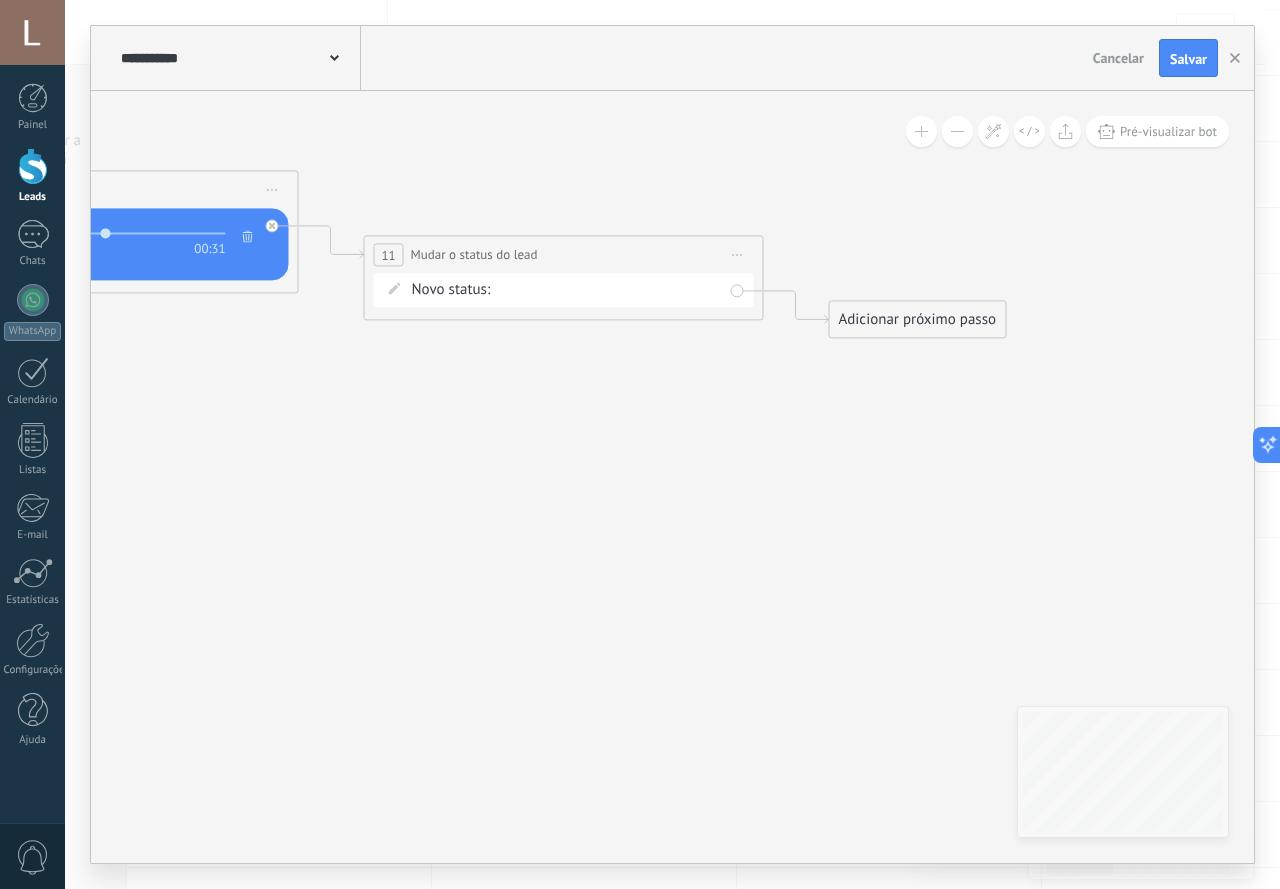 click on "LEADS Contato Iniciado Pedido de autorização Autorização da Audiotoria Auditoria Enviada Acompanhamento R. Marcada No-Show Negociação Projeto aceito Fatura paga – ganho Projeto cancelado – perdido" at bounding box center (0, 0) 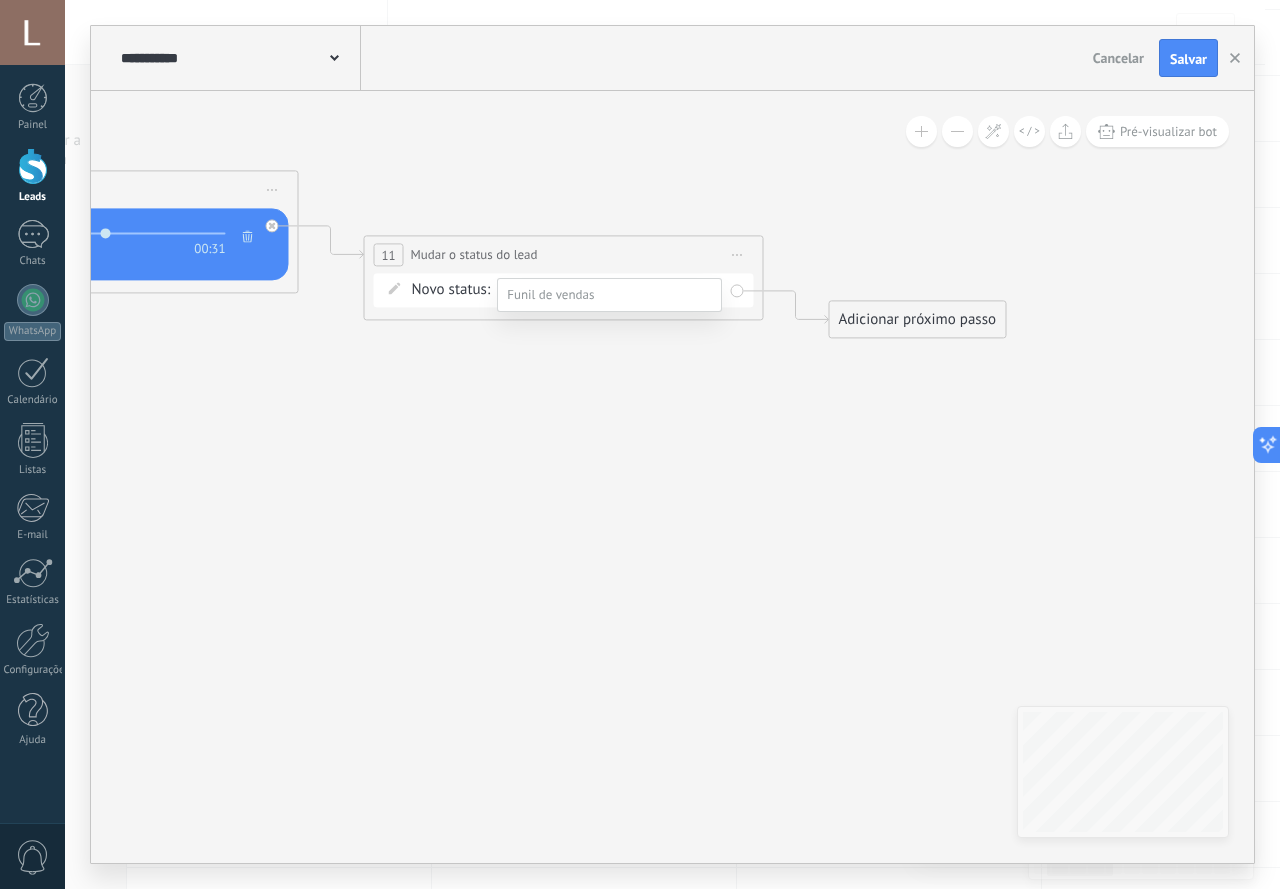 click at bounding box center [672, 444] 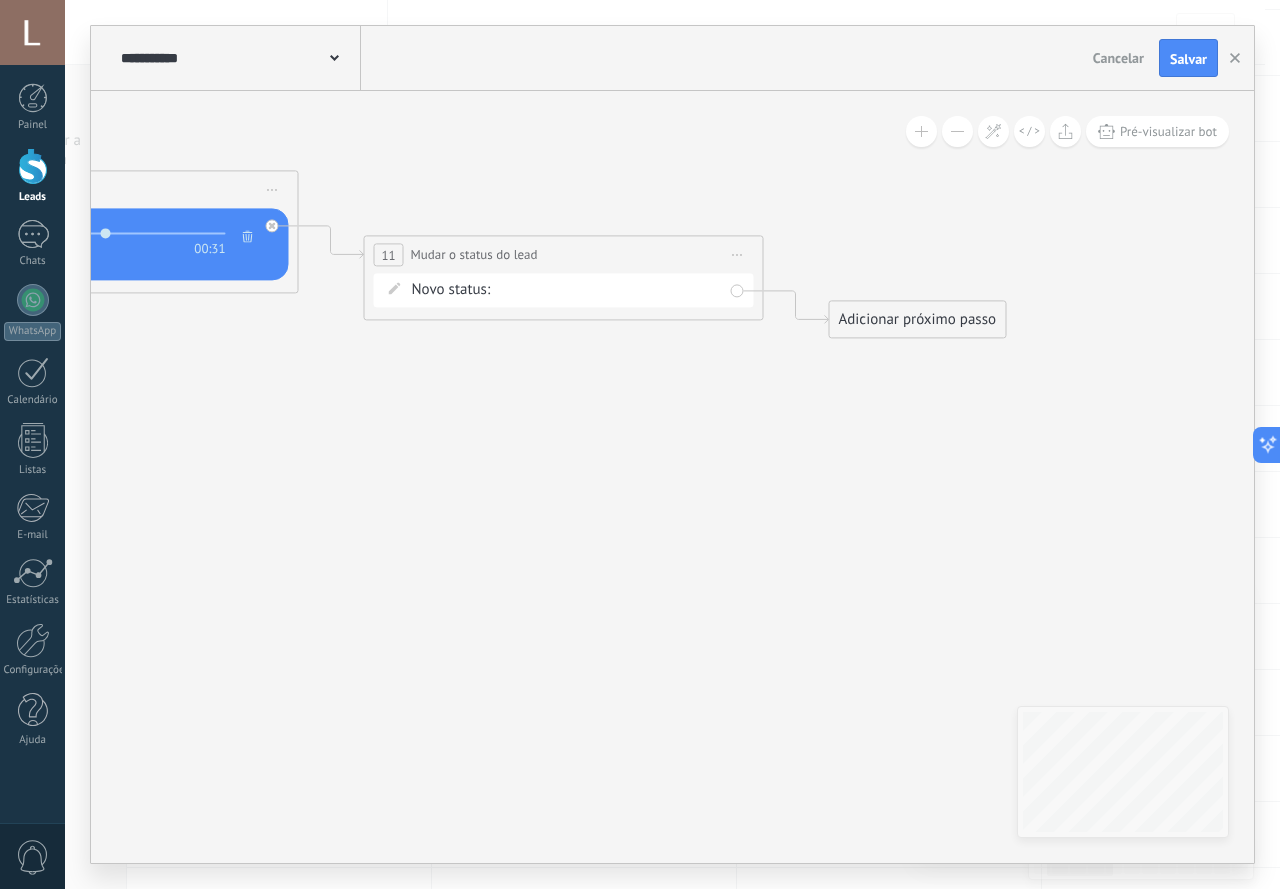 click on "Adicionar próximo passo" at bounding box center (918, 319) 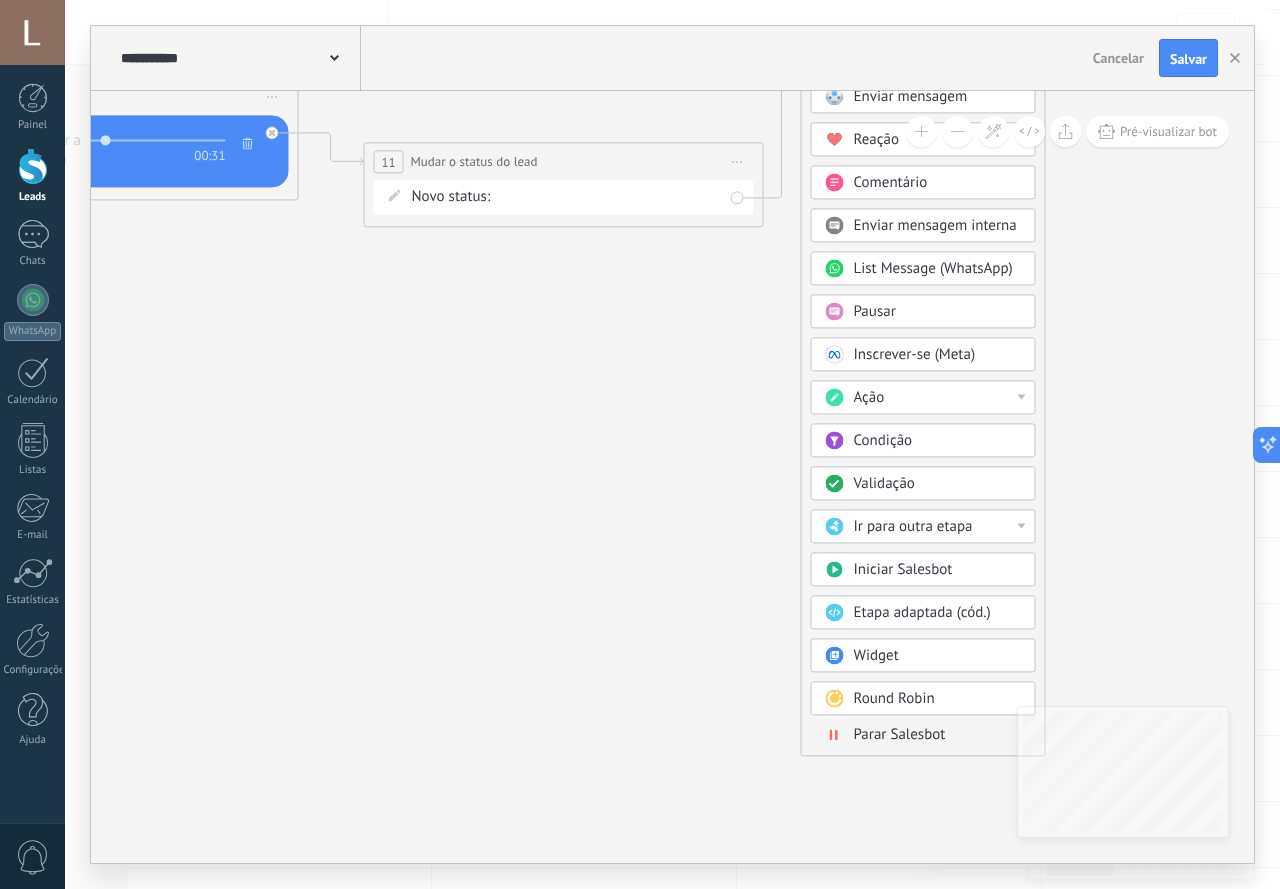 drag, startPoint x: 904, startPoint y: 222, endPoint x: 876, endPoint y: 49, distance: 175.25125 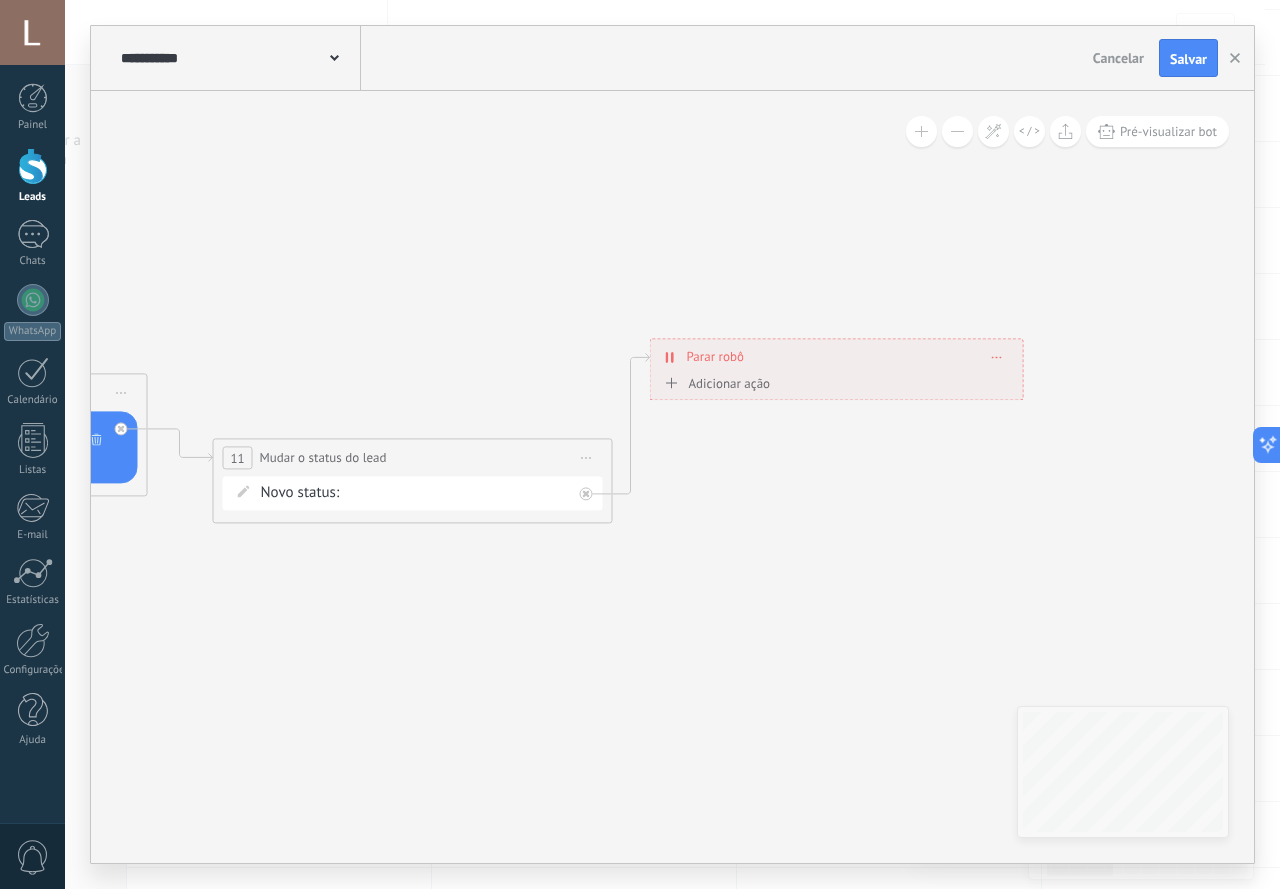 drag, startPoint x: 640, startPoint y: 361, endPoint x: 727, endPoint y: 612, distance: 265.65015 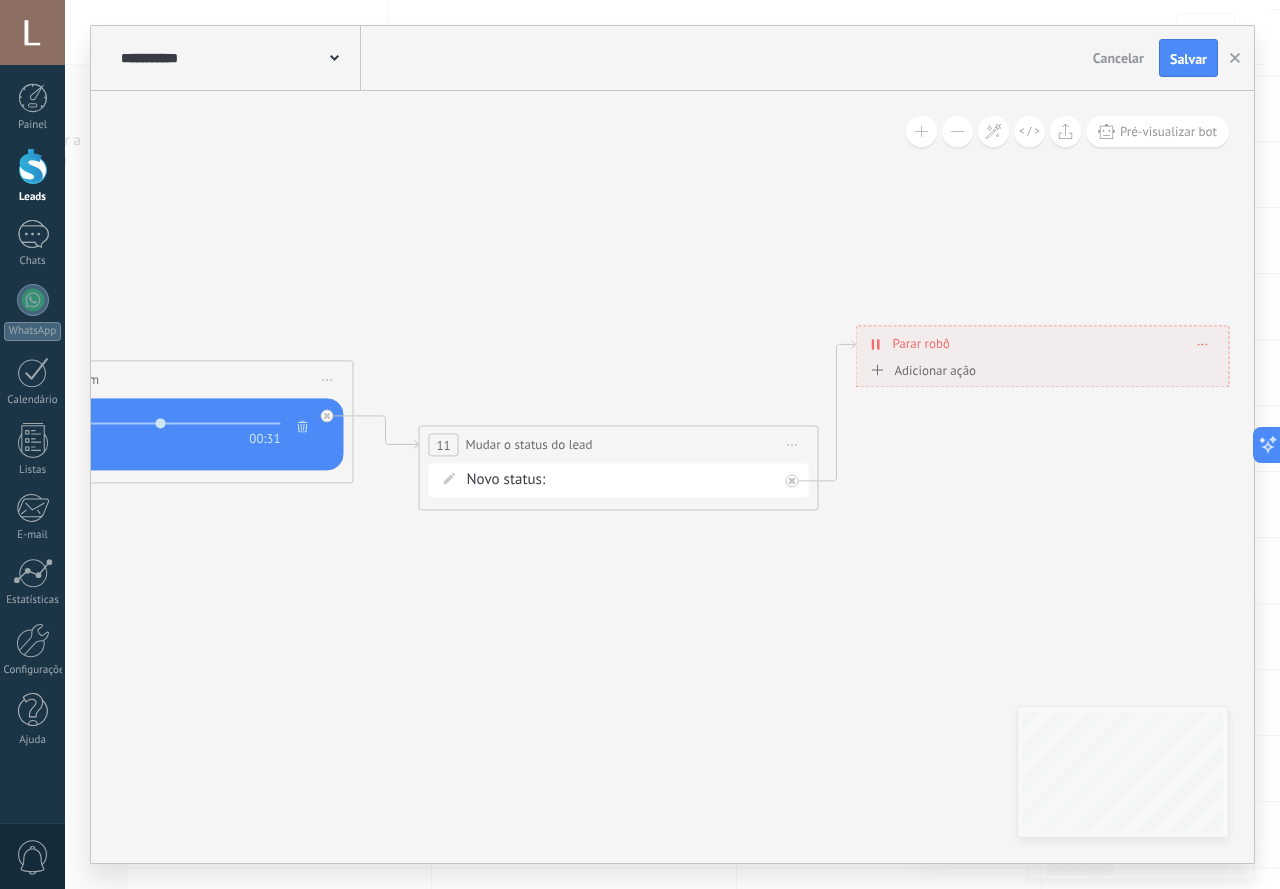 drag, startPoint x: 687, startPoint y: 578, endPoint x: 871, endPoint y: 550, distance: 186.11824 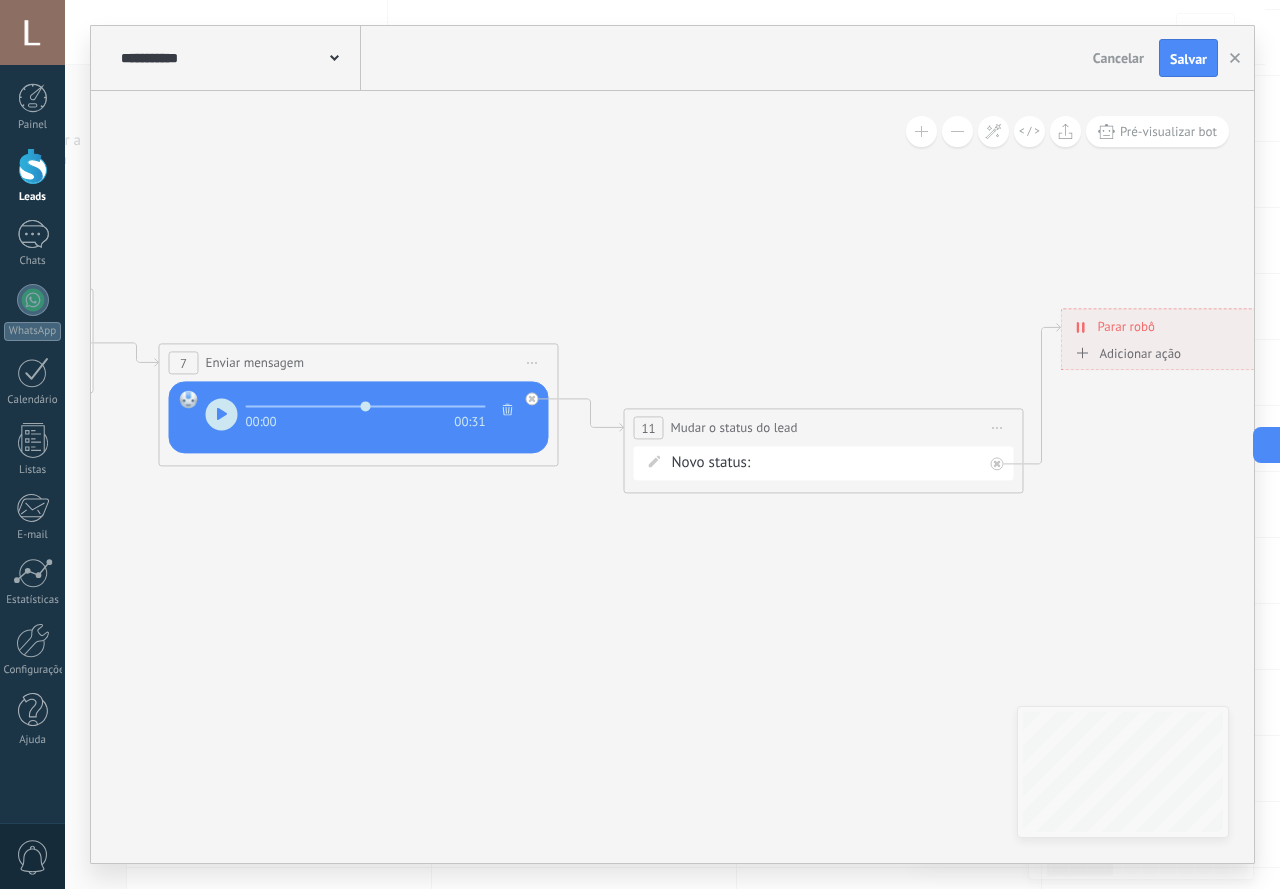 drag, startPoint x: 538, startPoint y: 615, endPoint x: 928, endPoint y: 585, distance: 391.15213 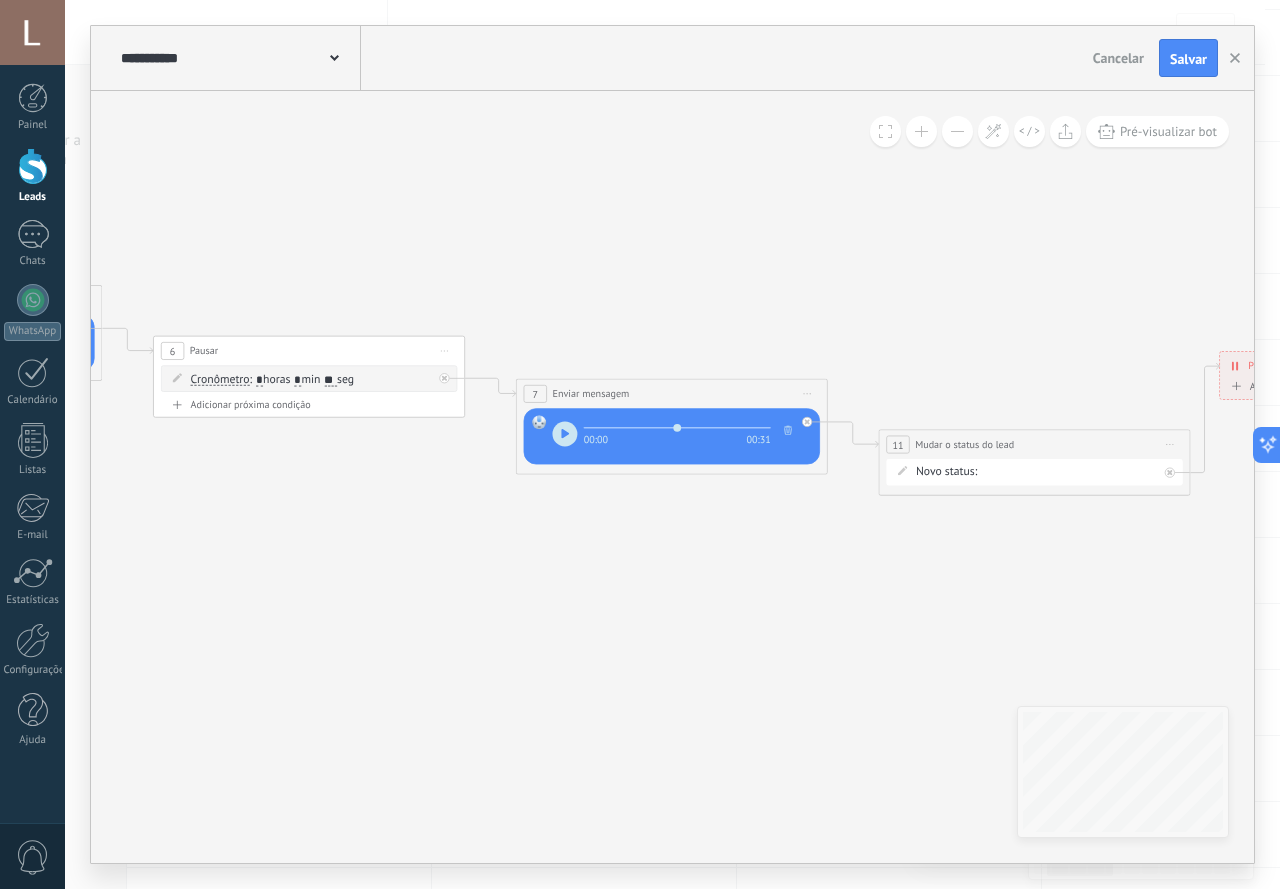 click at bounding box center (957, 131) 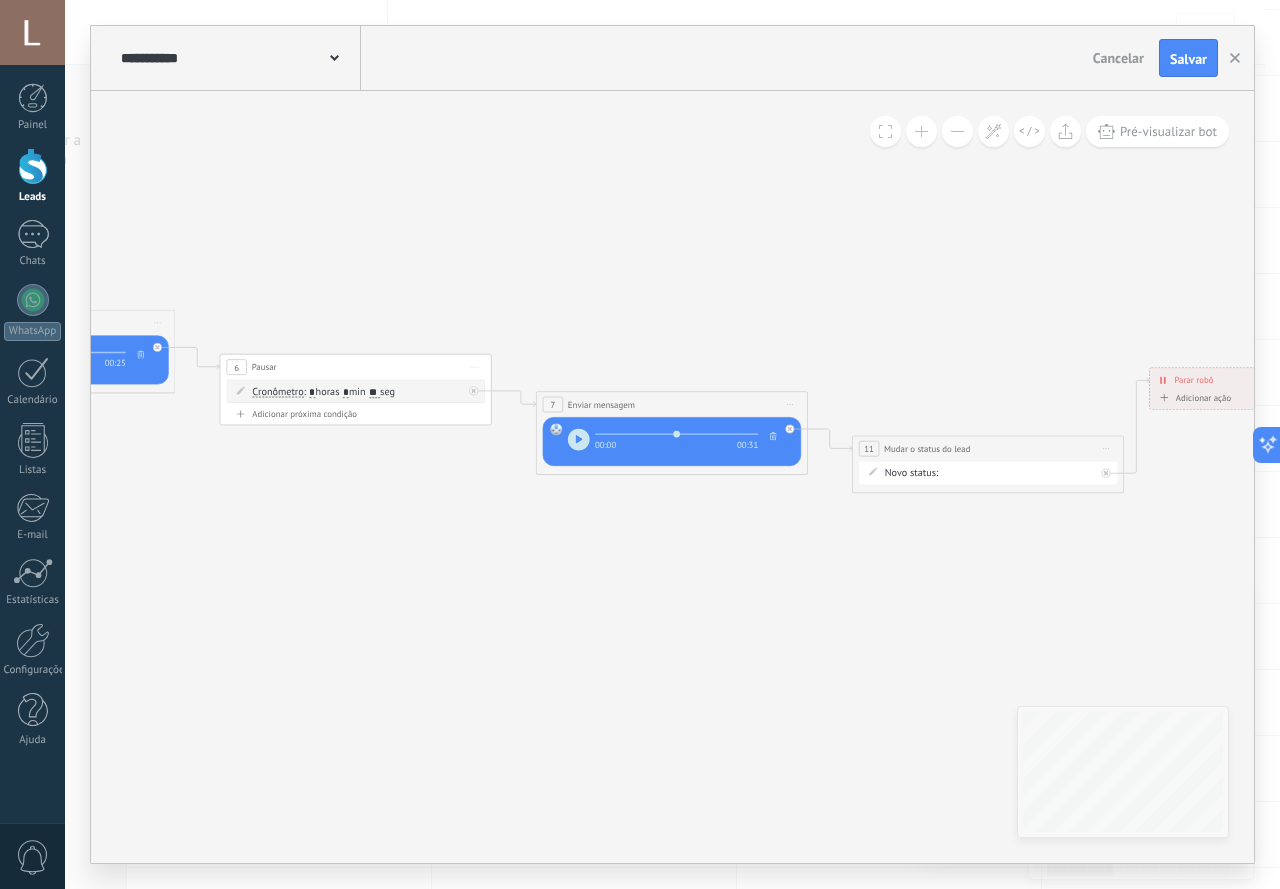 click at bounding box center (957, 131) 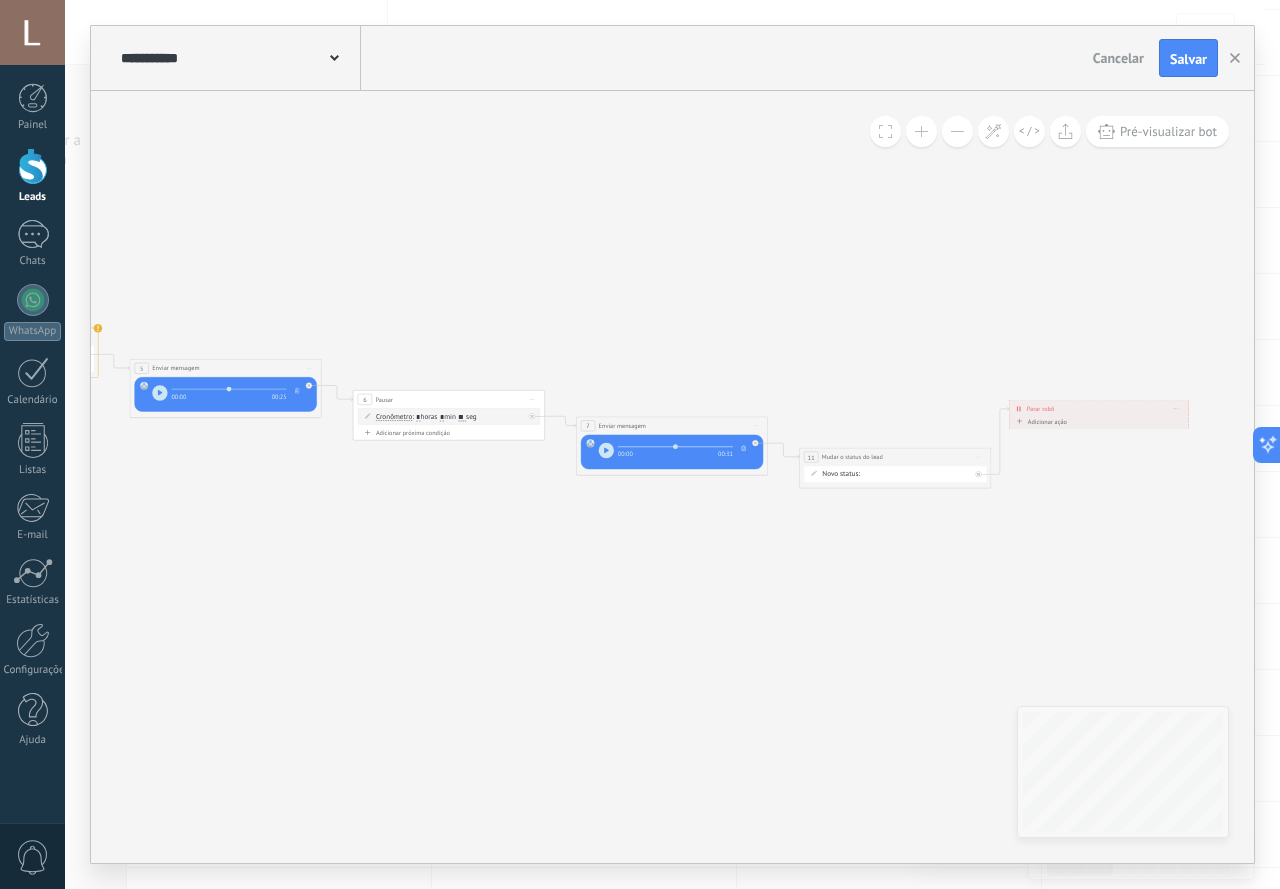 click at bounding box center (957, 131) 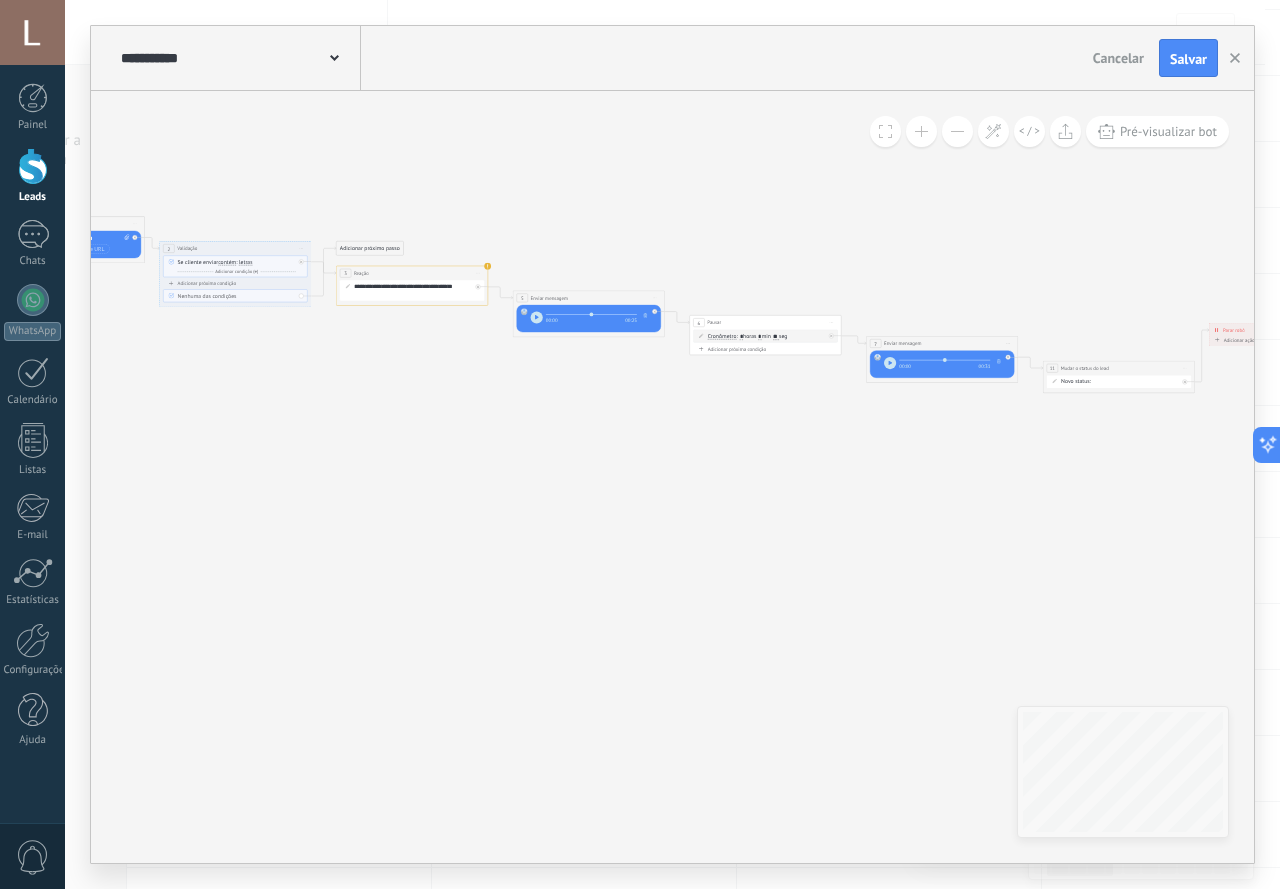 drag, startPoint x: 493, startPoint y: 589, endPoint x: 782, endPoint y: 488, distance: 306.1405 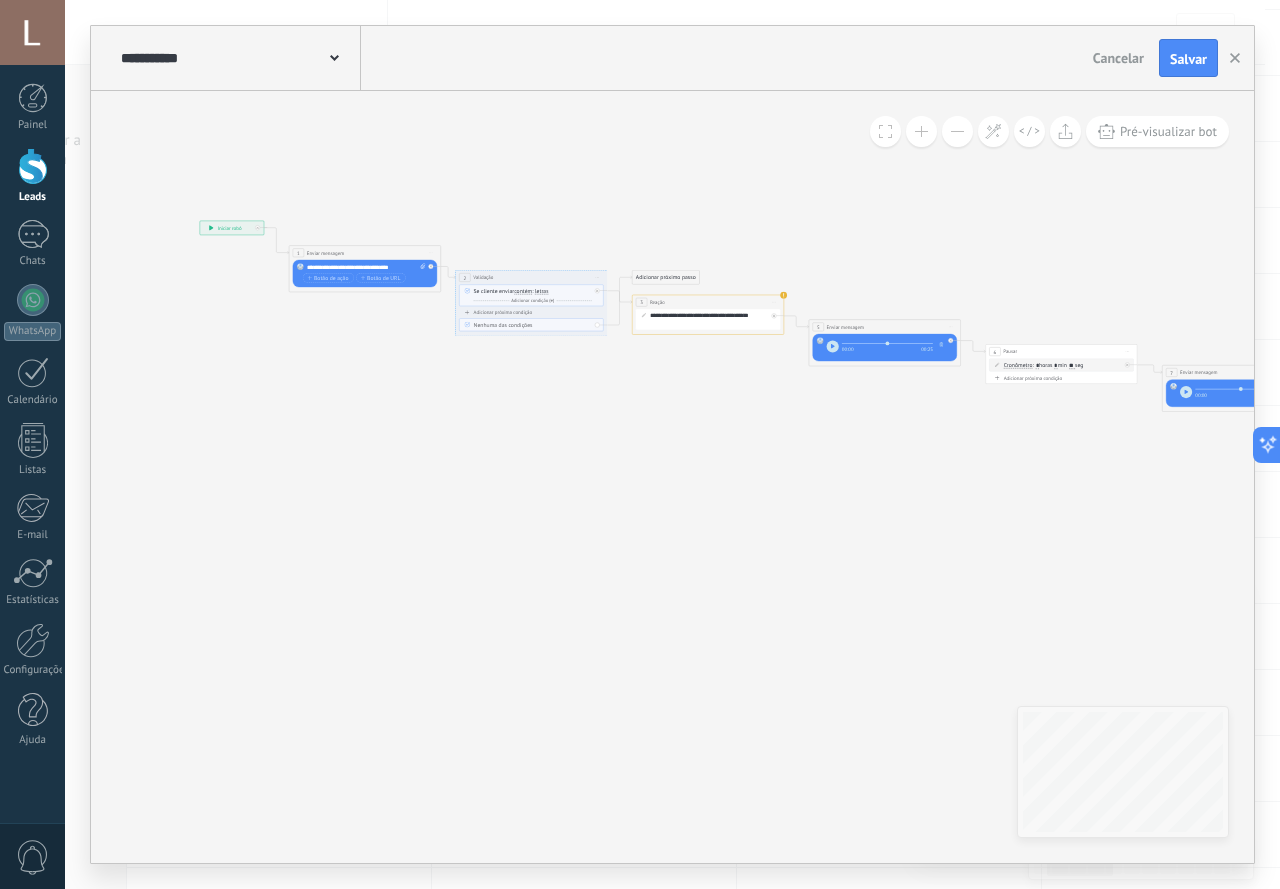 drag, startPoint x: 668, startPoint y: 519, endPoint x: 929, endPoint y: 558, distance: 263.8977 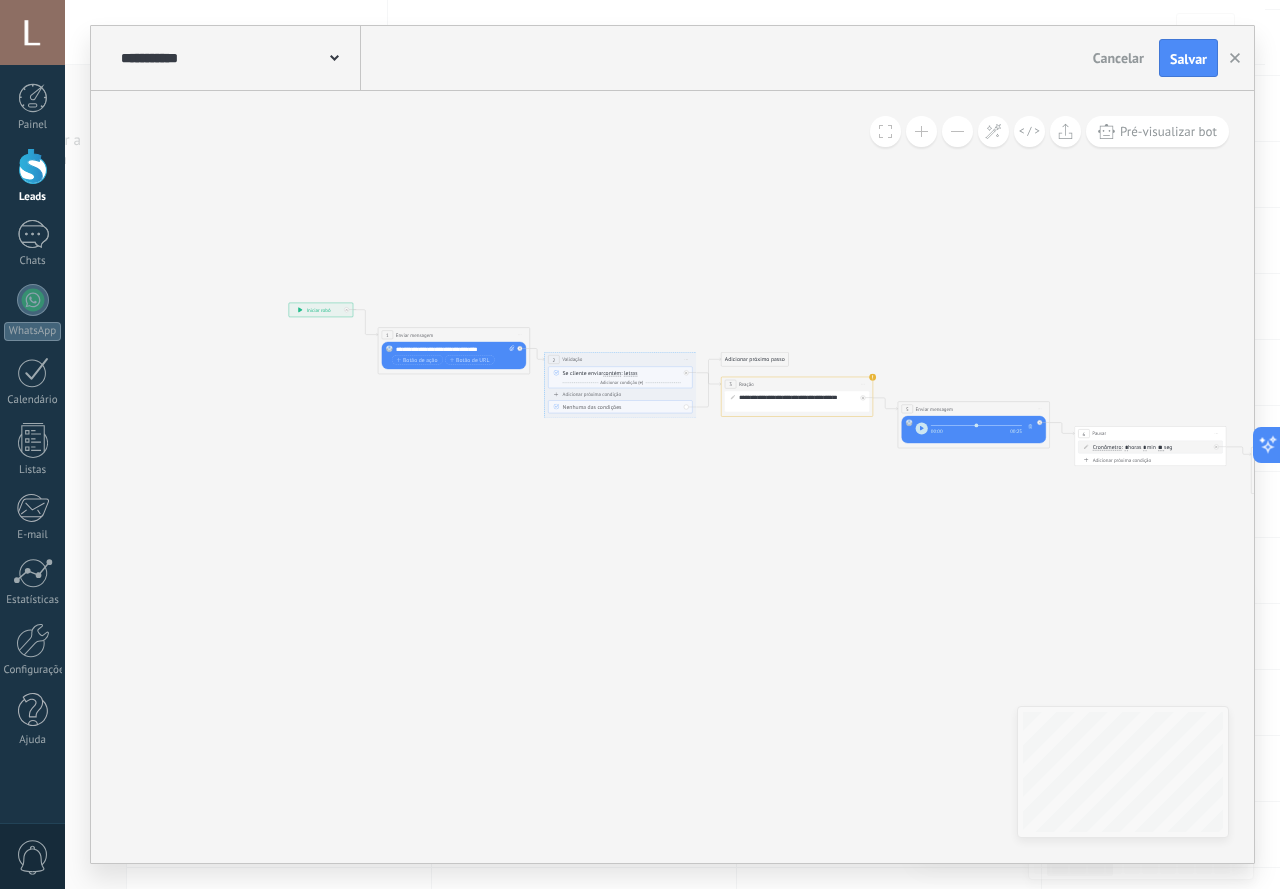 drag, startPoint x: 839, startPoint y: 544, endPoint x: 881, endPoint y: 582, distance: 56.63921 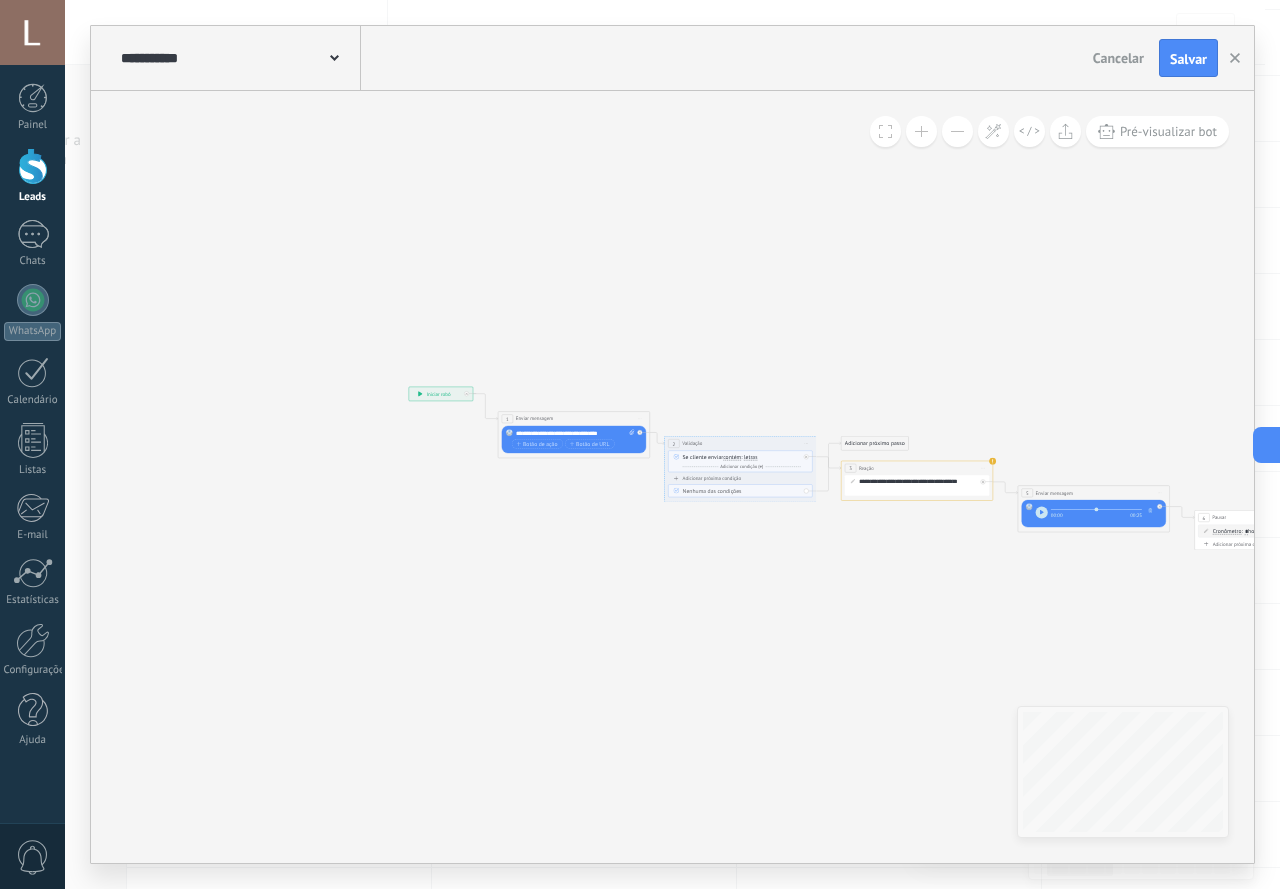 drag, startPoint x: 704, startPoint y: 557, endPoint x: 767, endPoint y: 565, distance: 63.505905 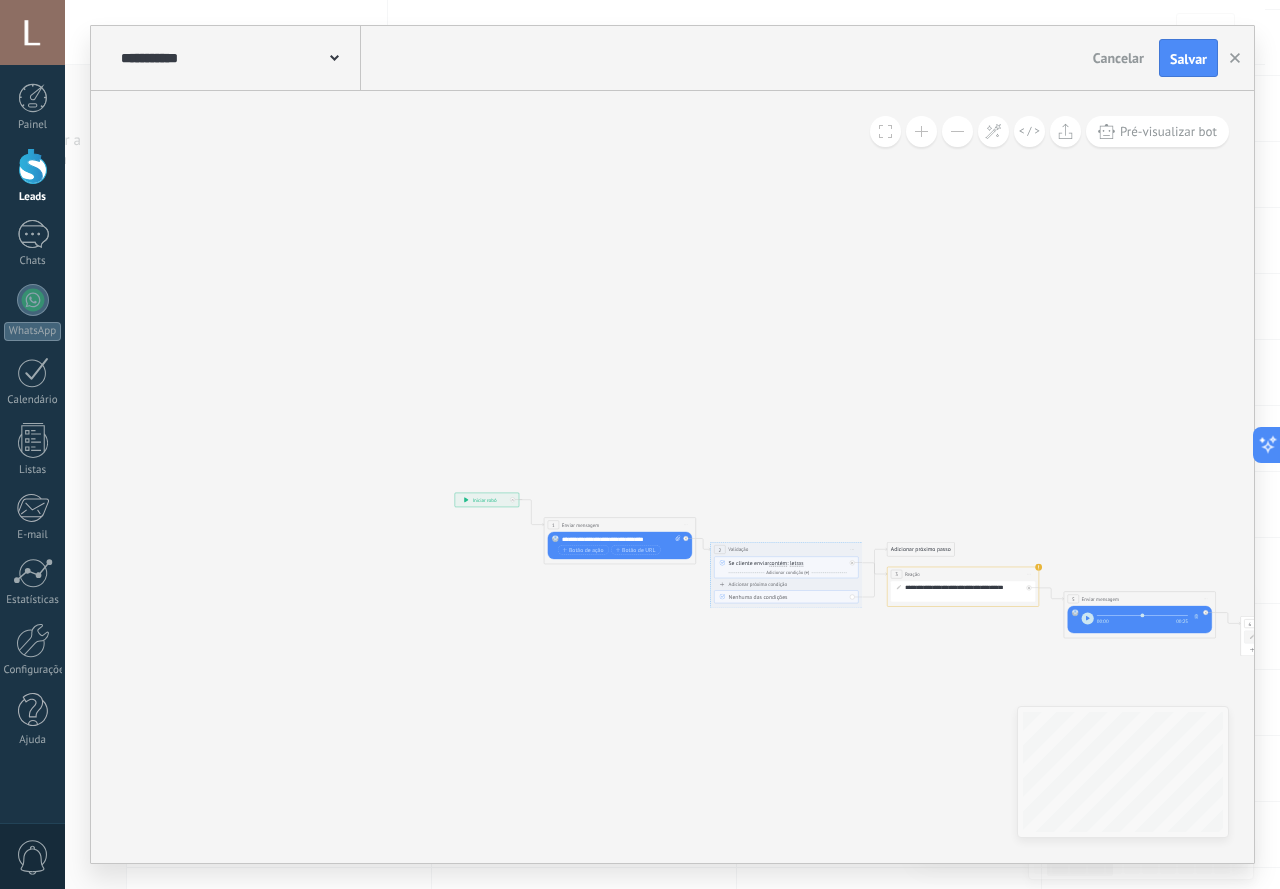 click at bounding box center (921, 131) 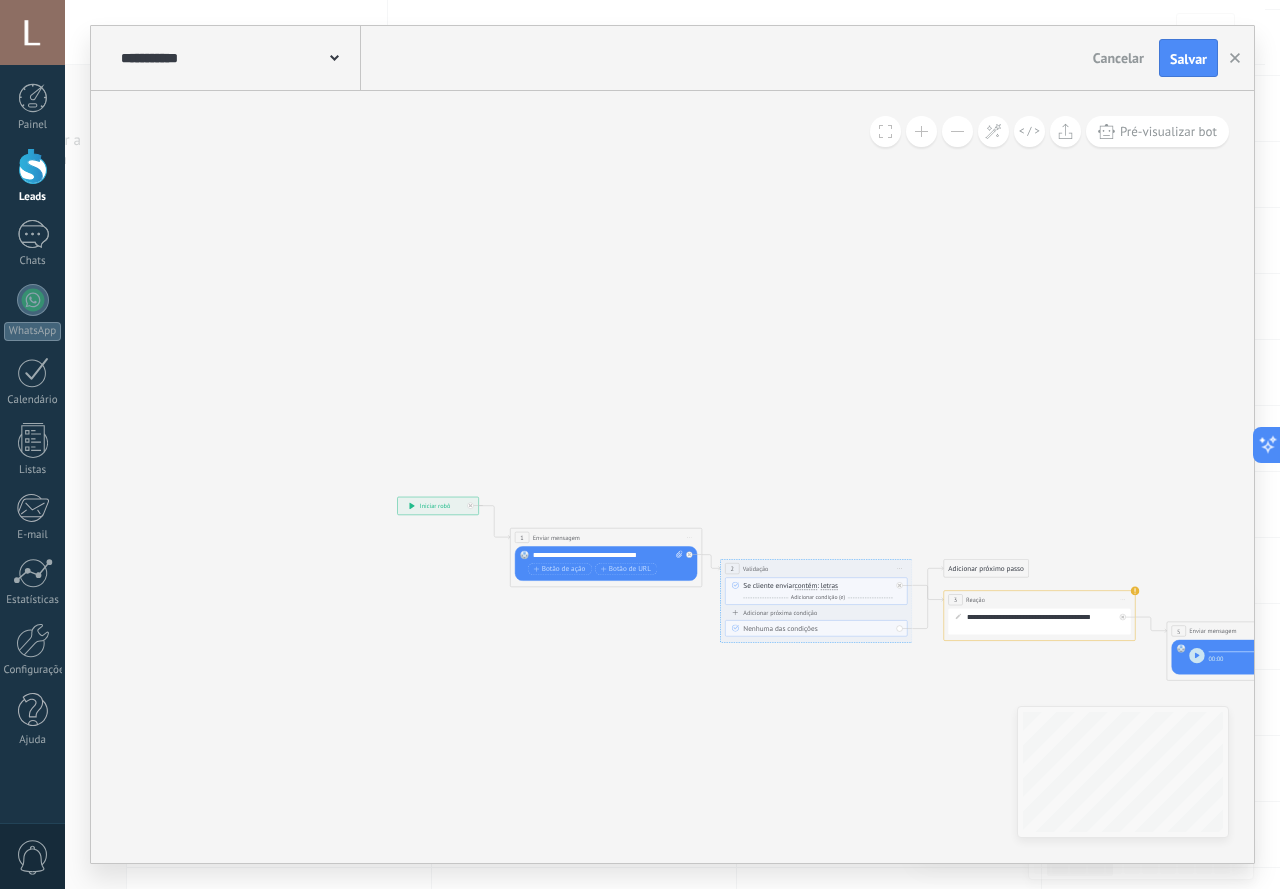 click at bounding box center [921, 131] 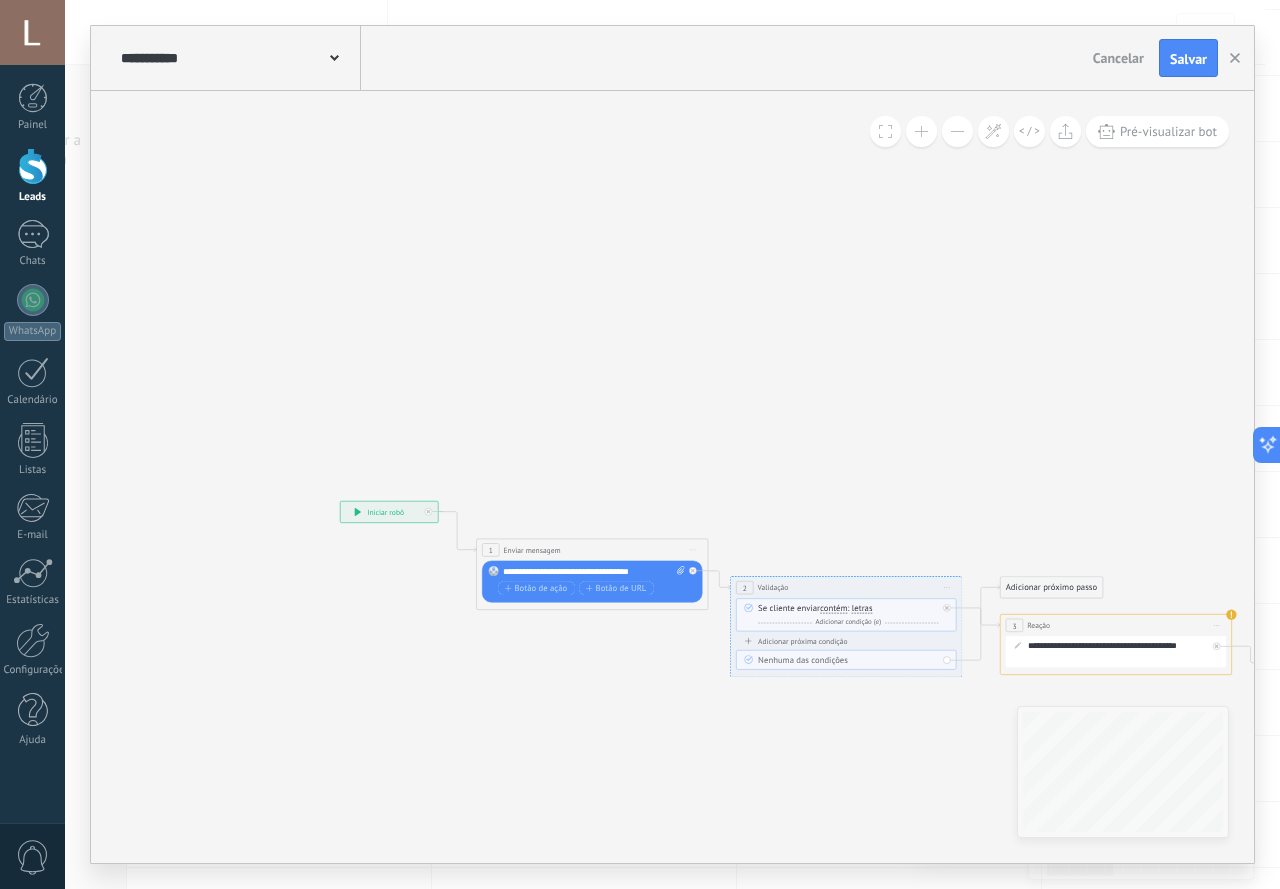 click at bounding box center [921, 131] 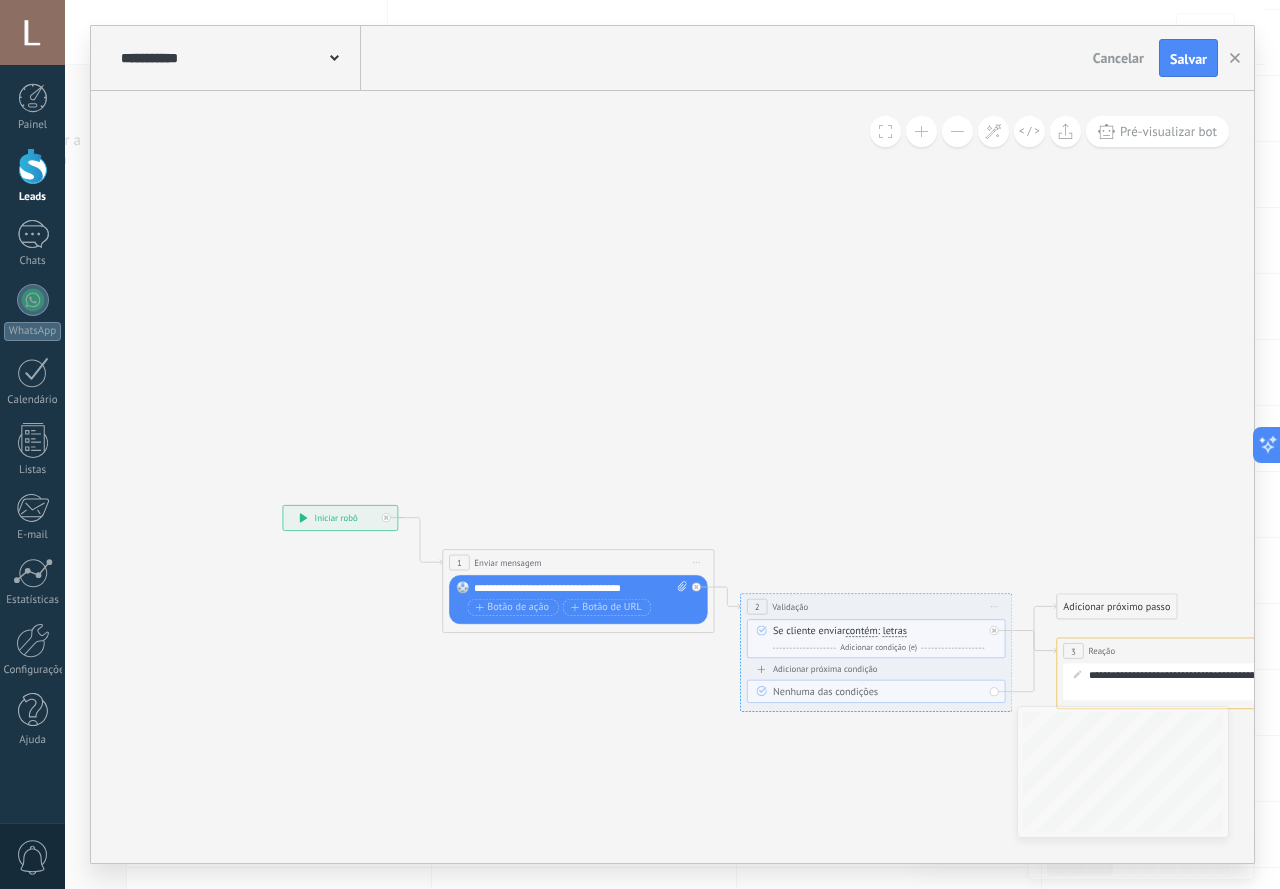 drag, startPoint x: 911, startPoint y: 444, endPoint x: 816, endPoint y: 278, distance: 191.2616 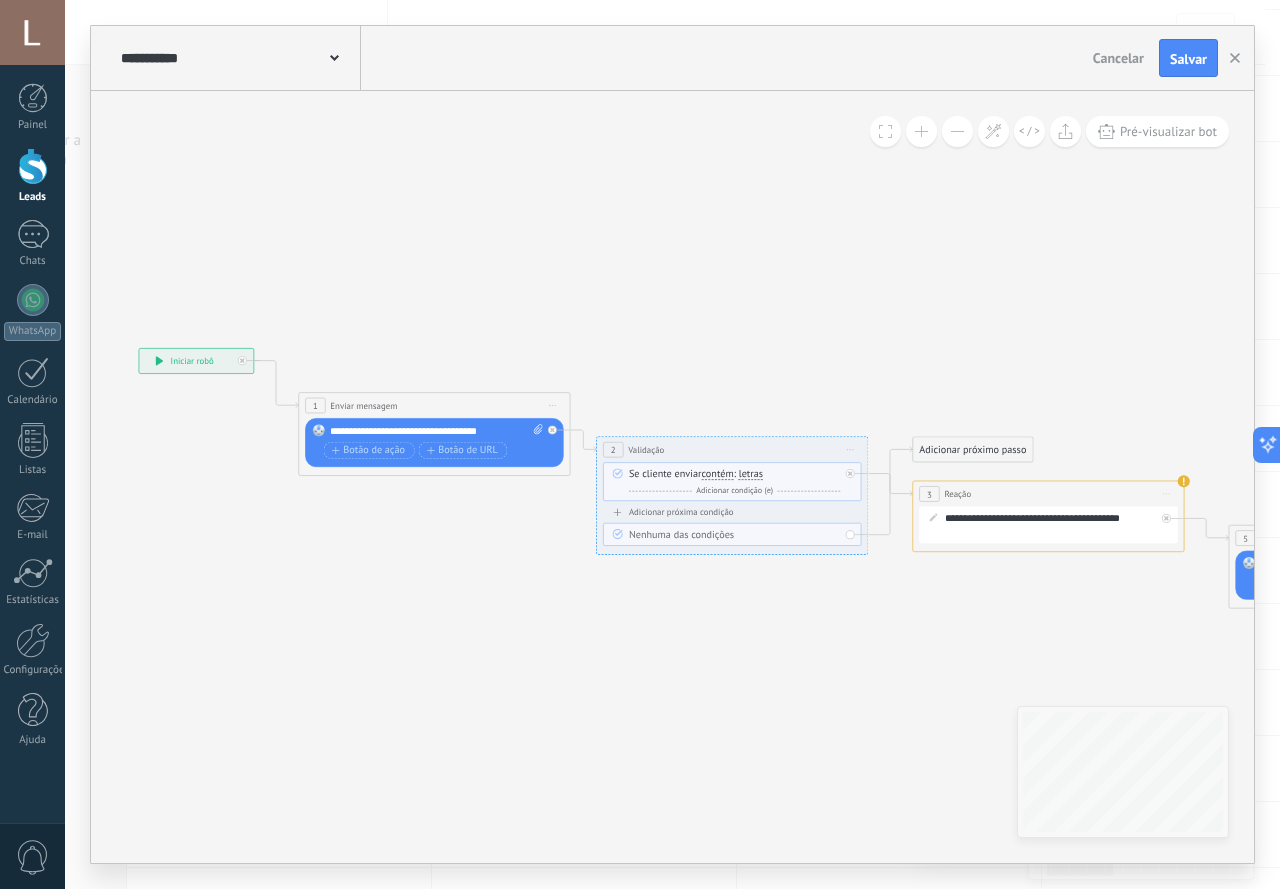 drag, startPoint x: 742, startPoint y: 652, endPoint x: 671, endPoint y: 626, distance: 75.61085 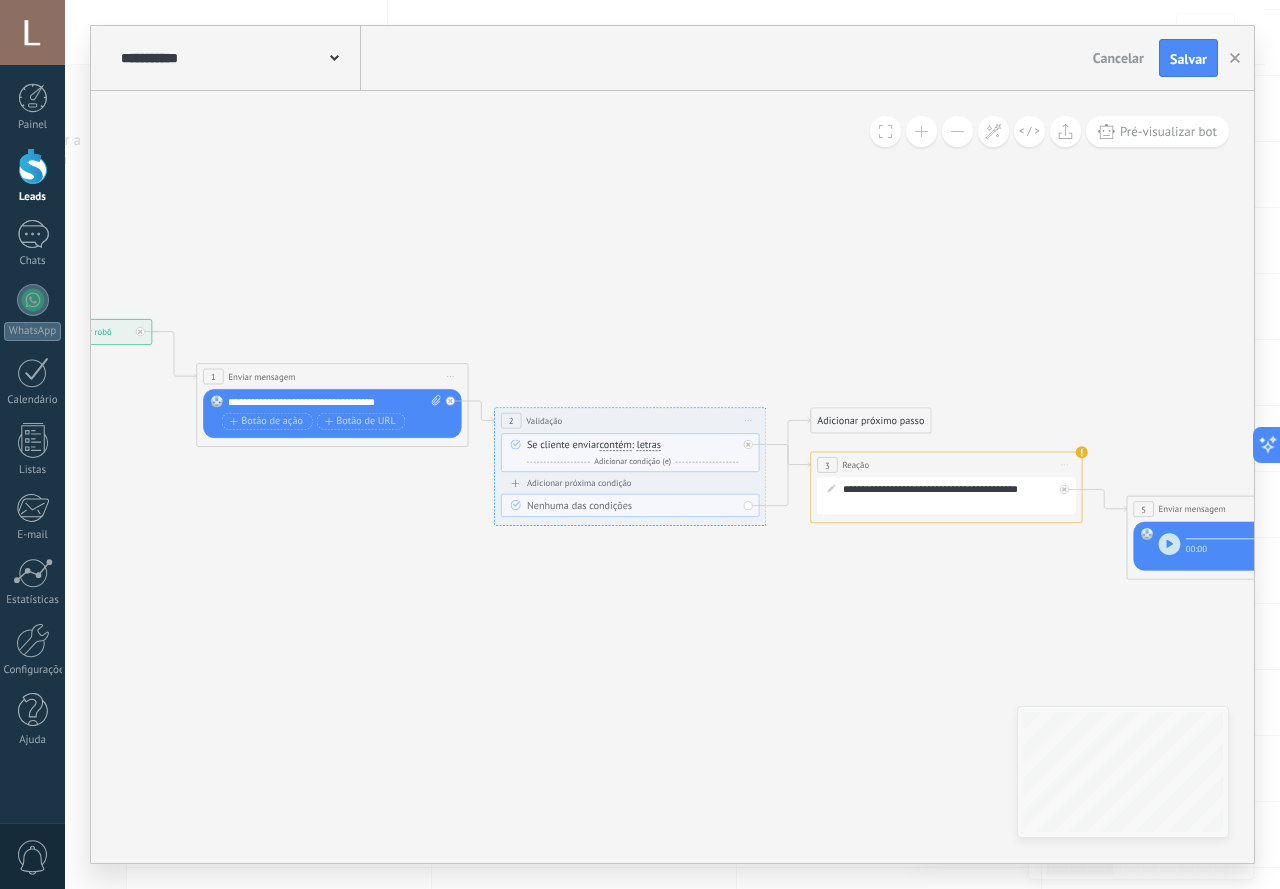 drag, startPoint x: 687, startPoint y: 602, endPoint x: 620, endPoint y: 576, distance: 71.867935 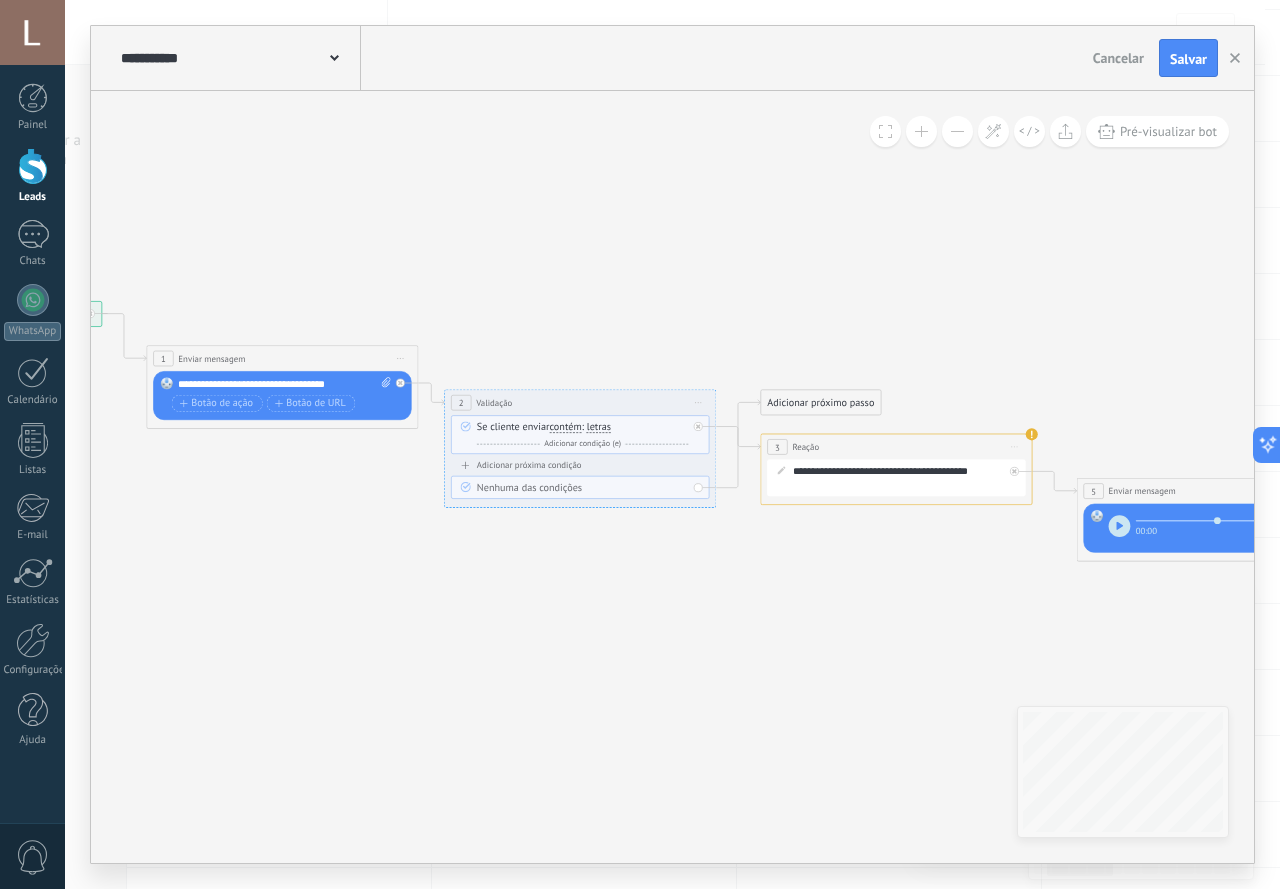 drag, startPoint x: 659, startPoint y: 577, endPoint x: 620, endPoint y: 572, distance: 39.319206 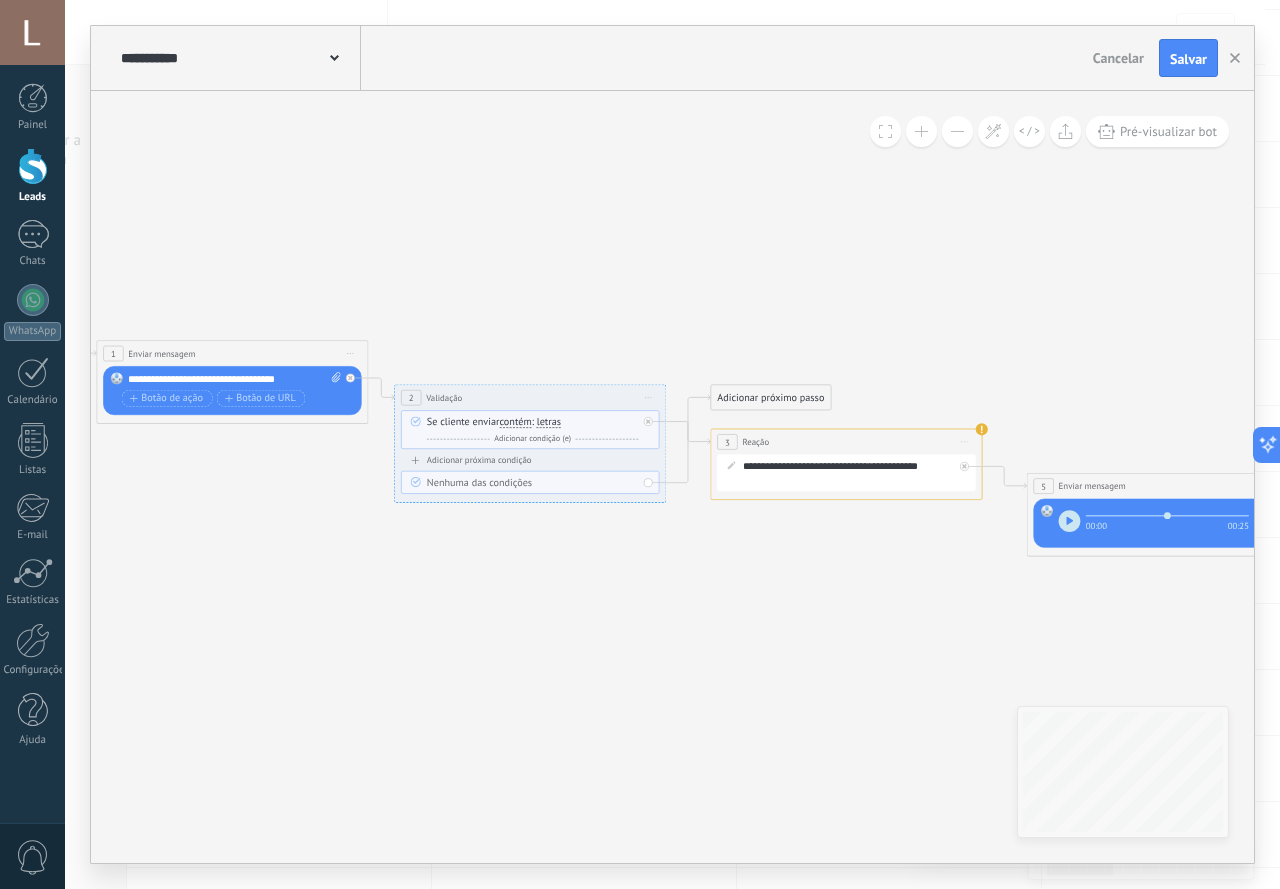 drag, startPoint x: 683, startPoint y: 585, endPoint x: 584, endPoint y: 579, distance: 99.18165 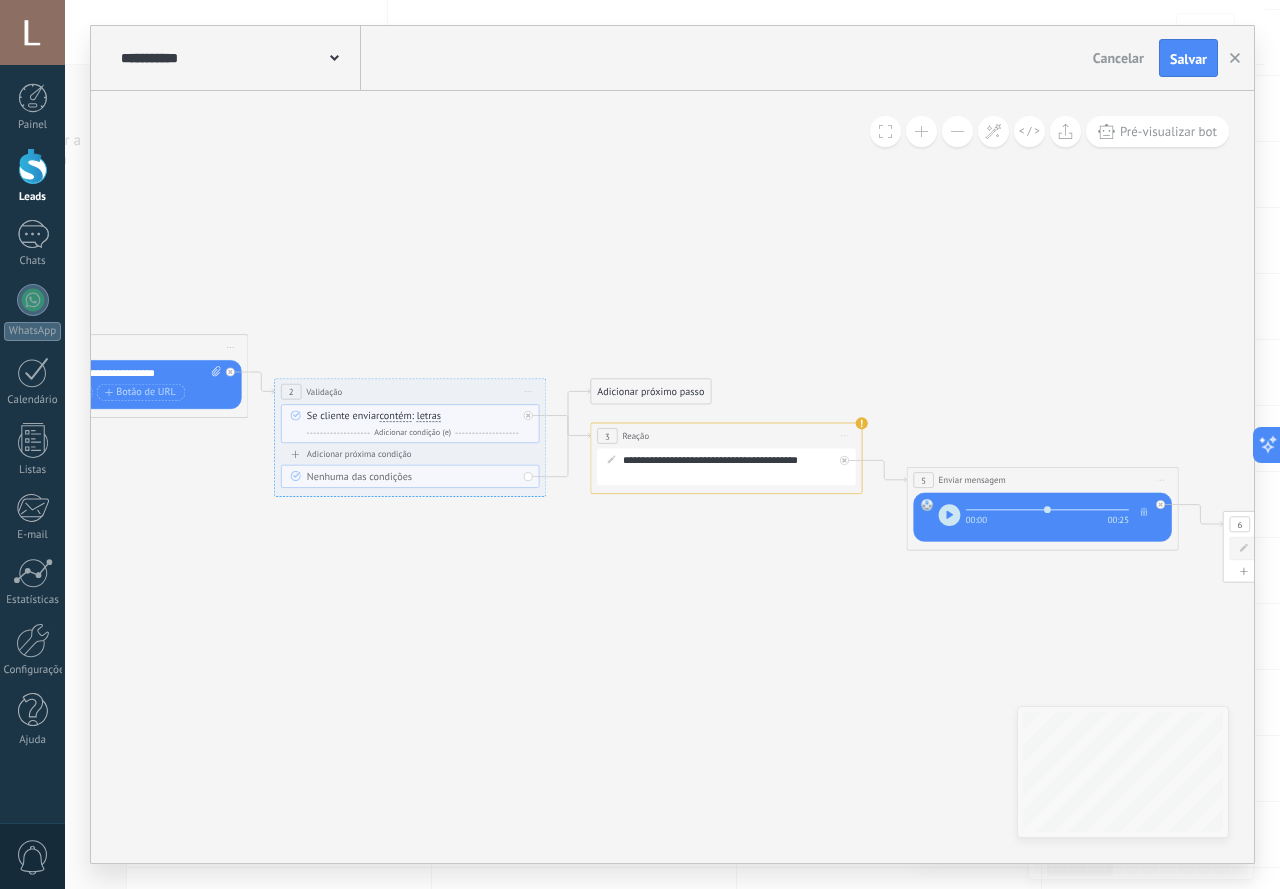 drag, startPoint x: 614, startPoint y: 562, endPoint x: 517, endPoint y: 553, distance: 97.41663 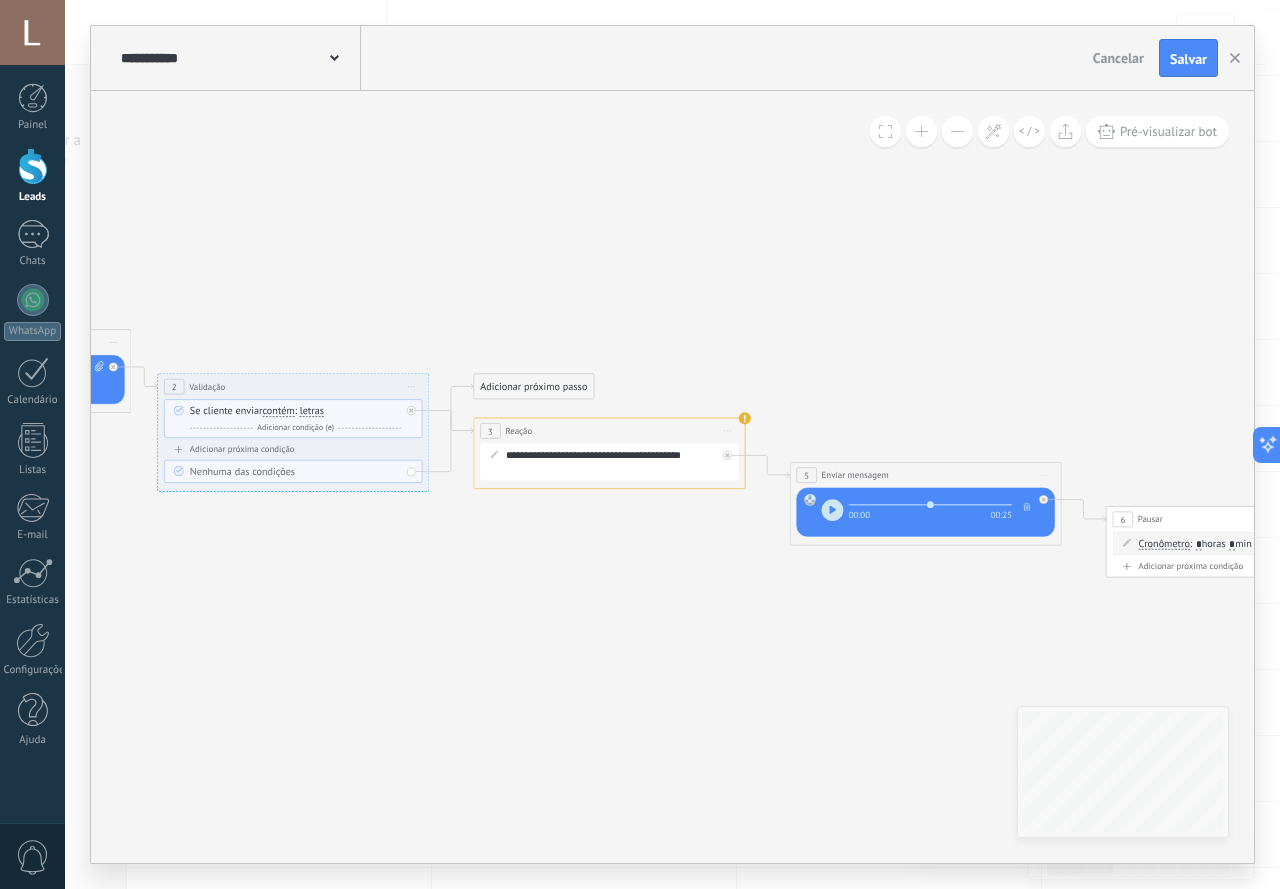 drag, startPoint x: 625, startPoint y: 574, endPoint x: 568, endPoint y: 572, distance: 57.035076 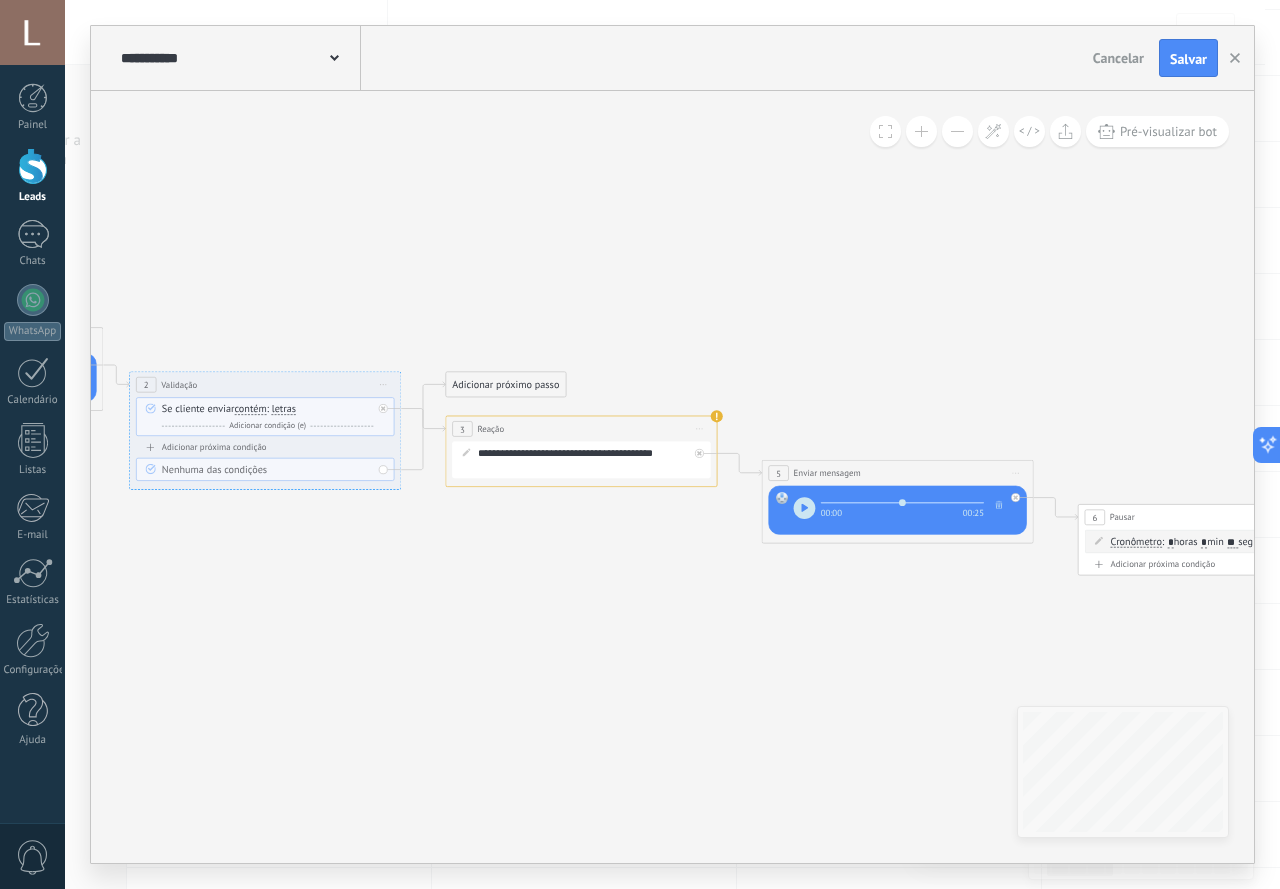 drag, startPoint x: 813, startPoint y: 586, endPoint x: 709, endPoint y: 572, distance: 104.93808 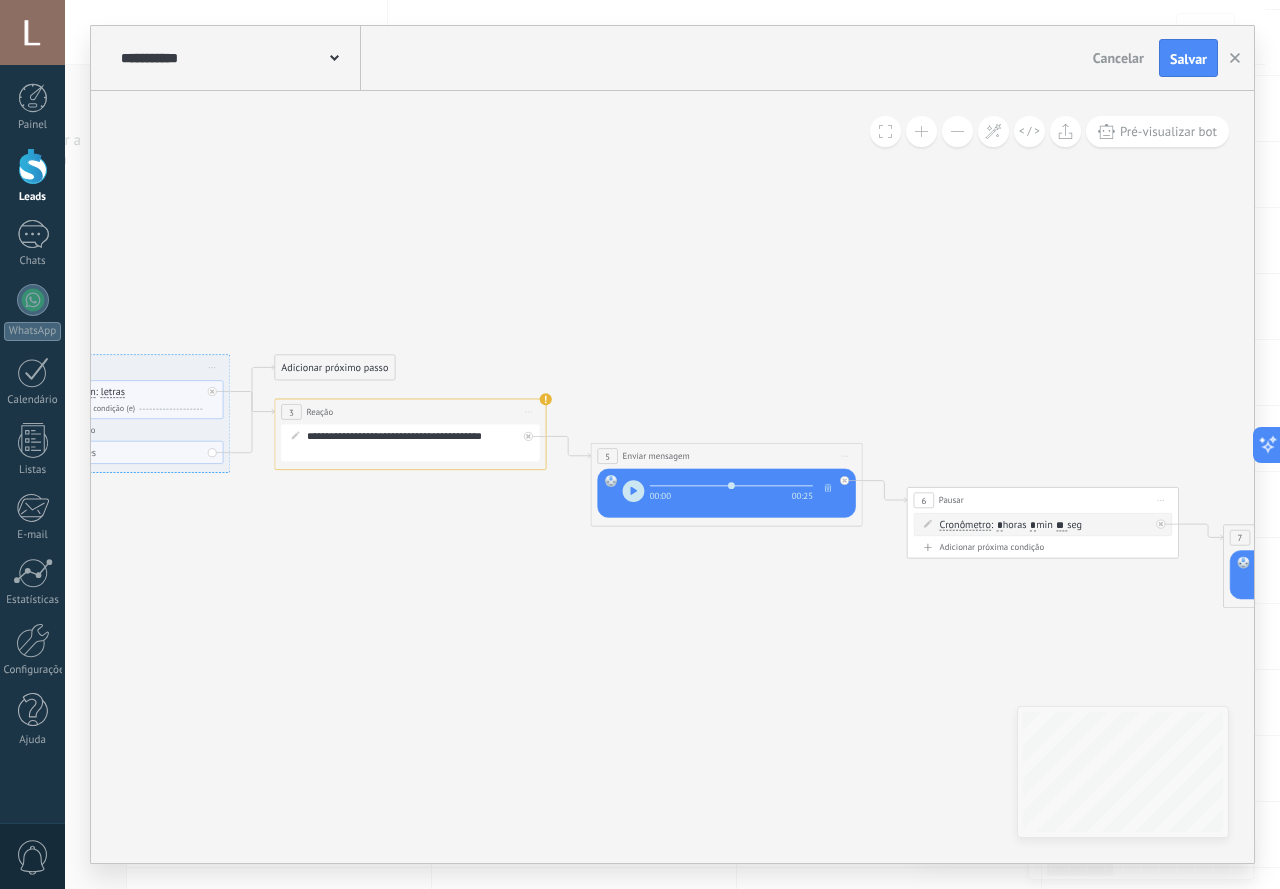 drag, startPoint x: 794, startPoint y: 588, endPoint x: 751, endPoint y: 577, distance: 44.38468 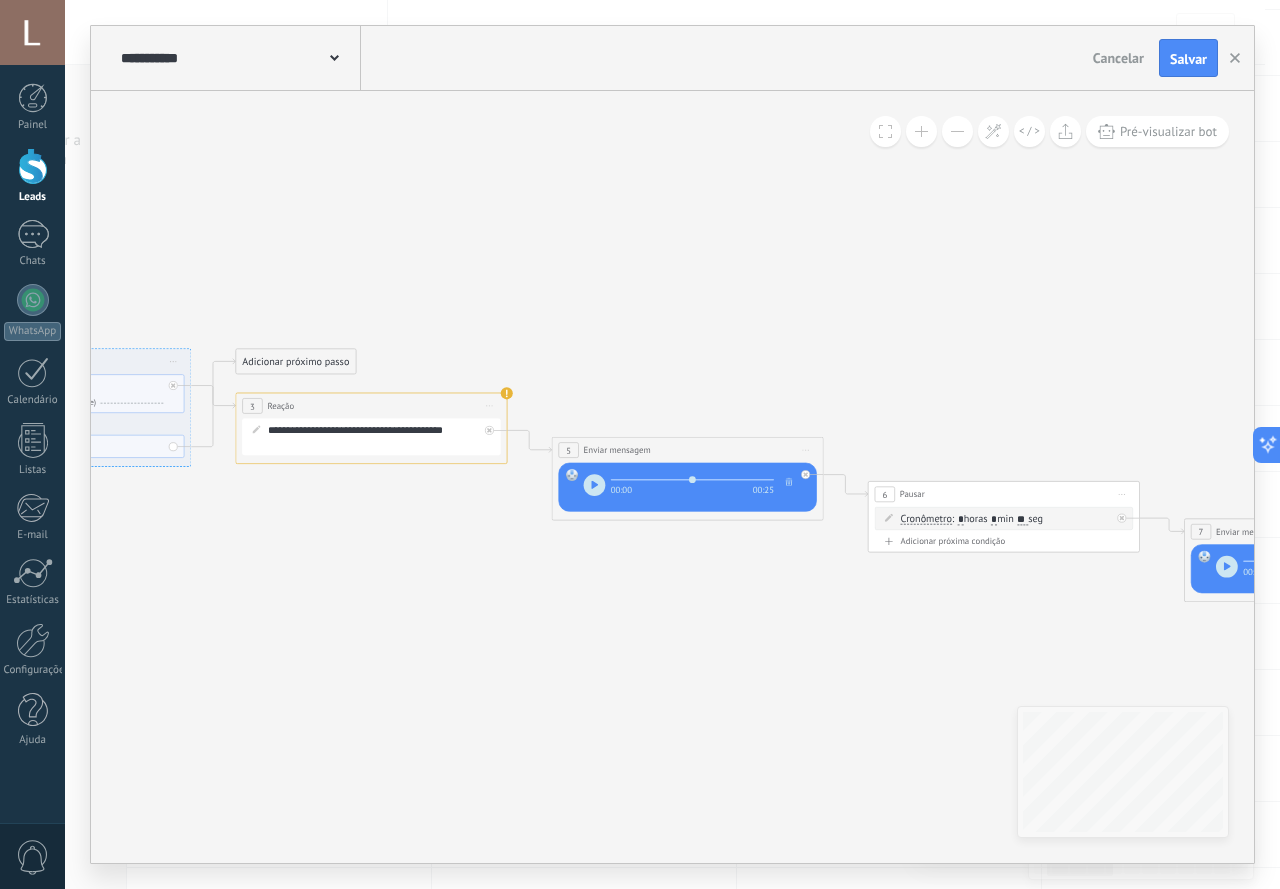 drag, startPoint x: 843, startPoint y: 584, endPoint x: 701, endPoint y: 573, distance: 142.42542 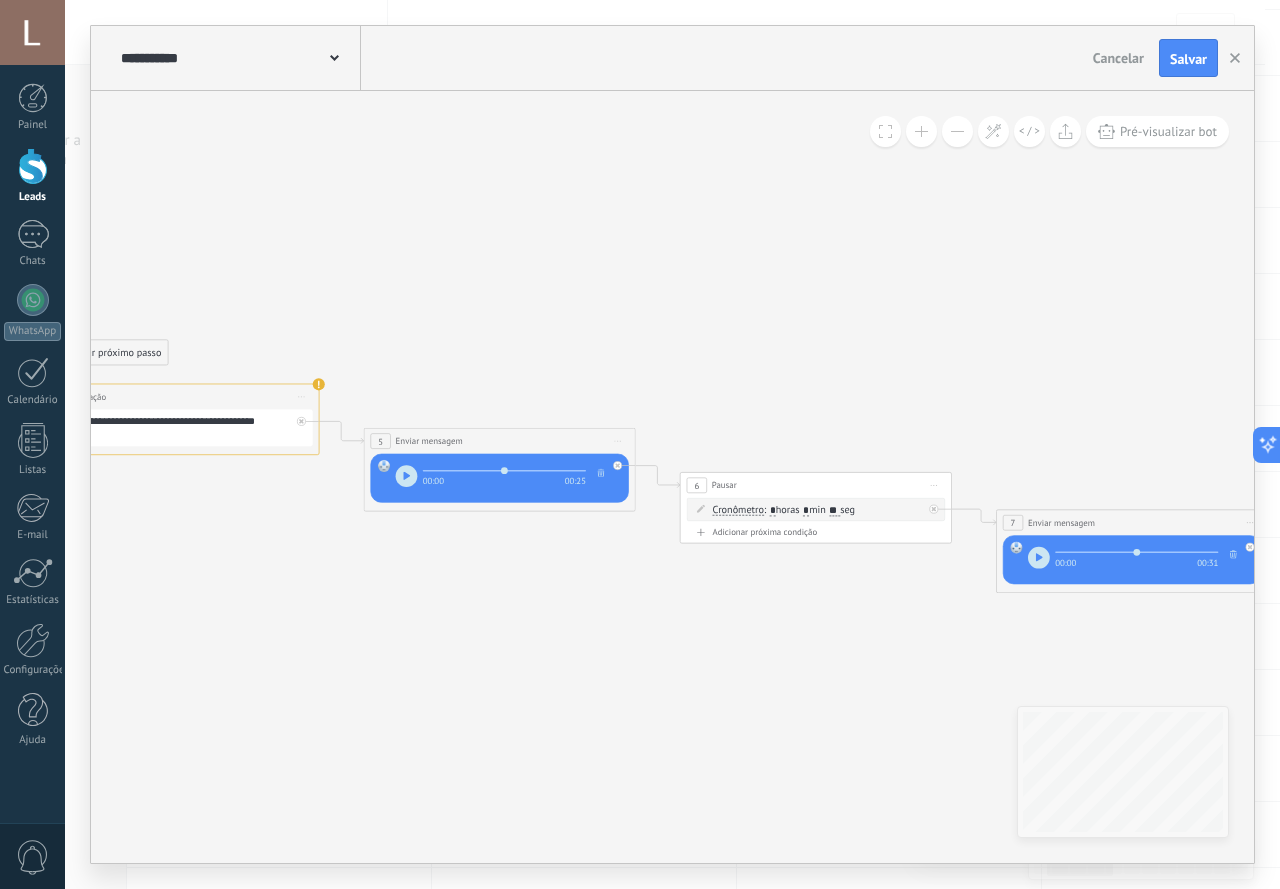 drag, startPoint x: 760, startPoint y: 588, endPoint x: 645, endPoint y: 574, distance: 115.84904 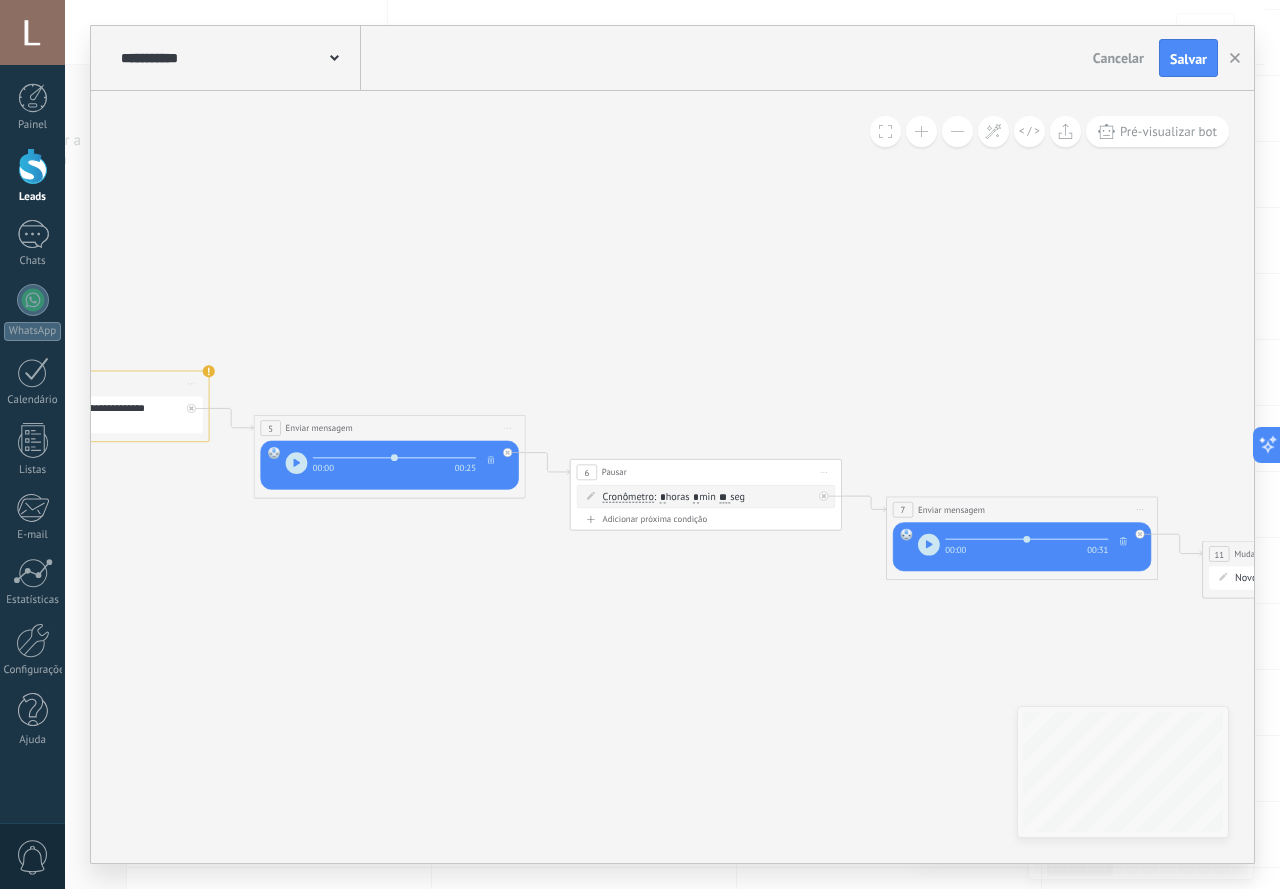 drag, startPoint x: 560, startPoint y: 649, endPoint x: 1013, endPoint y: 651, distance: 453.00443 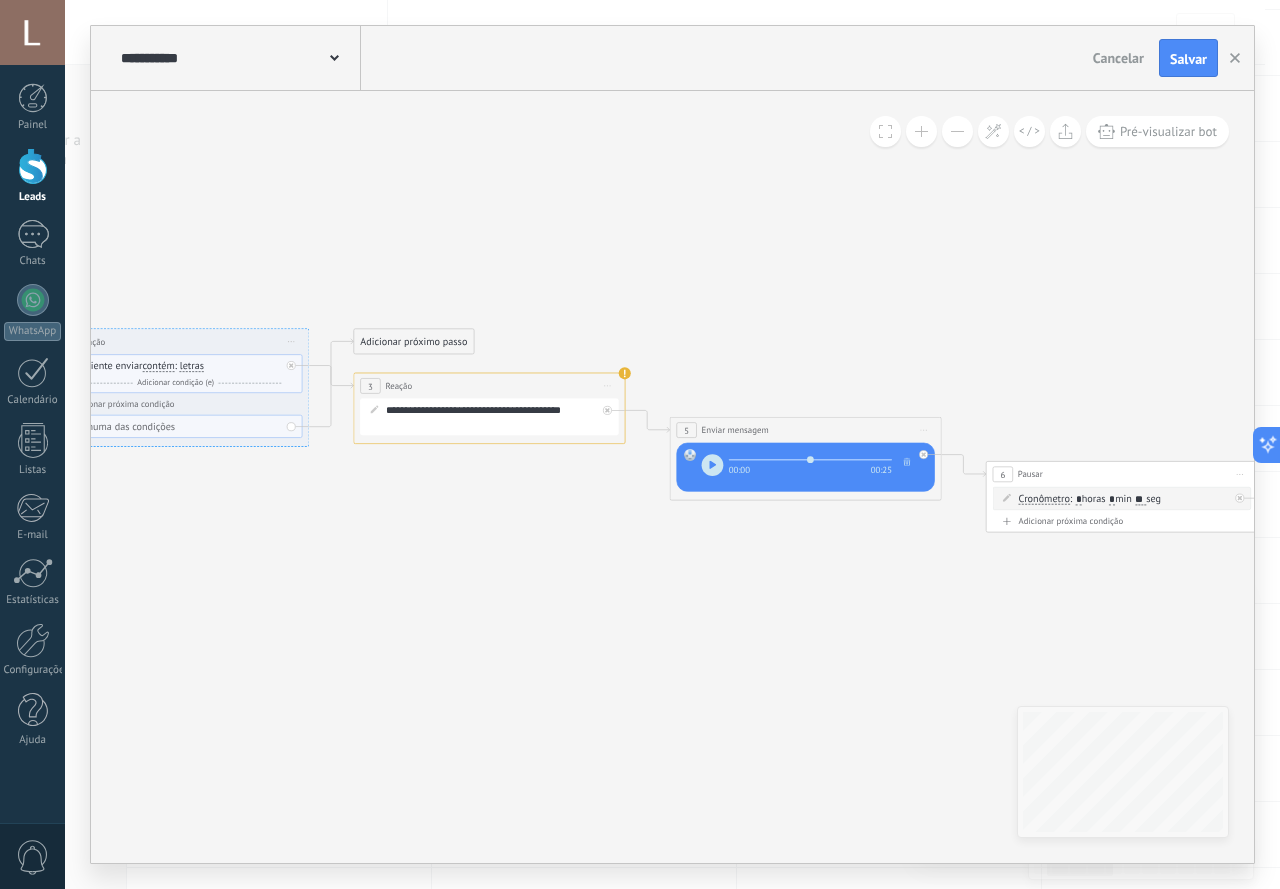 drag, startPoint x: 777, startPoint y: 651, endPoint x: 1023, endPoint y: 569, distance: 259.30676 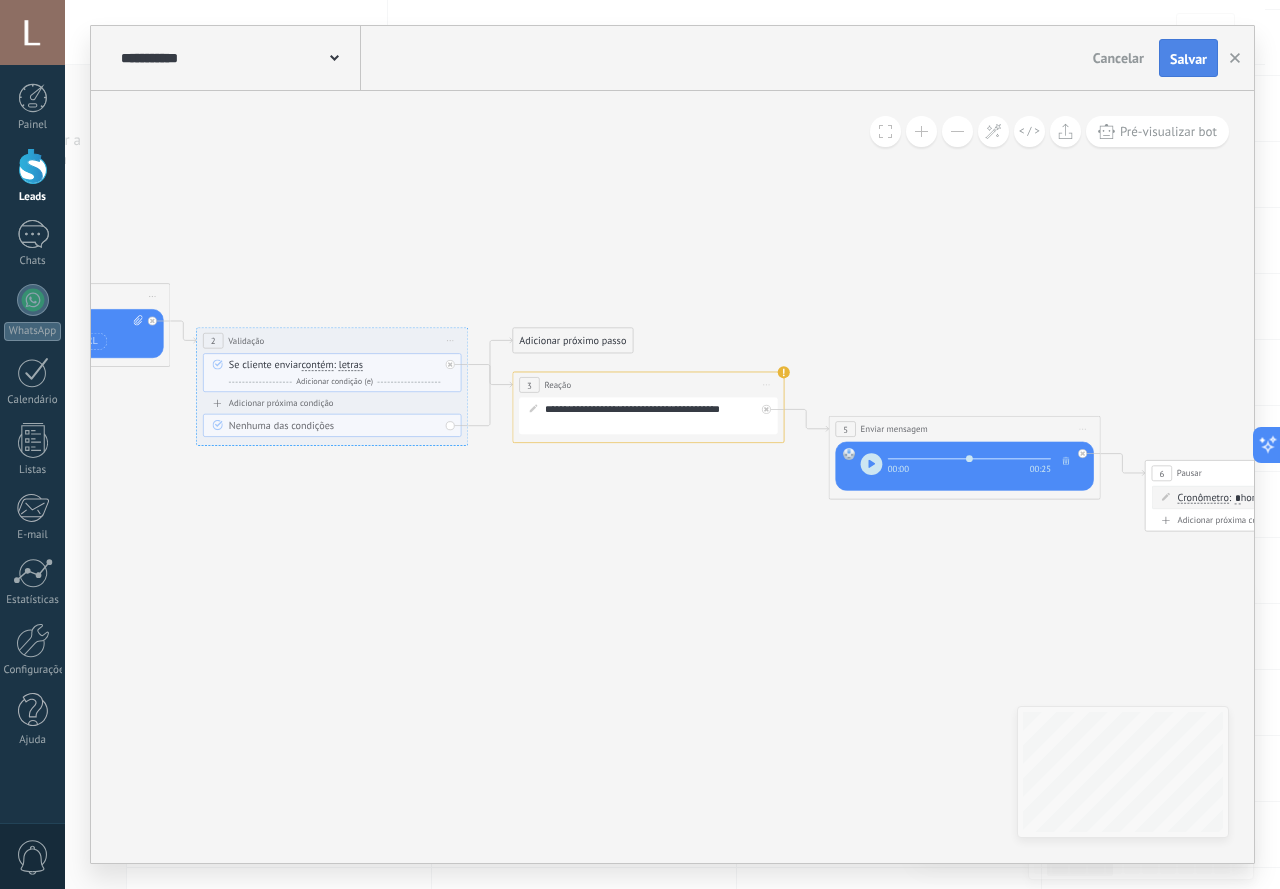 click on "Salvar" at bounding box center (1188, 59) 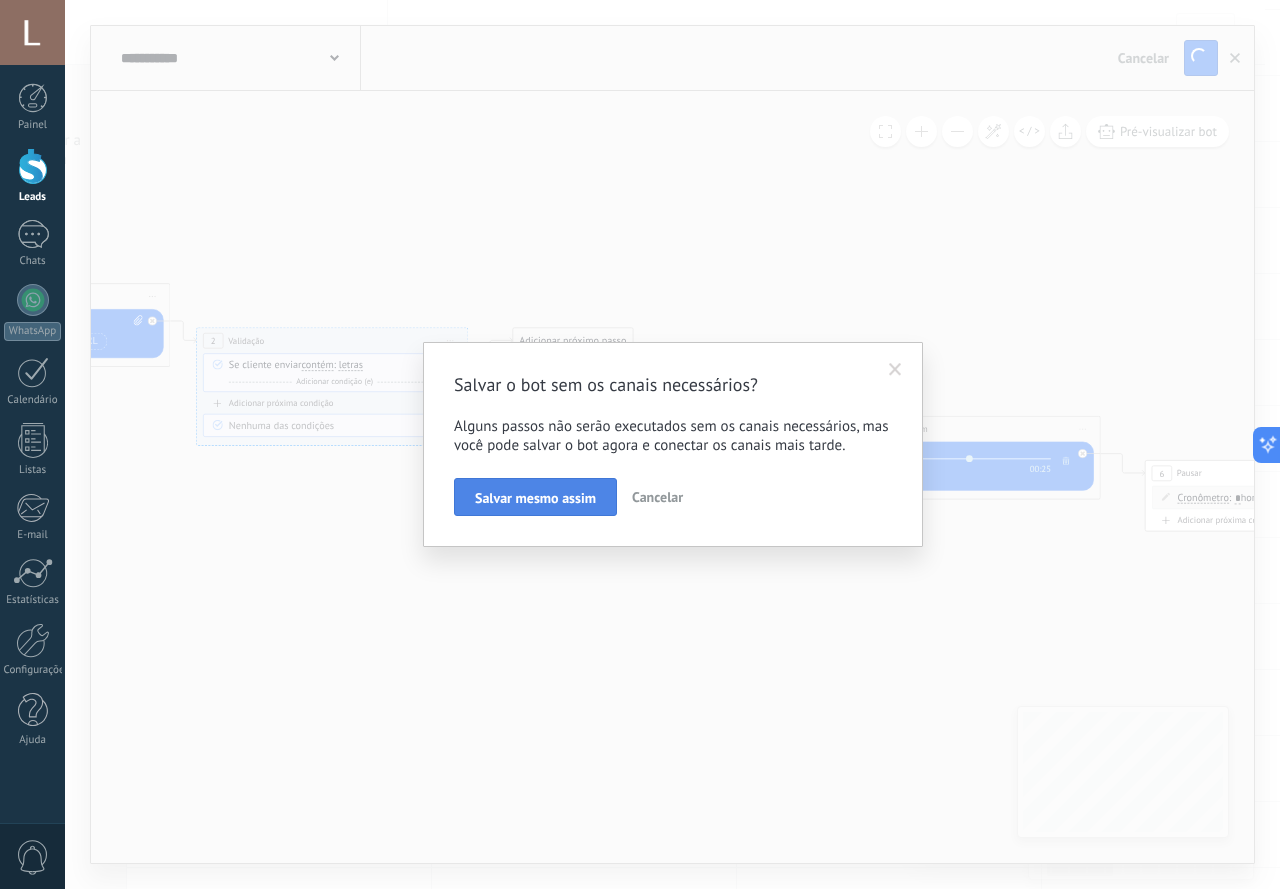 click on "Salvar mesmo assim" at bounding box center [535, 498] 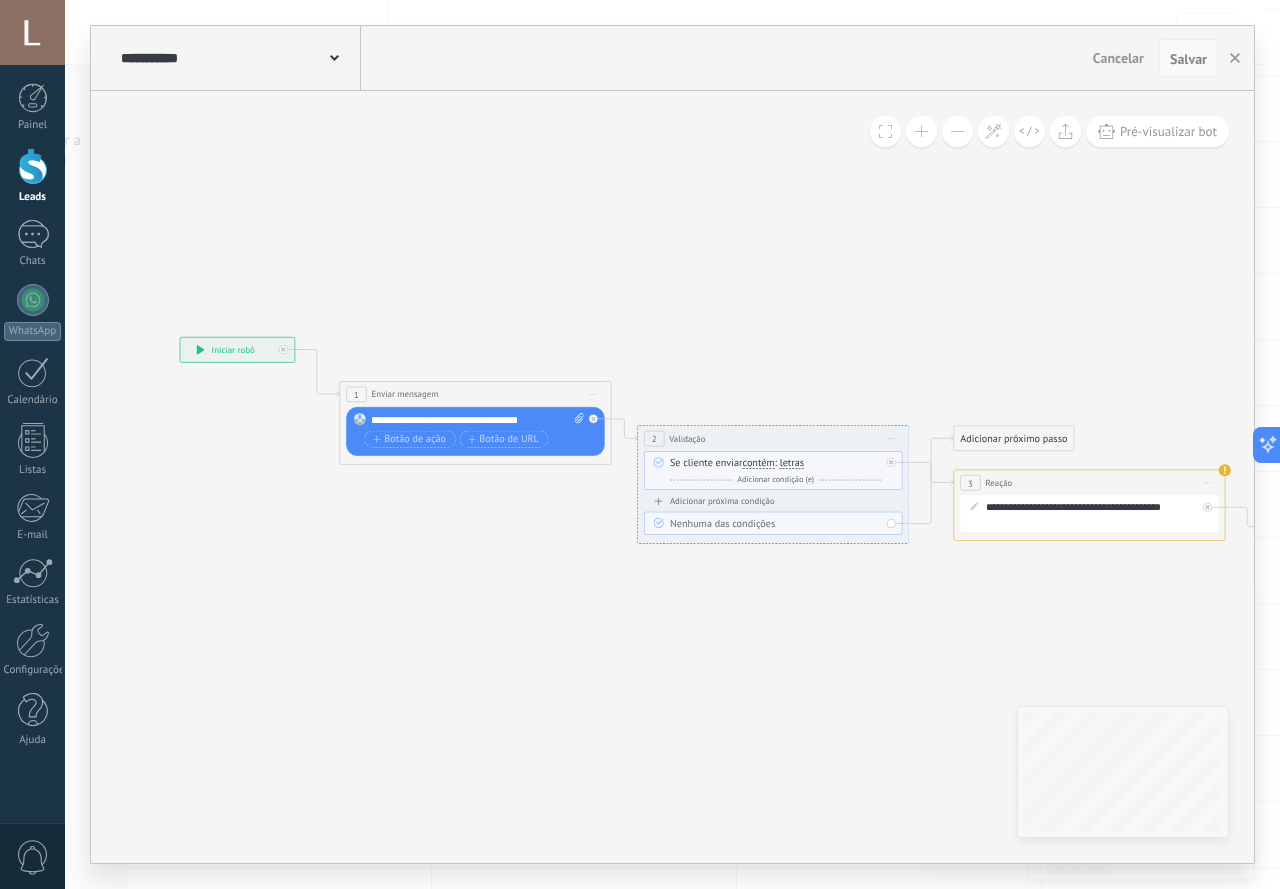 click on "Salvar" at bounding box center (1188, 59) 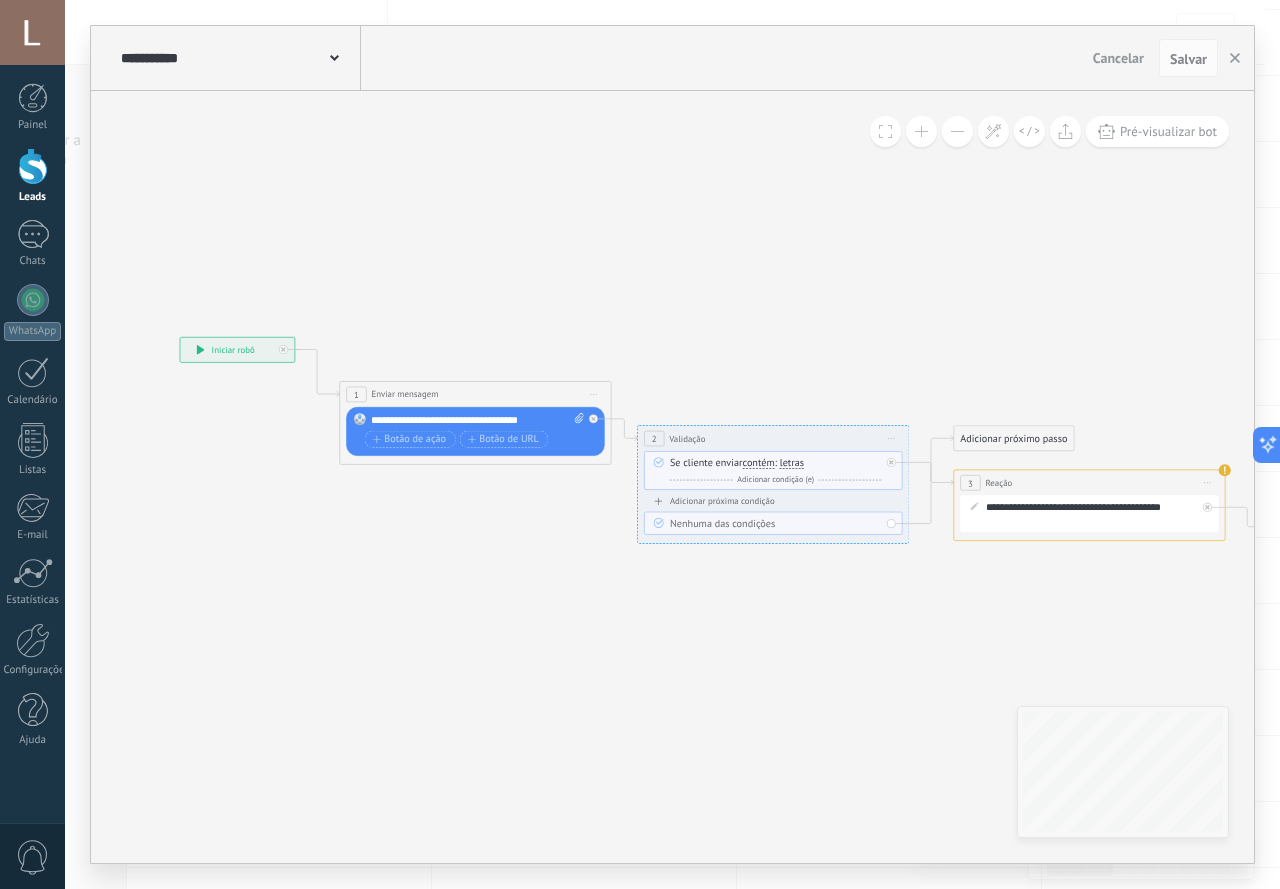 click on "**********" at bounding box center [238, 58] 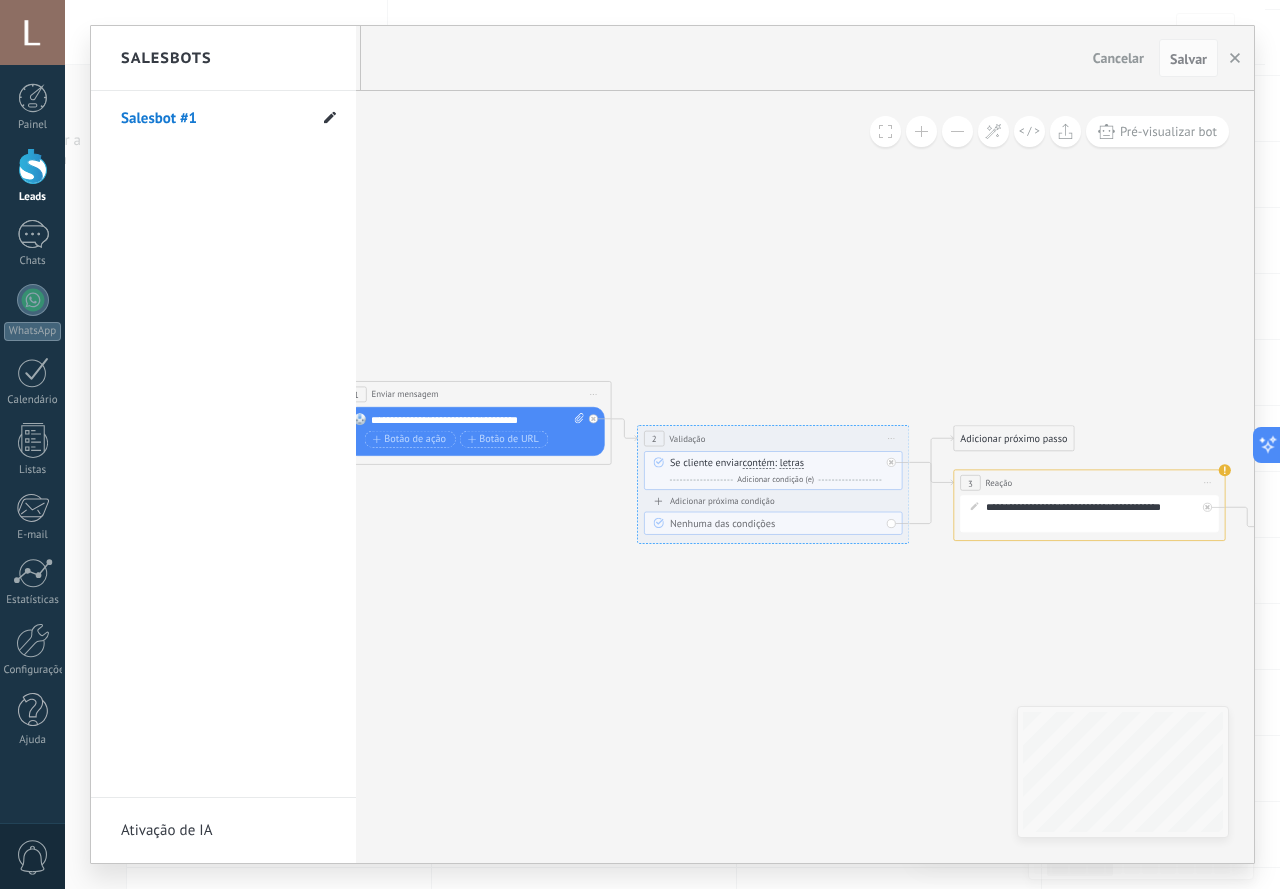 click 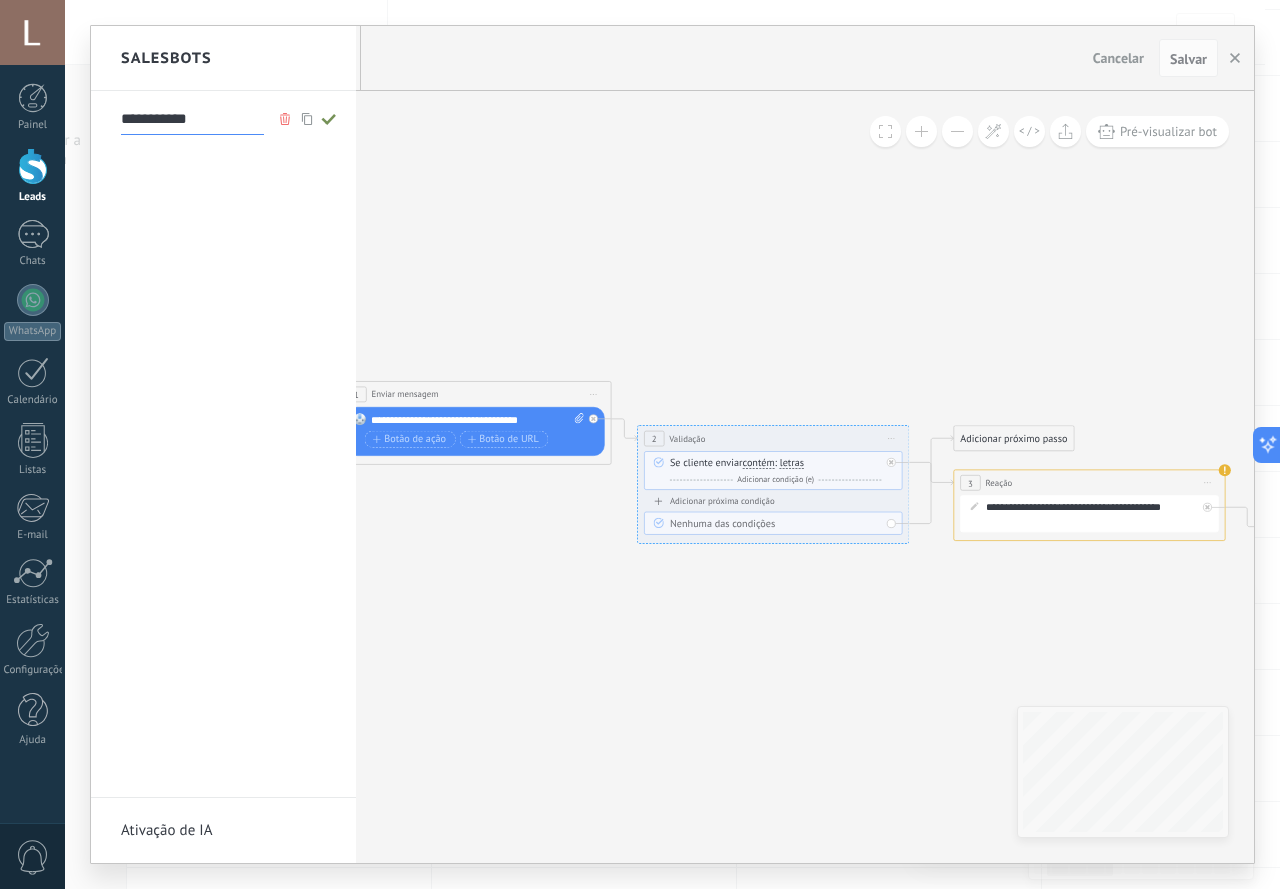 click on "**********" at bounding box center (192, 119) 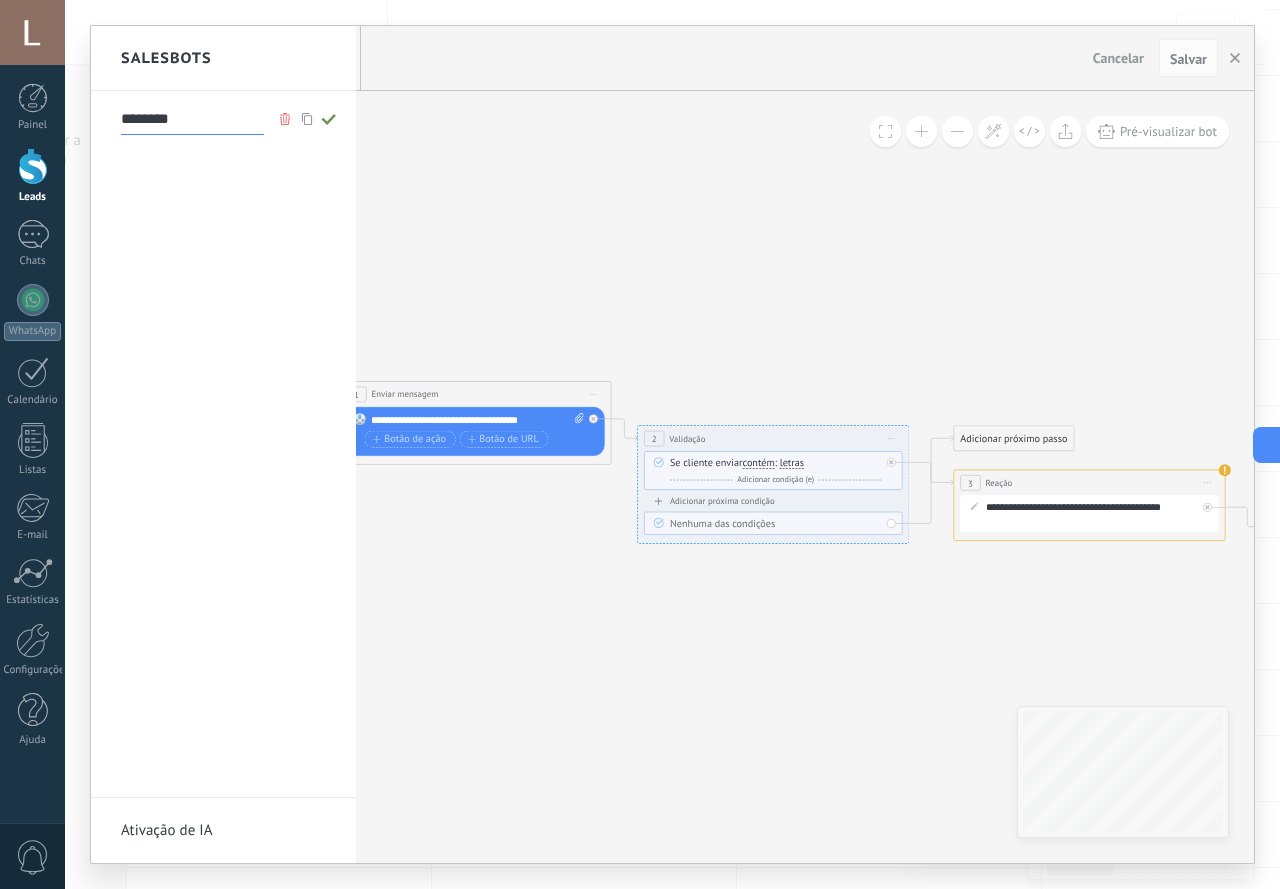 type on "********" 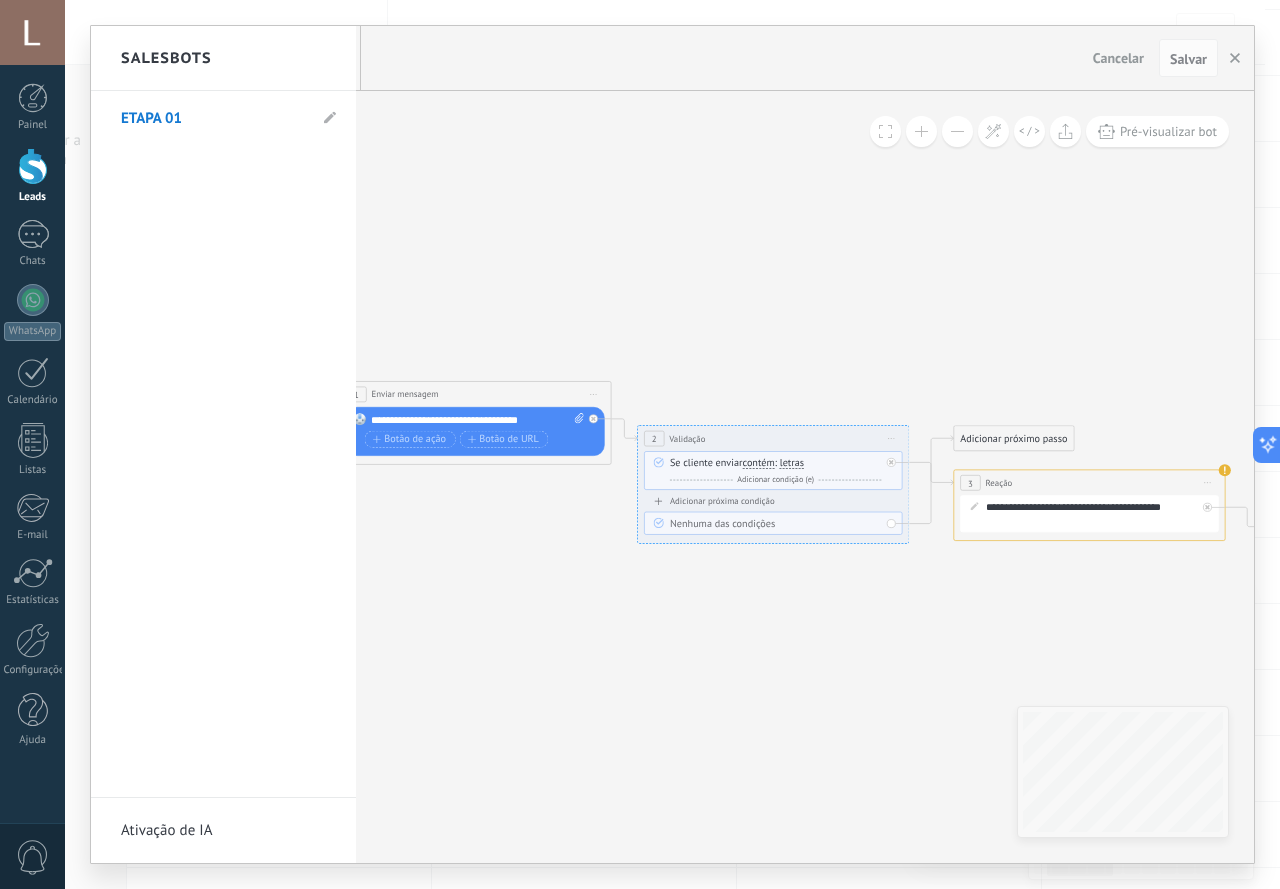 click at bounding box center (672, 444) 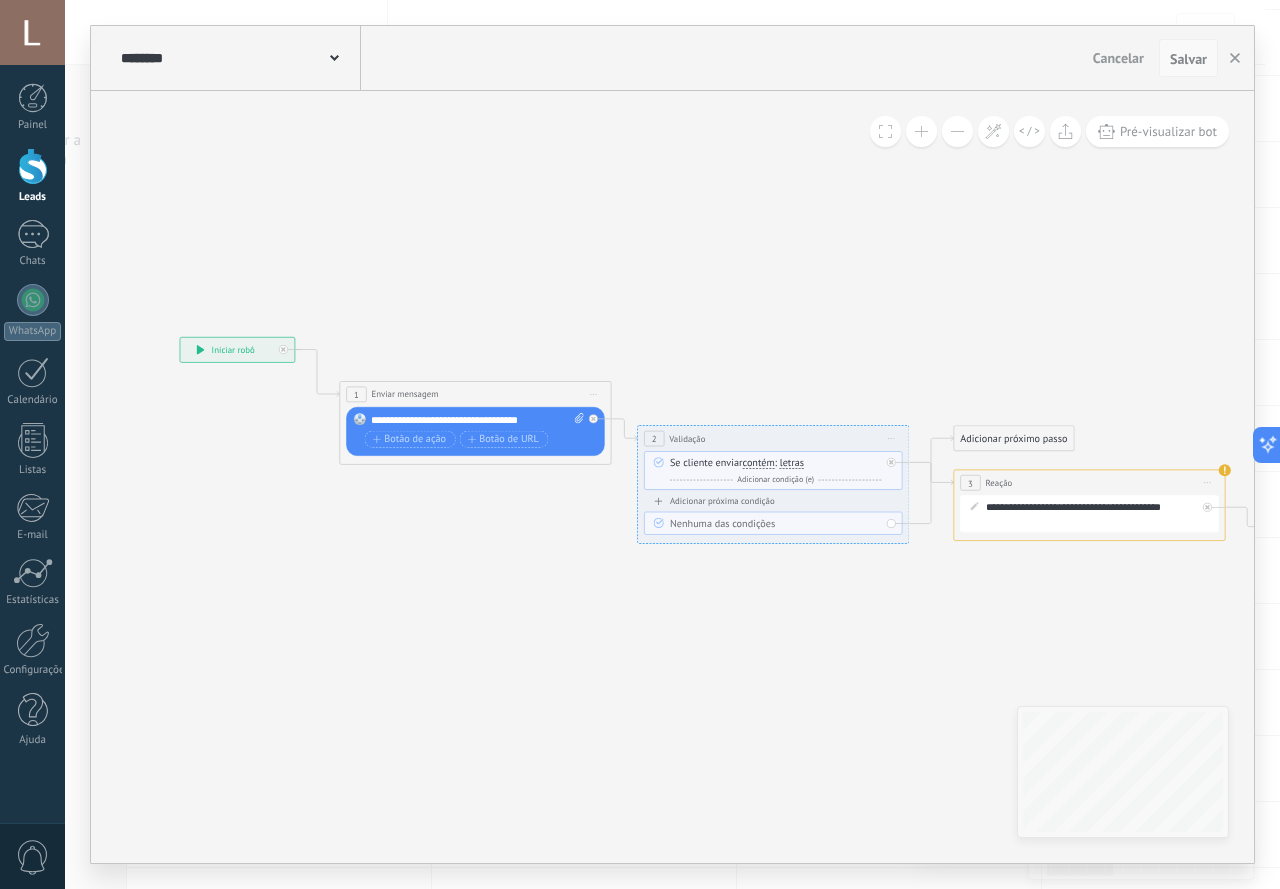 click on "Salvar" at bounding box center (1188, 58) 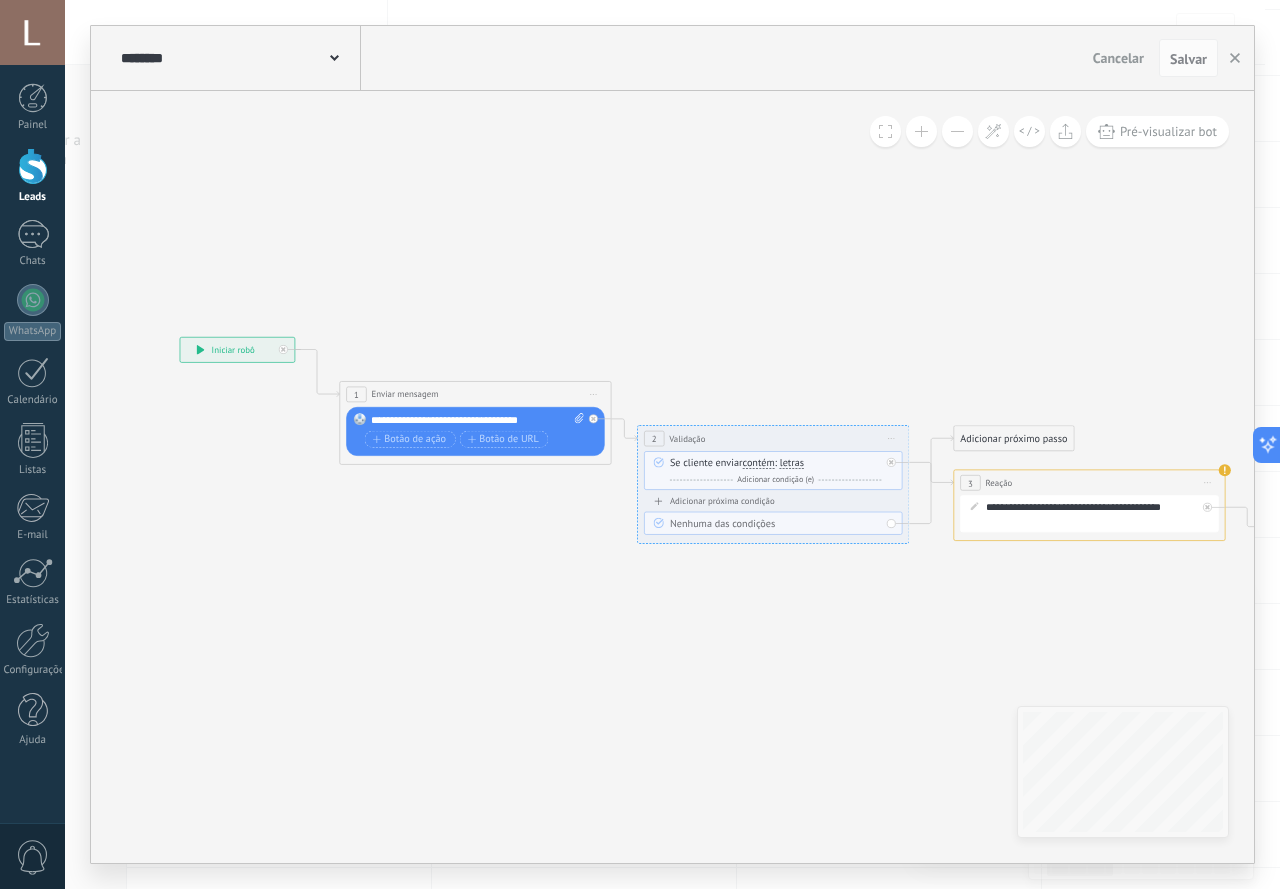 click 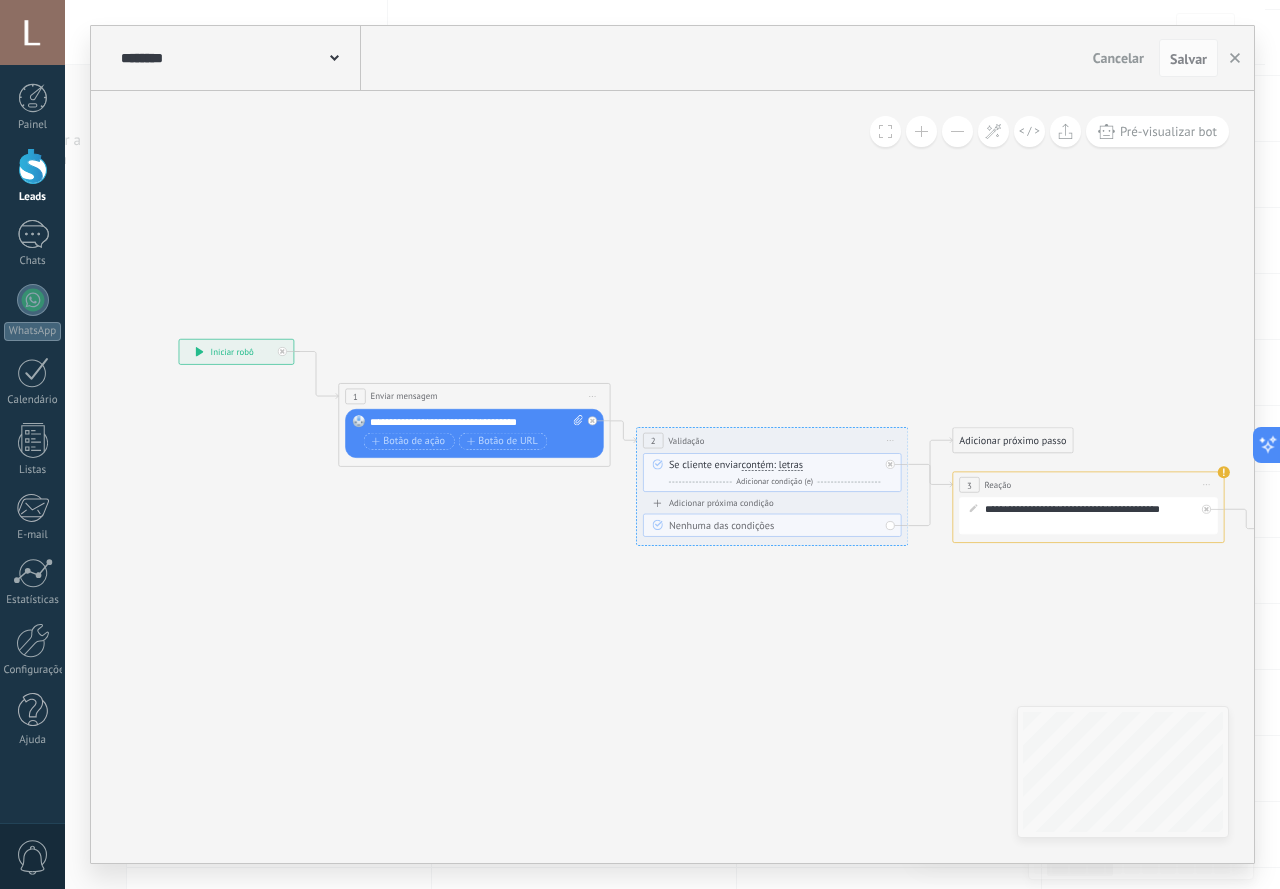 click at bounding box center [33, 166] 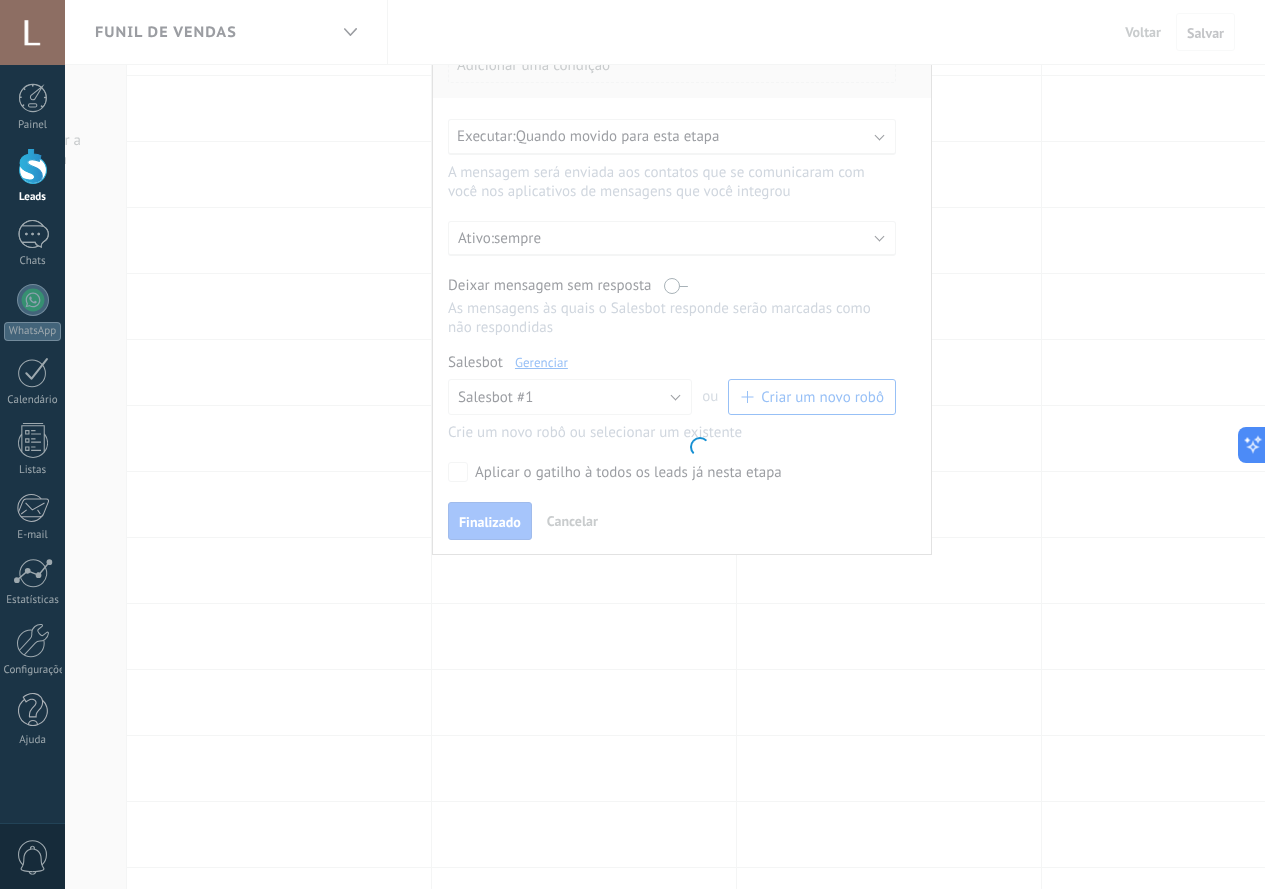 scroll, scrollTop: 0, scrollLeft: 0, axis: both 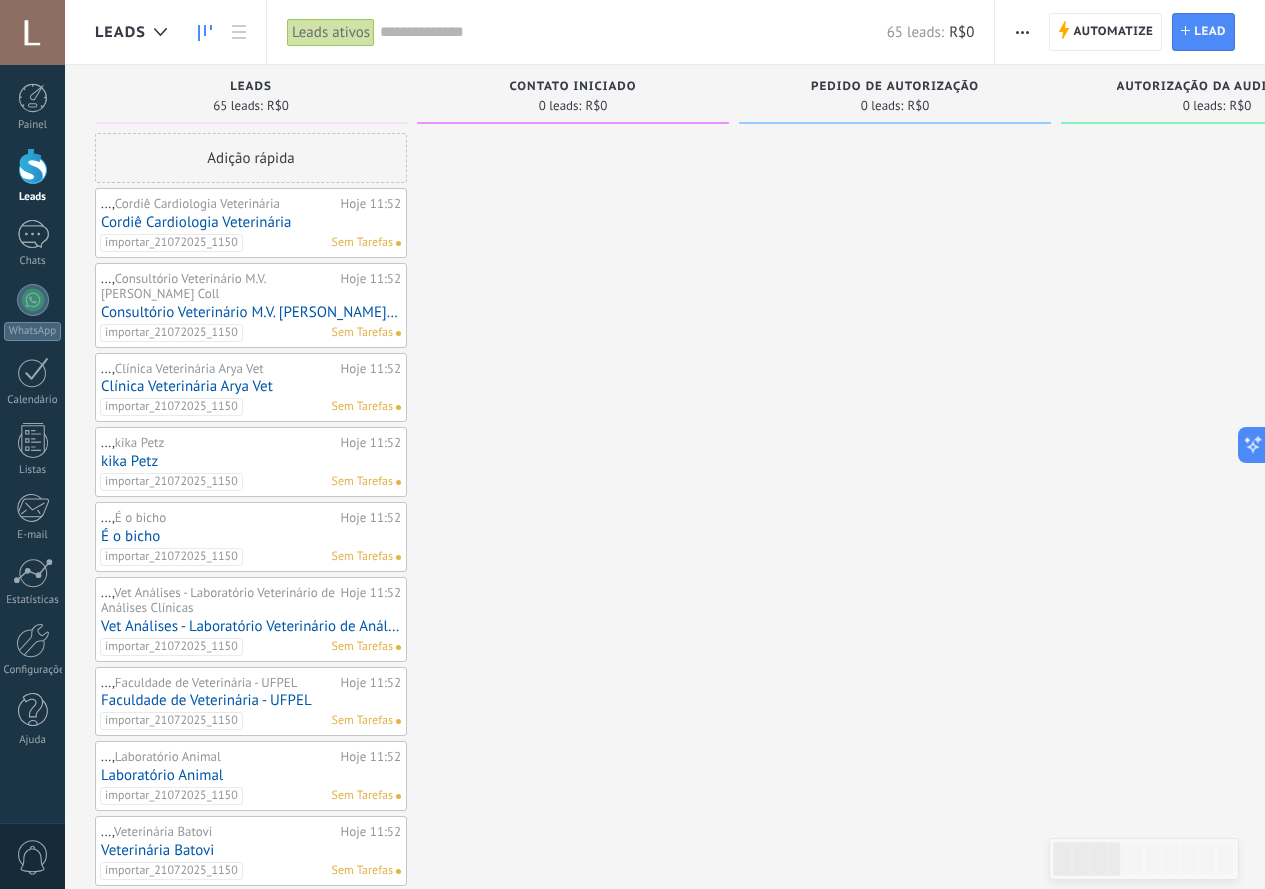 click on "Adição rápida" at bounding box center (251, 158) 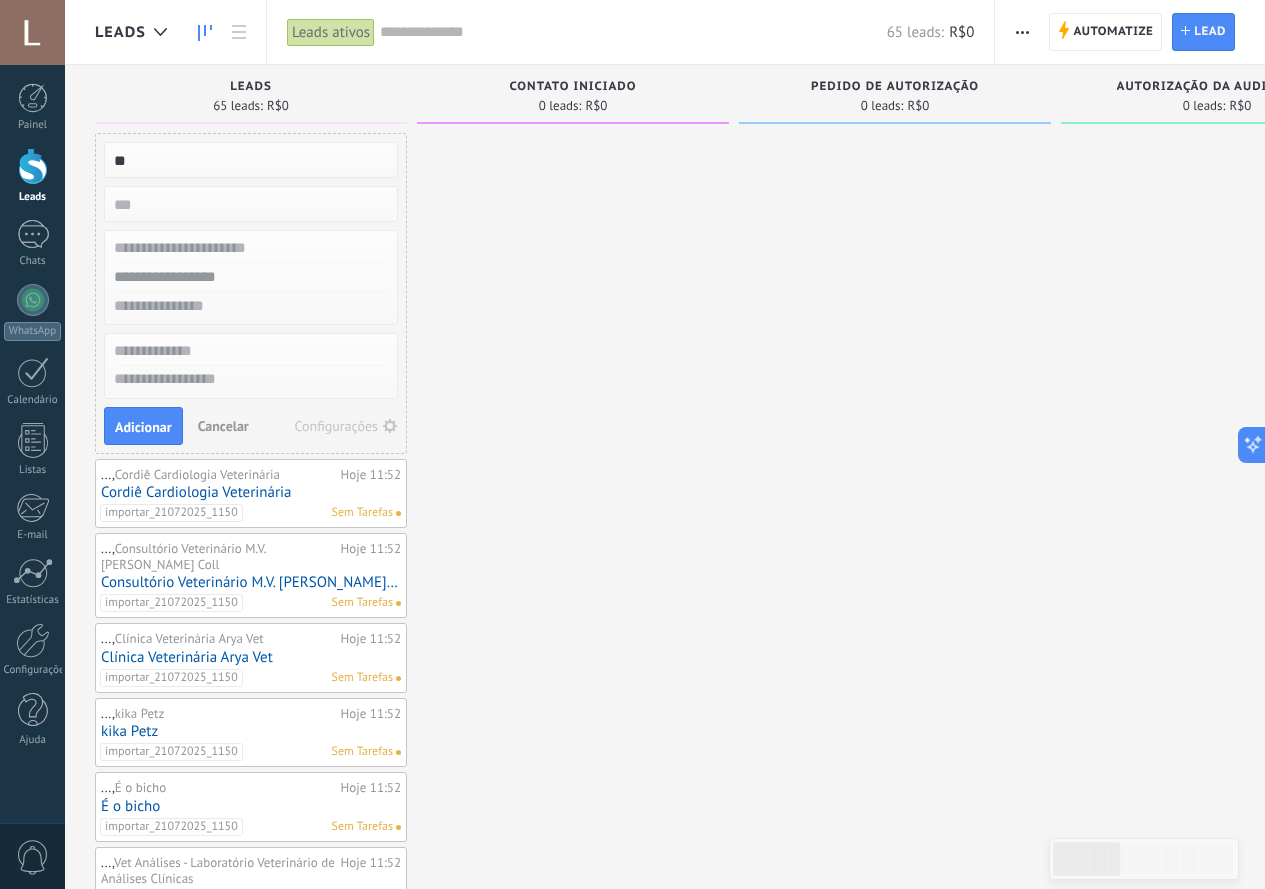 type on "*" 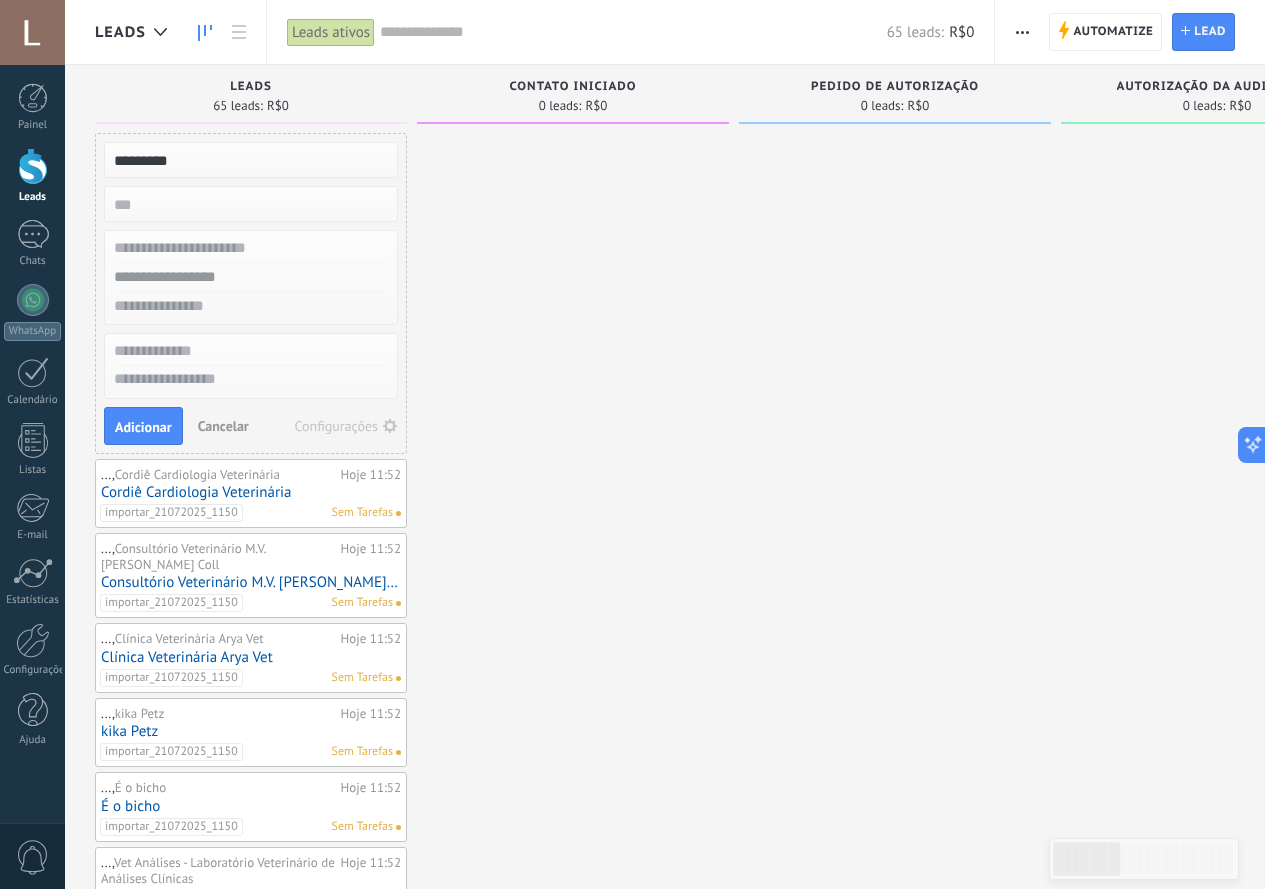 type on "*********" 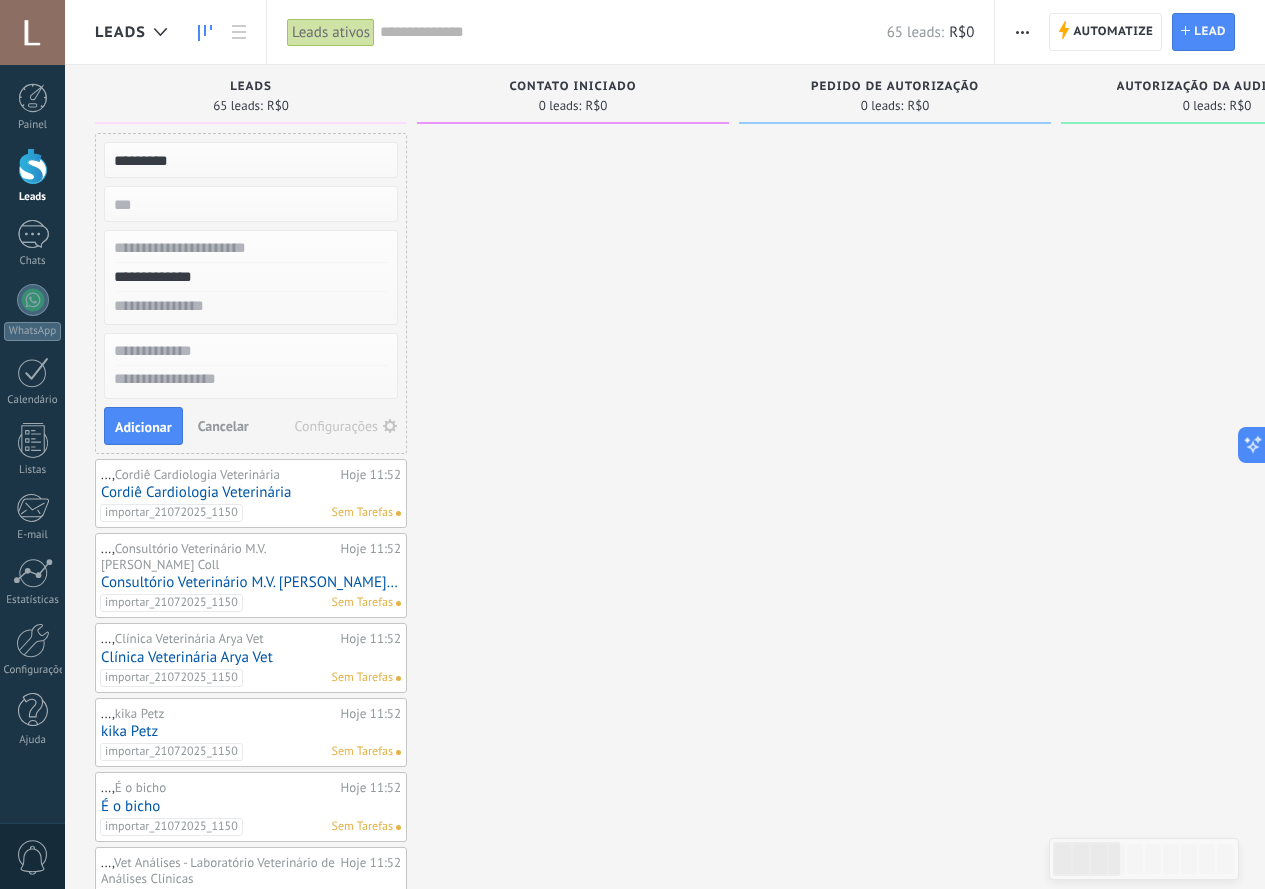 type on "**********" 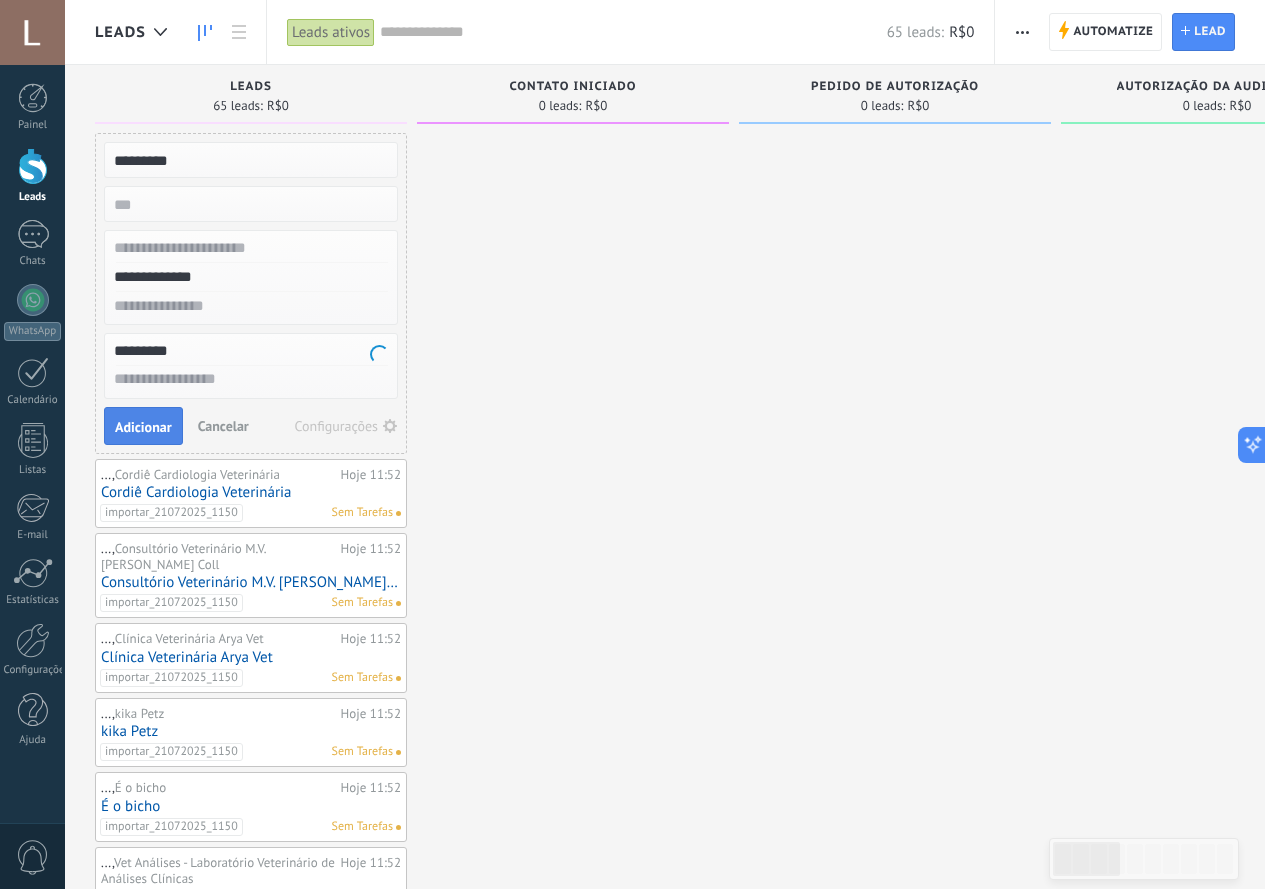 type on "*********" 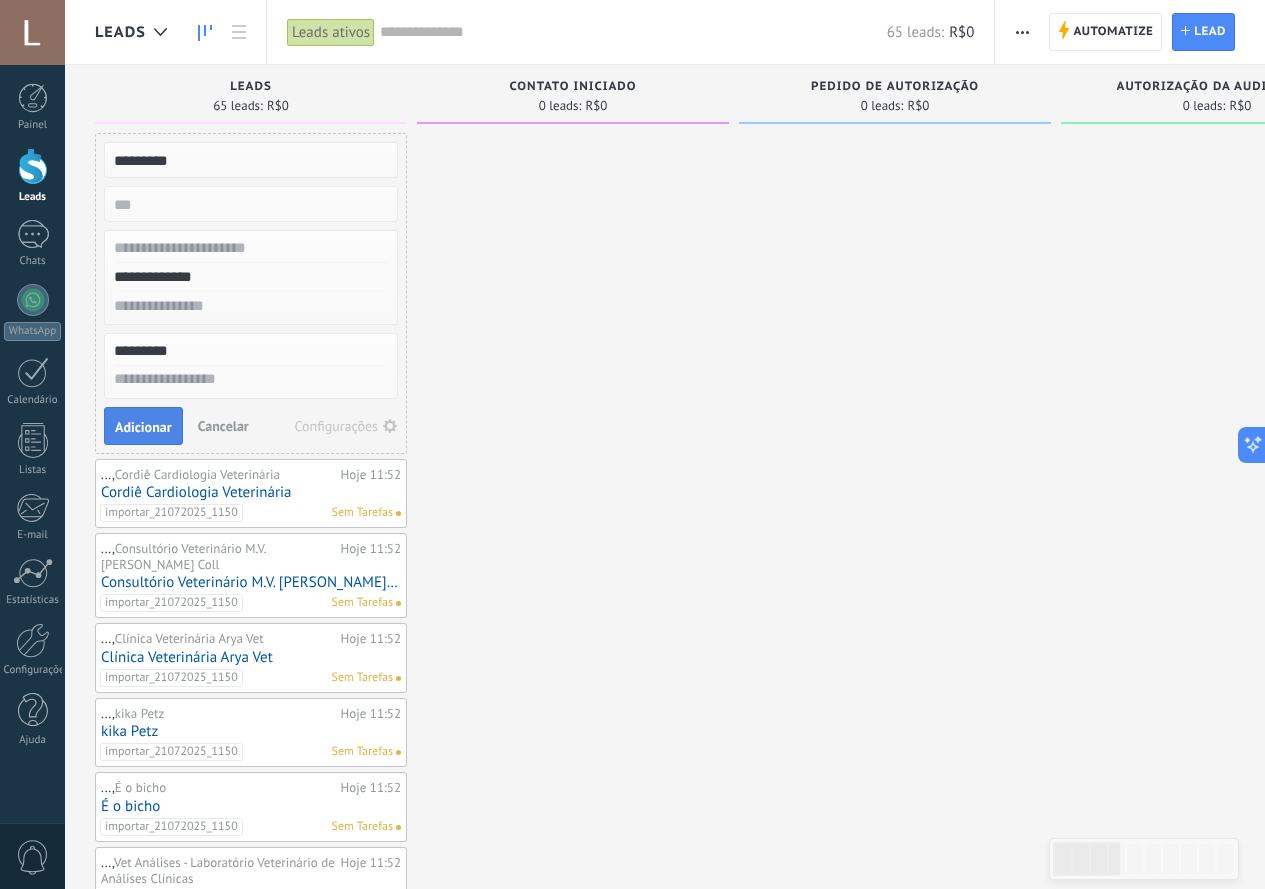 click on "Adicionar" at bounding box center [143, 427] 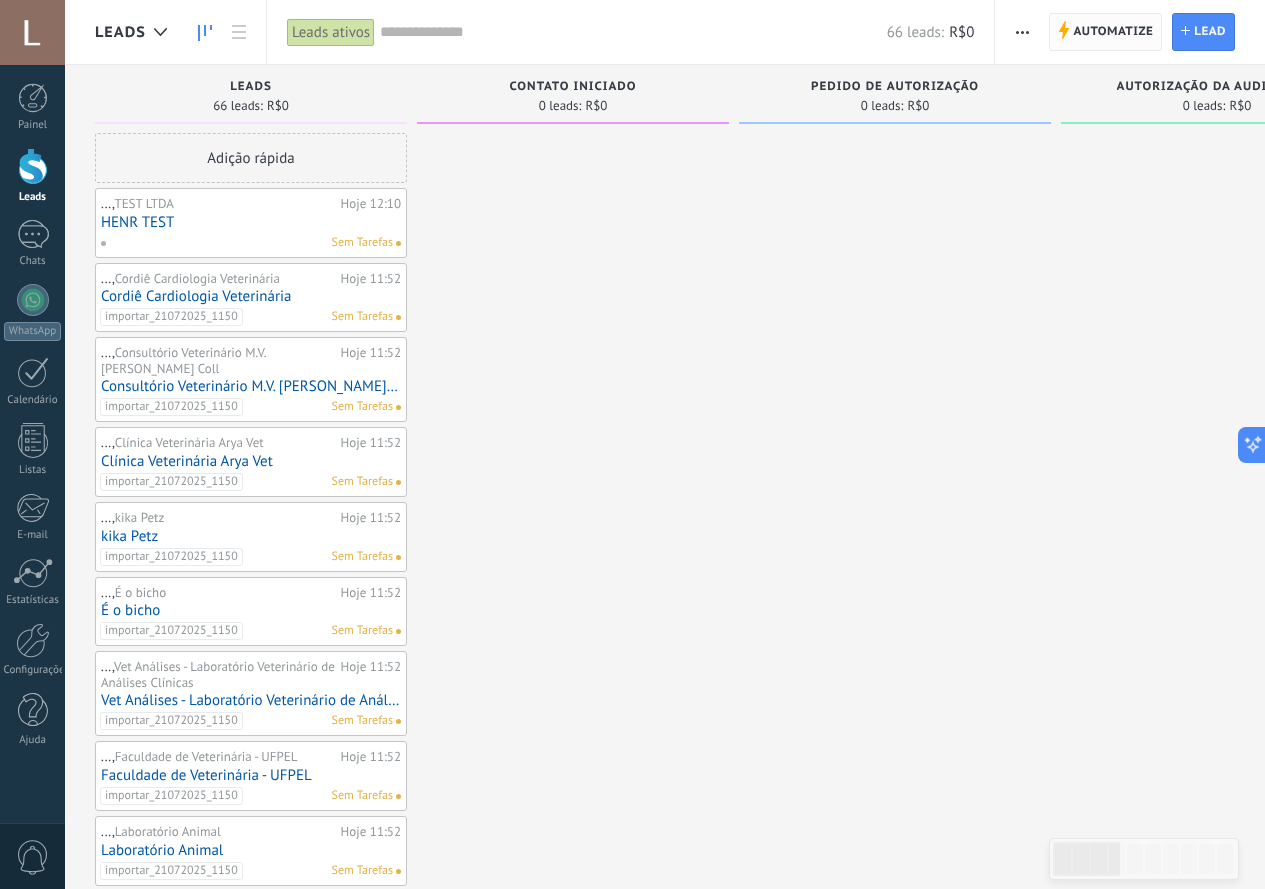 click on "Automatize" at bounding box center [1113, 32] 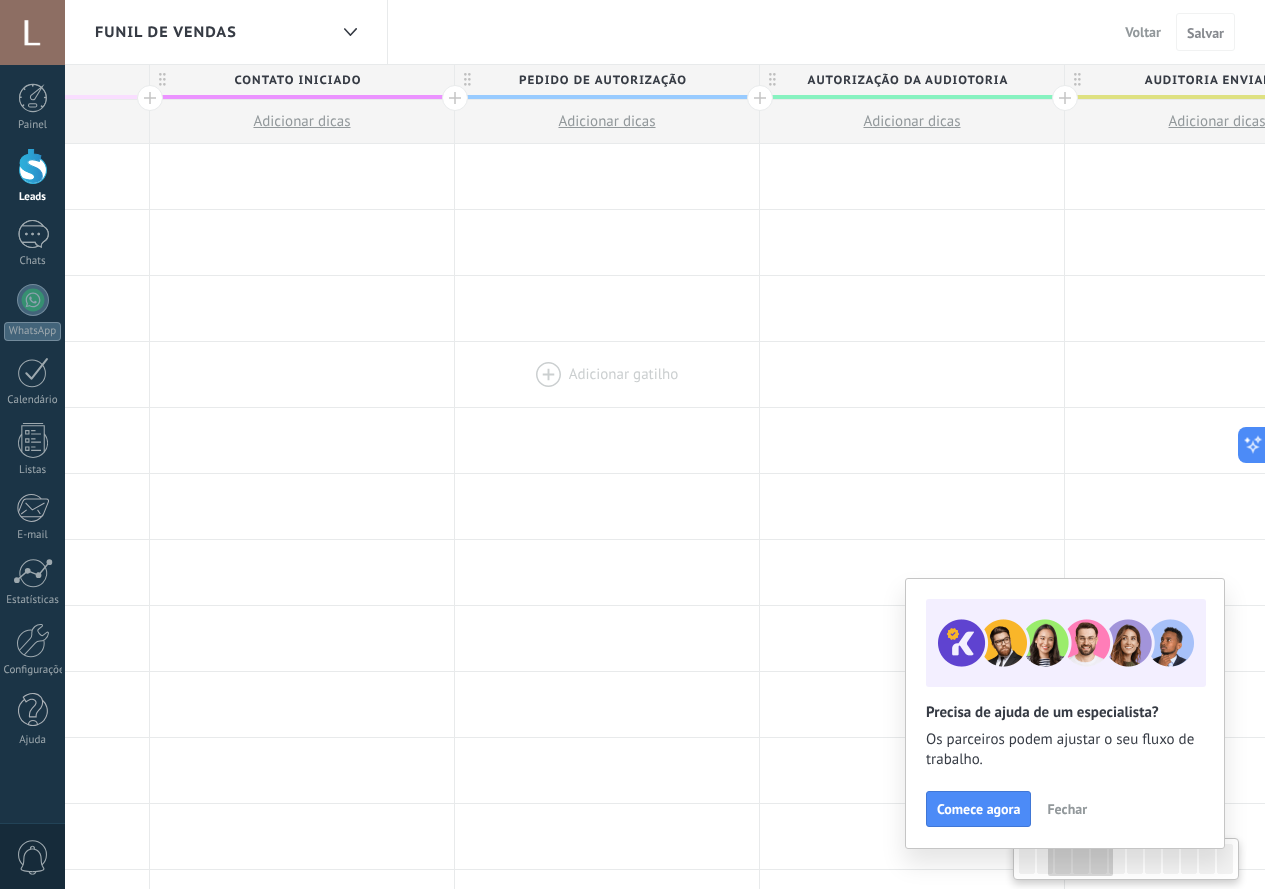 drag, startPoint x: 993, startPoint y: 370, endPoint x: 479, endPoint y: 379, distance: 514.0788 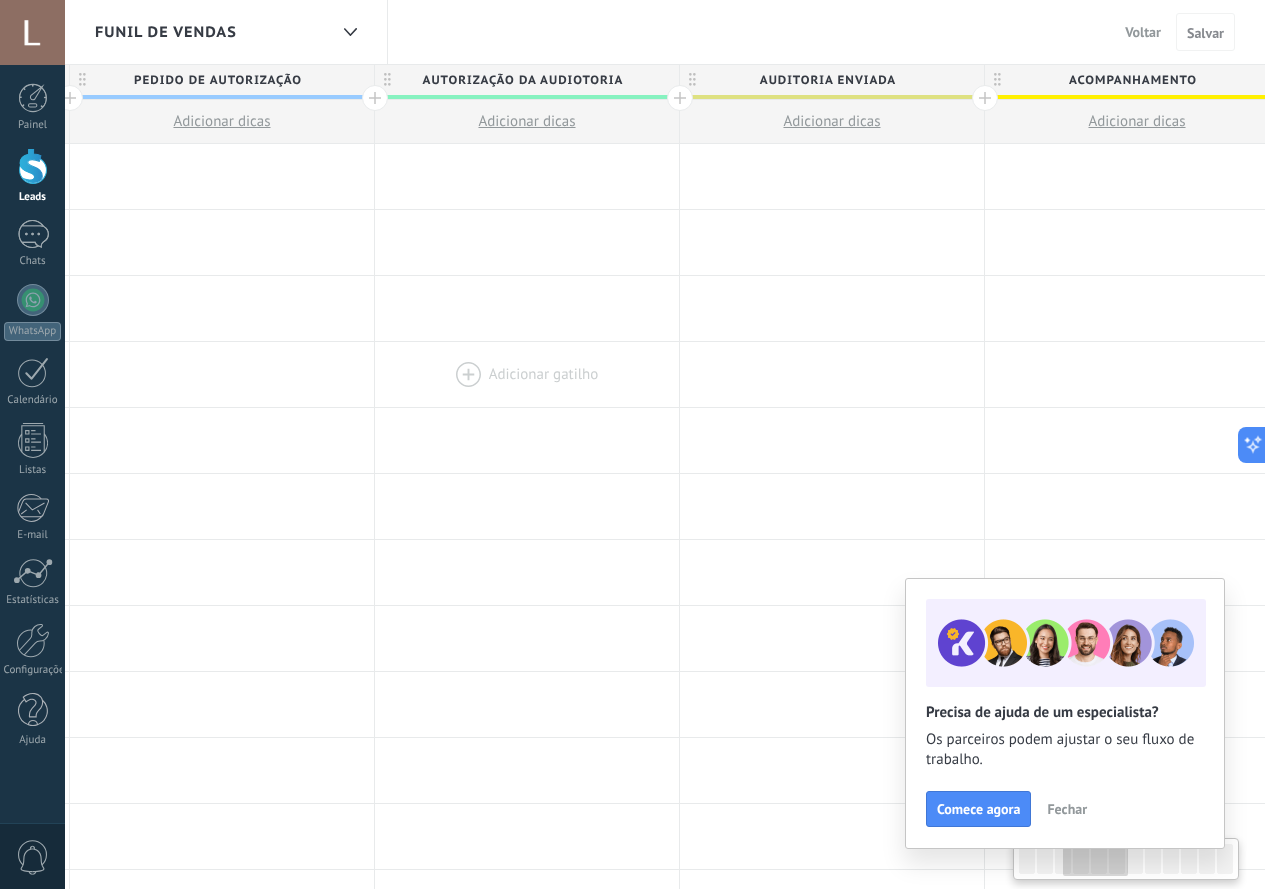drag, startPoint x: 584, startPoint y: 373, endPoint x: 373, endPoint y: 361, distance: 211.34096 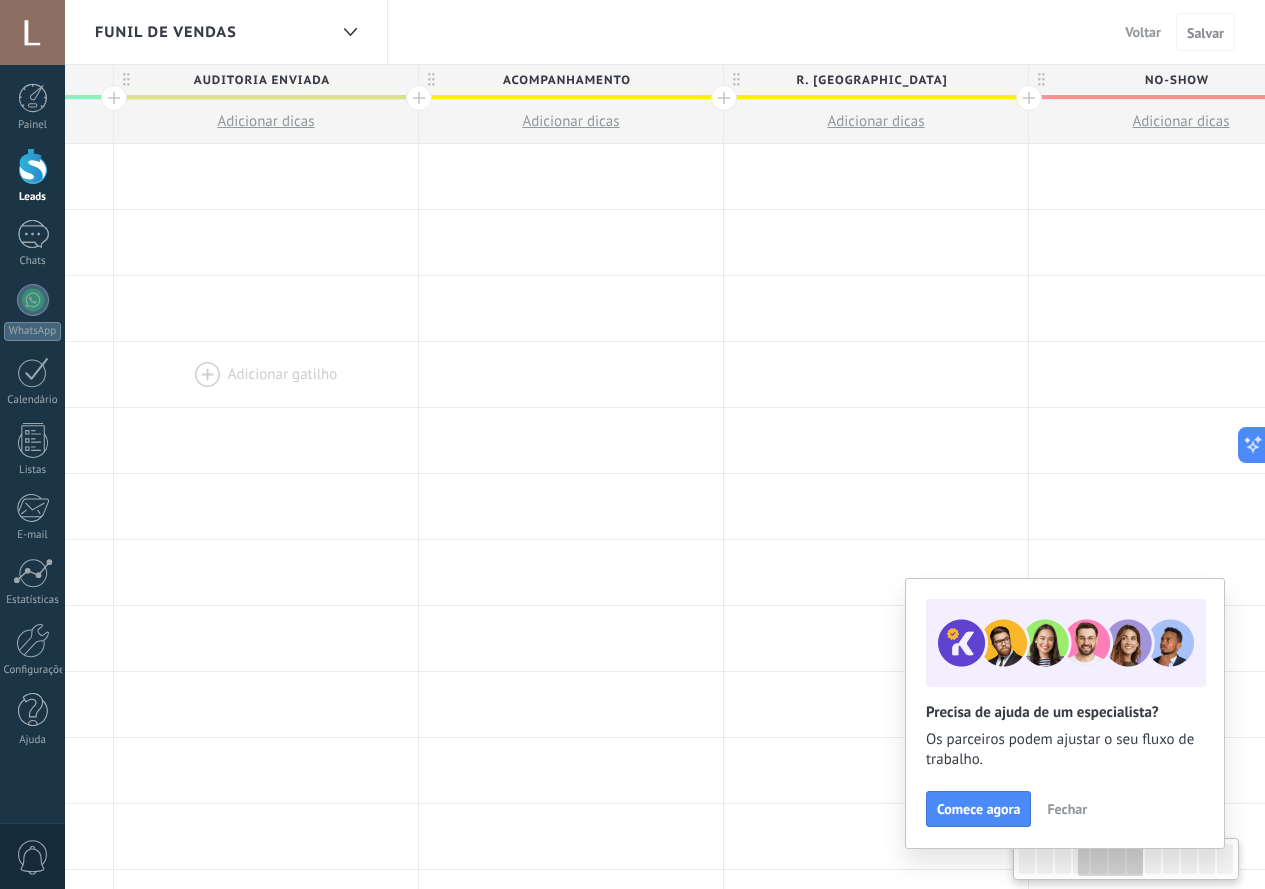 drag, startPoint x: 718, startPoint y: 383, endPoint x: 249, endPoint y: 383, distance: 469 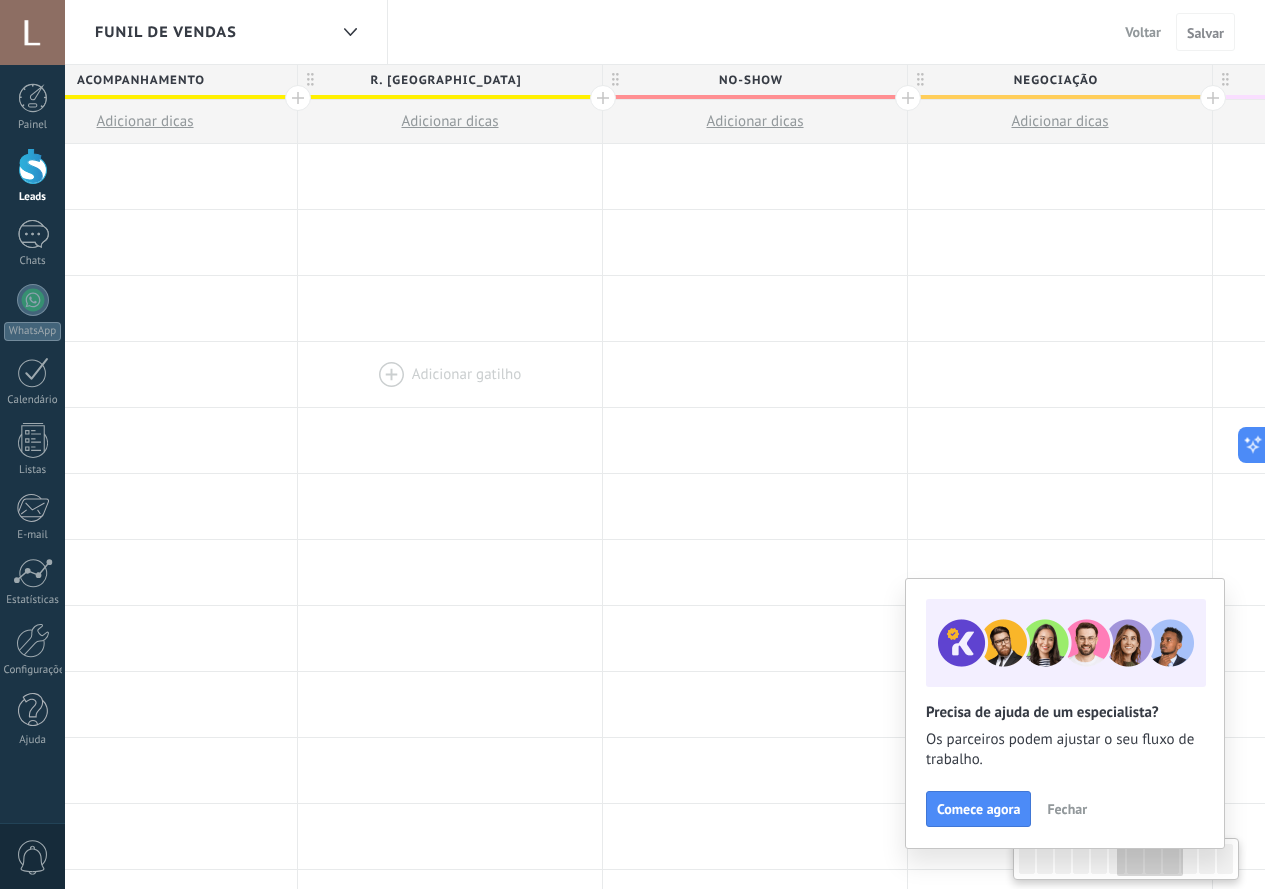 drag, startPoint x: 775, startPoint y: 358, endPoint x: 292, endPoint y: 385, distance: 483.75406 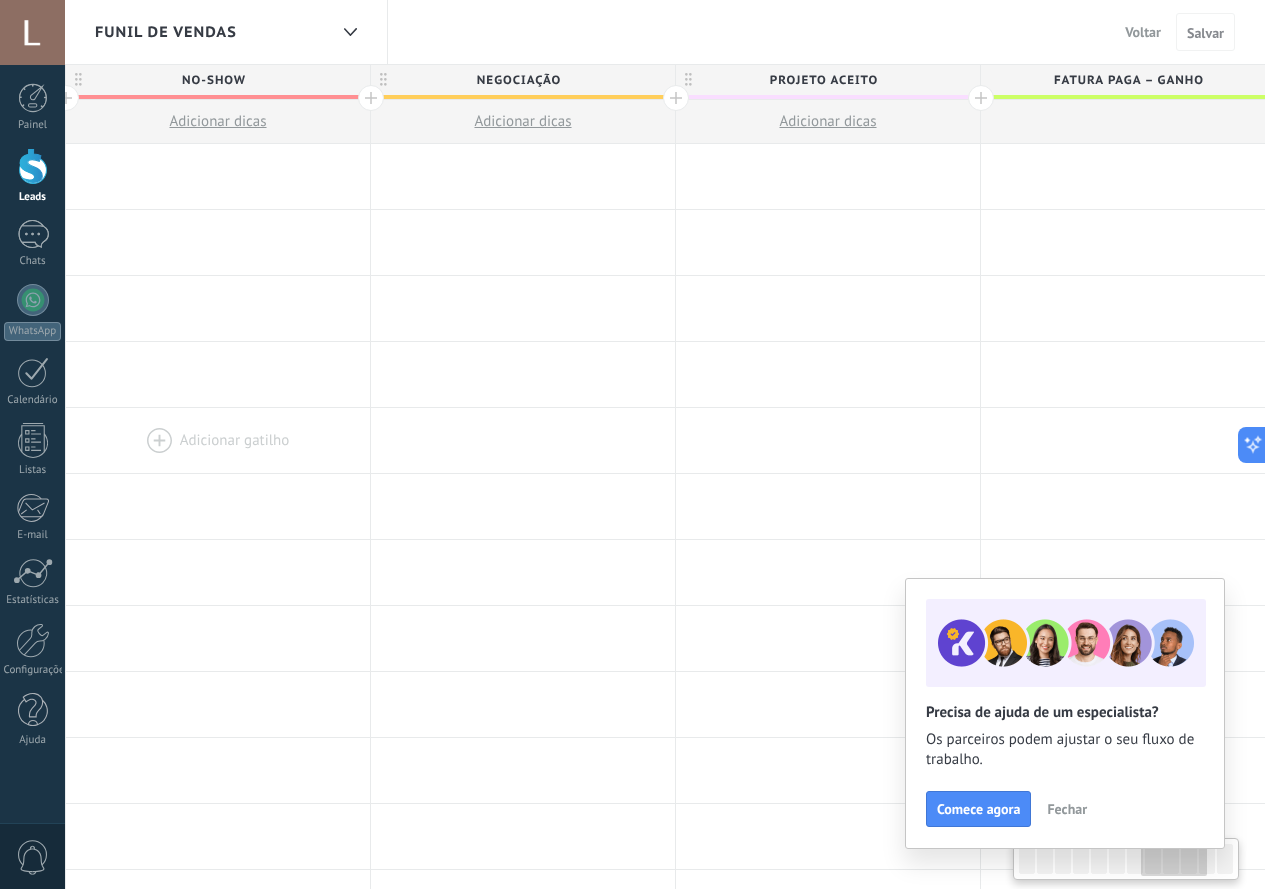 drag, startPoint x: 710, startPoint y: 364, endPoint x: 220, endPoint y: 414, distance: 492.5444 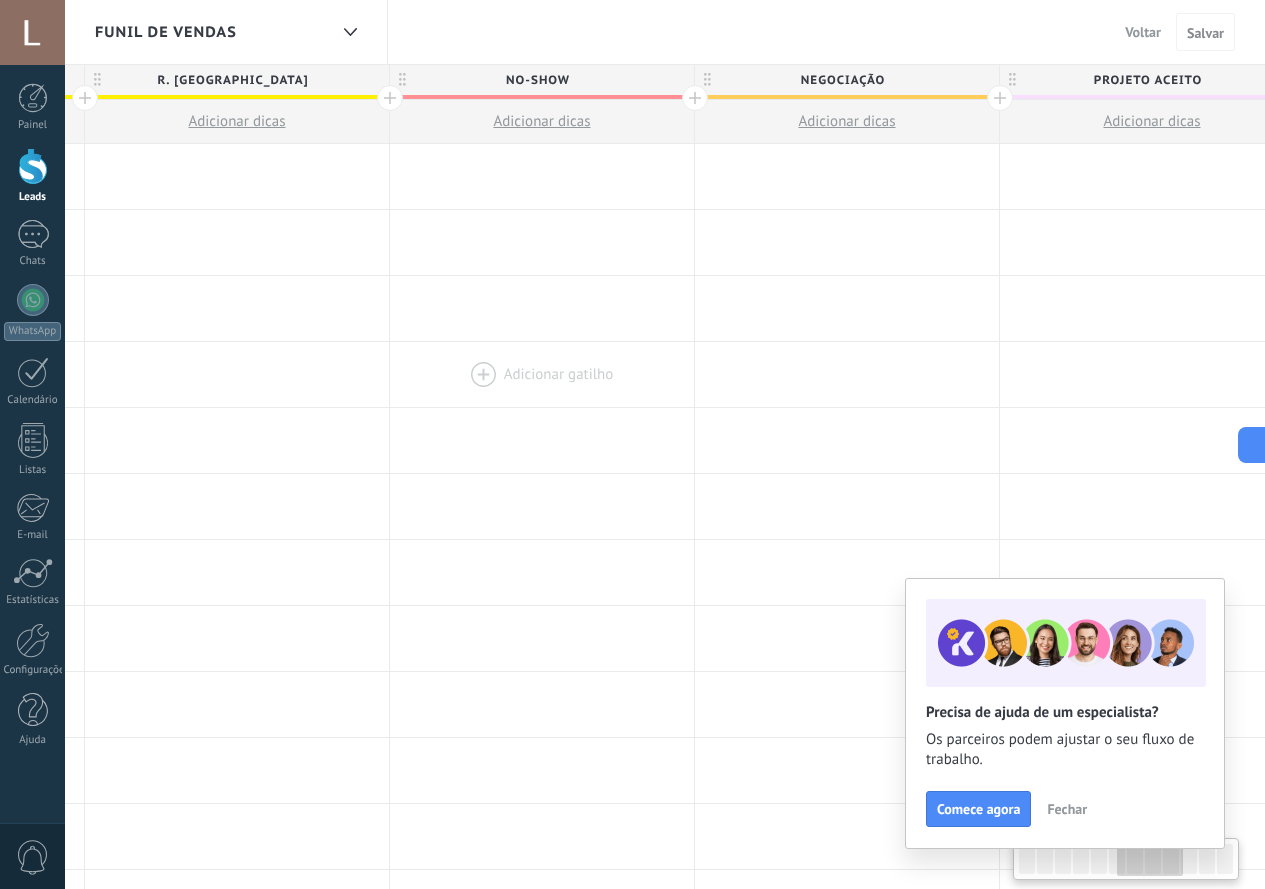 drag, startPoint x: 448, startPoint y: 382, endPoint x: 1000, endPoint y: 371, distance: 552.1096 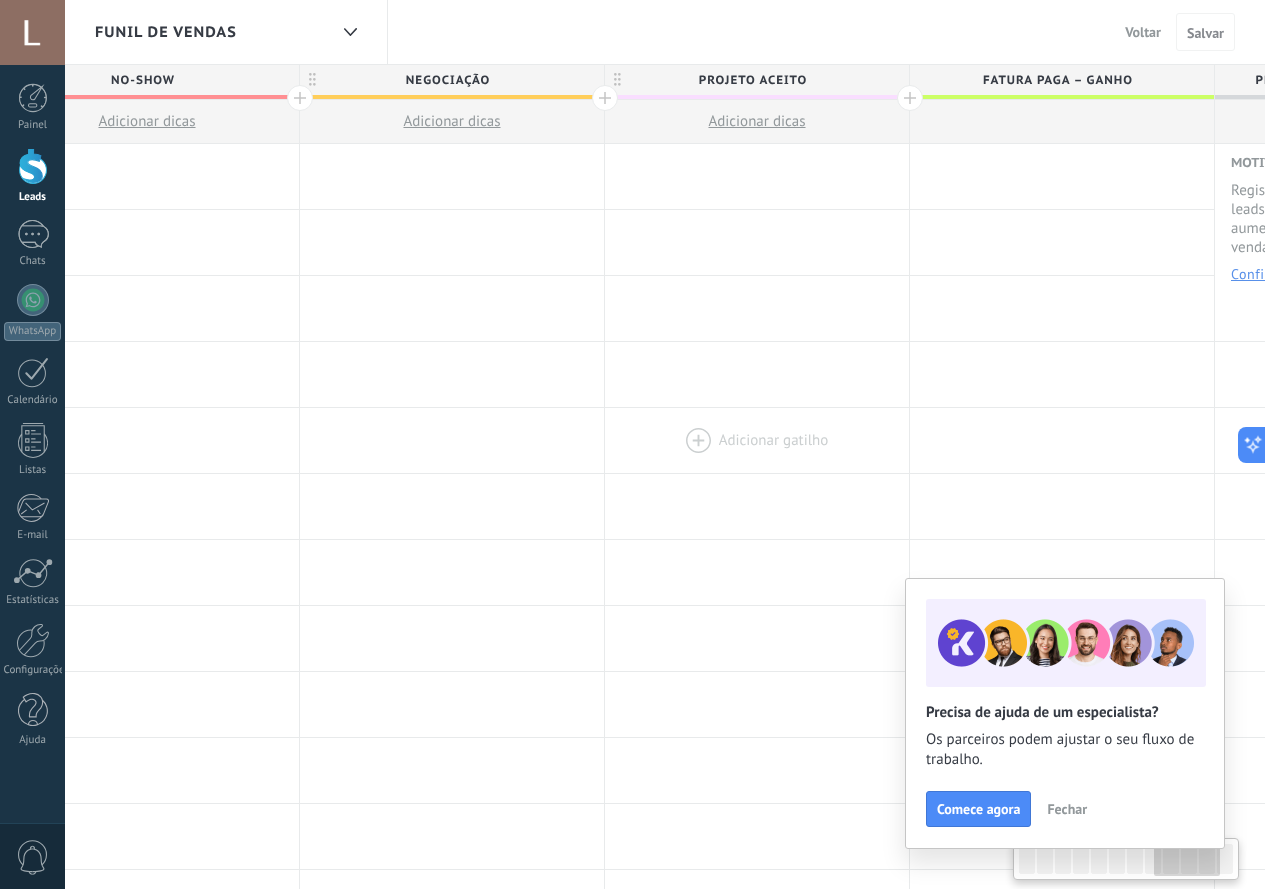 drag, startPoint x: 802, startPoint y: 418, endPoint x: 676, endPoint y: 410, distance: 126.253716 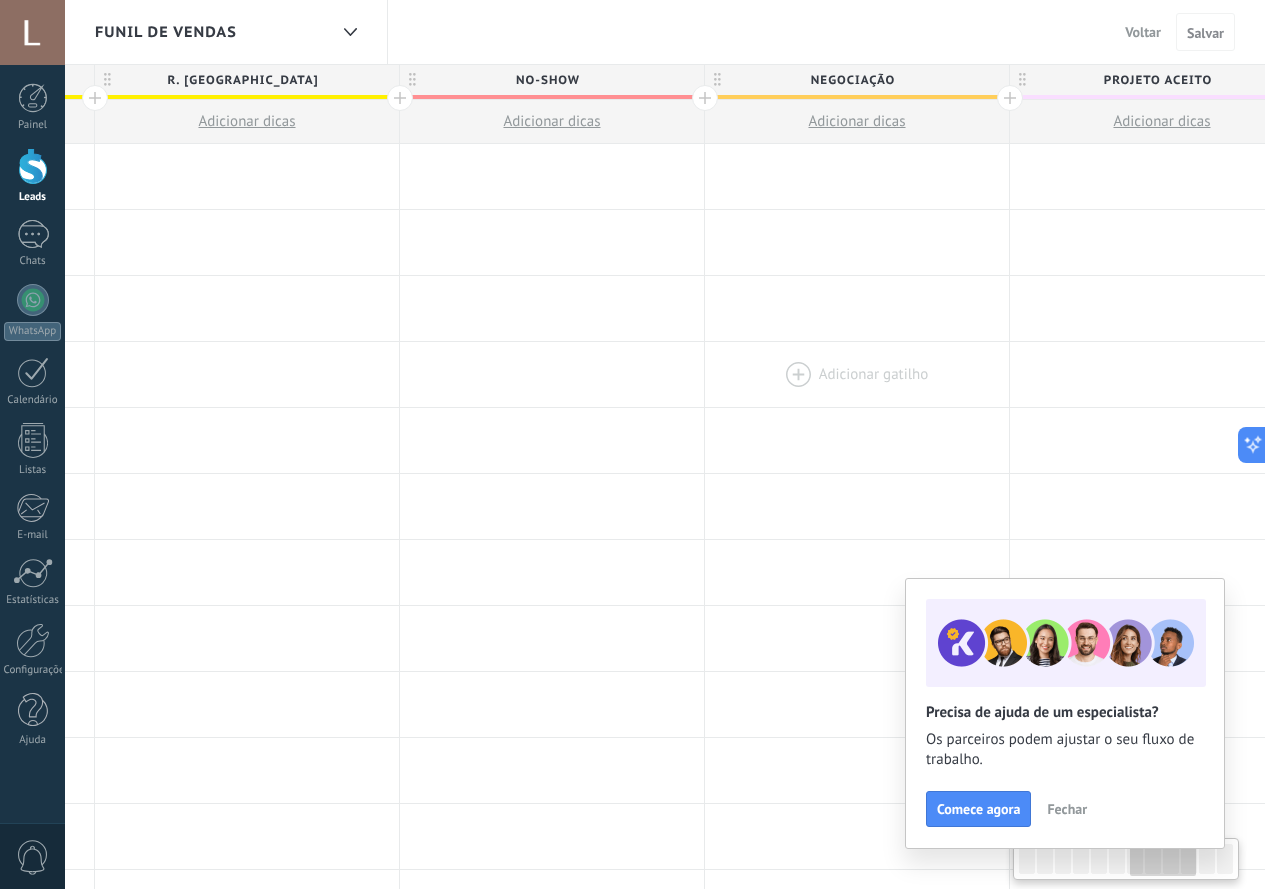 drag, startPoint x: 655, startPoint y: 424, endPoint x: 970, endPoint y: 408, distance: 315.4061 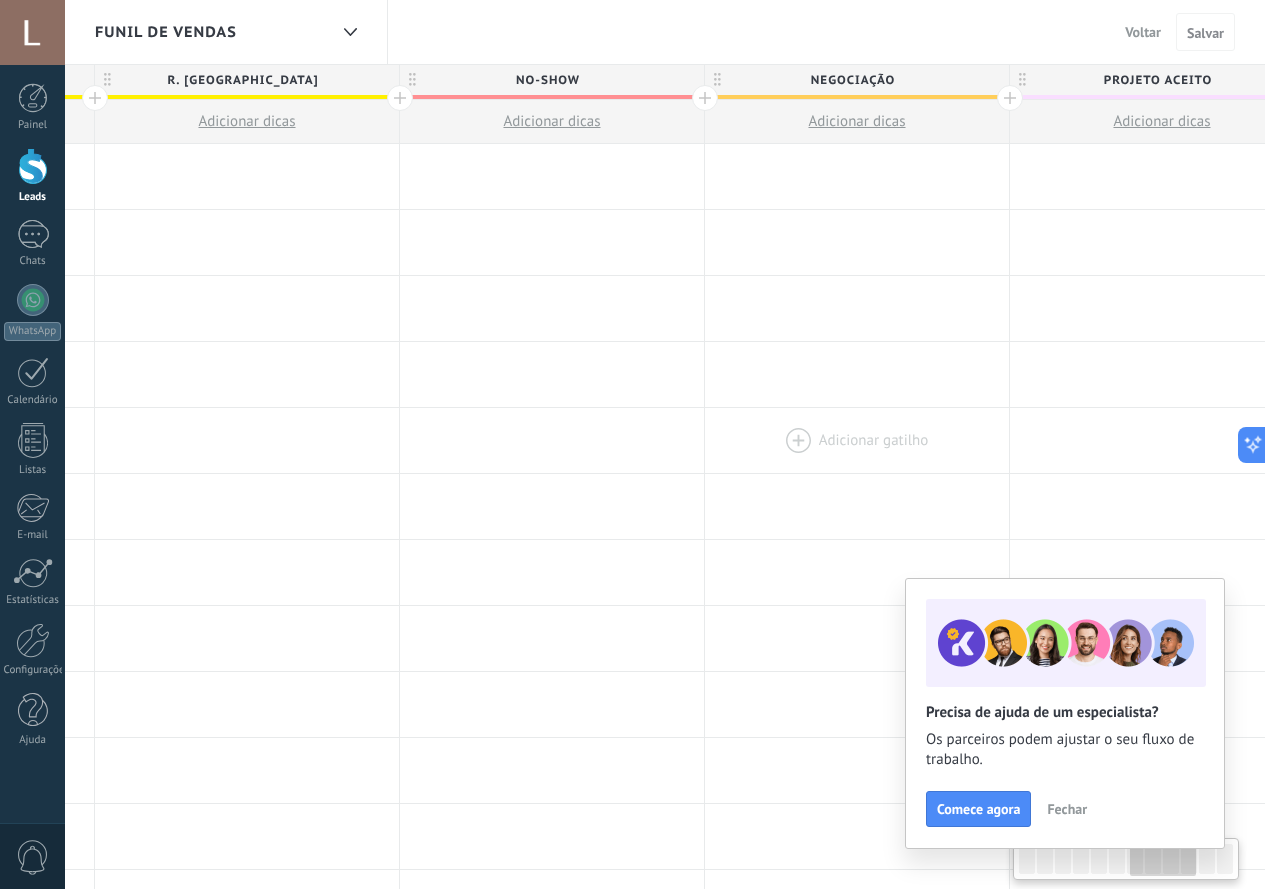 click on "Adicionar gatilho Adicionar gatilho Adicionar gatilho Adicionar gatilho Adicionar gatilho Adicionar gatilho Adicionar gatilho Adicionar gatilho Adicionar gatilho Adicionar gatilho Adicionar gatilho Adicionar gatilho" at bounding box center (95, 375) 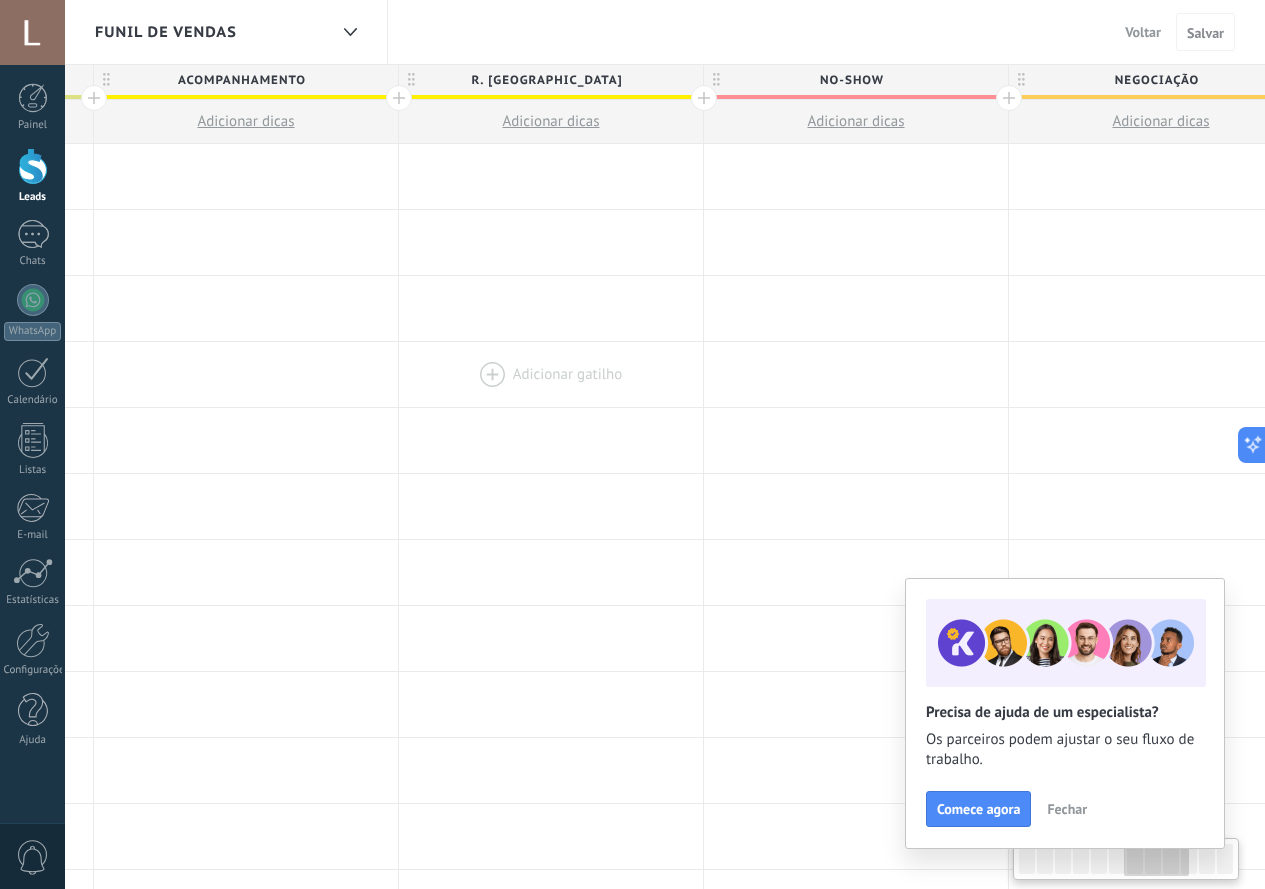 drag, startPoint x: 487, startPoint y: 372, endPoint x: 746, endPoint y: 364, distance: 259.12354 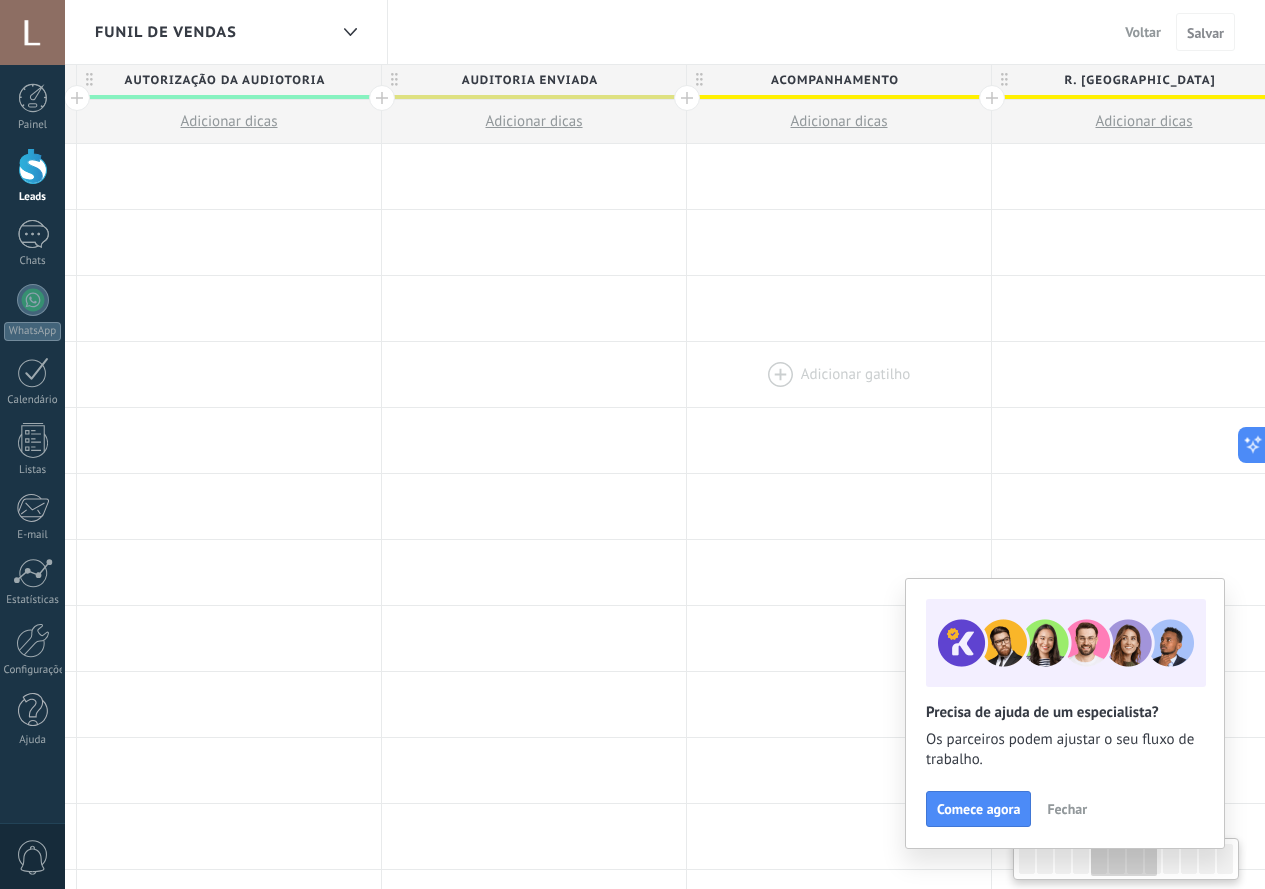 drag, startPoint x: 558, startPoint y: 351, endPoint x: 875, endPoint y: 384, distance: 318.71304 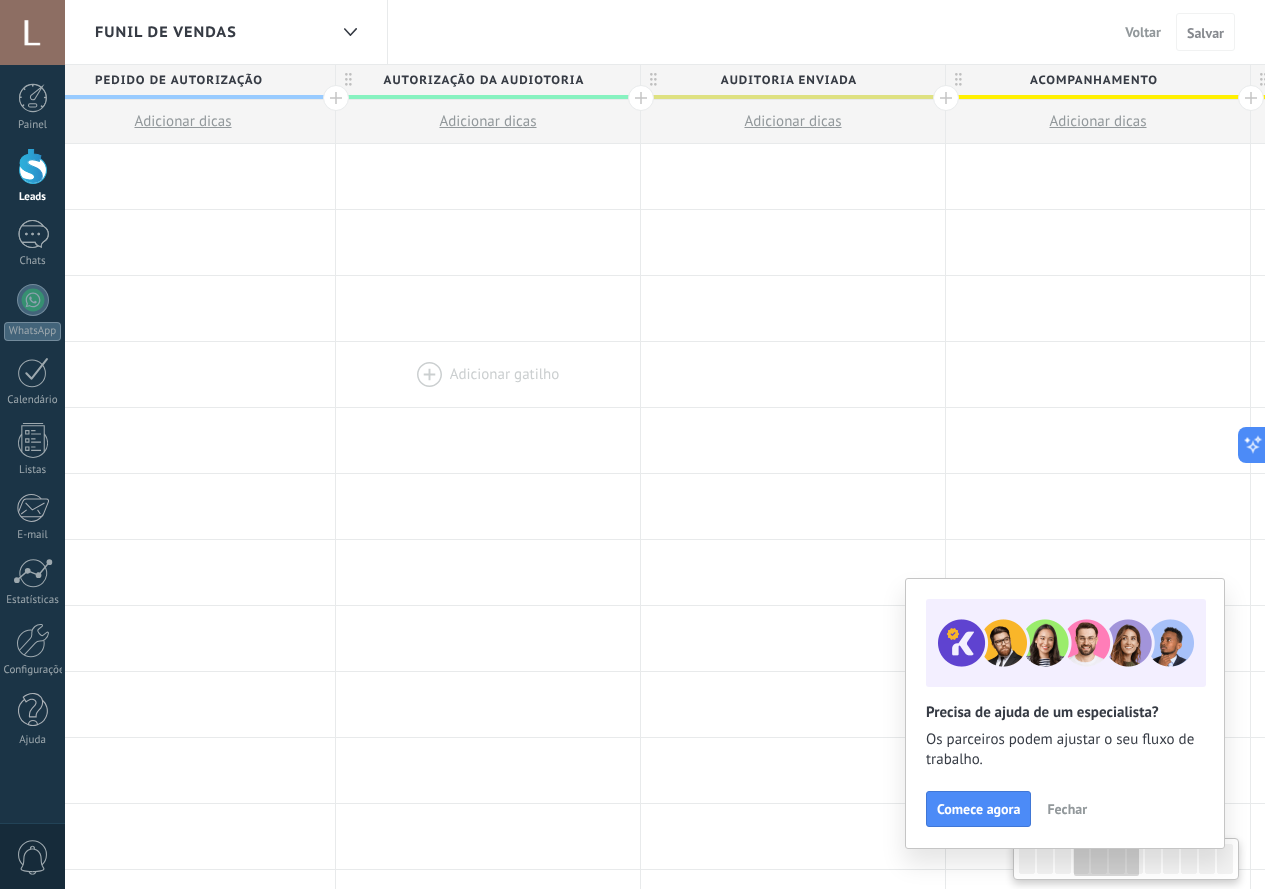 drag, startPoint x: 516, startPoint y: 395, endPoint x: 716, endPoint y: 351, distance: 204.7828 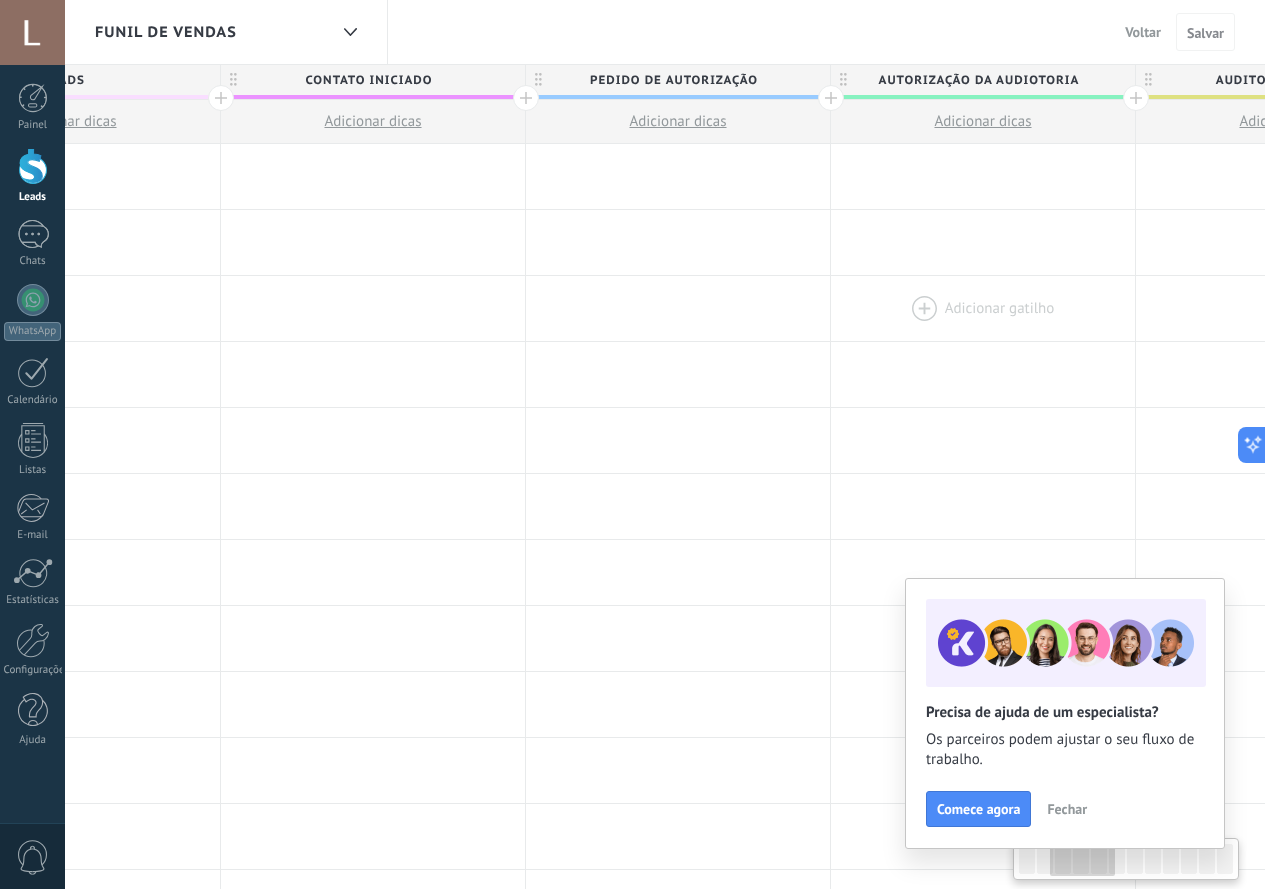 drag, startPoint x: 661, startPoint y: 317, endPoint x: 978, endPoint y: 288, distance: 318.32373 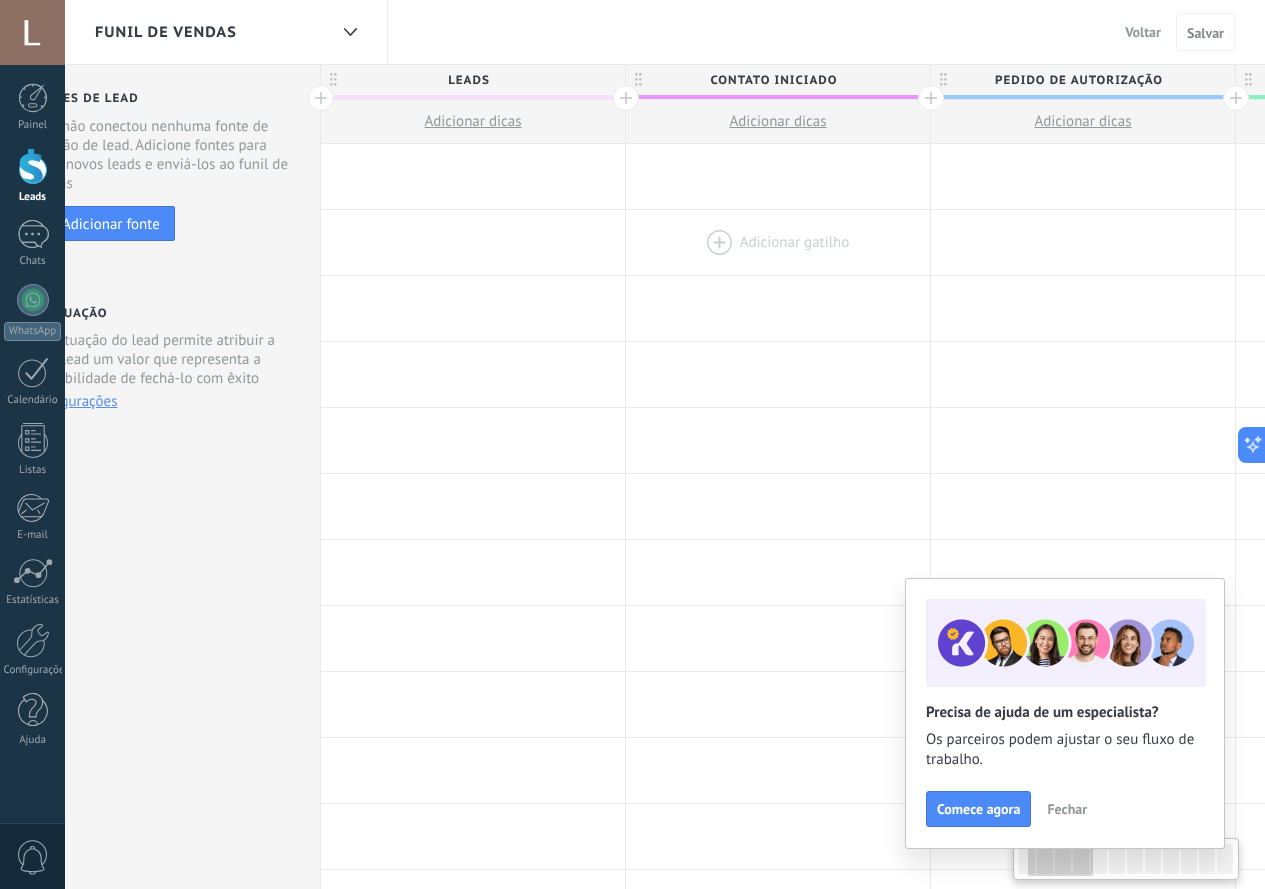 drag, startPoint x: 803, startPoint y: 248, endPoint x: 906, endPoint y: 246, distance: 103.01942 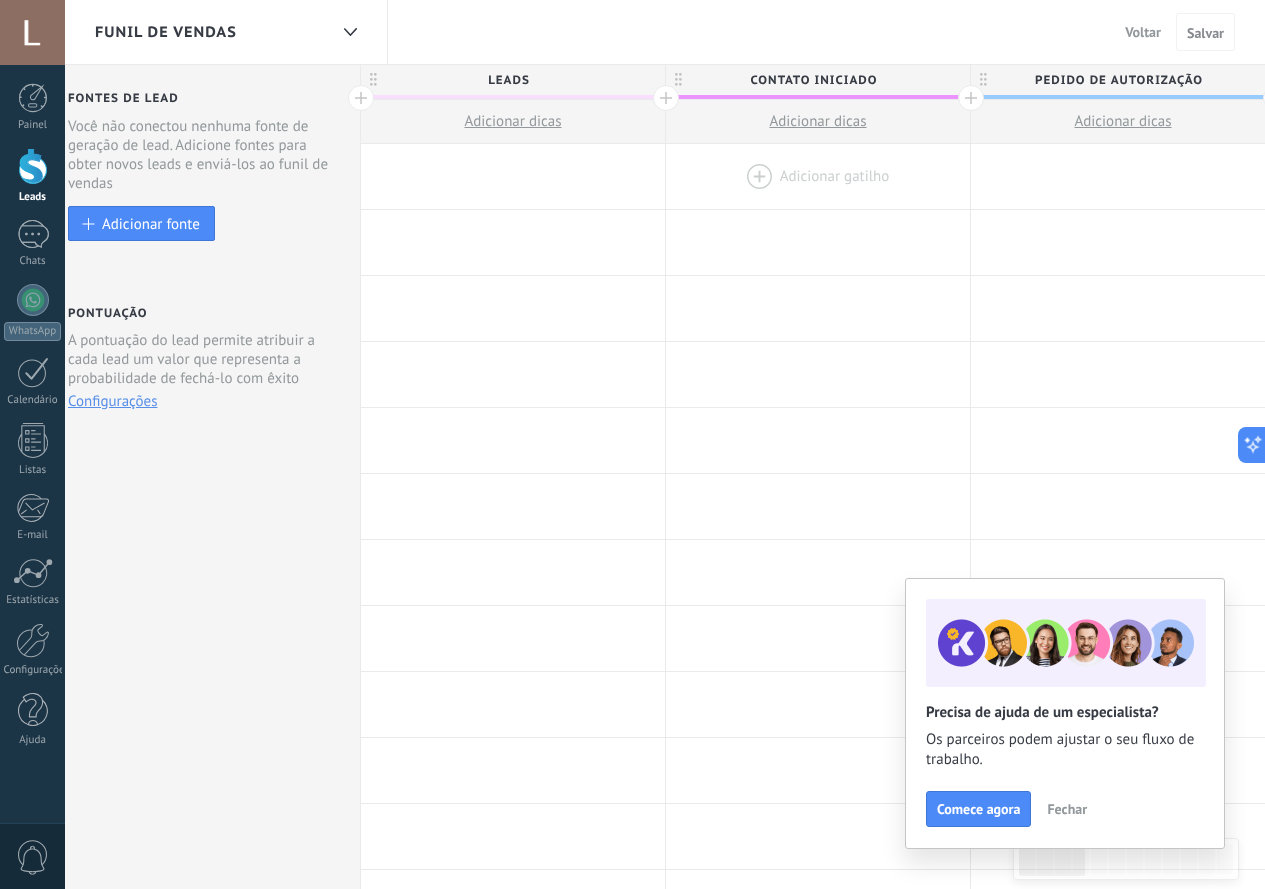 click at bounding box center [818, 176] 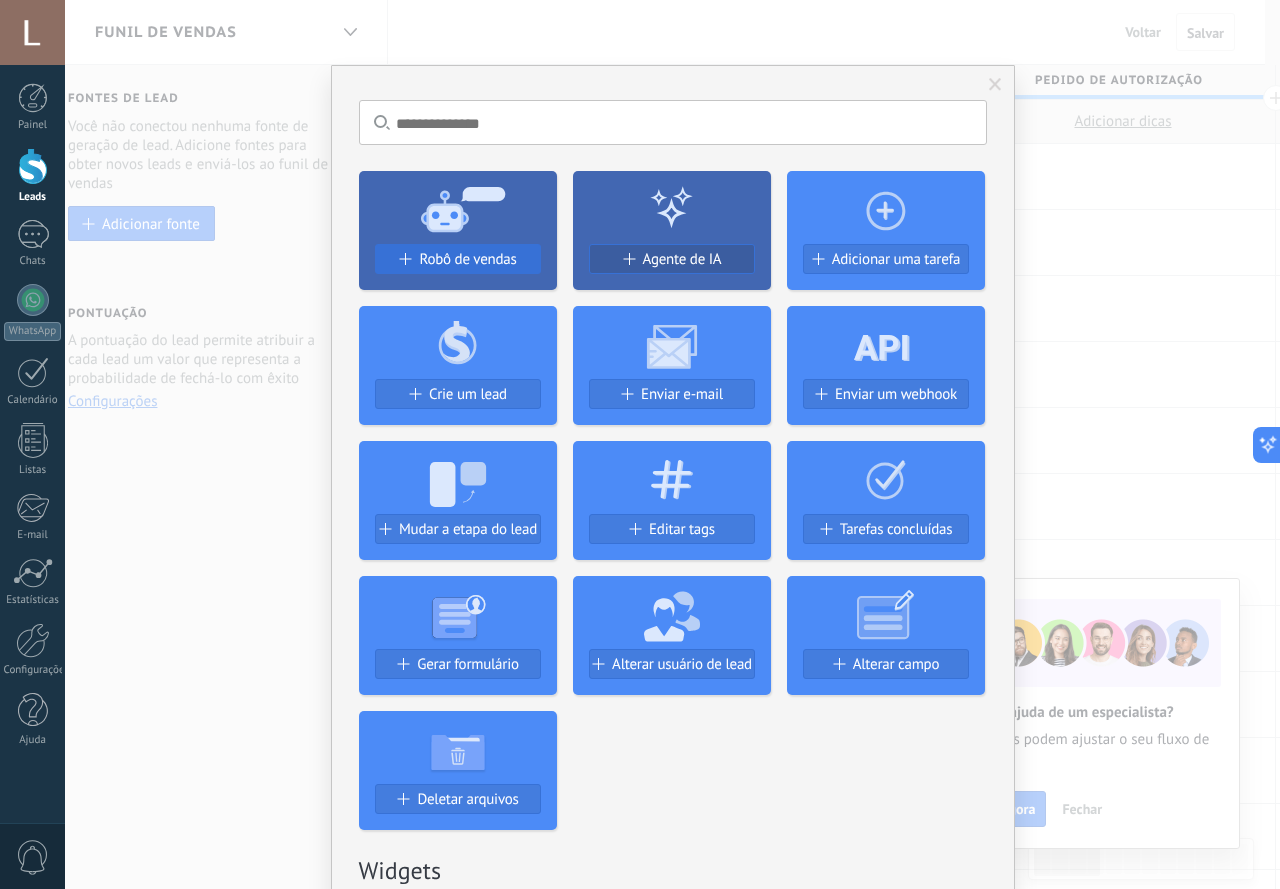 click on "Robô de vendas" at bounding box center (467, 259) 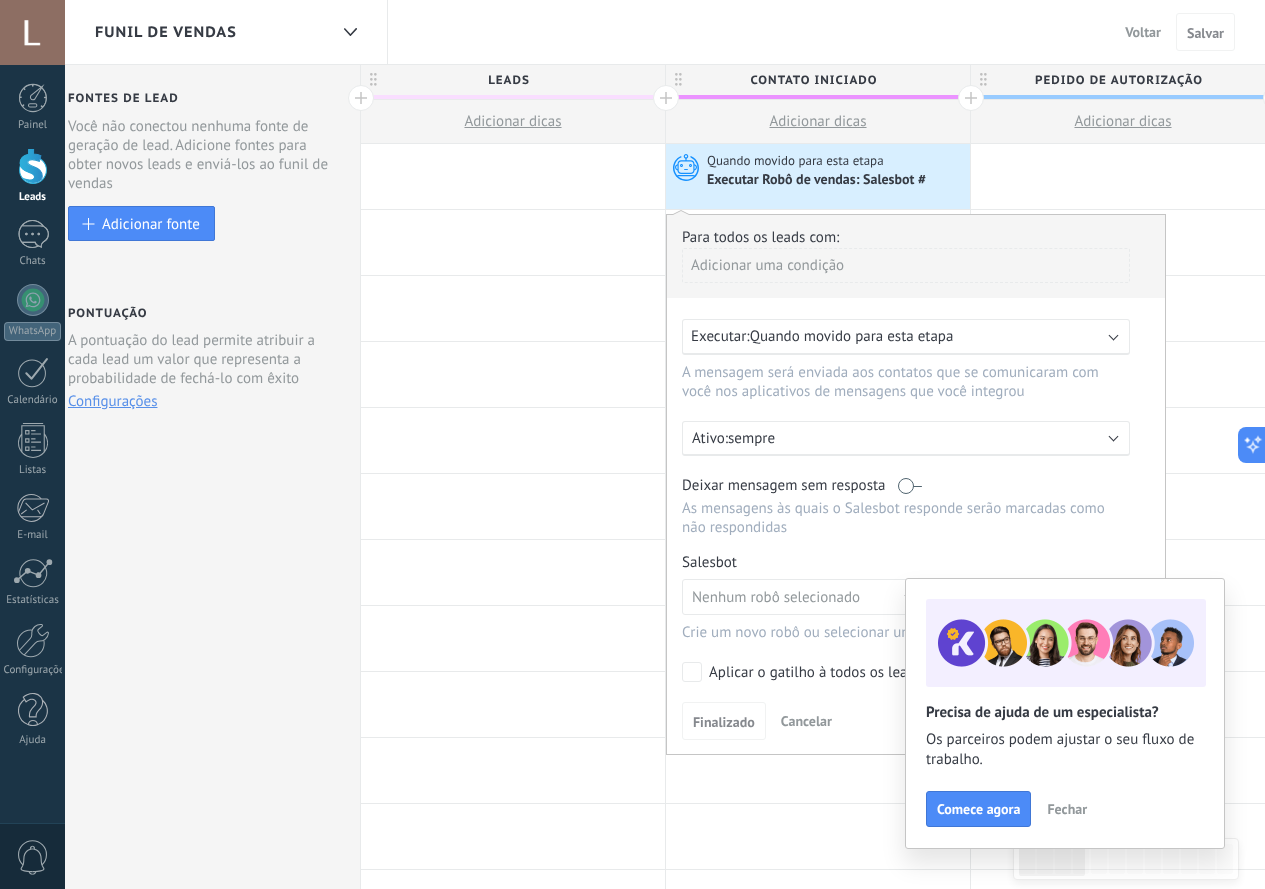 scroll, scrollTop: 200, scrollLeft: 0, axis: vertical 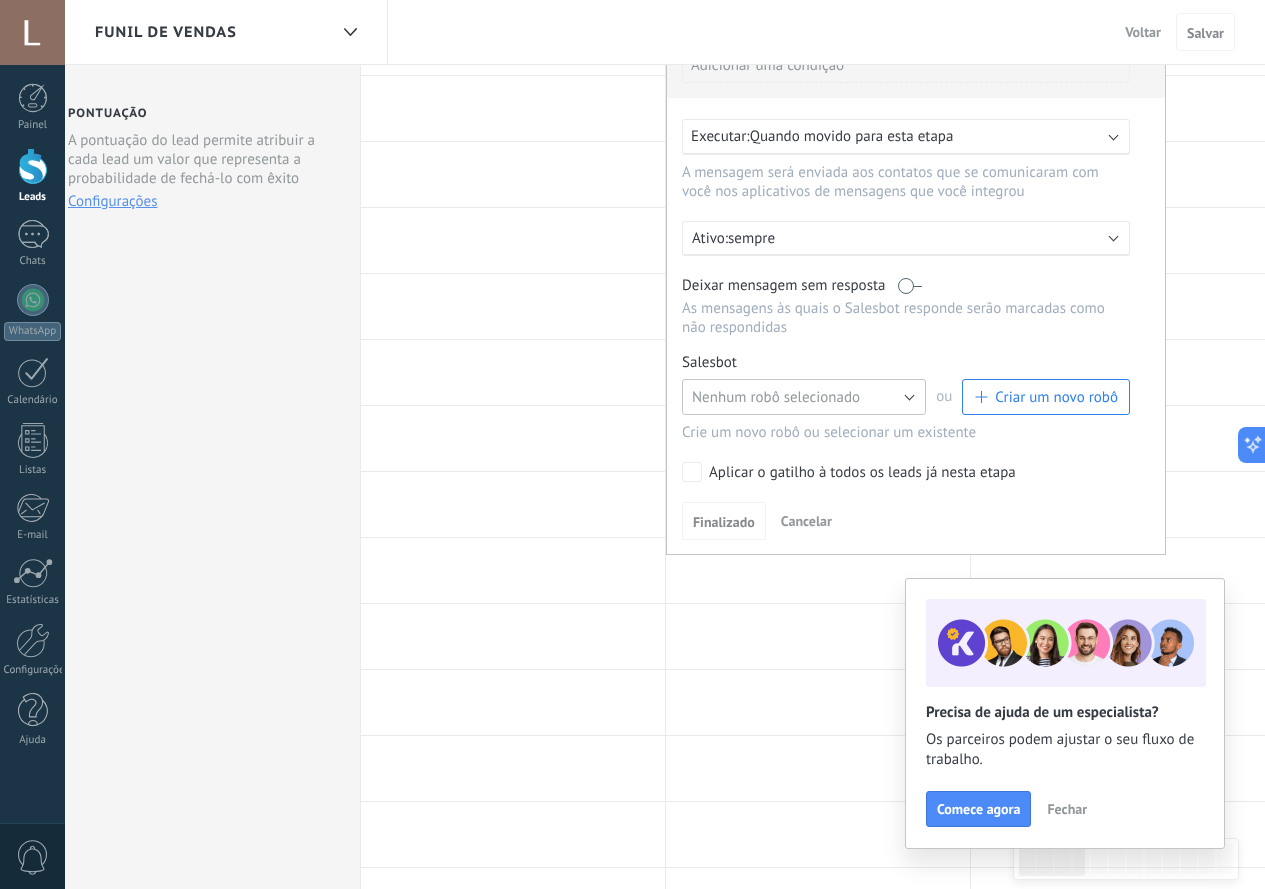 click on "Nenhum robô selecionado" at bounding box center (804, 397) 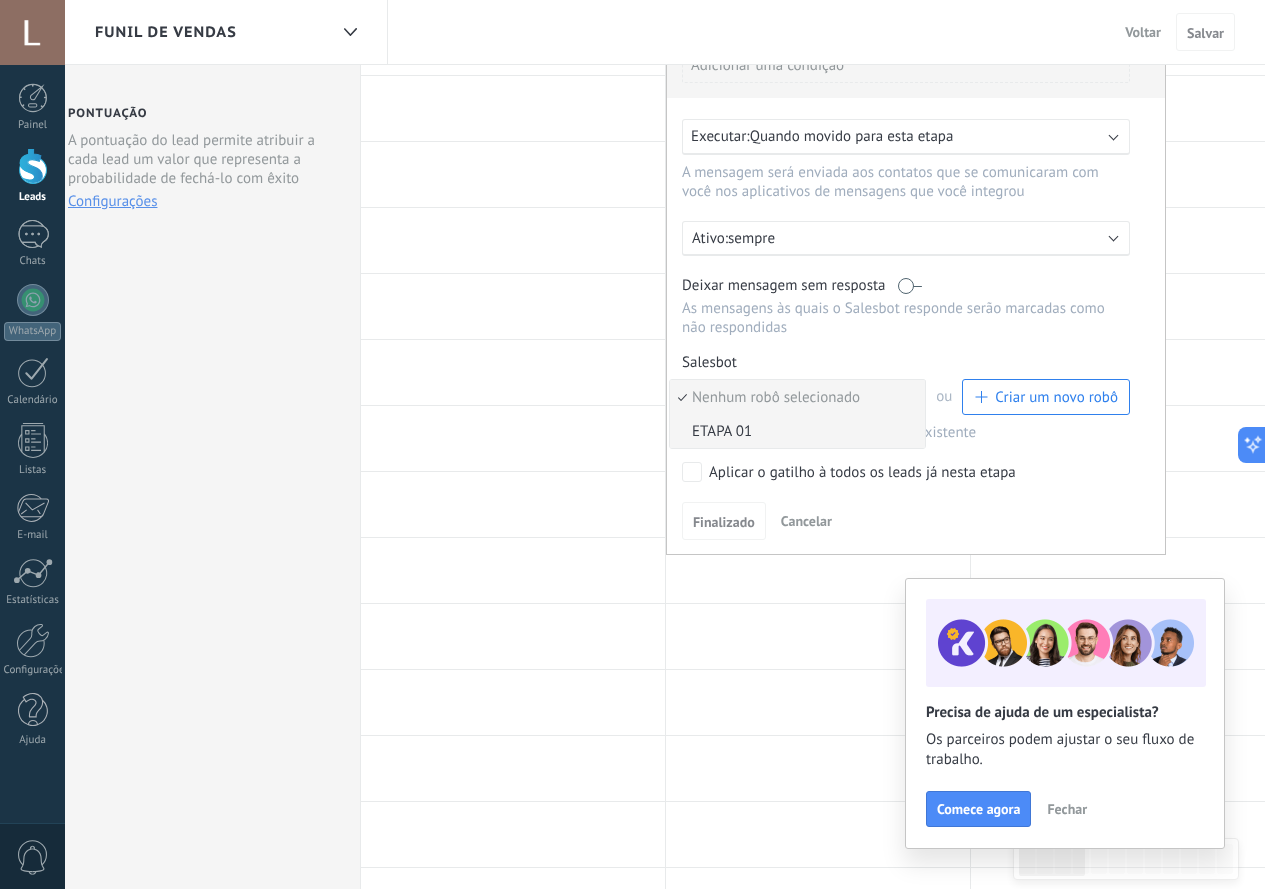 click on "ETAPA 01" at bounding box center [794, 431] 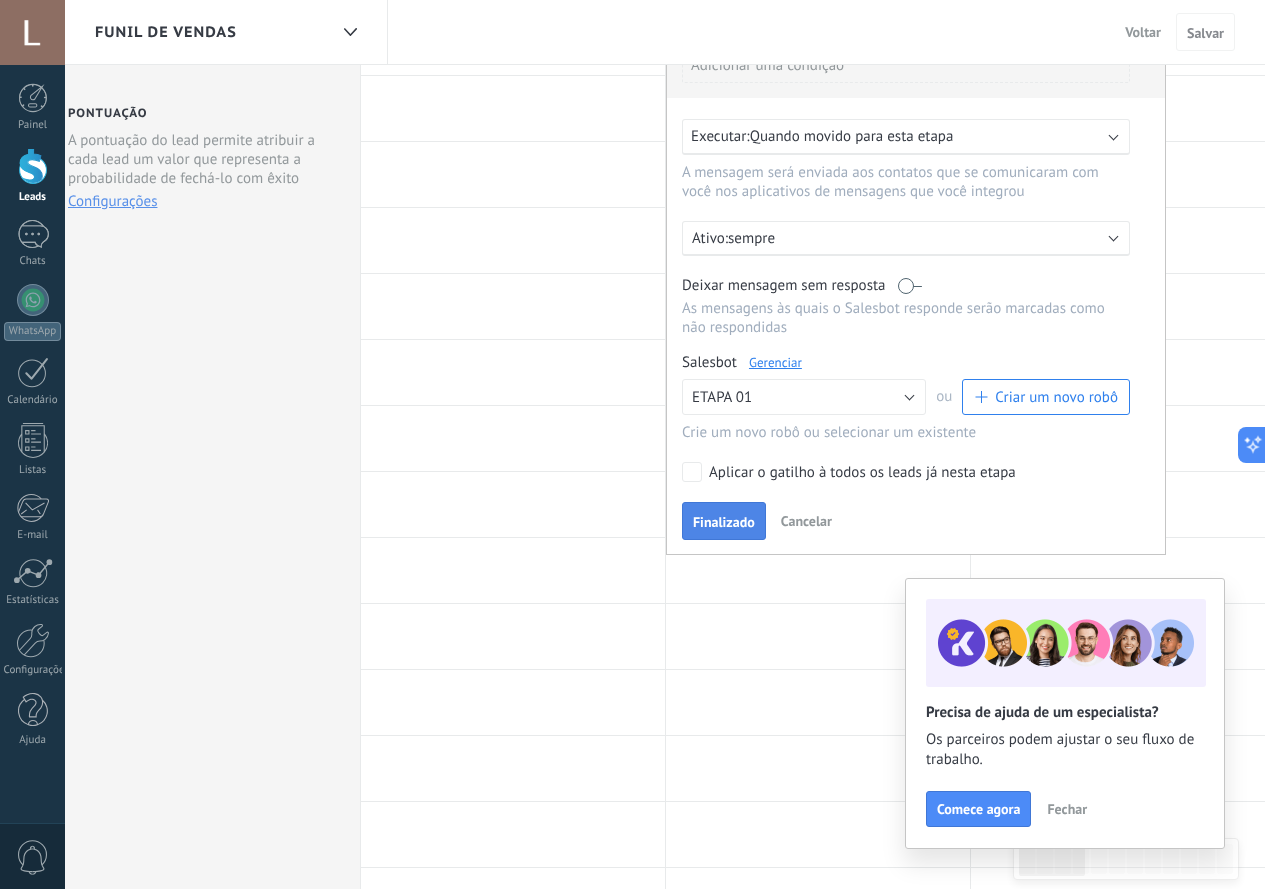 click on "Finalizado" at bounding box center [724, 522] 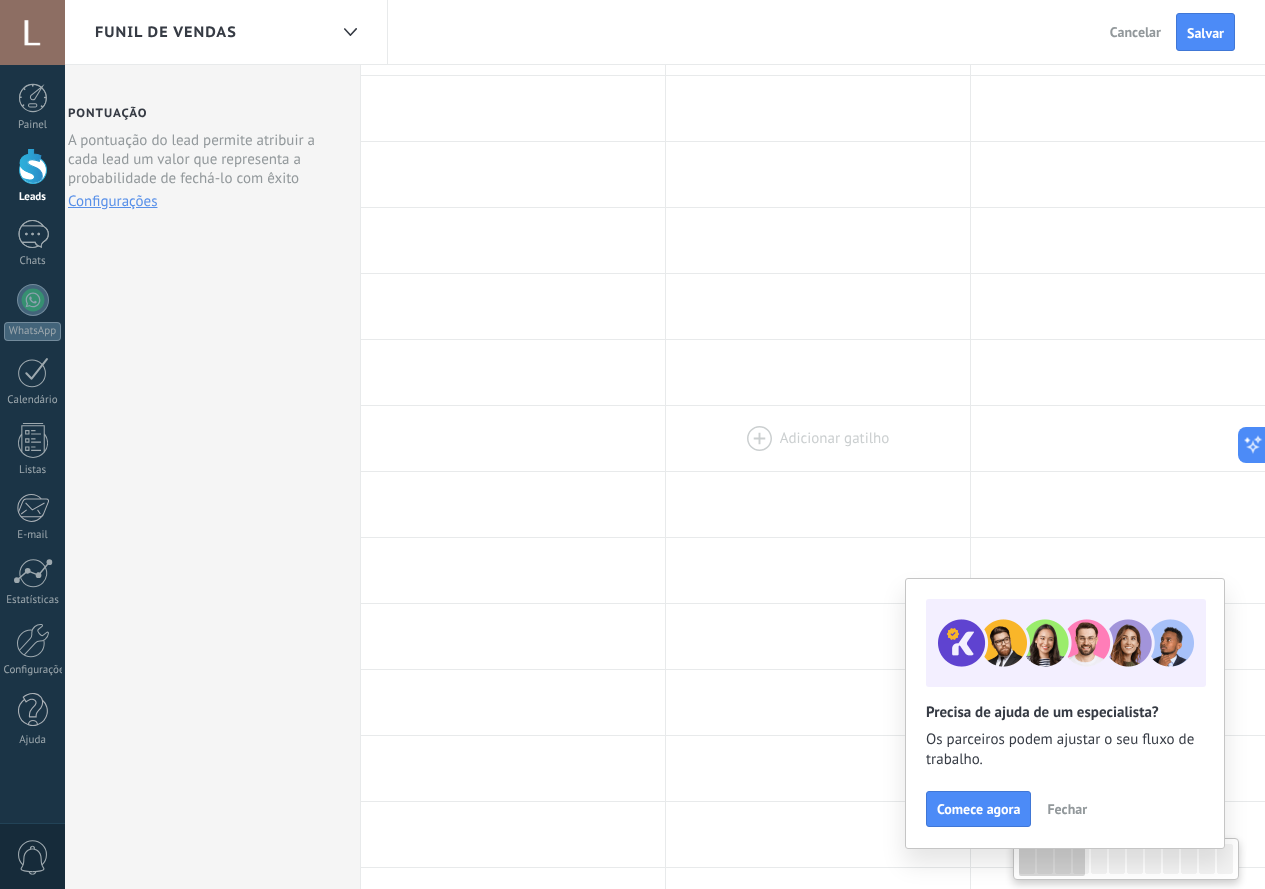 scroll, scrollTop: 0, scrollLeft: 0, axis: both 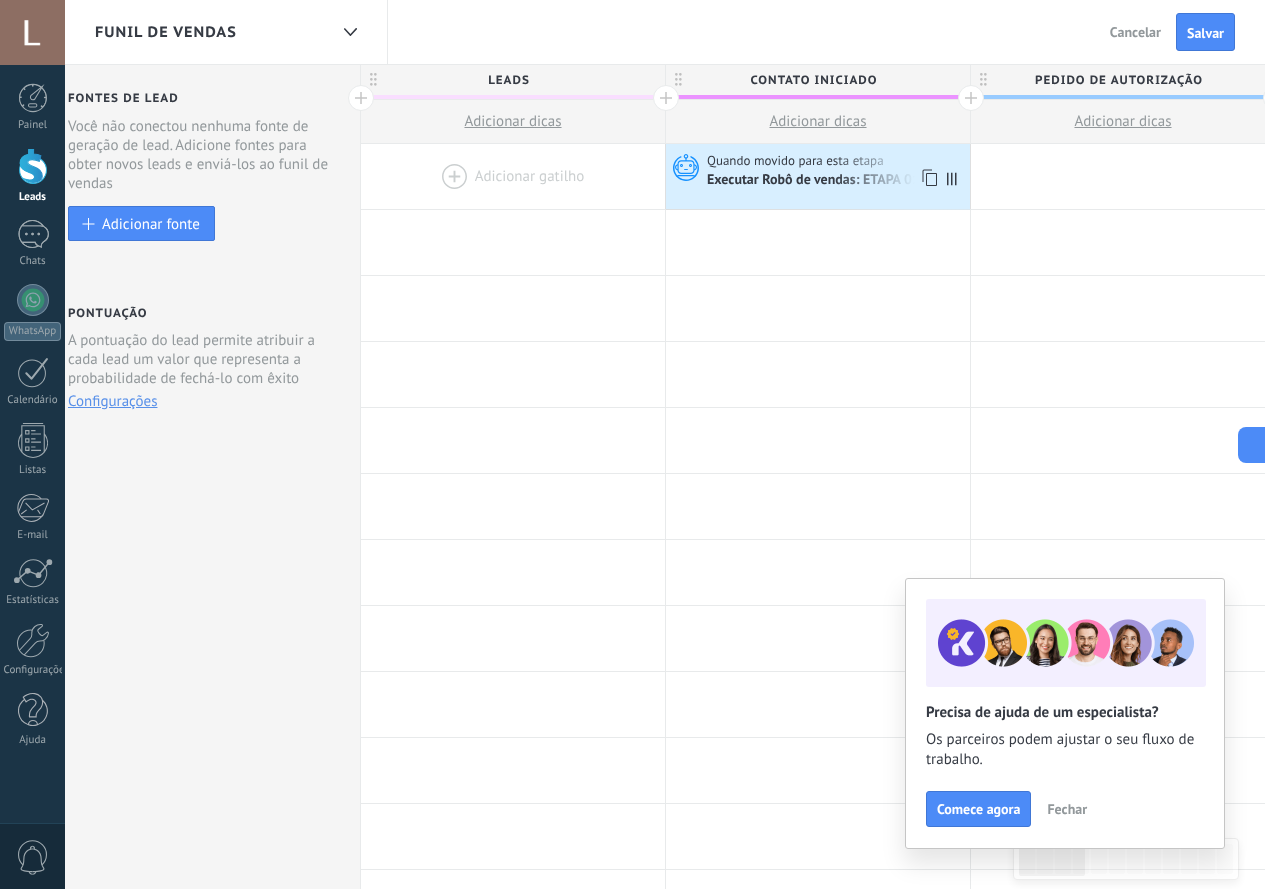 click on "Quando movido para esta etapa" at bounding box center [797, 161] 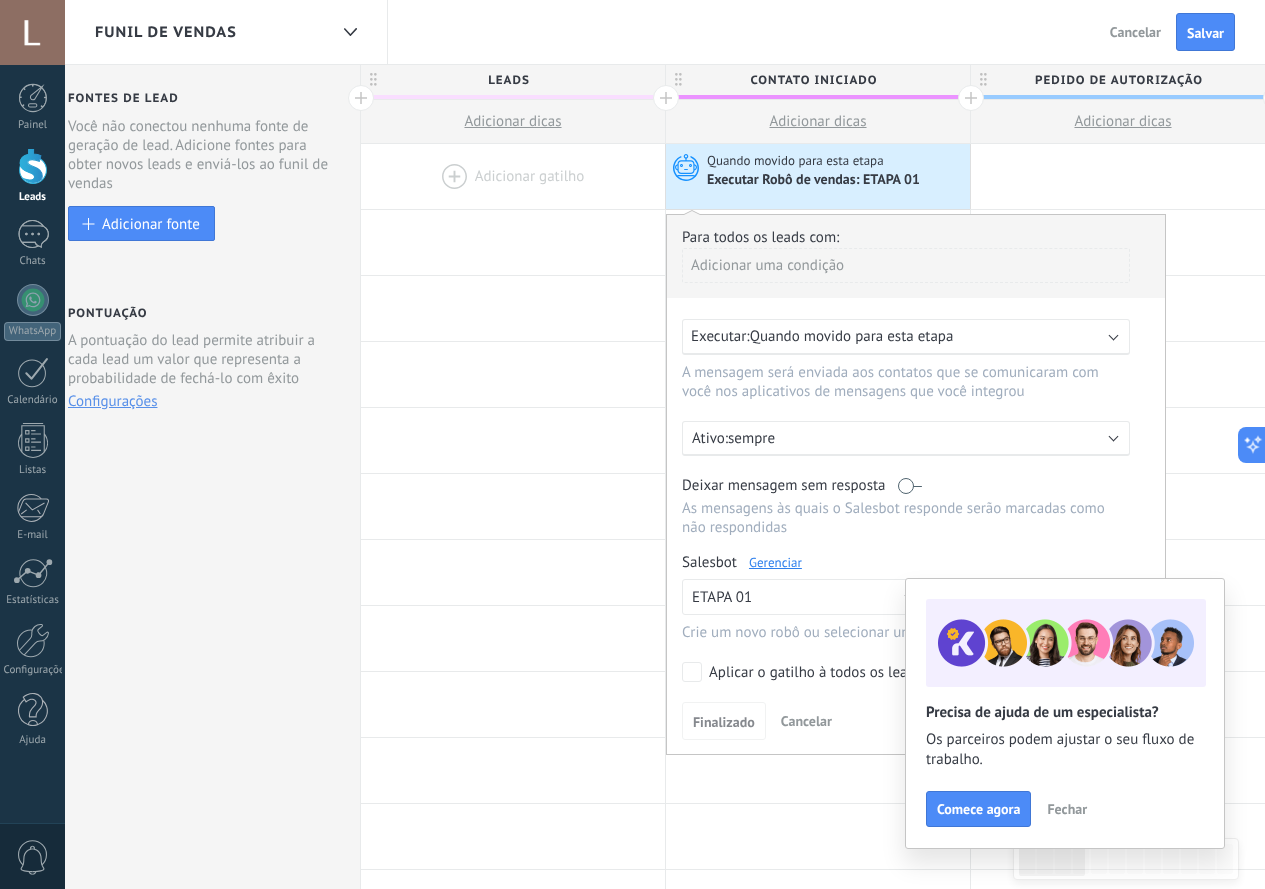 click on "sempre" at bounding box center [903, 438] 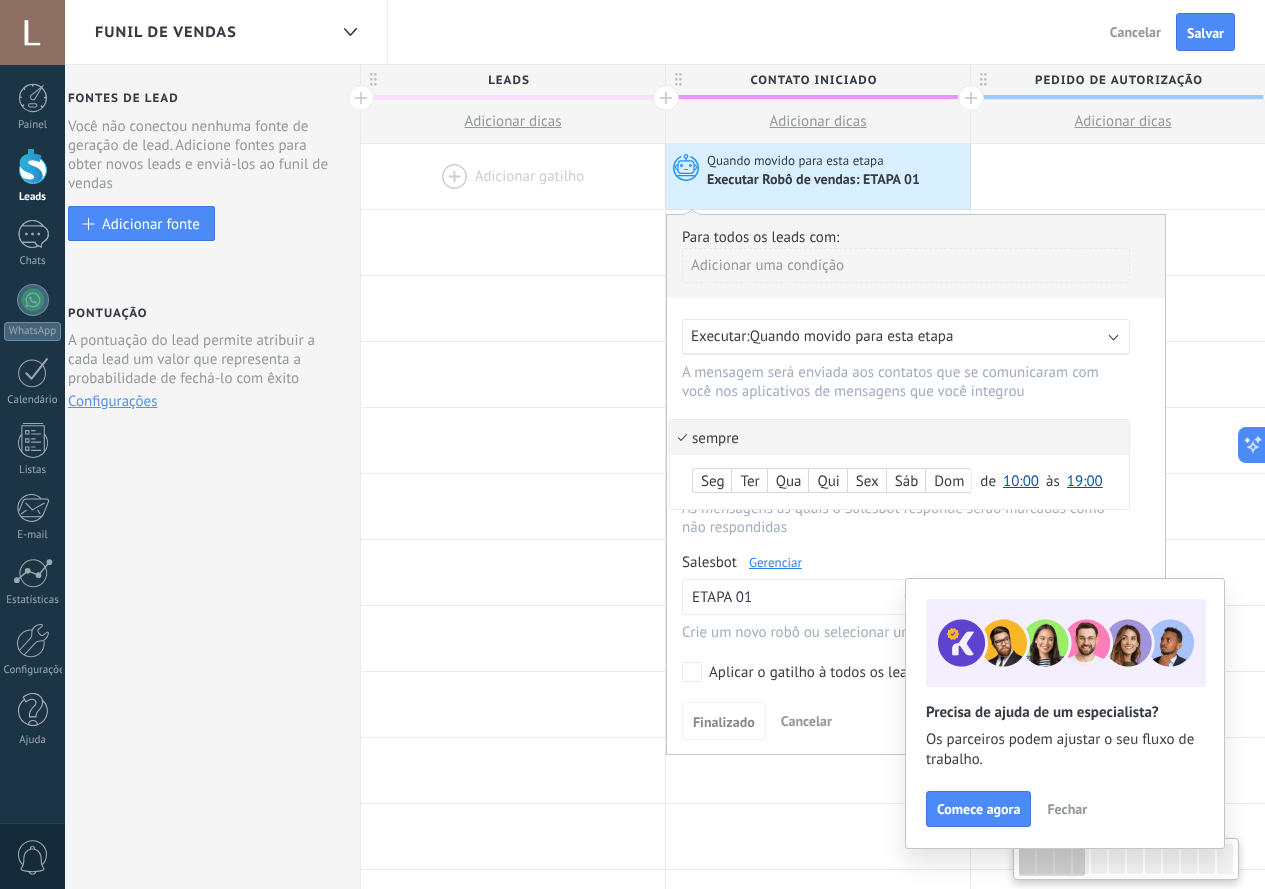 click at bounding box center [916, 484] 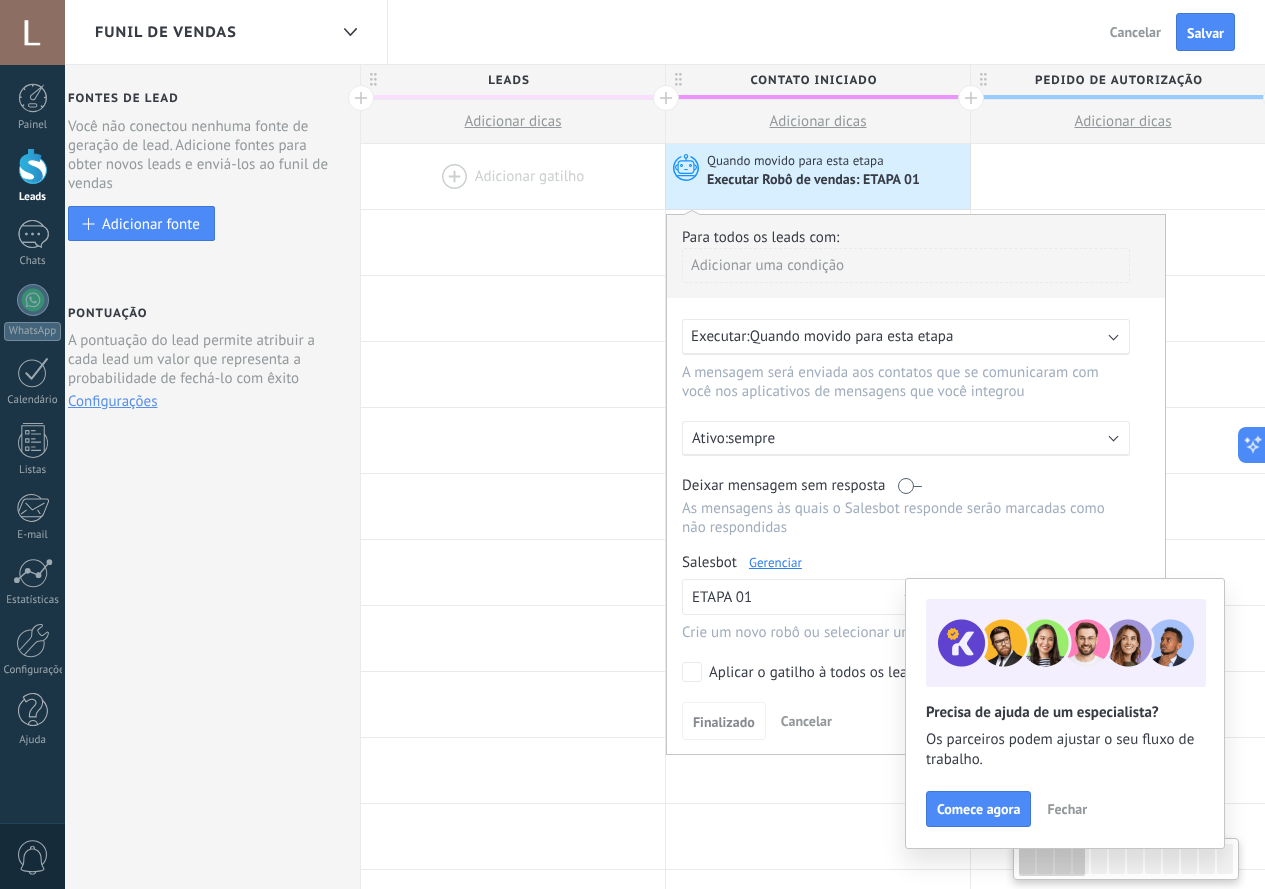 scroll, scrollTop: 100, scrollLeft: 0, axis: vertical 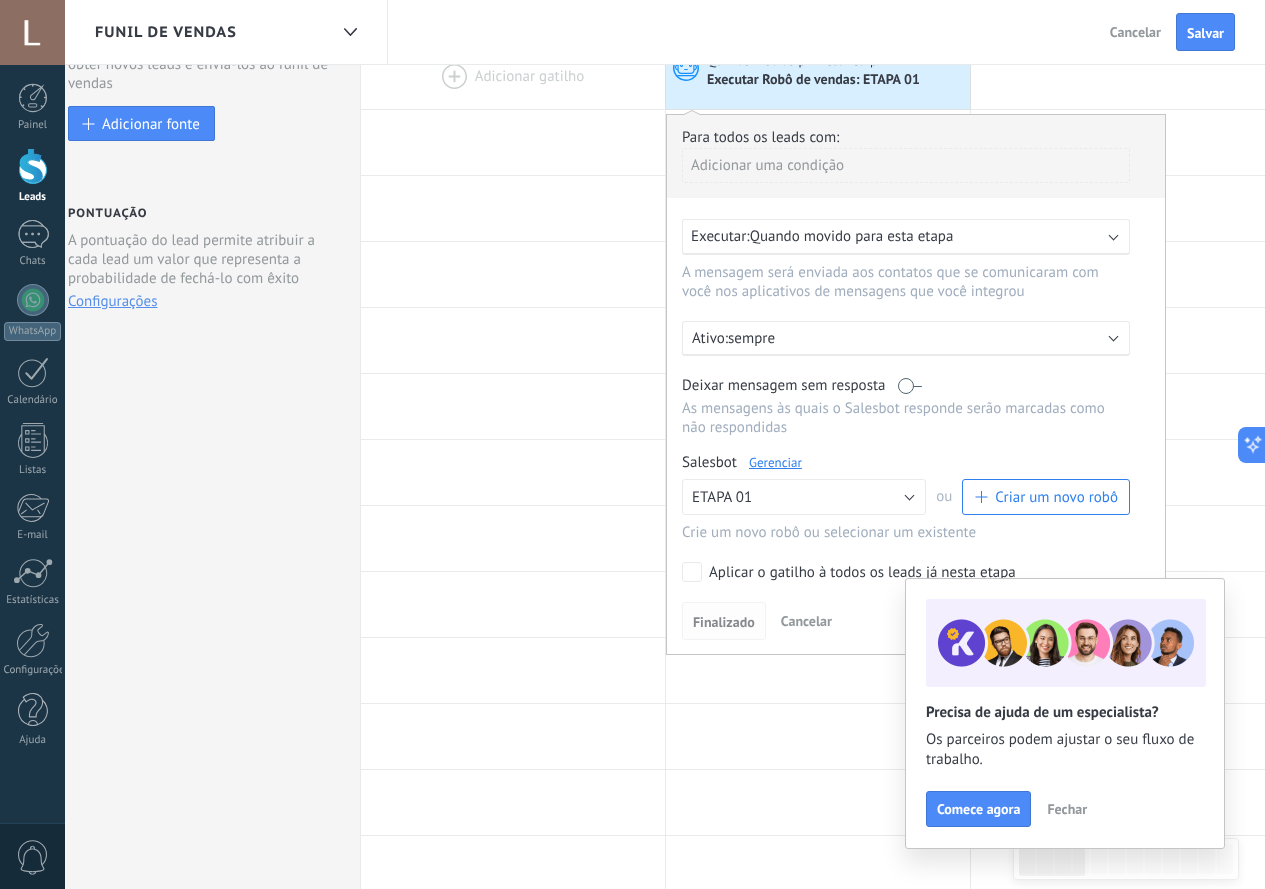 click on "Finalizado" at bounding box center [724, 622] 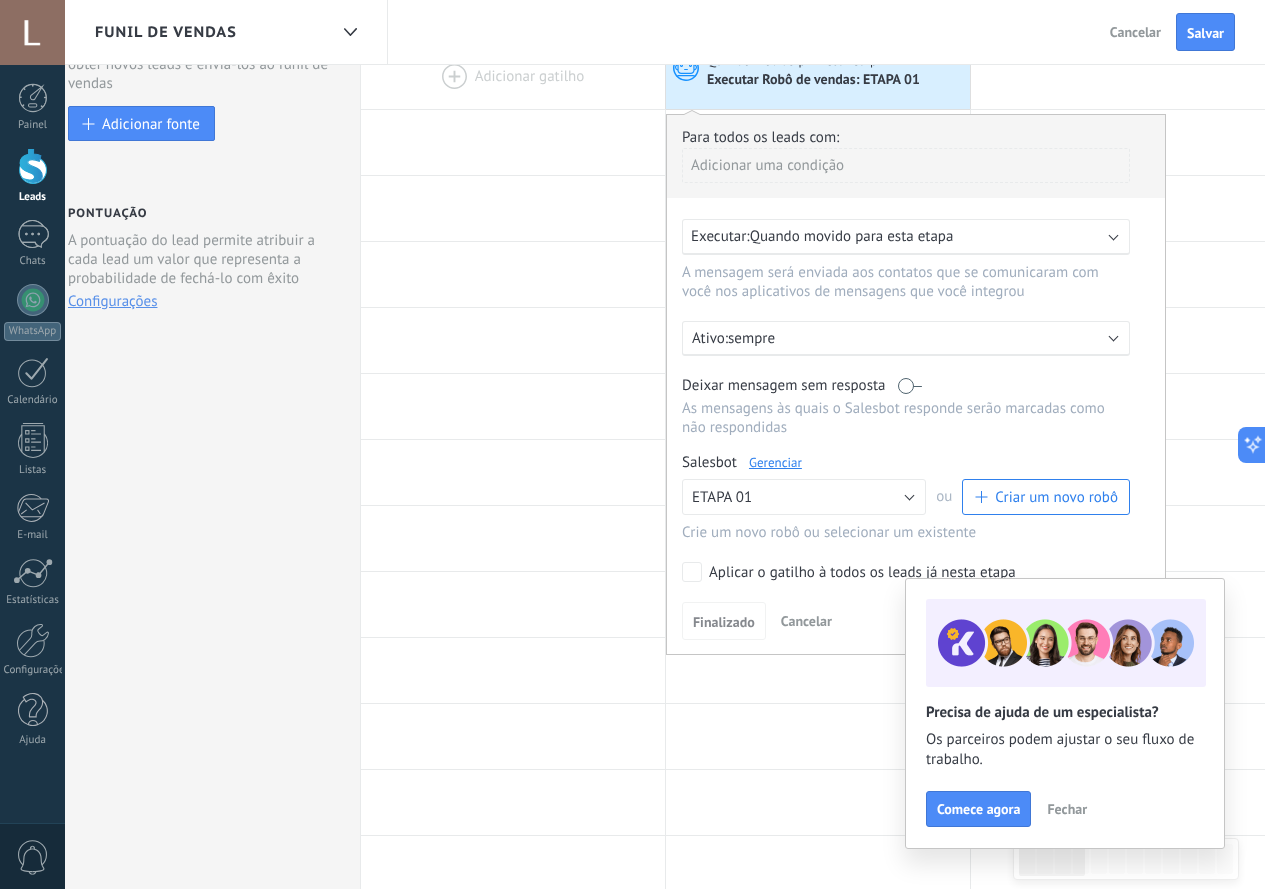 click on "Cancelar" at bounding box center [806, 621] 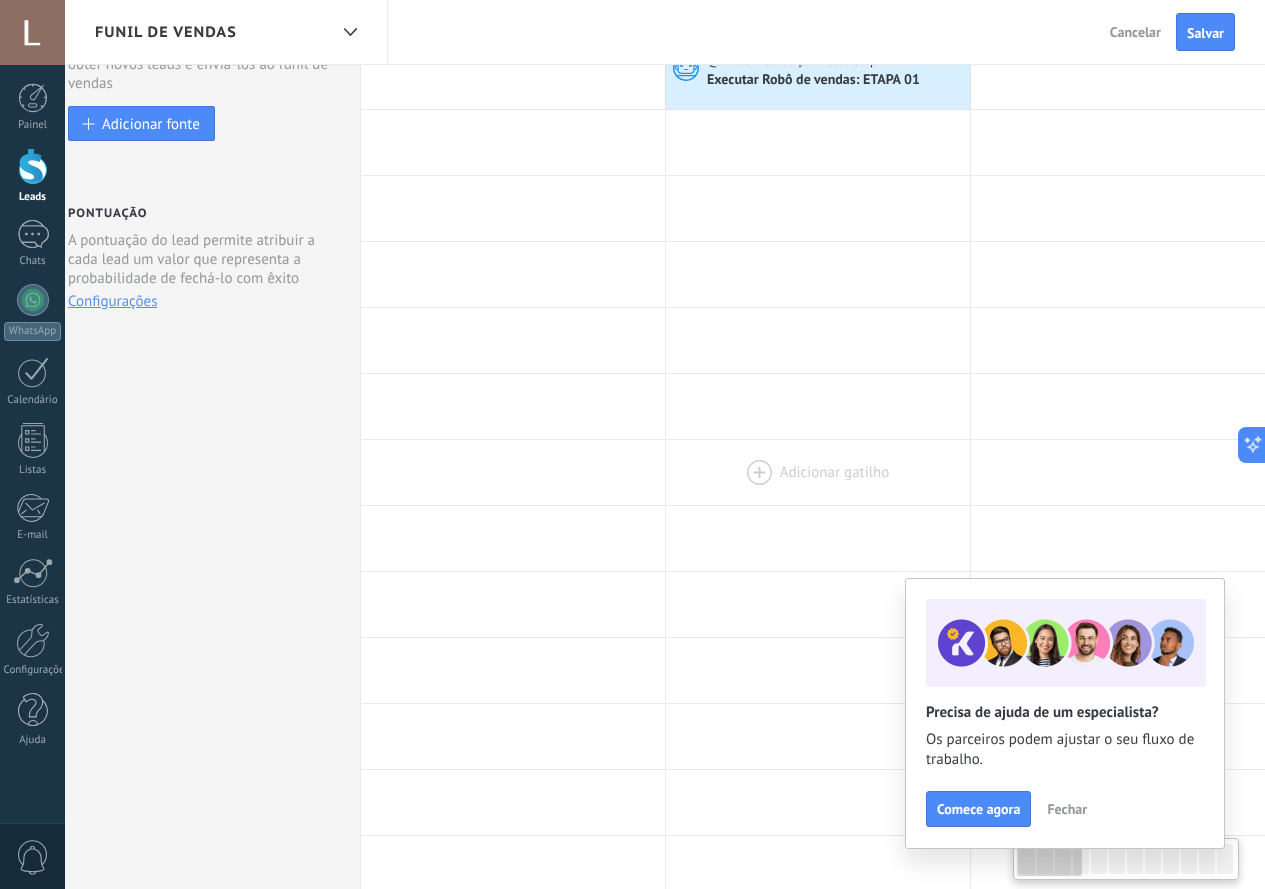 scroll, scrollTop: 0, scrollLeft: 0, axis: both 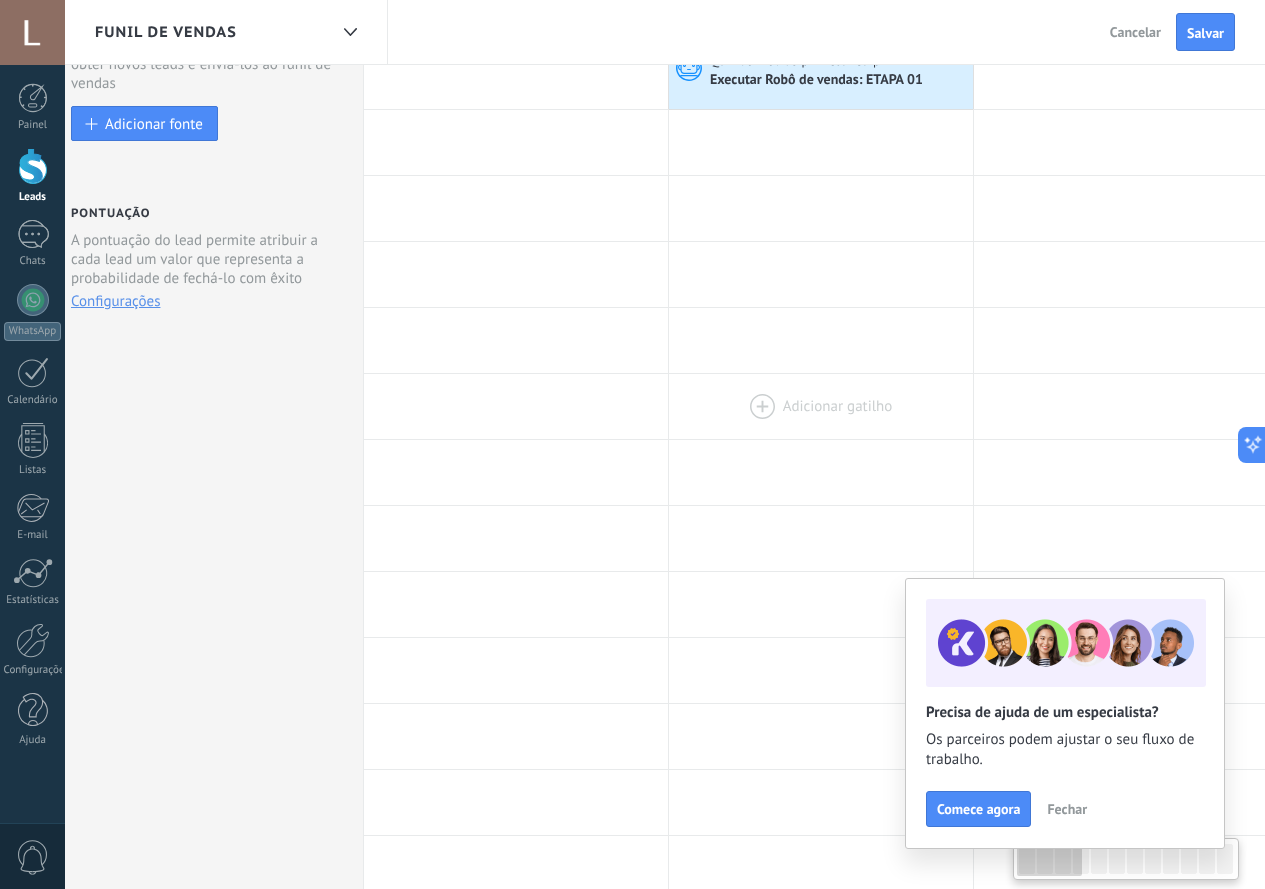 drag, startPoint x: 739, startPoint y: 290, endPoint x: 890, endPoint y: 417, distance: 197.30687 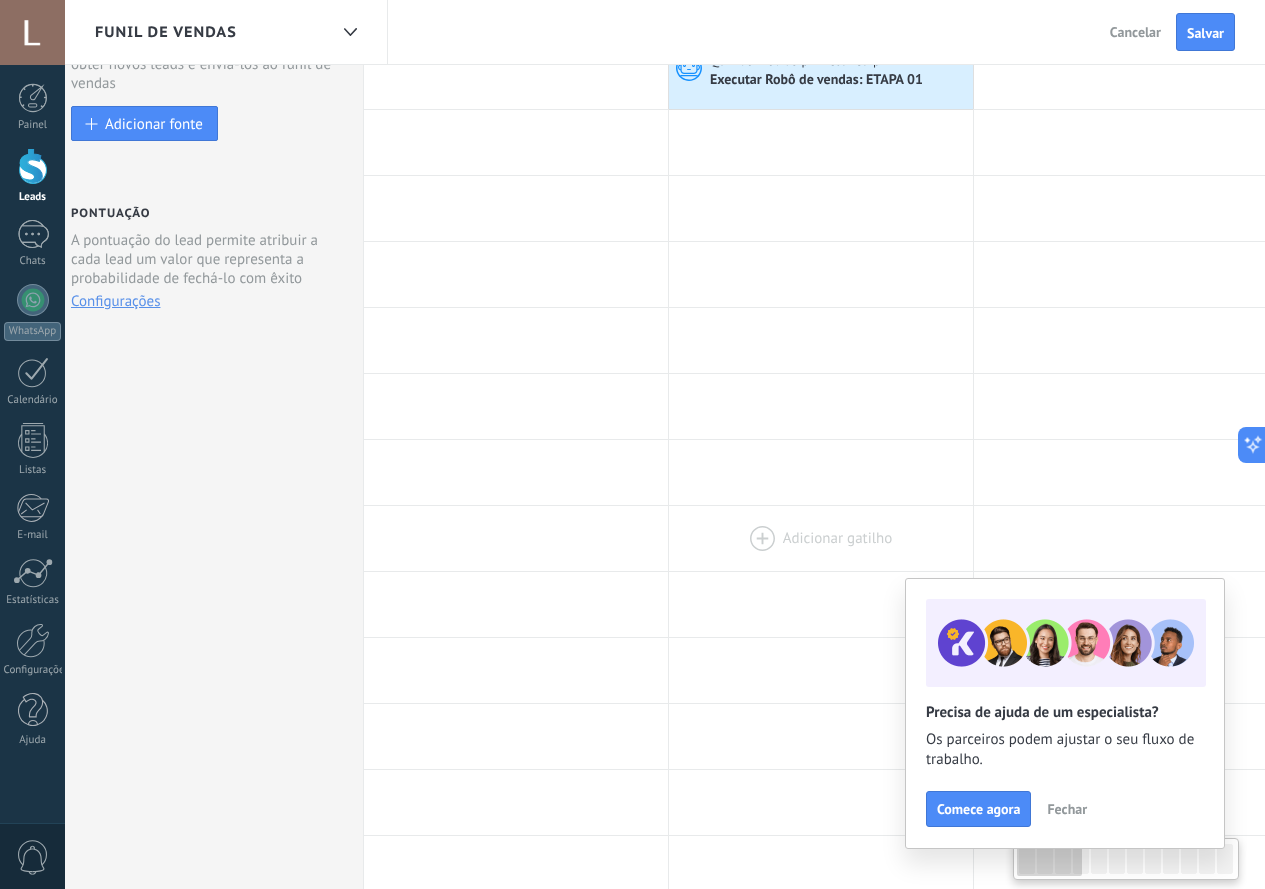 scroll, scrollTop: 0, scrollLeft: 33, axis: horizontal 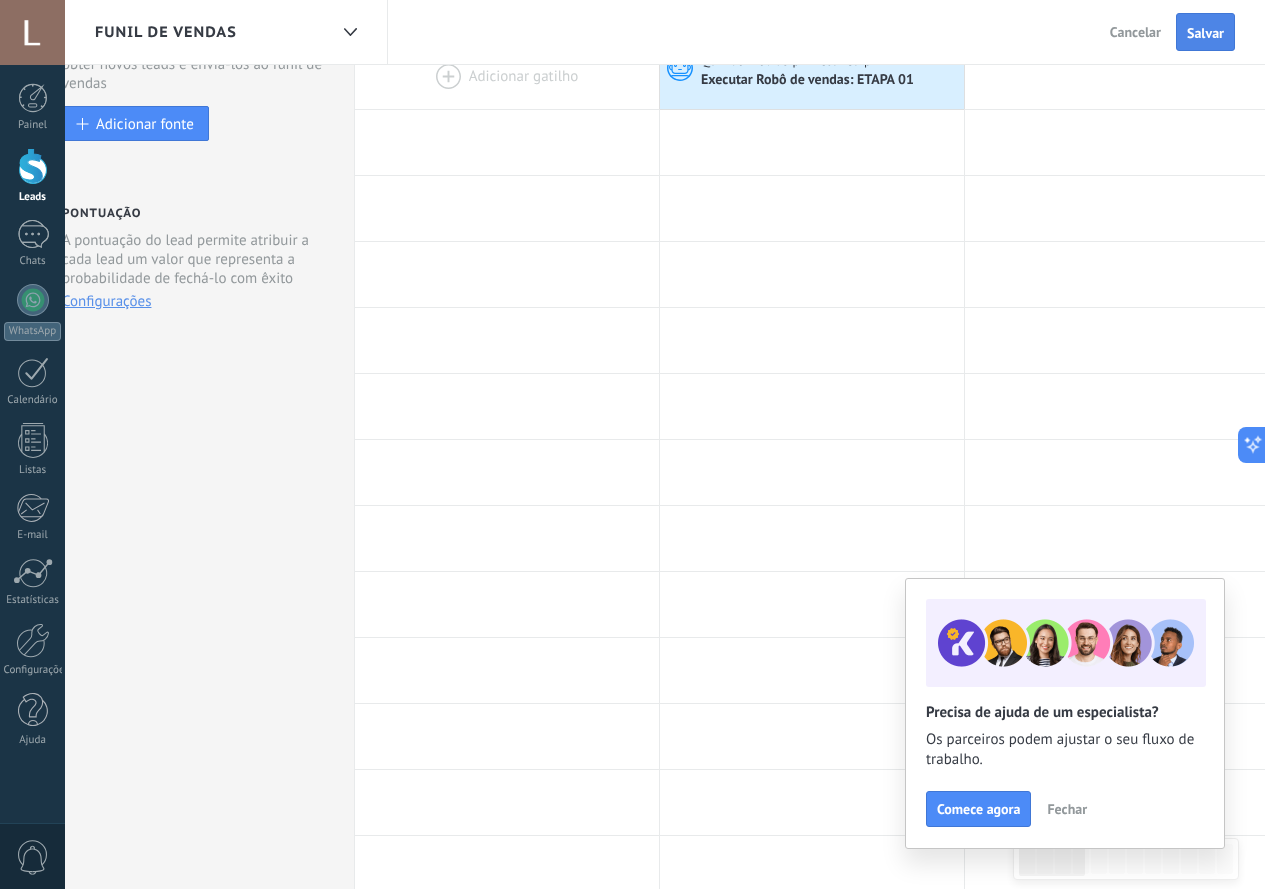 click on "Salvar" at bounding box center (1205, 32) 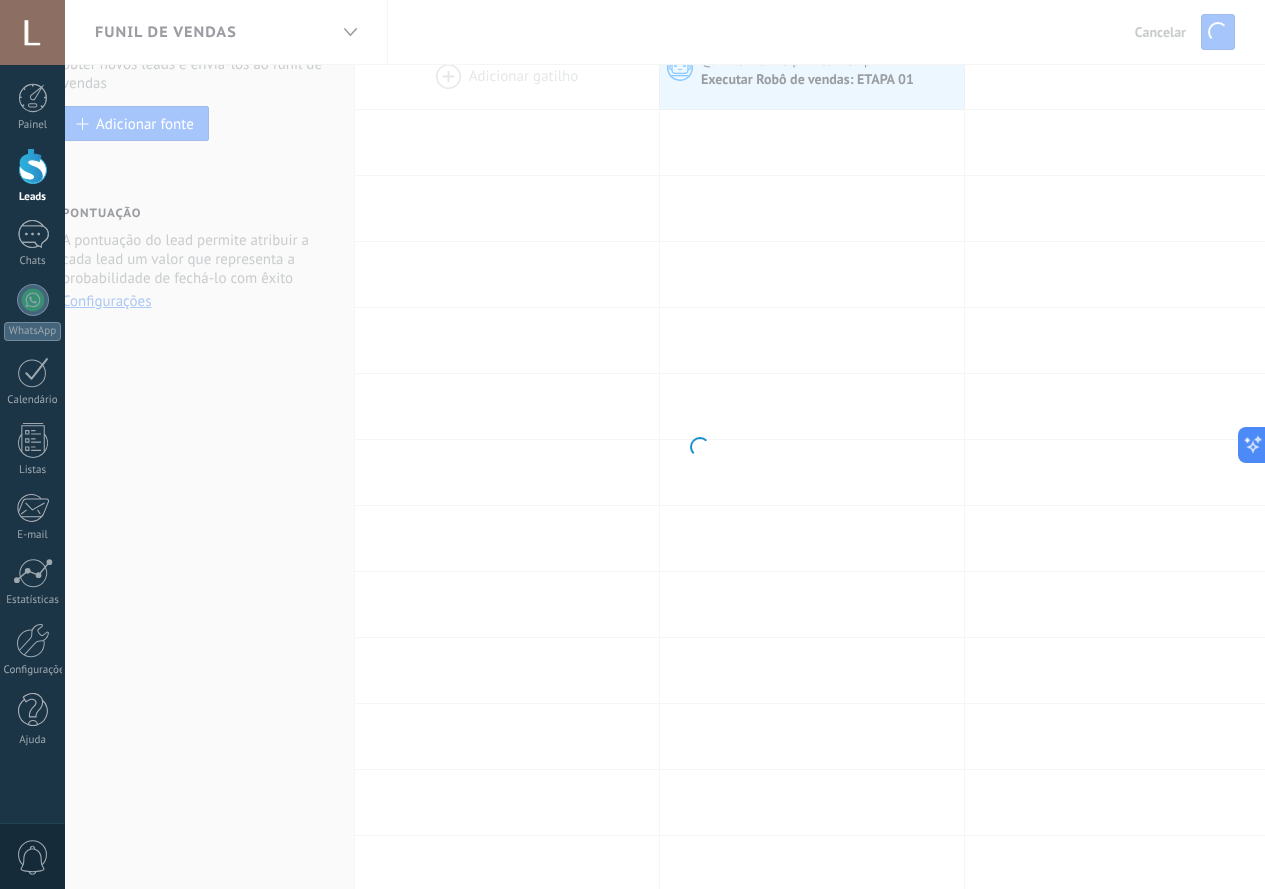 scroll, scrollTop: 0, scrollLeft: 0, axis: both 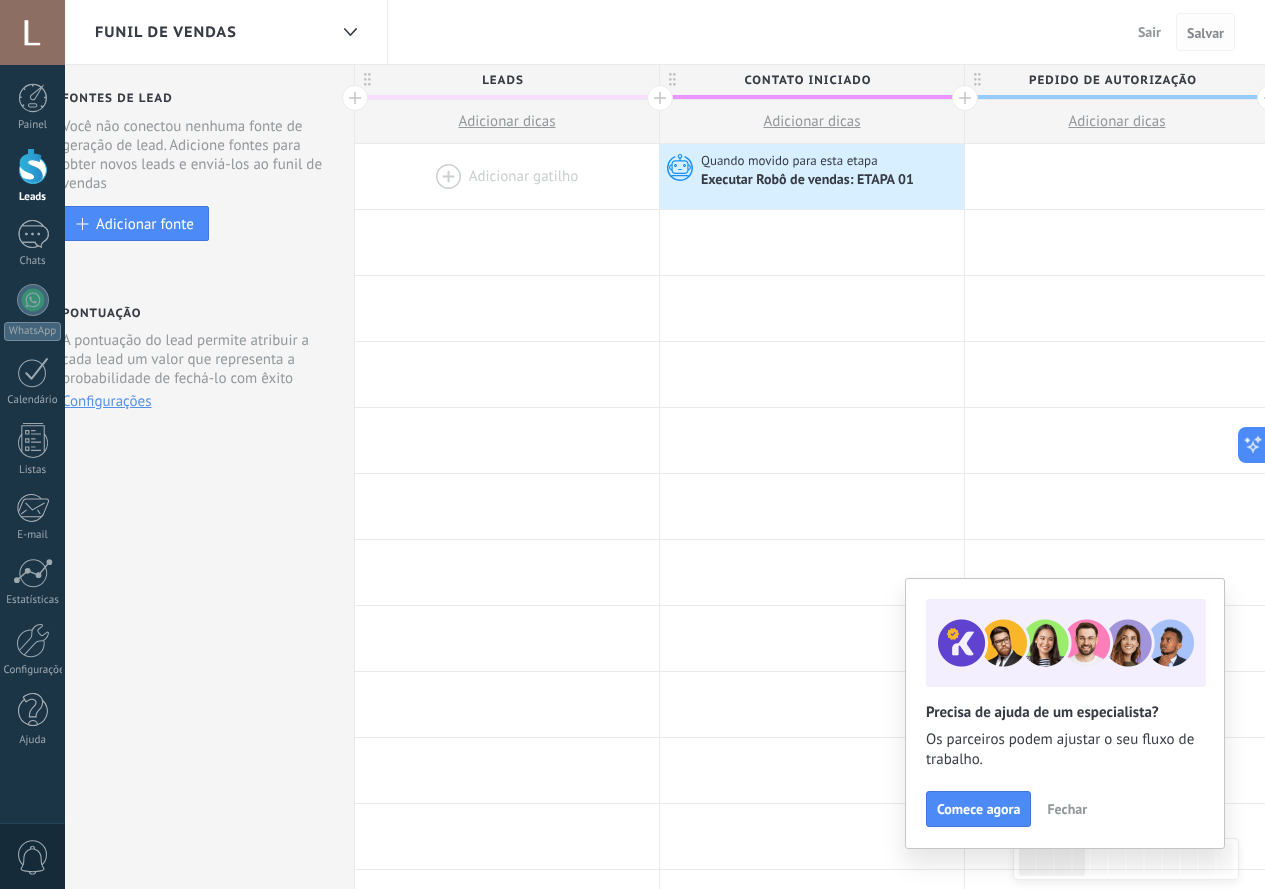 click on "Salvar" at bounding box center [1205, 33] 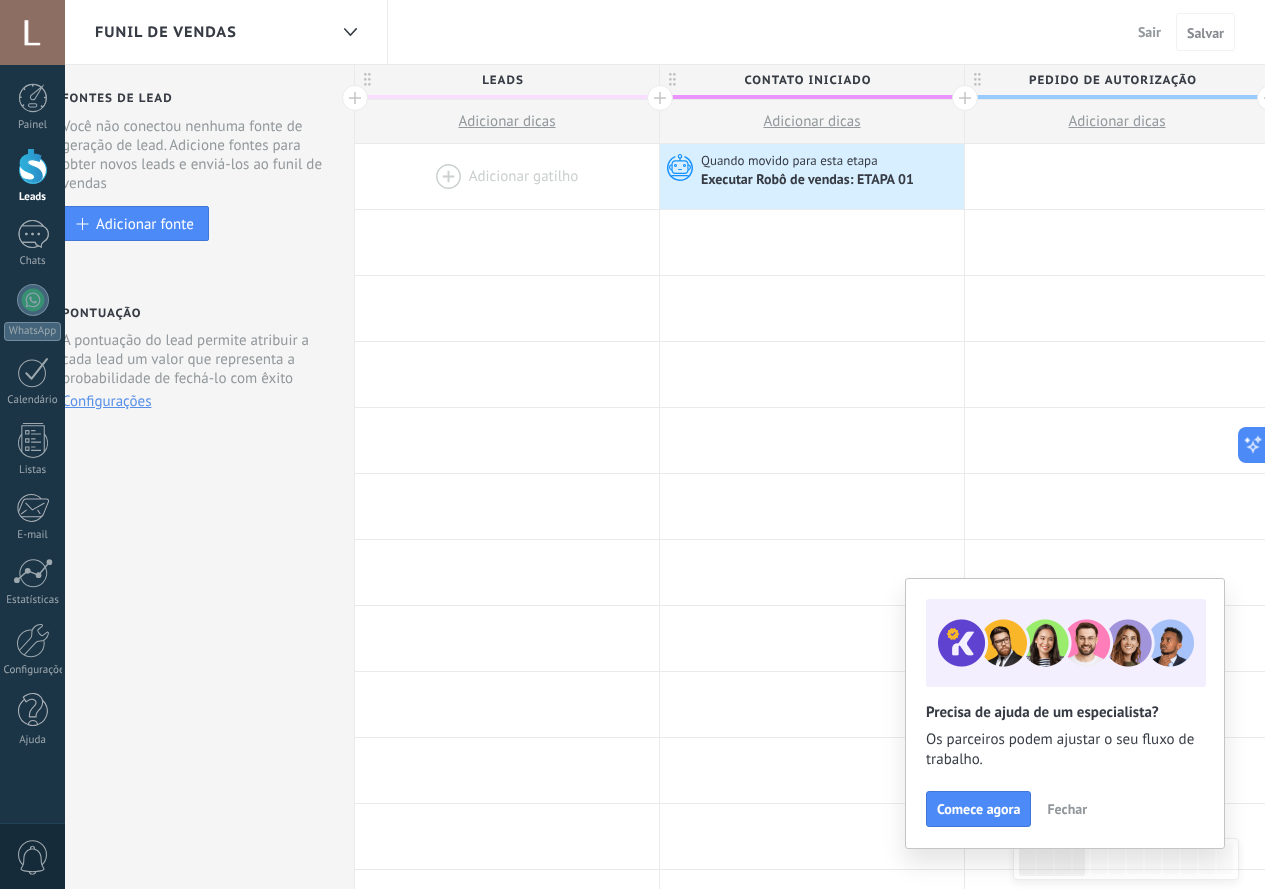 click on "Sair" at bounding box center [1149, 32] 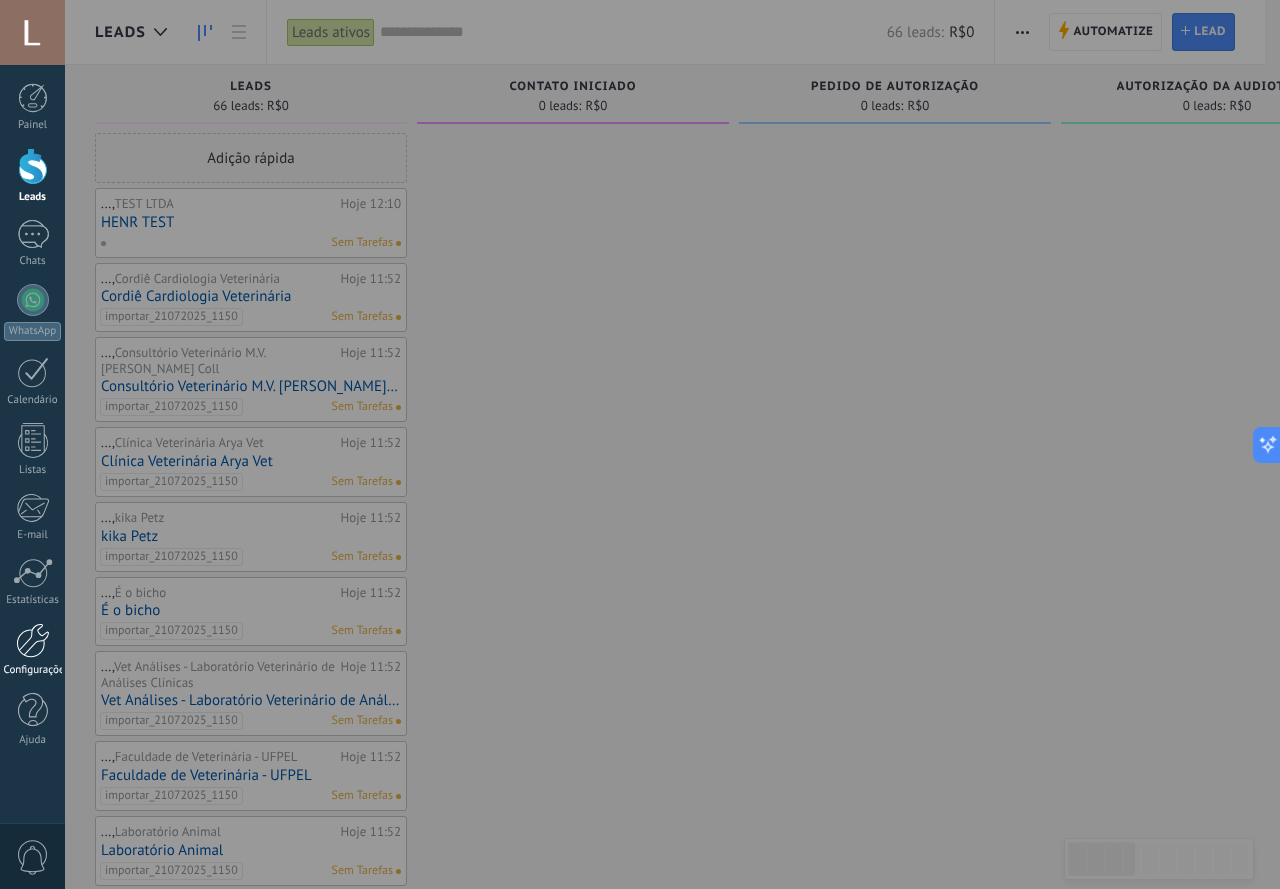 click at bounding box center [33, 640] 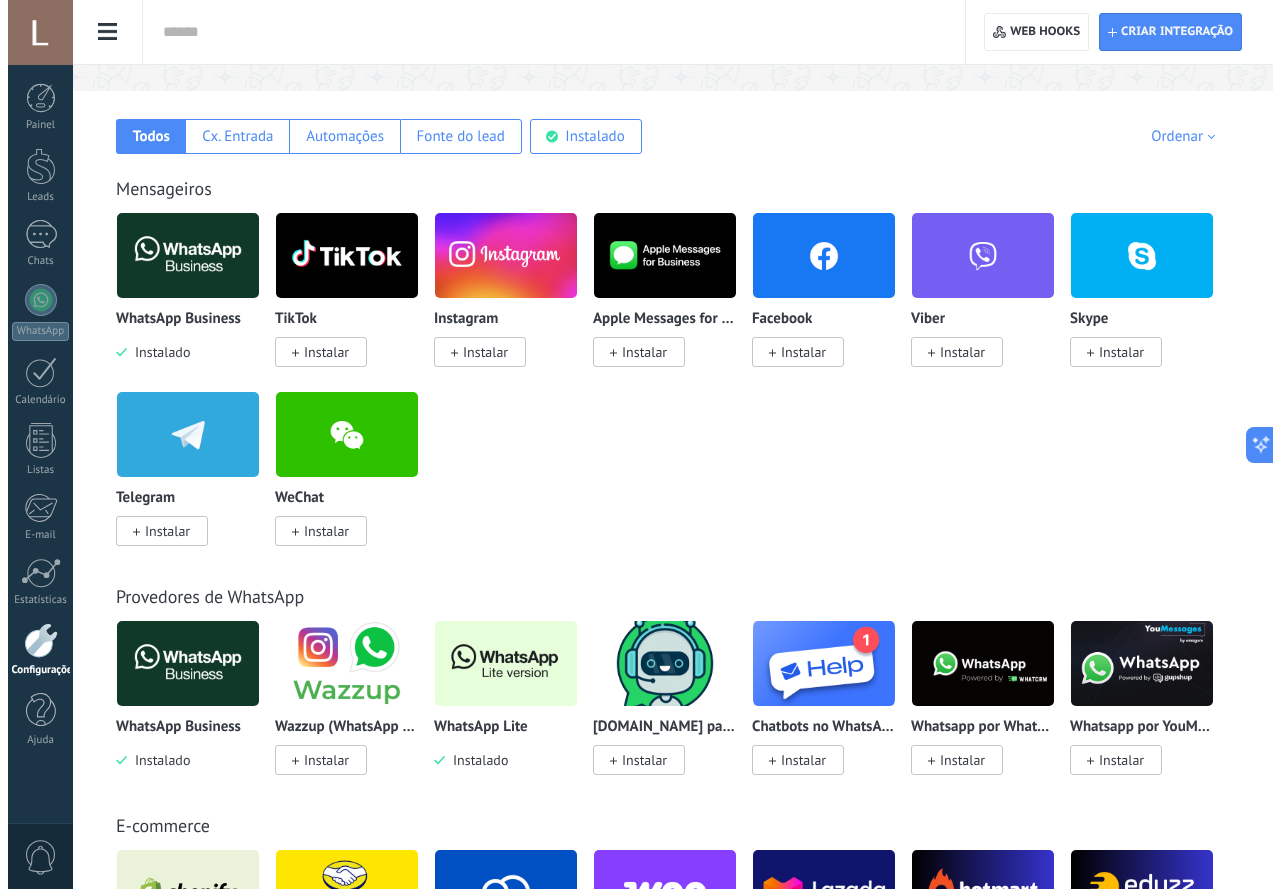 scroll, scrollTop: 700, scrollLeft: 0, axis: vertical 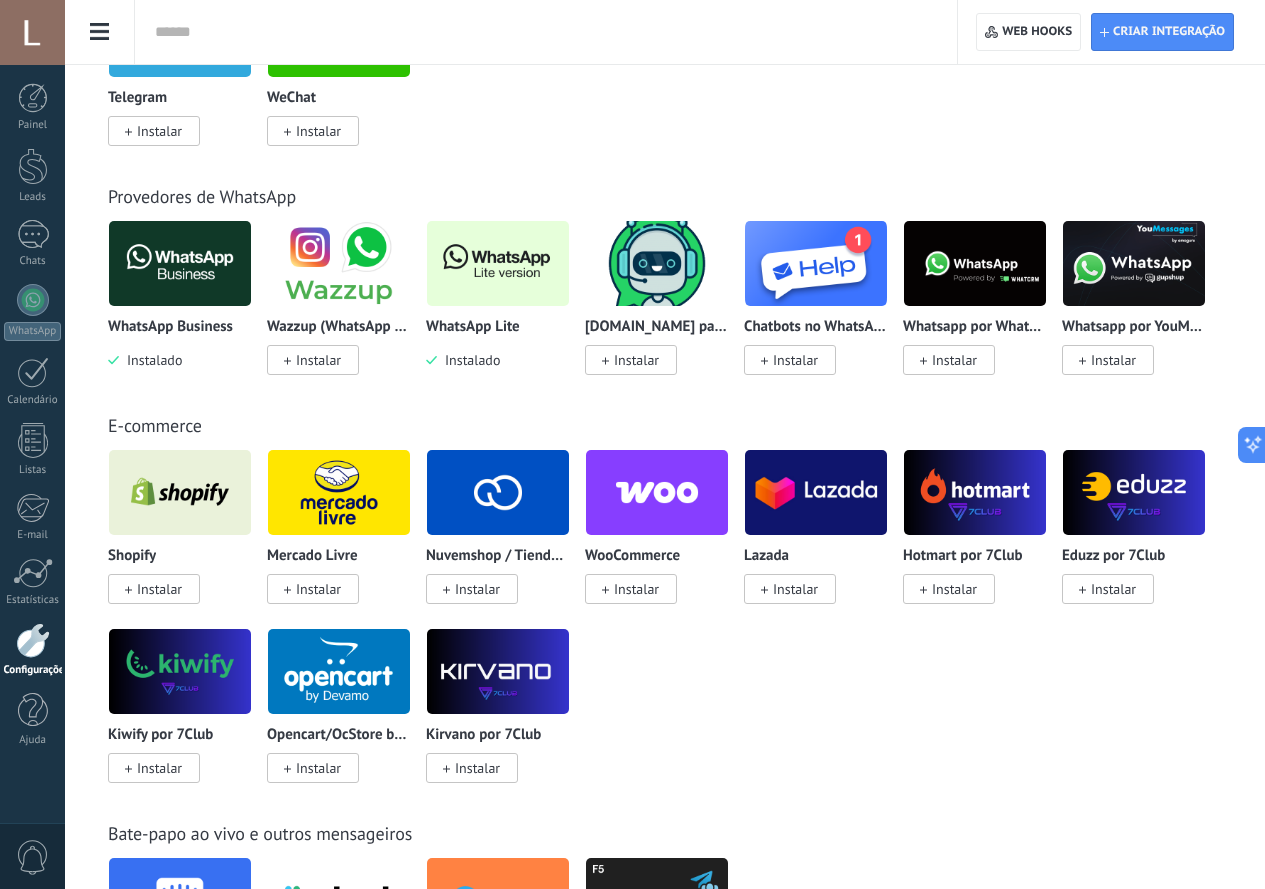 click on "WhatsApp Lite" at bounding box center (473, 327) 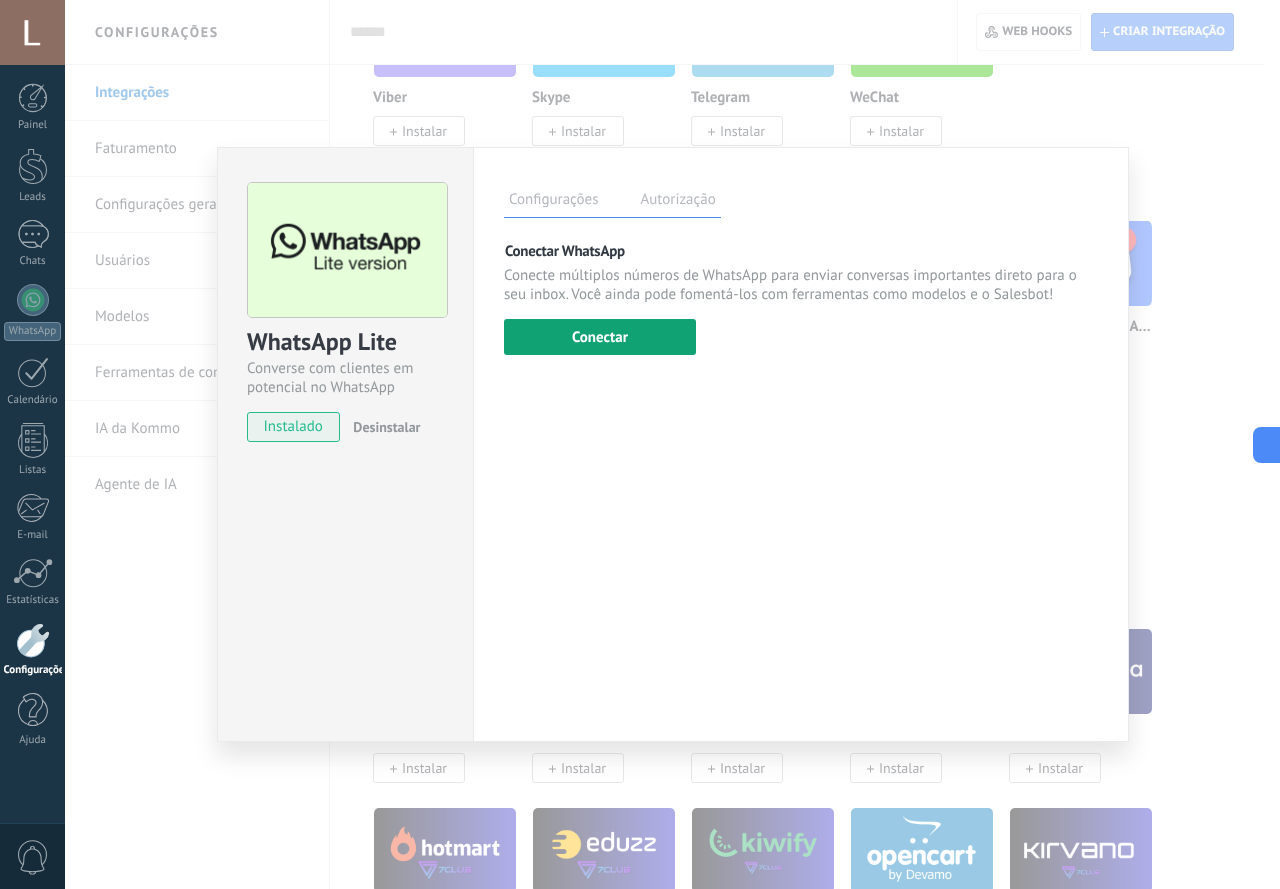 click on "Conectar" at bounding box center [600, 337] 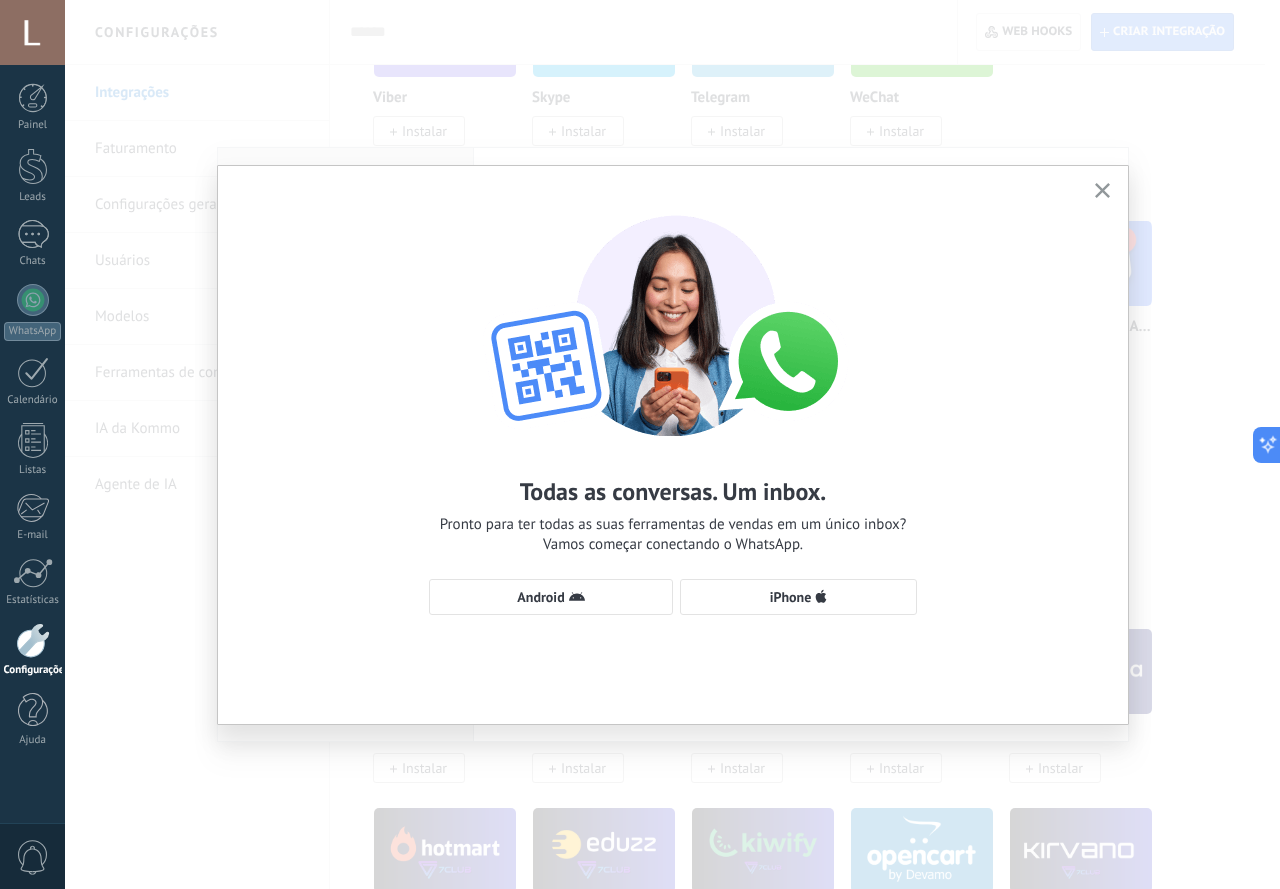 click on "Android iPhone" at bounding box center [673, 597] 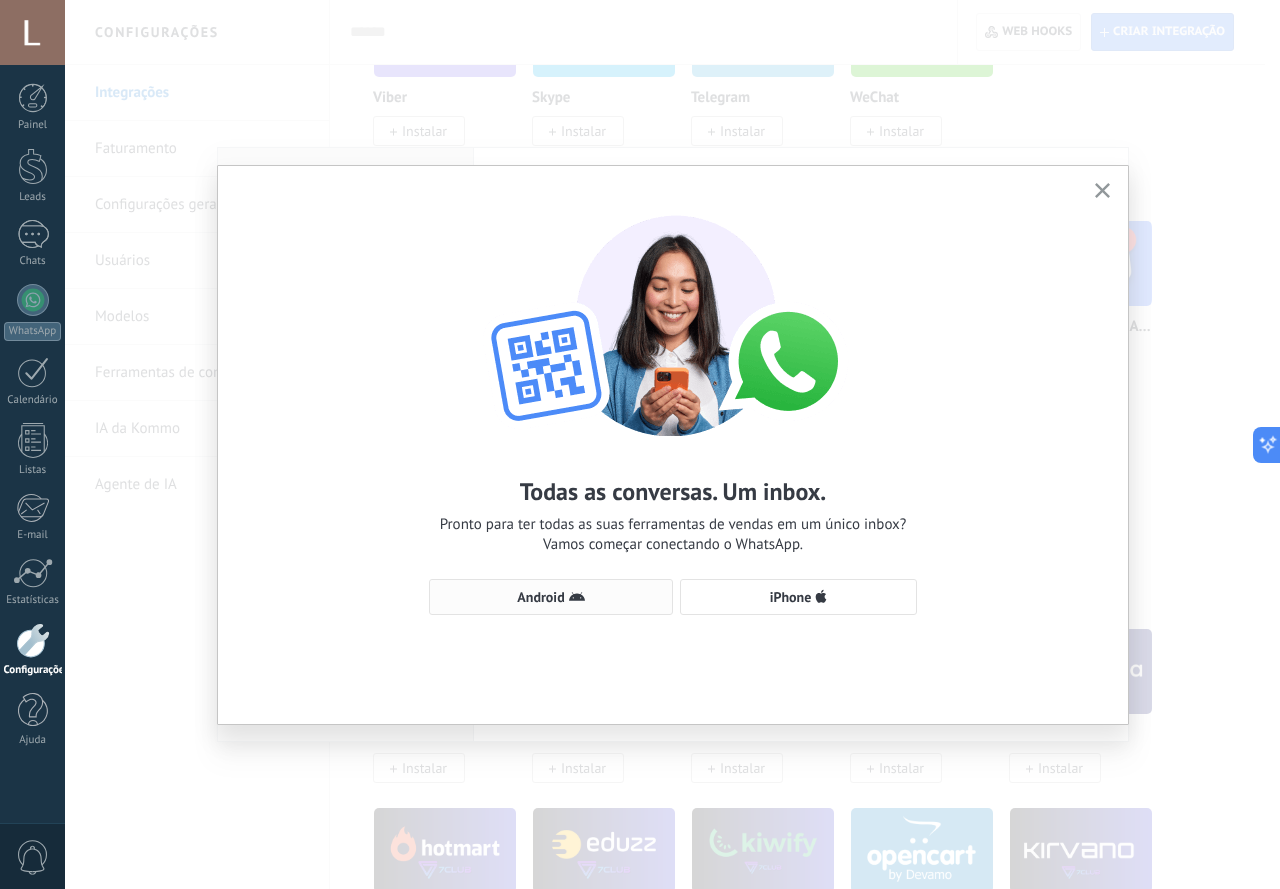 click on "Android" at bounding box center (551, 597) 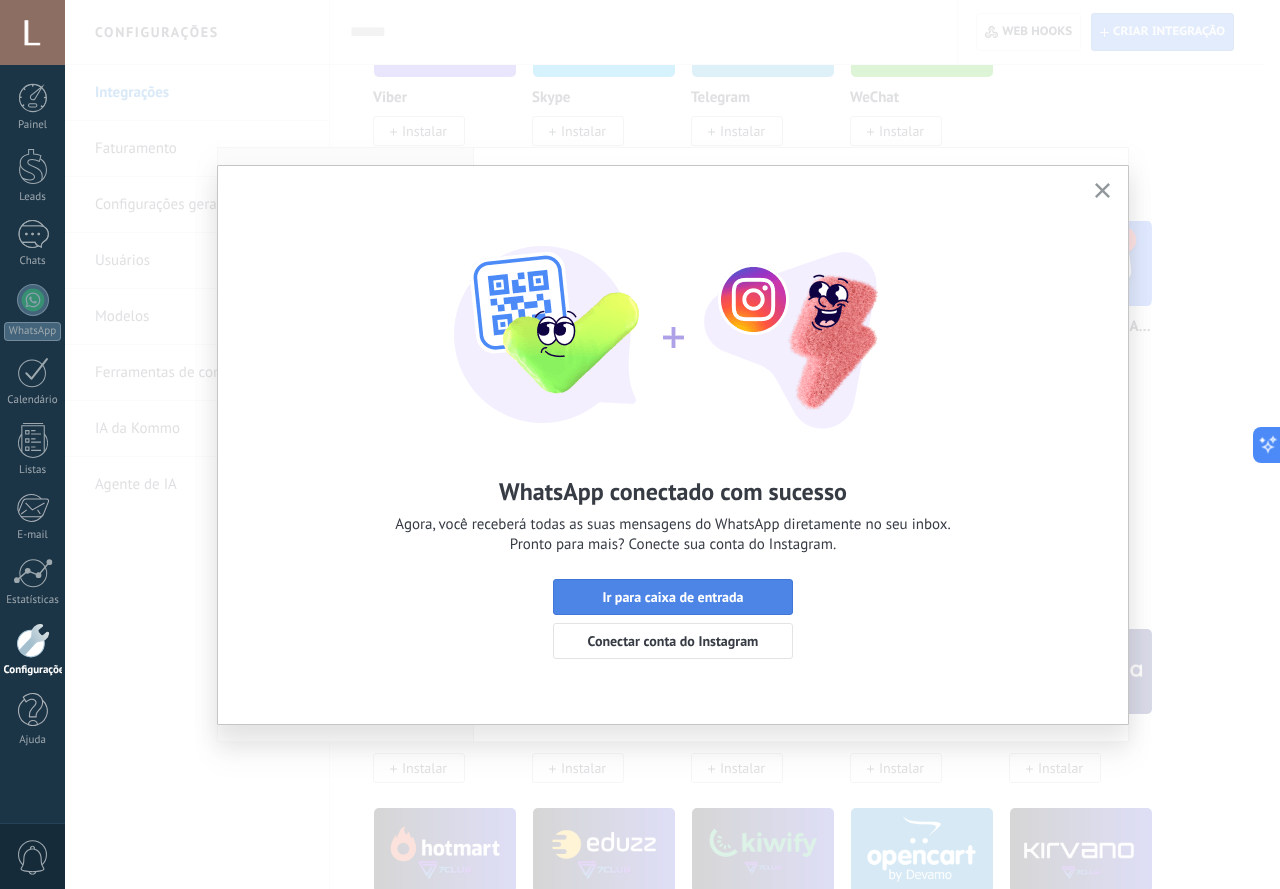 click on "Ir para caixa de entrada" at bounding box center [672, 597] 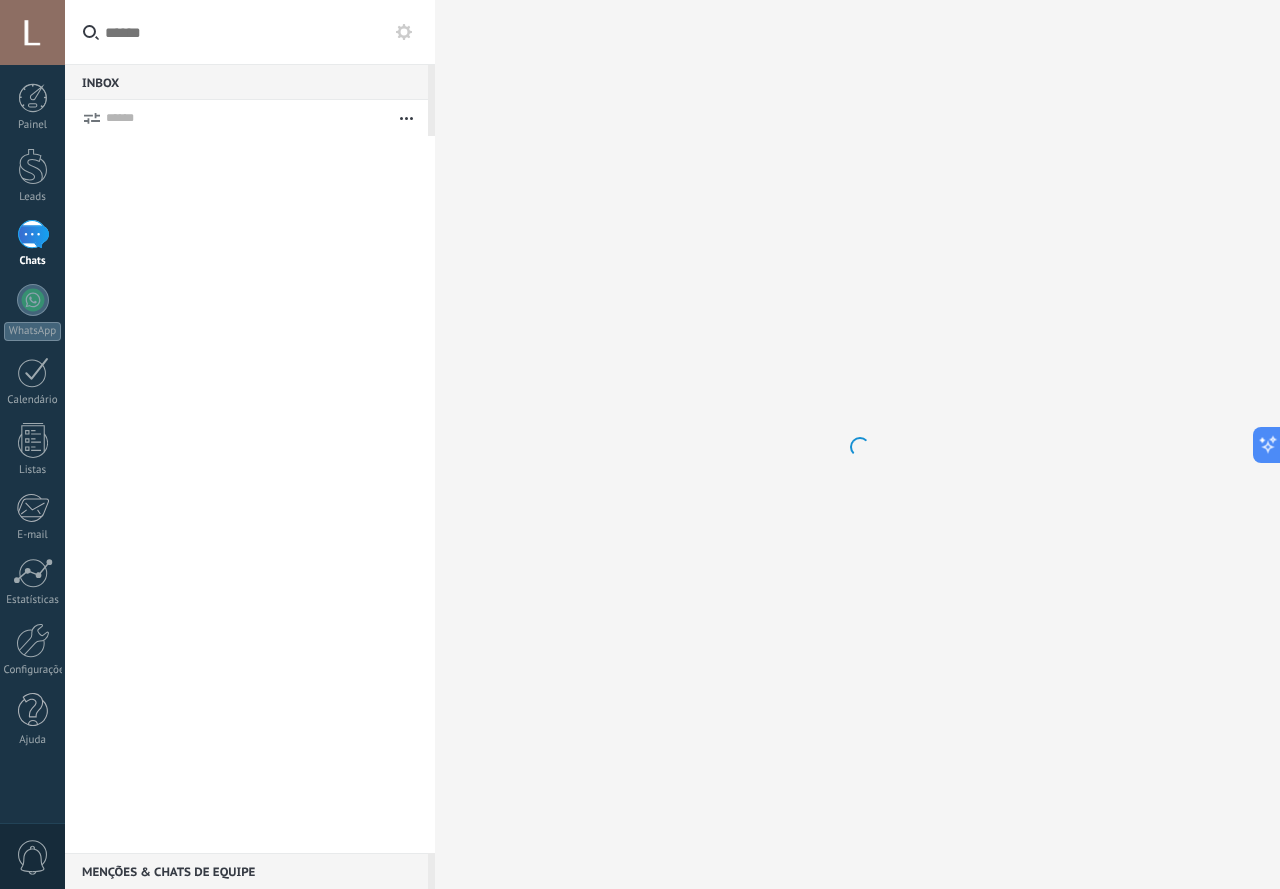 scroll, scrollTop: 0, scrollLeft: 0, axis: both 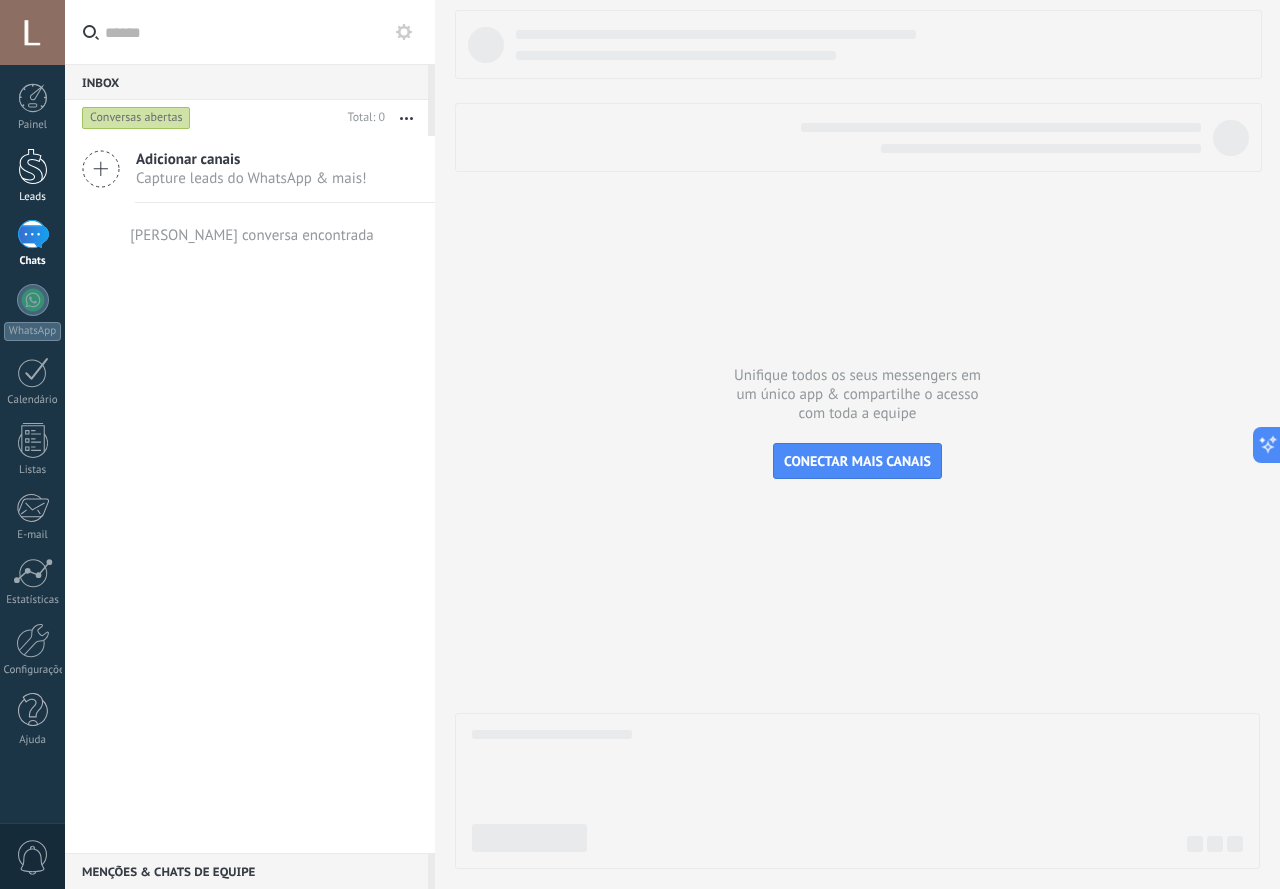 click at bounding box center (33, 166) 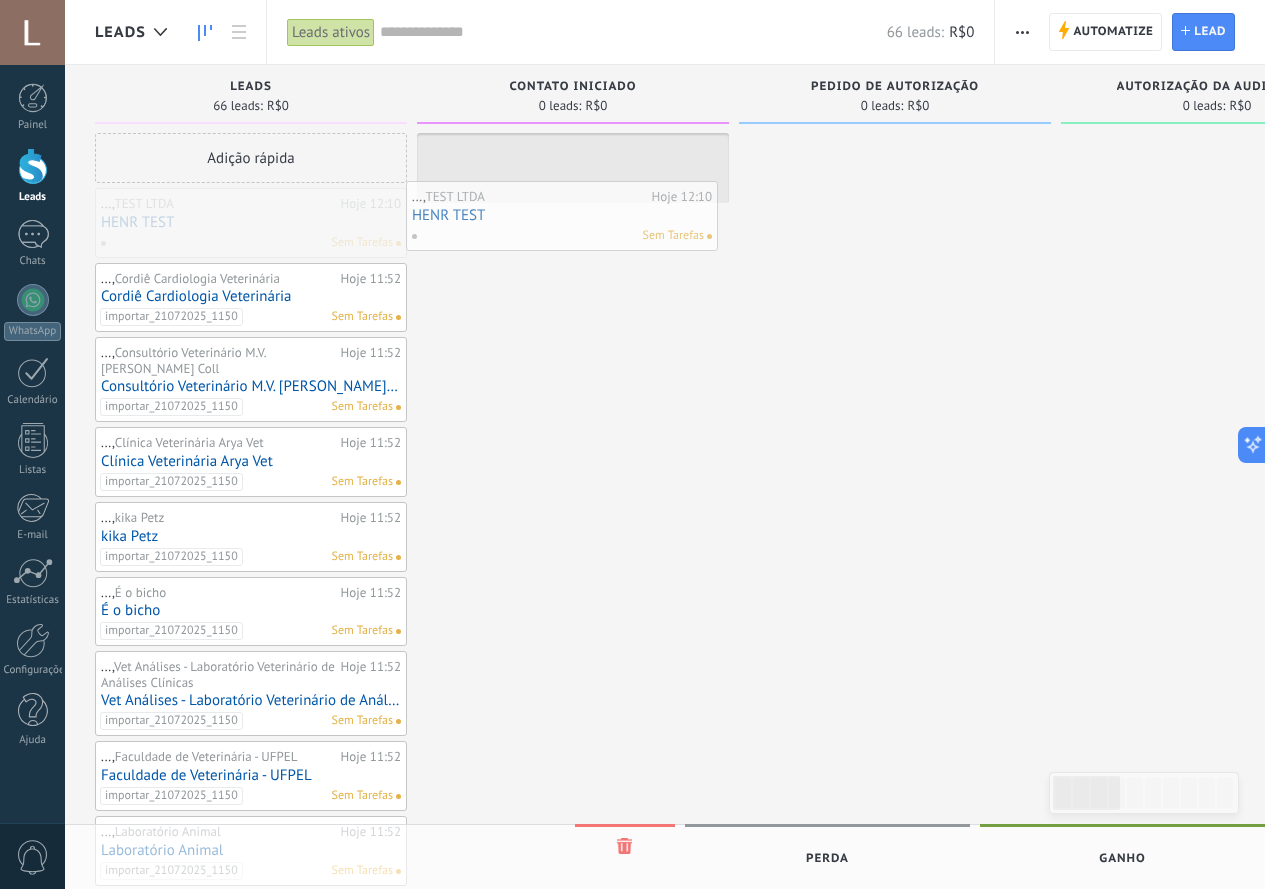drag, startPoint x: 252, startPoint y: 243, endPoint x: 581, endPoint y: 236, distance: 329.07446 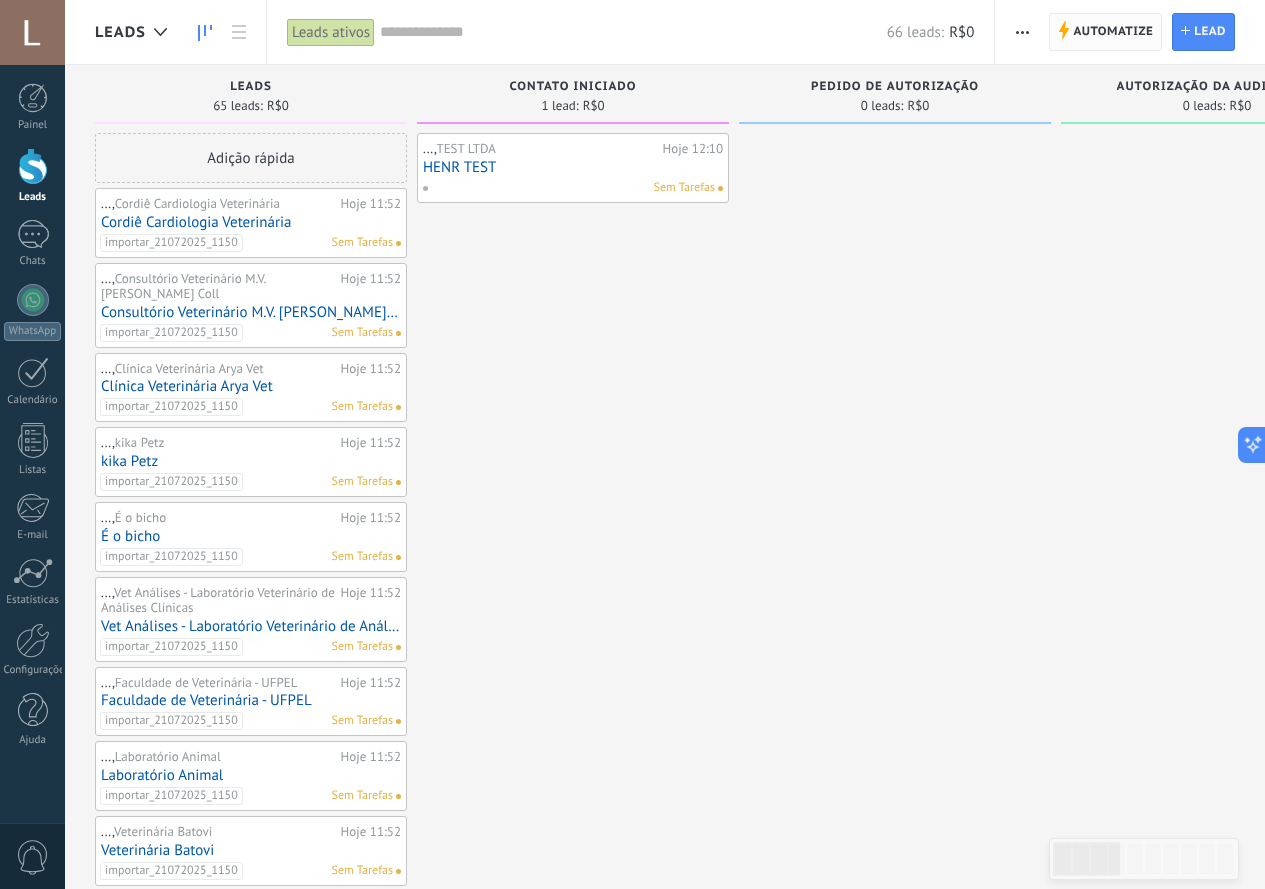 click on "Automatize" at bounding box center [1113, 32] 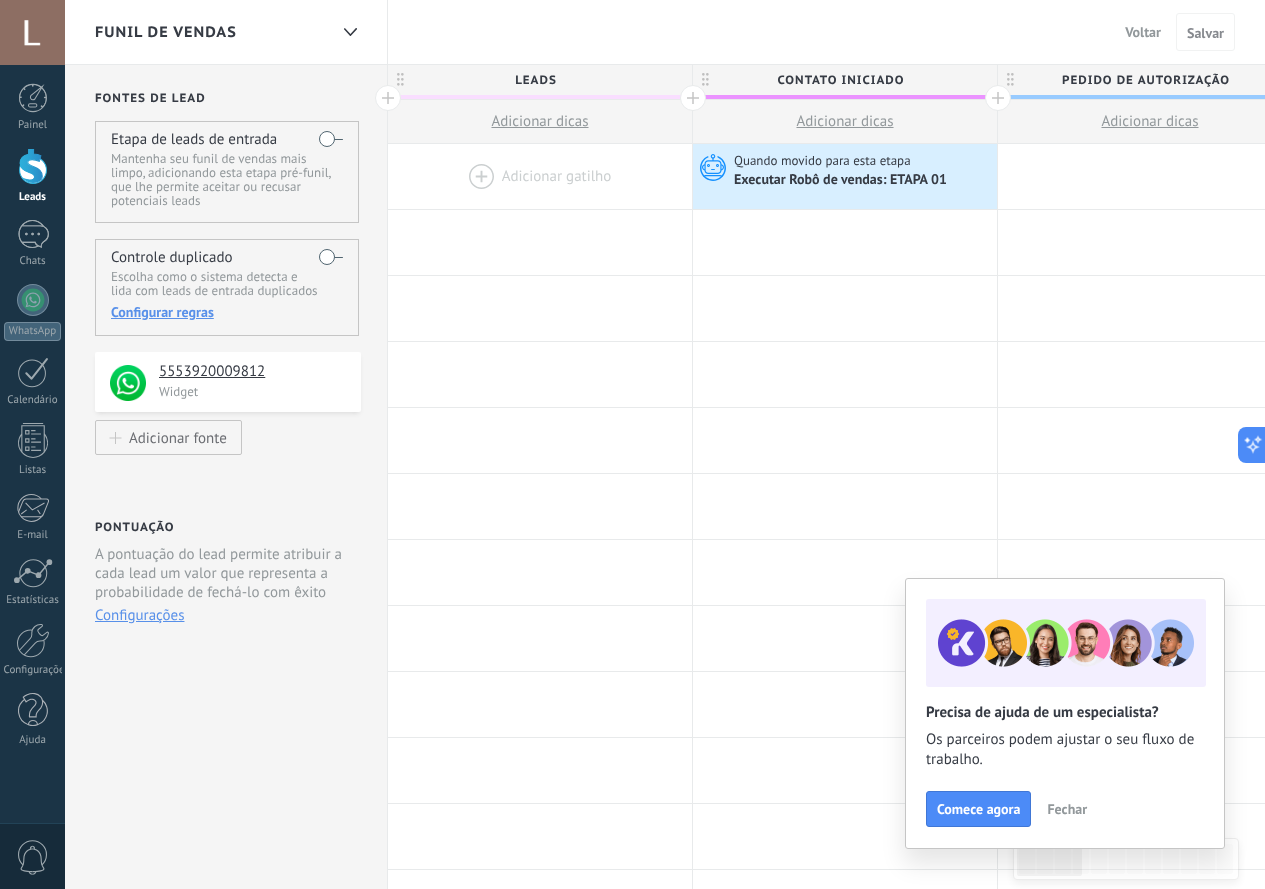 click on "Voltar" at bounding box center (1143, 32) 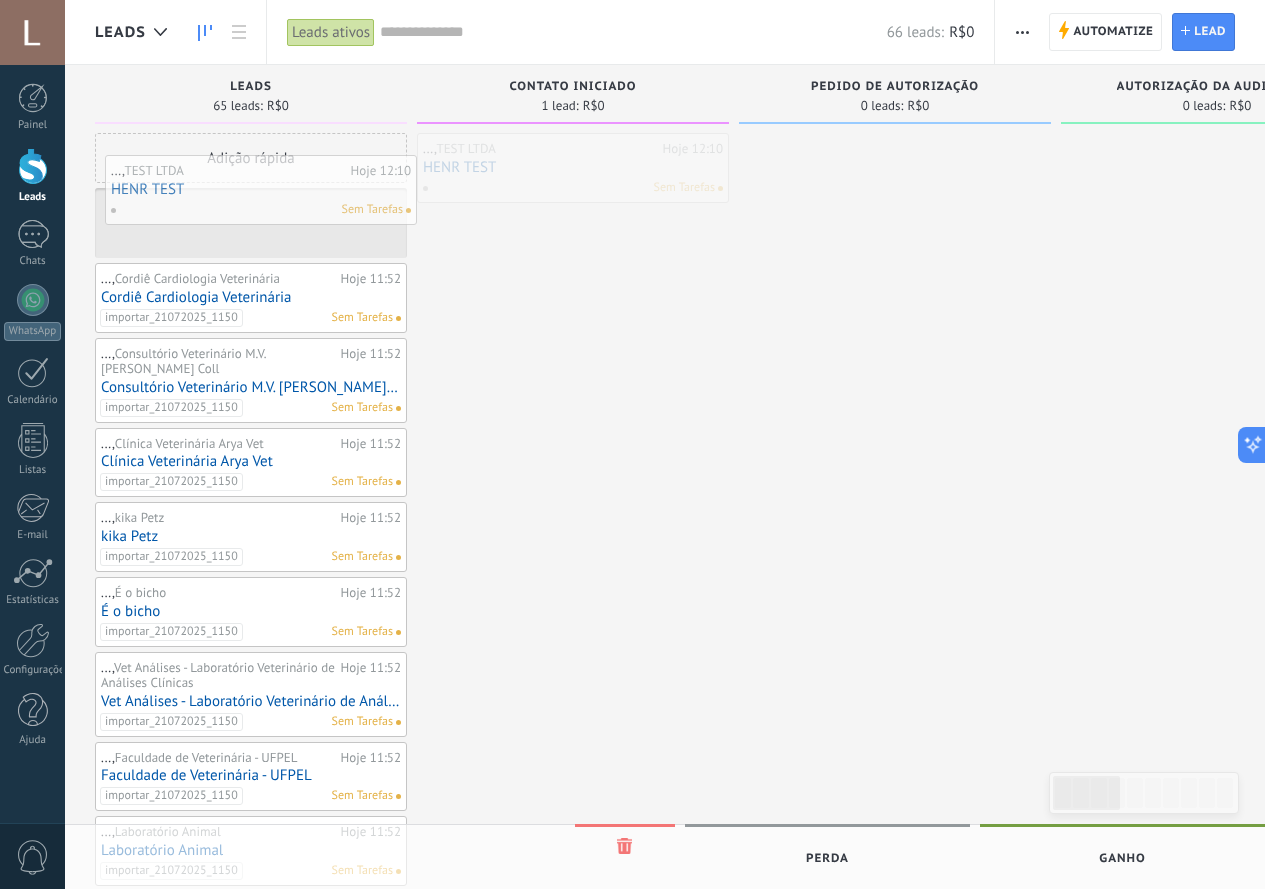 drag, startPoint x: 544, startPoint y: 160, endPoint x: 232, endPoint y: 182, distance: 312.7747 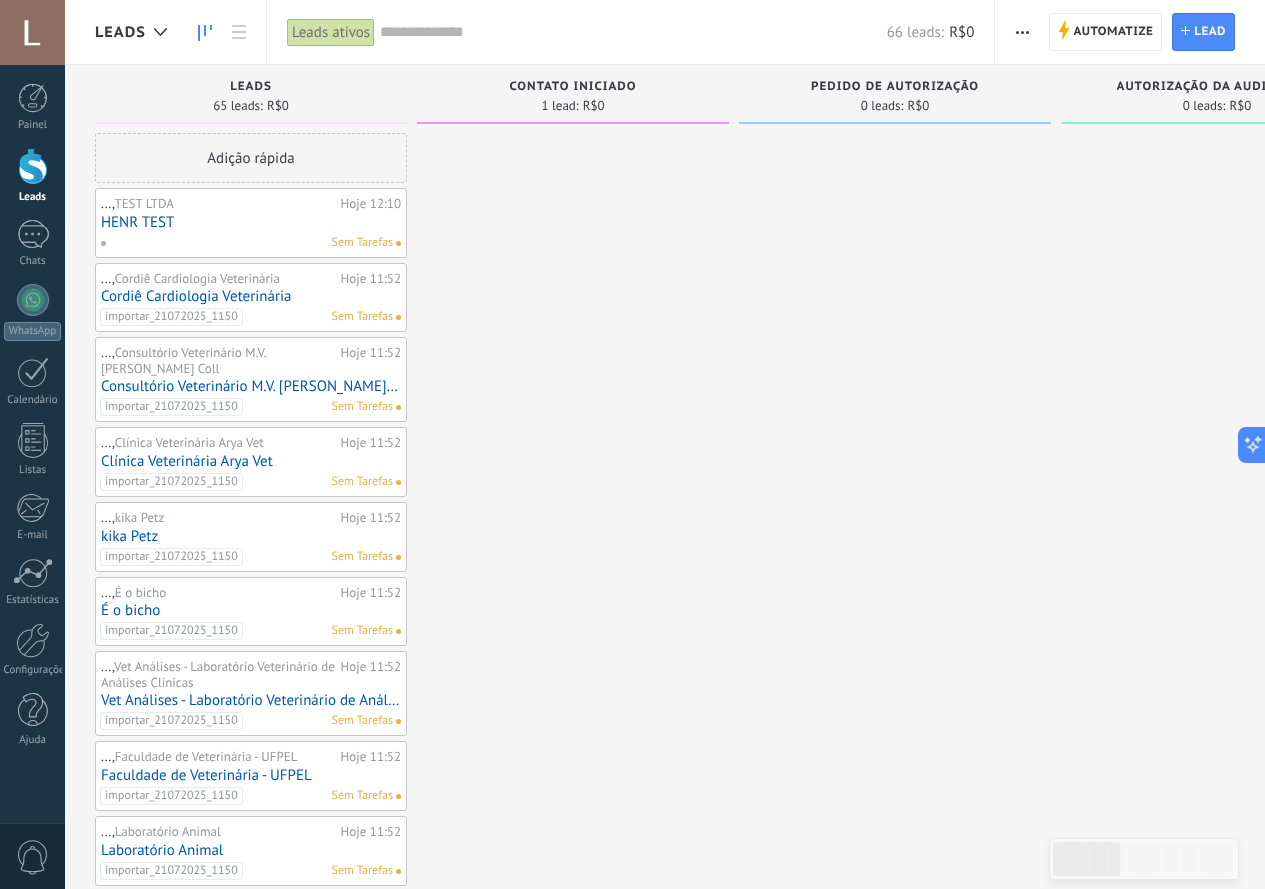 click on "...,  TEST LTDA Hoje 12:10 HENR TEST Sem Tarefas" at bounding box center (251, 223) 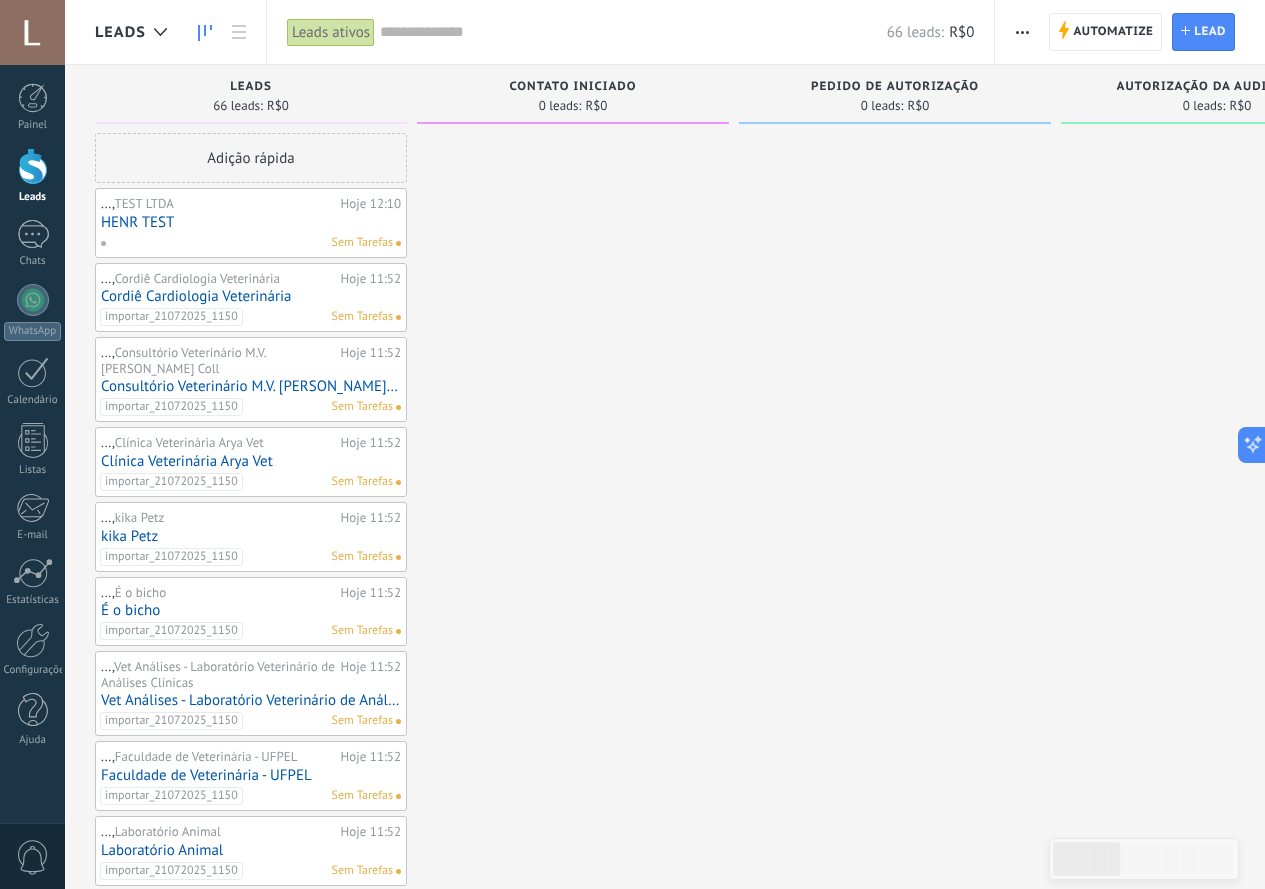 click on "HENR TEST" at bounding box center [251, 222] 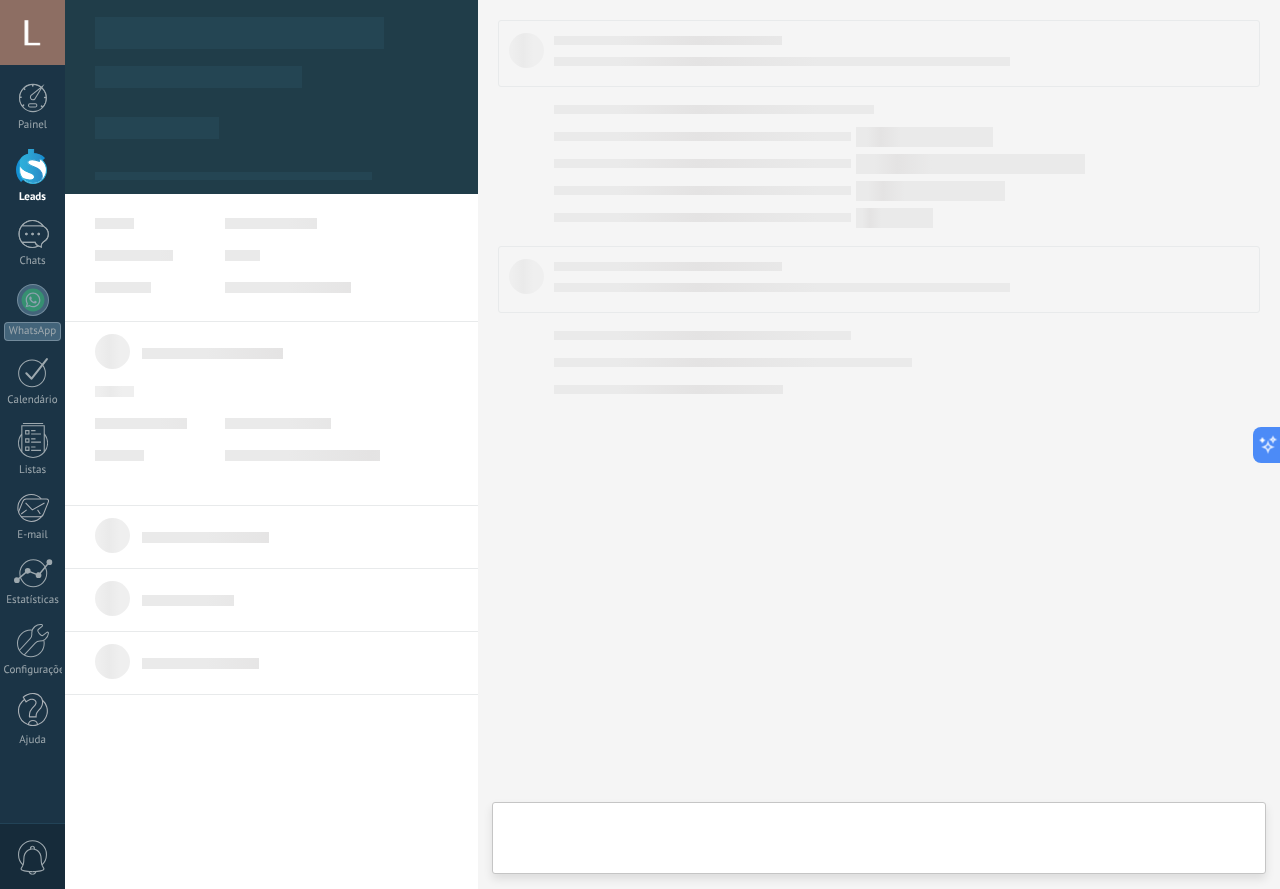 type on "***" 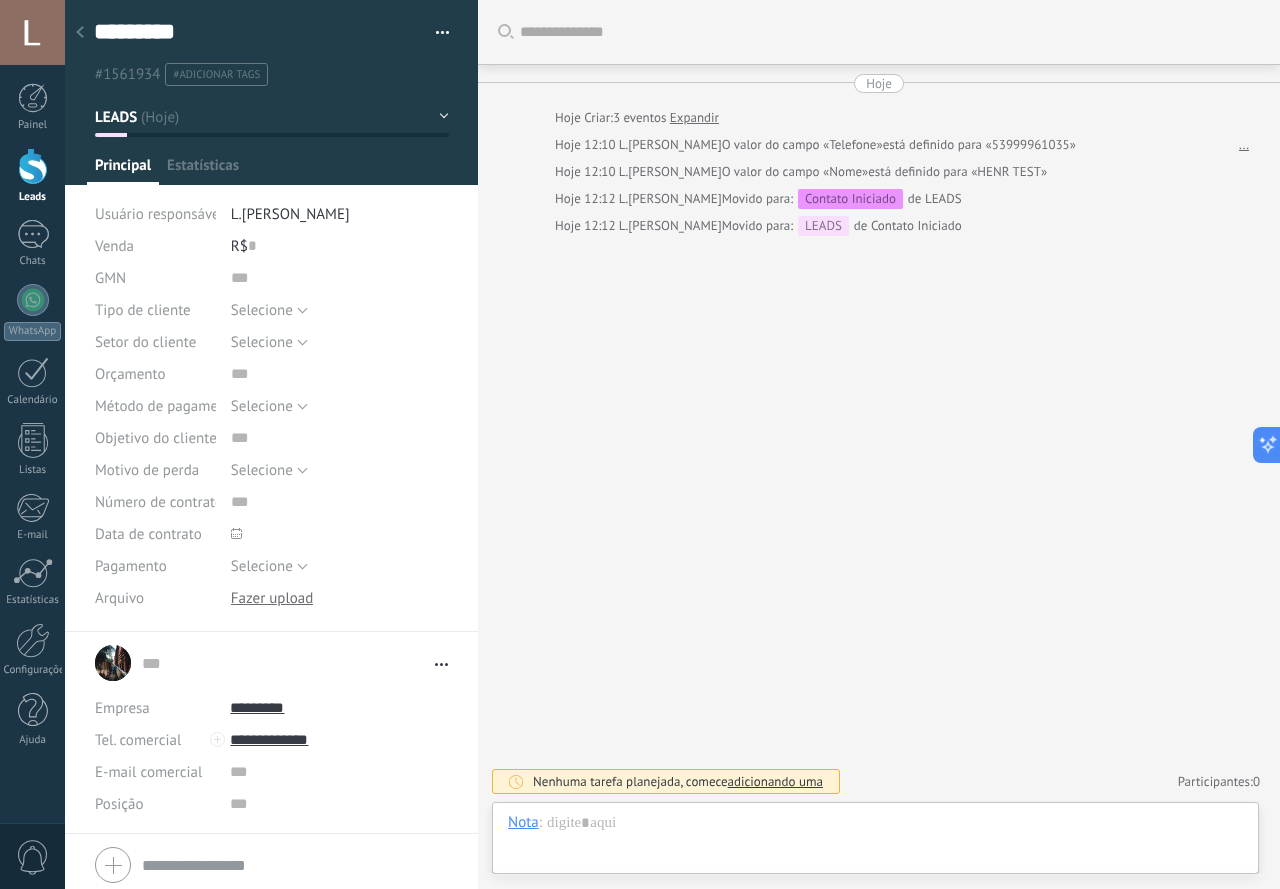 scroll, scrollTop: 20, scrollLeft: 0, axis: vertical 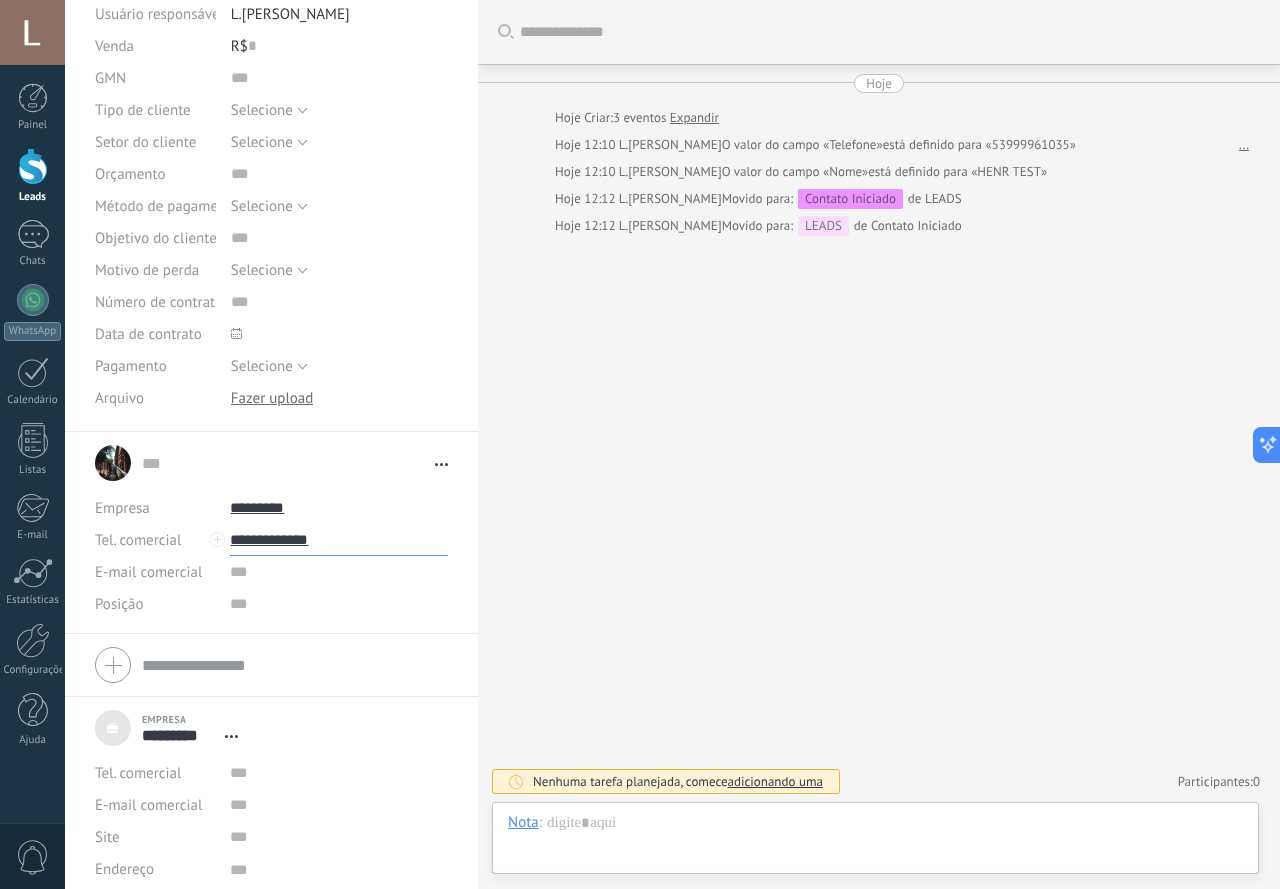 click on "**********" at bounding box center (339, 540) 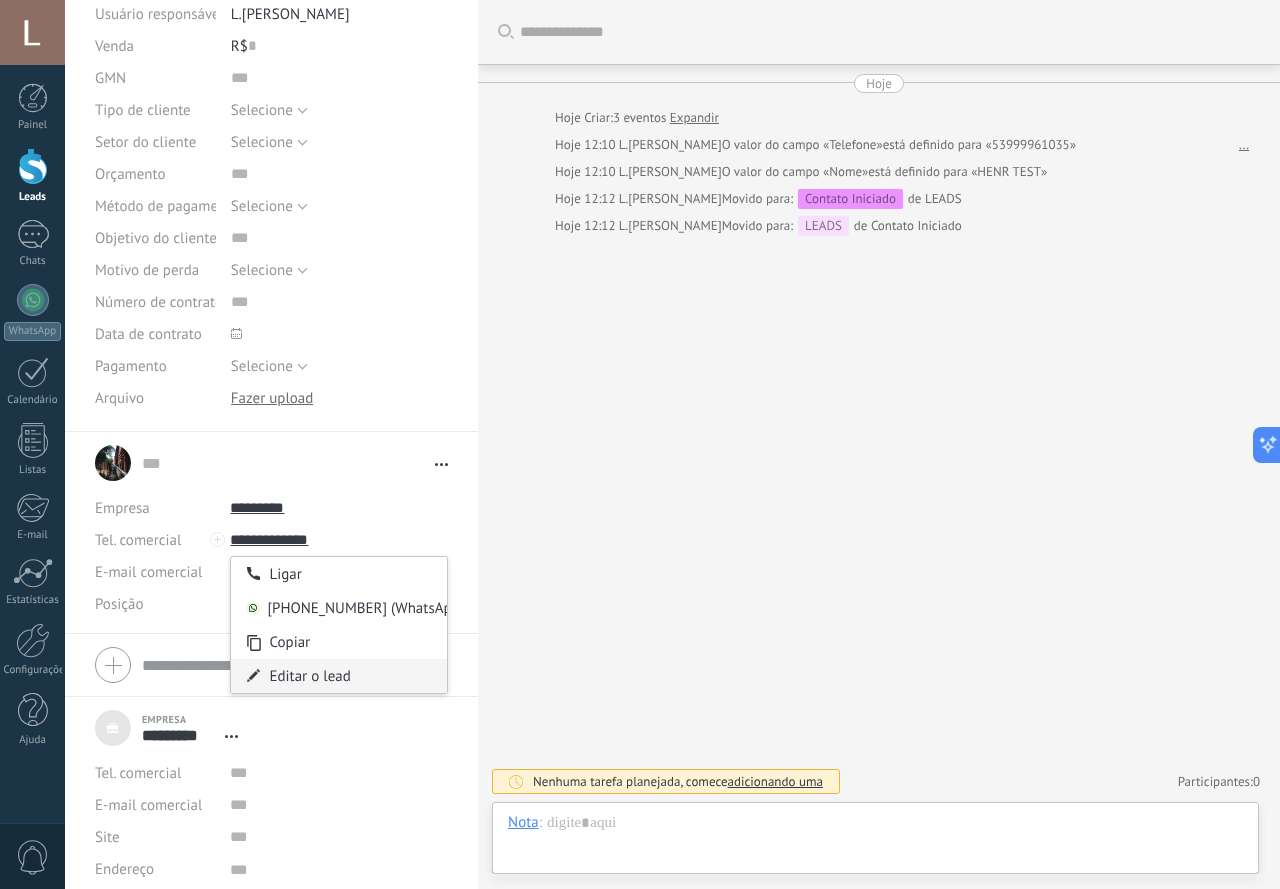 click on "Editar o lead" at bounding box center (339, 676) 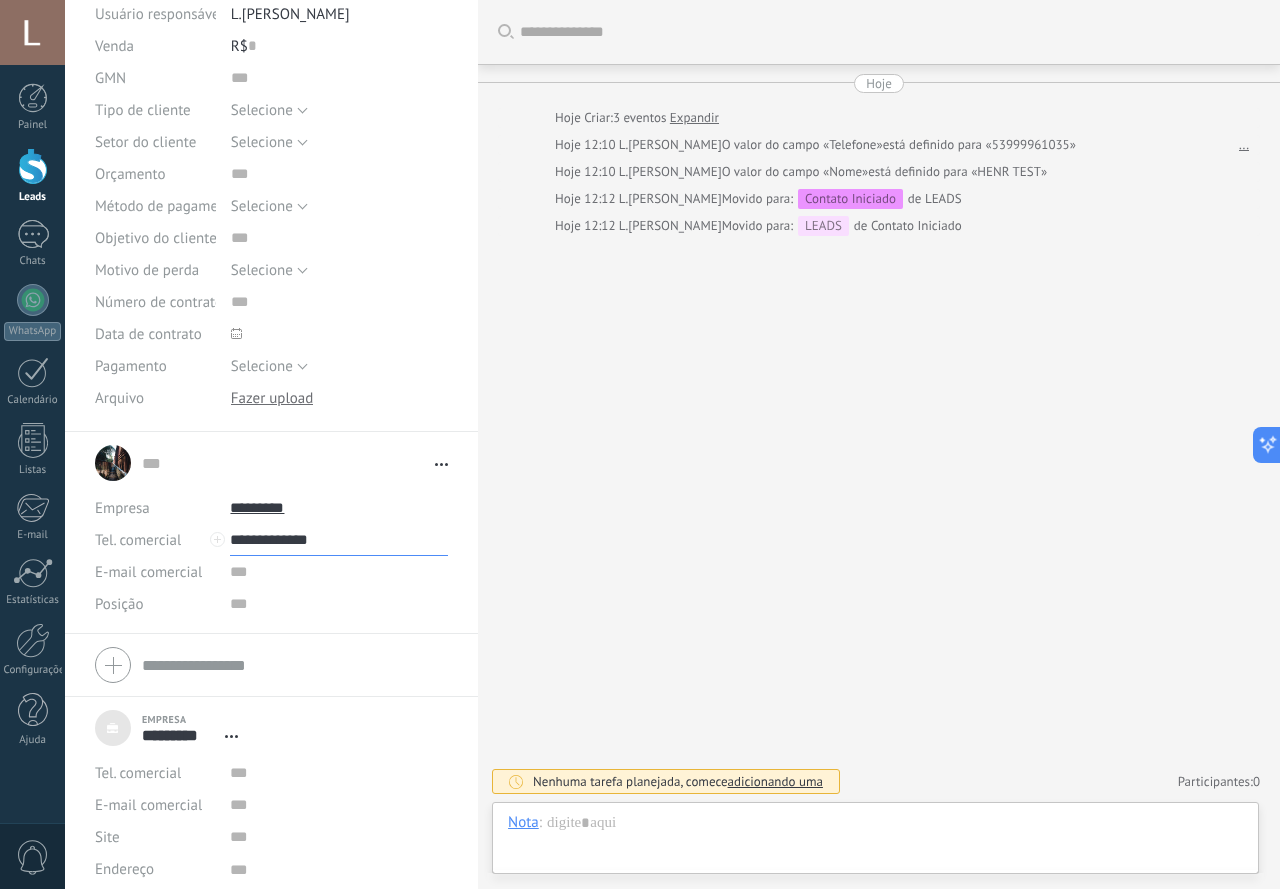 click on "**********" at bounding box center [339, 540] 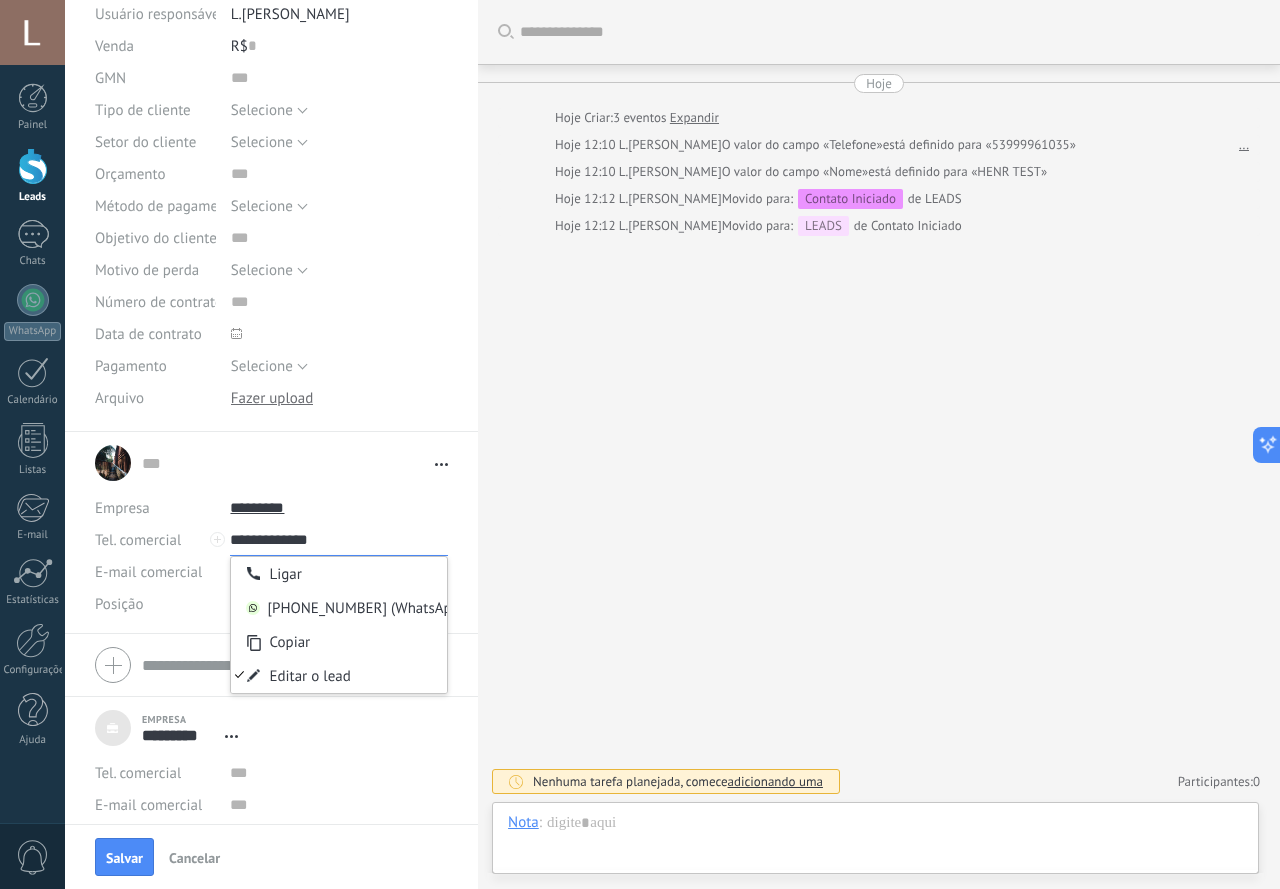 type on "**********" 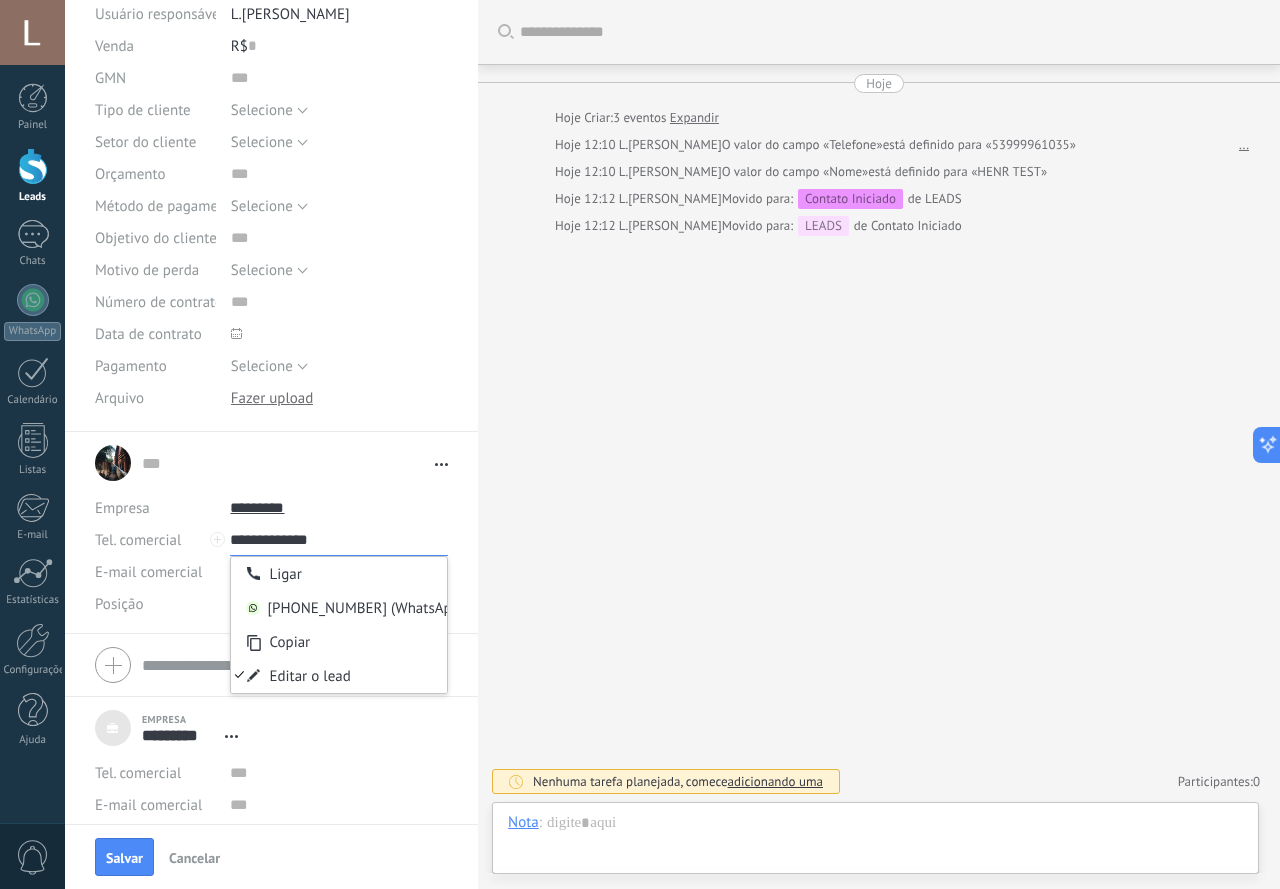 click on "**********" at bounding box center [339, 540] 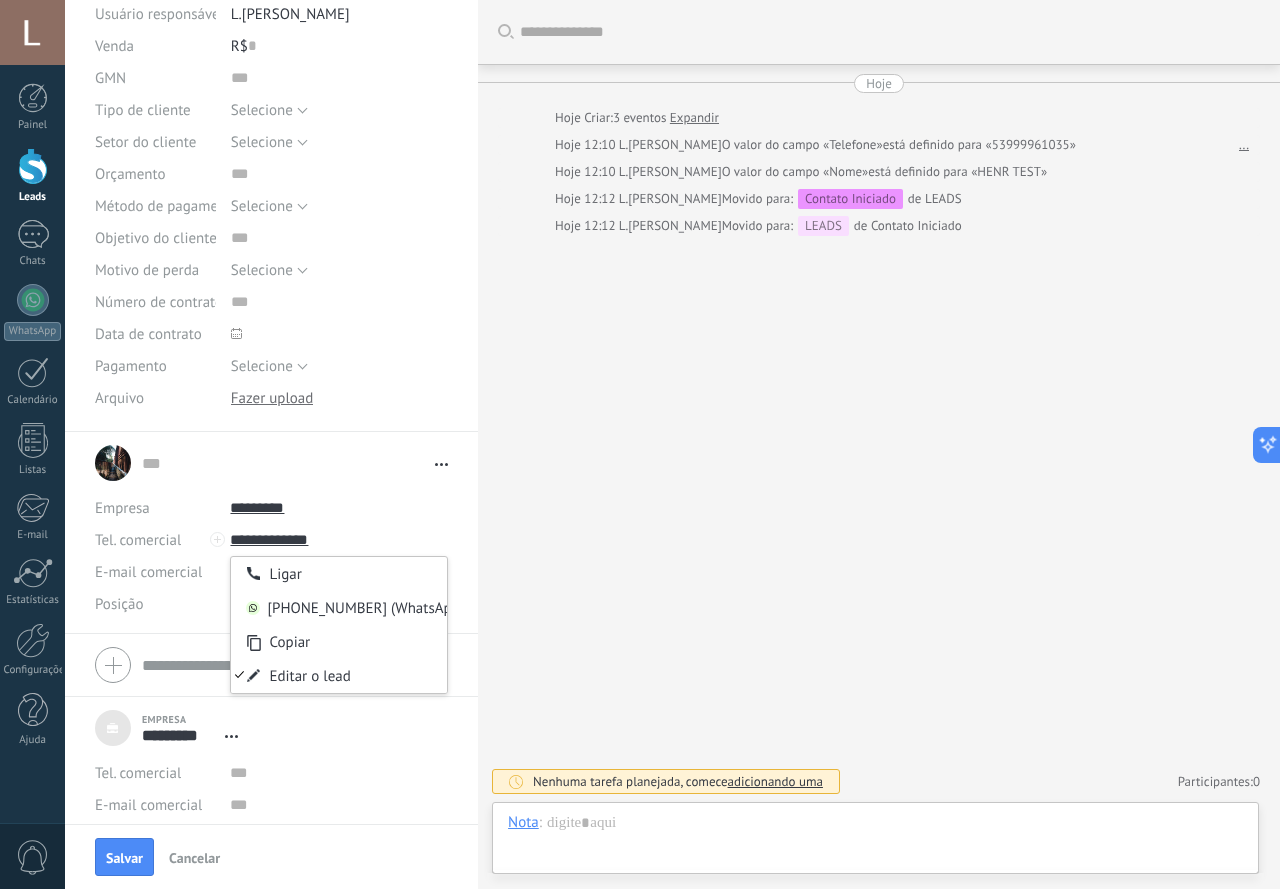 click on "*********" at bounding box center [339, 508] 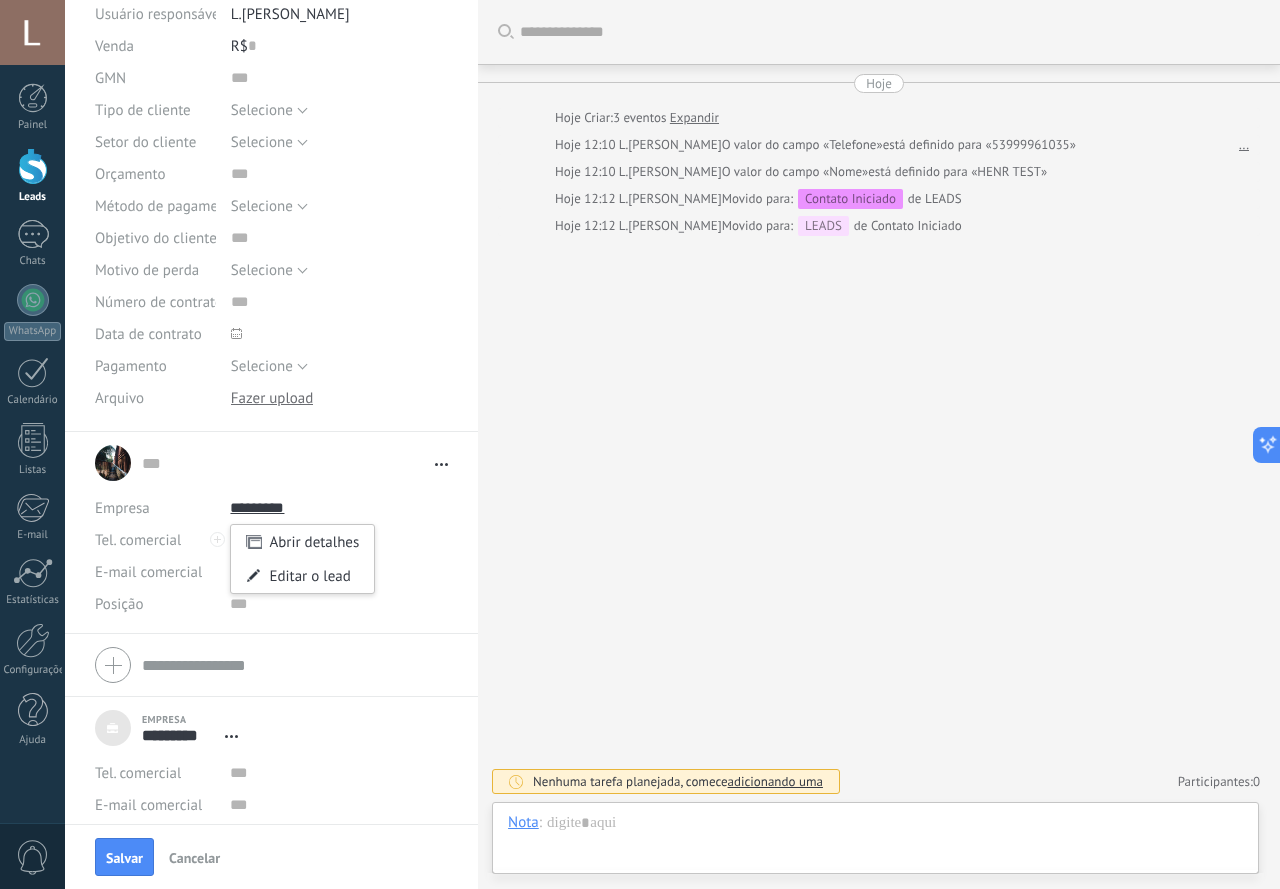 click on "...
...
Abrir detalhes
Copiar nome
Desvincular
Contato principal" at bounding box center [271, 463] 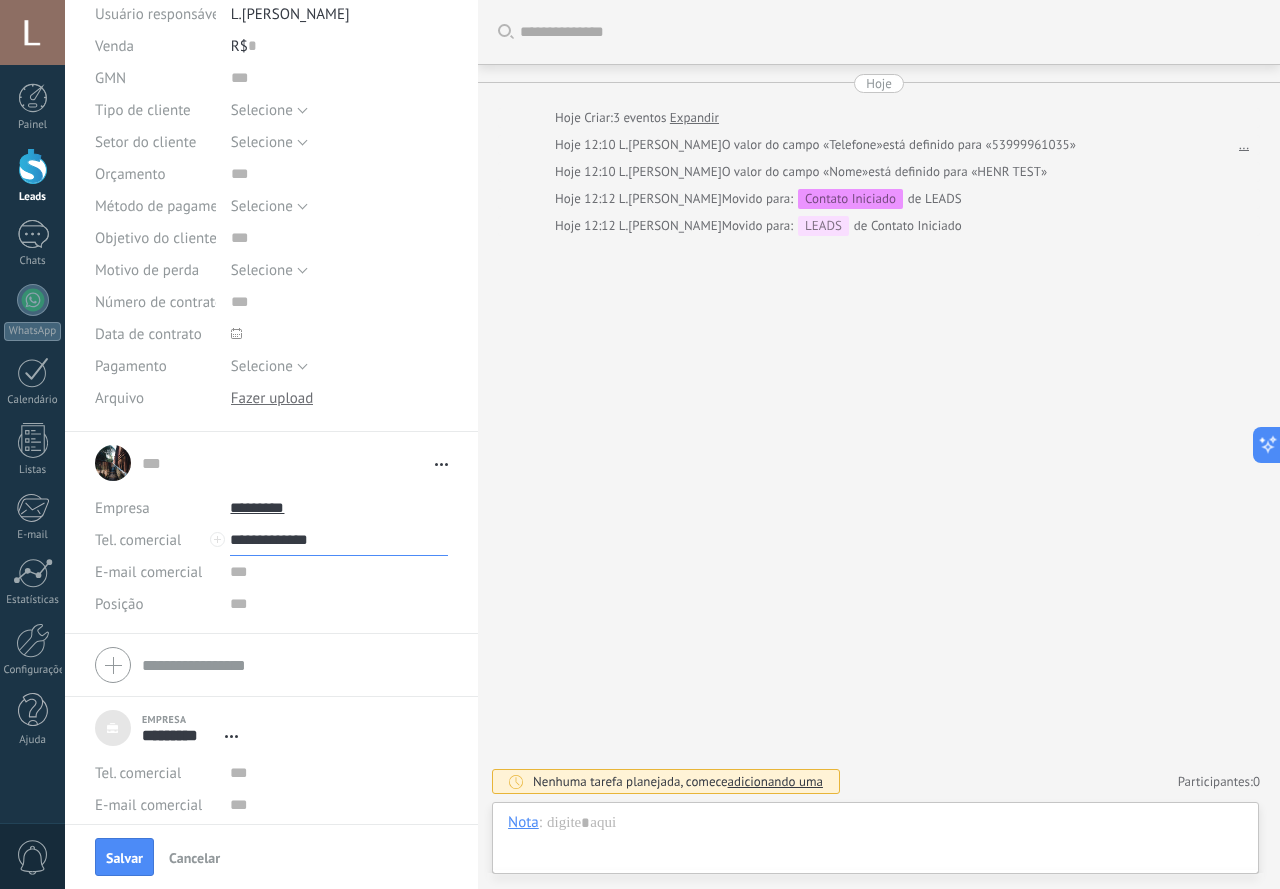 click on "**********" at bounding box center [339, 540] 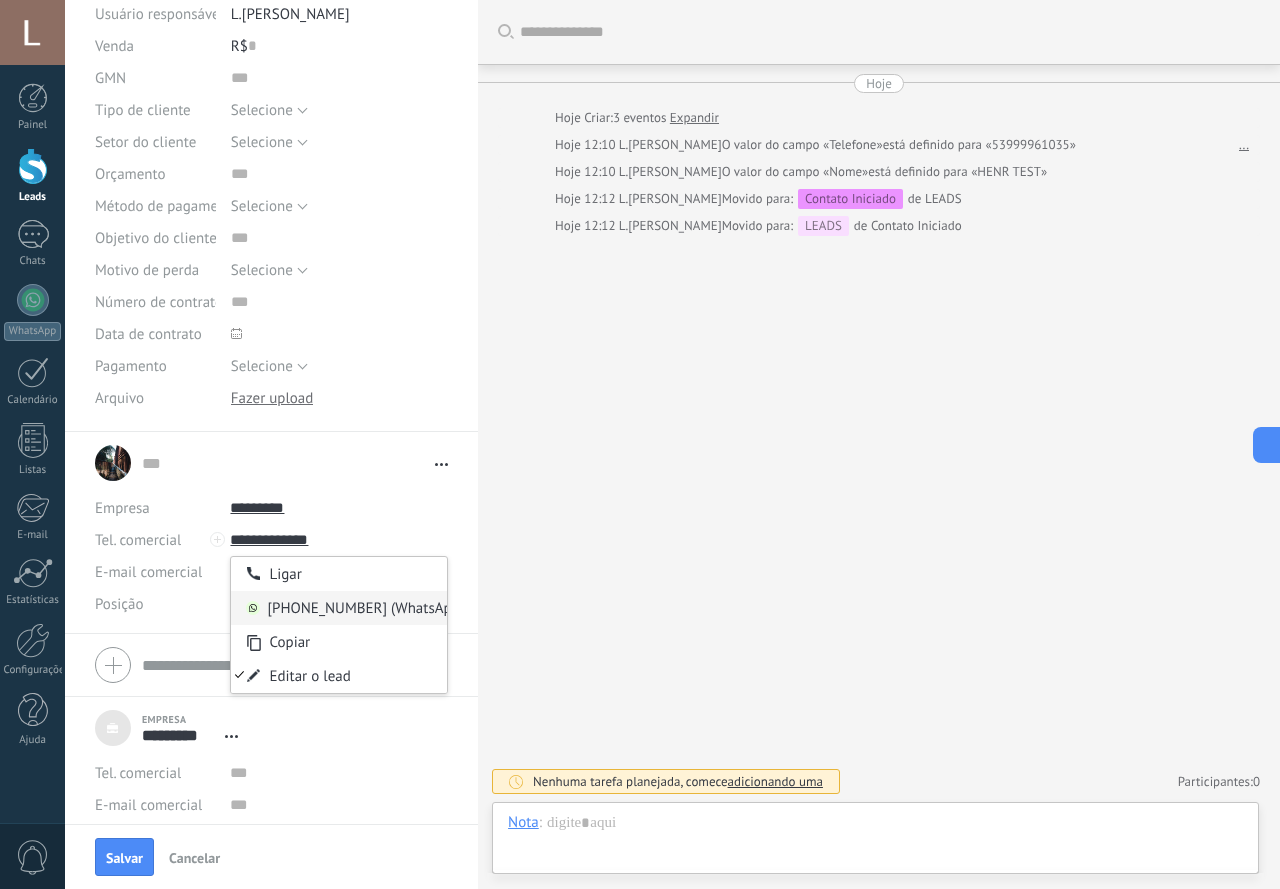 click on "5553920009812 (WhatsApp)" at bounding box center [339, 608] 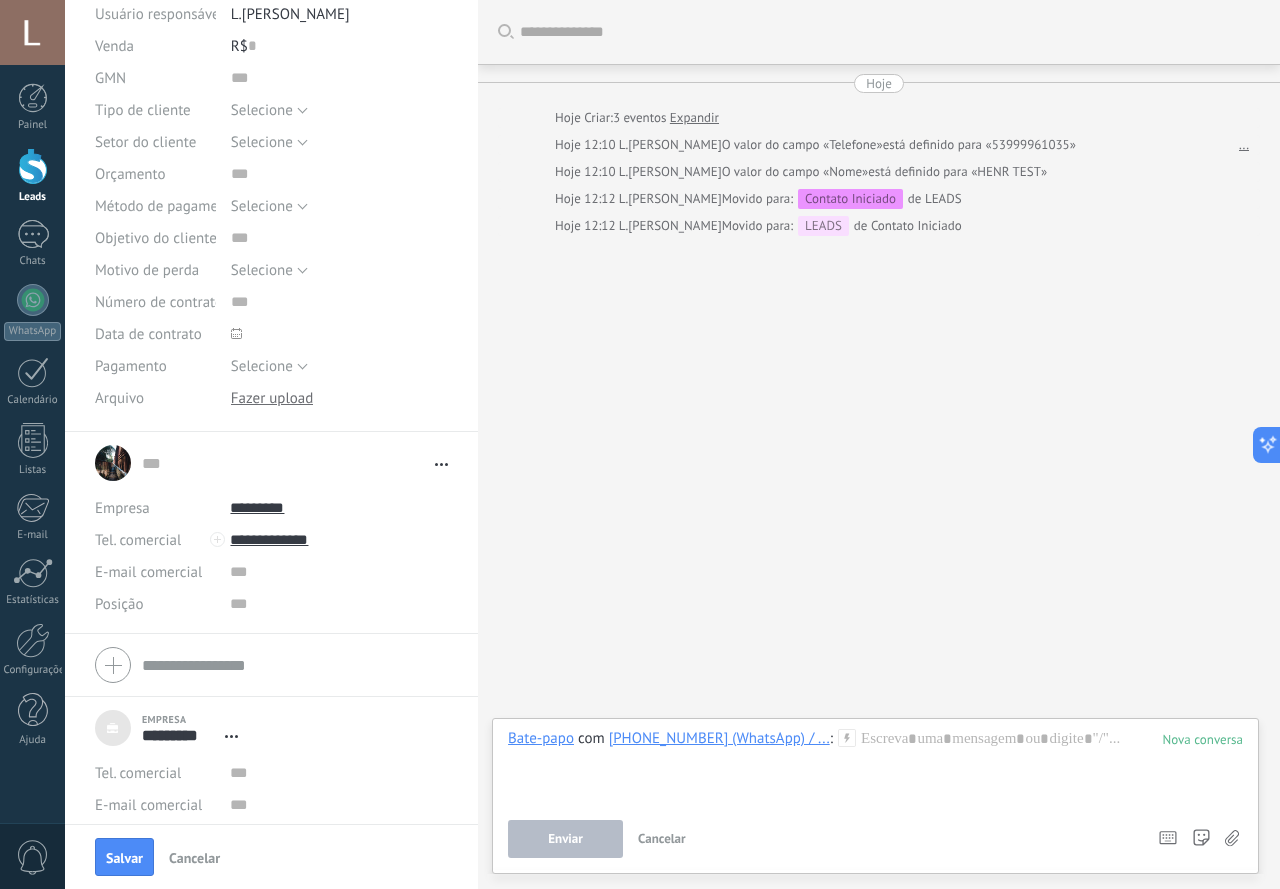 type 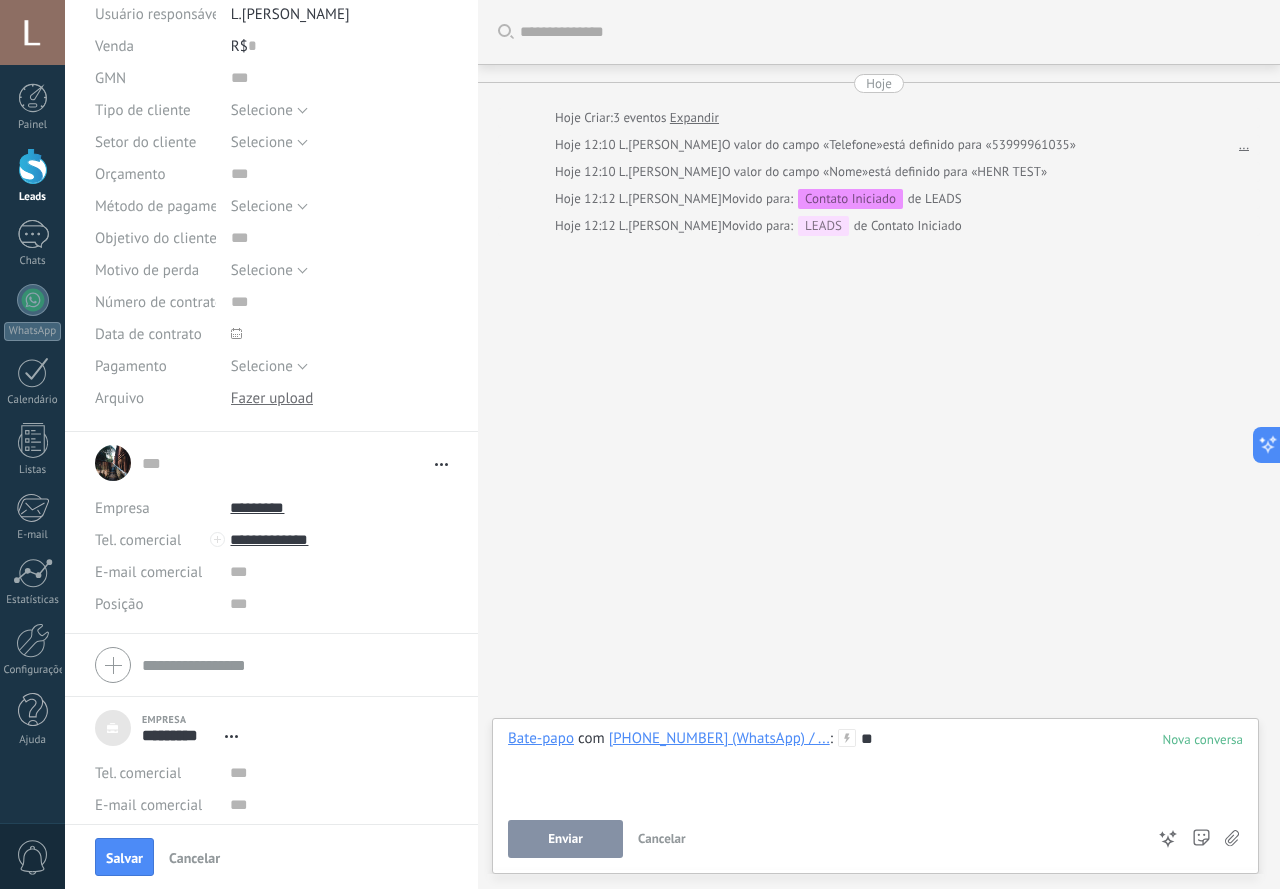 click on "Enviar" at bounding box center (565, 839) 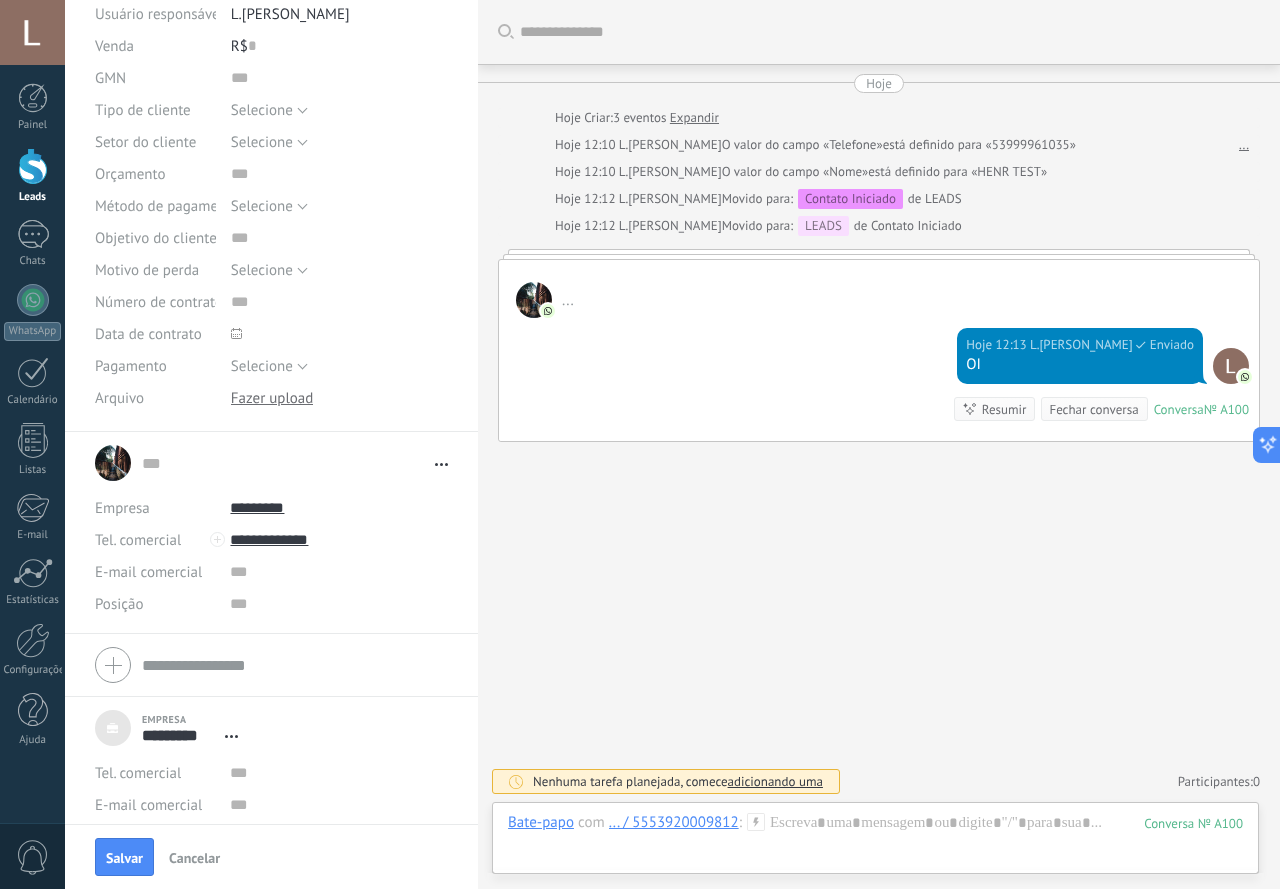 click at bounding box center (33, 166) 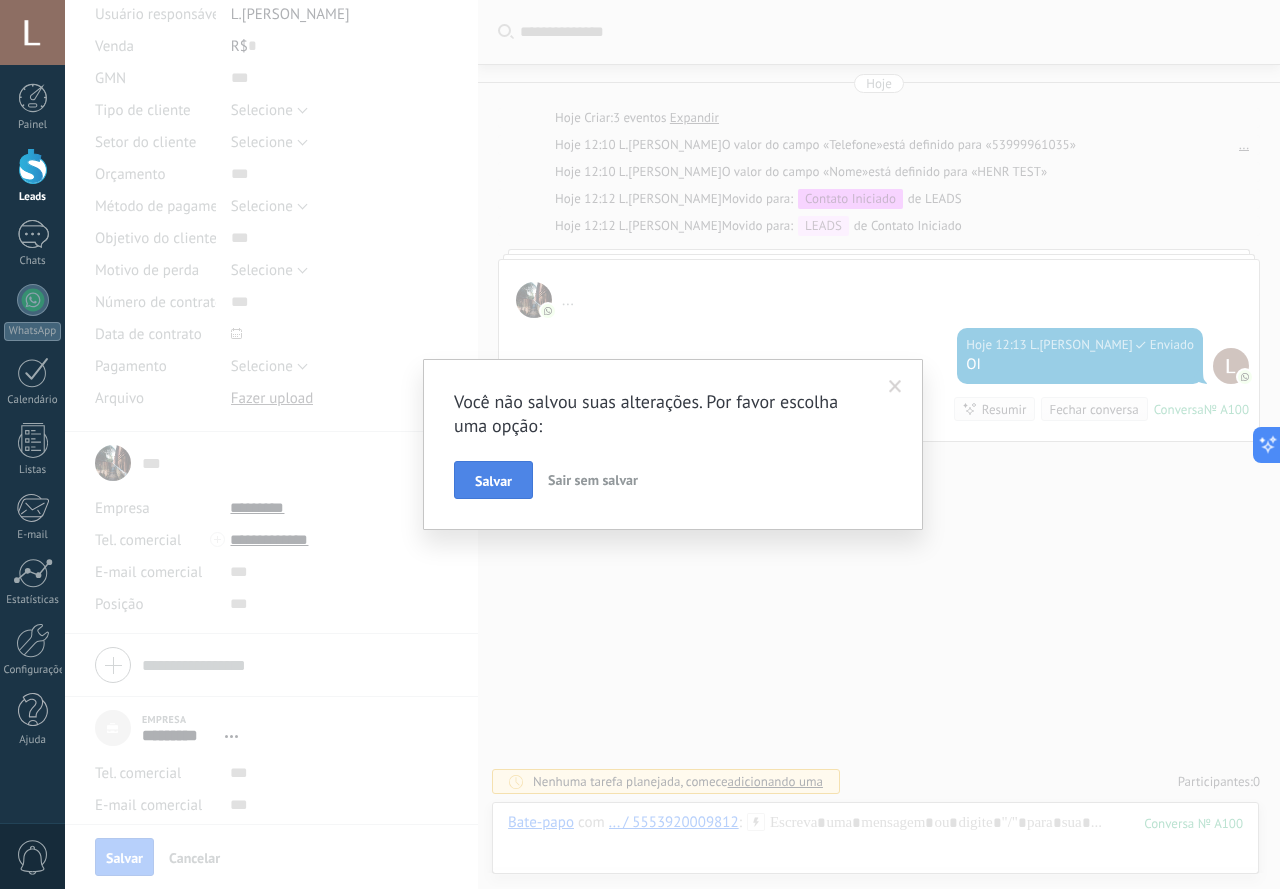 click on "Salvar" at bounding box center (493, 481) 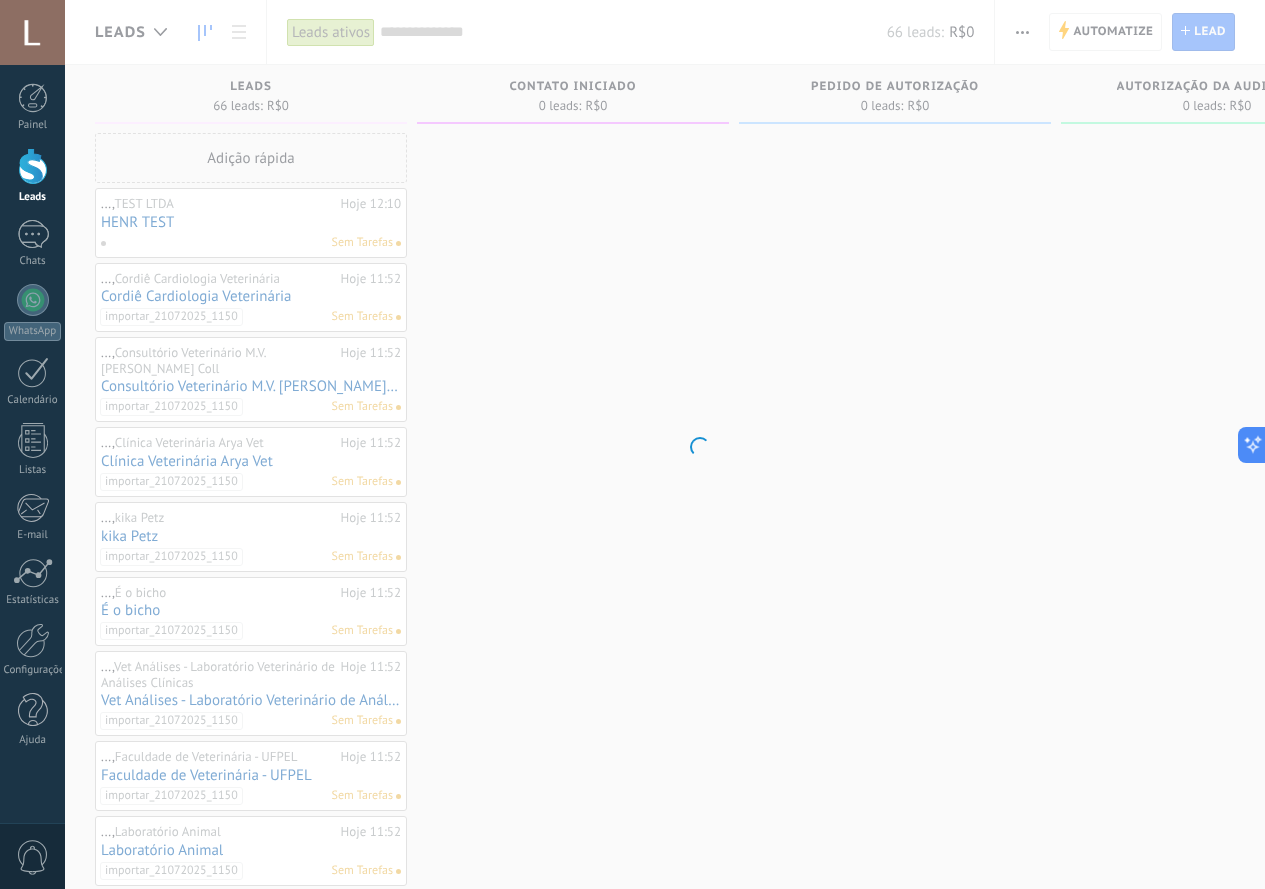 click at bounding box center [33, 166] 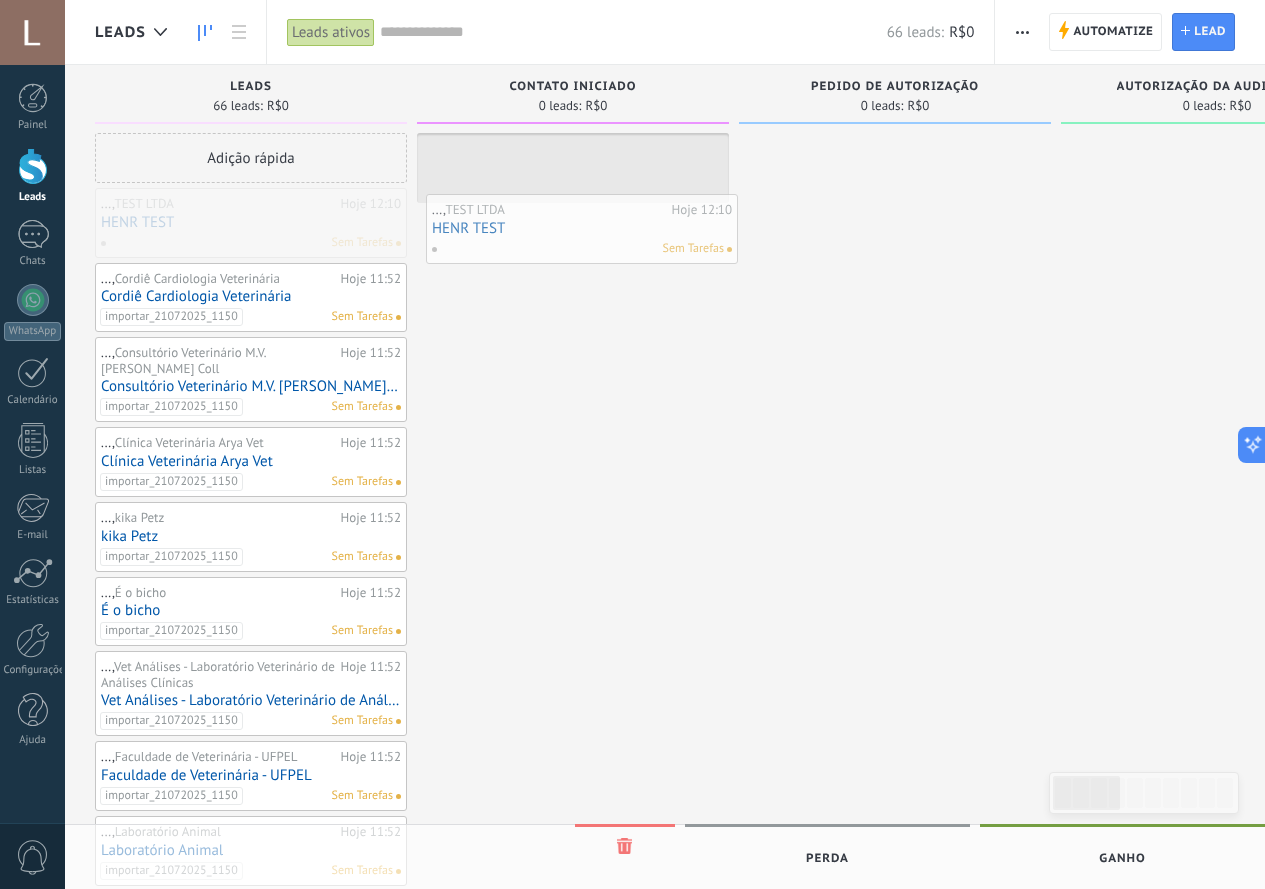 drag, startPoint x: 190, startPoint y: 232, endPoint x: 533, endPoint y: 196, distance: 344.88403 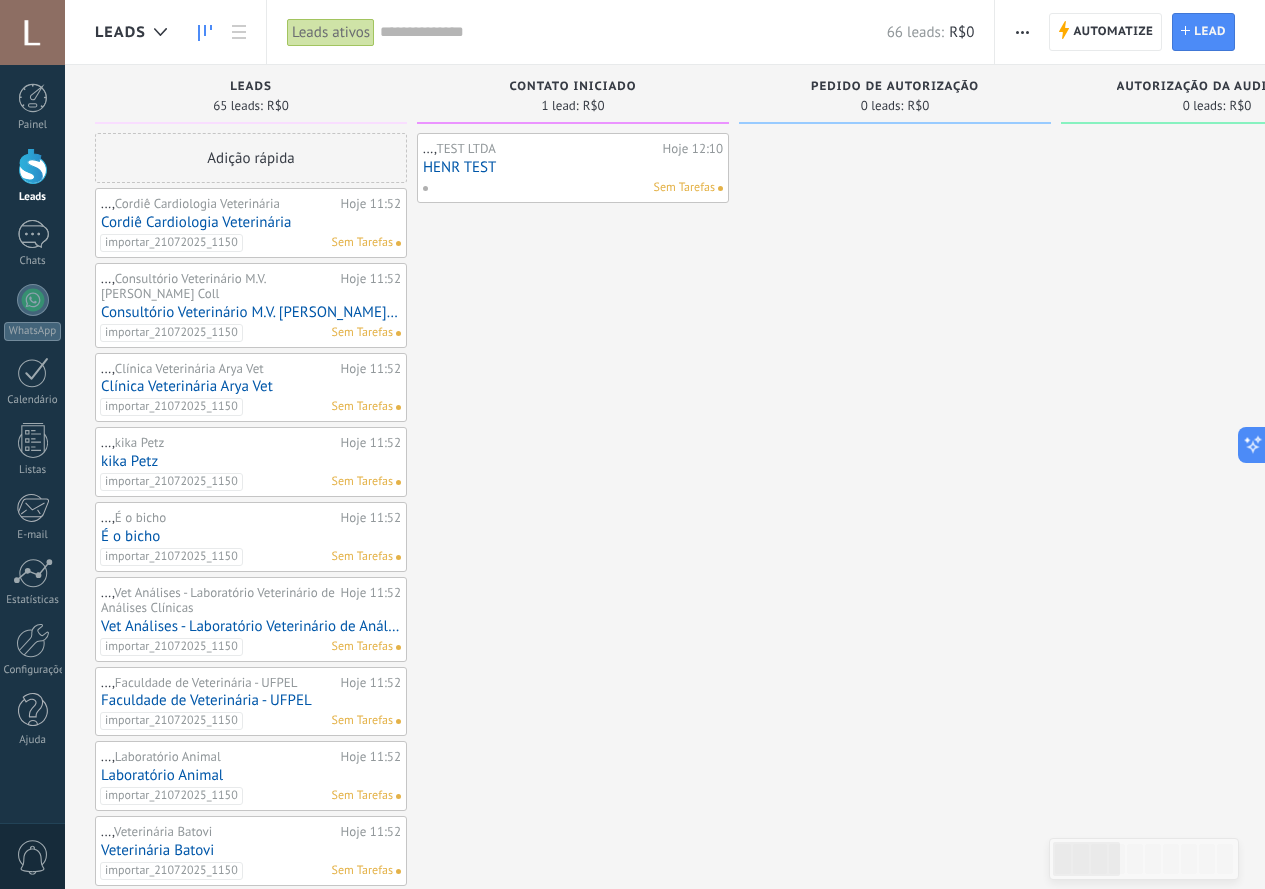 click on "Automatize" at bounding box center [1113, 32] 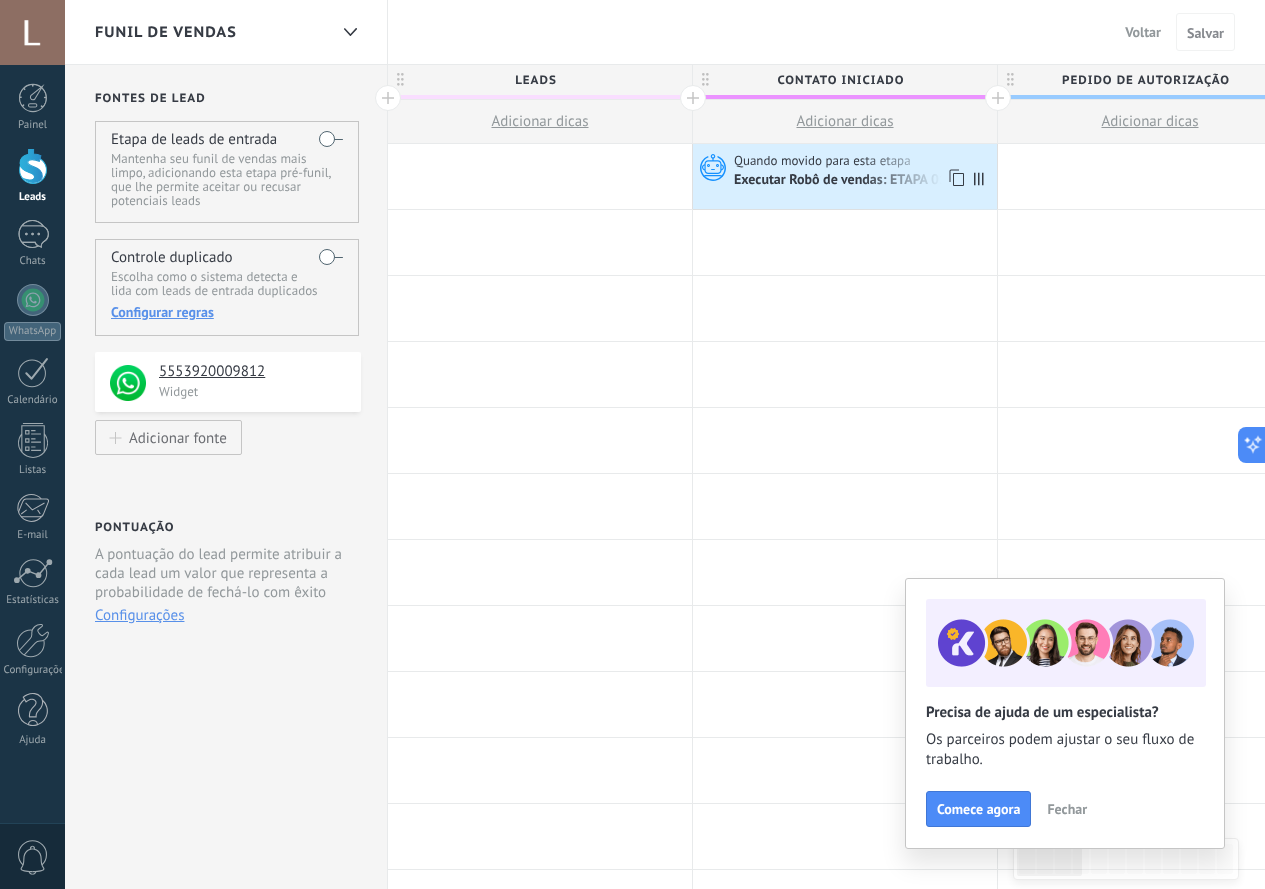 click on "Quando movido para esta etapa" at bounding box center [824, 161] 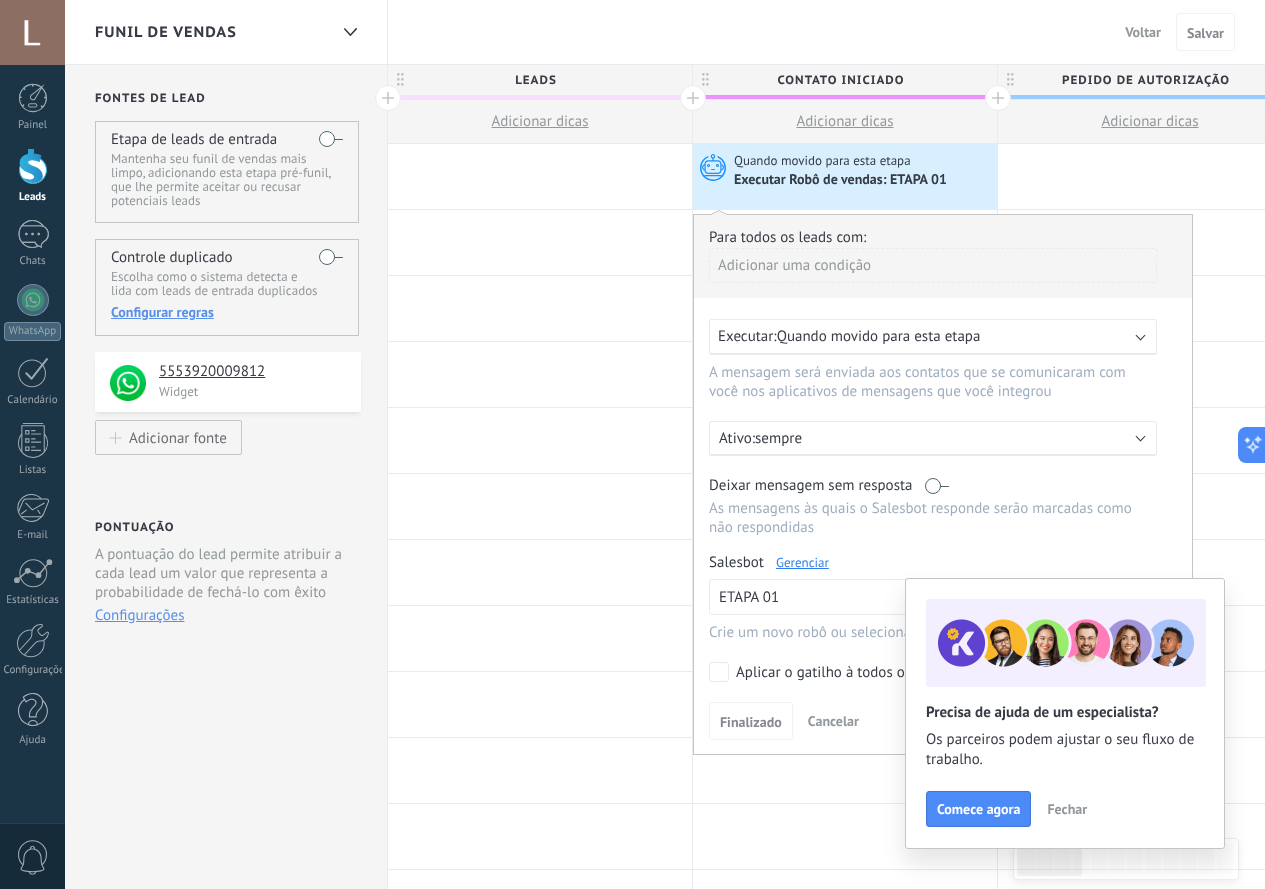 click on "Fechar" at bounding box center [1067, 809] 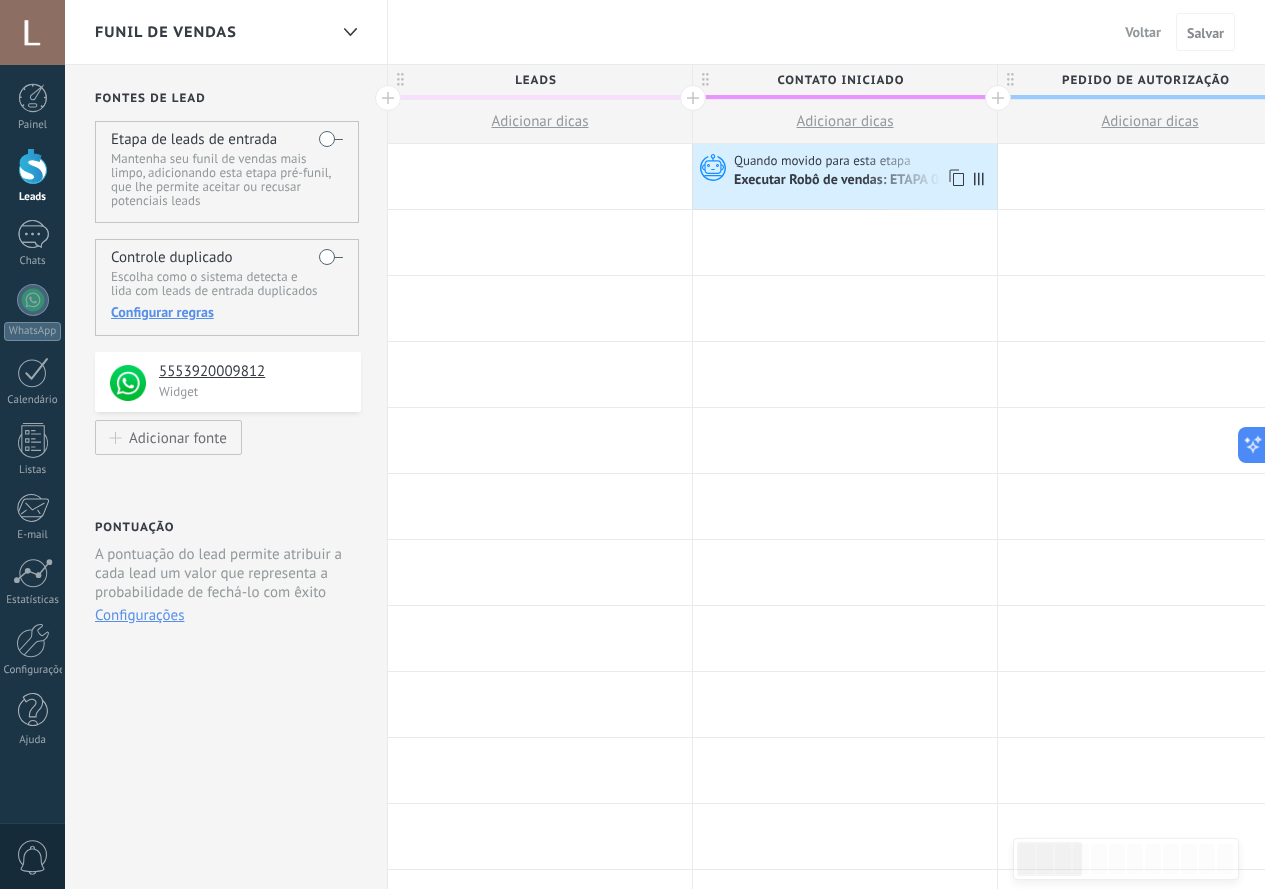 click on "Quando movido para esta etapa" at bounding box center [824, 161] 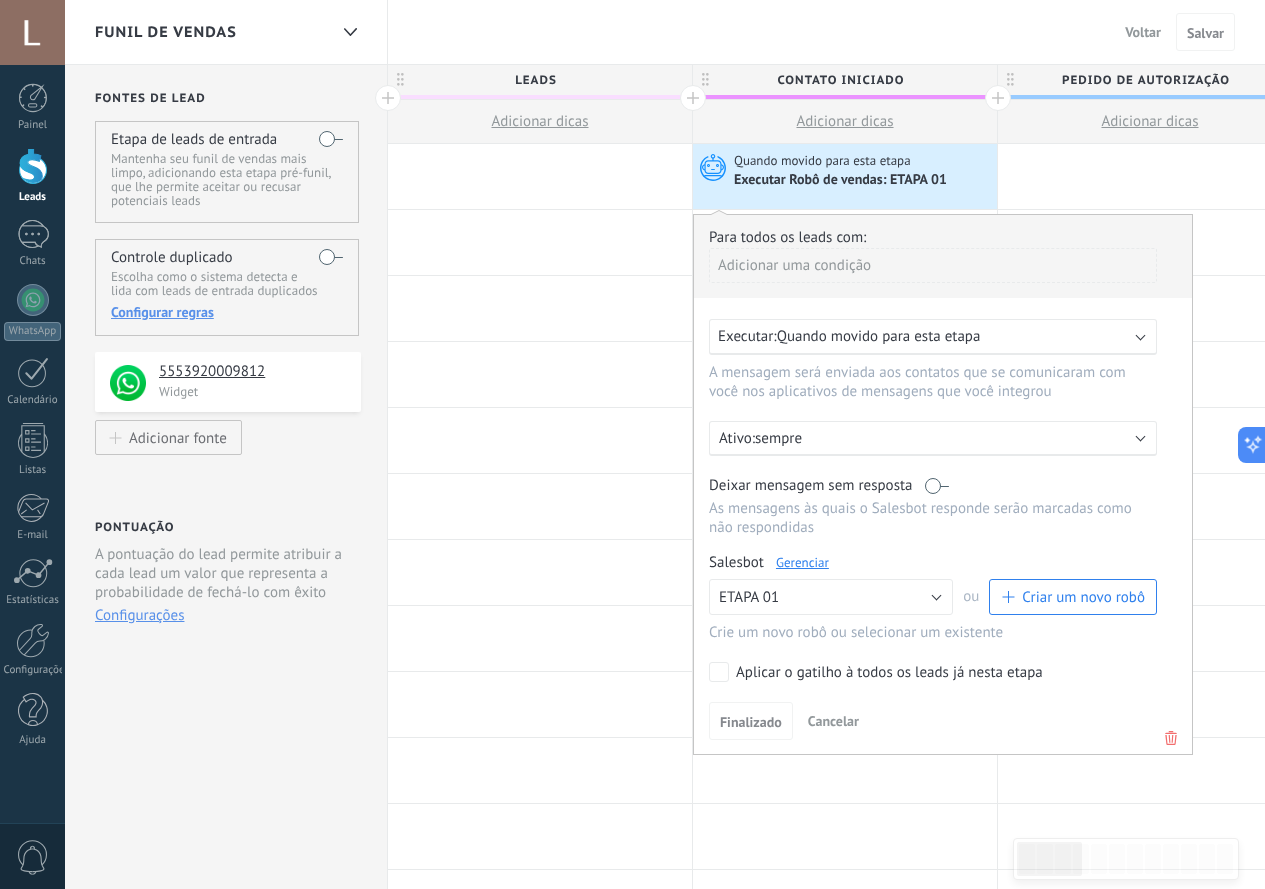 click on "Gerenciar" at bounding box center (802, 562) 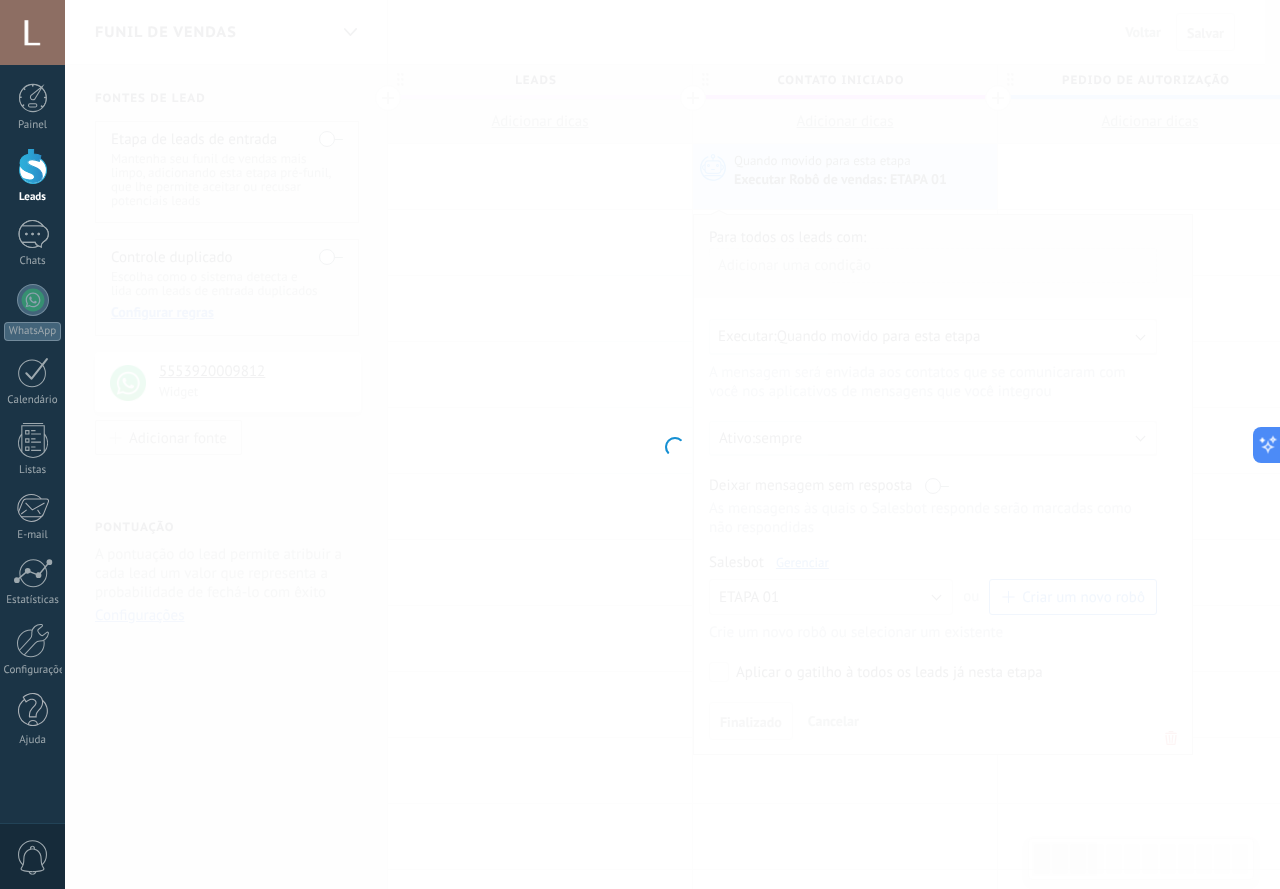 type on "********" 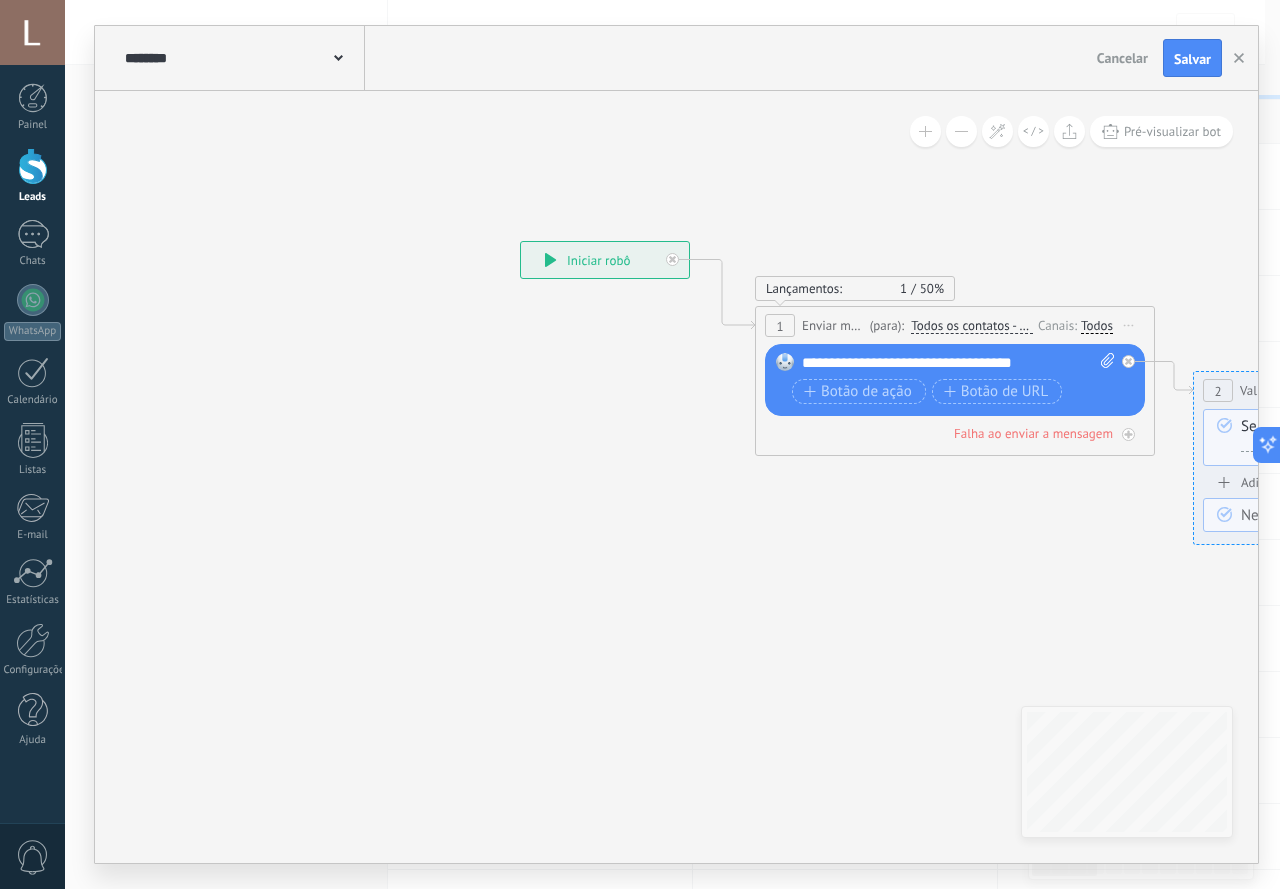 drag, startPoint x: 902, startPoint y: 566, endPoint x: 546, endPoint y: 535, distance: 357.34717 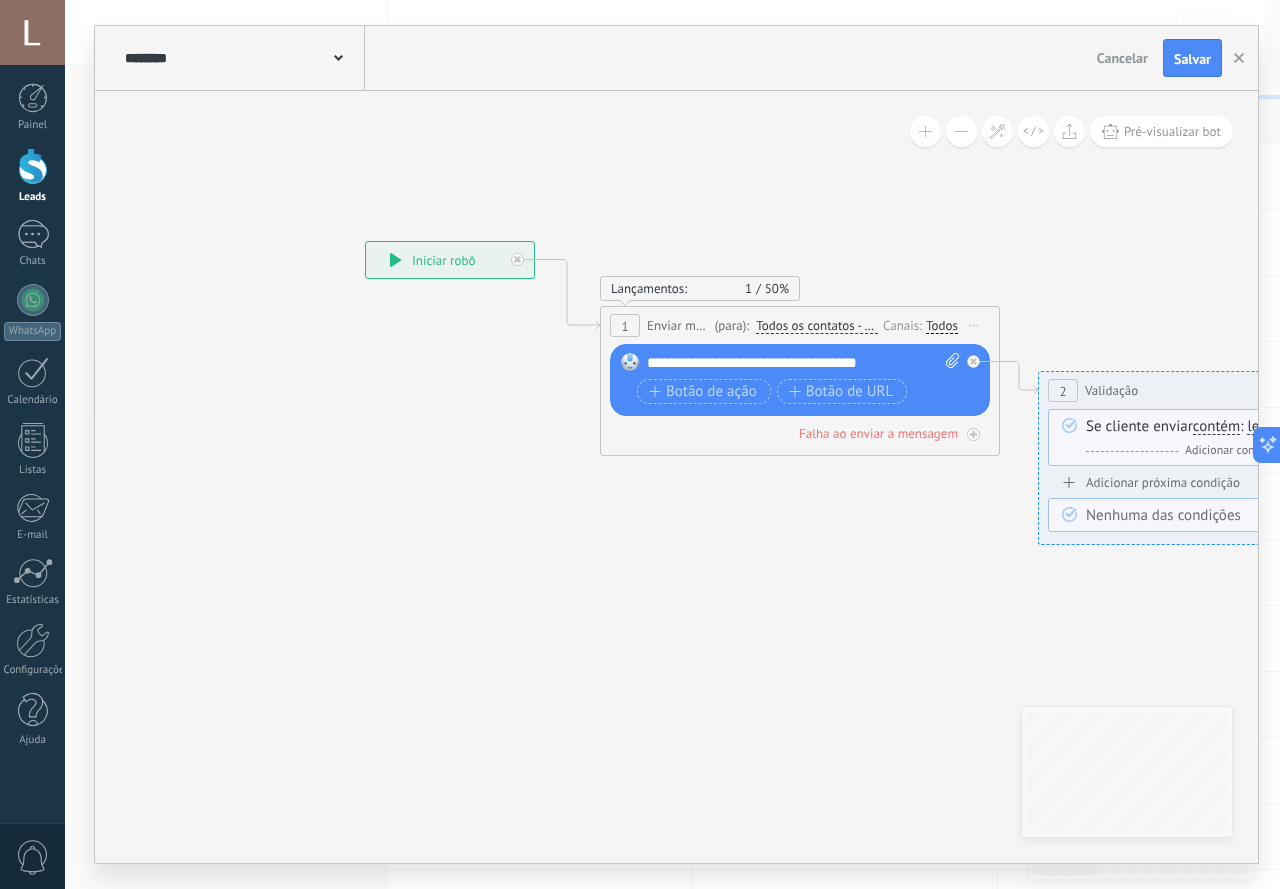 drag, startPoint x: 770, startPoint y: 549, endPoint x: 552, endPoint y: 550, distance: 218.00229 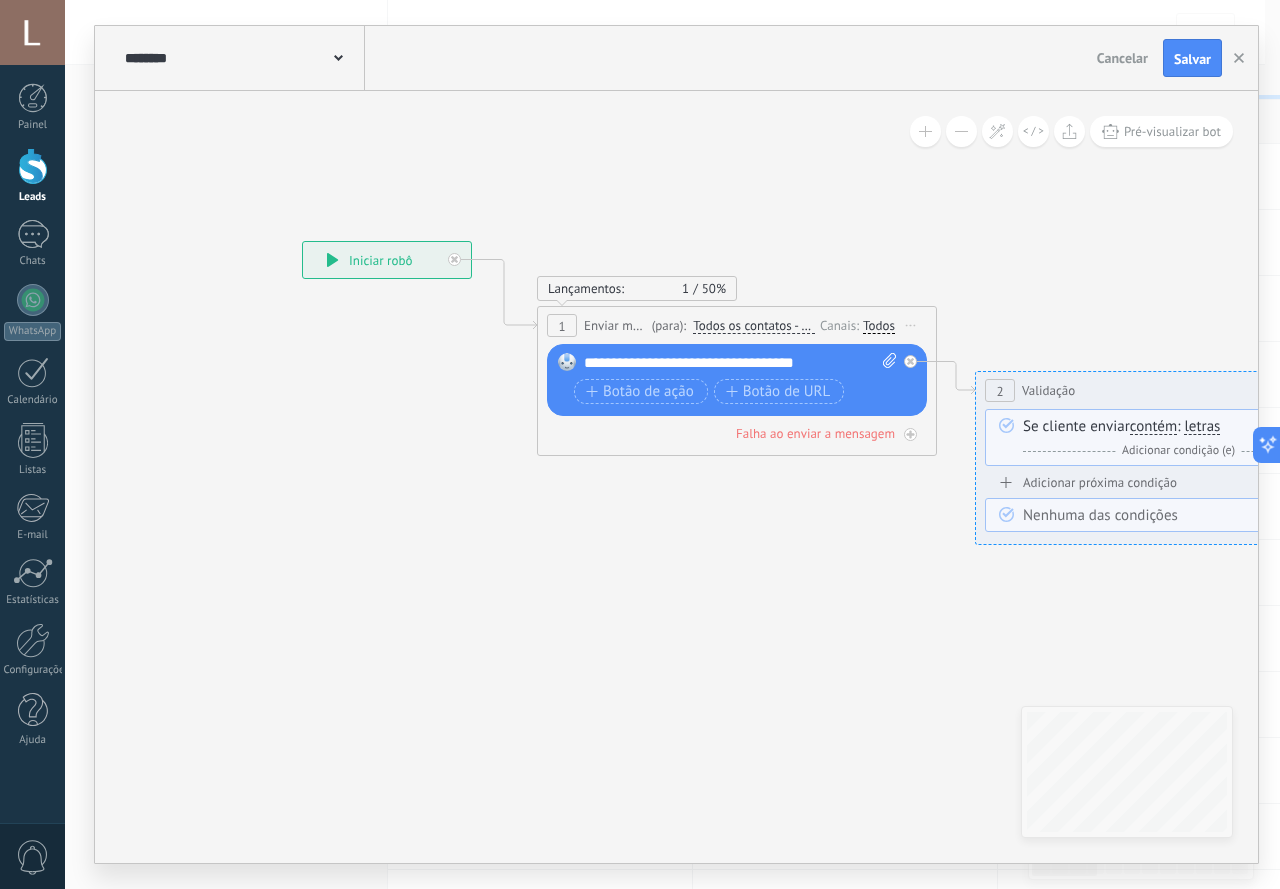 drag, startPoint x: 688, startPoint y: 559, endPoint x: 487, endPoint y: 560, distance: 201.00249 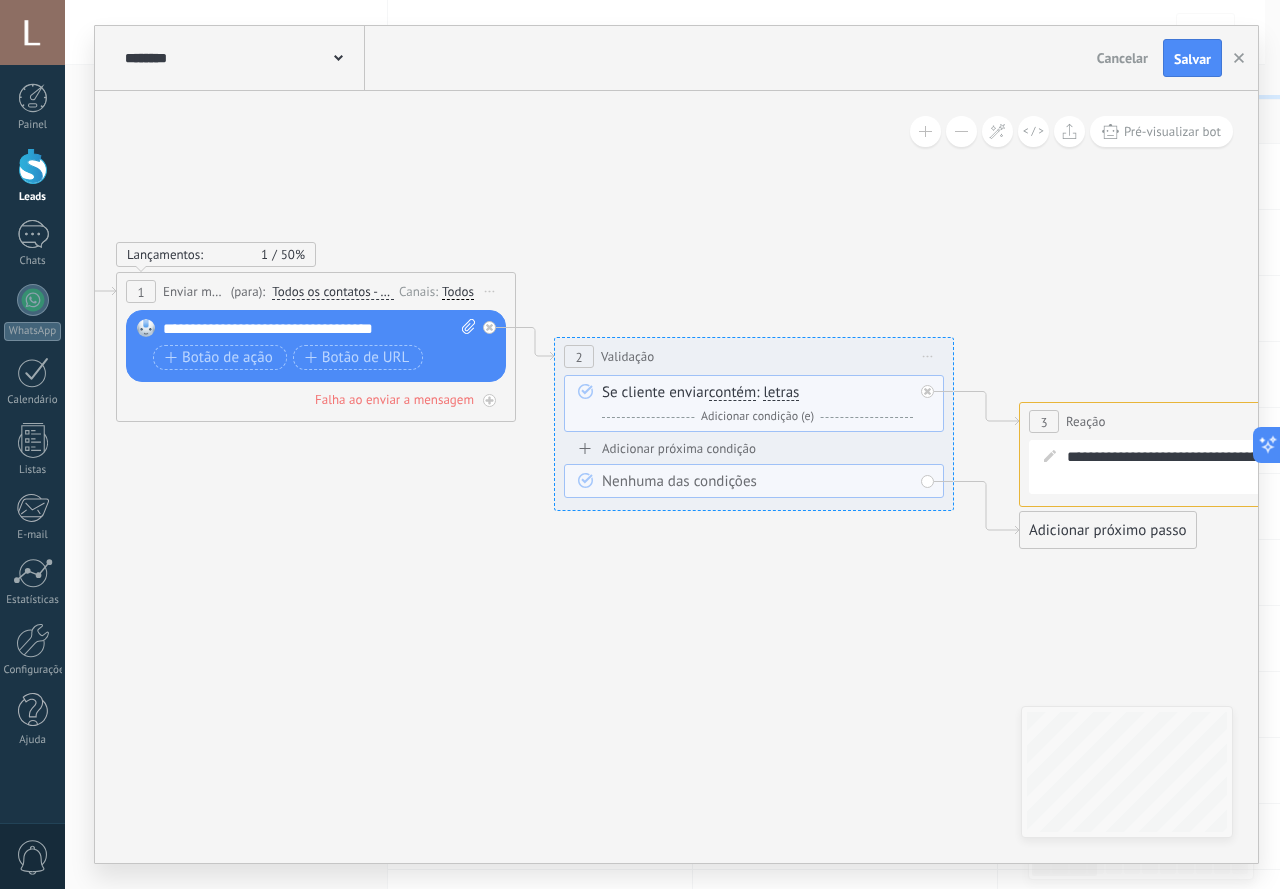drag, startPoint x: 774, startPoint y: 613, endPoint x: 600, endPoint y: 538, distance: 189.47559 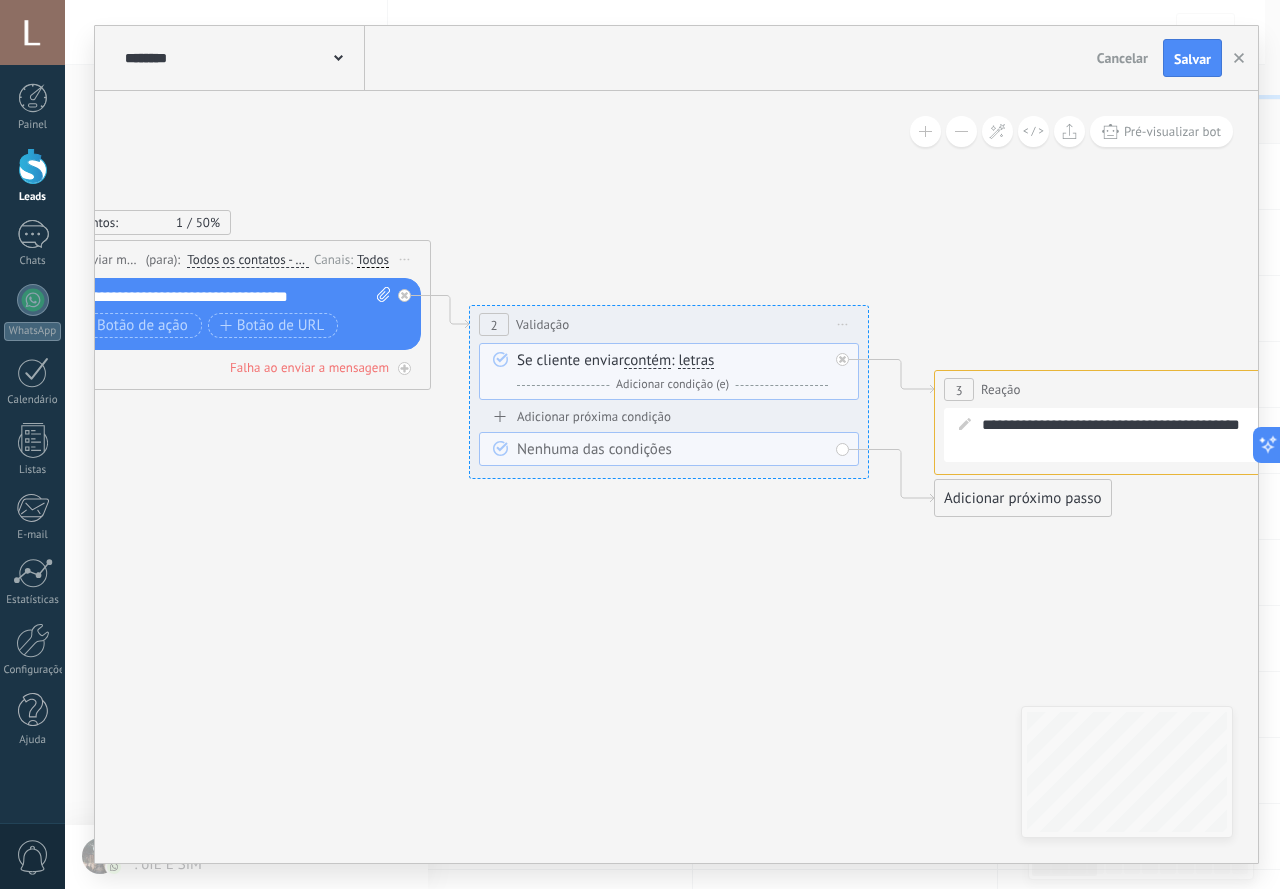 drag, startPoint x: 718, startPoint y: 533, endPoint x: 399, endPoint y: 532, distance: 319.00156 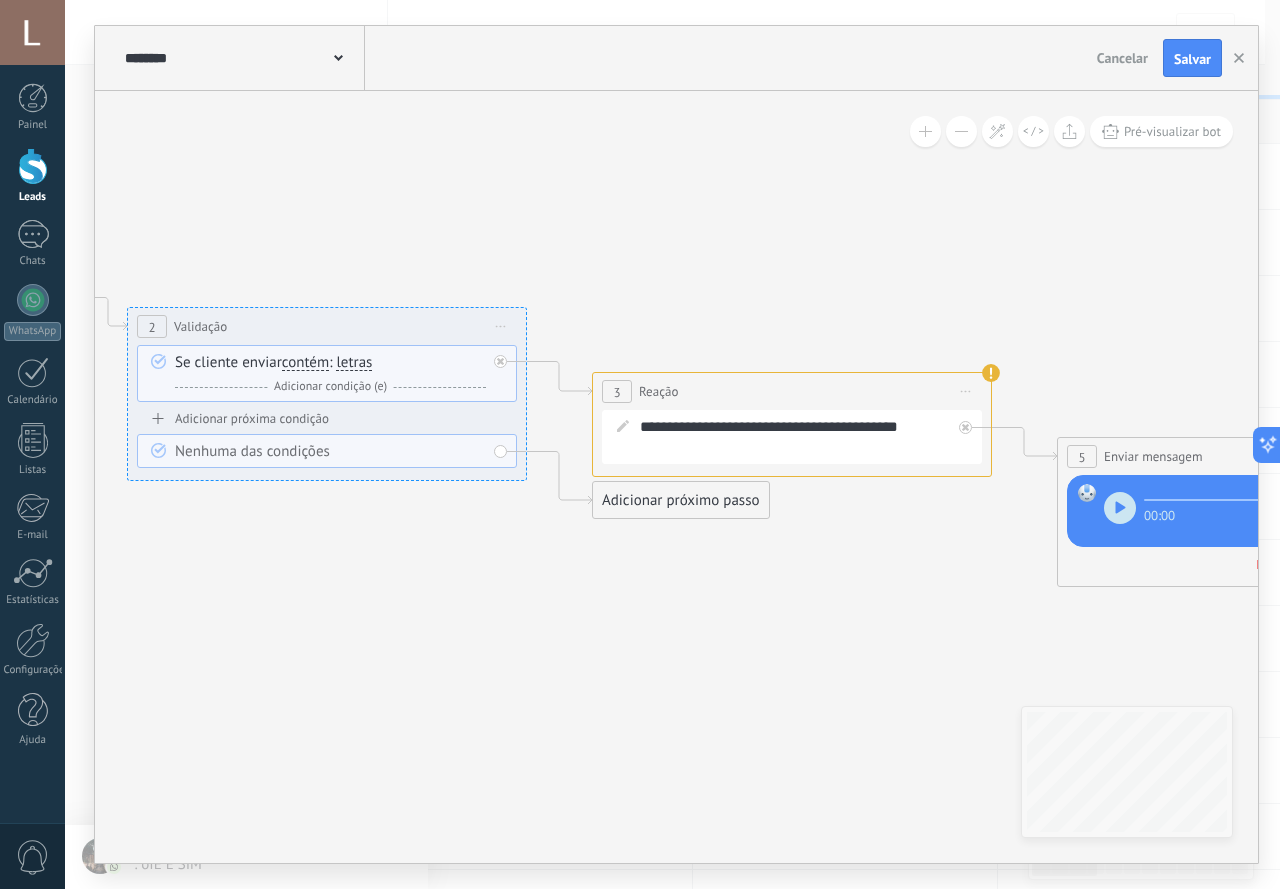 drag, startPoint x: 663, startPoint y: 591, endPoint x: 456, endPoint y: 577, distance: 207.47289 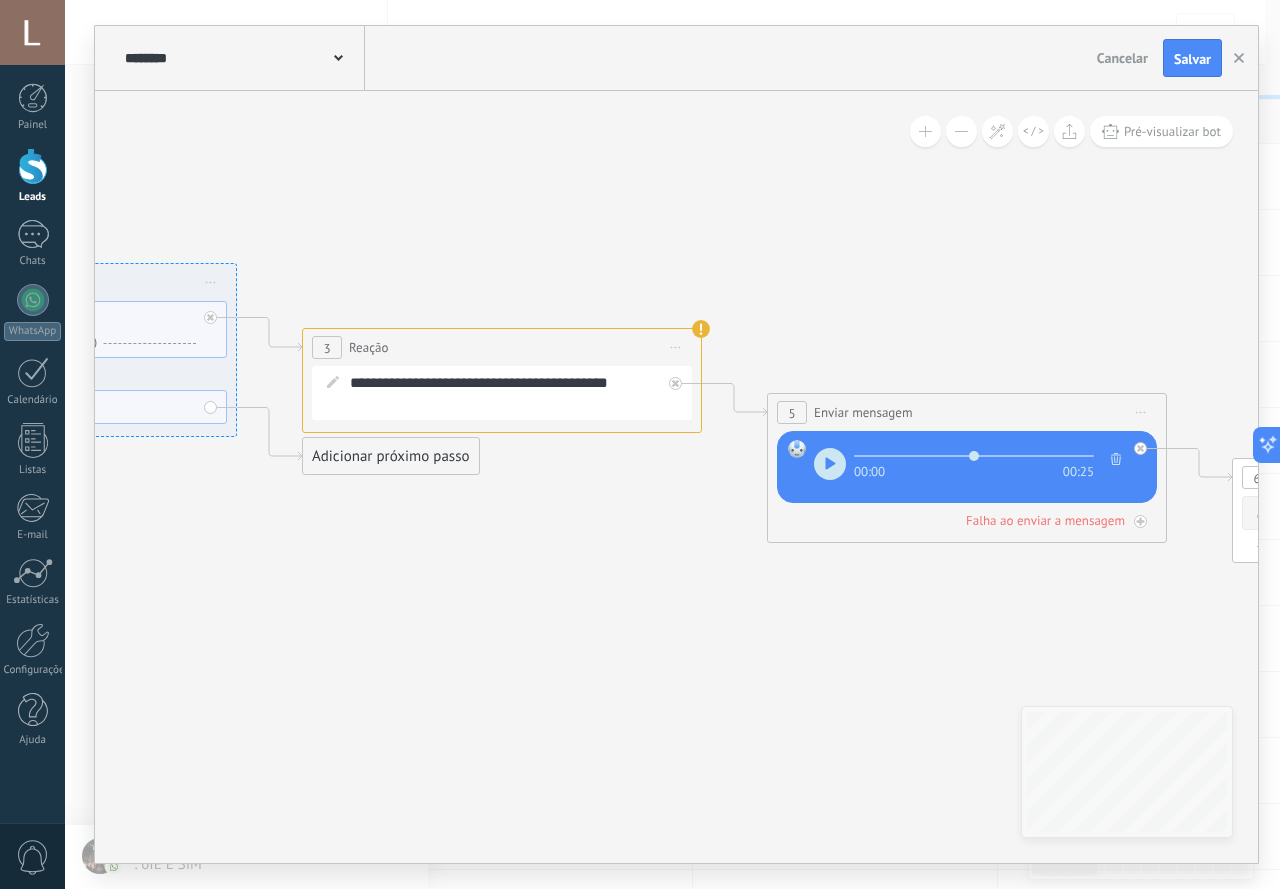 drag, startPoint x: 594, startPoint y: 588, endPoint x: 525, endPoint y: 556, distance: 76.05919 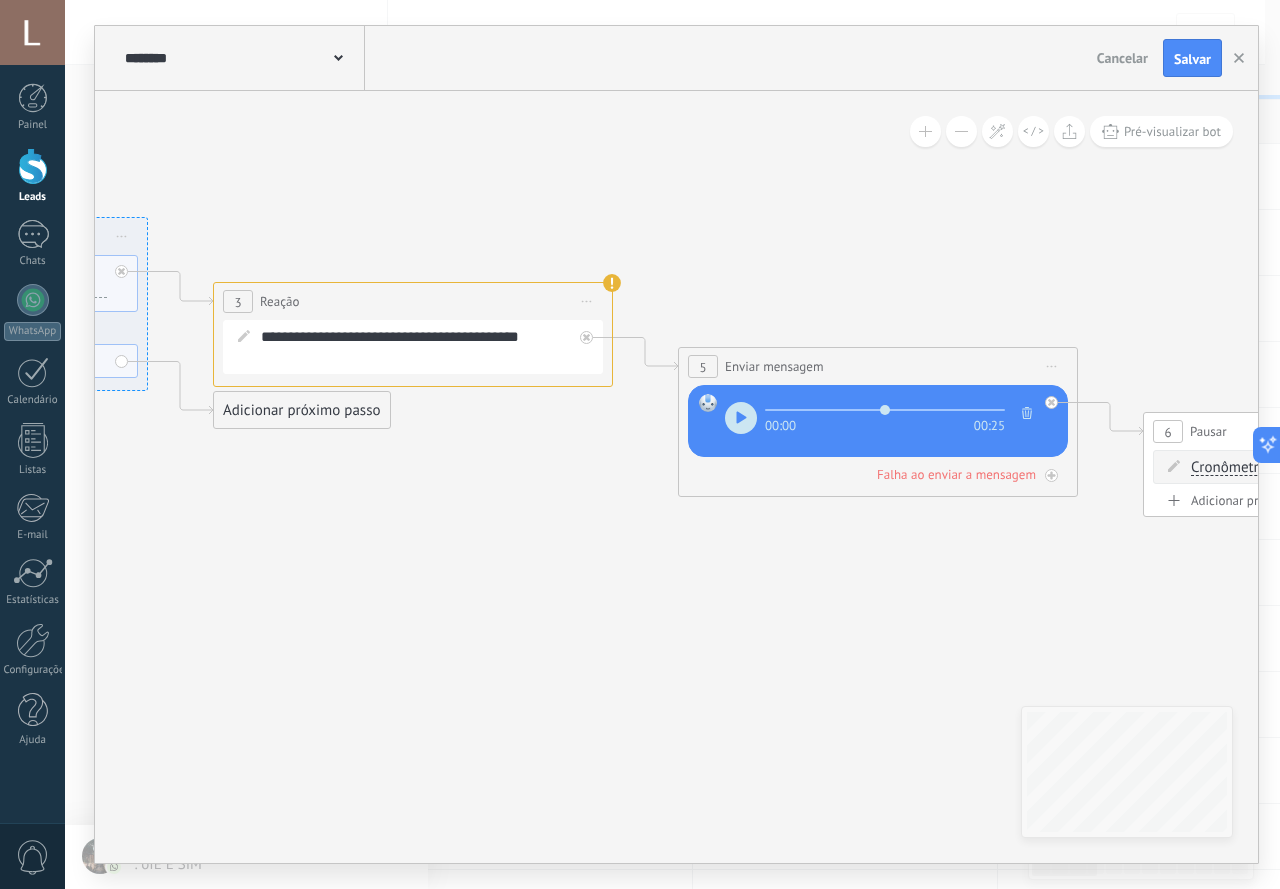 drag, startPoint x: 570, startPoint y: 615, endPoint x: 410, endPoint y: 547, distance: 173.85051 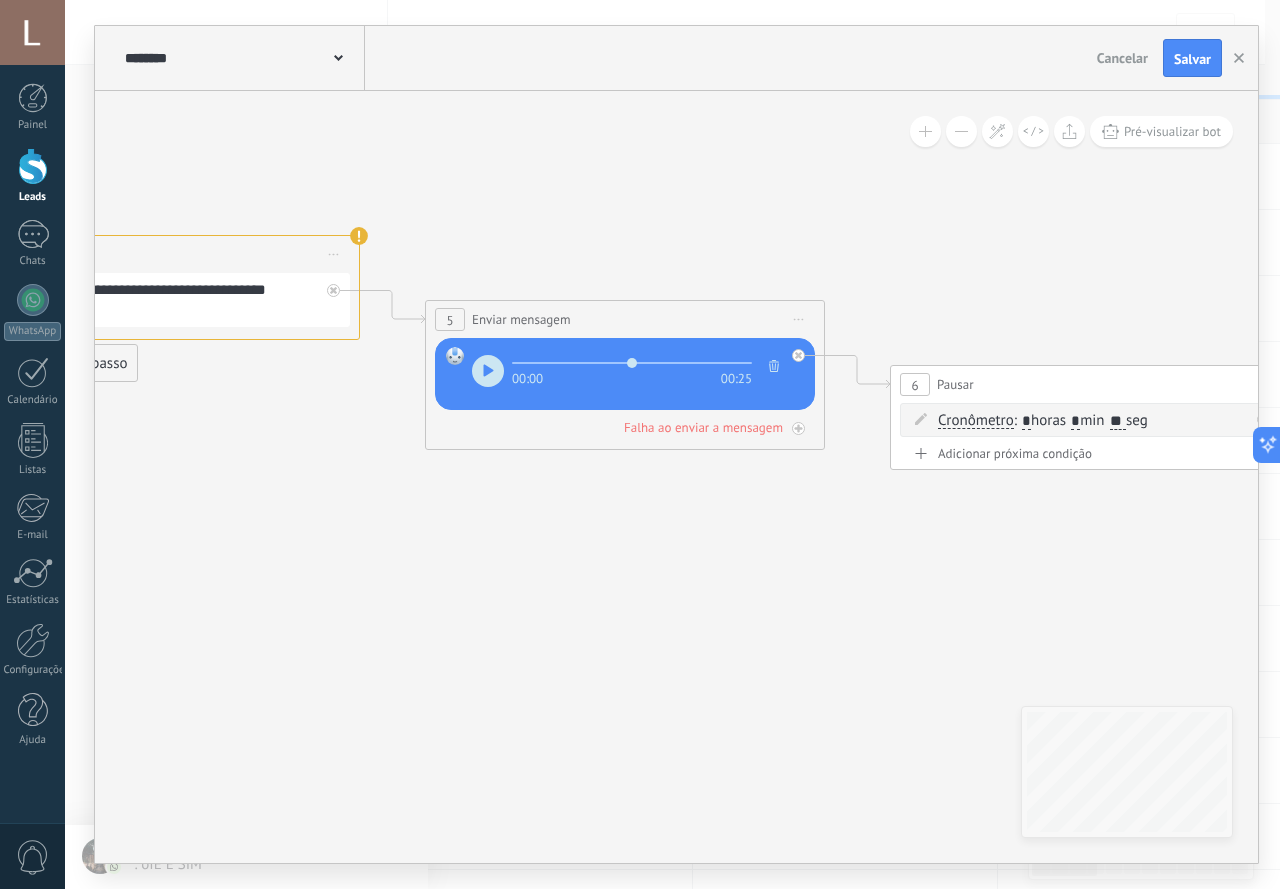 drag, startPoint x: 542, startPoint y: 582, endPoint x: 473, endPoint y: 588, distance: 69.260376 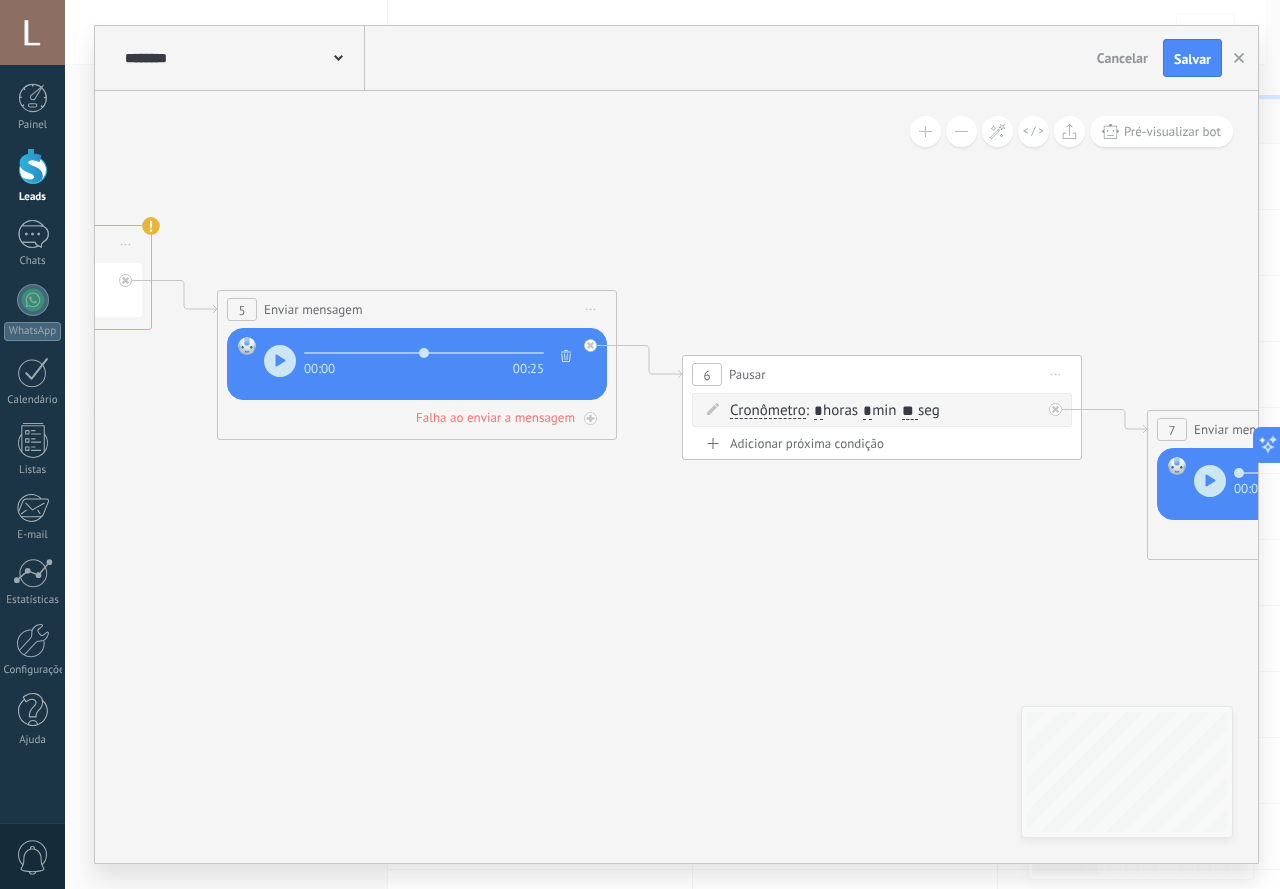 drag, startPoint x: 585, startPoint y: 538, endPoint x: 522, endPoint y: 524, distance: 64.53681 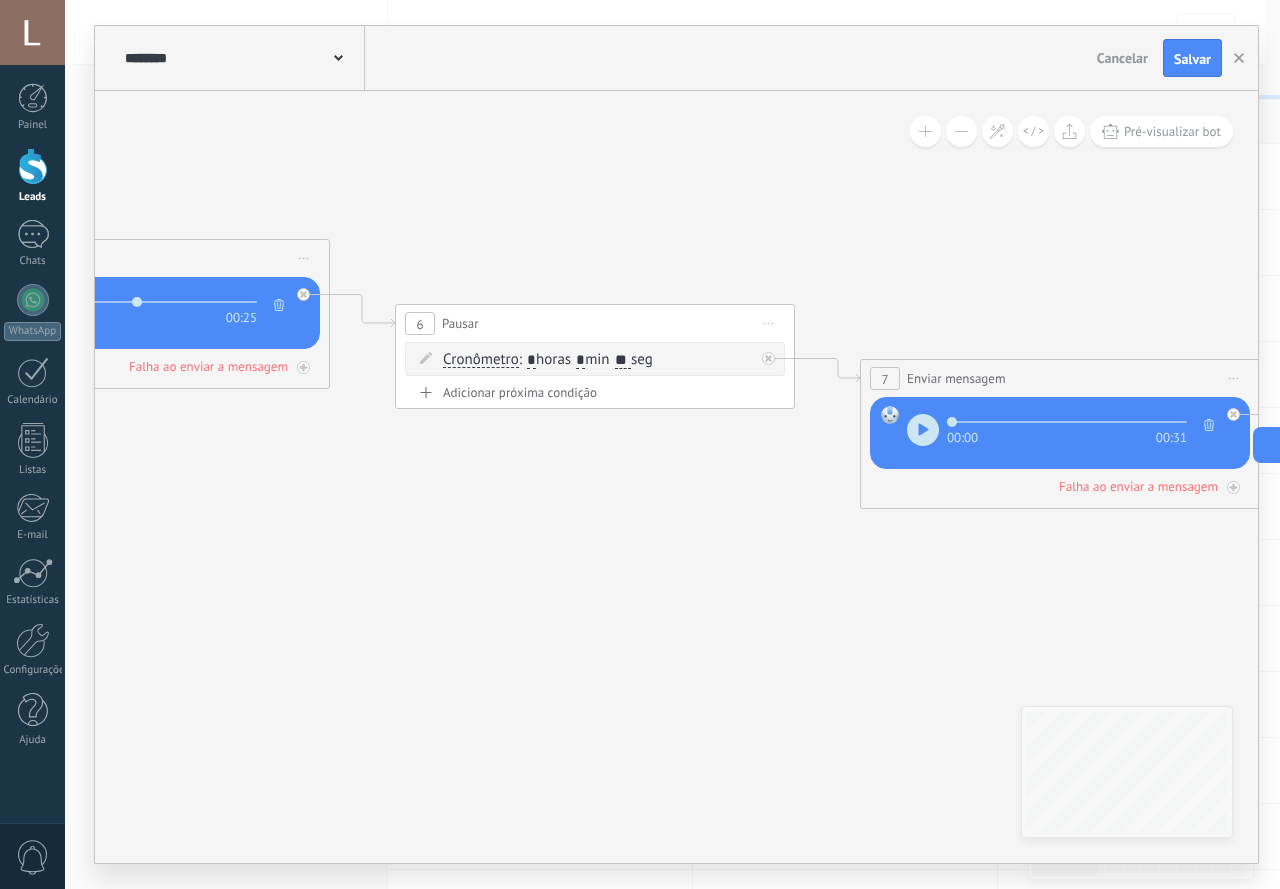 drag, startPoint x: 693, startPoint y: 540, endPoint x: 512, endPoint y: 464, distance: 196.30843 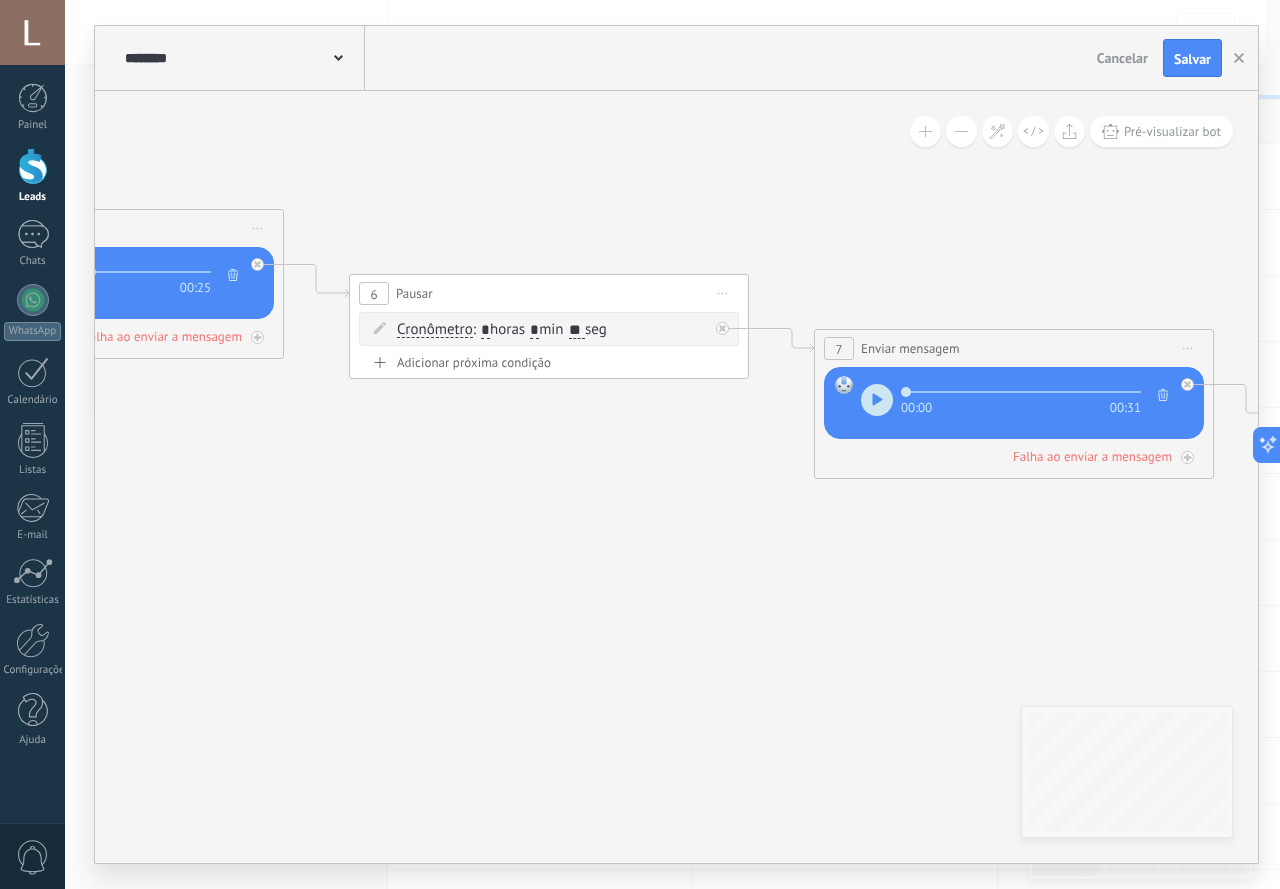 drag, startPoint x: 720, startPoint y: 523, endPoint x: 557, endPoint y: 523, distance: 163 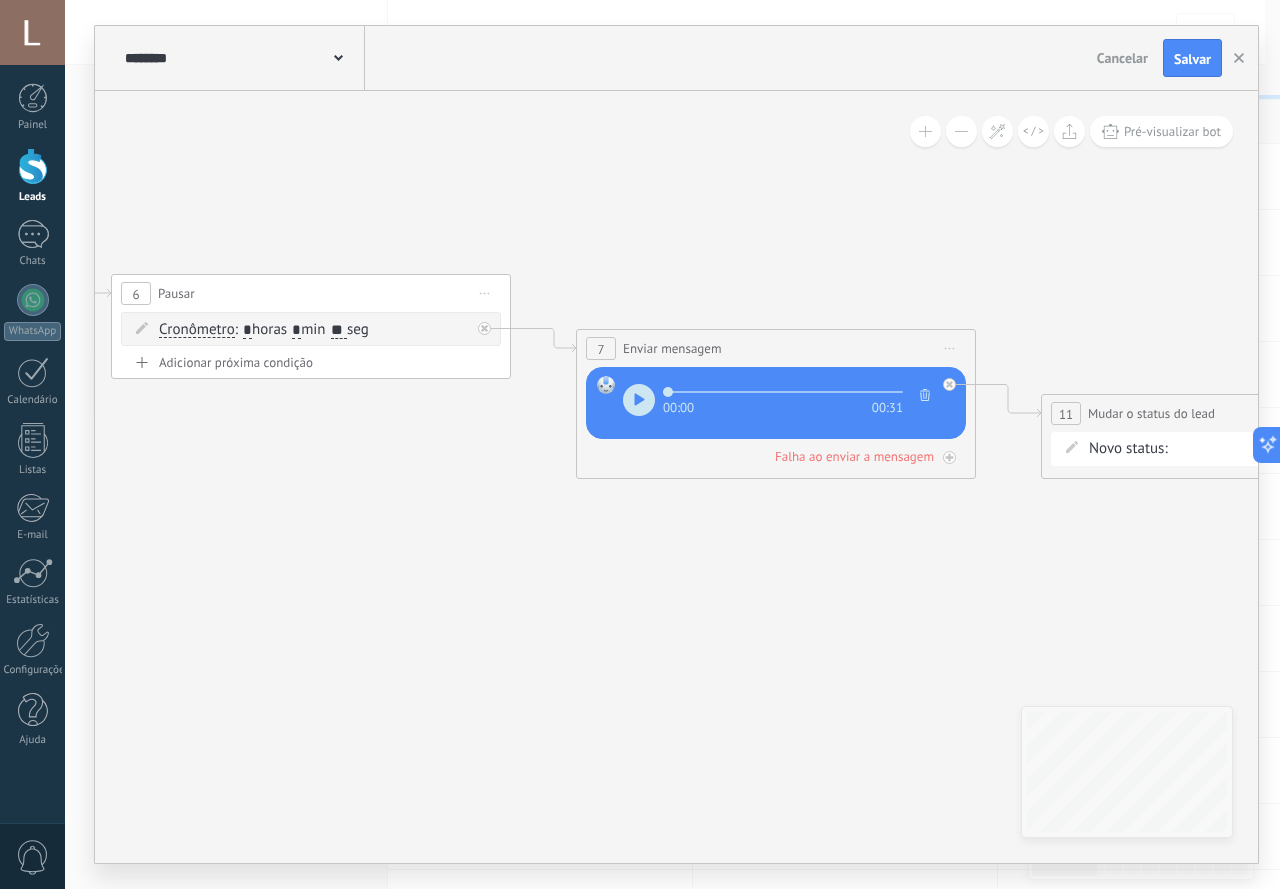 drag, startPoint x: 721, startPoint y: 514, endPoint x: 583, endPoint y: 493, distance: 139.58868 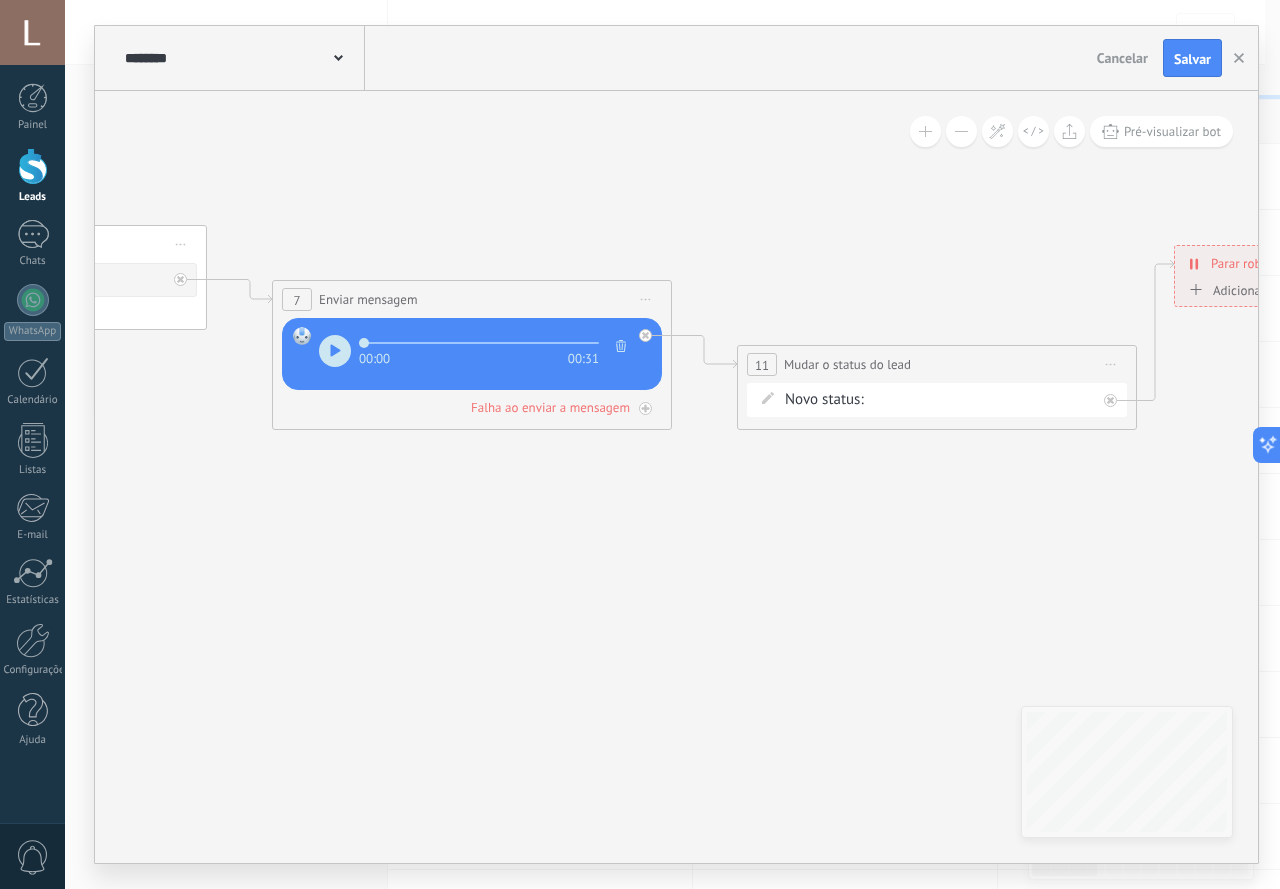 drag, startPoint x: 703, startPoint y: 578, endPoint x: 604, endPoint y: 566, distance: 99.724625 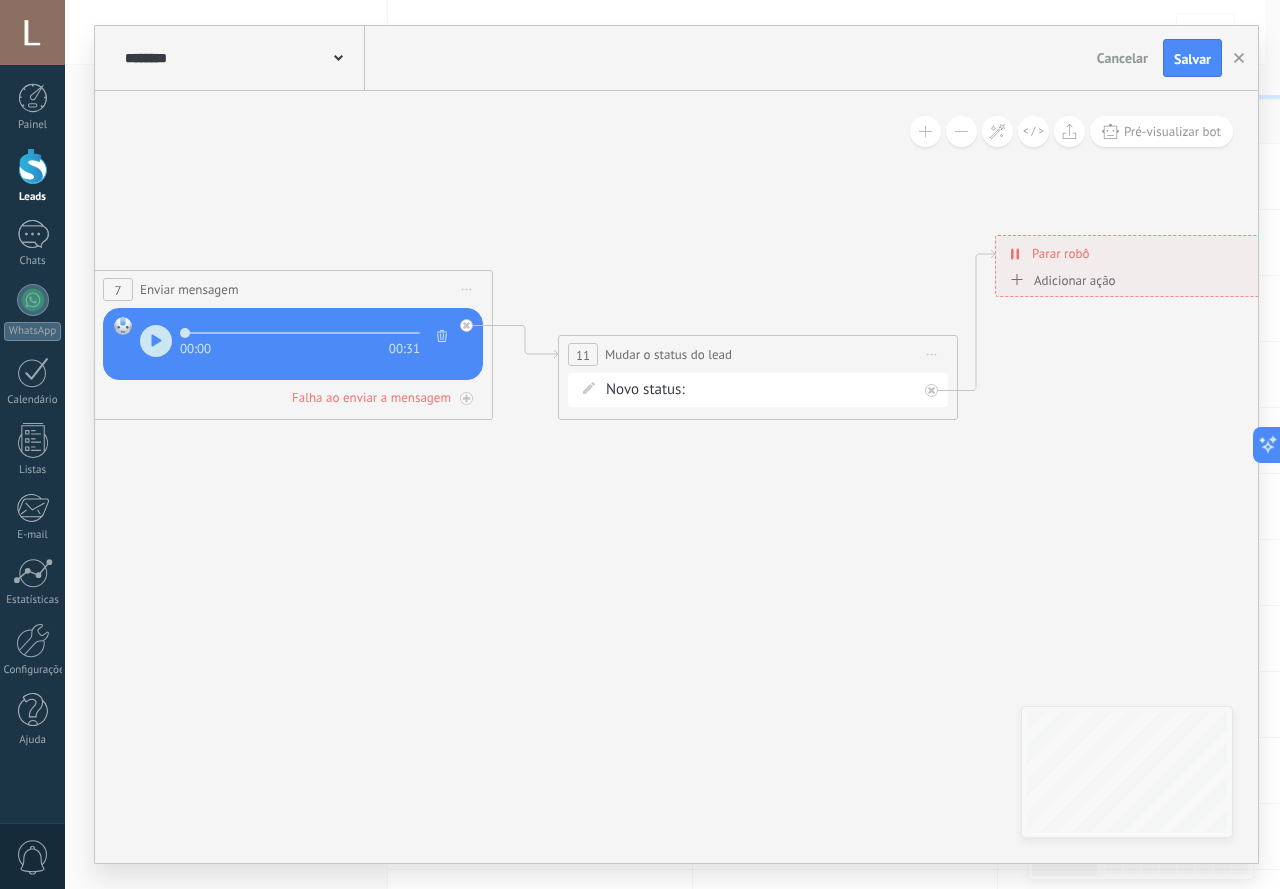 drag, startPoint x: 824, startPoint y: 524, endPoint x: 648, endPoint y: 505, distance: 177.0226 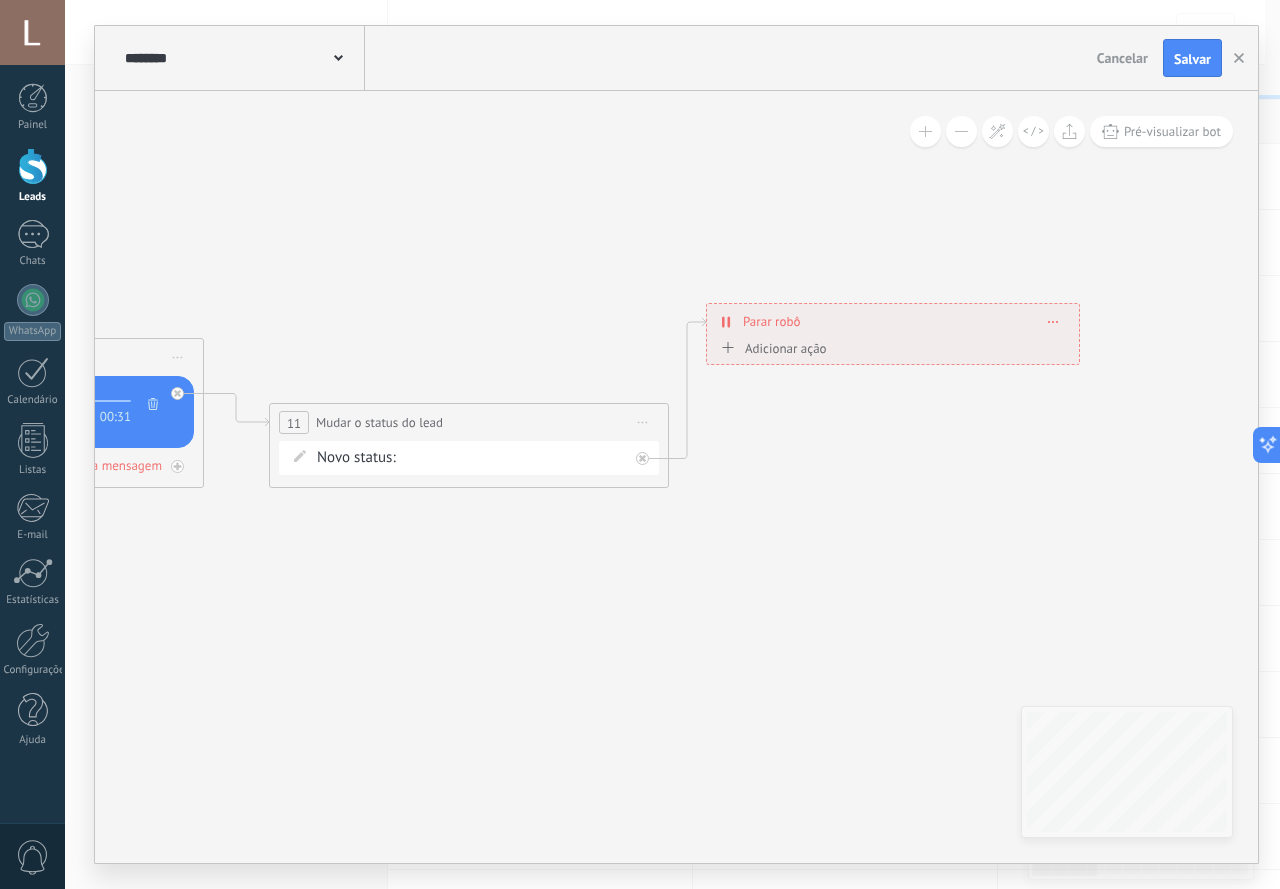 drag, startPoint x: 674, startPoint y: 506, endPoint x: 537, endPoint y: 590, distance: 160.70158 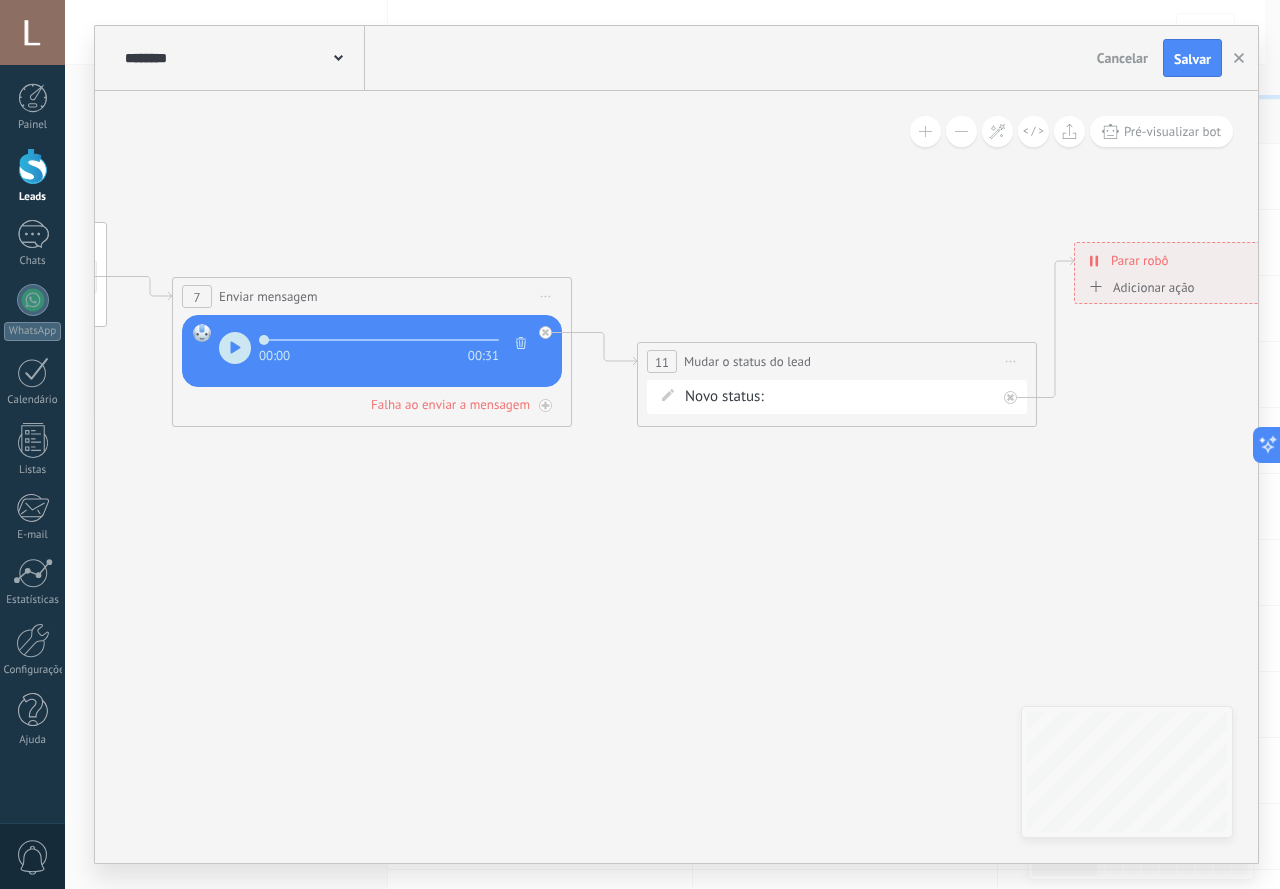 drag, startPoint x: 293, startPoint y: 490, endPoint x: 226, endPoint y: 491, distance: 67.00746 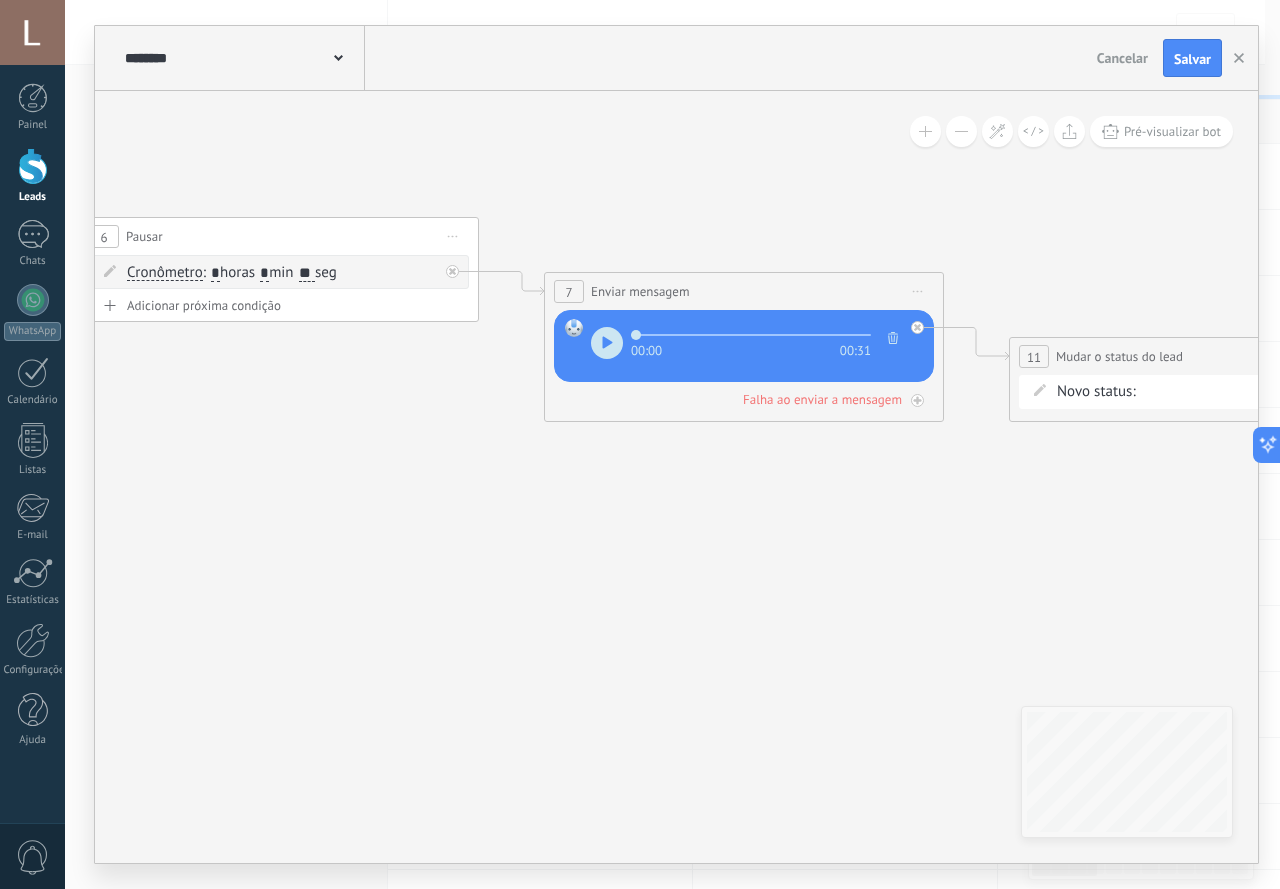 drag, startPoint x: 519, startPoint y: 500, endPoint x: 907, endPoint y: 531, distance: 389.23642 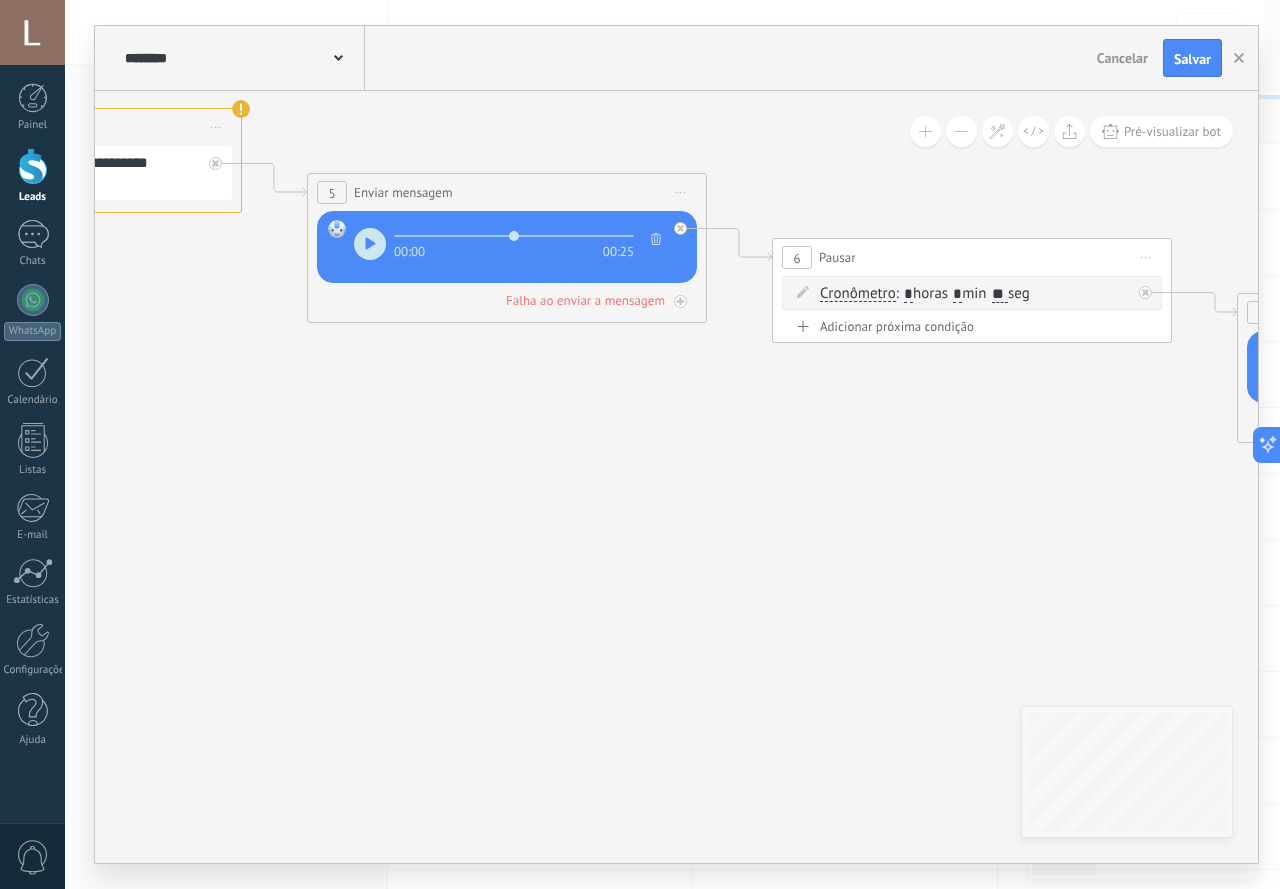 drag, startPoint x: 764, startPoint y: 478, endPoint x: 903, endPoint y: 484, distance: 139.12944 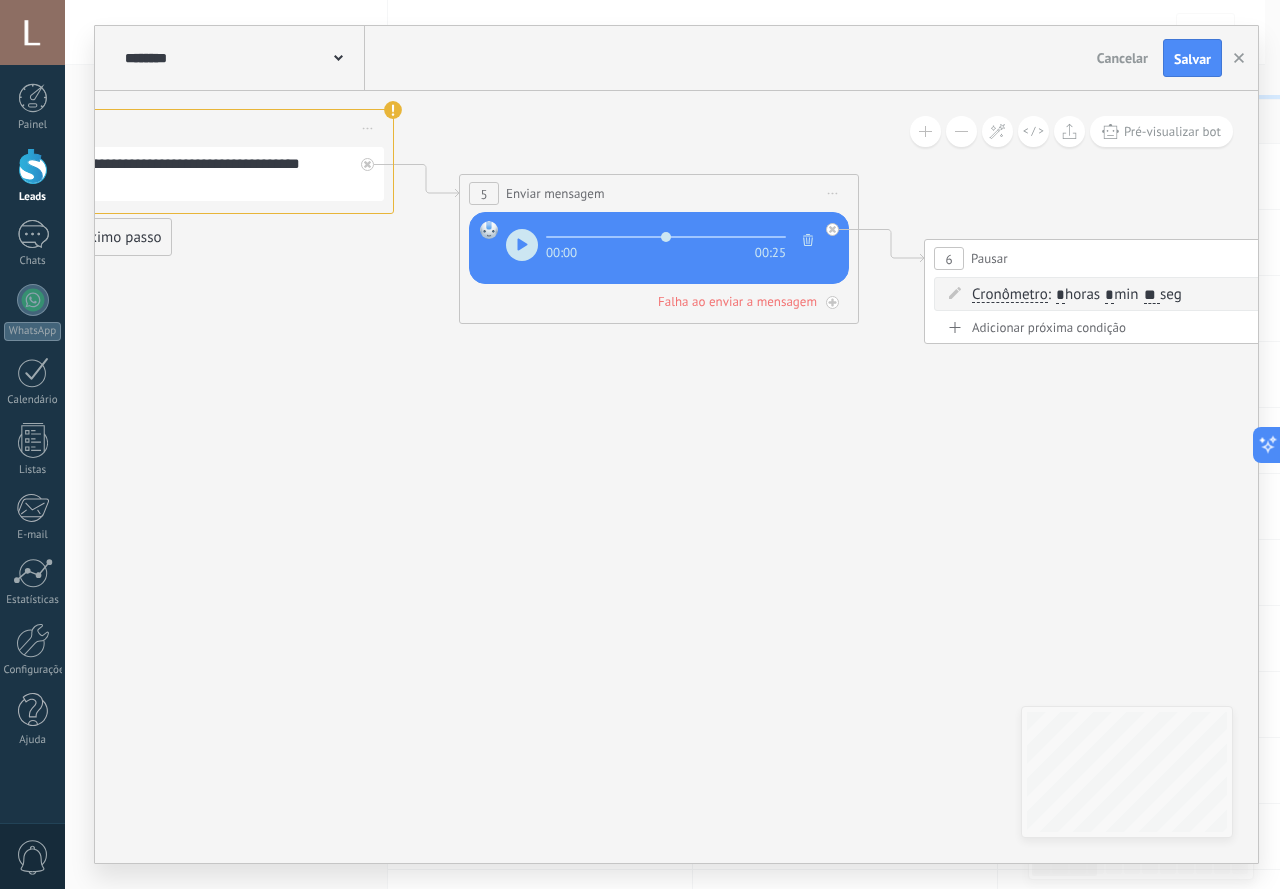 drag, startPoint x: 514, startPoint y: 486, endPoint x: 842, endPoint y: 483, distance: 328.01373 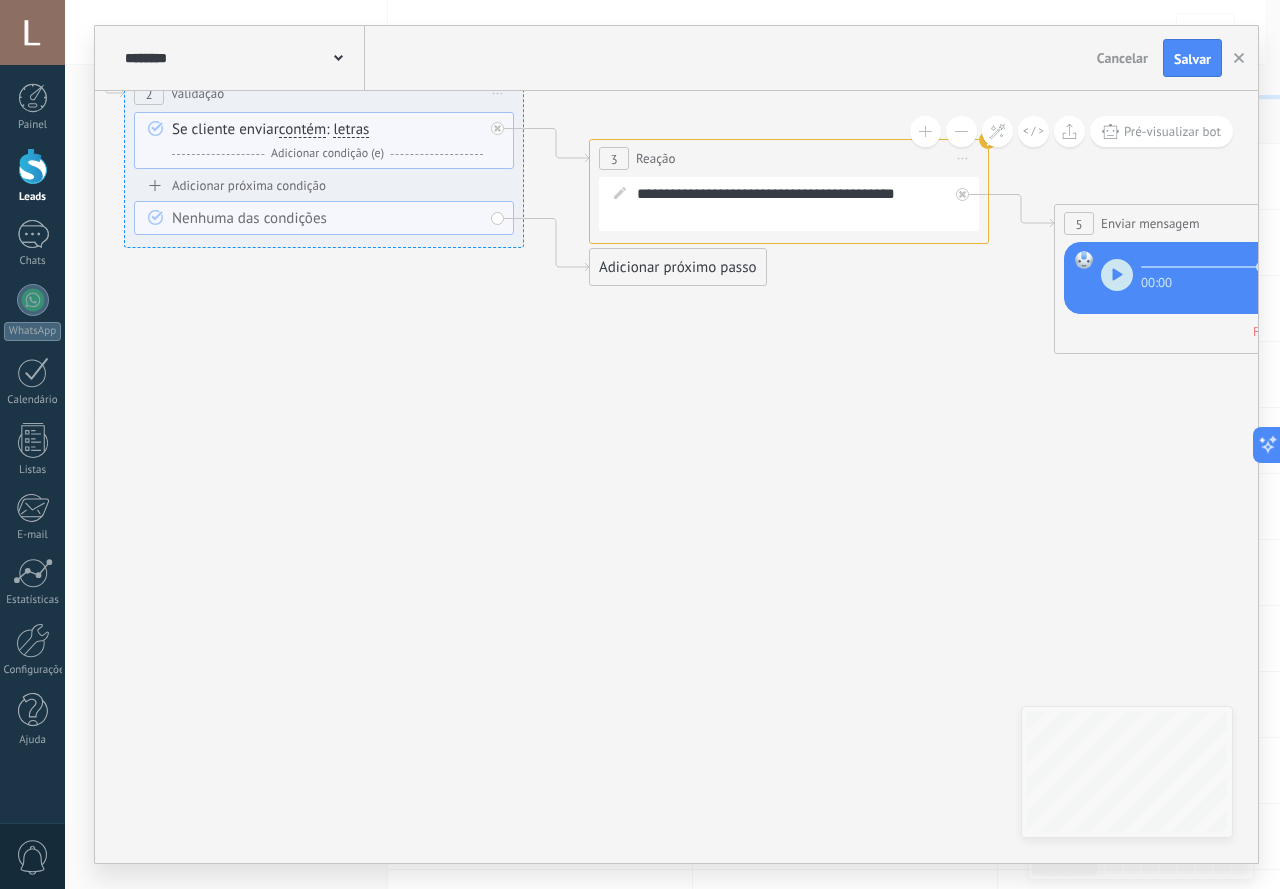 drag, startPoint x: 594, startPoint y: 449, endPoint x: 917, endPoint y: 499, distance: 326.84705 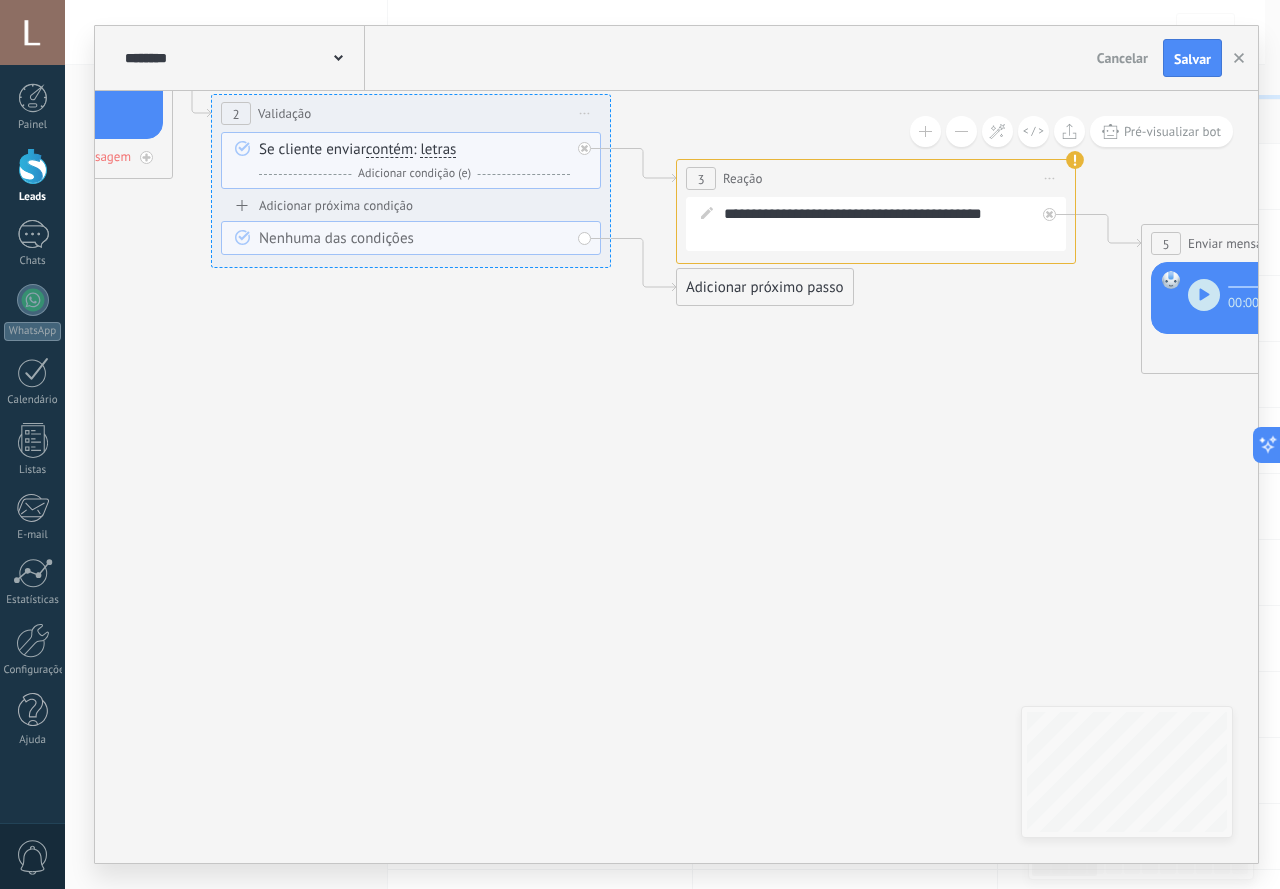 click 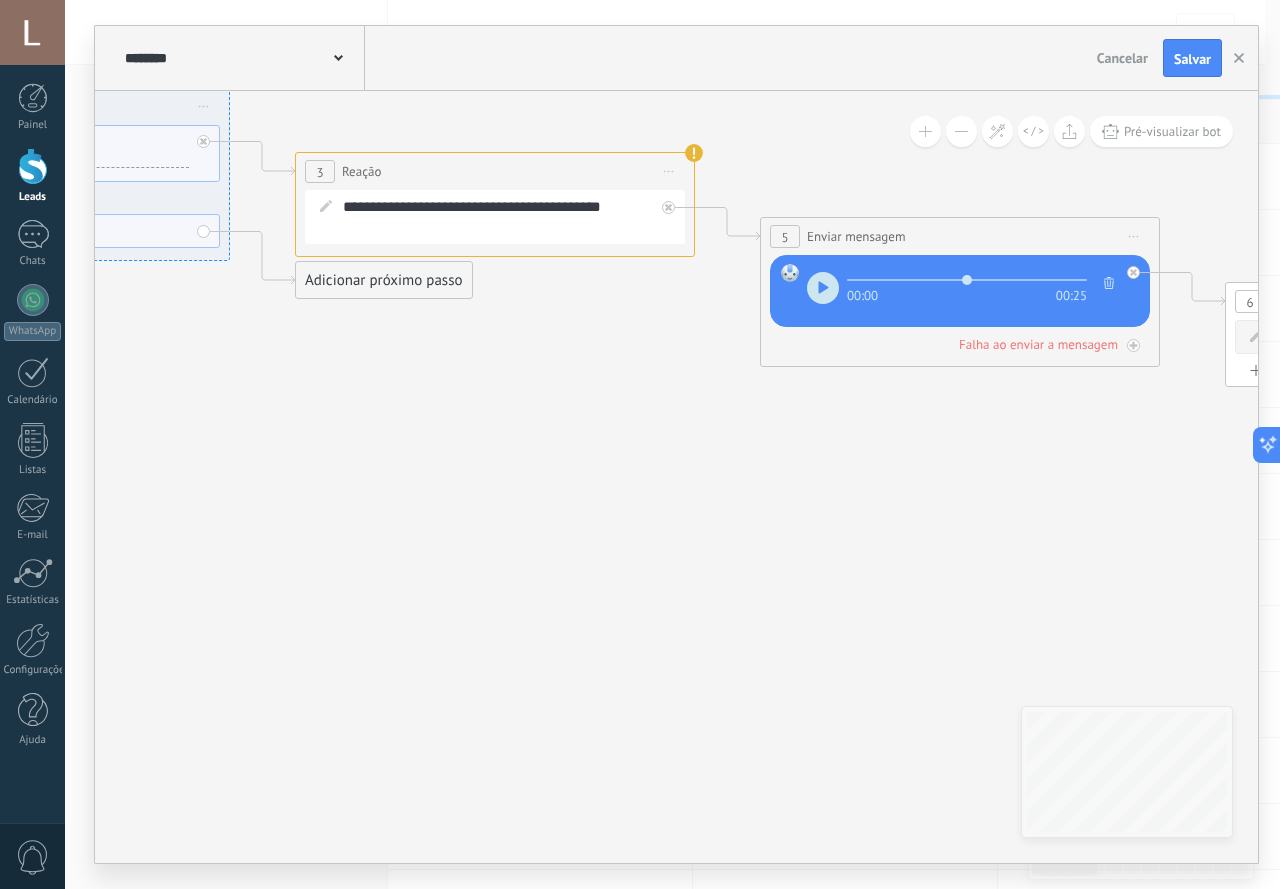 drag, startPoint x: 813, startPoint y: 518, endPoint x: 377, endPoint y: 511, distance: 436.05618 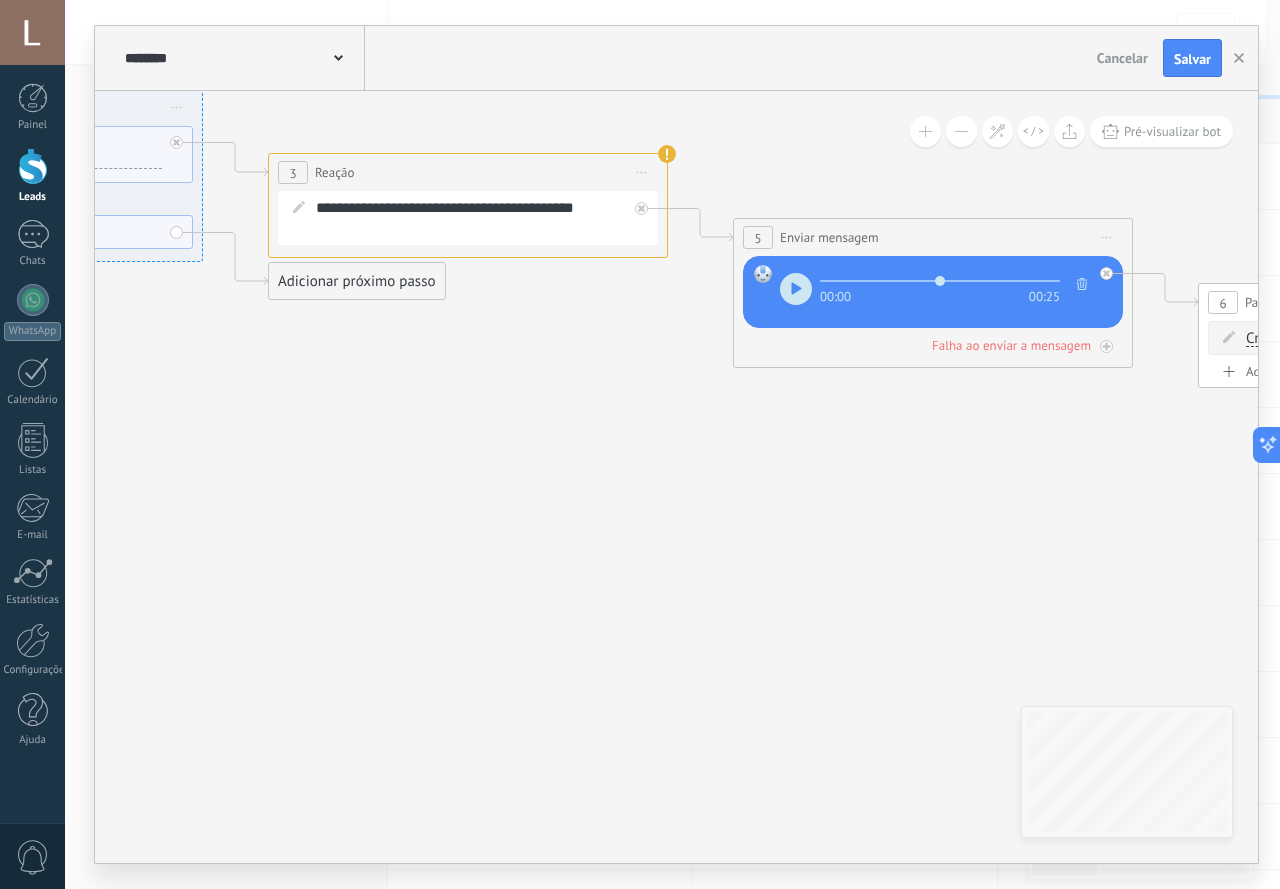 drag, startPoint x: 525, startPoint y: 453, endPoint x: 379, endPoint y: 527, distance: 163.68262 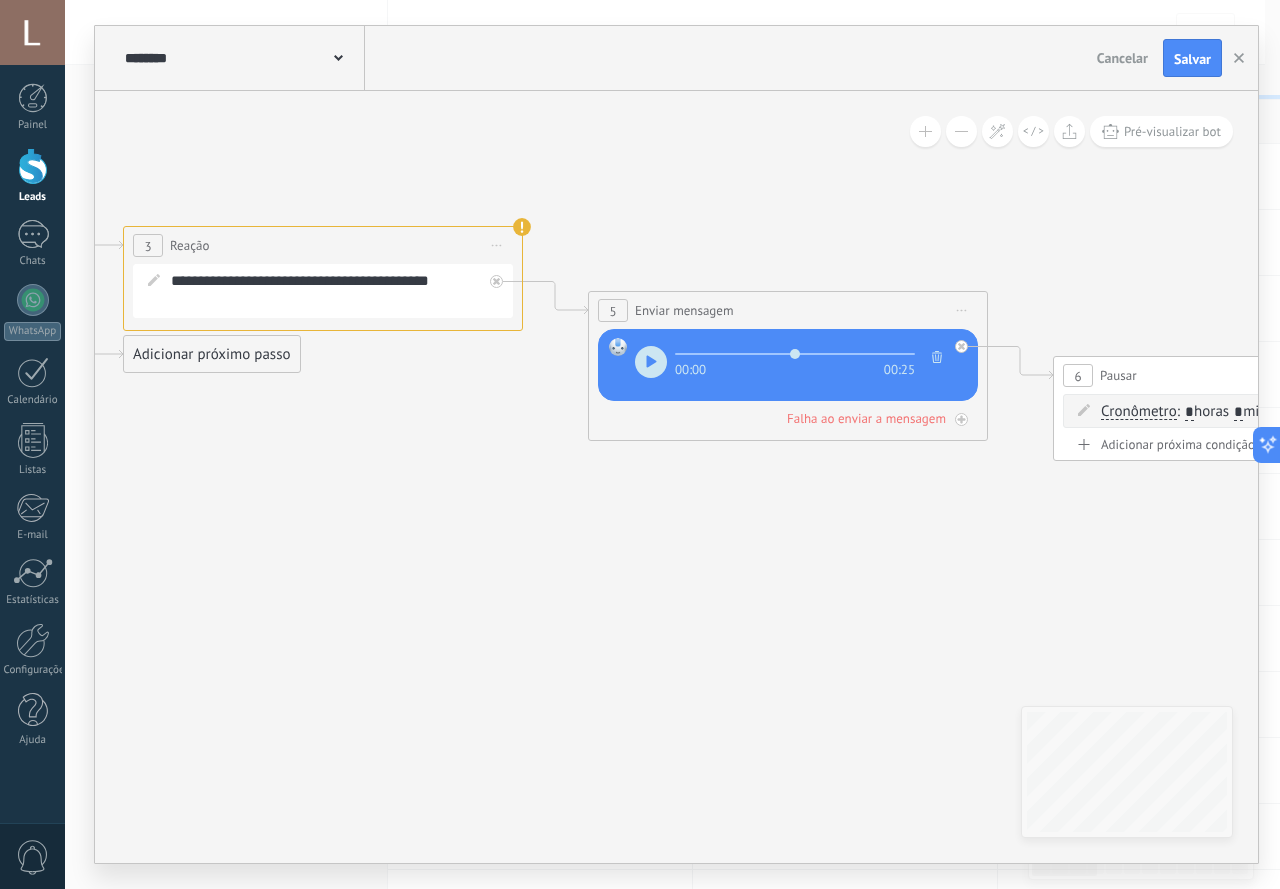drag, startPoint x: 394, startPoint y: 525, endPoint x: 491, endPoint y: 587, distance: 115.12167 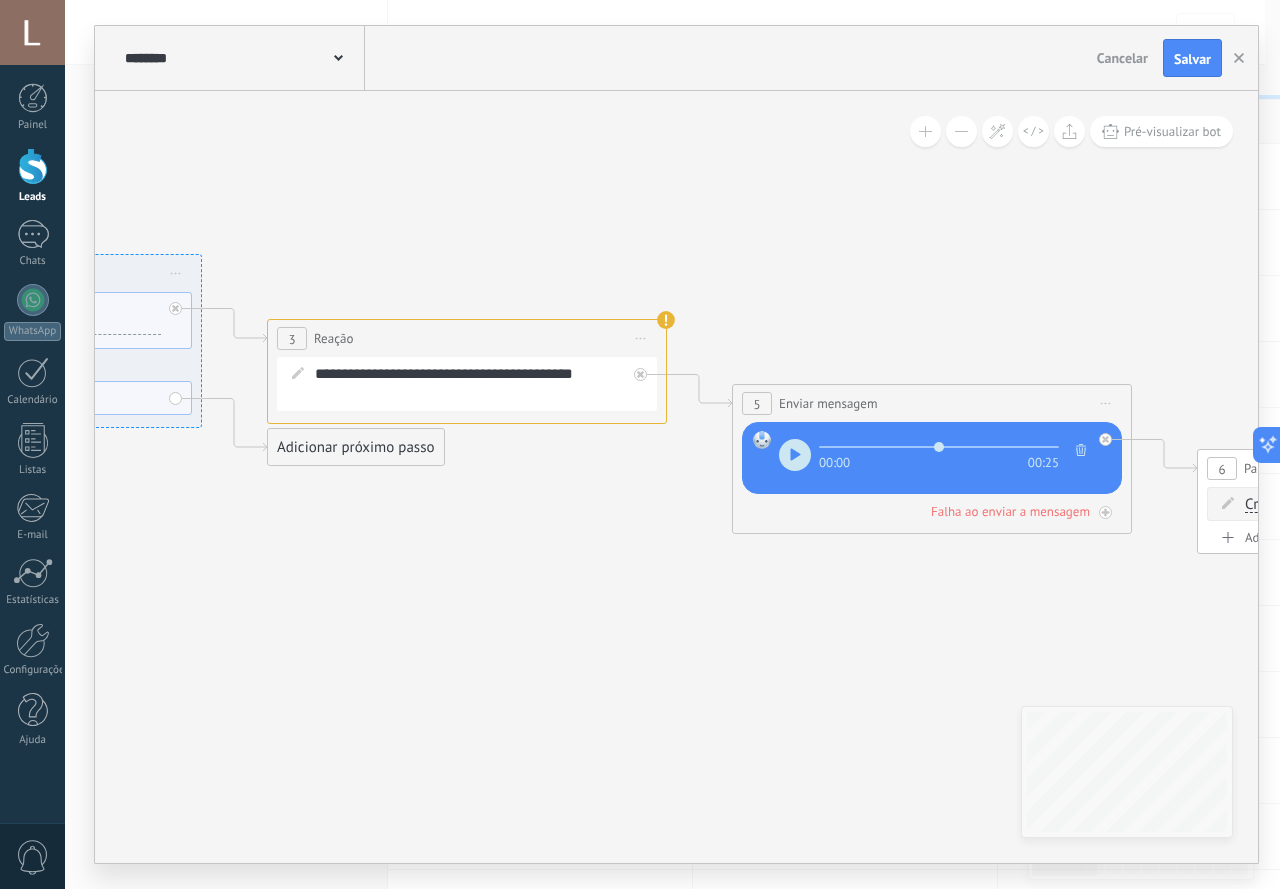 drag, startPoint x: 532, startPoint y: 573, endPoint x: 641, endPoint y: 611, distance: 115.43397 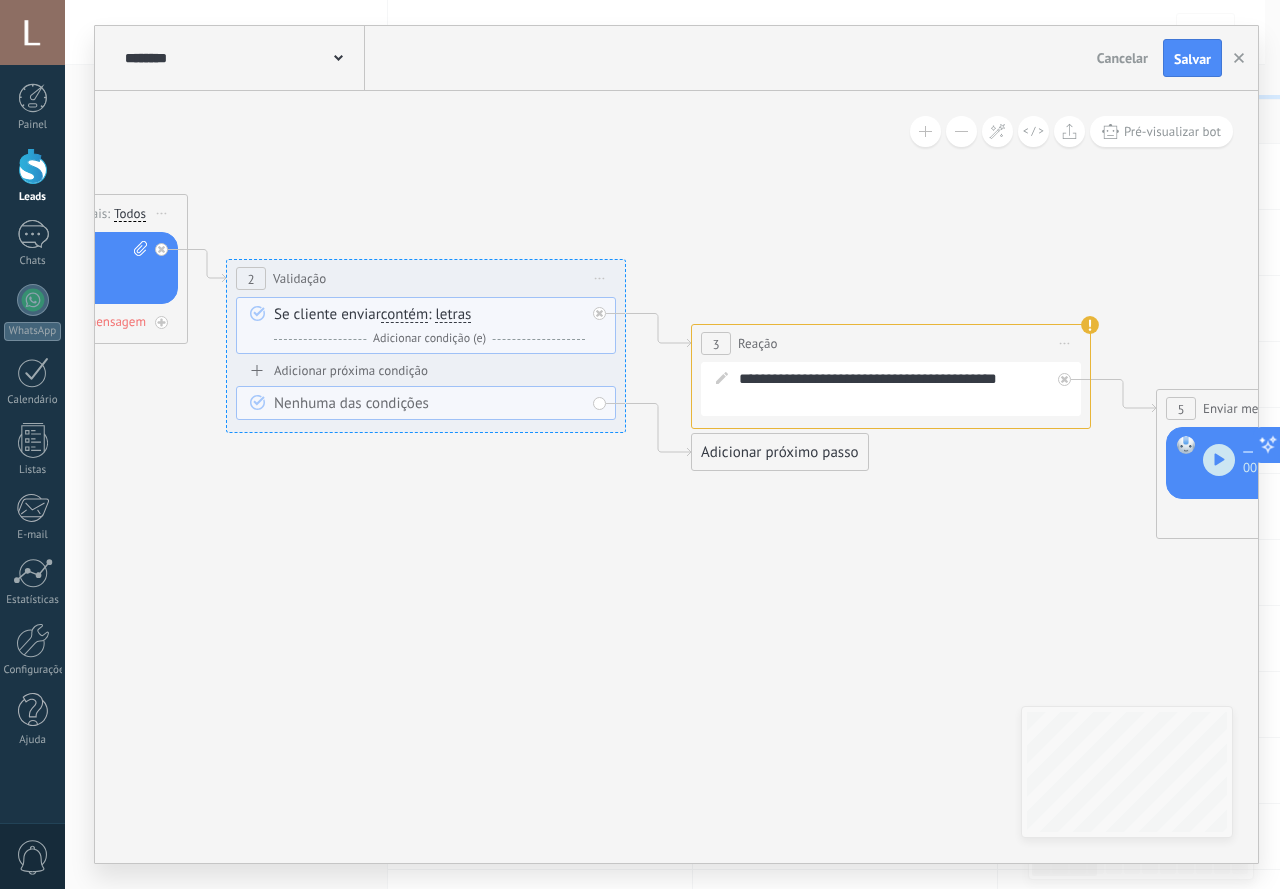 drag, startPoint x: 372, startPoint y: 555, endPoint x: 796, endPoint y: 560, distance: 424.02948 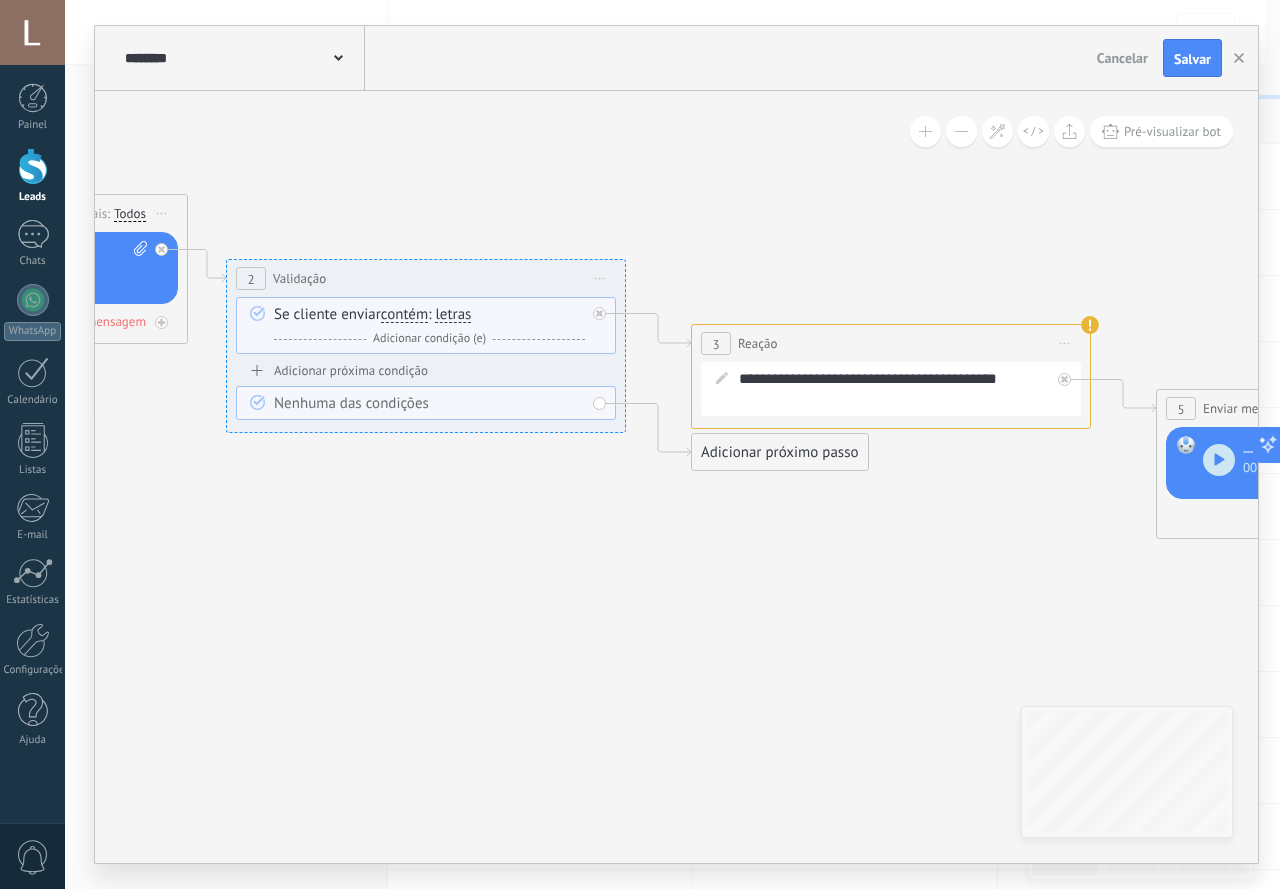 click on "Adicionar condição (e)" at bounding box center [429, 338] 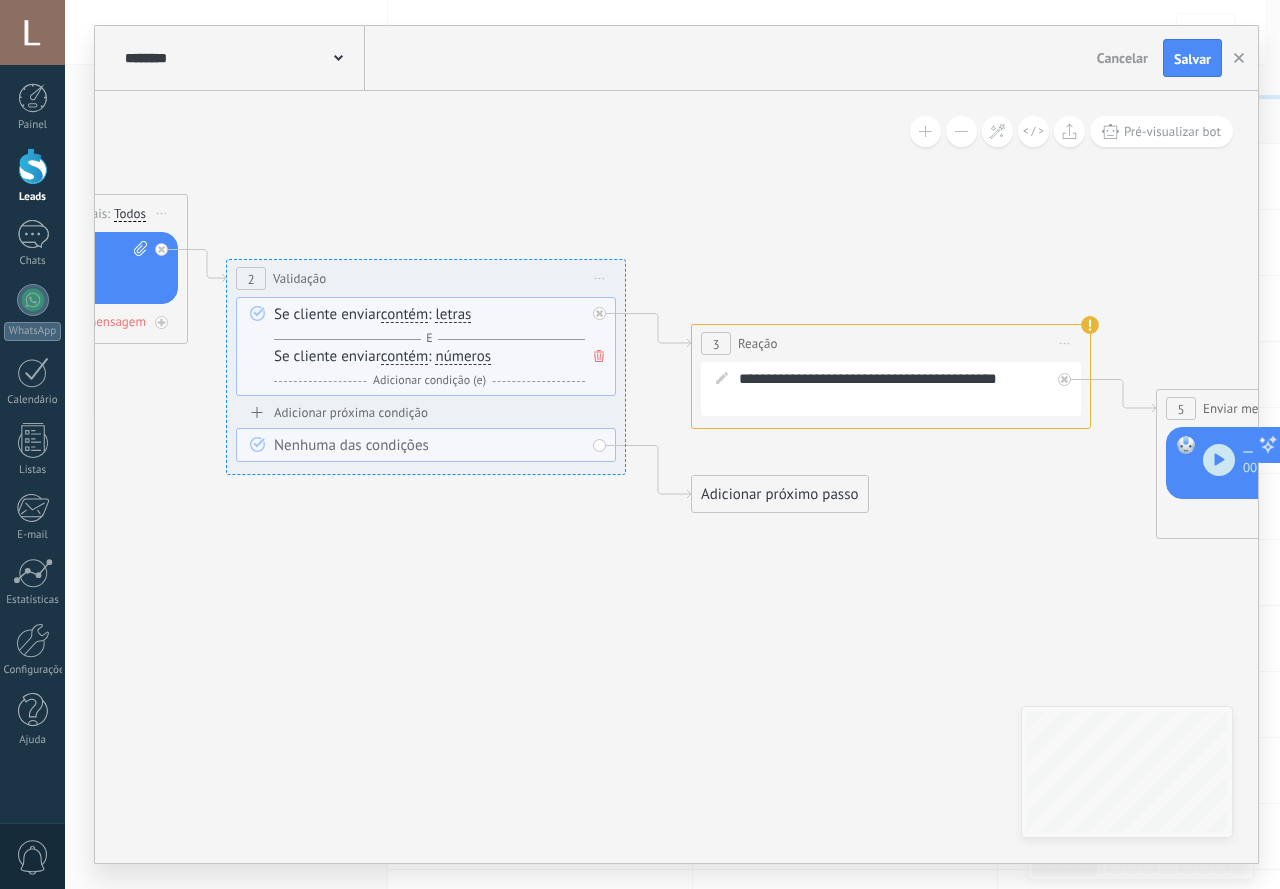 click 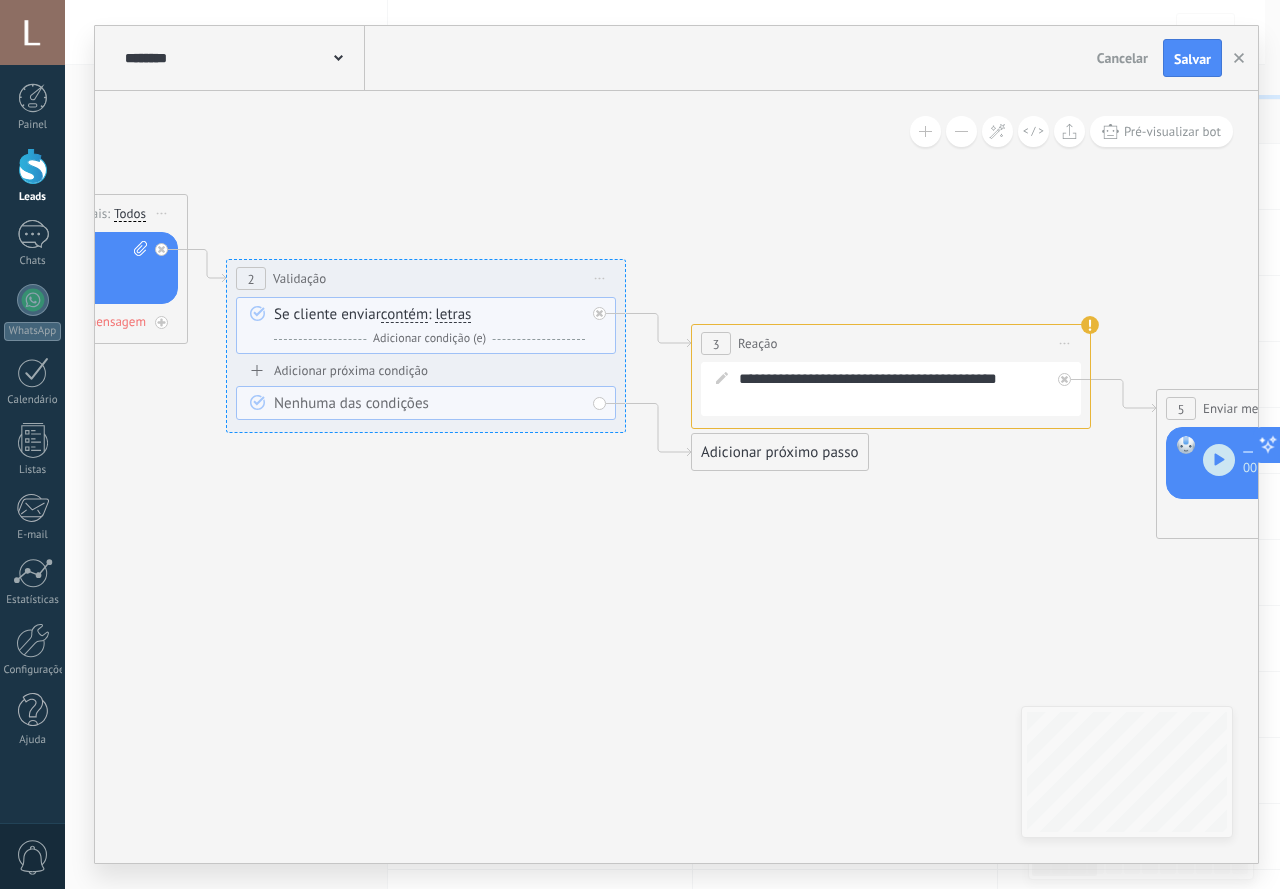 click on "Adicionar condição (e)" at bounding box center [429, 338] 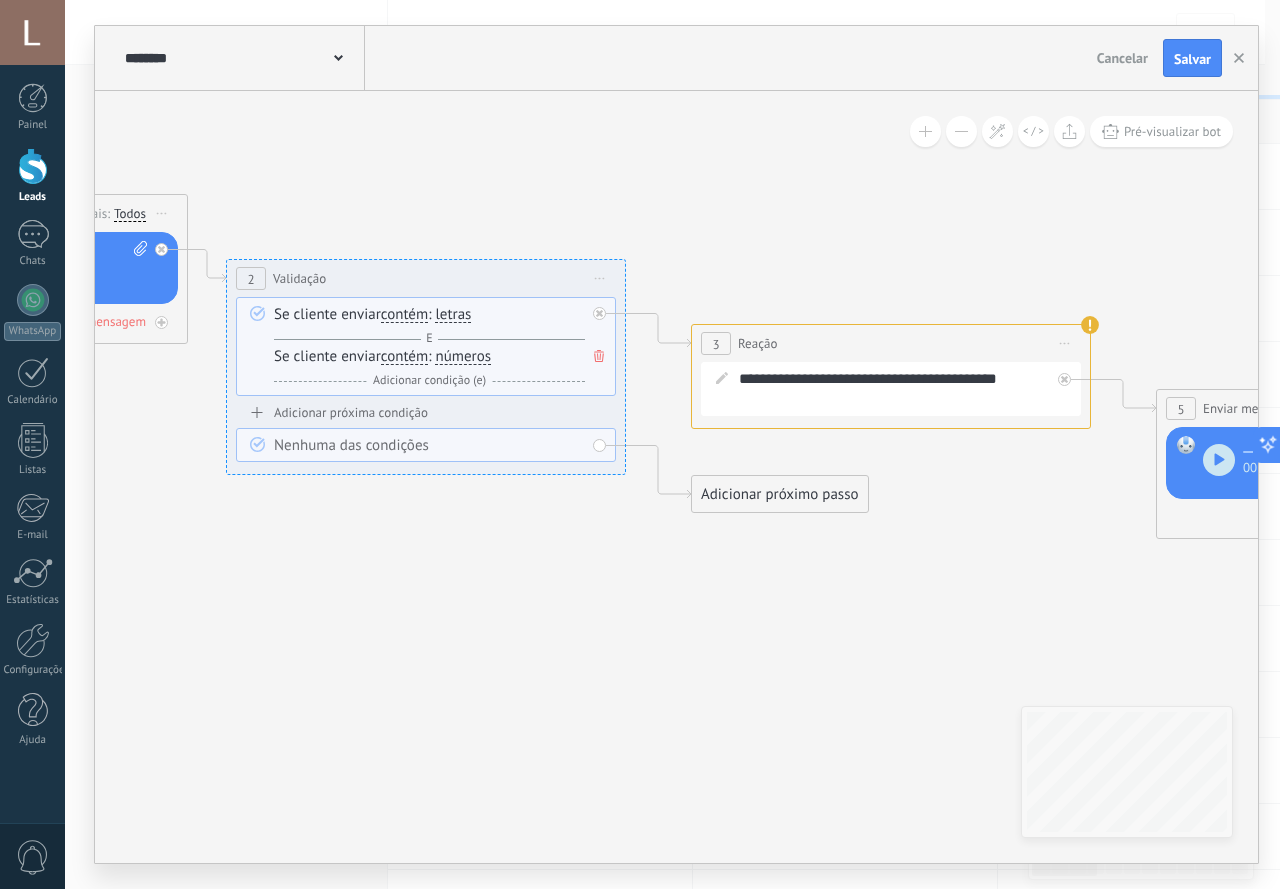 click on "números" at bounding box center [463, 357] 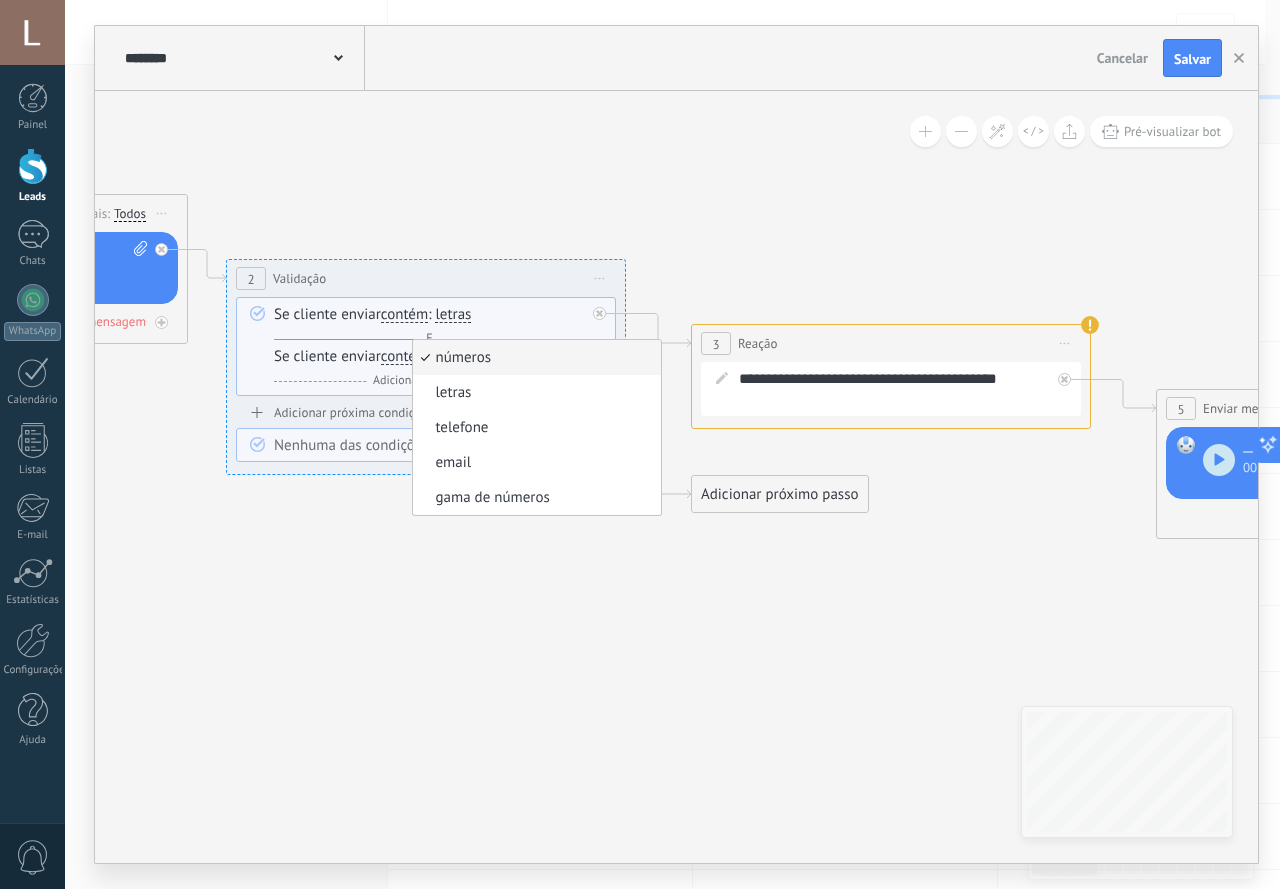 click on "E
Adicionar condição (e)" at bounding box center (429, 381) 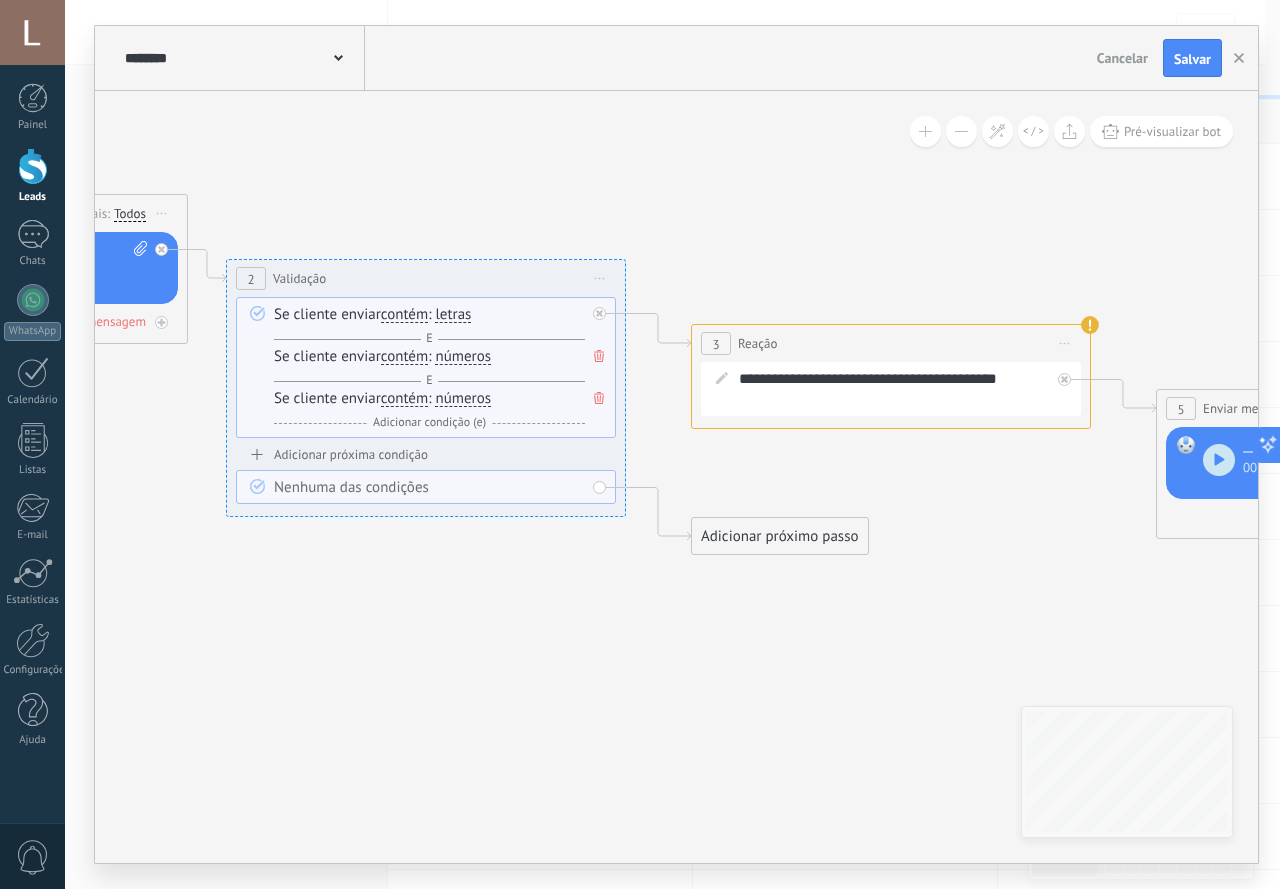 click at bounding box center [599, 398] 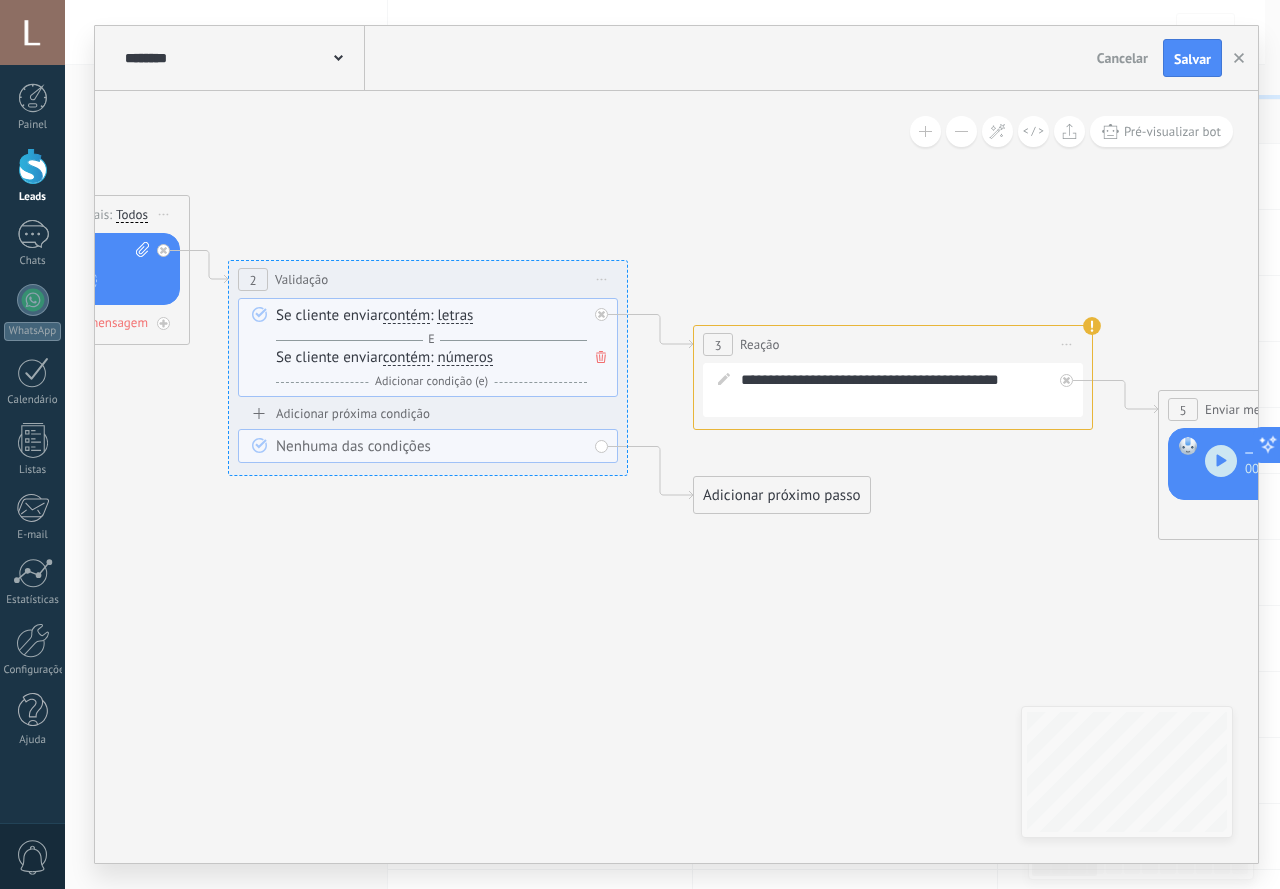 drag, startPoint x: 437, startPoint y: 550, endPoint x: 604, endPoint y: 595, distance: 172.95663 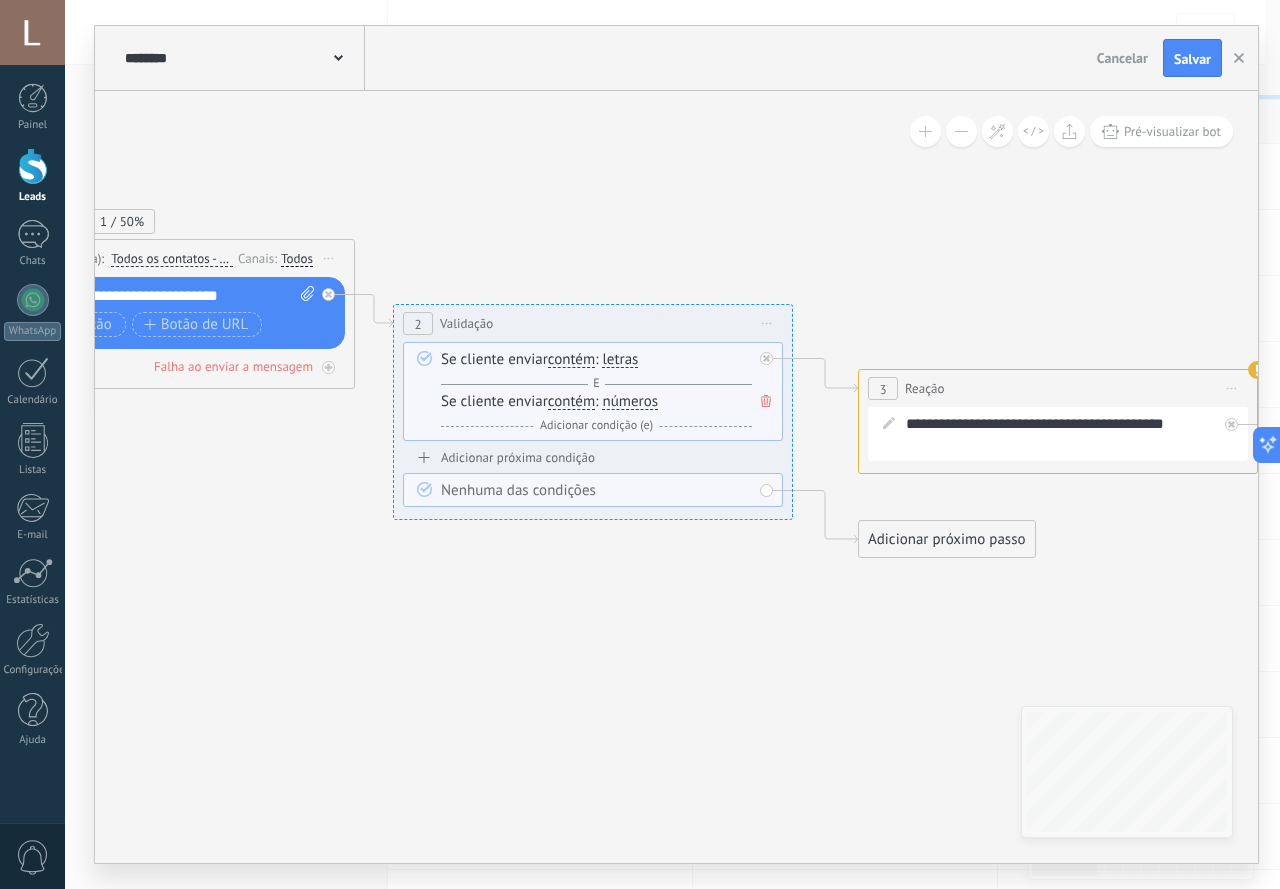 drag, startPoint x: 810, startPoint y: 457, endPoint x: 699, endPoint y: 481, distance: 113.56496 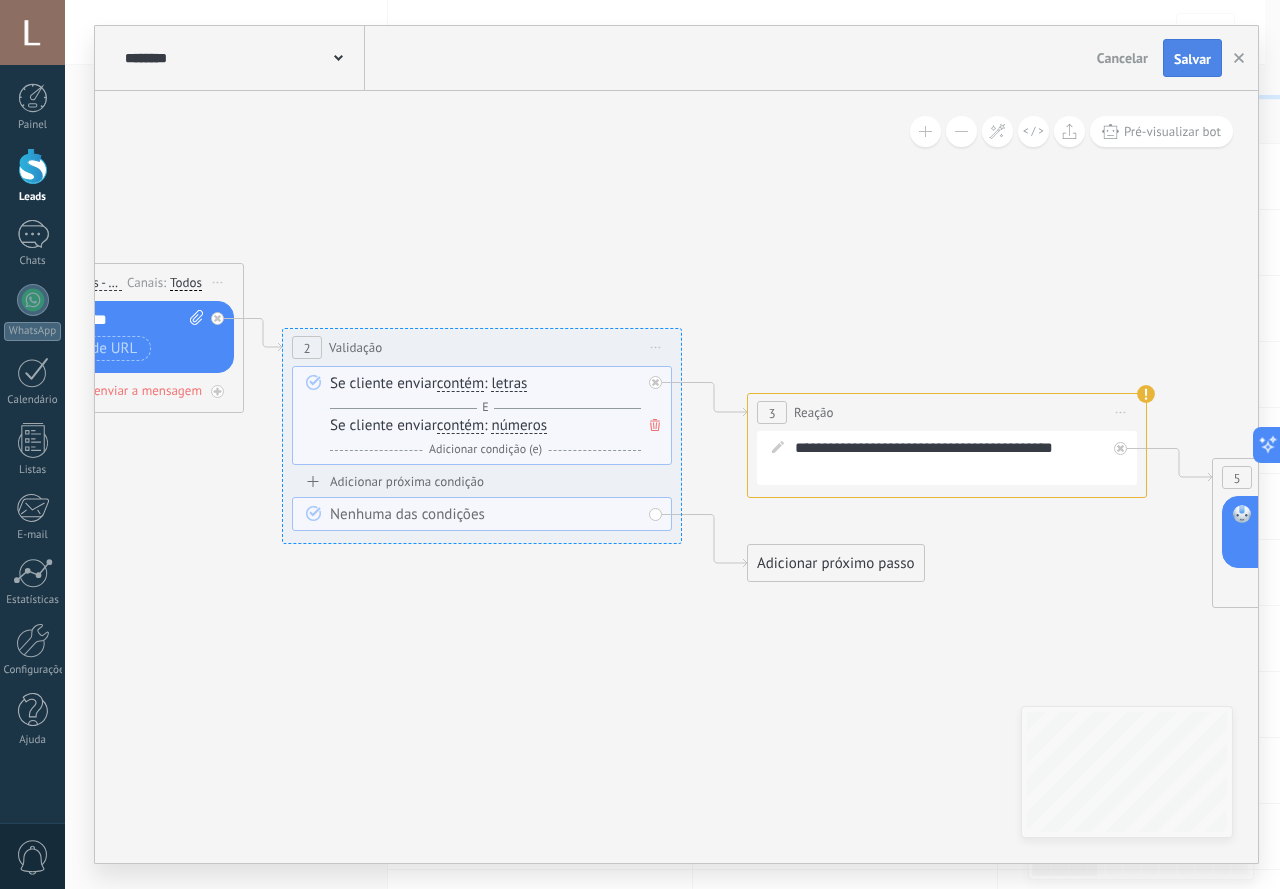 click on "Salvar" at bounding box center [1192, 58] 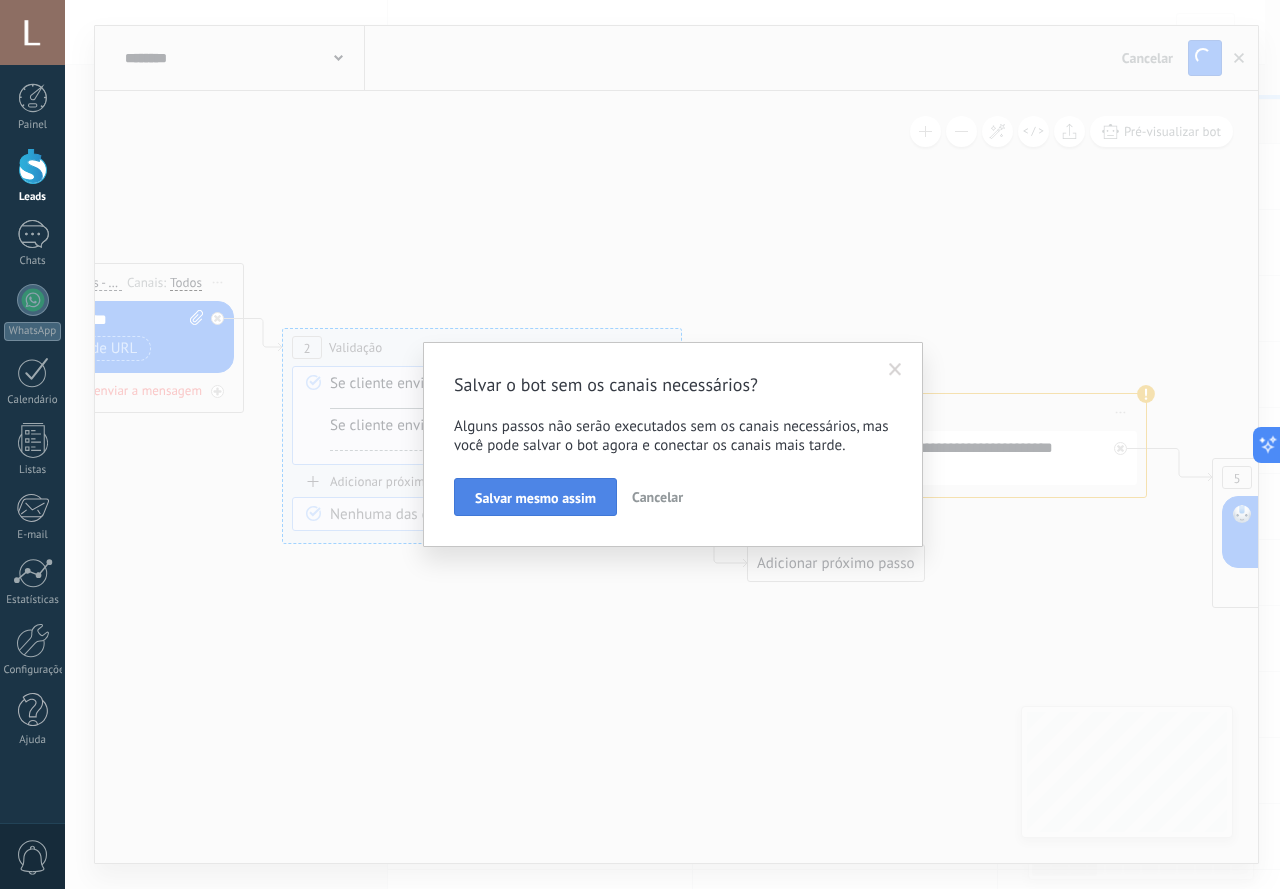 click on "Salvar mesmo assim" at bounding box center [535, 498] 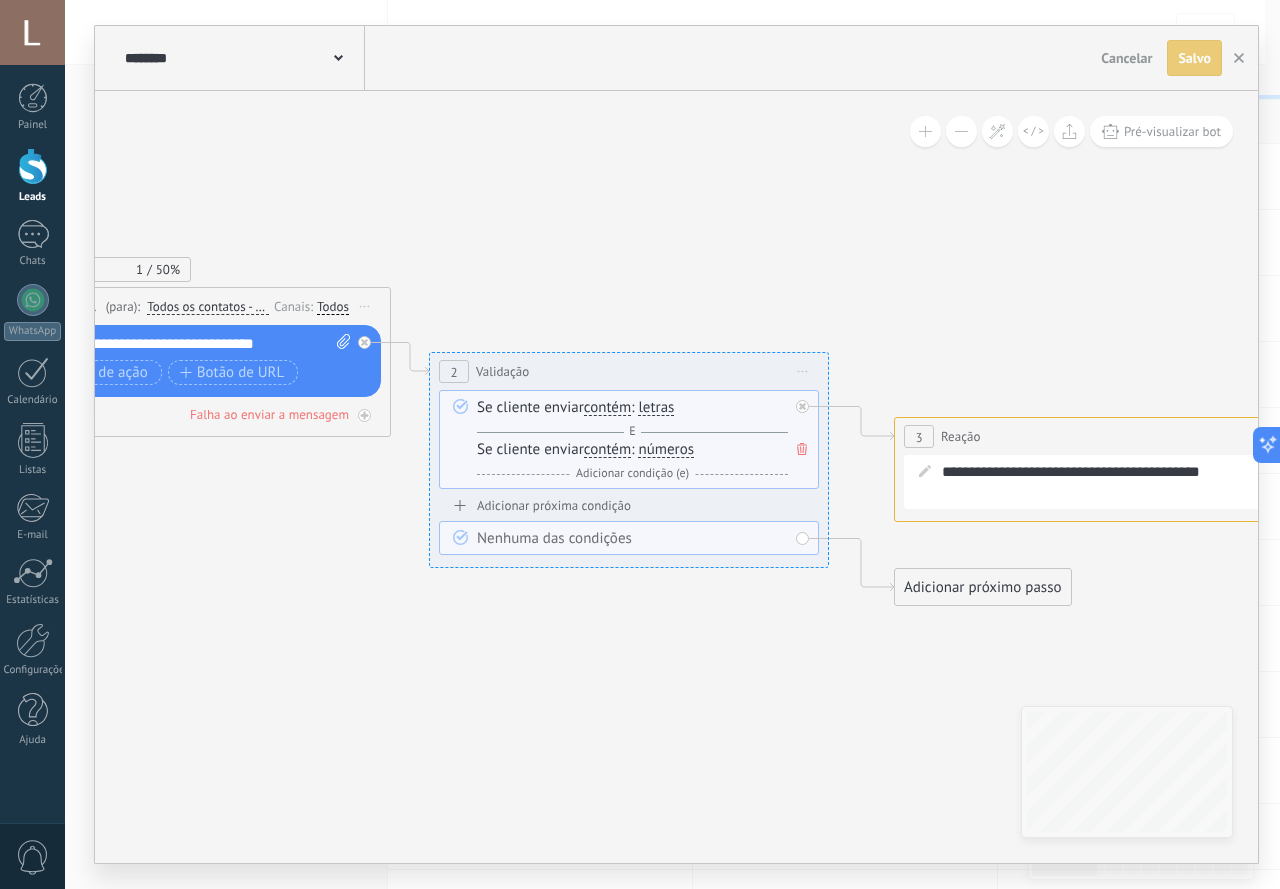 drag, startPoint x: 478, startPoint y: 259, endPoint x: 811, endPoint y: 278, distance: 333.5416 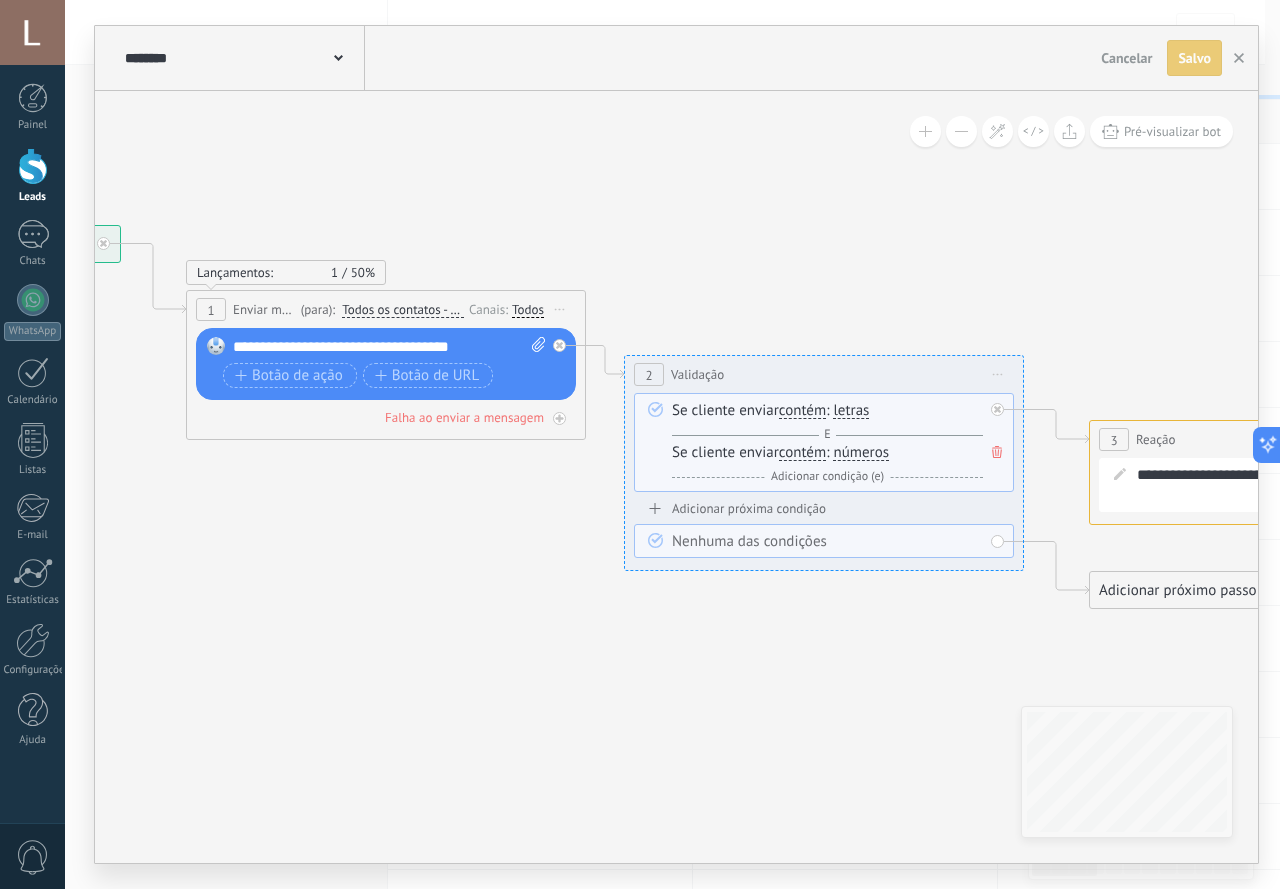 click on "Cancelar" at bounding box center (1126, 58) 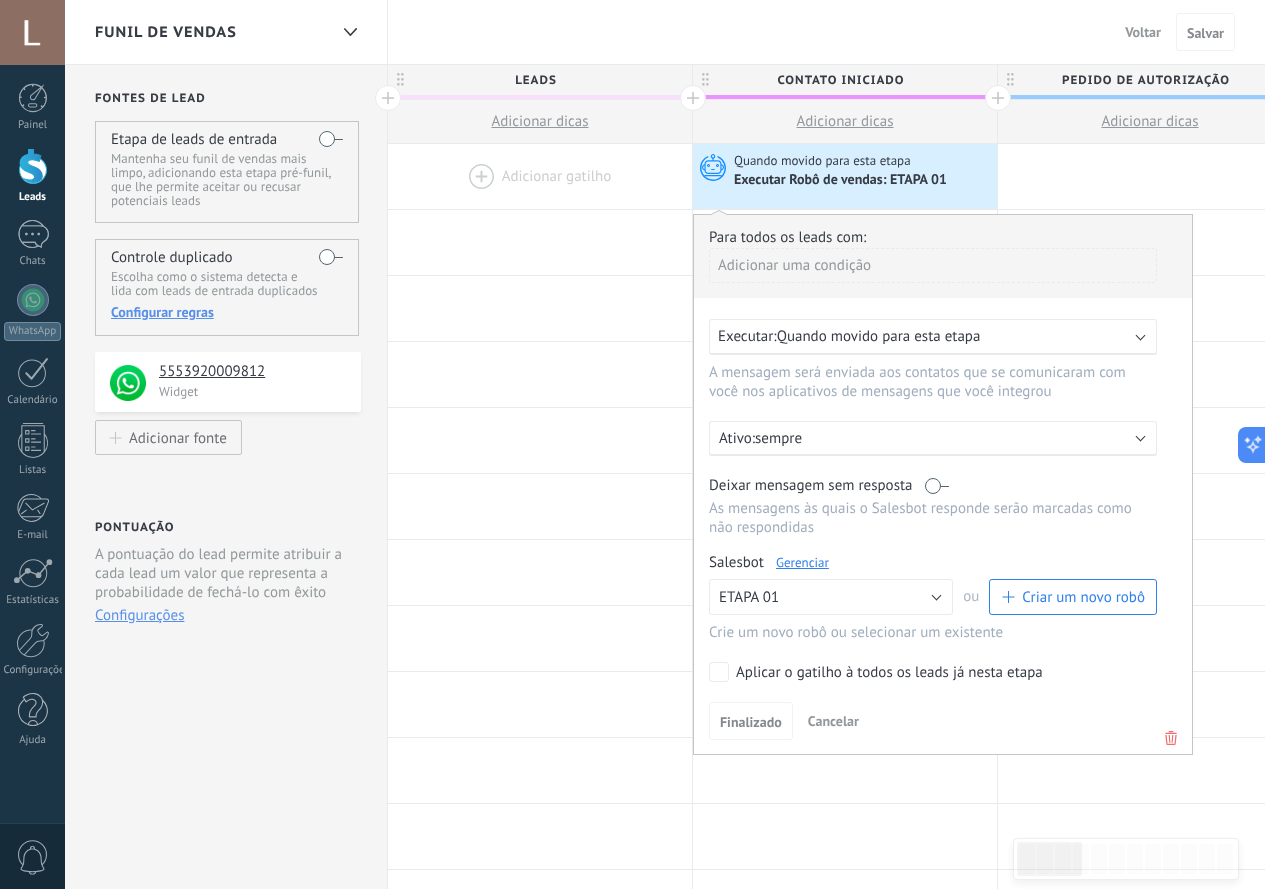 click on "Funil de vendas" at bounding box center (211, 32) 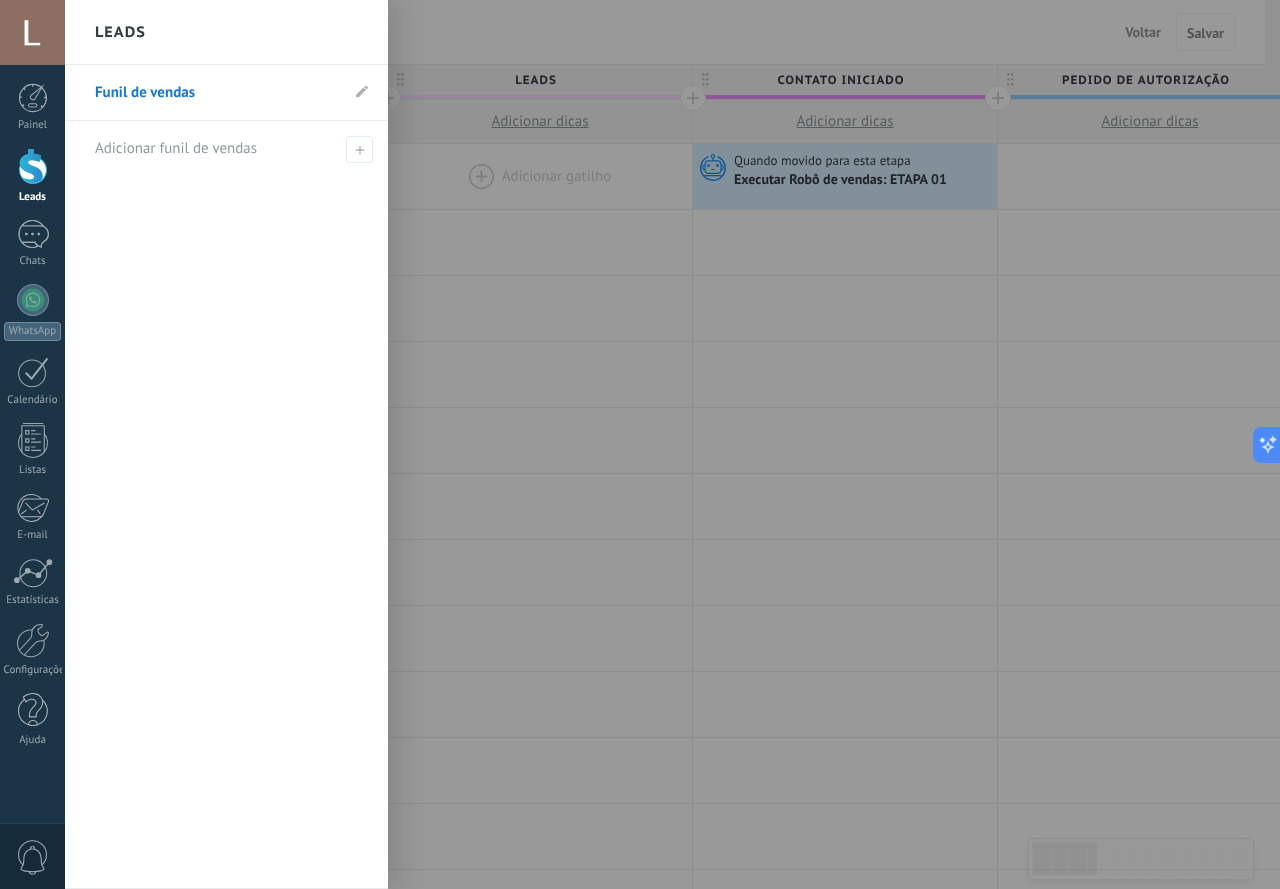 click on "Leads" at bounding box center [226, 32] 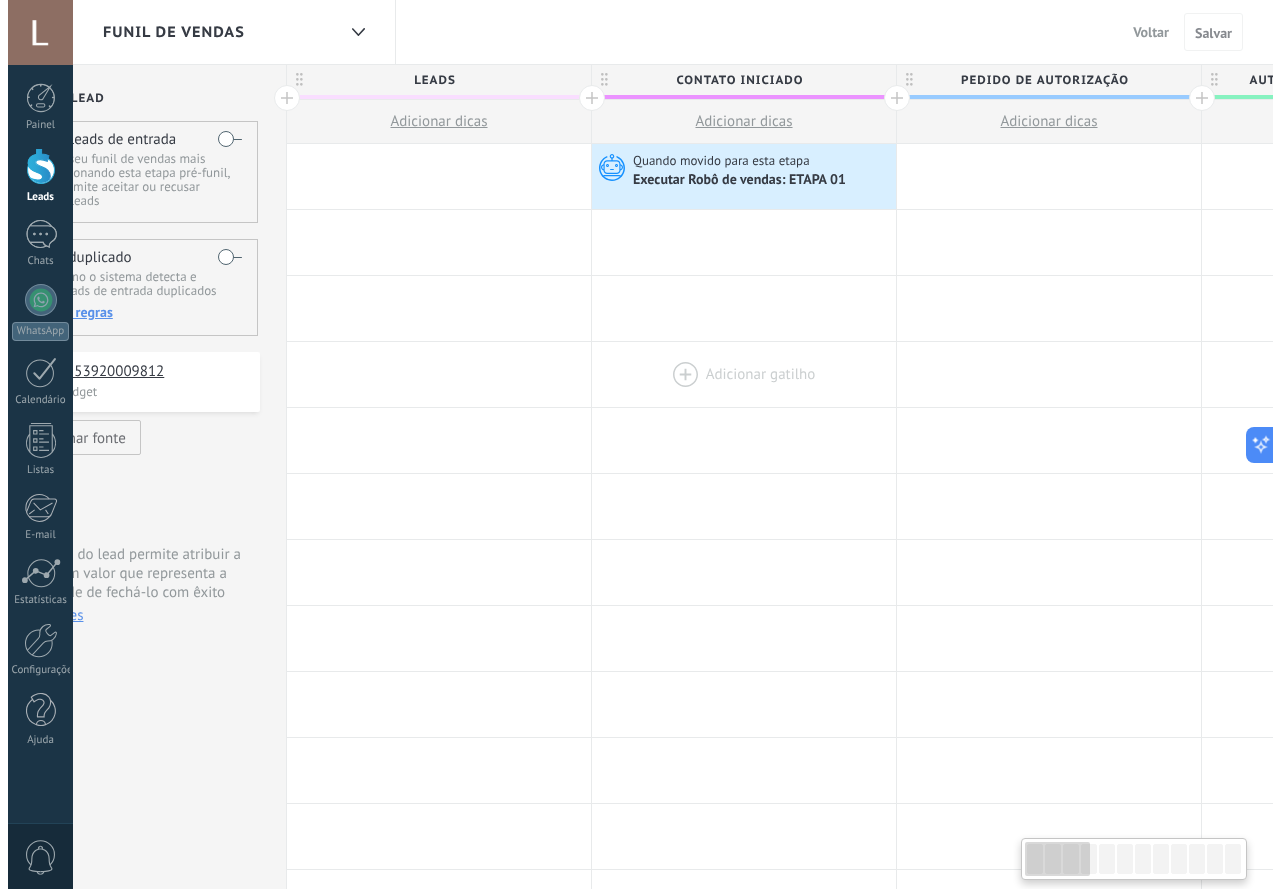 scroll, scrollTop: 0, scrollLeft: 0, axis: both 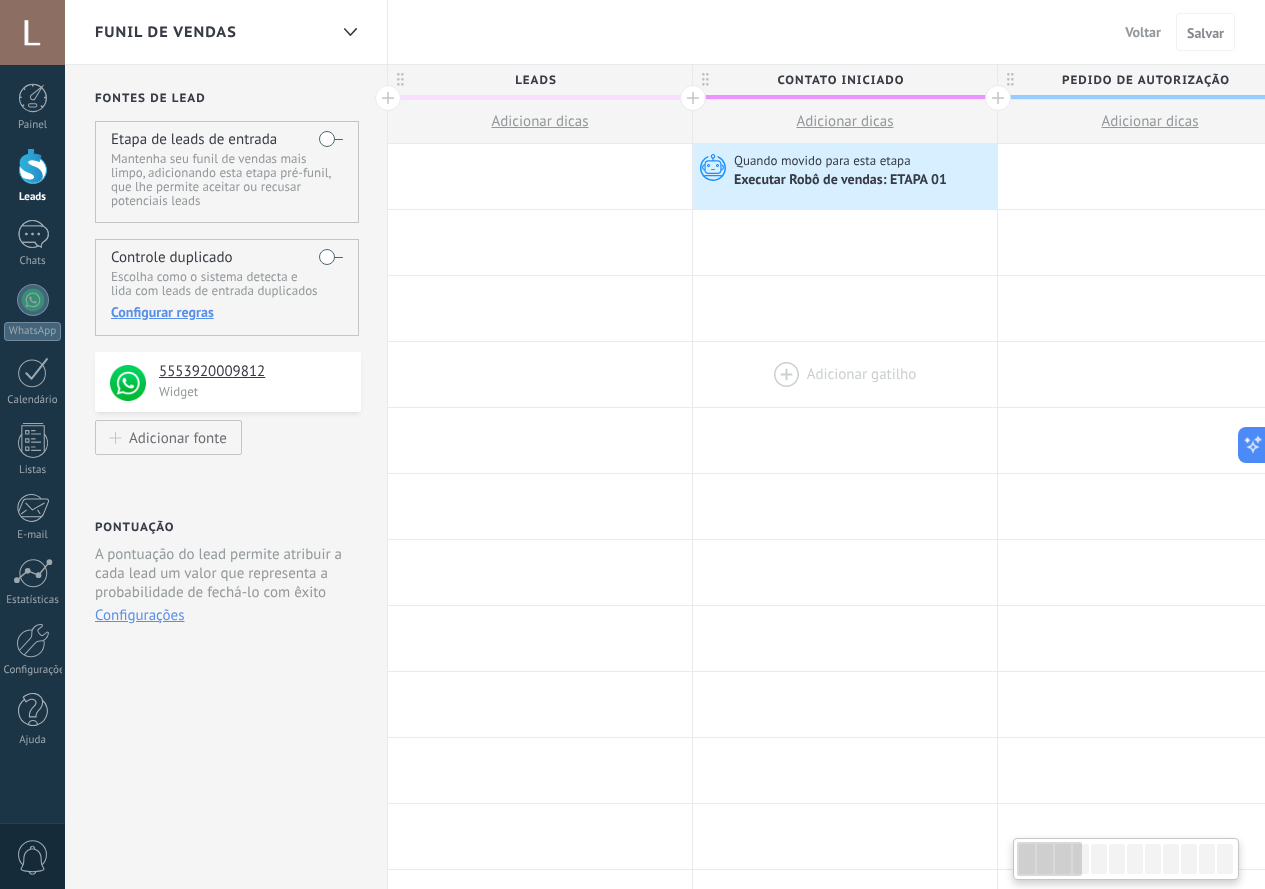 drag, startPoint x: 643, startPoint y: 373, endPoint x: 964, endPoint y: 354, distance: 321.56183 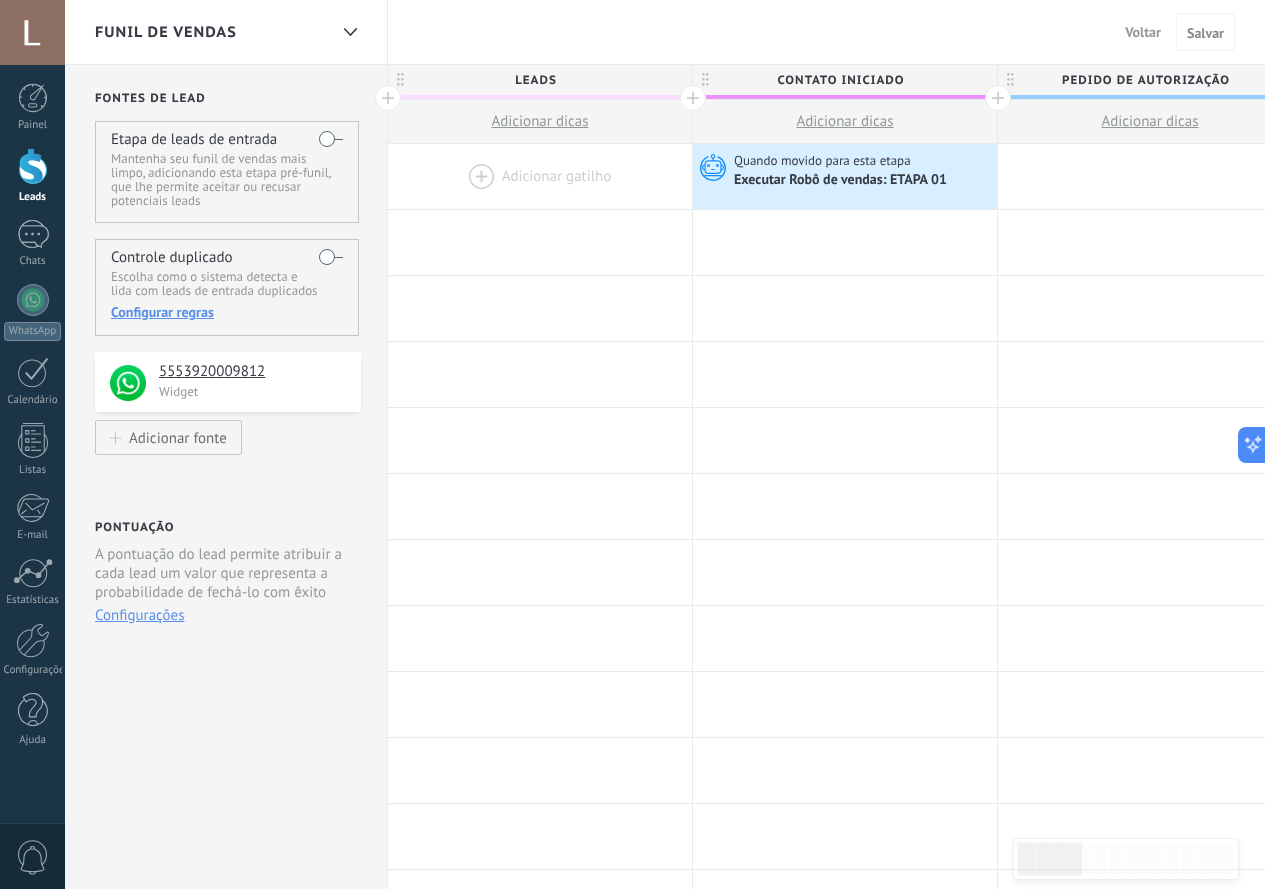 click on "Voltar" at bounding box center (1143, 32) 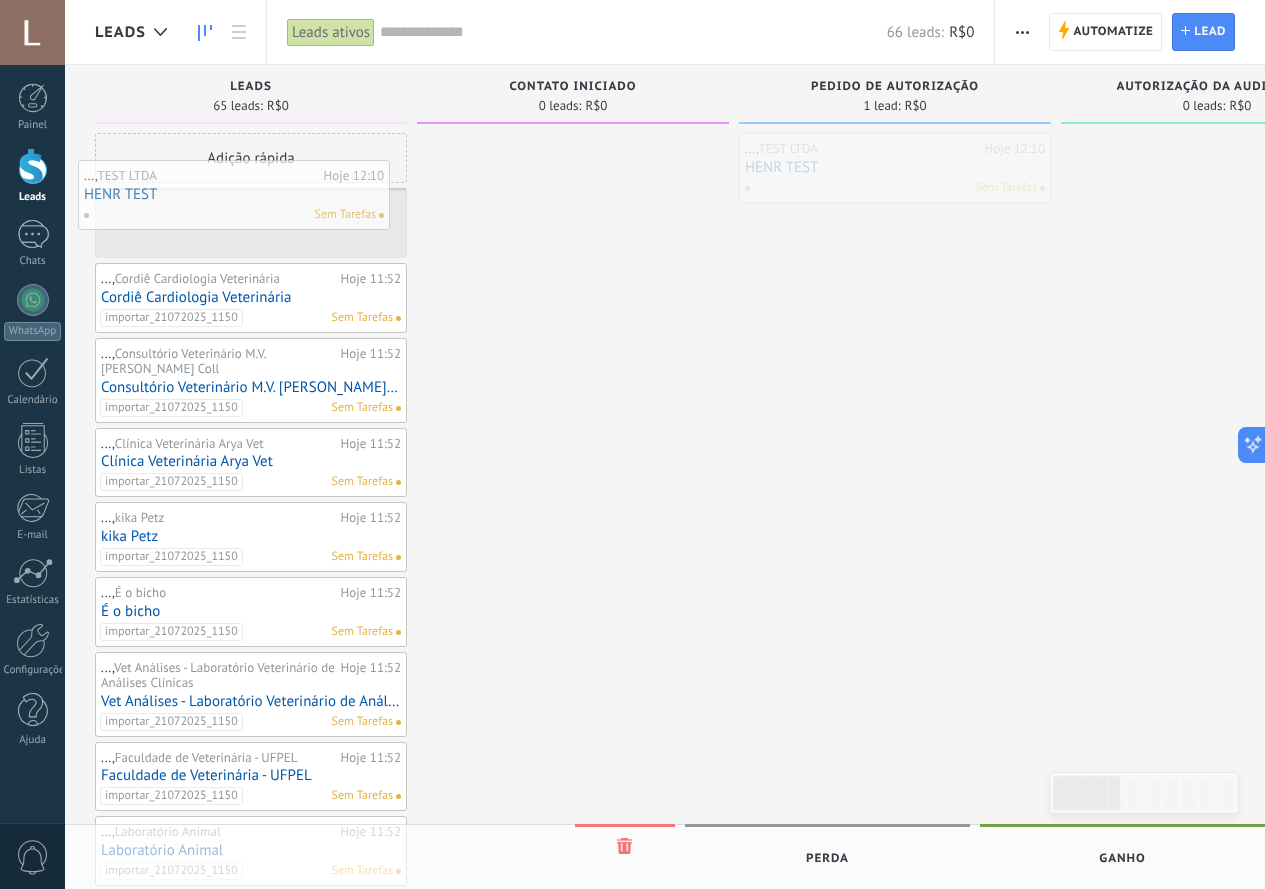 drag, startPoint x: 863, startPoint y: 165, endPoint x: 202, endPoint y: 192, distance: 661.5512 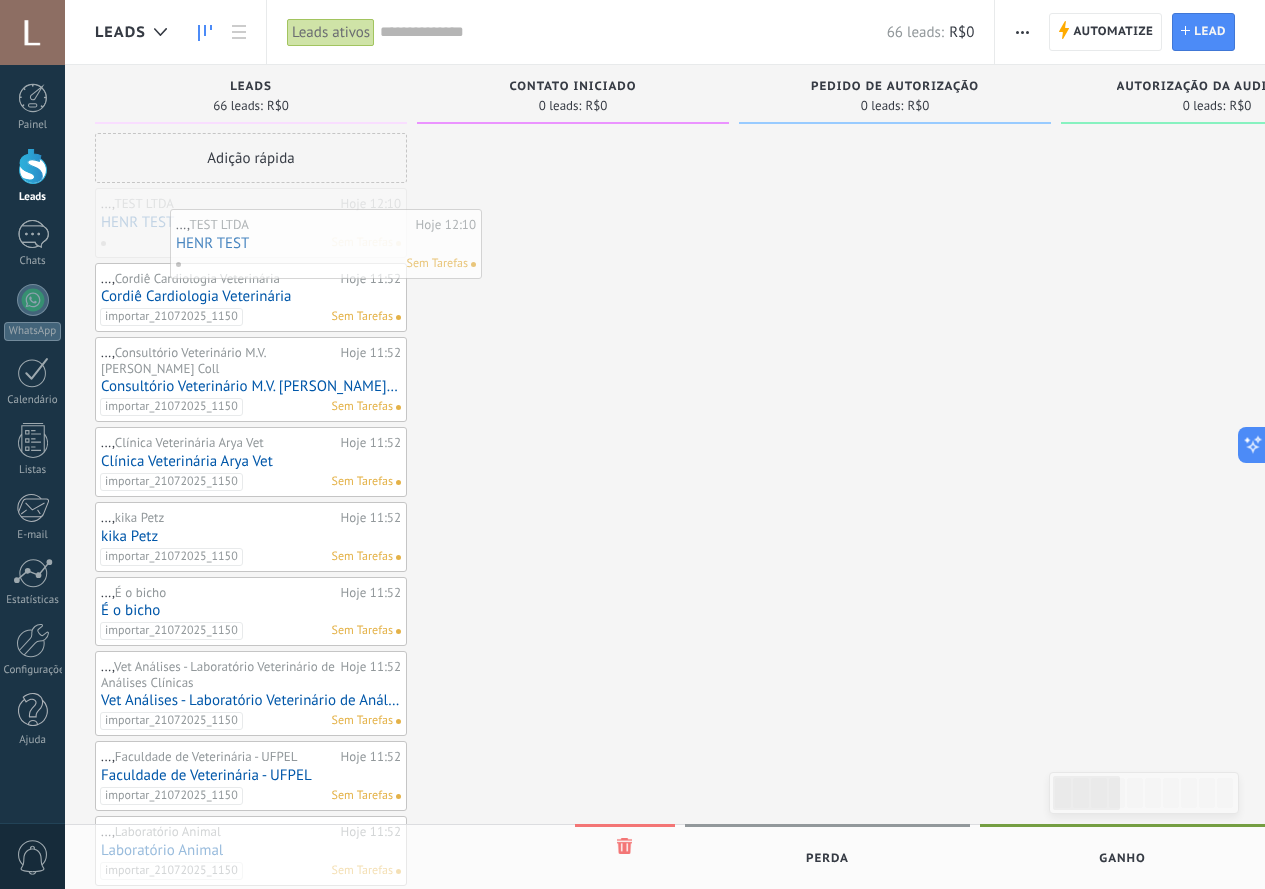 drag, startPoint x: 209, startPoint y: 218, endPoint x: 282, endPoint y: 239, distance: 75.96052 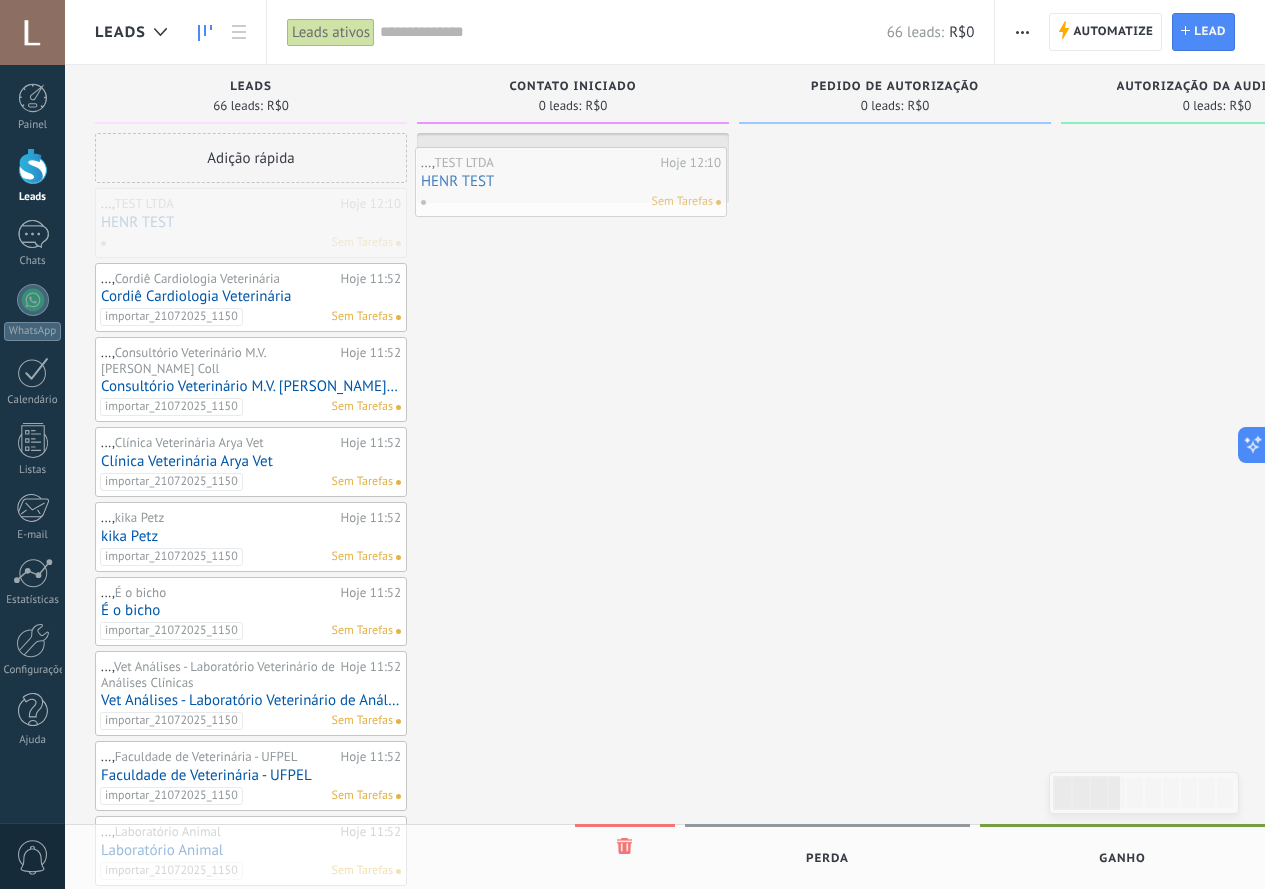 drag, startPoint x: 213, startPoint y: 221, endPoint x: 539, endPoint y: 173, distance: 329.5148 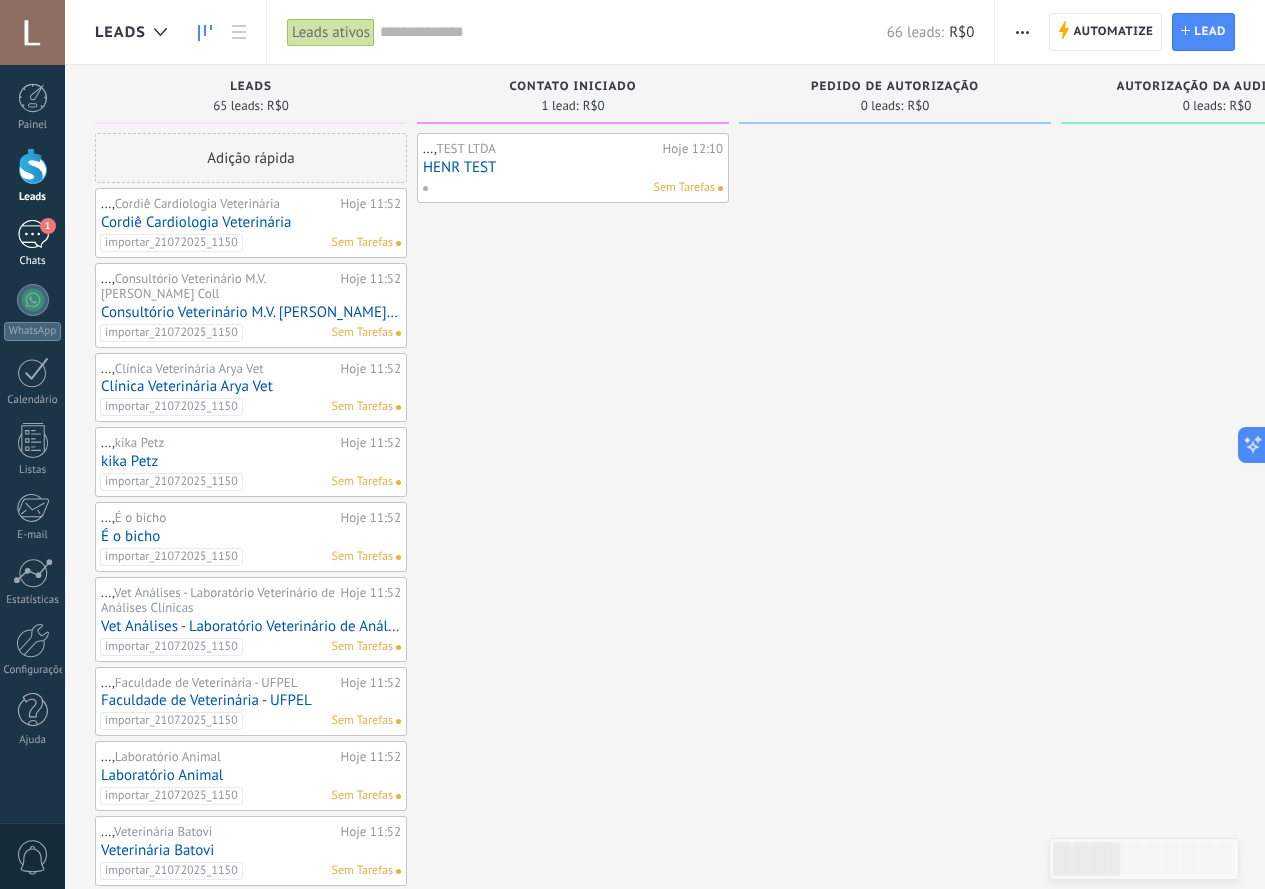 click on "1" at bounding box center [33, 234] 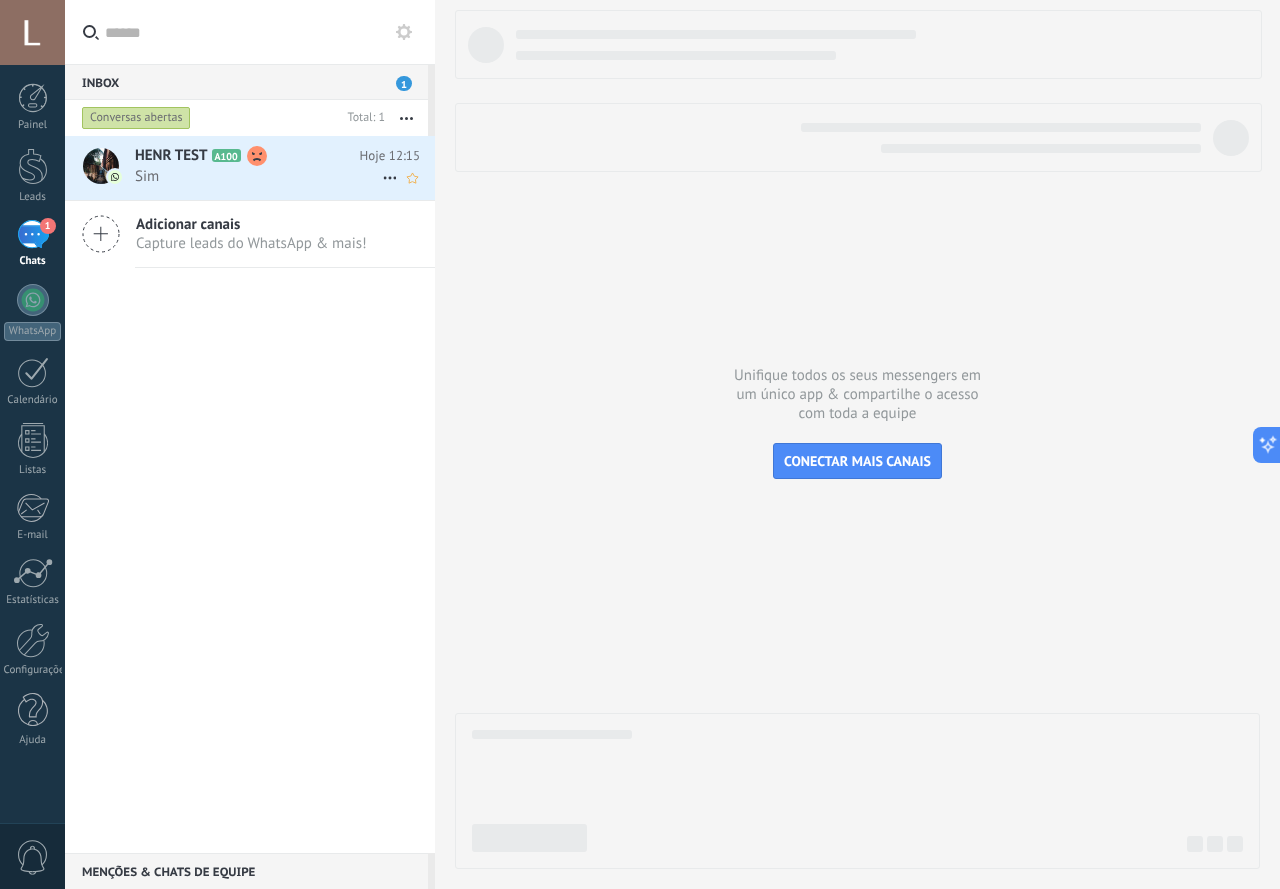 click on "Sim" at bounding box center (258, 176) 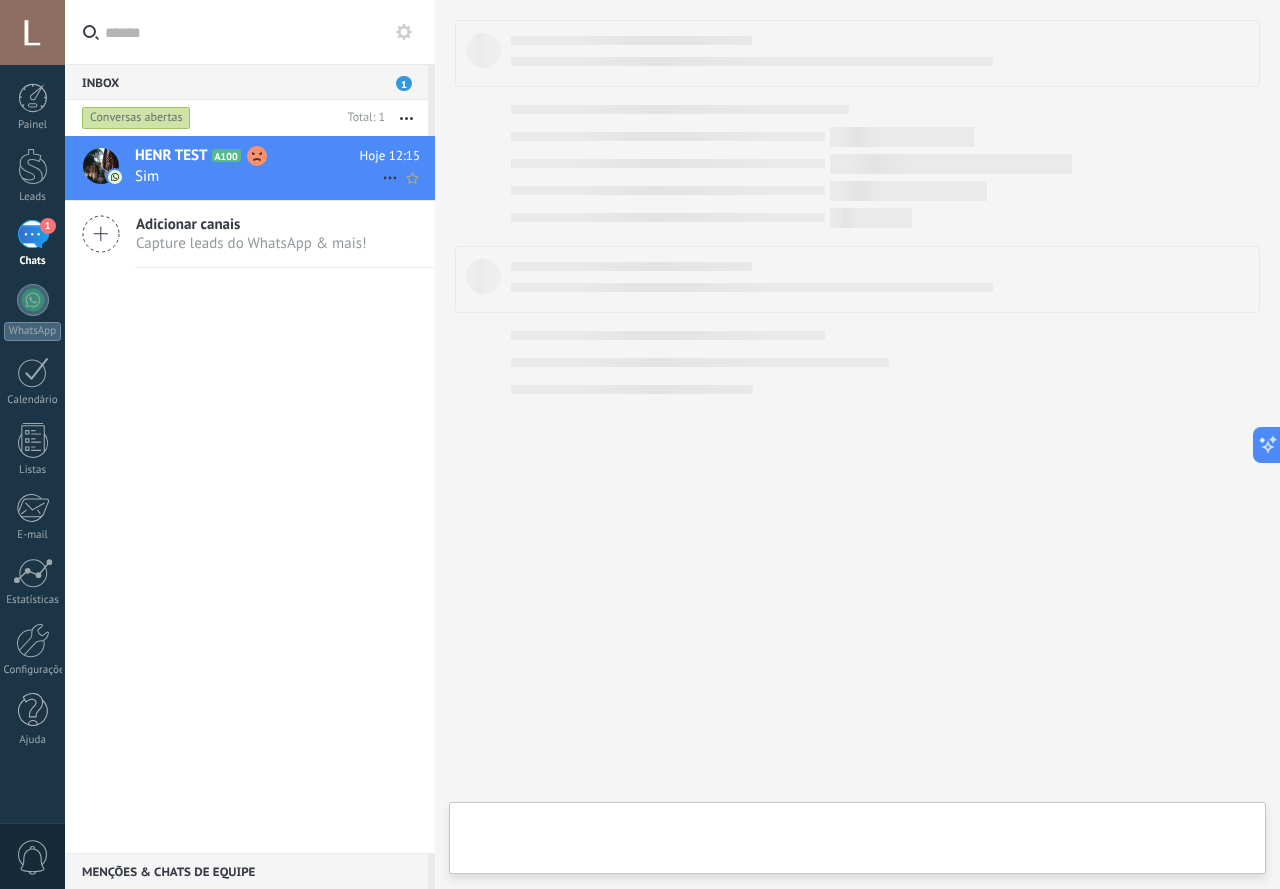type on "***" 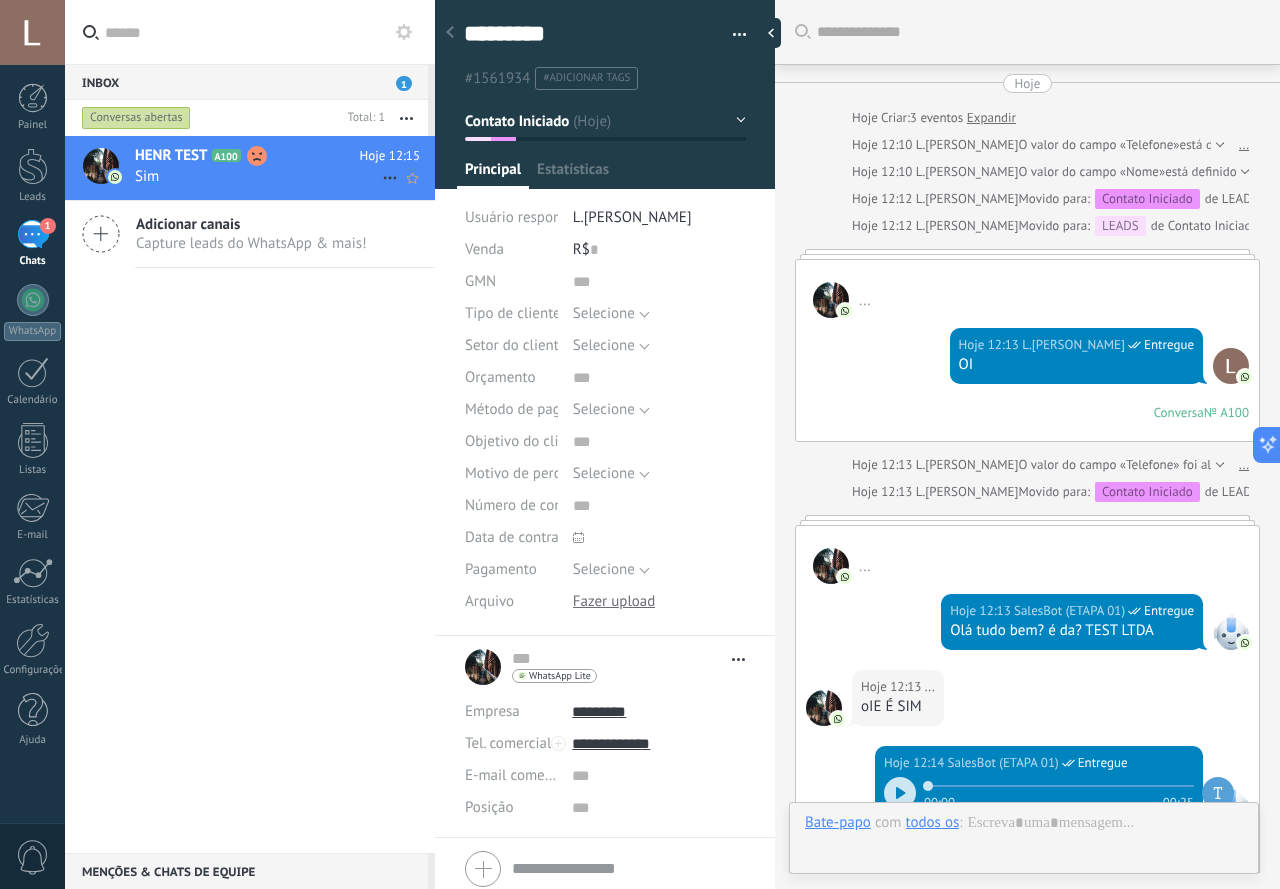 scroll, scrollTop: 20, scrollLeft: 0, axis: vertical 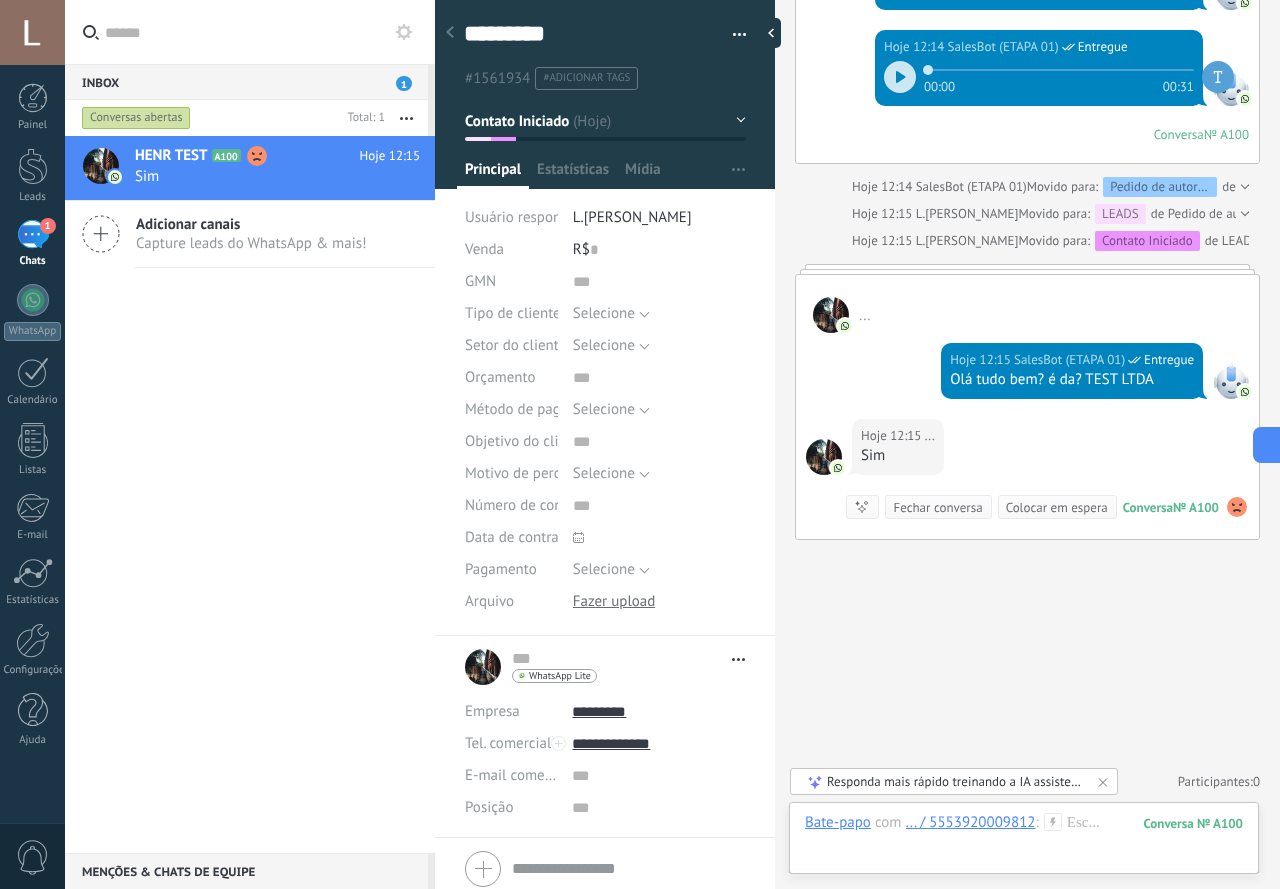 click on "Responda mais rápido treinando a IA assistente com sua fonte de dados" at bounding box center [955, 781] 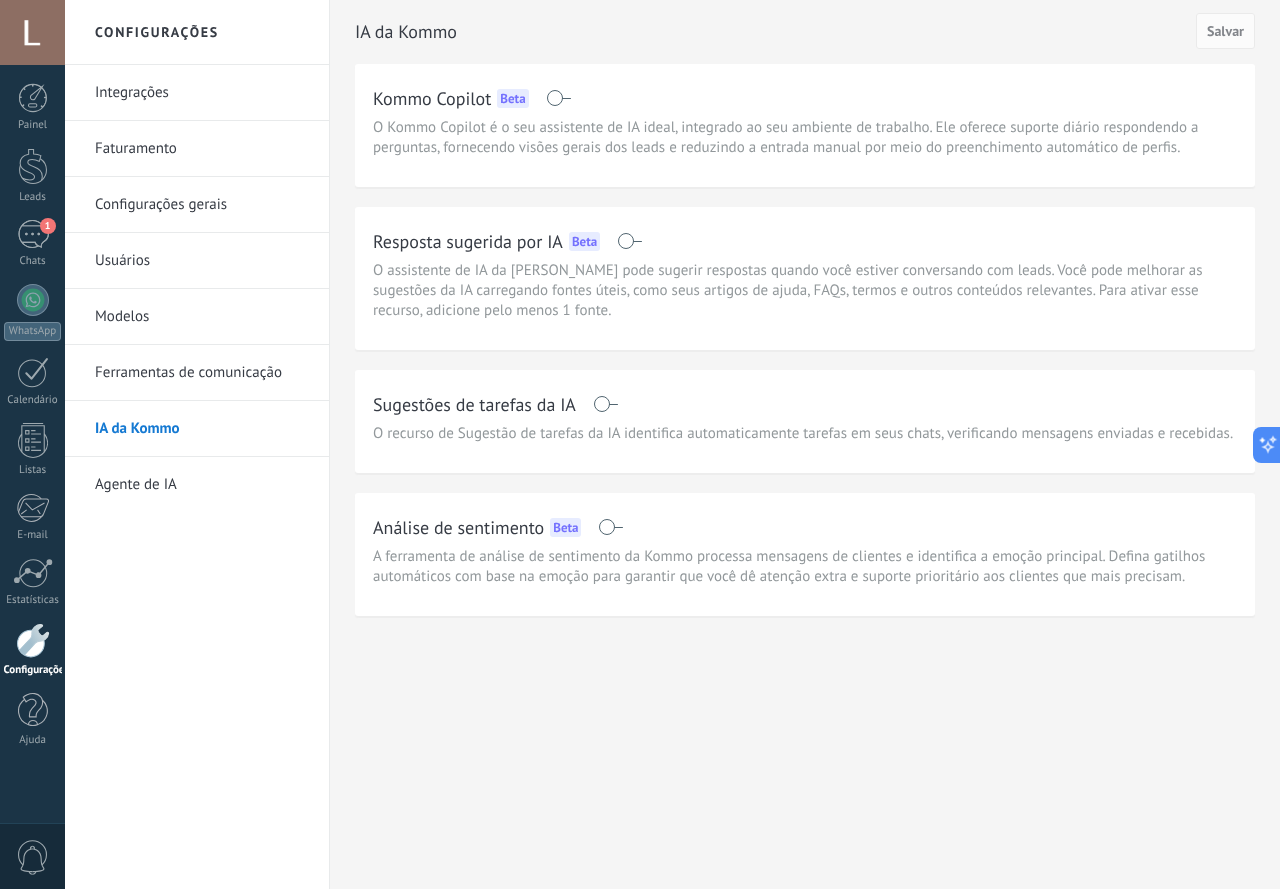 scroll, scrollTop: 0, scrollLeft: 0, axis: both 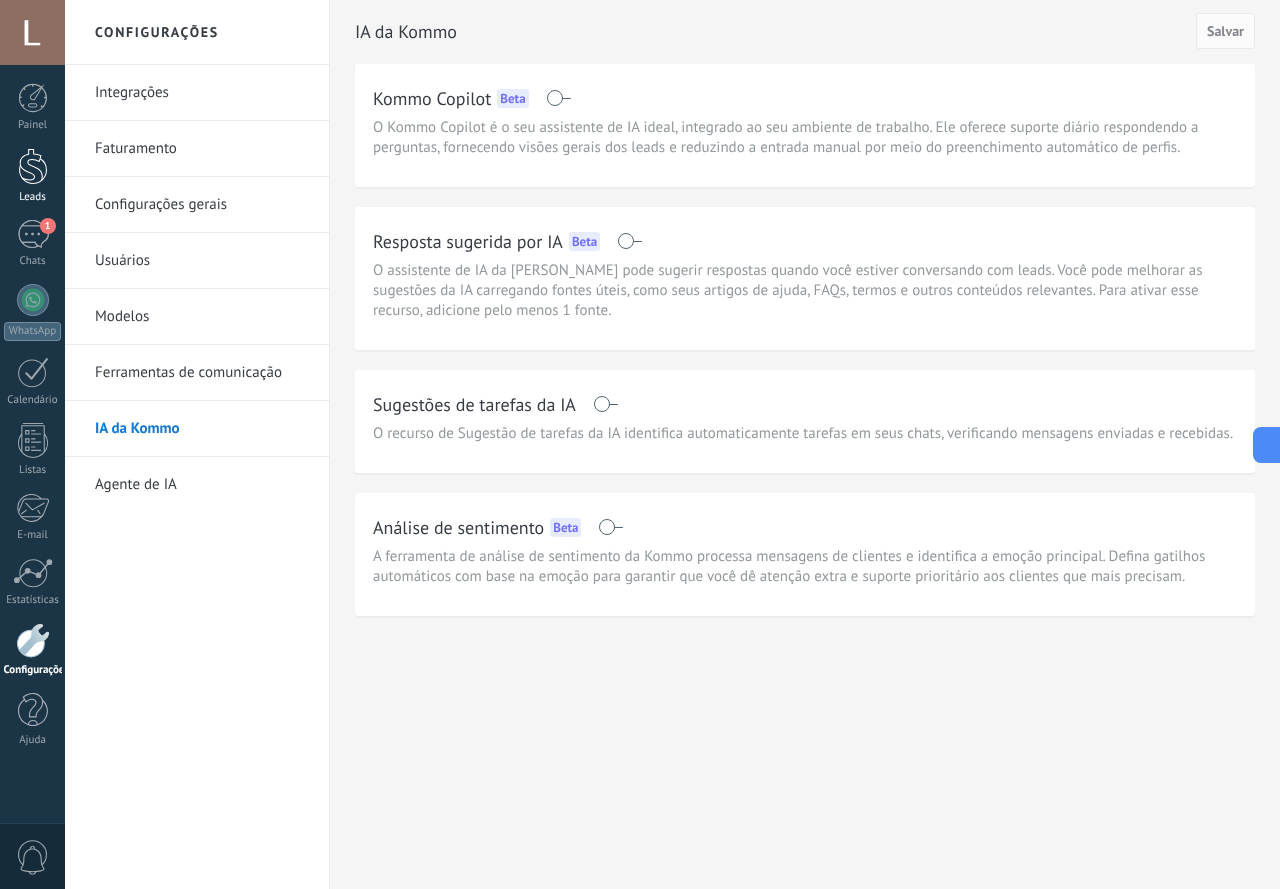 click at bounding box center [33, 166] 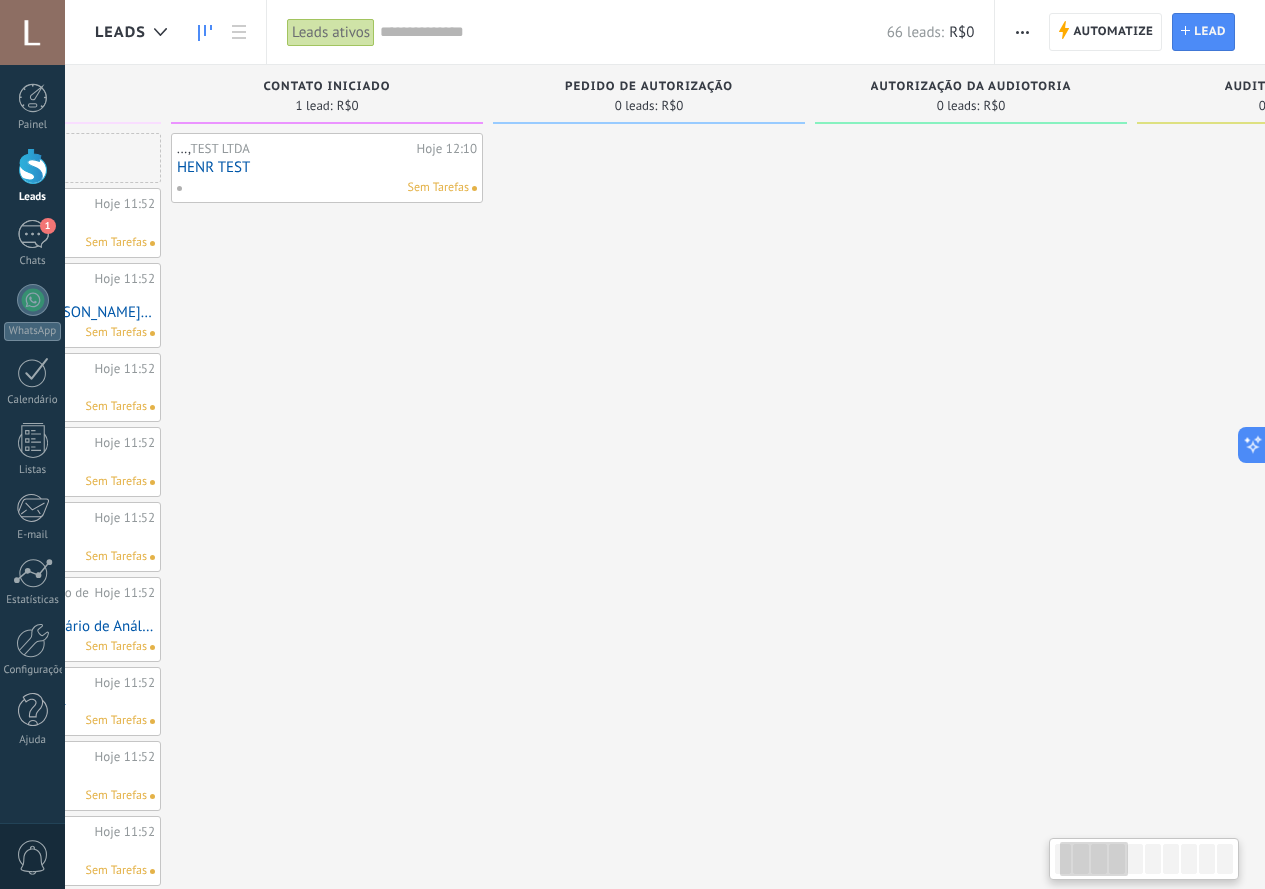 drag, startPoint x: 771, startPoint y: 284, endPoint x: 568, endPoint y: 305, distance: 204.08331 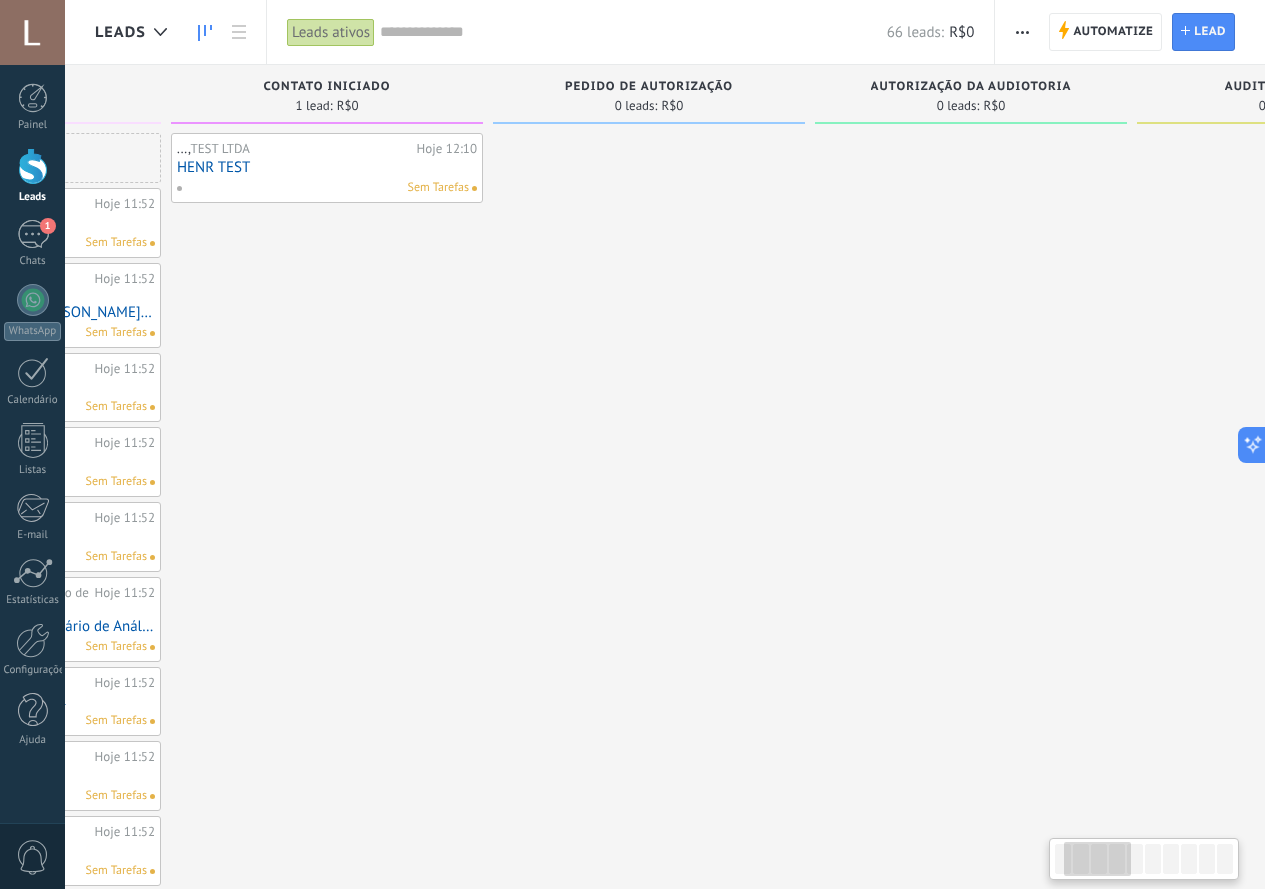 scroll, scrollTop: 0, scrollLeft: 107, axis: horizontal 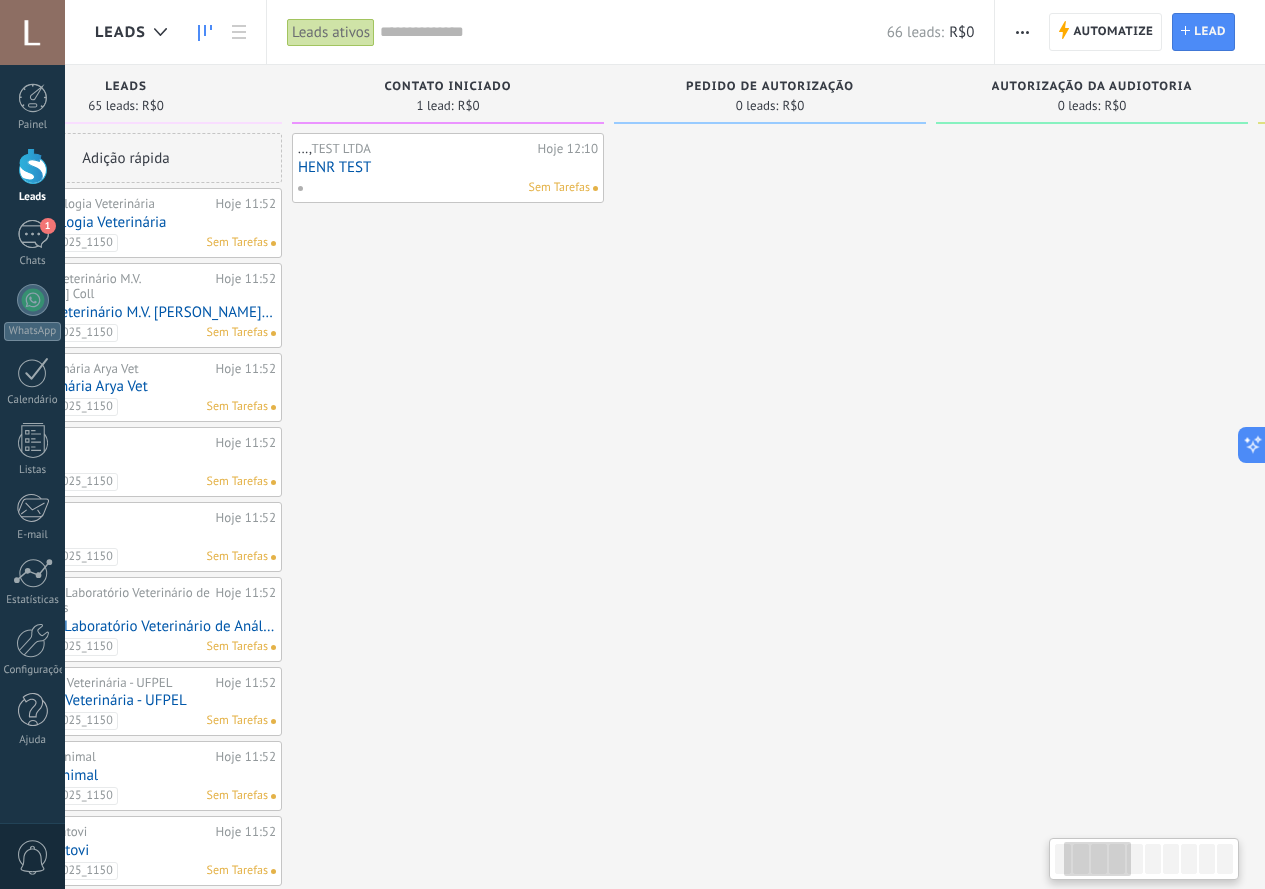 drag, startPoint x: 549, startPoint y: 339, endPoint x: 634, endPoint y: 341, distance: 85.02353 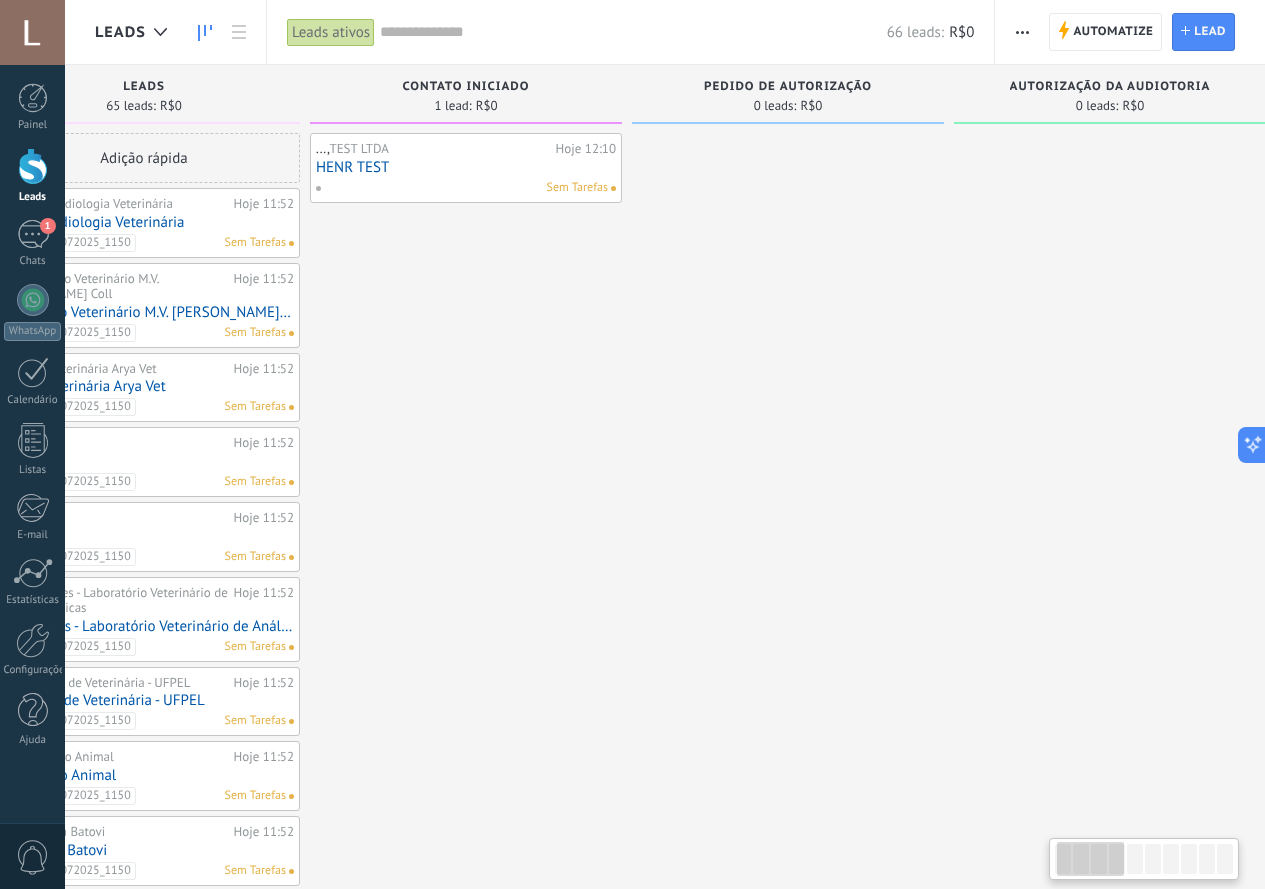 scroll, scrollTop: 0, scrollLeft: 0, axis: both 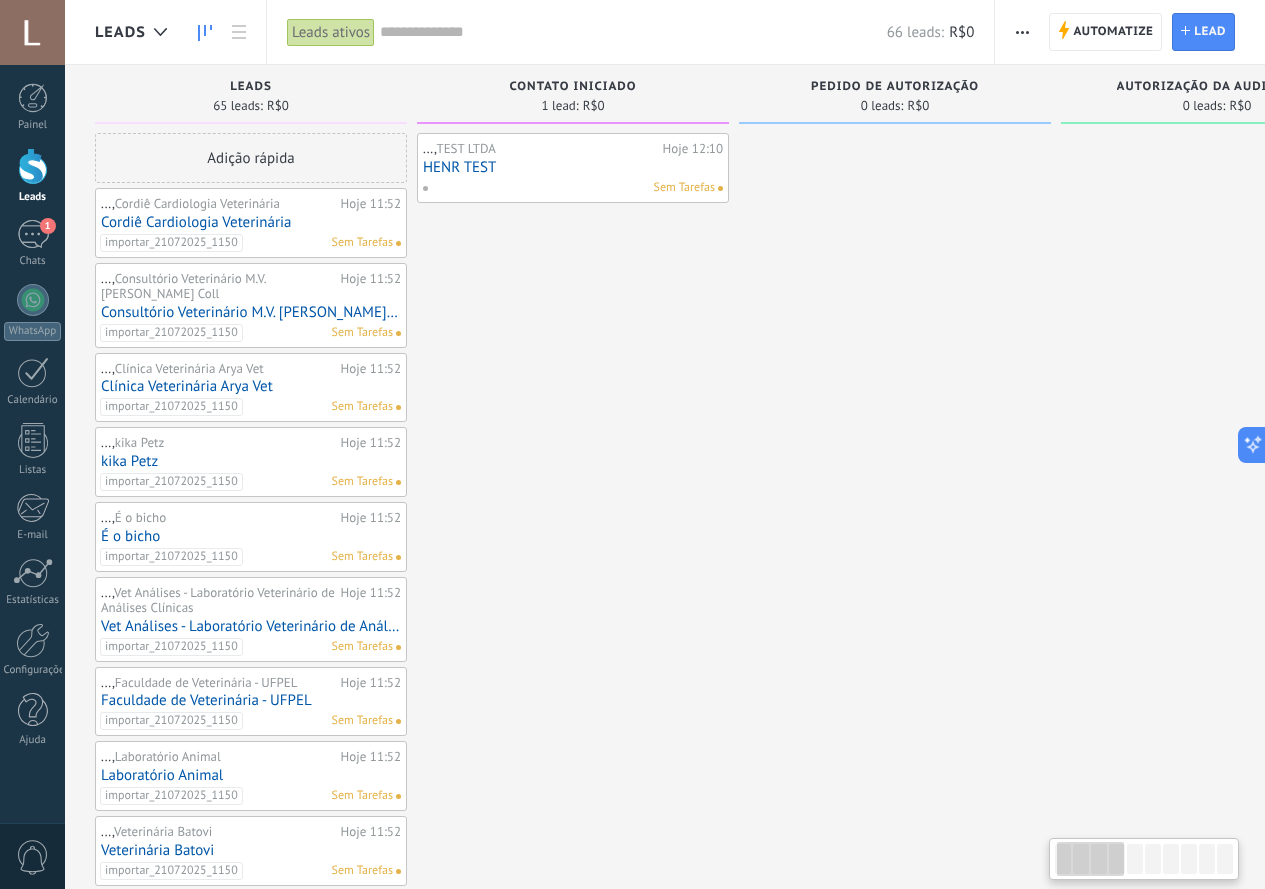 drag, startPoint x: 453, startPoint y: 480, endPoint x: 639, endPoint y: 467, distance: 186.45375 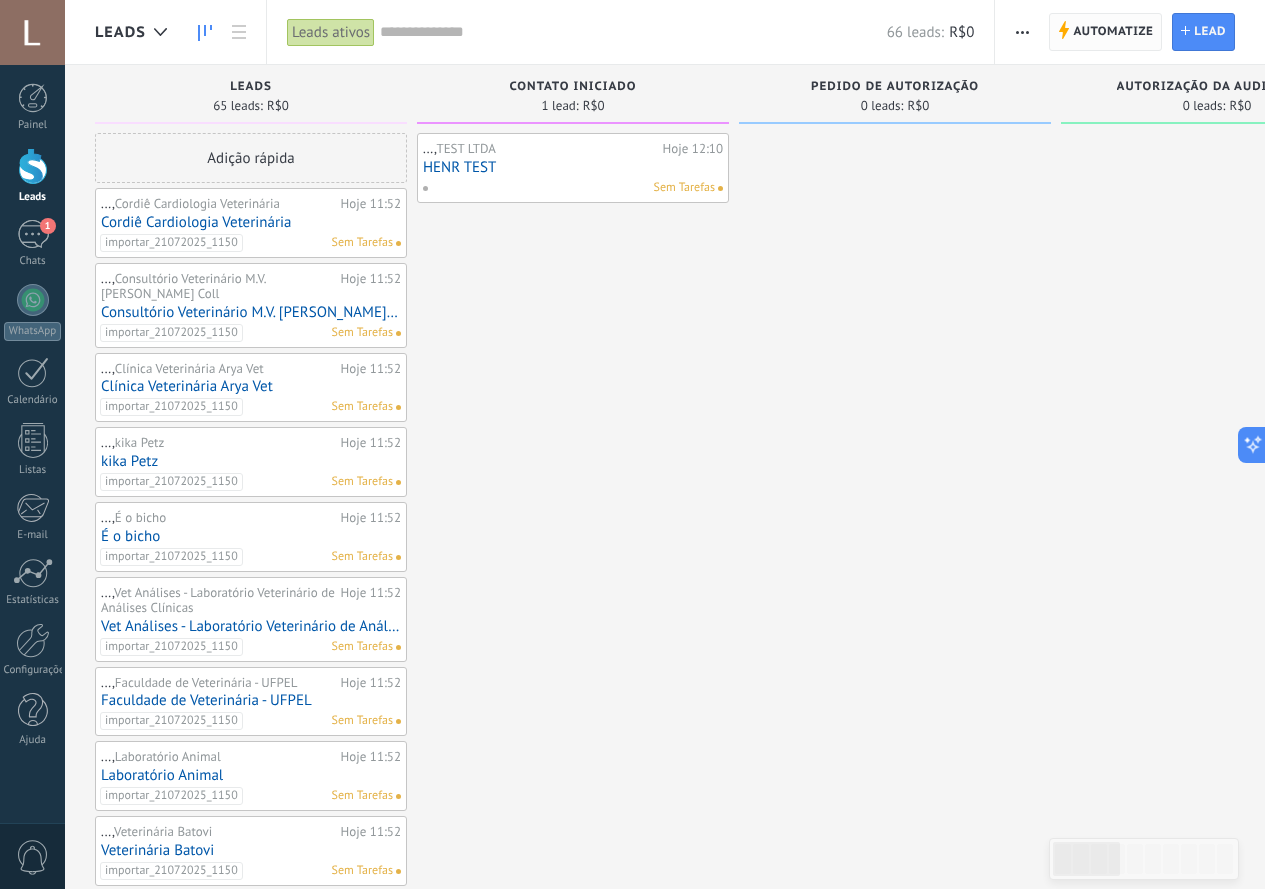 click on "Automatize" at bounding box center (1113, 32) 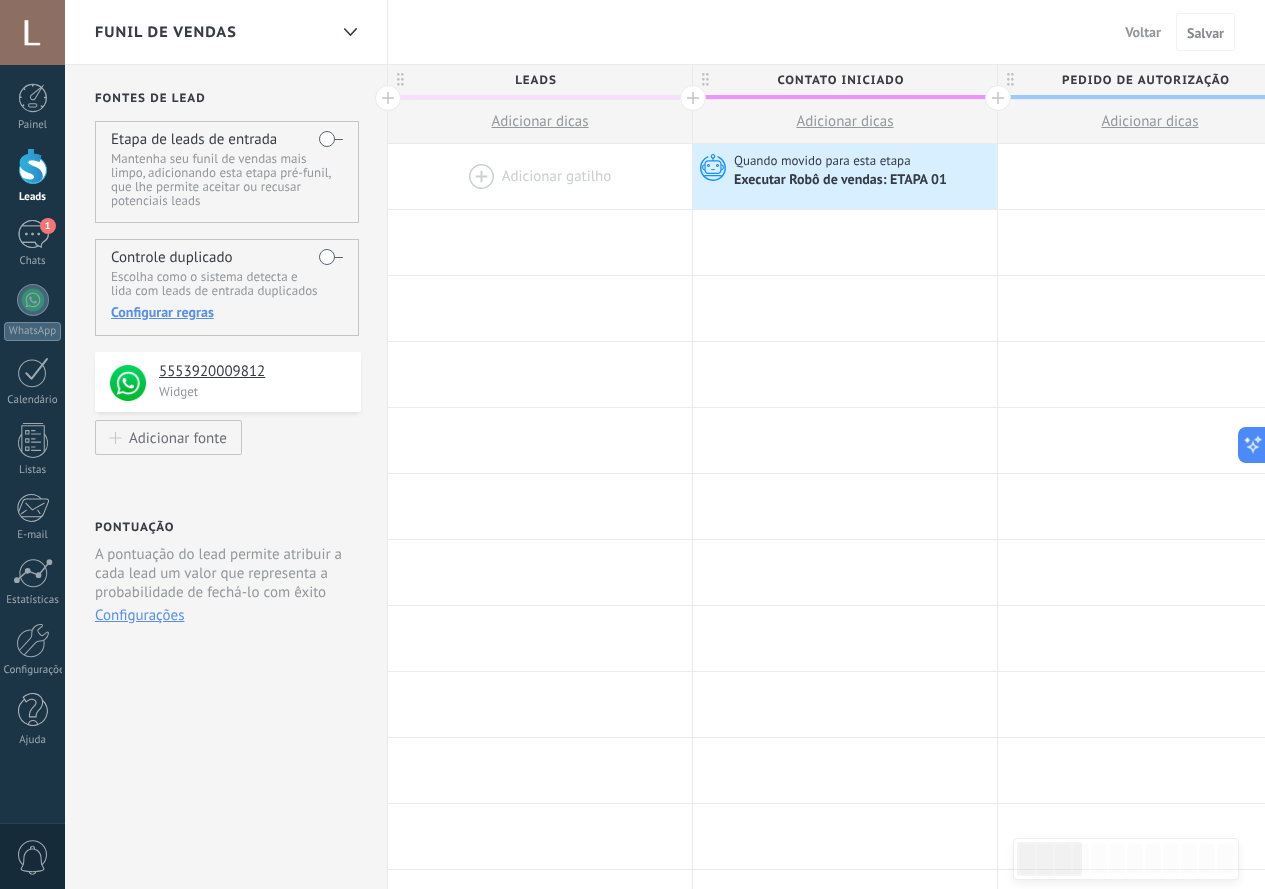 click on "Voltar" at bounding box center (1143, 32) 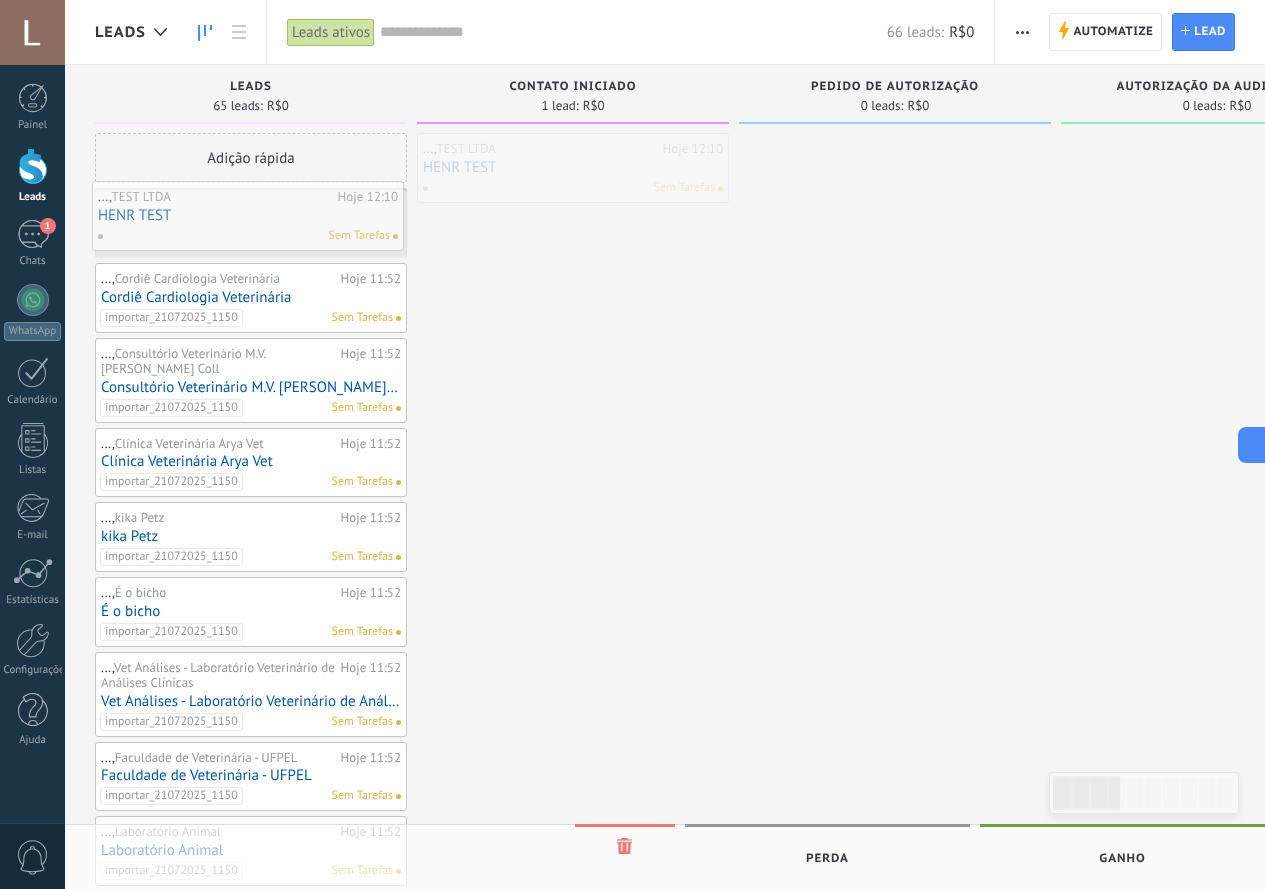 drag, startPoint x: 476, startPoint y: 154, endPoint x: 152, endPoint y: 203, distance: 327.6843 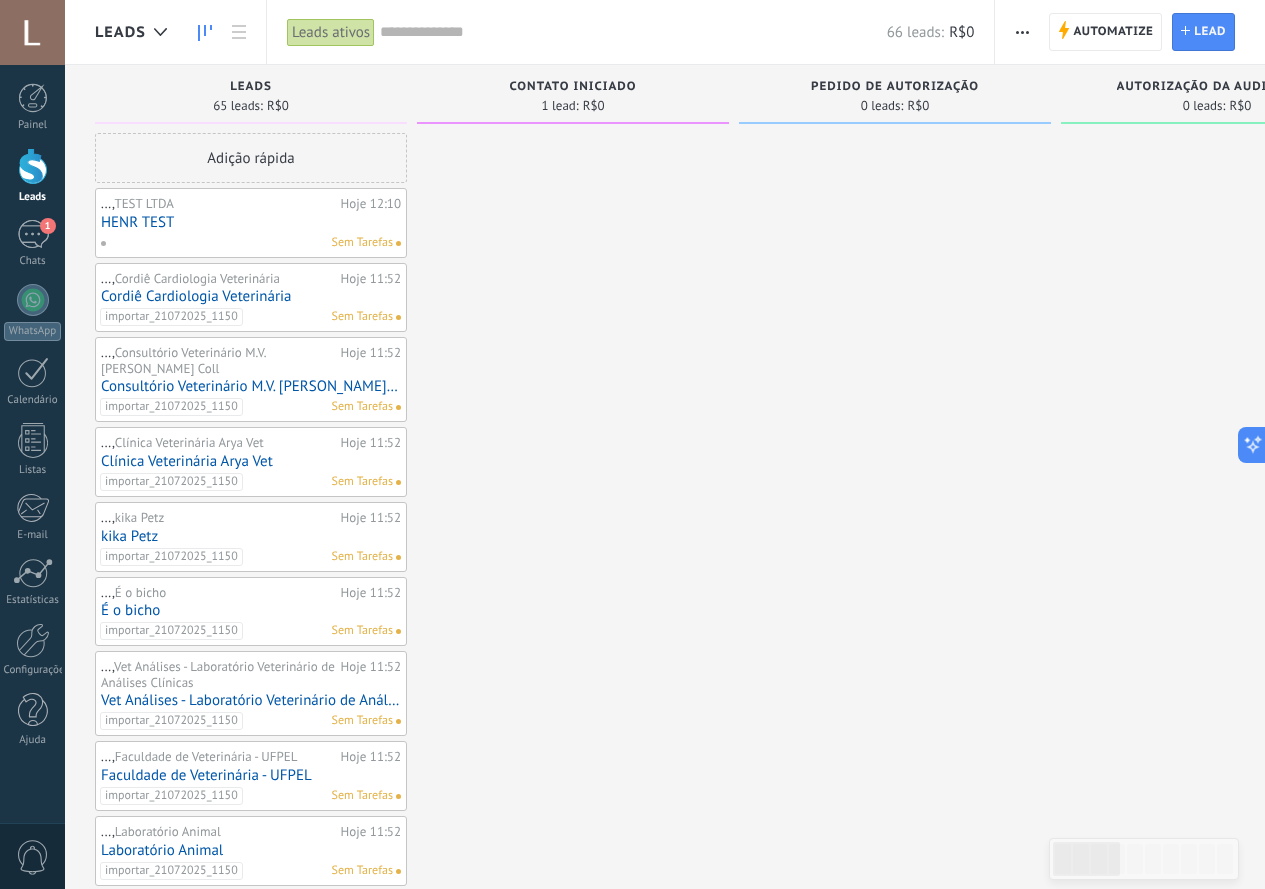 click at bounding box center [573, 964] 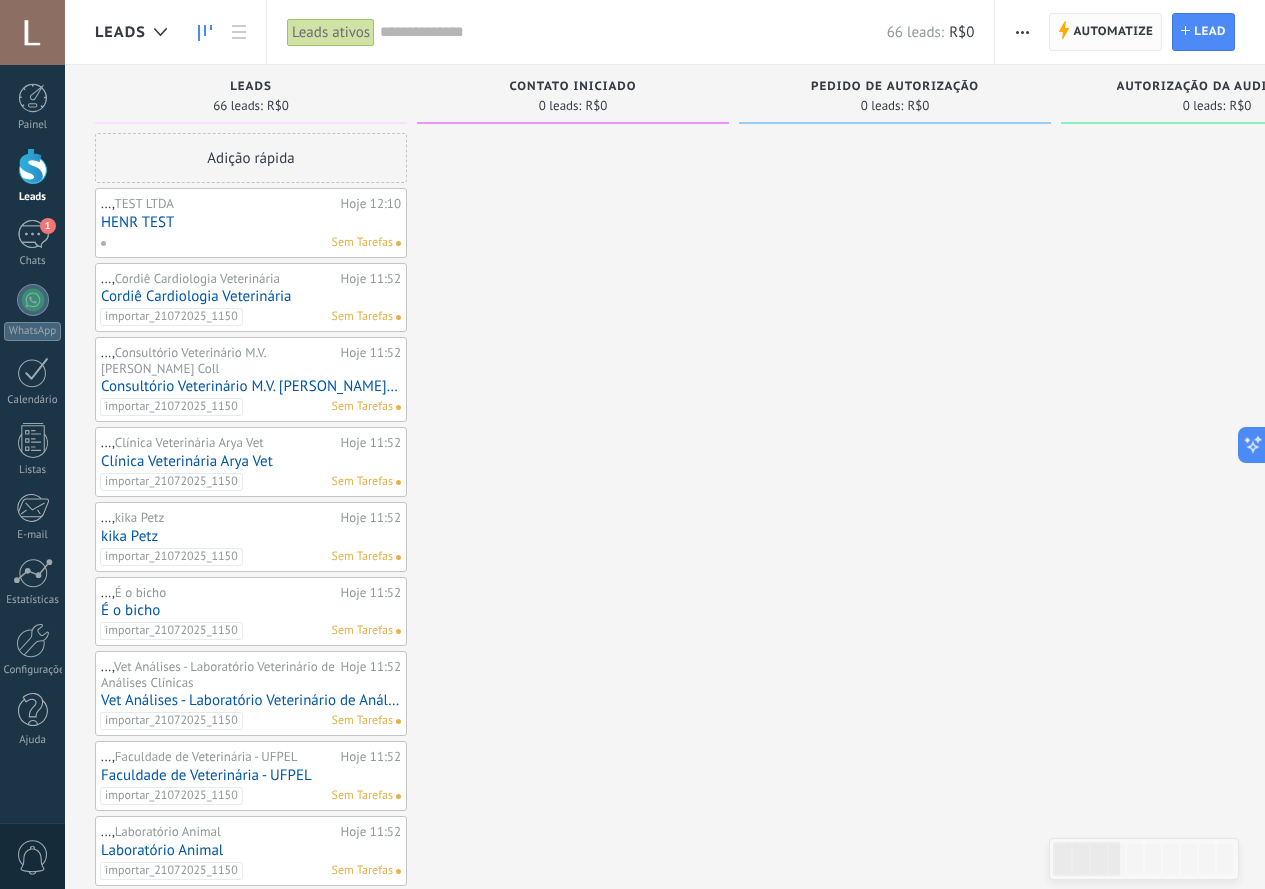 click on "Automatize" at bounding box center (1113, 32) 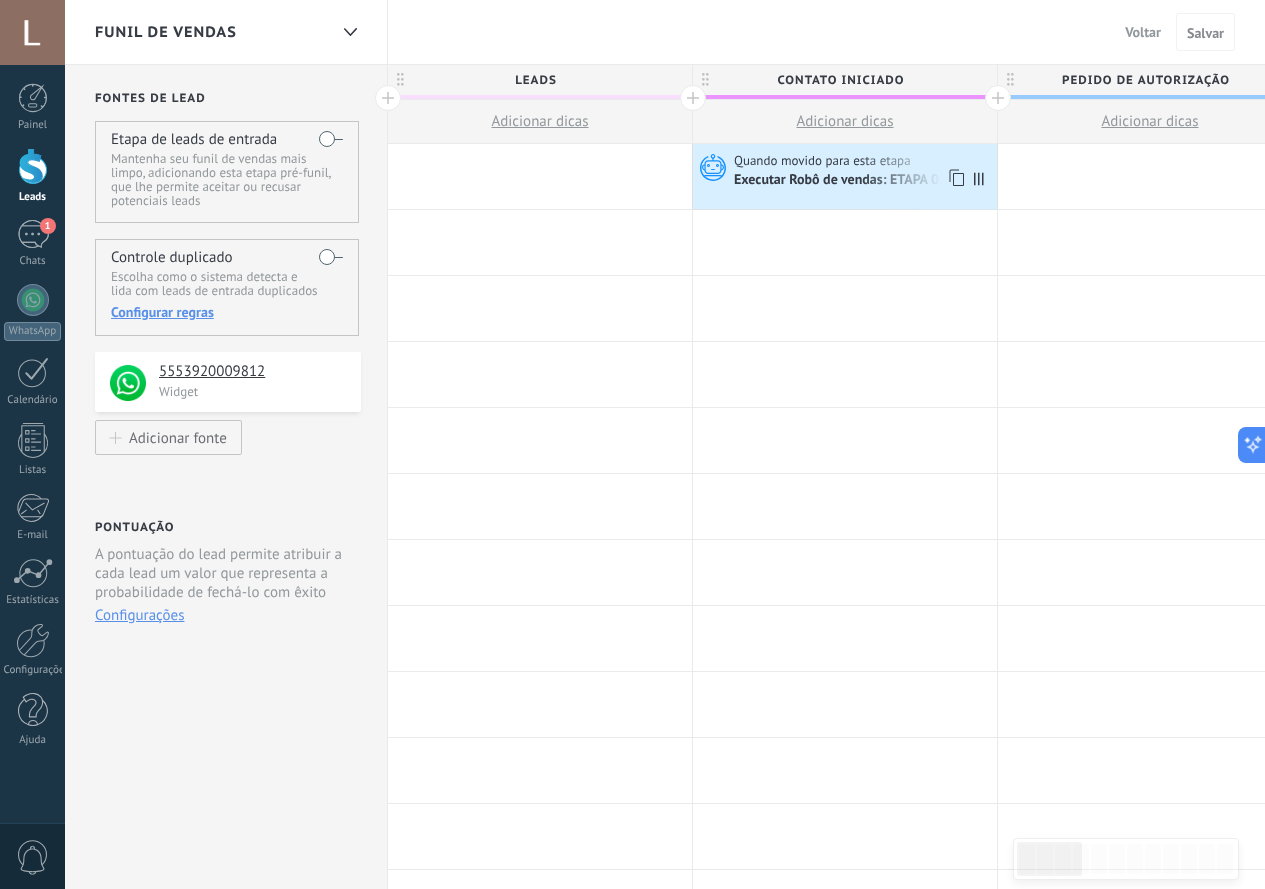 click on "Quando movido para esta etapa" at bounding box center [824, 161] 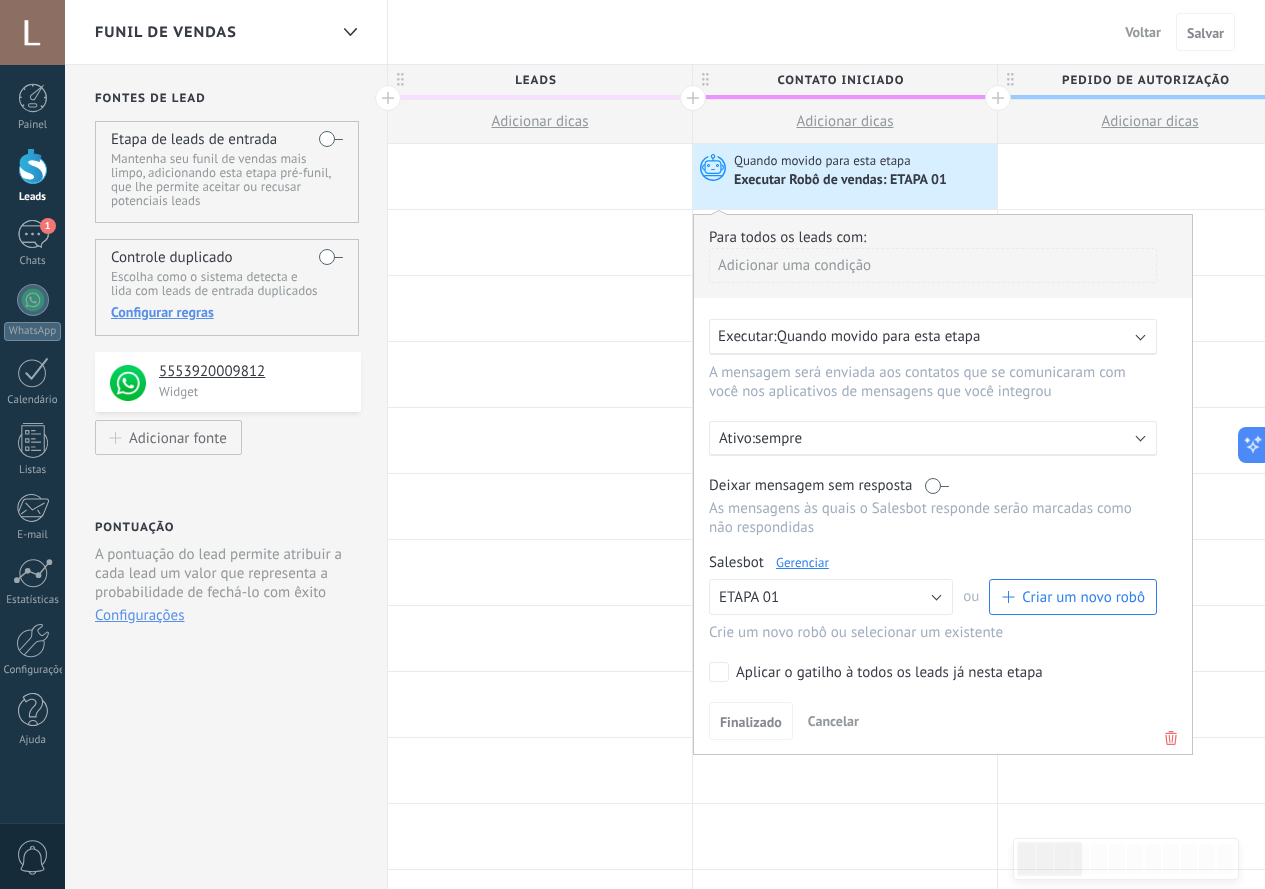 click on "Gerenciar" at bounding box center (802, 562) 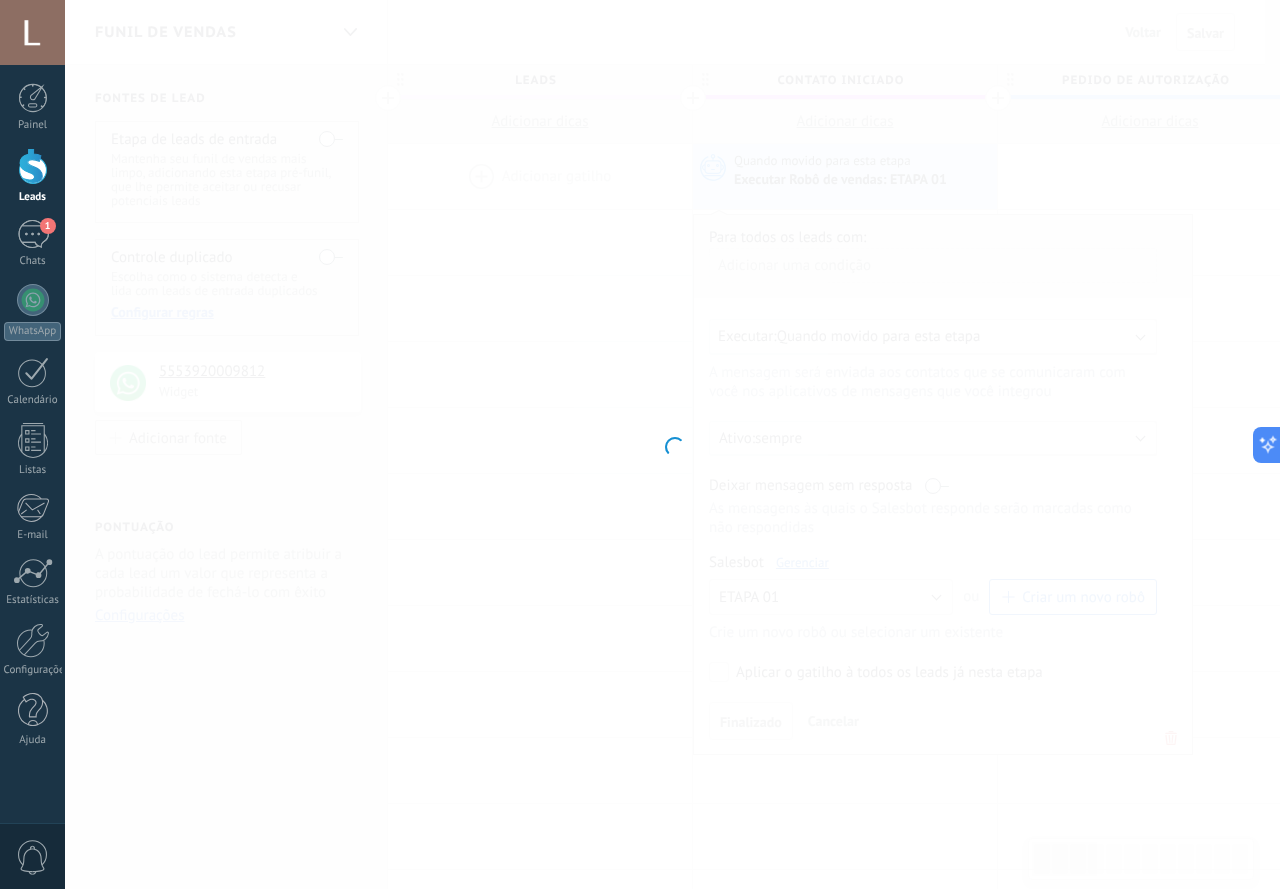 type on "********" 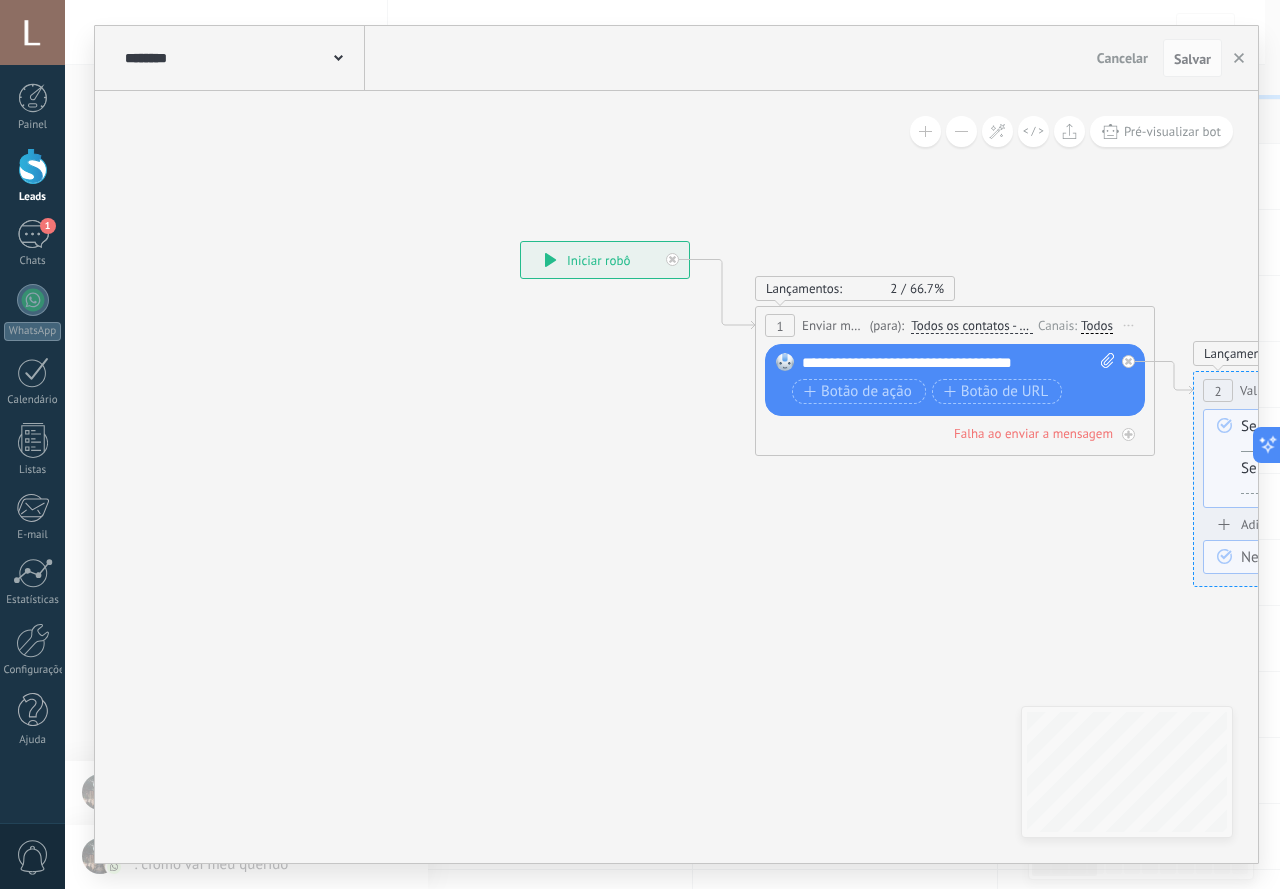 drag, startPoint x: 805, startPoint y: 550, endPoint x: 691, endPoint y: 543, distance: 114.21471 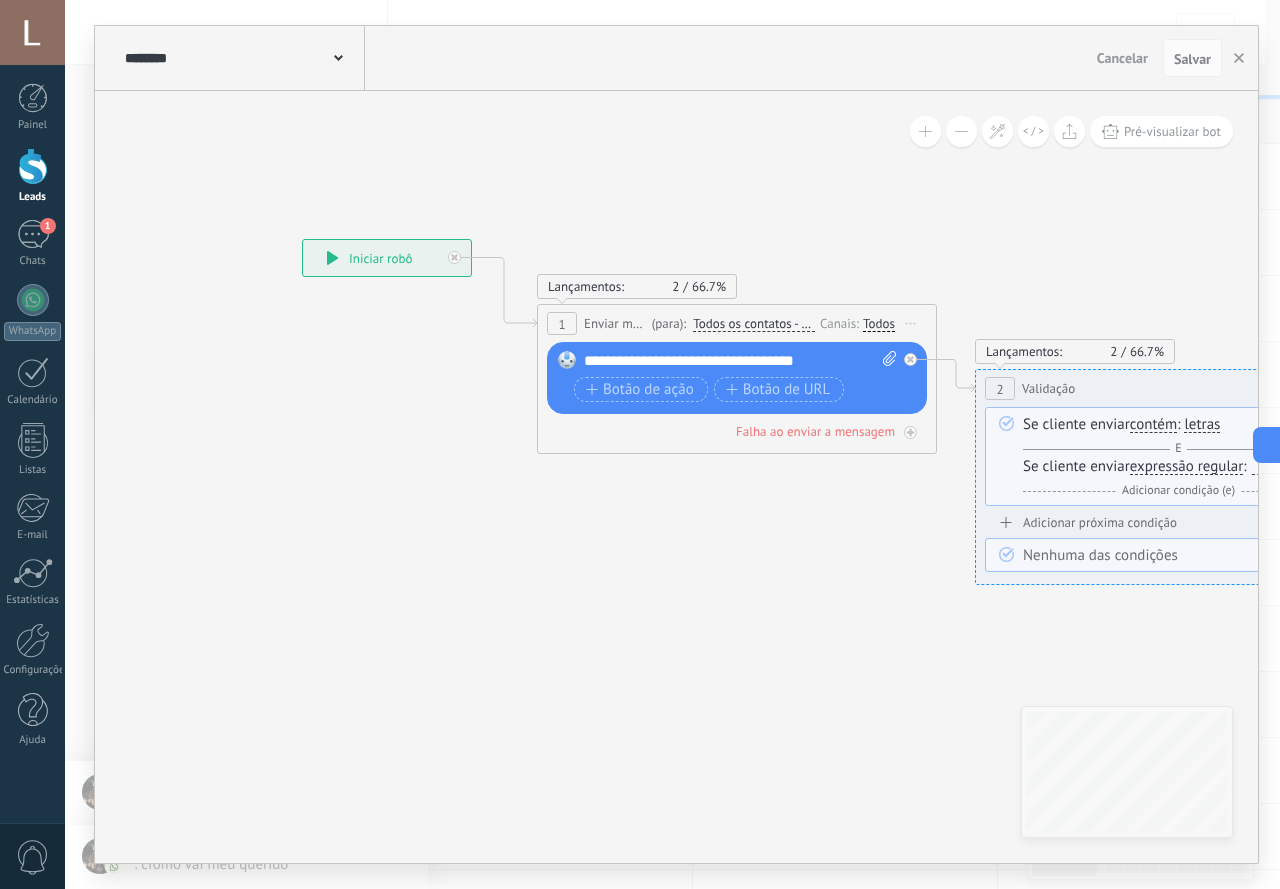 drag, startPoint x: 911, startPoint y: 604, endPoint x: 714, endPoint y: 593, distance: 197.30687 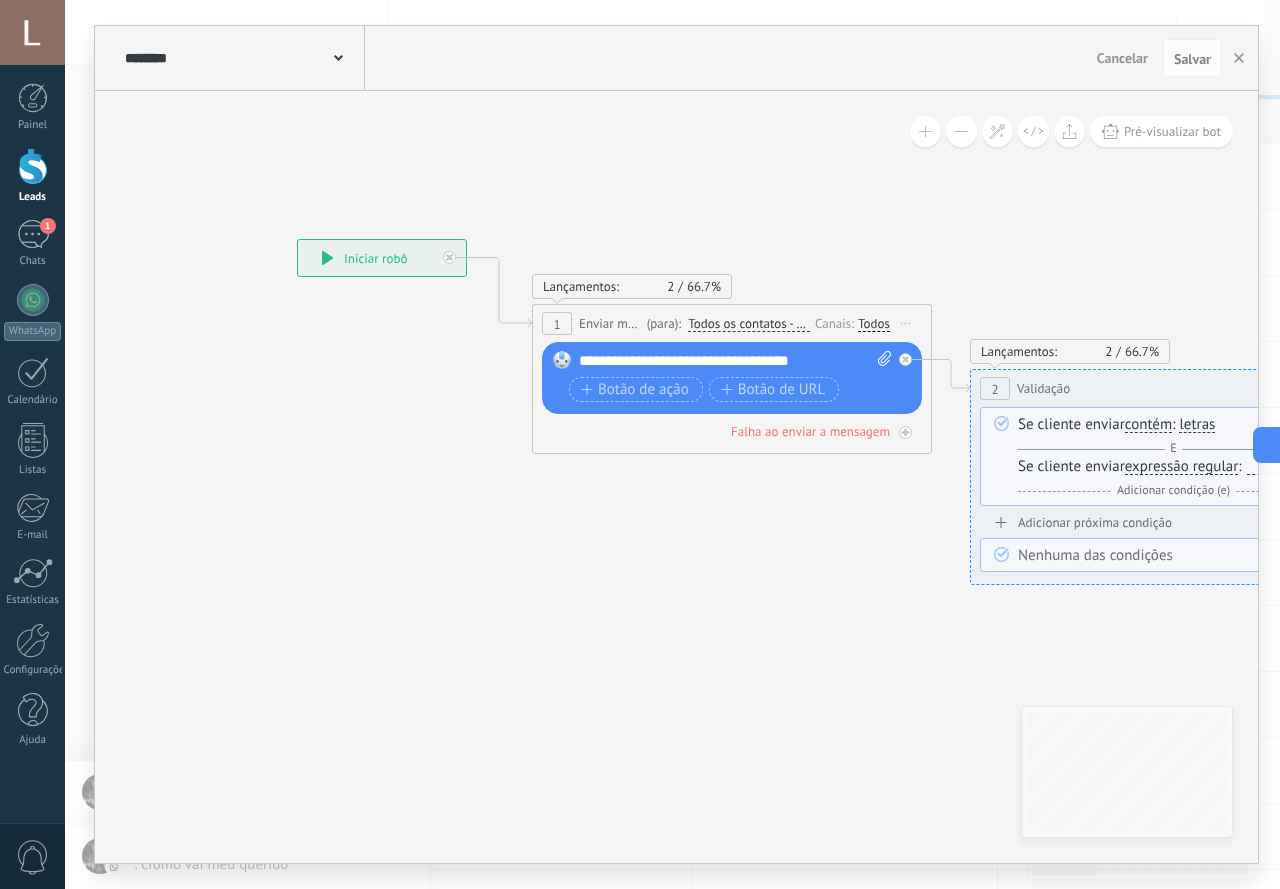 drag, startPoint x: 801, startPoint y: 569, endPoint x: 580, endPoint y: 569, distance: 221 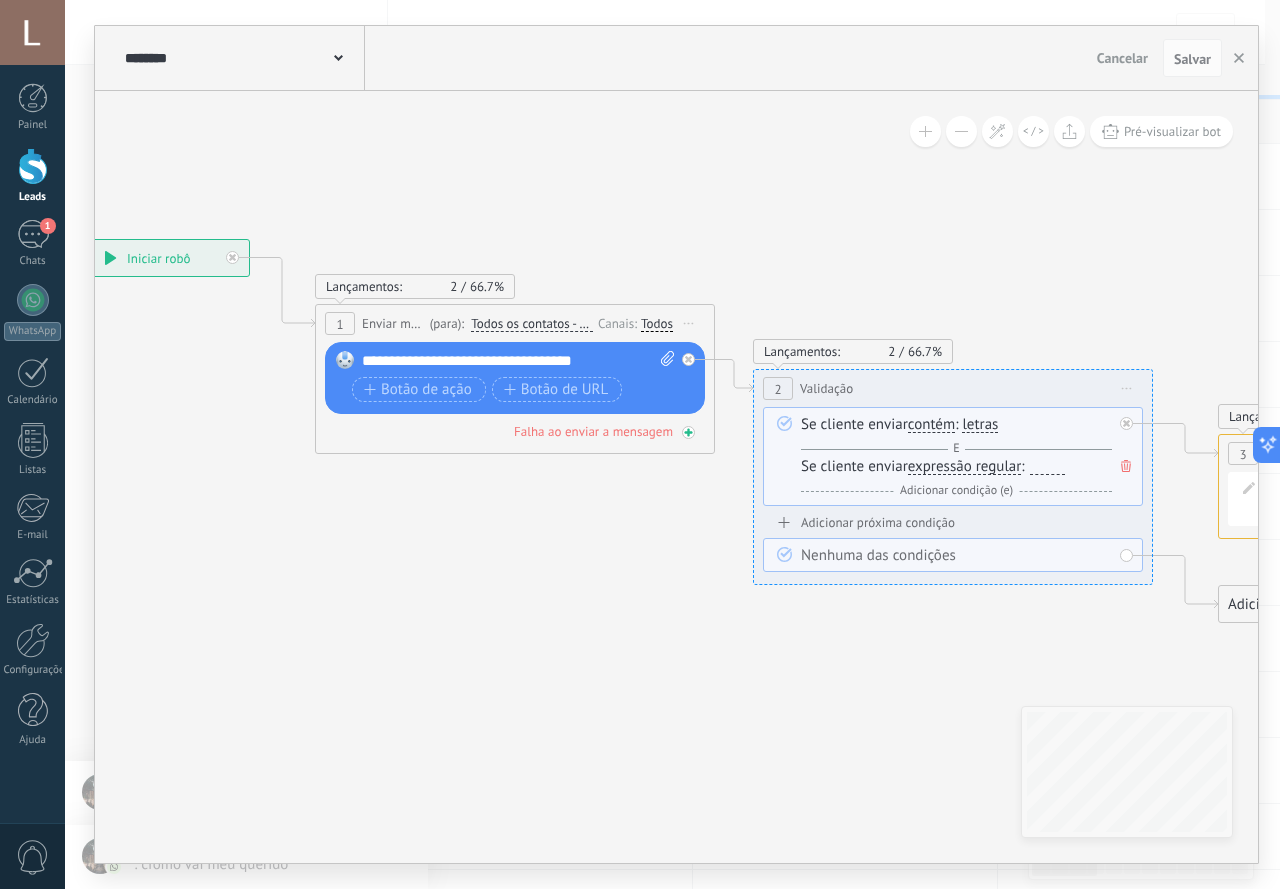 click on "Falha ao enviar a mensagem" at bounding box center [593, 431] 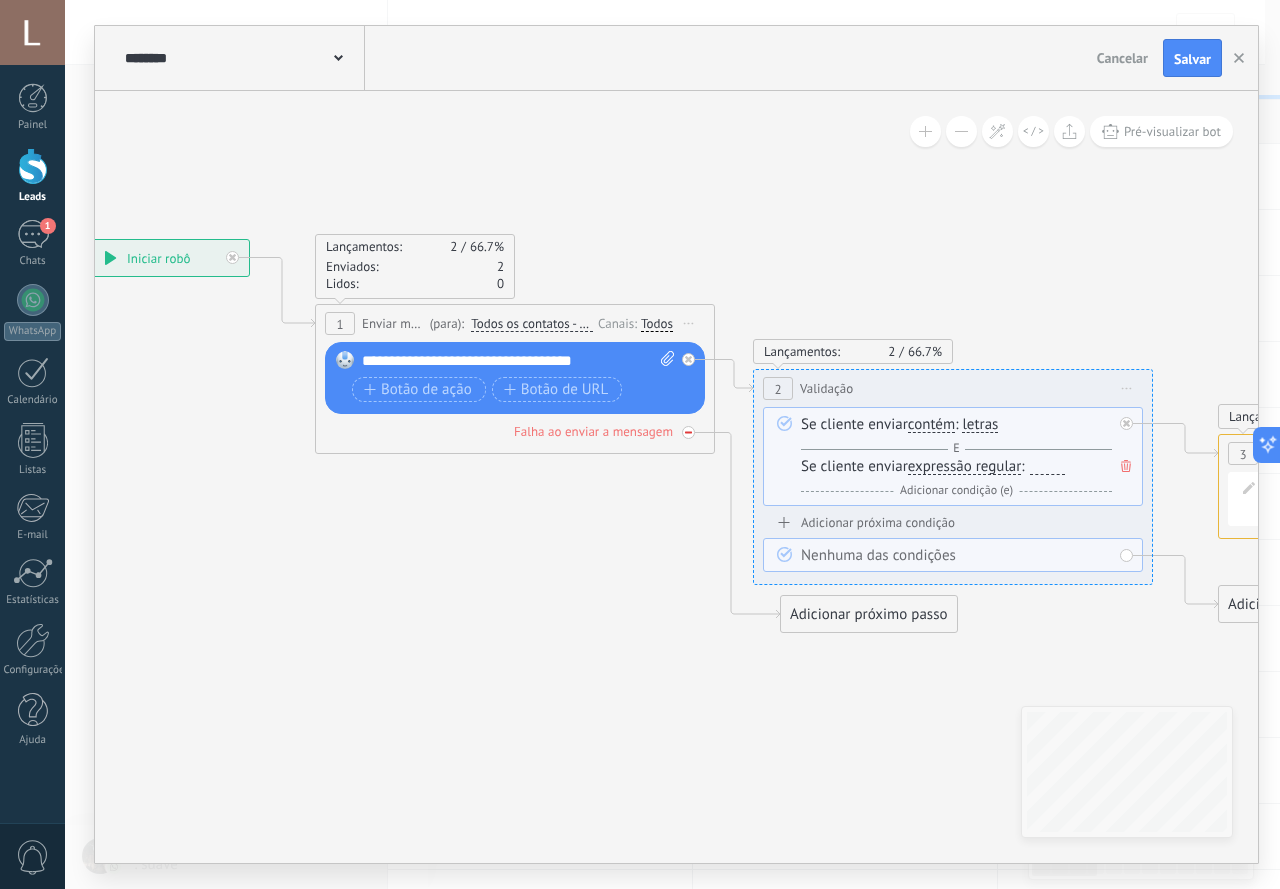 click on "Falha ao enviar a mensagem" at bounding box center (593, 431) 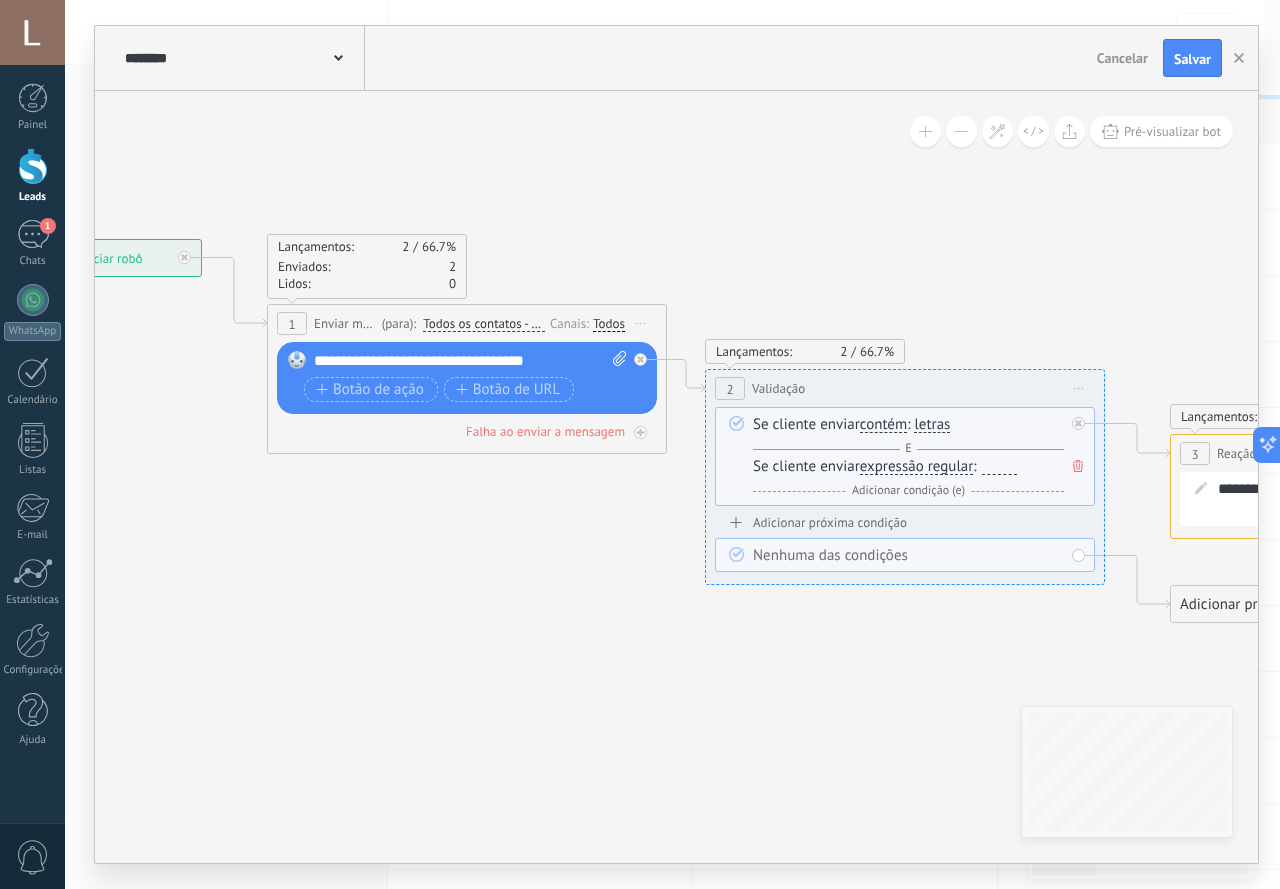 drag, startPoint x: 582, startPoint y: 521, endPoint x: 546, endPoint y: 518, distance: 36.124783 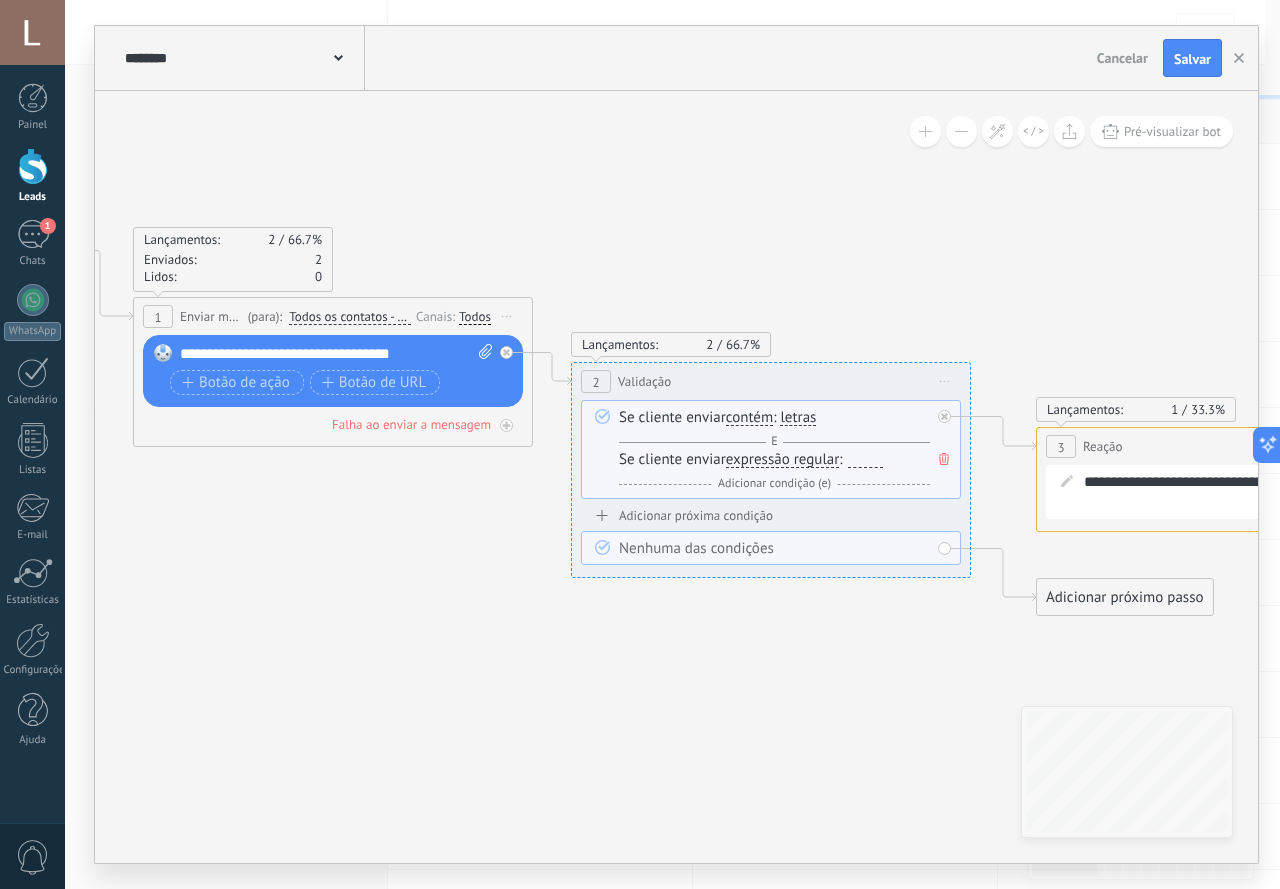 drag, startPoint x: 591, startPoint y: 531, endPoint x: 378, endPoint y: 510, distance: 214.03271 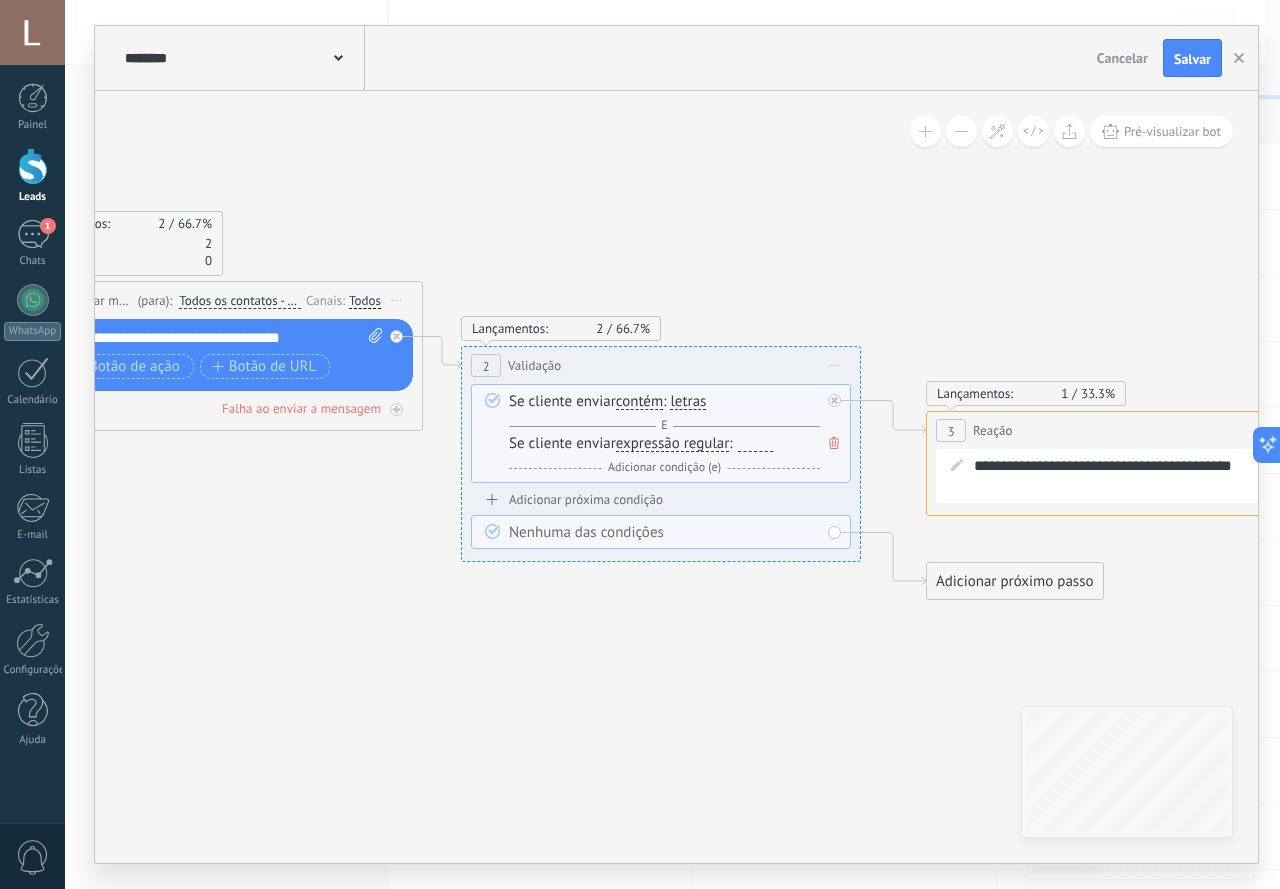 drag, startPoint x: 370, startPoint y: 533, endPoint x: 455, endPoint y: 507, distance: 88.88757 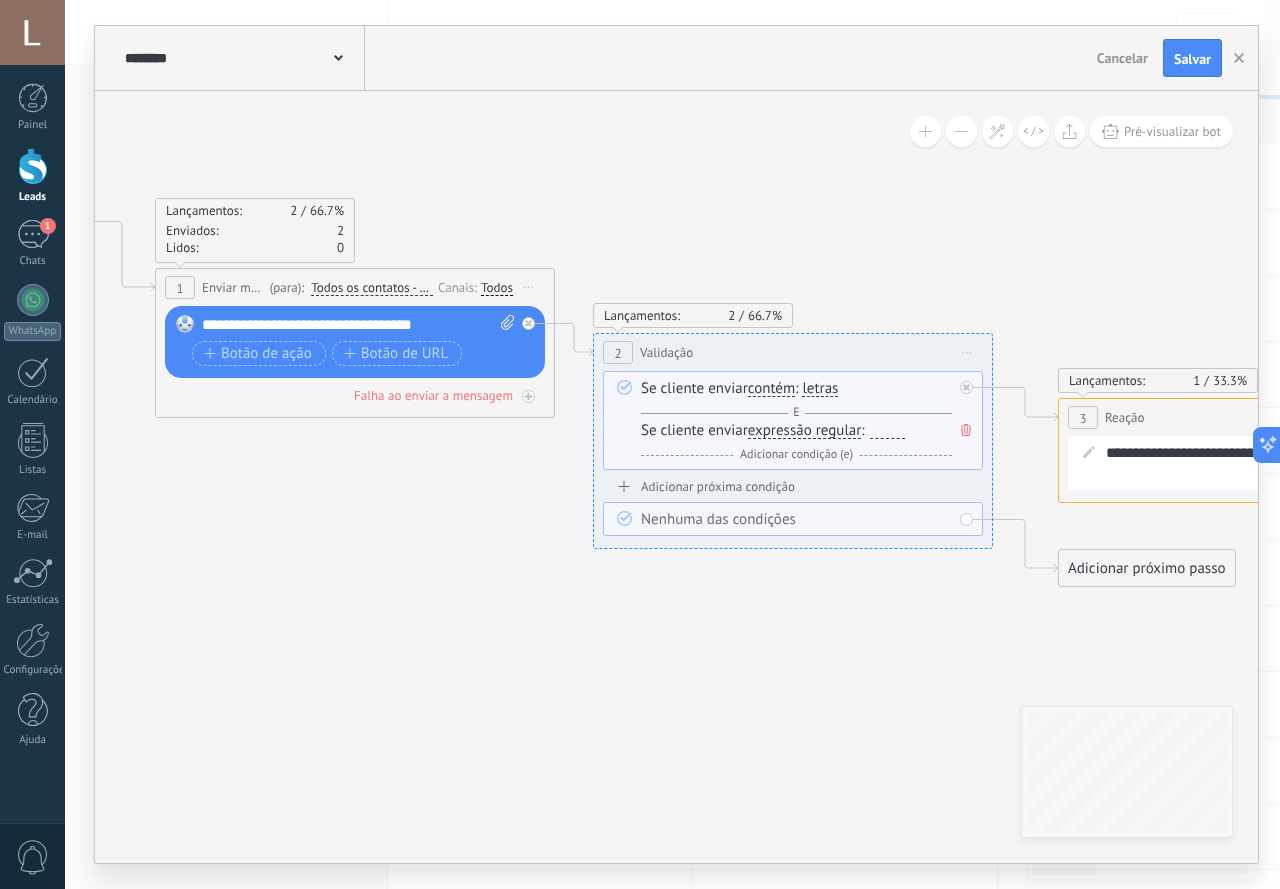 drag, startPoint x: 407, startPoint y: 414, endPoint x: 469, endPoint y: 427, distance: 63.348244 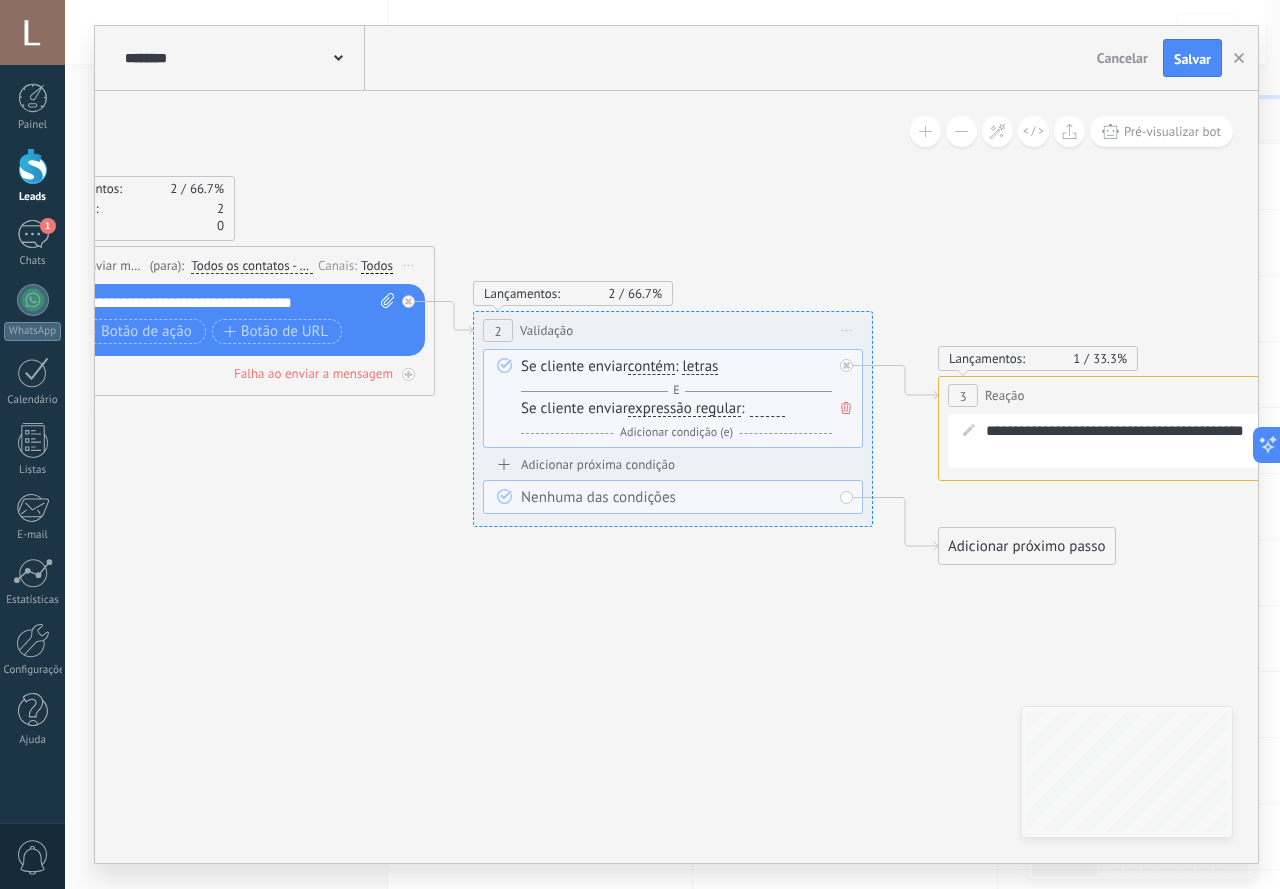 drag, startPoint x: 557, startPoint y: 552, endPoint x: 302, endPoint y: 513, distance: 257.96512 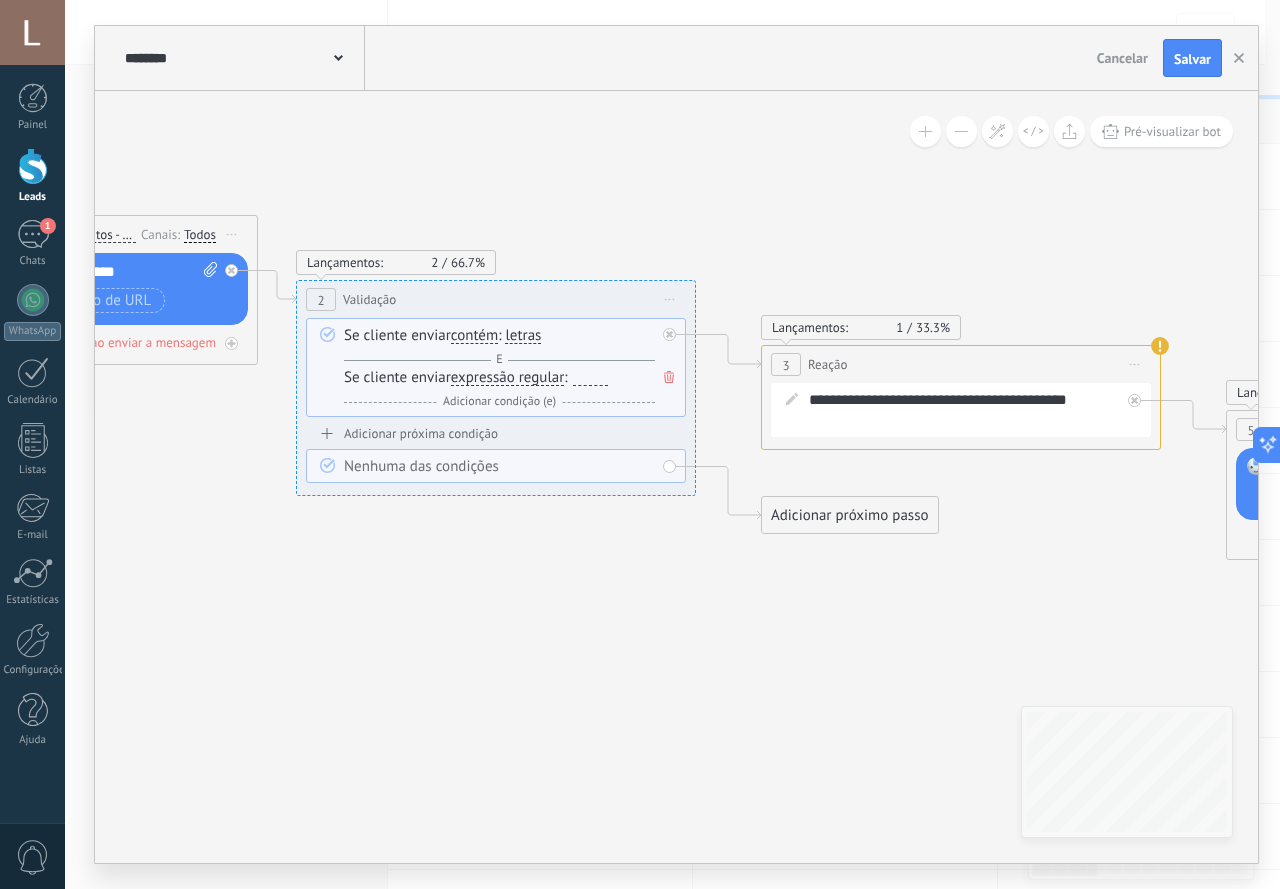 drag, startPoint x: 633, startPoint y: 610, endPoint x: 352, endPoint y: 566, distance: 284.42398 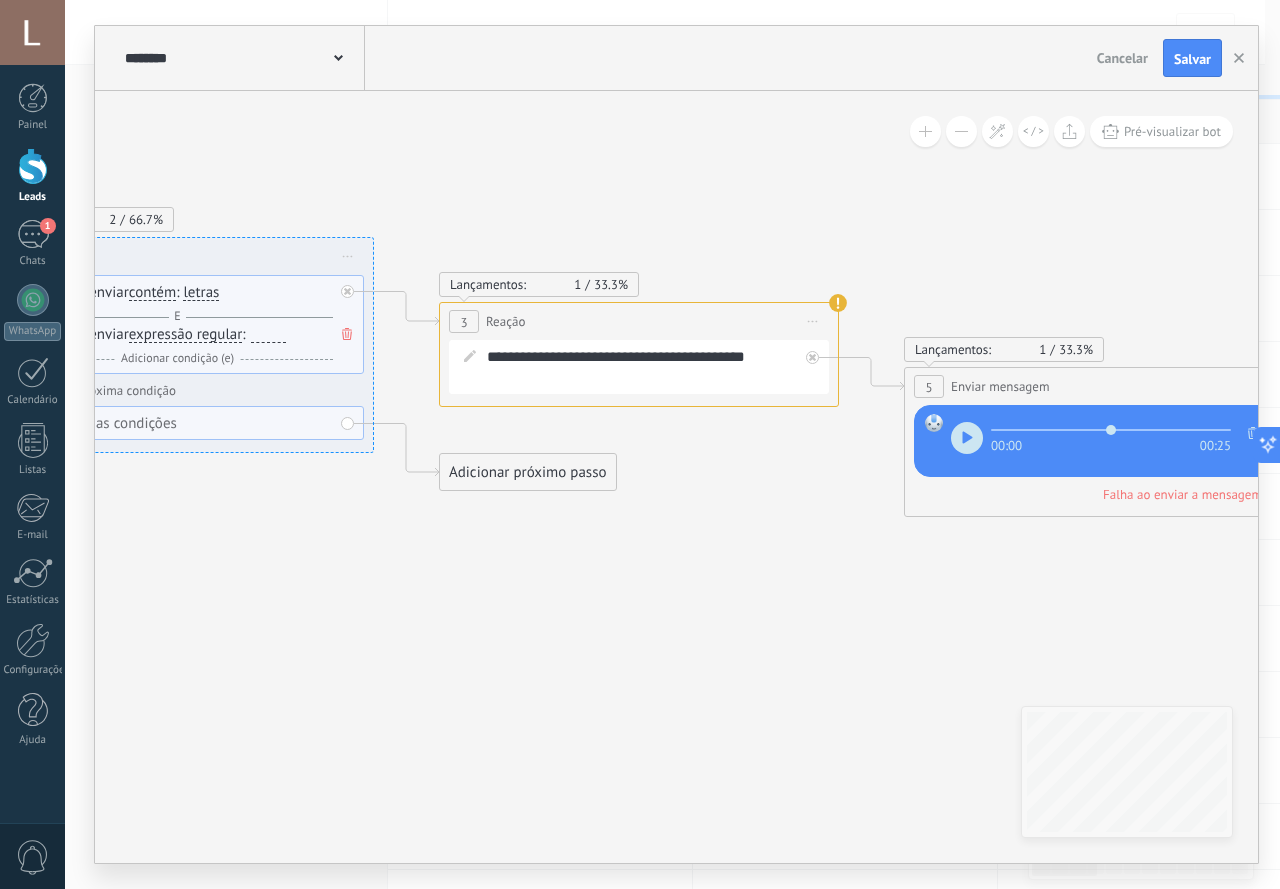 drag, startPoint x: 731, startPoint y: 596, endPoint x: 552, endPoint y: 583, distance: 179.47145 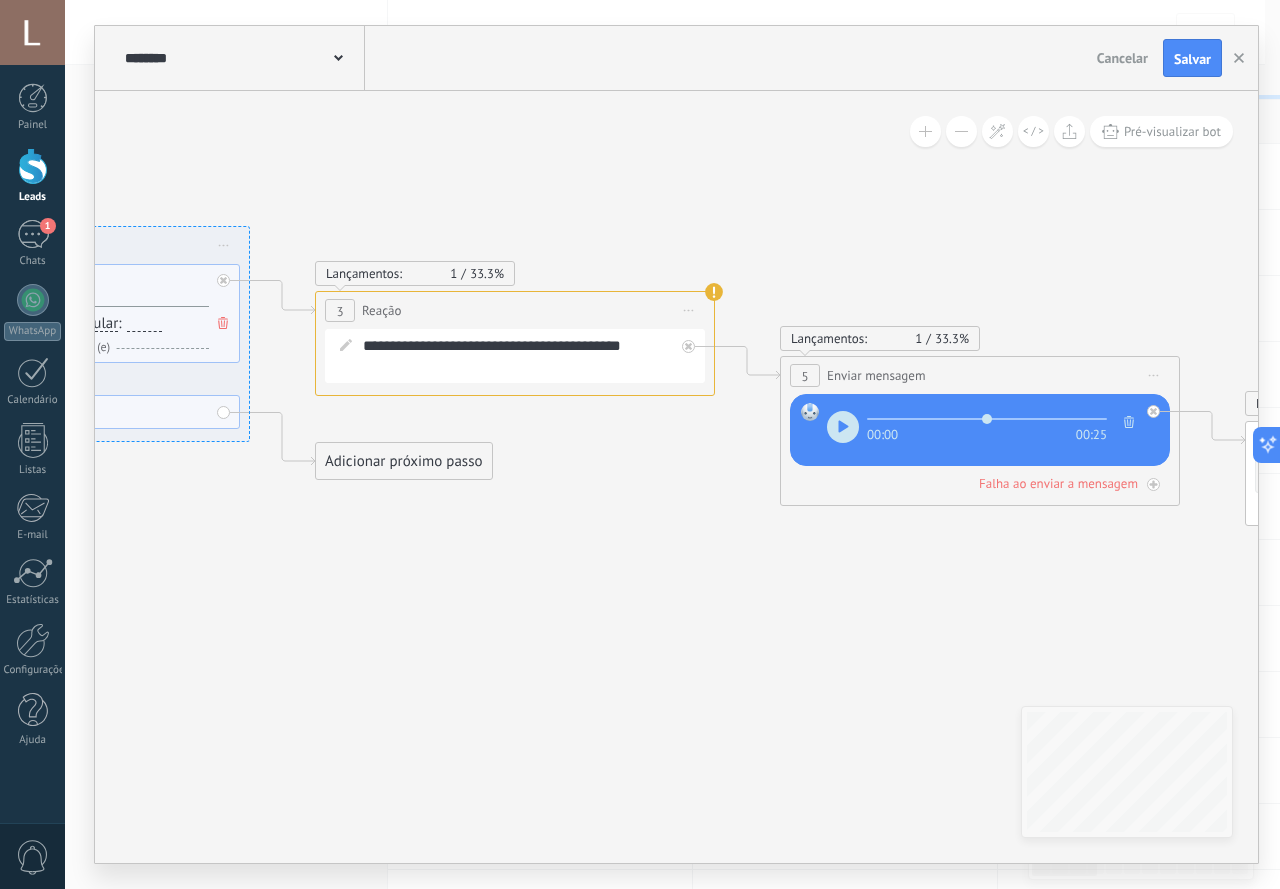 drag, startPoint x: 639, startPoint y: 555, endPoint x: 381, endPoint y: 527, distance: 259.51492 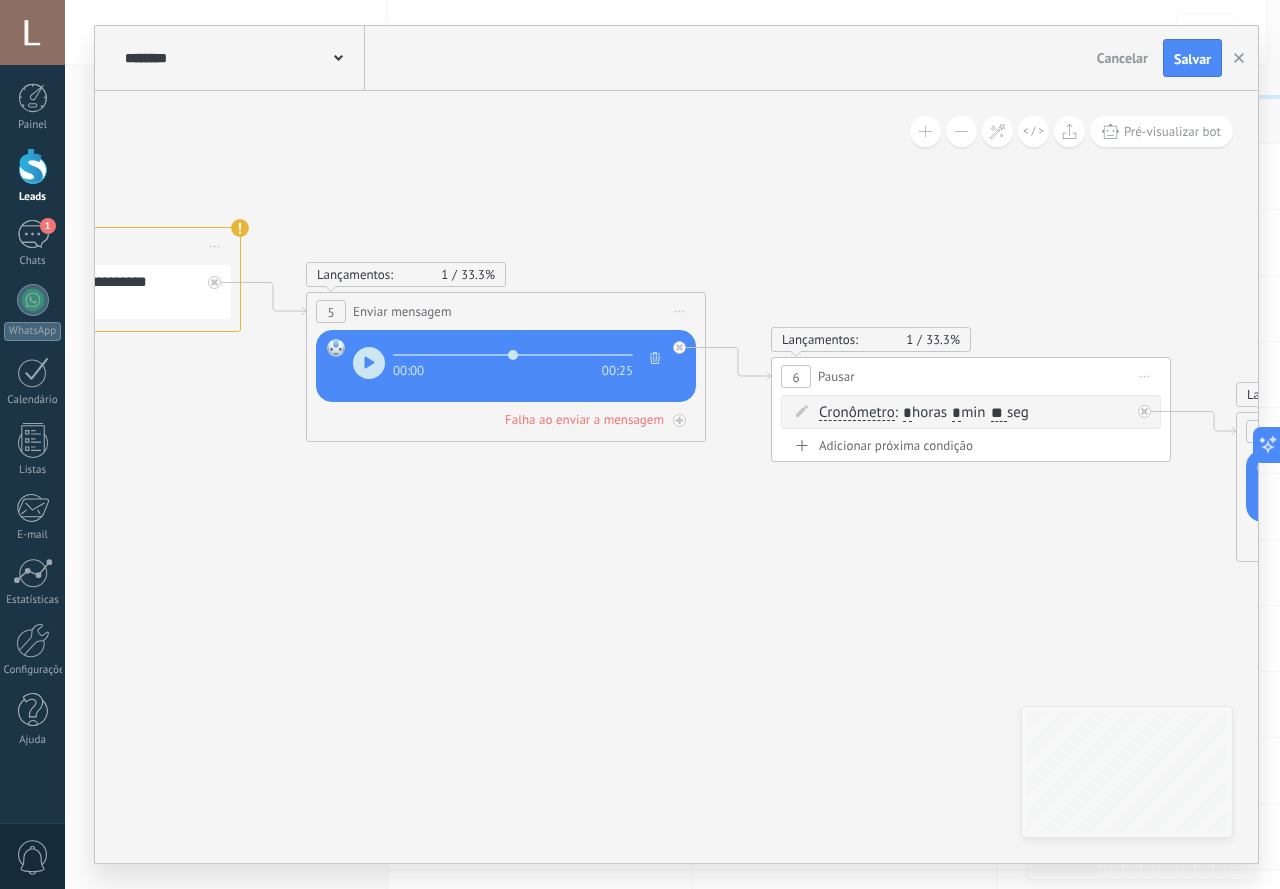 drag, startPoint x: 696, startPoint y: 547, endPoint x: 461, endPoint y: 508, distance: 238.21419 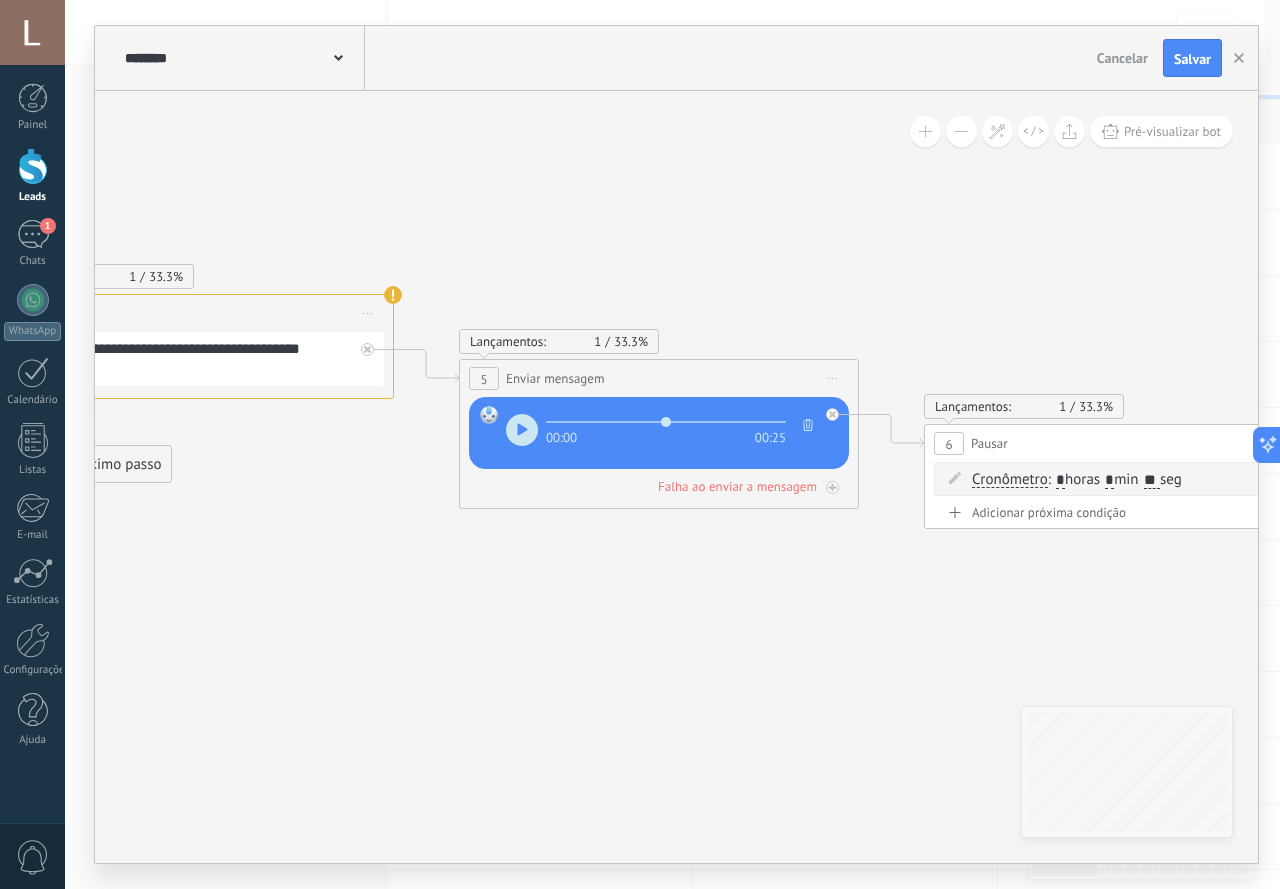 drag, startPoint x: 569, startPoint y: 509, endPoint x: 667, endPoint y: 539, distance: 102.48902 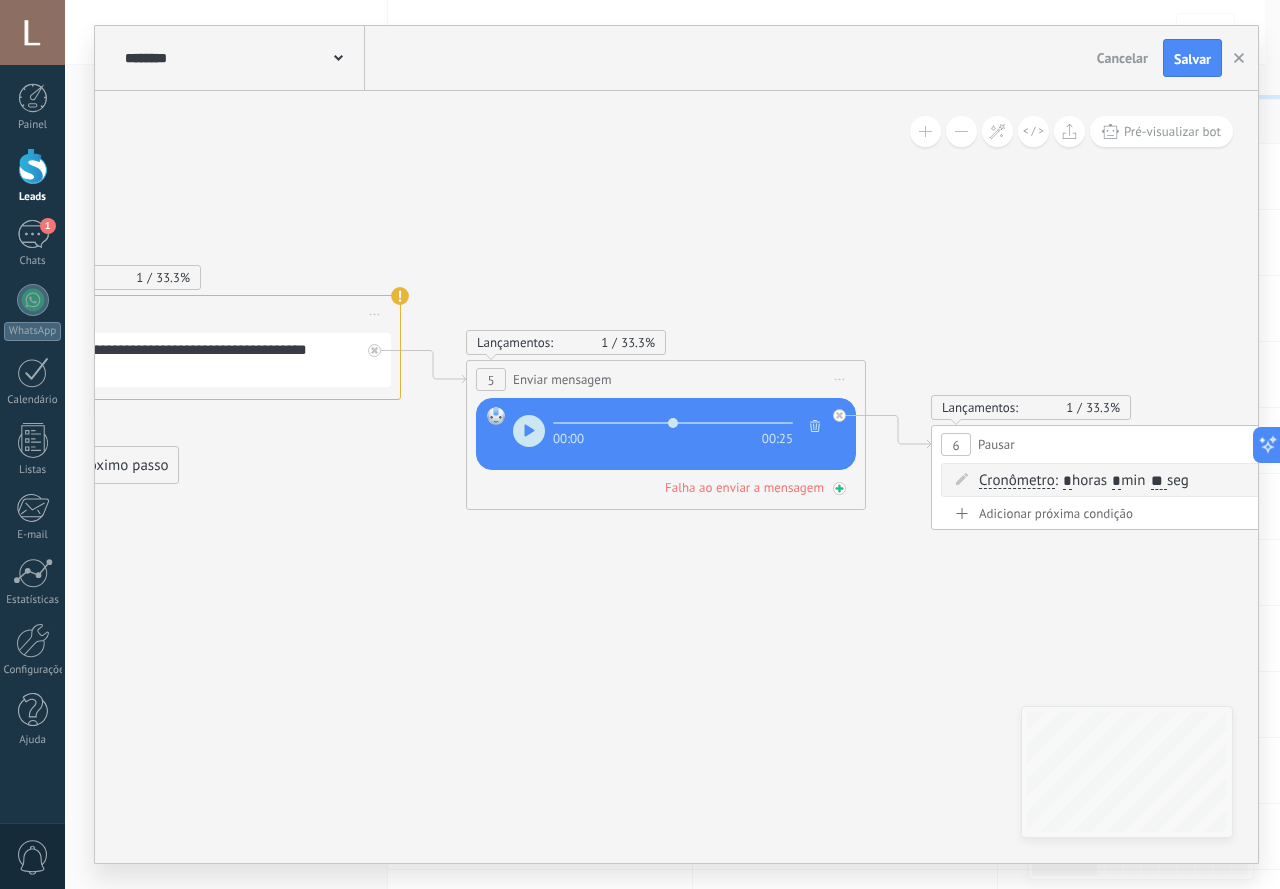 click on "Falha ao enviar a mensagem" at bounding box center (744, 487) 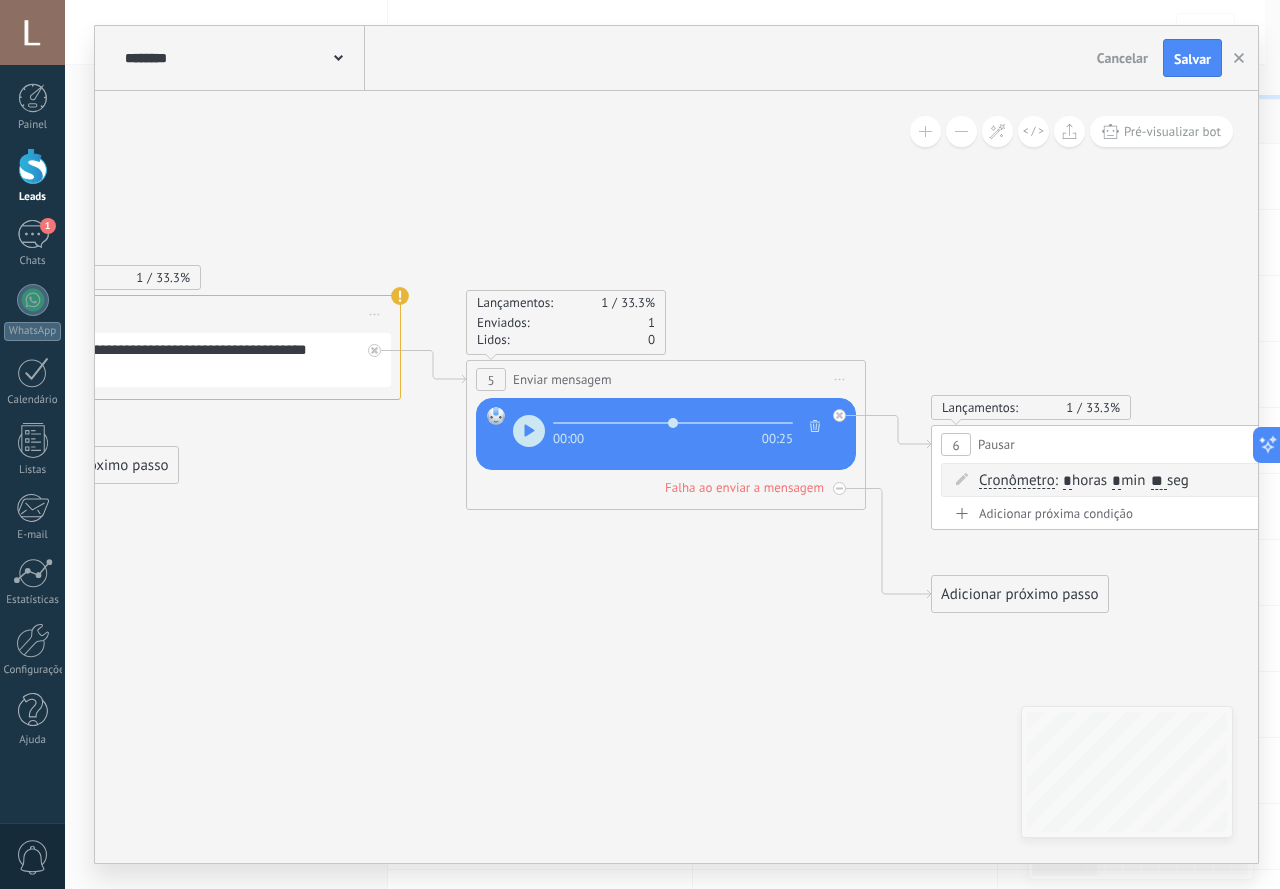 click 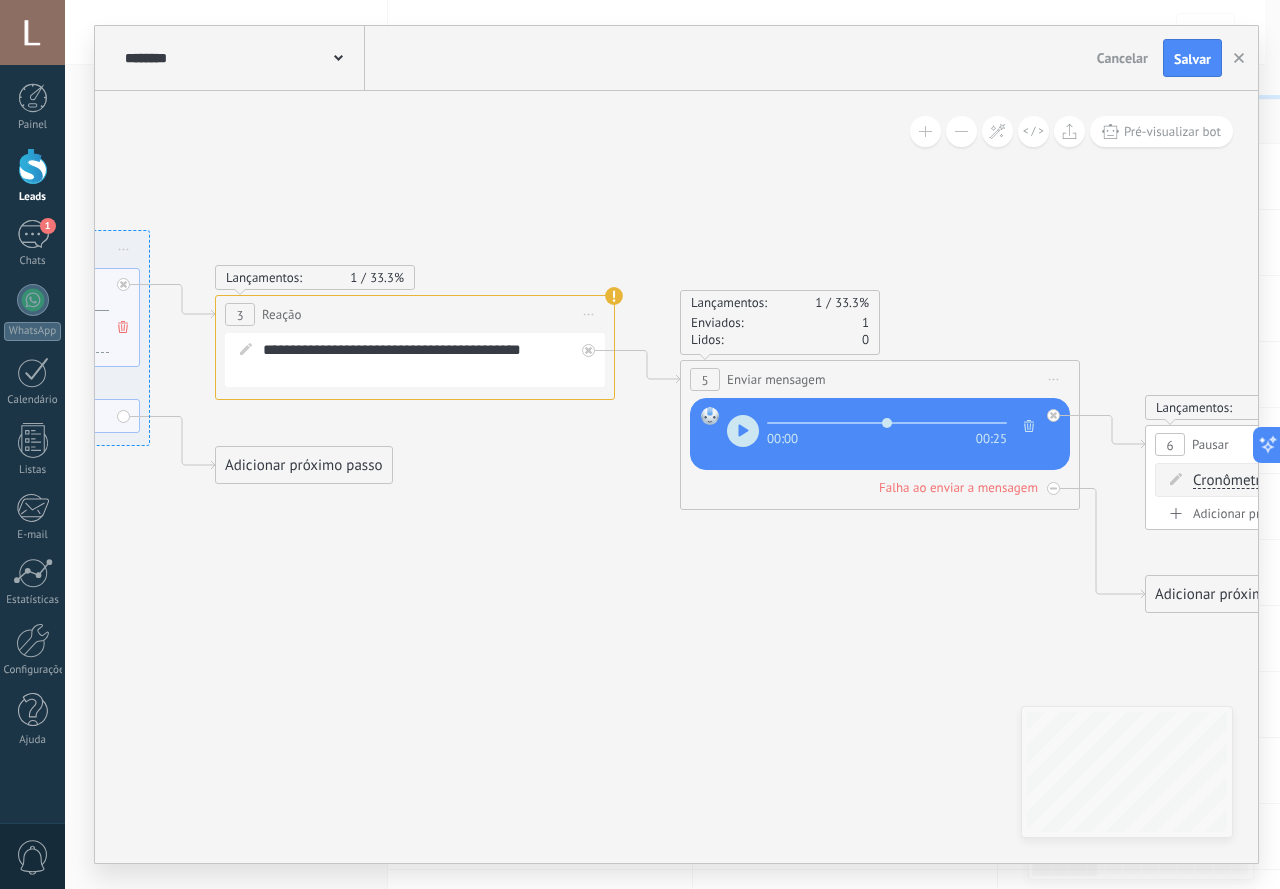 drag, startPoint x: 416, startPoint y: 581, endPoint x: 660, endPoint y: 563, distance: 244.66304 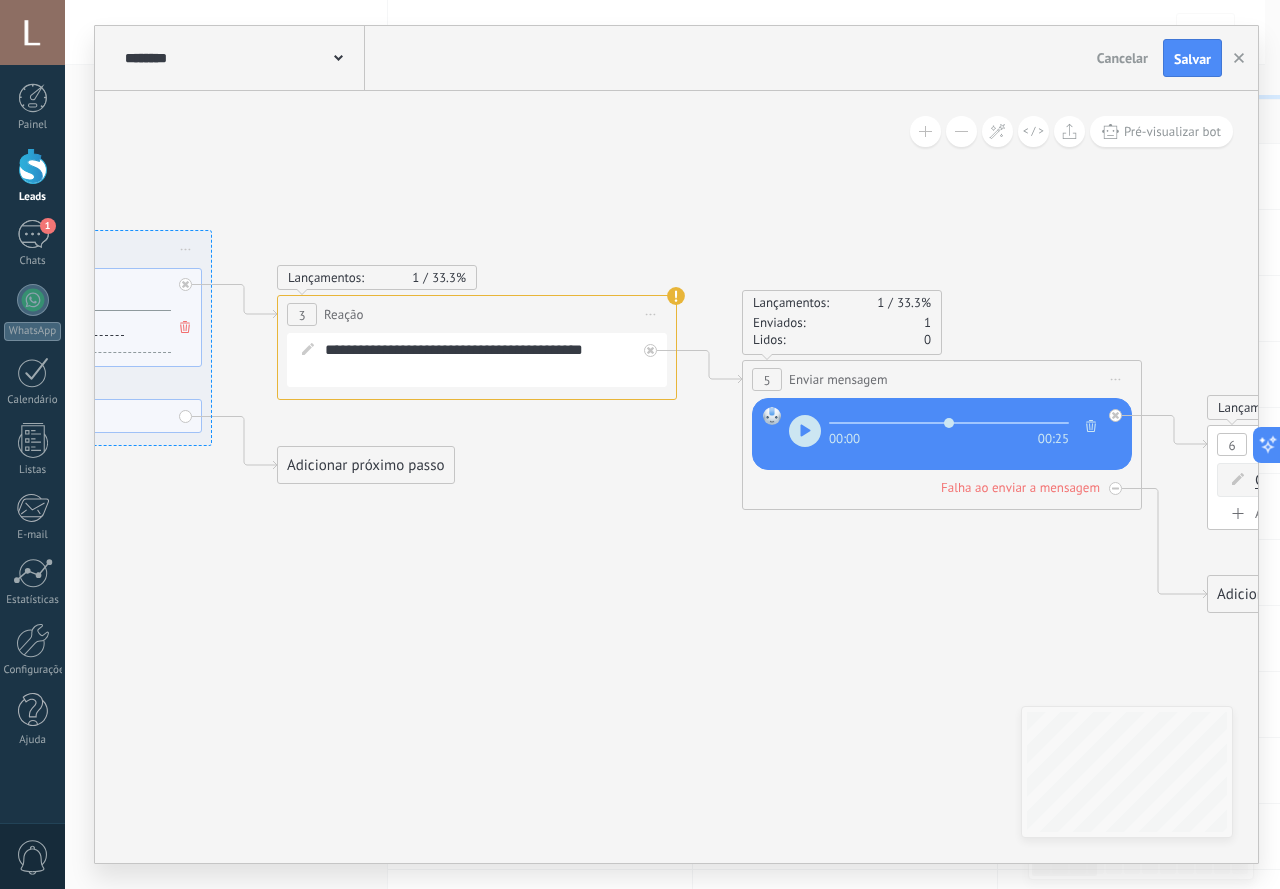 drag, startPoint x: 517, startPoint y: 536, endPoint x: 657, endPoint y: 534, distance: 140.01428 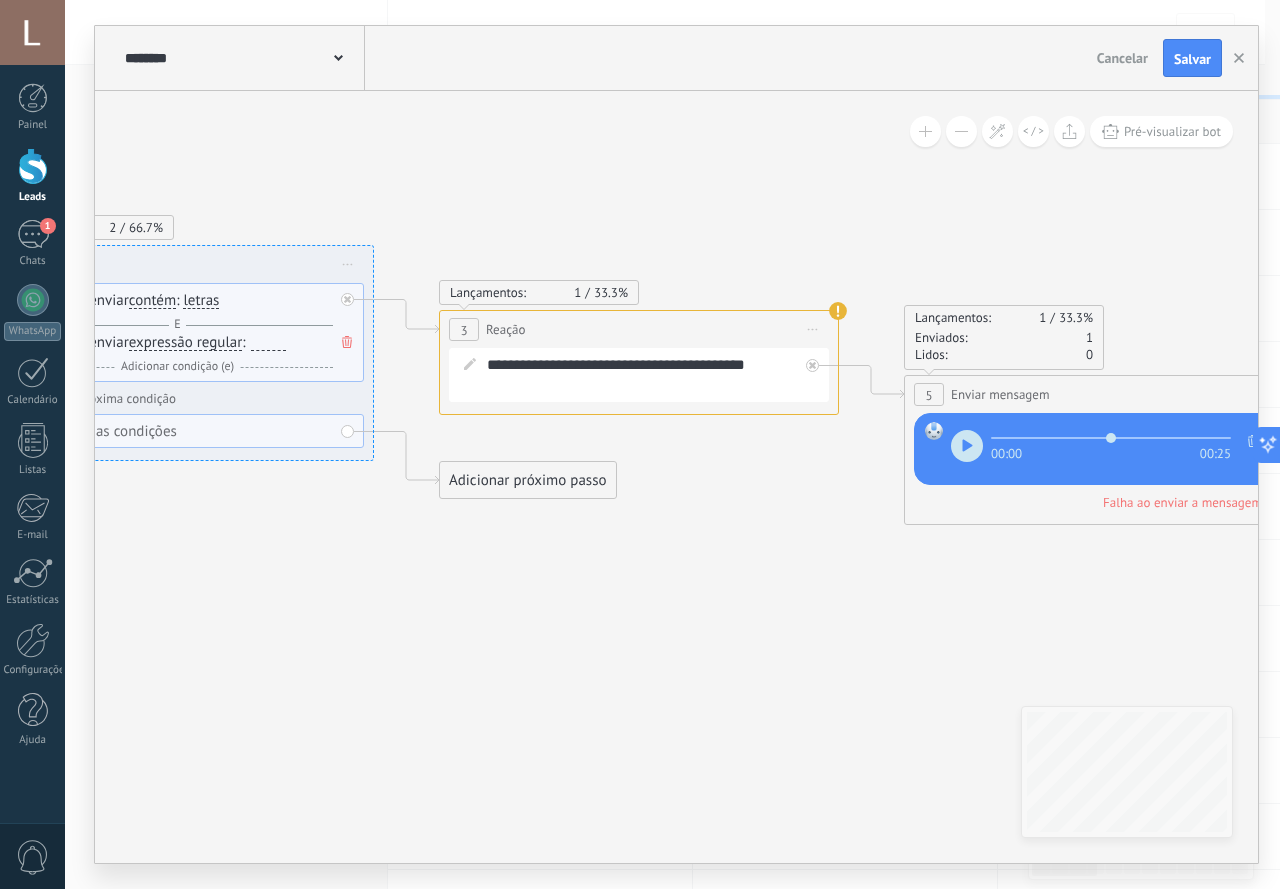 drag, startPoint x: 331, startPoint y: 546, endPoint x: 662, endPoint y: 530, distance: 331.38647 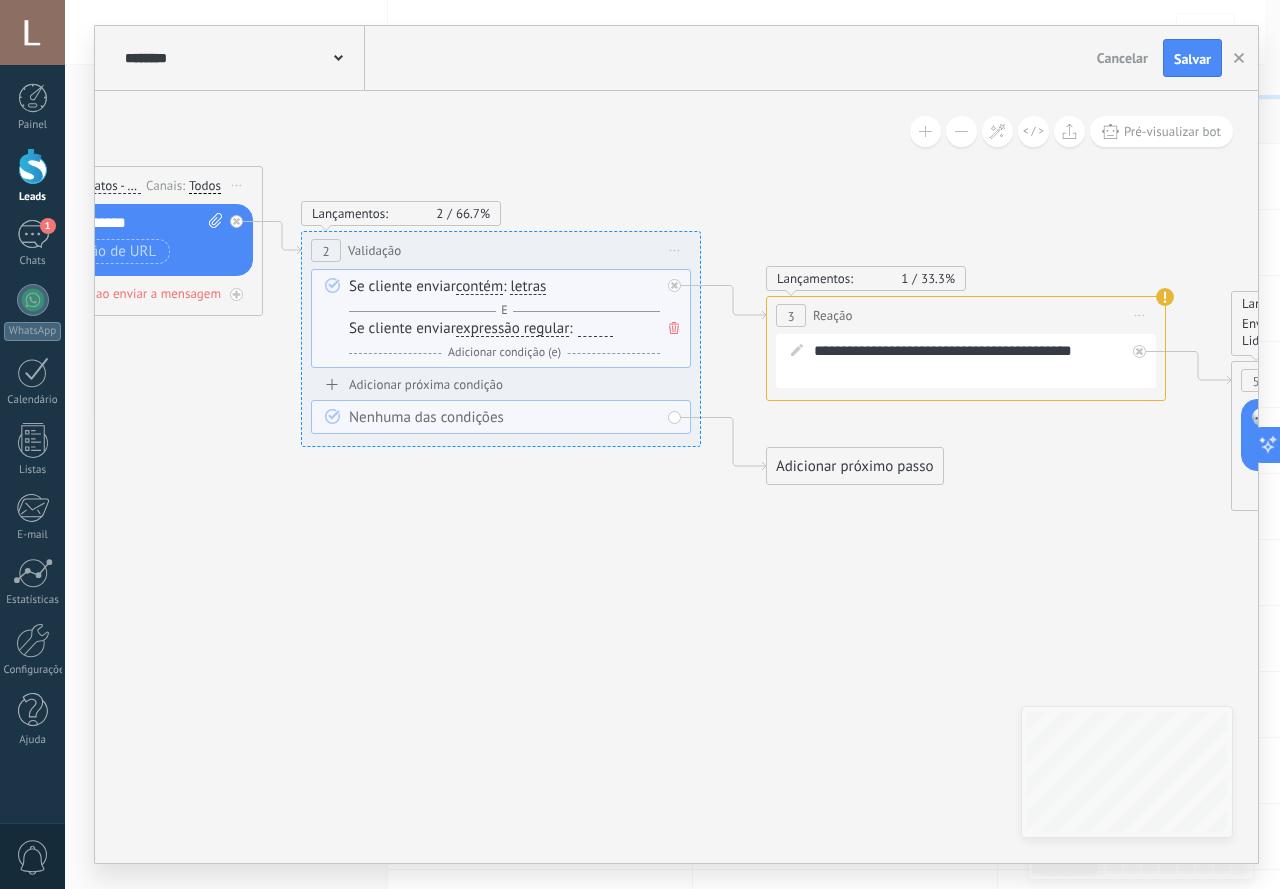 click on "Iniciar pré-visualização aqui
[GEOGRAPHIC_DATA]
Duplicar
Excluir" at bounding box center (675, 250) 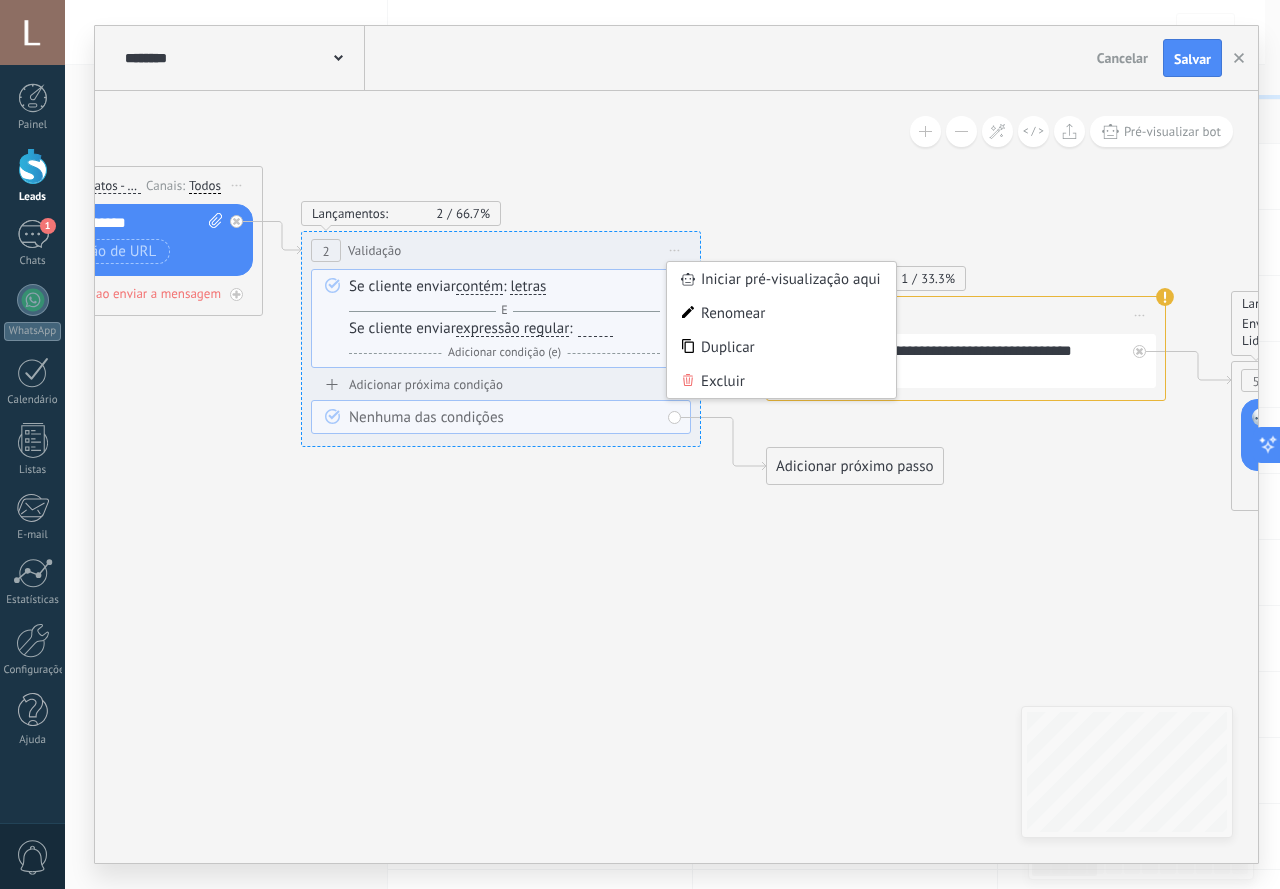 click 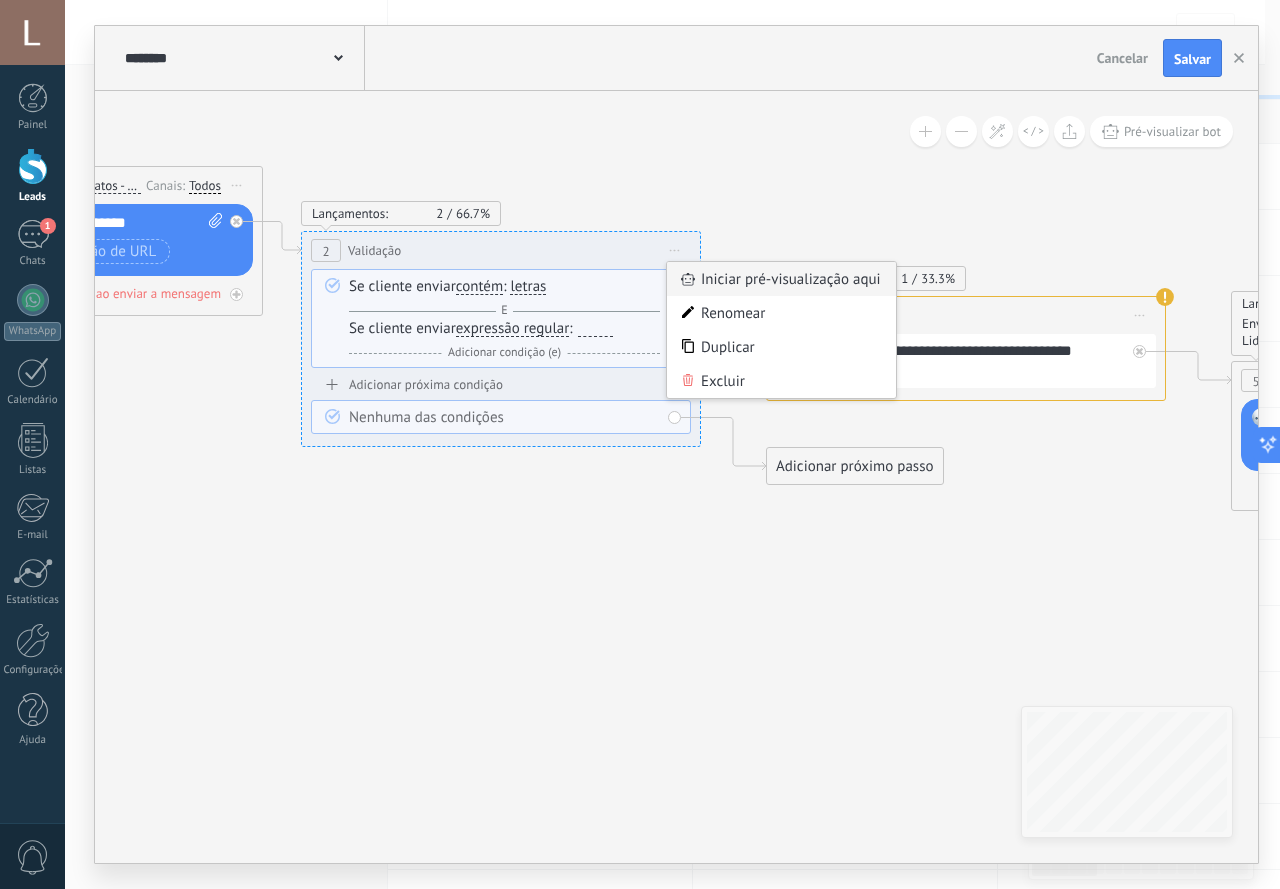 click on "Iniciar pré-visualização aqui" at bounding box center (781, 279) 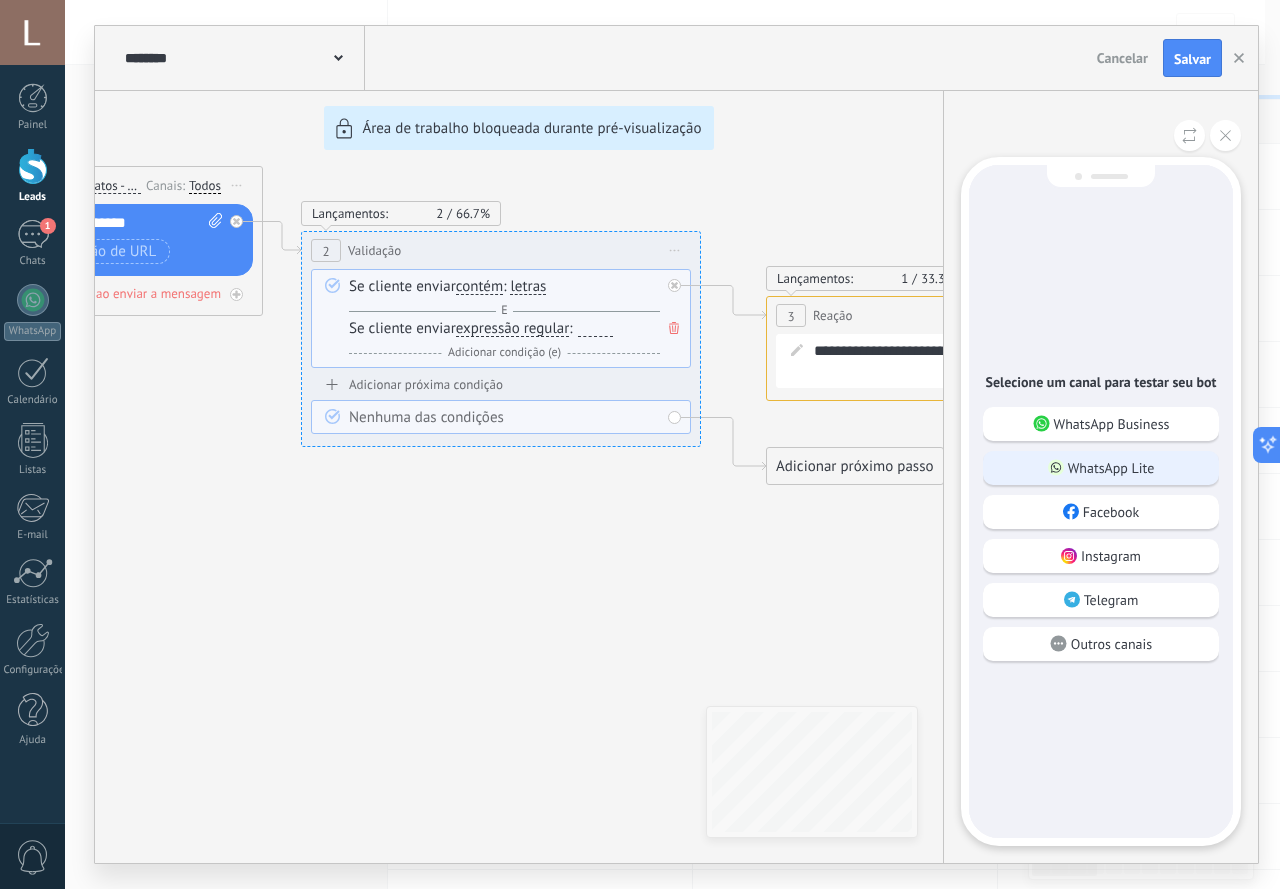 click on "WhatsApp Lite" at bounding box center (1111, 468) 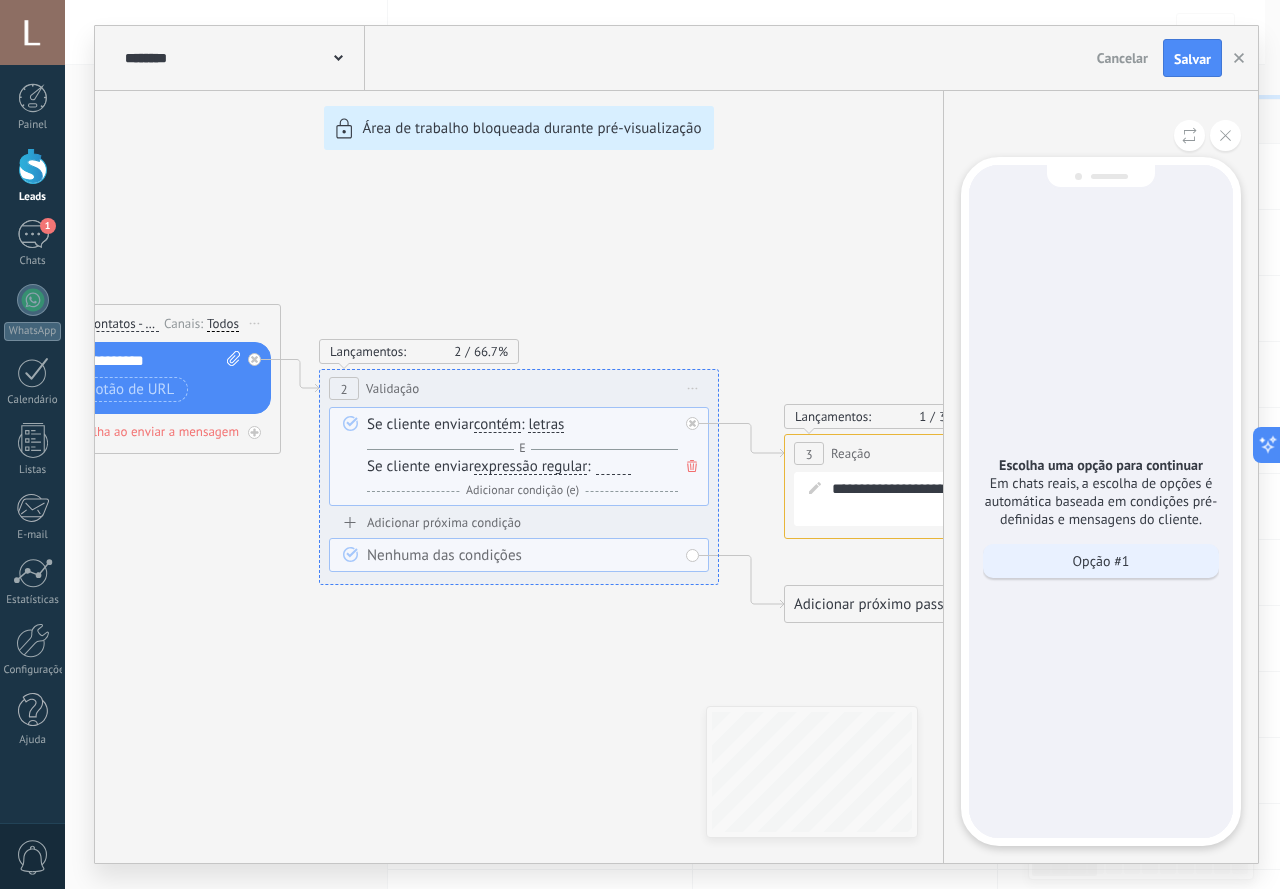 click on "Opção #1" at bounding box center (1101, 561) 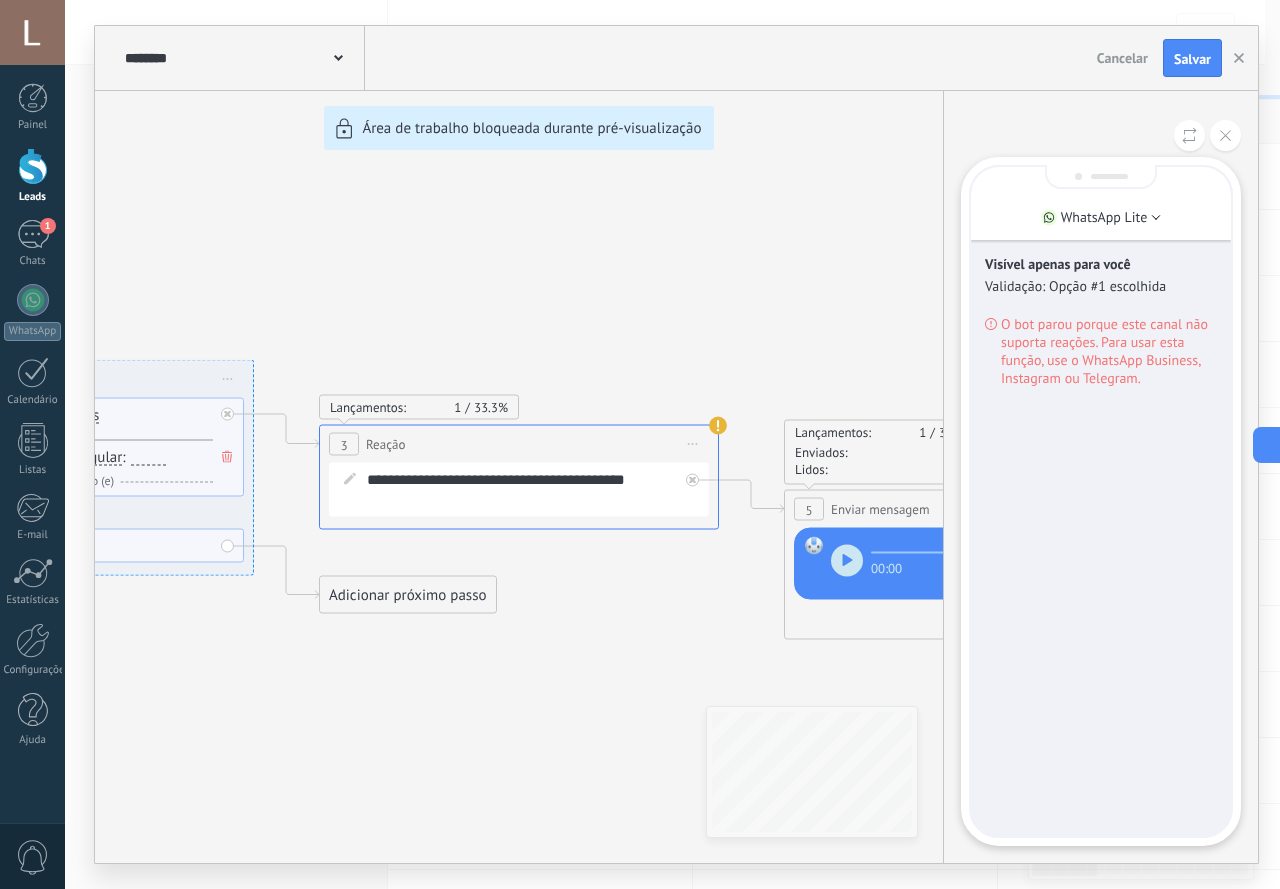 click on "O bot parou porque este canal não suporta reações. Para usar esta função, use o WhatsApp Business, Instagram ou Telegram." at bounding box center (1109, 351) 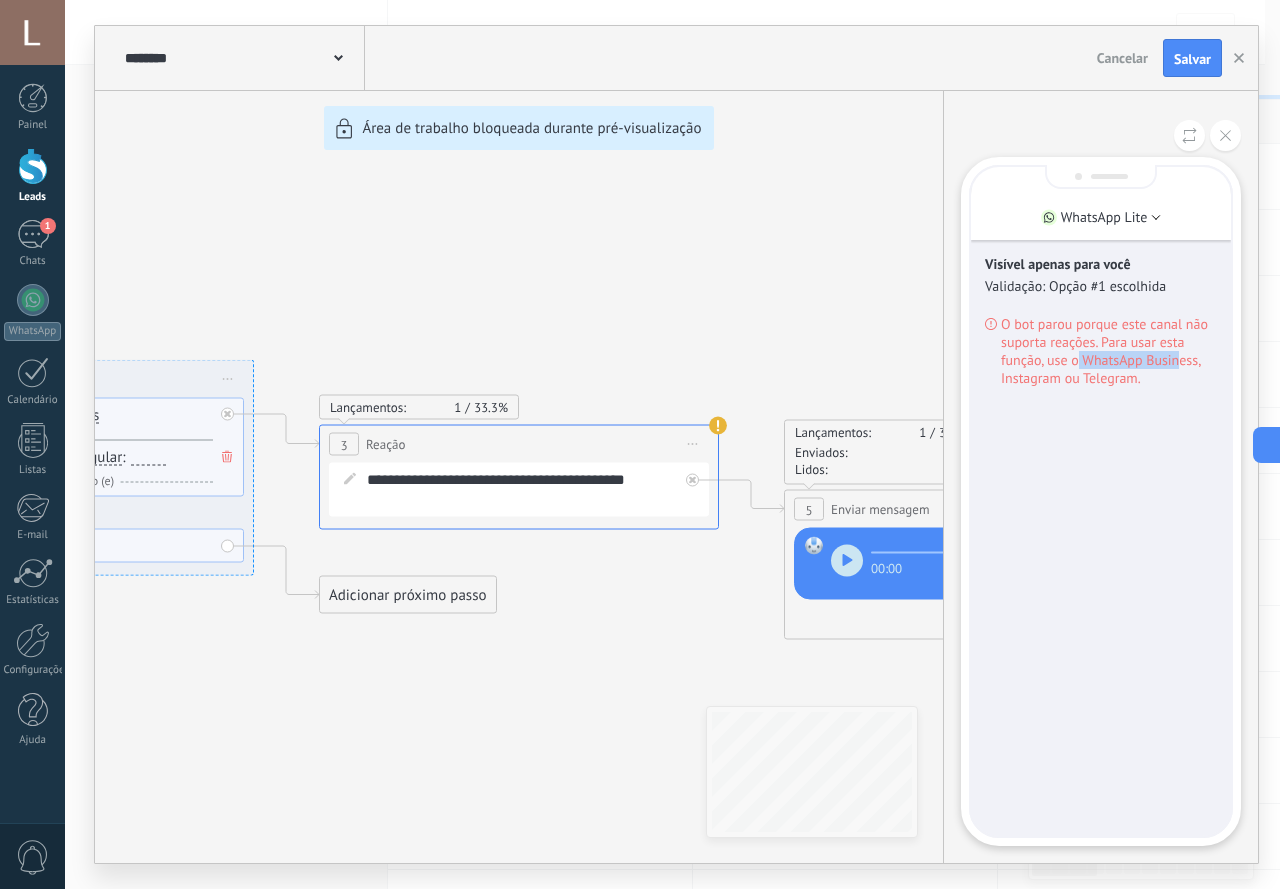 drag, startPoint x: 1076, startPoint y: 367, endPoint x: 1179, endPoint y: 368, distance: 103.00485 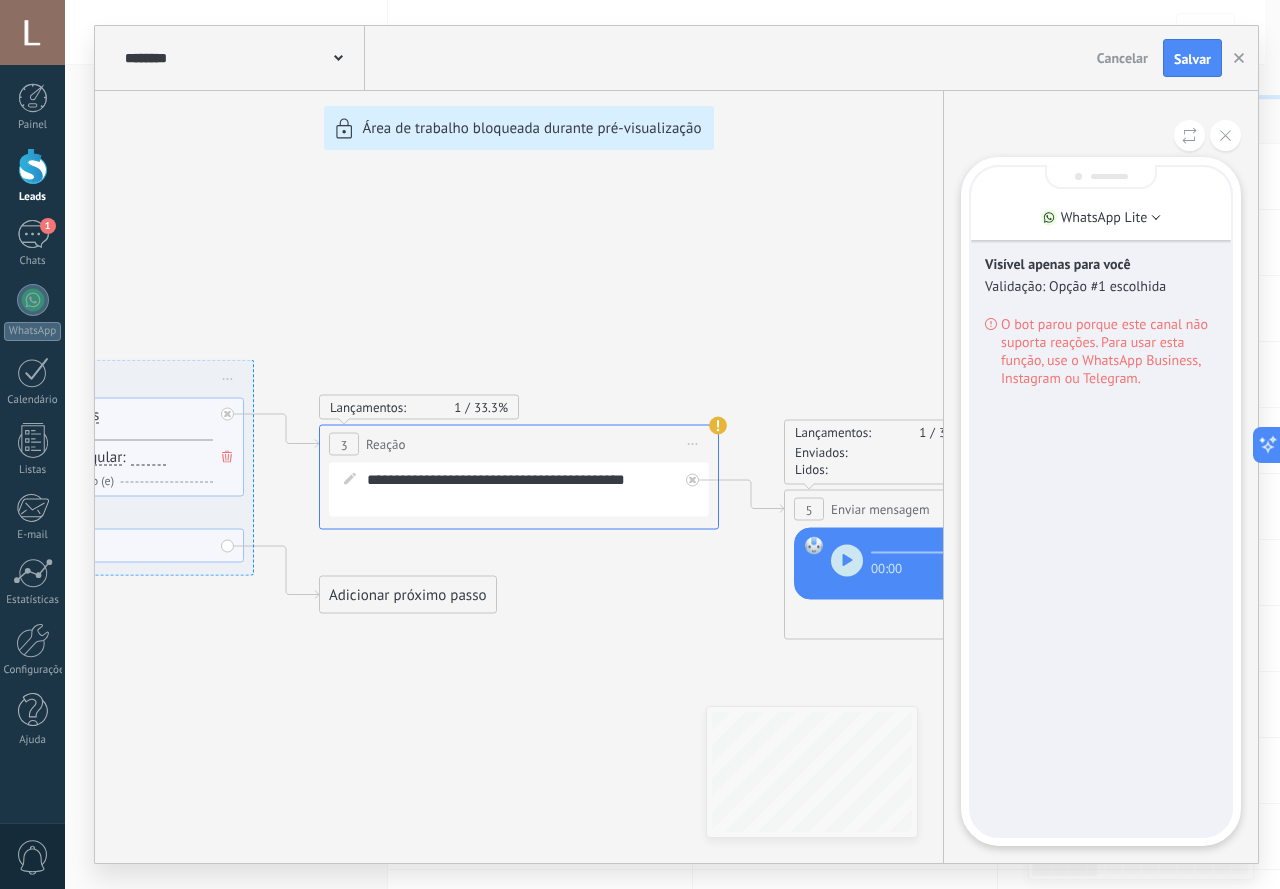 click on "Visível apenas para você Validação: Opção #1 escolhida O bot parou porque este canal não suporta reações. Para usar esta função, use o WhatsApp Business, Instagram ou Telegram." at bounding box center (1101, 501) 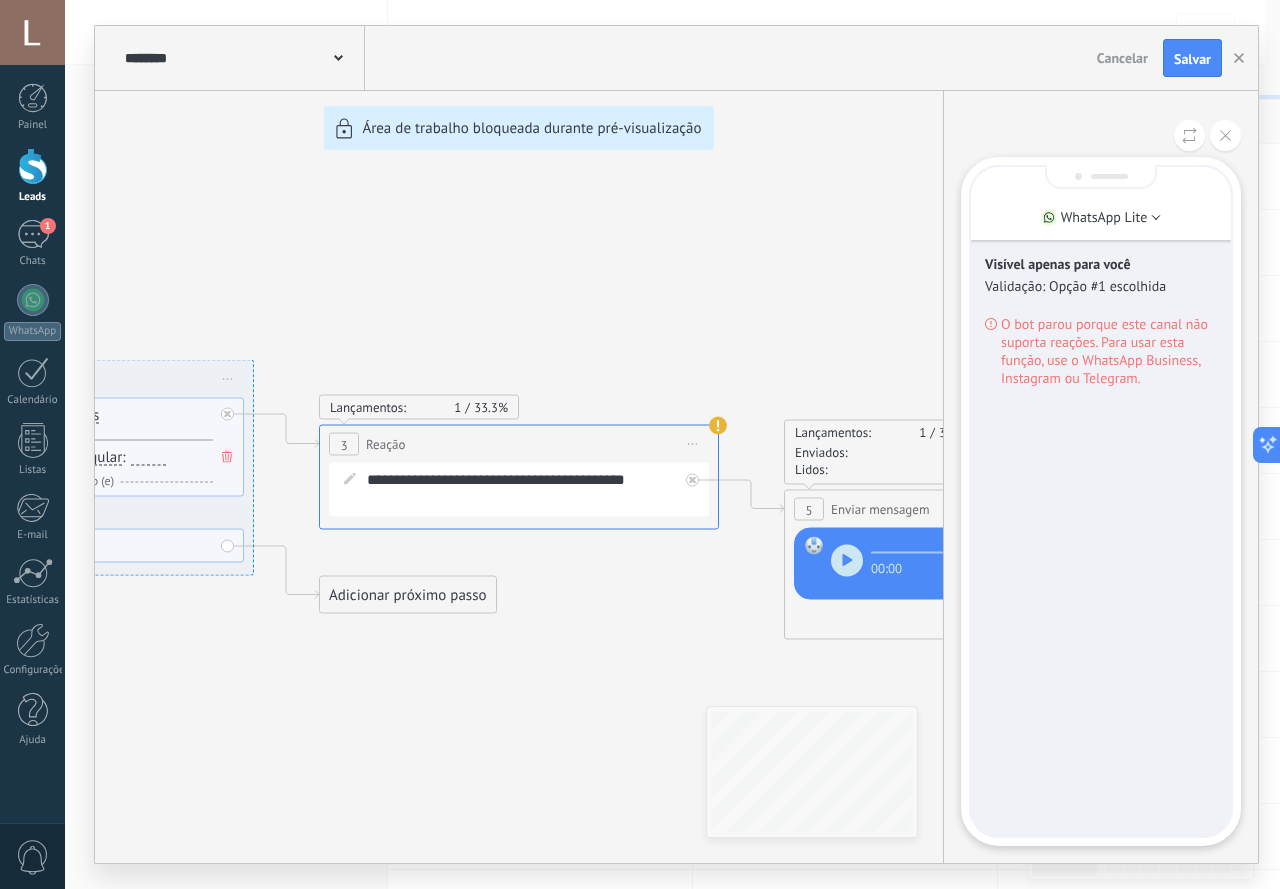 click on "**********" at bounding box center [676, 444] 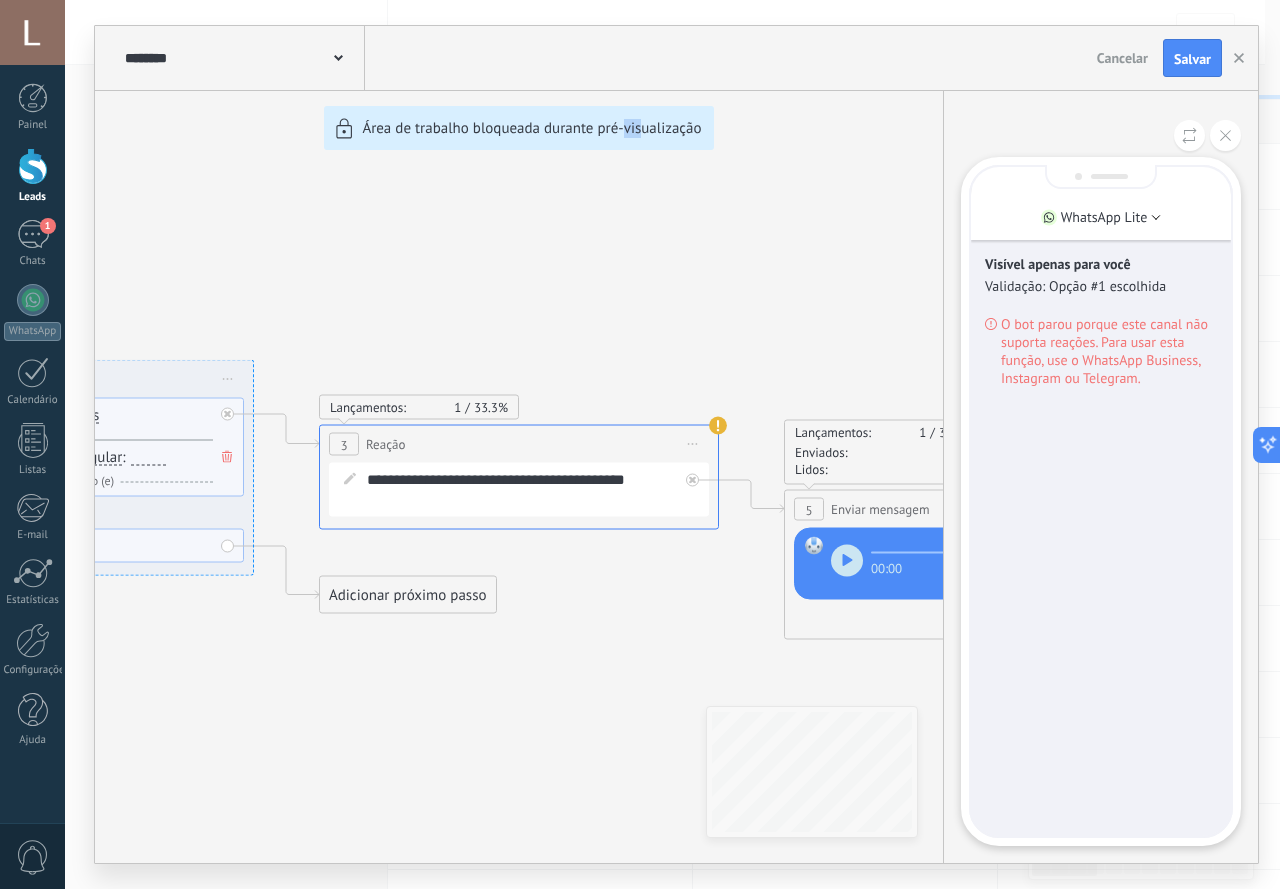 drag, startPoint x: 633, startPoint y: 589, endPoint x: 615, endPoint y: 598, distance: 20.12461 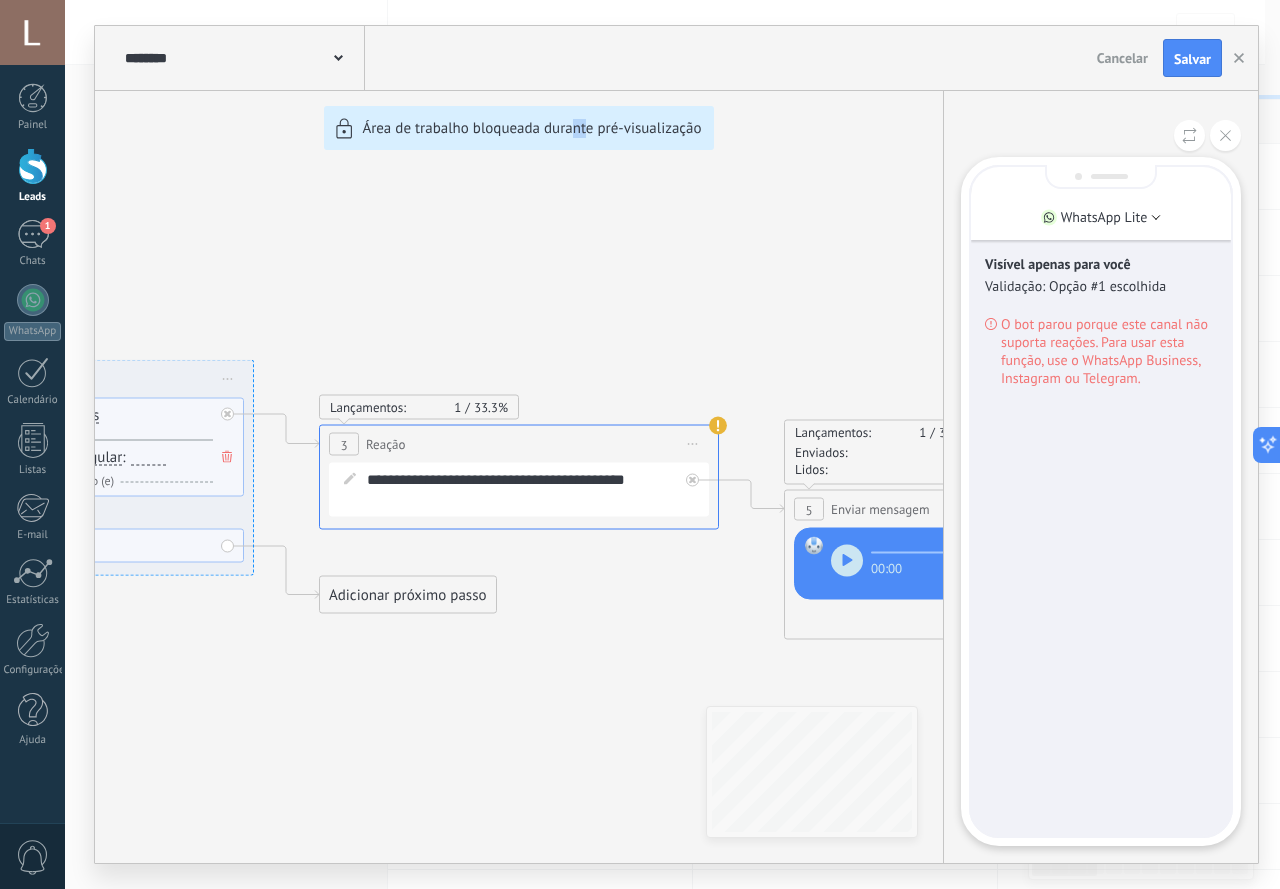 drag, startPoint x: 586, startPoint y: 629, endPoint x: 568, endPoint y: 559, distance: 72.277245 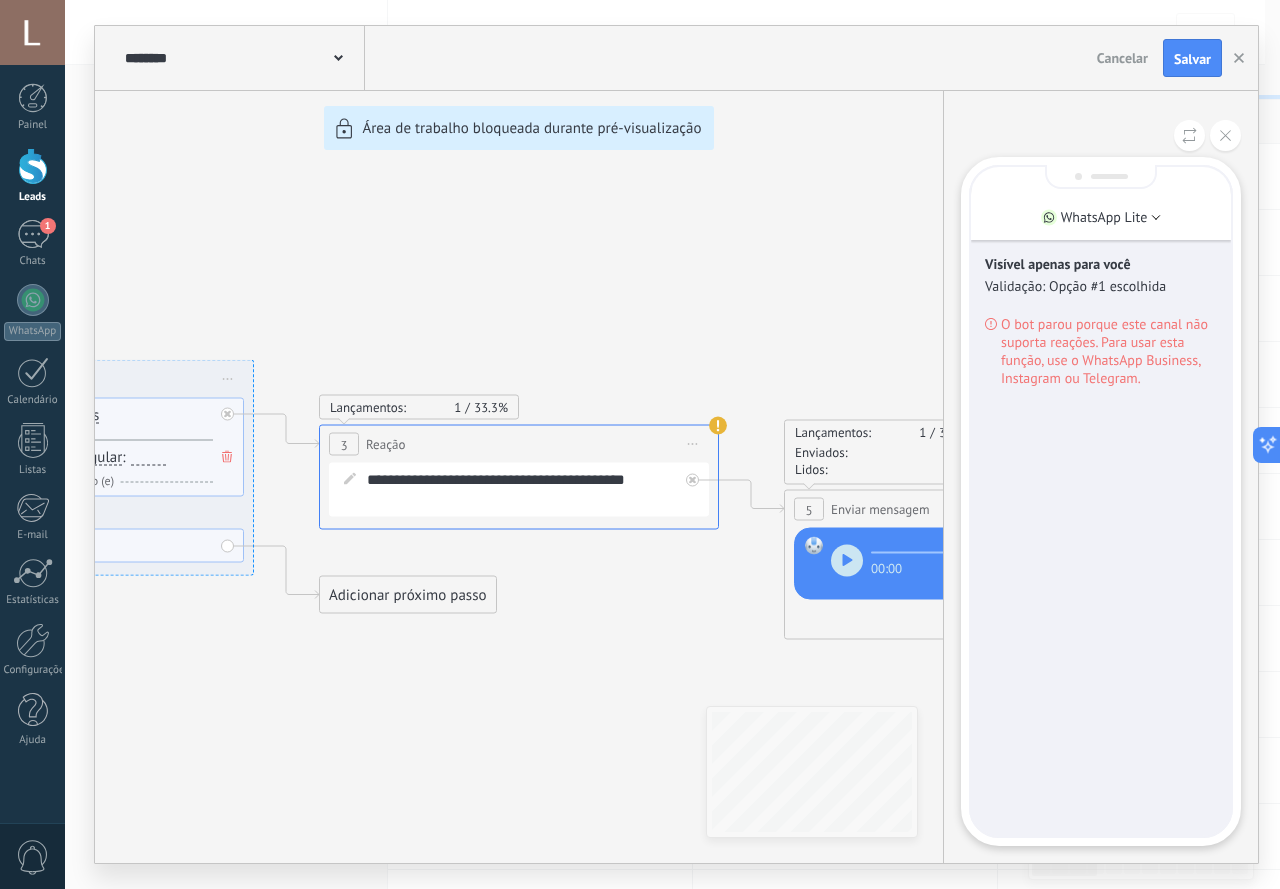 click on "**********" at bounding box center (676, 444) 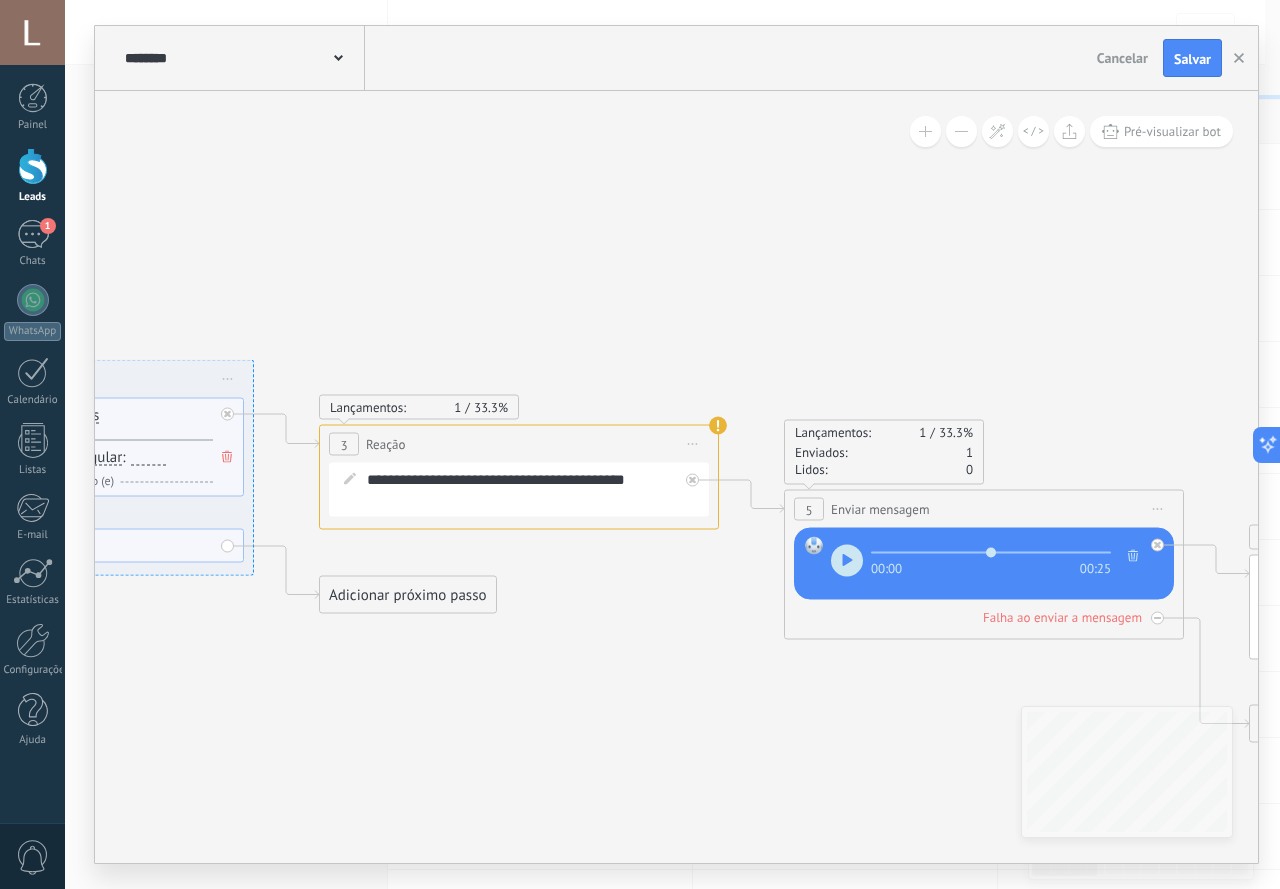 click on "Iniciar pré-visualização aqui
[GEOGRAPHIC_DATA]
Duplicar
Excluir" at bounding box center [693, 444] 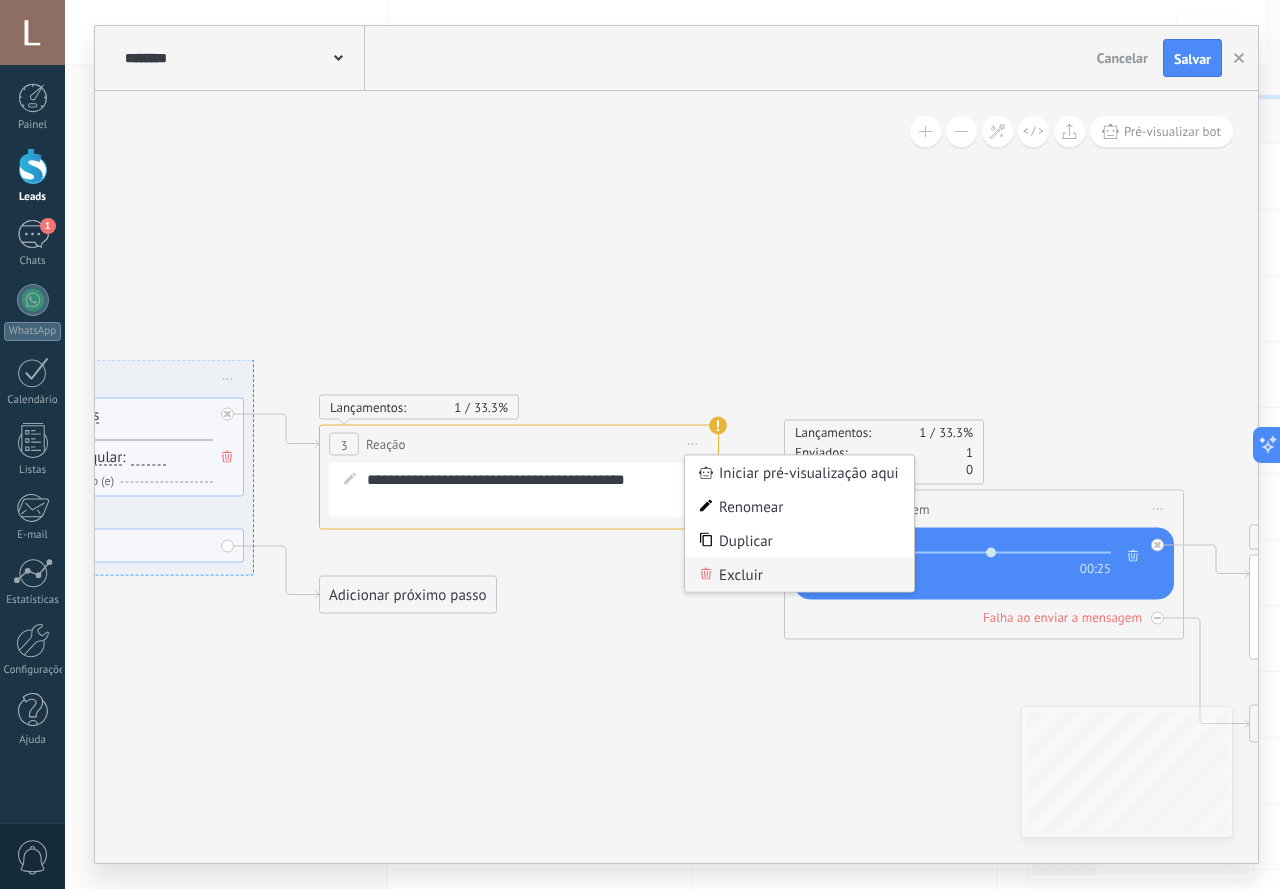 click on "Excluir" at bounding box center (799, 575) 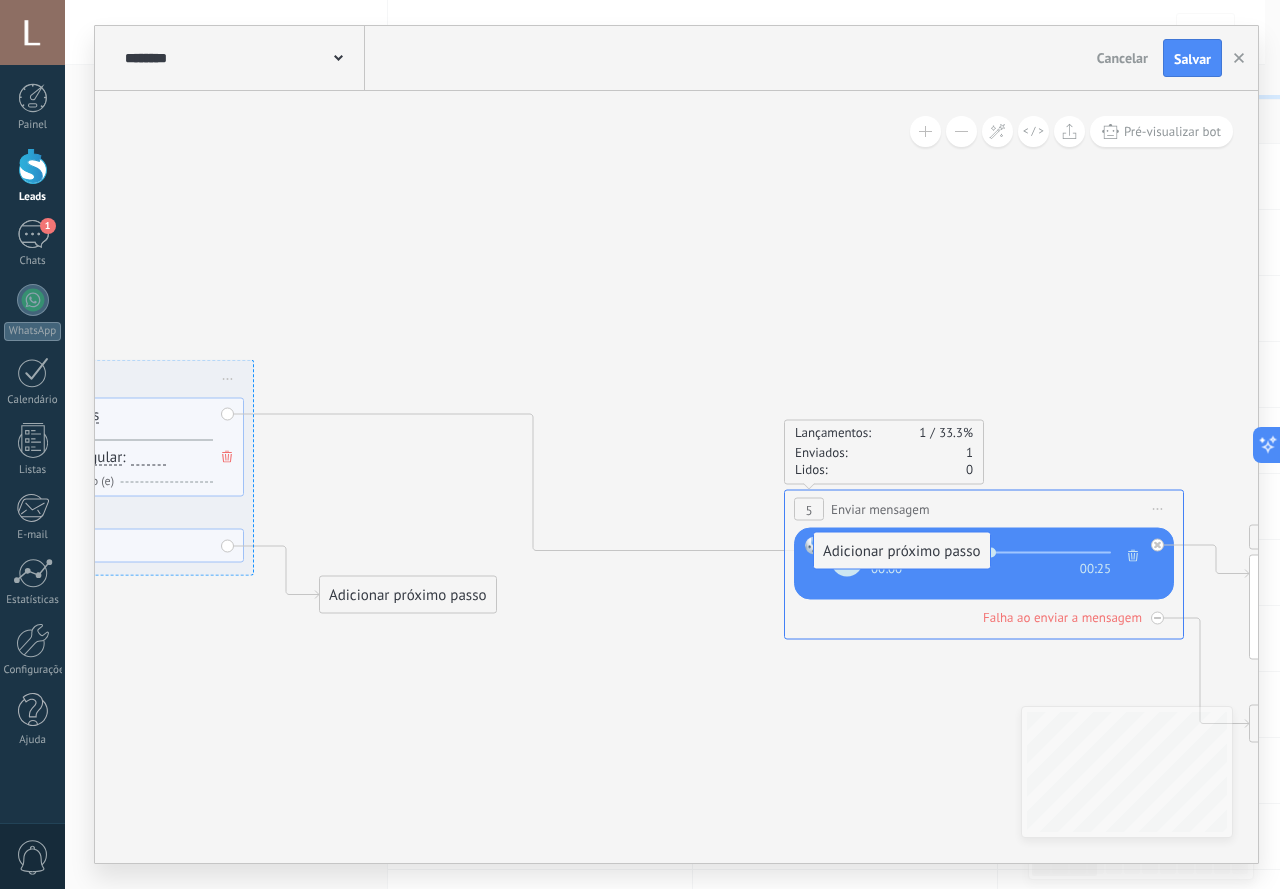 drag, startPoint x: 399, startPoint y: 437, endPoint x: 893, endPoint y: 554, distance: 507.66623 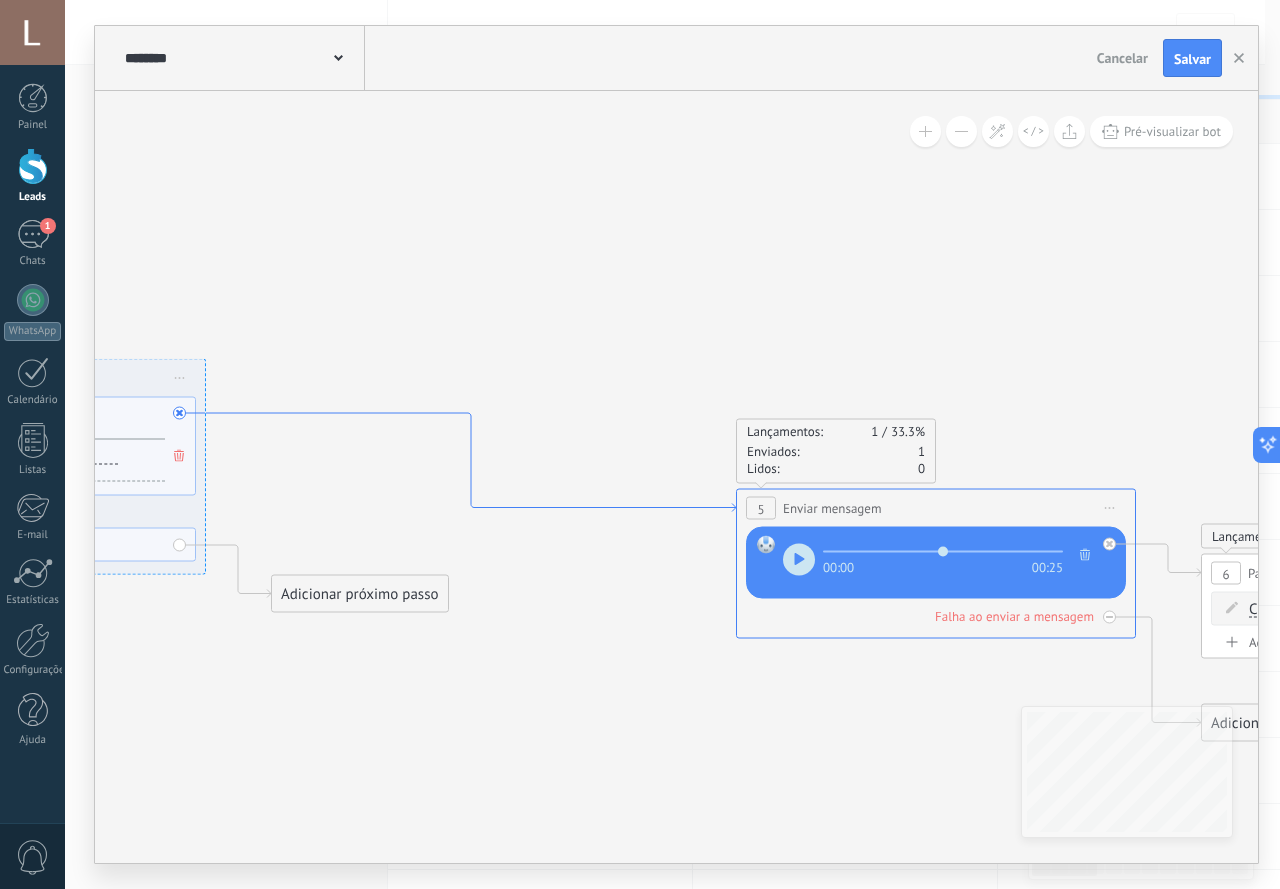 drag, startPoint x: 725, startPoint y: 506, endPoint x: 664, endPoint y: 505, distance: 61.008198 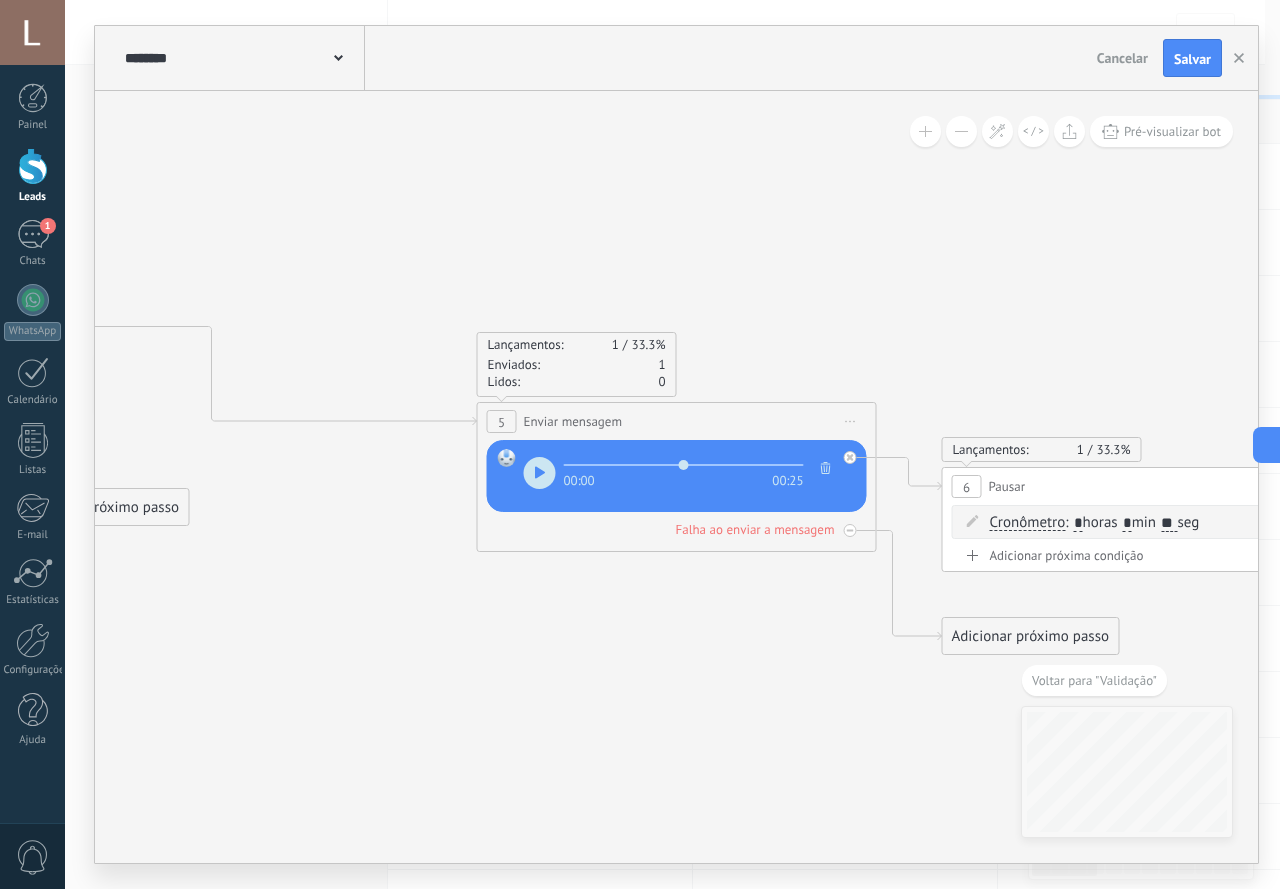 click 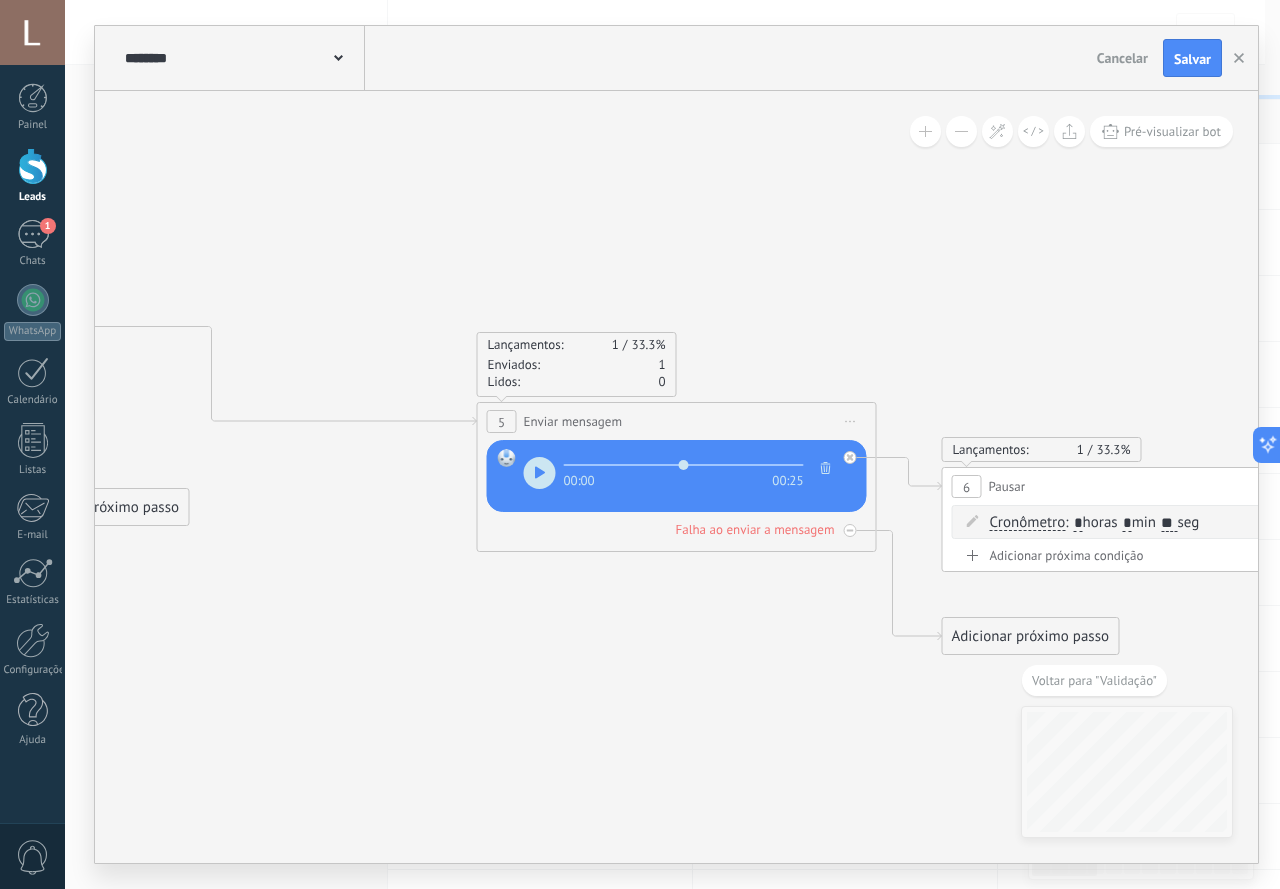 drag, startPoint x: 434, startPoint y: 603, endPoint x: 779, endPoint y: 596, distance: 345.071 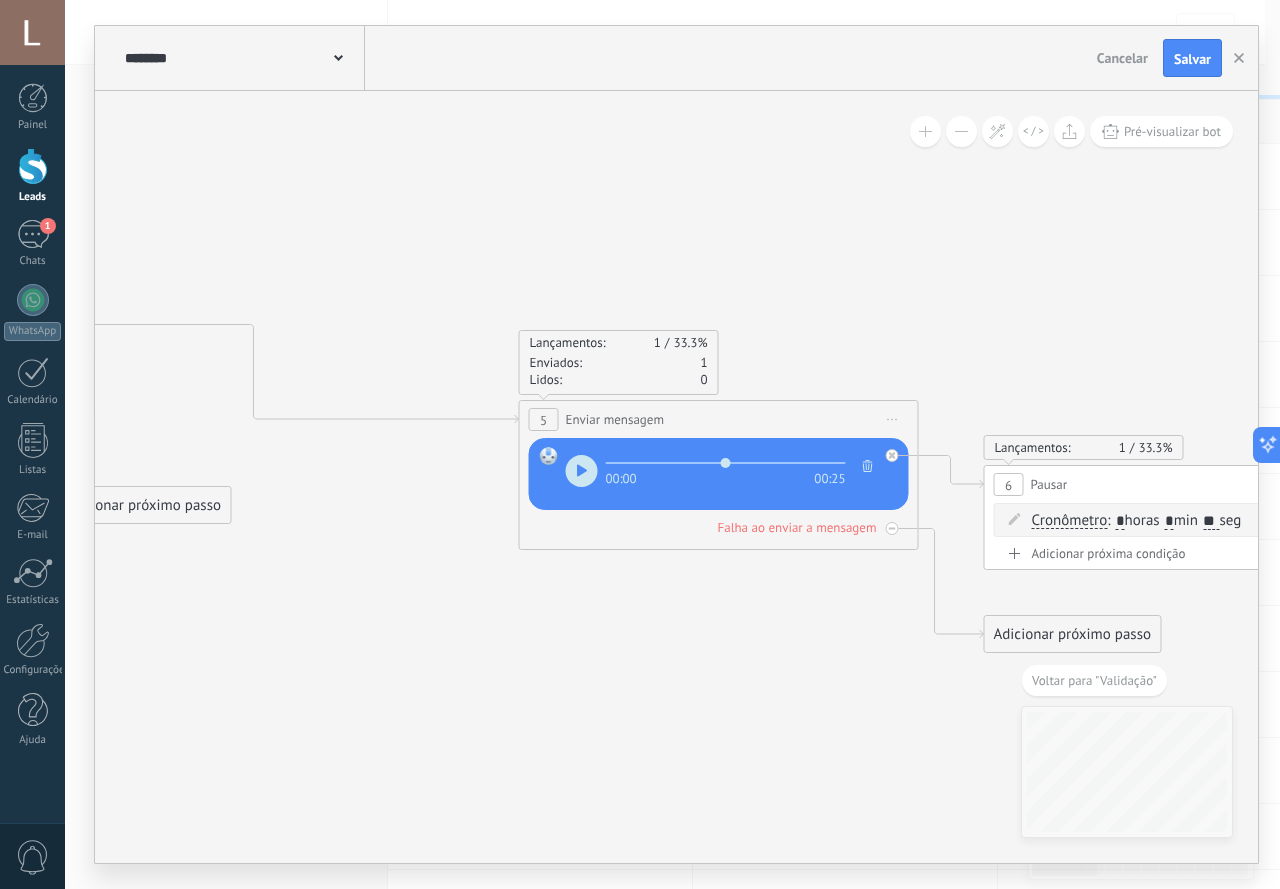 drag, startPoint x: 445, startPoint y: 599, endPoint x: 569, endPoint y: 583, distance: 125.028 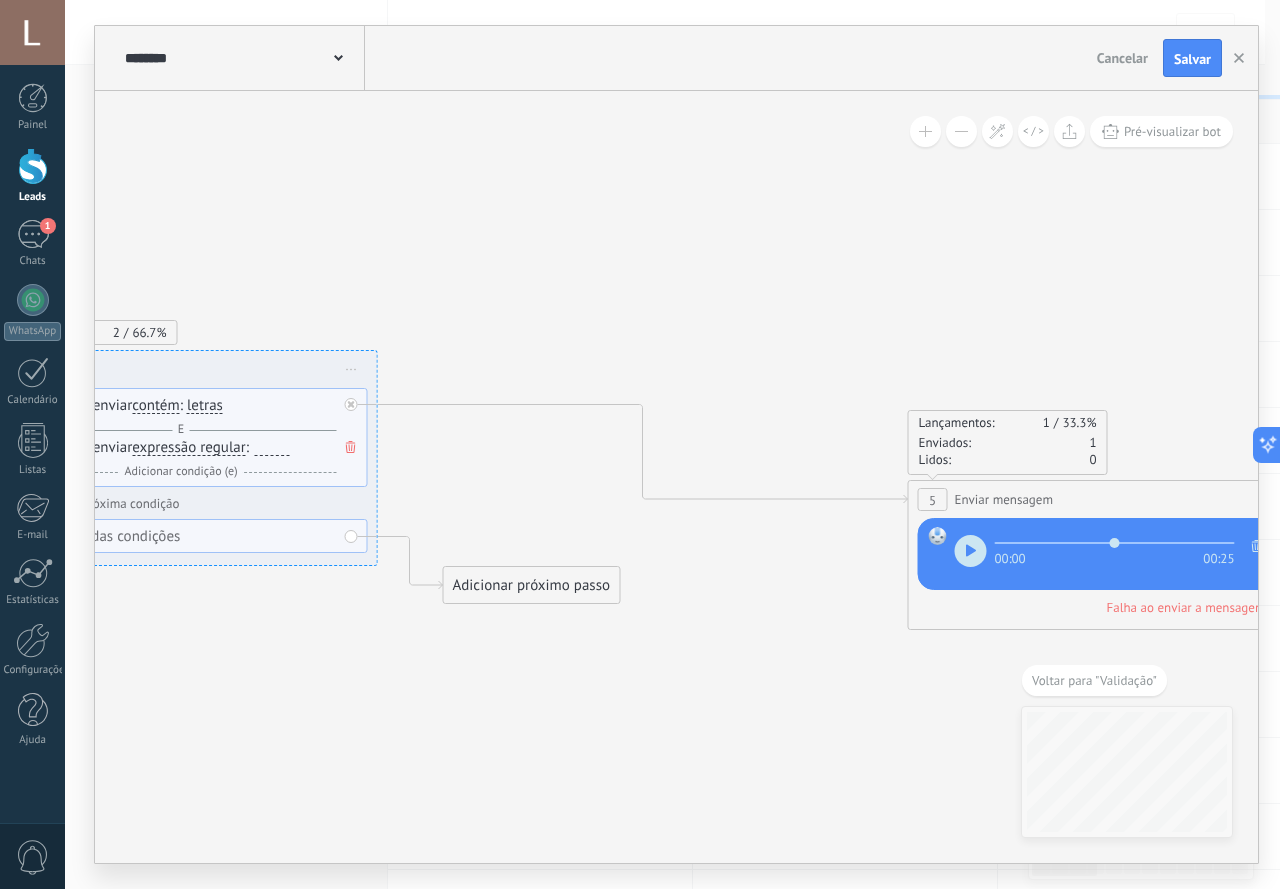 drag, startPoint x: 654, startPoint y: 611, endPoint x: 822, endPoint y: 686, distance: 183.98097 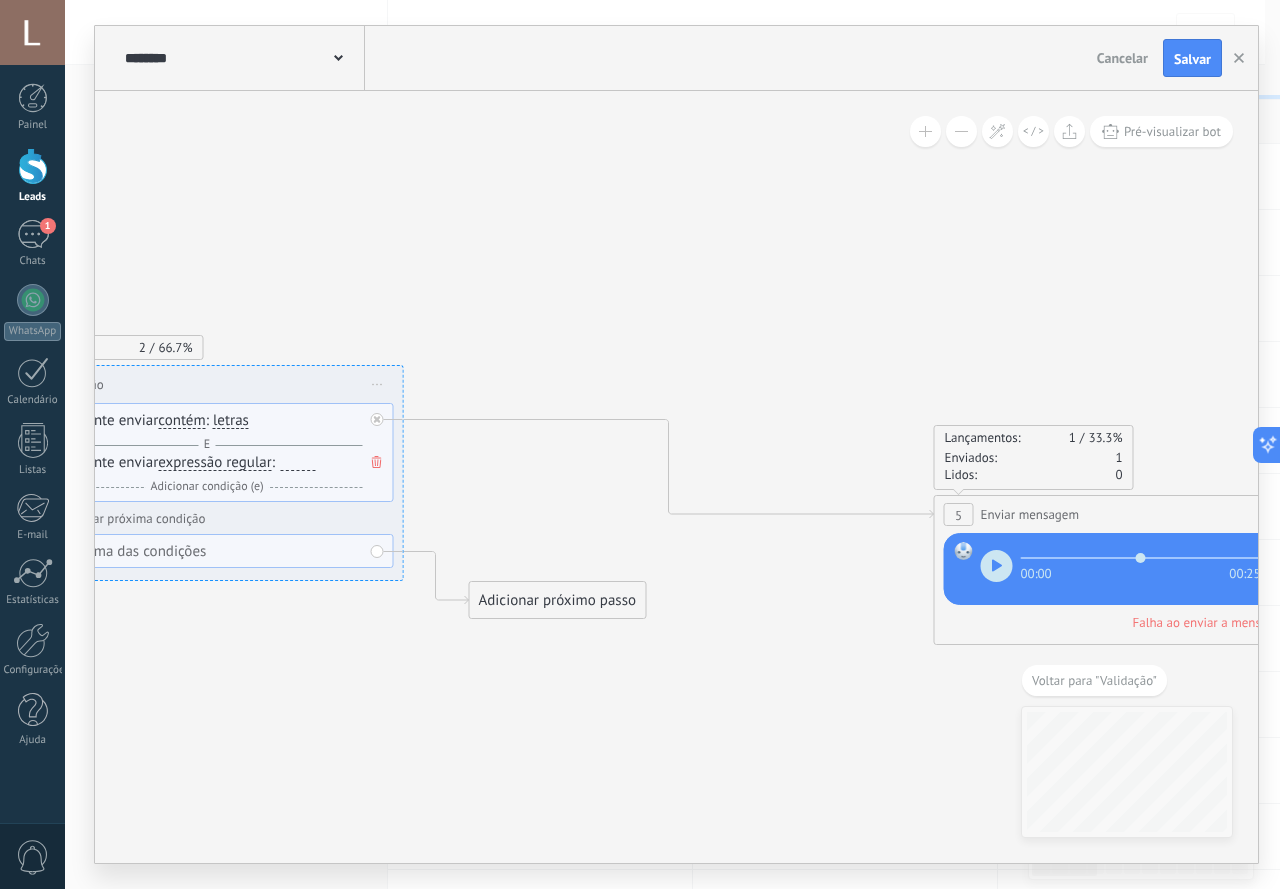 click 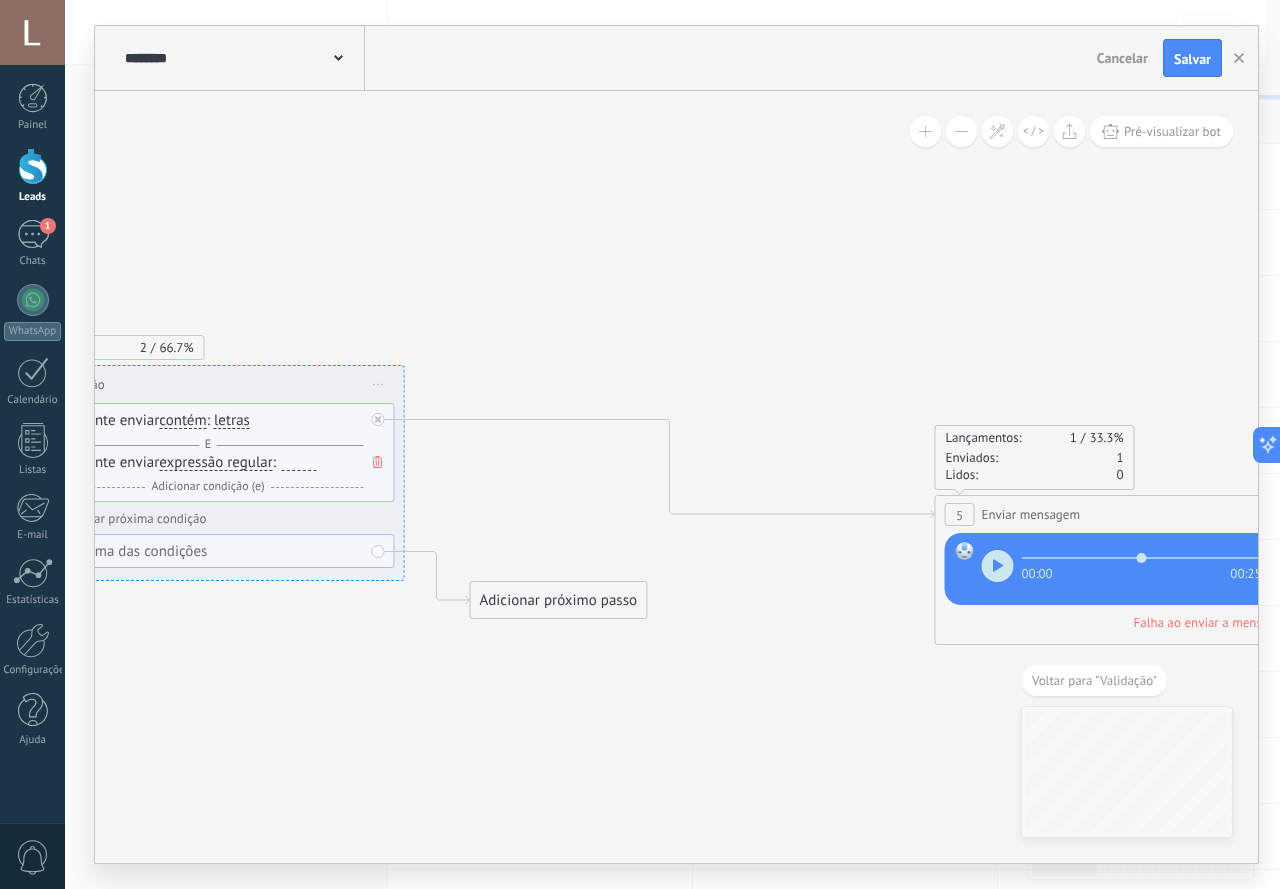 click 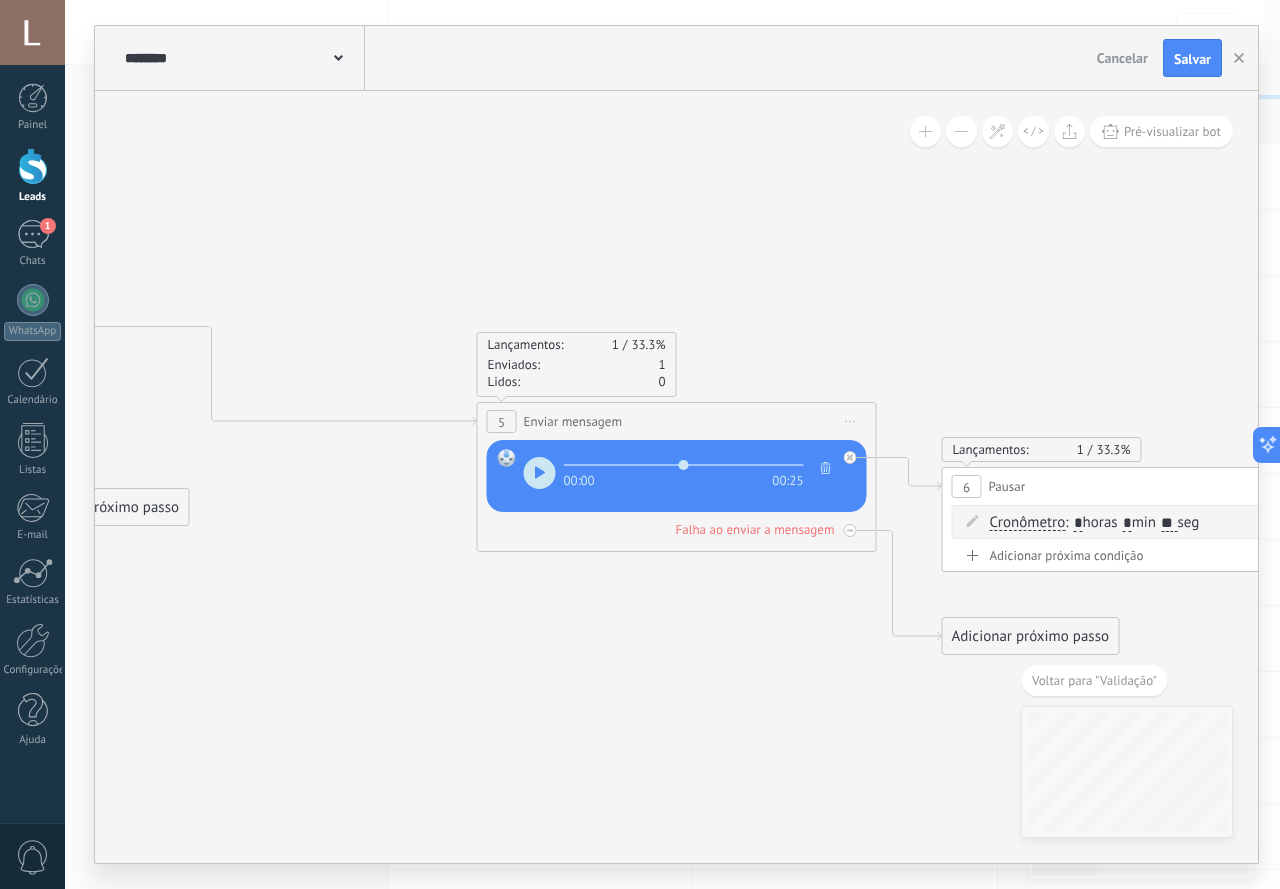 drag, startPoint x: 430, startPoint y: 552, endPoint x: 944, endPoint y: 588, distance: 515.25916 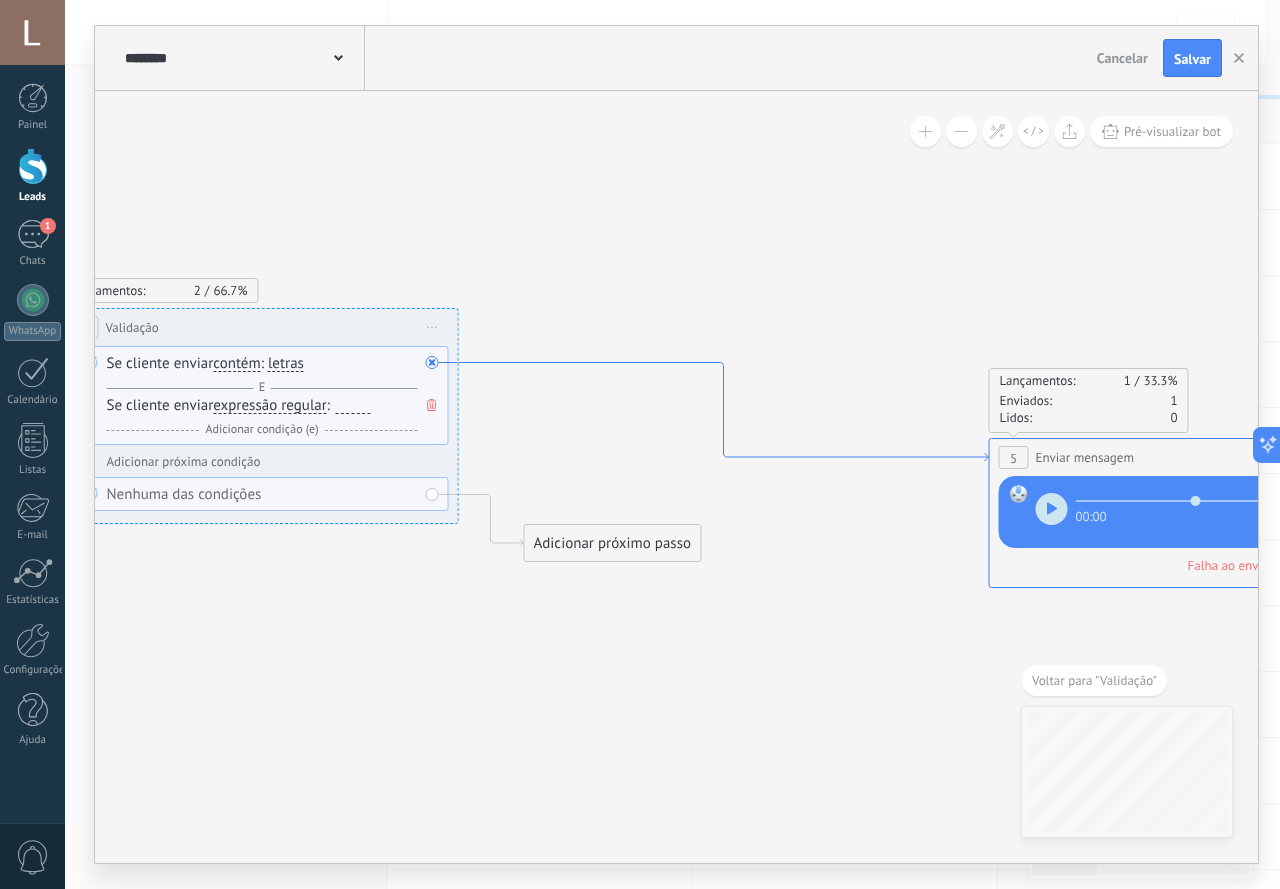 drag, startPoint x: 895, startPoint y: 457, endPoint x: 682, endPoint y: 324, distance: 251.11353 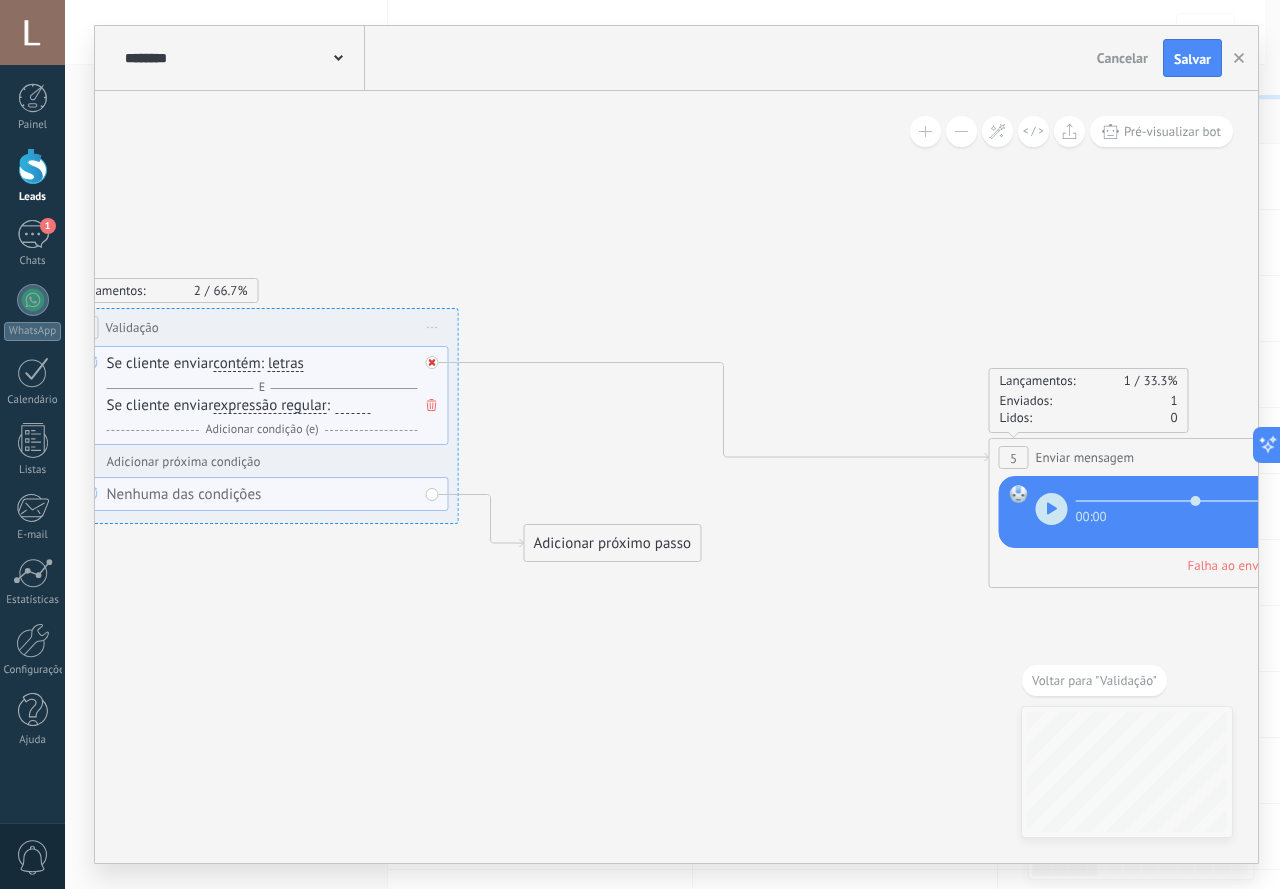 click 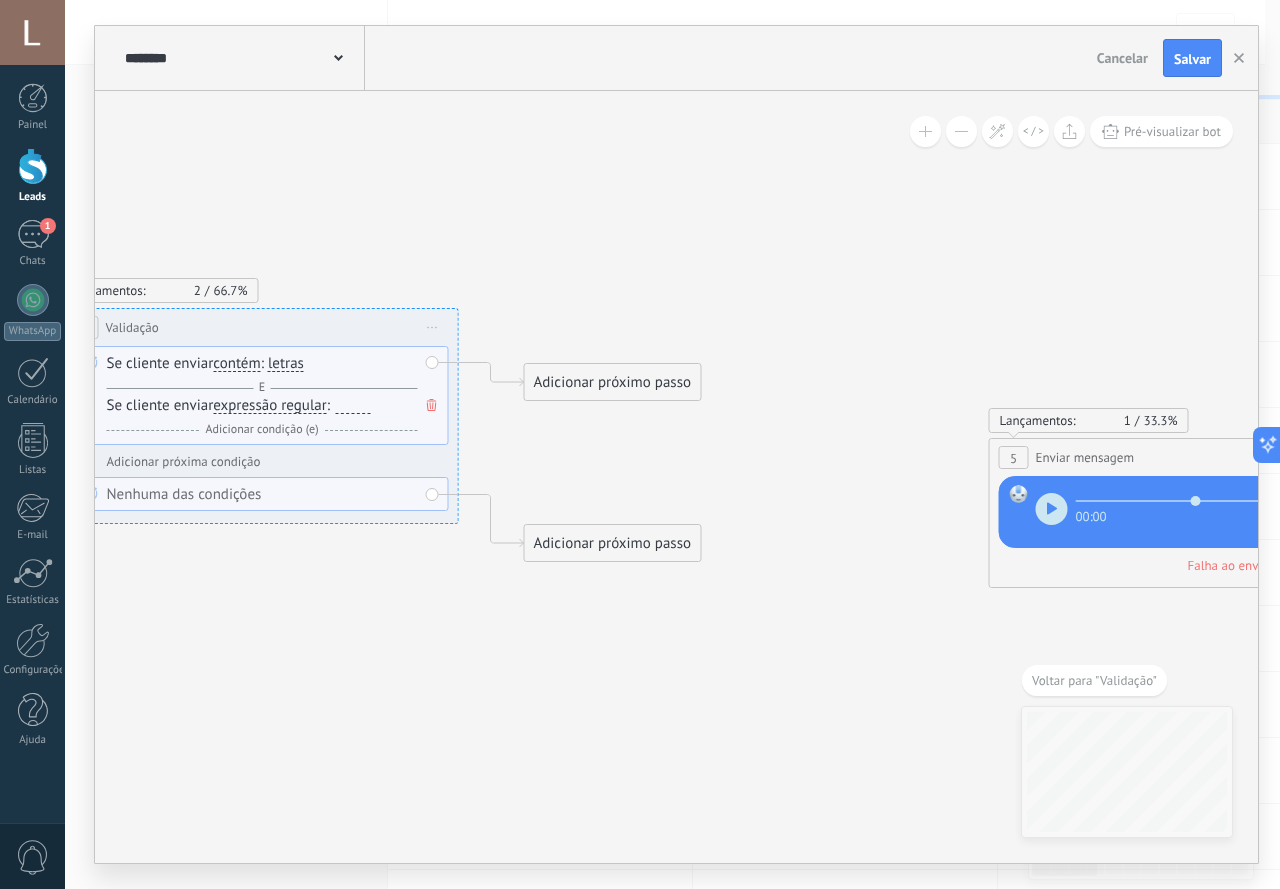 click on "Adicionar próximo passo" at bounding box center (613, 382) 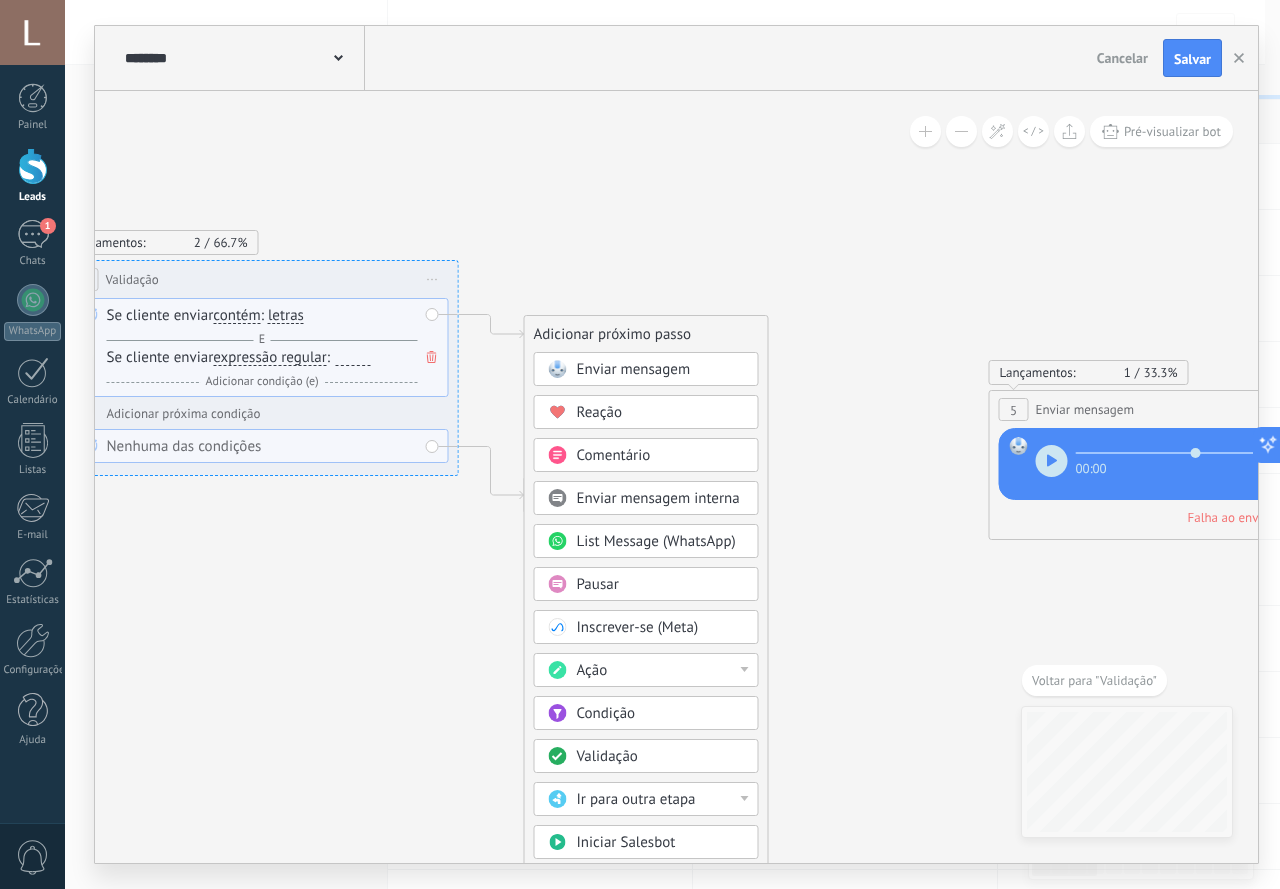 click 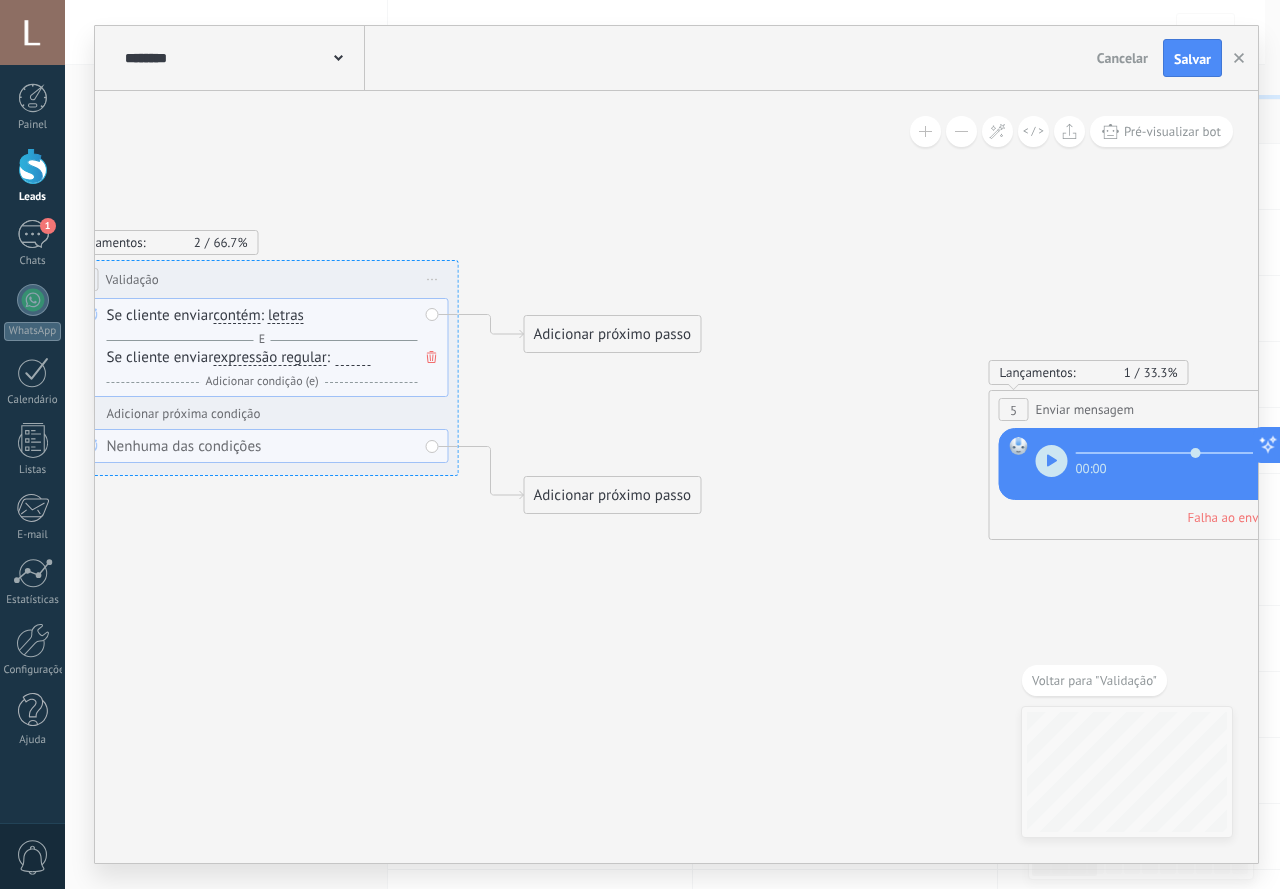click on "Adicionar próximo passo" at bounding box center [613, 334] 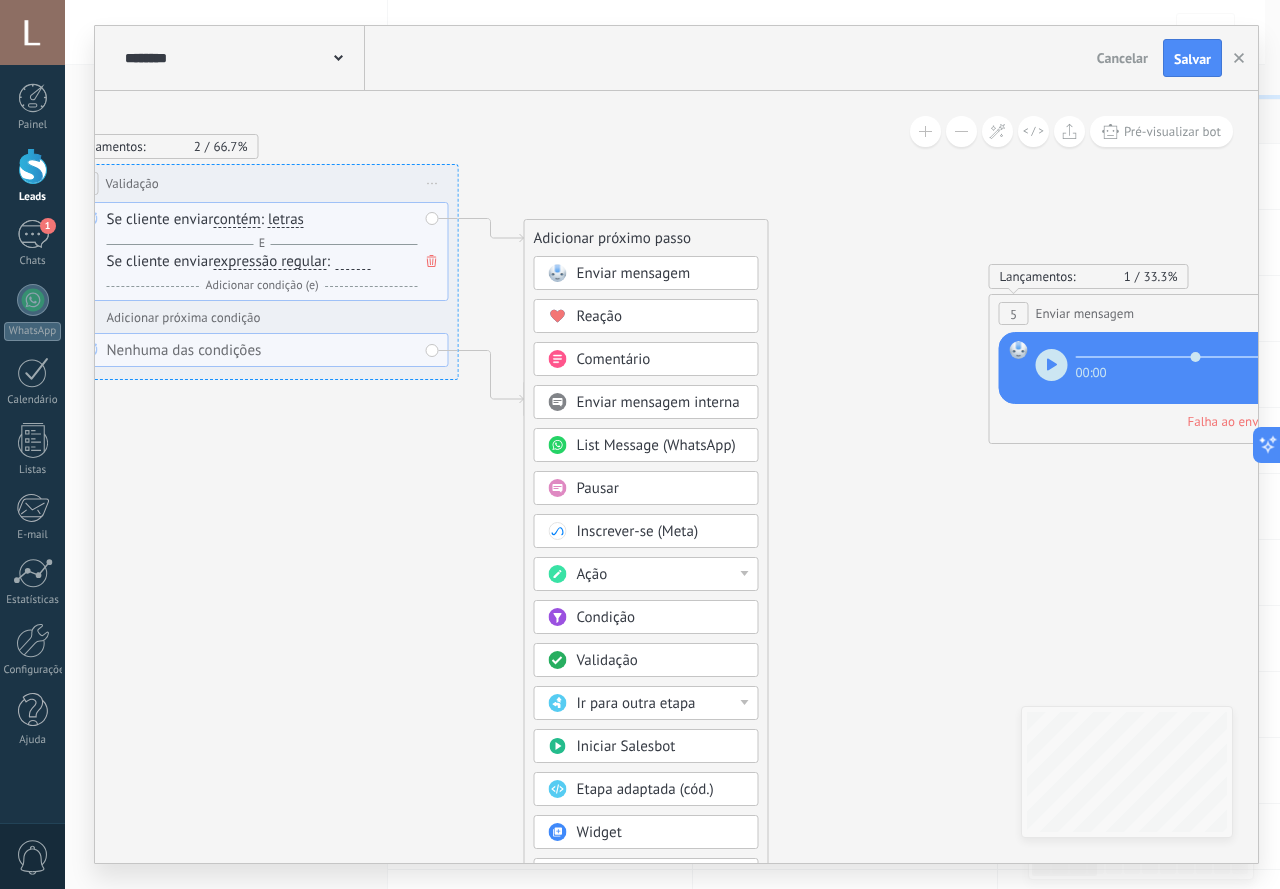 click on "Pausar" at bounding box center [598, 488] 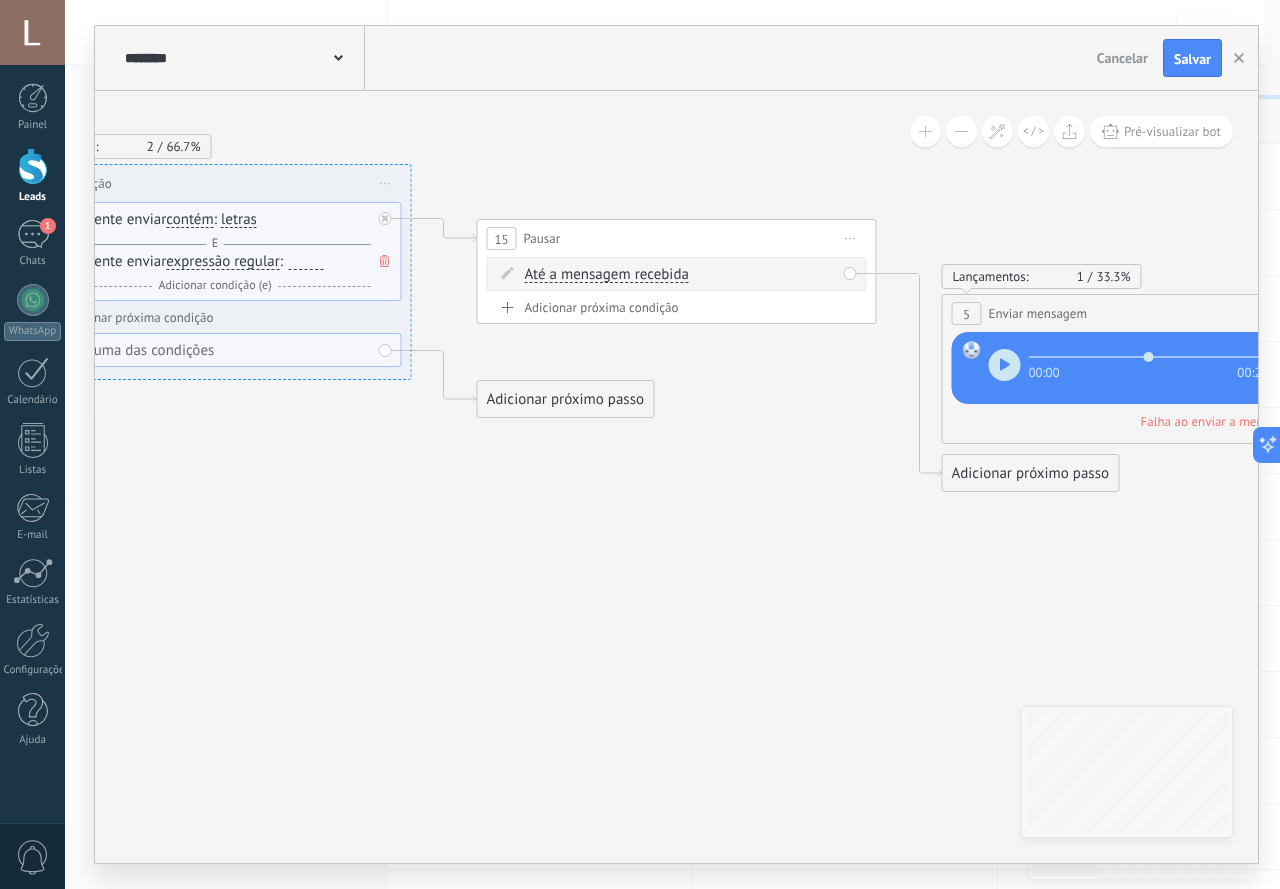 click on "Até a mensagem recebida" at bounding box center (607, 275) 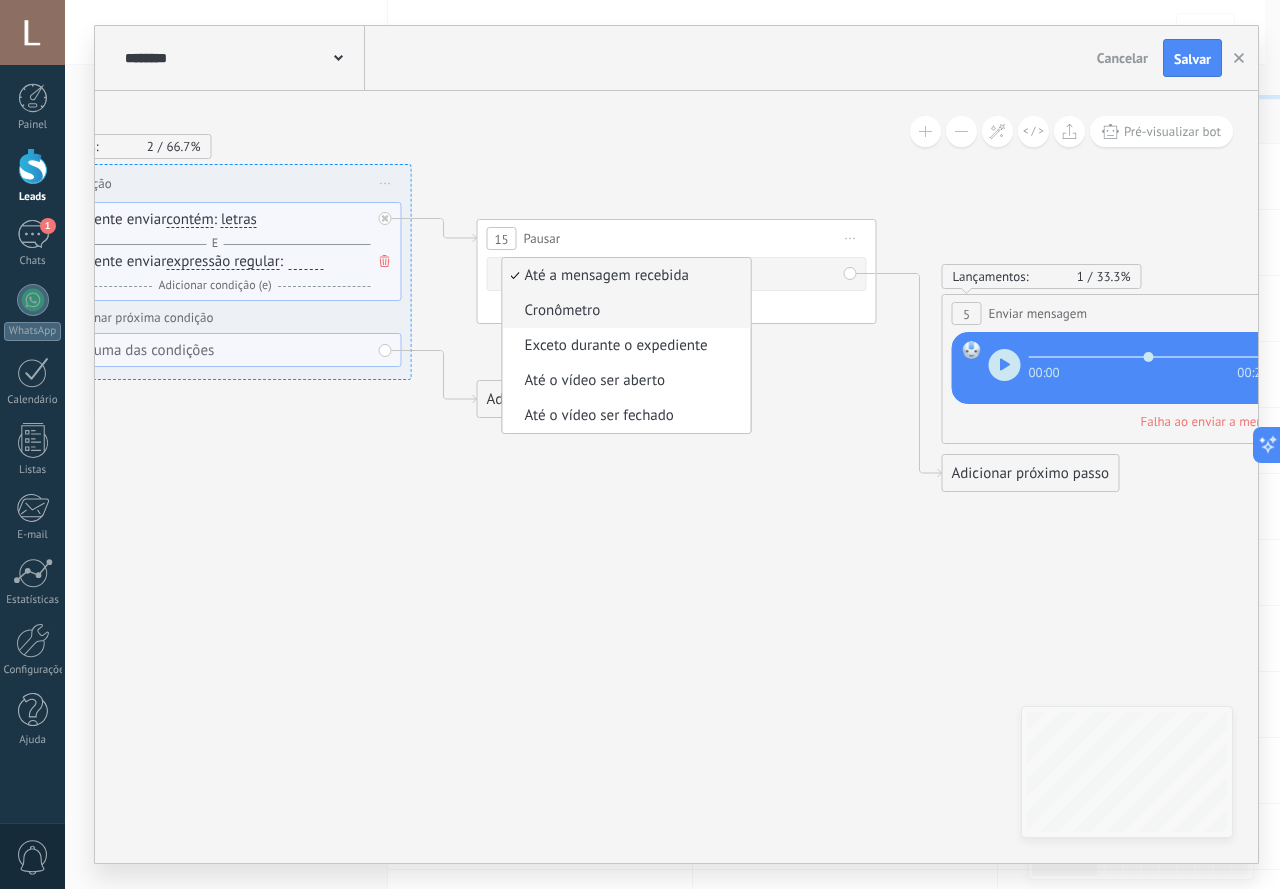 click on "Cronômetro" at bounding box center [624, 311] 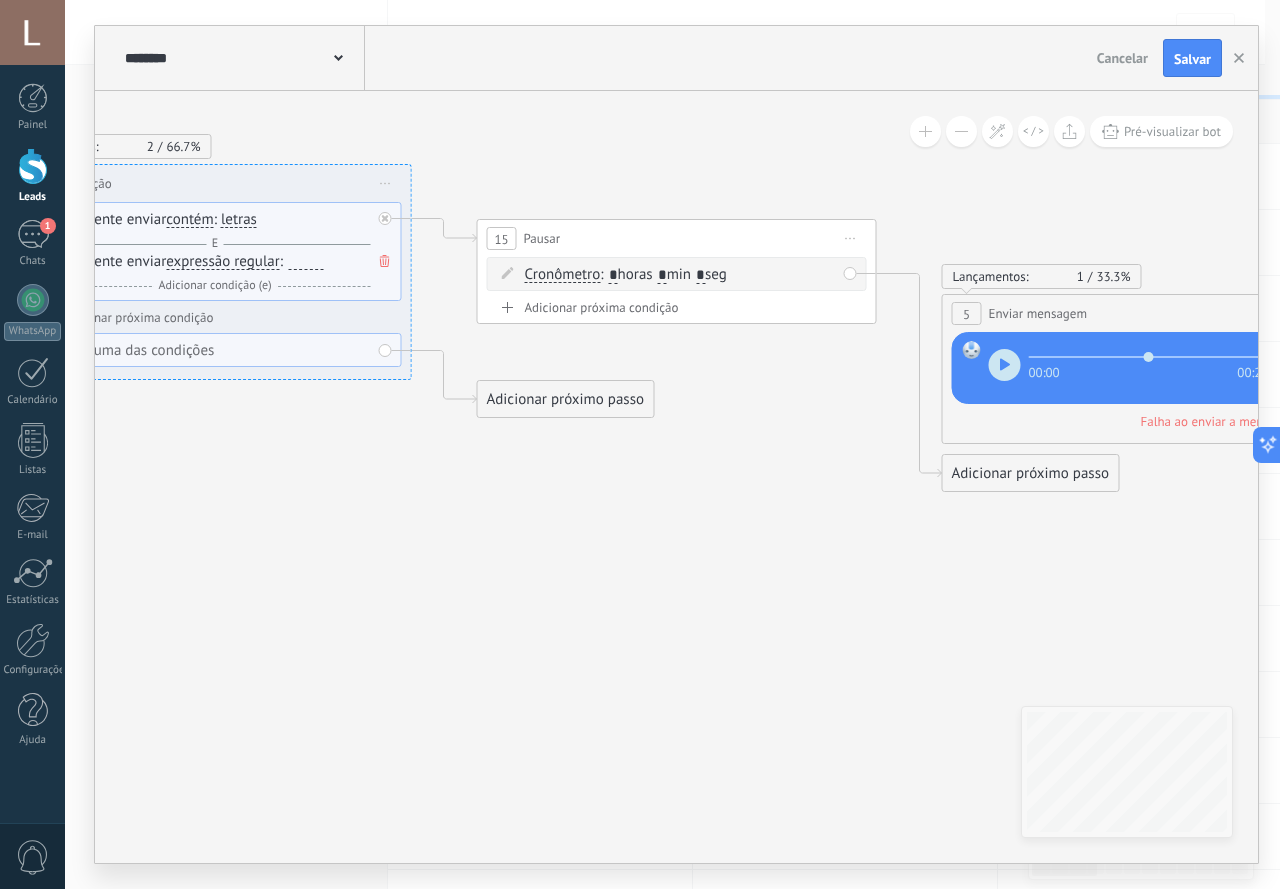 click on "*" at bounding box center [662, 276] 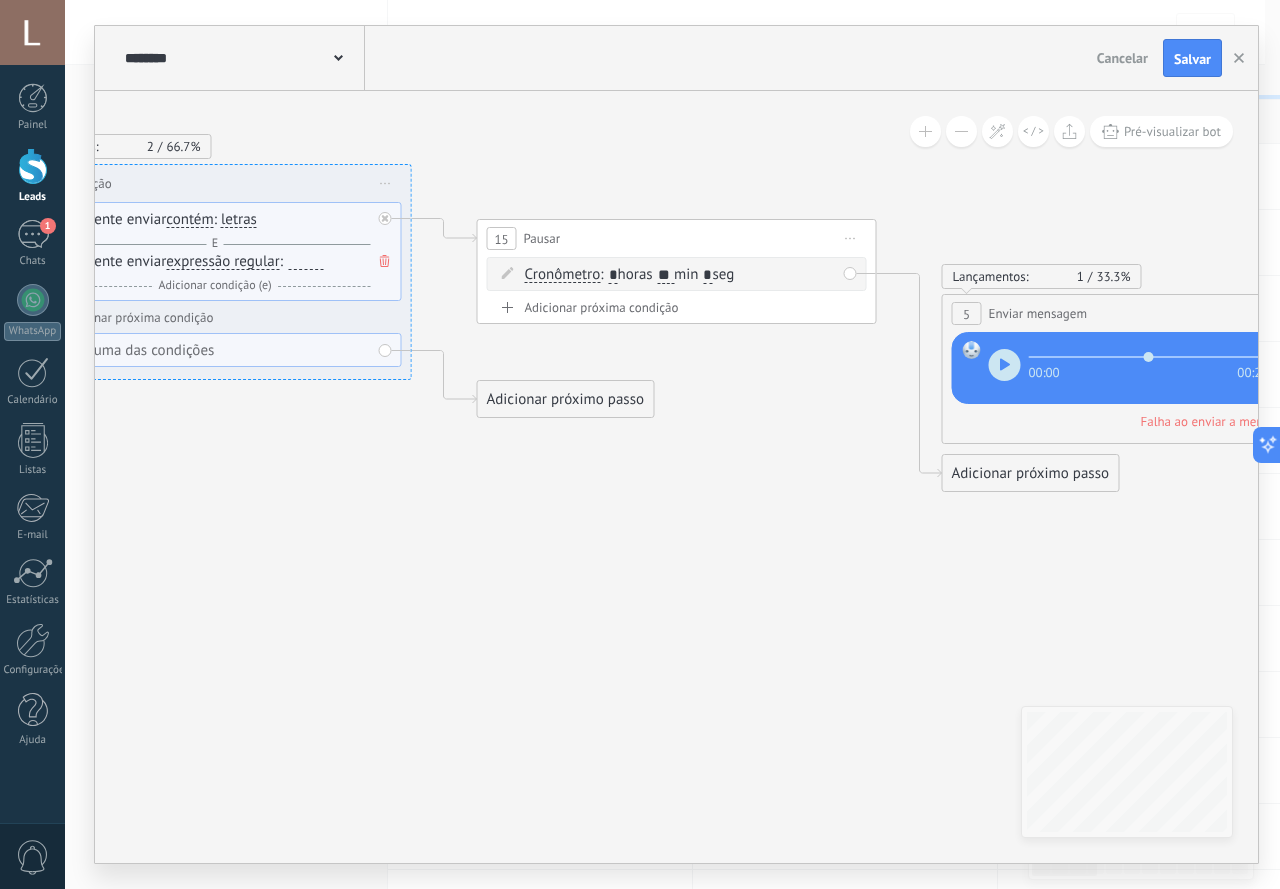 type on "*" 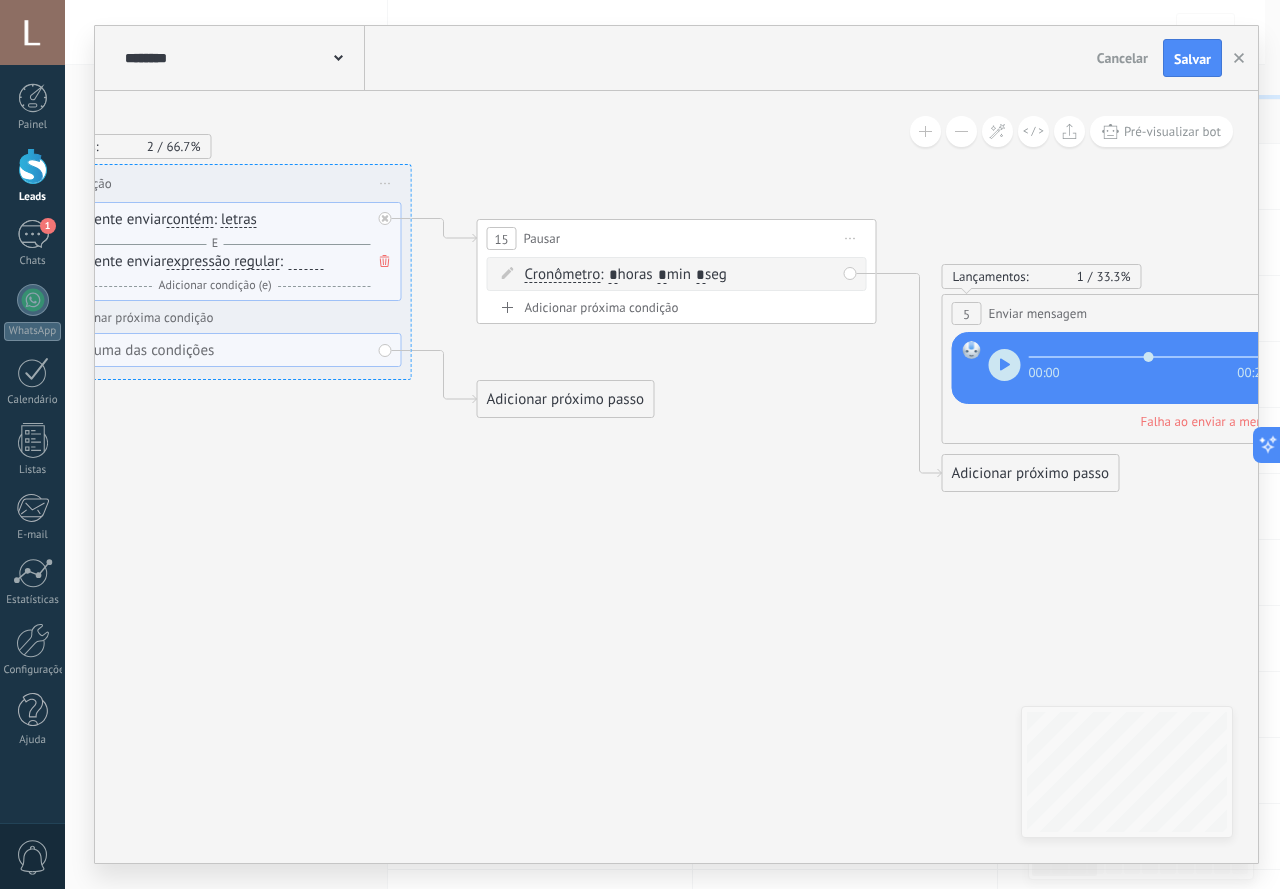 type on "*" 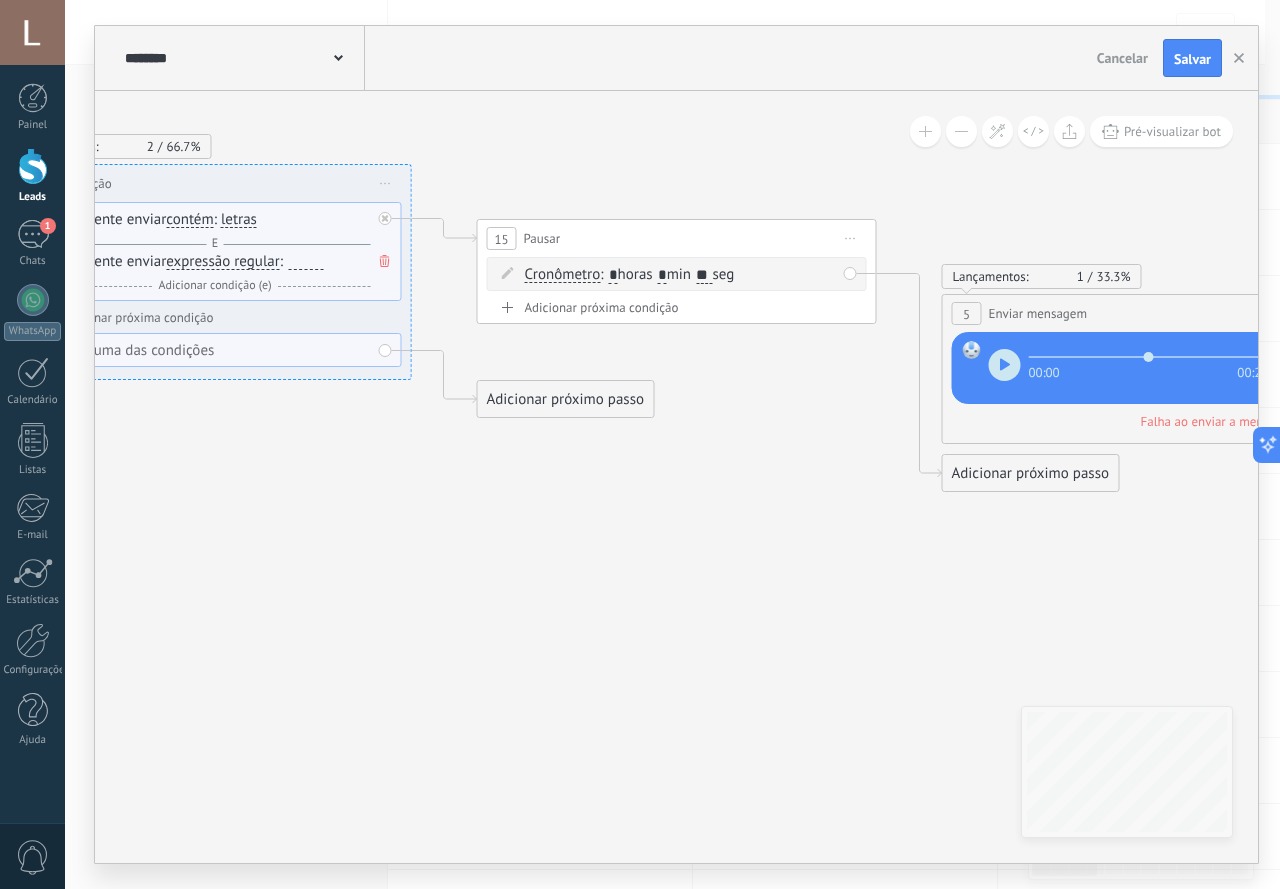 type on "**" 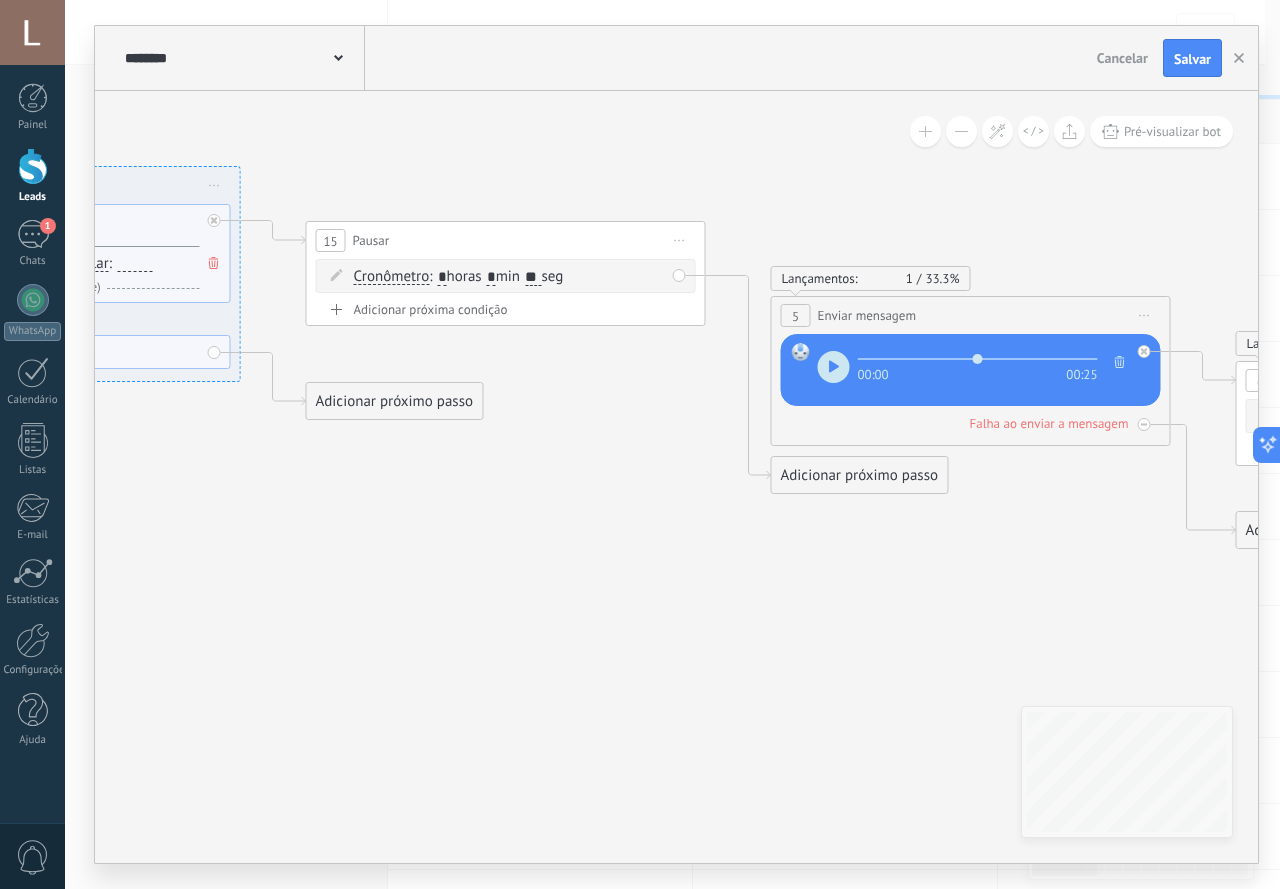drag, startPoint x: 873, startPoint y: 513, endPoint x: 715, endPoint y: 514, distance: 158.00316 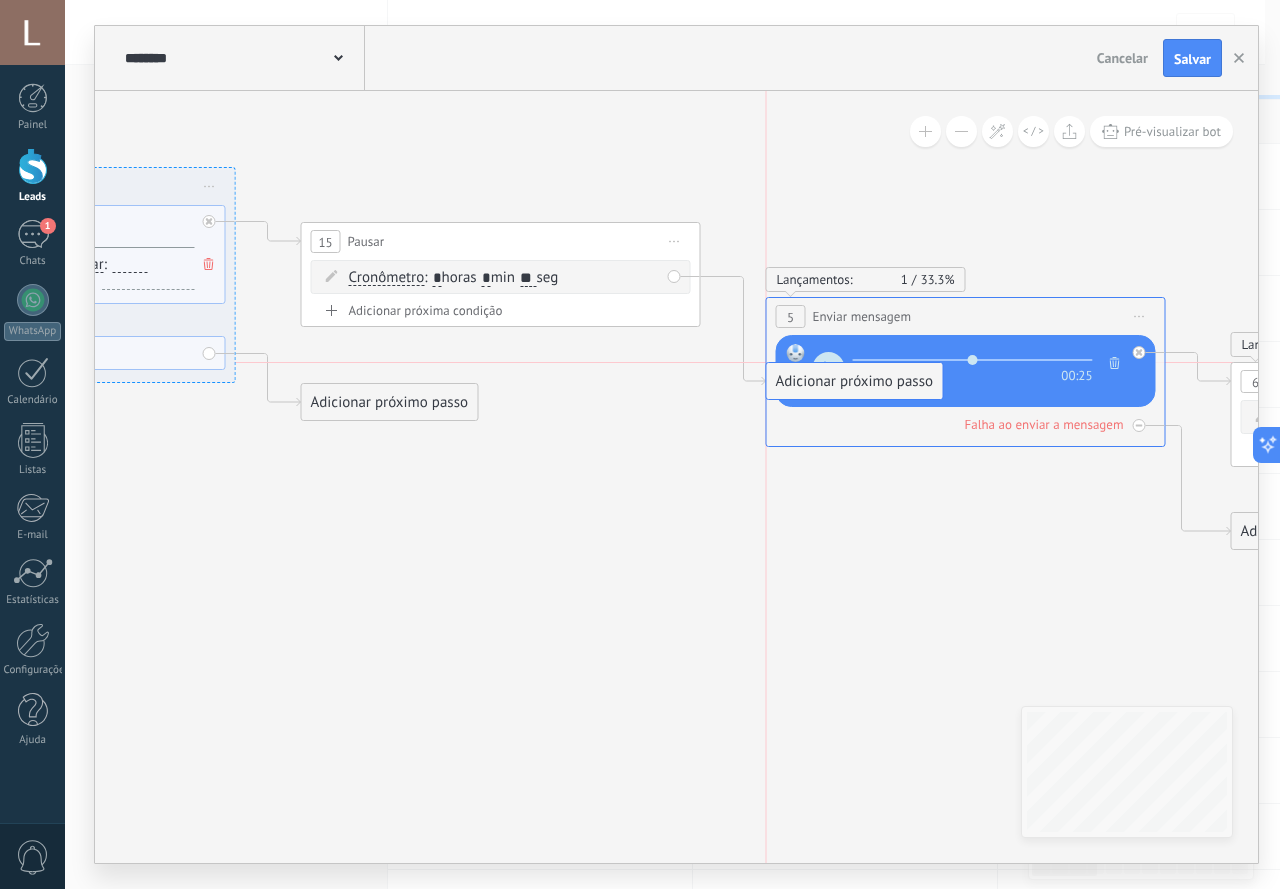 drag, startPoint x: 850, startPoint y: 492, endPoint x: 851, endPoint y: 375, distance: 117.00427 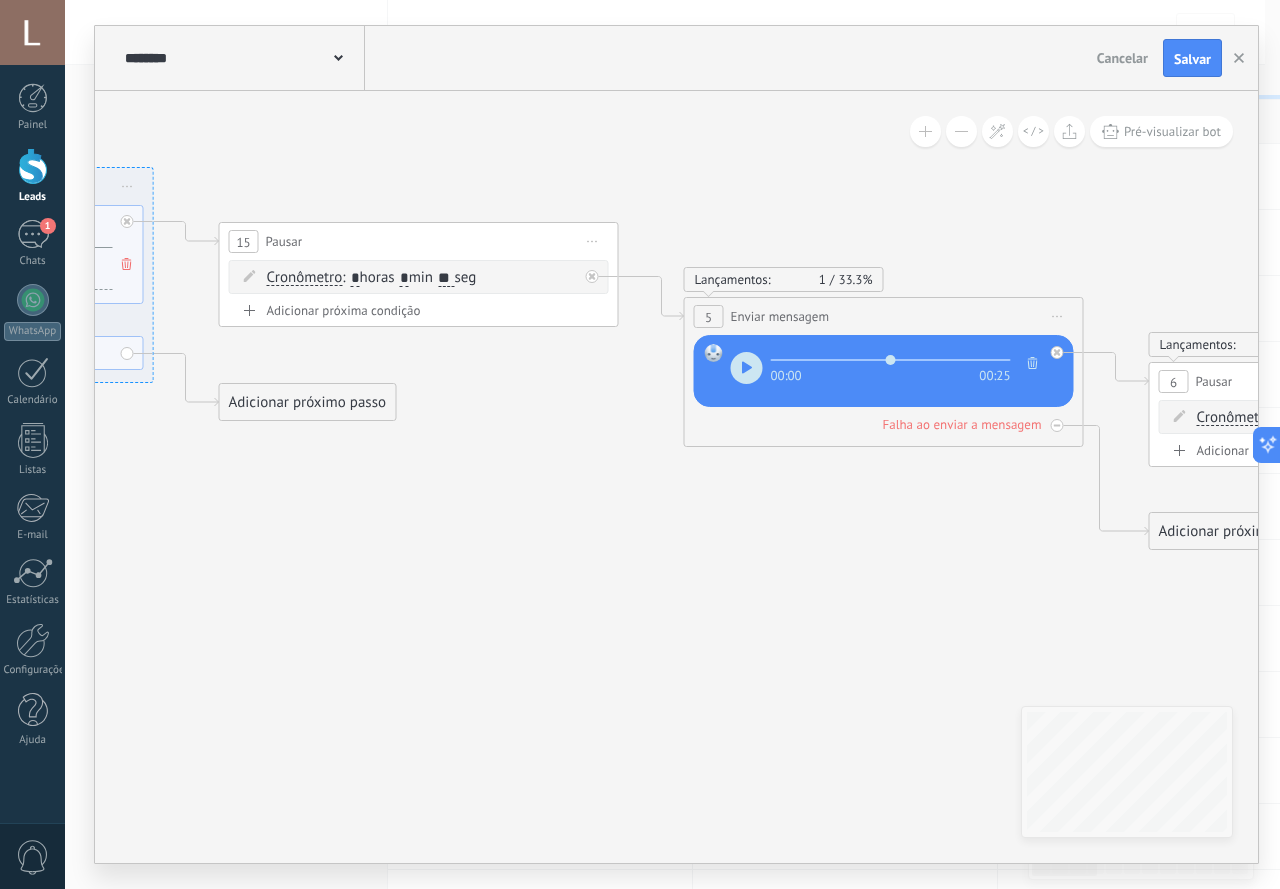 drag, startPoint x: 773, startPoint y: 485, endPoint x: 684, endPoint y: 485, distance: 89 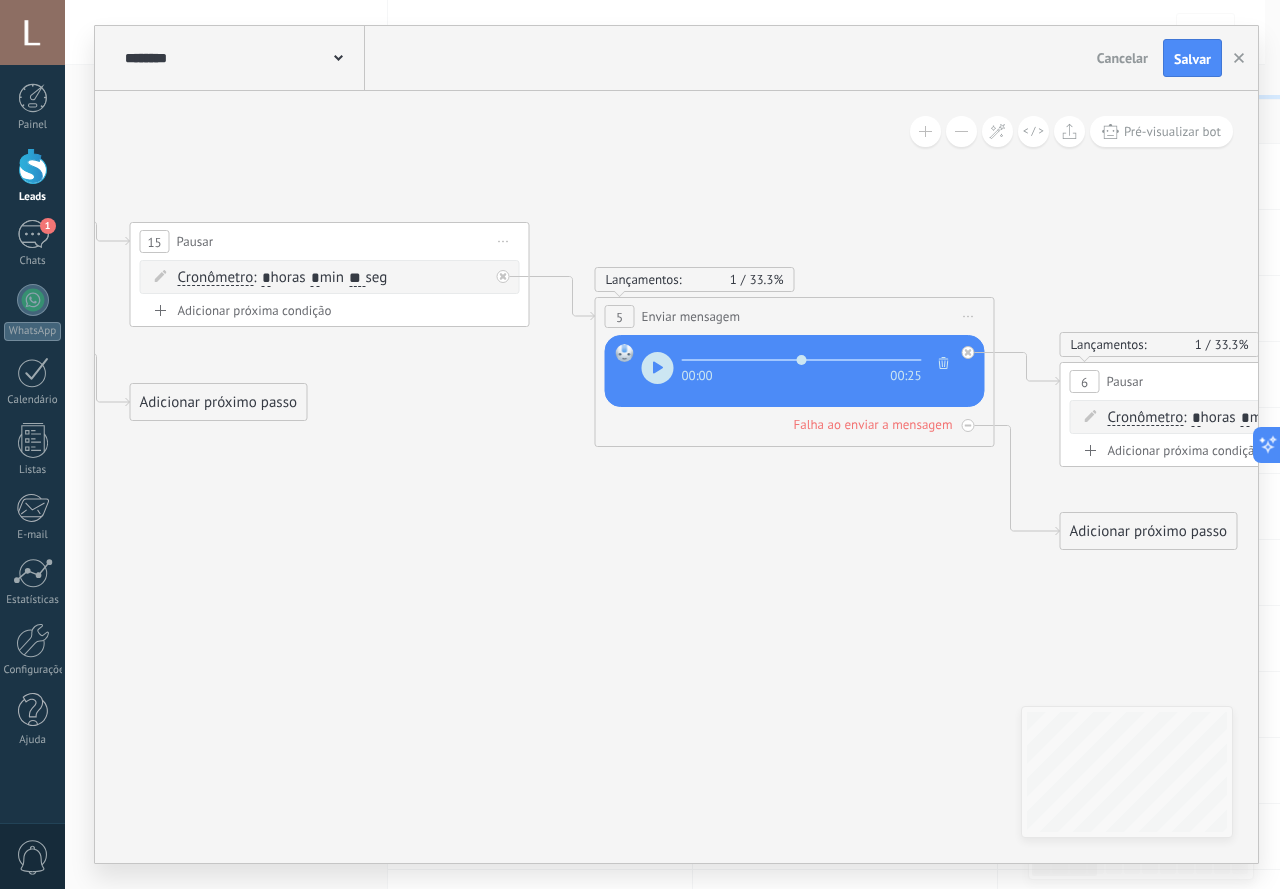 drag, startPoint x: 497, startPoint y: 483, endPoint x: 845, endPoint y: 526, distance: 350.64655 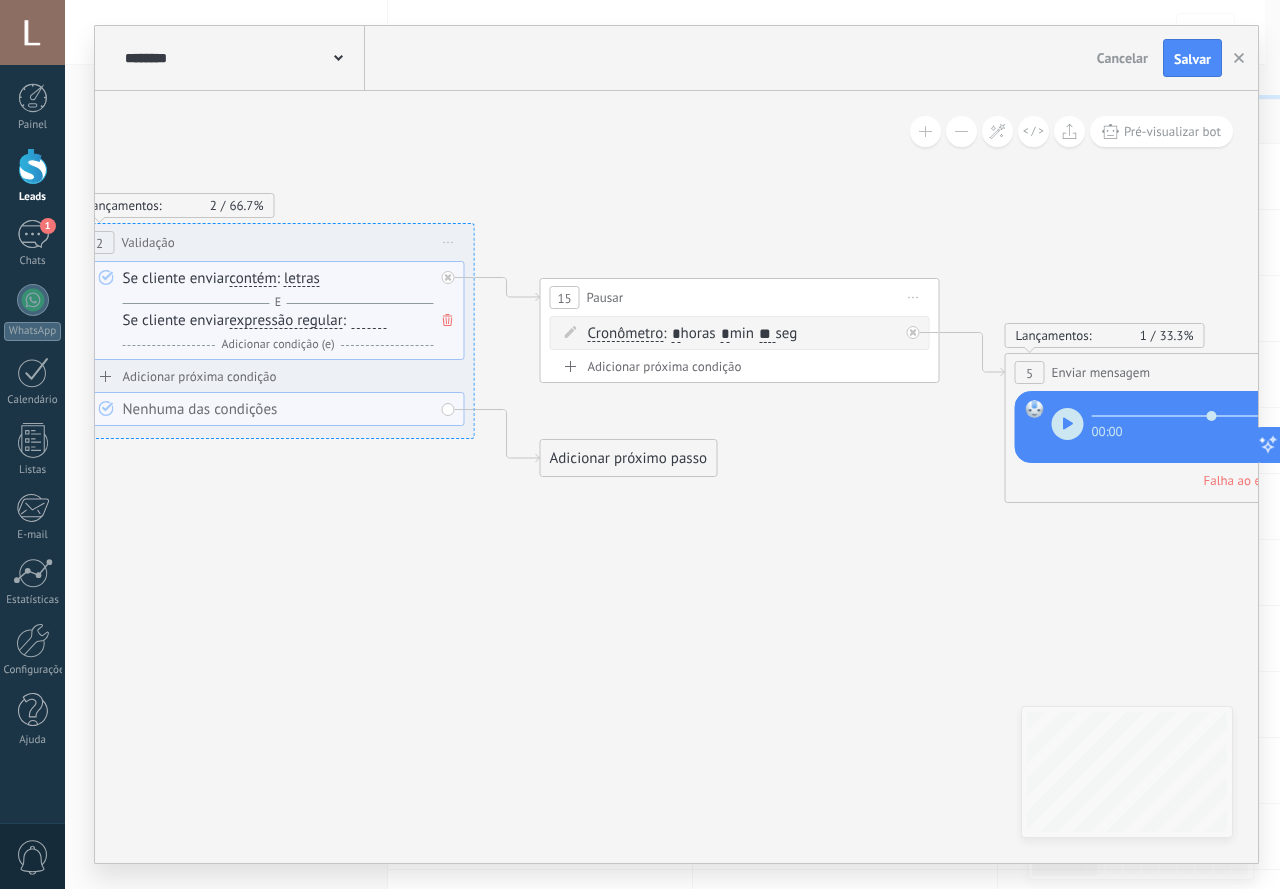 drag, startPoint x: 621, startPoint y: 488, endPoint x: 855, endPoint y: 528, distance: 237.39418 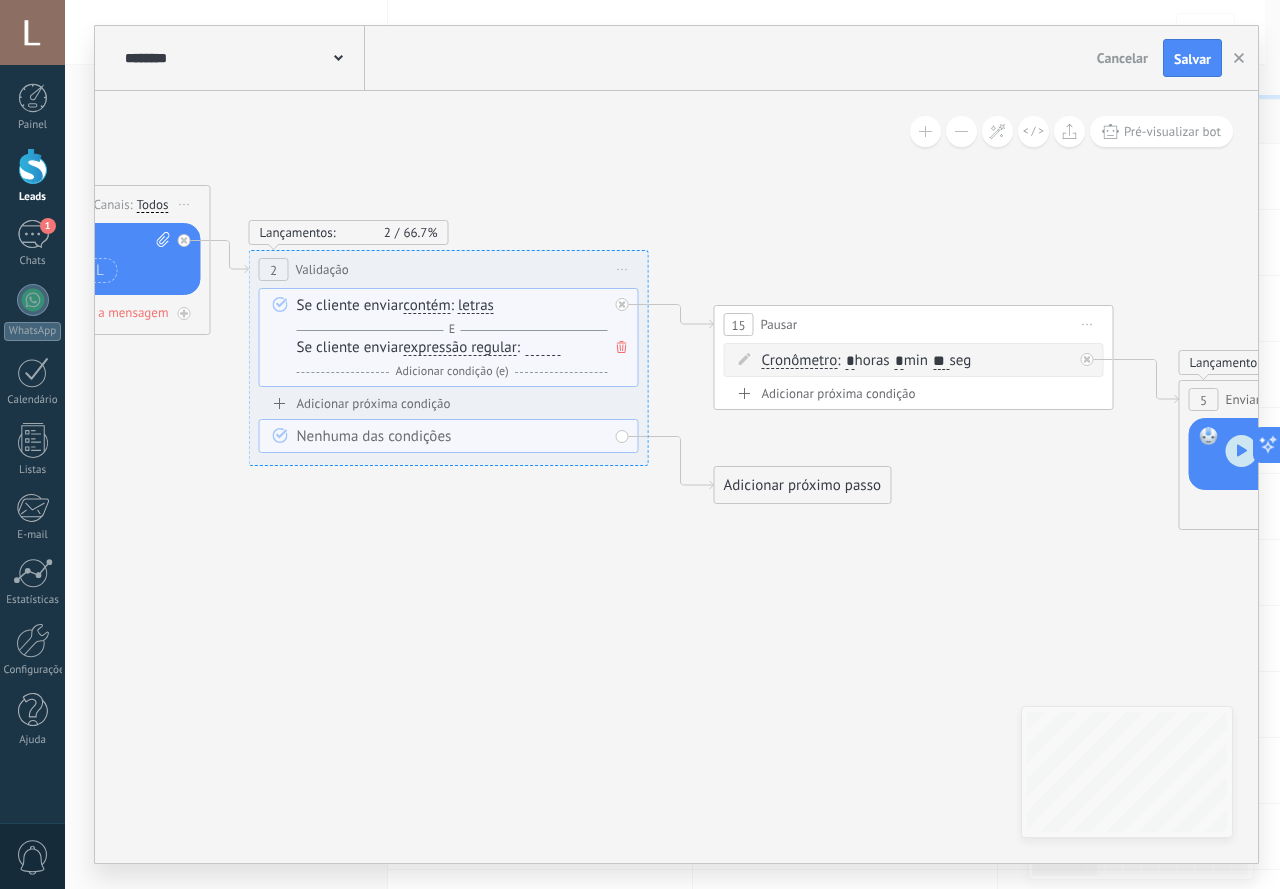 drag, startPoint x: 689, startPoint y: 554, endPoint x: 819, endPoint y: 540, distance: 130.75168 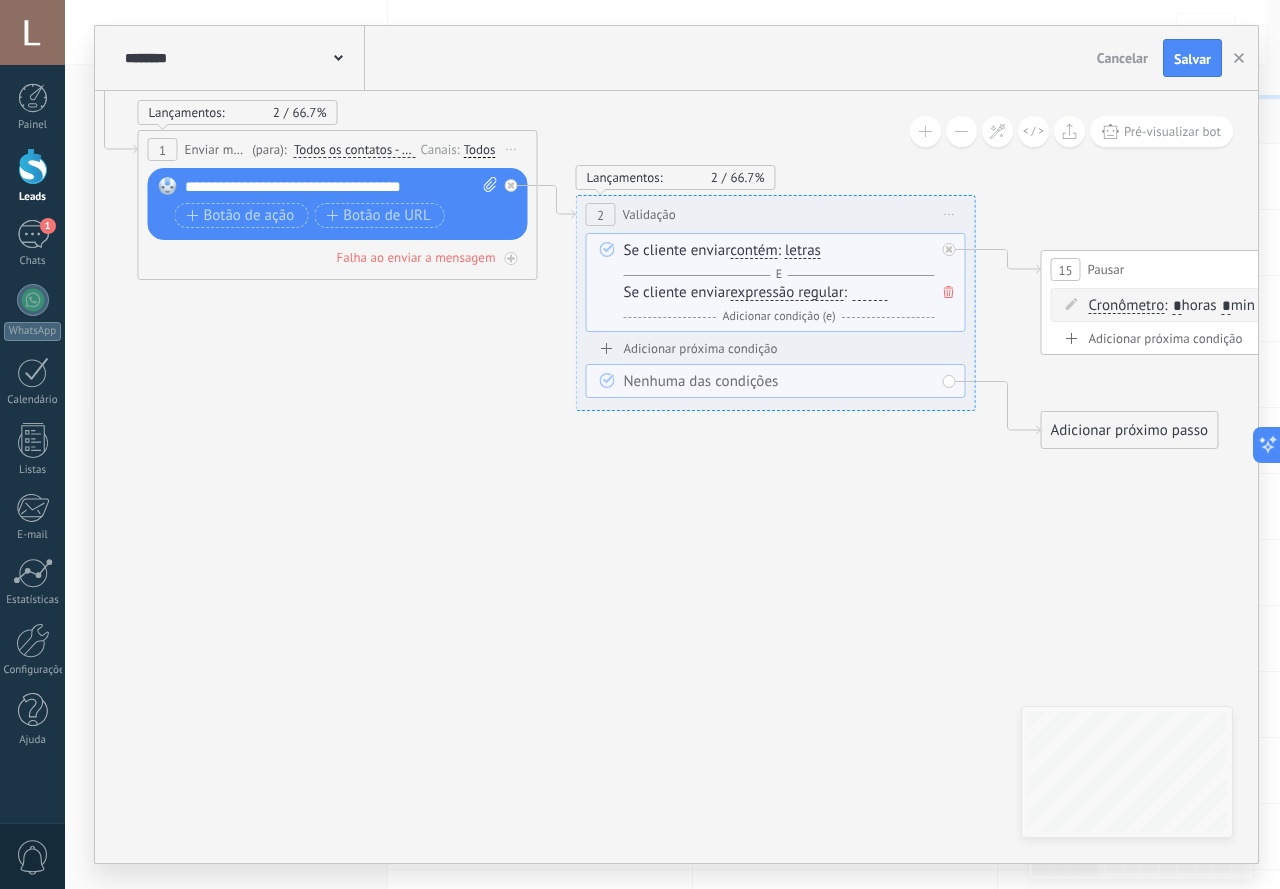 drag, startPoint x: 519, startPoint y: 543, endPoint x: 749, endPoint y: 528, distance: 230.48862 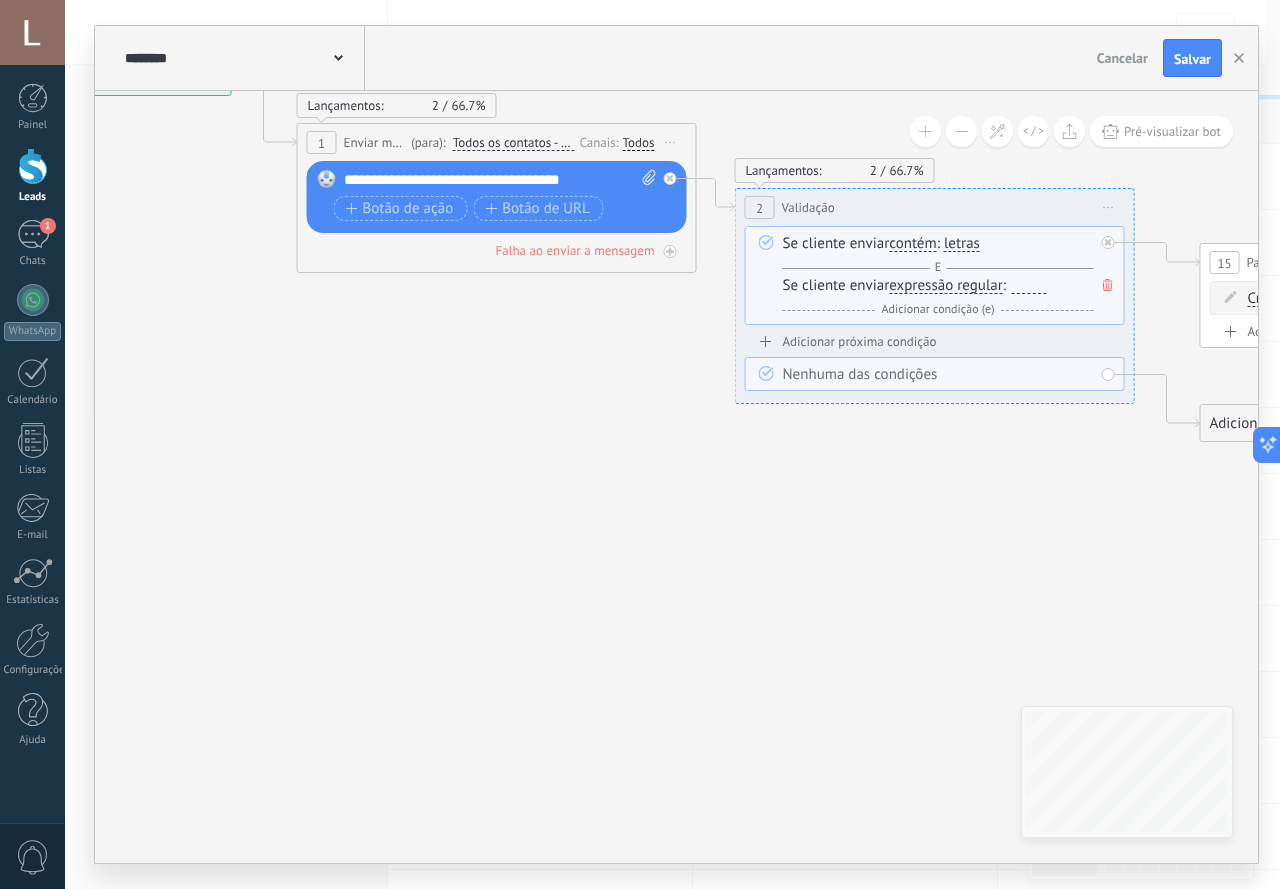 drag, startPoint x: 602, startPoint y: 405, endPoint x: 691, endPoint y: 474, distance: 112.61439 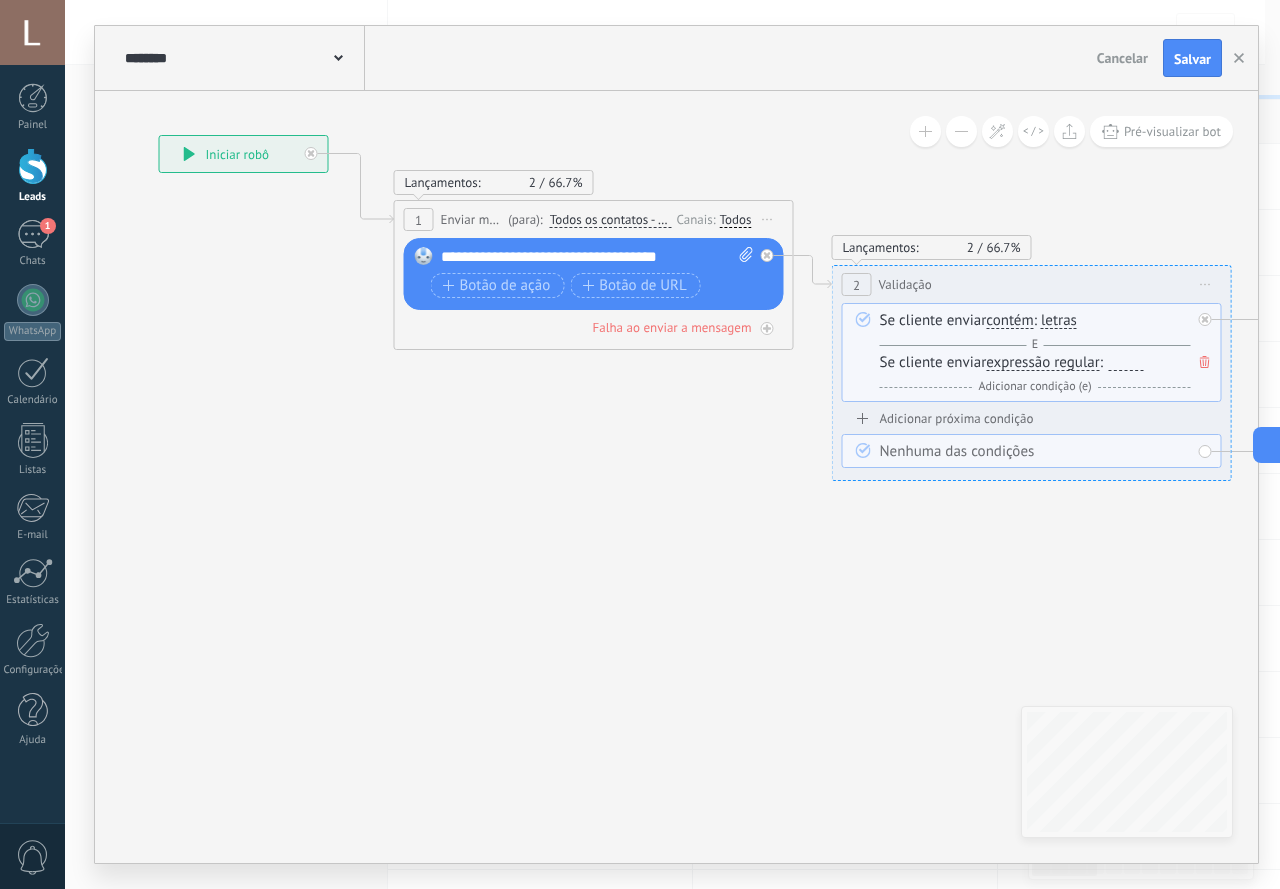 click on "**********" at bounding box center [244, 154] 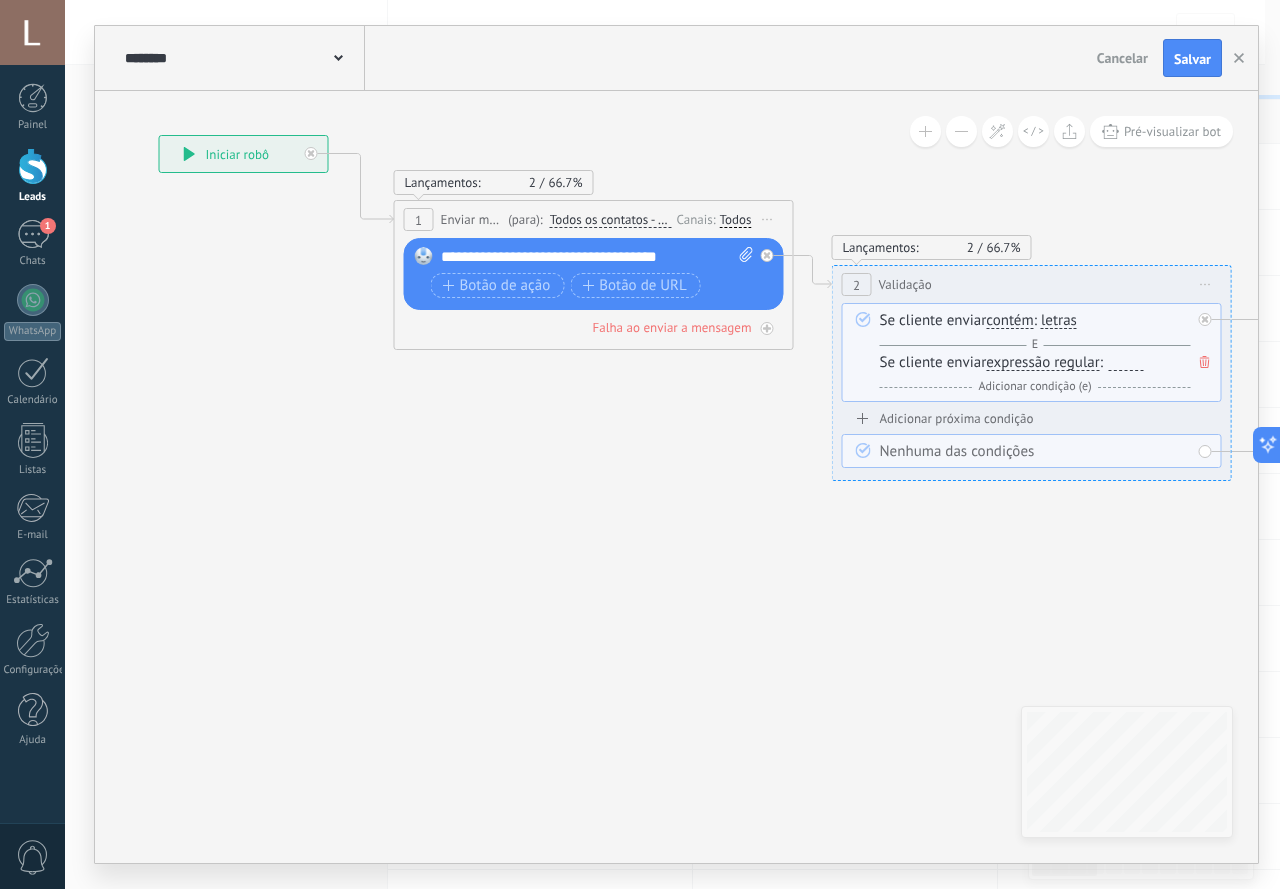 click on "**********" at bounding box center (244, 154) 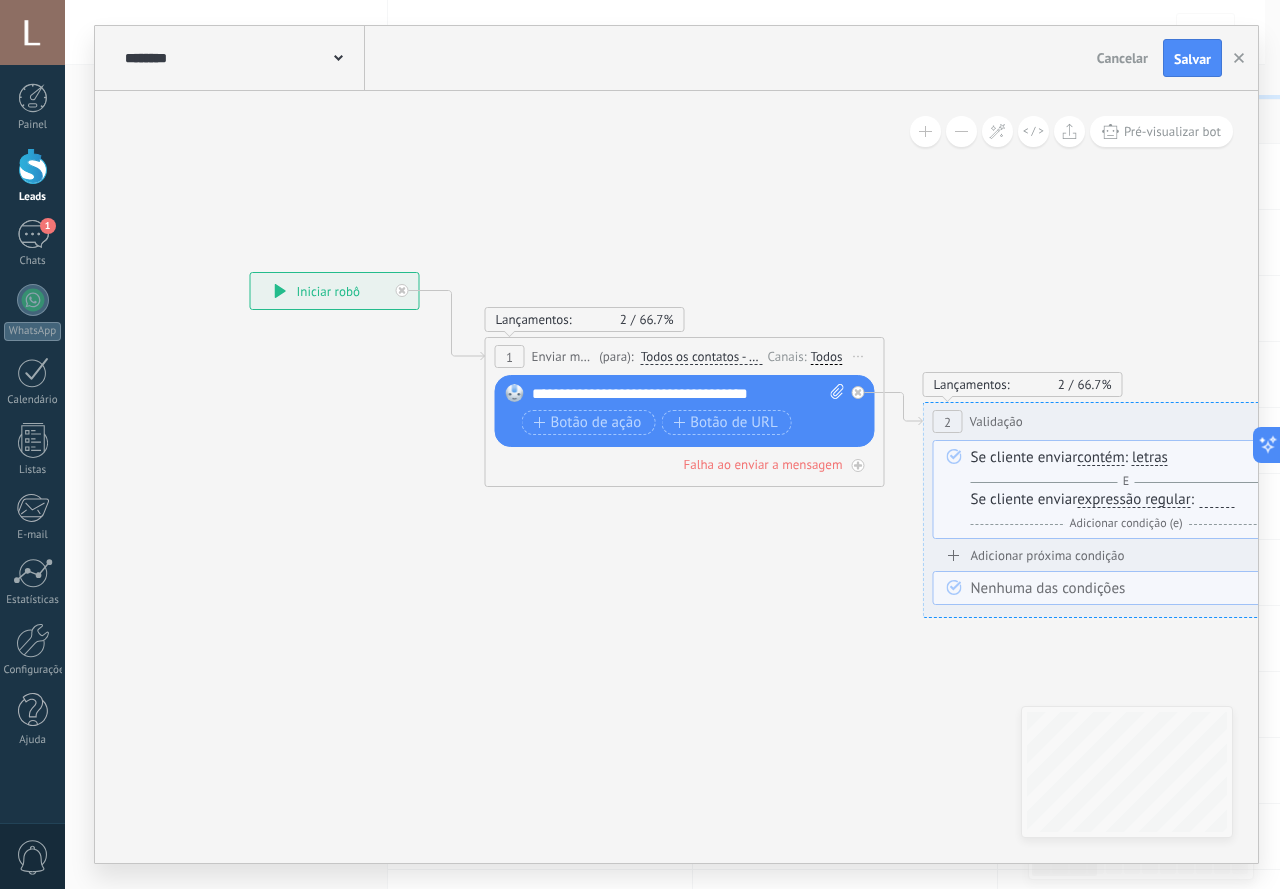 drag, startPoint x: 632, startPoint y: 581, endPoint x: 695, endPoint y: 687, distance: 123.308556 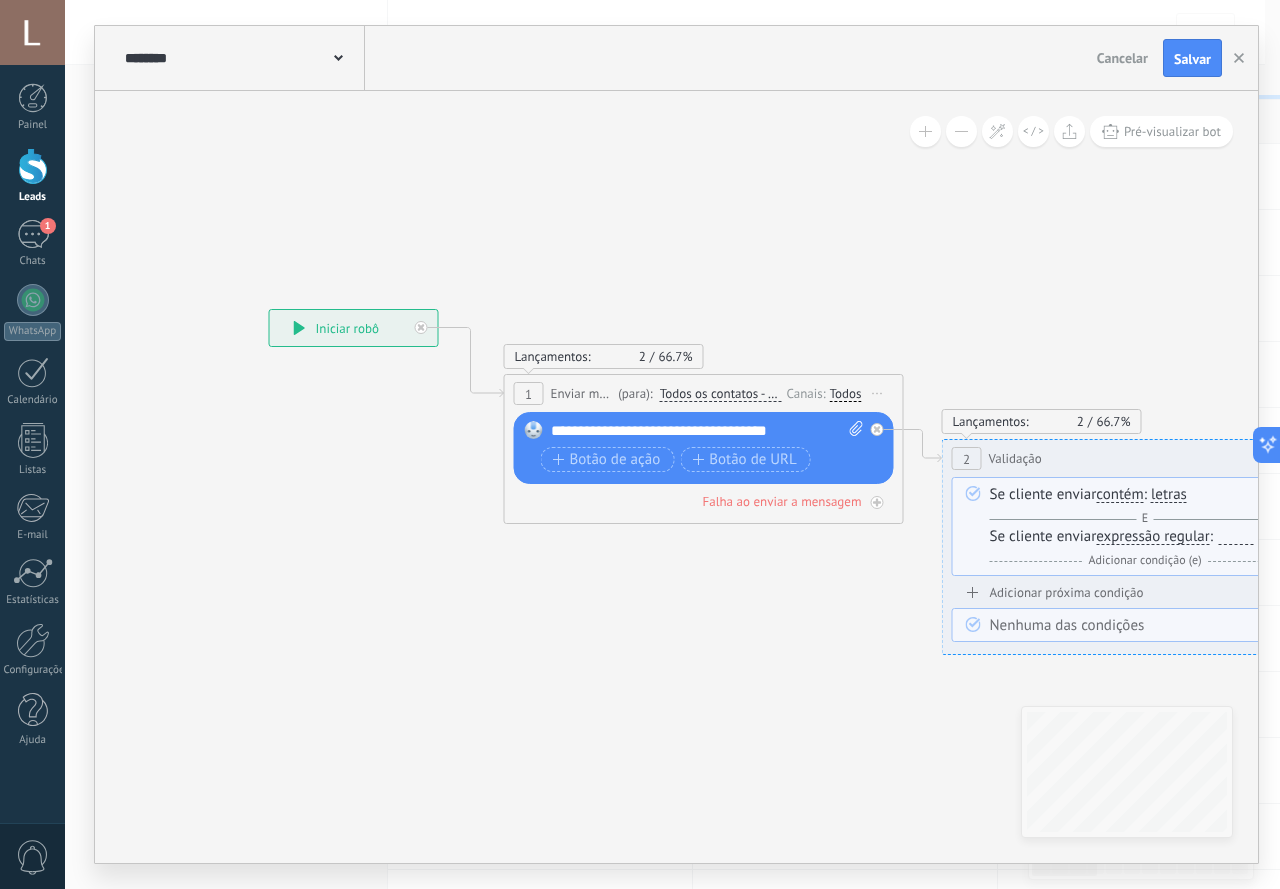 drag, startPoint x: 383, startPoint y: 314, endPoint x: 410, endPoint y: 336, distance: 34.828148 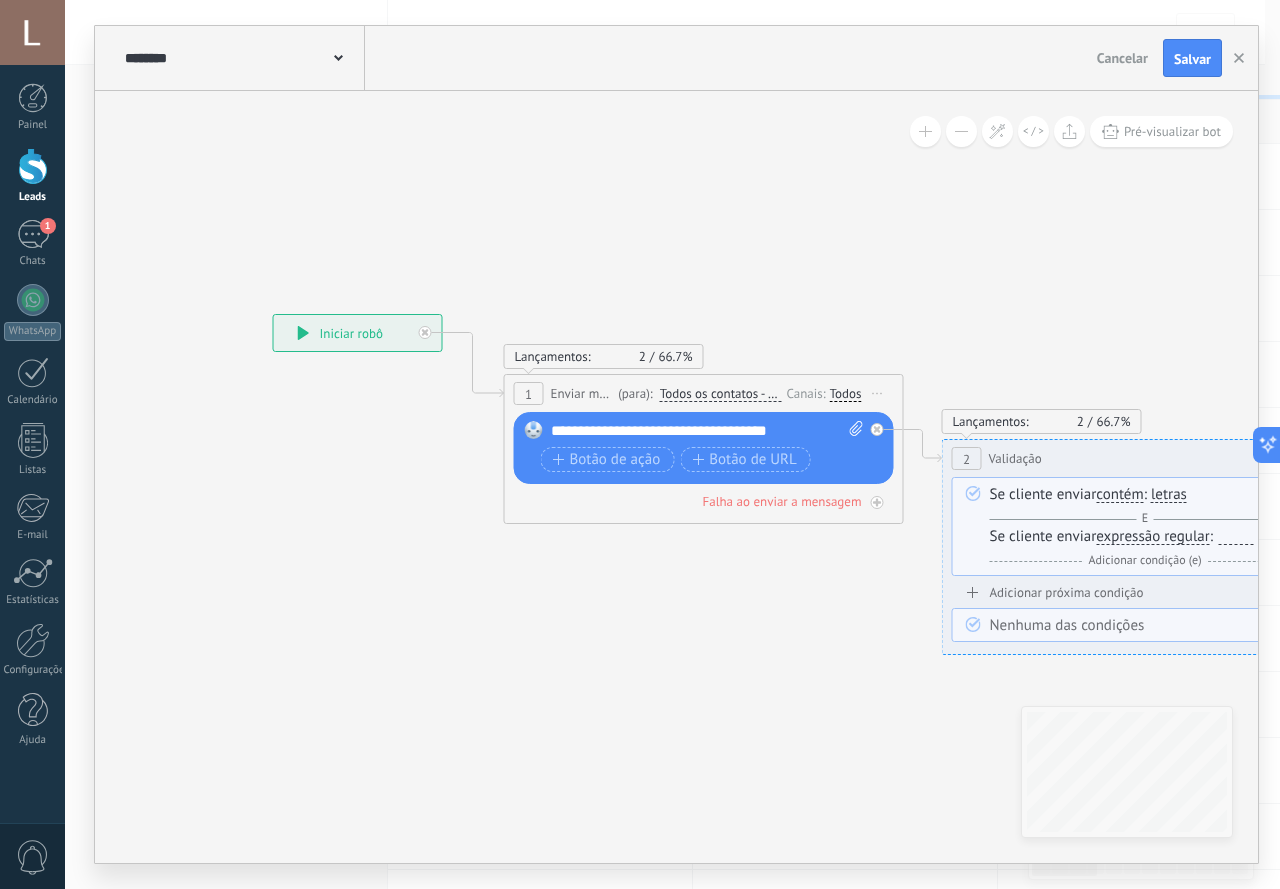click on "**********" at bounding box center [358, 333] 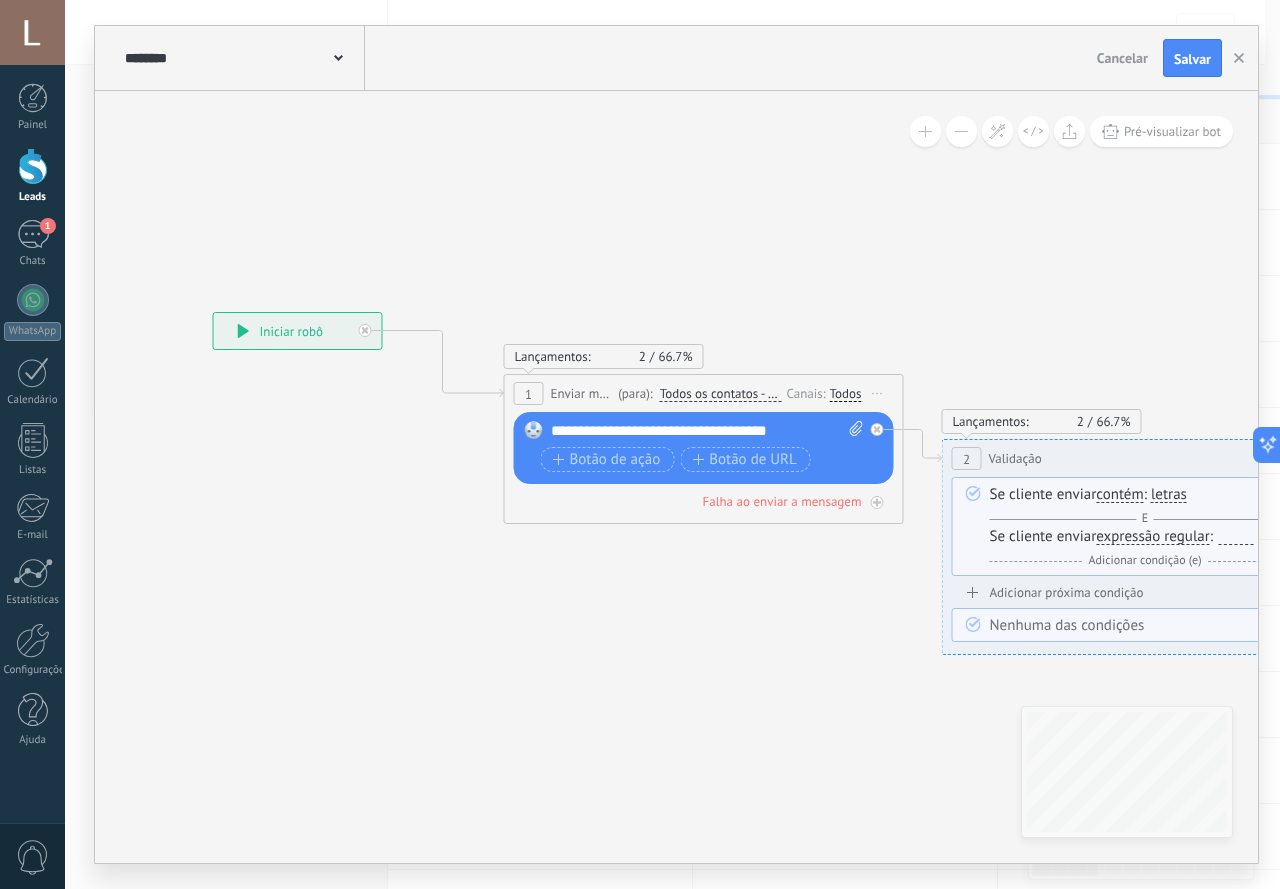 drag, startPoint x: 368, startPoint y: 337, endPoint x: 308, endPoint y: 335, distance: 60.033325 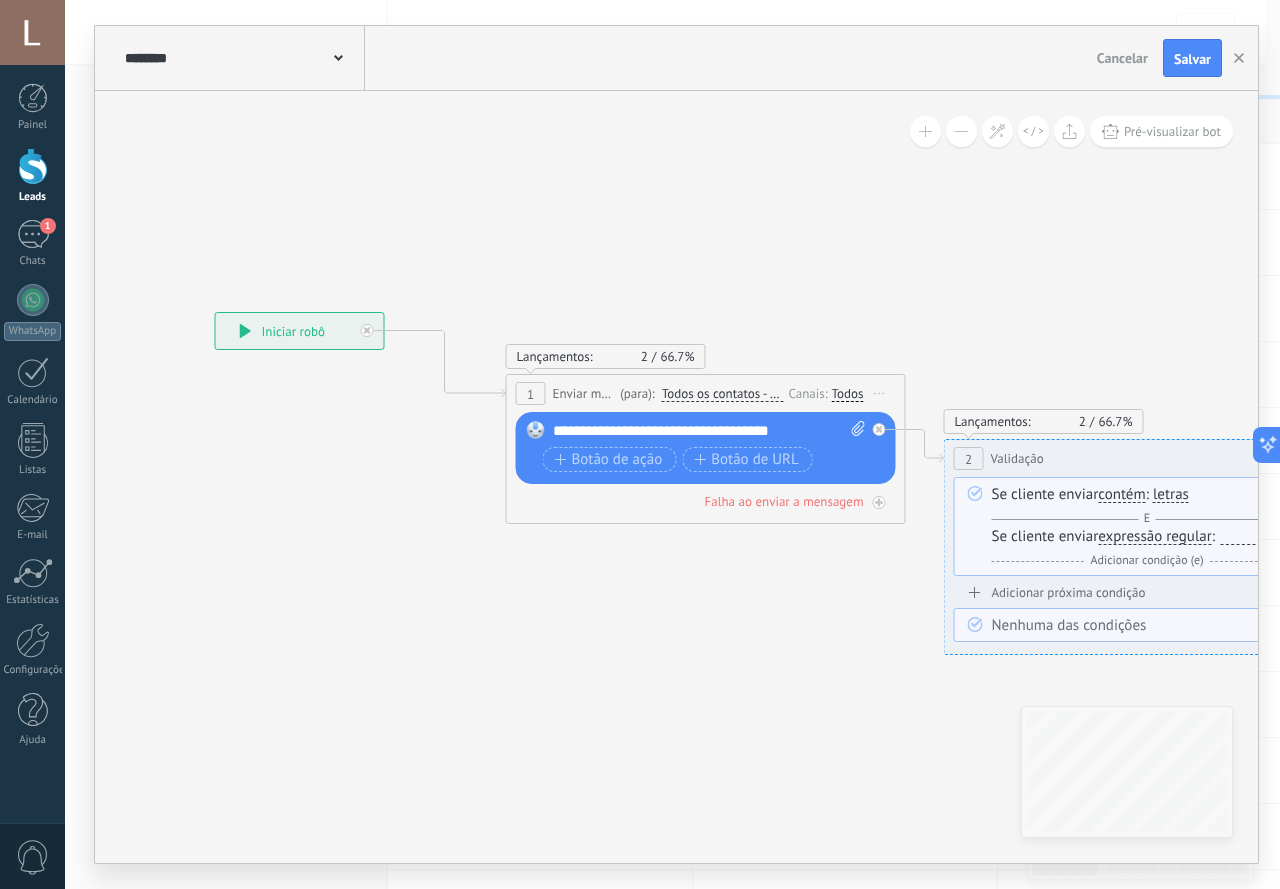 click on "Iniciar pré-visualização aqui
[GEOGRAPHIC_DATA]
Duplicar
Excluir" at bounding box center (880, 393) 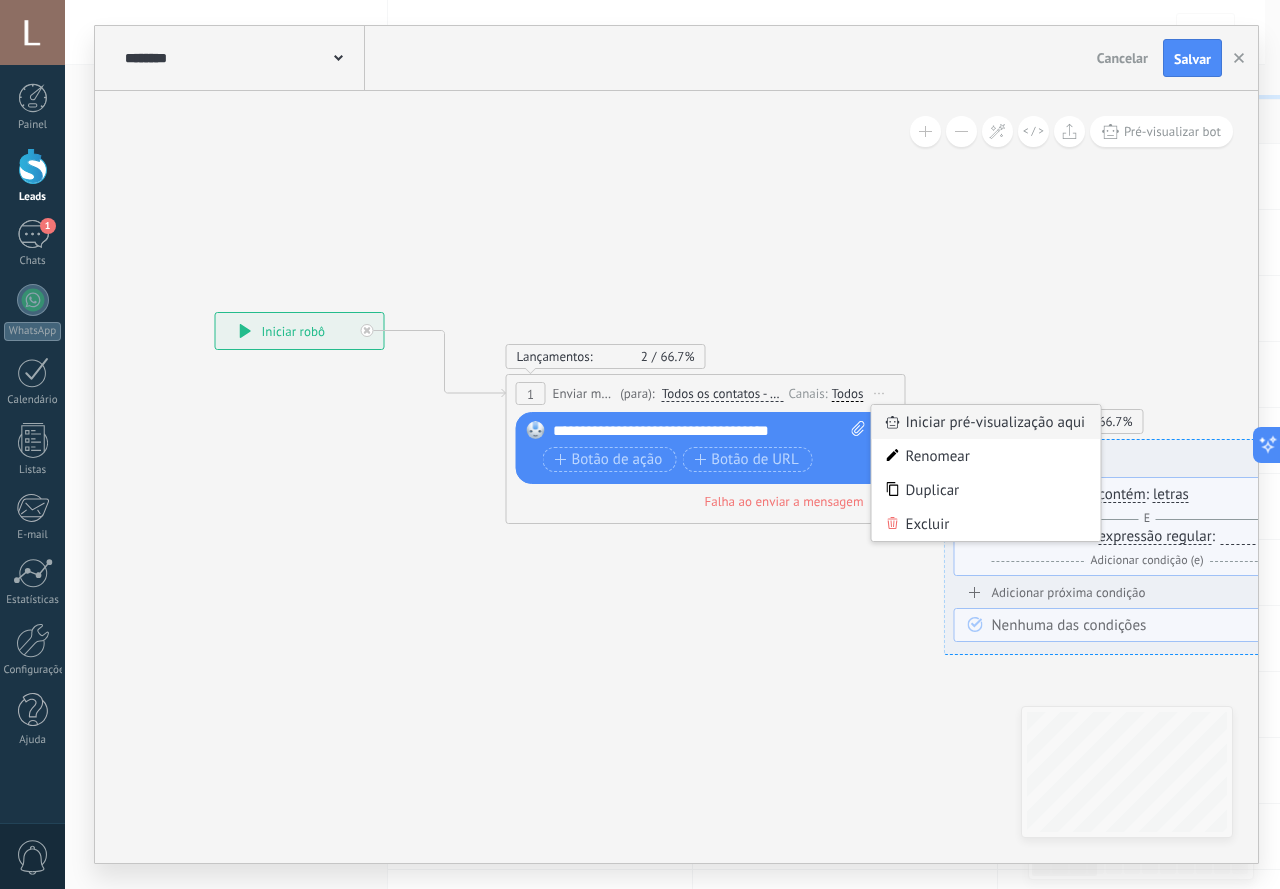 click on "Iniciar pré-visualização aqui" at bounding box center [986, 422] 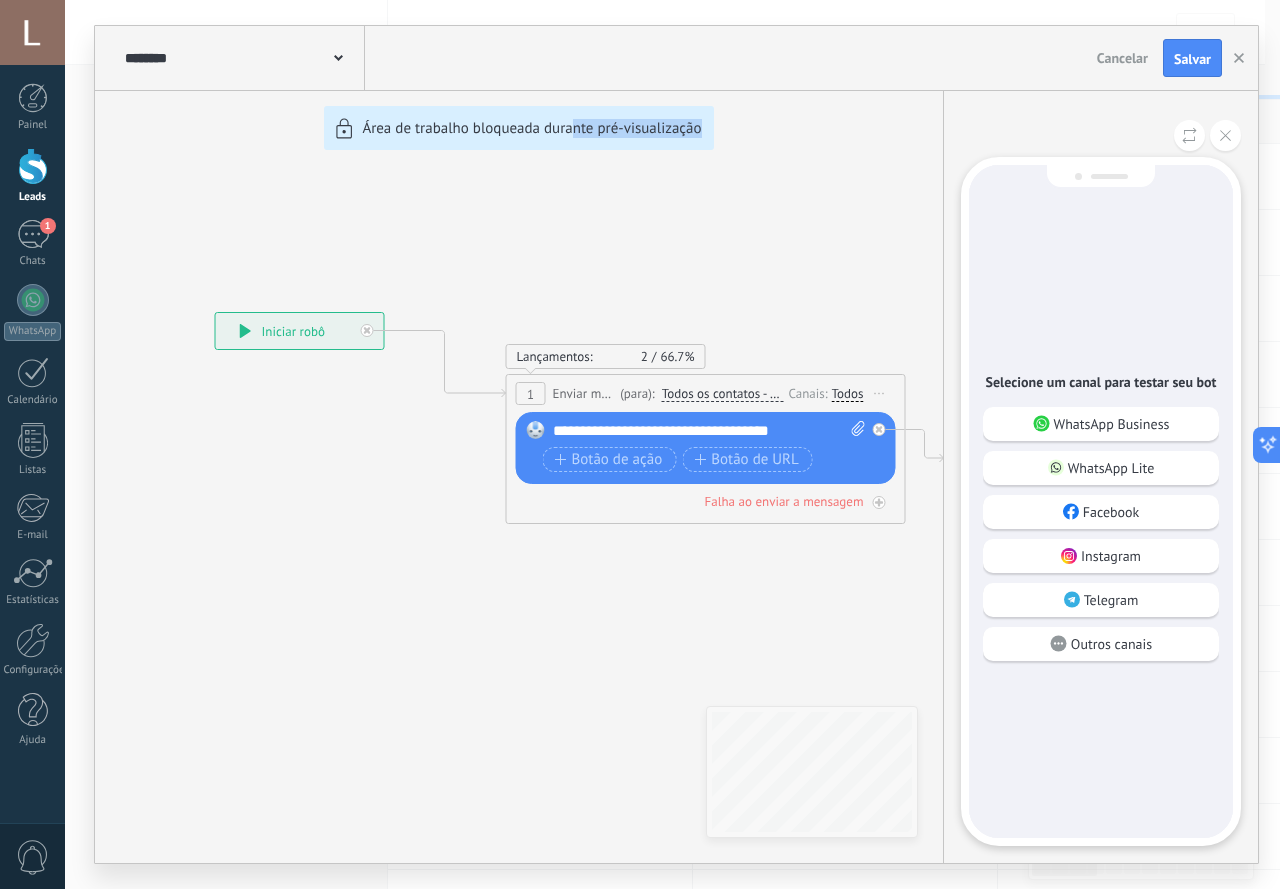 drag, startPoint x: 736, startPoint y: 644, endPoint x: 571, endPoint y: 607, distance: 169.09761 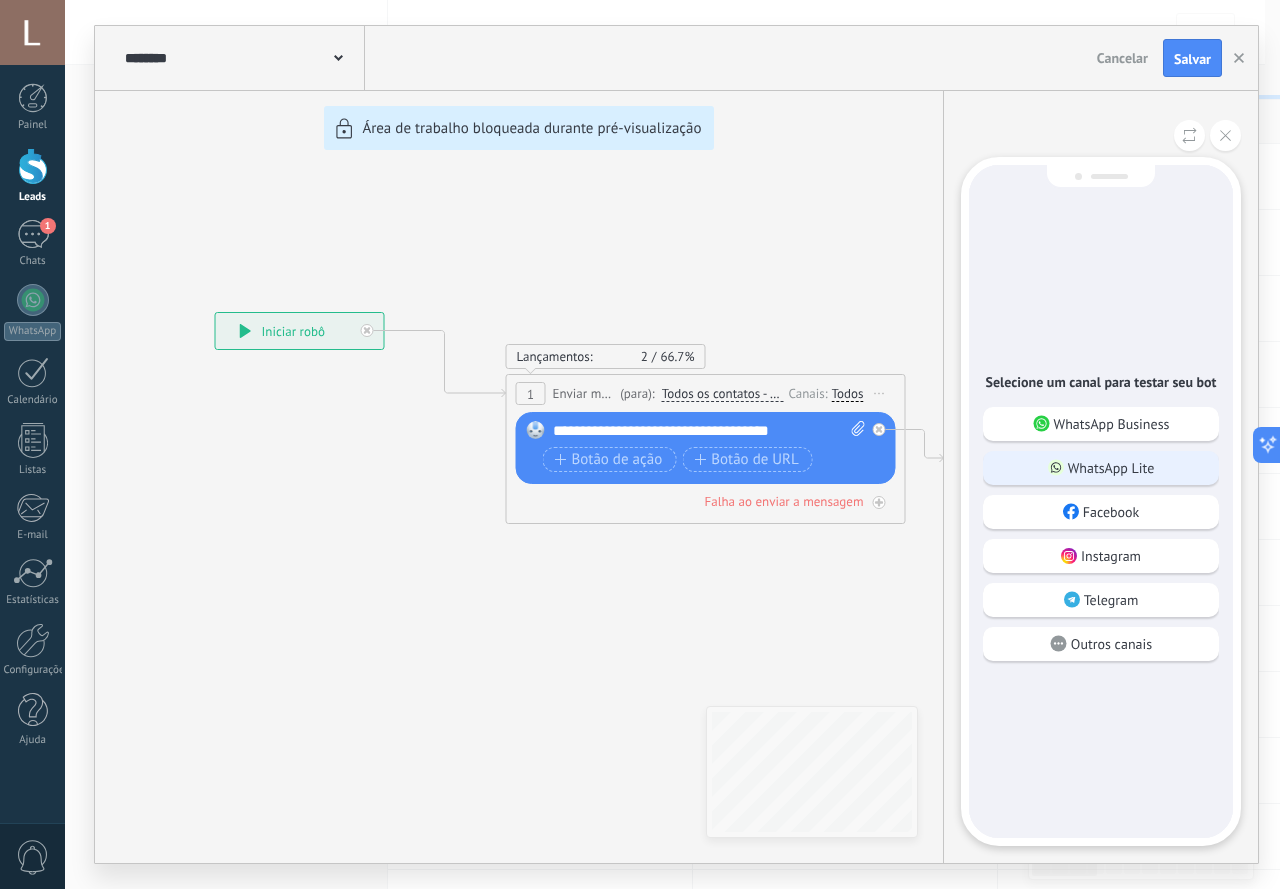 click on "WhatsApp Lite" at bounding box center [1101, 468] 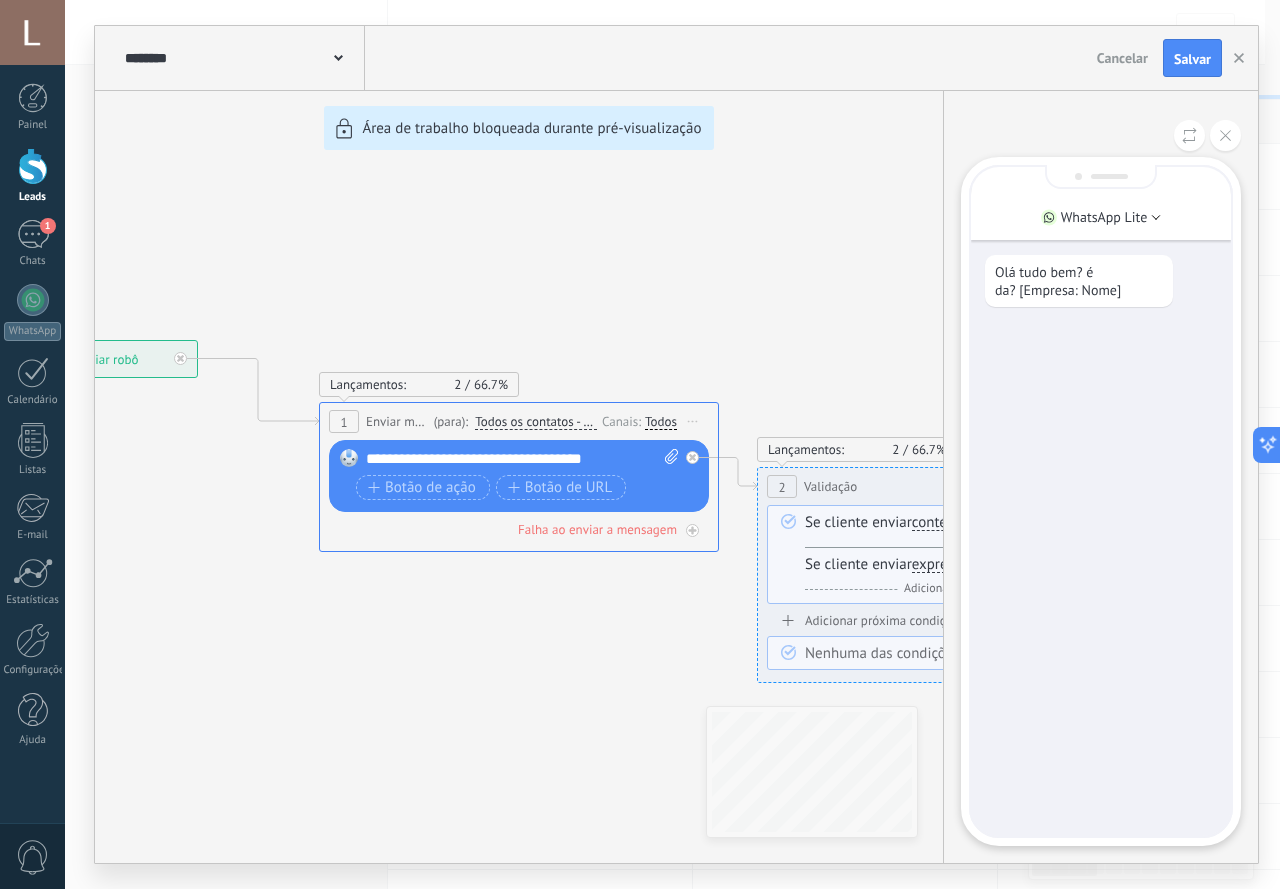 drag, startPoint x: 856, startPoint y: 570, endPoint x: 671, endPoint y: 544, distance: 186.8181 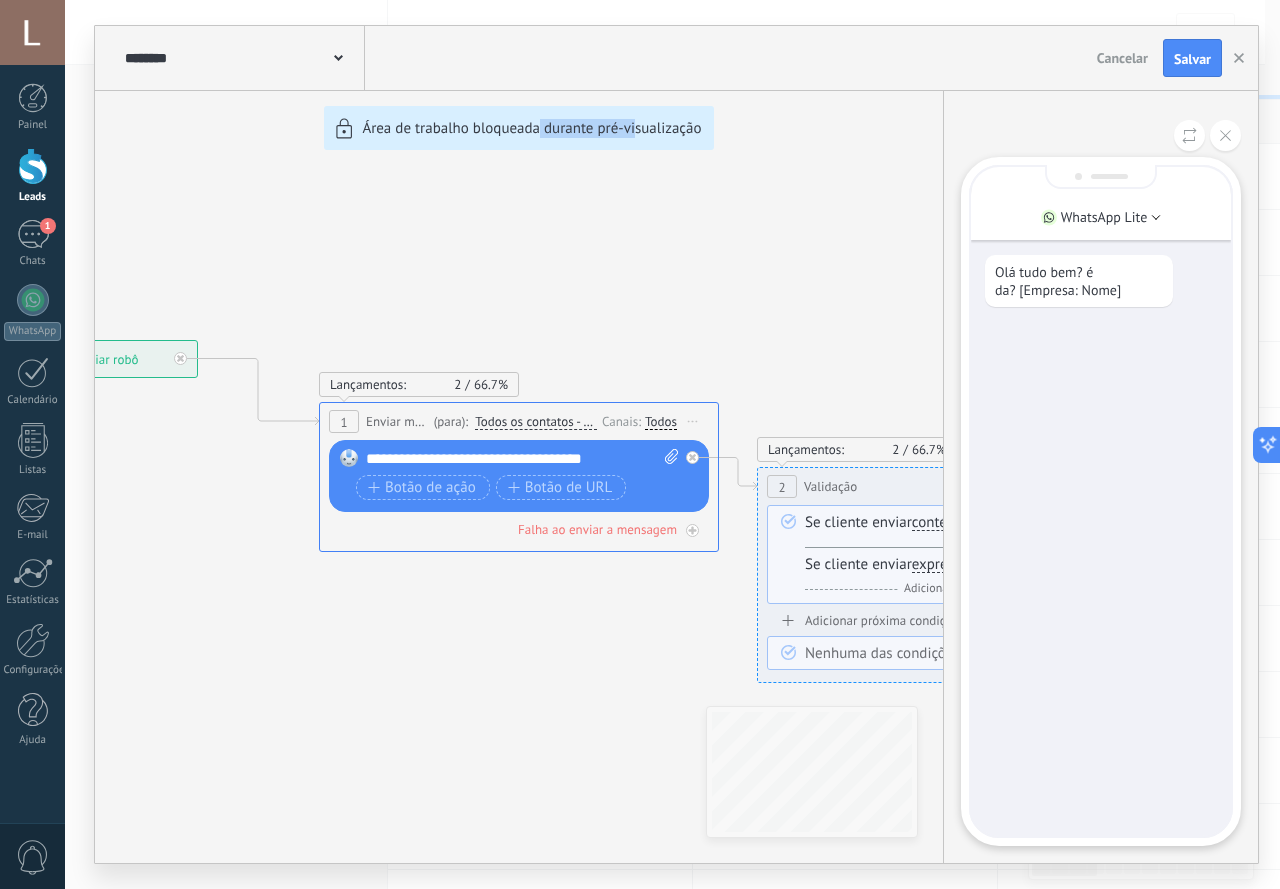 drag, startPoint x: 635, startPoint y: 636, endPoint x: 571, endPoint y: 613, distance: 68.007355 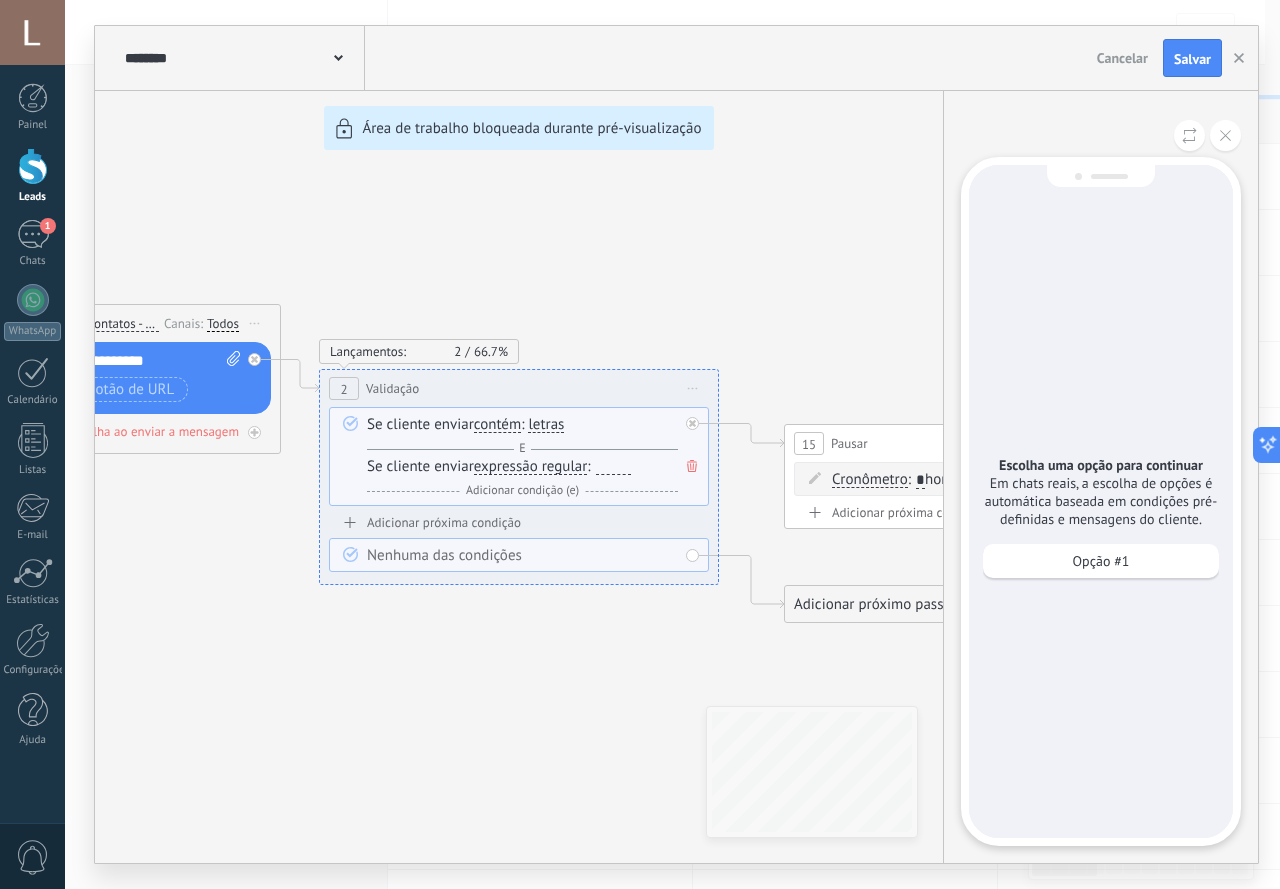 drag, startPoint x: 783, startPoint y: 757, endPoint x: 765, endPoint y: 753, distance: 18.439089 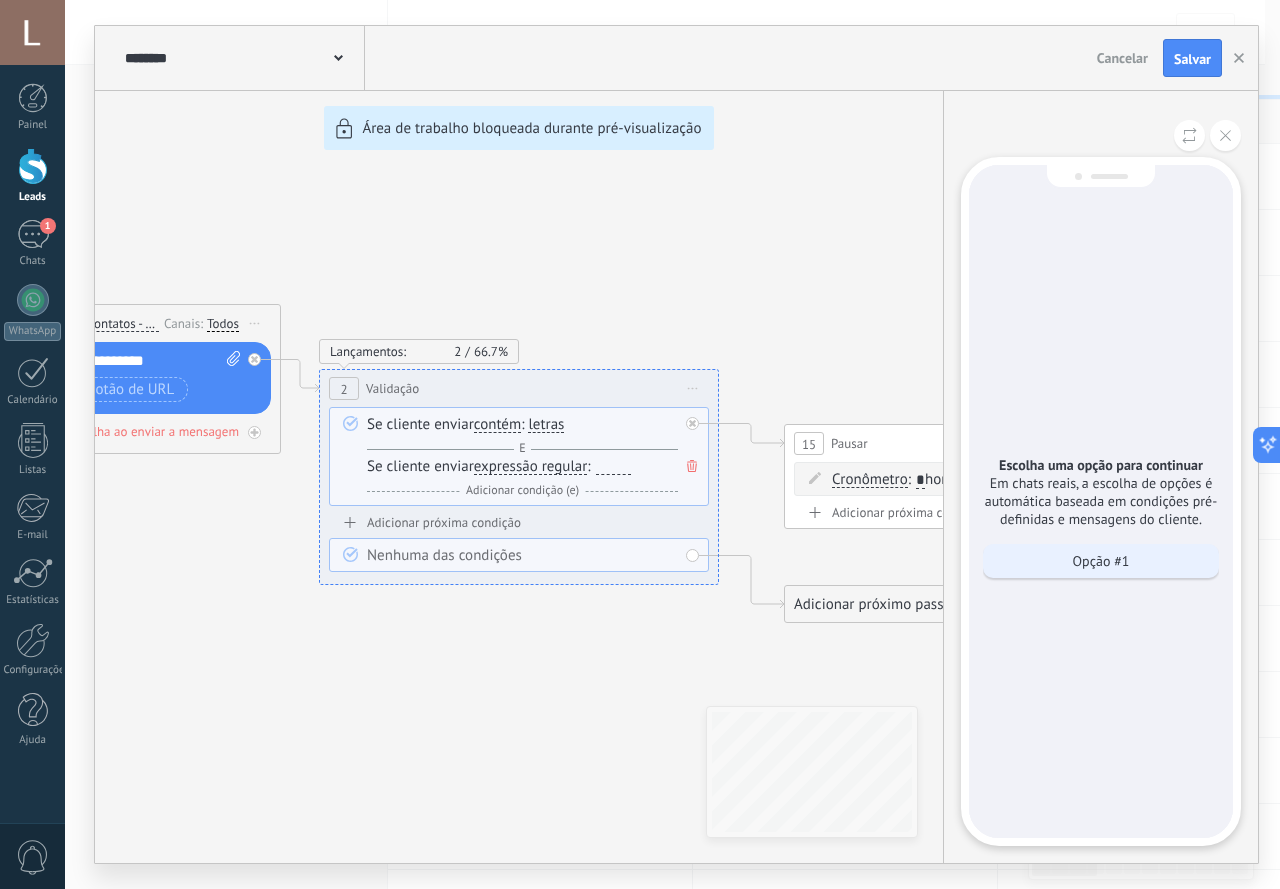 click on "Opção #1" at bounding box center (1101, 561) 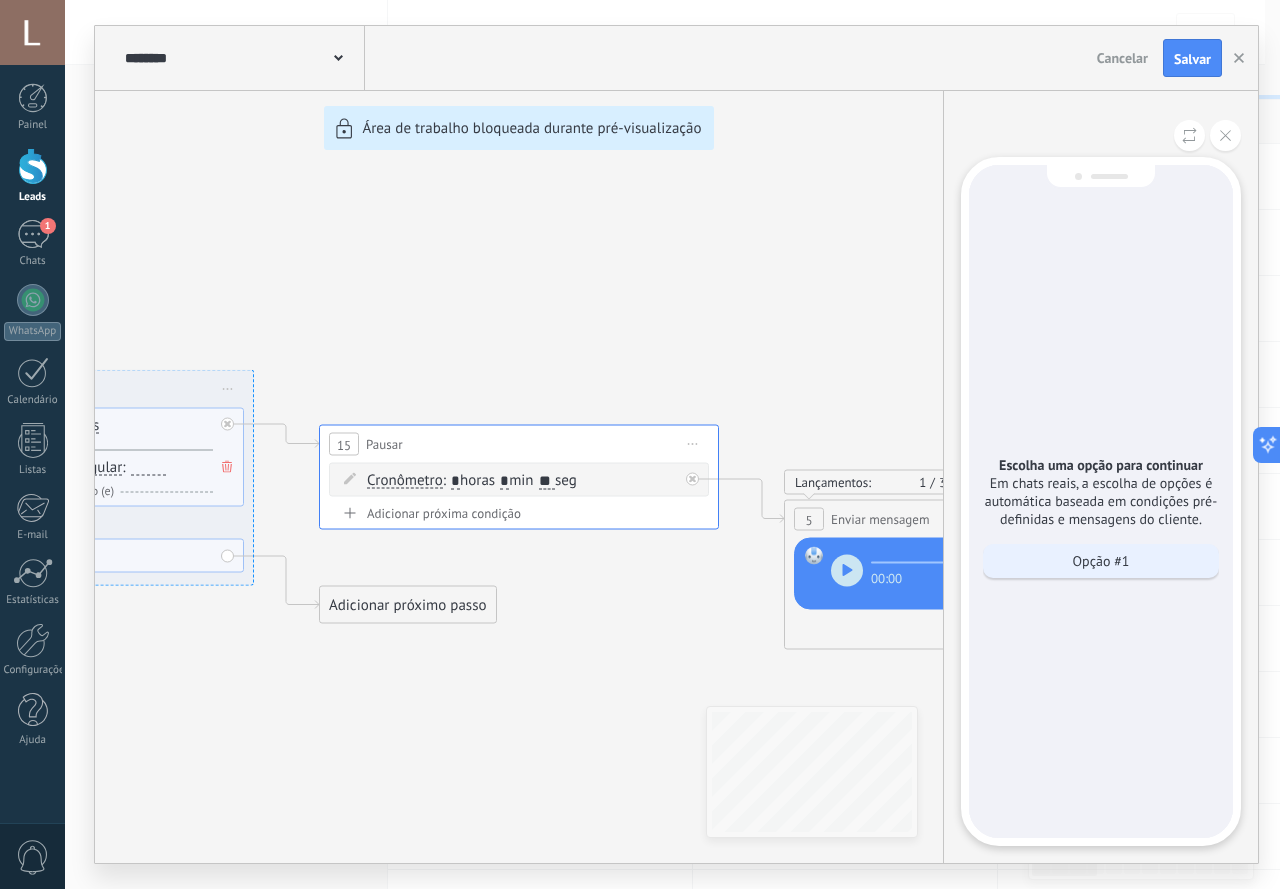 click on "Opção #1" at bounding box center (1101, 561) 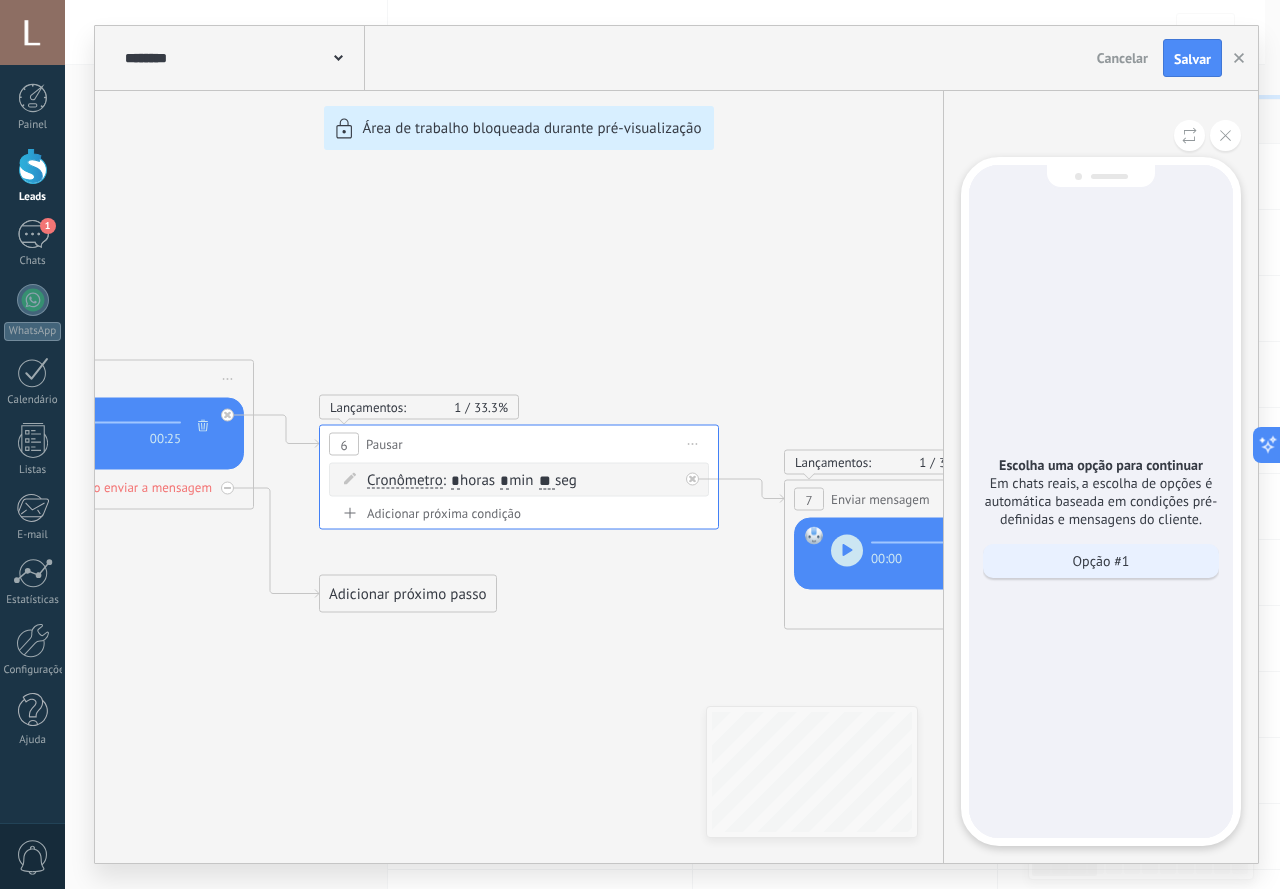 click on "Opção #1" at bounding box center [1101, 561] 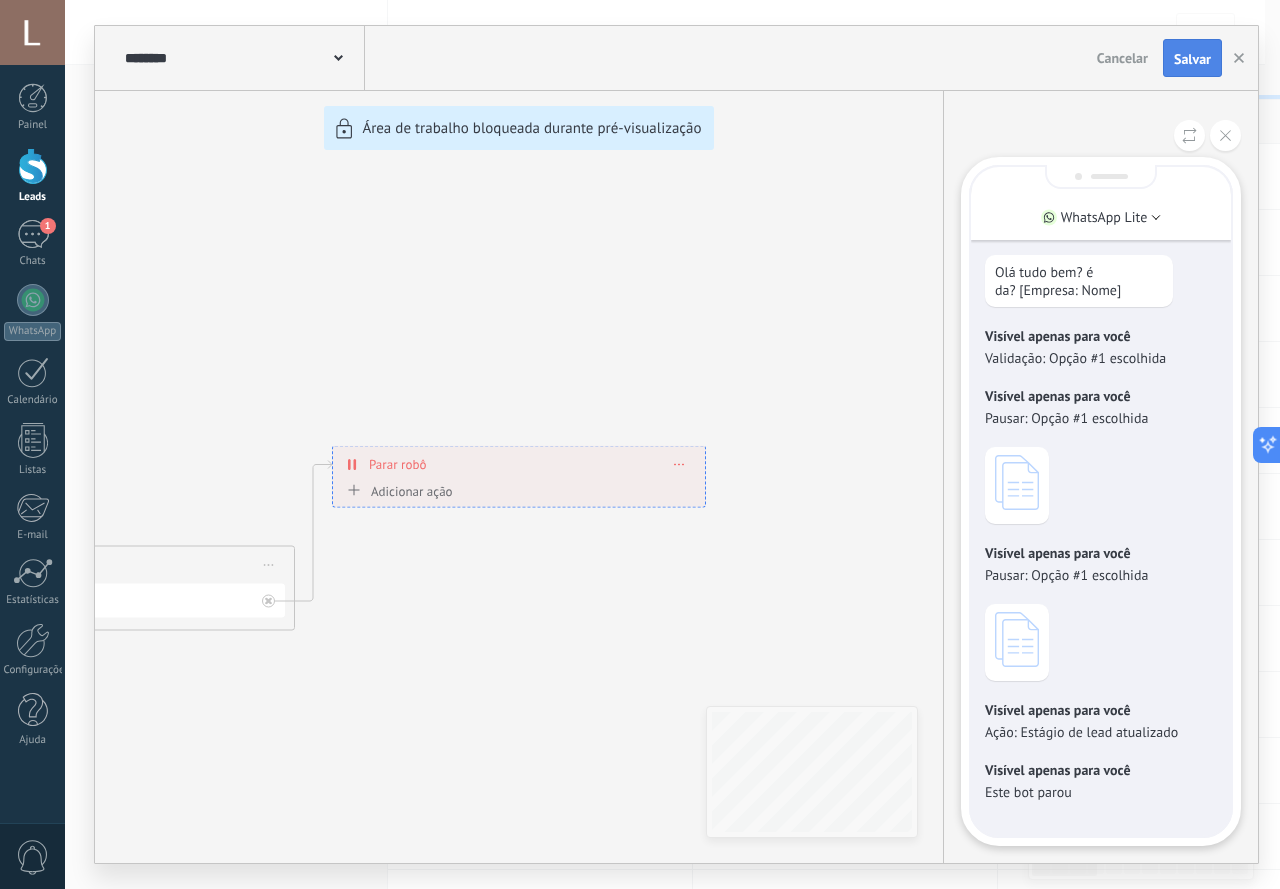 click on "Salvar" at bounding box center (1192, 59) 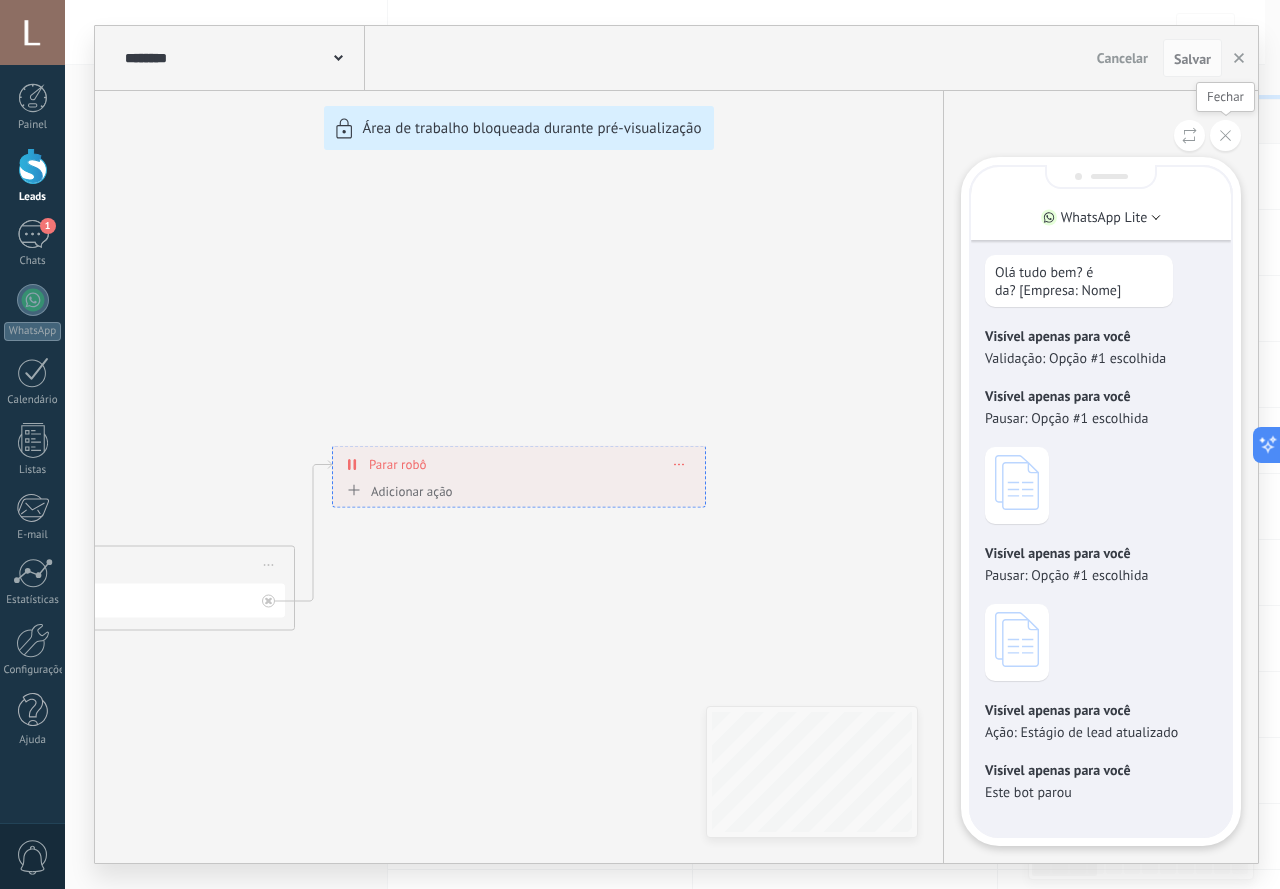 click 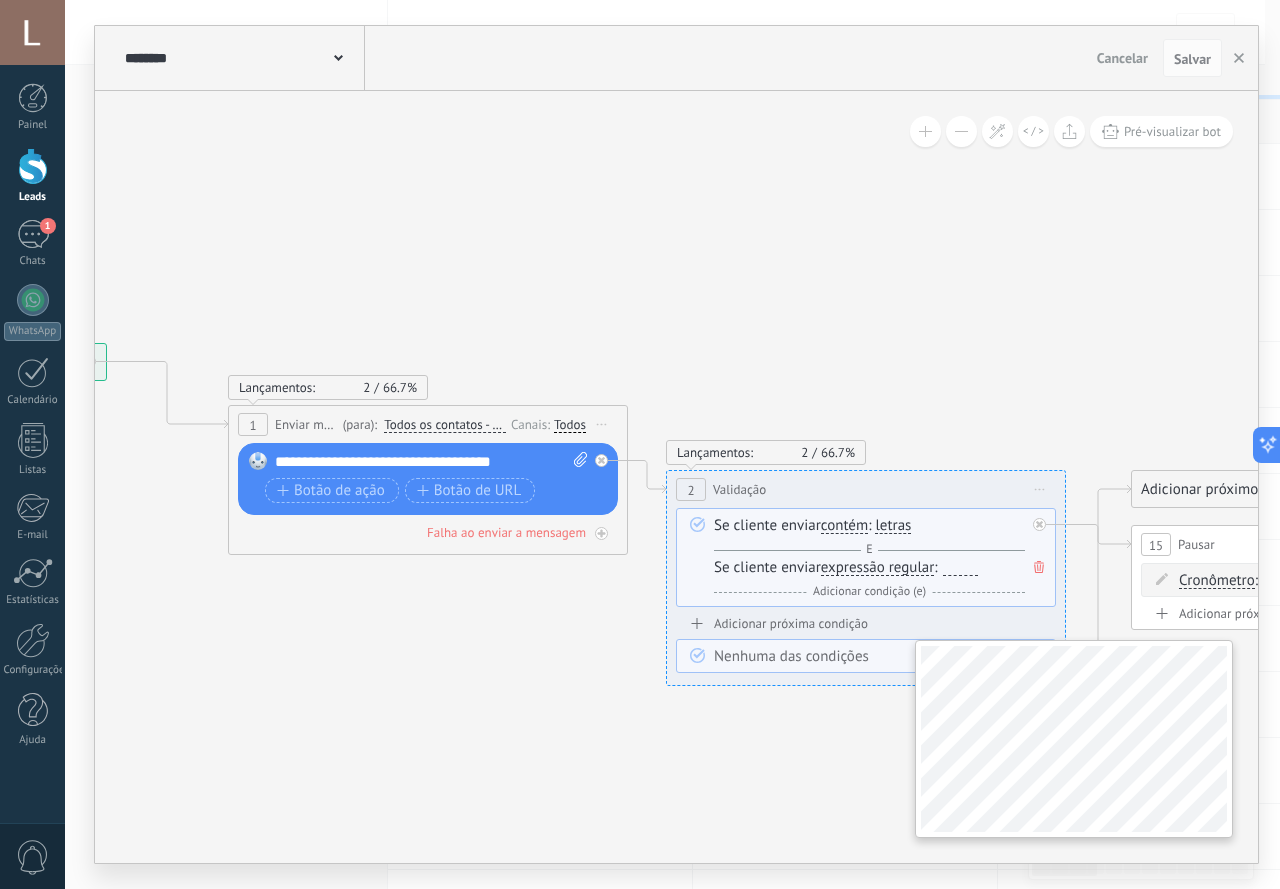 click on "**********" at bounding box center (676, 477) 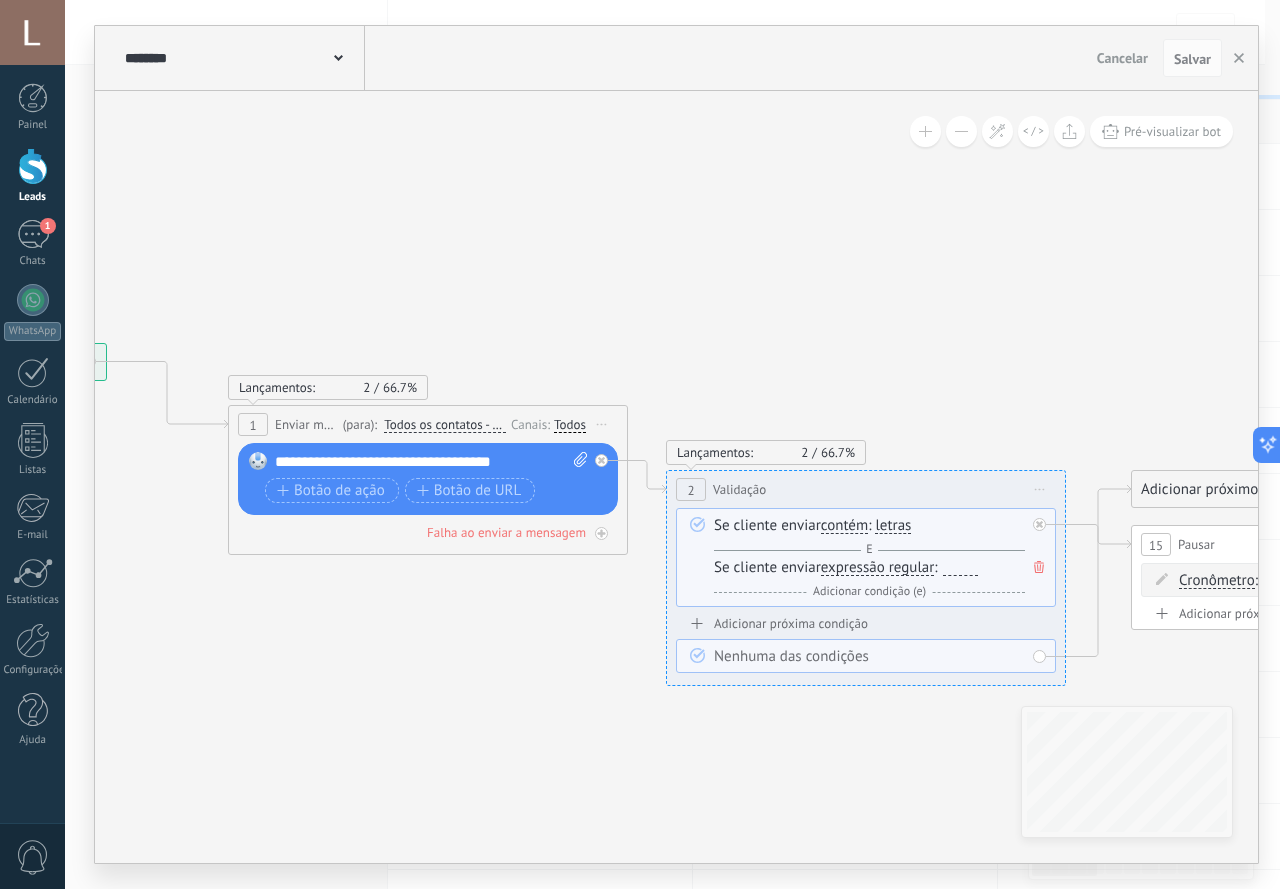 click 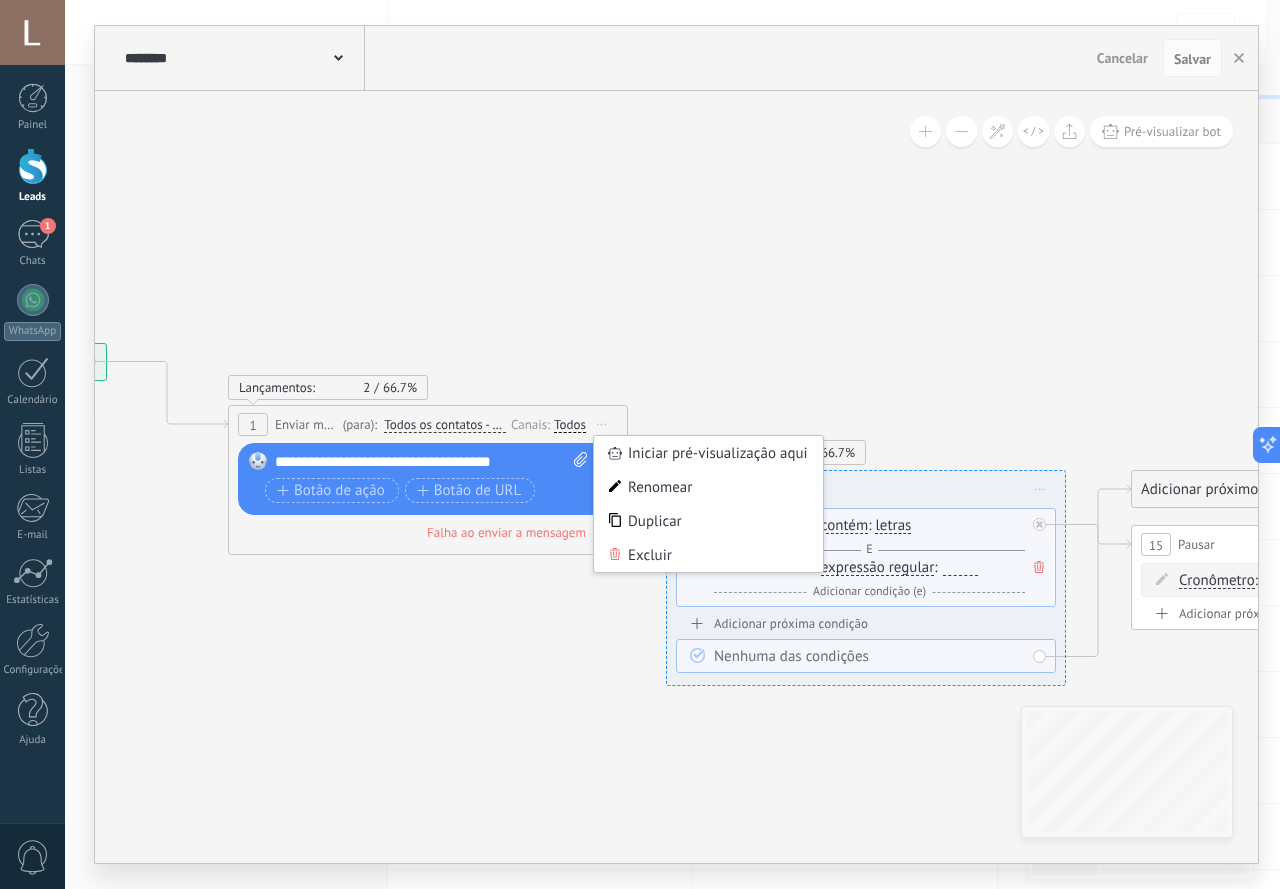 click on "**********" at bounding box center [431, 462] 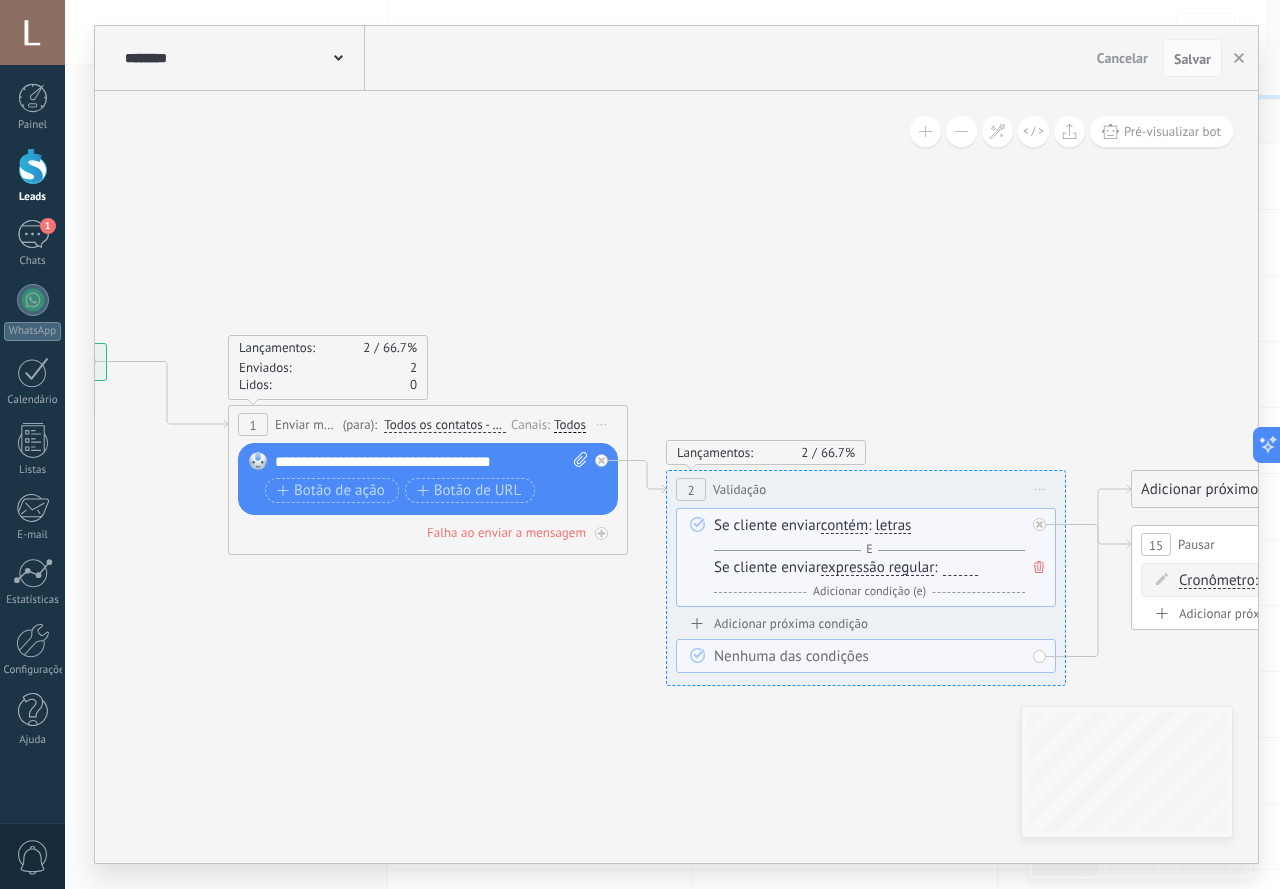 click on "**********" at bounding box center (431, 462) 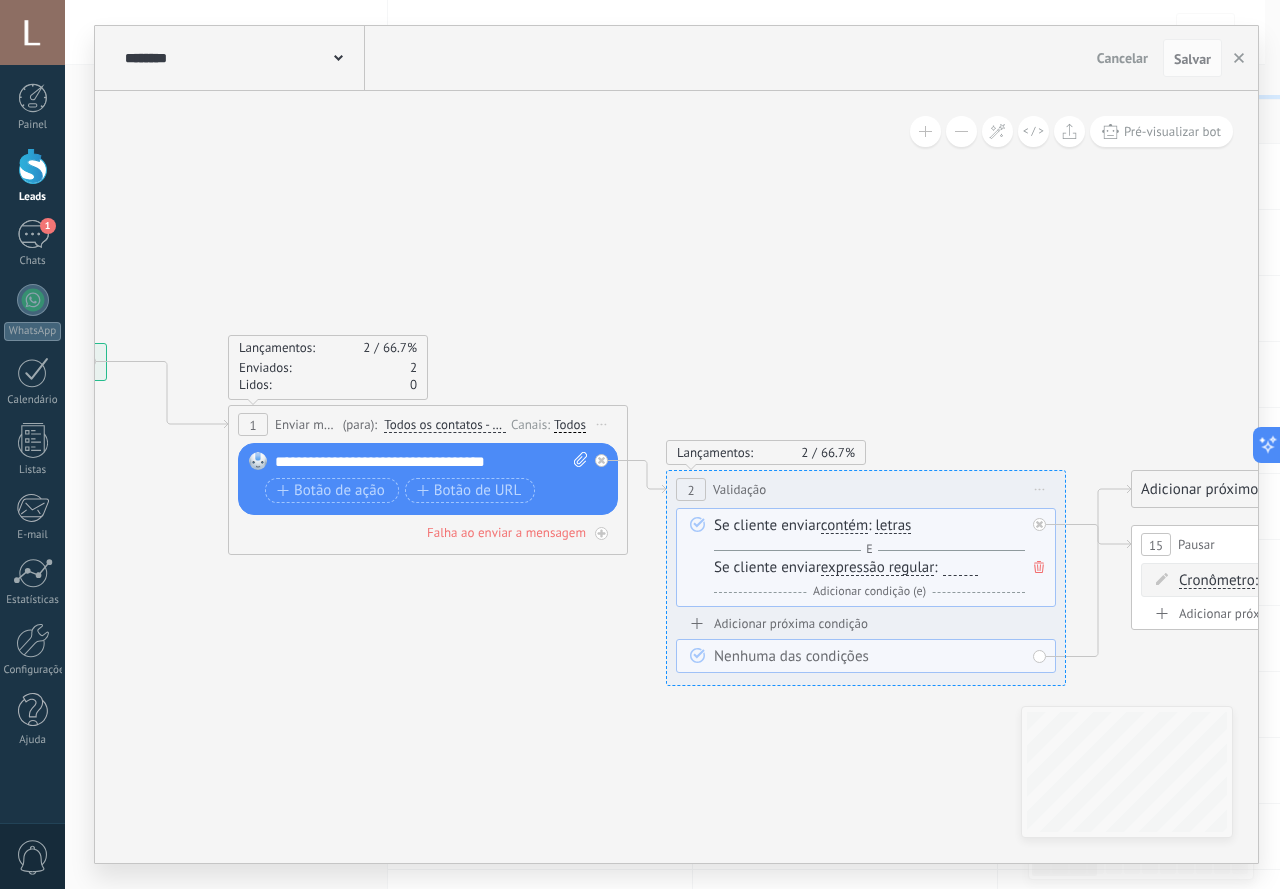 click at bounding box center (577, 462) 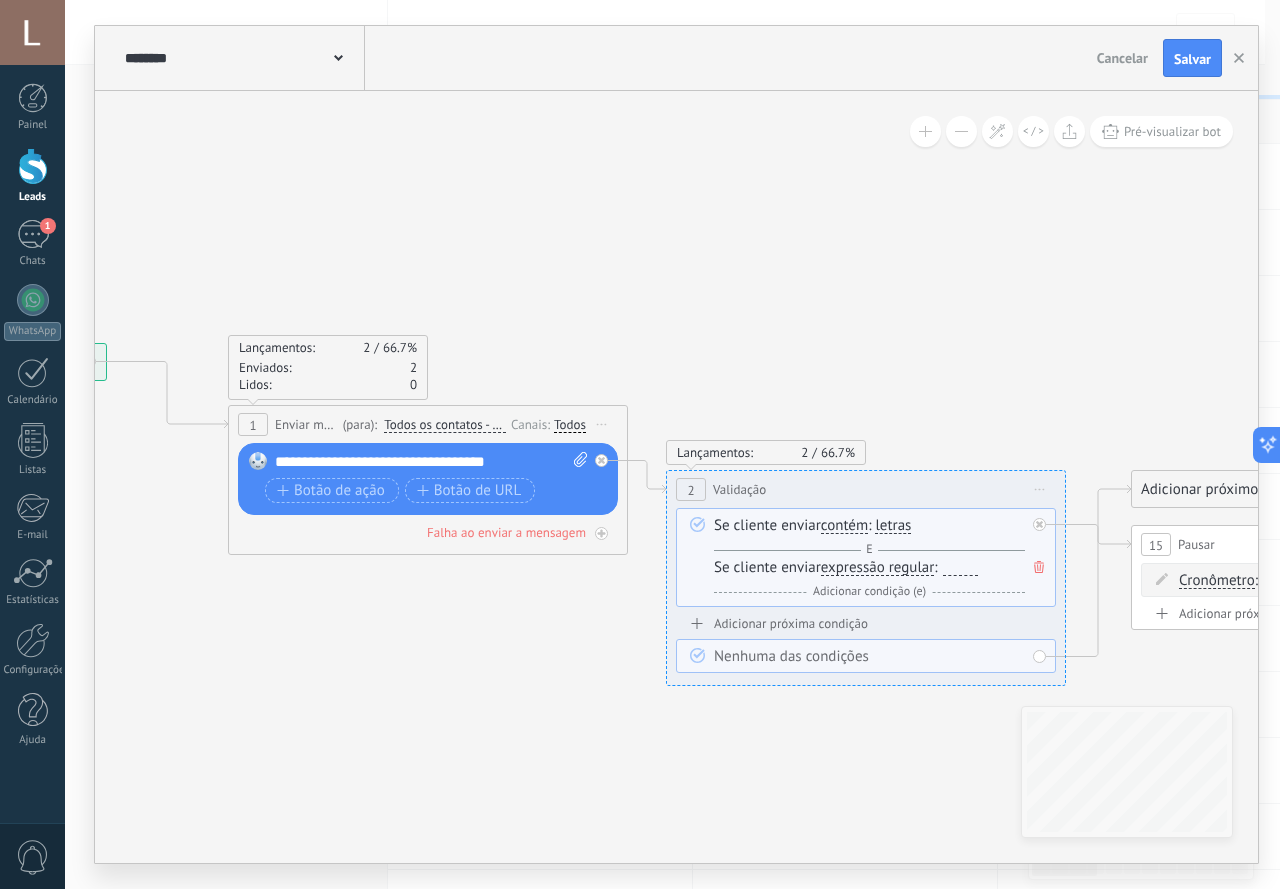 click on "Substituir
Remover
Converter para mensagem de voz
Arraste a imagem aqui para anexá-la.
Adicionar imagem
Upload
Arraste e solte
Arquivo não encontrado
Inserir mensagem do robô..." at bounding box center [428, 479] 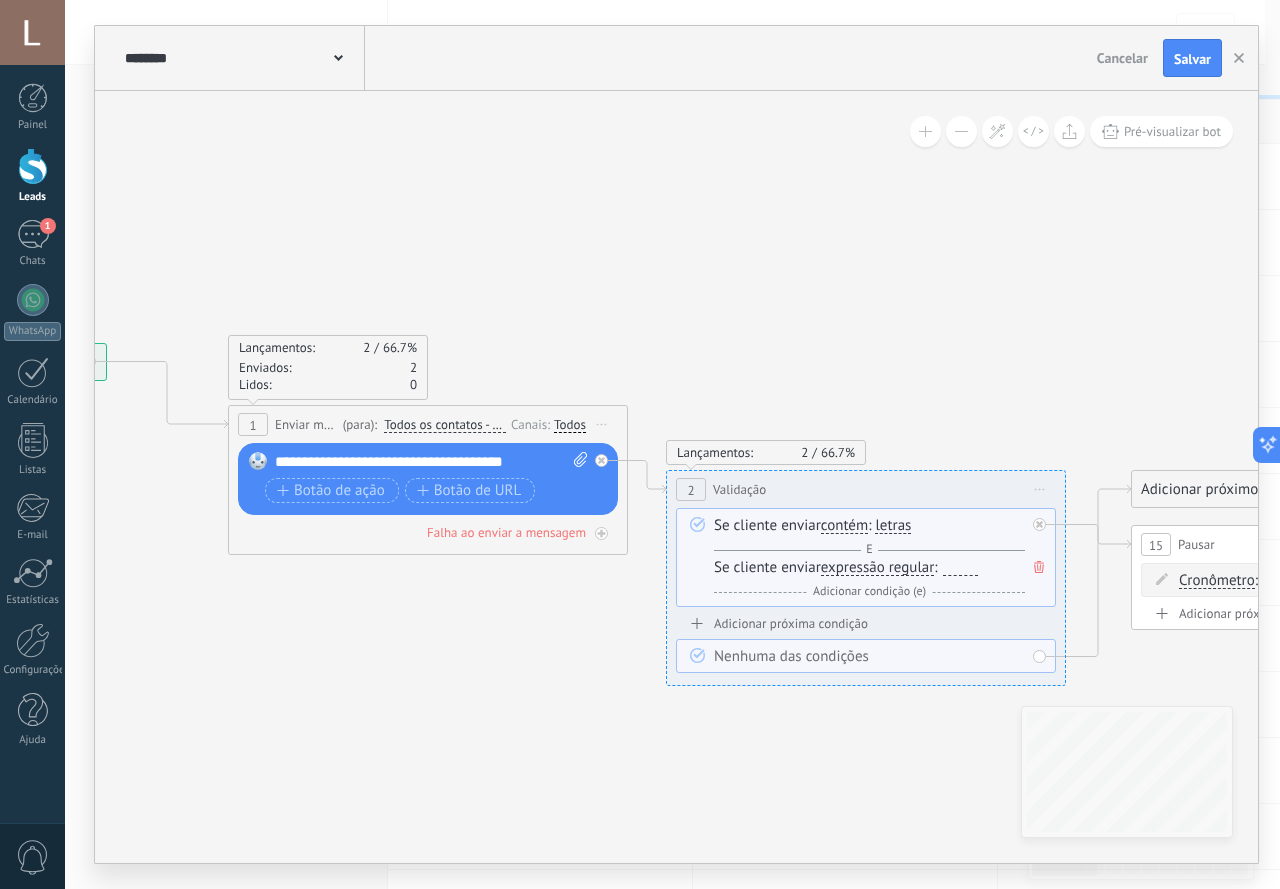 click 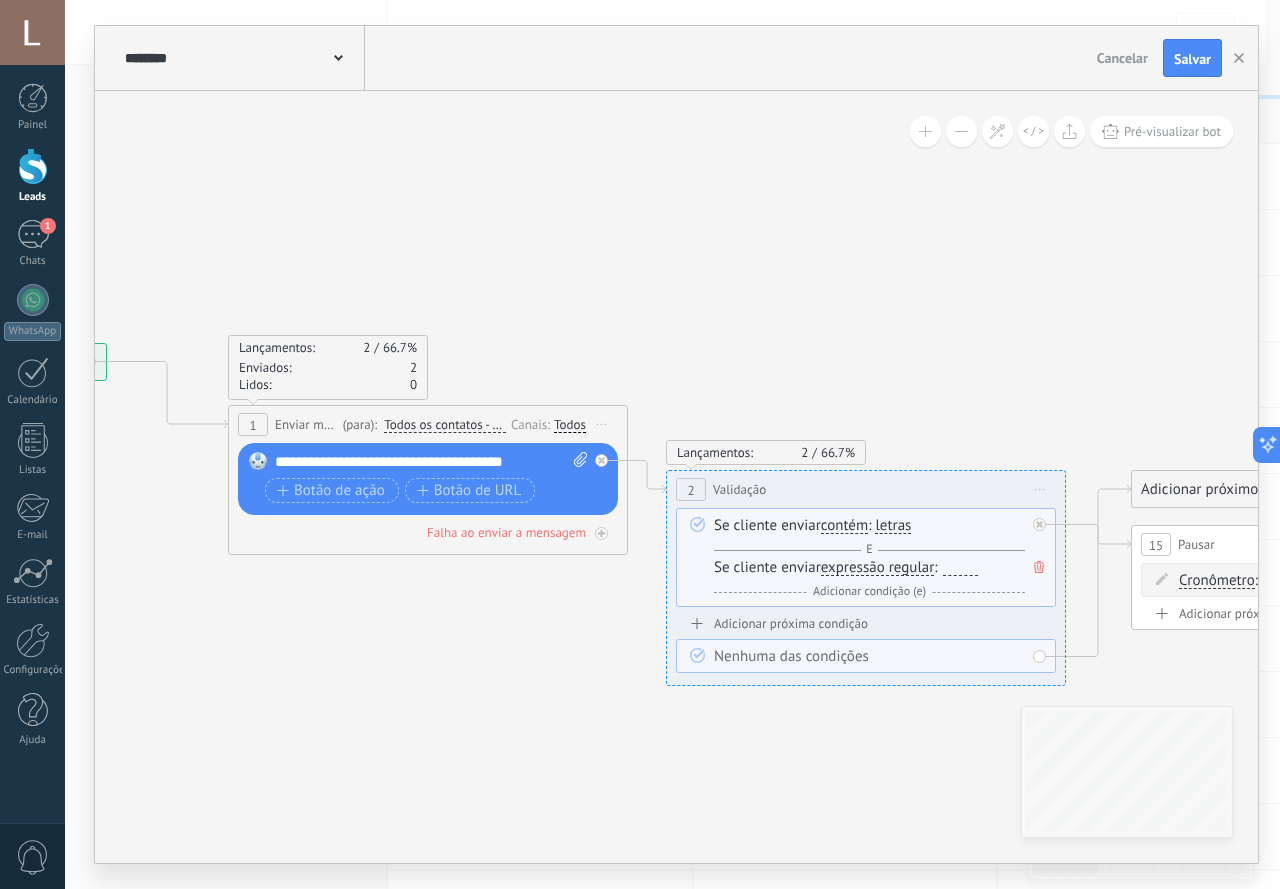 drag, startPoint x: 599, startPoint y: 651, endPoint x: 442, endPoint y: 567, distance: 178.05898 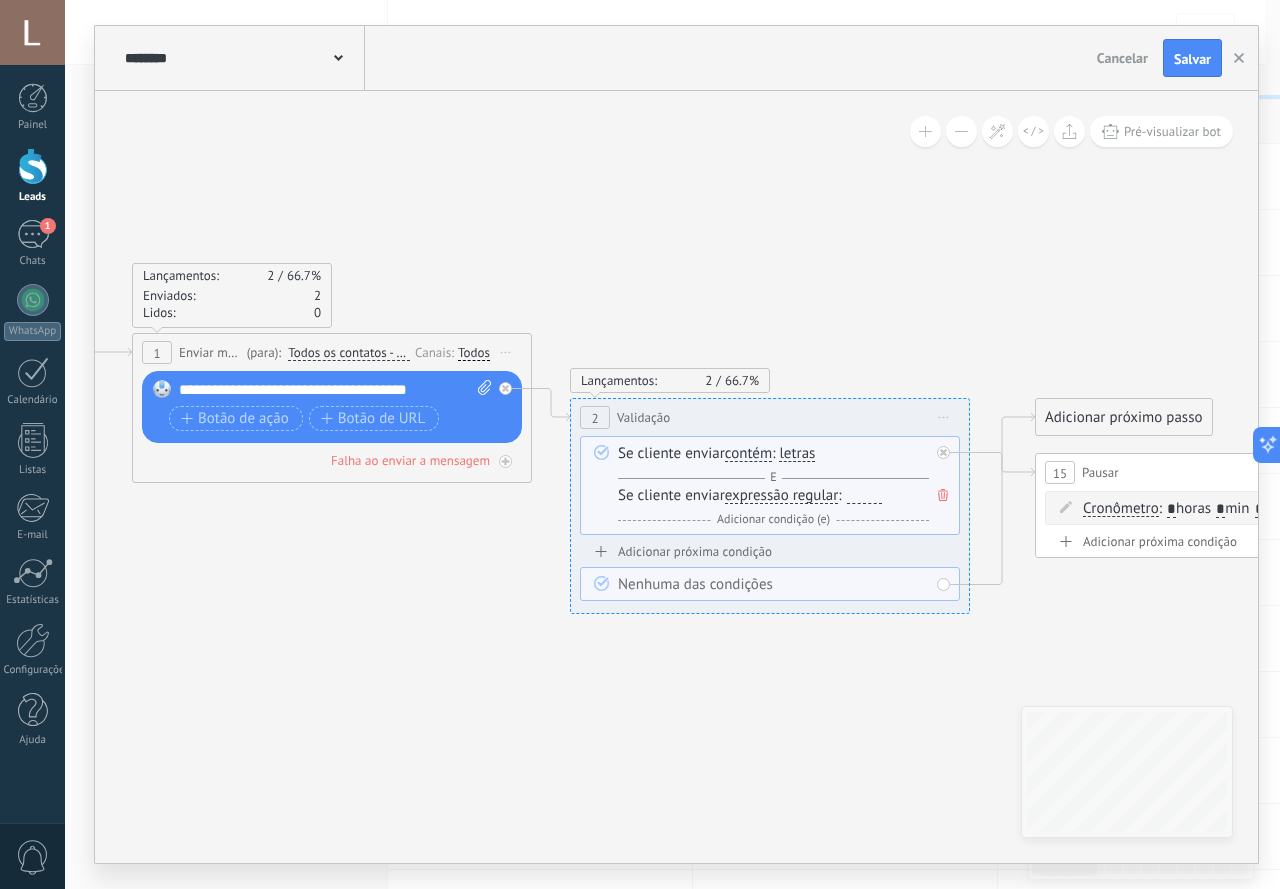 click on "**********" at bounding box center (335, 390) 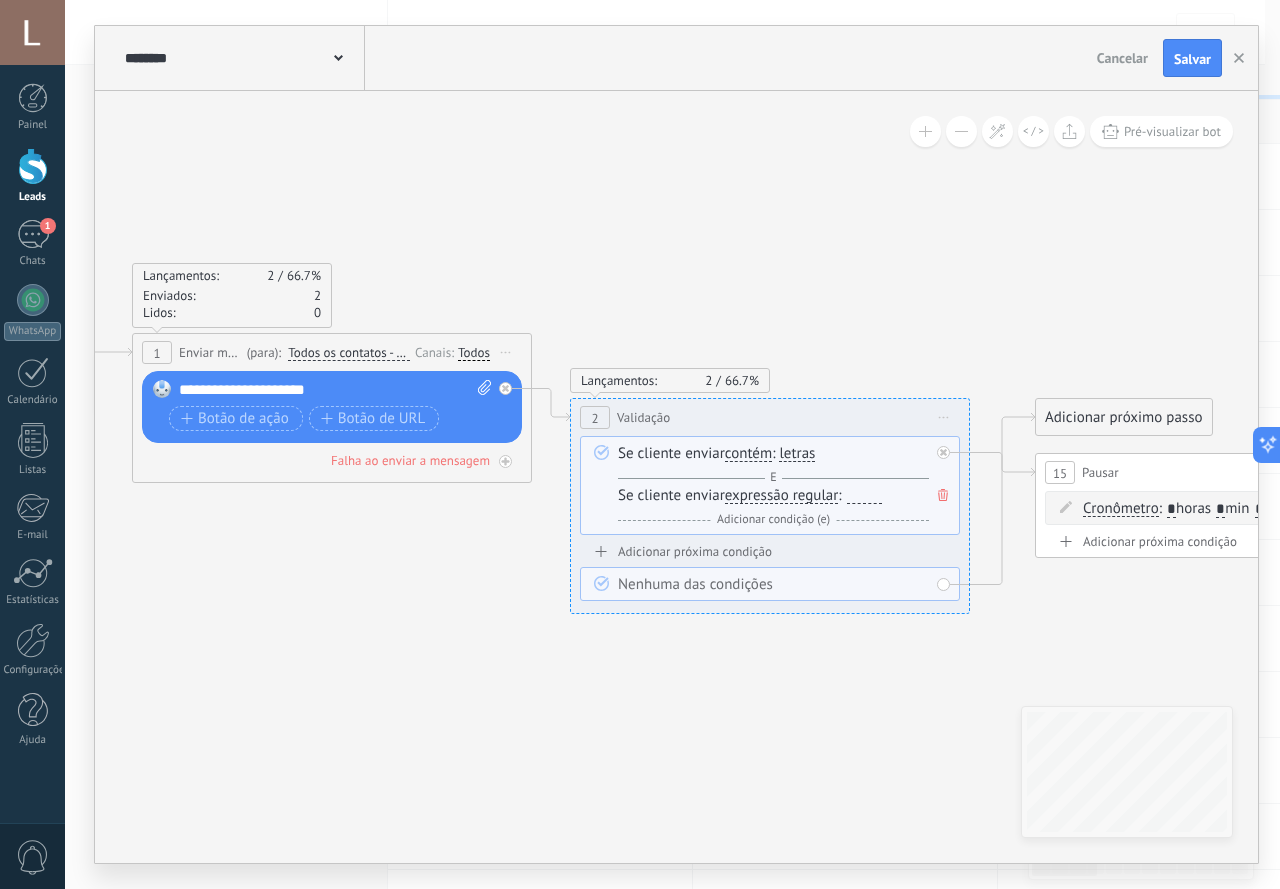 click on "**********" at bounding box center [335, 390] 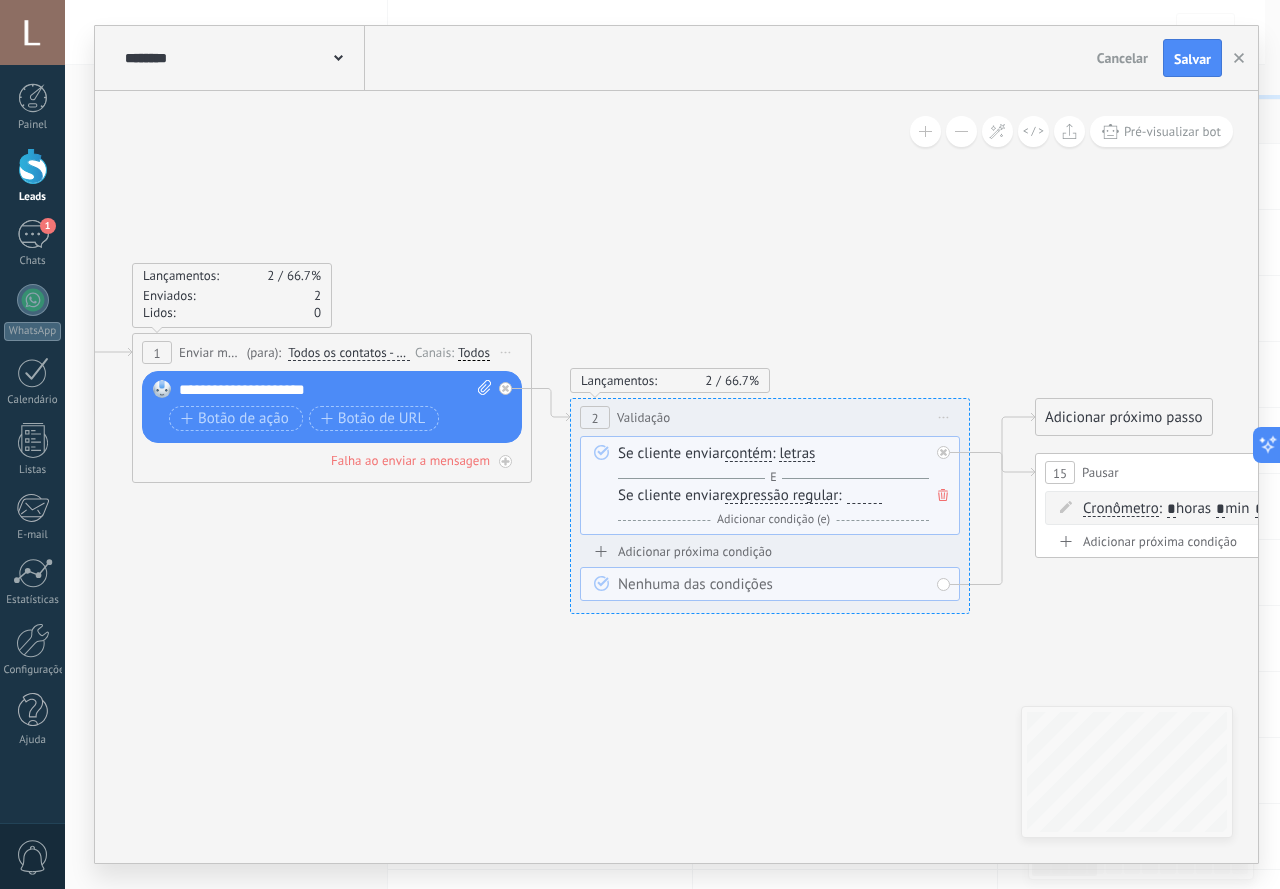 click on "**********" at bounding box center [335, 390] 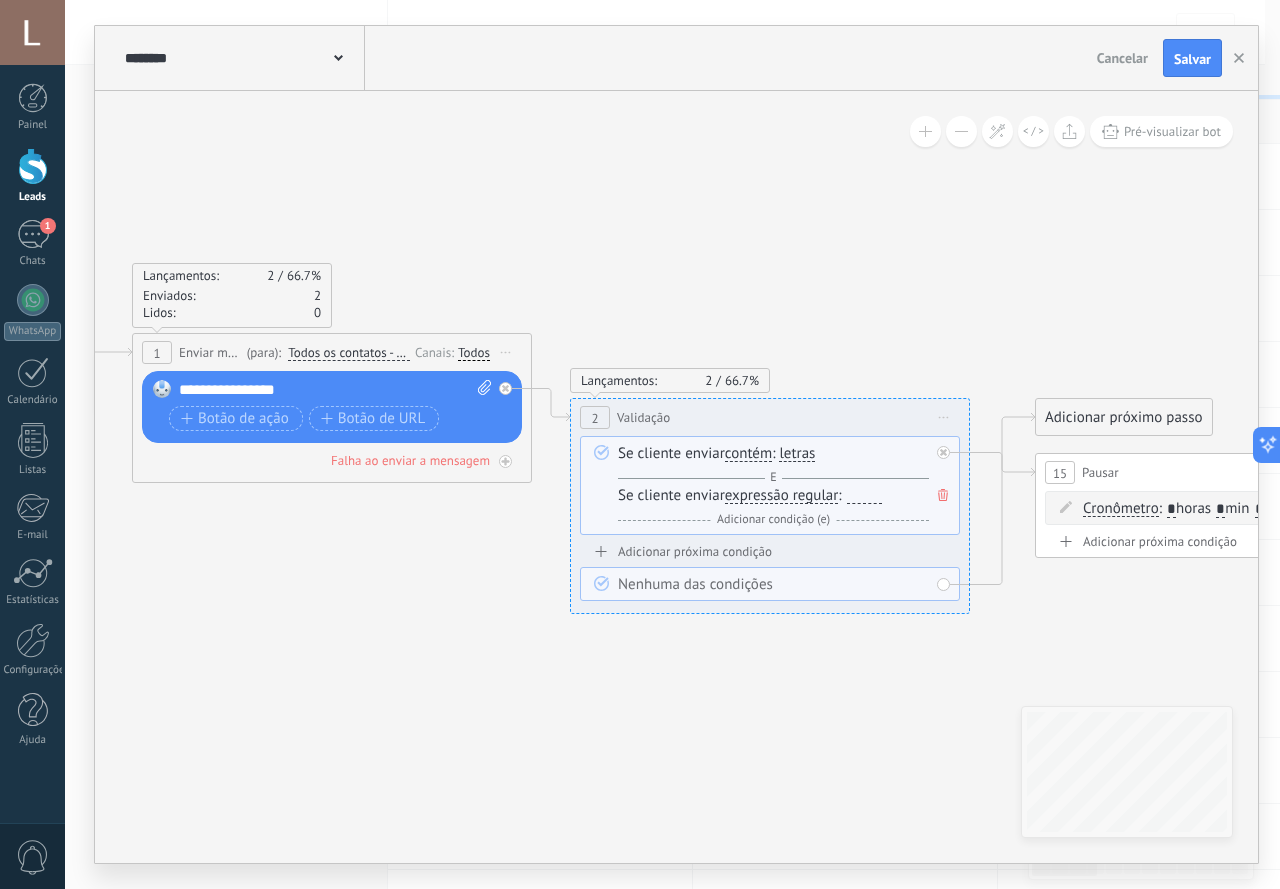 click on "**********" at bounding box center [335, 390] 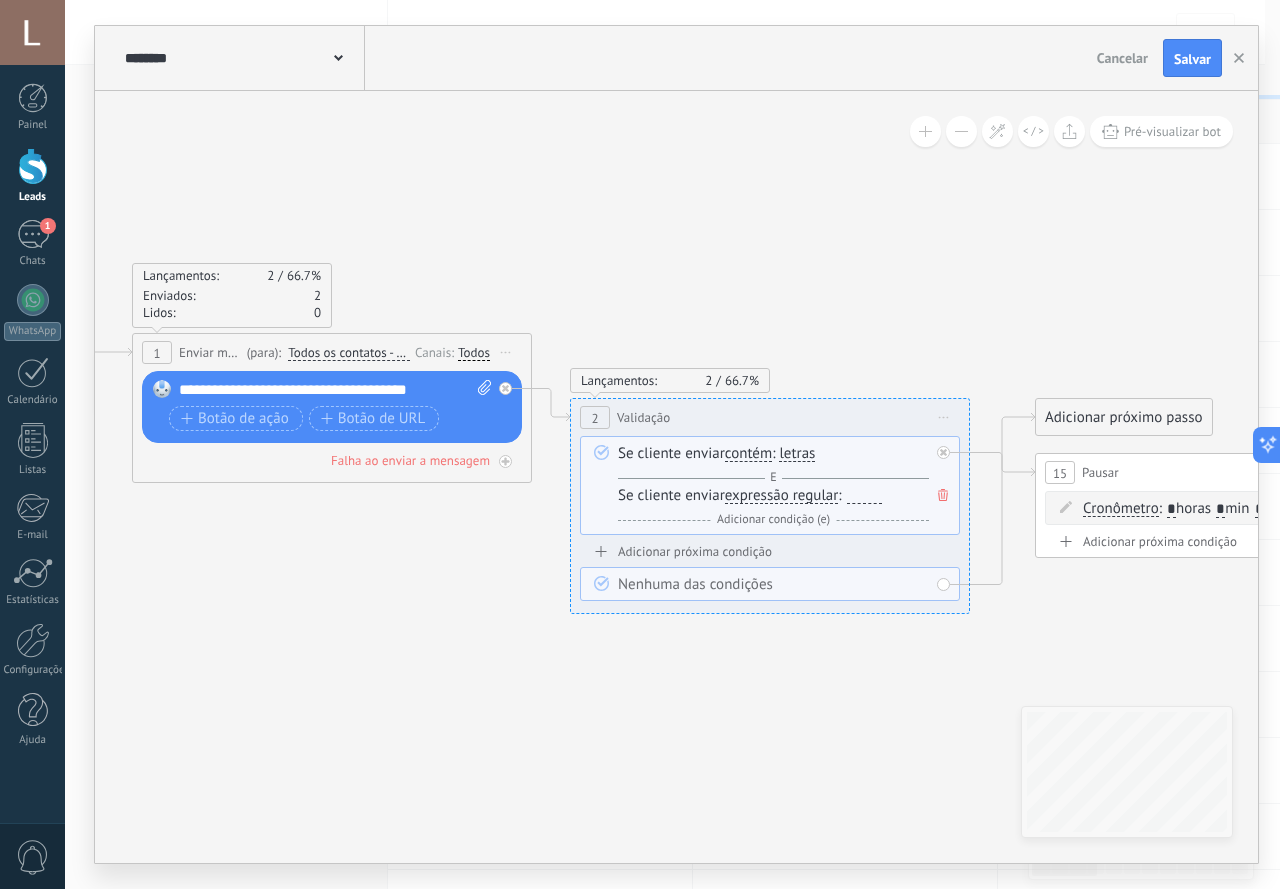 click on "**********" at bounding box center [335, 390] 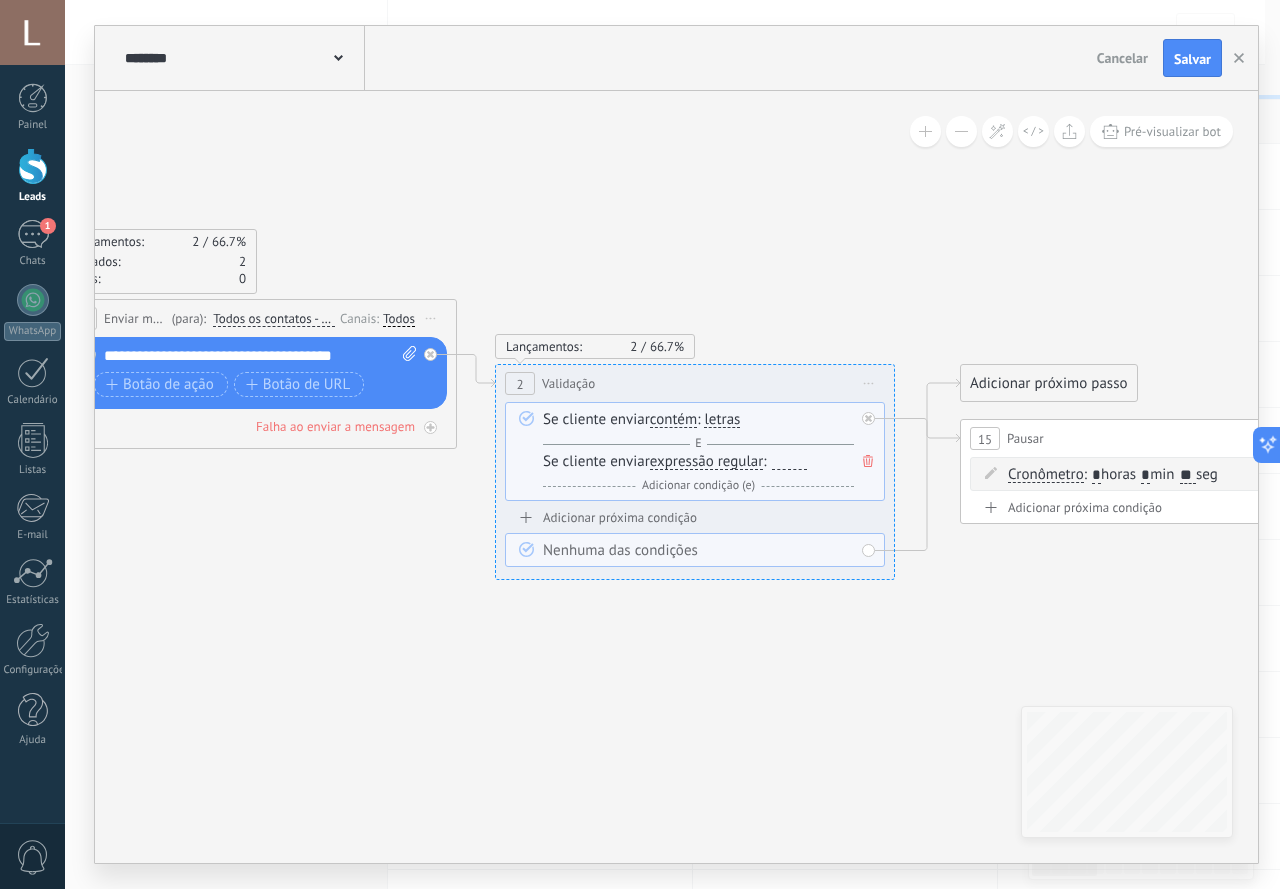 drag, startPoint x: 425, startPoint y: 602, endPoint x: 349, endPoint y: 563, distance: 85.42248 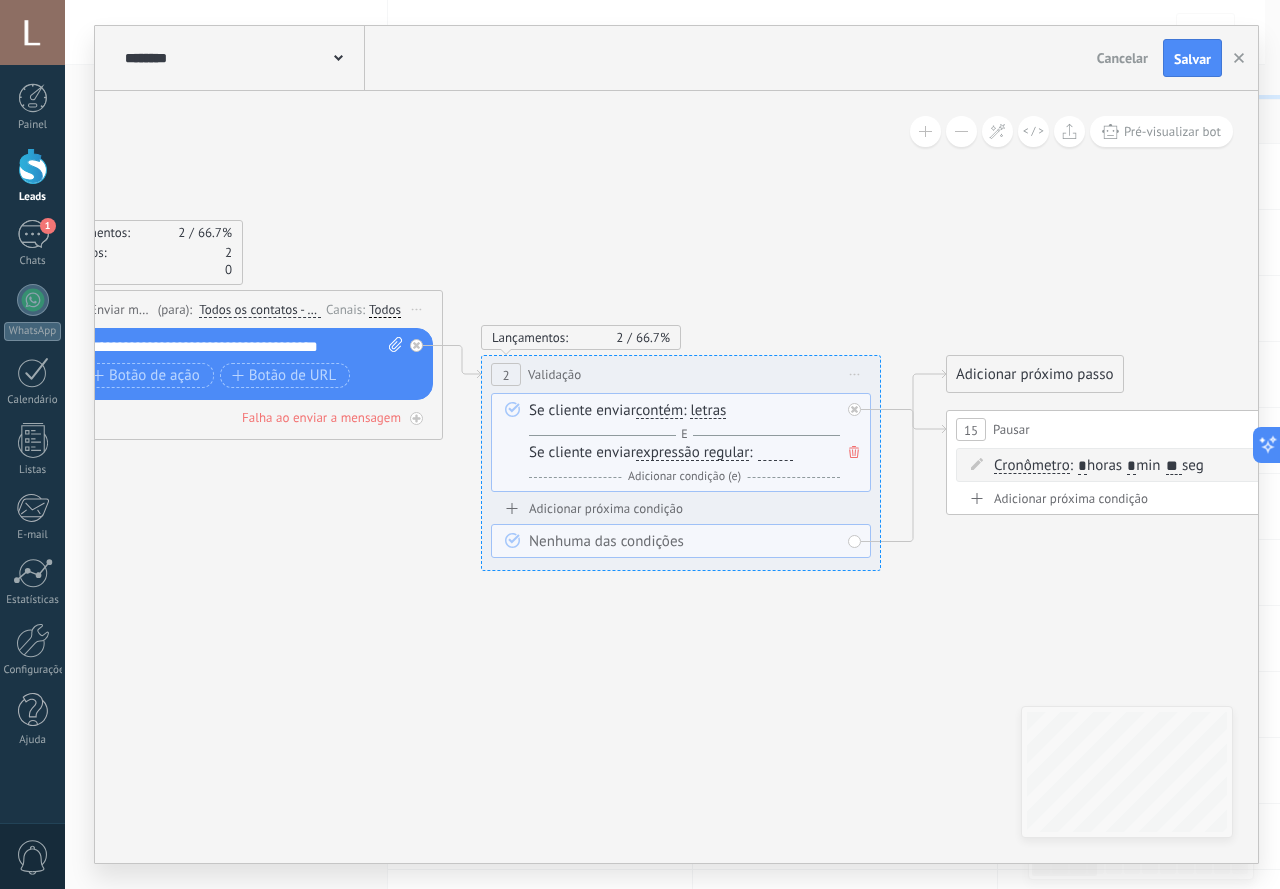 click 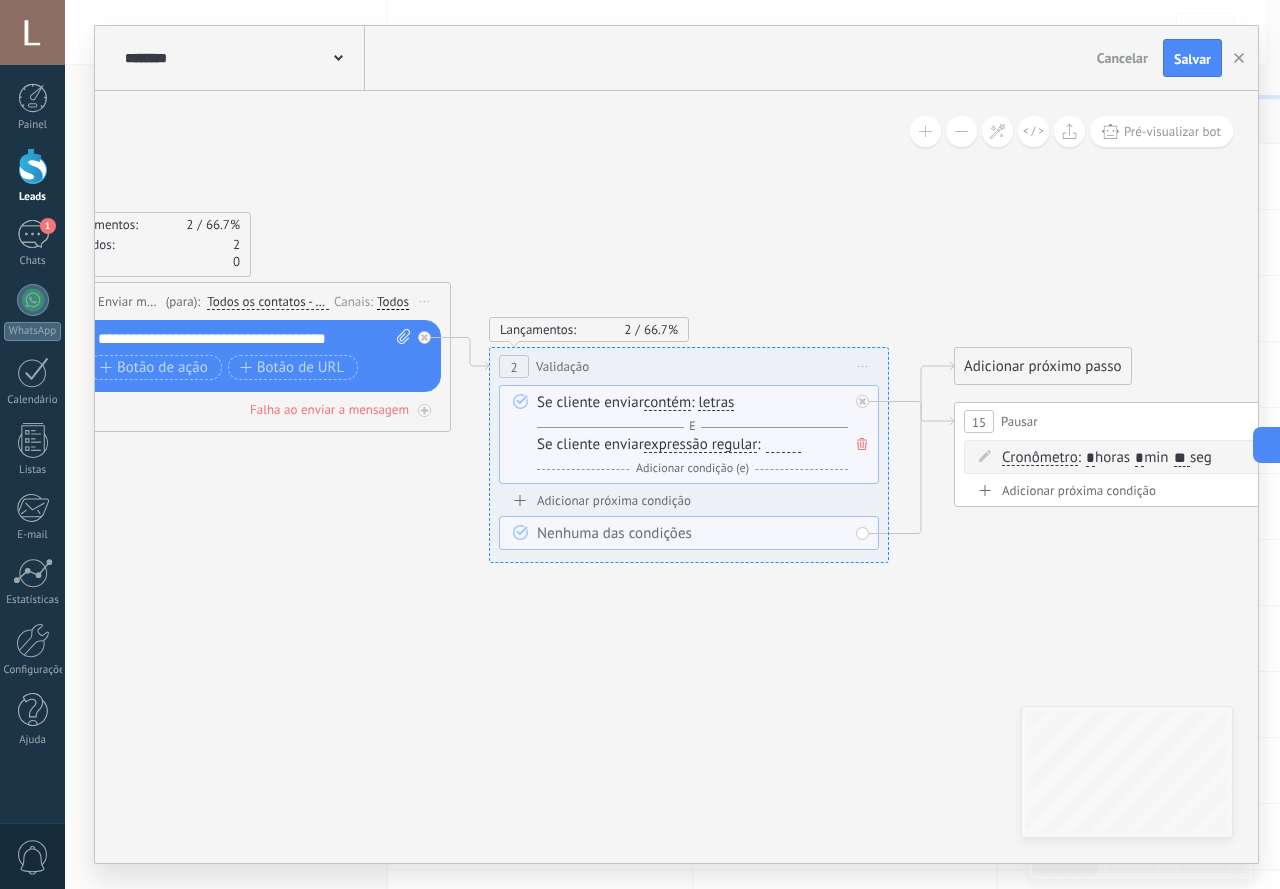 drag, startPoint x: 323, startPoint y: 600, endPoint x: 473, endPoint y: 623, distance: 151.75308 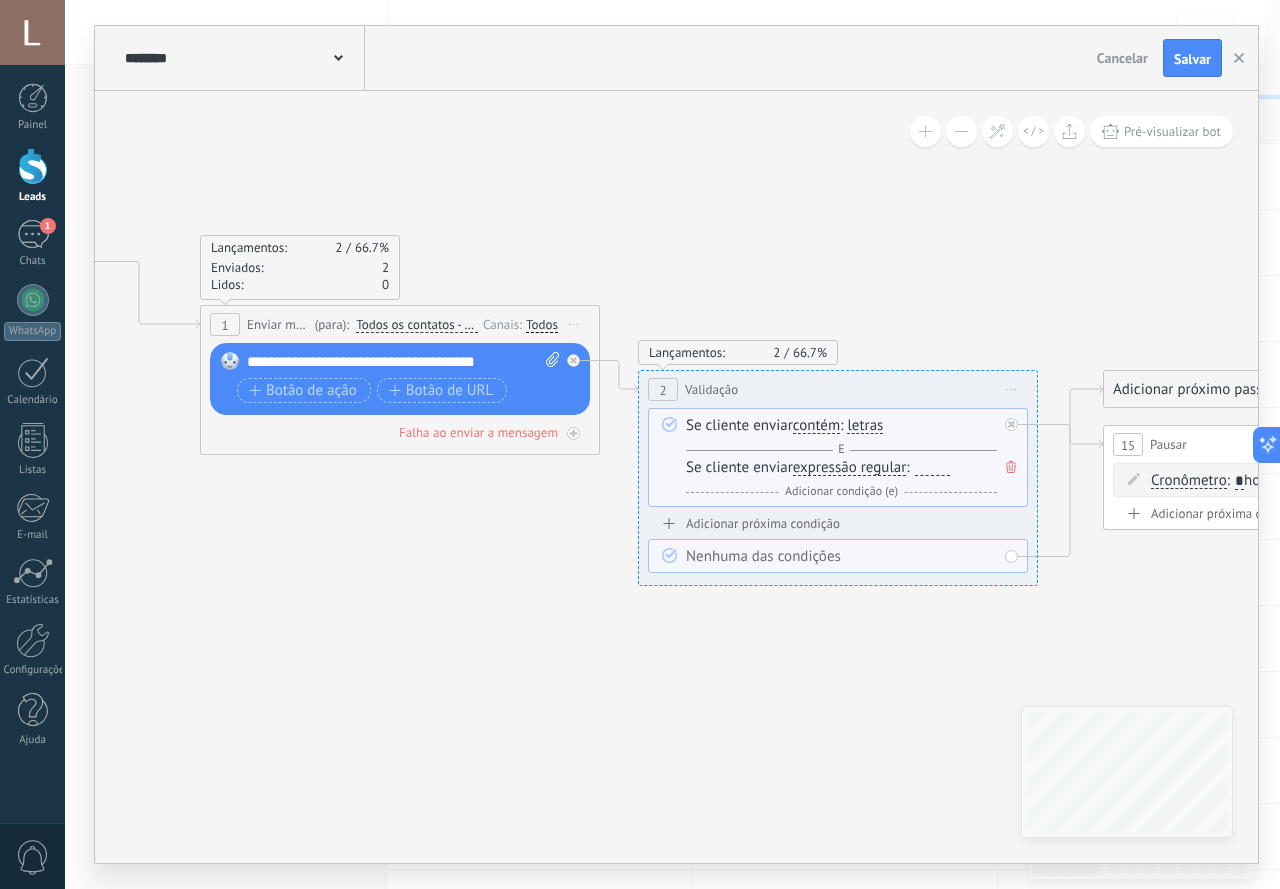 drag, startPoint x: 570, startPoint y: 690, endPoint x: 361, endPoint y: 623, distance: 219.47665 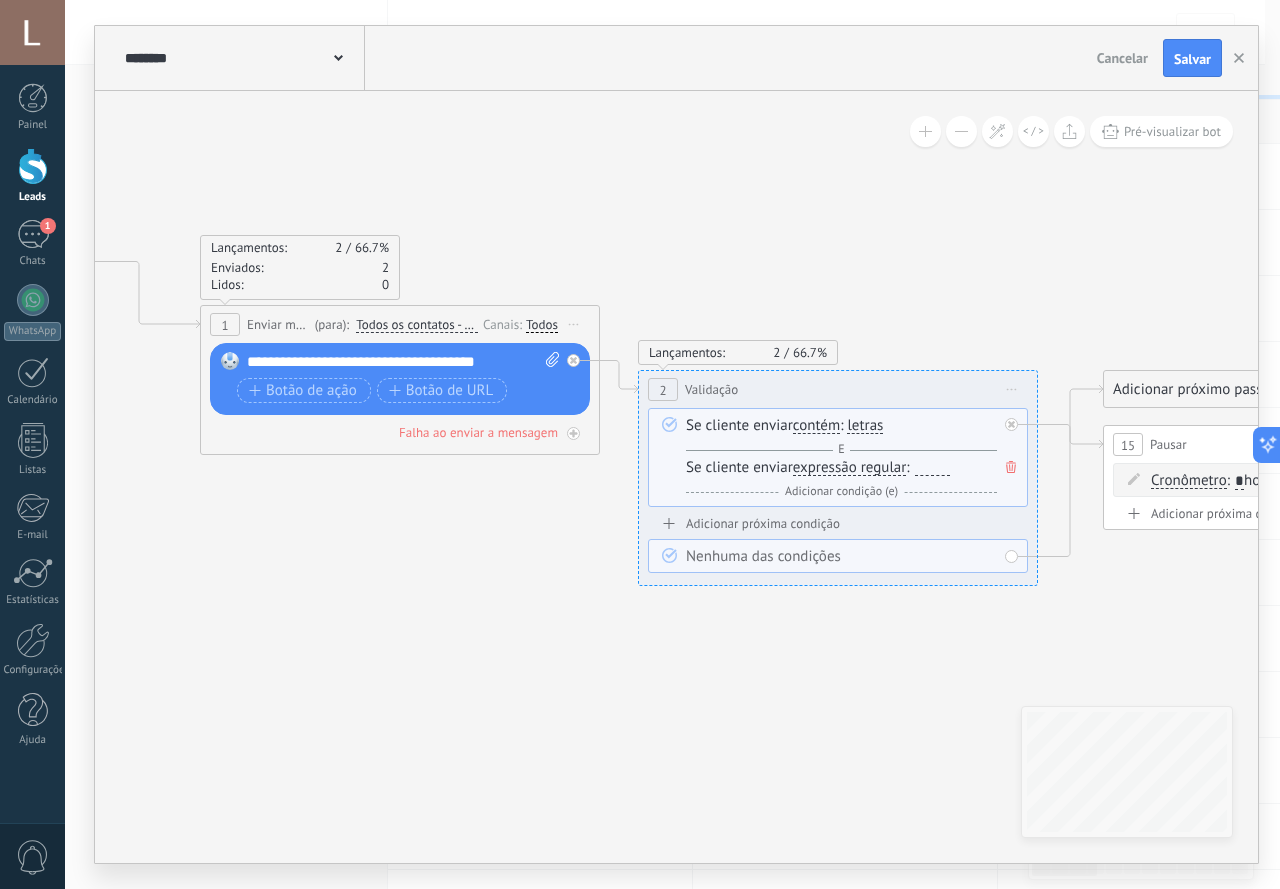 click 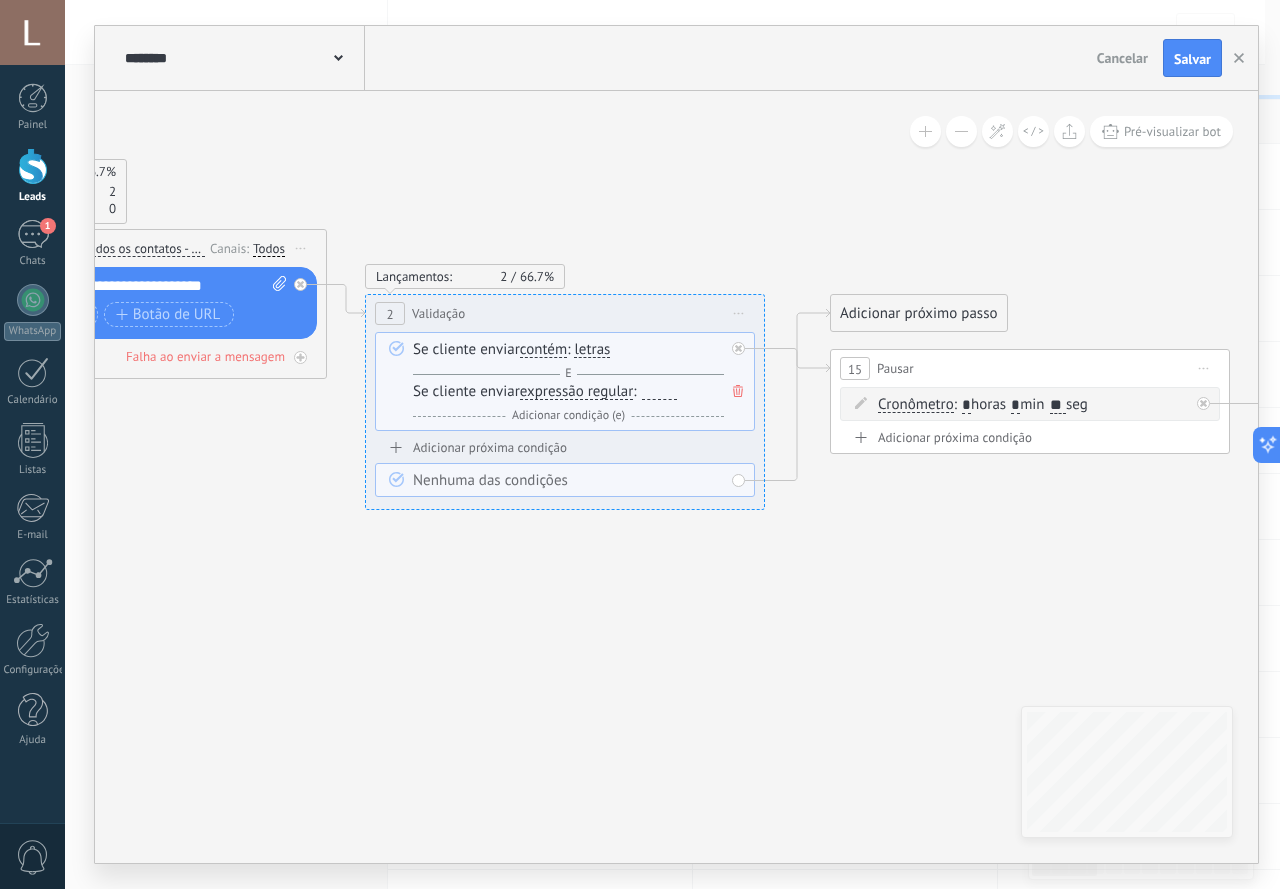 drag, startPoint x: 541, startPoint y: 631, endPoint x: 432, endPoint y: 611, distance: 110.81967 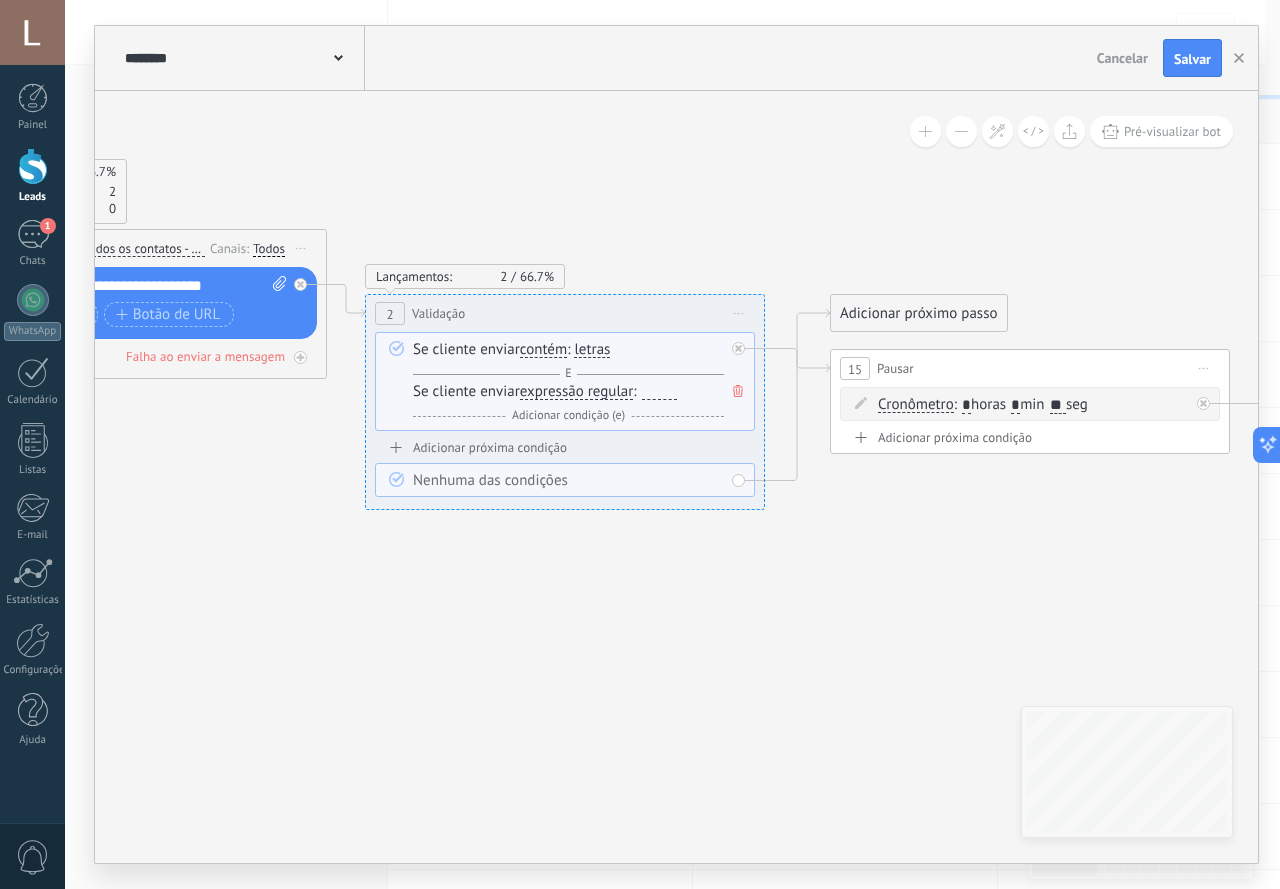 click 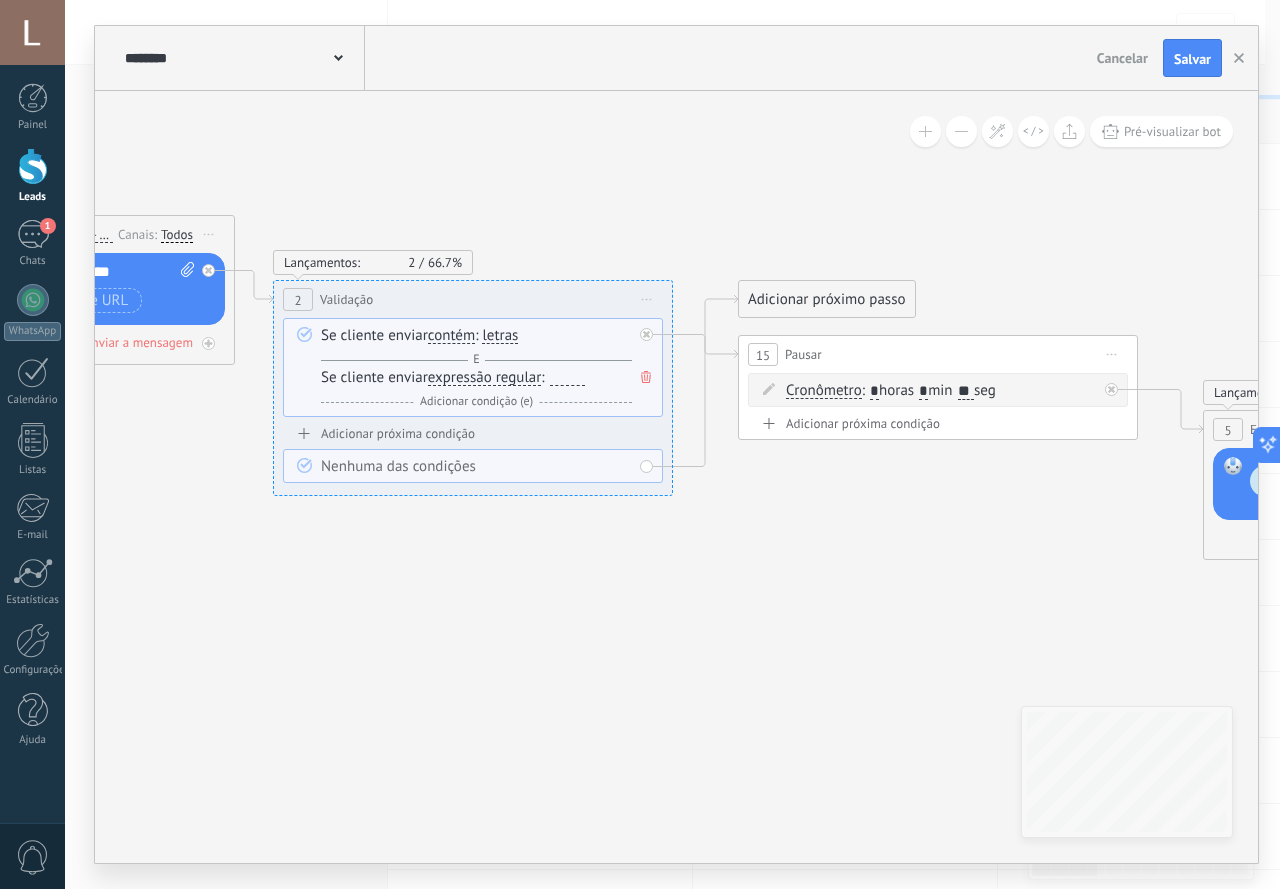 drag, startPoint x: 653, startPoint y: 627, endPoint x: 468, endPoint y: 604, distance: 186.42424 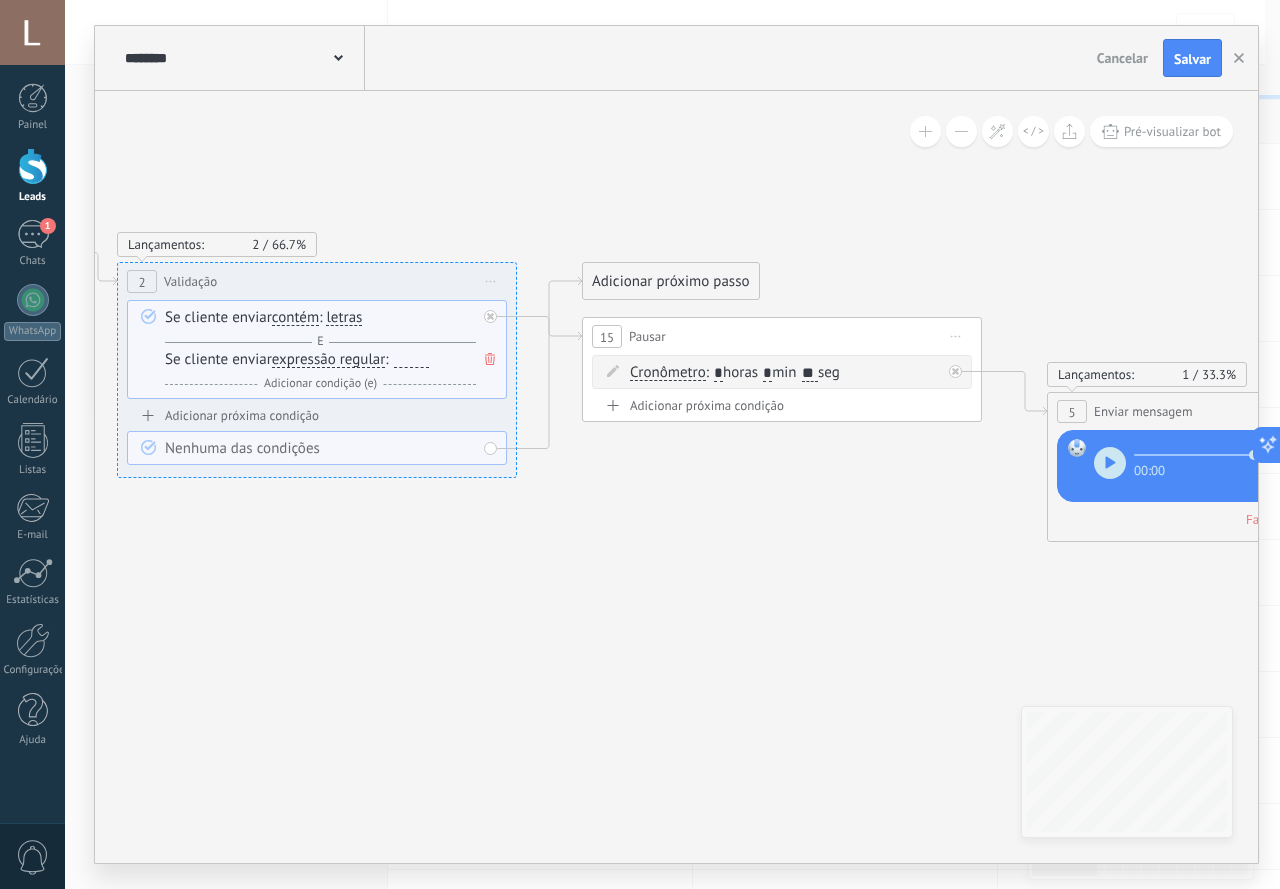 drag, startPoint x: 736, startPoint y: 625, endPoint x: 640, endPoint y: 593, distance: 101.19289 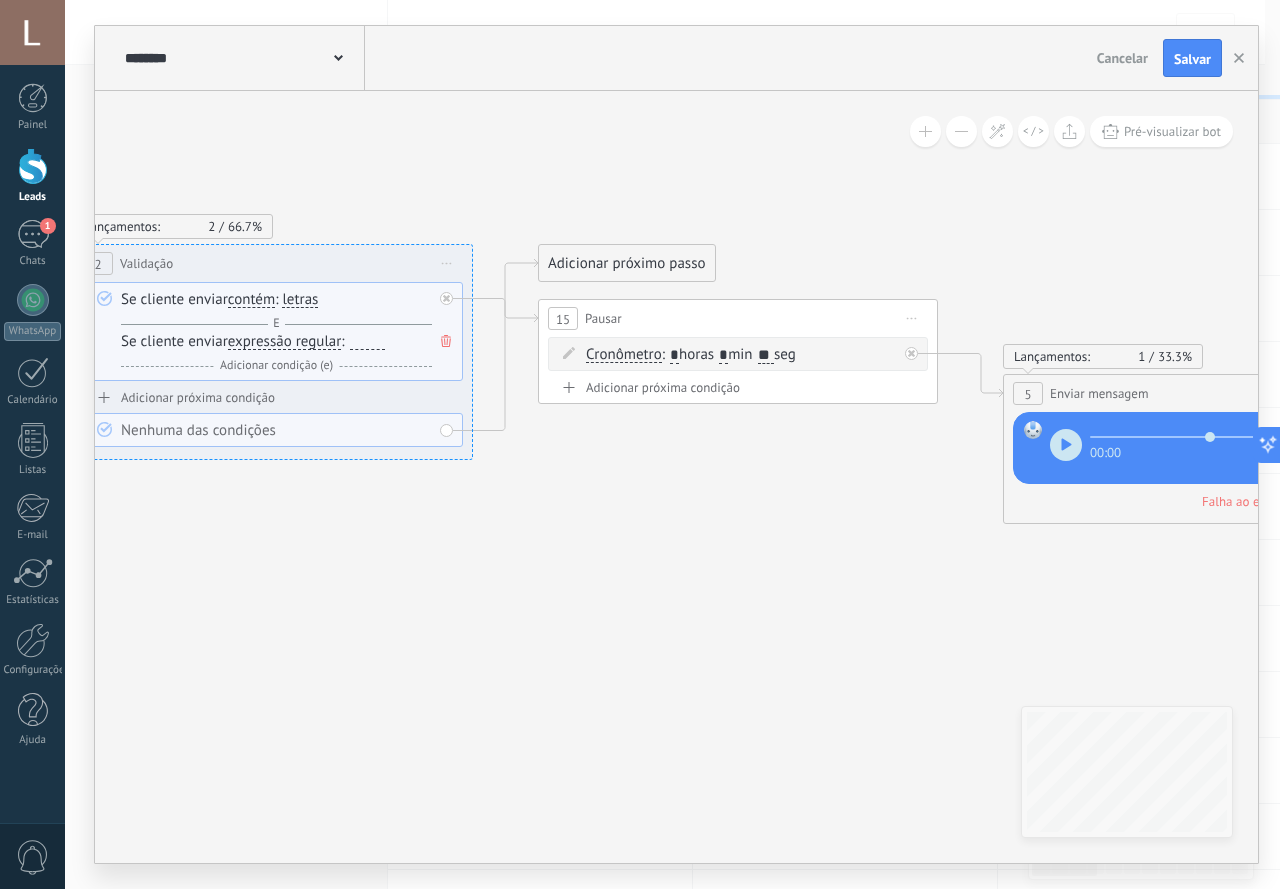 click 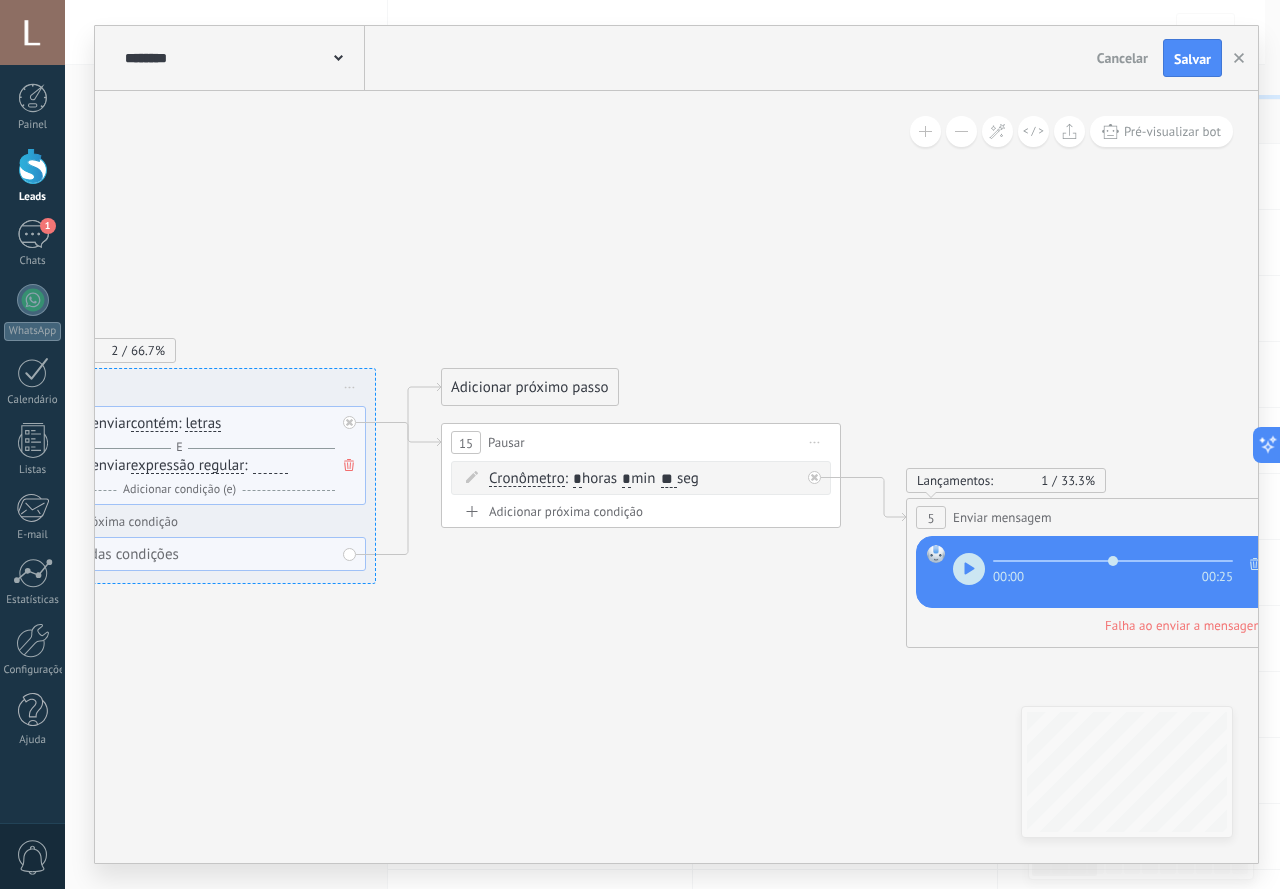 drag, startPoint x: 637, startPoint y: 604, endPoint x: 707, endPoint y: 665, distance: 92.84934 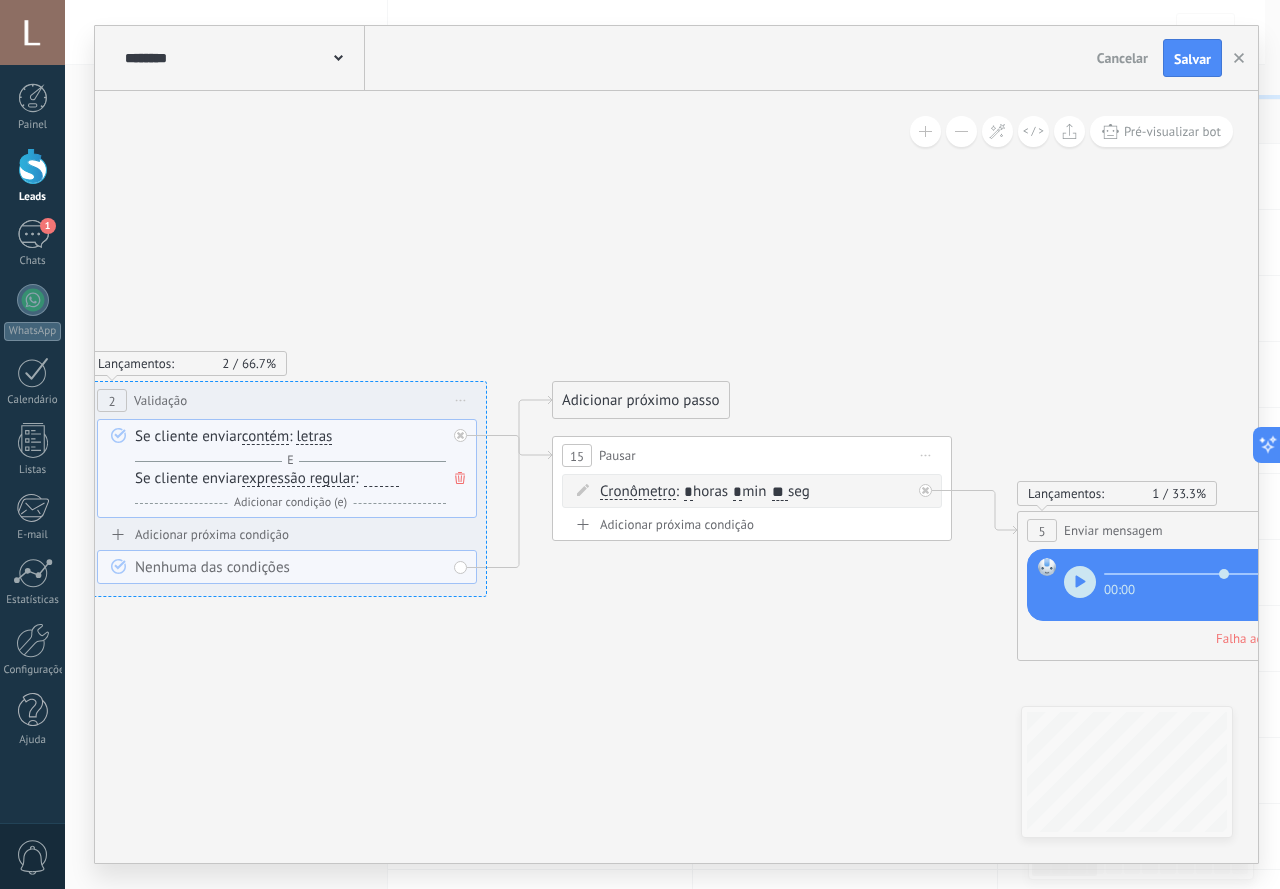 drag, startPoint x: 526, startPoint y: 635, endPoint x: 711, endPoint y: 600, distance: 188.28171 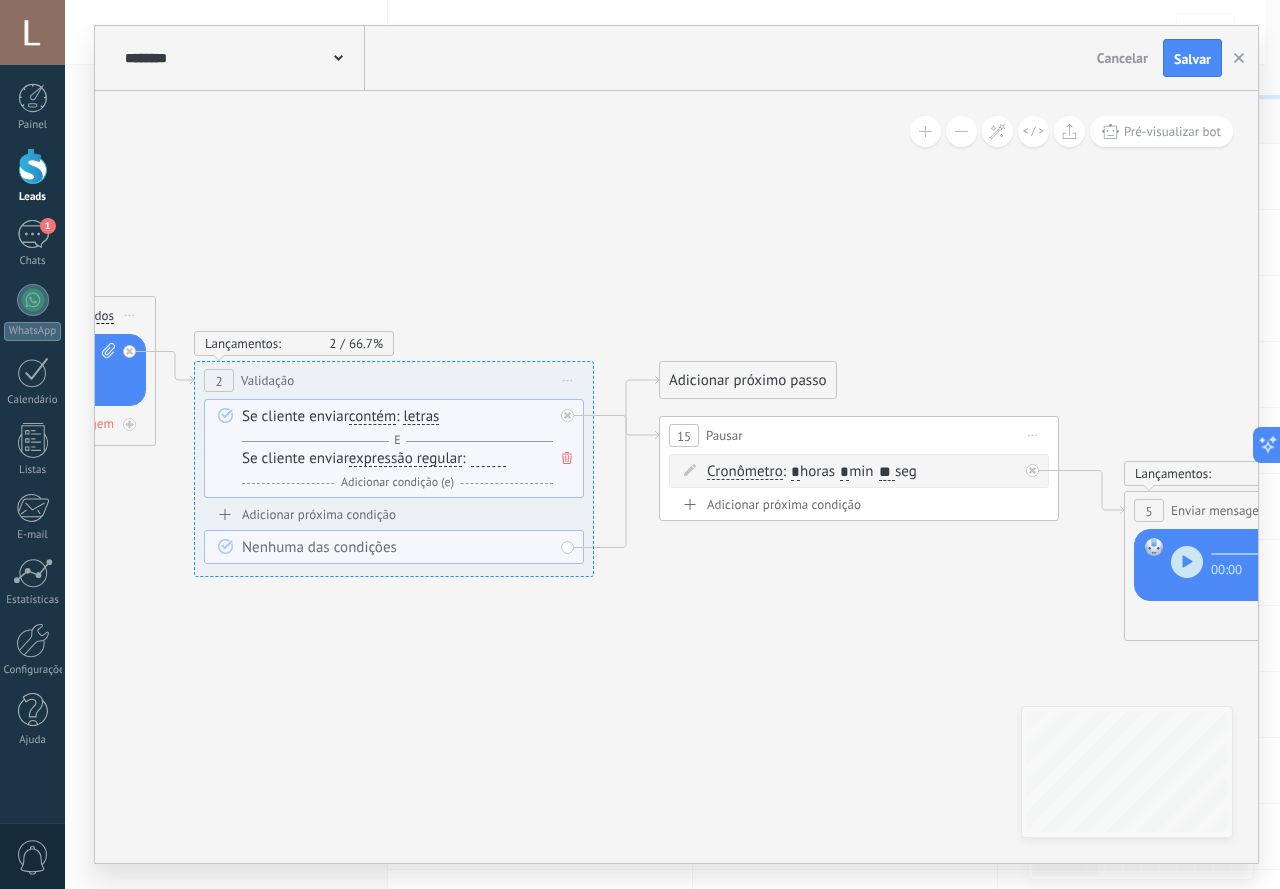 drag, startPoint x: 514, startPoint y: 651, endPoint x: 641, endPoint y: 683, distance: 130.96947 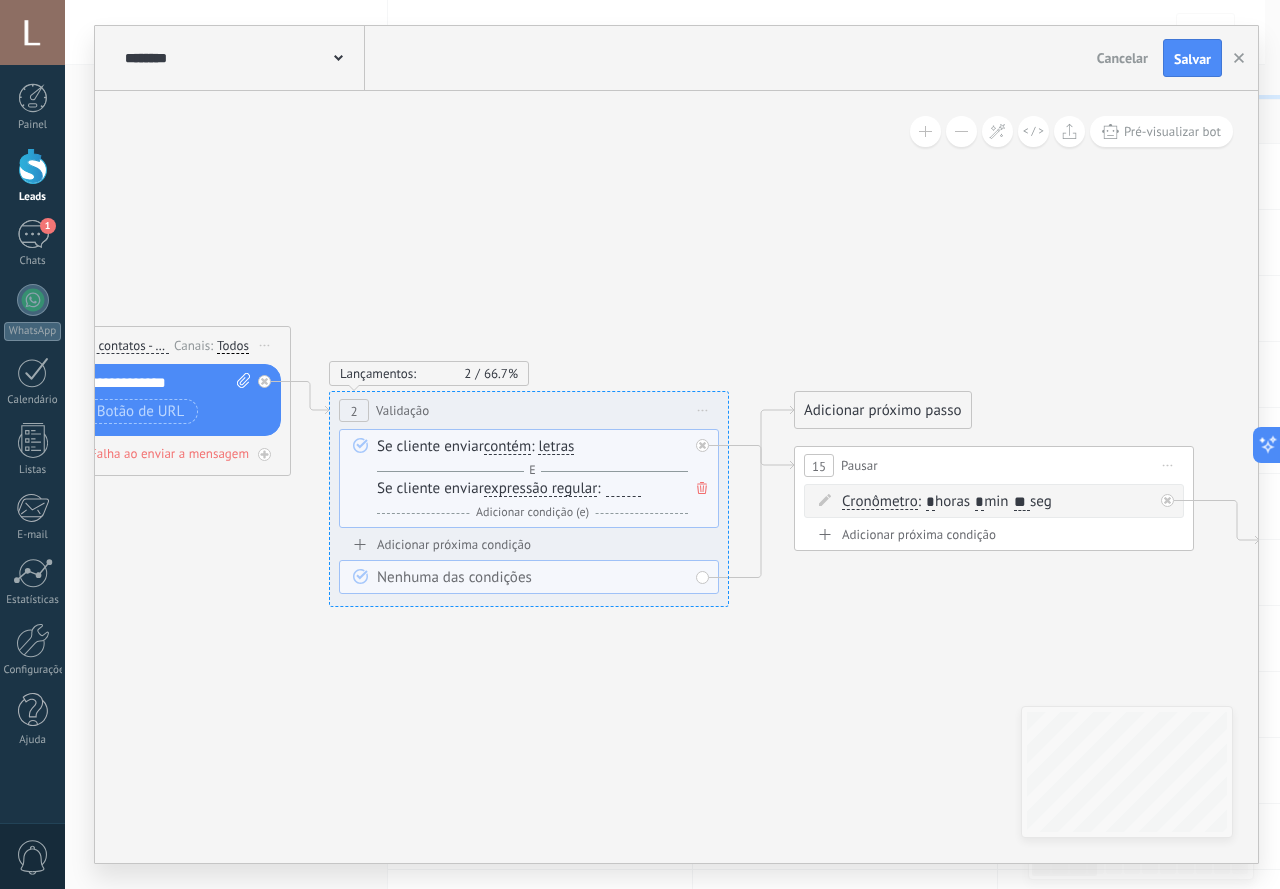drag, startPoint x: 364, startPoint y: 709, endPoint x: 581, endPoint y: 713, distance: 217.03687 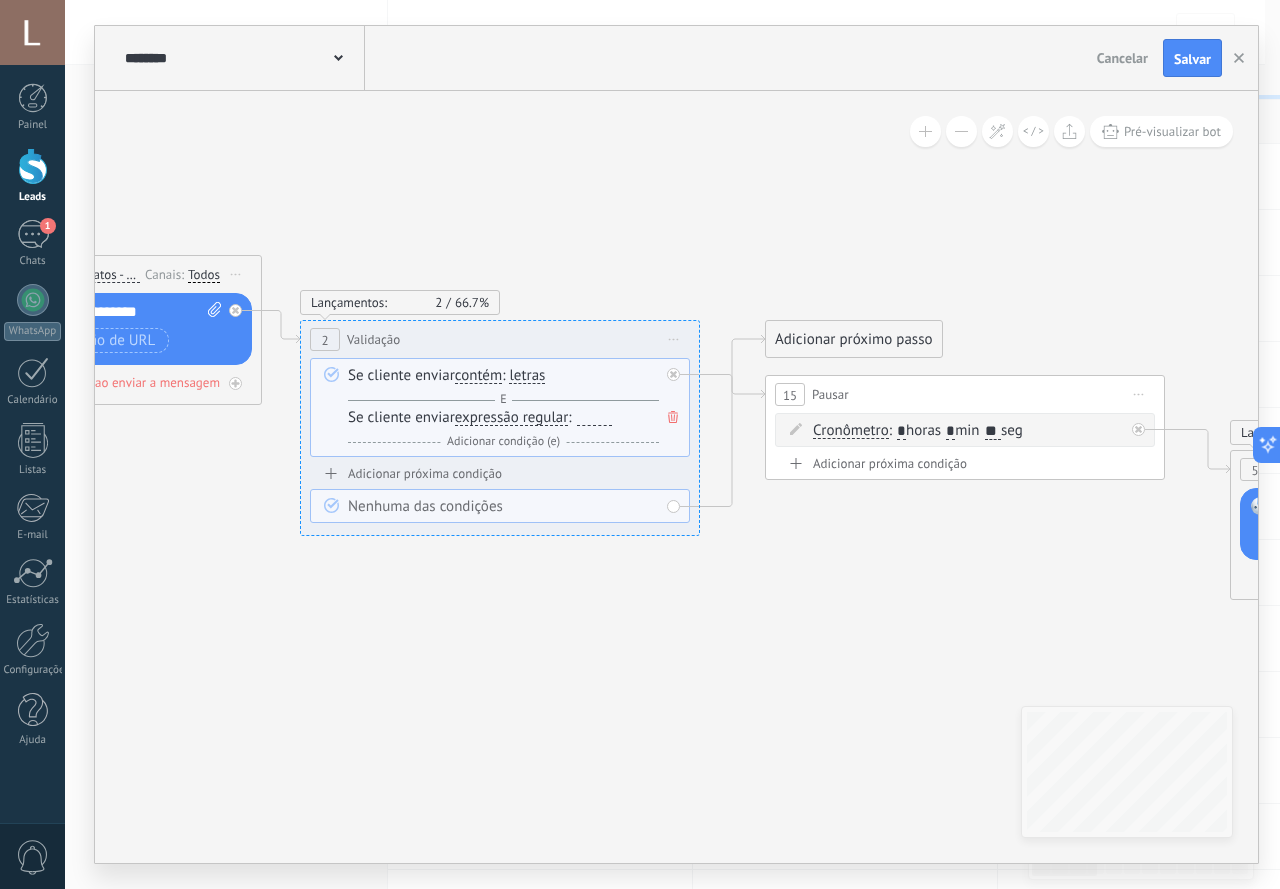 drag, startPoint x: 541, startPoint y: 673, endPoint x: 441, endPoint y: 650, distance: 102.610916 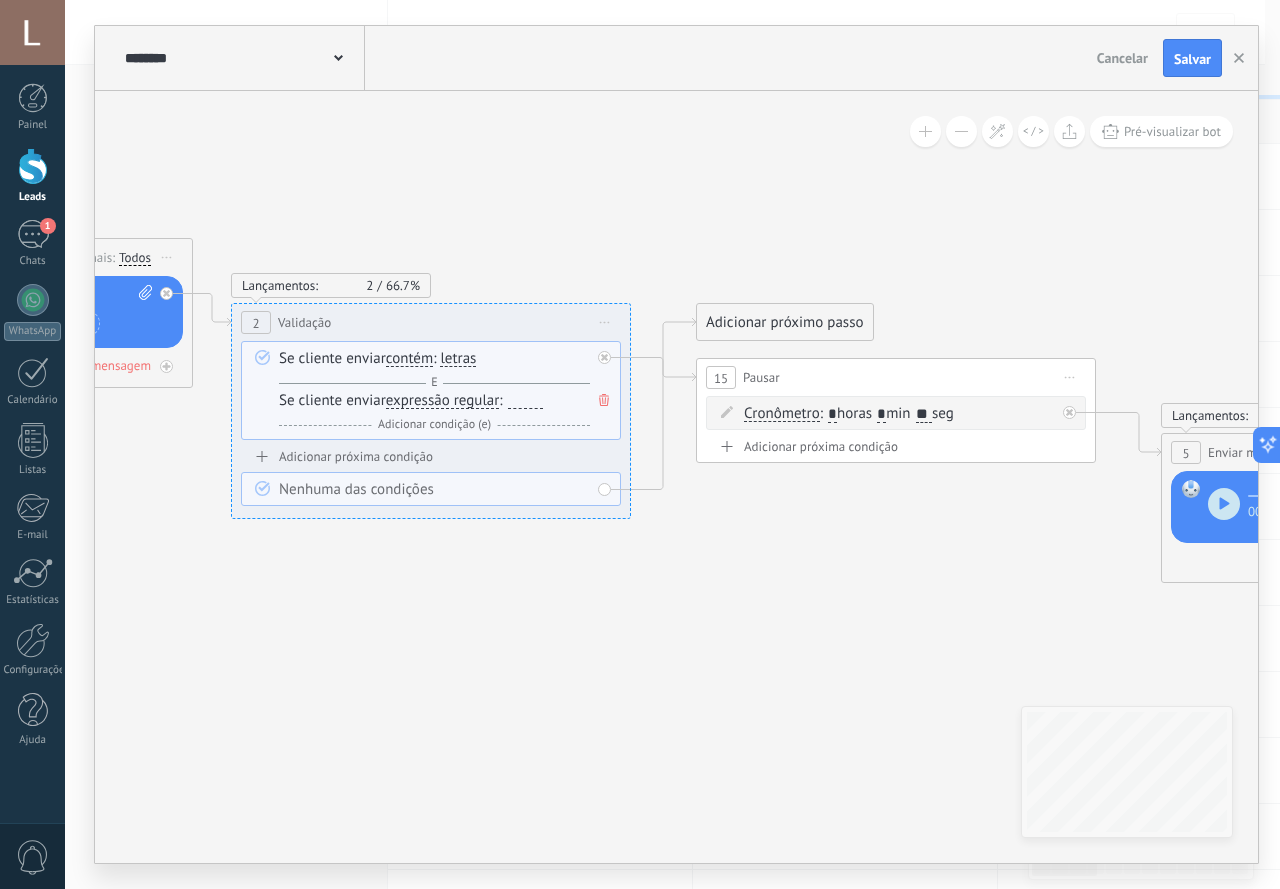drag, startPoint x: 747, startPoint y: 655, endPoint x: 595, endPoint y: 636, distance: 153.18289 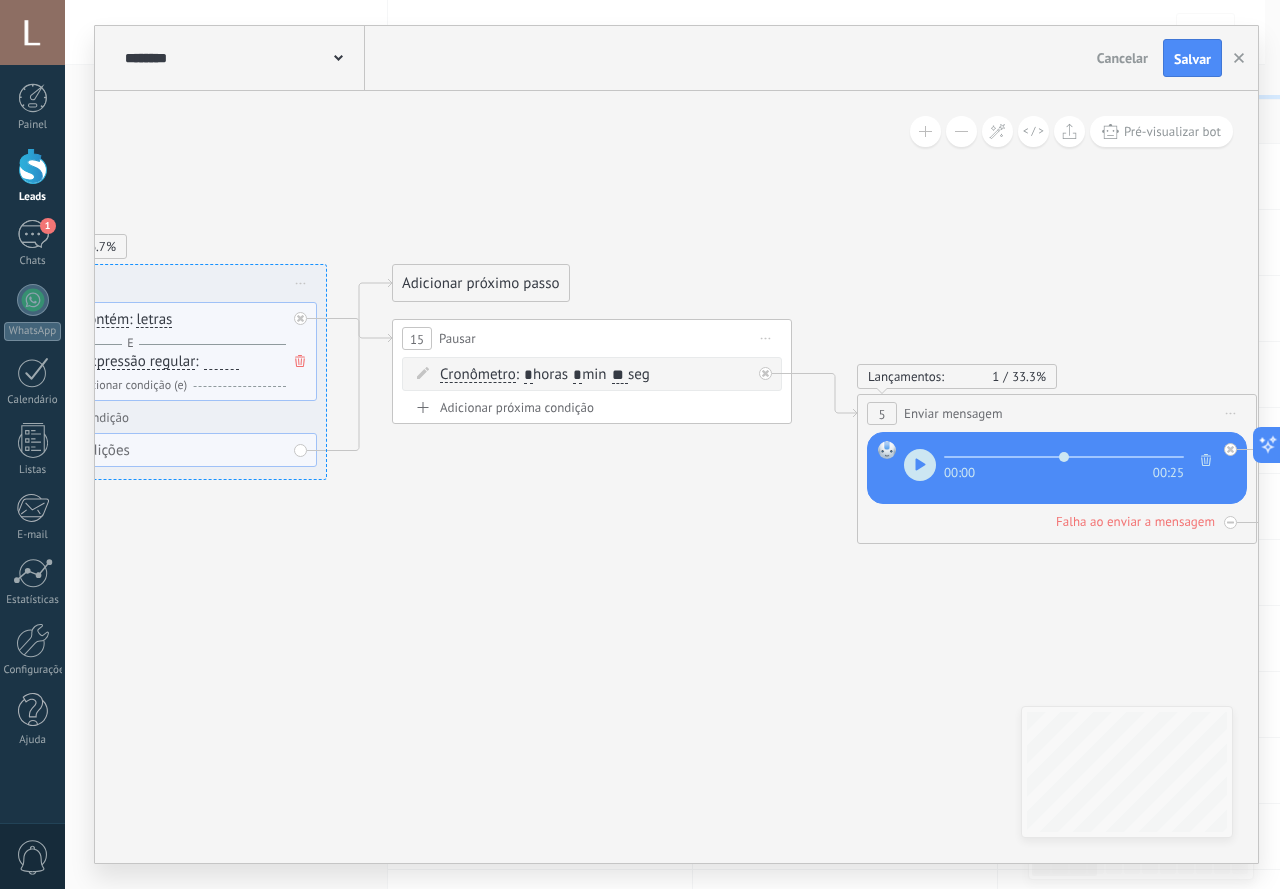 drag, startPoint x: 783, startPoint y: 639, endPoint x: 523, endPoint y: 638, distance: 260.00192 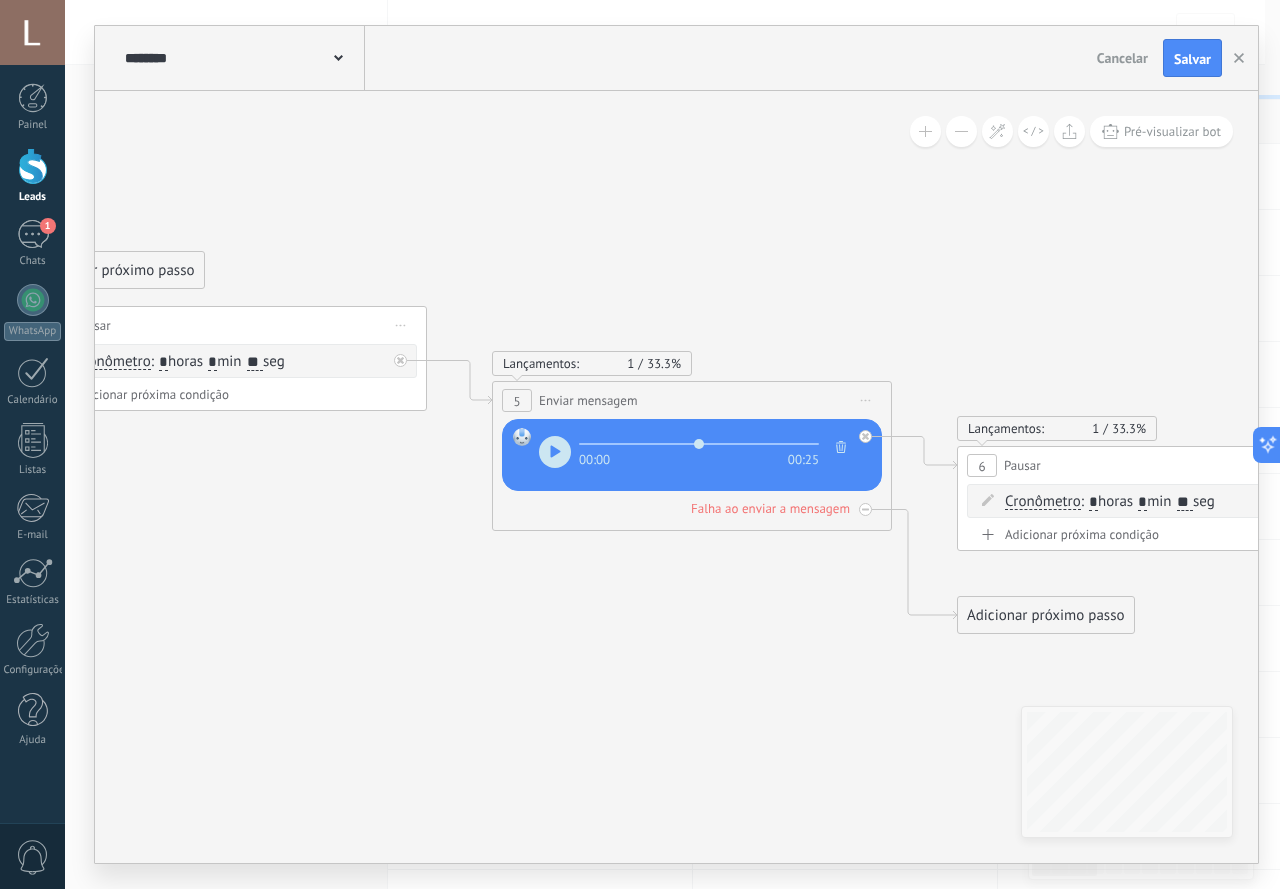 drag, startPoint x: 939, startPoint y: 681, endPoint x: 549, endPoint y: 621, distance: 394.58838 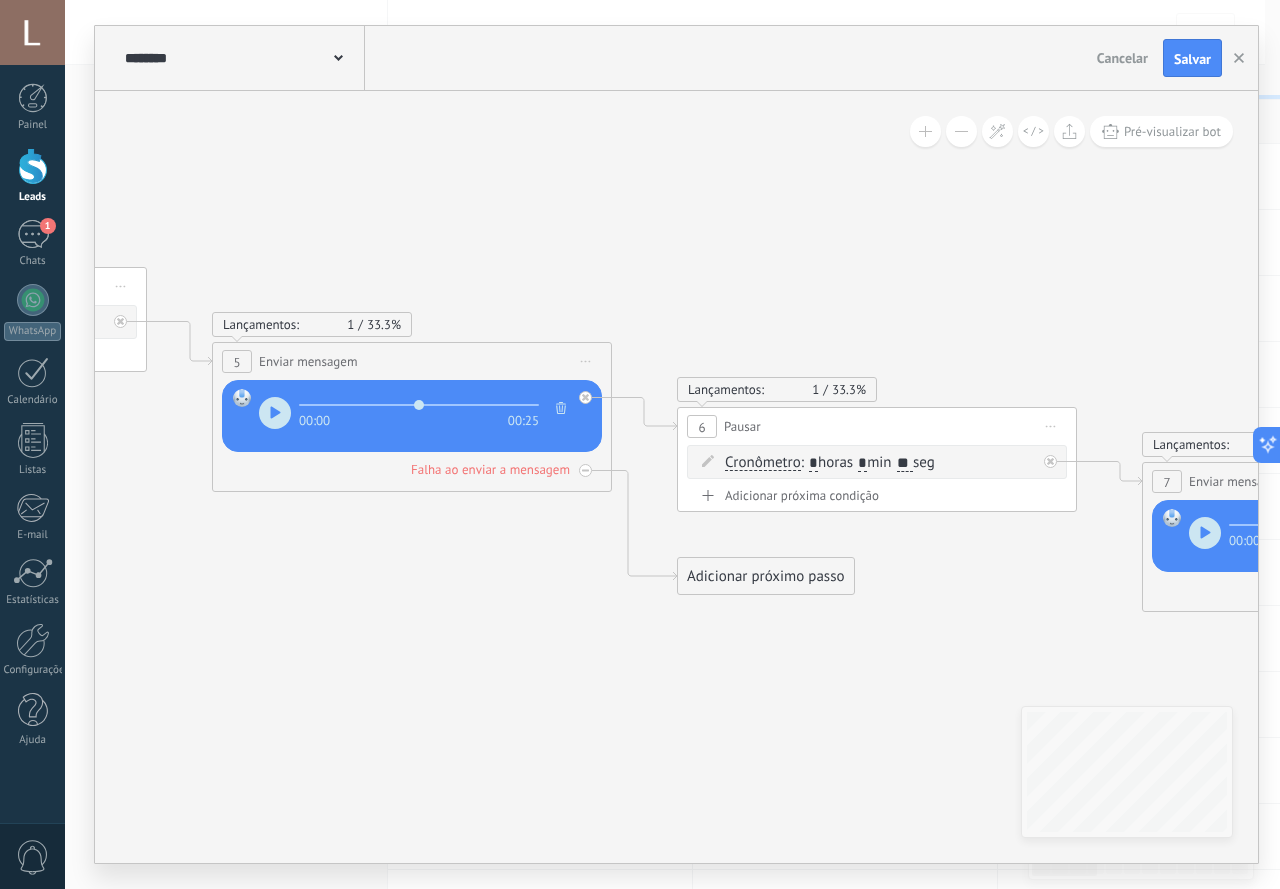 drag, startPoint x: 670, startPoint y: 680, endPoint x: 558, endPoint y: 657, distance: 114.33722 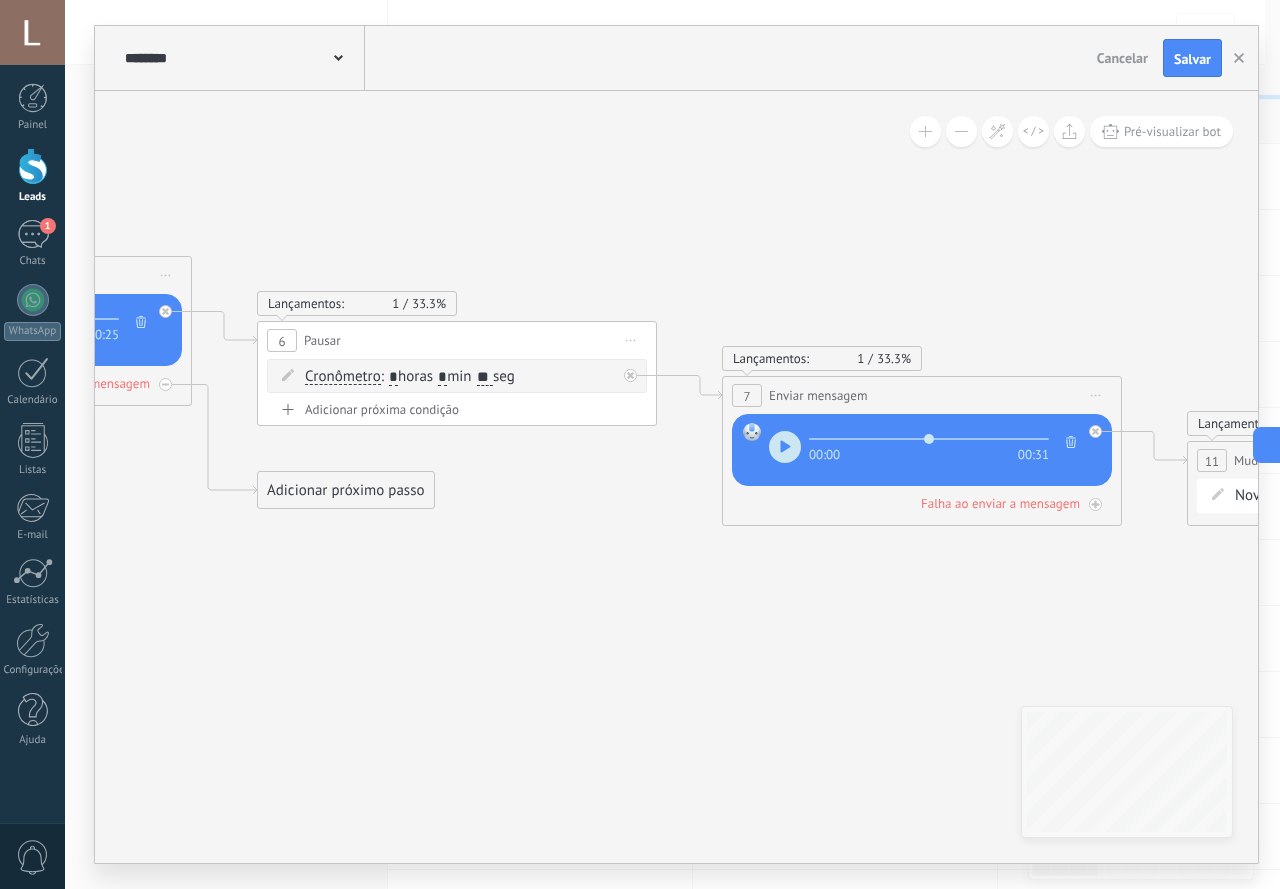 drag, startPoint x: 645, startPoint y: 648, endPoint x: 630, endPoint y: 635, distance: 19.849434 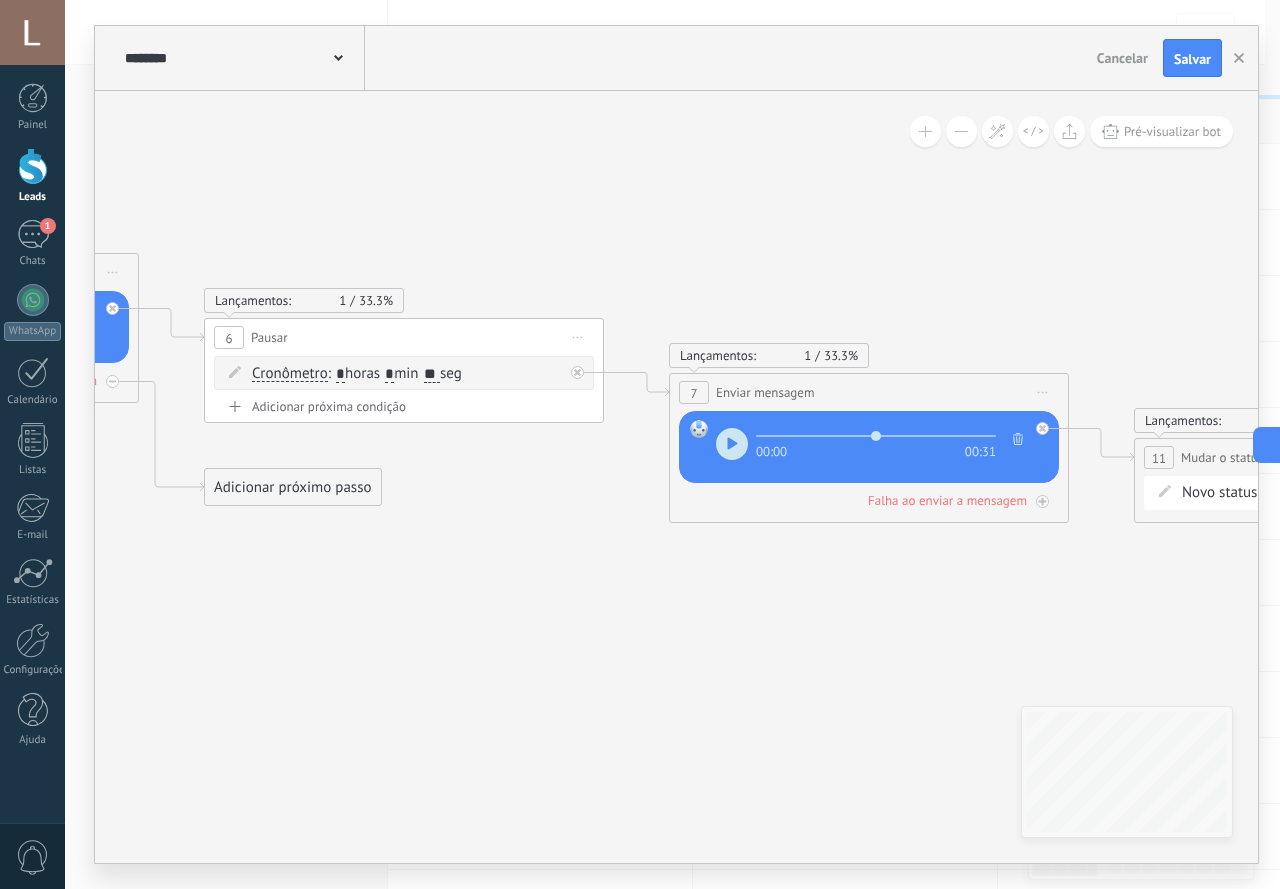 drag, startPoint x: 917, startPoint y: 726, endPoint x: 562, endPoint y: 633, distance: 366.97955 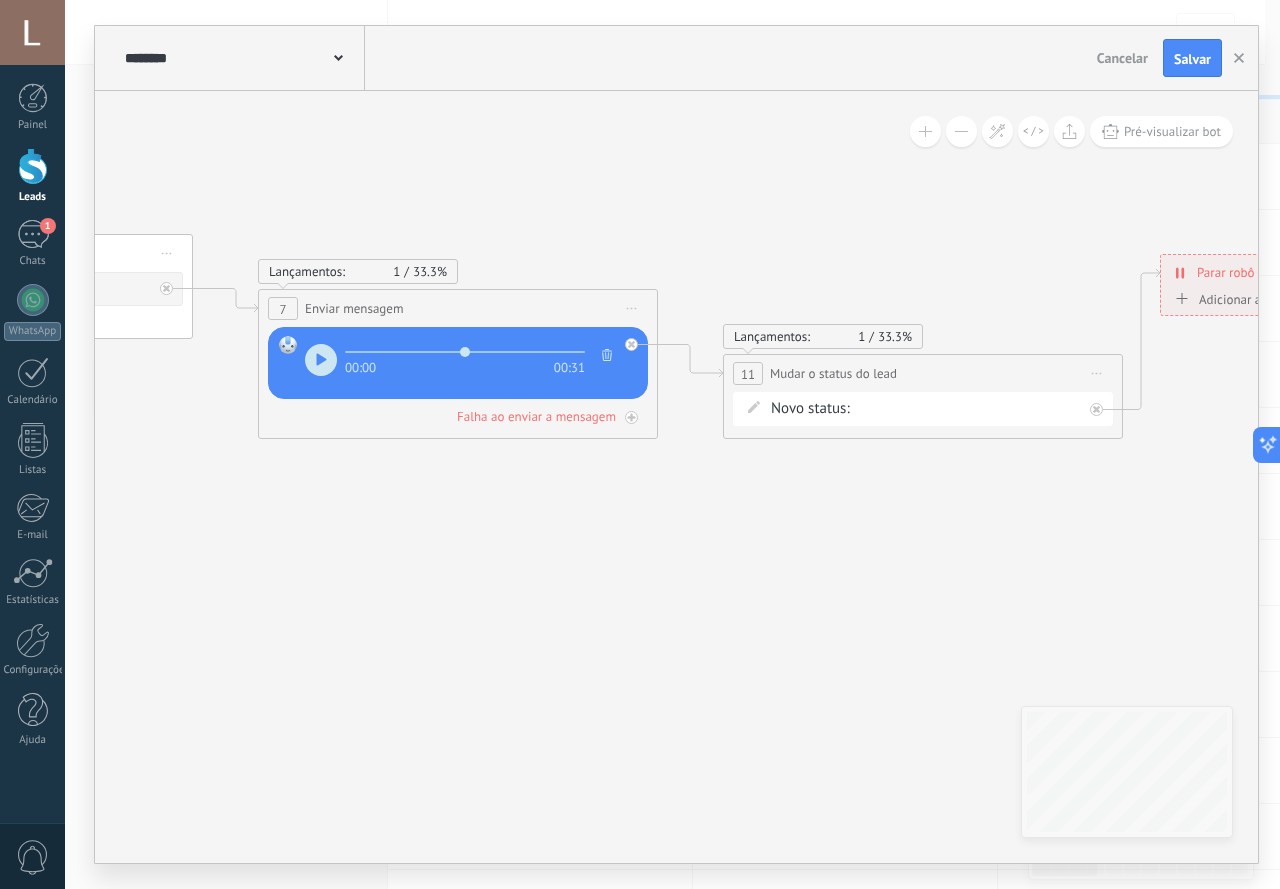 drag, startPoint x: 755, startPoint y: 625, endPoint x: 492, endPoint y: 632, distance: 263.09314 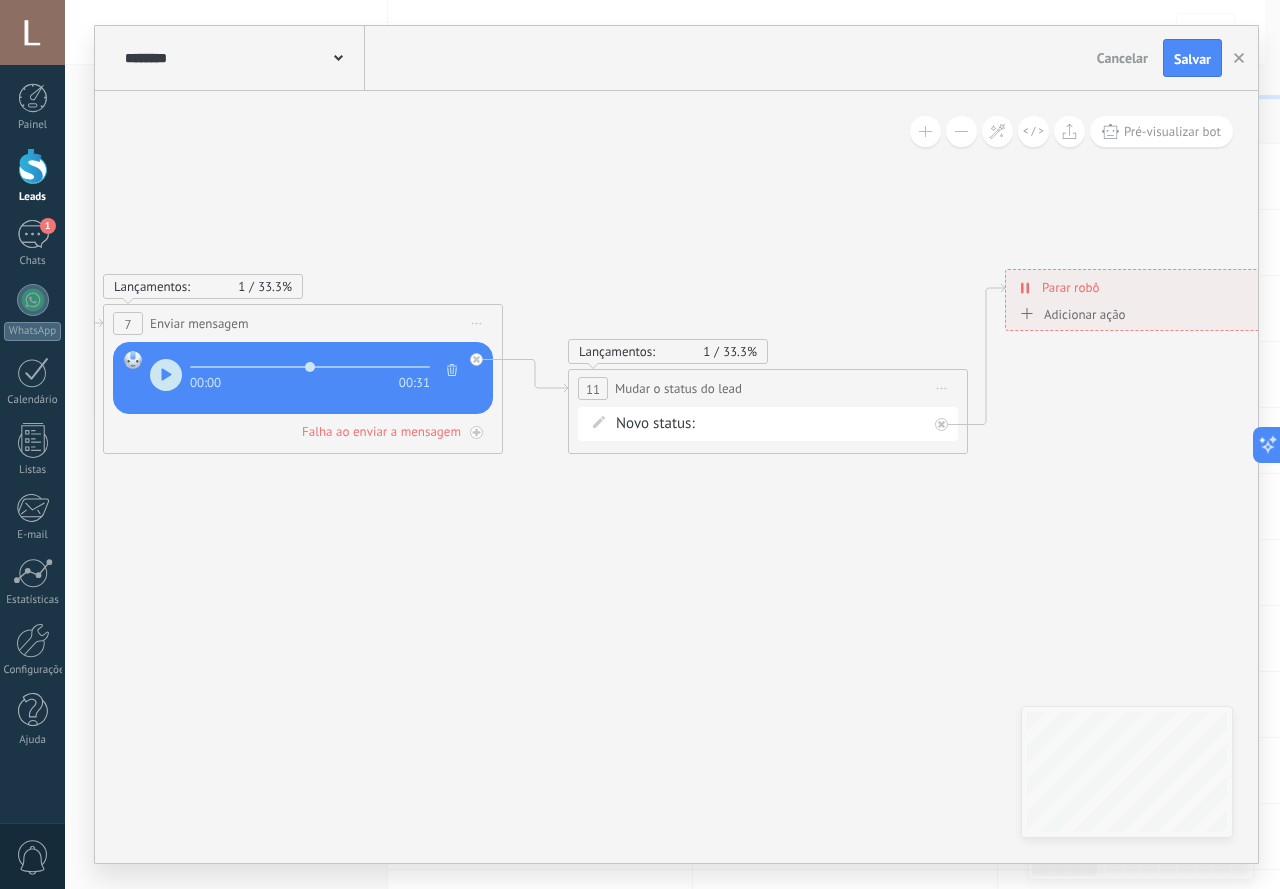 drag, startPoint x: 820, startPoint y: 615, endPoint x: 498, endPoint y: 650, distance: 323.89658 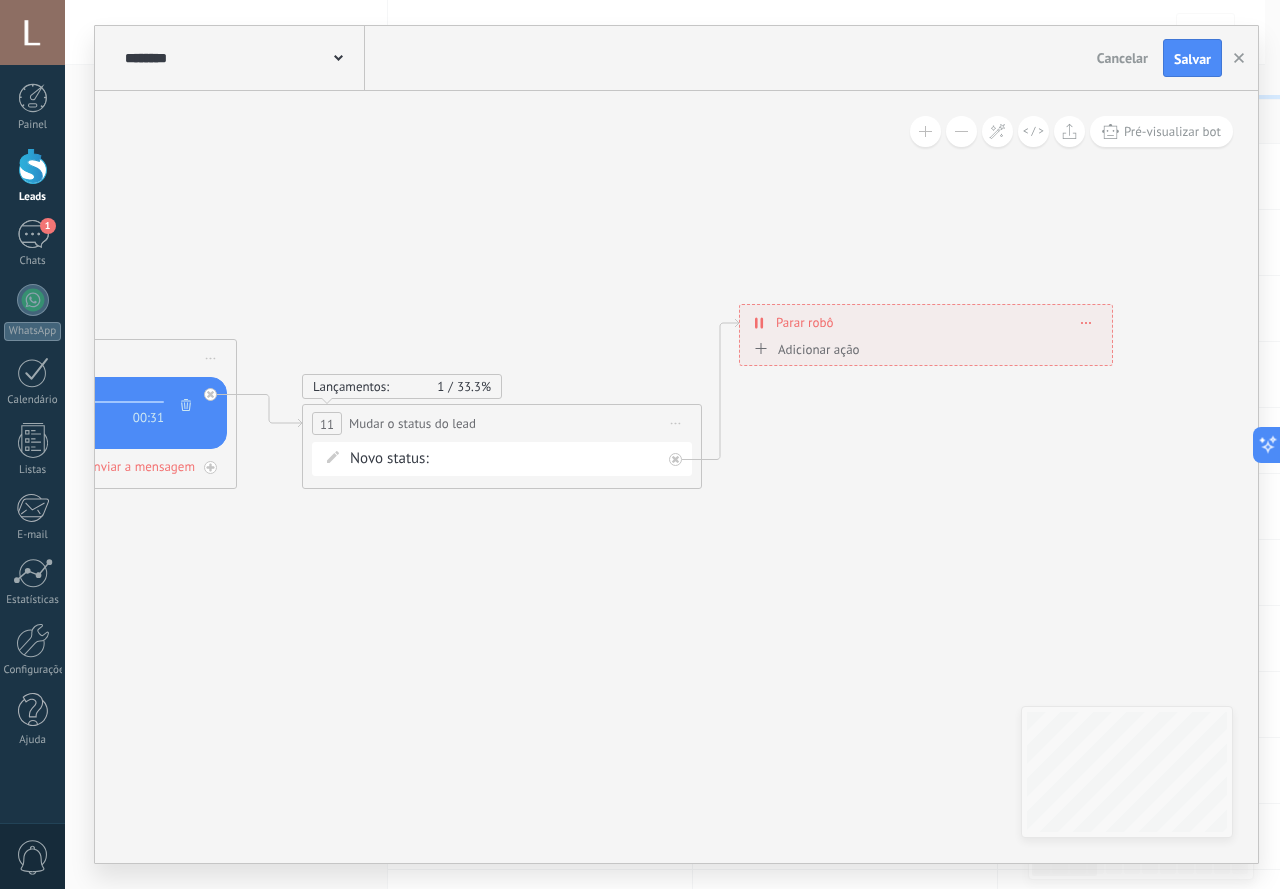 drag, startPoint x: 799, startPoint y: 567, endPoint x: 656, endPoint y: 630, distance: 156.2626 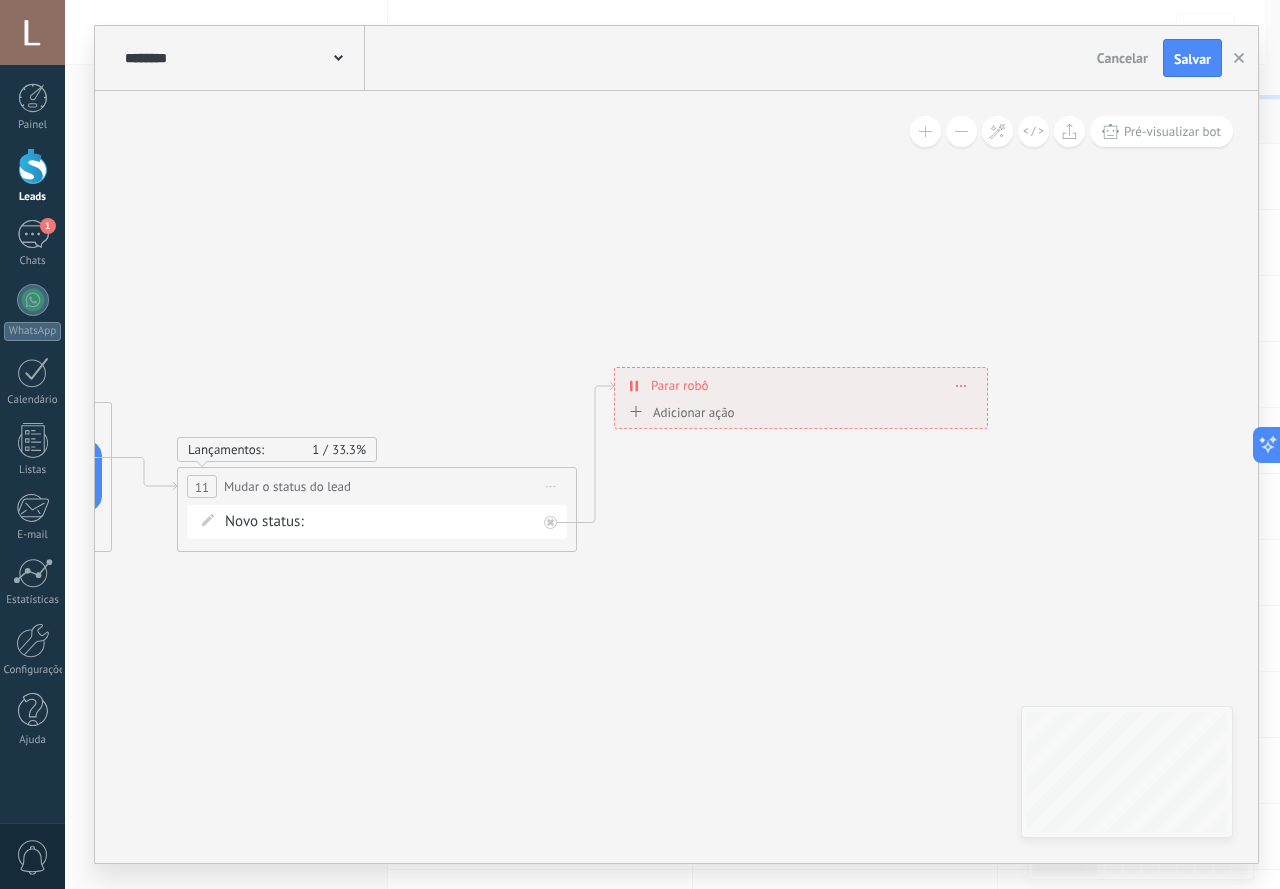 drag, startPoint x: 489, startPoint y: 649, endPoint x: 826, endPoint y: 592, distance: 341.78647 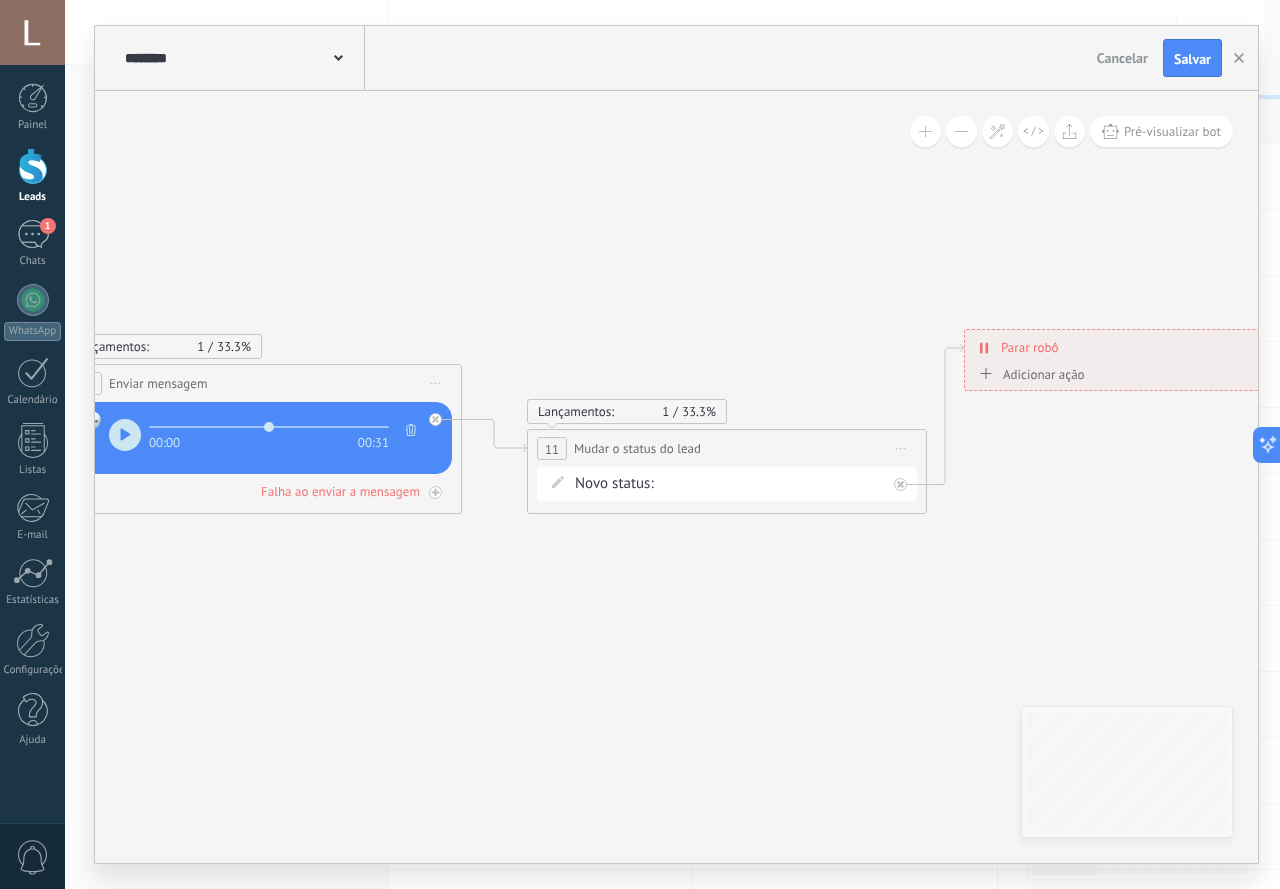 drag, startPoint x: 407, startPoint y: 609, endPoint x: 752, endPoint y: 612, distance: 345.01303 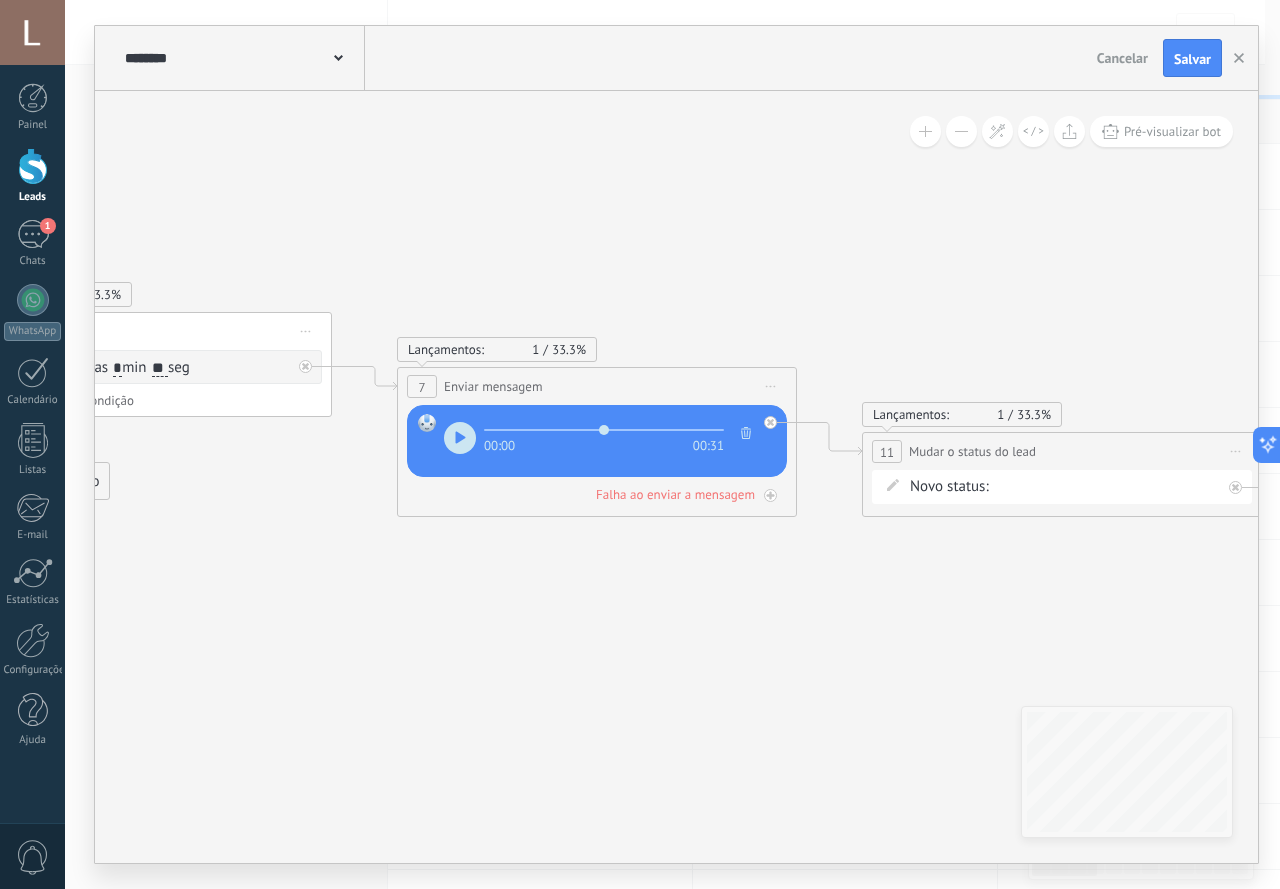 drag, startPoint x: 574, startPoint y: 644, endPoint x: 825, endPoint y: 651, distance: 251.0976 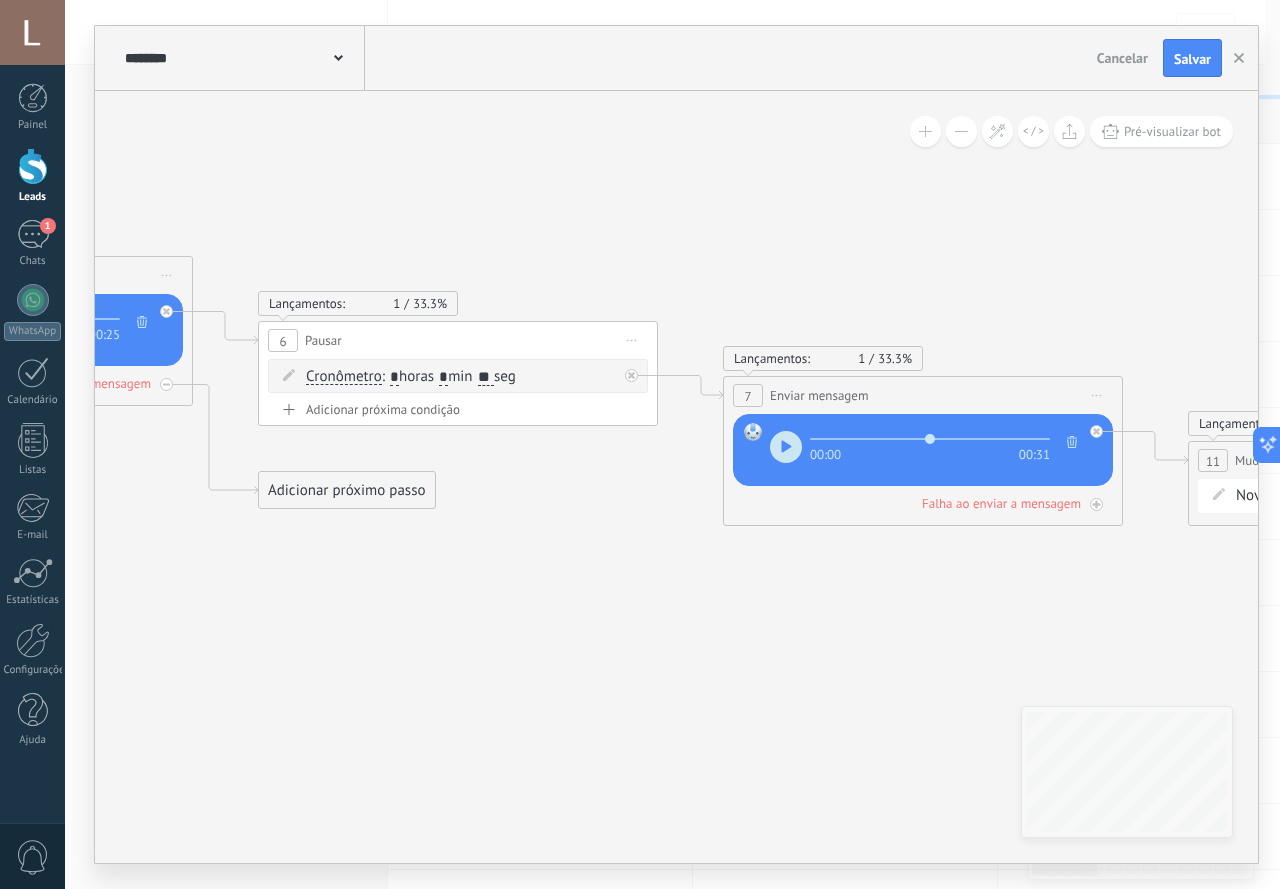 drag, startPoint x: 516, startPoint y: 615, endPoint x: 660, endPoint y: 618, distance: 144.03125 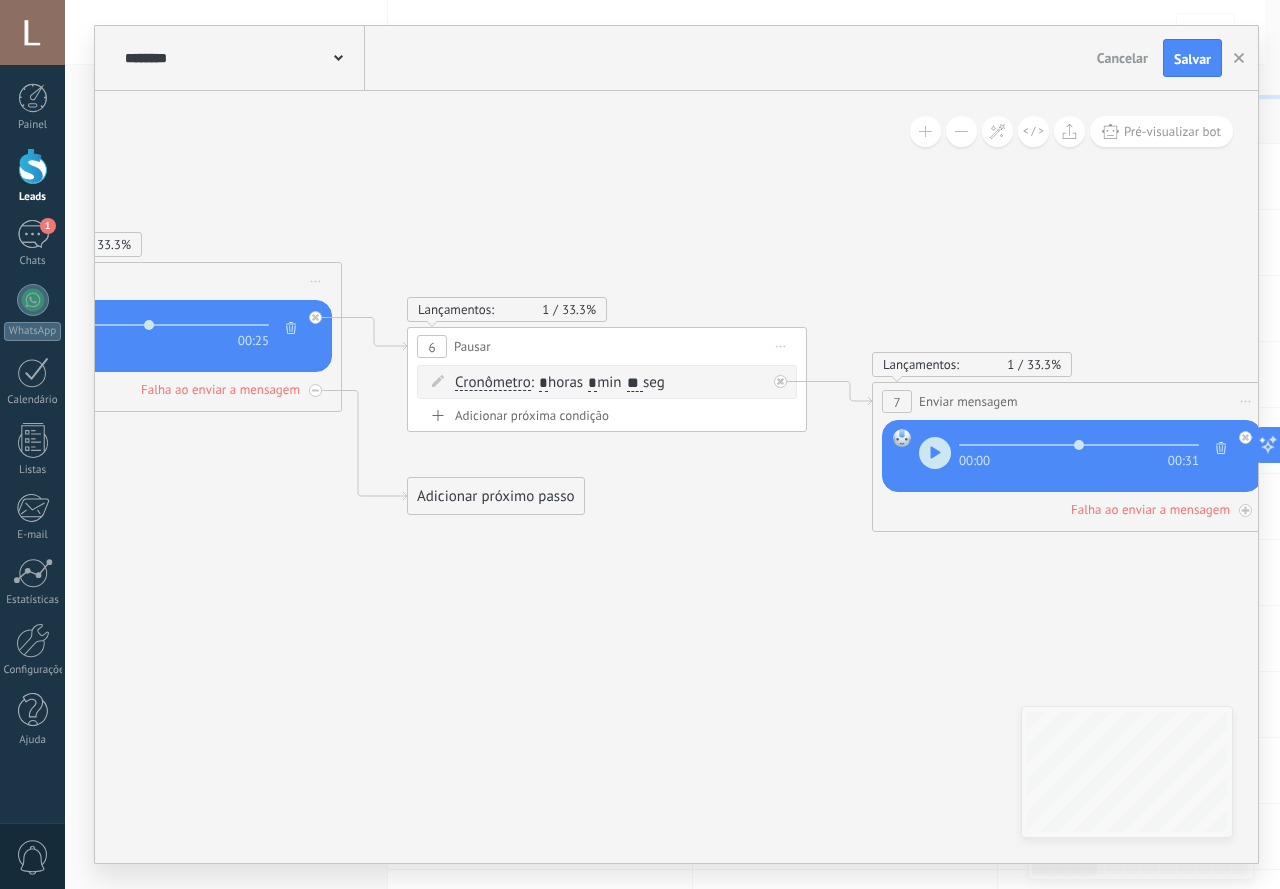 drag, startPoint x: 418, startPoint y: 593, endPoint x: 663, endPoint y: 704, distance: 268.9721 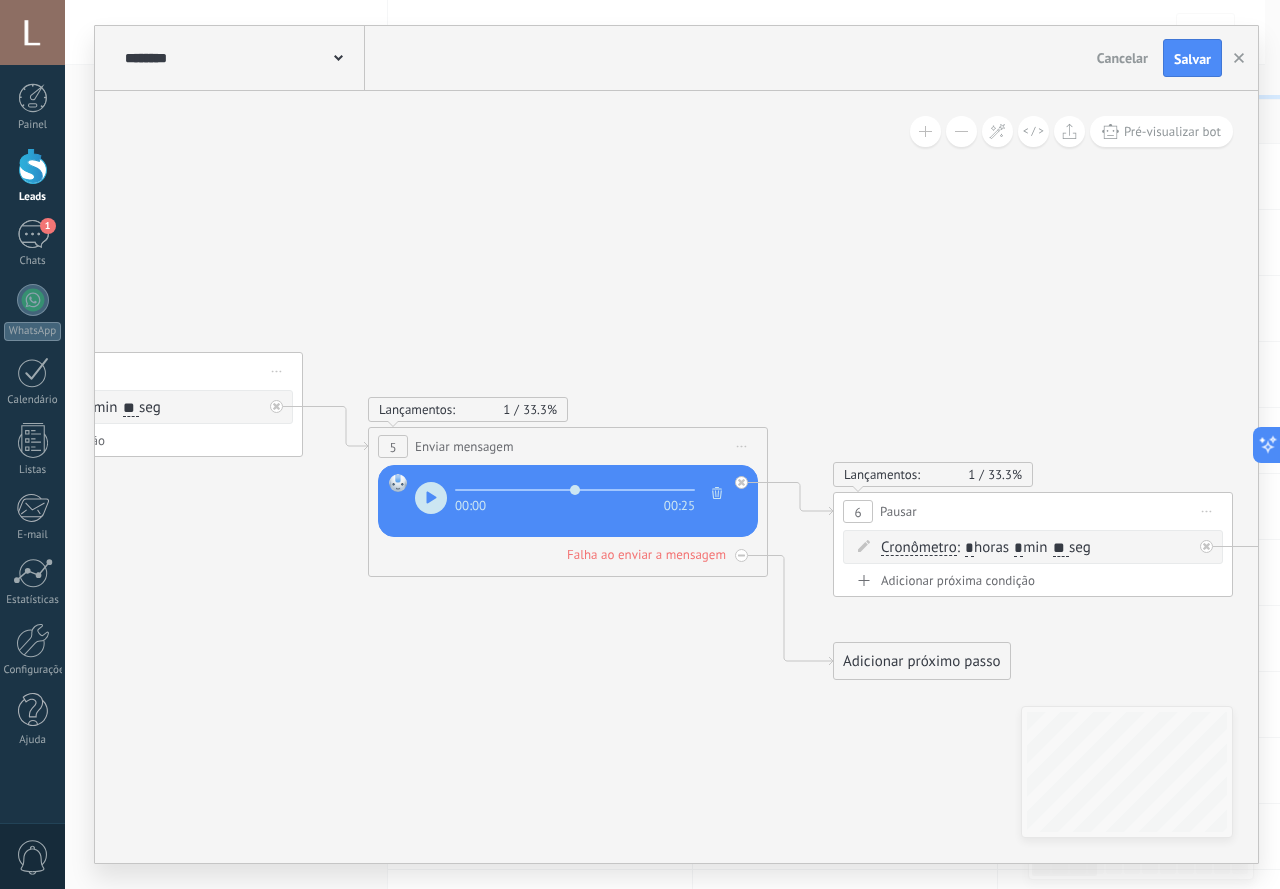 drag, startPoint x: 623, startPoint y: 662, endPoint x: 436, endPoint y: 613, distance: 193.31322 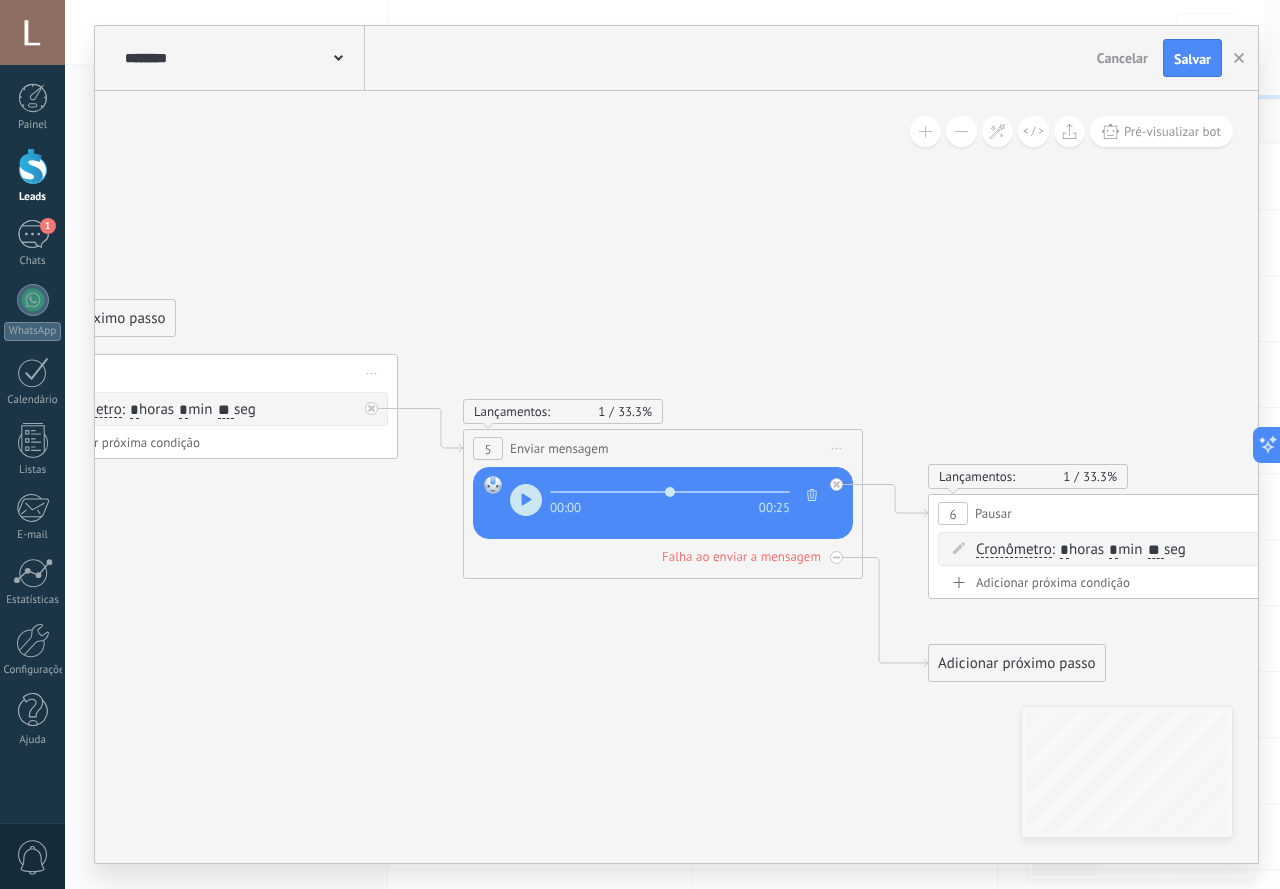 drag, startPoint x: 451, startPoint y: 621, endPoint x: 570, endPoint y: 618, distance: 119.03781 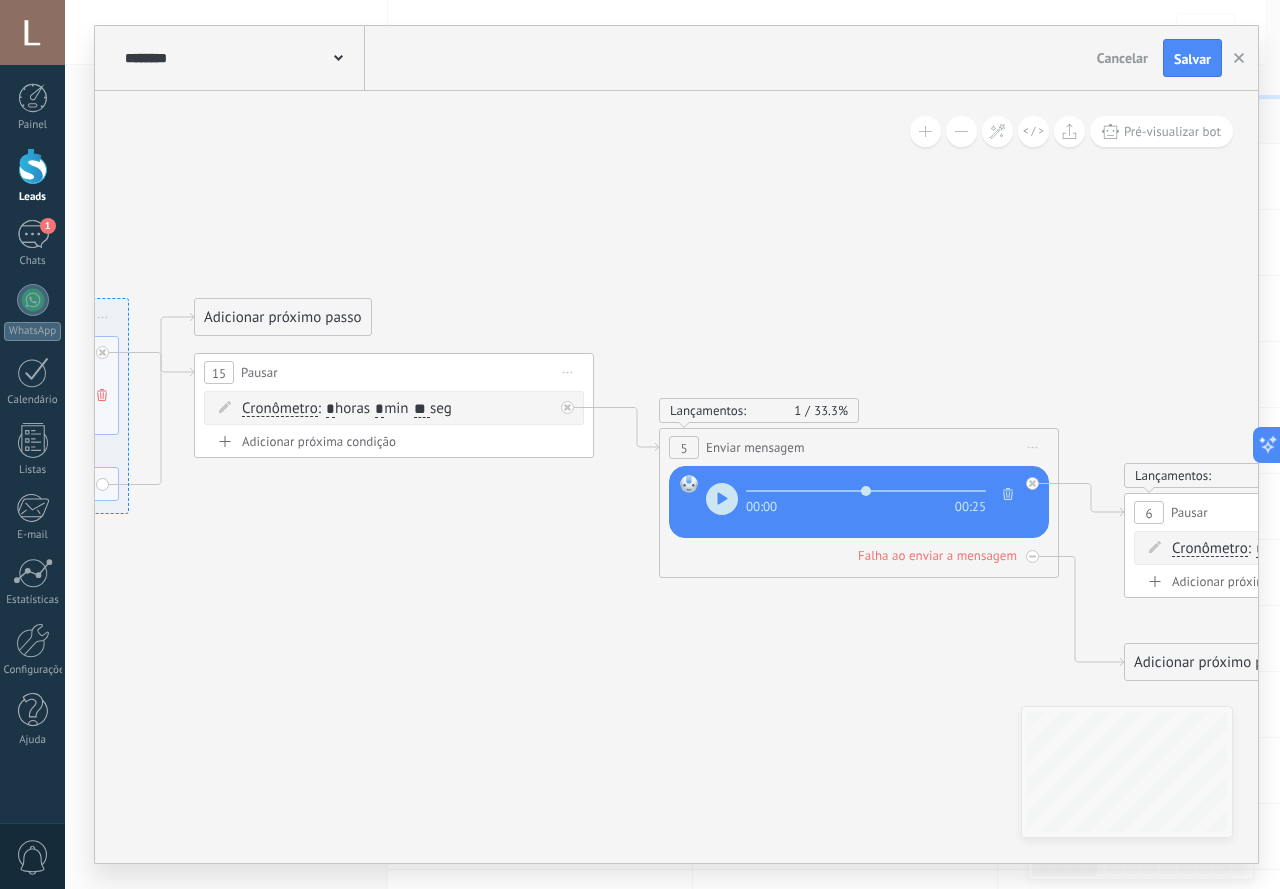 drag, startPoint x: 576, startPoint y: 619, endPoint x: 768, endPoint y: 583, distance: 195.34584 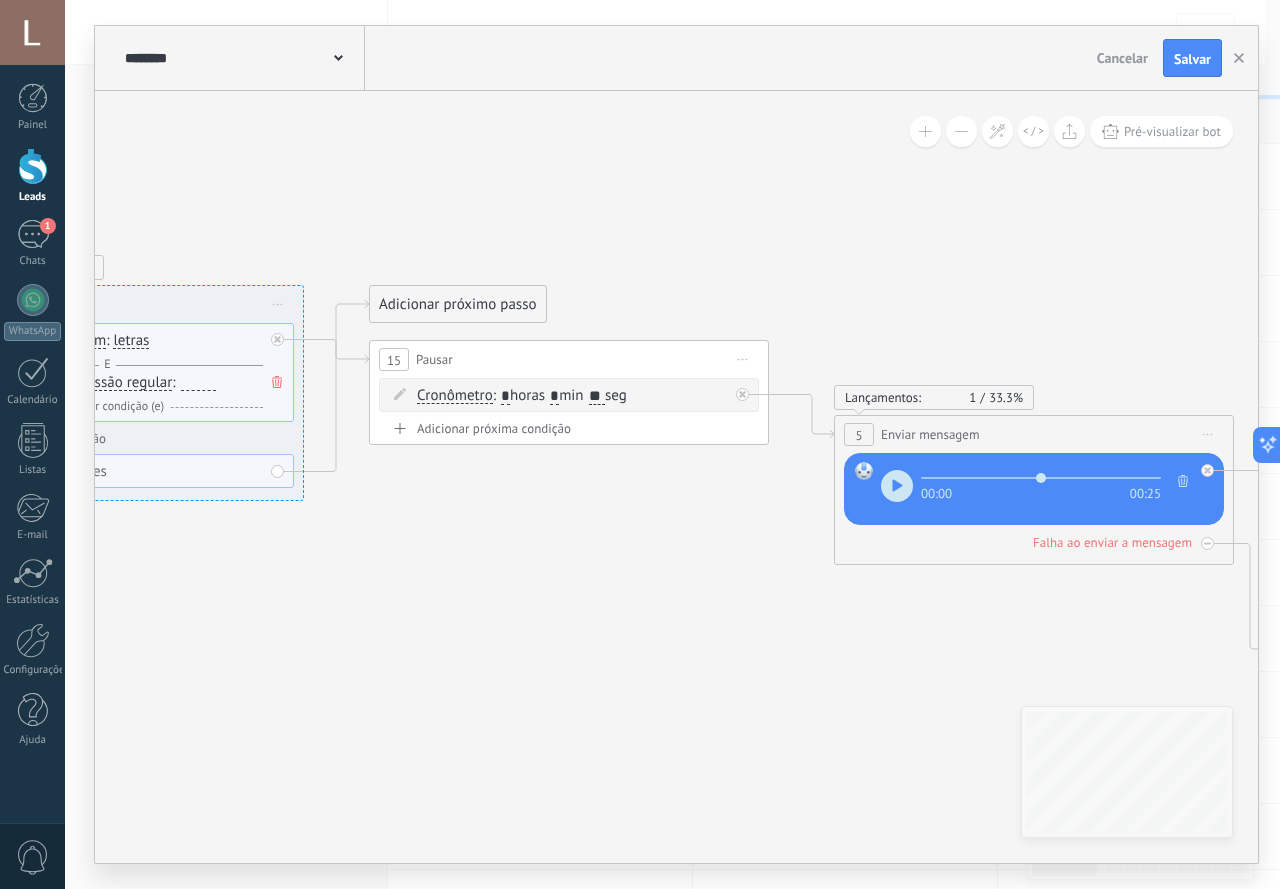 drag, startPoint x: 630, startPoint y: 616, endPoint x: 818, endPoint y: 560, distance: 196.1632 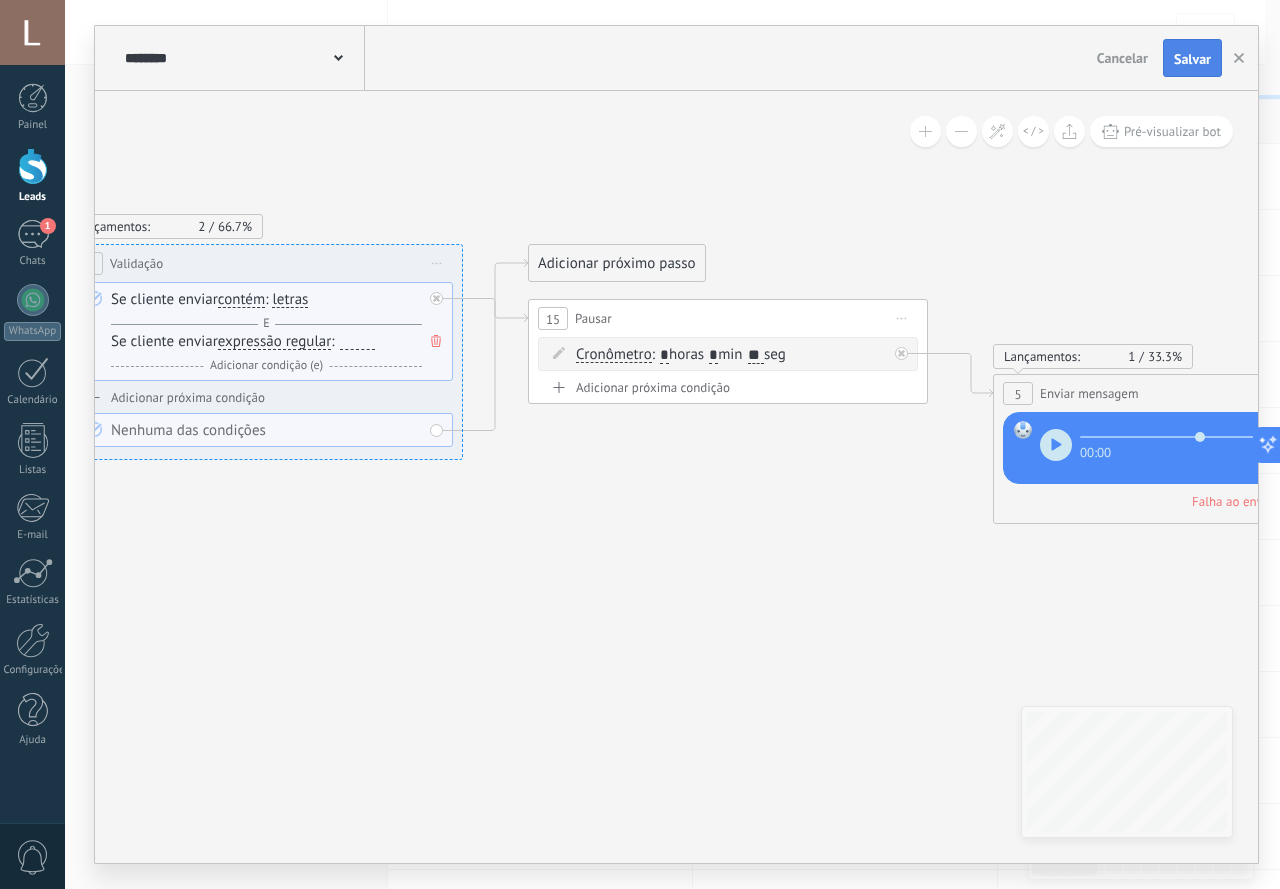 click on "Salvar" at bounding box center [1192, 59] 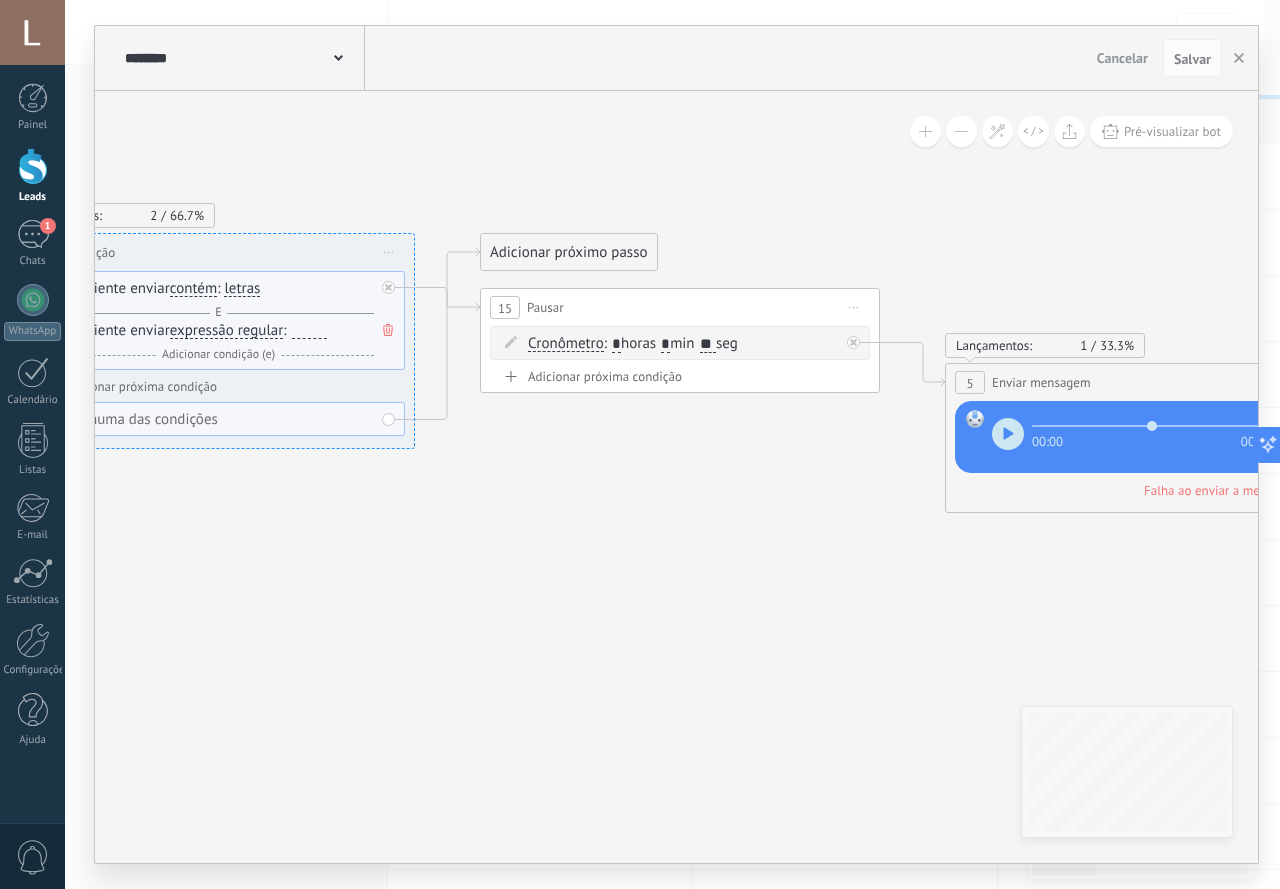 drag 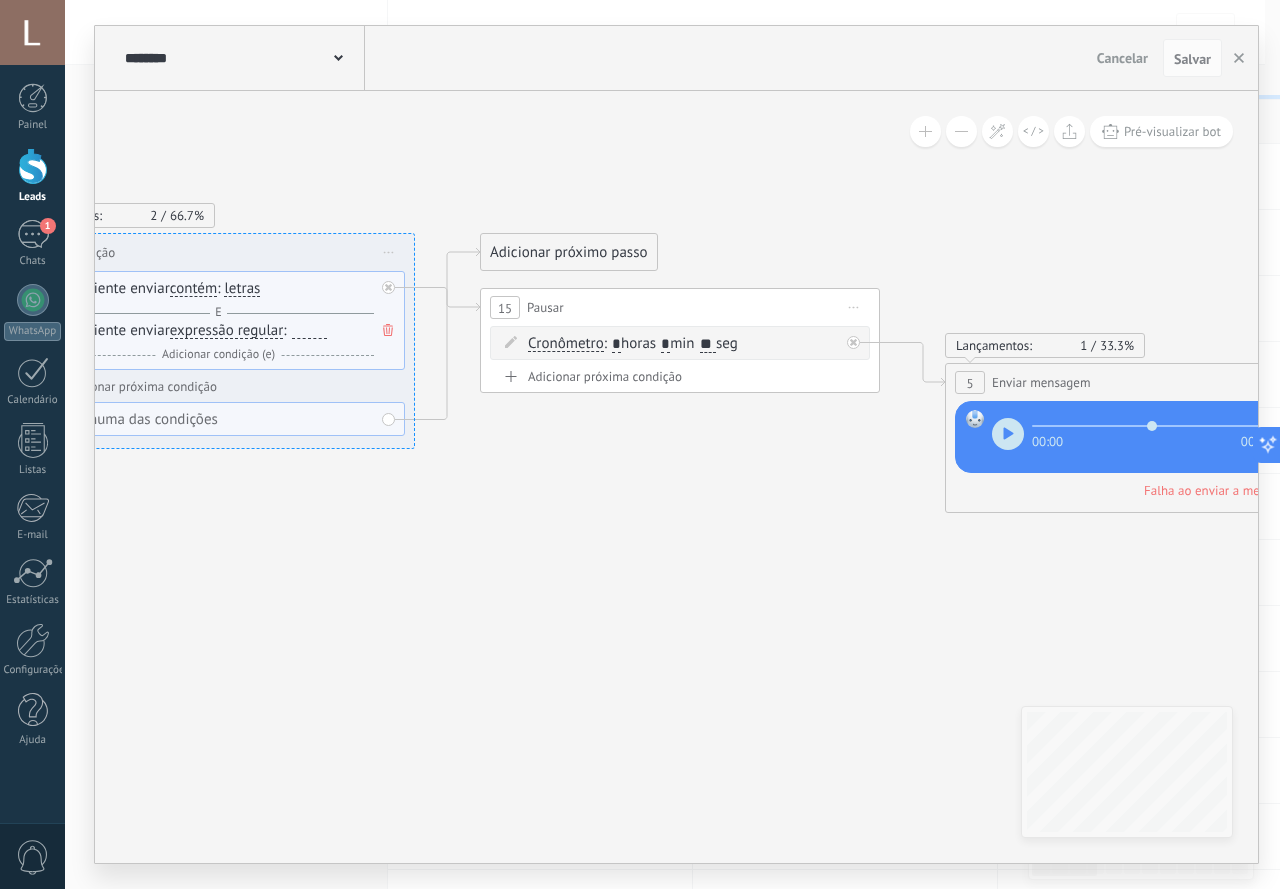 click 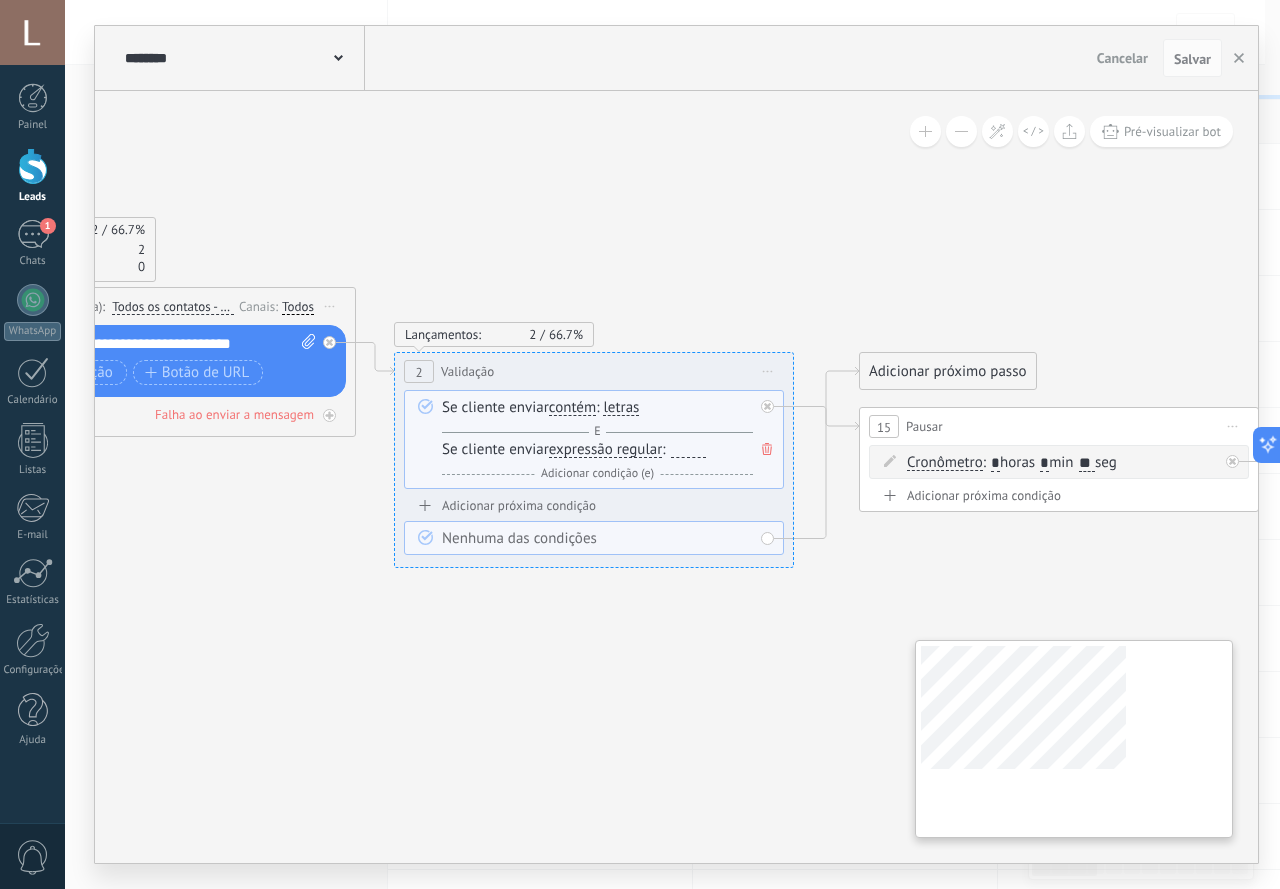 click on "**********" at bounding box center (676, 477) 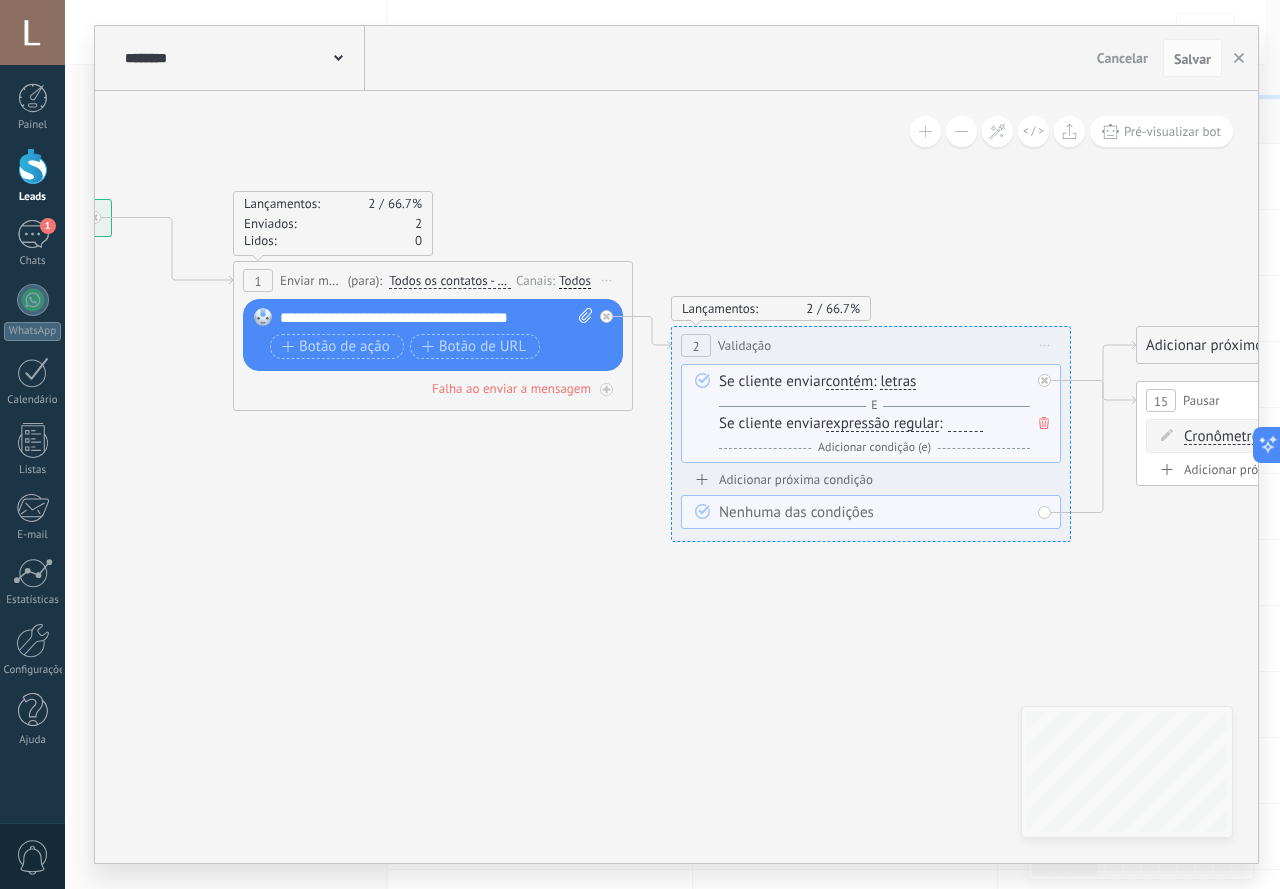 click 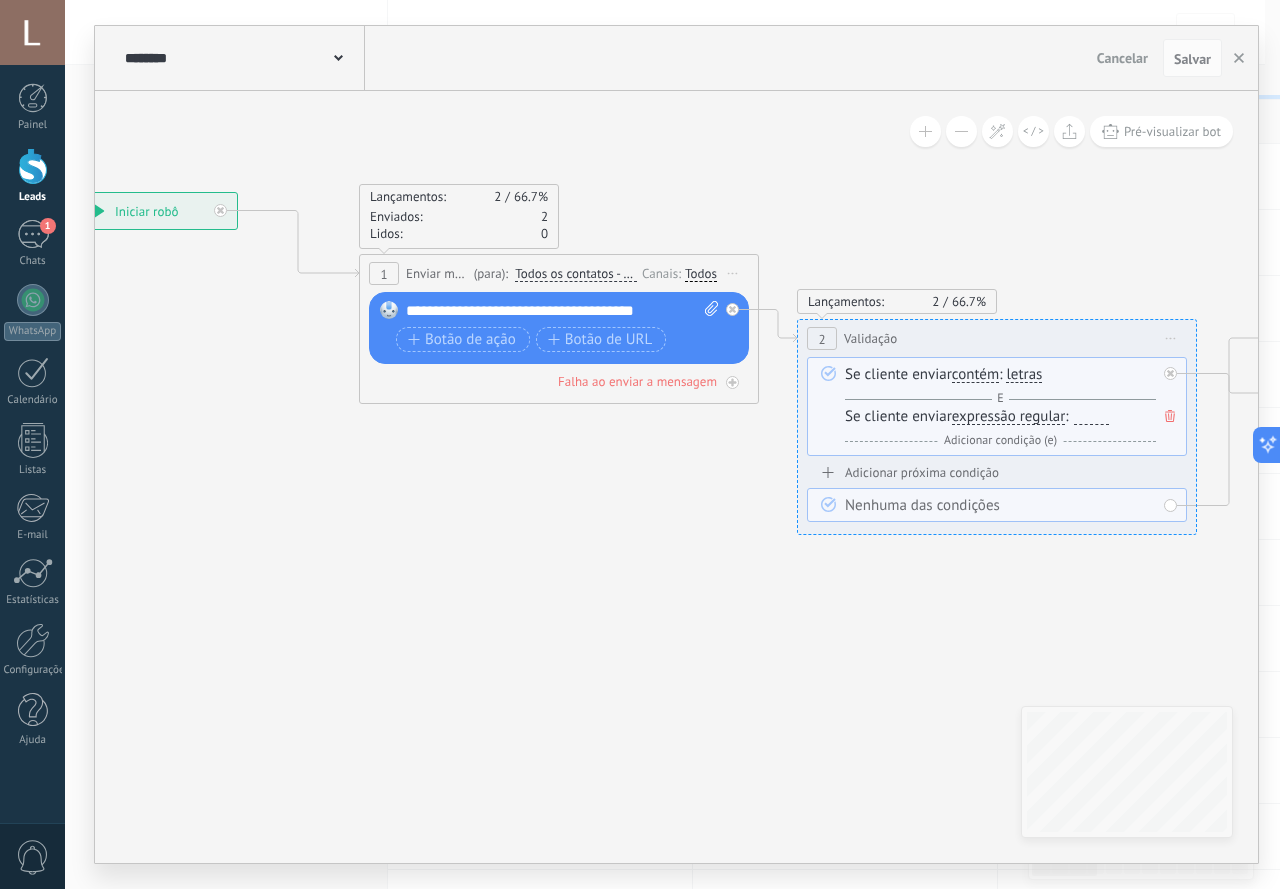 click 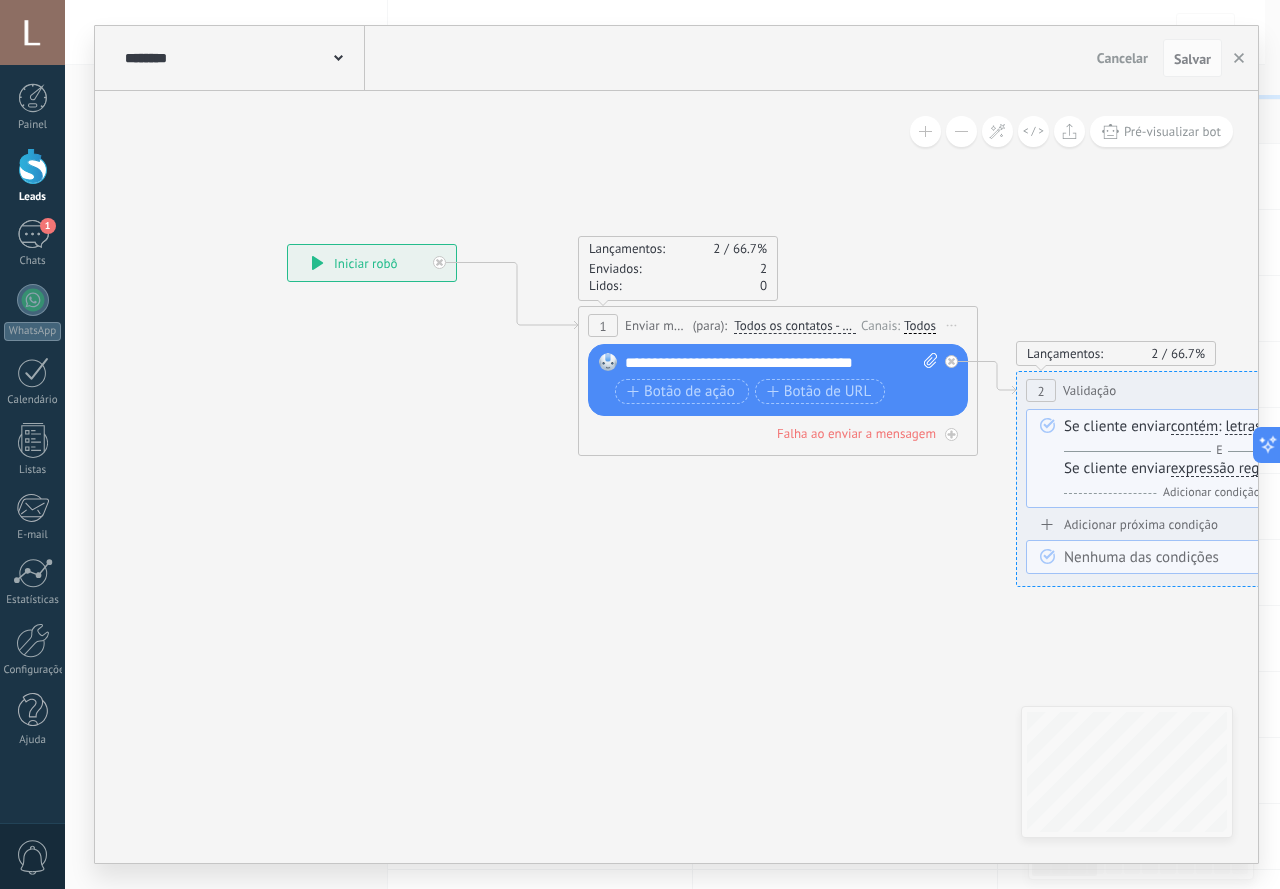 click 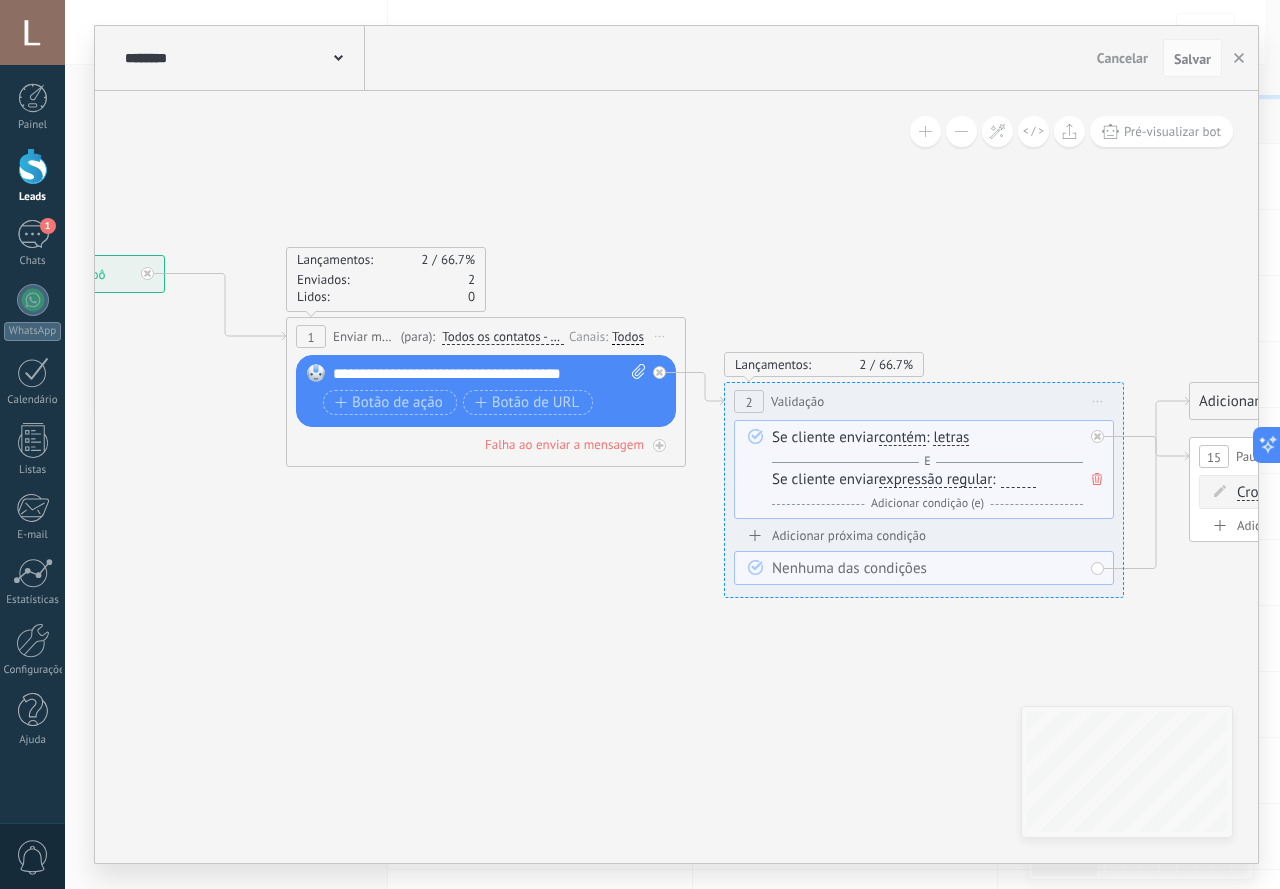 click 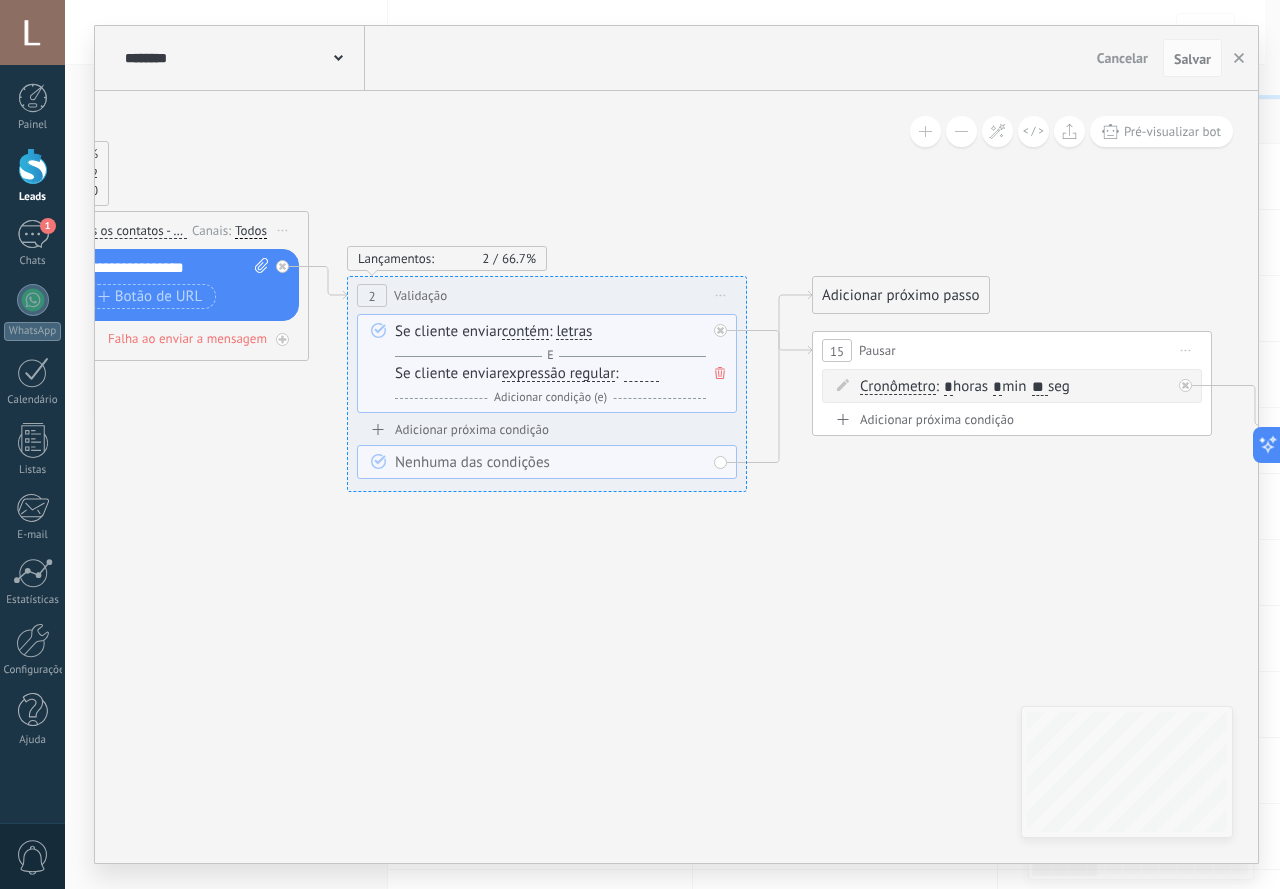 click 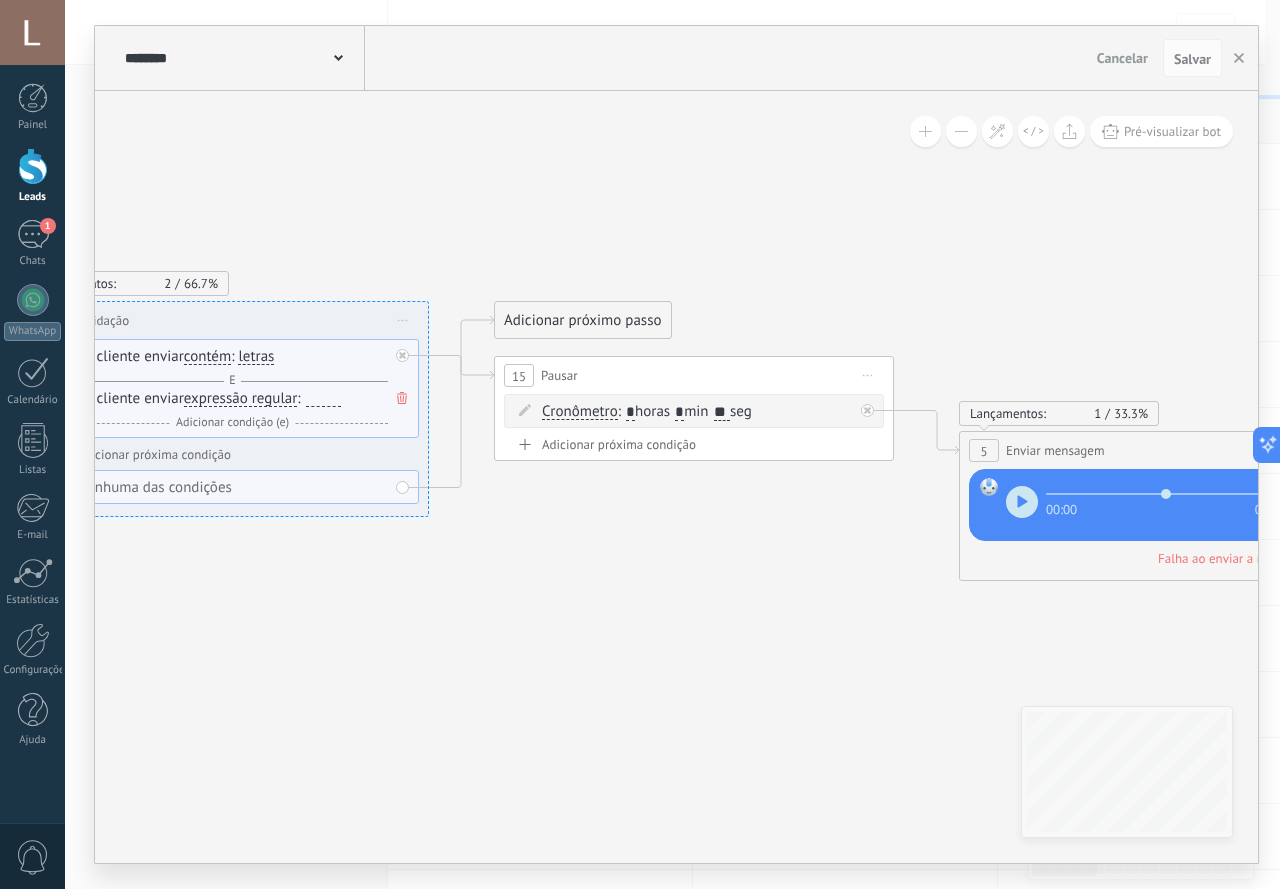 click 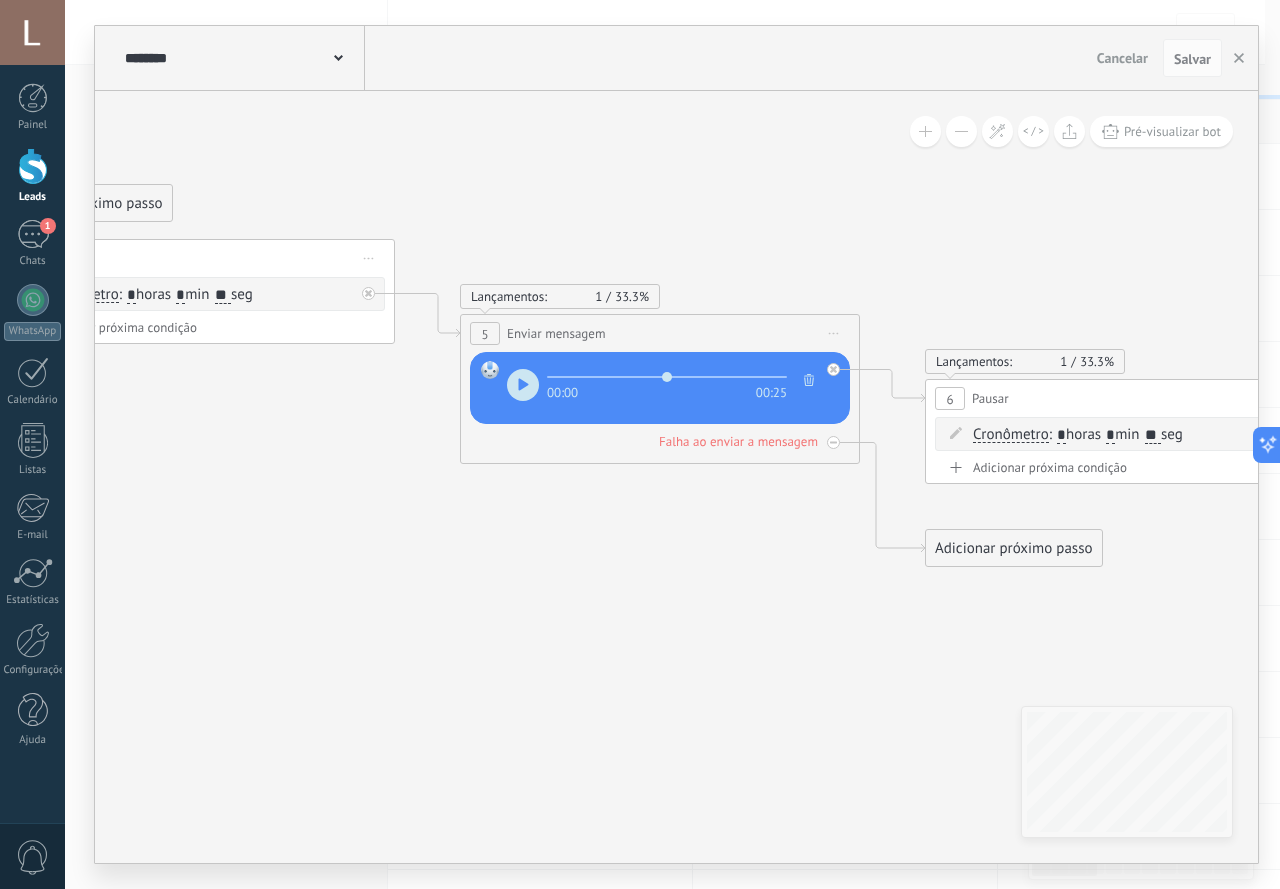 click 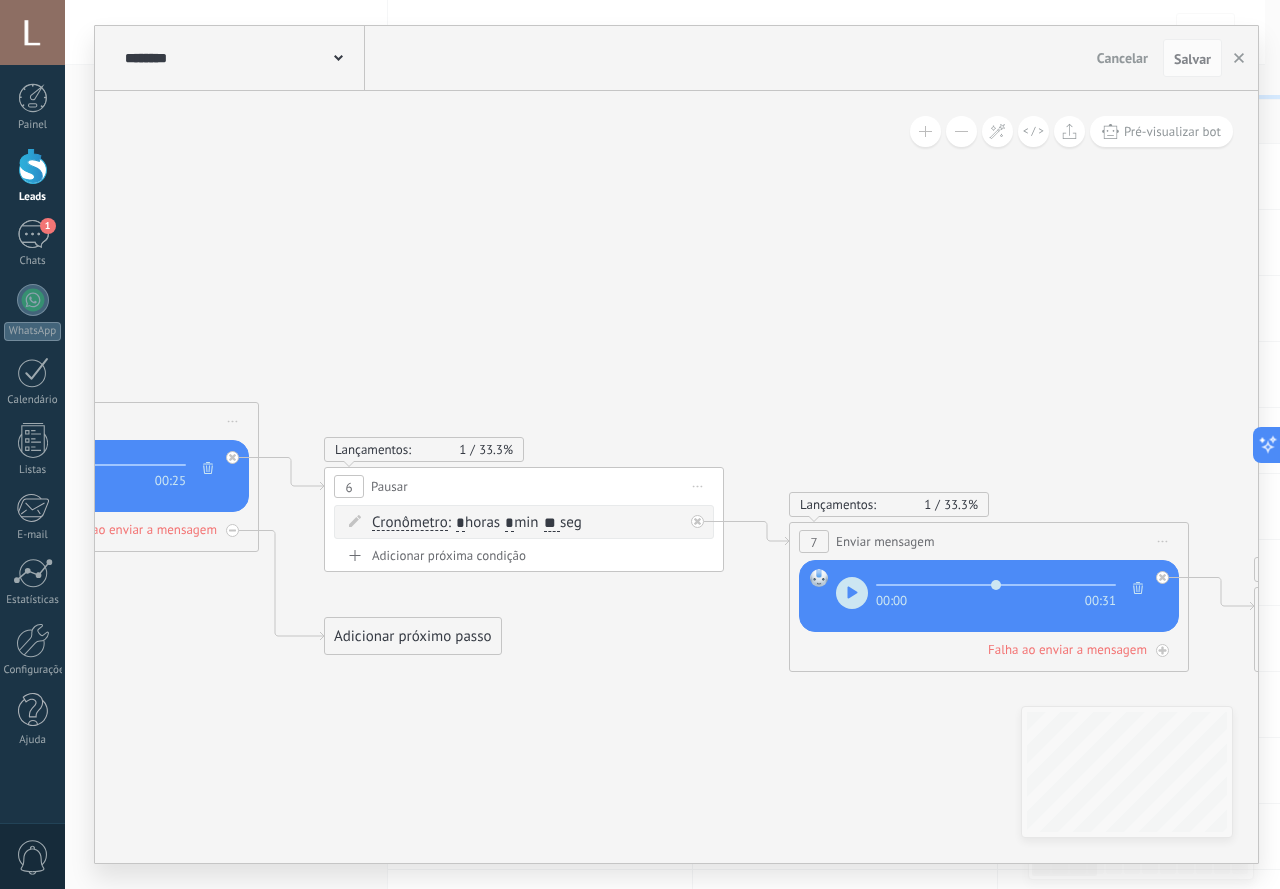 click on ".abccls-1,.abccls-2{fill-rule:evenodd}.abccls-2{fill:#fff} .abfcls-1{fill:none}.abfcls-2{fill:#fff} .abncls-1{isolation:isolate}.abncls-2{opacity:.06}.abncls-2,.abncls-3,.abncls-6{mix-blend-mode:multiply}.abncls-3{opacity:.15}.abncls-4,.abncls-8{fill:#fff}.abncls-5{fill:url(#abnlinear-gradient)}.abncls-6{opacity:.04}.abncls-7{fill:url(#abnlinear-gradient-2)}.abncls-8{fill-rule:evenodd} .abqst0{fill:#ffa200} .abwcls-1{fill:#252525} .cls-1{isolation:isolate} .acicls-1{fill:none} .aclcls-1{fill:#232323} .acnst0{display:none} .addcls-1,.addcls-2{fill:none;stroke-miterlimit:10}.addcls-1{stroke:#dfe0e5}.addcls-2{stroke:#a1a7ab} .adecls-1,.adecls-2{fill:none;stroke-miterlimit:10}.adecls-1{stroke:#dfe0e5}.adecls-2{stroke:#a1a7ab} .adqcls-1{fill:#8591a5;fill-rule:evenodd} .aeccls-1{fill:#5c9f37} .aeecls-1{fill:#f86161} .aejcls-1{fill:#8591a5;fill-rule:evenodd} .aekcls-1{fill-rule:evenodd} .aelcls-1{fill-rule:evenodd;fill:currentColor} .aemcls-1{fill-rule:evenodd;fill:currentColor} .aencls-2{fill:#f86161;opacity:.3}" at bounding box center [640, 444] 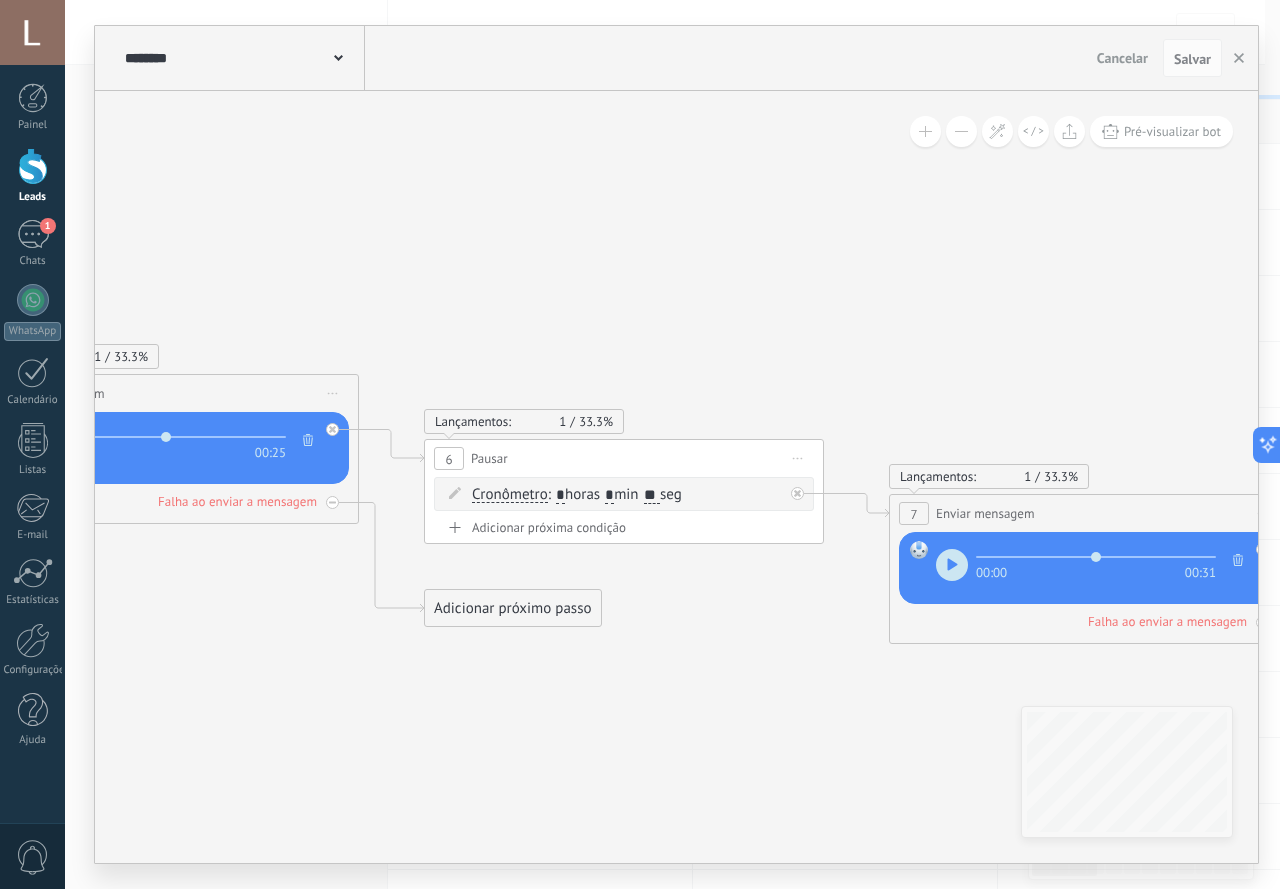 click 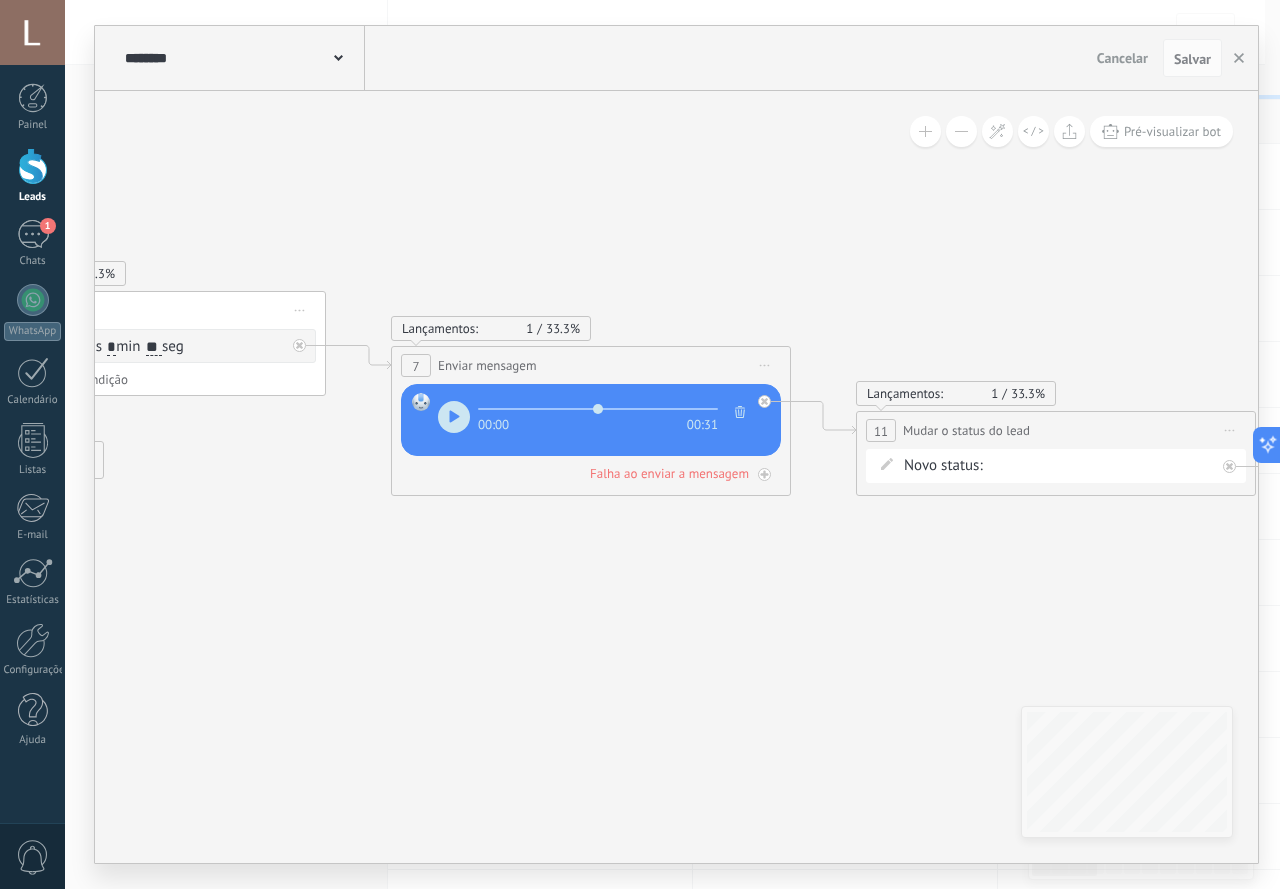 click 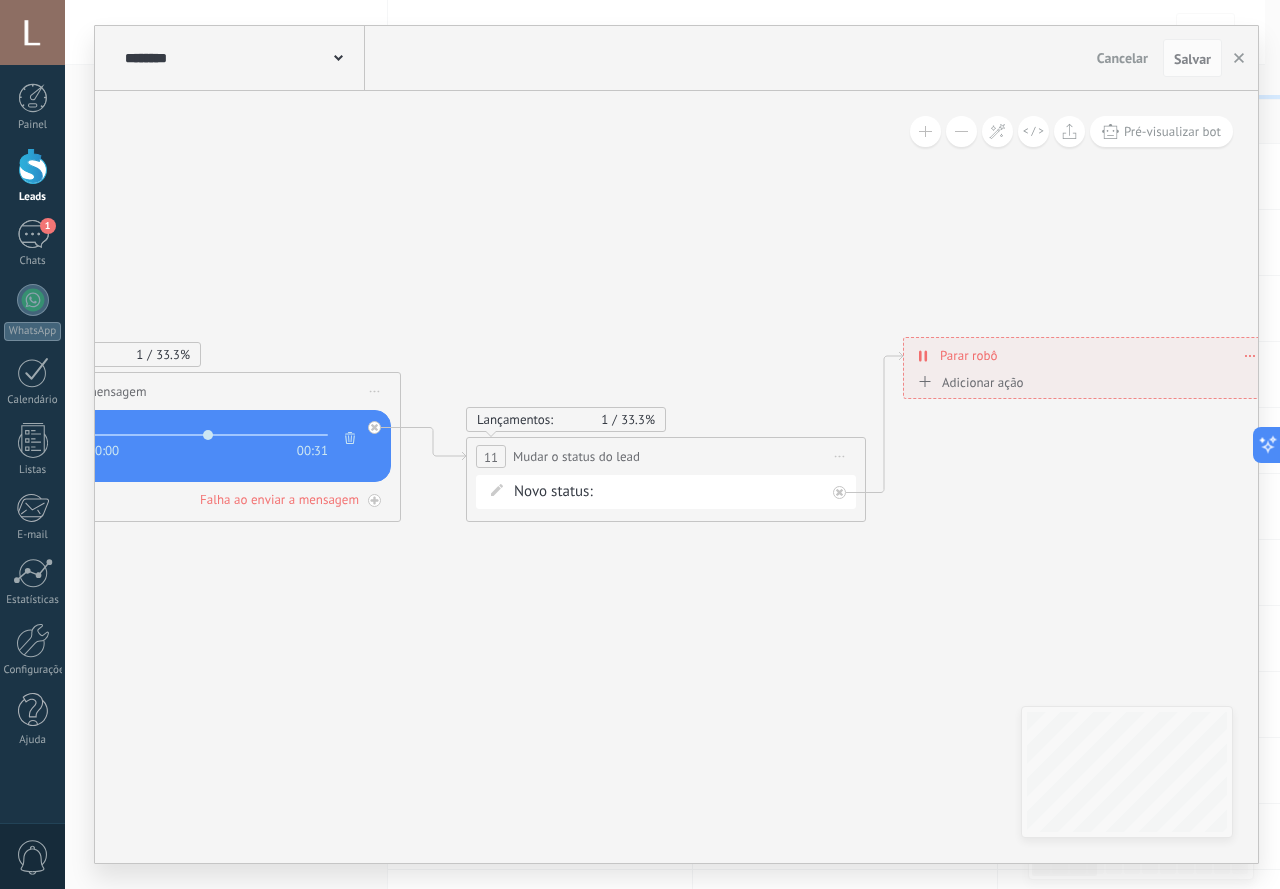 click 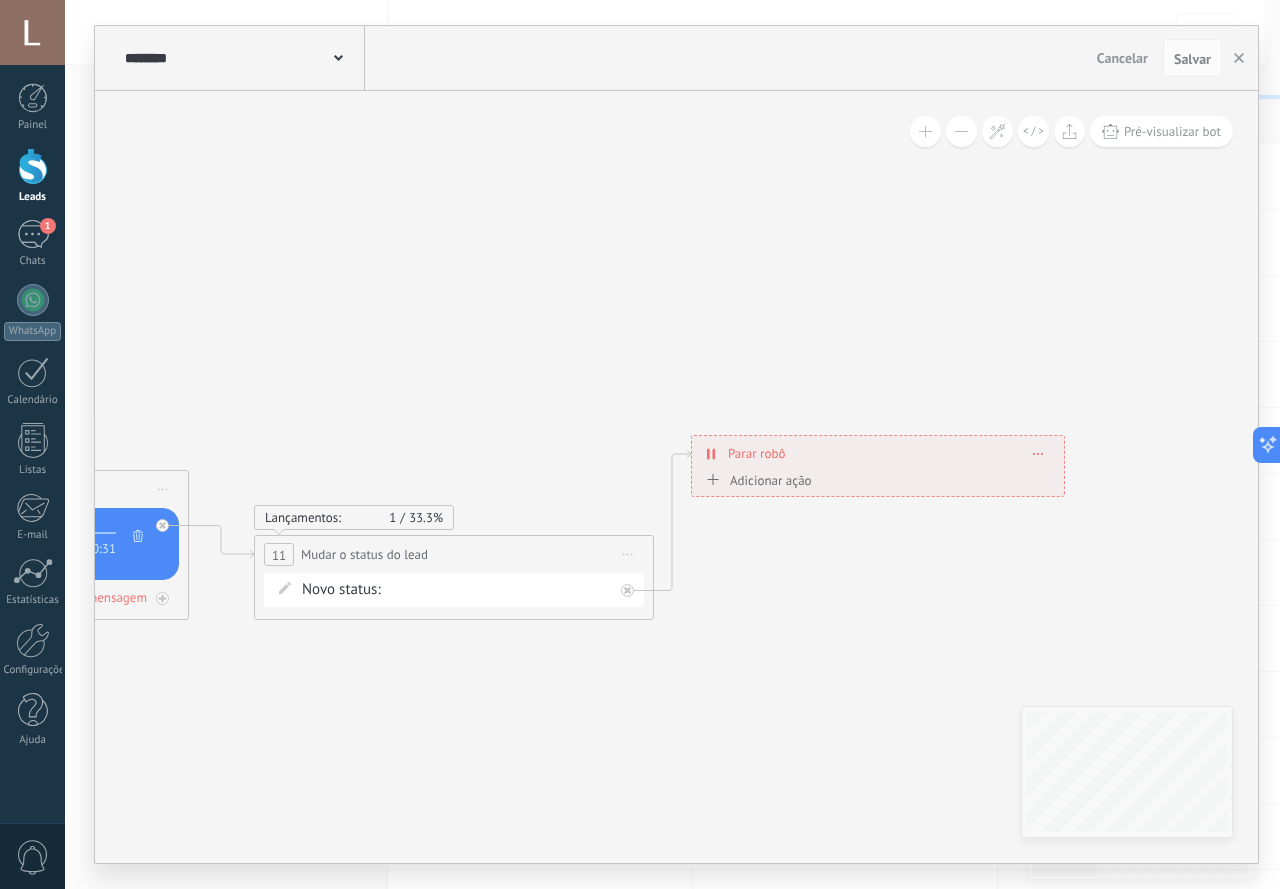 click 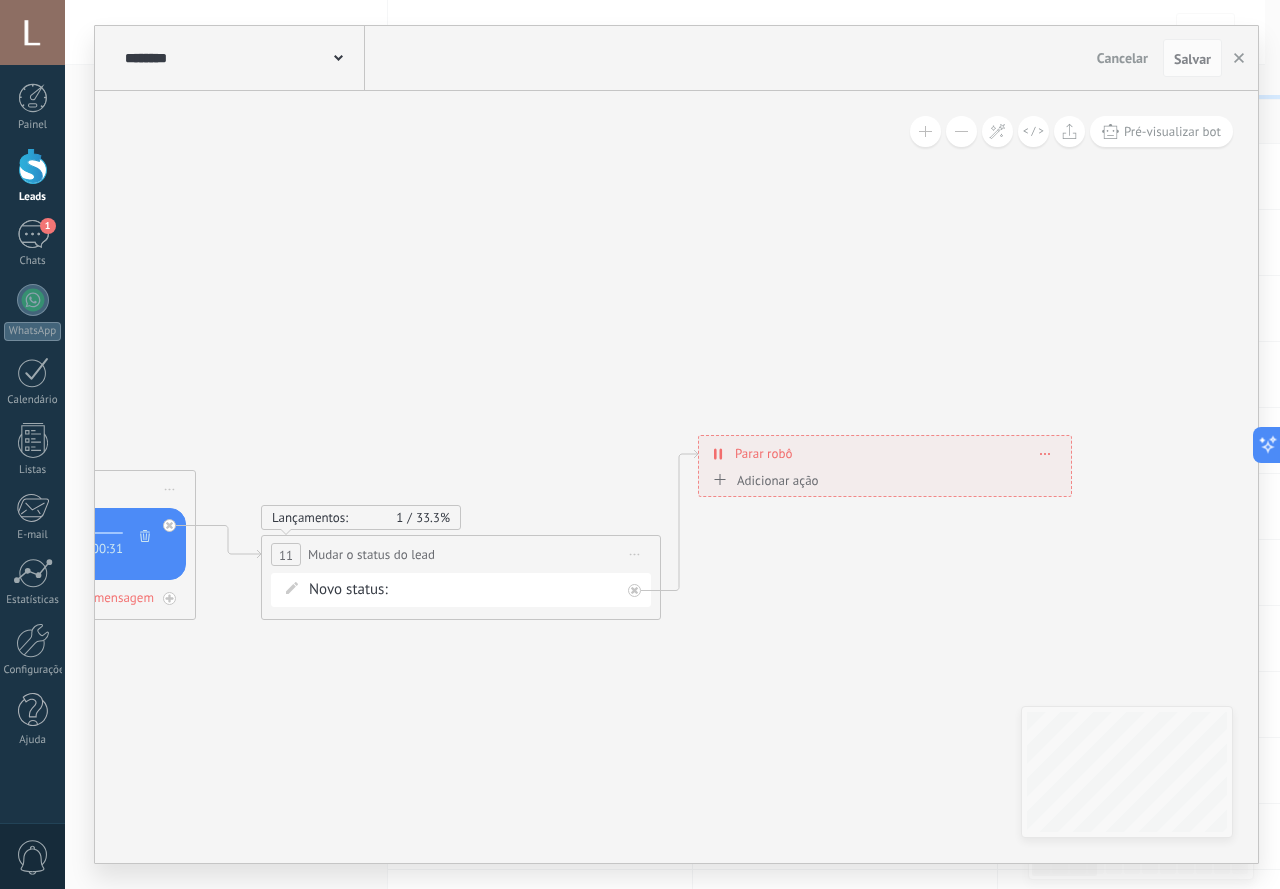 click on "Cancelar Salvar" at bounding box center (1161, 58) 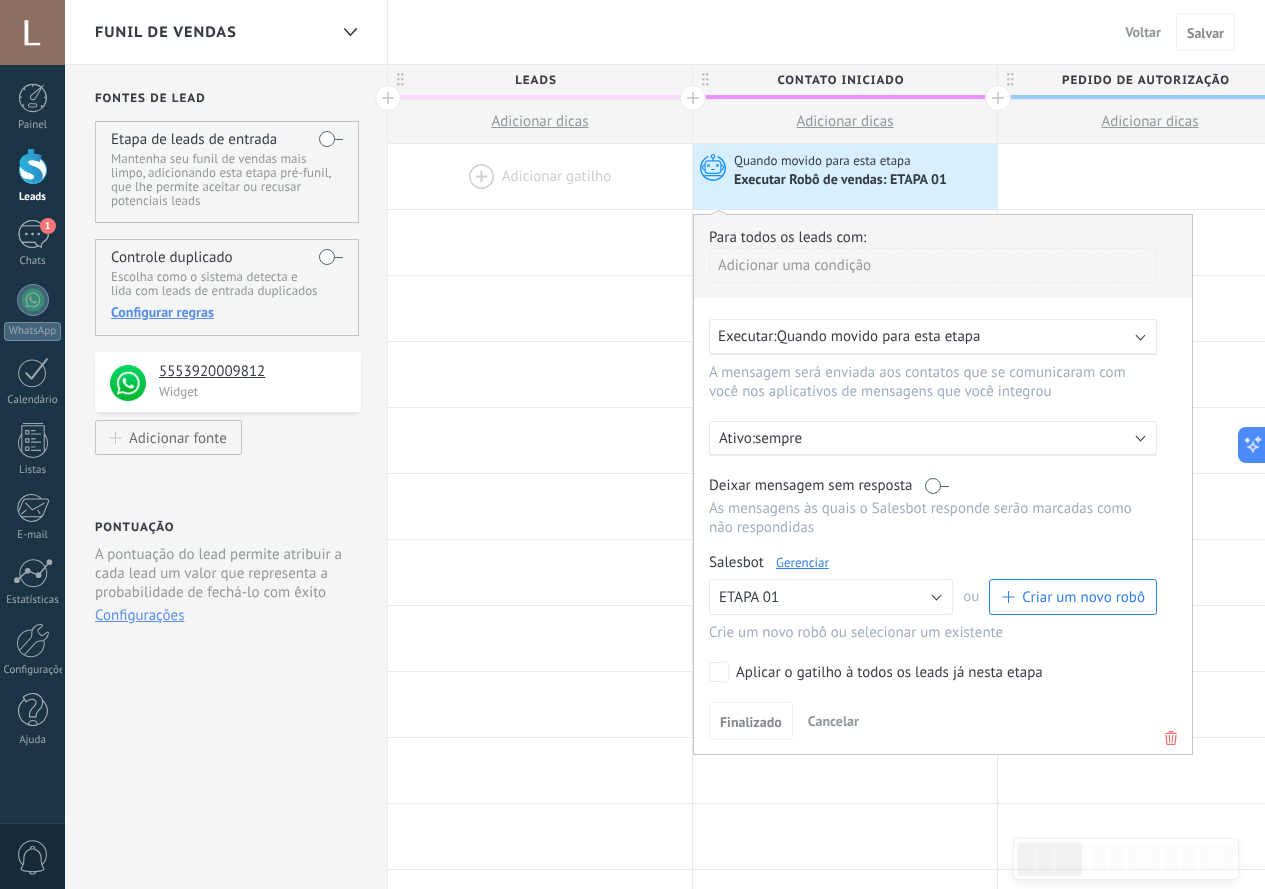 click on "Funil de vendas Voltar Cancelar Salvar" at bounding box center (665, 32) 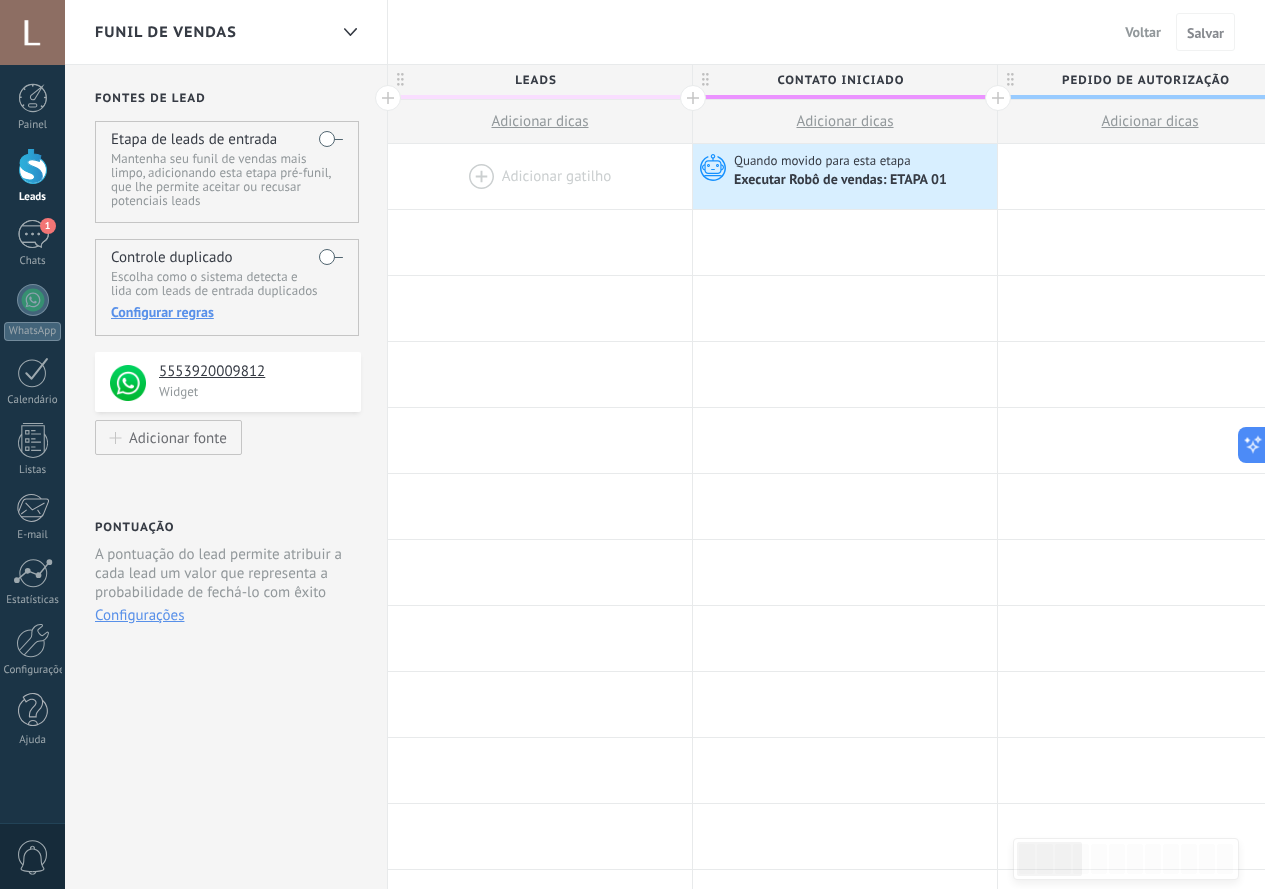 click on "Voltar" at bounding box center [1143, 32] 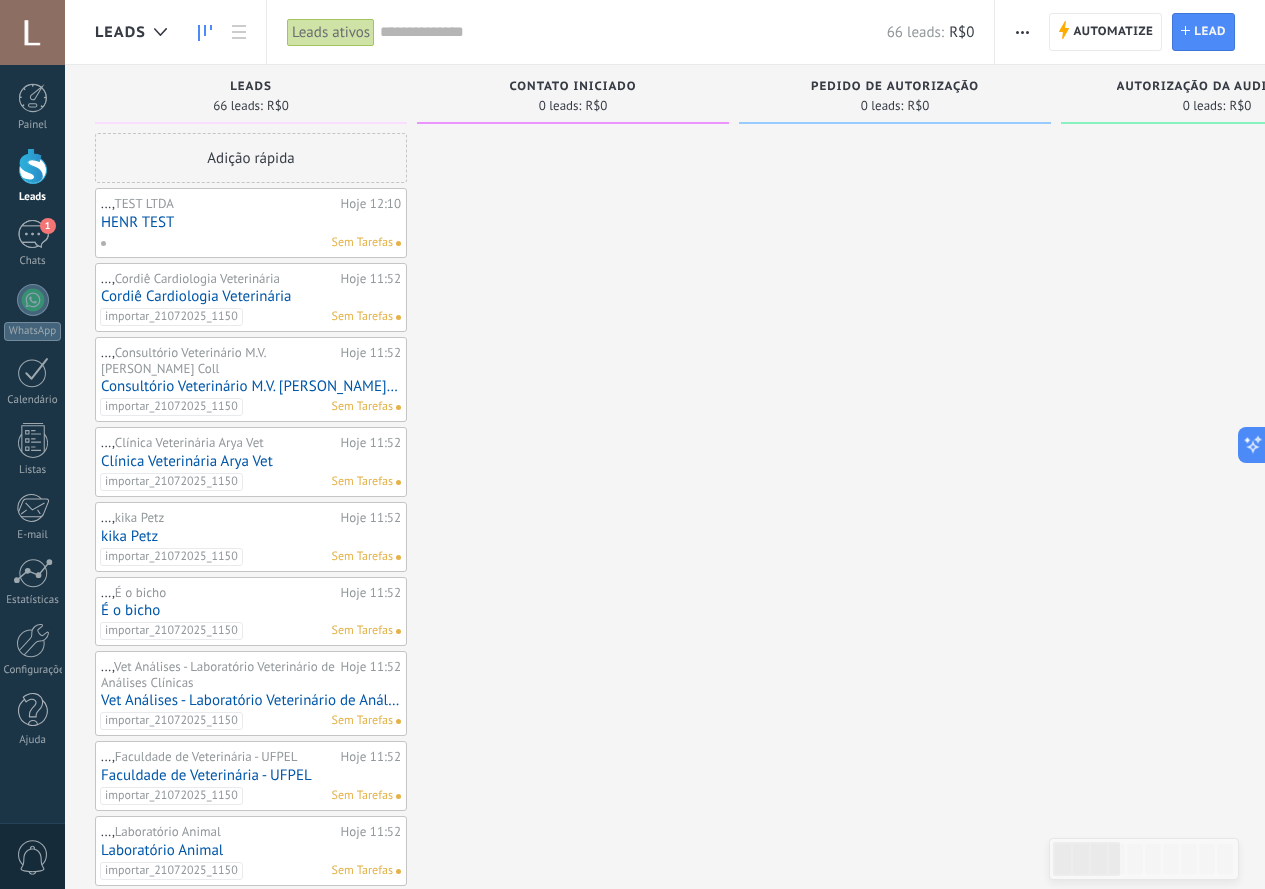 click at bounding box center [573, 927] 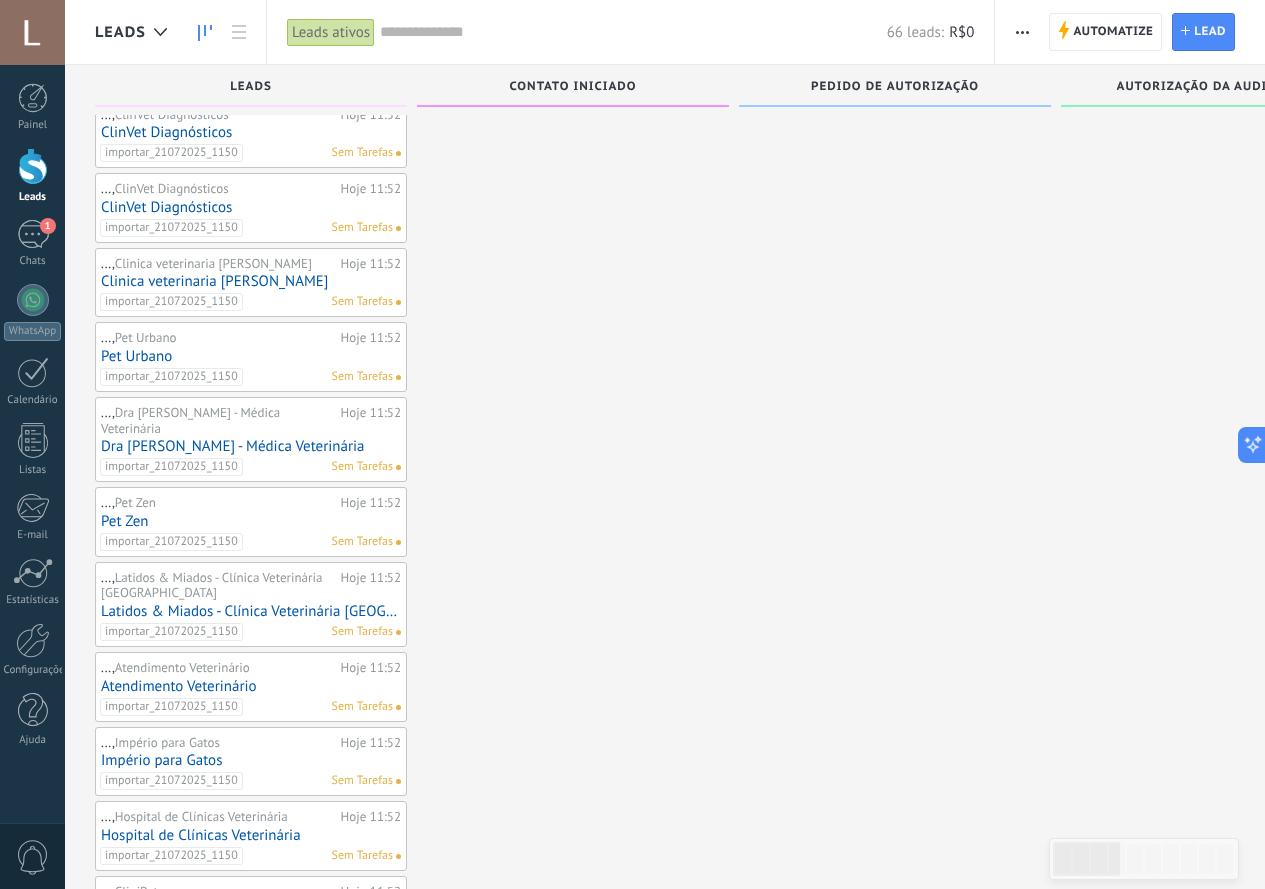 scroll, scrollTop: 2770, scrollLeft: 0, axis: vertical 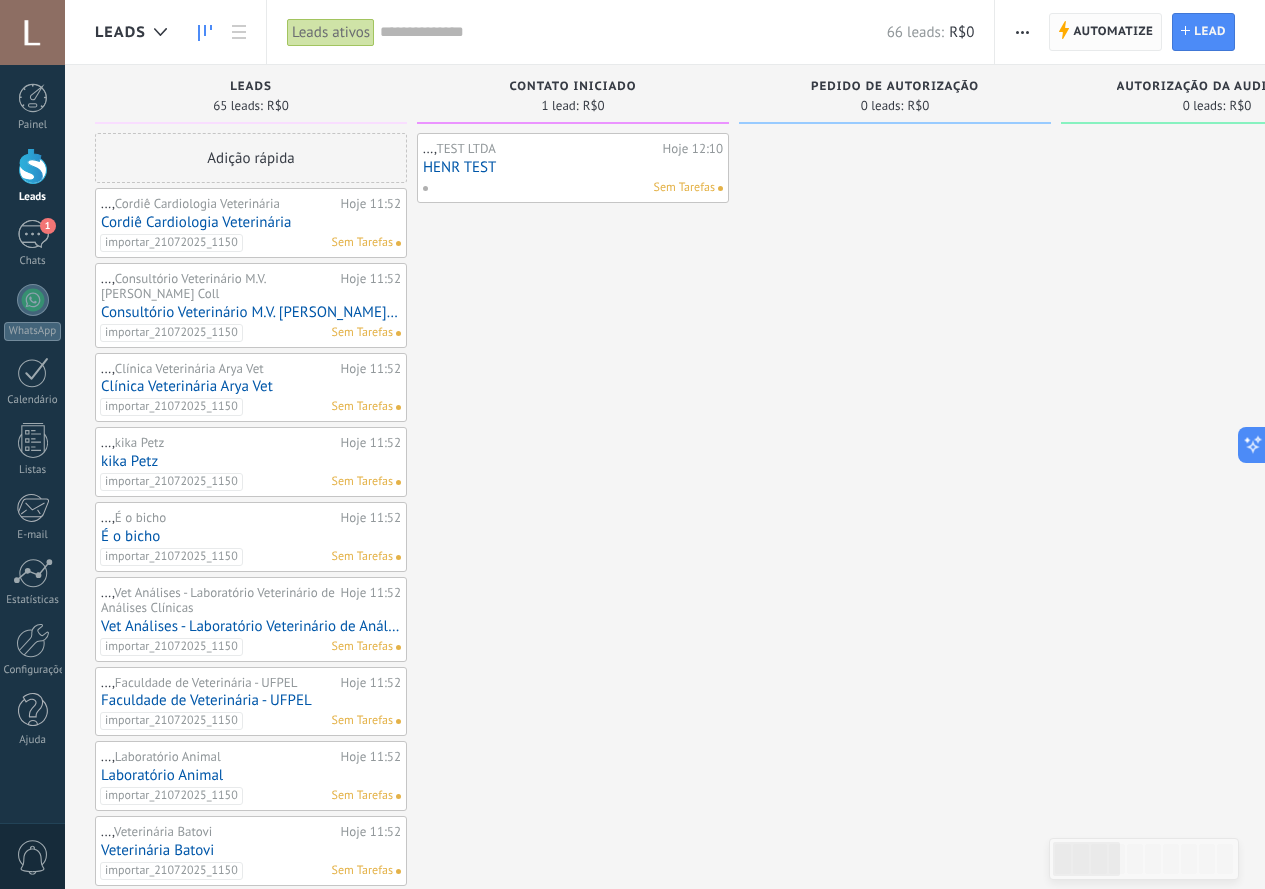 click on "Automatize" at bounding box center (1113, 32) 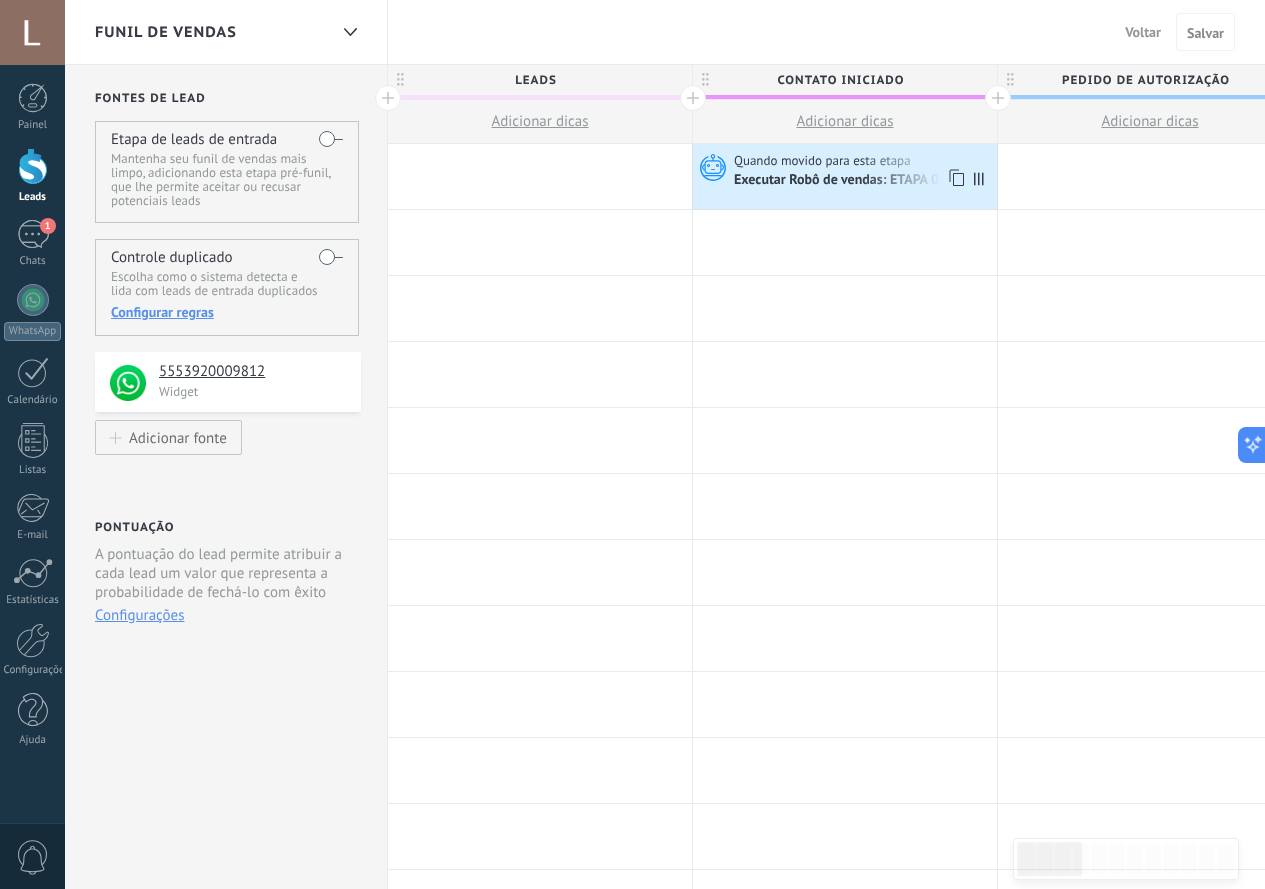 click on "Quando movido para esta etapa" at bounding box center (824, 161) 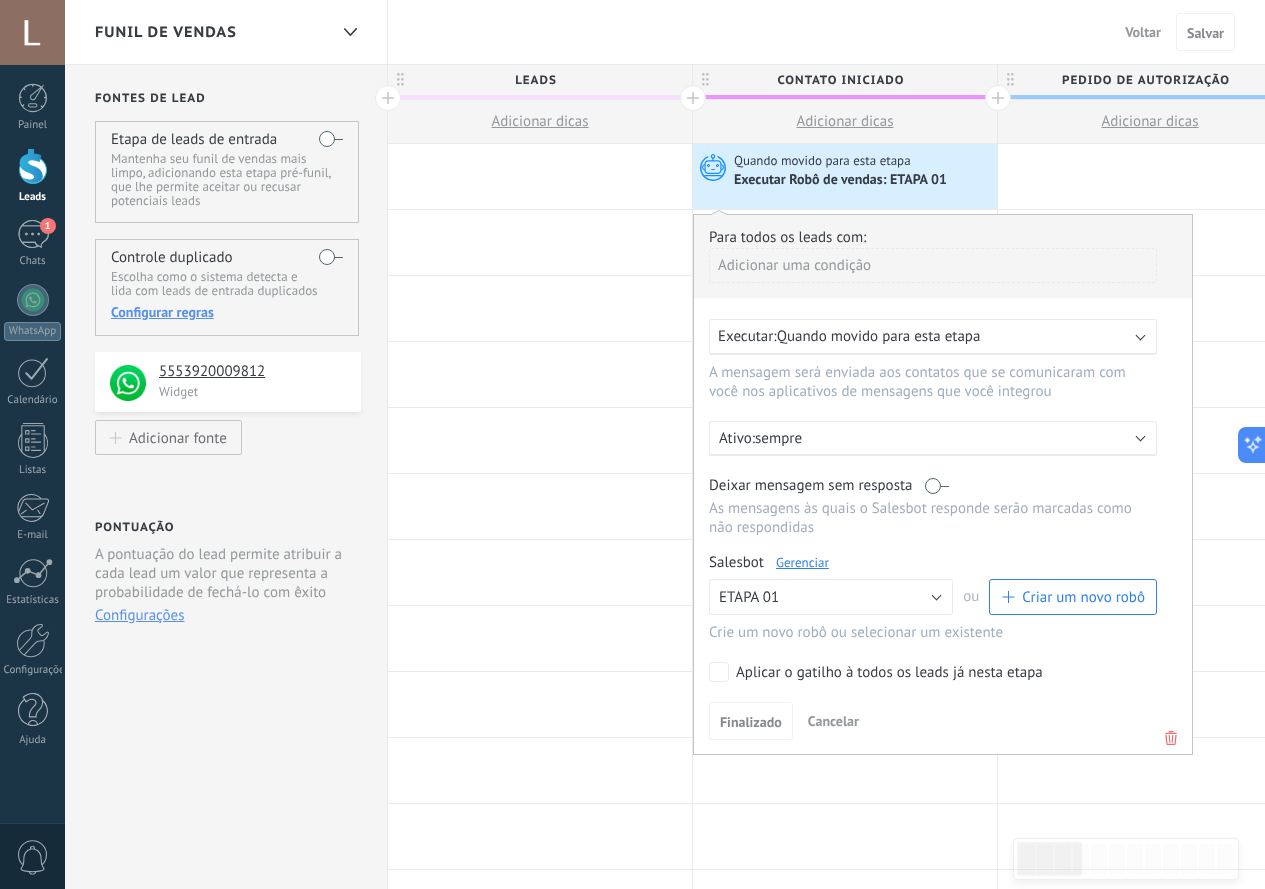 click on "Gerenciar" at bounding box center [802, 562] 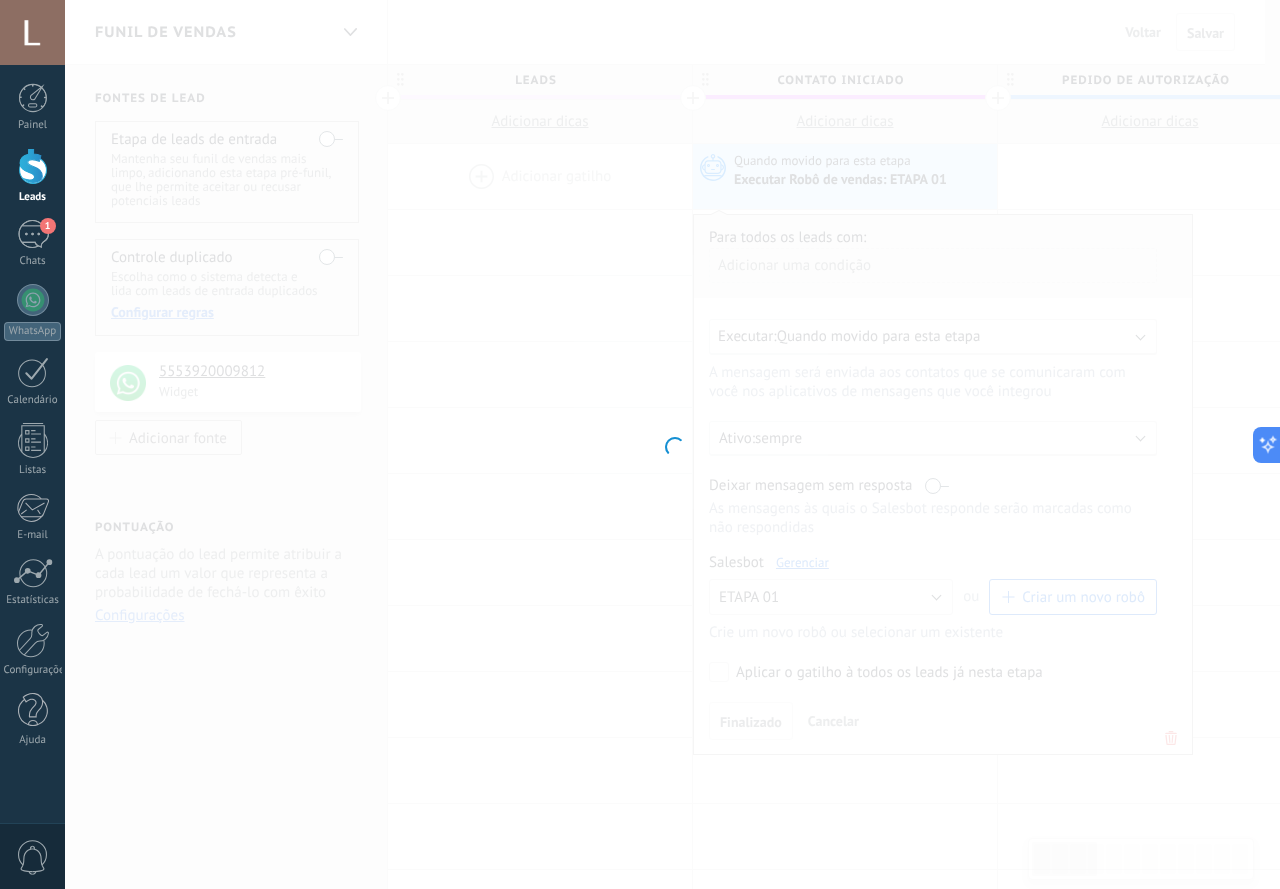 type on "********" 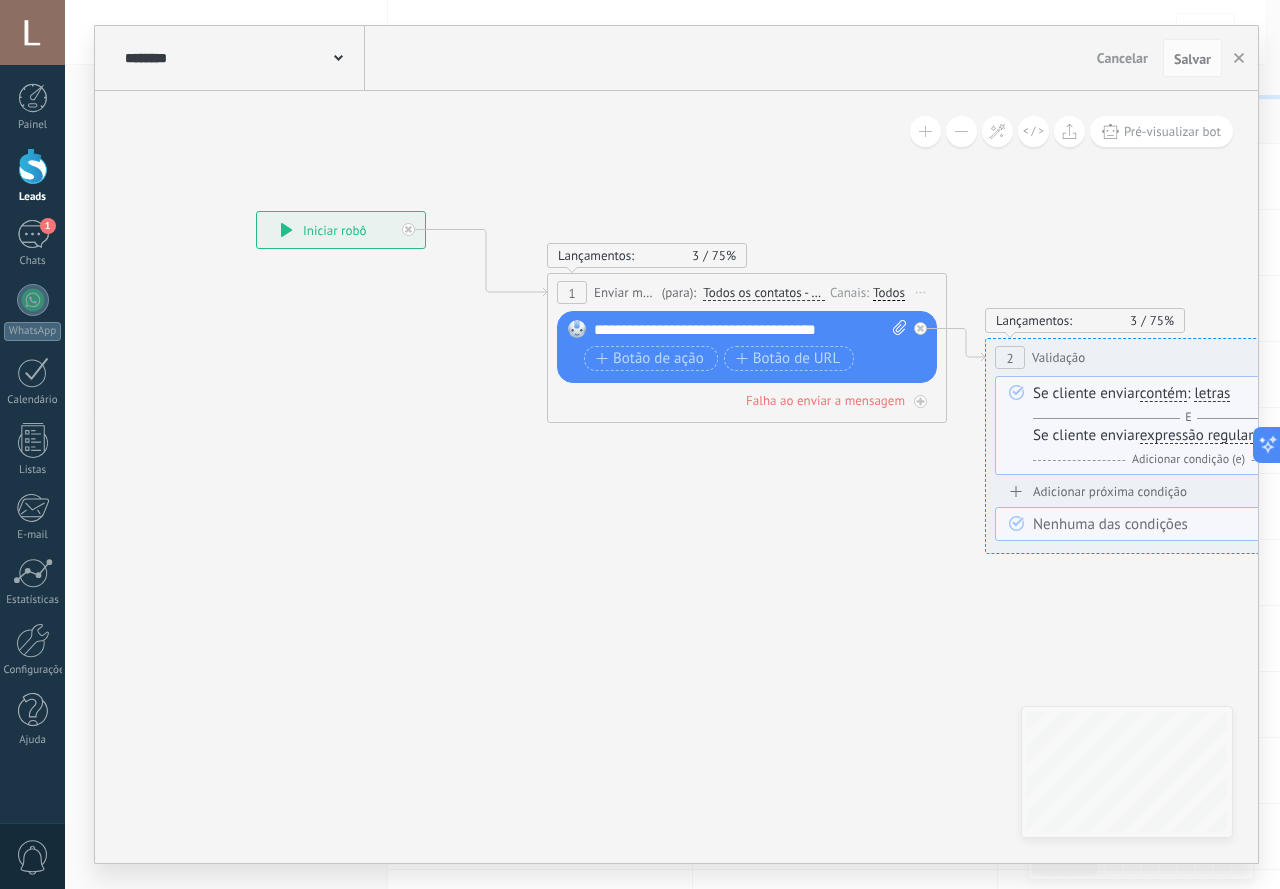 drag, startPoint x: 867, startPoint y: 577, endPoint x: 594, endPoint y: 534, distance: 276.3657 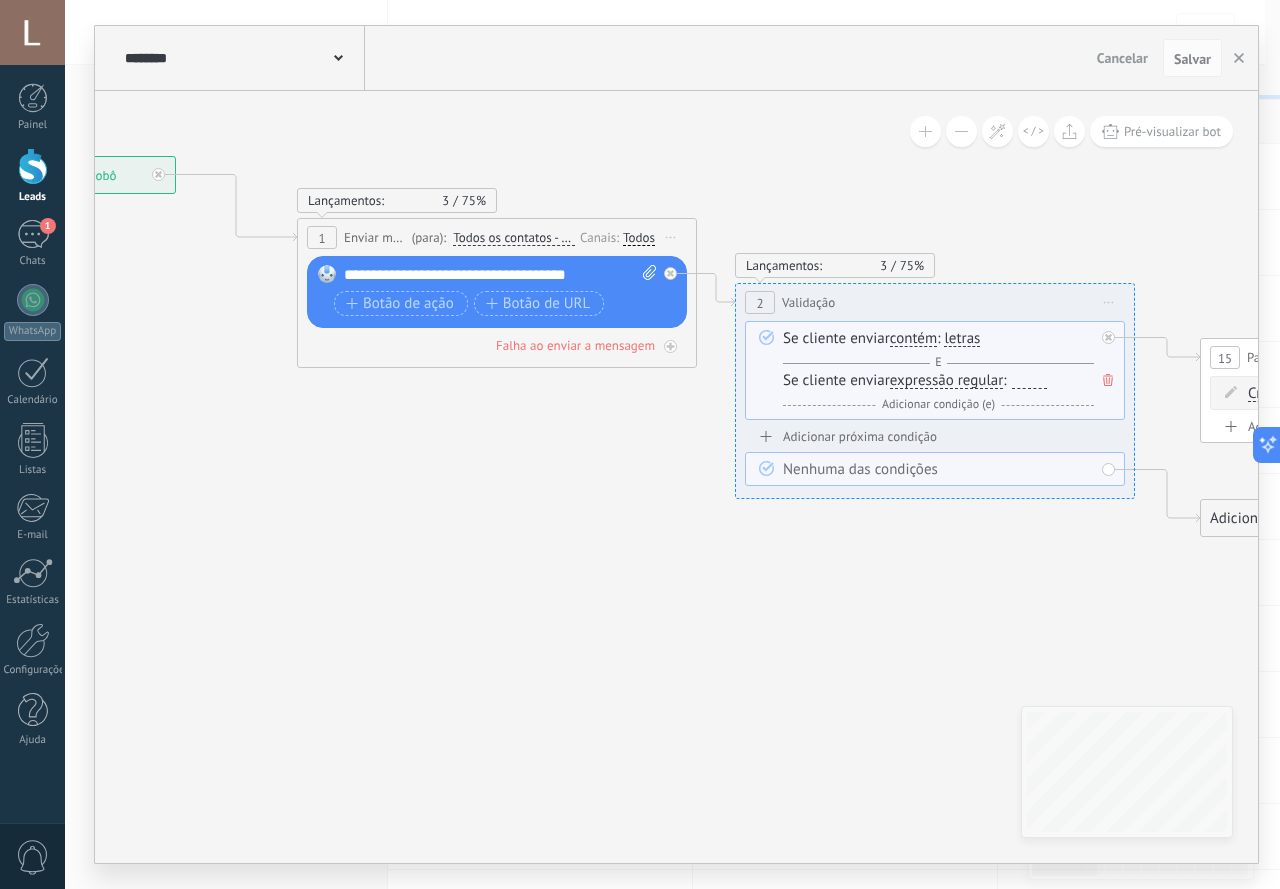drag, startPoint x: 784, startPoint y: 594, endPoint x: 591, endPoint y: 547, distance: 198.64038 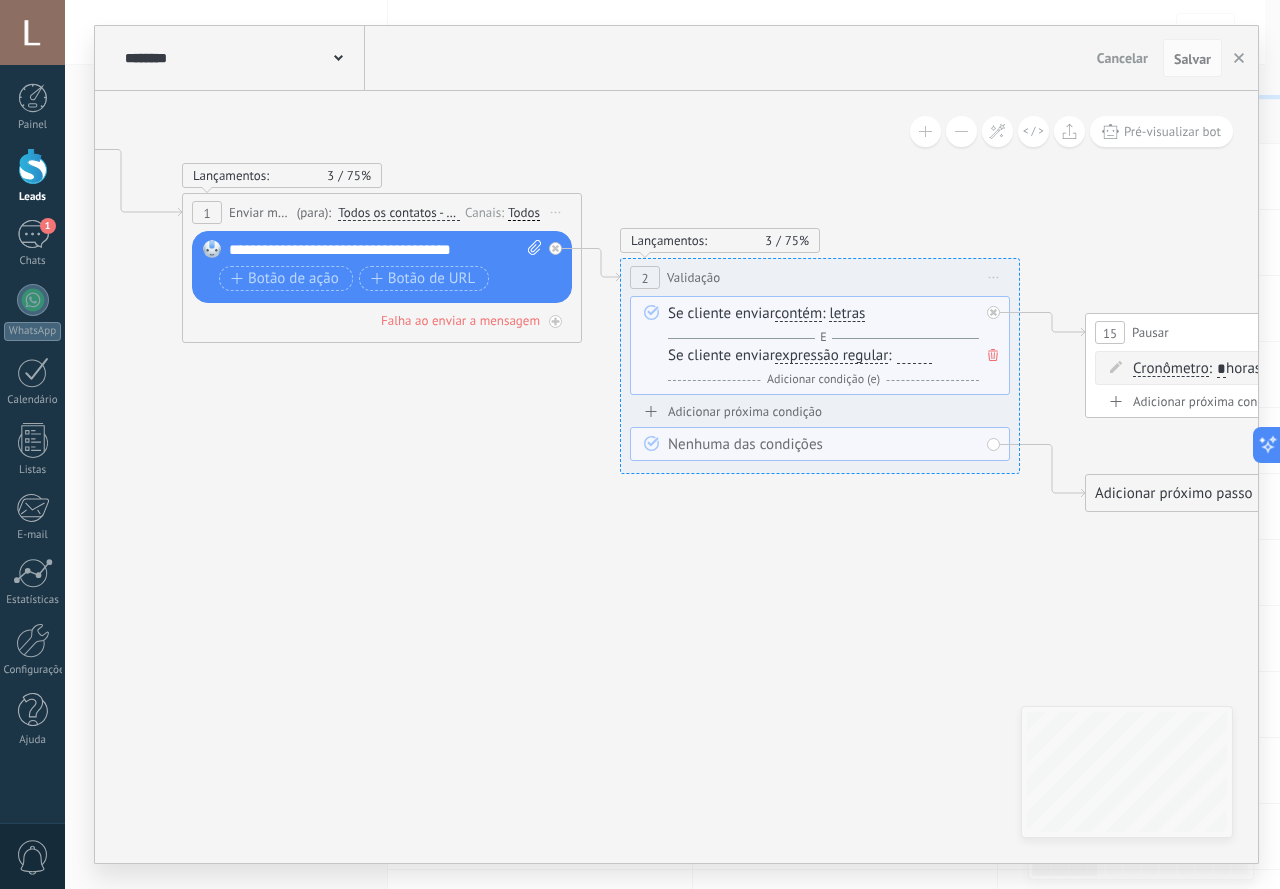 drag, startPoint x: 691, startPoint y: 583, endPoint x: 584, endPoint y: 559, distance: 109.65856 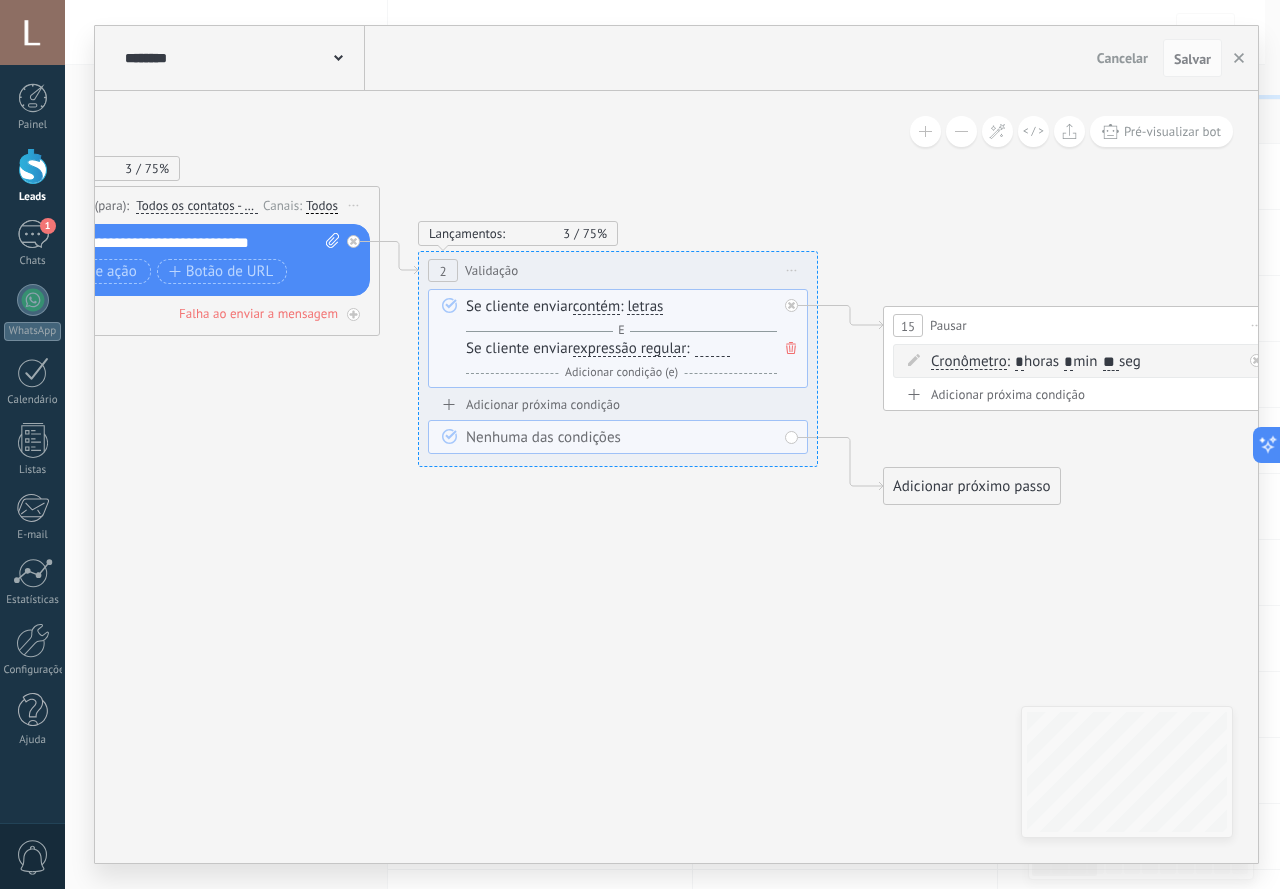 drag, startPoint x: 800, startPoint y: 580, endPoint x: 598, endPoint y: 573, distance: 202.12125 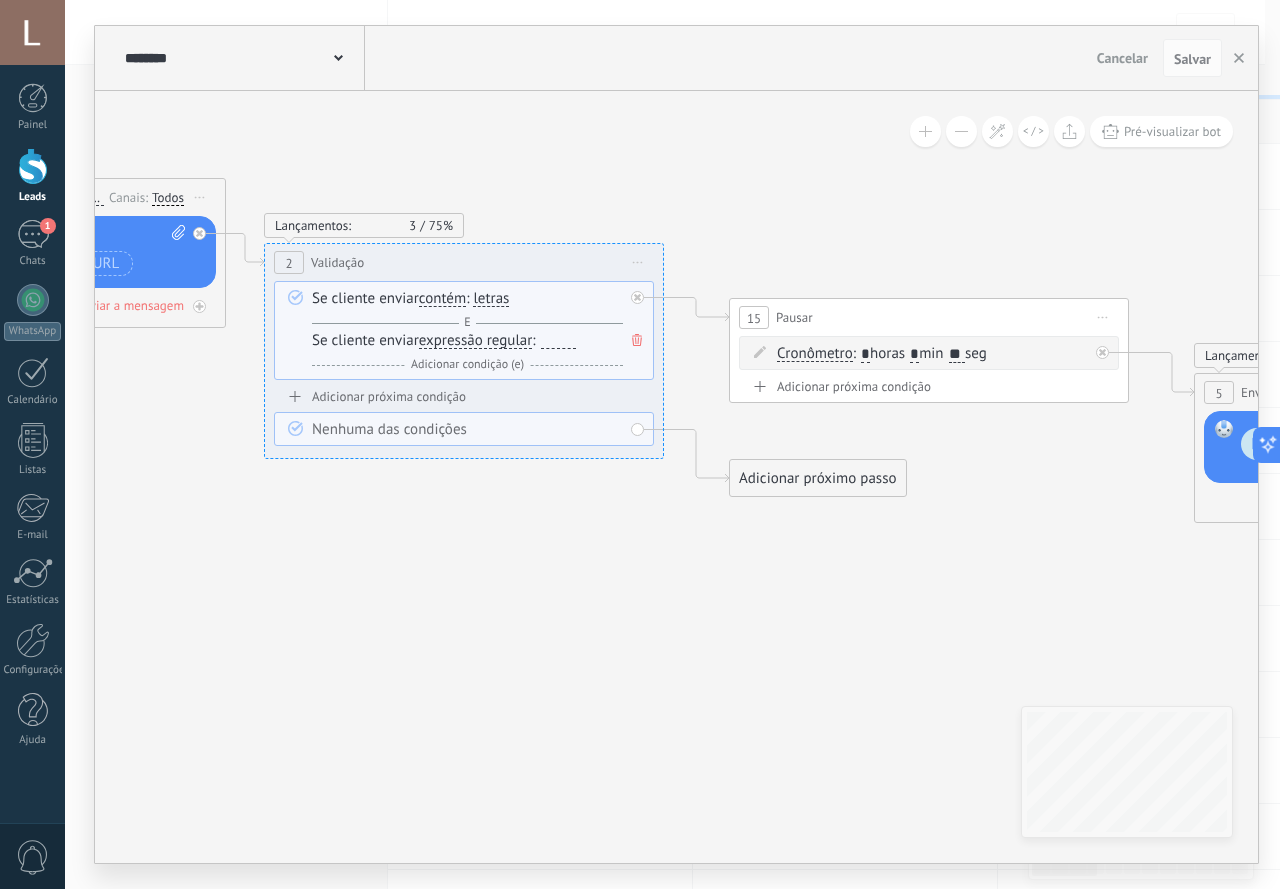 drag, startPoint x: 767, startPoint y: 581, endPoint x: 617, endPoint y: 575, distance: 150.11995 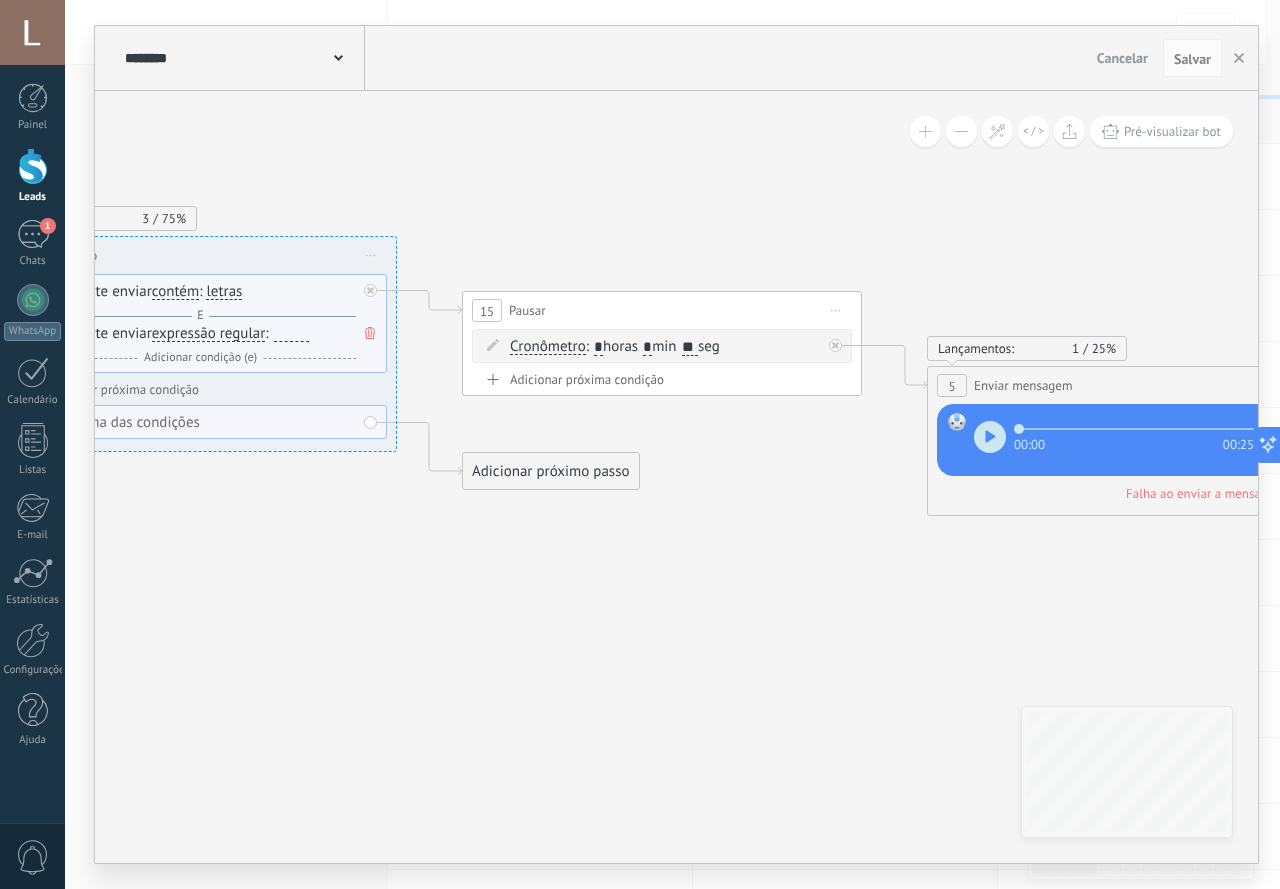 drag, startPoint x: 819, startPoint y: 588, endPoint x: 636, endPoint y: 583, distance: 183.0683 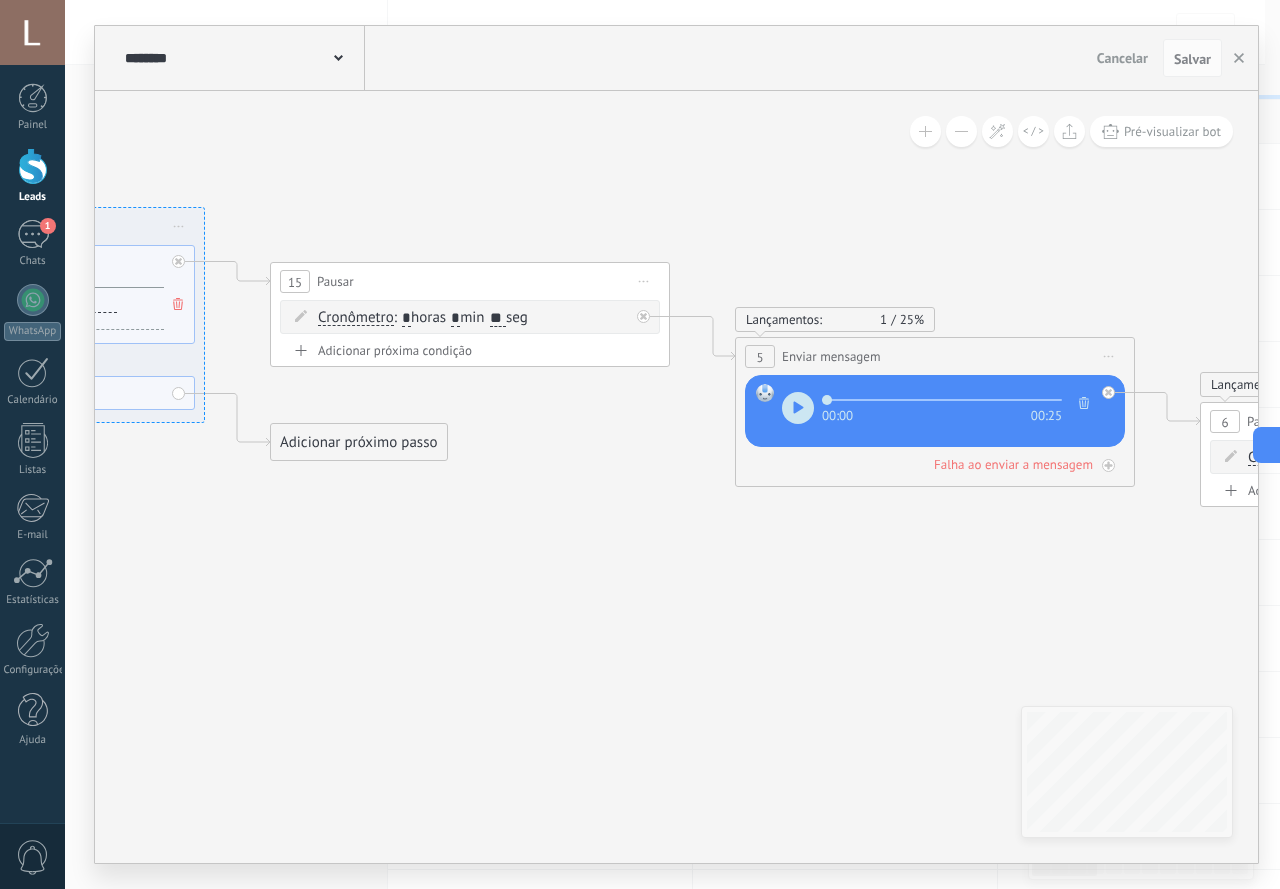 drag, startPoint x: 799, startPoint y: 584, endPoint x: 572, endPoint y: 538, distance: 231.6139 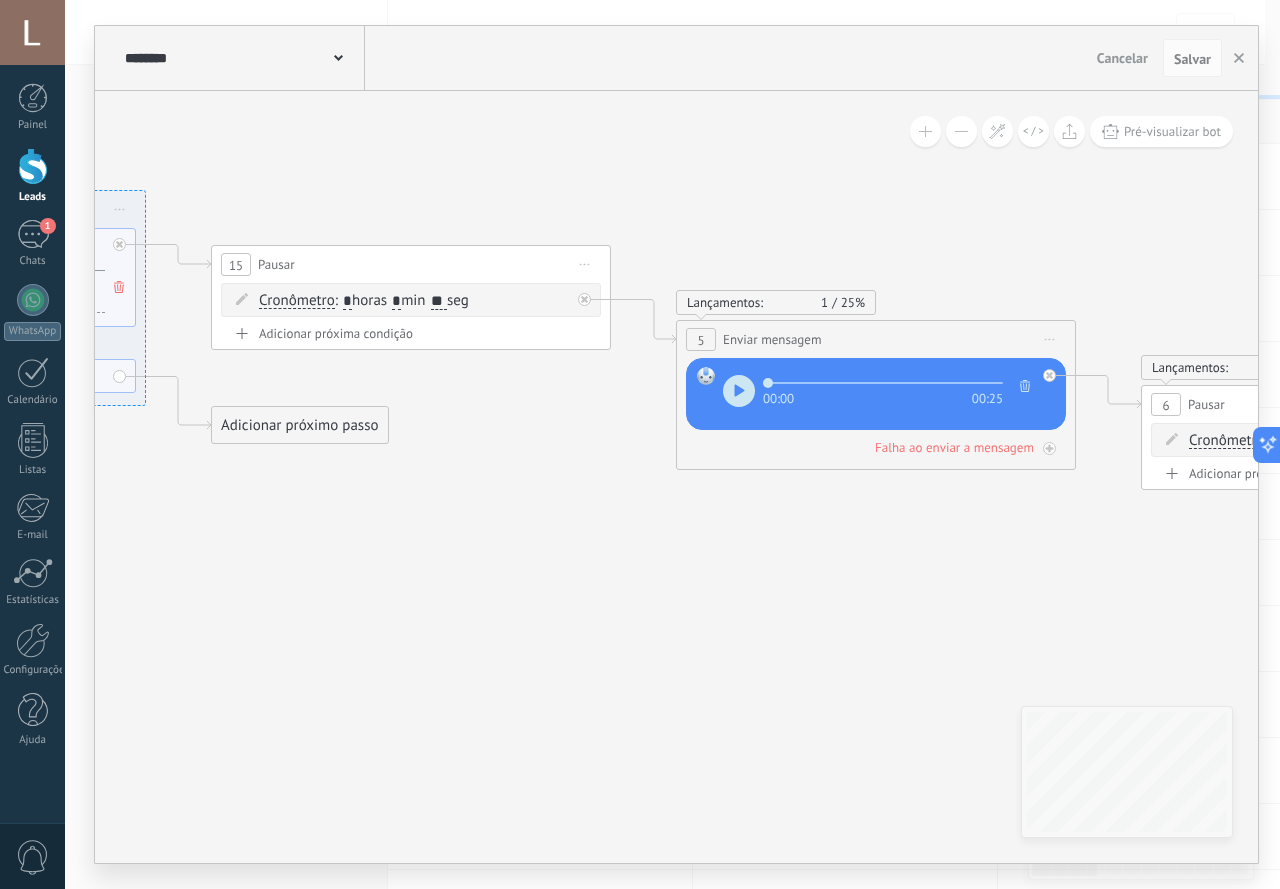 drag, startPoint x: 881, startPoint y: 581, endPoint x: 864, endPoint y: 574, distance: 18.384777 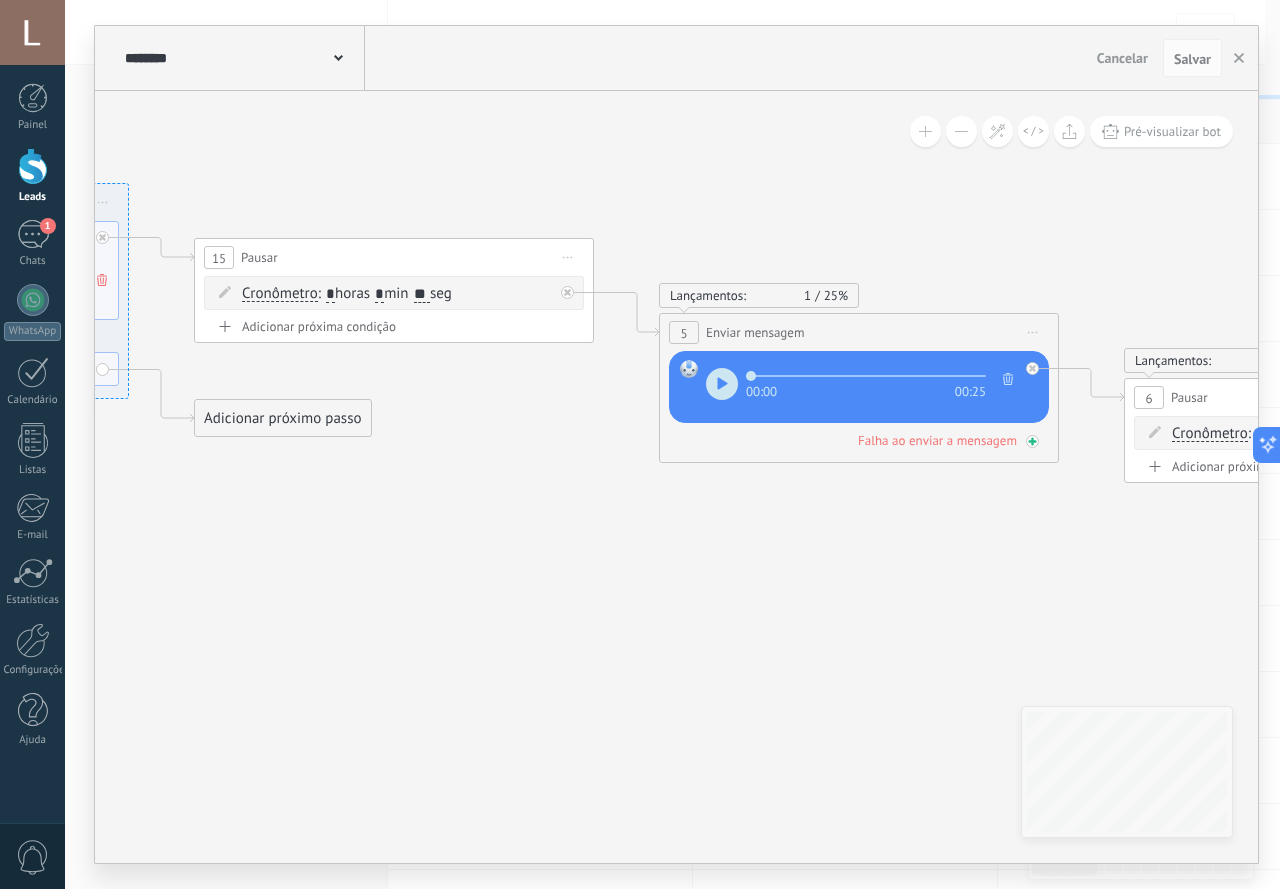 click on "Falha ao enviar a mensagem" at bounding box center (937, 440) 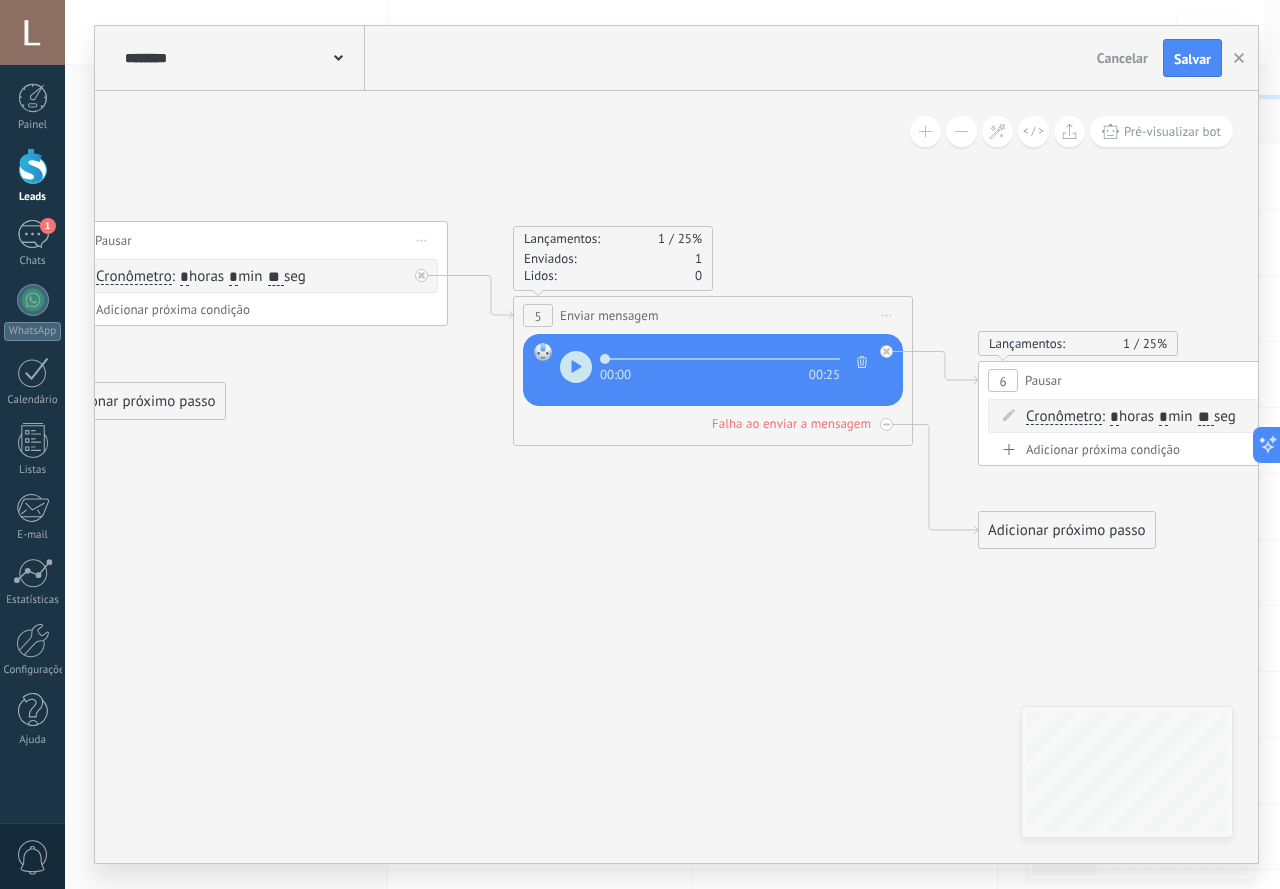 drag, startPoint x: 982, startPoint y: 576, endPoint x: 836, endPoint y: 559, distance: 146.98639 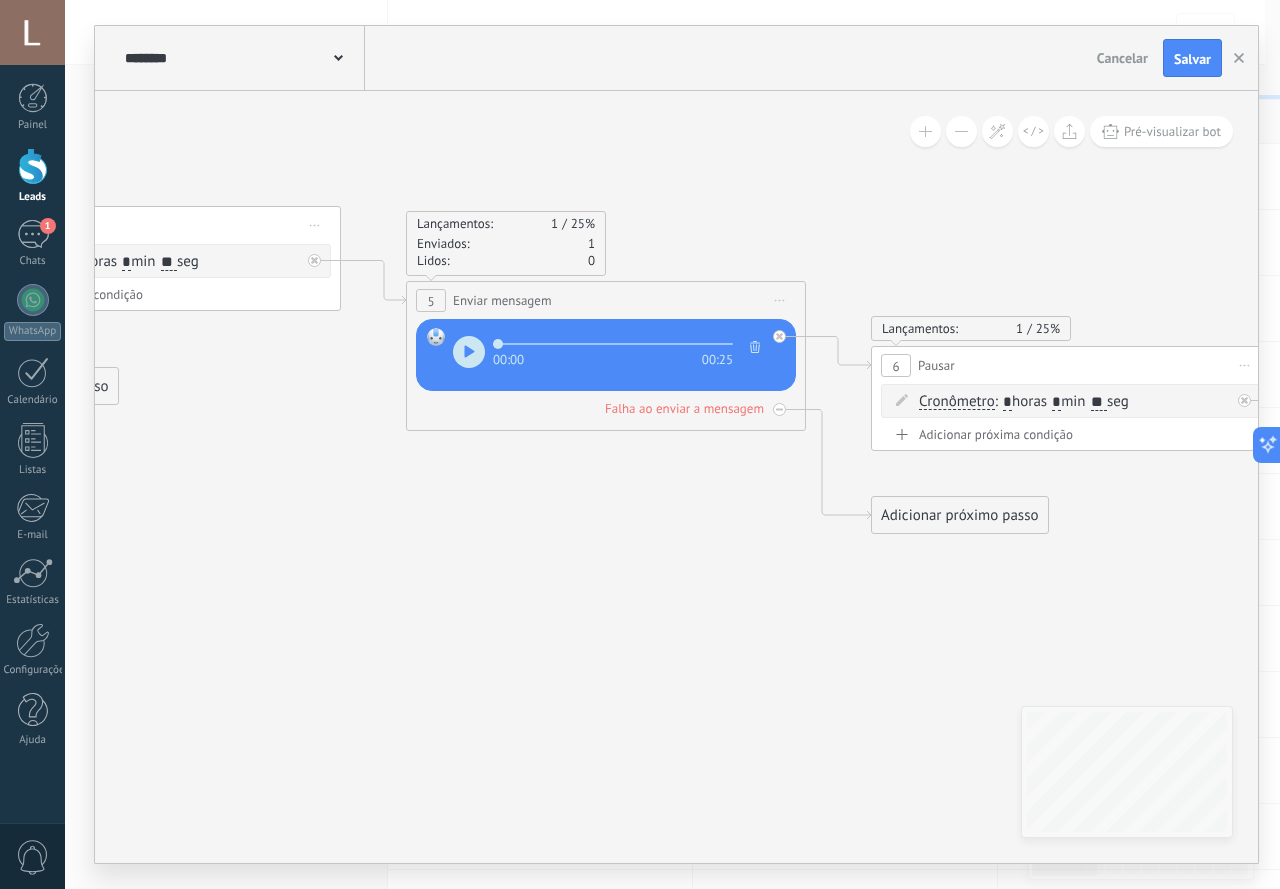 drag, startPoint x: 1010, startPoint y: 571, endPoint x: 863, endPoint y: 554, distance: 147.97972 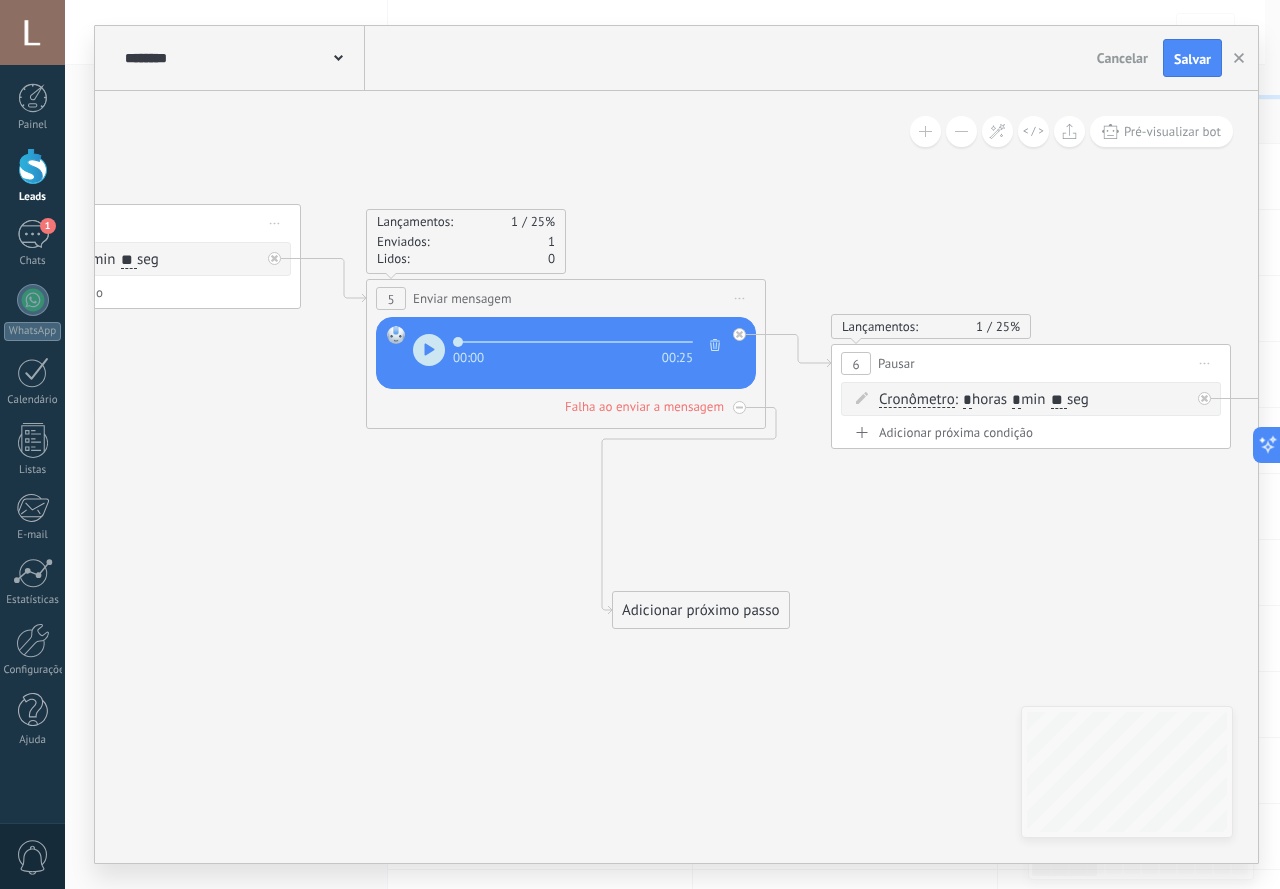 drag, startPoint x: 870, startPoint y: 516, endPoint x: 651, endPoint y: 613, distance: 239.52036 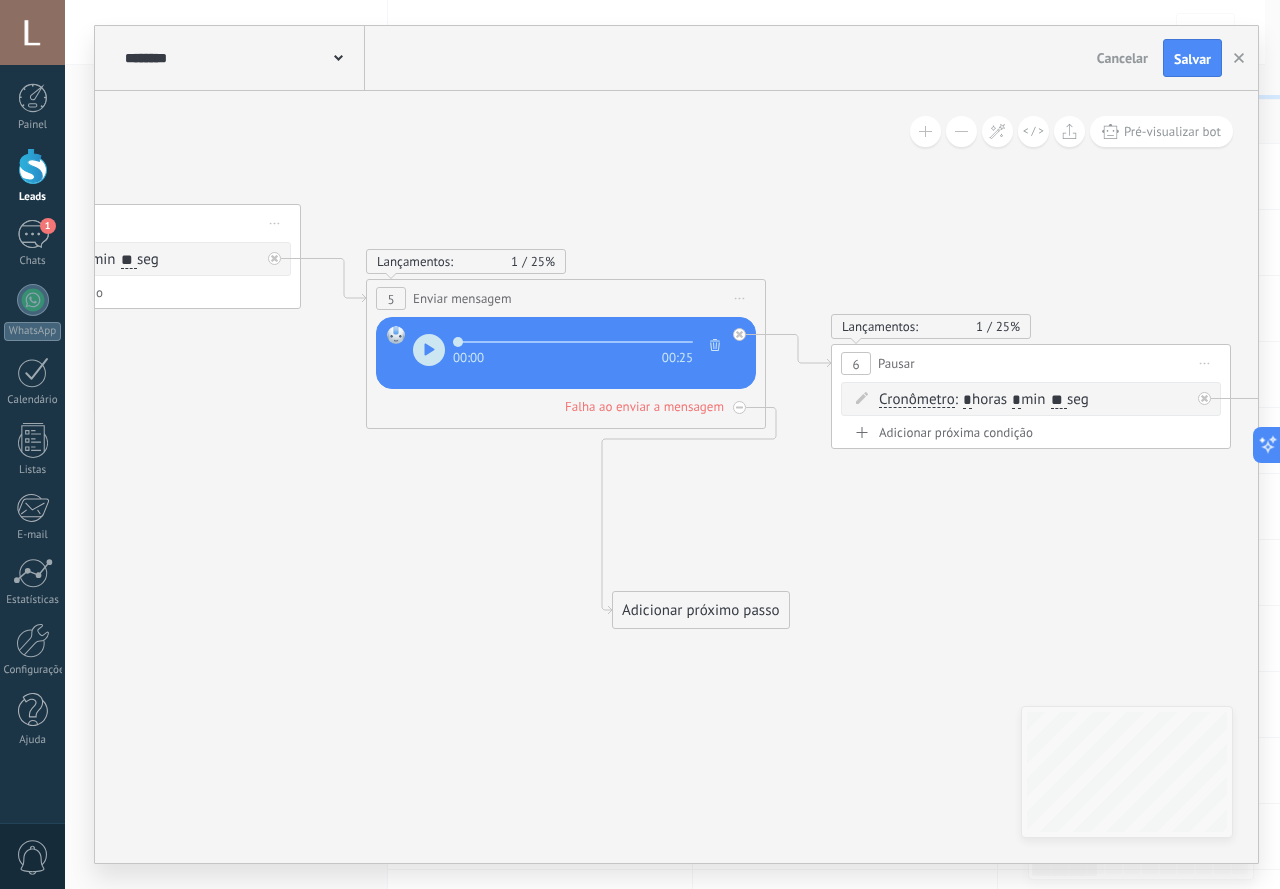 click on "Adicionar próximo passo" at bounding box center (701, 610) 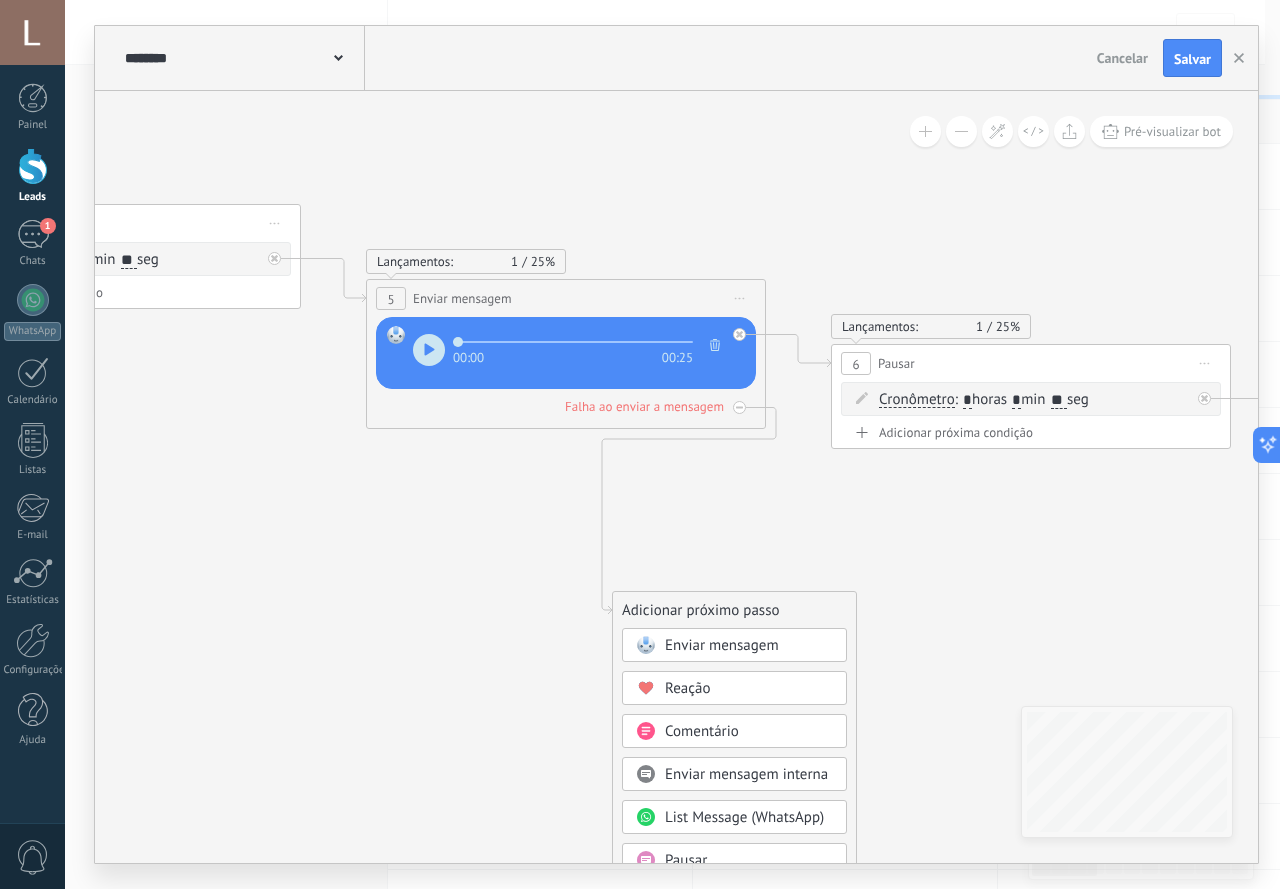 click 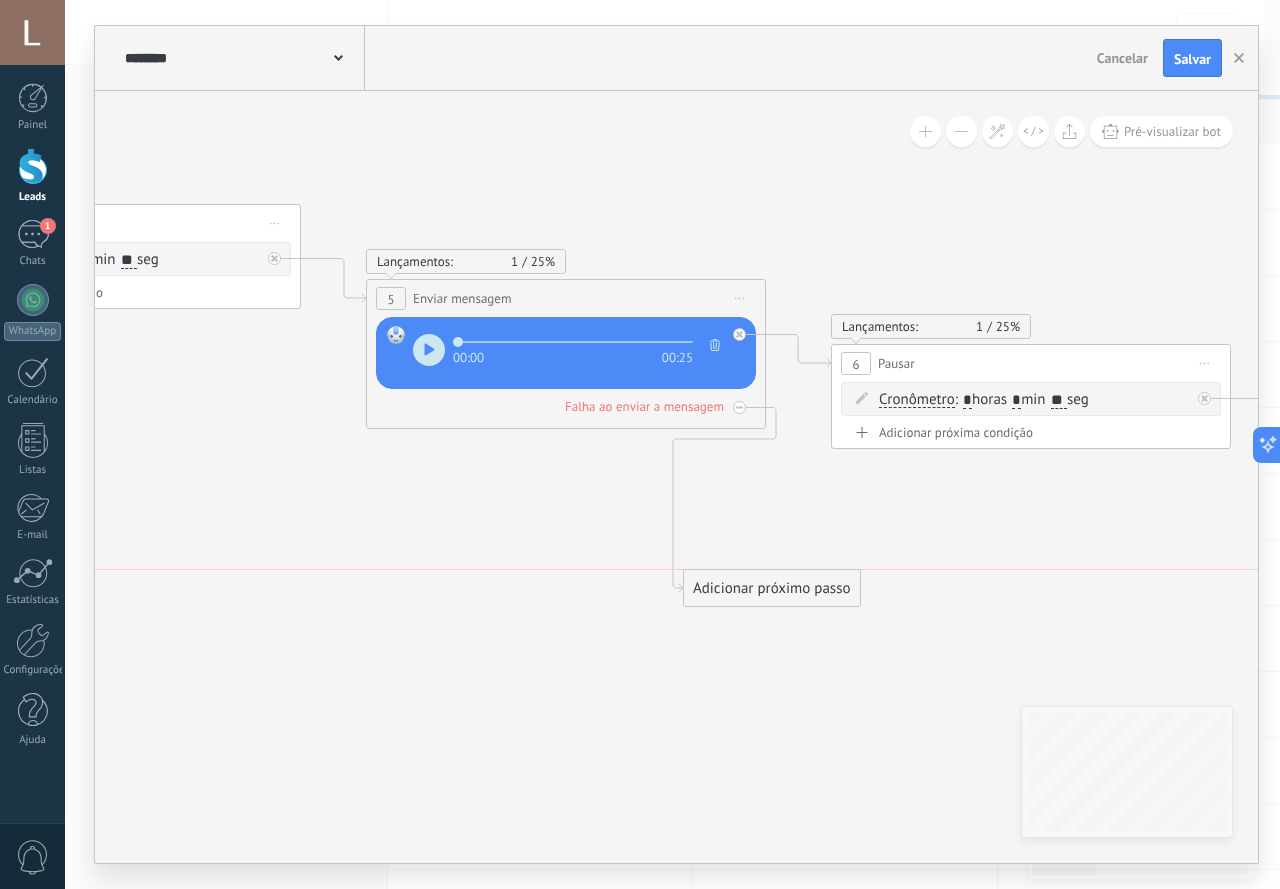 drag, startPoint x: 718, startPoint y: 621, endPoint x: 790, endPoint y: 598, distance: 75.58439 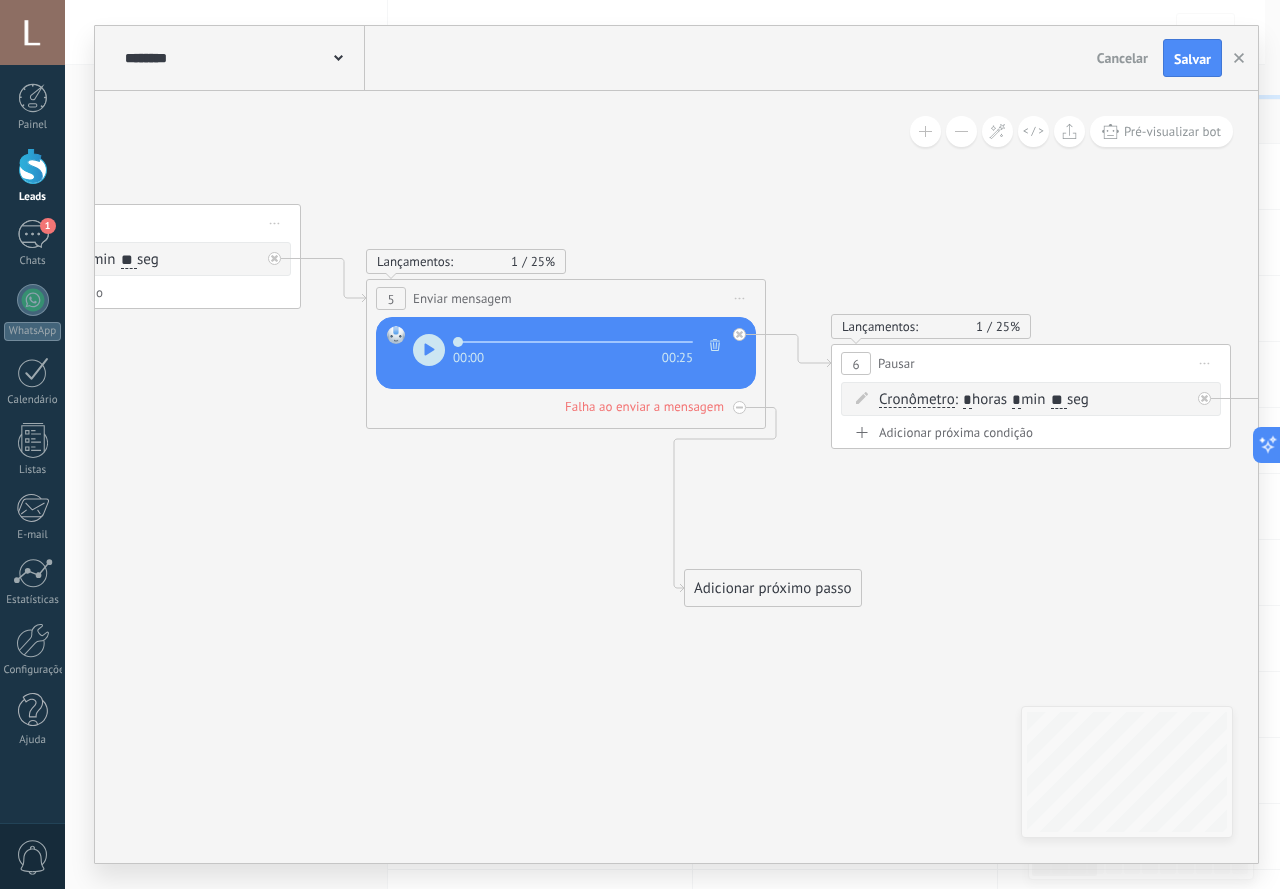 click on "Adicionar próximo passo" at bounding box center [773, 588] 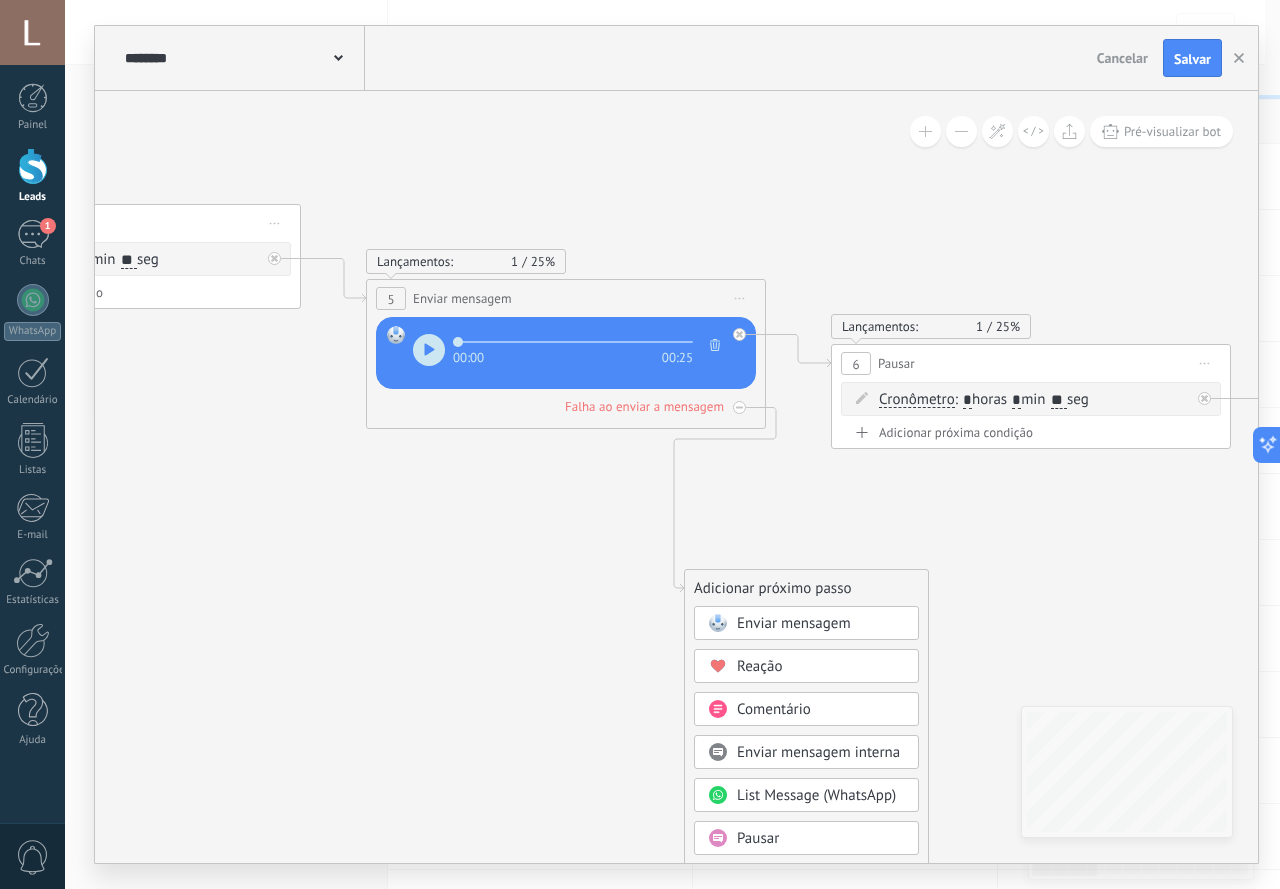 click on "Enviar mensagem" at bounding box center [821, 624] 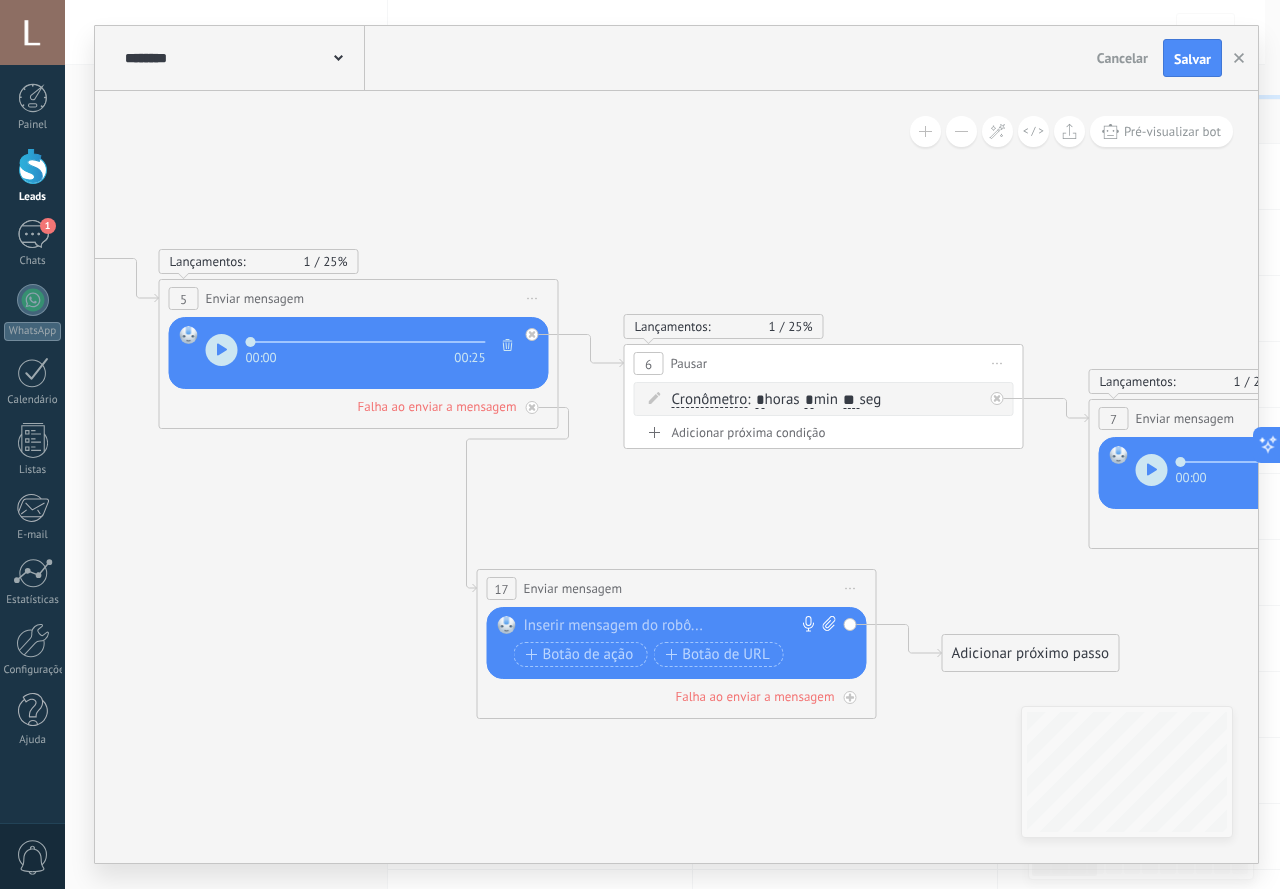 click at bounding box center (672, 626) 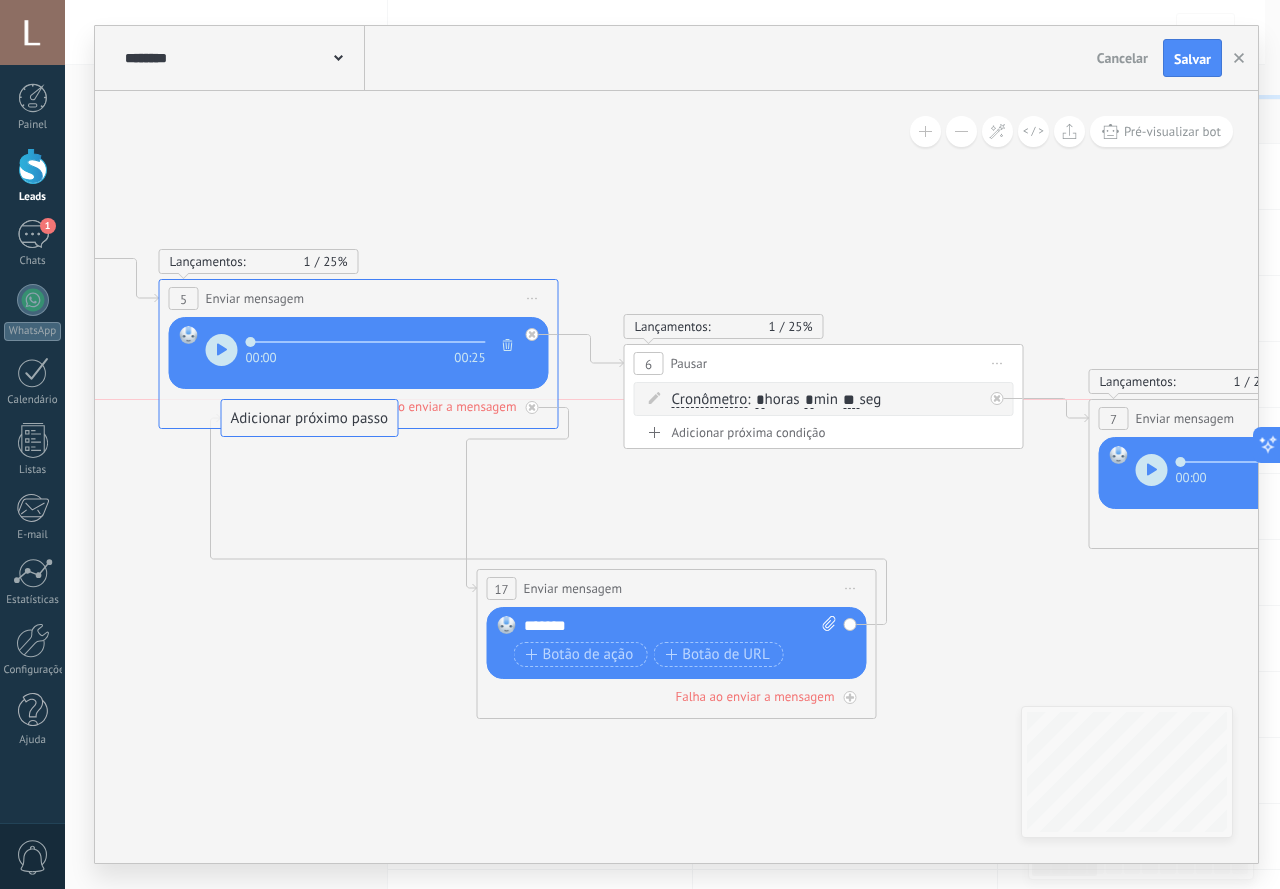 drag, startPoint x: 973, startPoint y: 655, endPoint x: 252, endPoint y: 422, distance: 757.7137 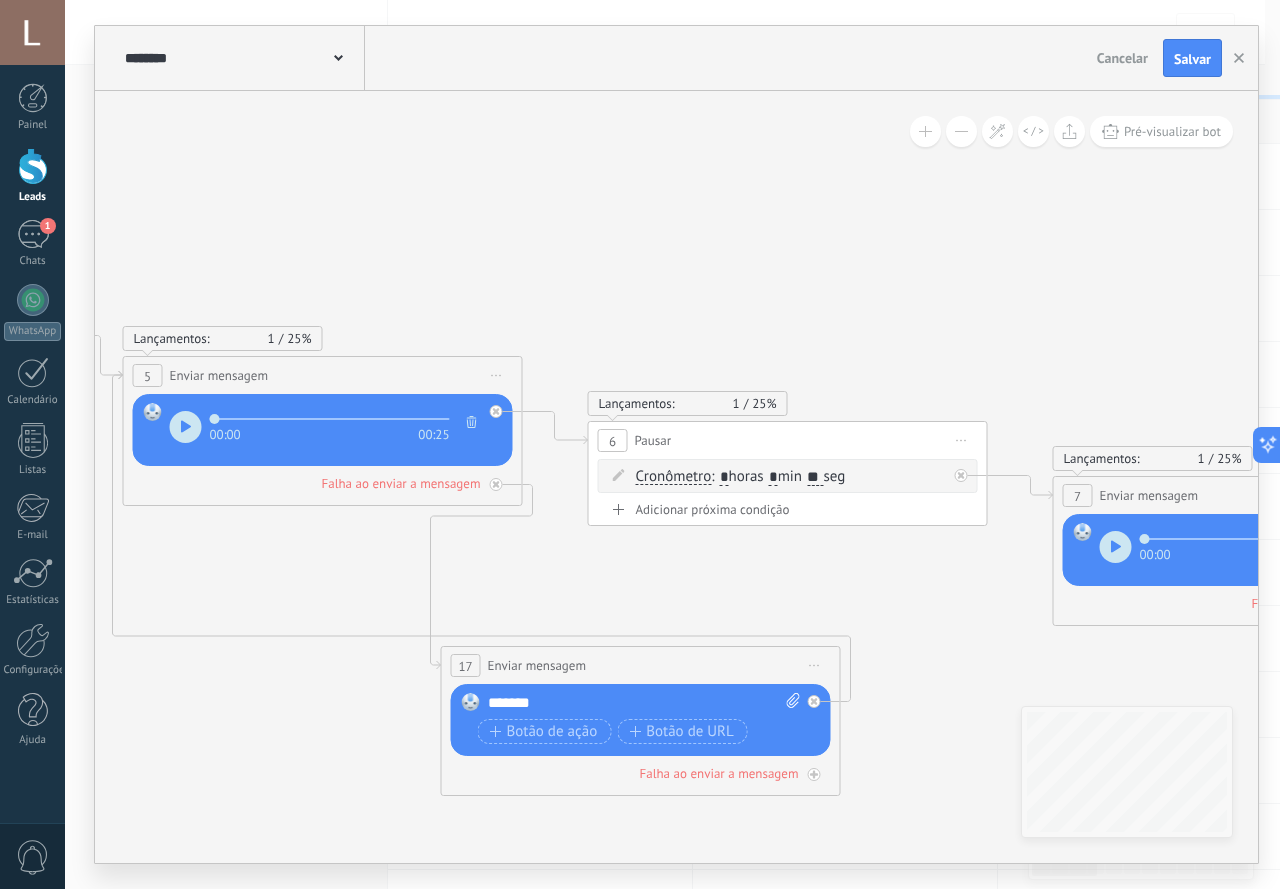 drag, startPoint x: 748, startPoint y: 557, endPoint x: 697, endPoint y: 564, distance: 51.47815 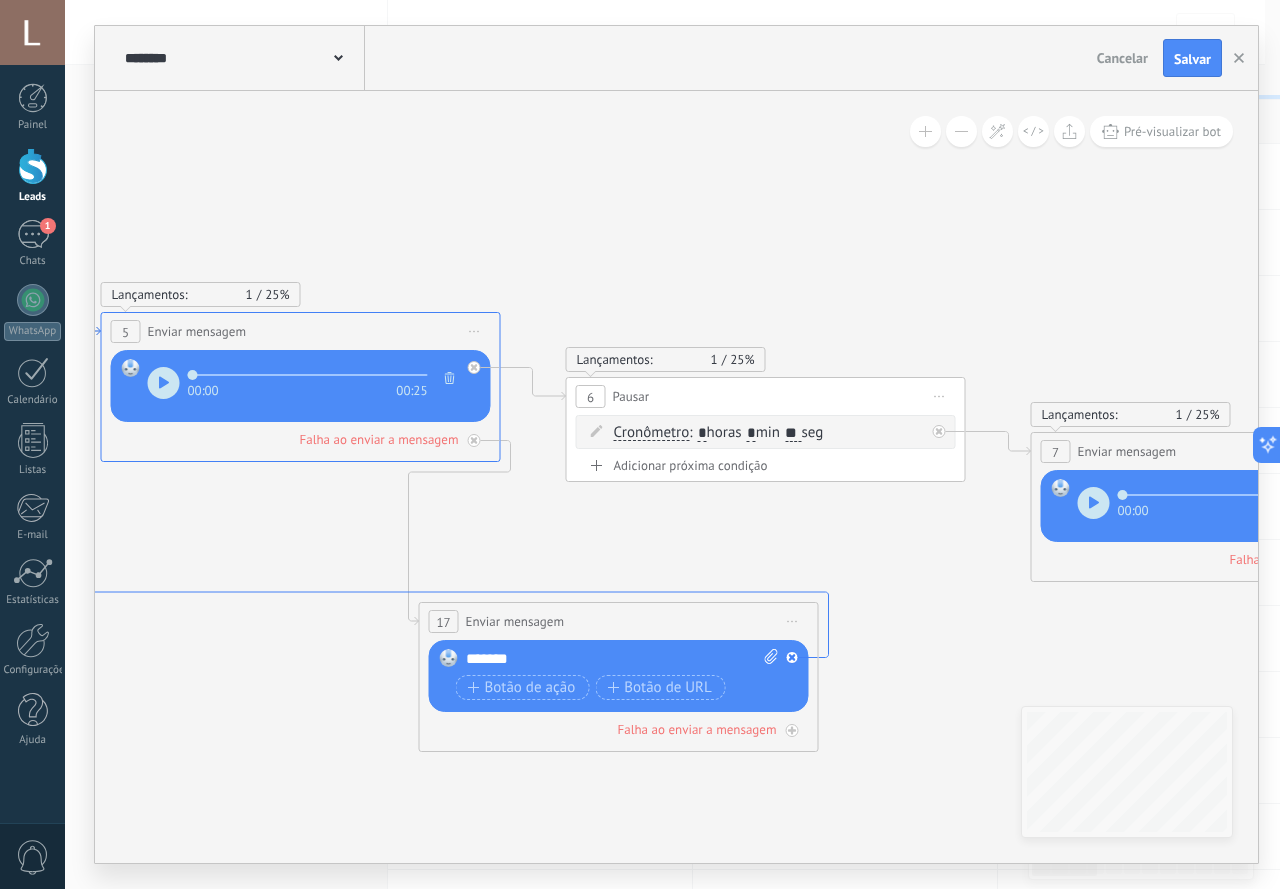 drag, startPoint x: 341, startPoint y: 564, endPoint x: 327, endPoint y: 537, distance: 30.413813 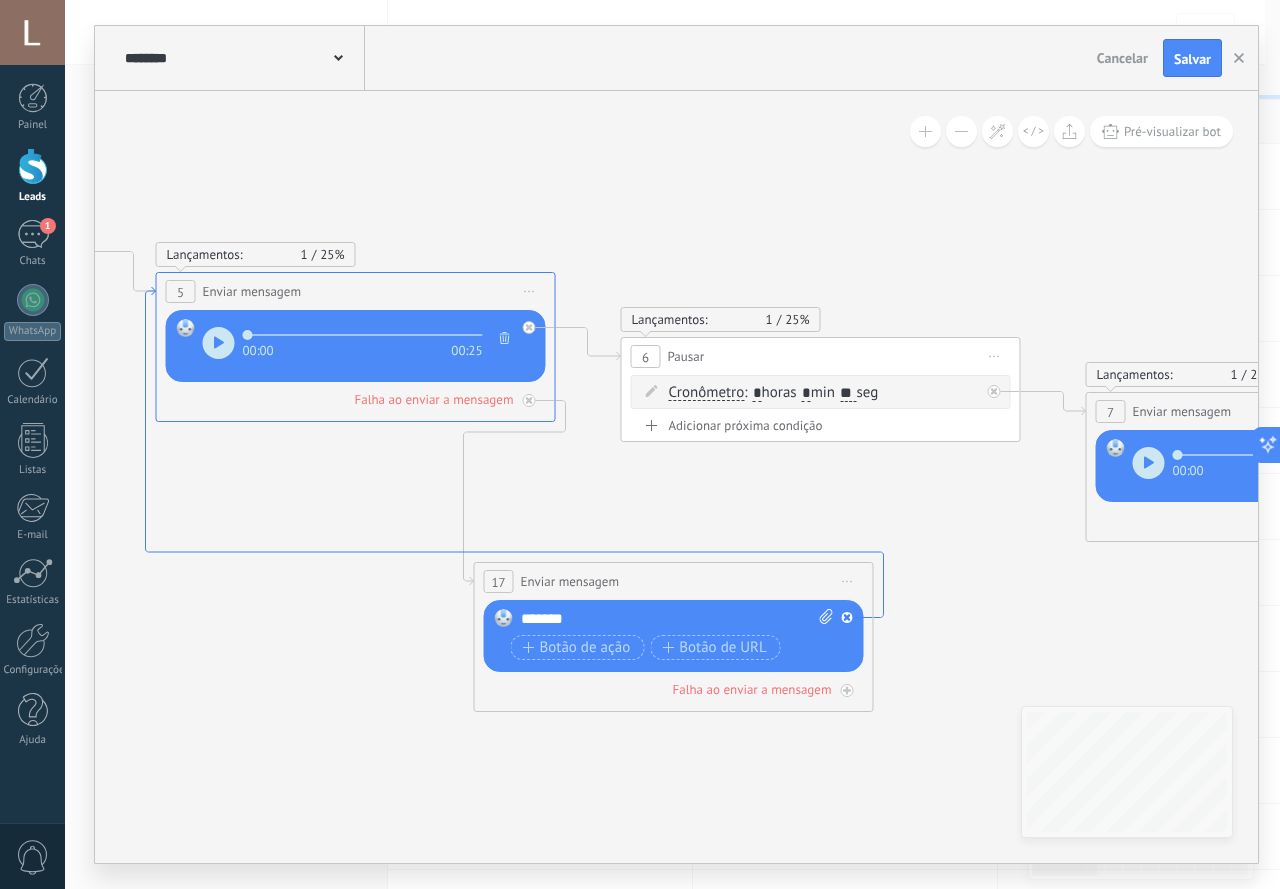 drag, startPoint x: 824, startPoint y: 606, endPoint x: 885, endPoint y: 615, distance: 61.66036 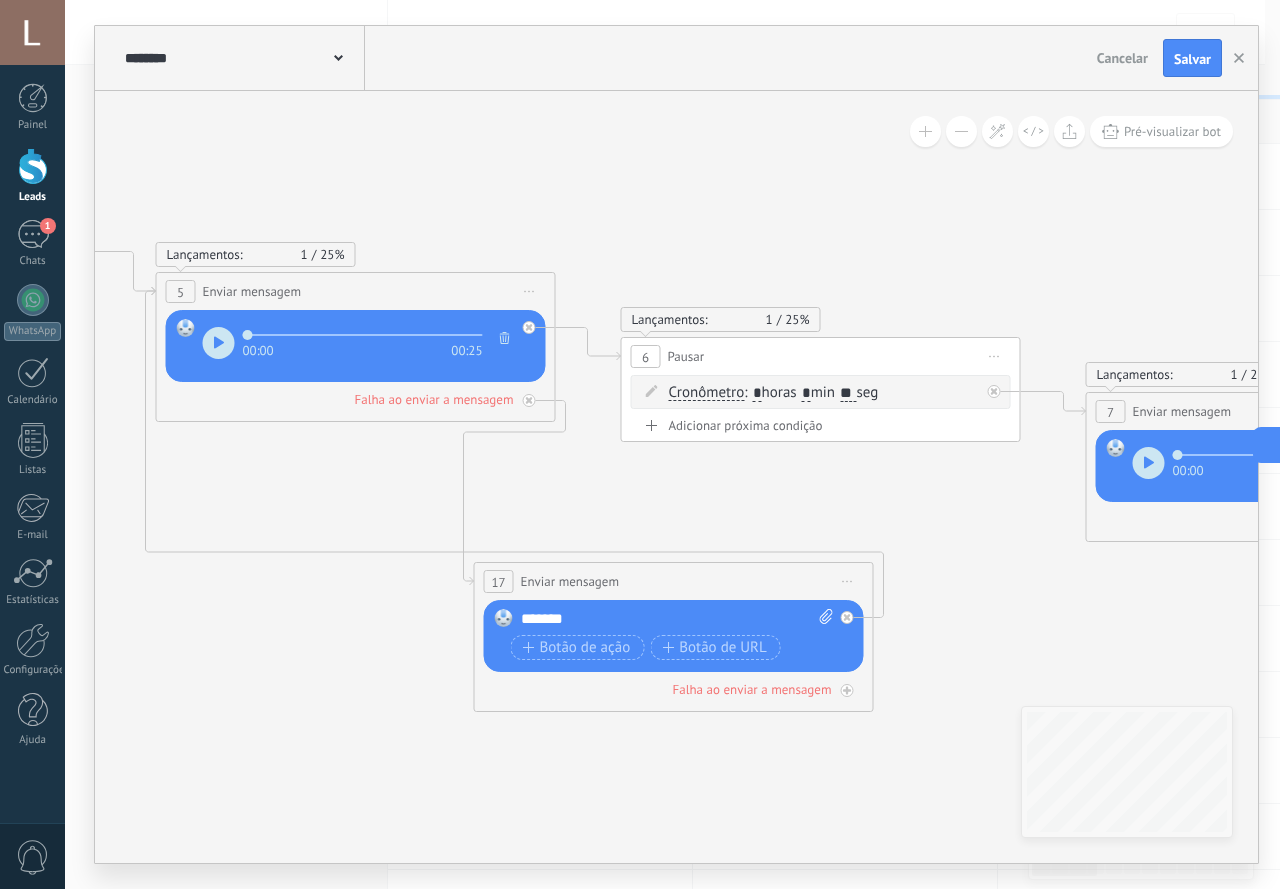 drag, startPoint x: 590, startPoint y: 698, endPoint x: 581, endPoint y: 787, distance: 89.453896 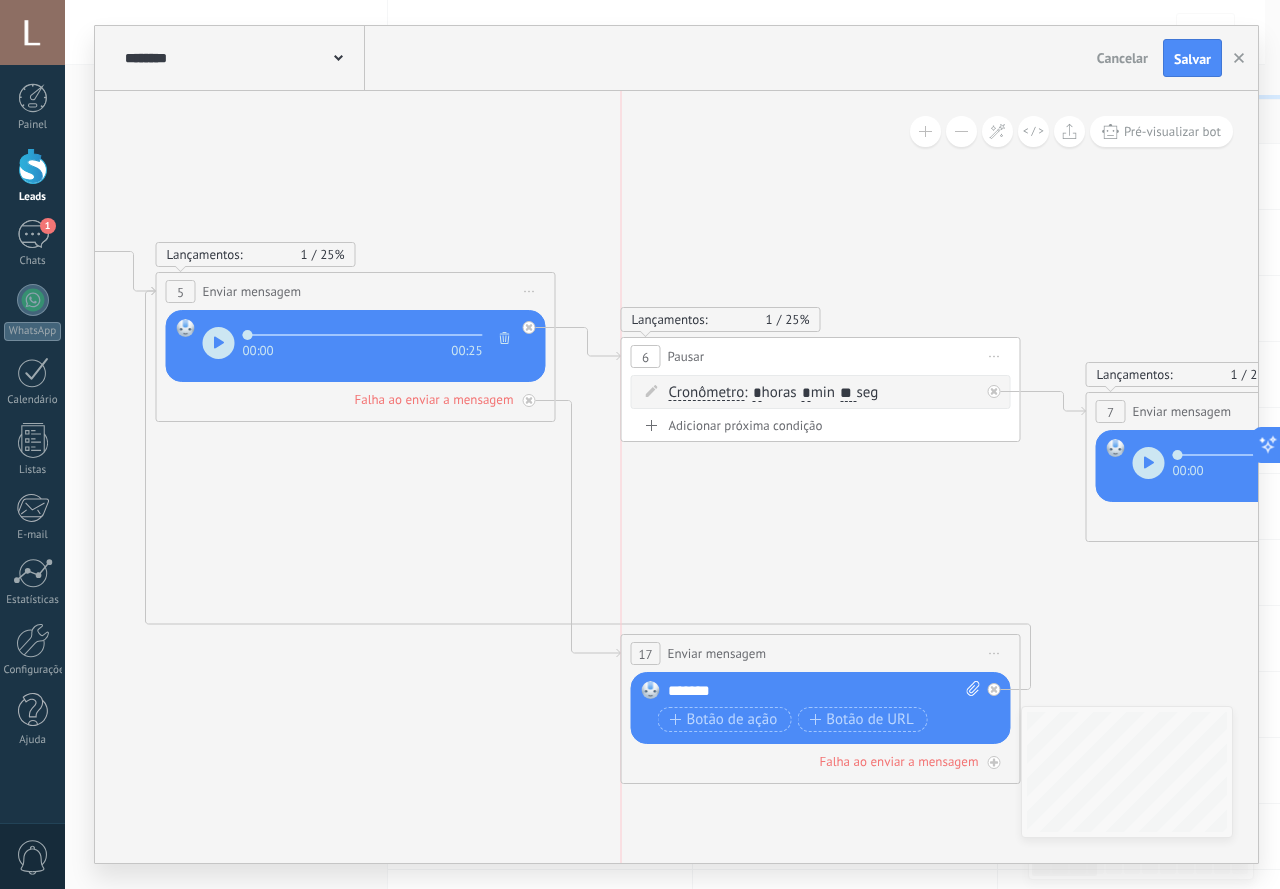 drag, startPoint x: 646, startPoint y: 579, endPoint x: 784, endPoint y: 651, distance: 155.65346 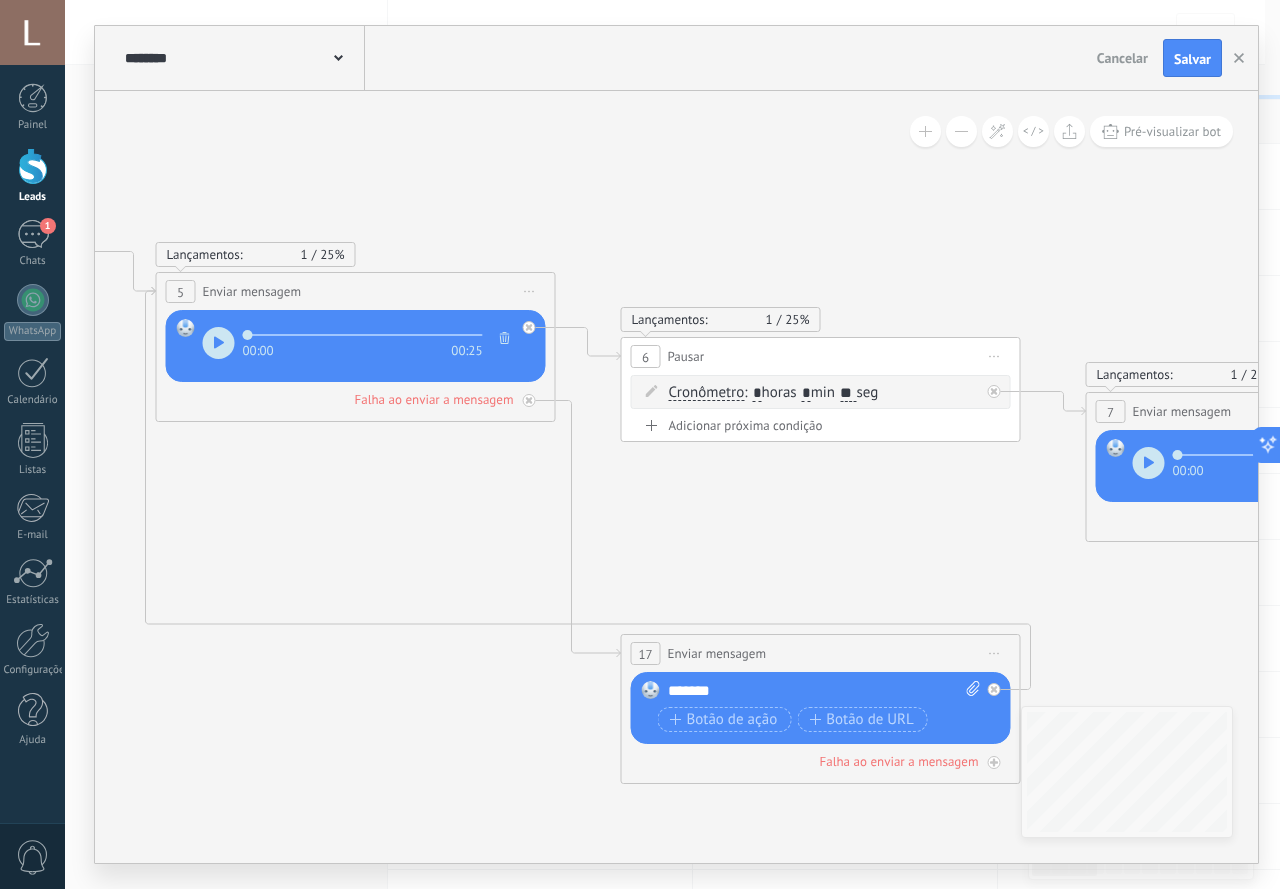 drag, startPoint x: 504, startPoint y: 716, endPoint x: 461, endPoint y: 591, distance: 132.18925 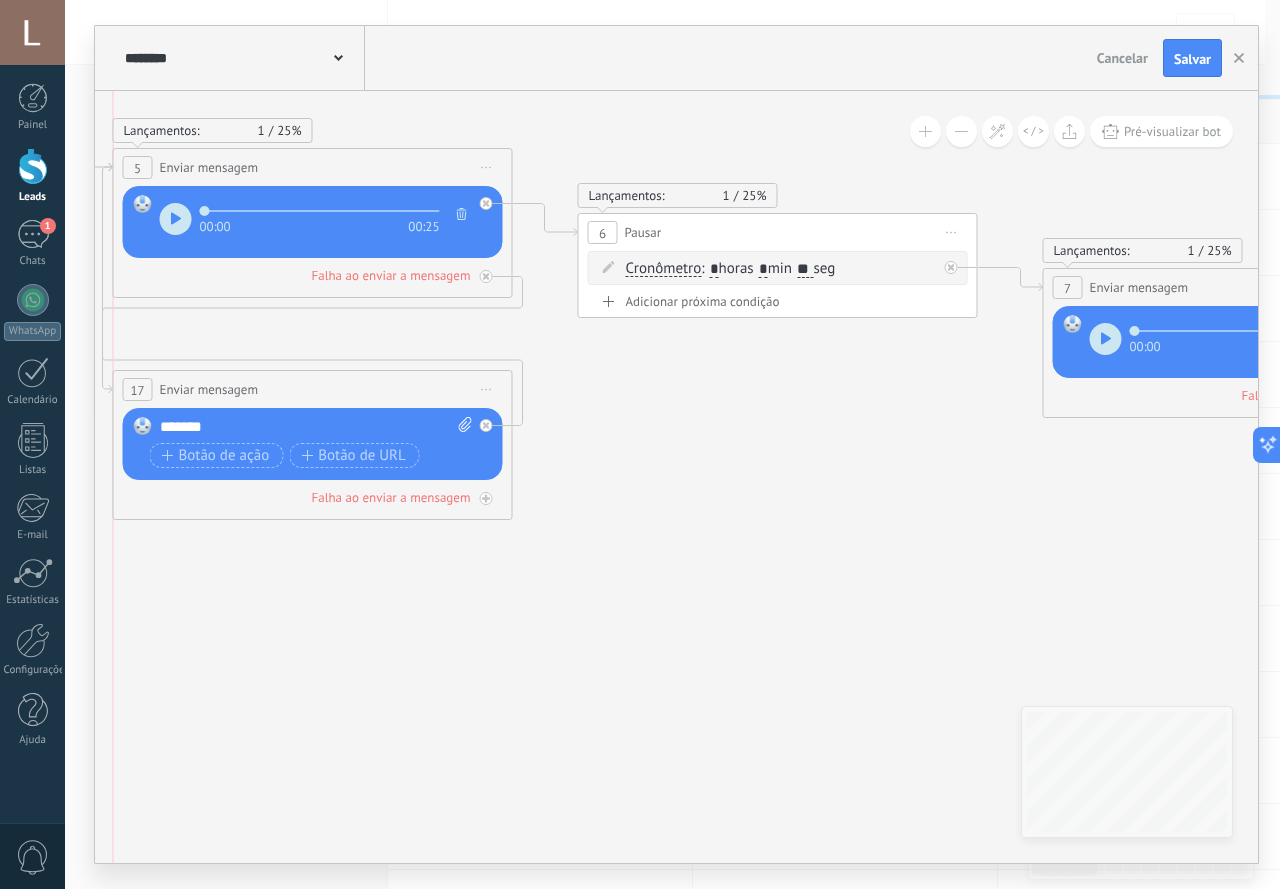 drag, startPoint x: 706, startPoint y: 532, endPoint x: 251, endPoint y: 392, distance: 476.05145 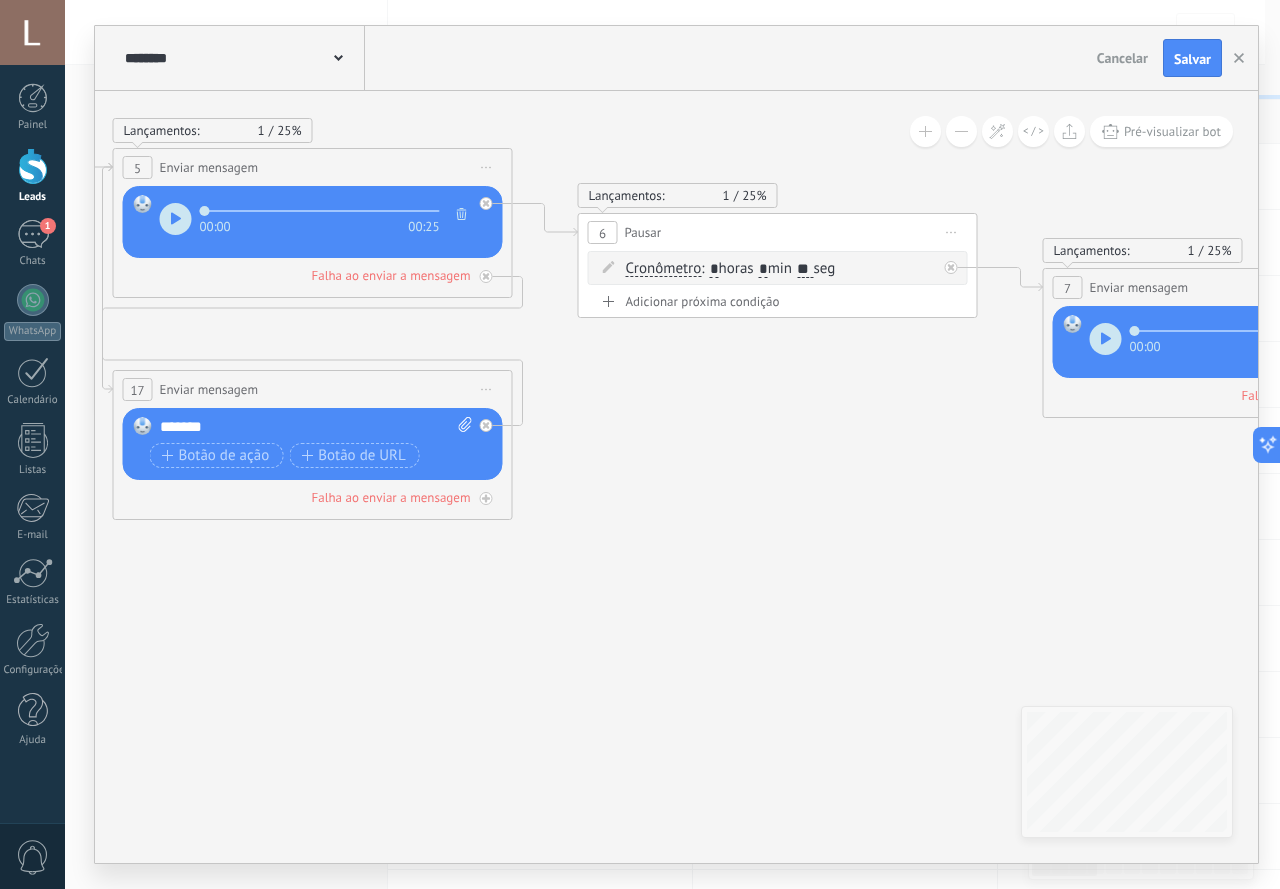 click 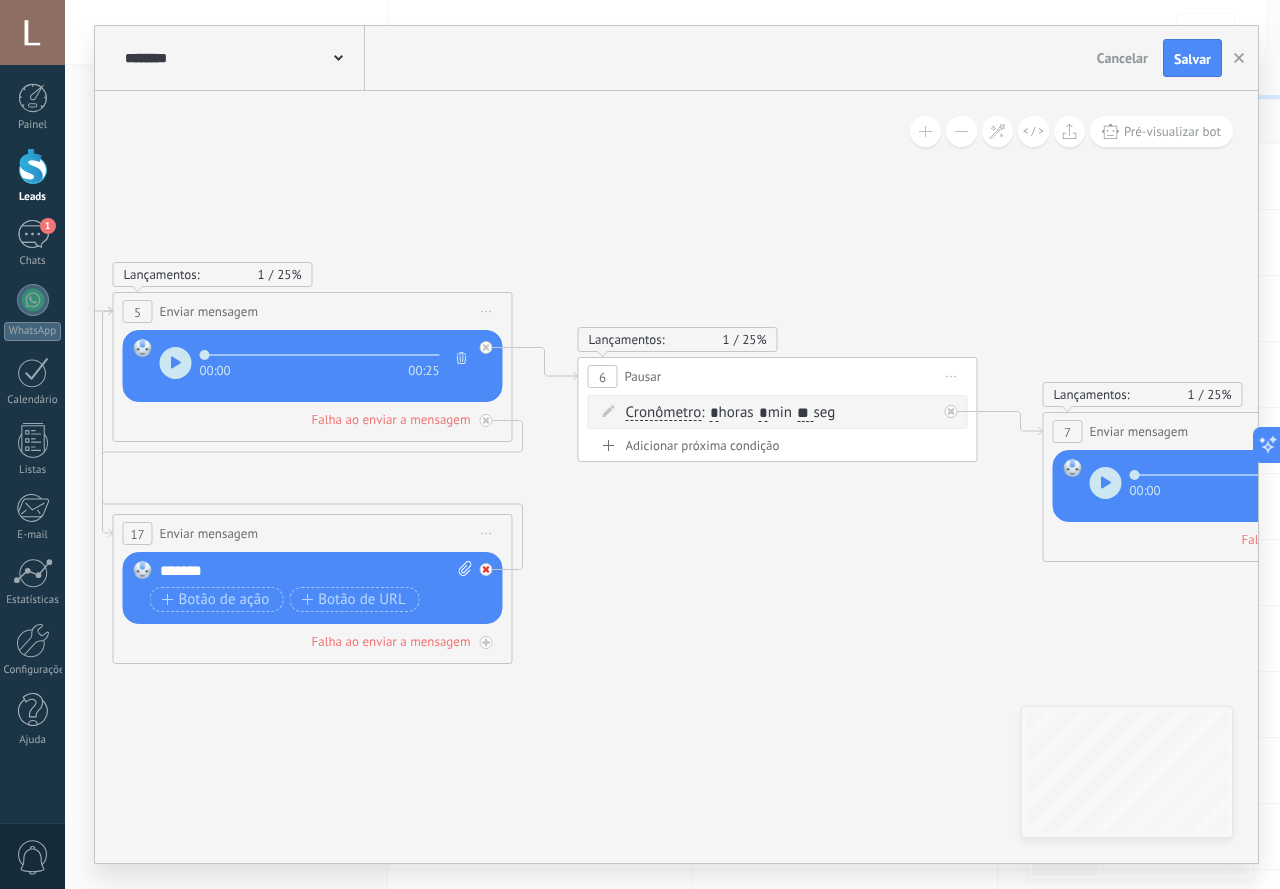 click at bounding box center [486, 569] 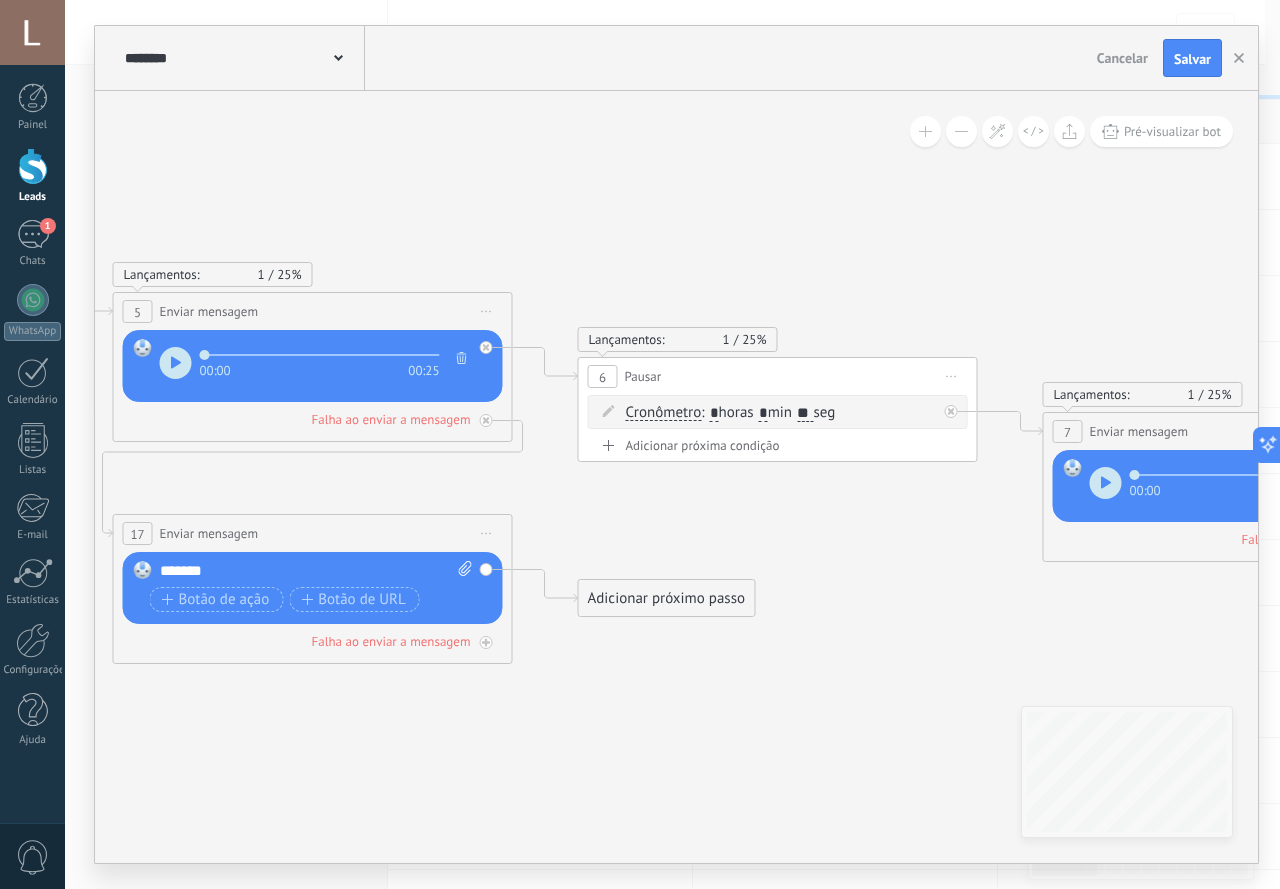 click on "Iniciar pré-visualização aqui
[GEOGRAPHIC_DATA]
Duplicar
Excluir" at bounding box center [487, 533] 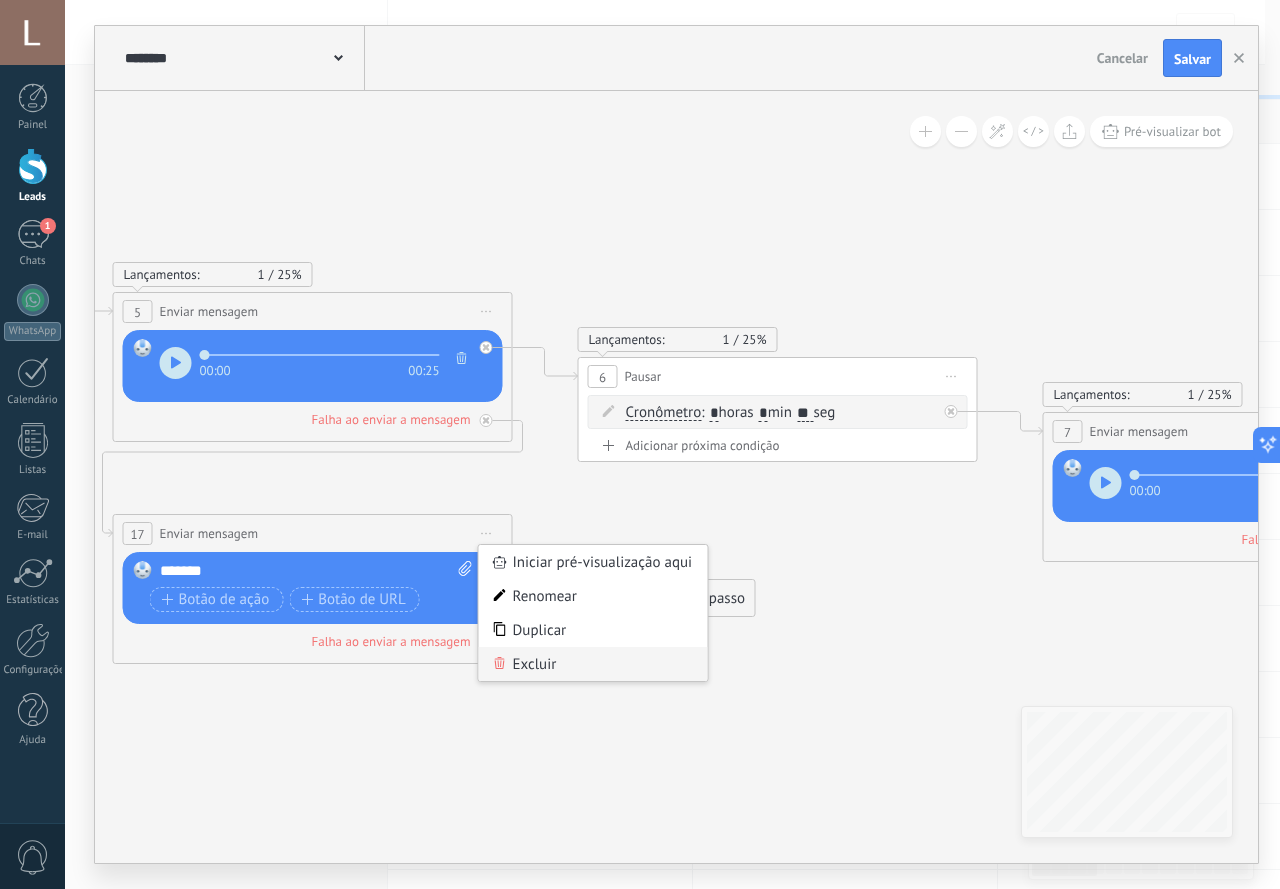 click on "Excluir" at bounding box center (593, 664) 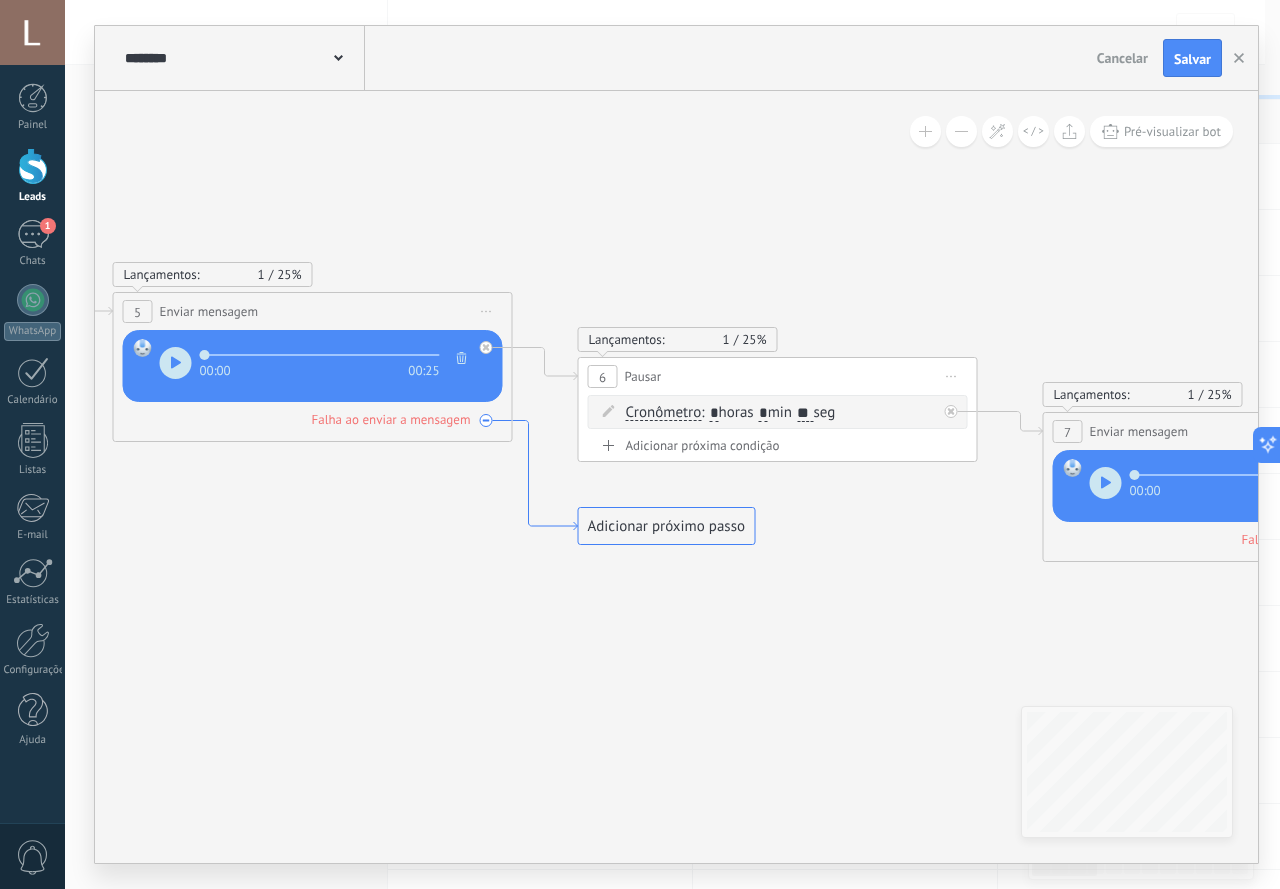 click 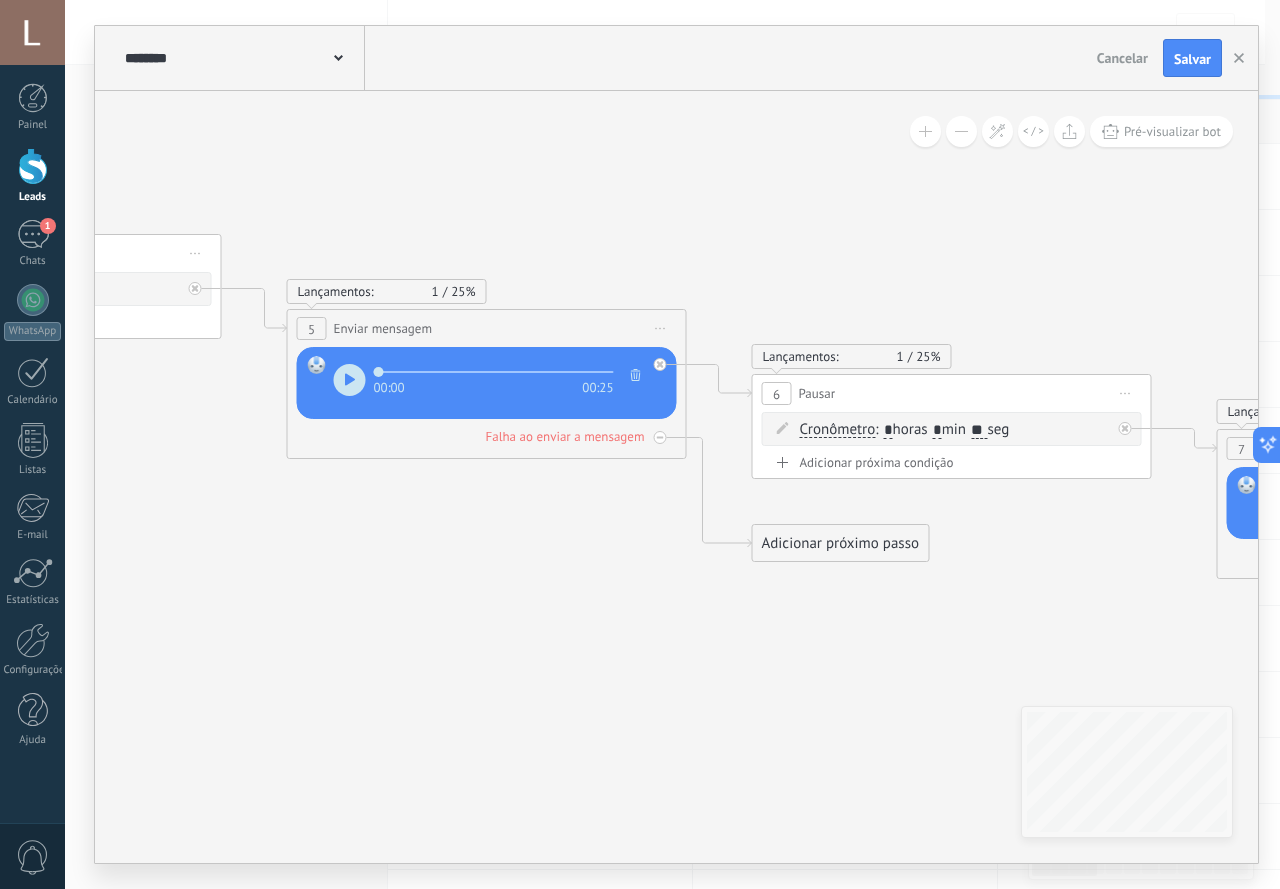 drag, startPoint x: 397, startPoint y: 586, endPoint x: 565, endPoint y: 594, distance: 168.19037 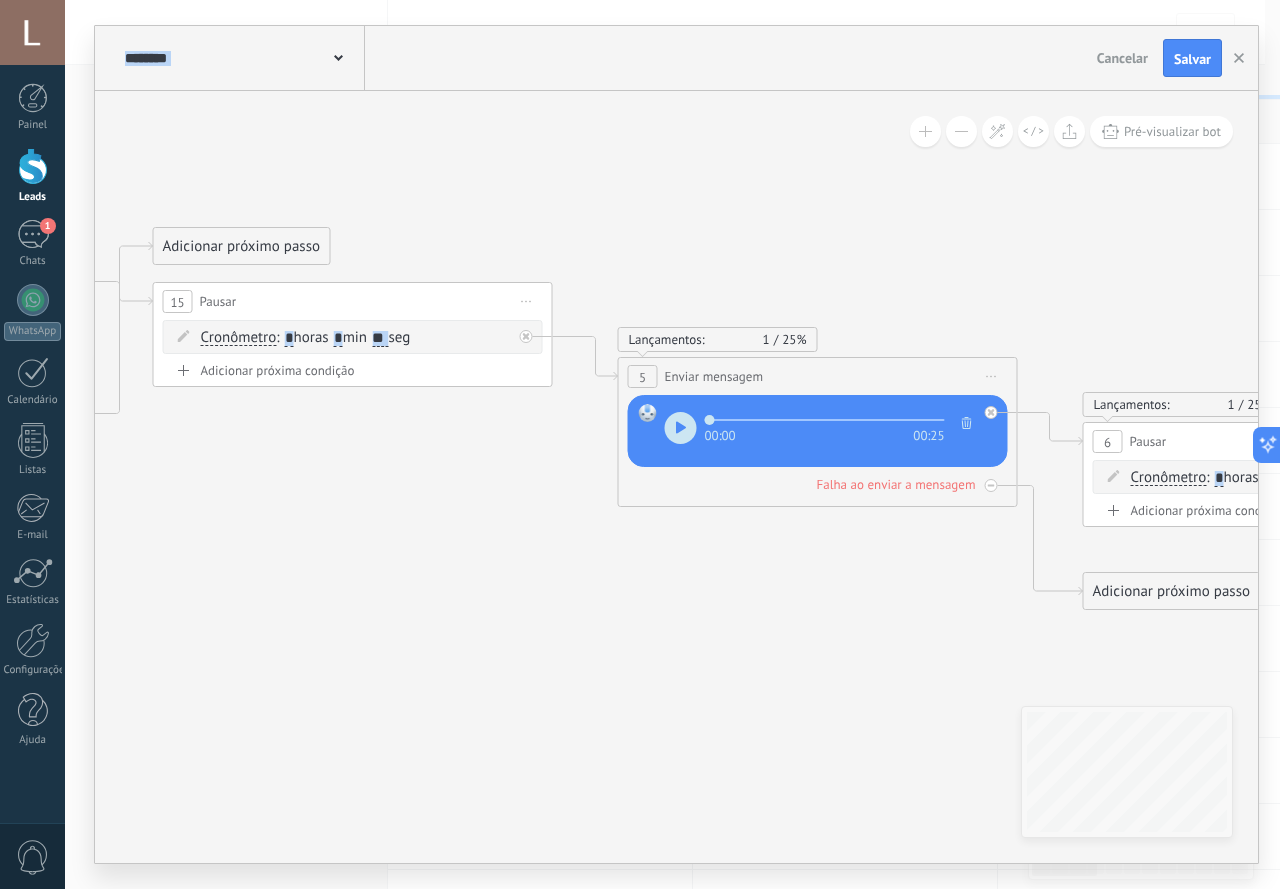 drag, startPoint x: 369, startPoint y: 598, endPoint x: 656, endPoint y: 645, distance: 290.82297 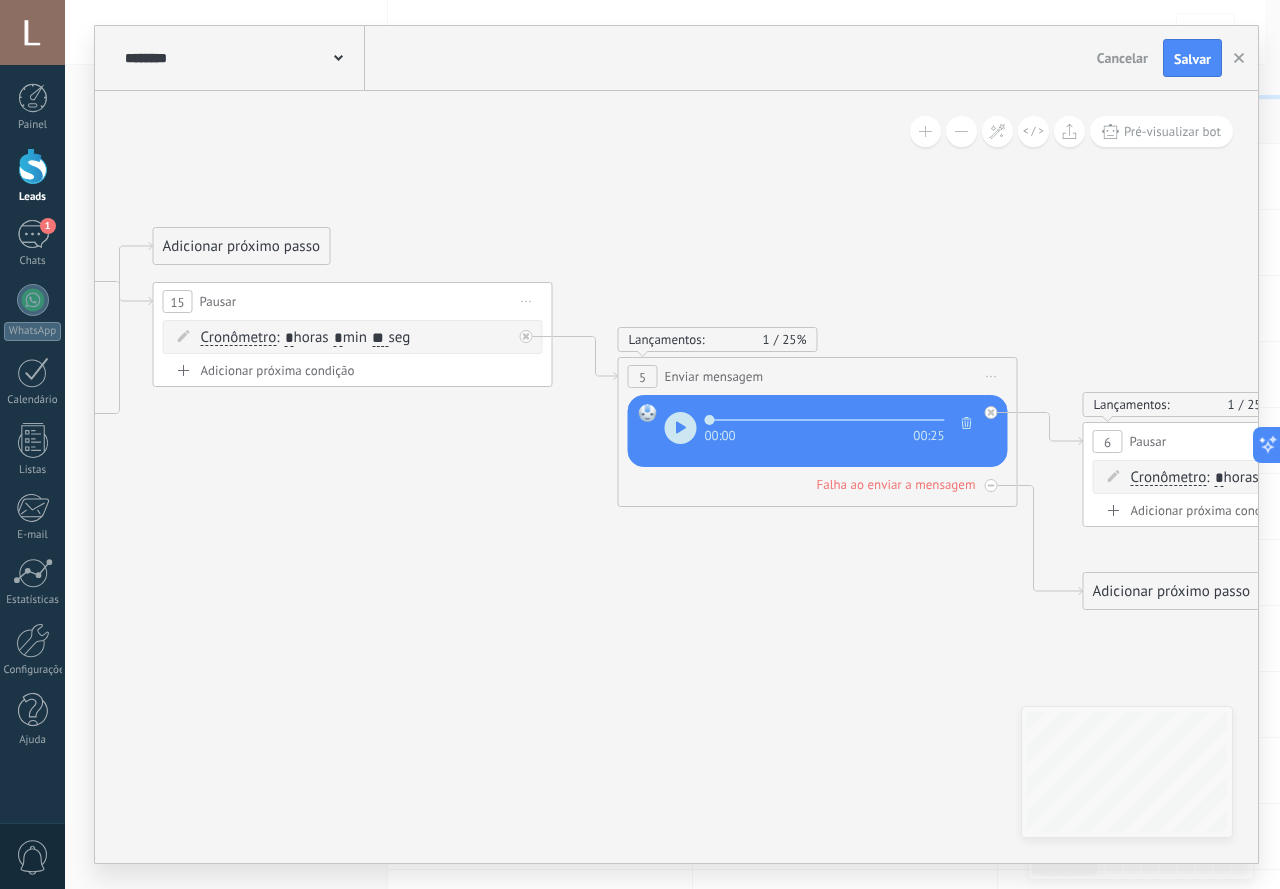 click 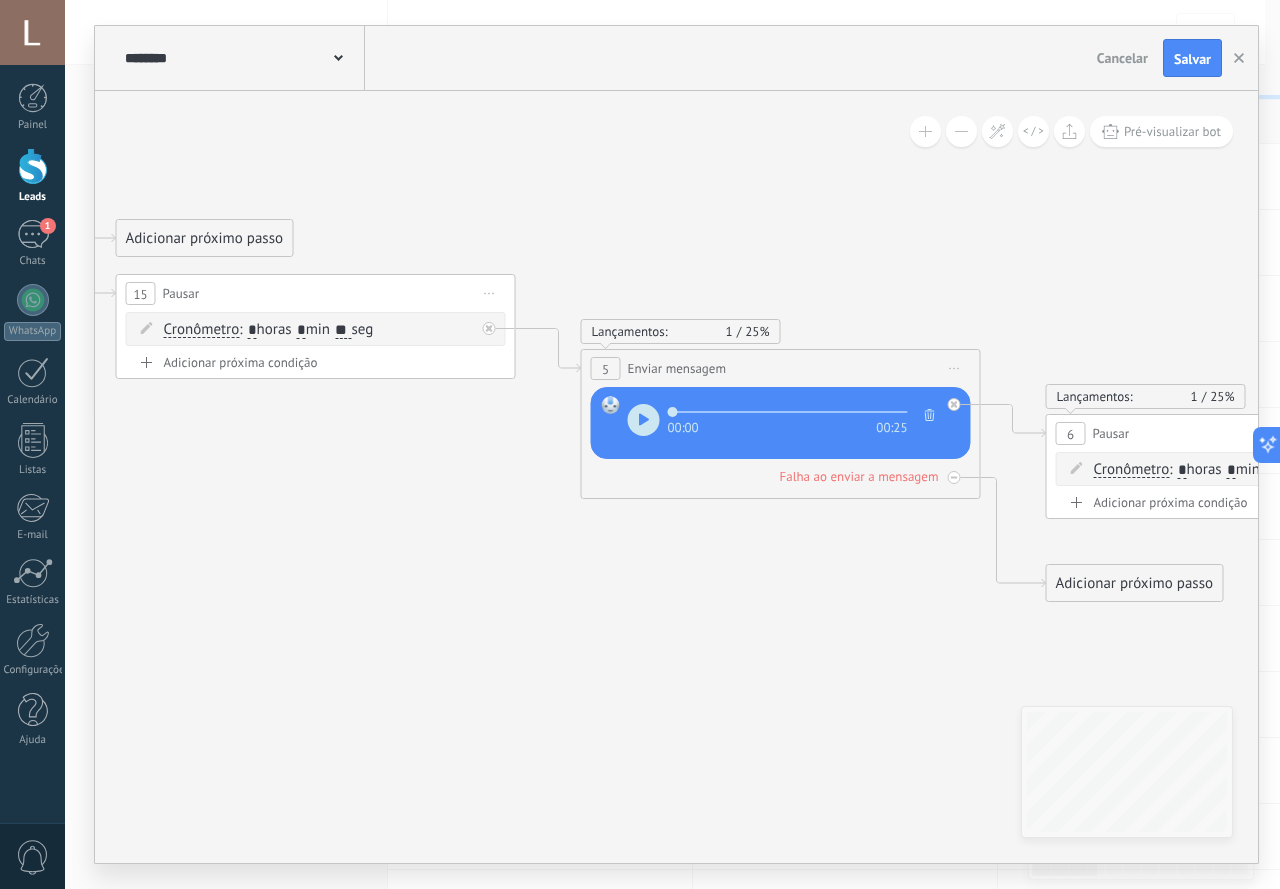 drag, startPoint x: 776, startPoint y: 659, endPoint x: 393, endPoint y: 642, distance: 383.3771 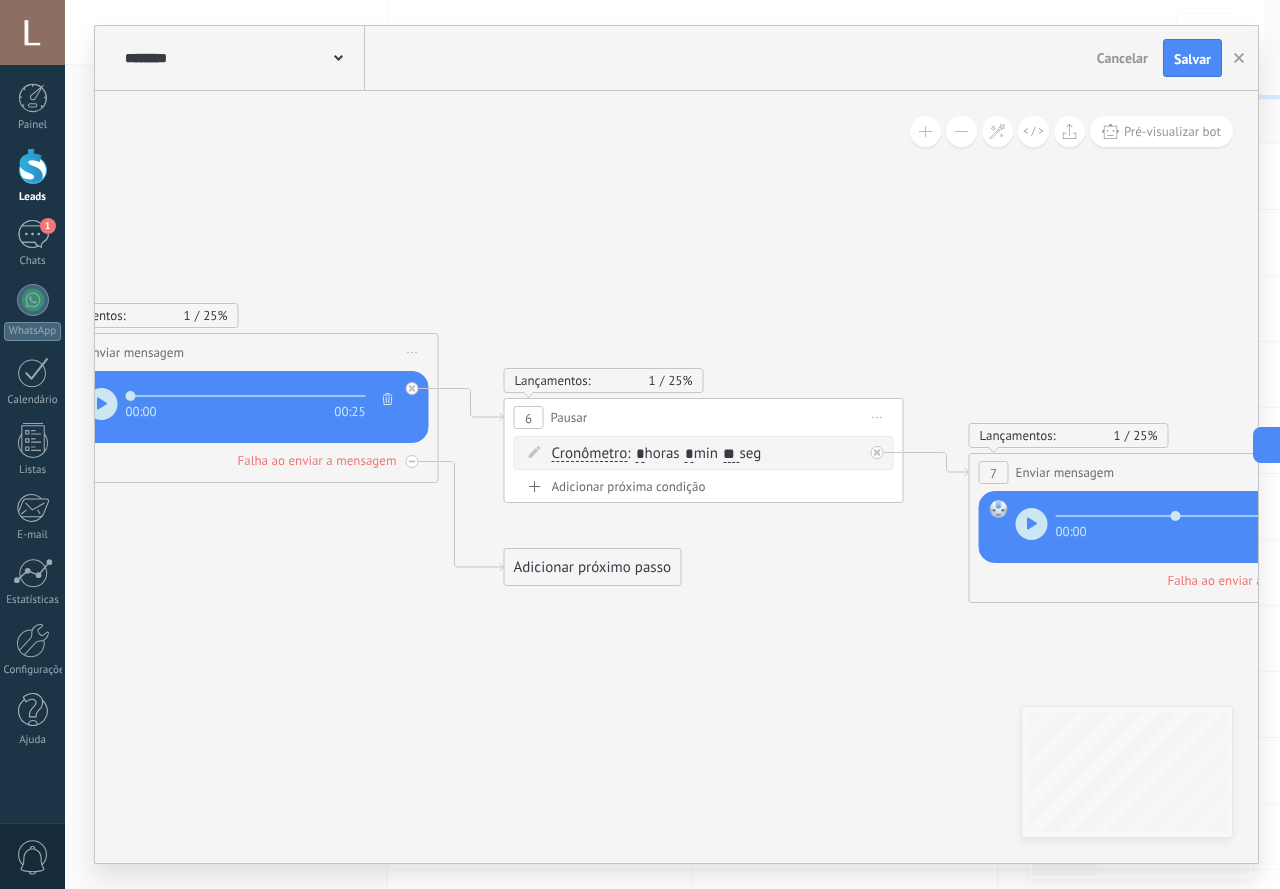 drag, startPoint x: 440, startPoint y: 640, endPoint x: 507, endPoint y: 682, distance: 79.07591 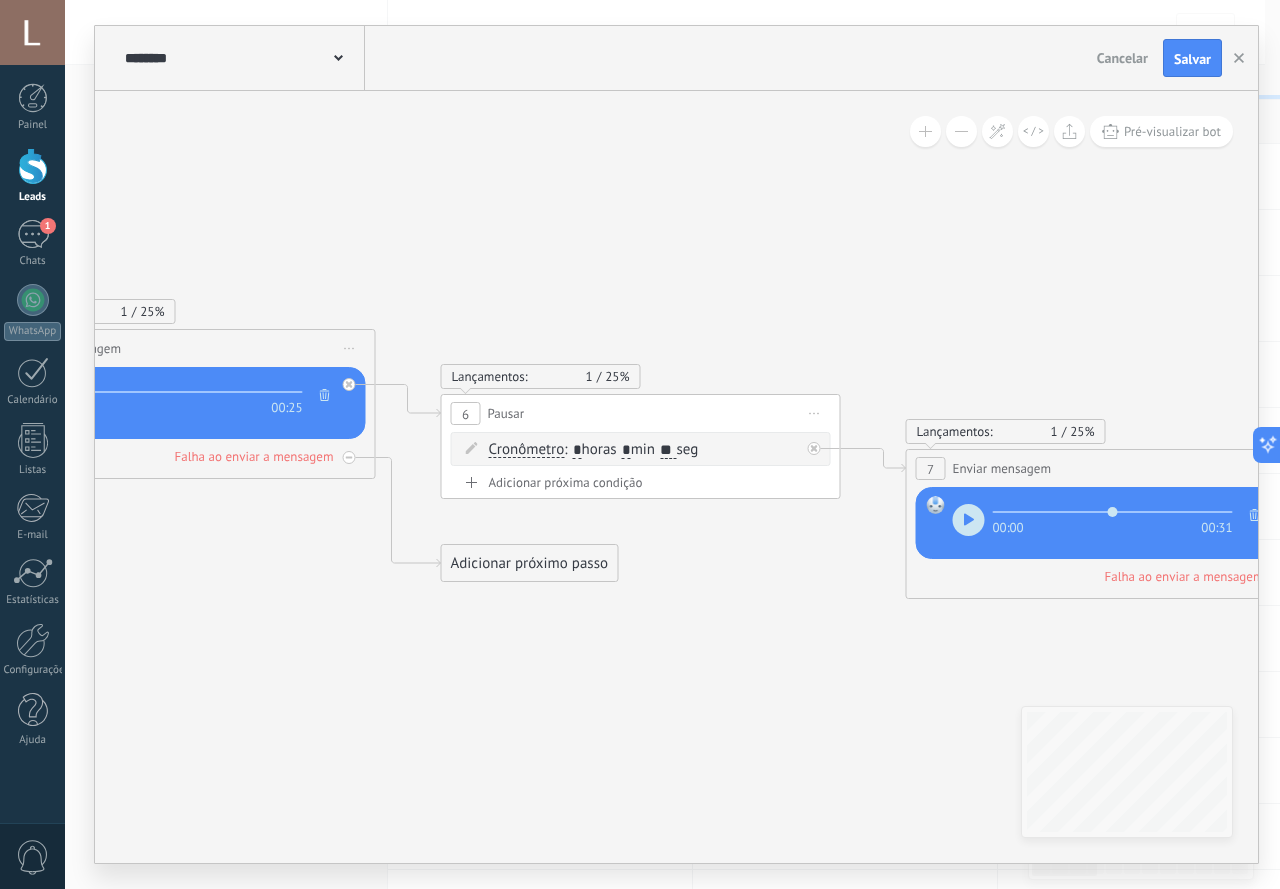 drag, startPoint x: 691, startPoint y: 732, endPoint x: 634, endPoint y: 702, distance: 64.412735 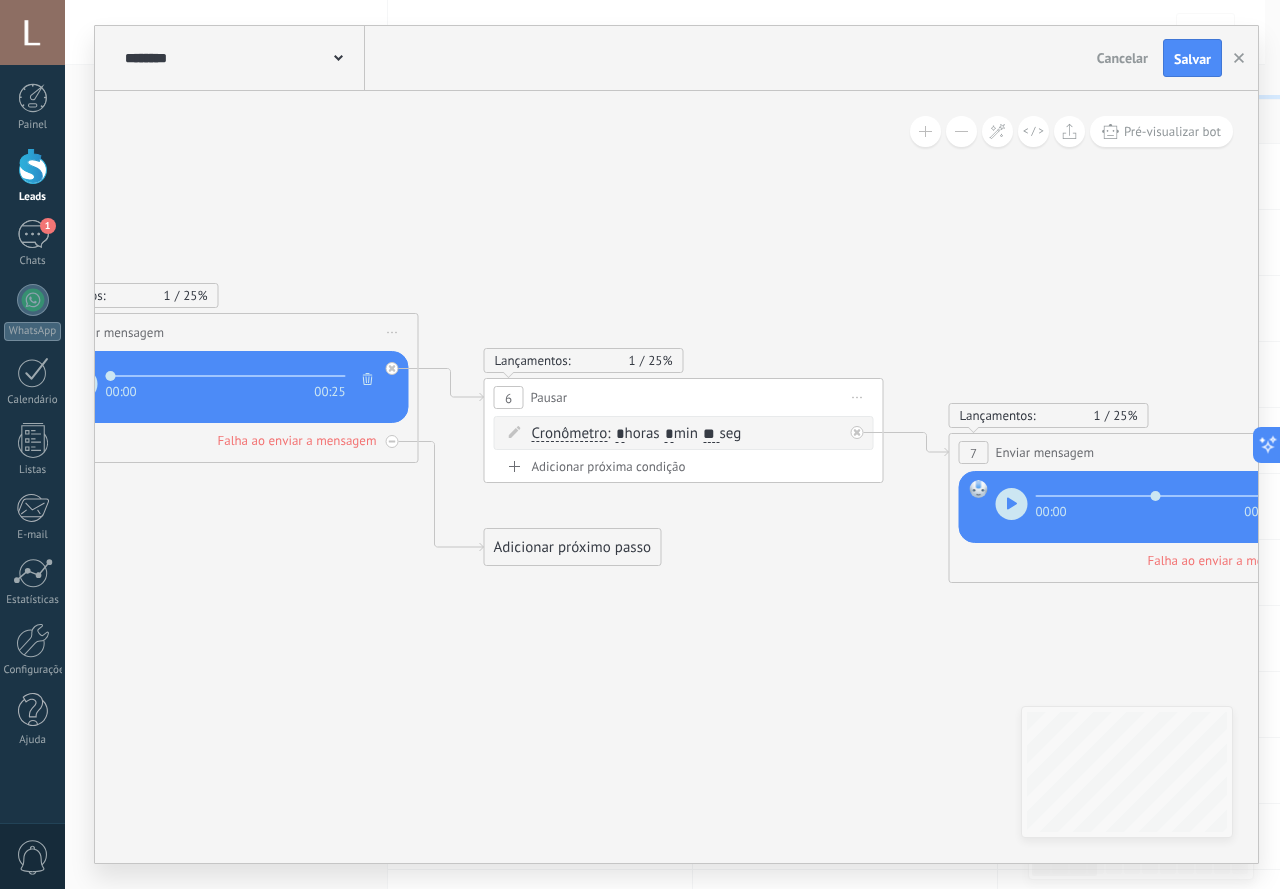 drag, startPoint x: 528, startPoint y: 674, endPoint x: 832, endPoint y: 688, distance: 304.3222 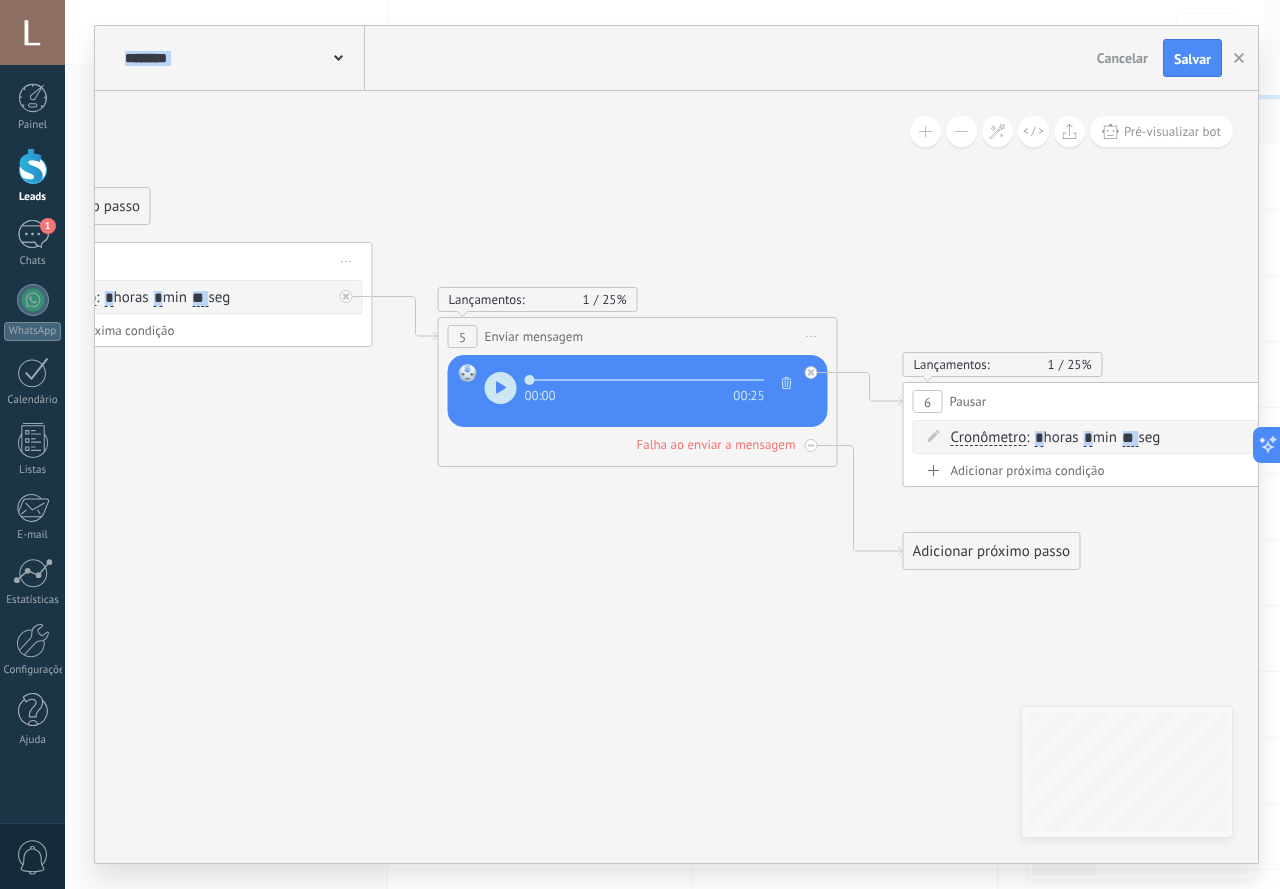 drag, startPoint x: 417, startPoint y: 647, endPoint x: 651, endPoint y: 644, distance: 234.01923 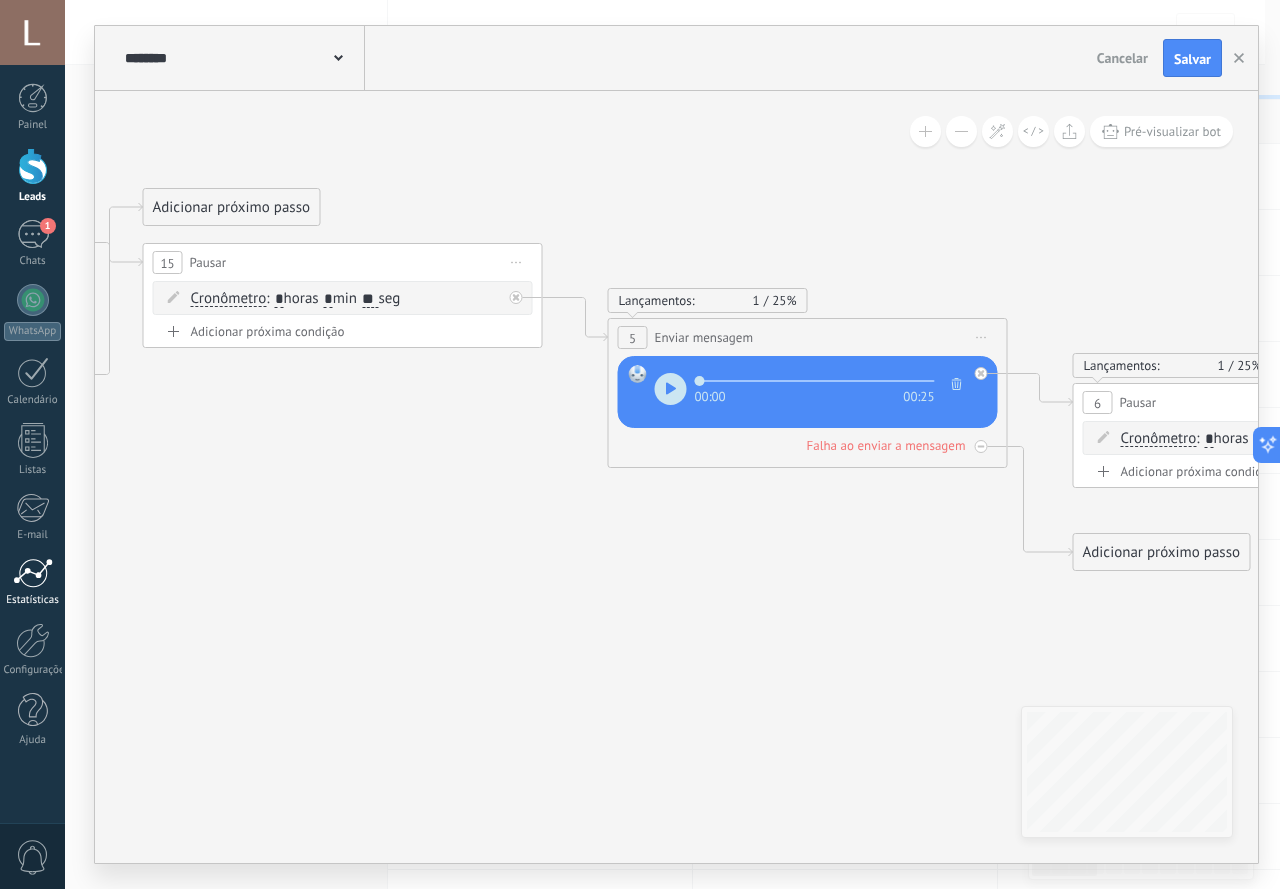 drag, startPoint x: 606, startPoint y: 659, endPoint x: 56, endPoint y: 565, distance: 557.9749 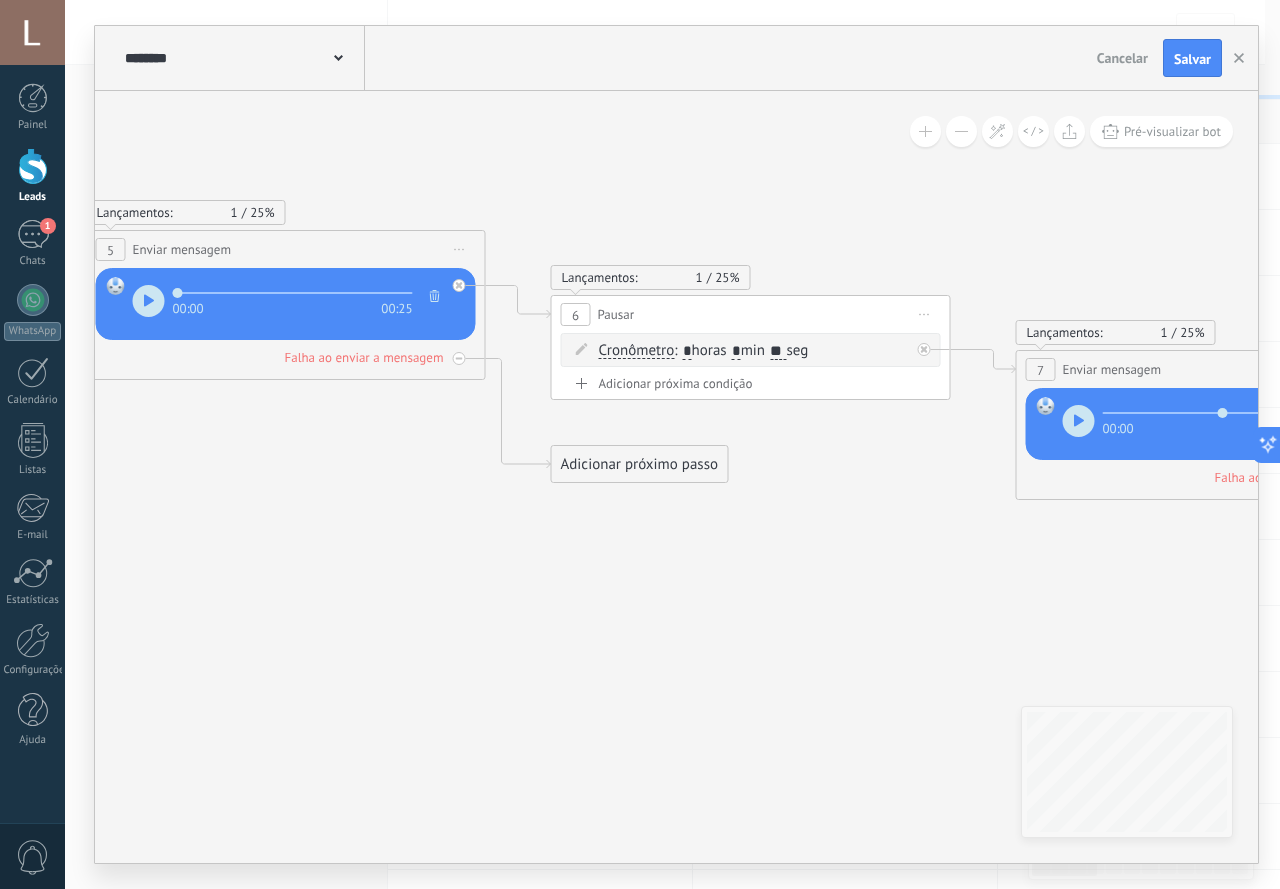 drag, startPoint x: 487, startPoint y: 584, endPoint x: 284, endPoint y: 543, distance: 207.09901 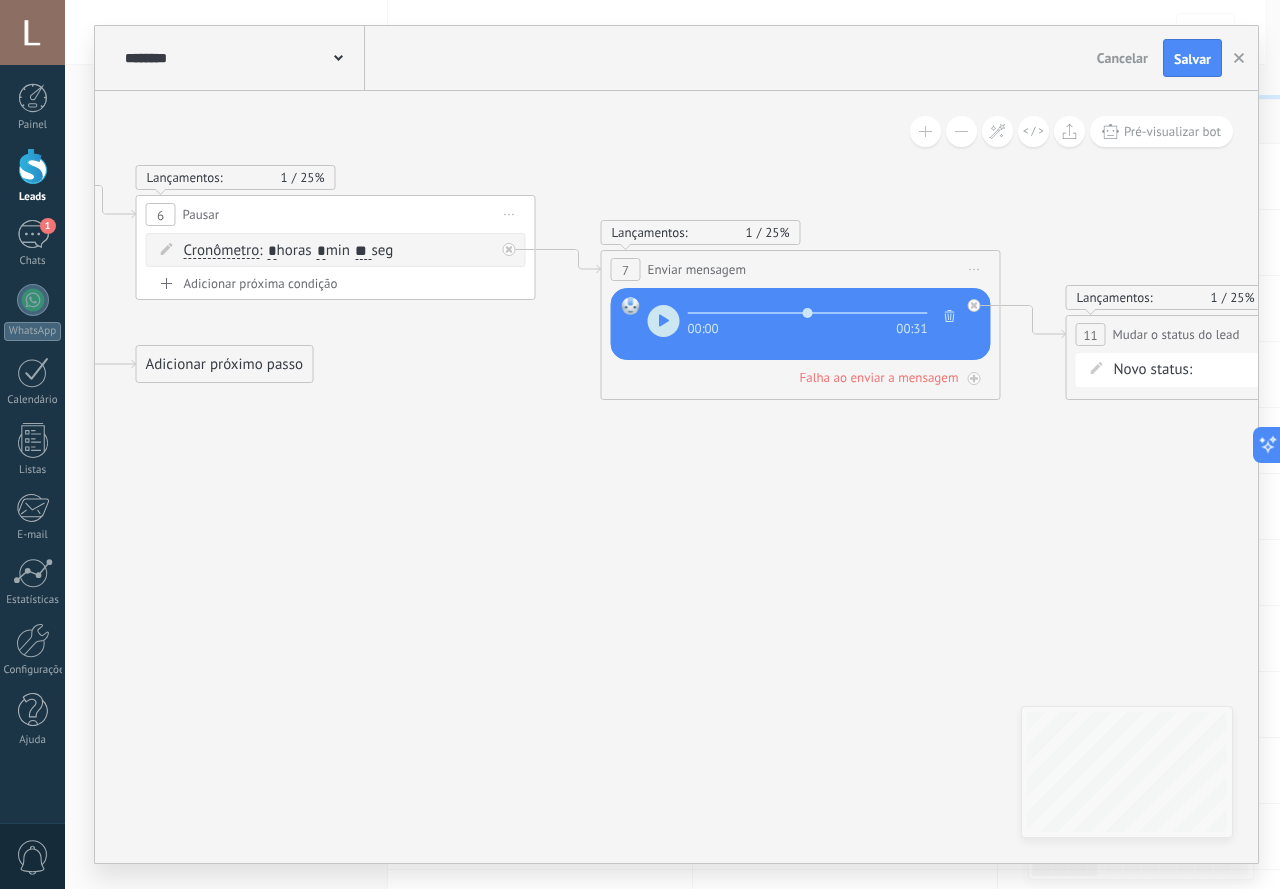 drag, startPoint x: 169, startPoint y: 535, endPoint x: 634, endPoint y: 563, distance: 465.84225 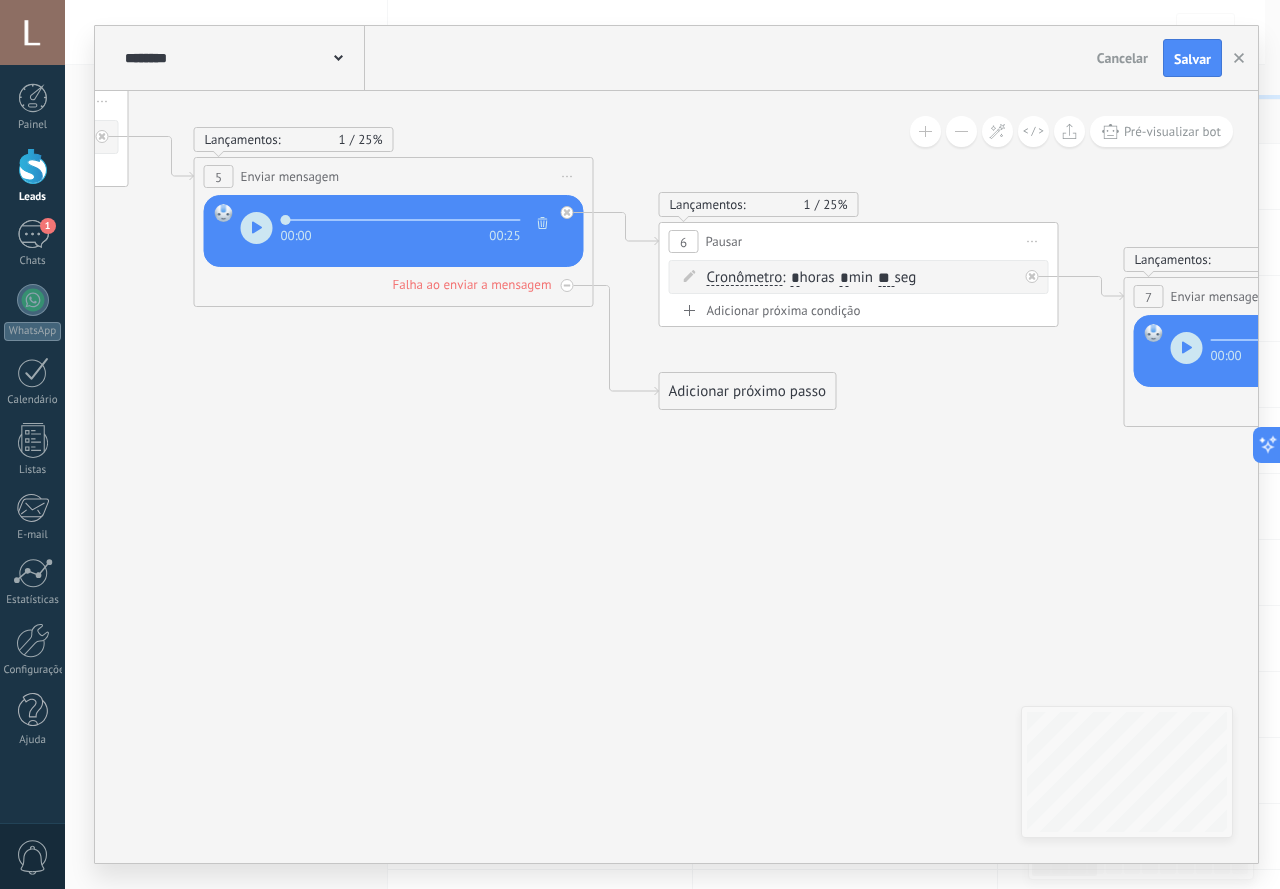drag, startPoint x: 399, startPoint y: 541, endPoint x: 539, endPoint y: 574, distance: 143.83672 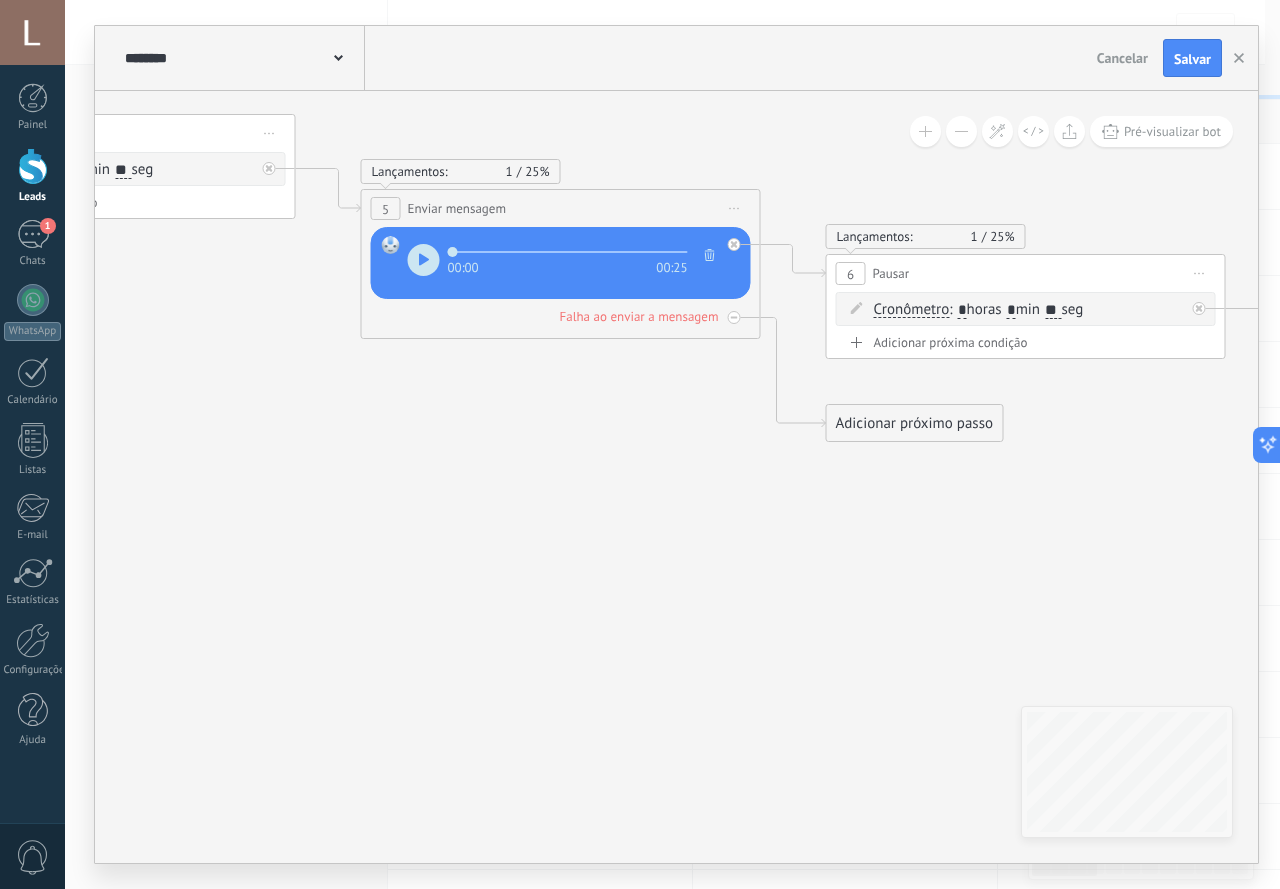 drag, startPoint x: 485, startPoint y: 554, endPoint x: 795, endPoint y: 648, distance: 323.93826 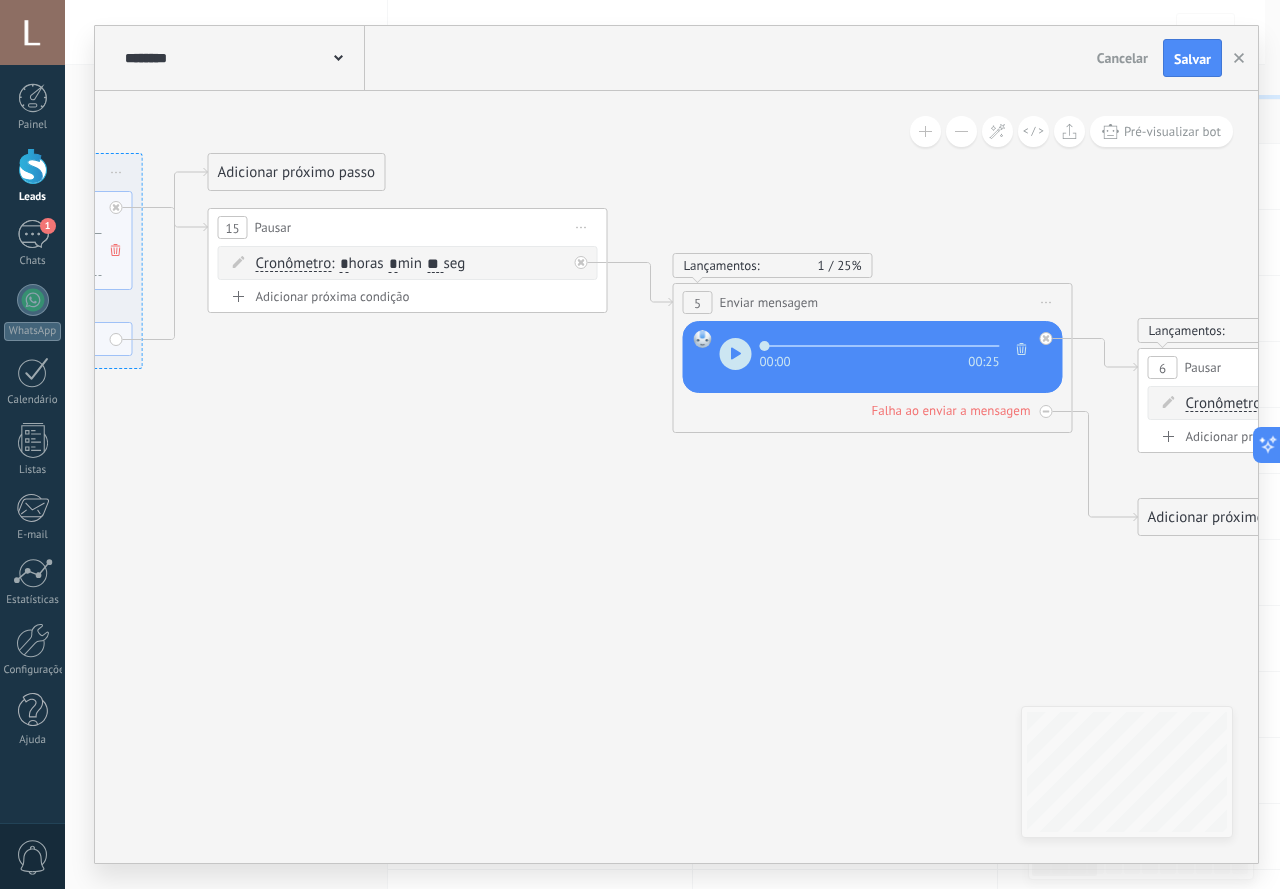 drag, startPoint x: 582, startPoint y: 421, endPoint x: 680, endPoint y: 459, distance: 105.10947 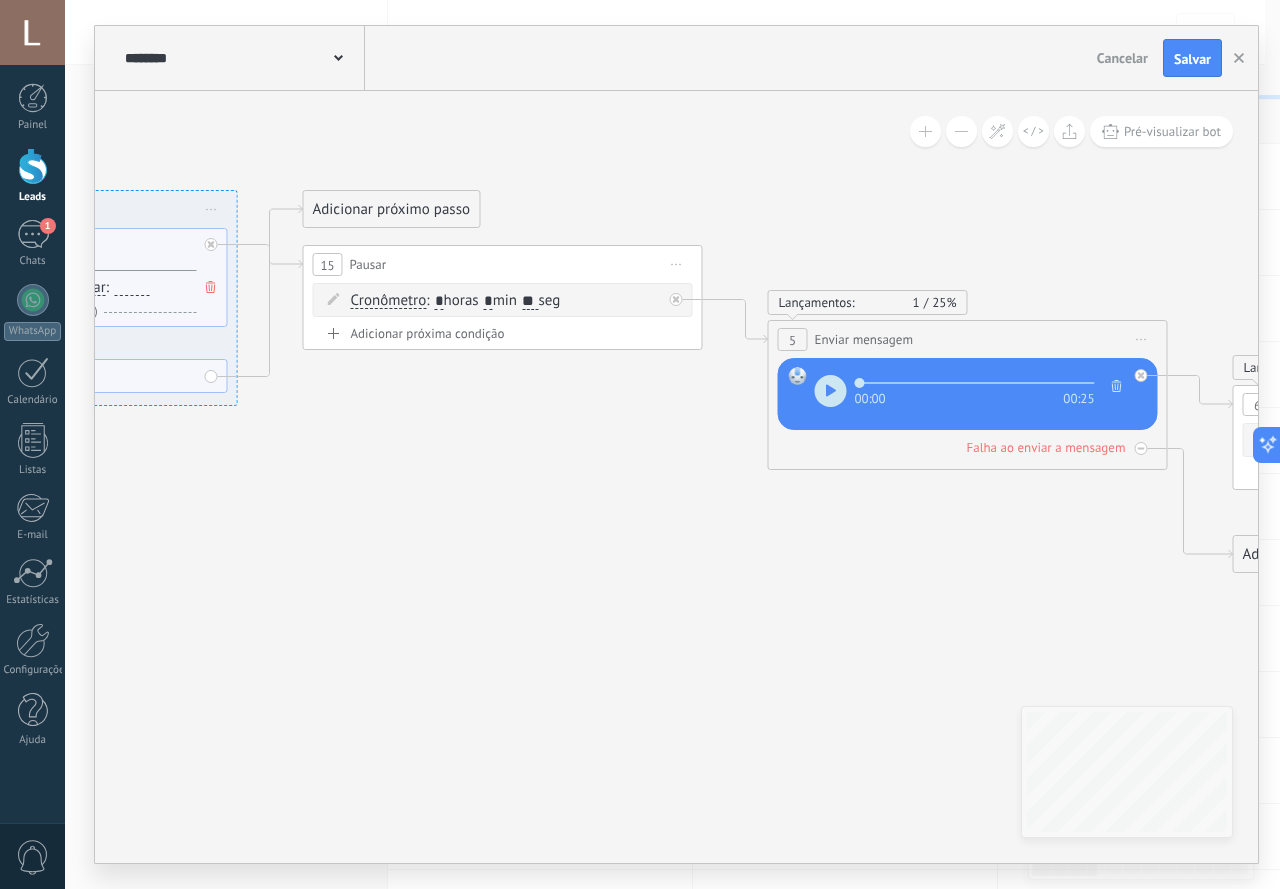 drag, startPoint x: 629, startPoint y: 458, endPoint x: 659, endPoint y: 457, distance: 30.016663 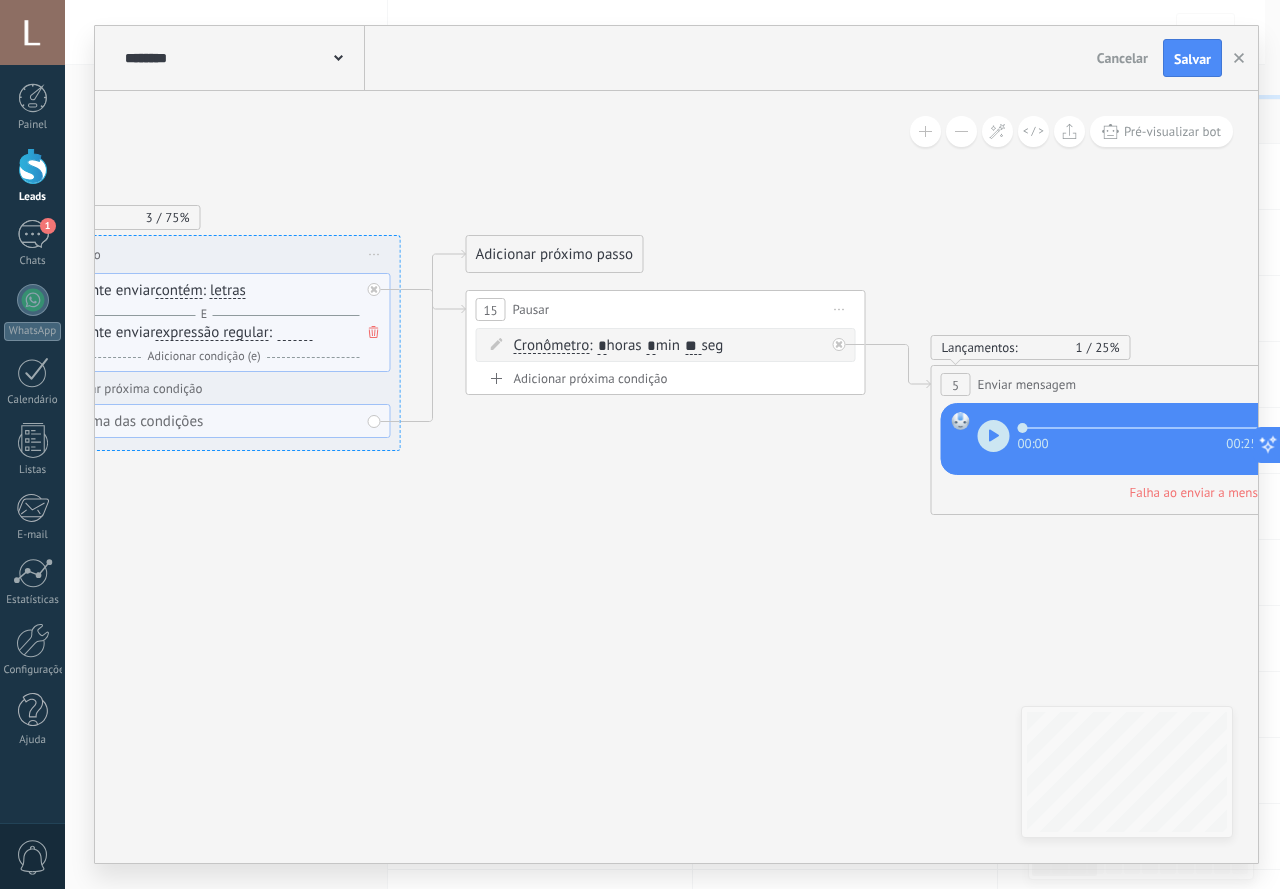 drag, startPoint x: 705, startPoint y: 476, endPoint x: 827, endPoint y: 516, distance: 128.39003 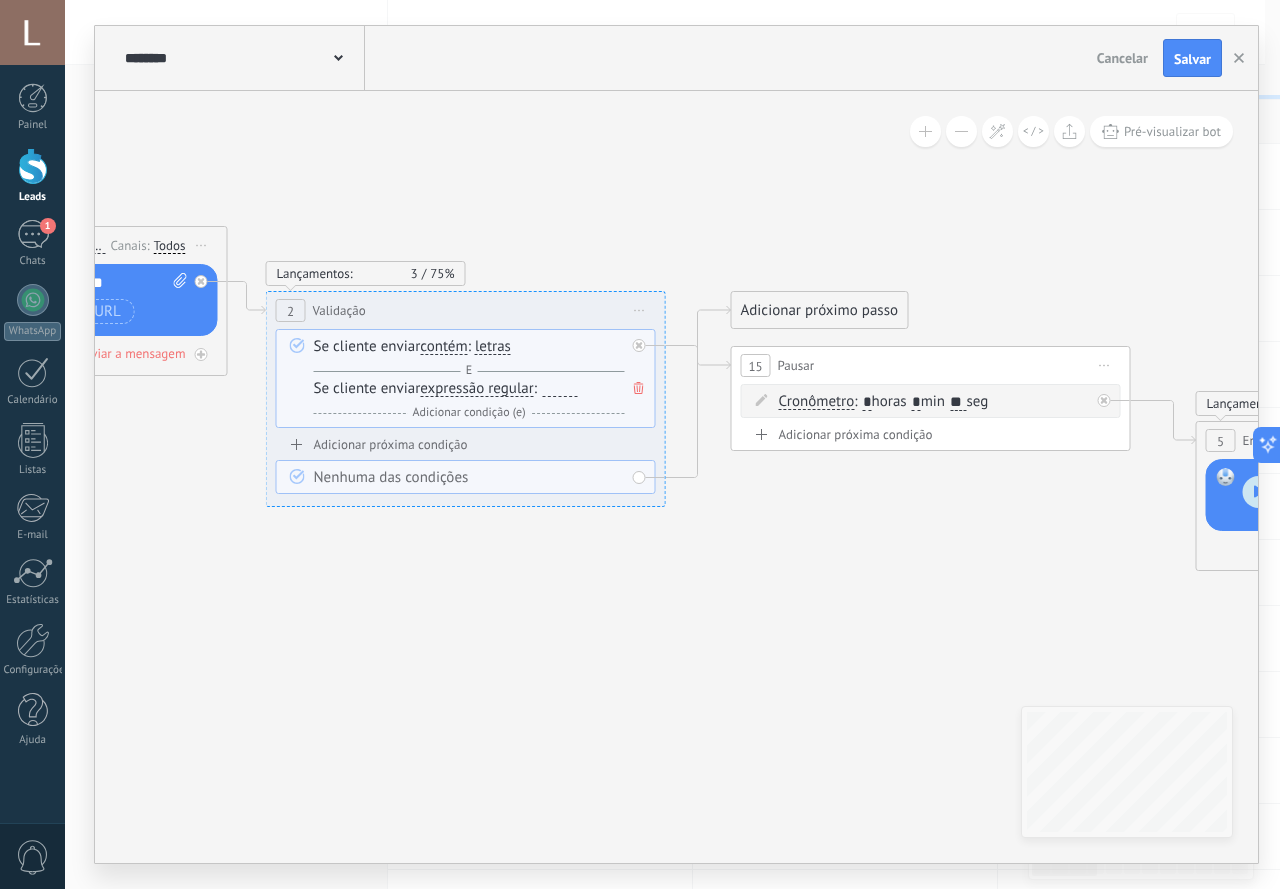 drag, startPoint x: 708, startPoint y: 501, endPoint x: 954, endPoint y: 532, distance: 247.94556 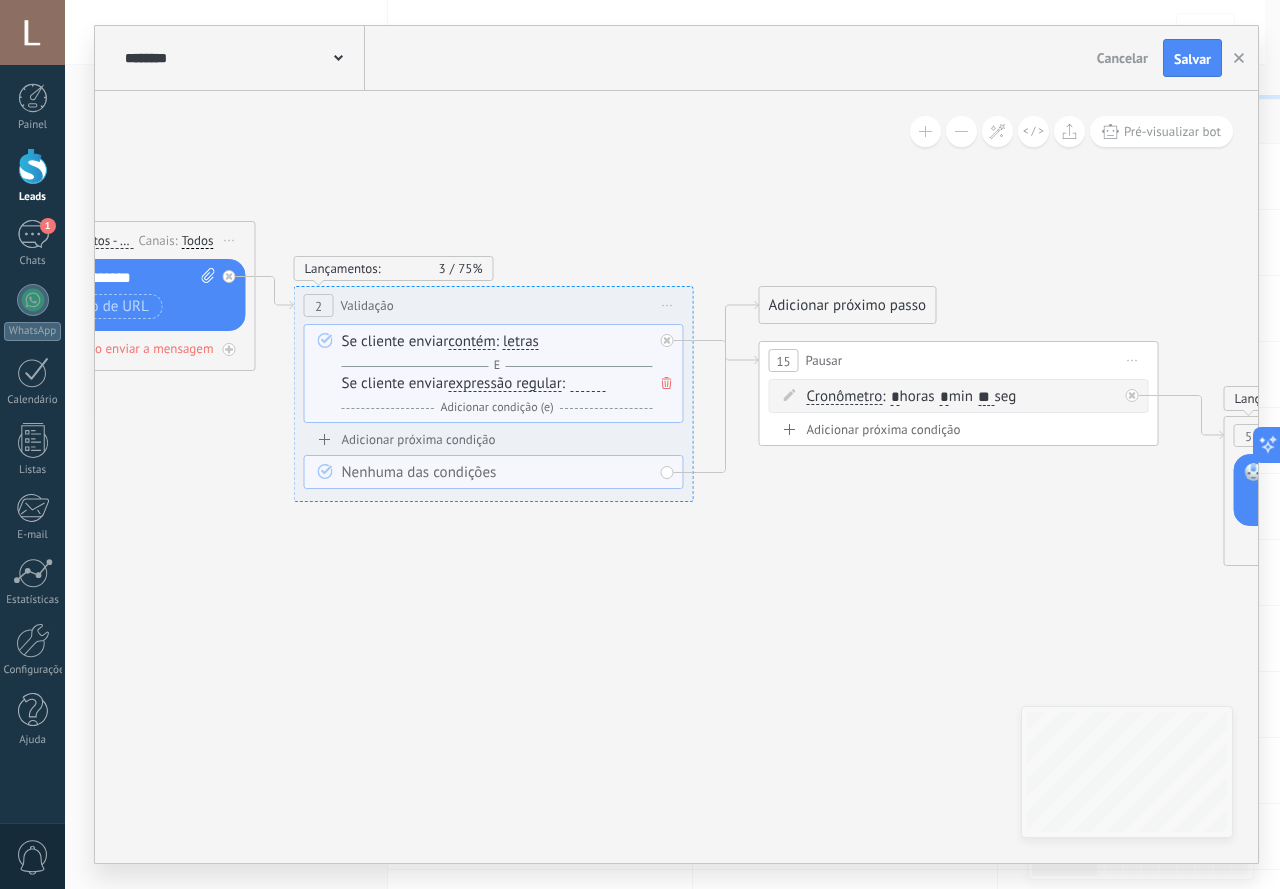 click on "3" at bounding box center (449, 268) 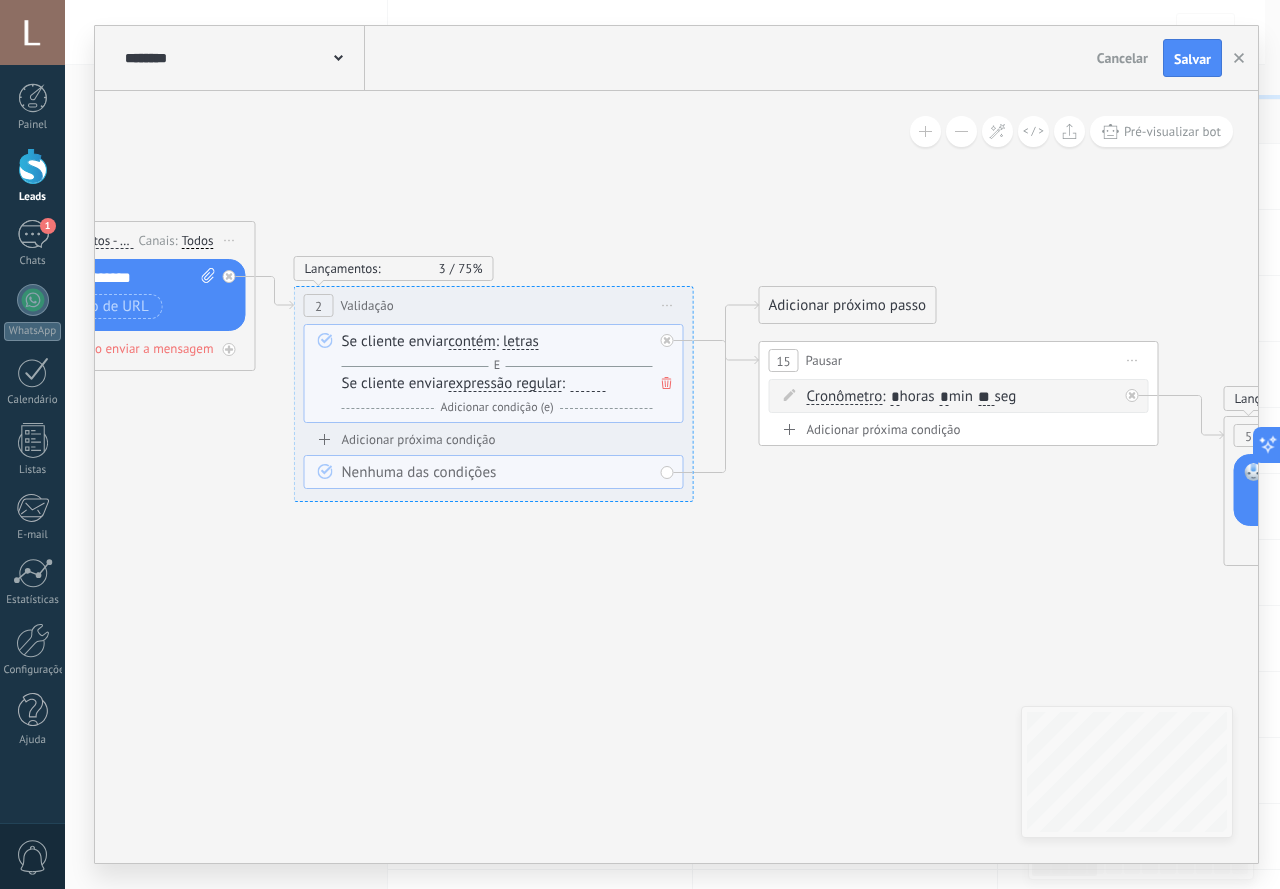 click on "Iniciar pré-visualização aqui
[GEOGRAPHIC_DATA]
Duplicar
Excluir" at bounding box center [668, 305] 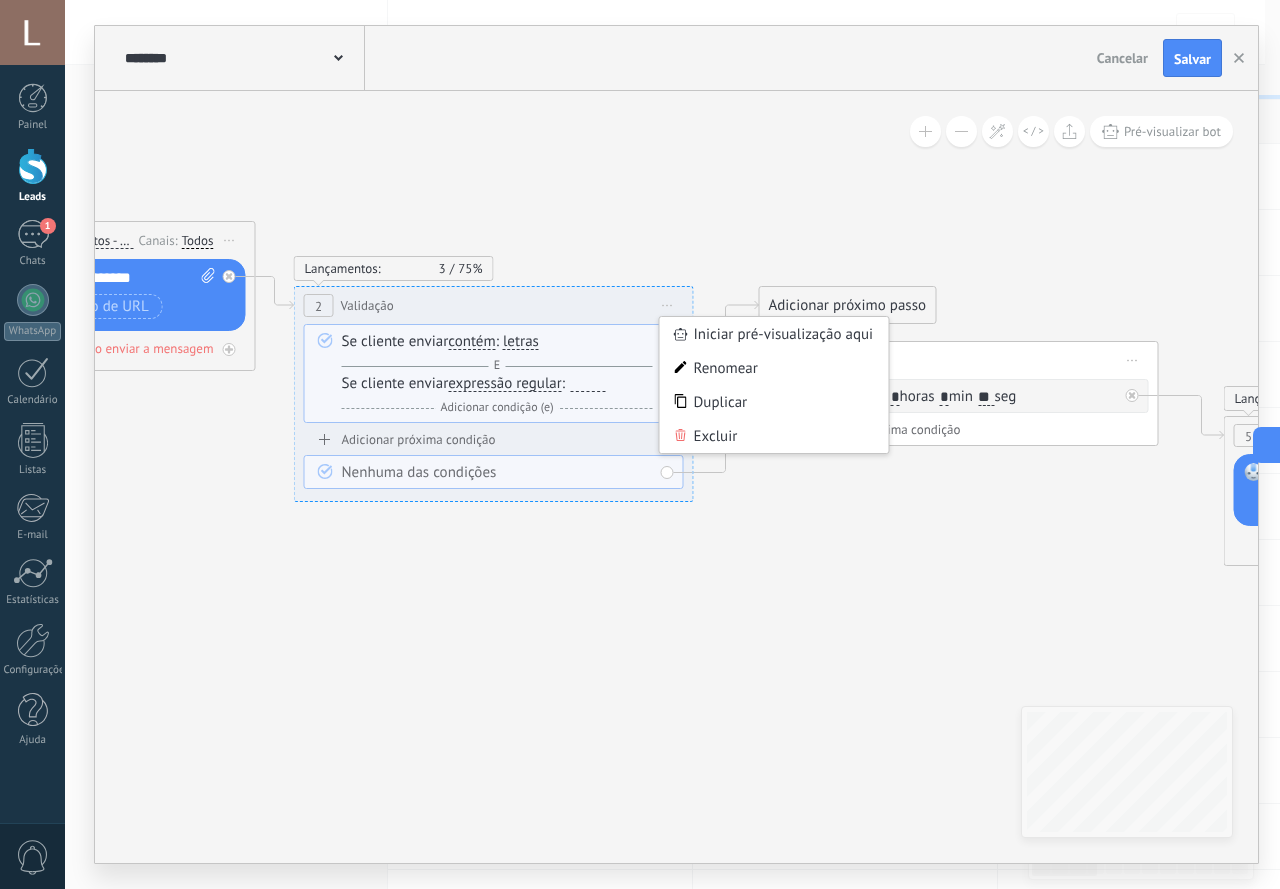 click 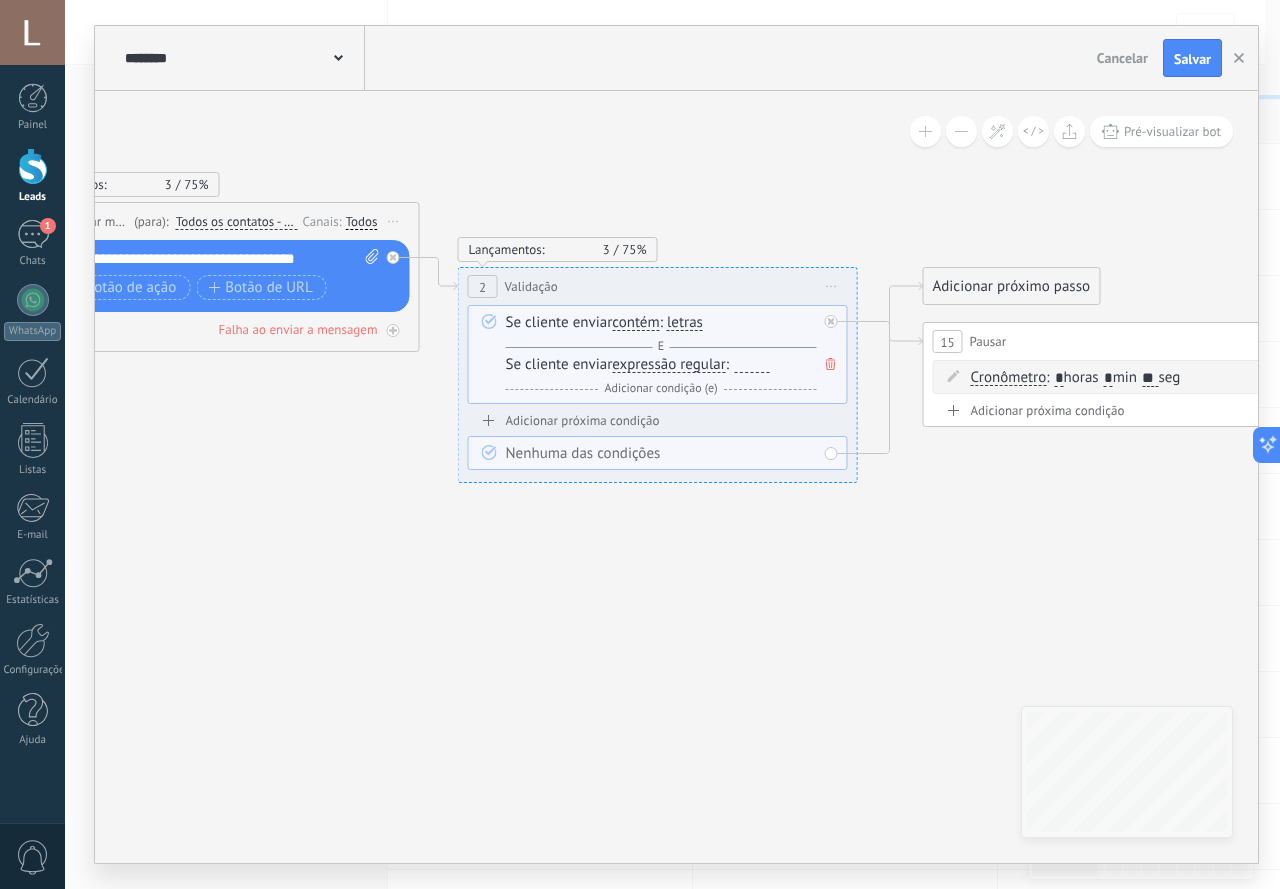 drag, startPoint x: 634, startPoint y: 249, endPoint x: 770, endPoint y: 233, distance: 136.93794 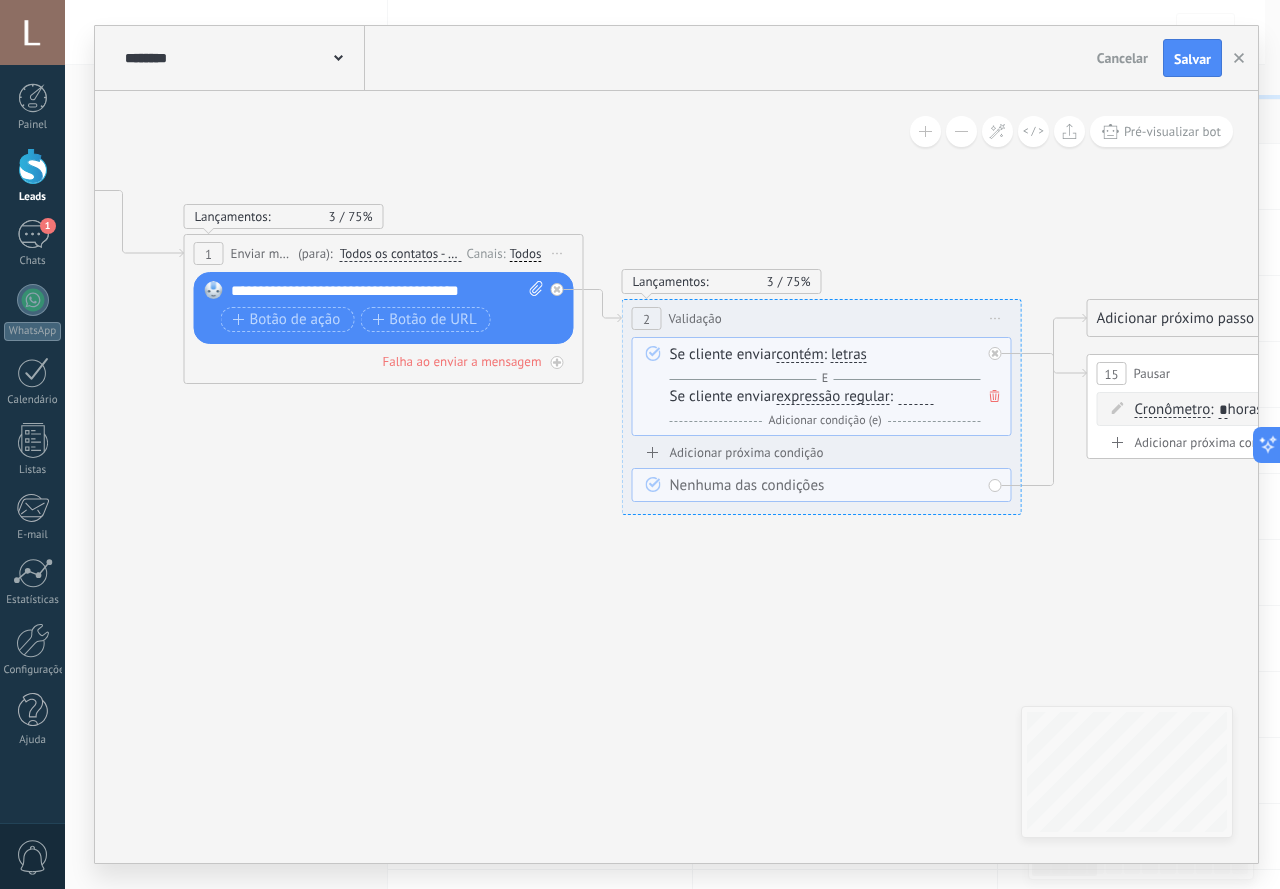 click on "Iniciar pré-visualização aqui
[GEOGRAPHIC_DATA]
Duplicar
Excluir" at bounding box center [558, 253] 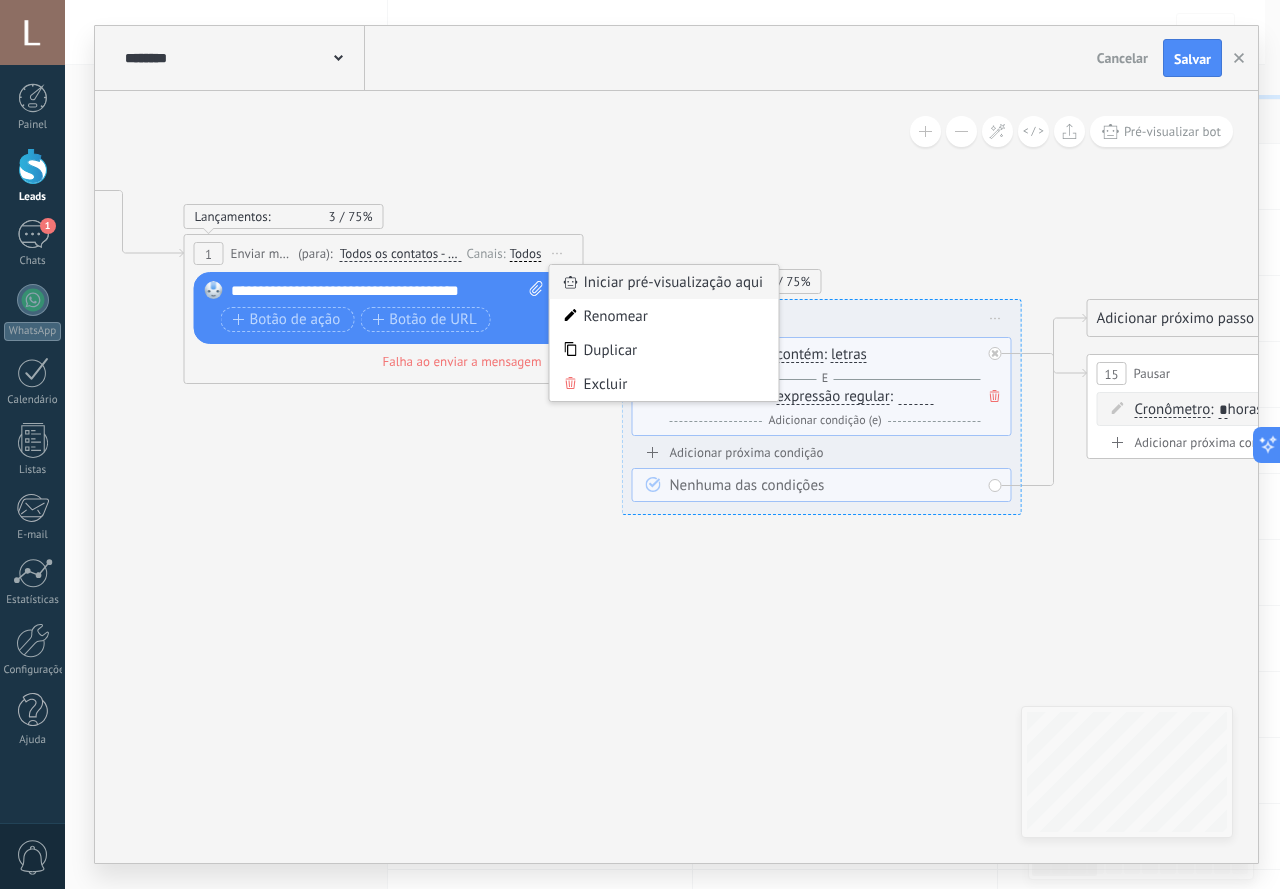 click on "Iniciar pré-visualização aqui" at bounding box center (664, 282) 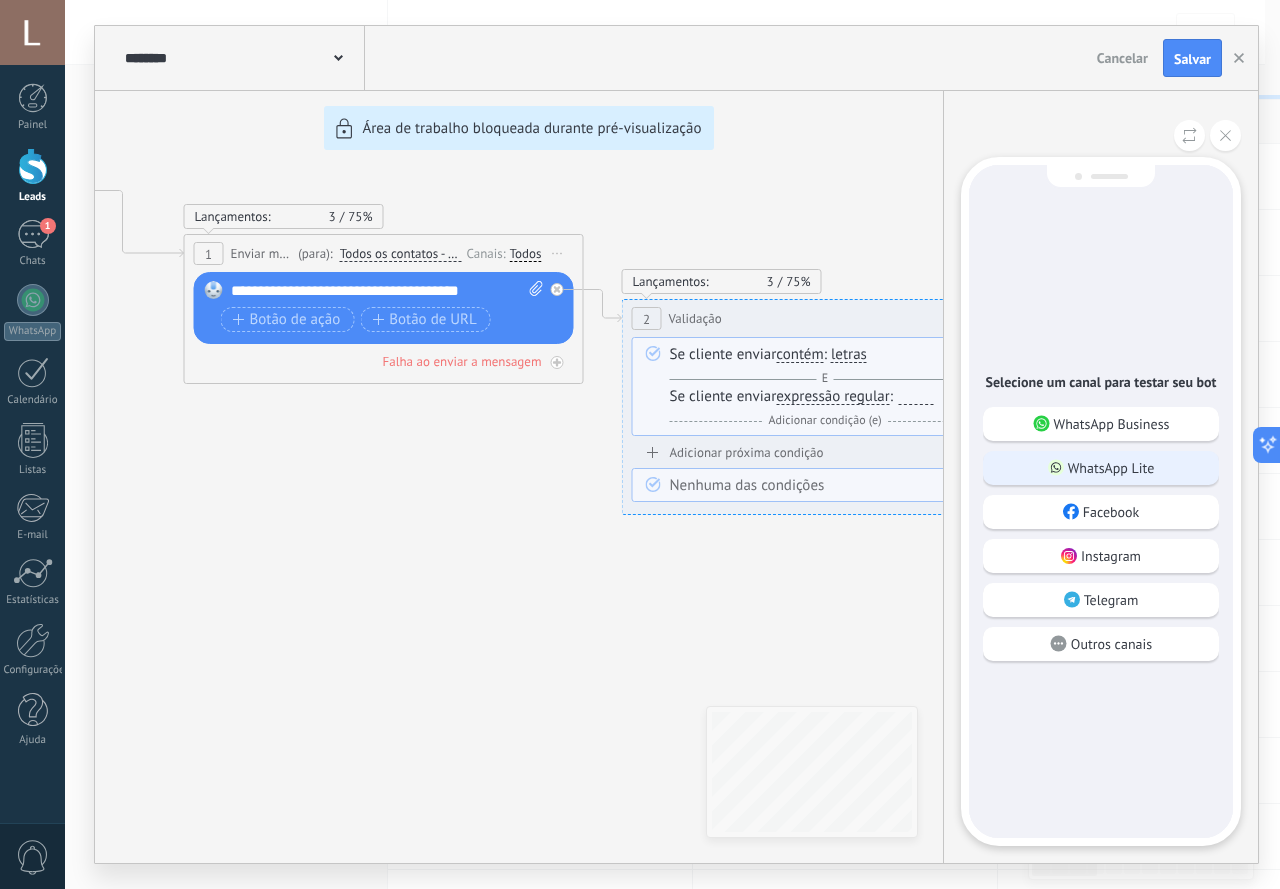 click on "WhatsApp Lite" at bounding box center (1111, 468) 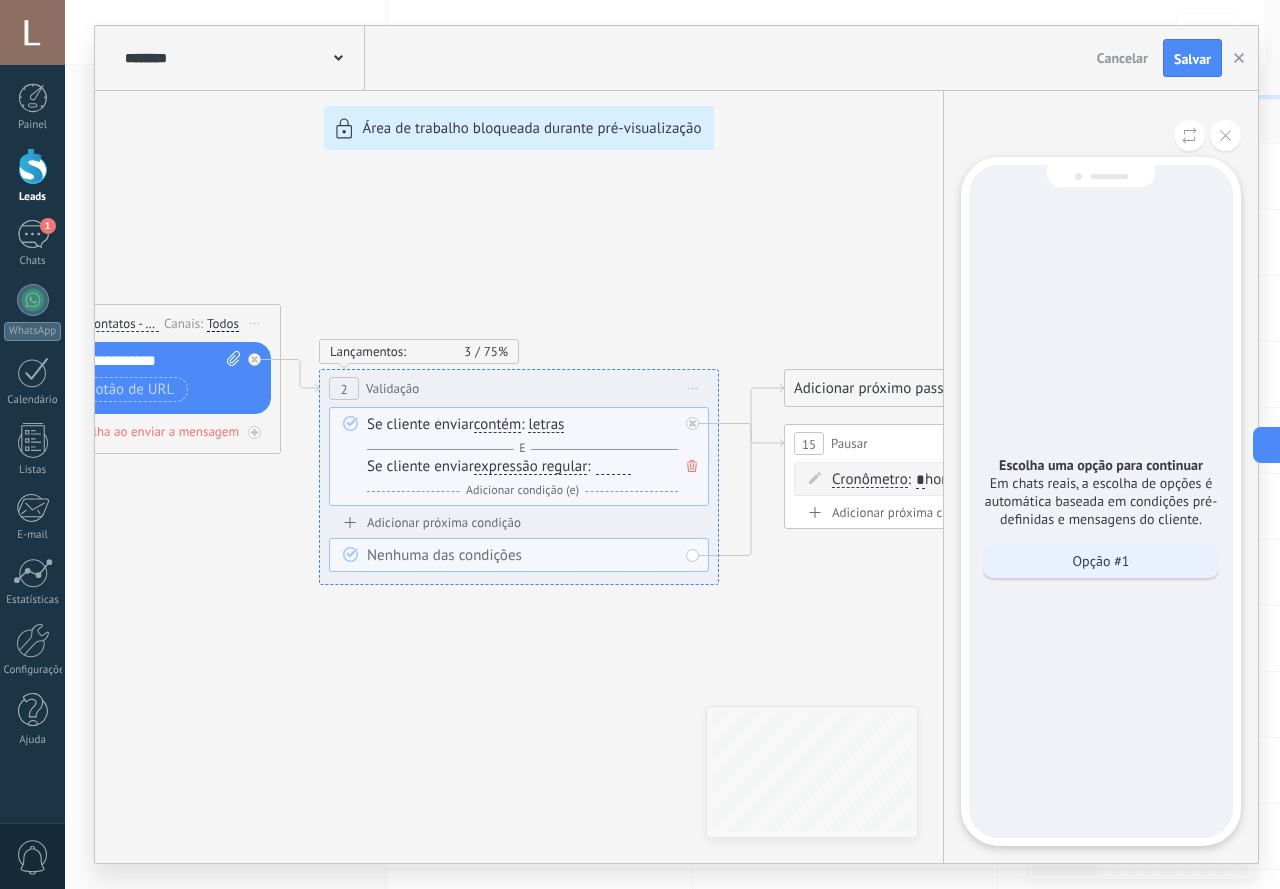 click on "Opção #1" at bounding box center (1101, 561) 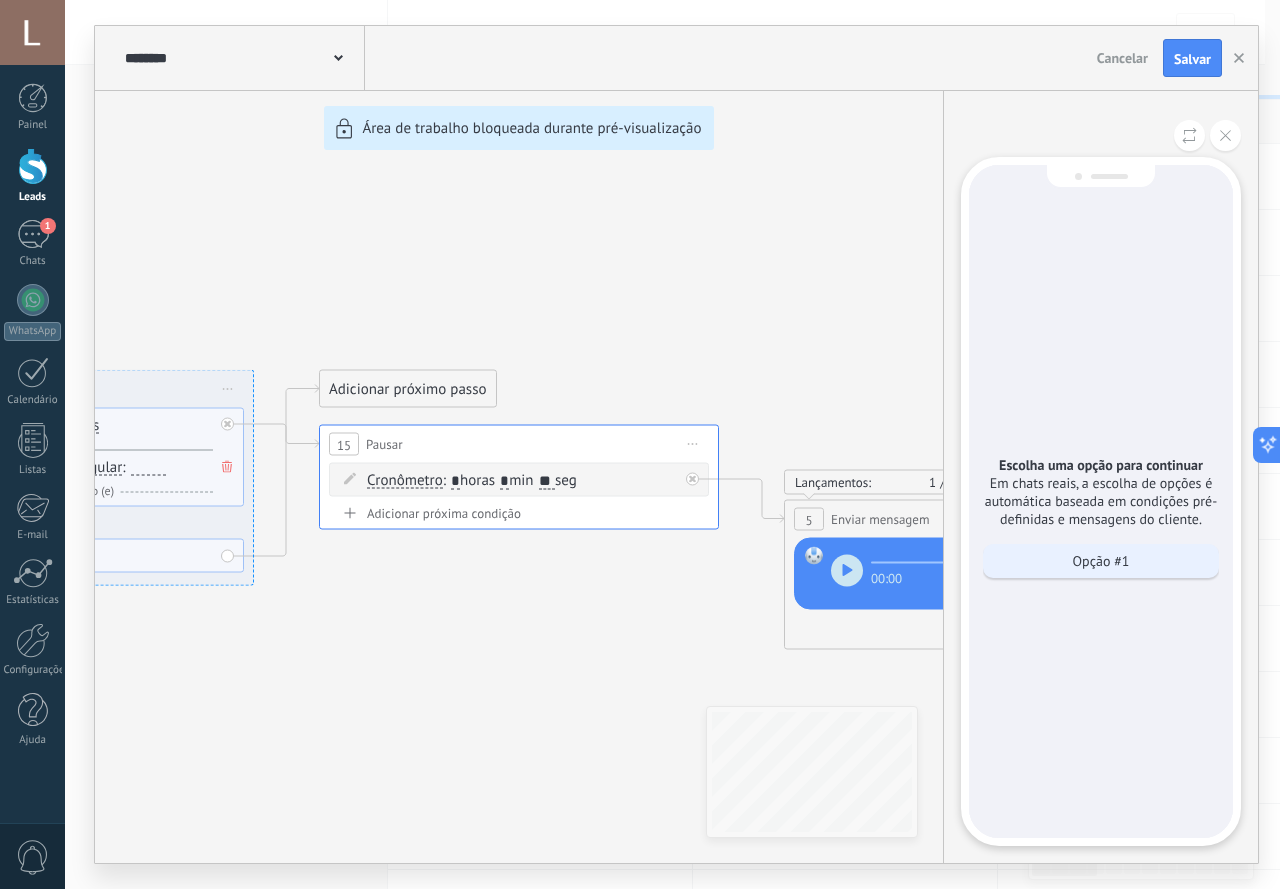 click on "Opção #1" at bounding box center [1101, 561] 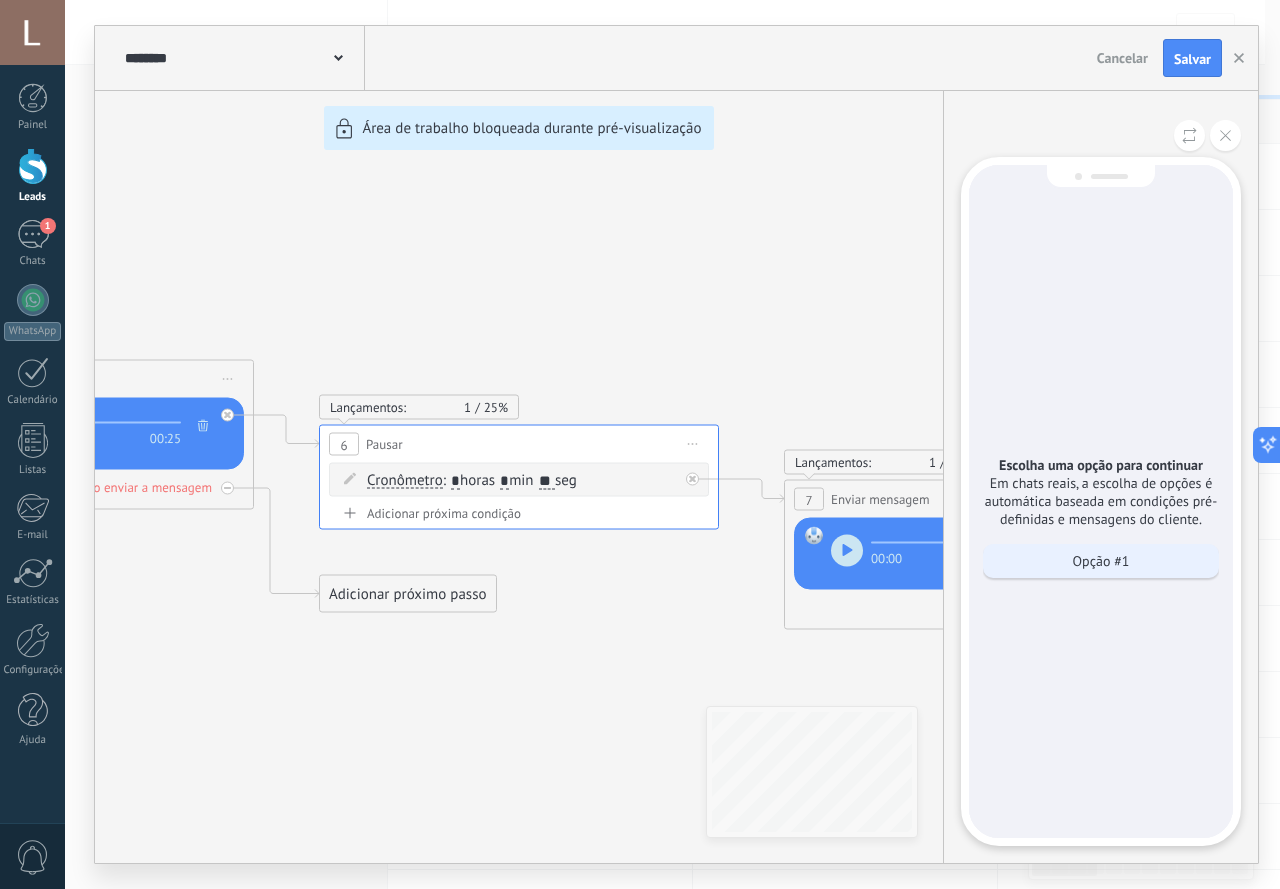 click on "Opção #1" at bounding box center (1101, 561) 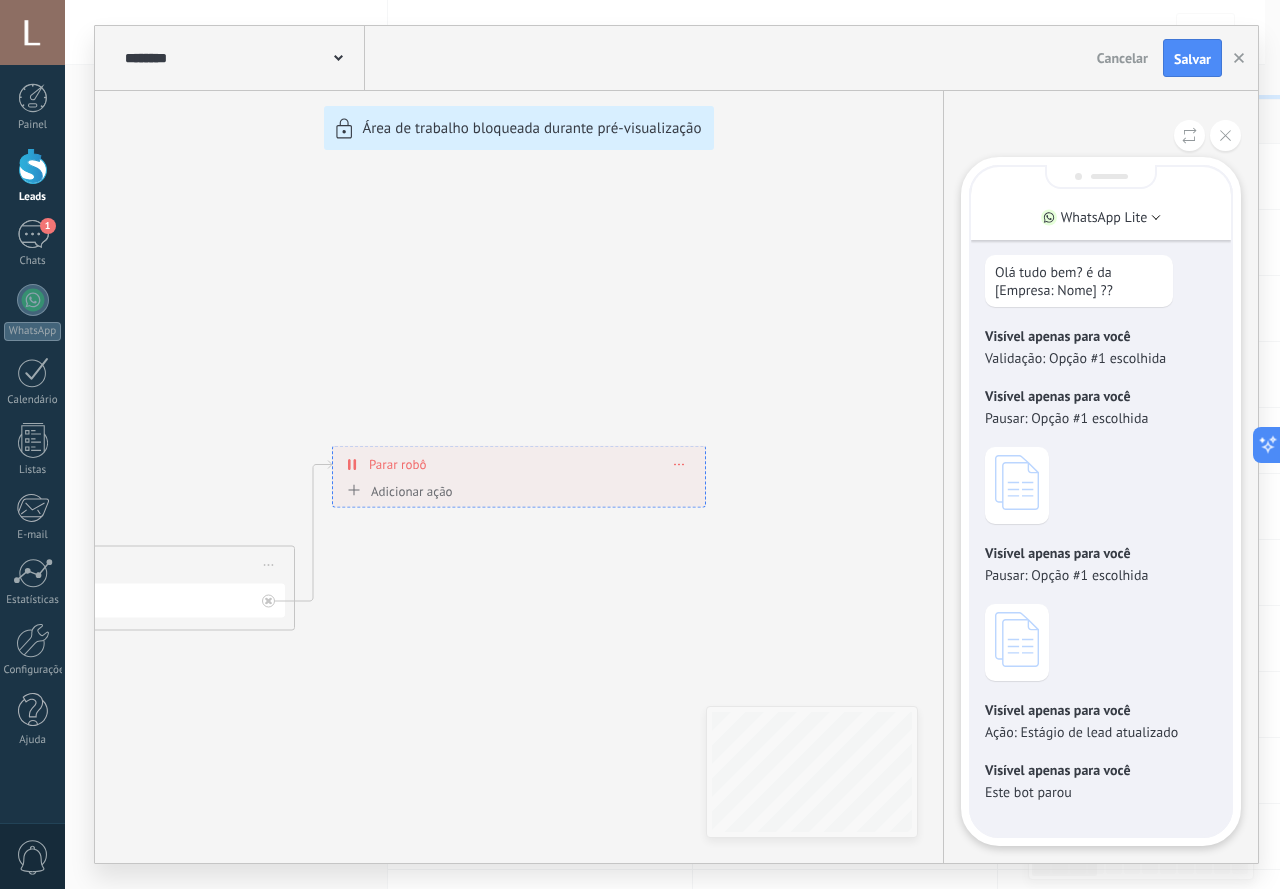 click 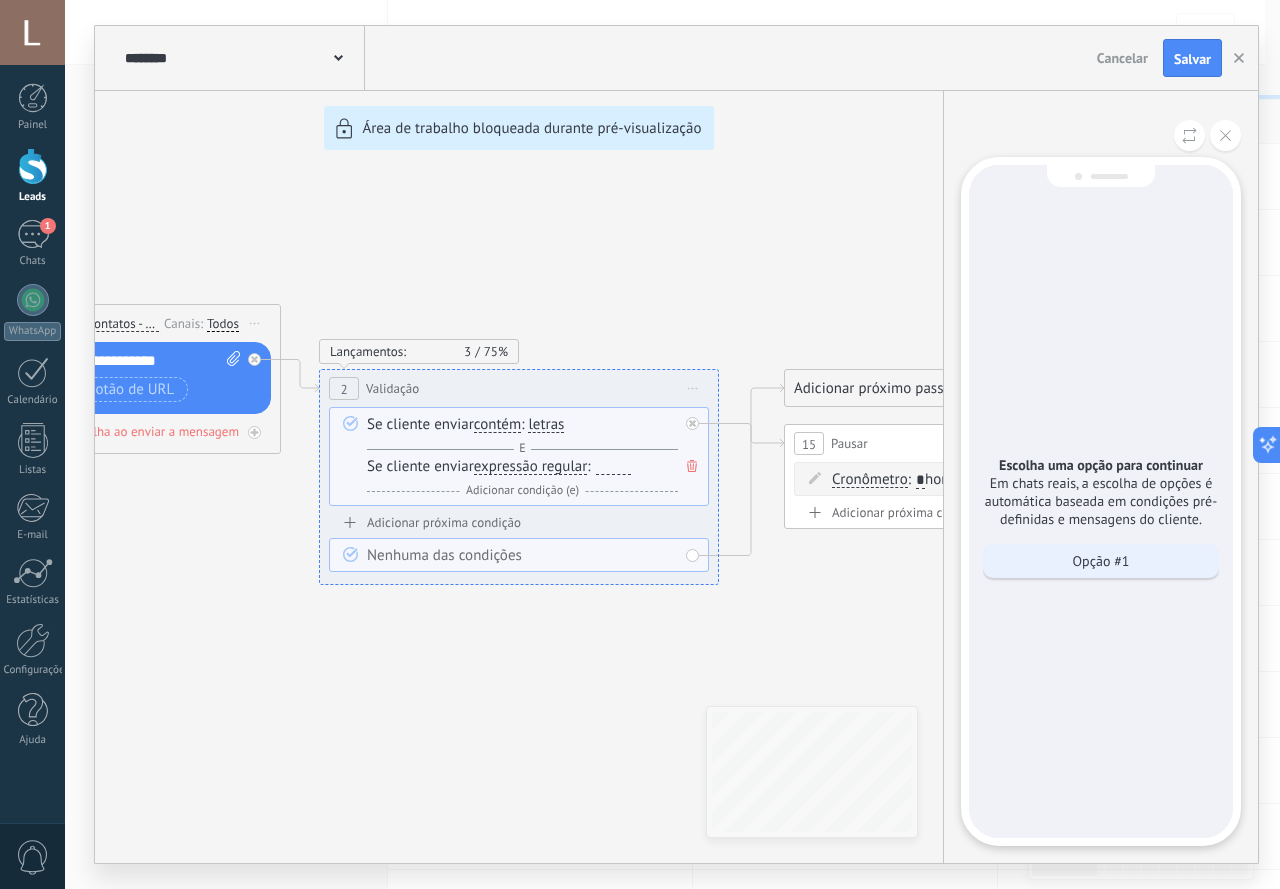 click on "Opção #1" at bounding box center (1101, 561) 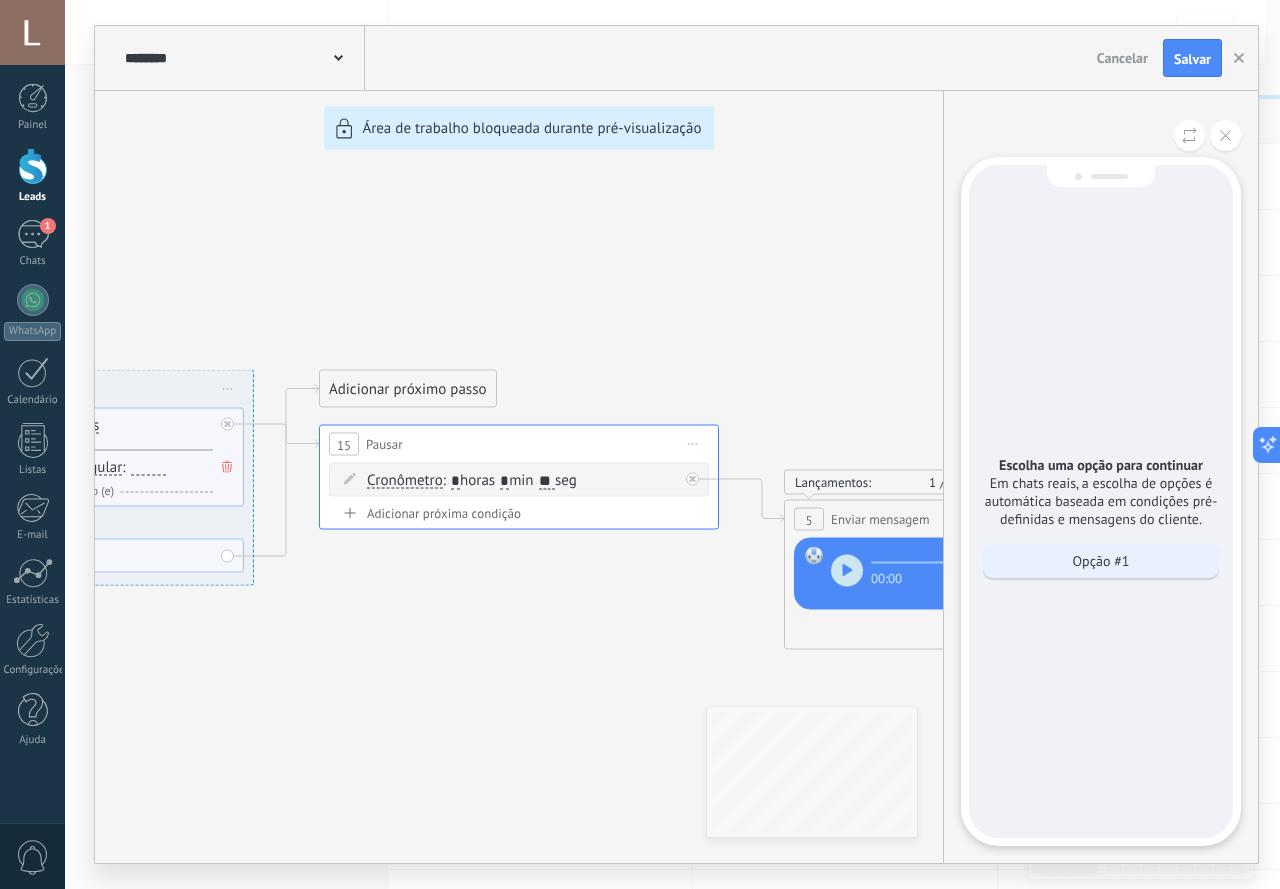 click on "Opção #1" at bounding box center (1101, 561) 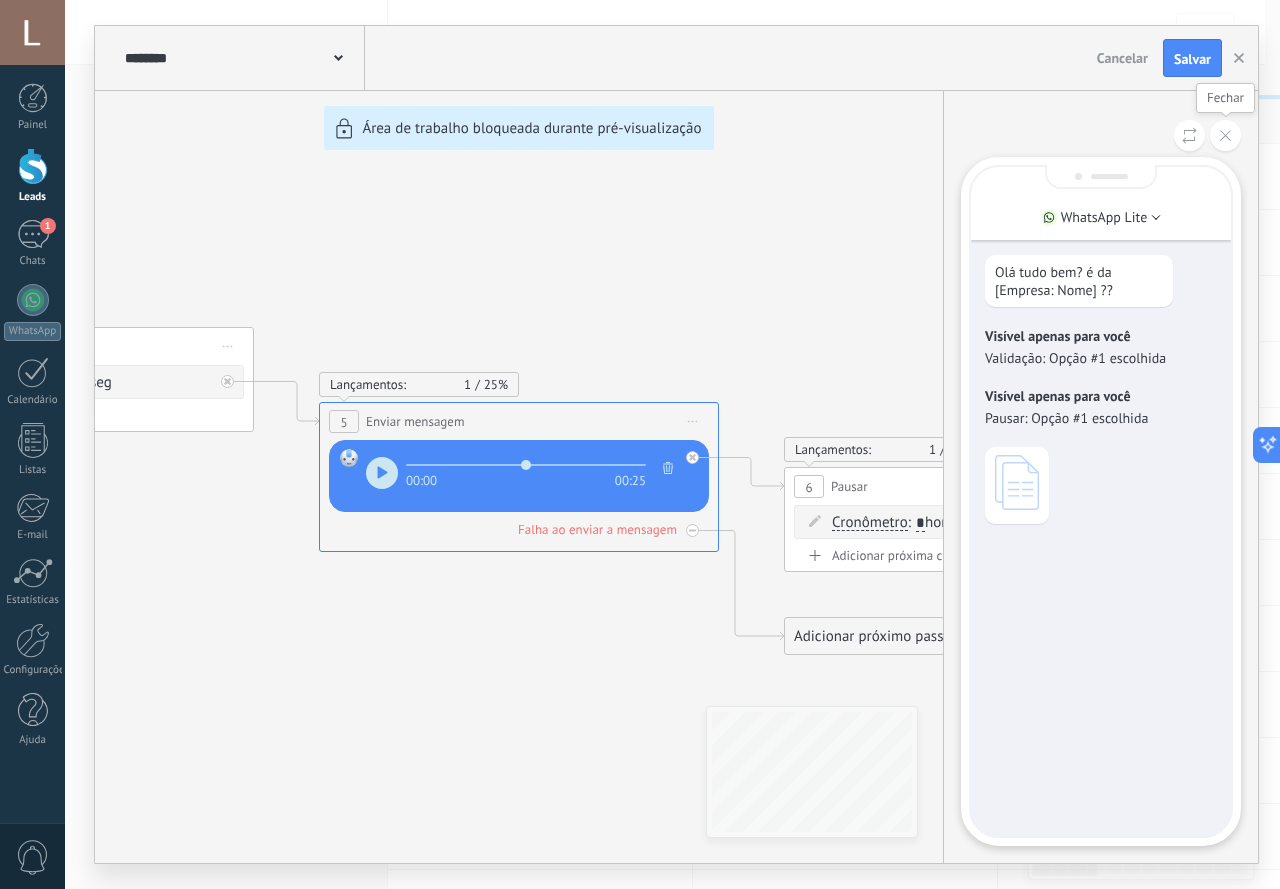 click at bounding box center (1225, 135) 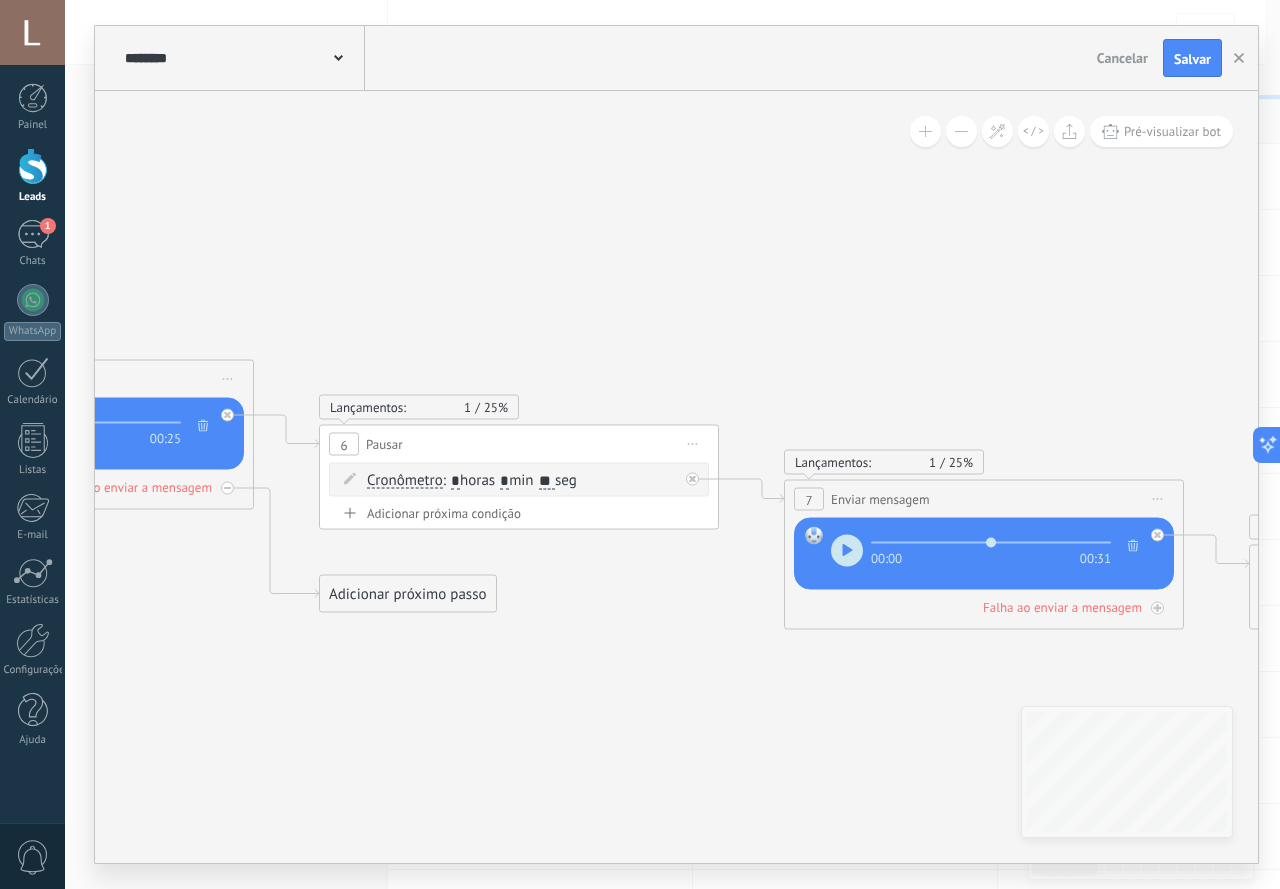 drag, startPoint x: 594, startPoint y: 273, endPoint x: 1020, endPoint y: 292, distance: 426.4235 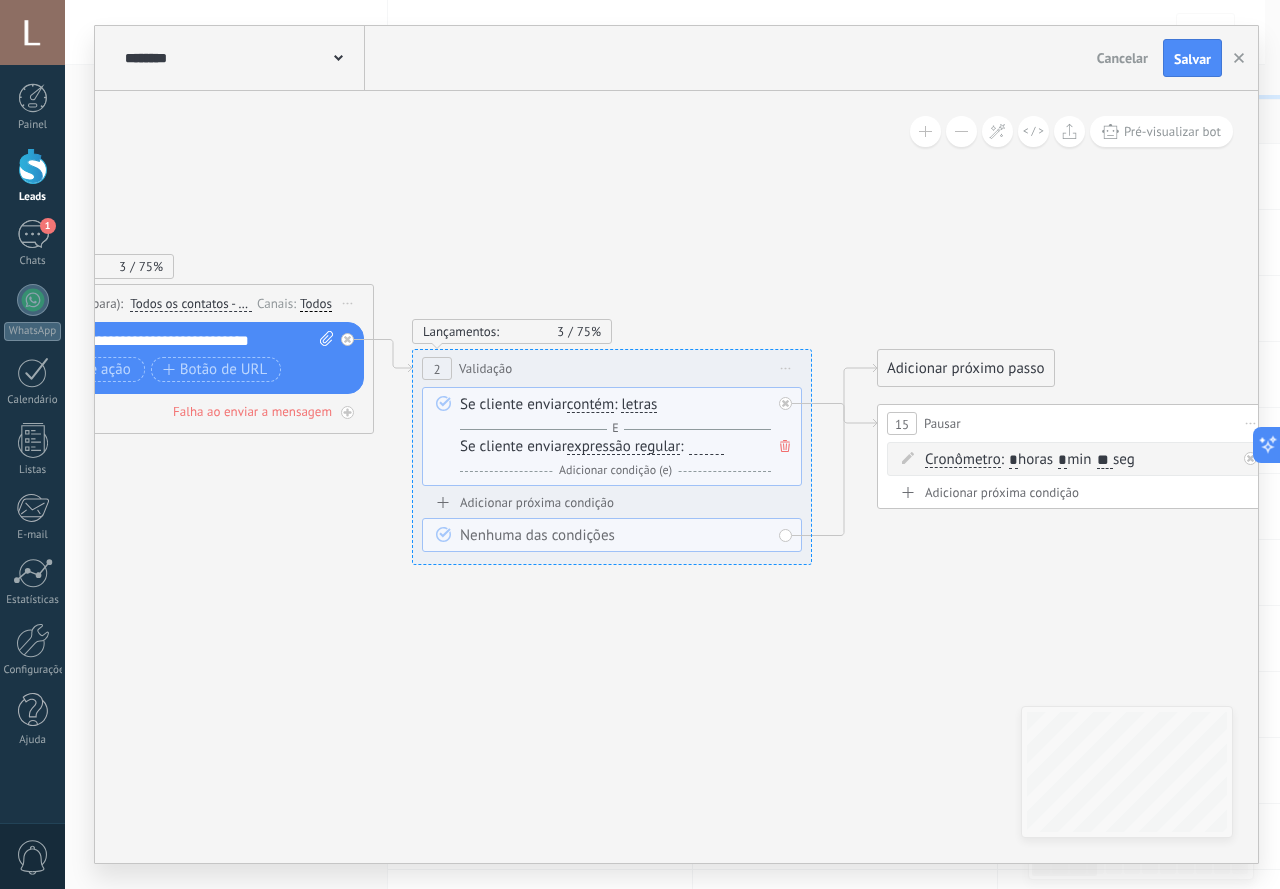 click on "expressão regular" at bounding box center (624, 447) 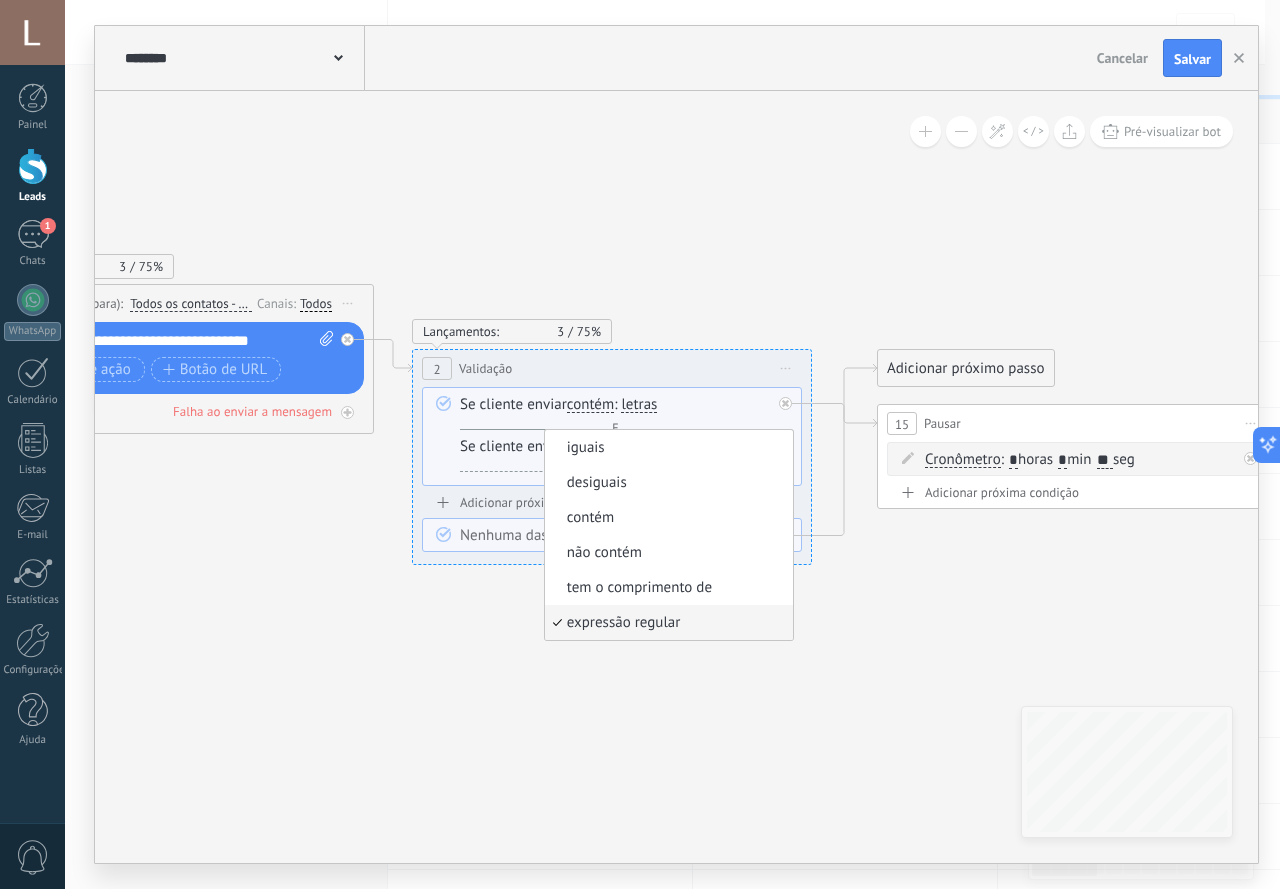 click on "Se cliente enviar
contém
iguais
desiguais
contém
não contém
tem o comprimento de
expressão regular
contém
iguais
desiguais
contém
:" at bounding box center [612, 436] 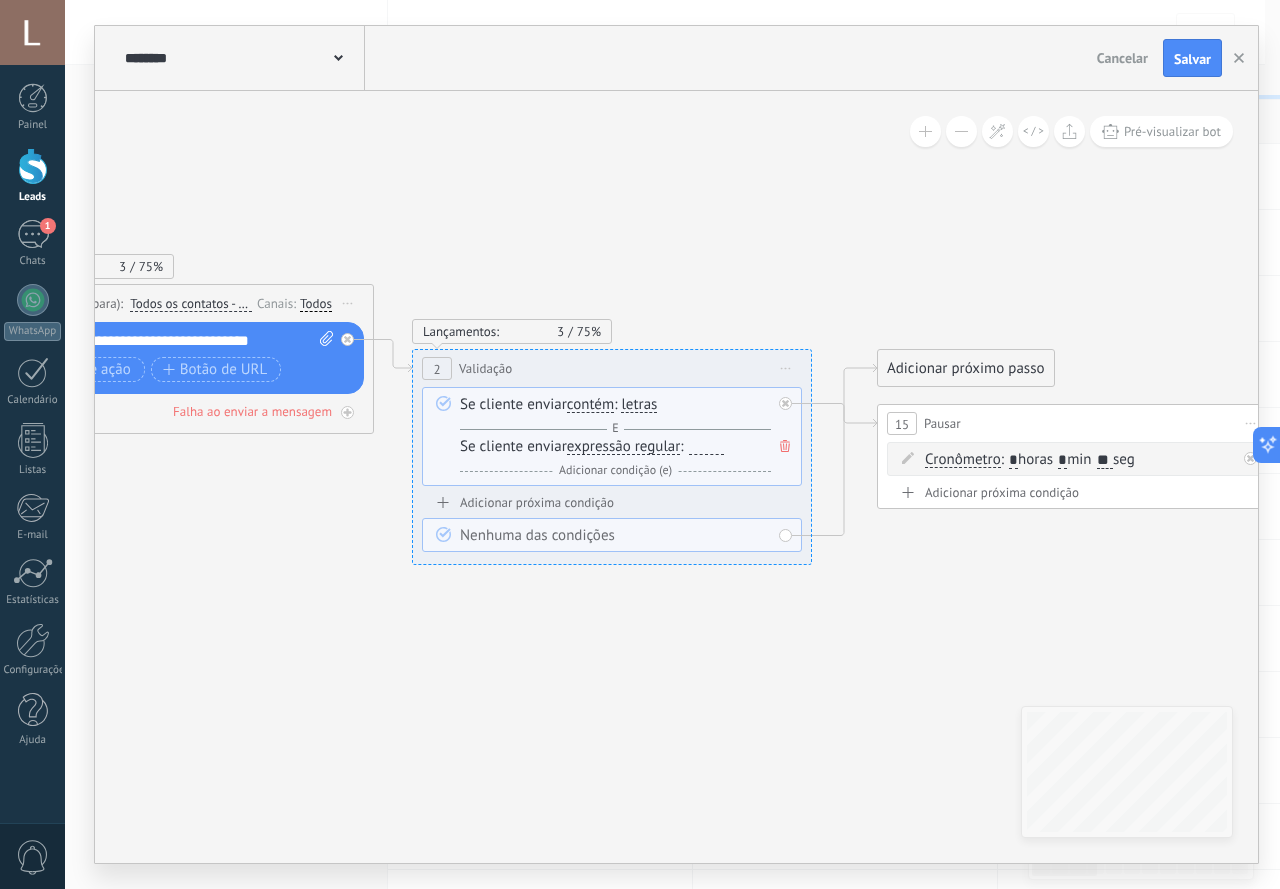 click on "Se cliente enviar
expressão regular
iguais
desiguais
contém
não contém
tem o comprimento de
expressão regular
expressão regular
iguais
desiguais
contém
não contém
tem o comprimento de
:" at bounding box center [615, 459] 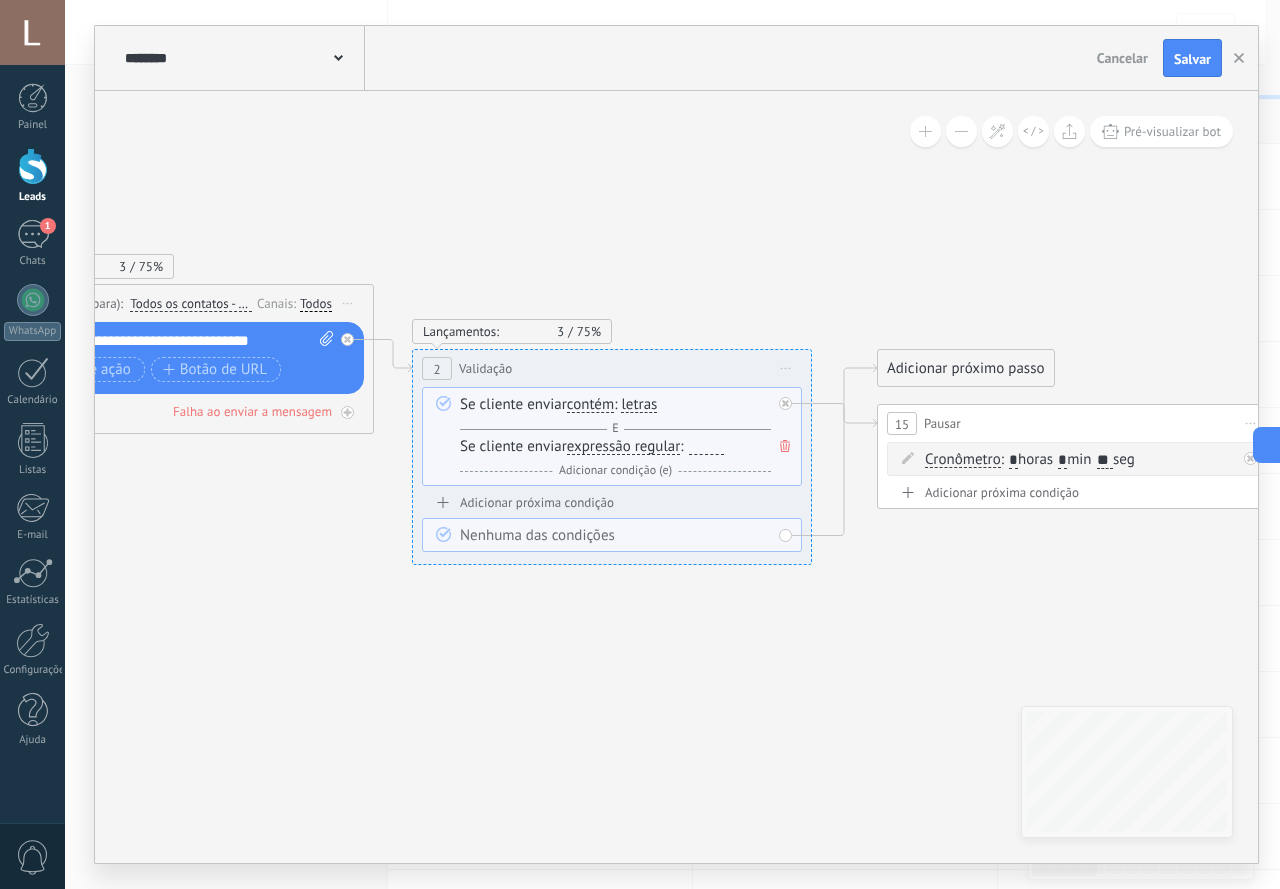 click on "expressão regular" at bounding box center (624, 447) 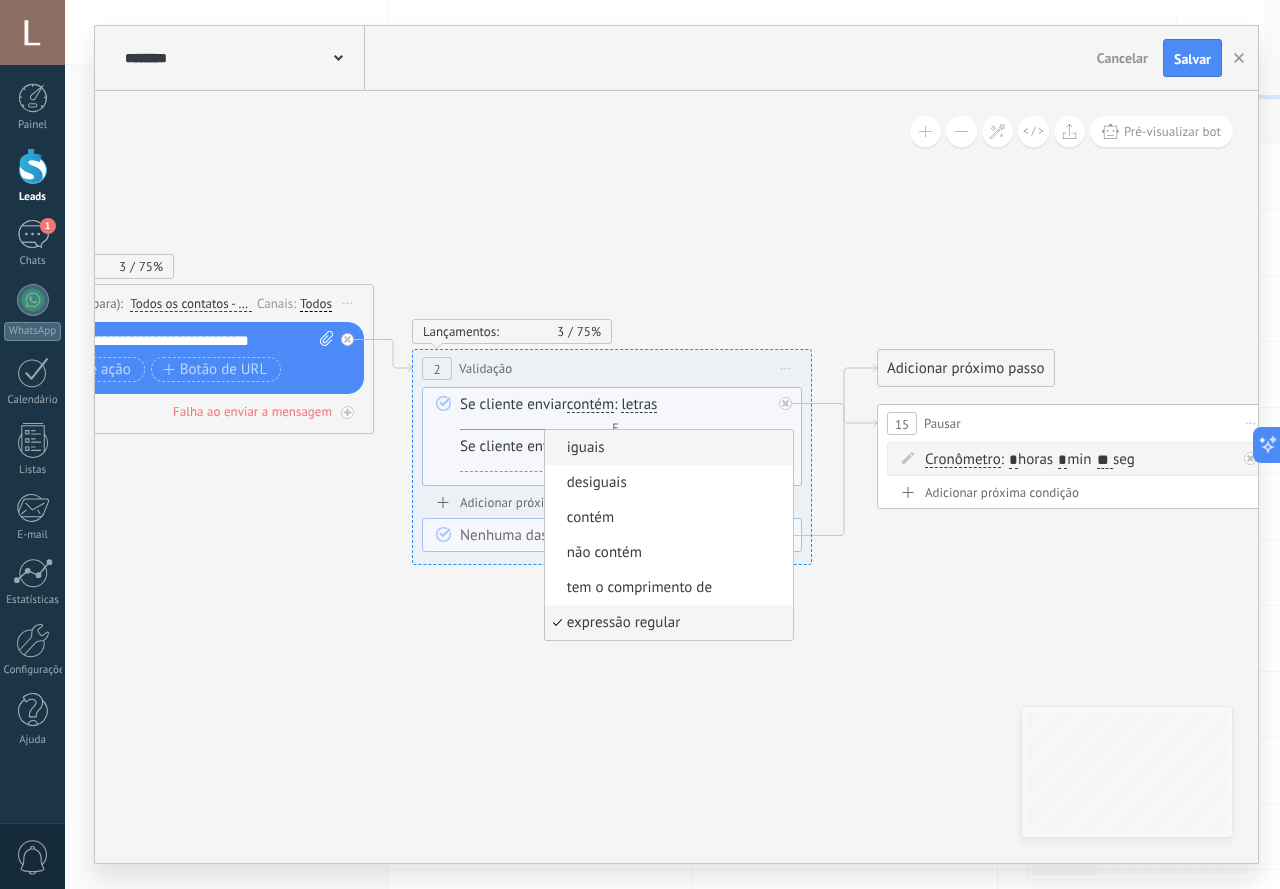 click on "iguais" at bounding box center (666, 448) 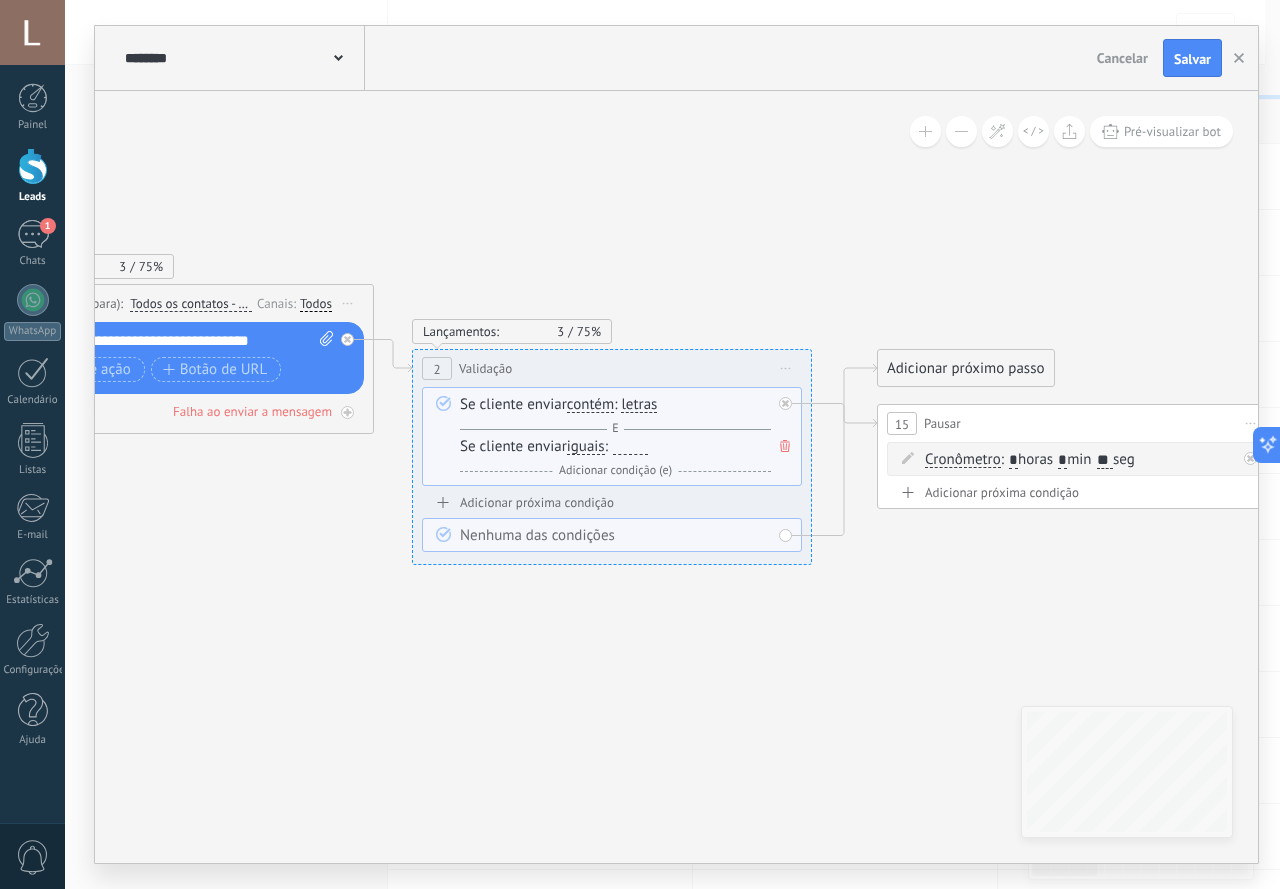 click on "iguais" at bounding box center [586, 447] 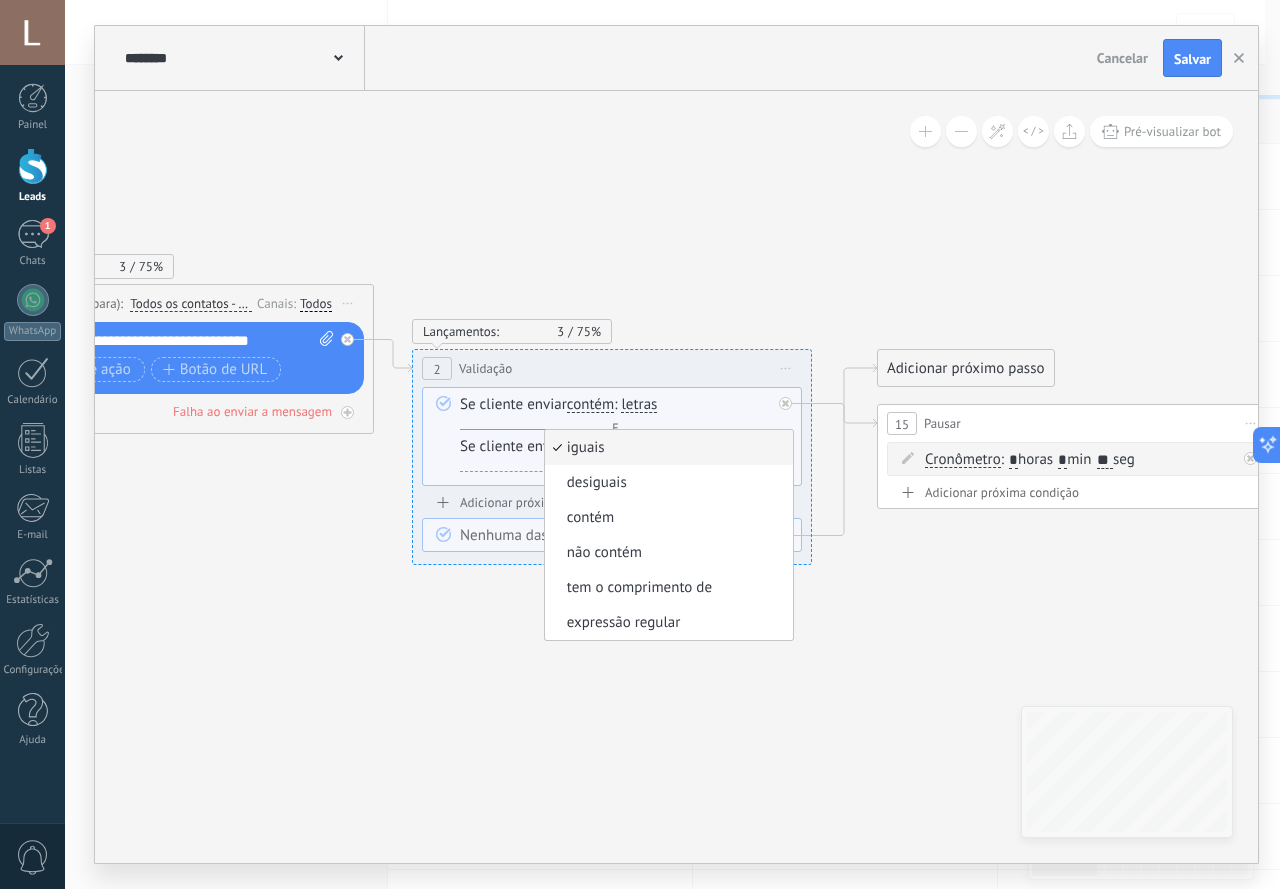 click on "Se cliente enviar
iguais
iguais
desiguais
contém
não contém
tem o comprimento de
expressão regular
iguais
iguais
desiguais
contém
não contém
tem o comprimento de
:" at bounding box center [615, 459] 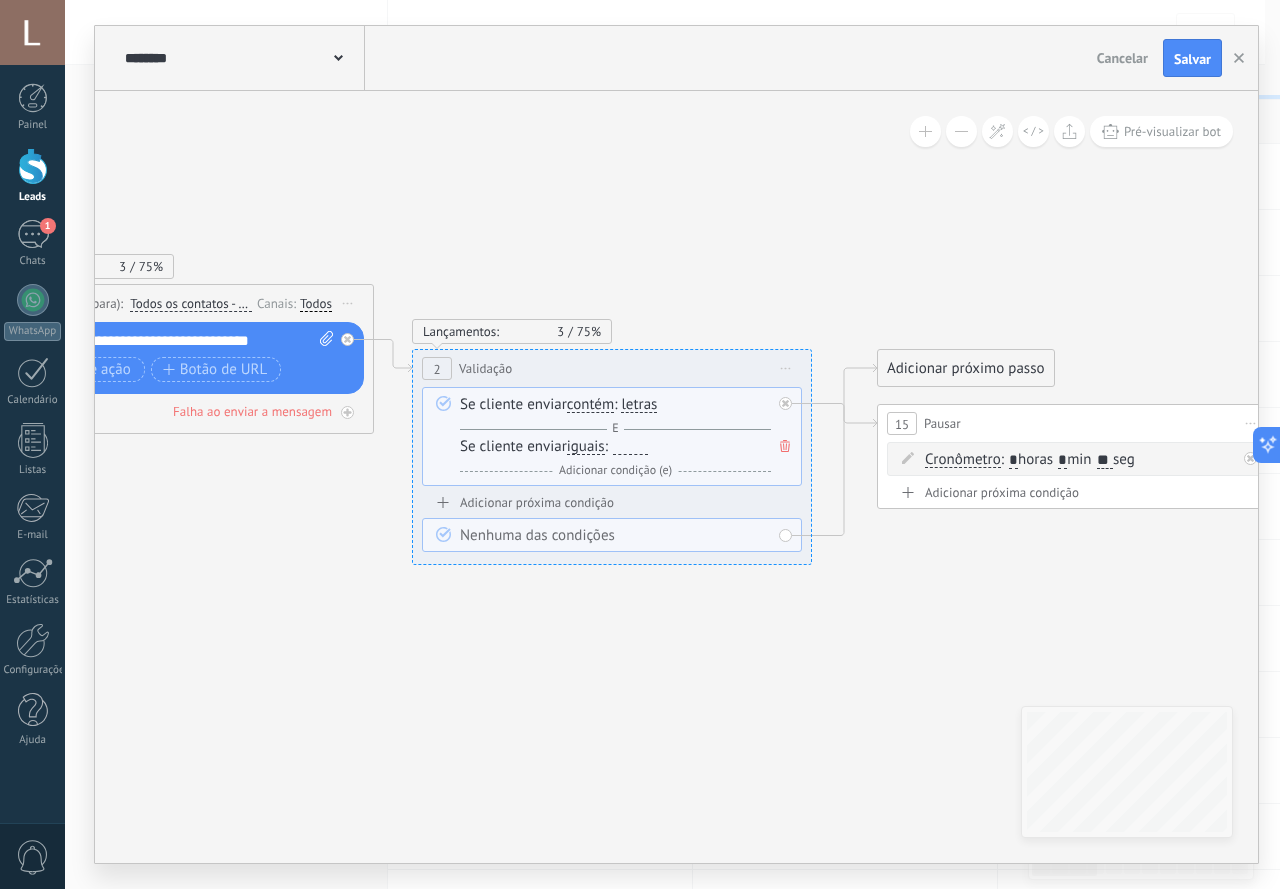 click 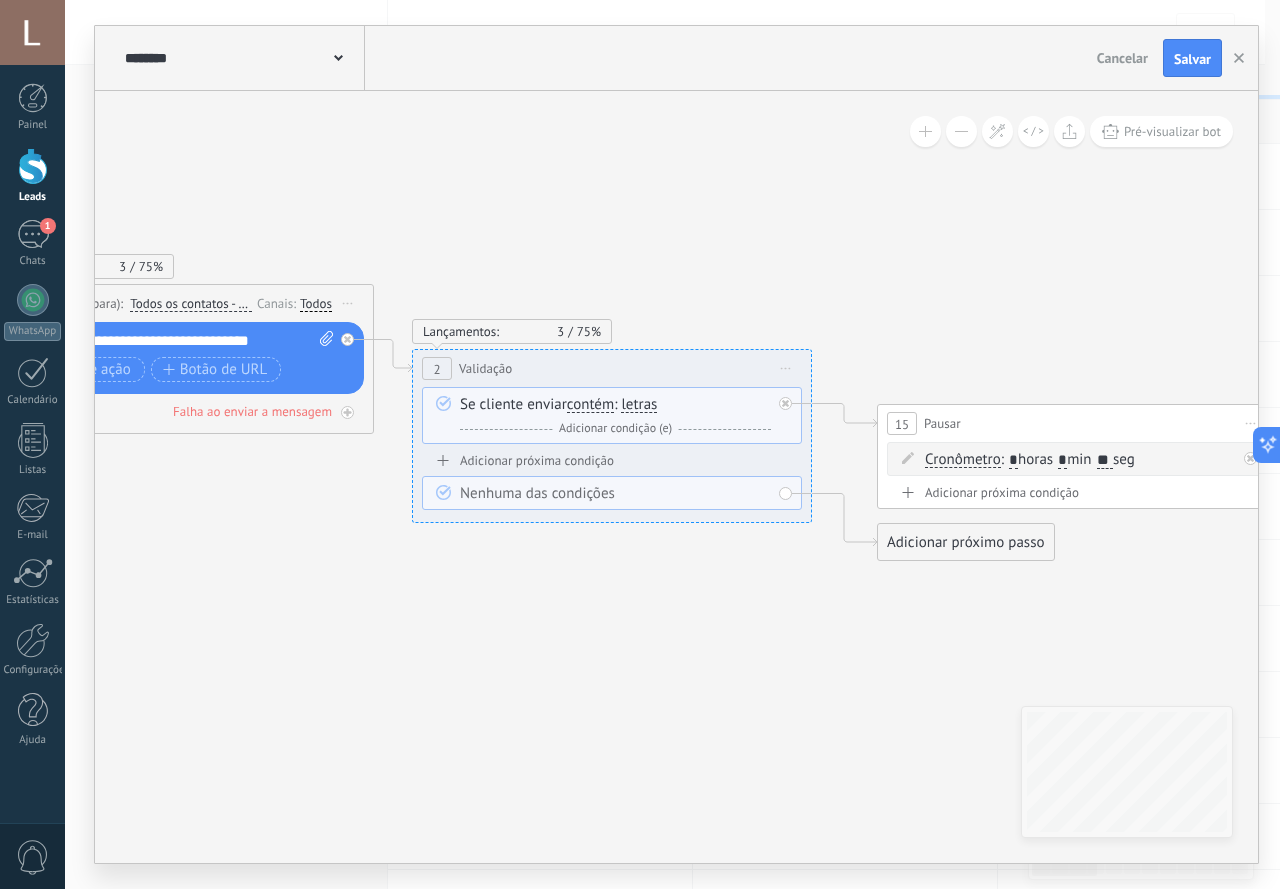 click on "Adicionar condição (e)" at bounding box center (615, 428) 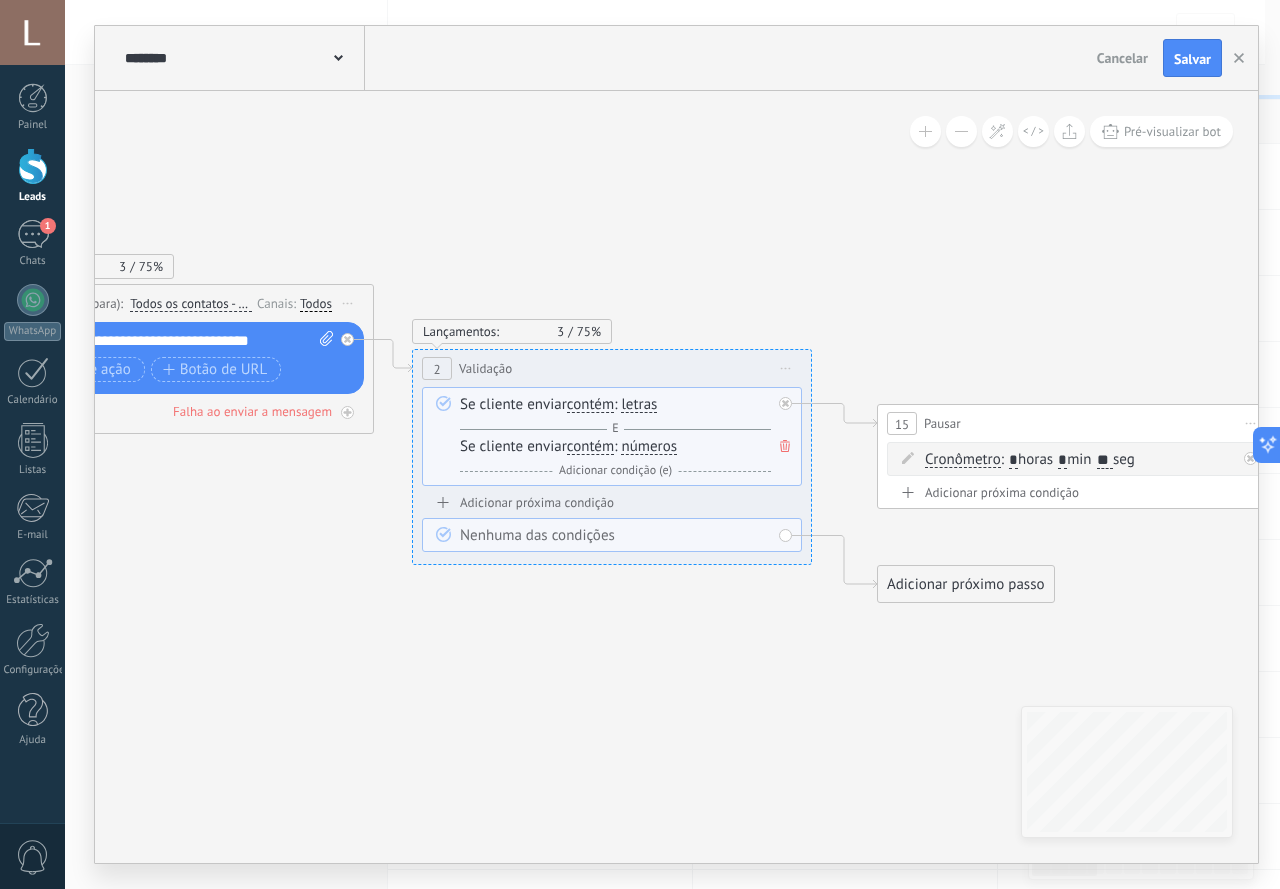 click 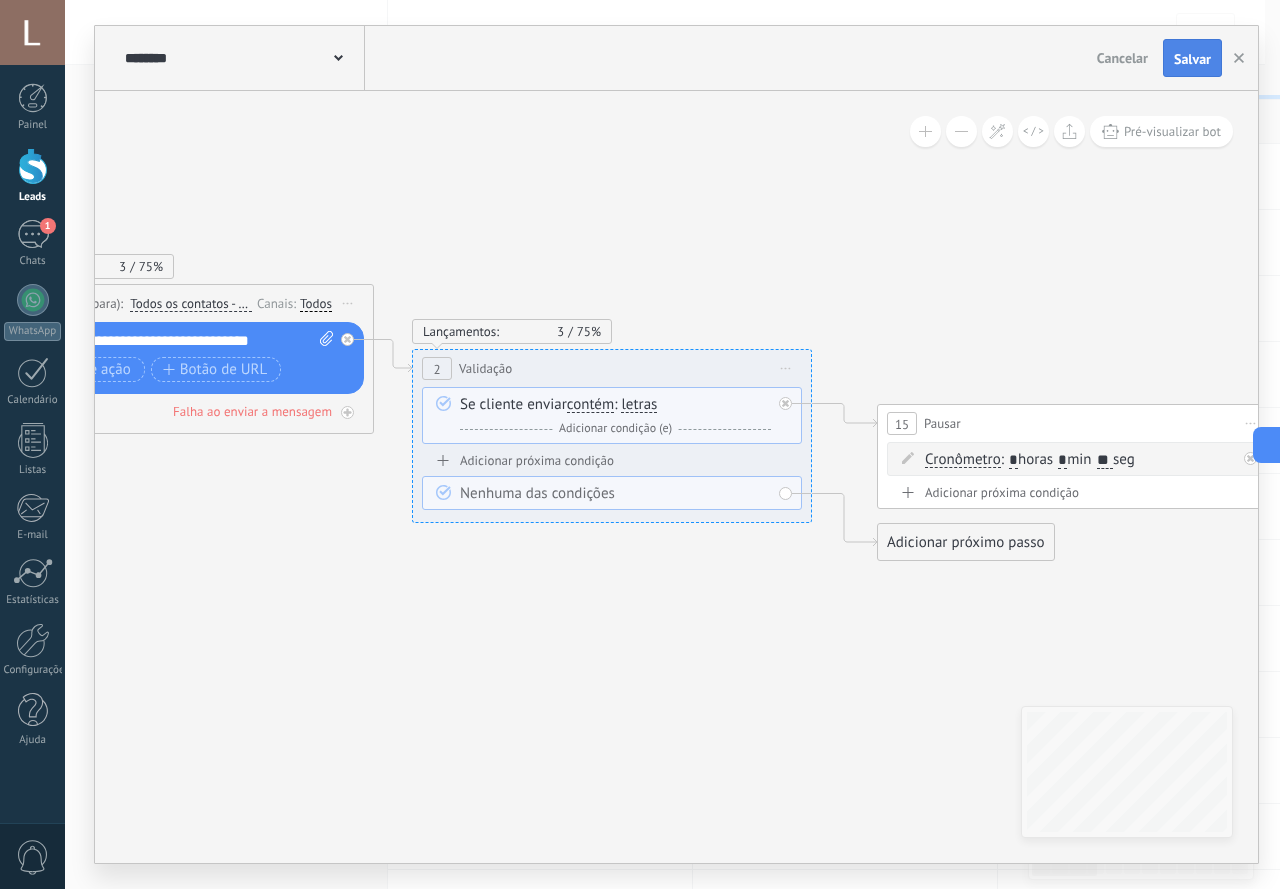 click on "Salvar" at bounding box center (1192, 59) 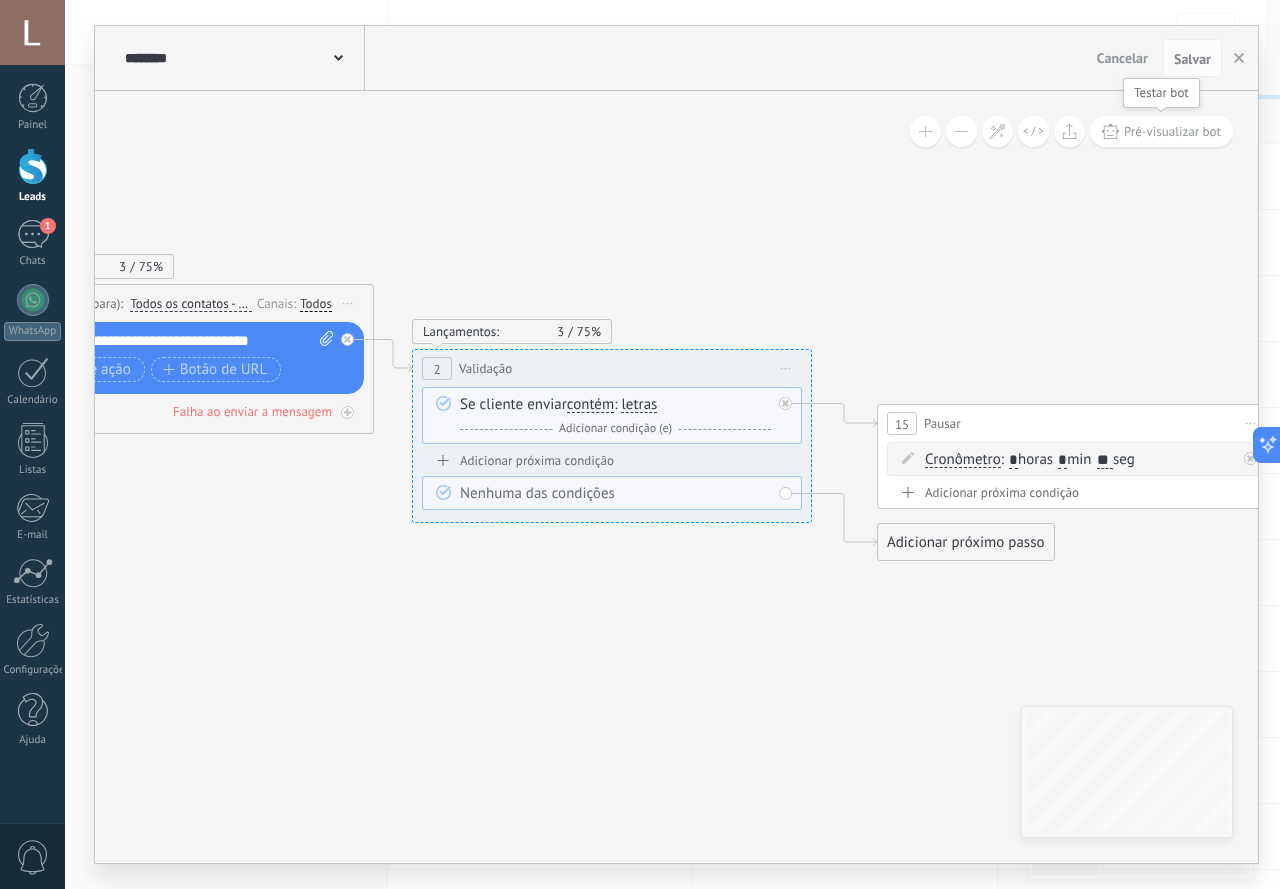 click on "Pré-visualizar bot" at bounding box center [1172, 131] 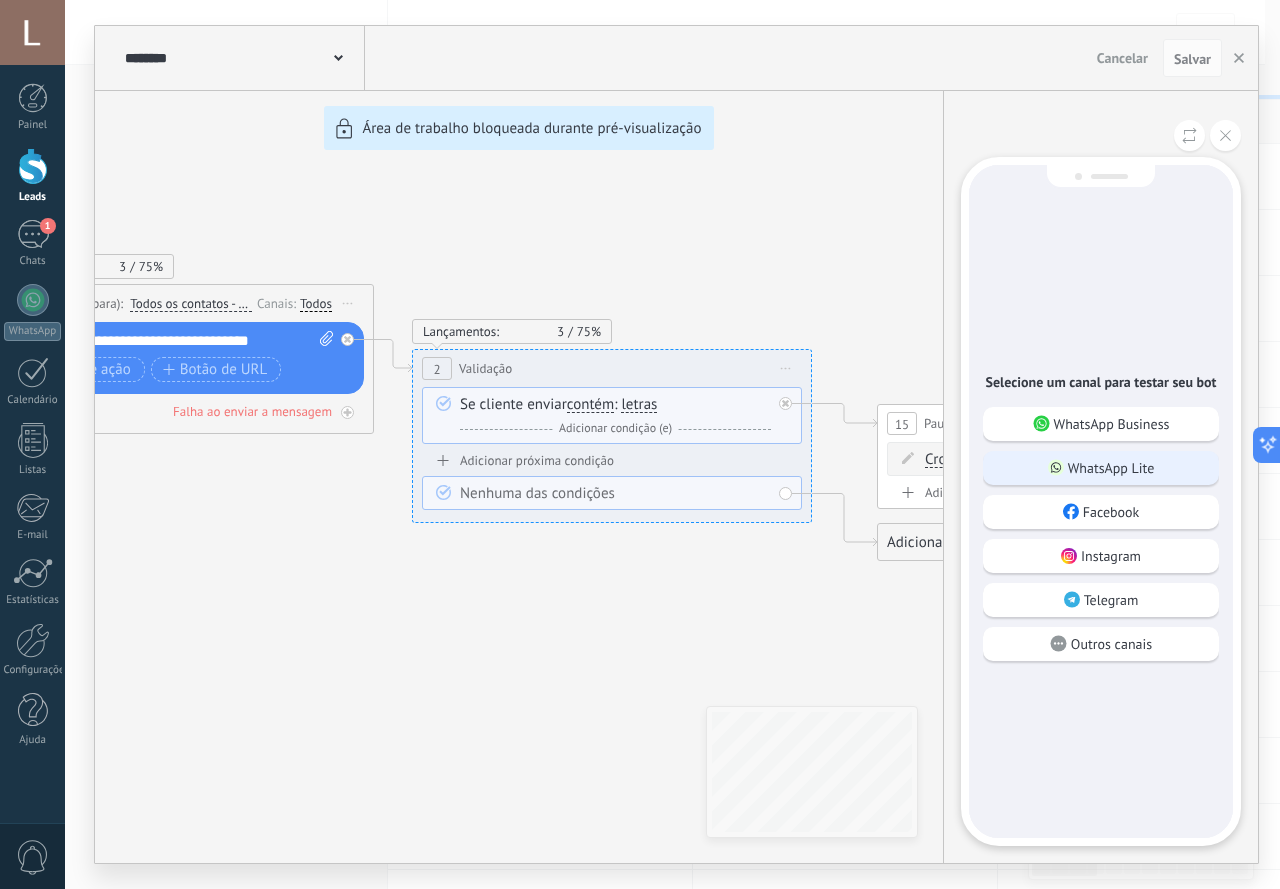 click on "WhatsApp Lite" at bounding box center (1111, 468) 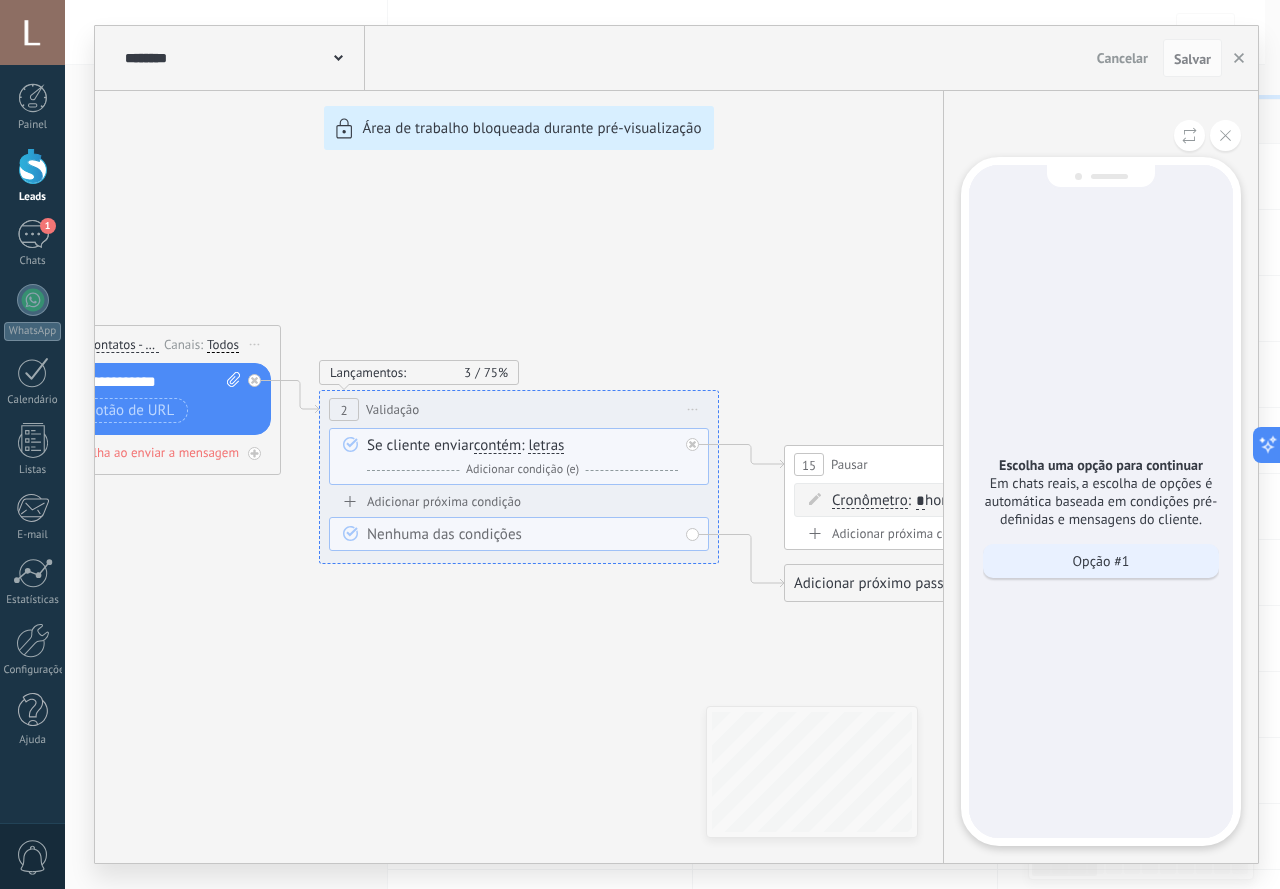 click on "Opção #1" at bounding box center (1101, 561) 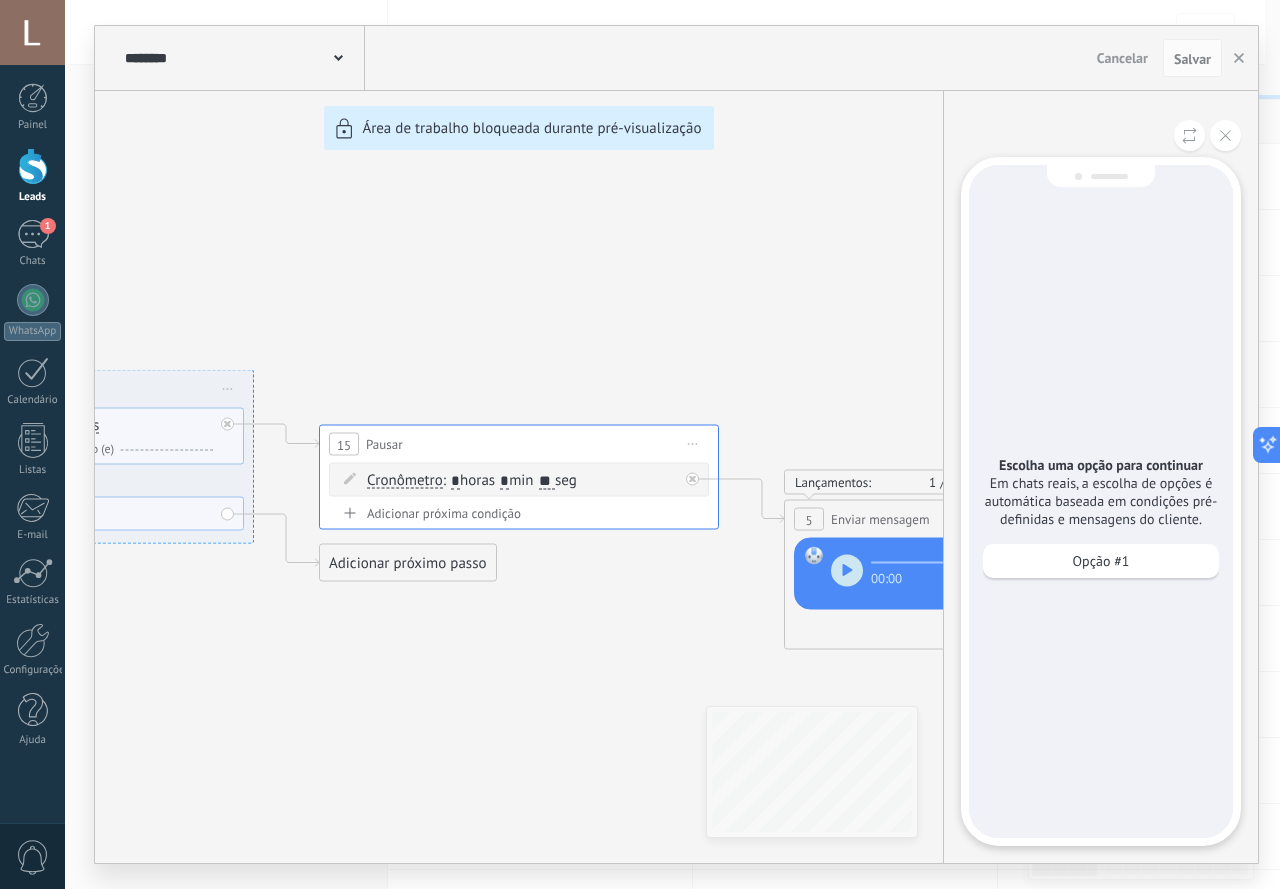 click on "Opção #1" at bounding box center [1101, 561] 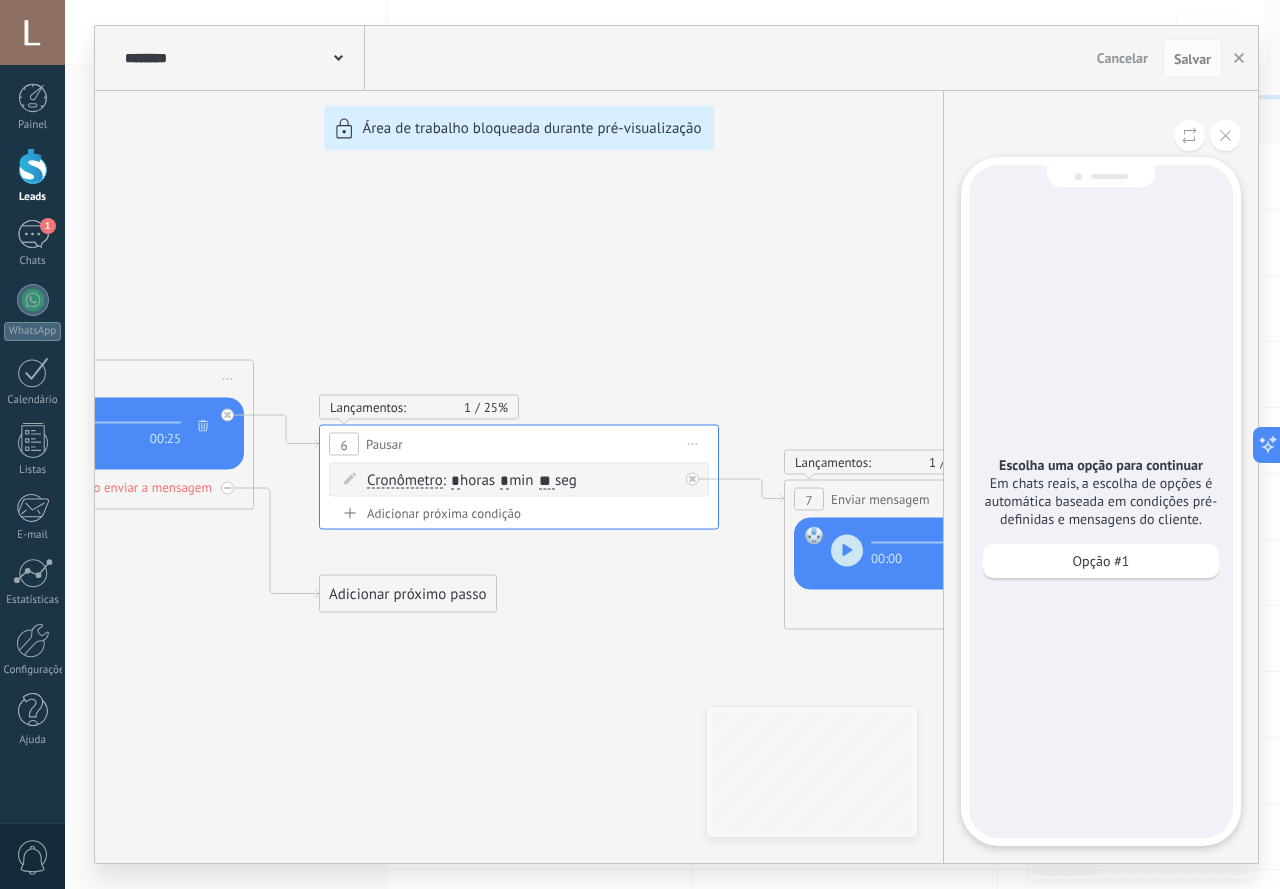 click on "Opção #1" at bounding box center [1101, 561] 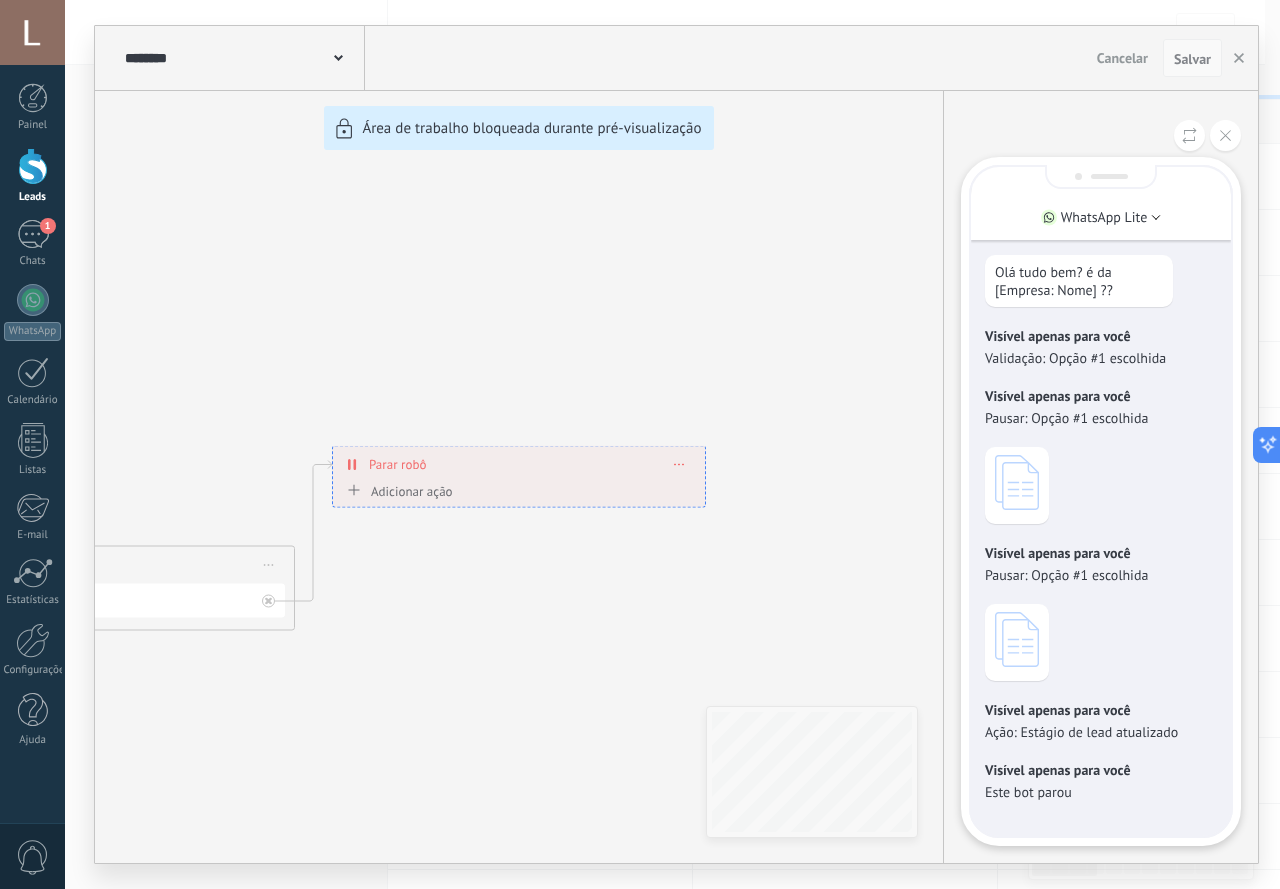 click on "Salvar" at bounding box center (1192, 59) 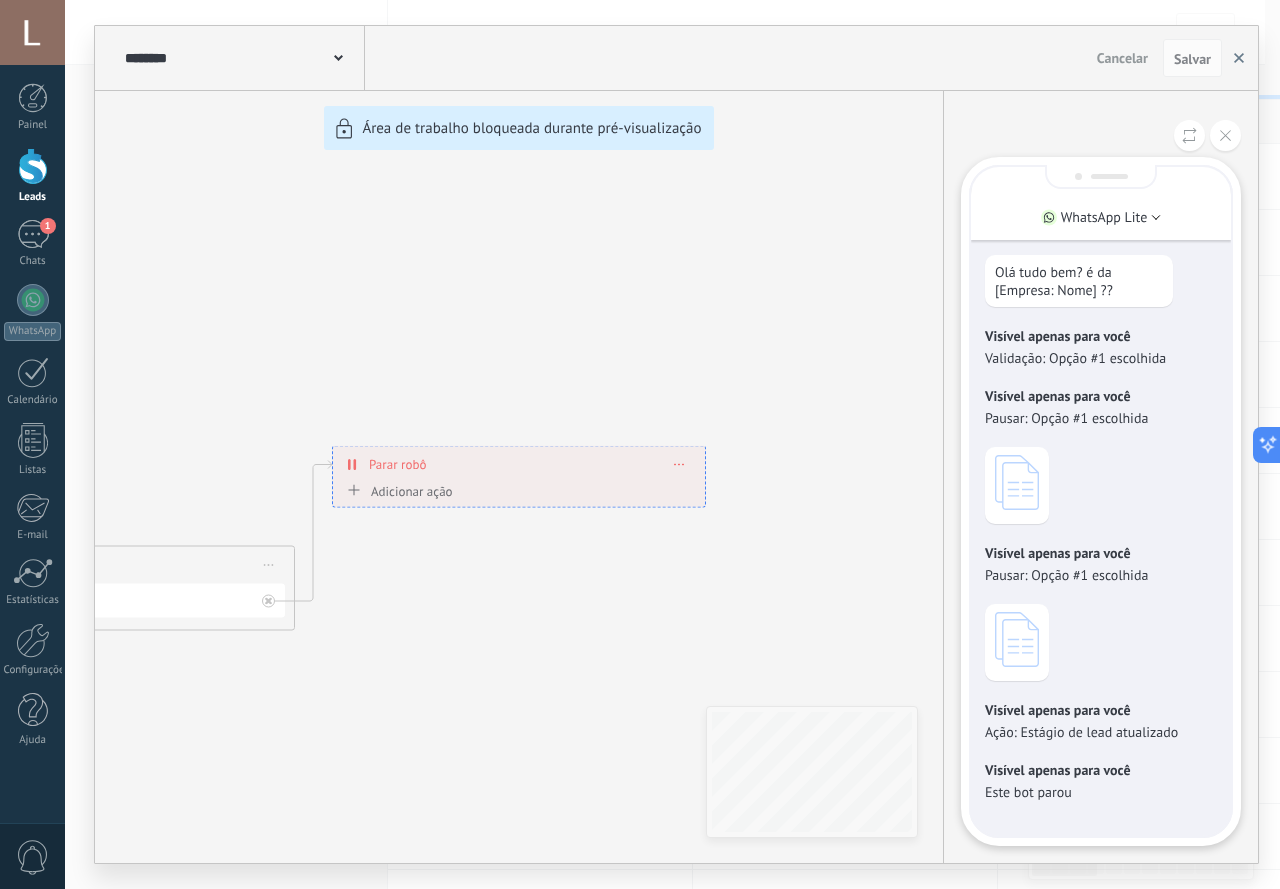 click 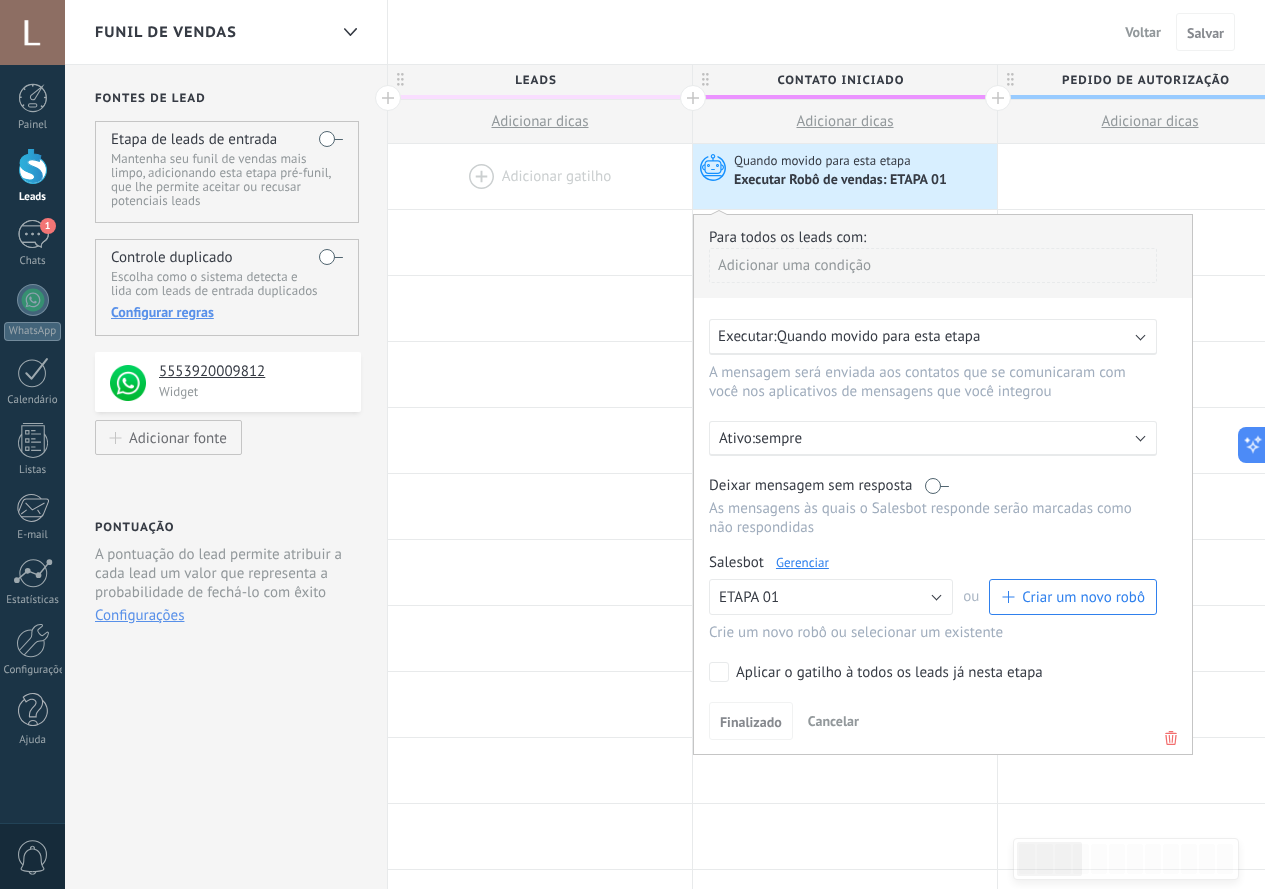 click at bounding box center [33, 166] 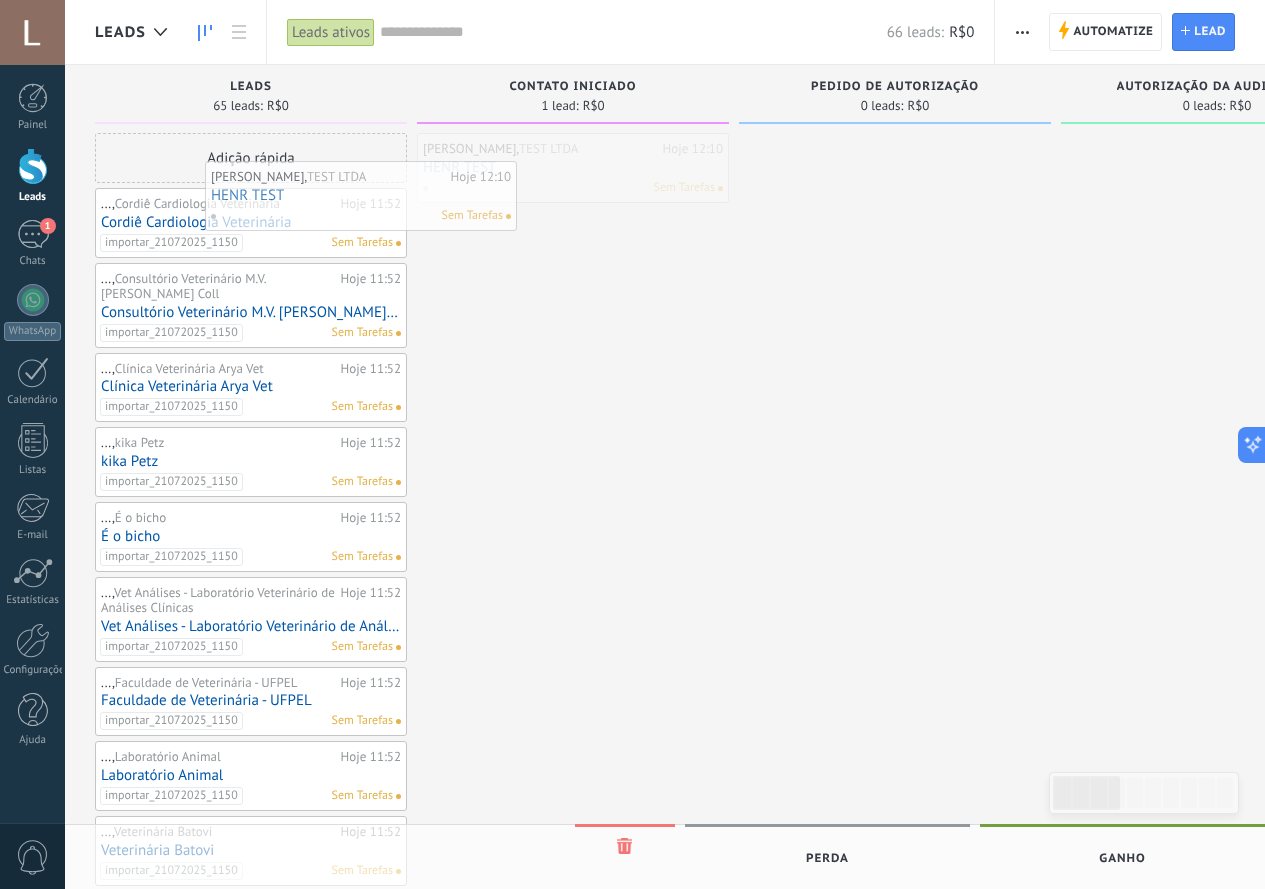 drag, startPoint x: 518, startPoint y: 165, endPoint x: 284, endPoint y: 192, distance: 235.55254 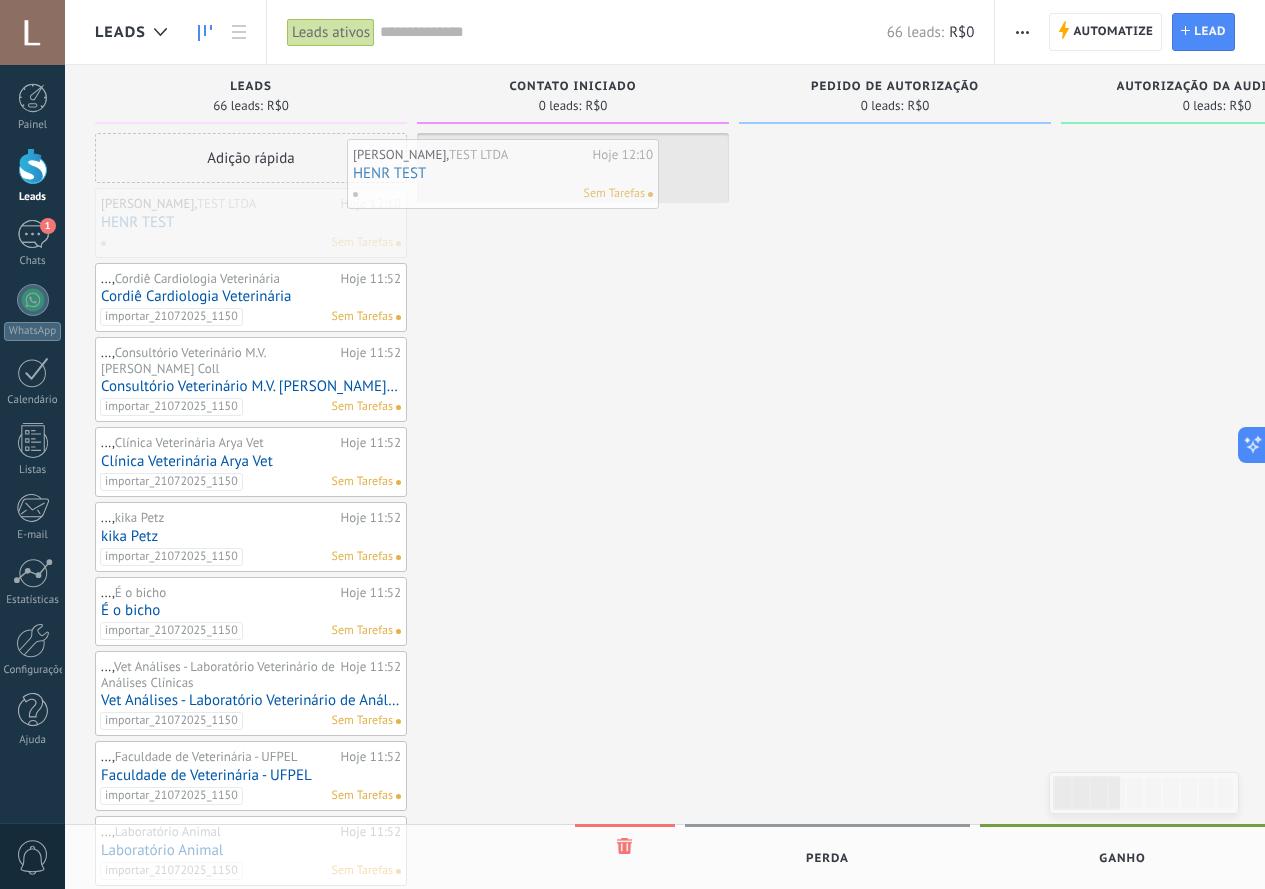drag, startPoint x: 205, startPoint y: 216, endPoint x: 460, endPoint y: 166, distance: 259.85574 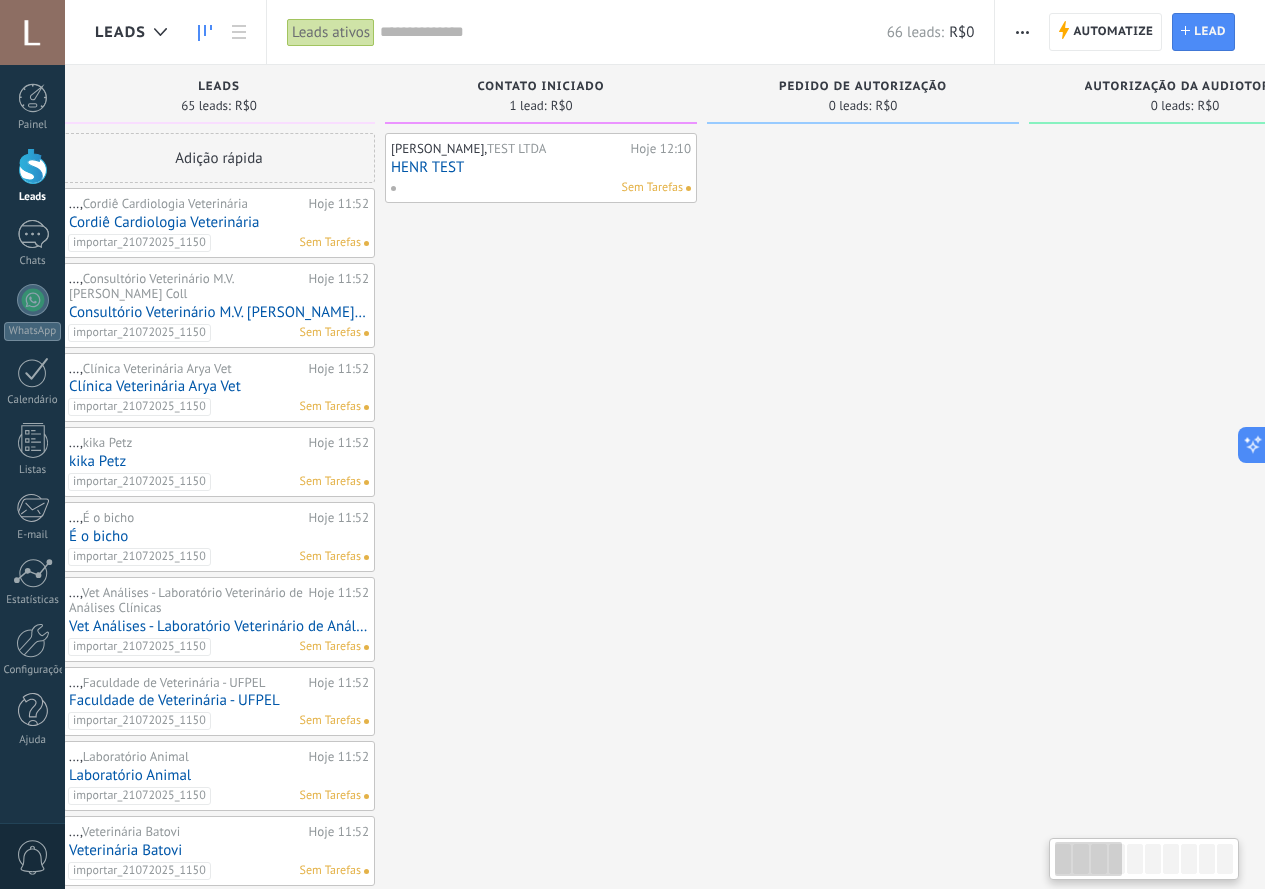 scroll, scrollTop: 0, scrollLeft: 33, axis: horizontal 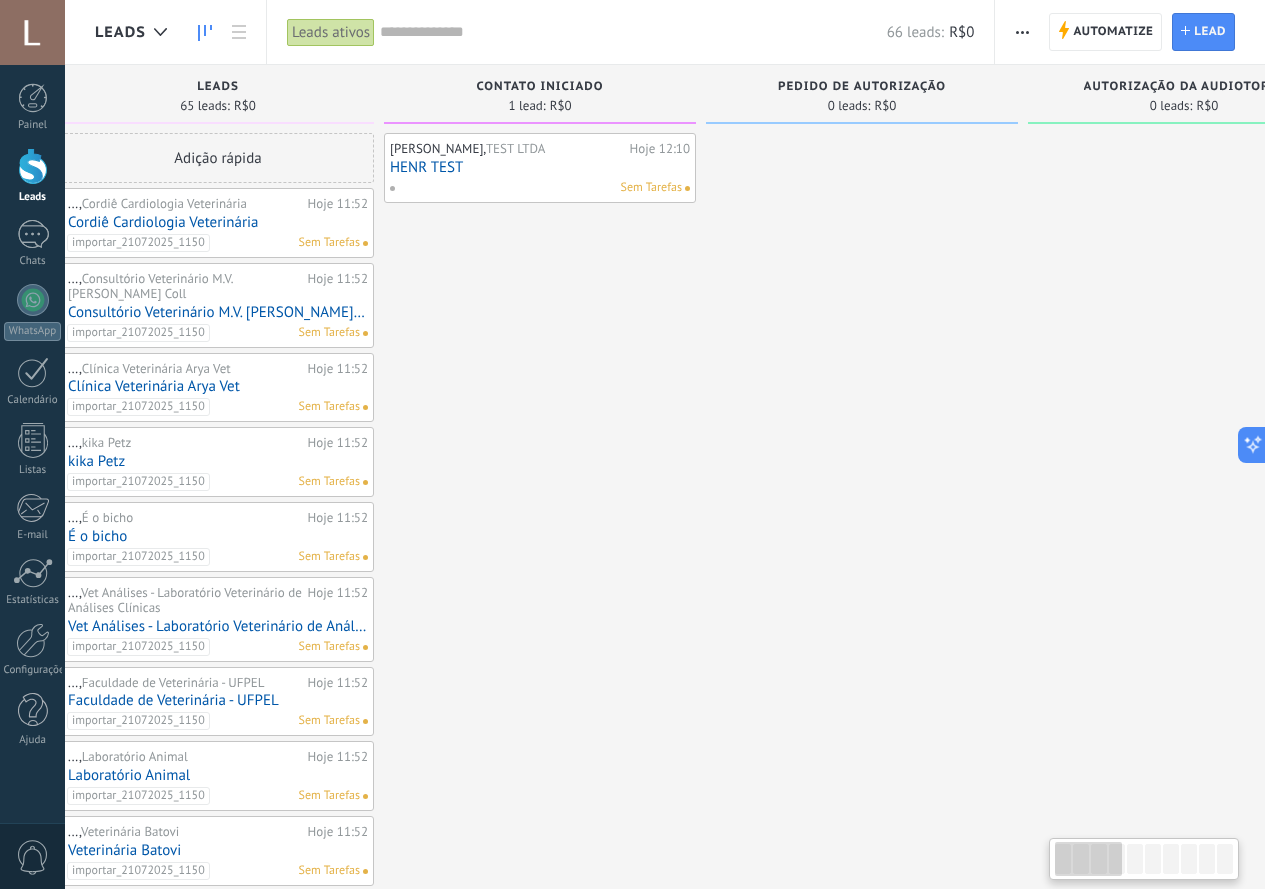 drag, startPoint x: 614, startPoint y: 364, endPoint x: 581, endPoint y: 370, distance: 33.54102 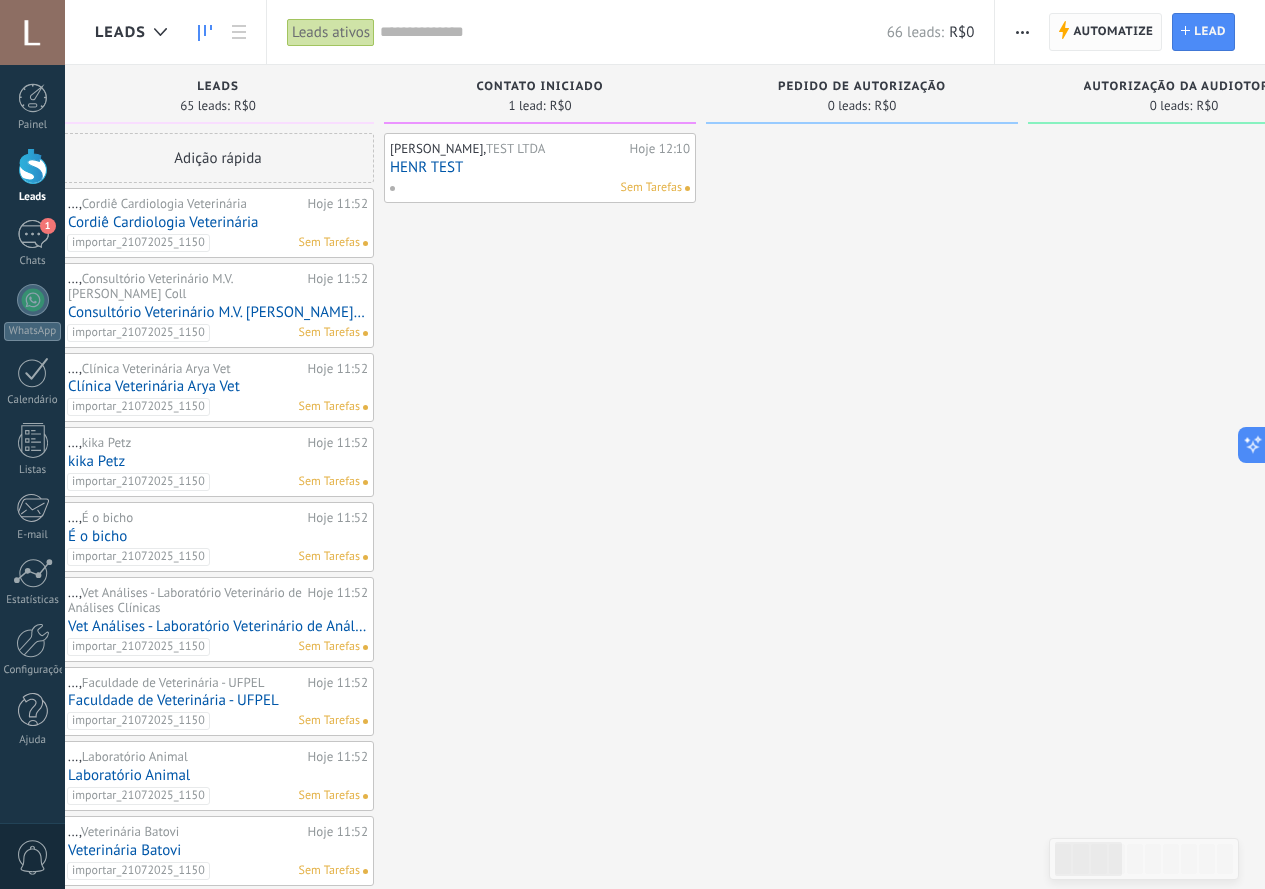 click on "Automatize" at bounding box center [1113, 32] 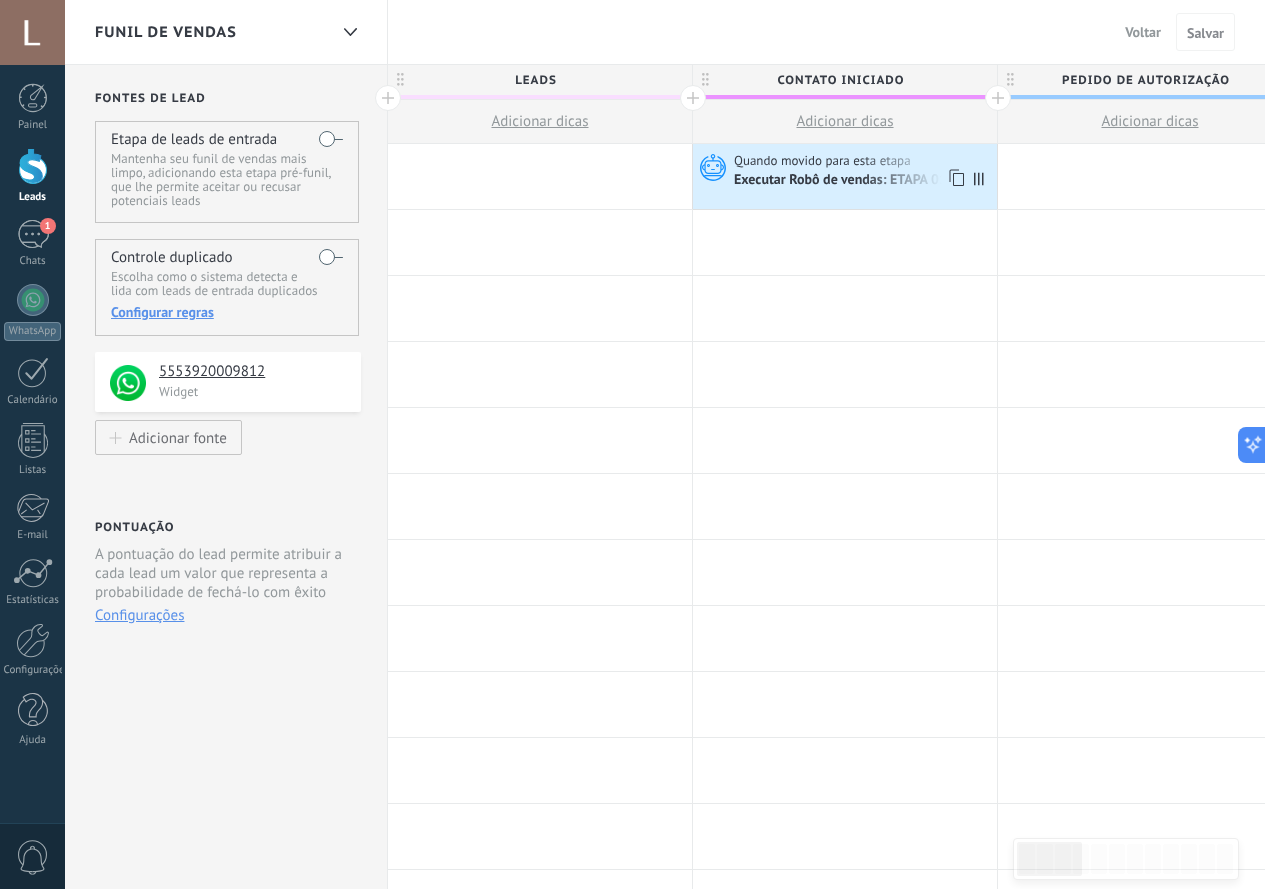 click on "Quando movido para esta etapa" at bounding box center [824, 161] 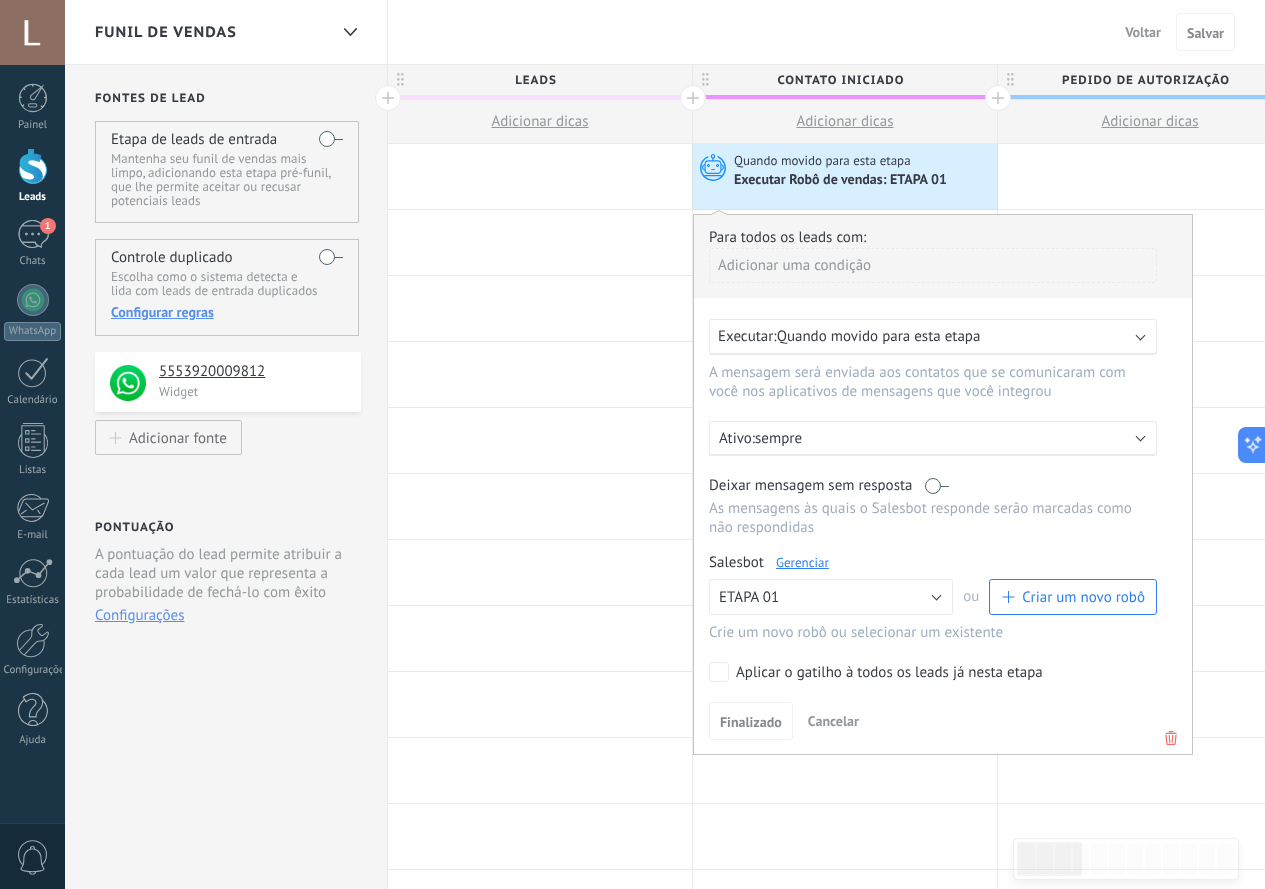 click on "Gerenciar" at bounding box center [802, 562] 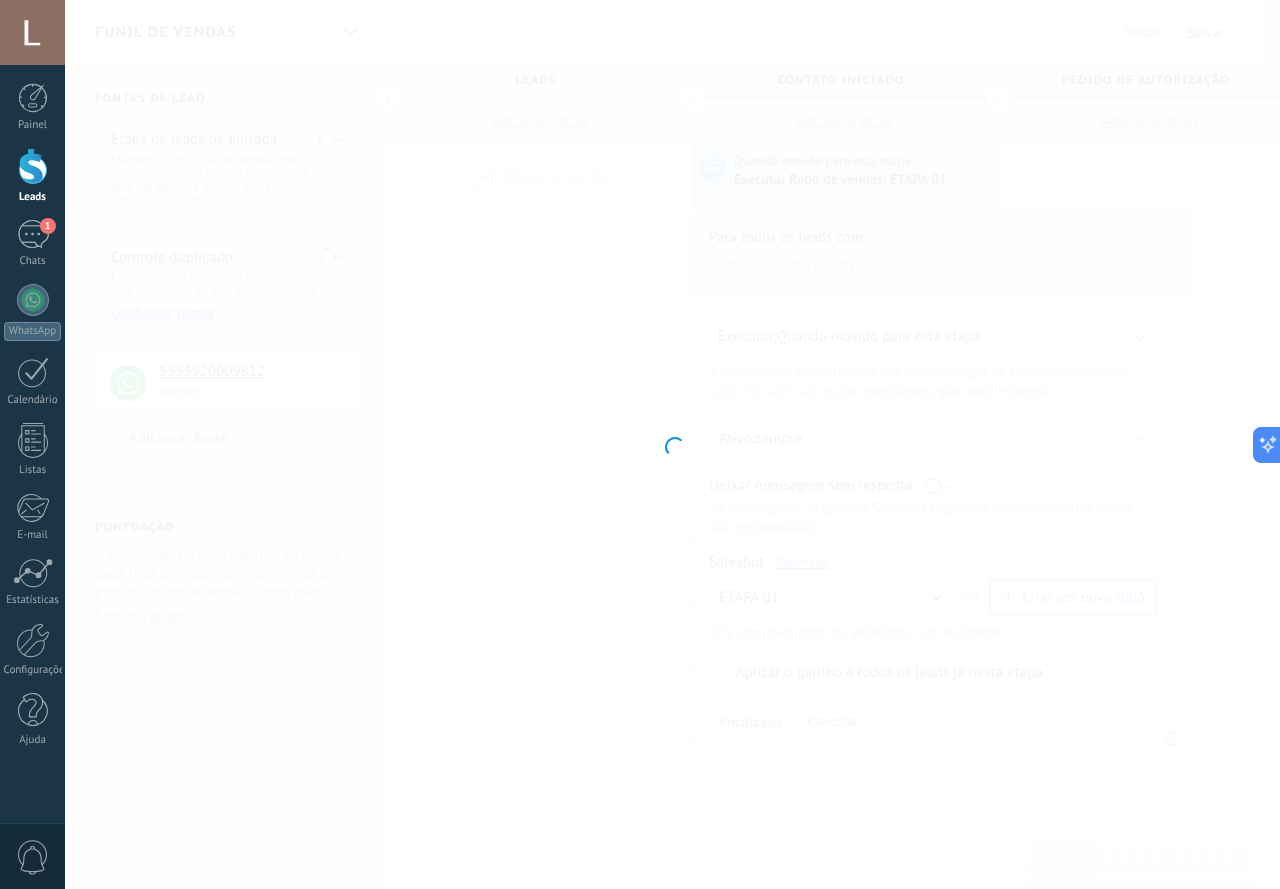 type on "********" 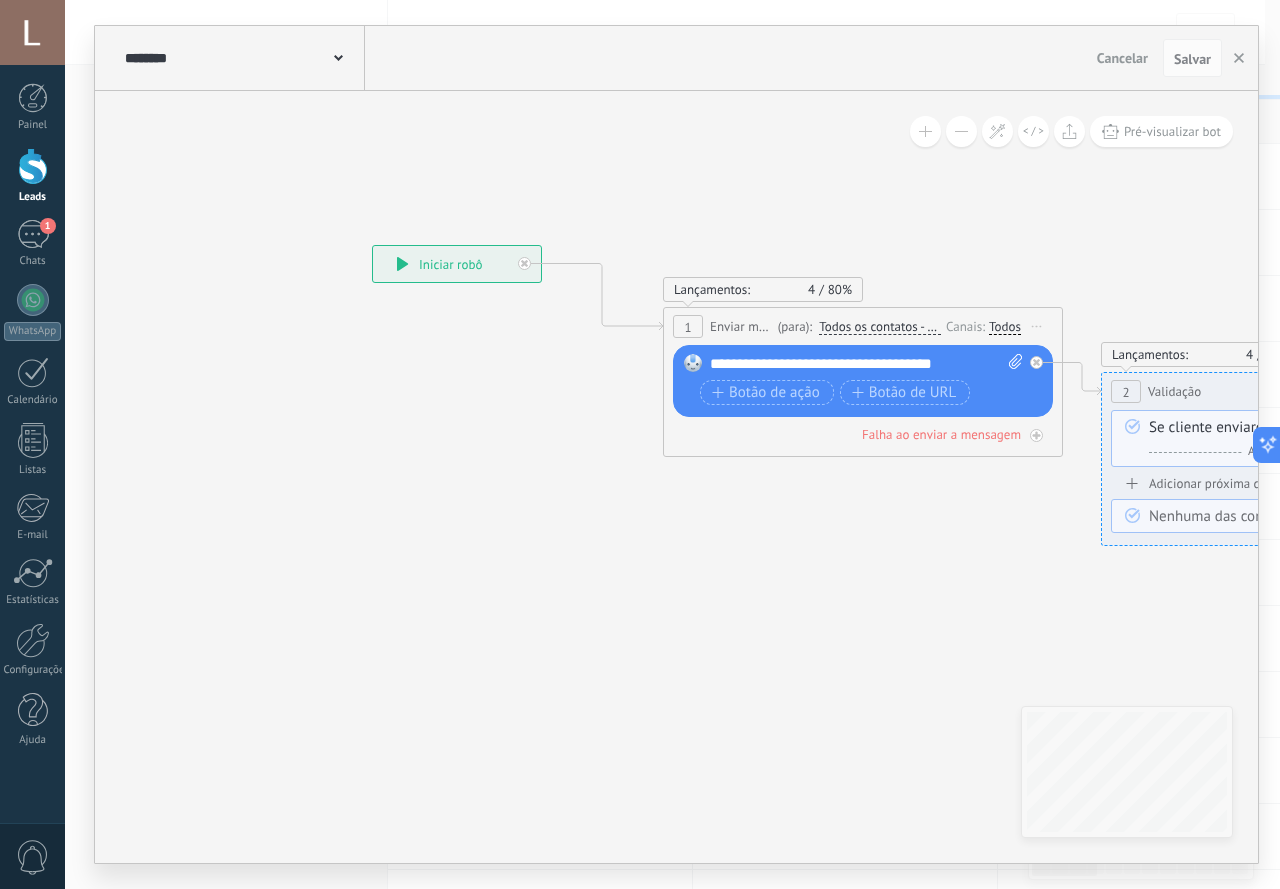 drag, startPoint x: 991, startPoint y: 593, endPoint x: 614, endPoint y: 564, distance: 378.11374 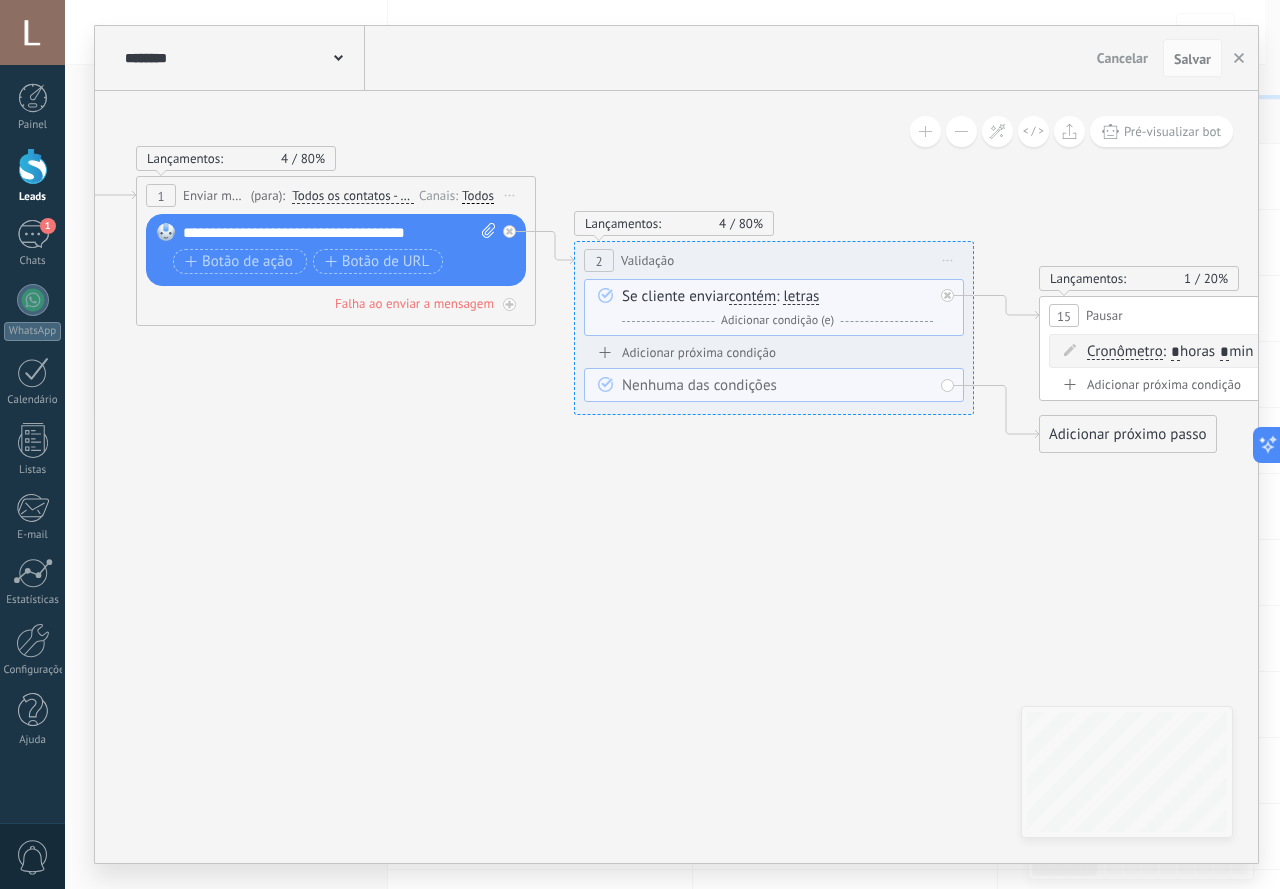 drag, startPoint x: 803, startPoint y: 618, endPoint x: 676, endPoint y: 514, distance: 164.14932 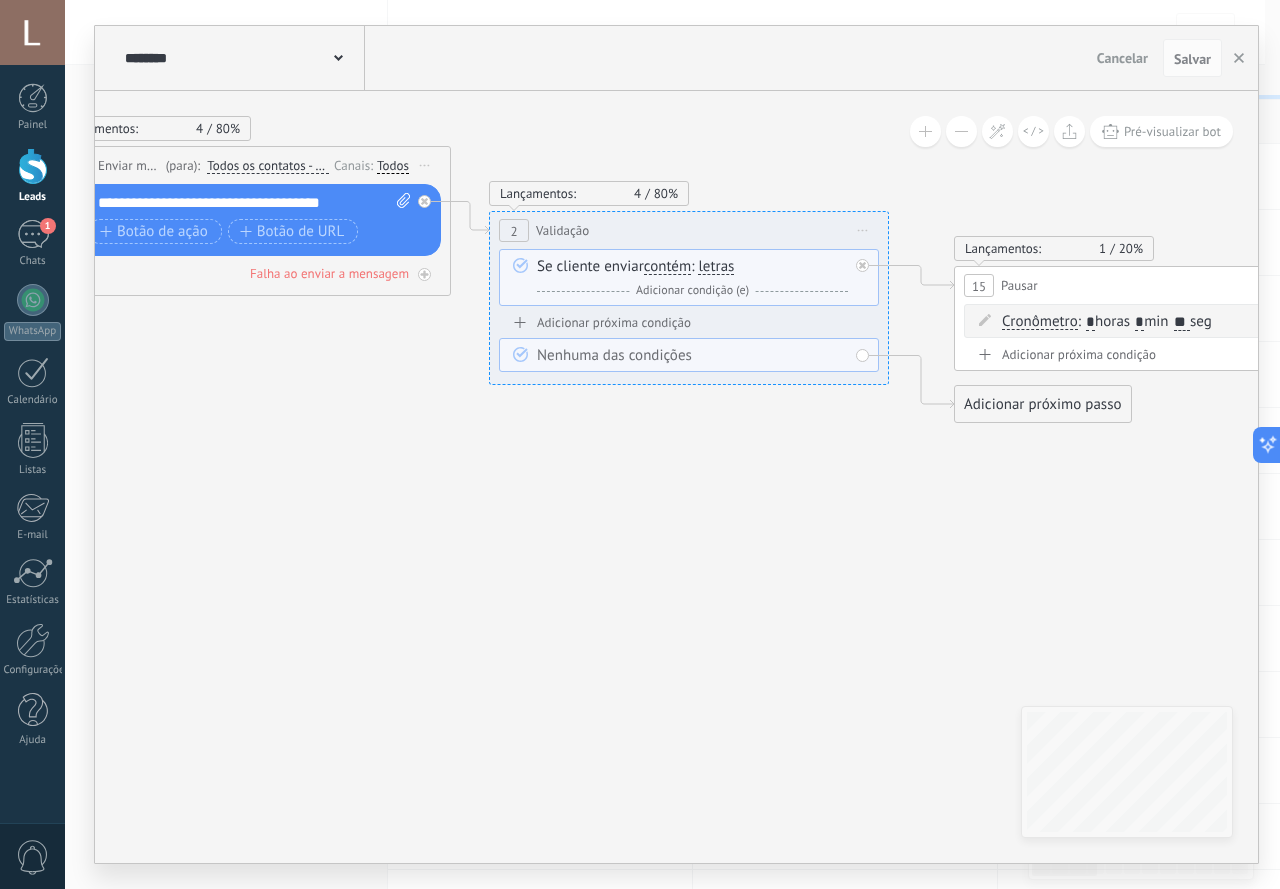 drag, startPoint x: 821, startPoint y: 522, endPoint x: 503, endPoint y: 507, distance: 318.35358 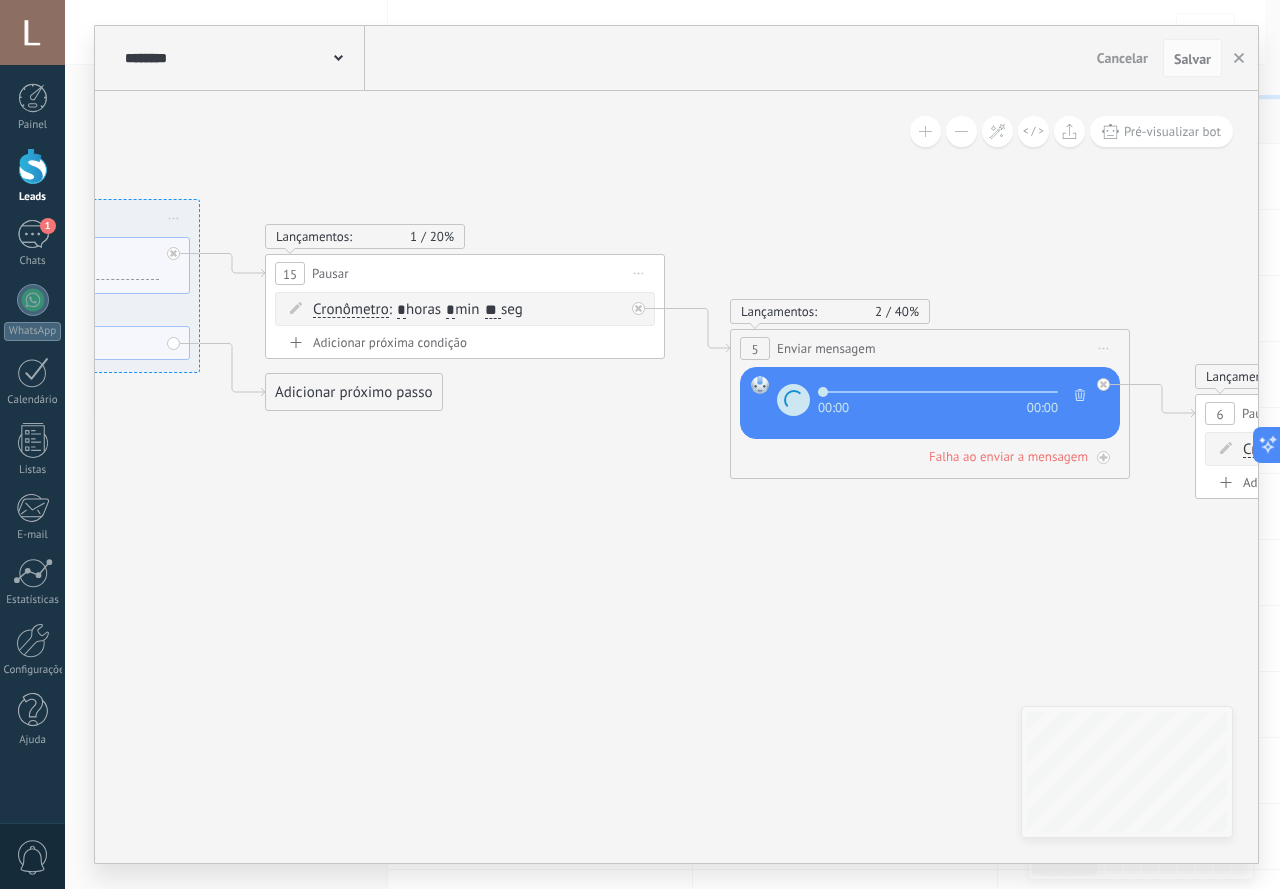 drag, startPoint x: 888, startPoint y: 547, endPoint x: 510, endPoint y: 549, distance: 378.00528 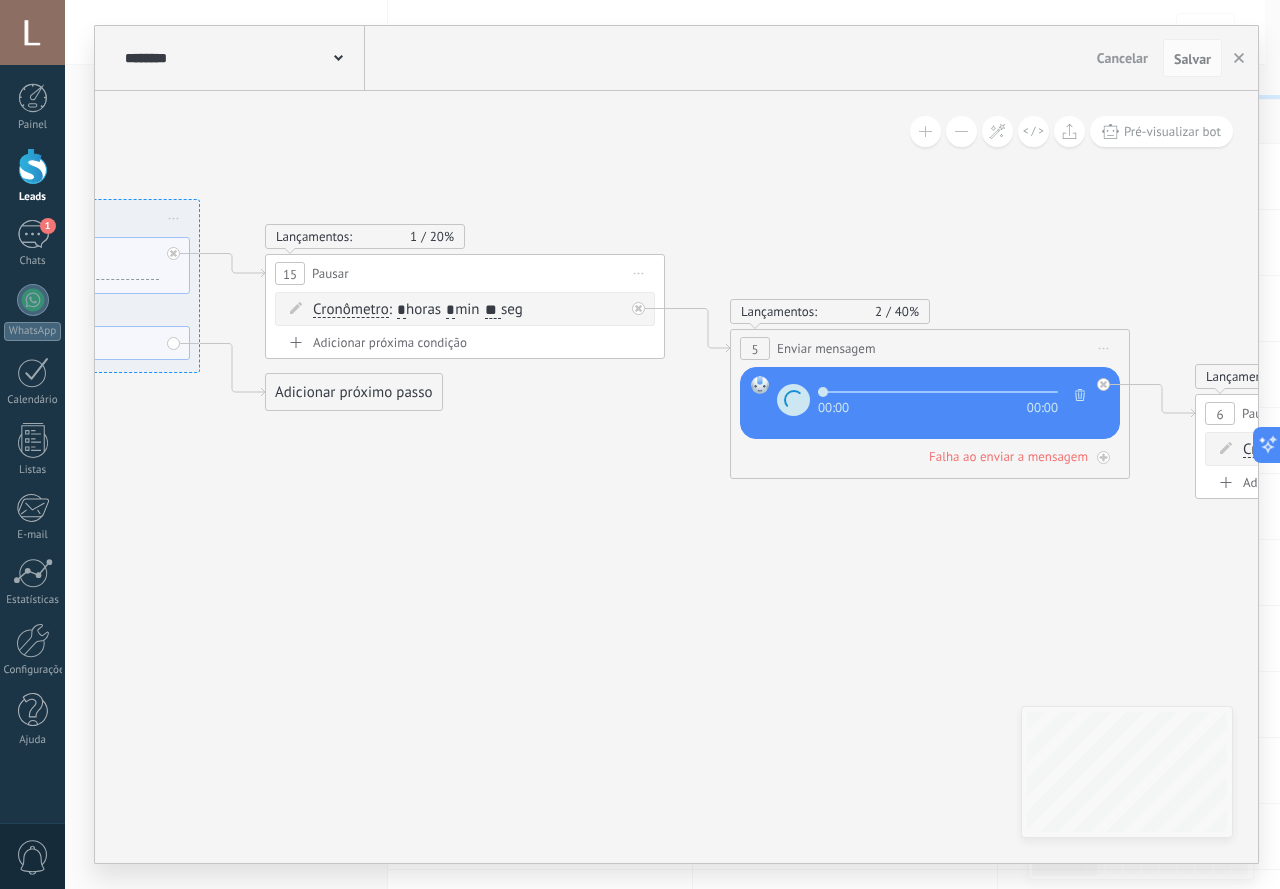 click 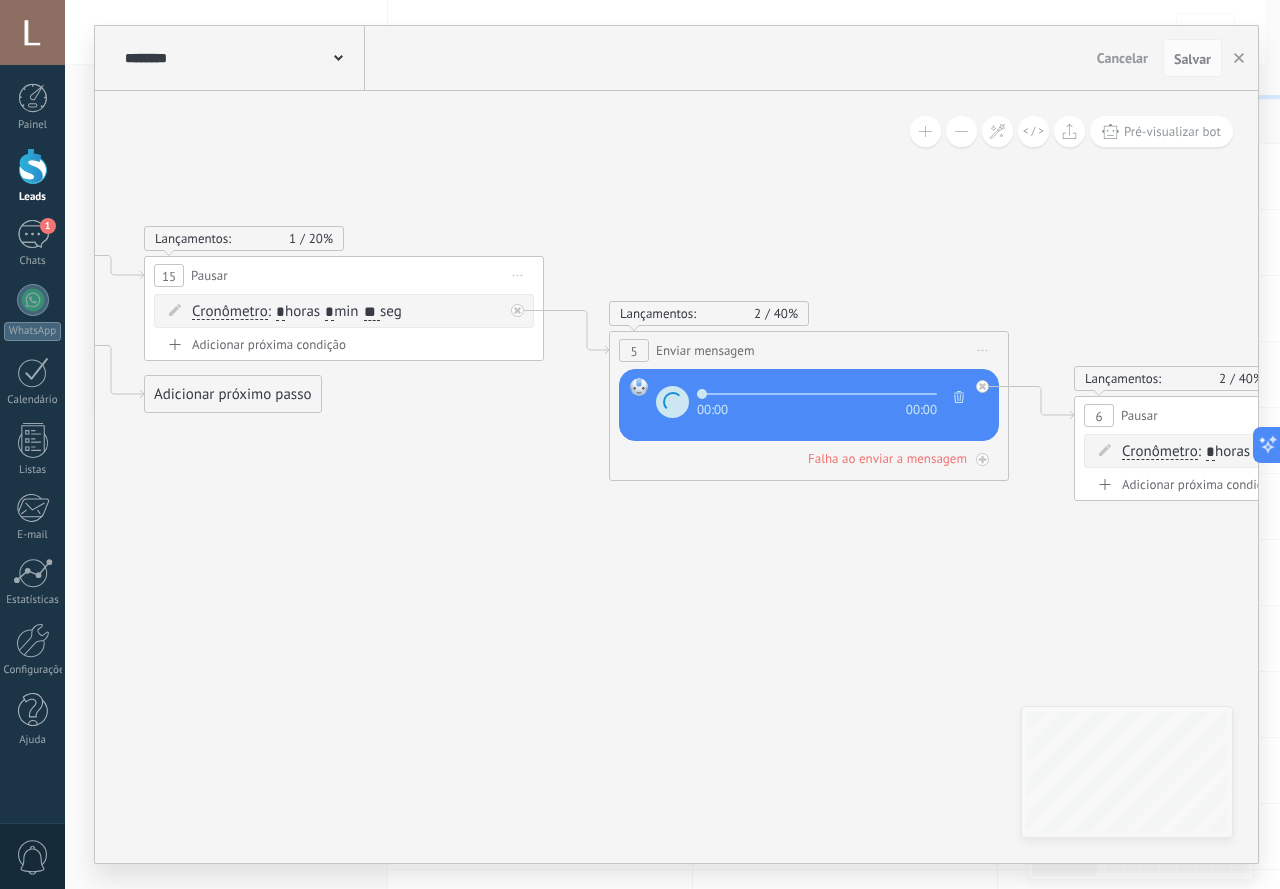 drag, startPoint x: 866, startPoint y: 620, endPoint x: 395, endPoint y: 538, distance: 478.08472 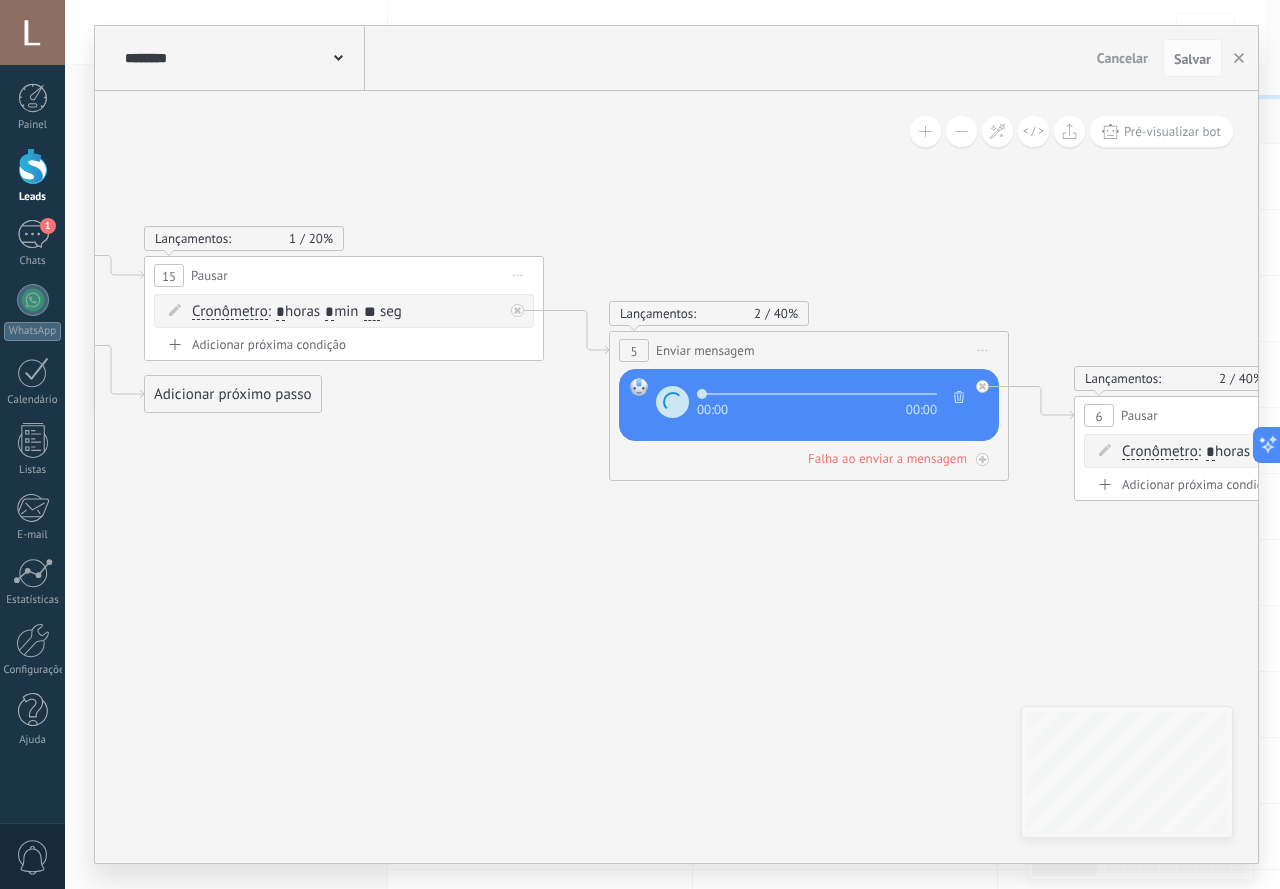 click 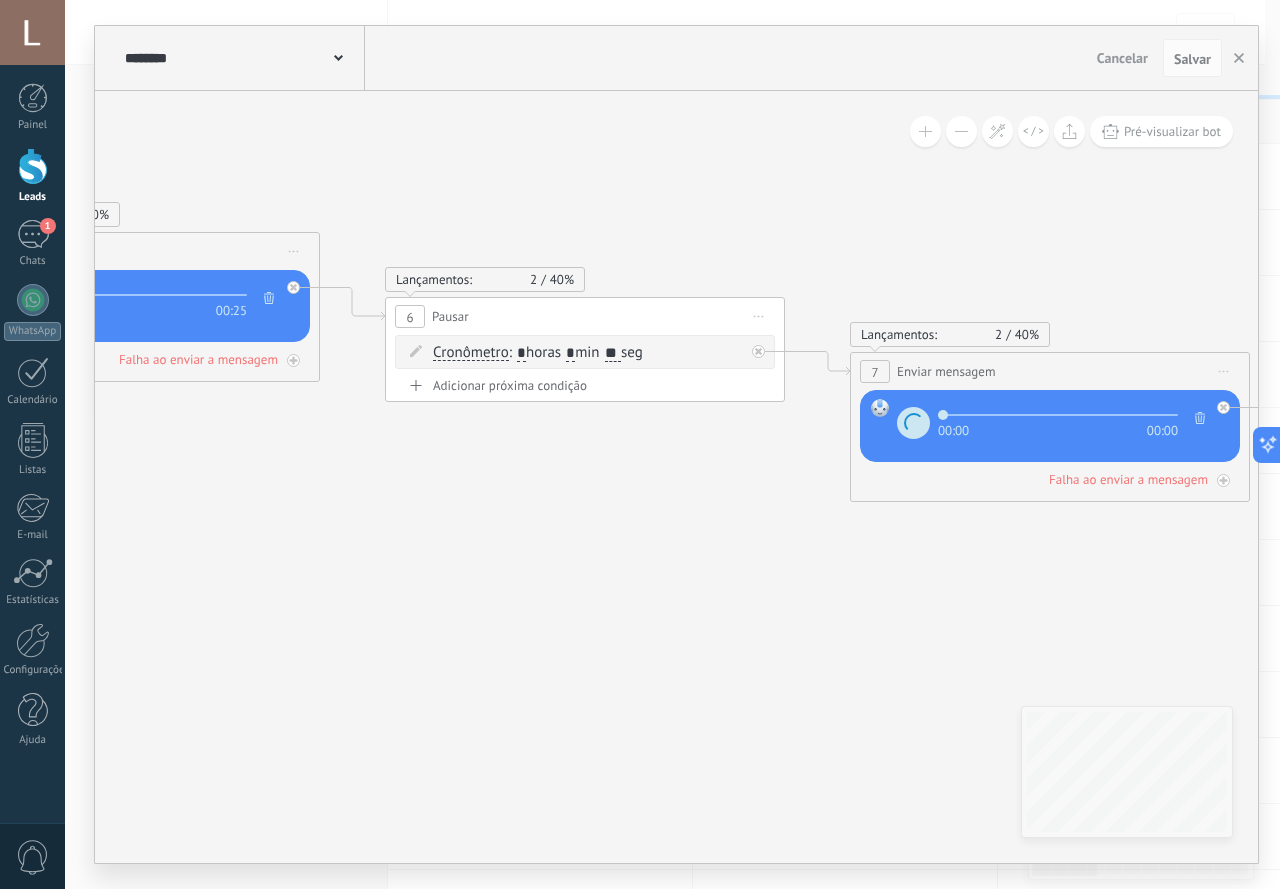 drag, startPoint x: 774, startPoint y: 542, endPoint x: 432, endPoint y: 538, distance: 342.02338 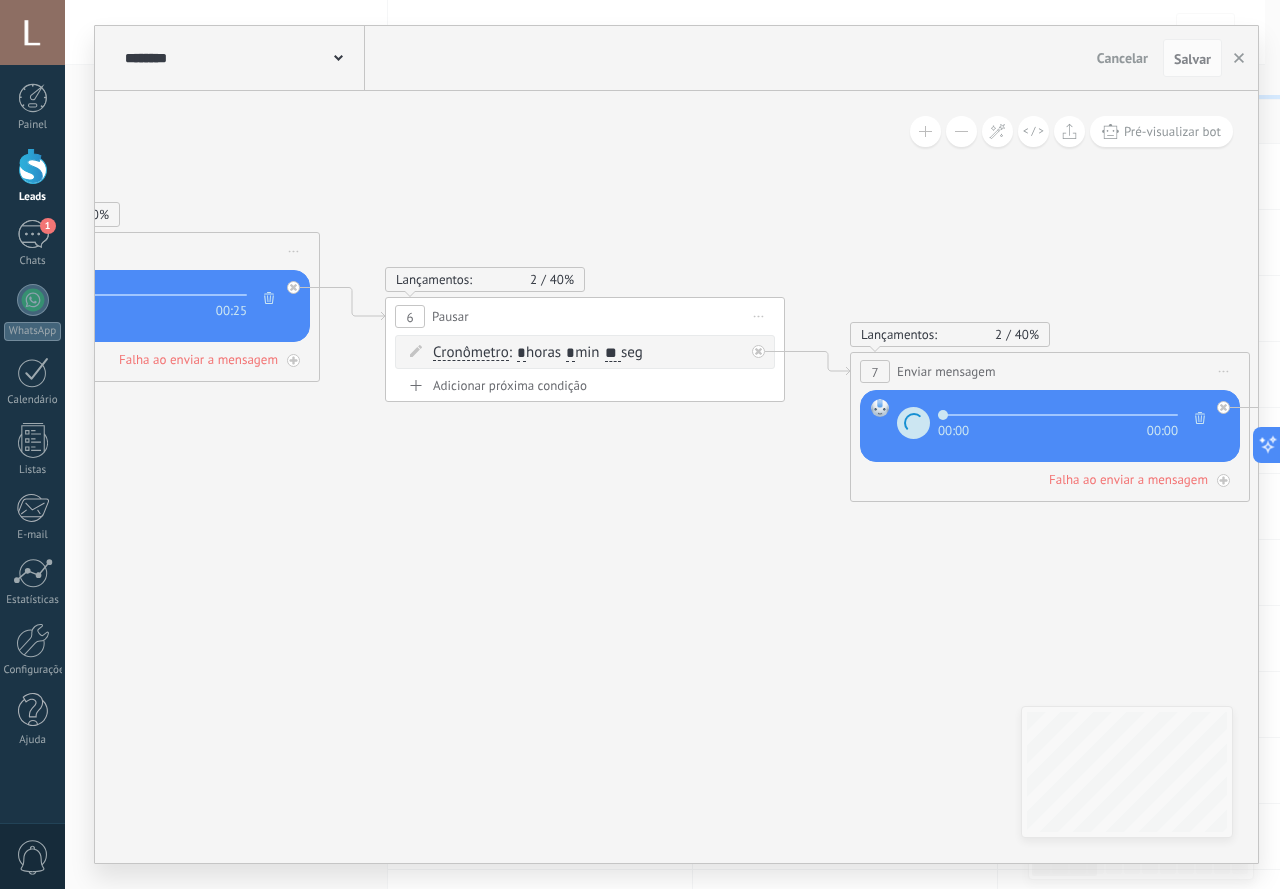 click 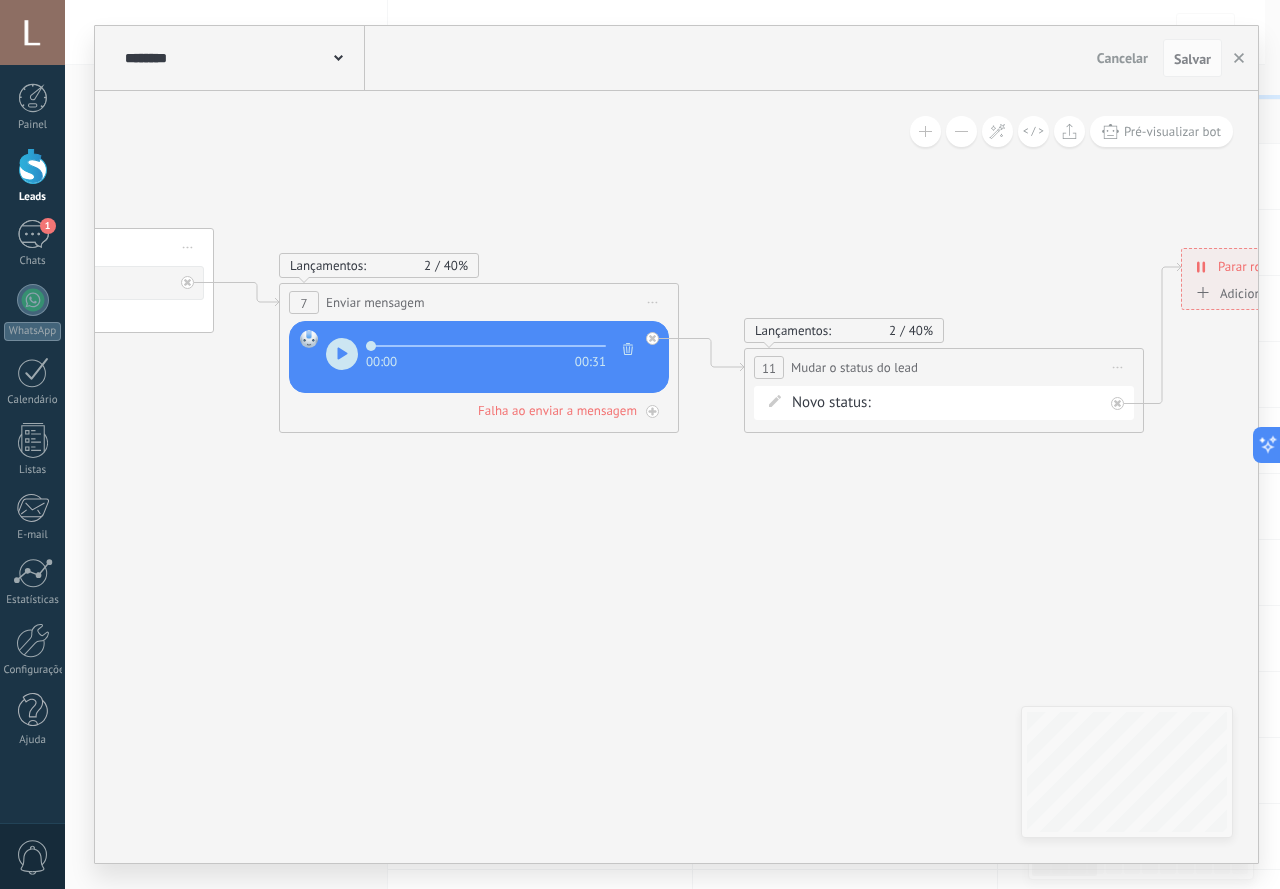 drag, startPoint x: 516, startPoint y: 550, endPoint x: 335, endPoint y: 516, distance: 184.16568 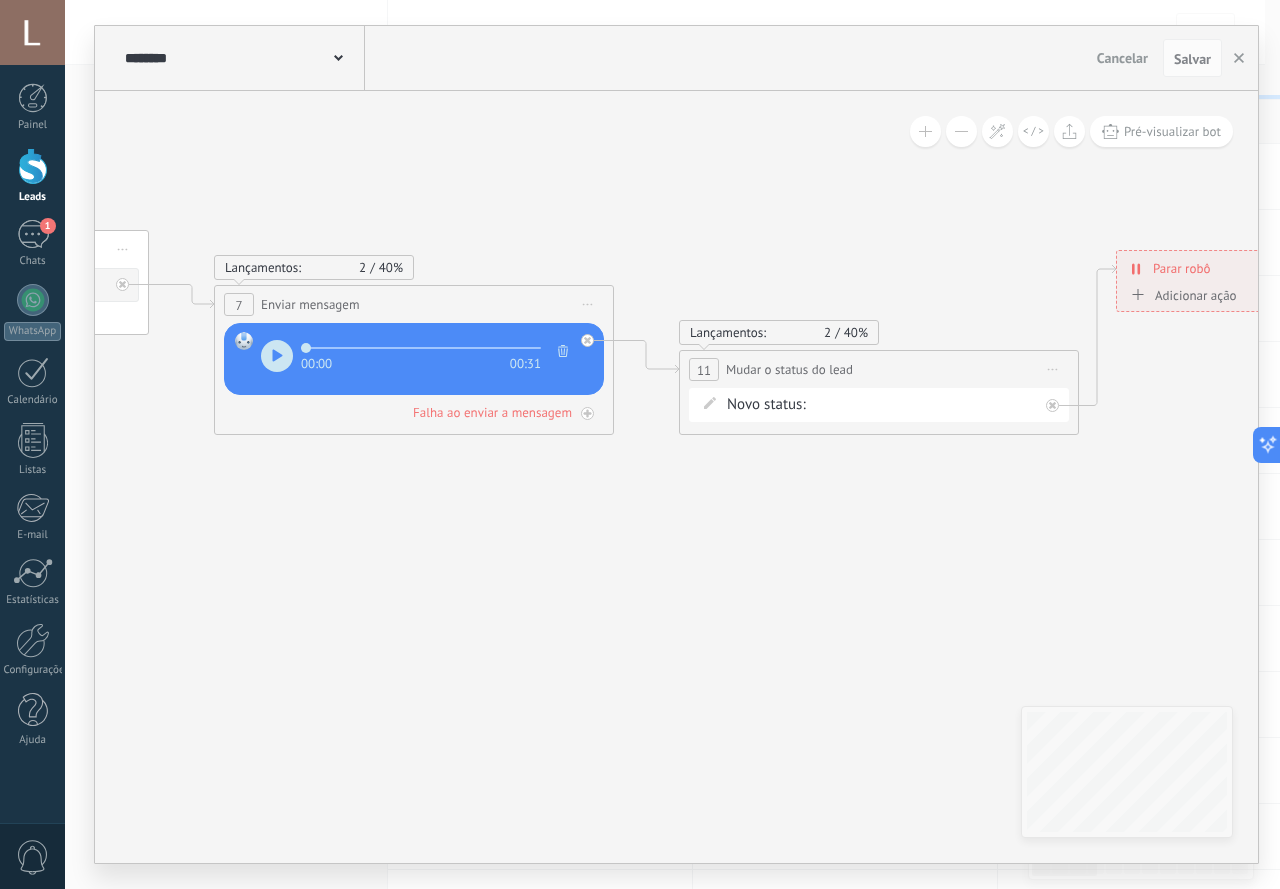 drag, startPoint x: 829, startPoint y: 493, endPoint x: 584, endPoint y: 517, distance: 246.1727 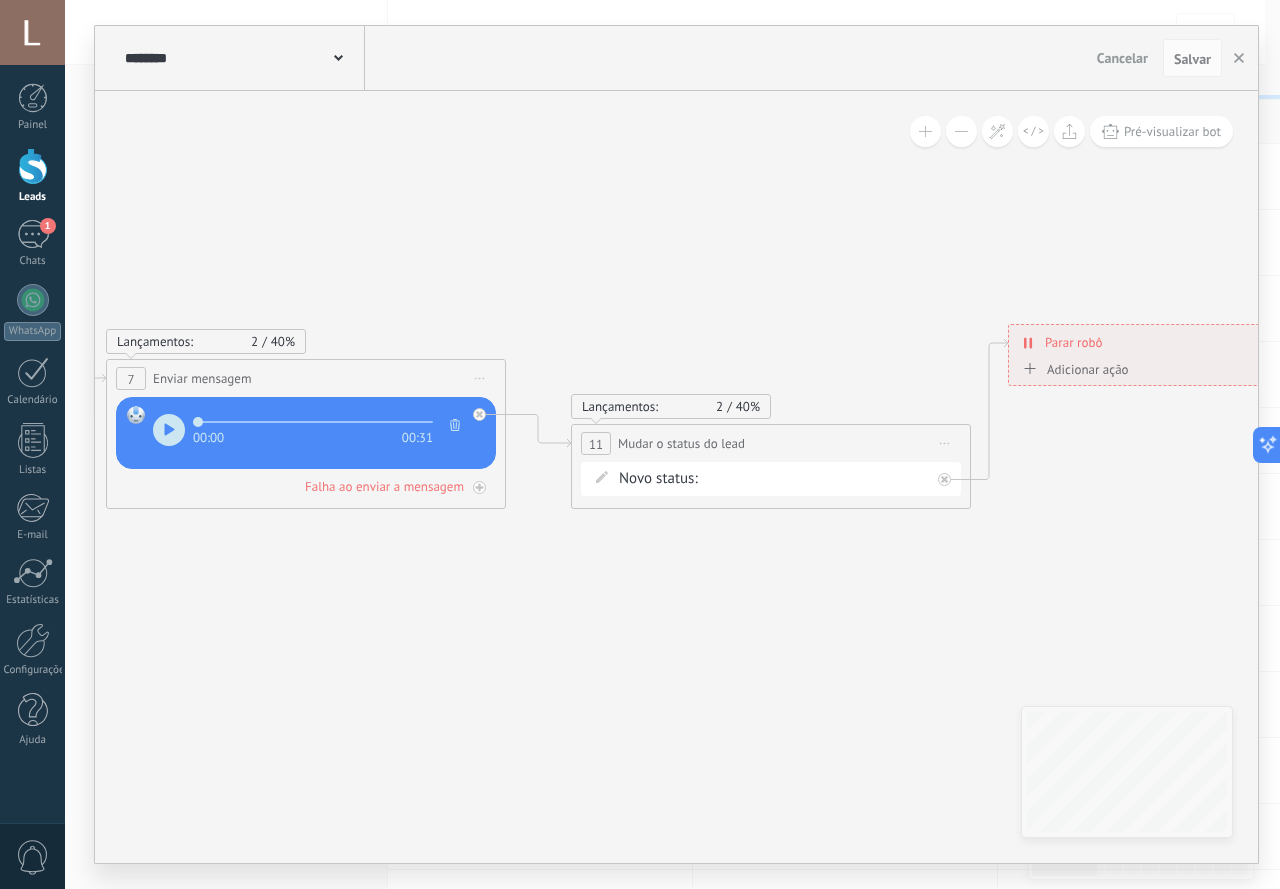 drag, startPoint x: 614, startPoint y: 583, endPoint x: 946, endPoint y: 706, distance: 354.05225 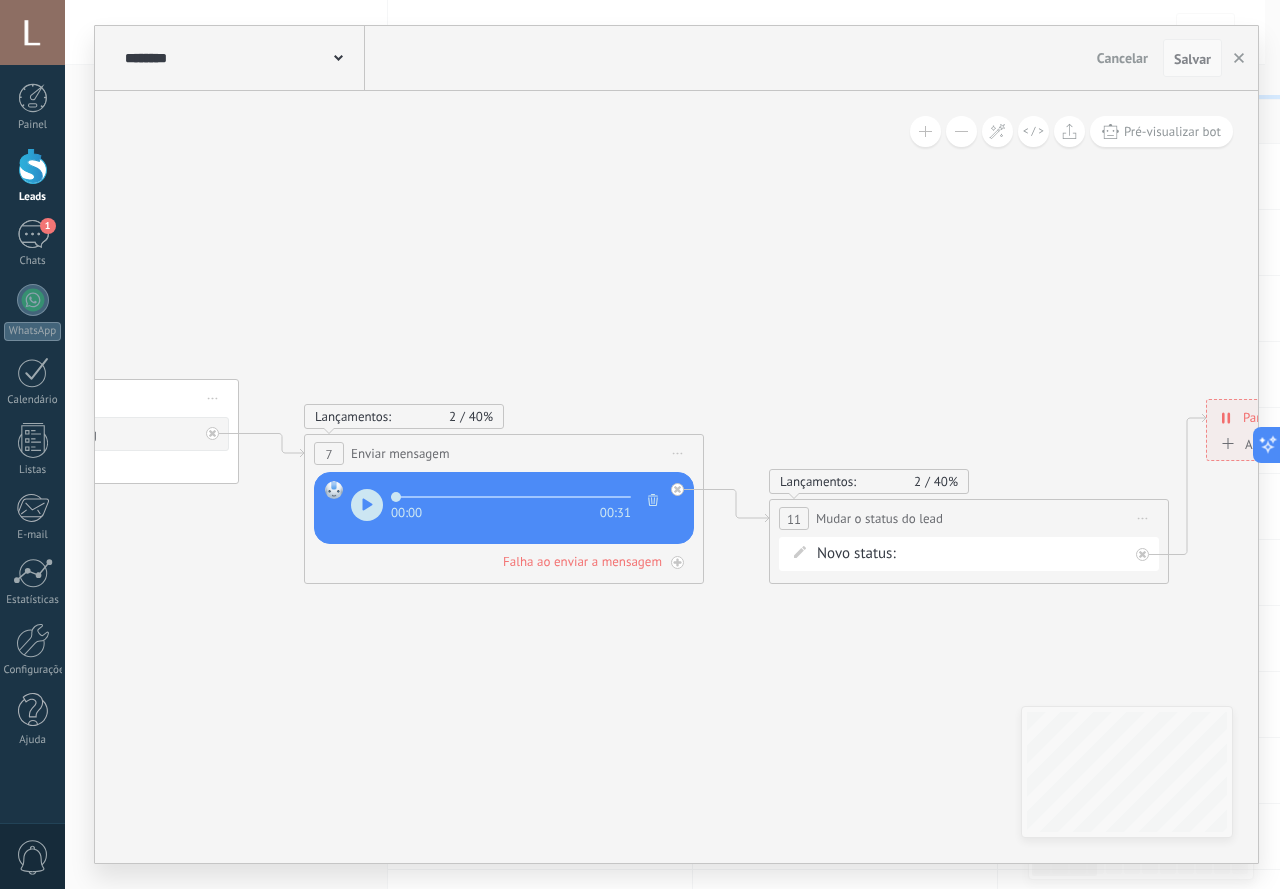 click on "Salvar" at bounding box center (1192, 58) 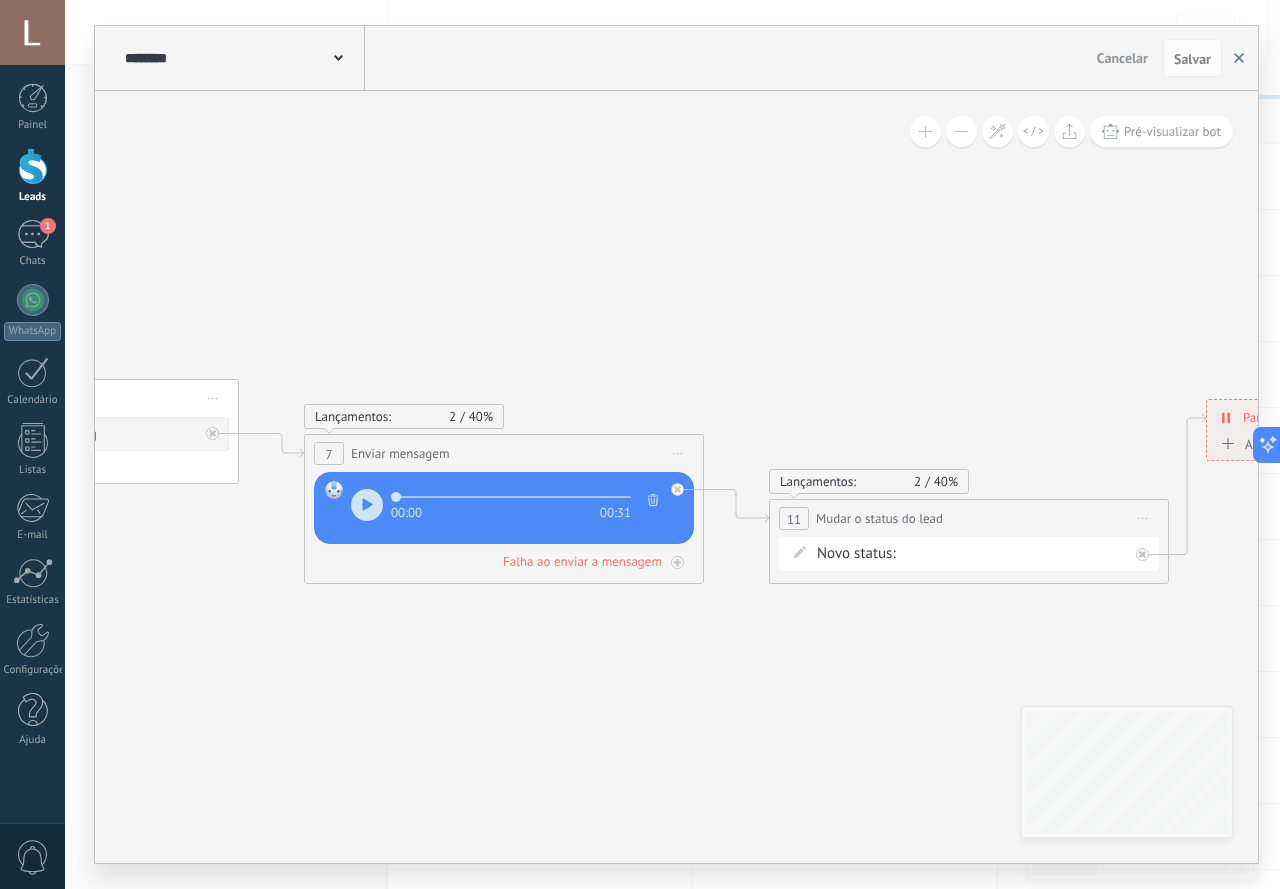 click at bounding box center [1239, 58] 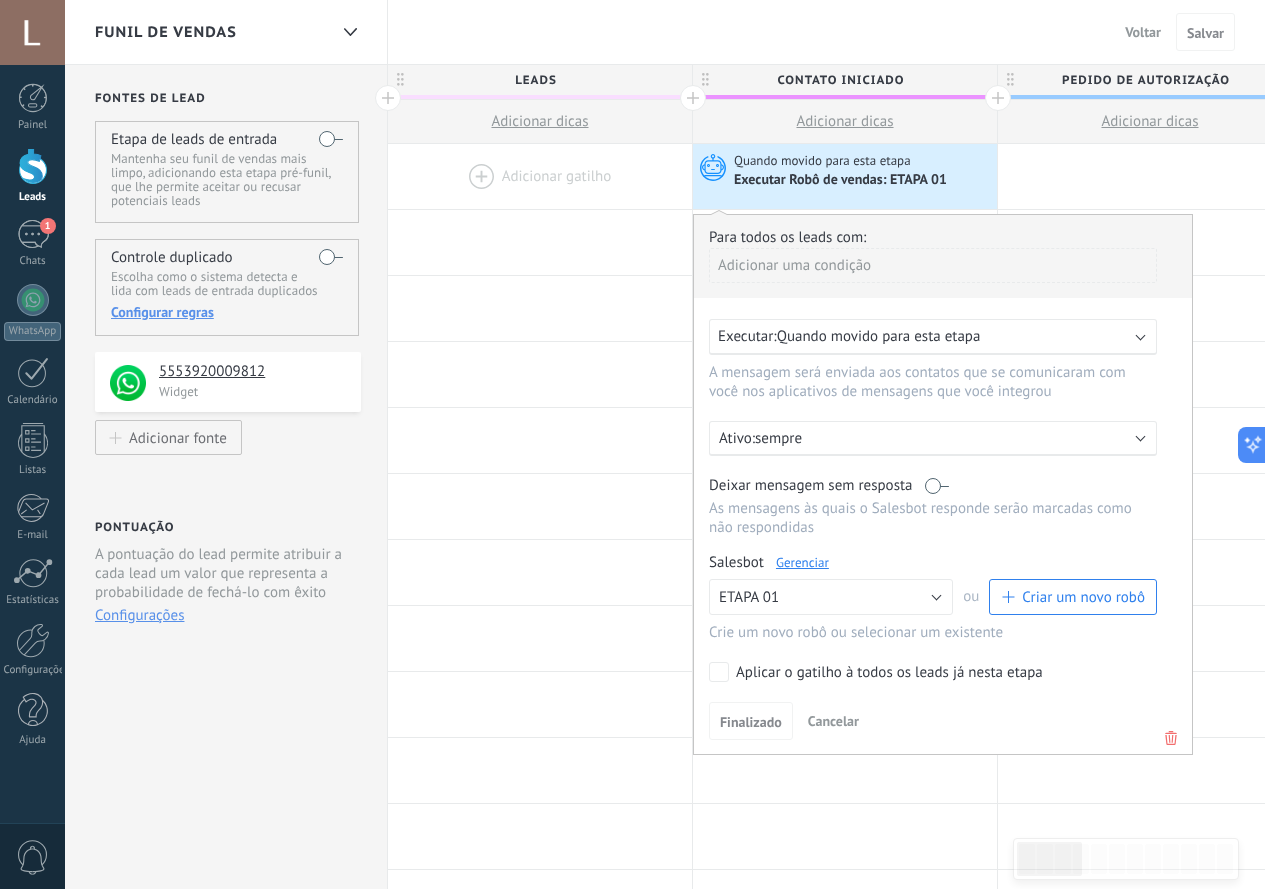 click on "Voltar" at bounding box center [1143, 32] 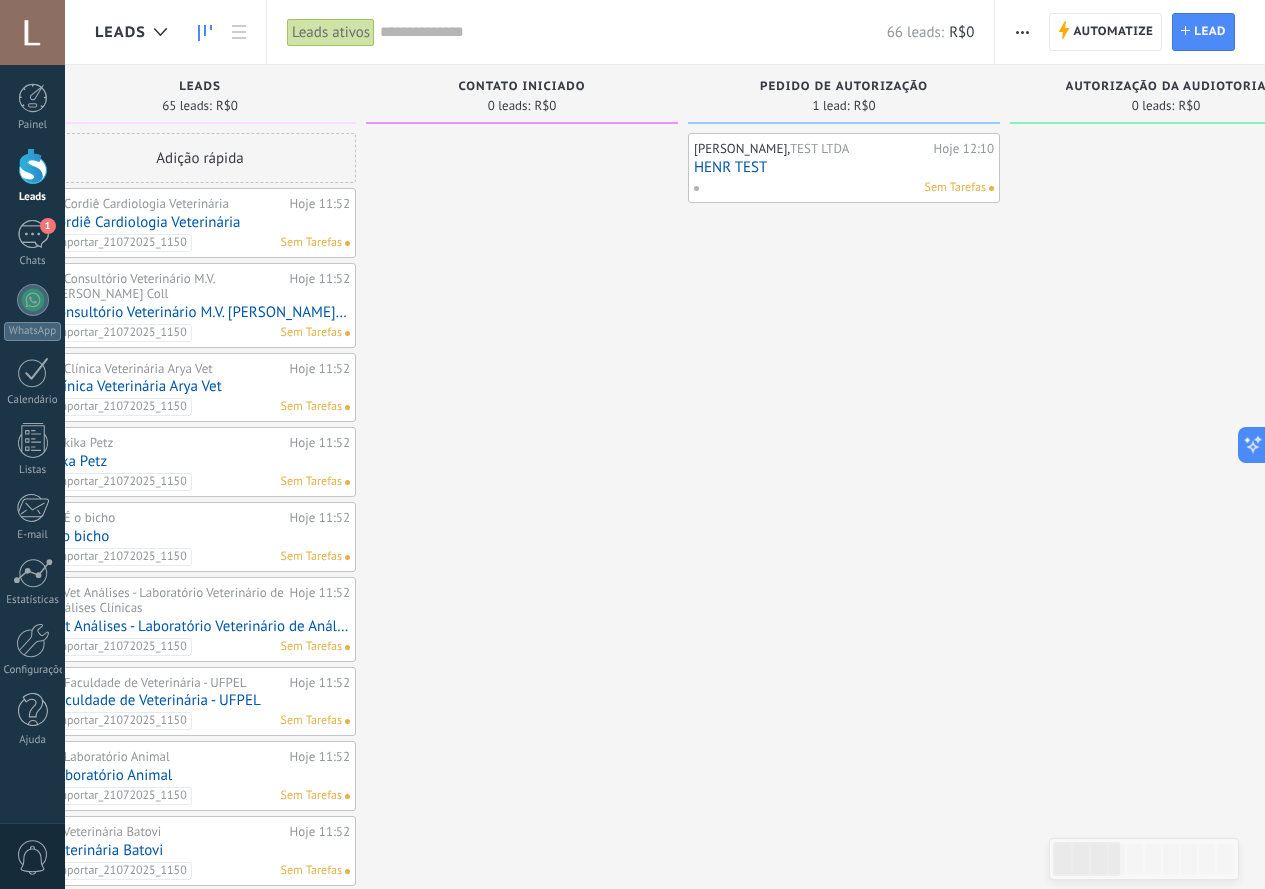 drag, startPoint x: 906, startPoint y: 308, endPoint x: 847, endPoint y: 393, distance: 103.4698 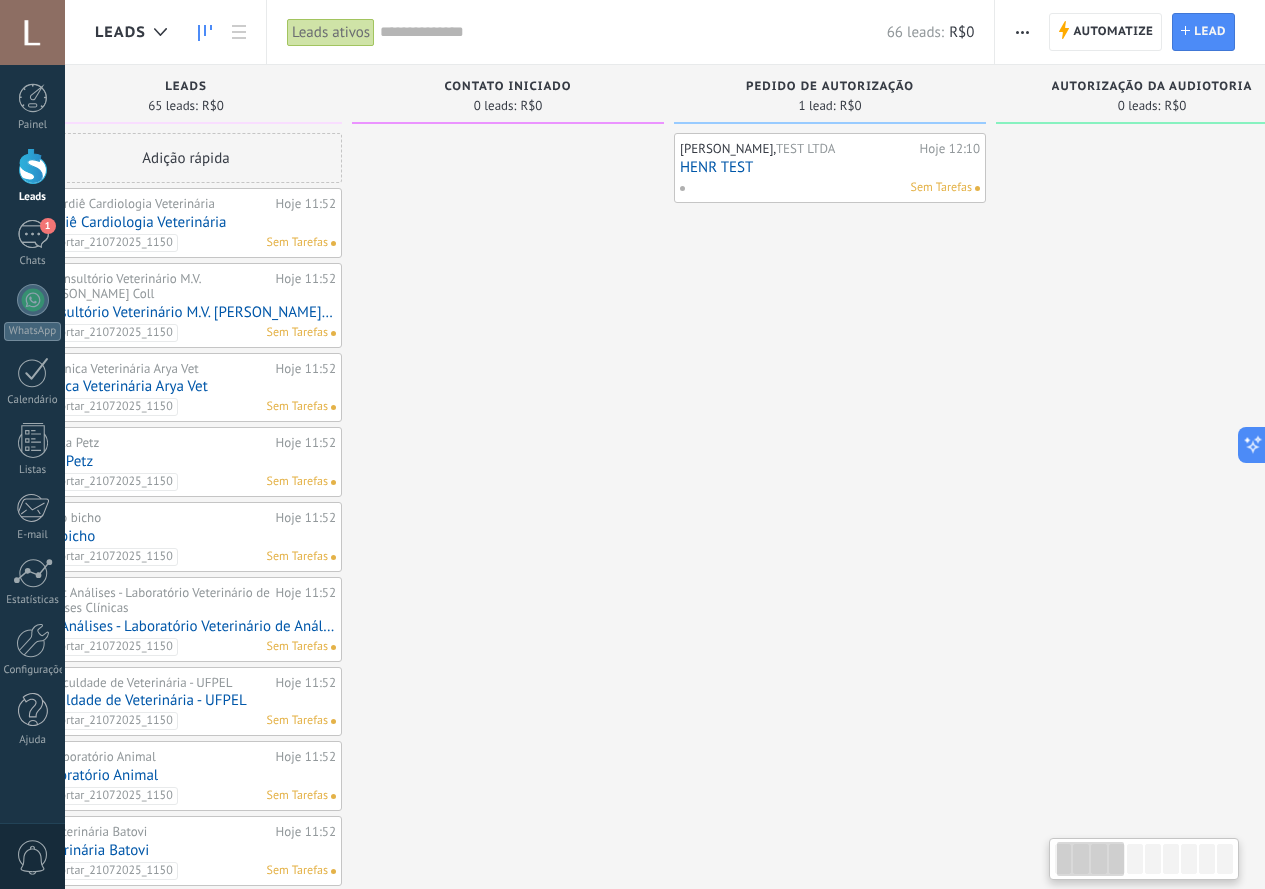 scroll, scrollTop: 0, scrollLeft: 0, axis: both 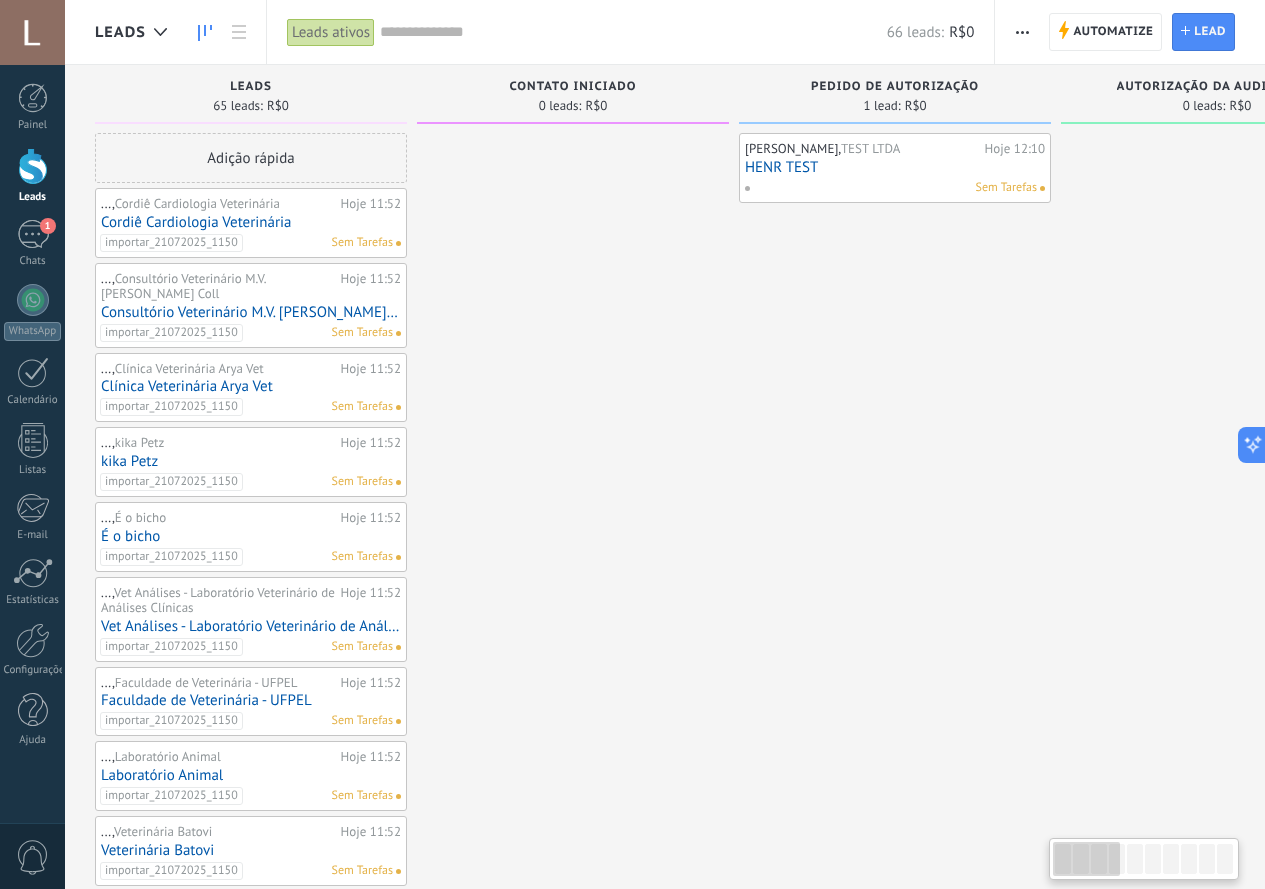drag, startPoint x: 827, startPoint y: 312, endPoint x: 916, endPoint y: 337, distance: 92.44458 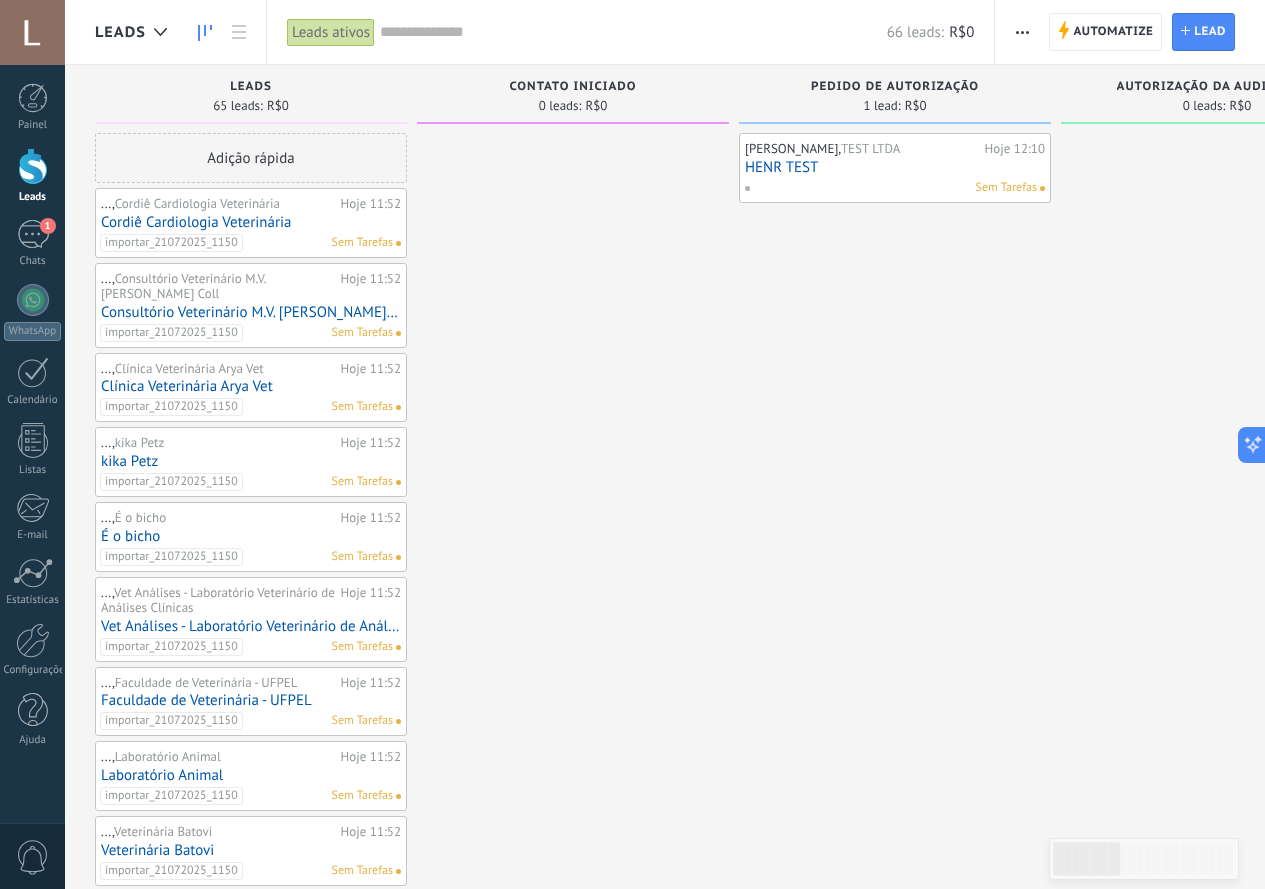 drag, startPoint x: 694, startPoint y: 363, endPoint x: 879, endPoint y: 365, distance: 185.0108 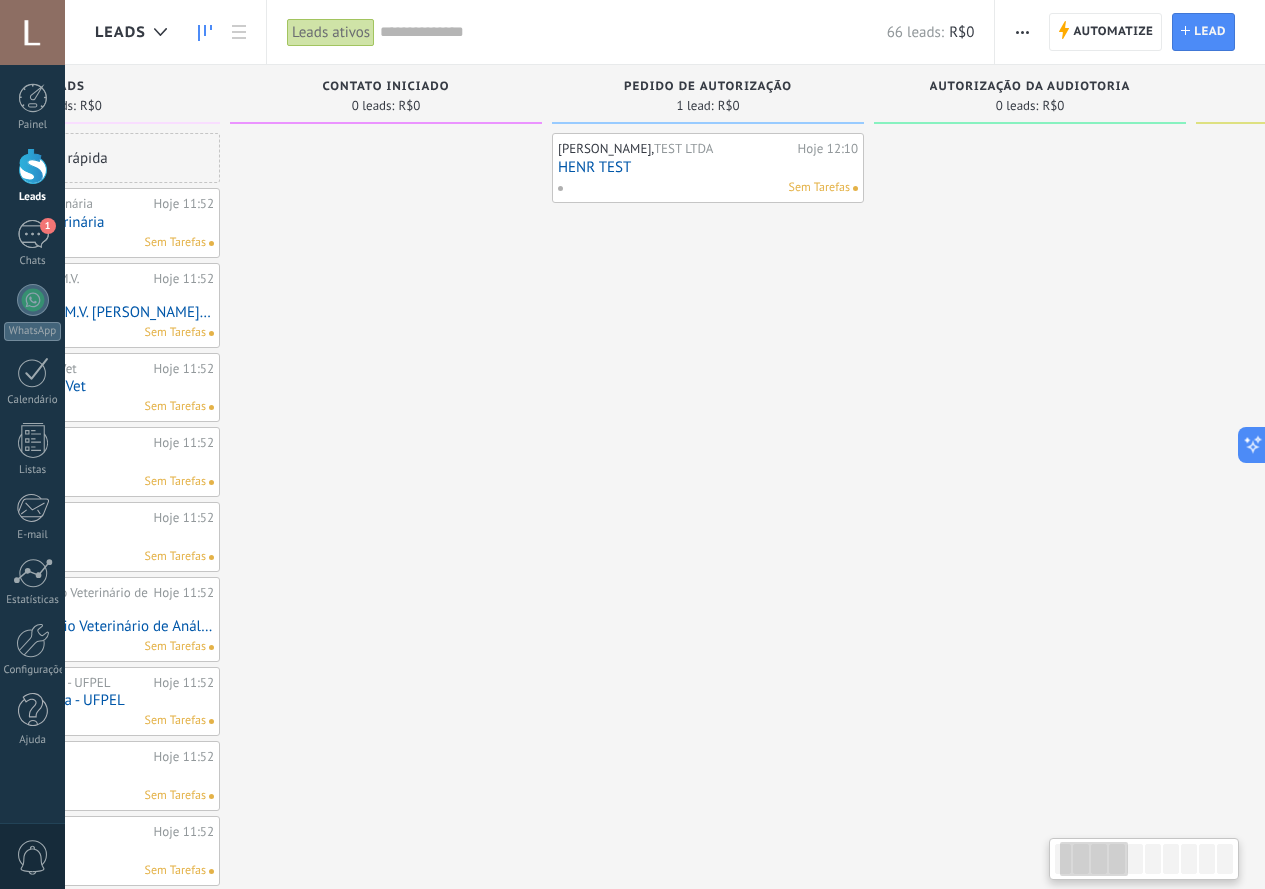 drag, startPoint x: 973, startPoint y: 394, endPoint x: 723, endPoint y: 420, distance: 251.34836 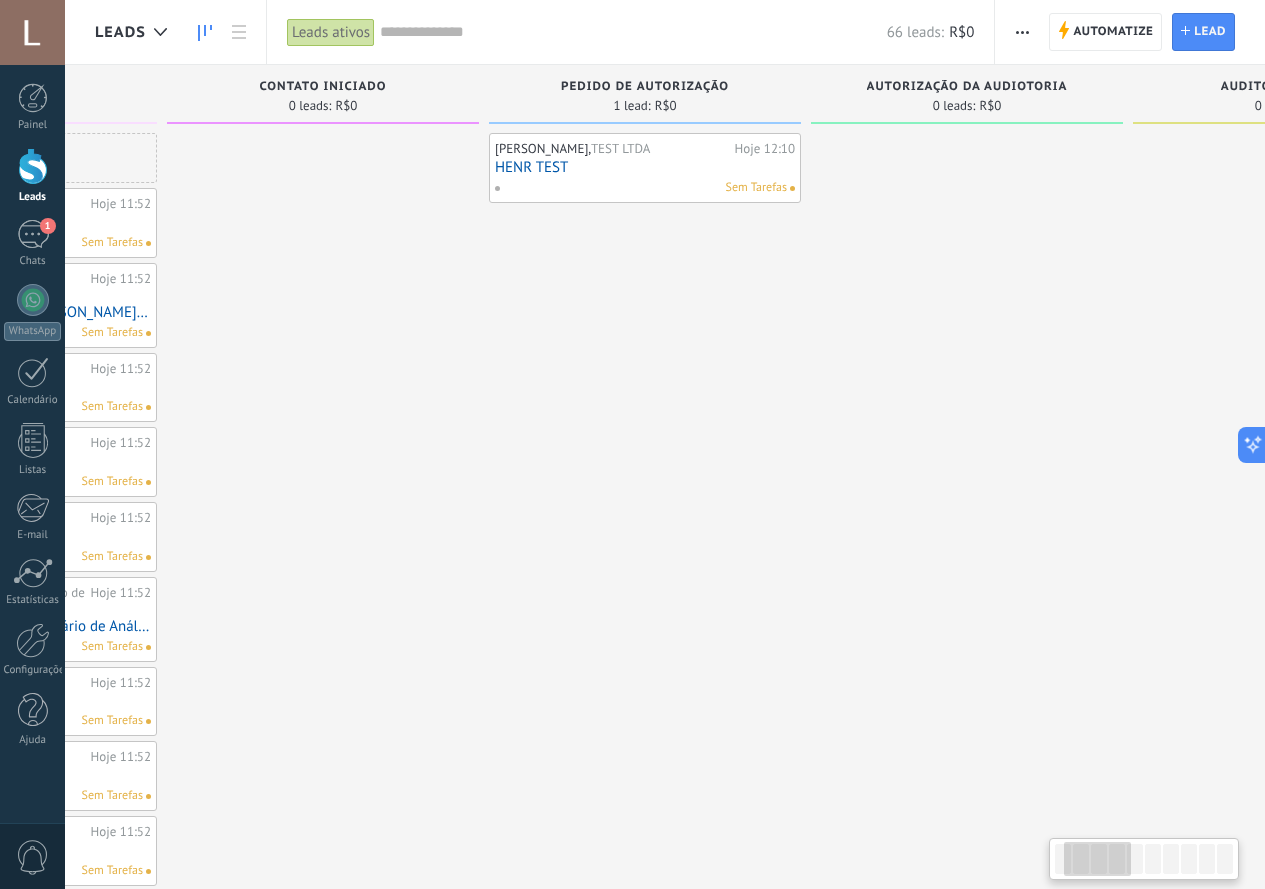 scroll, scrollTop: 0, scrollLeft: 83, axis: horizontal 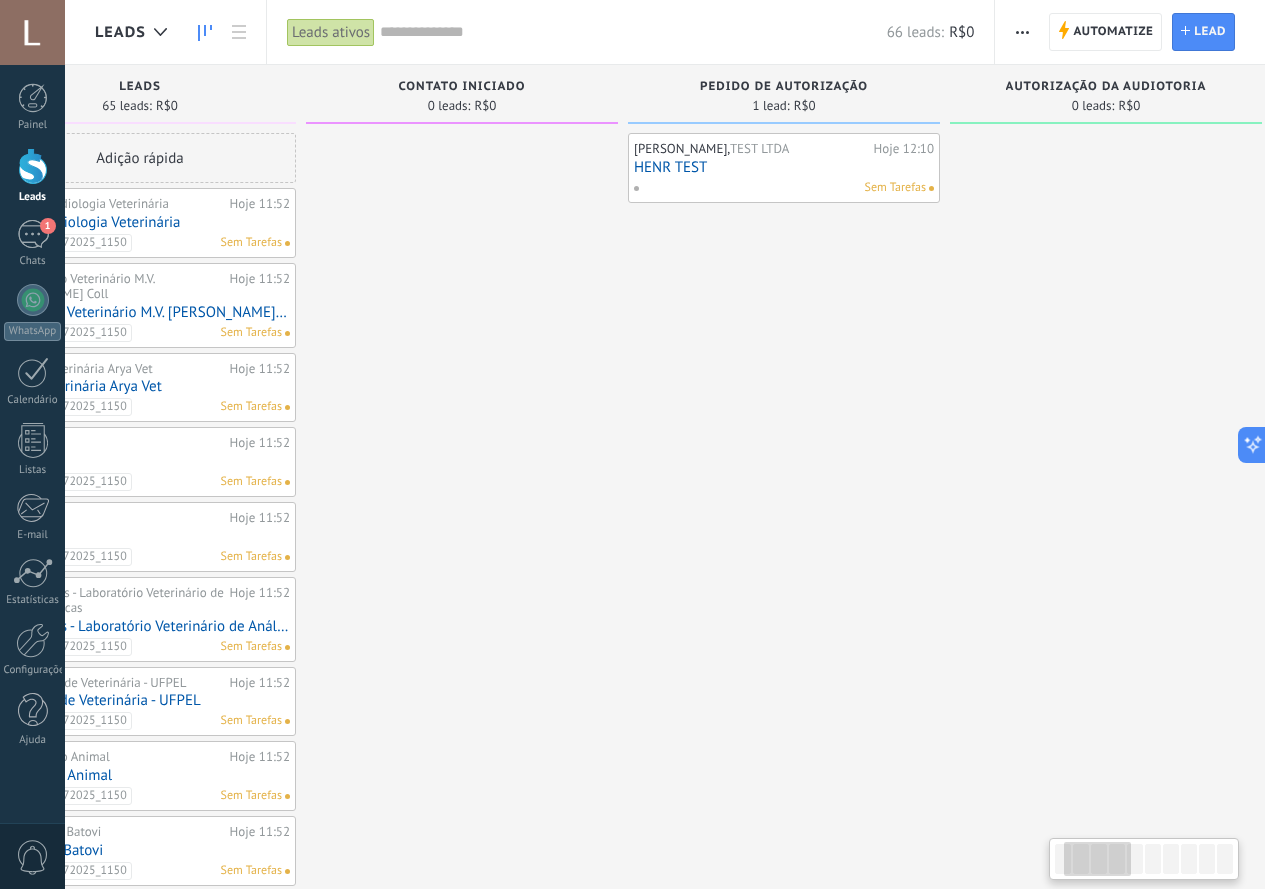 drag, startPoint x: 770, startPoint y: 426, endPoint x: 880, endPoint y: 426, distance: 110 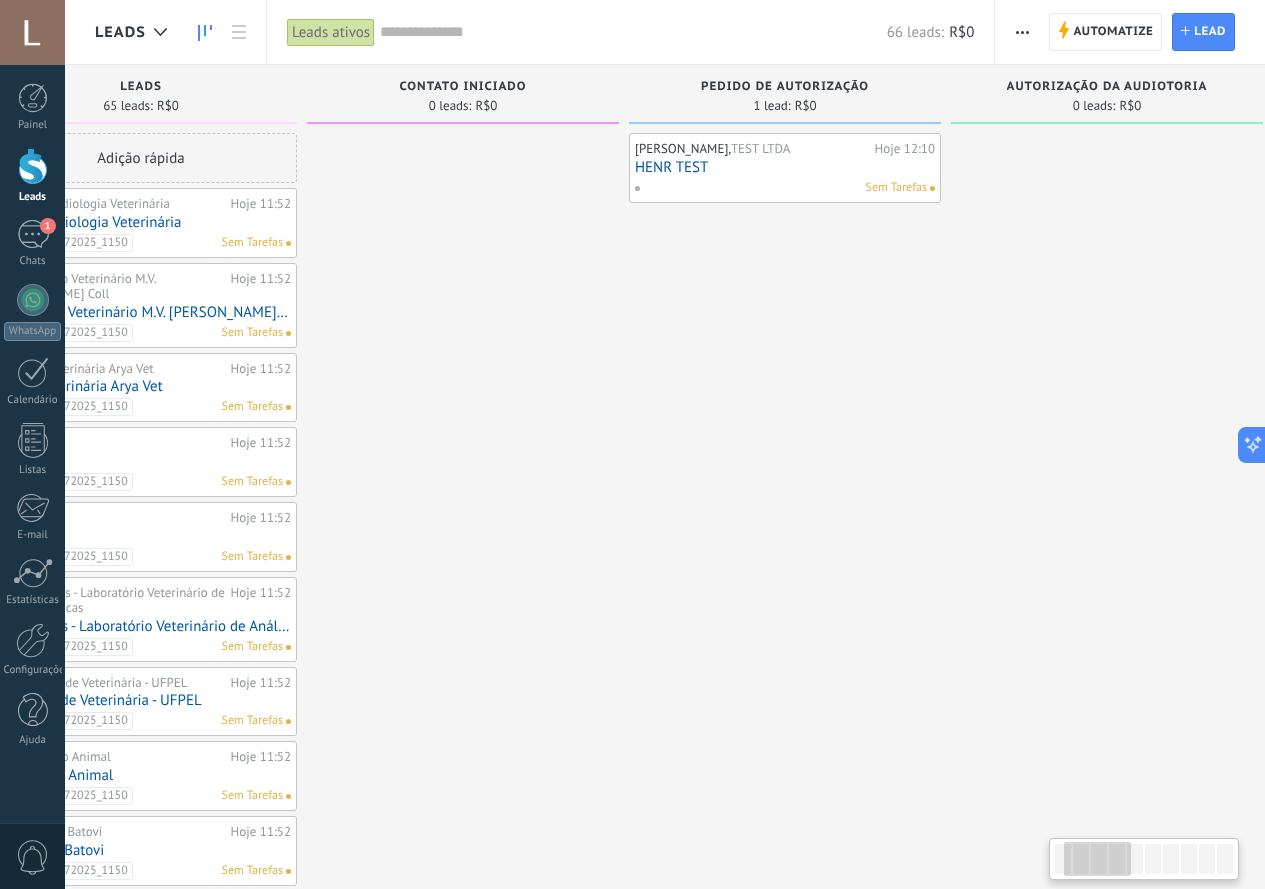 click on "[PERSON_NAME],  TEST LTDA Hoje 12:10 HENR TEST Sem Tarefas" at bounding box center (785, 927) 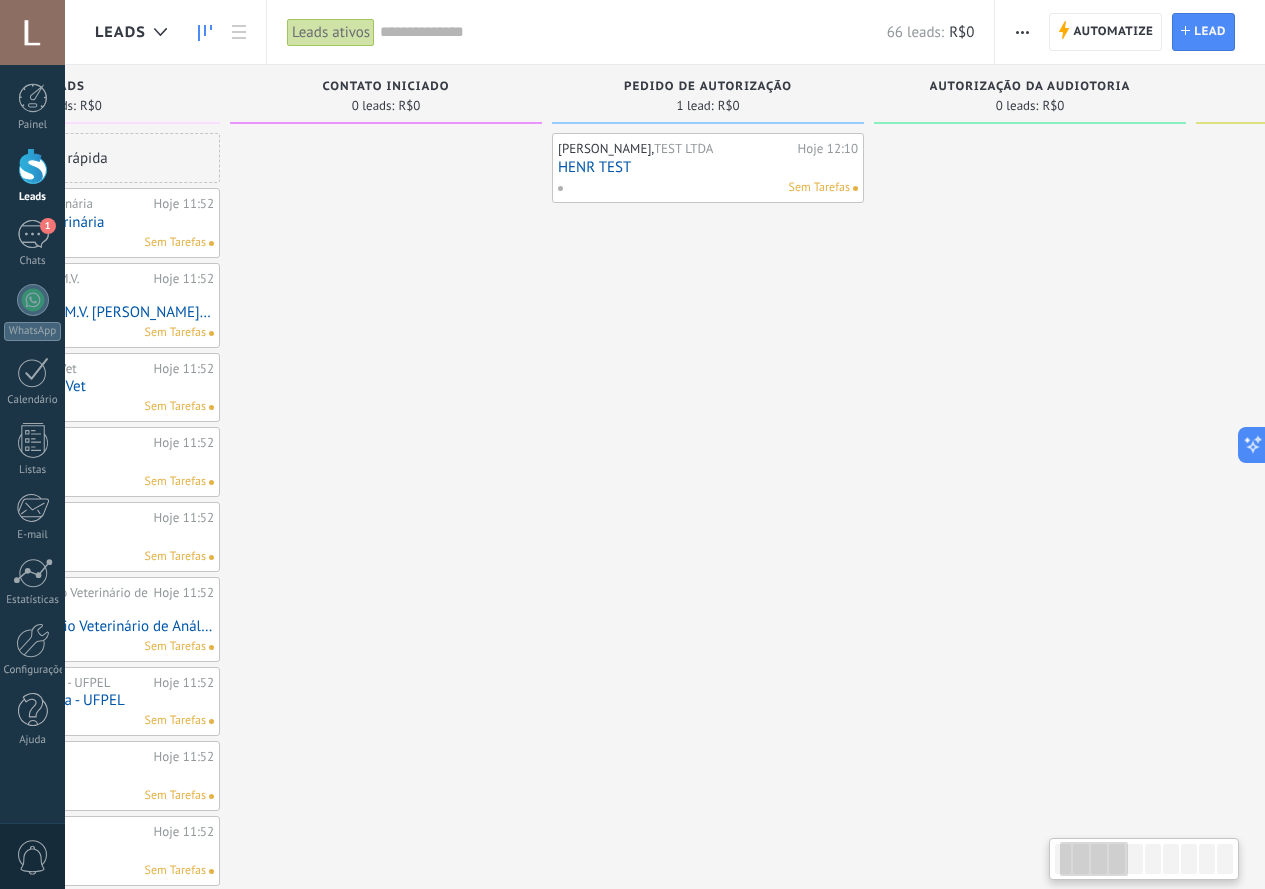 scroll, scrollTop: 0, scrollLeft: 356, axis: horizontal 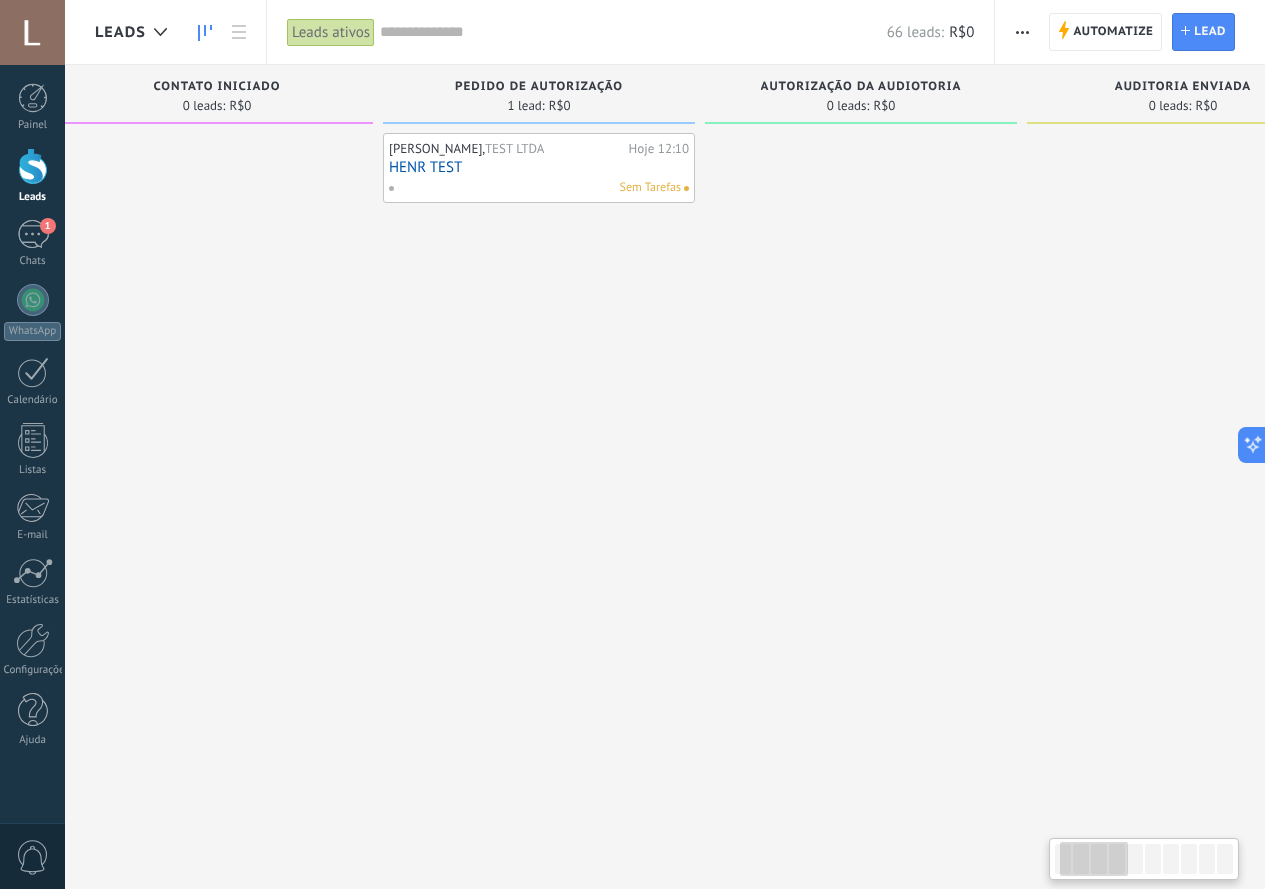 drag, startPoint x: 914, startPoint y: 273, endPoint x: 664, endPoint y: 268, distance: 250.04999 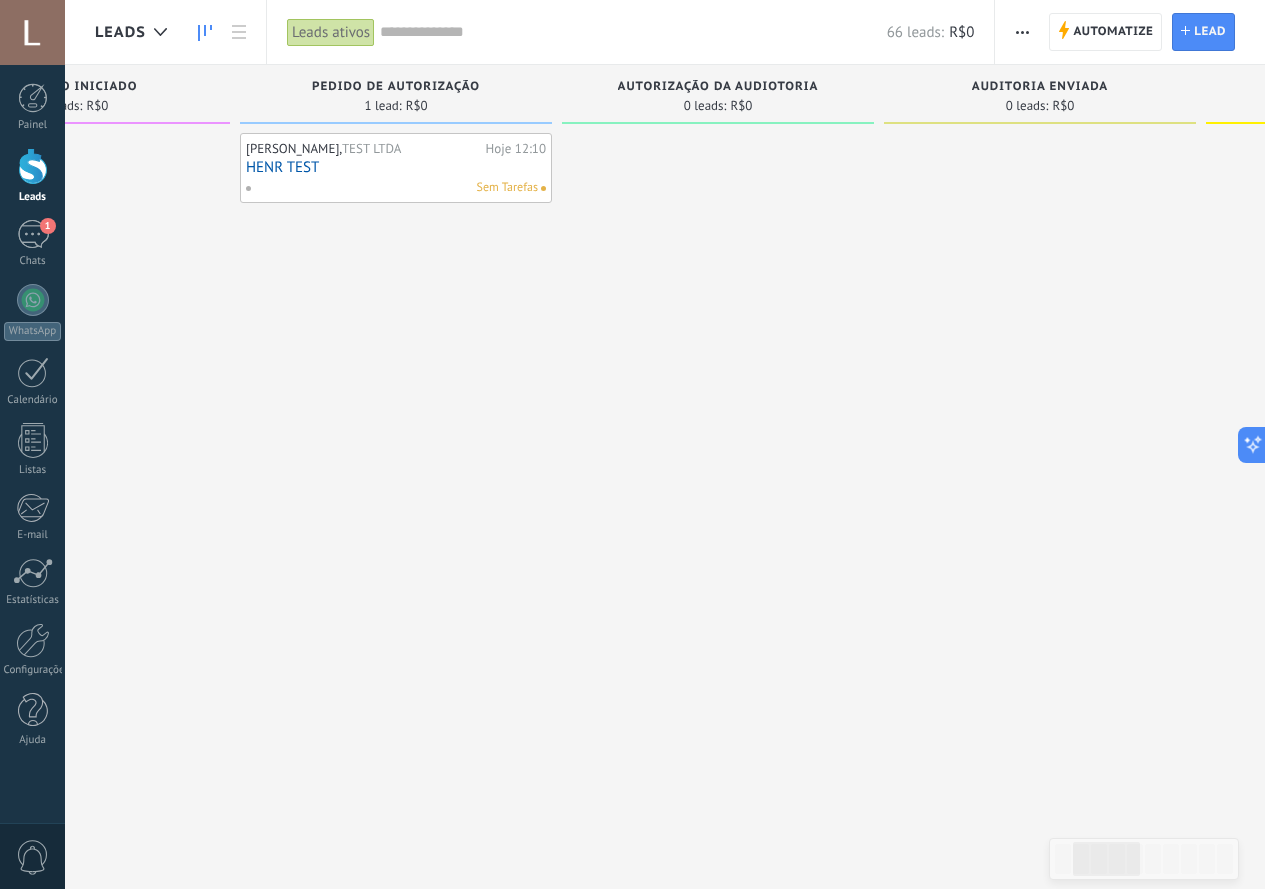 drag, startPoint x: 769, startPoint y: 318, endPoint x: 576, endPoint y: 320, distance: 193.01036 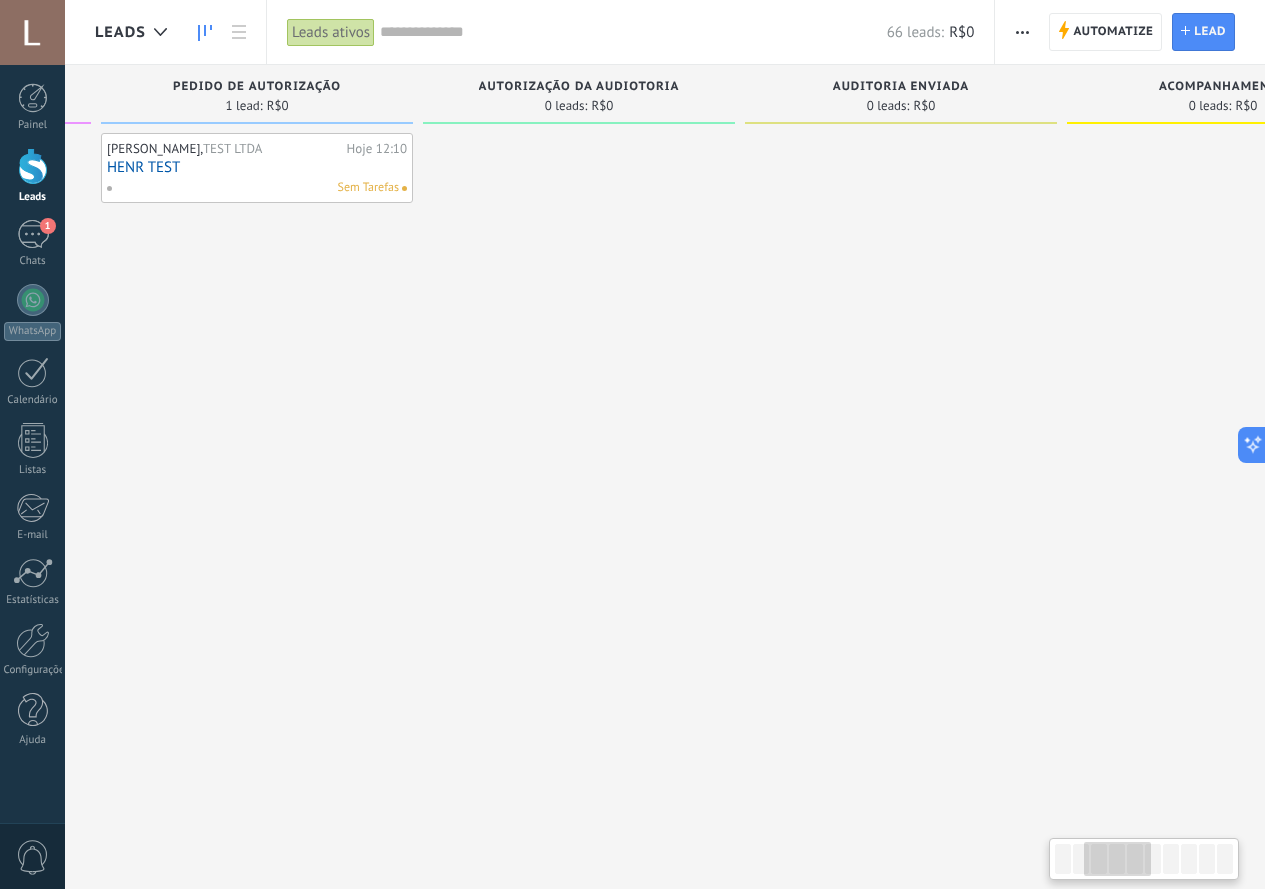 drag, startPoint x: 765, startPoint y: 324, endPoint x: 604, endPoint y: 329, distance: 161.07762 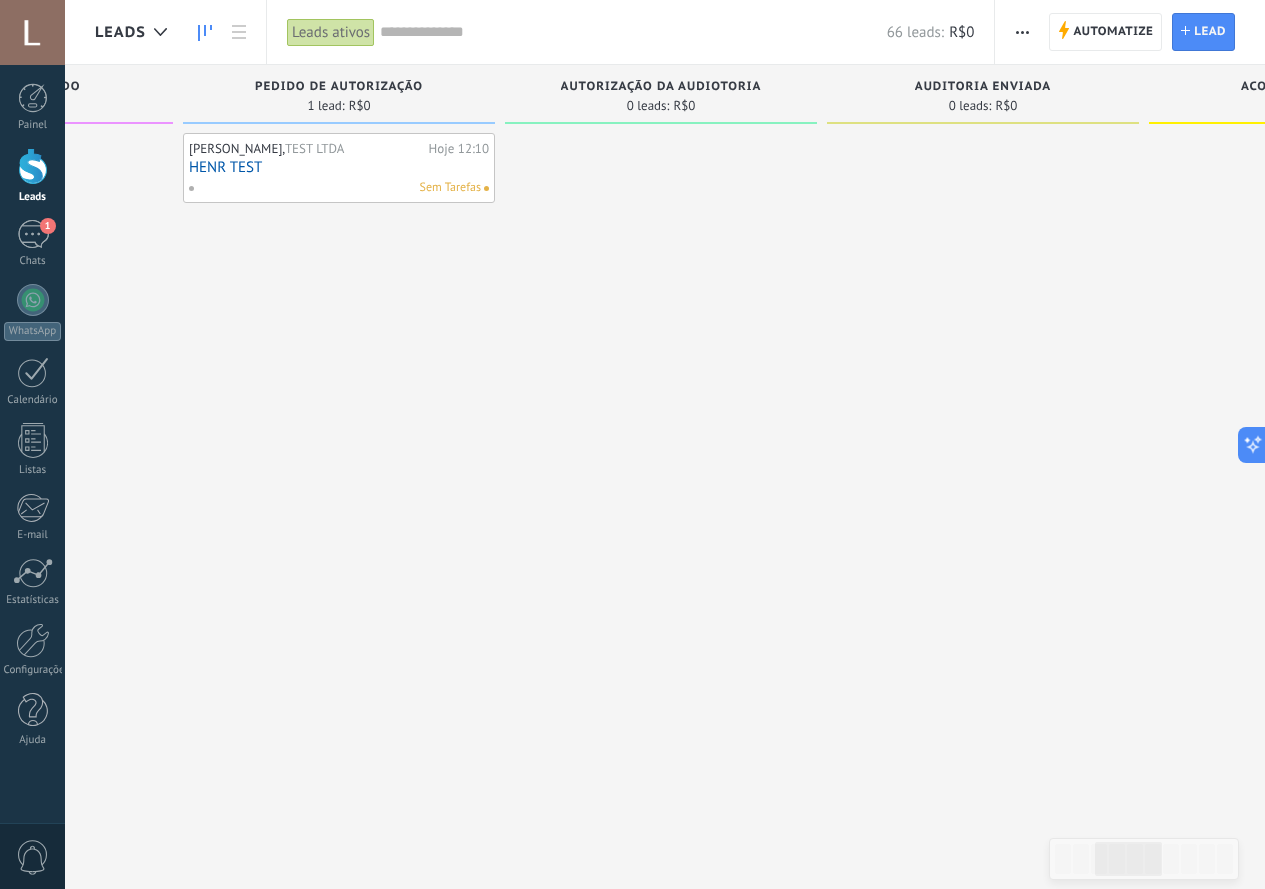 drag, startPoint x: 605, startPoint y: 329, endPoint x: 814, endPoint y: 332, distance: 209.02153 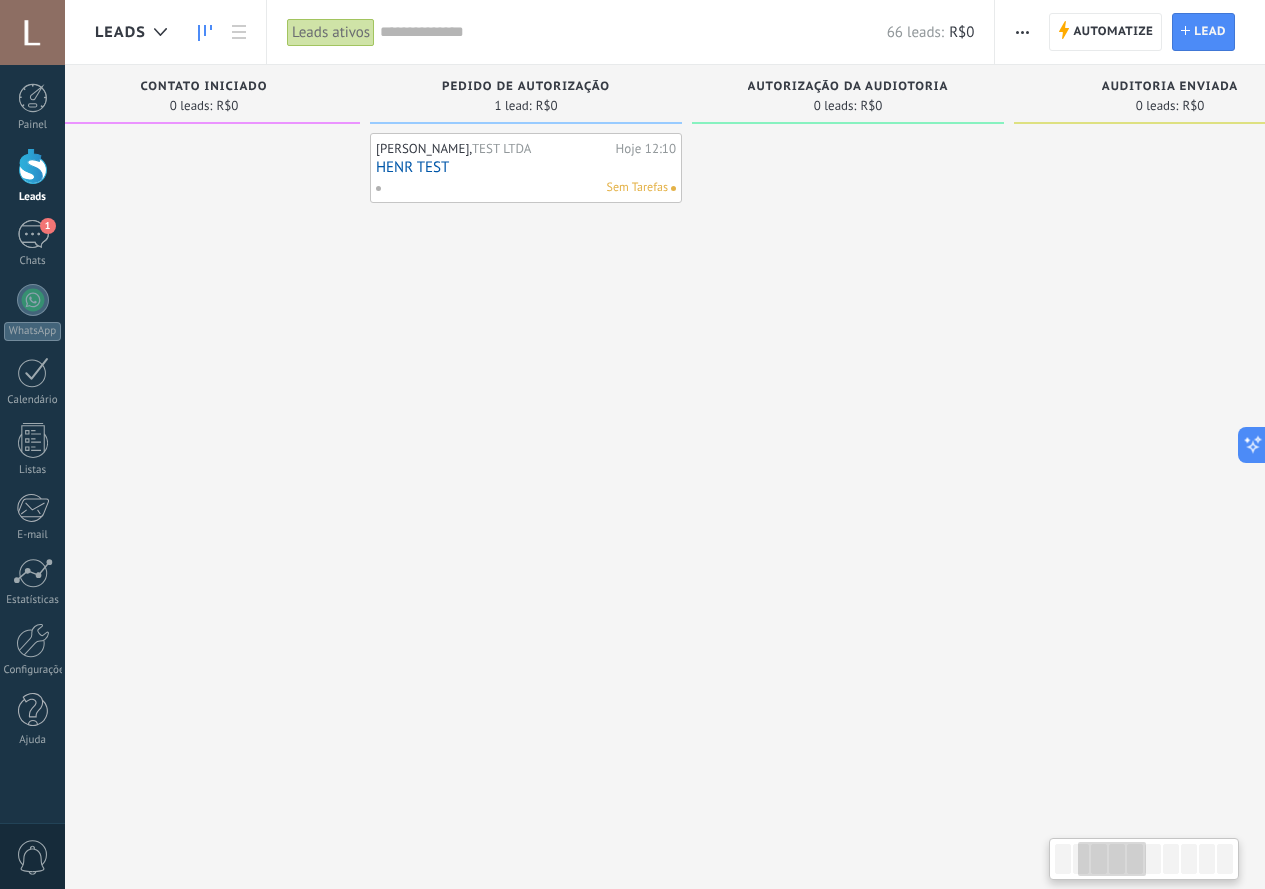 drag, startPoint x: 494, startPoint y: 328, endPoint x: 765, endPoint y: 328, distance: 271 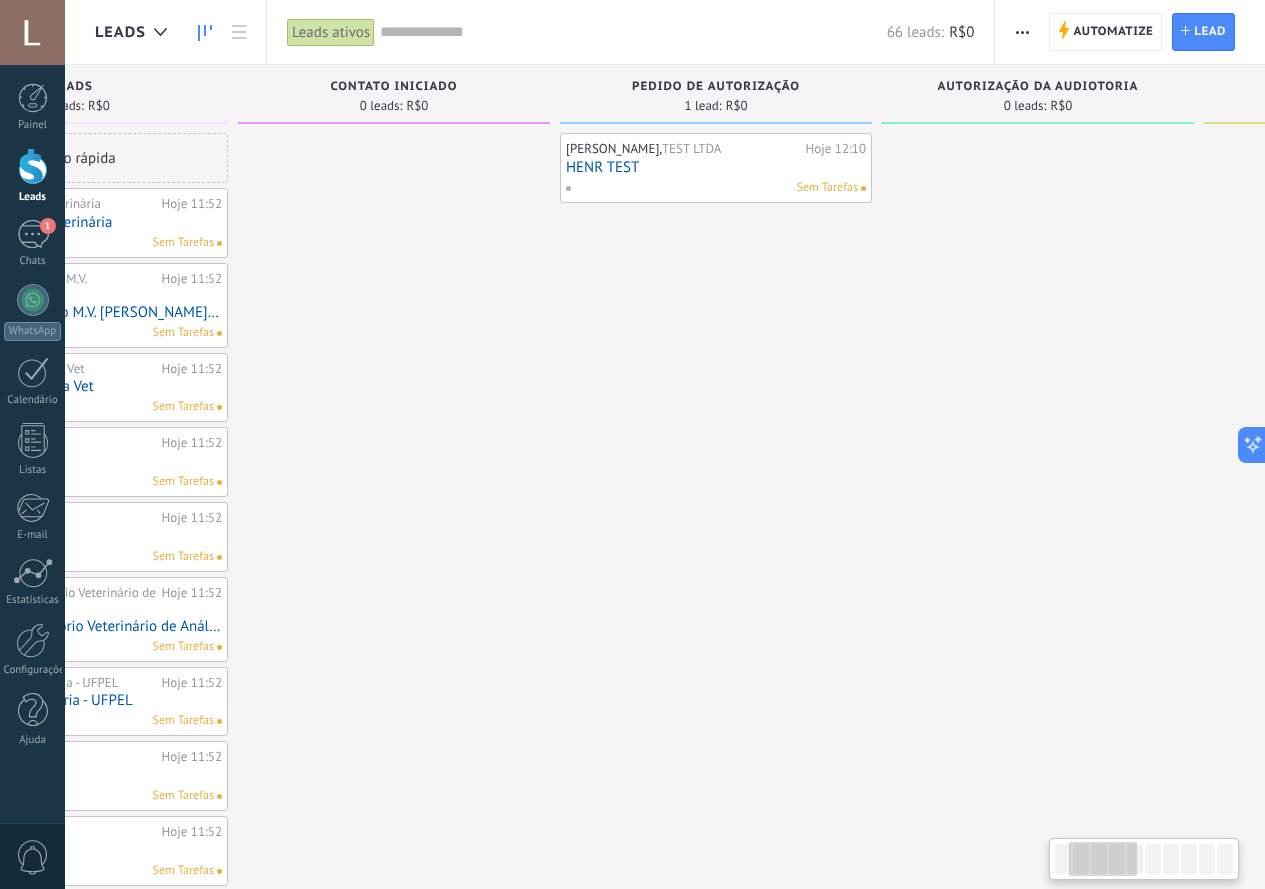 drag, startPoint x: 485, startPoint y: 307, endPoint x: 731, endPoint y: 303, distance: 246.03252 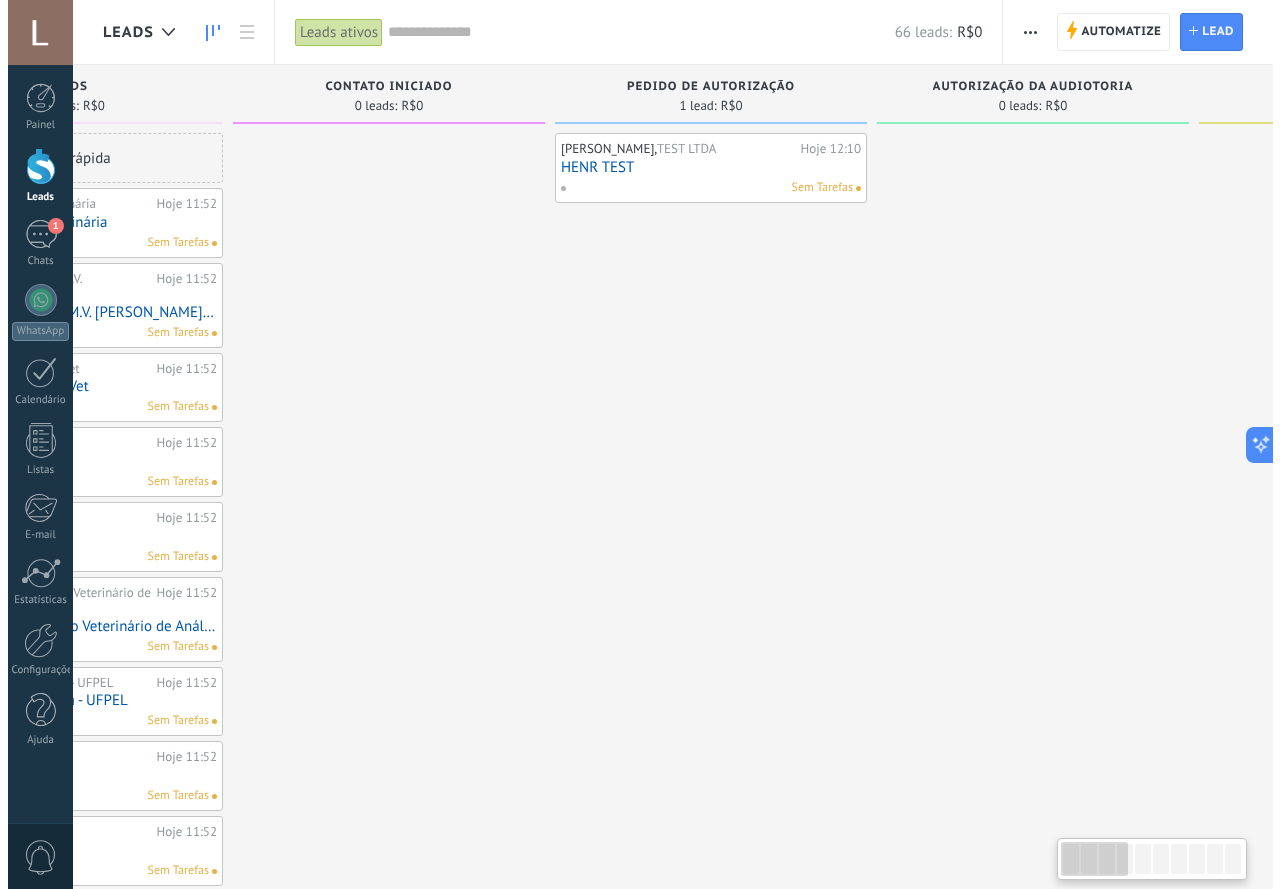 scroll, scrollTop: 0, scrollLeft: 0, axis: both 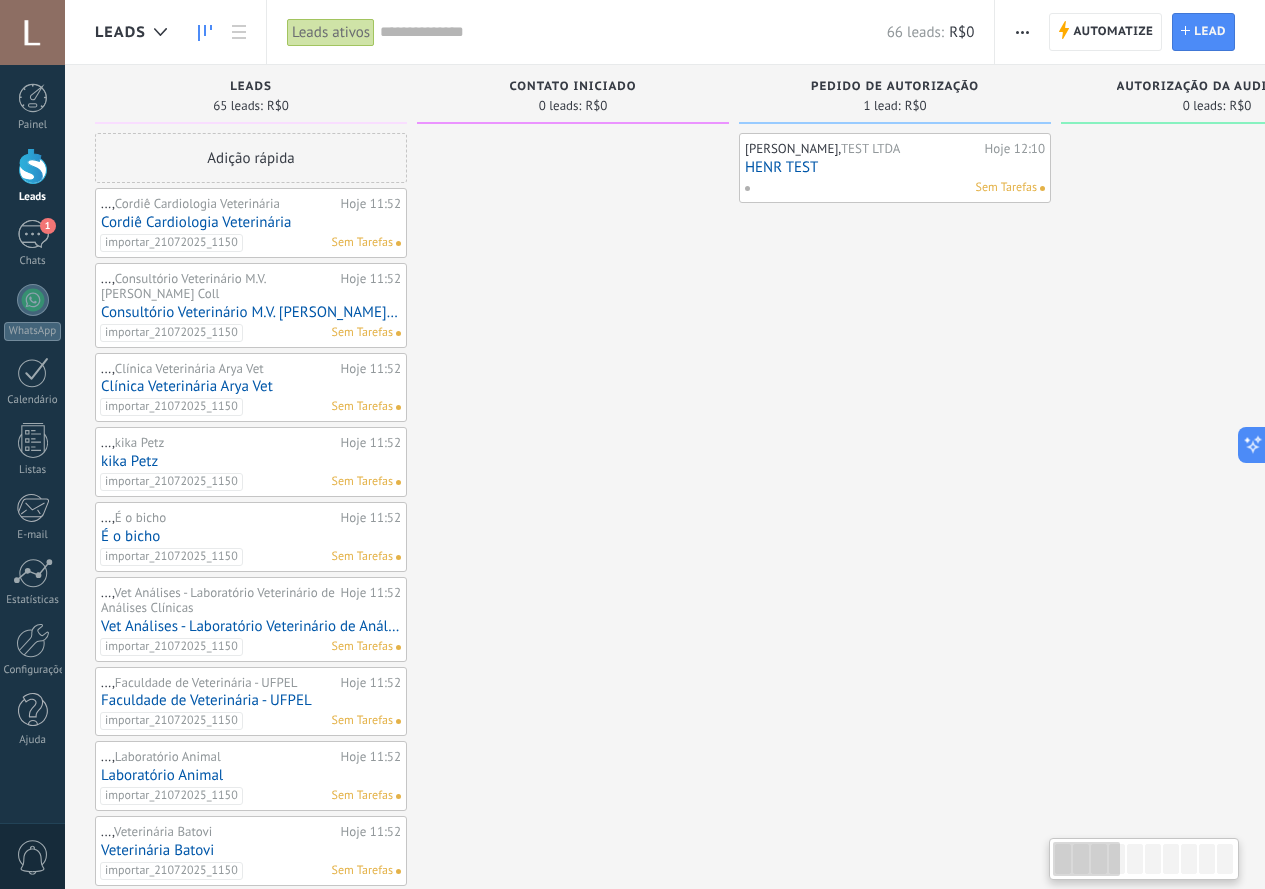 drag, startPoint x: 1078, startPoint y: 862, endPoint x: 890, endPoint y: 866, distance: 188.04254 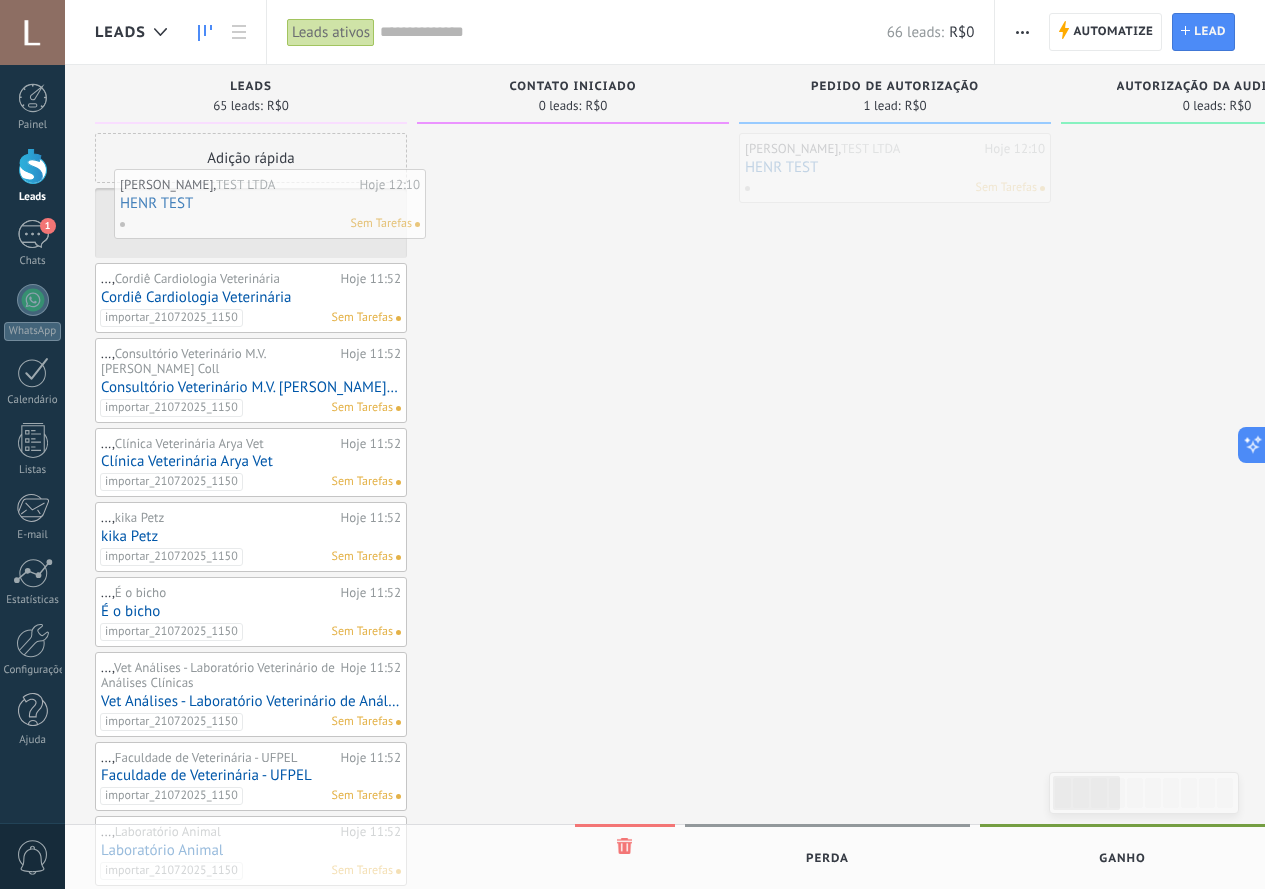 drag, startPoint x: 793, startPoint y: 152, endPoint x: 168, endPoint y: 187, distance: 625.97925 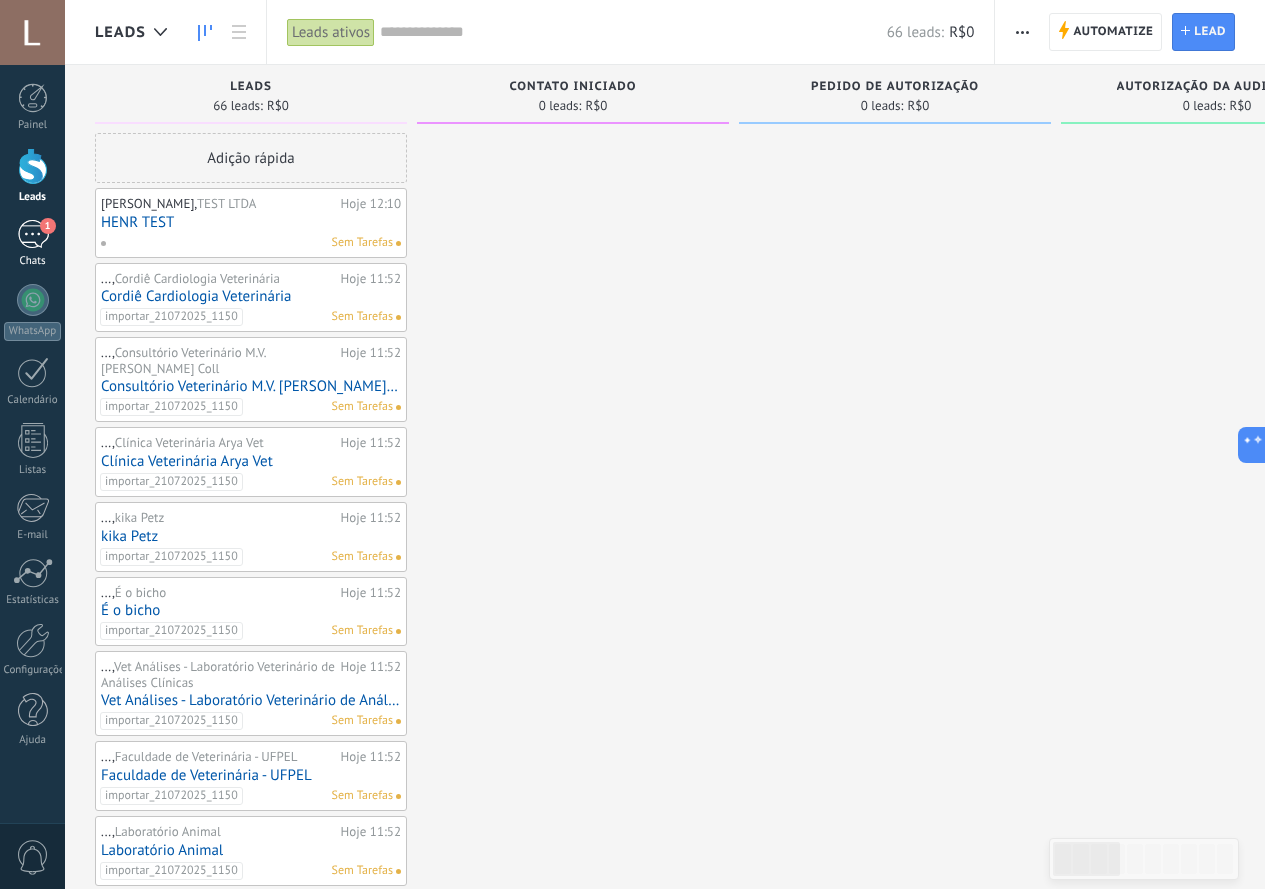 click on "1" at bounding box center (33, 234) 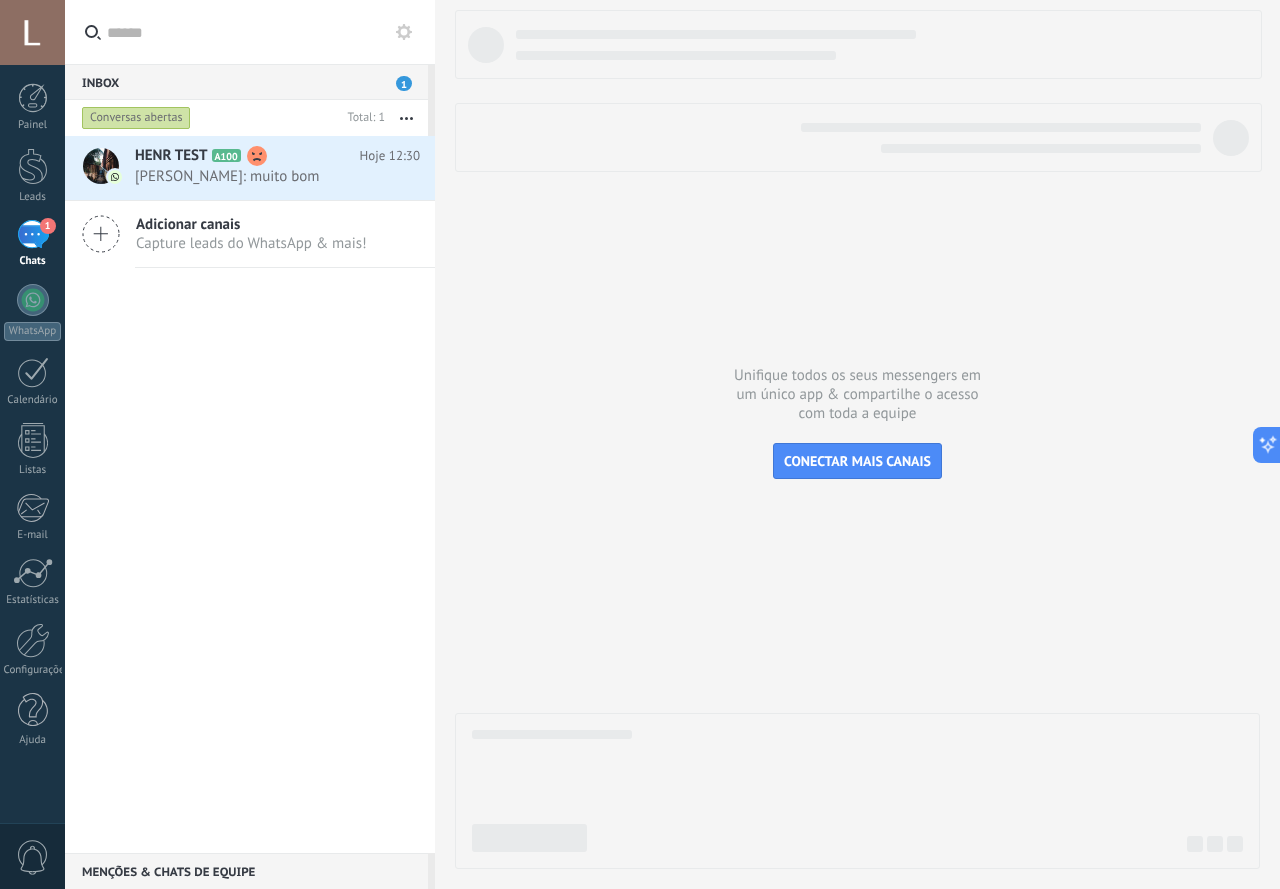 drag, startPoint x: 291, startPoint y: 182, endPoint x: 277, endPoint y: 354, distance: 172.56883 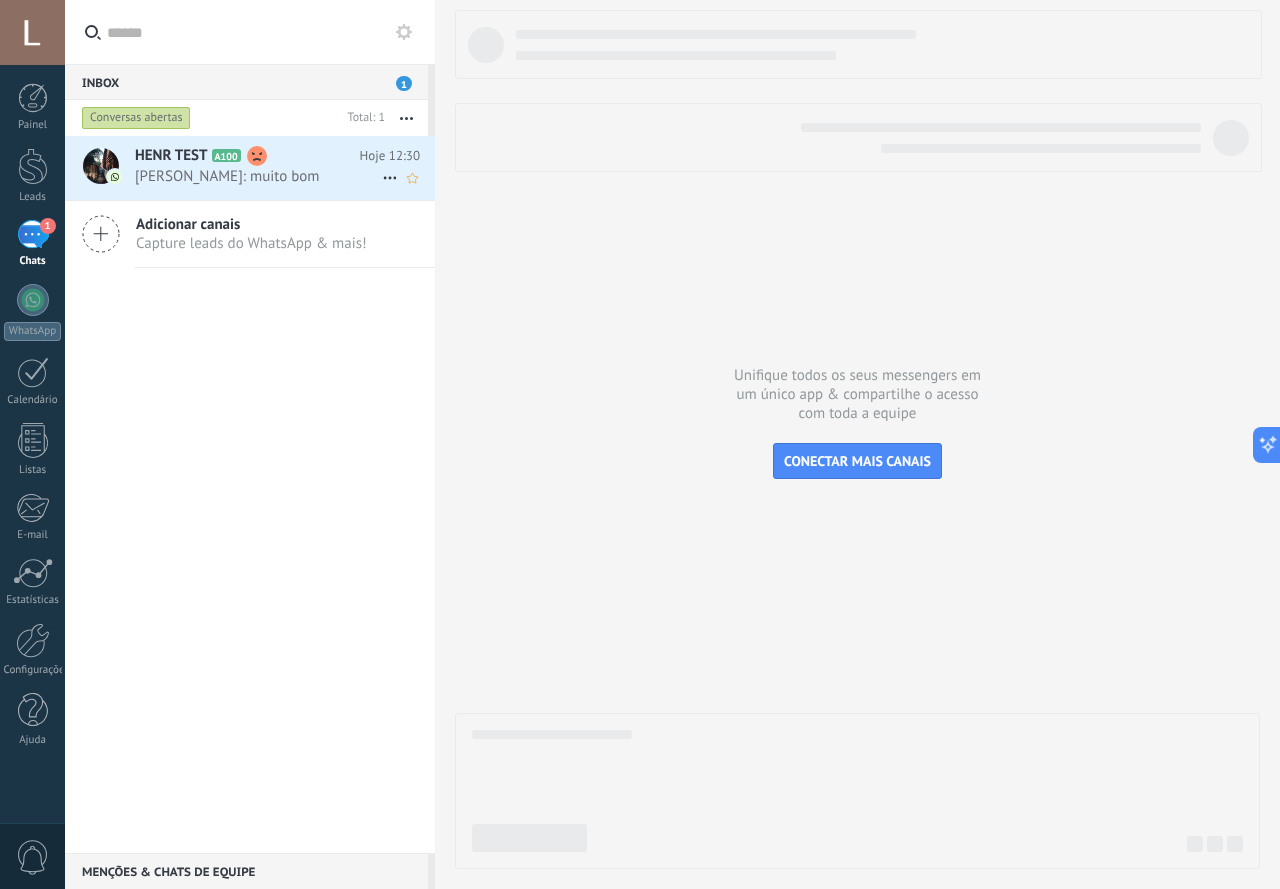 click 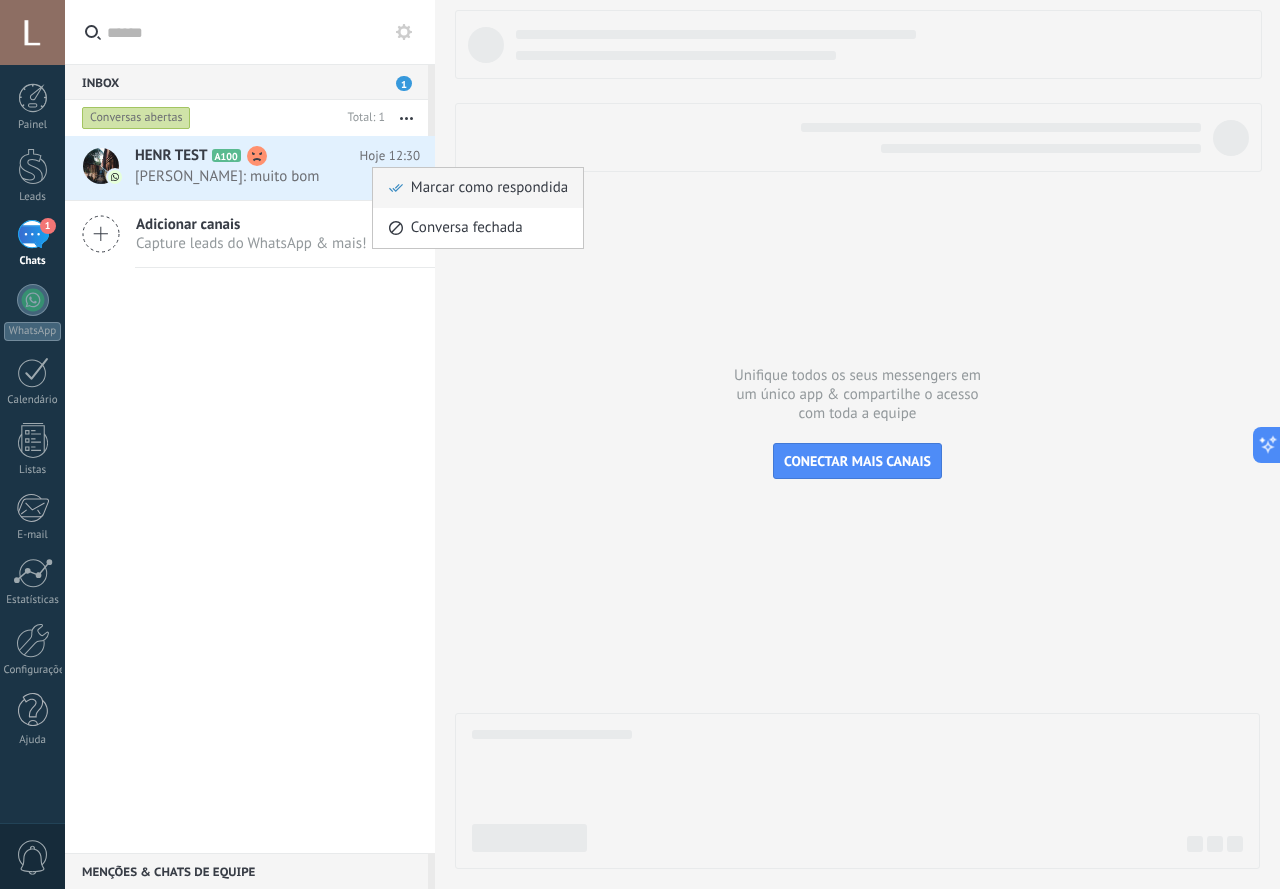 click on "Marcar como respondida" at bounding box center [489, 188] 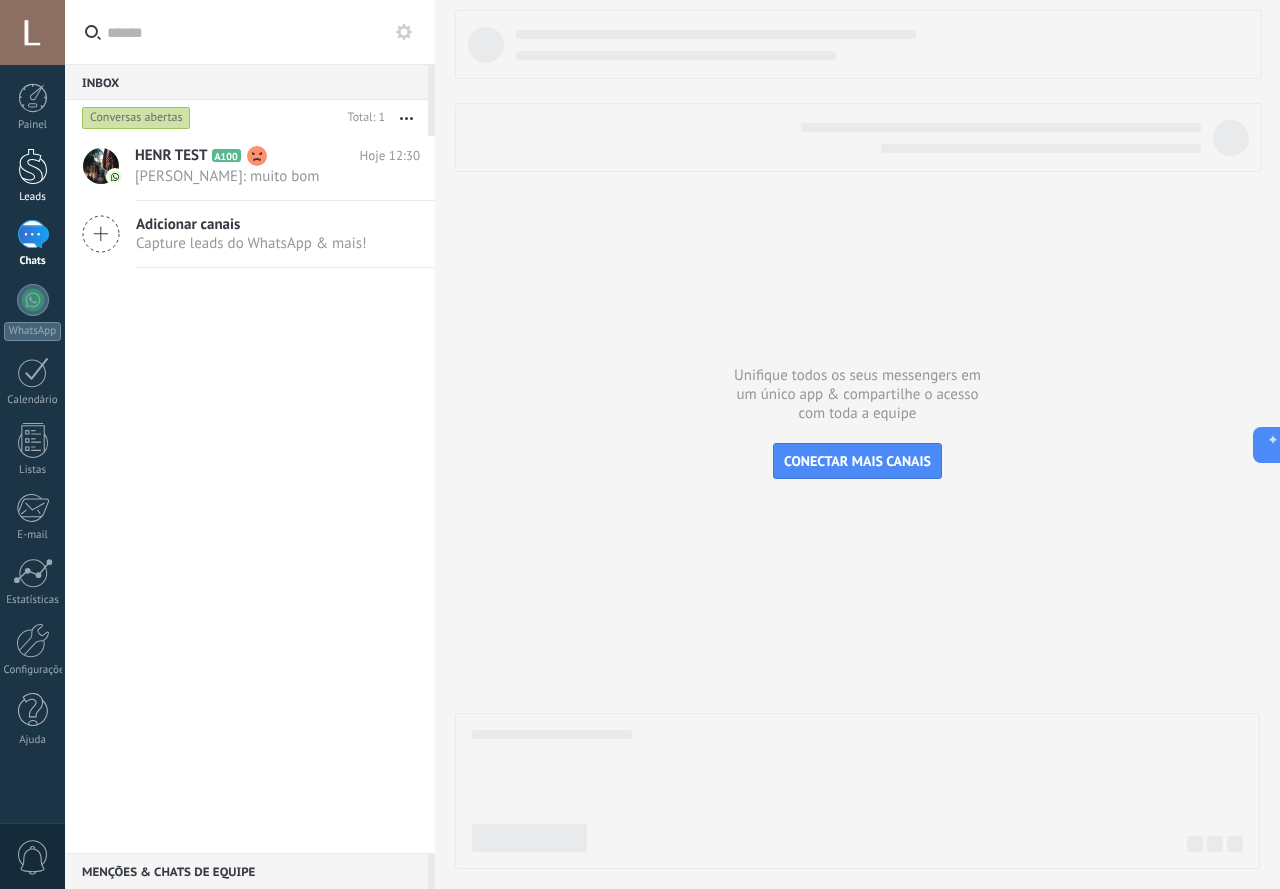 click at bounding box center (33, 166) 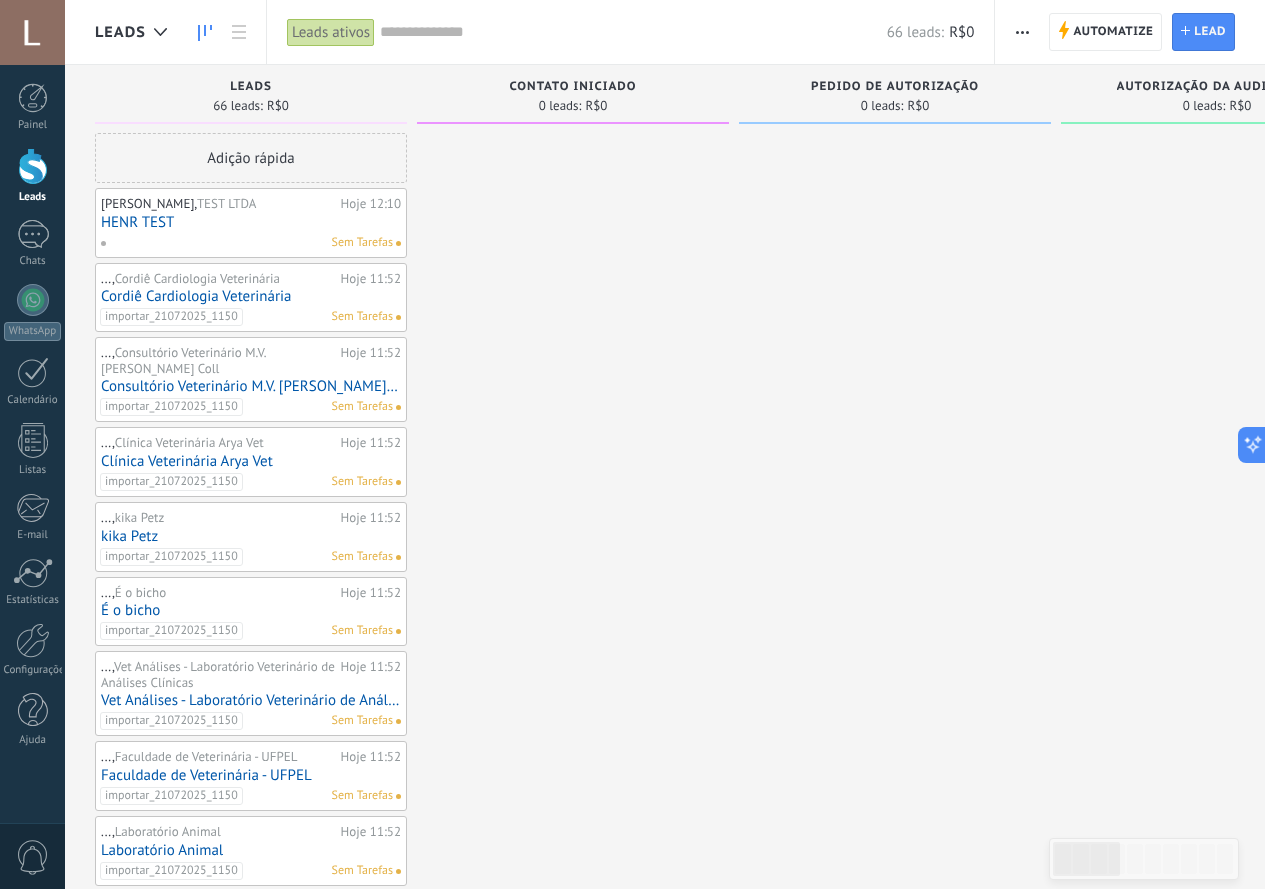 click on "Automatize Nova transmissão Editar funil de vendas Editar layout de cartão Importar Exportar Localizar duplicatas Selecionar vários Ordenar Pela última mensagem Por último evento Por data de criação Por nome Por venda Atualização automática" at bounding box center (1022, 32) 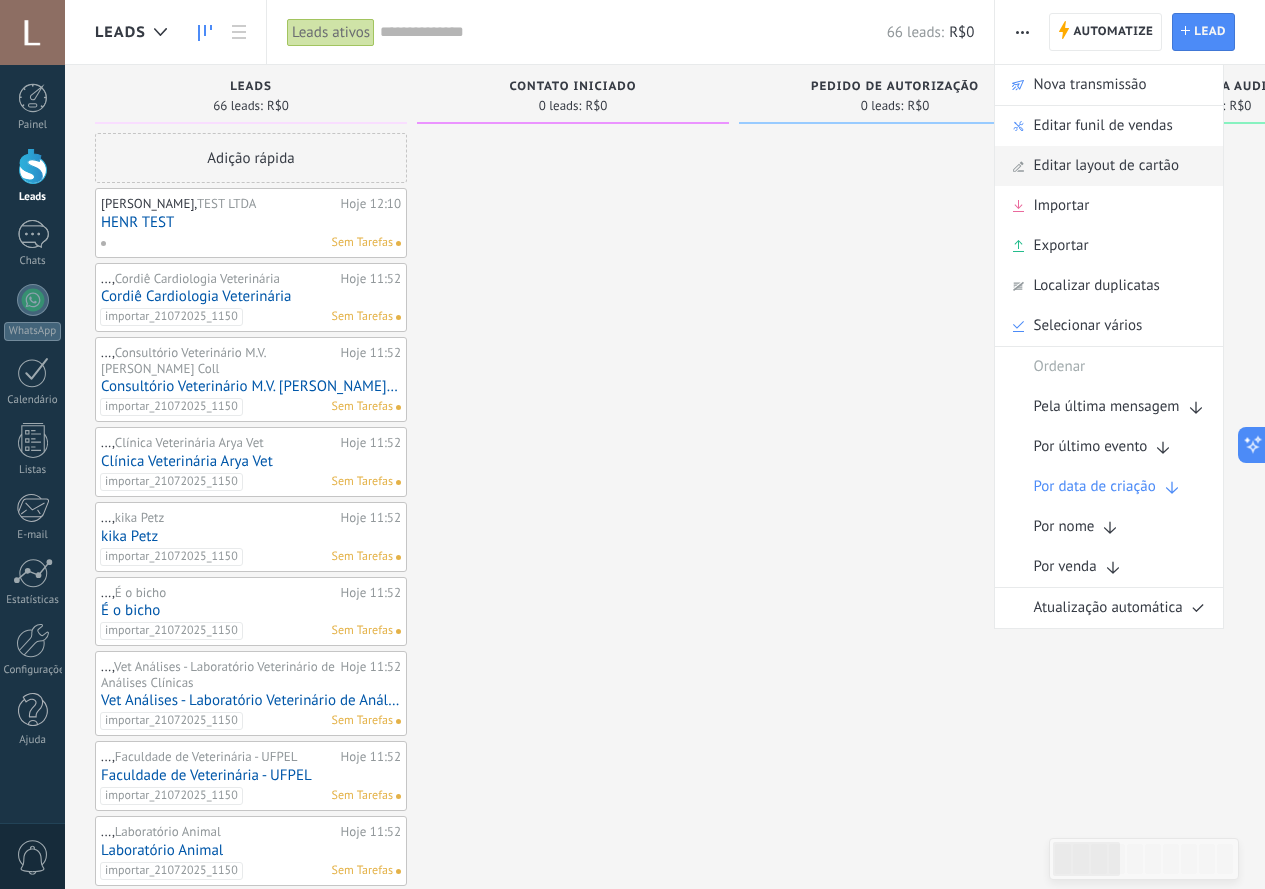 click on "Editar layout de cartão" at bounding box center (1106, 166) 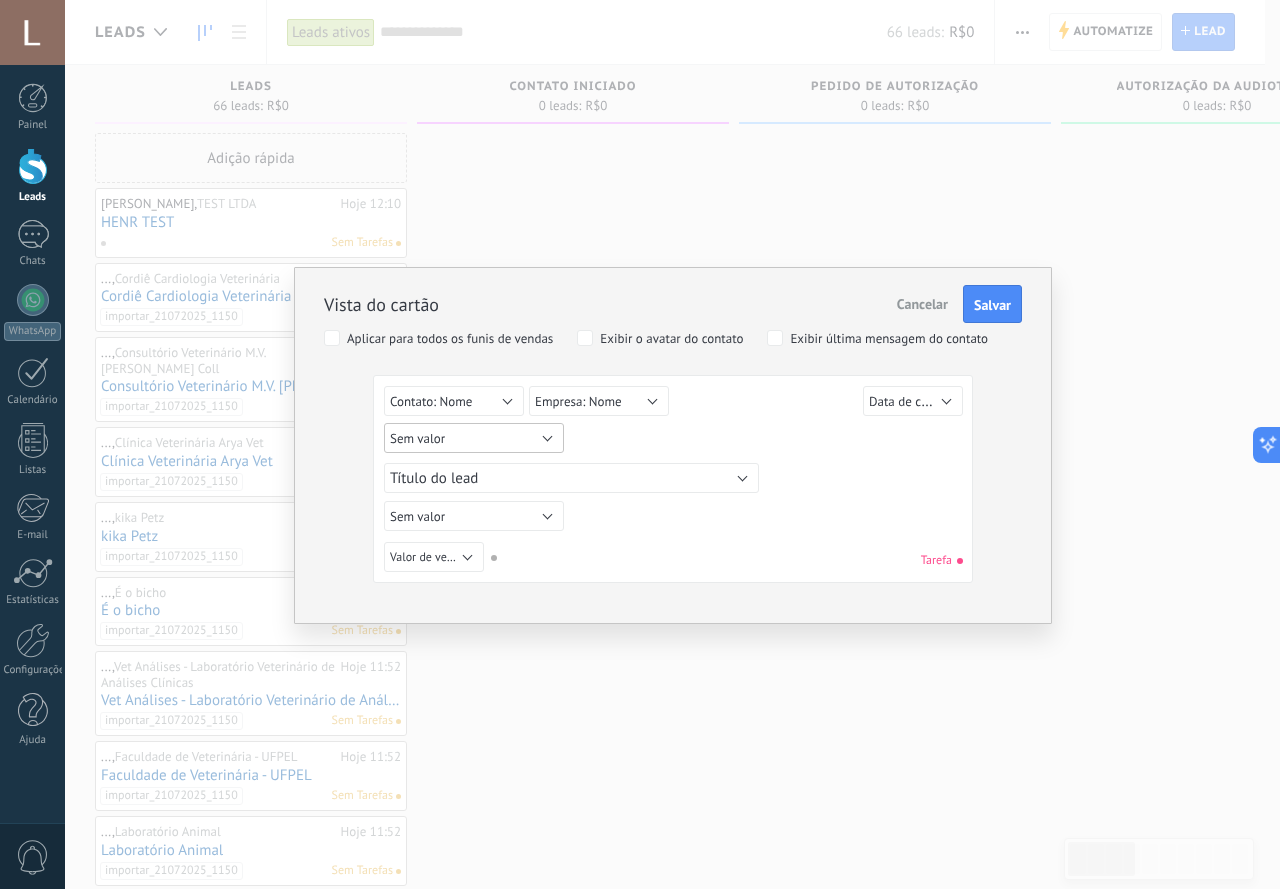 click on "Sem valor" at bounding box center (474, 438) 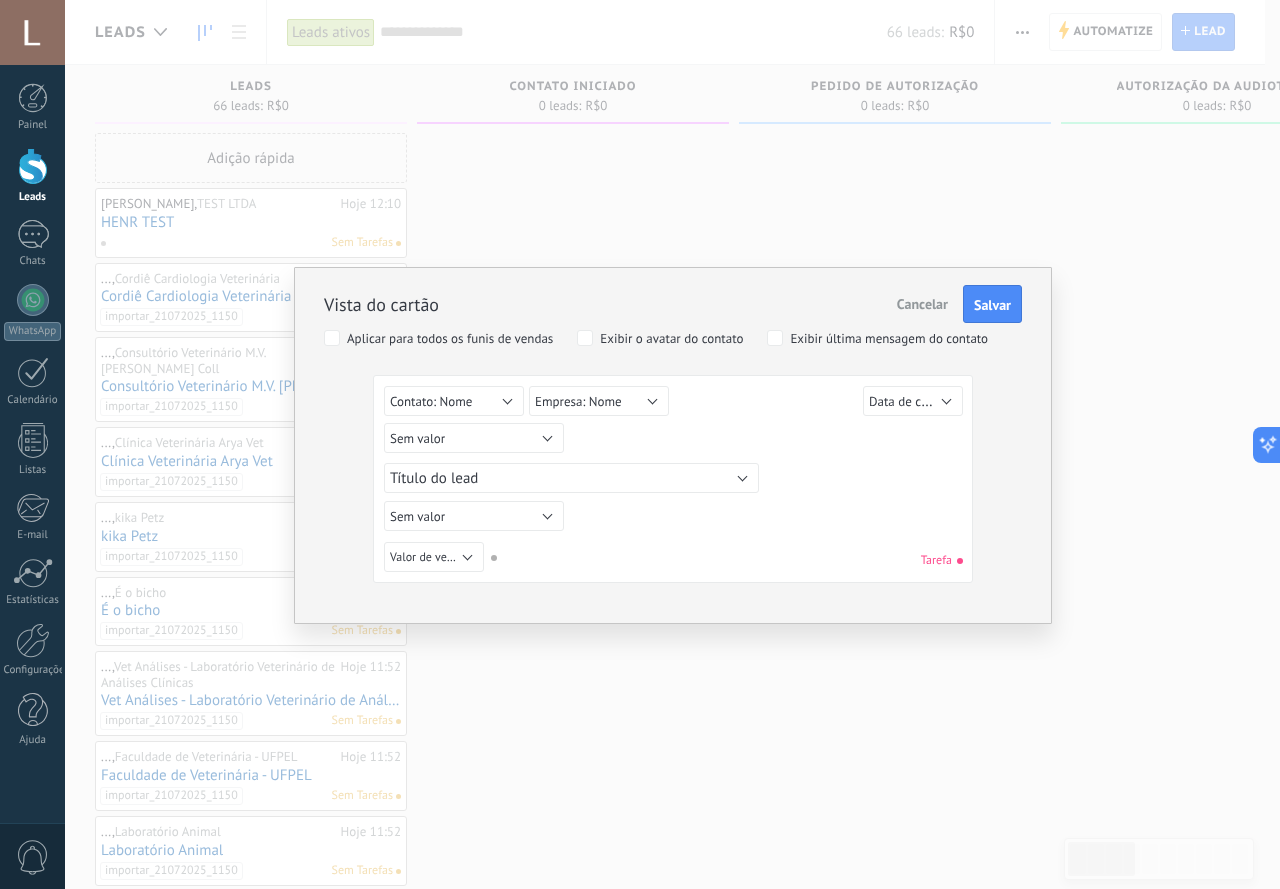 click on "Sem valor Lead ID do lead Título do lead Data de criação Valor de venda Usuário responsável Tipo de cliente Setor do cliente Orçamento Método de pagamento Objetivo do cliente Motivo de perda Número de contrato Data de contrato Pagamento Arquivo GMN utm_content utm_medium utm_campaign utm_source utm_term utm_referrer referrer gclientid gclid fbclid Contato principal Contato: Nome Contato: Telefone Contato: E-mail Contato: Posição Empresa Empresa: Nome Empresa: AVALIAÇÕES Empresa: Telefone Empresa: E-mail Empresa: Site Empresa: Endereço Sem valor" at bounding box center (676, 441) 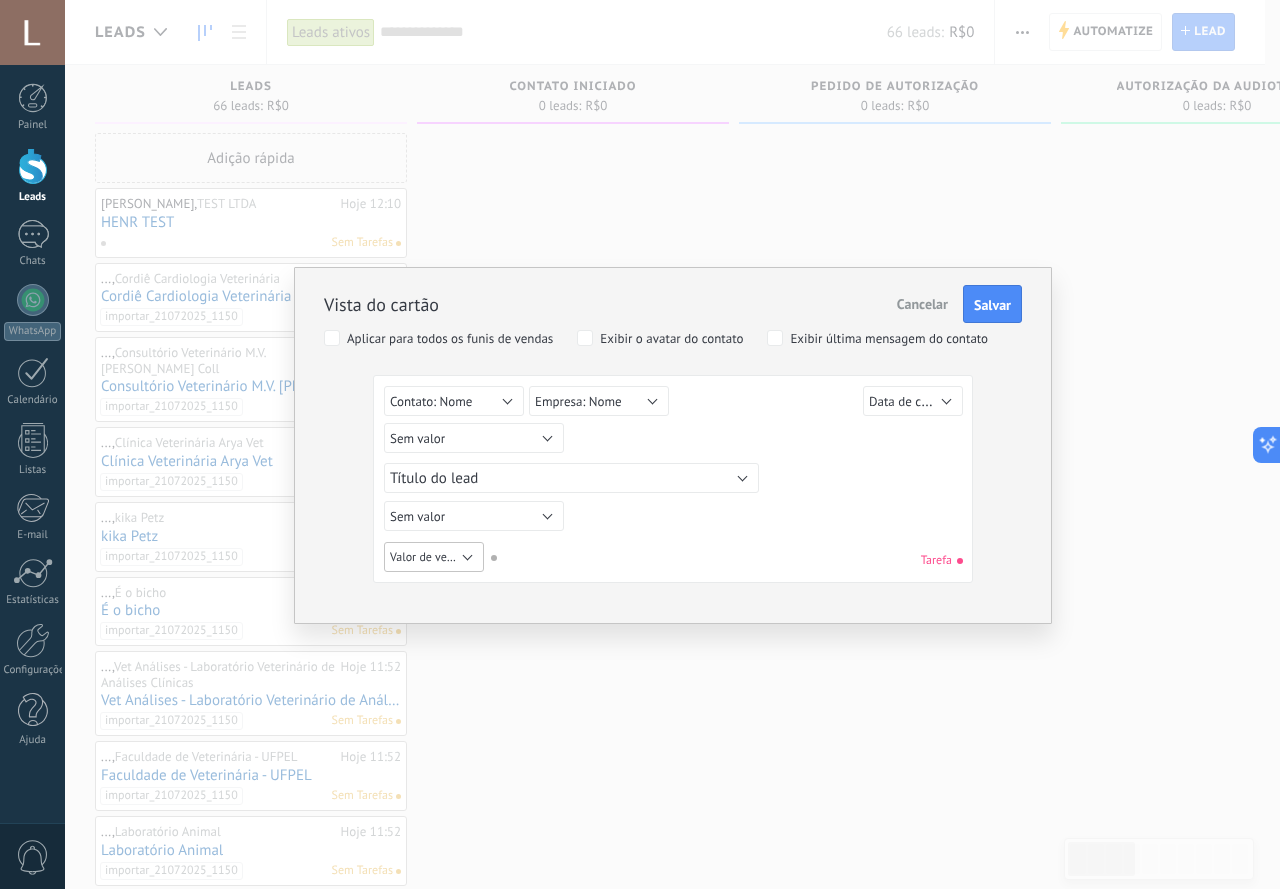 click on "Valor de venda" at bounding box center [434, 557] 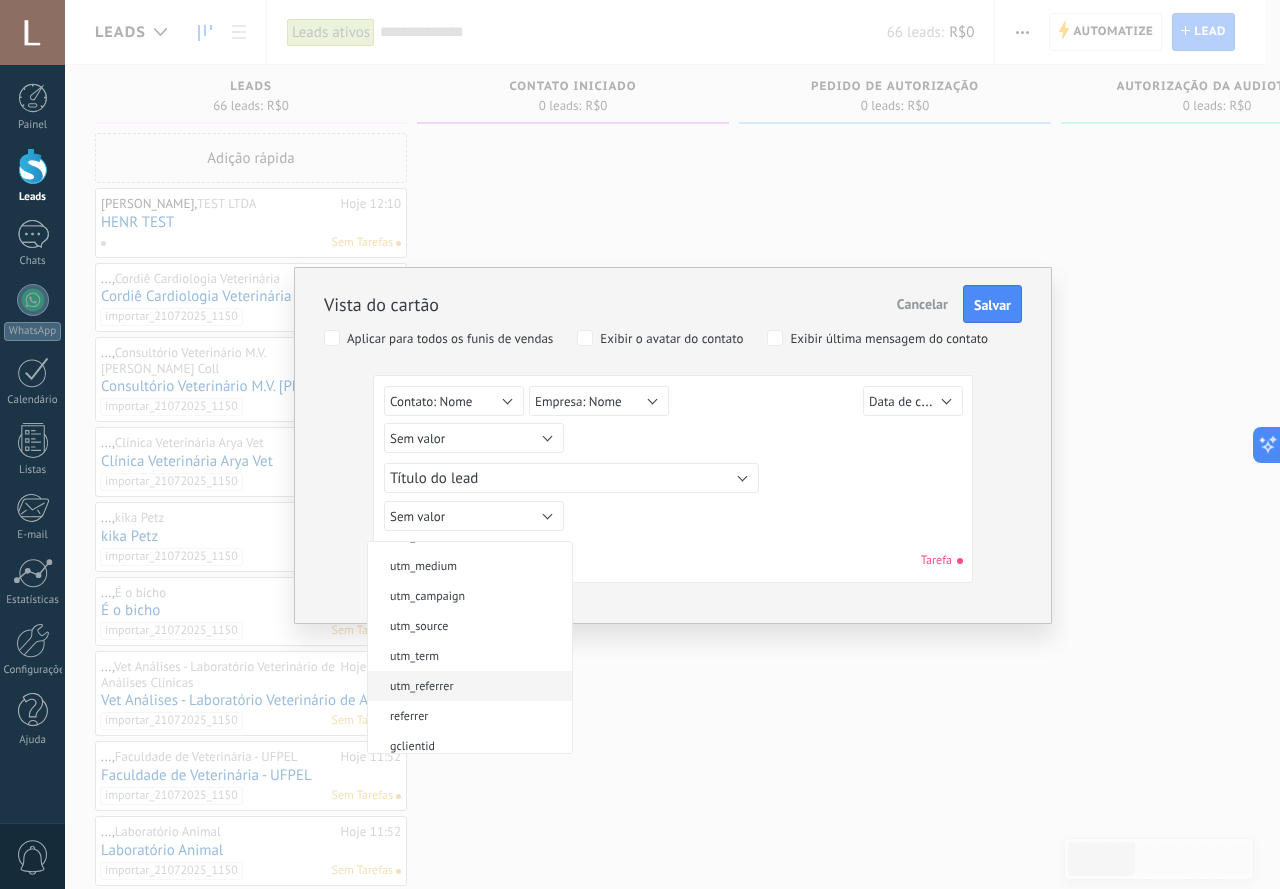 scroll, scrollTop: 866, scrollLeft: 0, axis: vertical 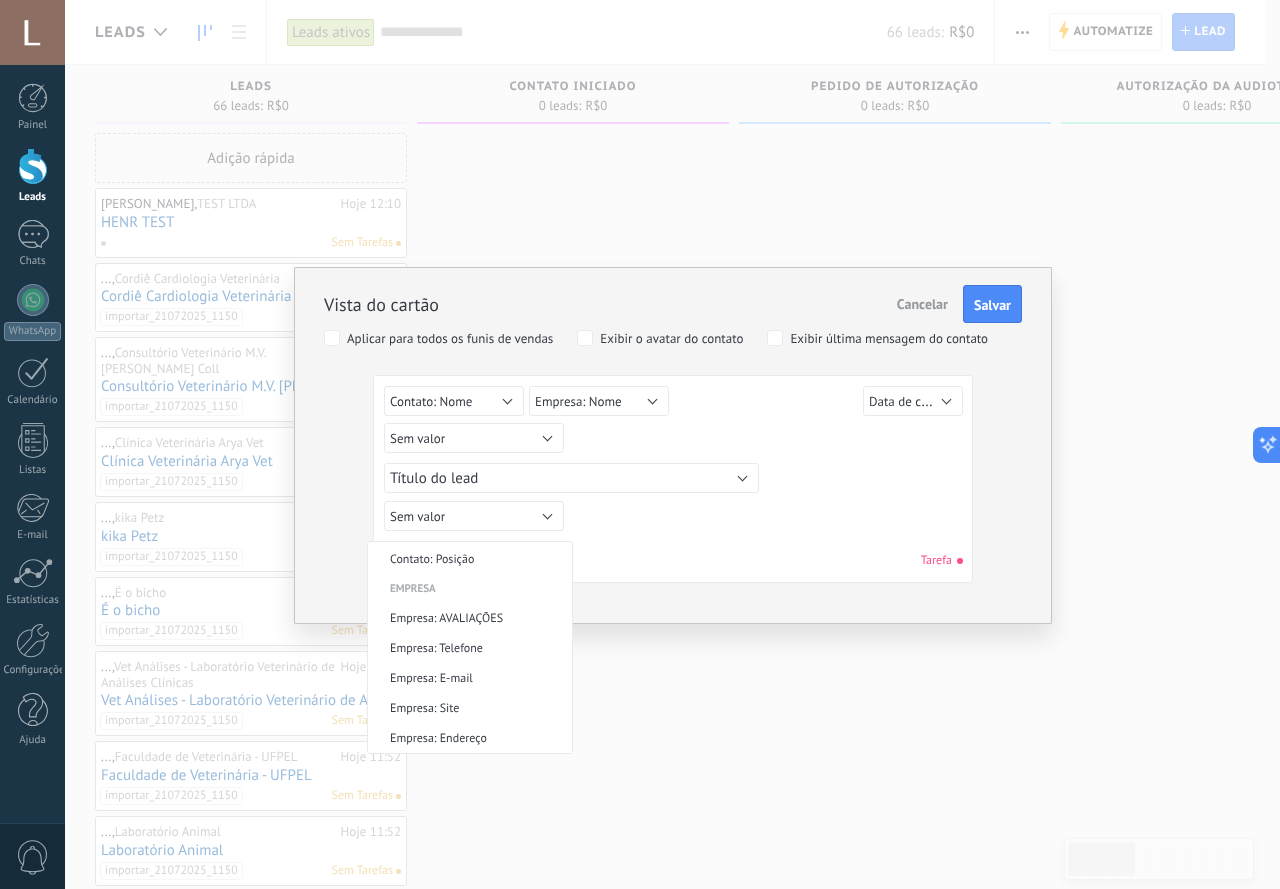 click on "Sem valor Lead ID do lead Título do lead Data de criação Valor de venda Usuário responsável Tipo de cliente Setor do cliente Orçamento Método de pagamento Objetivo do cliente Motivo de perda Número de contrato Data de contrato Pagamento Arquivo GMN utm_content utm_medium utm_campaign utm_source utm_term utm_referrer referrer gclientid gclid fbclid Contato principal Contato: Nome Contato: Telefone Contato: E-mail Contato: Posição Empresa Empresa: Nome Empresa: AVALIAÇÕES Empresa: Telefone Empresa: E-mail Empresa: Site Empresa: Endereço Valor de venda Tarefa" at bounding box center [673, 560] 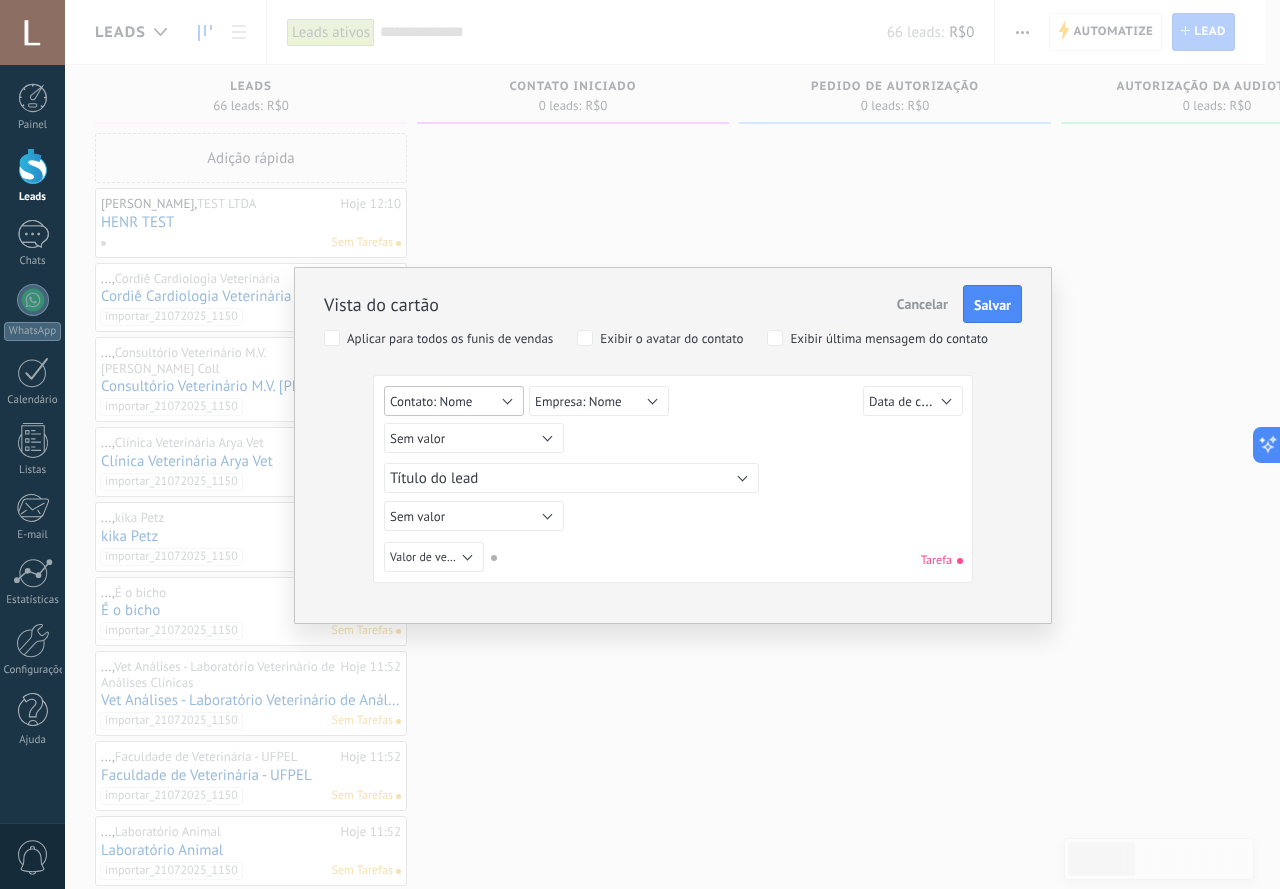 click on "Contato: Nome" at bounding box center [431, 401] 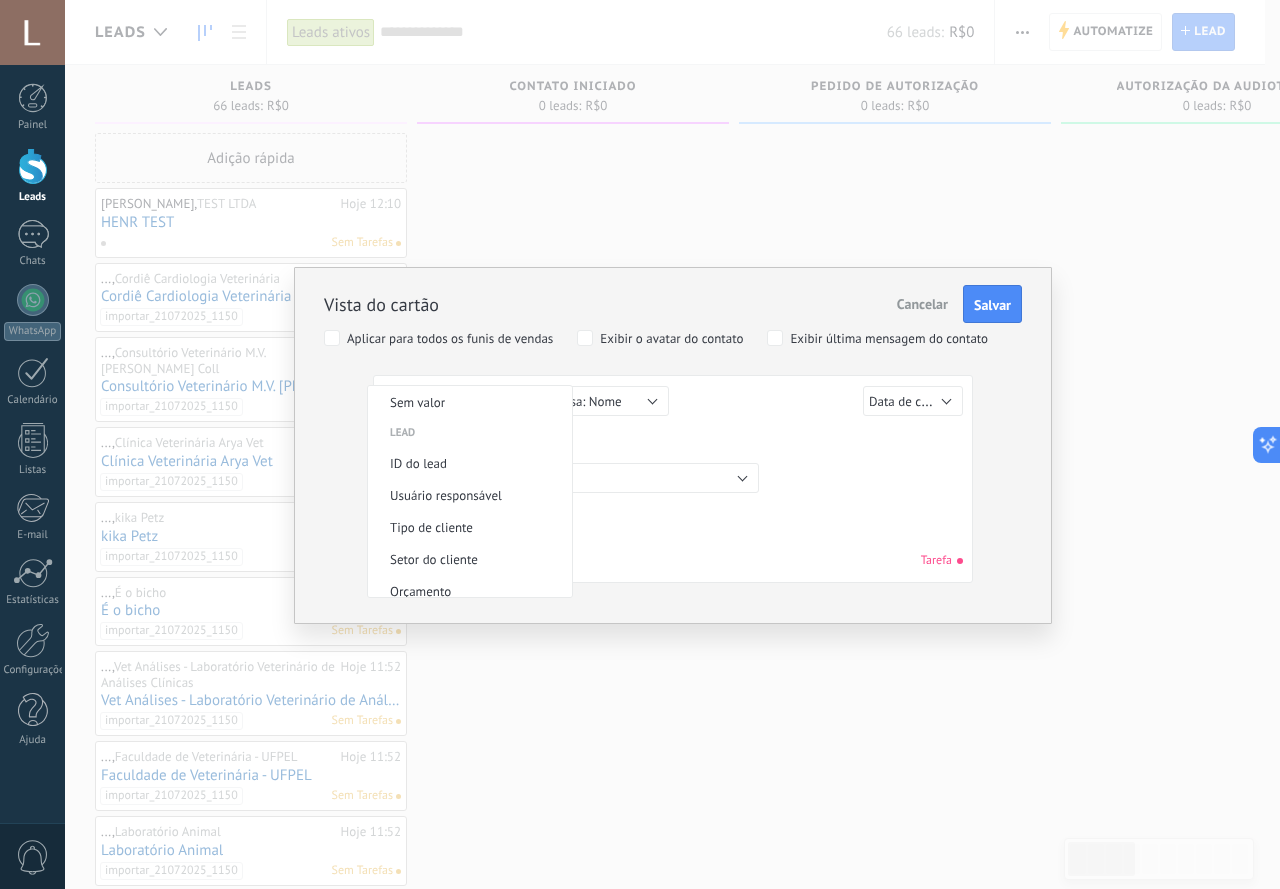 scroll, scrollTop: 738, scrollLeft: 0, axis: vertical 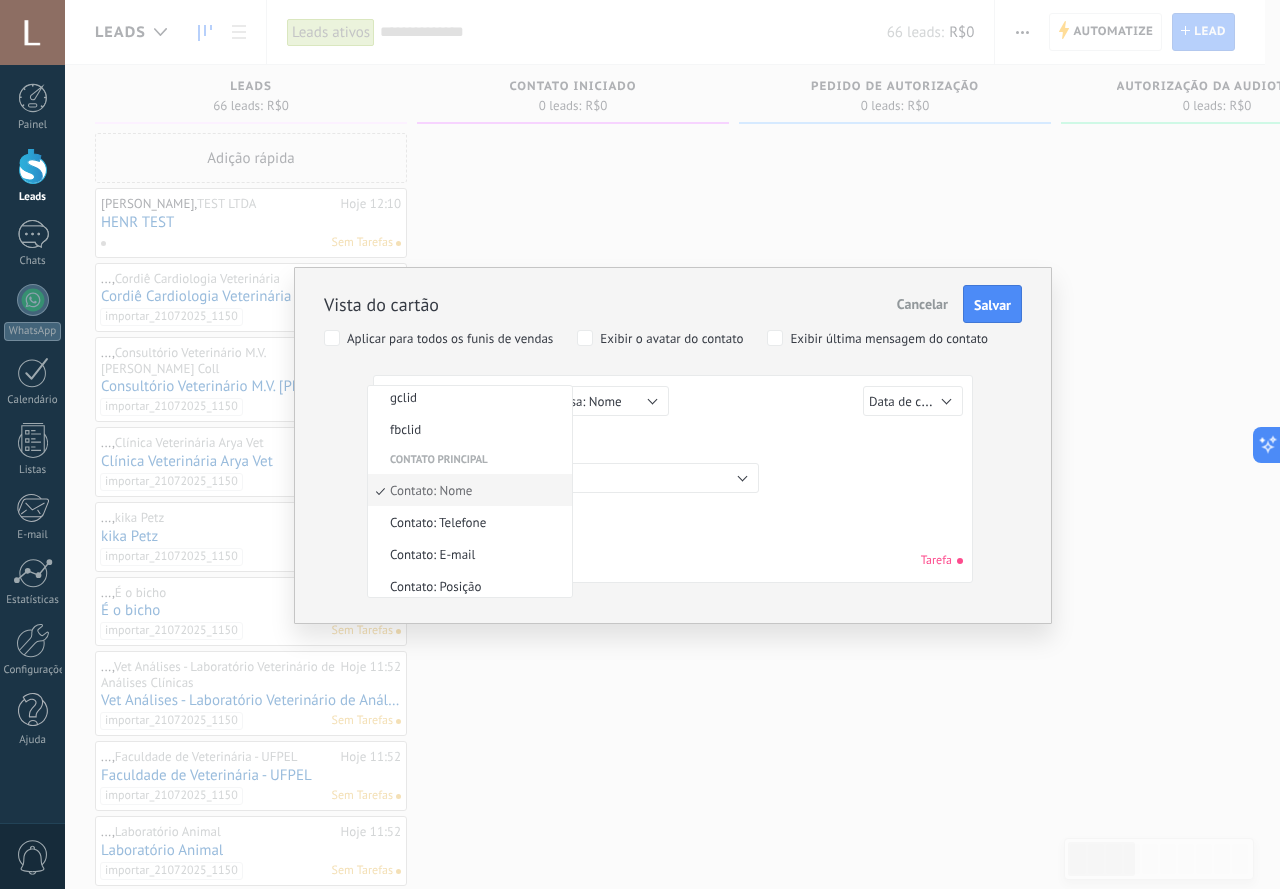 click on "Sem valor Lead ID do lead Título do lead Data de criação Valor de venda Usuário responsável Tipo de cliente Setor do cliente Orçamento Método de pagamento Objetivo do cliente Motivo de perda Número de contrato Data de contrato Pagamento Arquivo GMN utm_content utm_medium utm_campaign utm_source utm_term utm_referrer referrer gclientid gclid fbclid Contato principal Contato: Nome Contato: Telefone Contato: E-mail Contato: Posição Empresa Empresa: Nome Empresa: AVALIAÇÕES Empresa: Telefone Empresa: E-mail Empresa: Site Empresa: Endereço Sem valor" at bounding box center (676, 441) 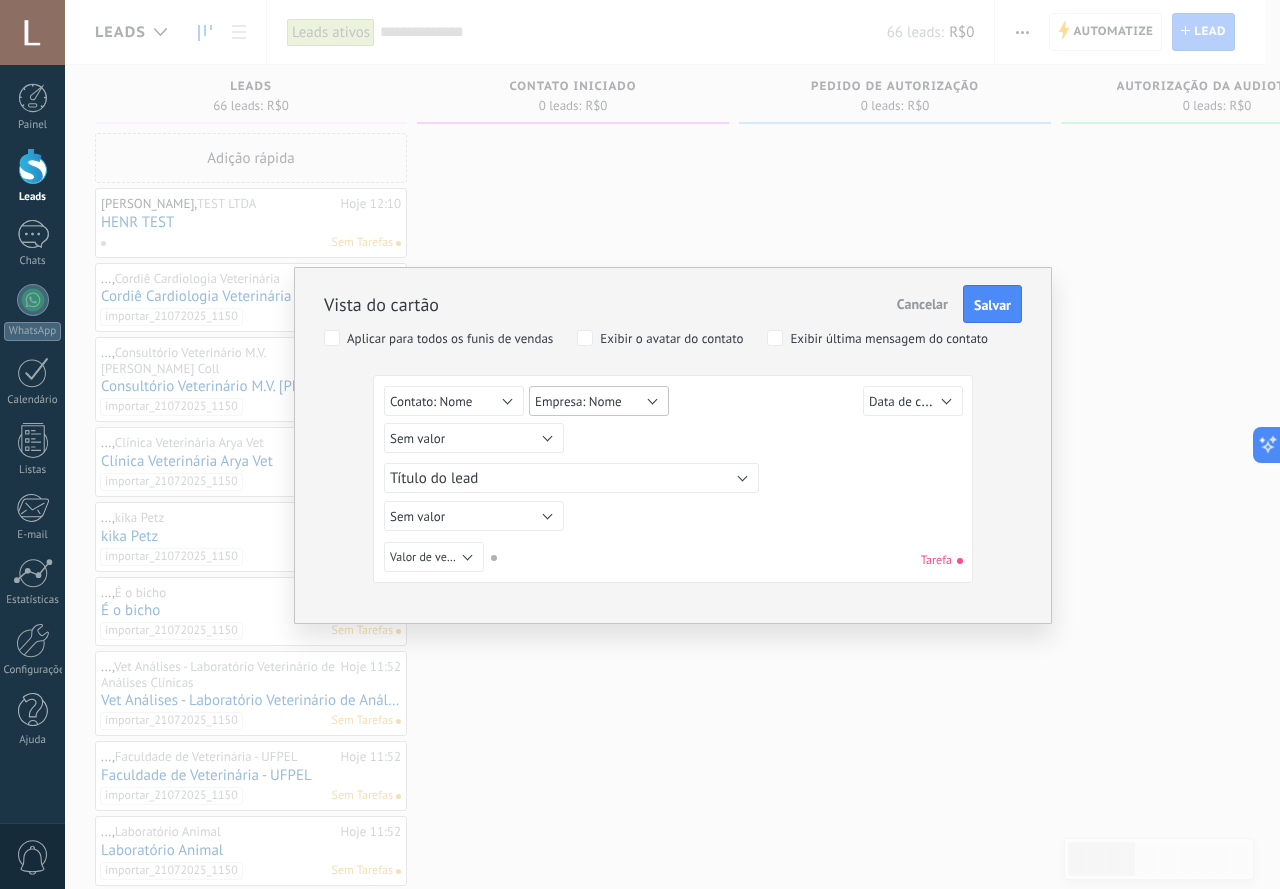 click on "Empresa: Nome" at bounding box center (578, 401) 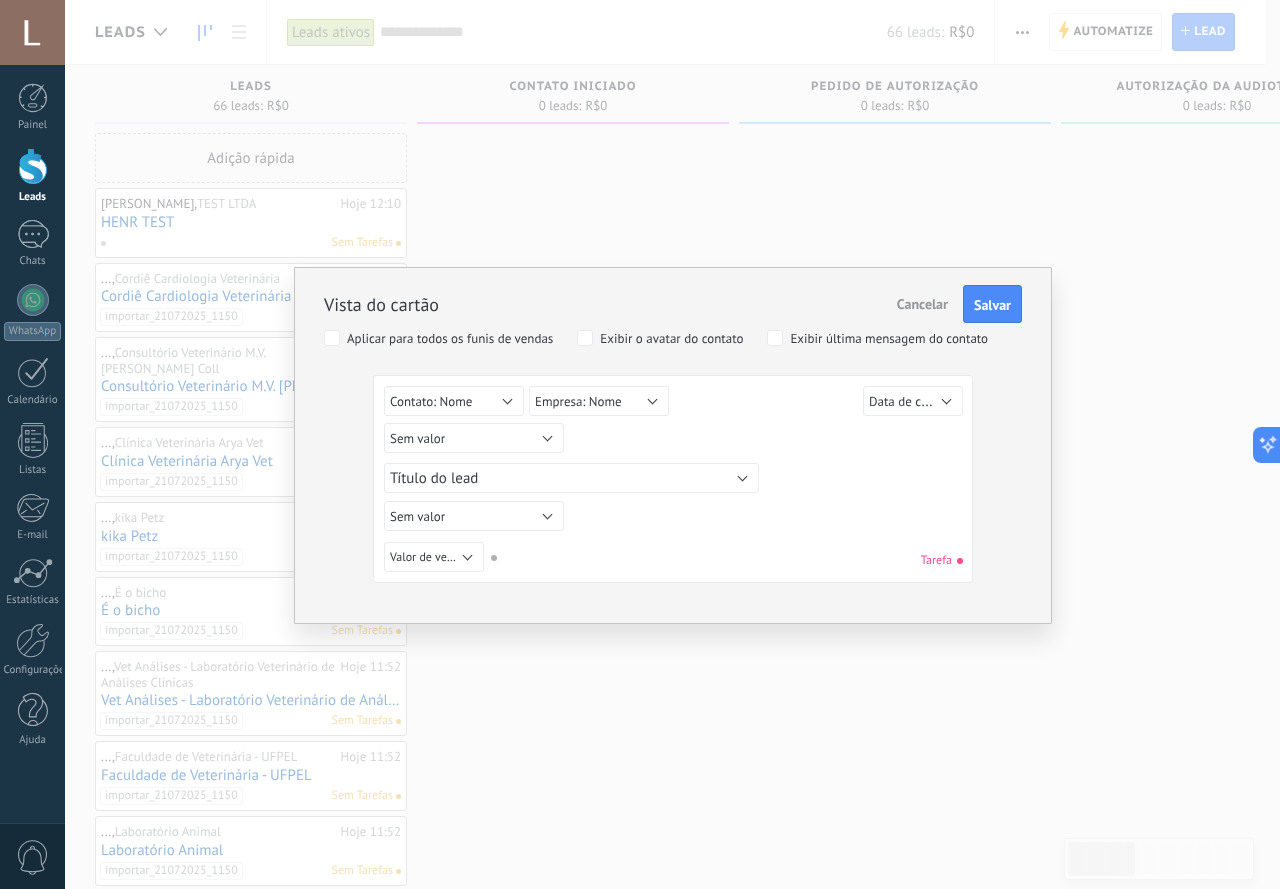click on "Sem valor Lead ID do lead Título do lead Data de criação Valor de venda Usuário responsável Tipo de cliente Setor do cliente Orçamento Método de pagamento Objetivo do cliente Motivo de perda Número de contrato Data de contrato Pagamento Arquivo GMN utm_content utm_medium utm_campaign utm_source utm_term utm_referrer referrer gclientid gclid fbclid Contato principal Contato: Nome Contato: Telefone Contato: E-mail Contato: Posição Empresa Empresa: Nome Empresa: AVALIAÇÕES Empresa: Telefone Empresa: E-mail Empresa: Site Empresa: Endereço Contato: Nome Sem valor Lead ID do lead Título do lead Data de criação Valor de venda Usuário responsável Tipo de cliente Setor do cliente Orçamento Método de pagamento Objetivo do cliente Motivo de perda Número de contrato Data de contrato Pagamento Arquivo GMN utm_content utm_medium utm_campaign utm_source utm_term utm_referrer referrer gclientid gclid fbclid Contato principal Contato: Nome Contato: Telefone Contato: E-mail Contato: Posição Empresa Lead" at bounding box center (676, 404) 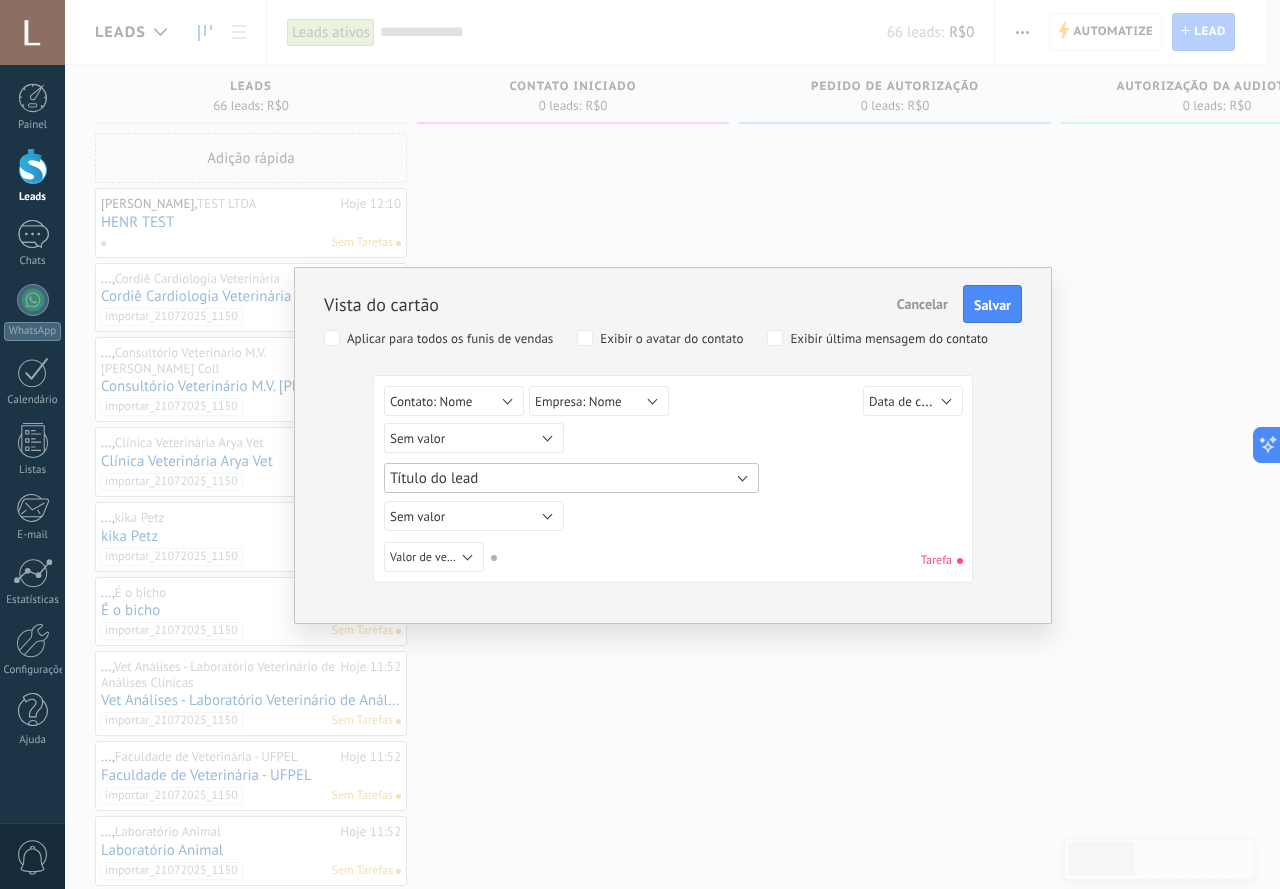 click on "Título do lead" at bounding box center [571, 478] 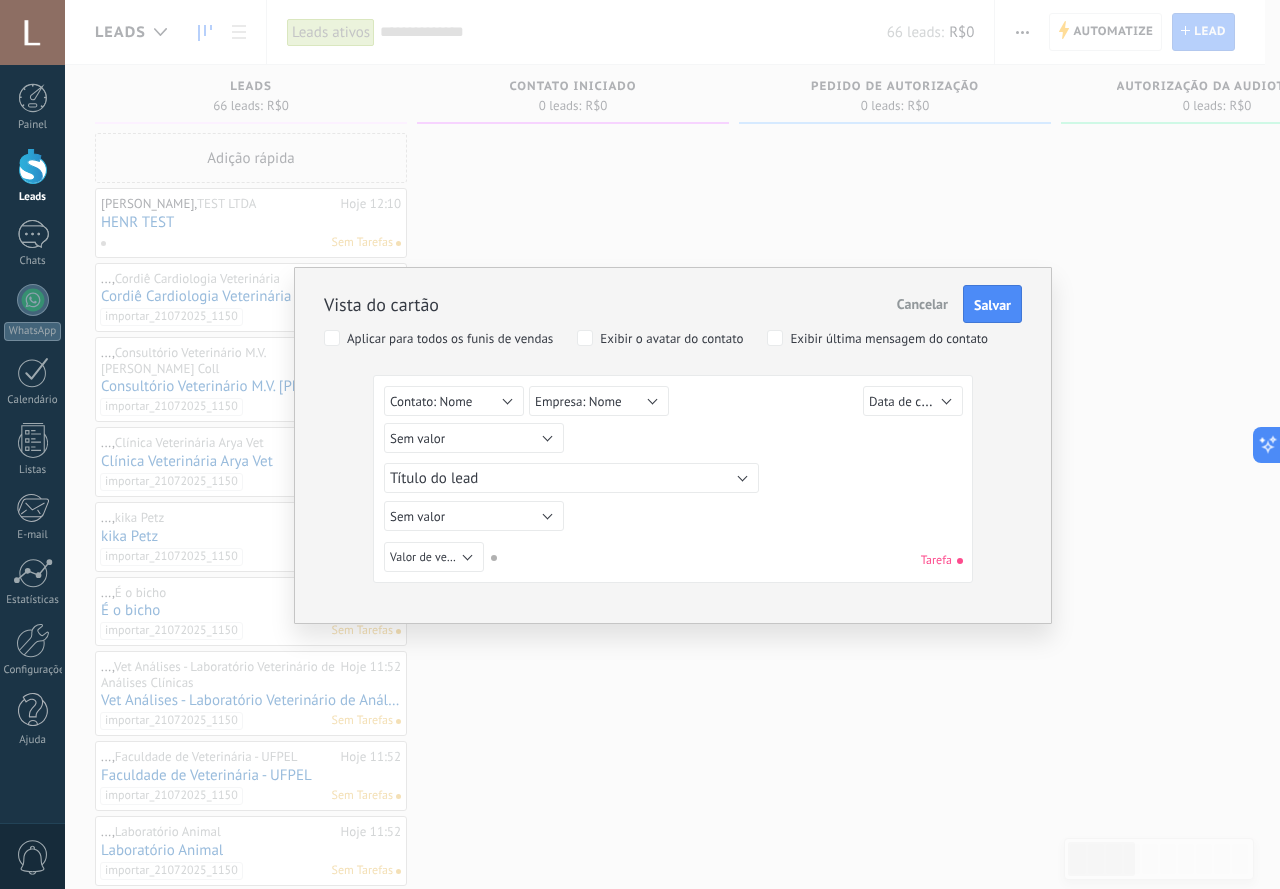 click on "Sem valor Lead ID do lead Título do lead Data de criação Valor de venda Usuário responsável Tipo de cliente Setor do cliente Orçamento Método de pagamento Objetivo do cliente Motivo de perda Número de contrato Data de contrato Pagamento Arquivo GMN utm_content utm_medium utm_campaign utm_source utm_term utm_referrer referrer gclientid gclid fbclid Contato principal Contato: Nome Contato: Telefone Contato: E-mail Contato: Posição Empresa Empresa: Nome Empresa: AVALIAÇÕES Empresa: Telefone Empresa: E-mail Empresa: Site Empresa: Endereço Sem valor" at bounding box center (676, 441) 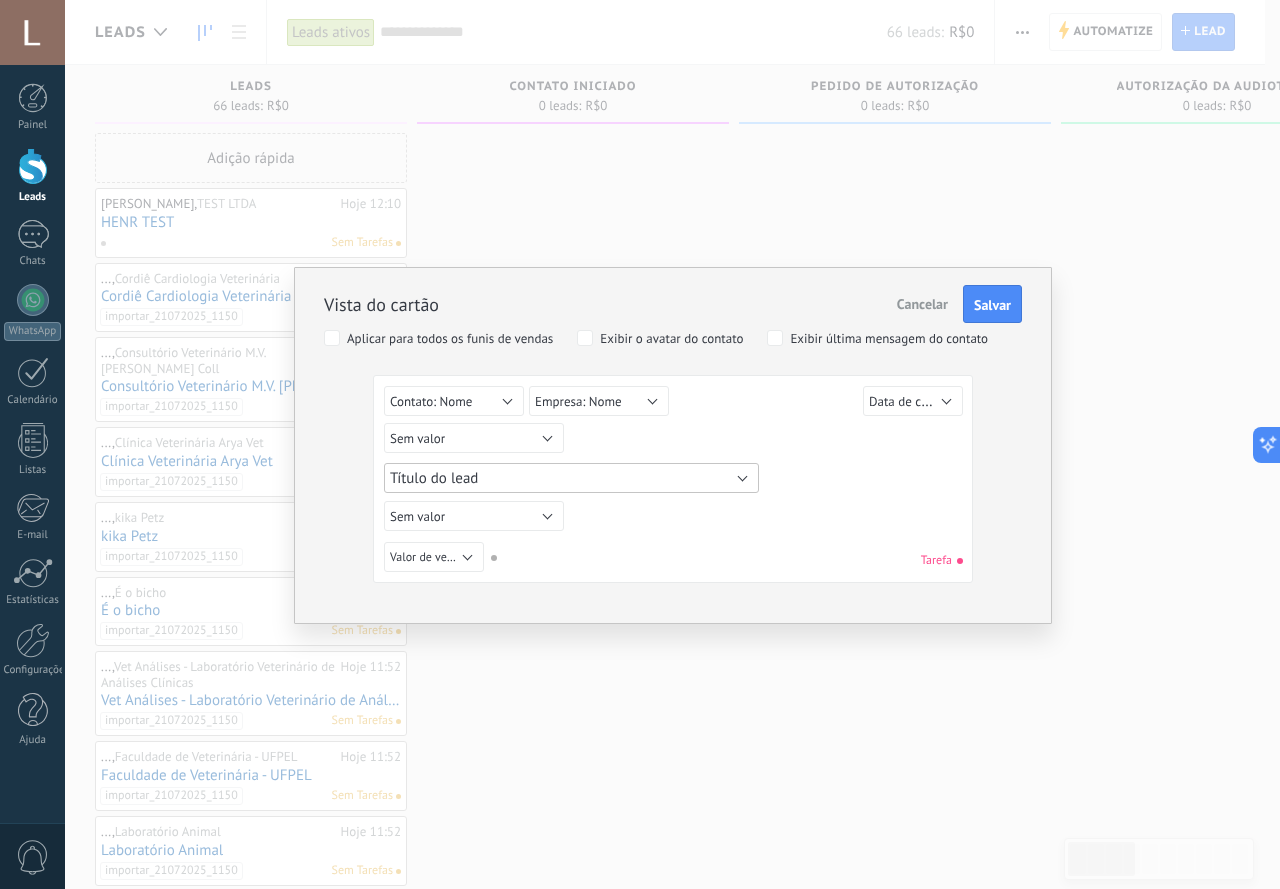 click on "Título do lead" at bounding box center (571, 478) 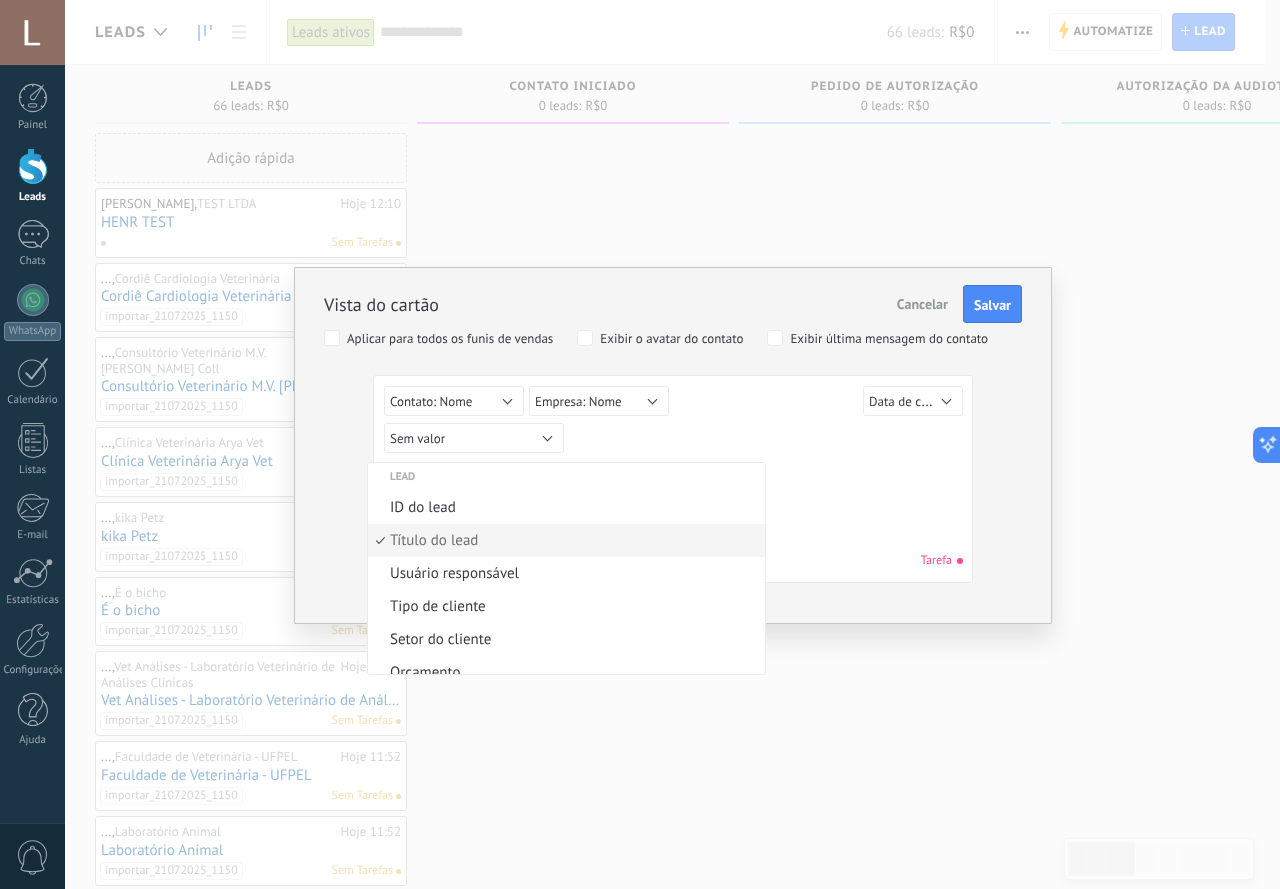 click on "Sem valor Lead ID do lead Título do lead Data de criação Valor de venda Usuário responsável Tipo de cliente Setor do cliente Orçamento Método de pagamento Objetivo do cliente Motivo de perda Número de contrato Data de contrato Pagamento Arquivo GMN utm_content utm_medium utm_campaign utm_source utm_term utm_referrer referrer gclientid gclid fbclid Contato principal Contato: Nome Contato: Telefone Contato: E-mail Contato: Posição Empresa Empresa: Nome Empresa: AVALIAÇÕES Empresa: Telefone Empresa: E-mail Empresa: Site Empresa: Endereço Sem valor" at bounding box center (676, 441) 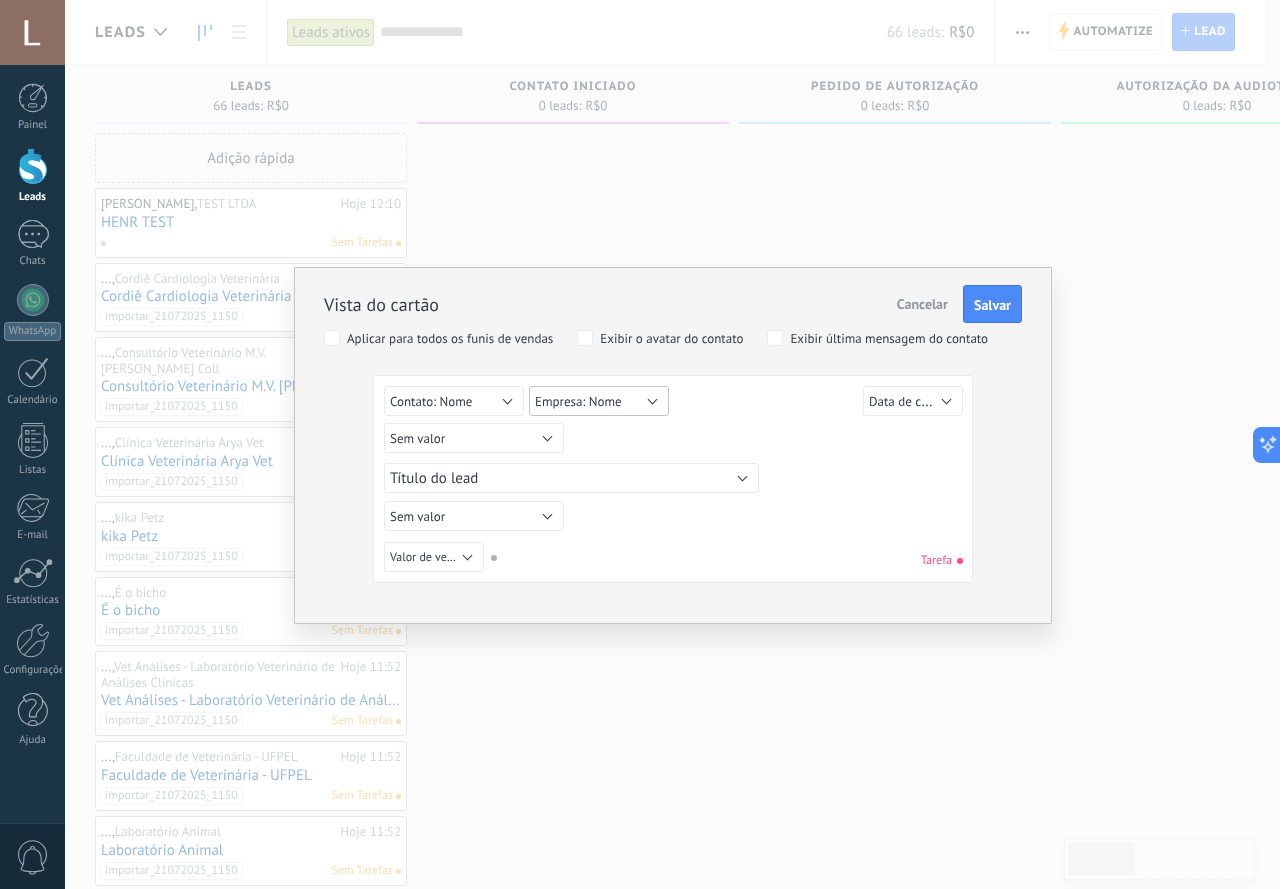 click on "Empresa: Nome" at bounding box center [599, 401] 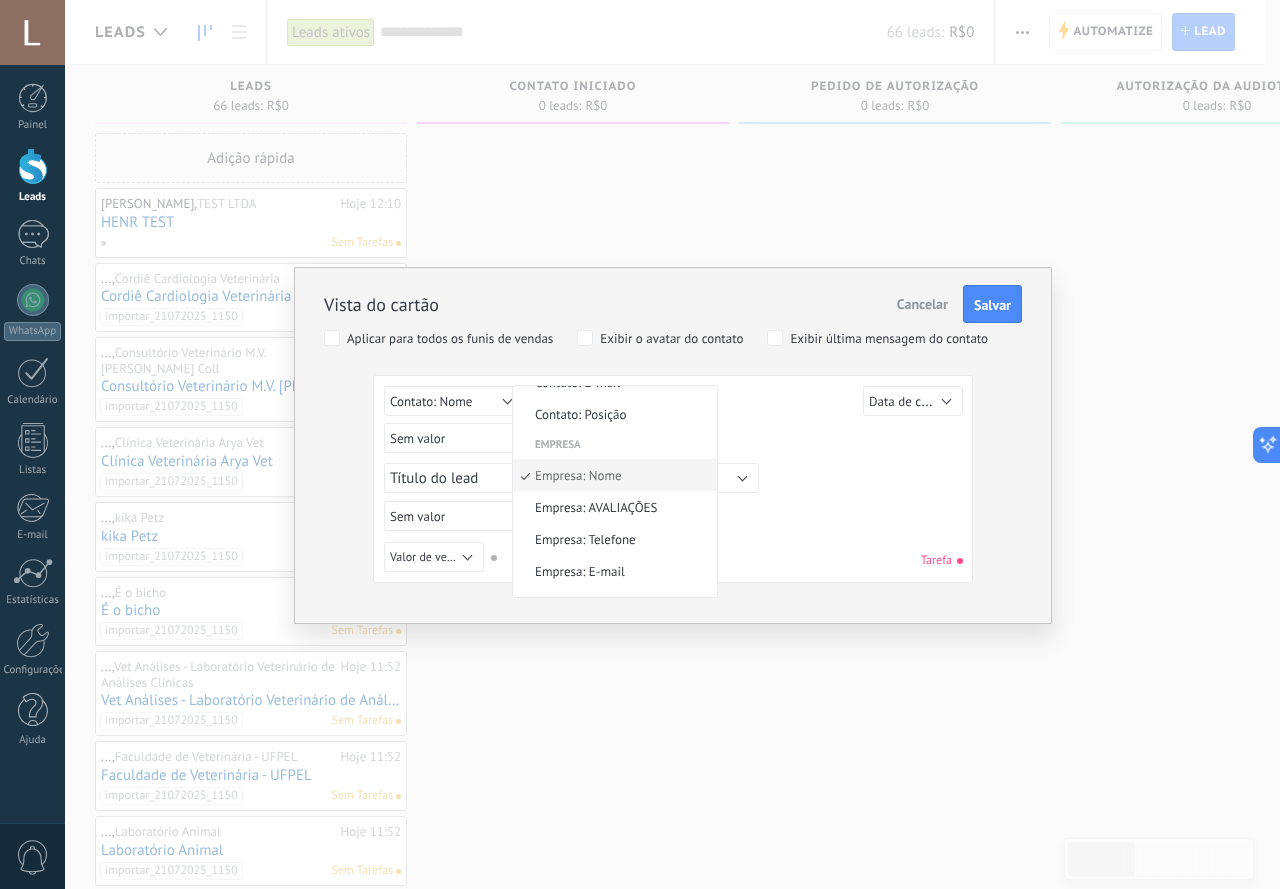 scroll, scrollTop: 932, scrollLeft: 0, axis: vertical 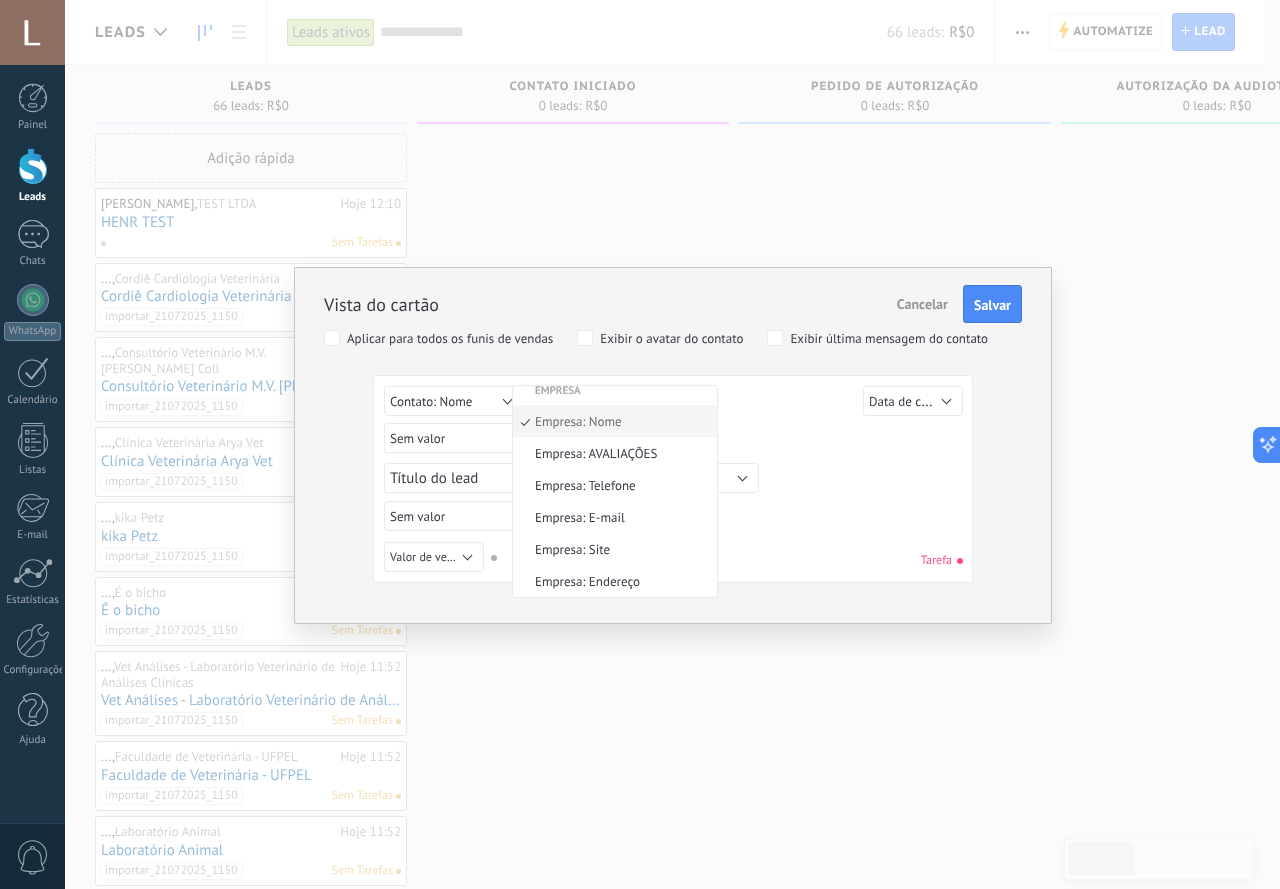 click on "Lead ID do lead Título do lead Data de criação Valor de venda Usuário responsável Tipo de cliente Setor do cliente Orçamento Método de pagamento Objetivo do cliente Motivo de perda Número de contrato Data de contrato Pagamento Arquivo GMN utm_content utm_medium utm_campaign utm_source utm_term utm_referrer referrer gclientid gclid fbclid Contato principal Contato: Nome Contato: Telefone Contato: E-mail Contato: Posição Empresa Empresa: Nome Empresa: AVALIAÇÕES Empresa: Telefone Empresa: E-mail Empresa: Site Empresa: Endereço Título do lead" at bounding box center (676, 478) 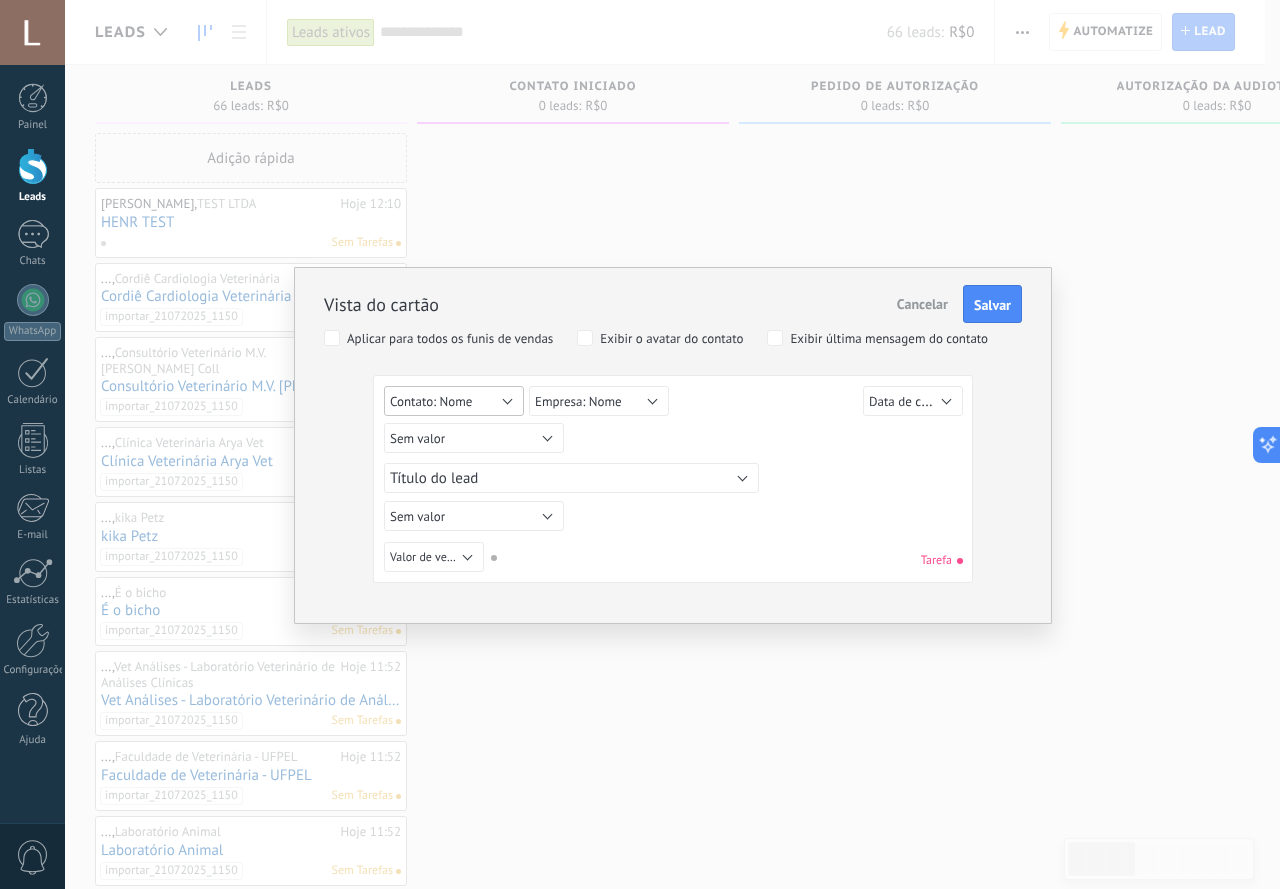 click on "Contato: Nome" at bounding box center [454, 401] 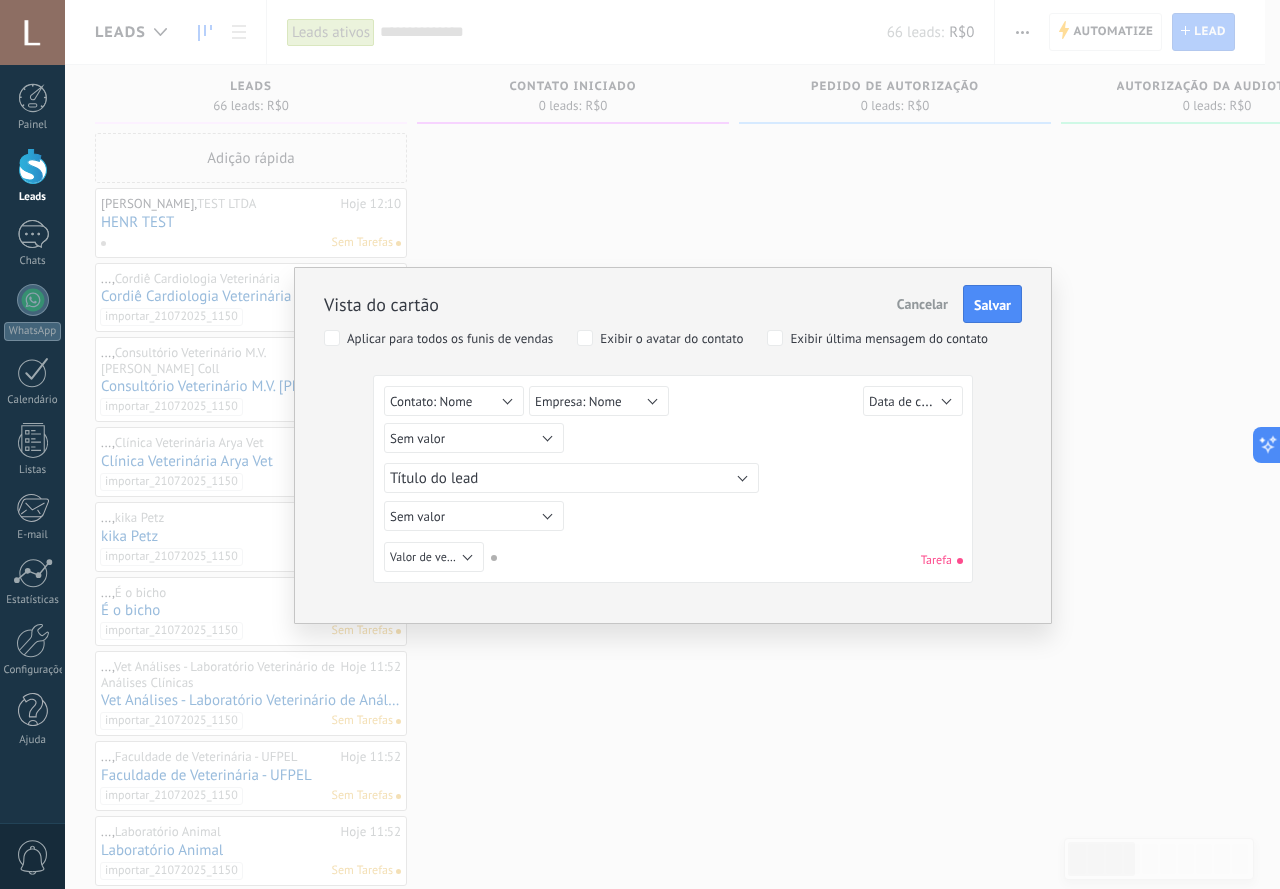 click on "Sem valor Lead ID do lead Título do lead Data de criação Valor de venda Usuário responsável Tipo de cliente Setor do cliente Orçamento Método de pagamento Objetivo do cliente Motivo de perda Número de contrato Data de contrato Pagamento Arquivo GMN utm_content utm_medium utm_campaign utm_source utm_term utm_referrer referrer gclientid gclid fbclid Contato principal Contato: Nome Contato: Telefone Contato: E-mail Contato: Posição Empresa Empresa: Nome Empresa: AVALIAÇÕES Empresa: Telefone Empresa: E-mail Empresa: Site Empresa: Endereço Sem valor" at bounding box center [676, 441] 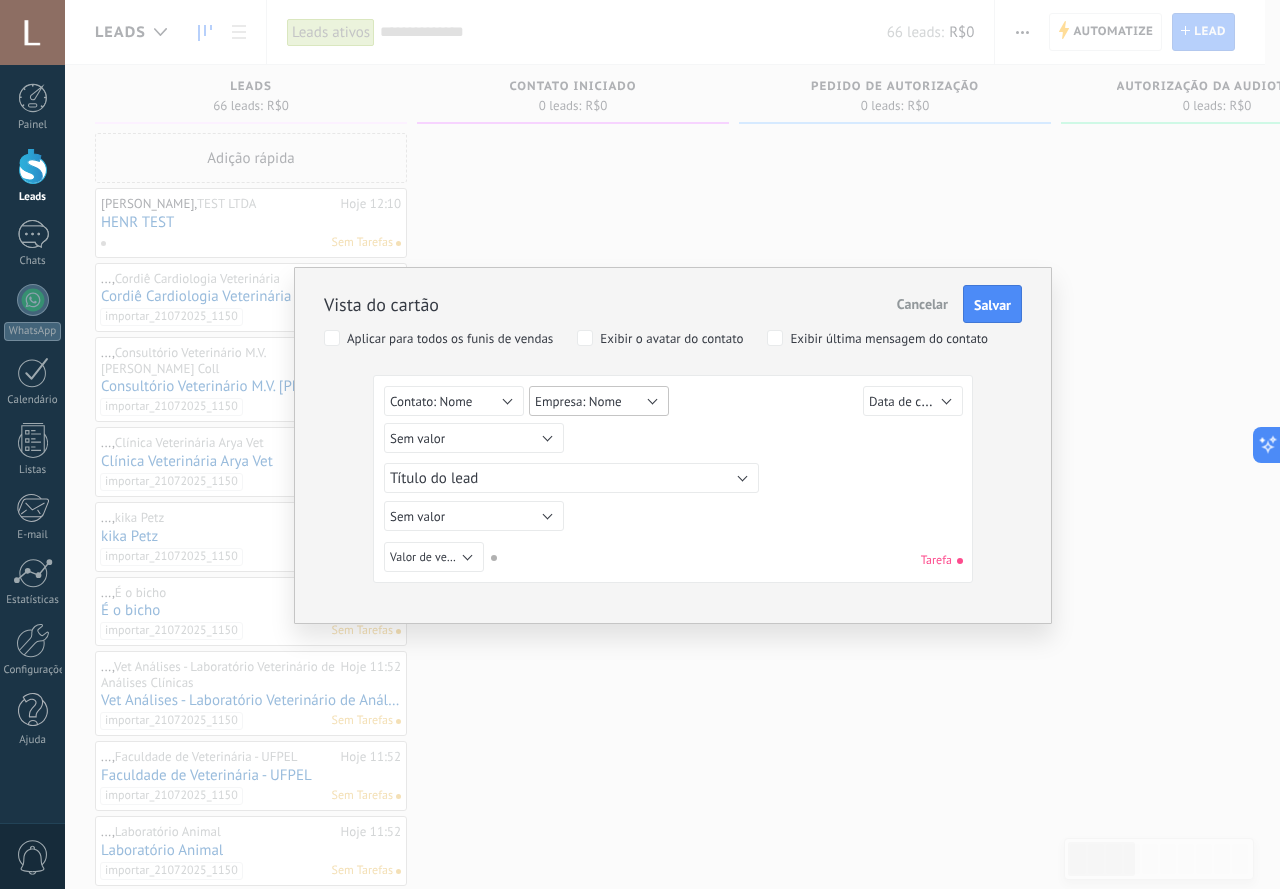 click on "Empresa: Nome" at bounding box center (578, 401) 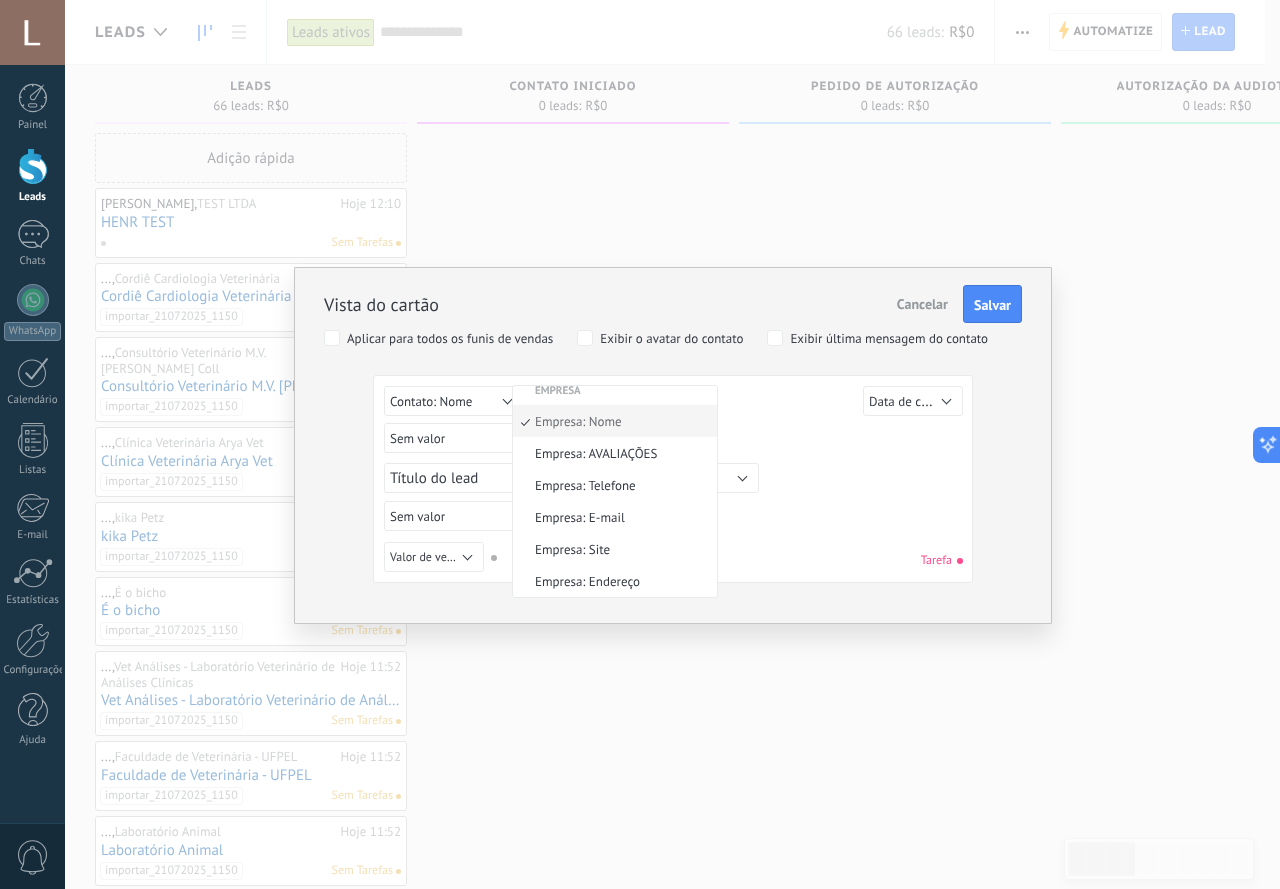 scroll, scrollTop: 863, scrollLeft: 0, axis: vertical 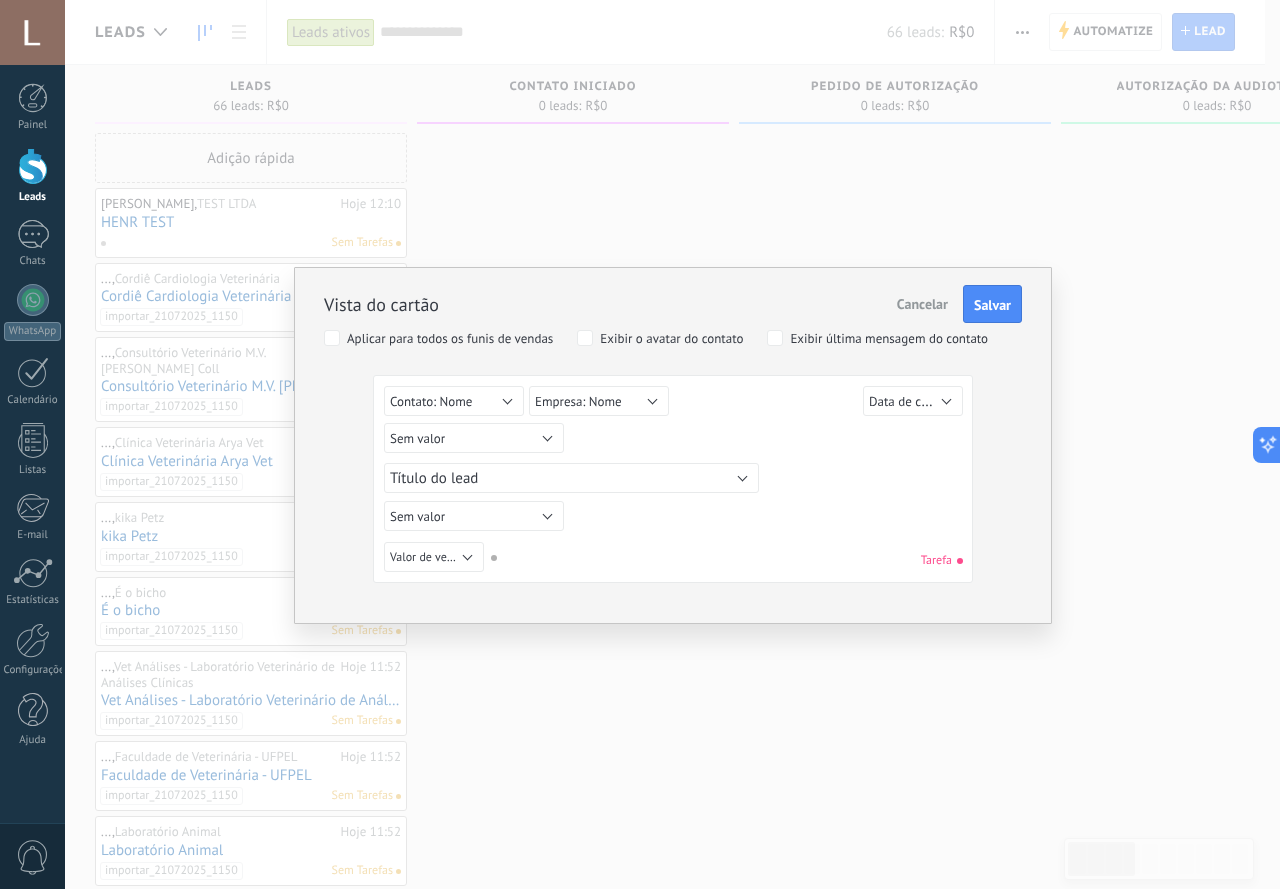 click on "Sem valor Lead ID do lead Título do lead Data de criação Valor de venda Usuário responsável Tipo de cliente Setor do cliente Orçamento Método de pagamento Objetivo do cliente Motivo de perda Número de contrato Data de contrato Pagamento Arquivo GMN utm_content utm_medium utm_campaign utm_source utm_term utm_referrer referrer gclientid gclid fbclid Contato principal Contato: Nome Contato: Telefone Contato: E-mail Contato: Posição Empresa Empresa: Nome Empresa: AVALIAÇÕES Empresa: Telefone Empresa: E-mail Empresa: Site Empresa: Endereço Contato: Nome Sem valor Lead ID do lead Título do lead Data de criação Valor de venda Usuário responsável Tipo de cliente Setor do cliente Orçamento Método de pagamento Objetivo do cliente Motivo de perda Número de contrato Data de contrato Pagamento Arquivo GMN utm_content utm_medium utm_campaign utm_source utm_term utm_referrer referrer gclientid gclid fbclid Contato principal Contato: Nome Contato: Telefone Contato: E-mail Contato: Posição Empresa Lead" at bounding box center [676, 404] 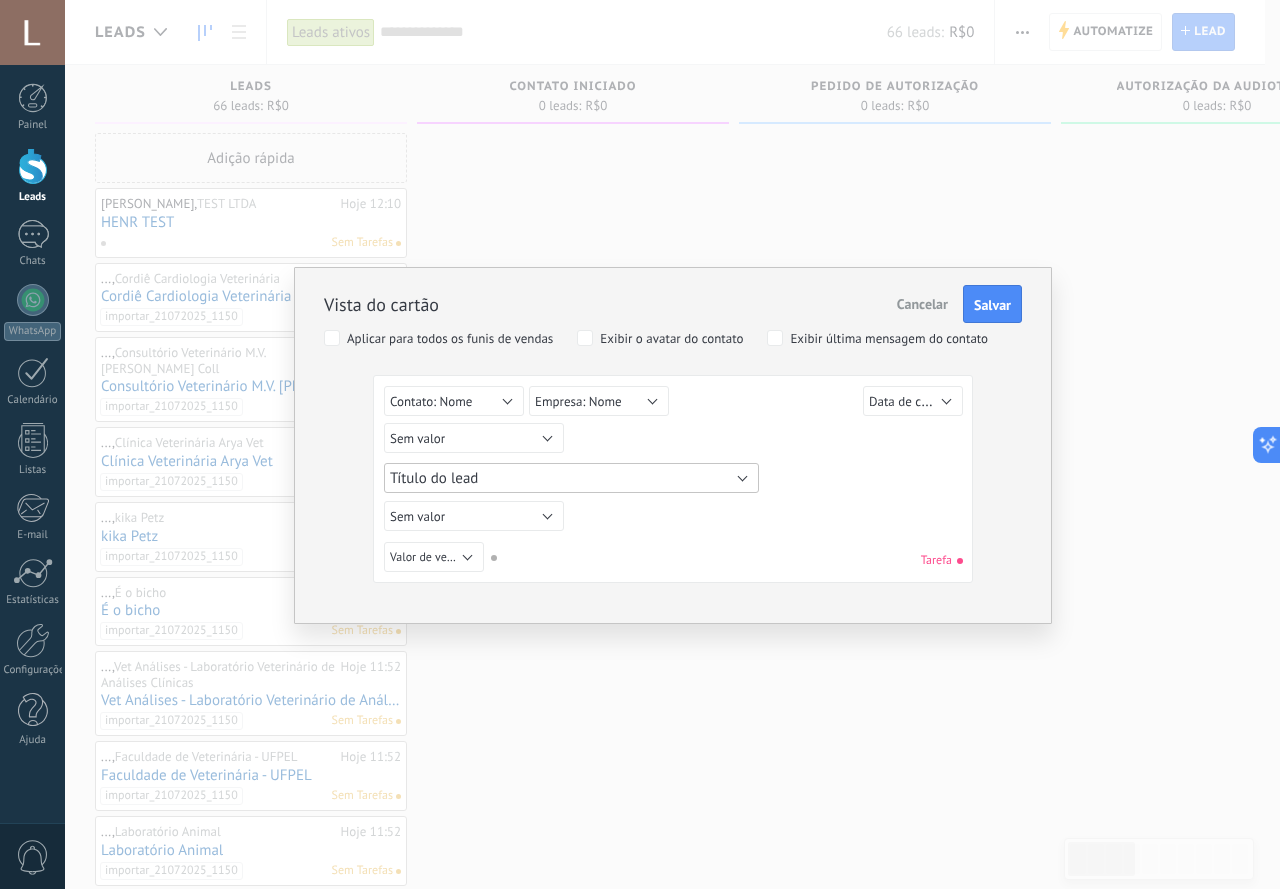 click on "Título do lead" at bounding box center (571, 478) 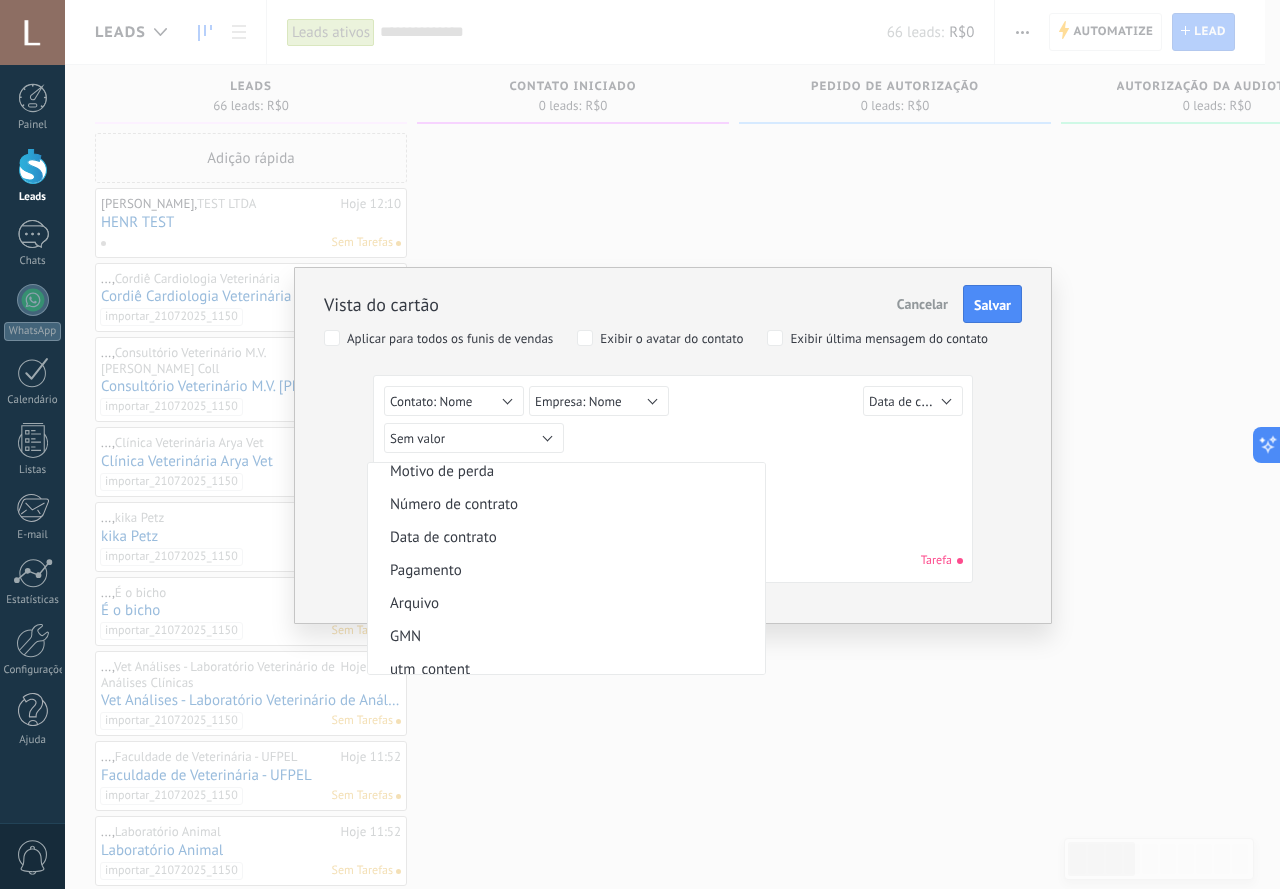 scroll, scrollTop: 400, scrollLeft: 0, axis: vertical 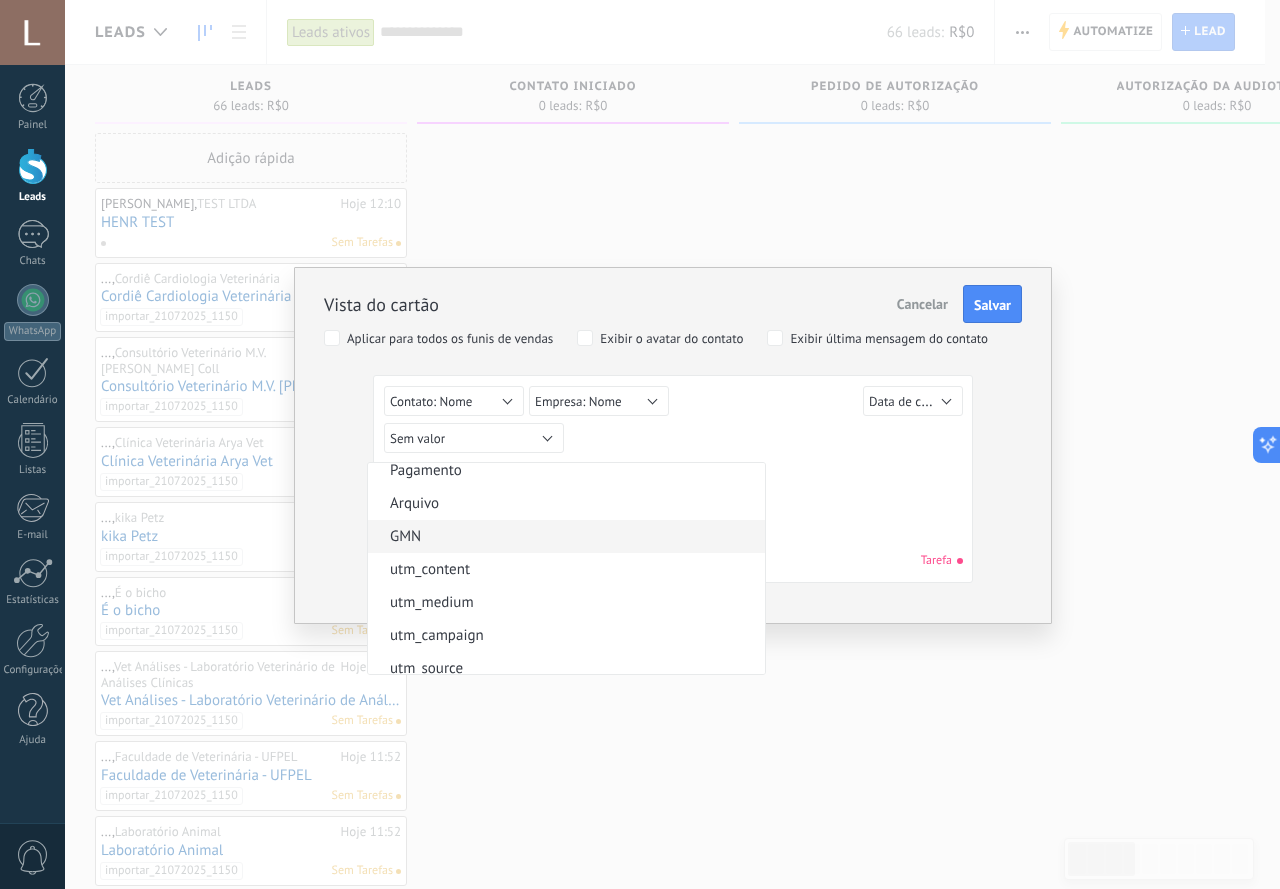 click on "GMN" at bounding box center [563, 536] 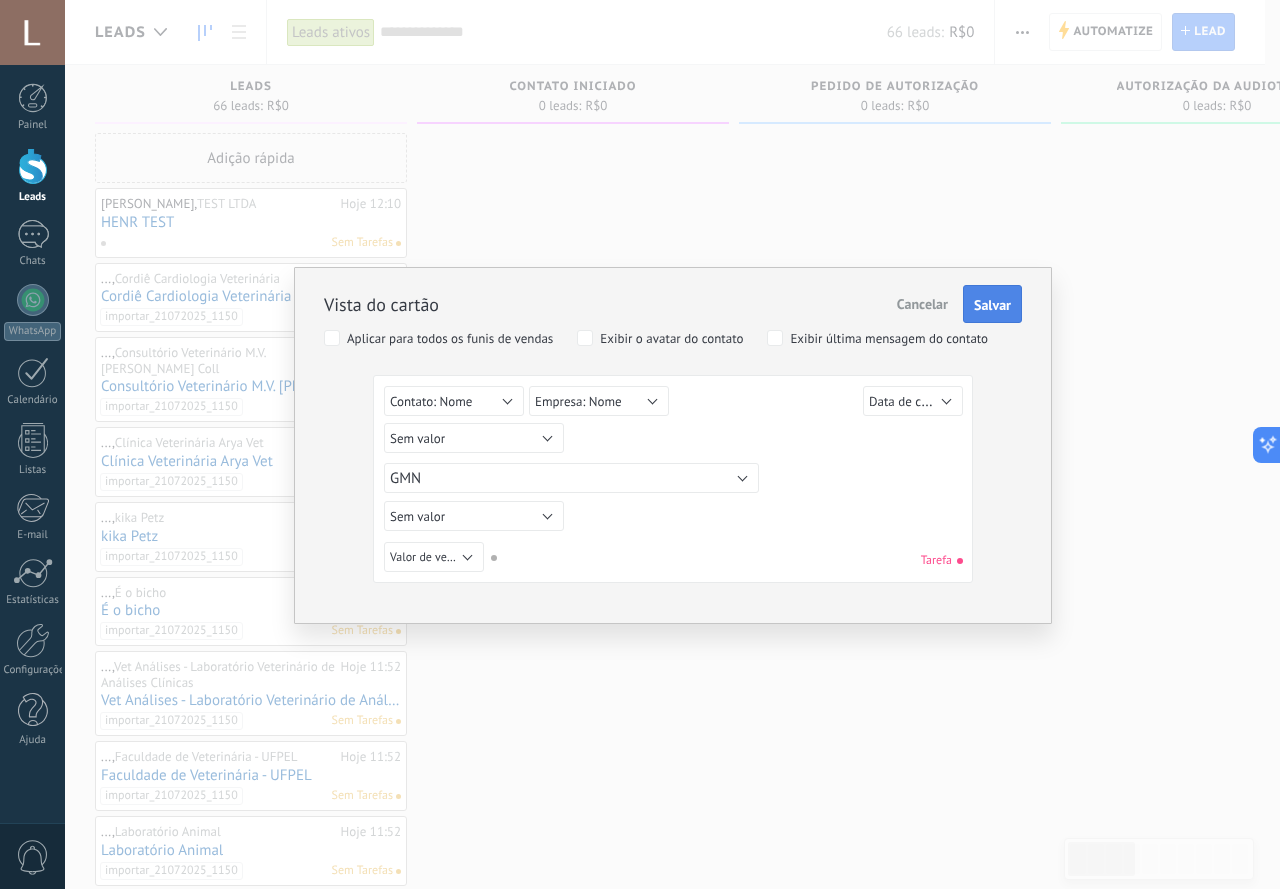 click on "Salvar" at bounding box center (992, 305) 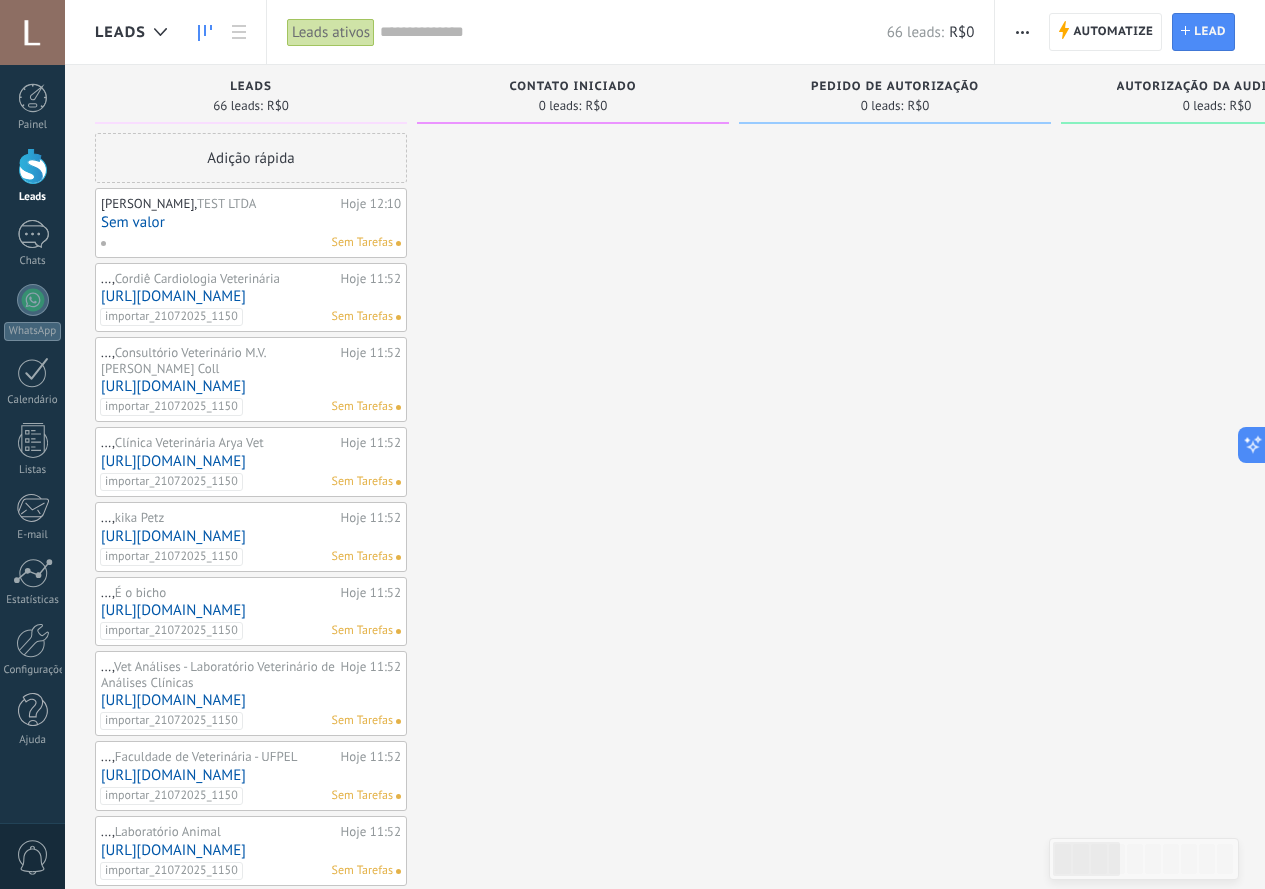 click on "[URL][DOMAIN_NAME]" at bounding box center (251, 386) 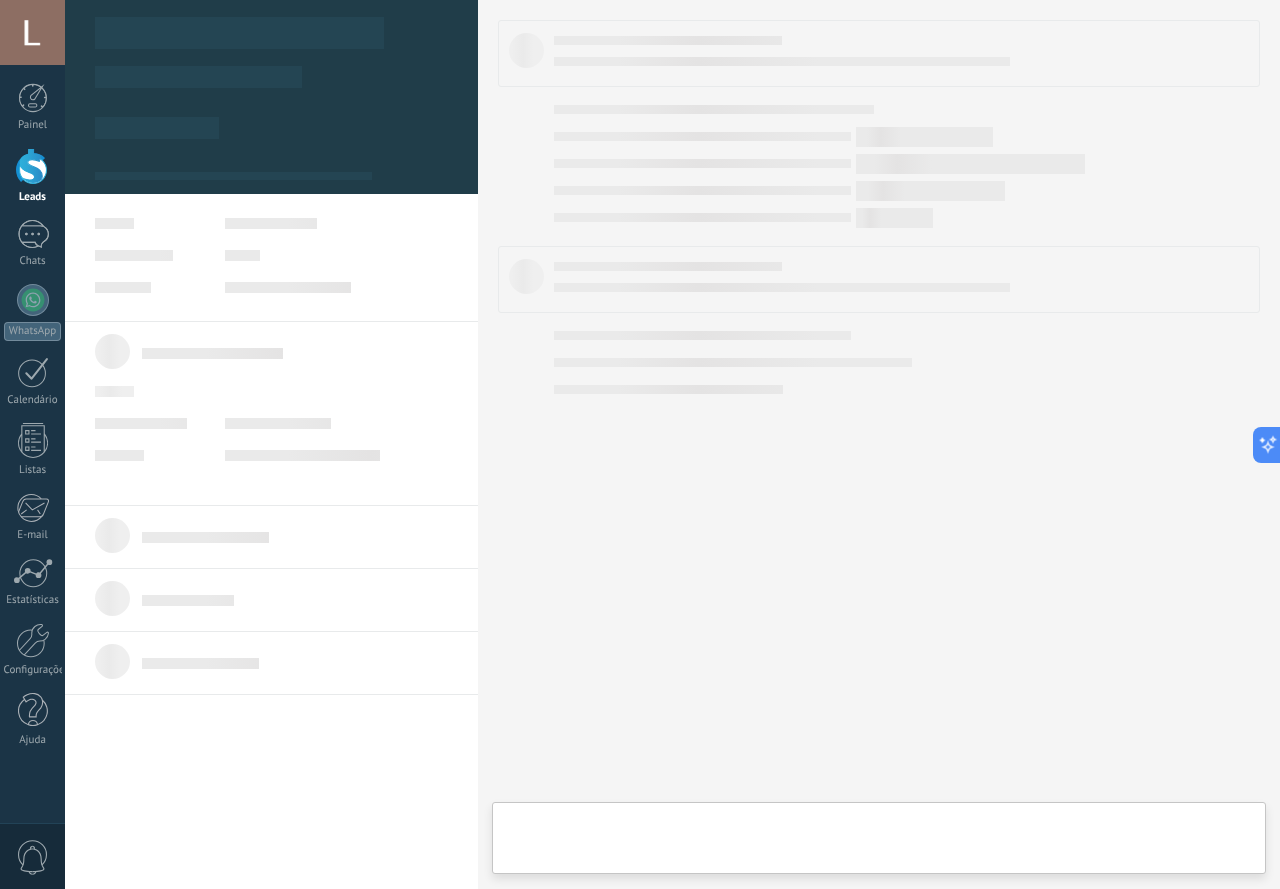 type on "**********" 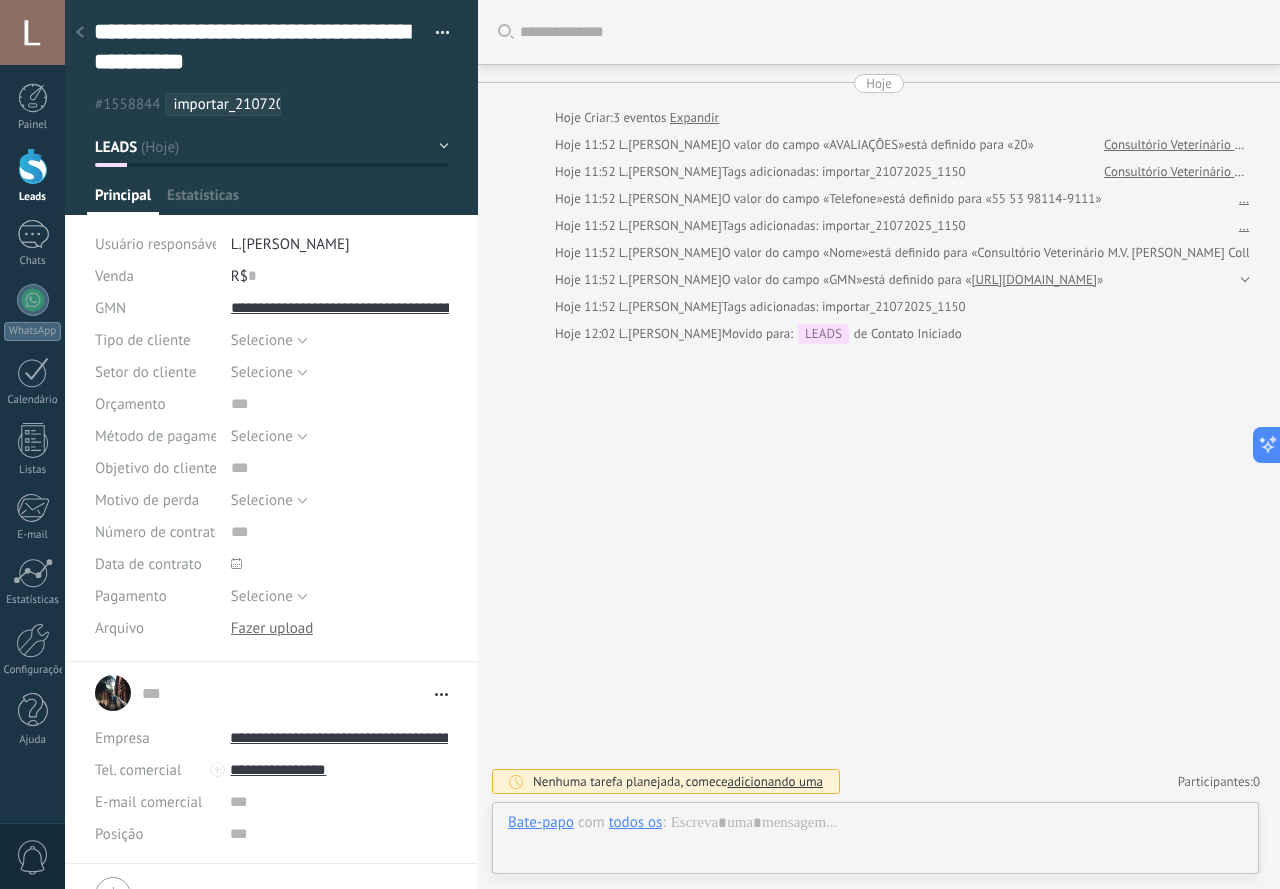 scroll, scrollTop: 60, scrollLeft: 0, axis: vertical 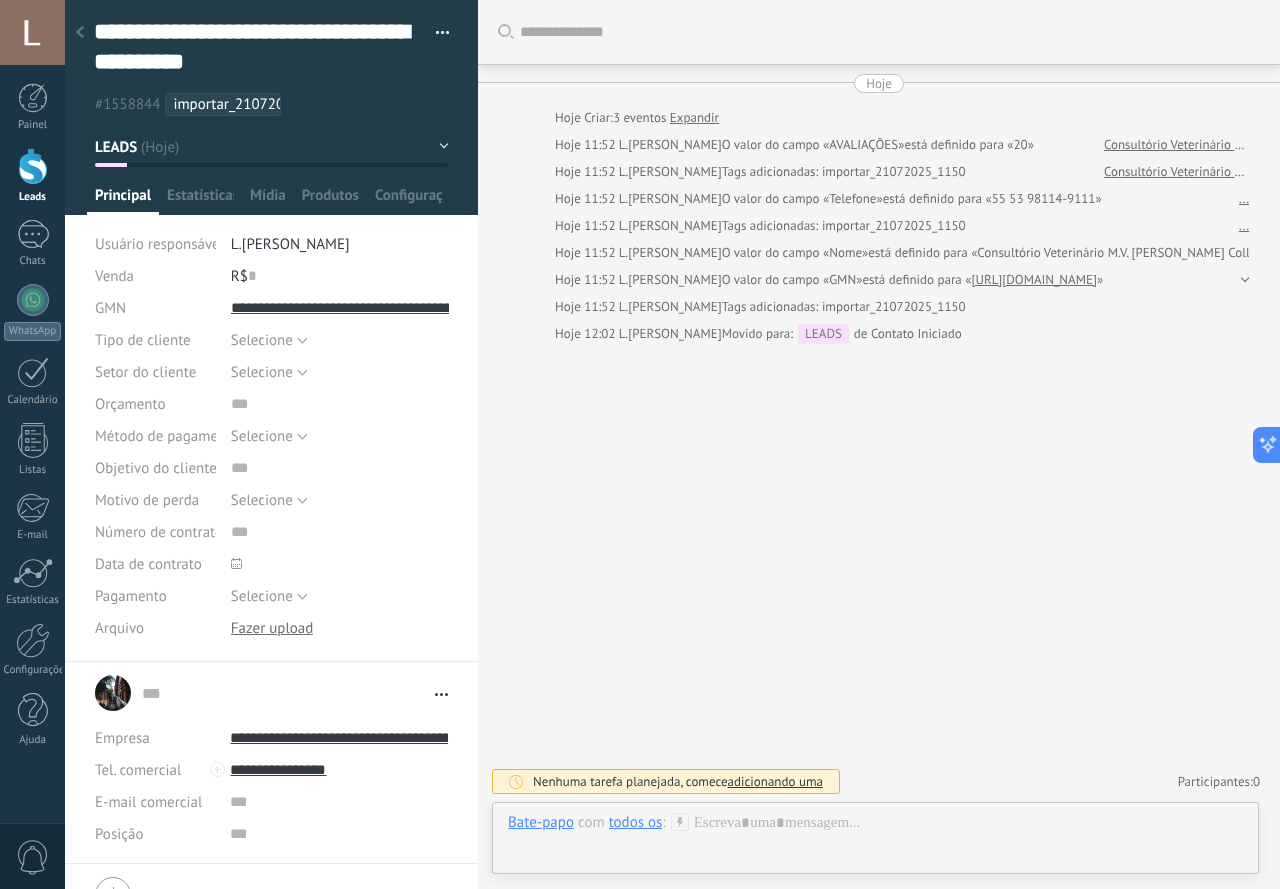 click 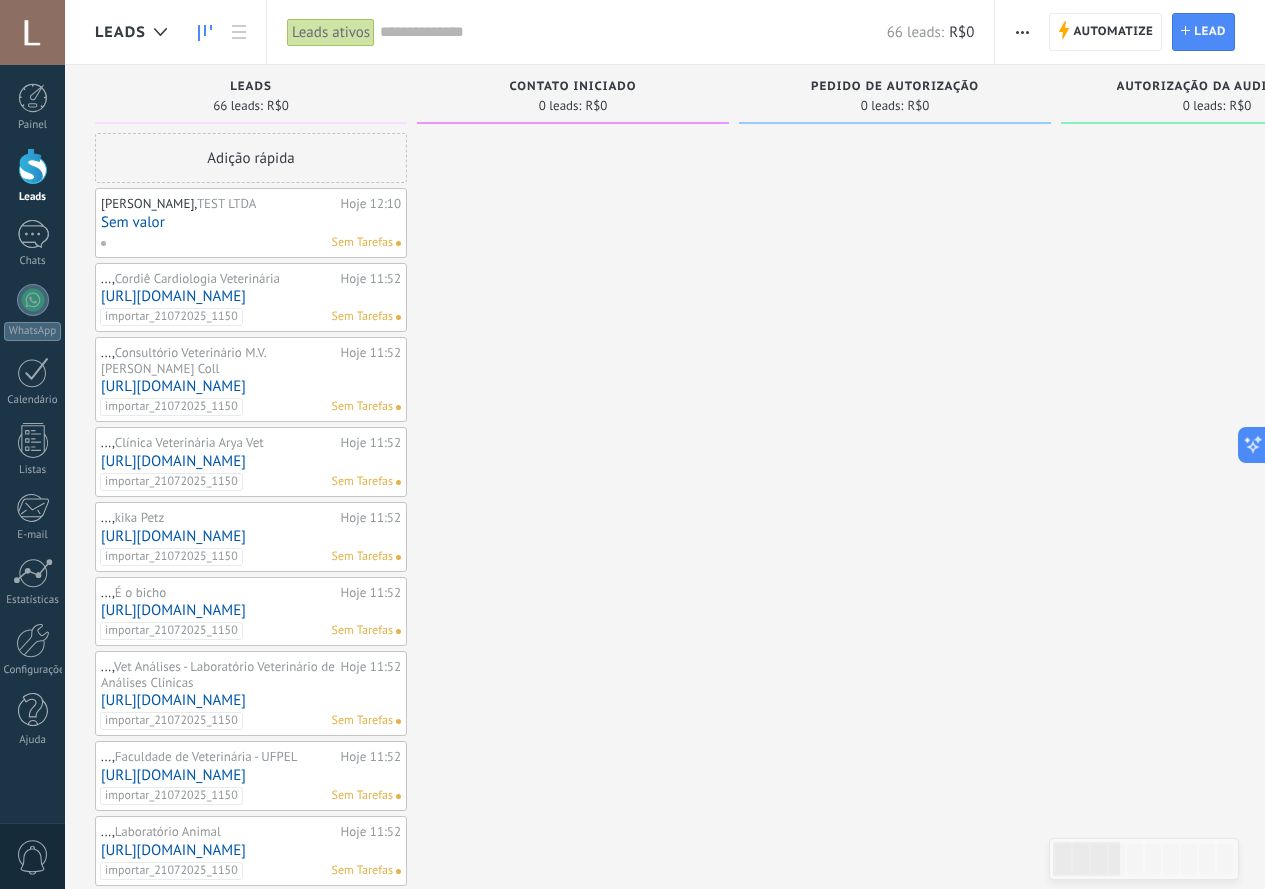 click at bounding box center [1022, 32] 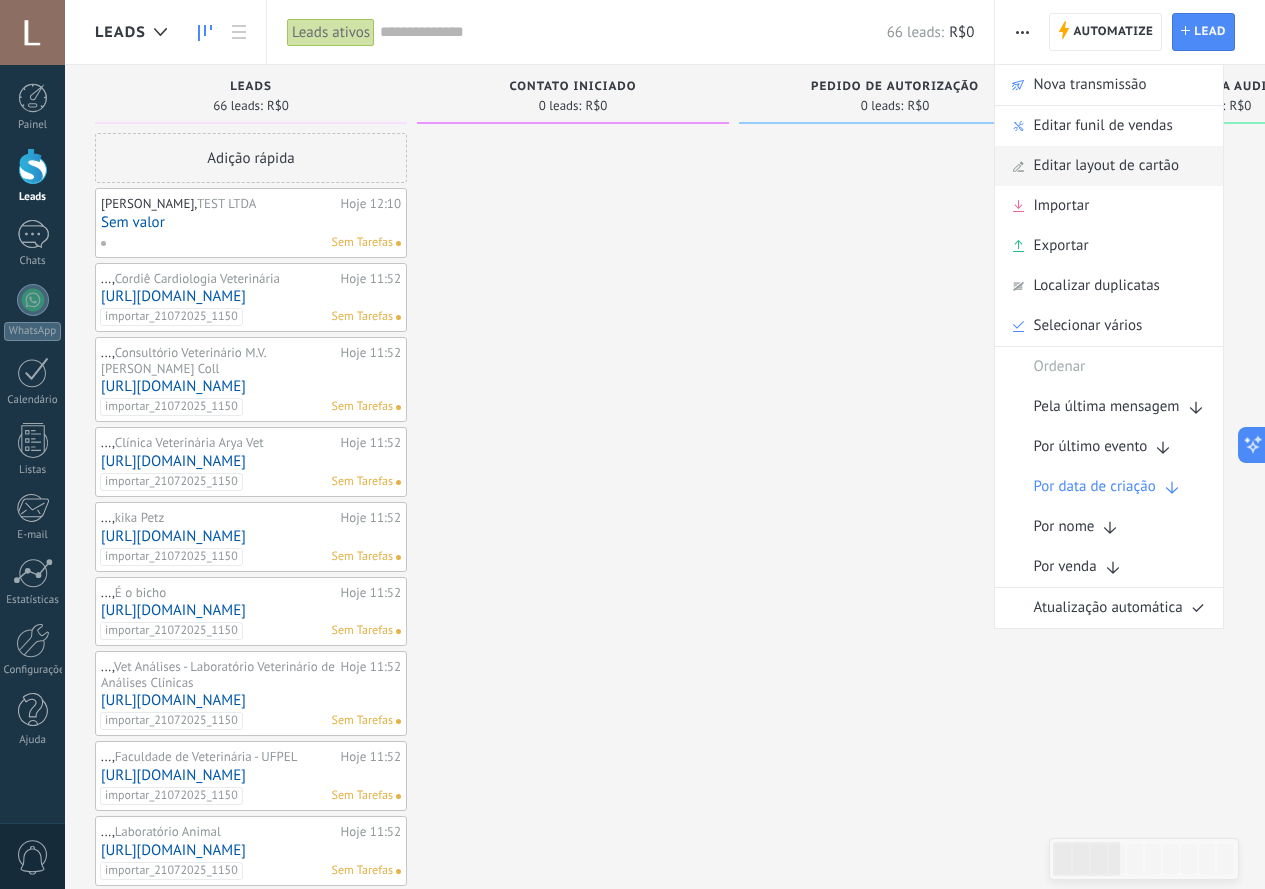 click on "Editar layout de cartão" at bounding box center (1106, 166) 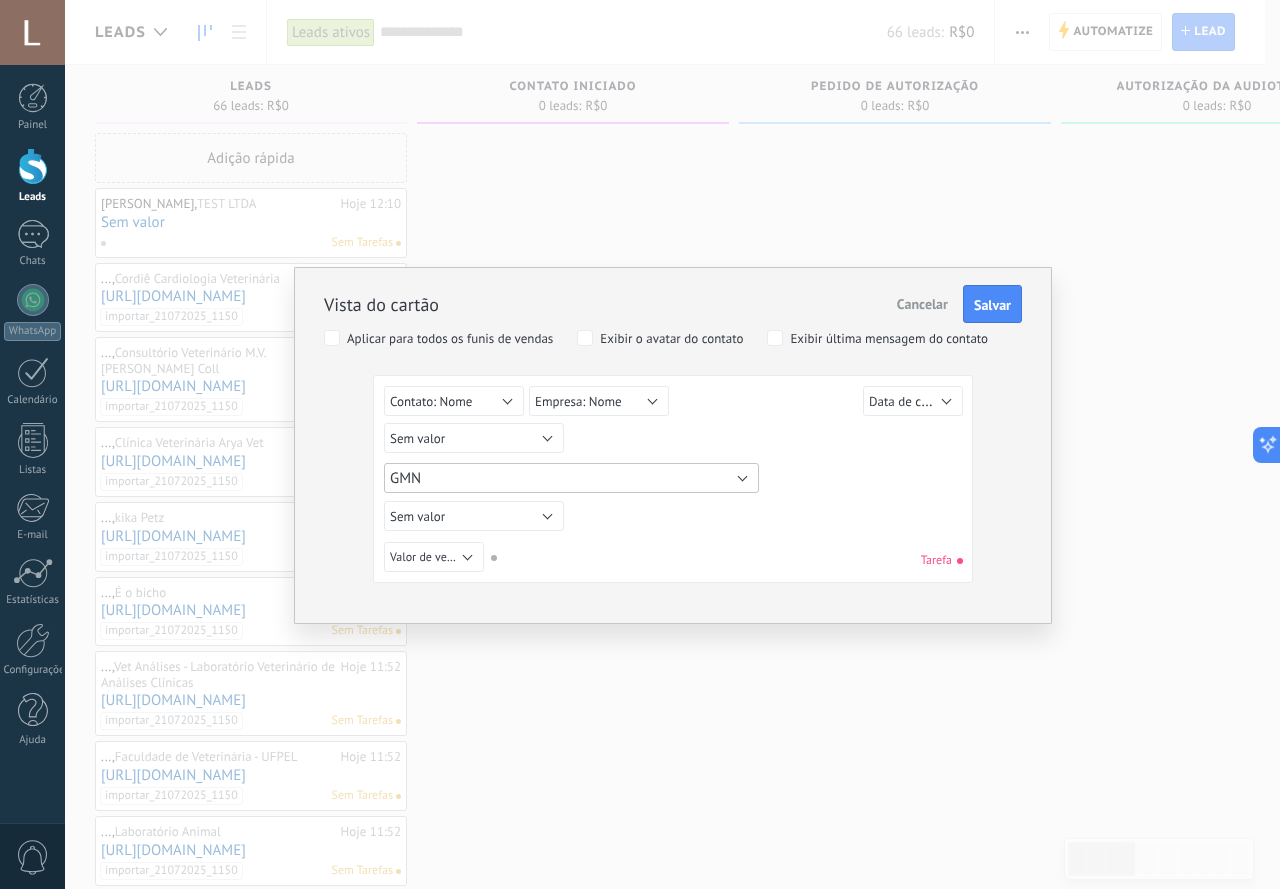 click on "GMN" at bounding box center (571, 478) 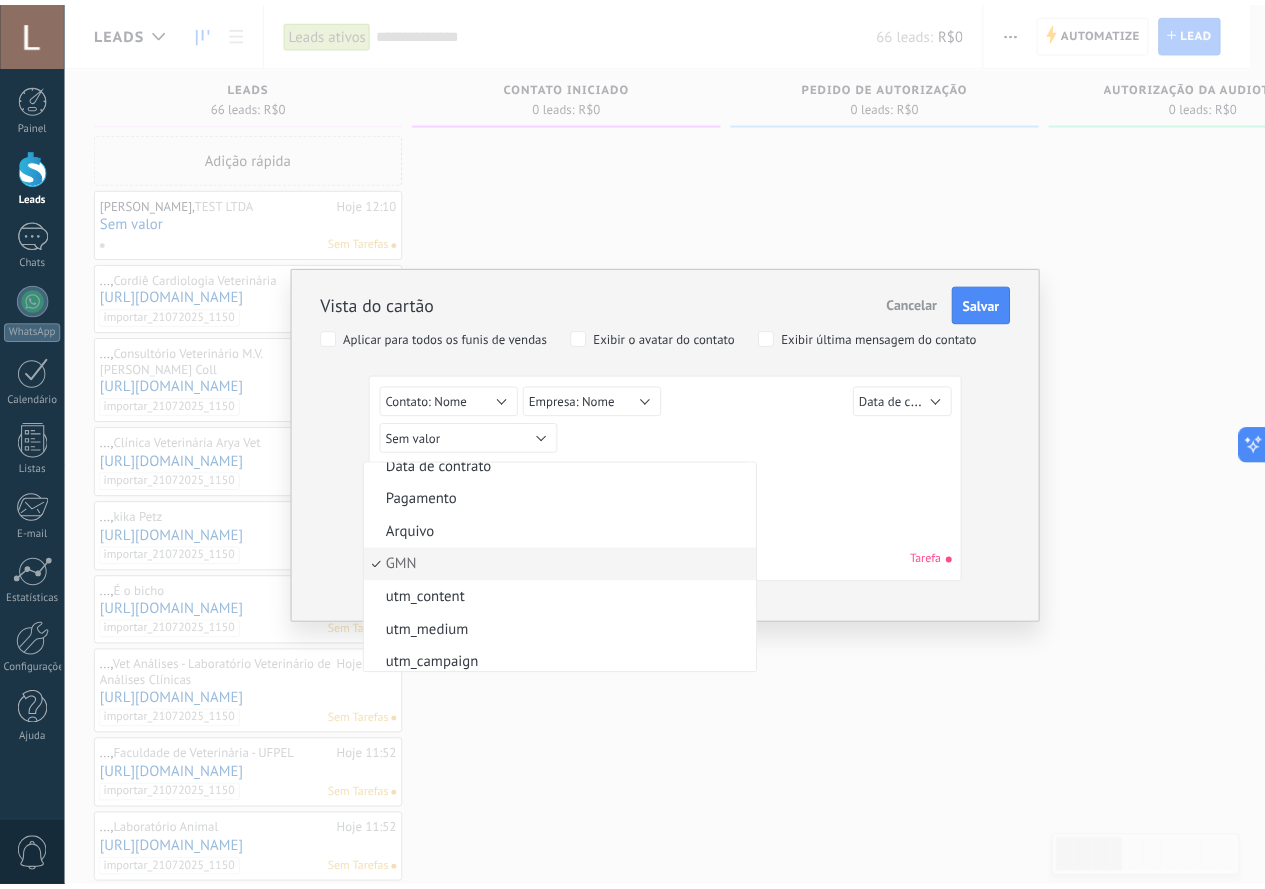 scroll, scrollTop: 0, scrollLeft: 0, axis: both 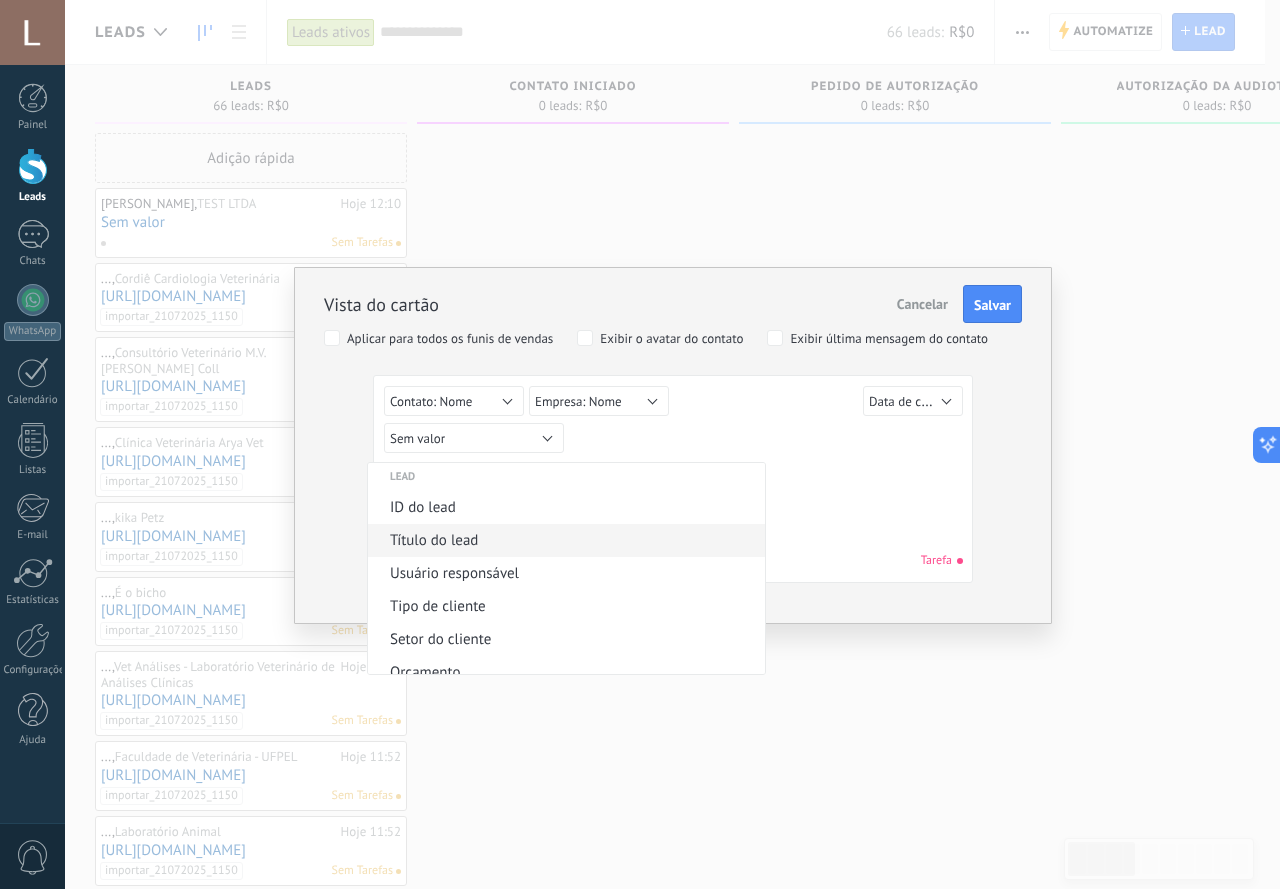 click on "Título do lead" at bounding box center (563, 540) 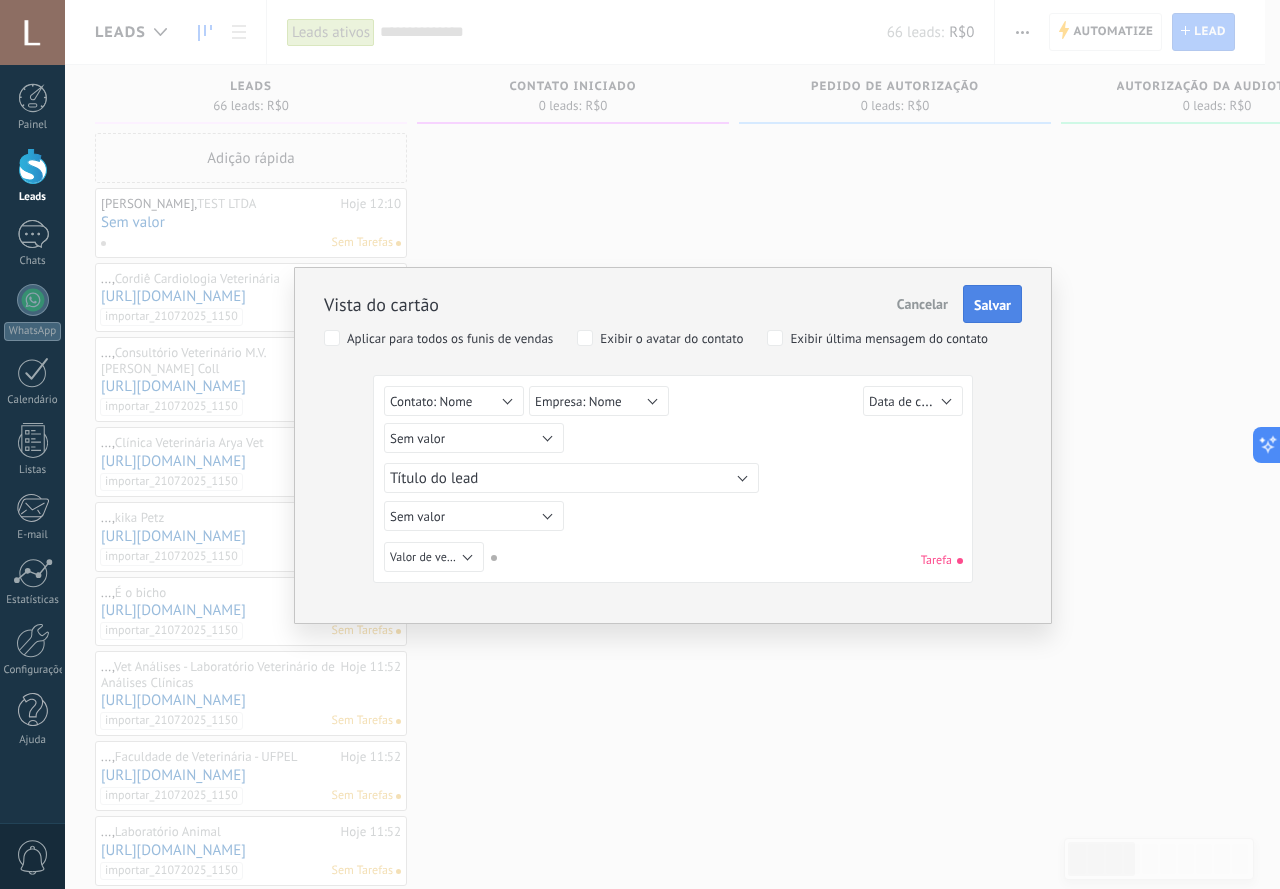click on "Salvar" at bounding box center [992, 305] 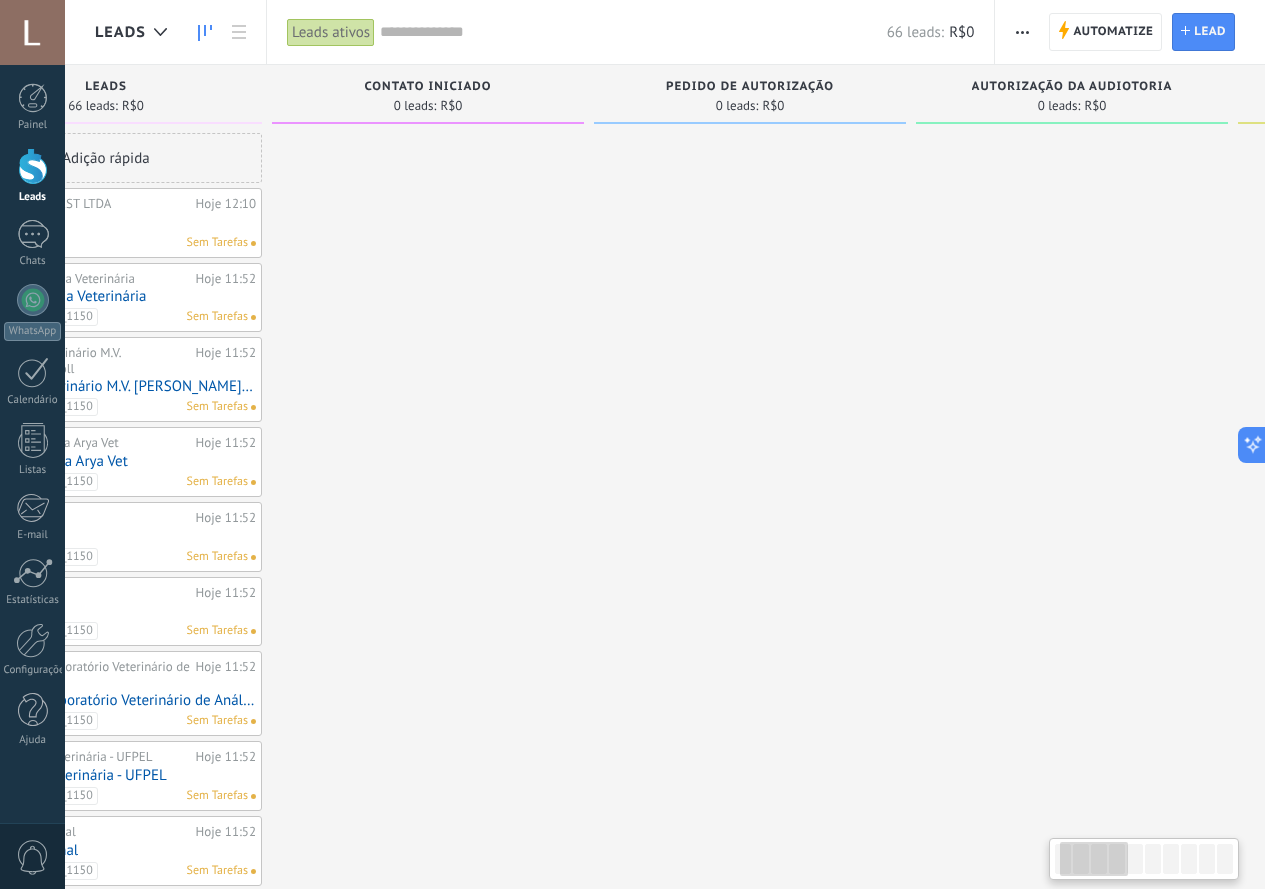scroll, scrollTop: 0, scrollLeft: 190, axis: horizontal 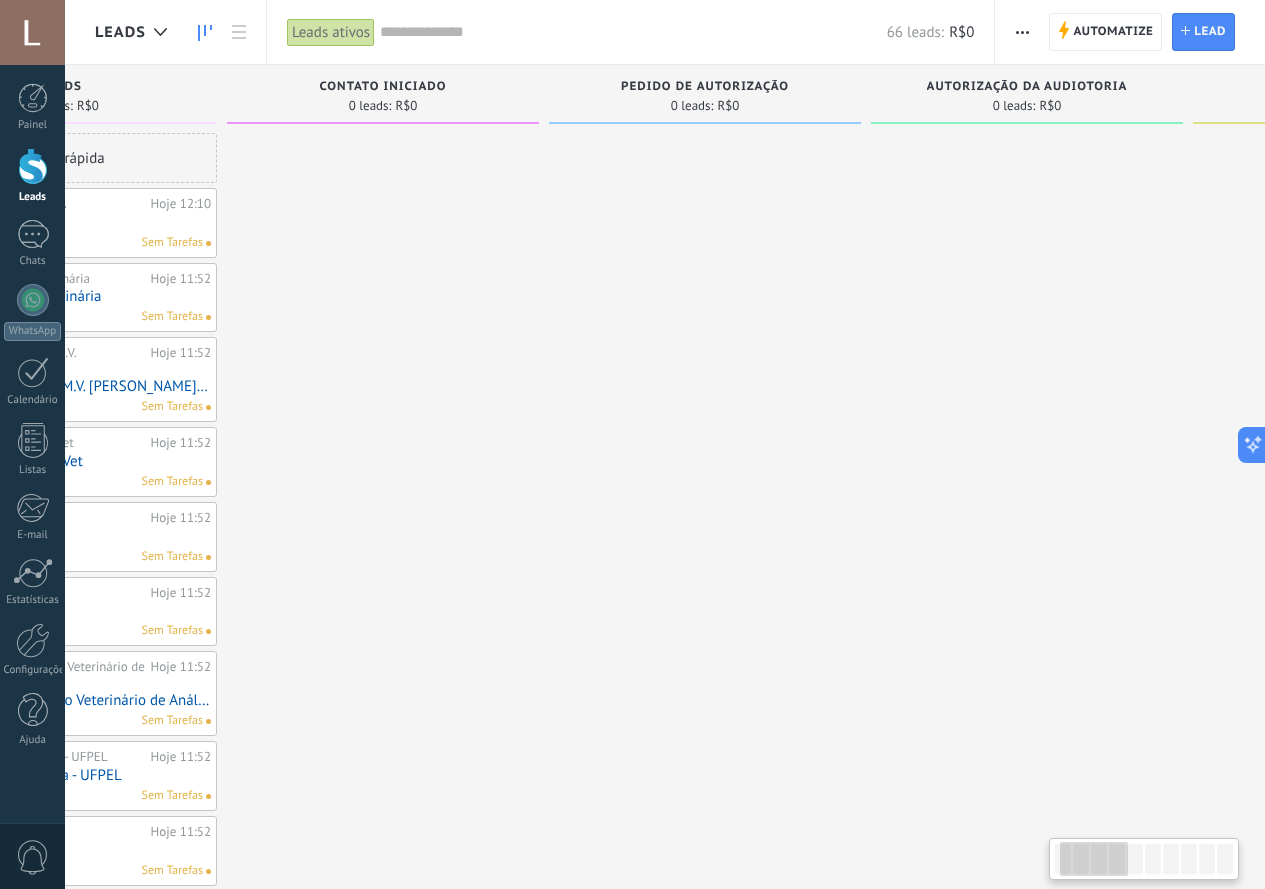 drag, startPoint x: 713, startPoint y: 320, endPoint x: 610, endPoint y: 311, distance: 103.392456 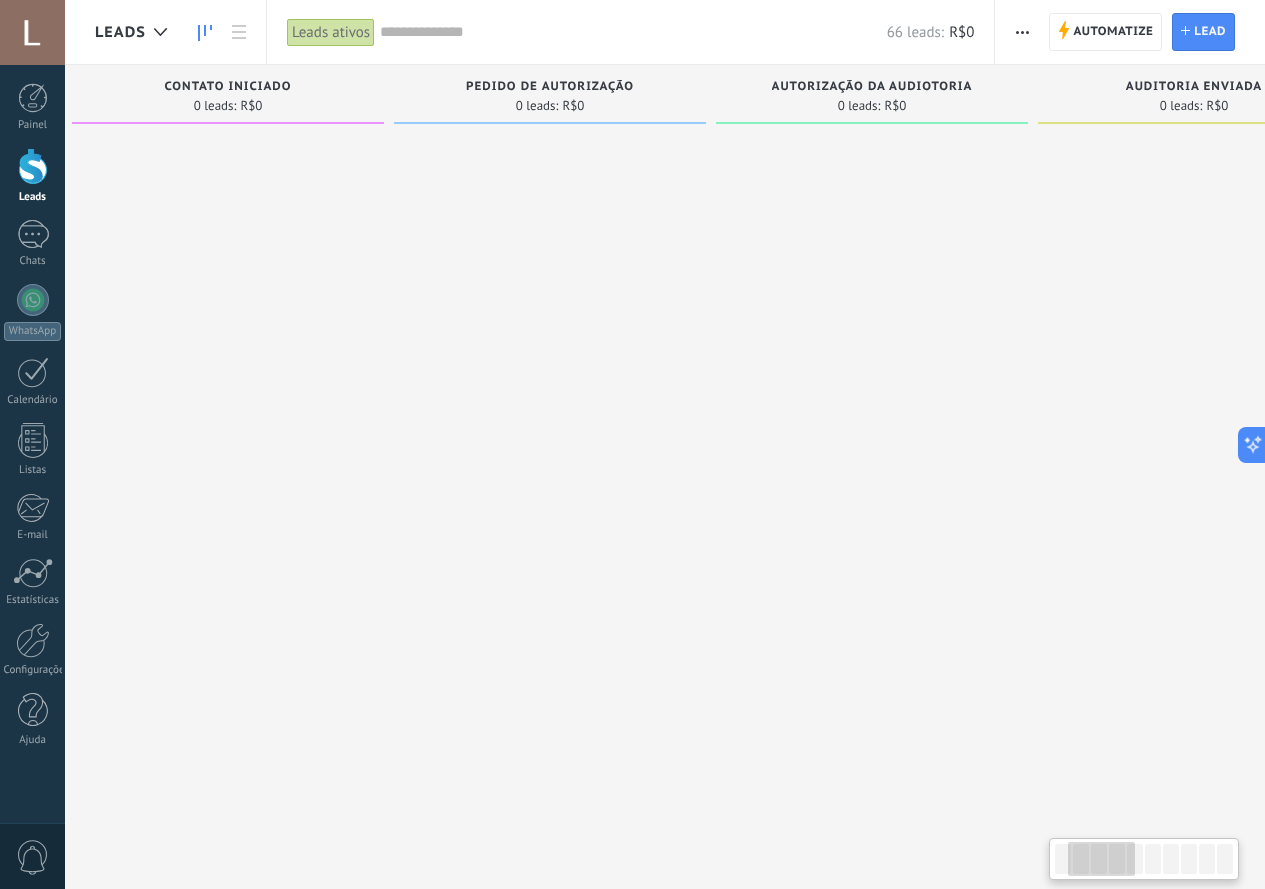 drag, startPoint x: 871, startPoint y: 507, endPoint x: 694, endPoint y: 495, distance: 177.40631 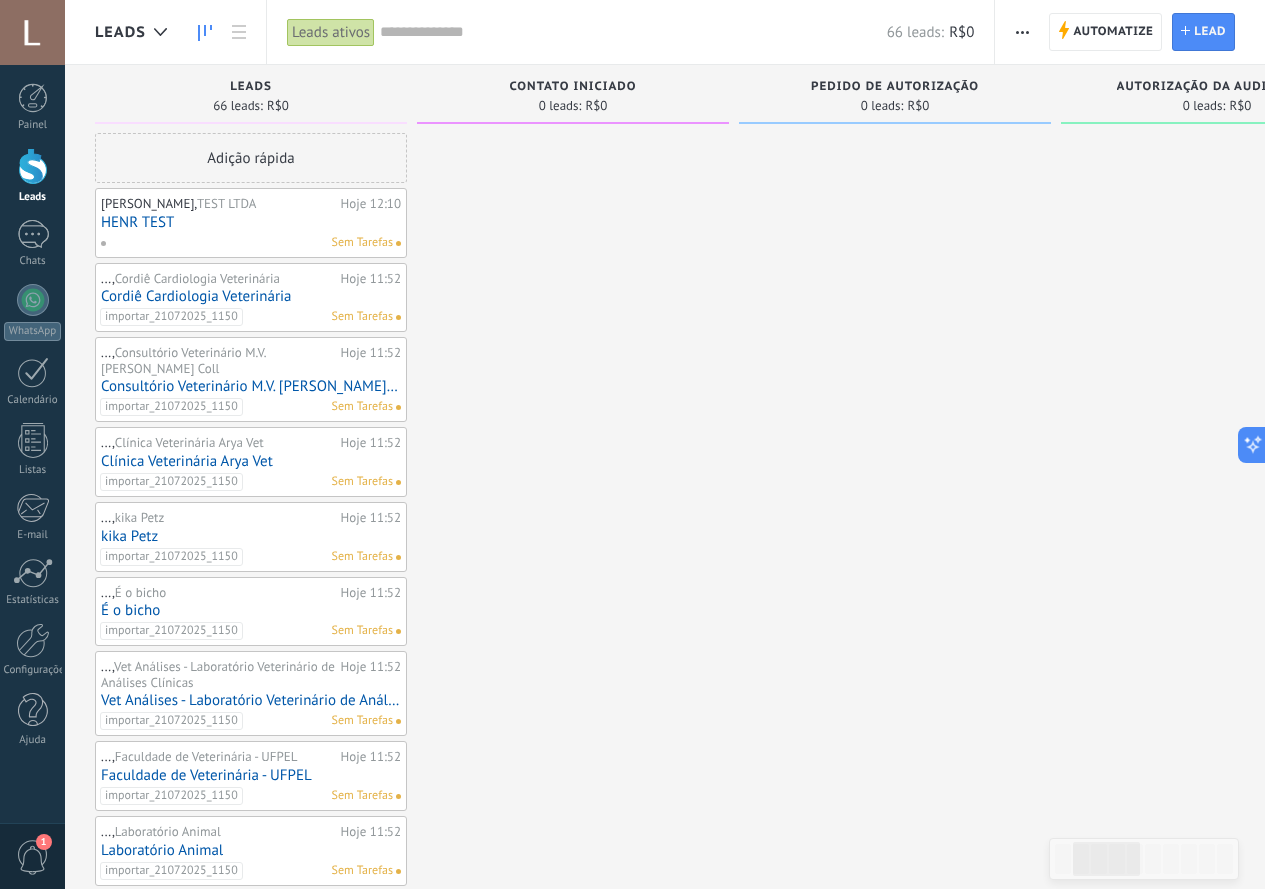 scroll, scrollTop: 0, scrollLeft: 0, axis: both 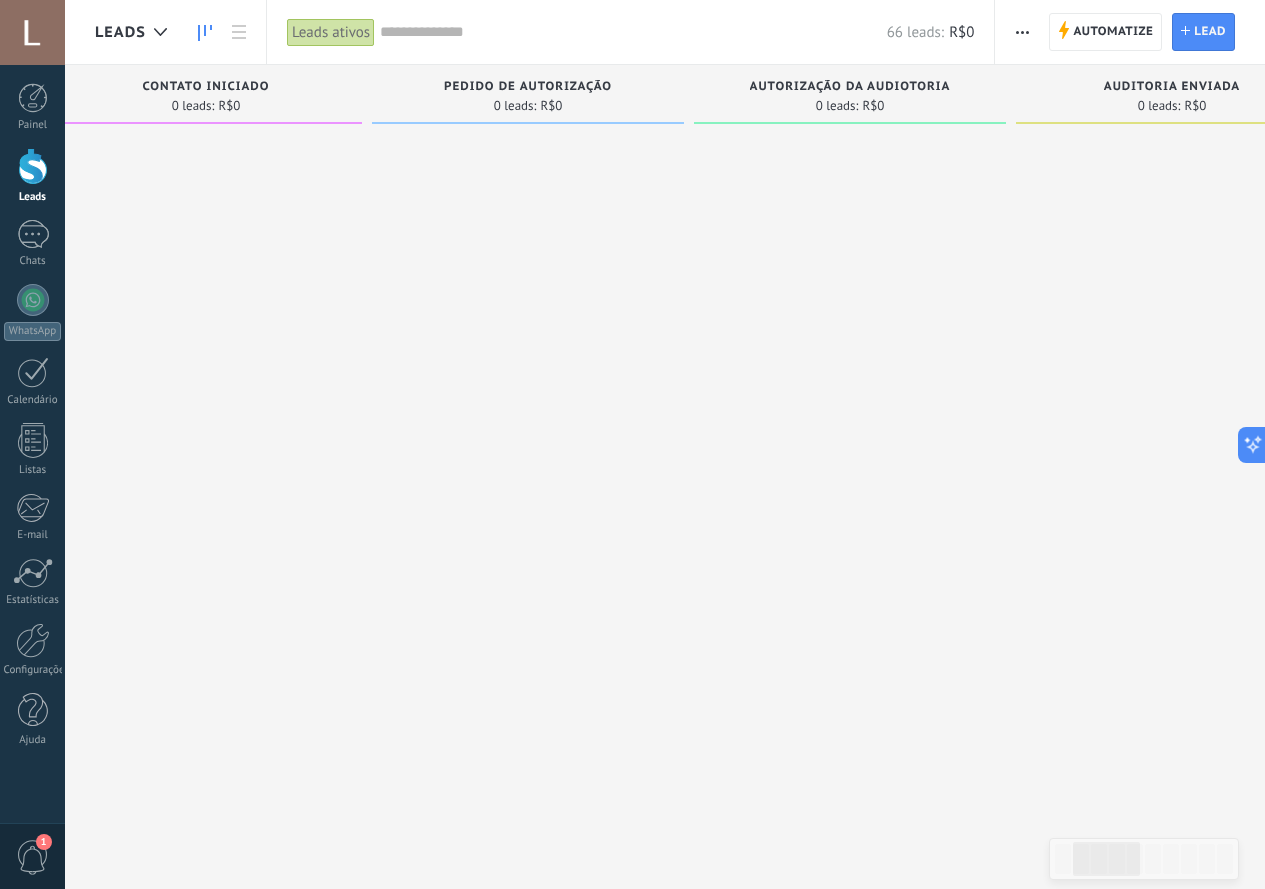 click at bounding box center [206, 927] 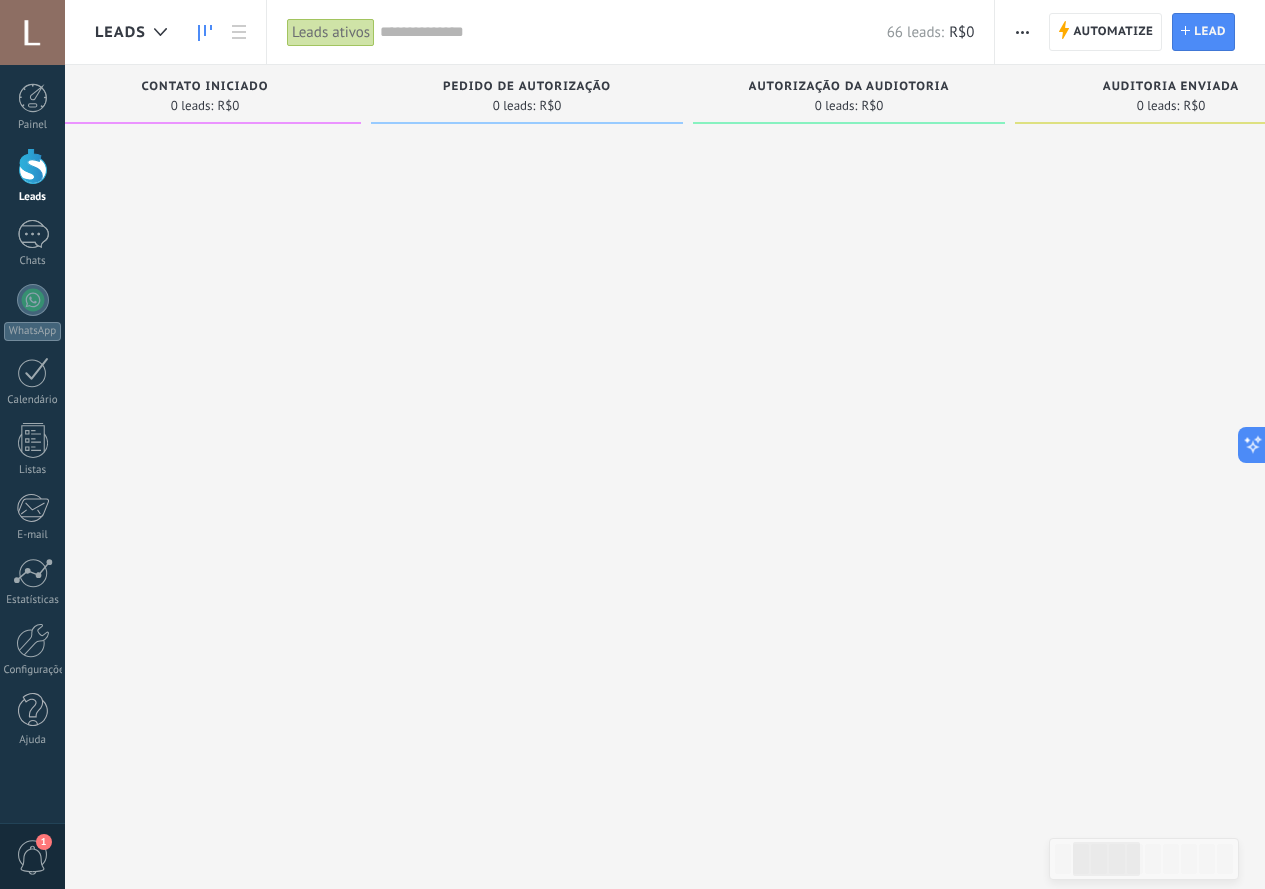 click on "0 leads:  R$0" at bounding box center (527, 105) 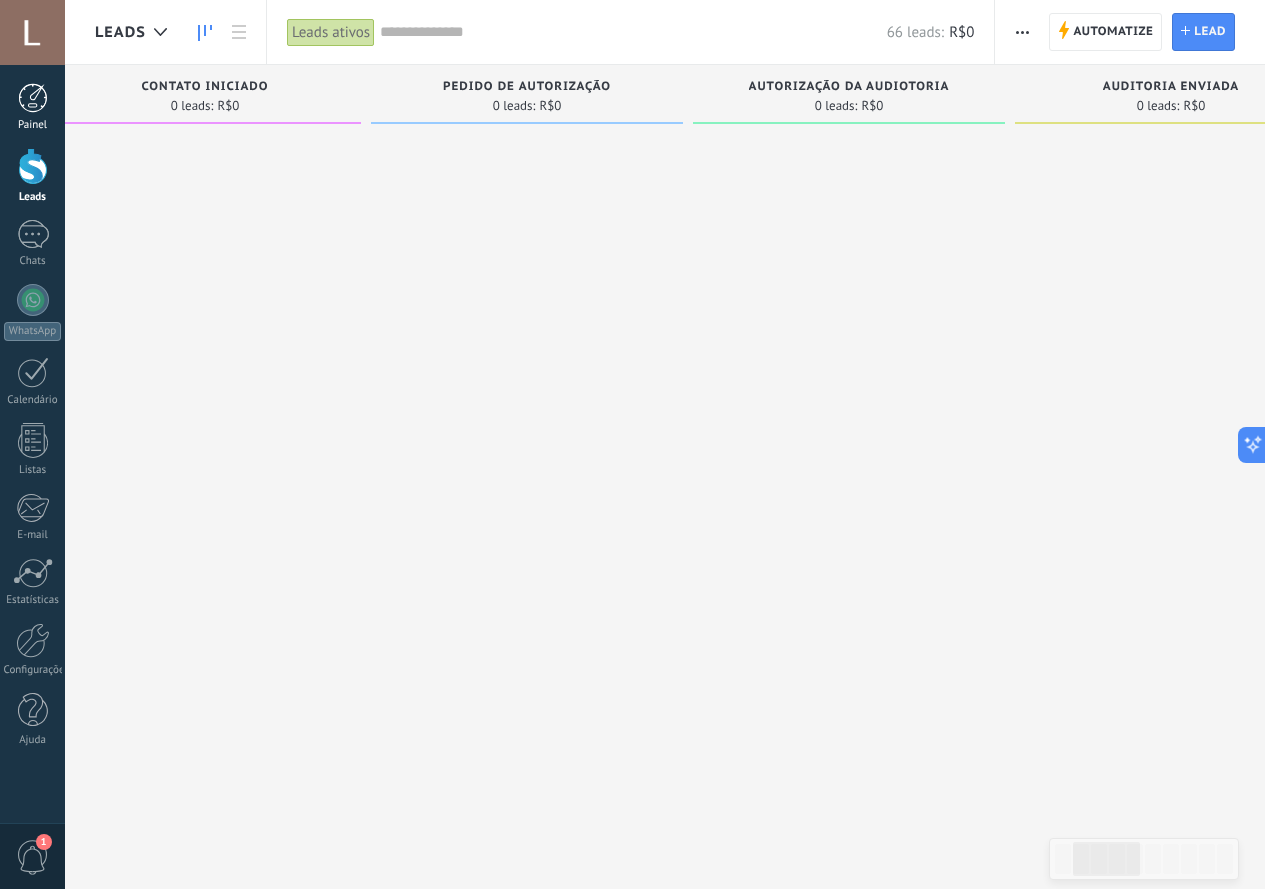 click at bounding box center (33, 98) 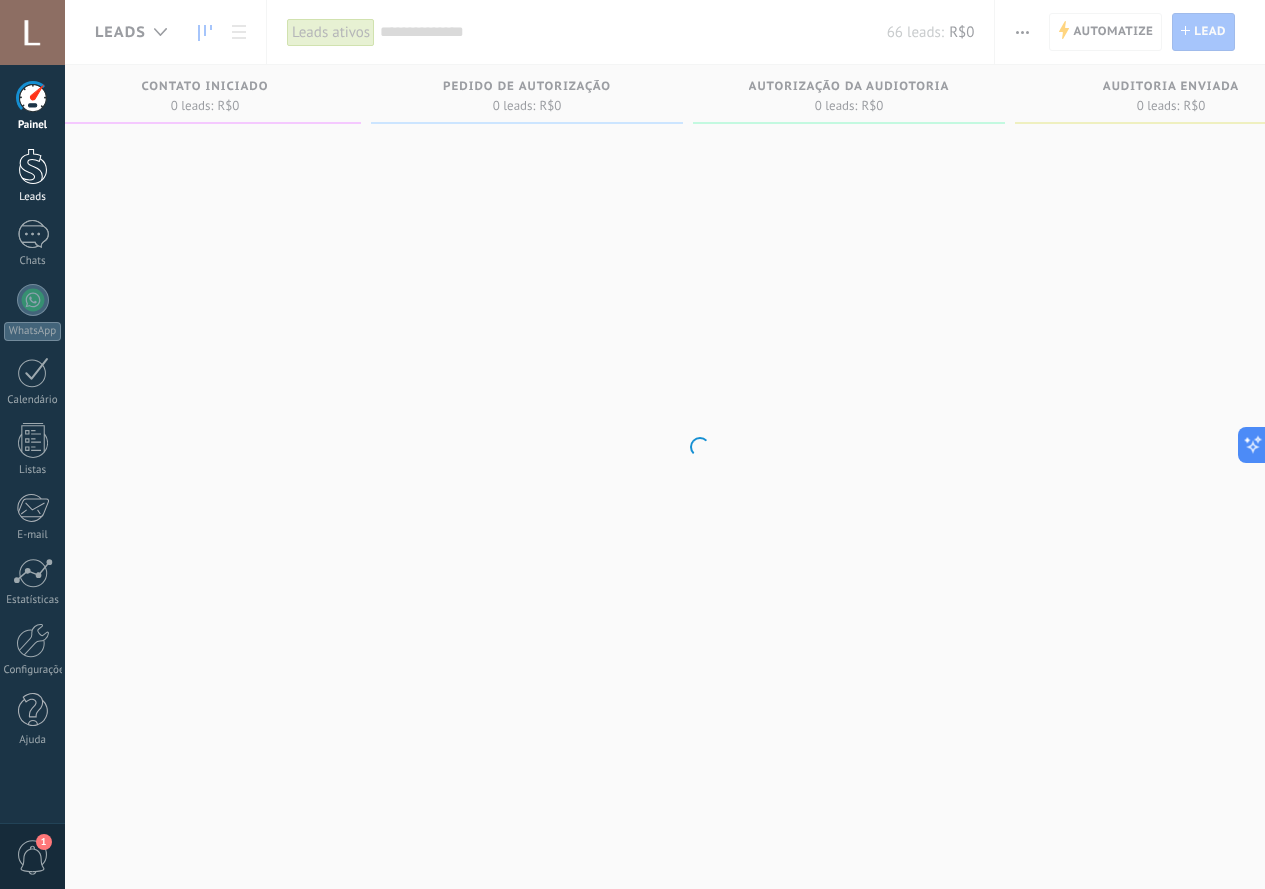 click at bounding box center (33, 166) 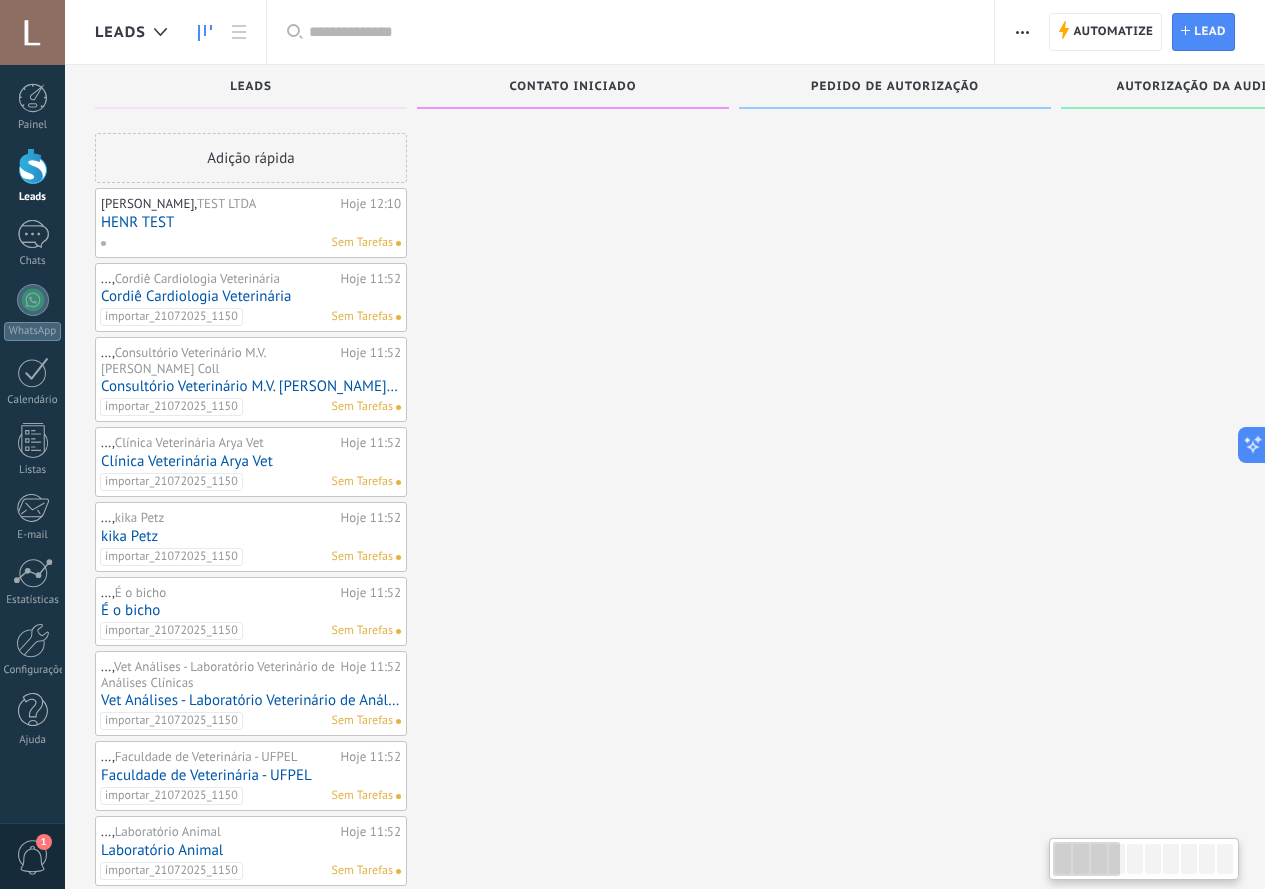 click at bounding box center [33, 166] 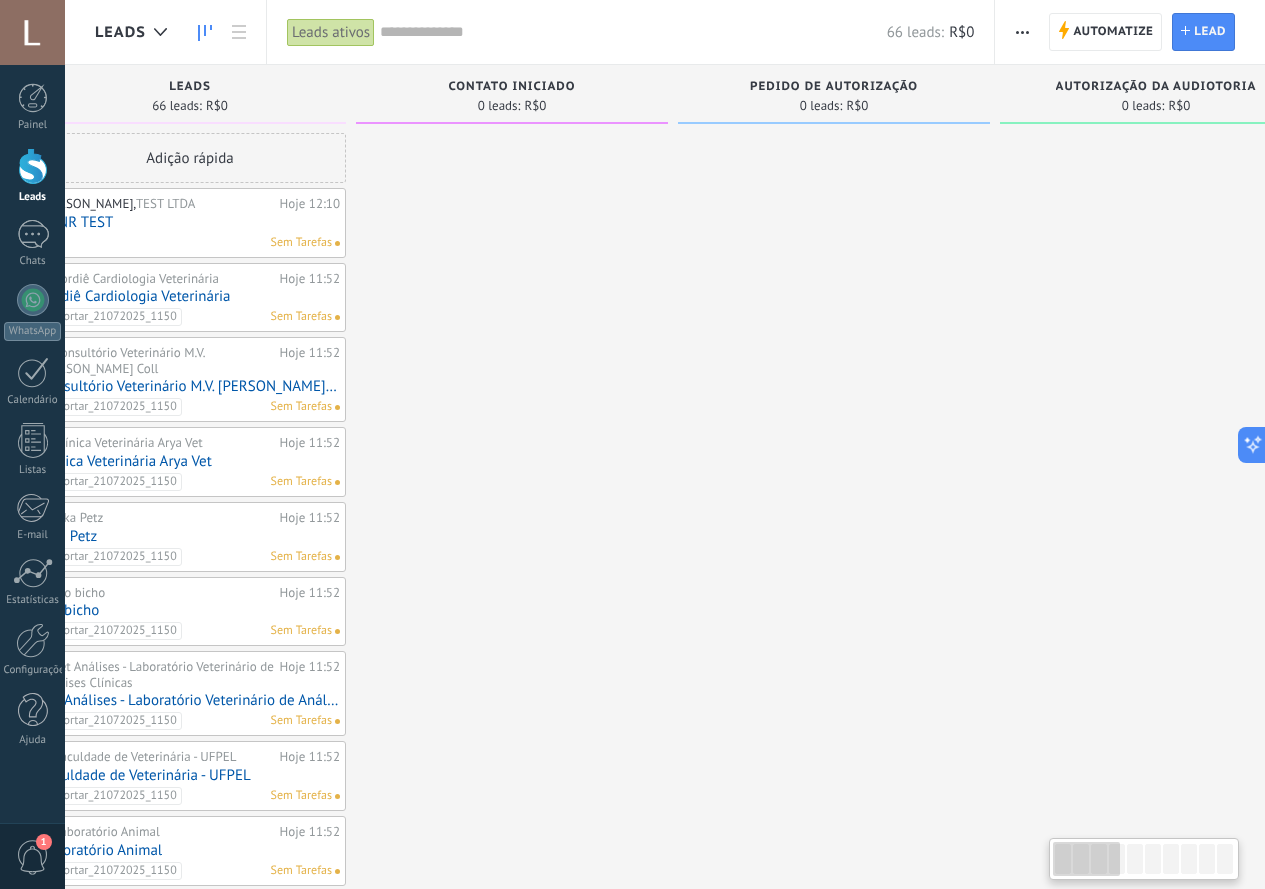 drag, startPoint x: 544, startPoint y: 232, endPoint x: 458, endPoint y: 232, distance: 86 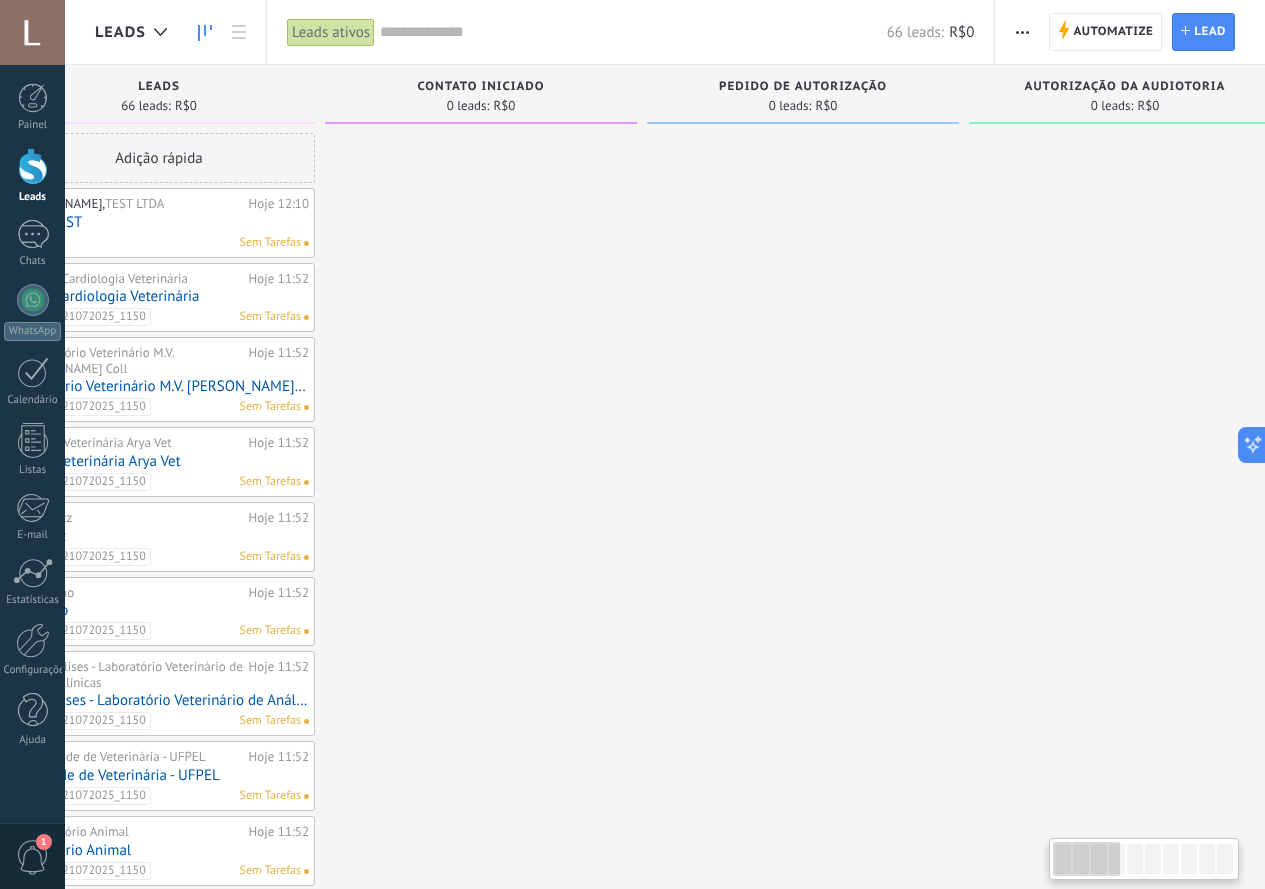 scroll, scrollTop: 0, scrollLeft: 0, axis: both 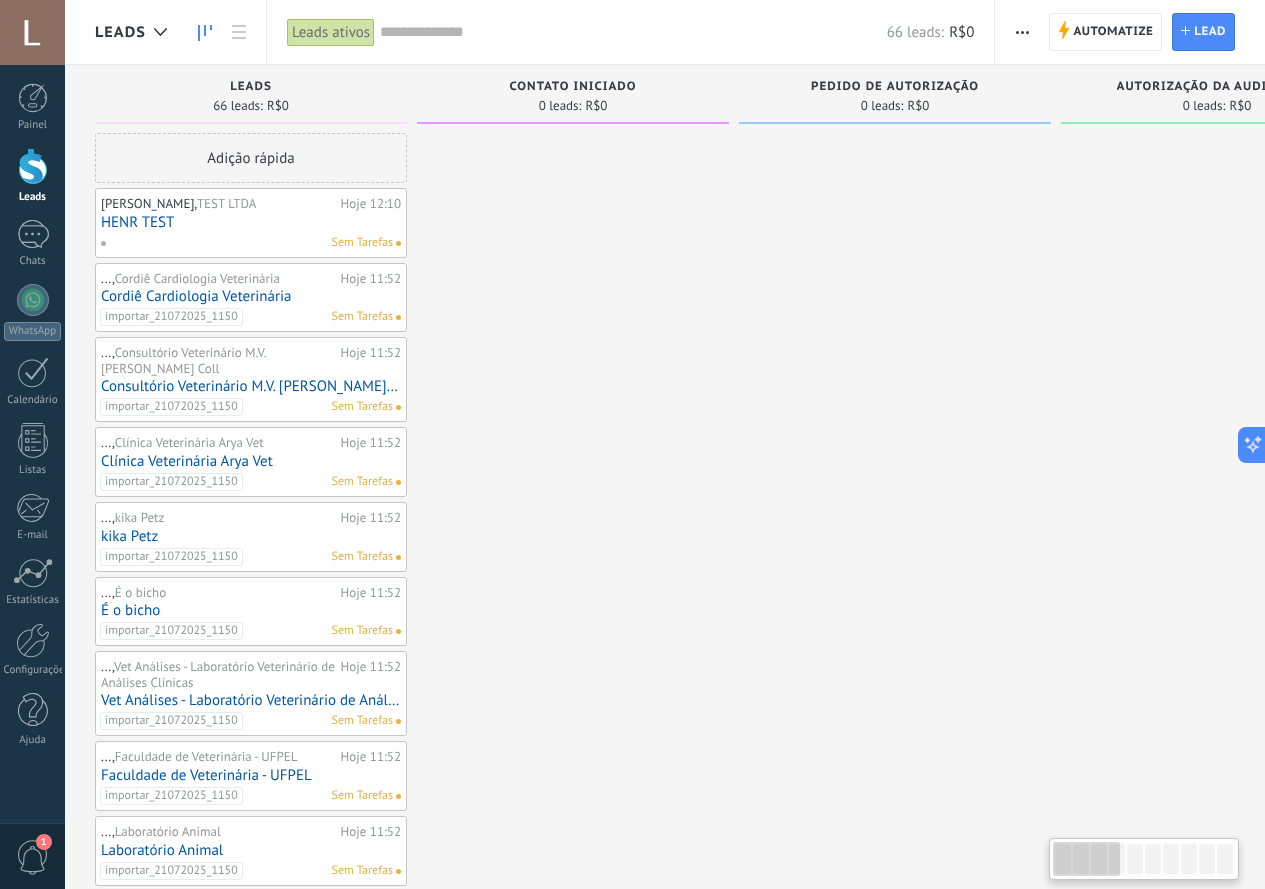 drag, startPoint x: 451, startPoint y: 228, endPoint x: 713, endPoint y: 249, distance: 262.84024 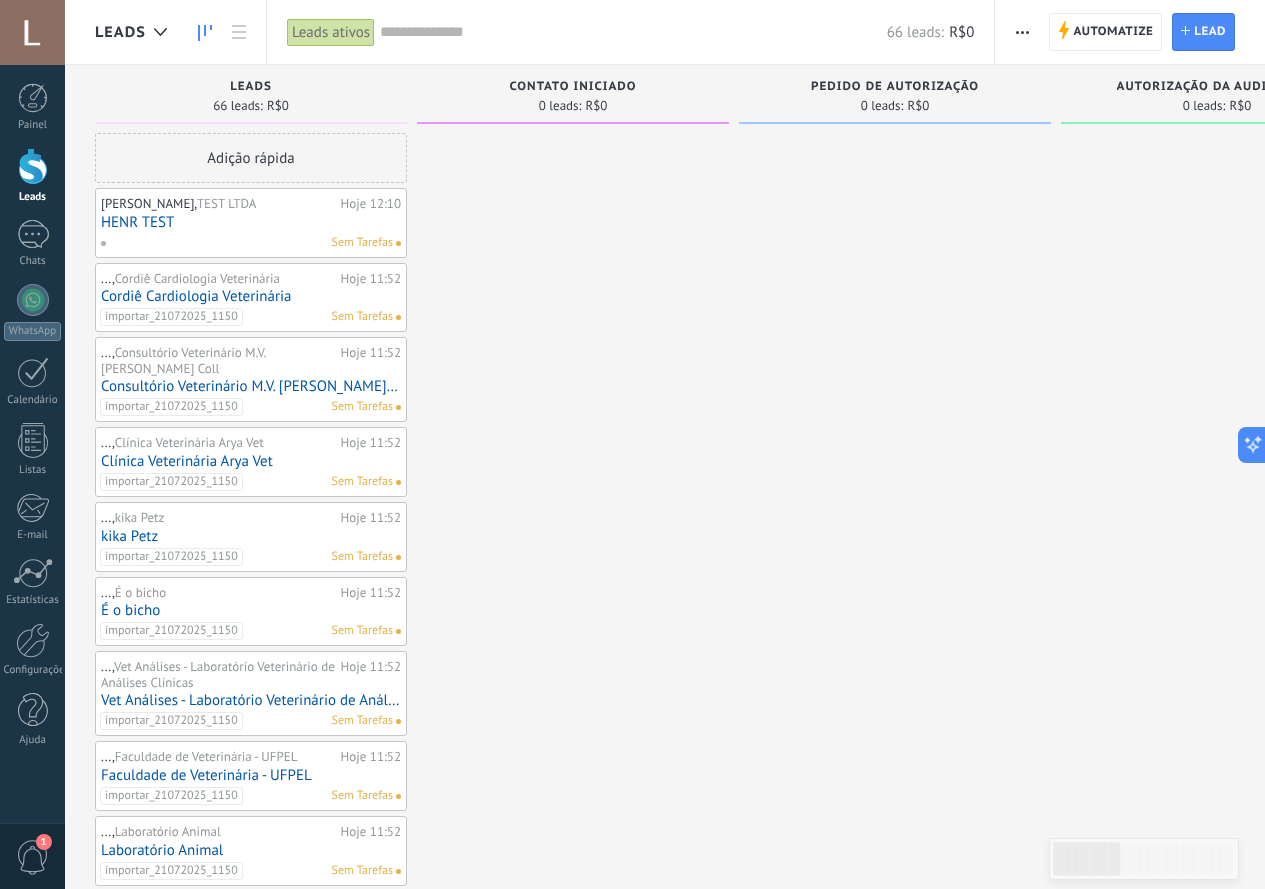 click at bounding box center (573, 927) 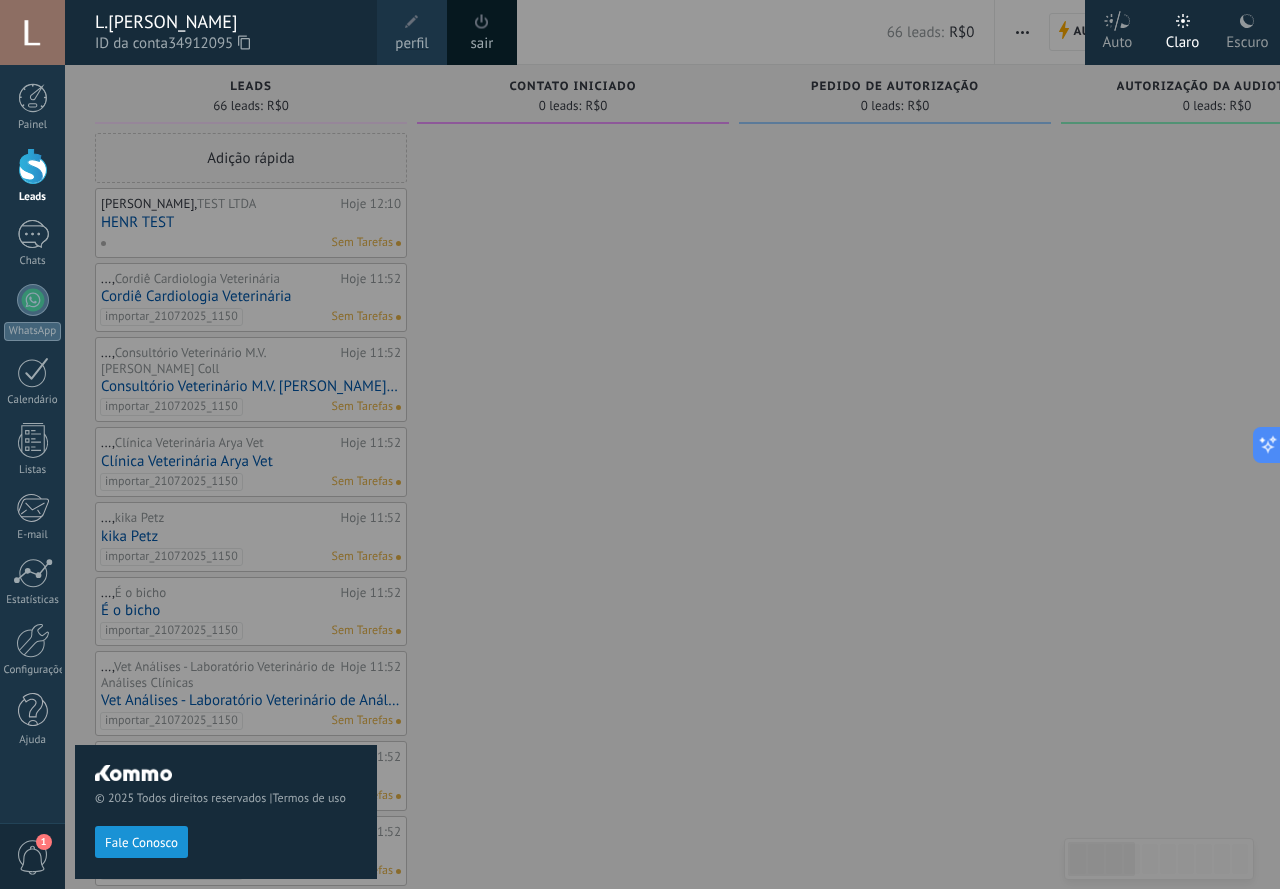 click at bounding box center [412, 22] 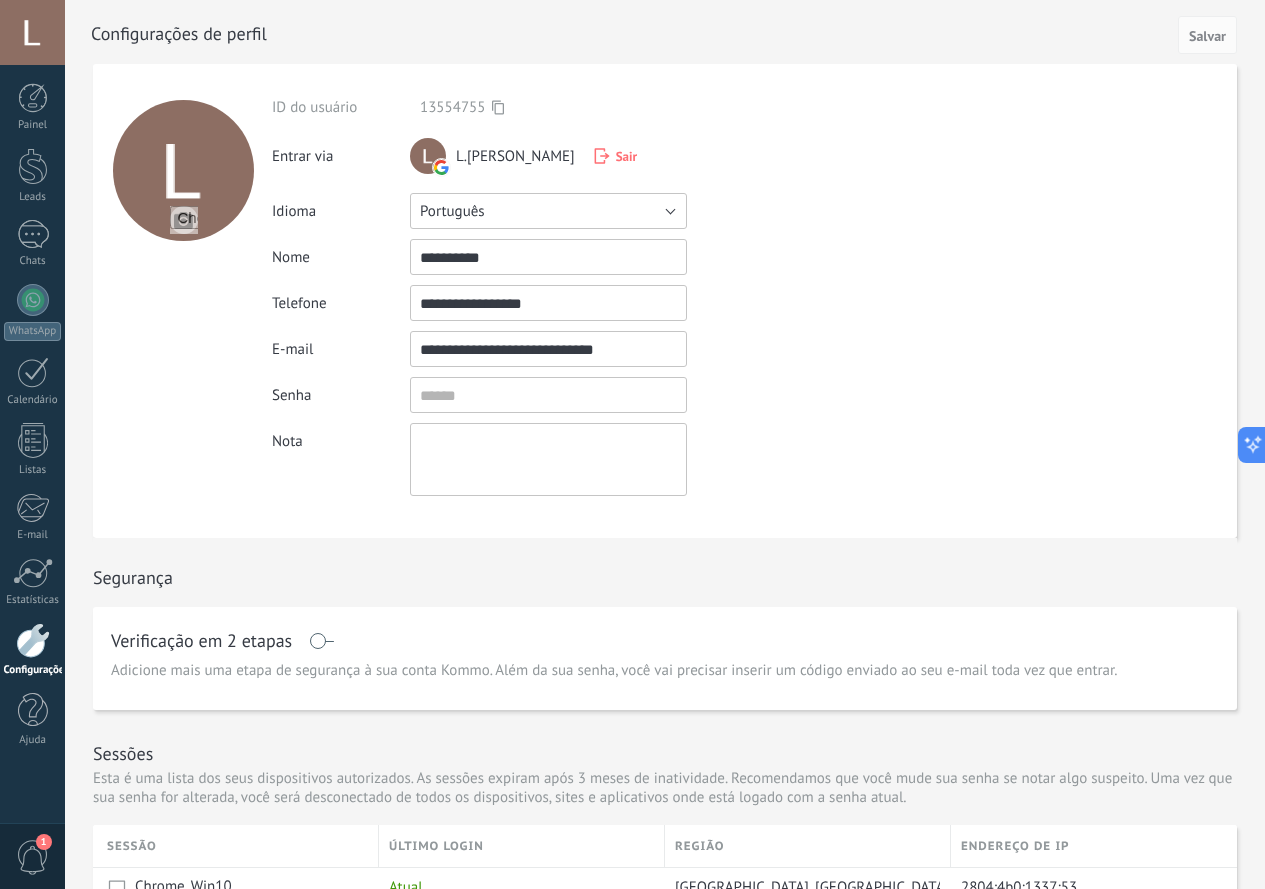 click on "Português" at bounding box center (548, 211) 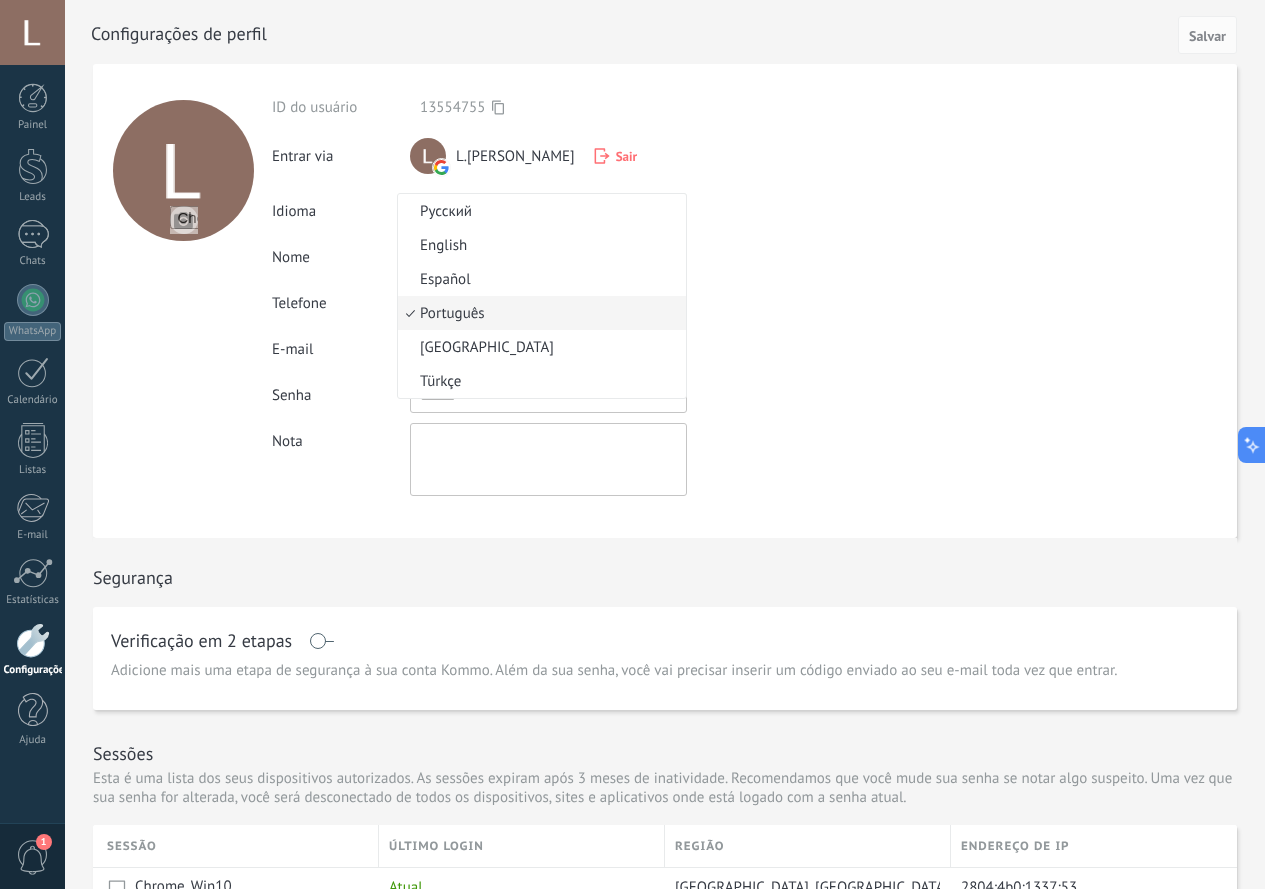 click on "Idioma Русский English Español Português Indonesia Türkçe Português" at bounding box center (588, 211) 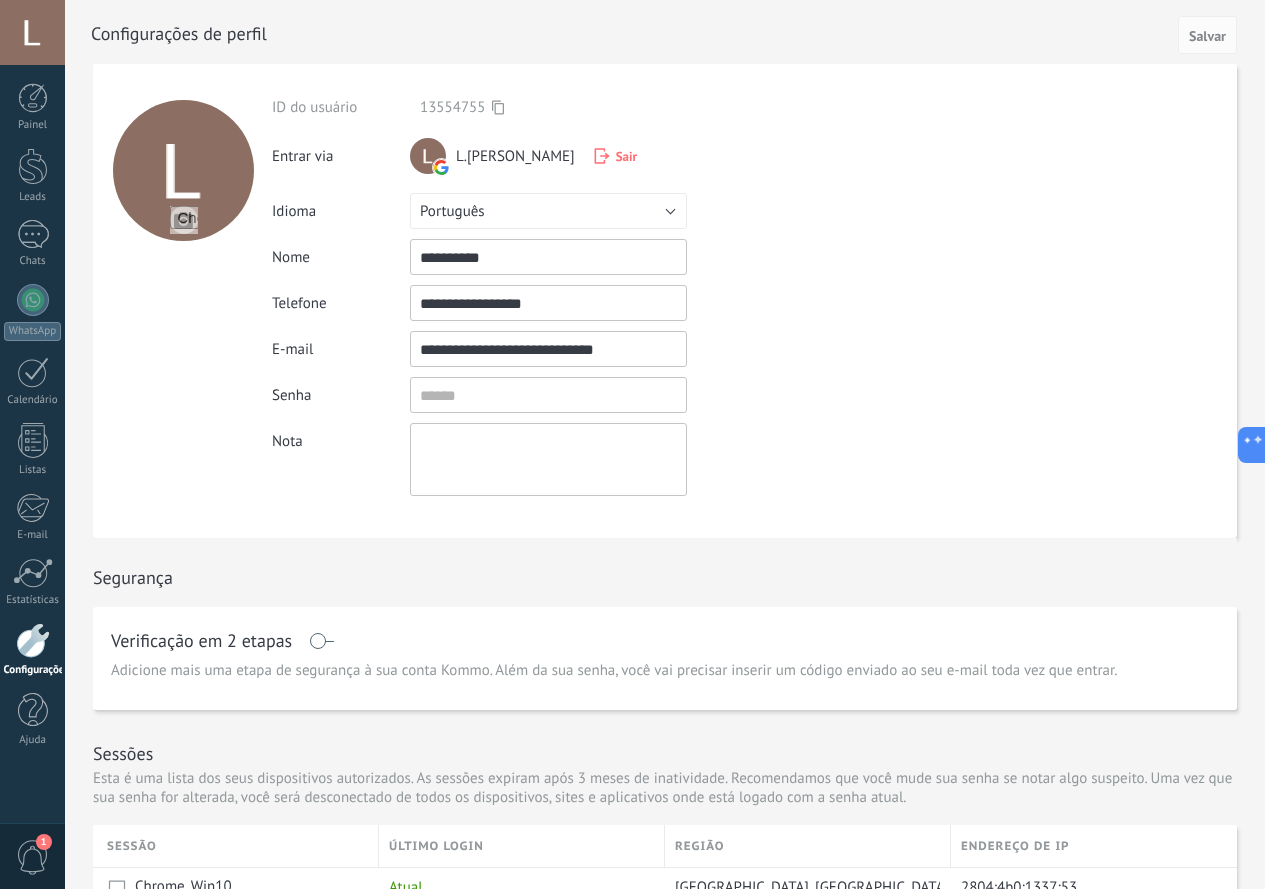 click on "**********" at bounding box center [548, 257] 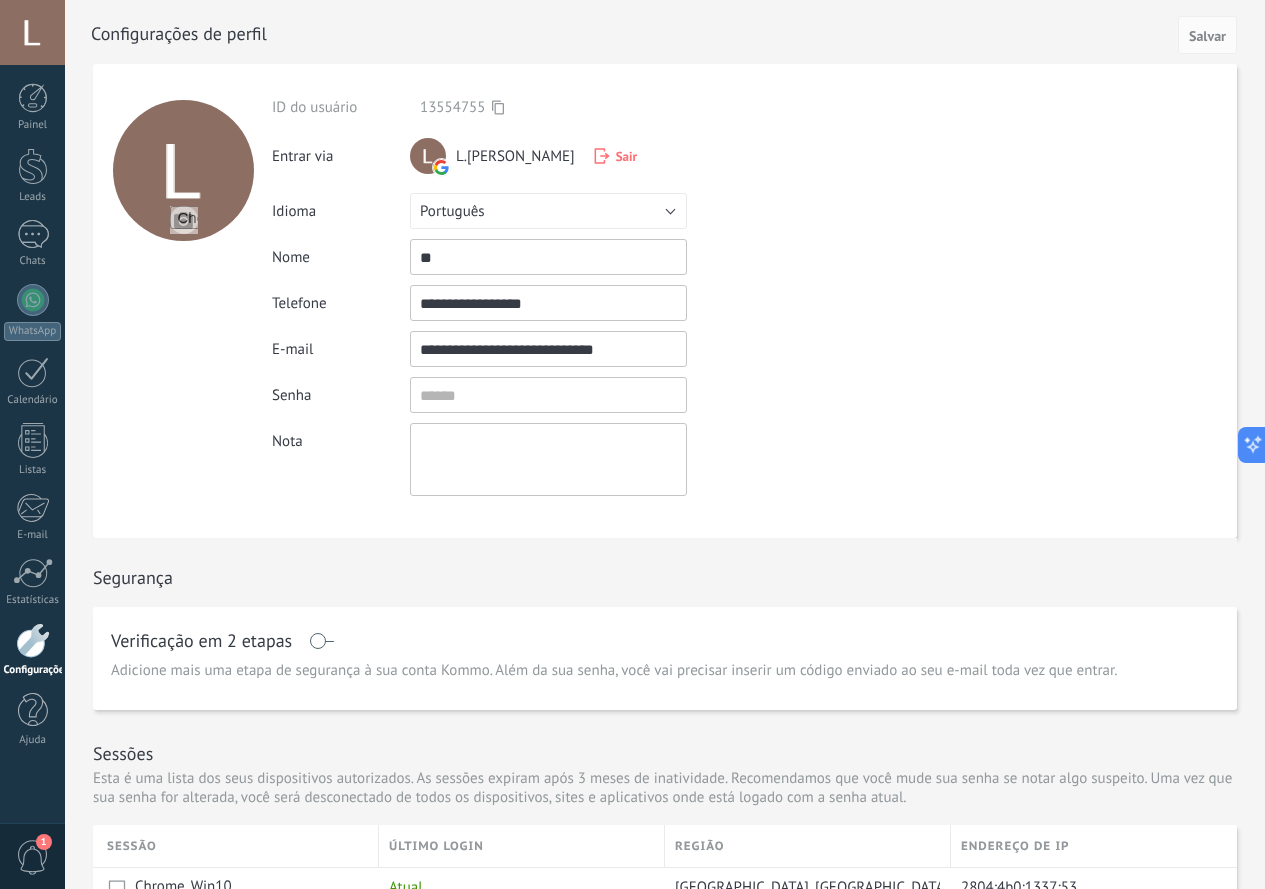 type on "*" 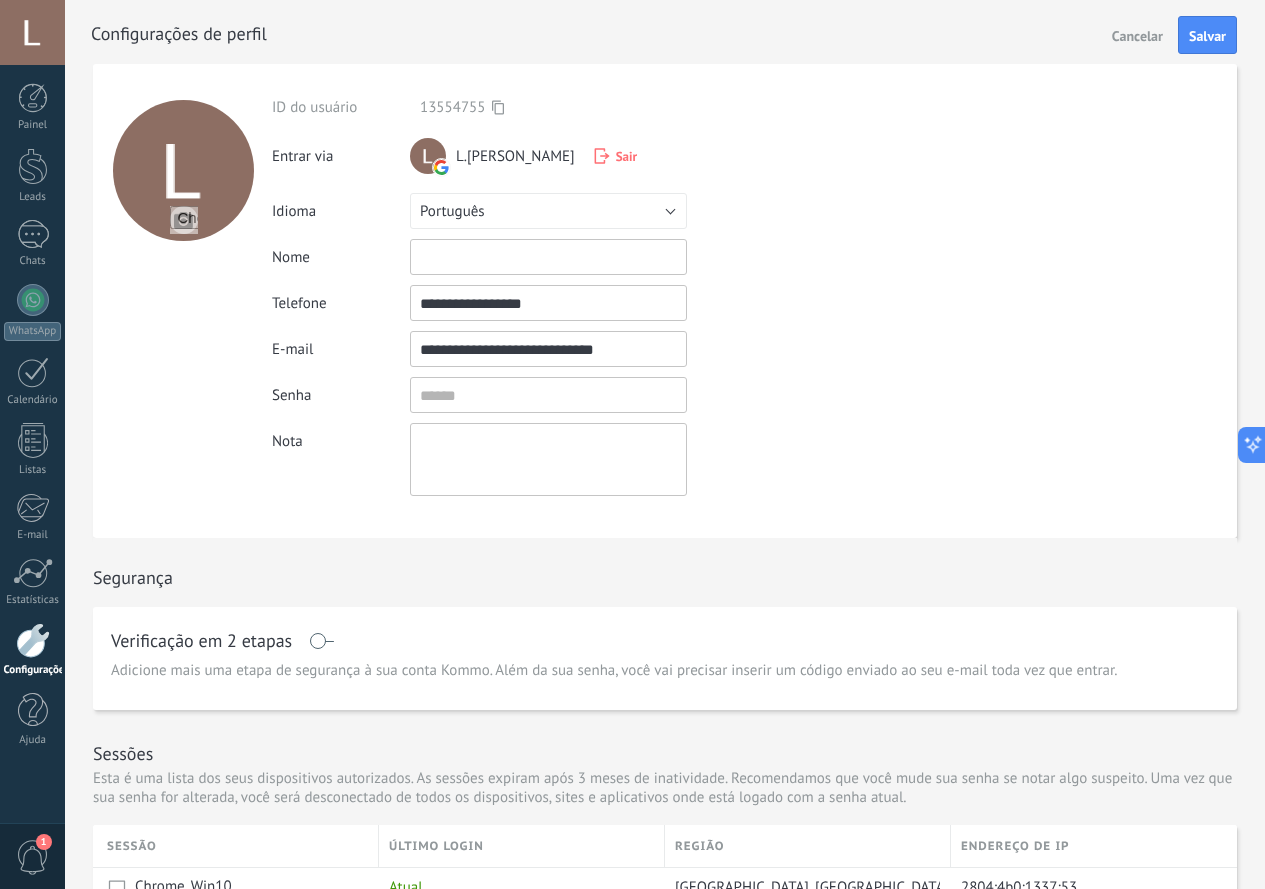 paste on "**********" 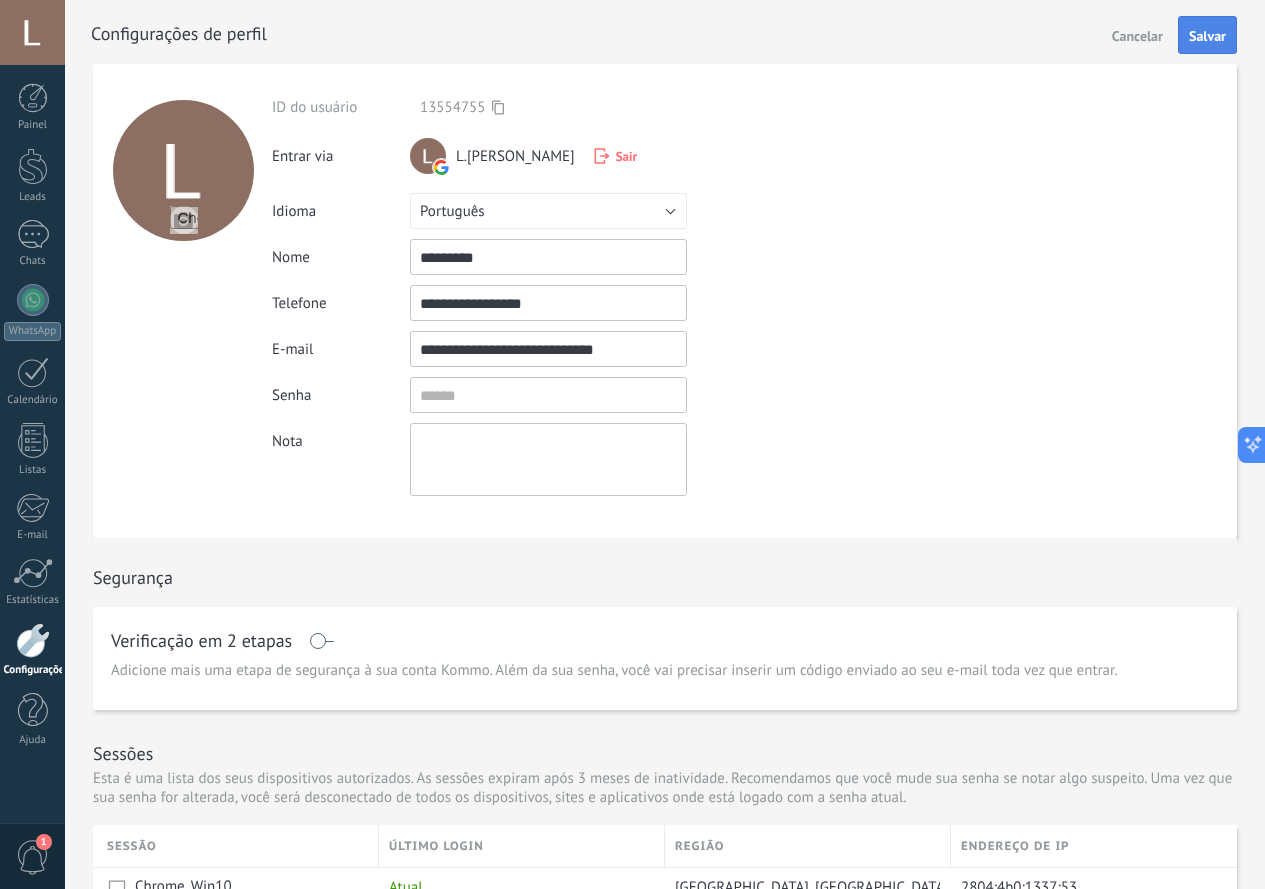 type on "*********" 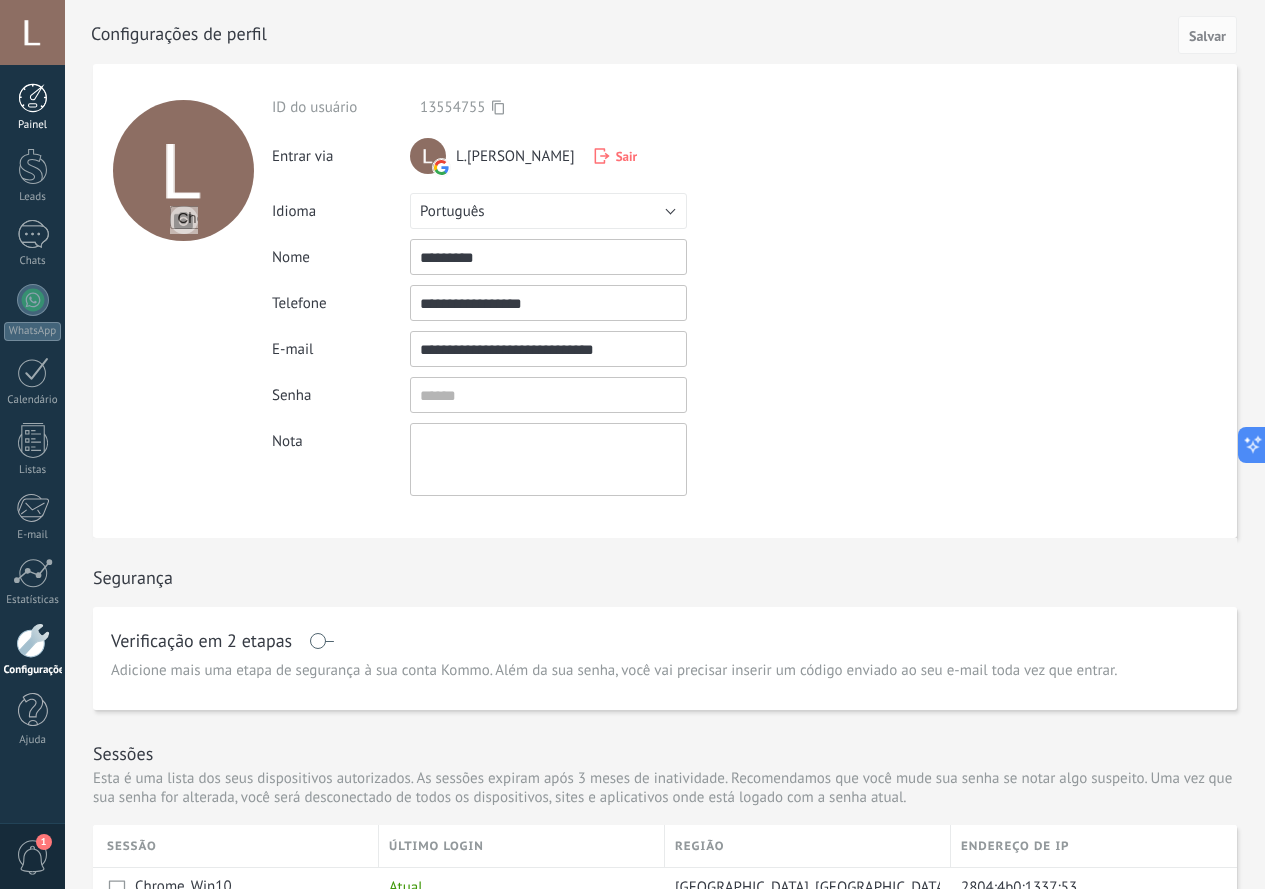 click at bounding box center (33, 98) 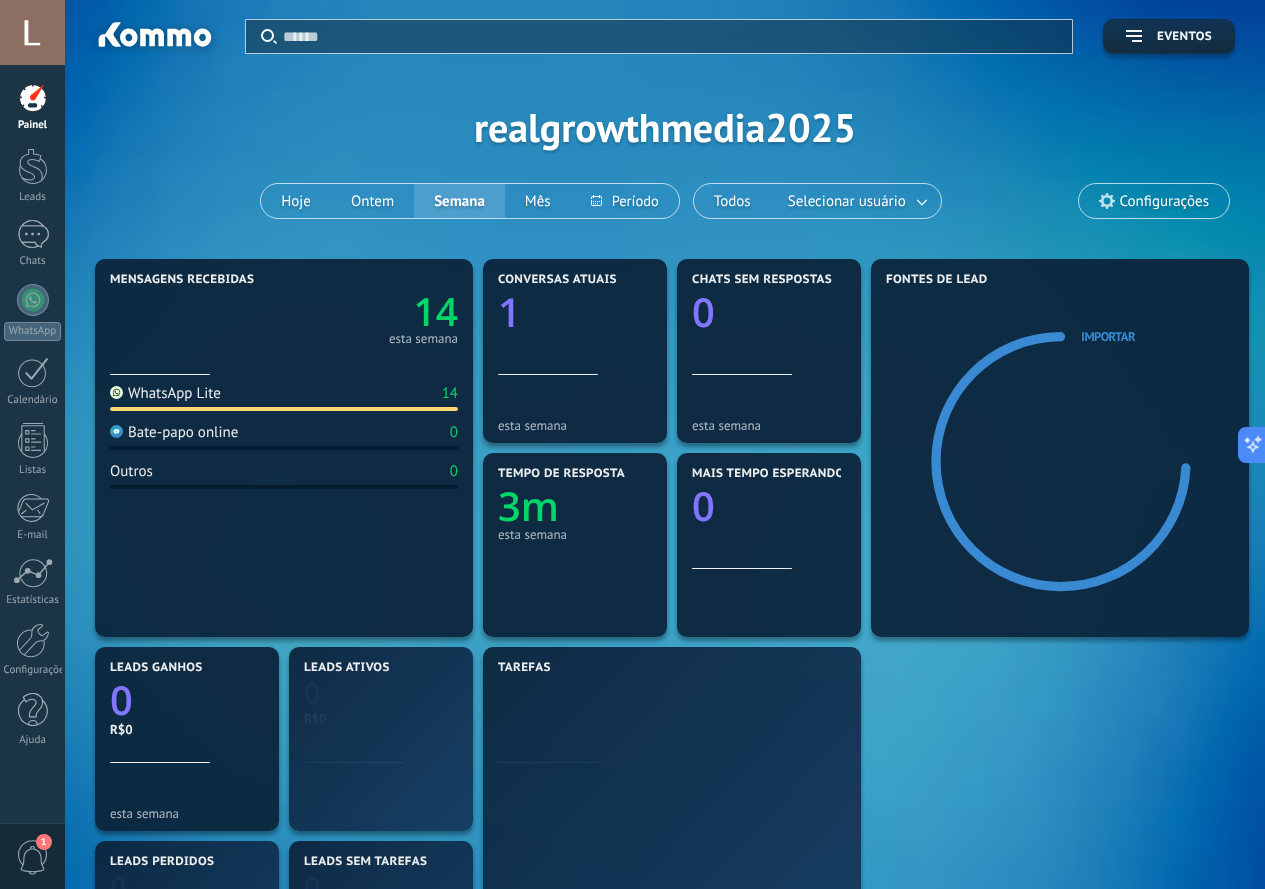 click on "Aplicar Eventos realgrowthmedia2025 Hoje Ontem Semana Mês Todos Selecionar usuário Configurações" at bounding box center [665, 127] 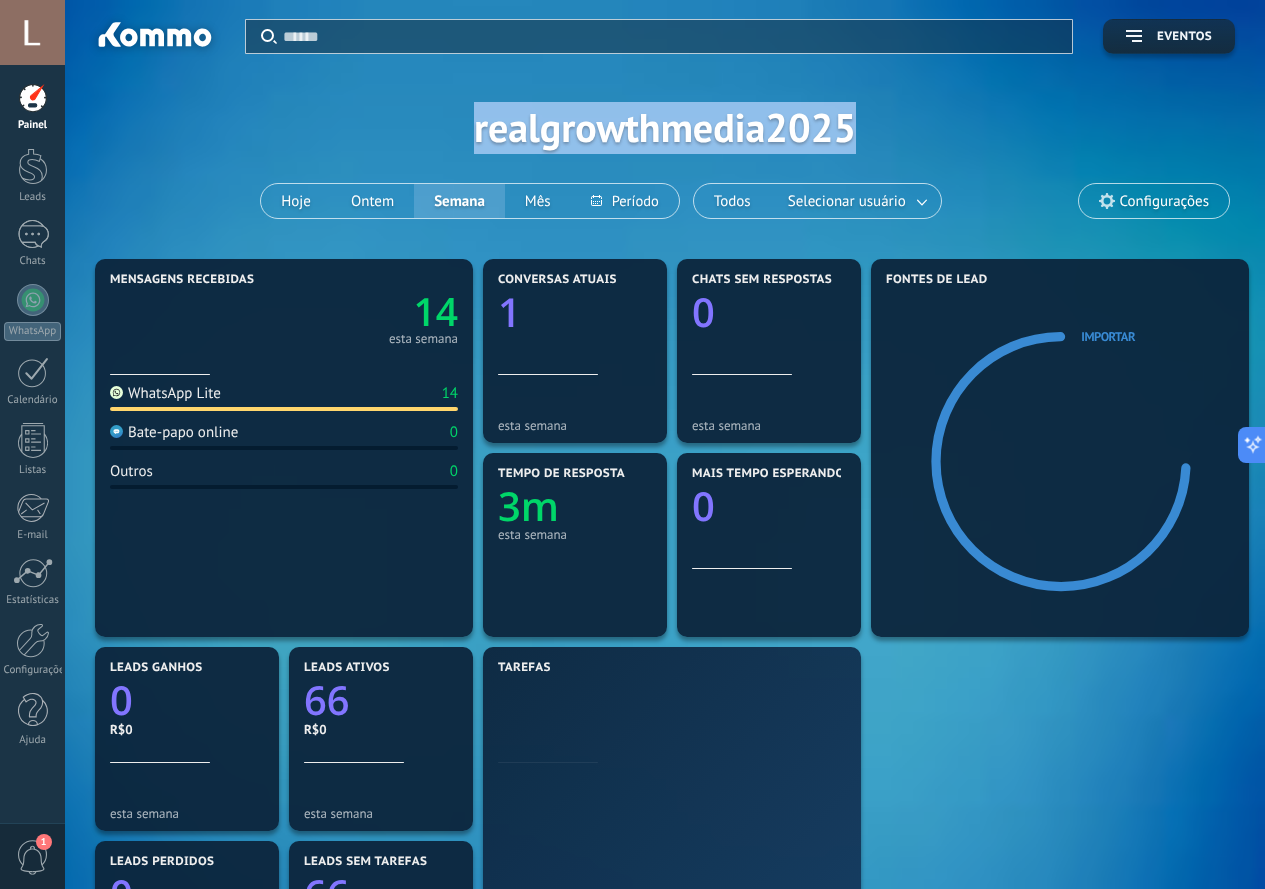 click on "Aplicar Eventos realgrowthmedia2025 Hoje Ontem Semana Mês Todos Selecionar usuário Configurações" at bounding box center [665, 127] 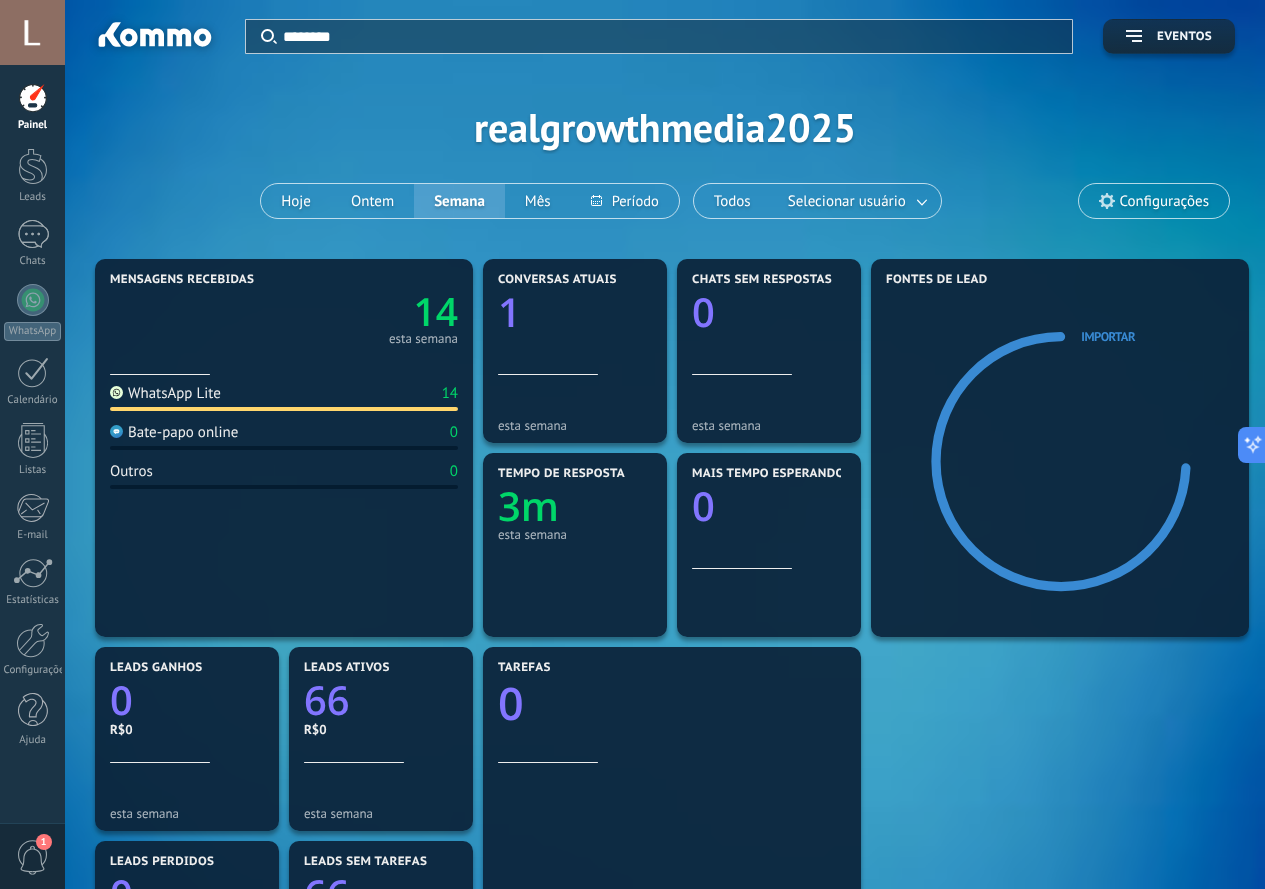 type on "*********" 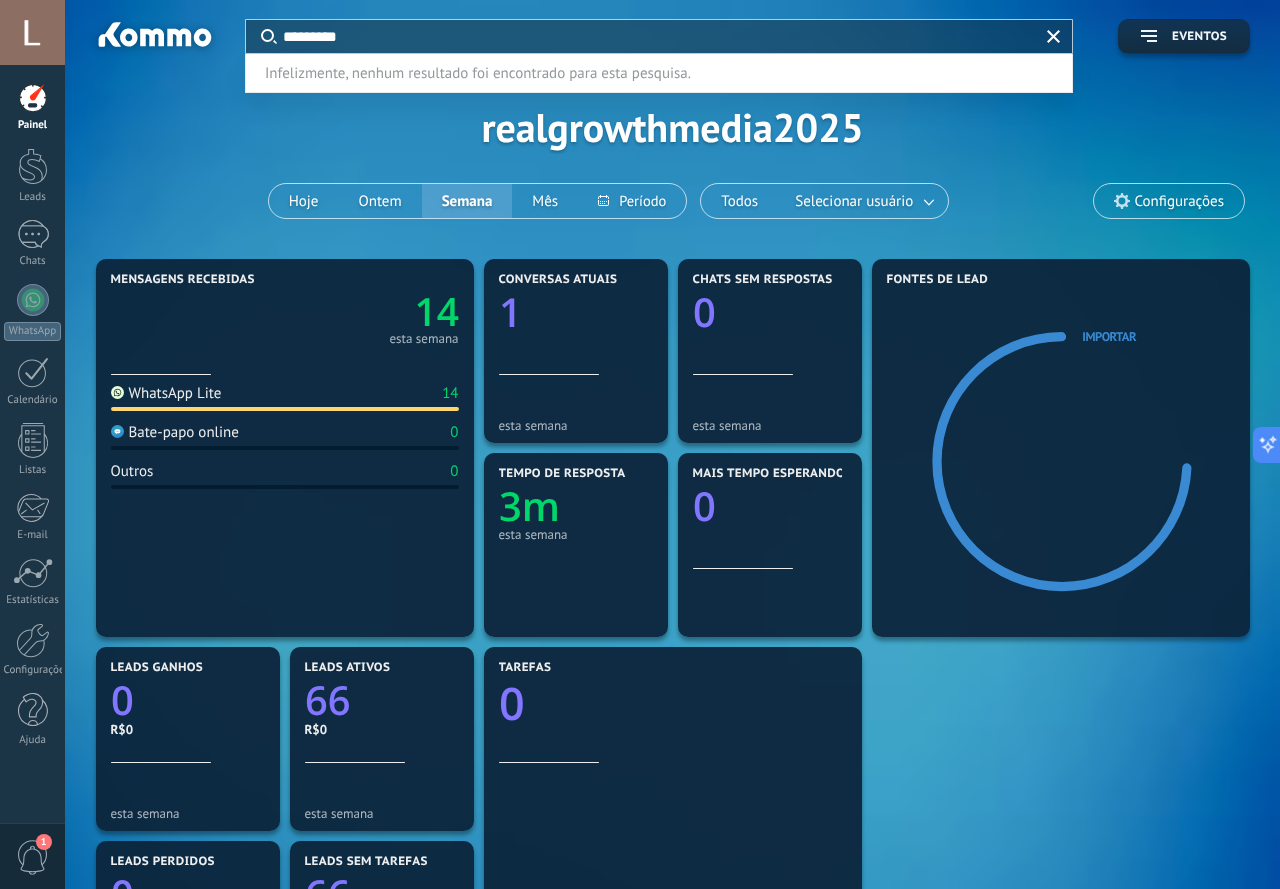 type 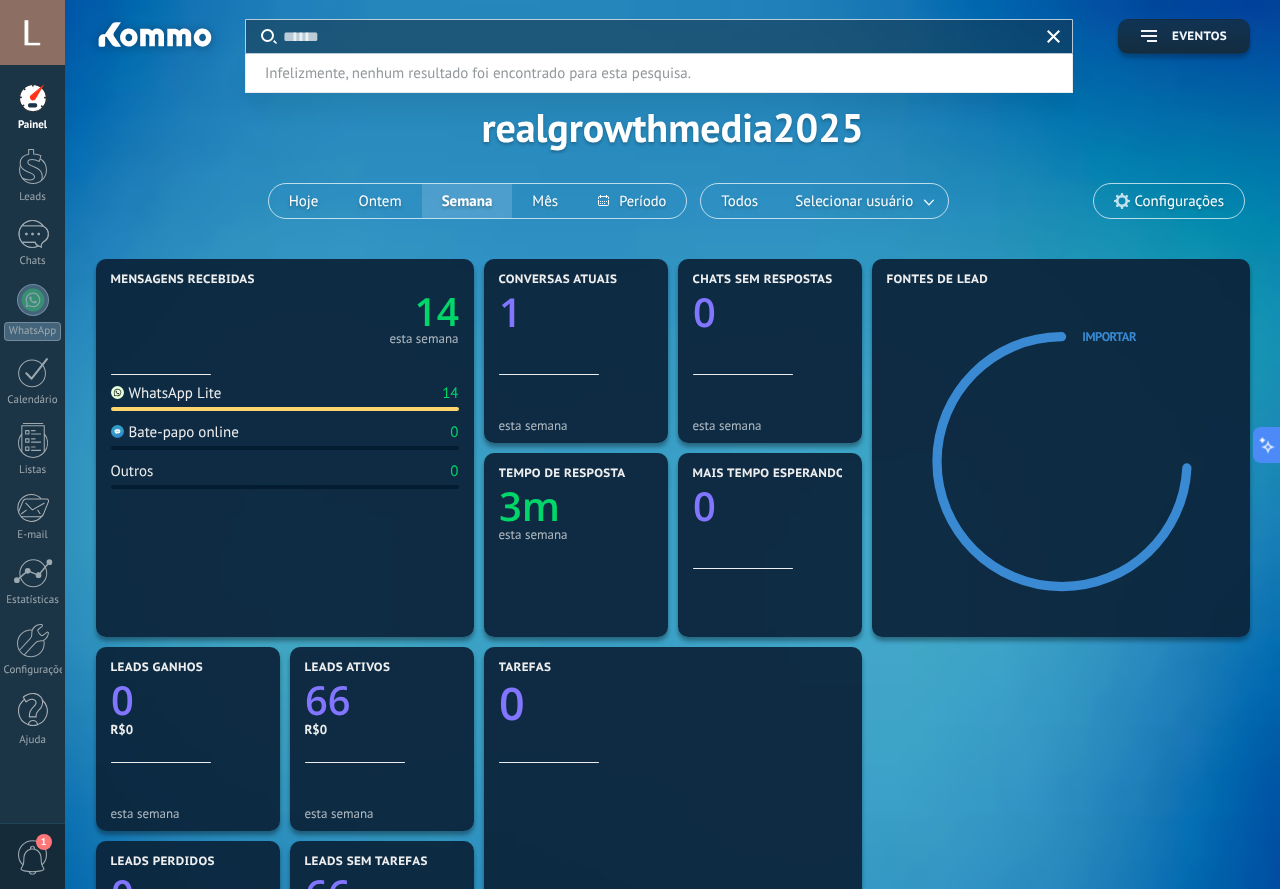 click at bounding box center [640, 444] 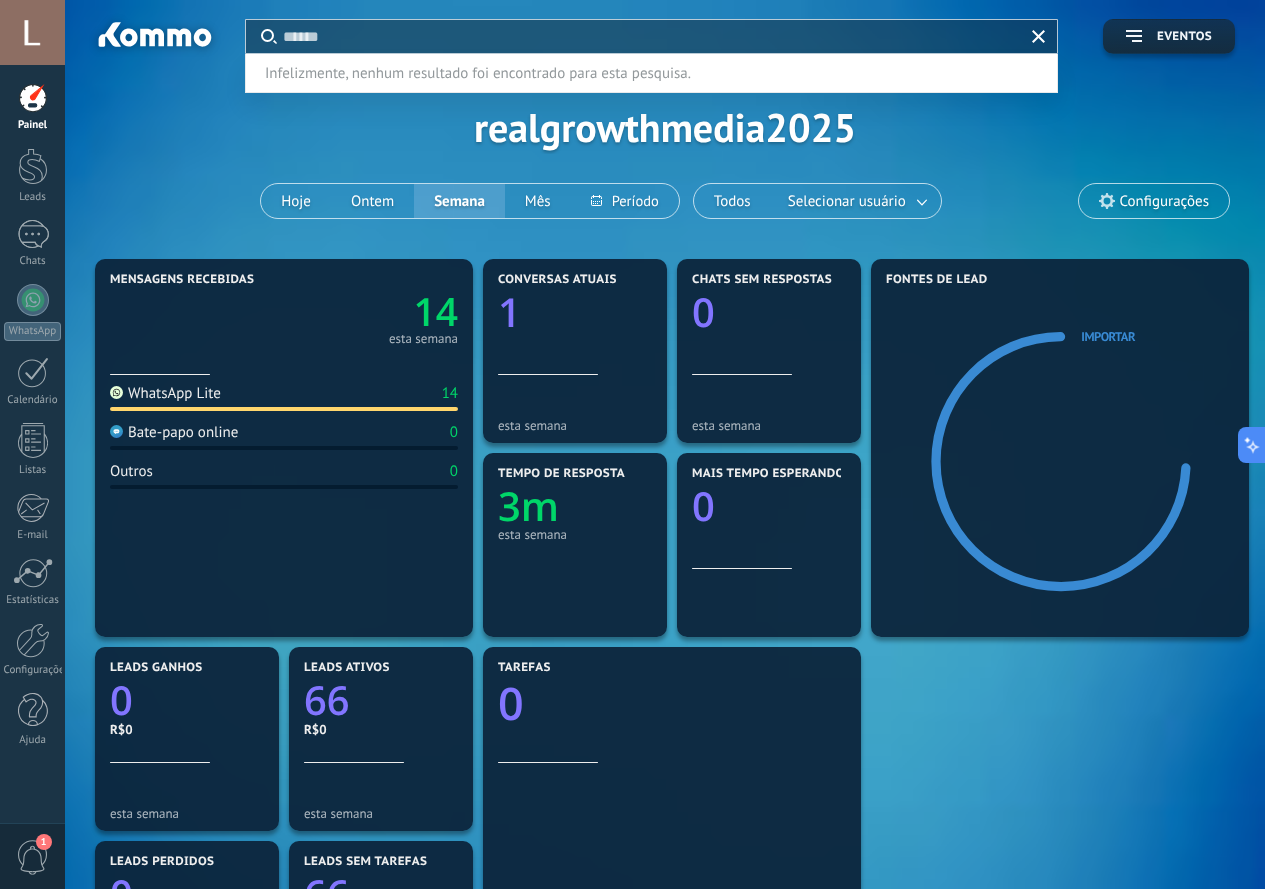 click on ".abccls-1,.abccls-2{fill-rule:evenodd}.abccls-2{fill:#fff} .abfcls-1{fill:none}.abfcls-2{fill:#fff} .abncls-1{isolation:isolate}.abncls-2{opacity:.06}.abncls-2,.abncls-3,.abncls-6{mix-blend-mode:multiply}.abncls-3{opacity:.15}.abncls-4,.abncls-8{fill:#fff}.abncls-5{fill:url(#abnlinear-gradient)}.abncls-6{opacity:.04}.abncls-7{fill:url(#abnlinear-gradient-2)}.abncls-8{fill-rule:evenodd} .abqst0{fill:#ffa200} .abwcls-1{fill:#252525} .cls-1{isolation:isolate} .acicls-1{fill:none} .aclcls-1{fill:#232323} .acnst0{display:none} .addcls-1,.addcls-2{fill:none;stroke-miterlimit:10}.addcls-1{stroke:#dfe0e5}.addcls-2{stroke:#a1a7ab} .adecls-1,.adecls-2{fill:none;stroke-miterlimit:10}.adecls-1{stroke:#dfe0e5}.adecls-2{stroke:#a1a7ab} .adqcls-1{fill:#8591a5;fill-rule:evenodd} .aeccls-1{fill:#5c9f37} .aeecls-1{fill:#f86161} .aejcls-1{fill:#8591a5;fill-rule:evenodd} .aekcls-1{fill-rule:evenodd} .aelcls-1{fill-rule:evenodd;fill:currentColor} .aemcls-1{fill-rule:evenodd;fill:currentColor} .aencls-2{fill:#f86161;opacity:.3}" at bounding box center [632, 444] 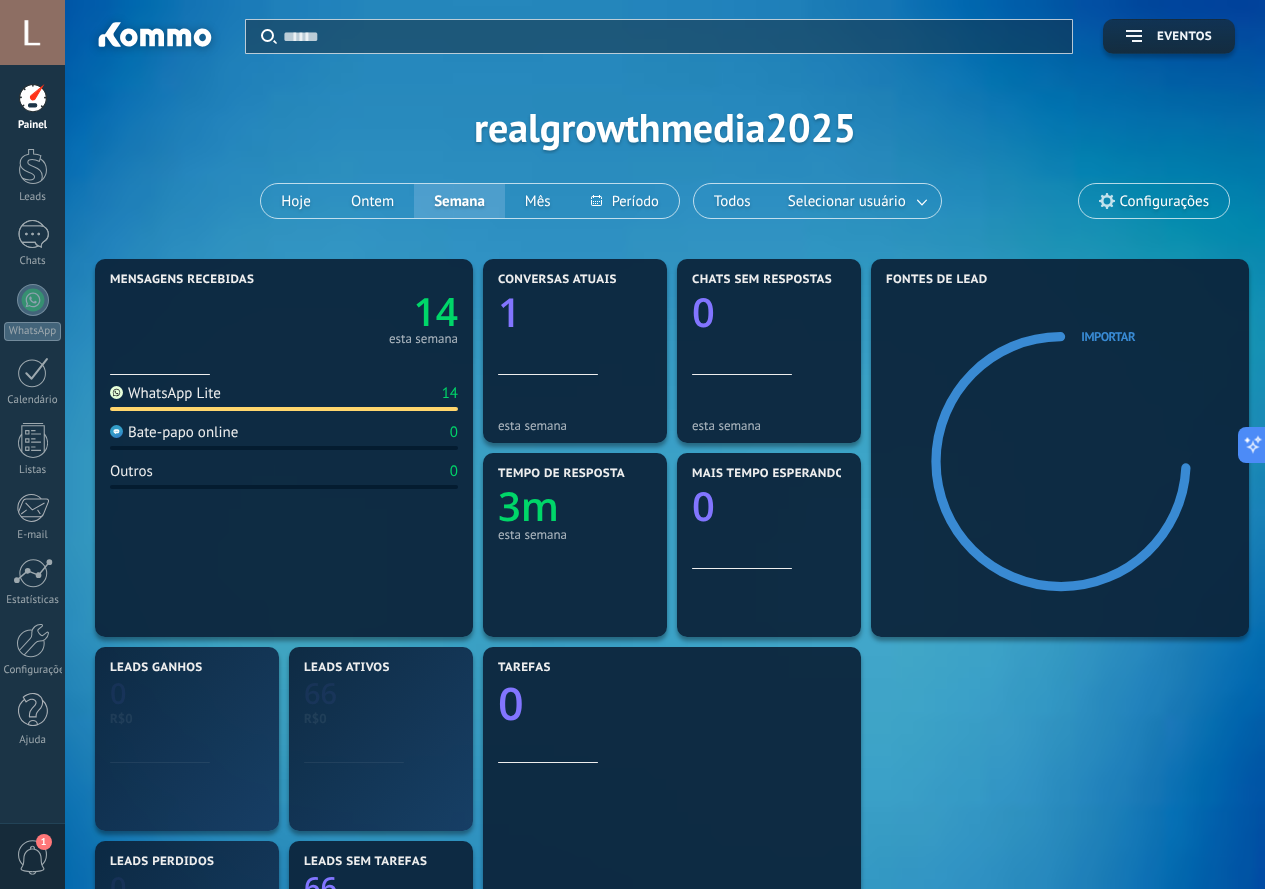 click on "Aplicar Eventos realgrowthmedia2025 Hoje Ontem Semana Mês Todos Selecionar usuário Configurações" at bounding box center (665, 127) 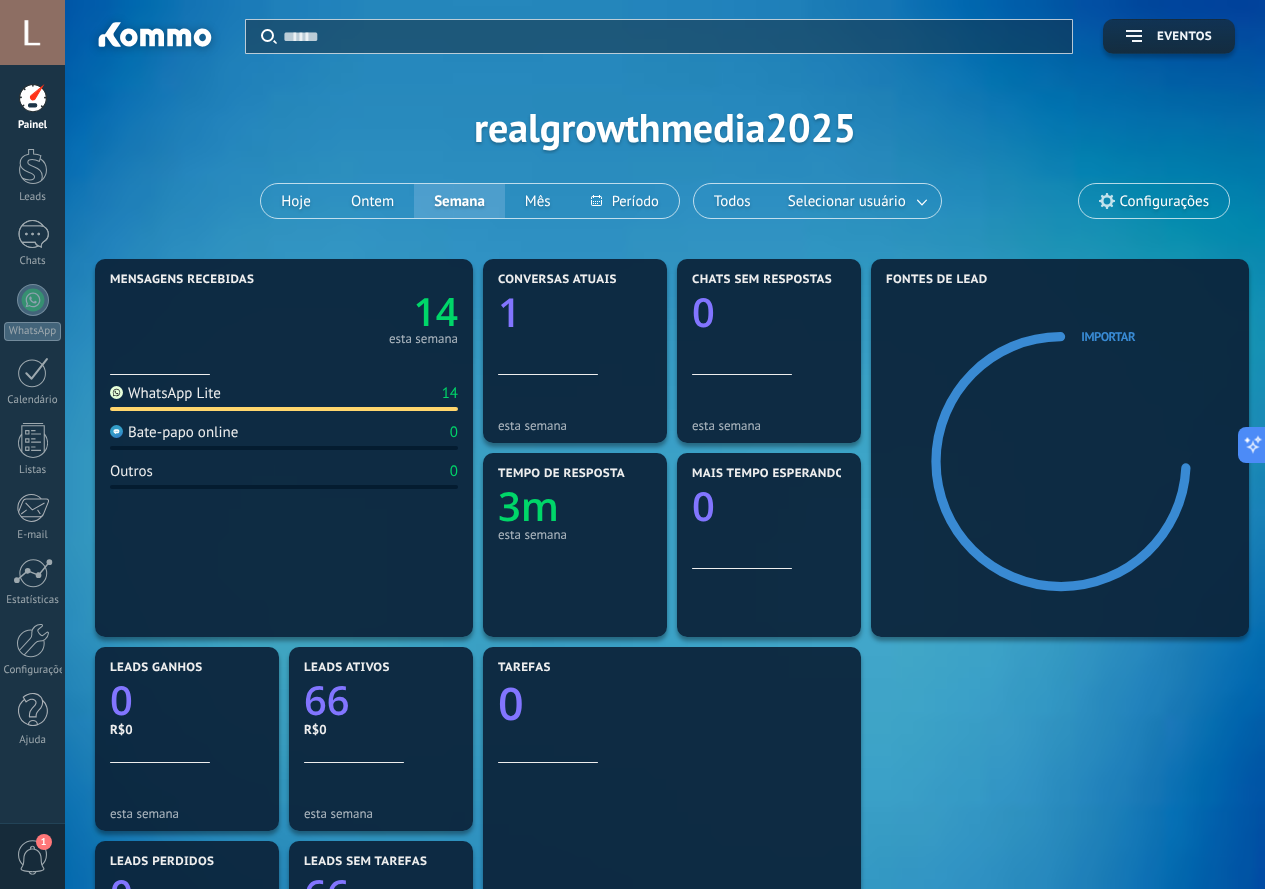 click 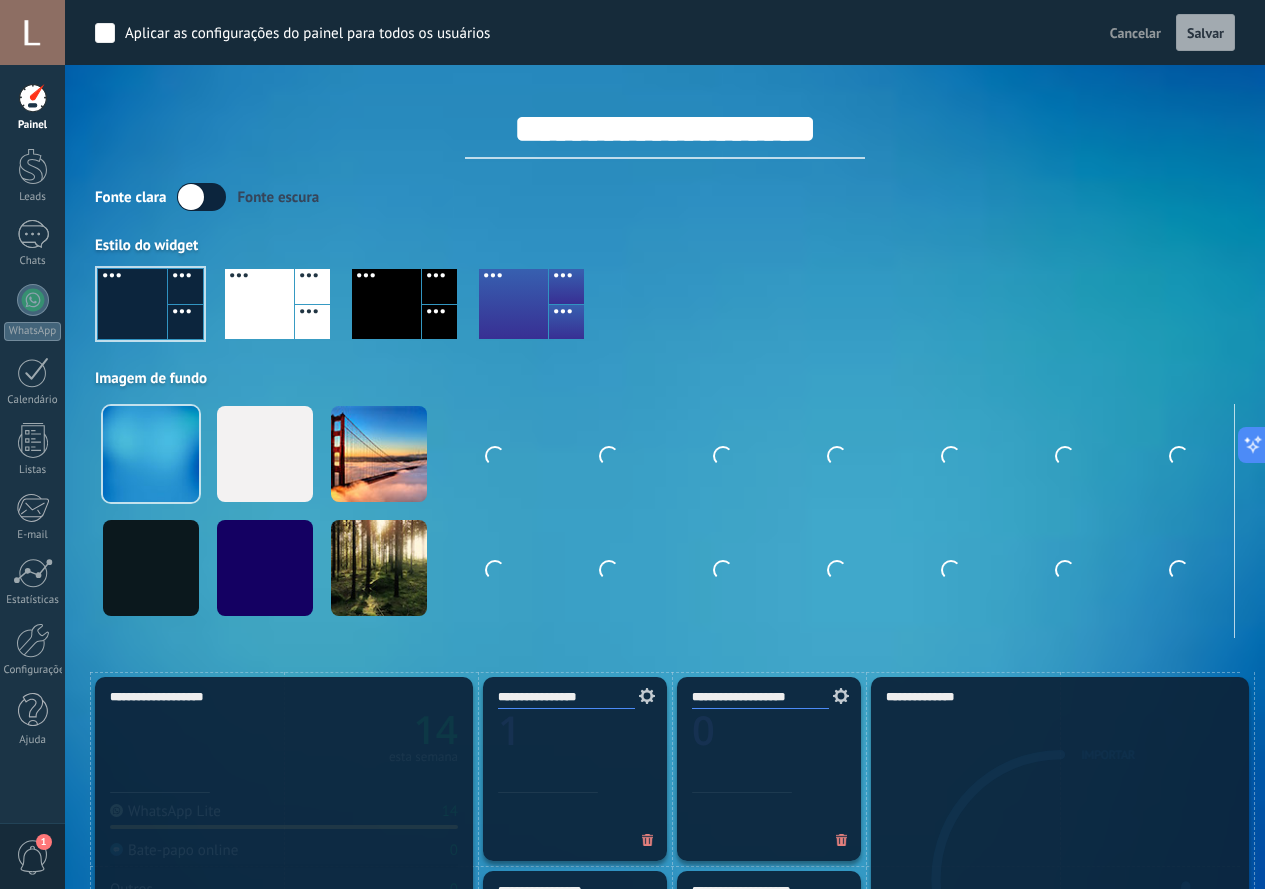 click on "**********" at bounding box center [665, 129] 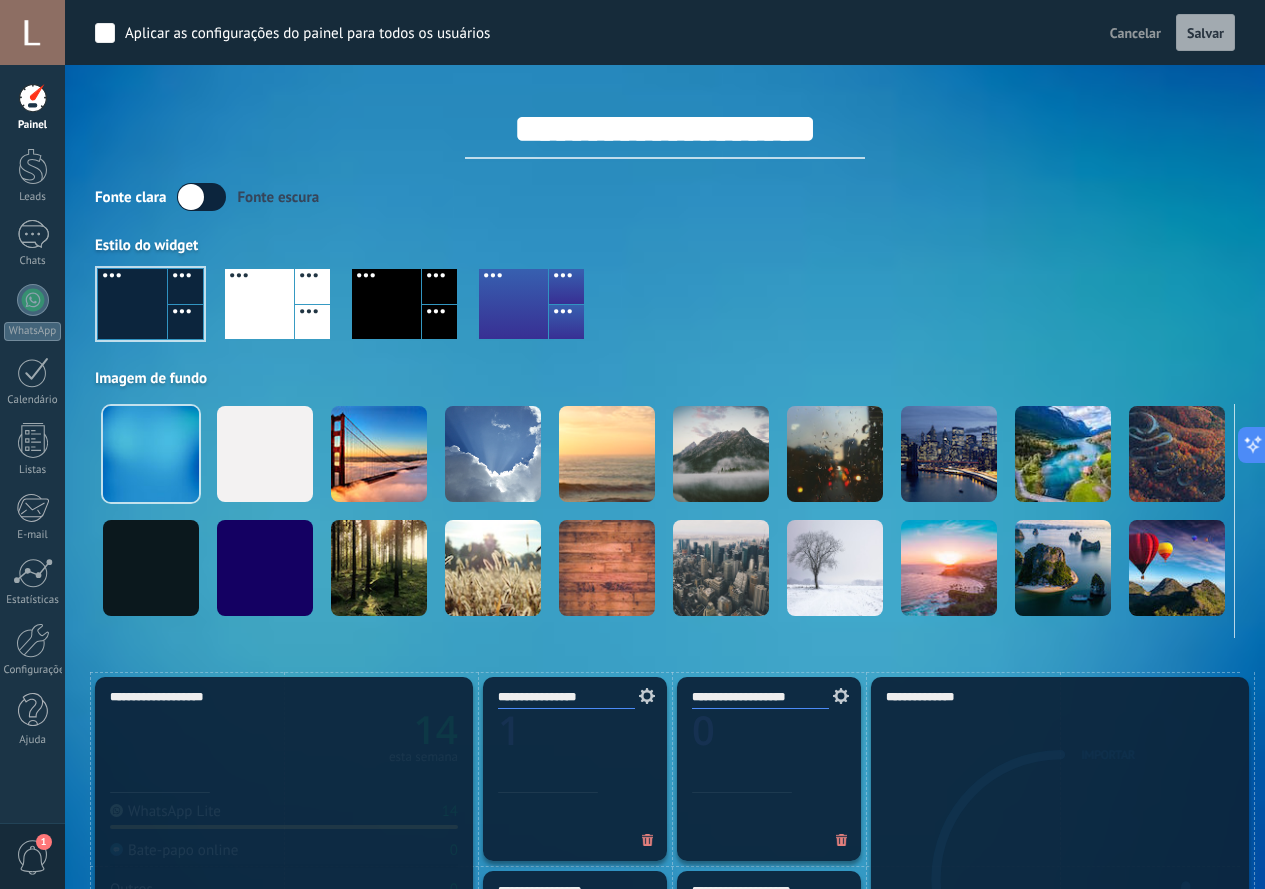 click on "**********" at bounding box center (665, 129) 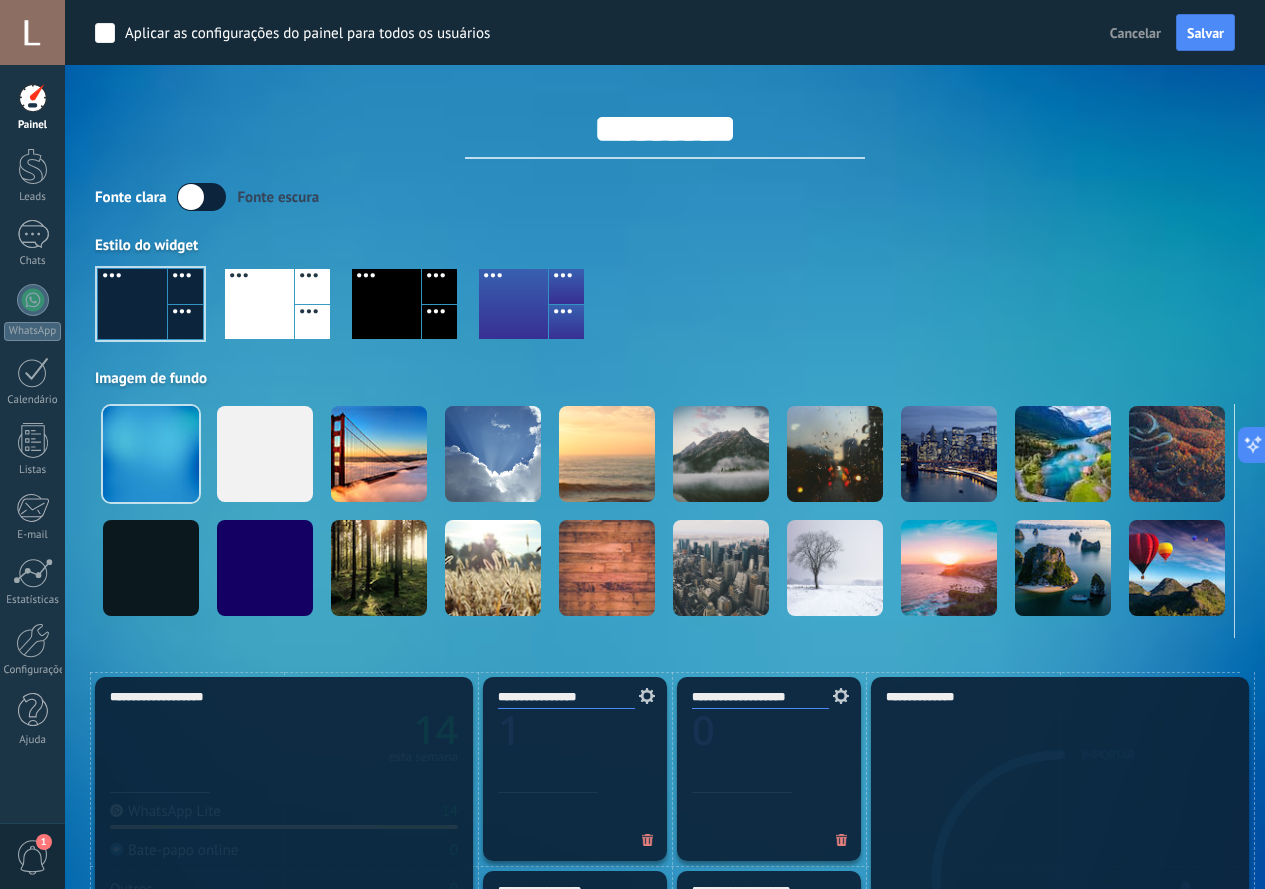 type on "*********" 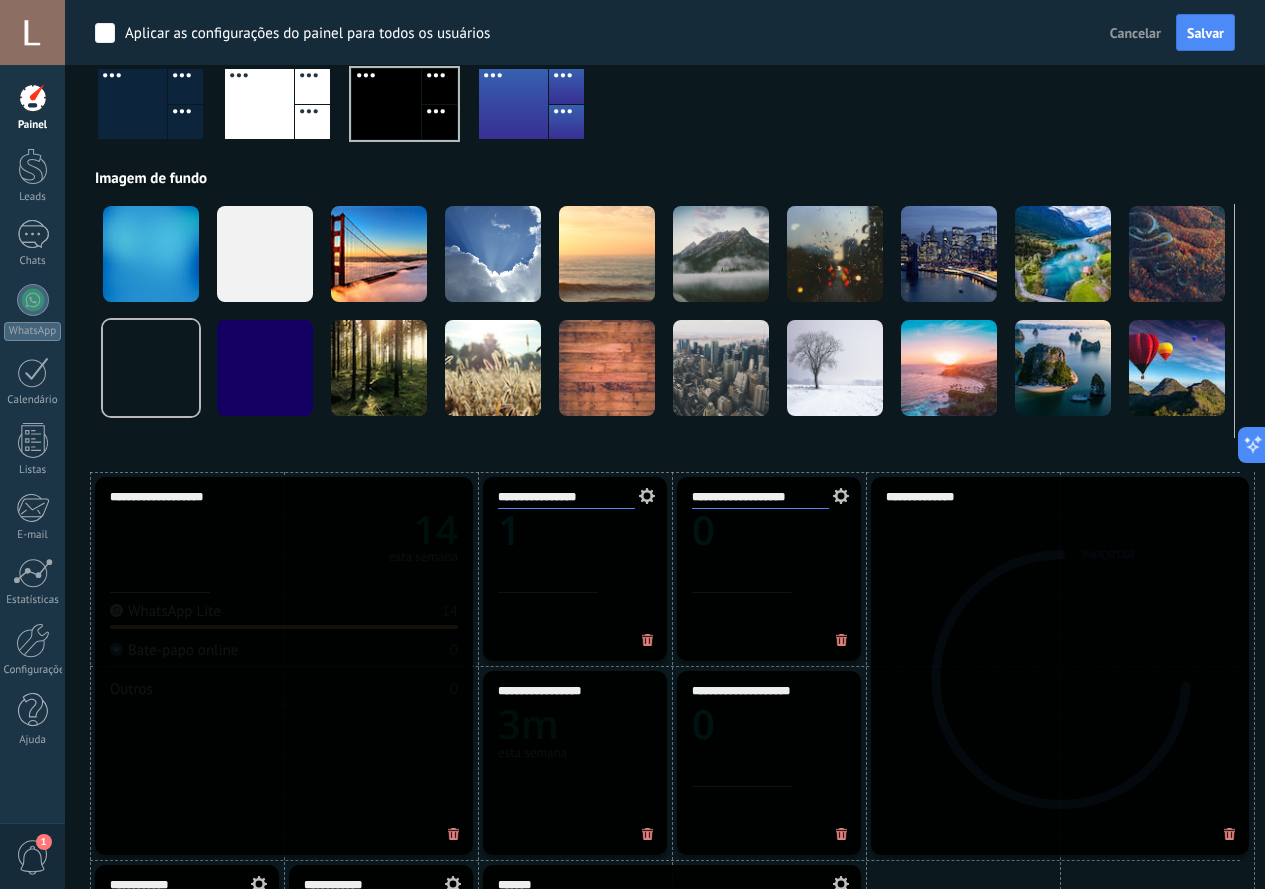 scroll, scrollTop: 0, scrollLeft: 0, axis: both 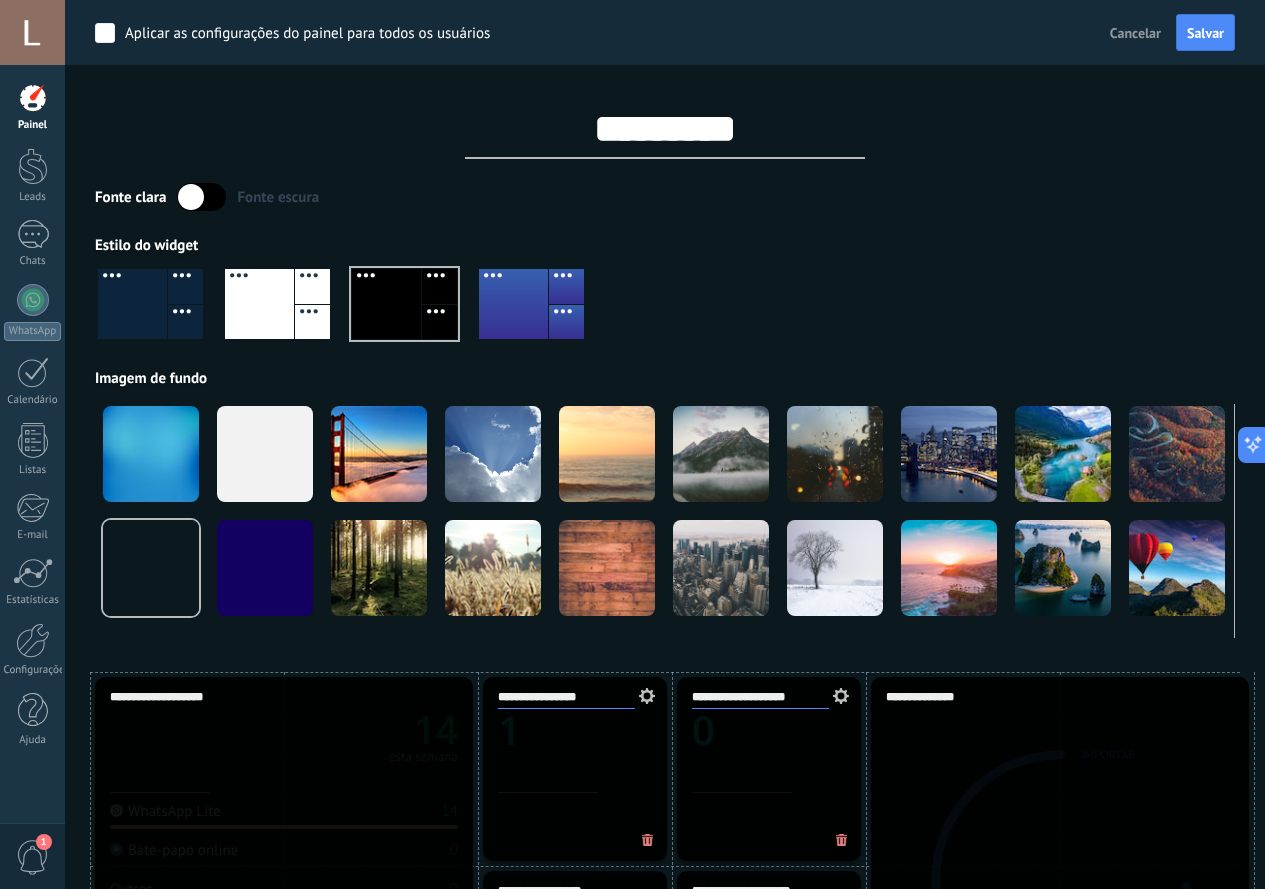 click on "Aplicar as configurações do painel para todos os usuários Cancelar Salvar" at bounding box center (665, 32) 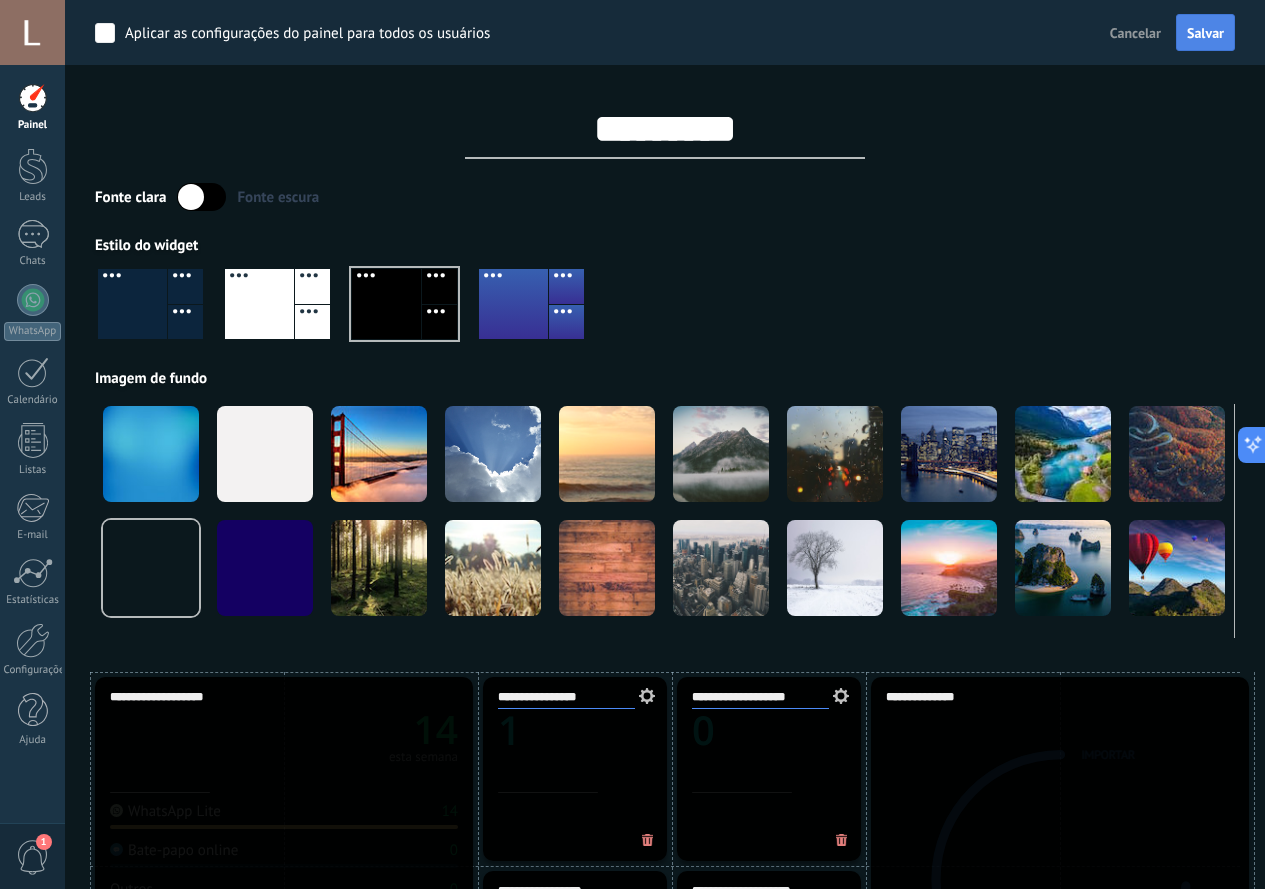 click on "Salvar" at bounding box center (1205, 33) 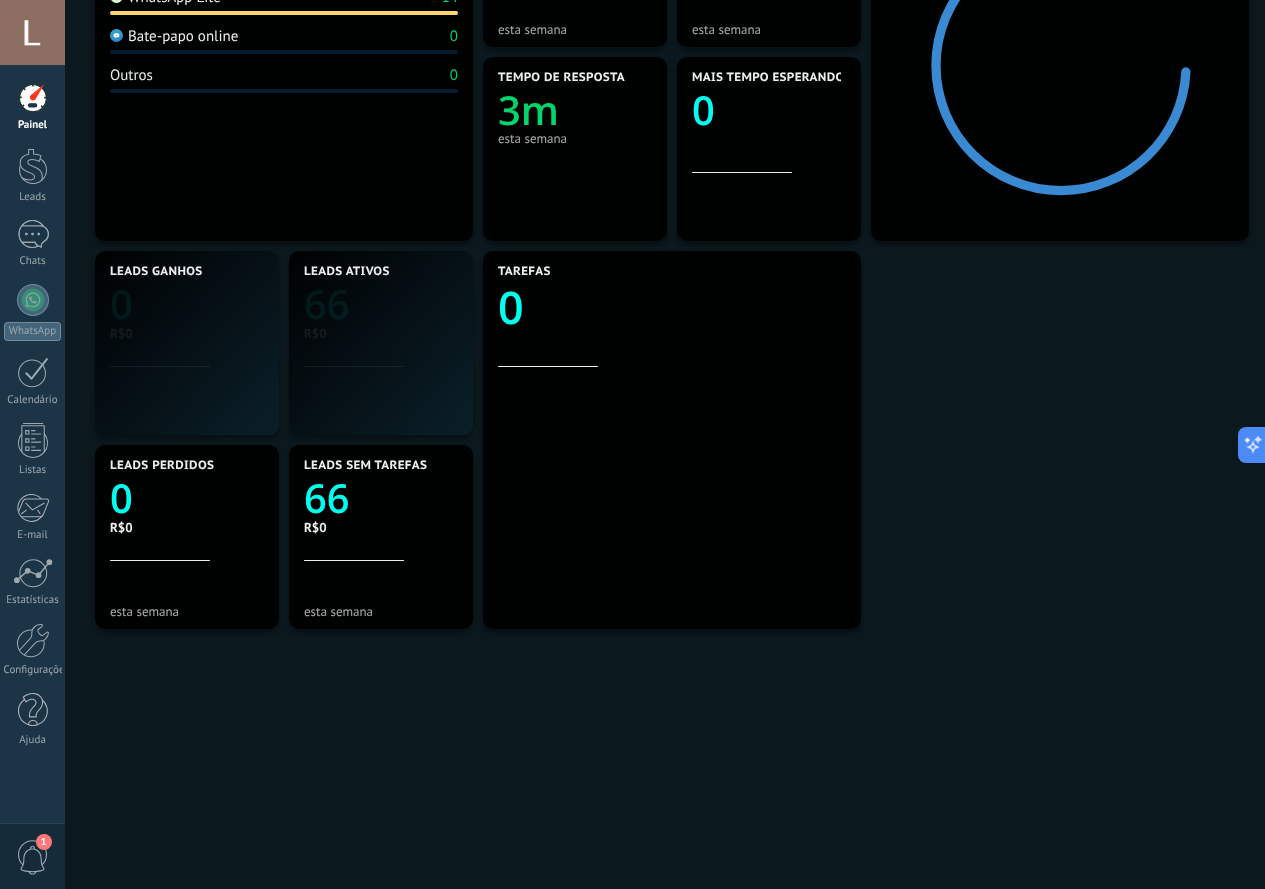 scroll, scrollTop: 0, scrollLeft: 0, axis: both 